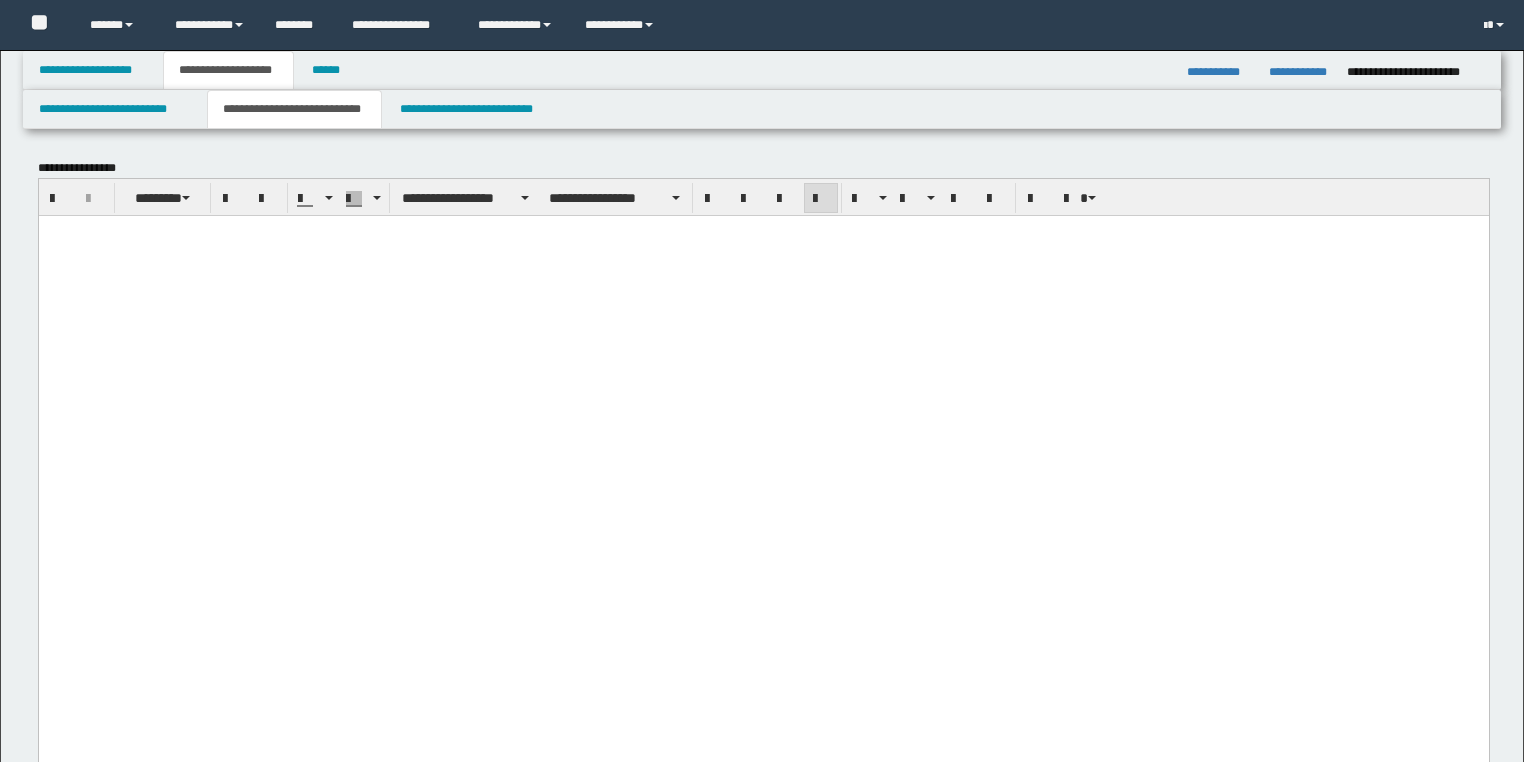 scroll, scrollTop: 0, scrollLeft: 0, axis: both 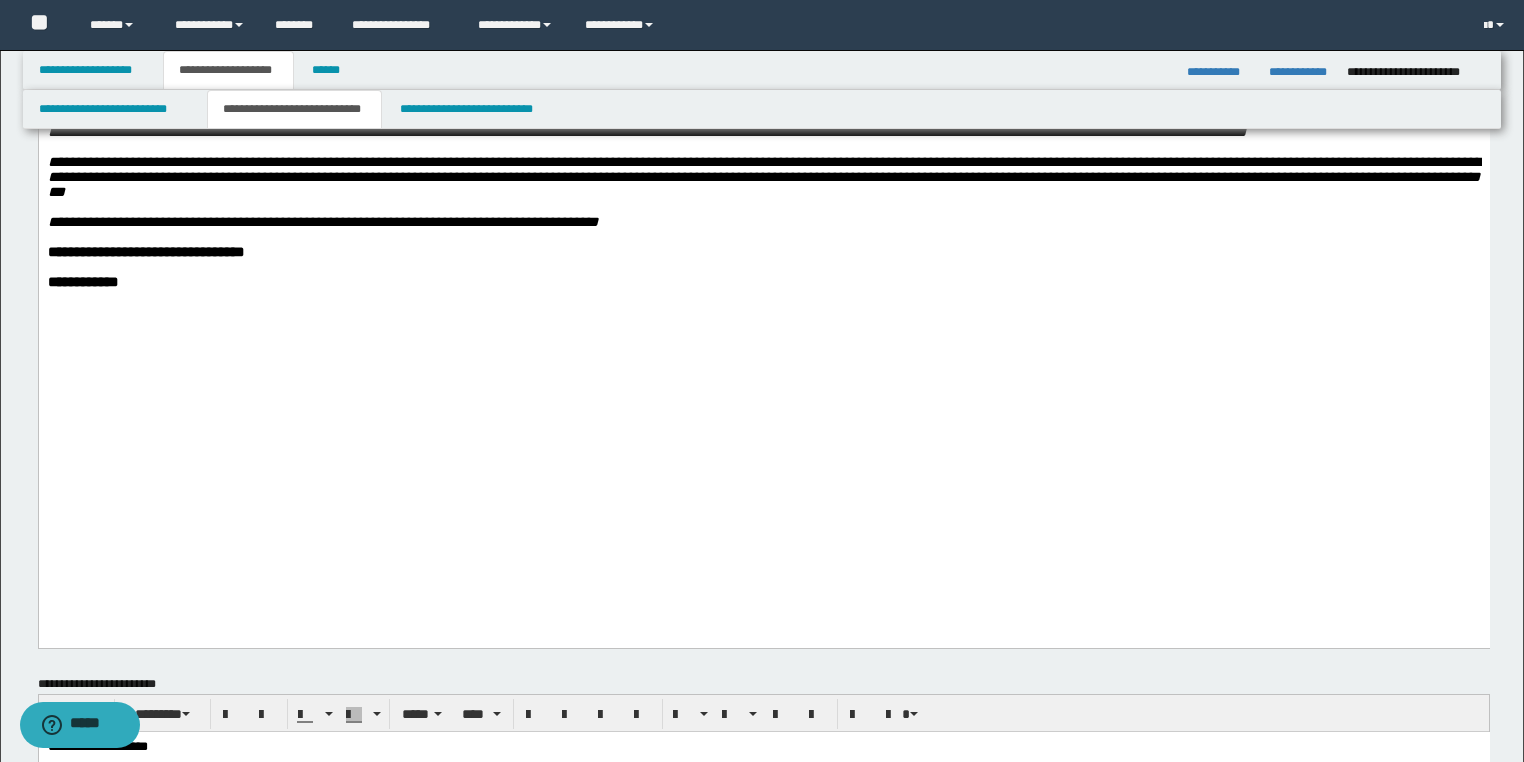 click on "**********" at bounding box center [763, 252] 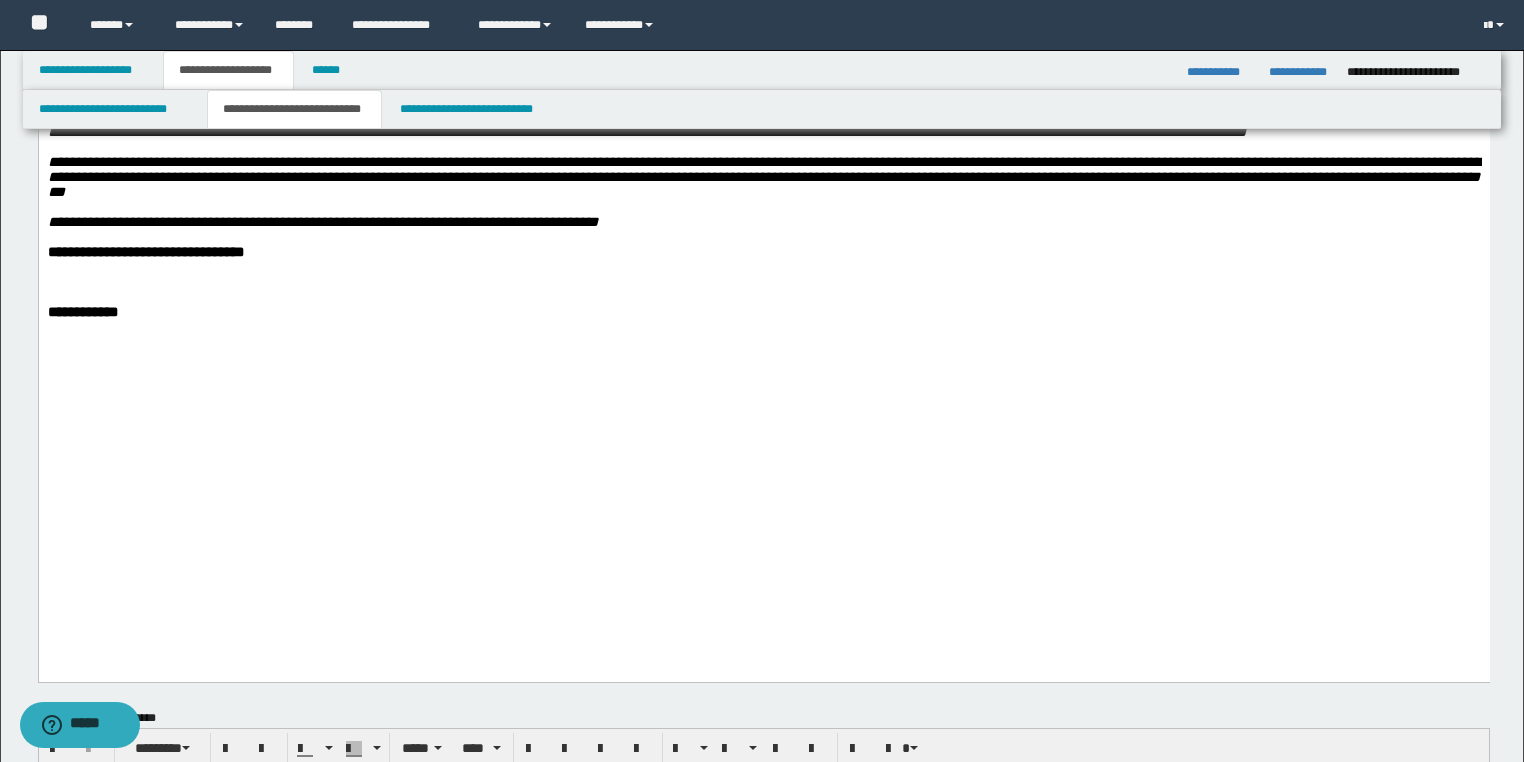 type 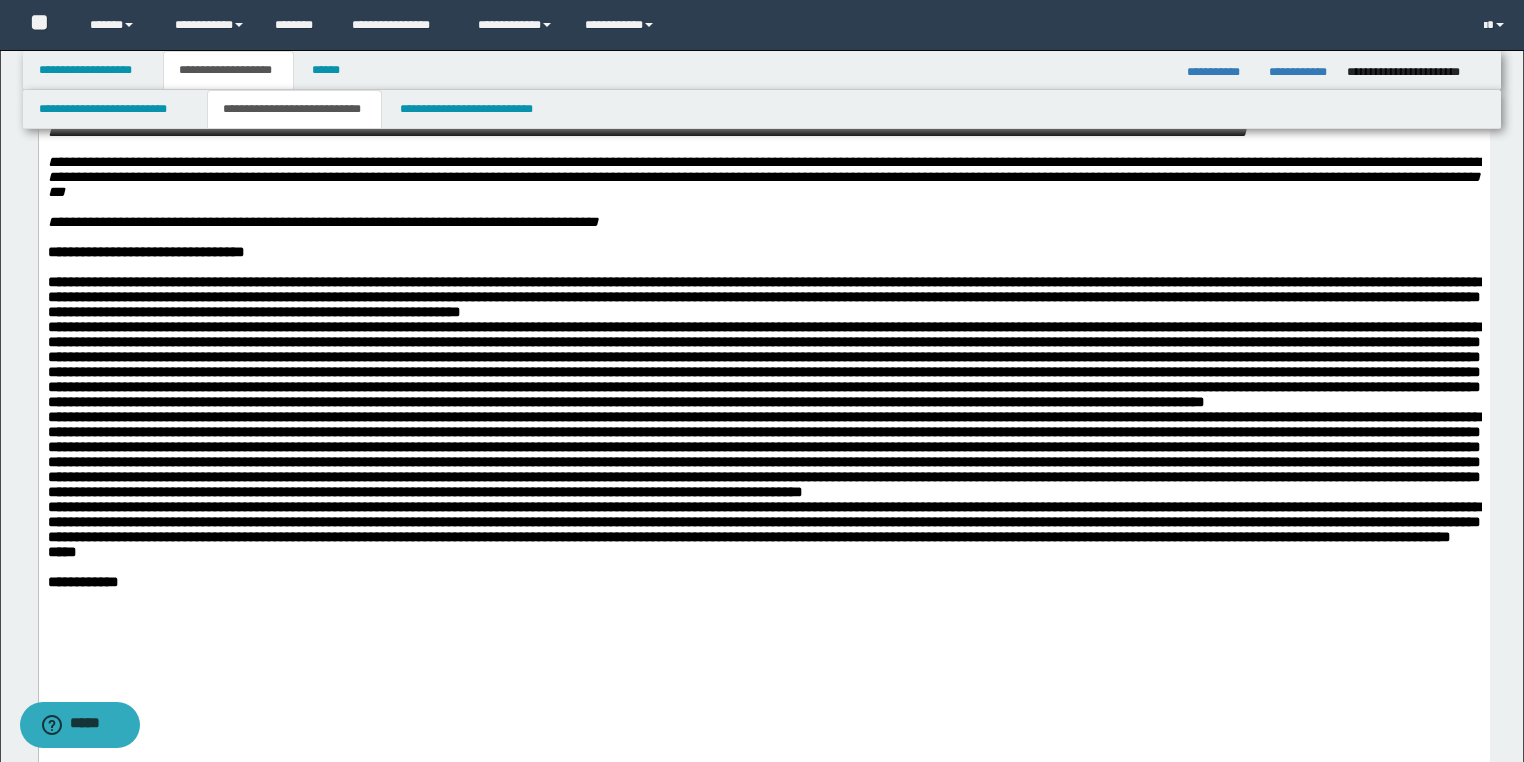 scroll, scrollTop: 1200, scrollLeft: 0, axis: vertical 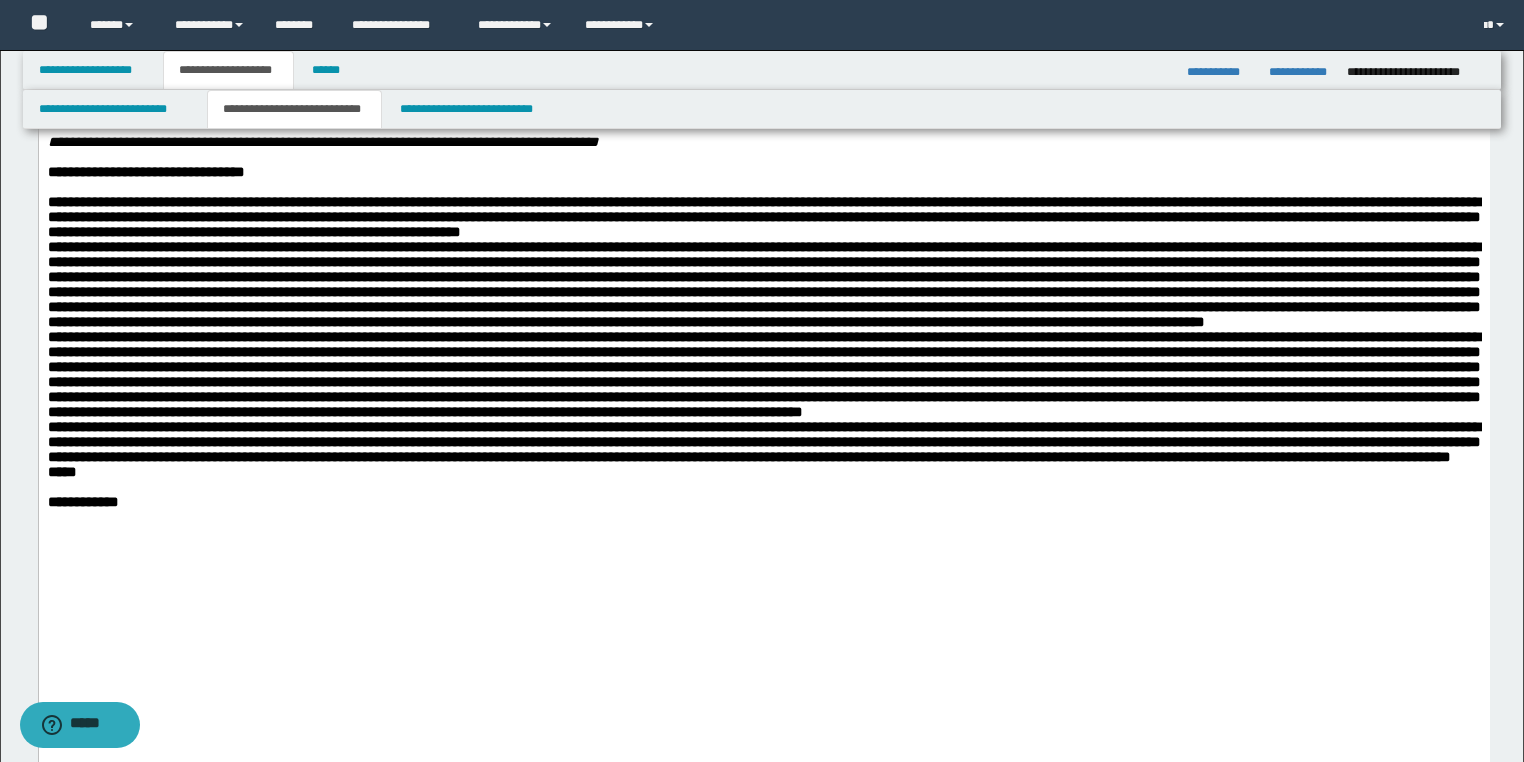 click on "**********" at bounding box center (763, 337) 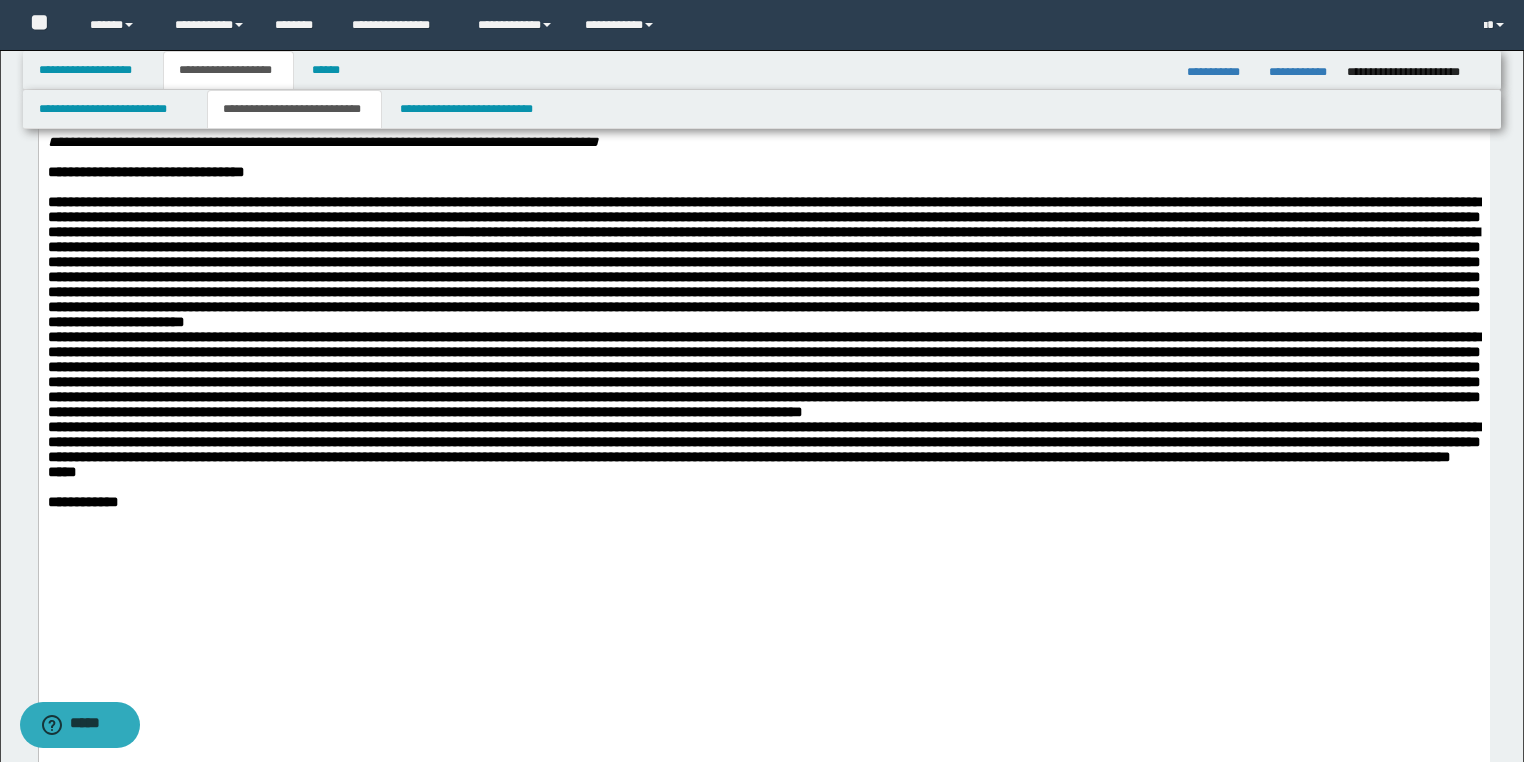 scroll, scrollTop: 1440, scrollLeft: 0, axis: vertical 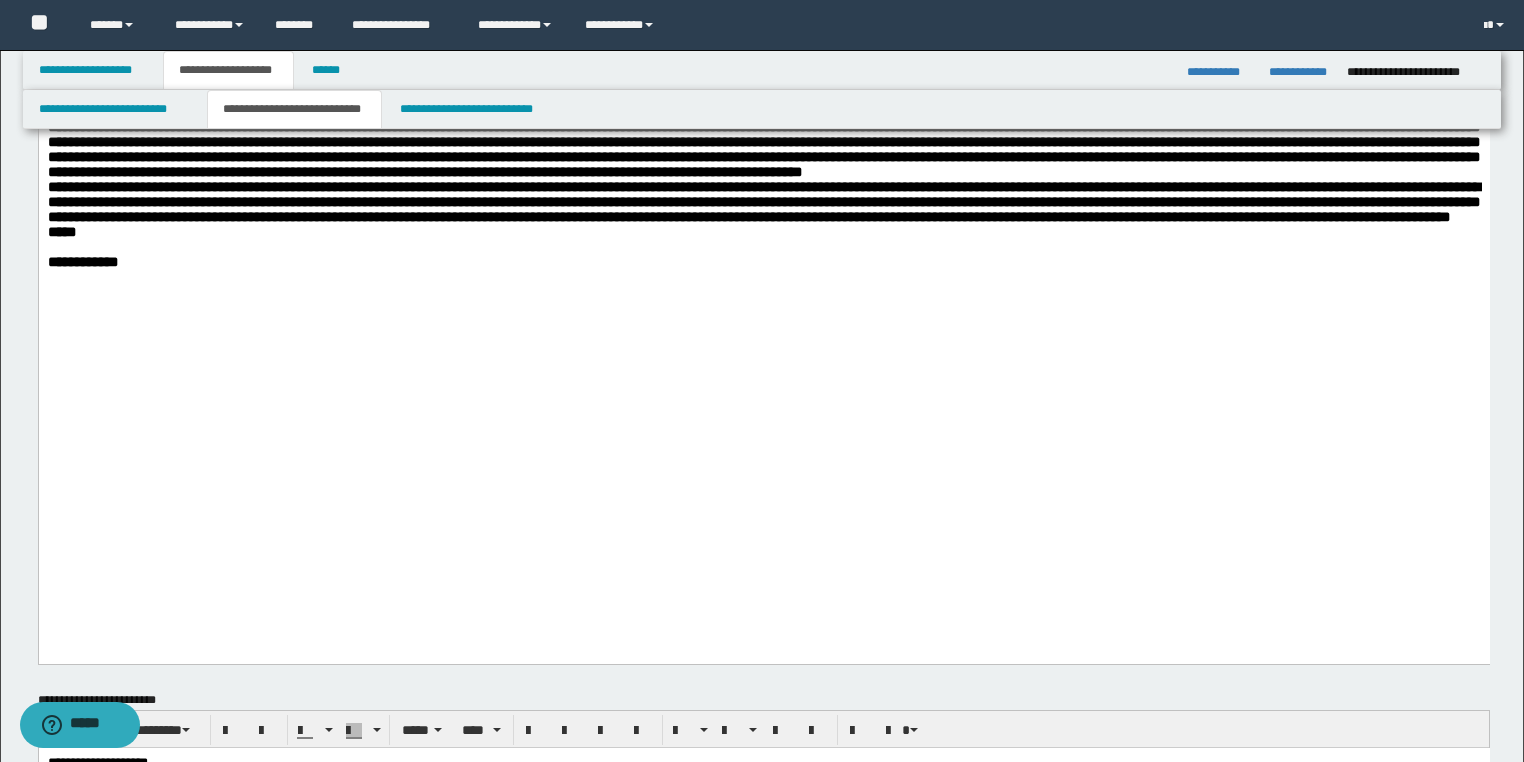 drag, startPoint x: 586, startPoint y: 410, endPoint x: 555, endPoint y: 420, distance: 32.572994 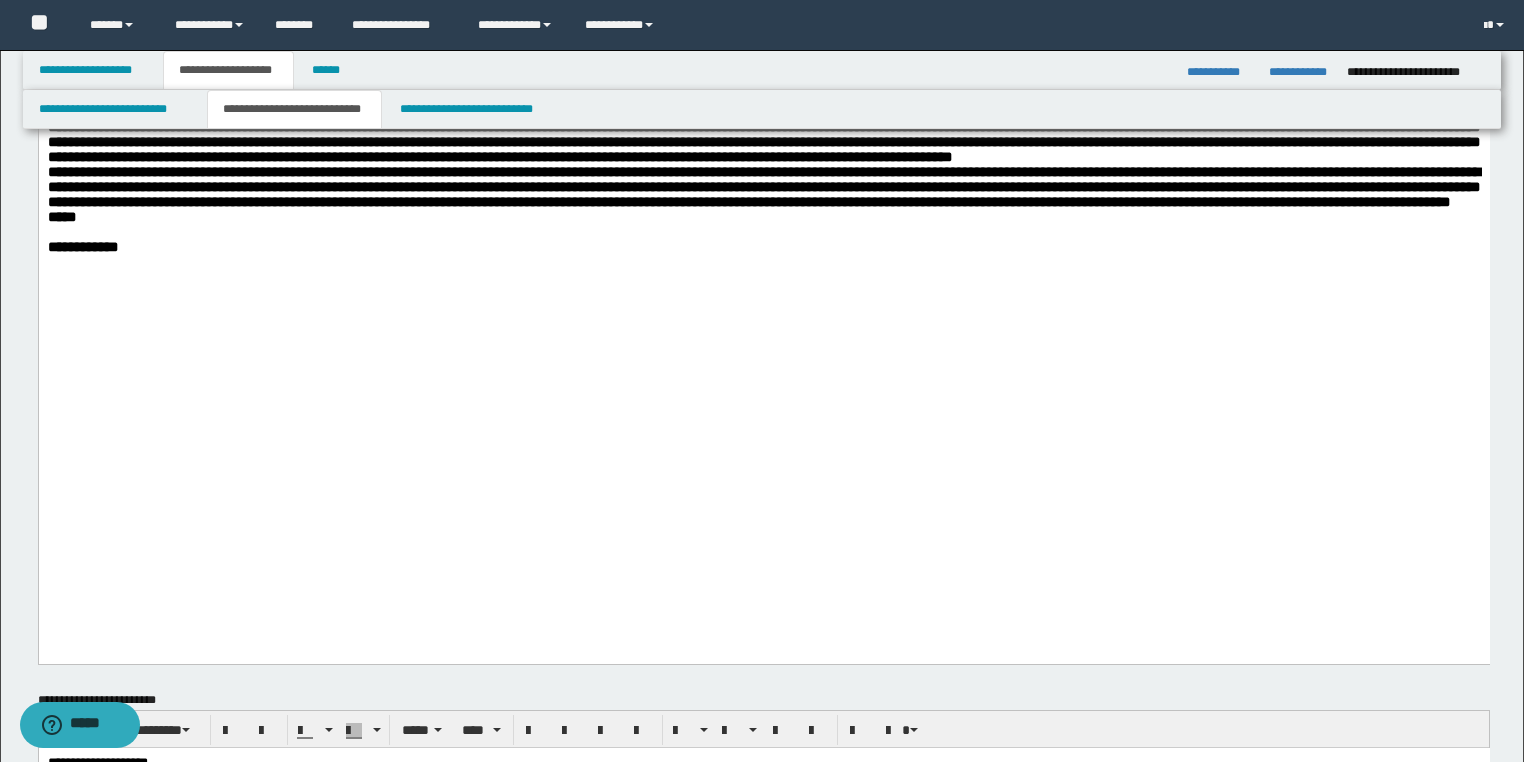 click on "**********" at bounding box center [763, -452] 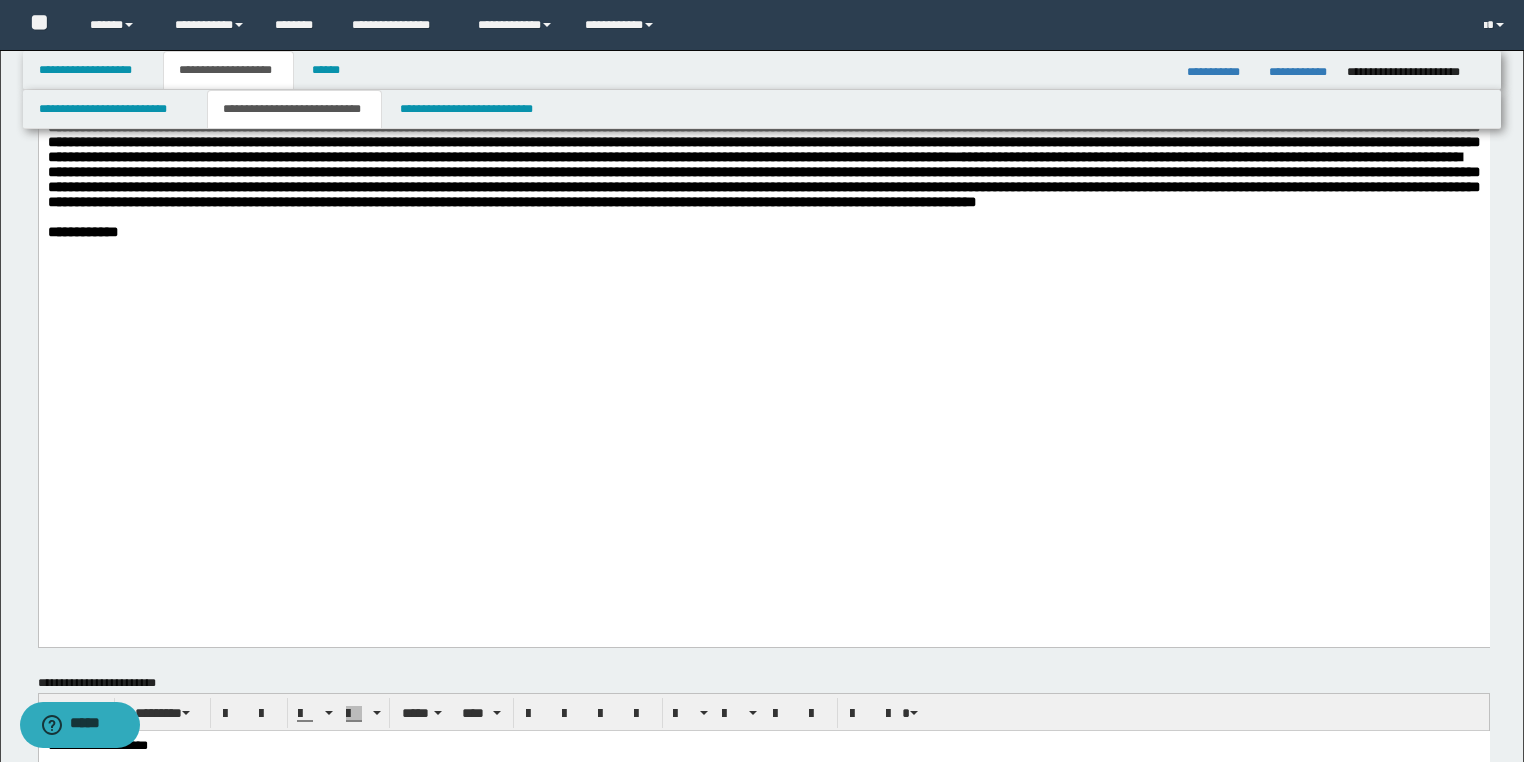 drag, startPoint x: 637, startPoint y: 172, endPoint x: 1037, endPoint y: 300, distance: 419.98096 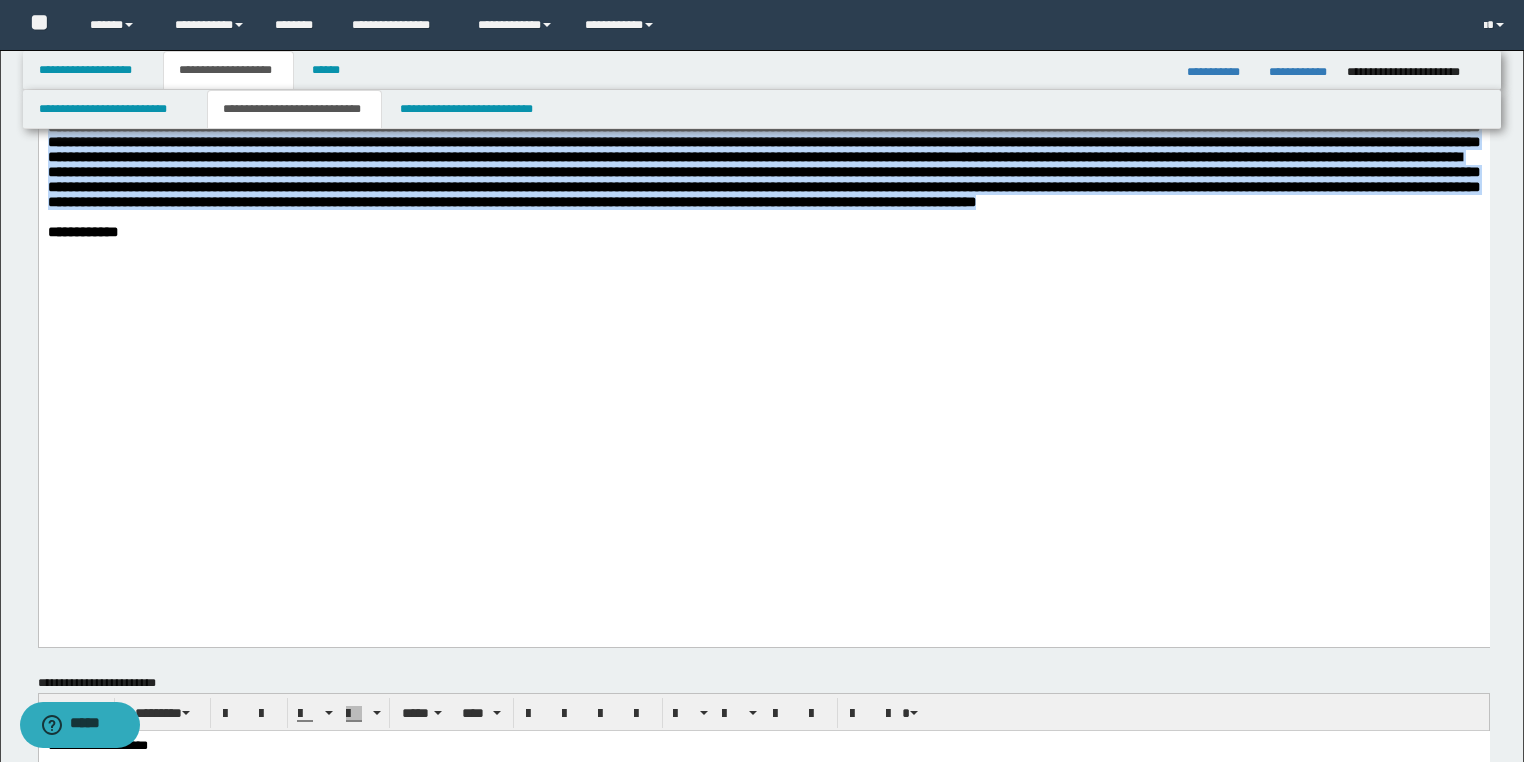 drag, startPoint x: 994, startPoint y: 491, endPoint x: 170, endPoint y: 199, distance: 874.2082 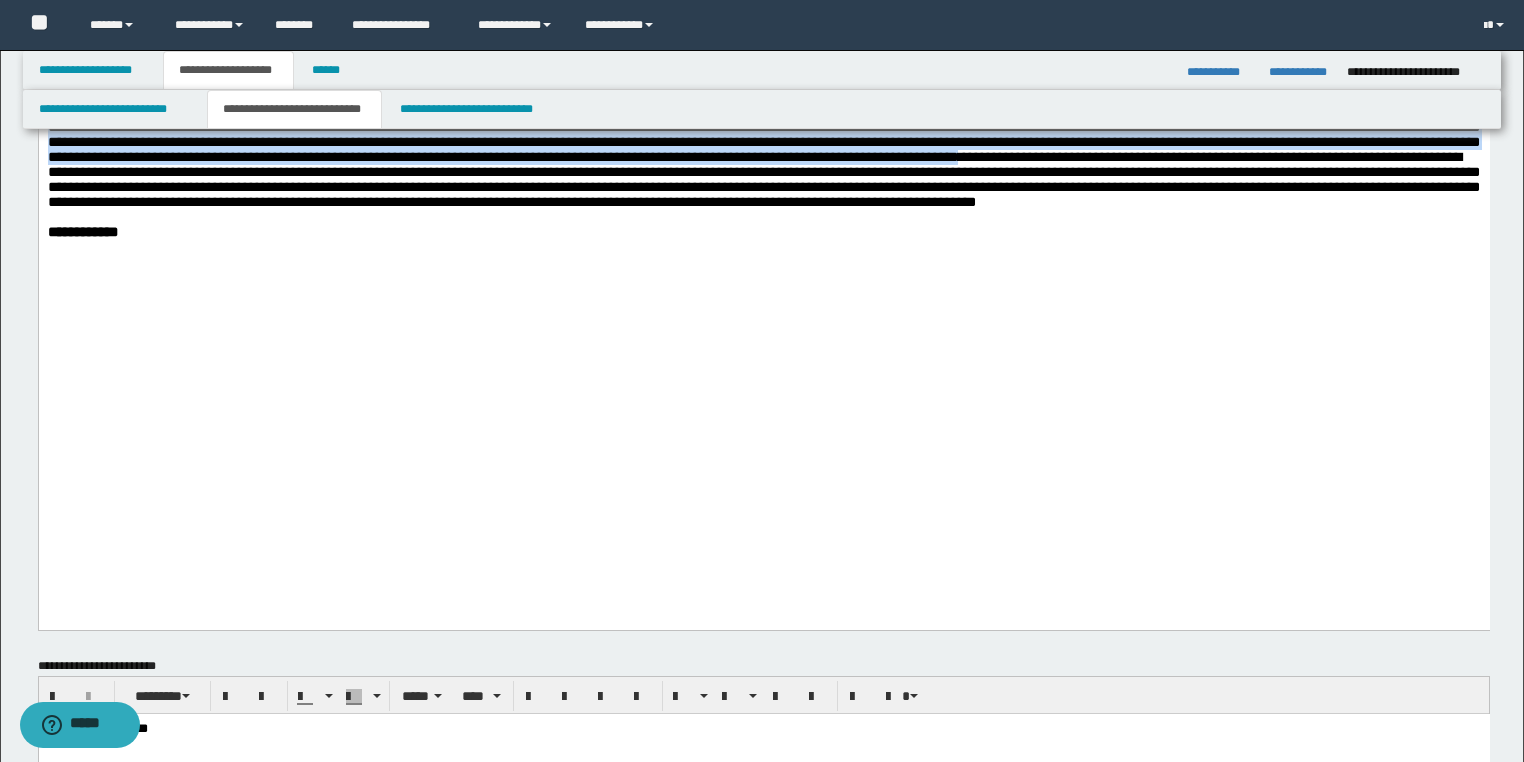 click on "**********" at bounding box center [763, 82] 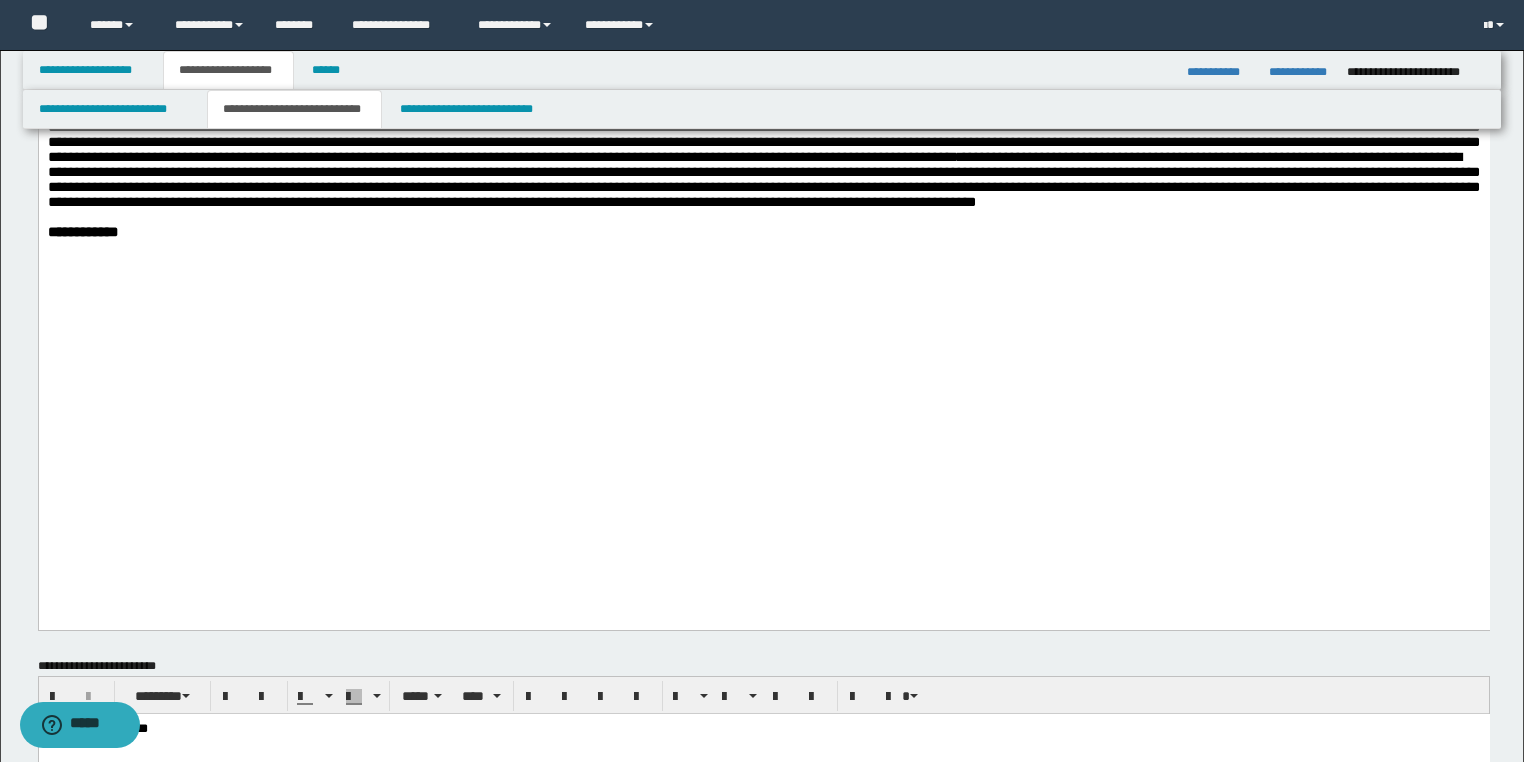 click on "**********" at bounding box center (763, 82) 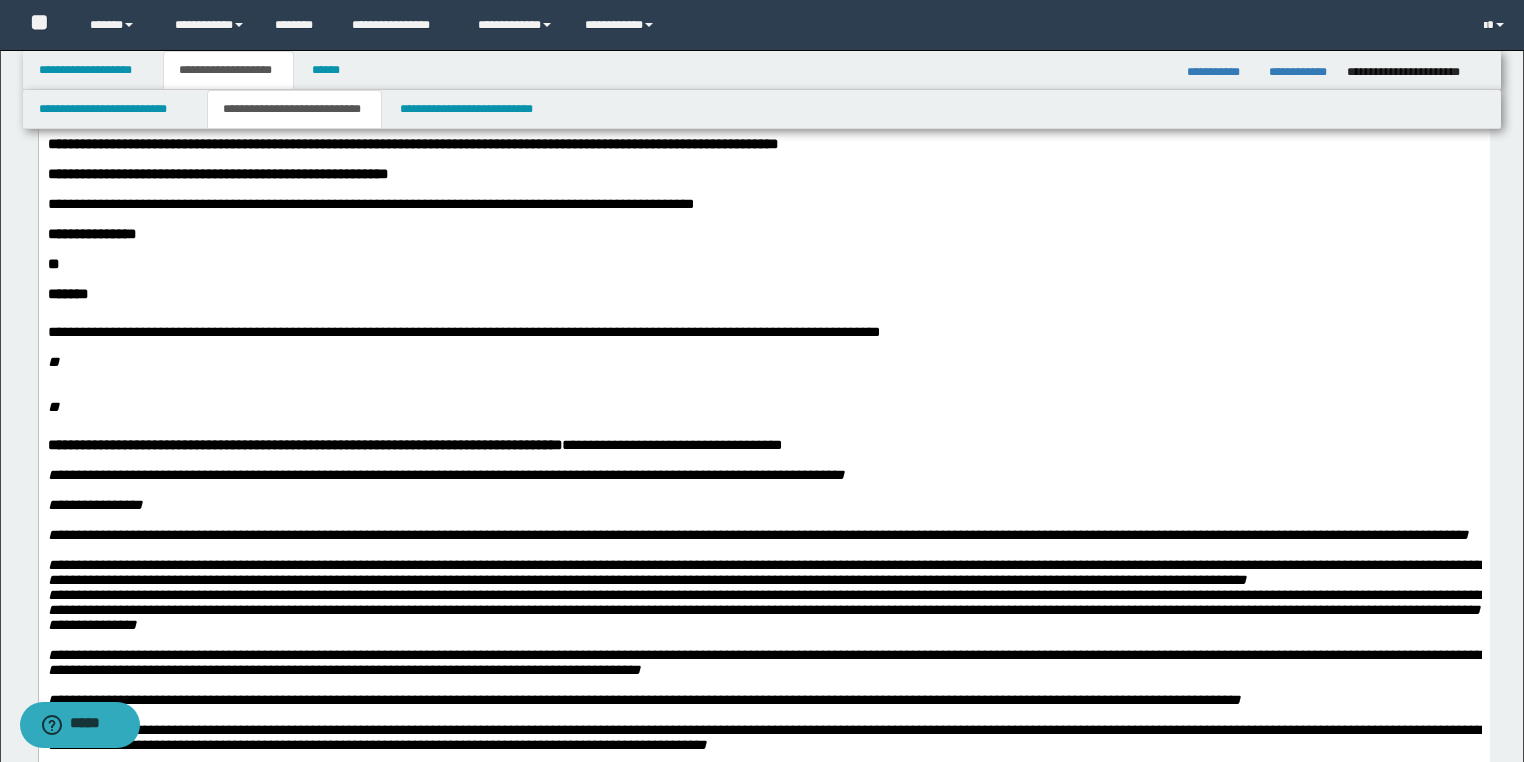 scroll, scrollTop: 160, scrollLeft: 0, axis: vertical 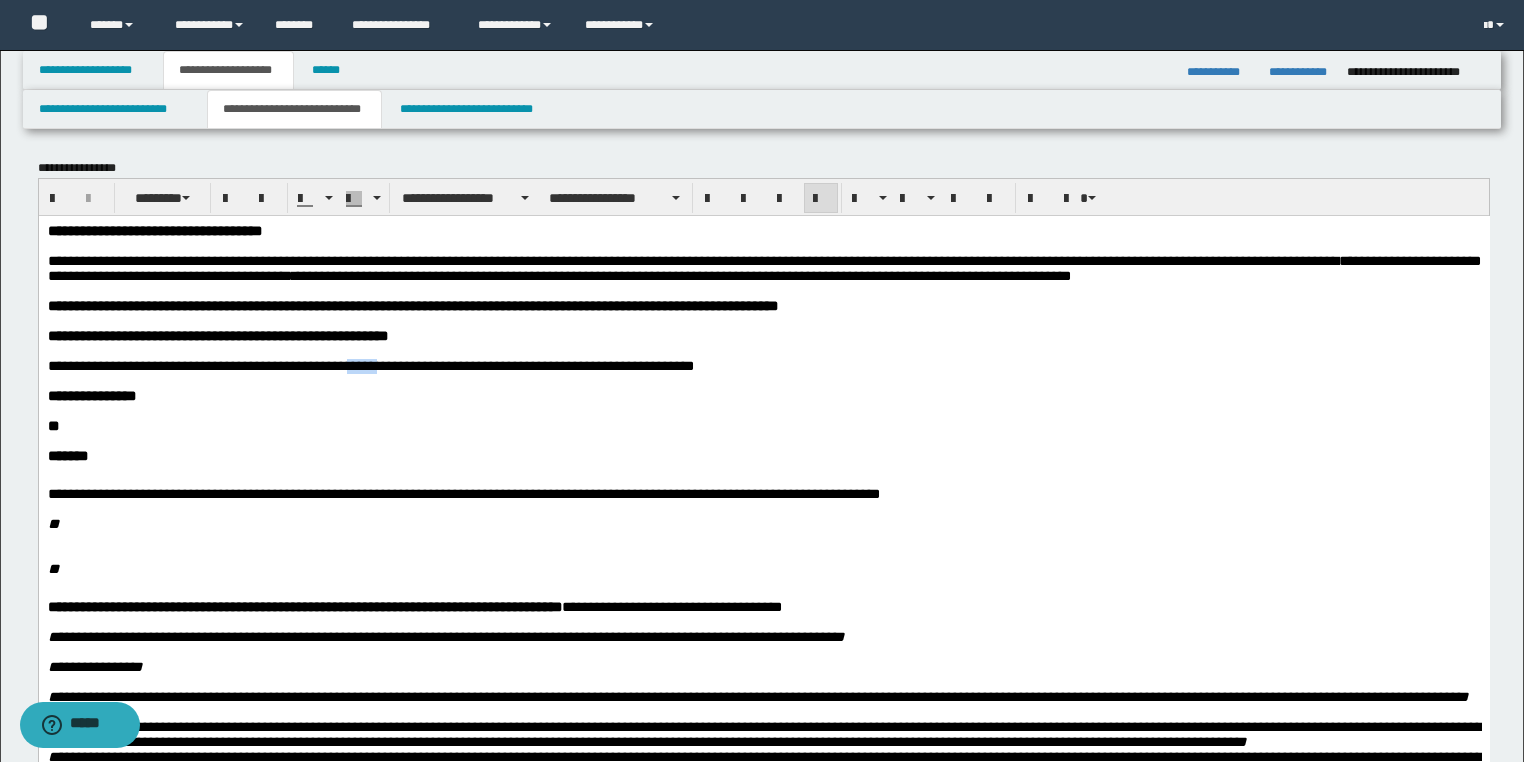 drag, startPoint x: 369, startPoint y: 382, endPoint x: 343, endPoint y: 383, distance: 26.019224 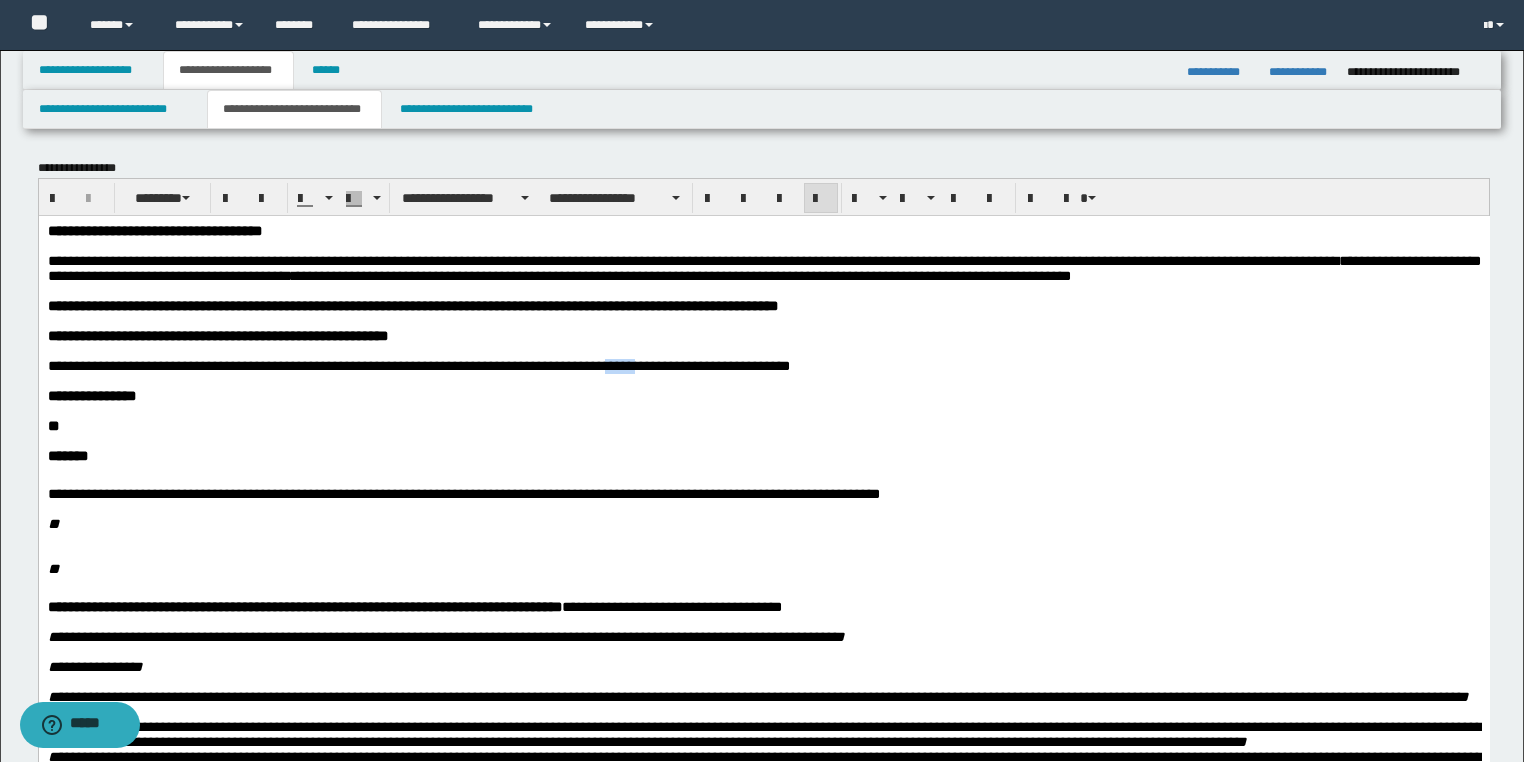 drag, startPoint x: 660, startPoint y: 383, endPoint x: 623, endPoint y: 384, distance: 37.01351 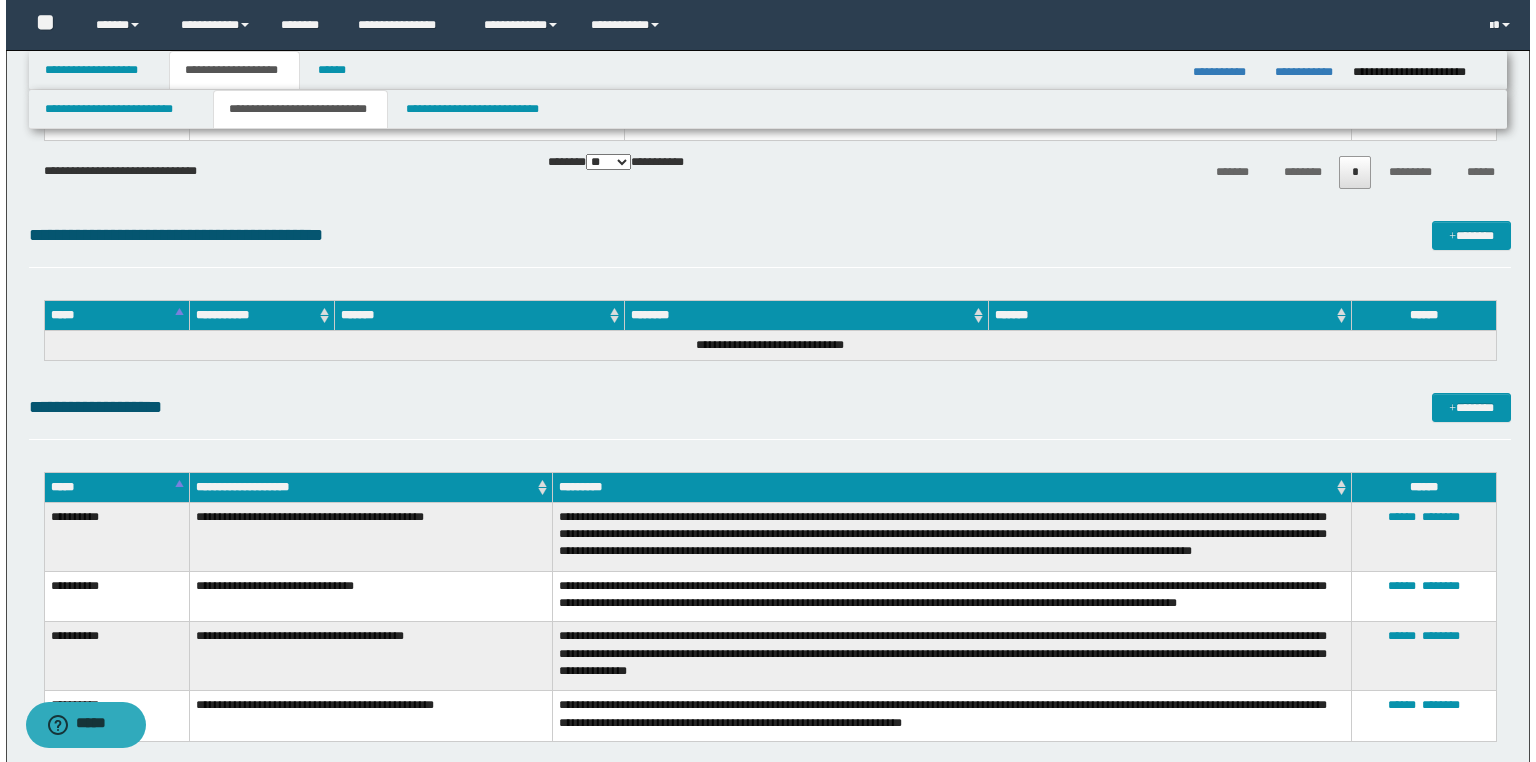 scroll, scrollTop: 3200, scrollLeft: 0, axis: vertical 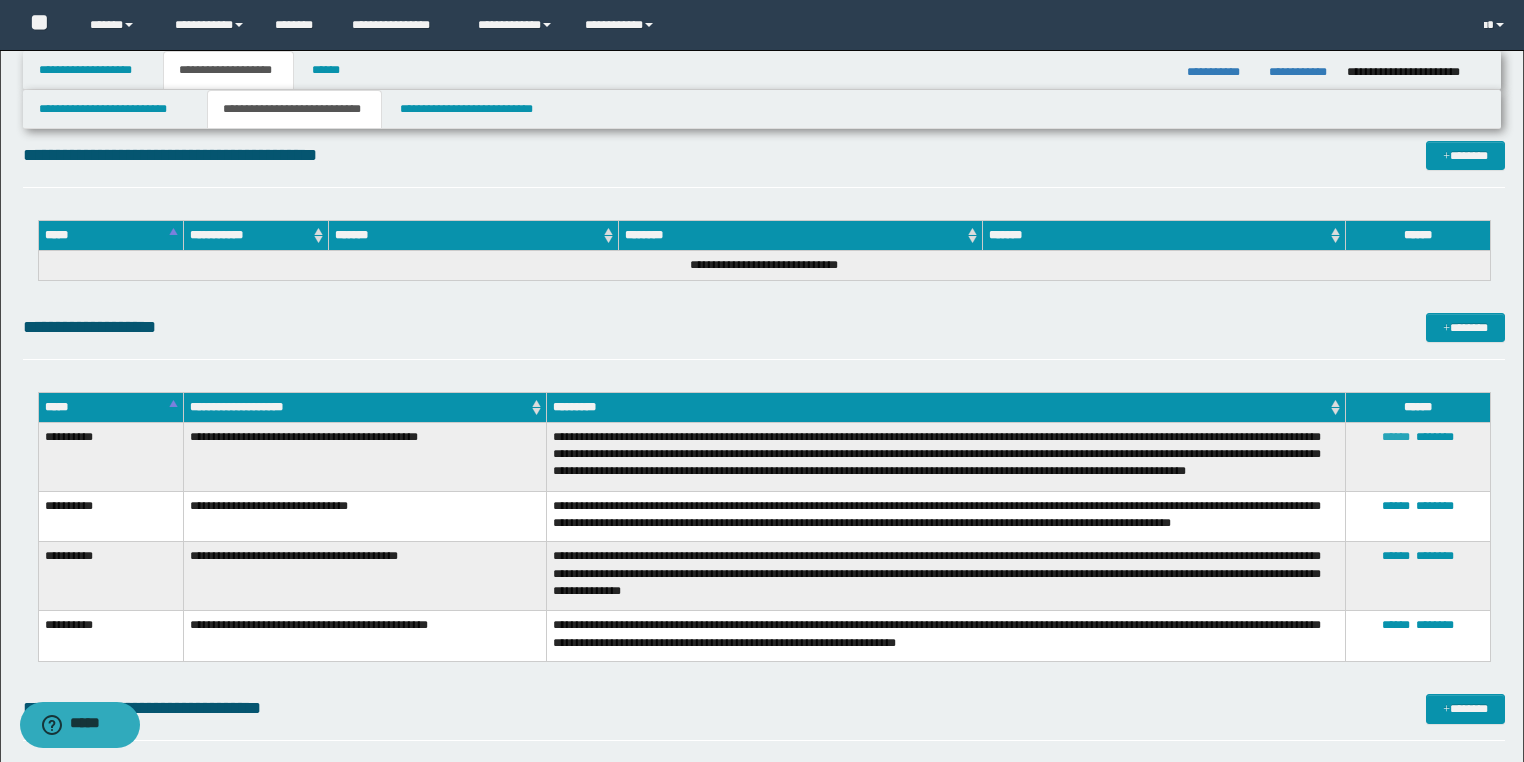 click on "******" at bounding box center [1396, 437] 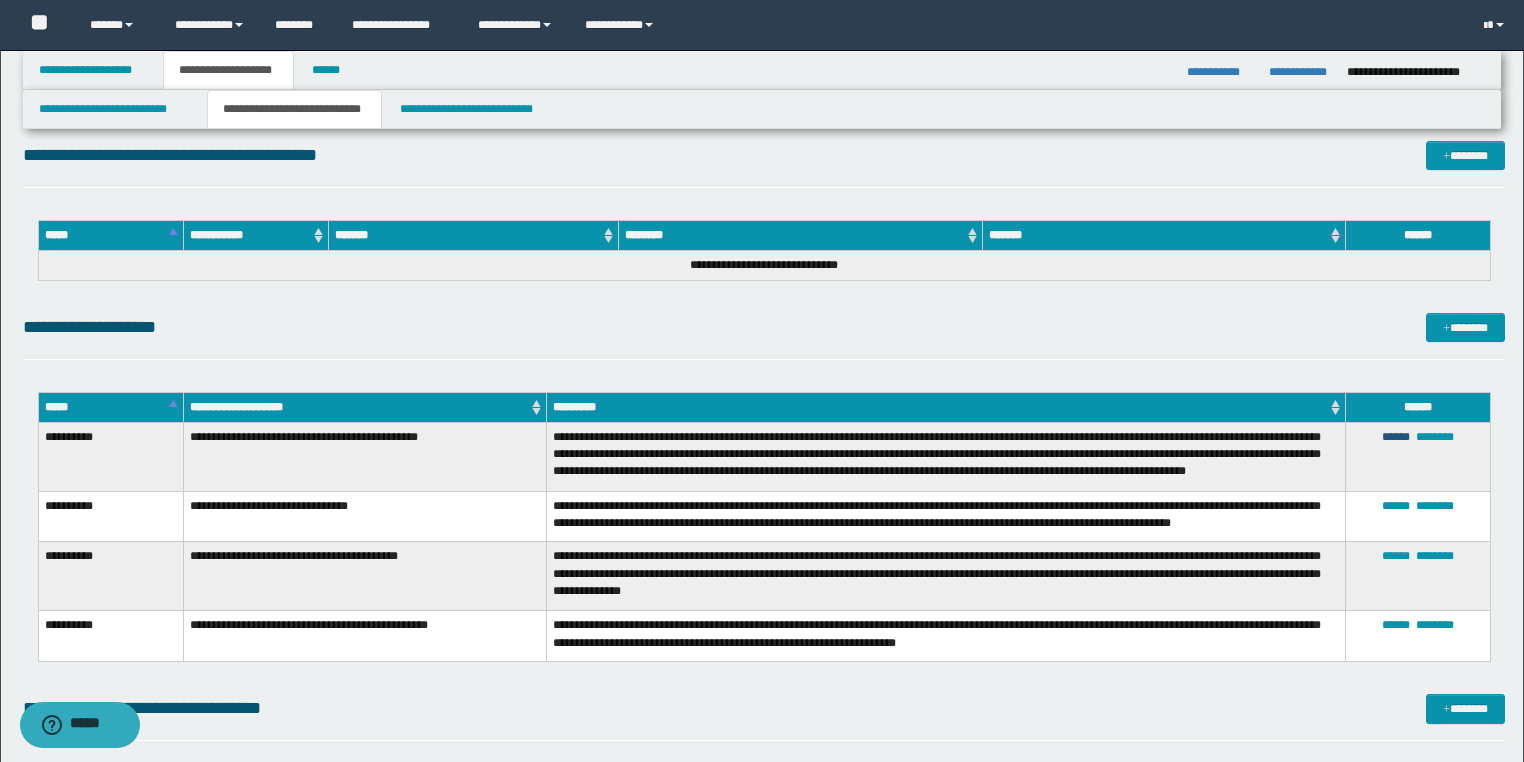 type on "**********" 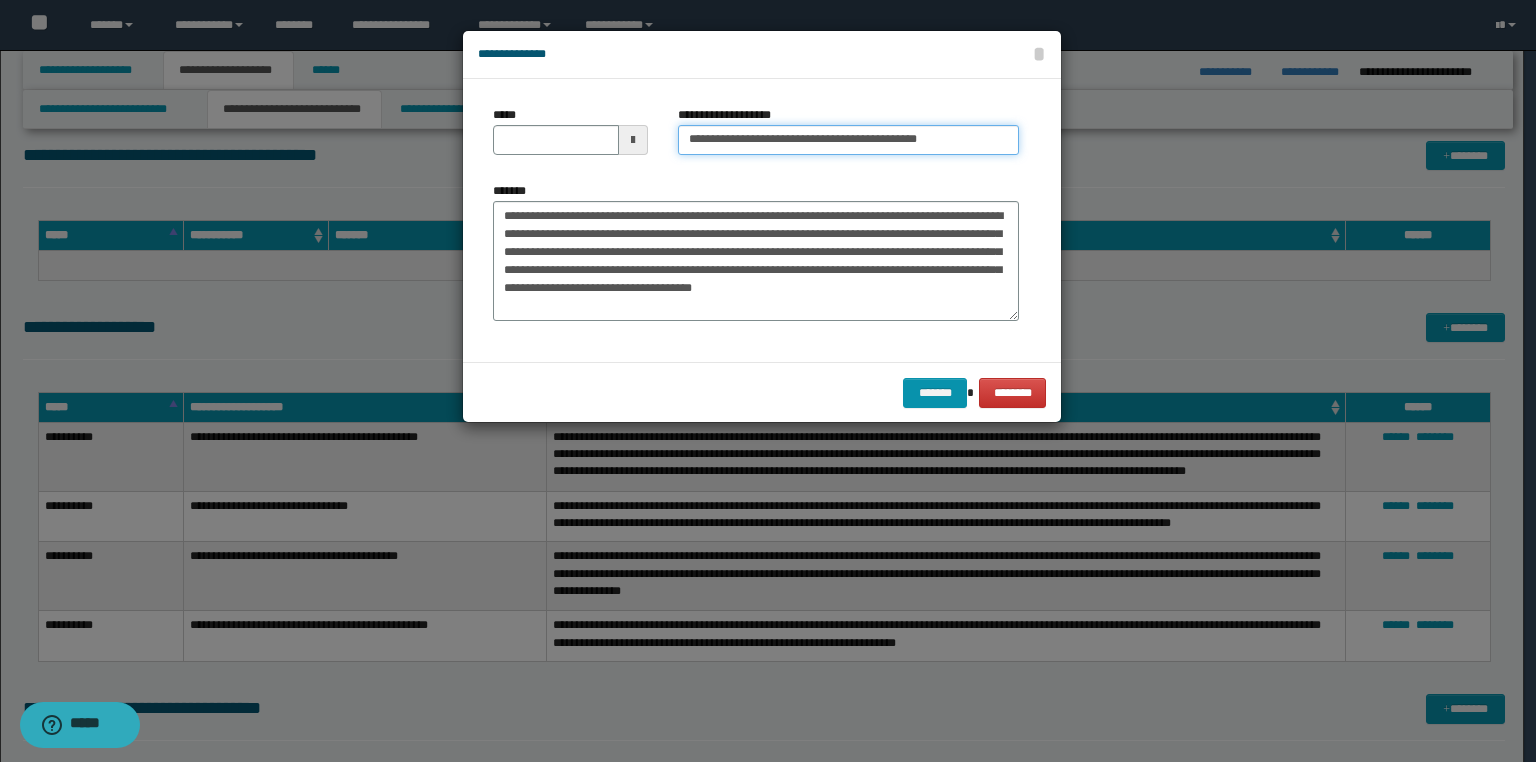 click on "**********" at bounding box center (848, 140) 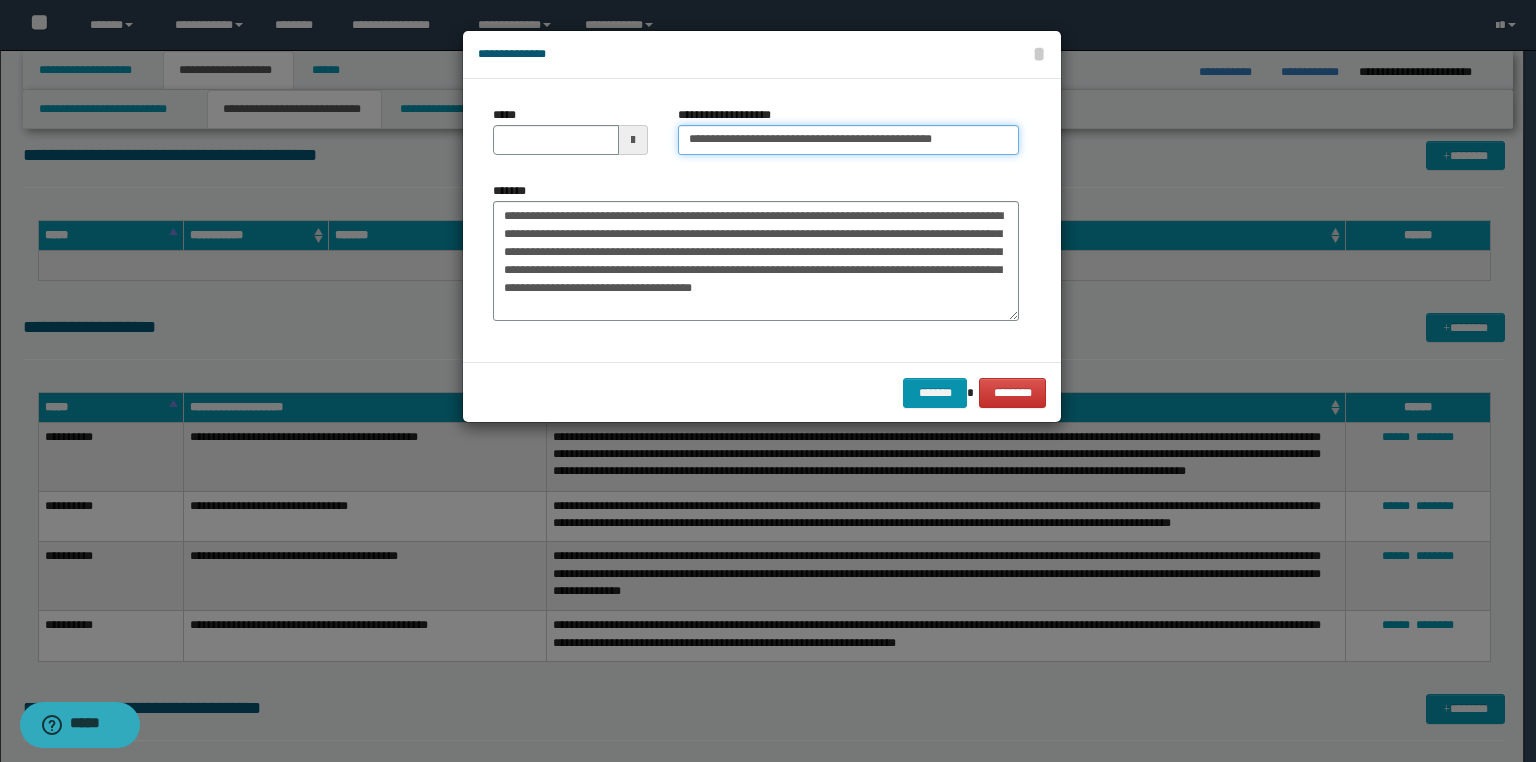 paste on "**********" 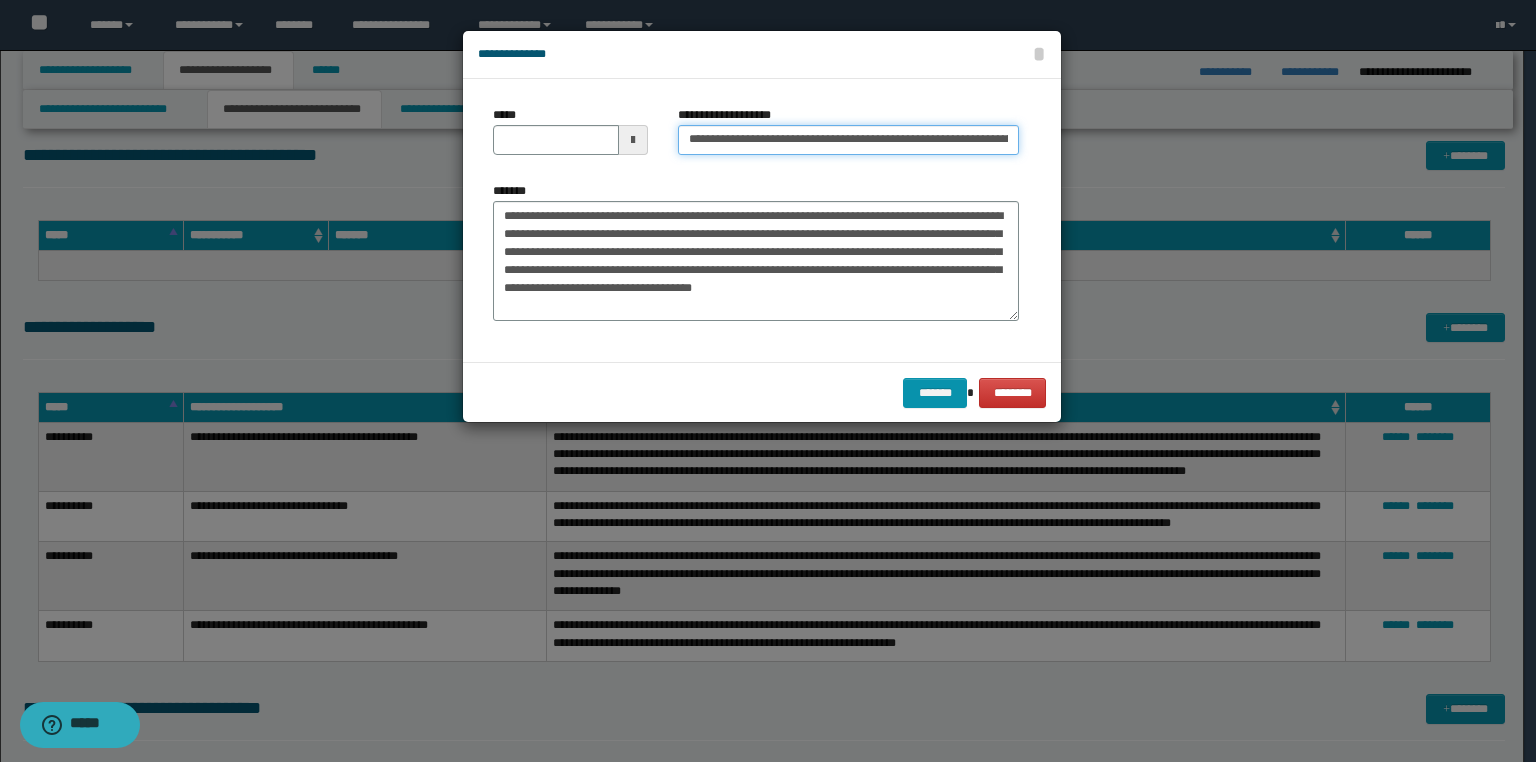 scroll, scrollTop: 0, scrollLeft: 33, axis: horizontal 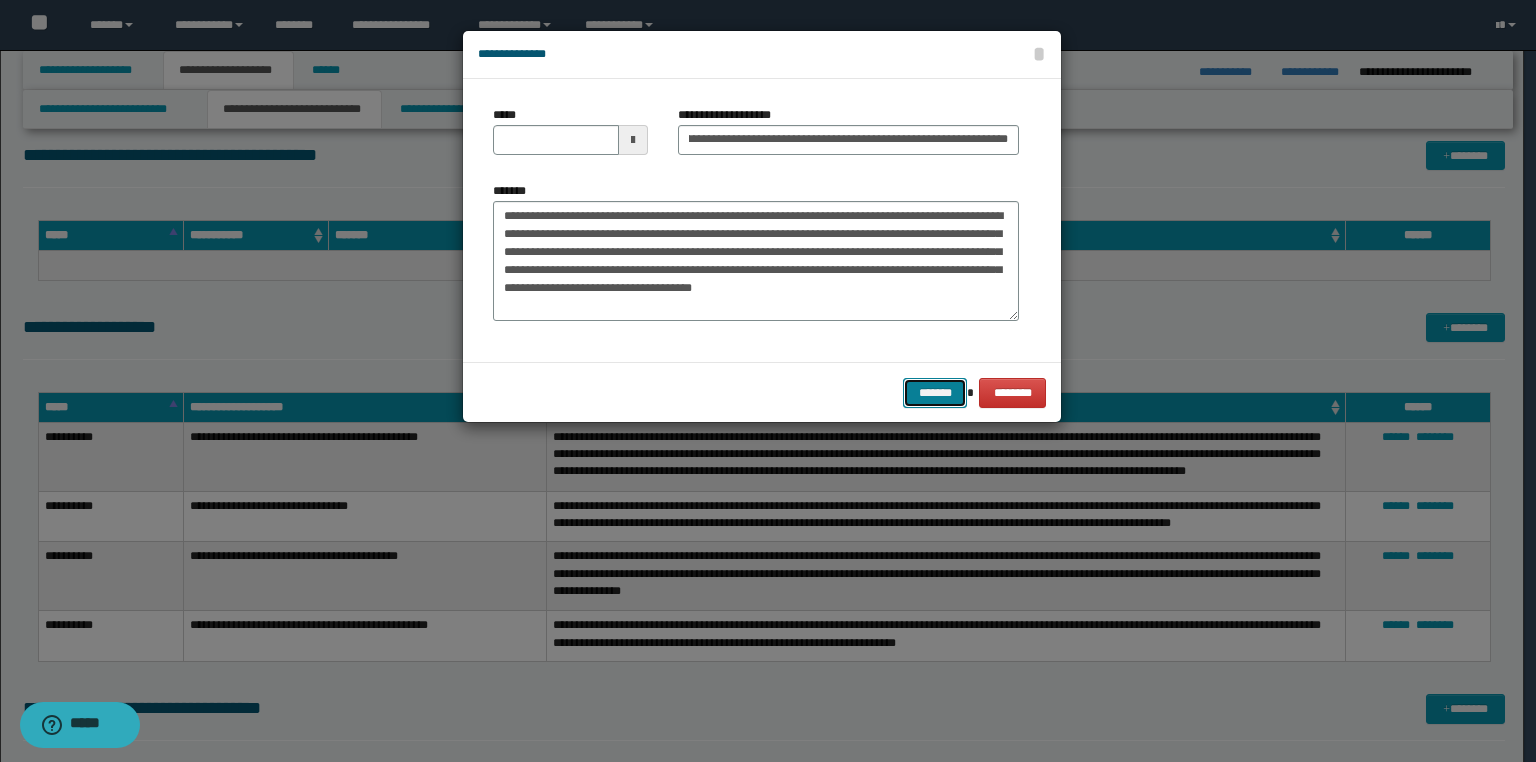click on "*******" at bounding box center (935, 393) 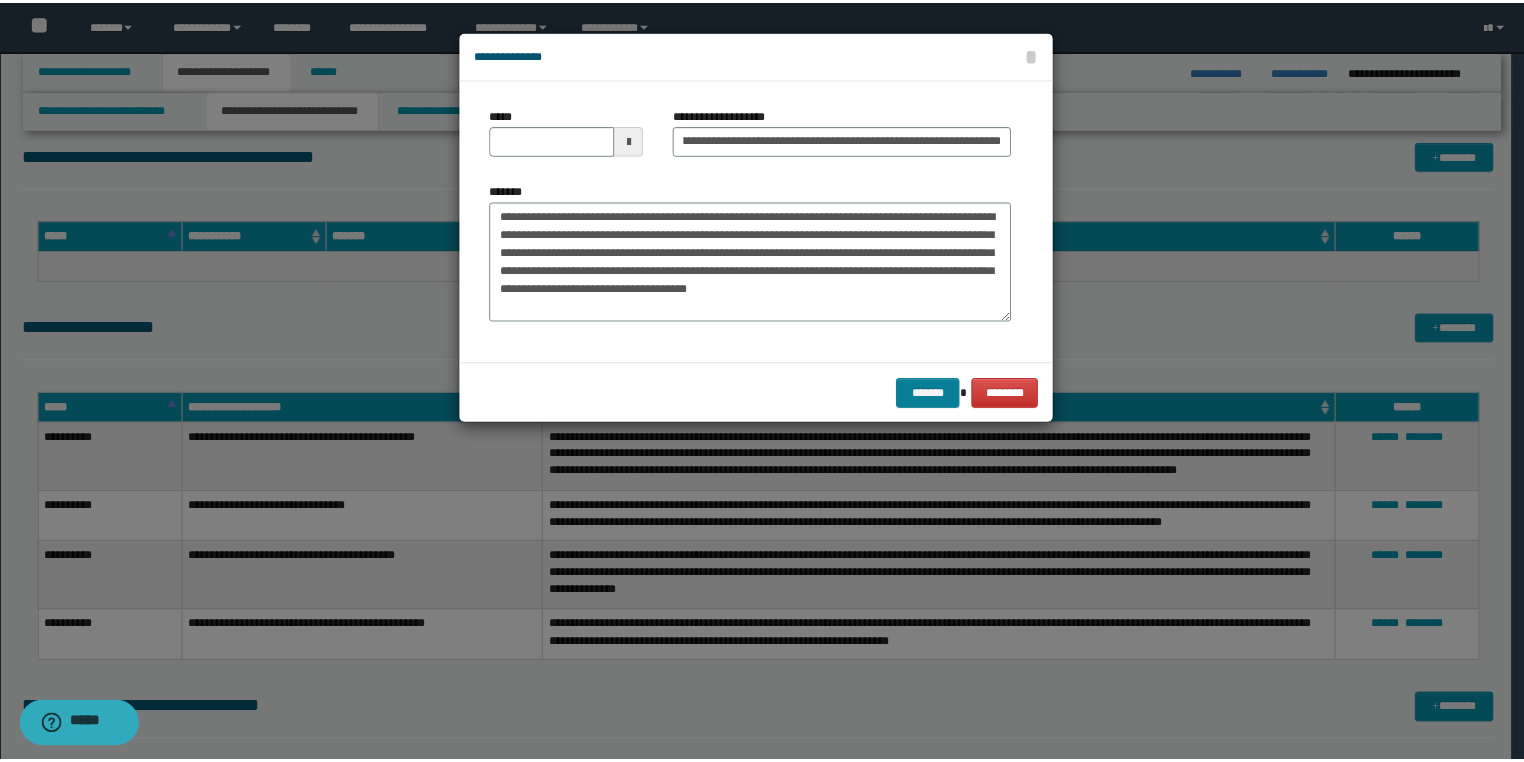 scroll, scrollTop: 0, scrollLeft: 0, axis: both 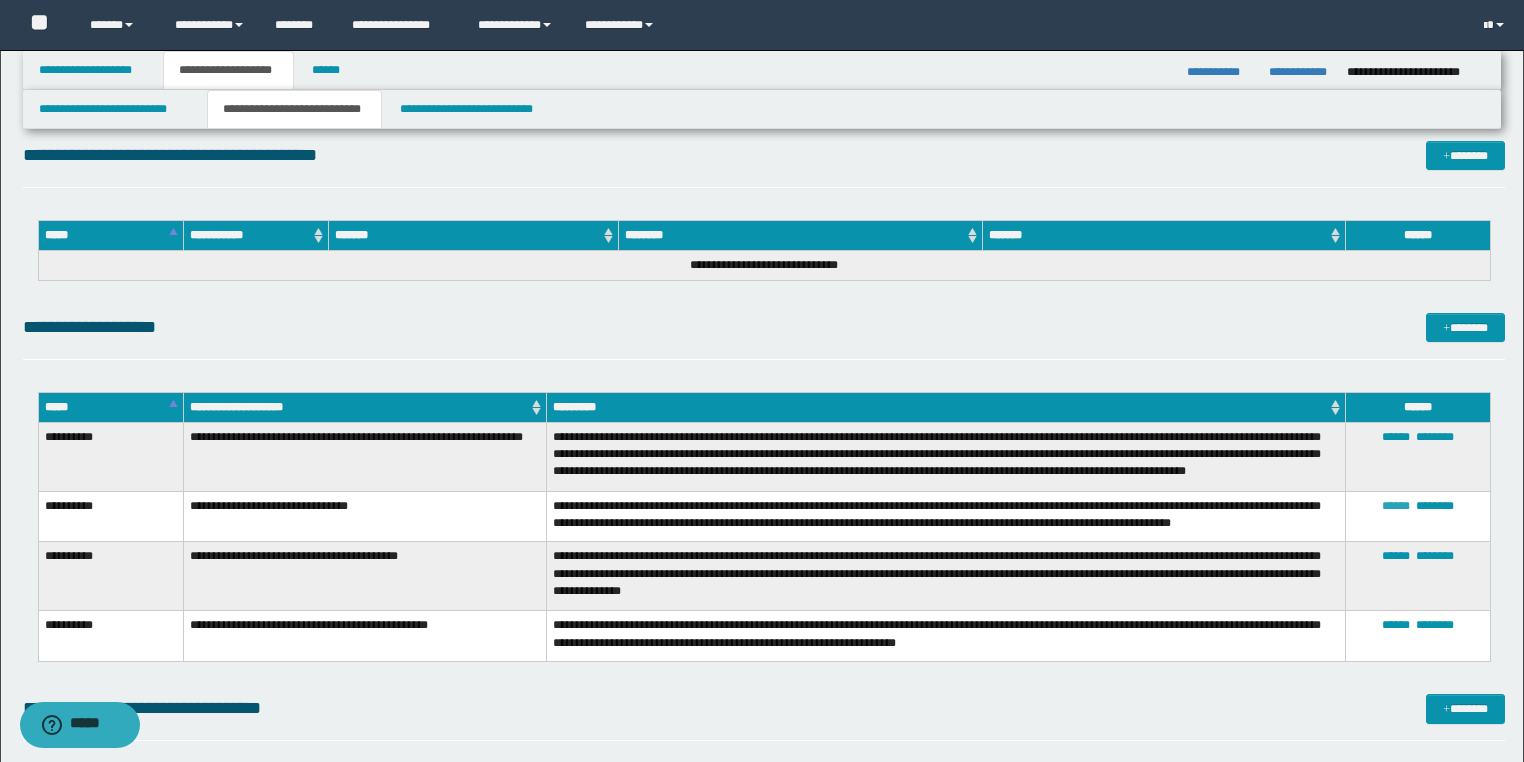 click on "******" at bounding box center (1396, 506) 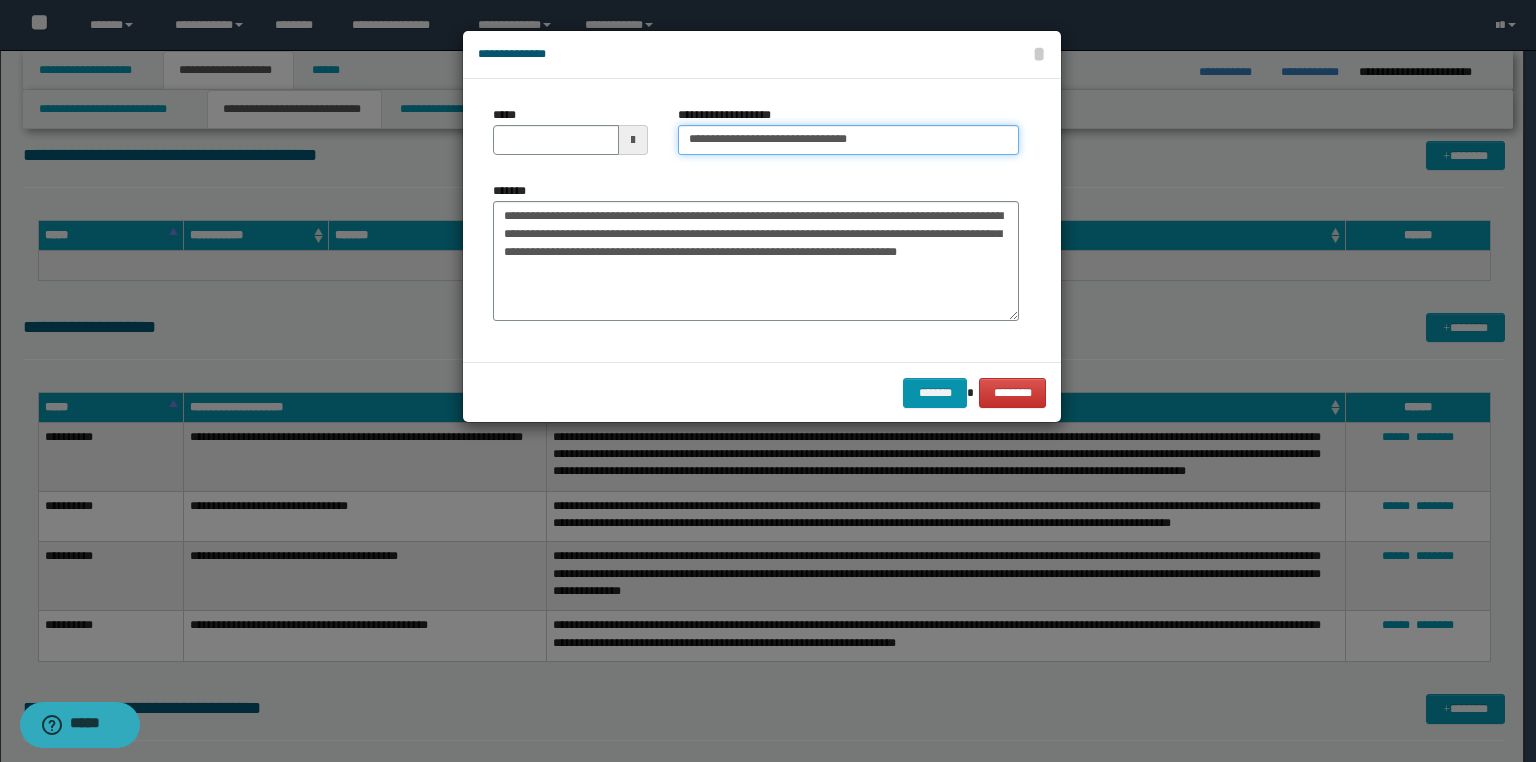 click on "**********" at bounding box center [848, 140] 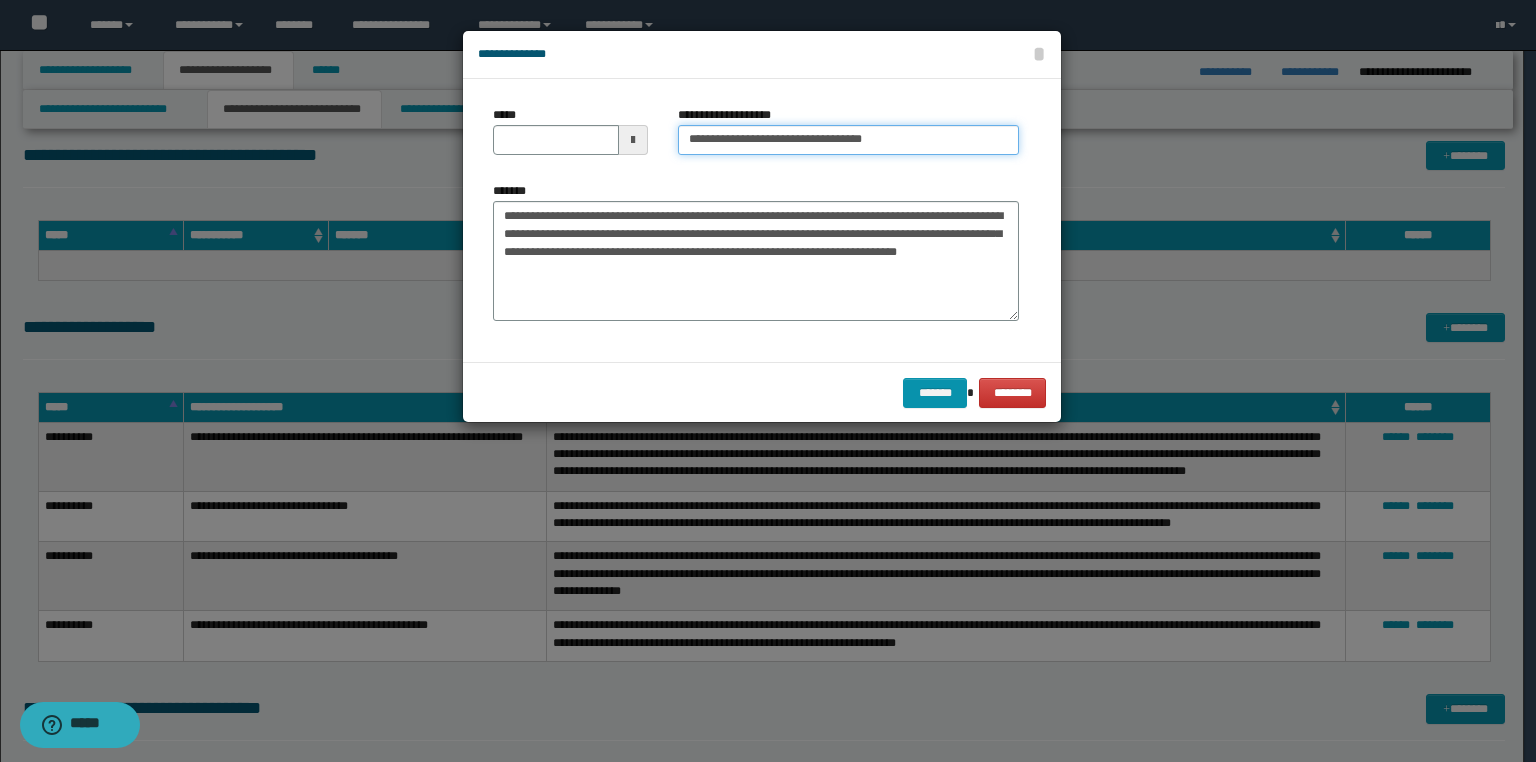 paste on "**********" 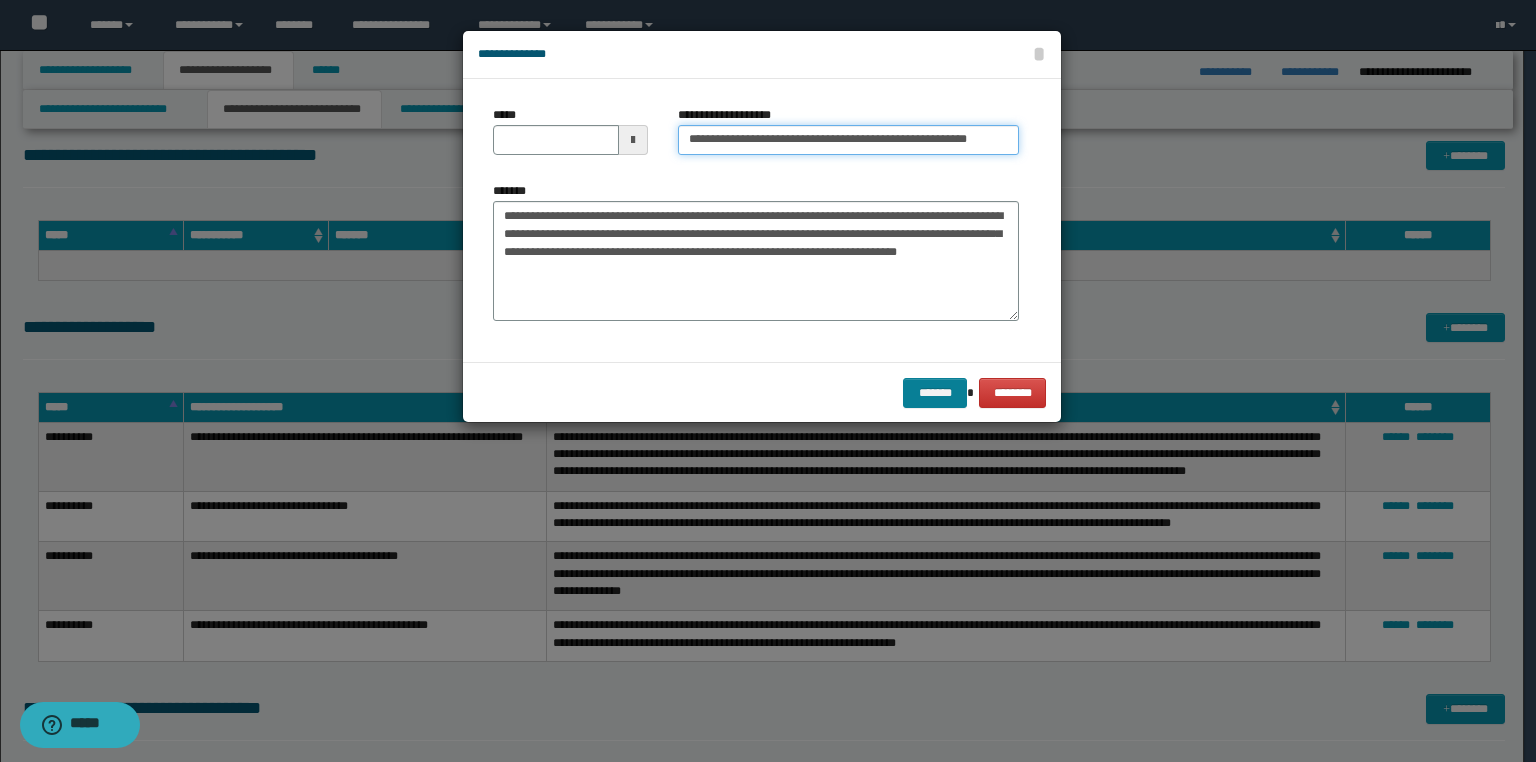 type on "**********" 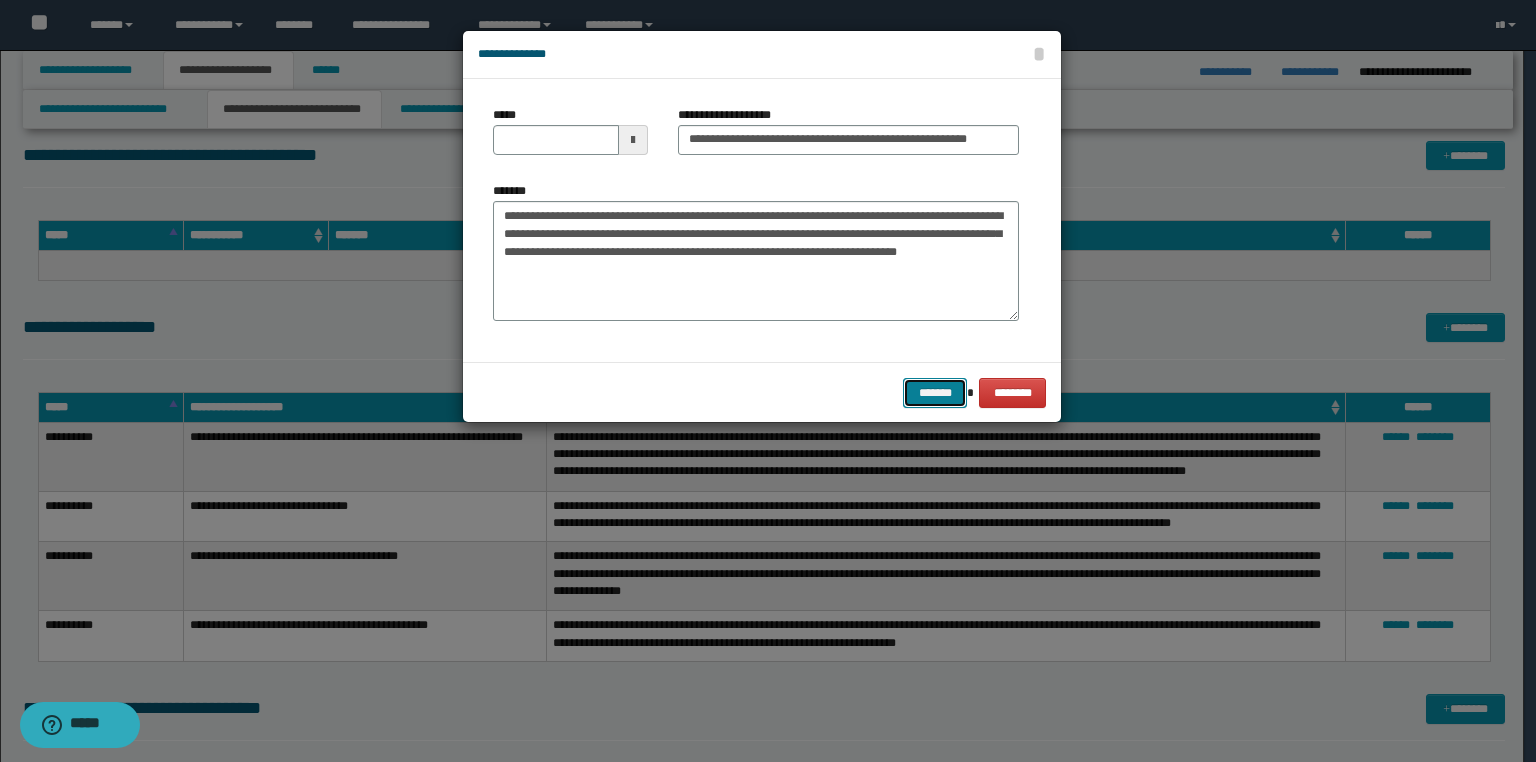 click on "*******" at bounding box center [935, 393] 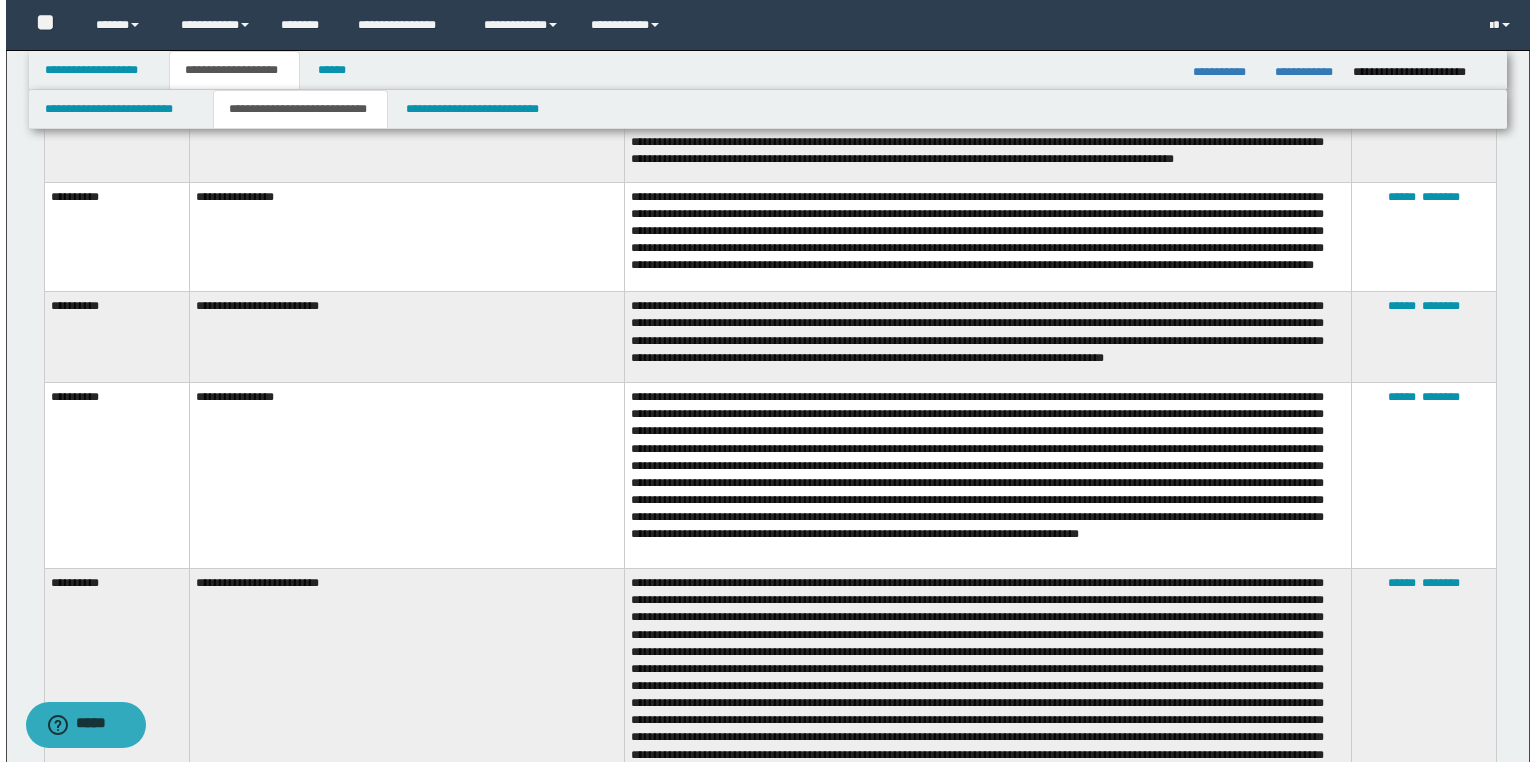 scroll, scrollTop: 2320, scrollLeft: 0, axis: vertical 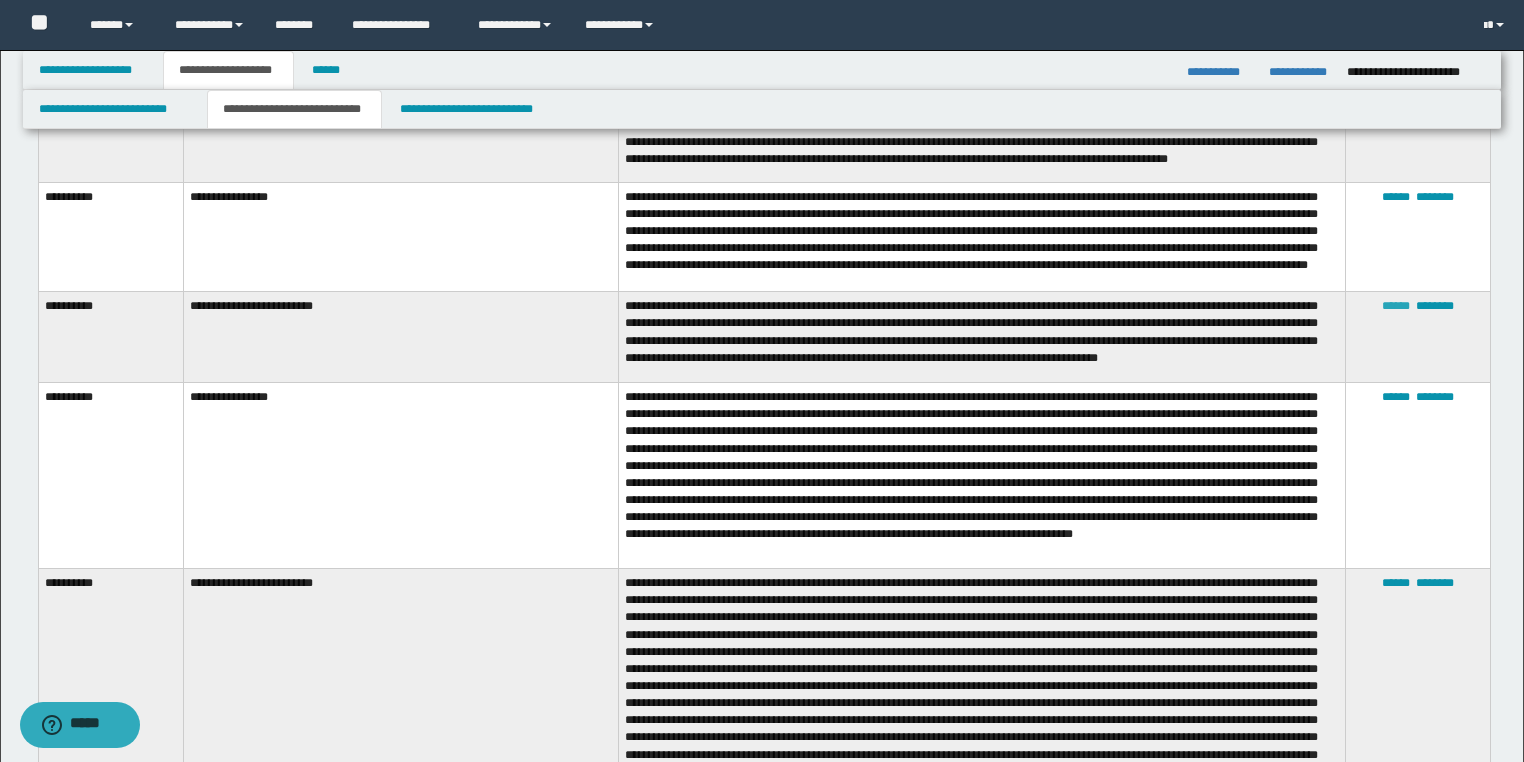 click on "******" at bounding box center [1396, 306] 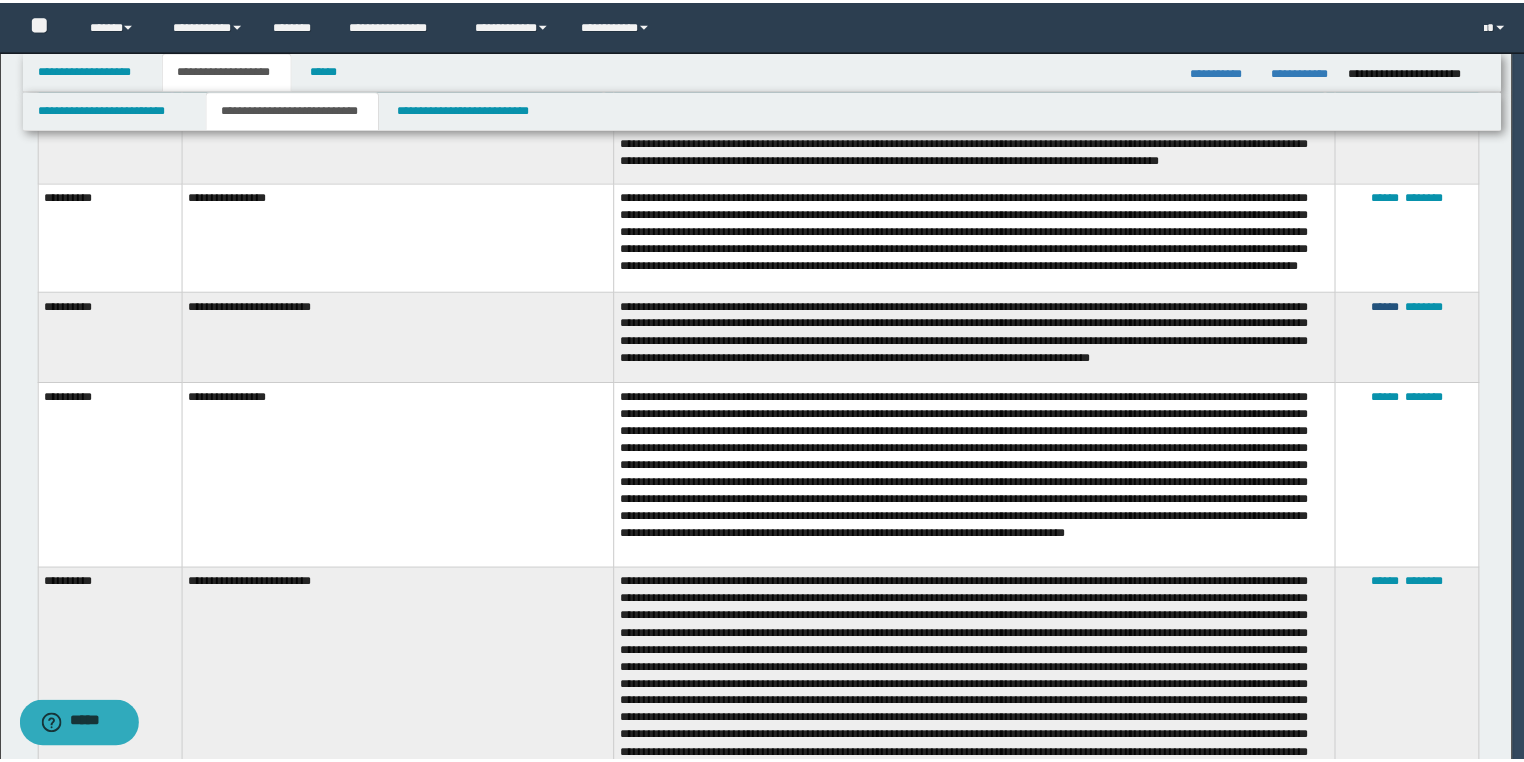 scroll, scrollTop: 0, scrollLeft: 0, axis: both 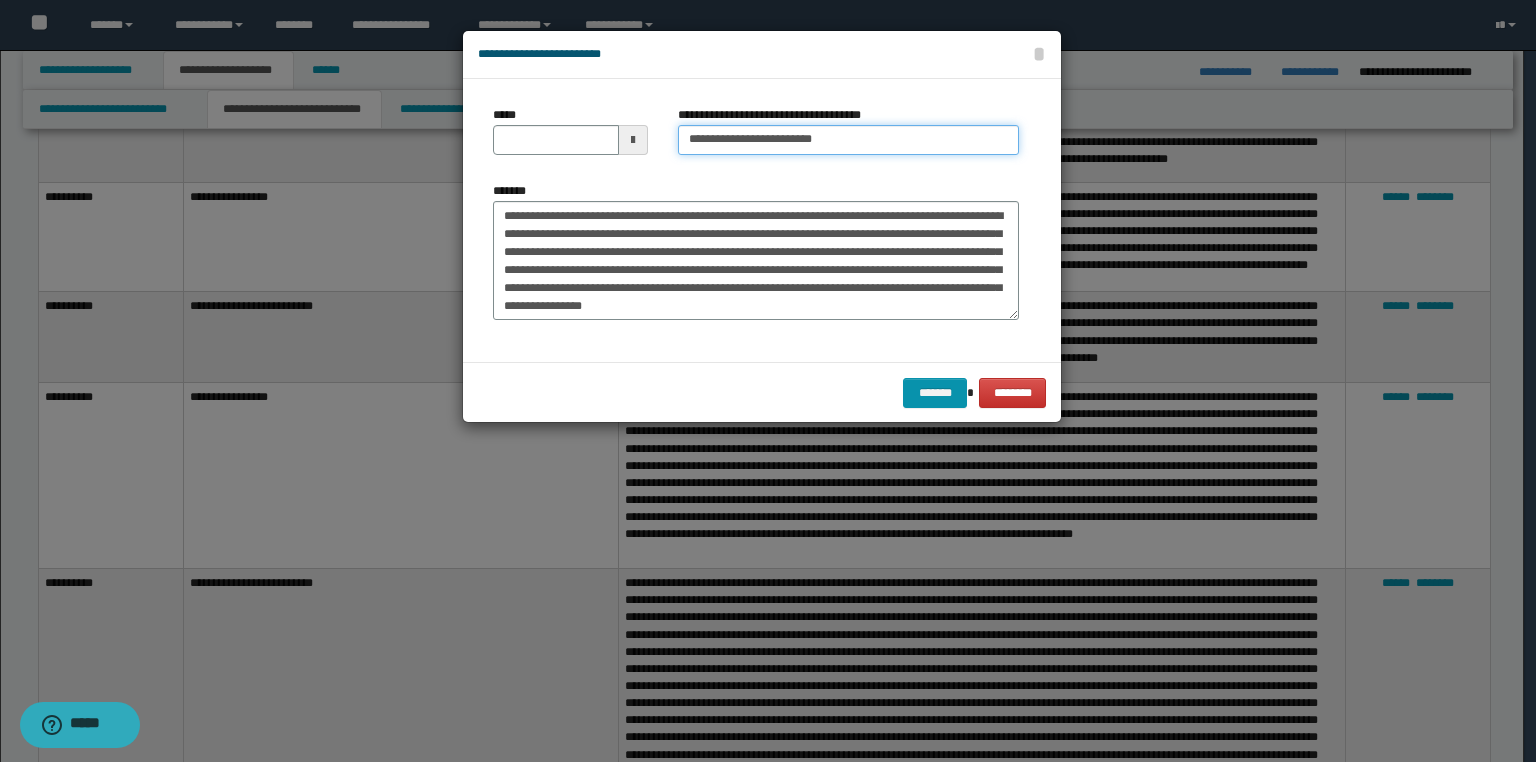 click on "**********" at bounding box center [848, 140] 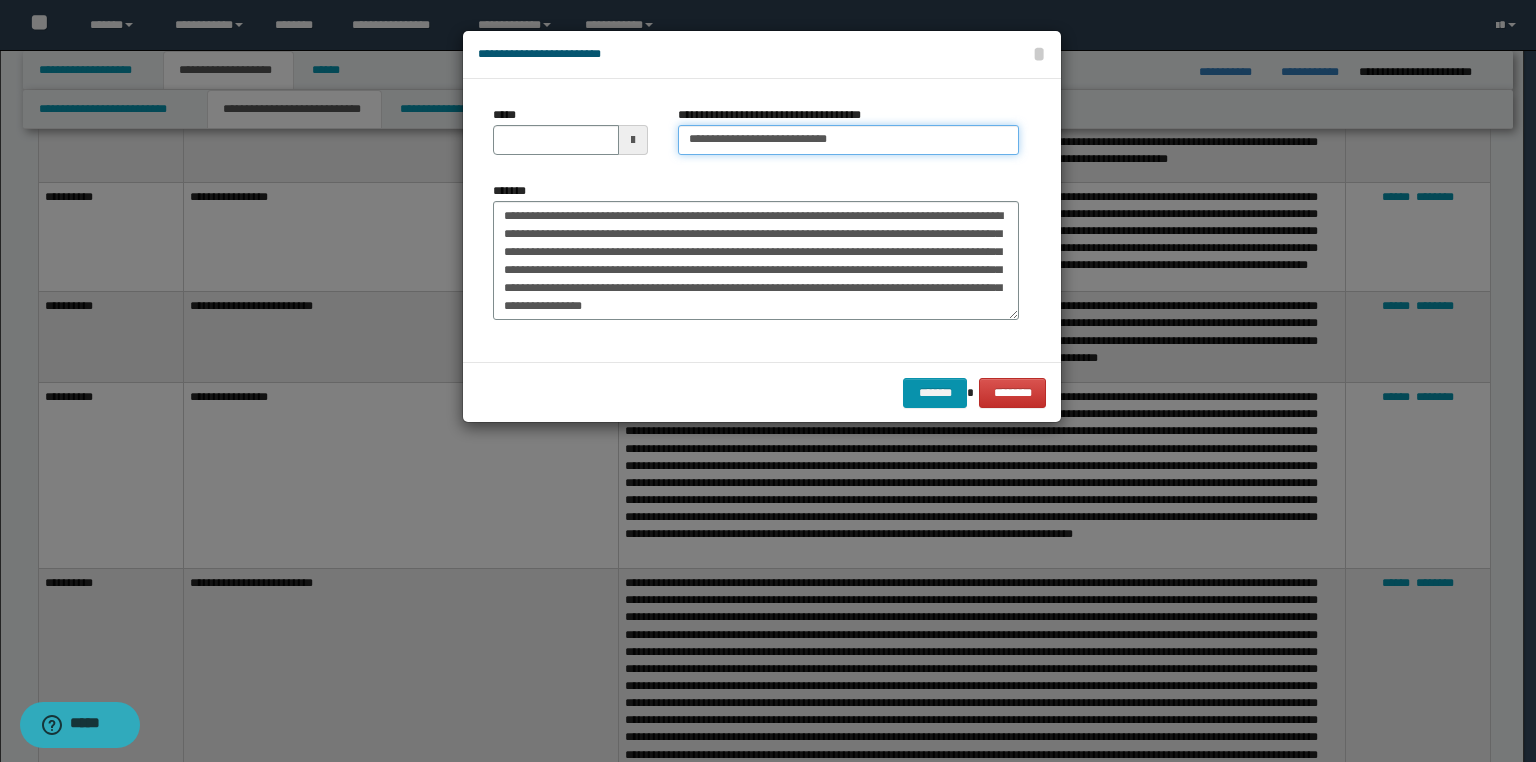 paste on "**********" 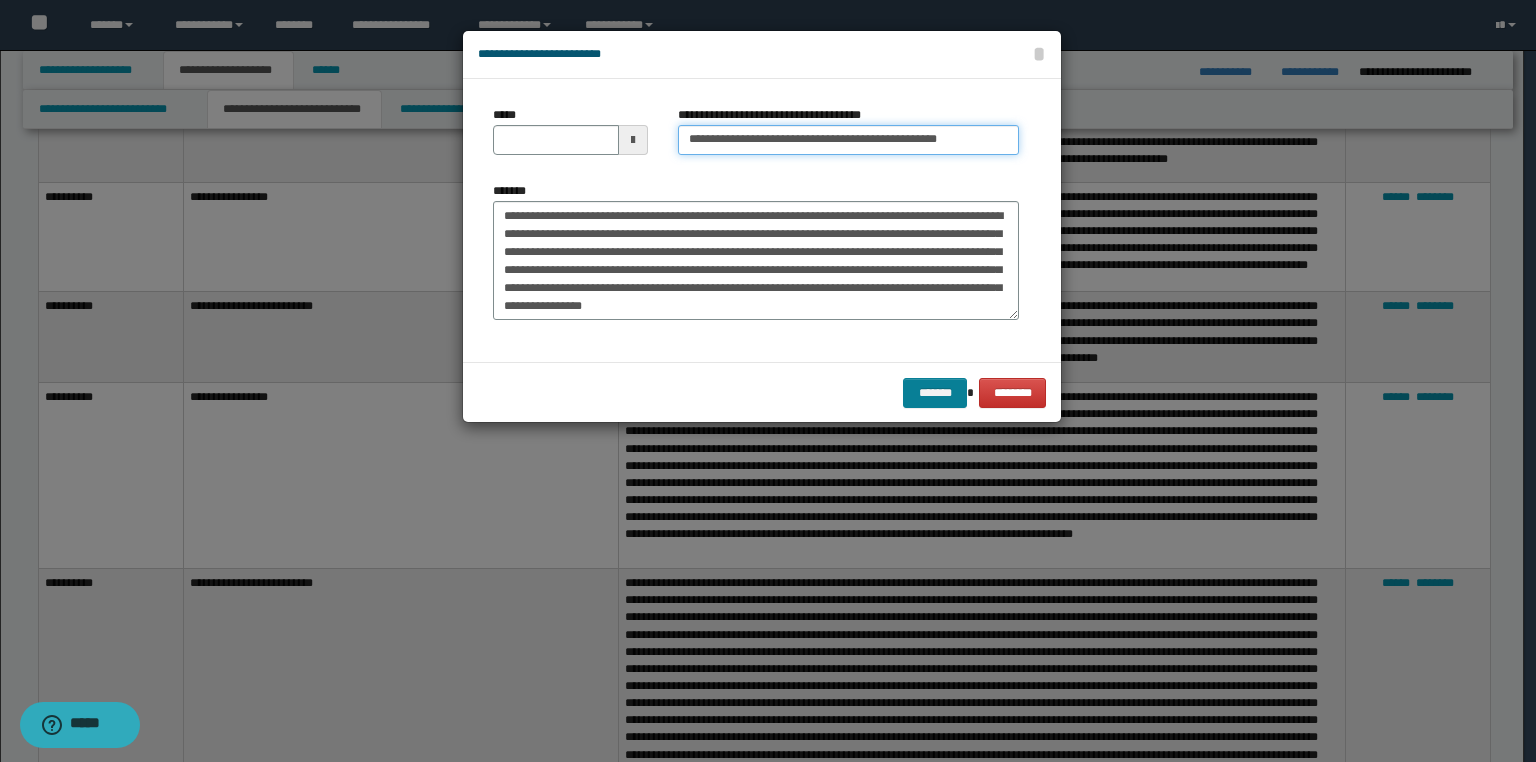 type on "**********" 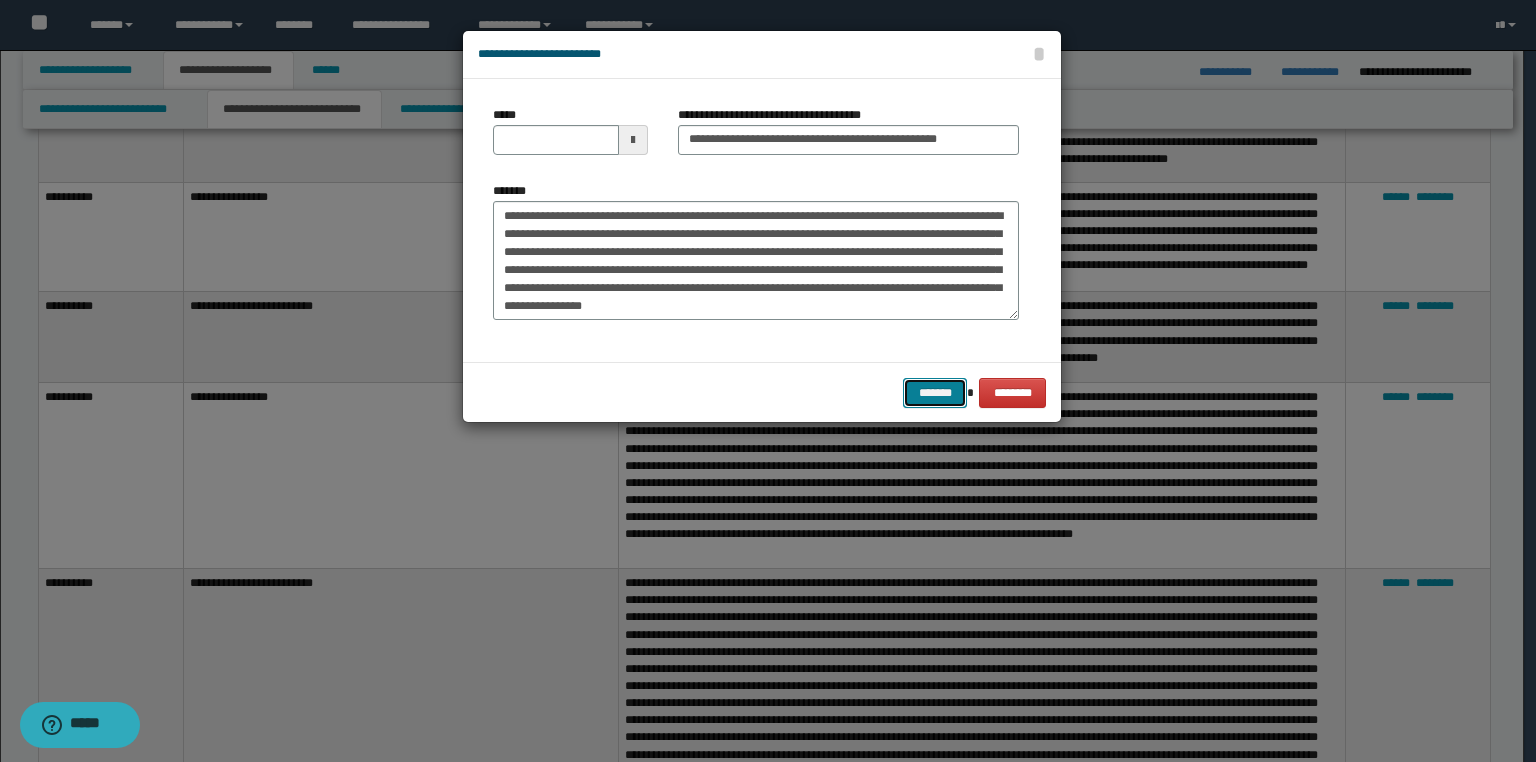 drag, startPoint x: 942, startPoint y: 390, endPoint x: 927, endPoint y: 384, distance: 16.155495 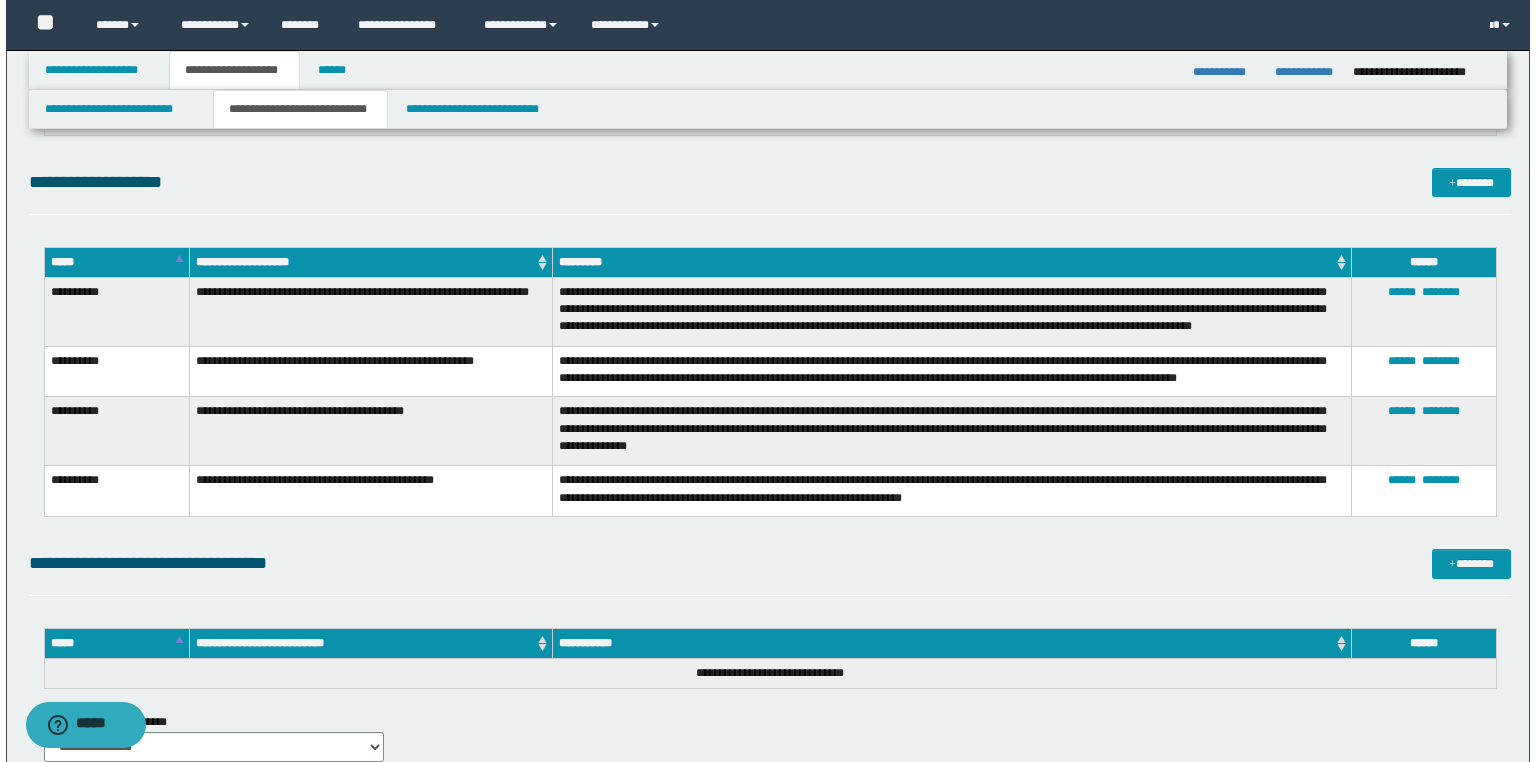 scroll, scrollTop: 3440, scrollLeft: 0, axis: vertical 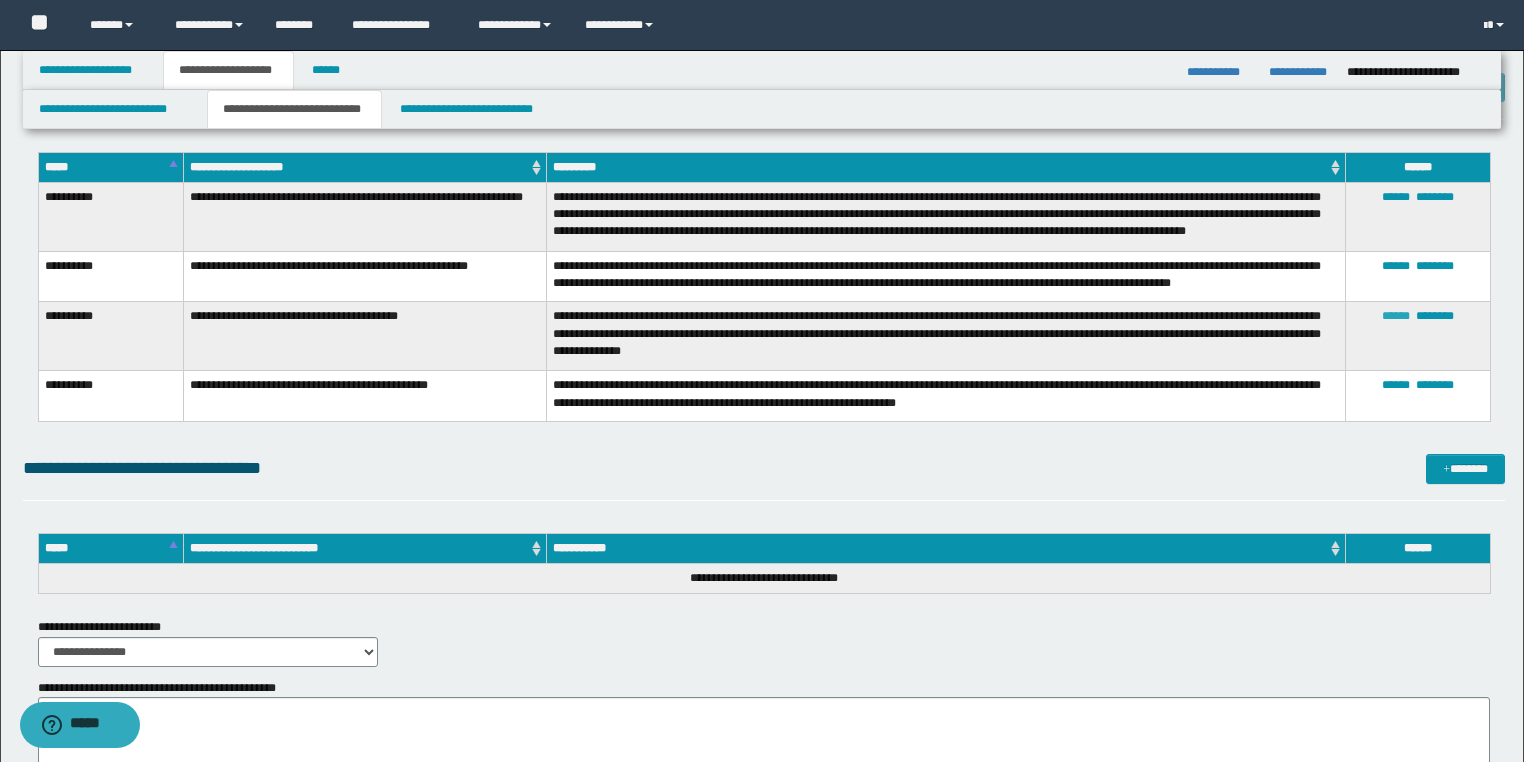click on "******" at bounding box center [1396, 316] 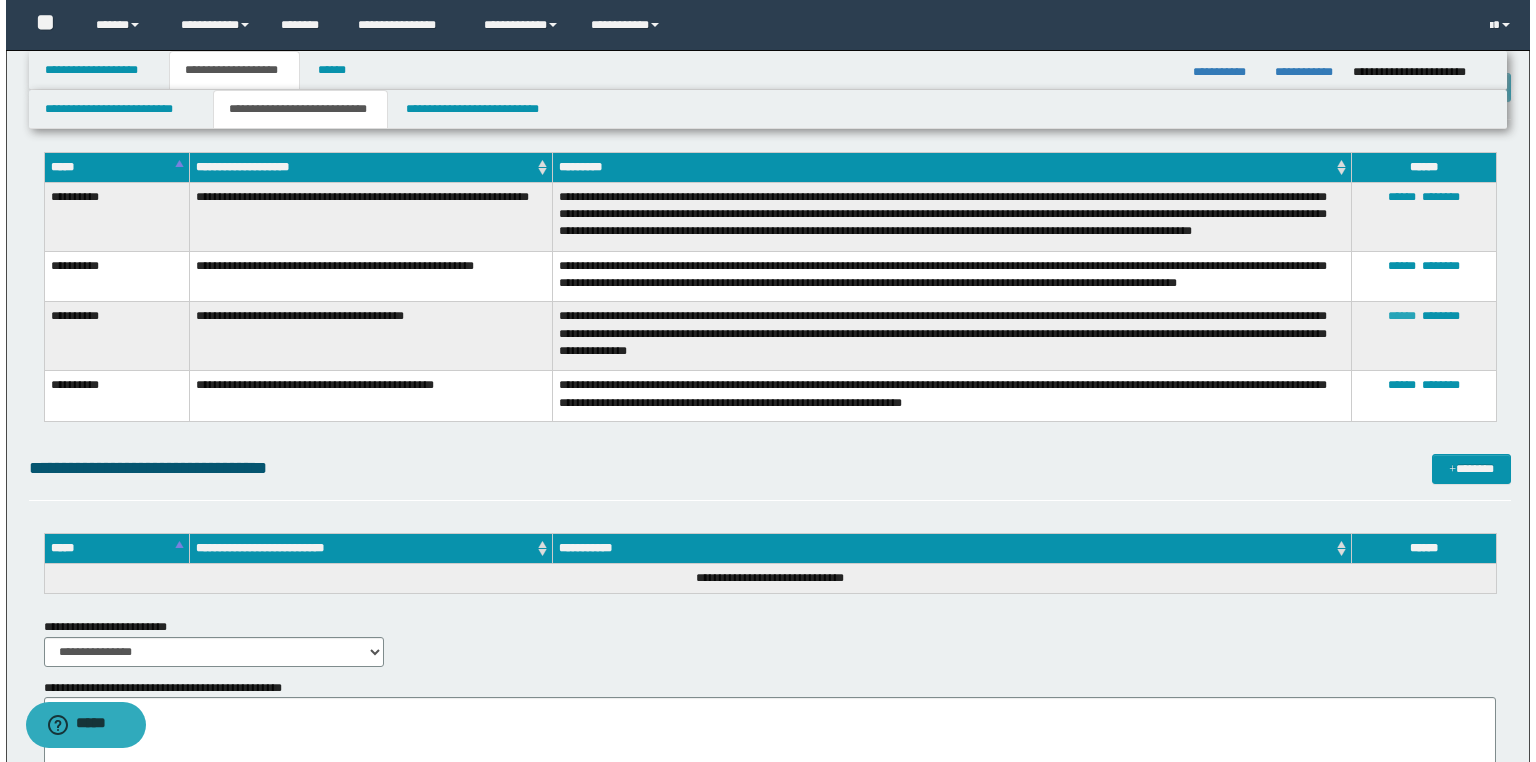type on "**********" 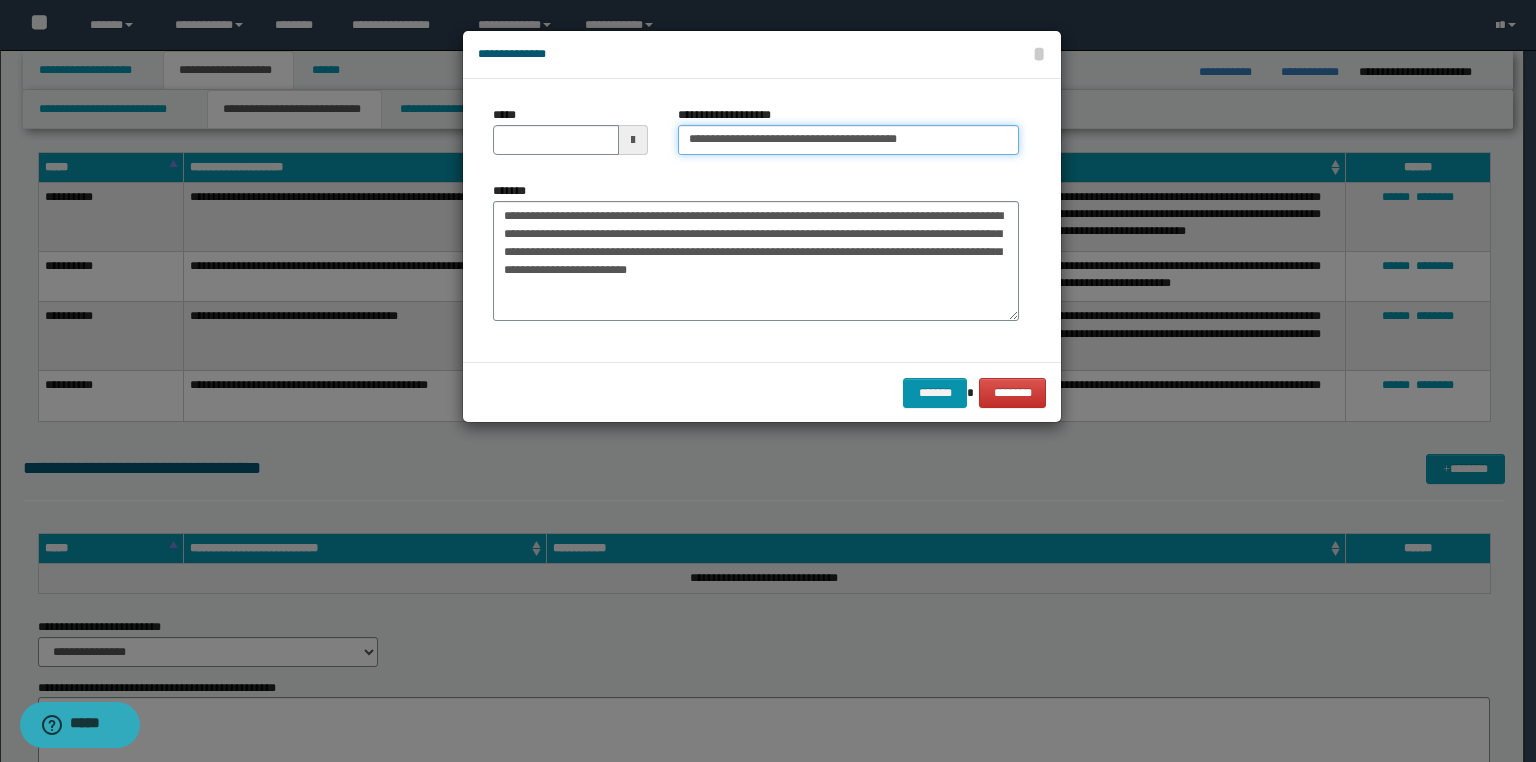 click on "**********" at bounding box center [848, 140] 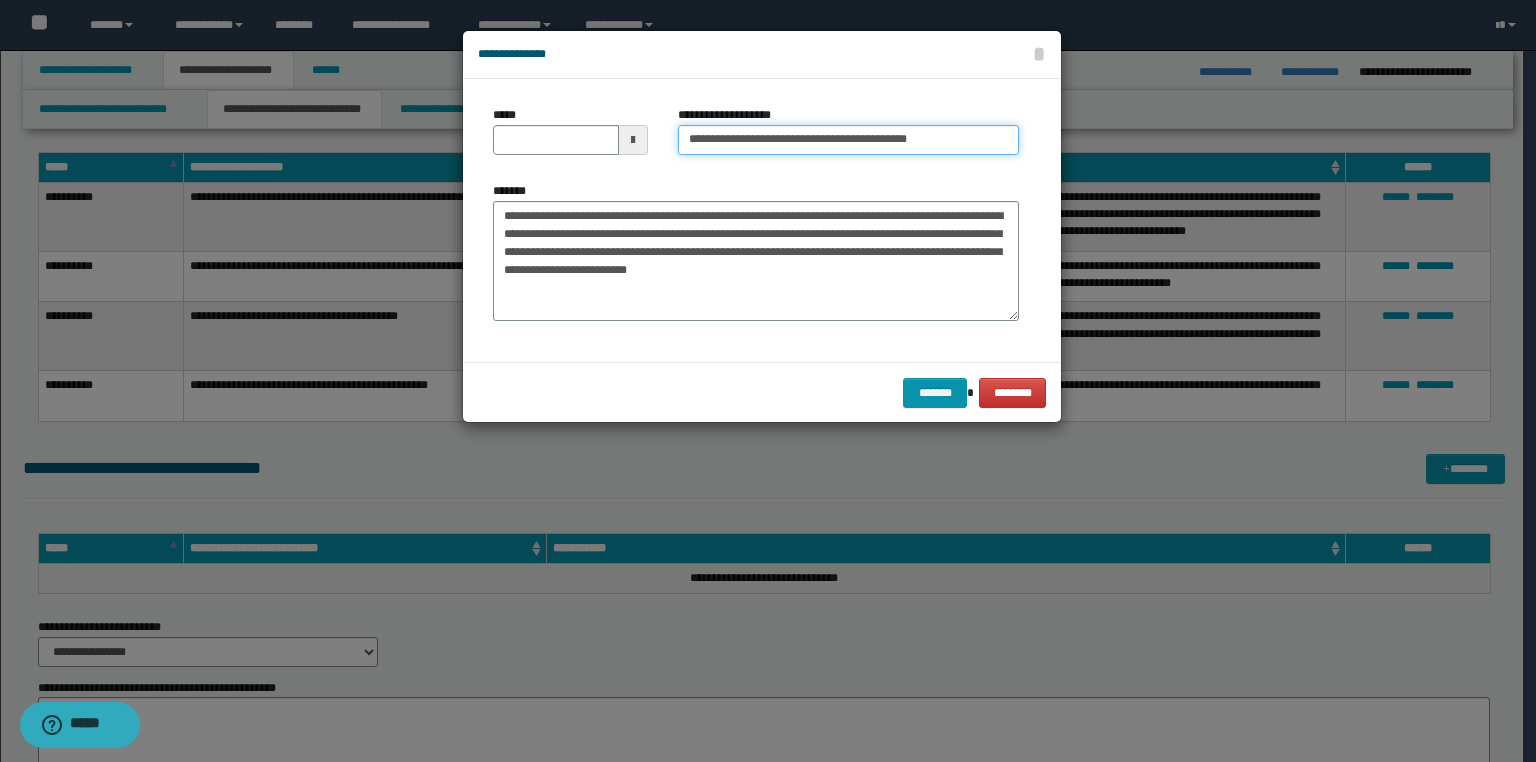 paste on "**********" 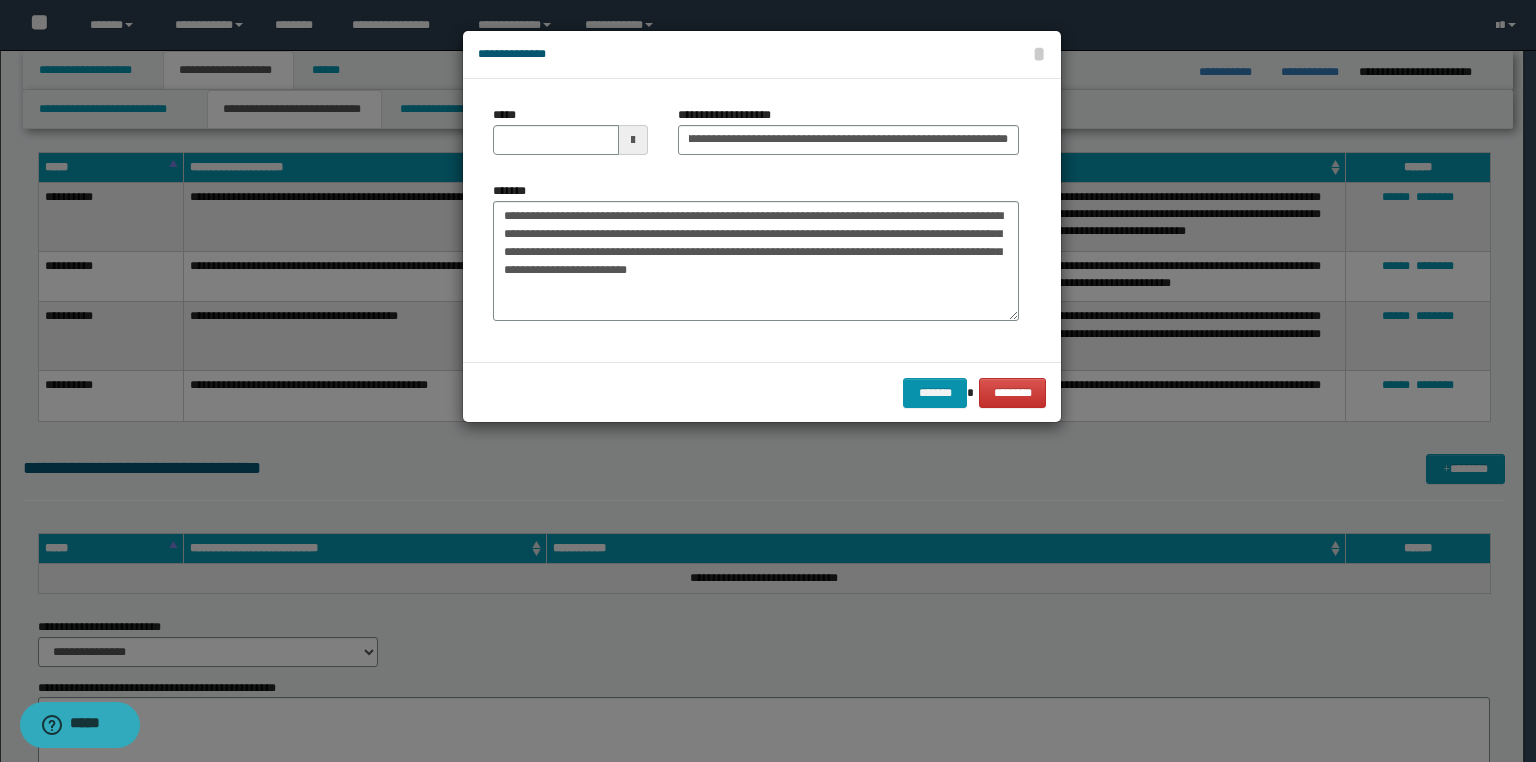 scroll, scrollTop: 0, scrollLeft: 0, axis: both 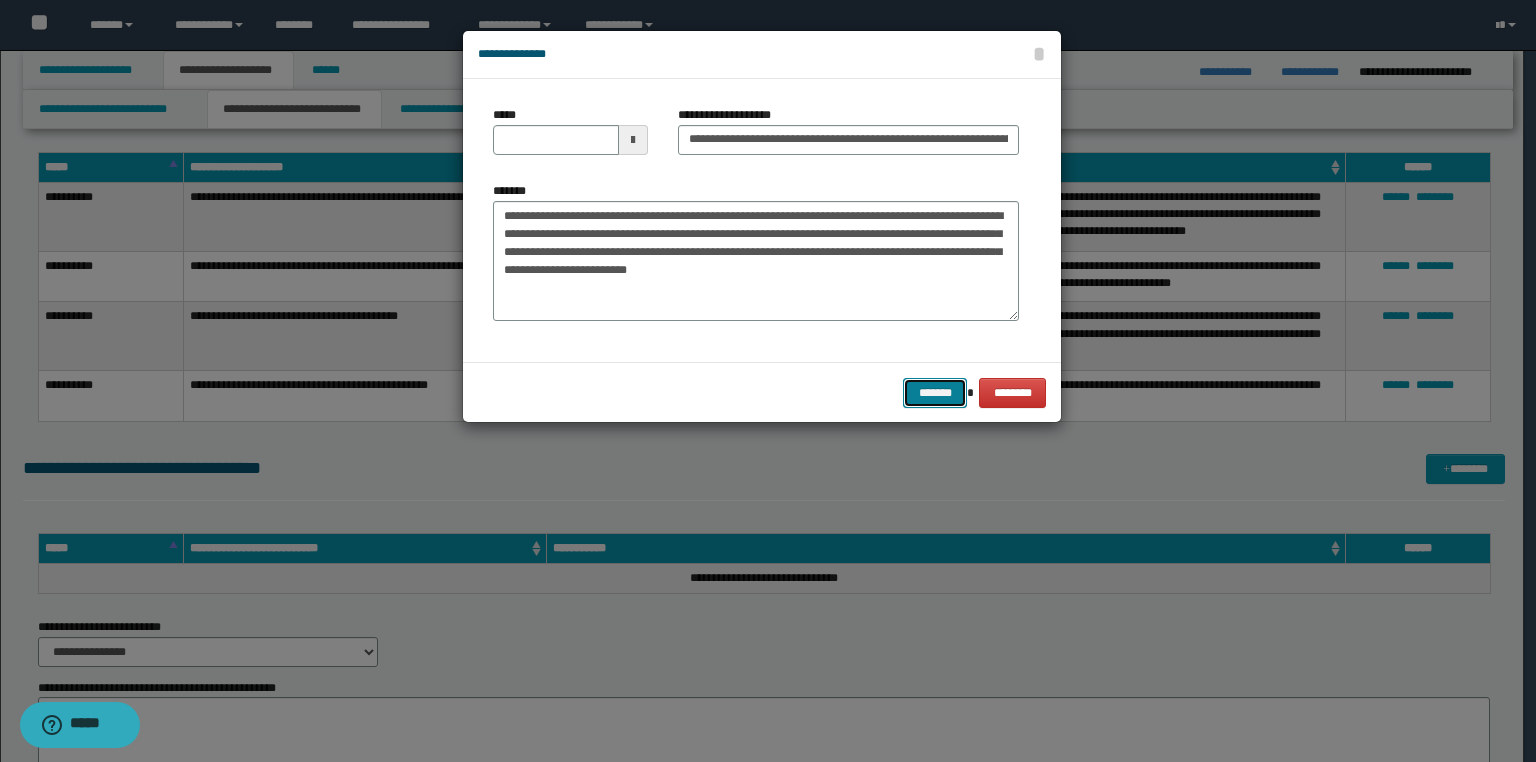 click on "*******" at bounding box center [935, 393] 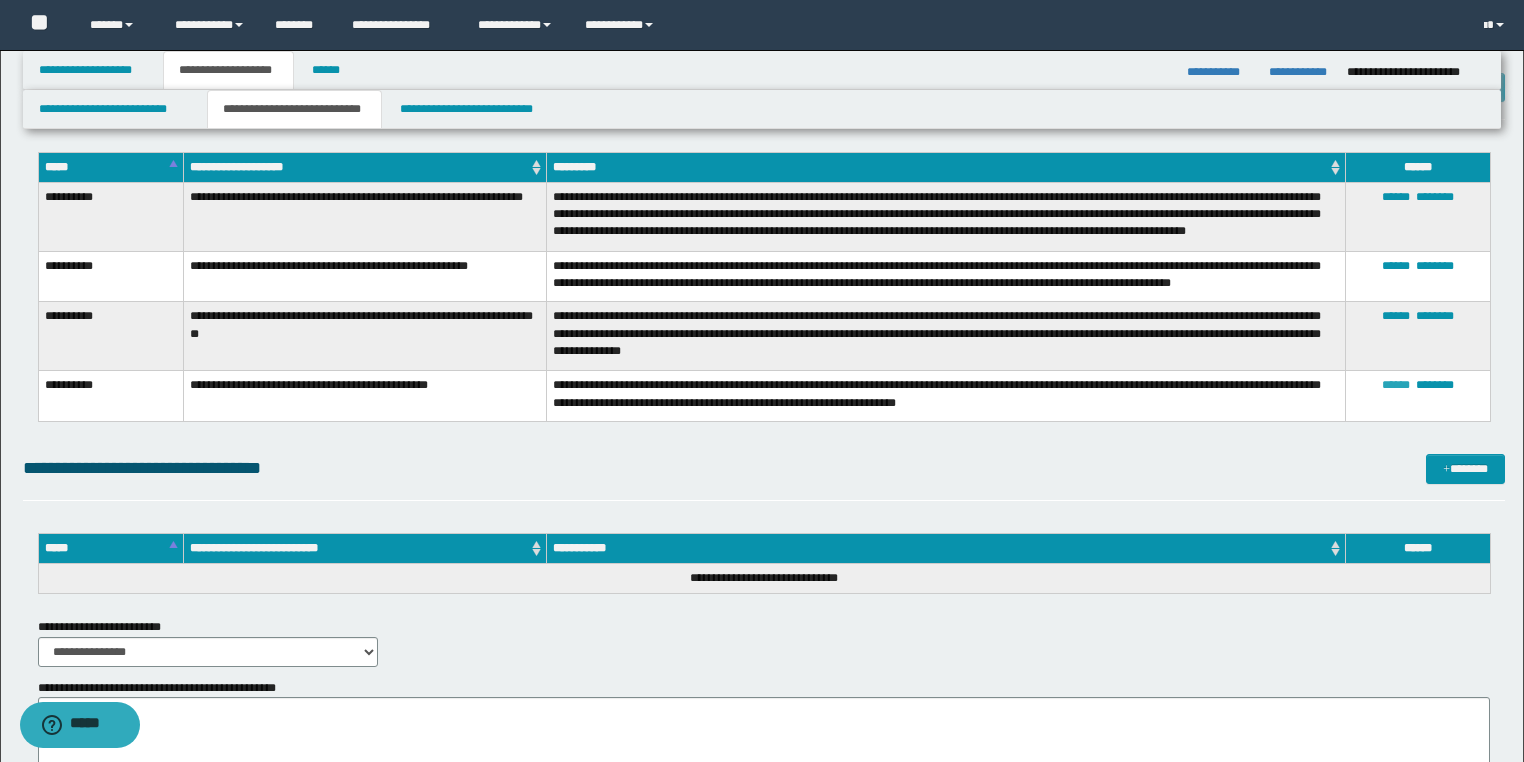 click on "******" at bounding box center [1396, 385] 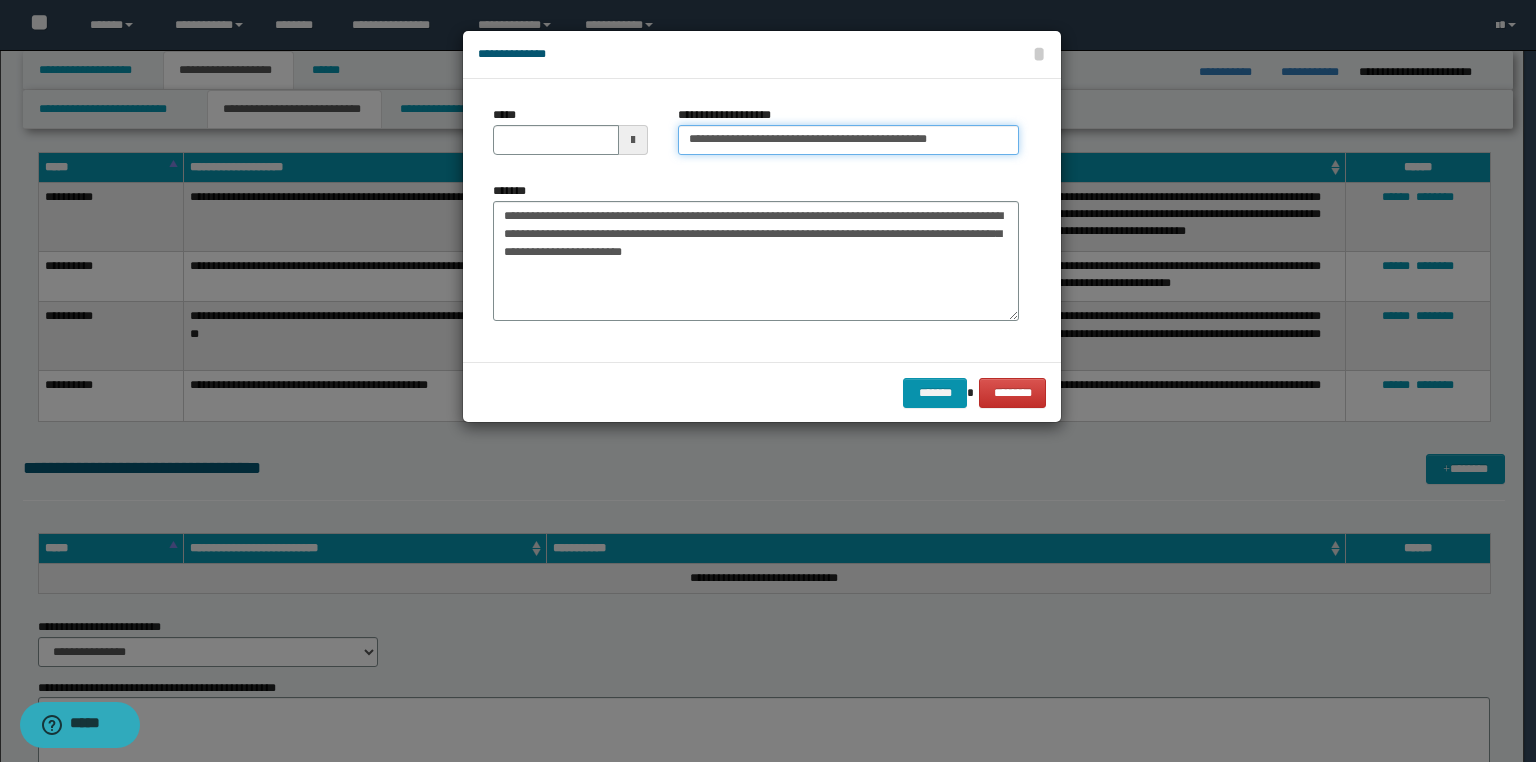click on "**********" at bounding box center (848, 140) 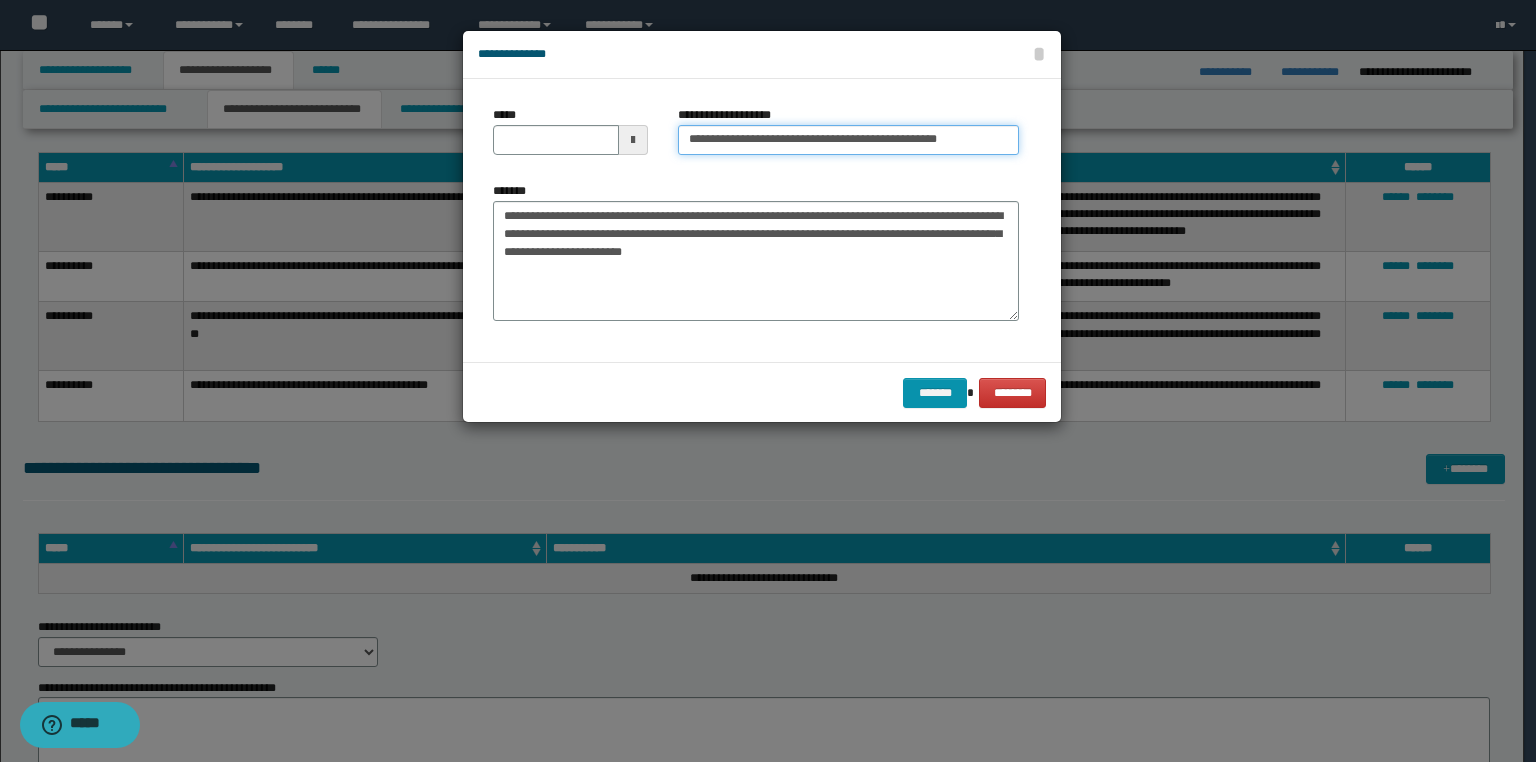 paste on "**********" 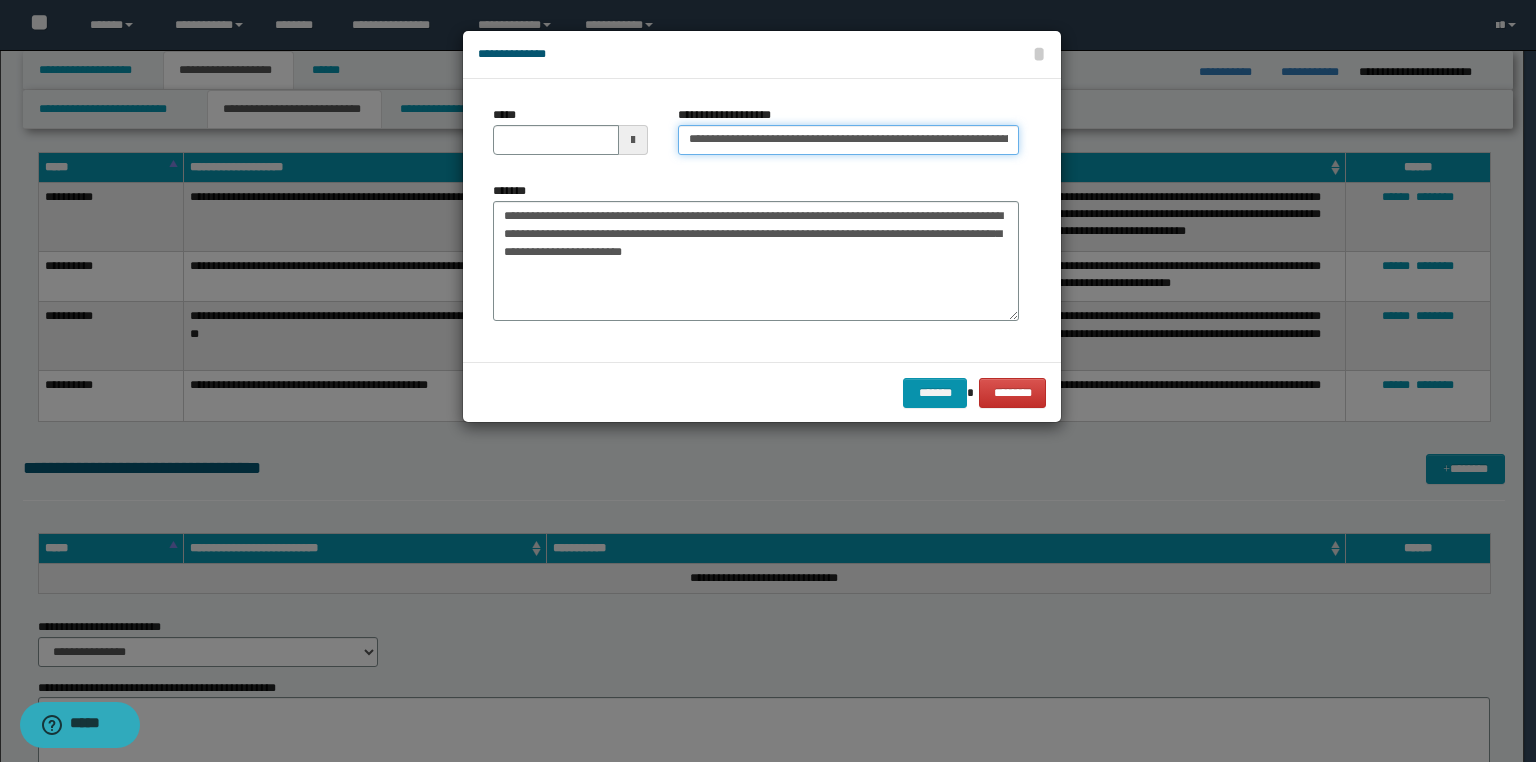 scroll, scrollTop: 0, scrollLeft: 59, axis: horizontal 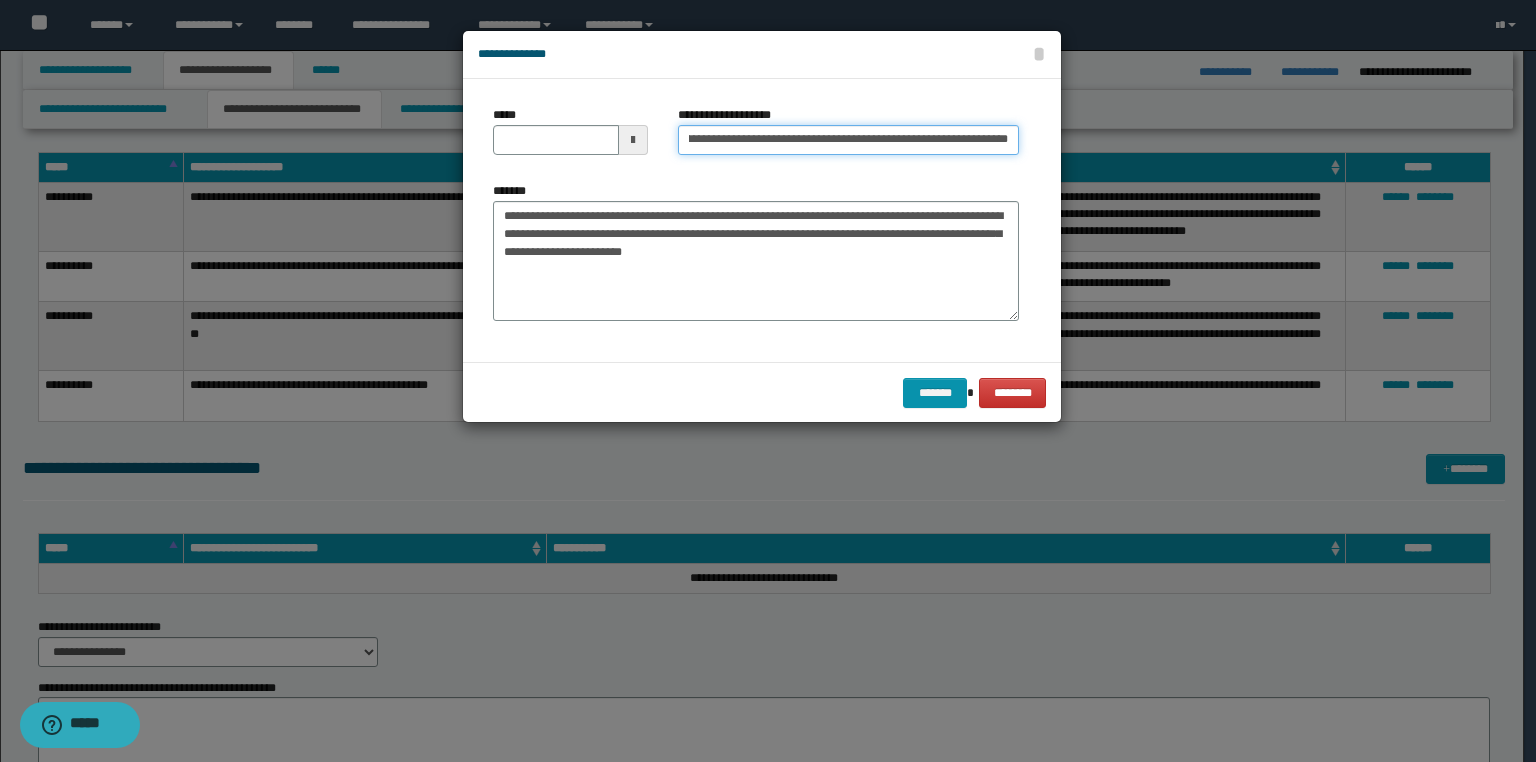 click on "**********" at bounding box center [848, 140] 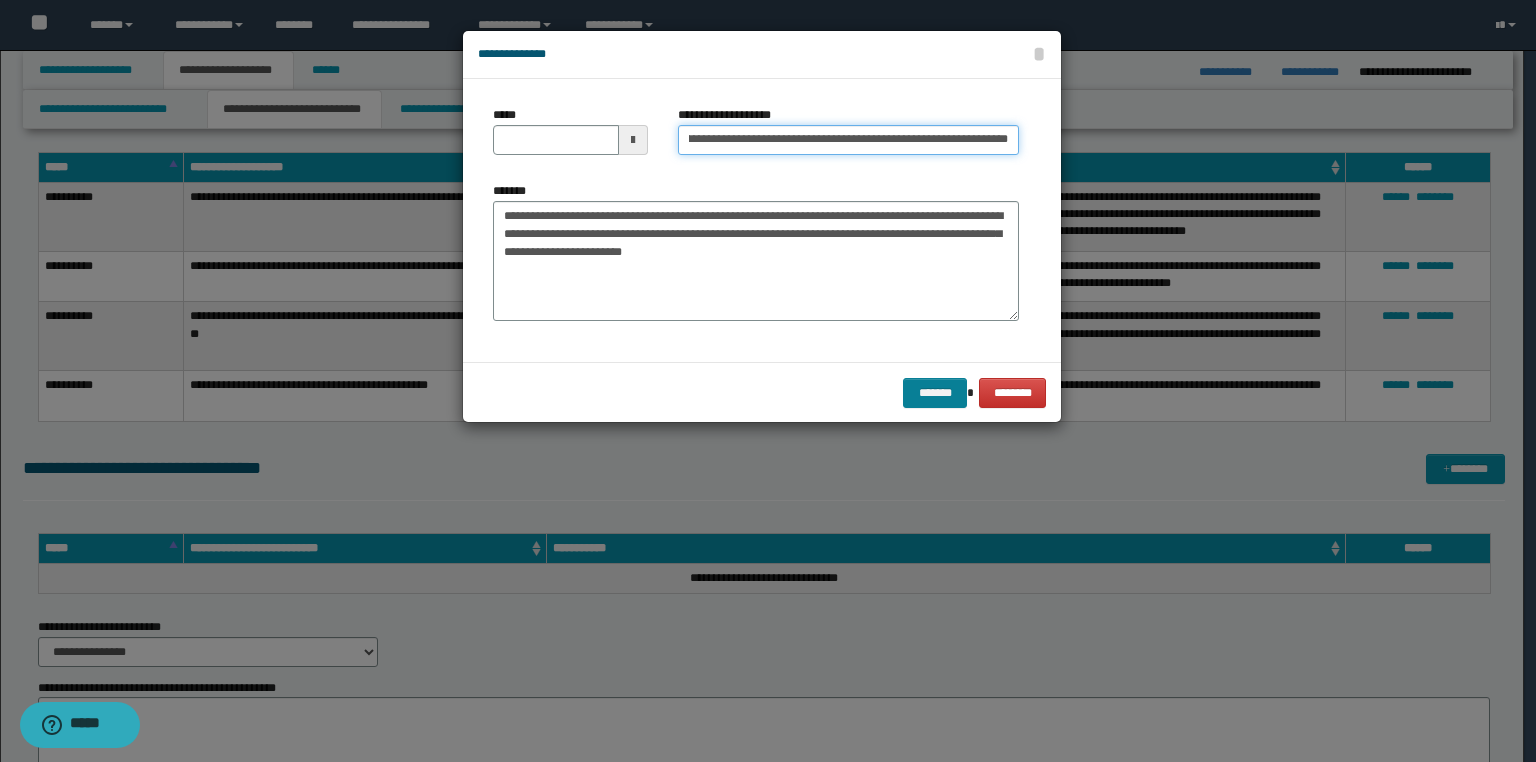 type on "**********" 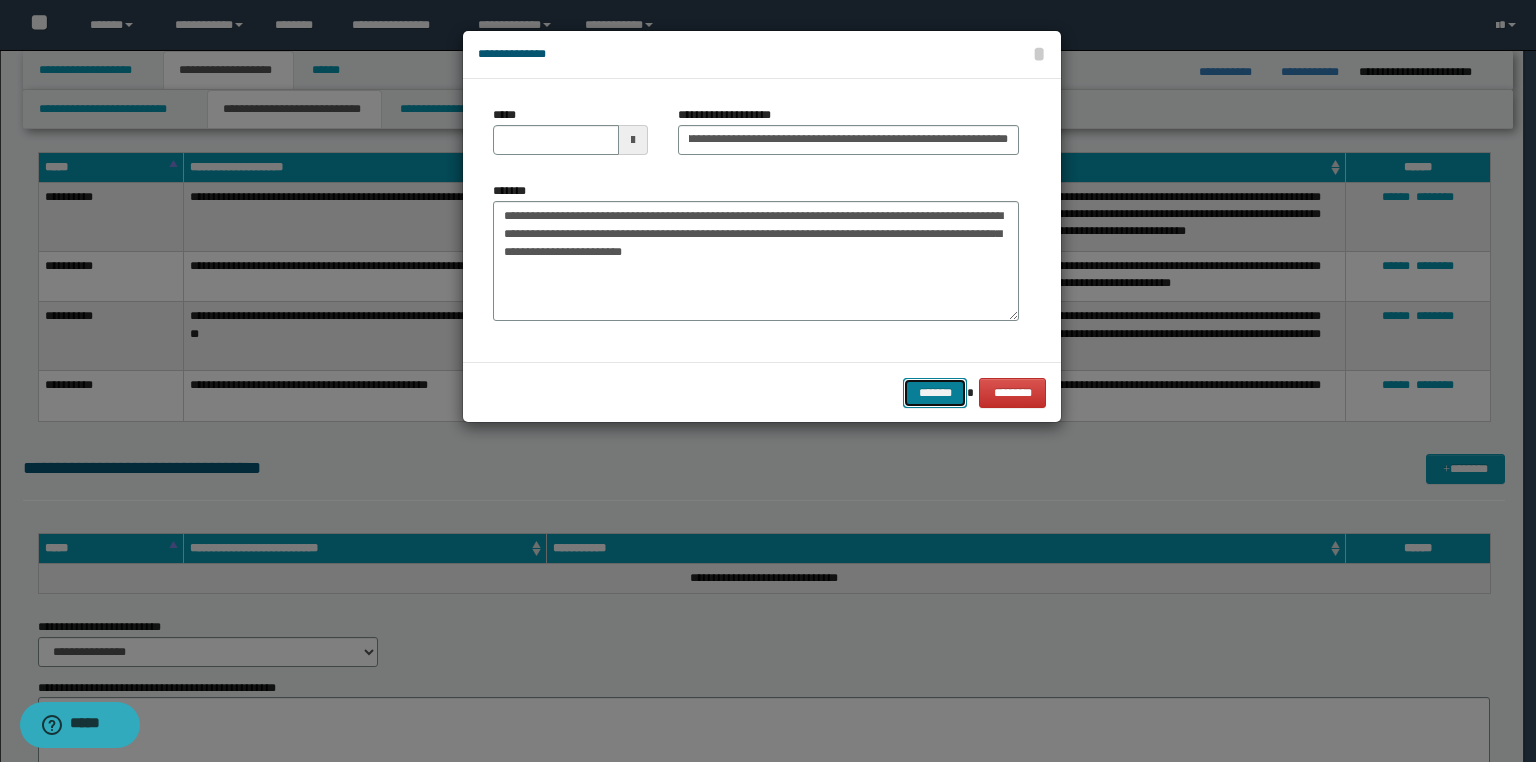 click on "*******" at bounding box center (935, 393) 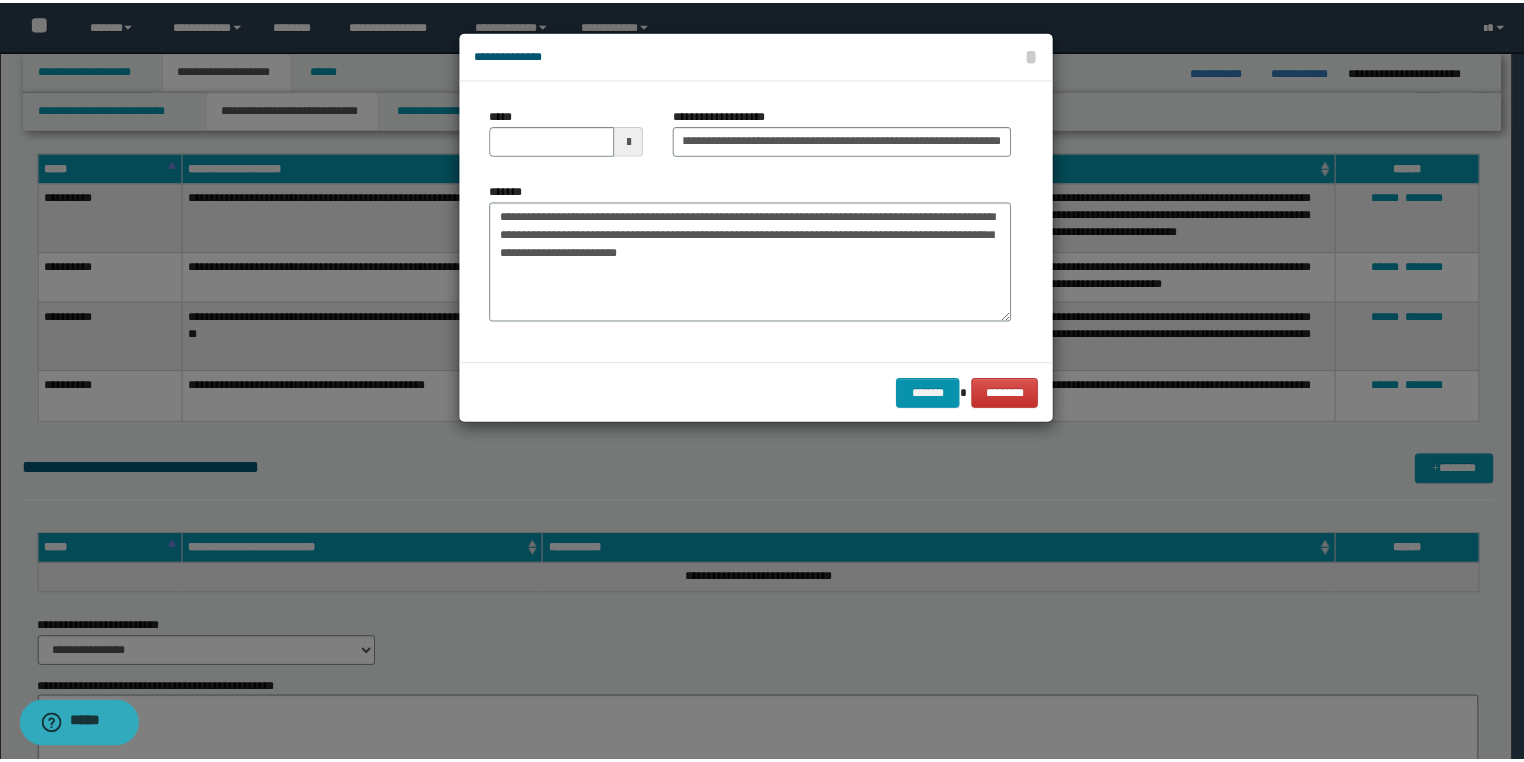 scroll, scrollTop: 0, scrollLeft: 0, axis: both 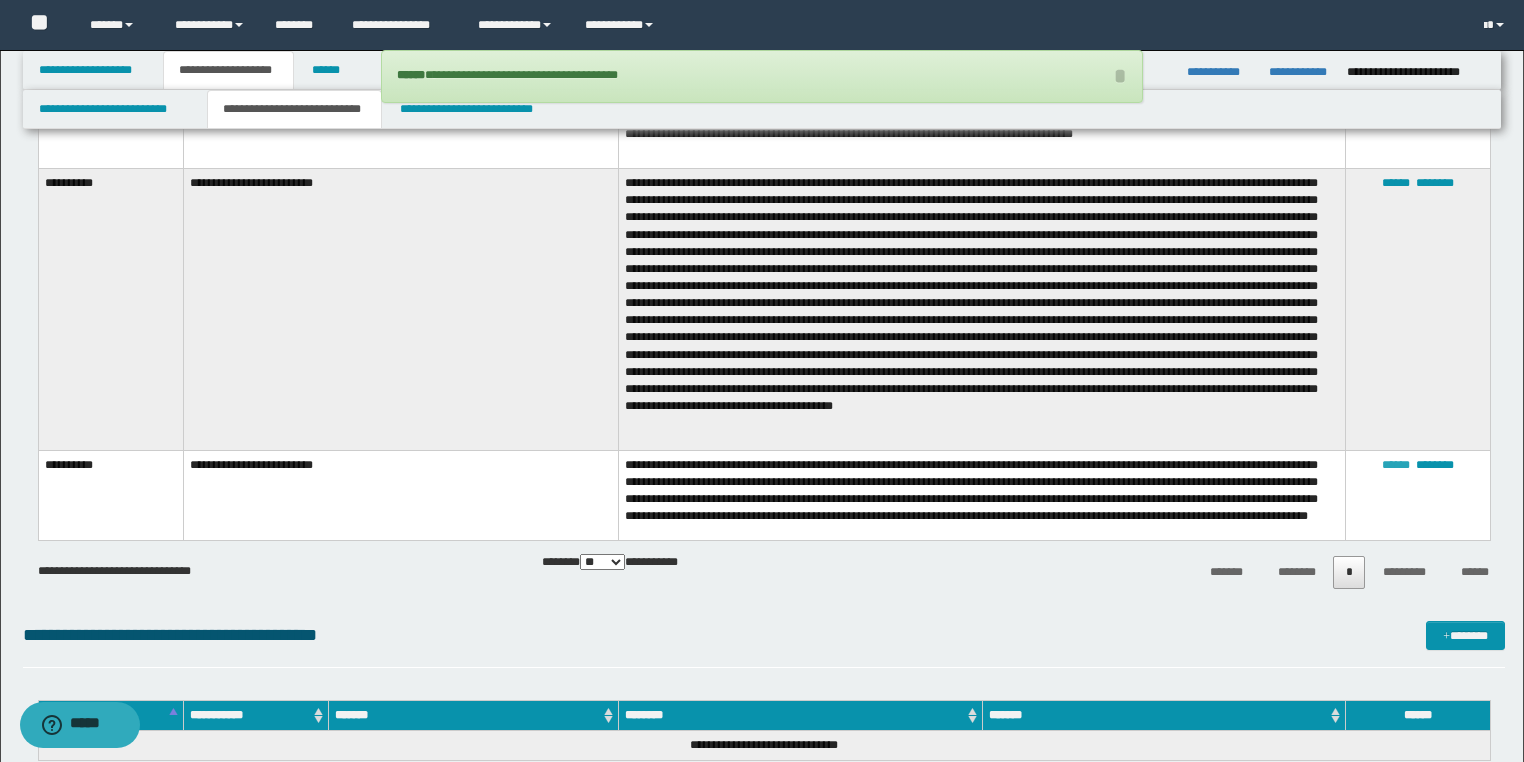 click on "******" at bounding box center [1396, 465] 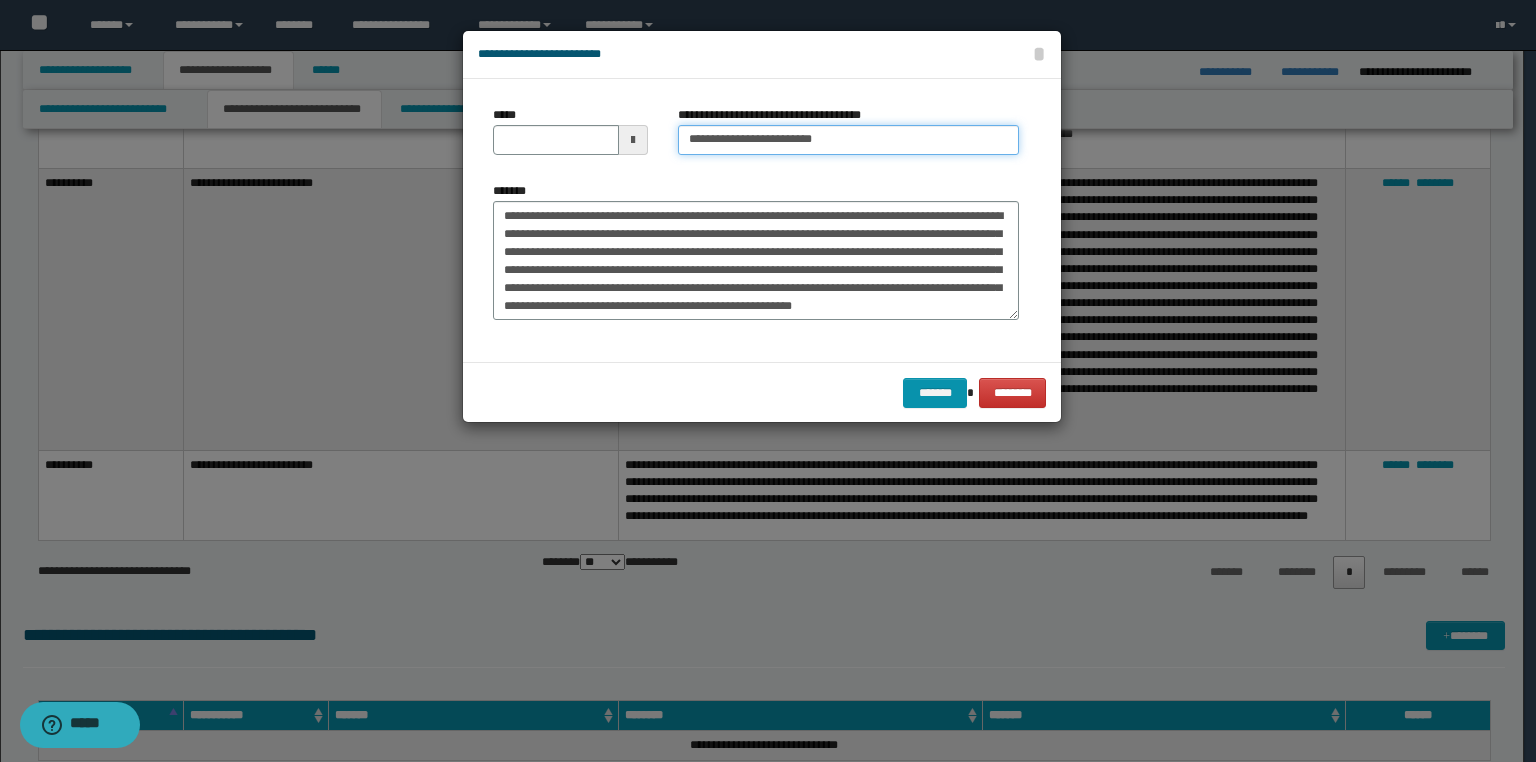 click on "**********" at bounding box center [848, 140] 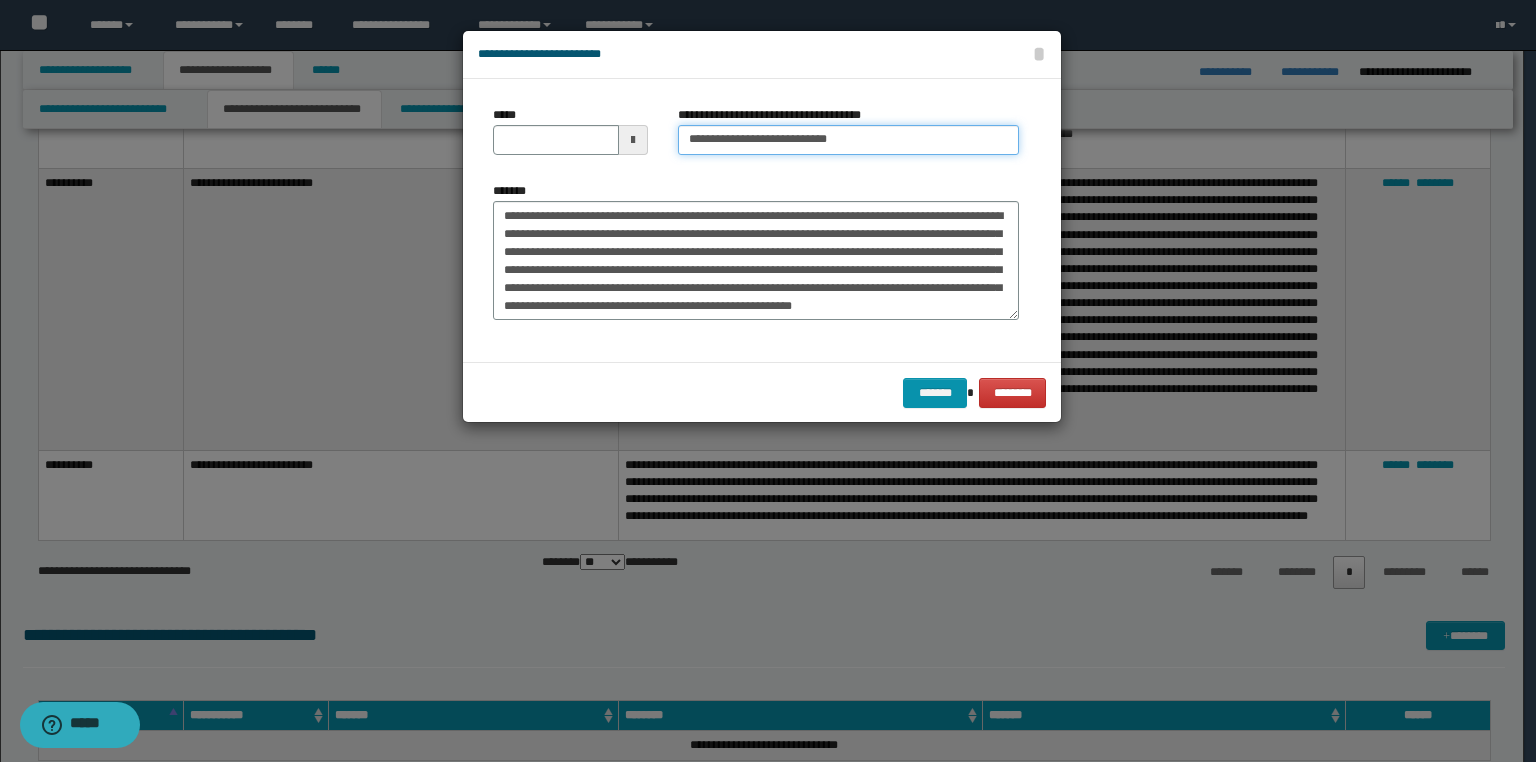 paste on "**********" 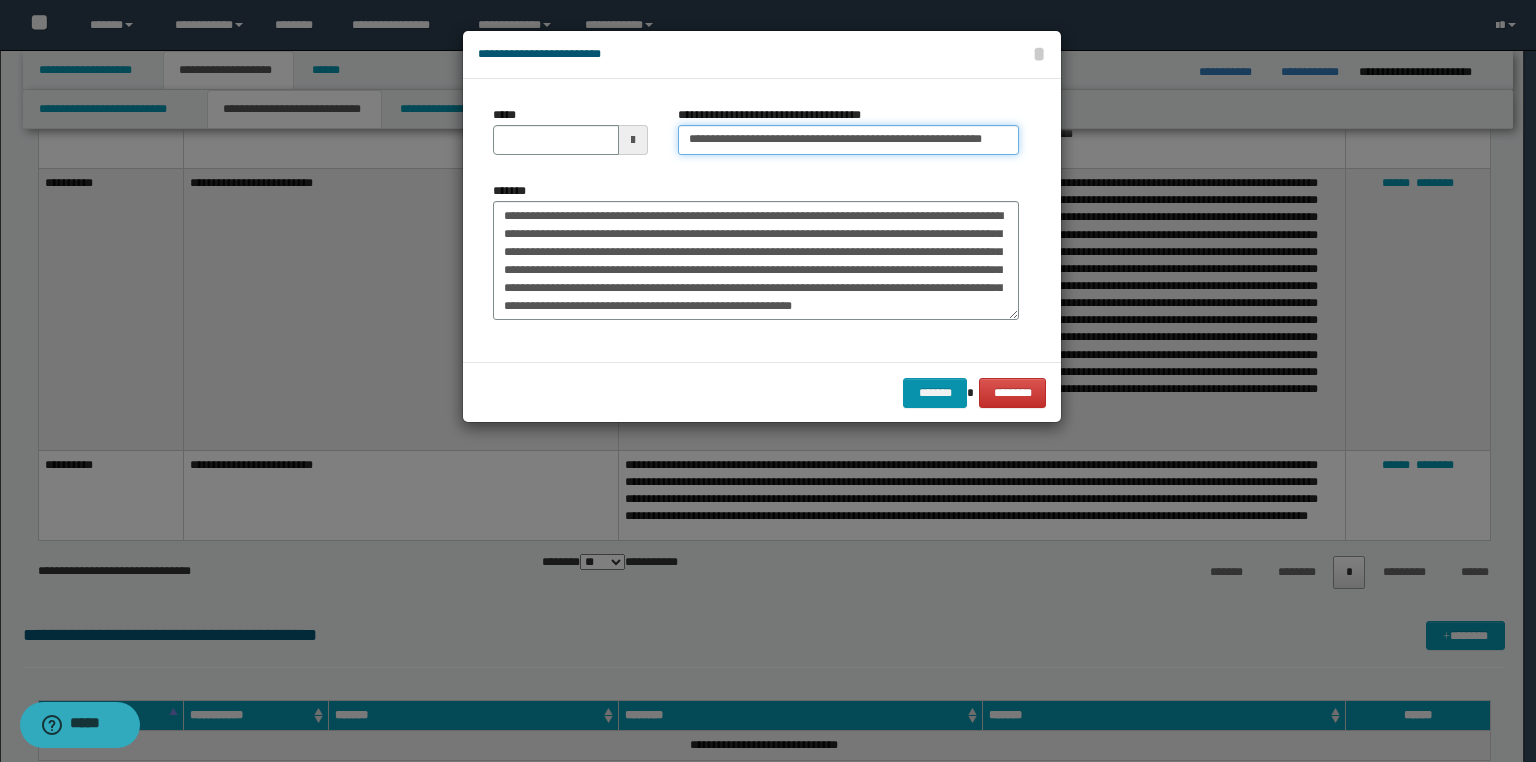 scroll, scrollTop: 0, scrollLeft: 6, axis: horizontal 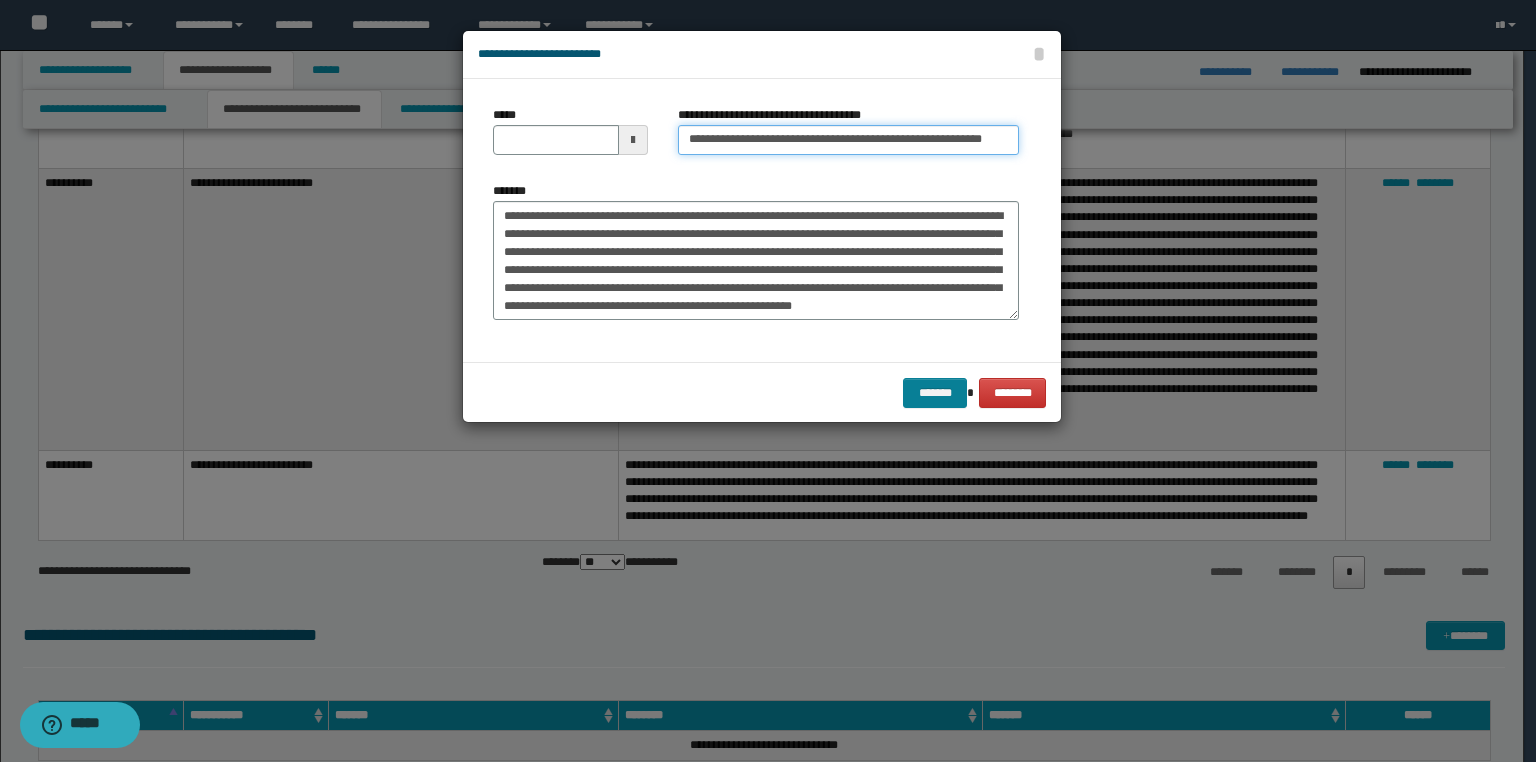 type on "**********" 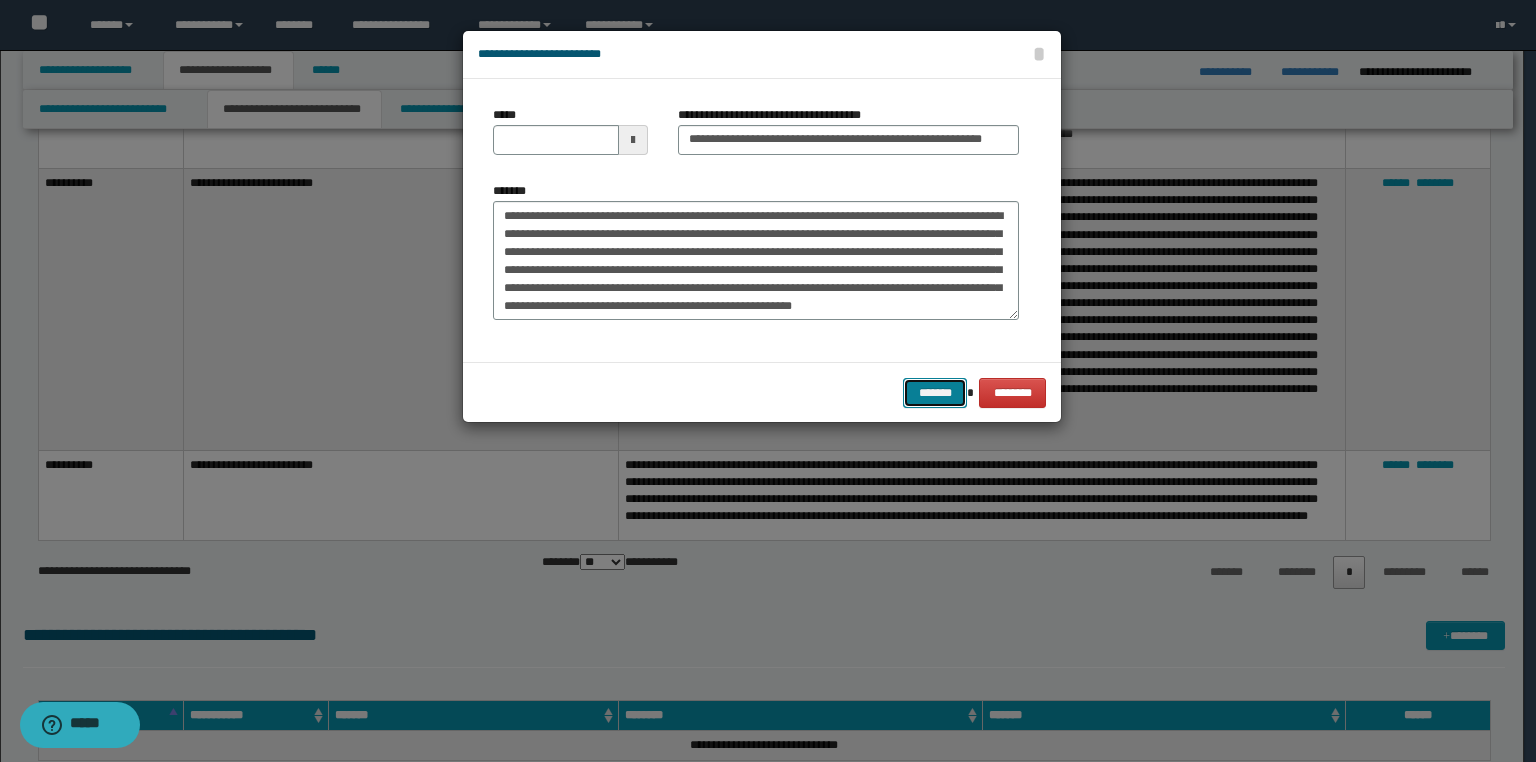 click on "*******" at bounding box center (935, 393) 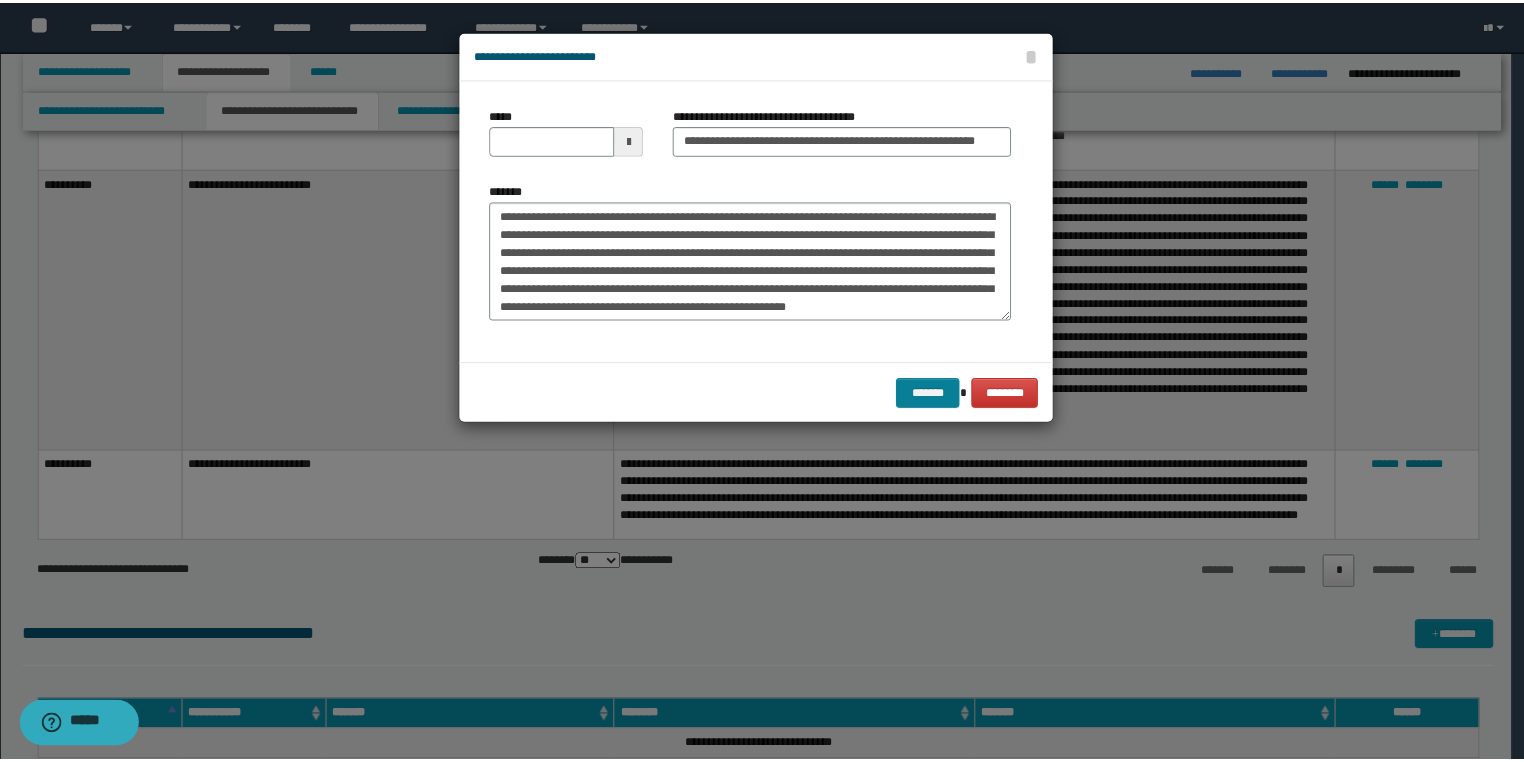 scroll, scrollTop: 0, scrollLeft: 0, axis: both 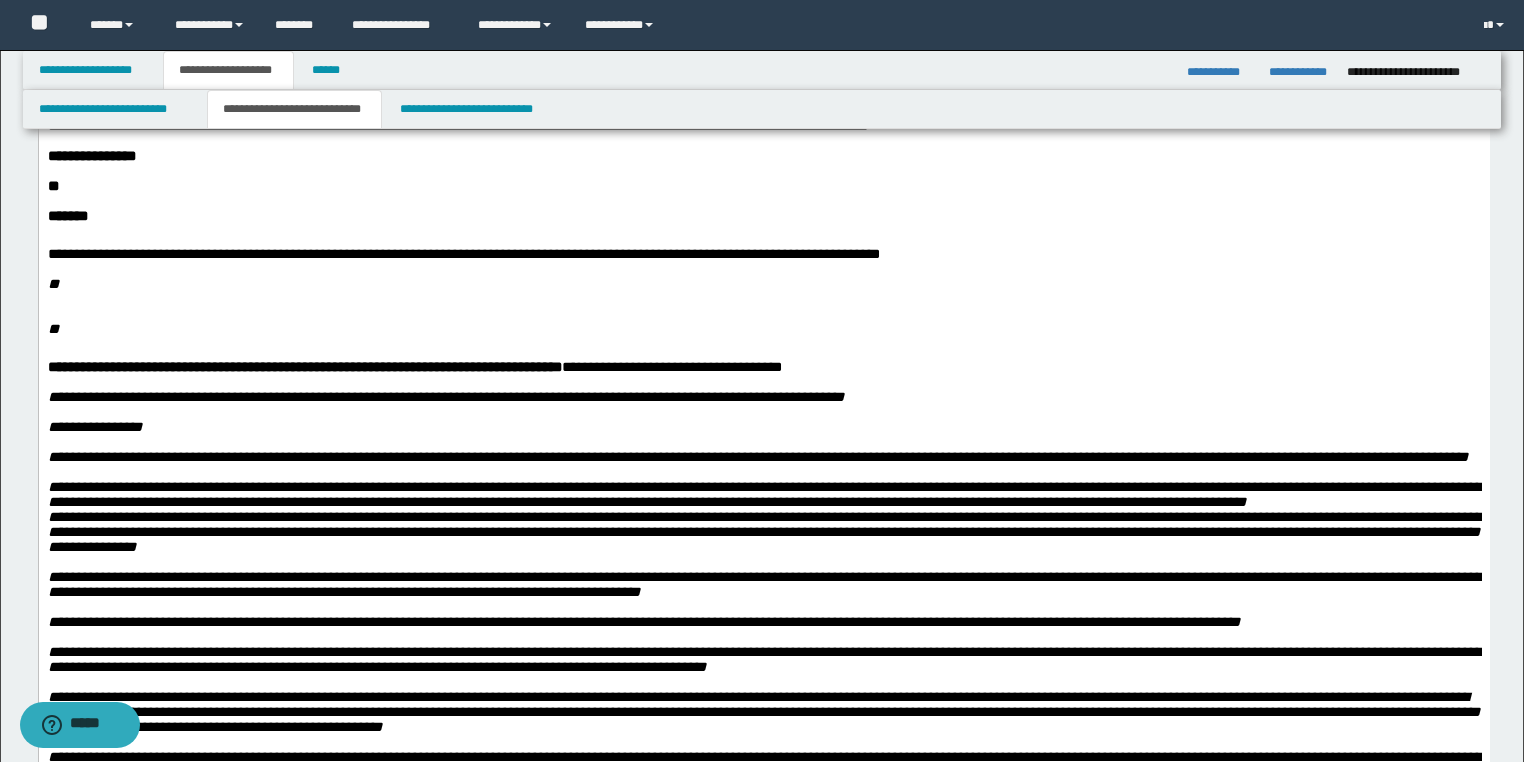 click on "**" at bounding box center (763, 284) 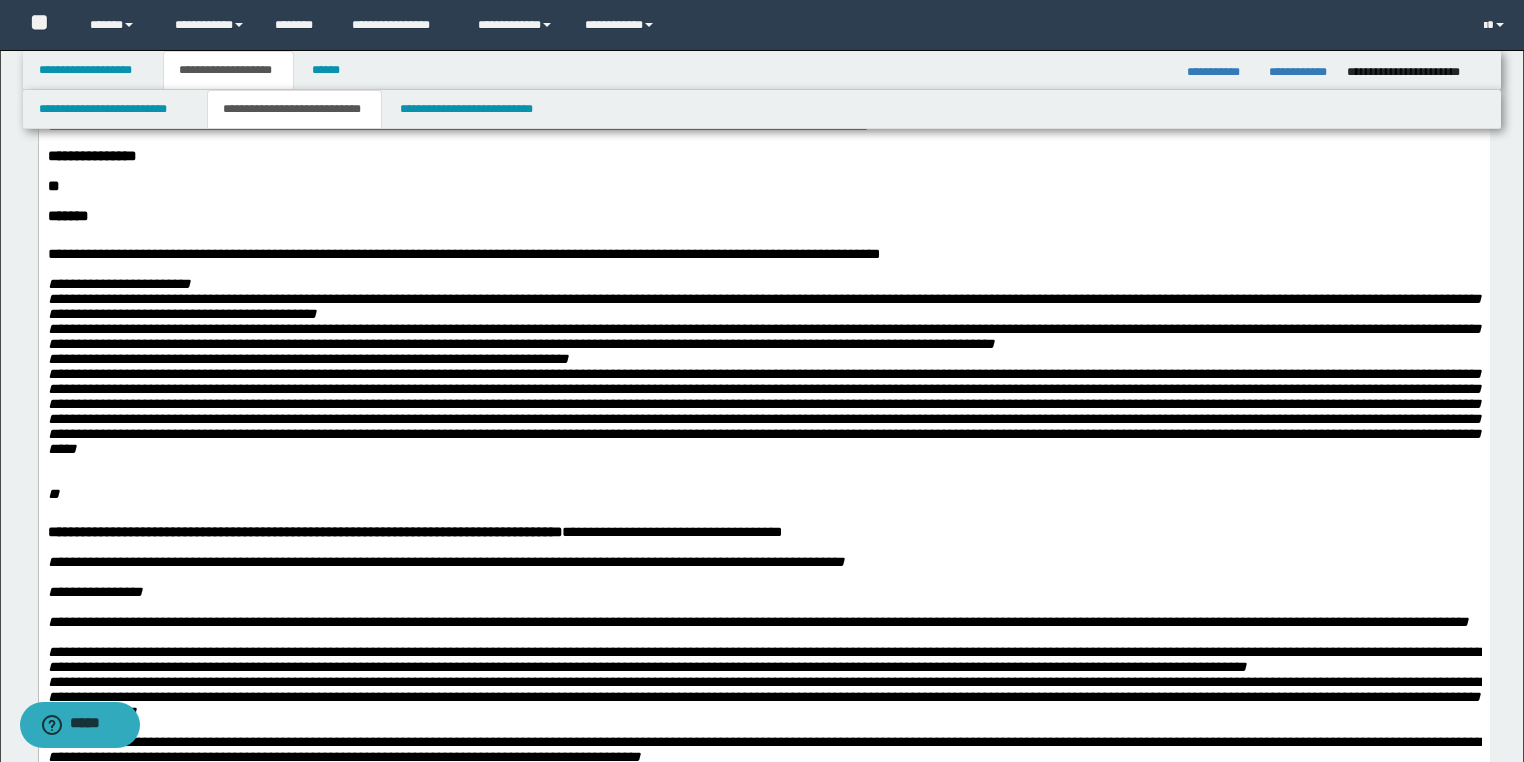 click on "**********" at bounding box center (763, 367) 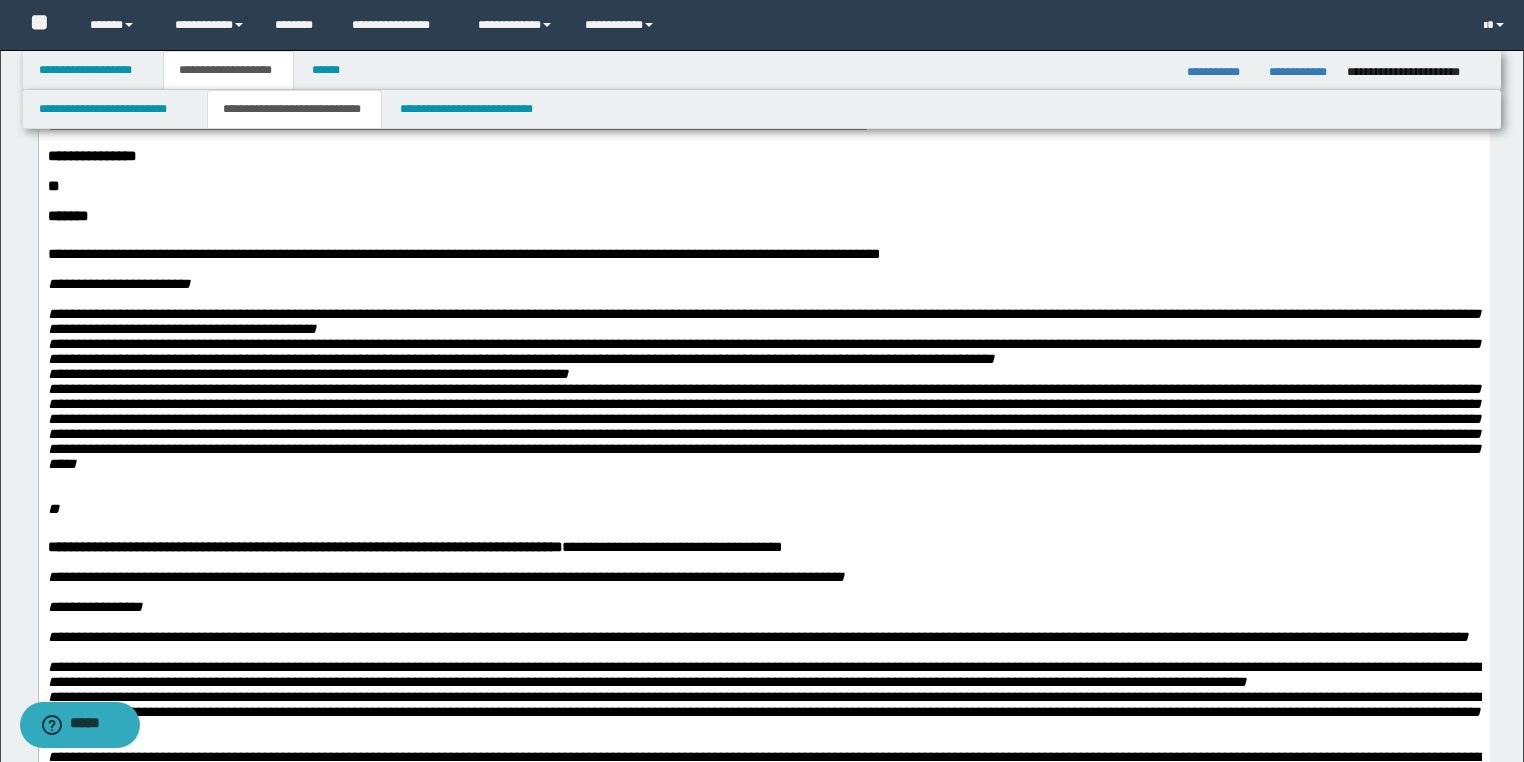 click on "**********" at bounding box center (763, 382) 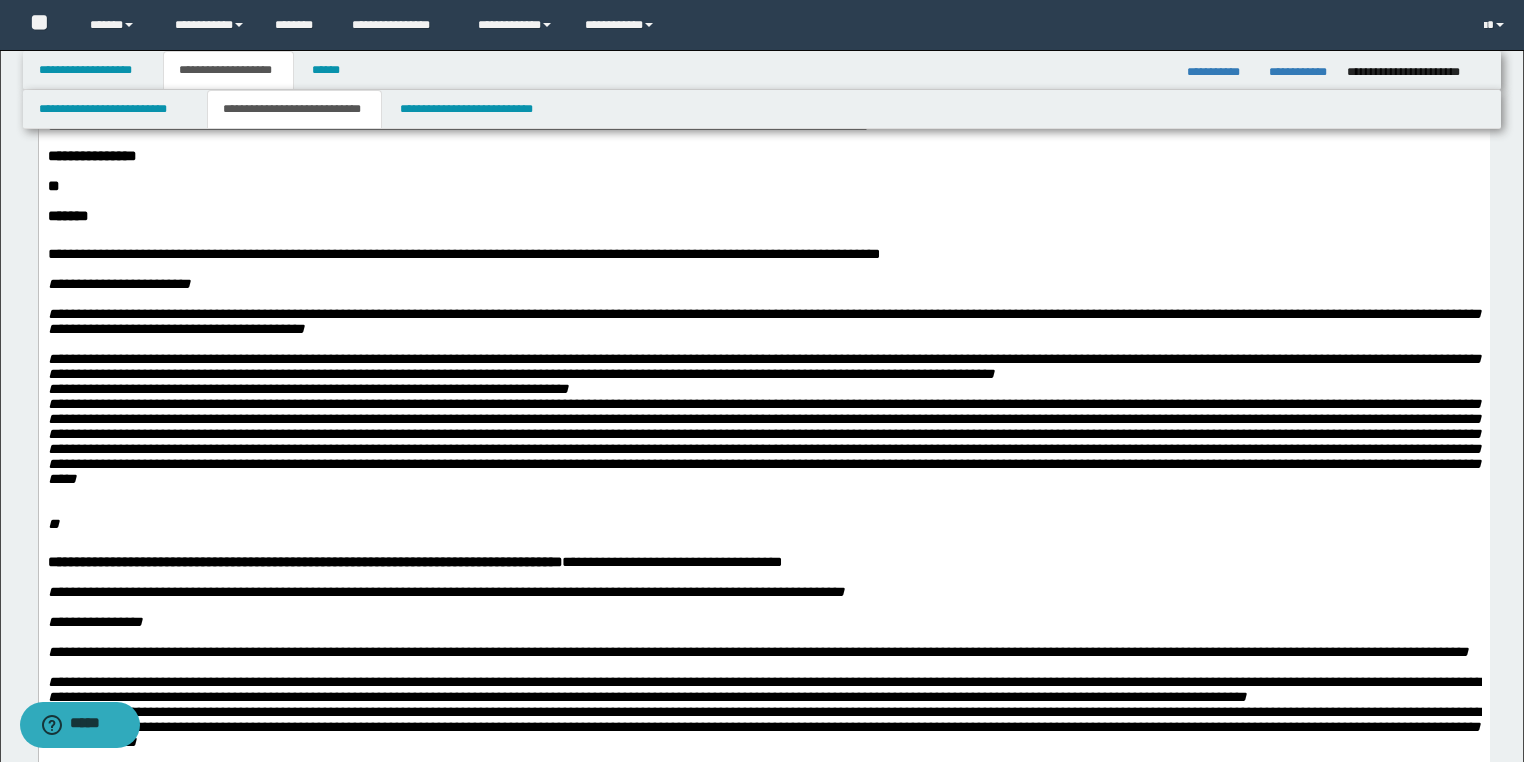 click on "**********" at bounding box center (763, 412) 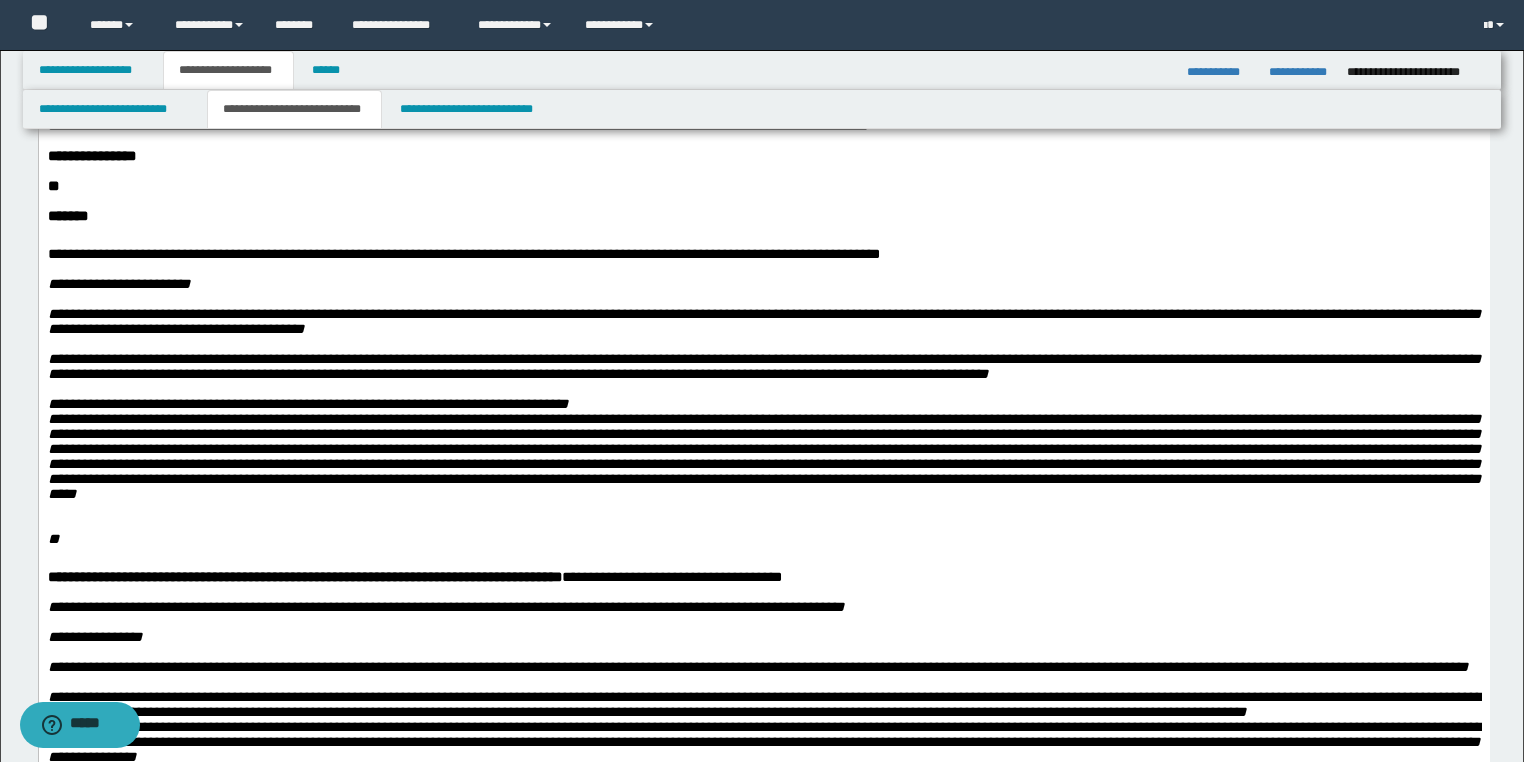 click on "**********" at bounding box center [763, 442] 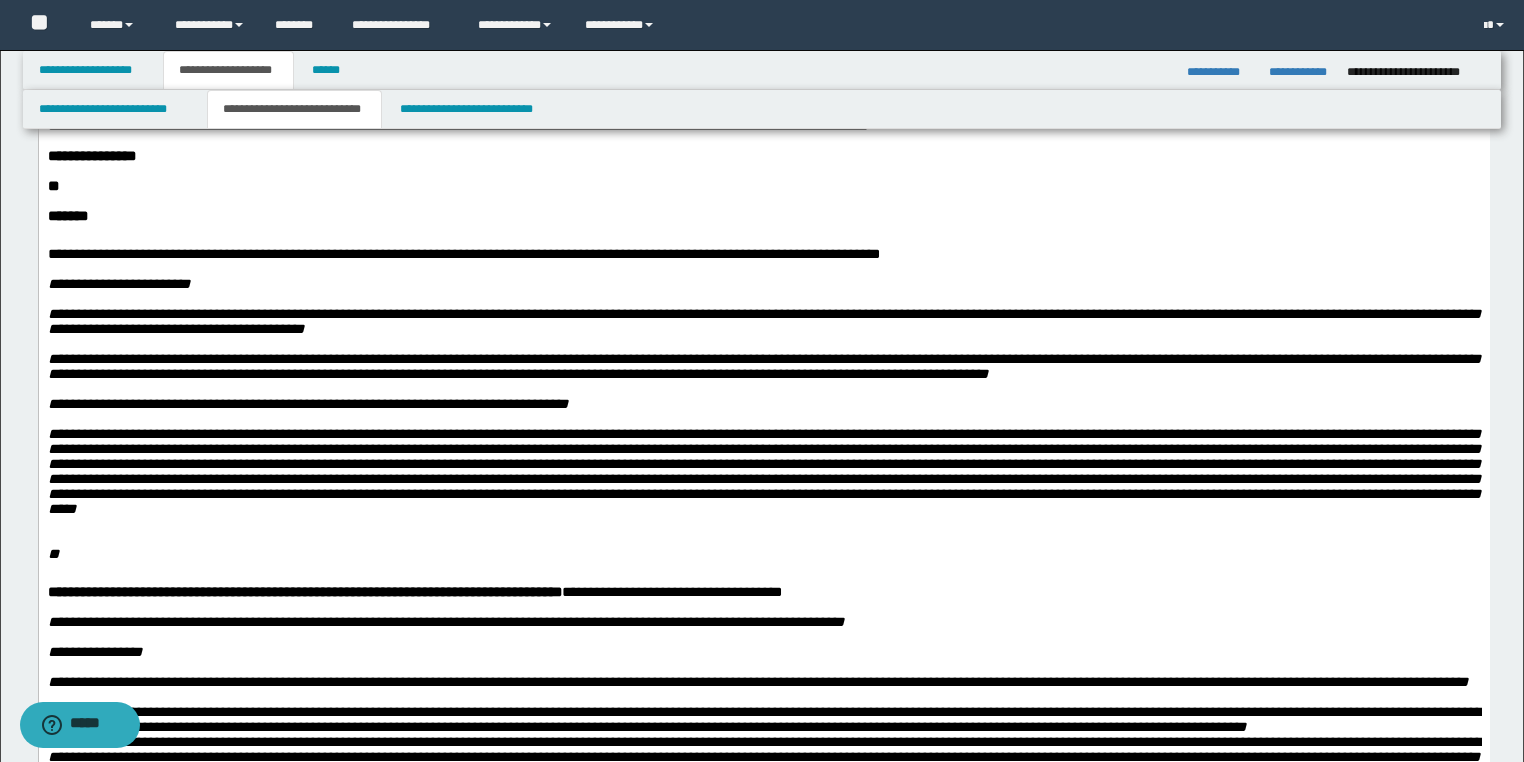 click at bounding box center (763, 464) 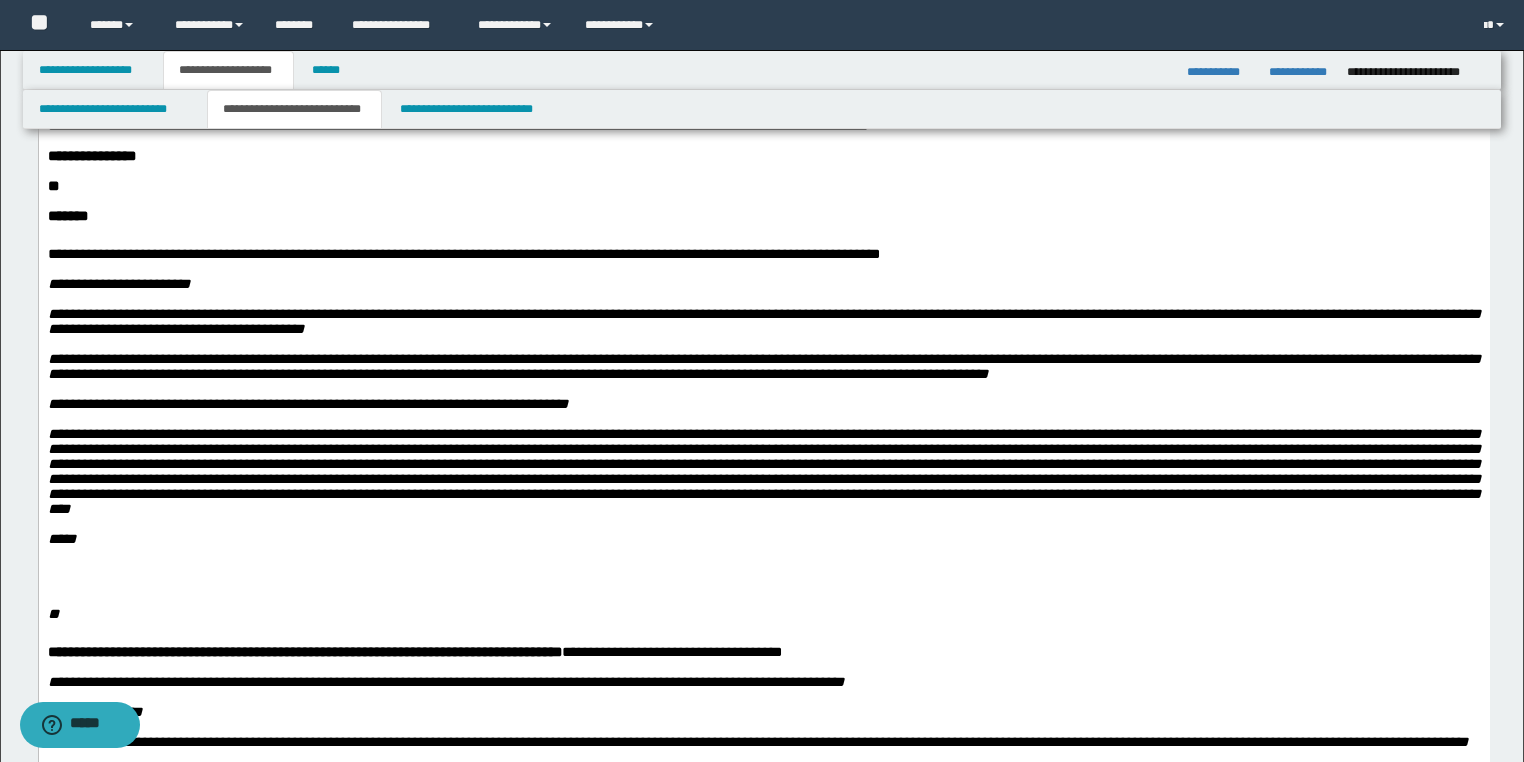 click at bounding box center [763, 471] 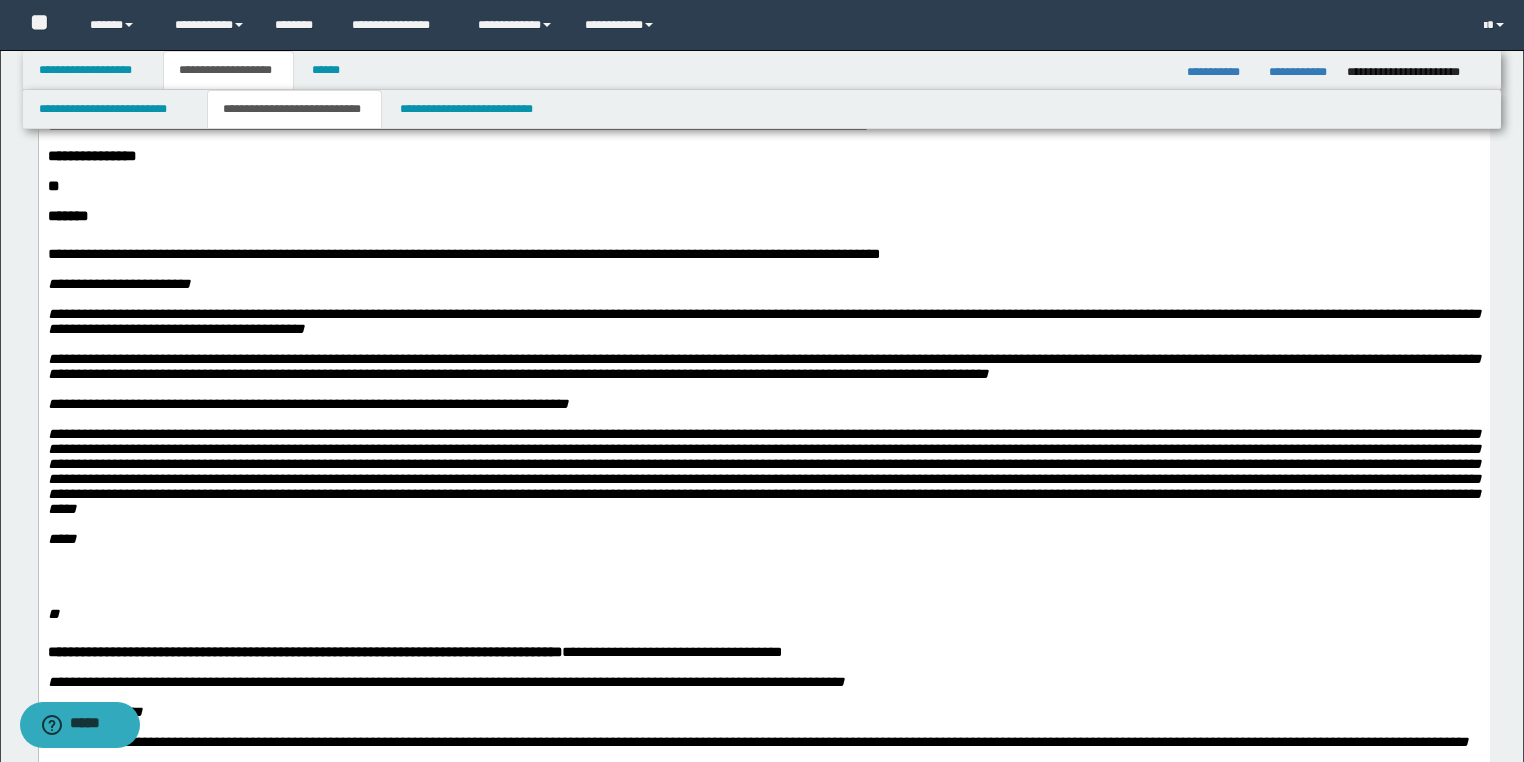 click on "**********" at bounding box center (307, 404) 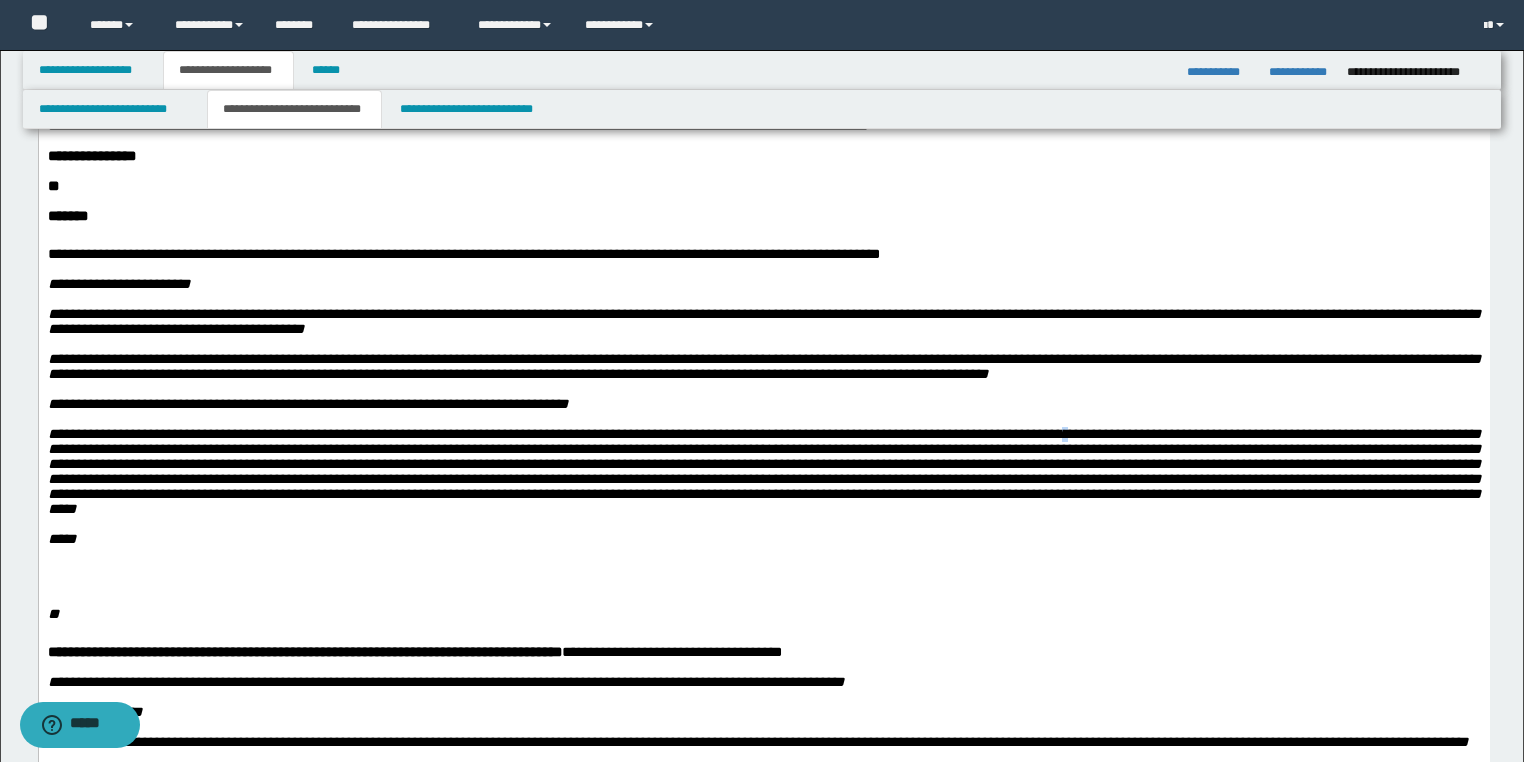 click at bounding box center (763, 471) 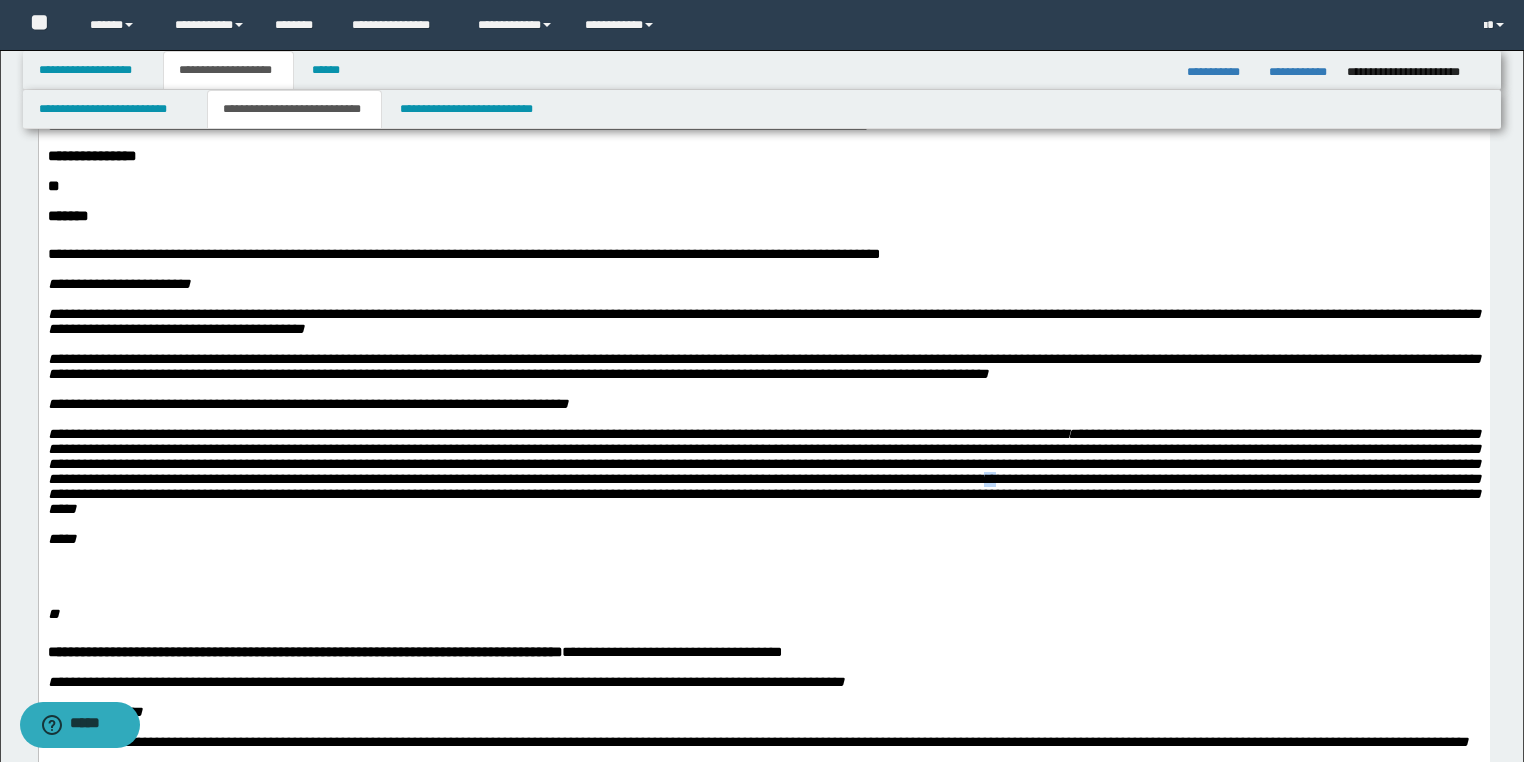 click on "**********" at bounding box center (763, 471) 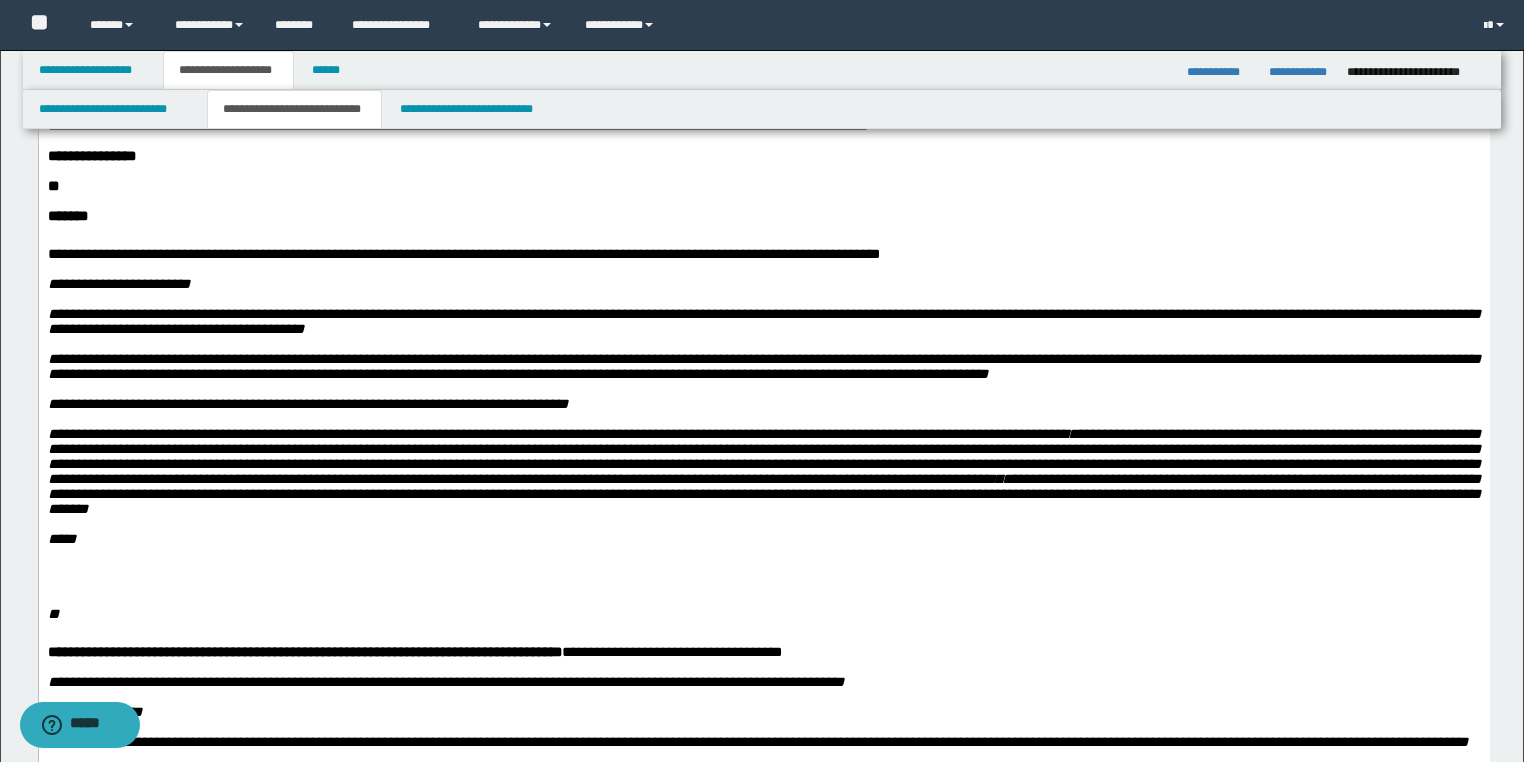 click on "**********" at bounding box center (763, 471) 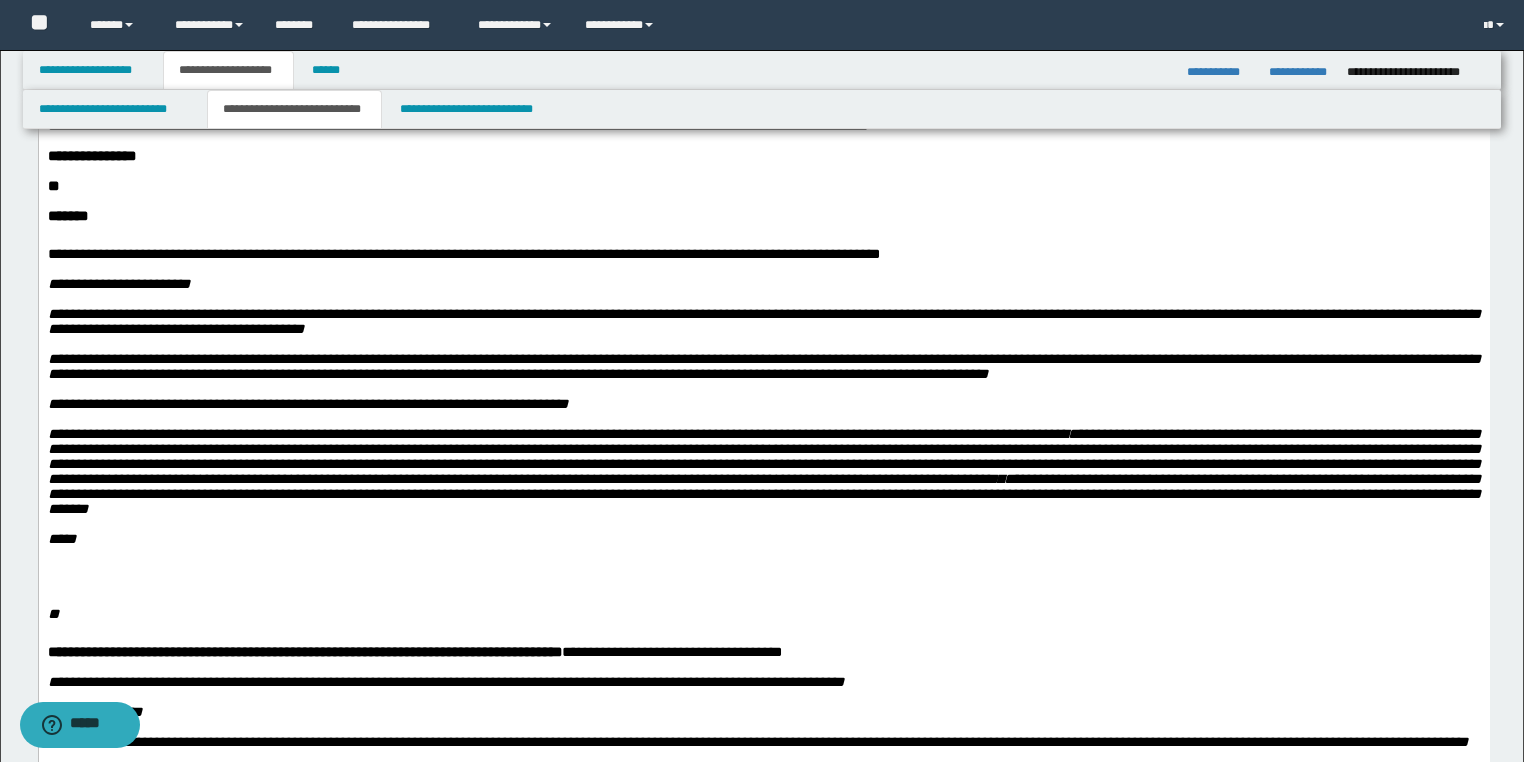 scroll, scrollTop: 400, scrollLeft: 0, axis: vertical 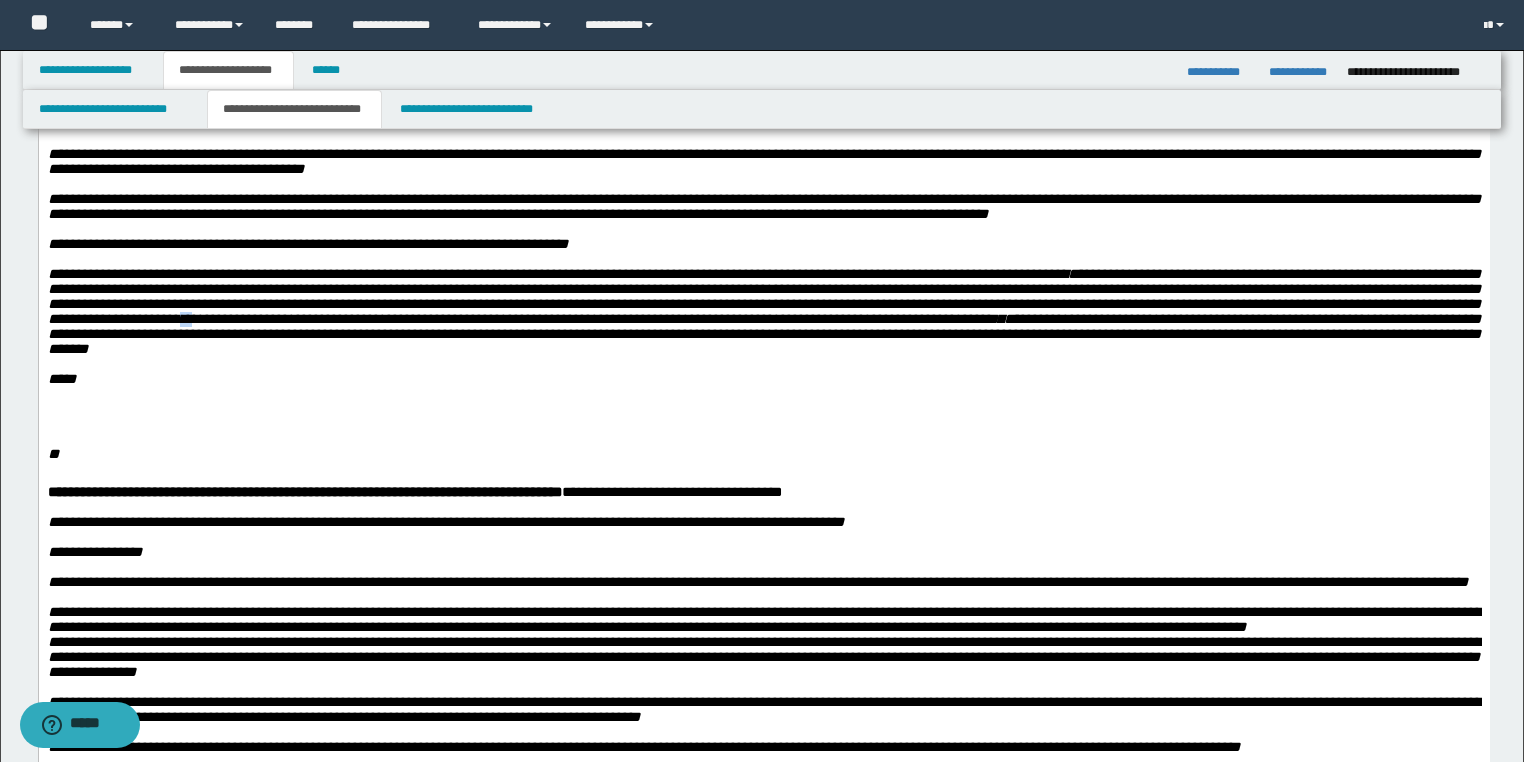 click on "**********" at bounding box center [763, 311] 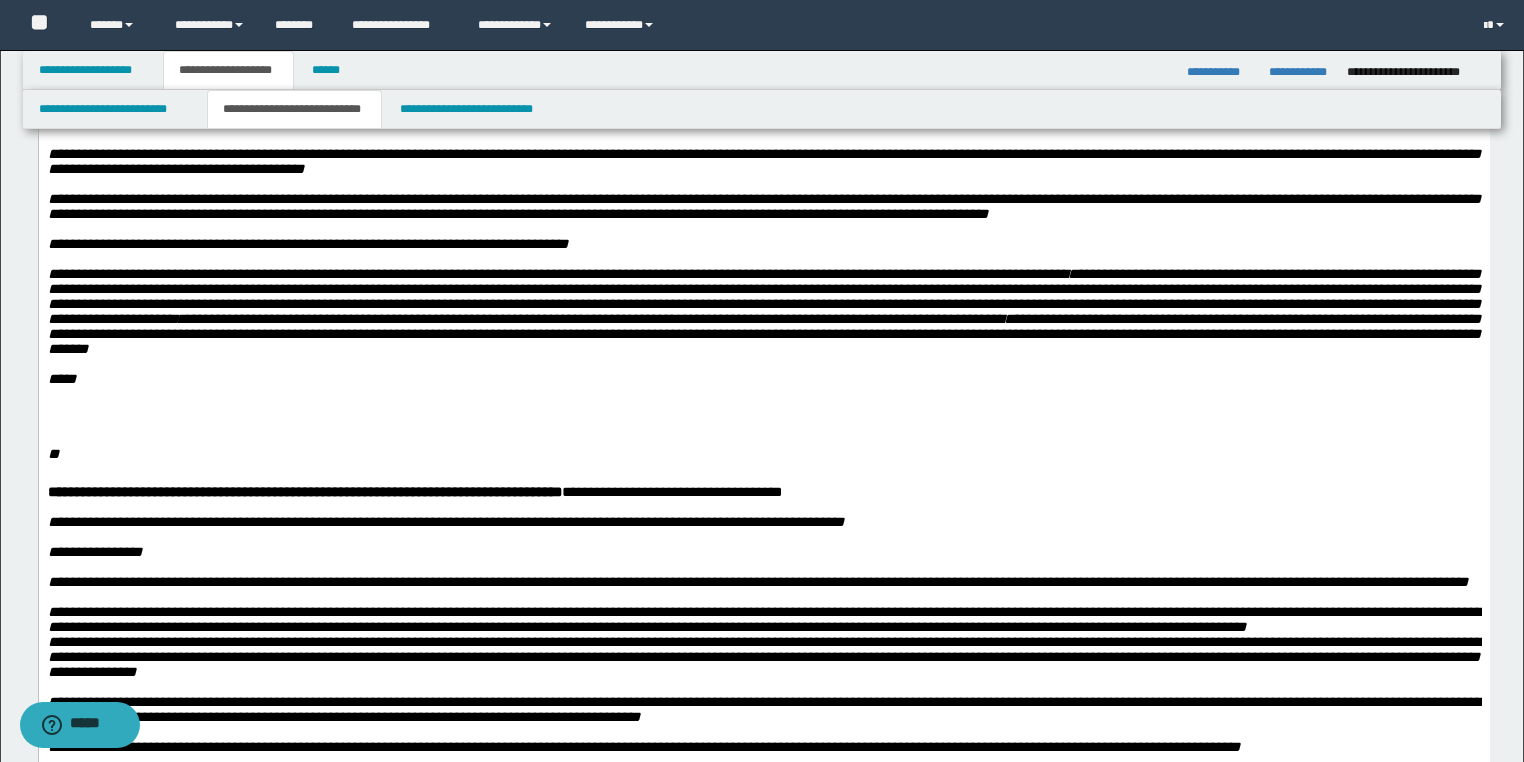 click on "**********" at bounding box center (763, 311) 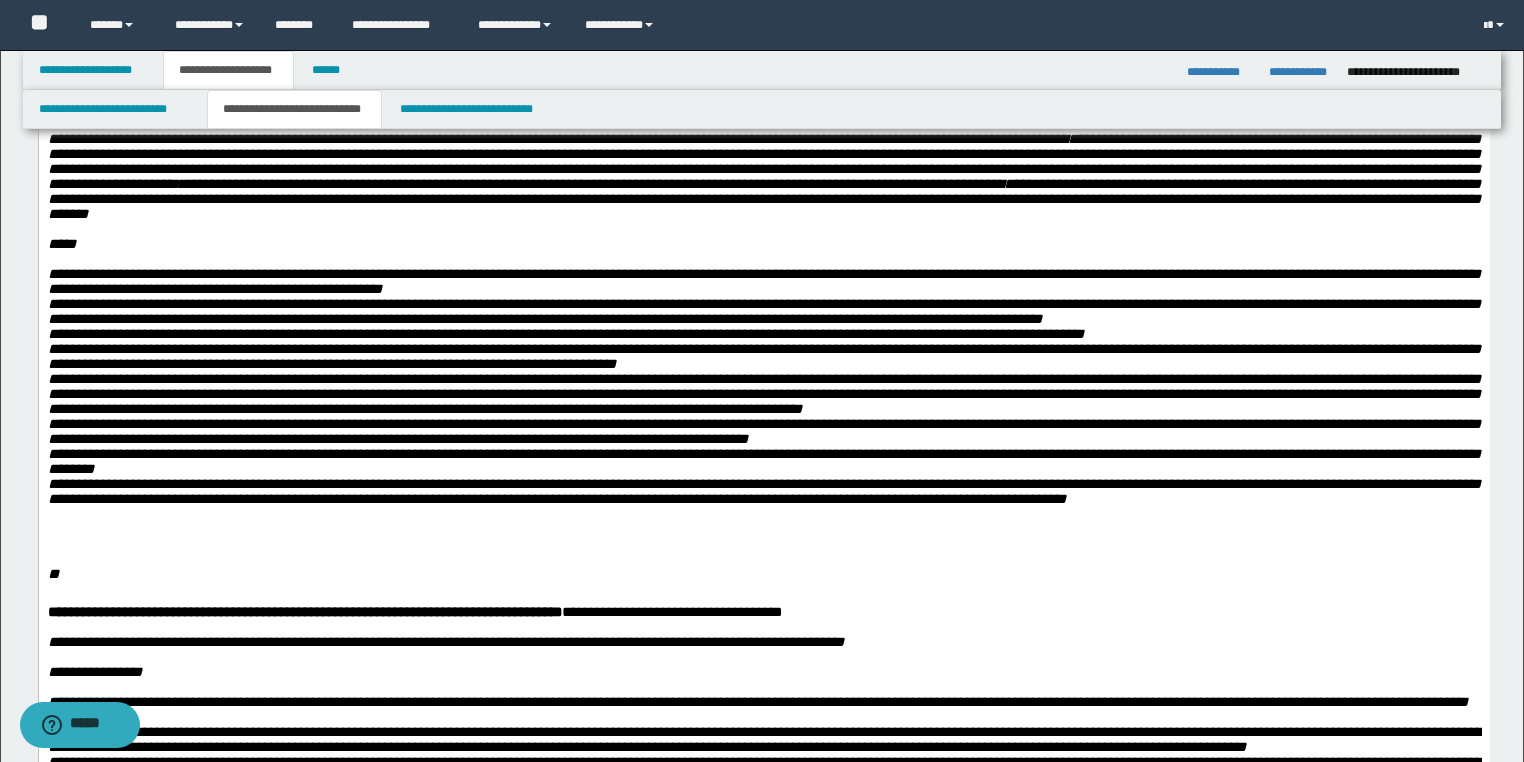 scroll, scrollTop: 560, scrollLeft: 0, axis: vertical 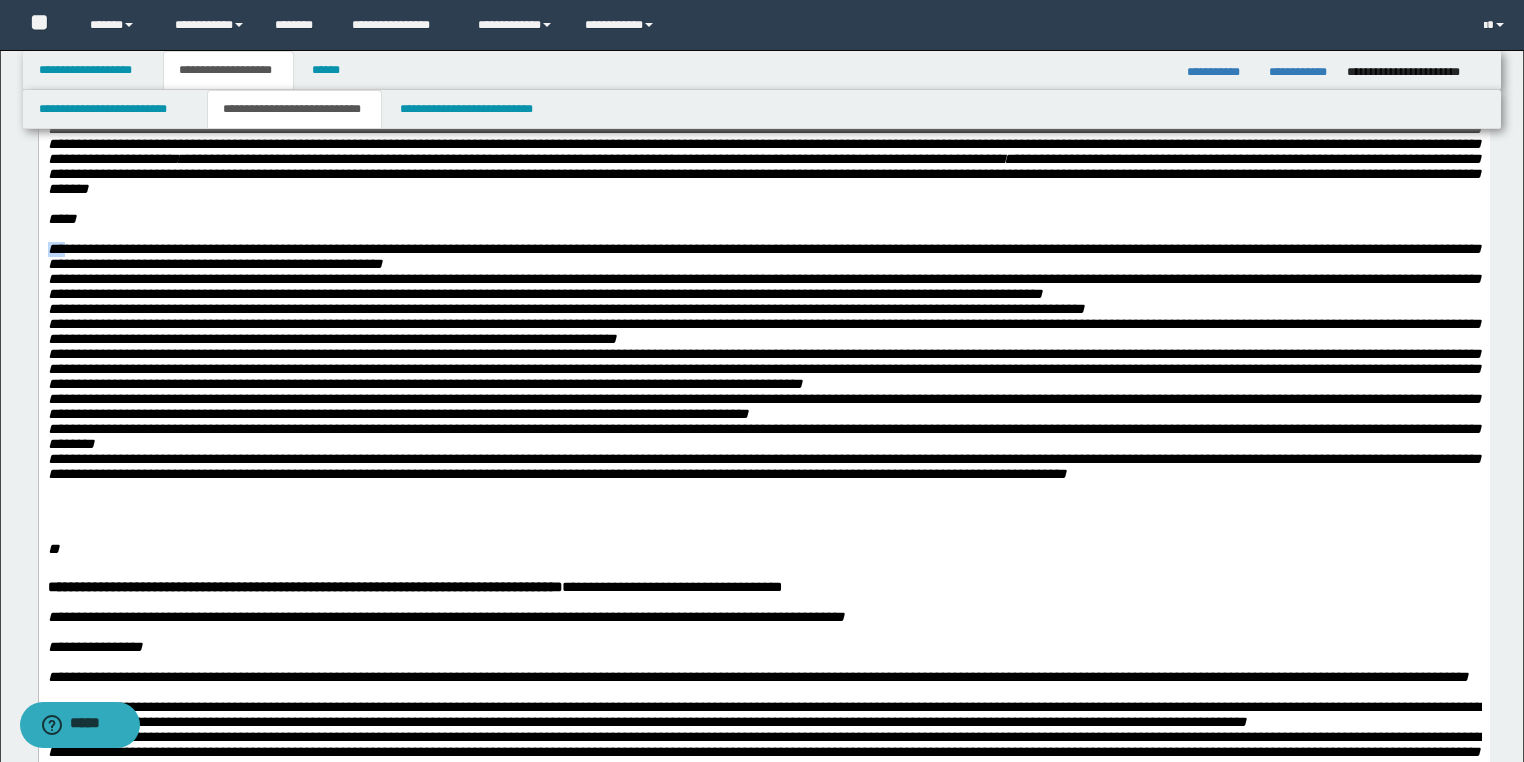 click on "**********" at bounding box center [763, 691] 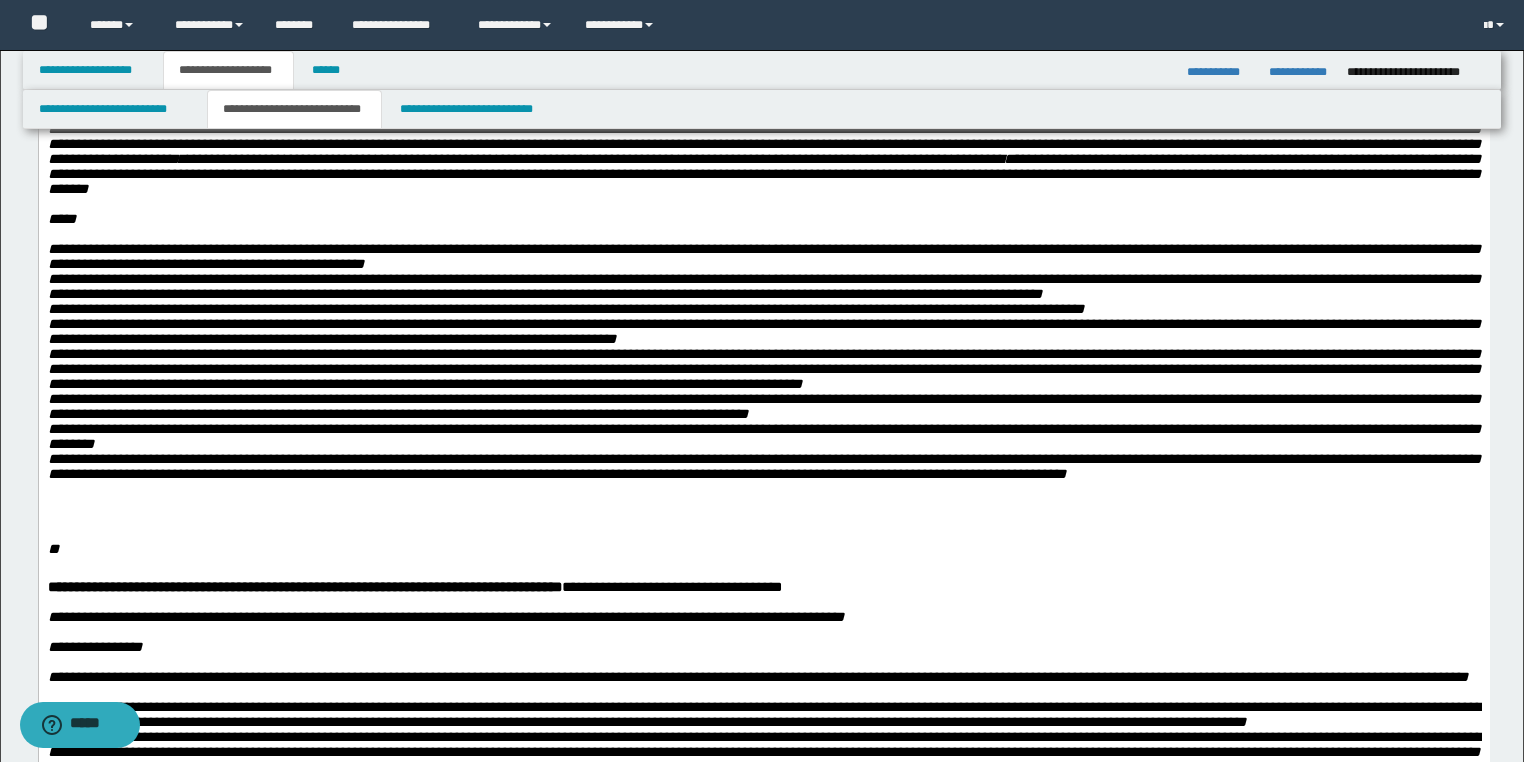 click on "**********" at bounding box center (763, 362) 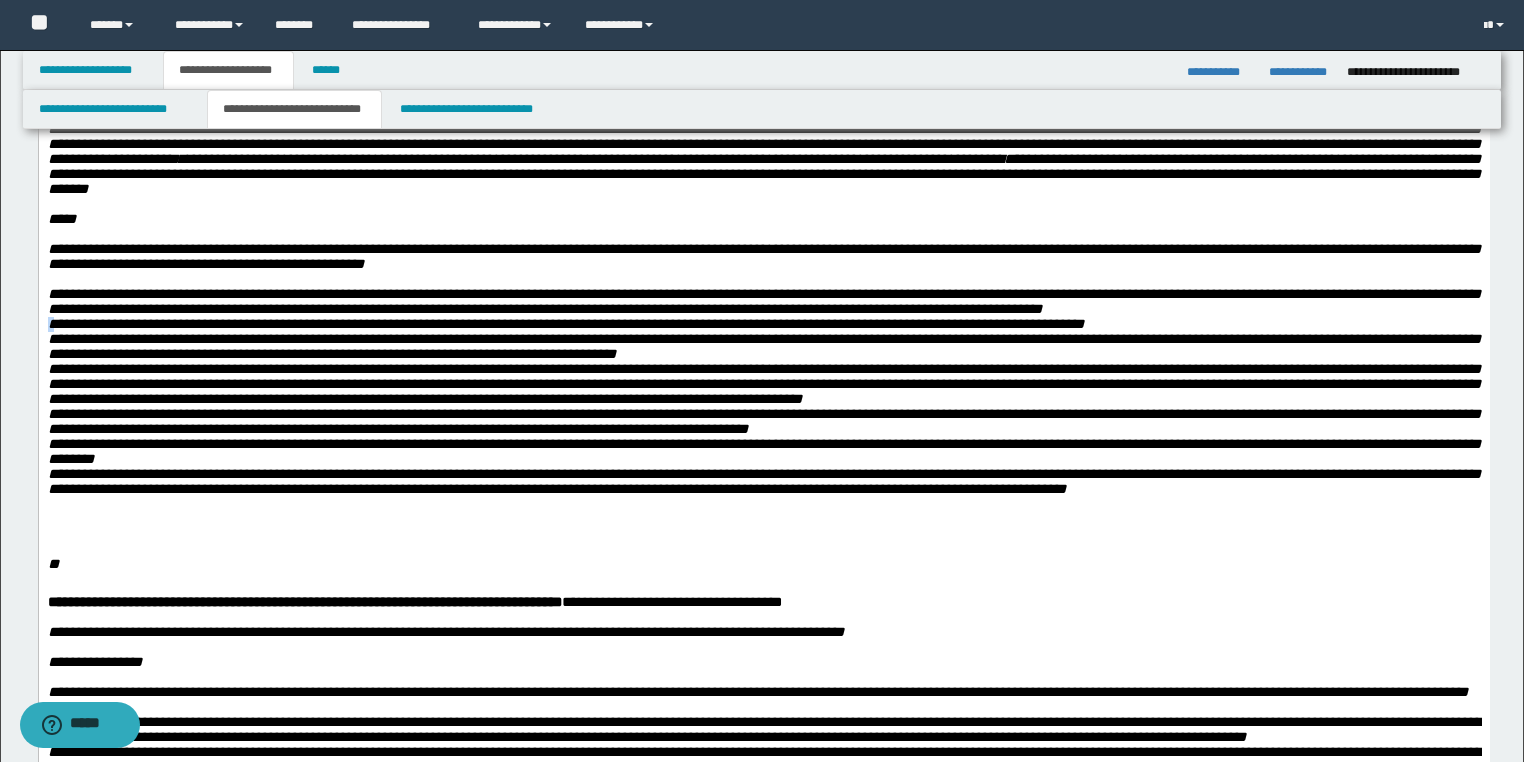 drag, startPoint x: 51, startPoint y: 401, endPoint x: 35, endPoint y: 401, distance: 16 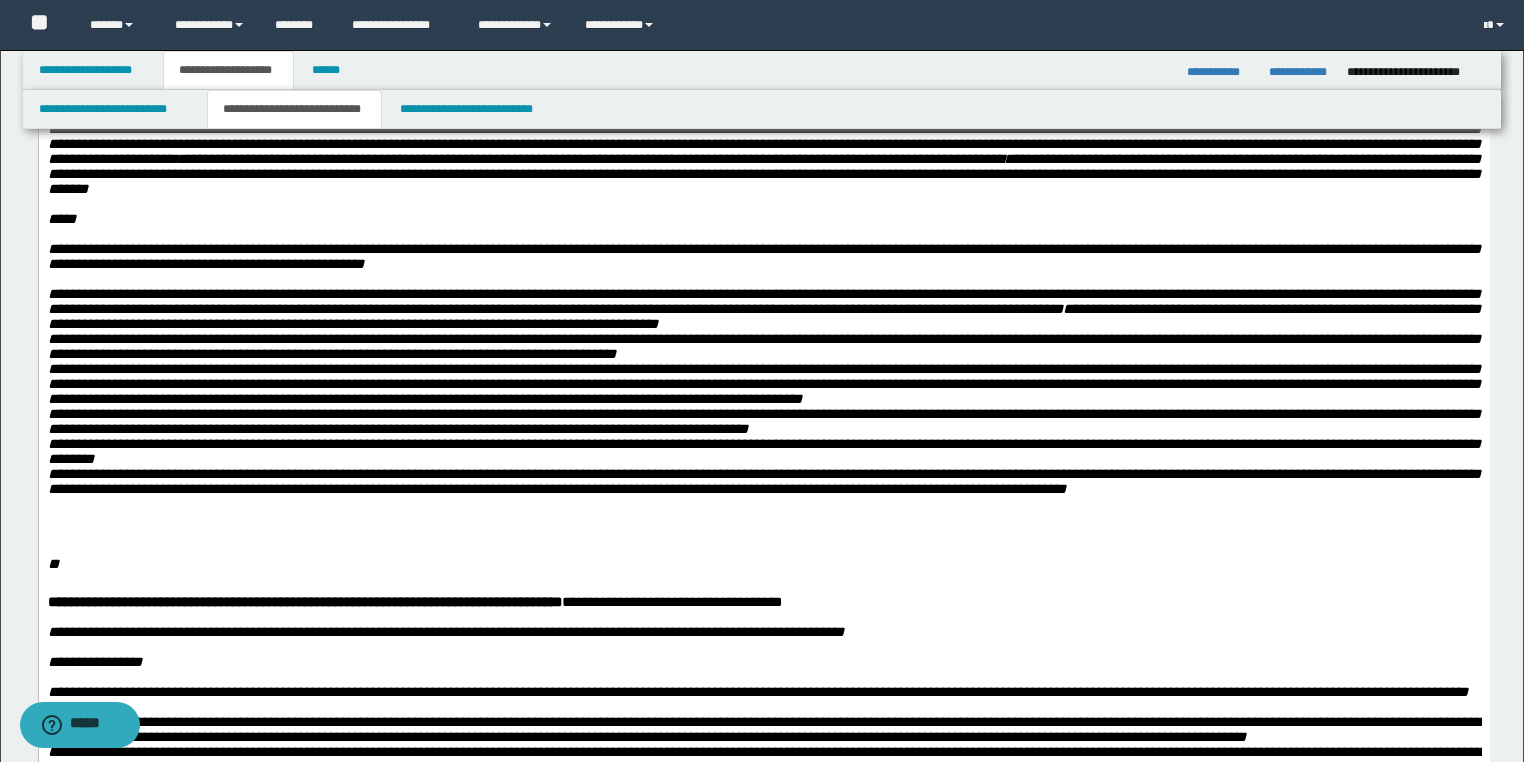 click on "**********" at bounding box center [763, 391] 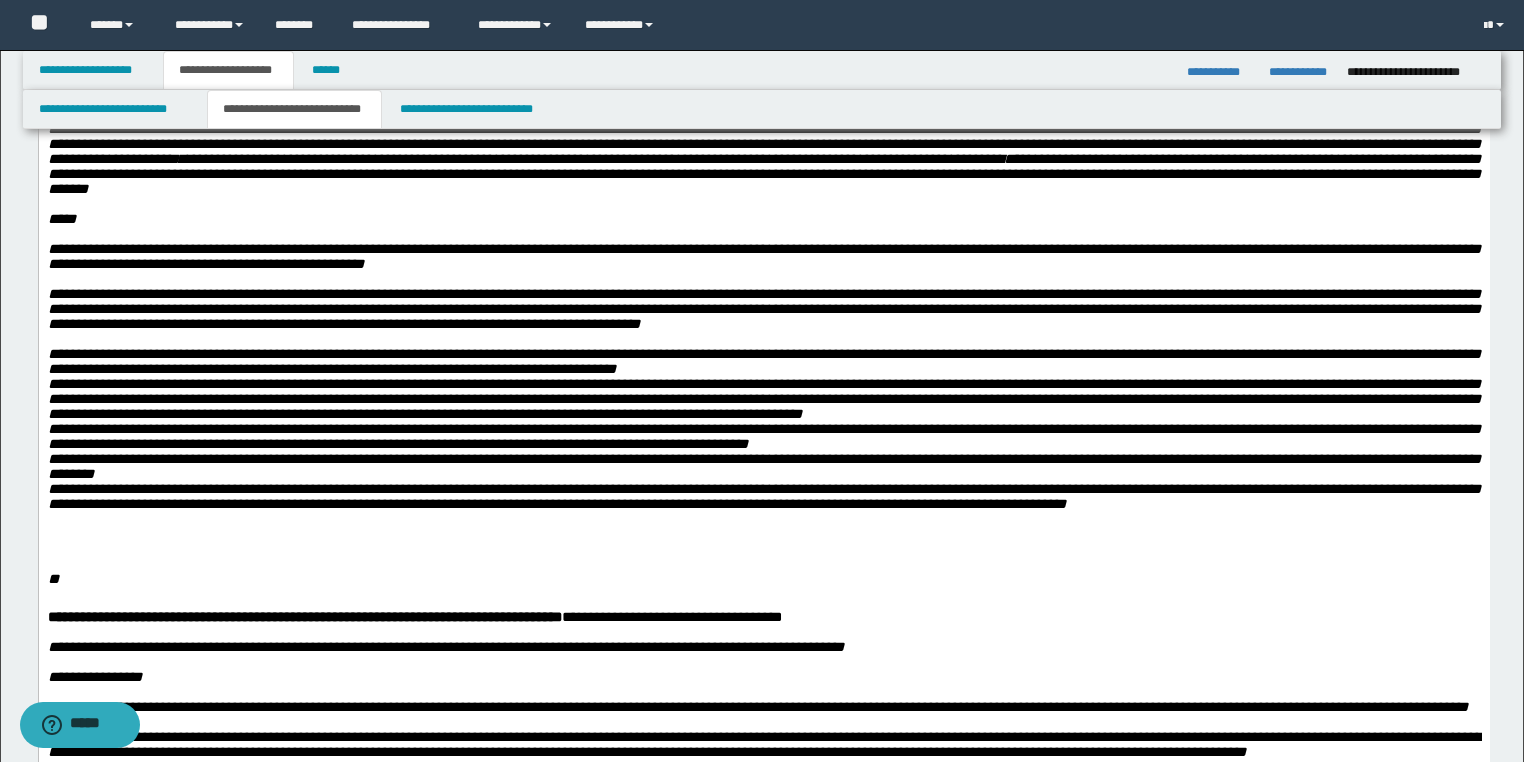 click on "**********" at bounding box center [763, 706] 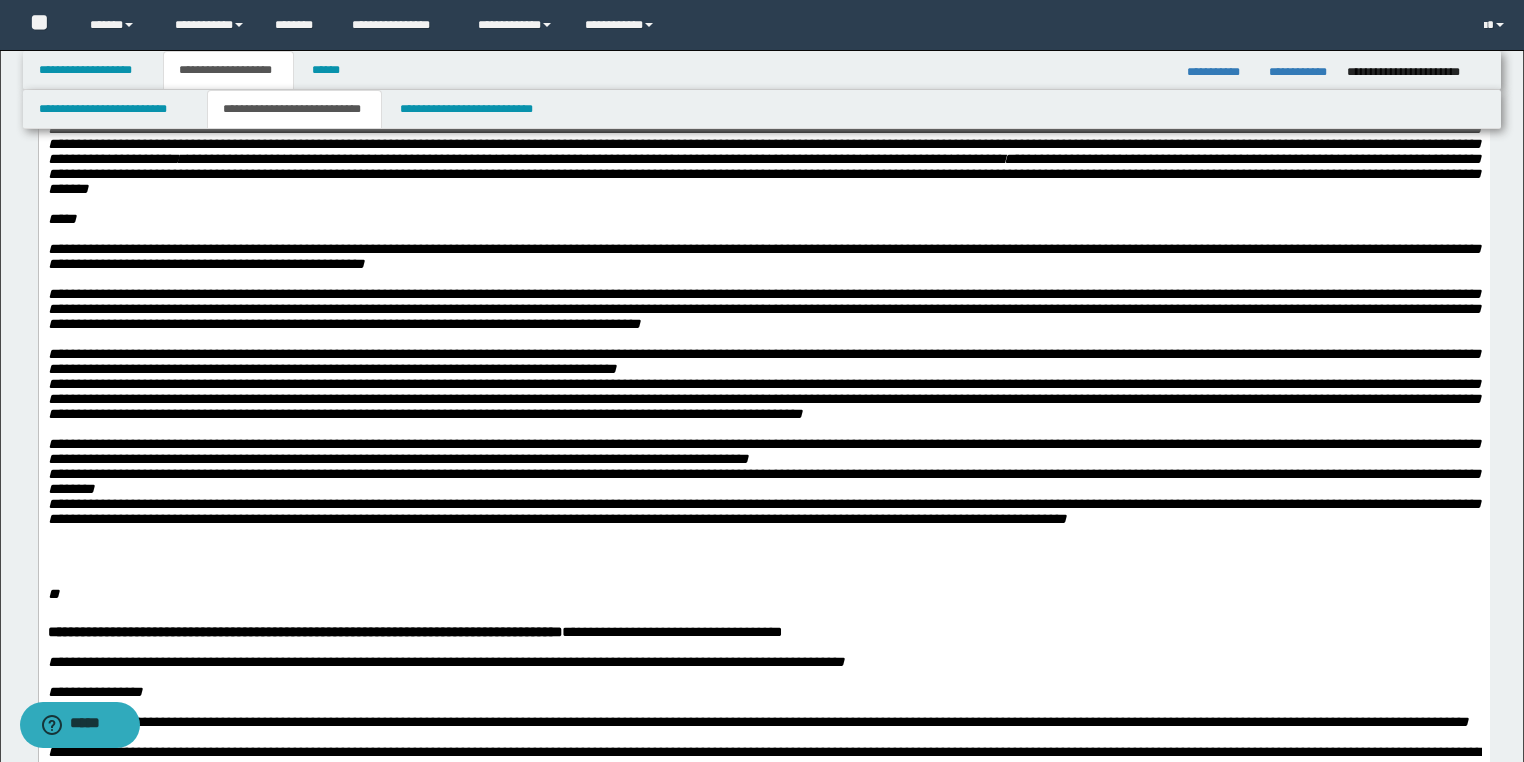 click on "**********" at bounding box center [763, 713] 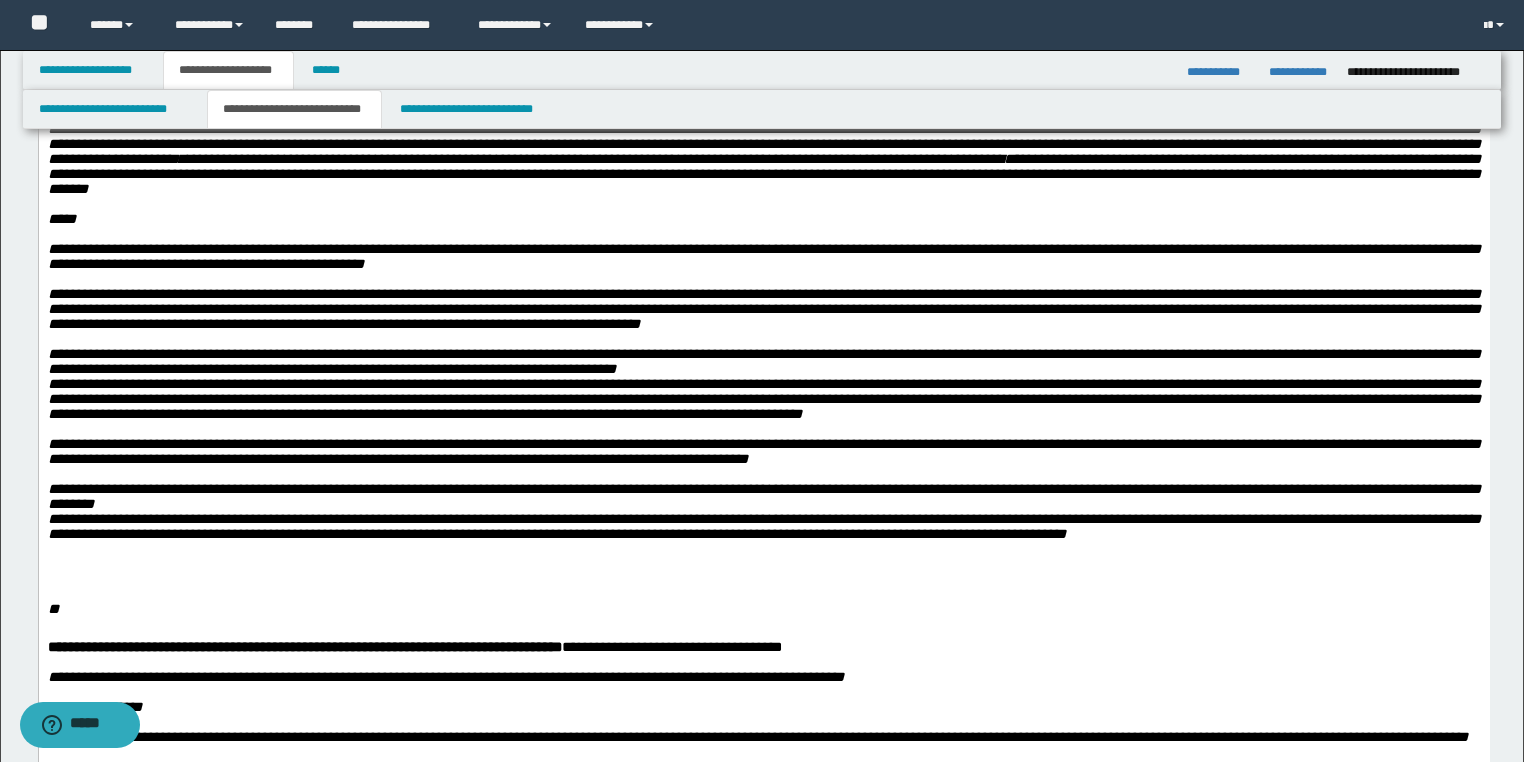 click on "**********" at bounding box center (763, 511) 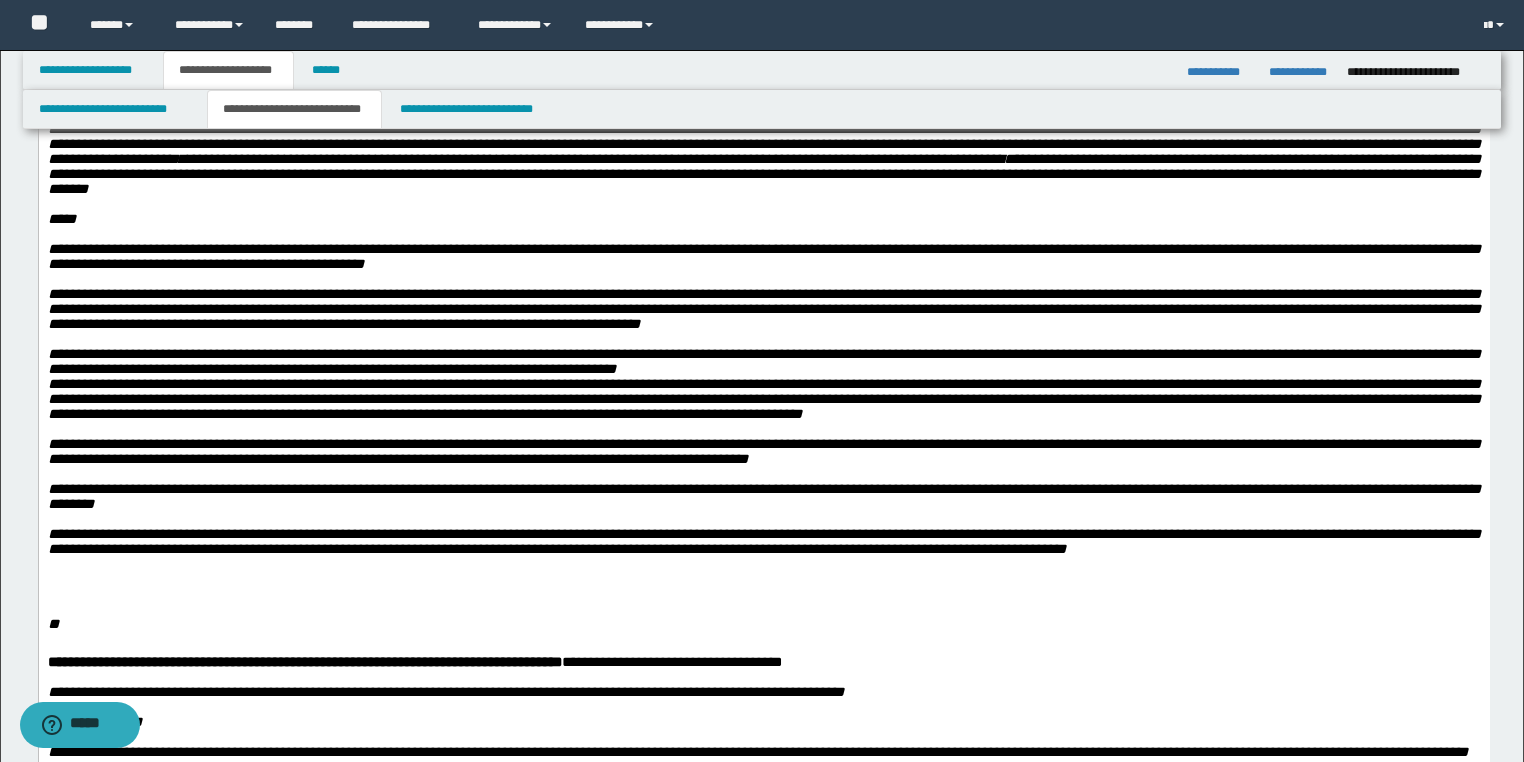 scroll, scrollTop: 880, scrollLeft: 0, axis: vertical 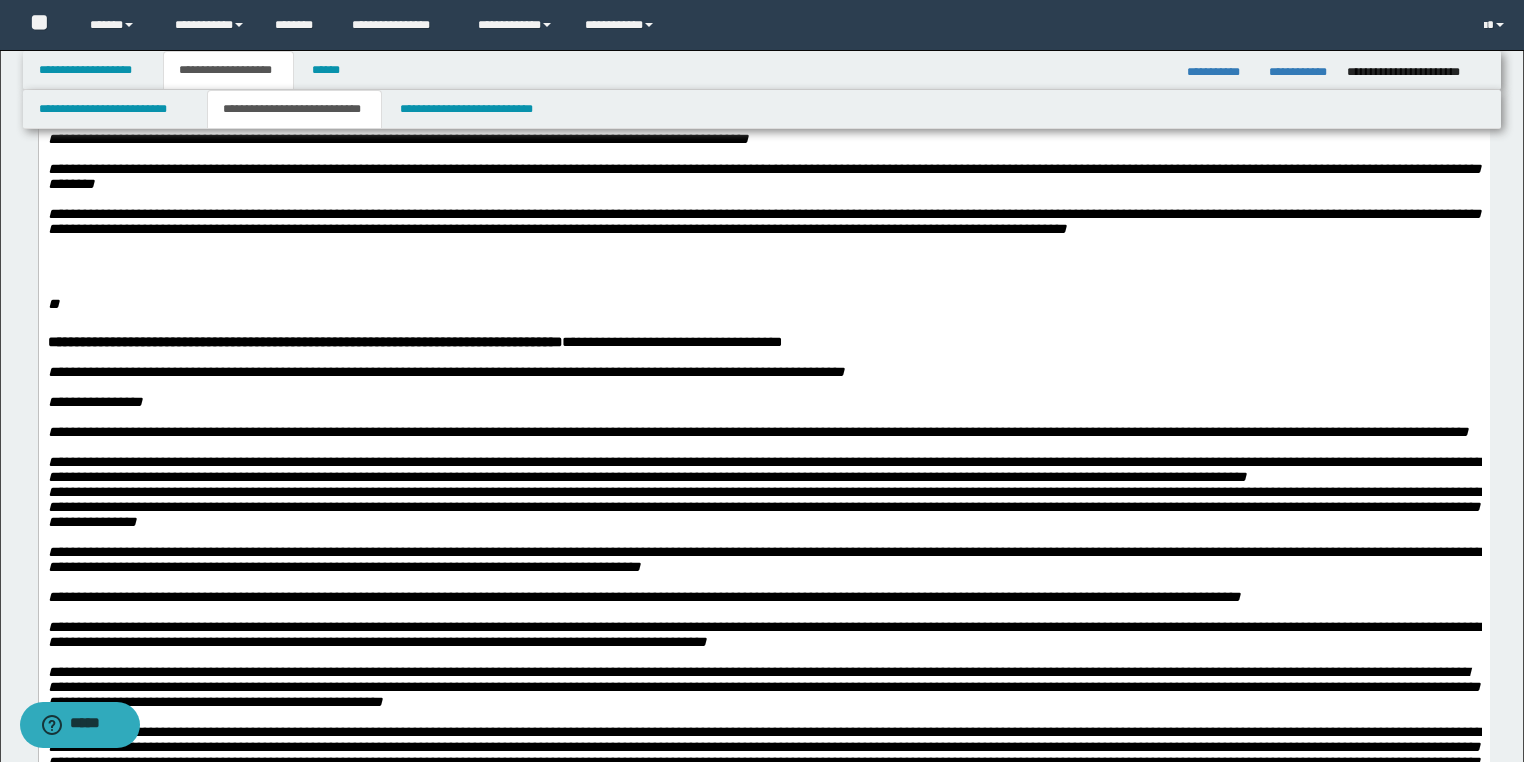 click on "**********" at bounding box center (763, 222) 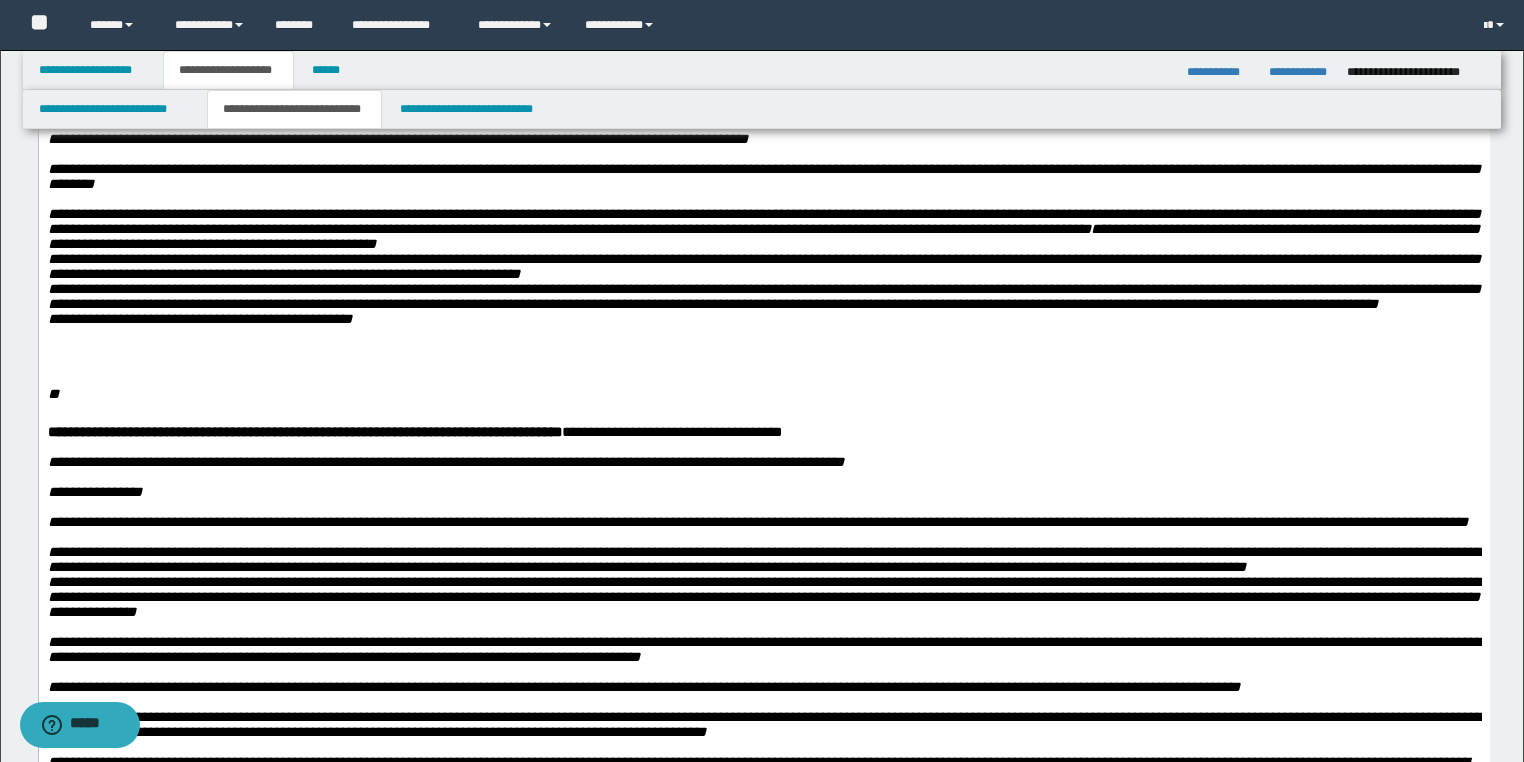 click on "**********" at bounding box center [763, 267] 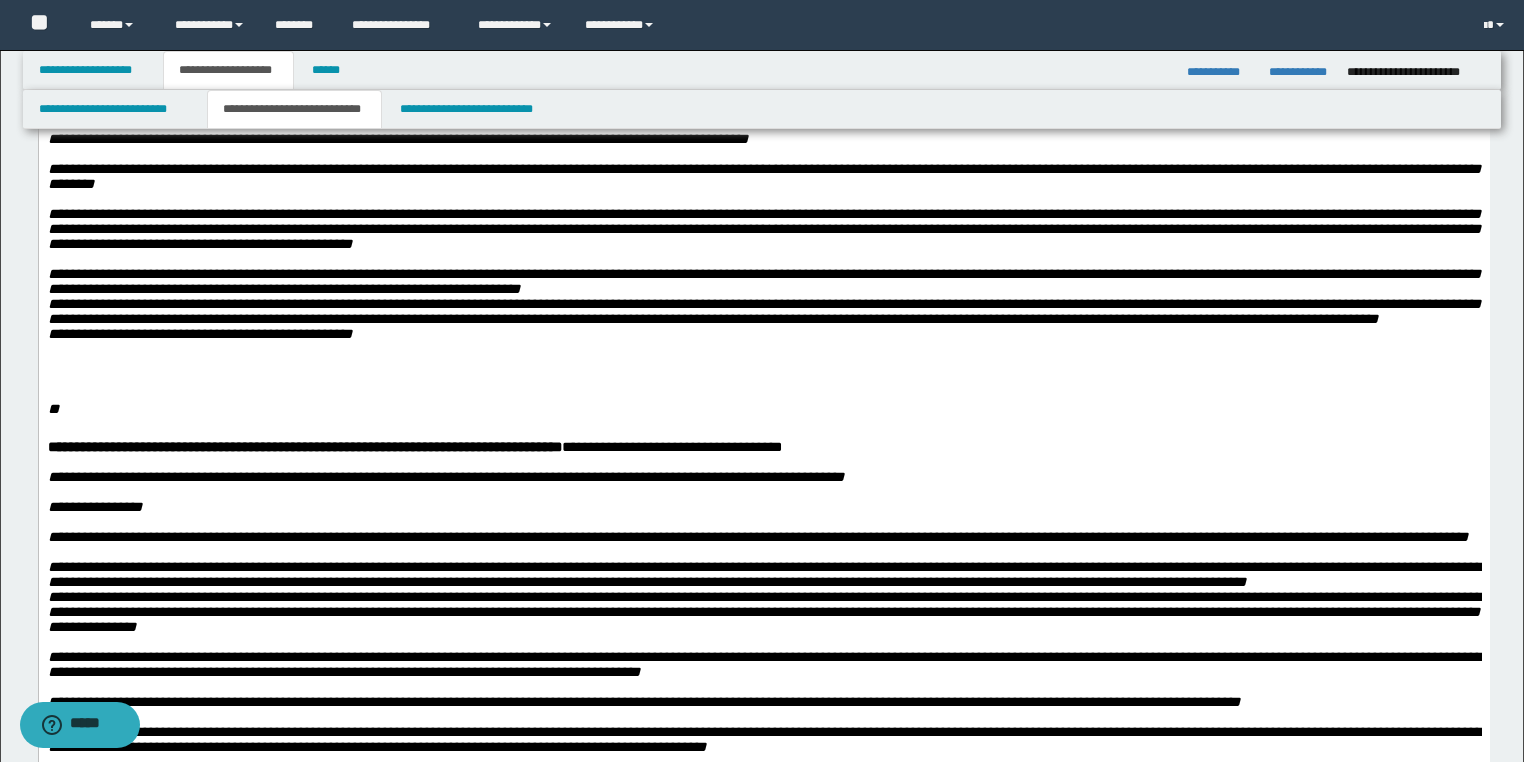 click on "**********" at bounding box center (763, 297) 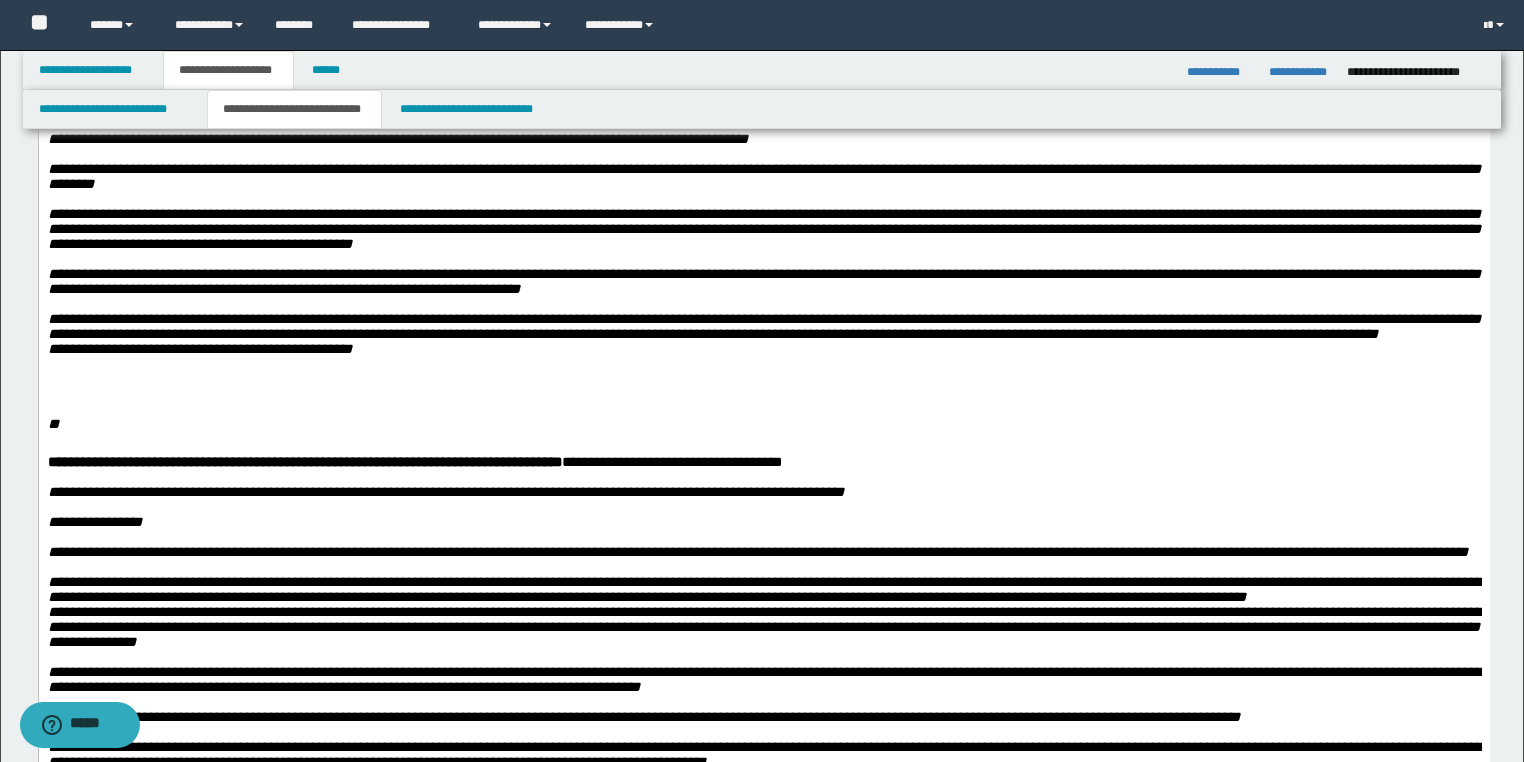 click on "**********" at bounding box center [763, 274] 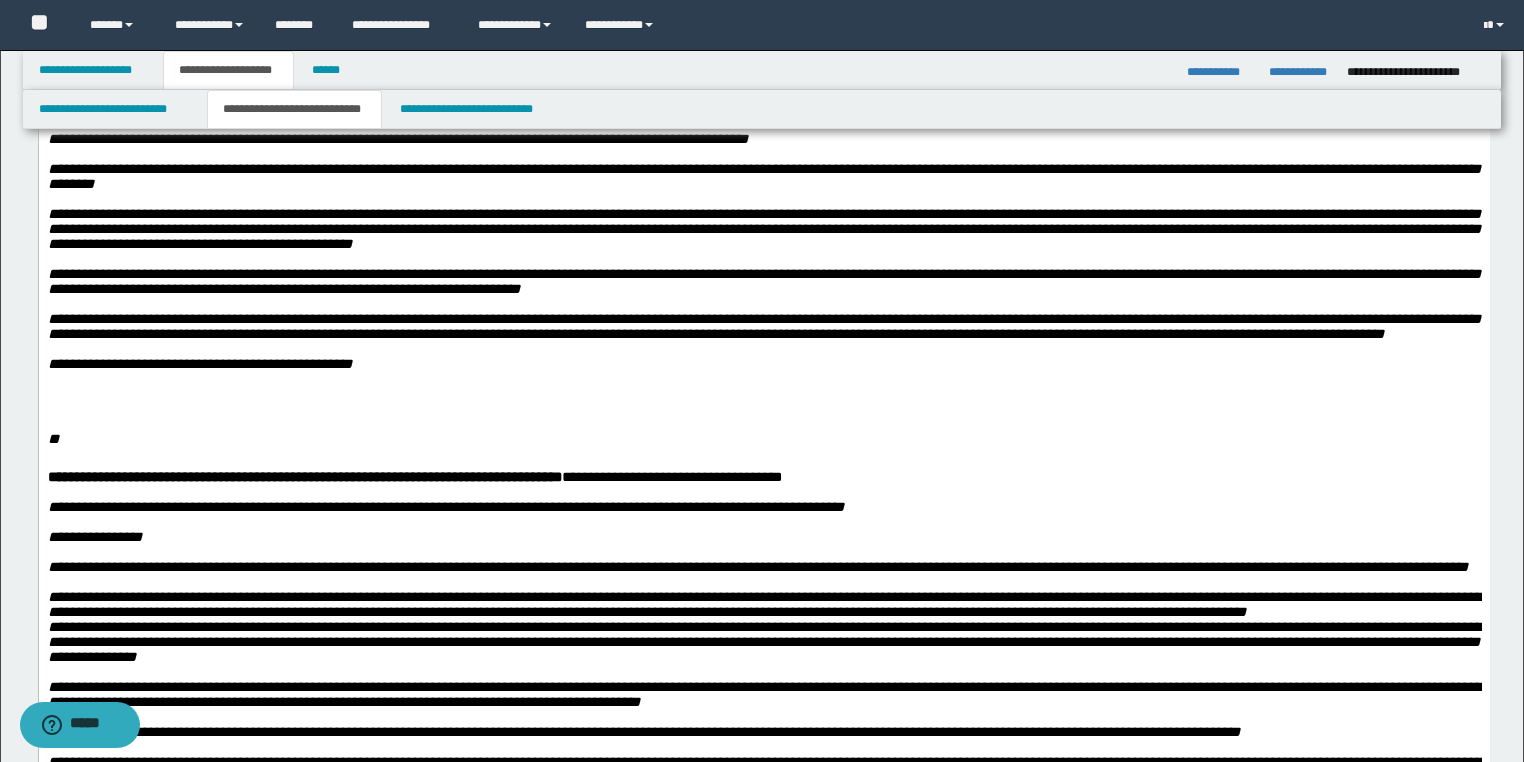 click on "**********" at bounding box center [763, 326] 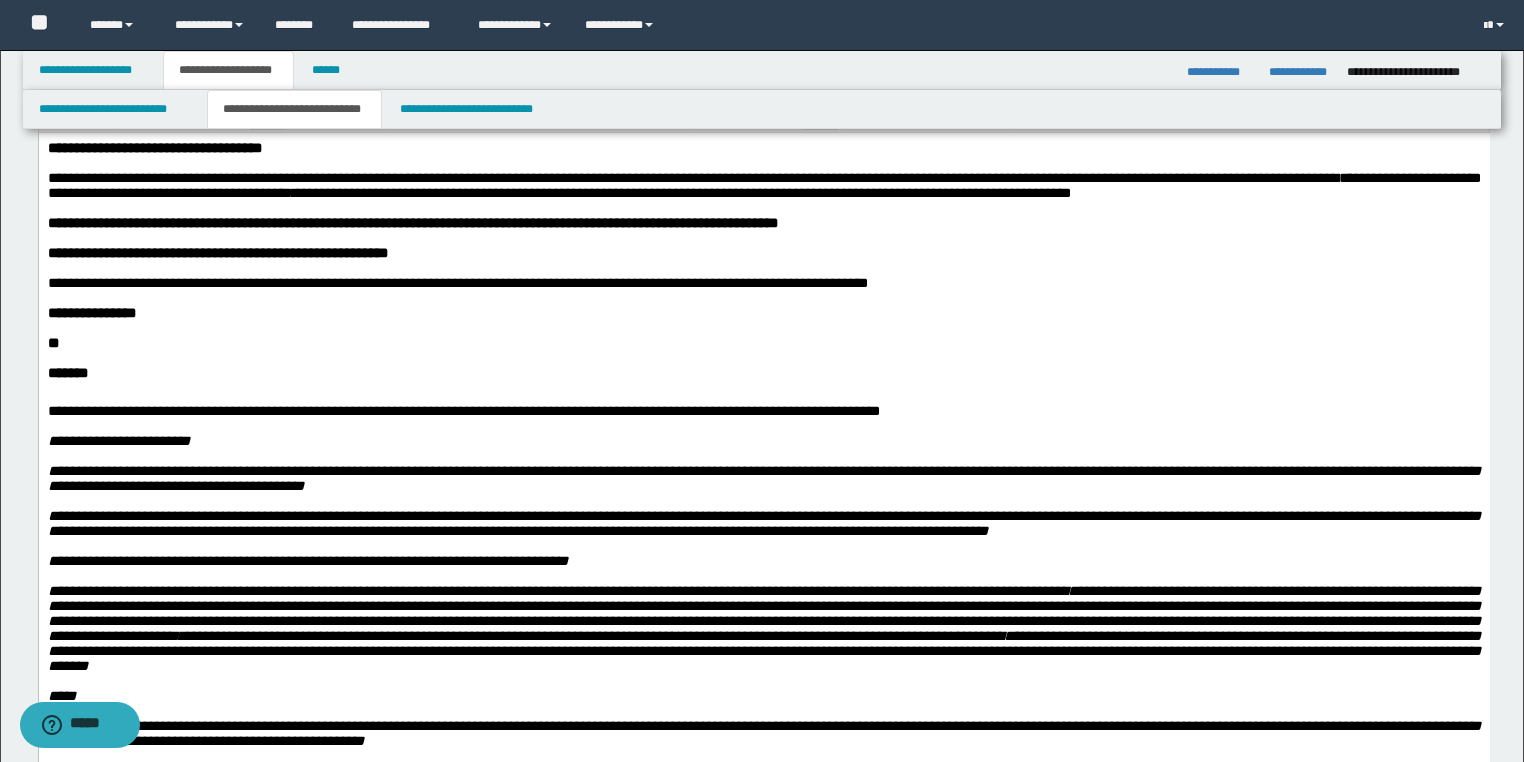 scroll, scrollTop: 0, scrollLeft: 0, axis: both 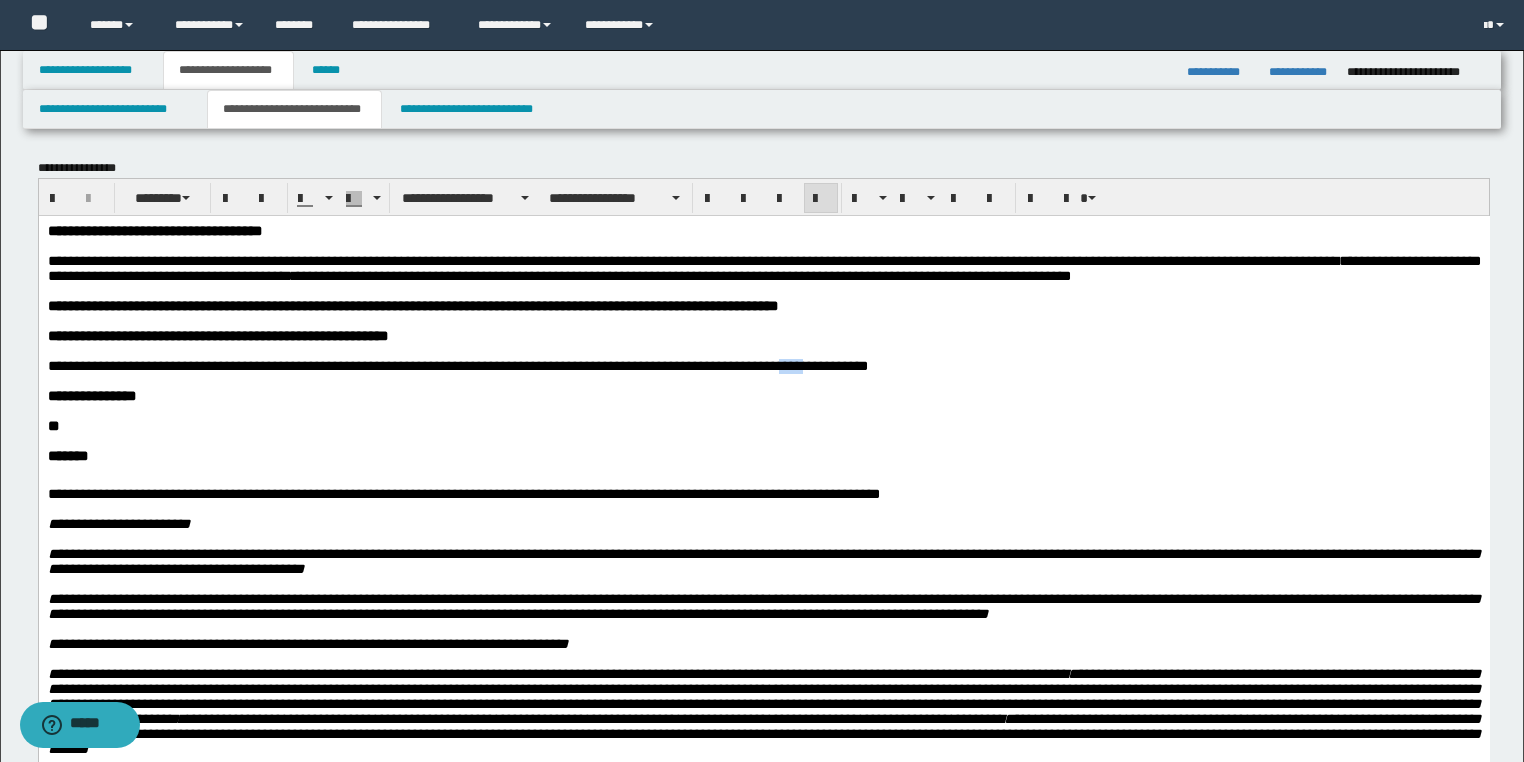 drag, startPoint x: 842, startPoint y: 382, endPoint x: 811, endPoint y: 382, distance: 31 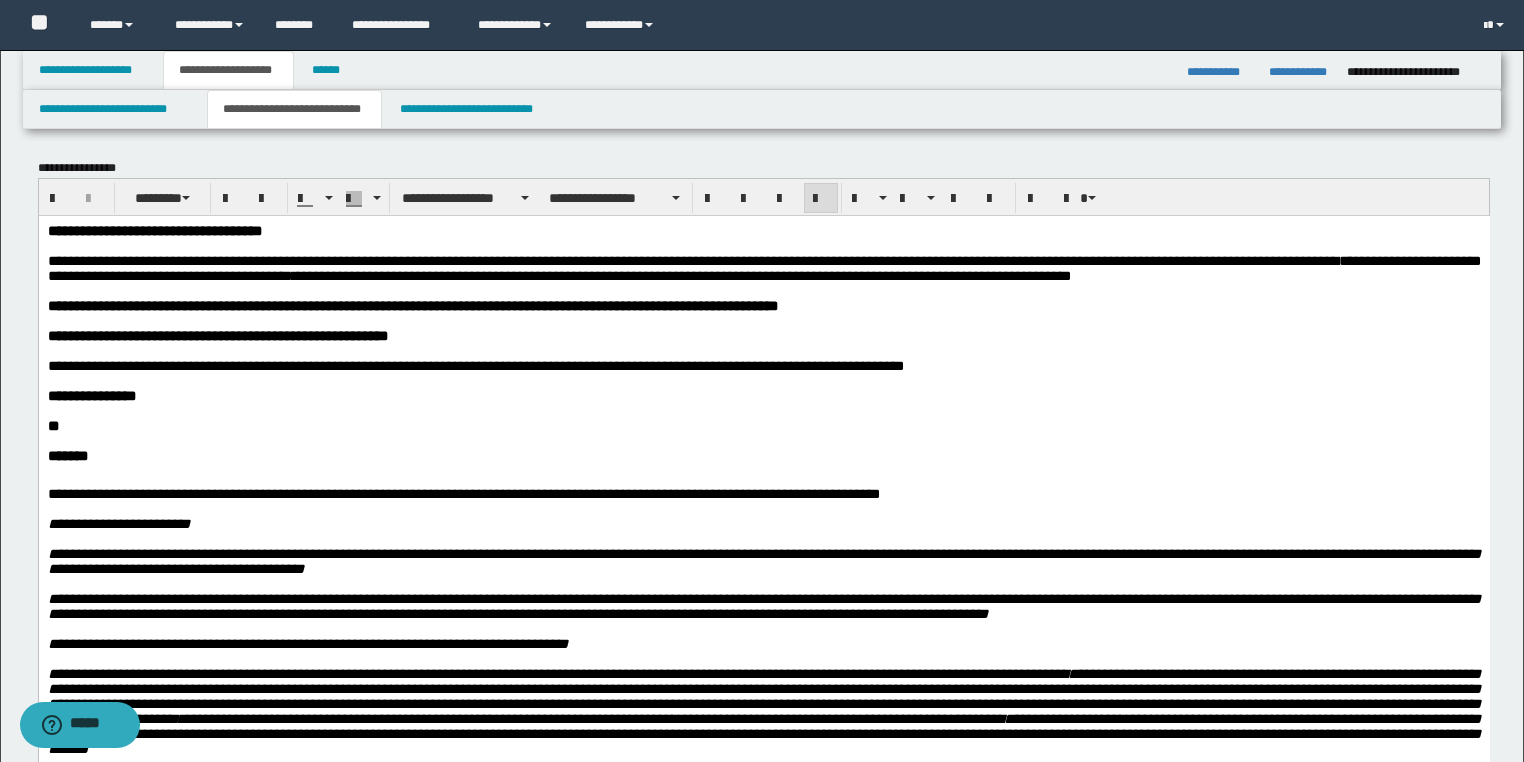 click at bounding box center (763, 410) 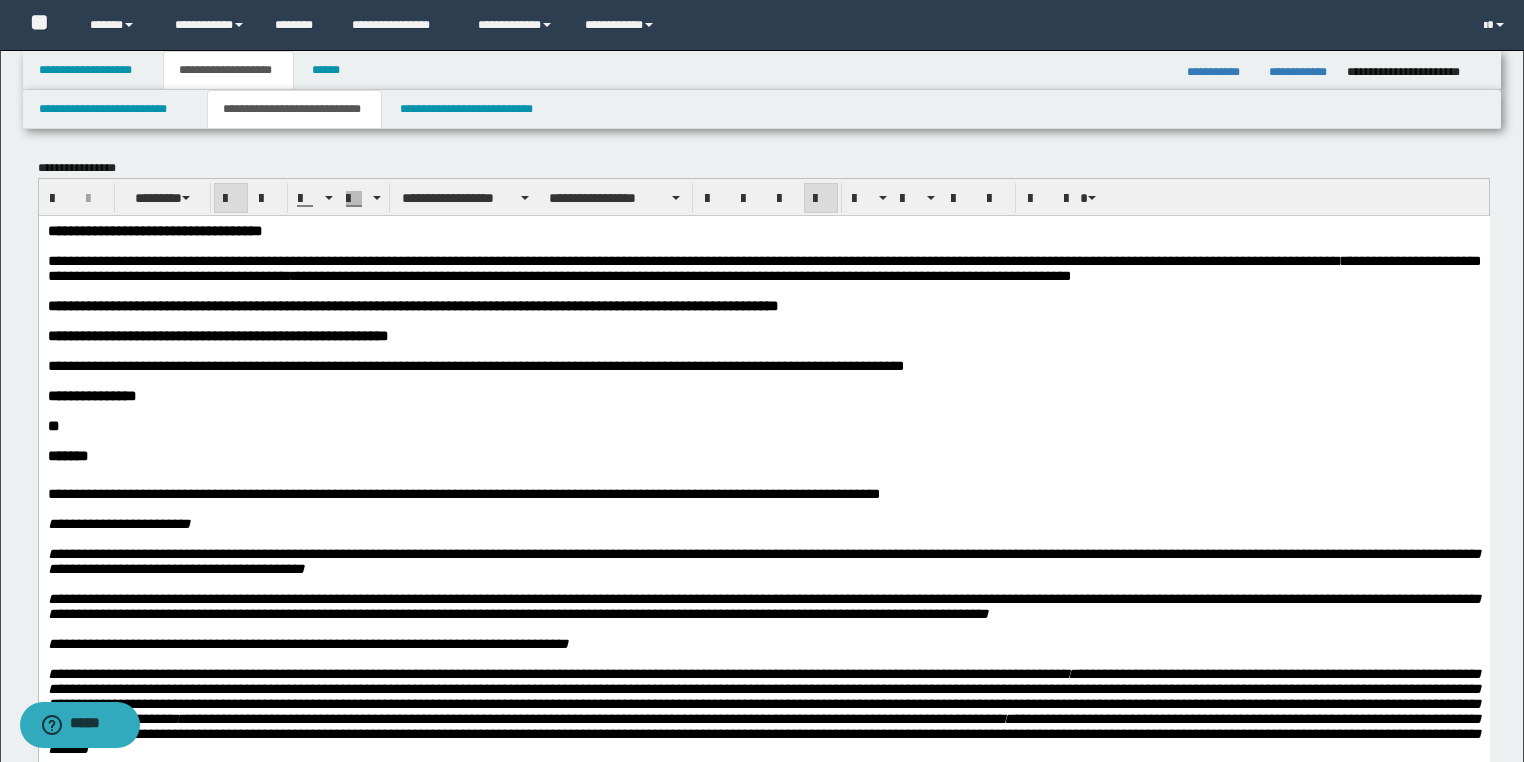 click on "**********" at bounding box center (475, 365) 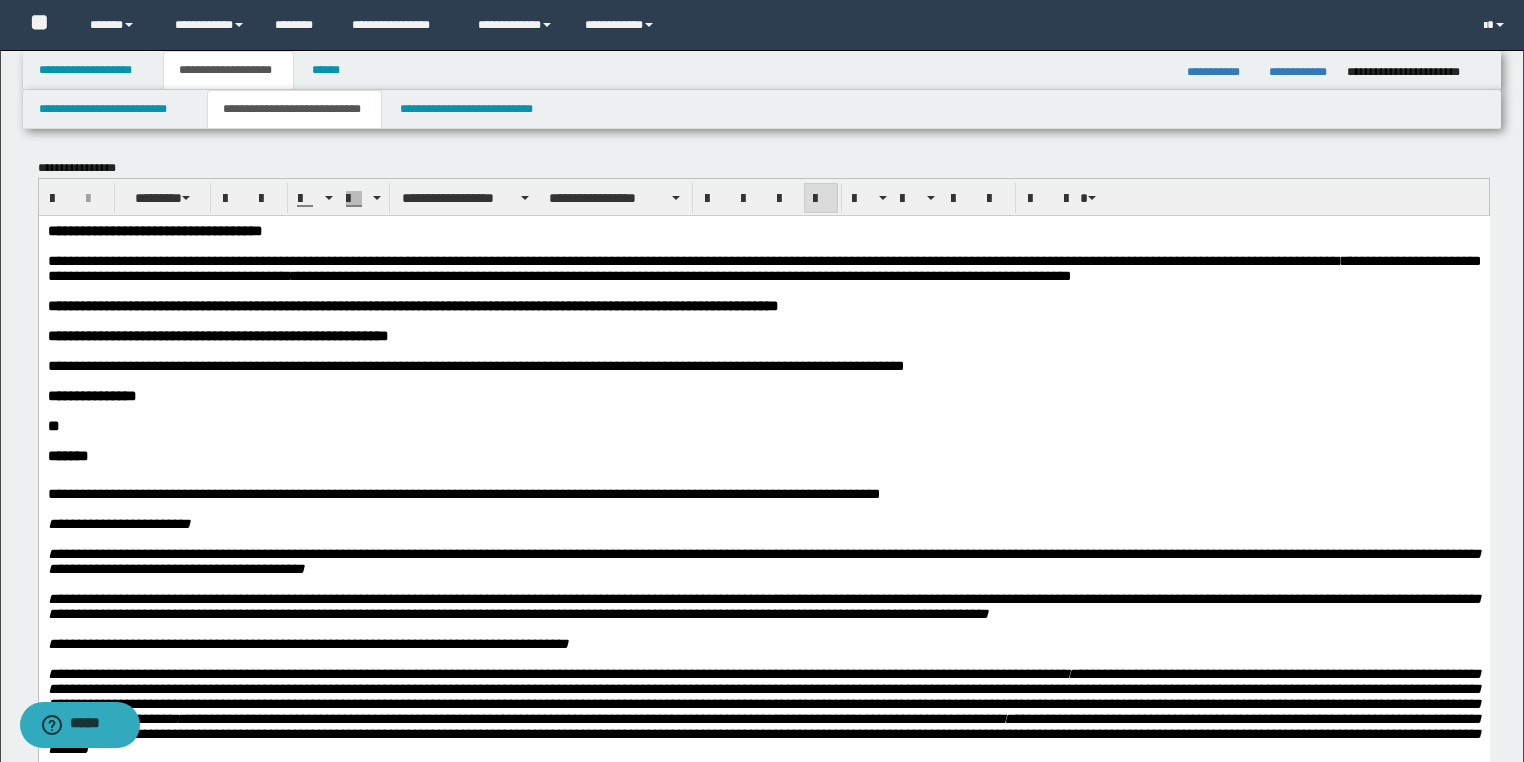 click on "**********" at bounding box center (475, 365) 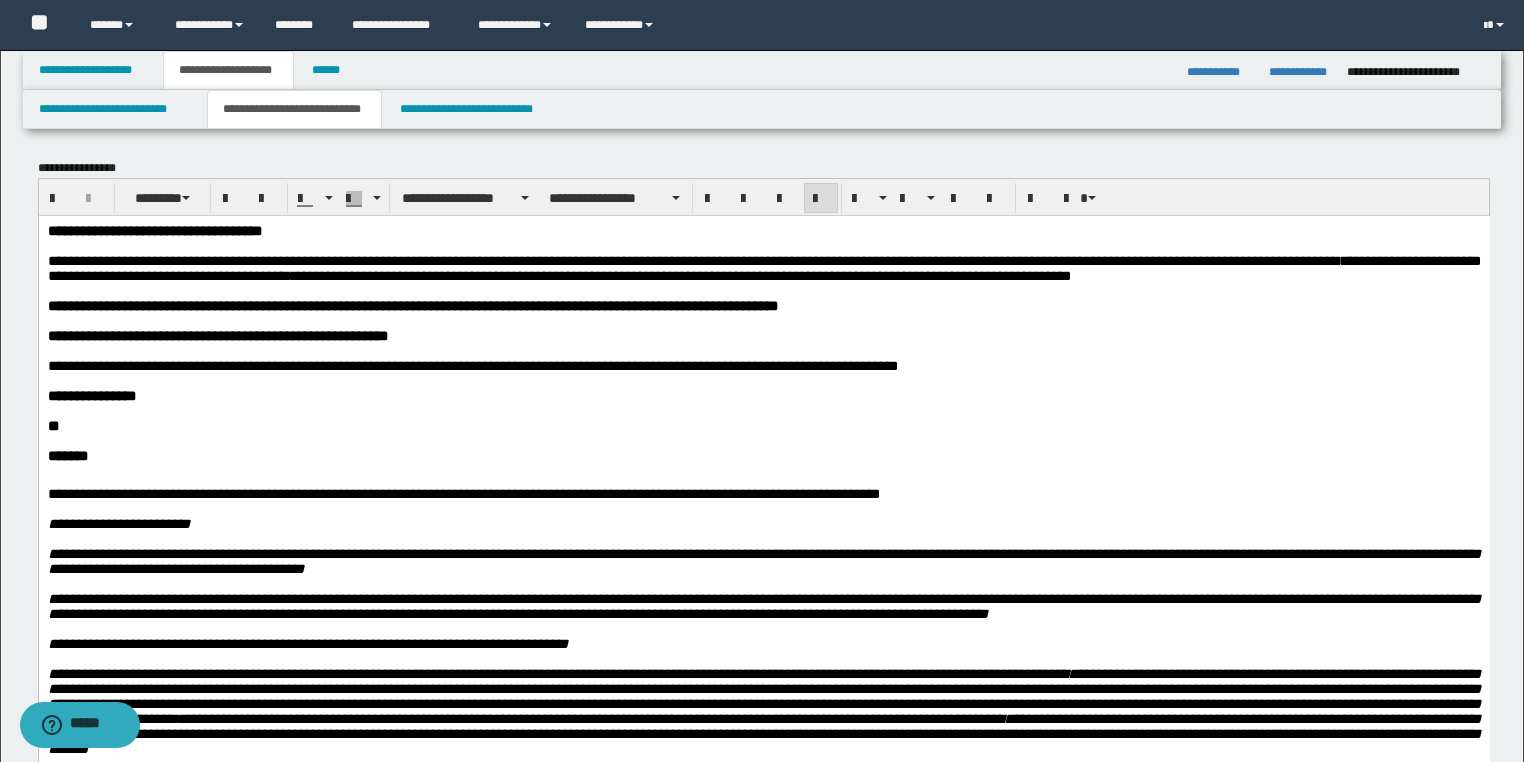 click on "**********" at bounding box center (763, 395) 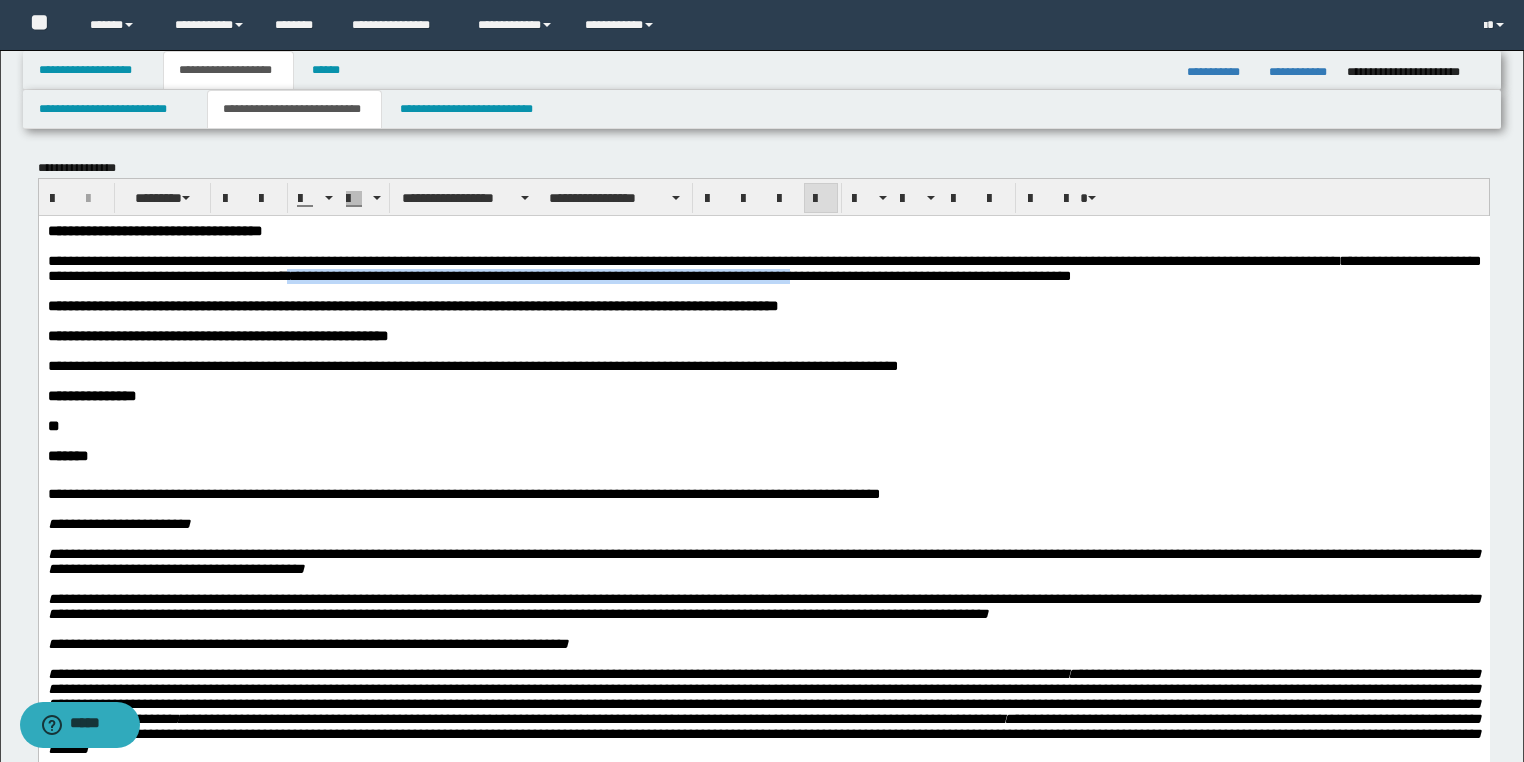 drag, startPoint x: 295, startPoint y: 278, endPoint x: 778, endPoint y: 280, distance: 483.00415 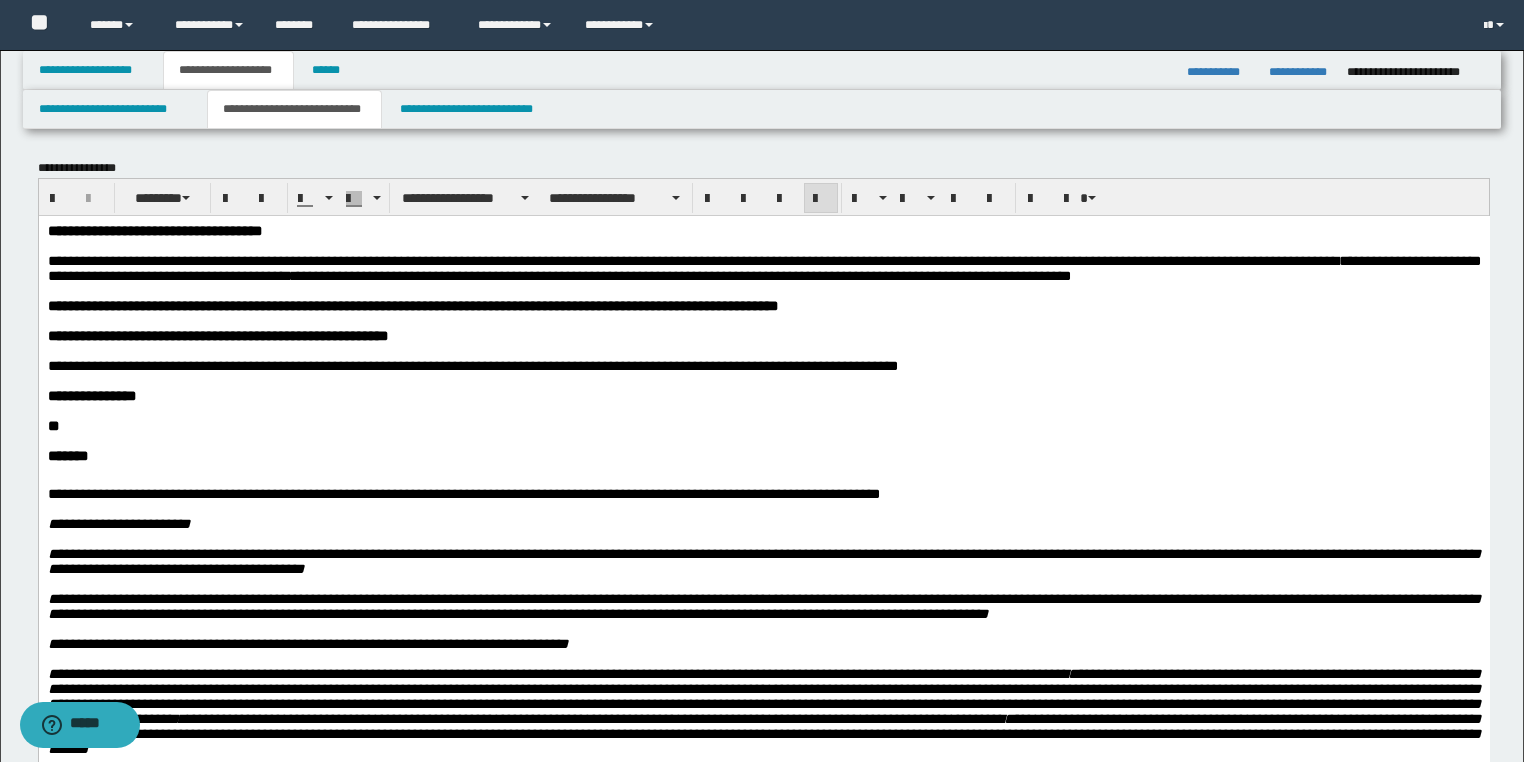 click on "**" at bounding box center (763, 425) 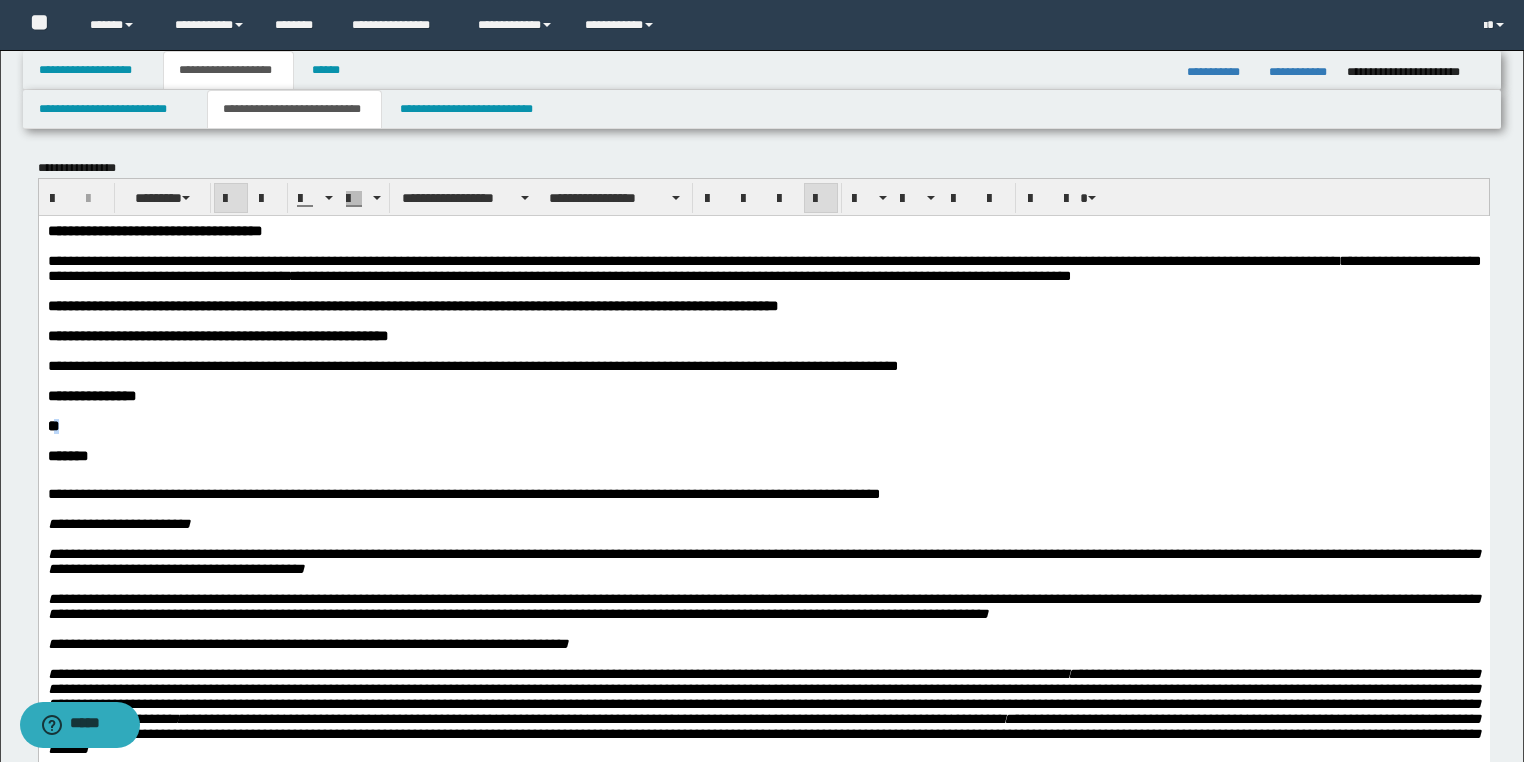 click on "**" at bounding box center (763, 425) 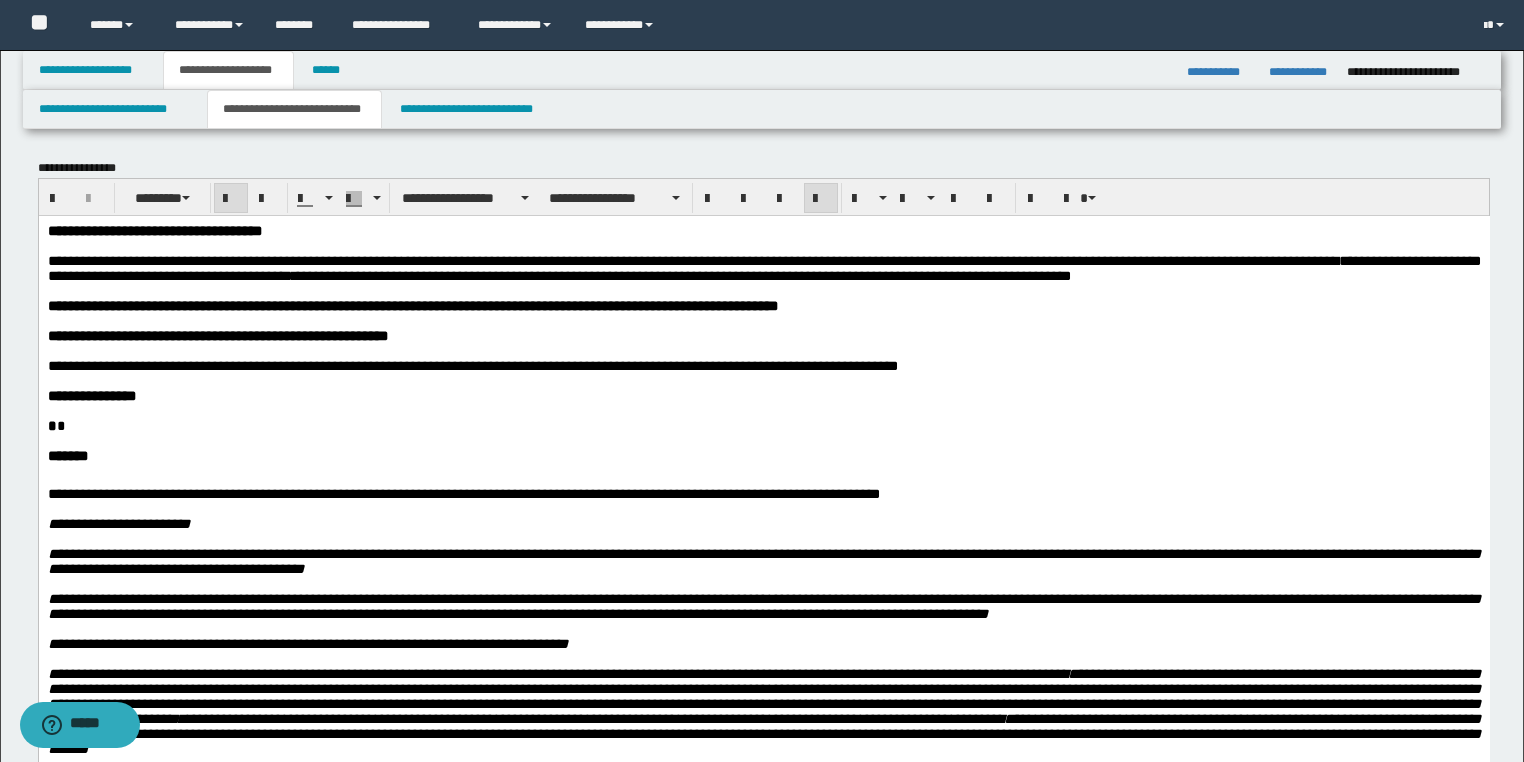 click at bounding box center (763, 440) 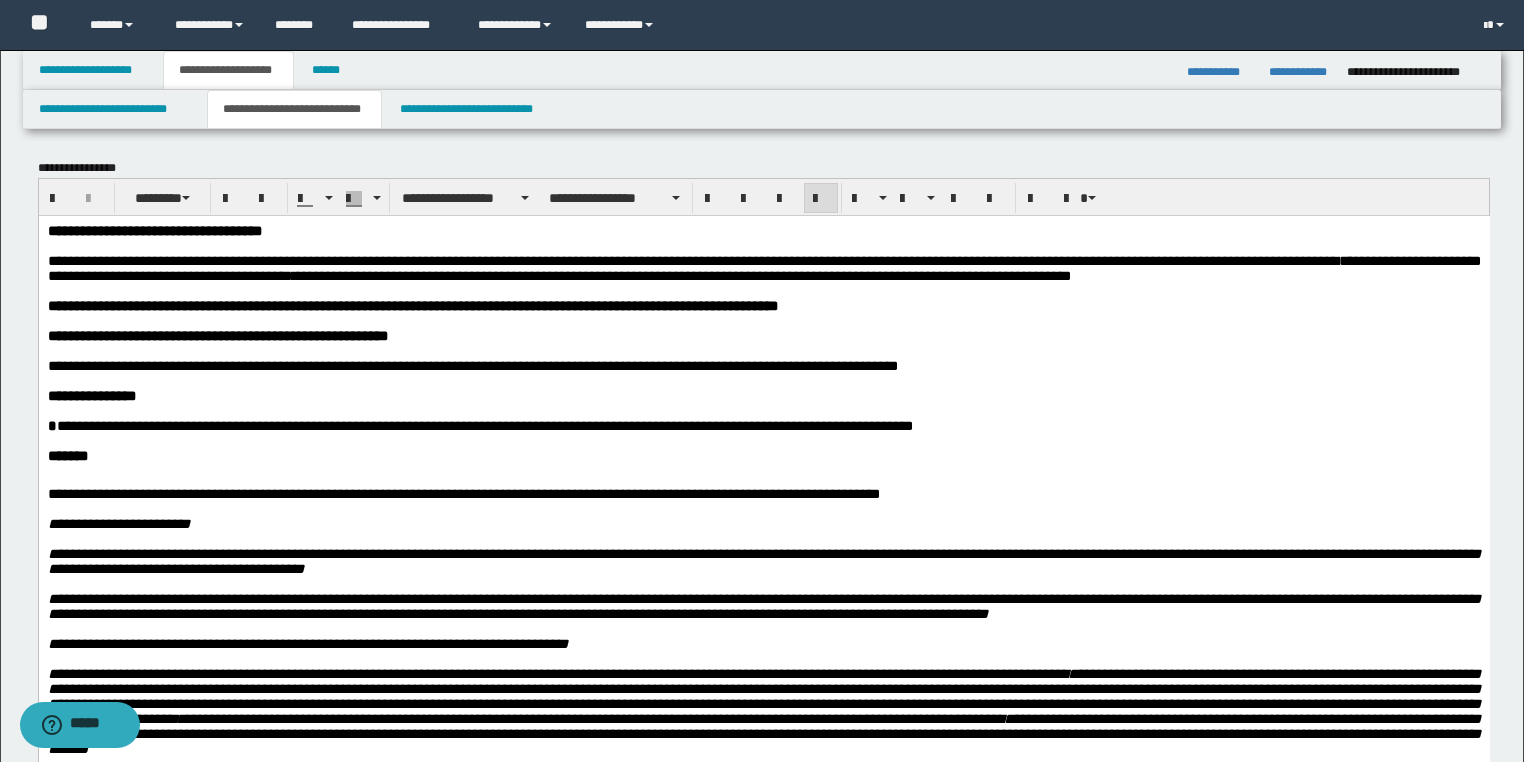 click on "*******" at bounding box center [763, 455] 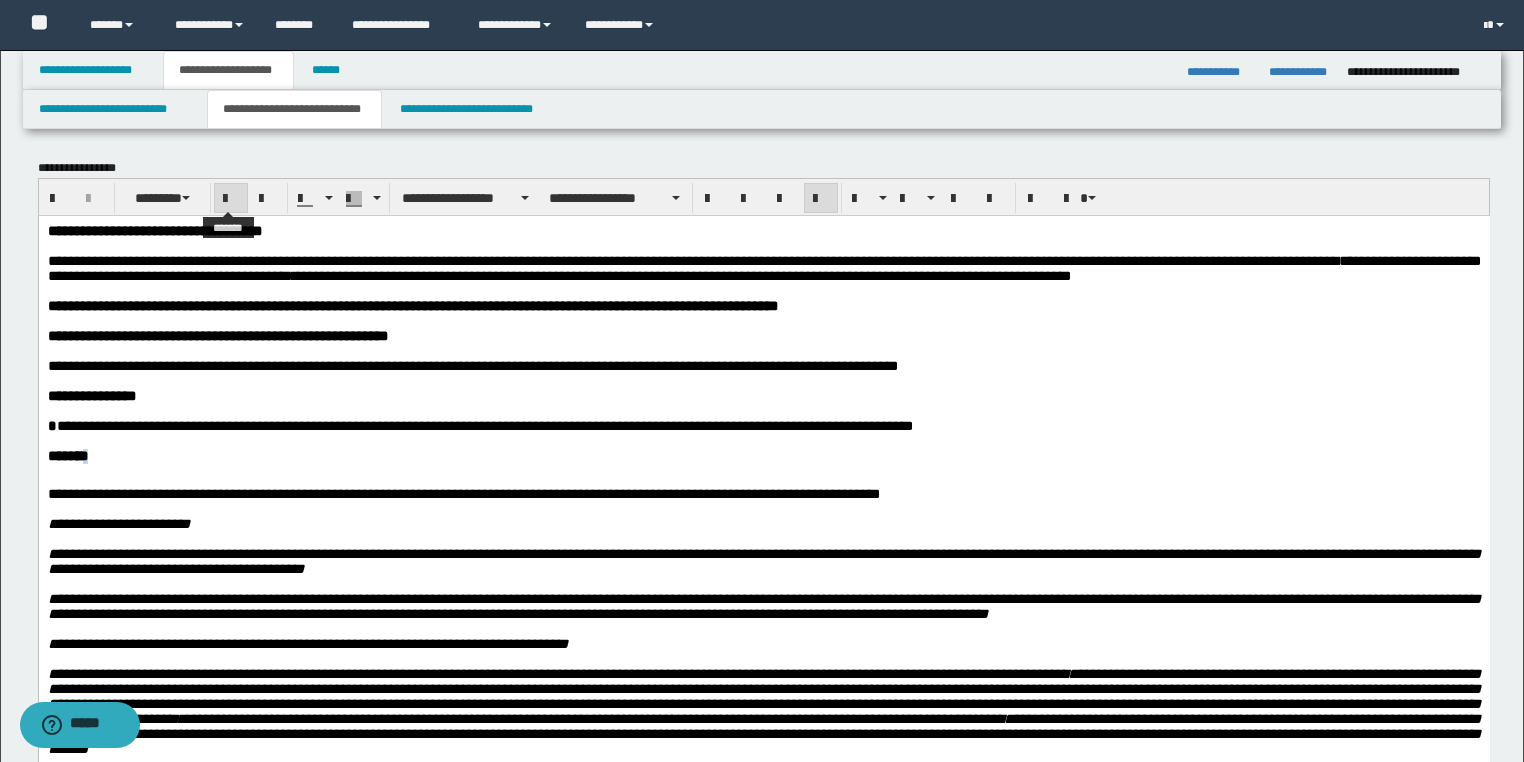 click at bounding box center (231, 199) 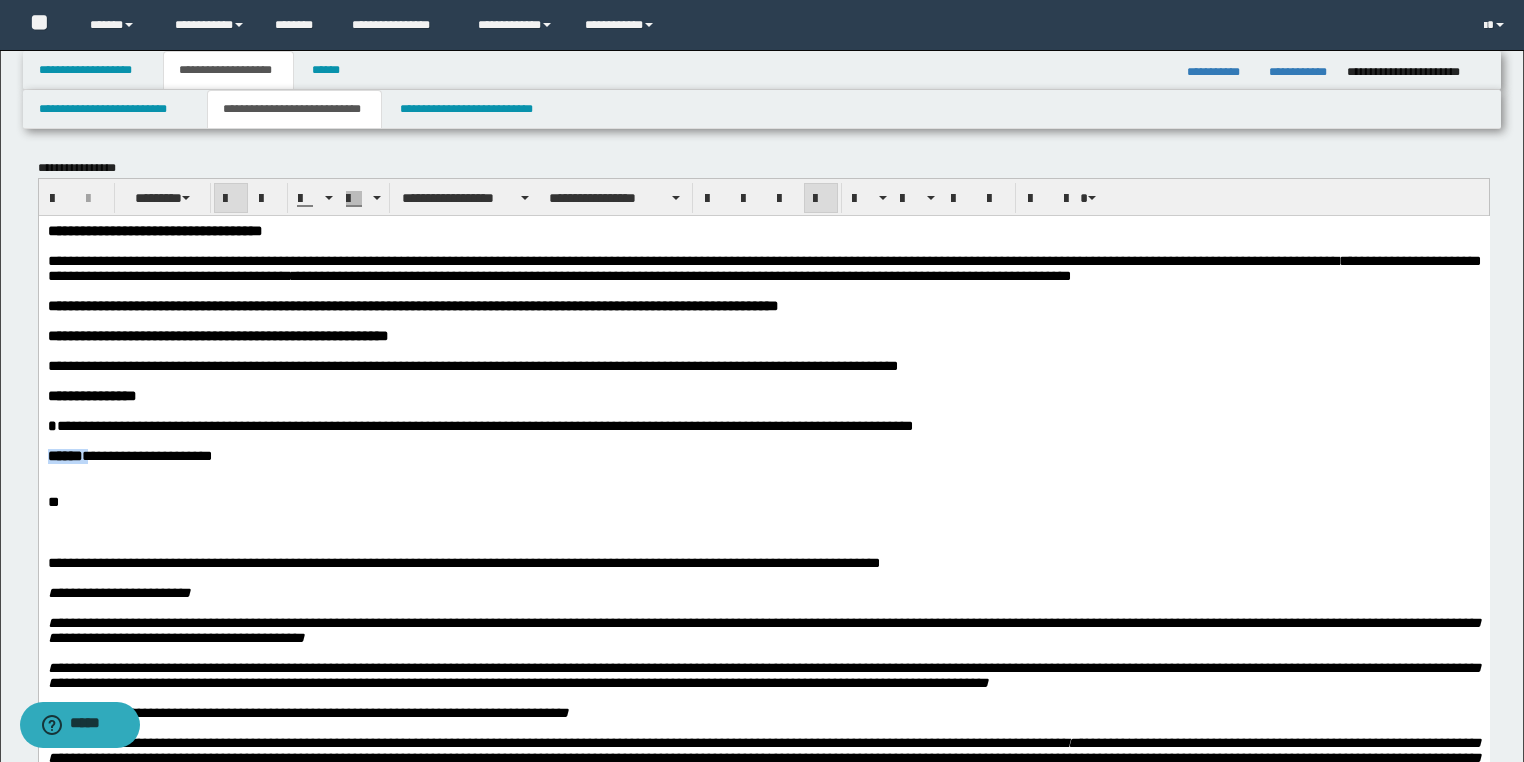 drag, startPoint x: 96, startPoint y: 488, endPoint x: 67, endPoint y: 703, distance: 216.94699 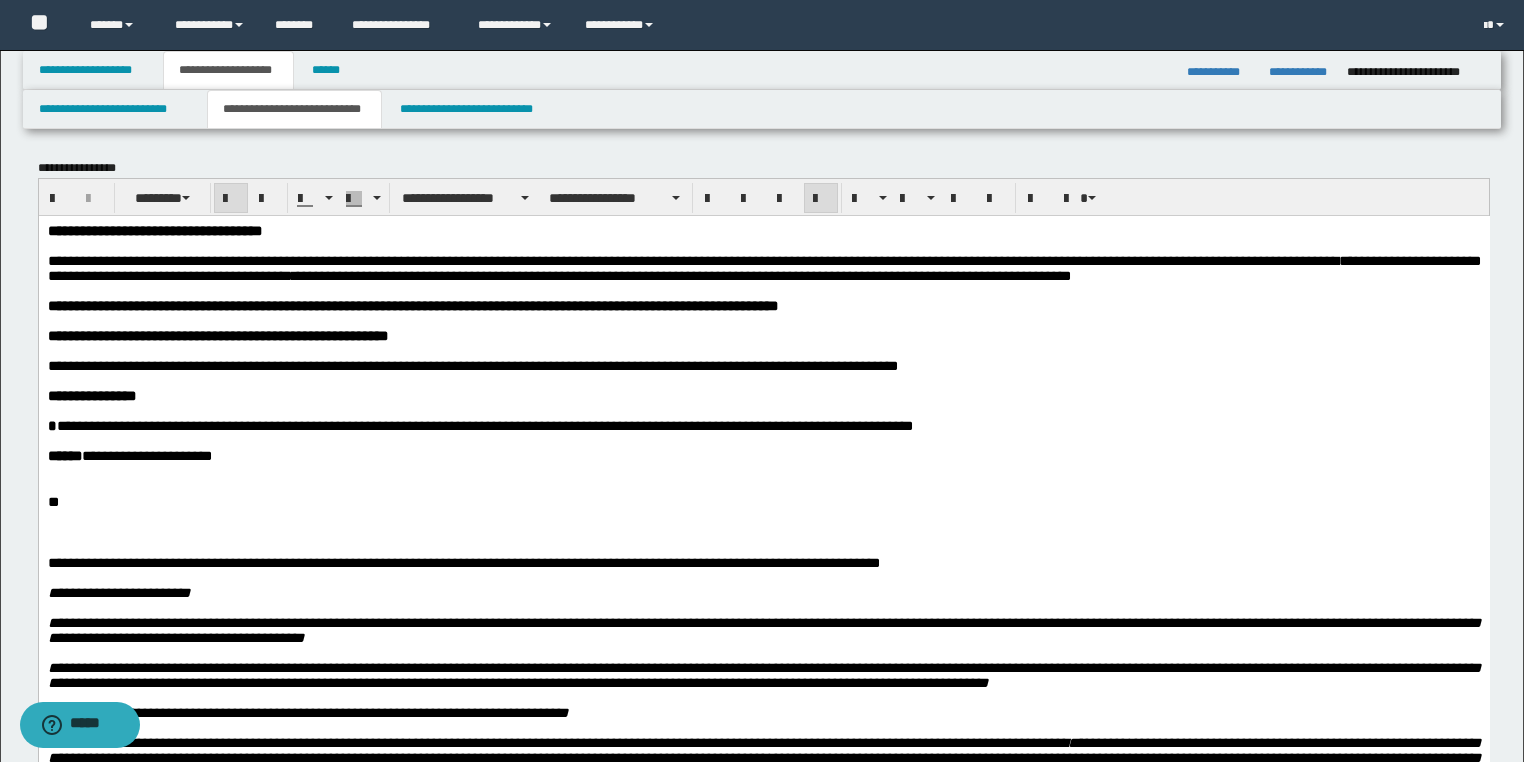 click on "**" at bounding box center (763, 501) 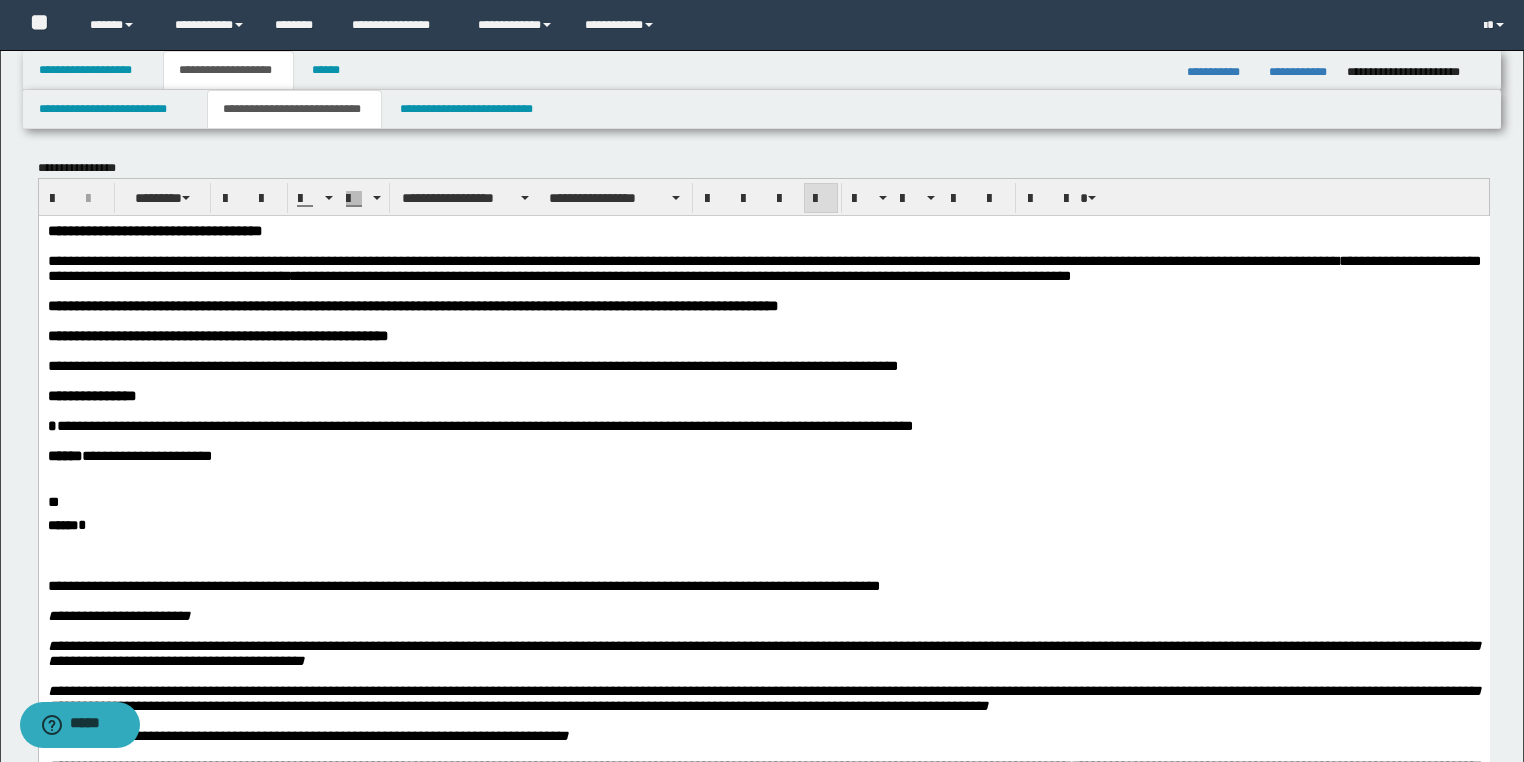 click on "**" at bounding box center [763, 501] 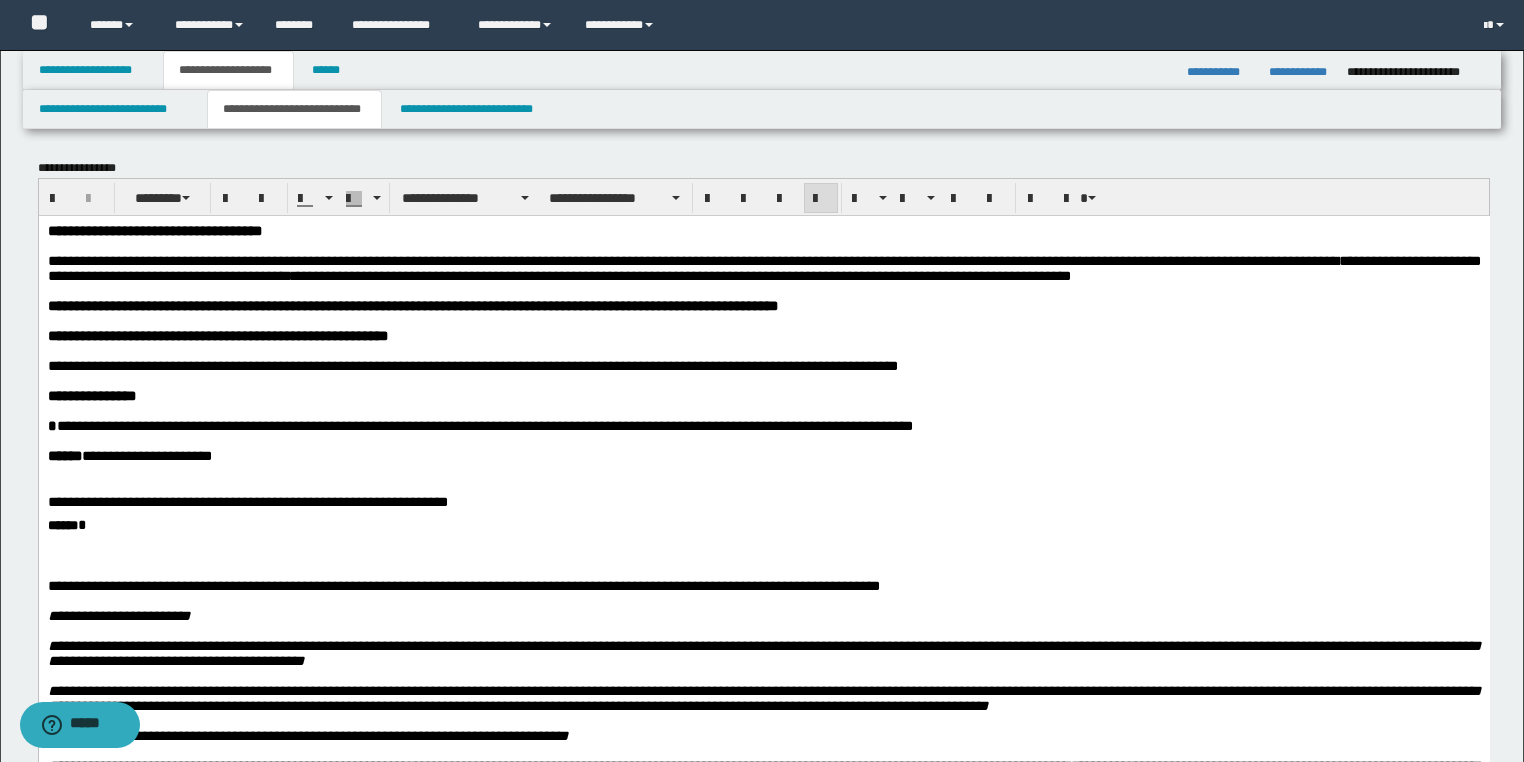 click on "****** *" at bounding box center [763, 524] 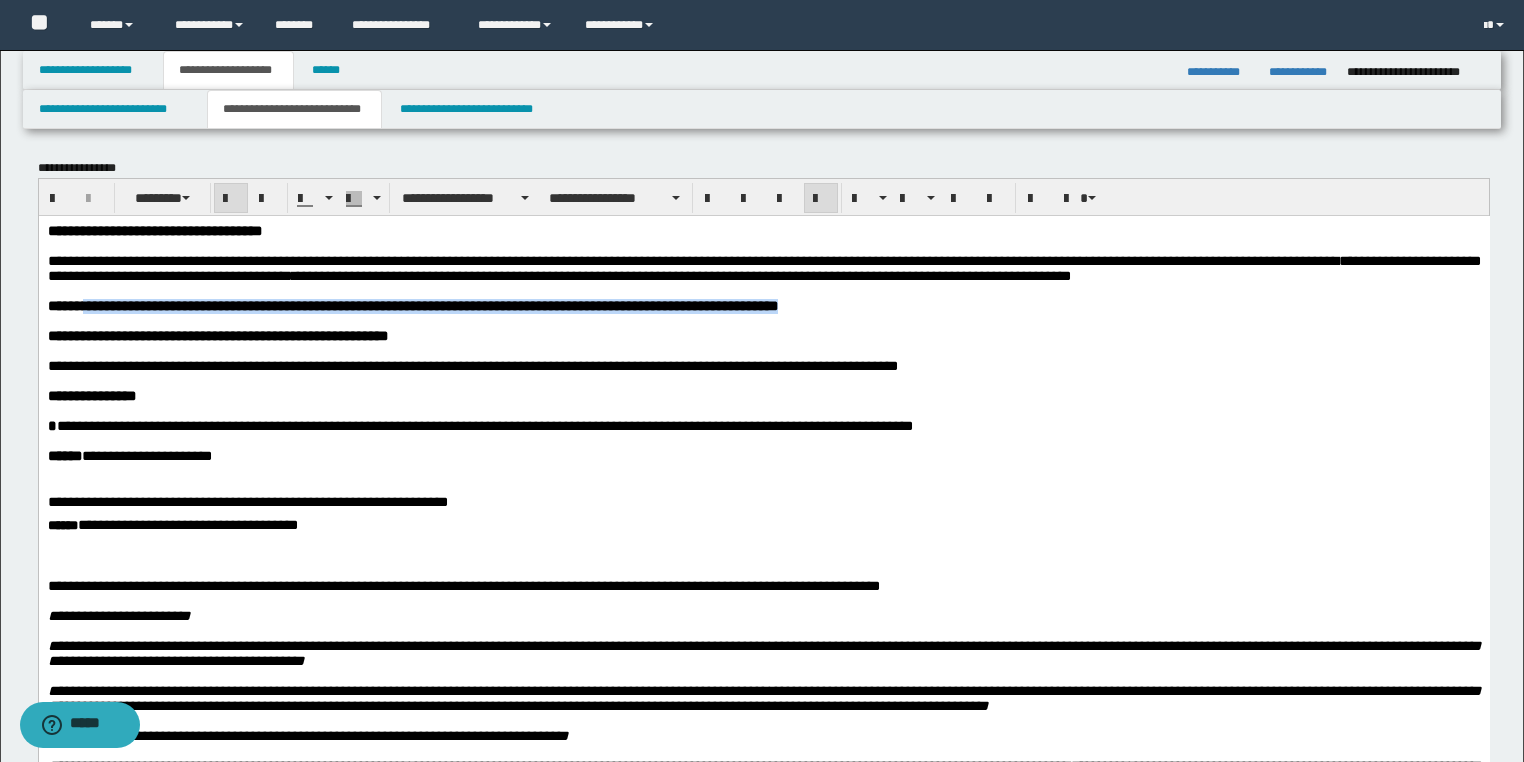 drag, startPoint x: 89, startPoint y: 315, endPoint x: 38, endPoint y: 539, distance: 229.73245 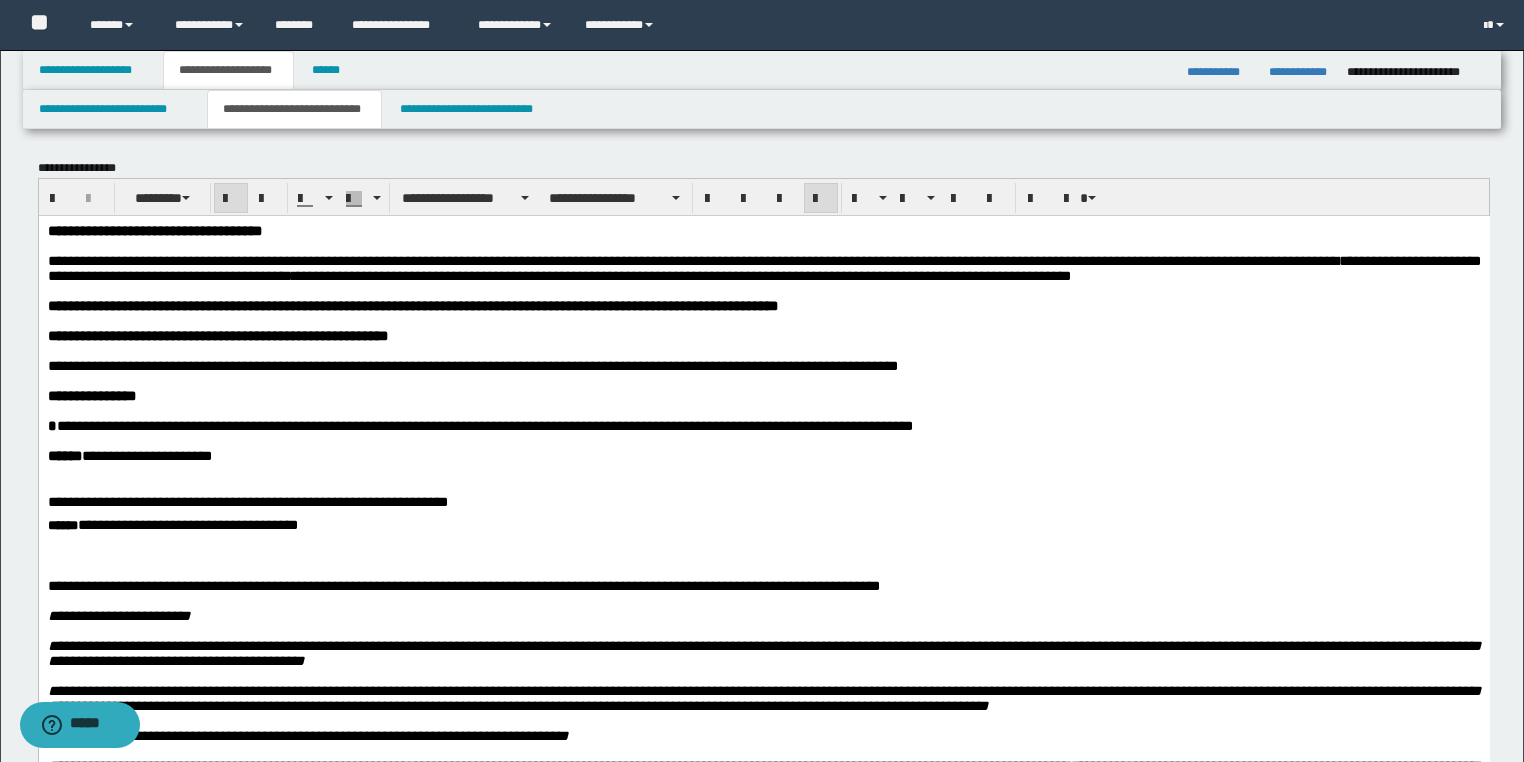 click on "**********" at bounding box center (412, 305) 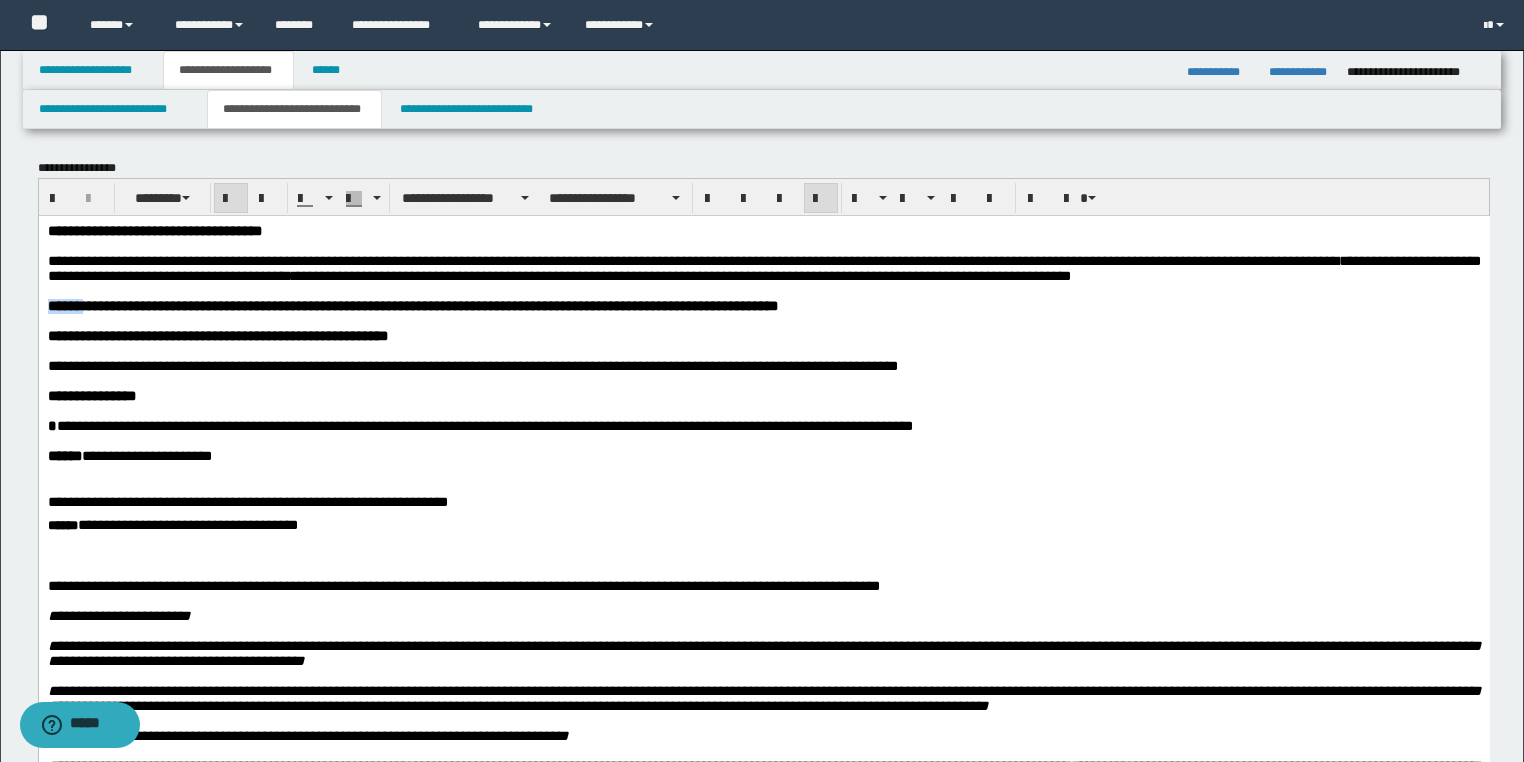 drag, startPoint x: 92, startPoint y: 309, endPoint x: 19, endPoint y: 315, distance: 73.24616 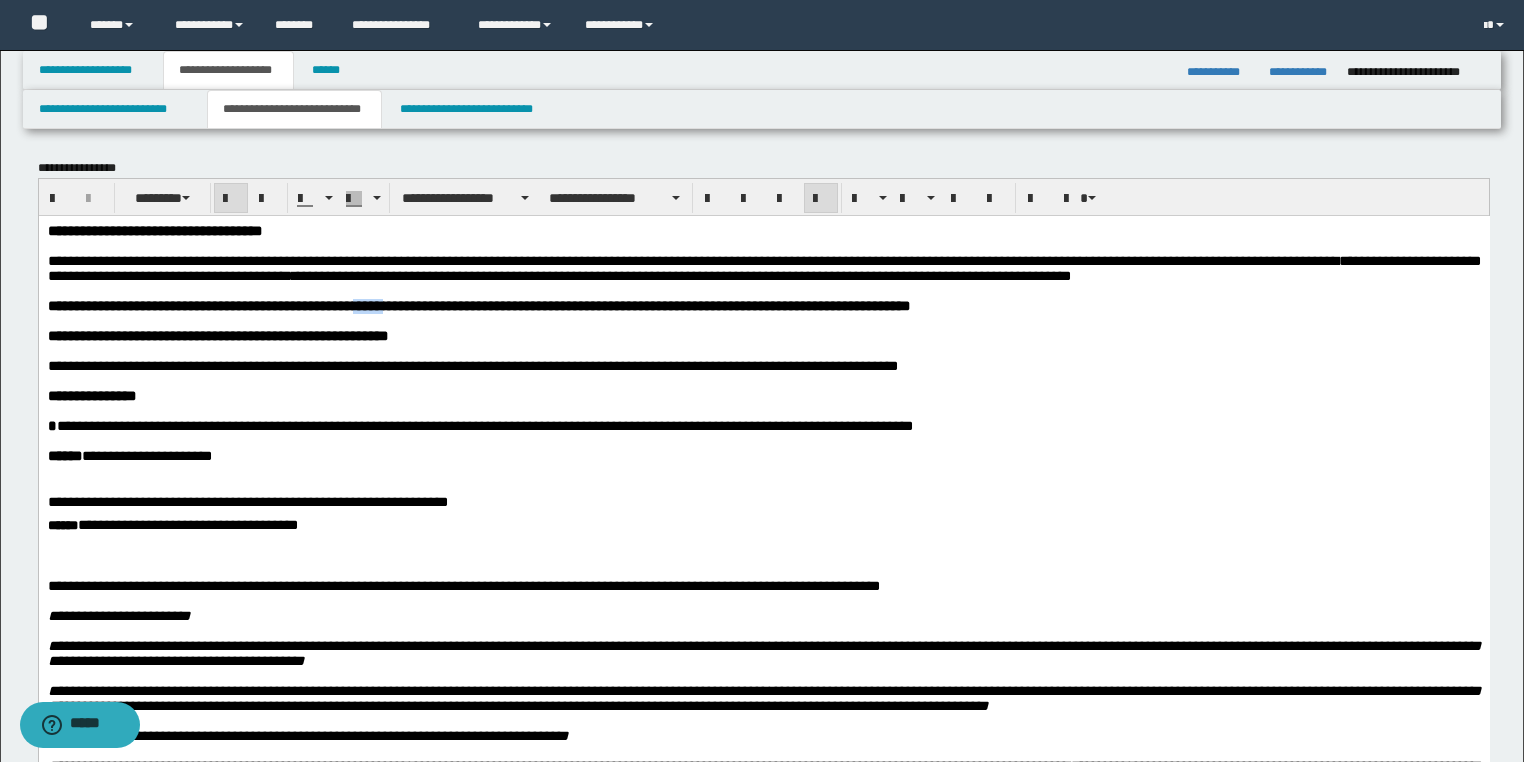 drag, startPoint x: 414, startPoint y: 319, endPoint x: 378, endPoint y: 319, distance: 36 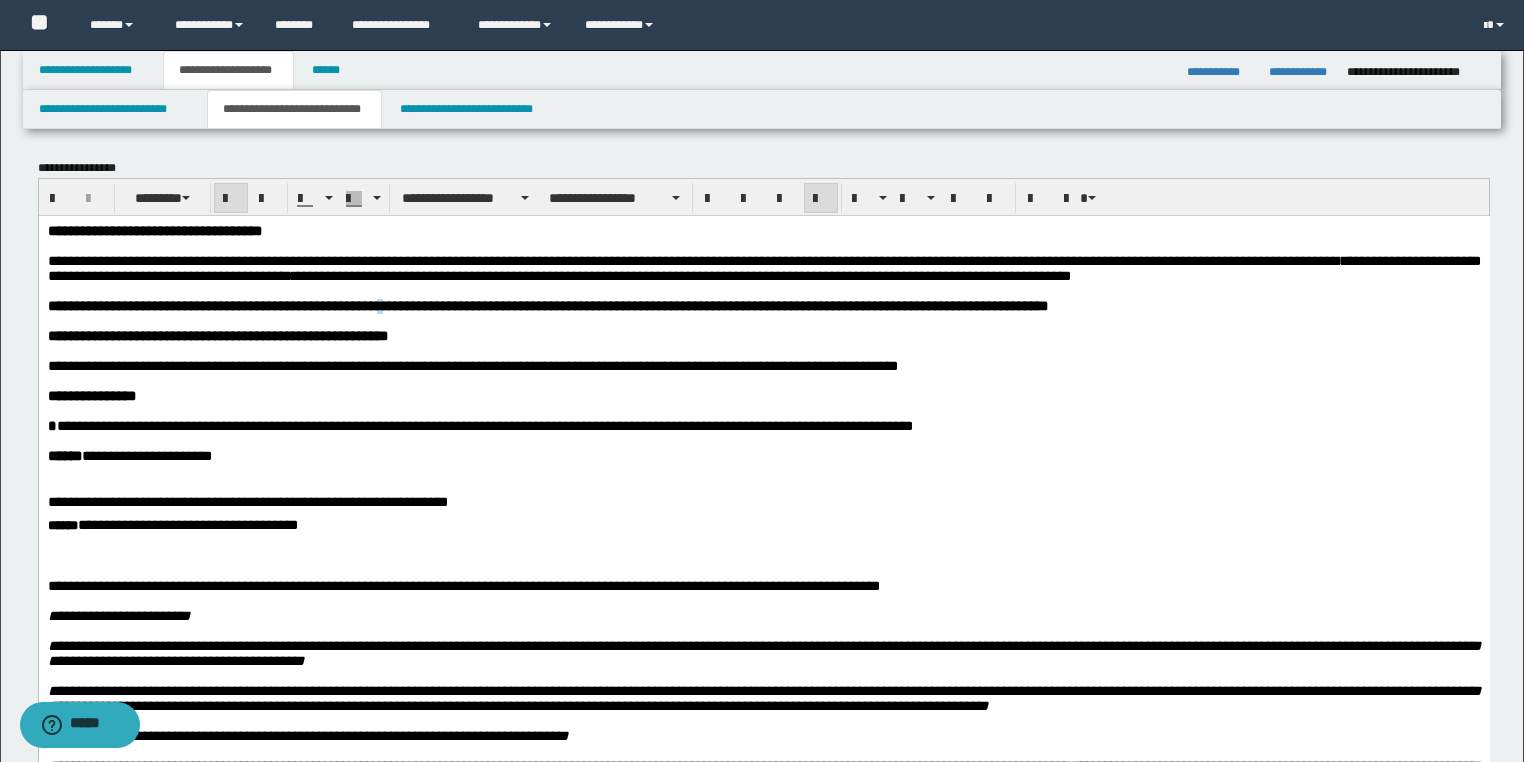 click on "**********" at bounding box center (547, 305) 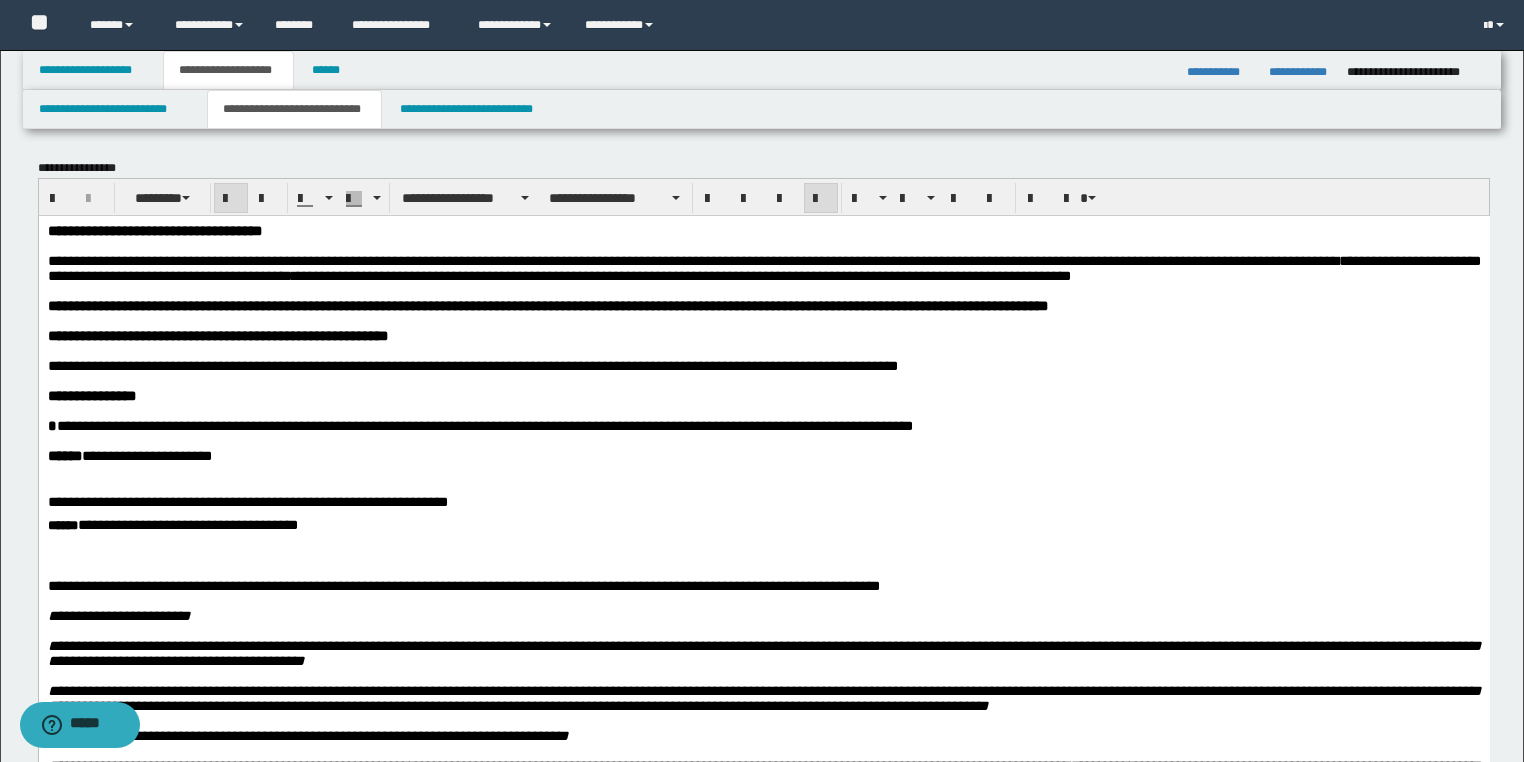 click on "**********" at bounding box center (547, 305) 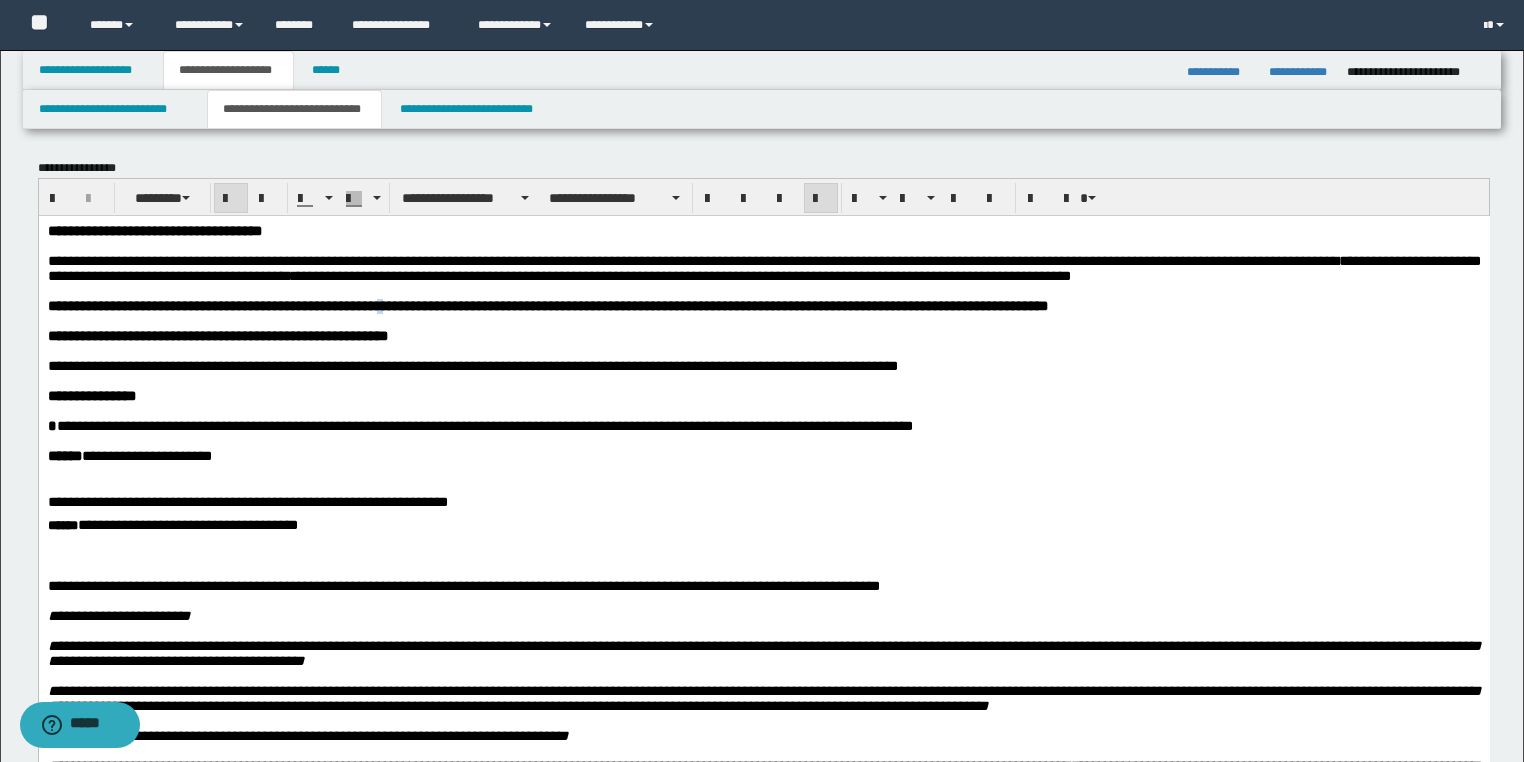 click on "**********" at bounding box center (547, 305) 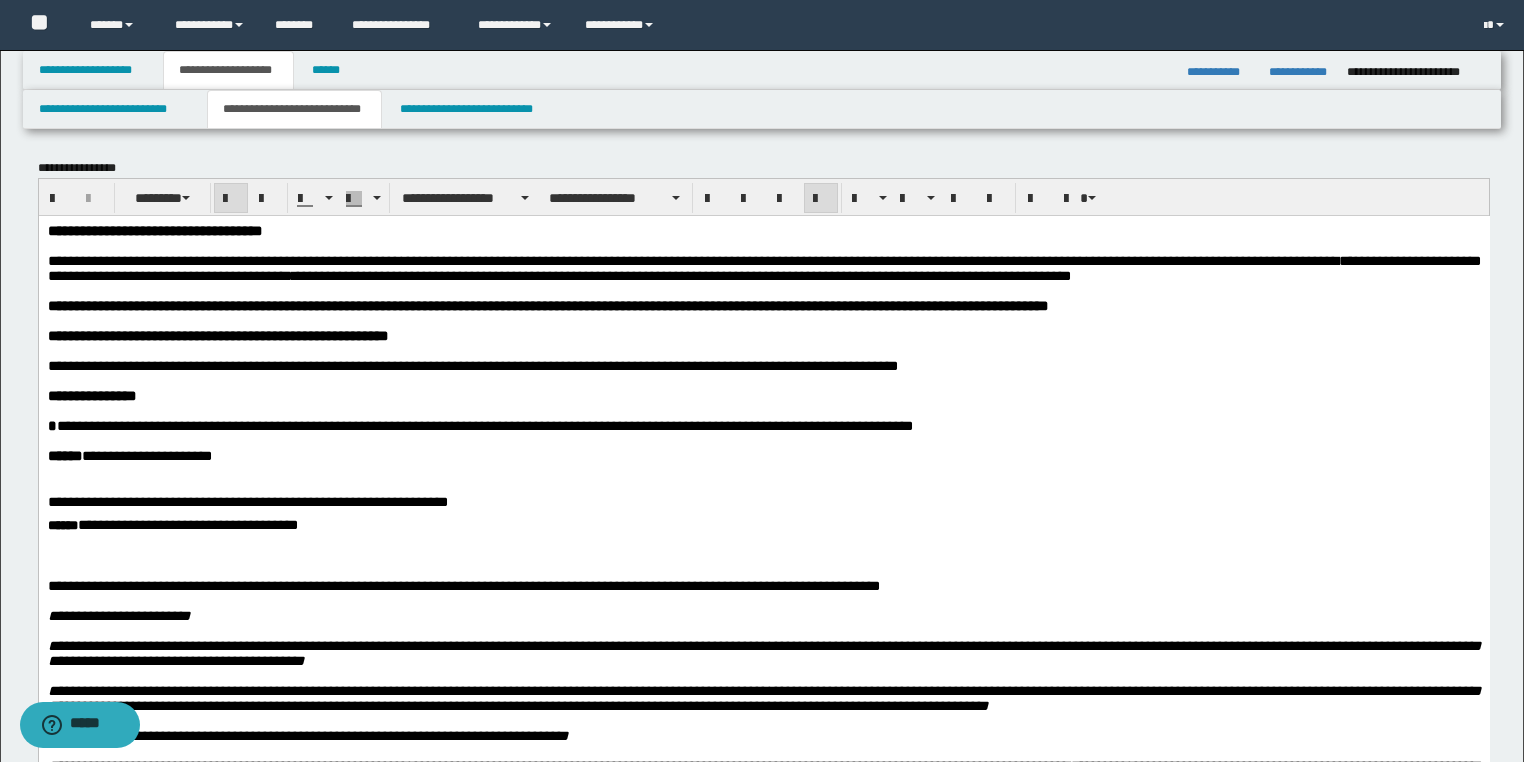 click on "**********" at bounding box center (763, 335) 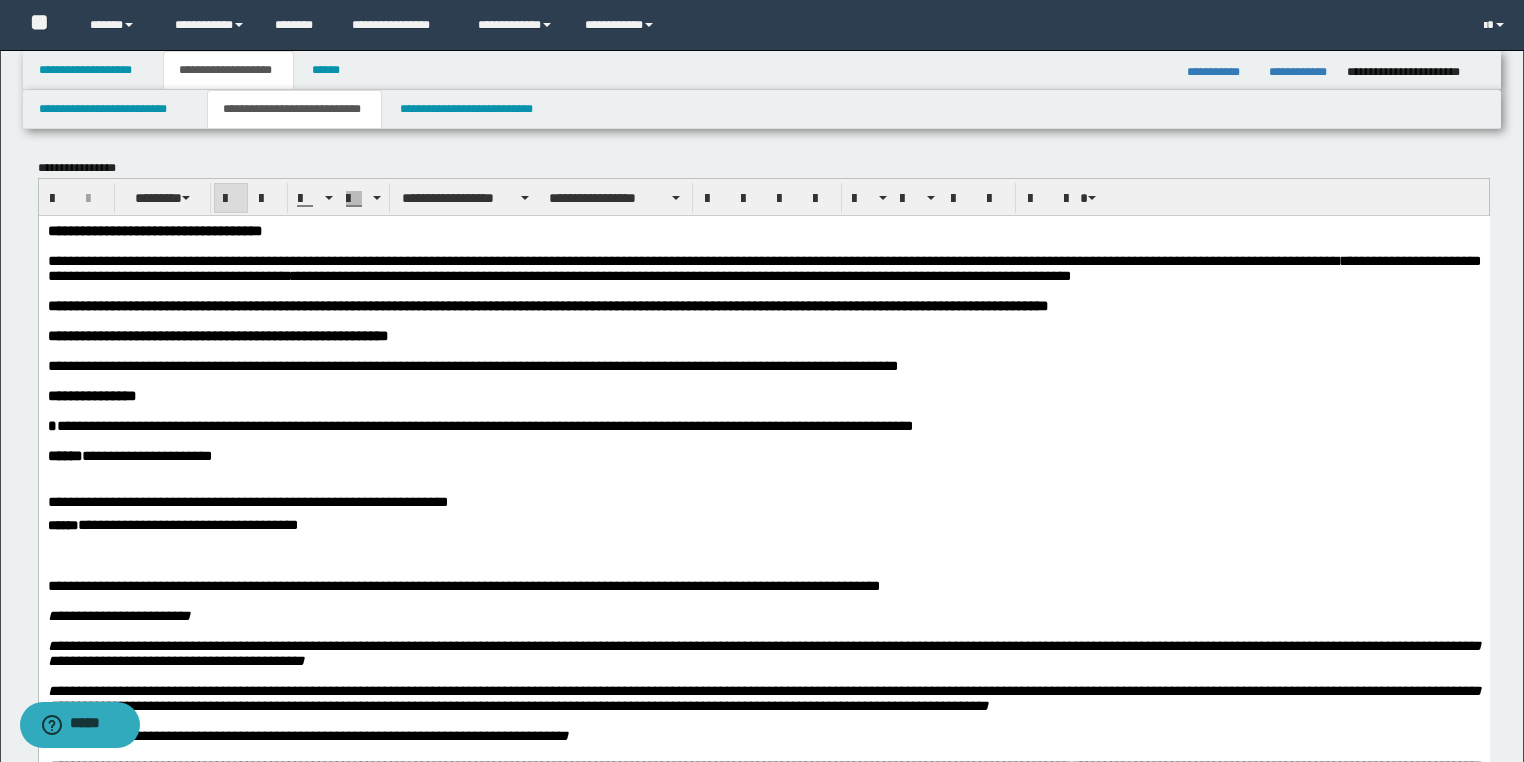click on "**********" at bounding box center [763, 335] 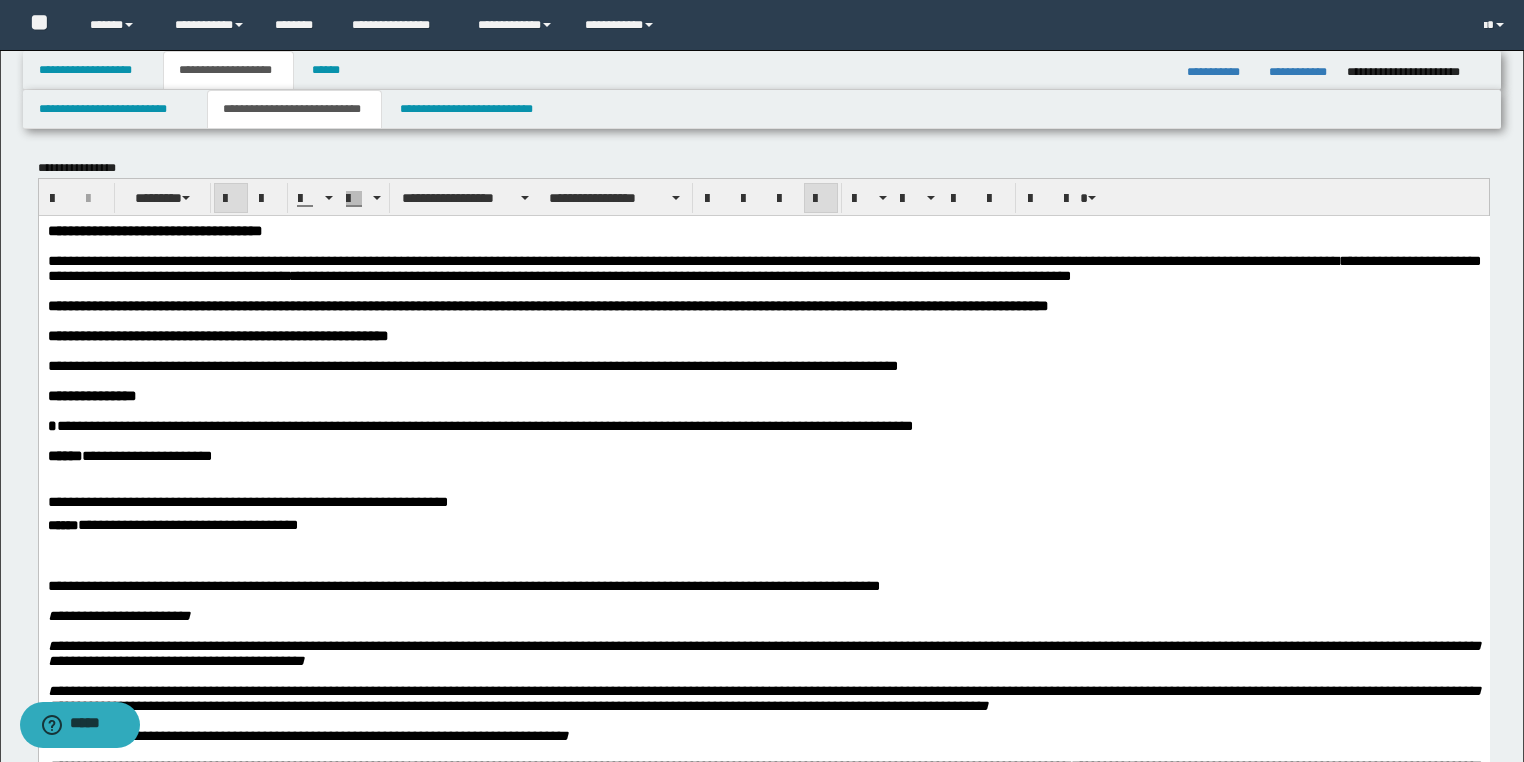 click on "**********" at bounding box center (547, 305) 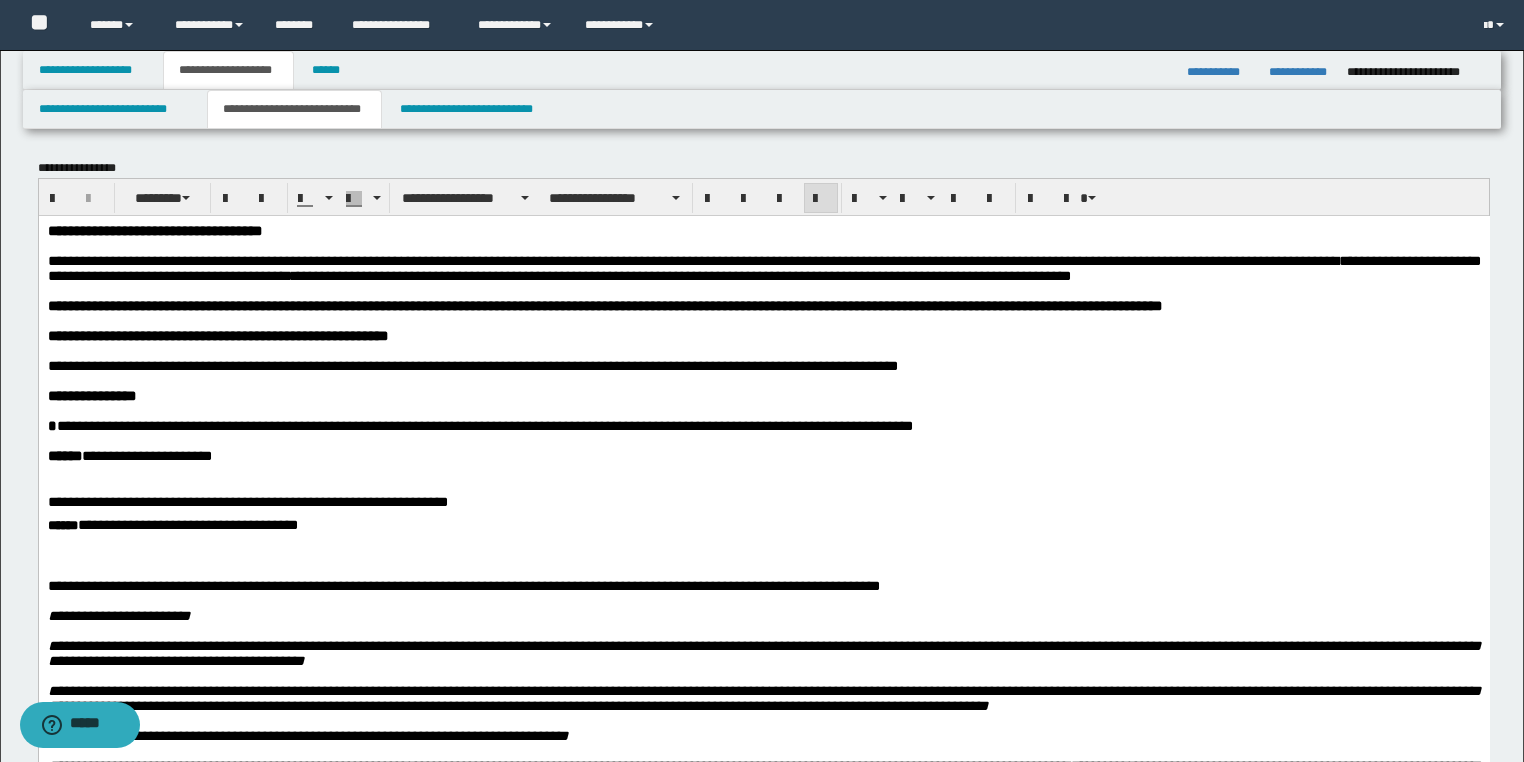 click on "**********" at bounding box center (763, 455) 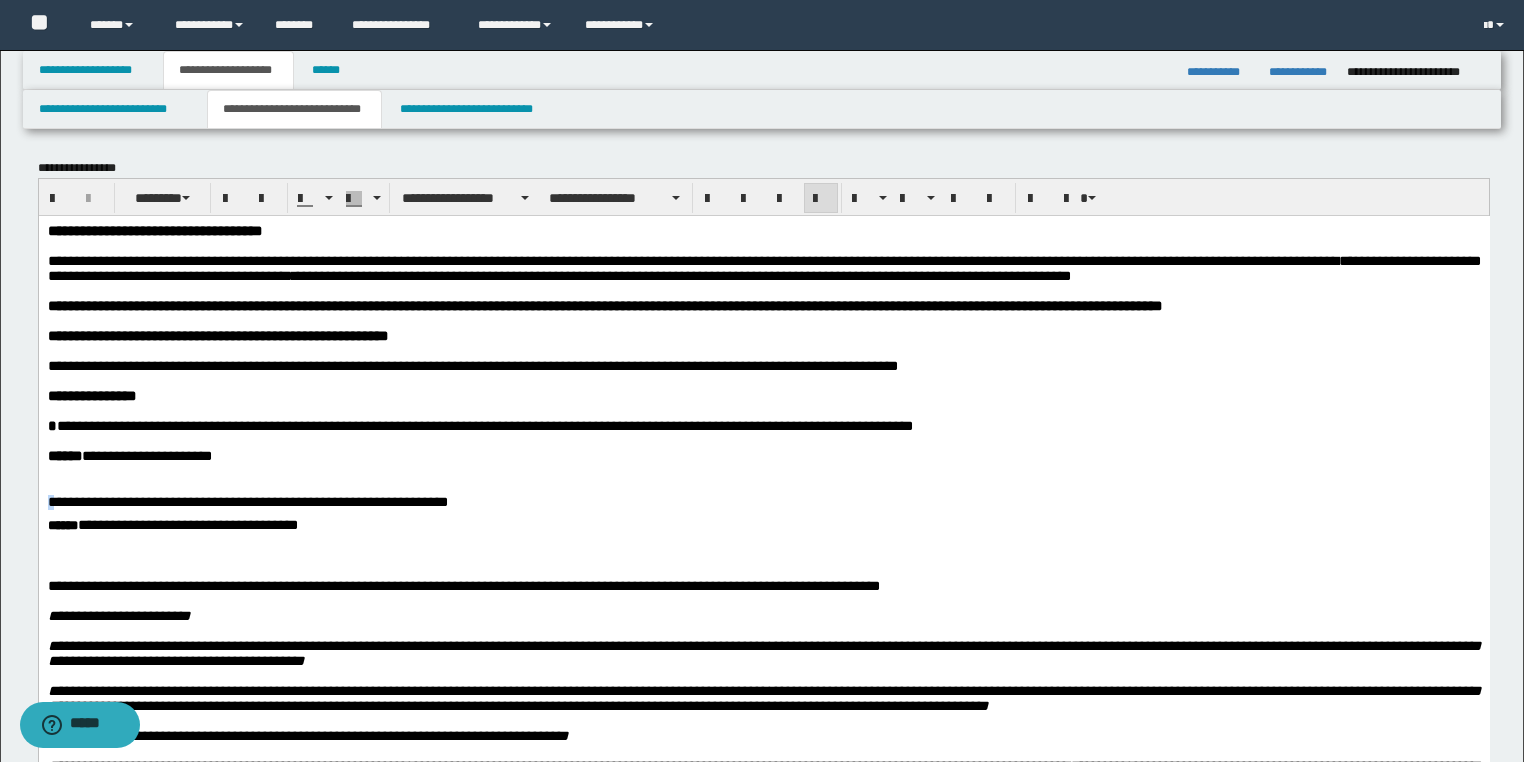 click on "**********" at bounding box center (763, 1401) 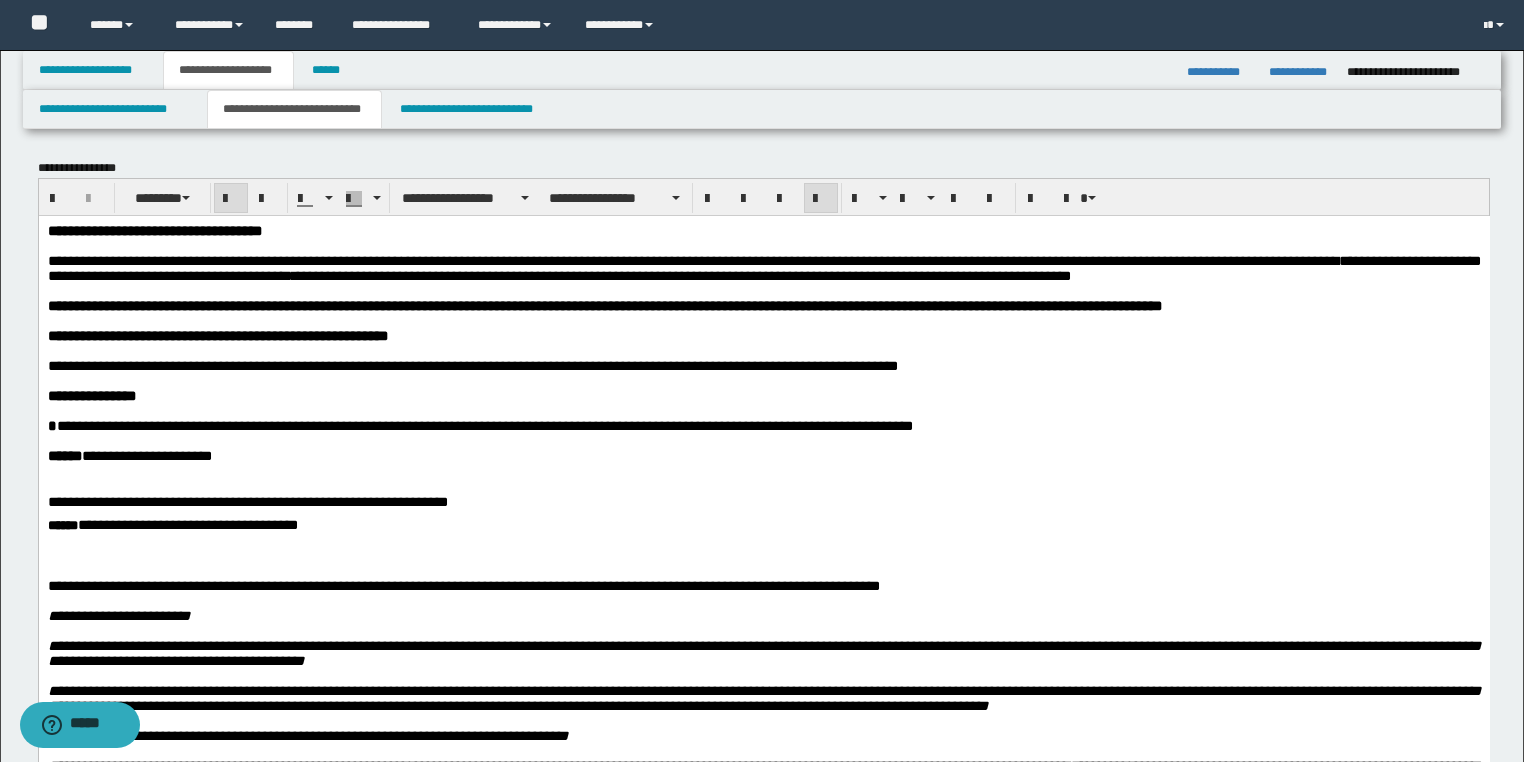click on "**********" at bounding box center [763, 1401] 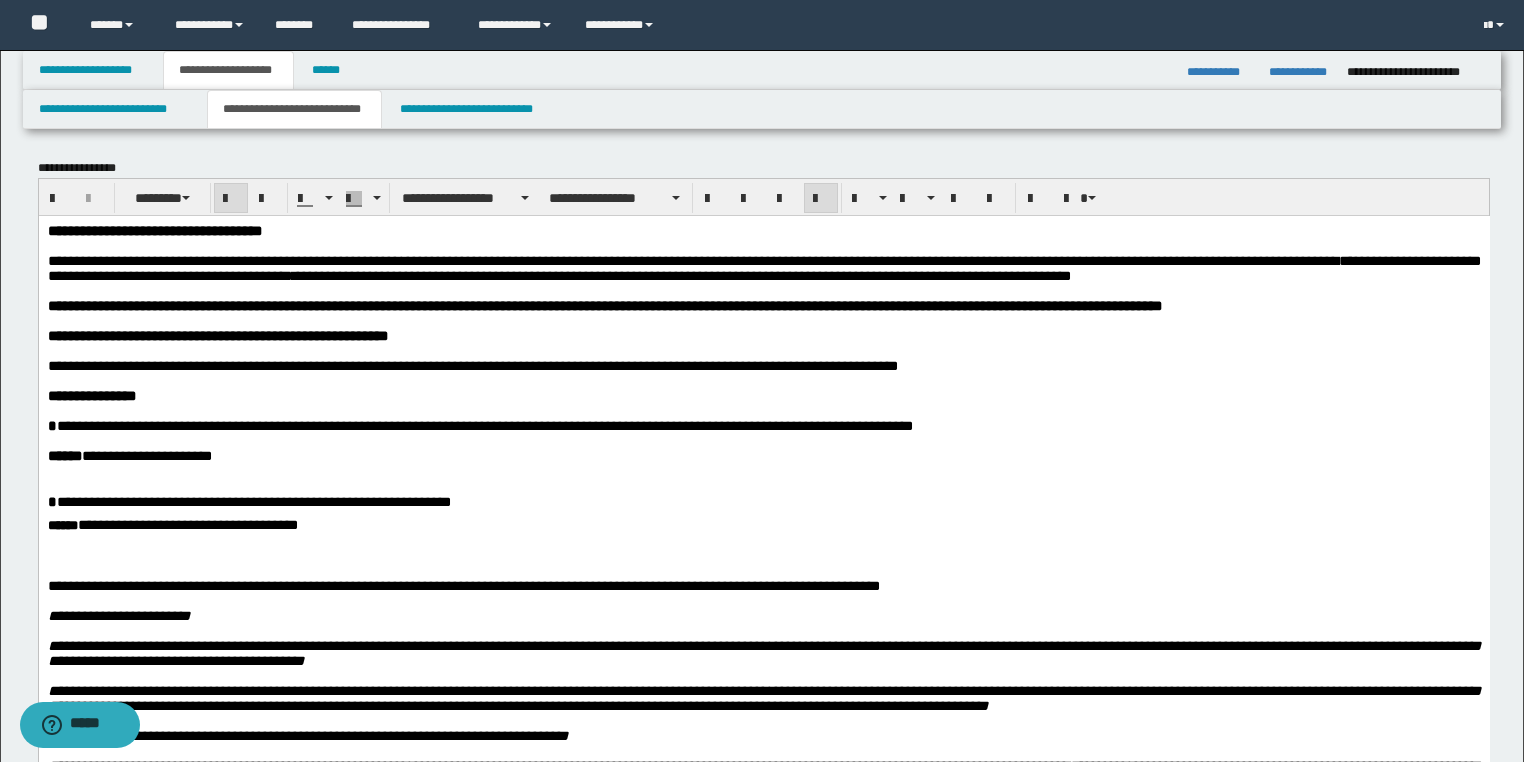 click on "**********" at bounding box center (763, 1401) 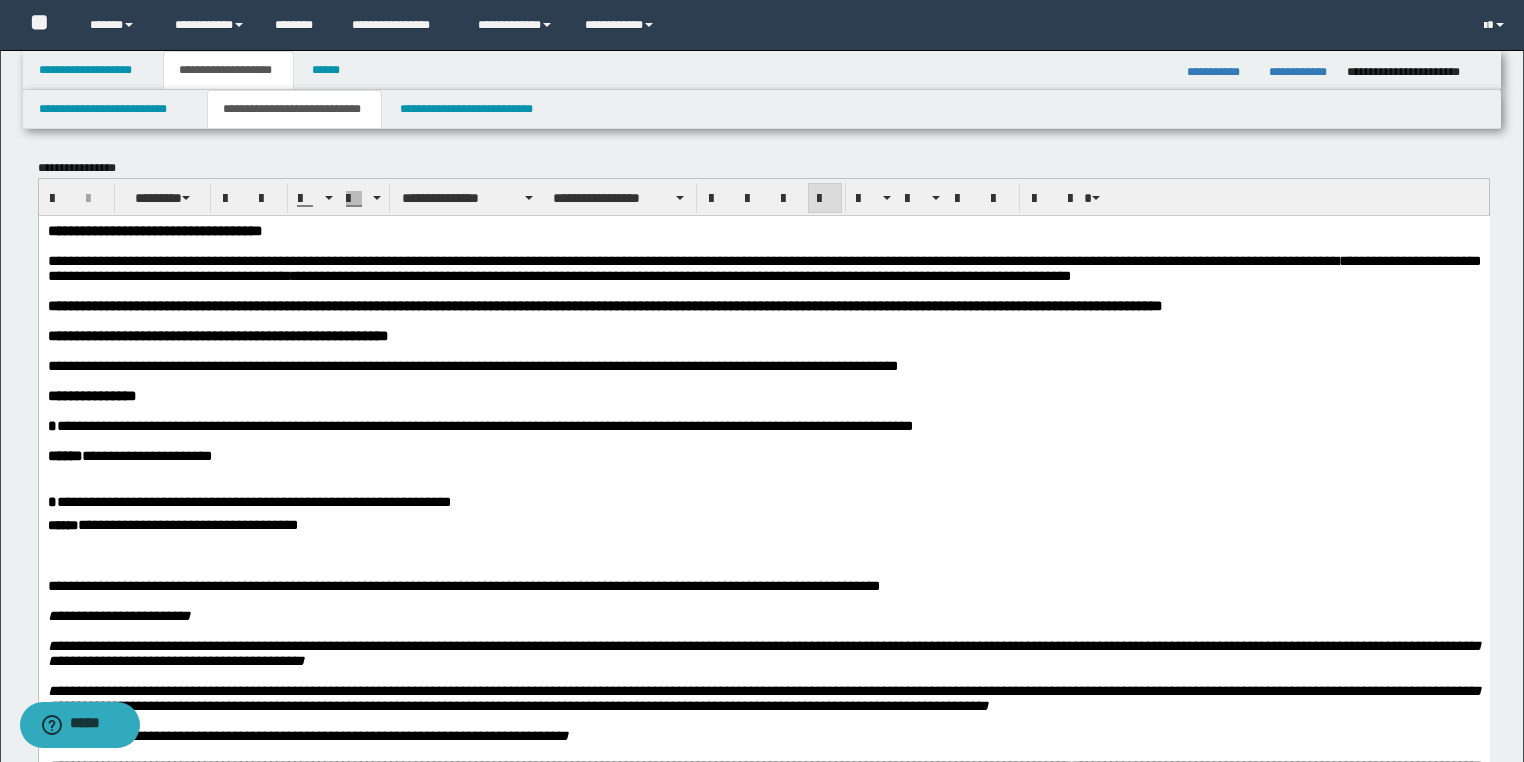 click at bounding box center (763, 570) 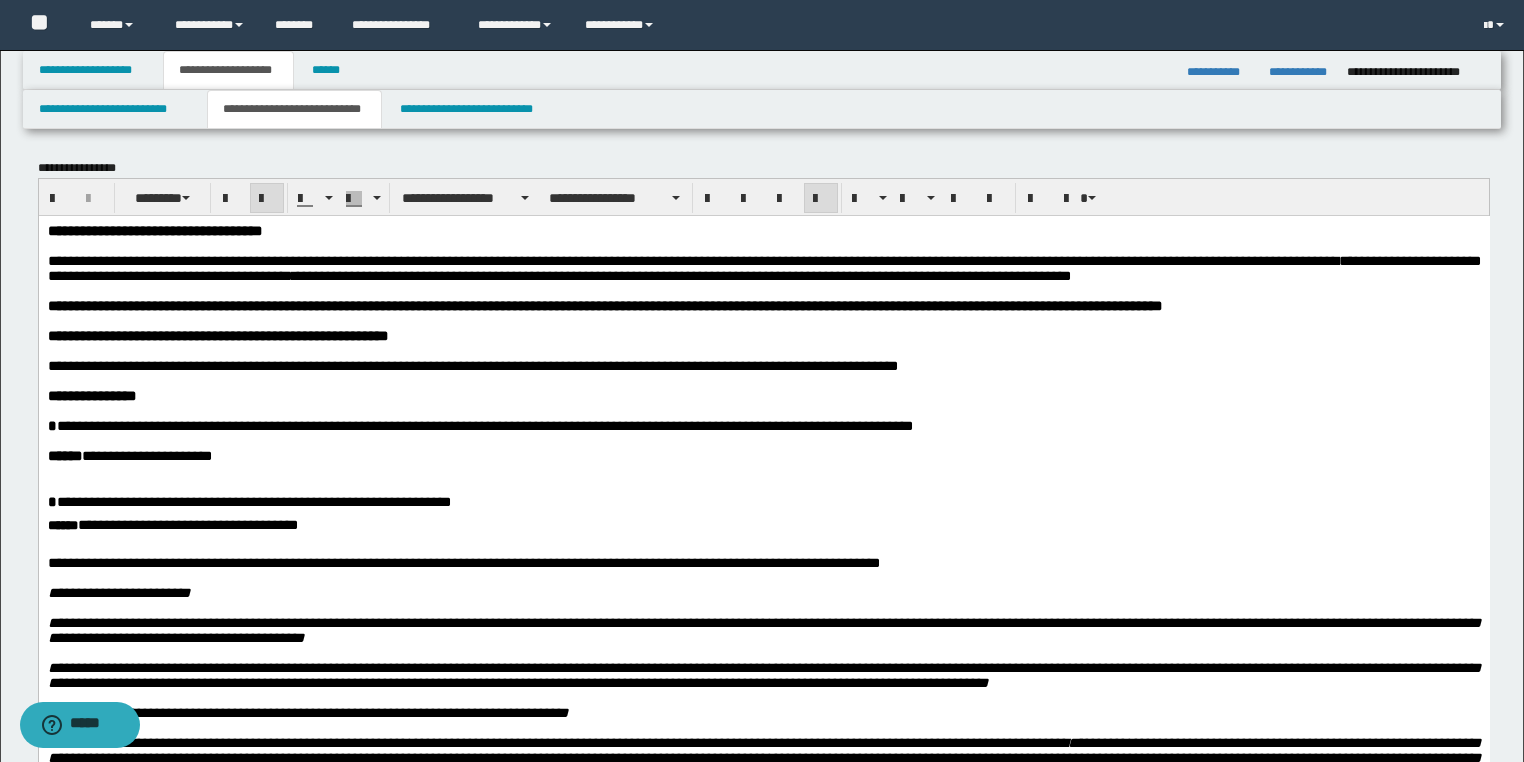 click on "**********" at bounding box center [763, 524] 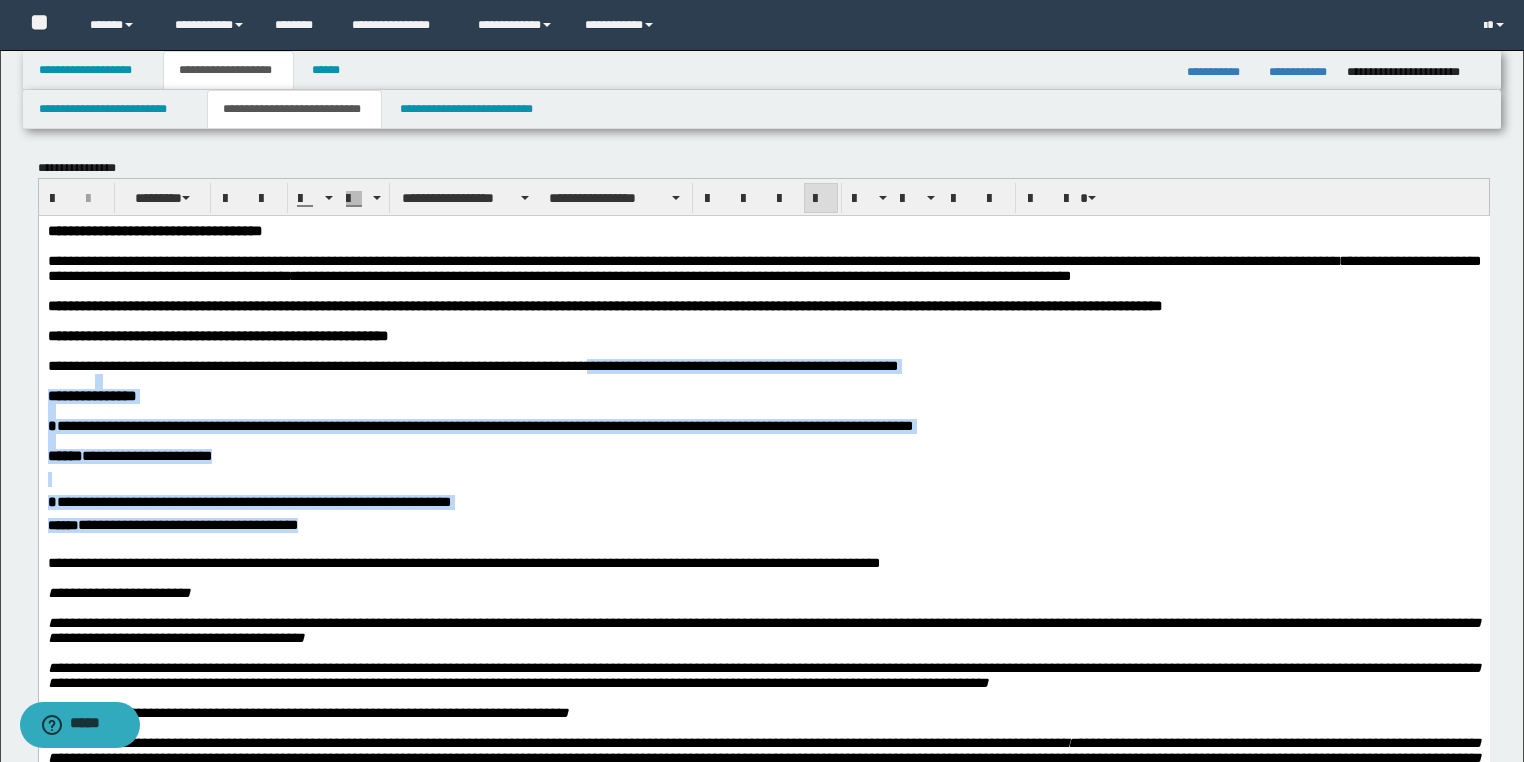 drag, startPoint x: 315, startPoint y: 564, endPoint x: 603, endPoint y: 380, distance: 341.76016 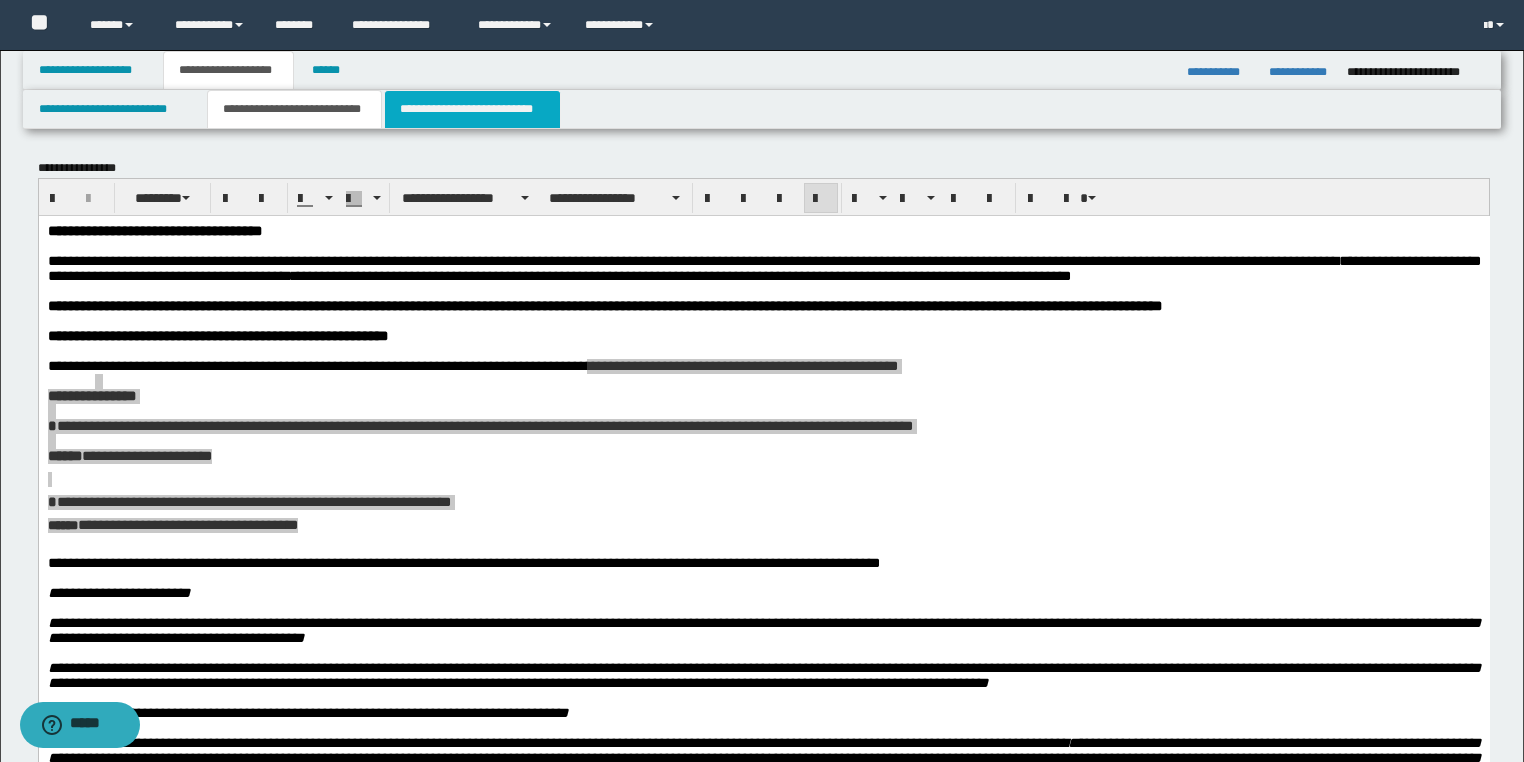click on "**********" at bounding box center (762, 70) 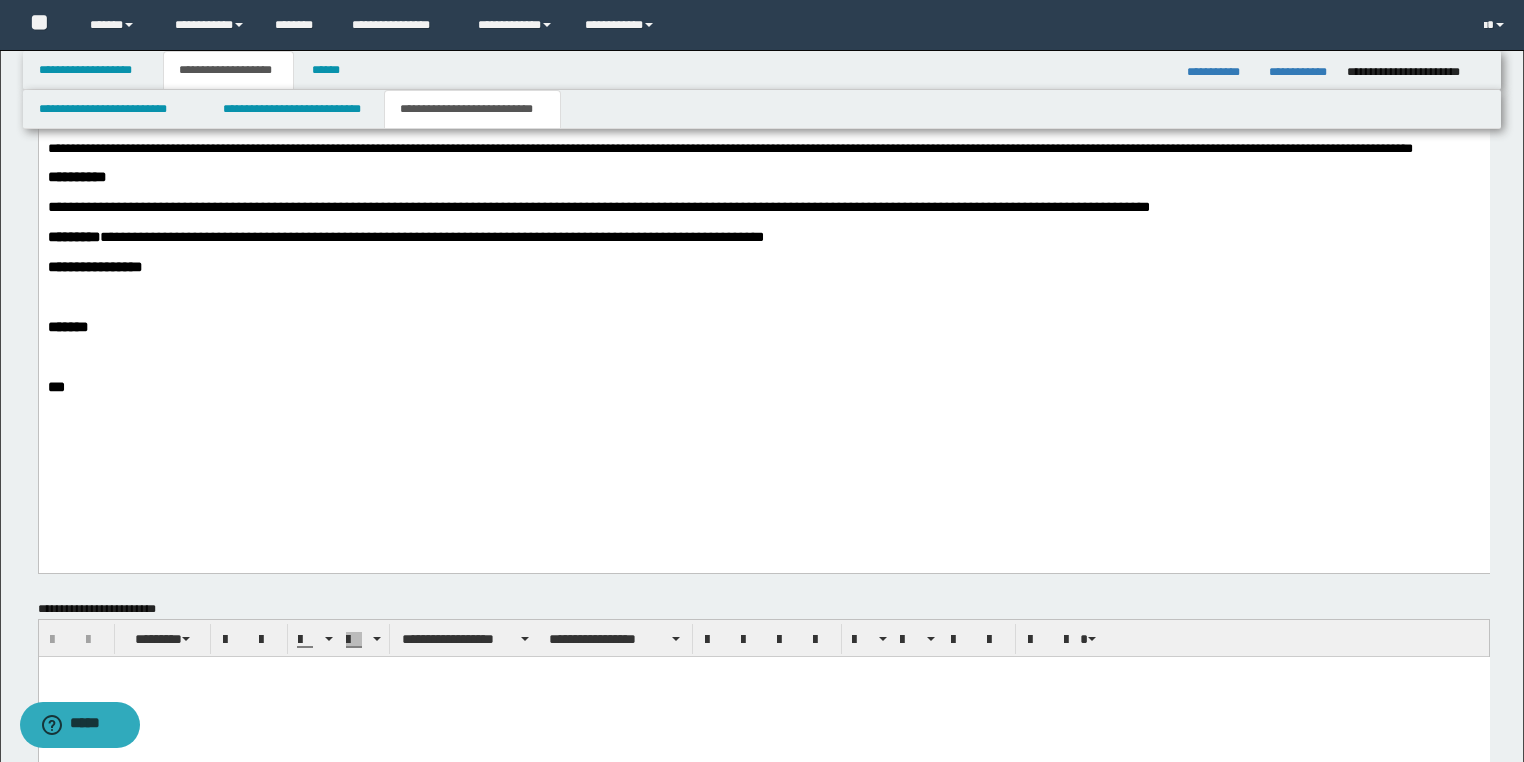 scroll, scrollTop: 1360, scrollLeft: 0, axis: vertical 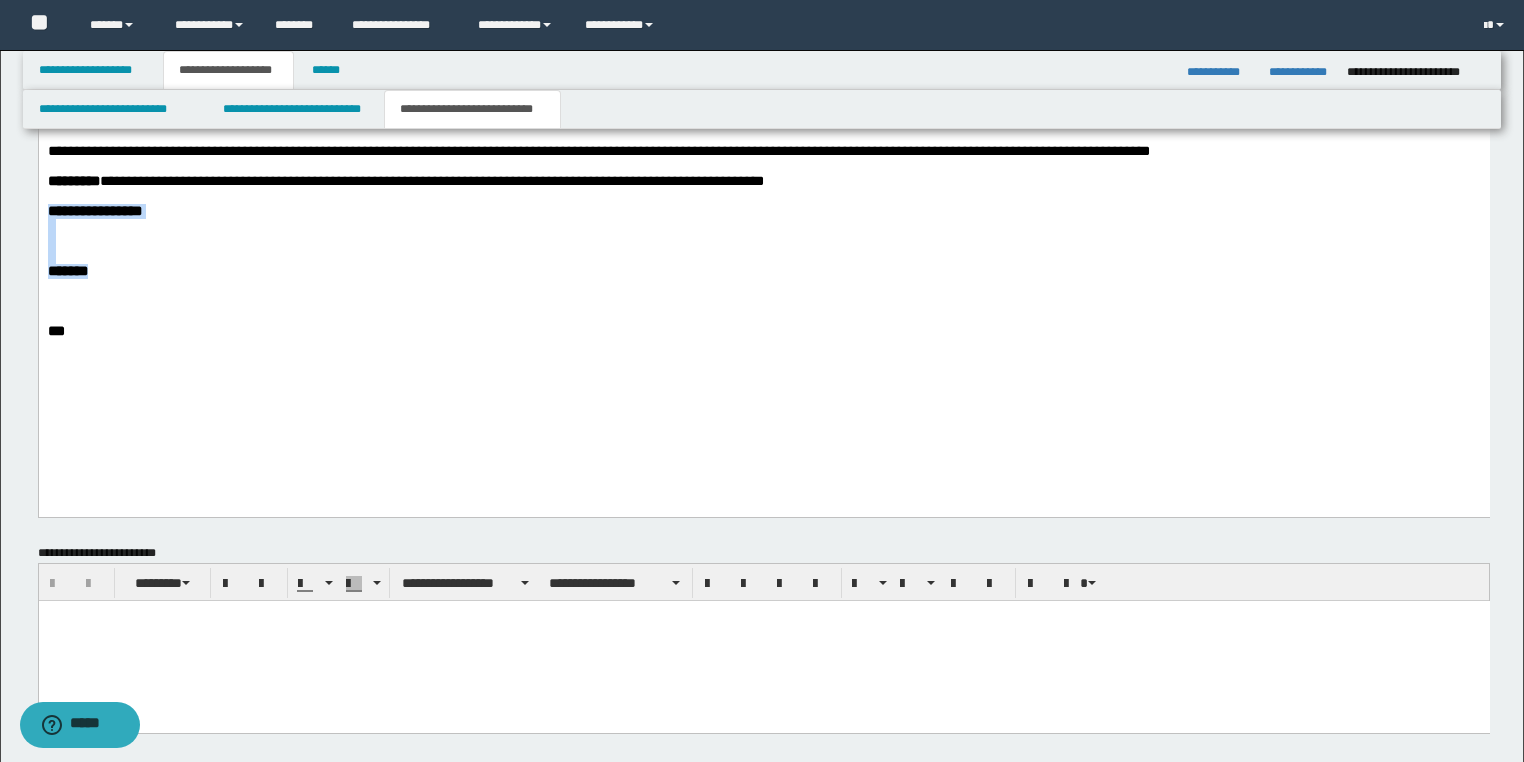 drag, startPoint x: 131, startPoint y: 335, endPoint x: 26, endPoint y: 266, distance: 125.64235 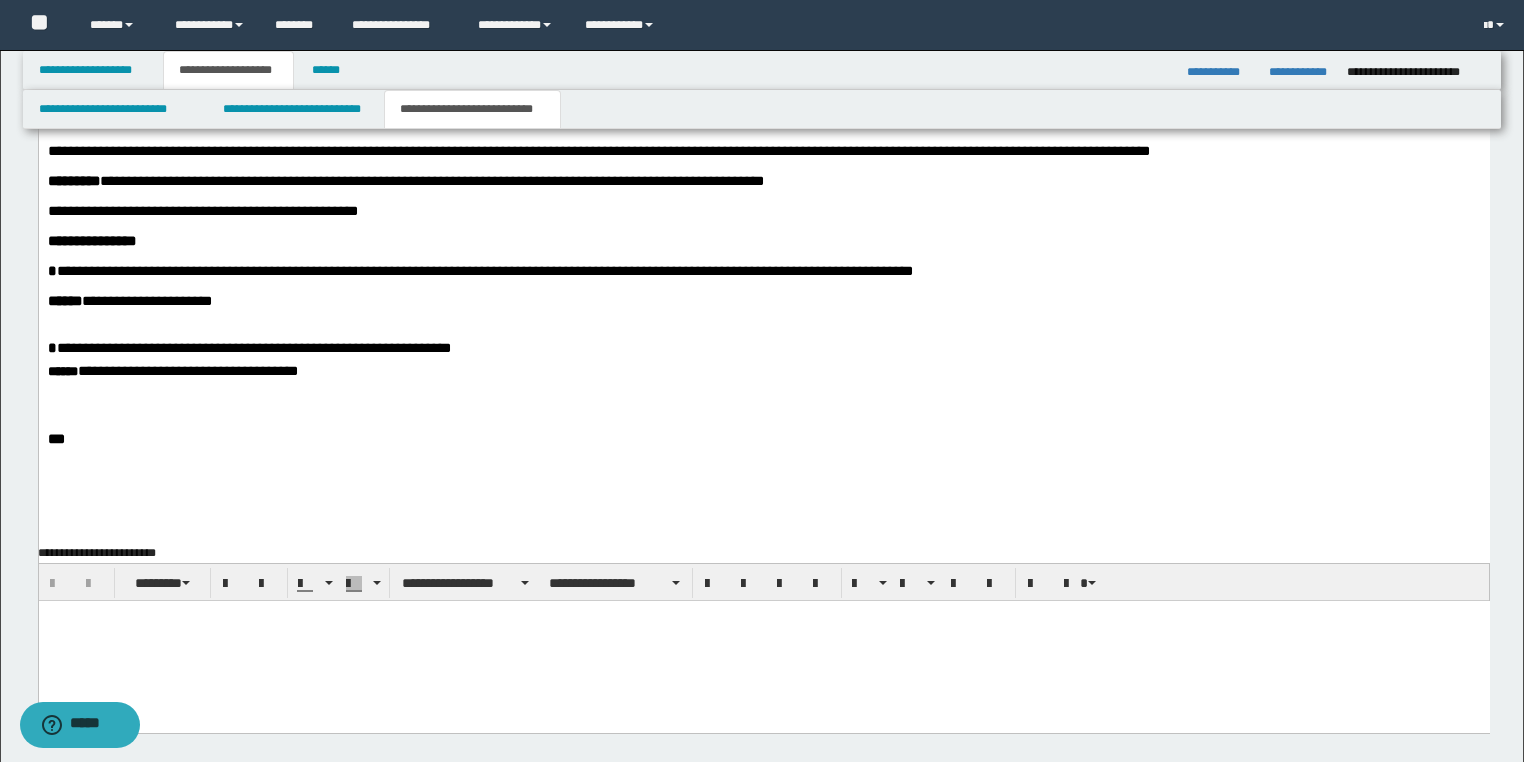 click on "**********" at bounding box center [484, 272] 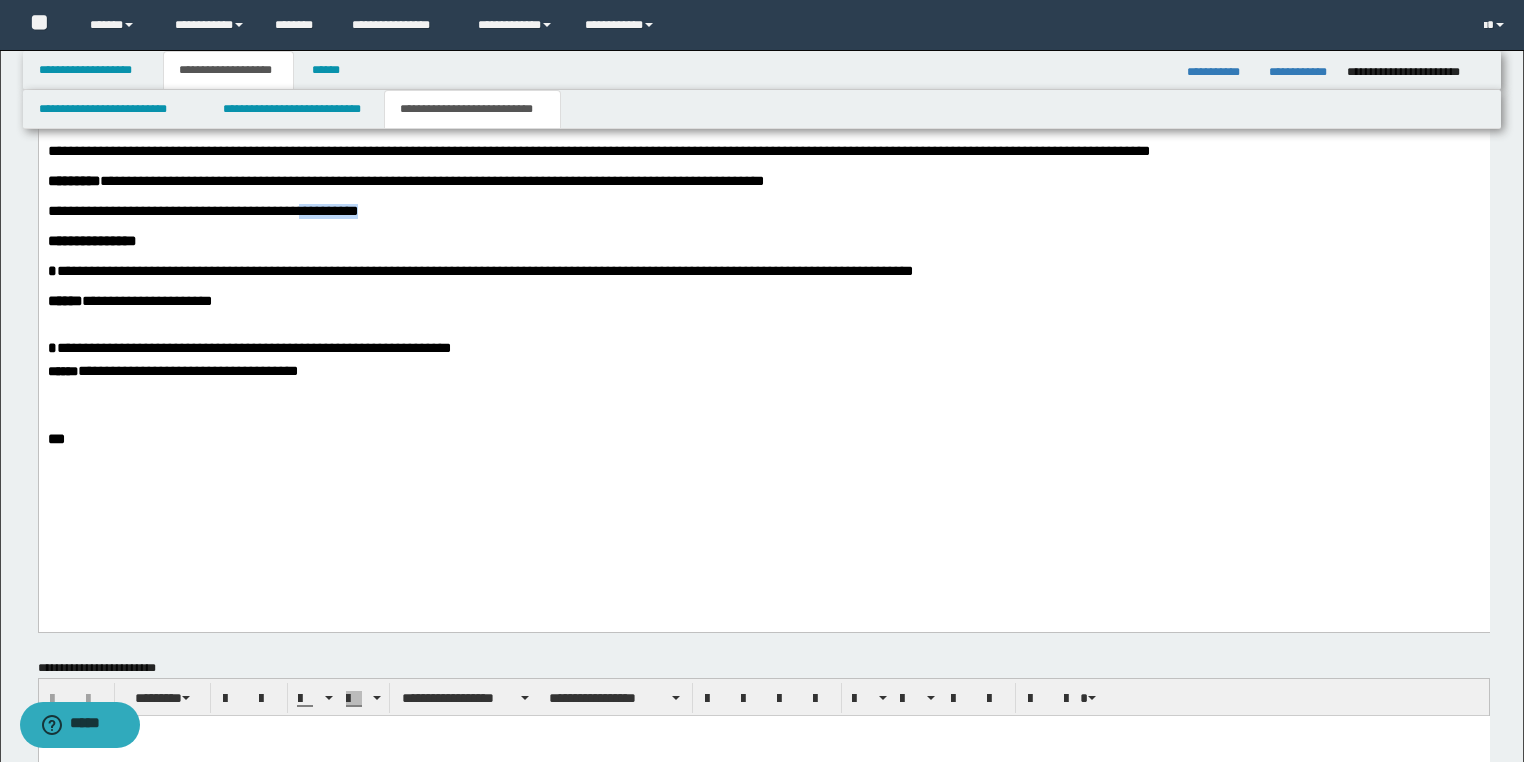 drag, startPoint x: 401, startPoint y: 260, endPoint x: 318, endPoint y: 263, distance: 83.0542 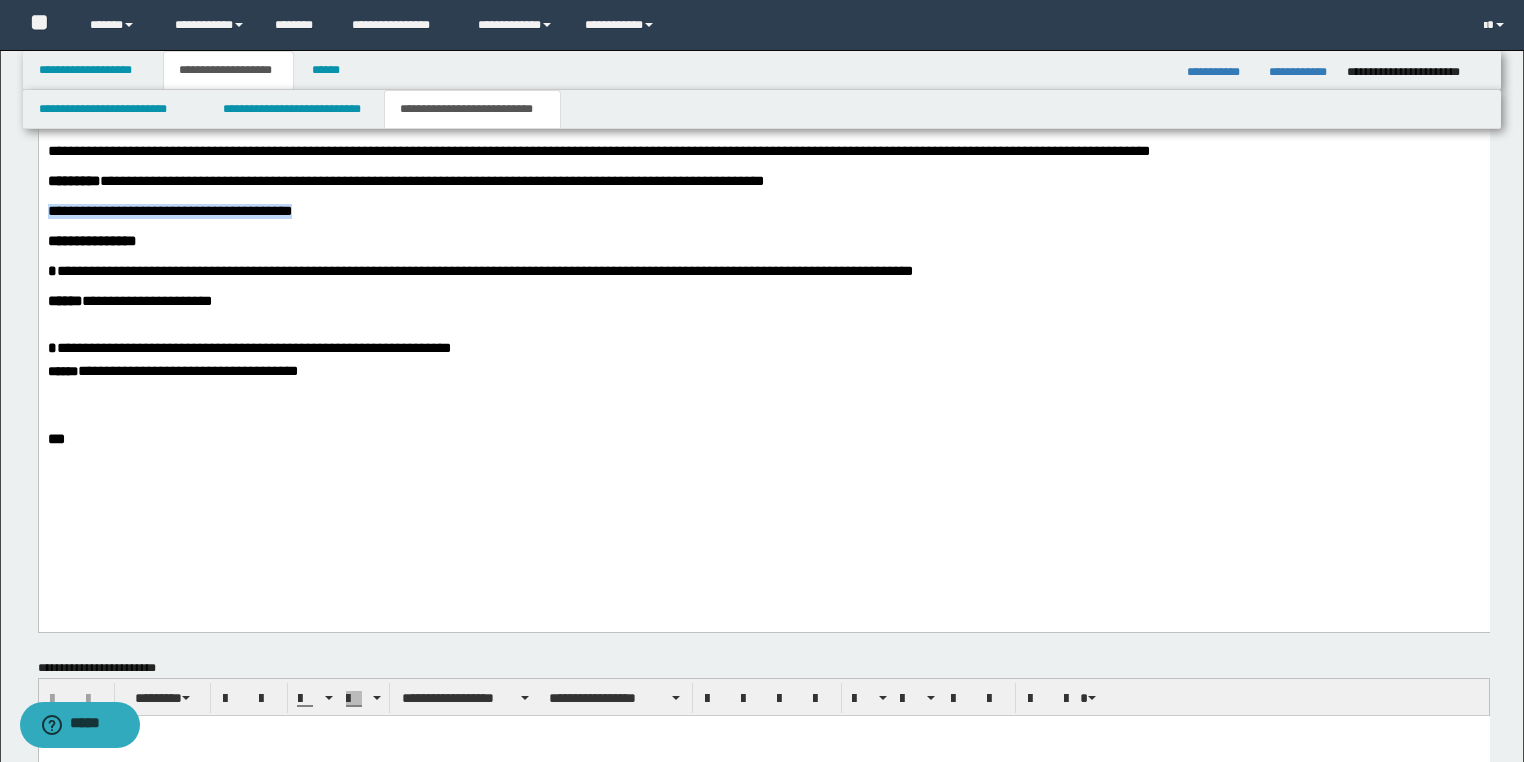 drag, startPoint x: 347, startPoint y: 264, endPoint x: 41, endPoint y: 174, distance: 318.96082 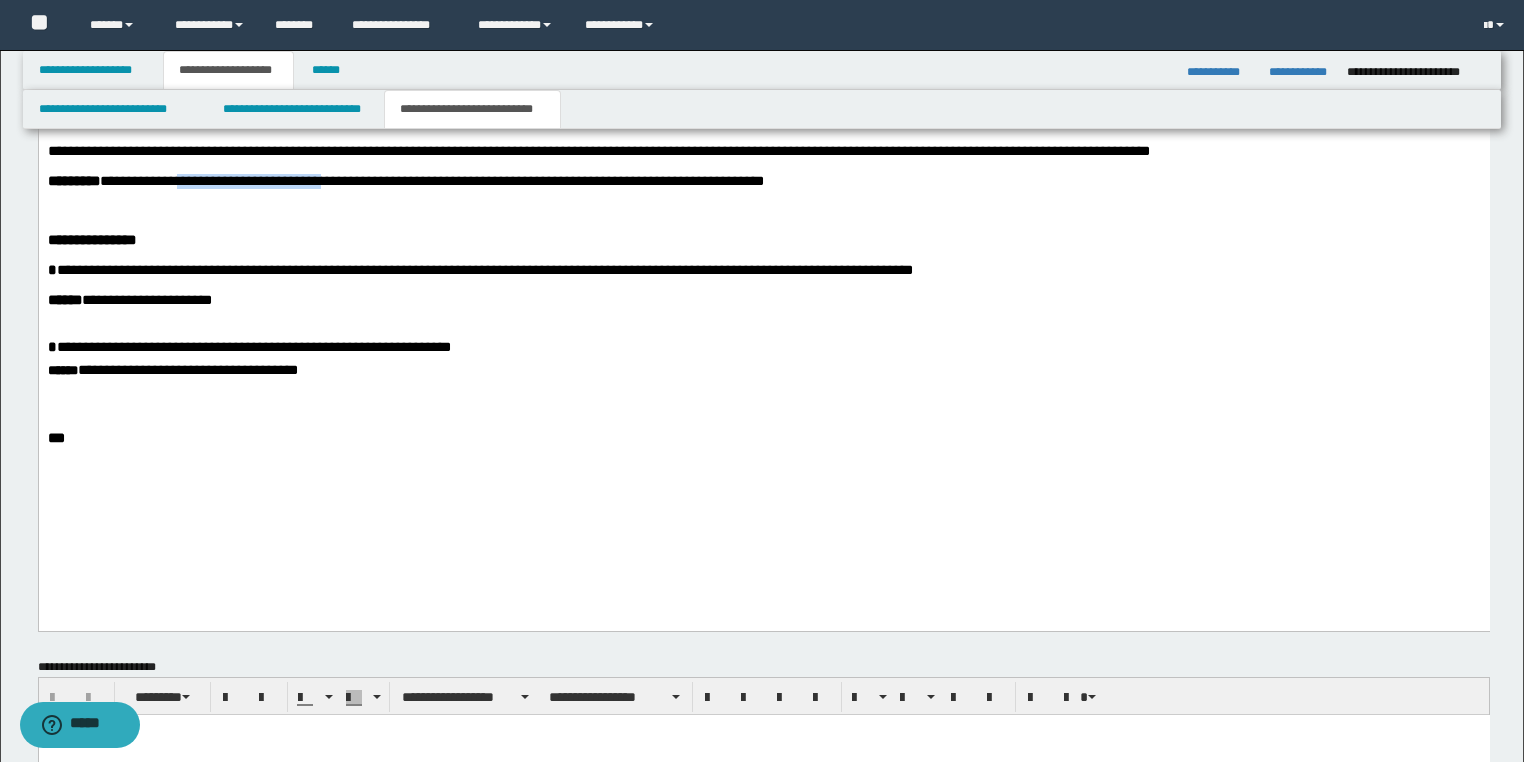 drag, startPoint x: 214, startPoint y: 231, endPoint x: 367, endPoint y: 236, distance: 153.08168 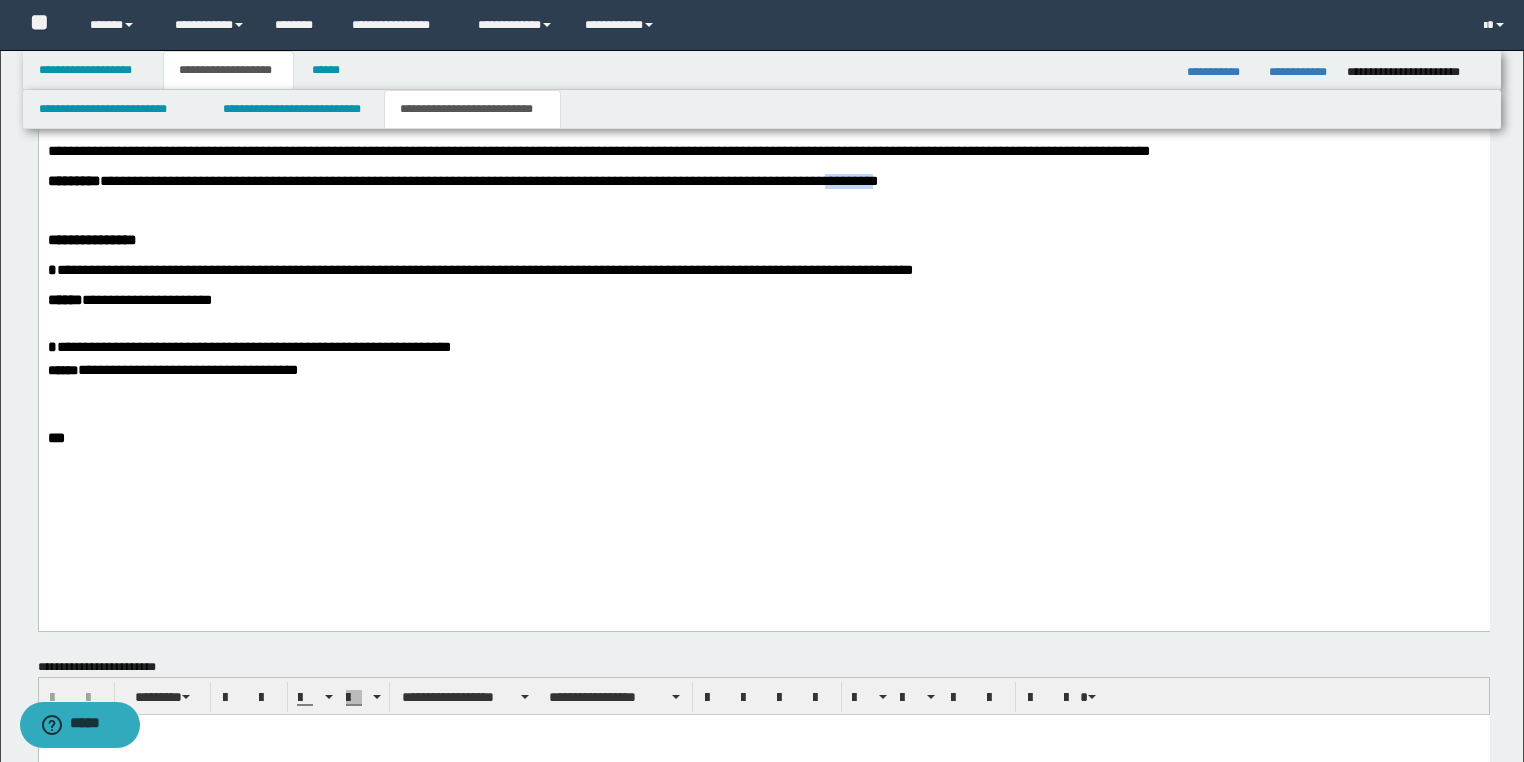 drag, startPoint x: 927, startPoint y: 235, endPoint x: 871, endPoint y: 233, distance: 56.0357 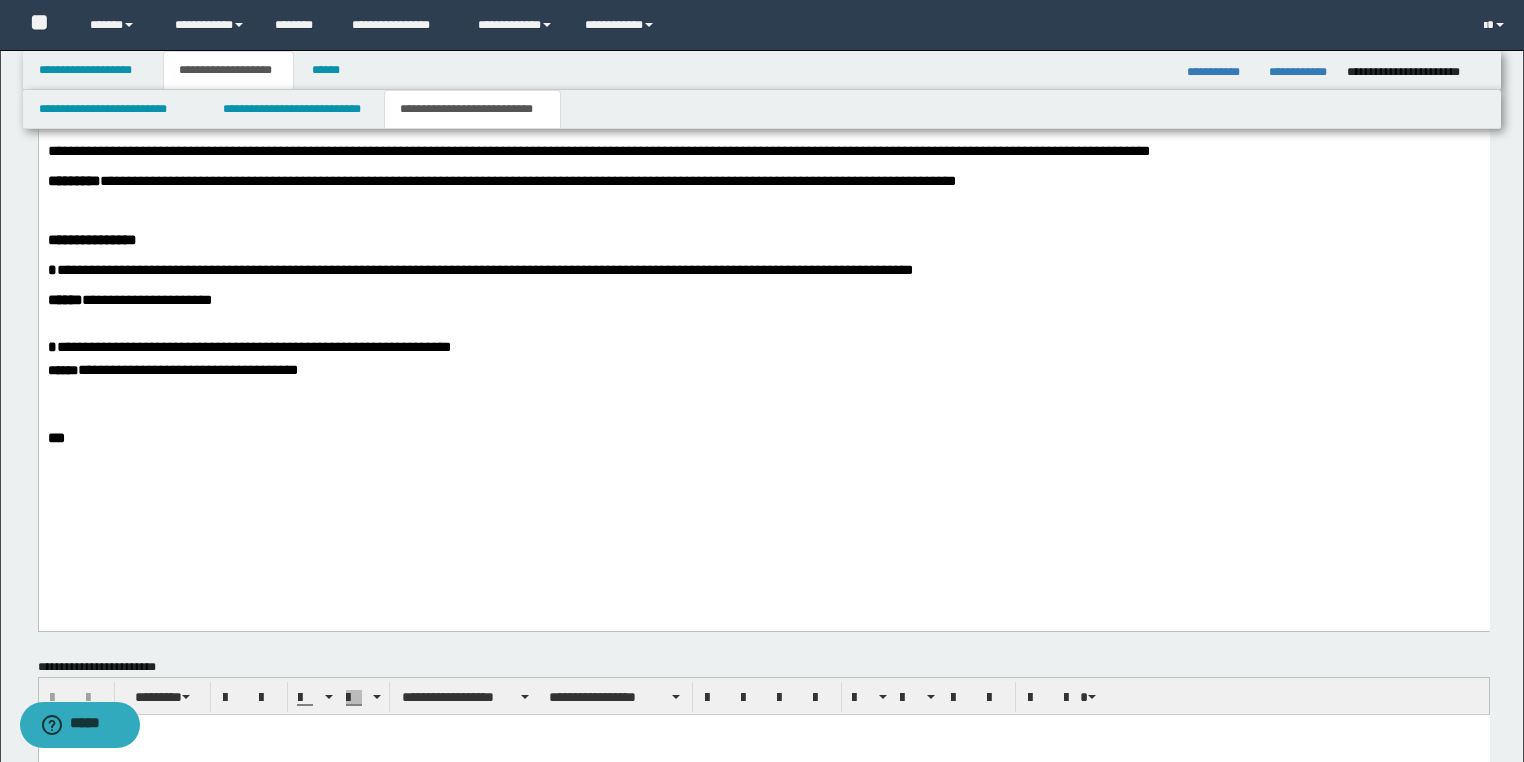 click at bounding box center (763, 424) 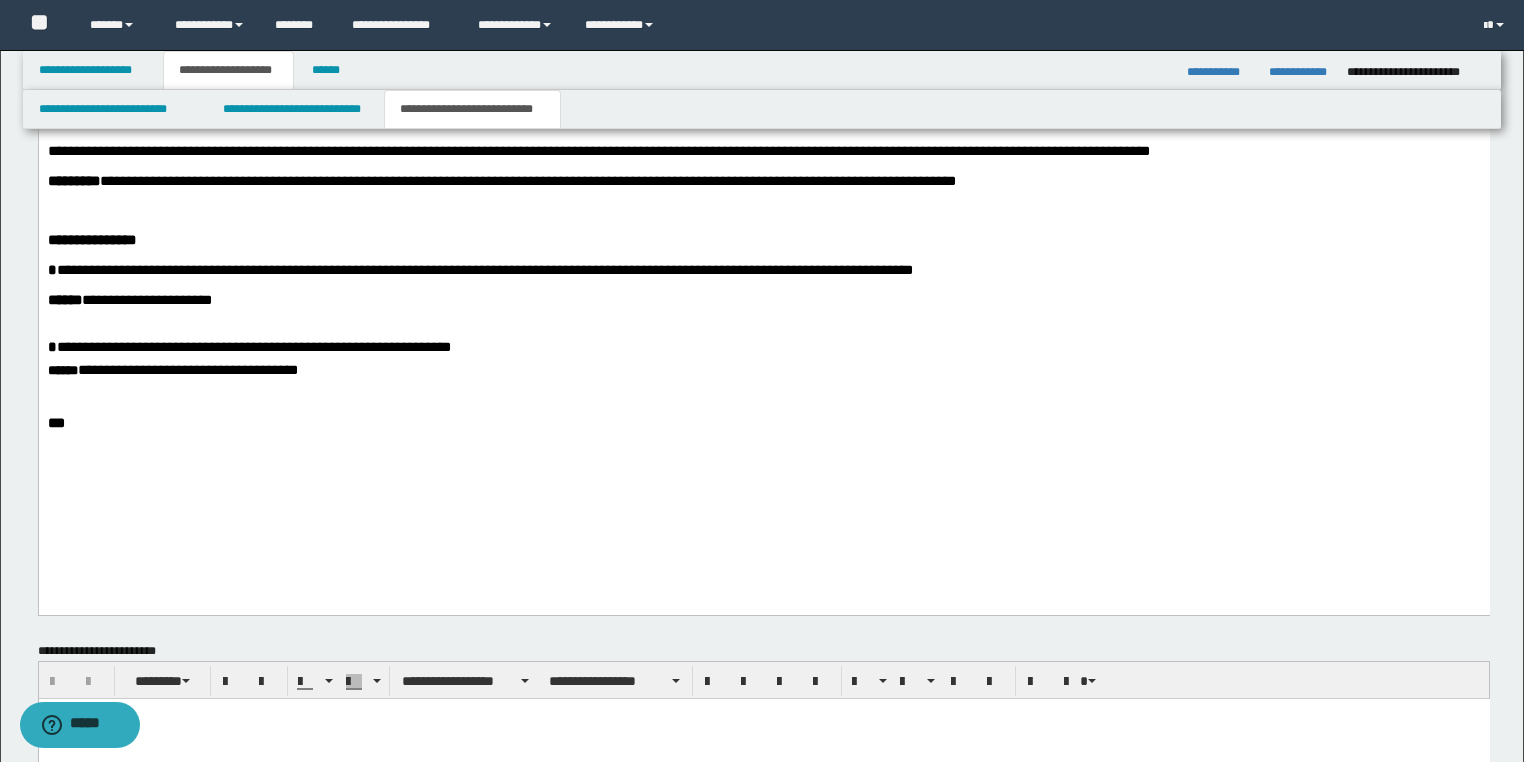 click at bounding box center (763, 409) 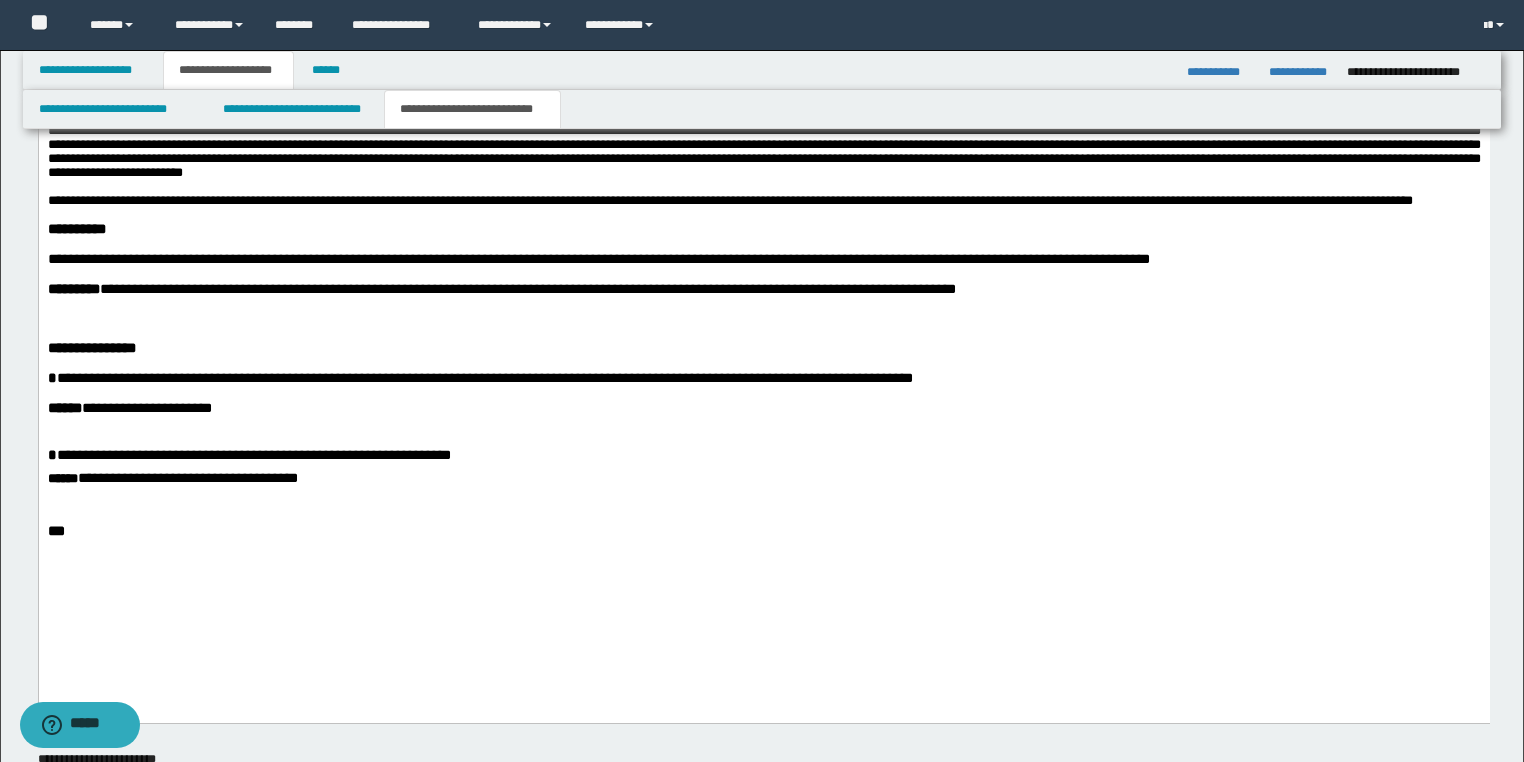scroll, scrollTop: 1280, scrollLeft: 0, axis: vertical 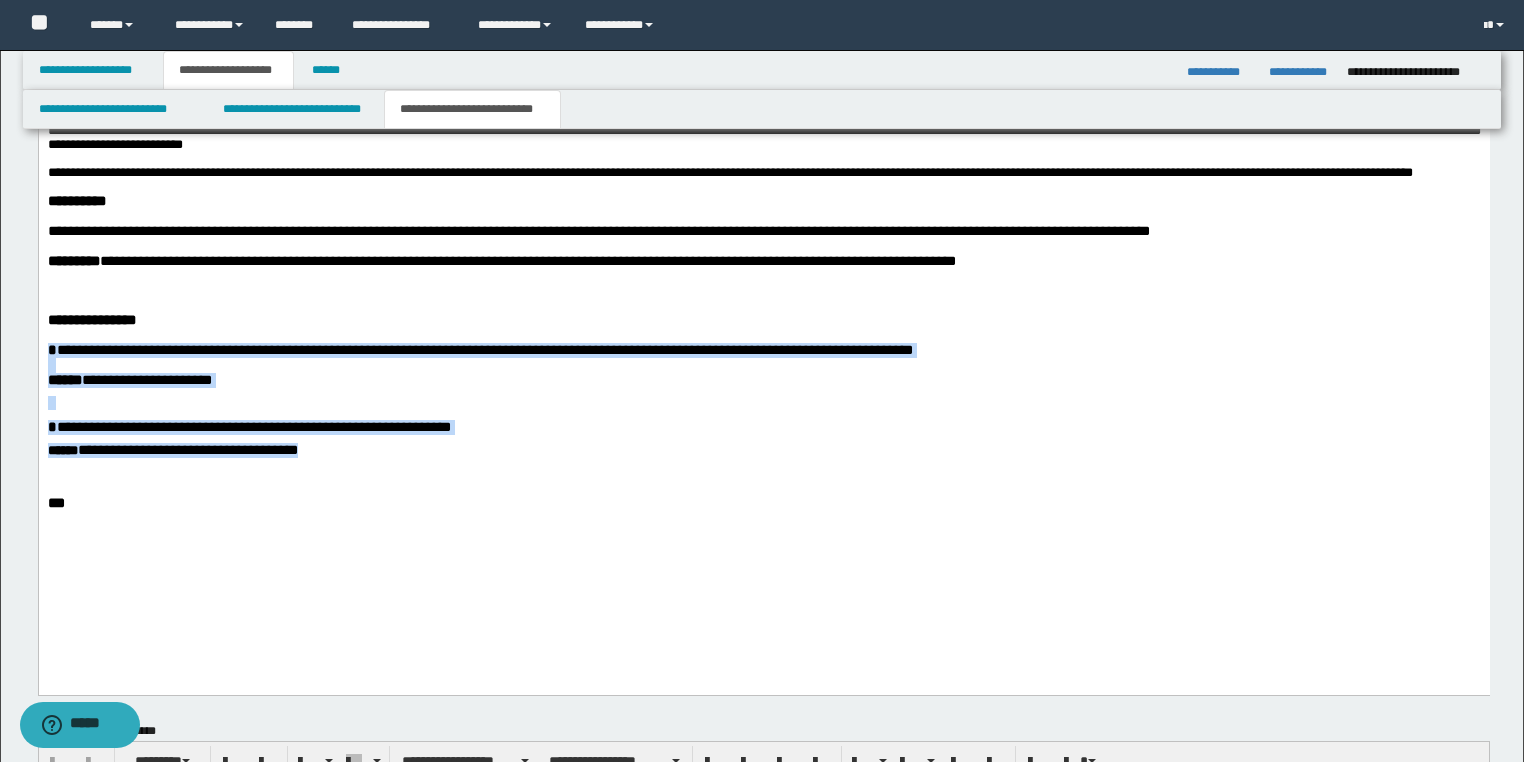 drag, startPoint x: 170, startPoint y: 521, endPoint x: 1, endPoint y: 417, distance: 198.43639 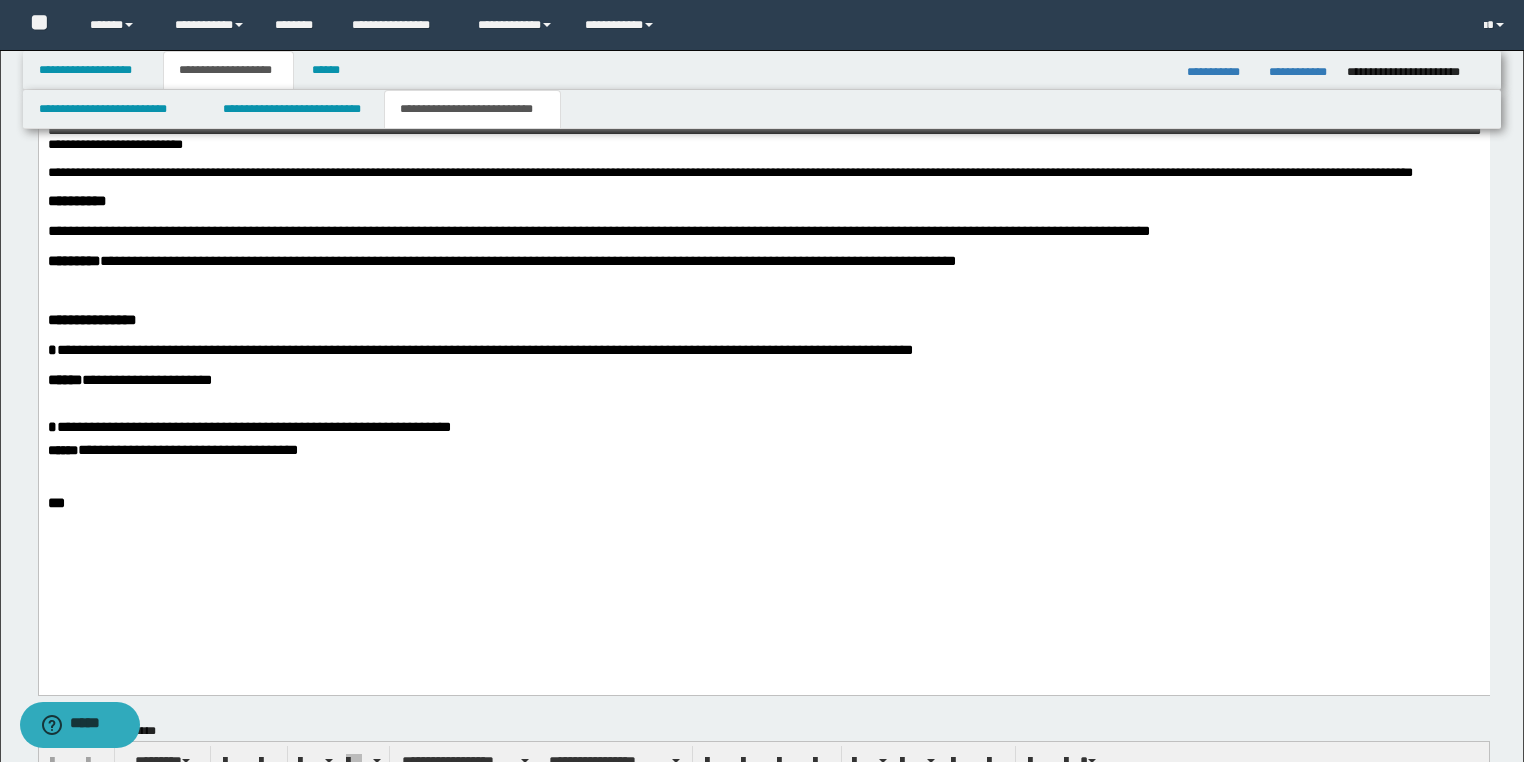 scroll, scrollTop: 1040, scrollLeft: 0, axis: vertical 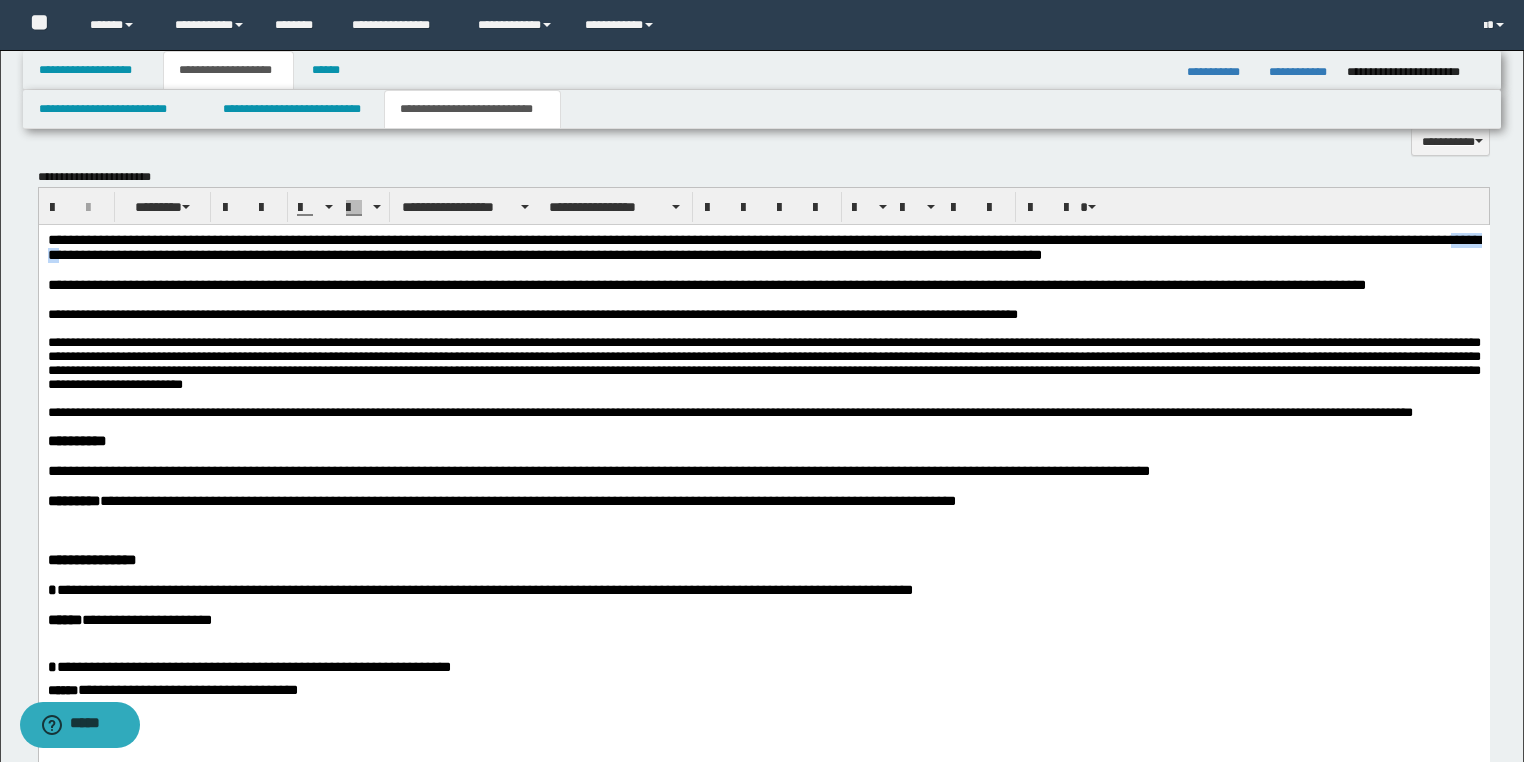 drag, startPoint x: 1403, startPoint y: 241, endPoint x: 1475, endPoint y: 241, distance: 72 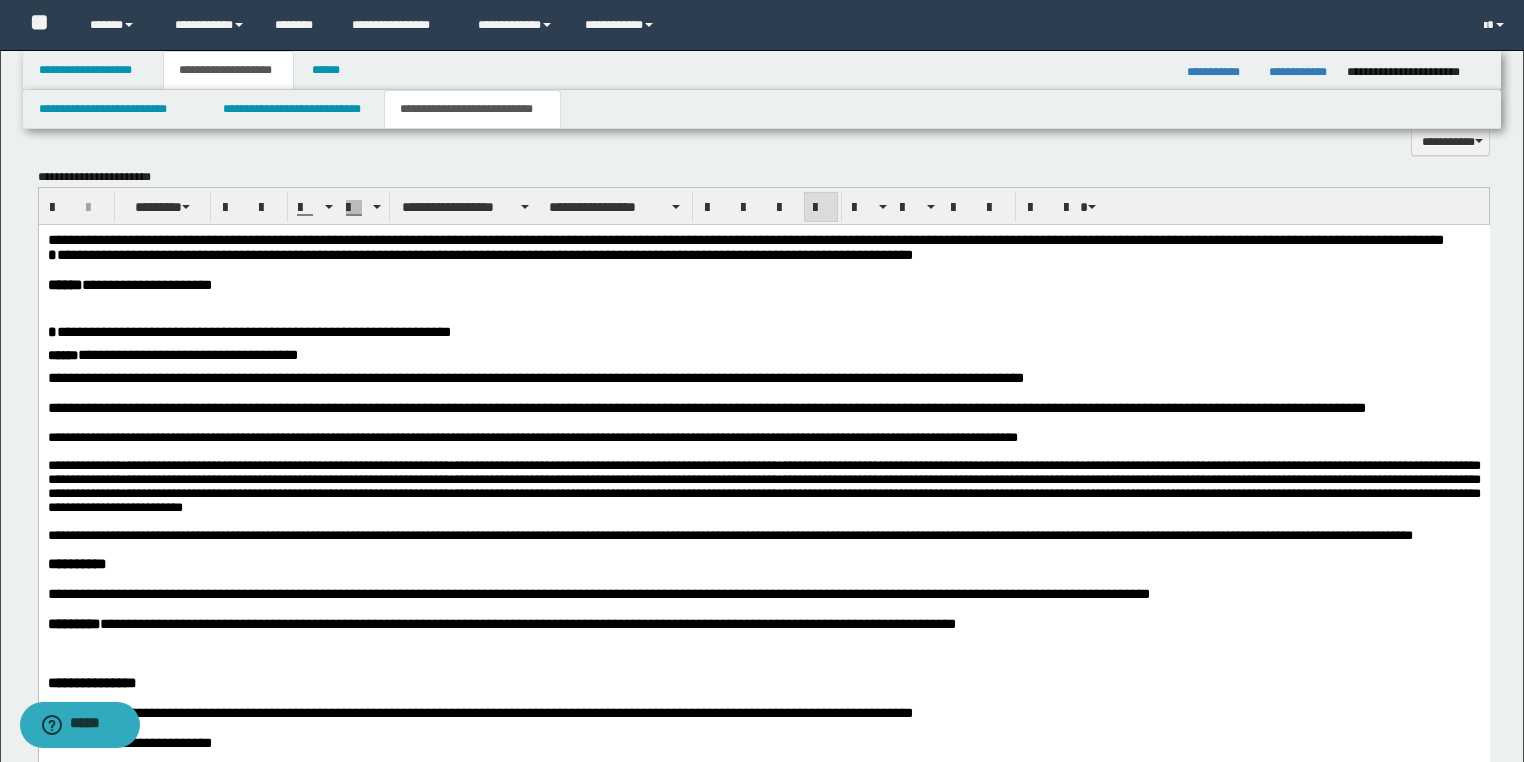 click on "**********" at bounding box center [484, 255] 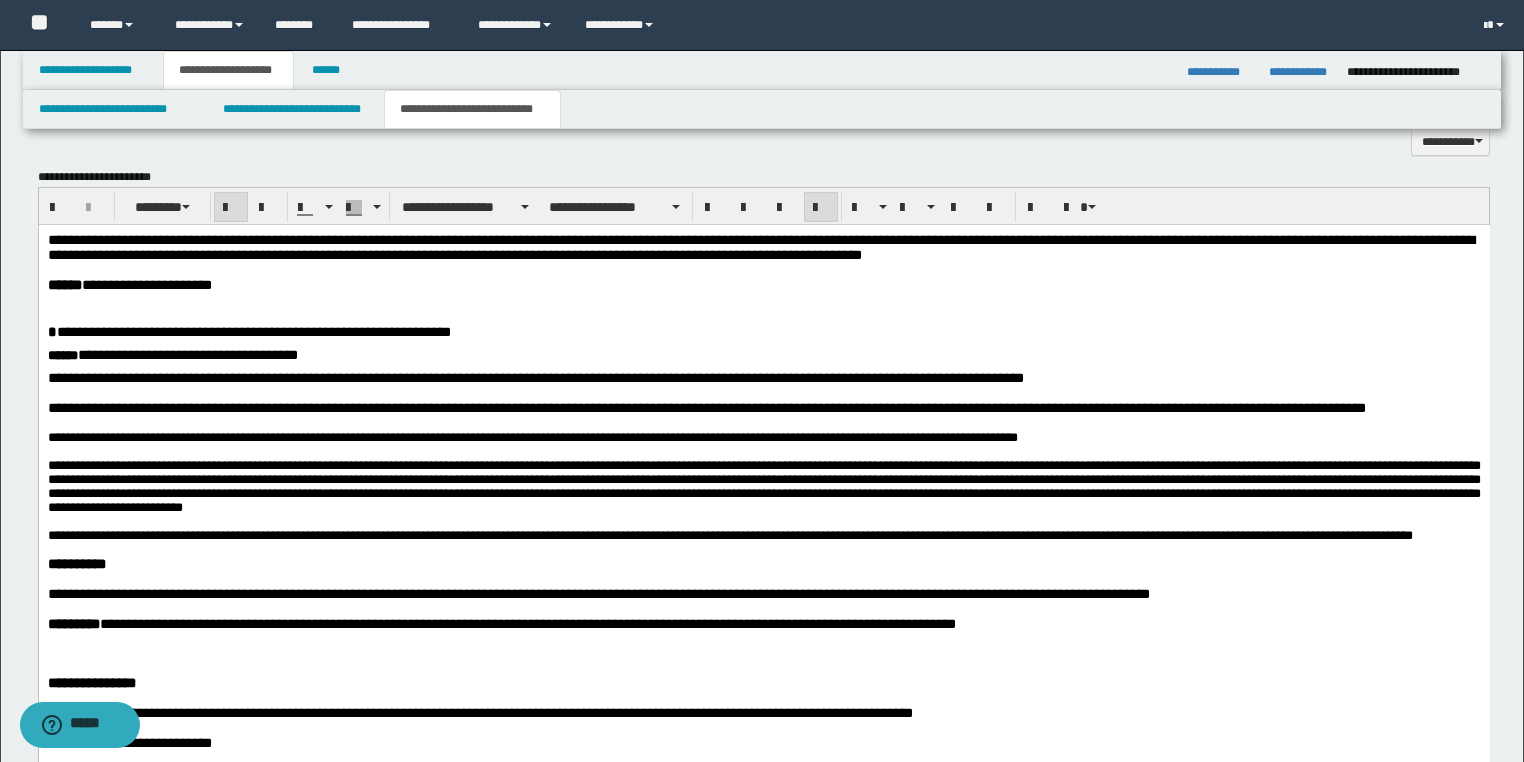 click on "******" at bounding box center [64, 285] 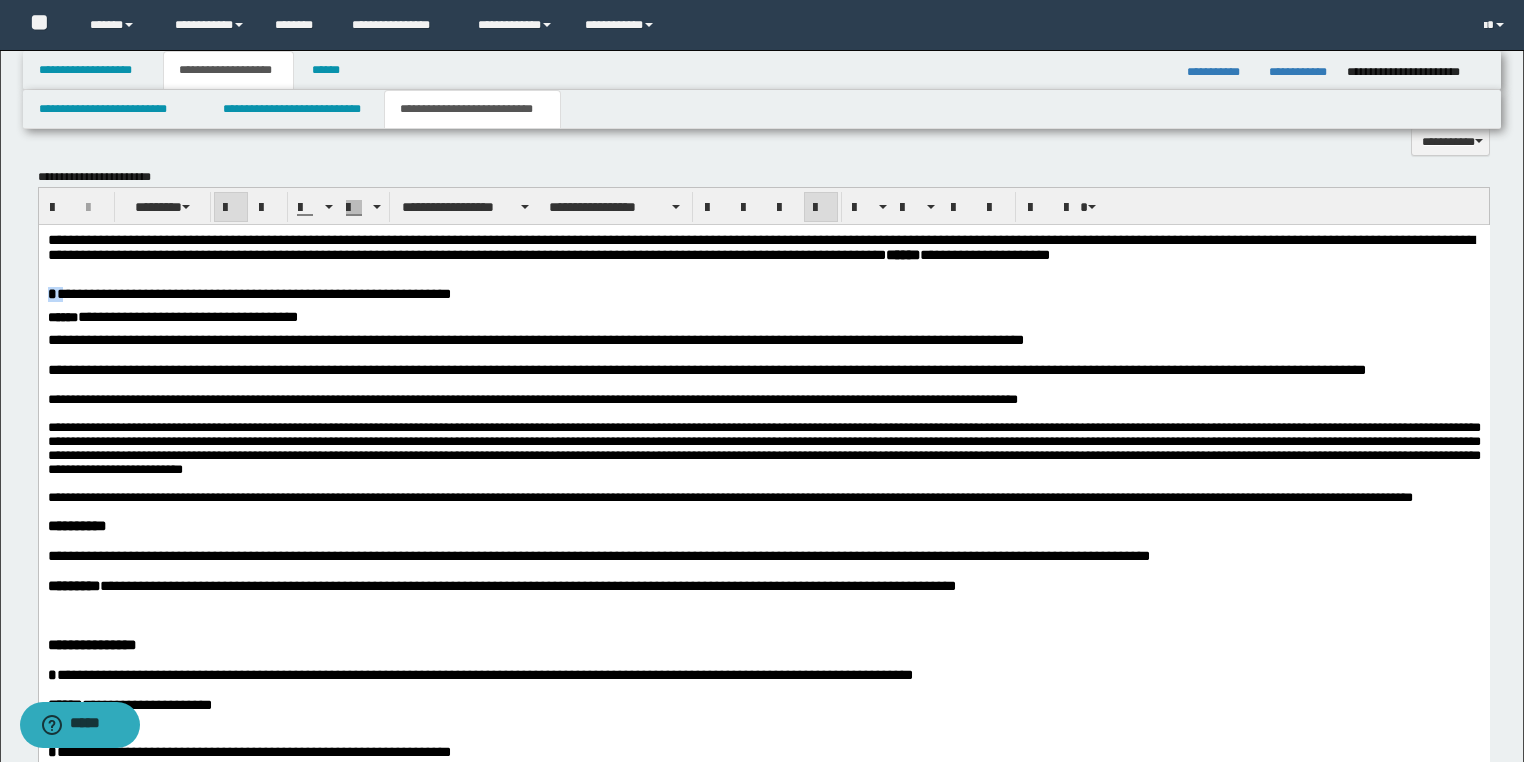 drag, startPoint x: 59, startPoint y: 305, endPoint x: 37, endPoint y: 306, distance: 22.022715 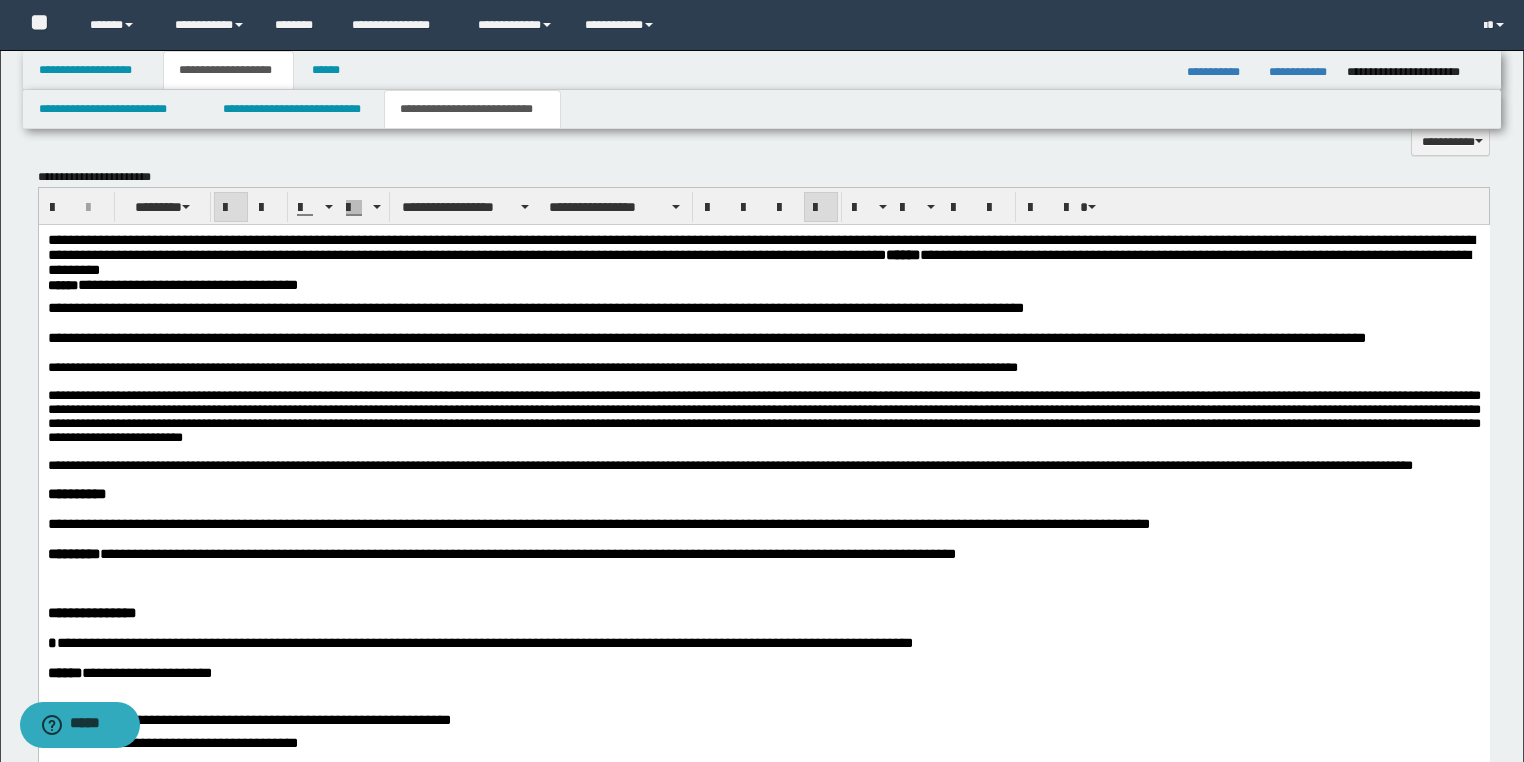 click on "******" at bounding box center (62, 285) 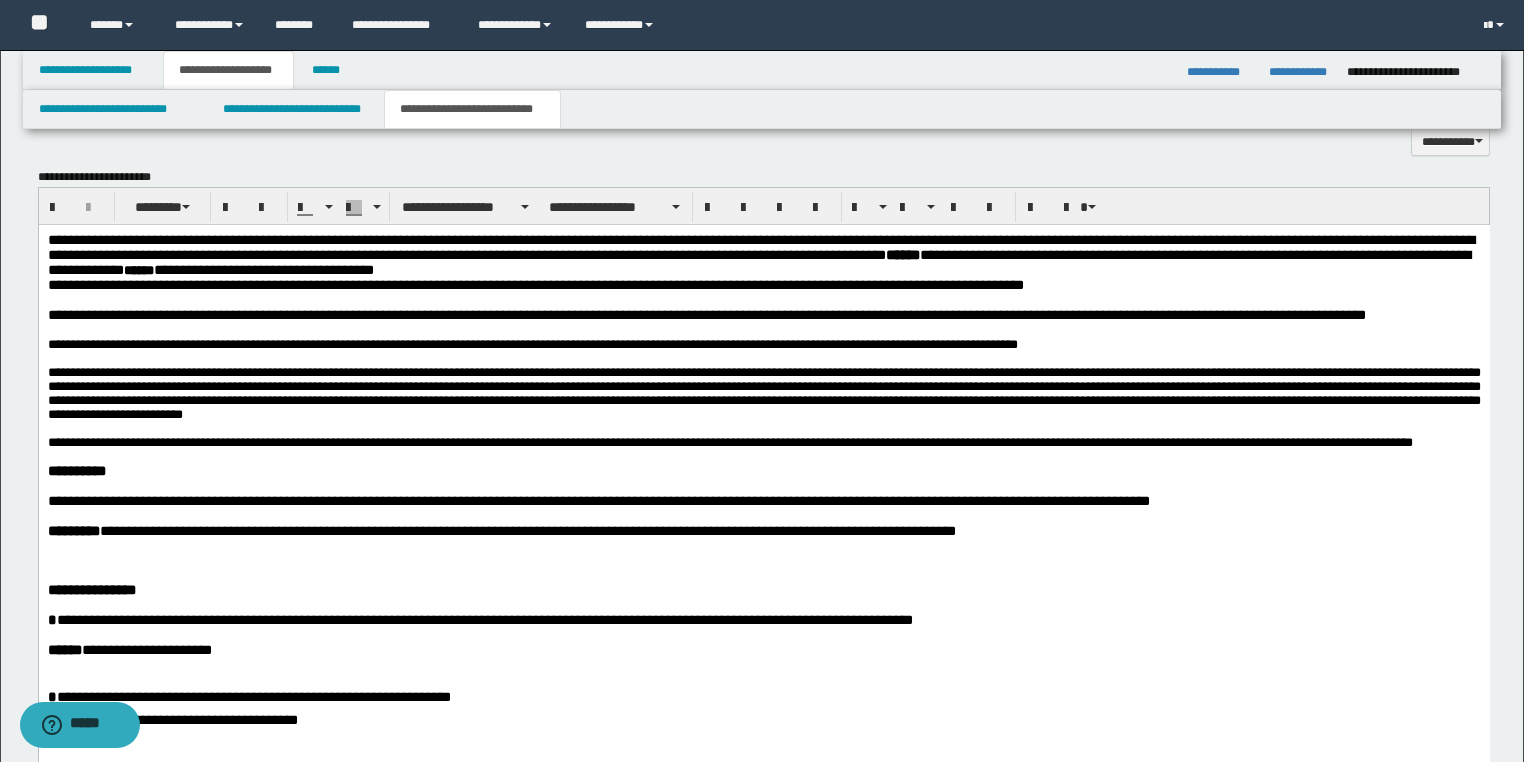 click on "**********" at bounding box center (263, 270) 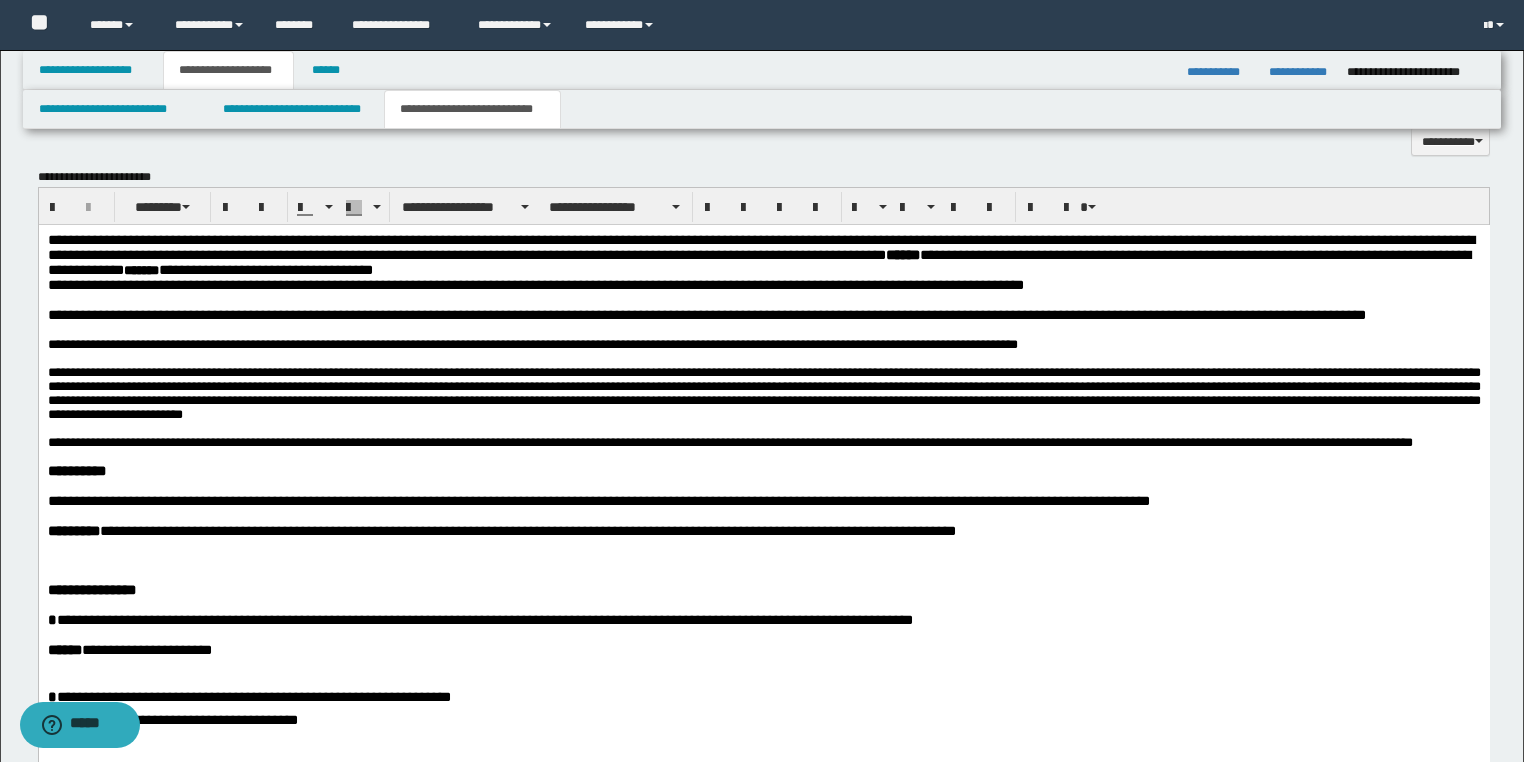 click on "**********" at bounding box center (535, 285) 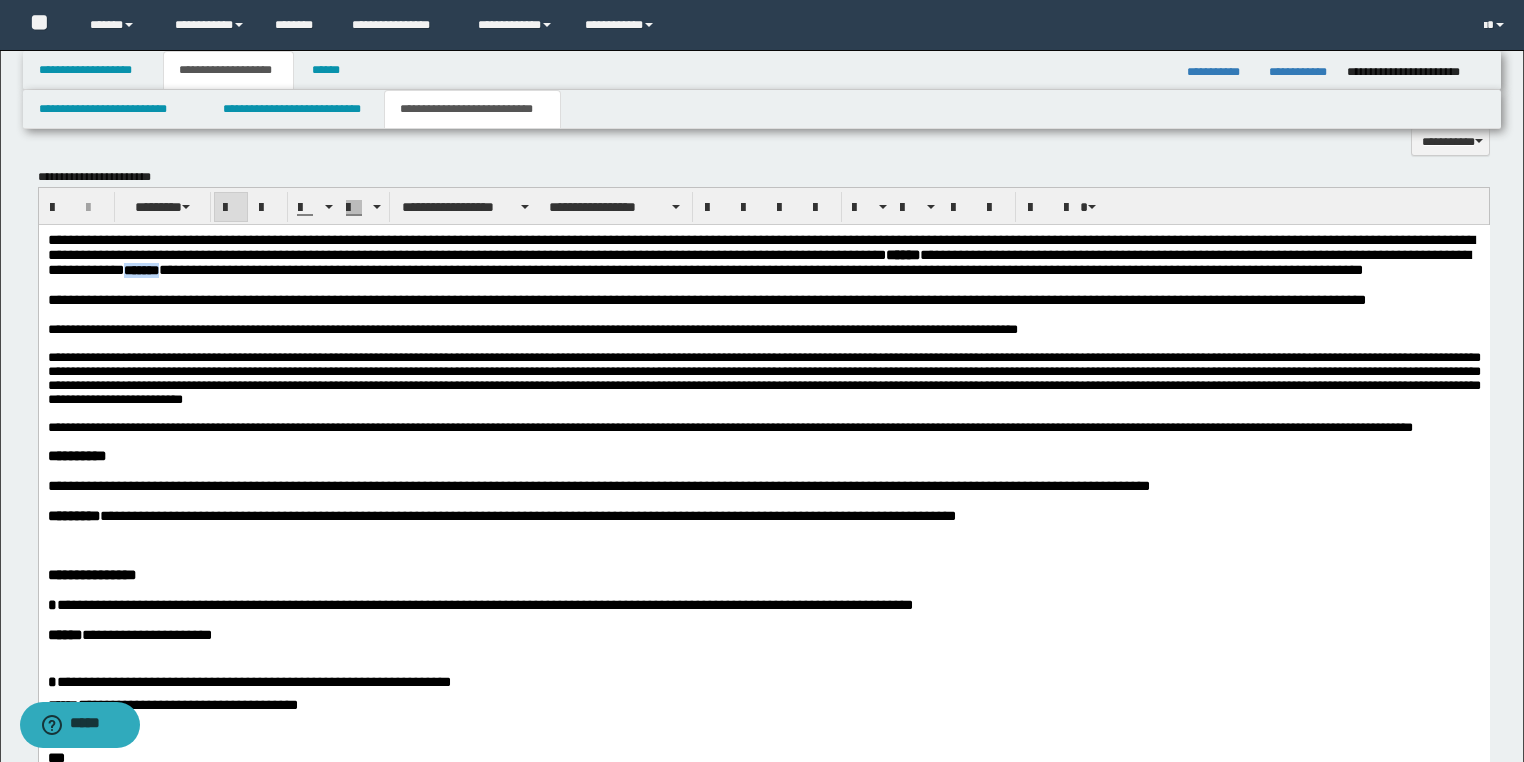drag, startPoint x: 104, startPoint y: 276, endPoint x: 67, endPoint y: 272, distance: 37.215588 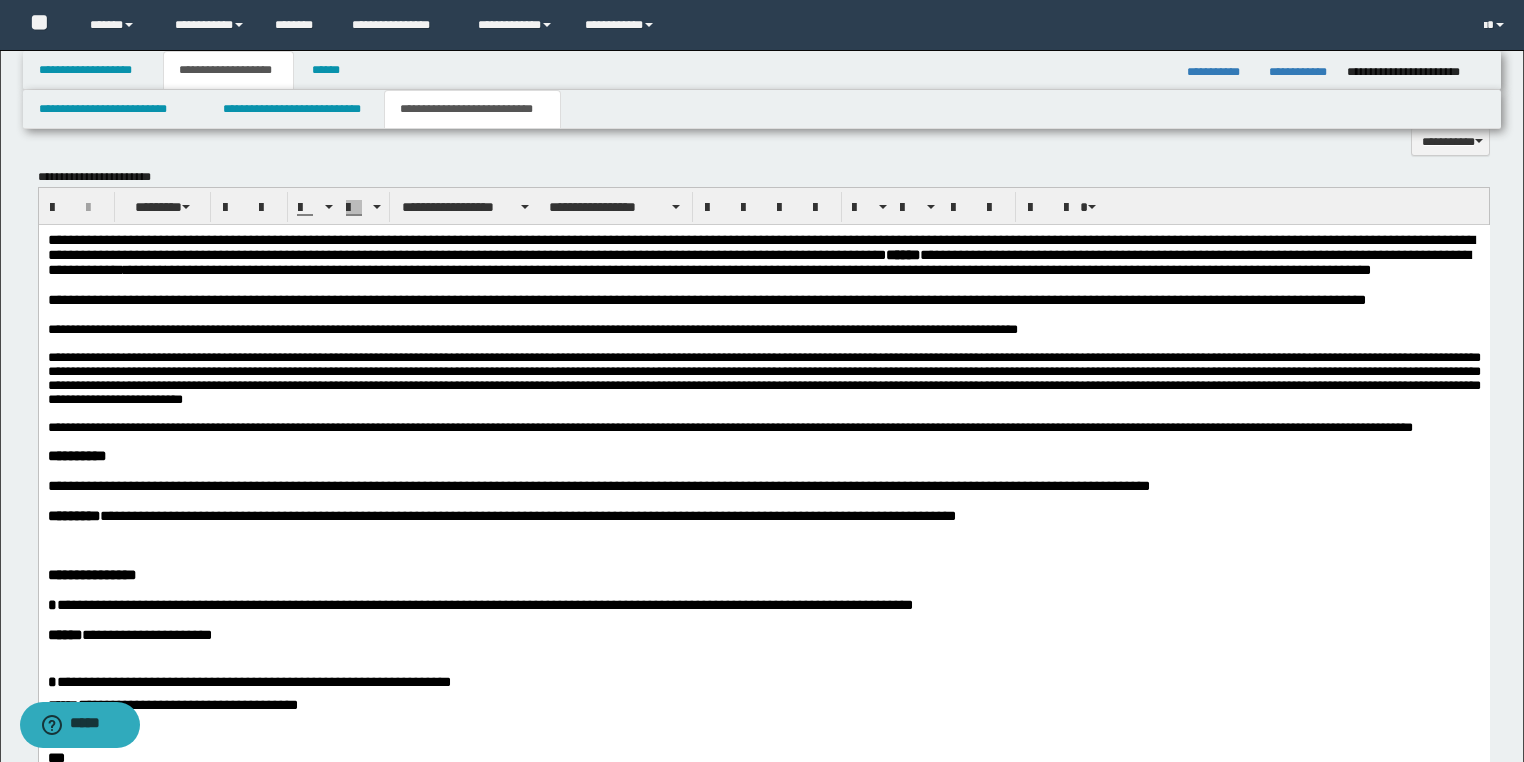 click on "**********" at bounding box center [706, 300] 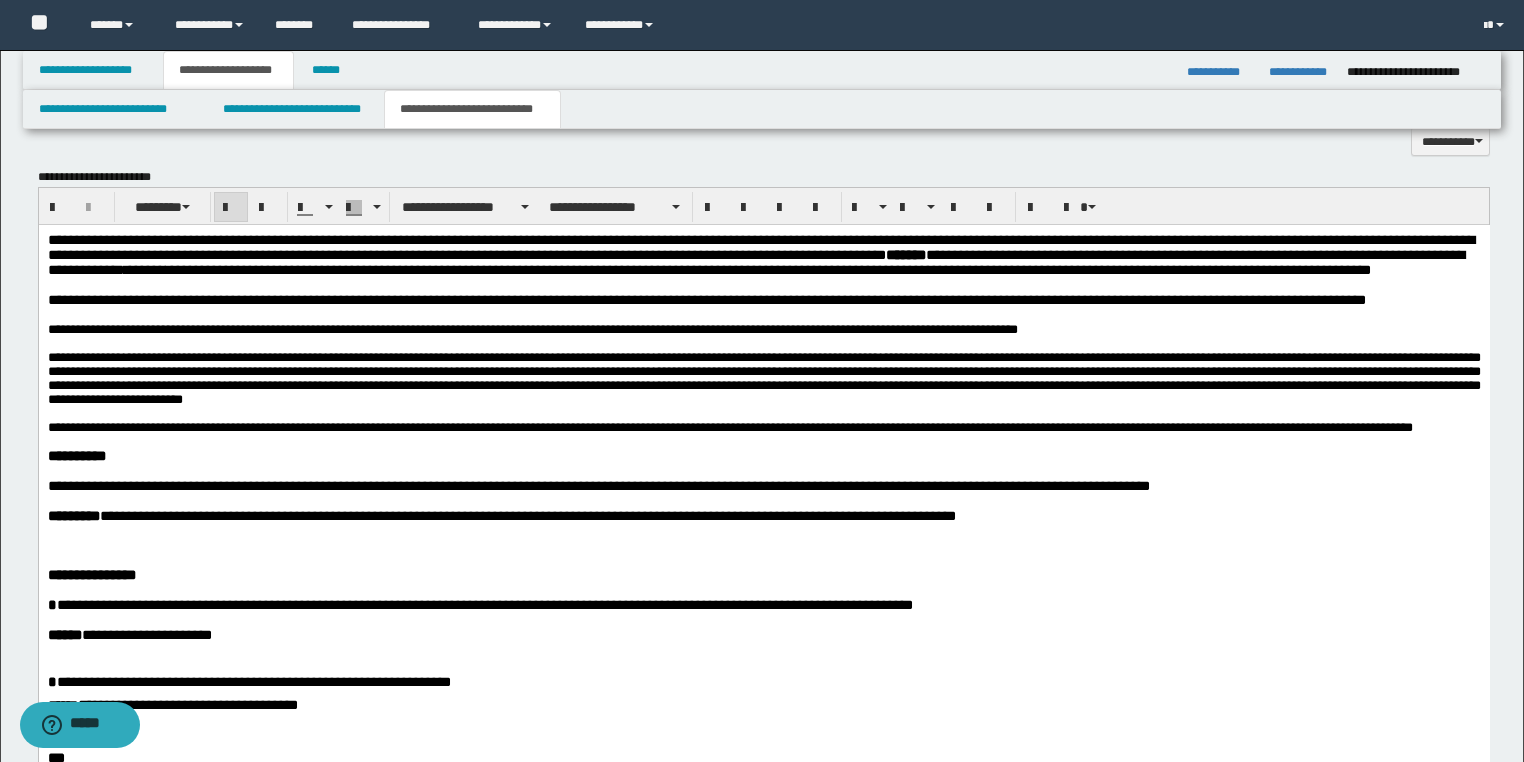 click on "******" at bounding box center [905, 255] 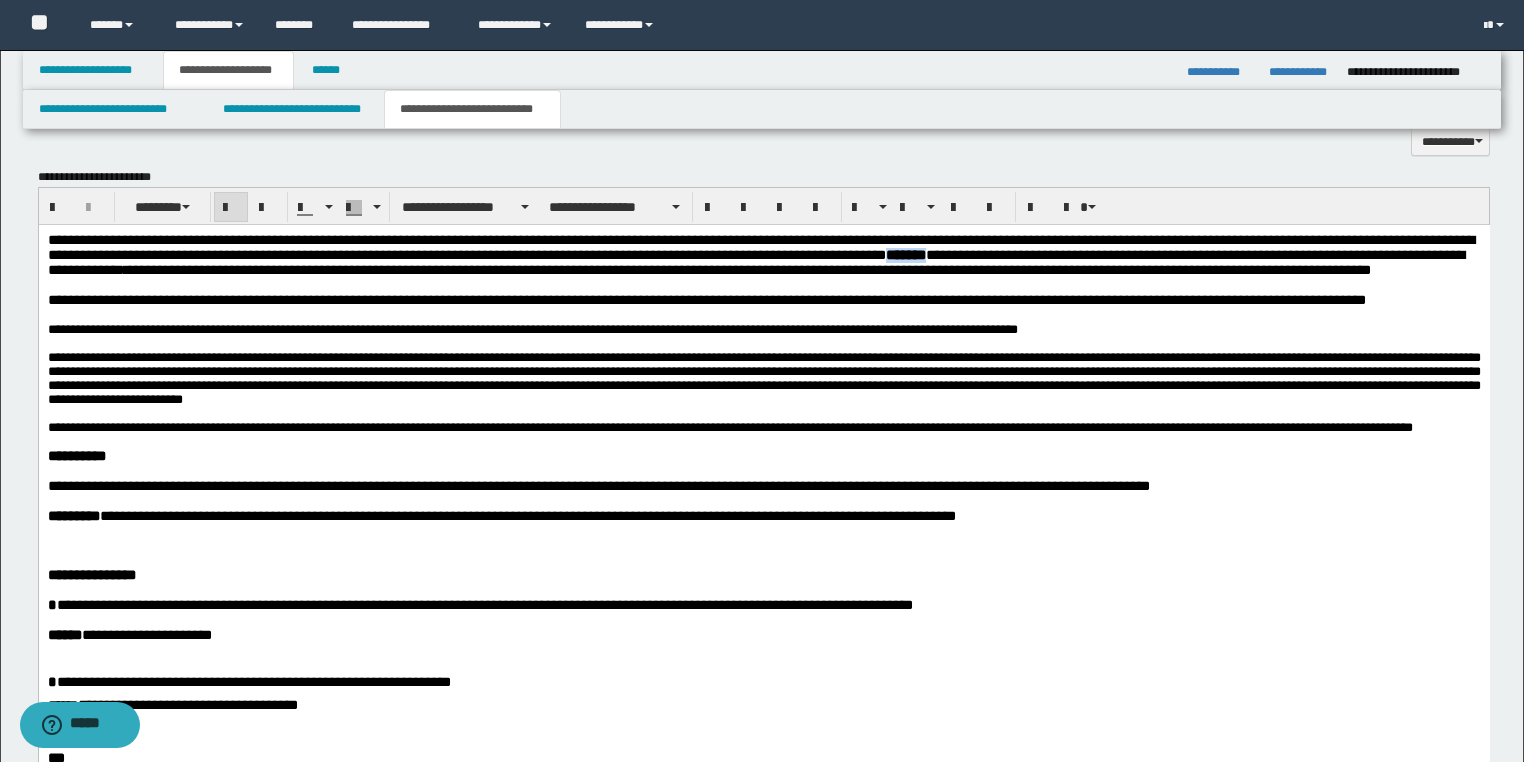 drag, startPoint x: 827, startPoint y: 256, endPoint x: 871, endPoint y: 262, distance: 44.407207 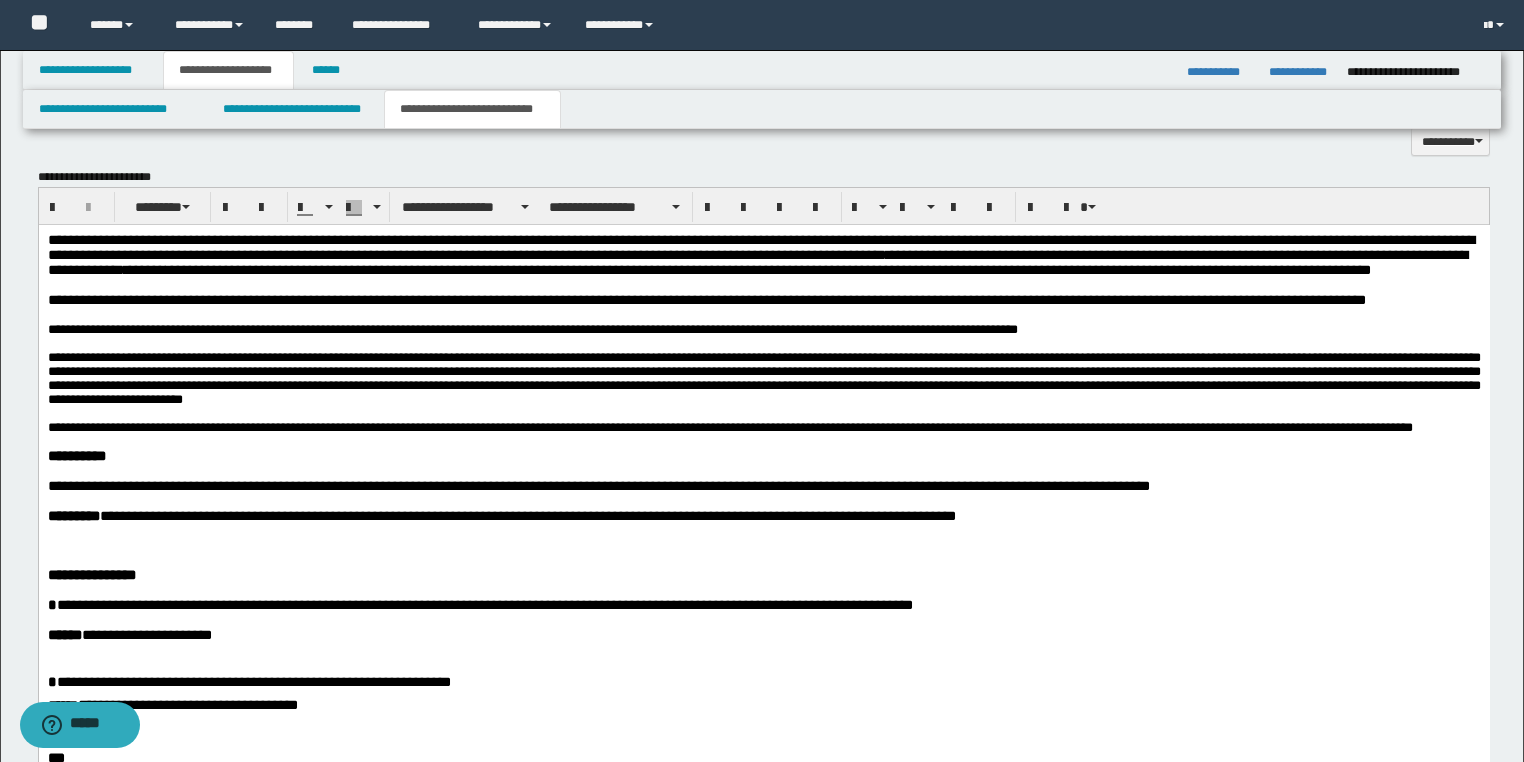 click at bounding box center [763, 285] 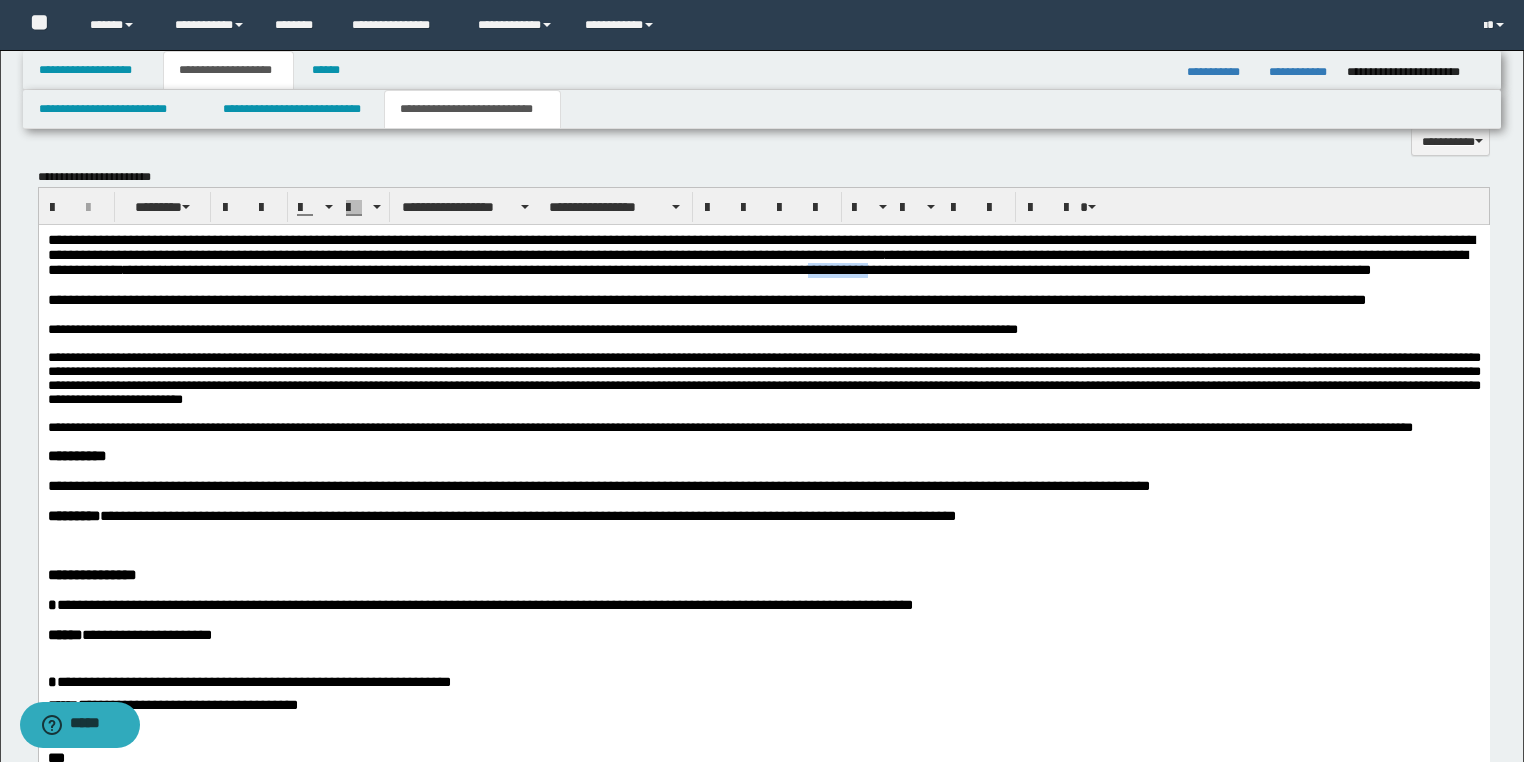 drag, startPoint x: 799, startPoint y: 275, endPoint x: 735, endPoint y: 275, distance: 64 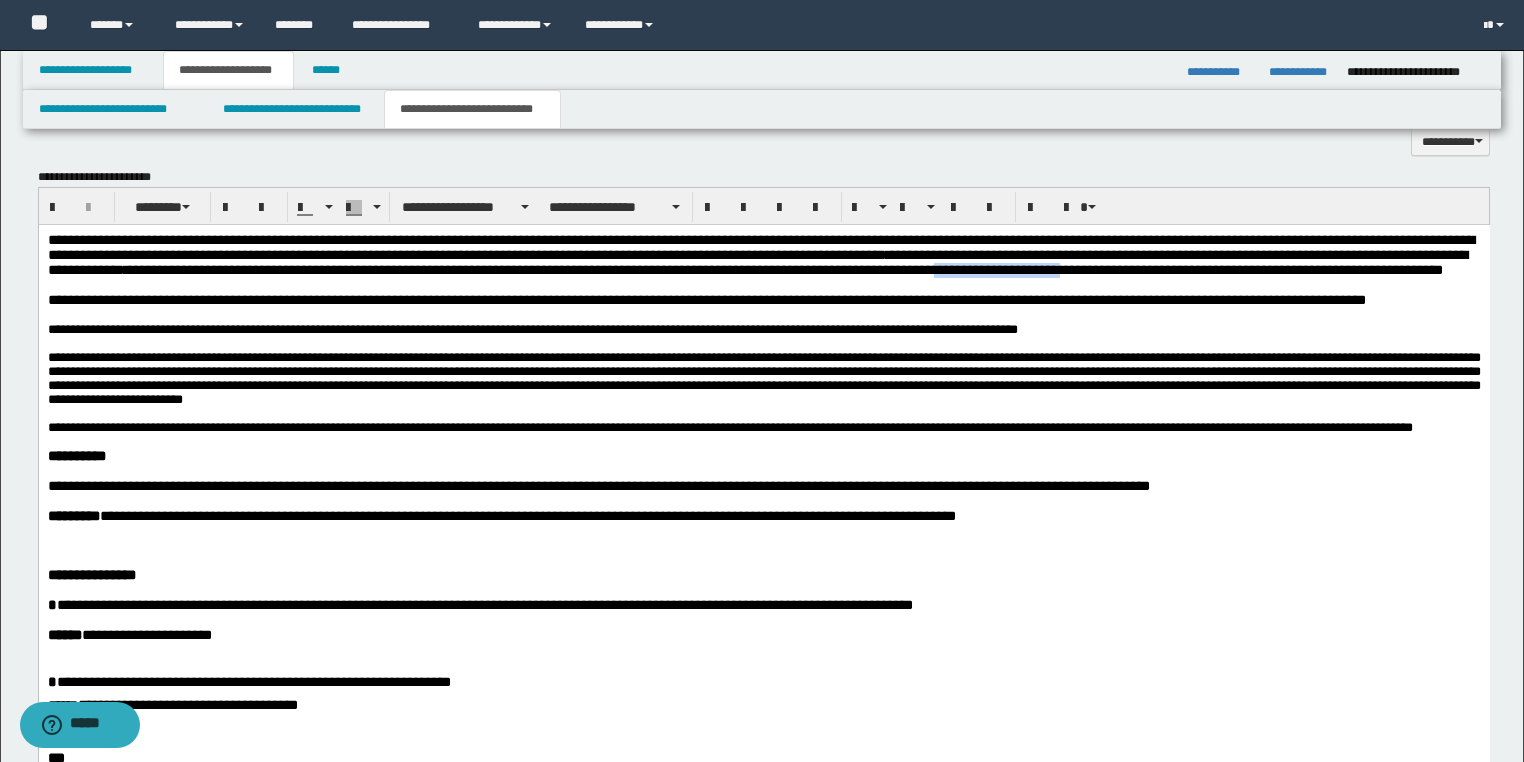 drag, startPoint x: 1012, startPoint y: 275, endPoint x: 874, endPoint y: 272, distance: 138.03261 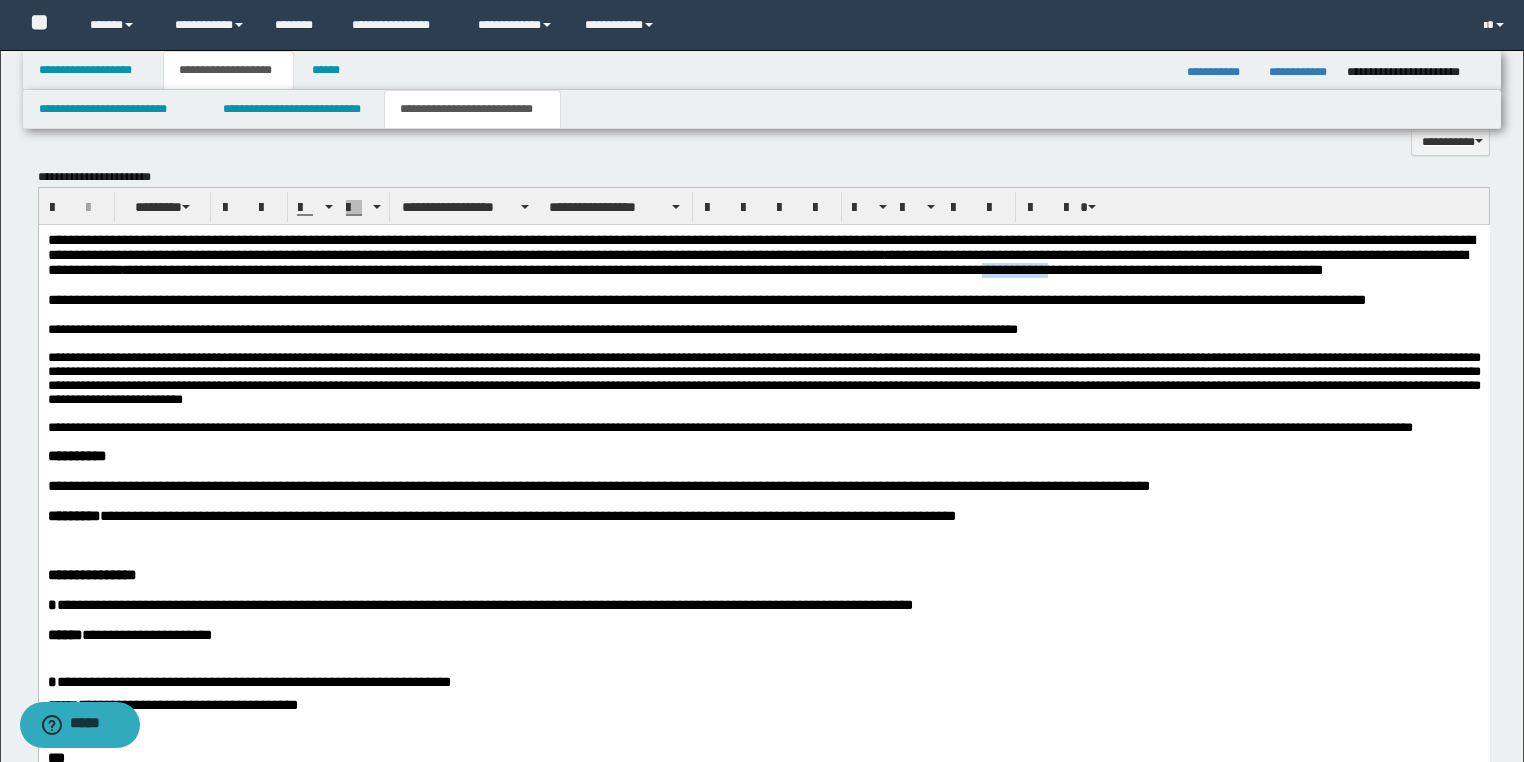 drag, startPoint x: 1005, startPoint y: 279, endPoint x: 925, endPoint y: 275, distance: 80.09994 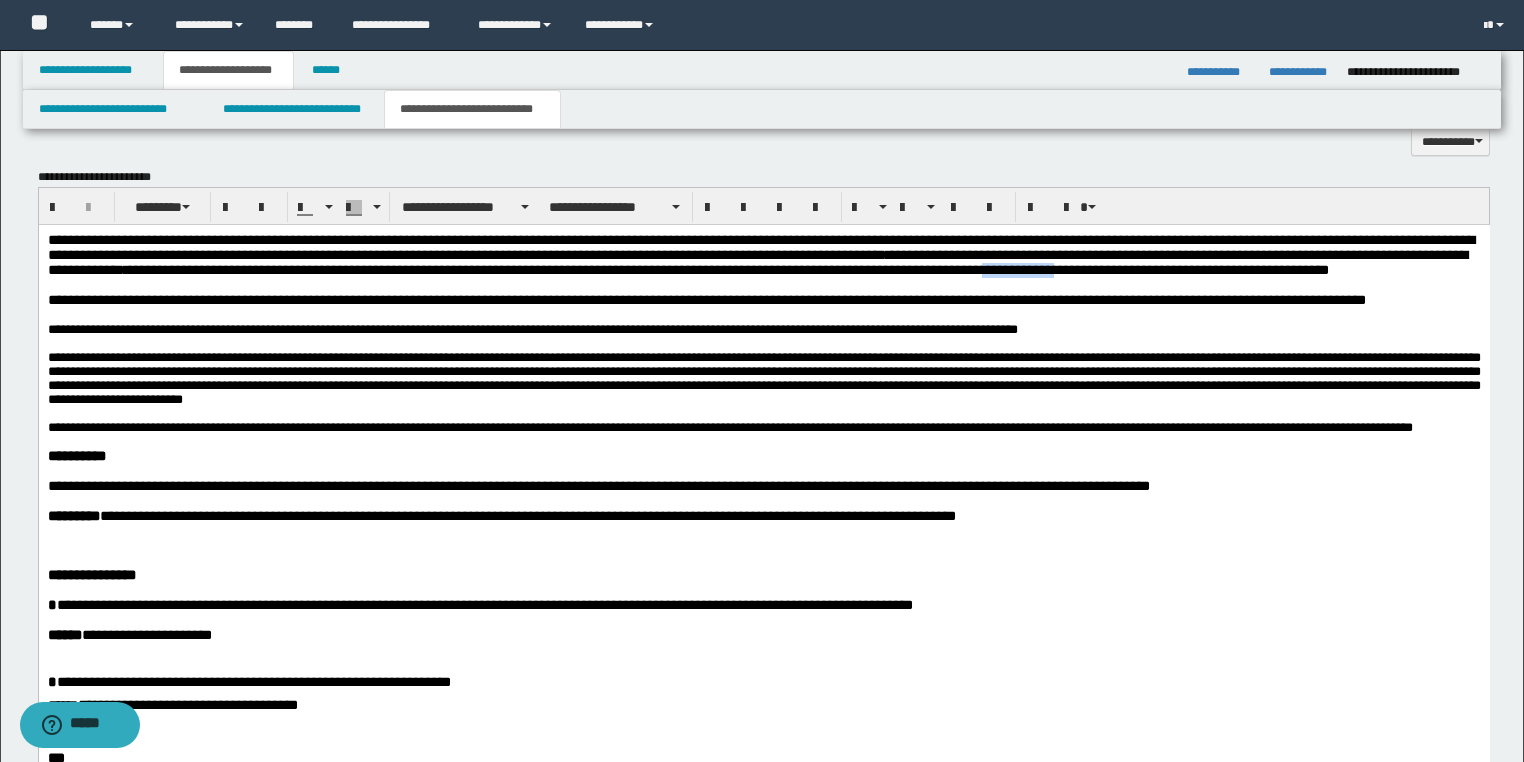 drag, startPoint x: 927, startPoint y: 269, endPoint x: 1003, endPoint y: 275, distance: 76.23647 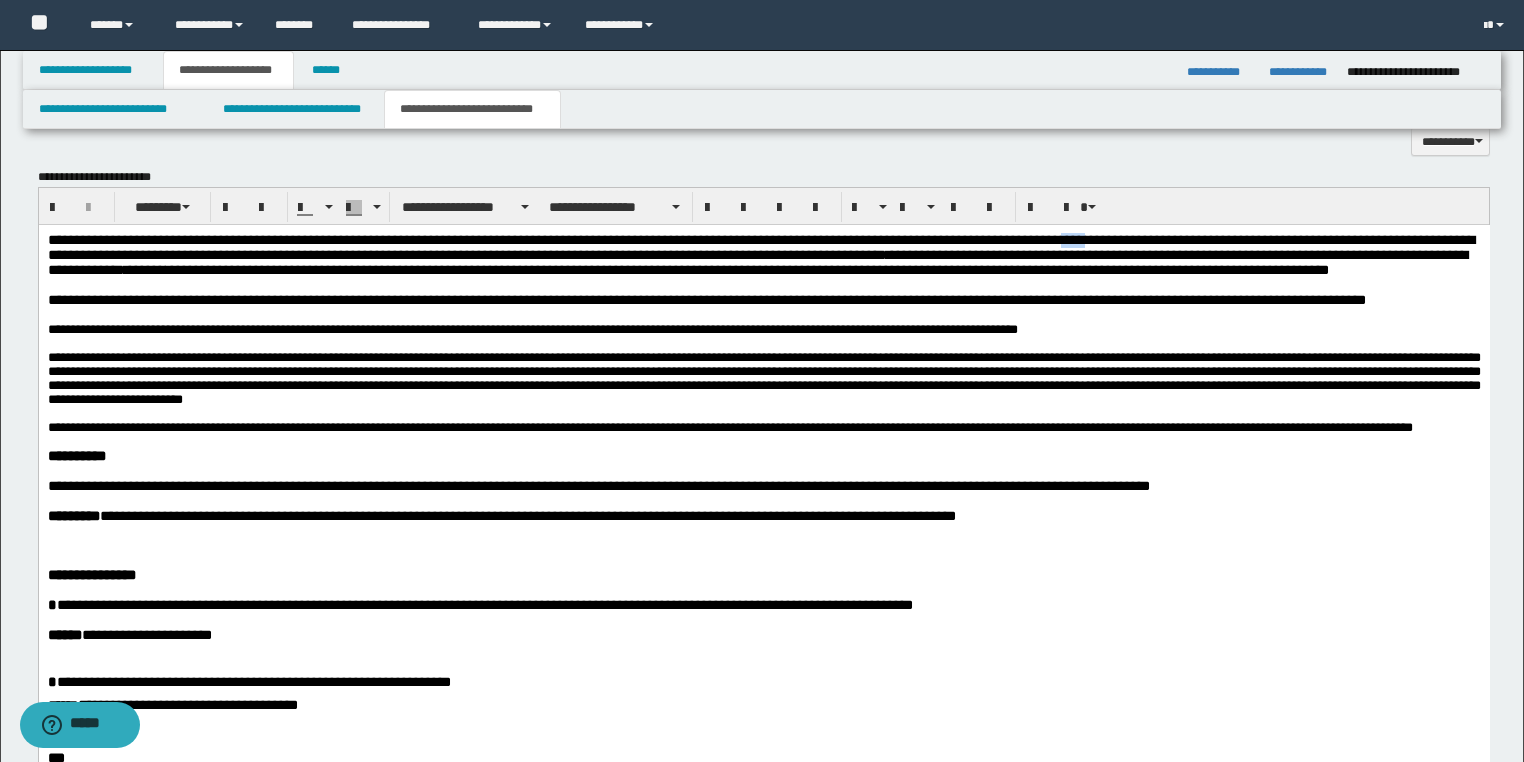drag, startPoint x: 1057, startPoint y: 242, endPoint x: 1031, endPoint y: 240, distance: 26.076809 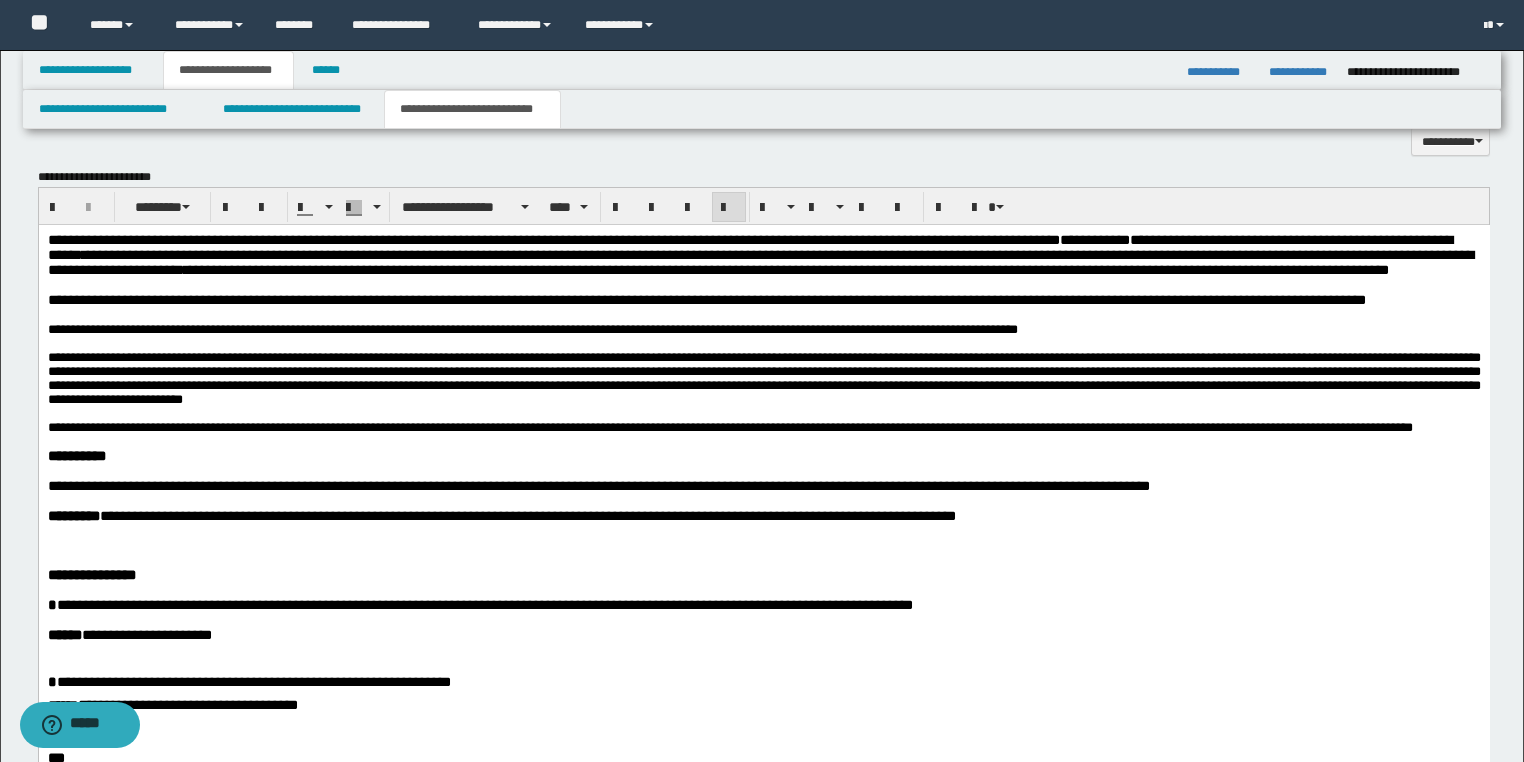 click at bounding box center [763, 344] 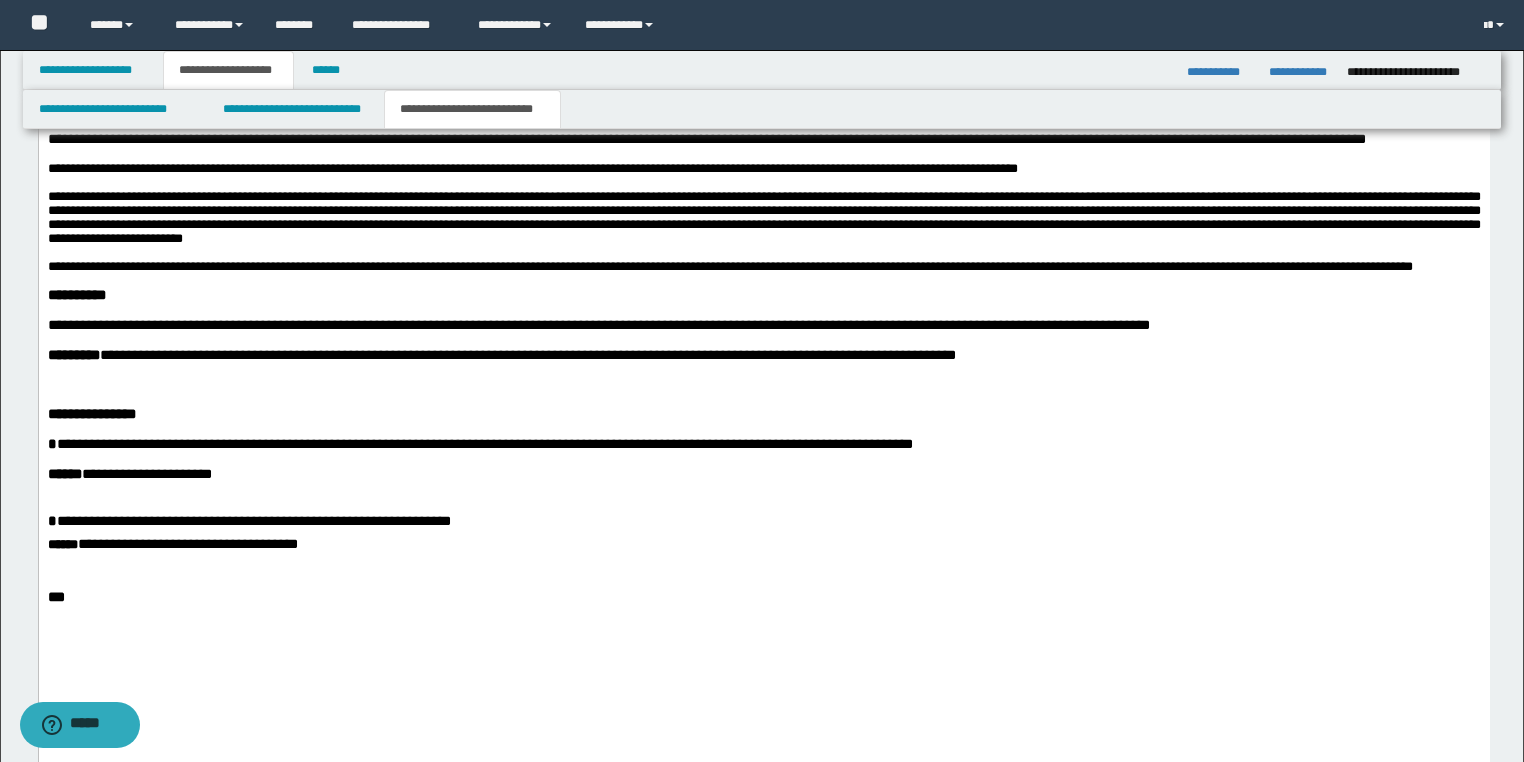 scroll, scrollTop: 1200, scrollLeft: 0, axis: vertical 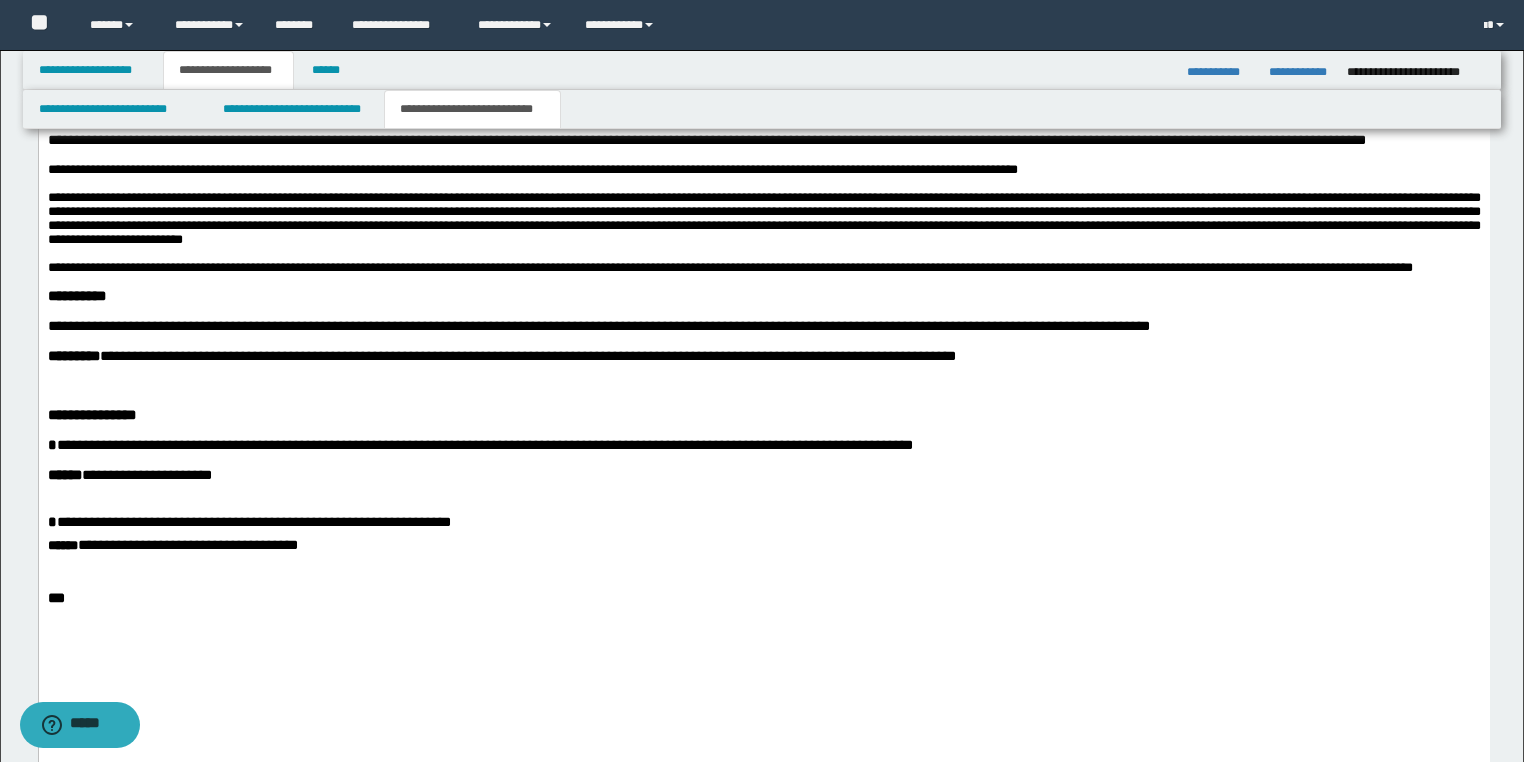 click at bounding box center [763, 386] 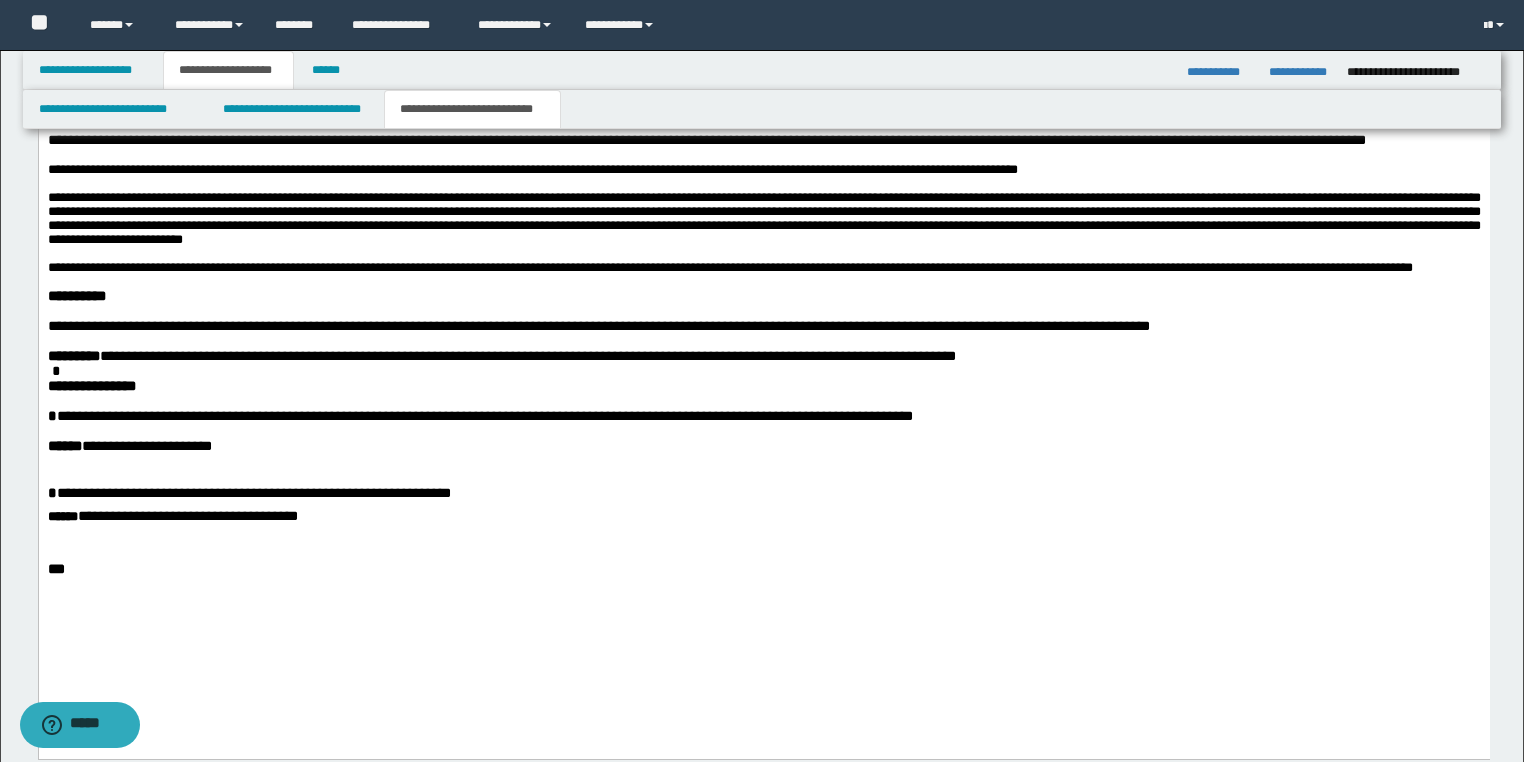 click on "**********" at bounding box center (729, 267) 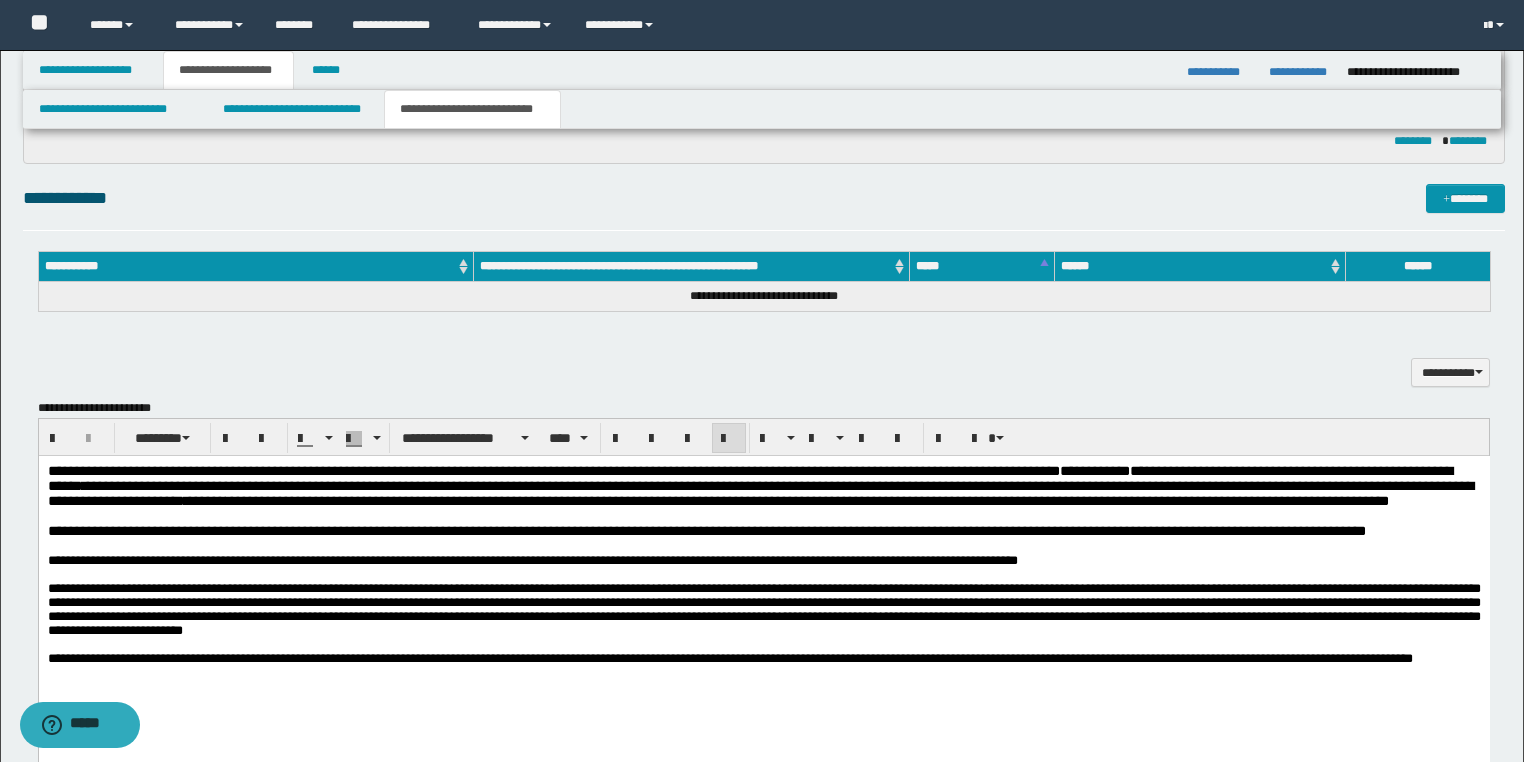 scroll, scrollTop: 800, scrollLeft: 0, axis: vertical 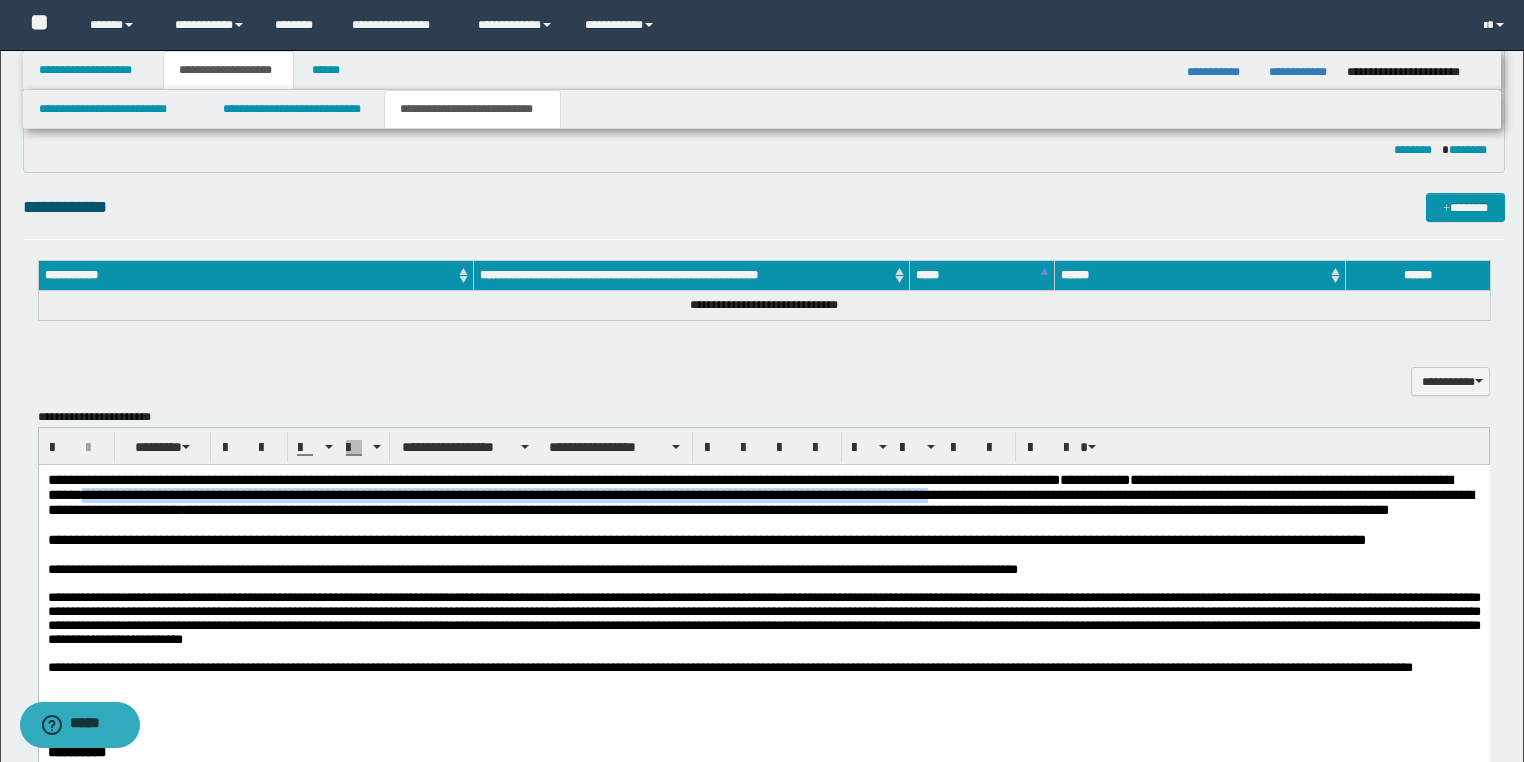 drag, startPoint x: 79, startPoint y: 497, endPoint x: 883, endPoint y: 502, distance: 804.01556 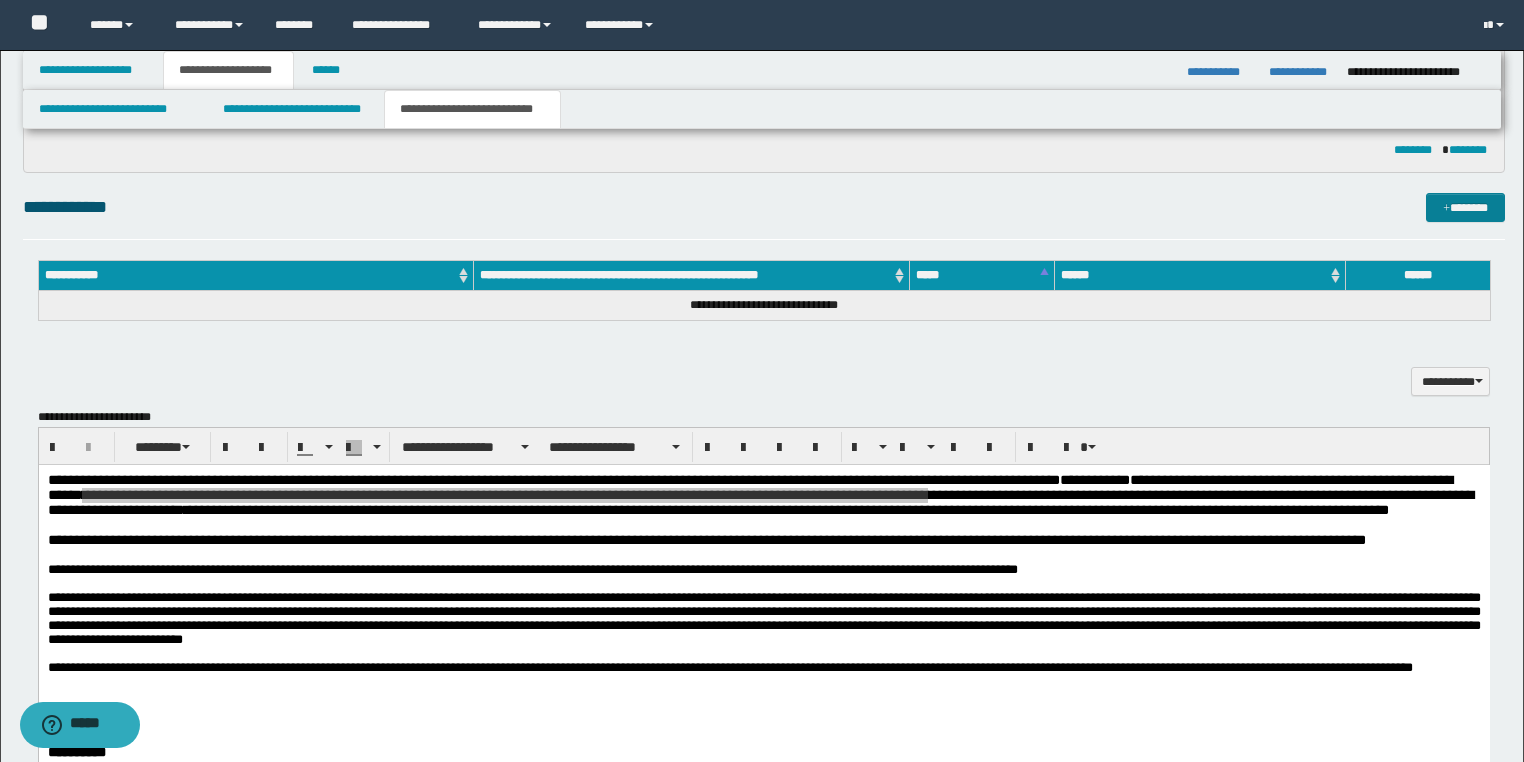 click on "*******" at bounding box center (1465, 208) 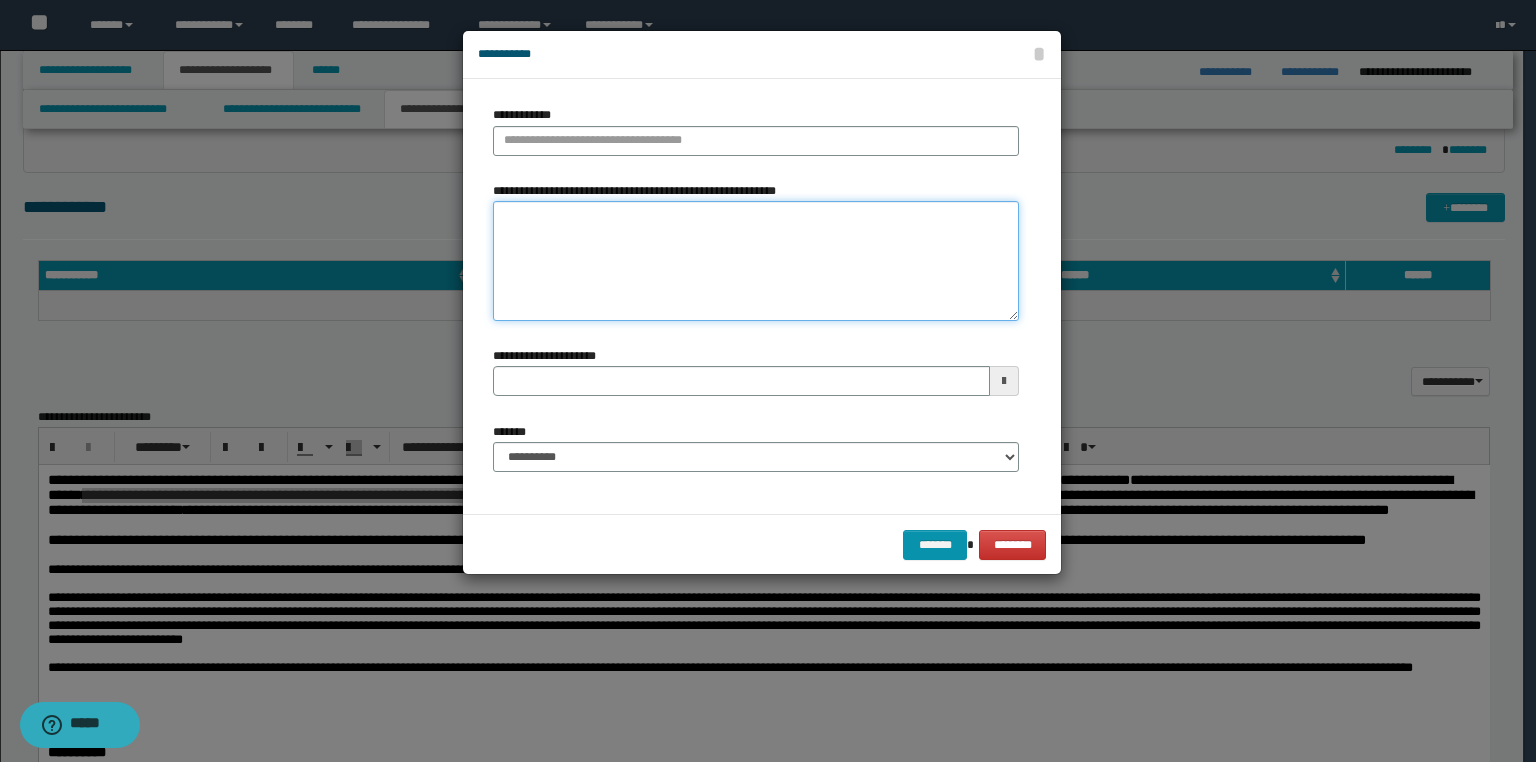 click on "**********" at bounding box center (756, 261) 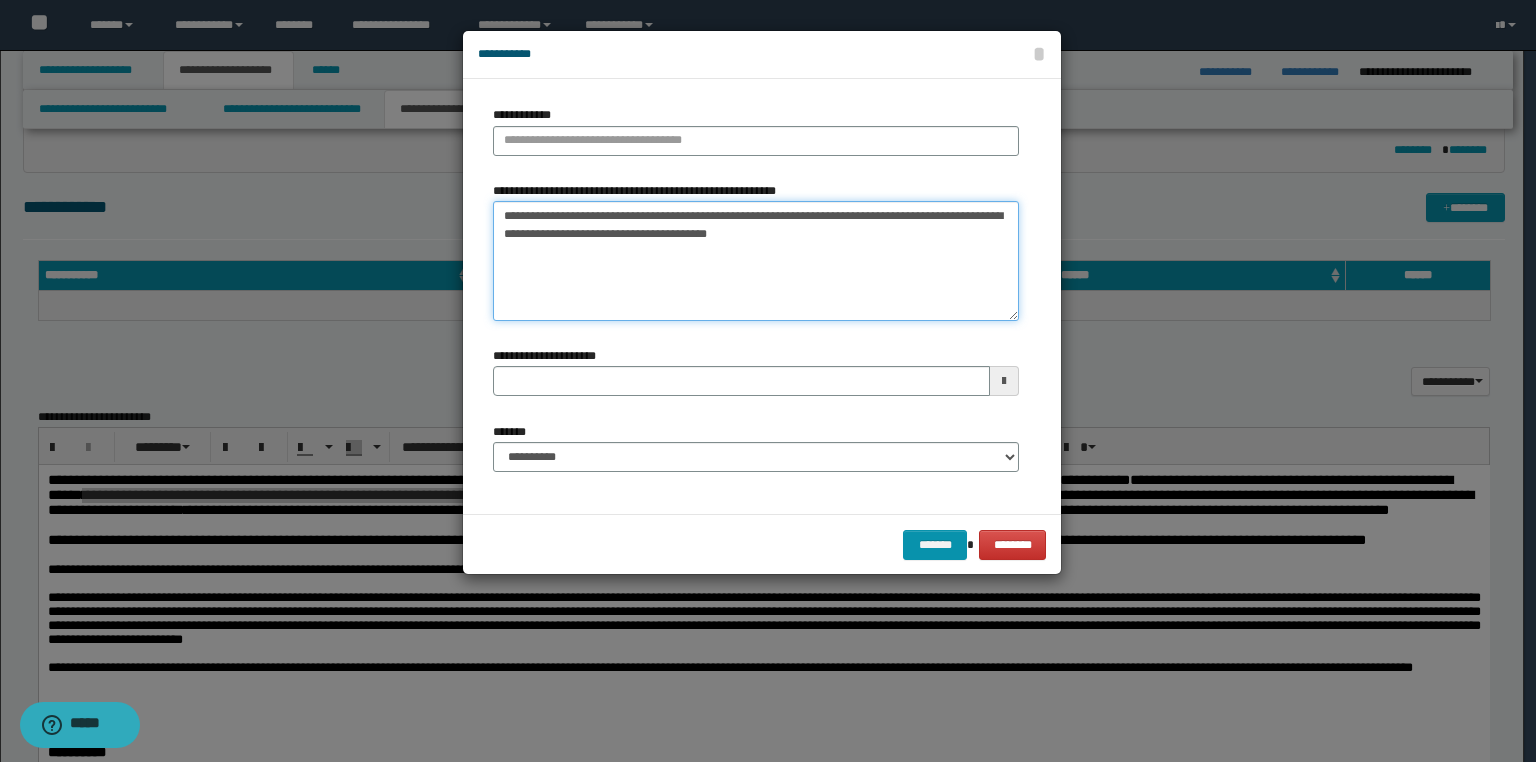 type on "**********" 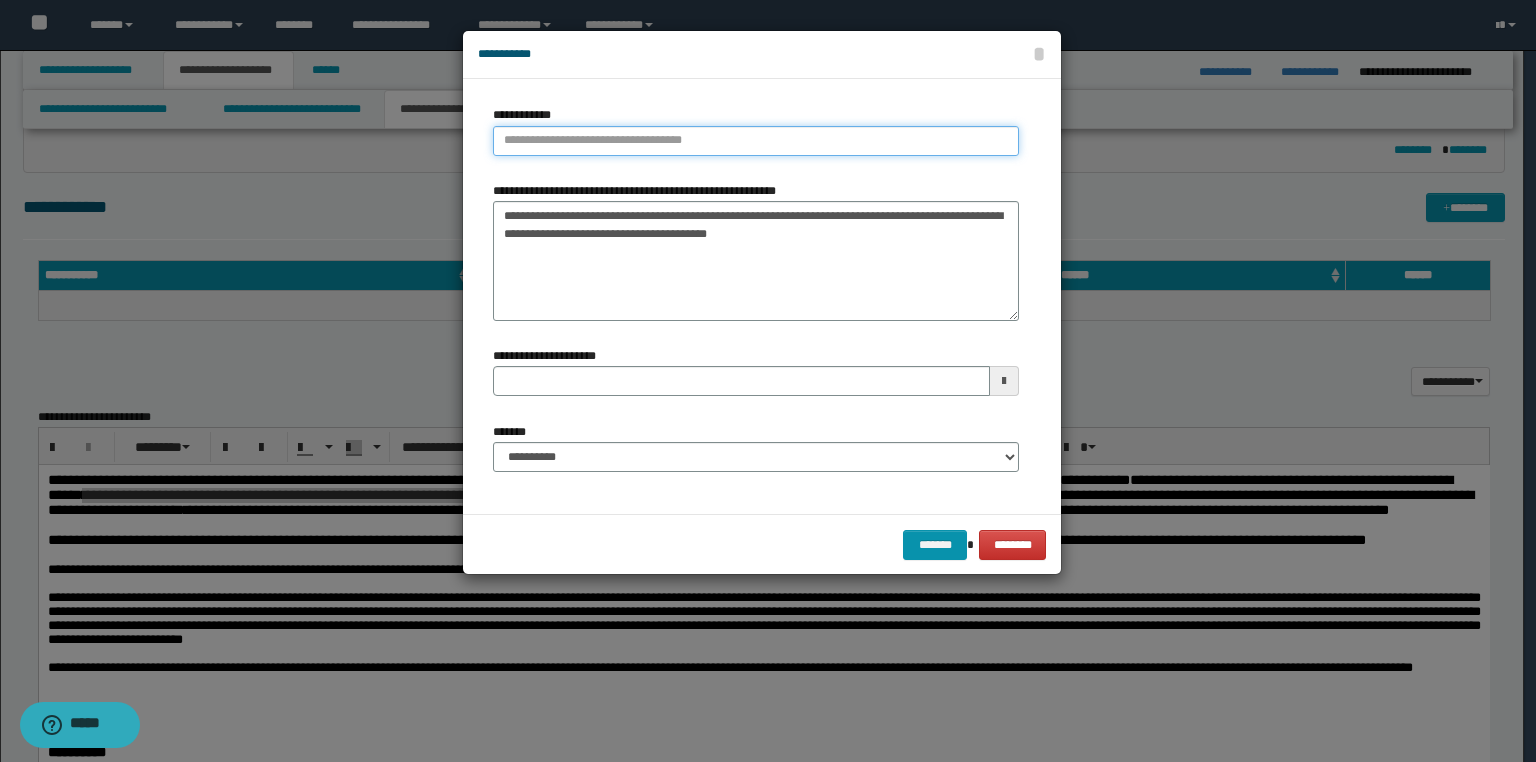click on "**********" at bounding box center (756, 141) 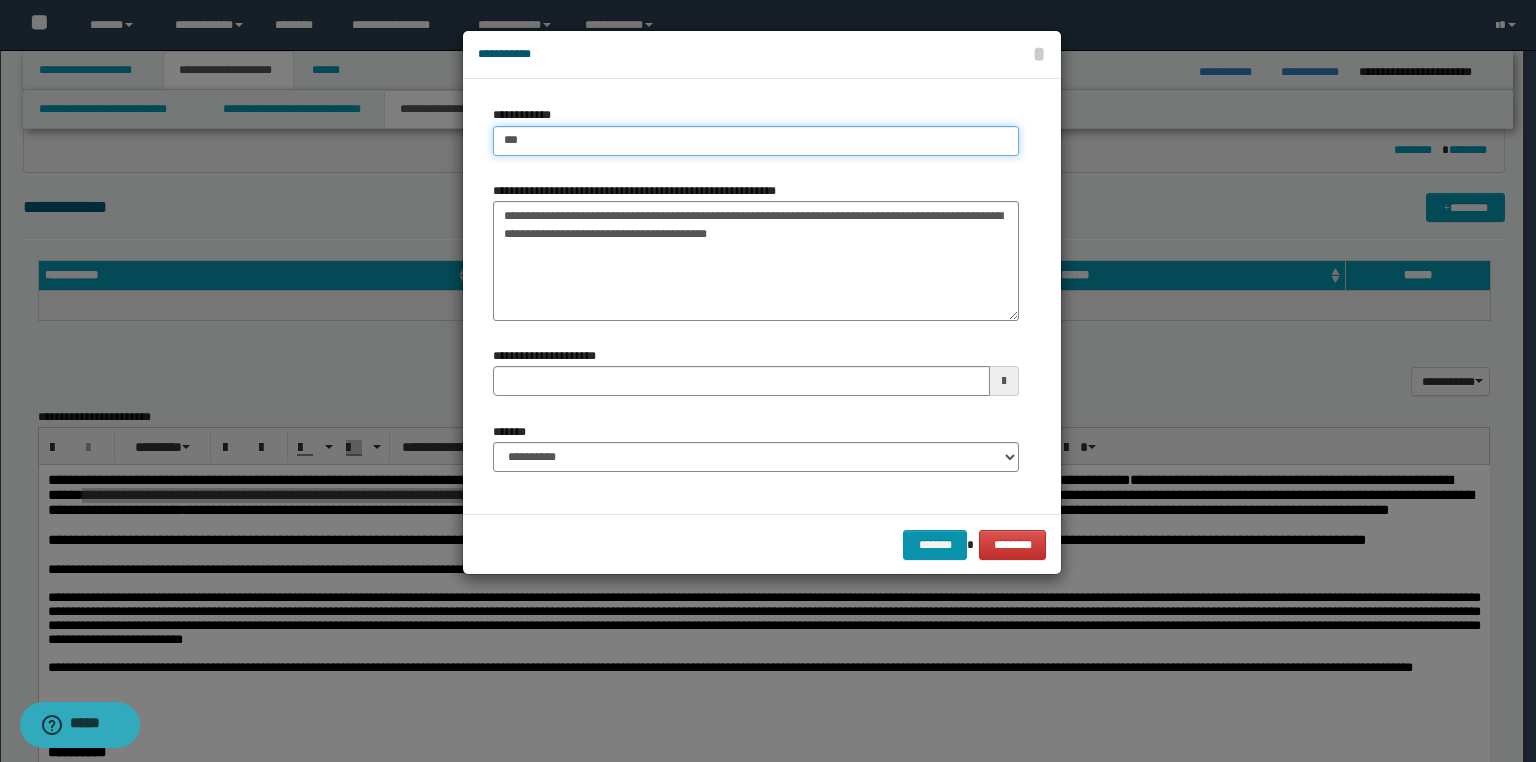 type on "****" 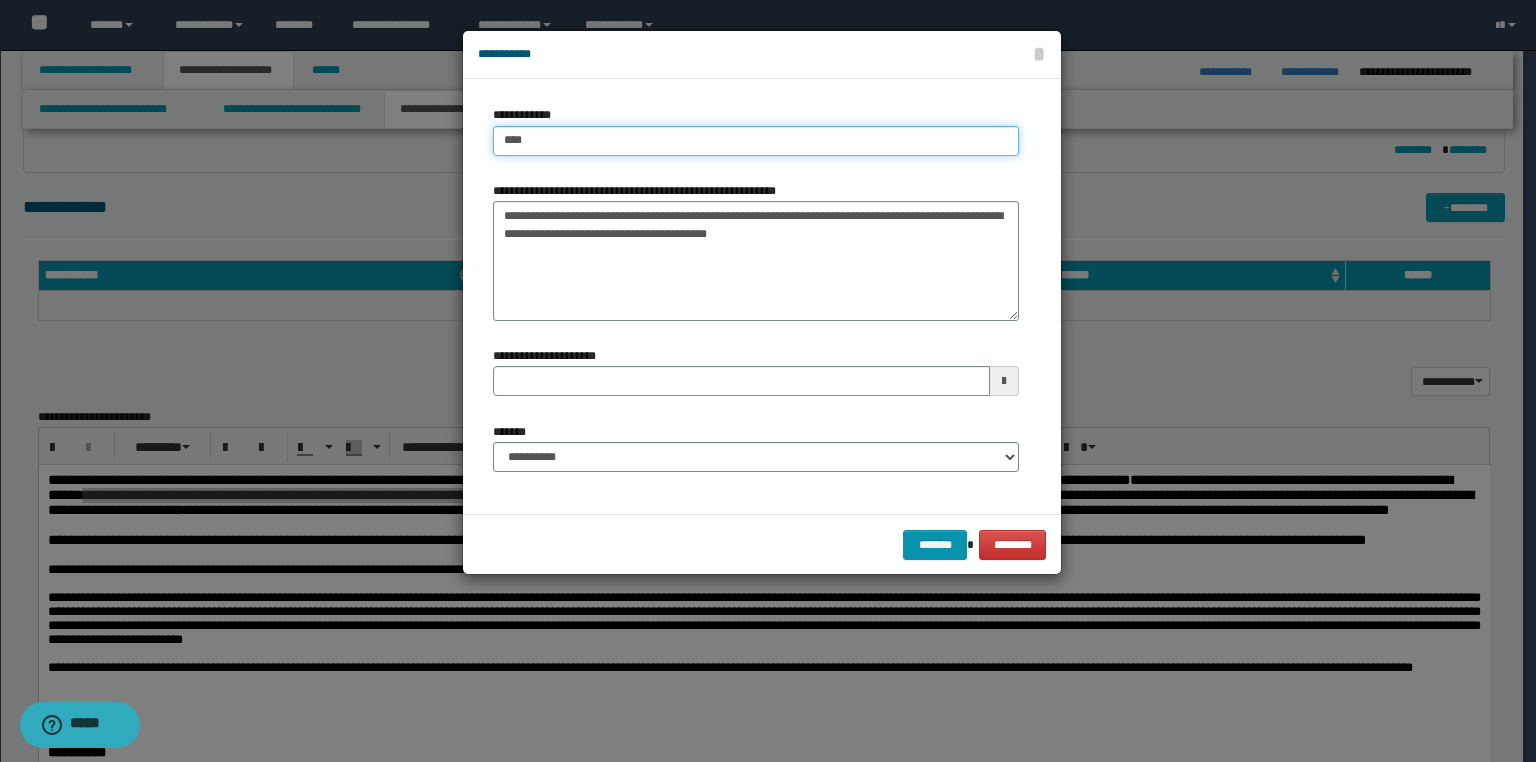 type on "****" 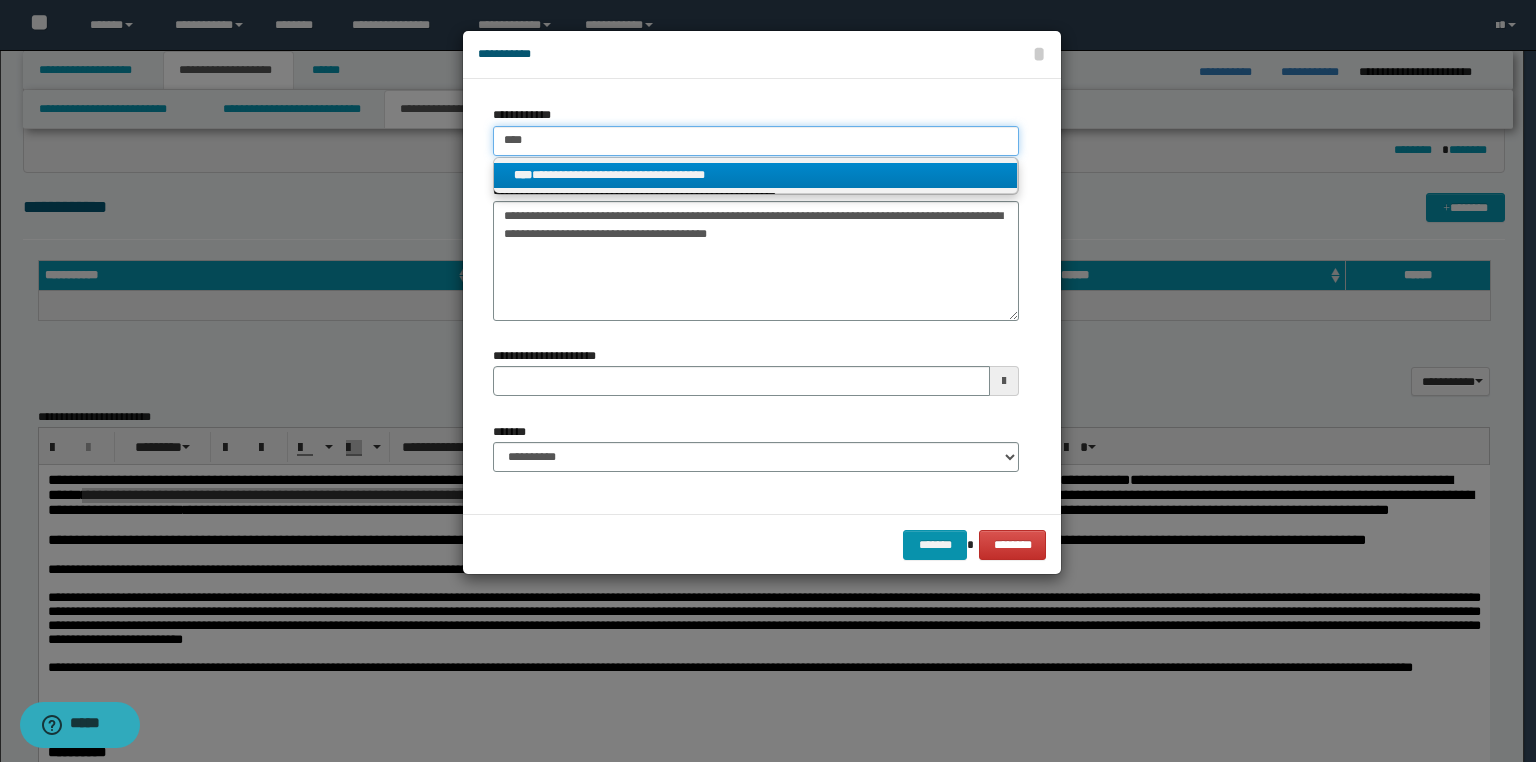 type on "****" 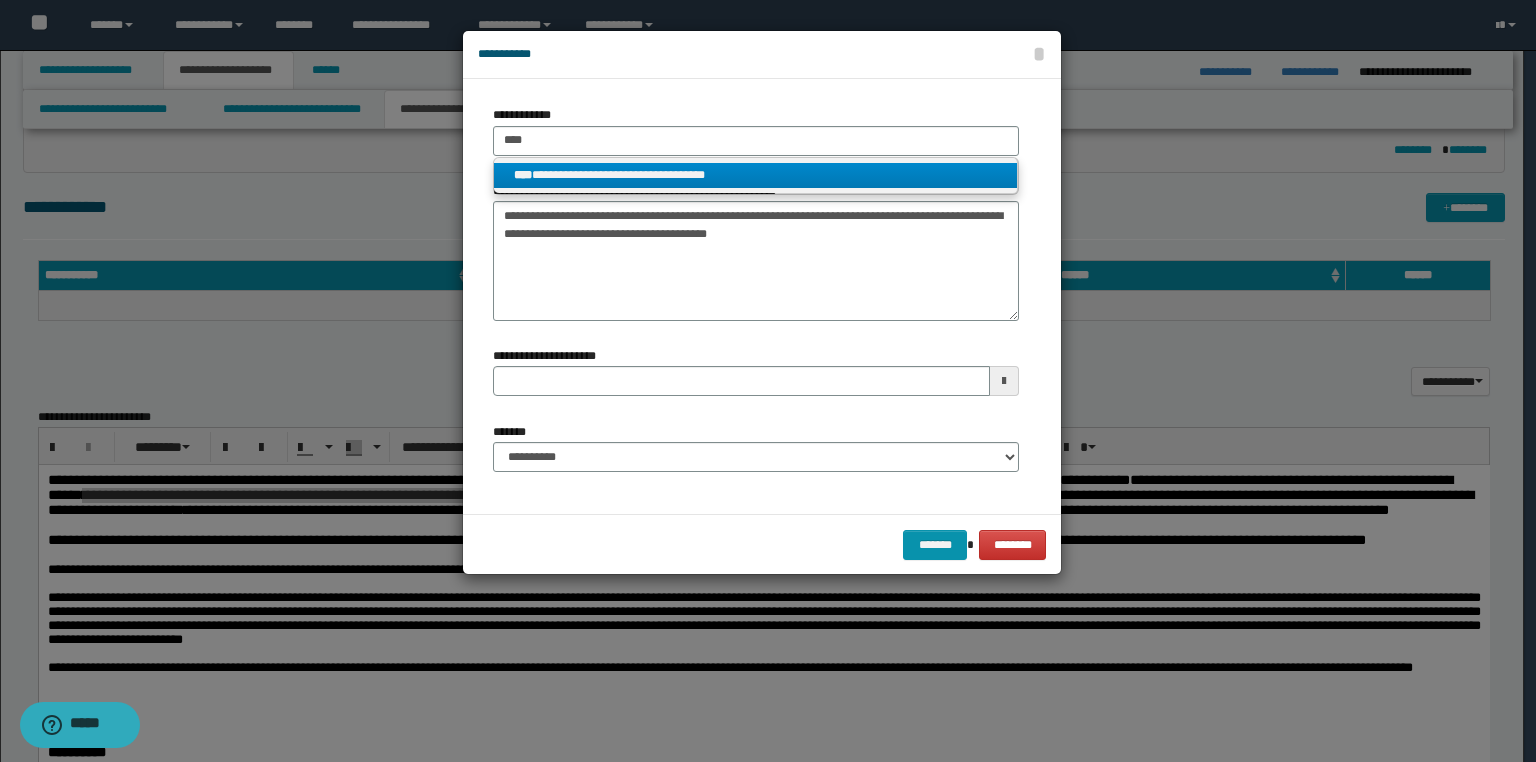 click on "**********" at bounding box center [756, 175] 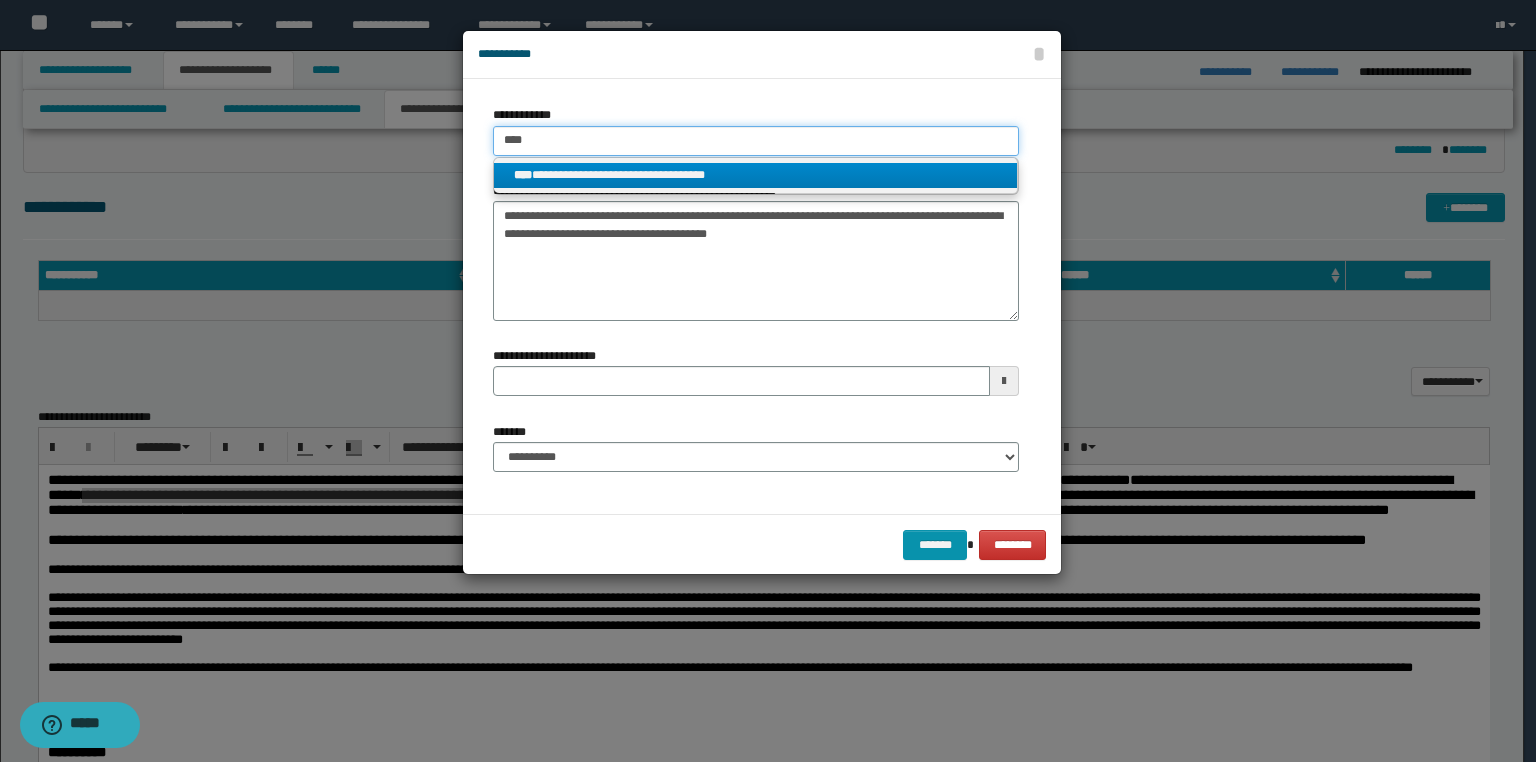 type 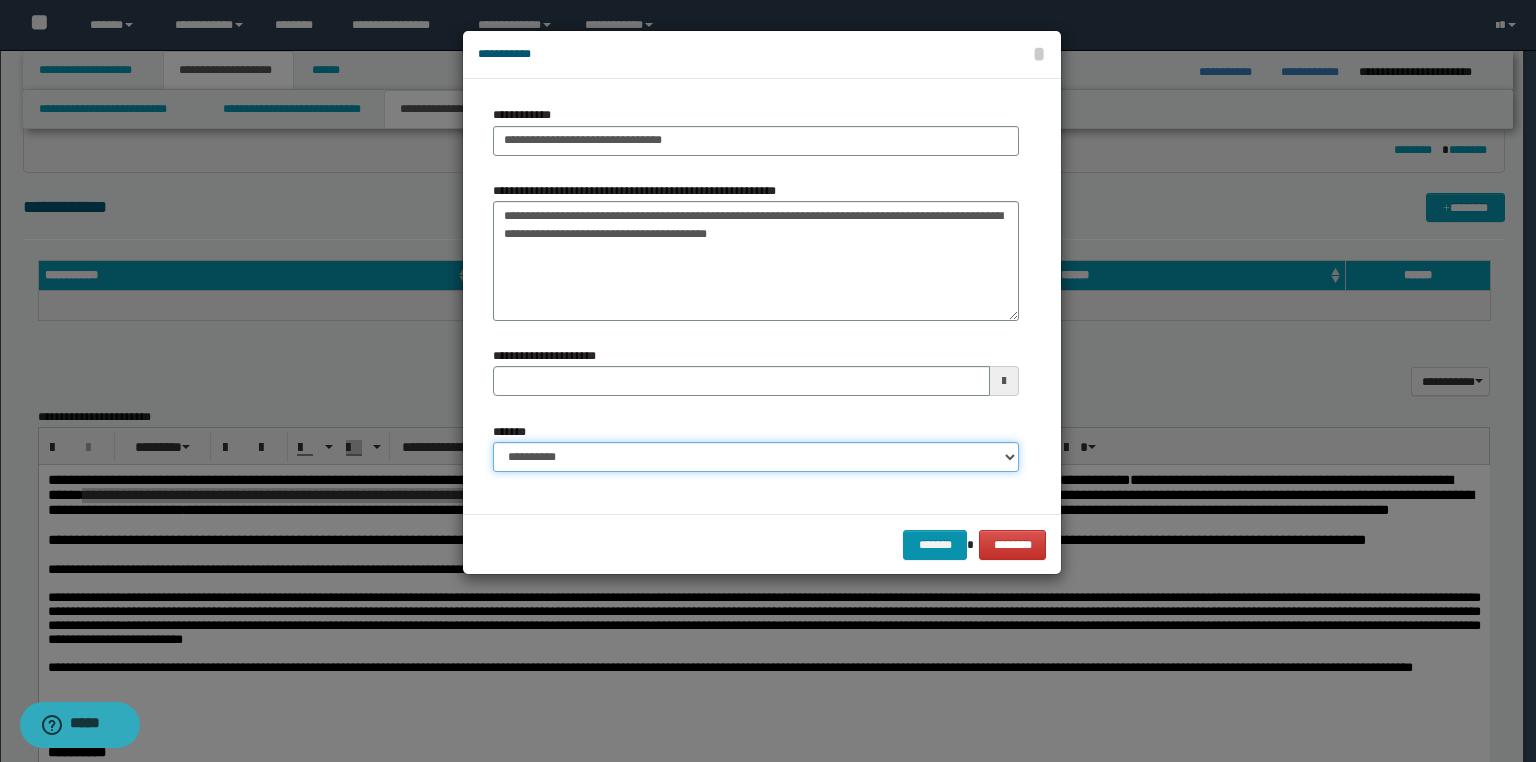 click on "**********" at bounding box center (756, 457) 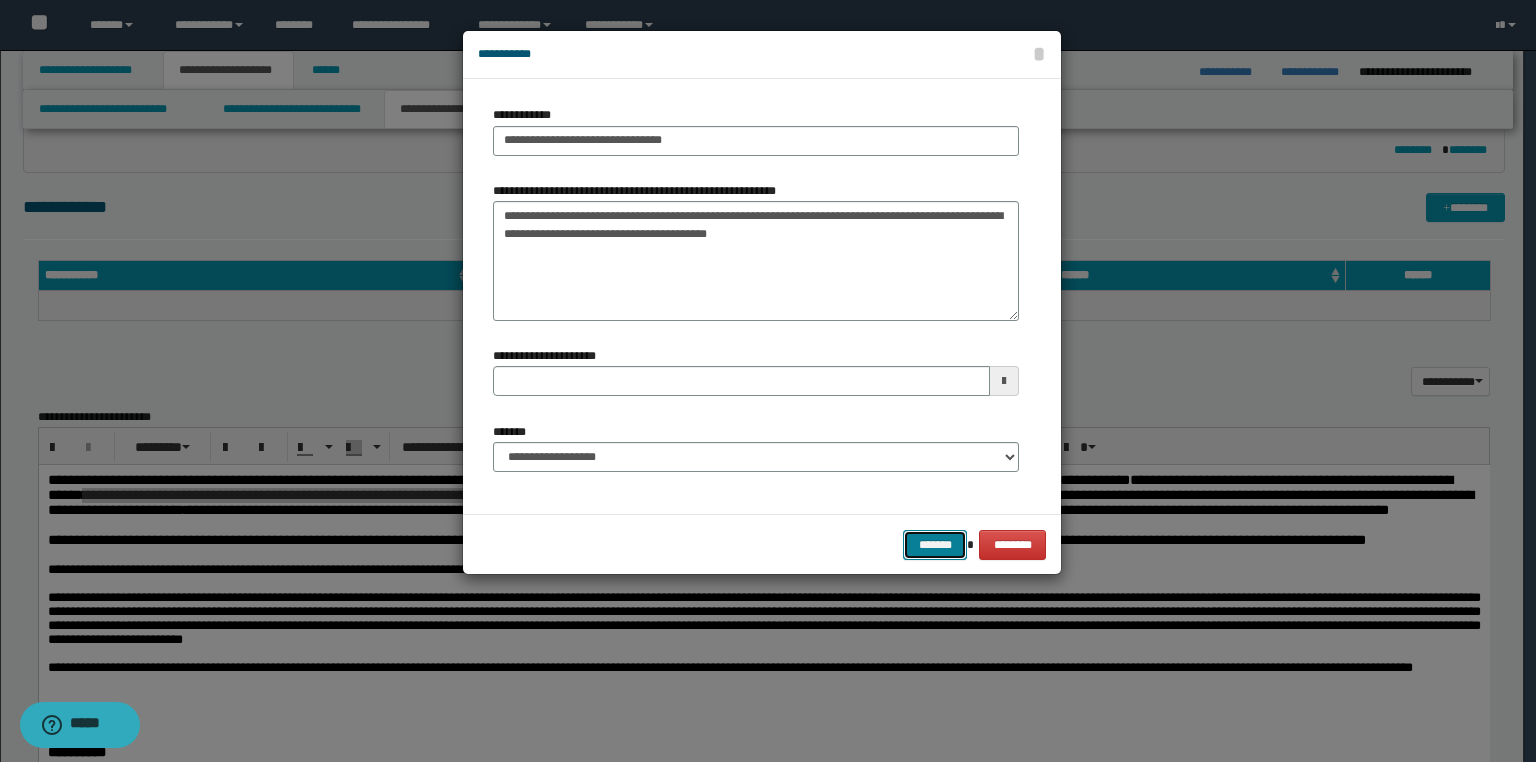 click on "*******" at bounding box center (935, 545) 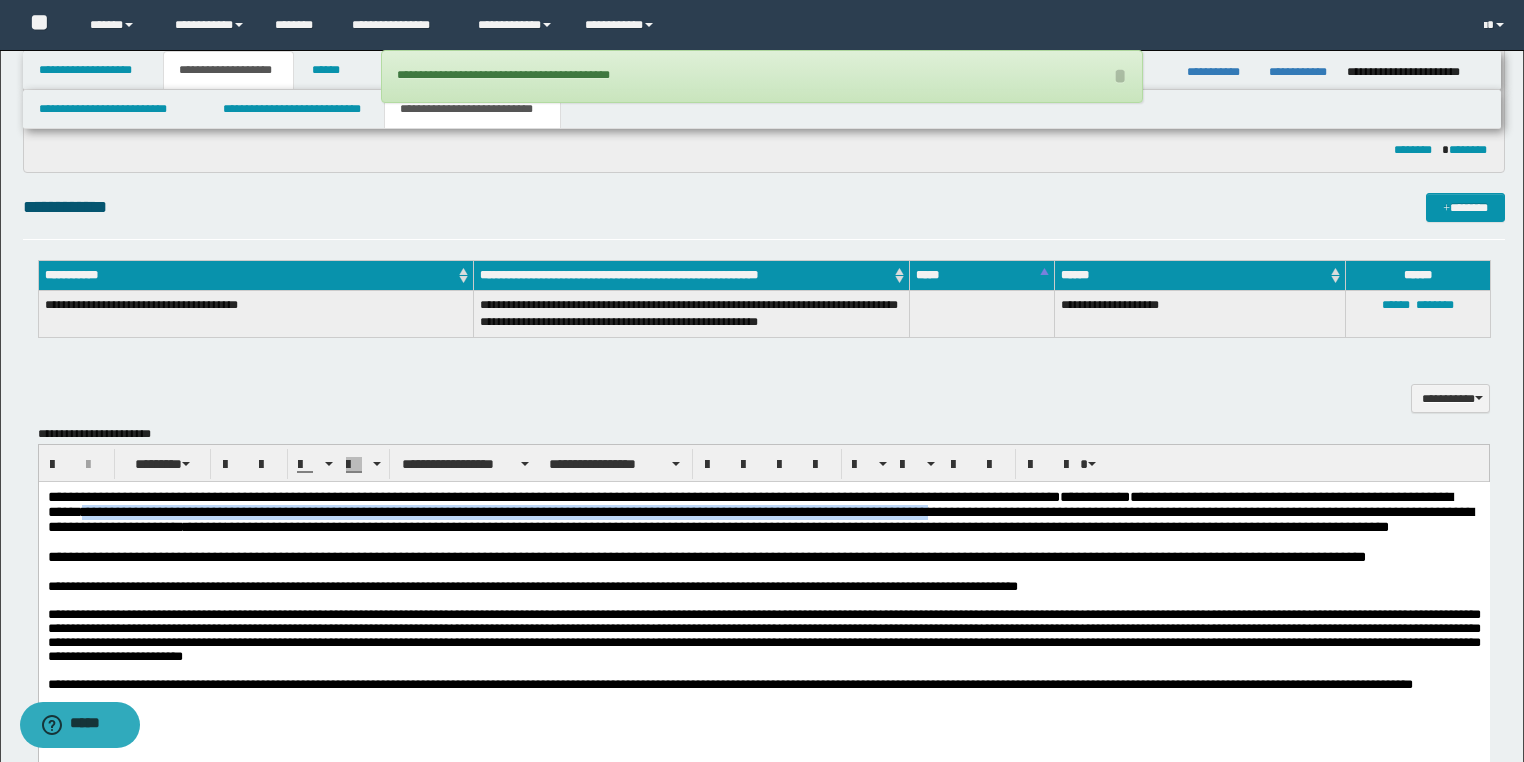 click on "**********" at bounding box center (706, 557) 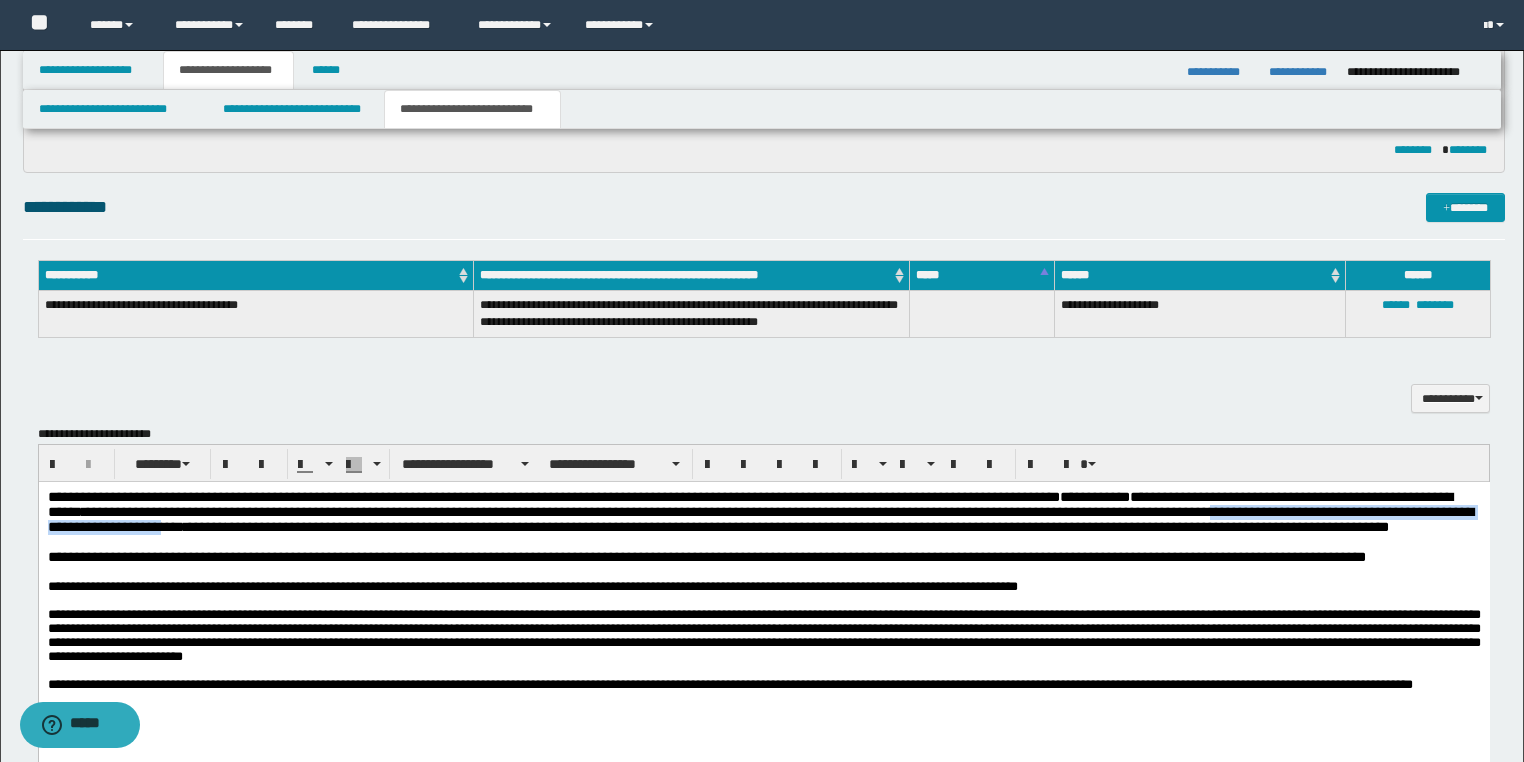 drag, startPoint x: 1159, startPoint y: 514, endPoint x: 101, endPoint y: 532, distance: 1058.1531 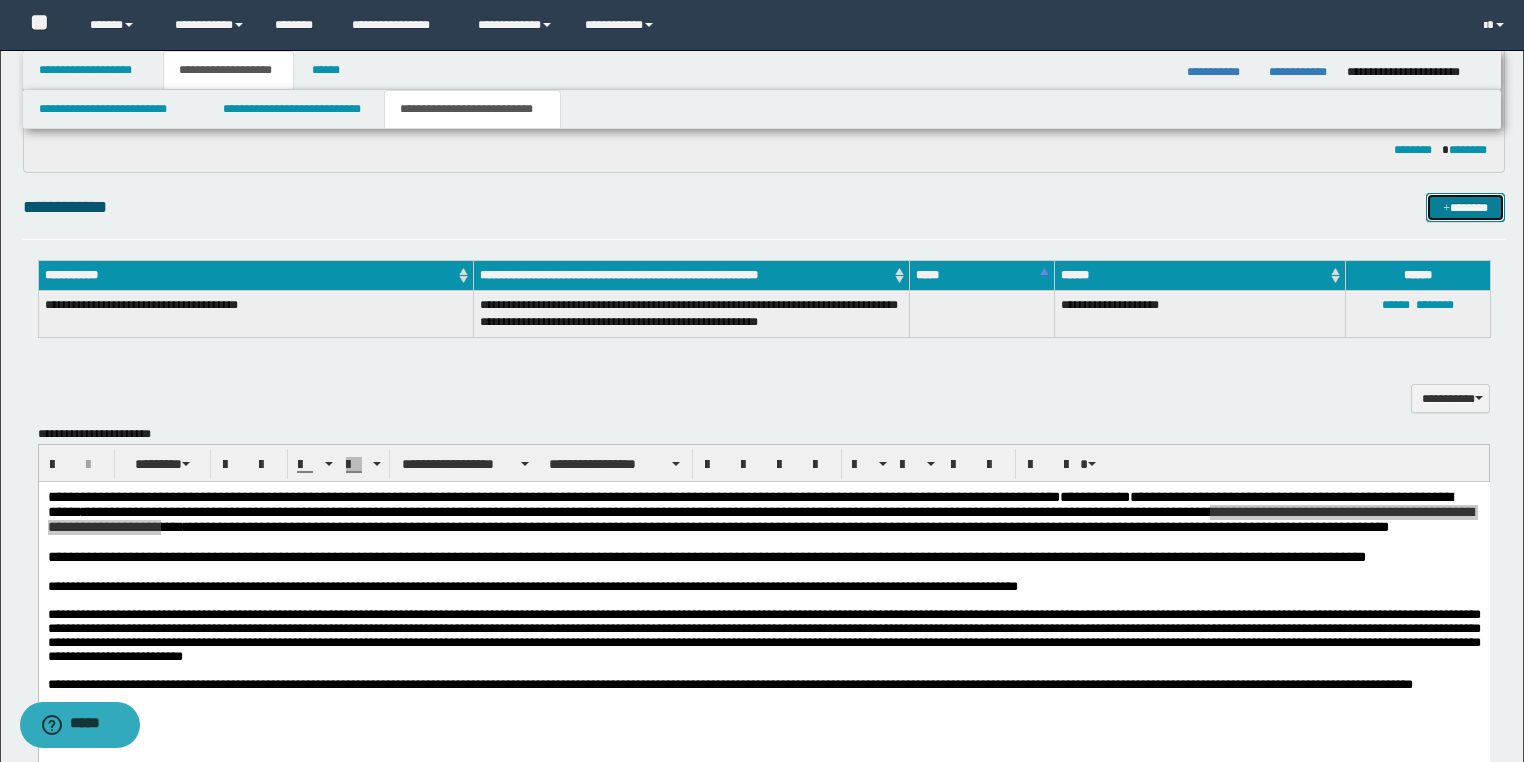 click at bounding box center (1446, 209) 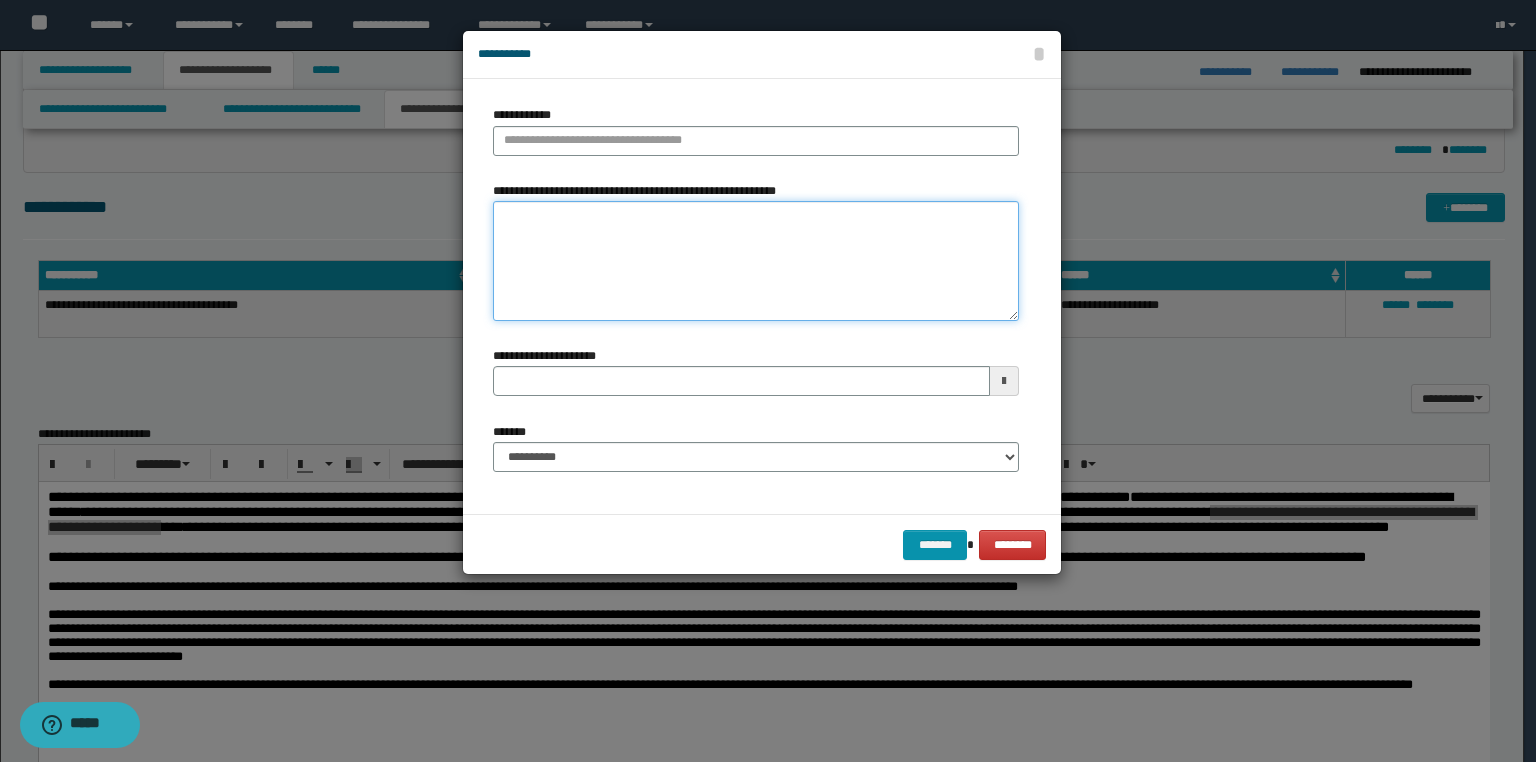 click on "**********" at bounding box center (756, 261) 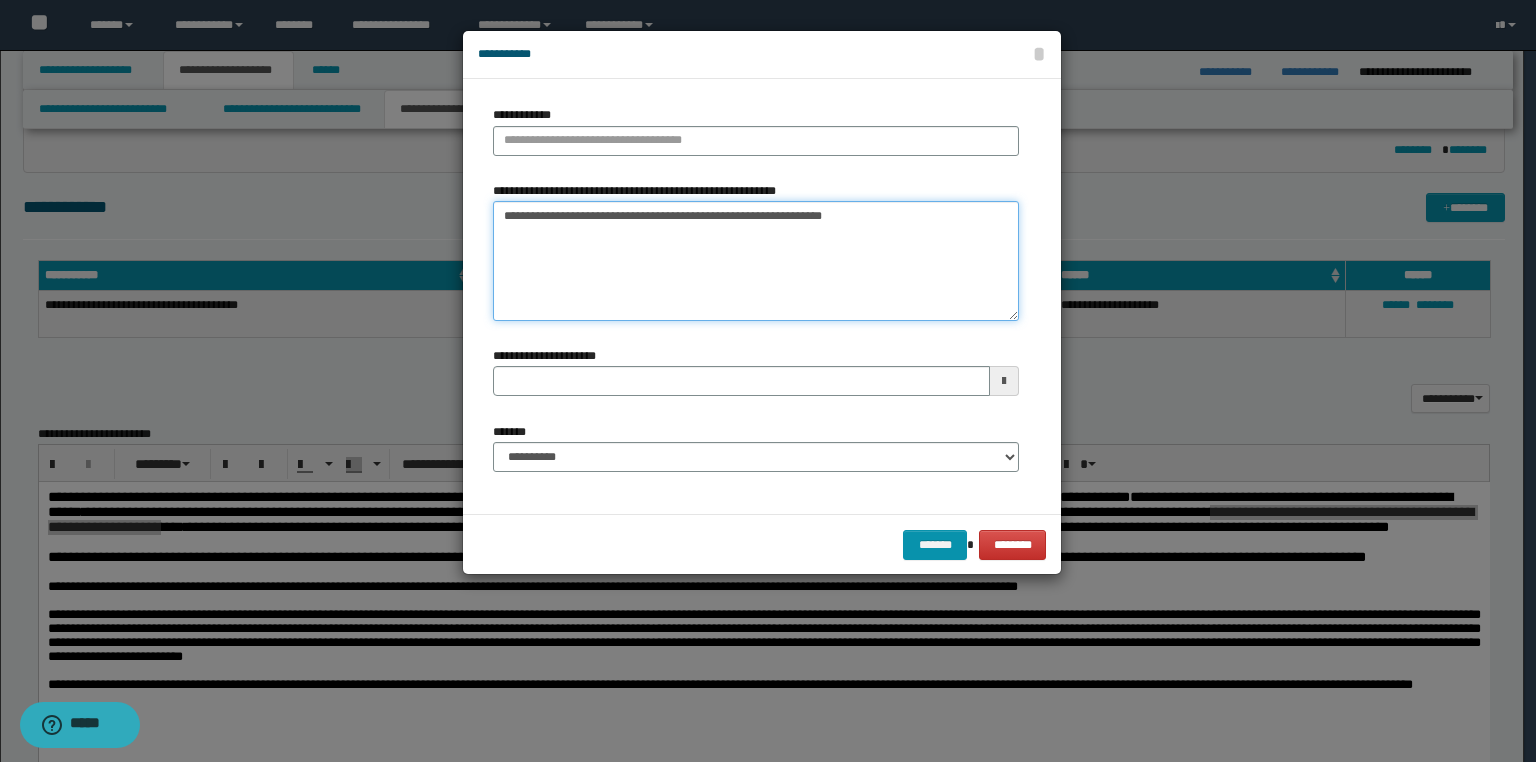 type on "**********" 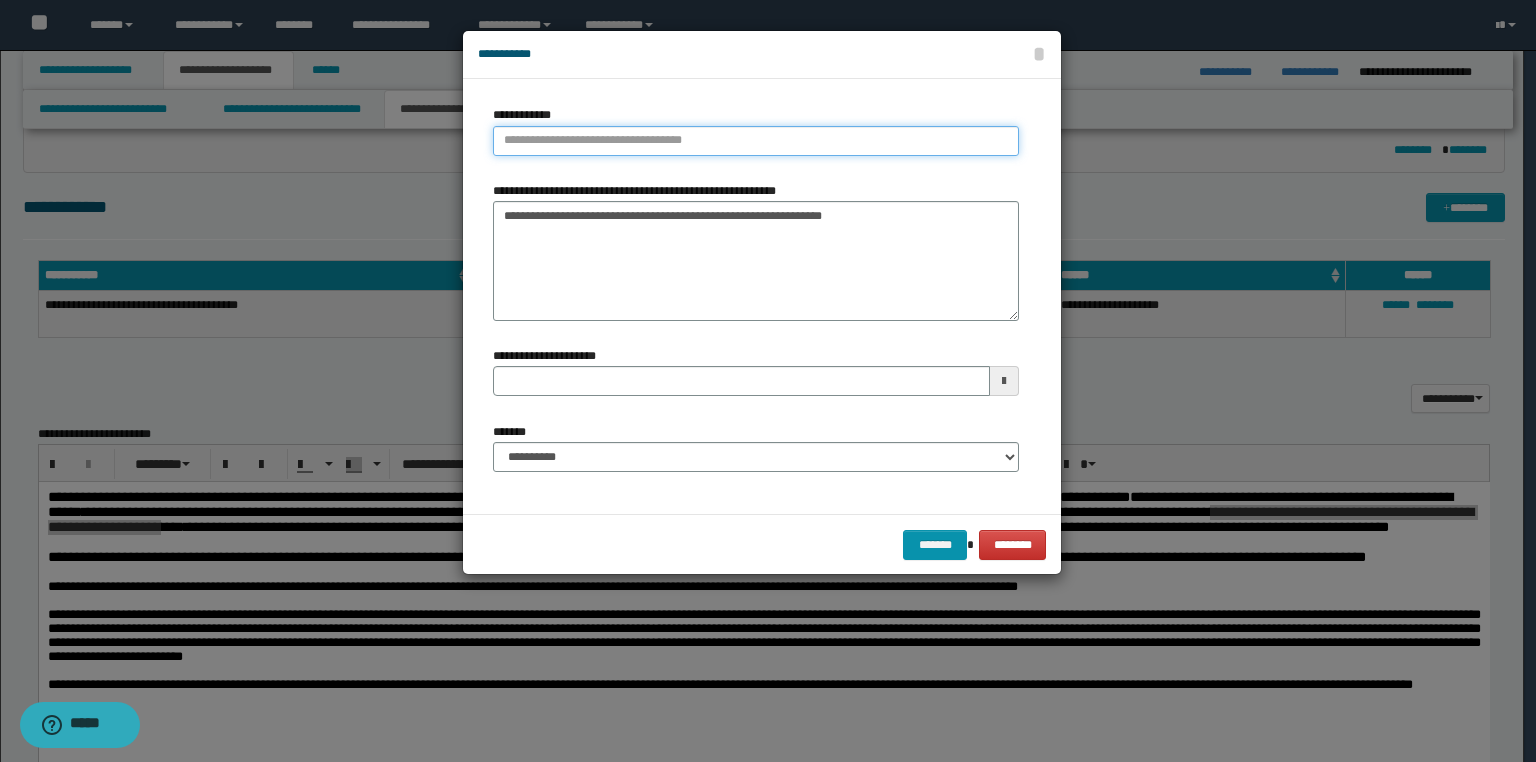 type on "**********" 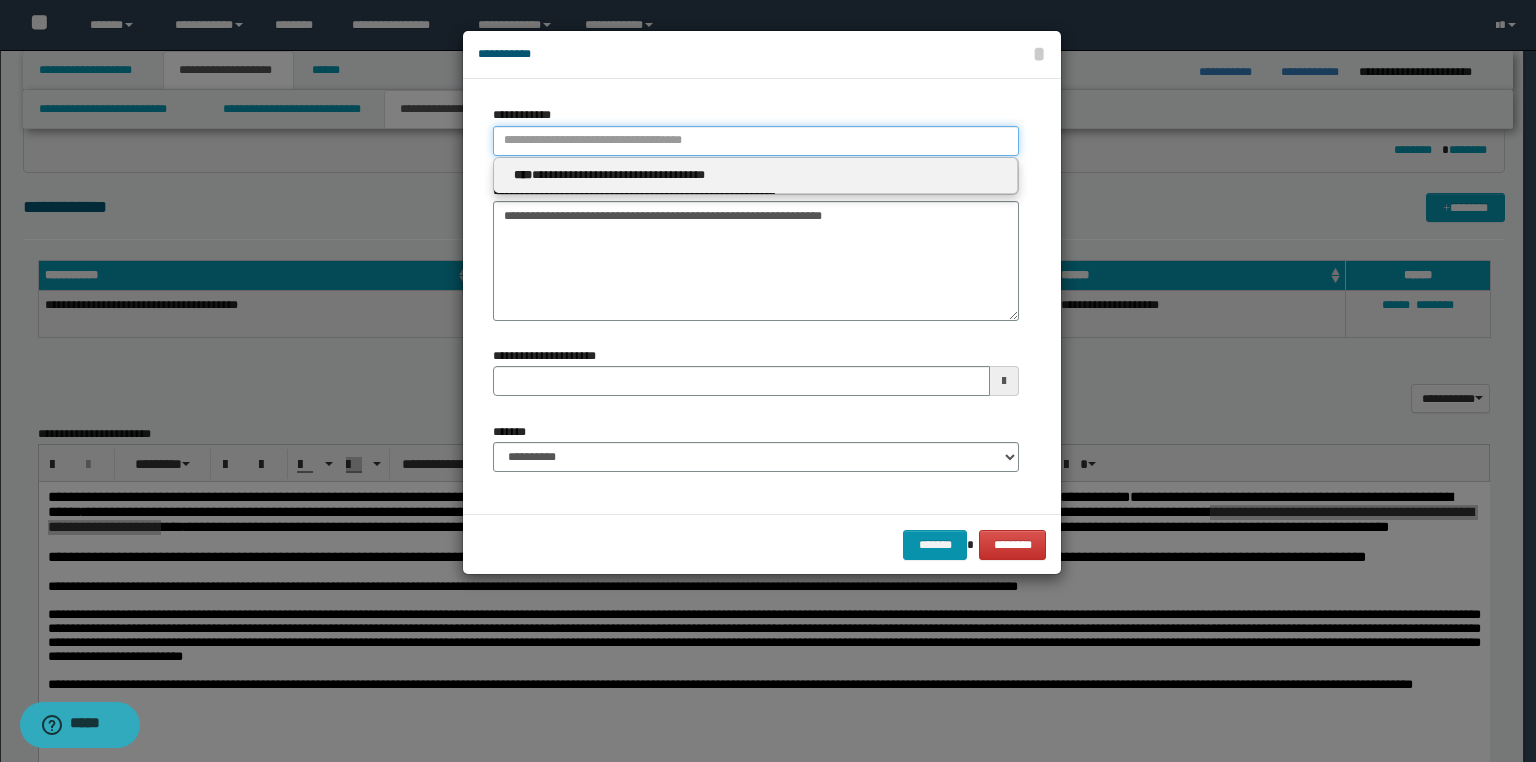 click on "**********" at bounding box center (756, 141) 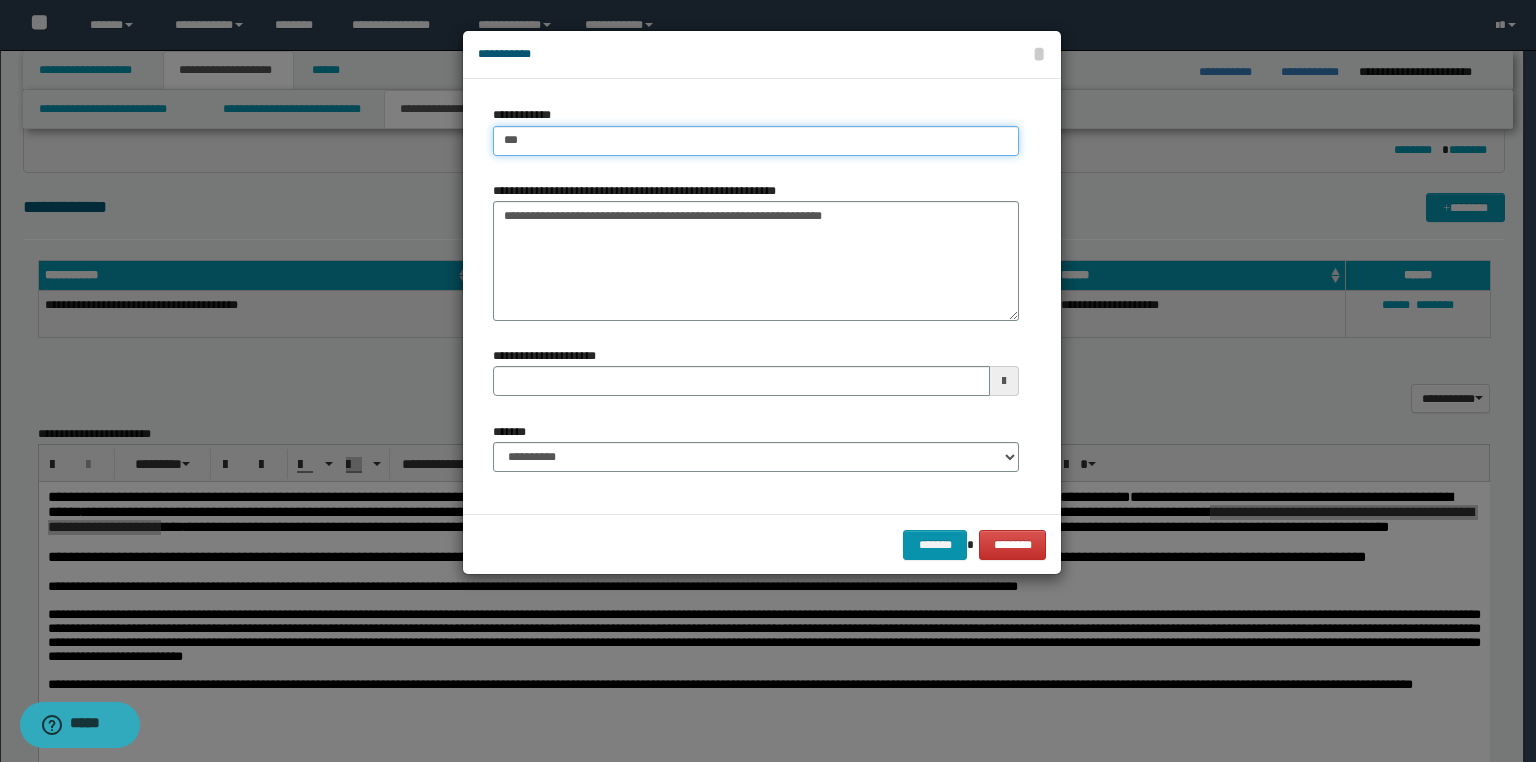 type on "****" 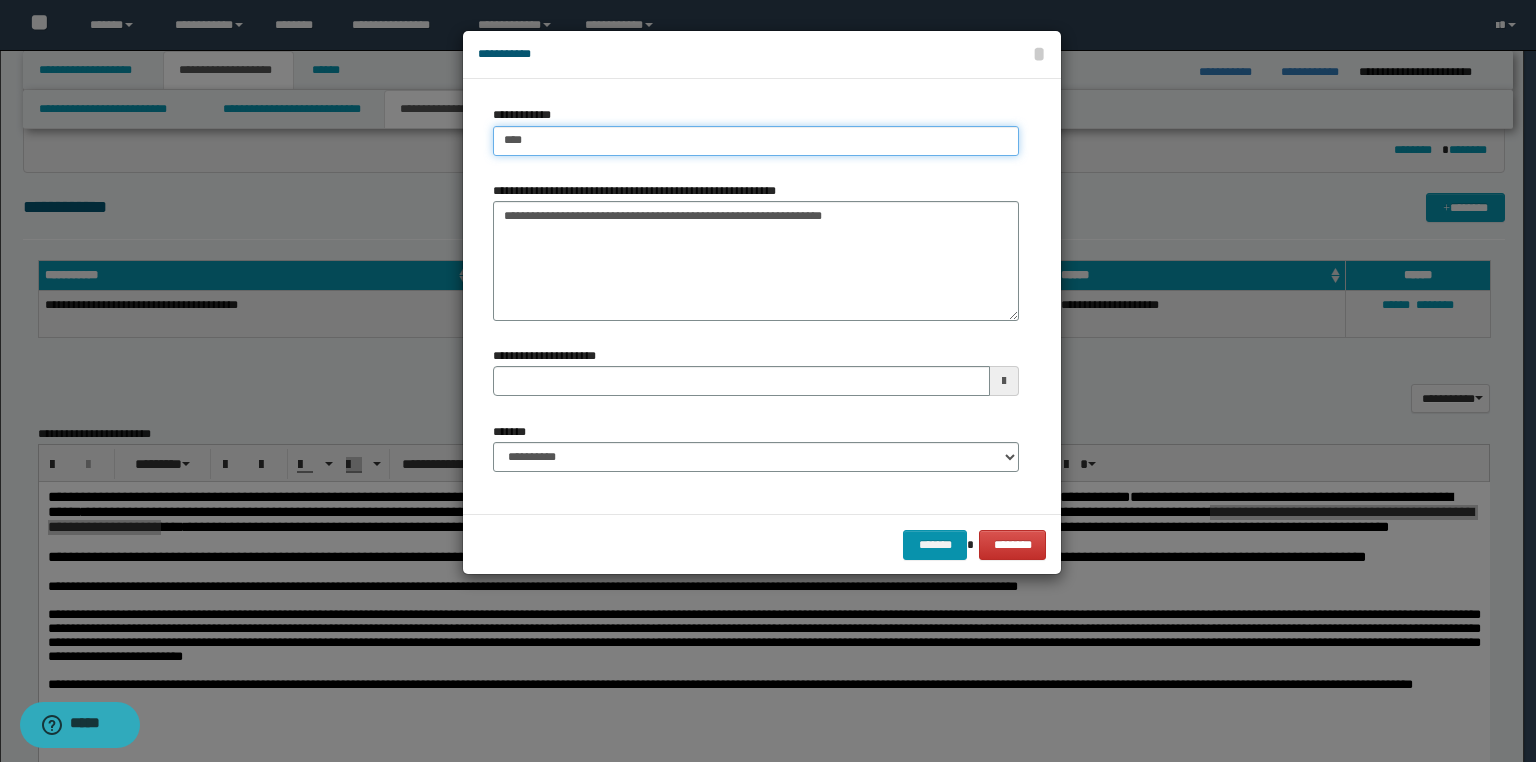 type on "****" 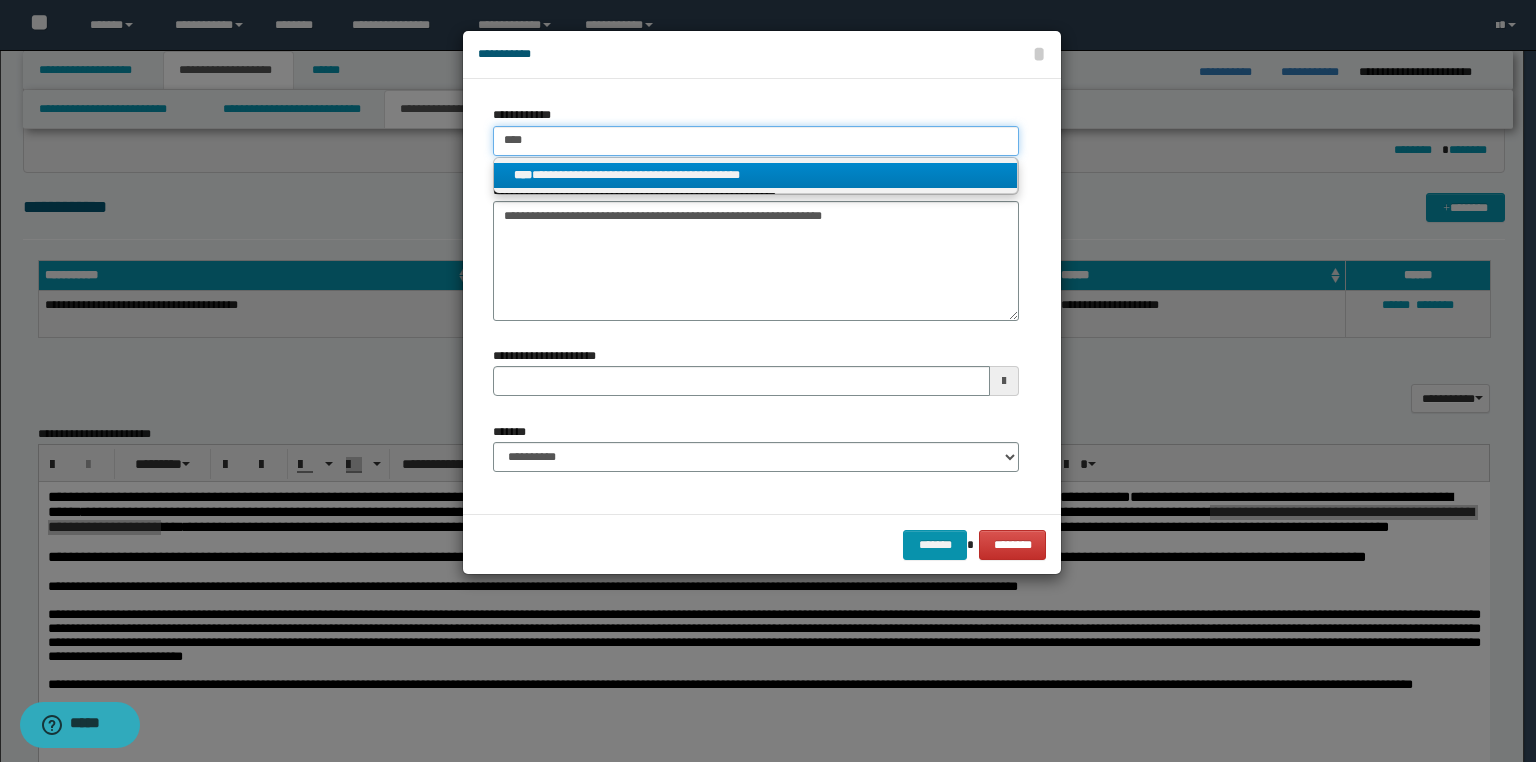 type on "****" 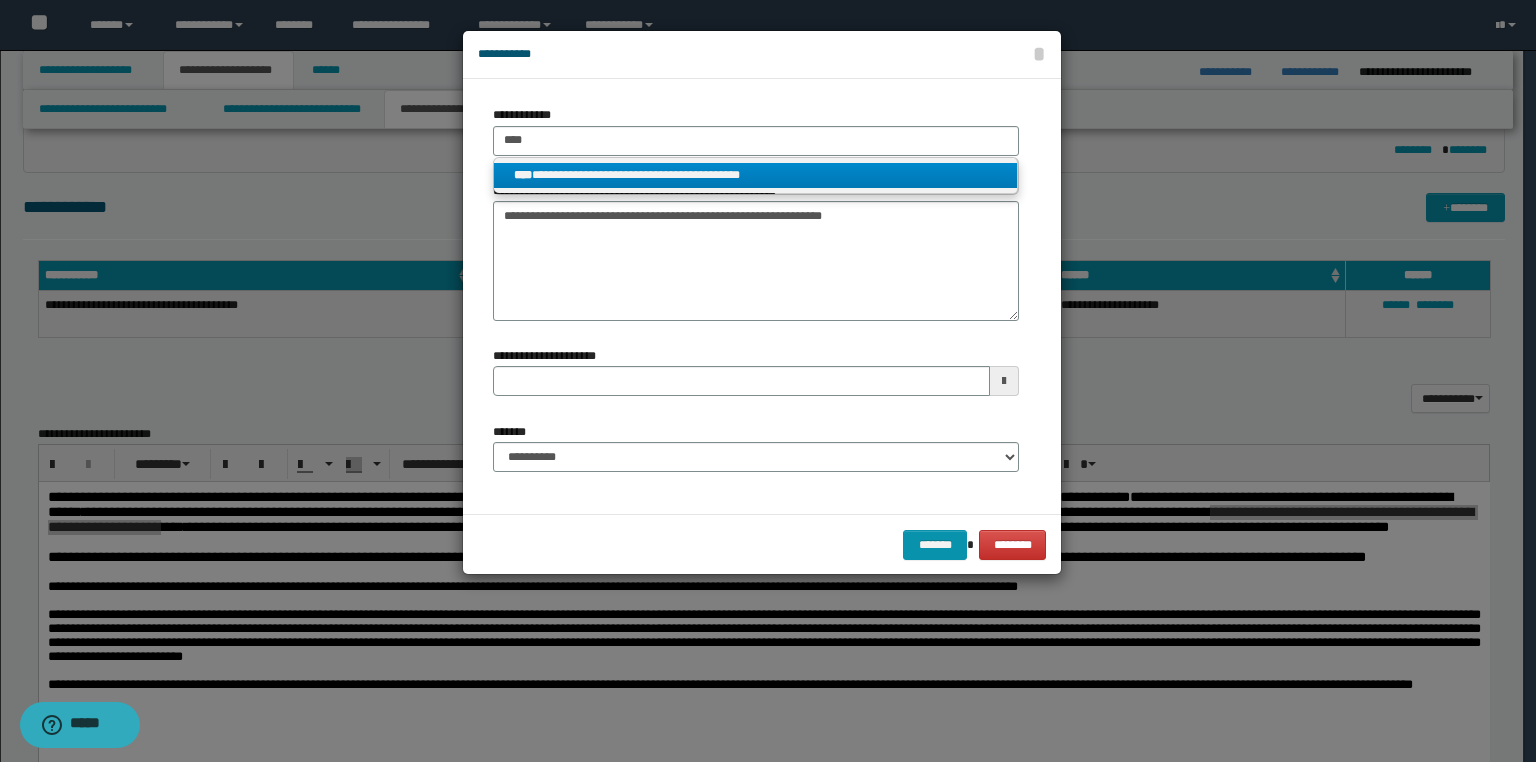 click on "**********" at bounding box center [756, 175] 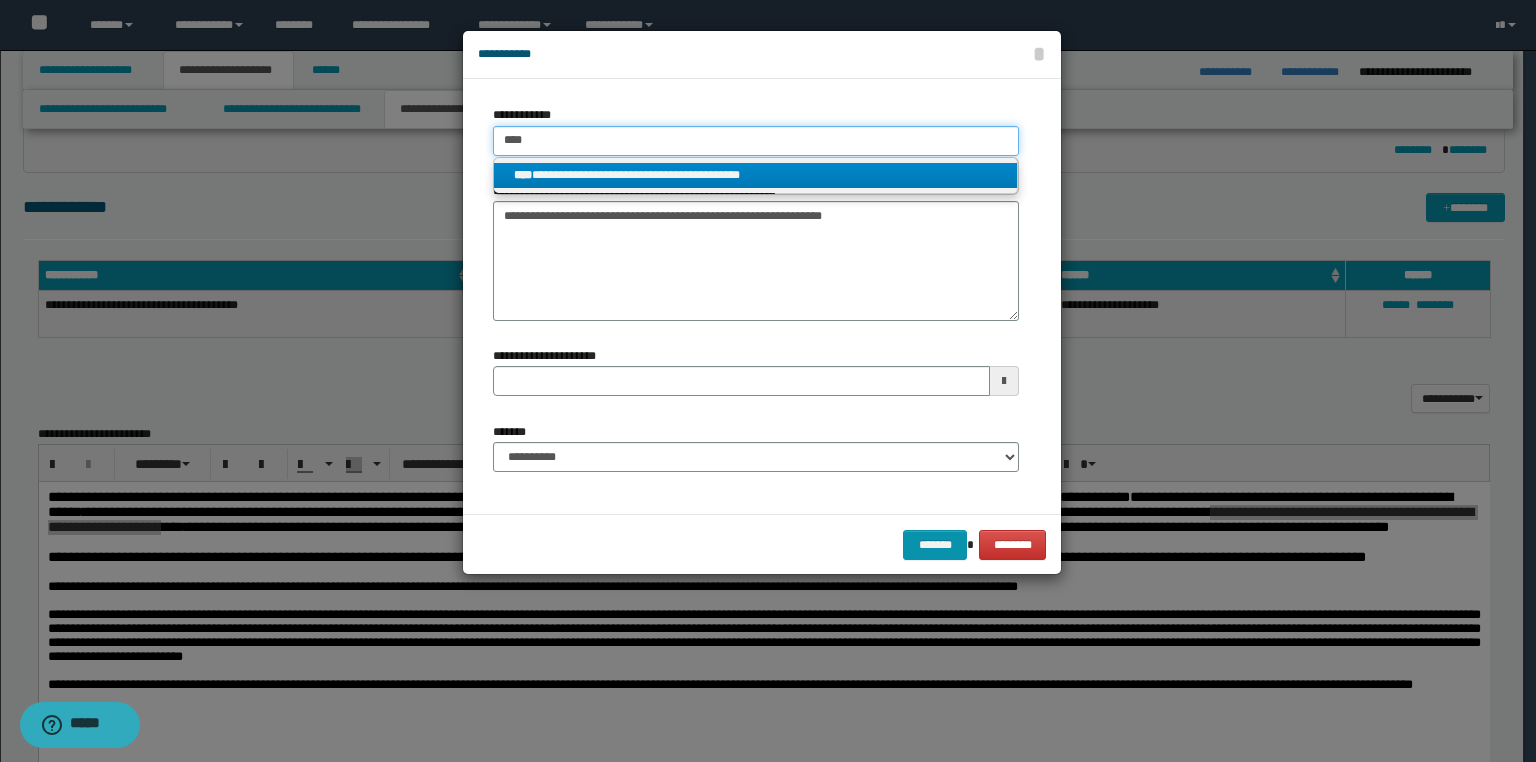 type 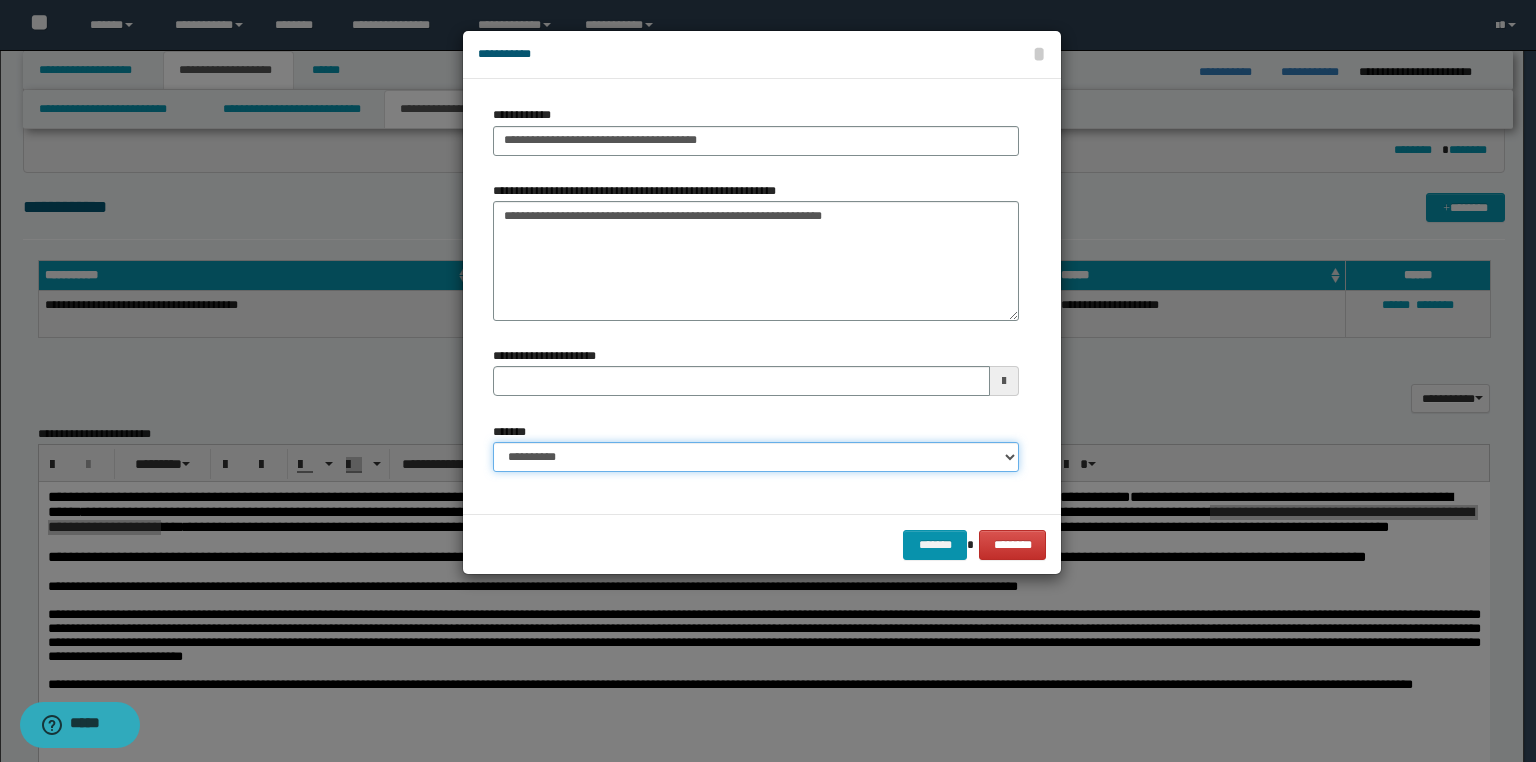drag, startPoint x: 593, startPoint y: 451, endPoint x: 592, endPoint y: 471, distance: 20.024984 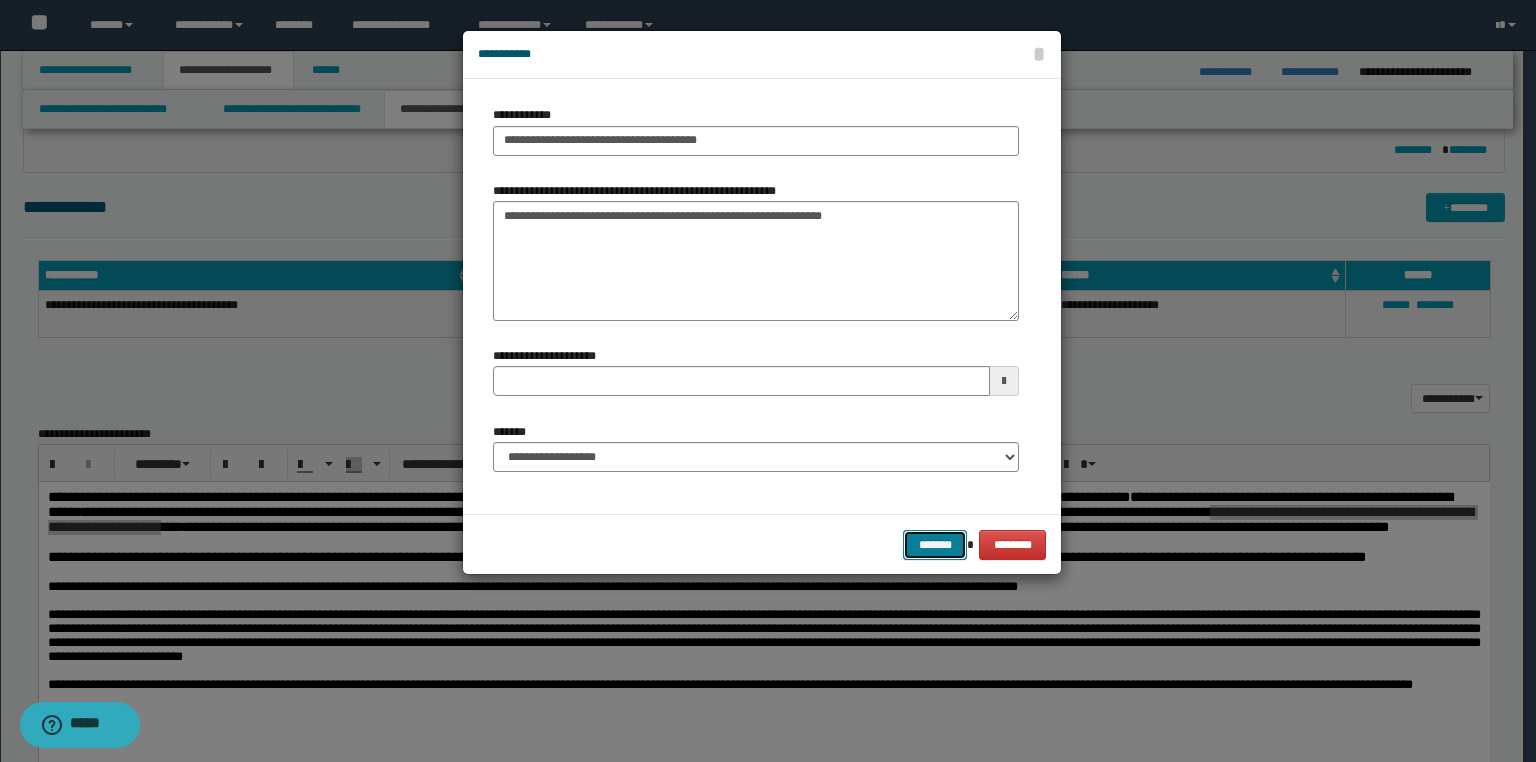 click on "*******" at bounding box center (935, 545) 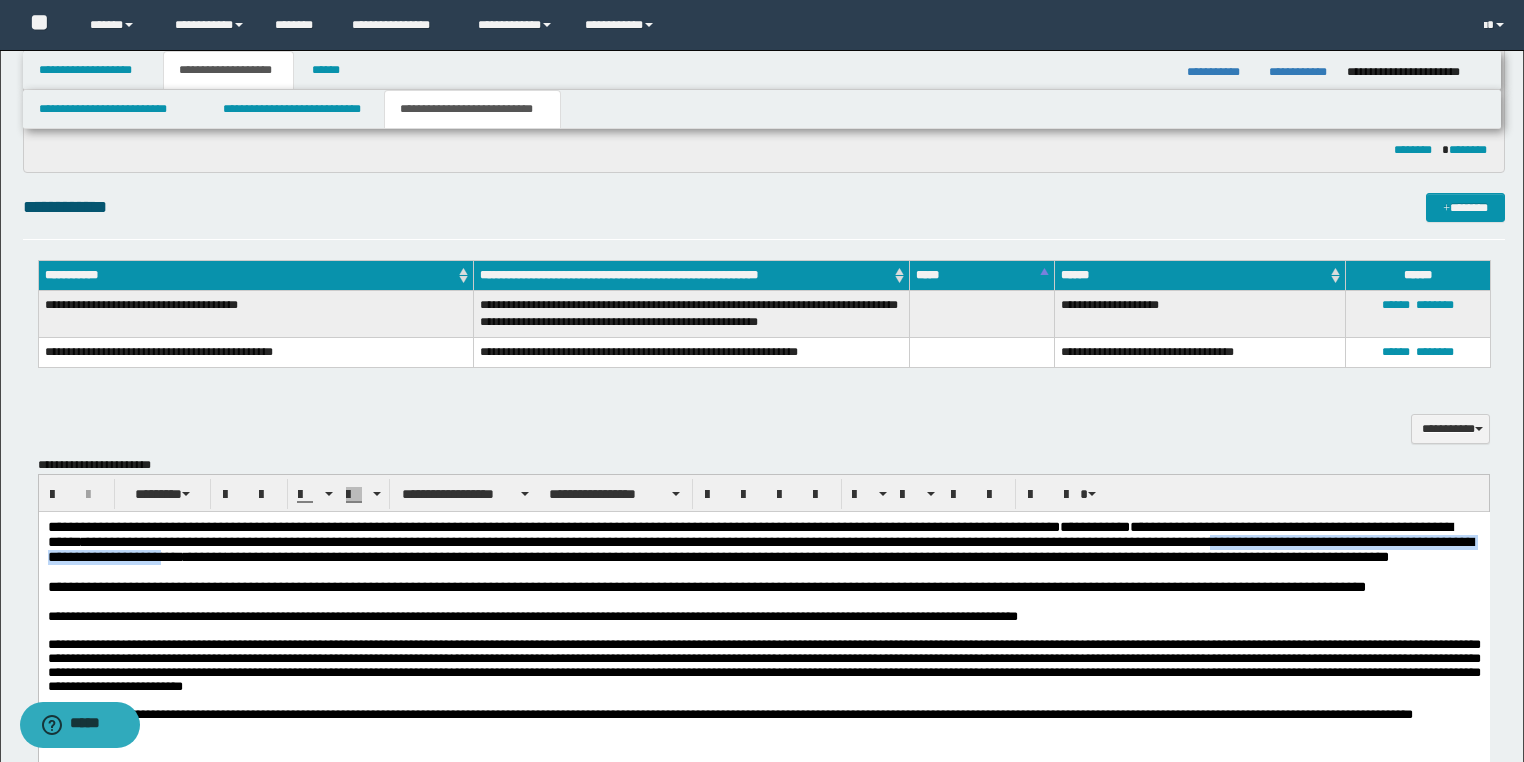 click at bounding box center (763, 631) 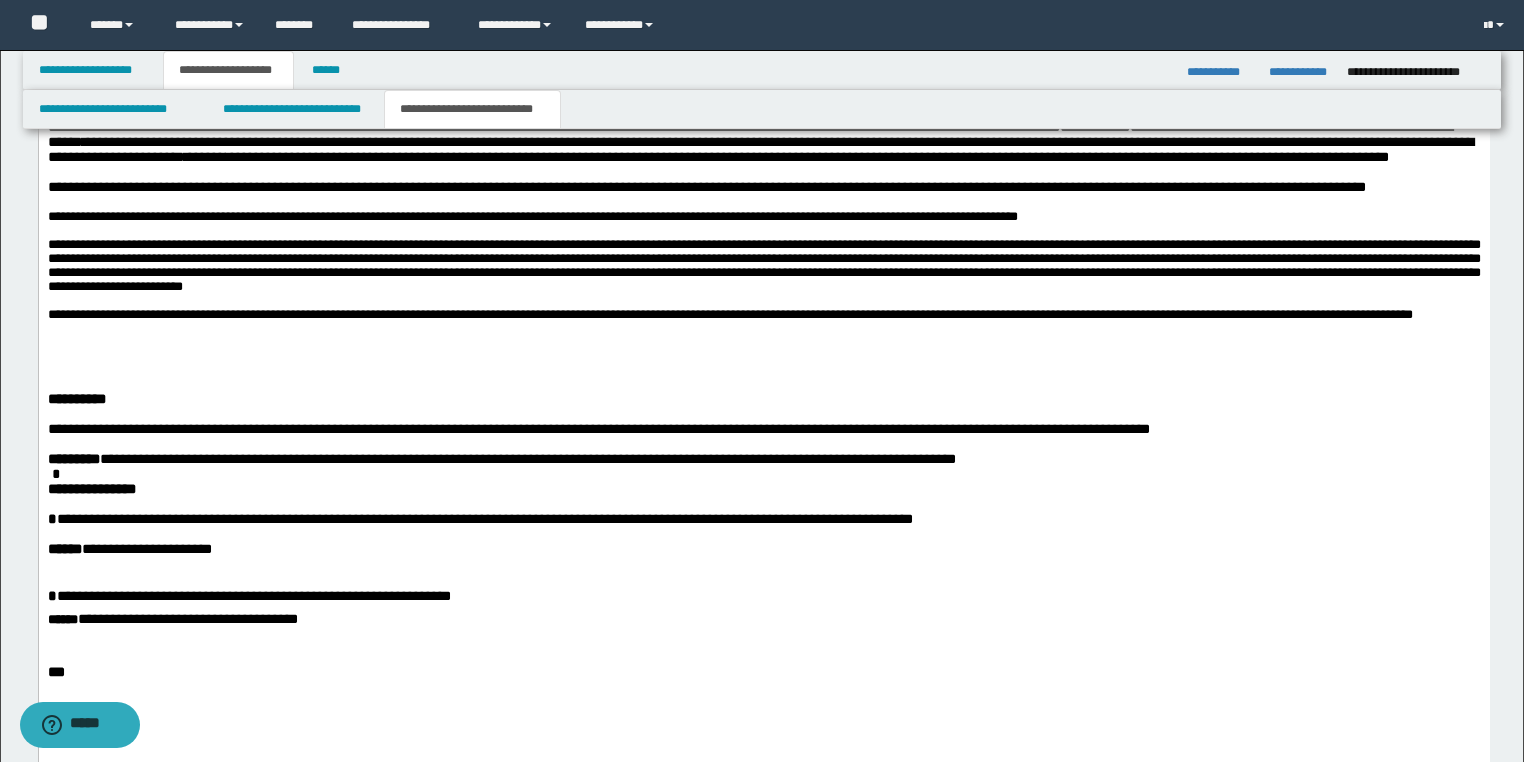 click on "**********" at bounding box center [763, 399] 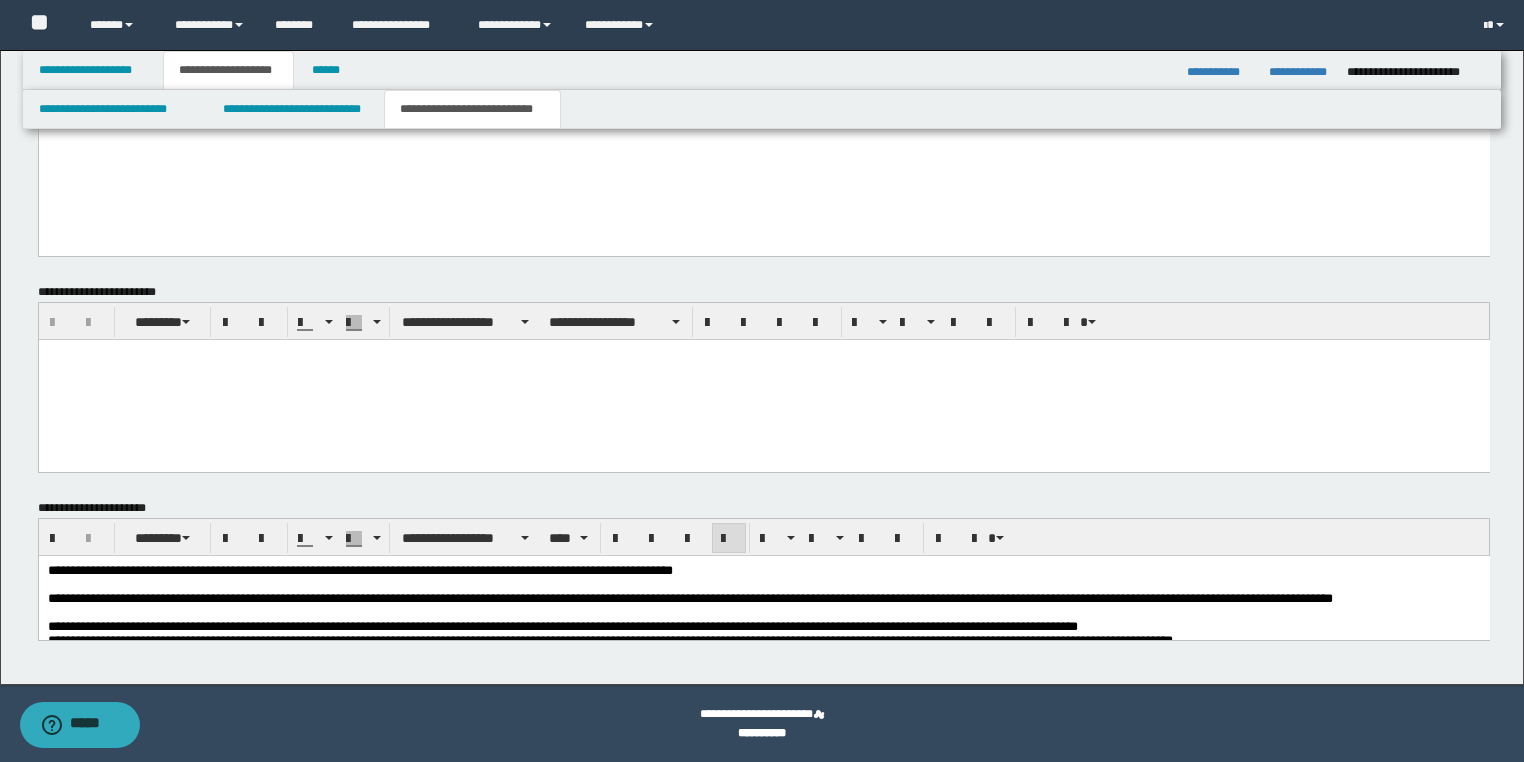 click at bounding box center [763, 613] 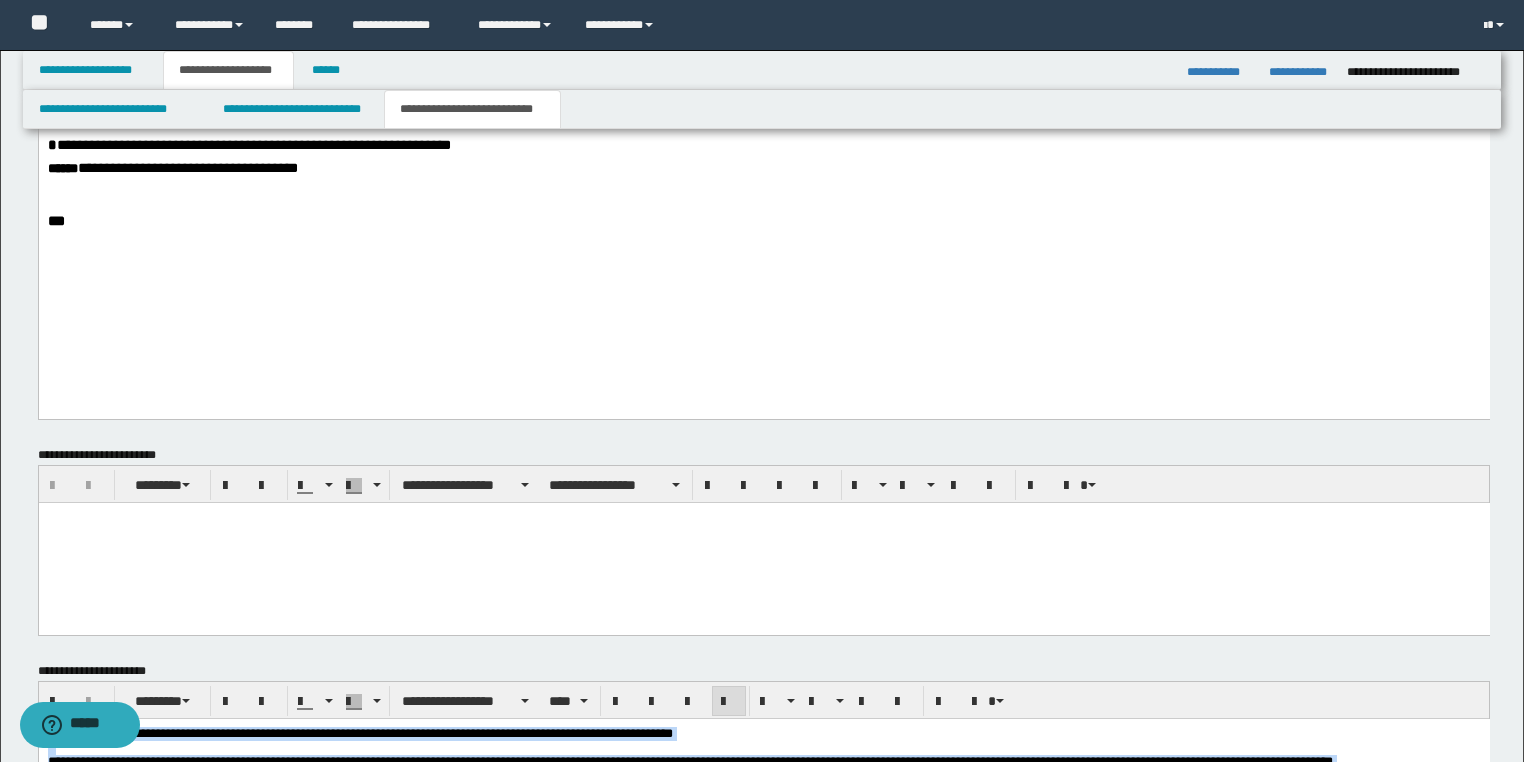 drag, startPoint x: 175, startPoint y: 1034, endPoint x: 16, endPoint y: 258, distance: 792.1218 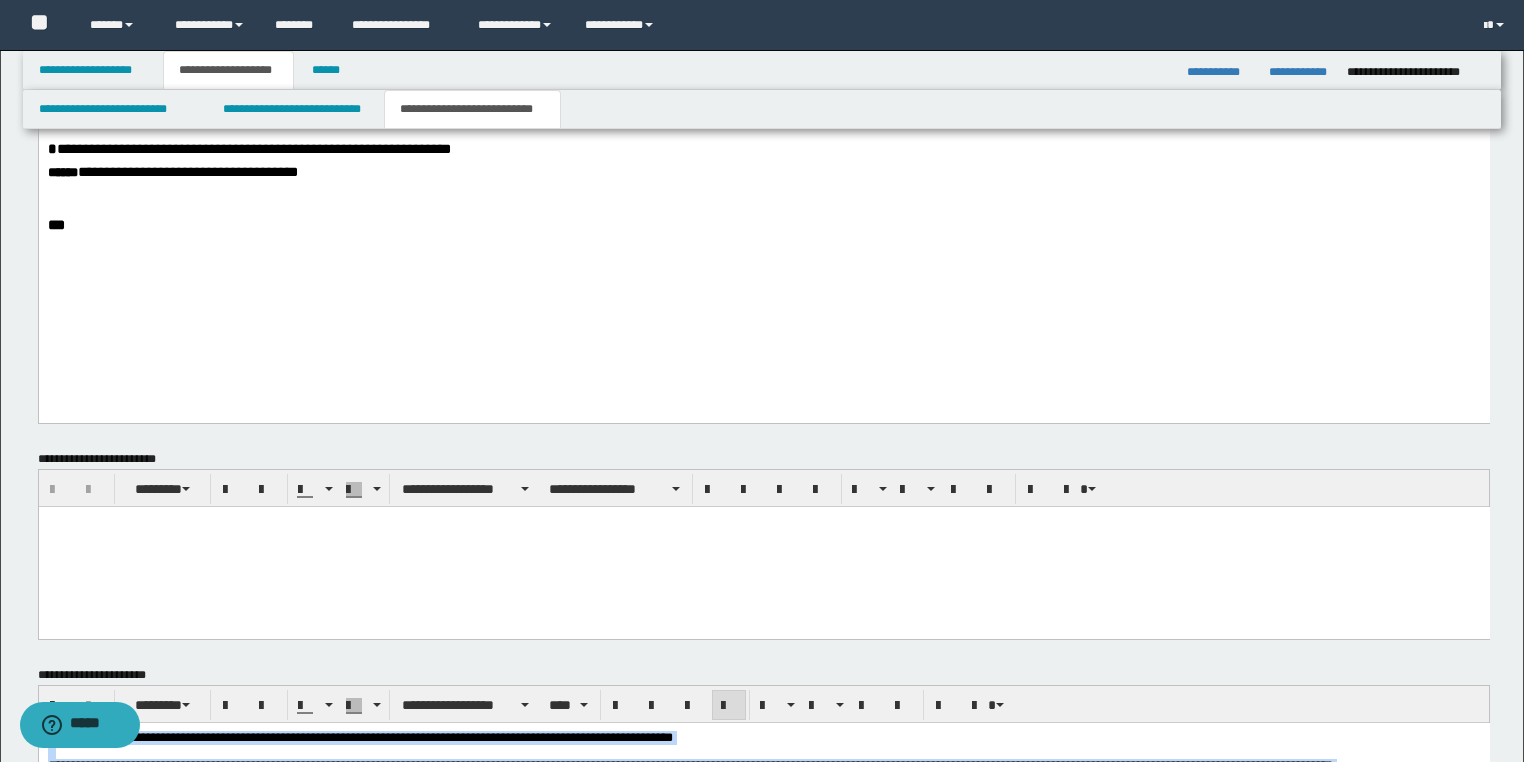 click on "**********" at bounding box center [763, 896] 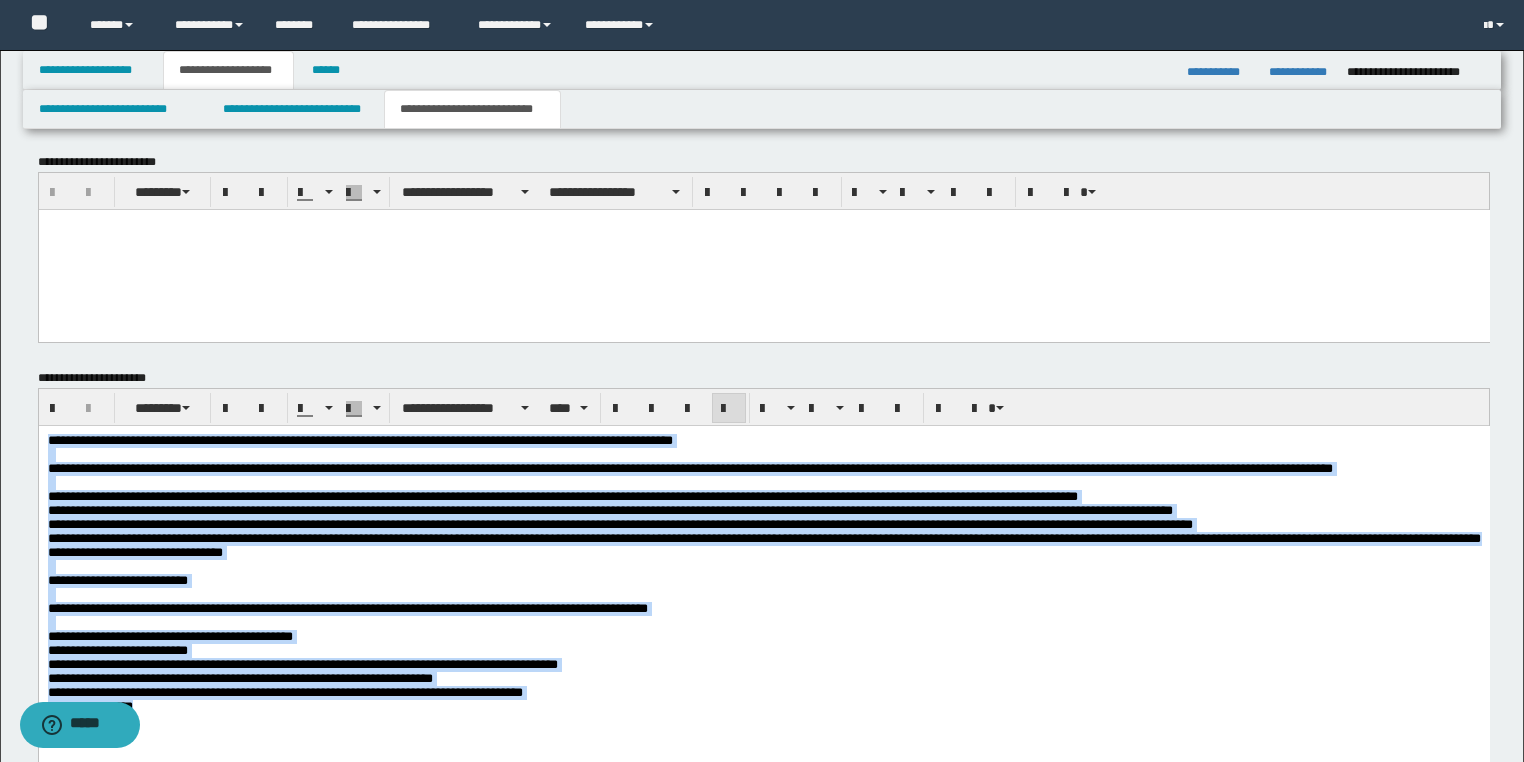 scroll, scrollTop: 2127, scrollLeft: 0, axis: vertical 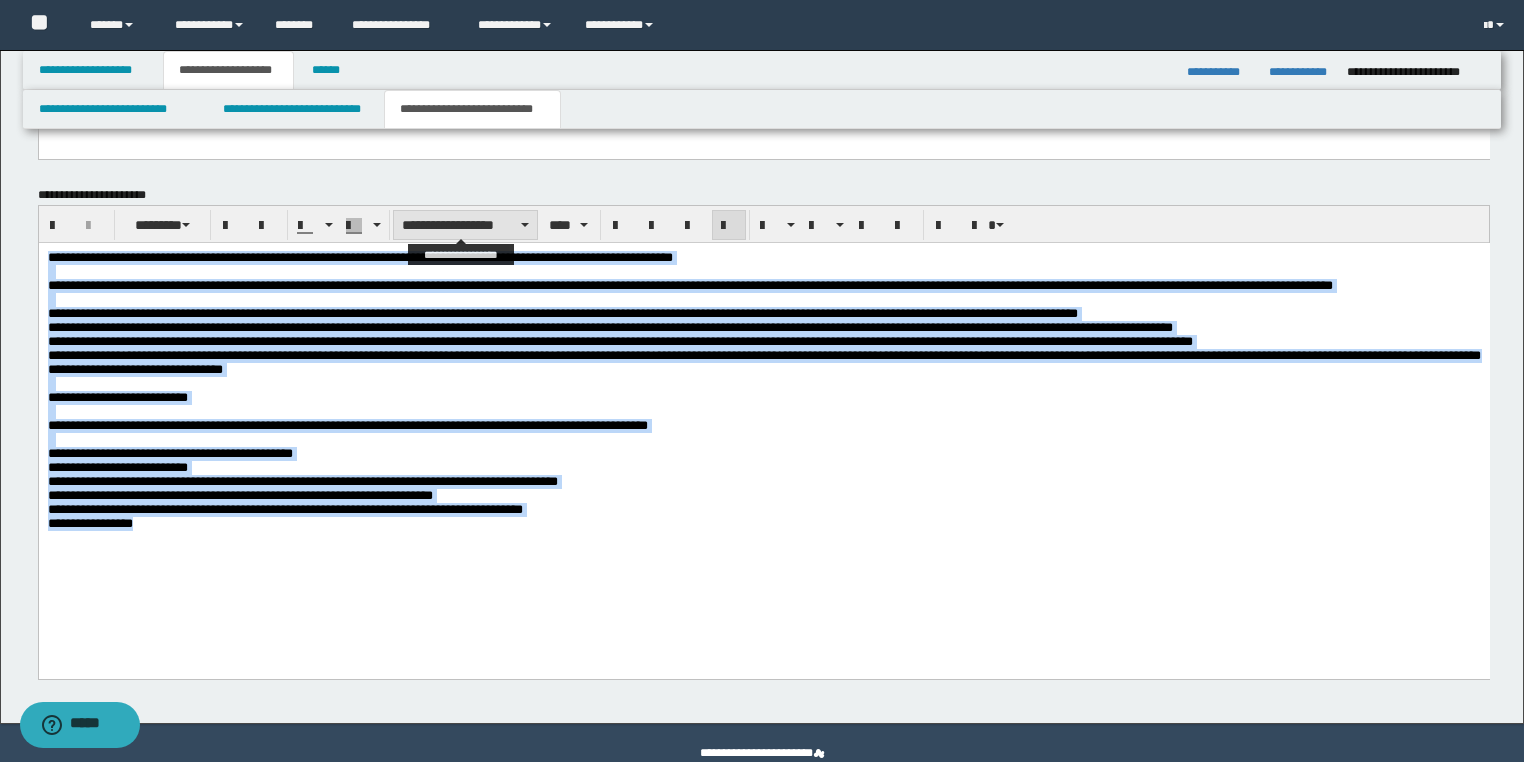 click on "**********" at bounding box center [465, 225] 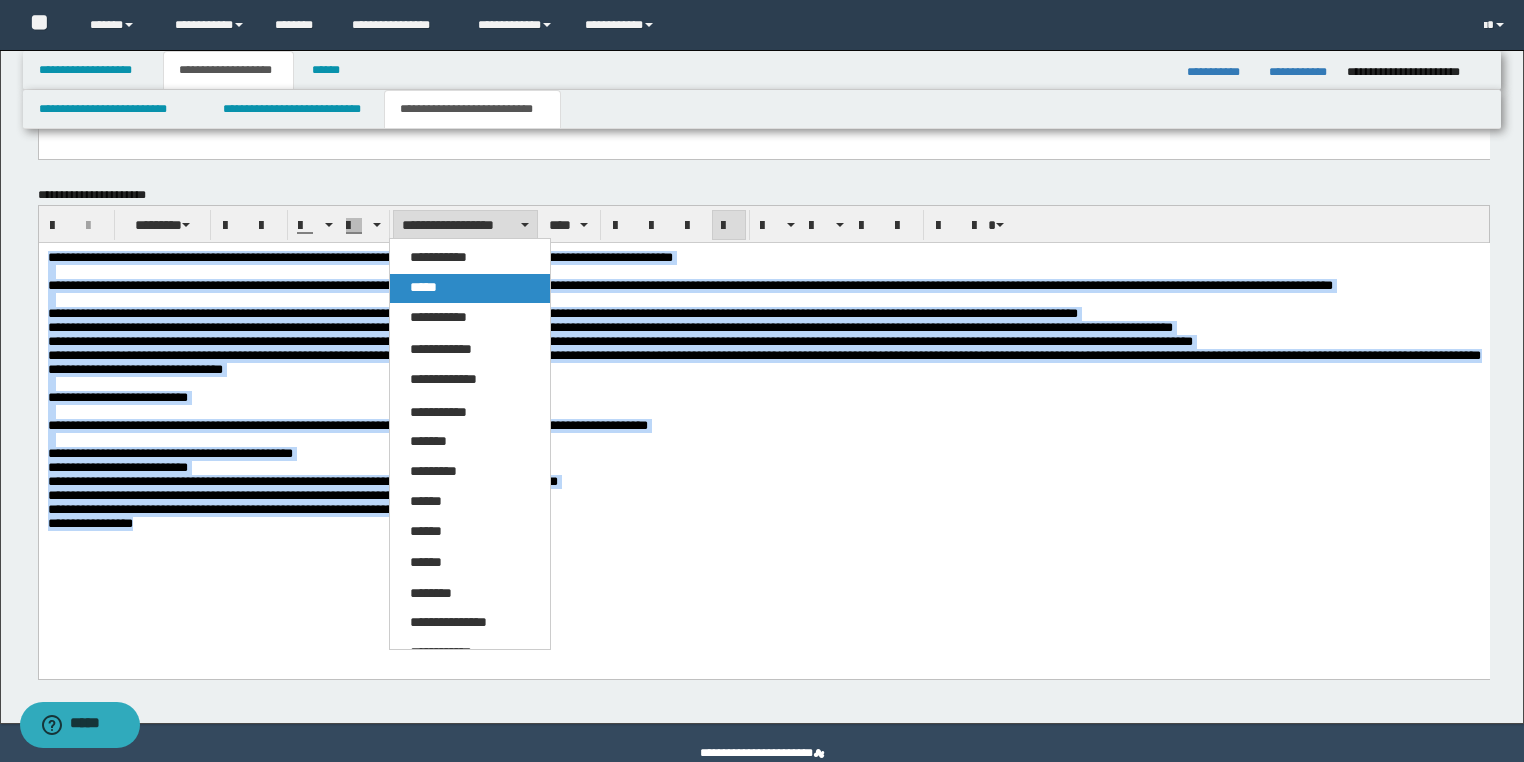 click on "*****" at bounding box center (470, 288) 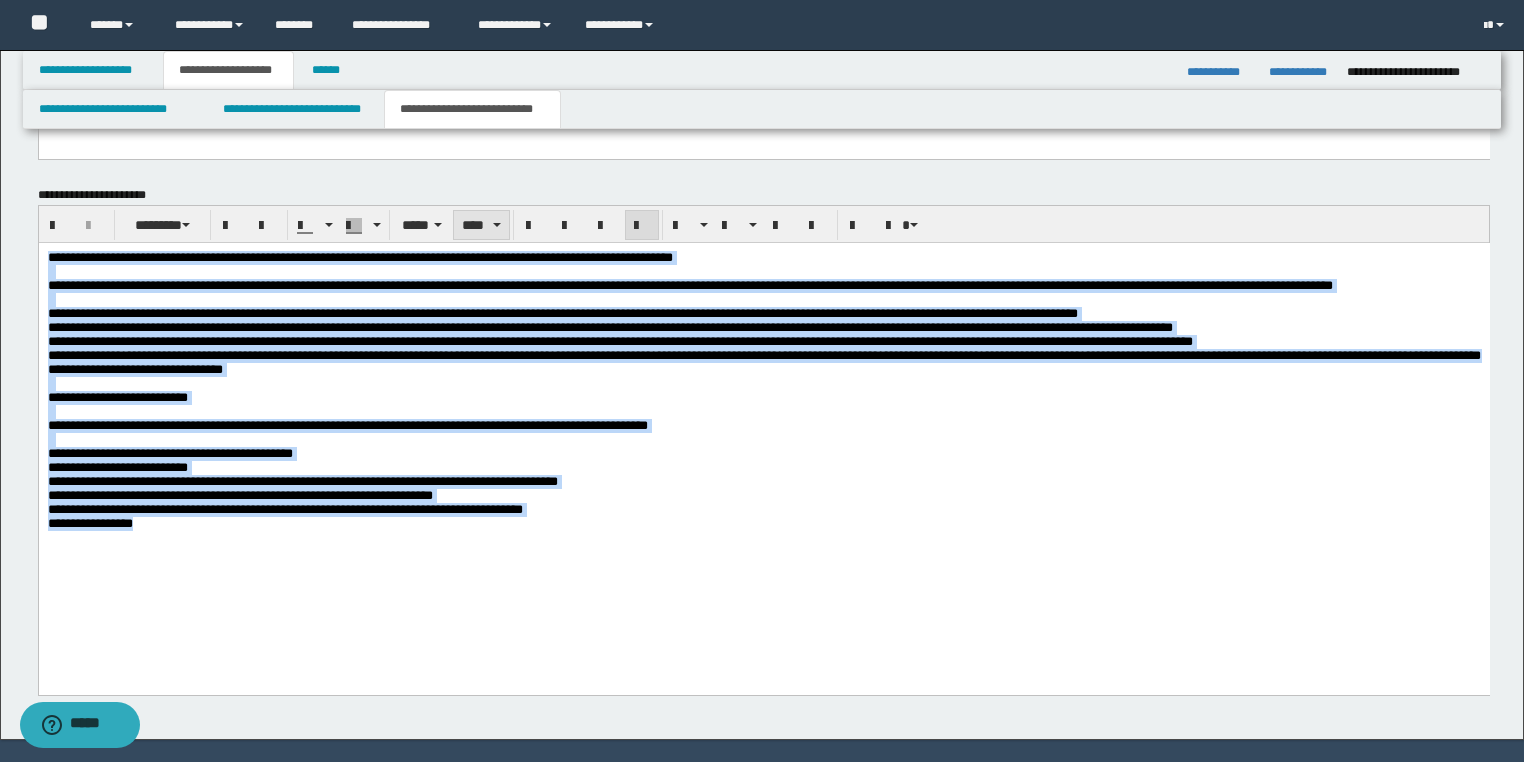 click on "****" at bounding box center (481, 225) 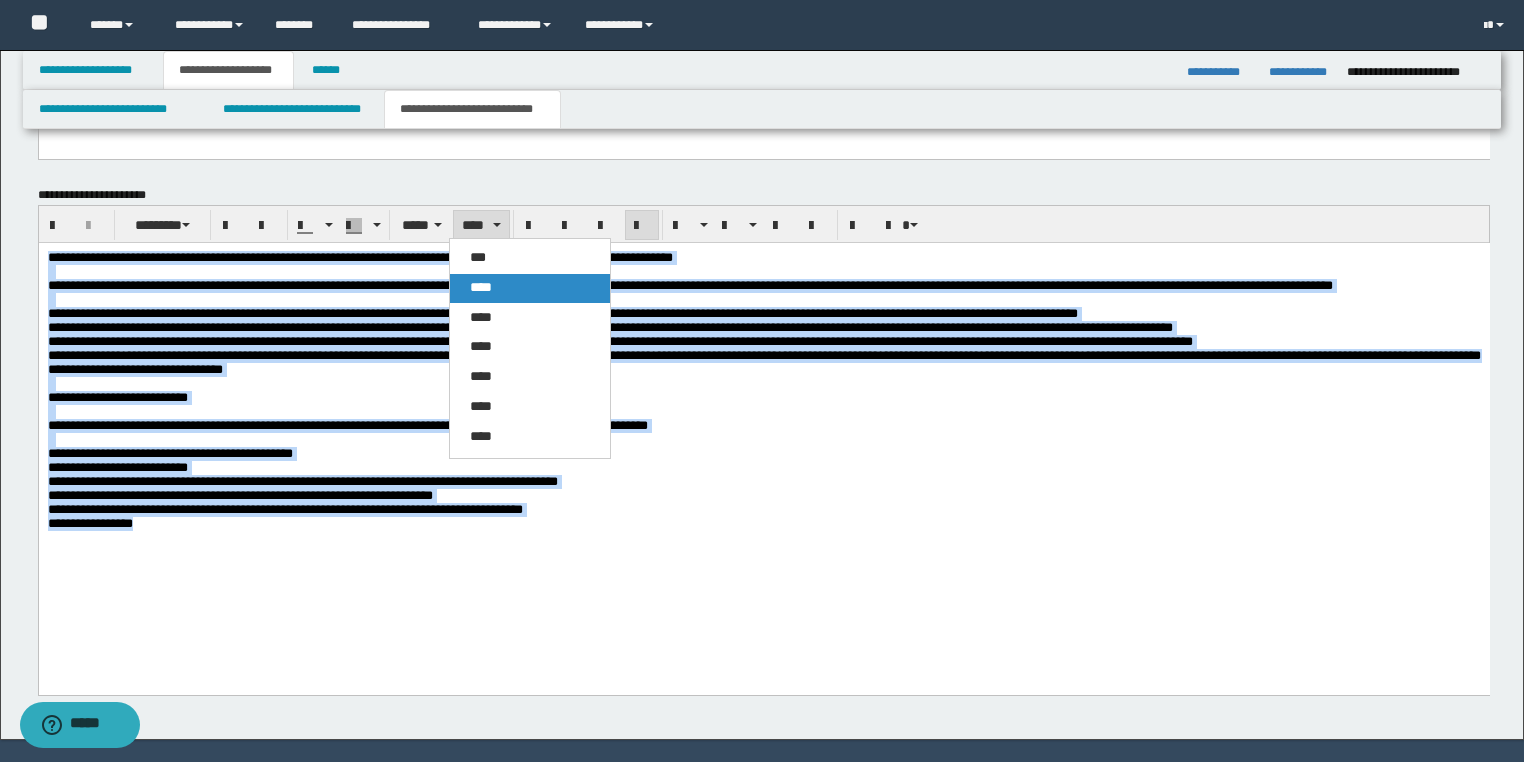 click on "****" at bounding box center (481, 287) 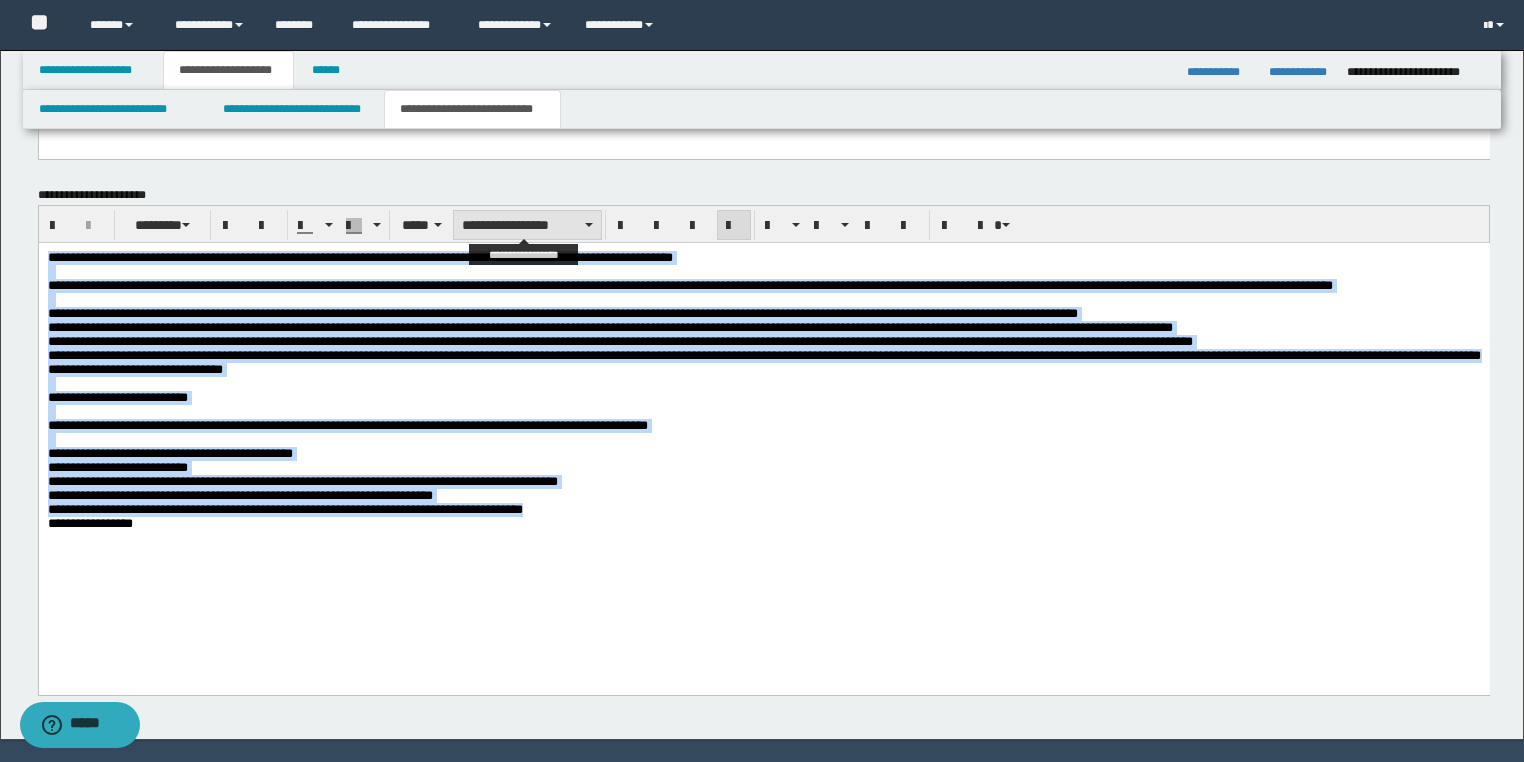 click on "**********" at bounding box center (527, 225) 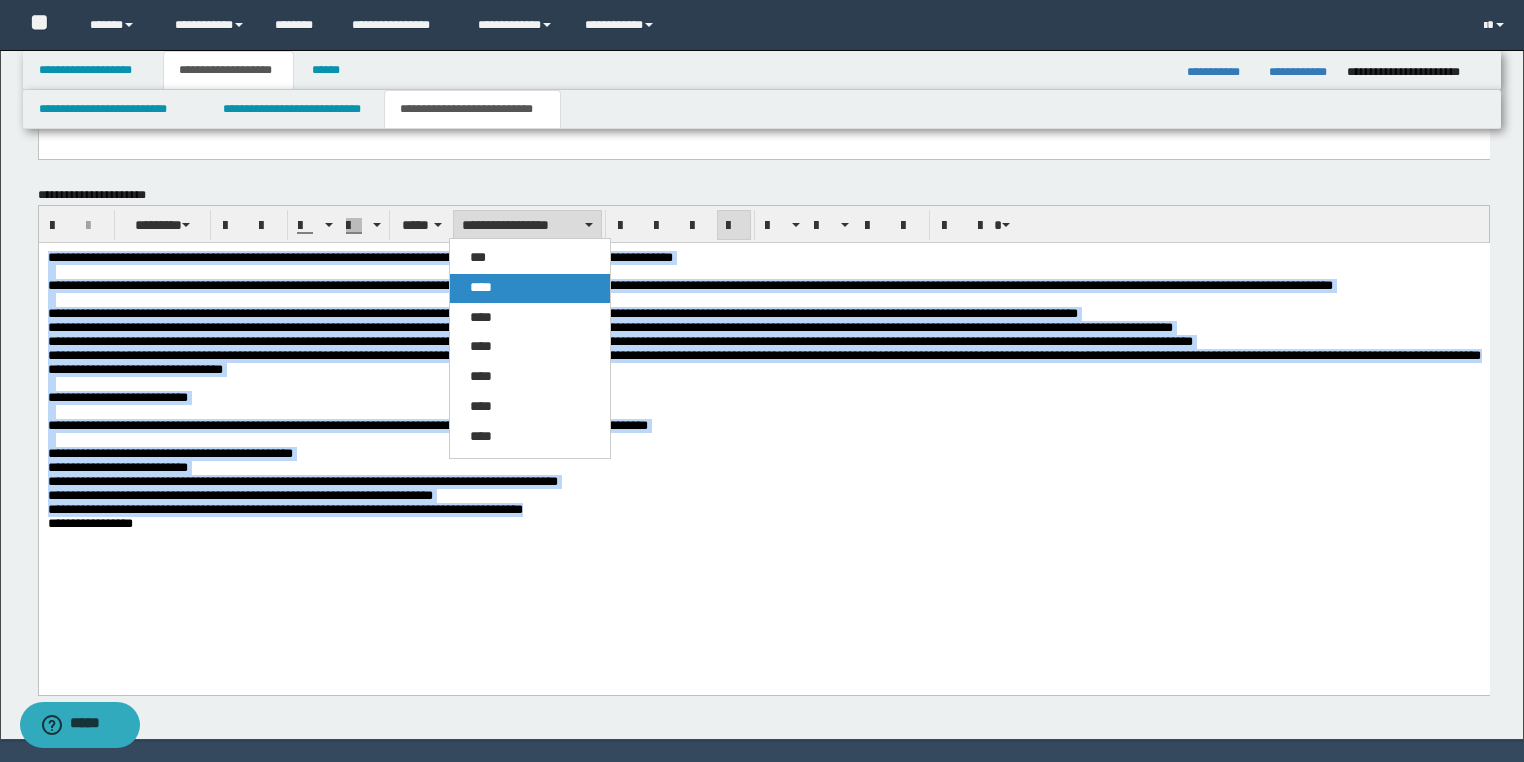 click on "****" at bounding box center (530, 288) 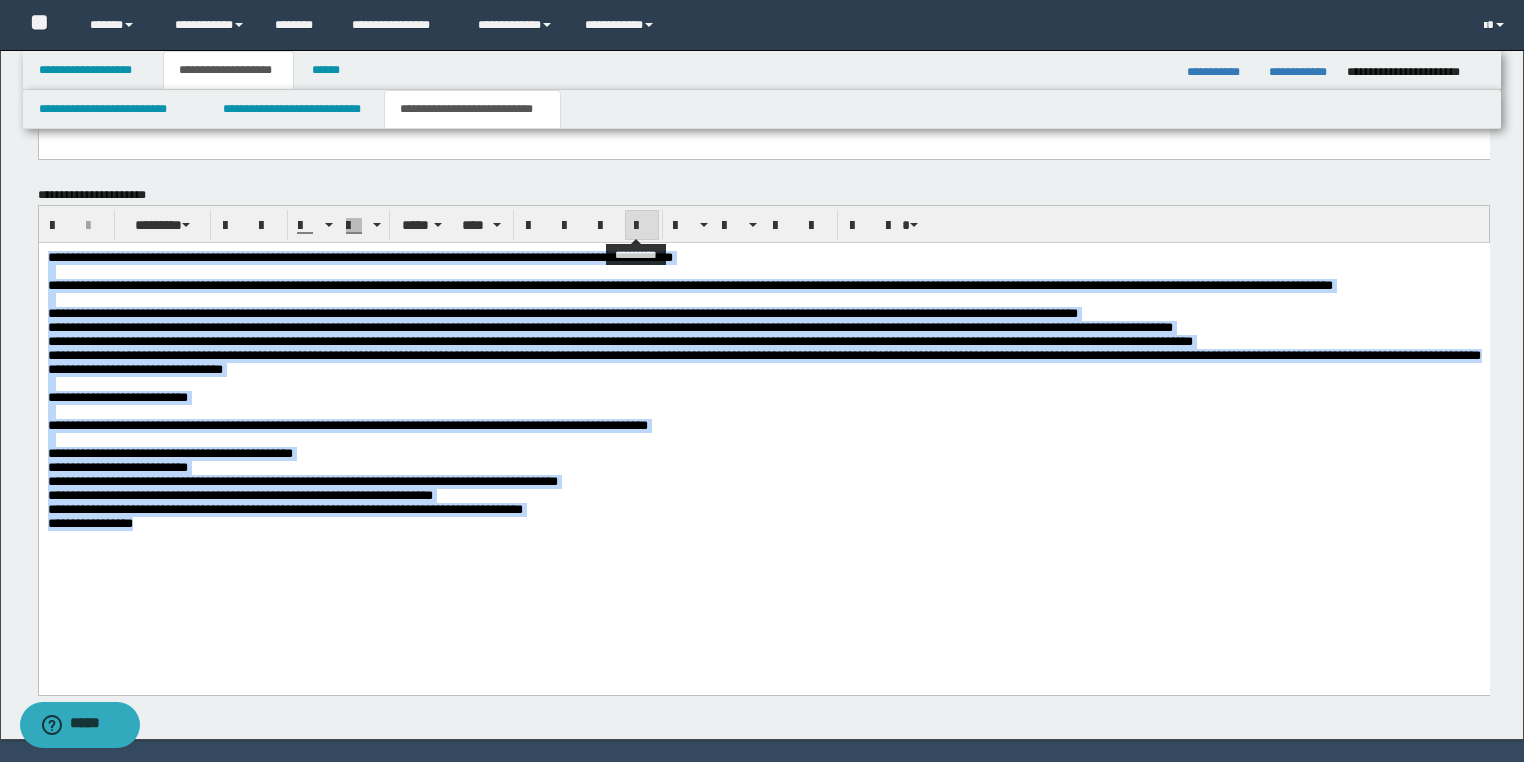 click at bounding box center [642, 225] 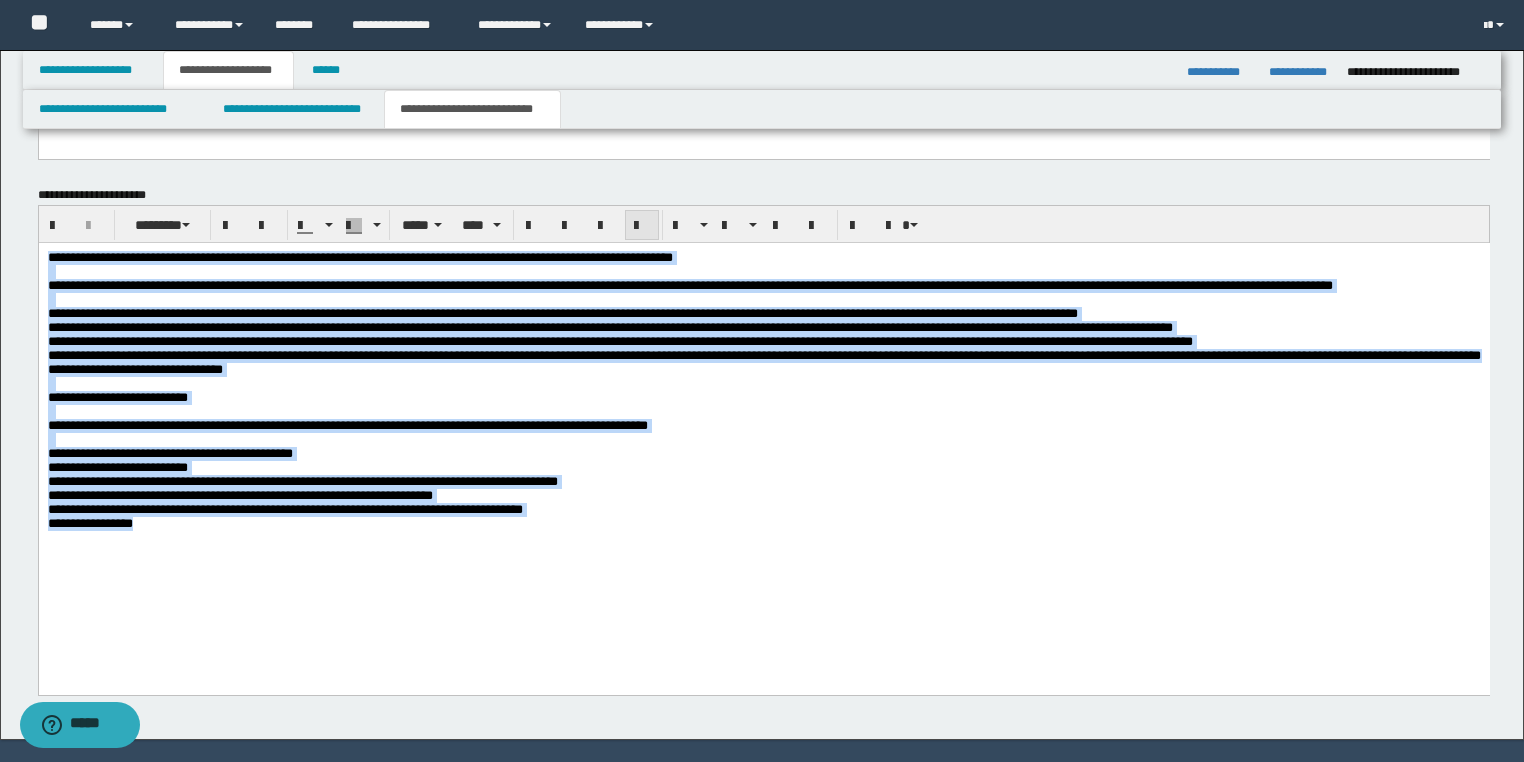 click at bounding box center (642, 225) 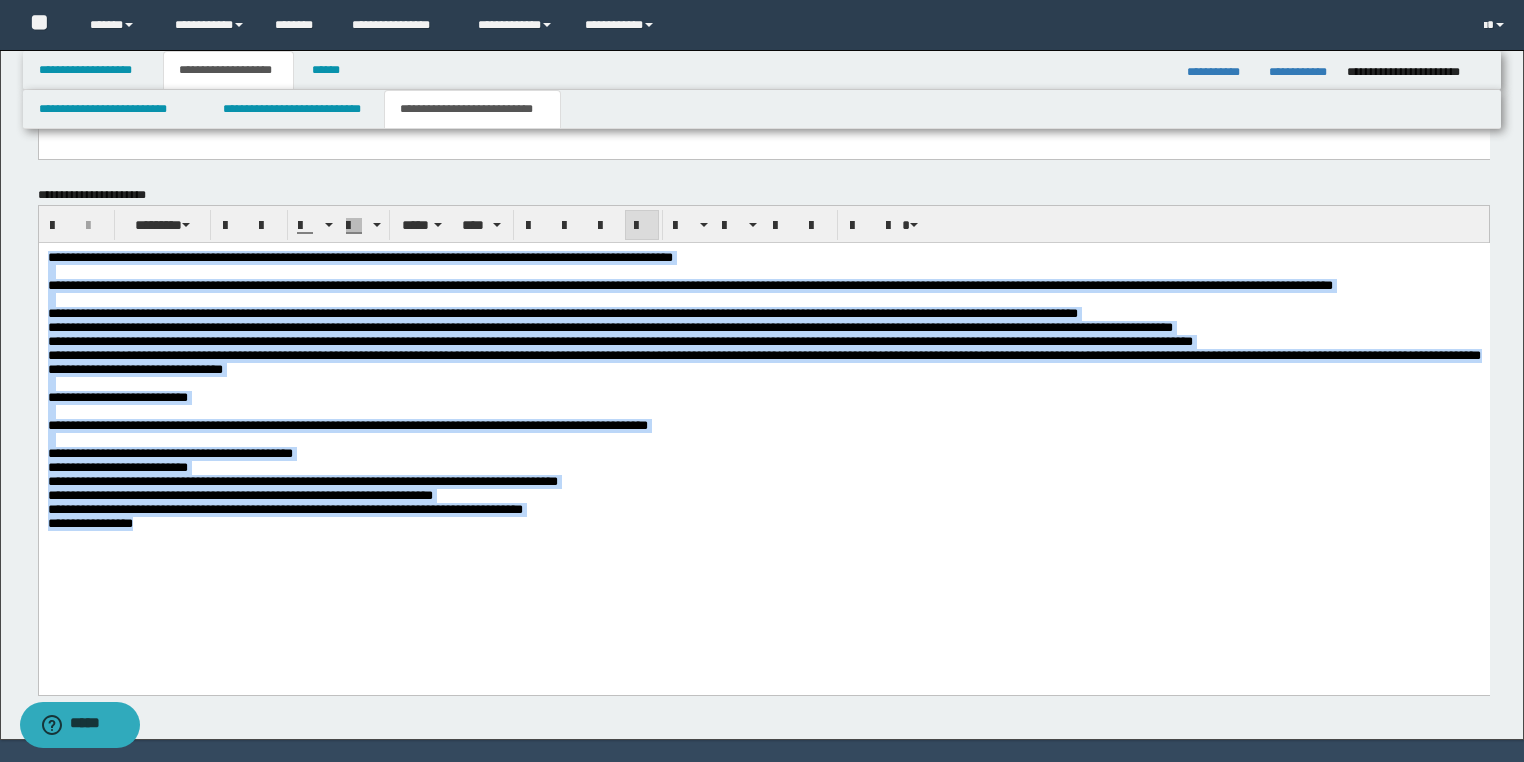 click on "**********" at bounding box center (763, 454) 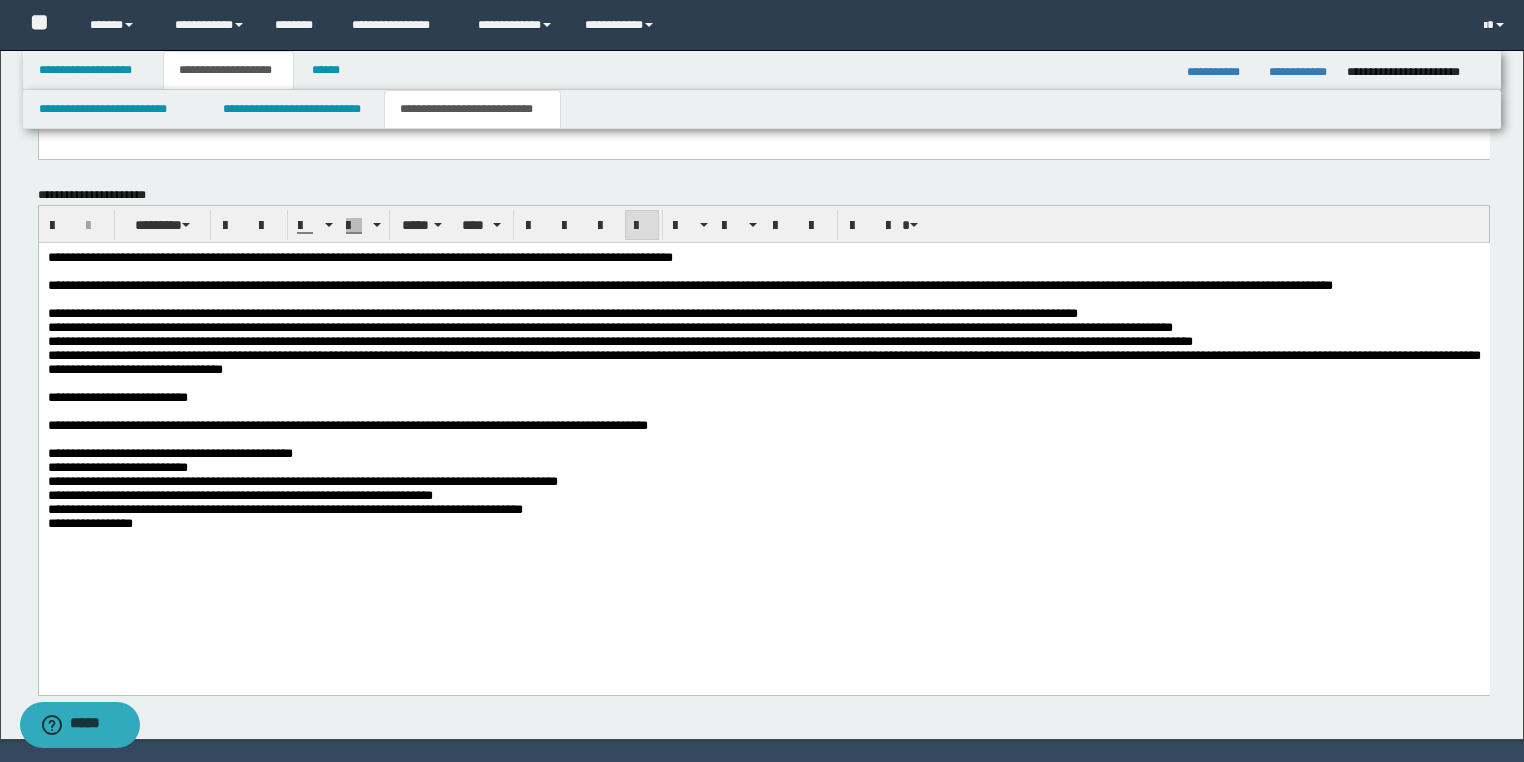 click on "**********" at bounding box center (763, 454) 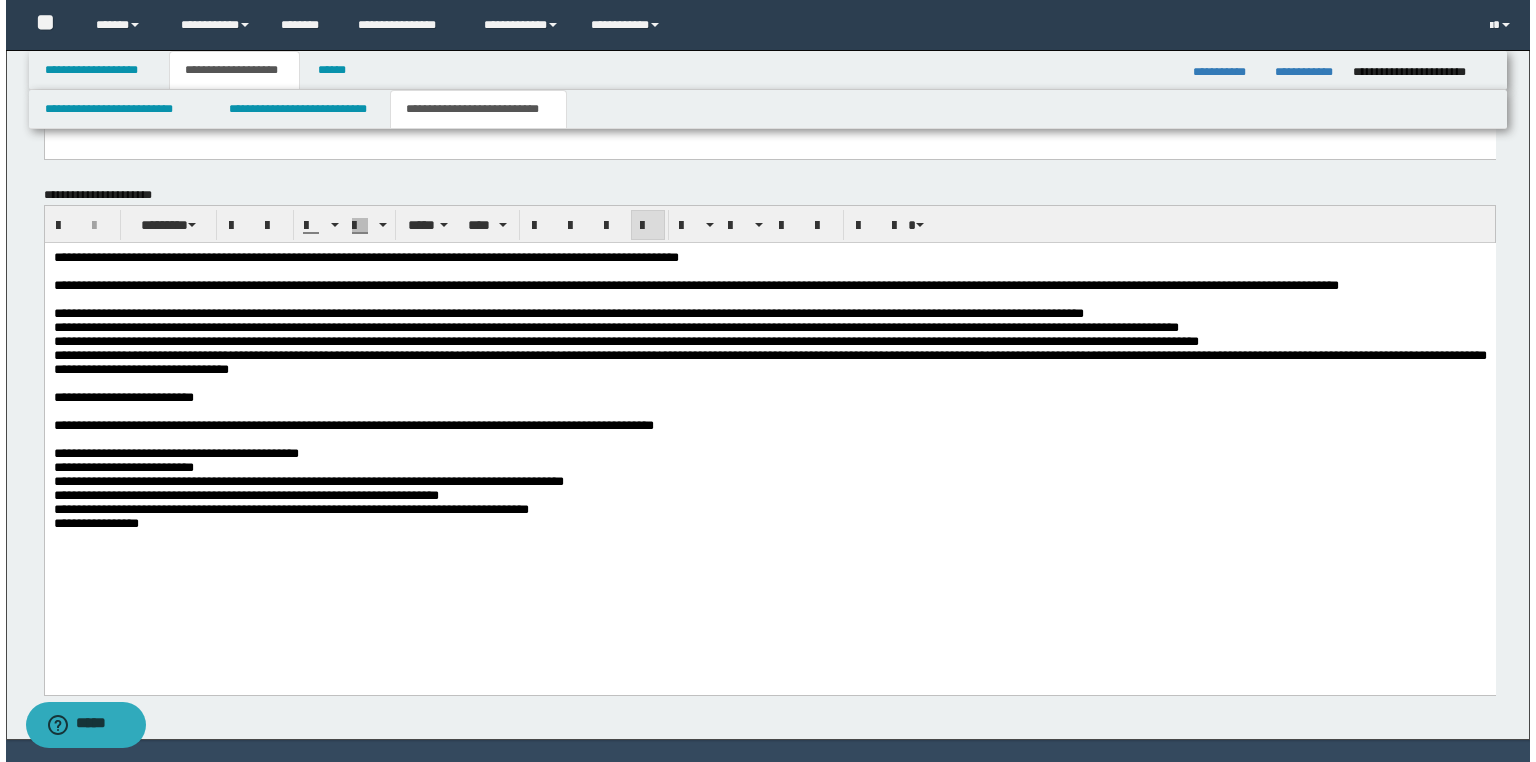 scroll, scrollTop: 1727, scrollLeft: 0, axis: vertical 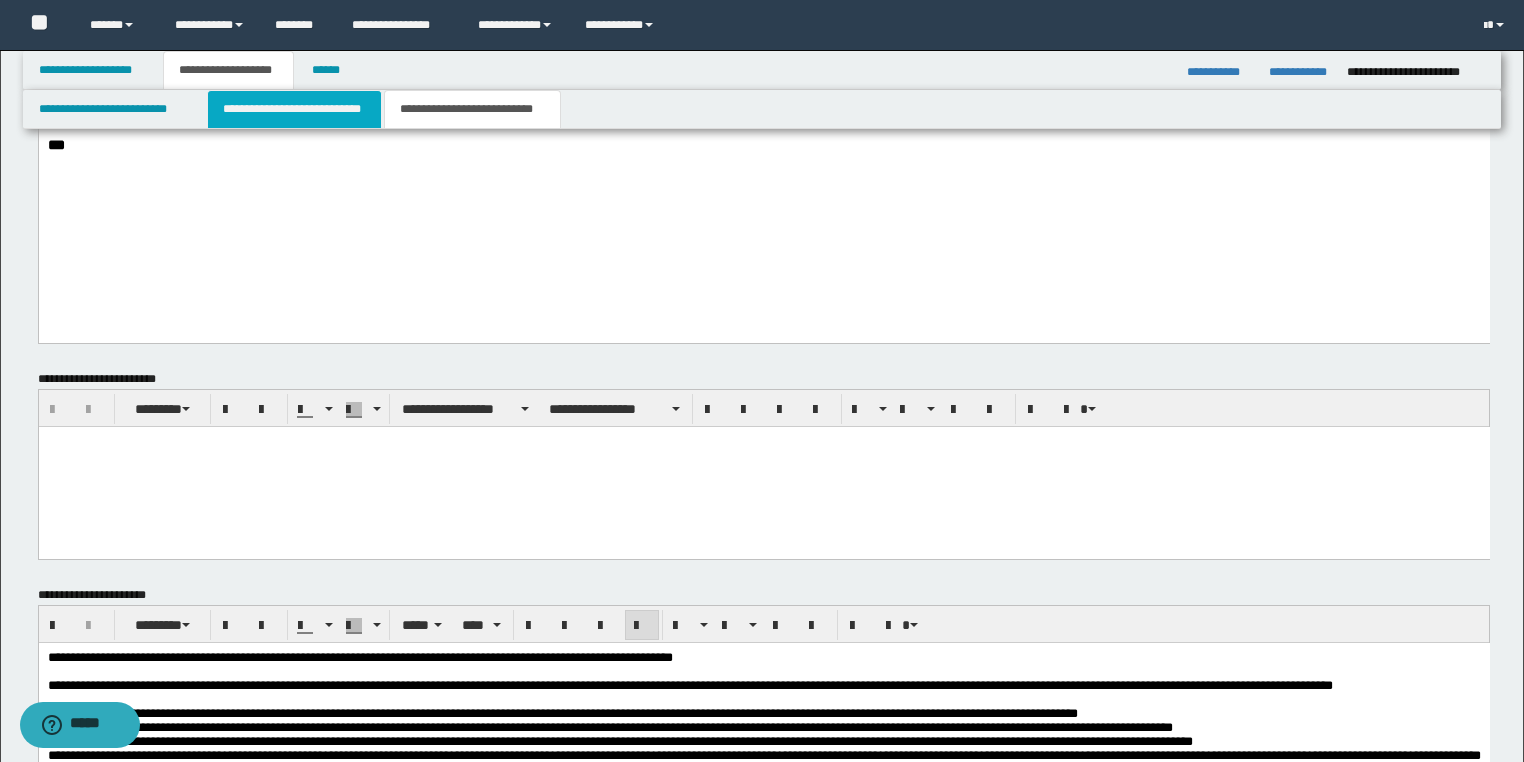 click on "**********" at bounding box center [294, 109] 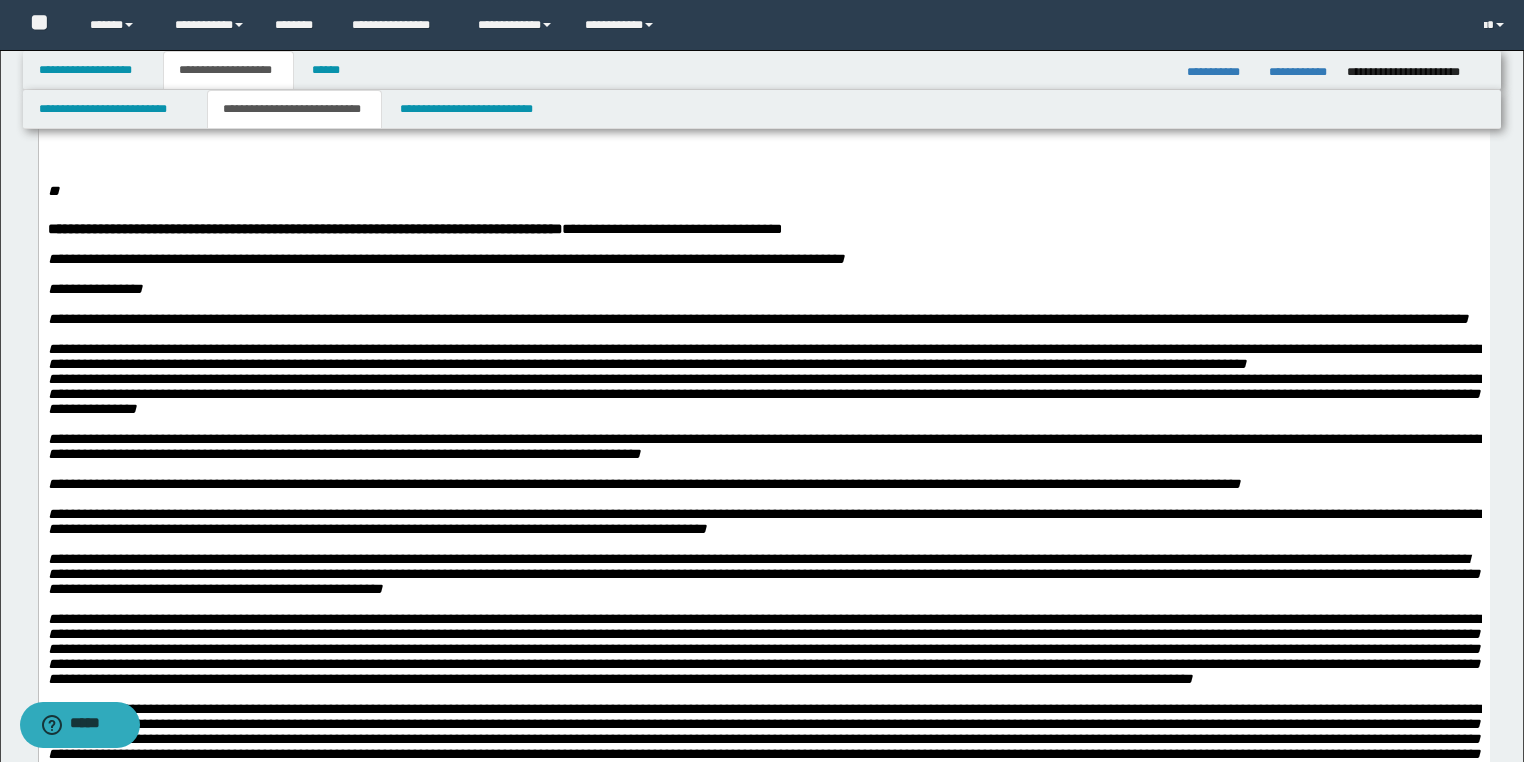 scroll, scrollTop: 927, scrollLeft: 0, axis: vertical 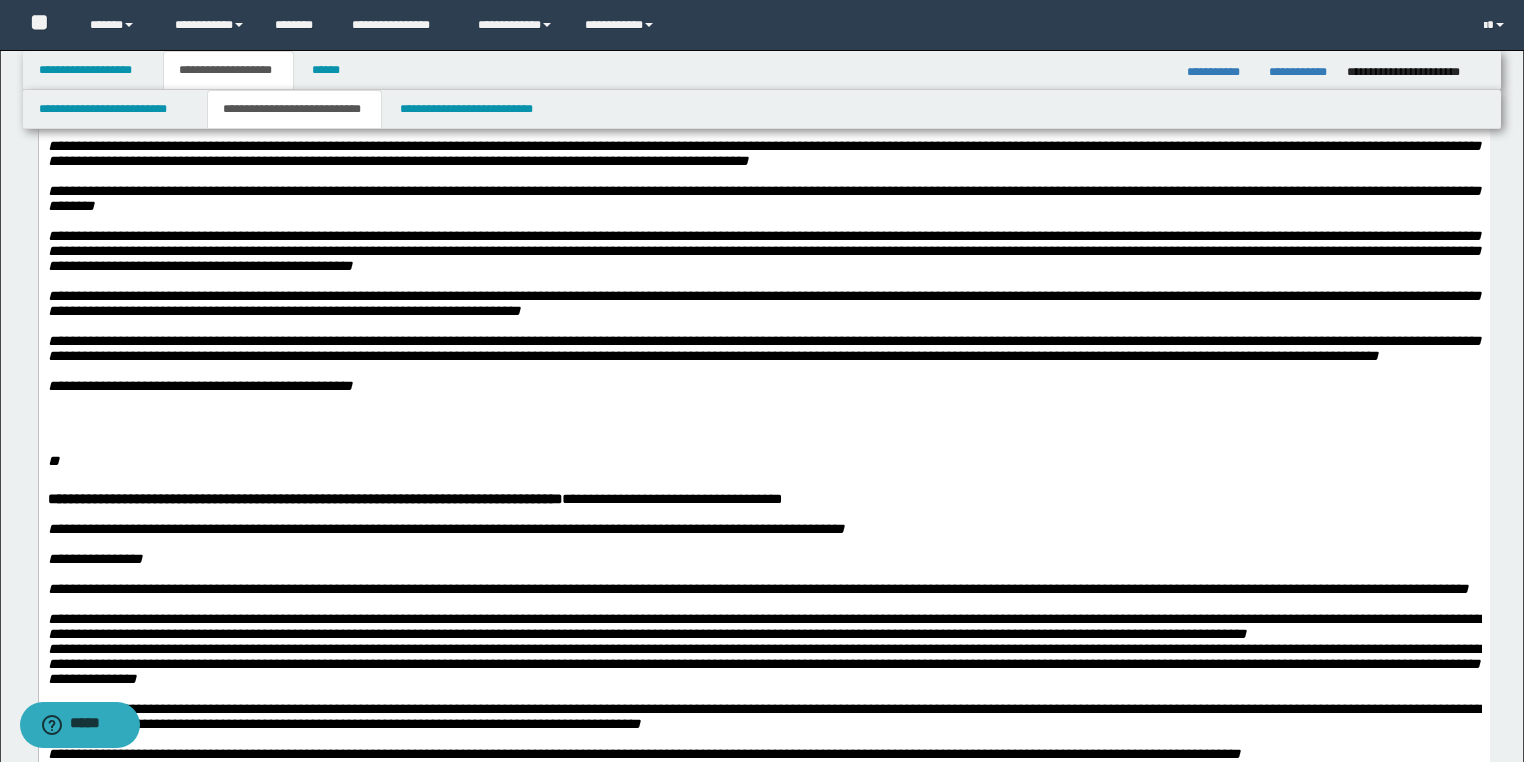 click on "**********" at bounding box center (763, 463) 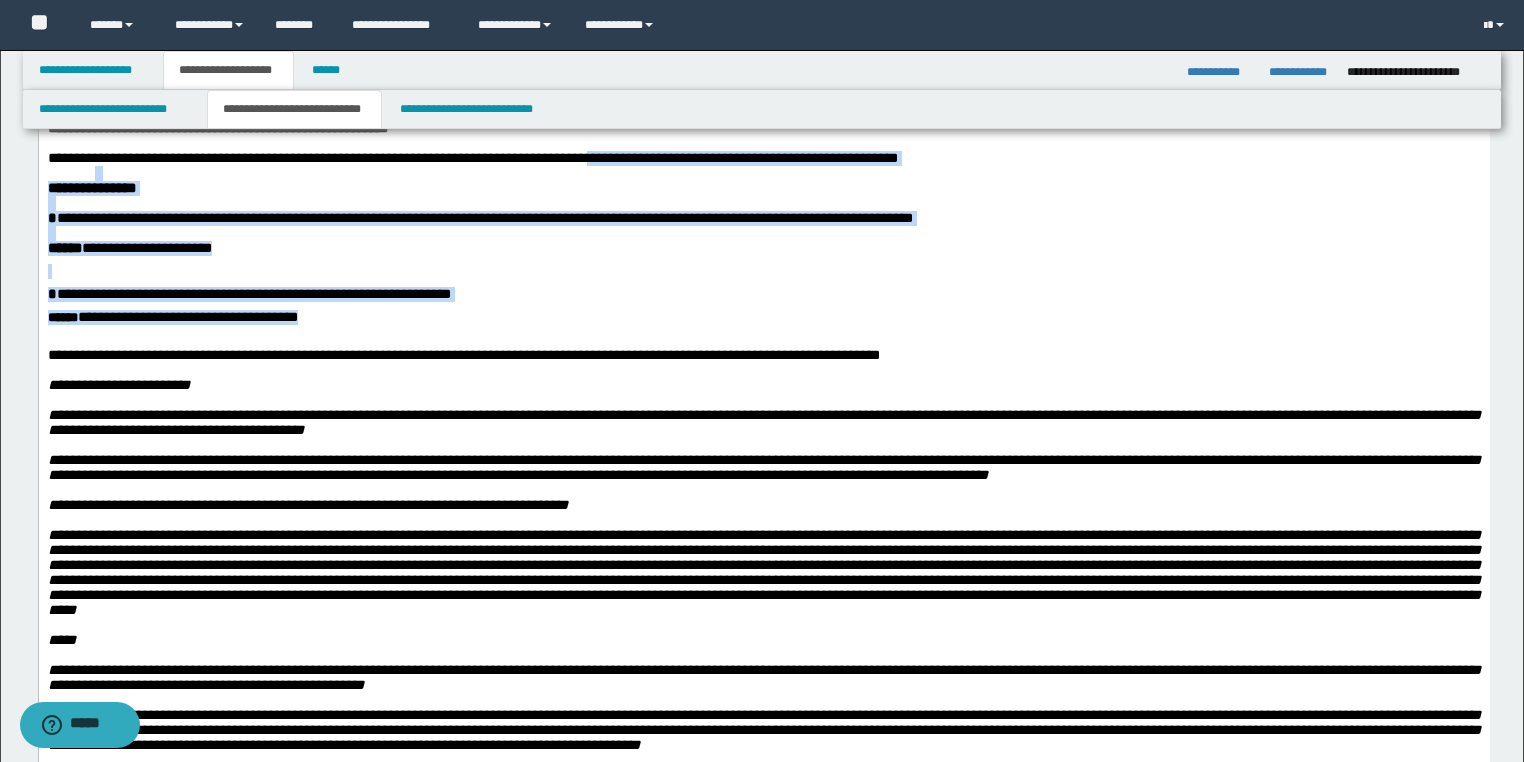 scroll, scrollTop: 0, scrollLeft: 0, axis: both 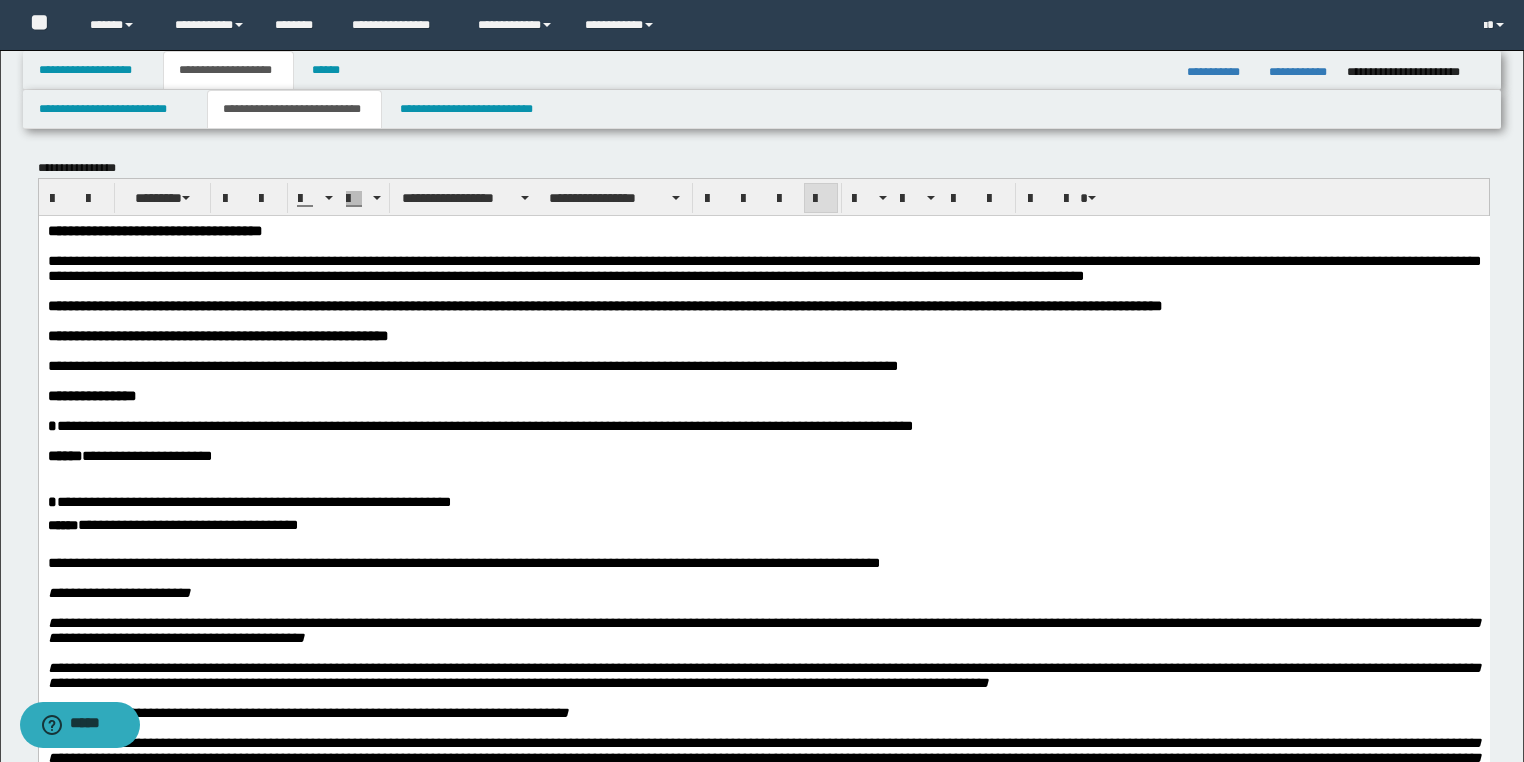 click on "**********" at bounding box center [463, 562] 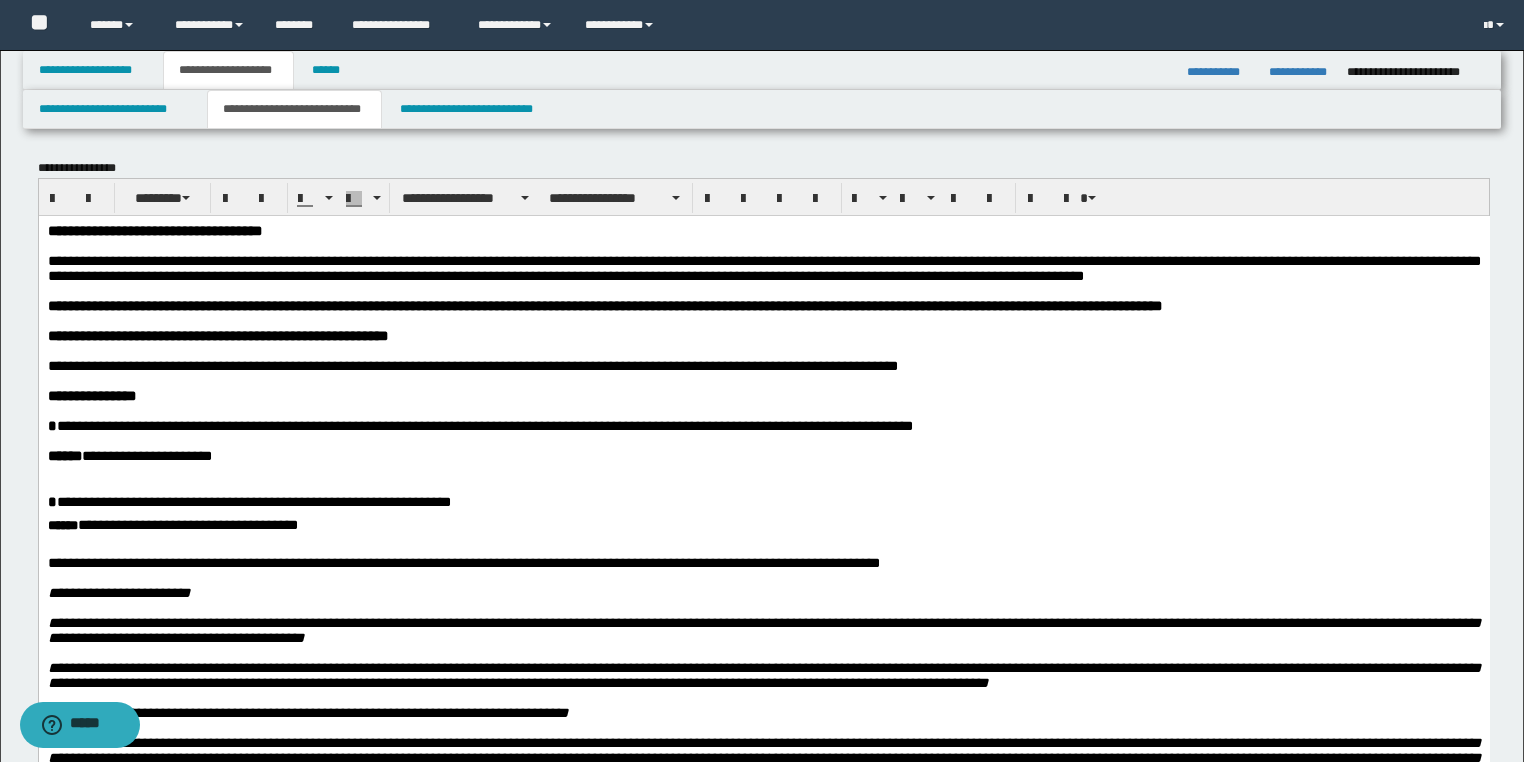 click on "**********" at bounding box center [463, 562] 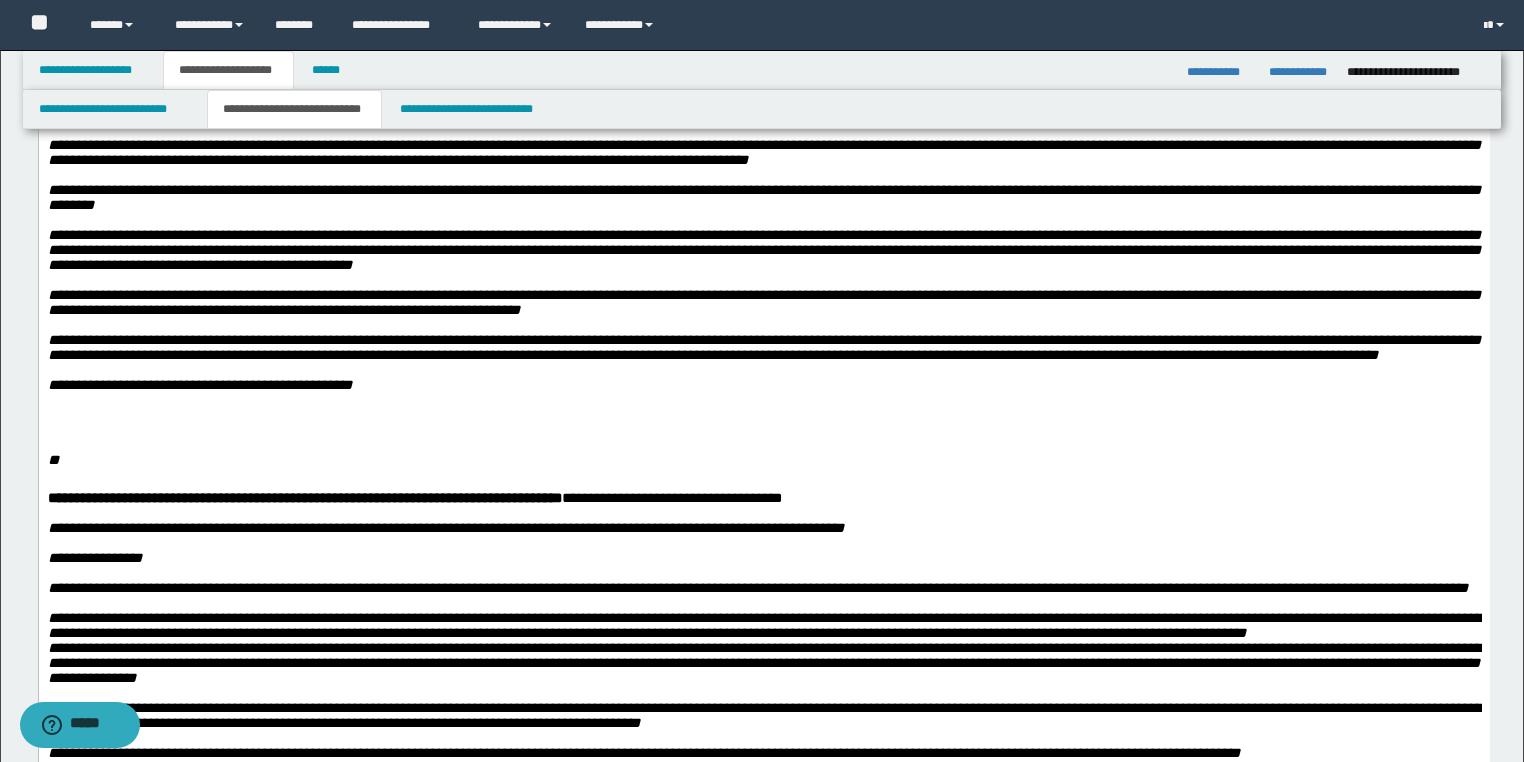 scroll, scrollTop: 1040, scrollLeft: 0, axis: vertical 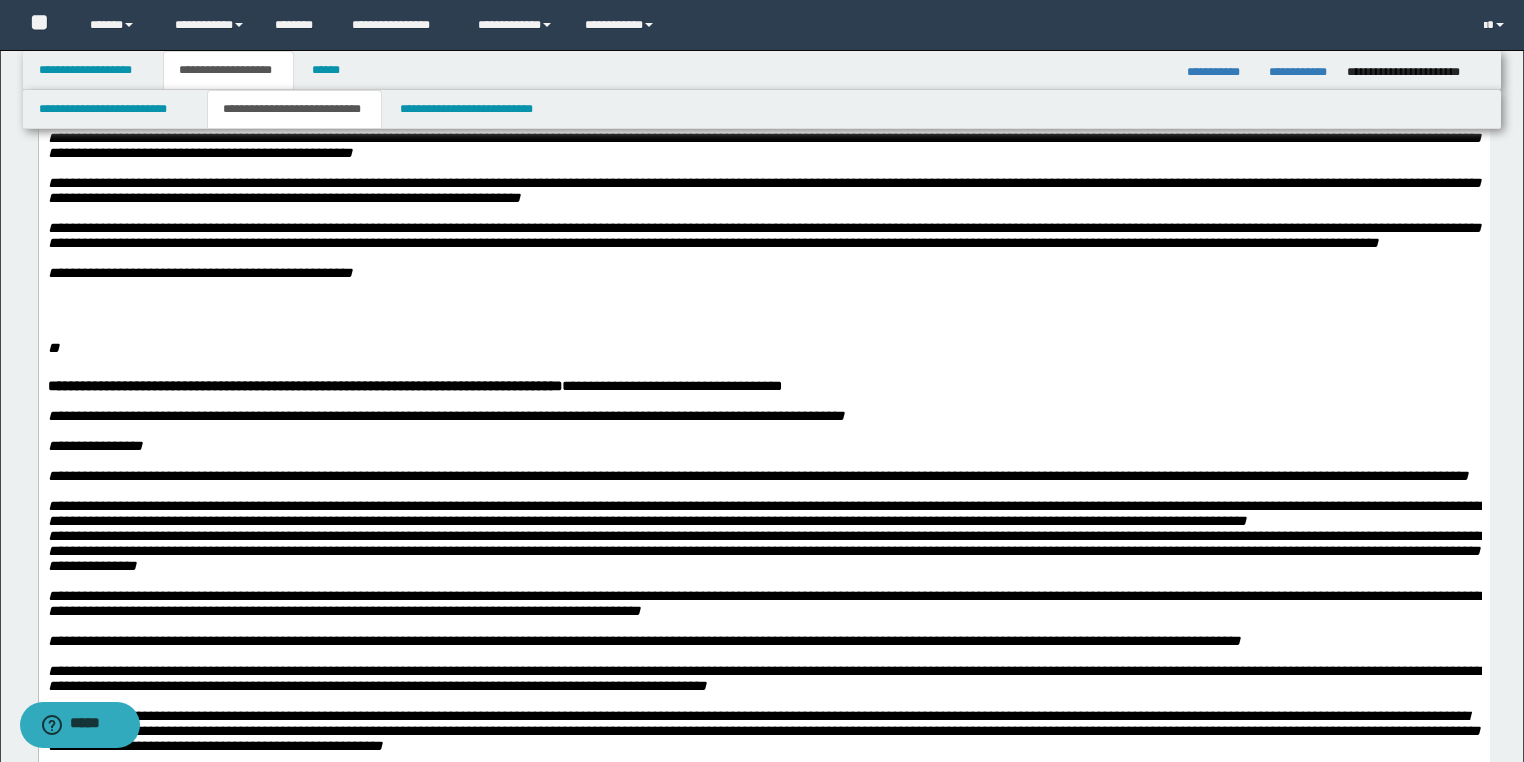 click on "**" at bounding box center [52, 348] 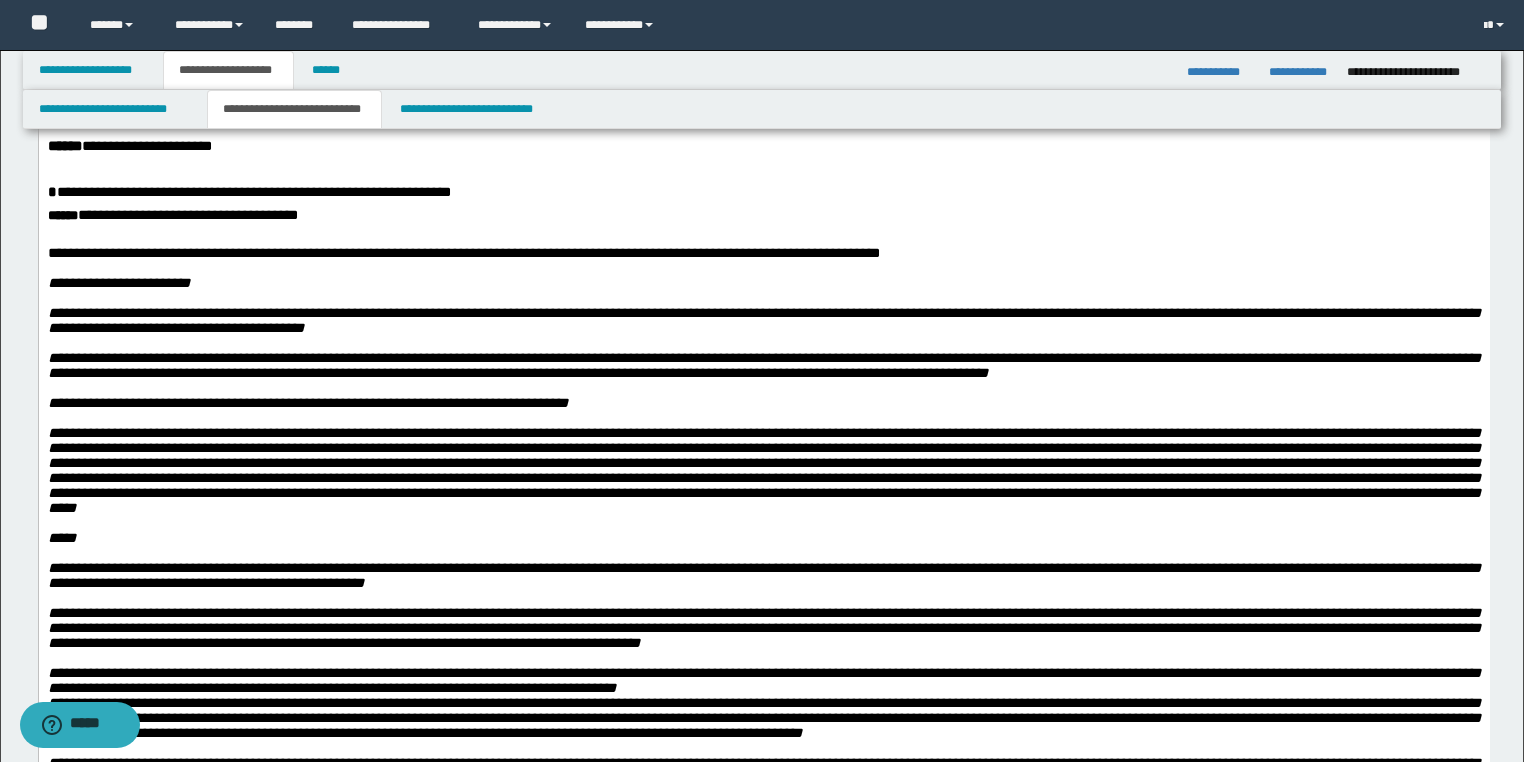 scroll, scrollTop: 240, scrollLeft: 0, axis: vertical 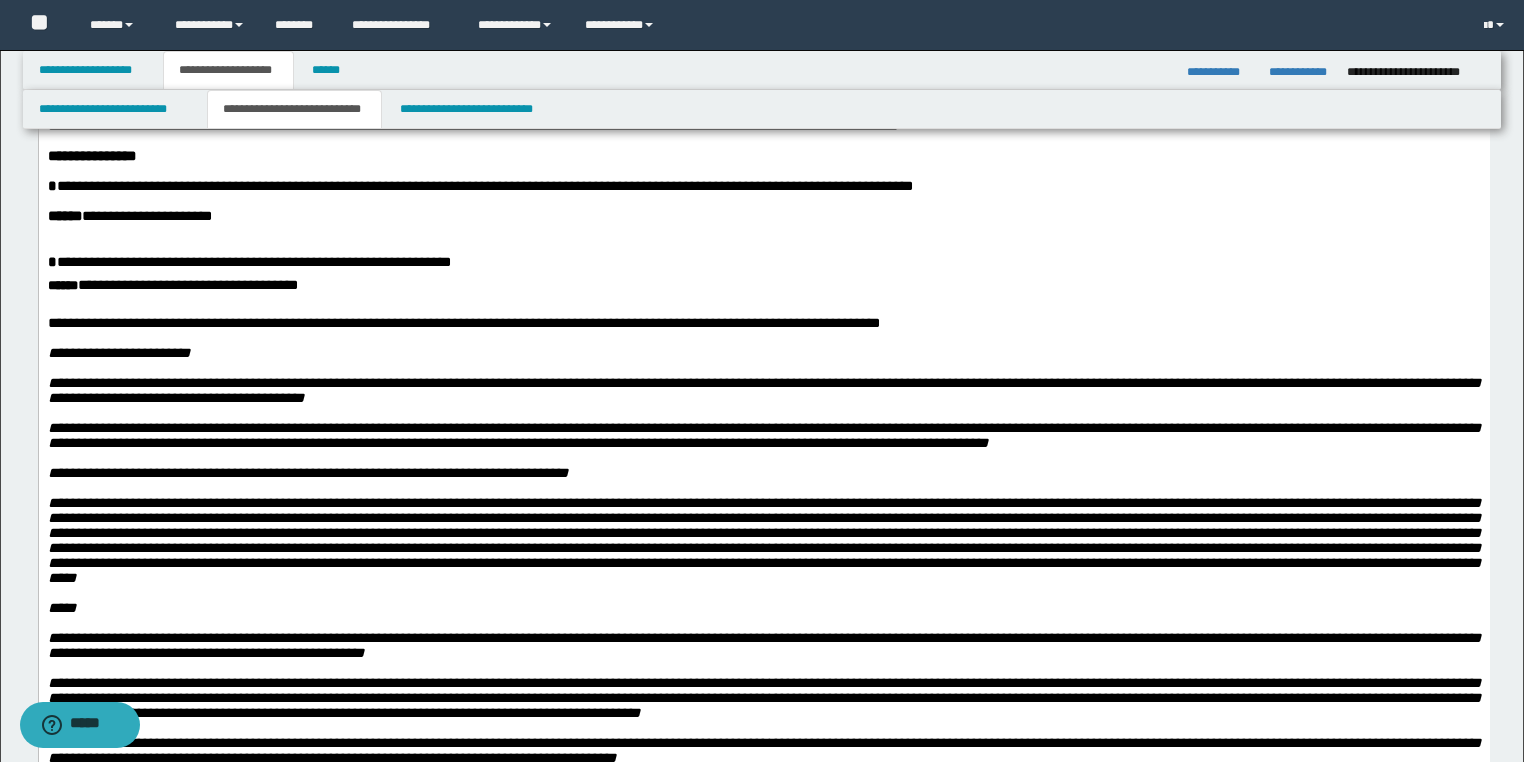 click on "**********" at bounding box center [187, 285] 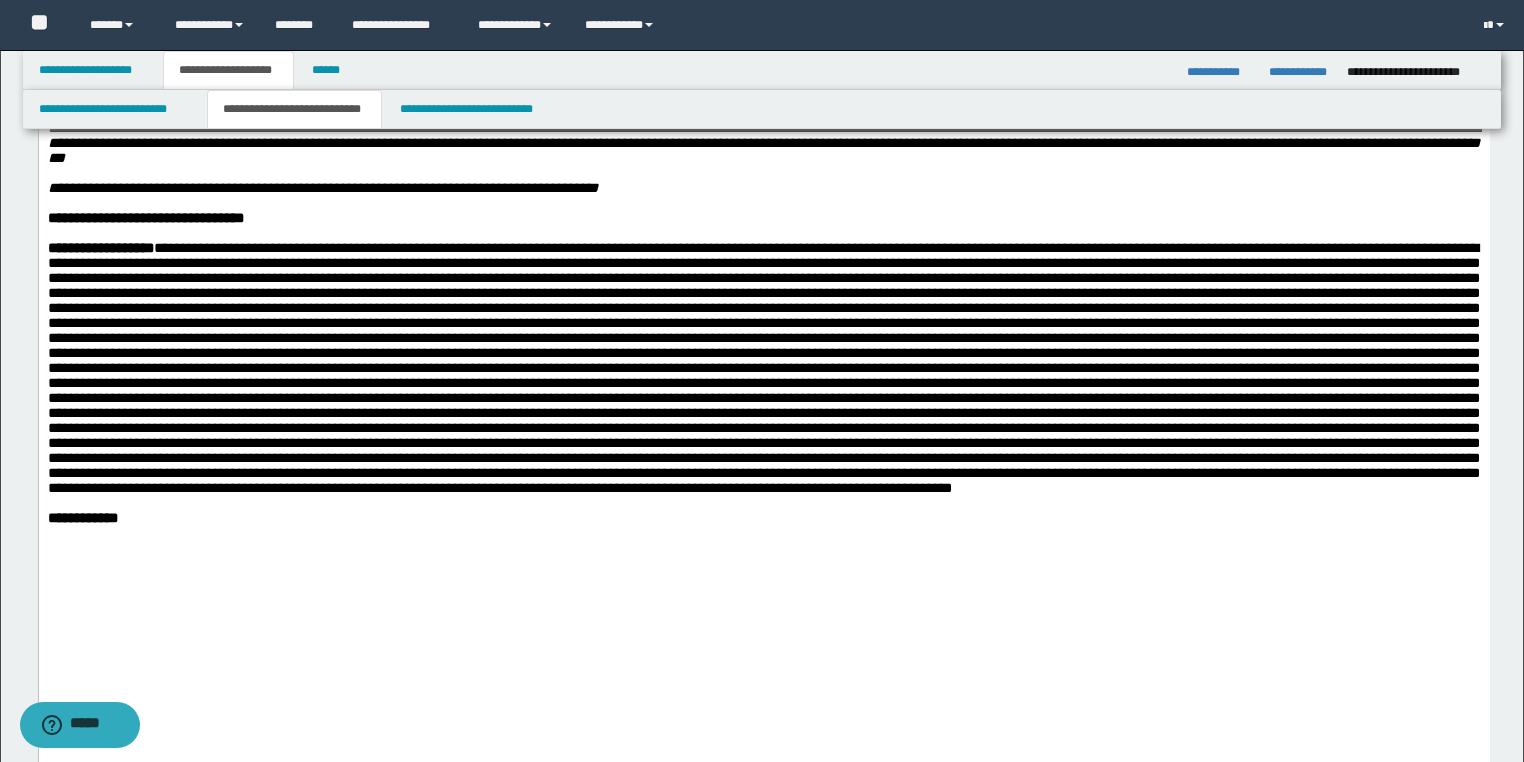 scroll, scrollTop: 2160, scrollLeft: 0, axis: vertical 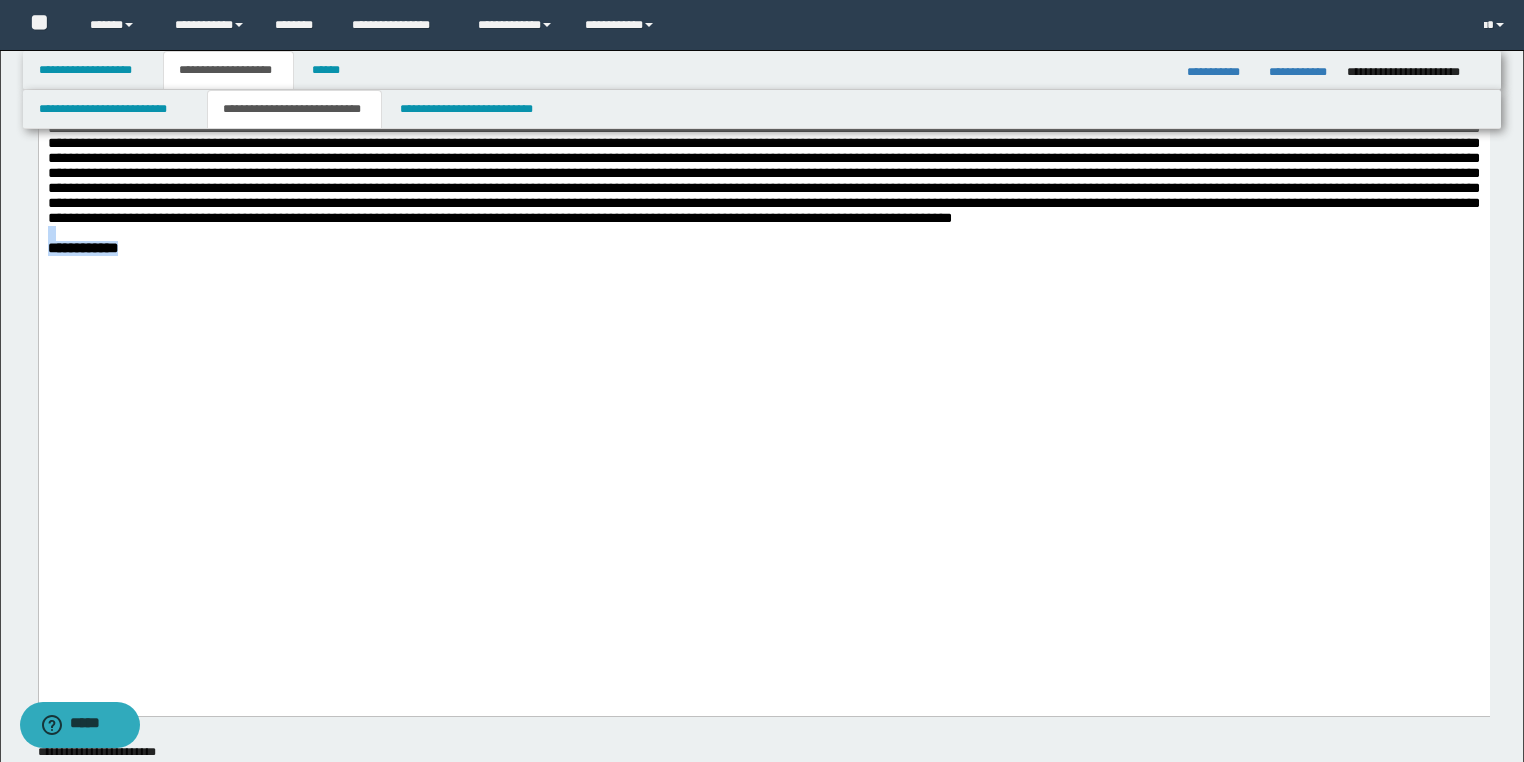 drag, startPoint x: 18, startPoint y: 577, endPoint x: 48, endPoint y: -1372, distance: 1949.2308 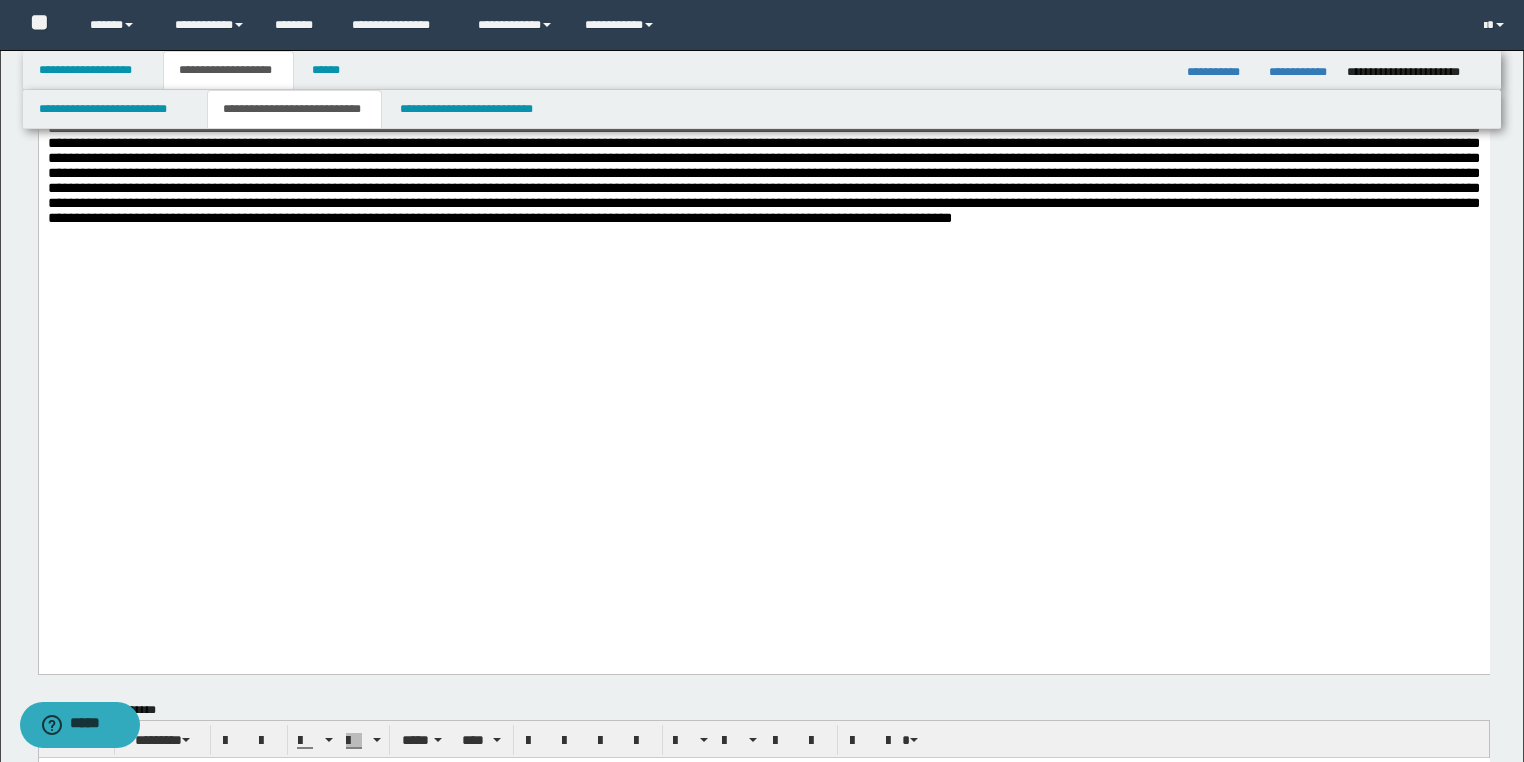 click at bounding box center [763, 98] 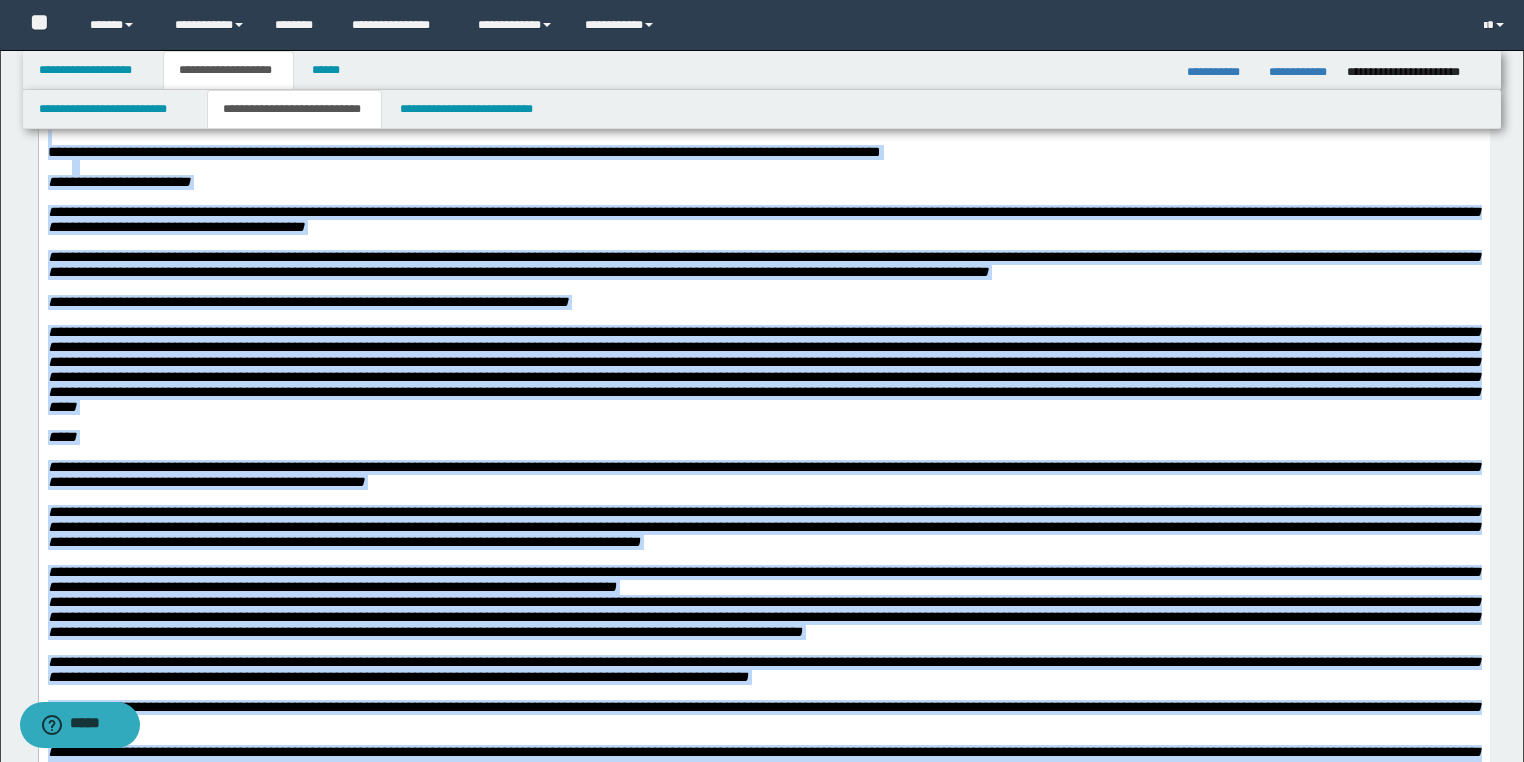 scroll, scrollTop: 0, scrollLeft: 0, axis: both 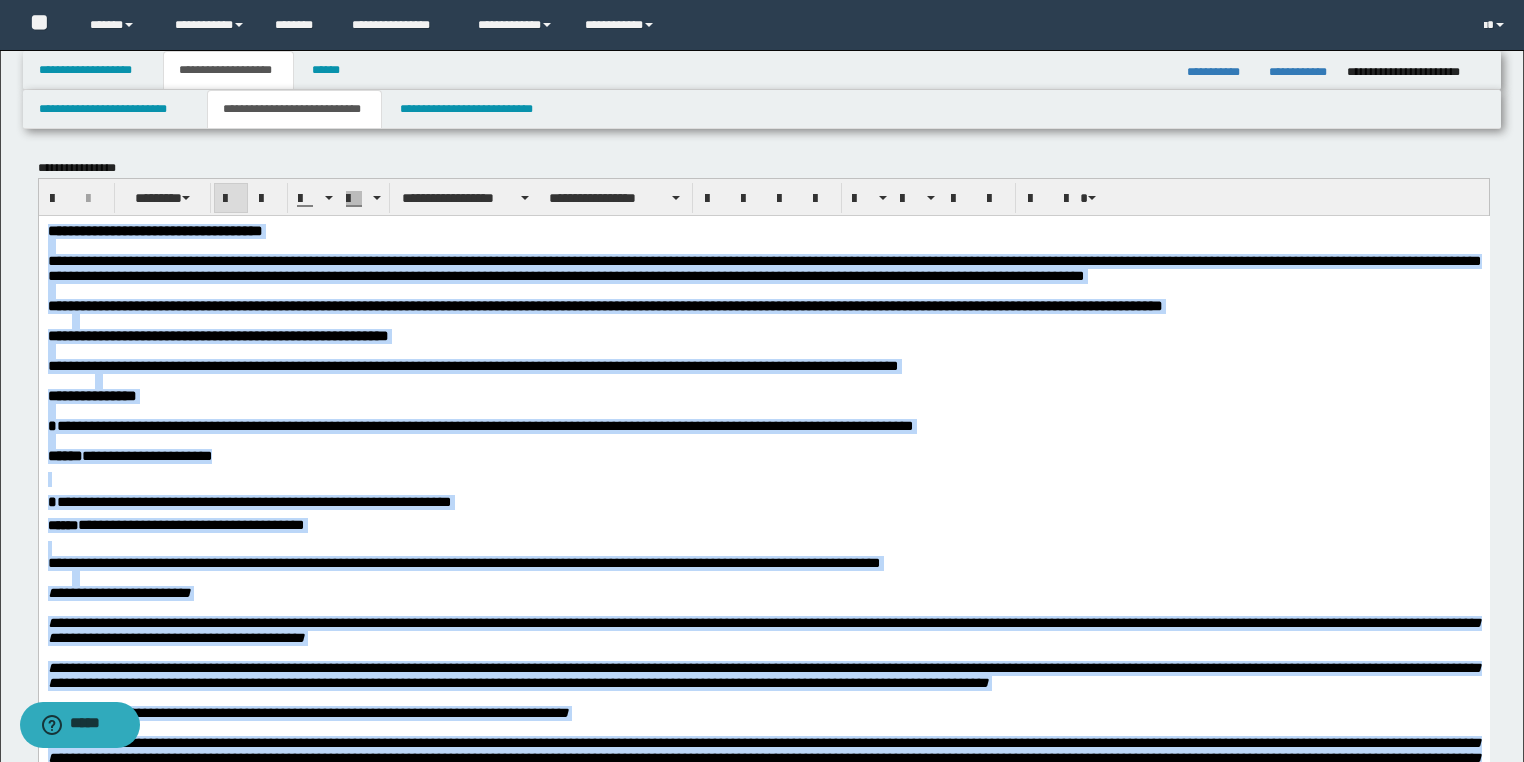 drag, startPoint x: -1, startPoint y: 2355, endPoint x: -1, endPoint y: -47, distance: 2402 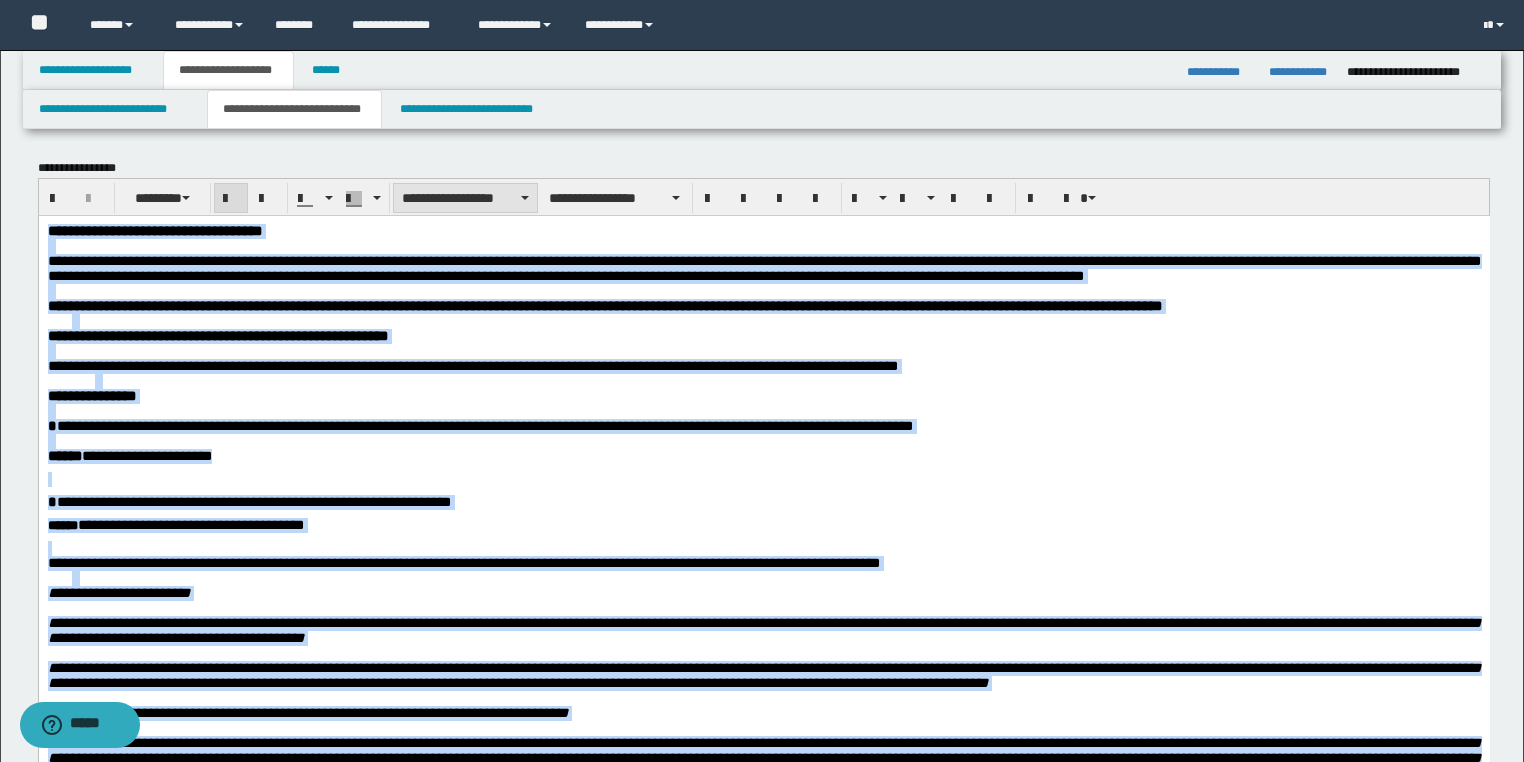 click on "**********" at bounding box center [465, 198] 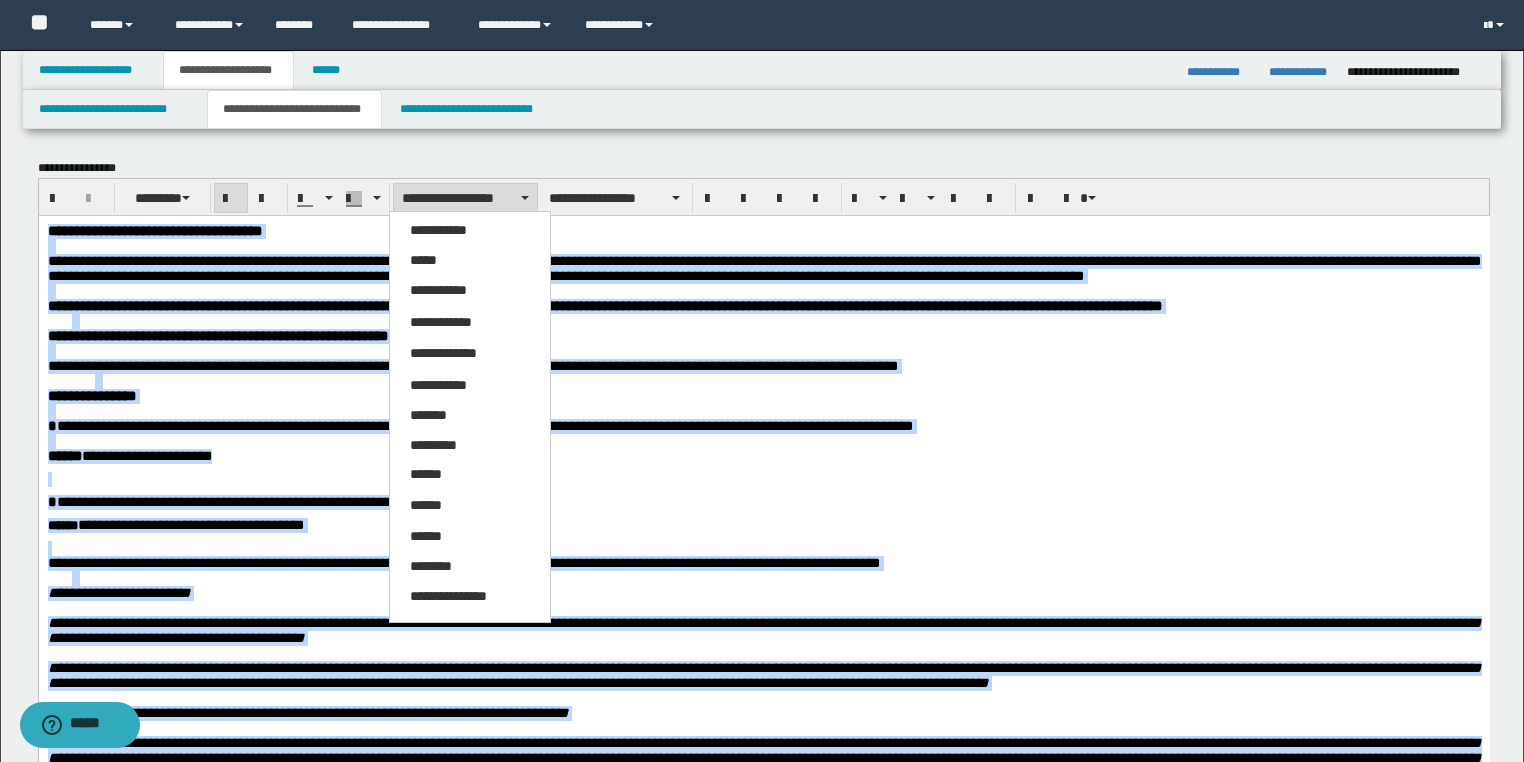 click on "*****" at bounding box center (470, 261) 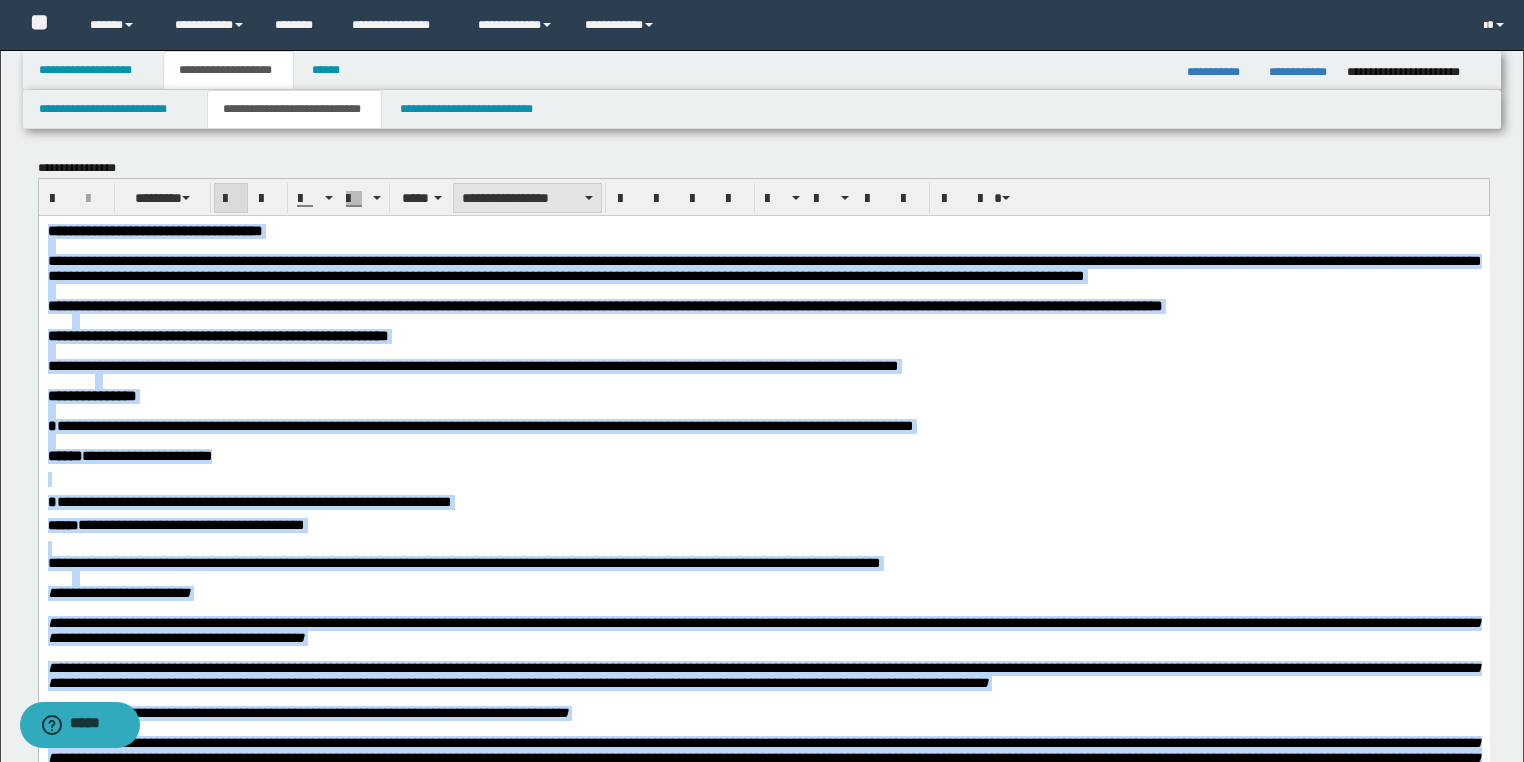 click on "**********" at bounding box center (527, 198) 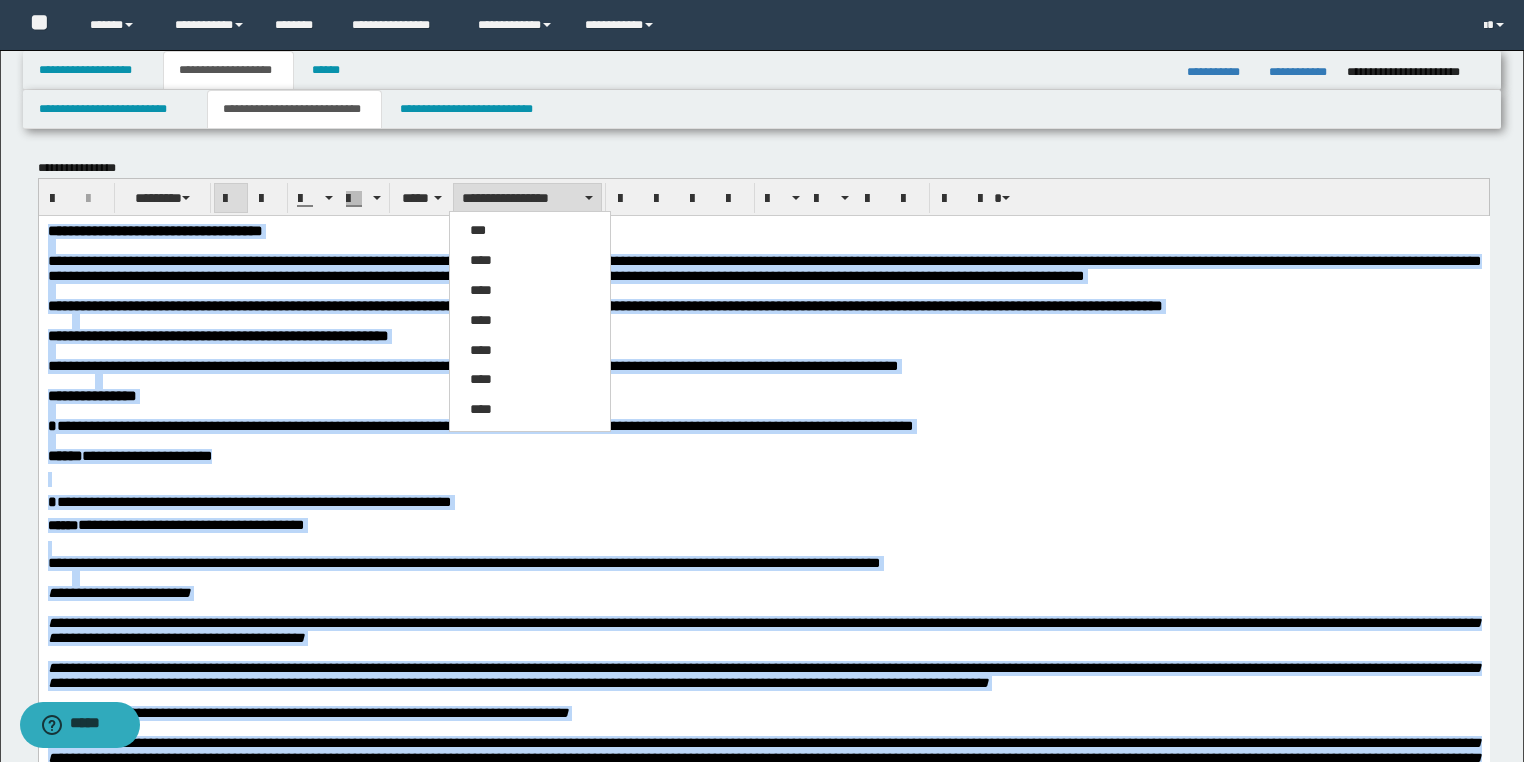click on "****" at bounding box center [530, 261] 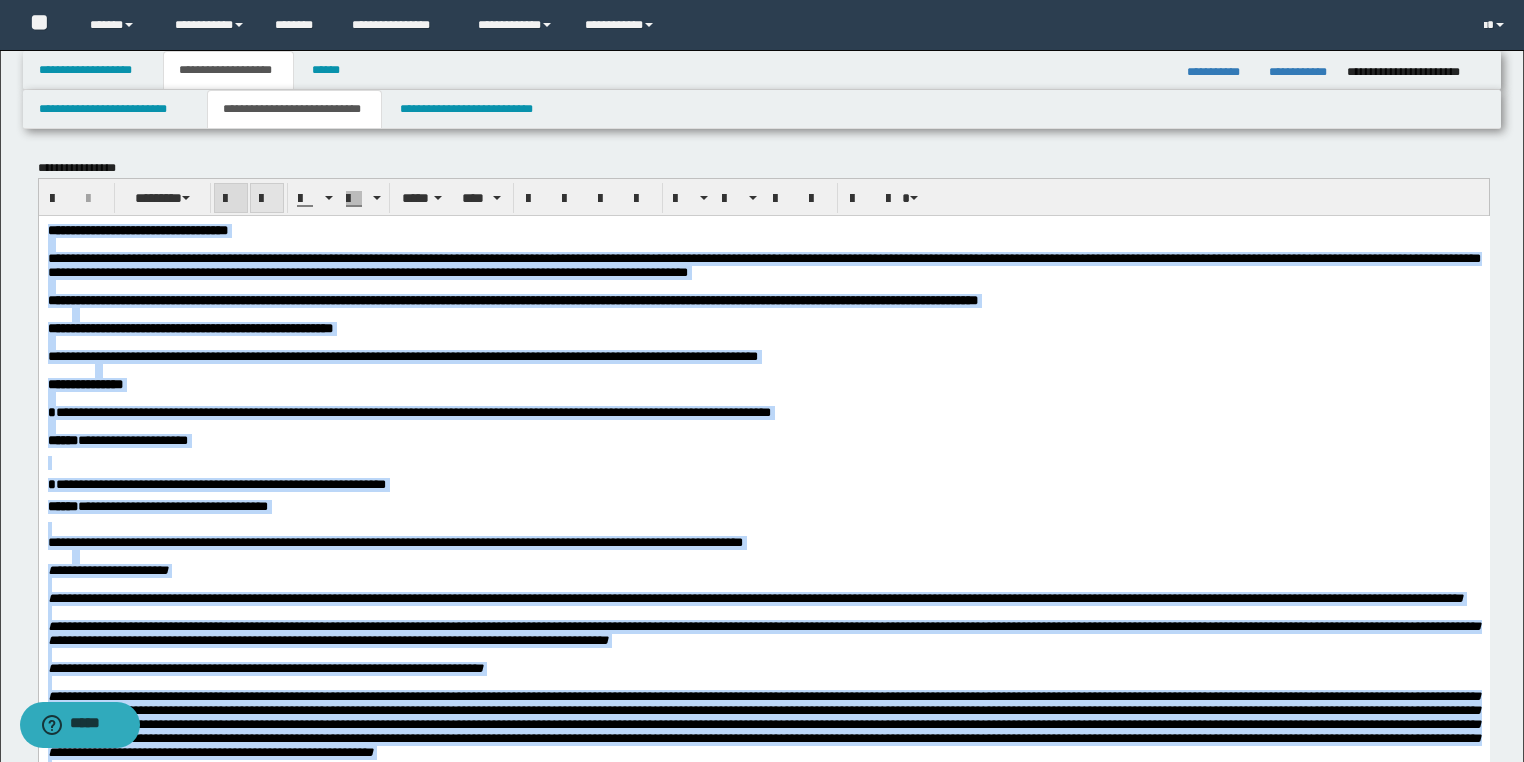 click at bounding box center [267, 199] 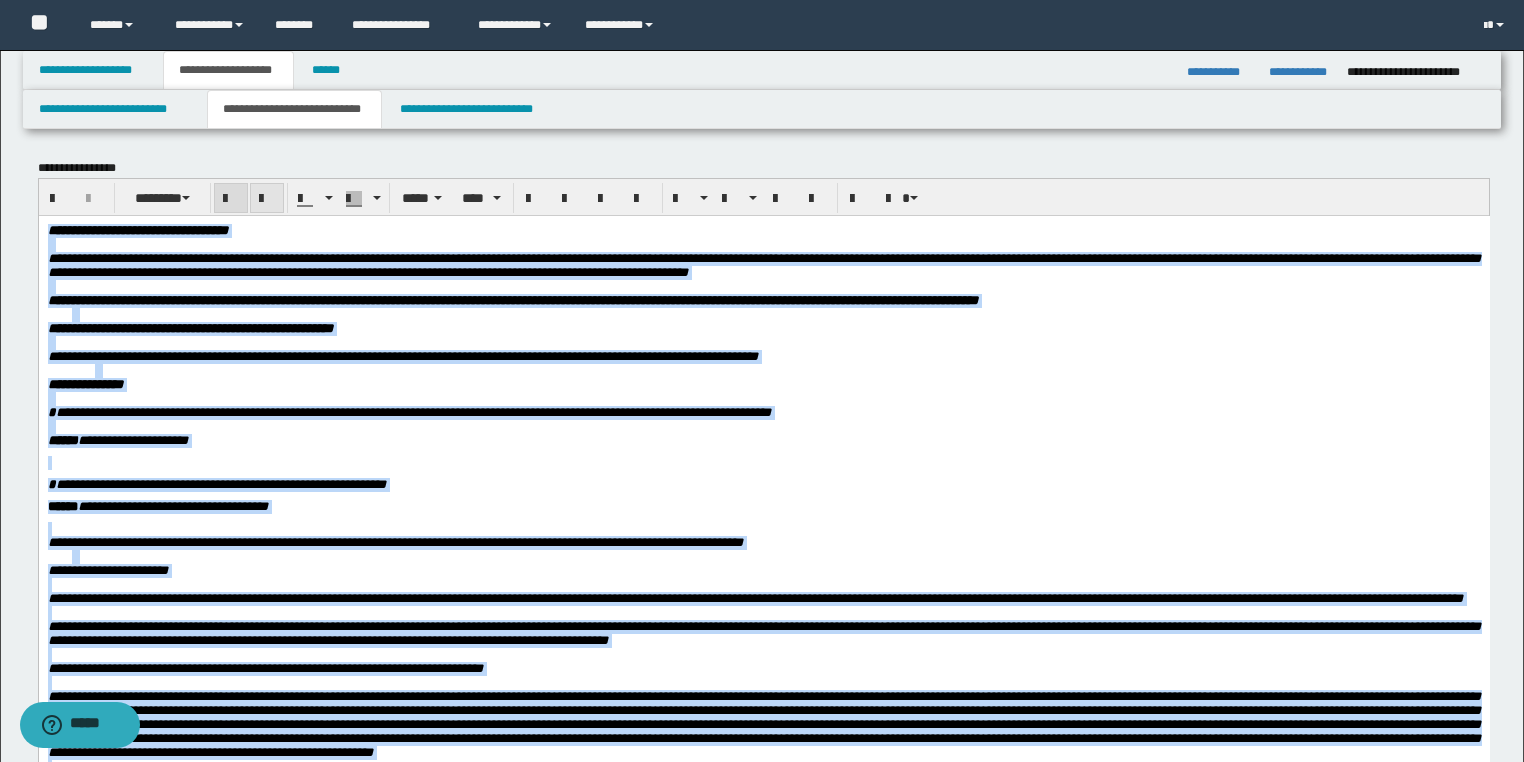 click at bounding box center [267, 199] 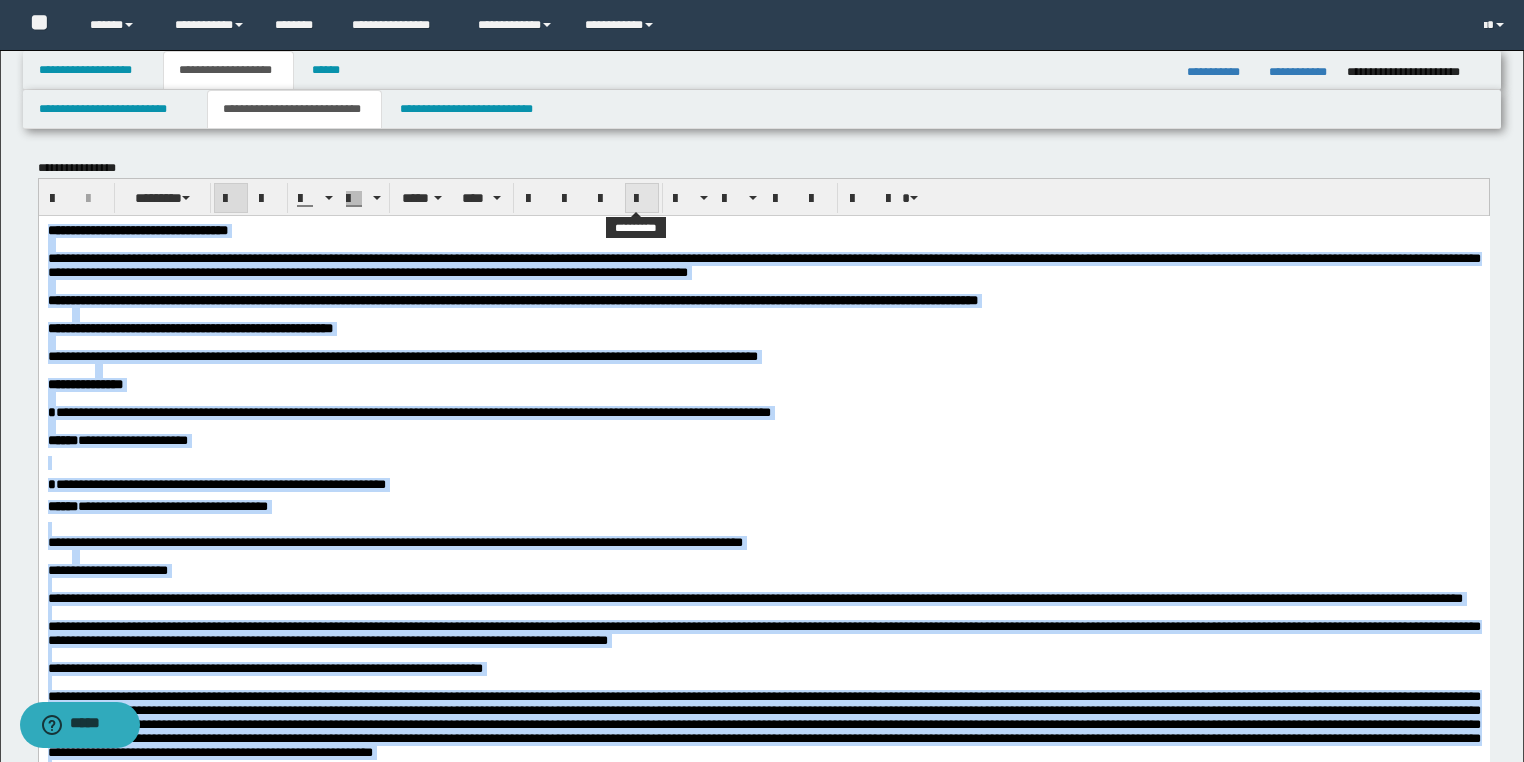 click at bounding box center [642, 199] 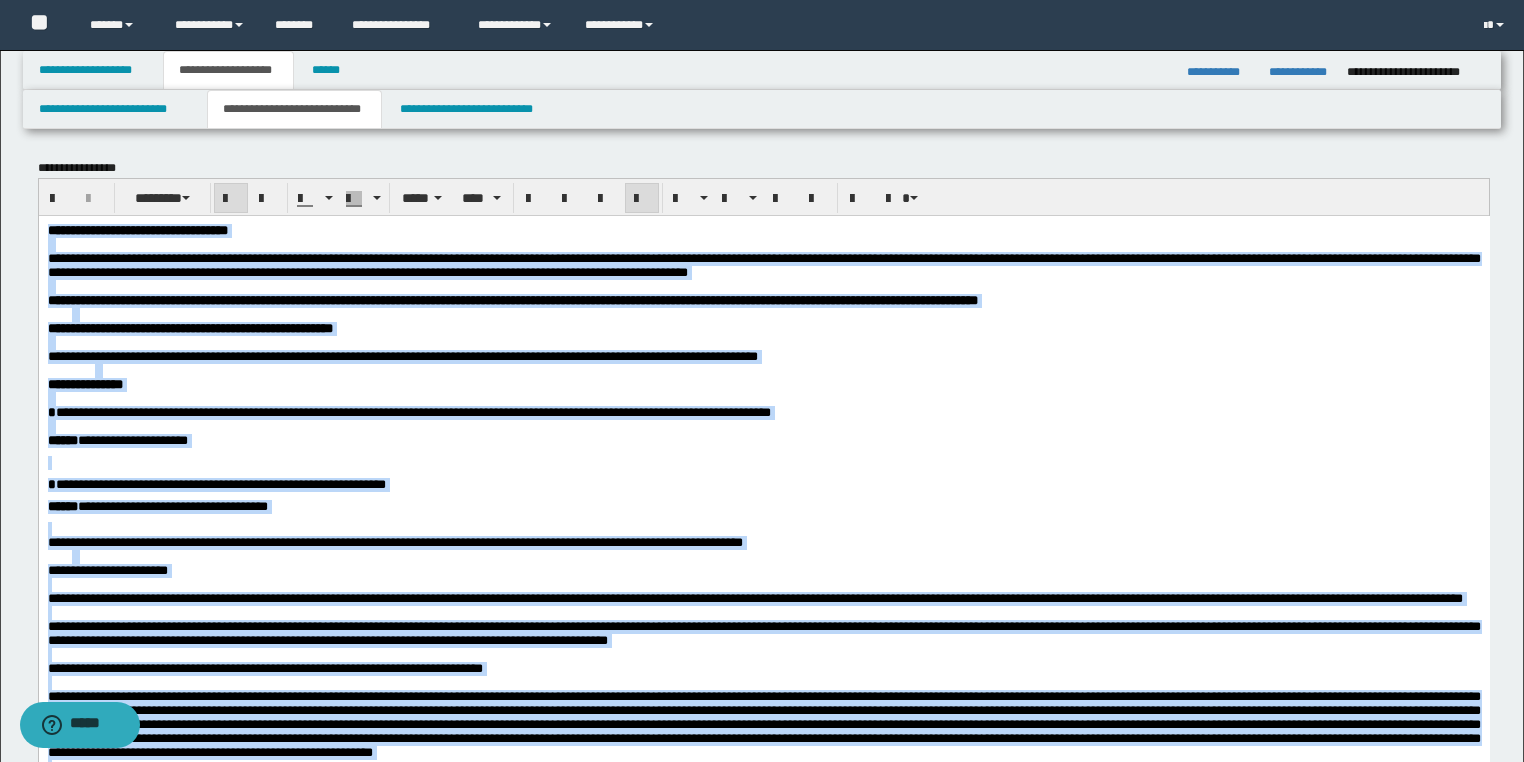 click at bounding box center (642, 199) 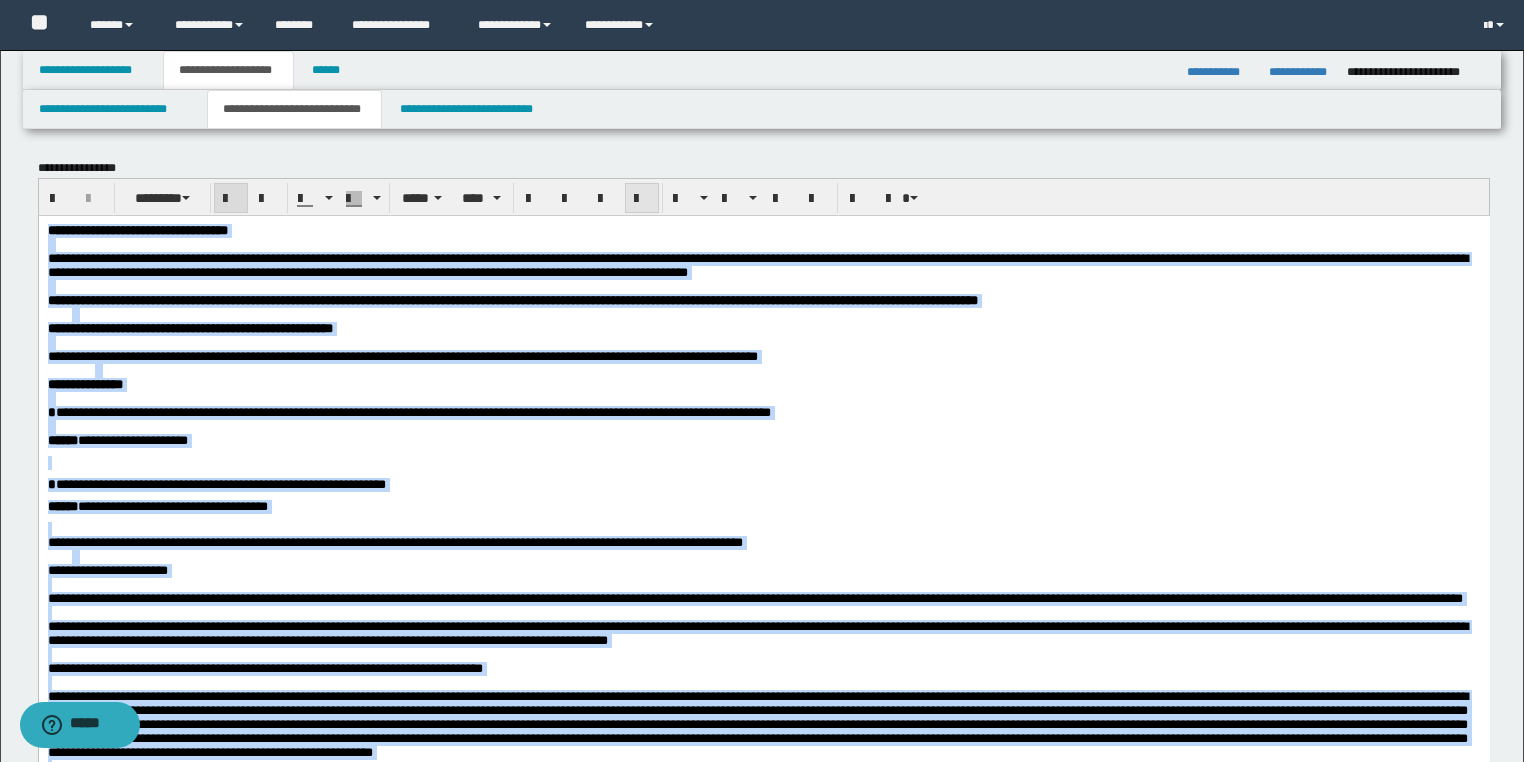 click at bounding box center [642, 199] 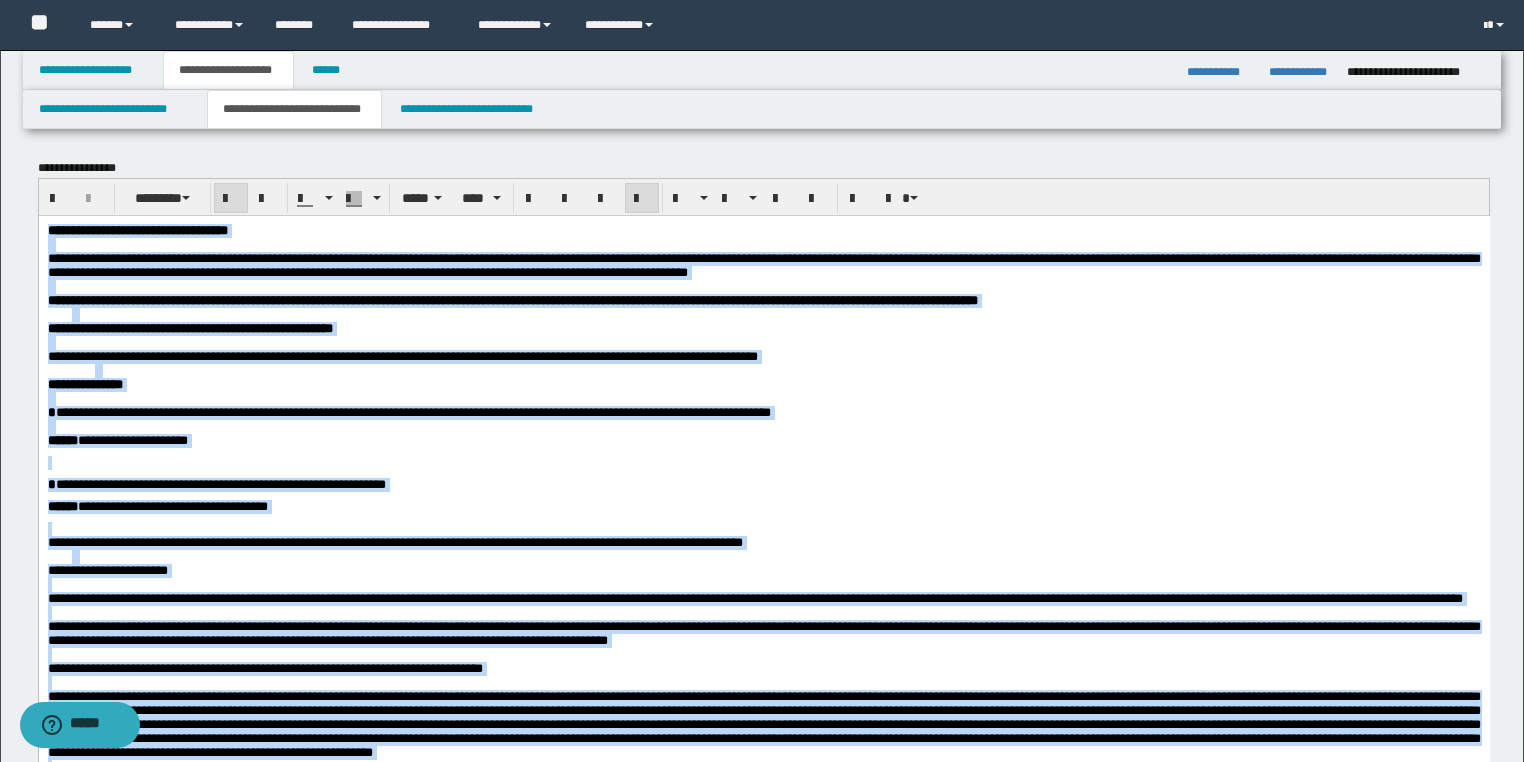 click on "**********" at bounding box center [763, 1181] 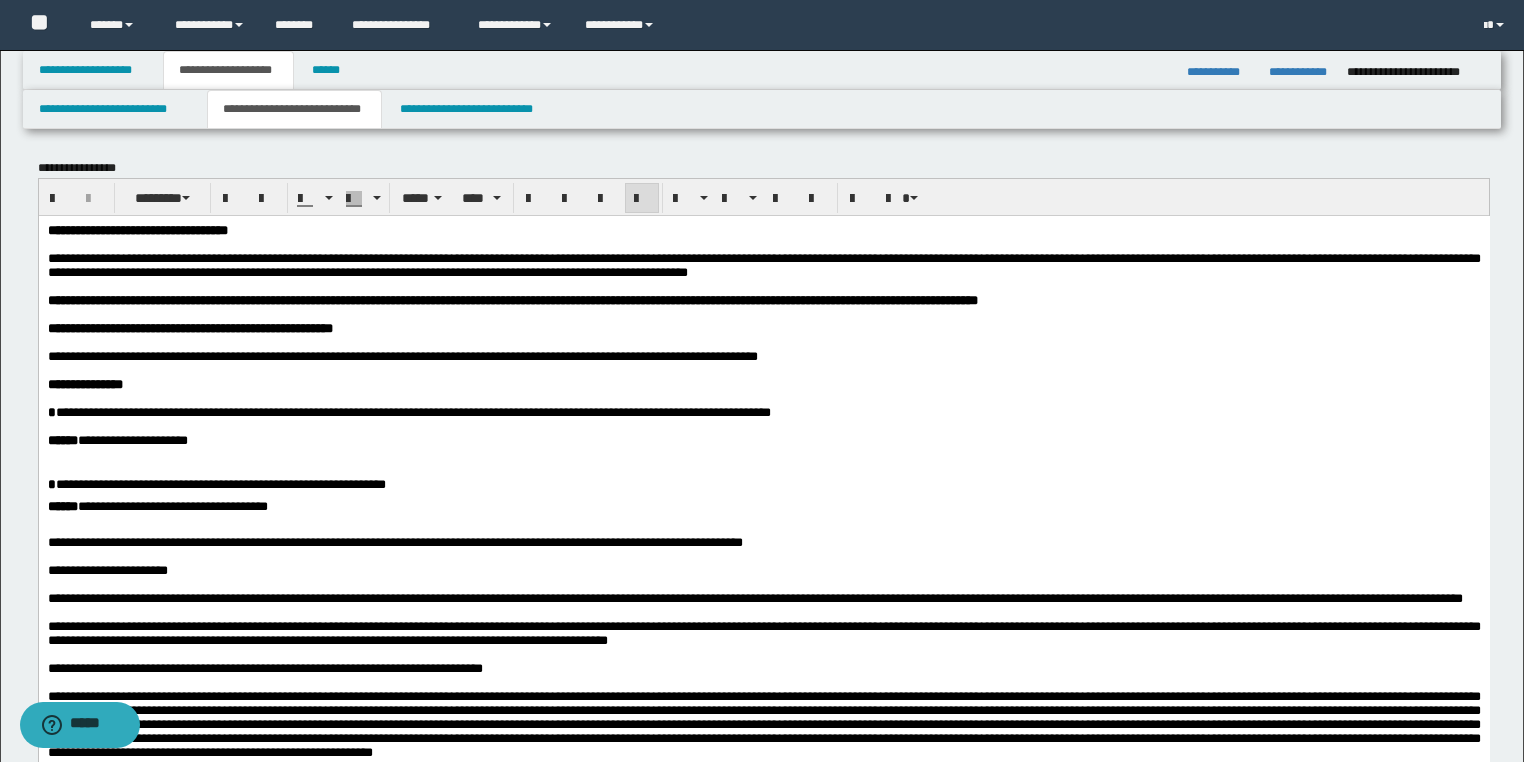 click on "**********" at bounding box center (763, 484) 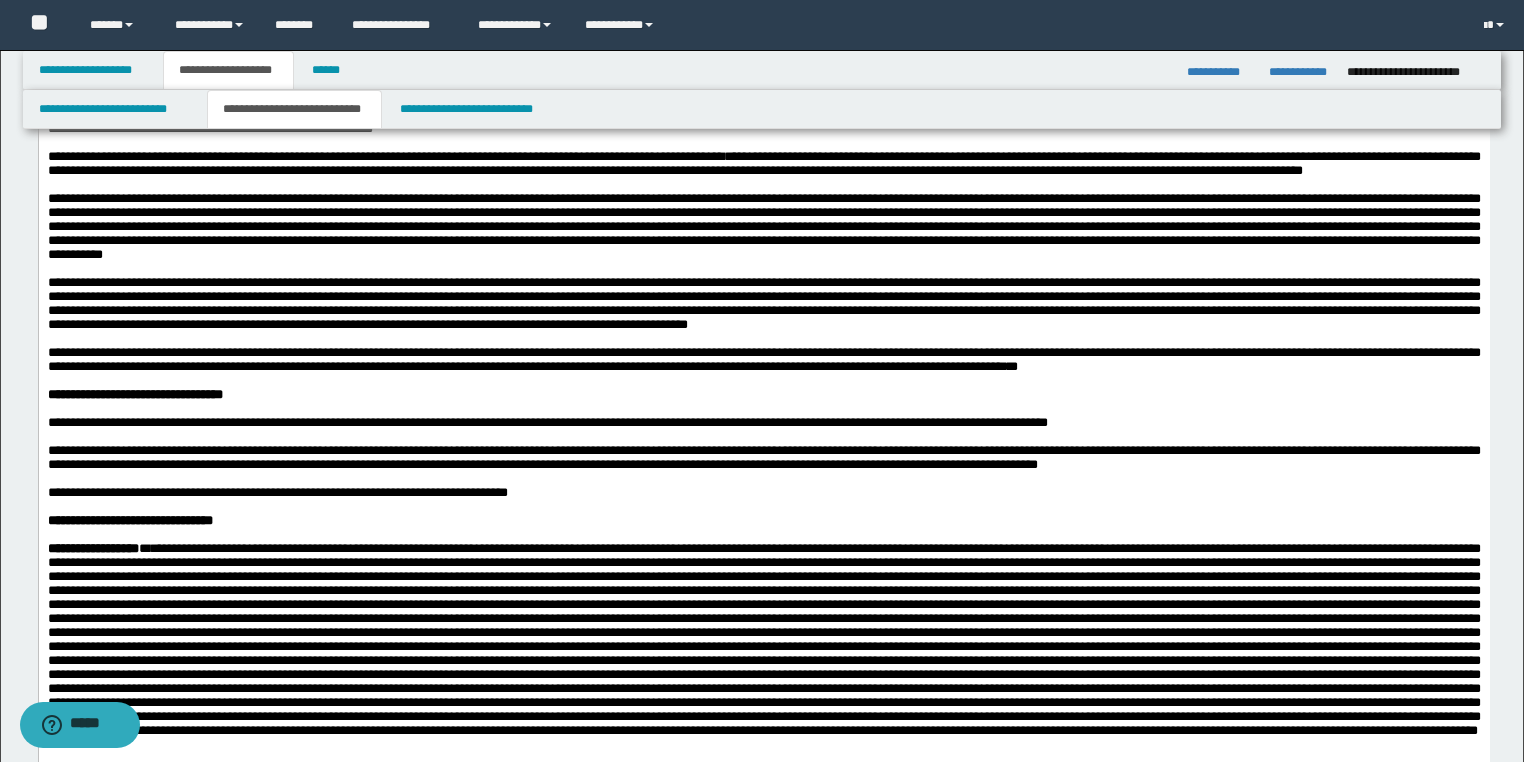 scroll, scrollTop: 1200, scrollLeft: 0, axis: vertical 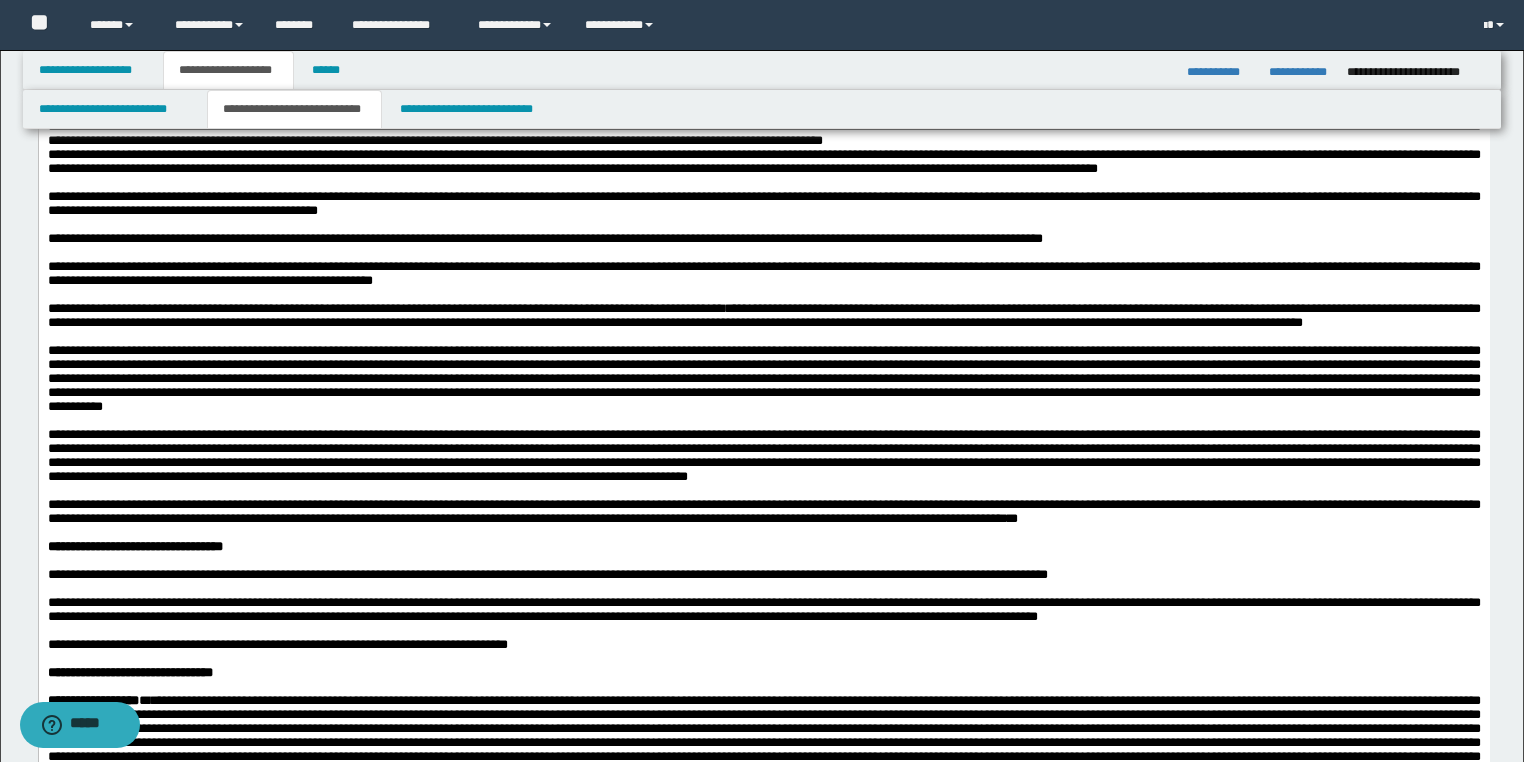 click on "**********" at bounding box center [763, 141] 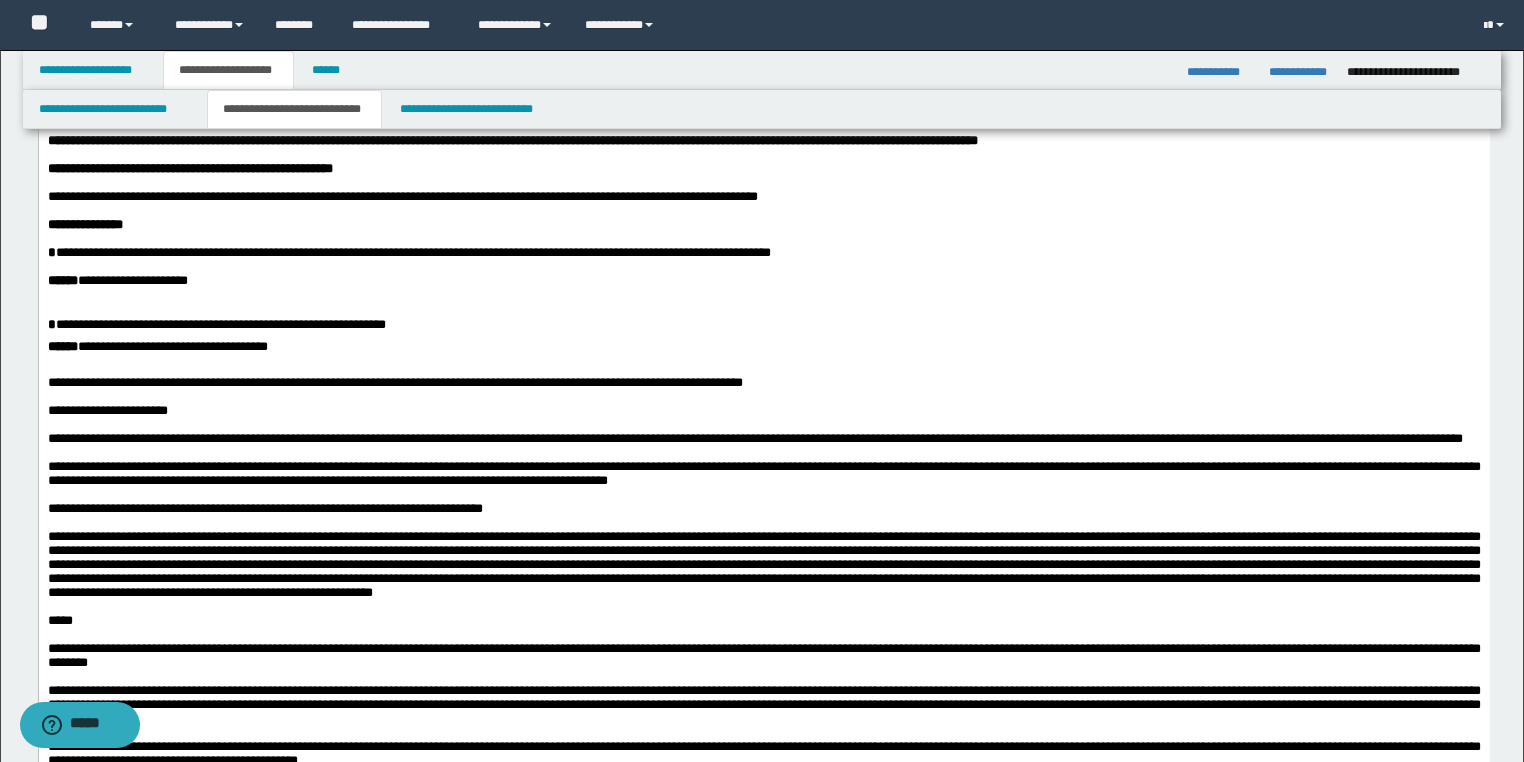 scroll, scrollTop: 80, scrollLeft: 0, axis: vertical 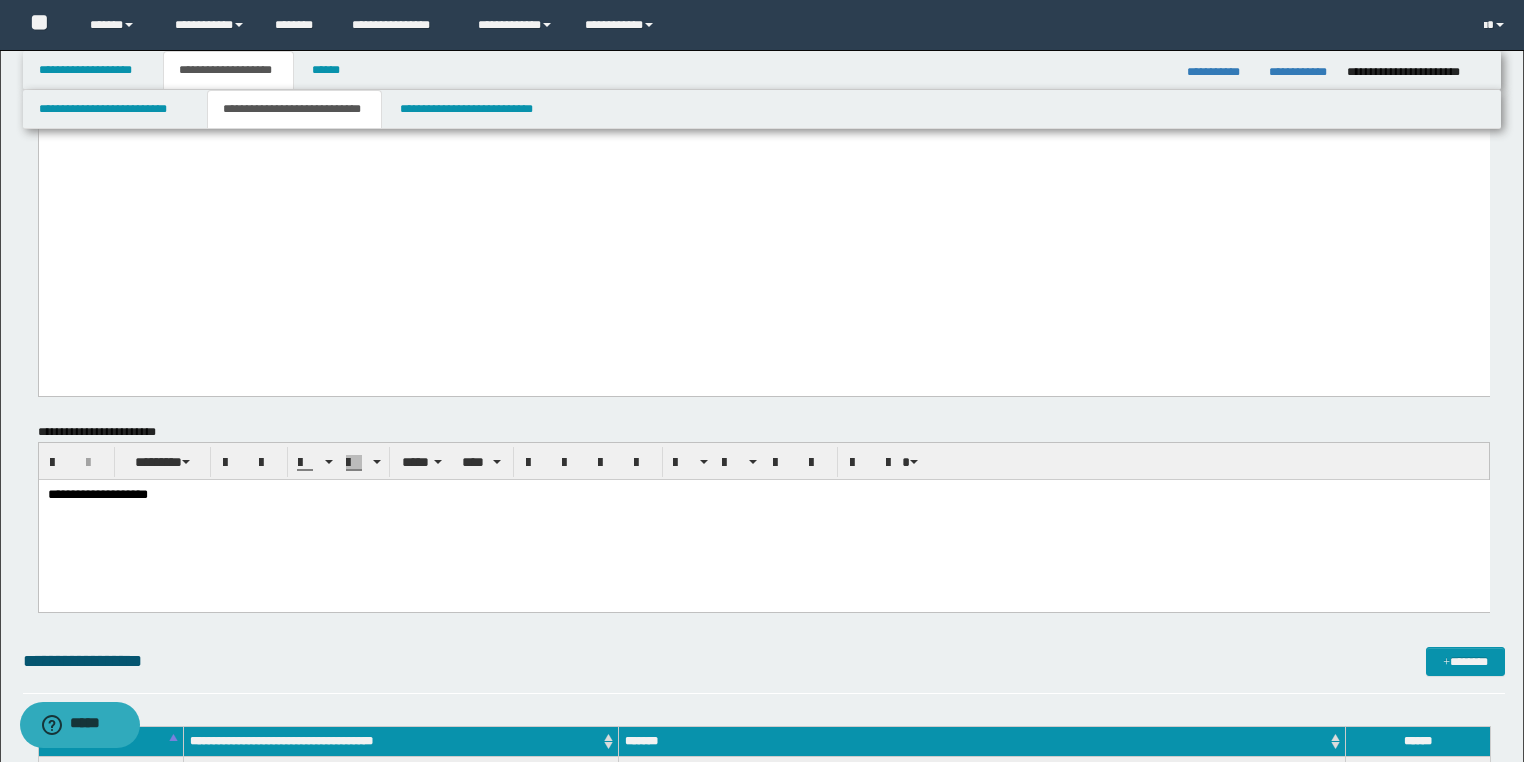 click on "**********" at bounding box center (763, 494) 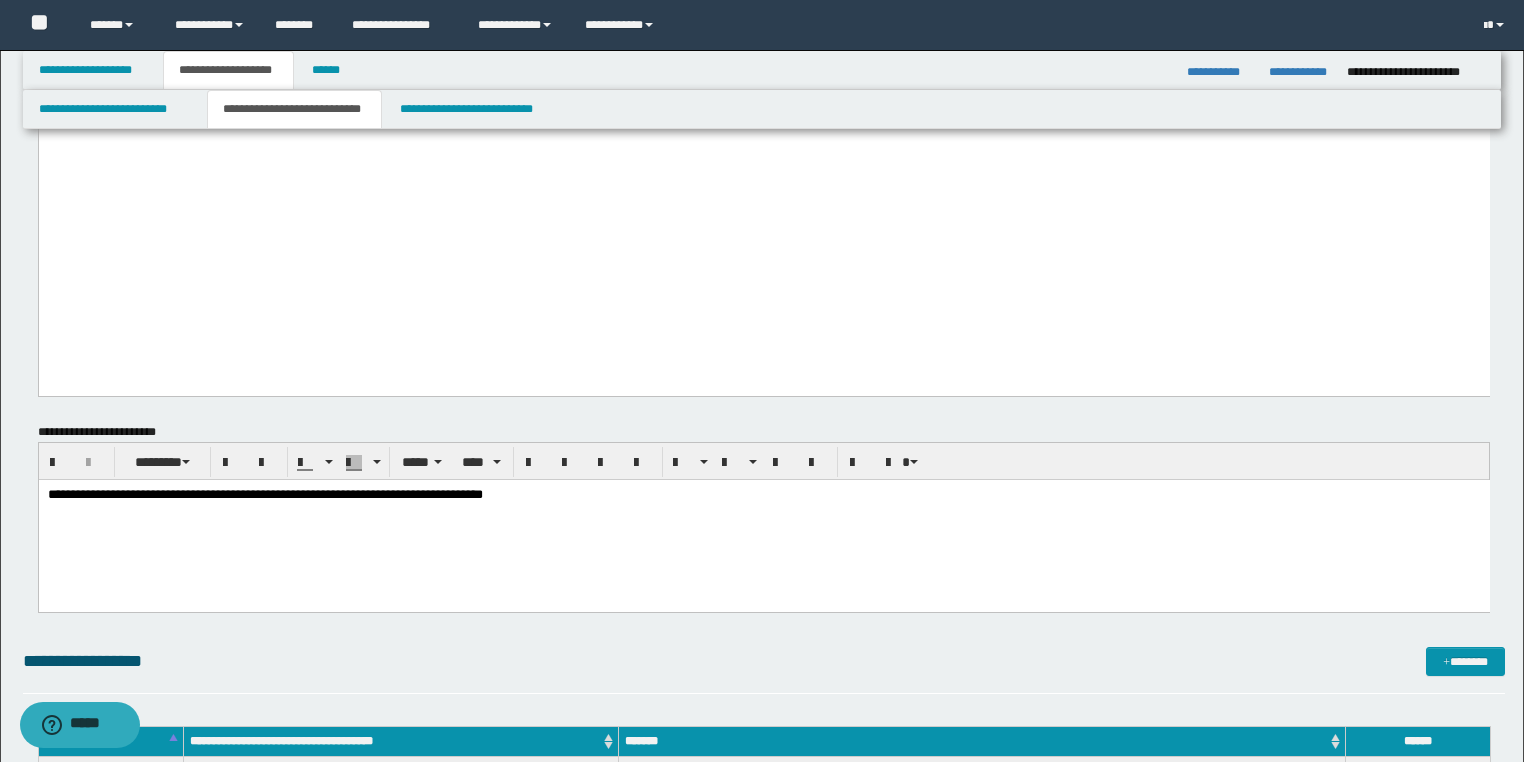 click on "**********" at bounding box center (264, 493) 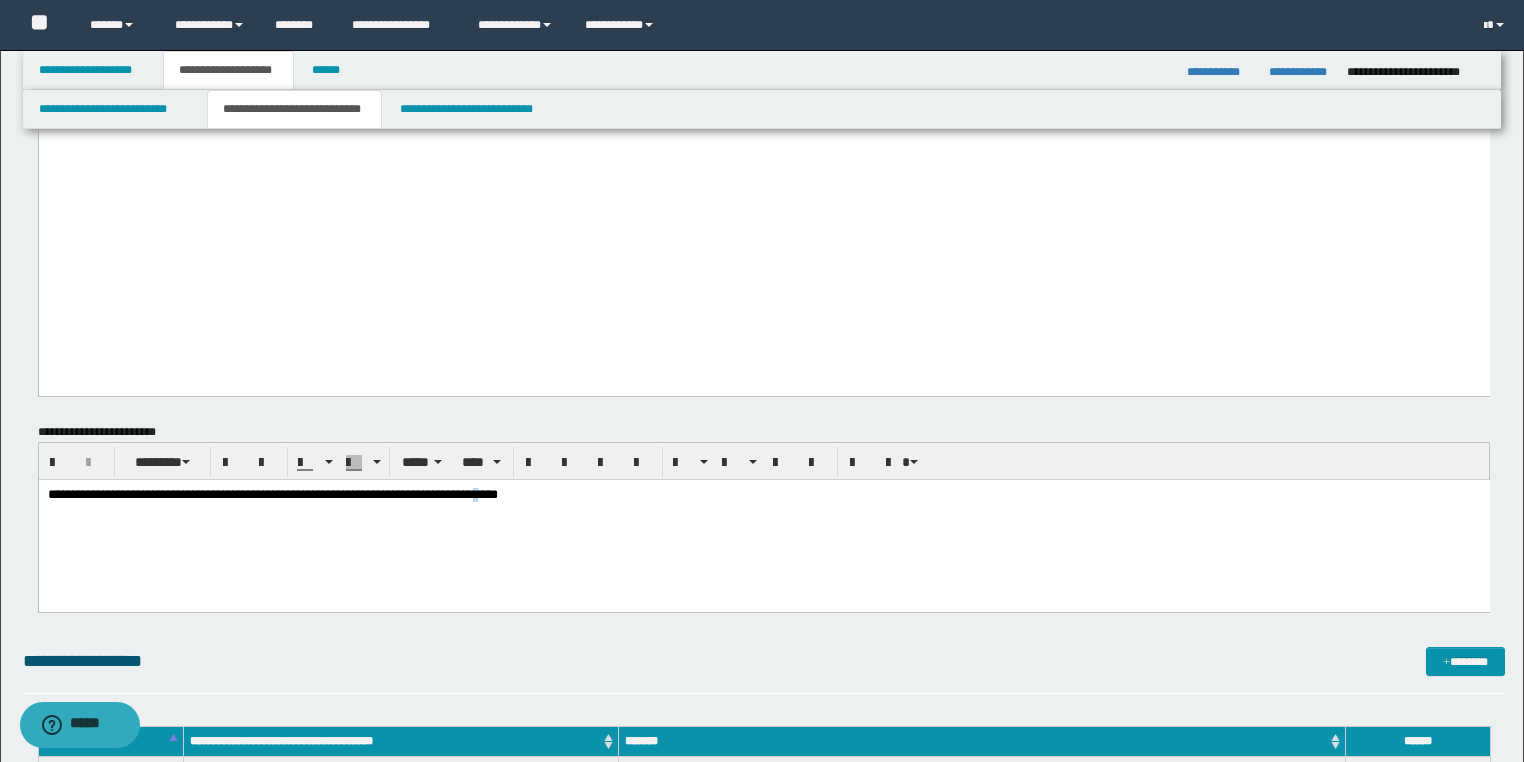 click on "**********" at bounding box center (272, 493) 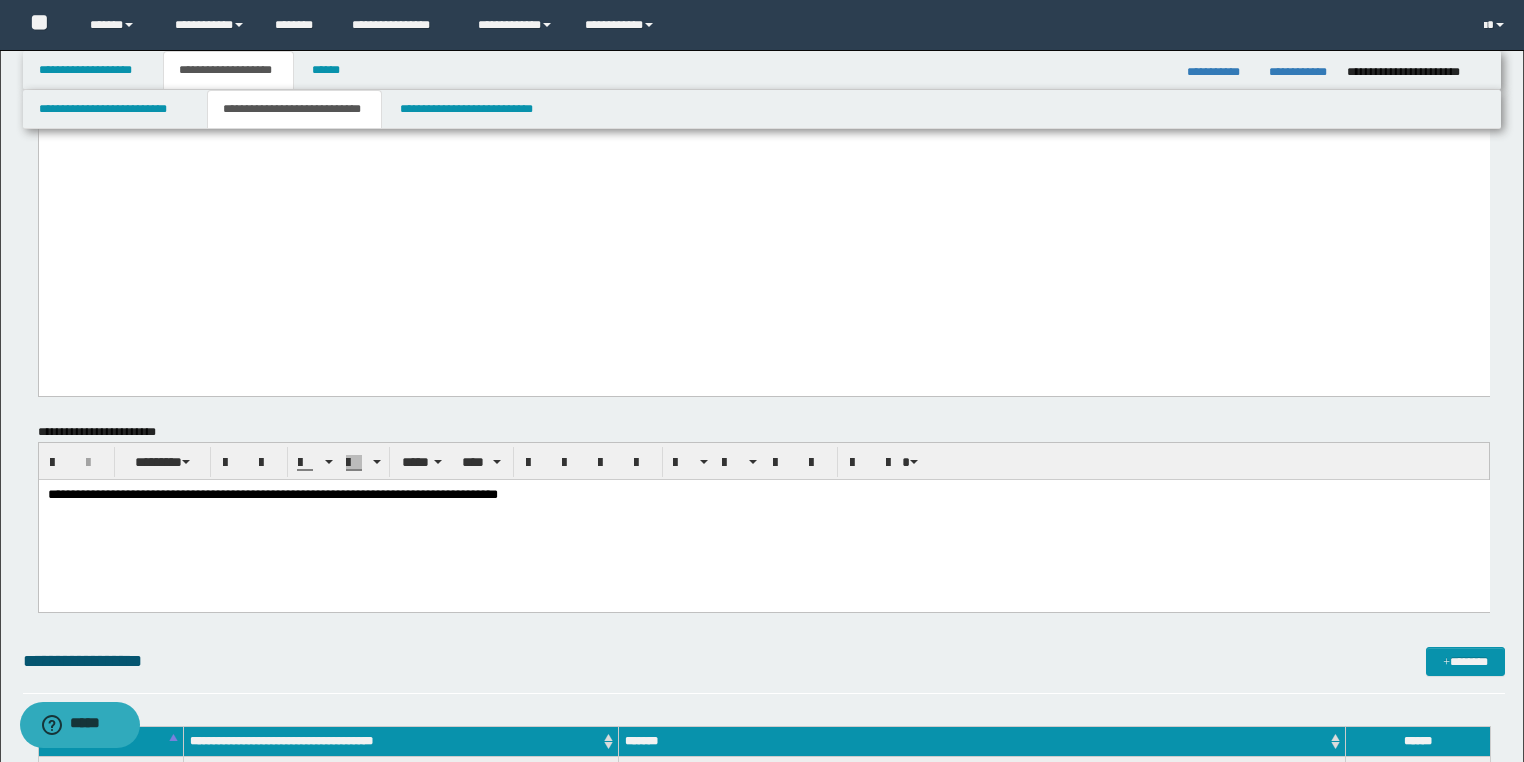 click on "**********" at bounding box center (763, 494) 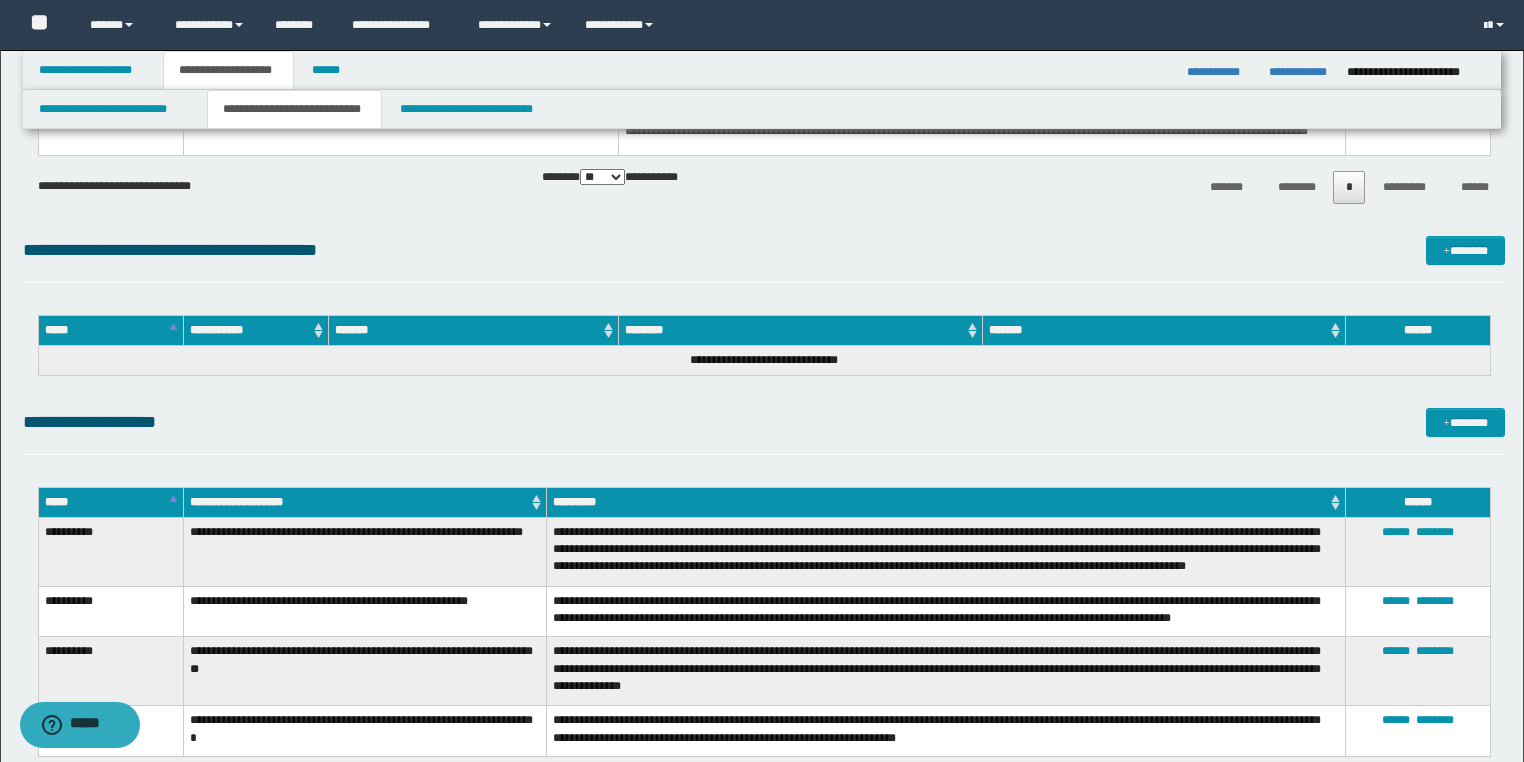 scroll, scrollTop: 3408, scrollLeft: 0, axis: vertical 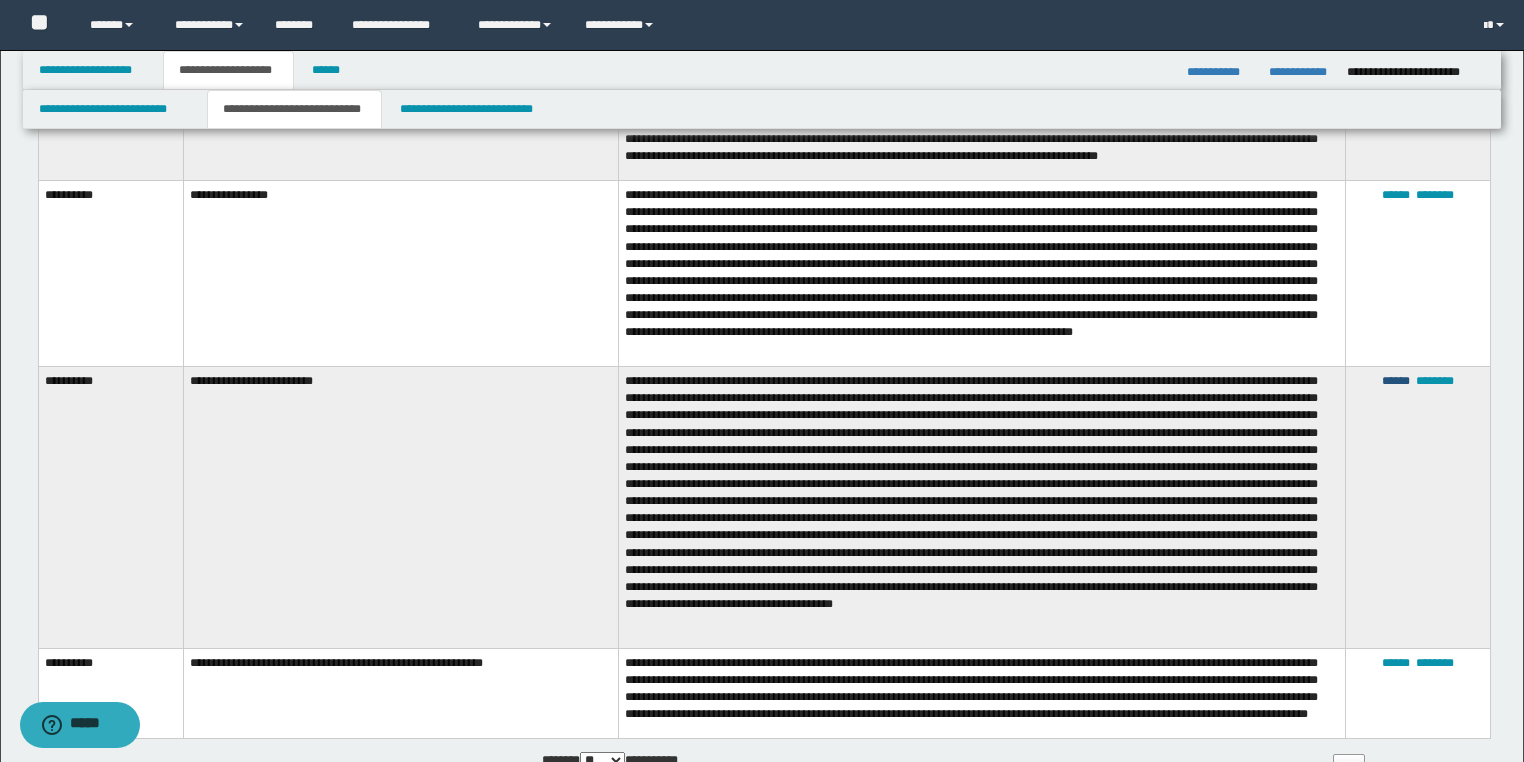 click on "******" at bounding box center (1396, 381) 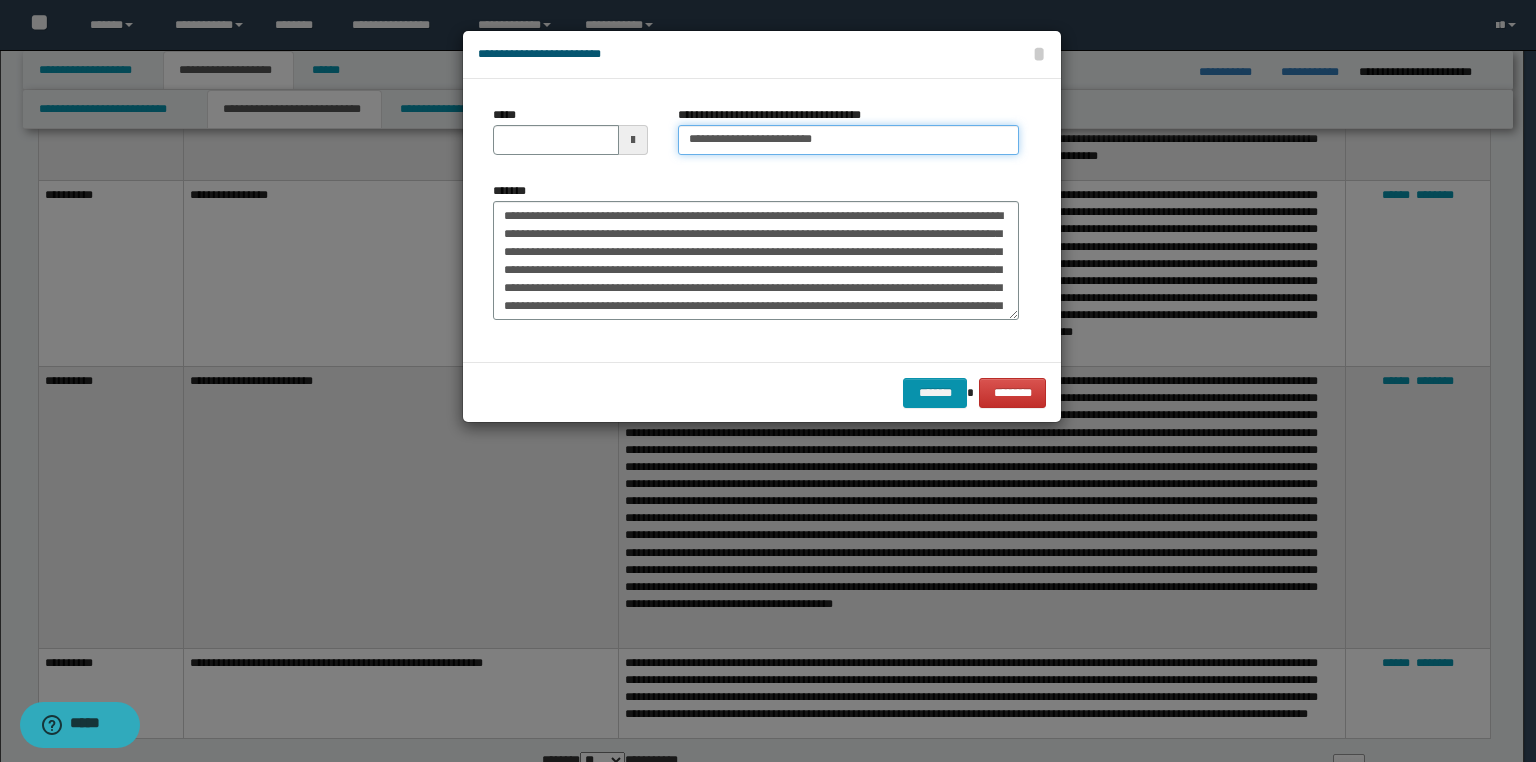 click on "**********" at bounding box center (848, 140) 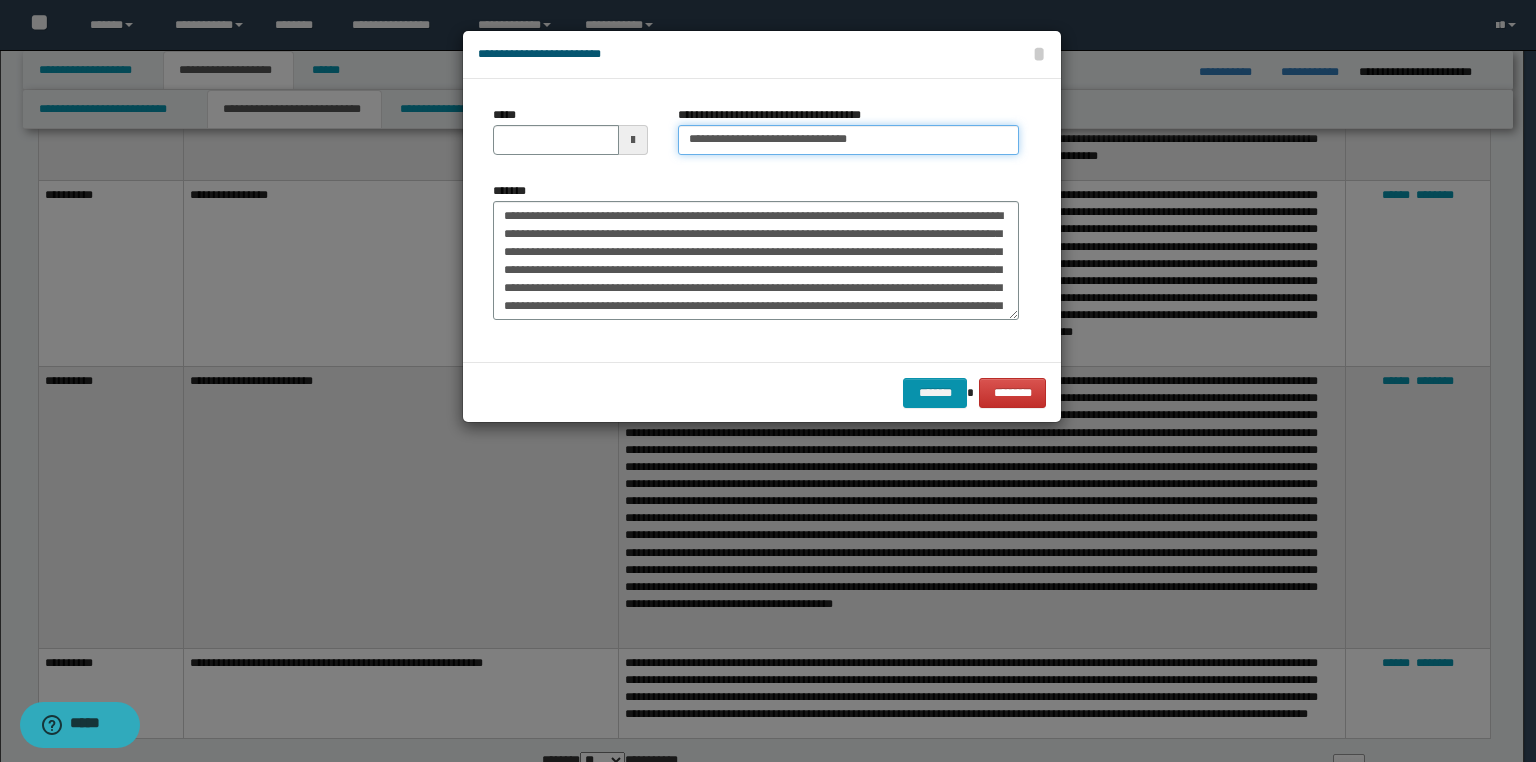 paste on "**********" 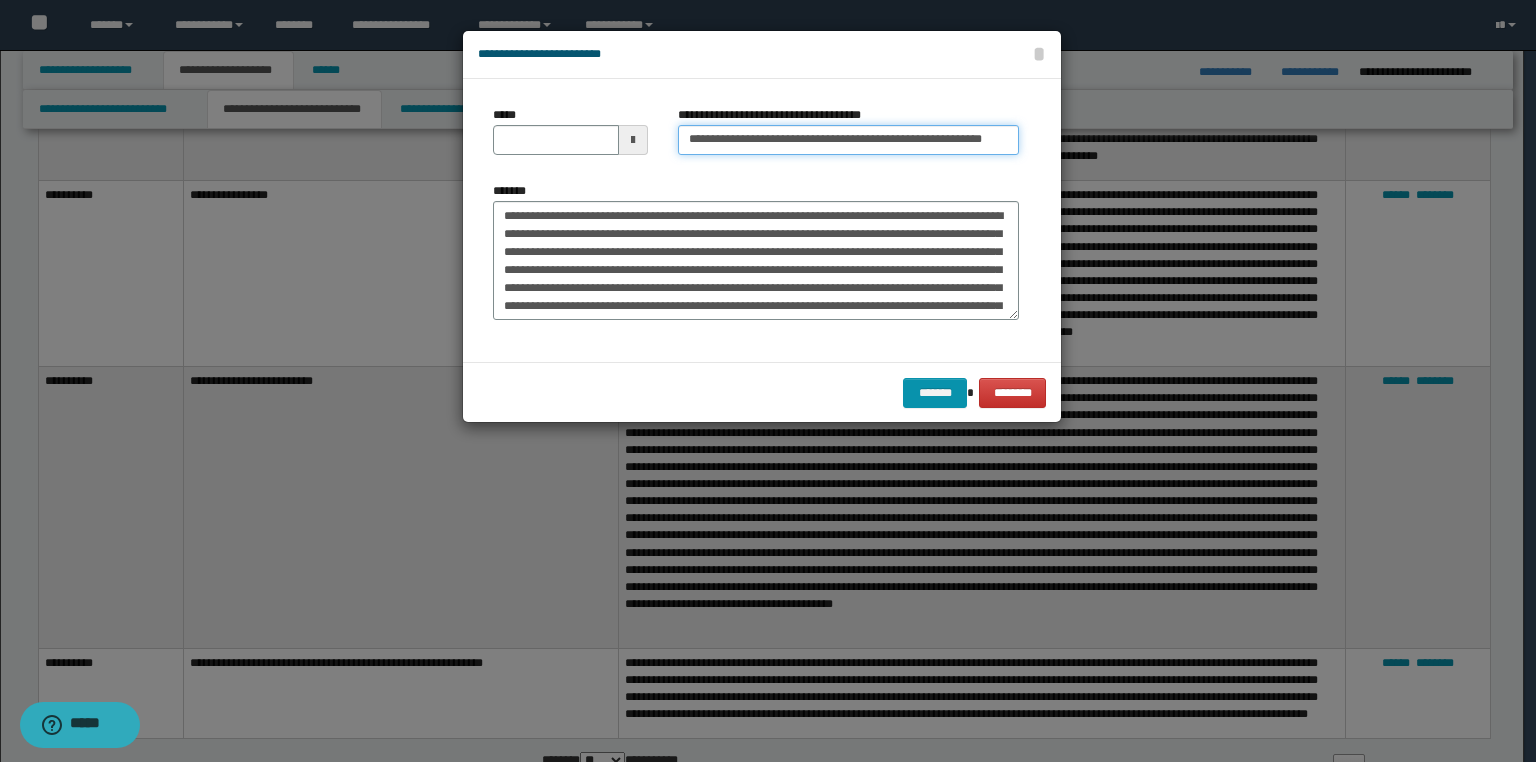 scroll, scrollTop: 0, scrollLeft: 6, axis: horizontal 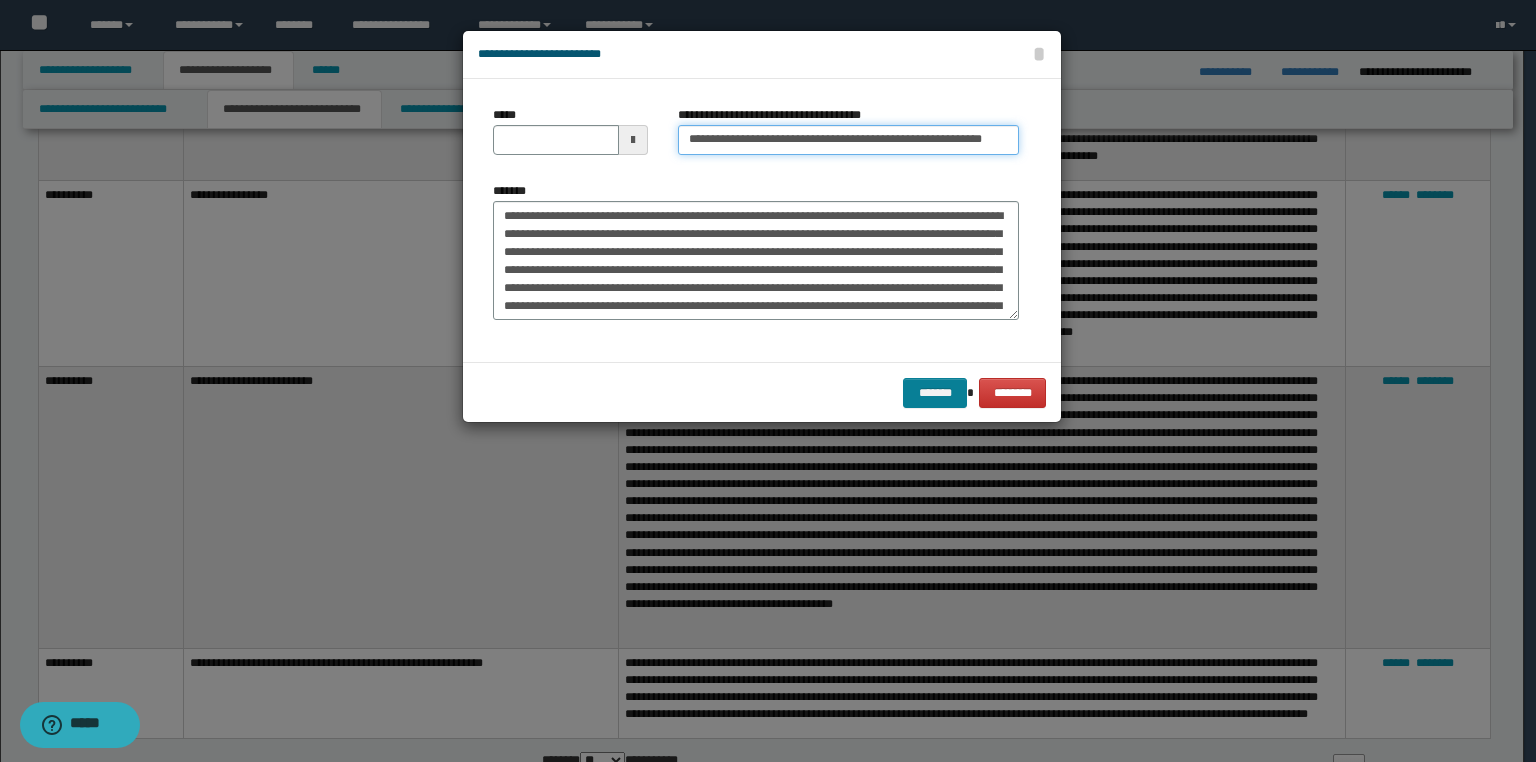 type on "**********" 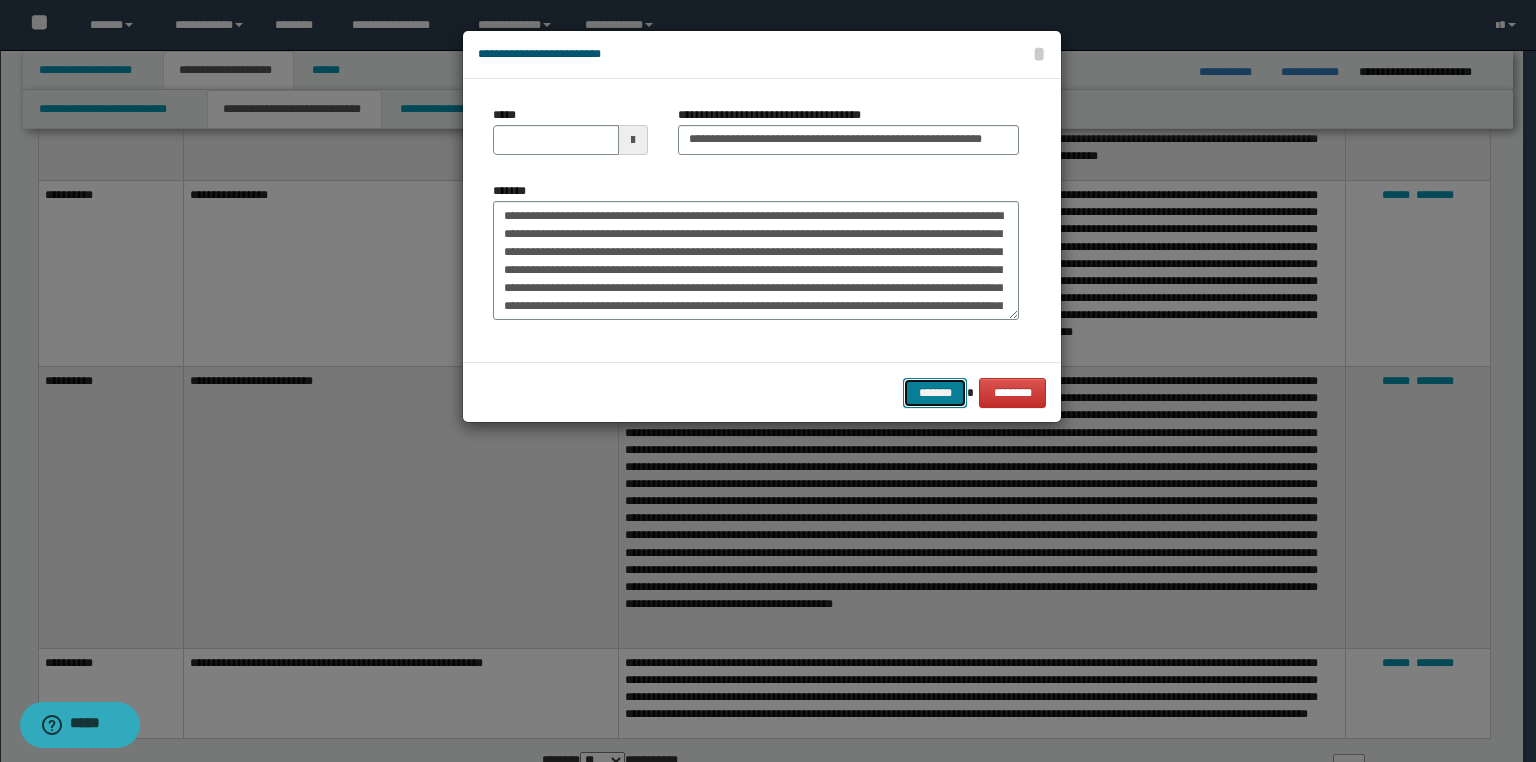 click on "*******" at bounding box center [935, 393] 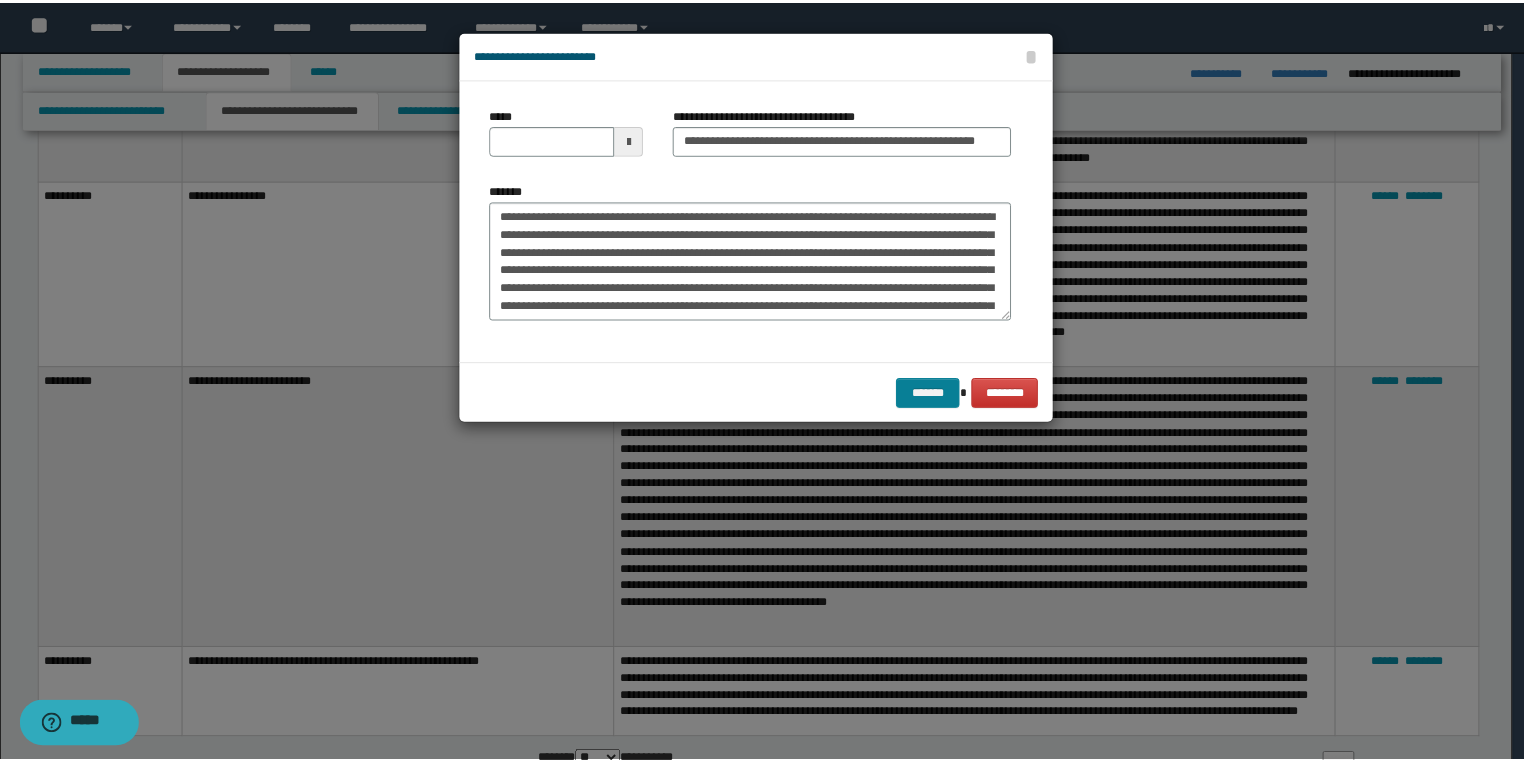 scroll, scrollTop: 0, scrollLeft: 0, axis: both 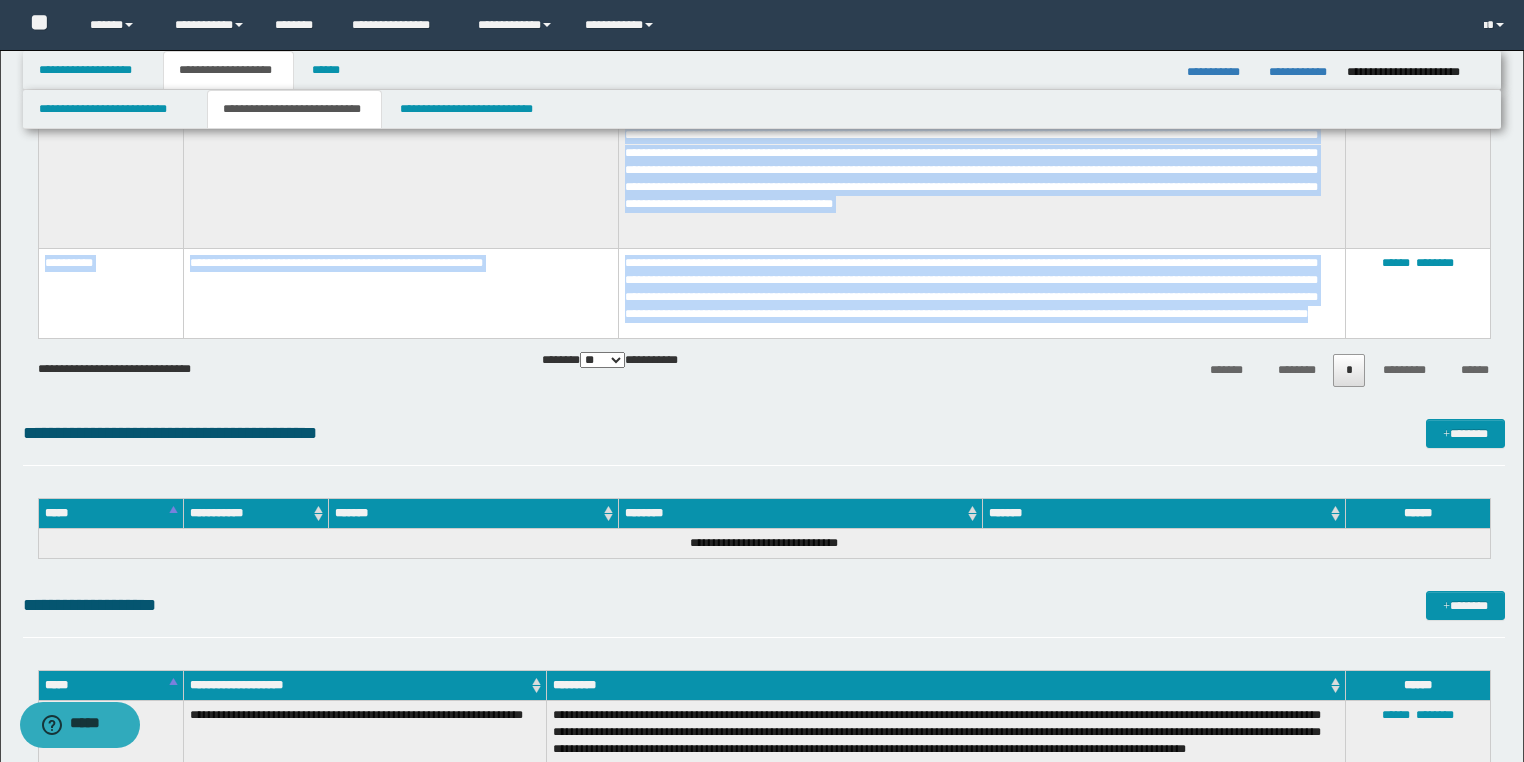 drag, startPoint x: 56, startPoint y: 322, endPoint x: 1370, endPoint y: 281, distance: 1314.6395 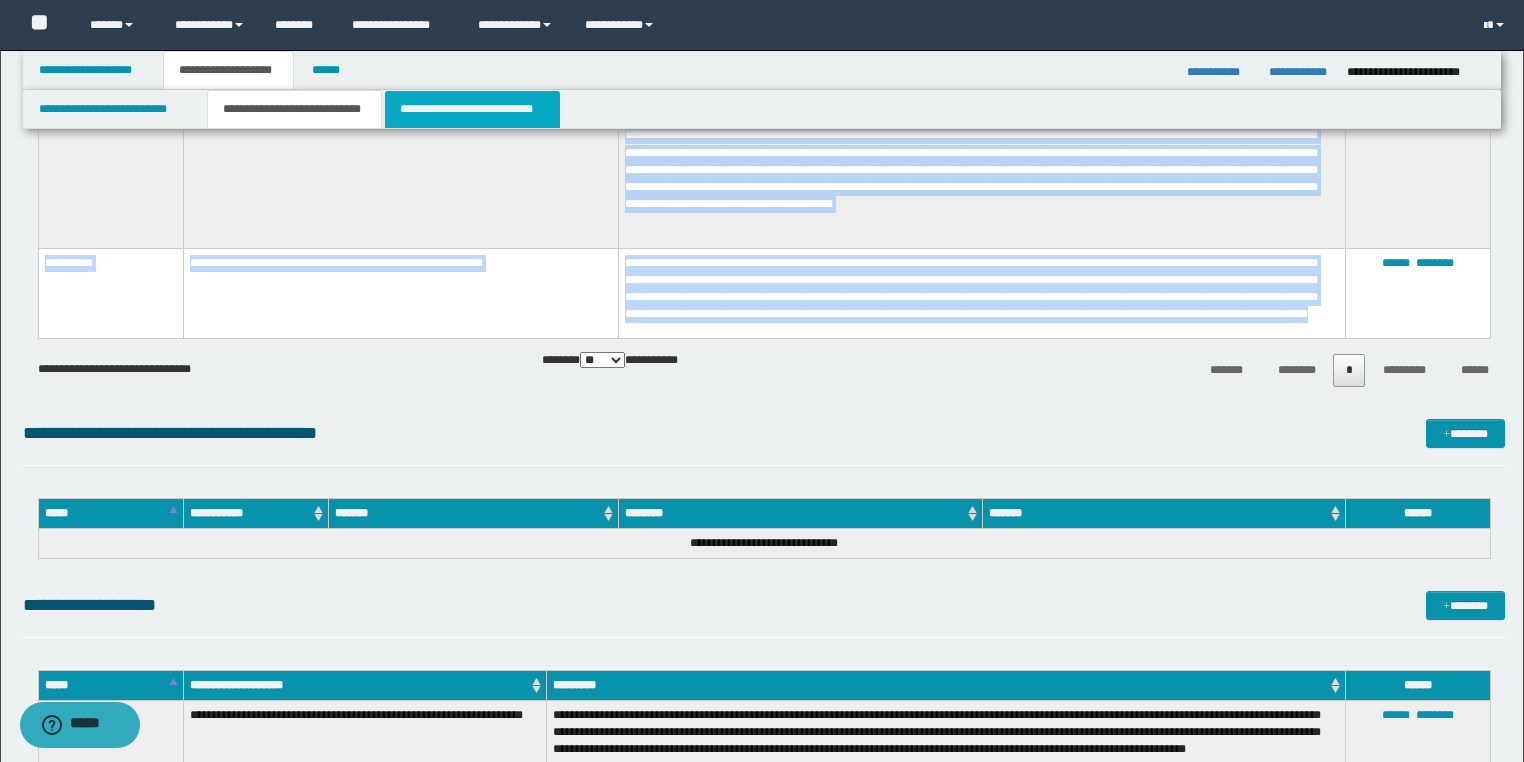 click on "**********" at bounding box center (472, 109) 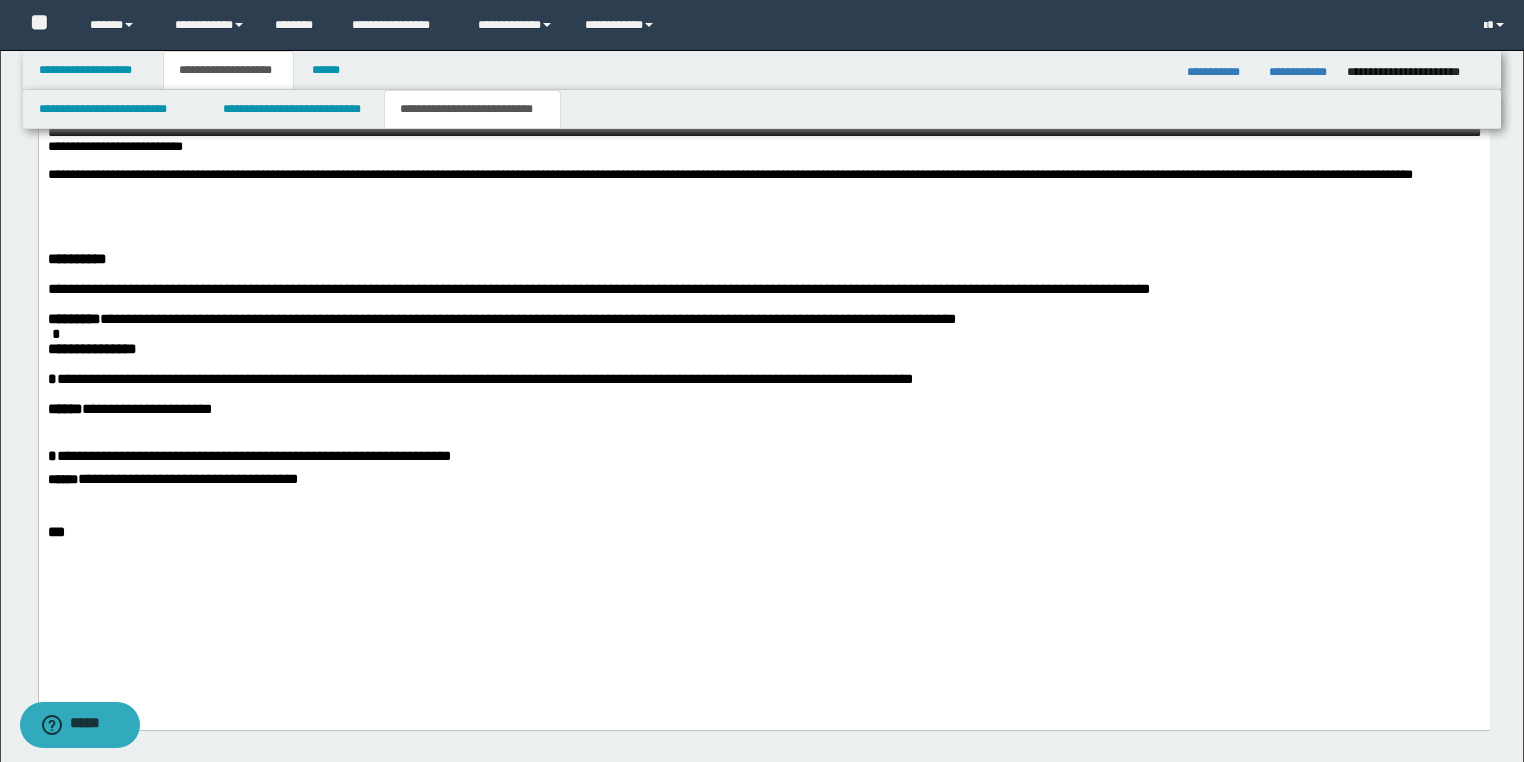 scroll, scrollTop: 1174, scrollLeft: 0, axis: vertical 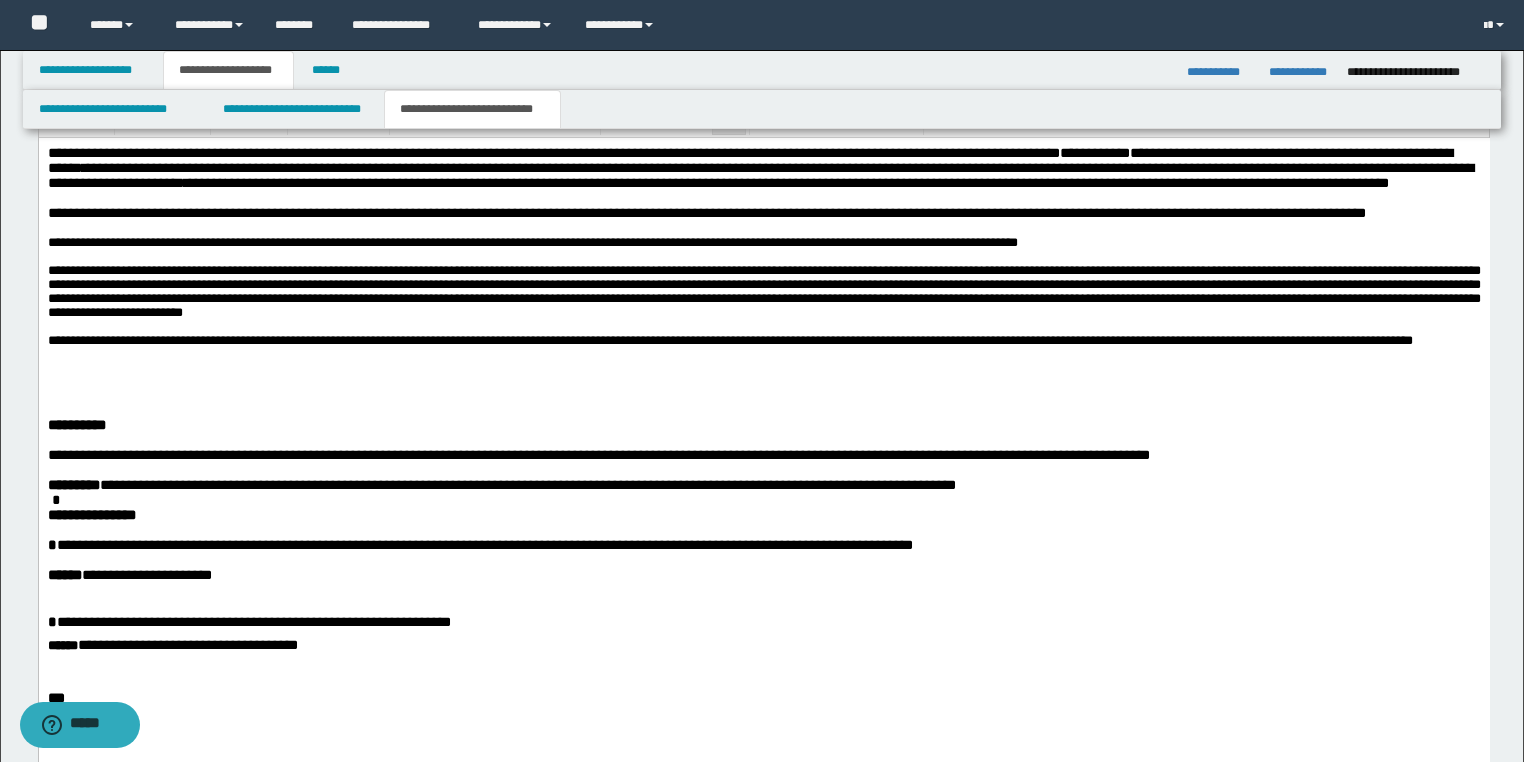 click at bounding box center [763, 369] 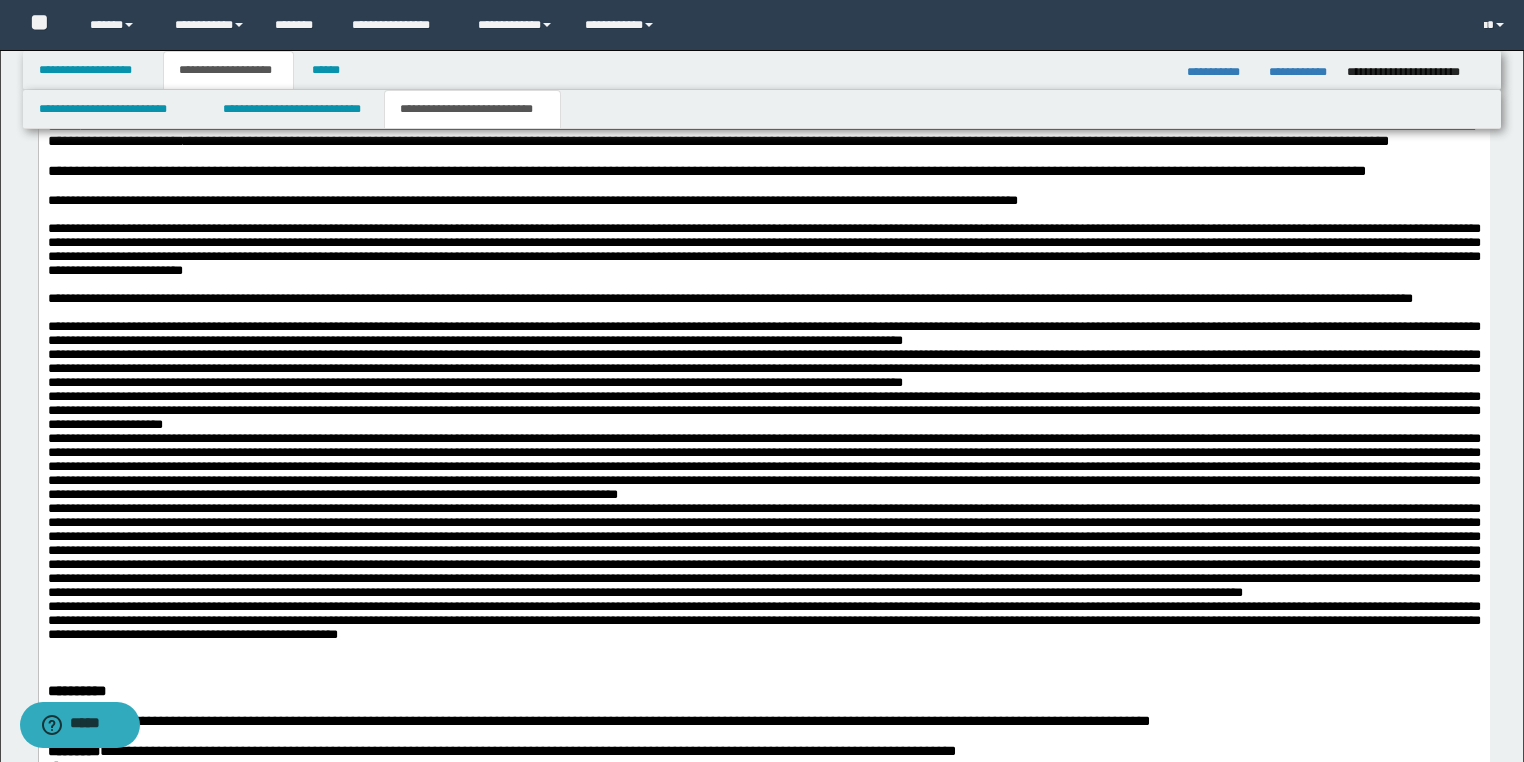 scroll, scrollTop: 1254, scrollLeft: 0, axis: vertical 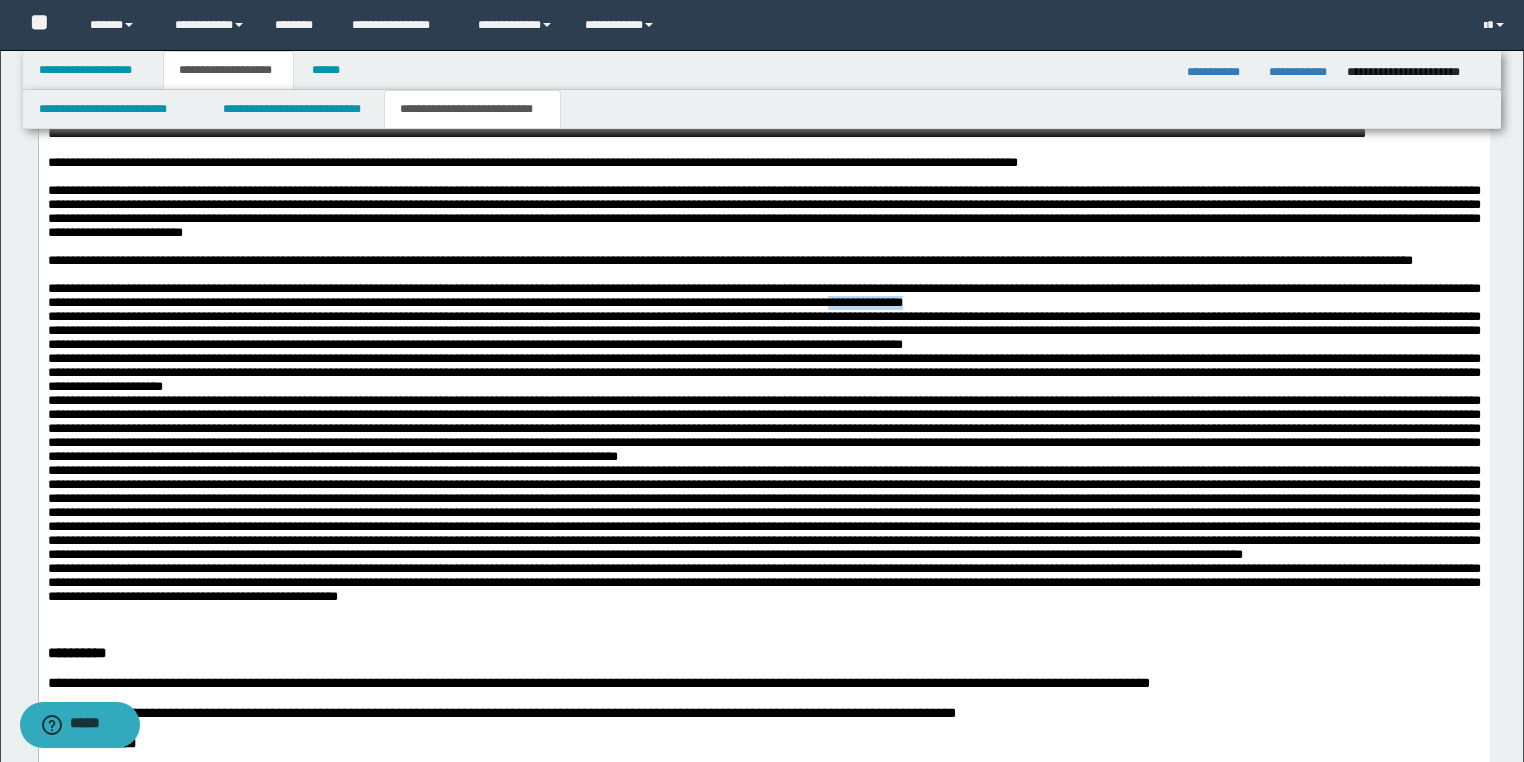 drag, startPoint x: 1133, startPoint y: 354, endPoint x: 1045, endPoint y: 354, distance: 88 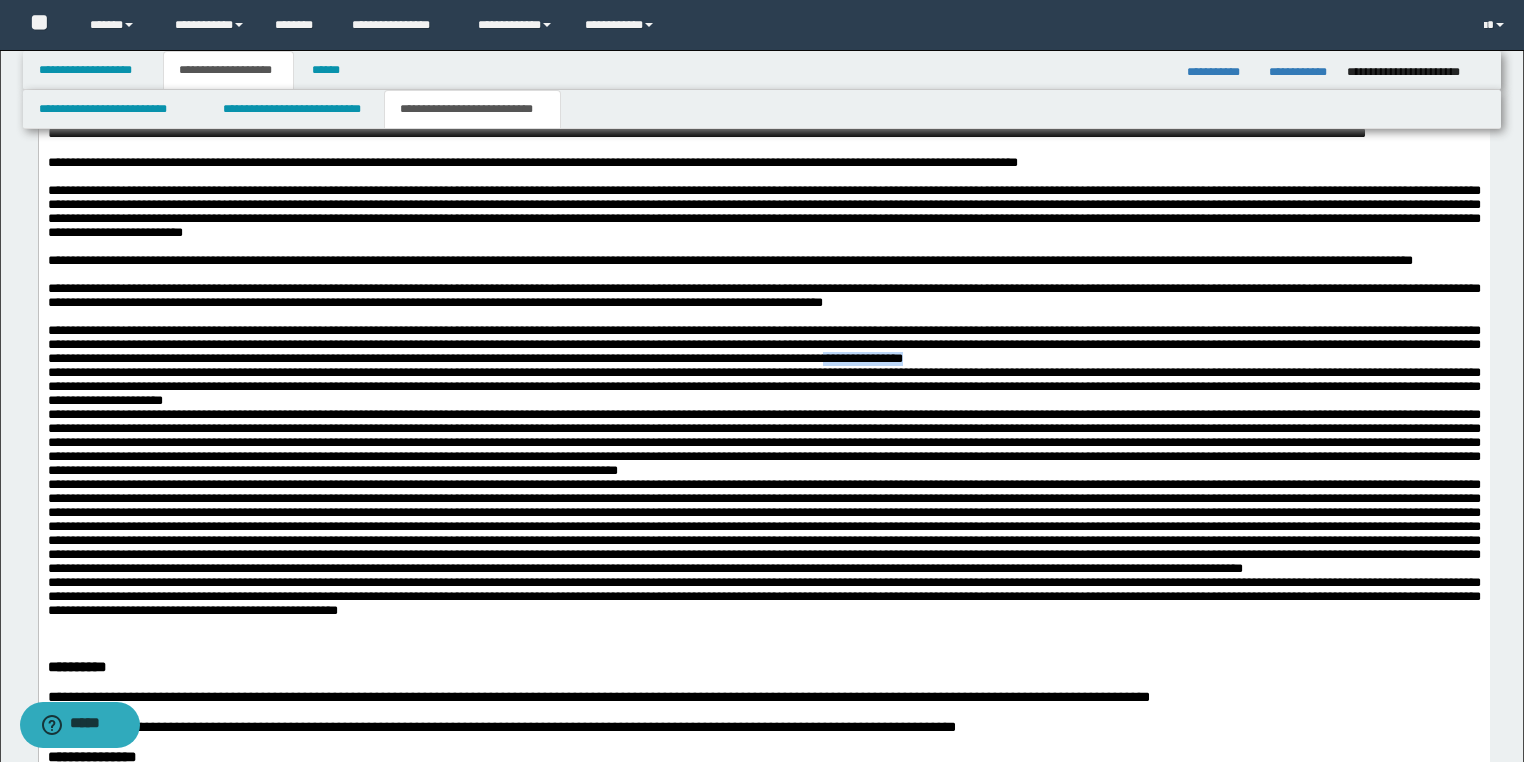 drag, startPoint x: 1092, startPoint y: 418, endPoint x: 1063, endPoint y: 418, distance: 29 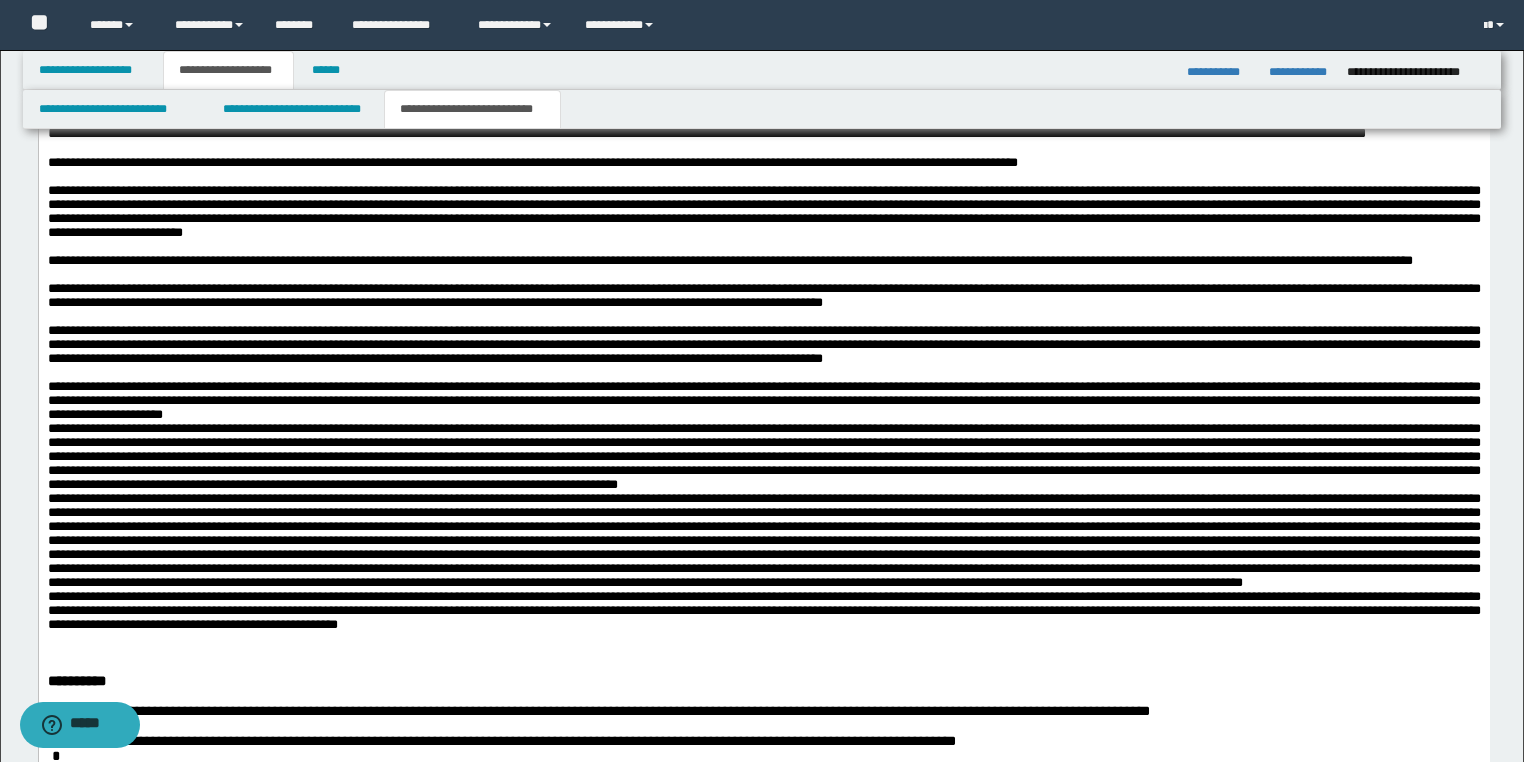 scroll, scrollTop: 1494, scrollLeft: 0, axis: vertical 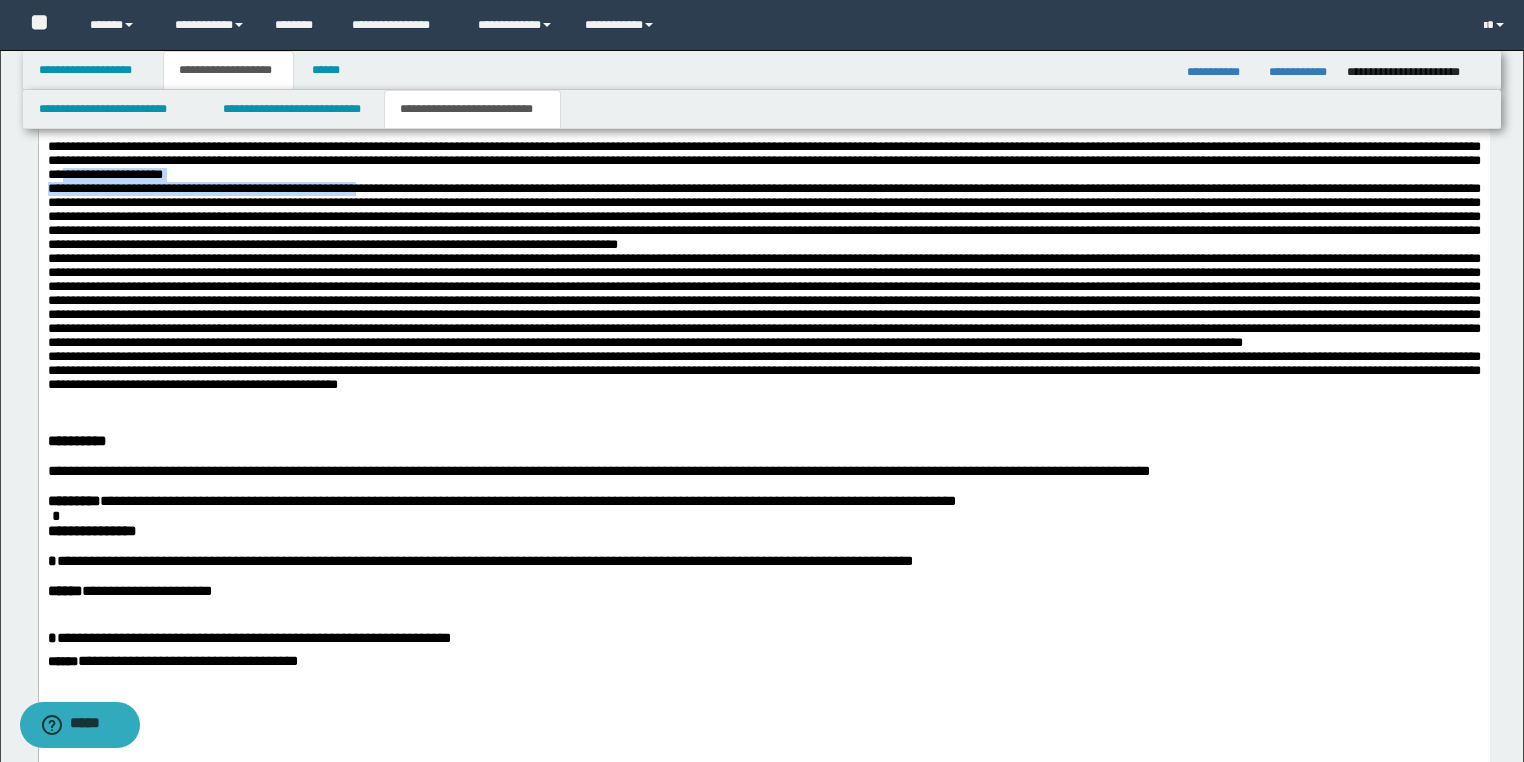 drag, startPoint x: 406, startPoint y: 248, endPoint x: 418, endPoint y: 254, distance: 13.416408 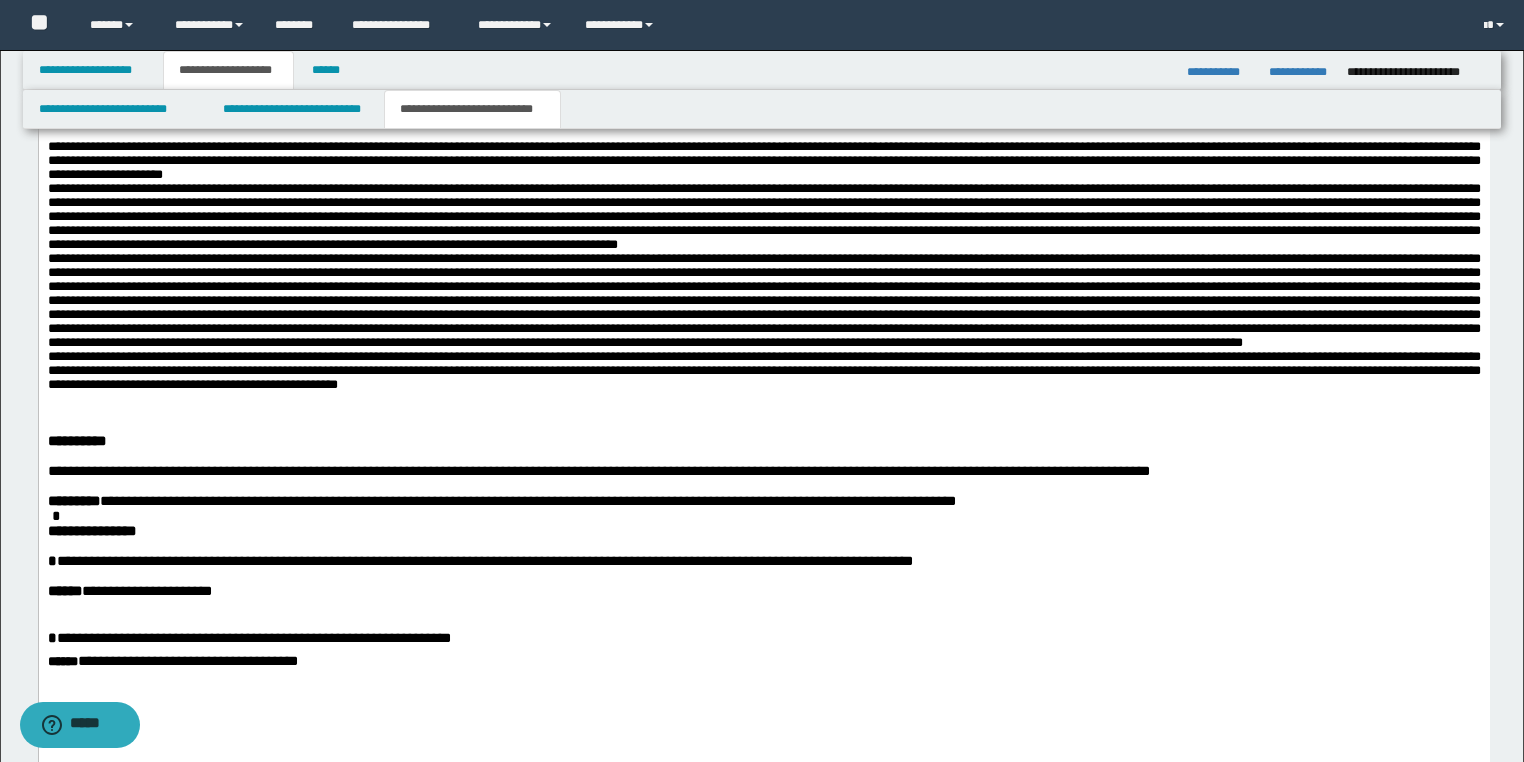click on "**********" at bounding box center [763, 266] 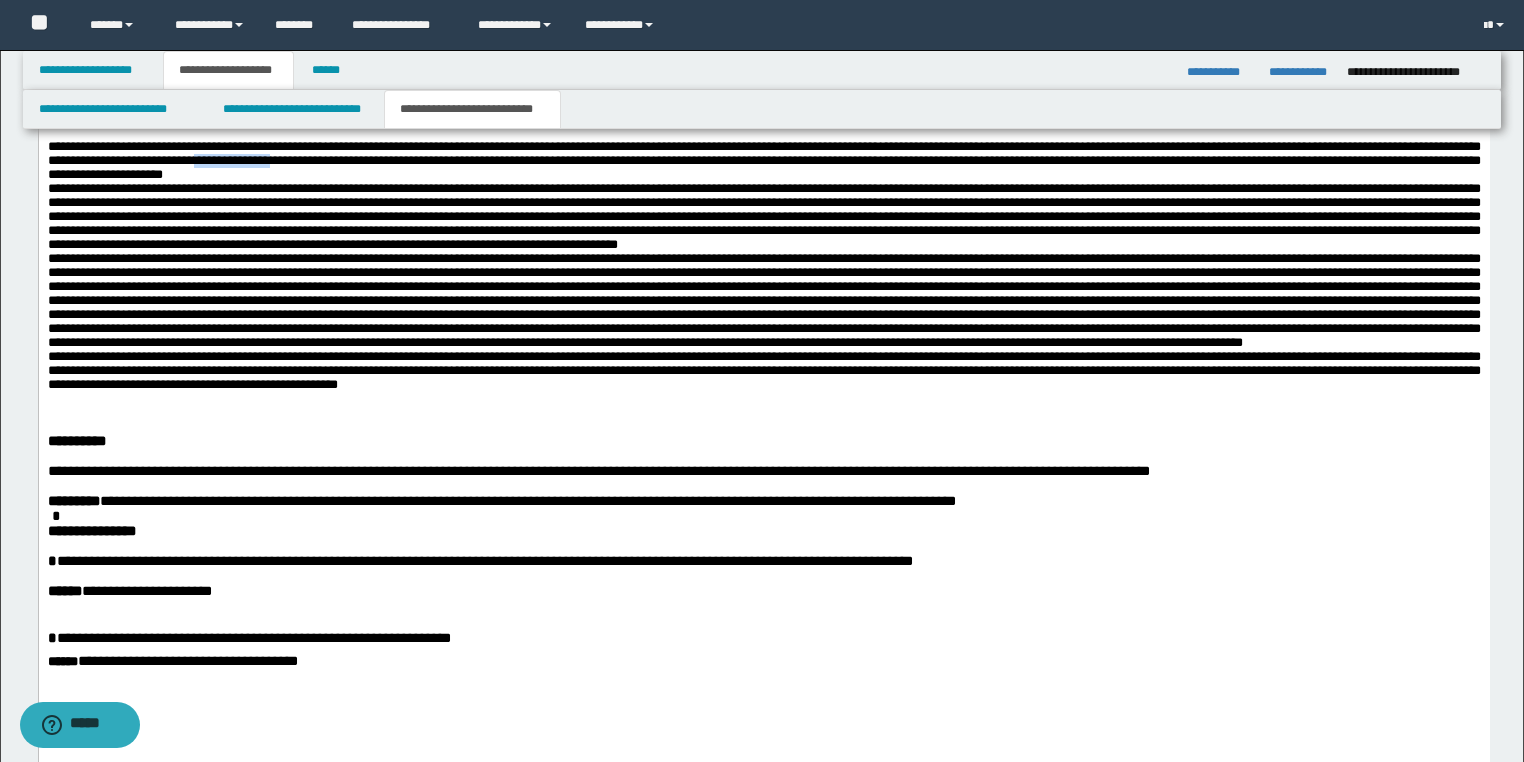 drag, startPoint x: 415, startPoint y: 223, endPoint x: 347, endPoint y: 231, distance: 68.46897 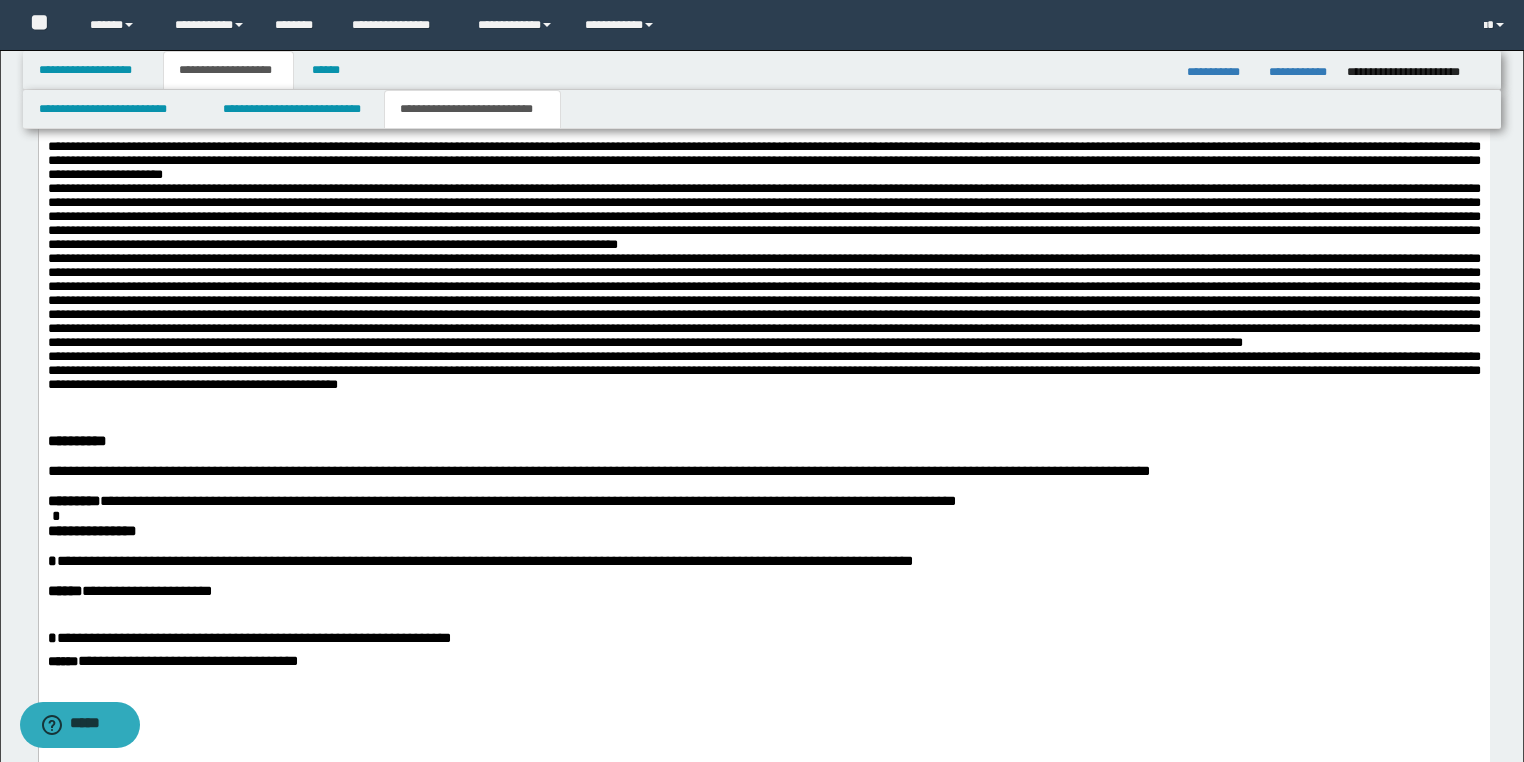 click on "**********" at bounding box center [763, 260] 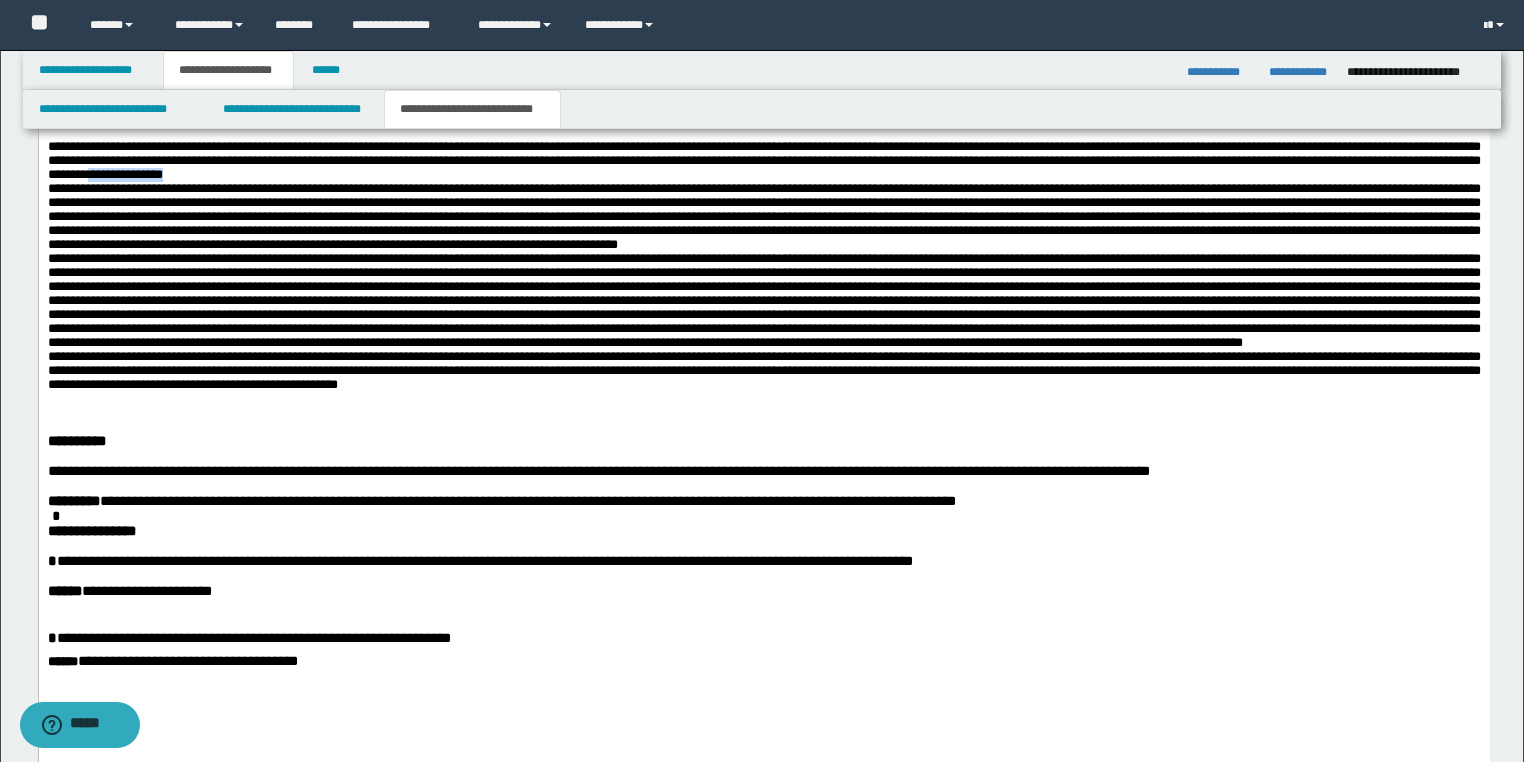drag, startPoint x: 375, startPoint y: 243, endPoint x: 307, endPoint y: 241, distance: 68.0294 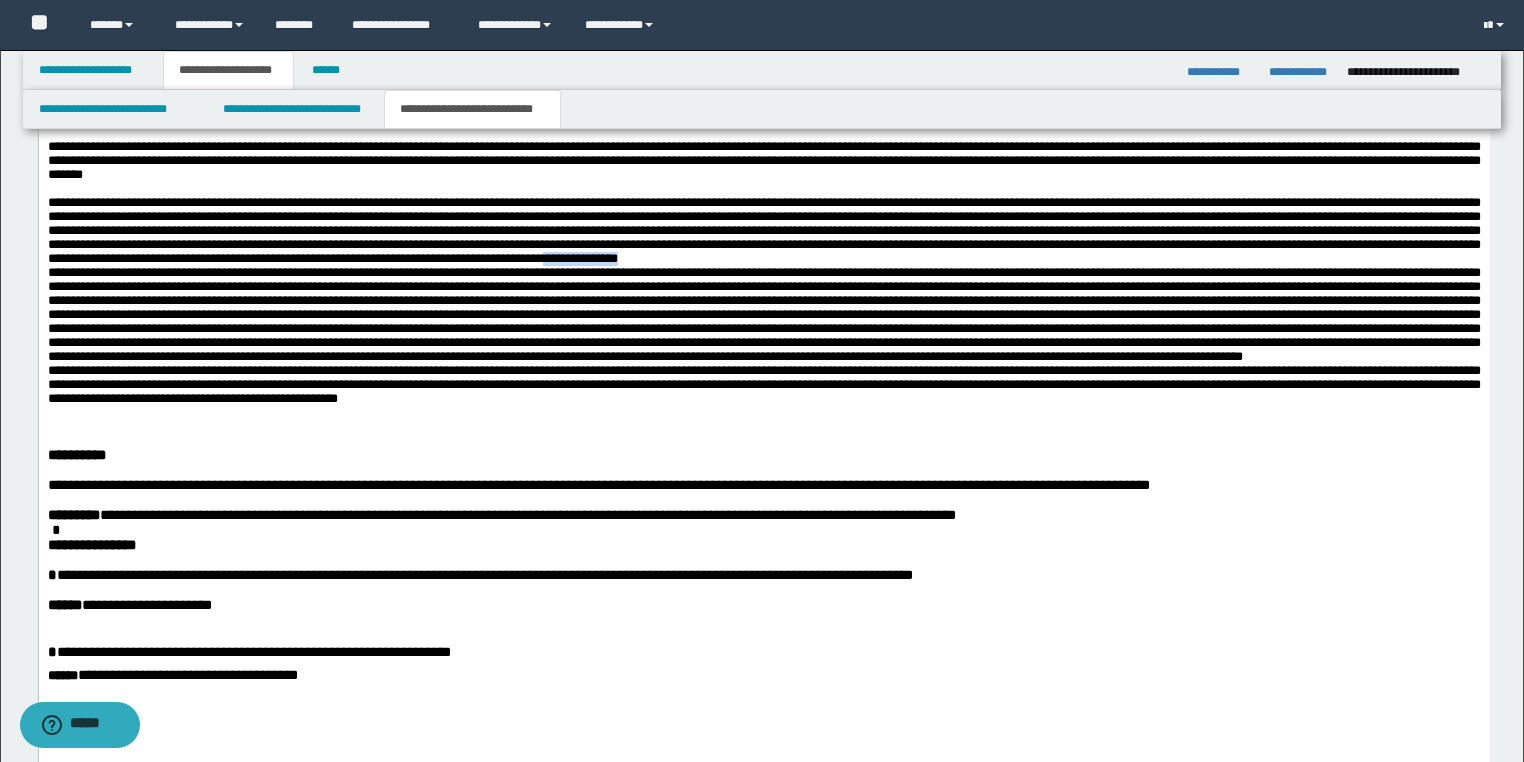 drag, startPoint x: 1153, startPoint y: 336, endPoint x: 1046, endPoint y: 329, distance: 107.22873 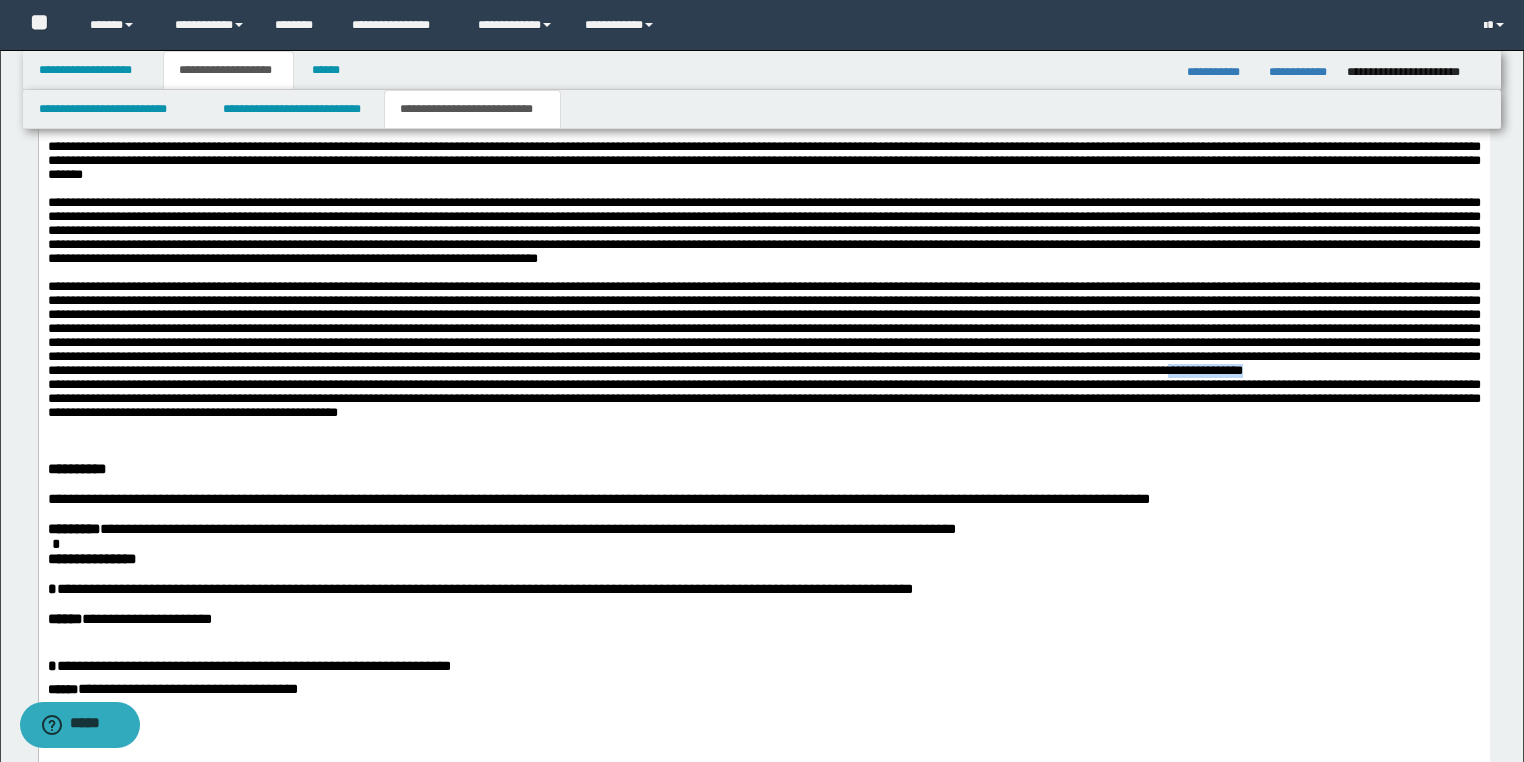drag, startPoint x: 474, startPoint y: 481, endPoint x: 435, endPoint y: 476, distance: 39.319206 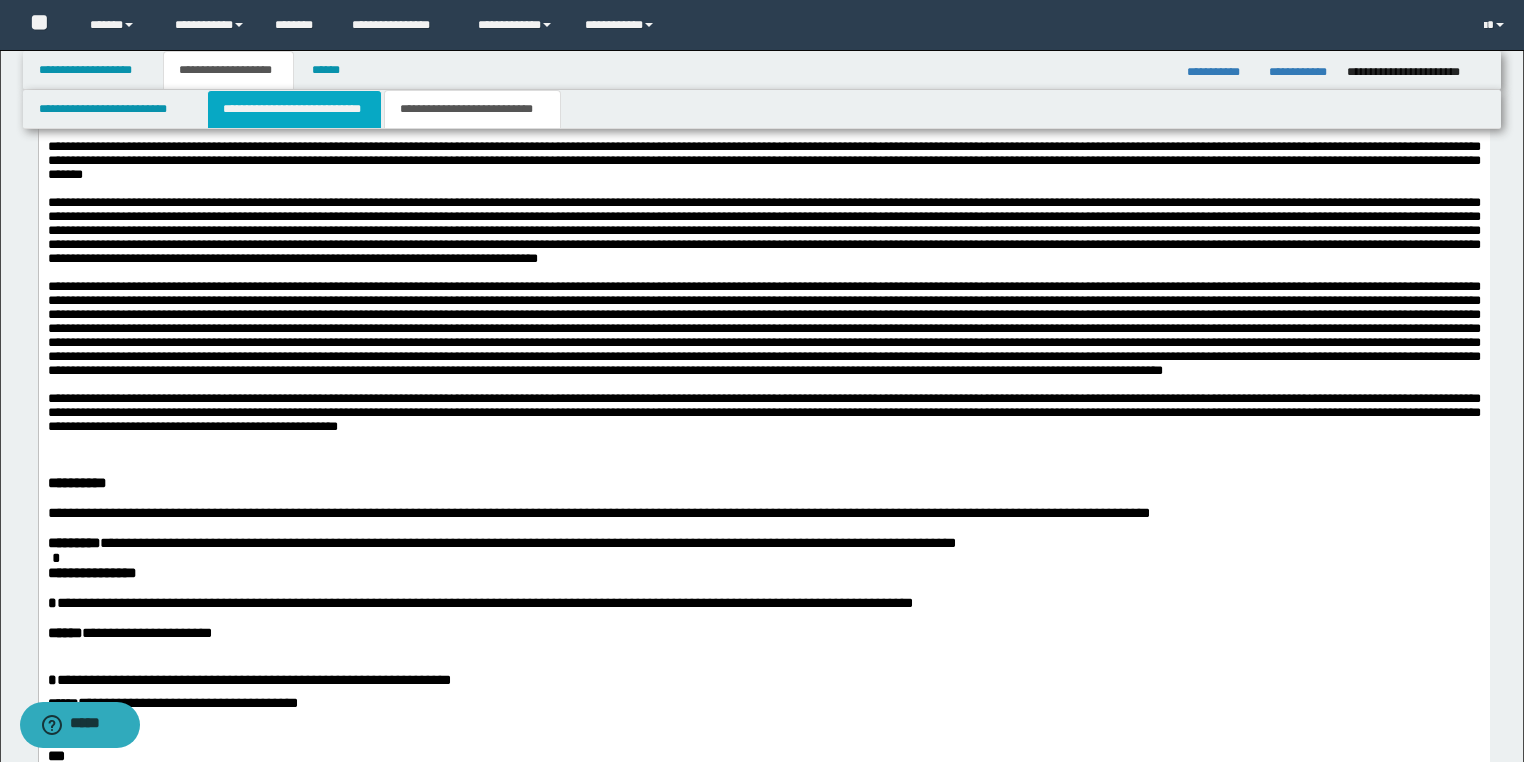 click on "**********" at bounding box center (294, 109) 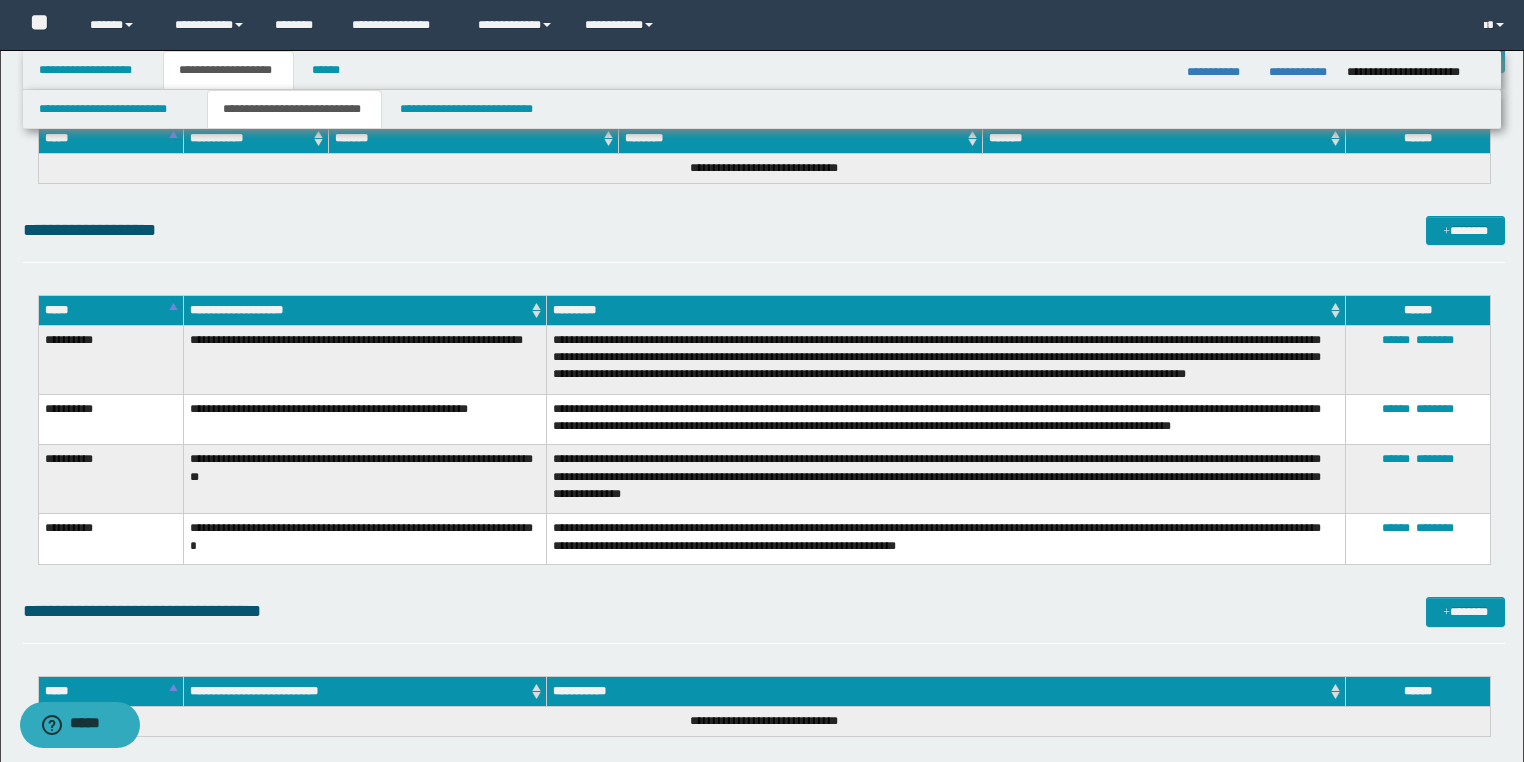 scroll, scrollTop: 3894, scrollLeft: 0, axis: vertical 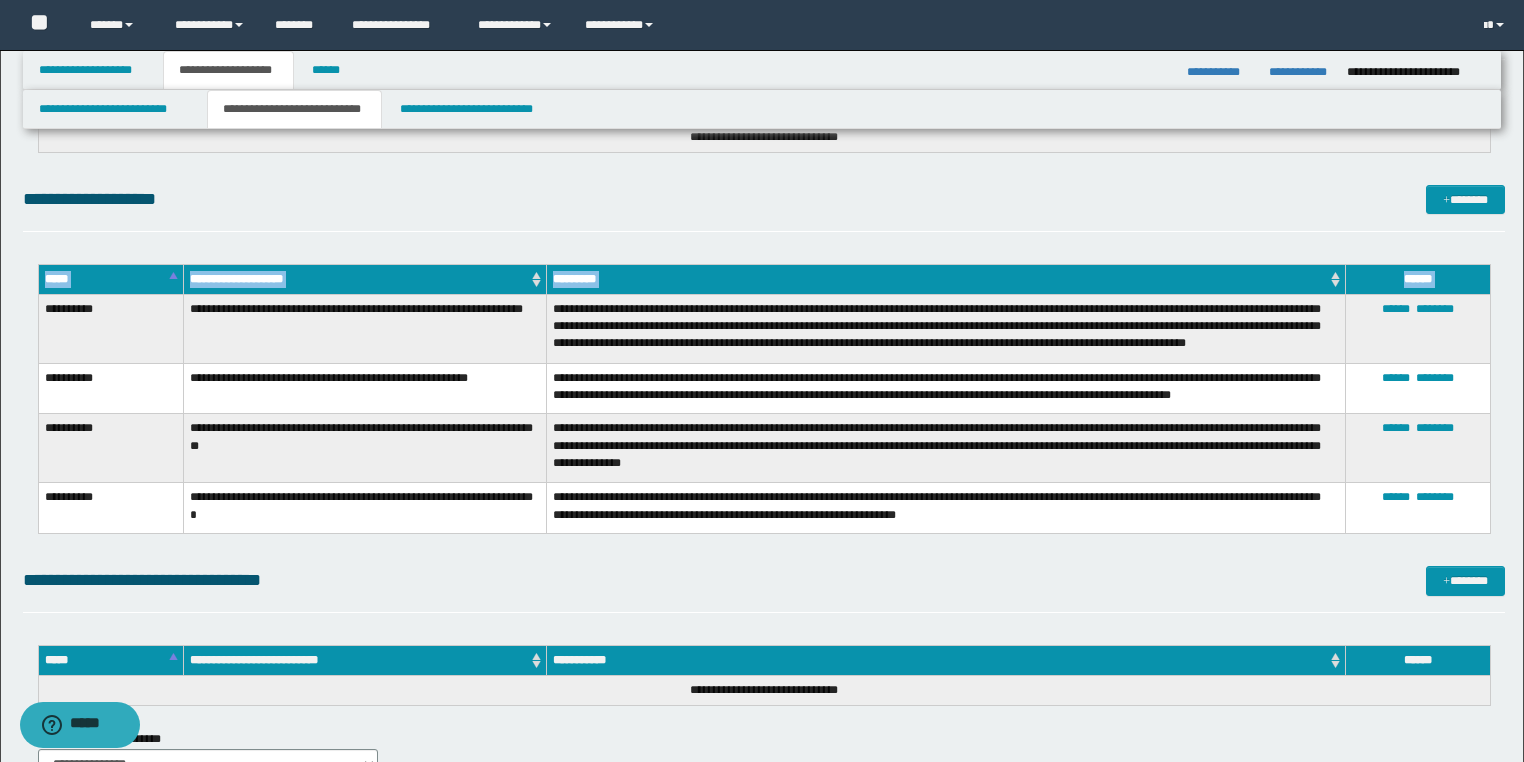 drag, startPoint x: 41, startPoint y: 305, endPoint x: 1002, endPoint y: 533, distance: 987.6766 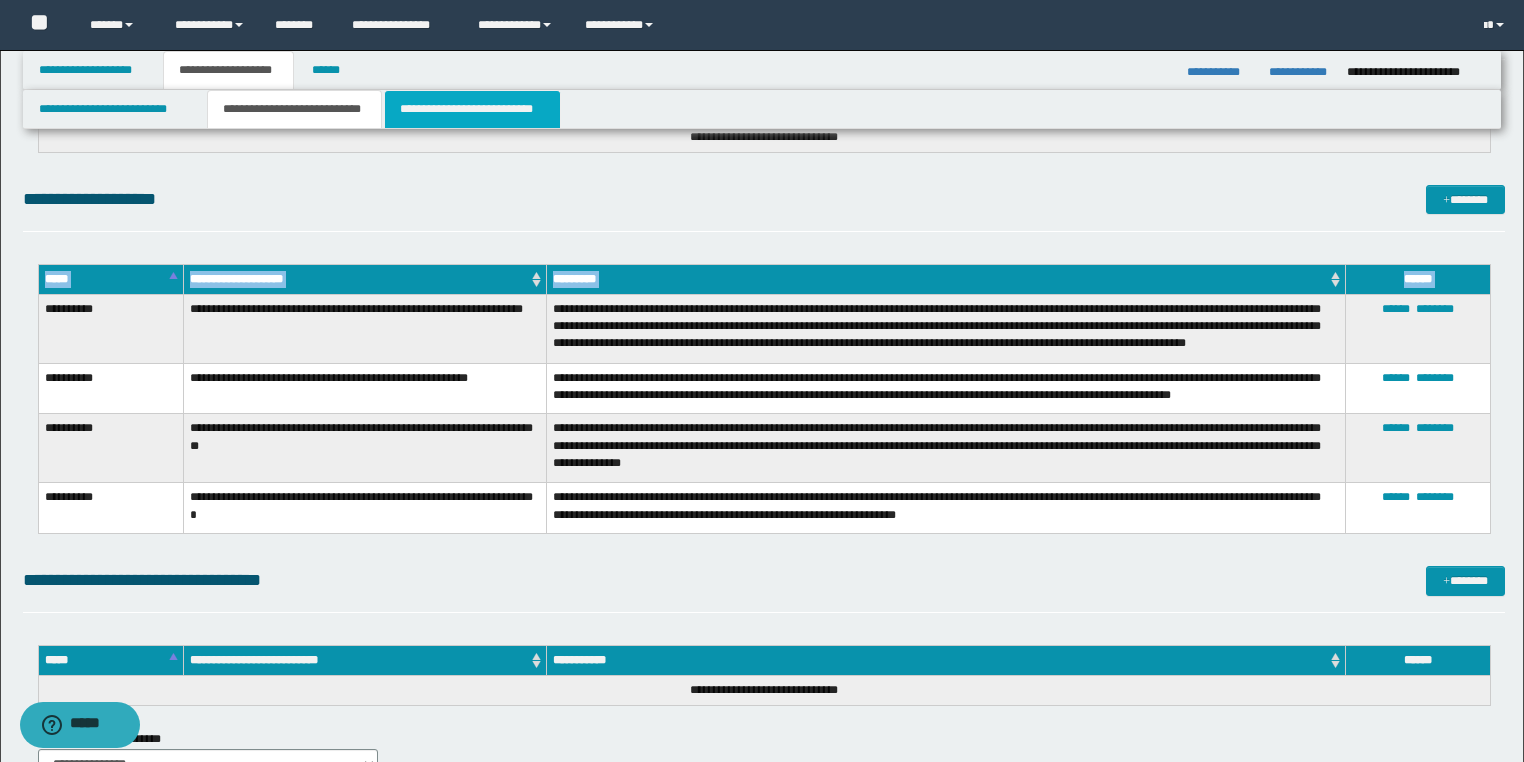 click on "**********" at bounding box center [472, 109] 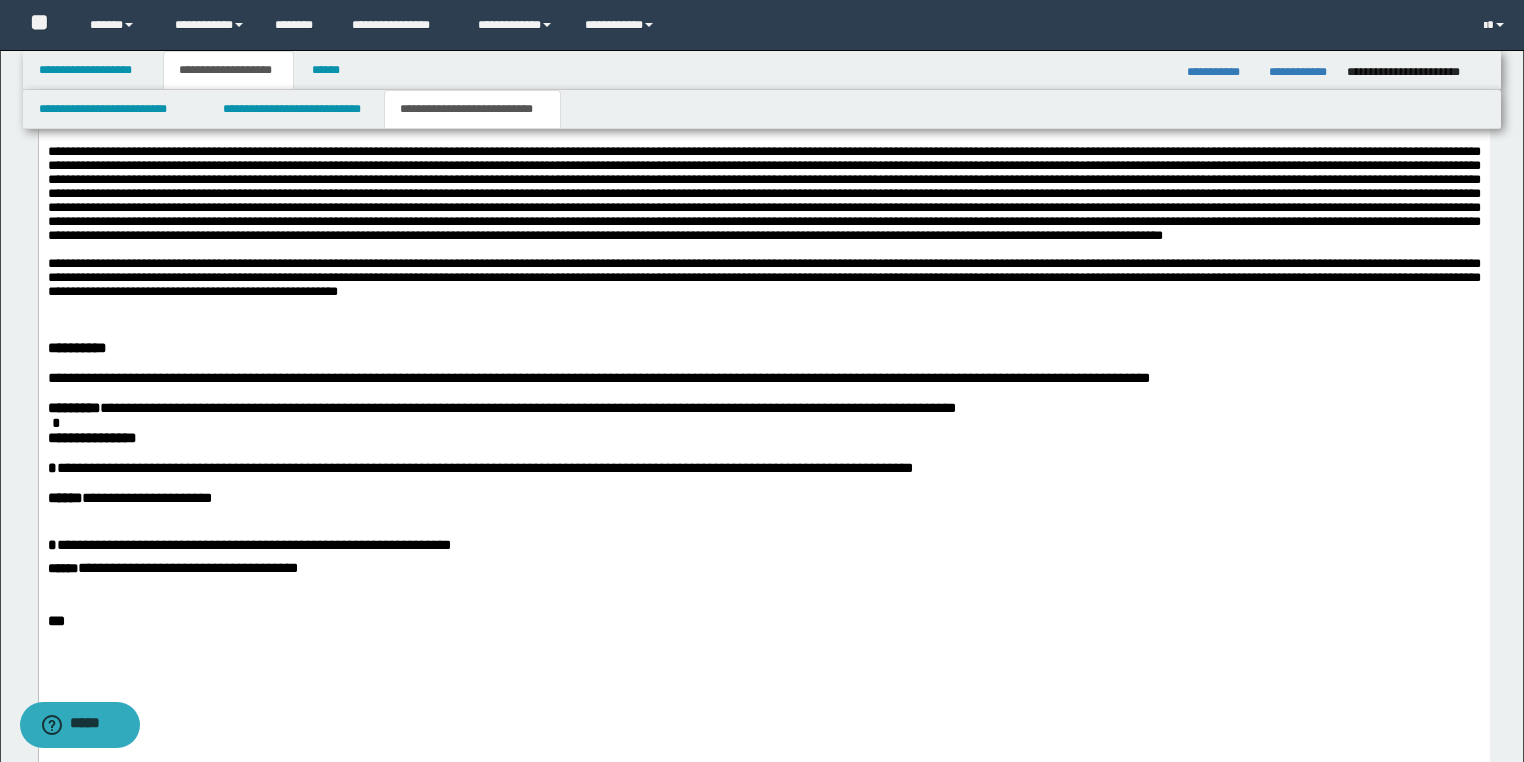 scroll, scrollTop: 1622, scrollLeft: 0, axis: vertical 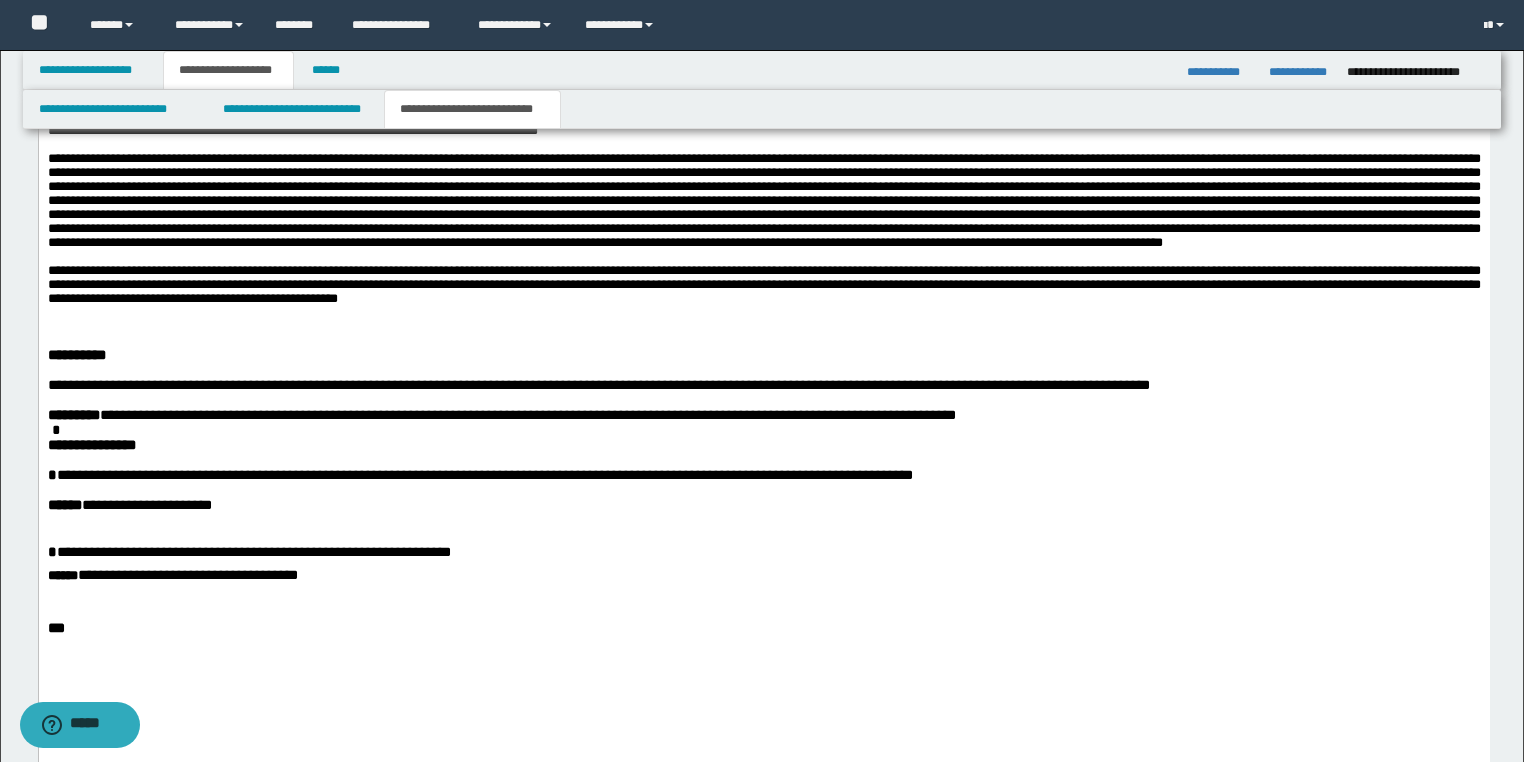 click on "**********" at bounding box center (763, 279) 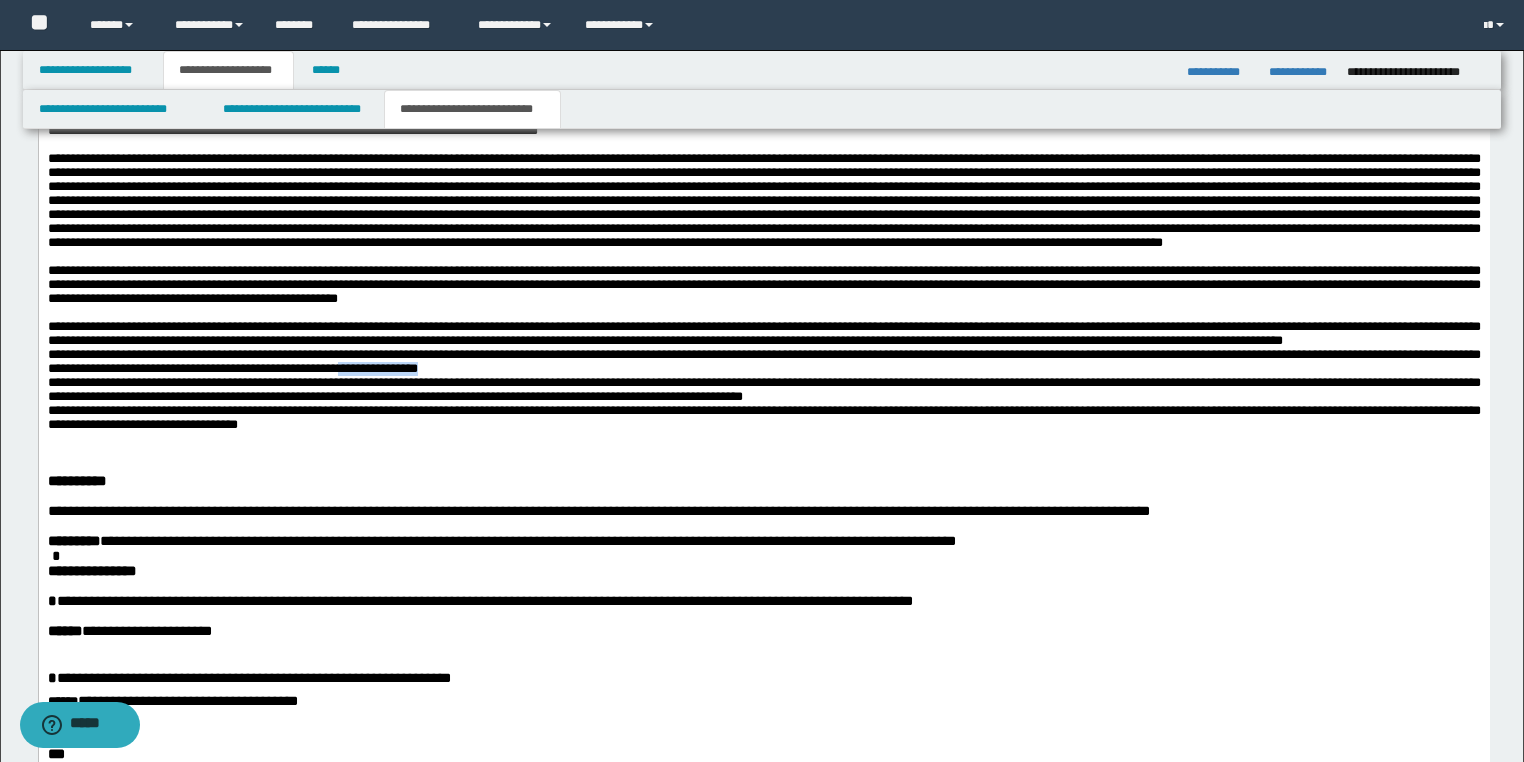 drag, startPoint x: 556, startPoint y: 493, endPoint x: 454, endPoint y: 493, distance: 102 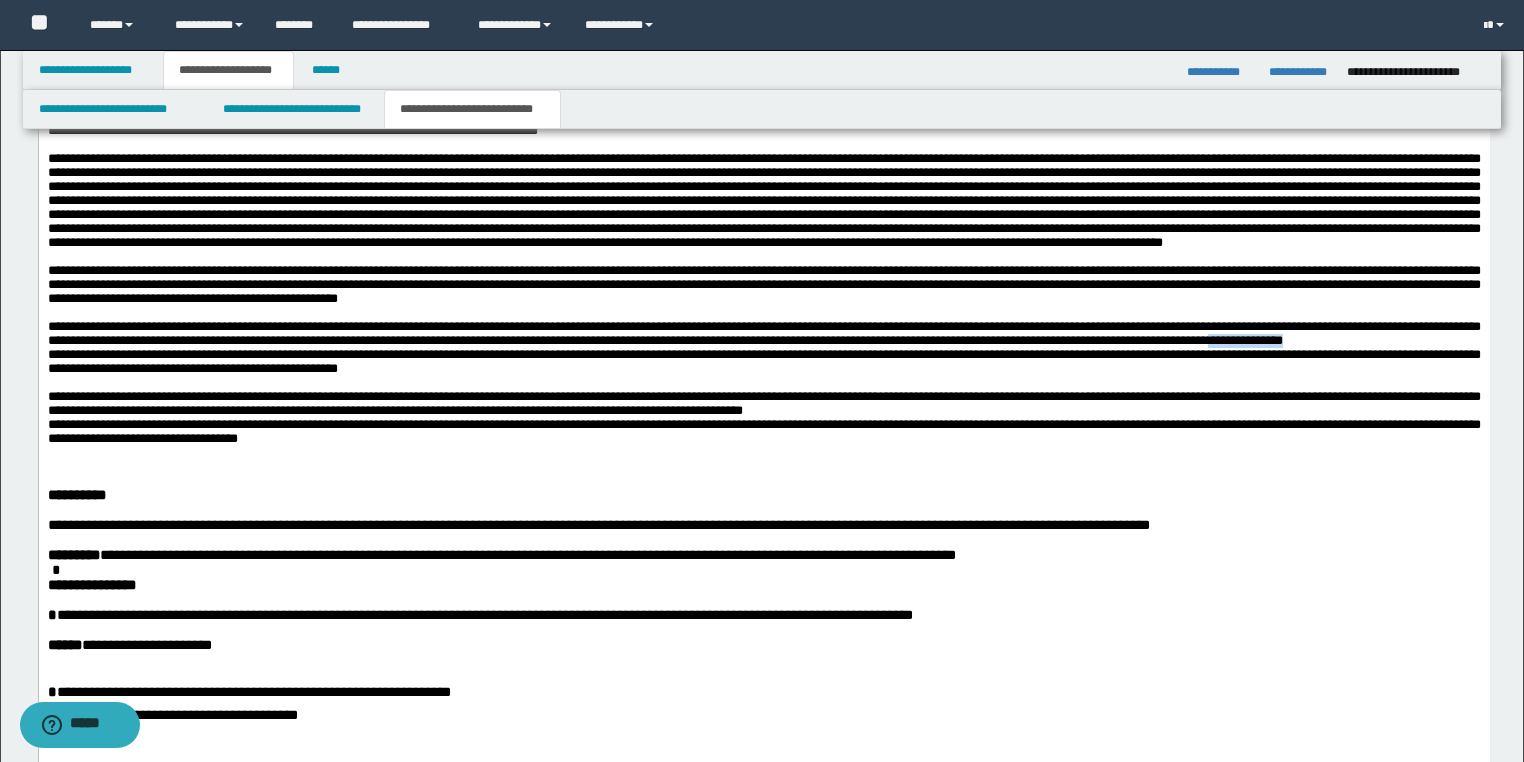drag, startPoint x: 1479, startPoint y: 461, endPoint x: 1393, endPoint y: 465, distance: 86.09297 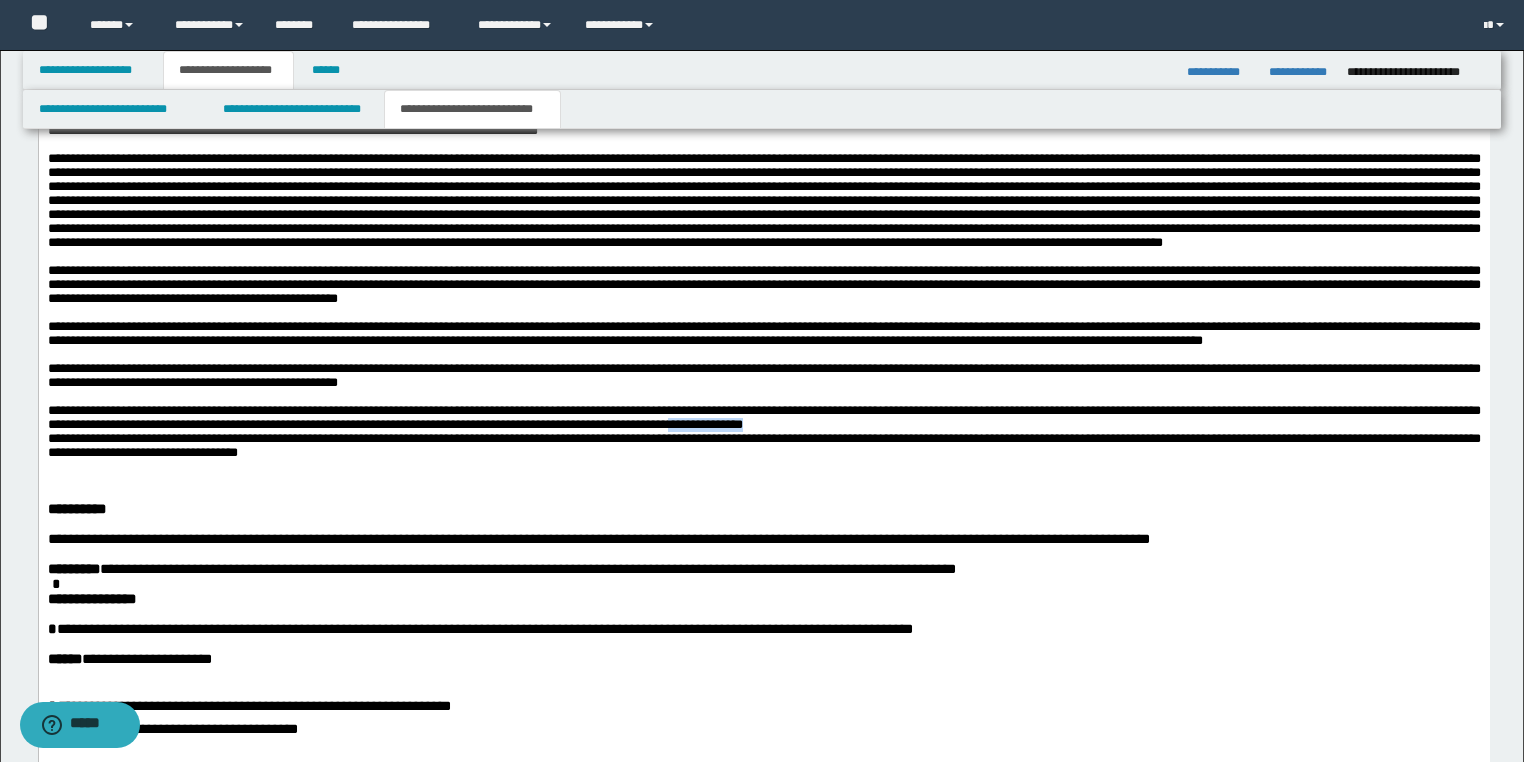 drag, startPoint x: 863, startPoint y: 565, endPoint x: 833, endPoint y: 564, distance: 30.016663 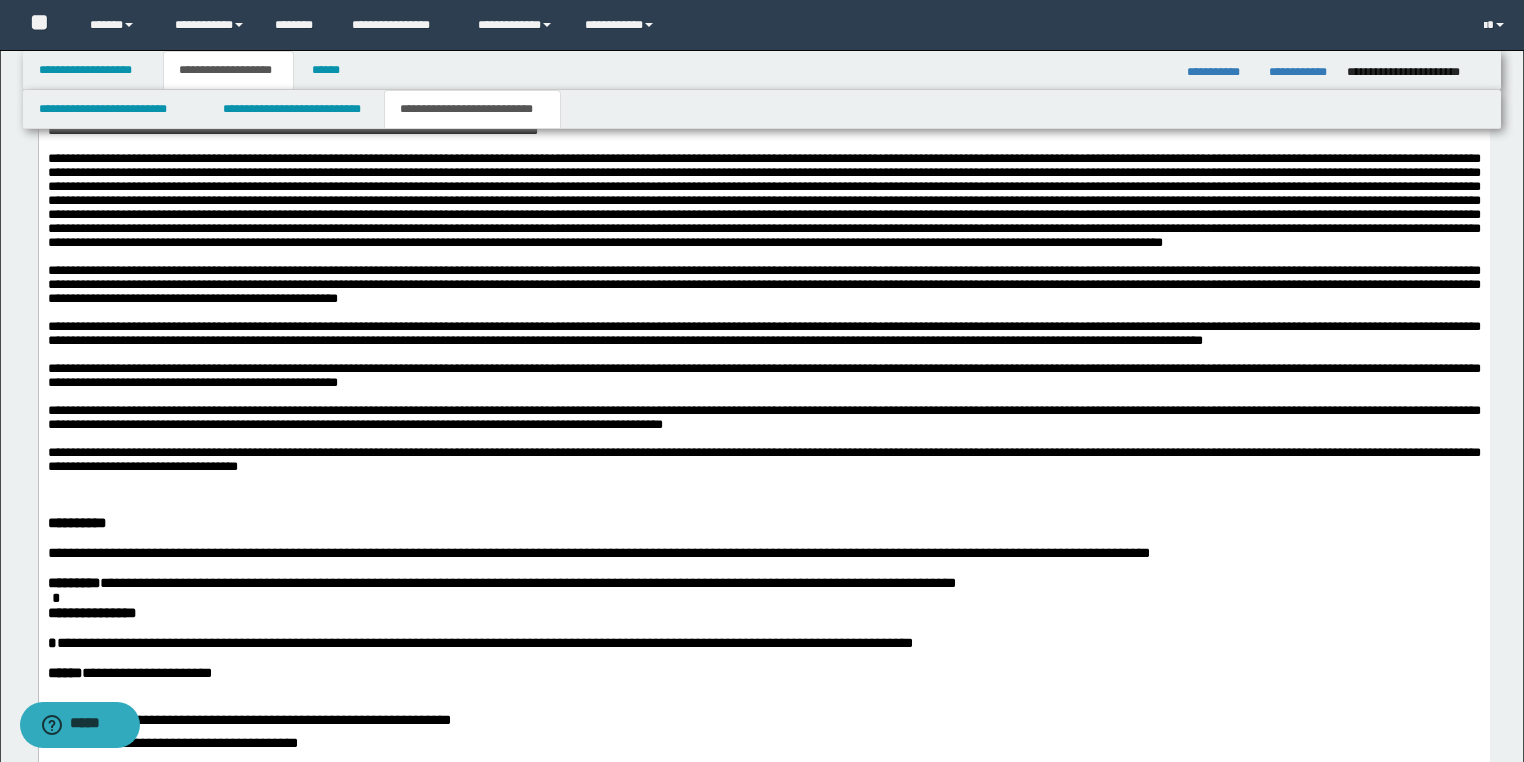 scroll, scrollTop: 1862, scrollLeft: 0, axis: vertical 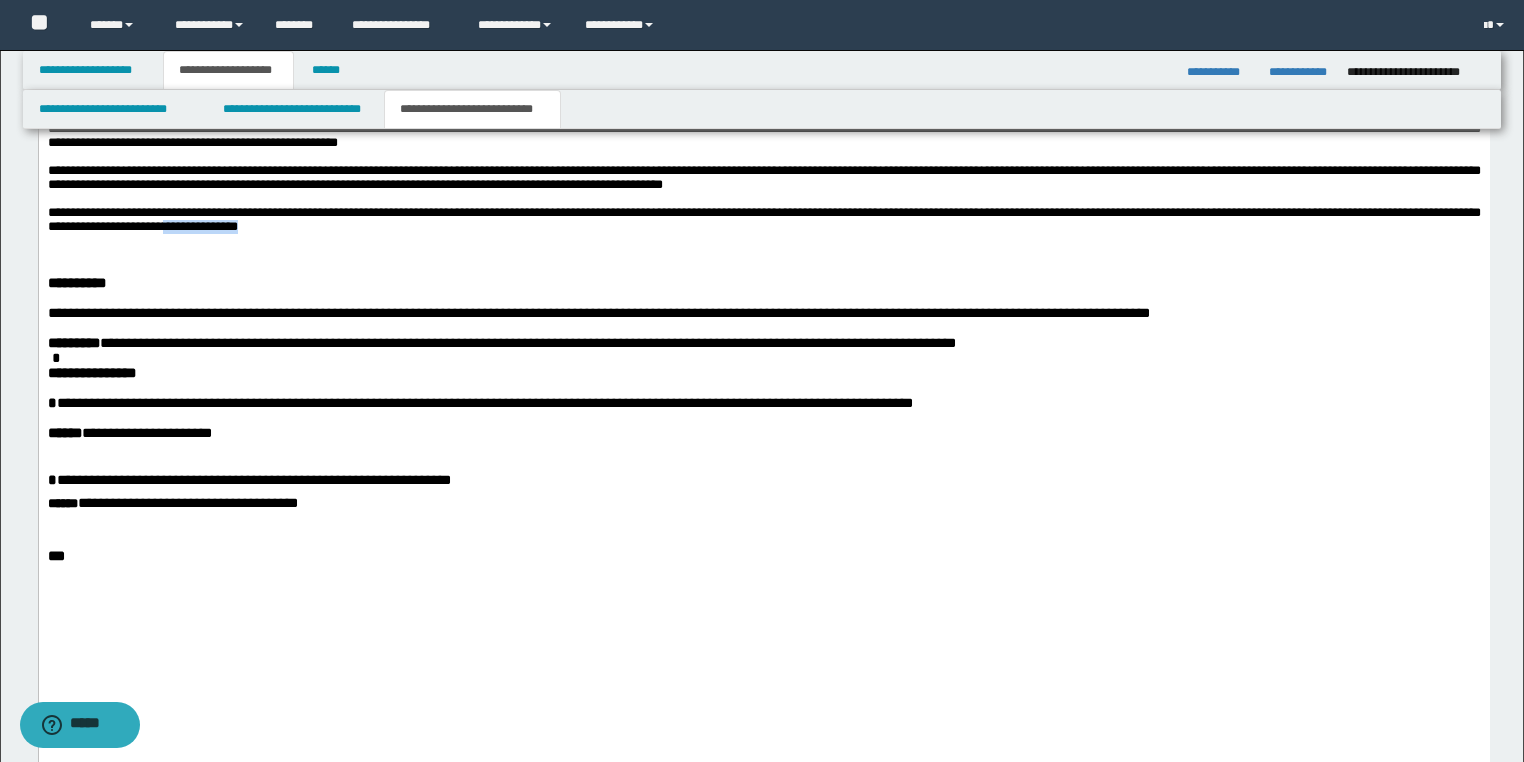 drag, startPoint x: 308, startPoint y: 367, endPoint x: 263, endPoint y: 367, distance: 45 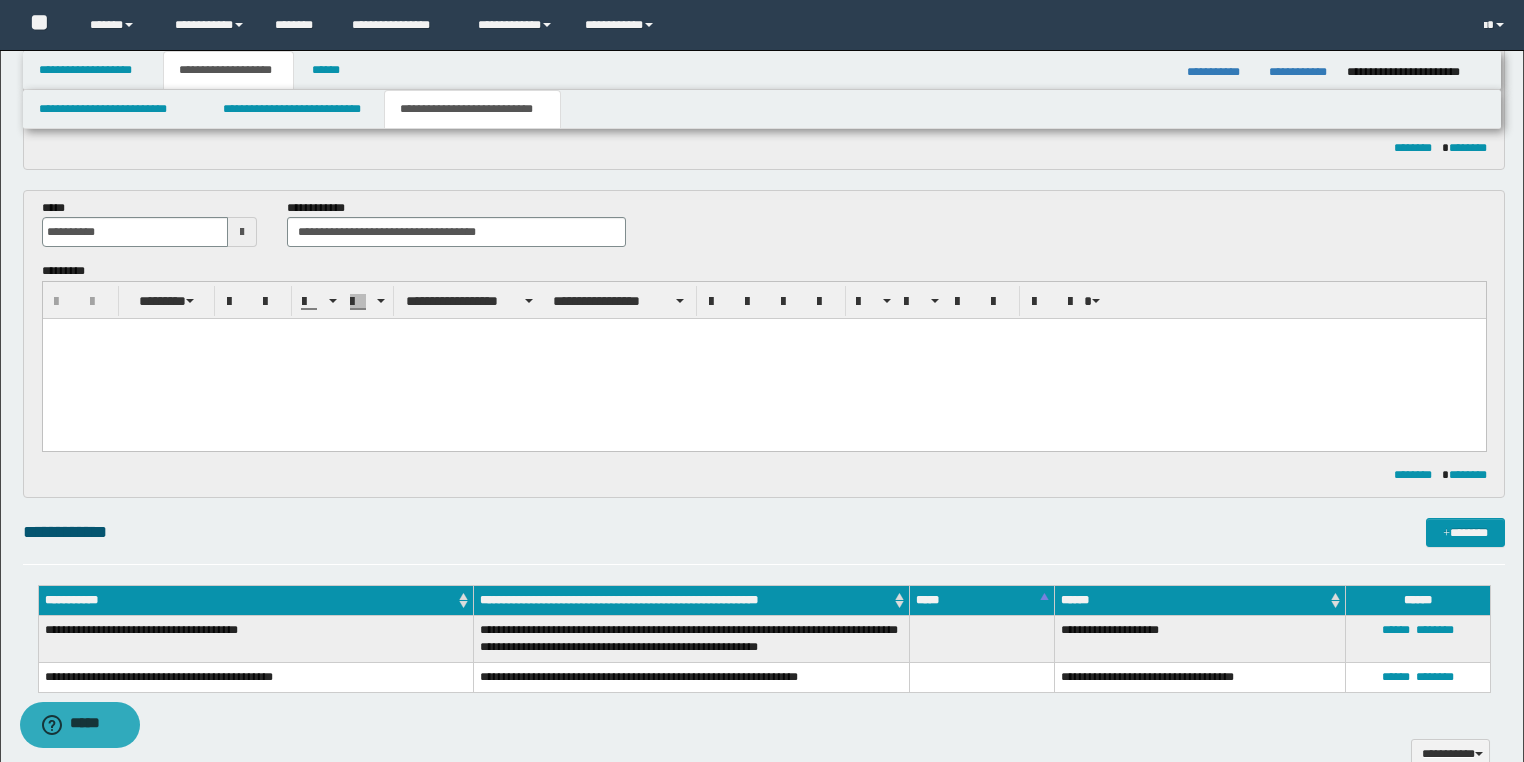 drag, startPoint x: 94, startPoint y: 2147, endPoint x: 21, endPoint y: -227, distance: 2375.122 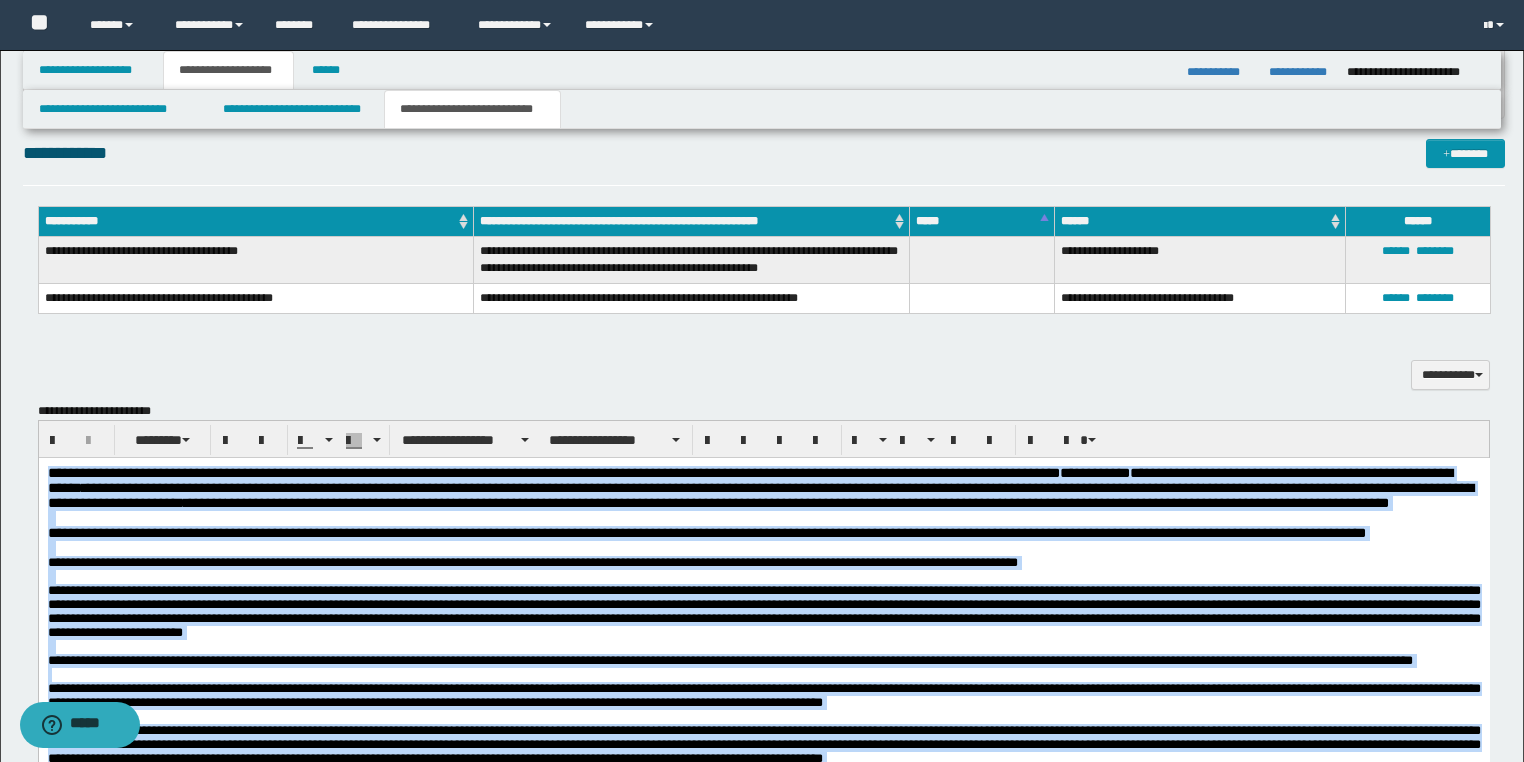 scroll, scrollTop: 913, scrollLeft: 0, axis: vertical 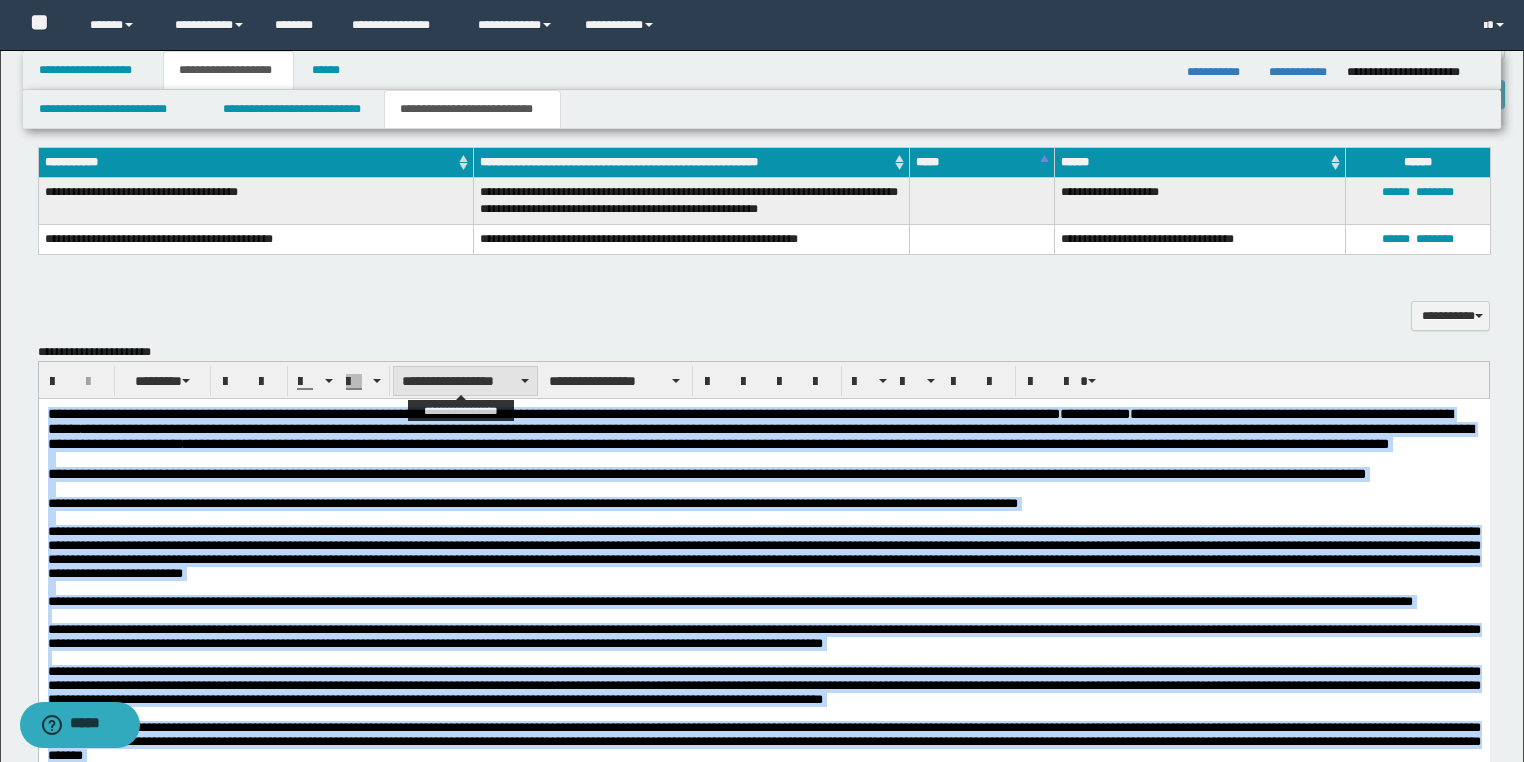 click on "**********" at bounding box center [465, 381] 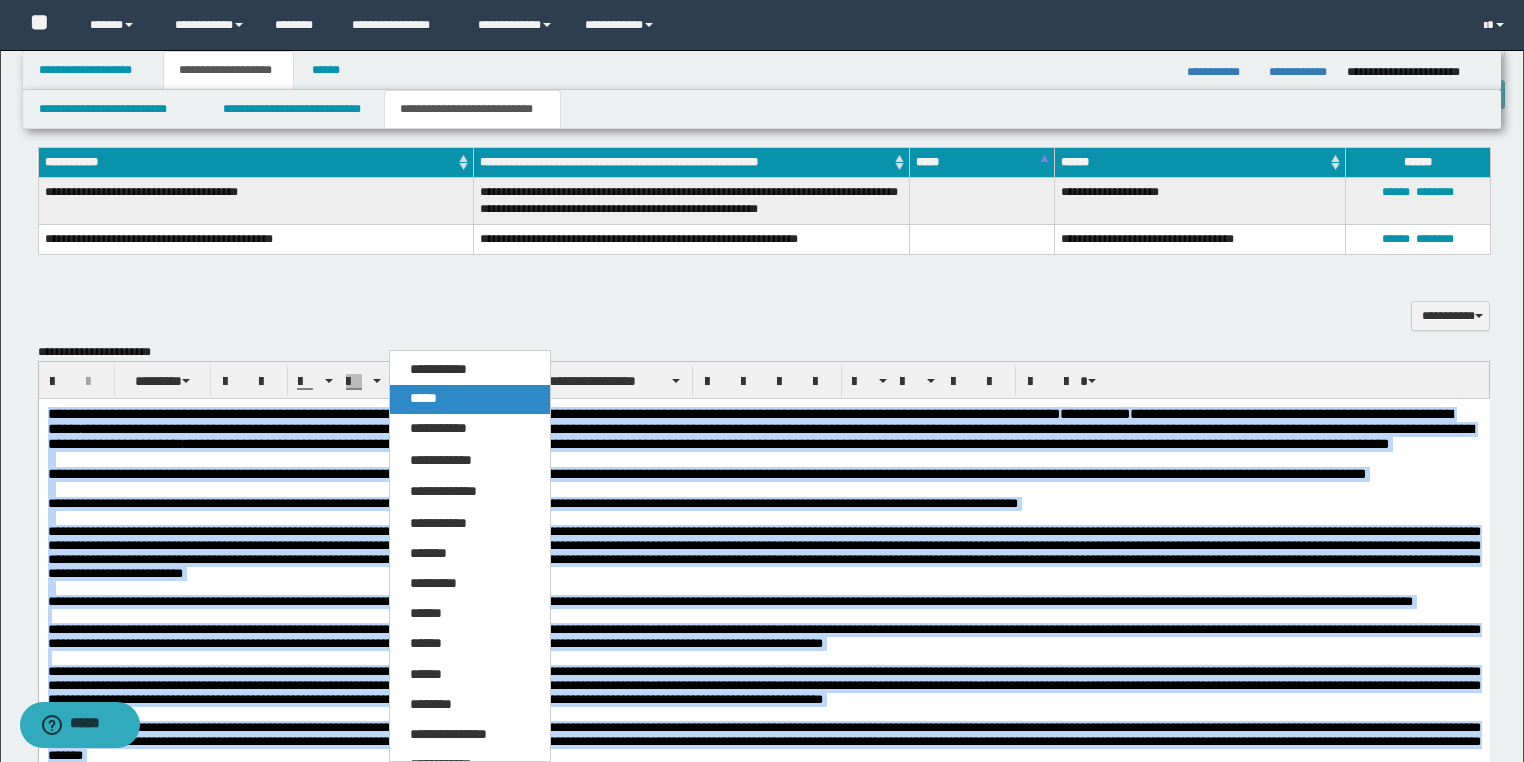 click on "*****" at bounding box center [470, 399] 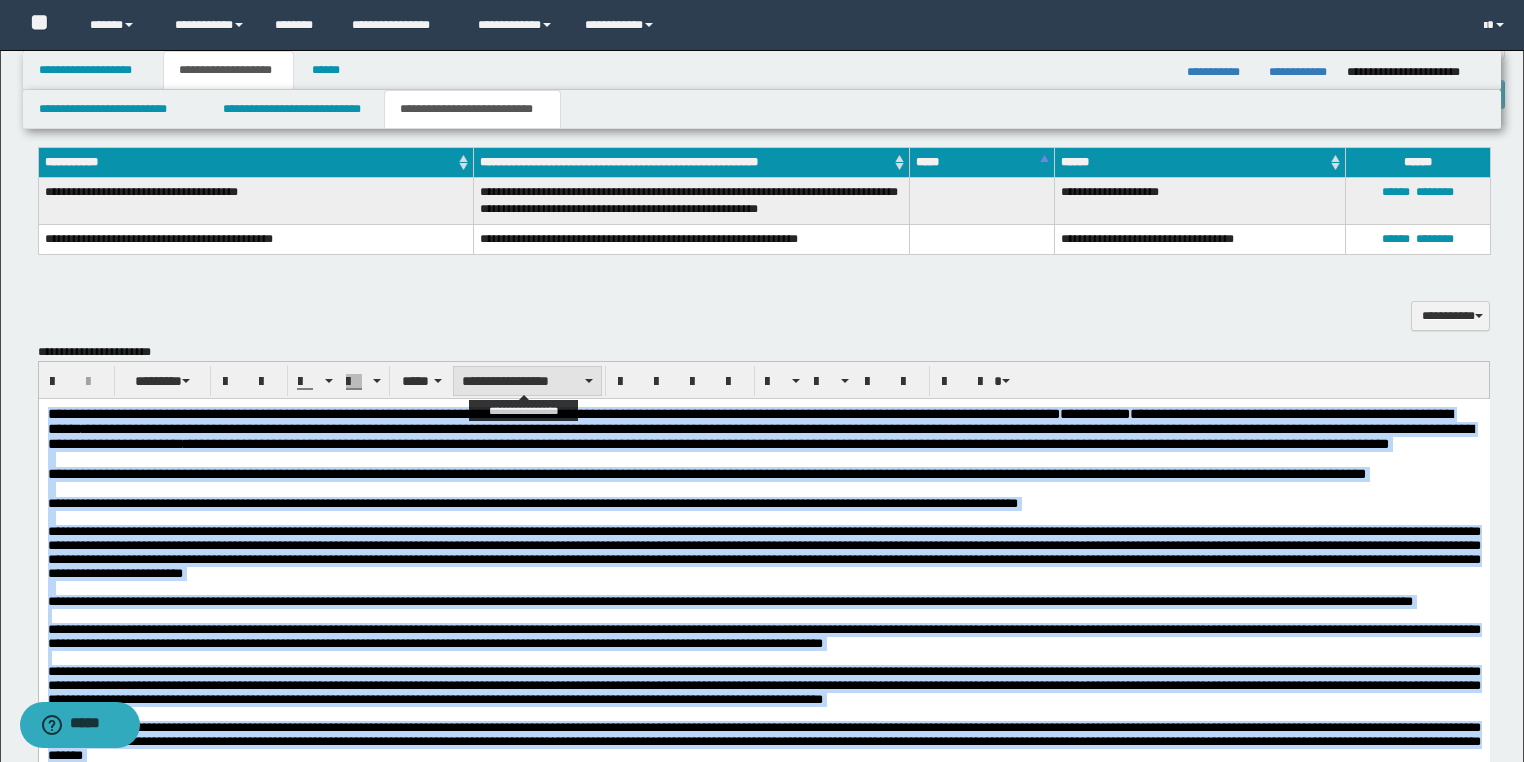 click on "**********" at bounding box center (527, 381) 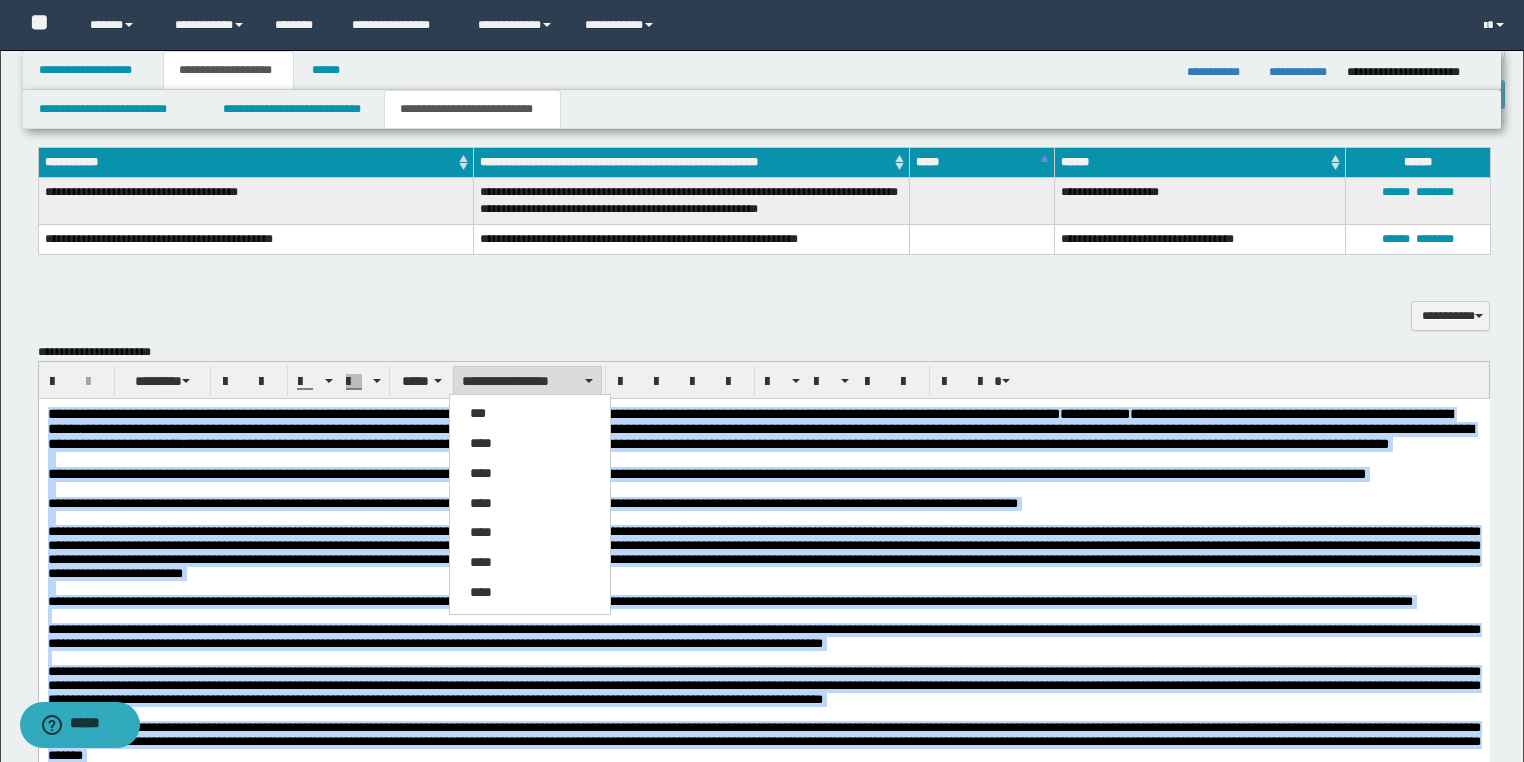 click on "****" at bounding box center [530, 444] 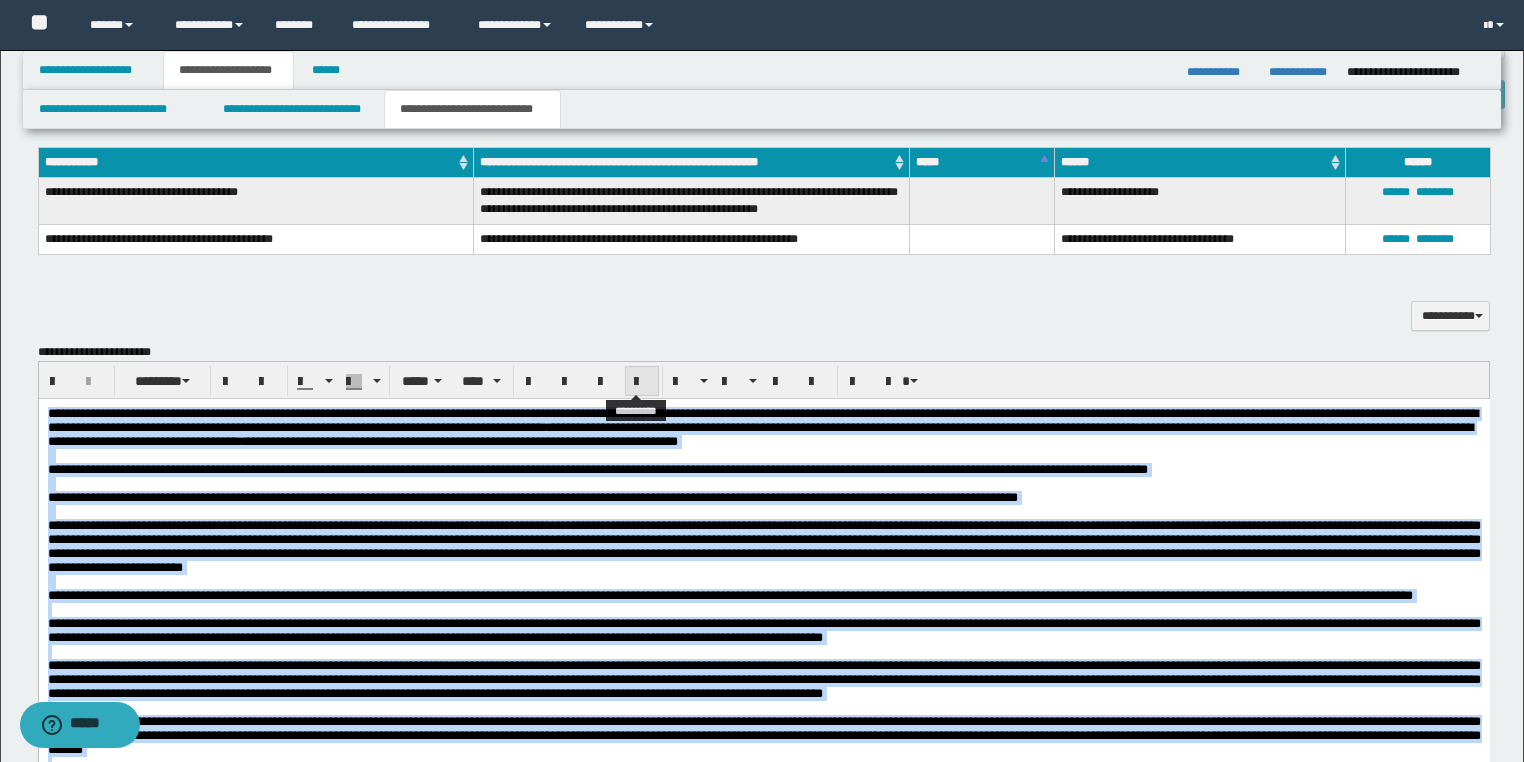 click at bounding box center (642, 382) 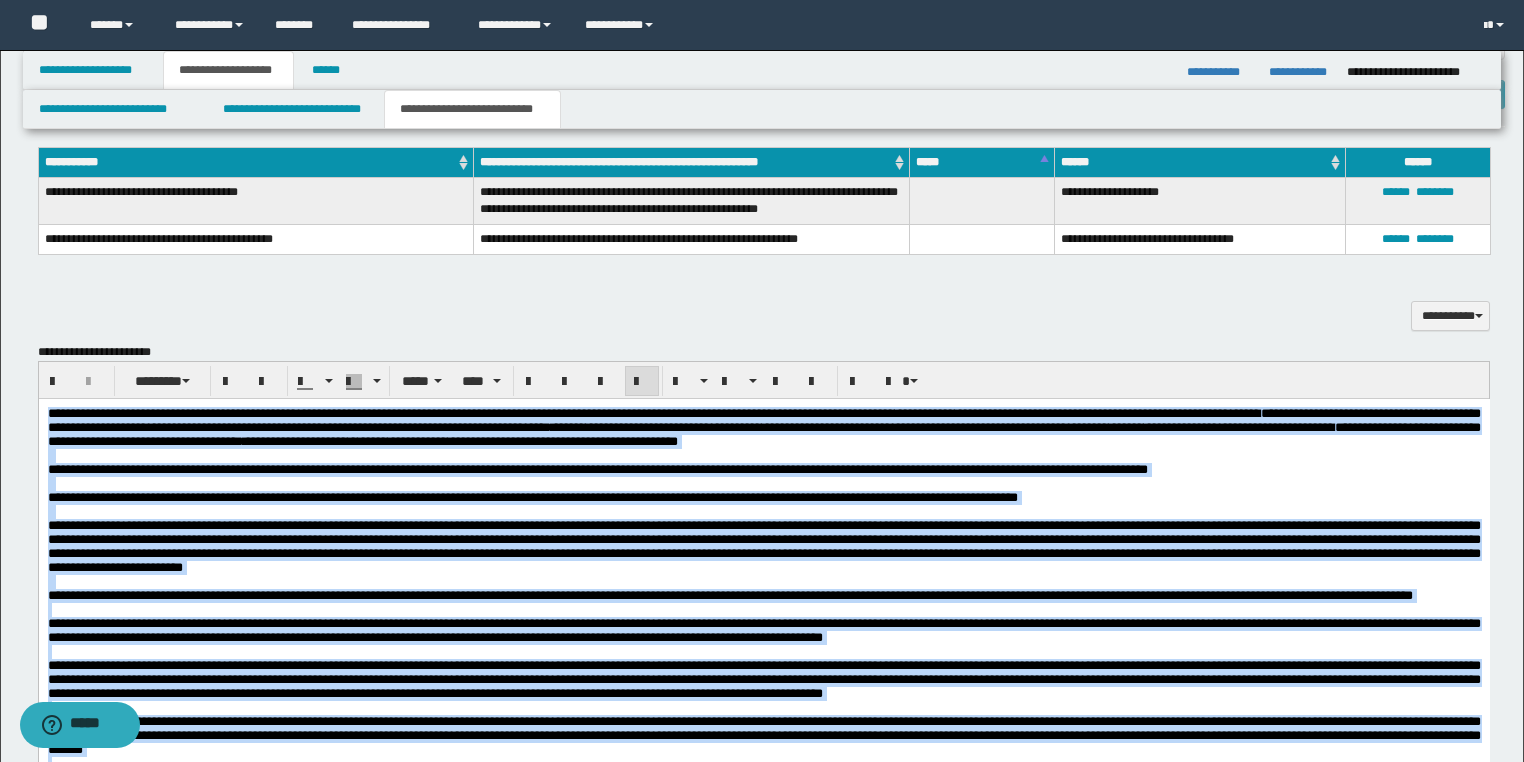 click on "**********" at bounding box center (763, 546) 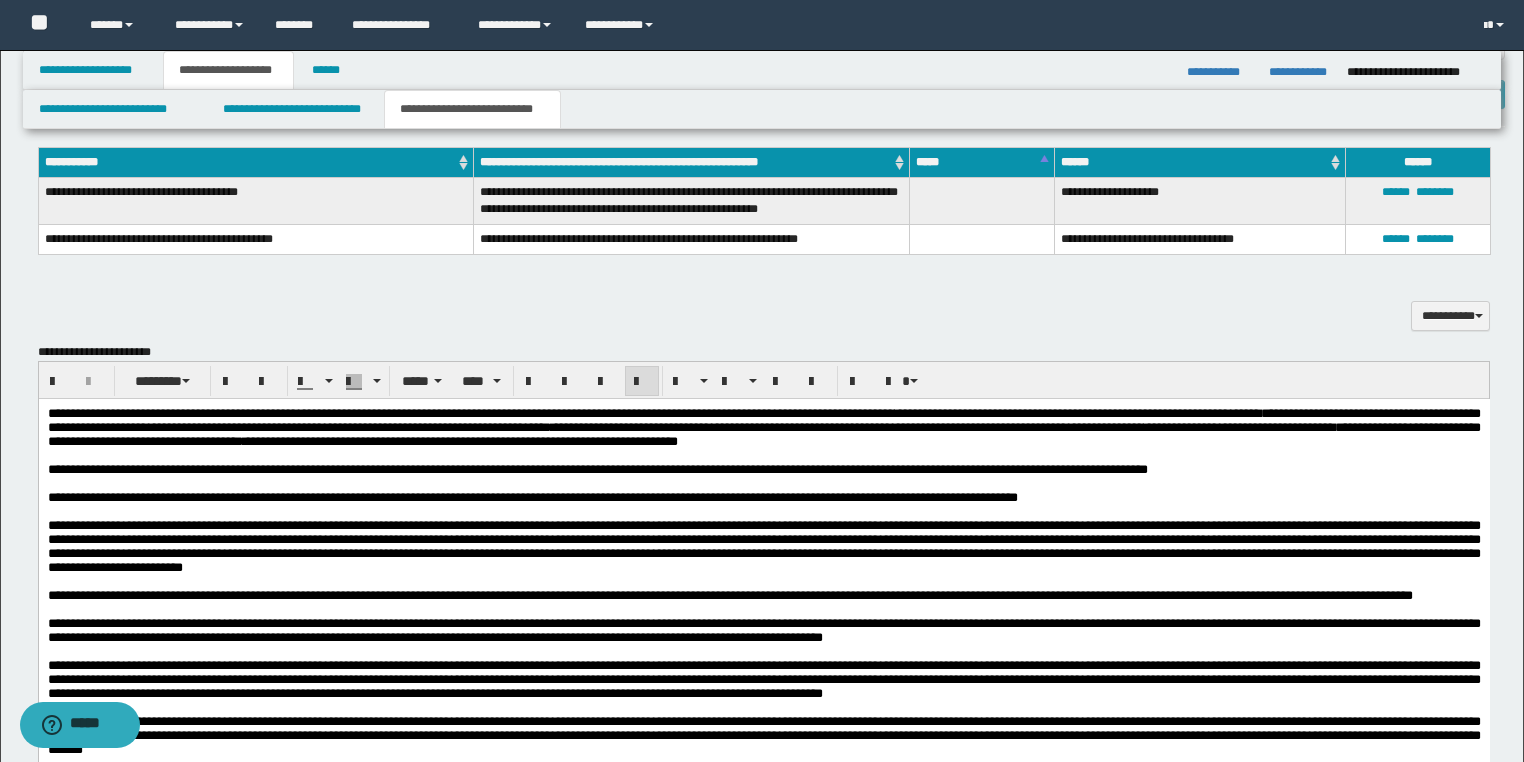 click on "**********" at bounding box center [763, 546] 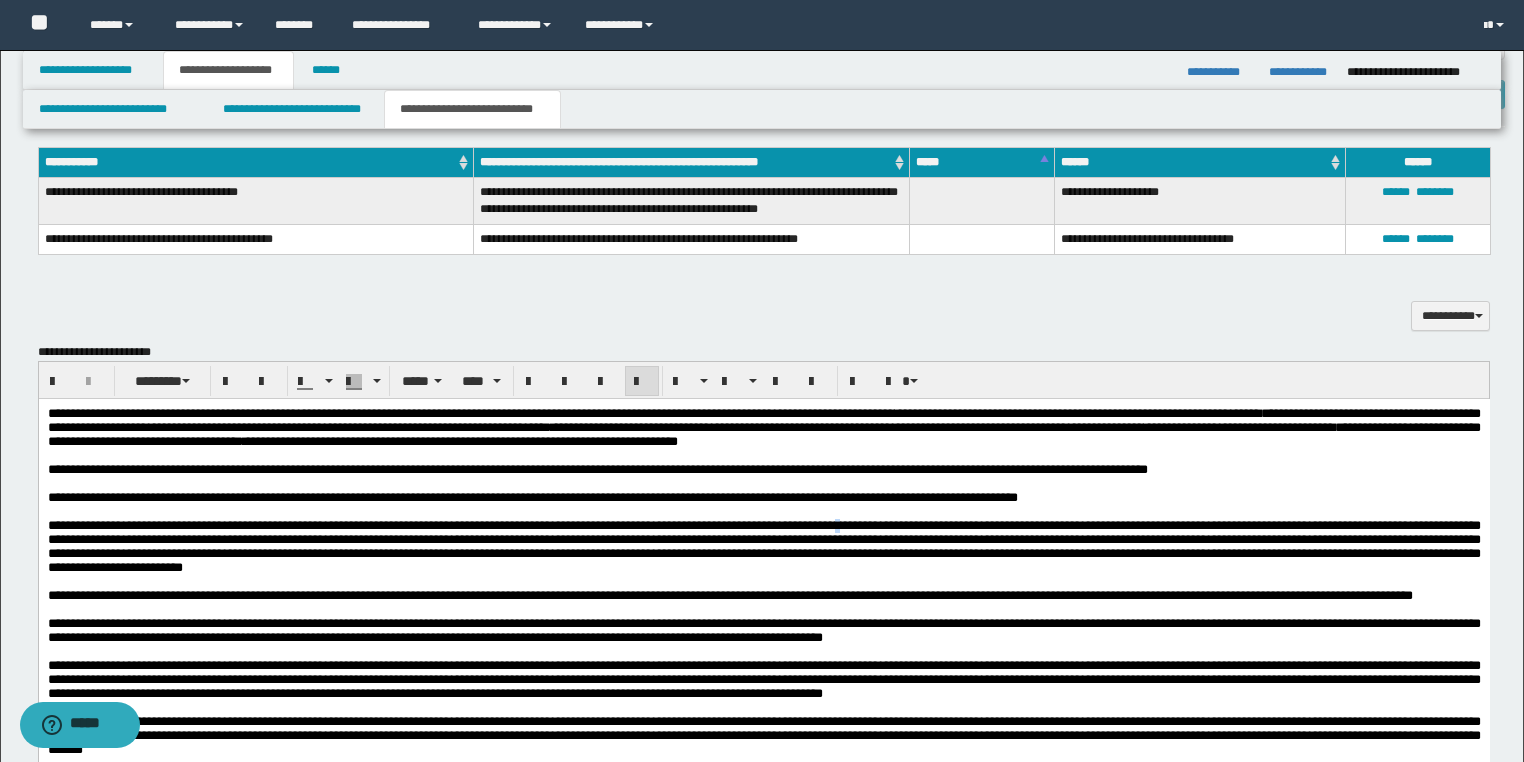 click on "**********" at bounding box center [763, 546] 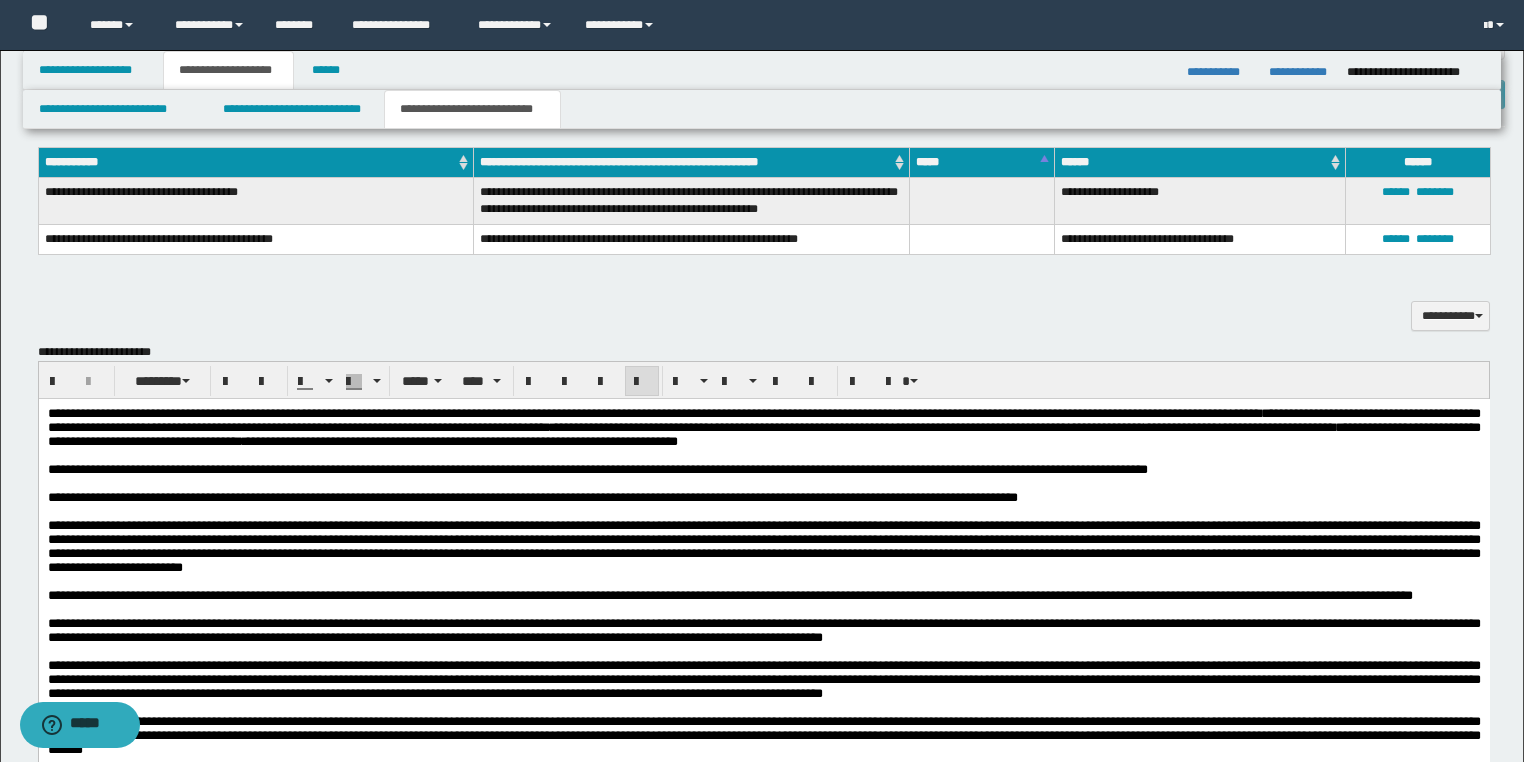 click at bounding box center (763, 484) 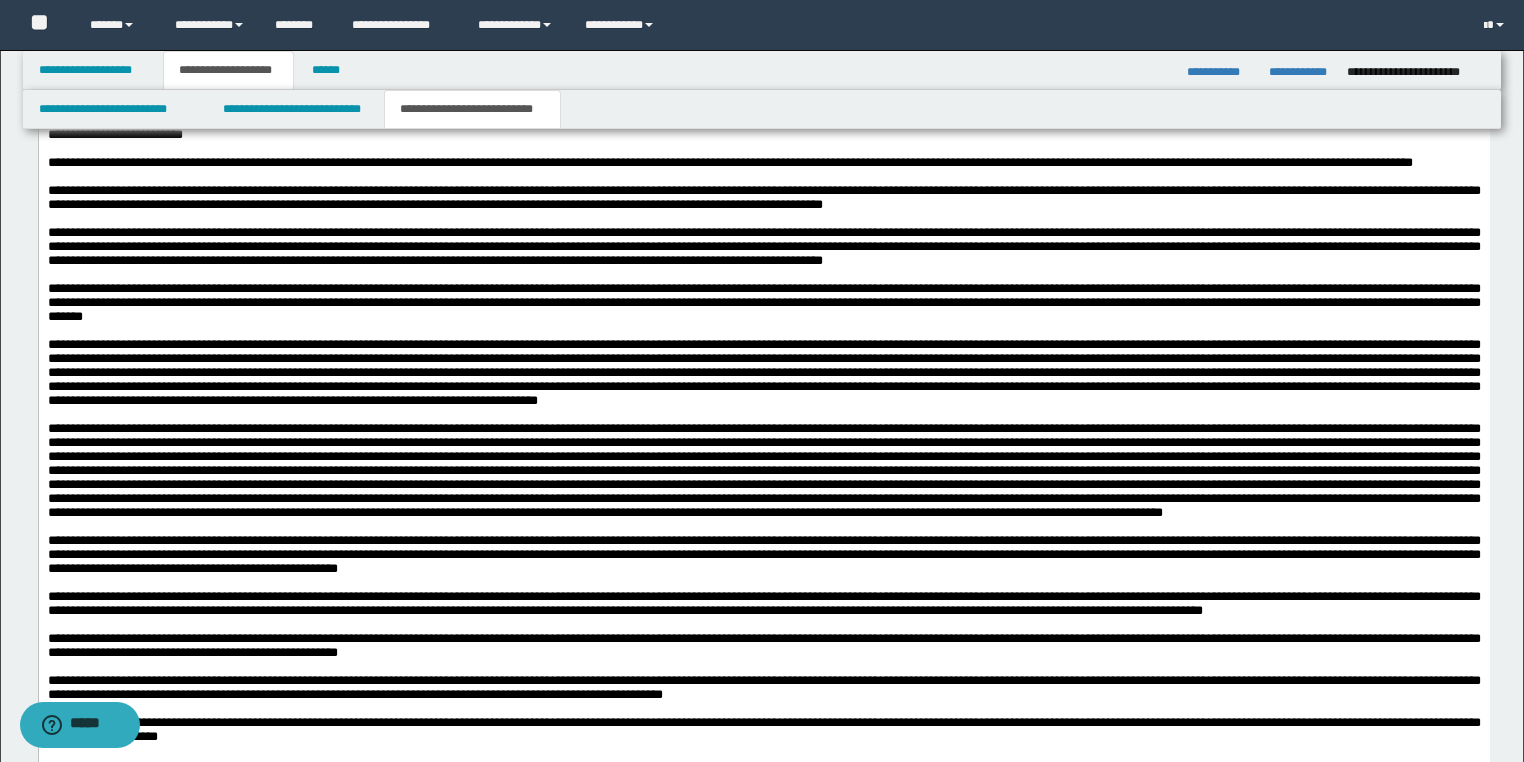 scroll, scrollTop: 1313, scrollLeft: 0, axis: vertical 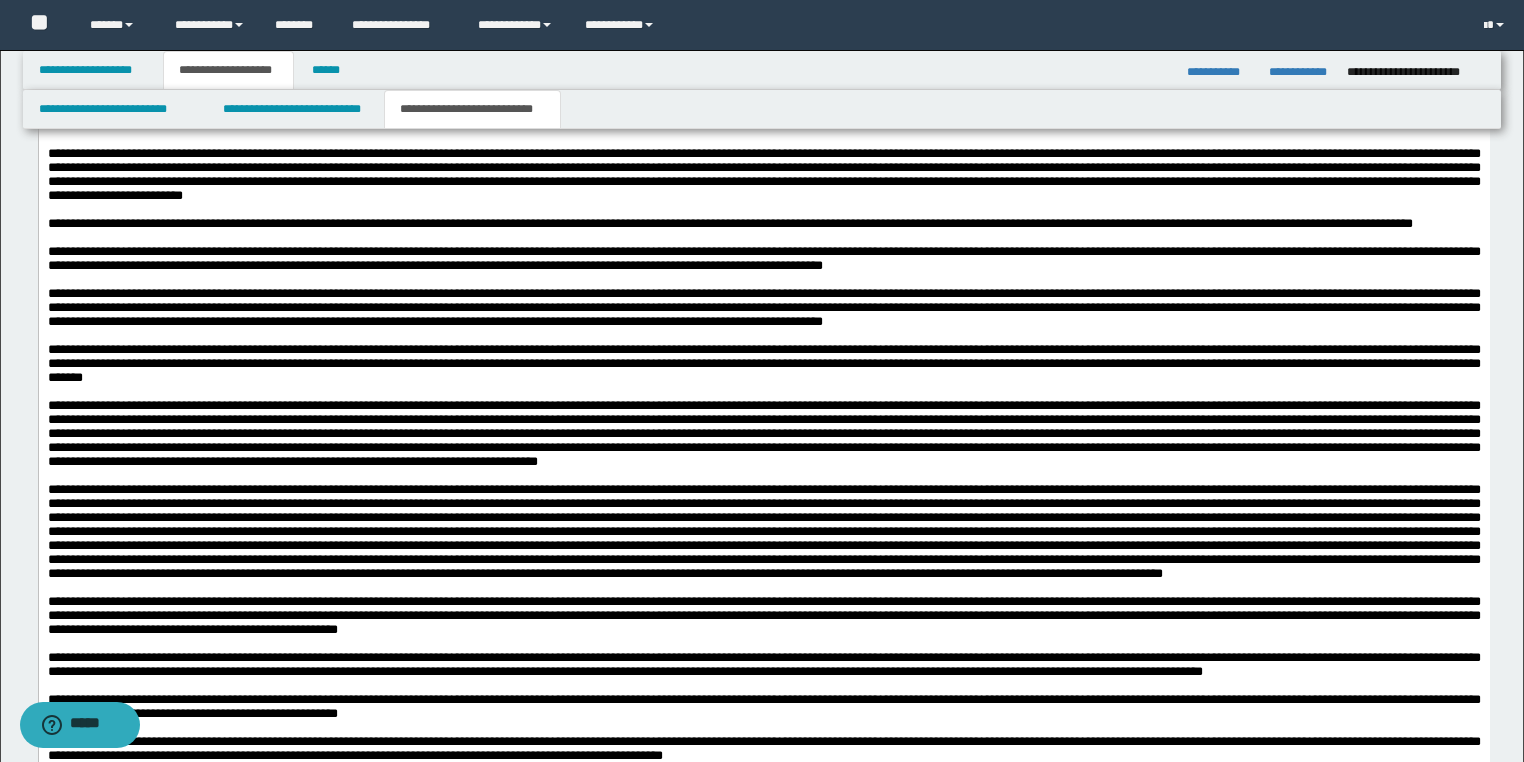 click on "**********" at bounding box center [763, 225] 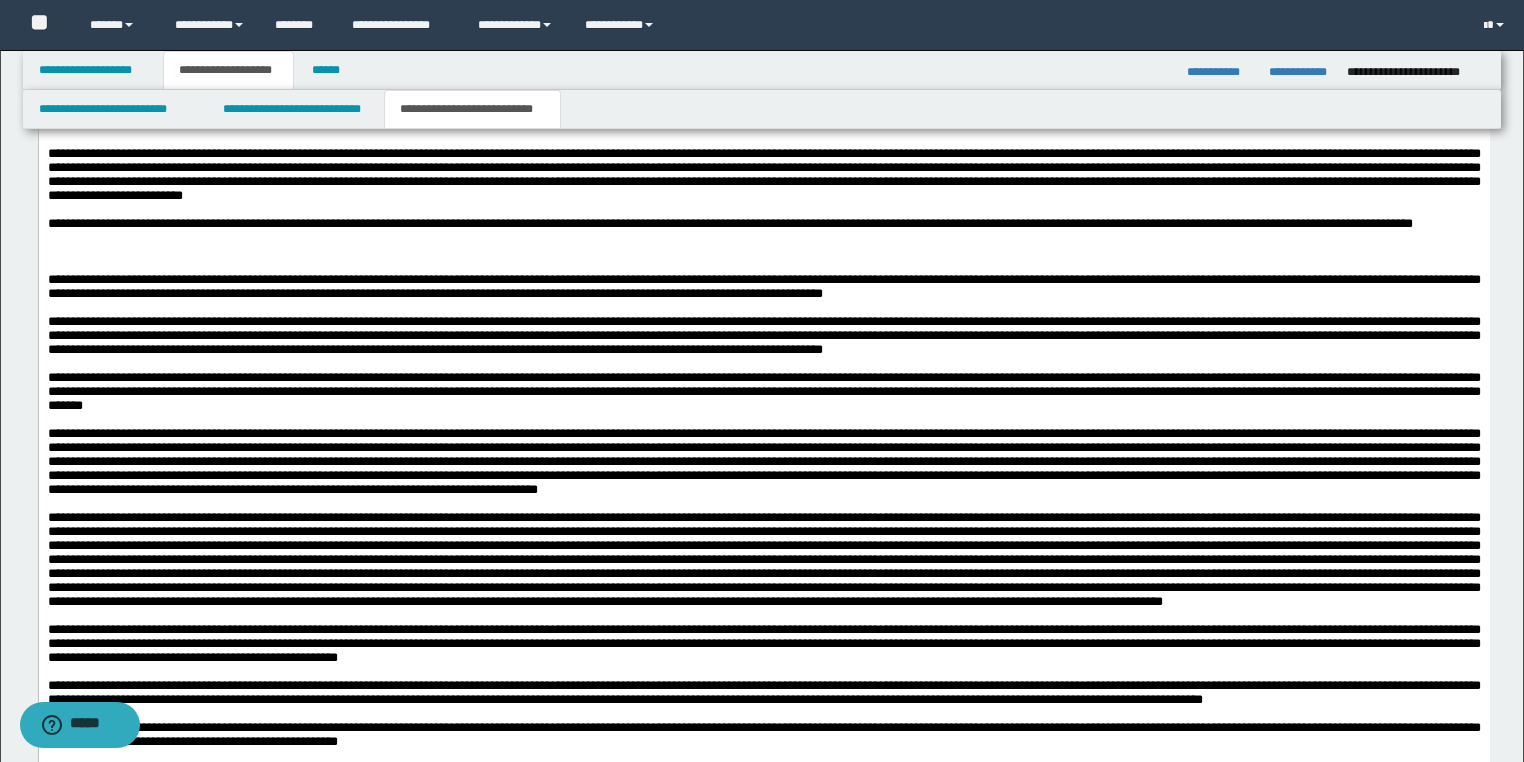 scroll, scrollTop: 1553, scrollLeft: 0, axis: vertical 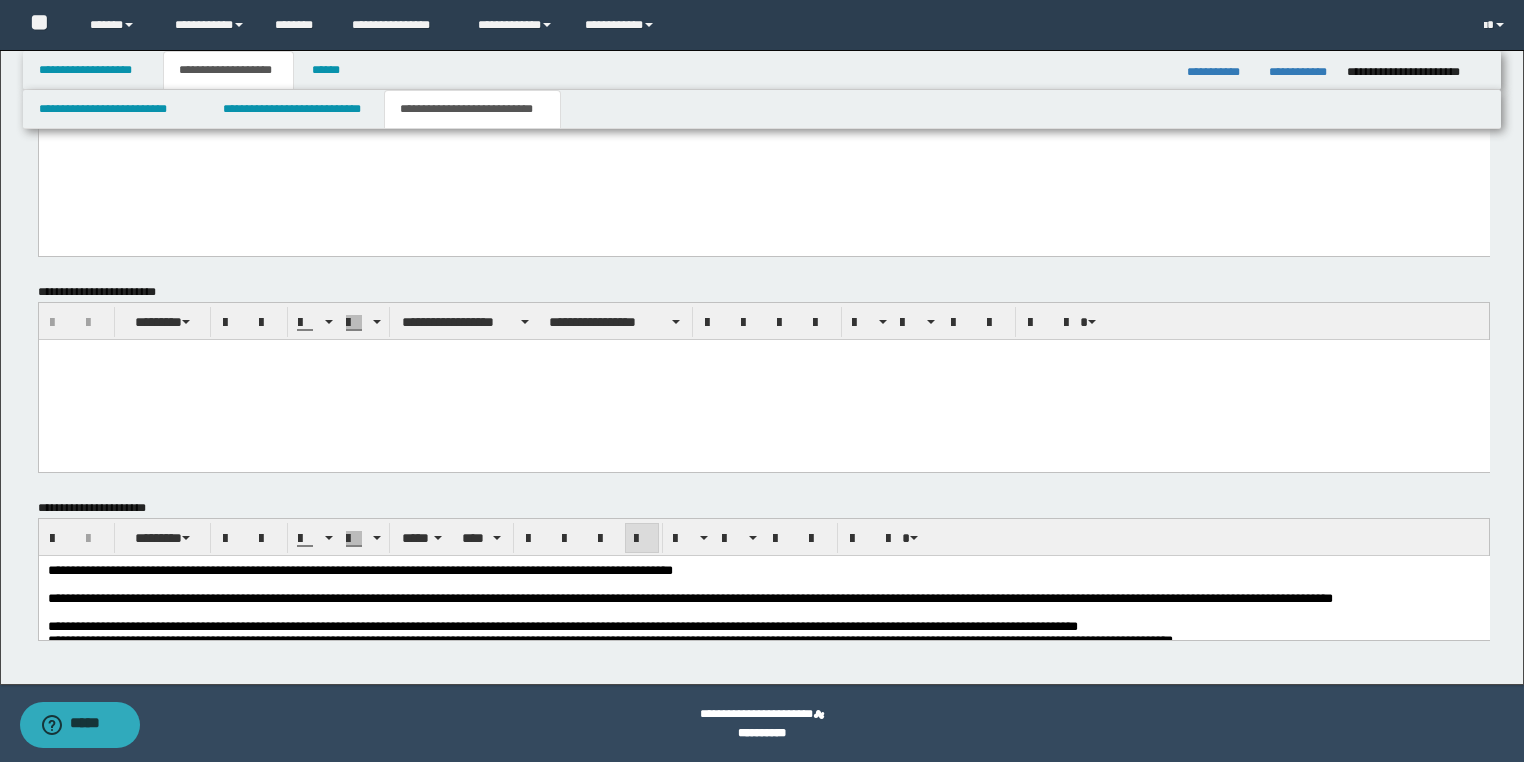 click at bounding box center (763, 585) 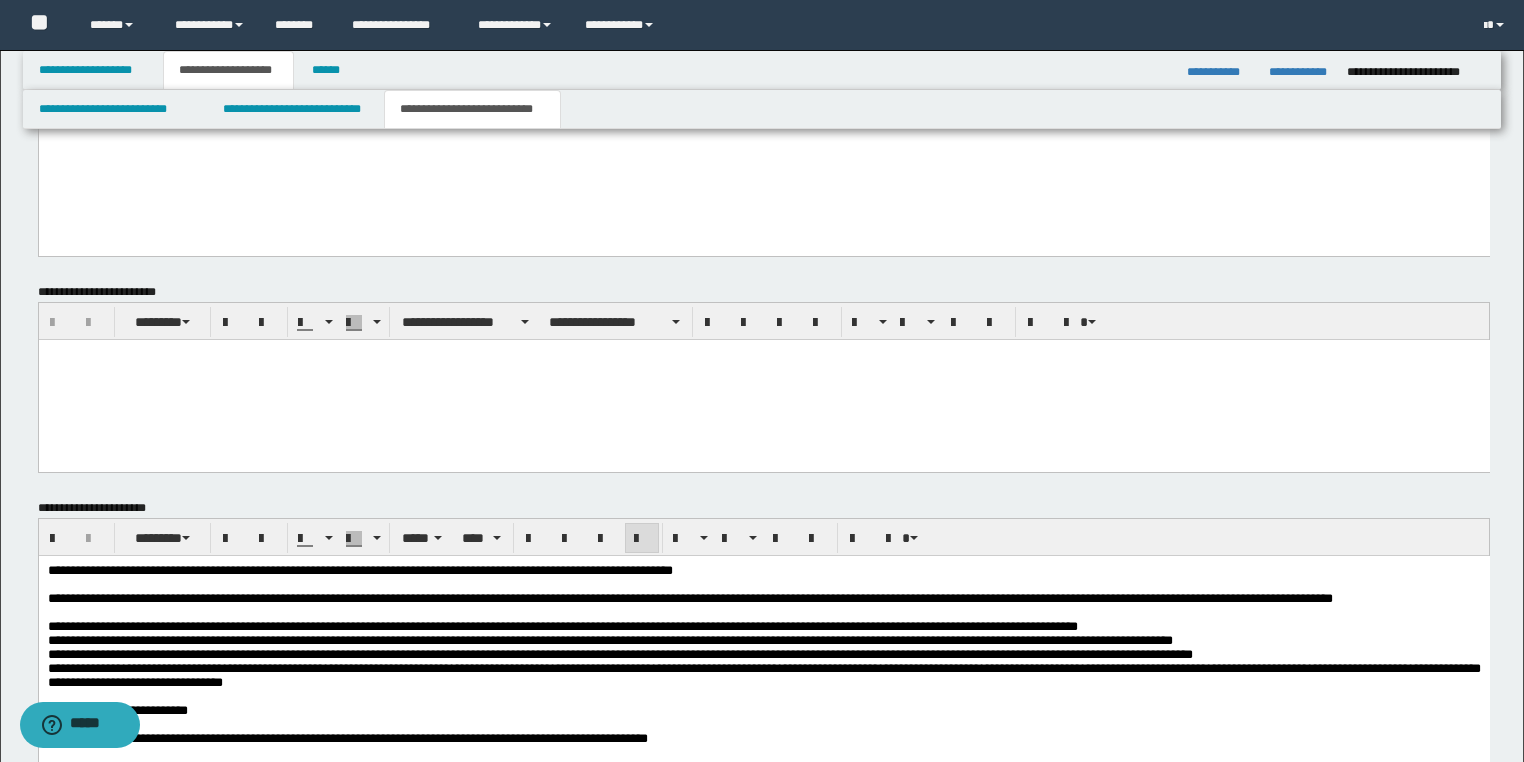 scroll, scrollTop: 2340, scrollLeft: 0, axis: vertical 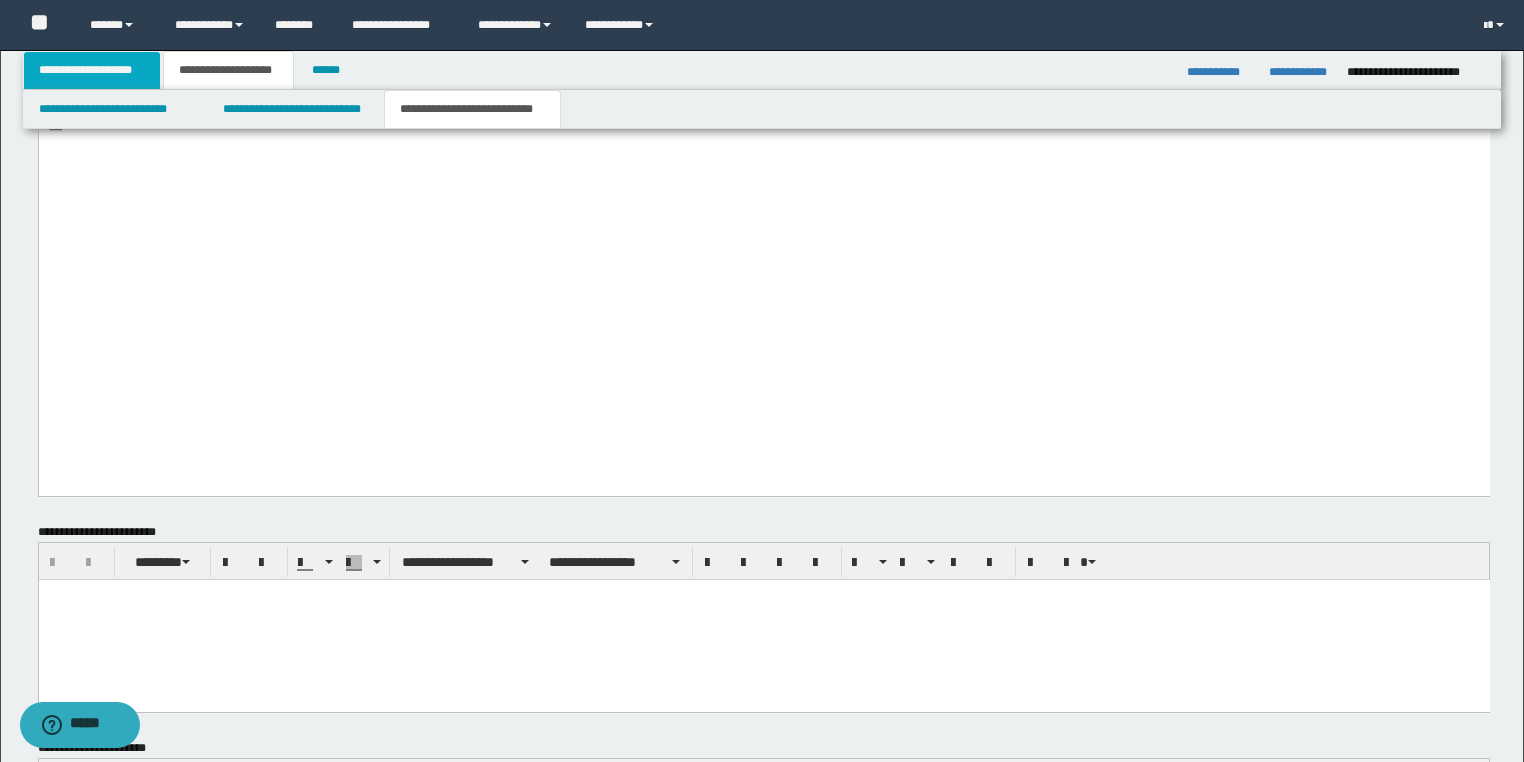click on "**********" at bounding box center (92, 70) 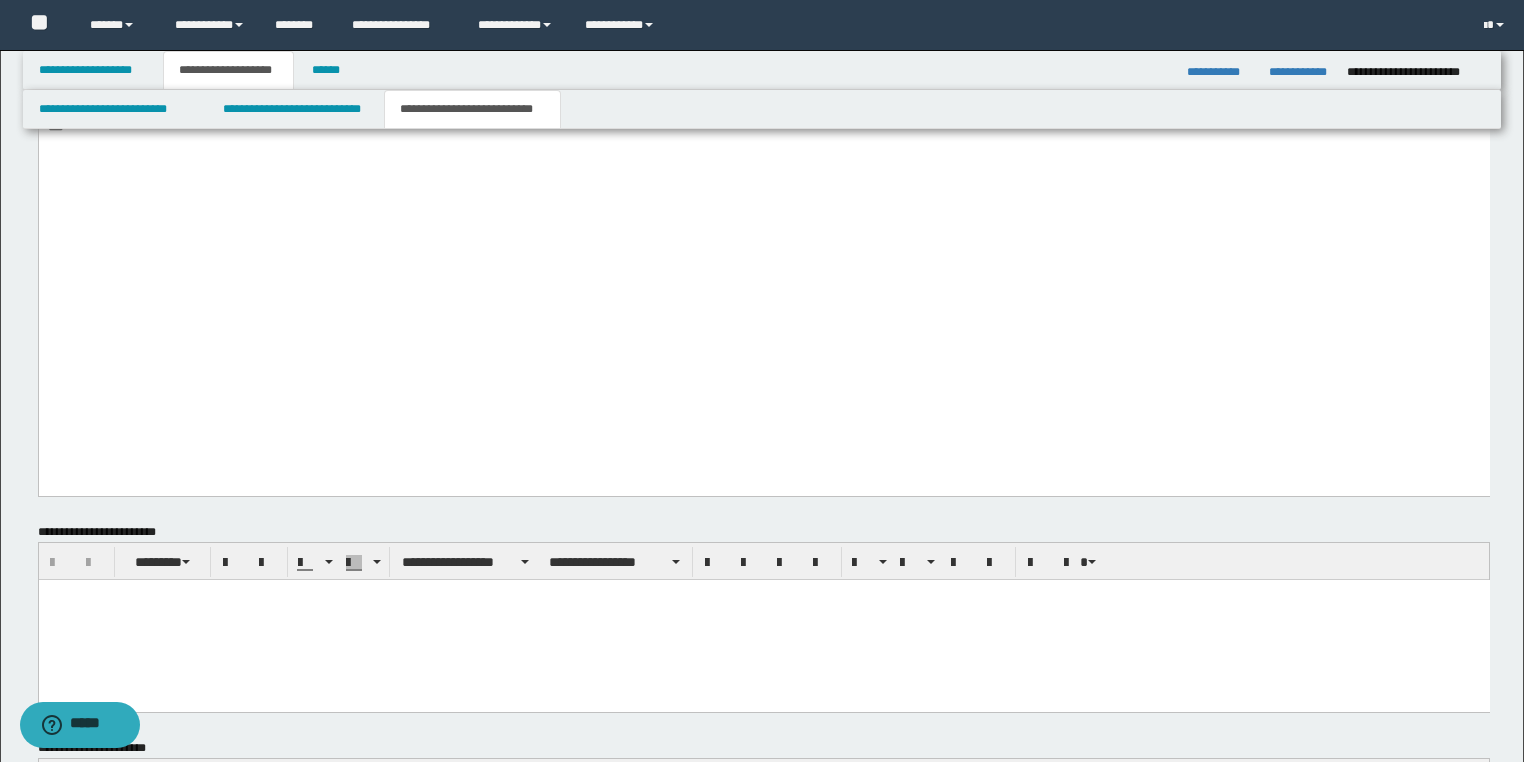 scroll, scrollTop: 344, scrollLeft: 0, axis: vertical 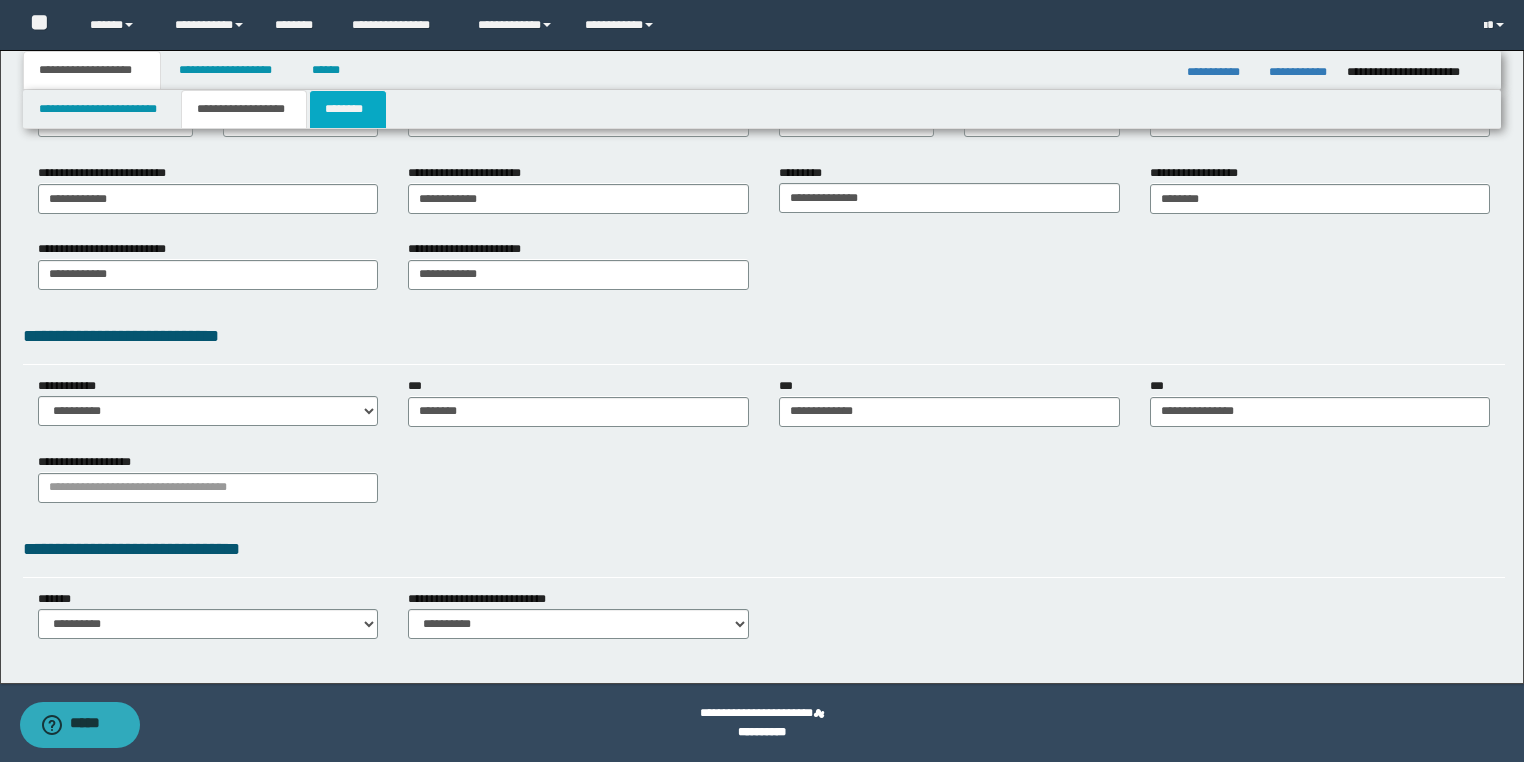 click on "********" at bounding box center [348, 109] 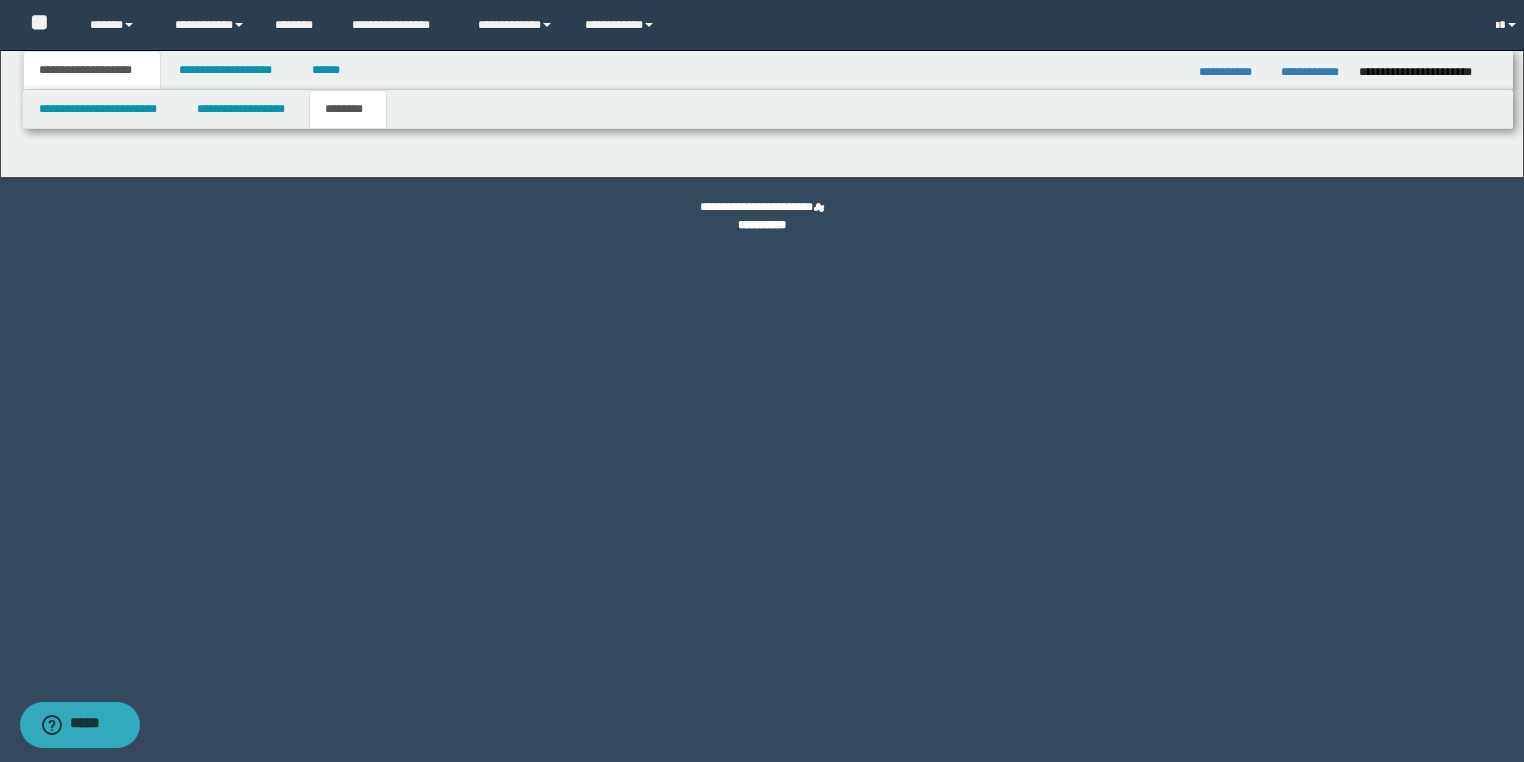 scroll, scrollTop: 0, scrollLeft: 0, axis: both 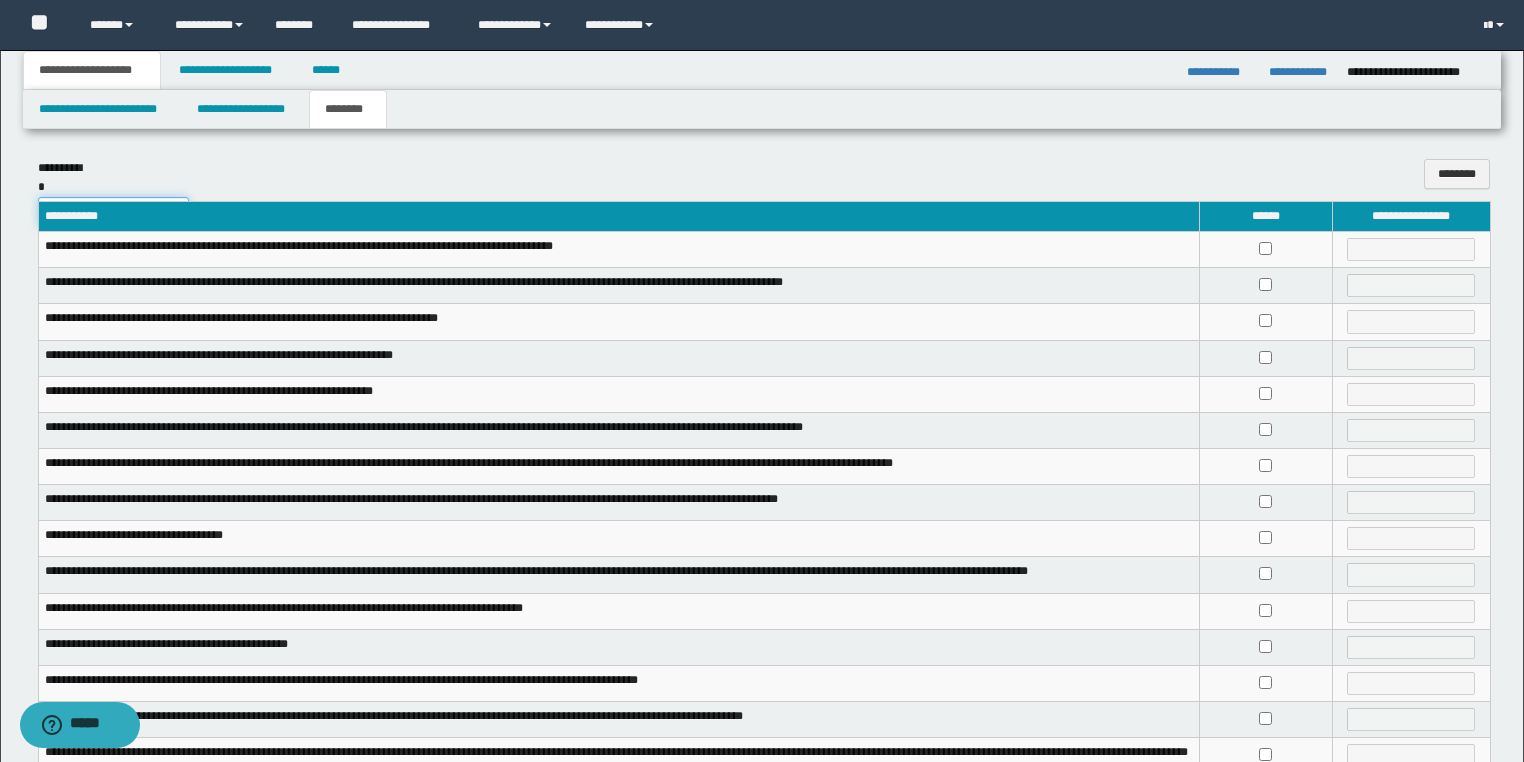 click on "**********" at bounding box center [113, 212] 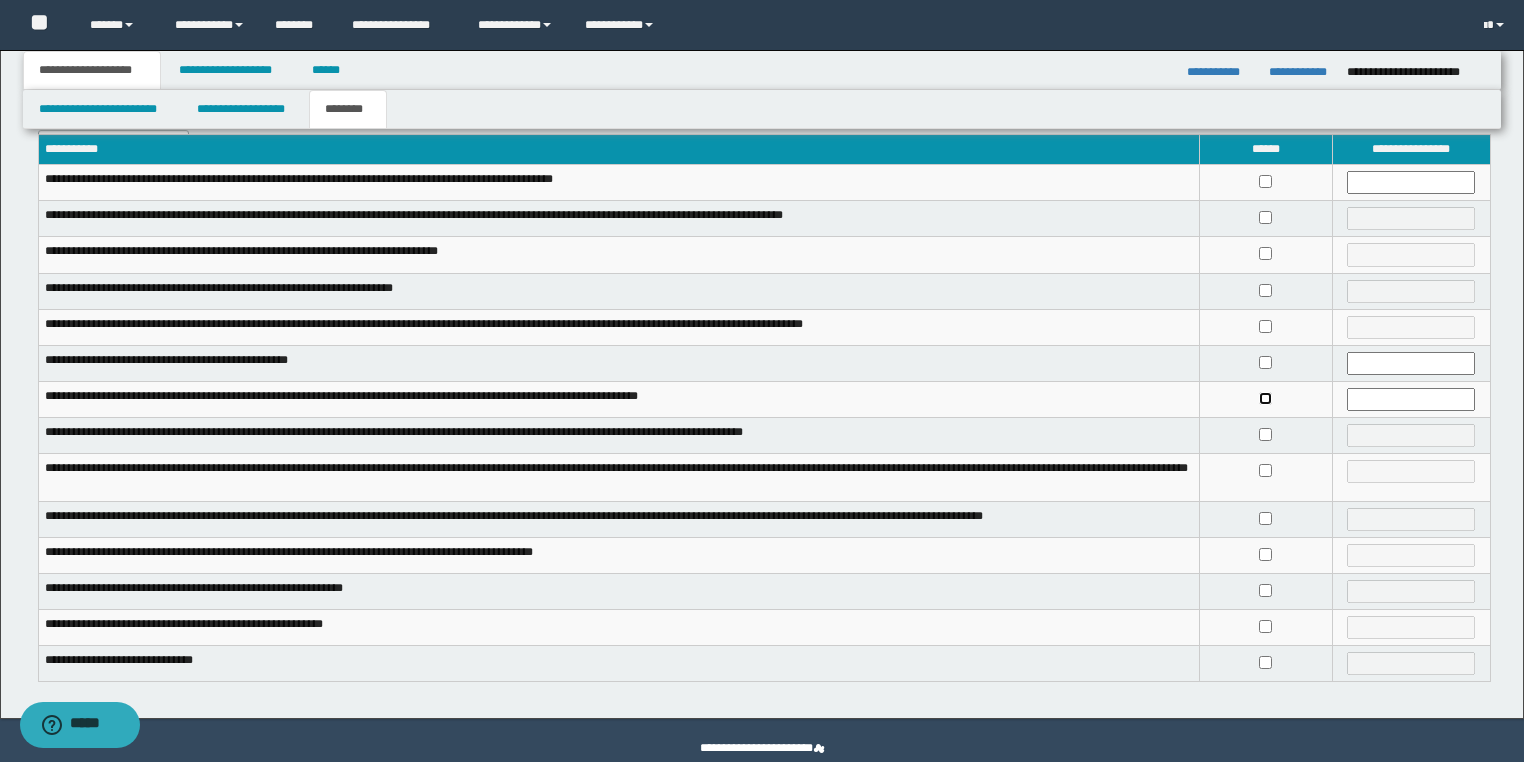 scroll, scrollTop: 101, scrollLeft: 0, axis: vertical 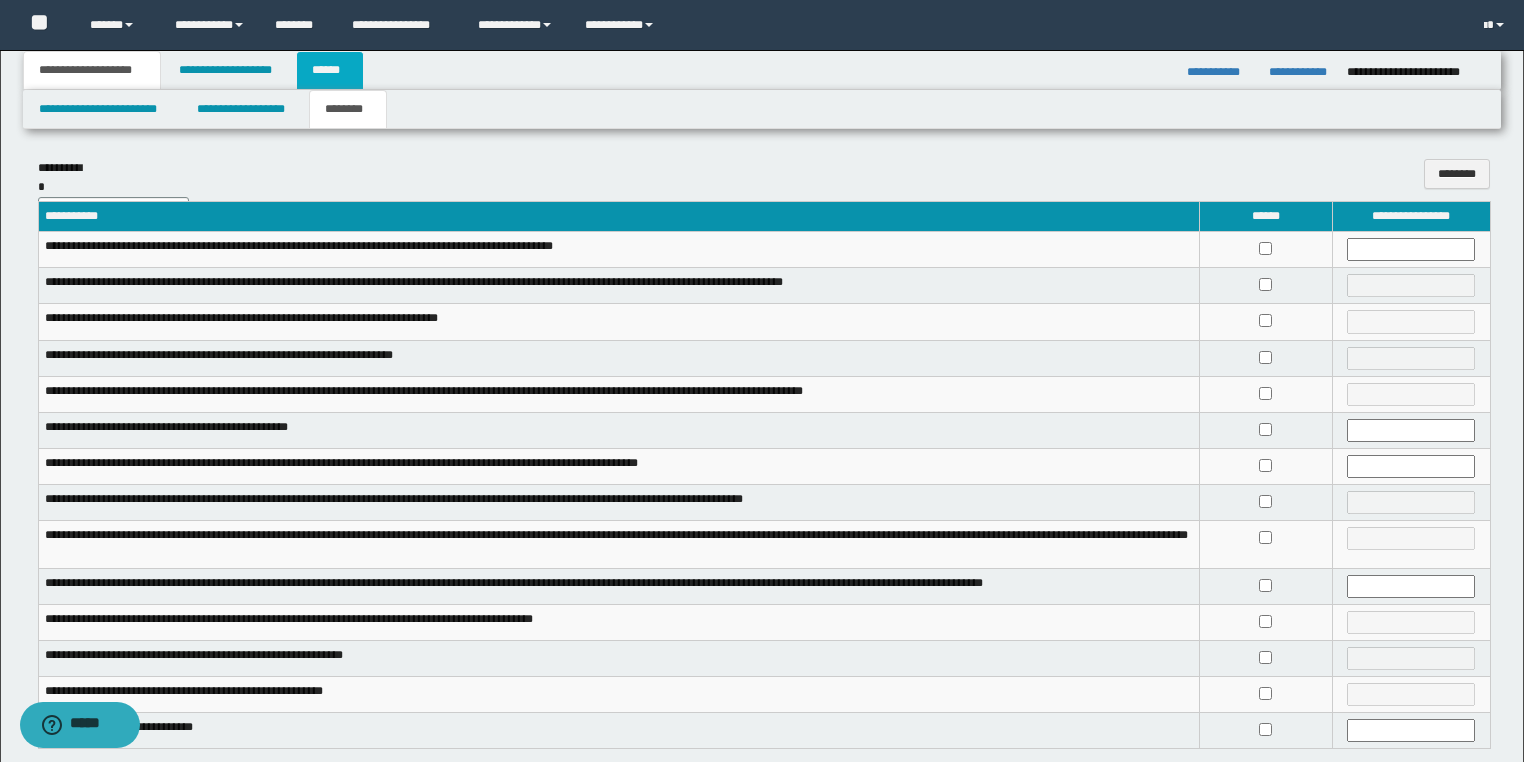 click on "******" at bounding box center [330, 70] 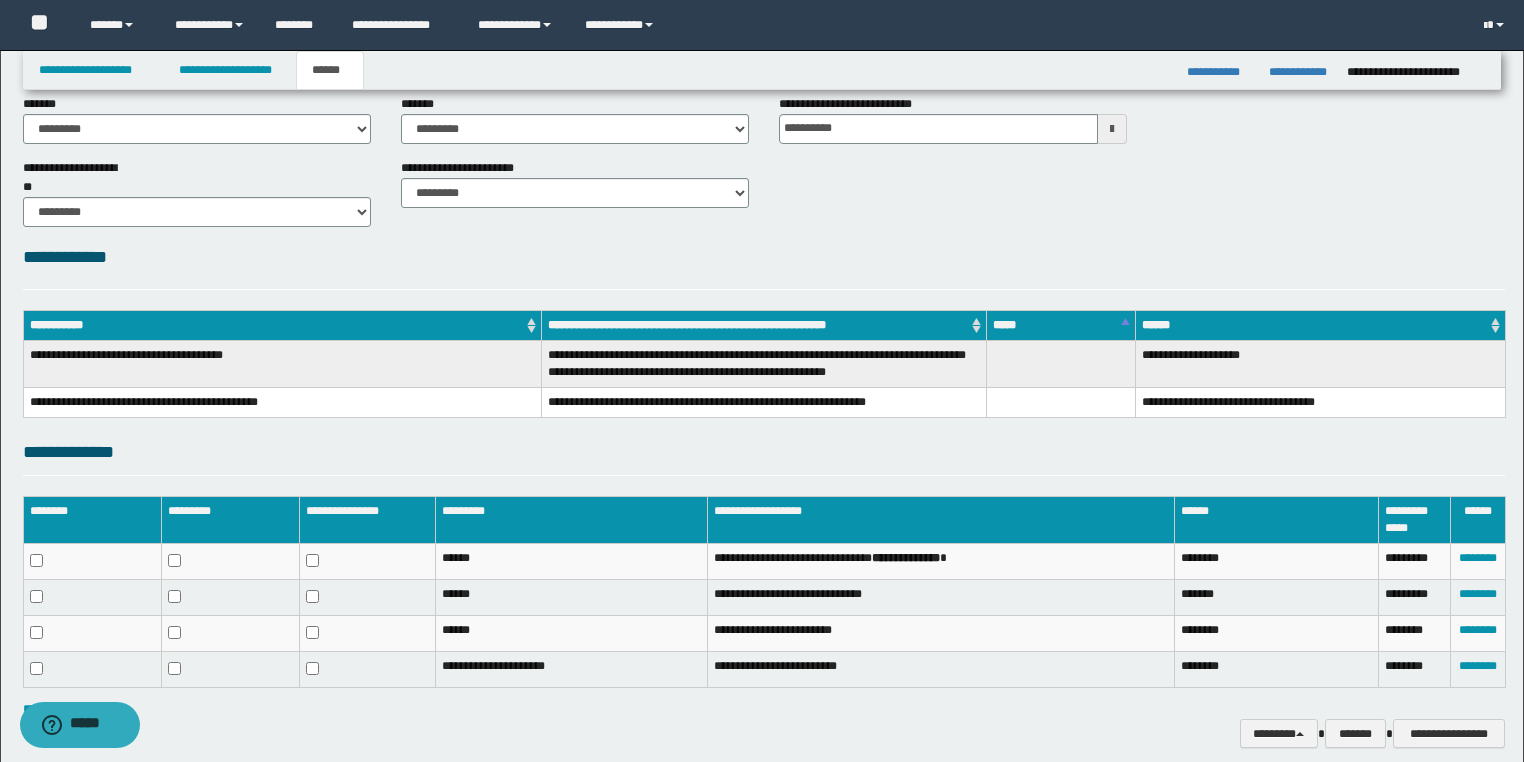 scroll, scrollTop: 182, scrollLeft: 0, axis: vertical 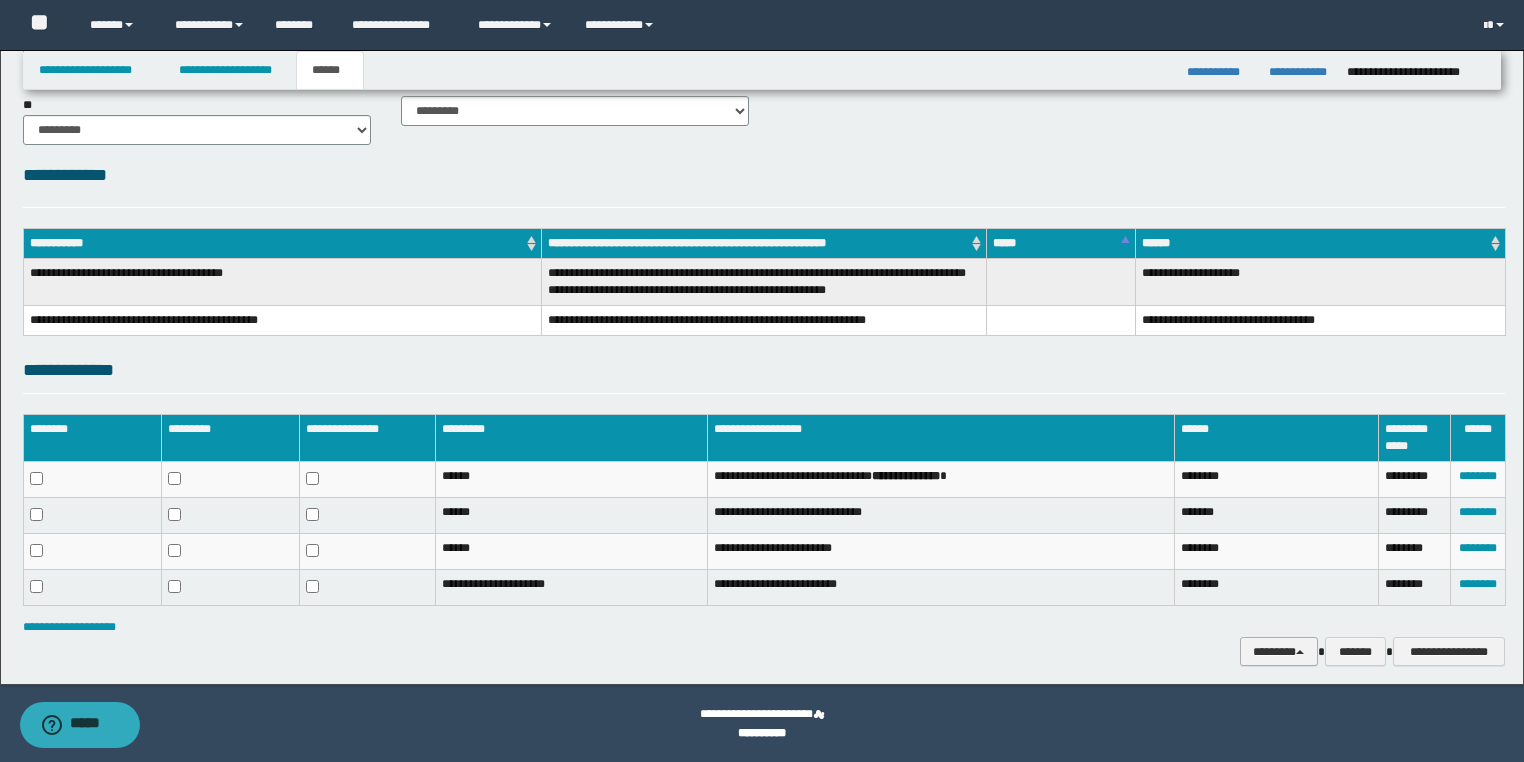 click on "********" at bounding box center [1279, 652] 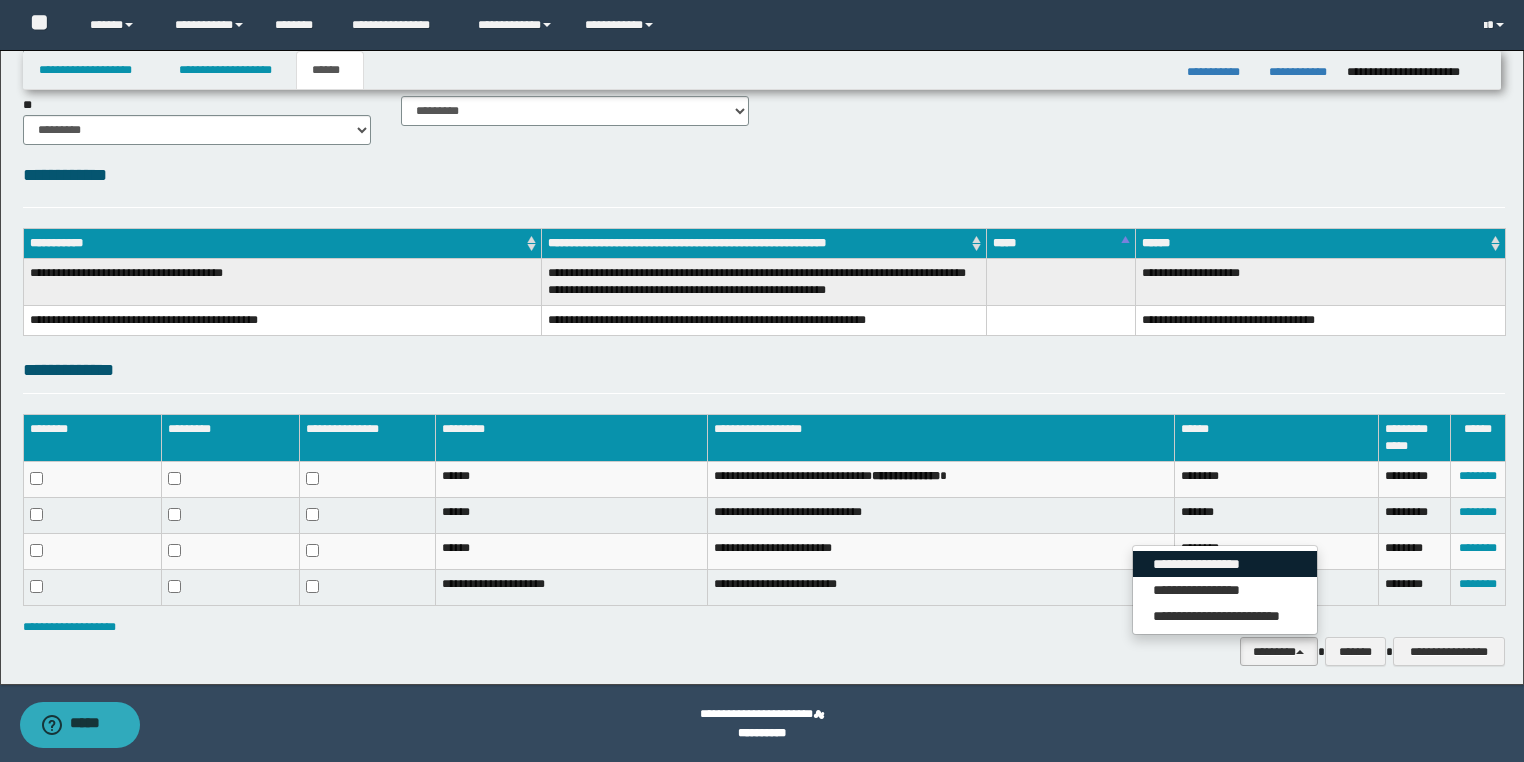 click on "**********" at bounding box center [1225, 564] 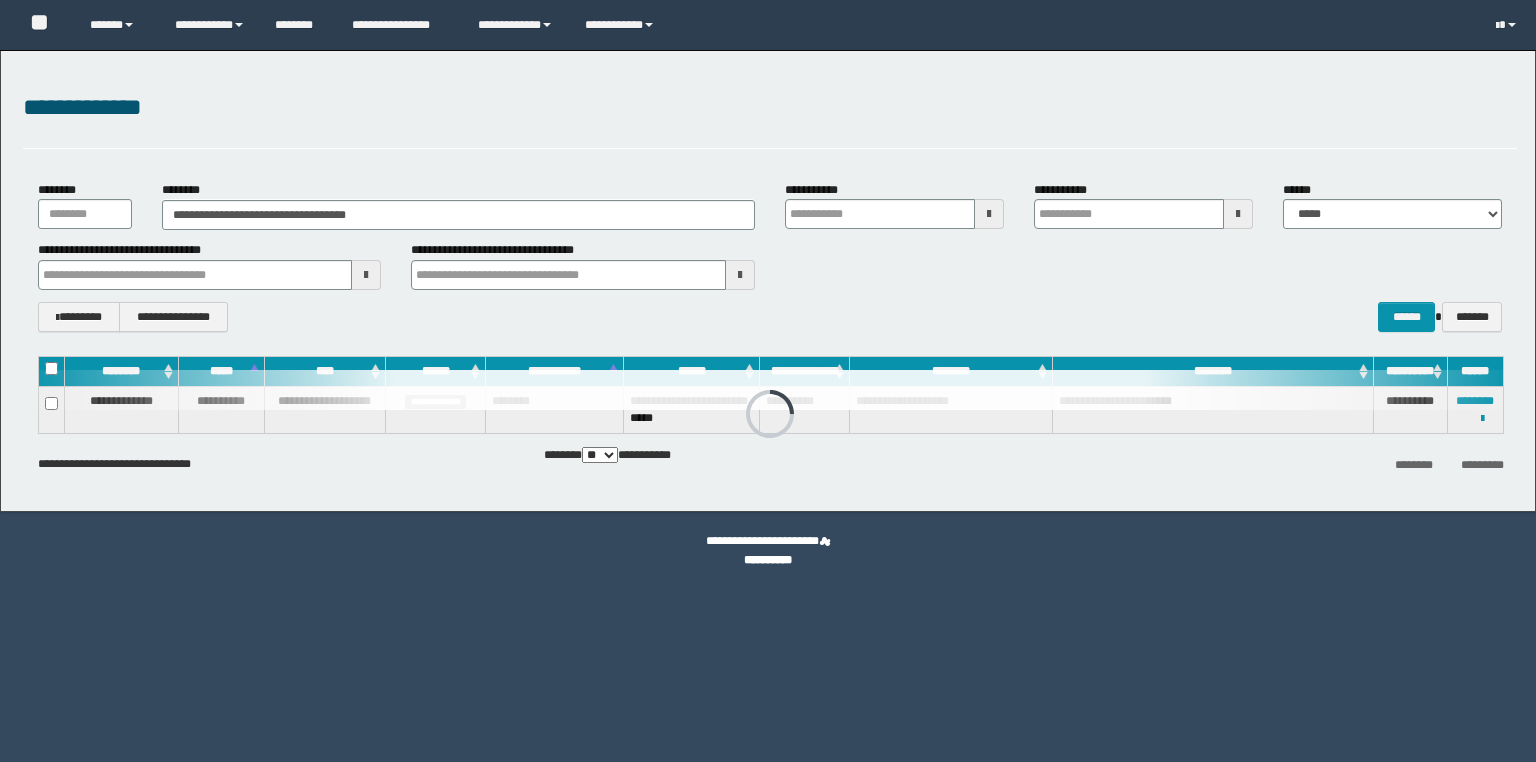 scroll, scrollTop: 0, scrollLeft: 0, axis: both 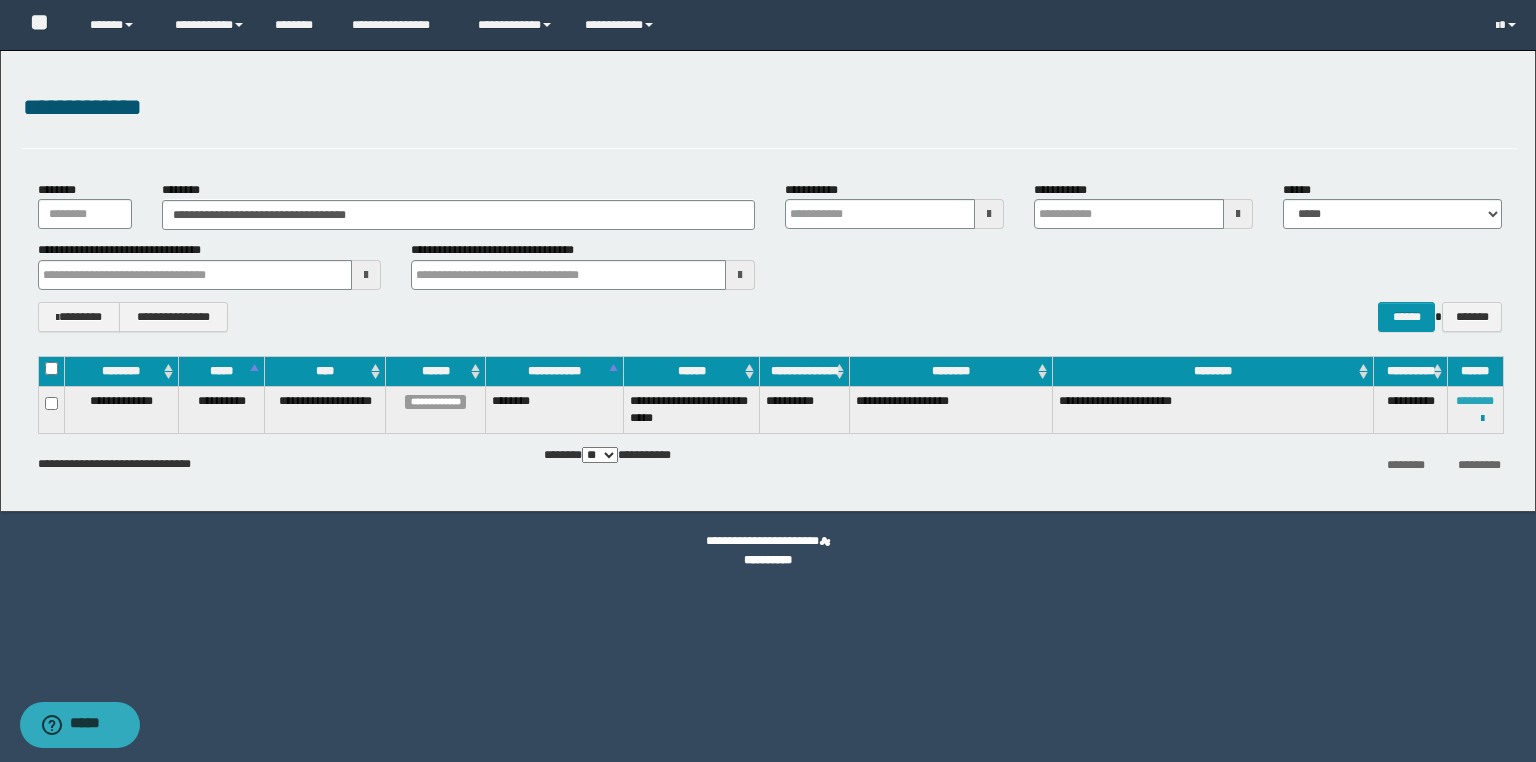 click on "********" at bounding box center (1475, 401) 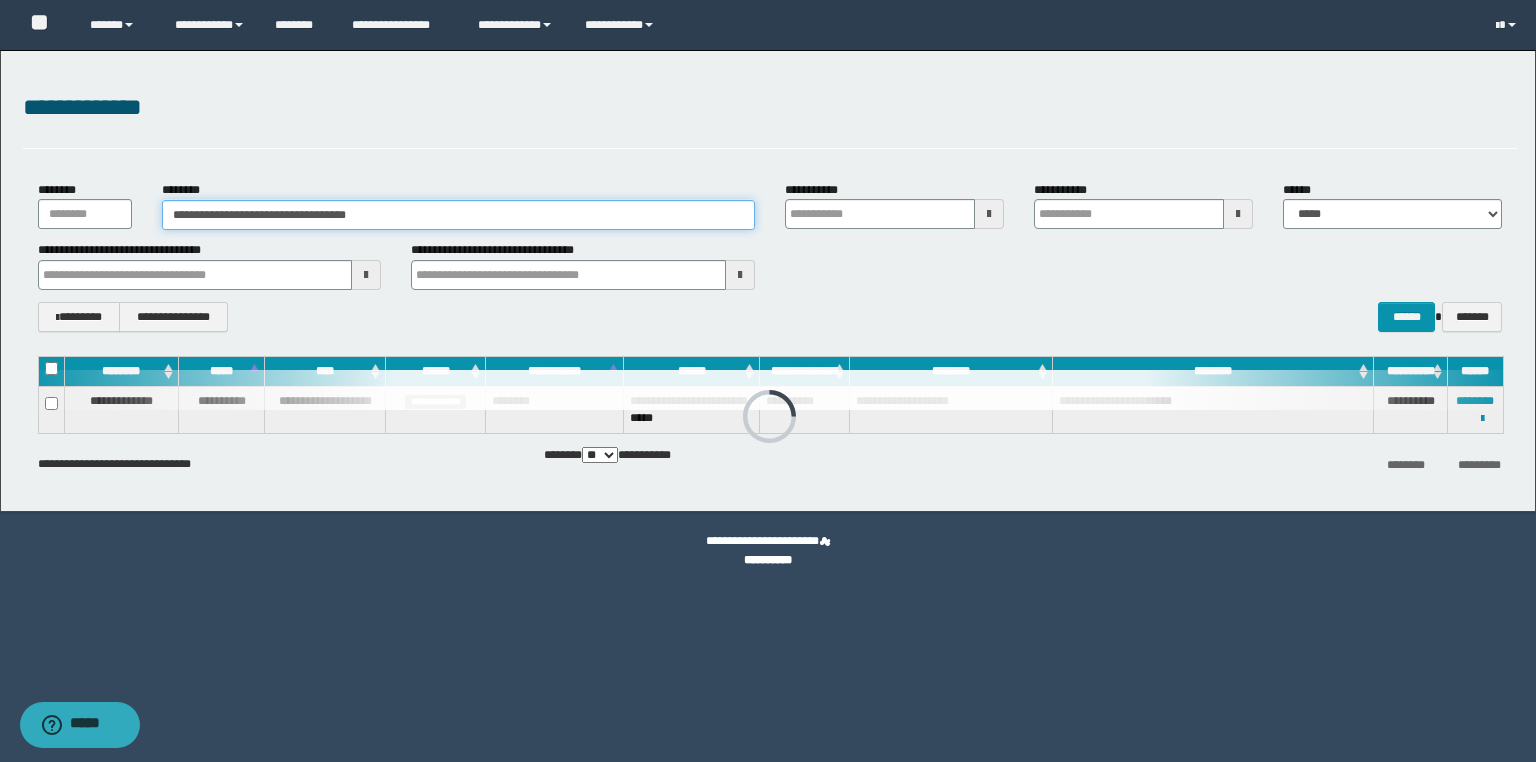 drag, startPoint x: 420, startPoint y: 207, endPoint x: 0, endPoint y: 168, distance: 421.80682 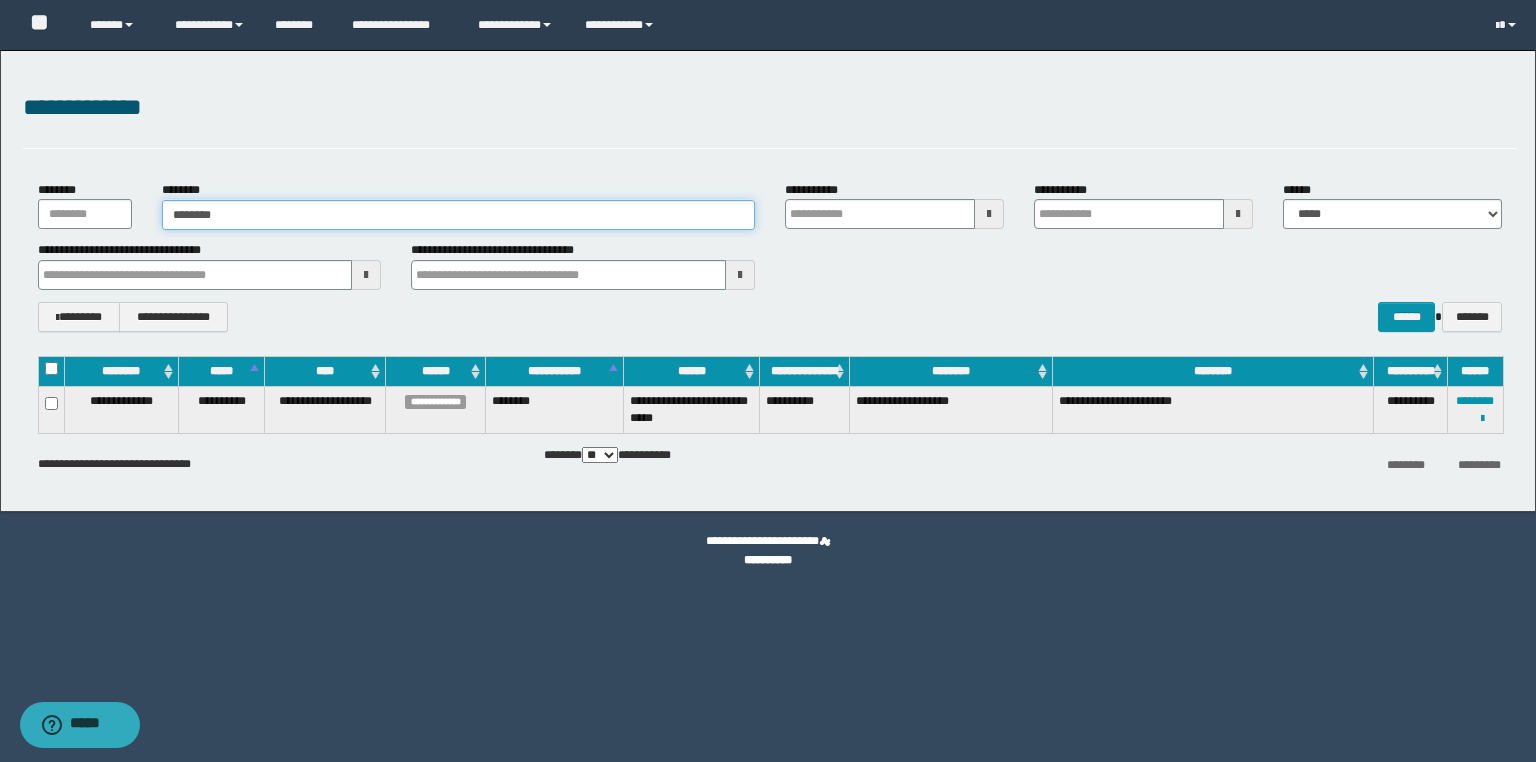 type on "********" 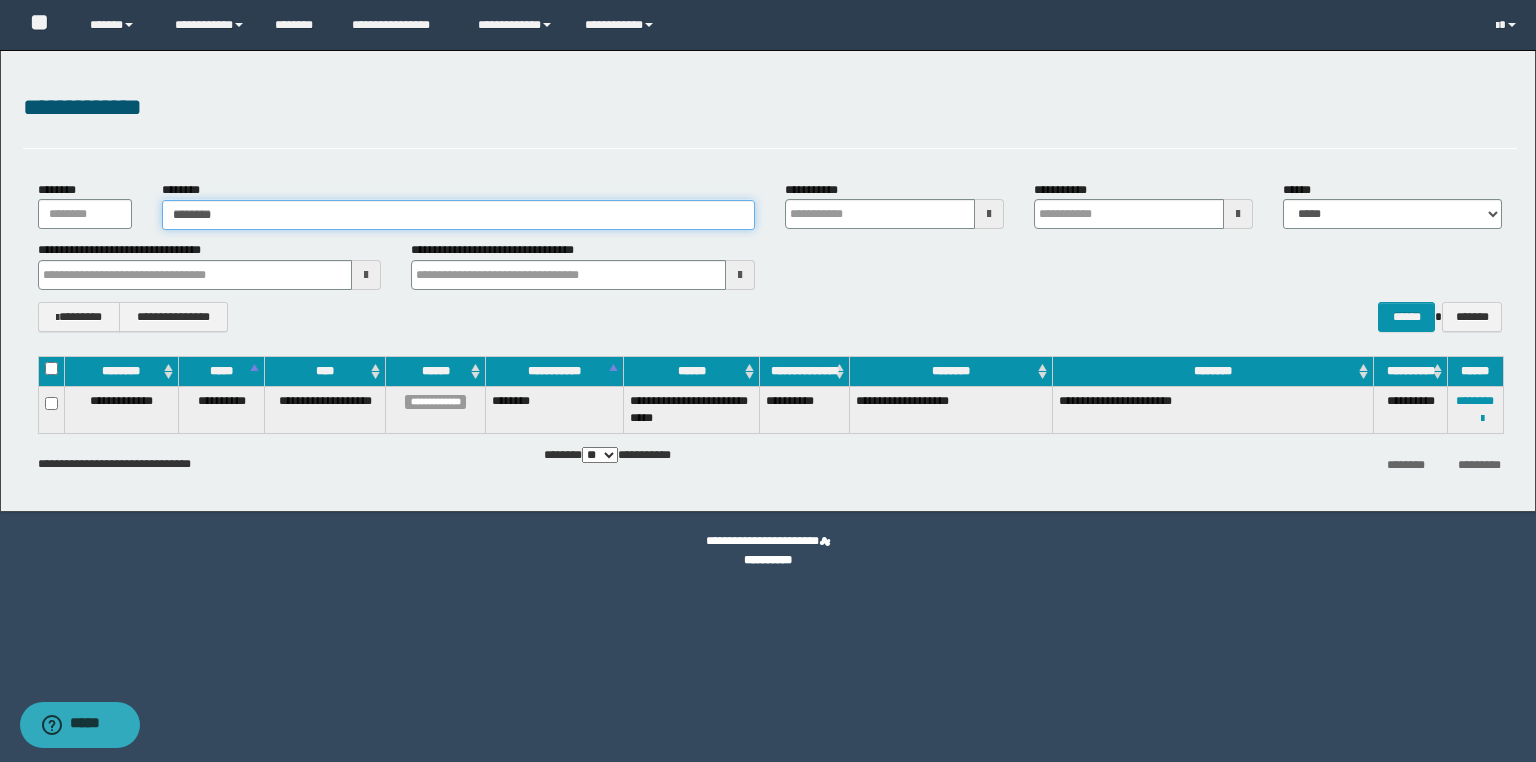type on "********" 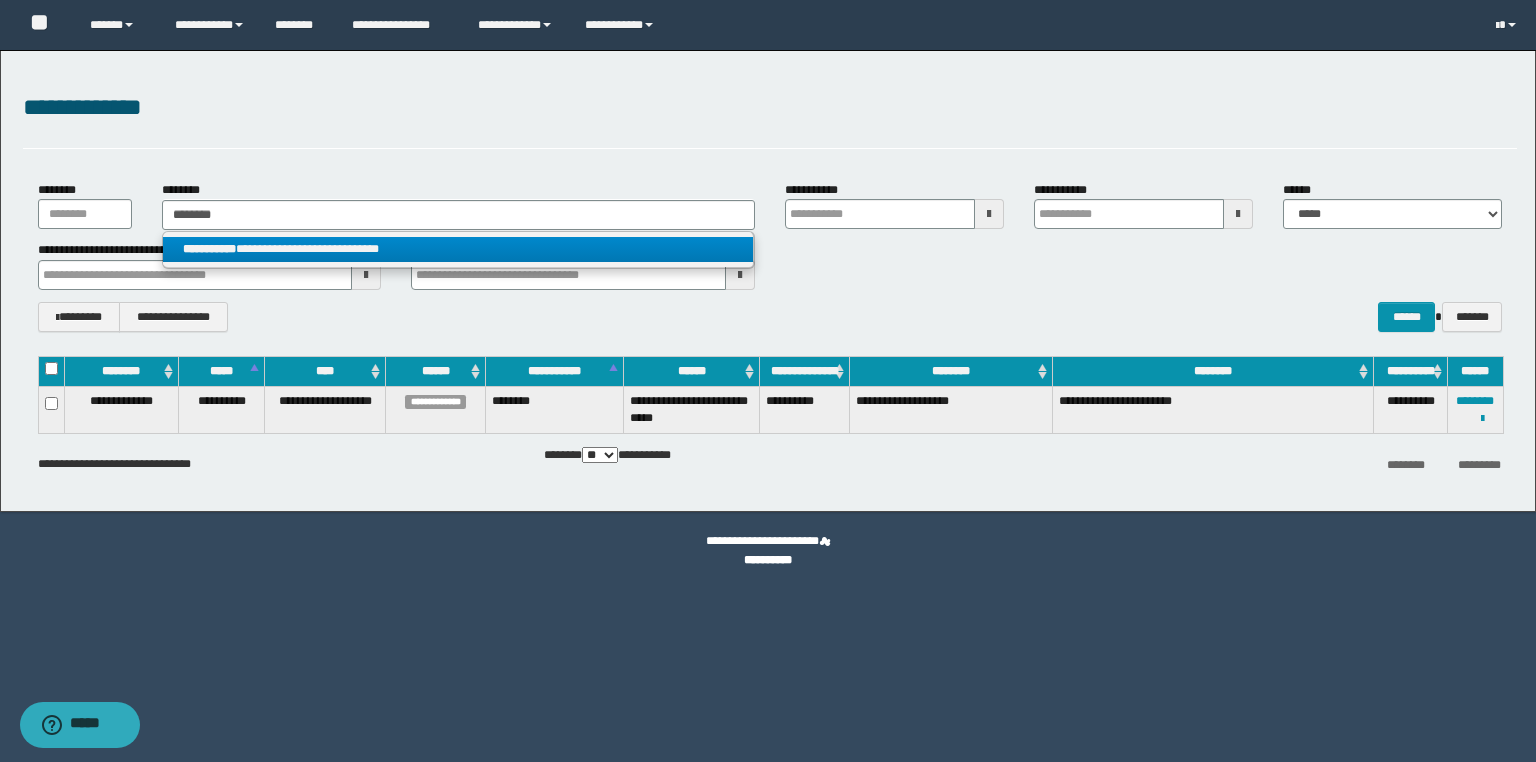 click on "**********" at bounding box center [458, 249] 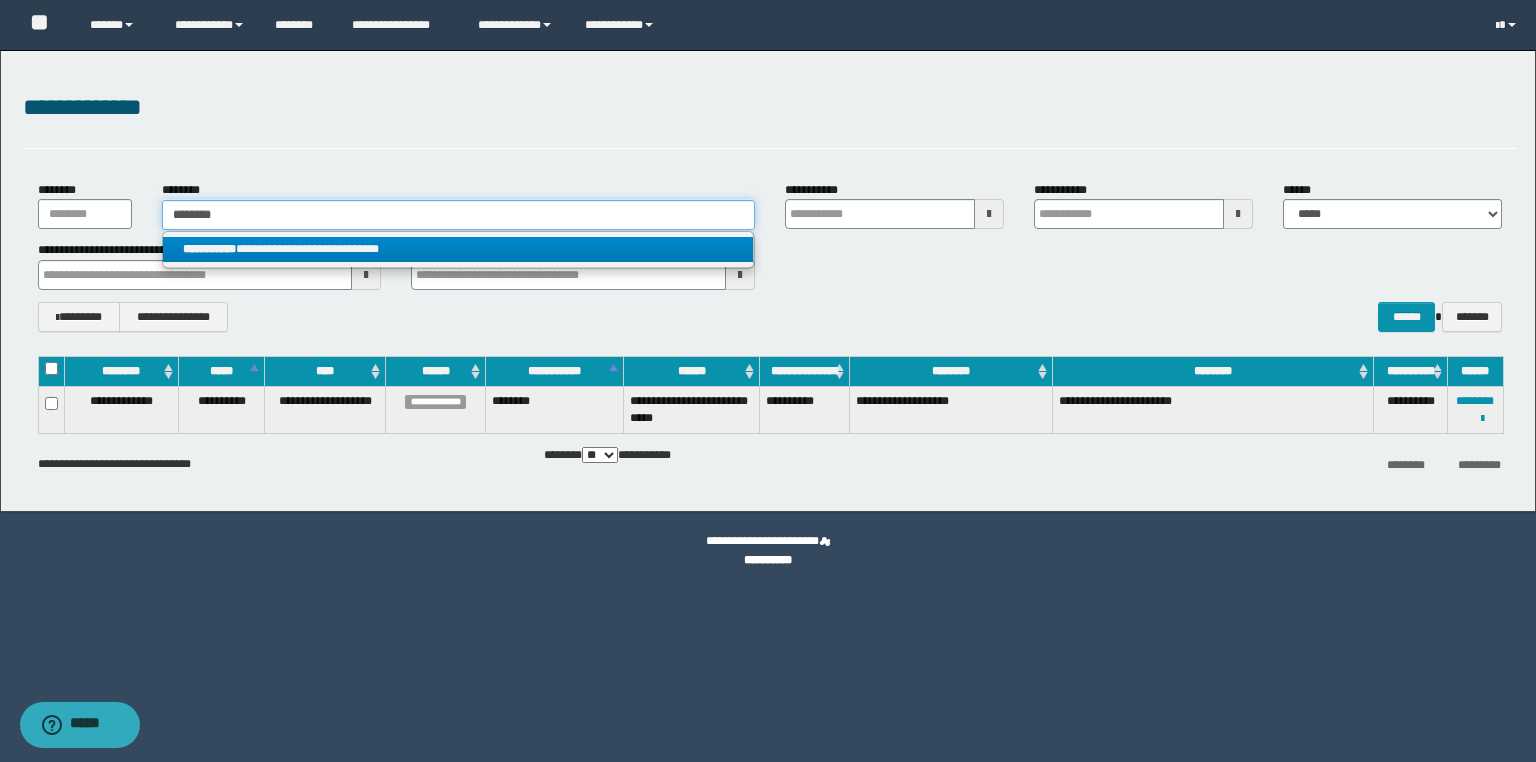 type 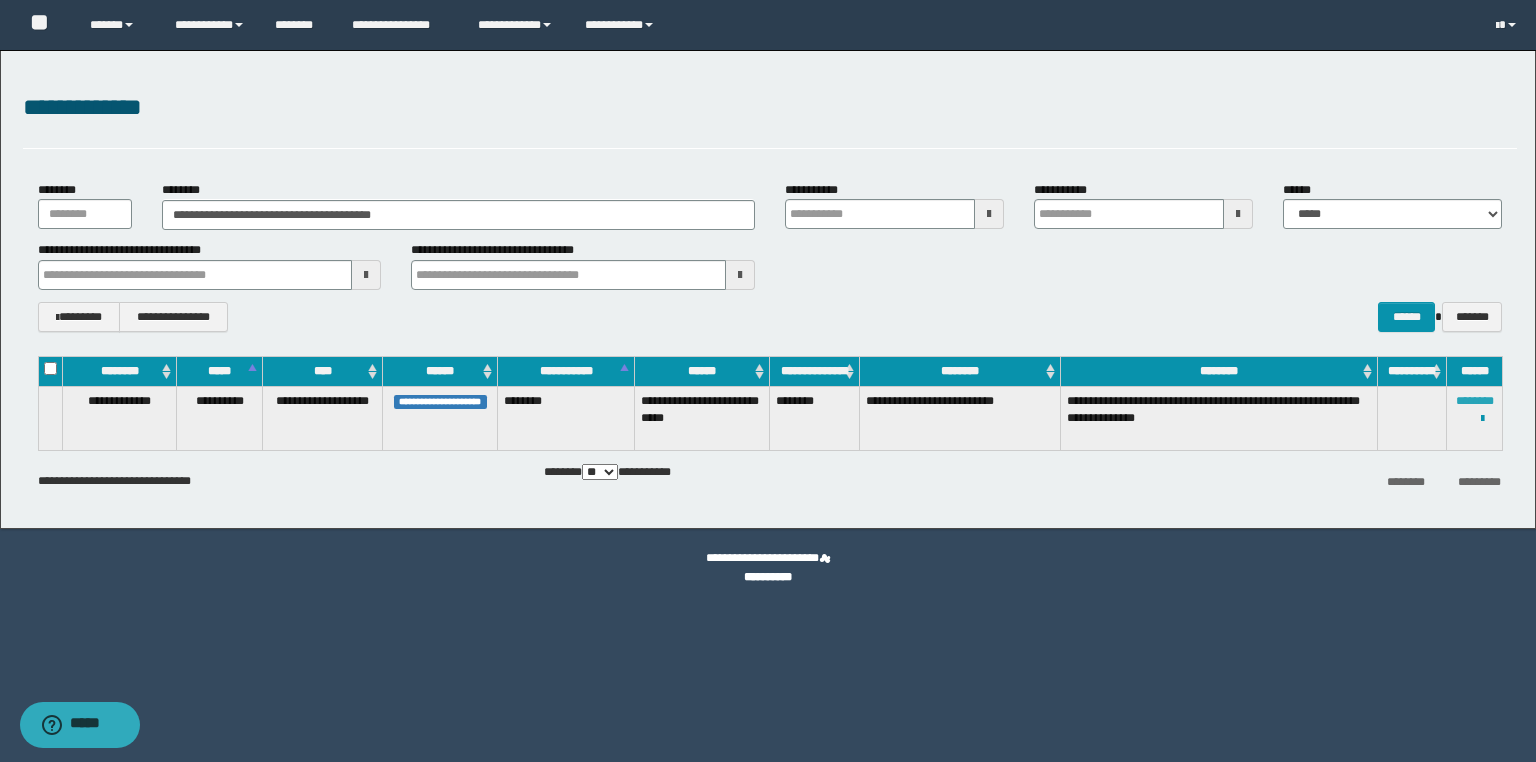 click on "********" at bounding box center (1475, 401) 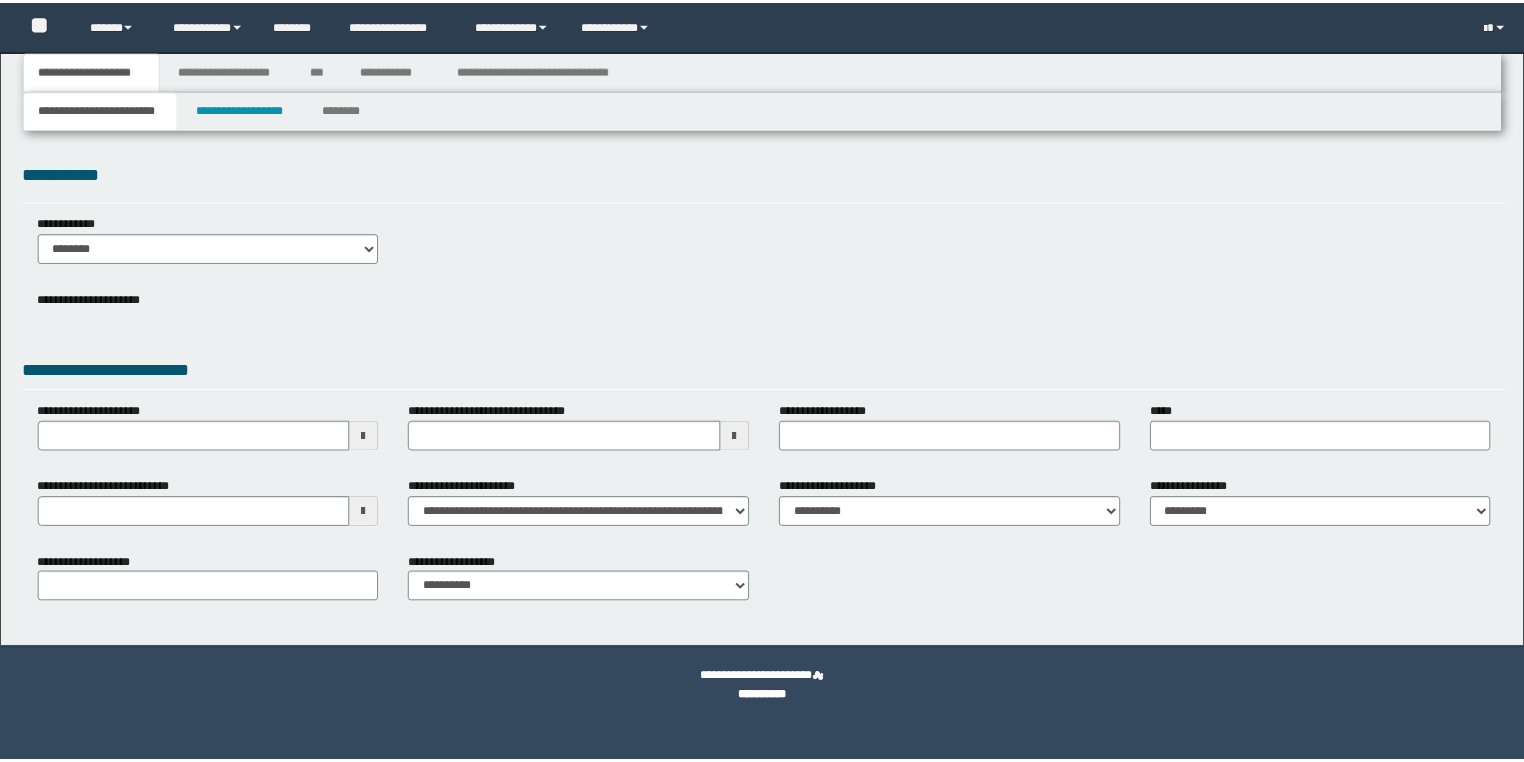scroll, scrollTop: 0, scrollLeft: 0, axis: both 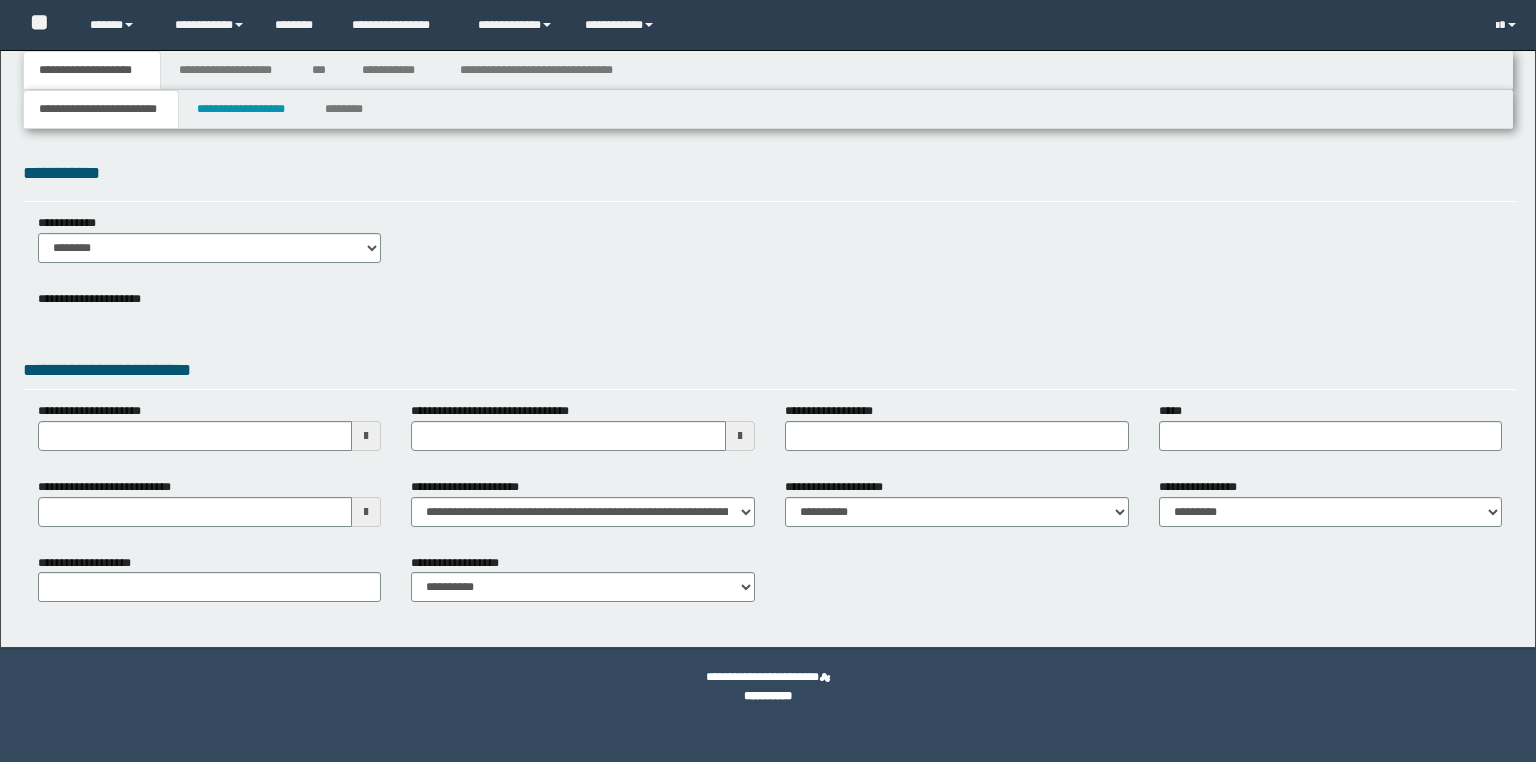 select on "*" 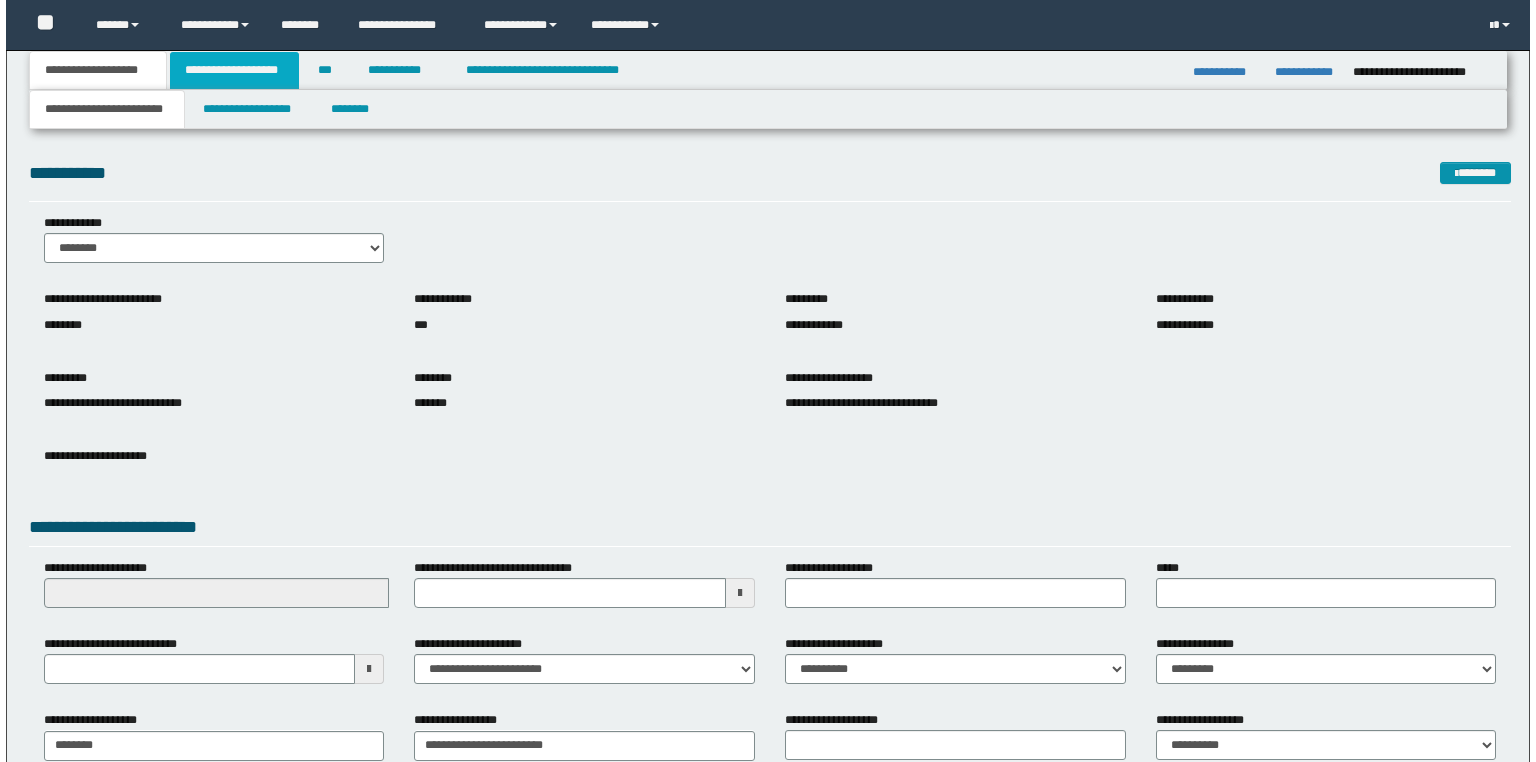scroll, scrollTop: 0, scrollLeft: 0, axis: both 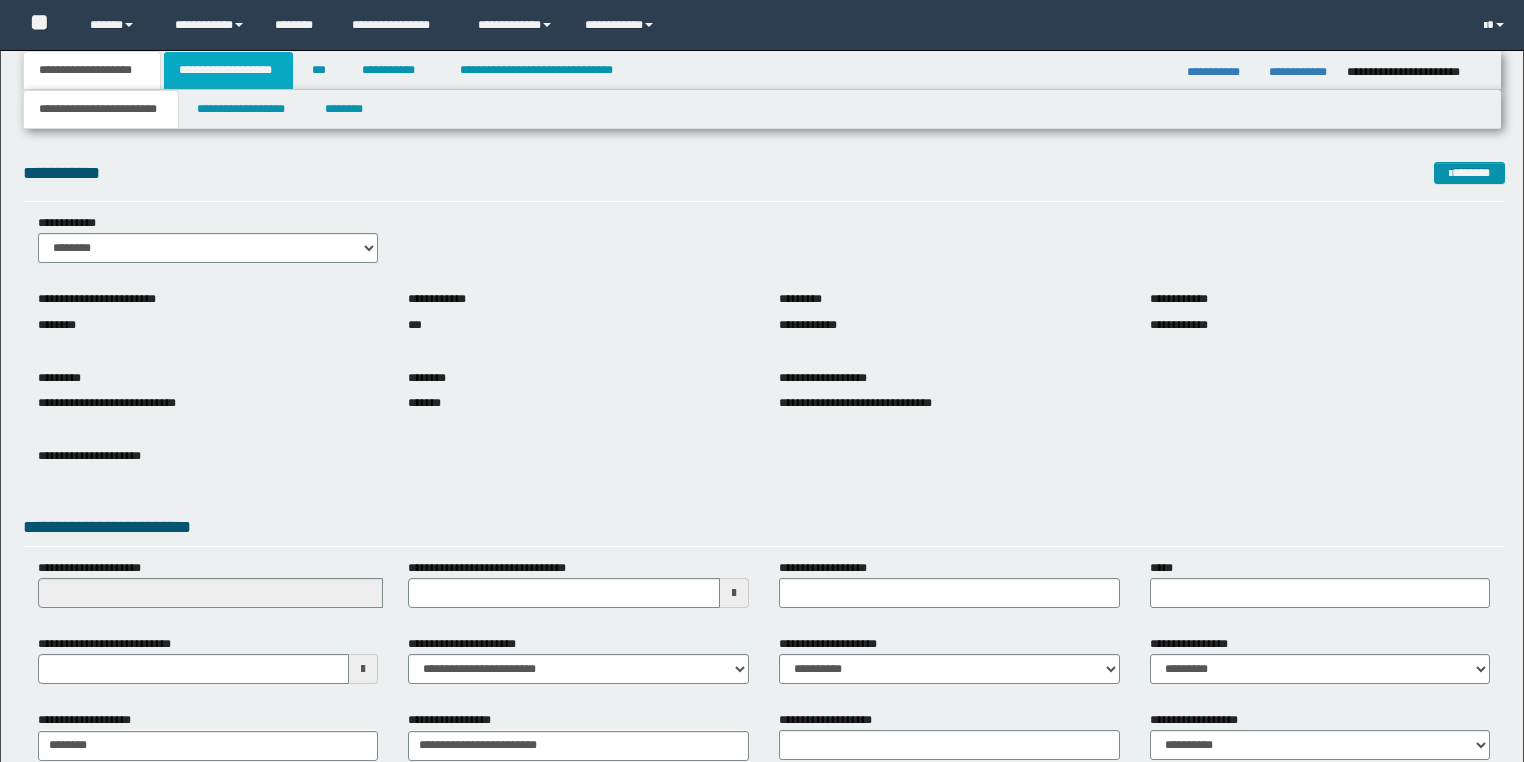 click on "**********" at bounding box center (228, 70) 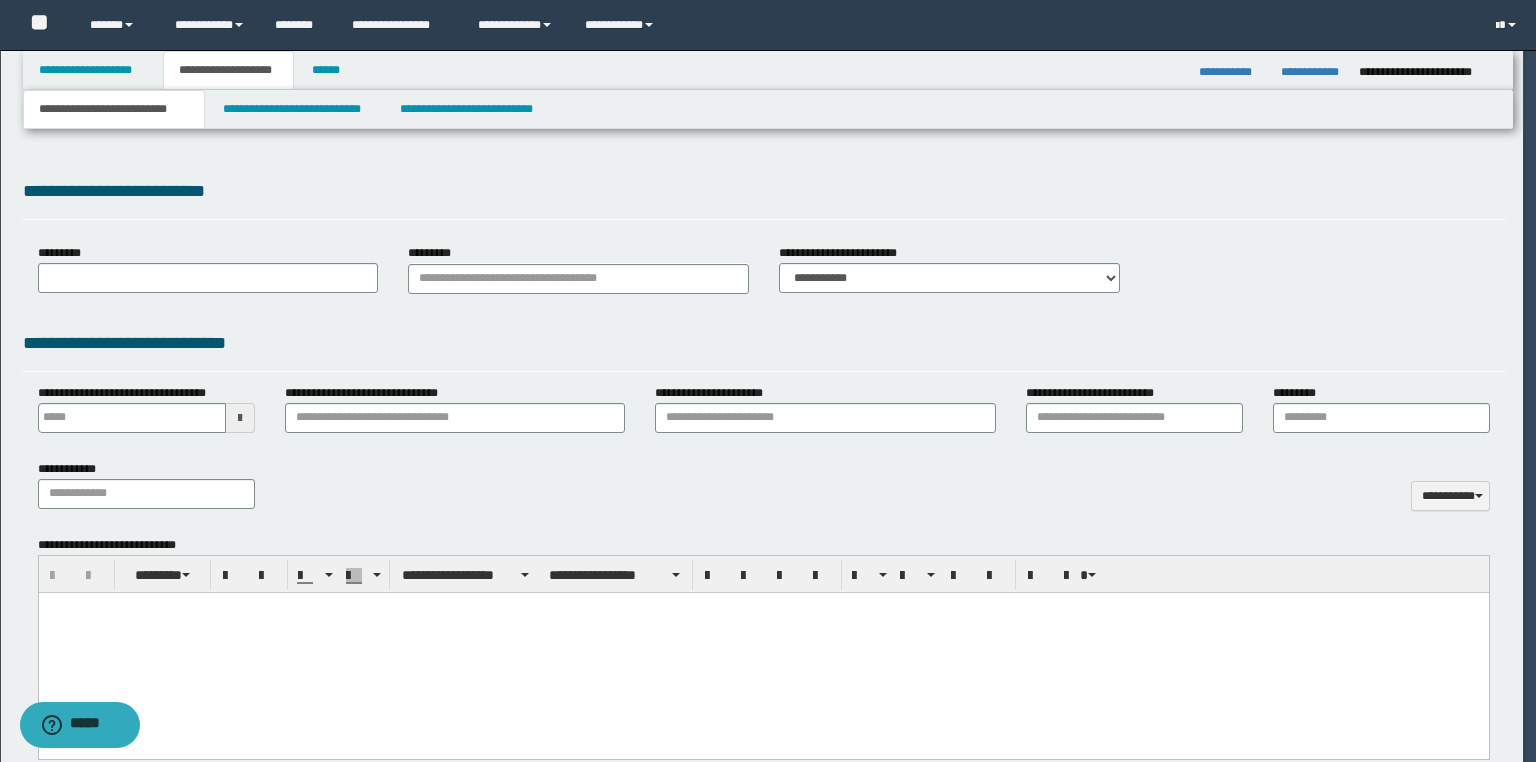 type 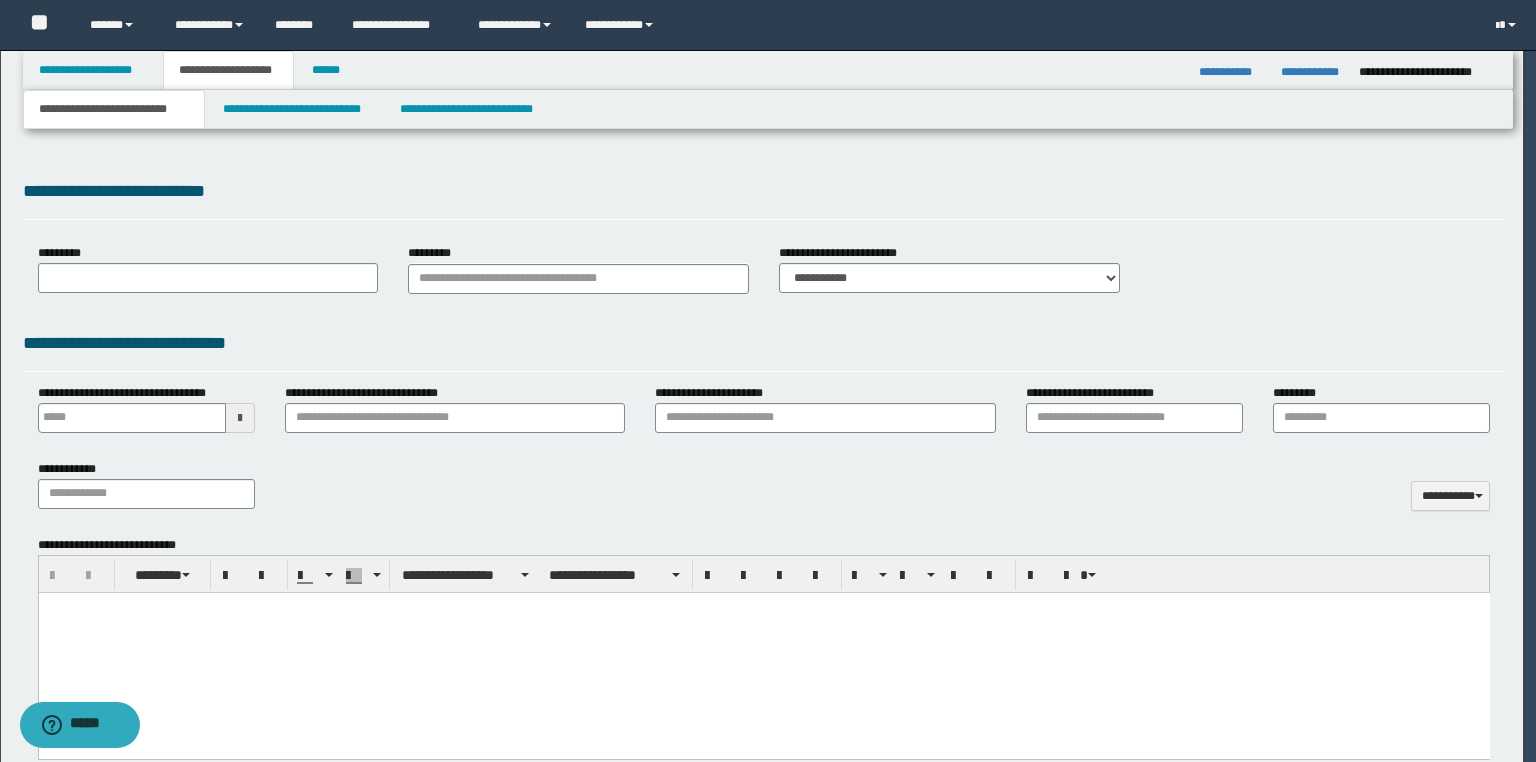 scroll, scrollTop: 0, scrollLeft: 0, axis: both 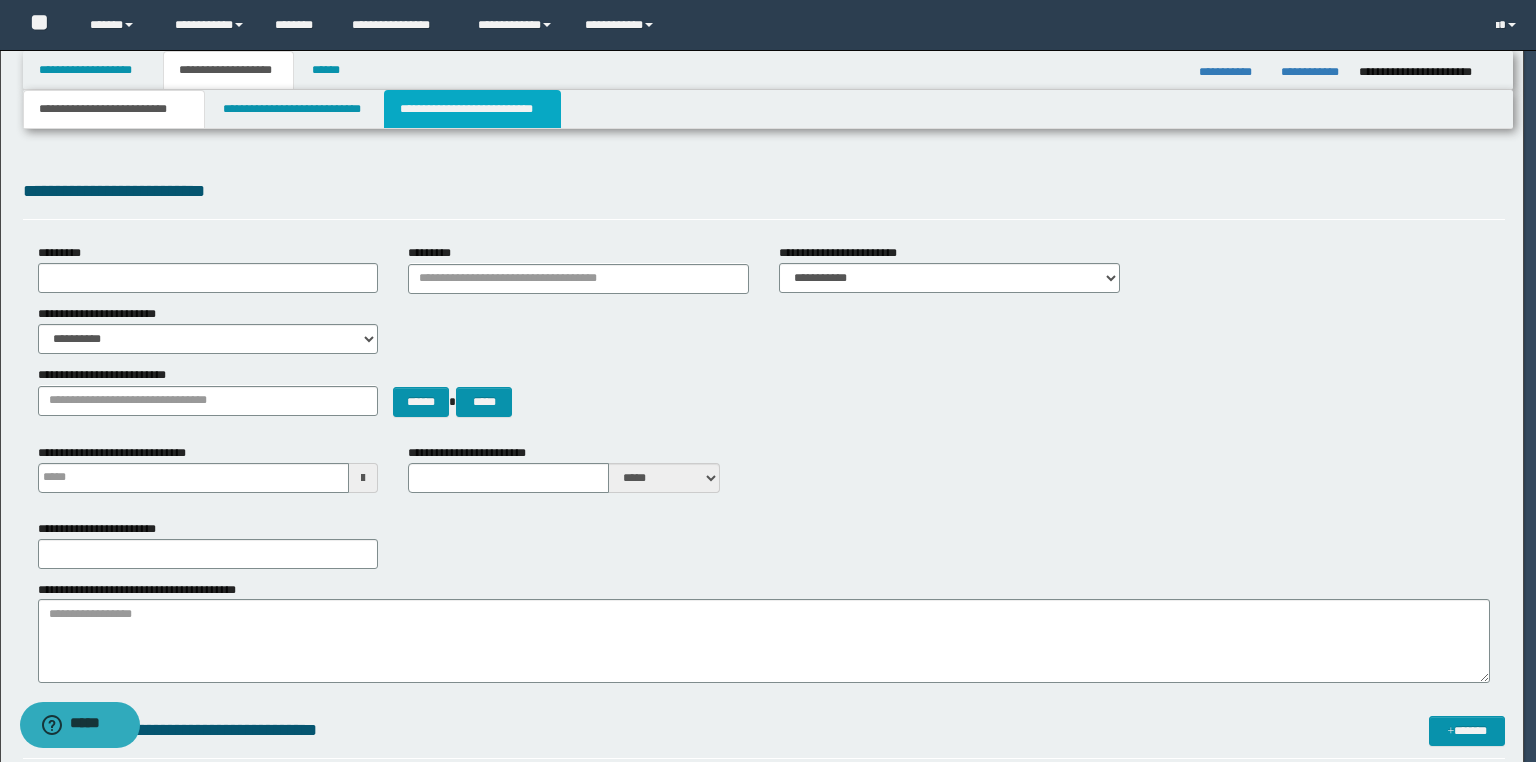 click on "**********" at bounding box center (472, 109) 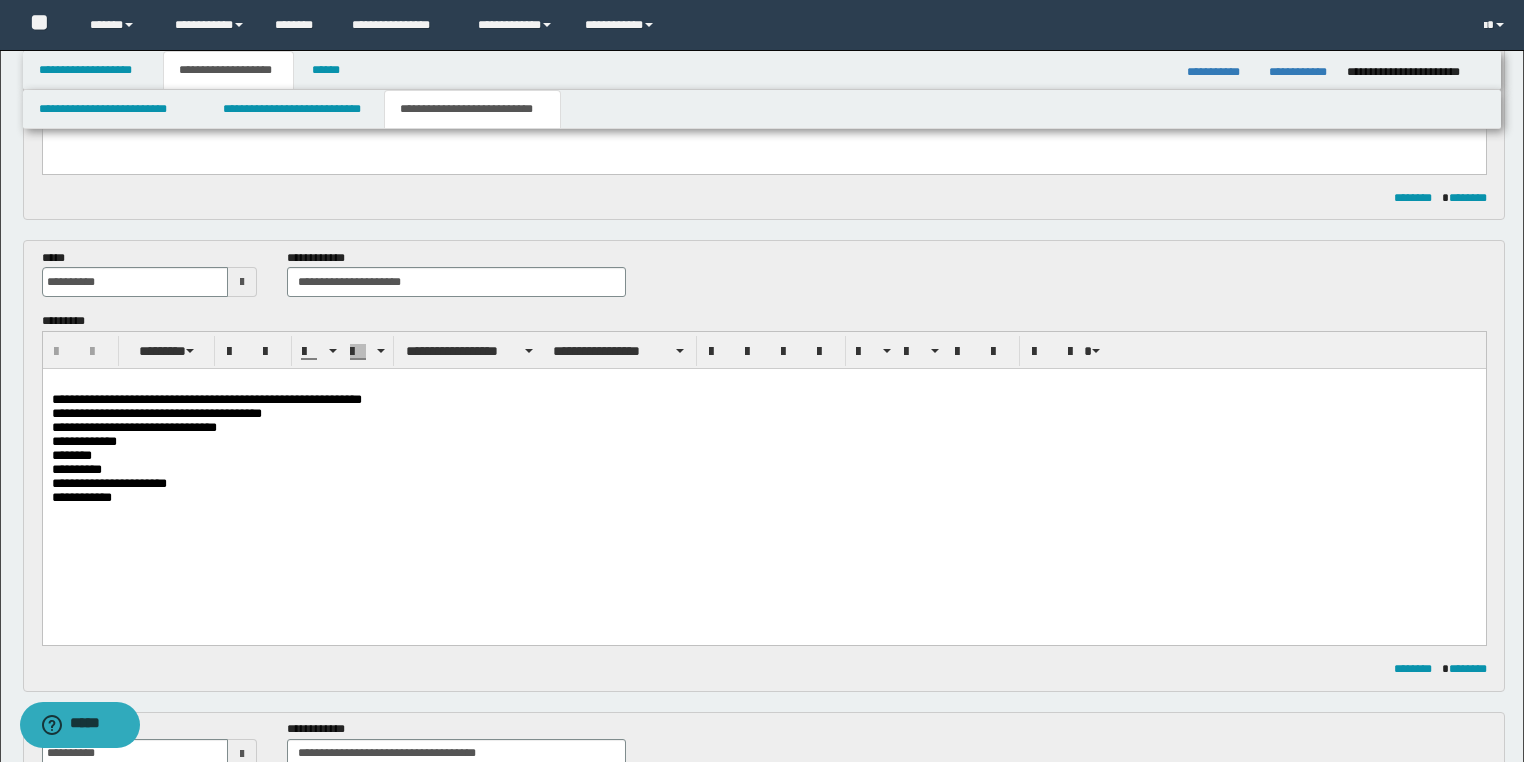 scroll, scrollTop: 240, scrollLeft: 0, axis: vertical 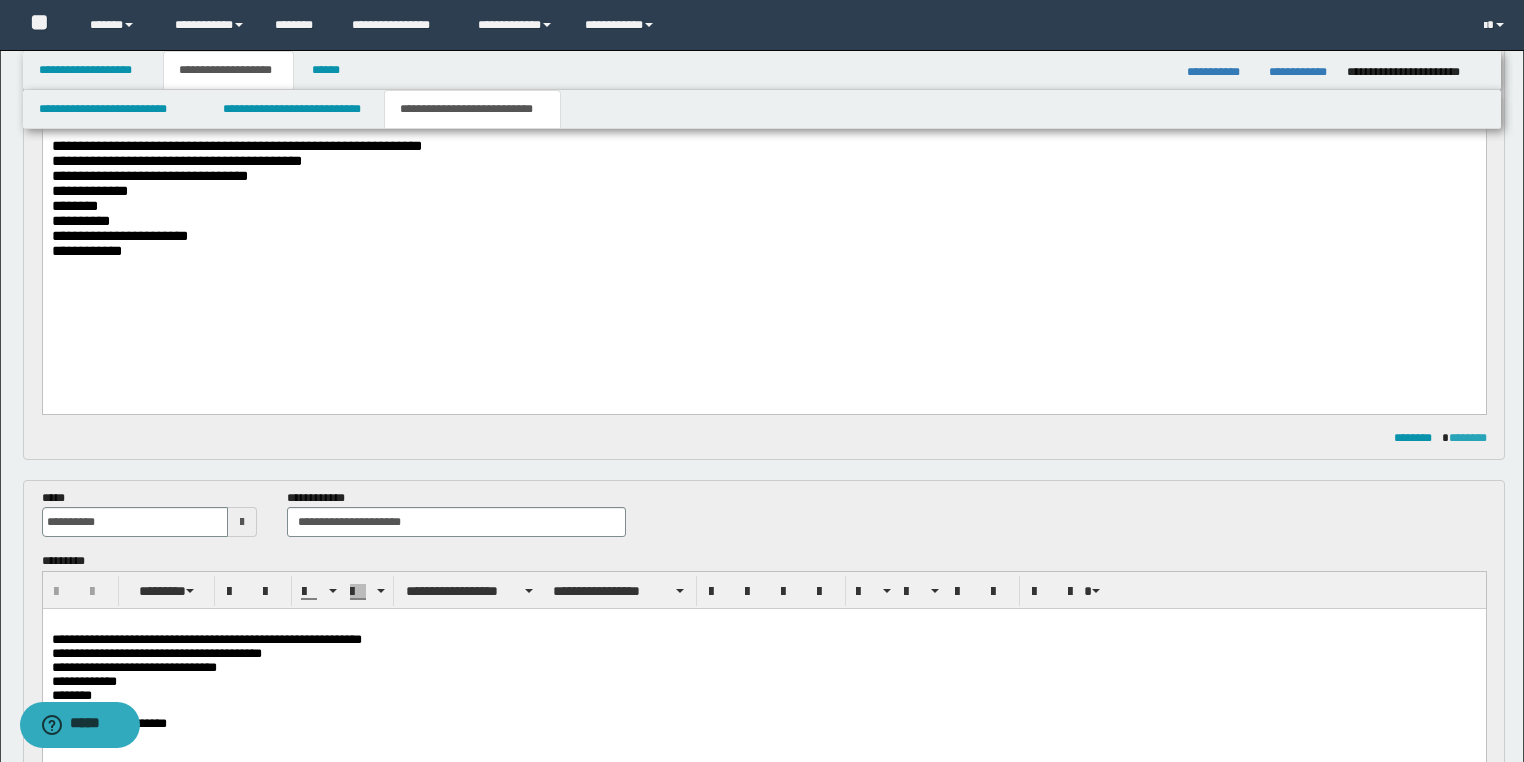 click on "********" at bounding box center (1468, 438) 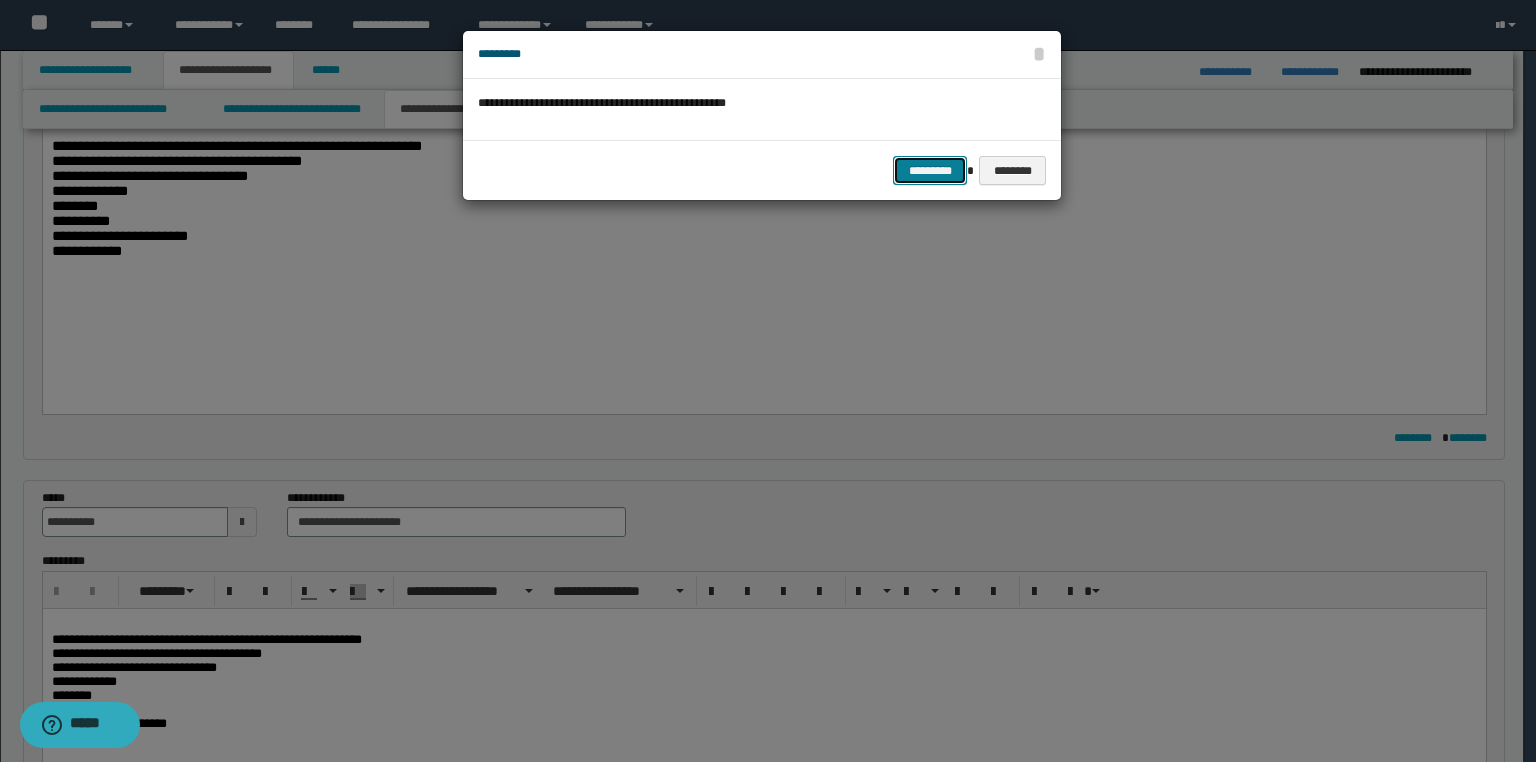 click on "*********" at bounding box center [930, 171] 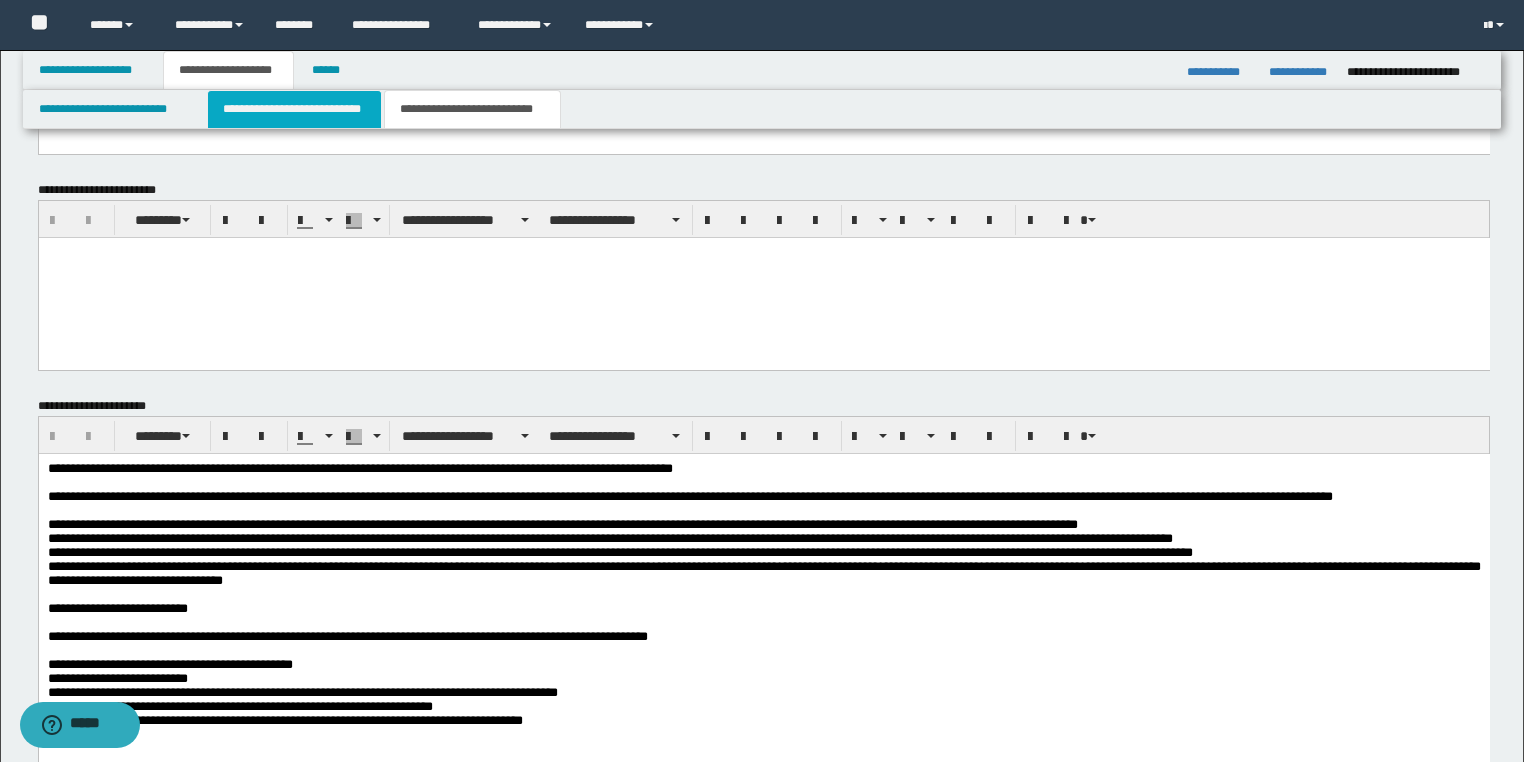 scroll, scrollTop: 2800, scrollLeft: 0, axis: vertical 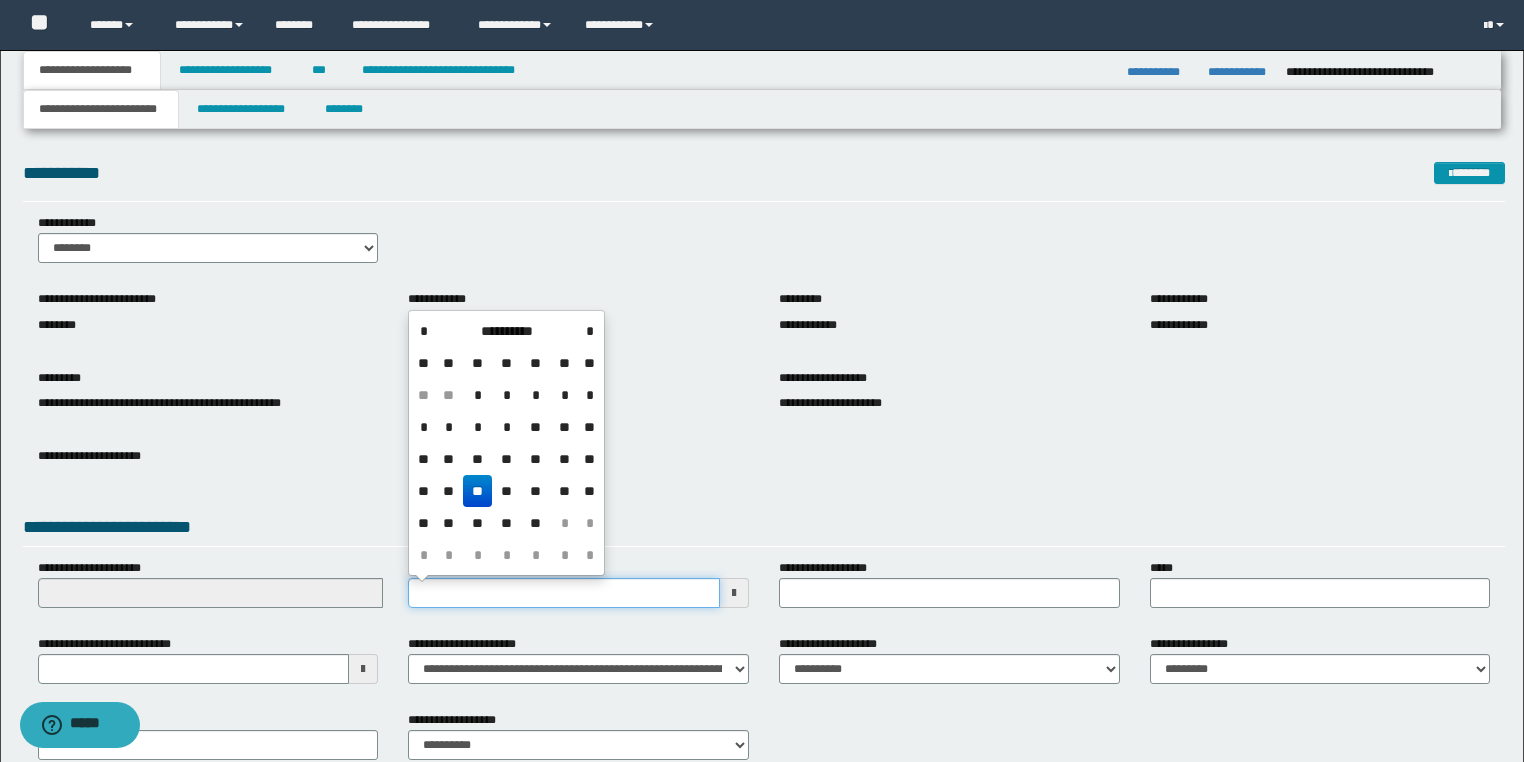click on "**********" at bounding box center (764, 591) 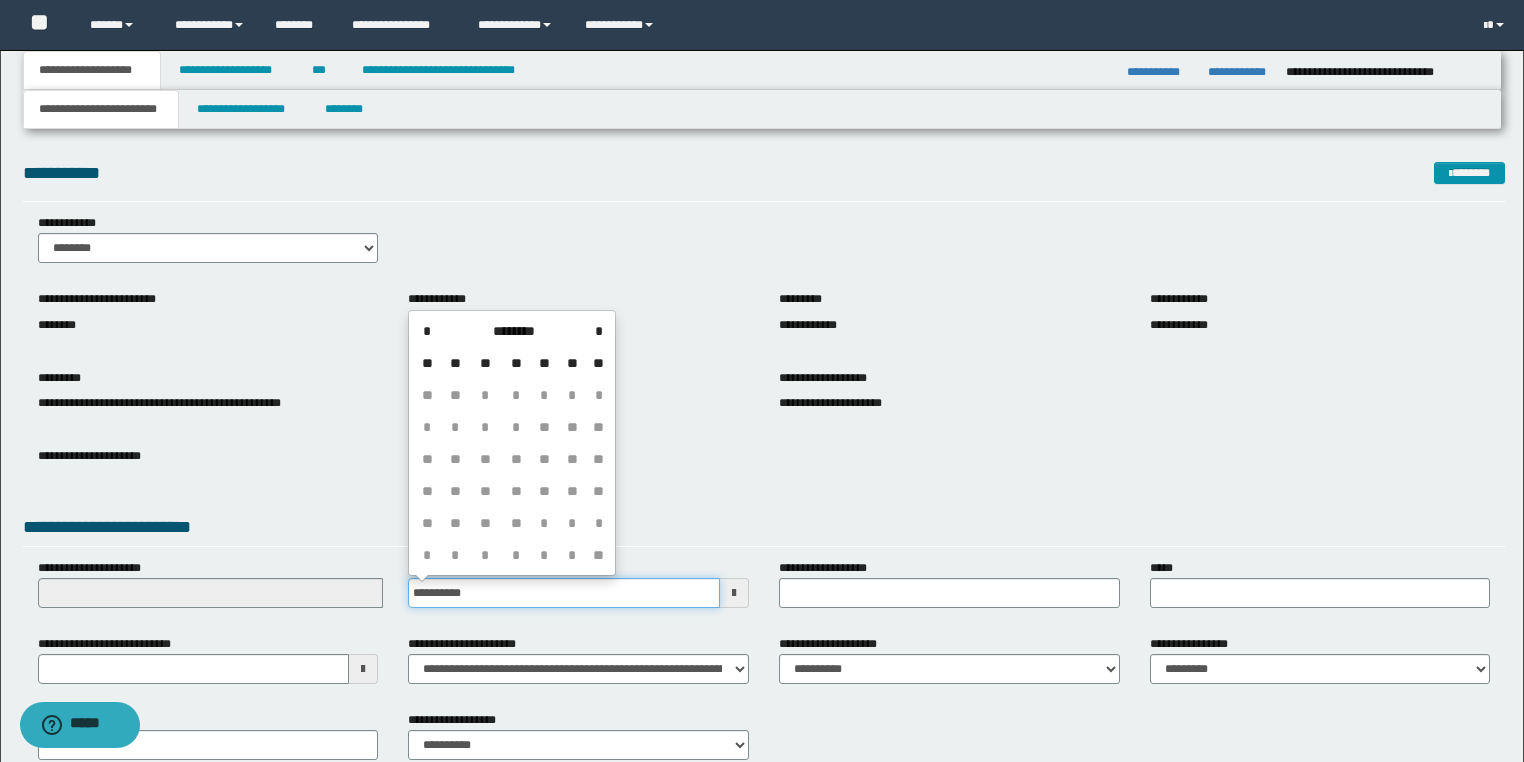 type on "**********" 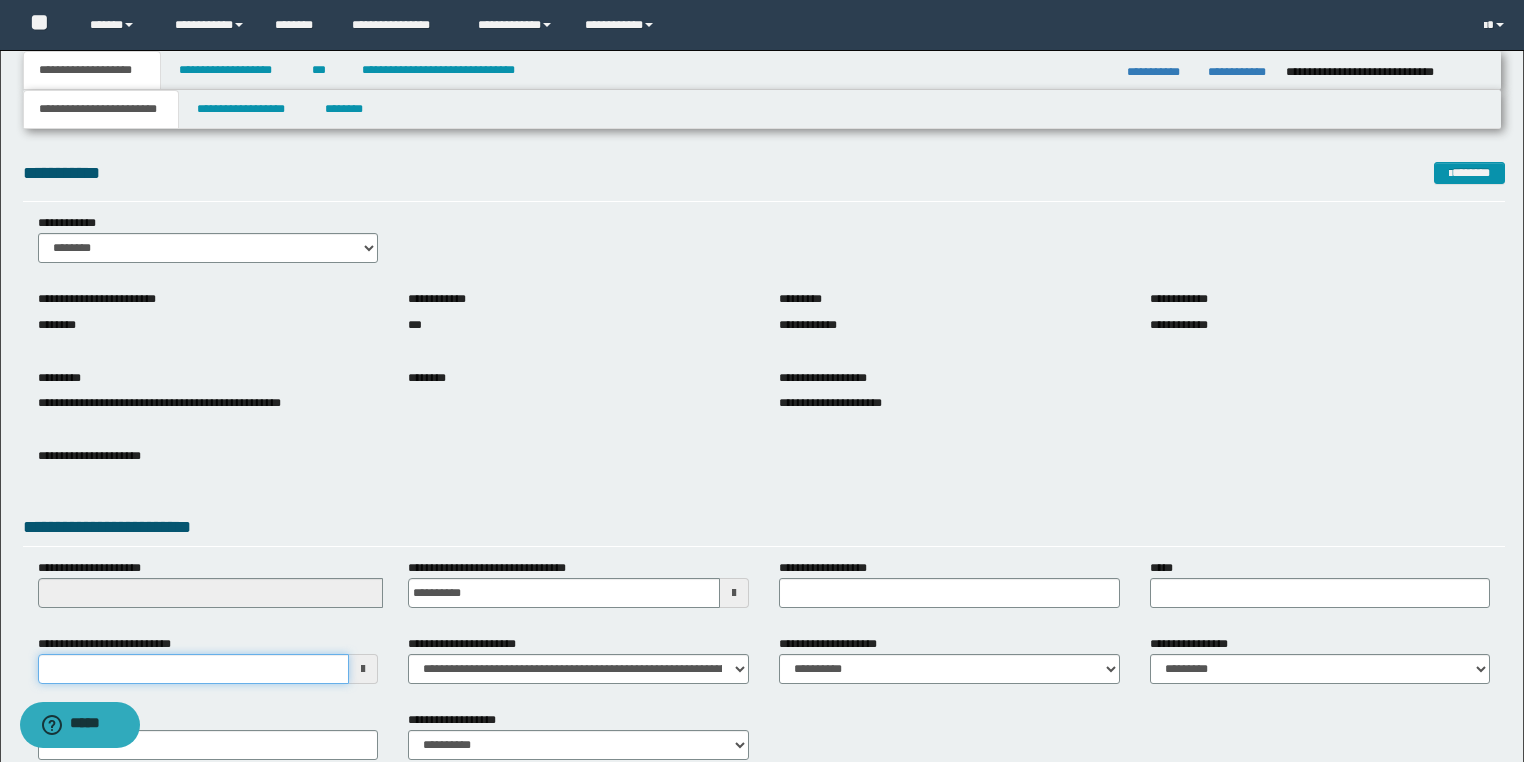 click on "**********" at bounding box center (194, 669) 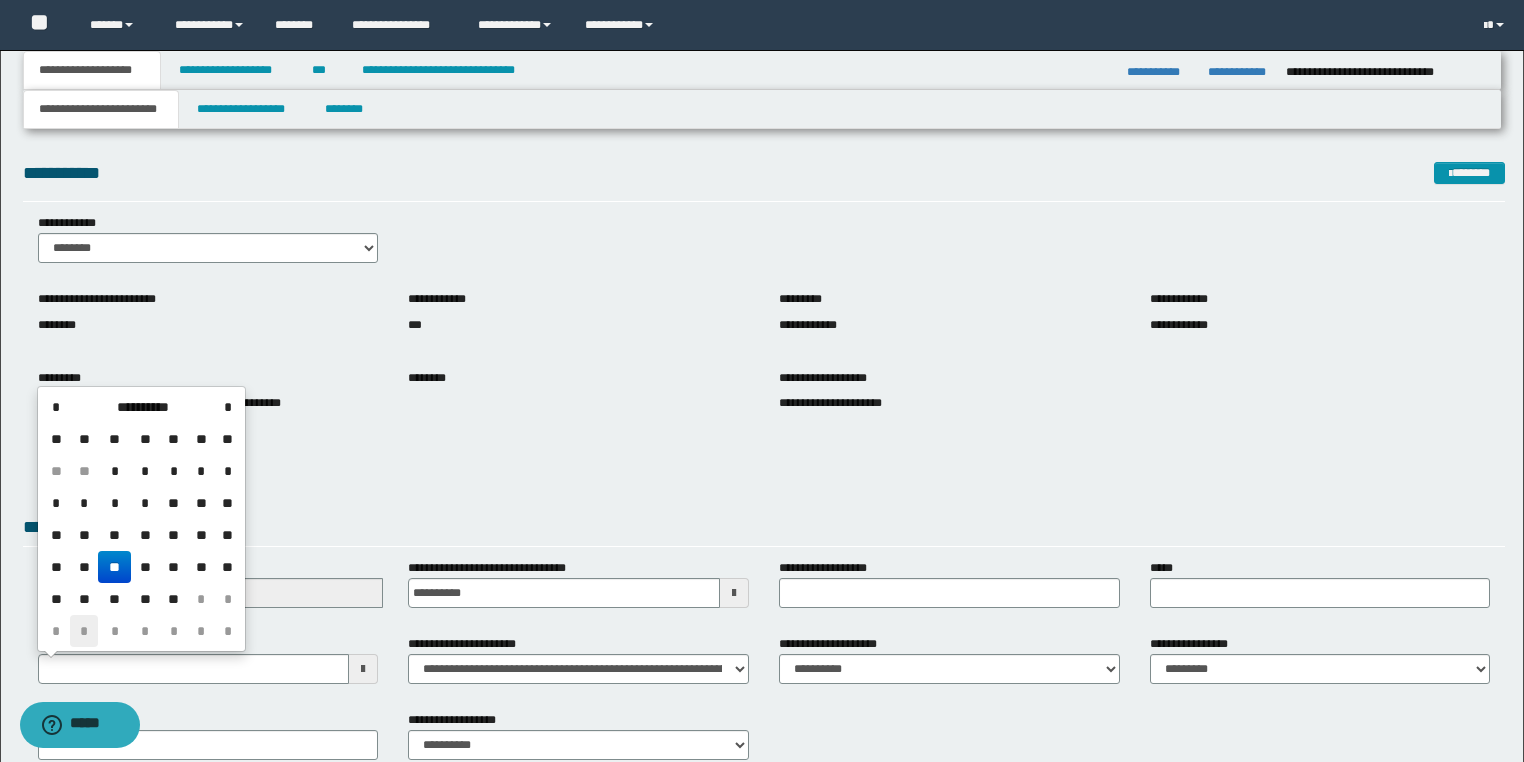 click on "*" at bounding box center (84, 631) 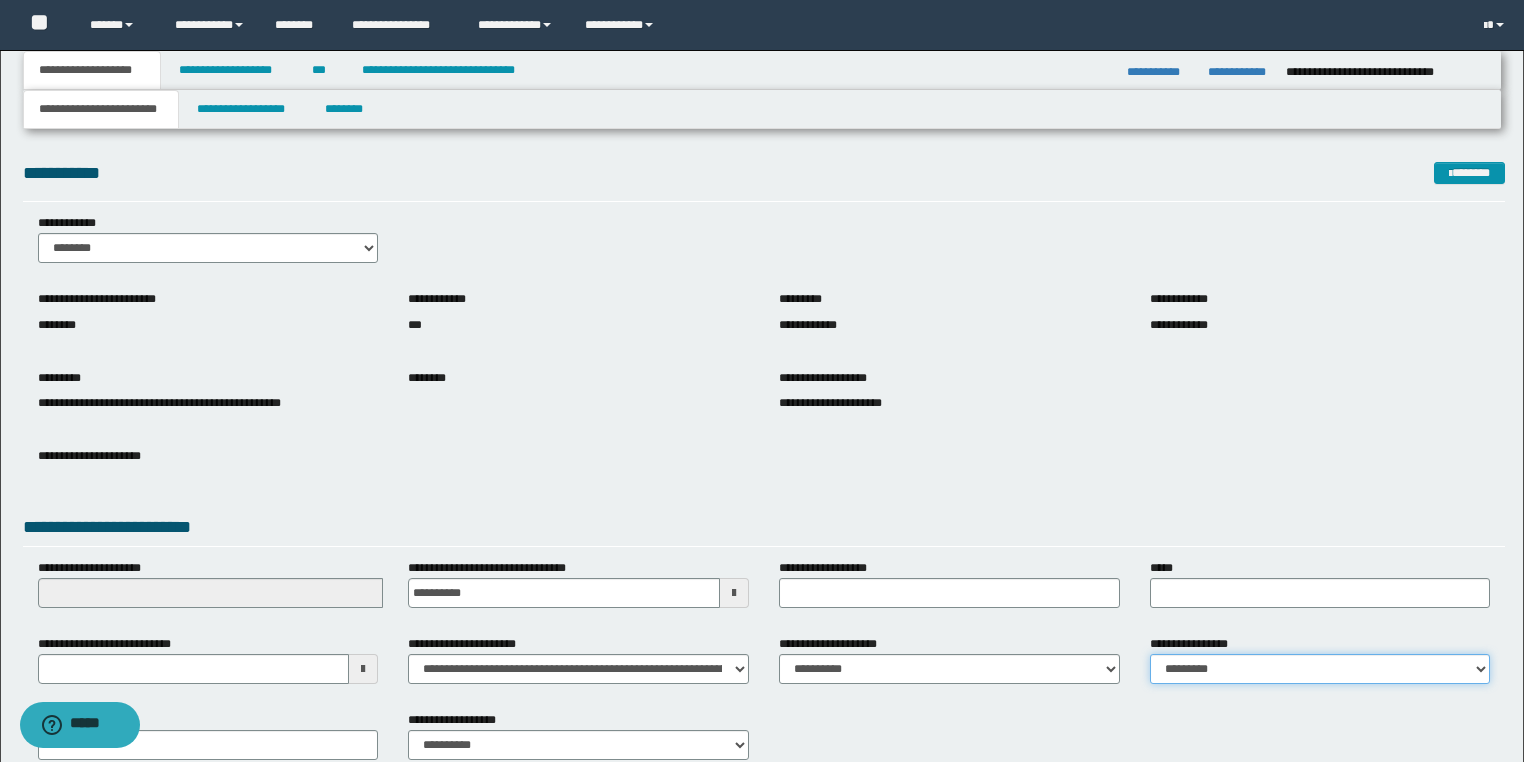 click on "**********" at bounding box center (1320, 669) 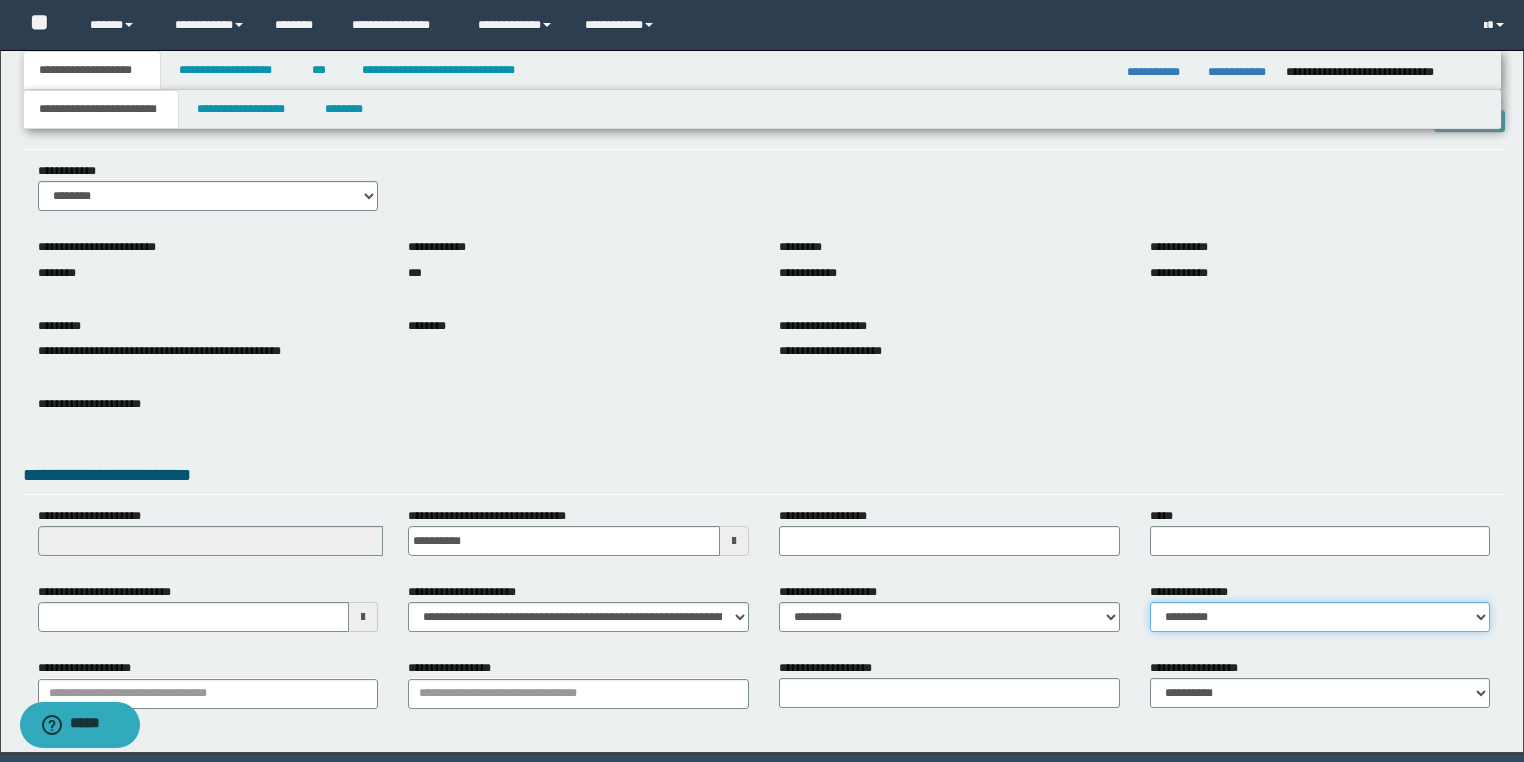 scroll, scrollTop: 120, scrollLeft: 0, axis: vertical 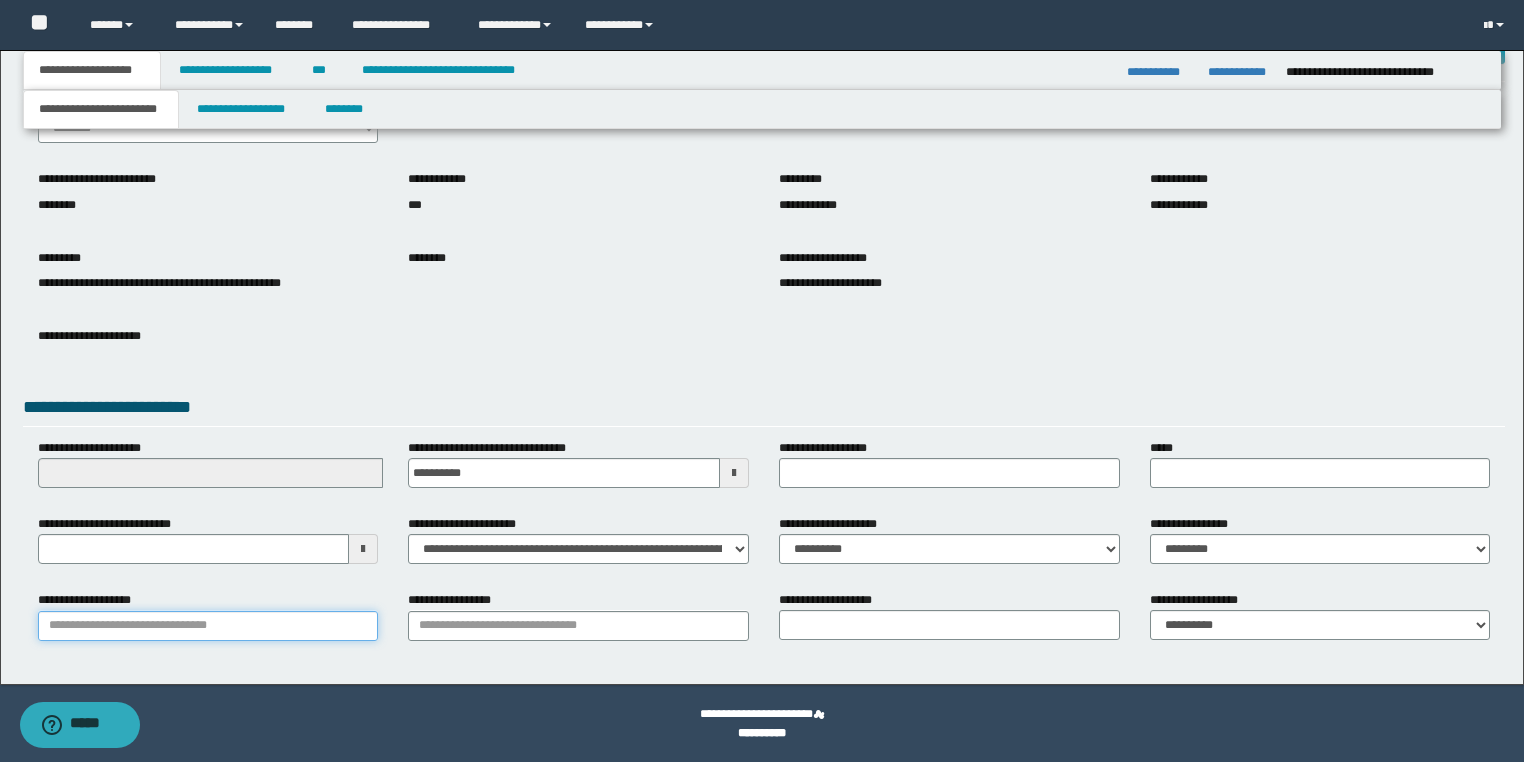 click on "**********" at bounding box center (208, 626) 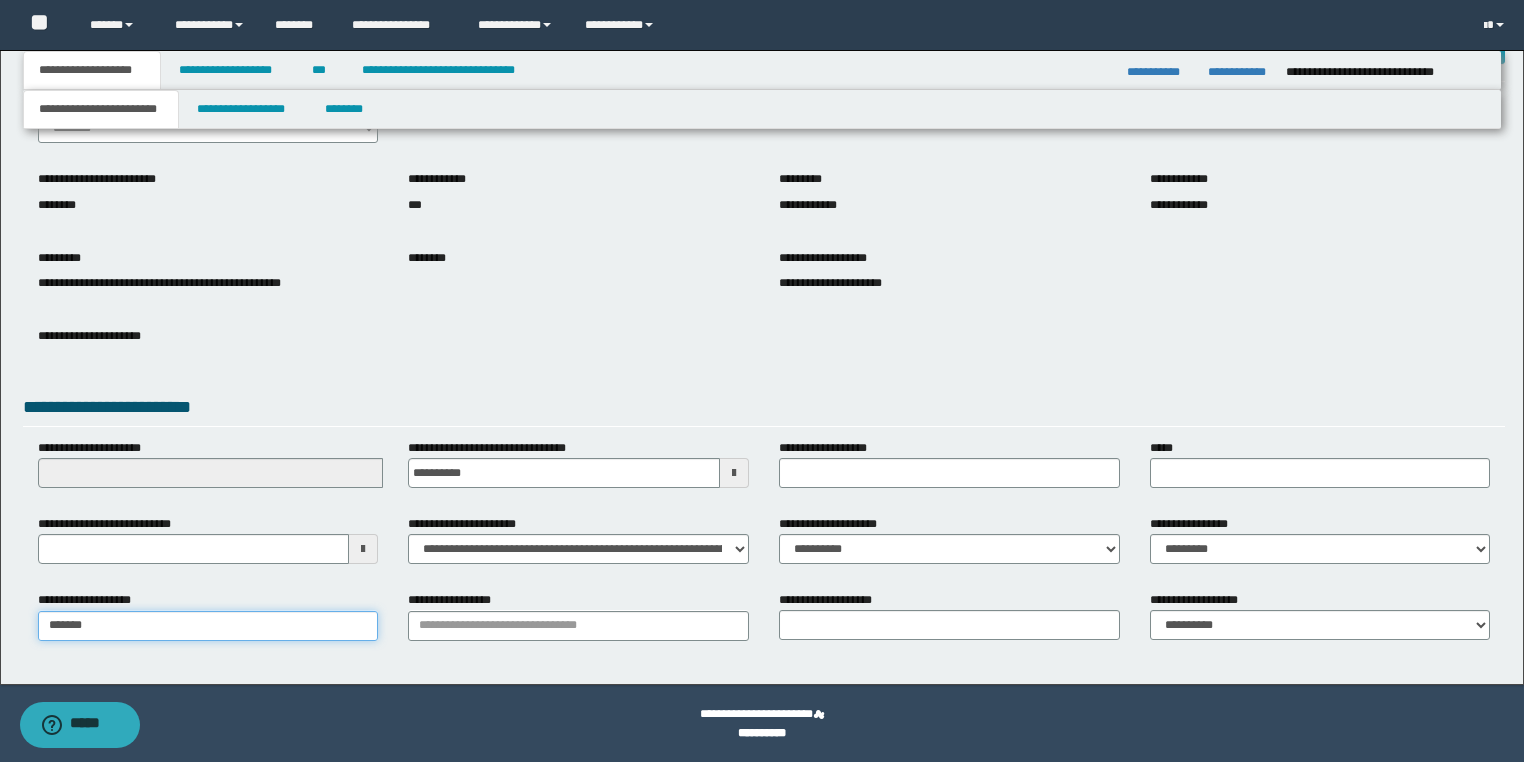 type on "********" 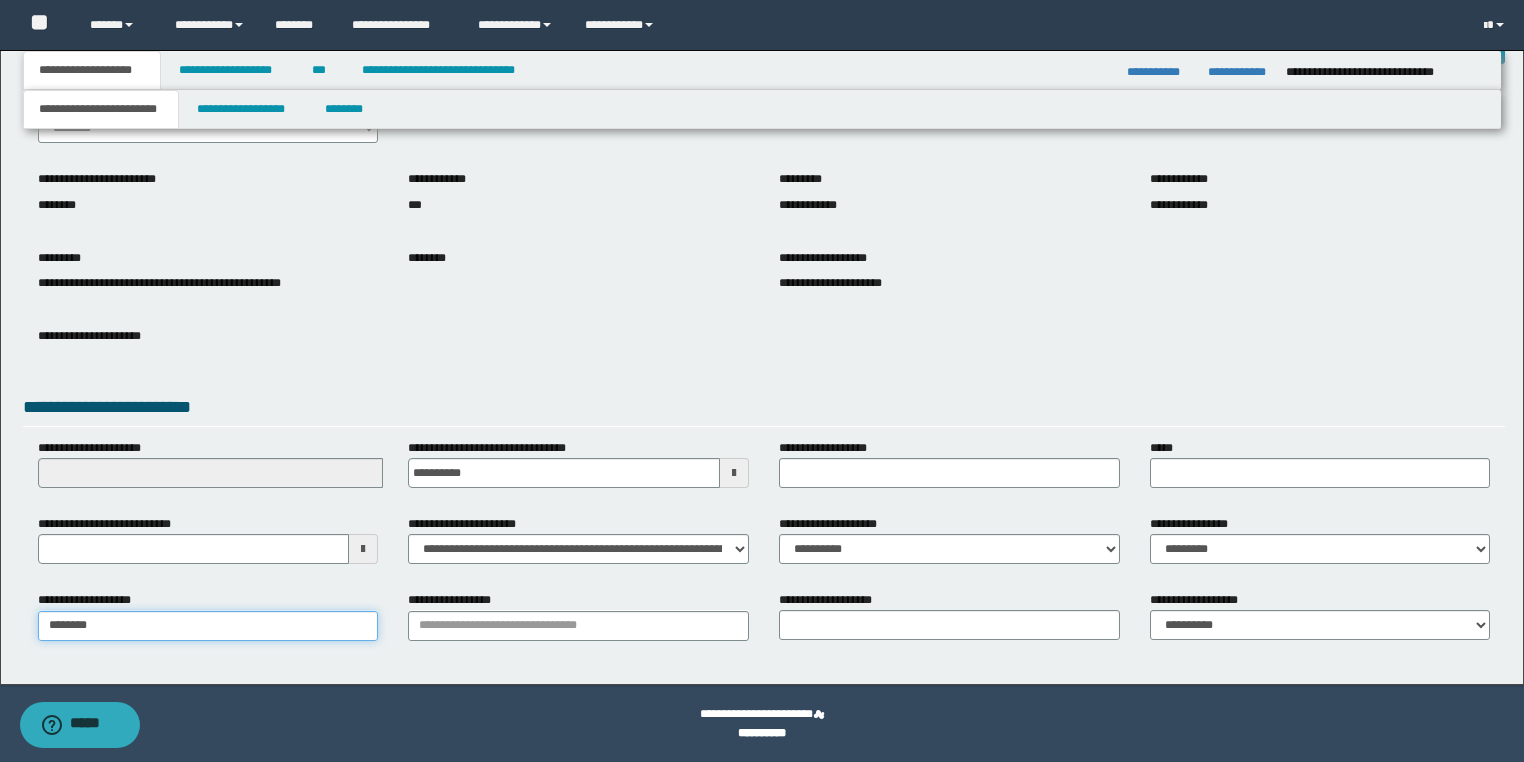type on "********" 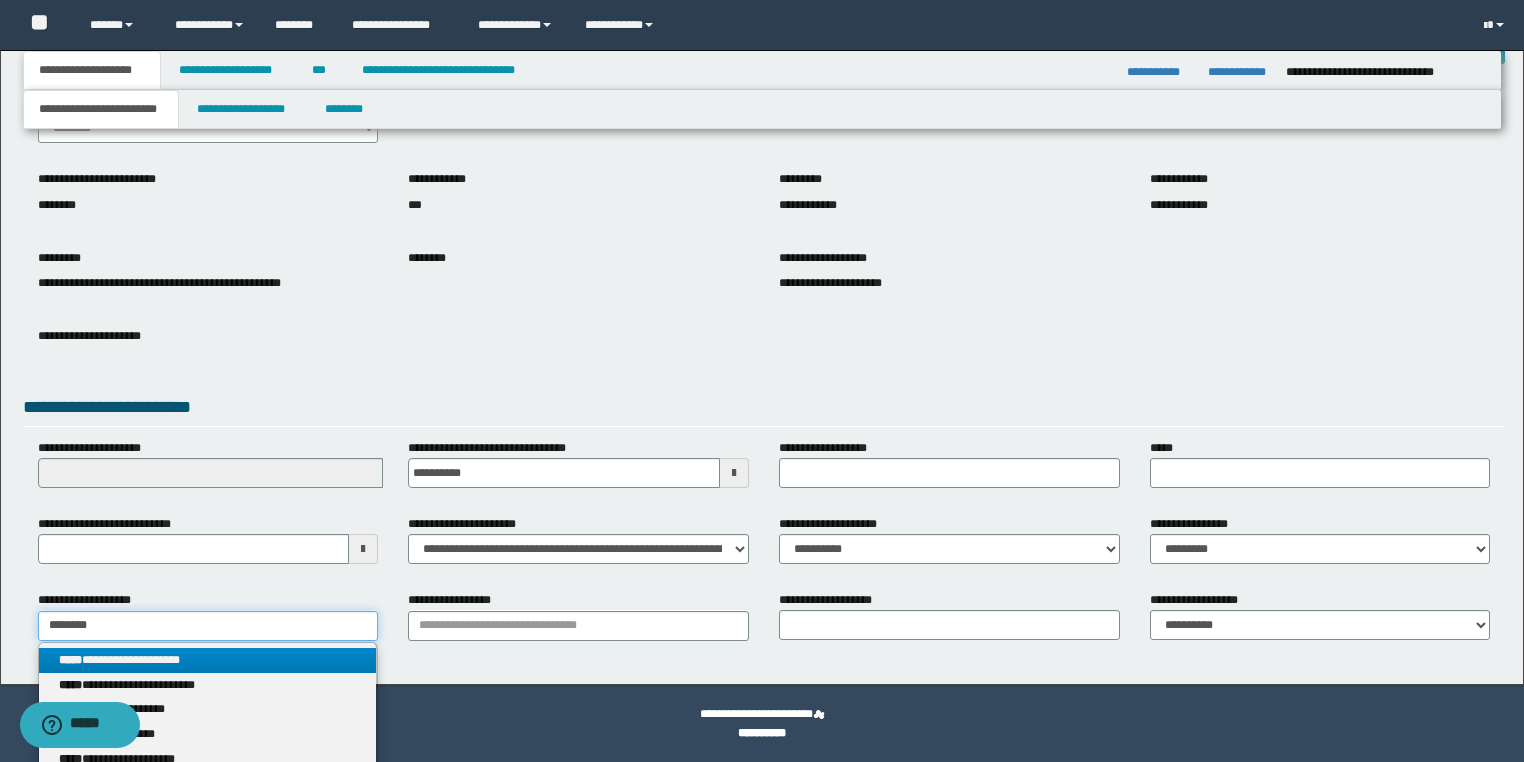 type on "********" 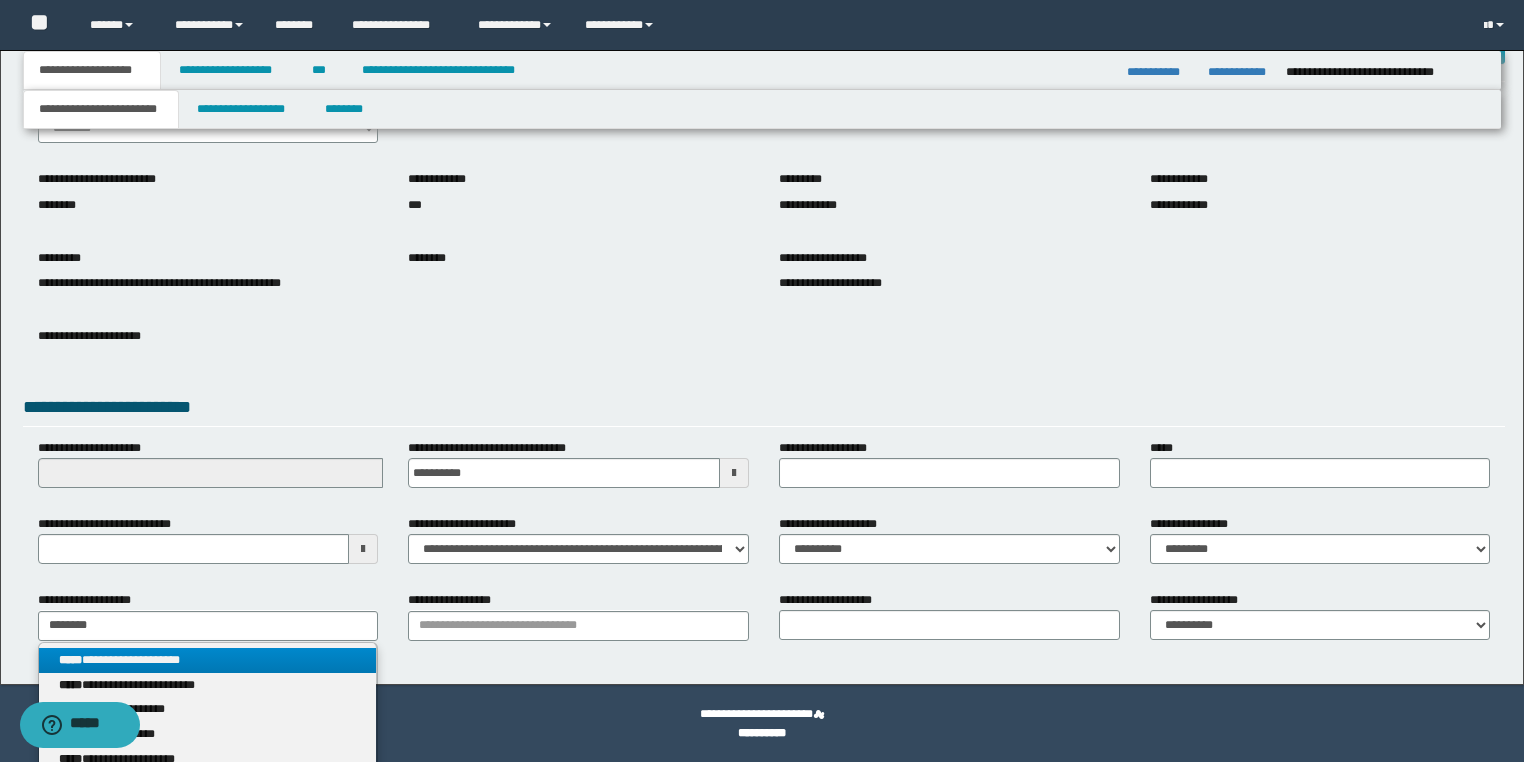 click on "**********" at bounding box center (208, 660) 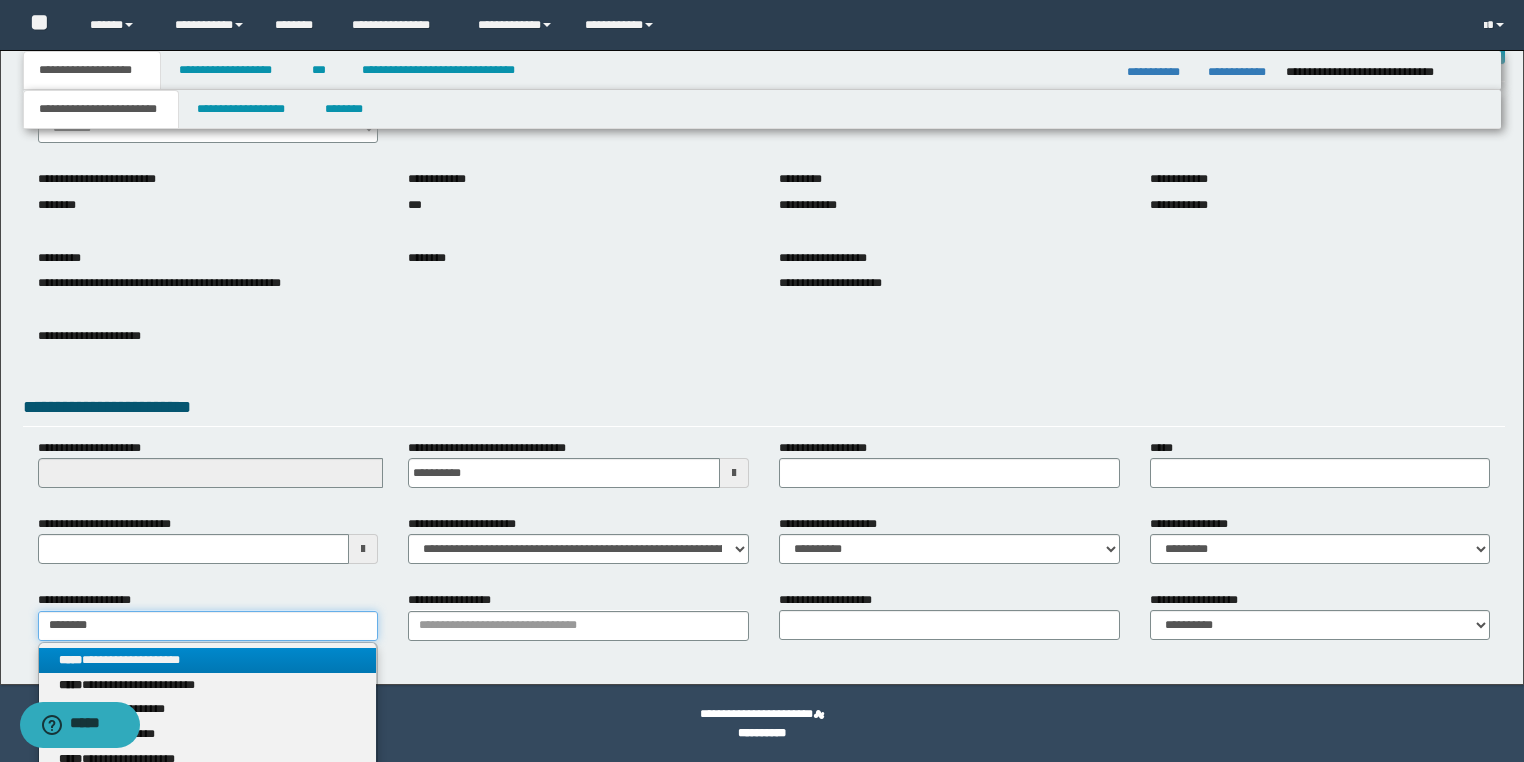 type 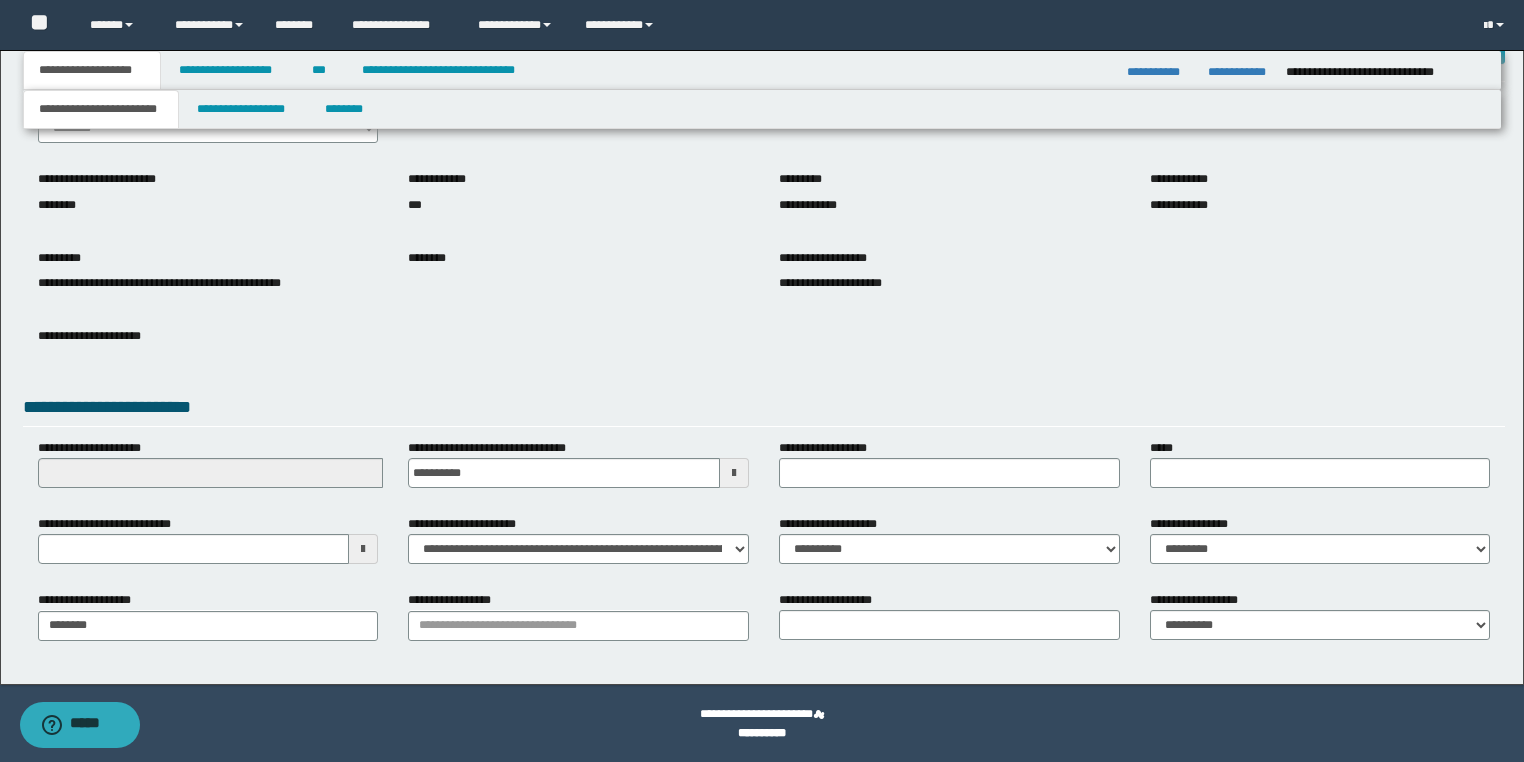 click on "**********" at bounding box center (578, 623) 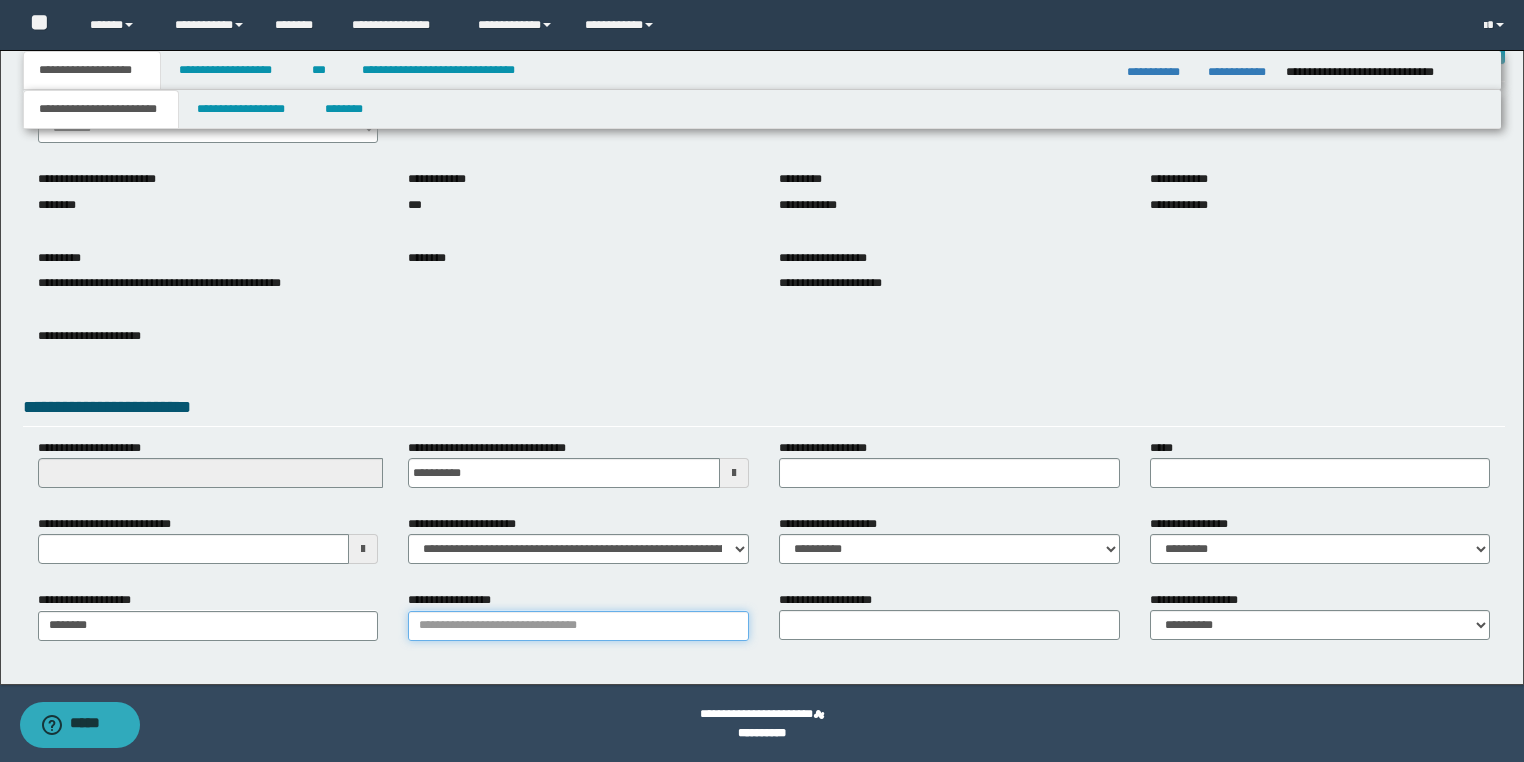 drag, startPoint x: 551, startPoint y: 634, endPoint x: 531, endPoint y: 638, distance: 20.396078 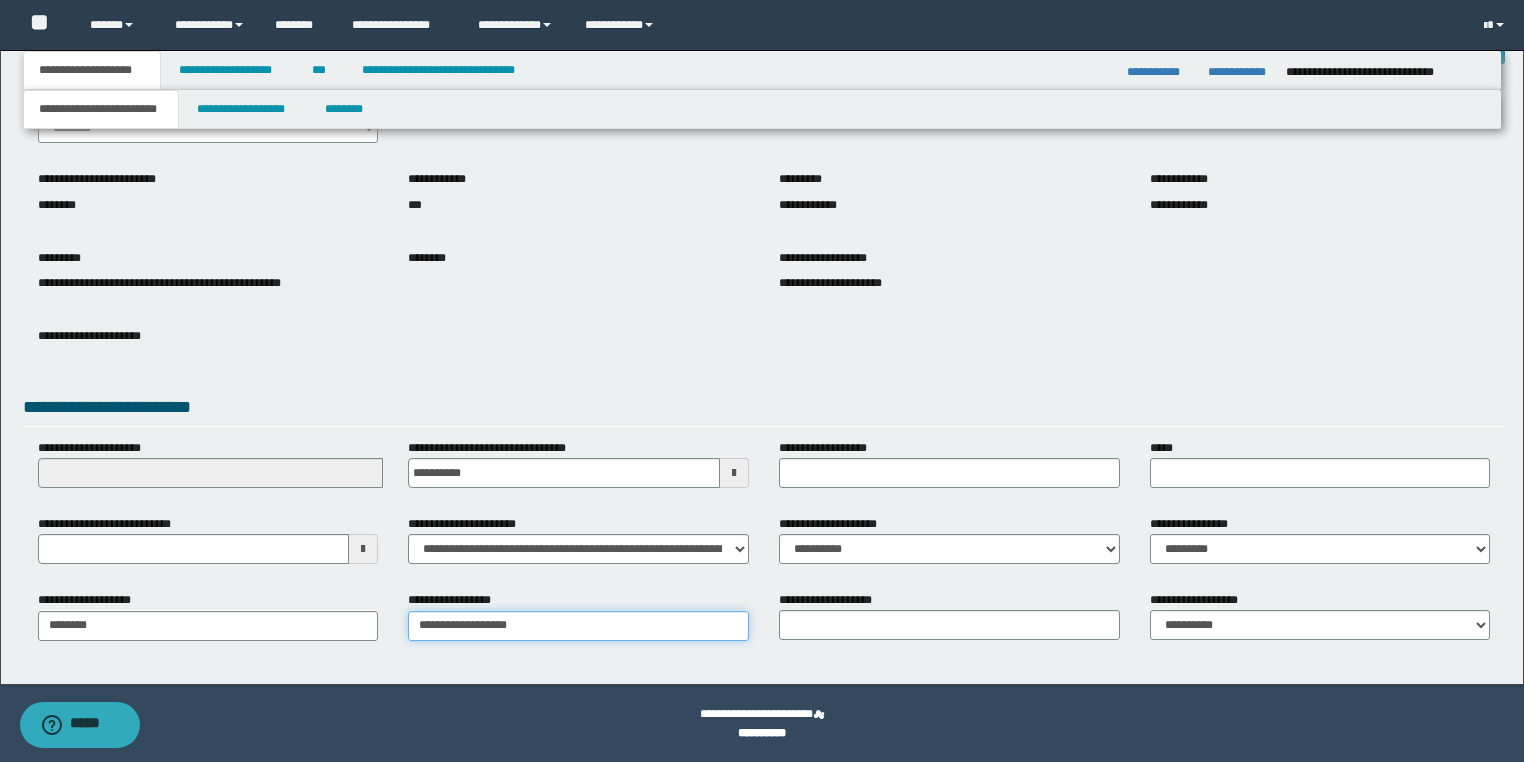 type on "**********" 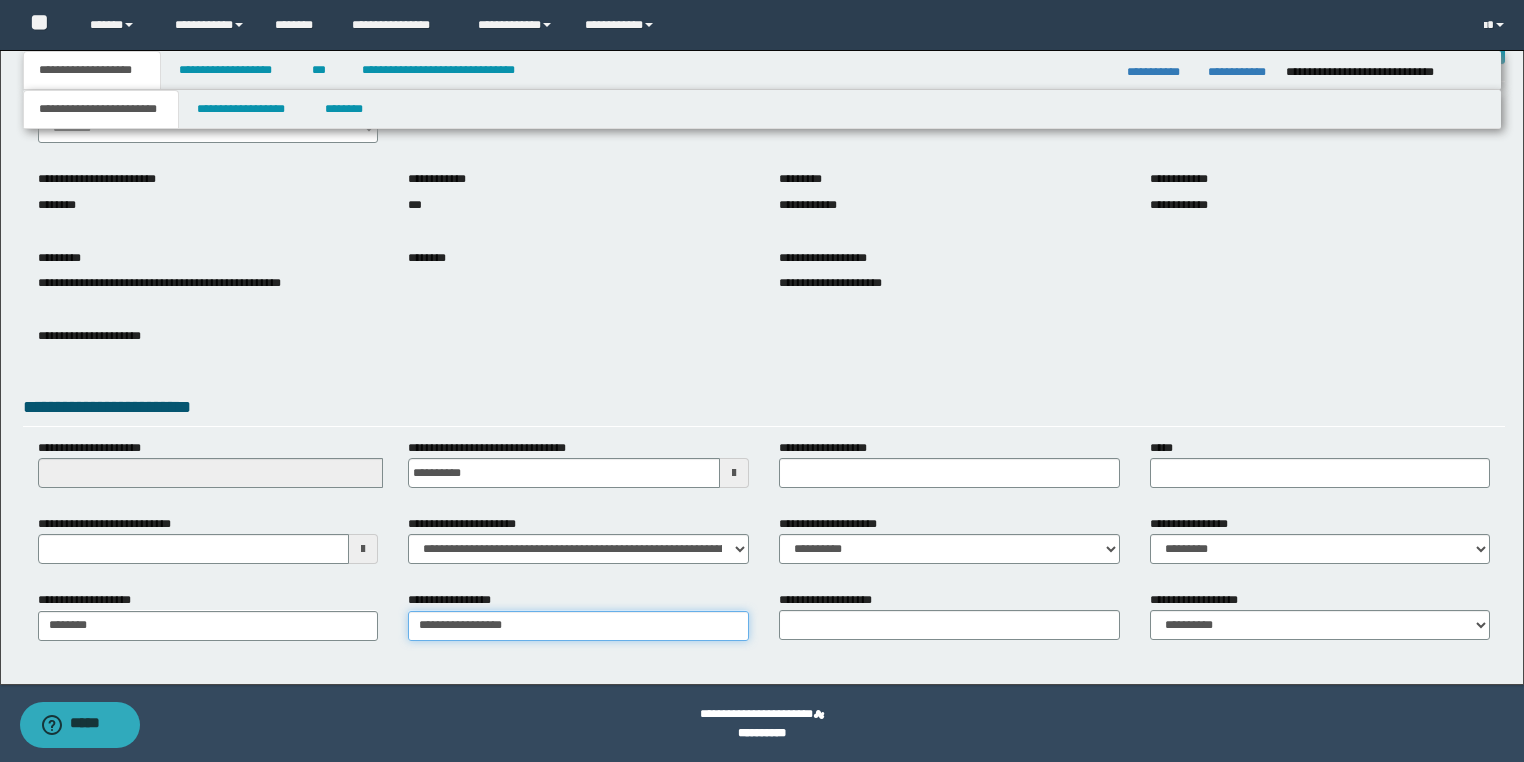 type on "**********" 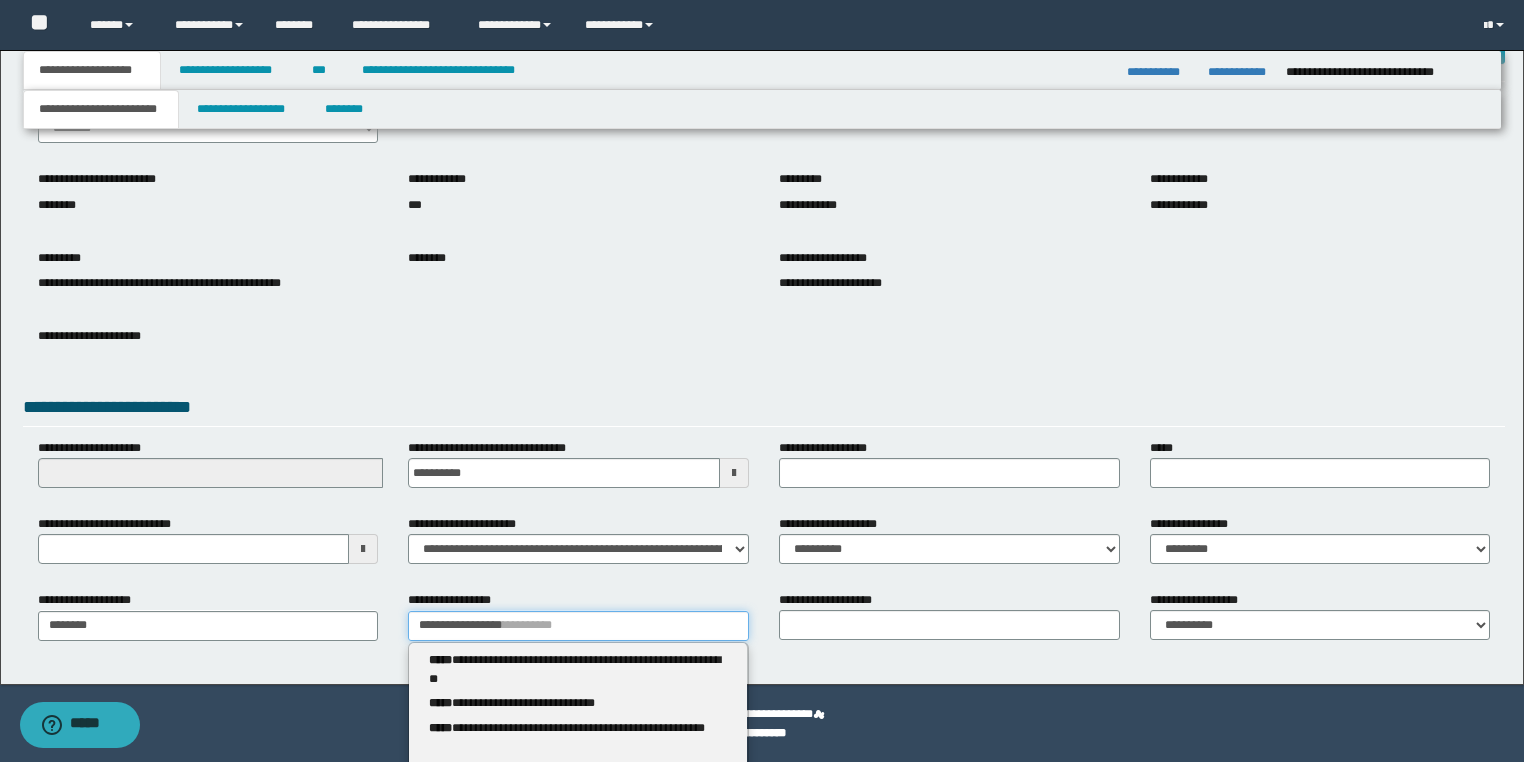 type 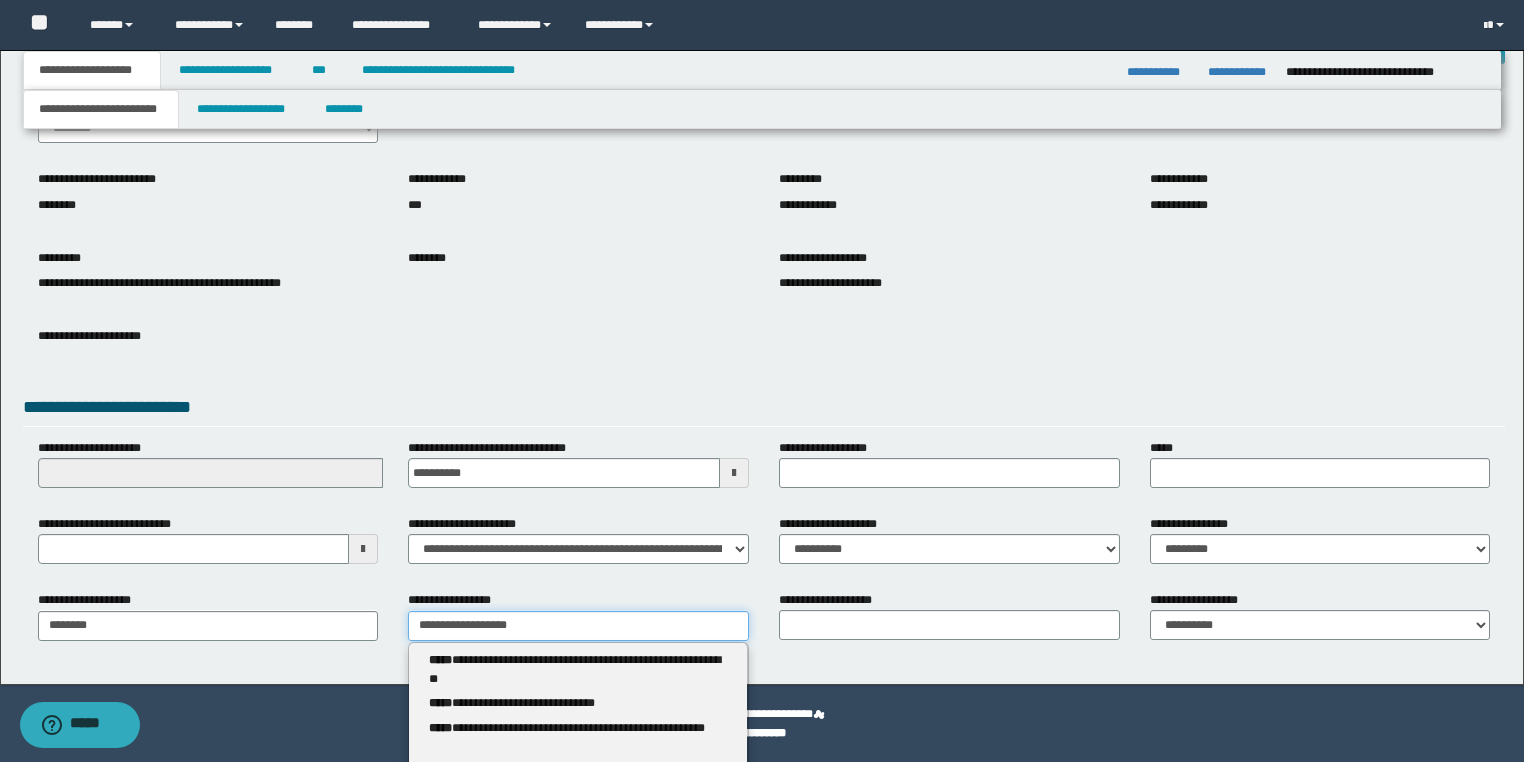 type on "**********" 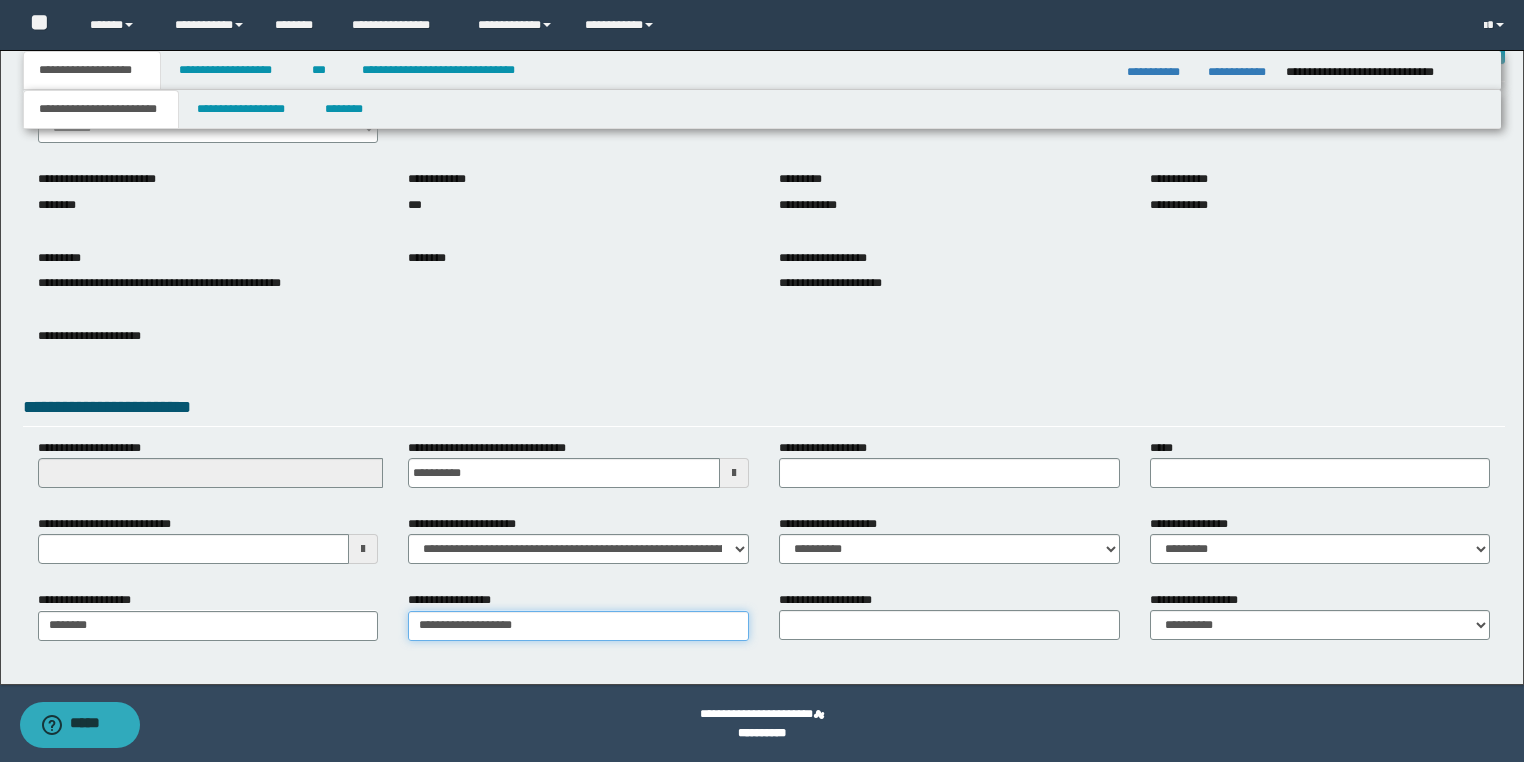 type on "**********" 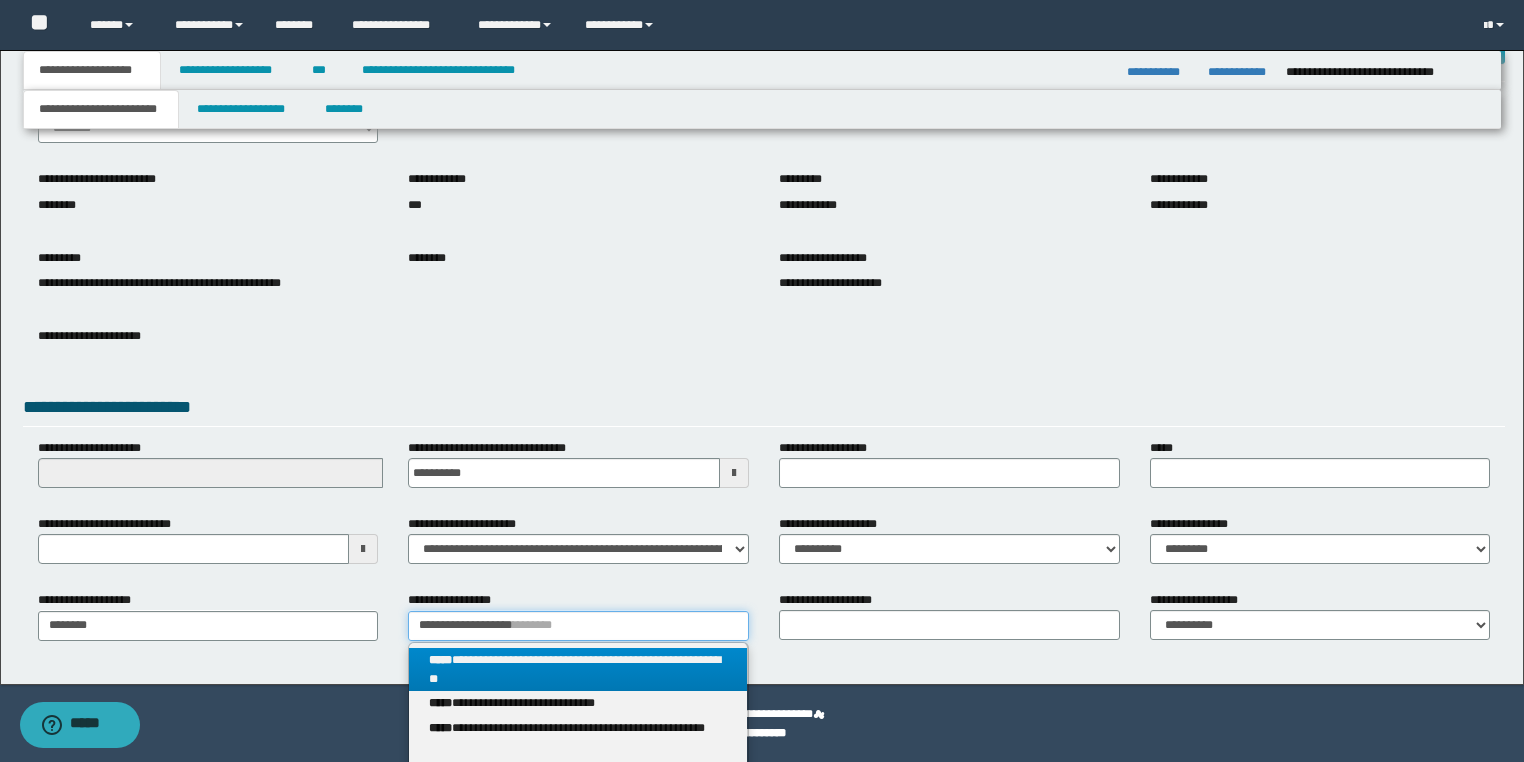 type on "**********" 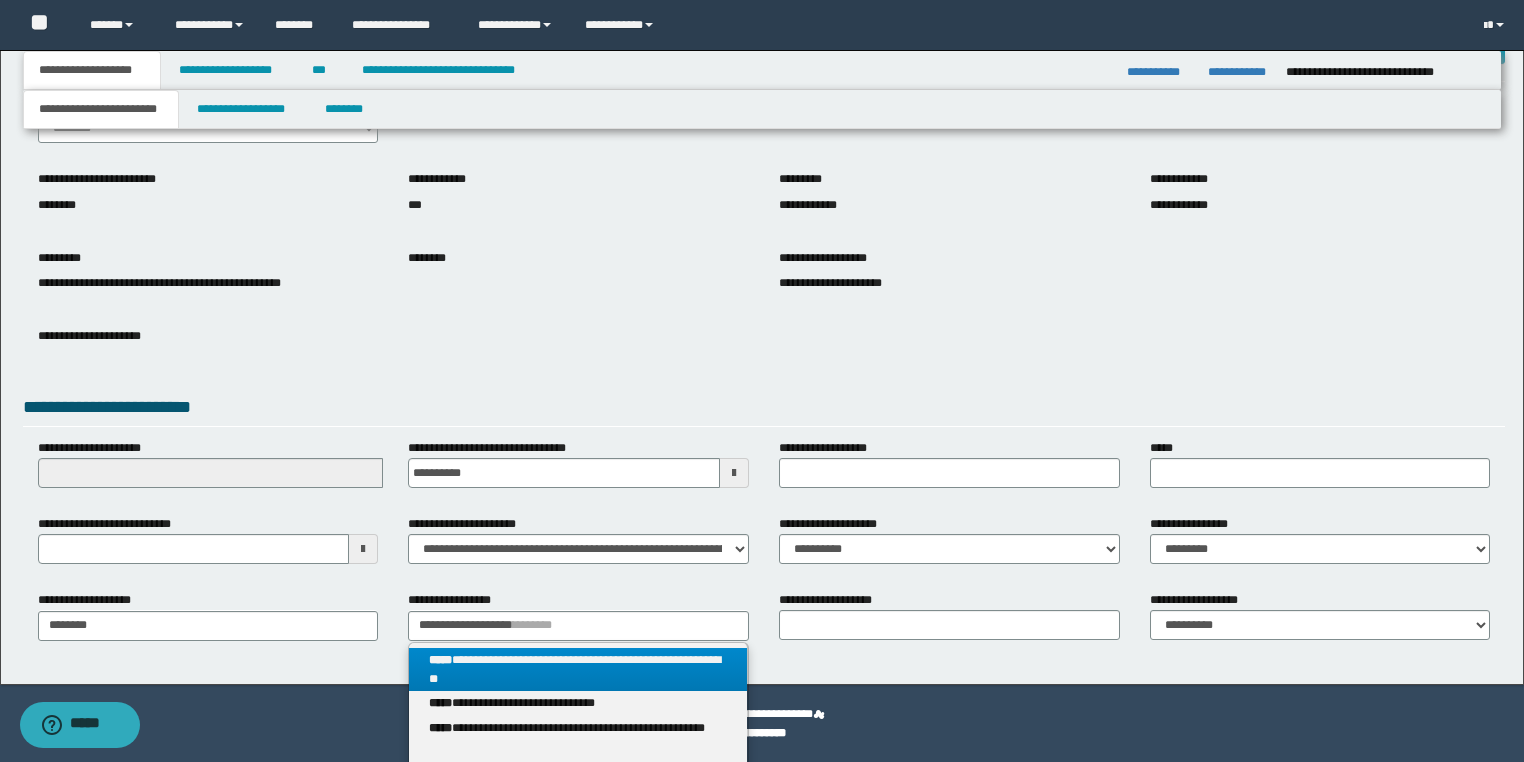click on "**********" at bounding box center (578, 670) 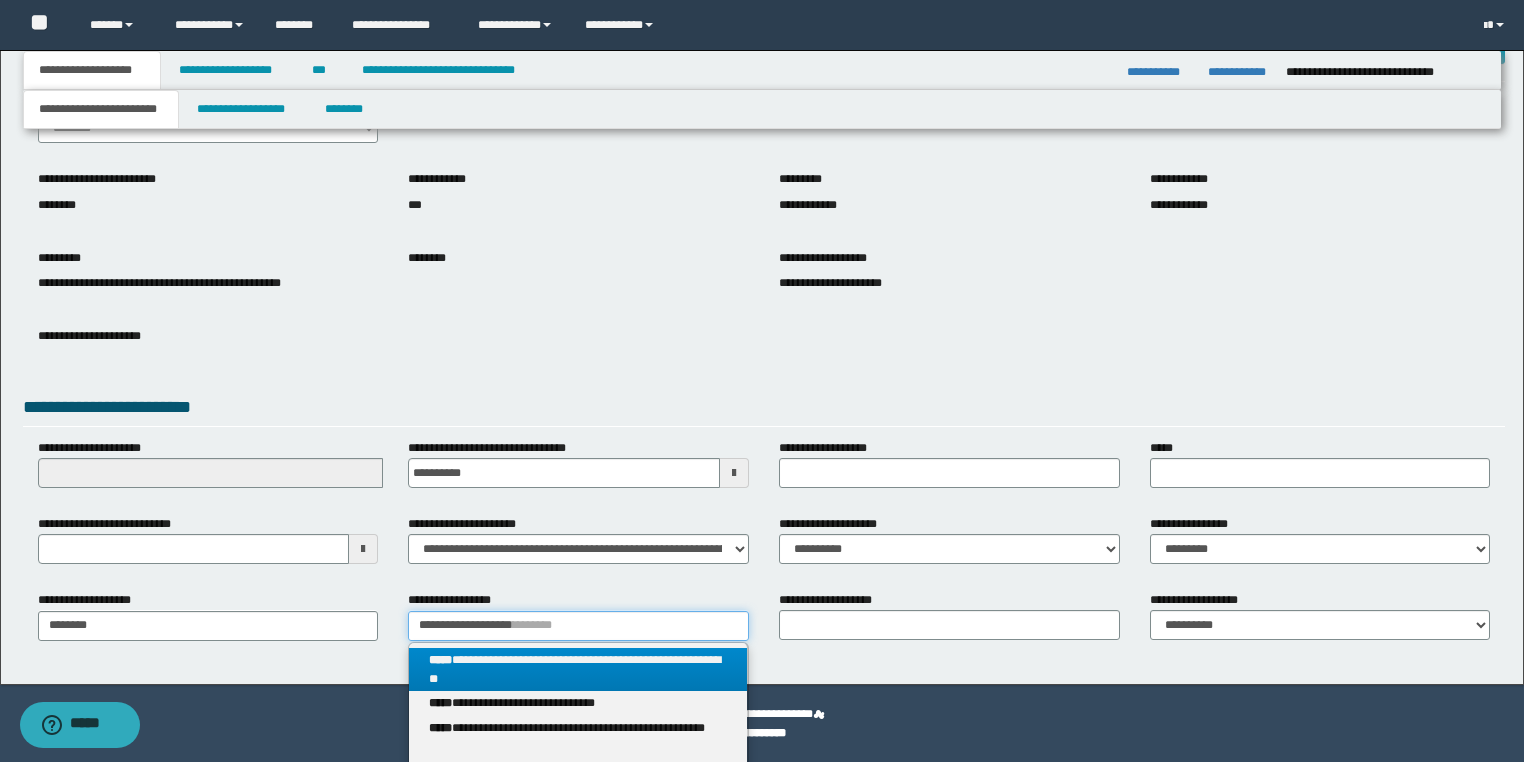 type 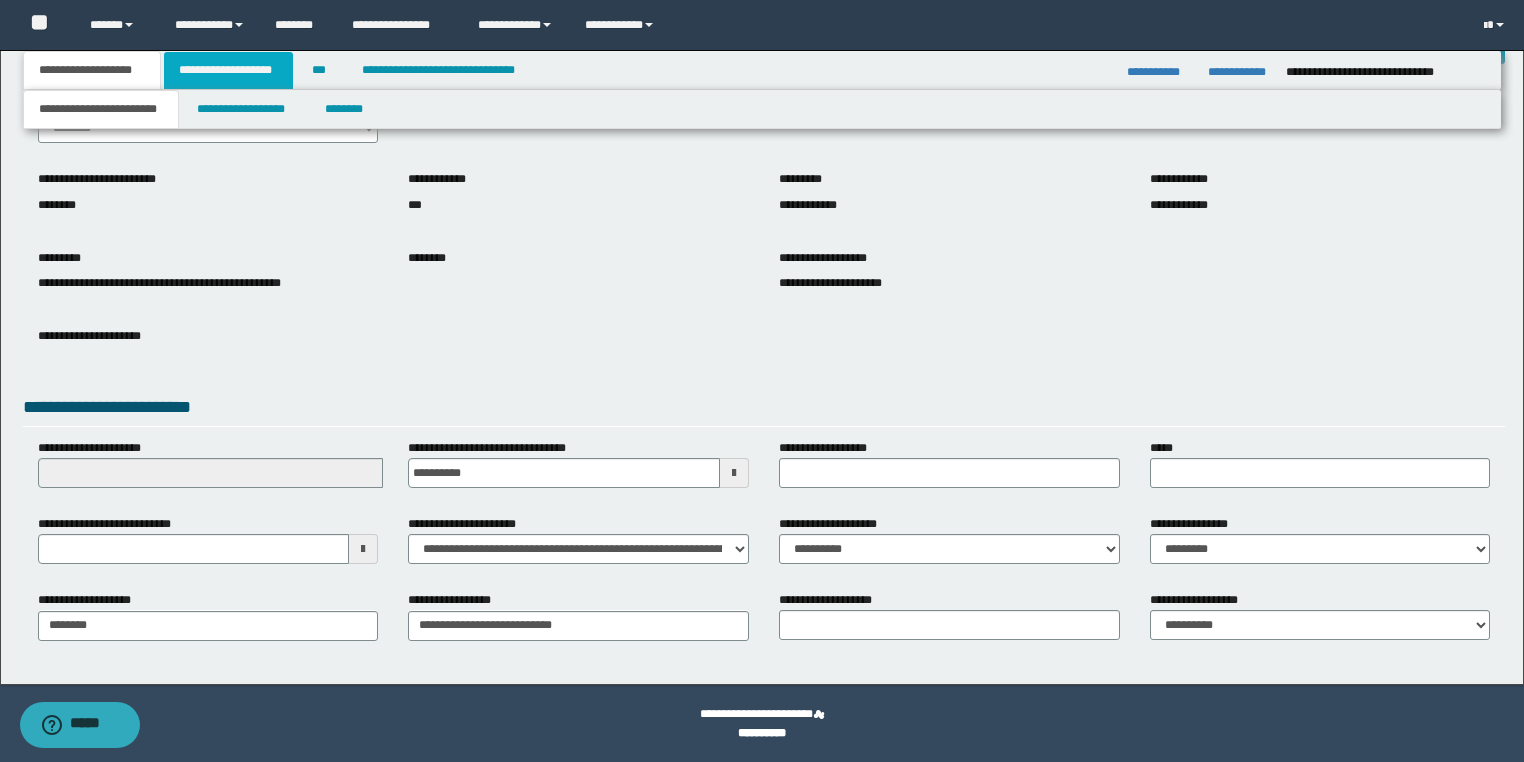 click on "**********" at bounding box center (228, 70) 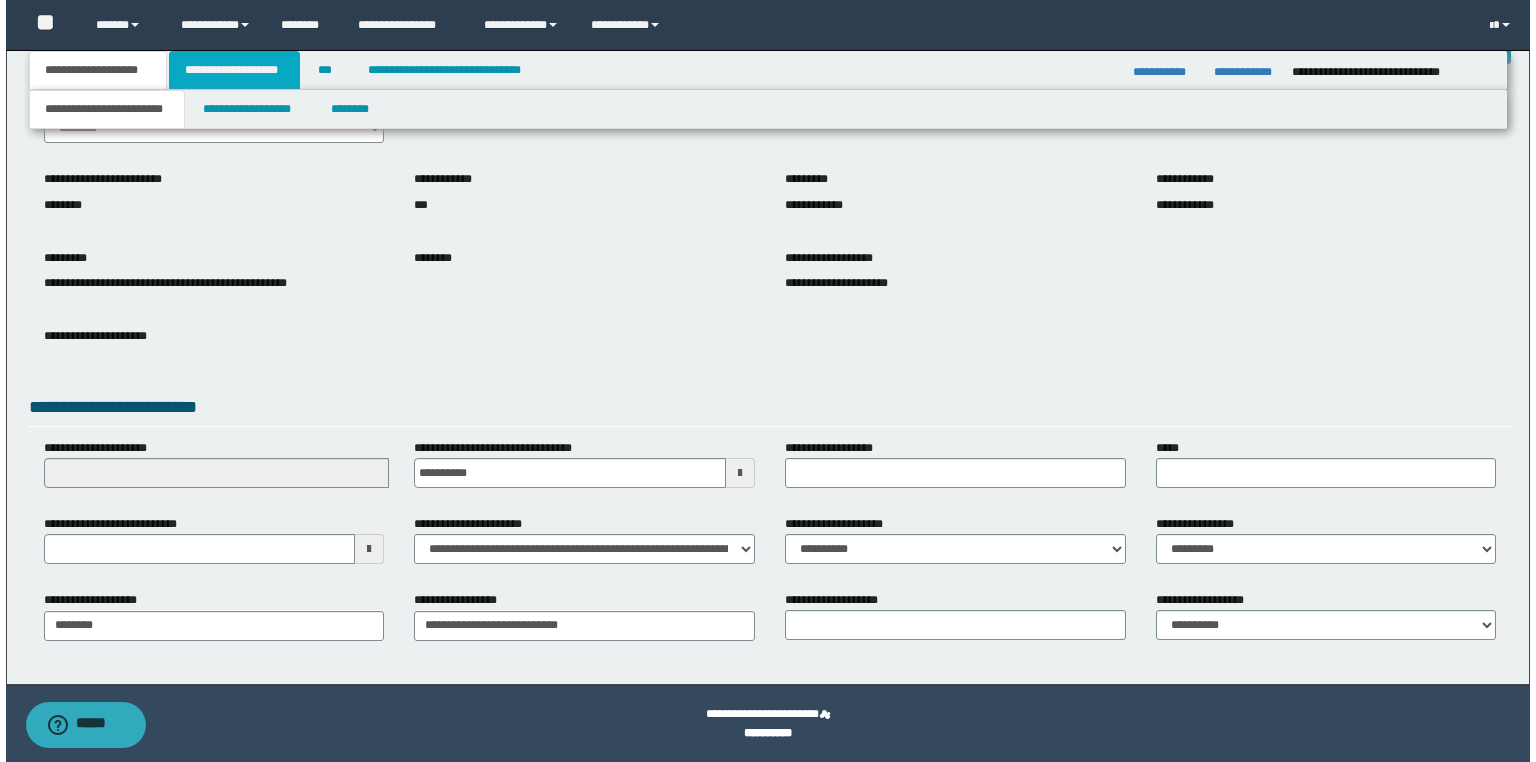 scroll, scrollTop: 0, scrollLeft: 0, axis: both 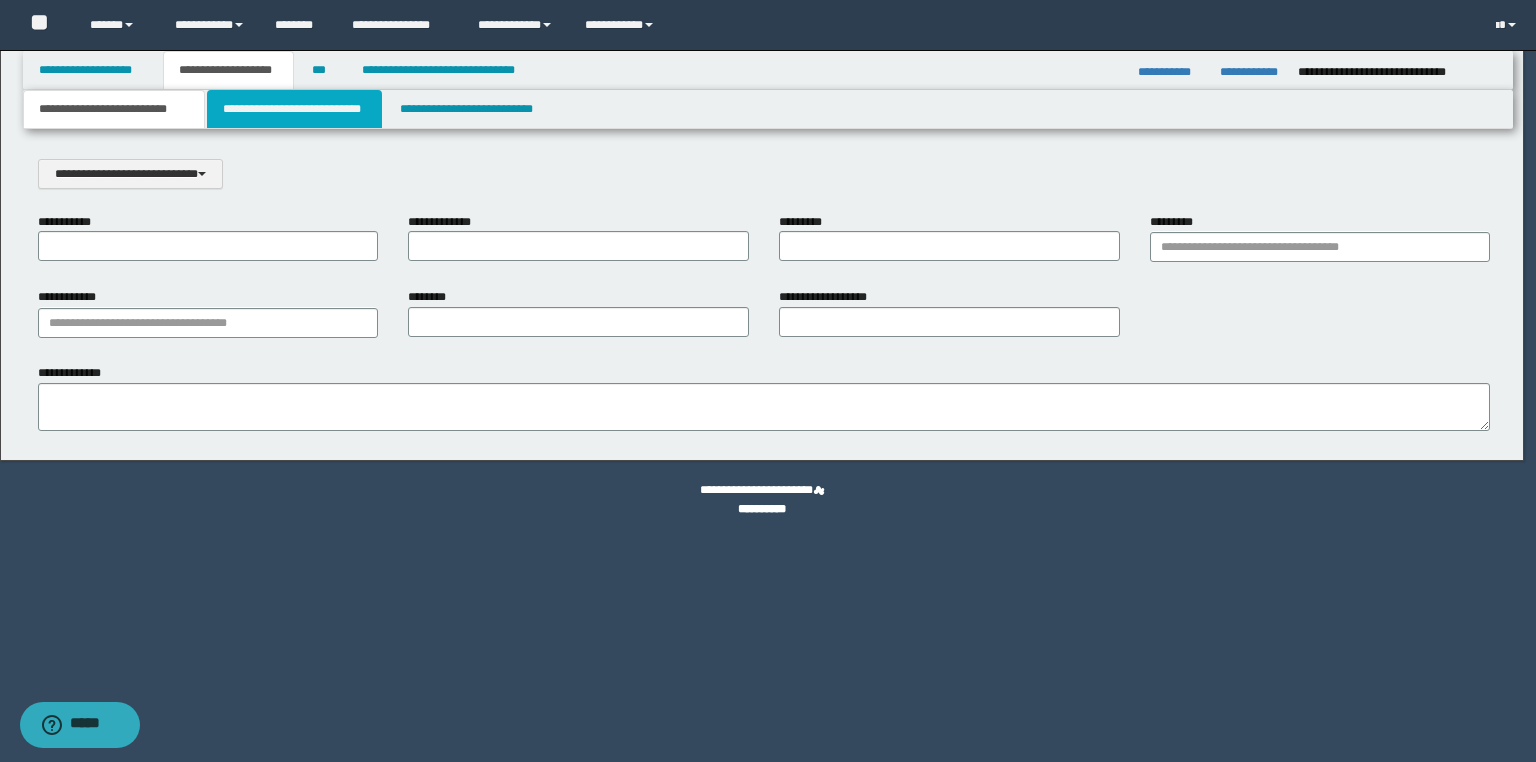 click on "**********" at bounding box center (294, 109) 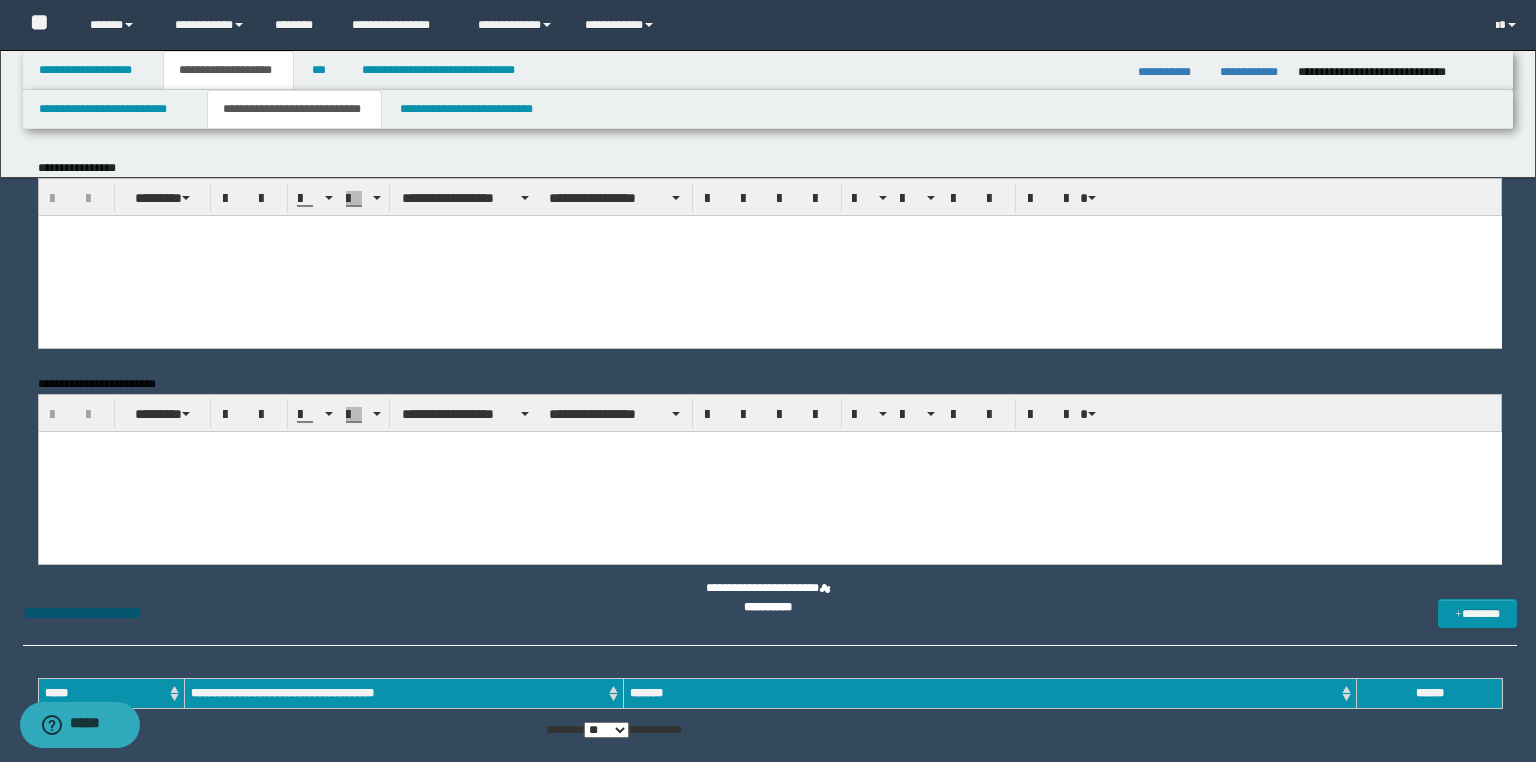 scroll, scrollTop: 0, scrollLeft: 0, axis: both 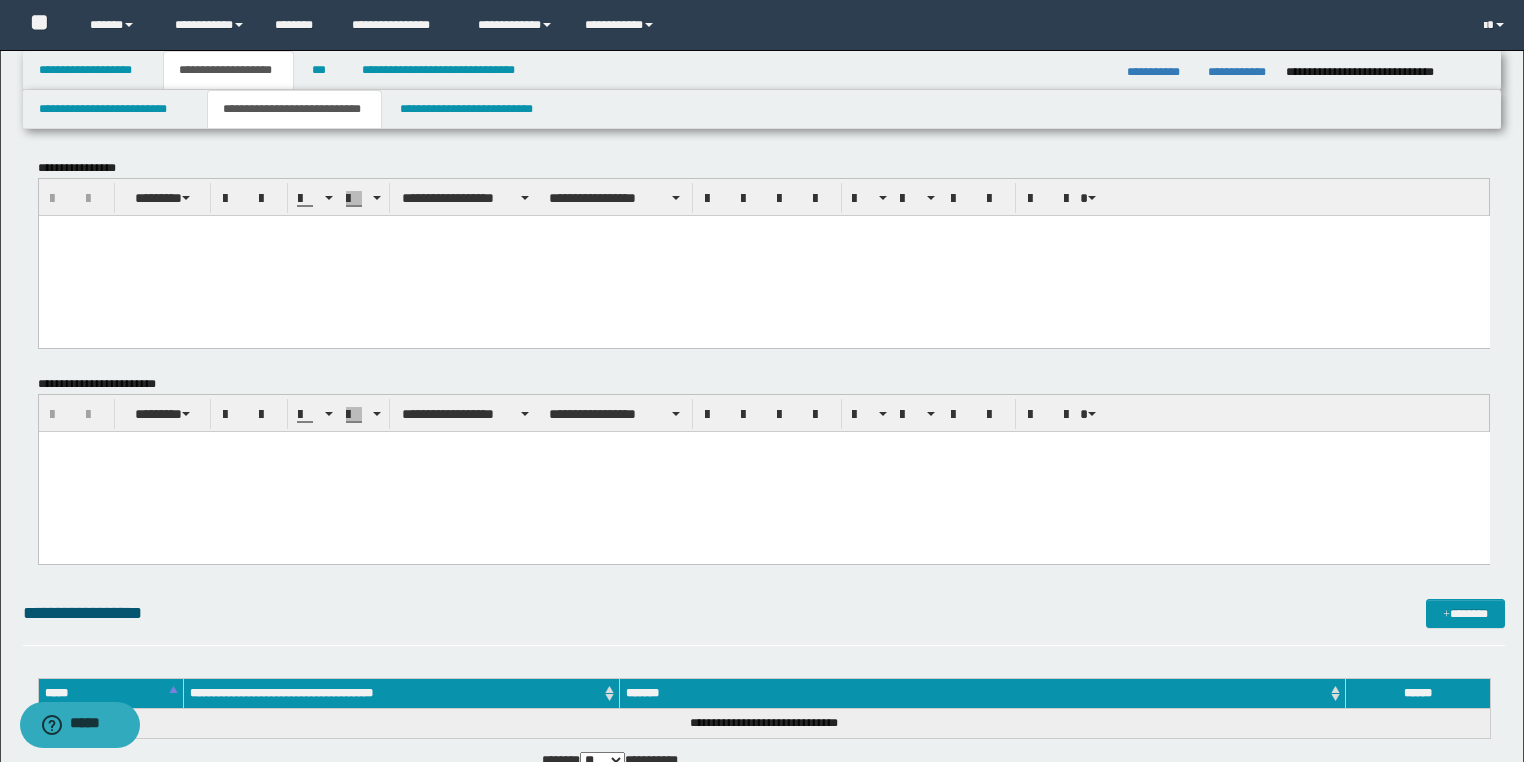 click at bounding box center [763, 255] 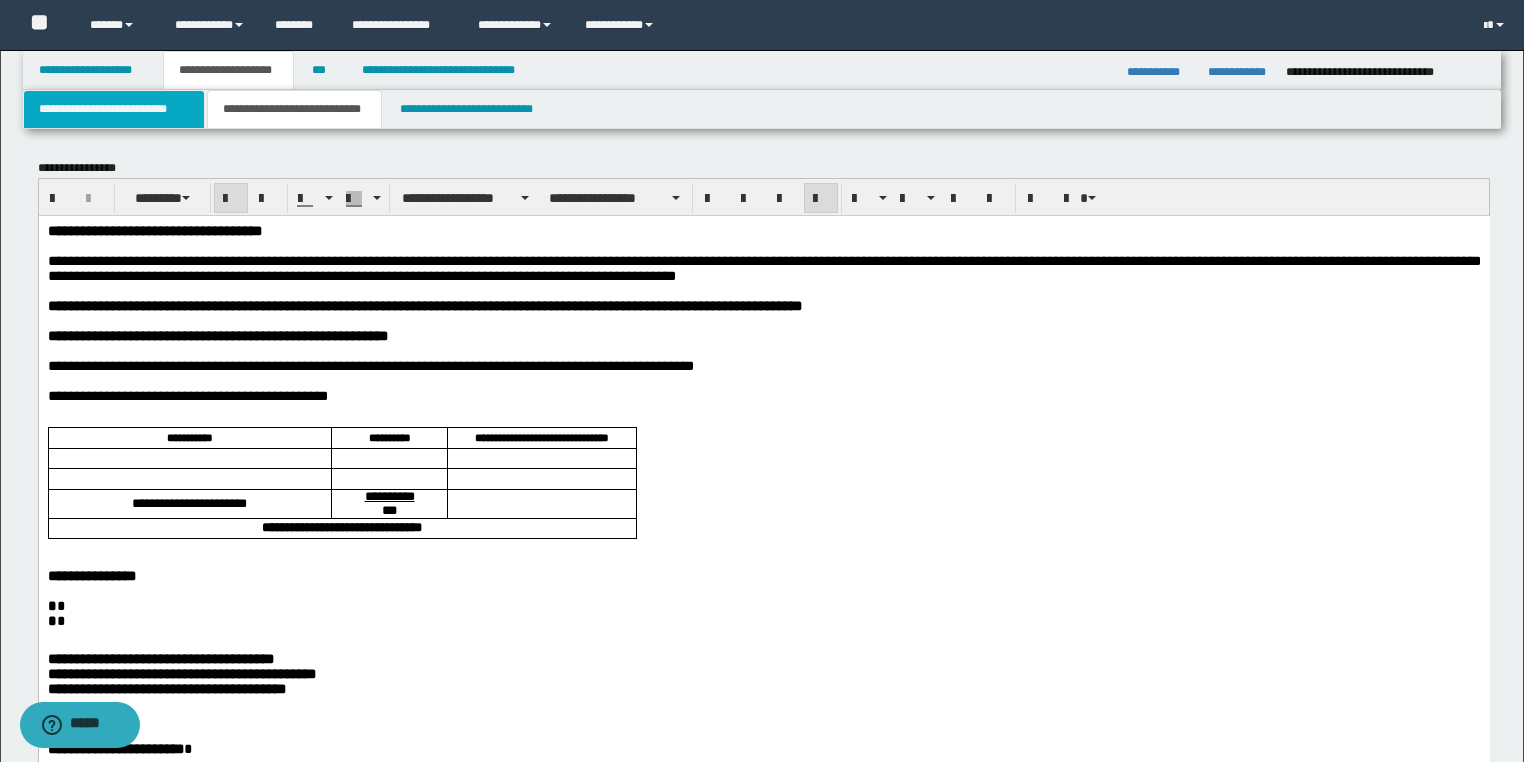click on "**********" at bounding box center (114, 109) 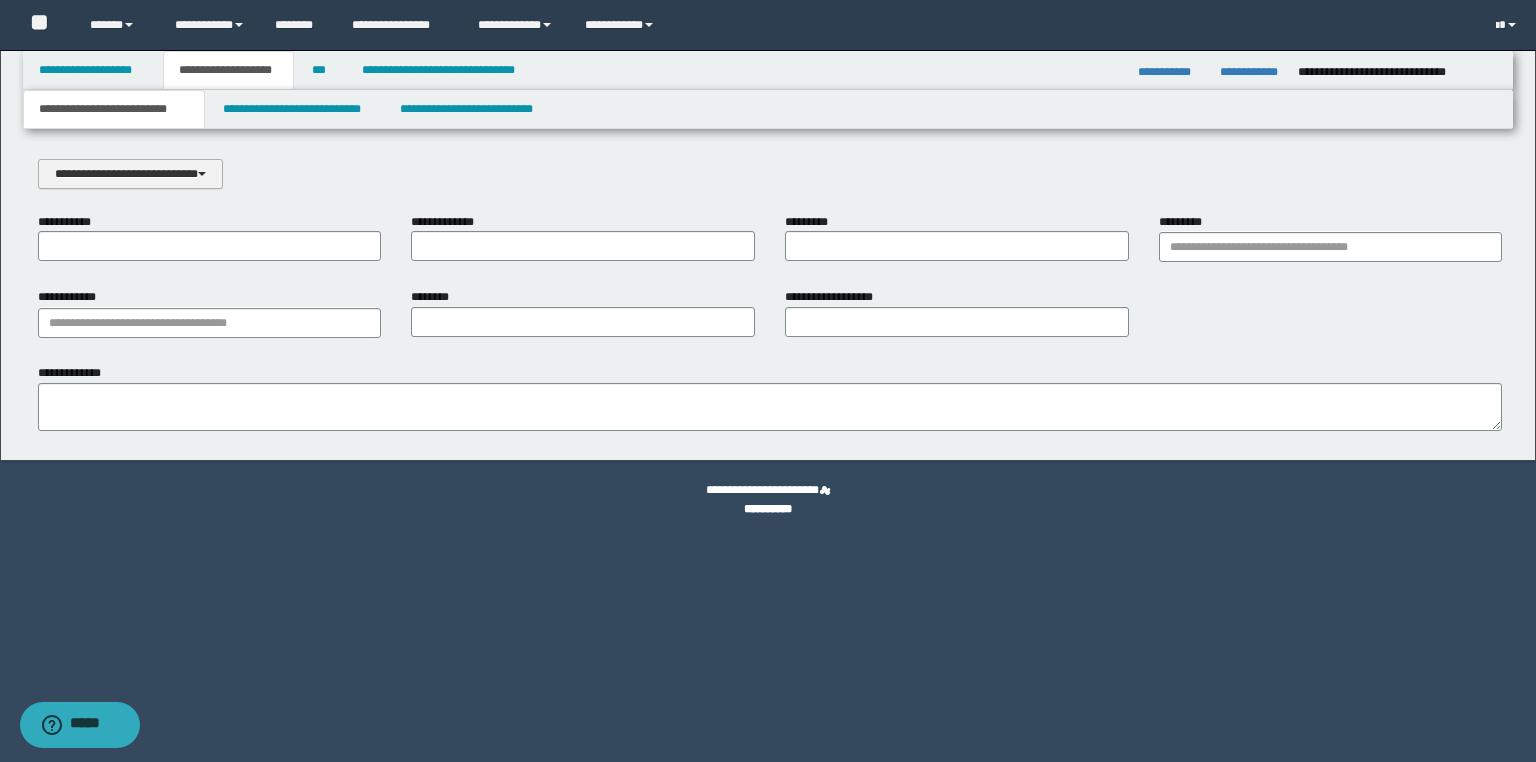 click on "**********" at bounding box center [130, 174] 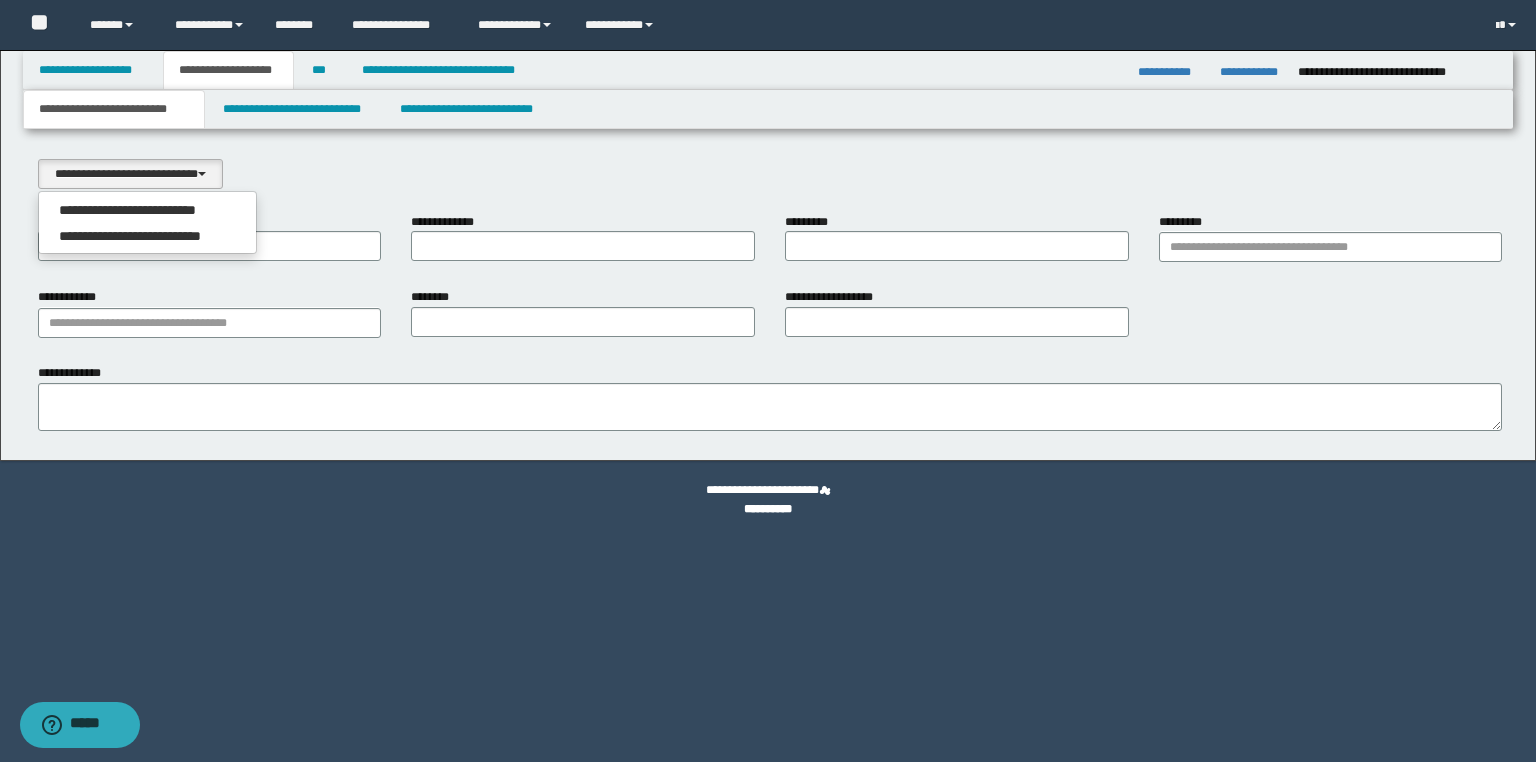 click on "**********" at bounding box center [148, 210] 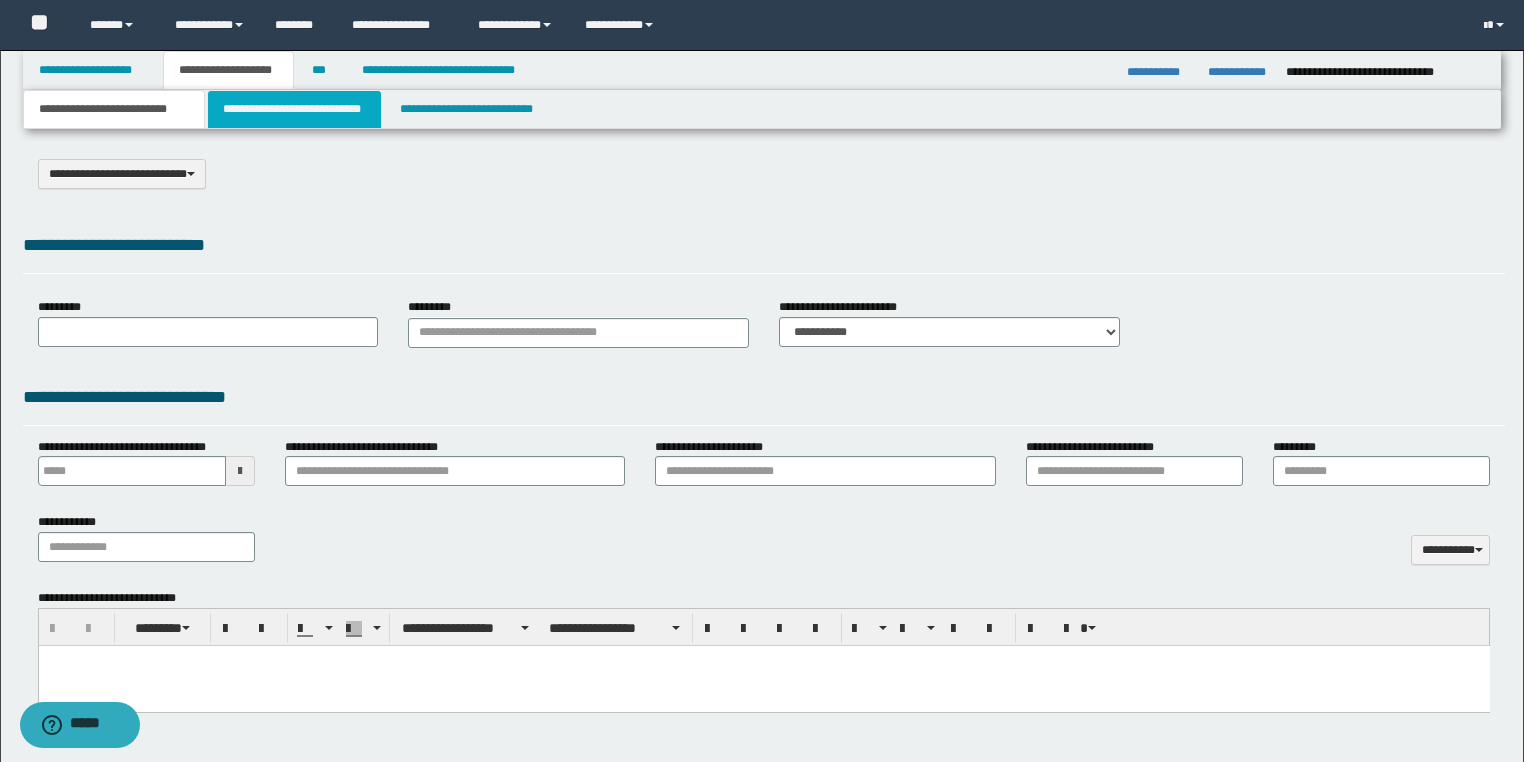 select on "*" 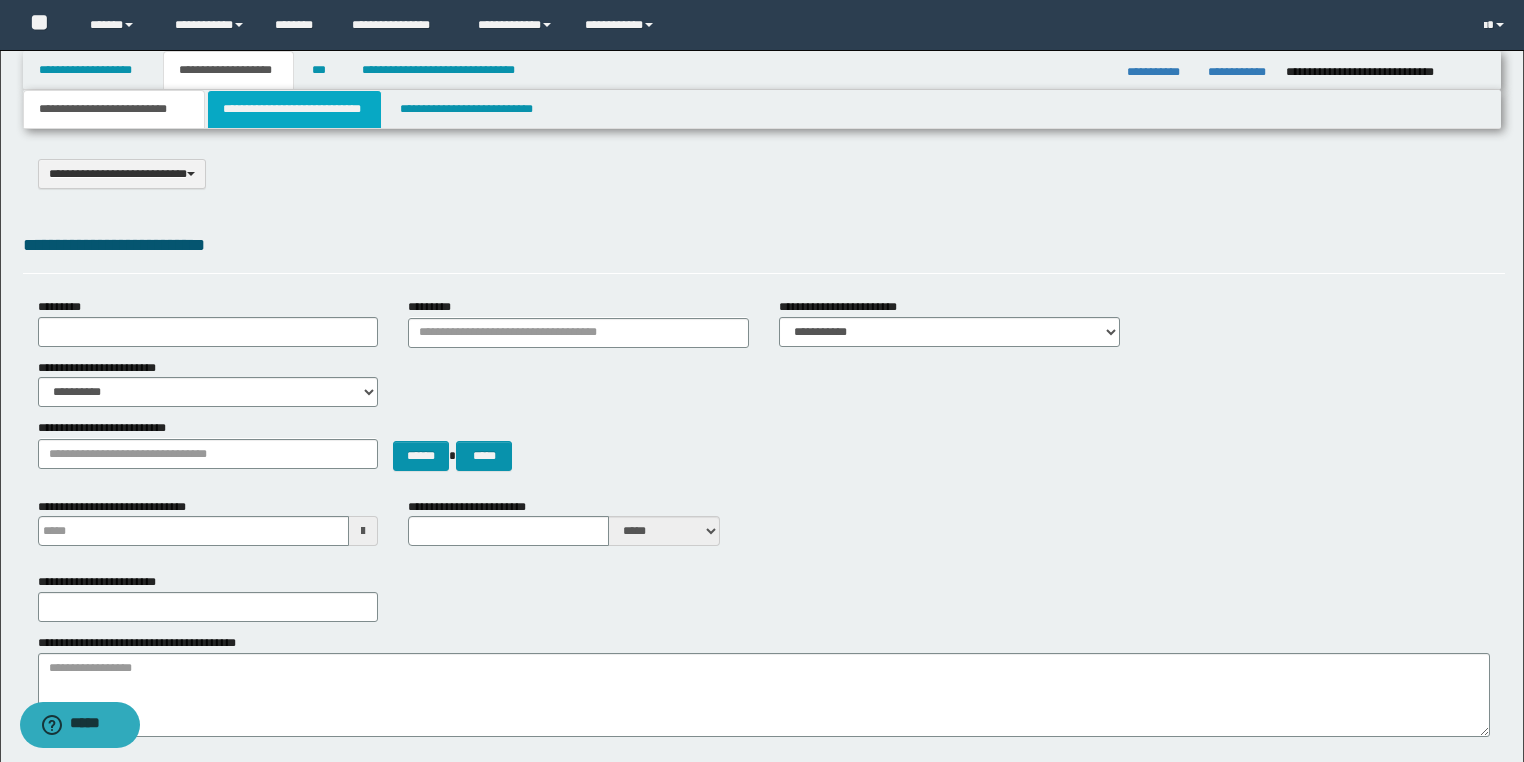 click on "**********" at bounding box center (294, 109) 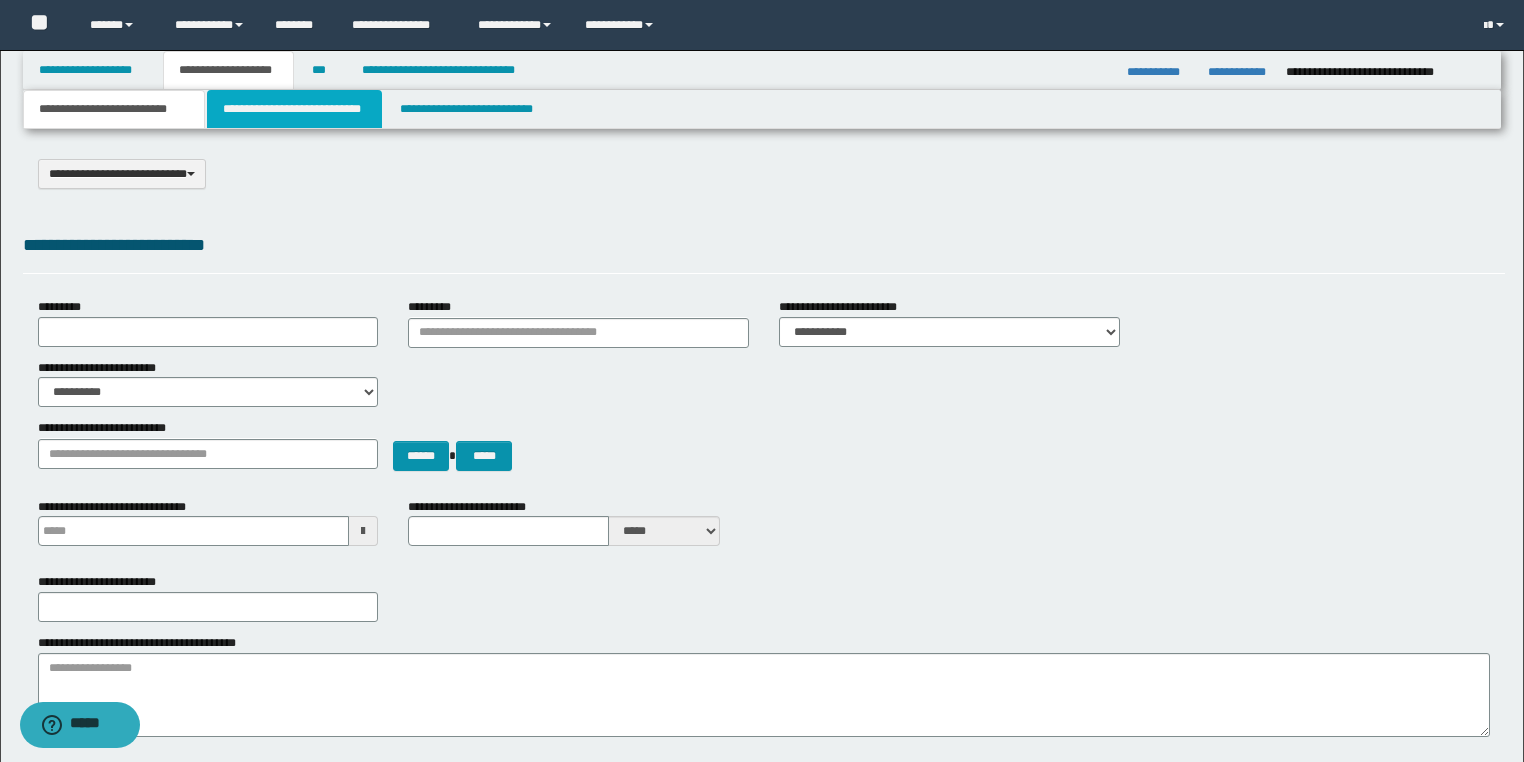 type 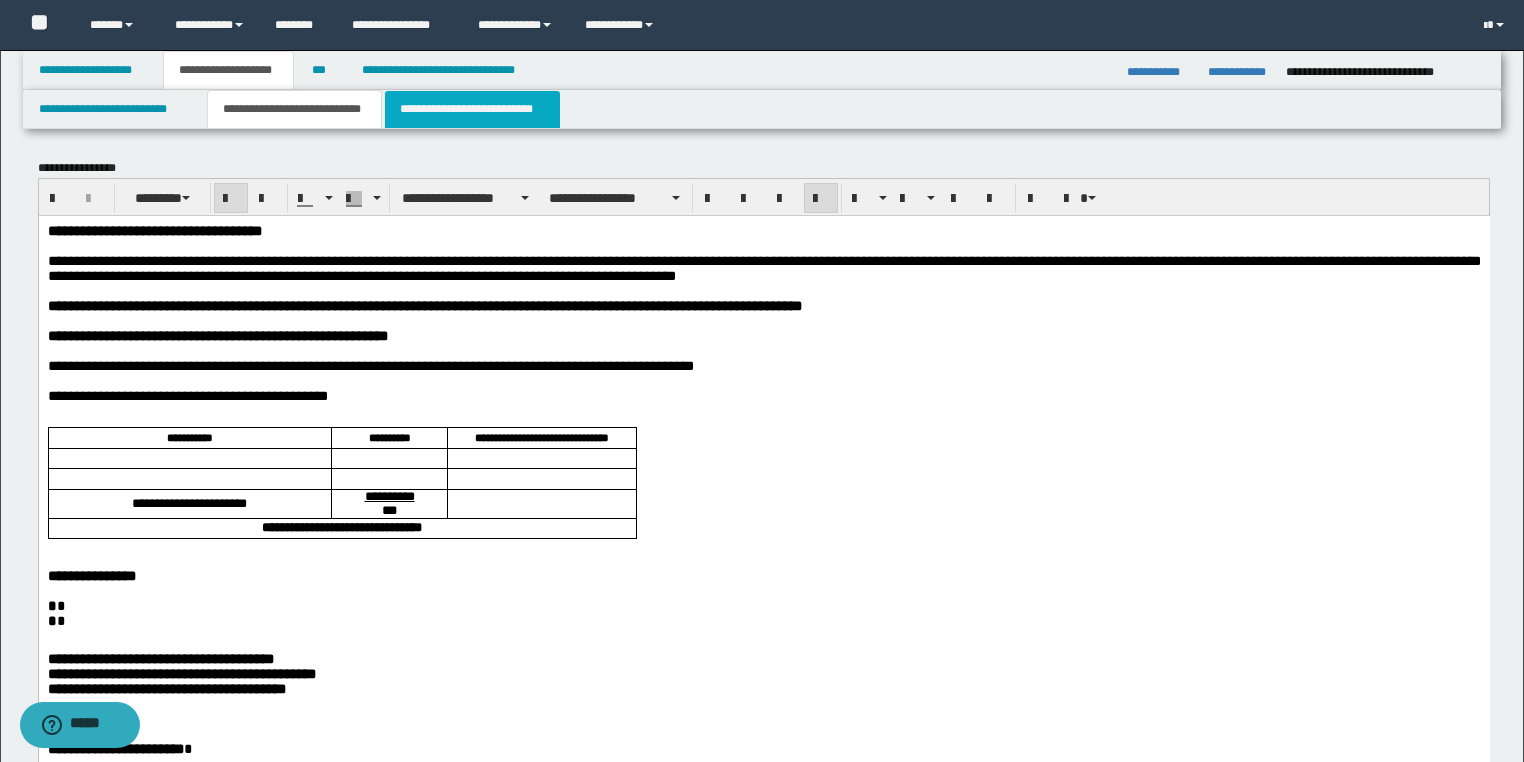 click on "**********" at bounding box center [472, 109] 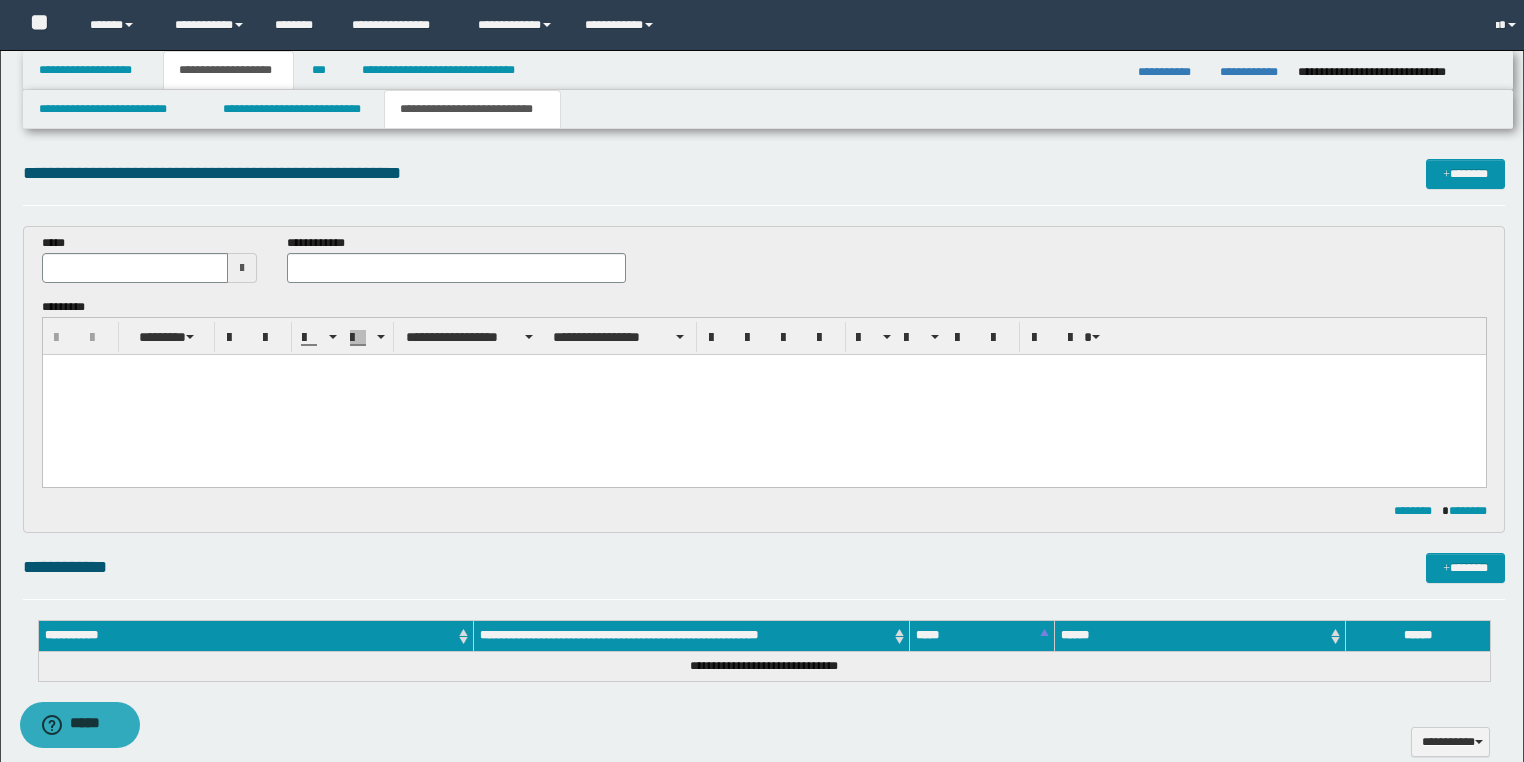 scroll, scrollTop: 0, scrollLeft: 0, axis: both 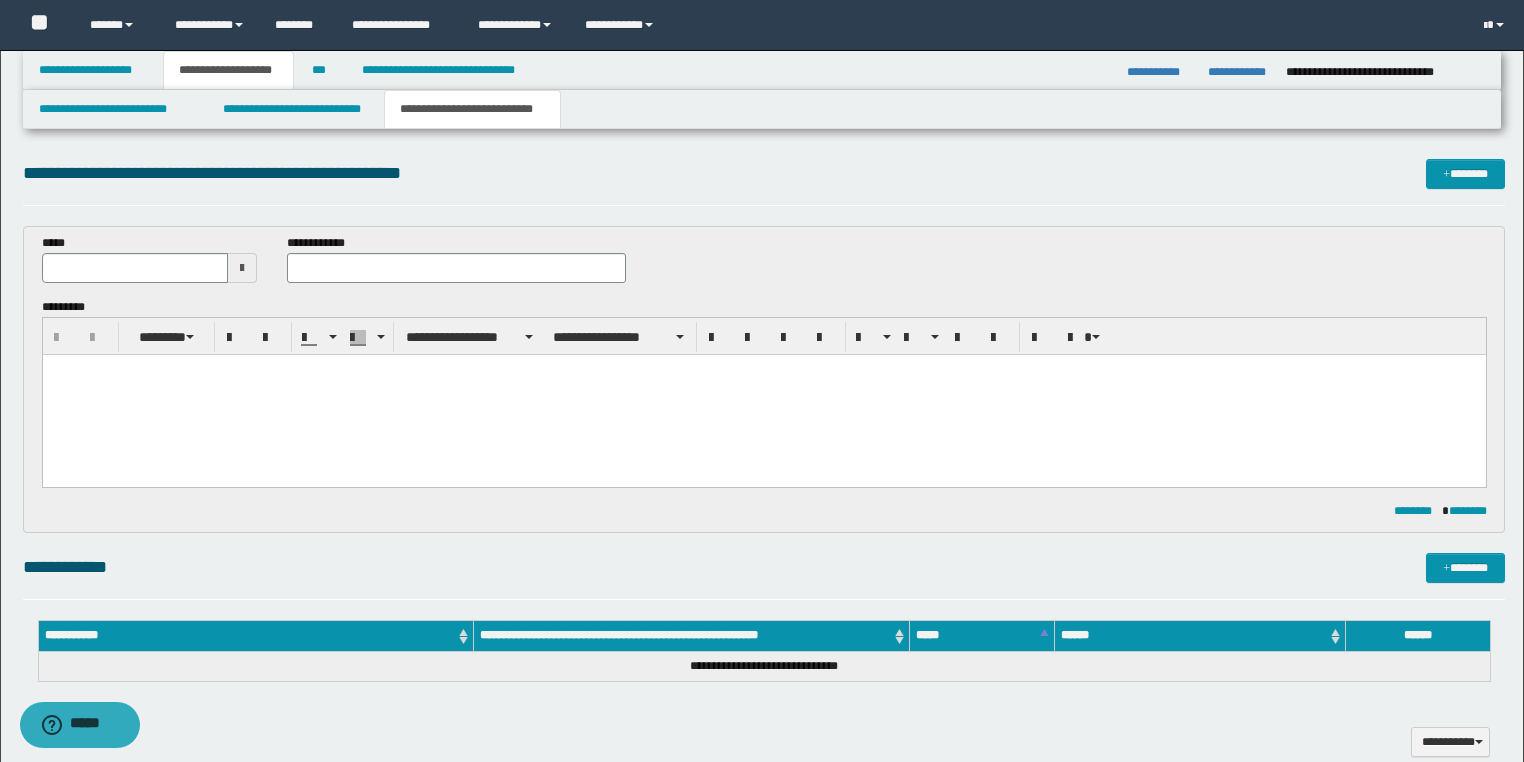 click at bounding box center (763, 369) 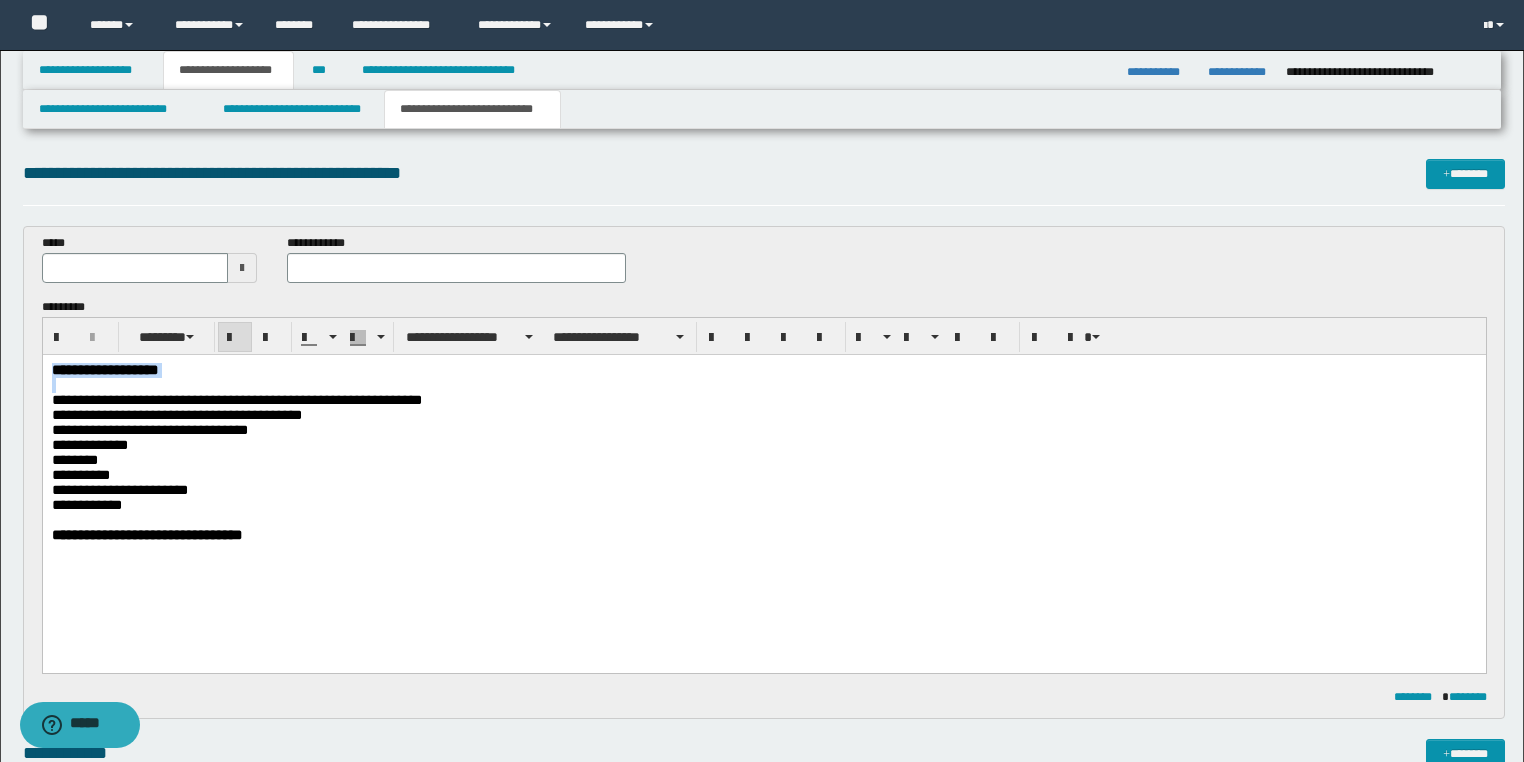 drag, startPoint x: 152, startPoint y: 381, endPoint x: 0, endPoint y: 333, distance: 159.39886 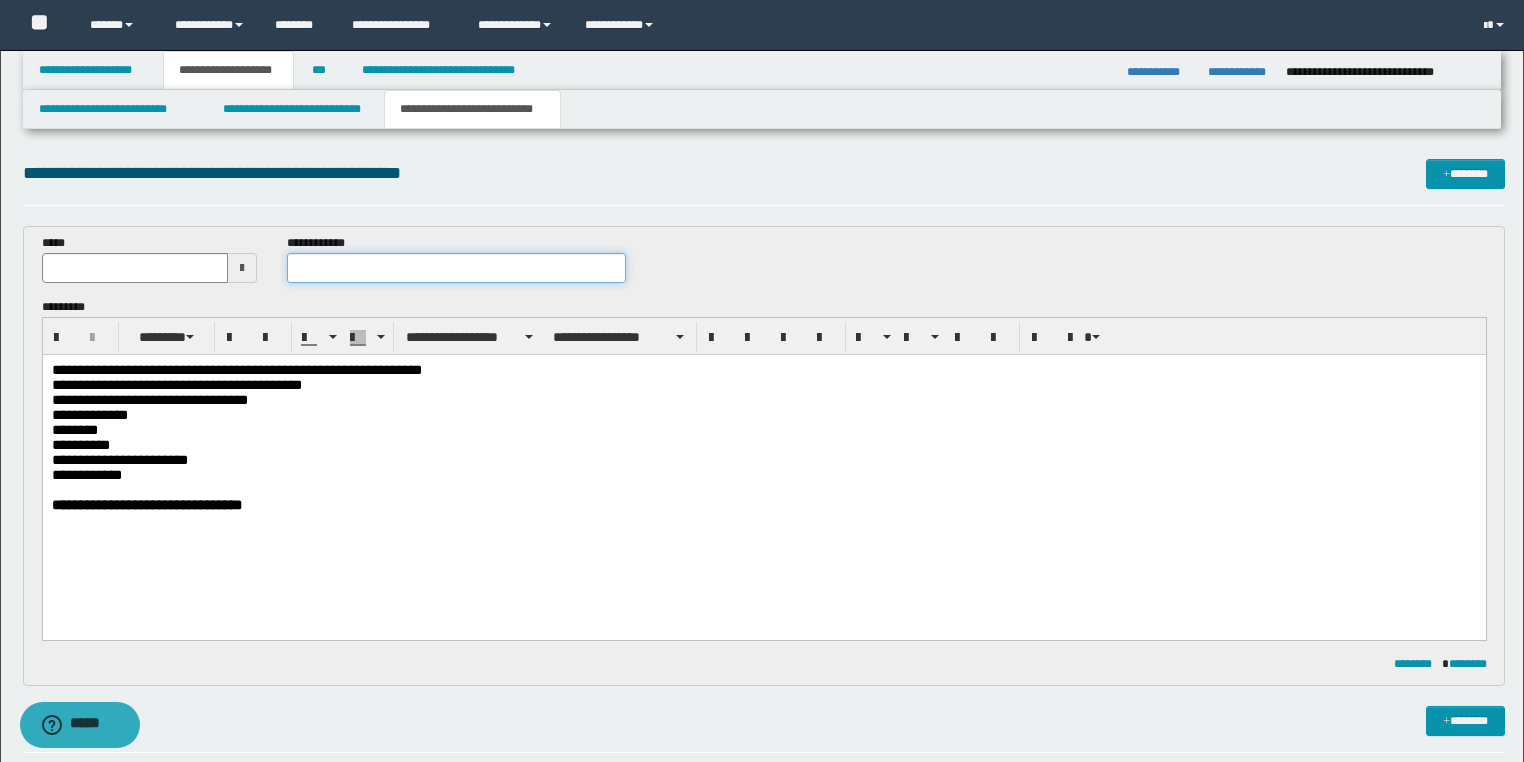 click at bounding box center (456, 268) 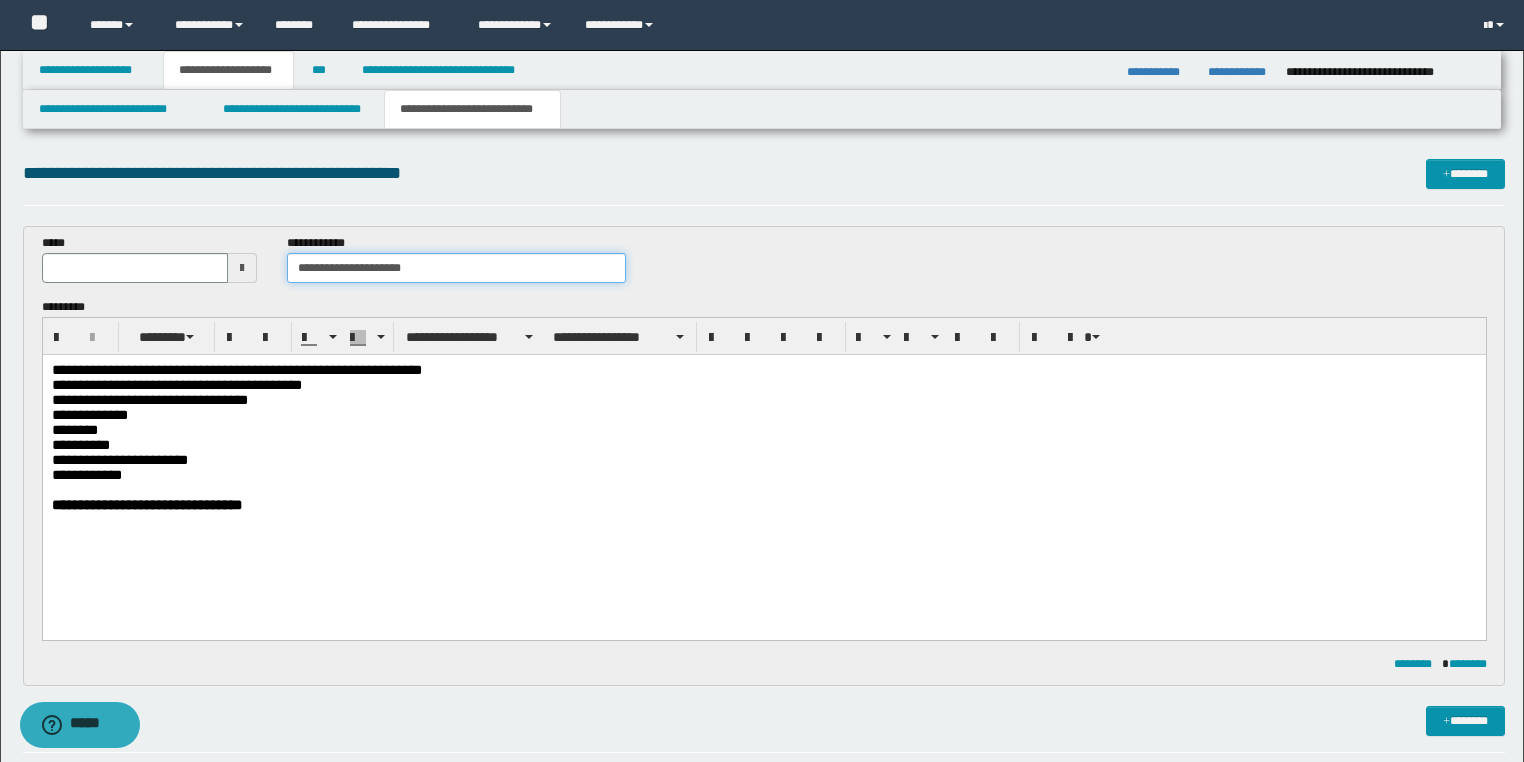 type on "**********" 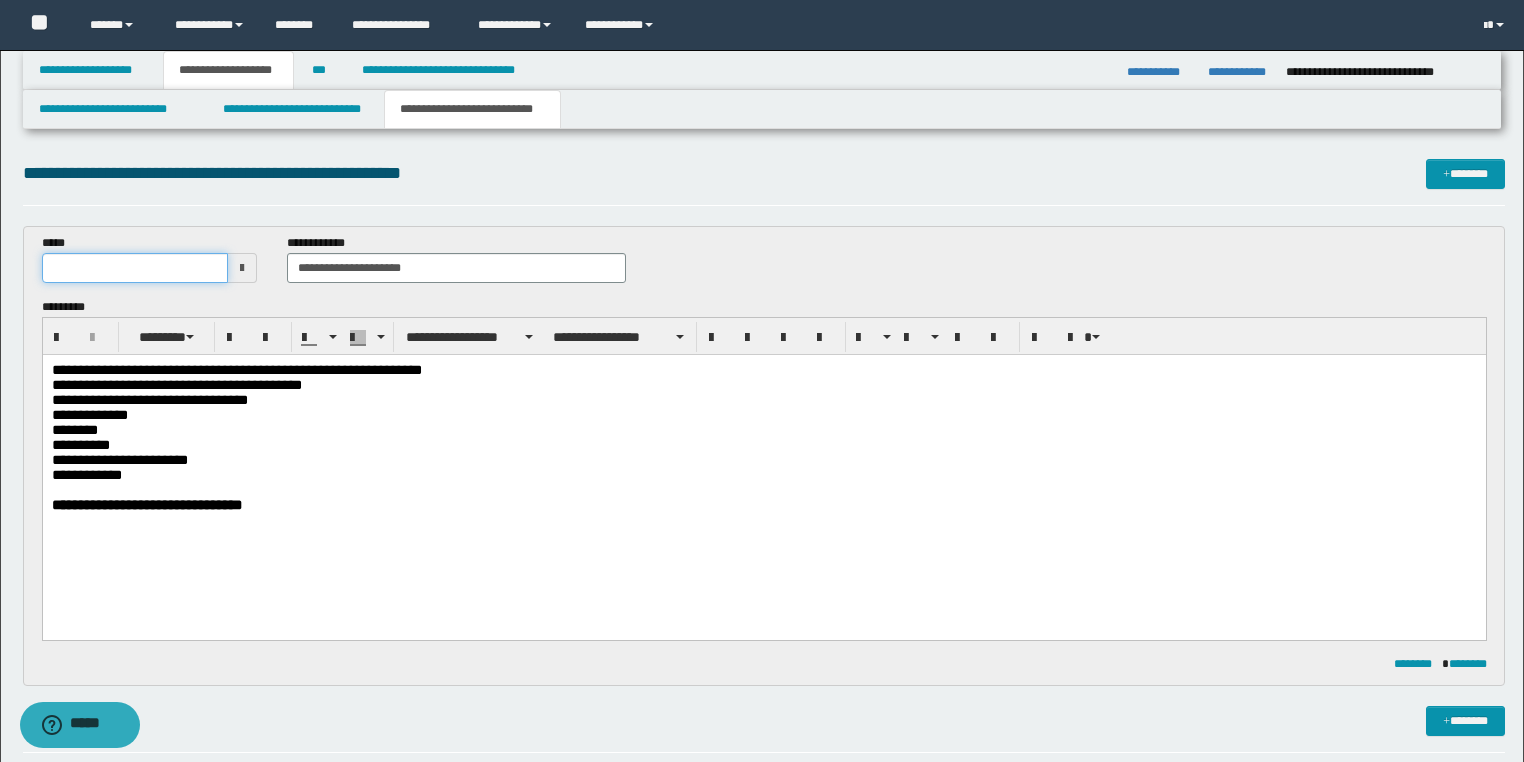 click at bounding box center [135, 268] 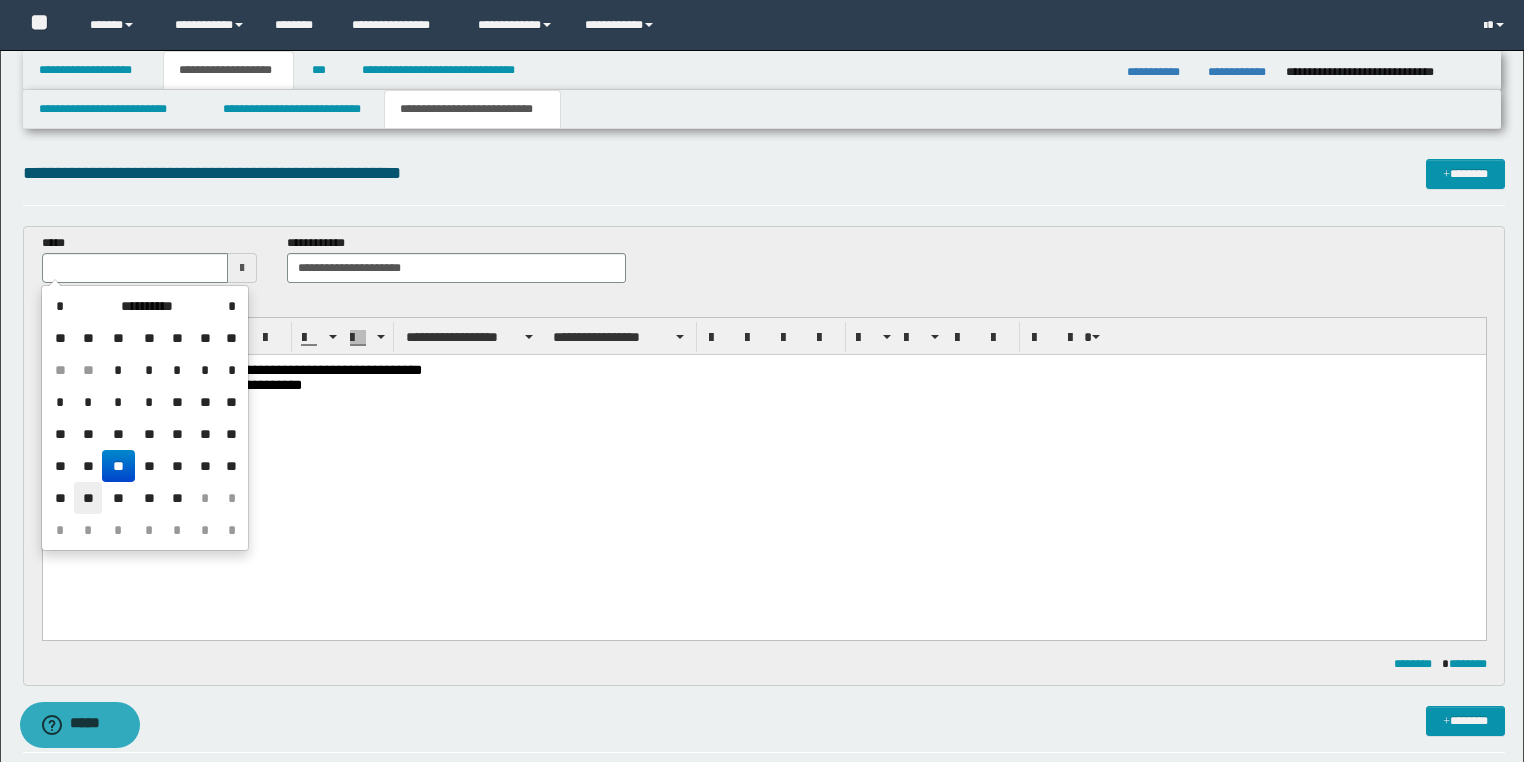 click on "**" at bounding box center (88, 498) 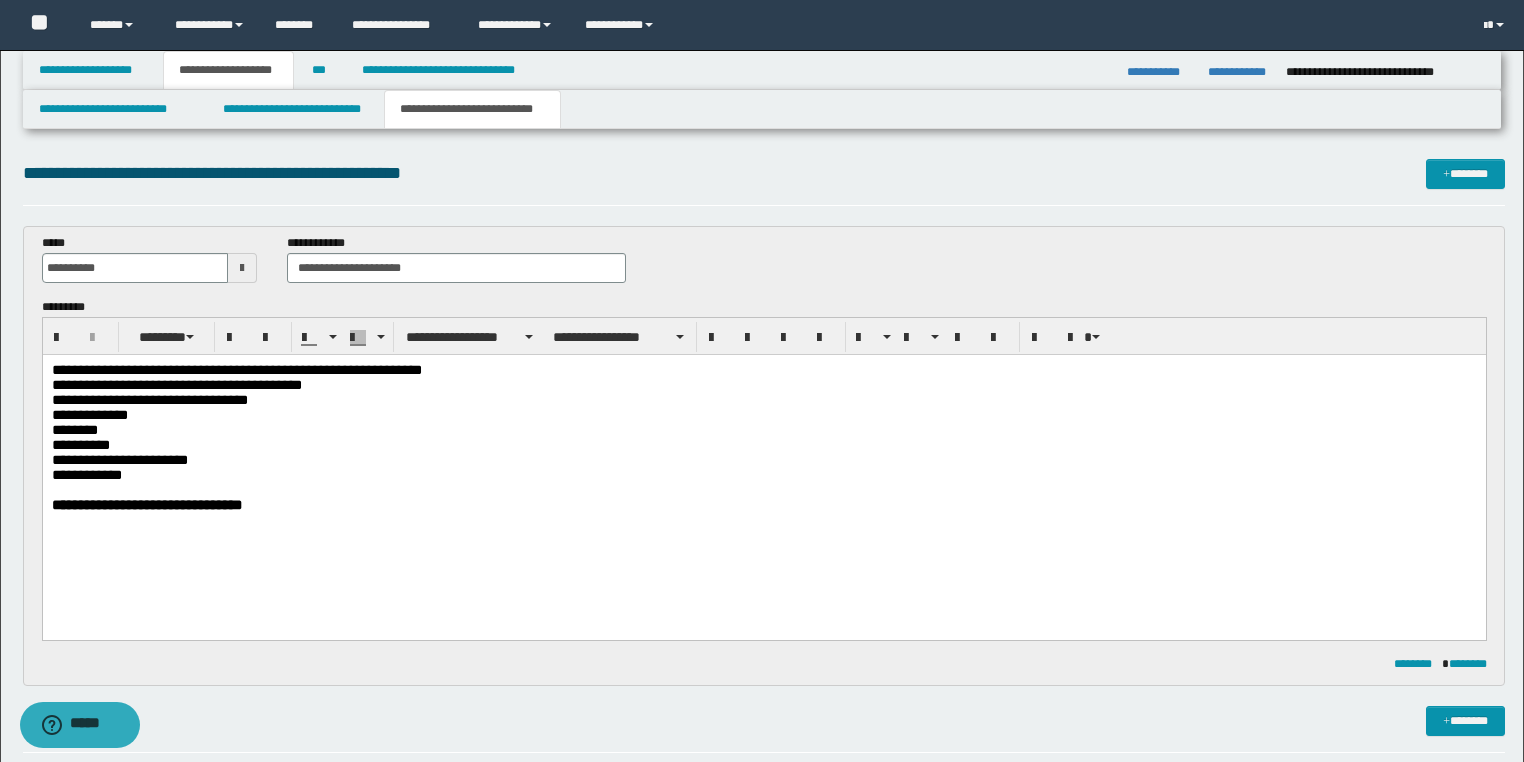 click on "**********" at bounding box center [763, 474] 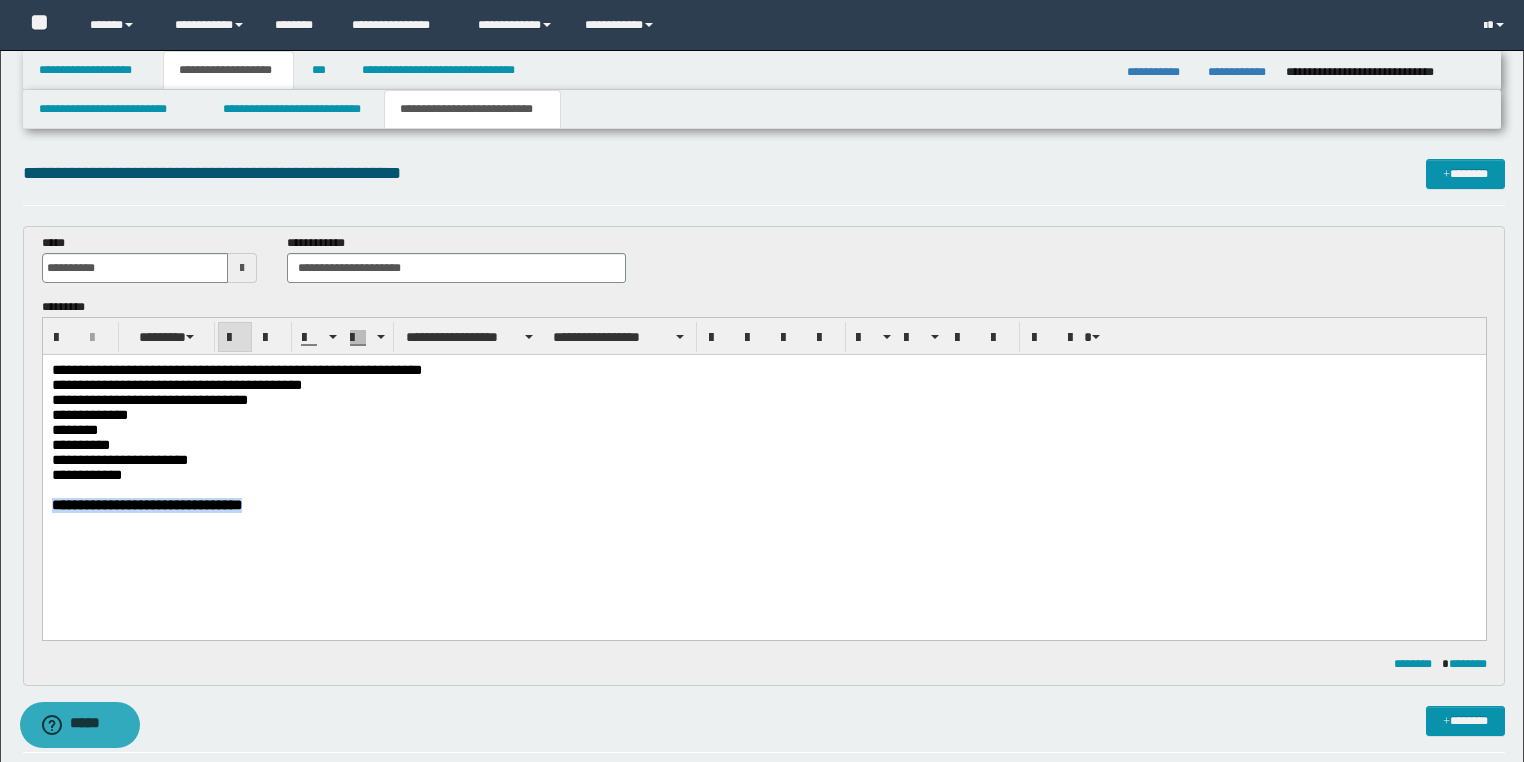 drag, startPoint x: 387, startPoint y: 538, endPoint x: 42, endPoint y: 875, distance: 482.28 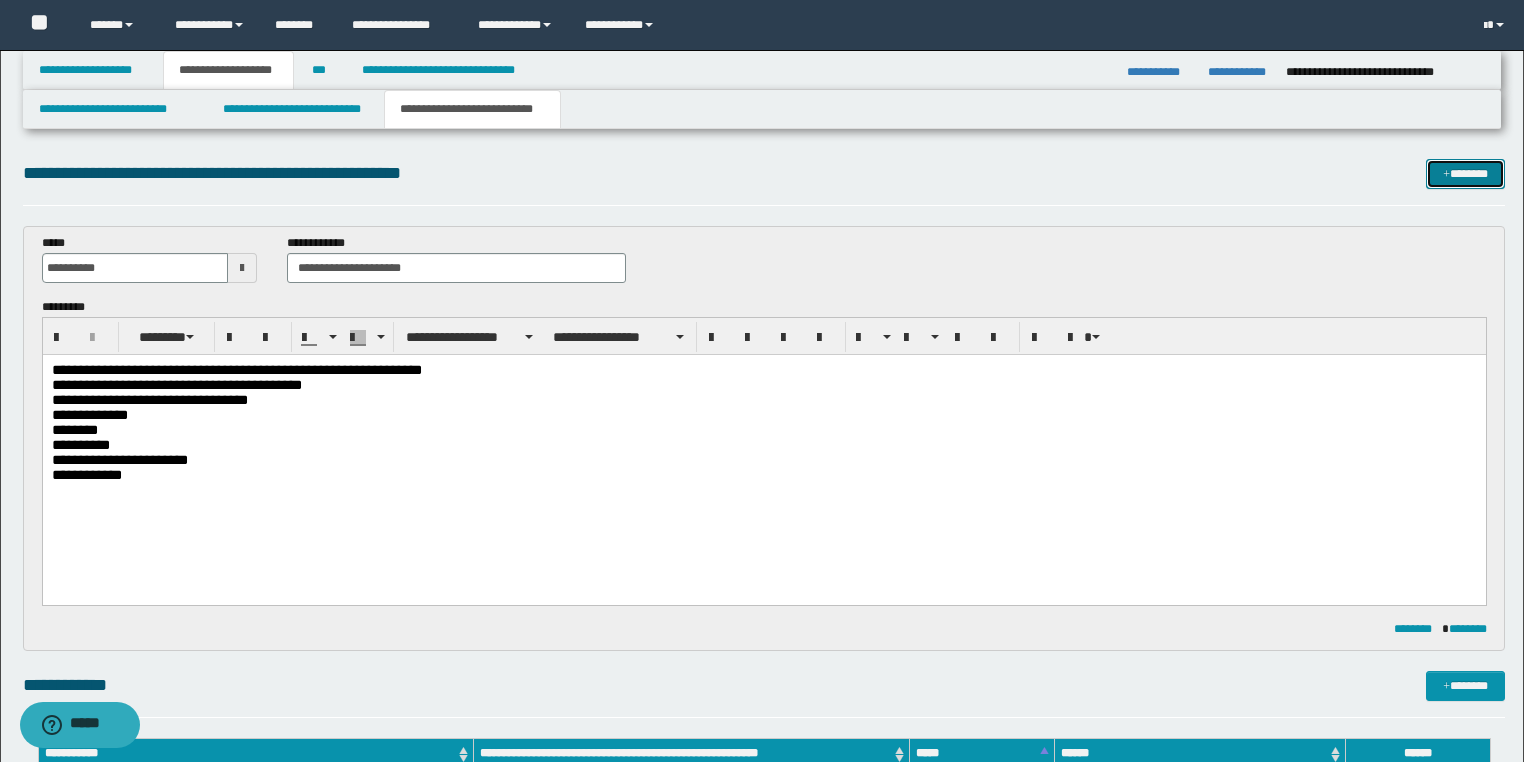 click on "*******" at bounding box center (1465, 174) 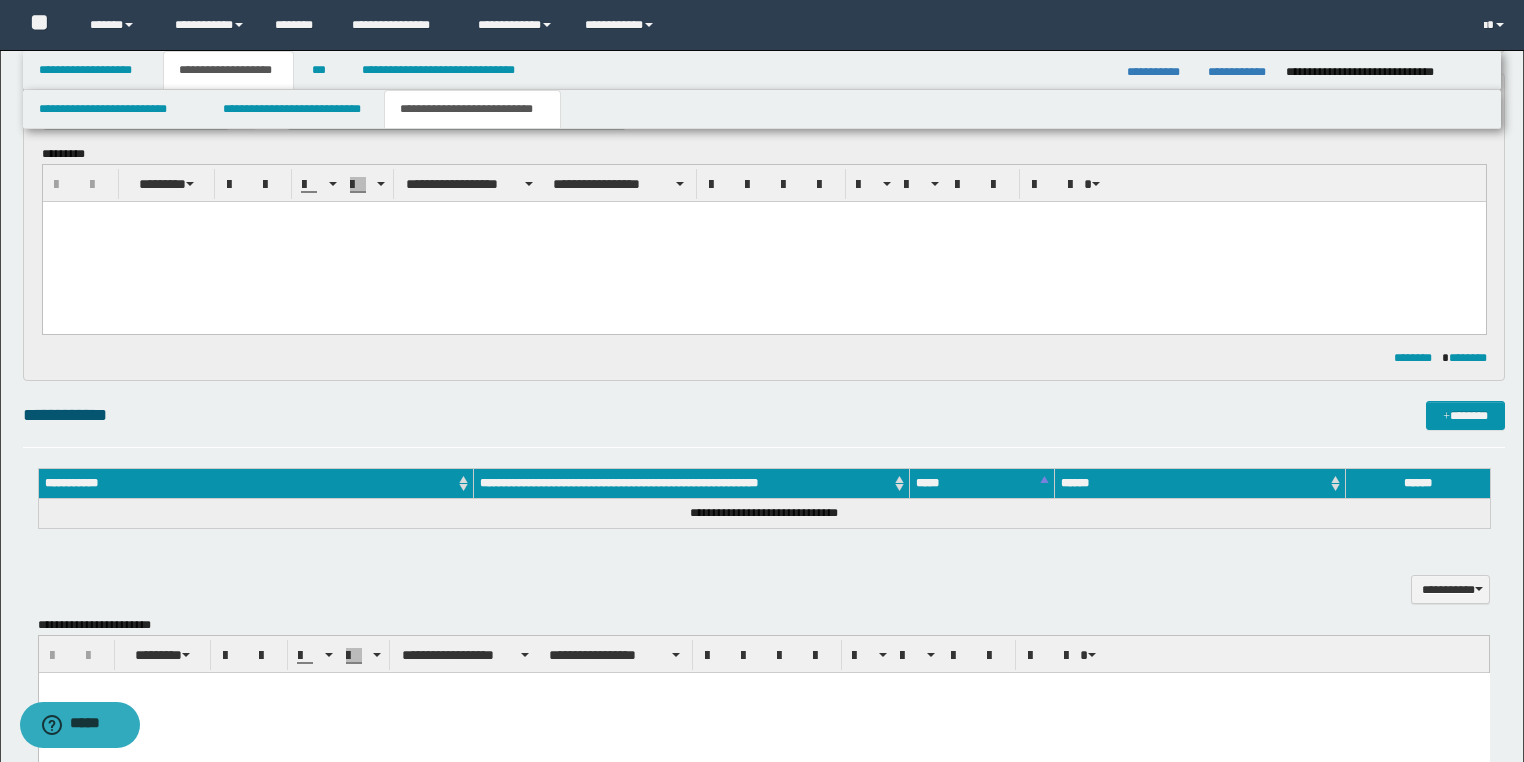 scroll, scrollTop: 358, scrollLeft: 0, axis: vertical 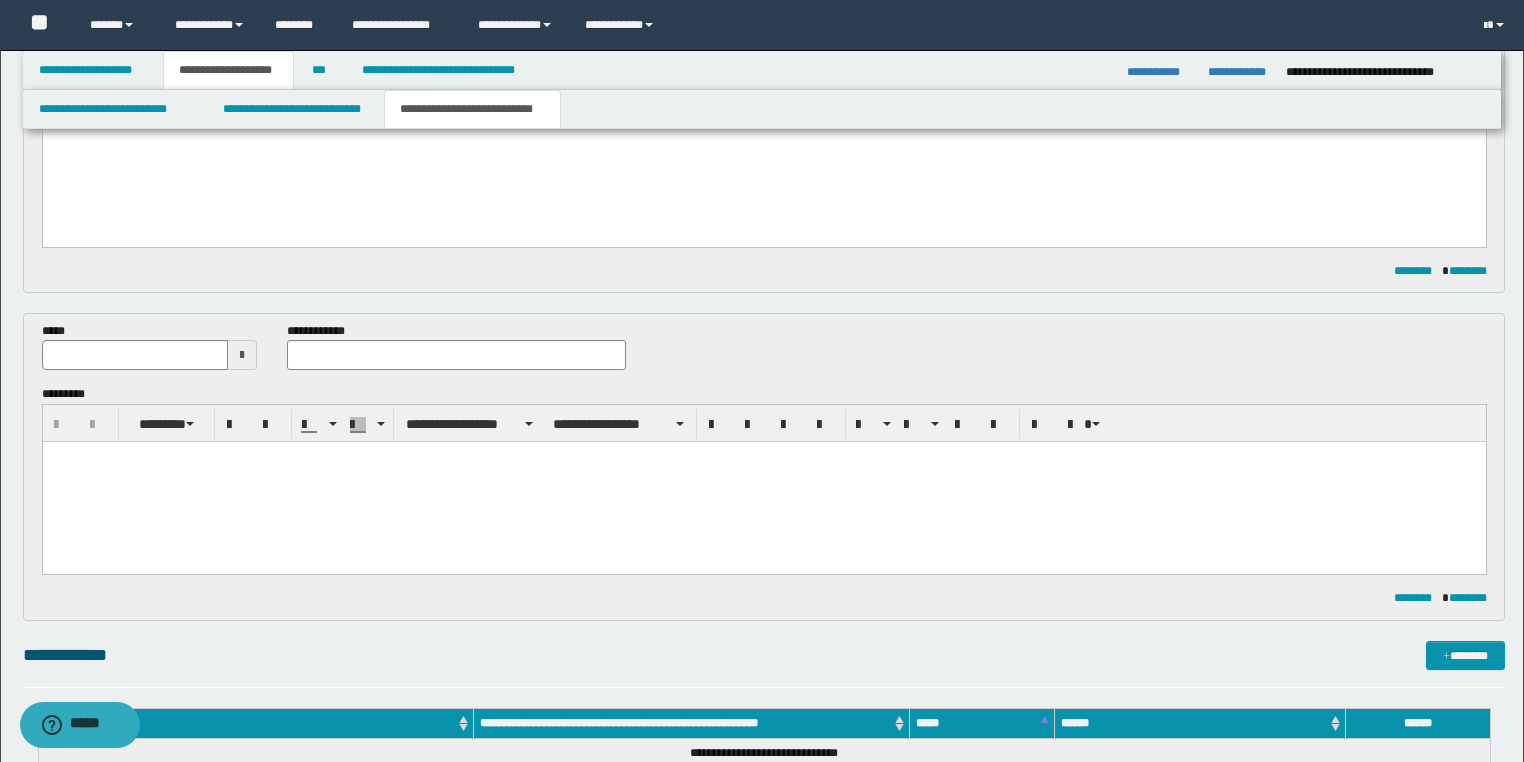 click on "**********" at bounding box center [319, 331] 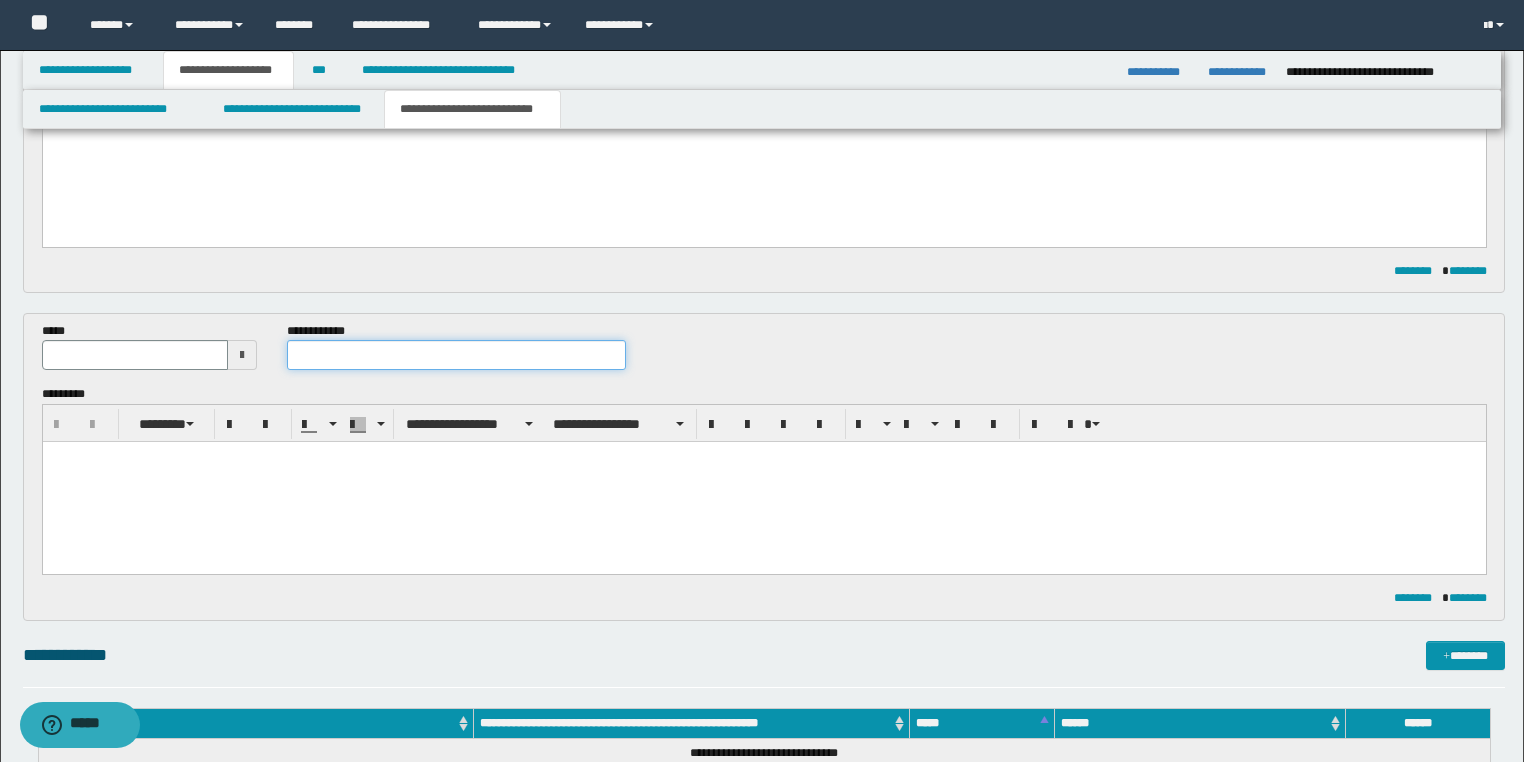 click at bounding box center (456, 355) 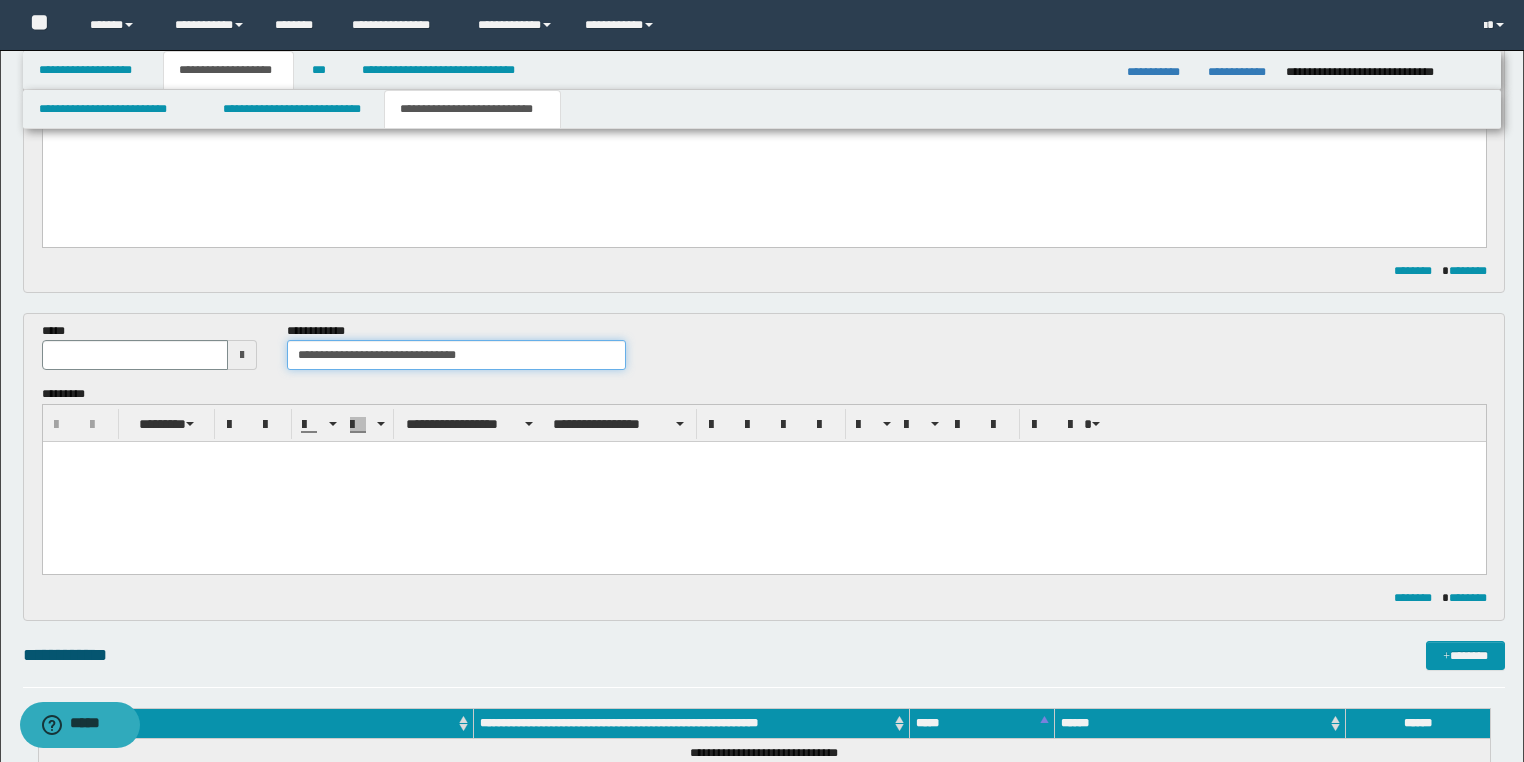 type on "**********" 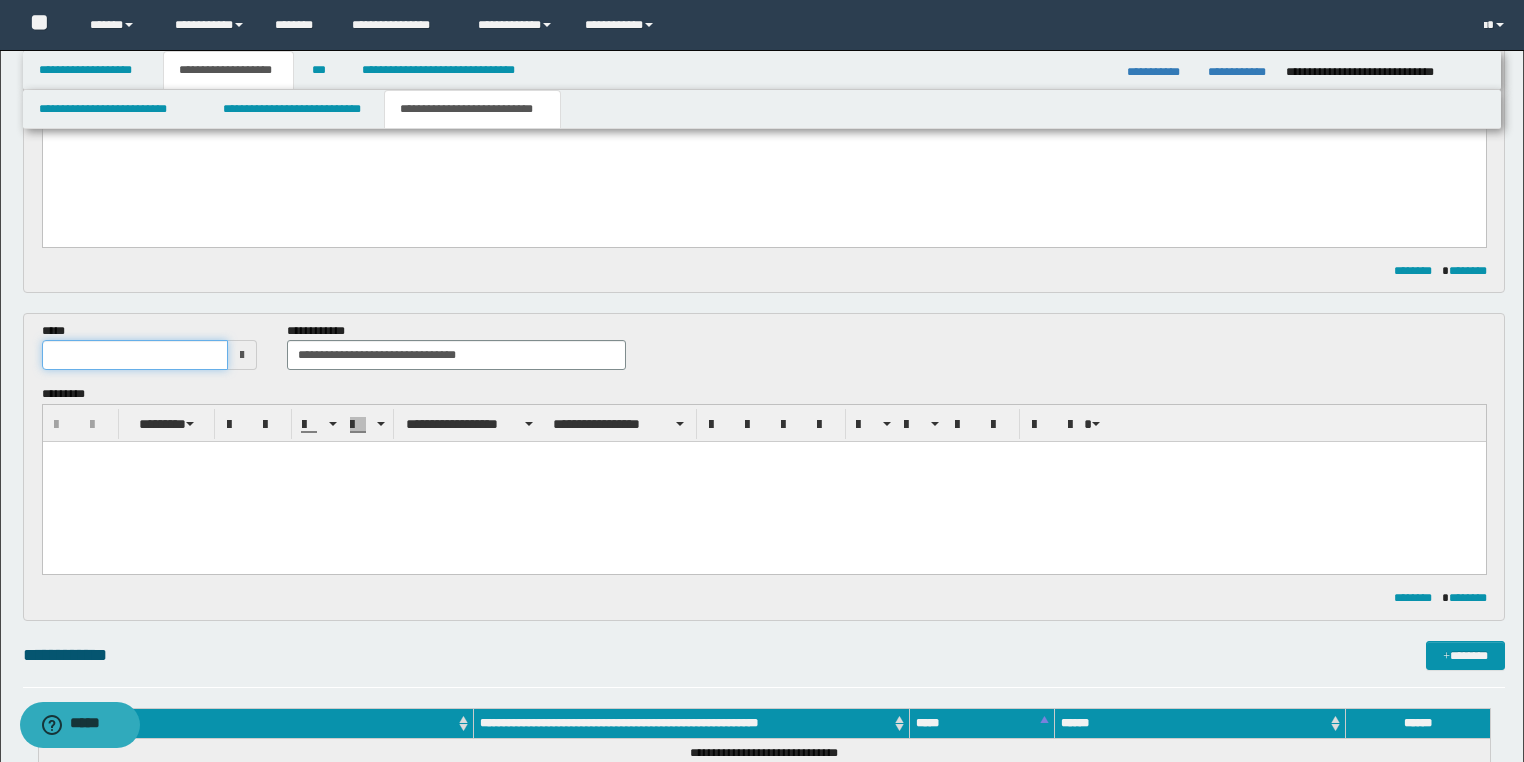 click at bounding box center (135, 355) 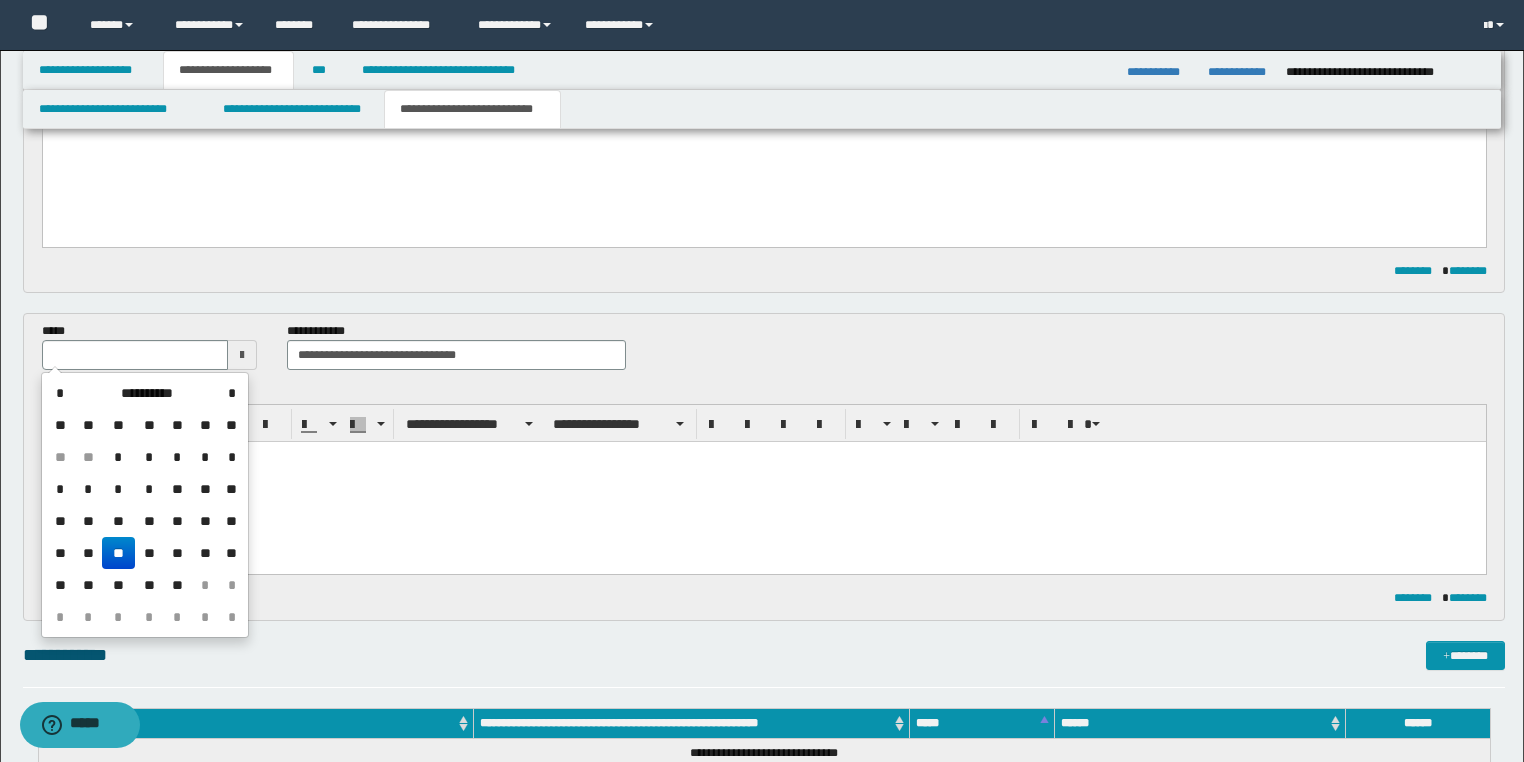 click on "**" at bounding box center (88, 585) 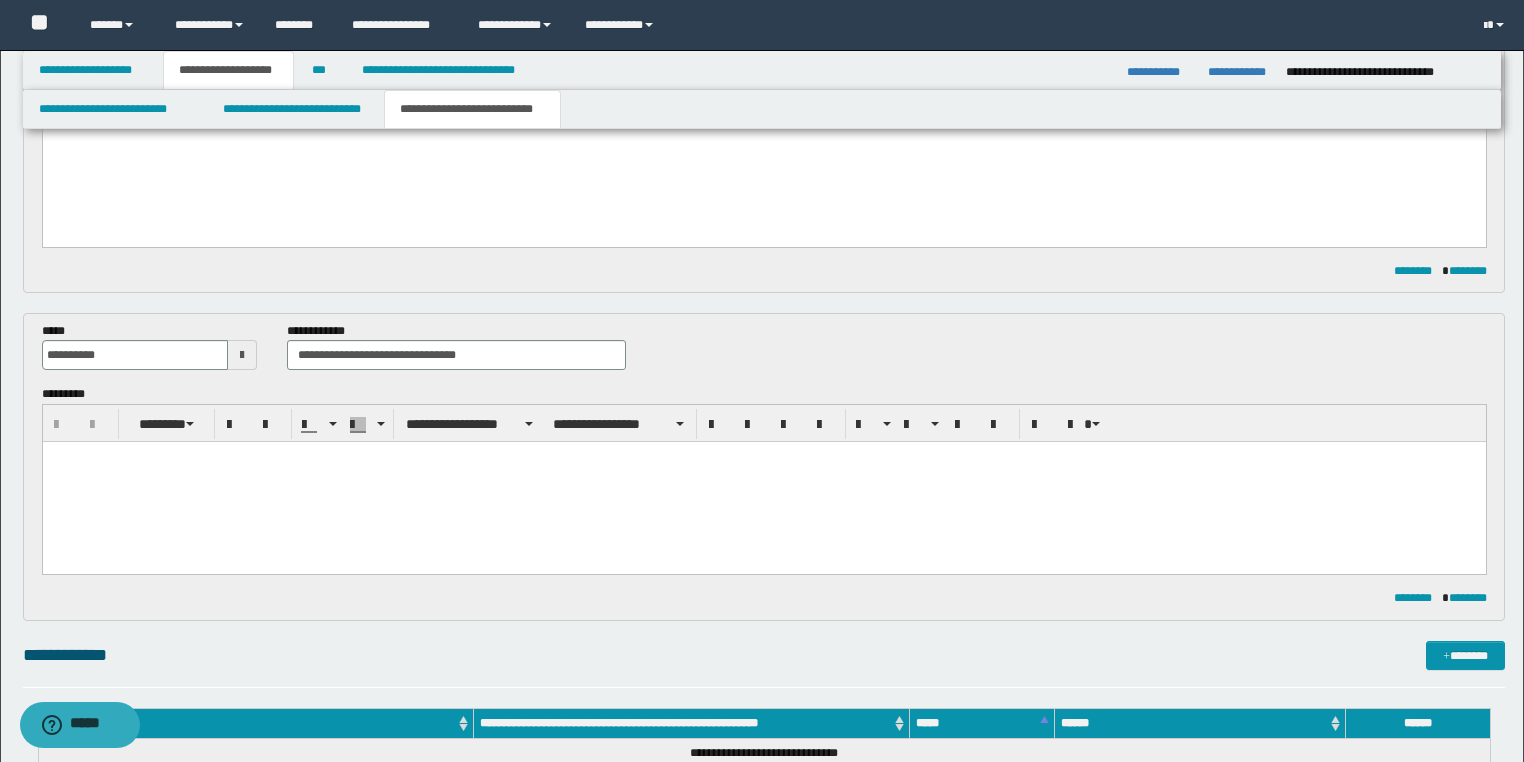 click at bounding box center (763, 482) 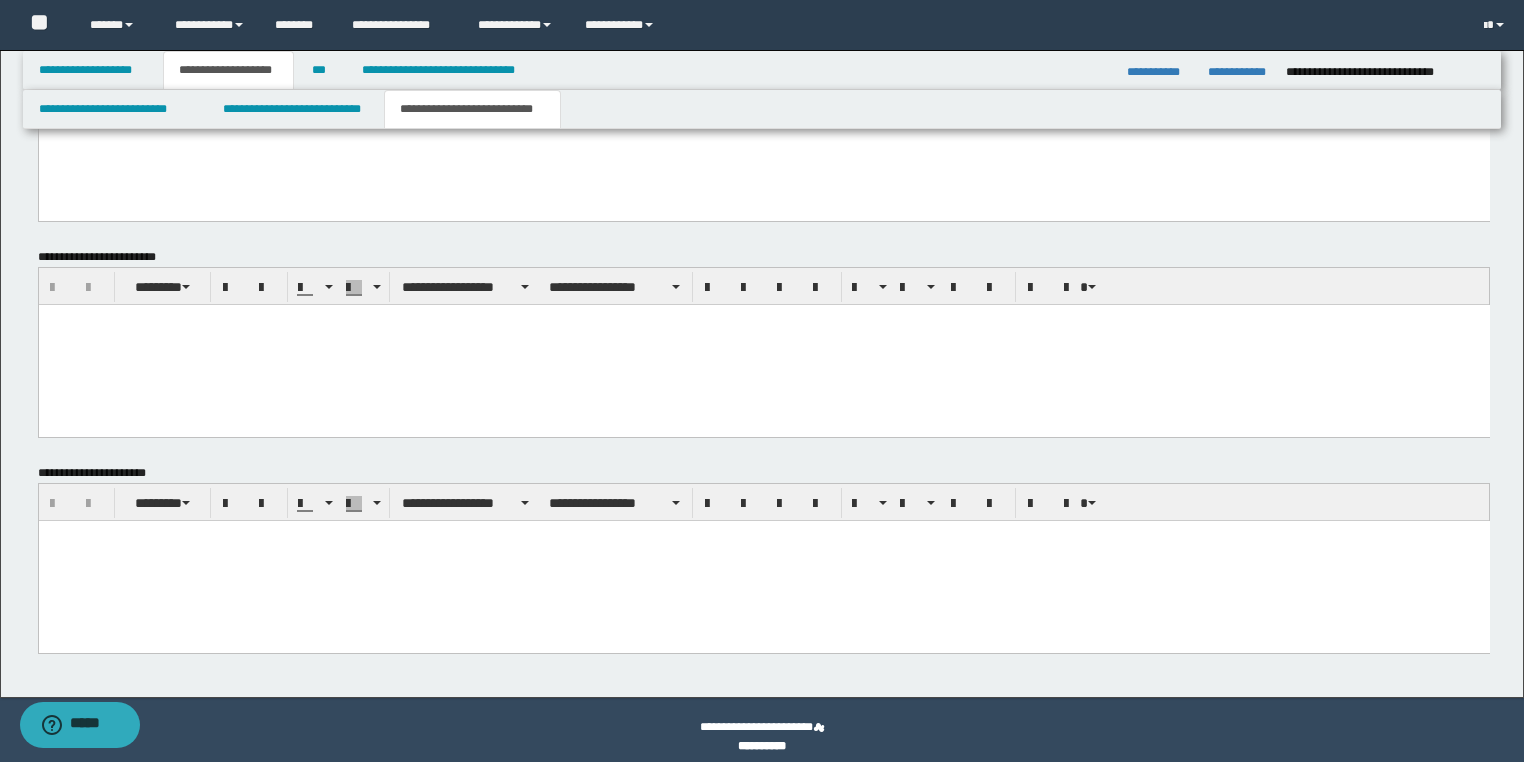 scroll, scrollTop: 1195, scrollLeft: 0, axis: vertical 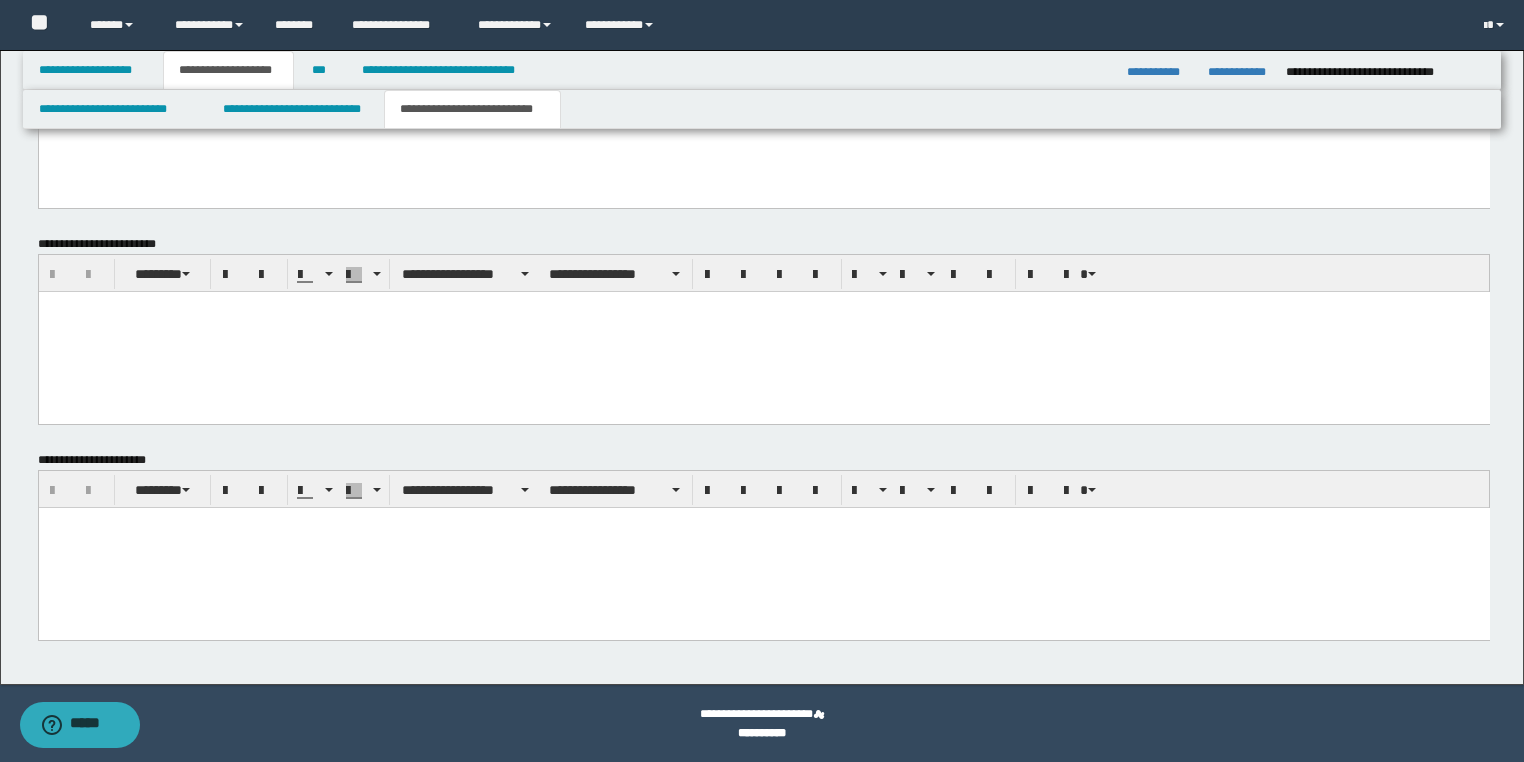 click at bounding box center (763, 547) 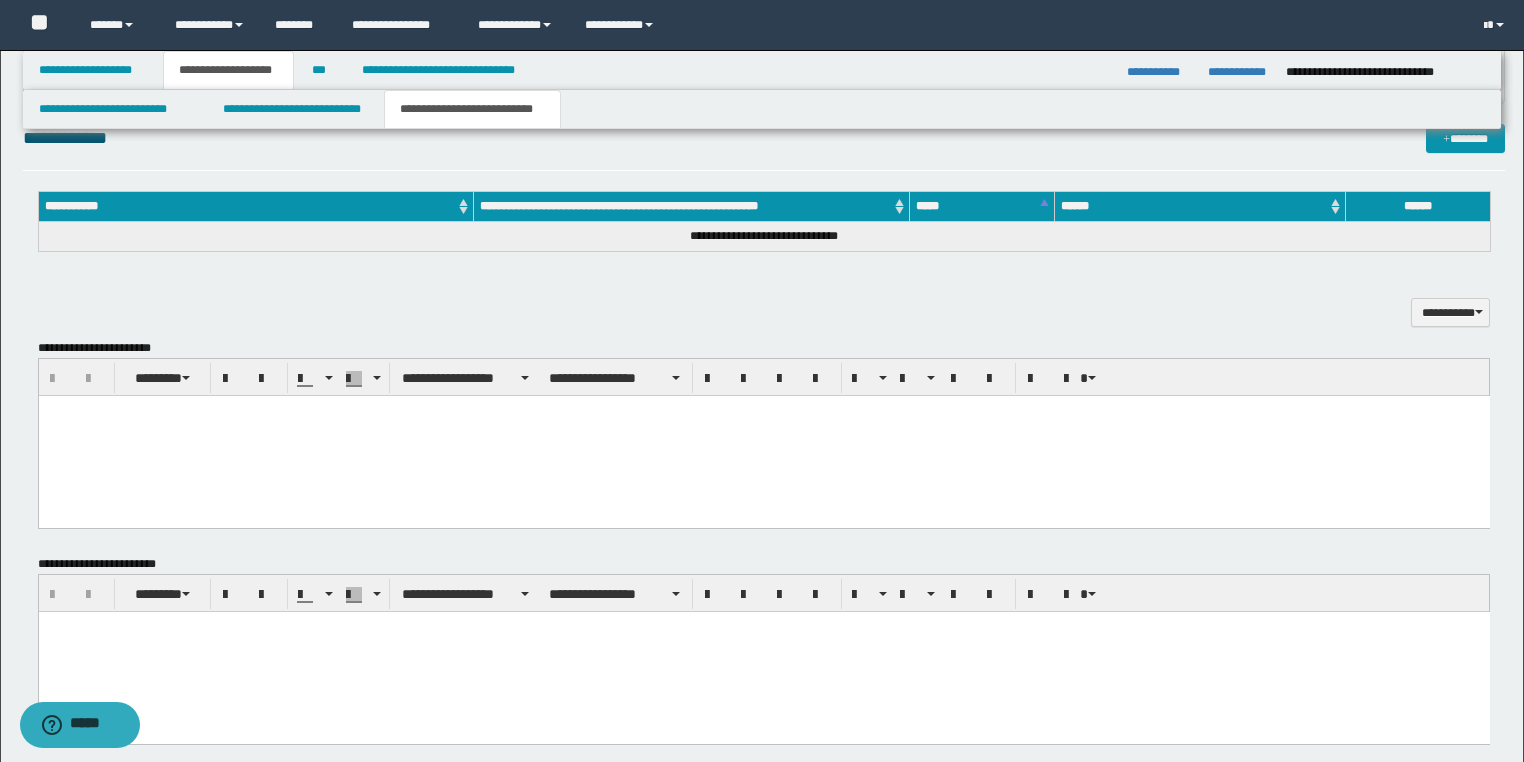 click at bounding box center [763, 436] 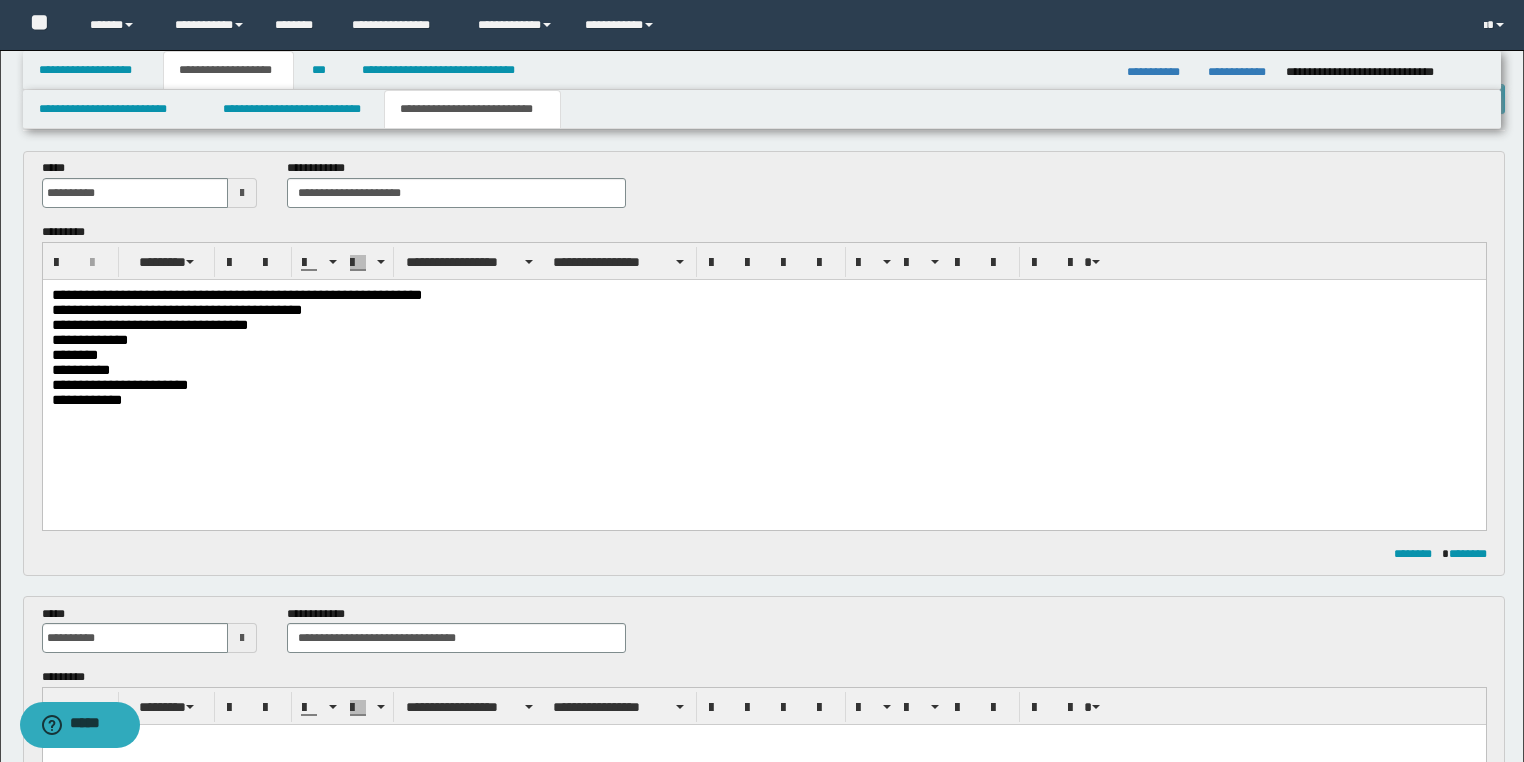 scroll, scrollTop: 0, scrollLeft: 0, axis: both 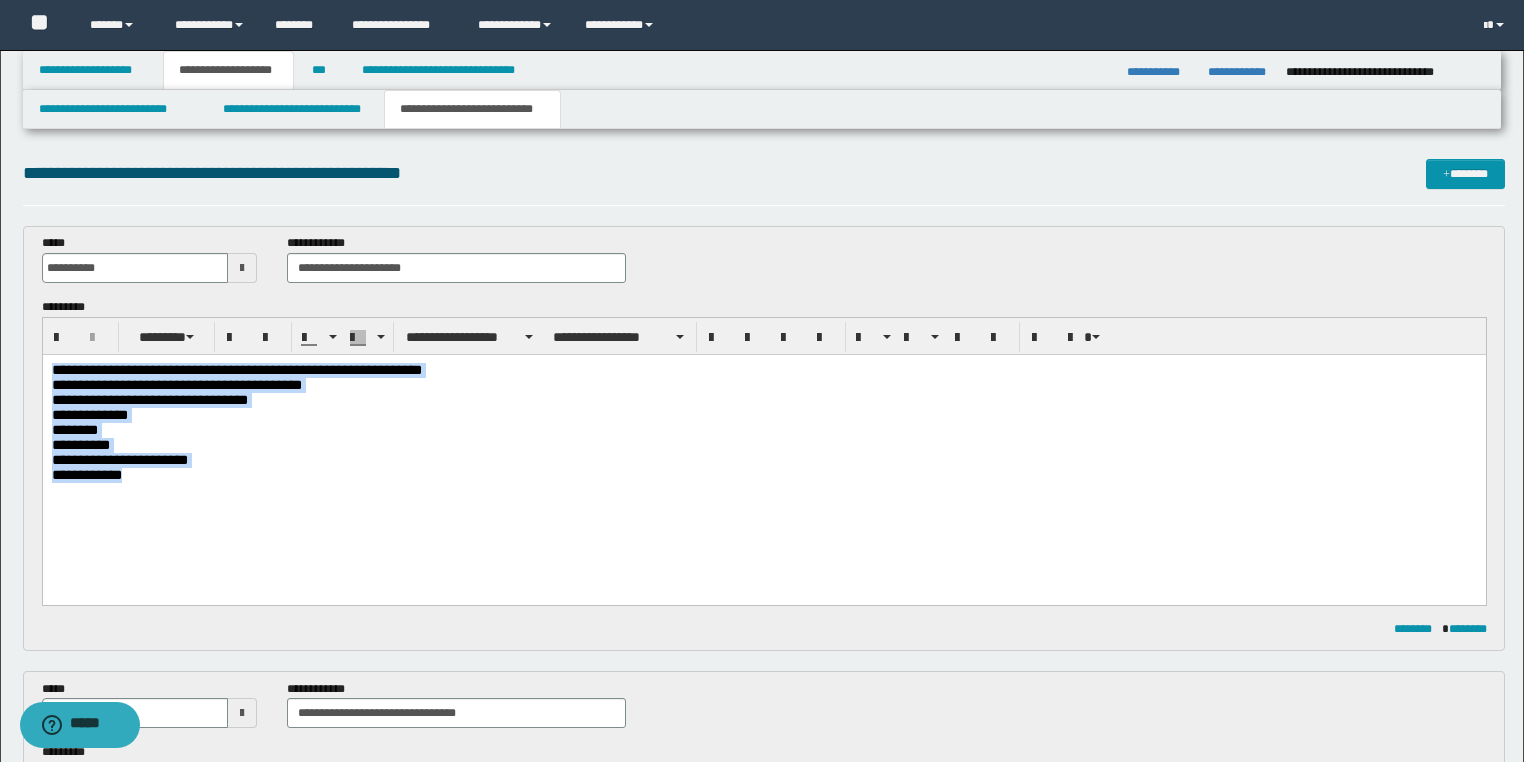 drag, startPoint x: 179, startPoint y: 481, endPoint x: 1, endPoint y: 282, distance: 266.99252 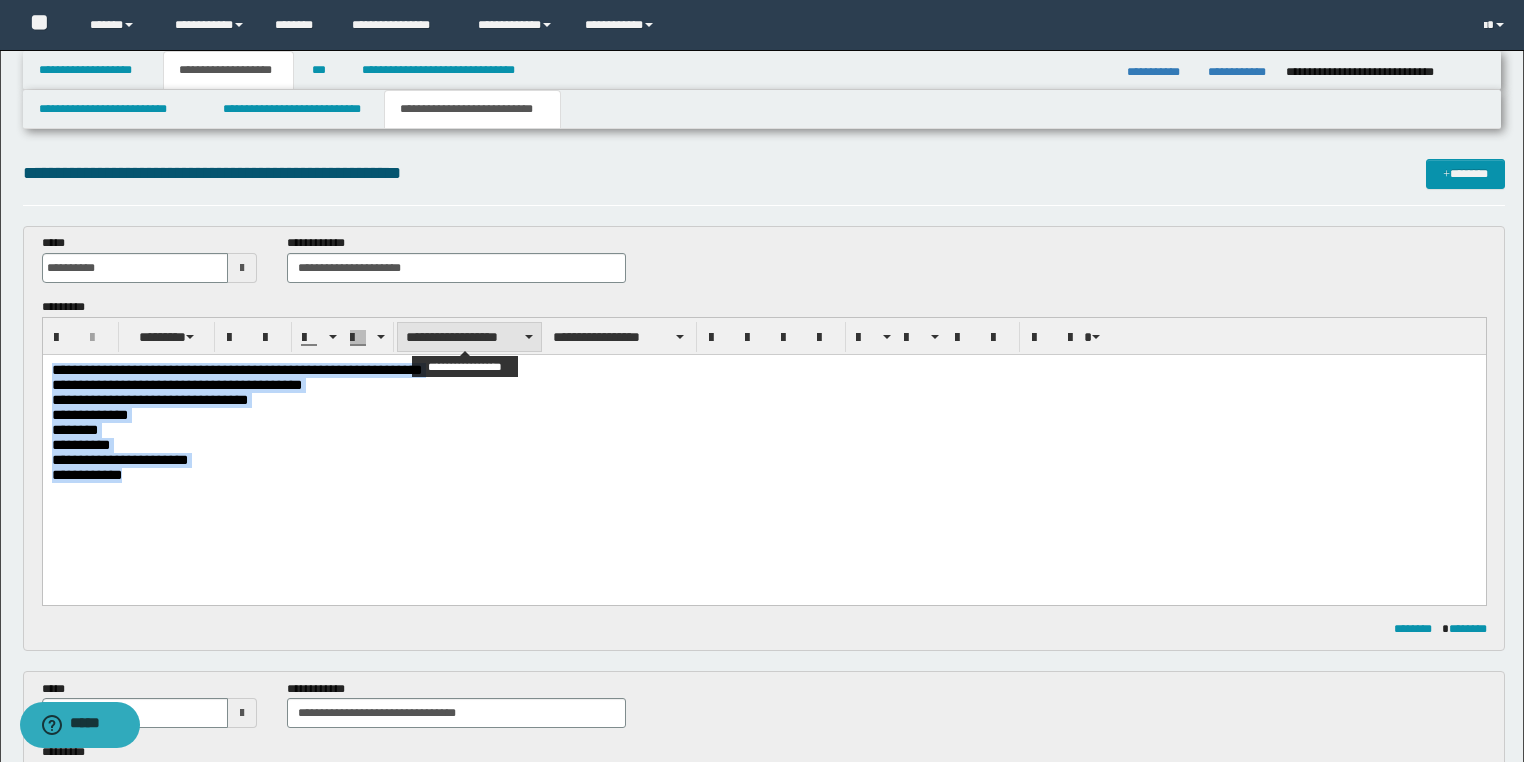 click on "**********" at bounding box center [469, 337] 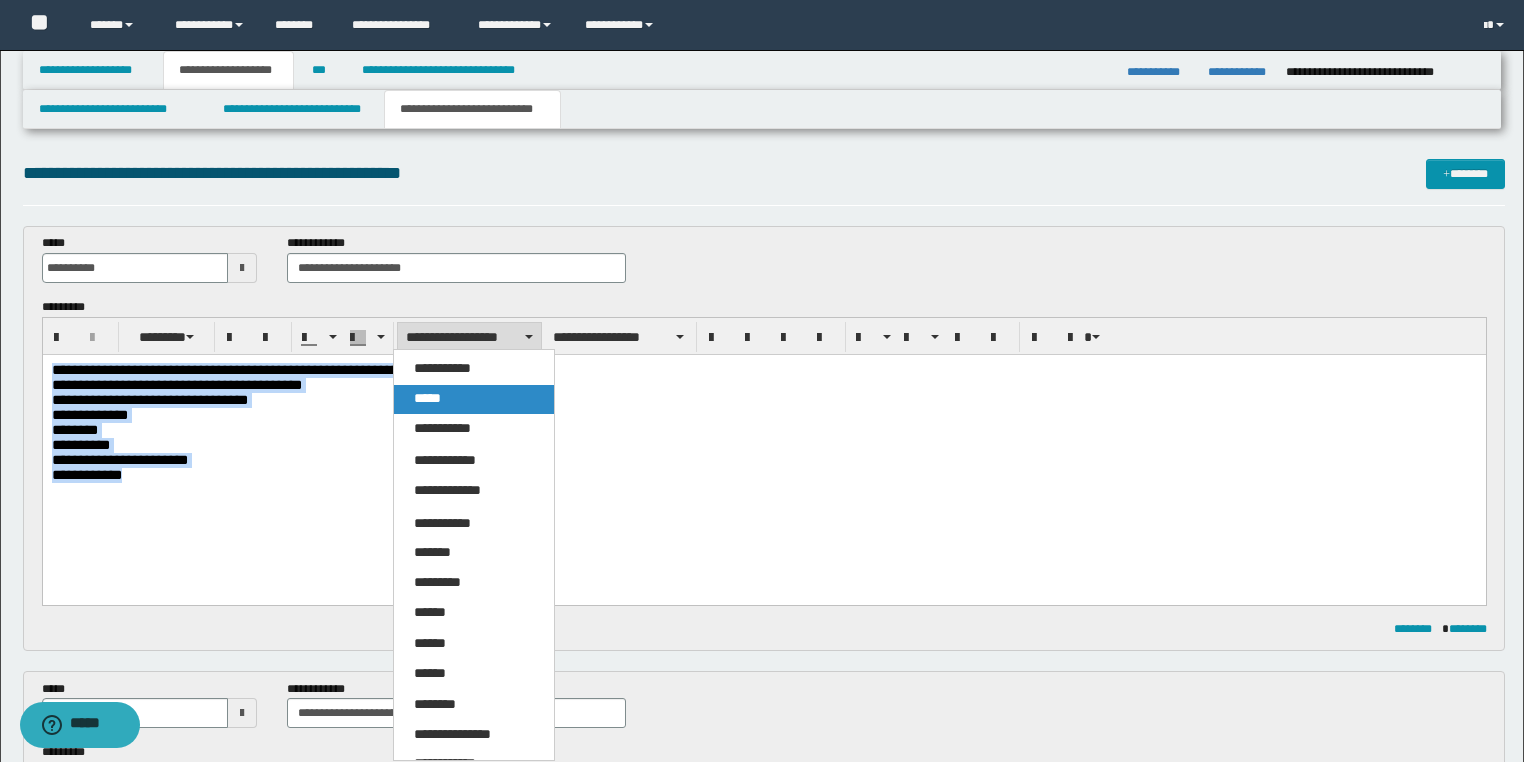 click on "*****" at bounding box center [474, 399] 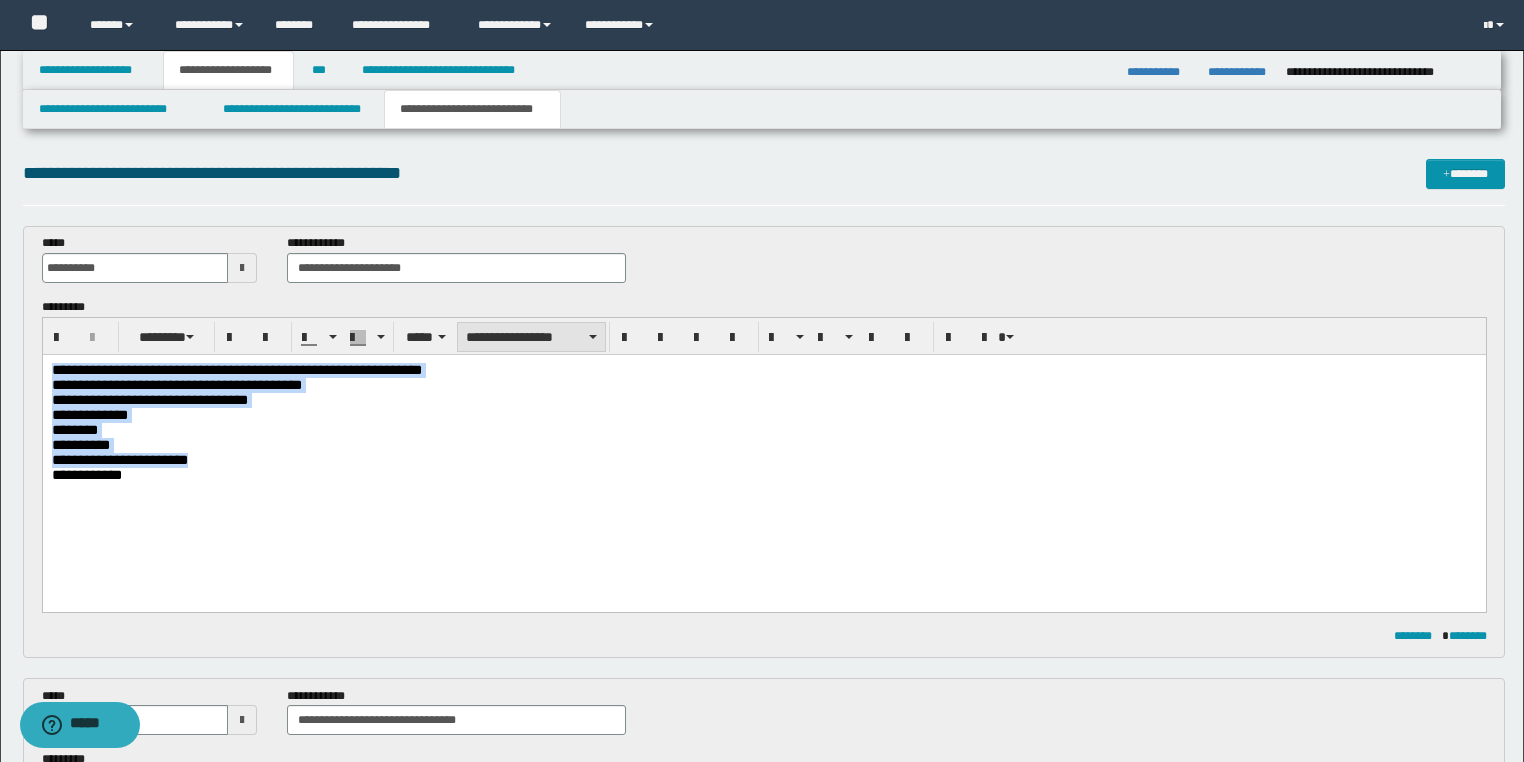 click on "**********" at bounding box center (531, 337) 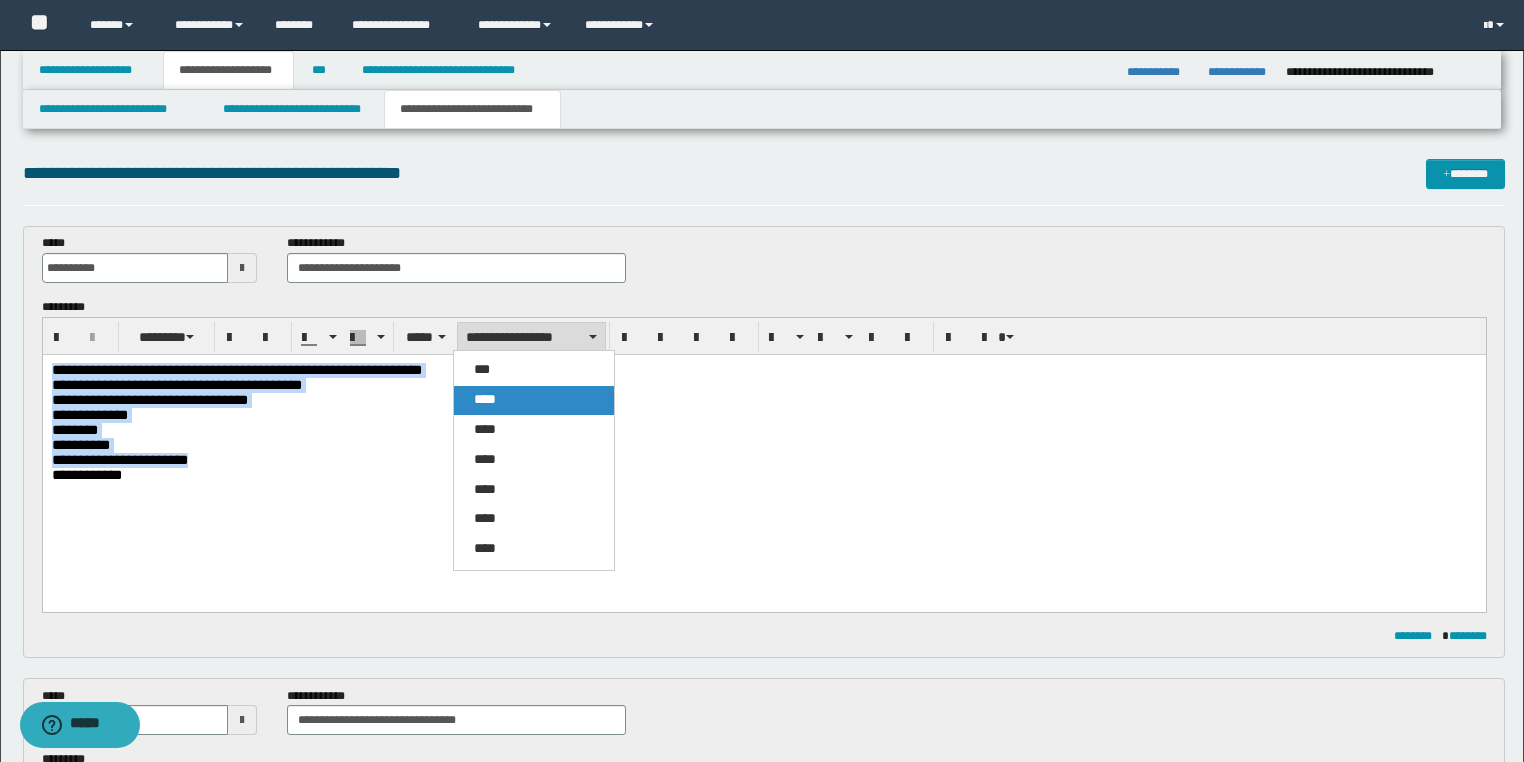 click on "****" at bounding box center [534, 400] 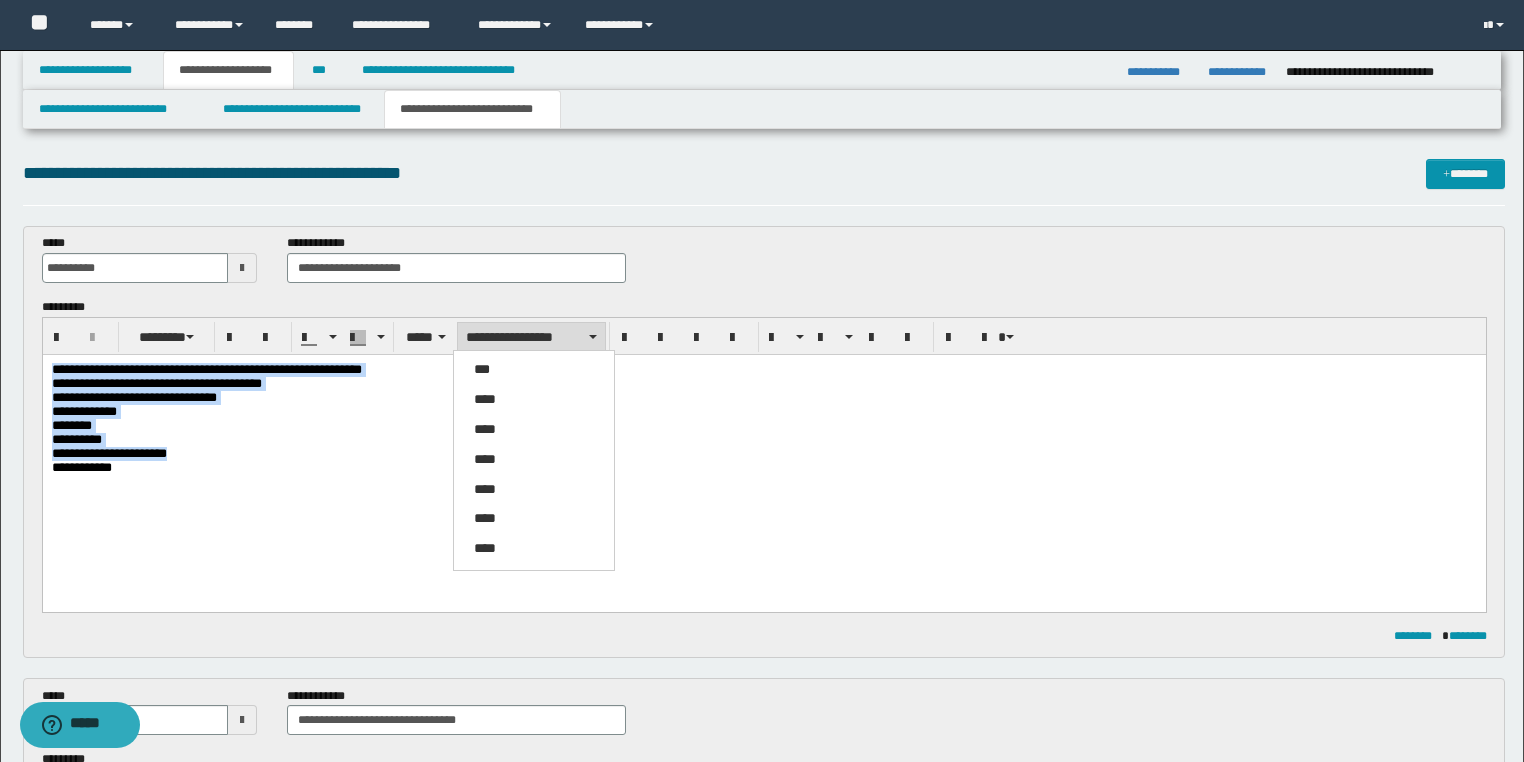 click on "**********" at bounding box center [763, 411] 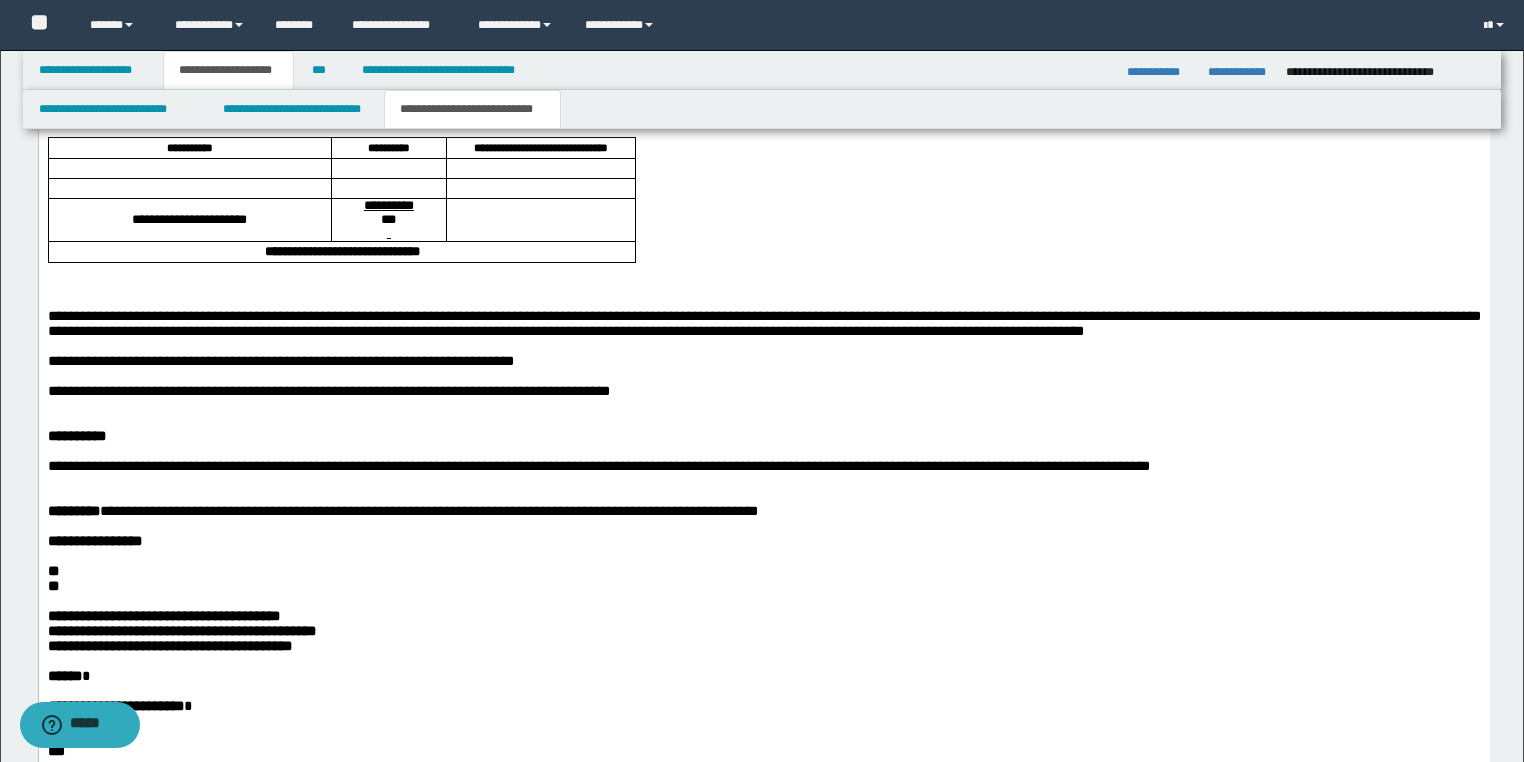 scroll, scrollTop: 1600, scrollLeft: 0, axis: vertical 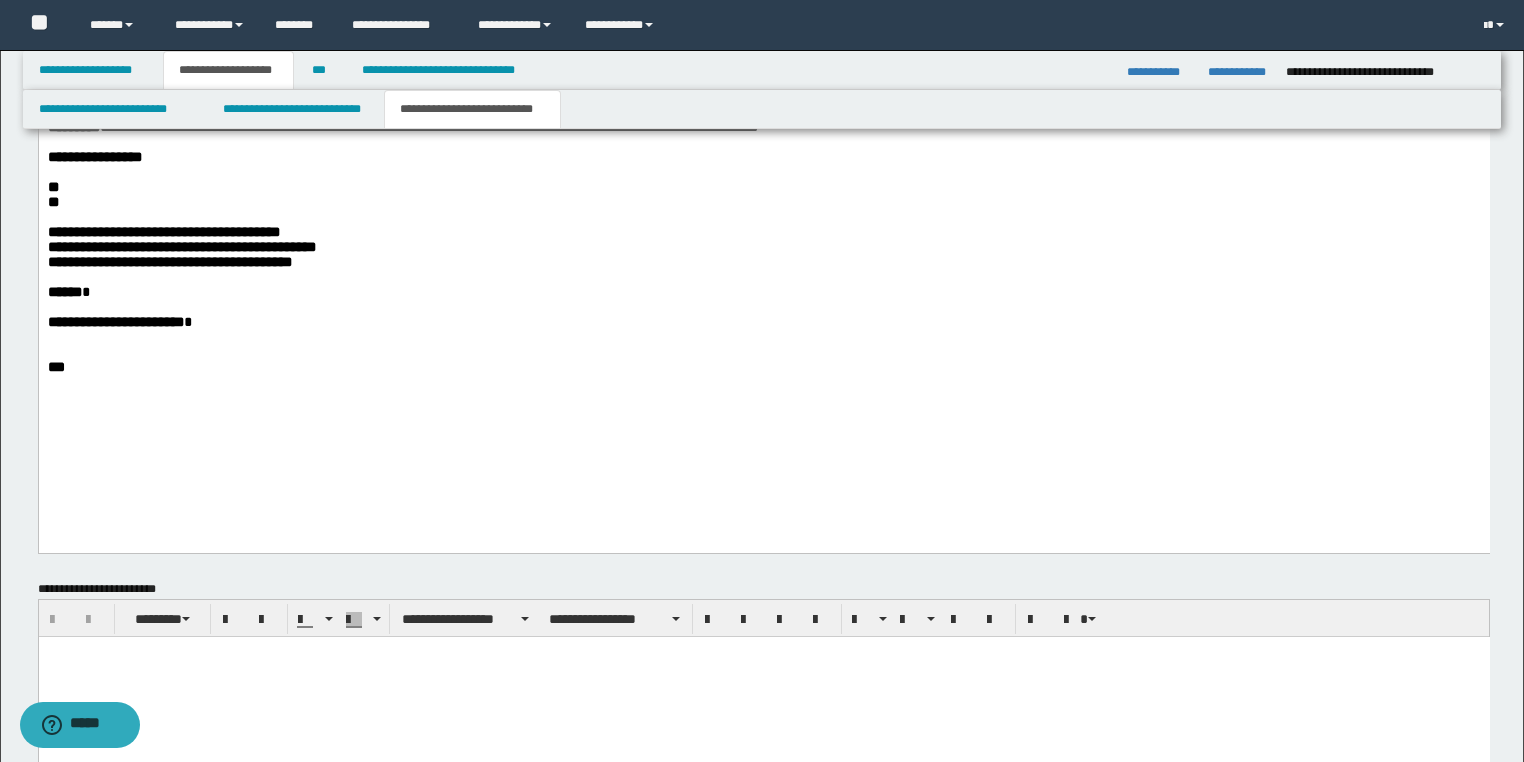 click on "**********" at bounding box center [169, 263] 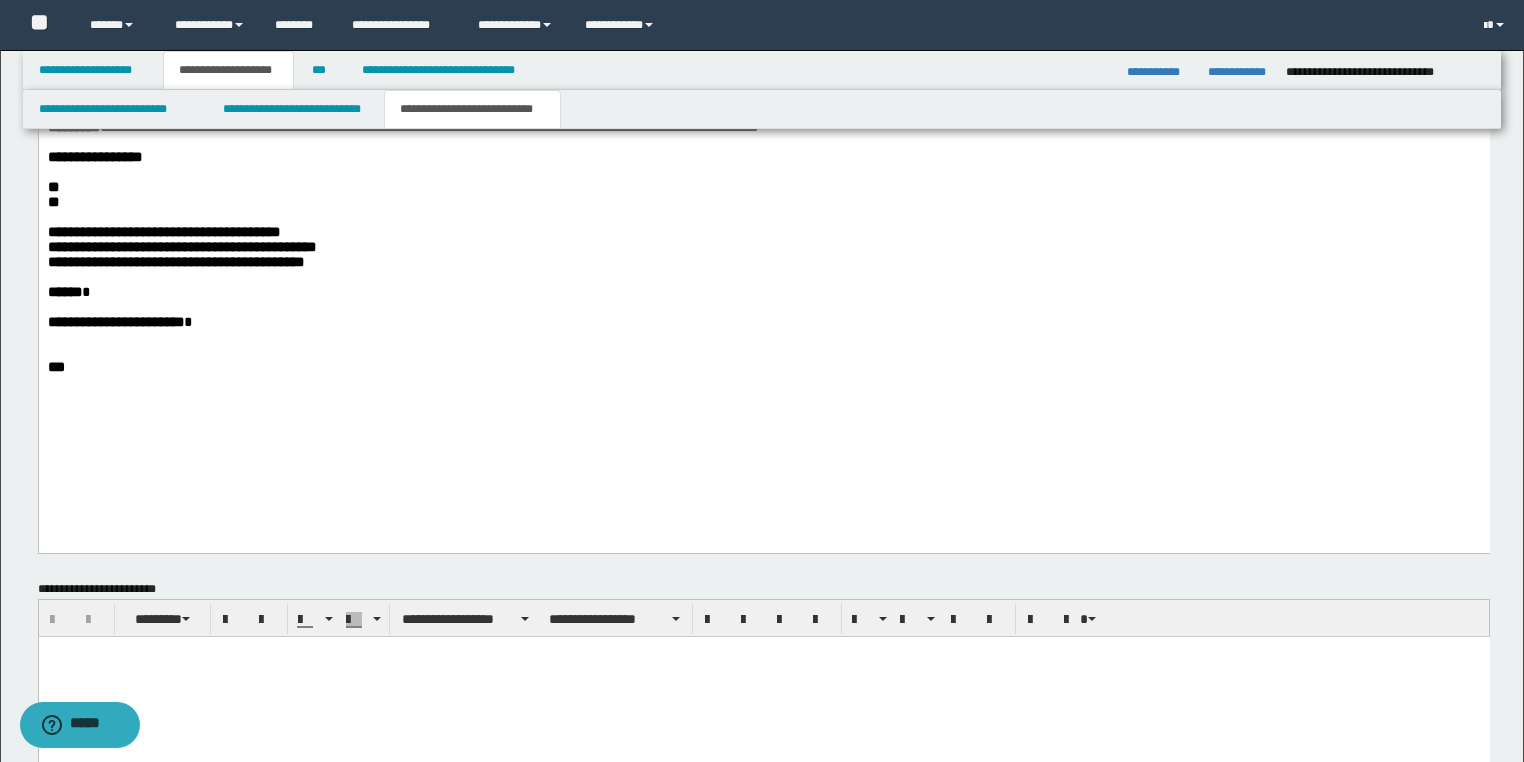 click on "**********" at bounding box center (181, 248) 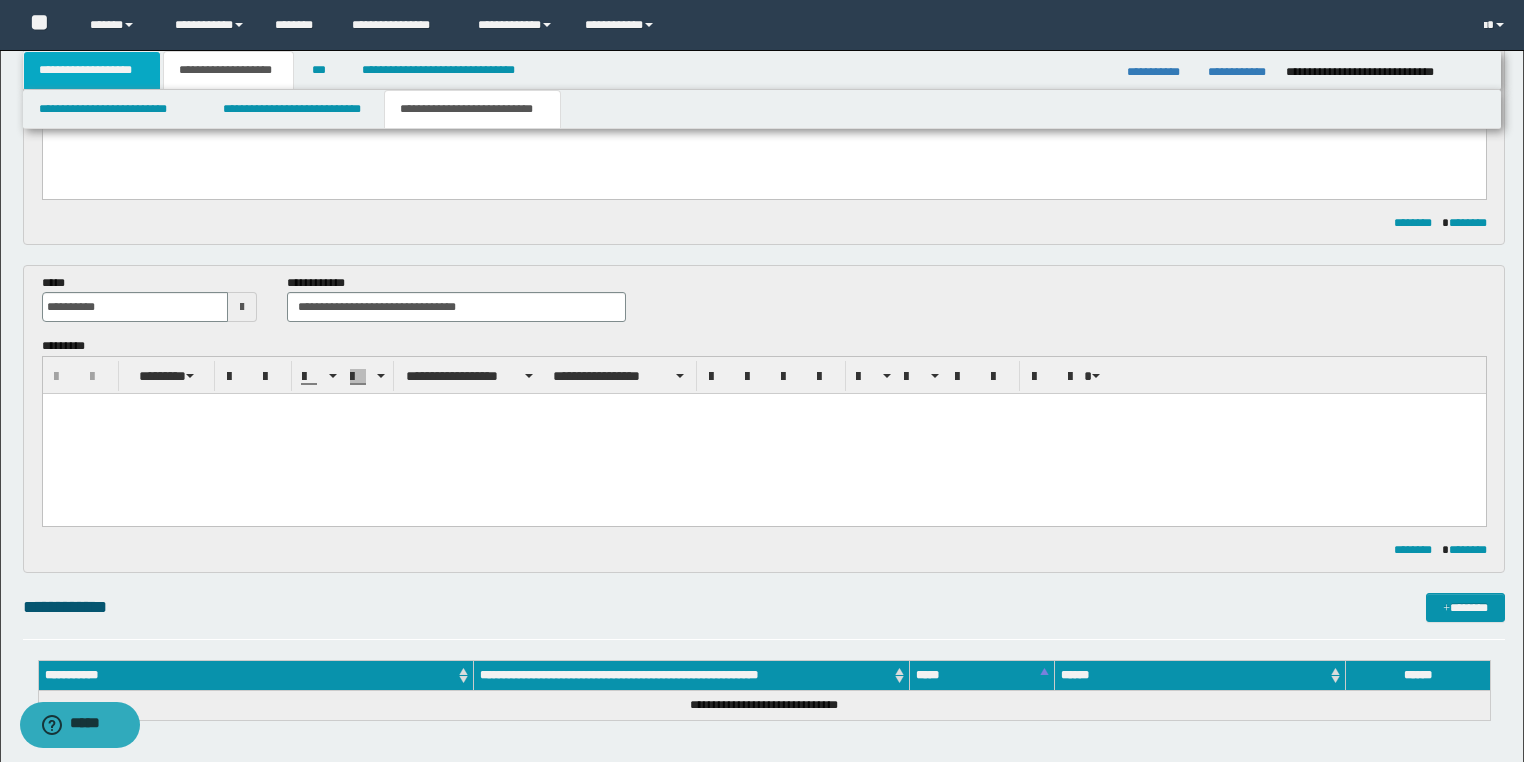 click on "**********" at bounding box center (92, 70) 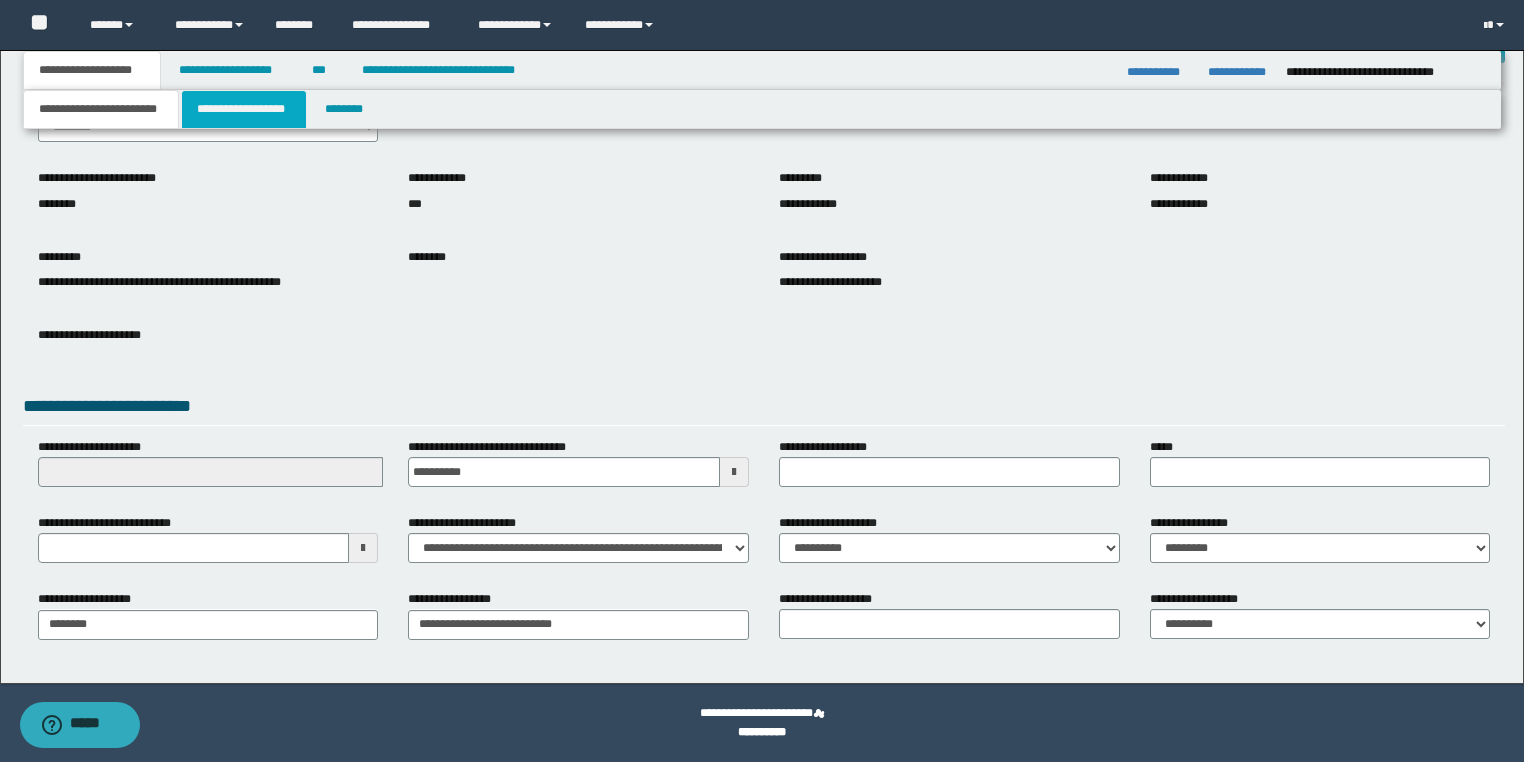 scroll, scrollTop: 120, scrollLeft: 0, axis: vertical 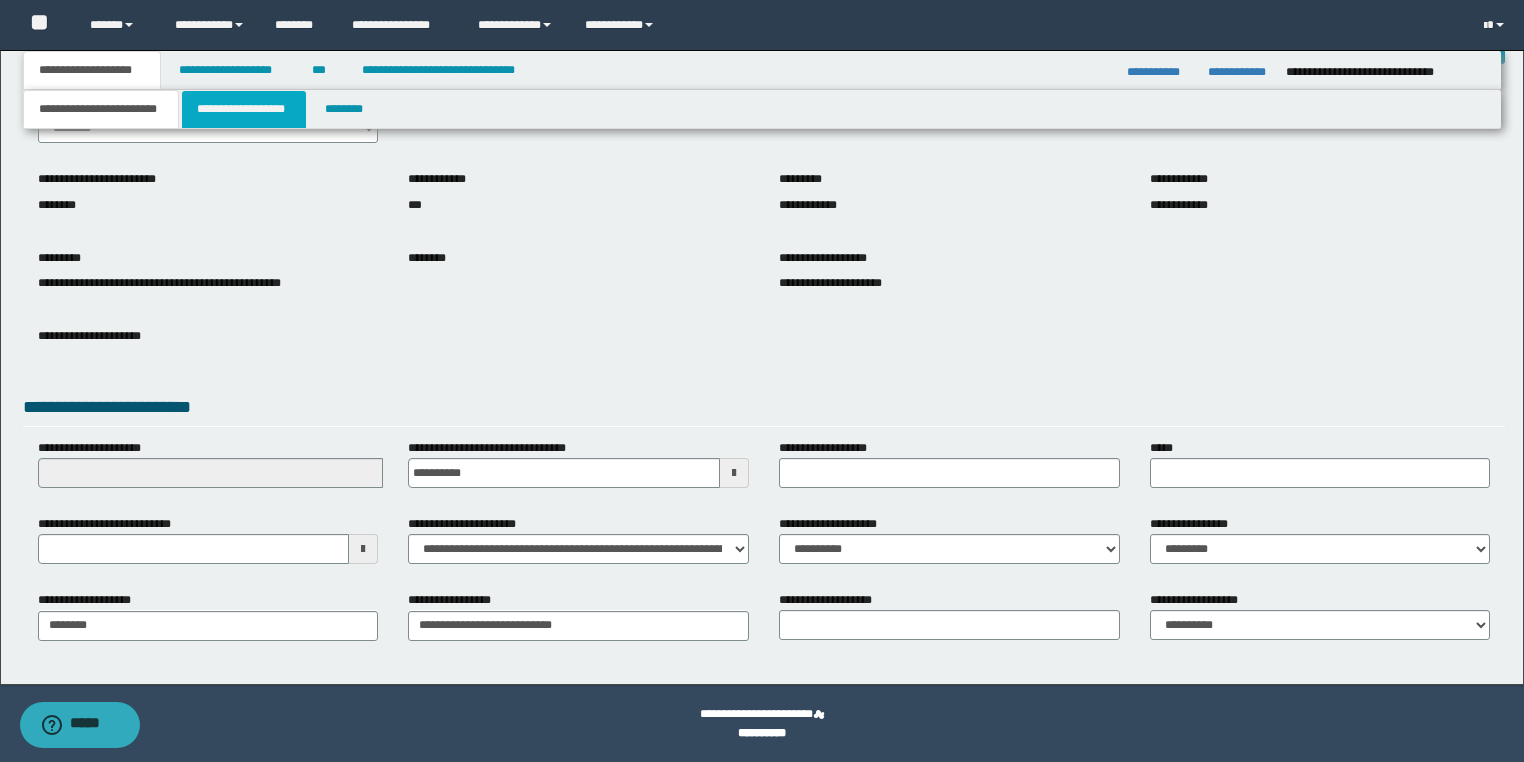 click on "**********" at bounding box center (244, 109) 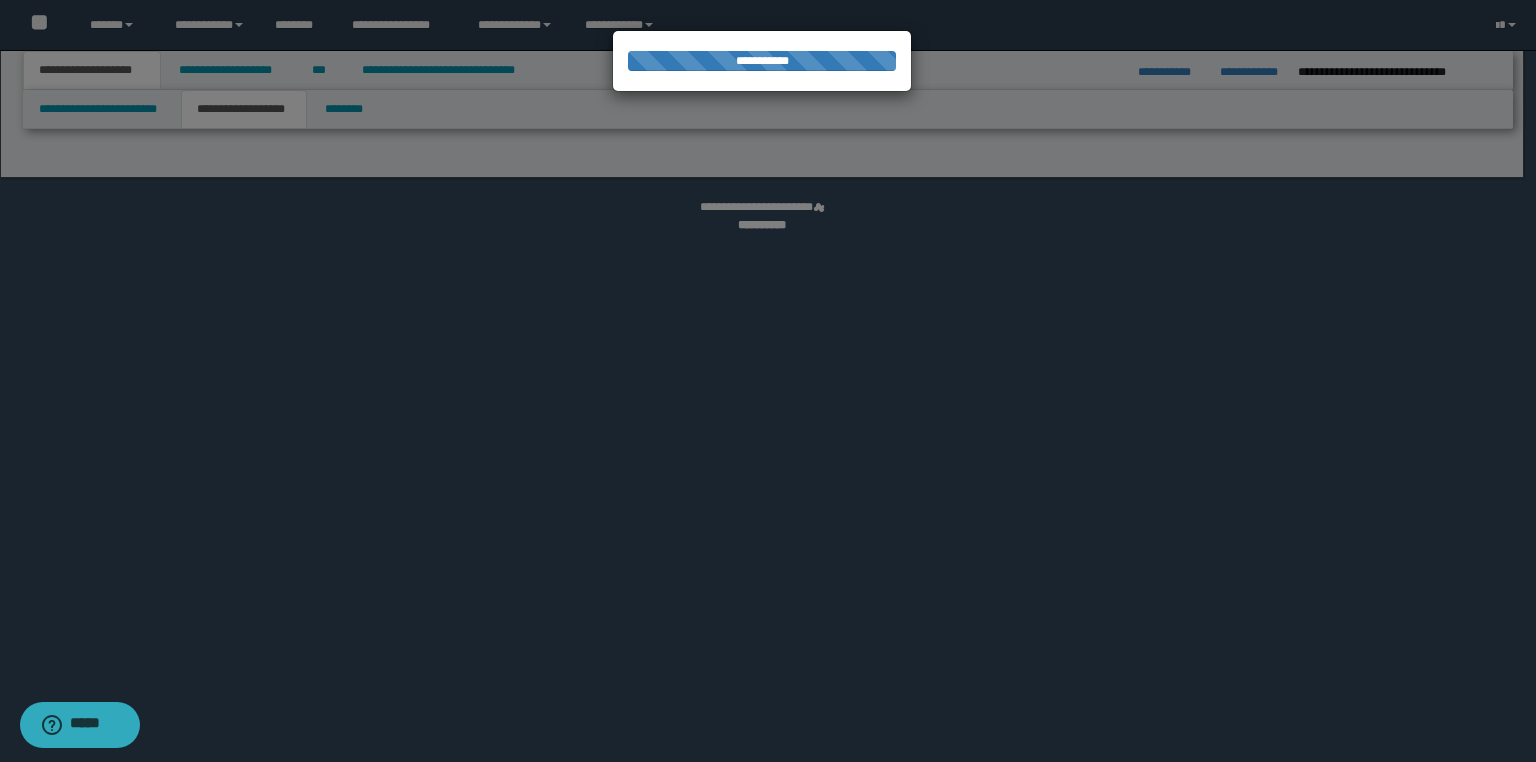 select on "*" 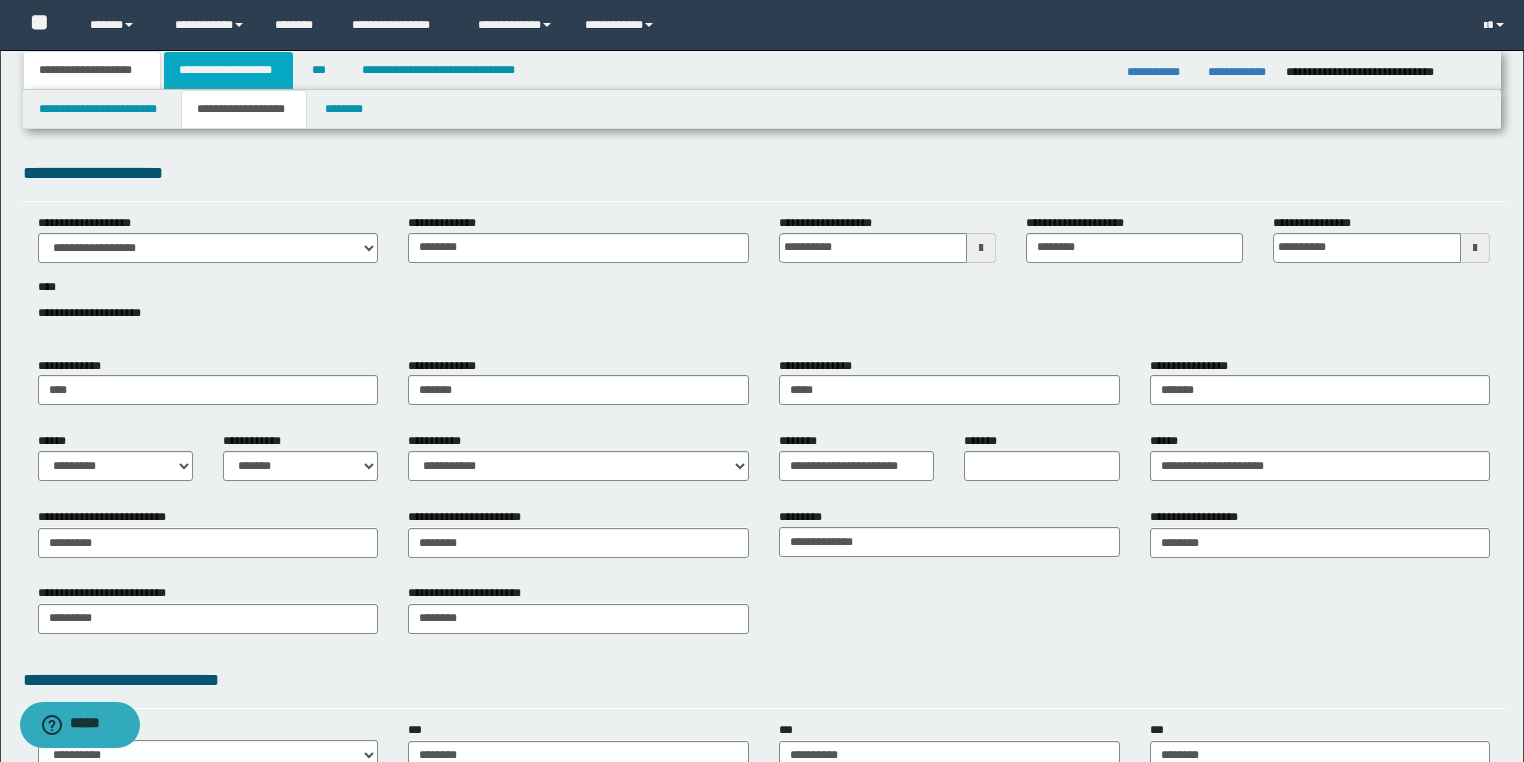 click on "**********" at bounding box center [228, 70] 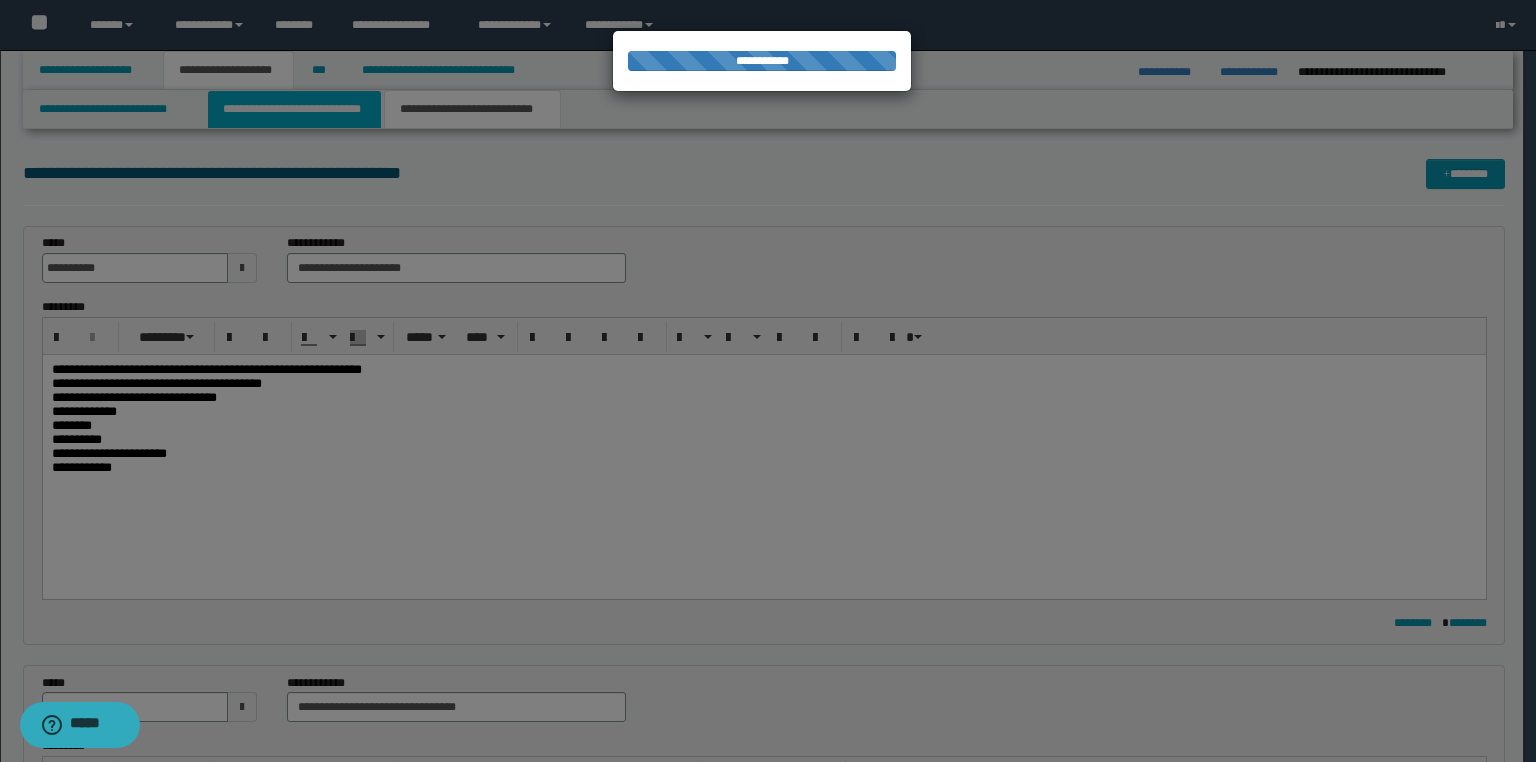 drag, startPoint x: 272, startPoint y: 104, endPoint x: 260, endPoint y: 110, distance: 13.416408 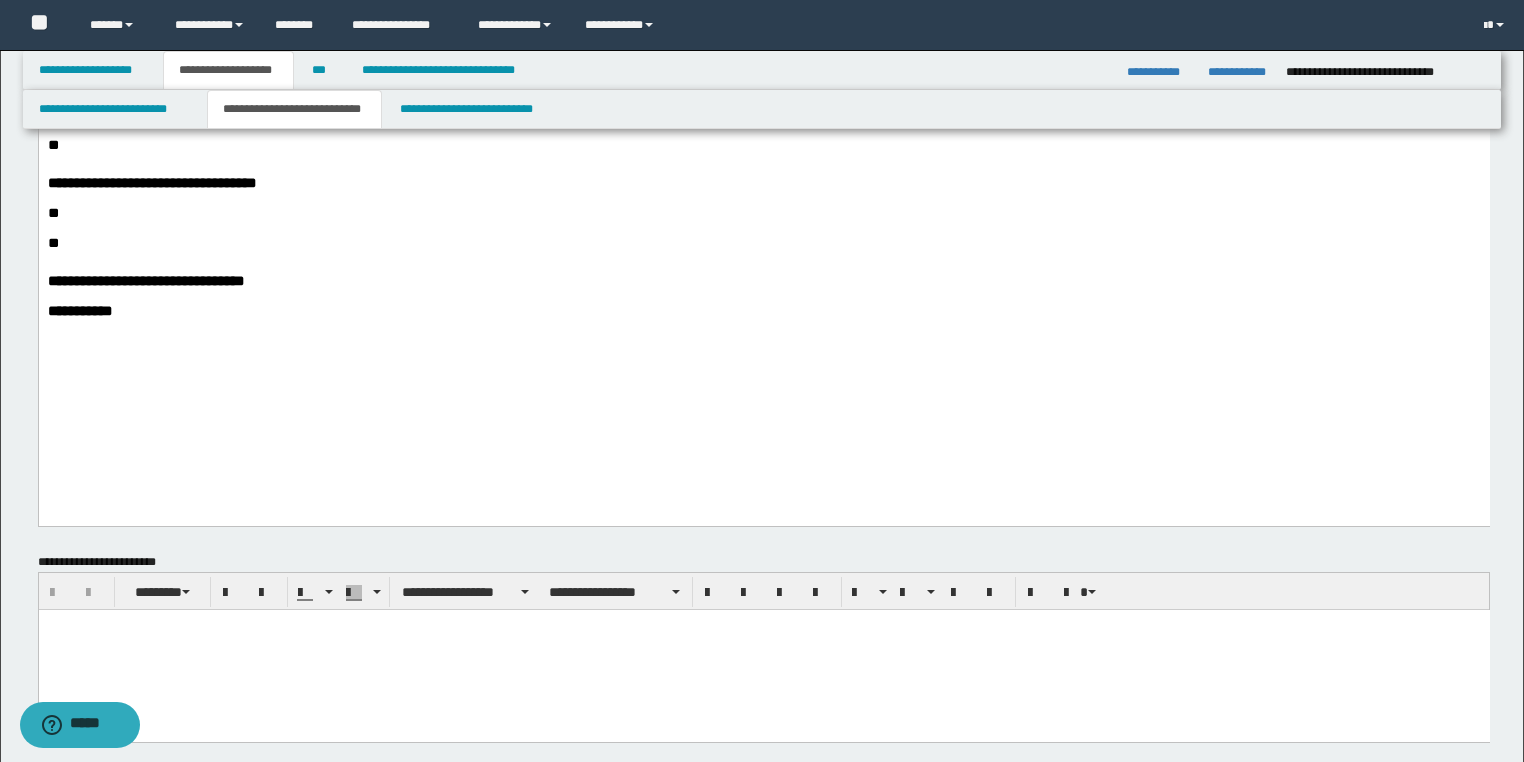 scroll, scrollTop: 1200, scrollLeft: 0, axis: vertical 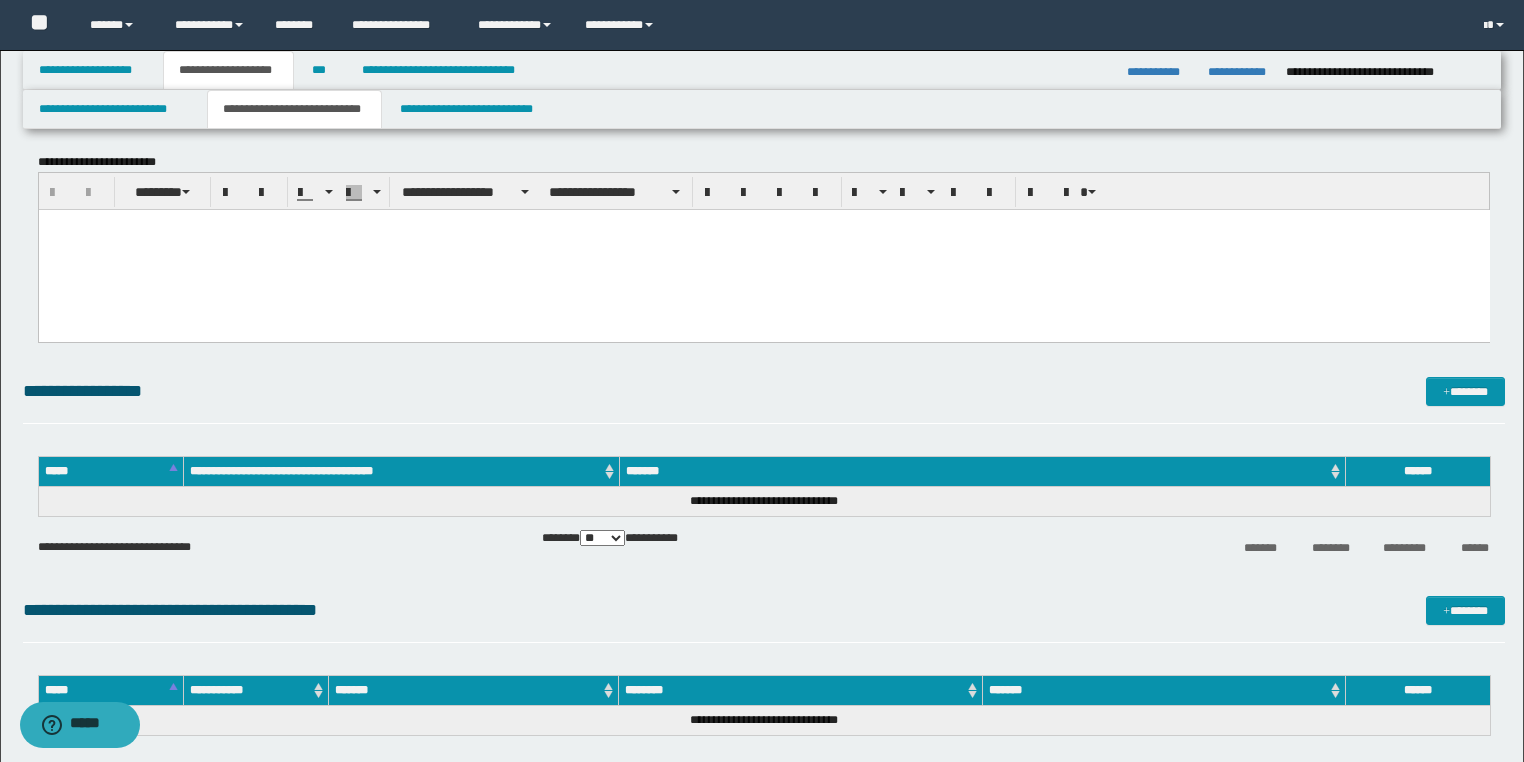 click at bounding box center [763, 249] 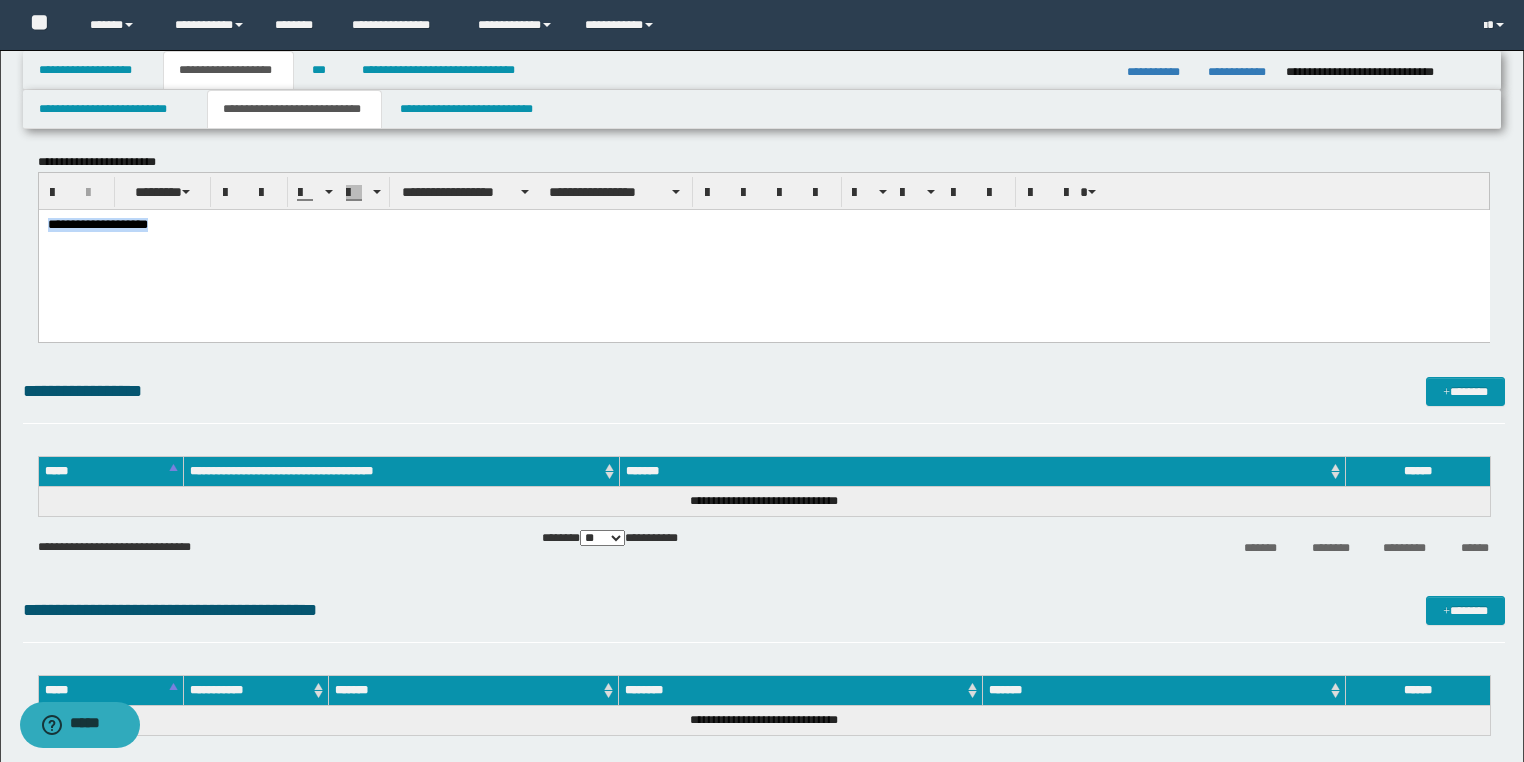 drag, startPoint x: 147, startPoint y: 234, endPoint x: 408, endPoint y: 398, distance: 308.2483 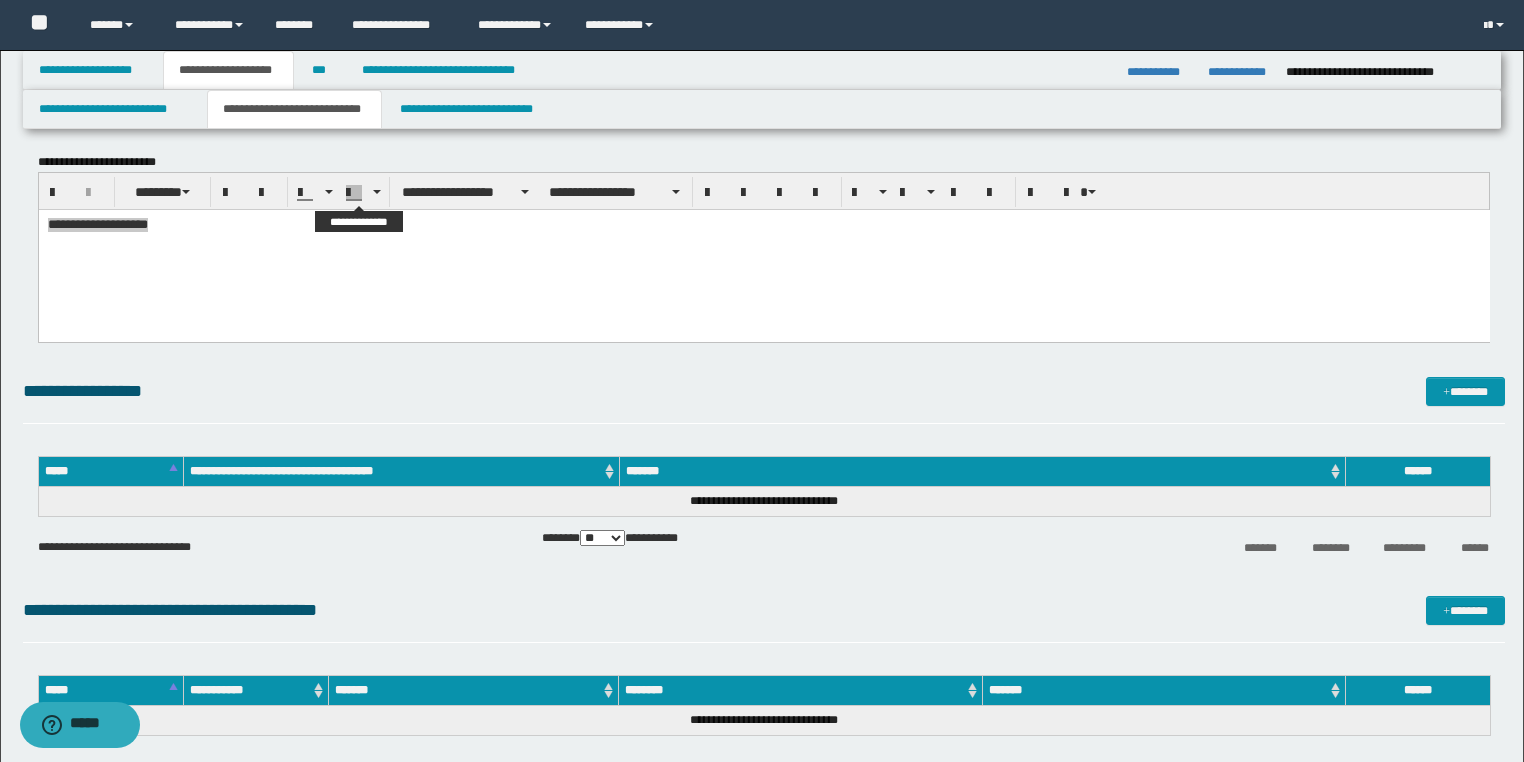 click on "**********" at bounding box center [764, 191] 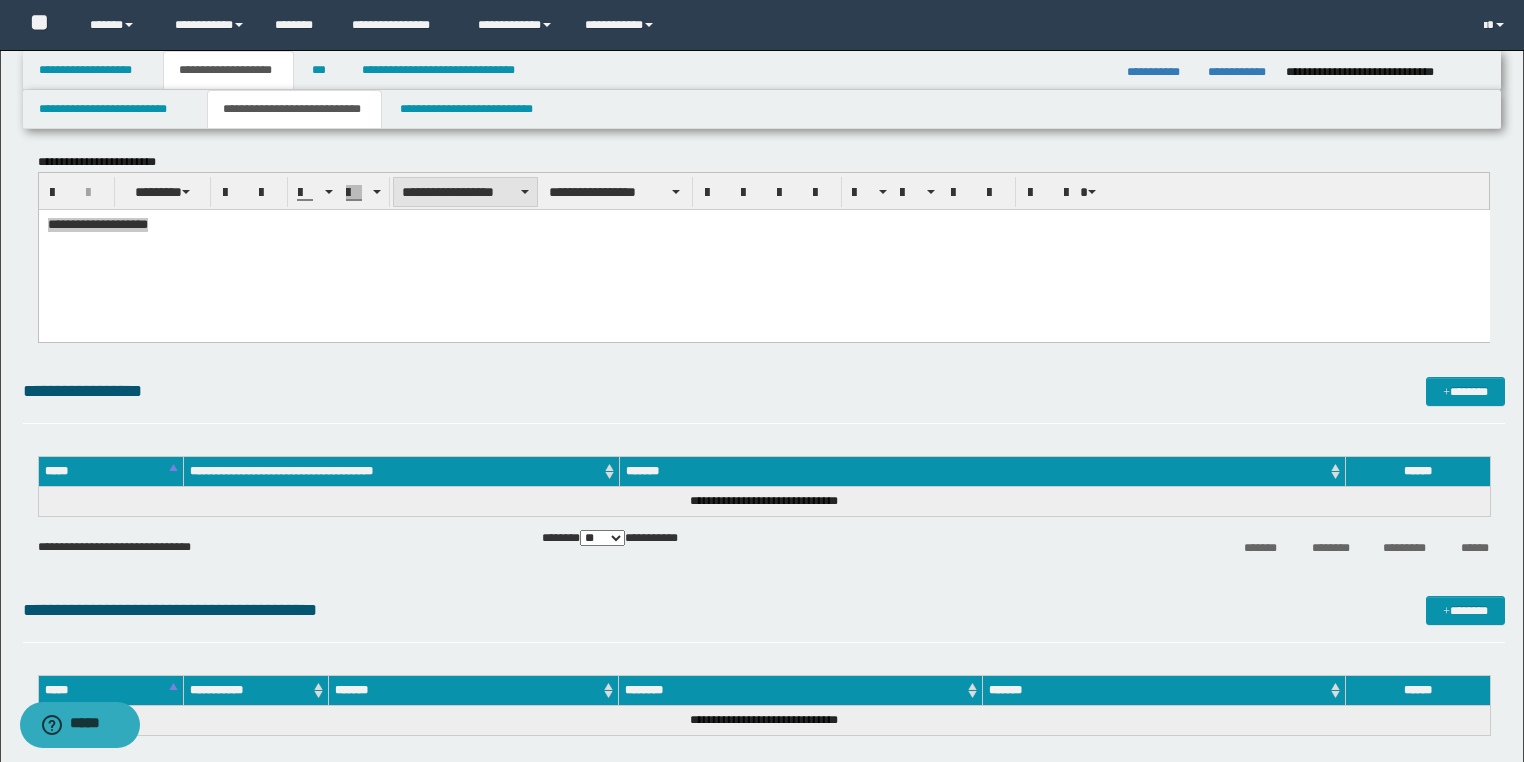 click on "**********" at bounding box center (465, 192) 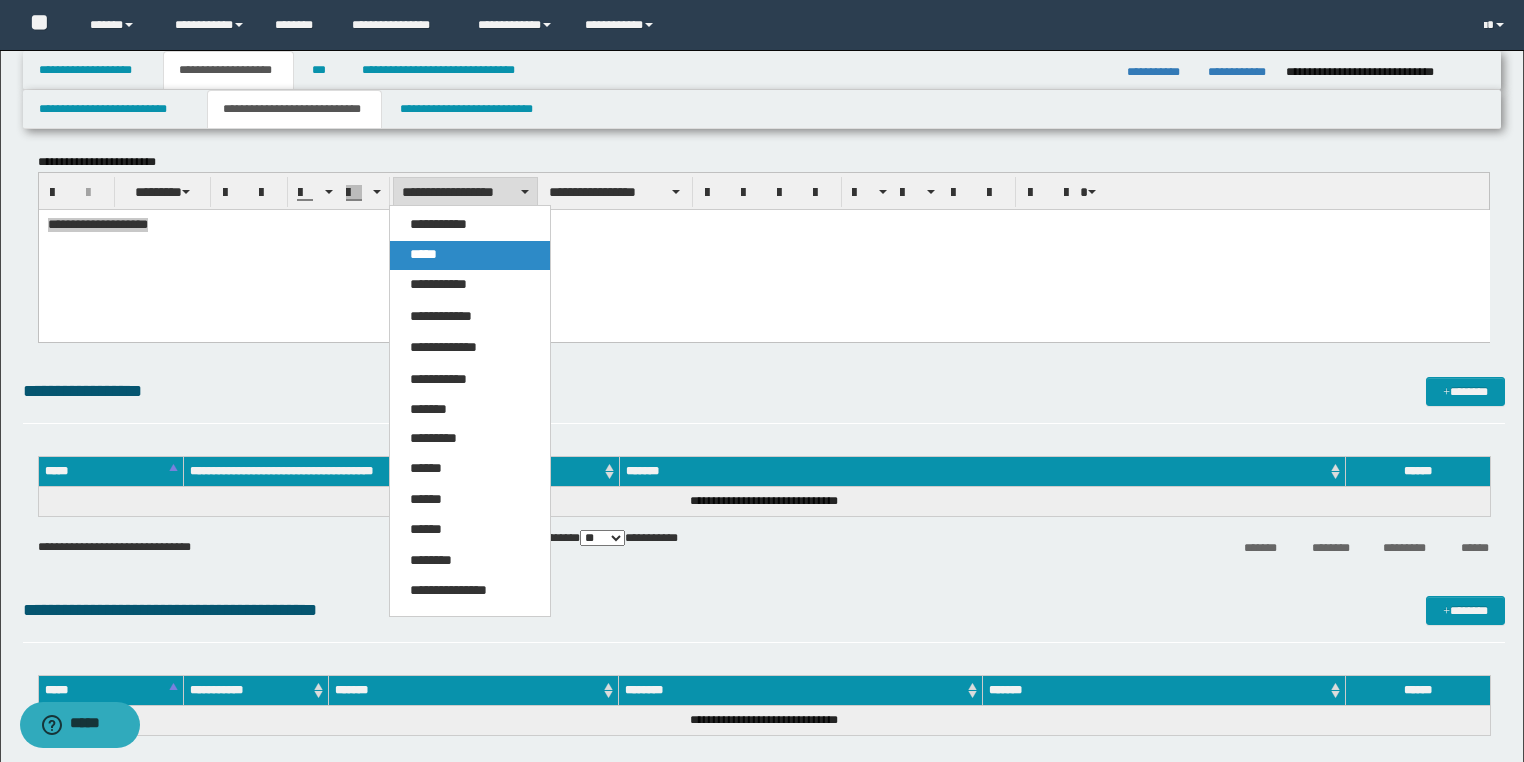 click on "*****" at bounding box center (470, 255) 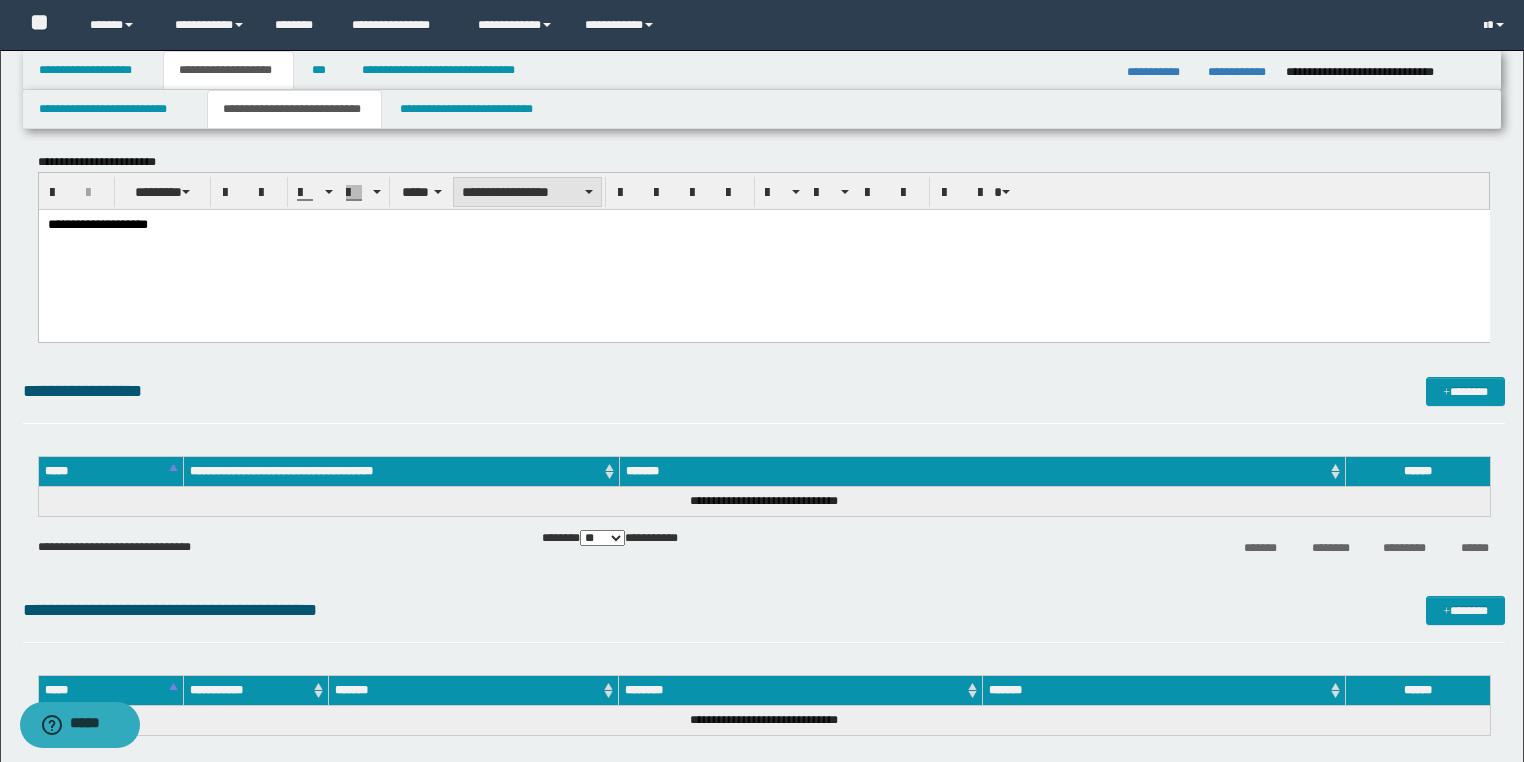 click on "**********" at bounding box center (527, 192) 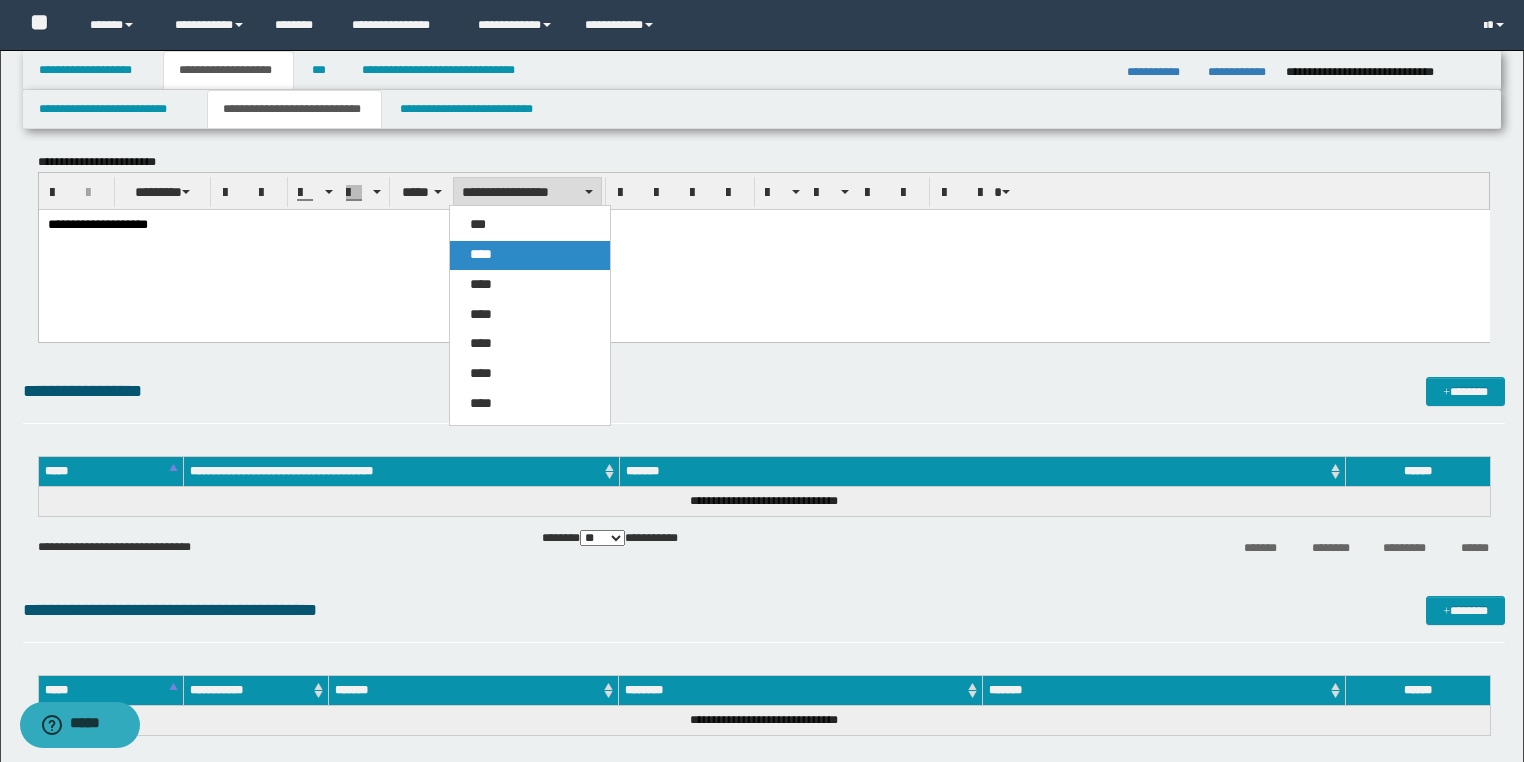 click on "****" at bounding box center (530, 255) 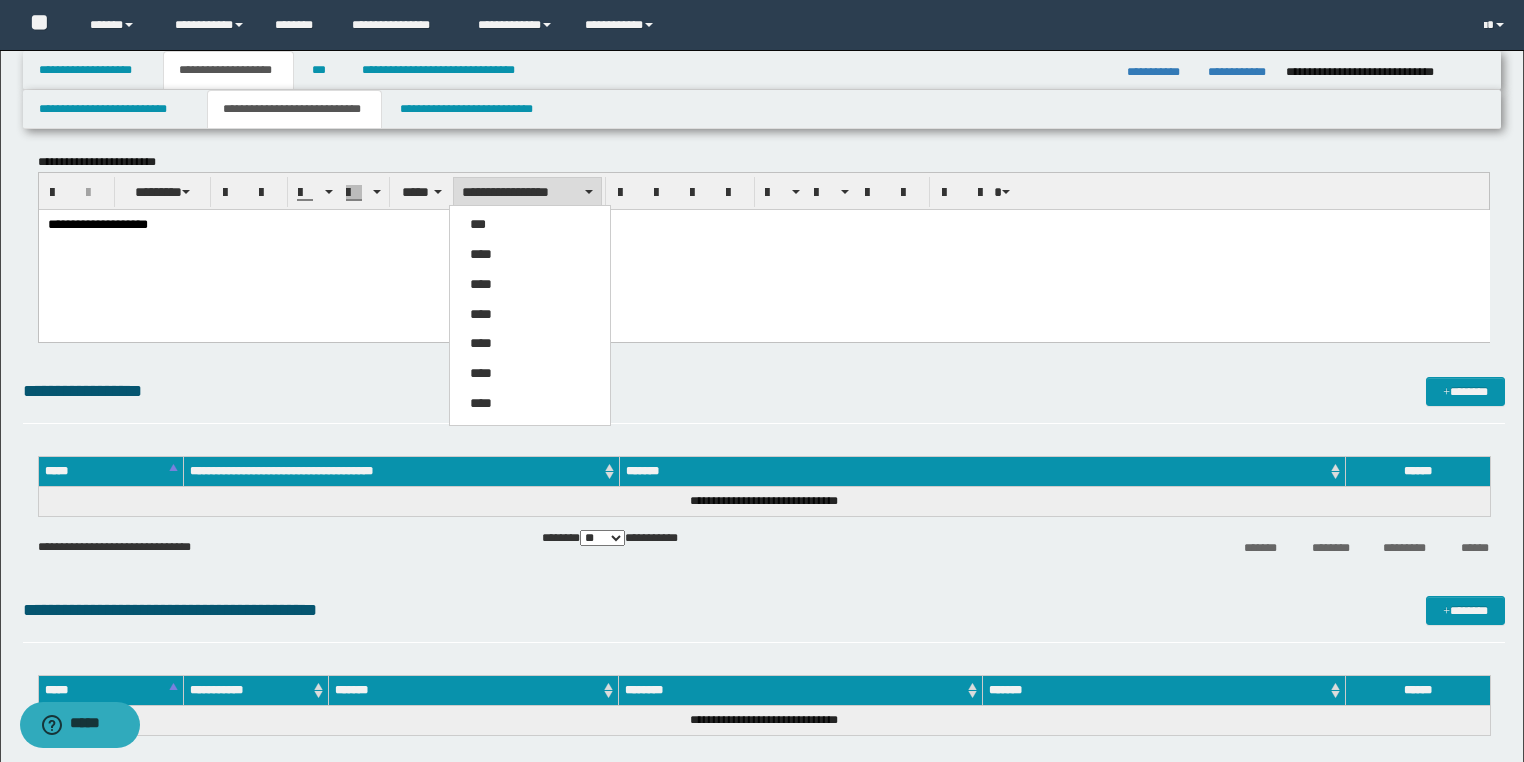 click on "**********" at bounding box center (763, 250) 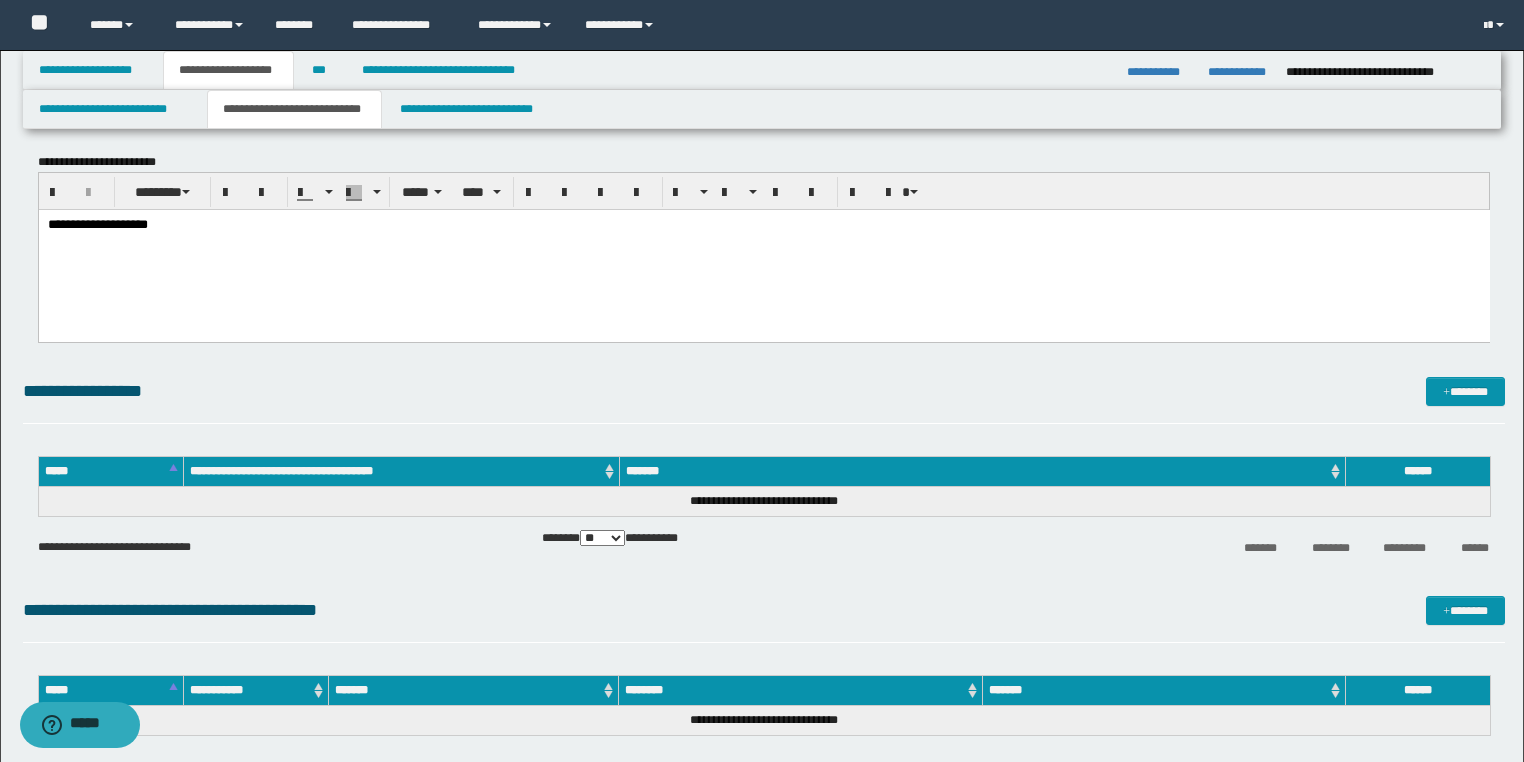 click on "**********" at bounding box center [763, 250] 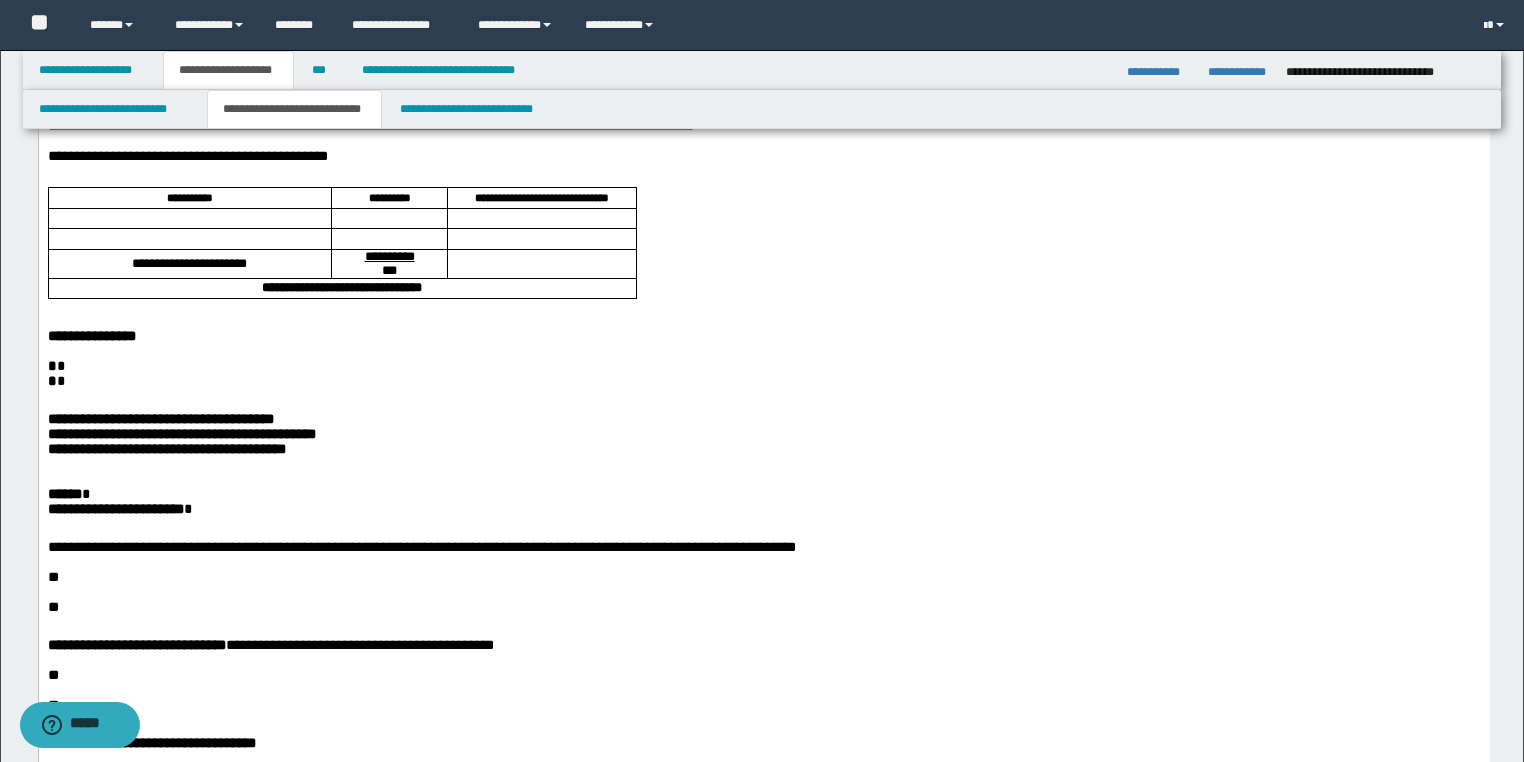 scroll, scrollTop: 0, scrollLeft: 0, axis: both 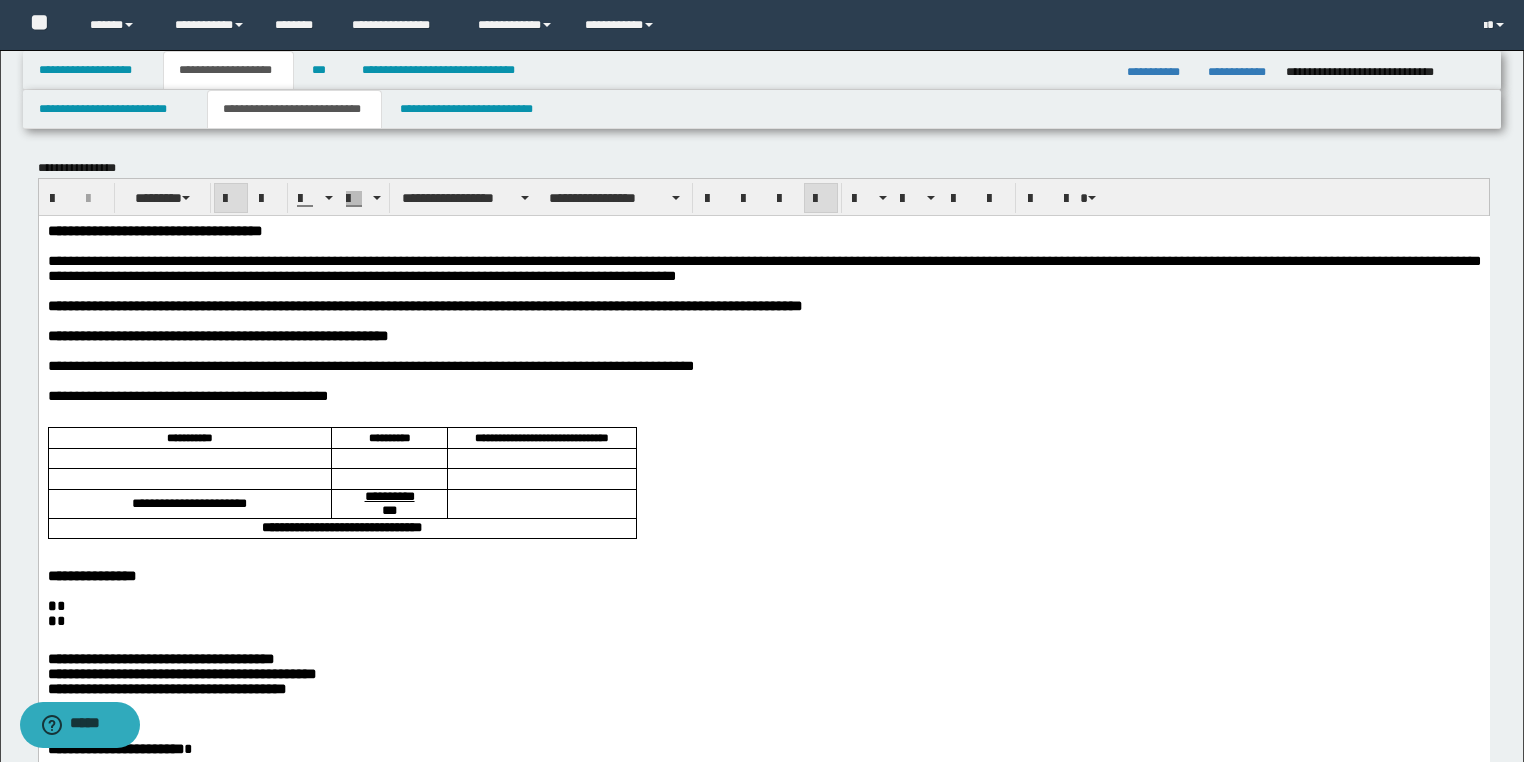 click at bounding box center (763, 290) 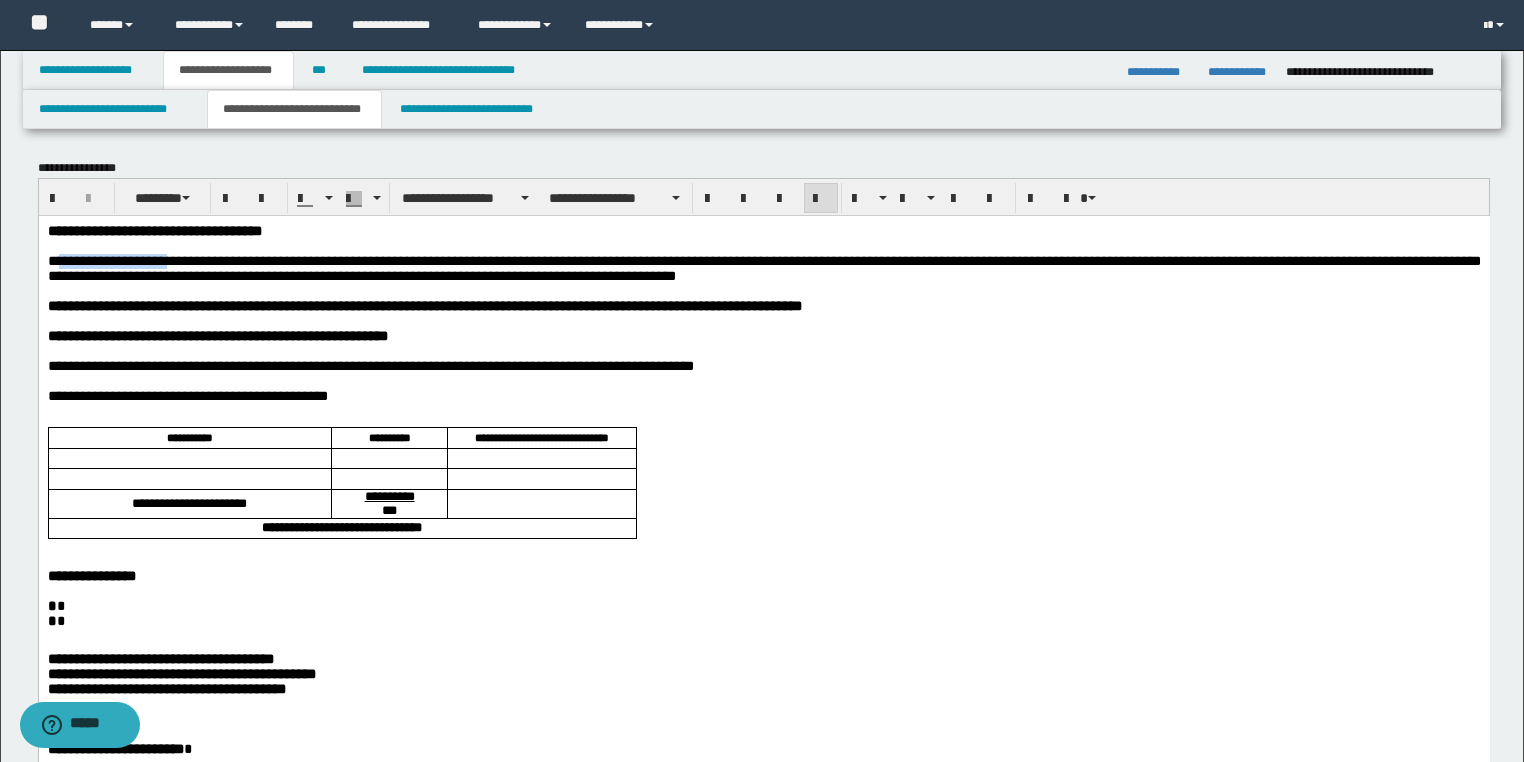 drag, startPoint x: 187, startPoint y: 260, endPoint x: 63, endPoint y: 266, distance: 124.14507 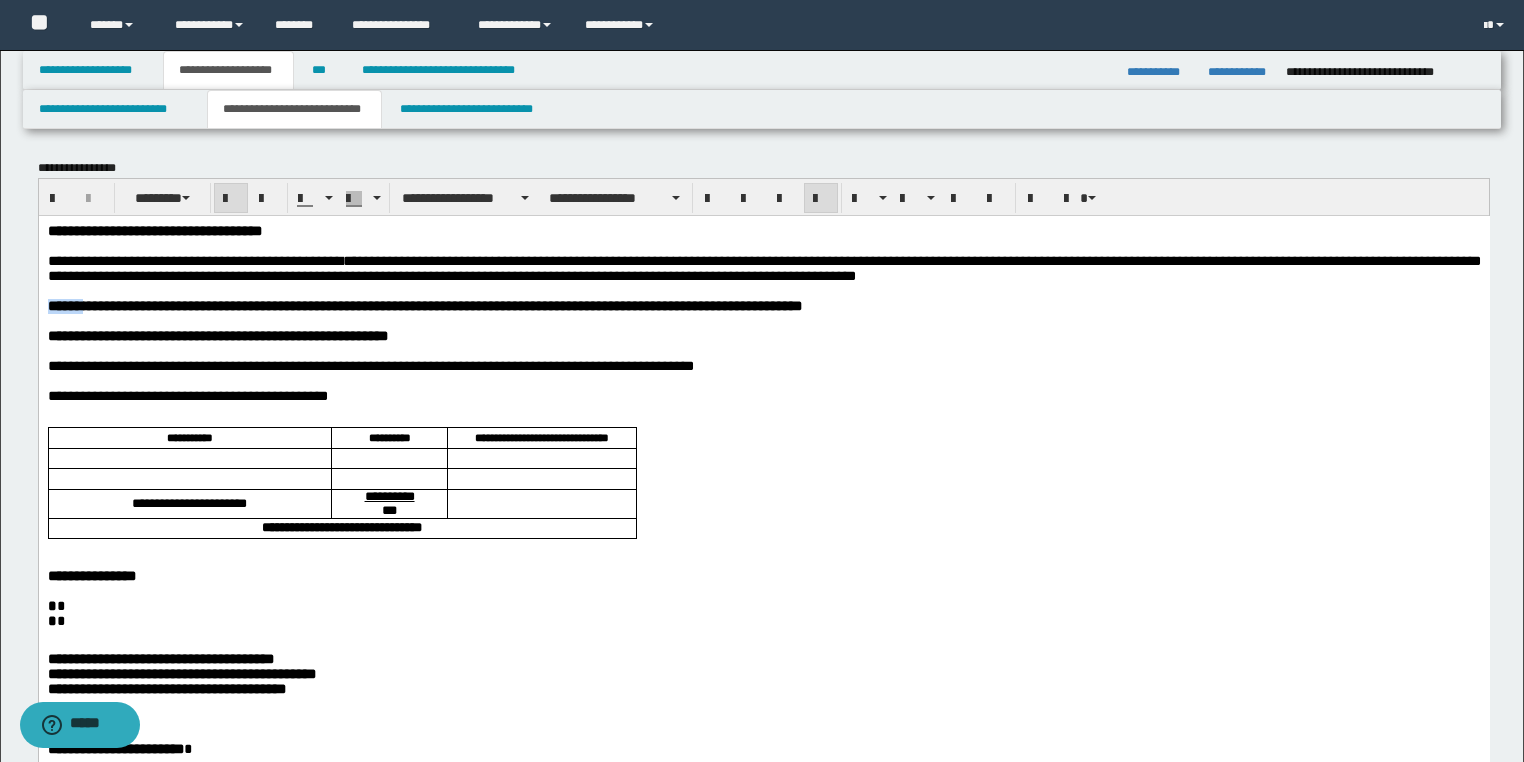 drag, startPoint x: 91, startPoint y: 321, endPoint x: 50, endPoint y: 537, distance: 219.85677 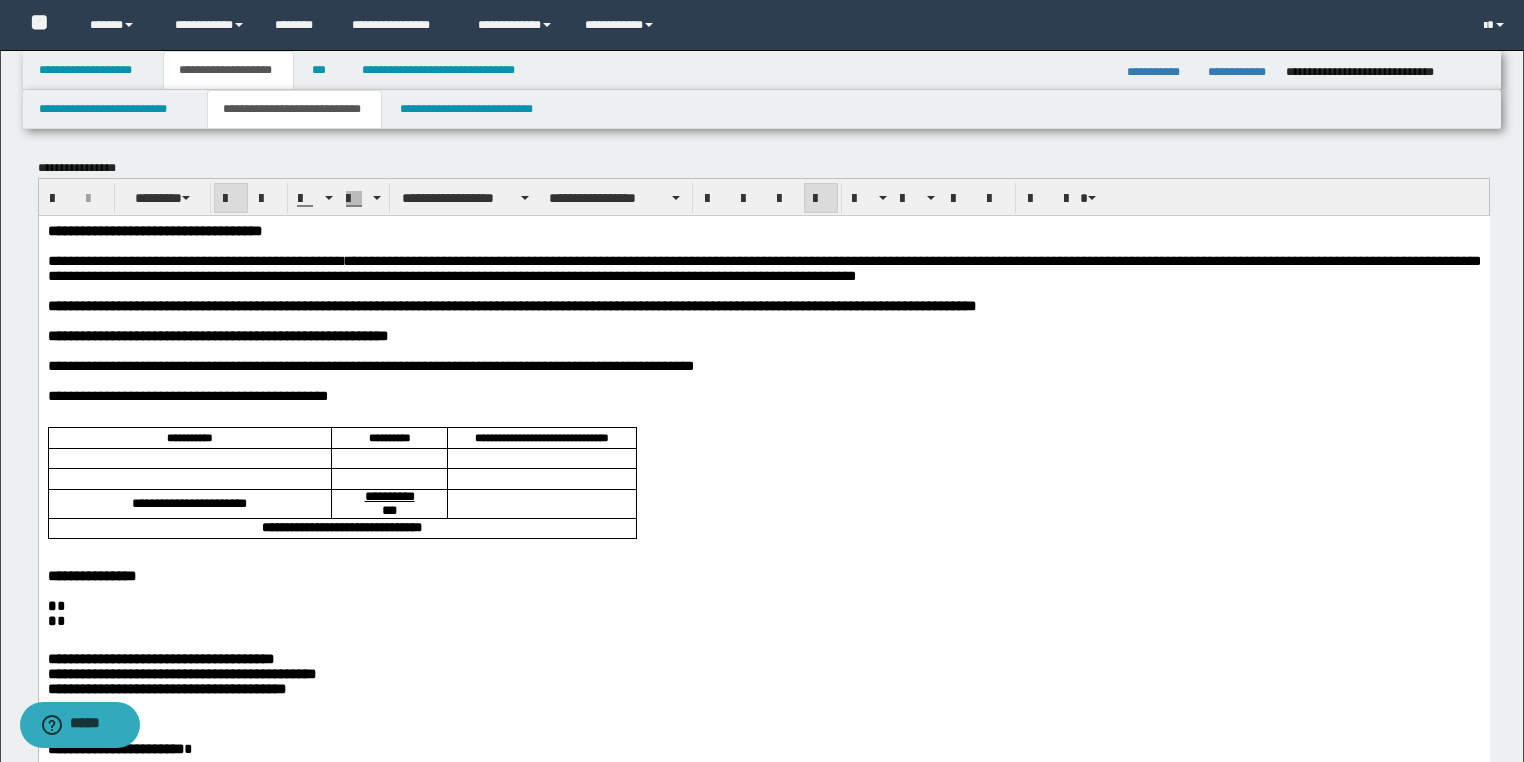 click at bounding box center [763, 320] 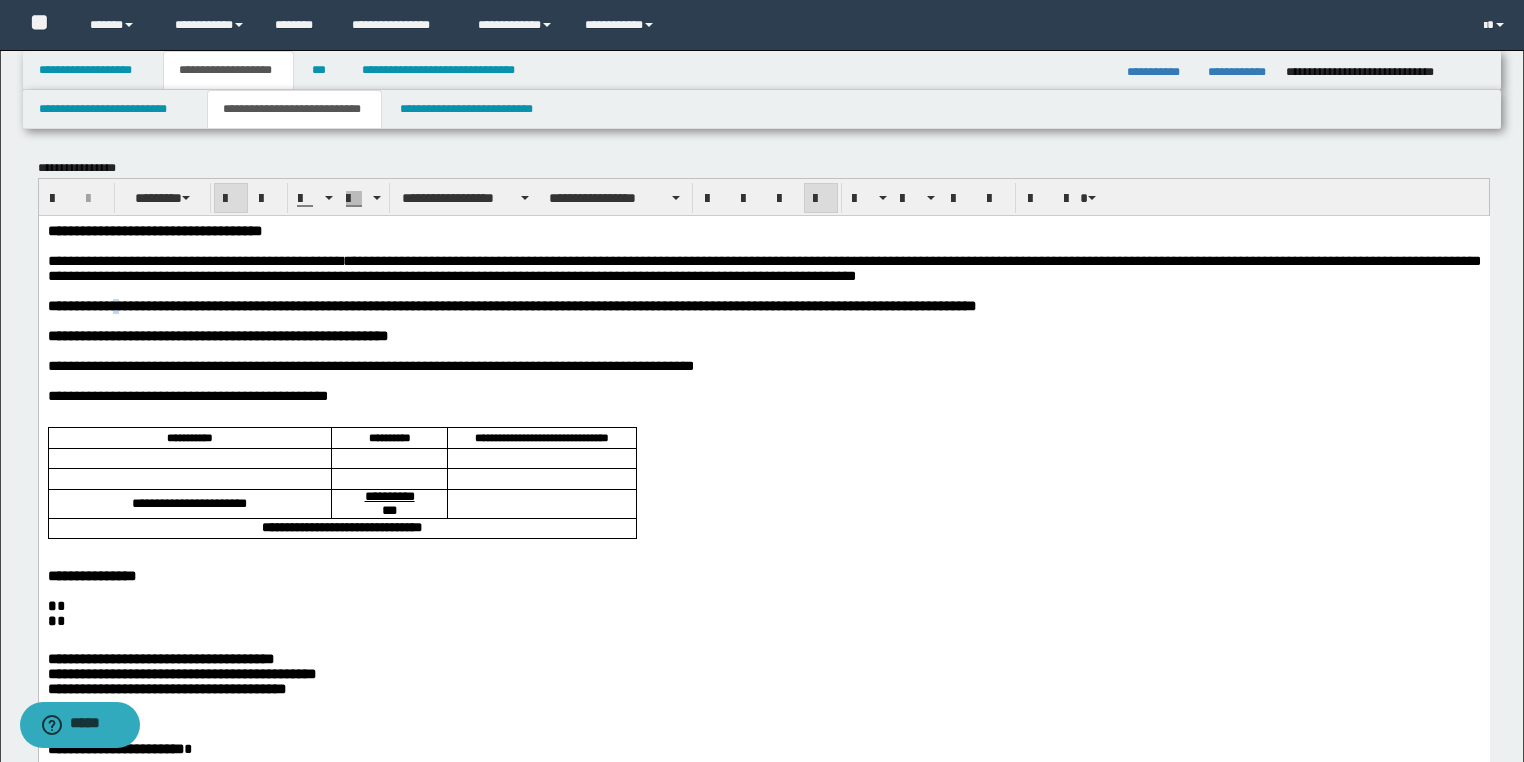 click on "**********" at bounding box center (511, 305) 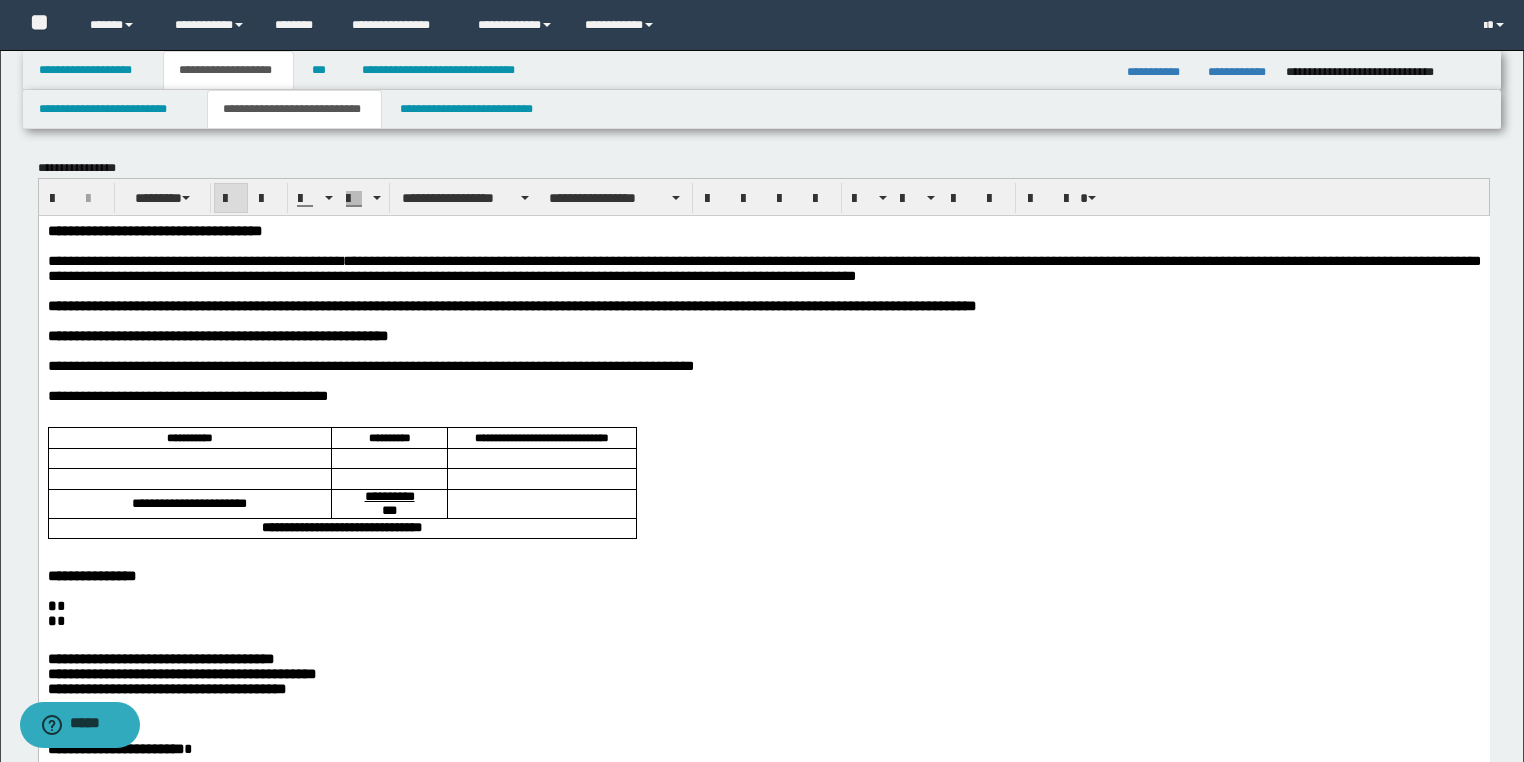 click at bounding box center [763, 320] 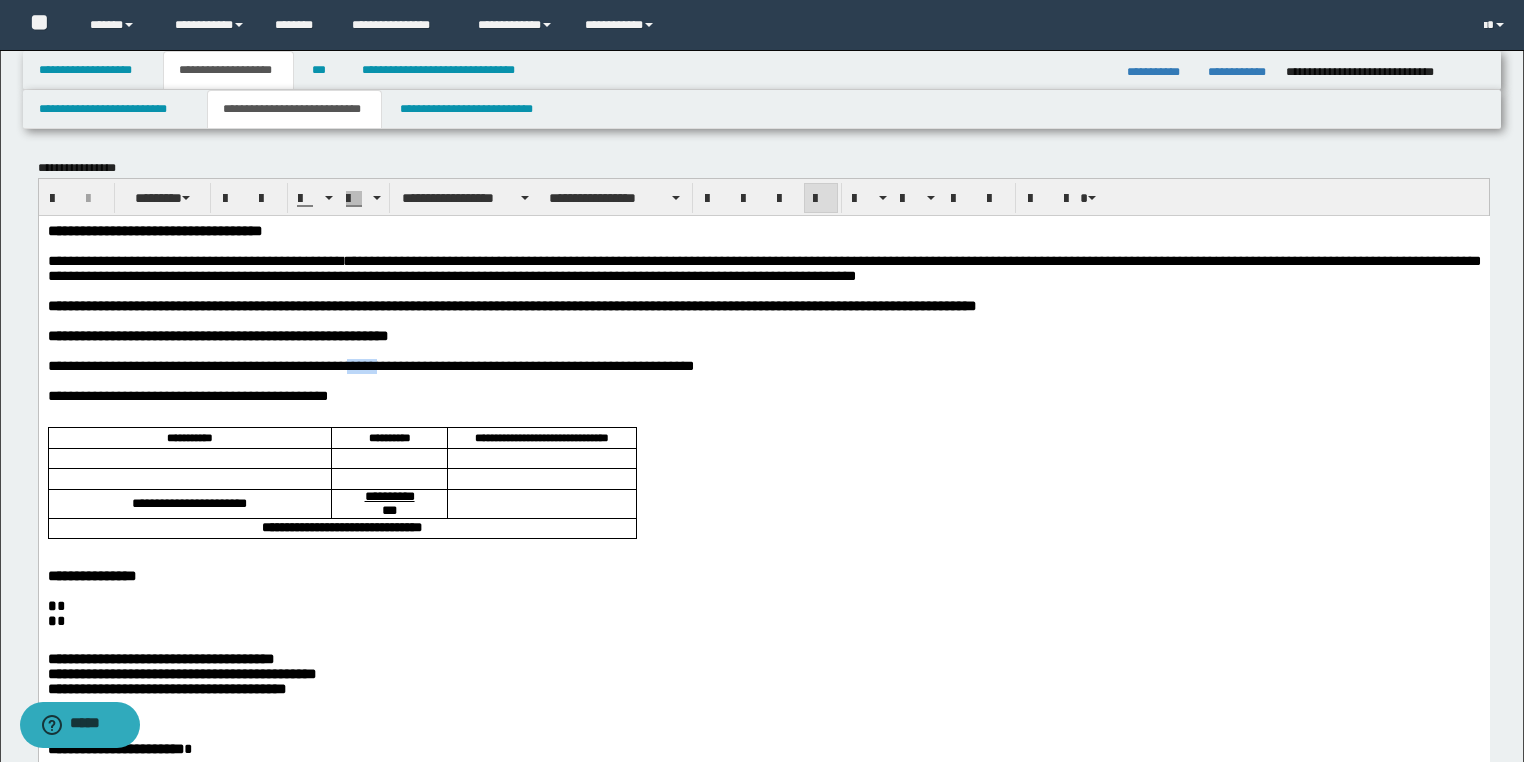 drag, startPoint x: 381, startPoint y: 384, endPoint x: 343, endPoint y: 387, distance: 38.118237 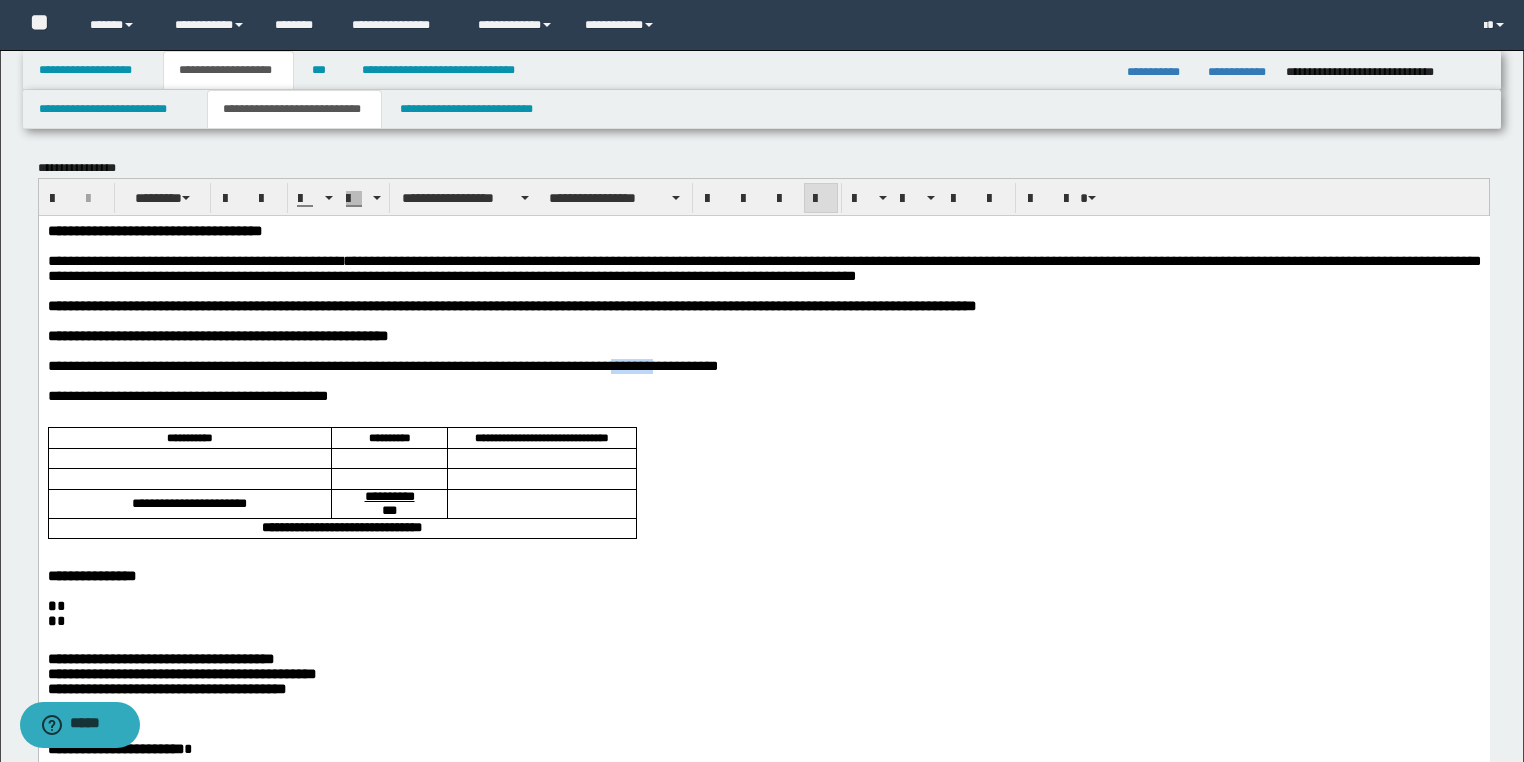 drag, startPoint x: 667, startPoint y: 384, endPoint x: 623, endPoint y: 383, distance: 44.011364 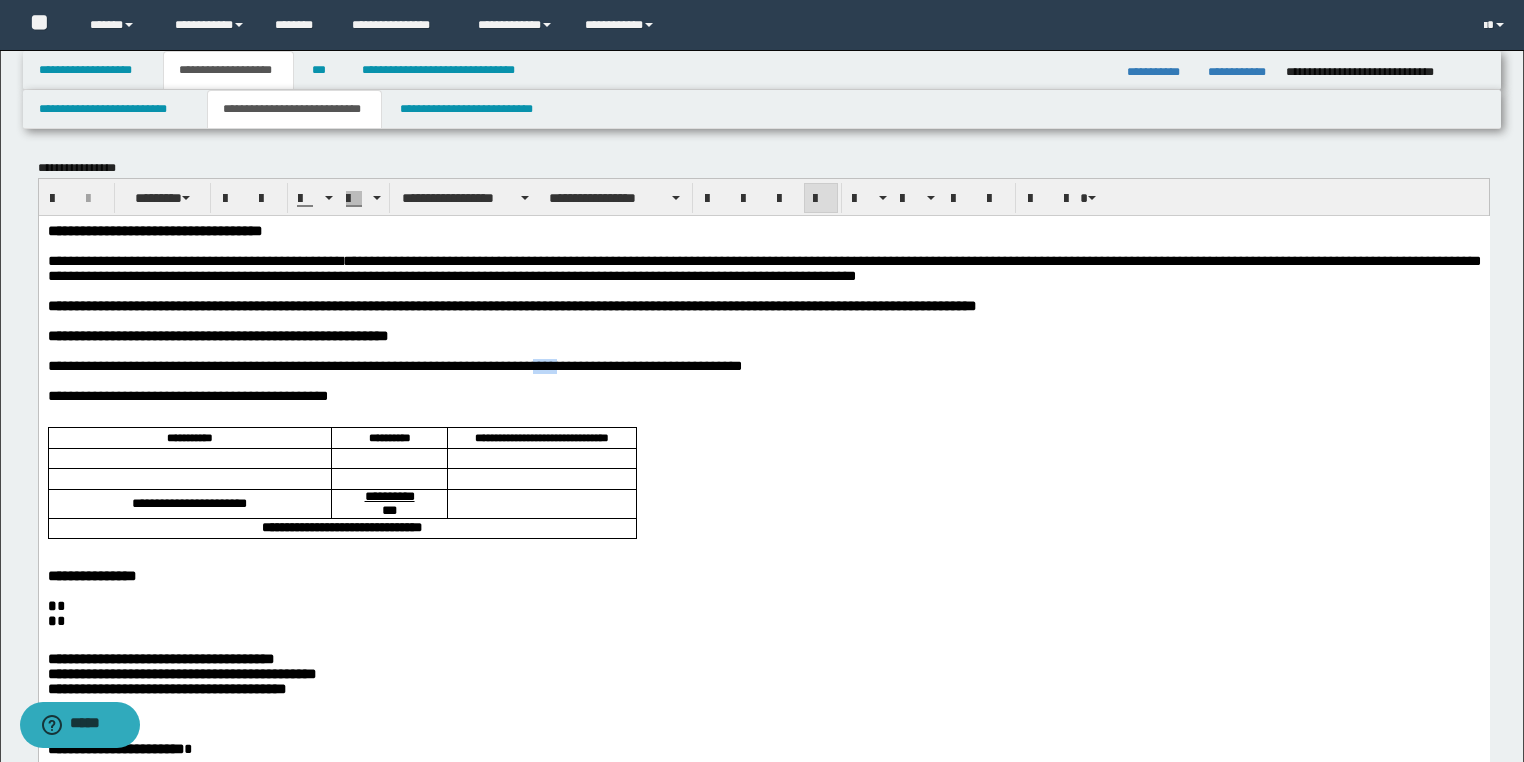 drag, startPoint x: 567, startPoint y: 386, endPoint x: 541, endPoint y: 380, distance: 26.683329 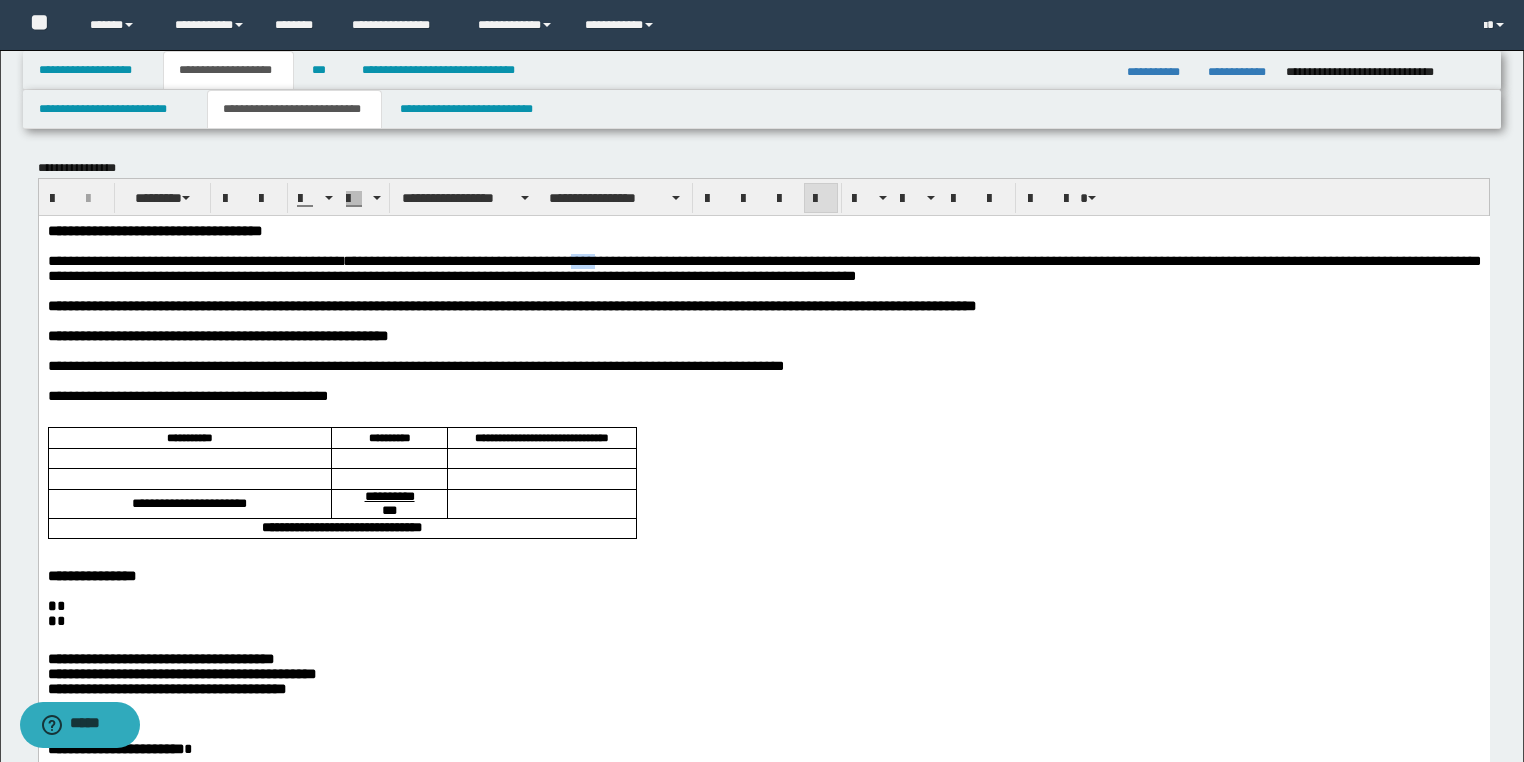 drag, startPoint x: 625, startPoint y: 267, endPoint x: 598, endPoint y: 266, distance: 27.018513 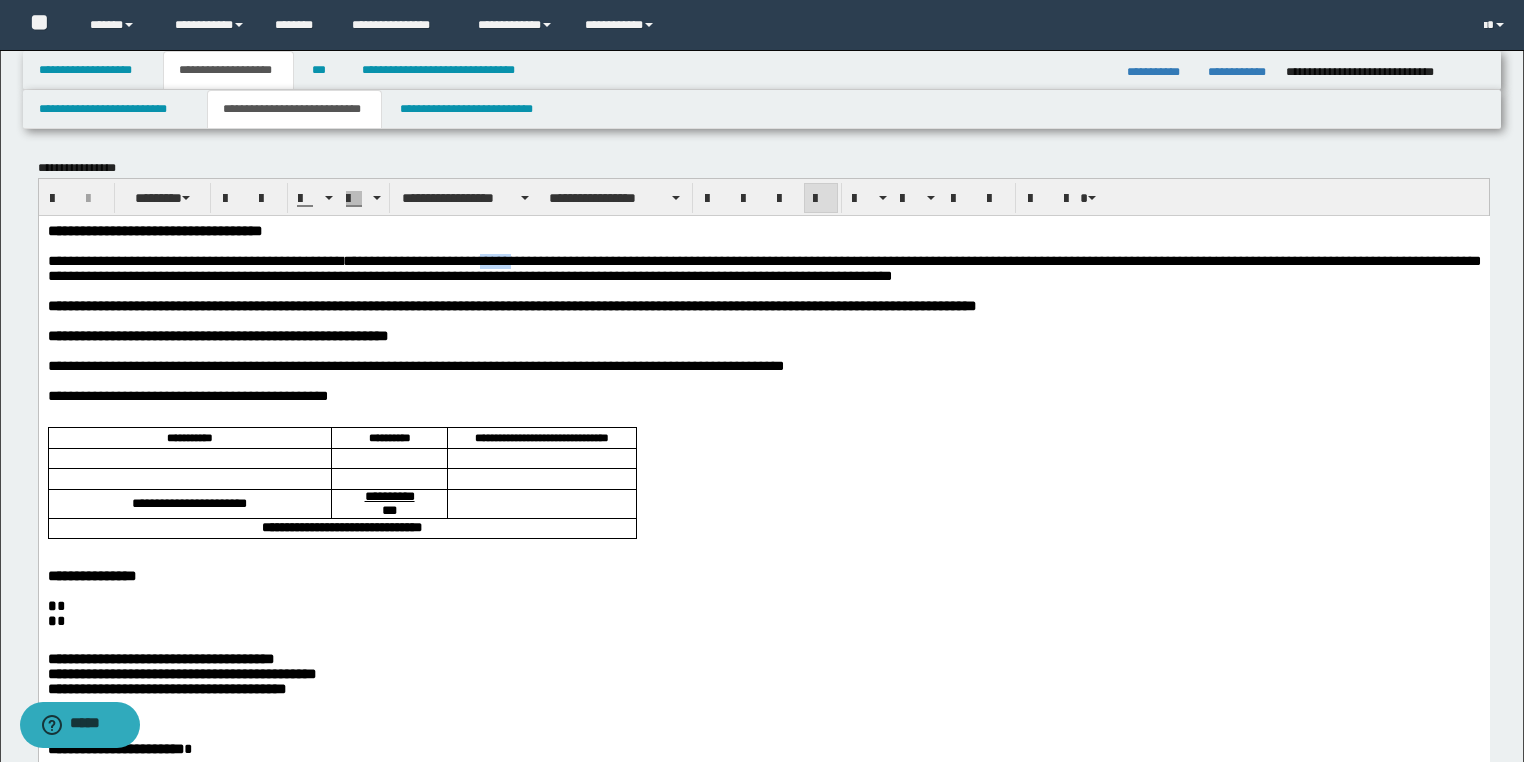 drag, startPoint x: 546, startPoint y: 268, endPoint x: 516, endPoint y: 268, distance: 30 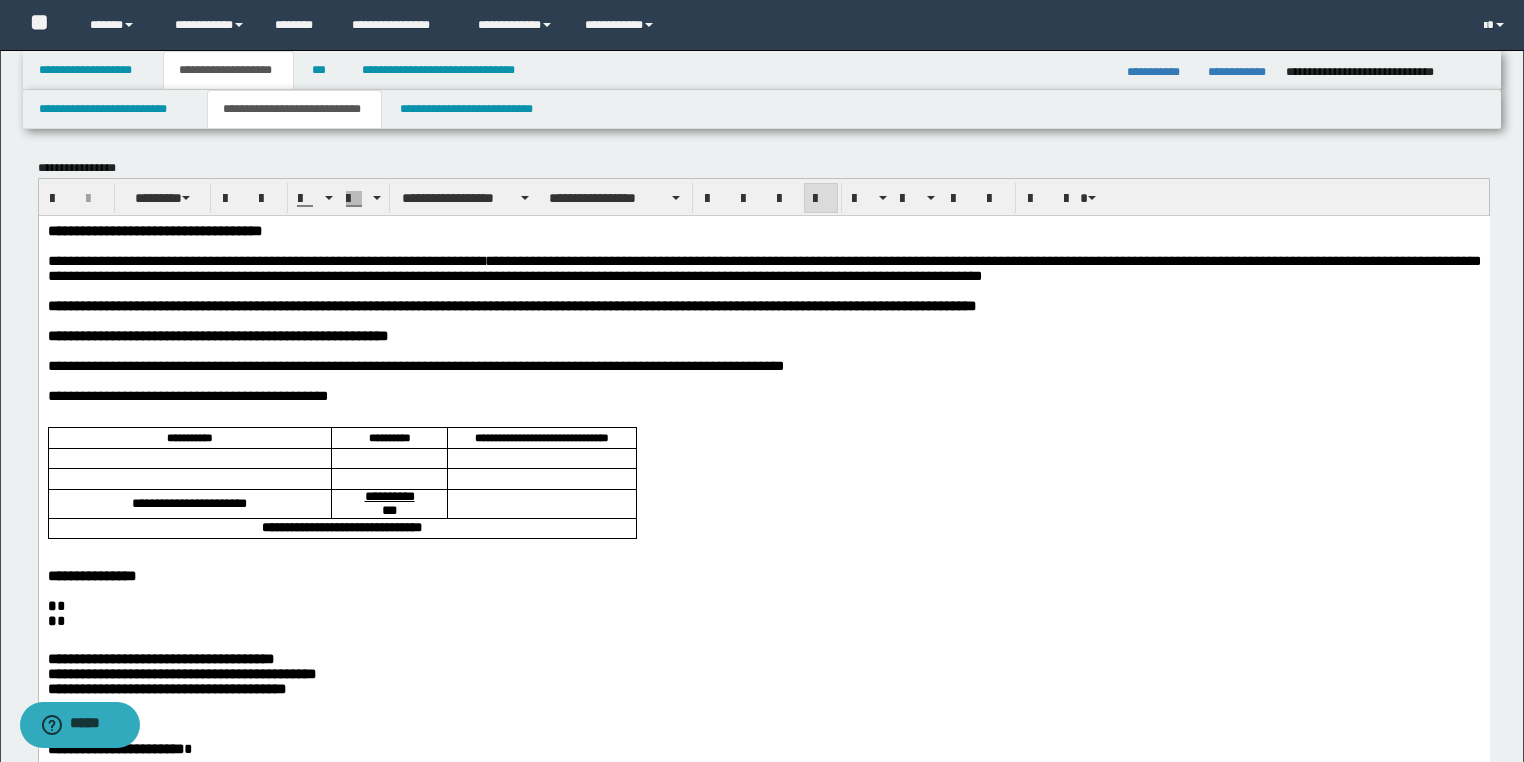 click on "**********" at bounding box center [763, 267] 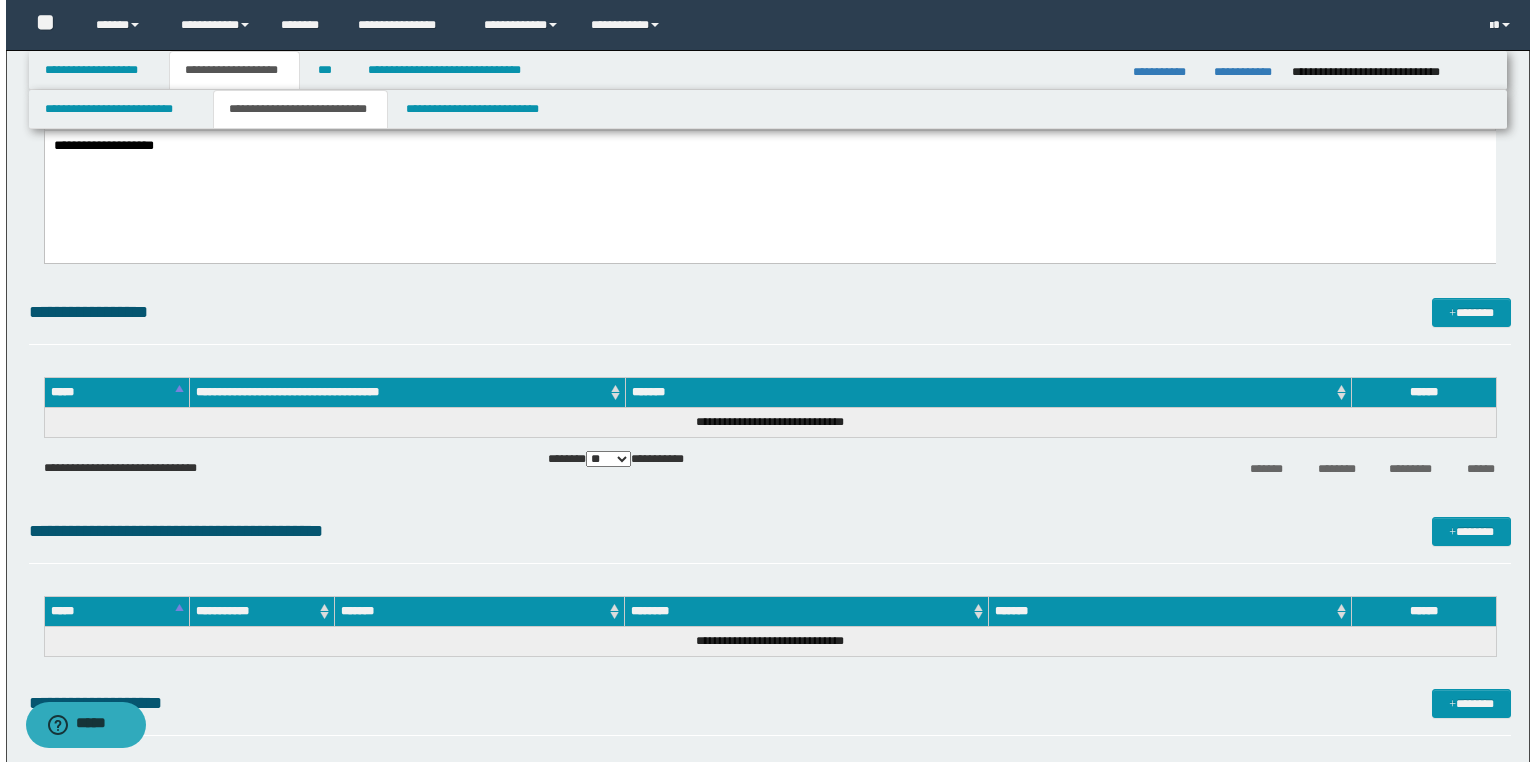 scroll, scrollTop: 1280, scrollLeft: 0, axis: vertical 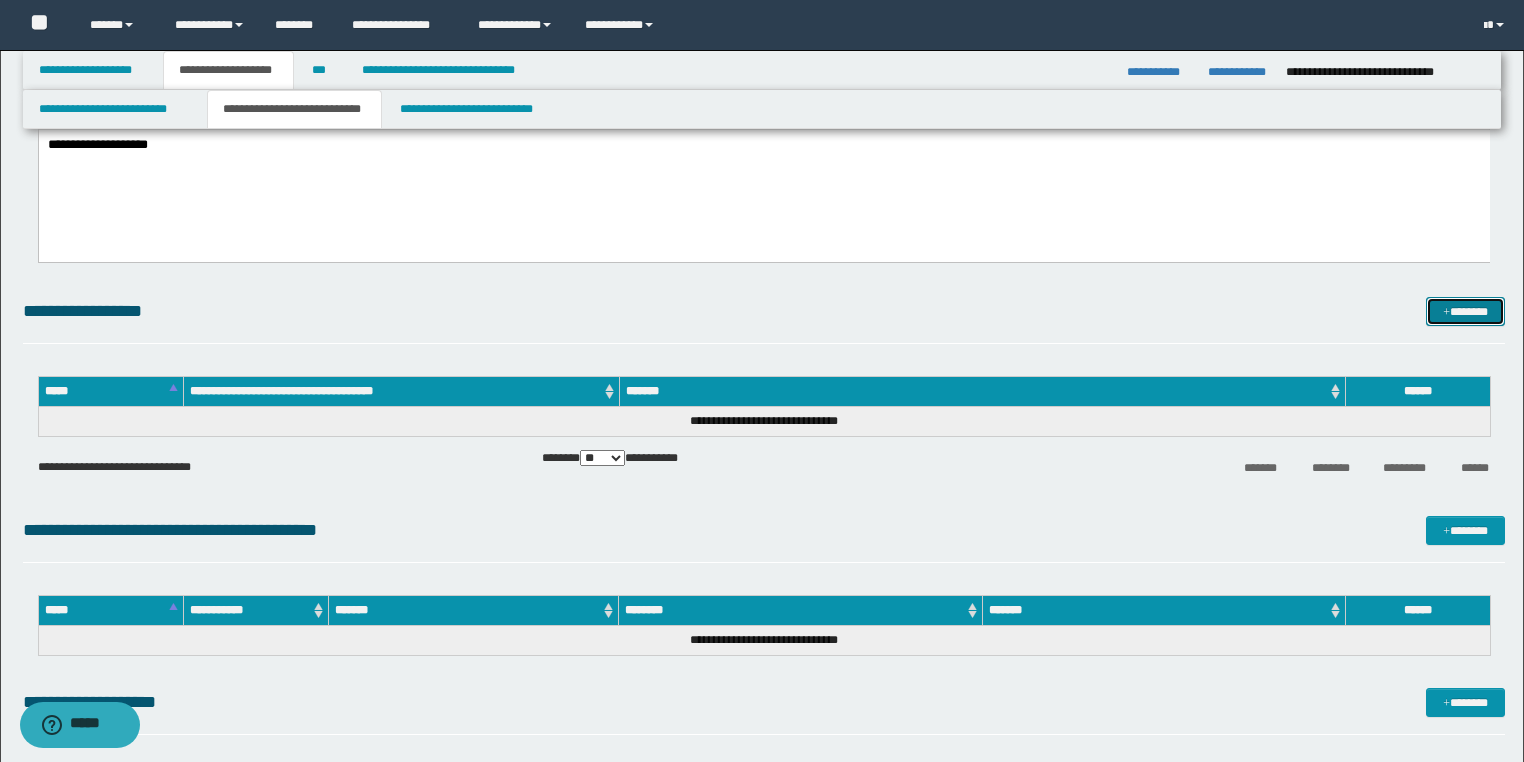 click on "*******" at bounding box center [1465, 312] 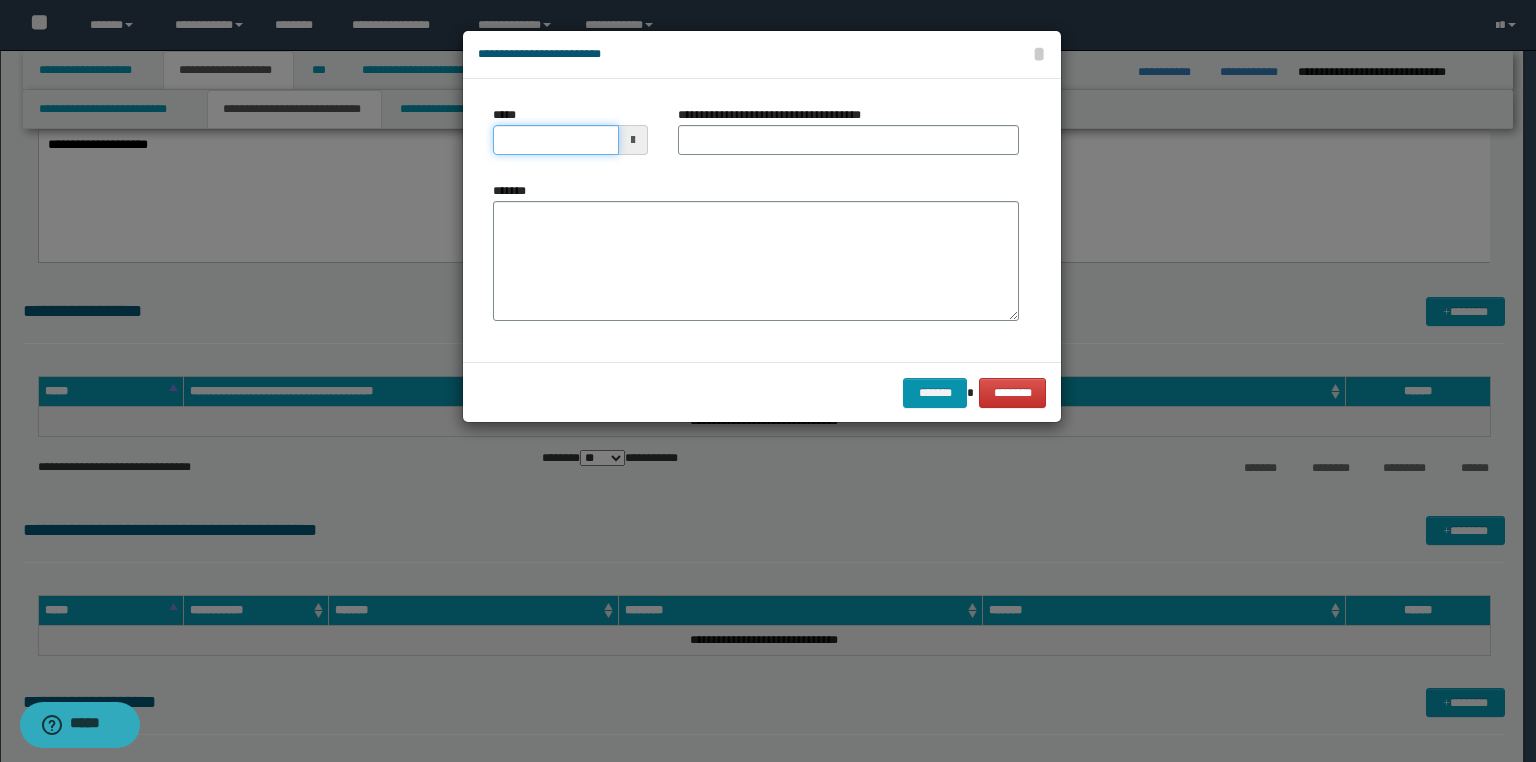 drag, startPoint x: 526, startPoint y: 152, endPoint x: 42, endPoint y: 233, distance: 490.73108 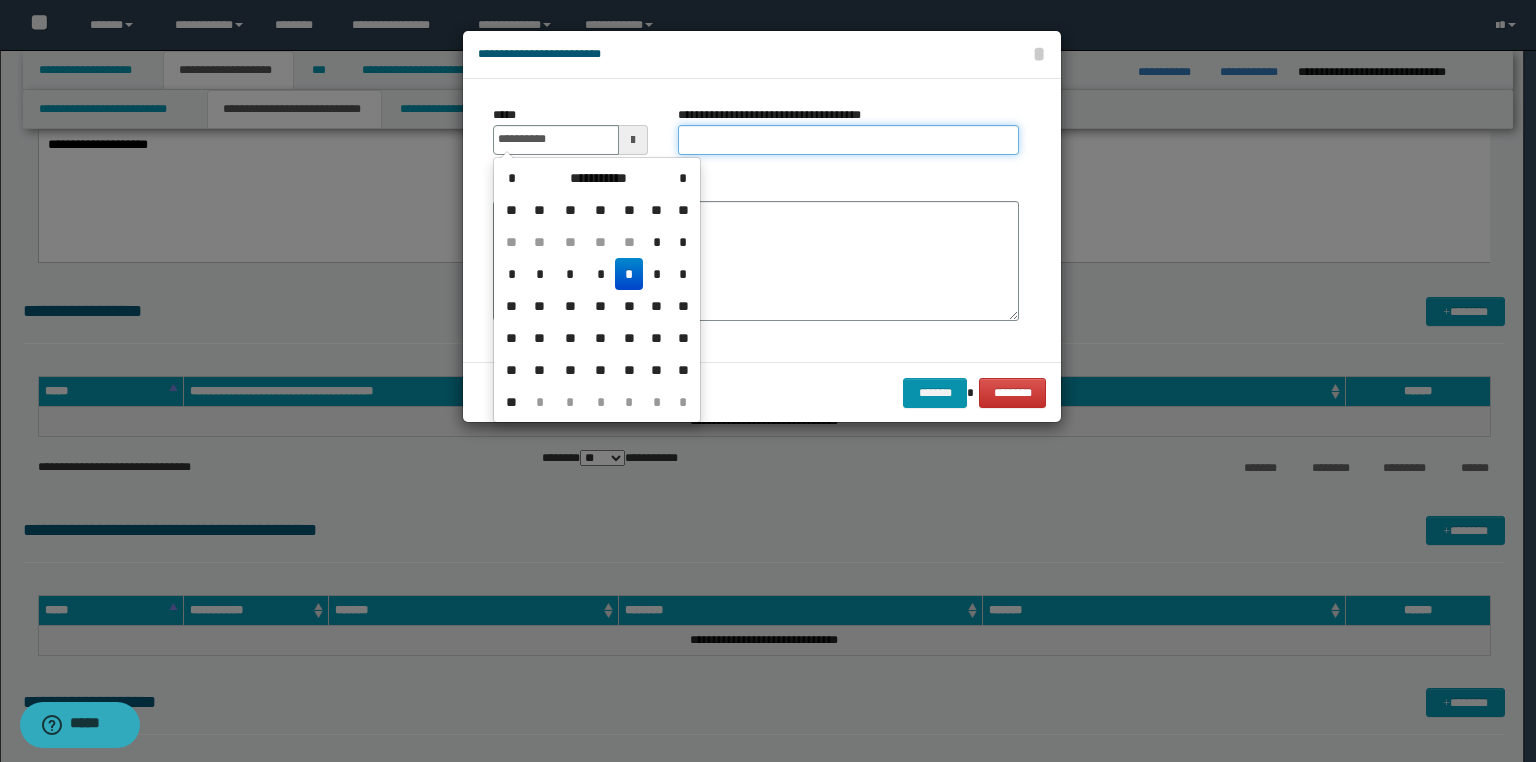 type on "**********" 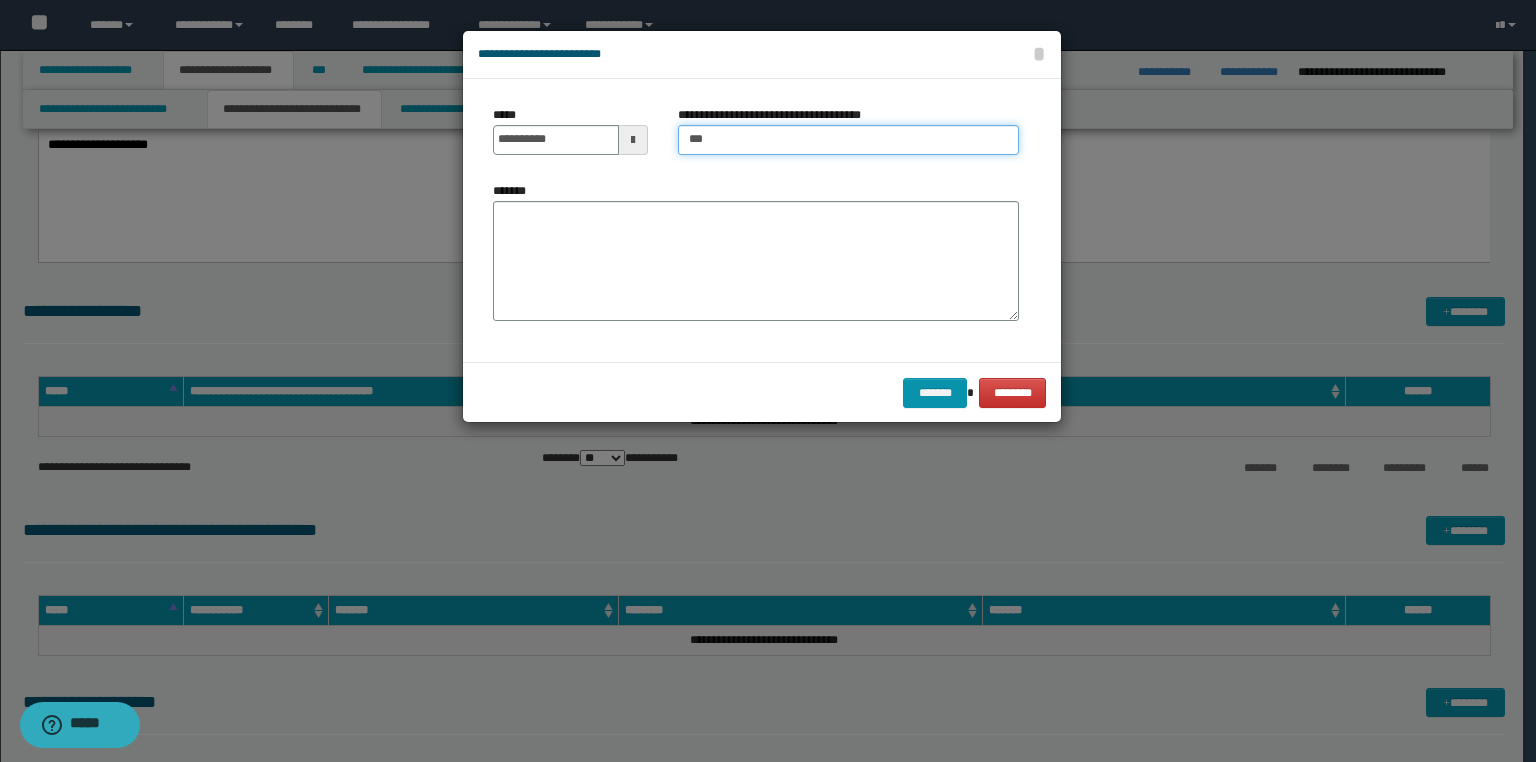 type on "**********" 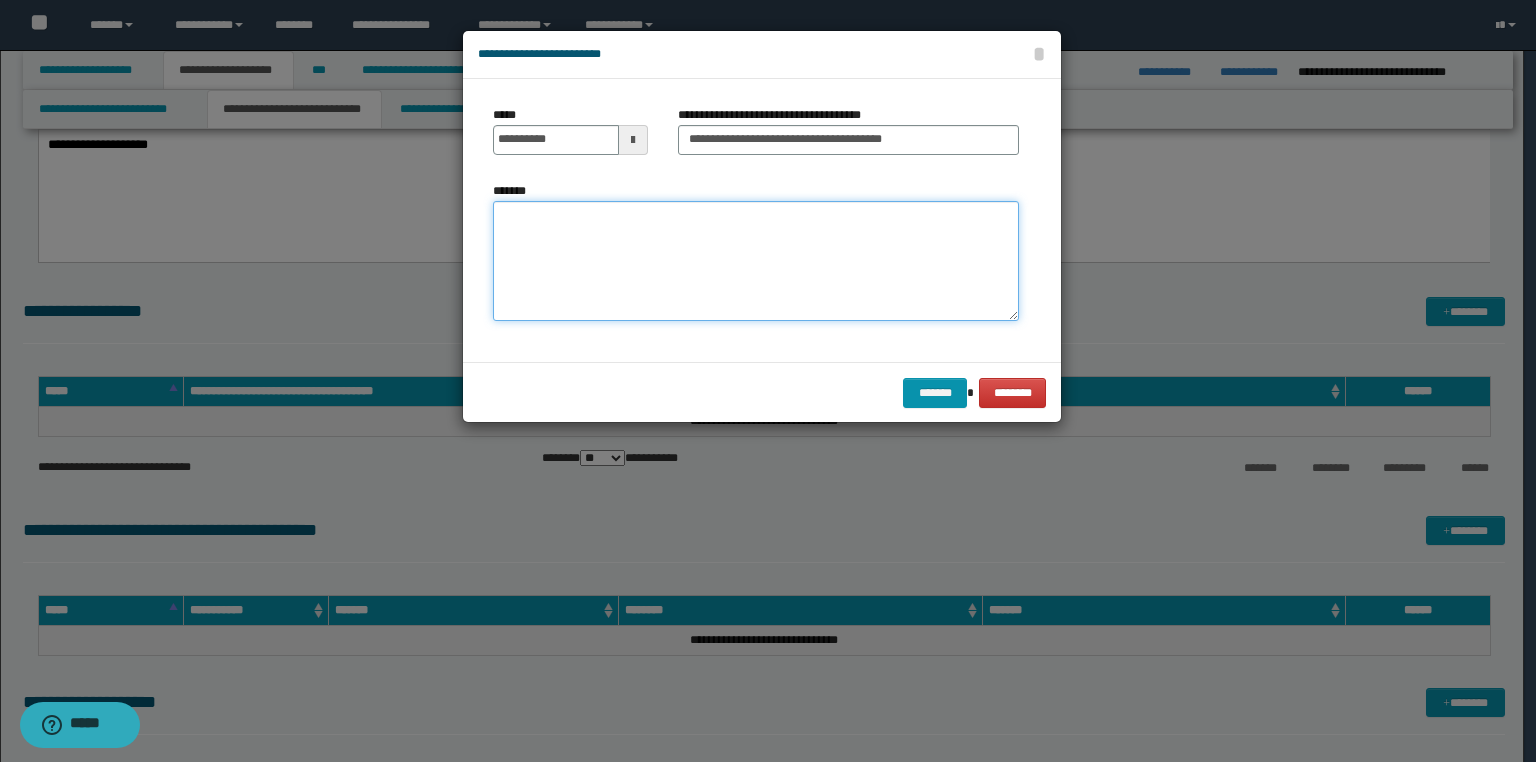 click on "*******" at bounding box center [756, 261] 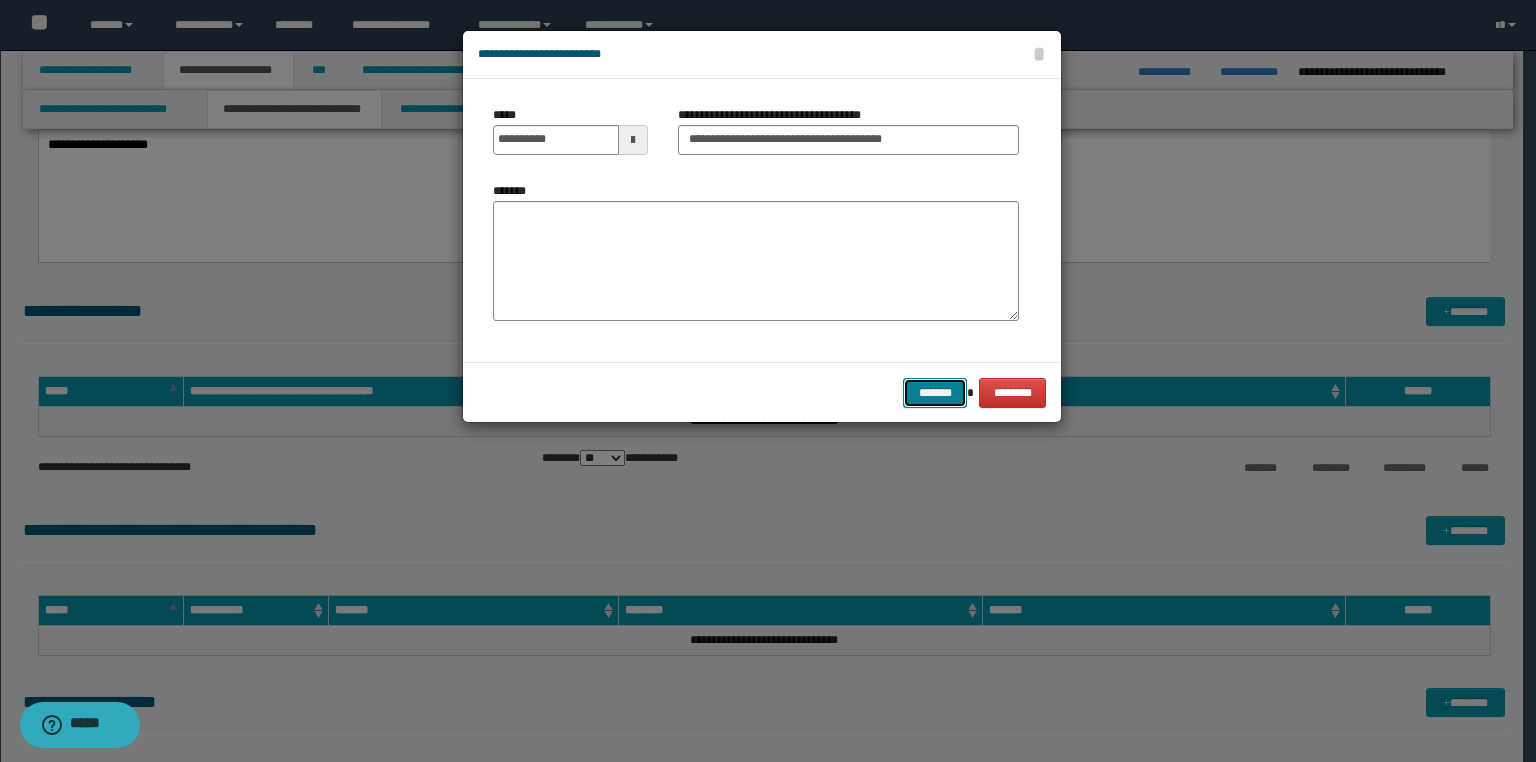 click on "*******" at bounding box center [935, 393] 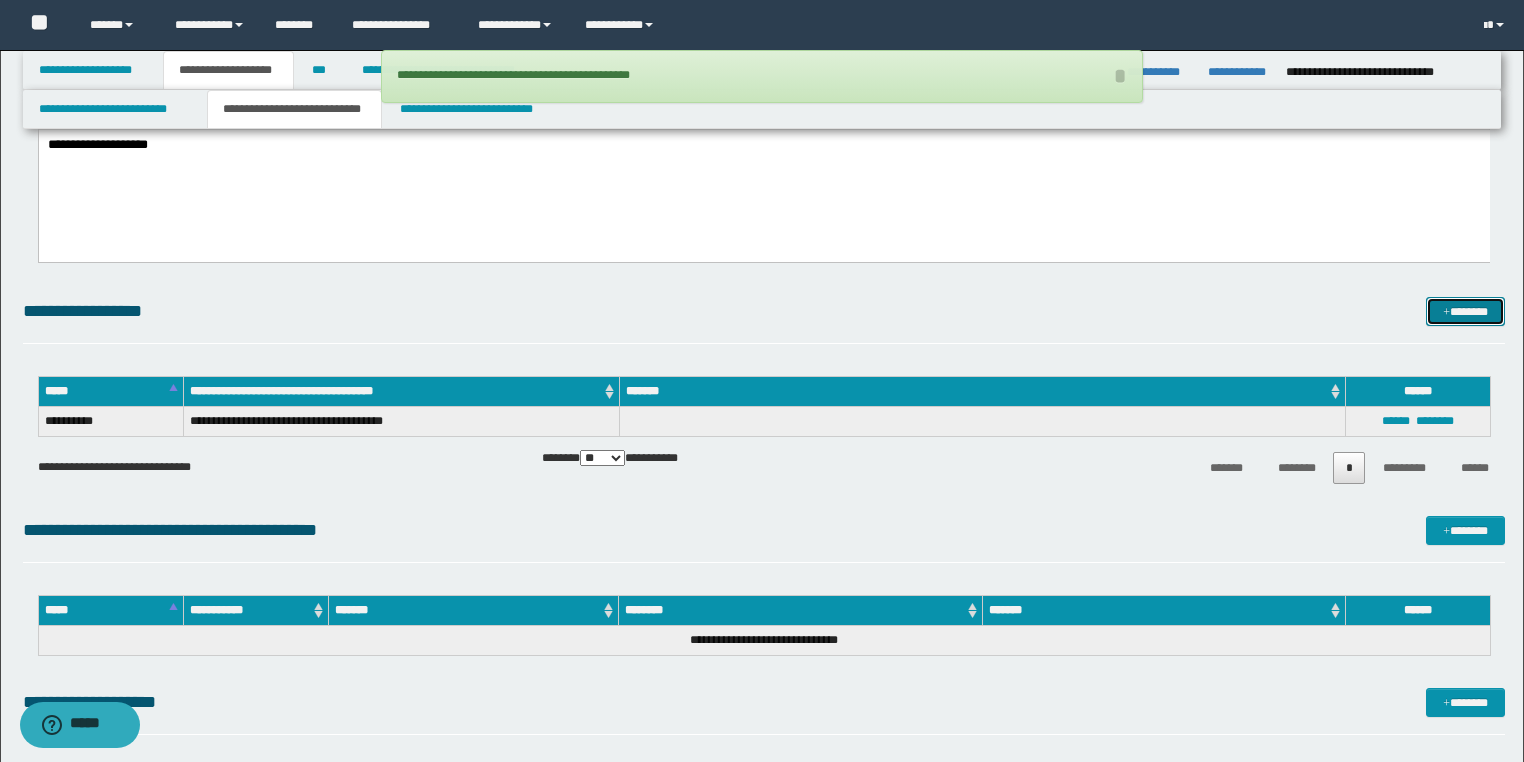 click on "*******" at bounding box center [1465, 312] 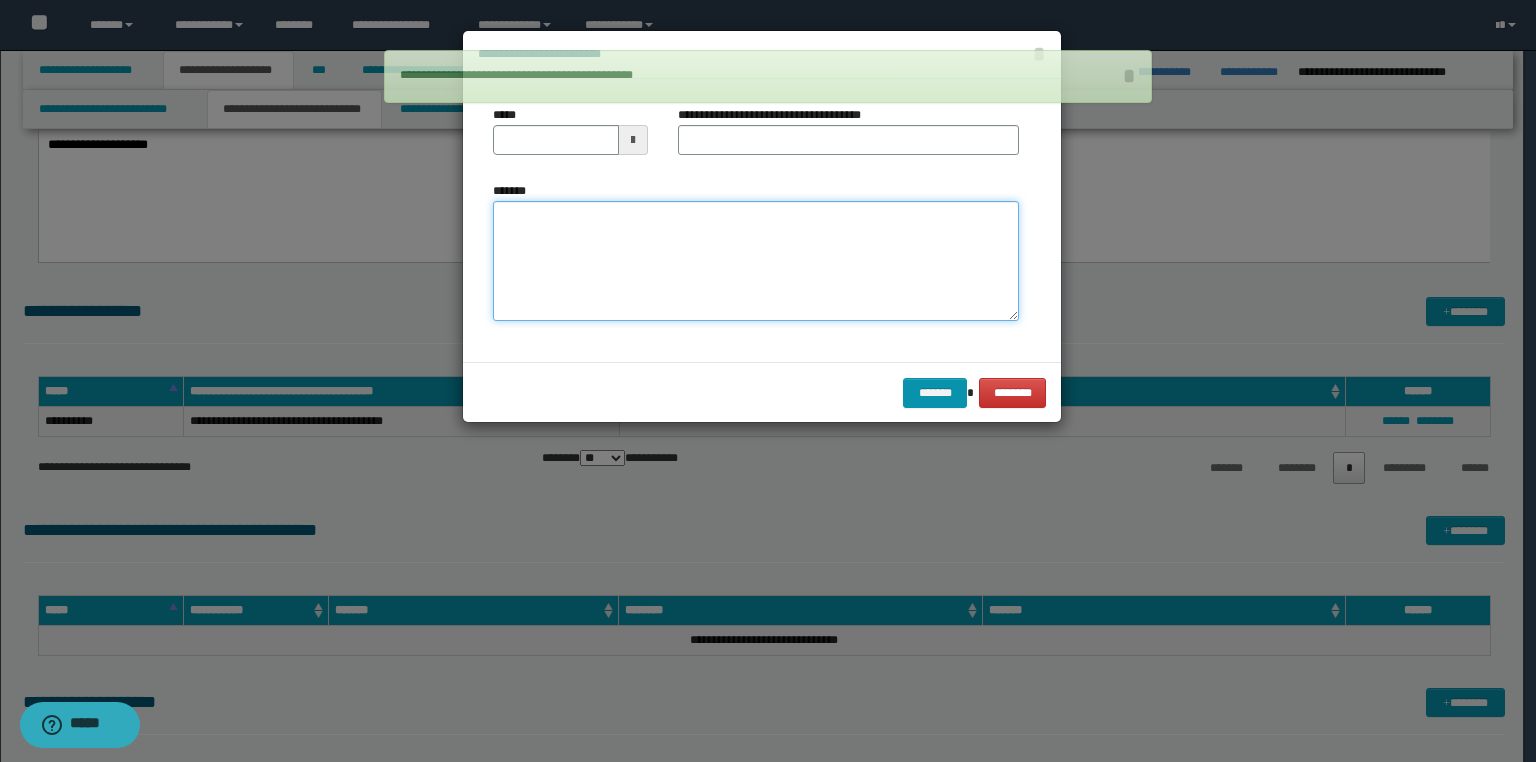 click on "*******" at bounding box center [756, 261] 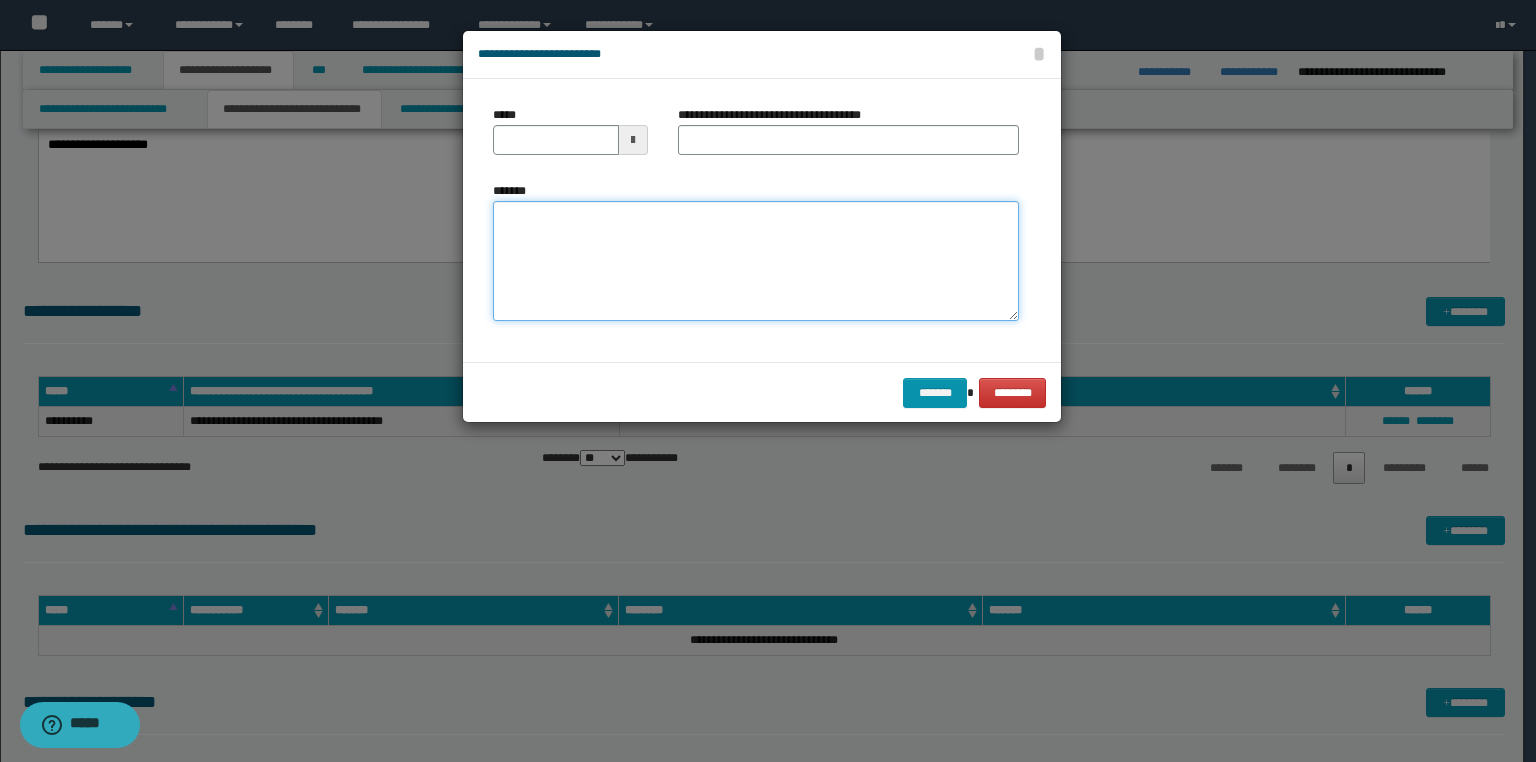 paste on "**********" 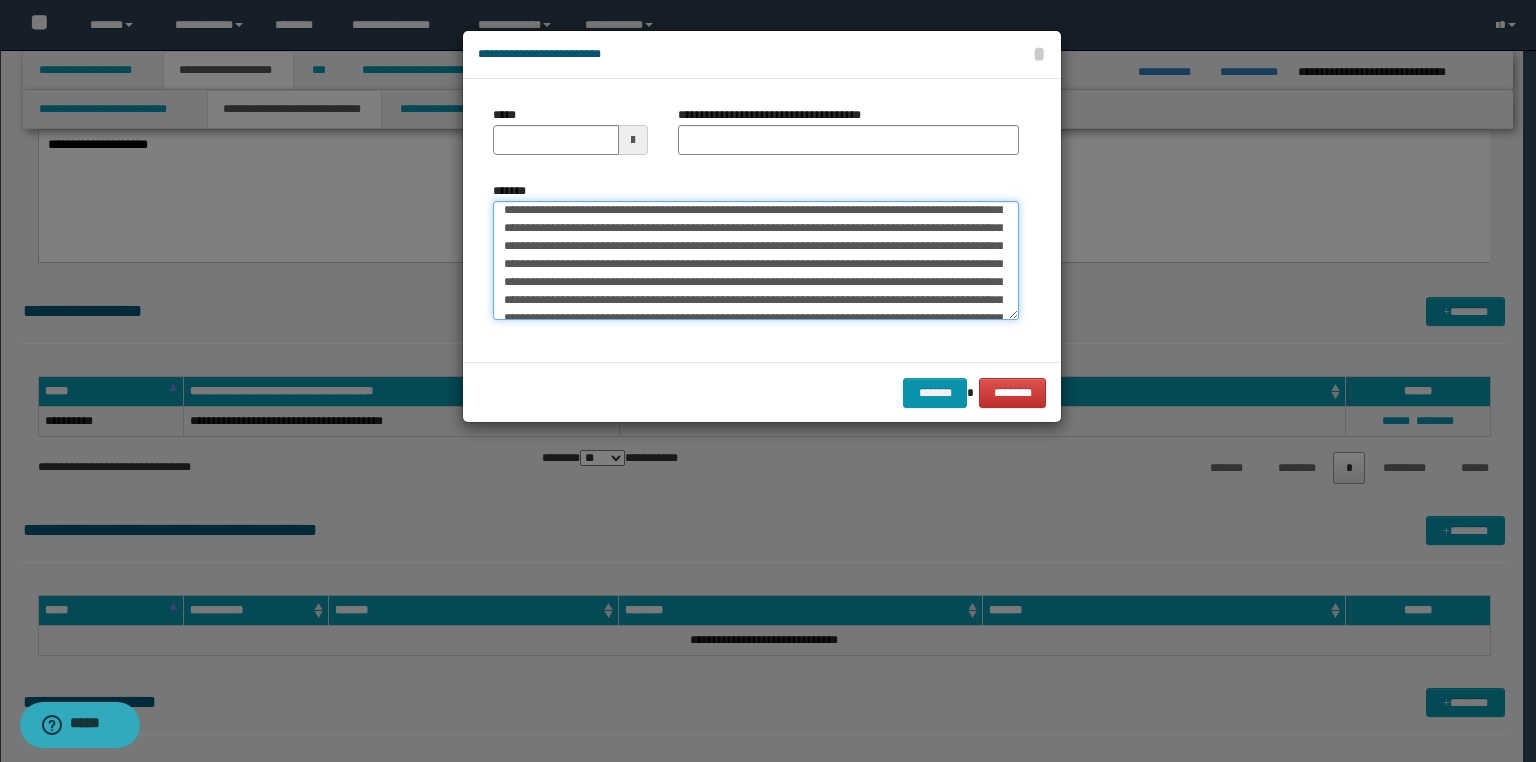 scroll, scrollTop: 0, scrollLeft: 0, axis: both 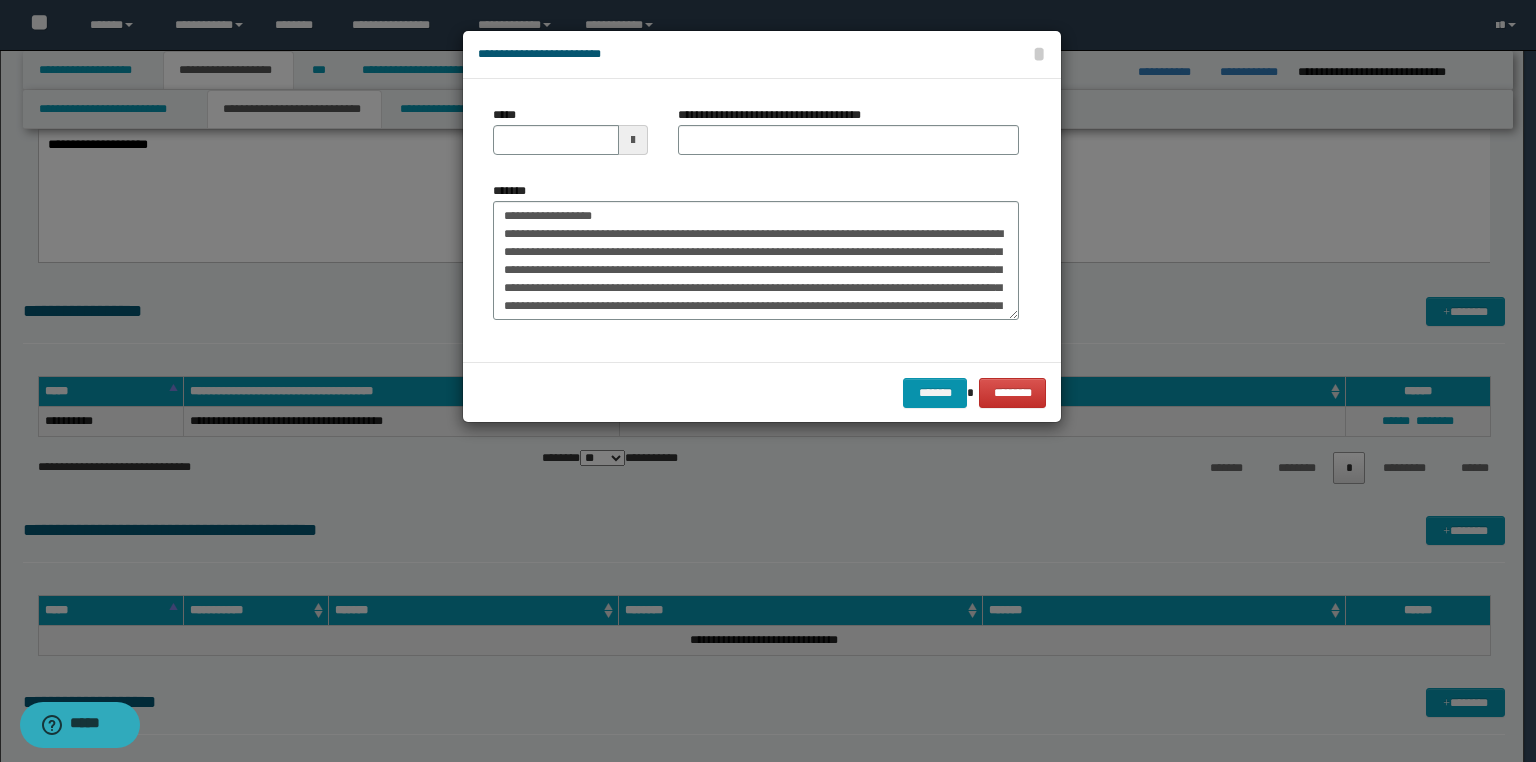 click on "*******" at bounding box center [756, 258] 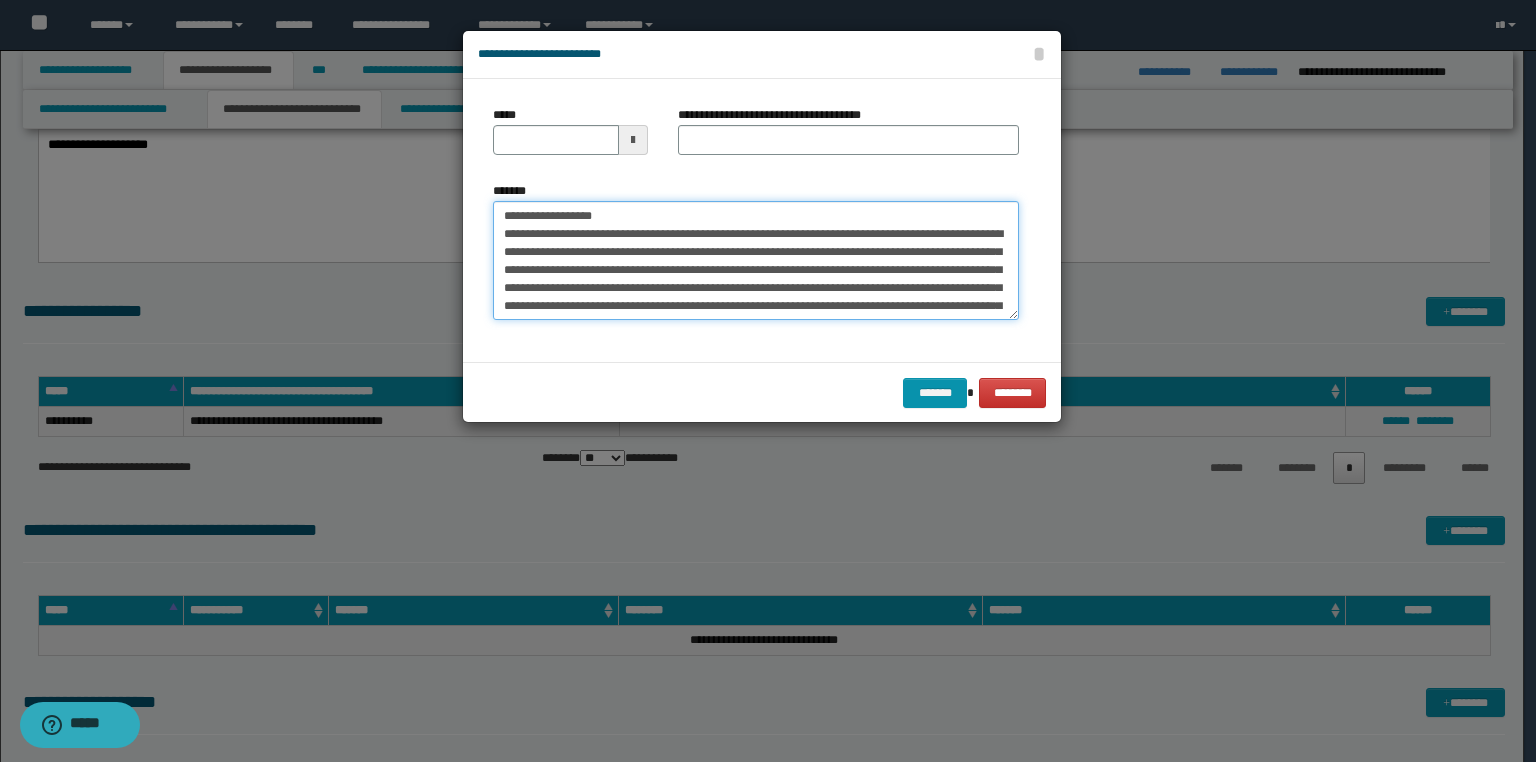 click on "*******" at bounding box center (756, 261) 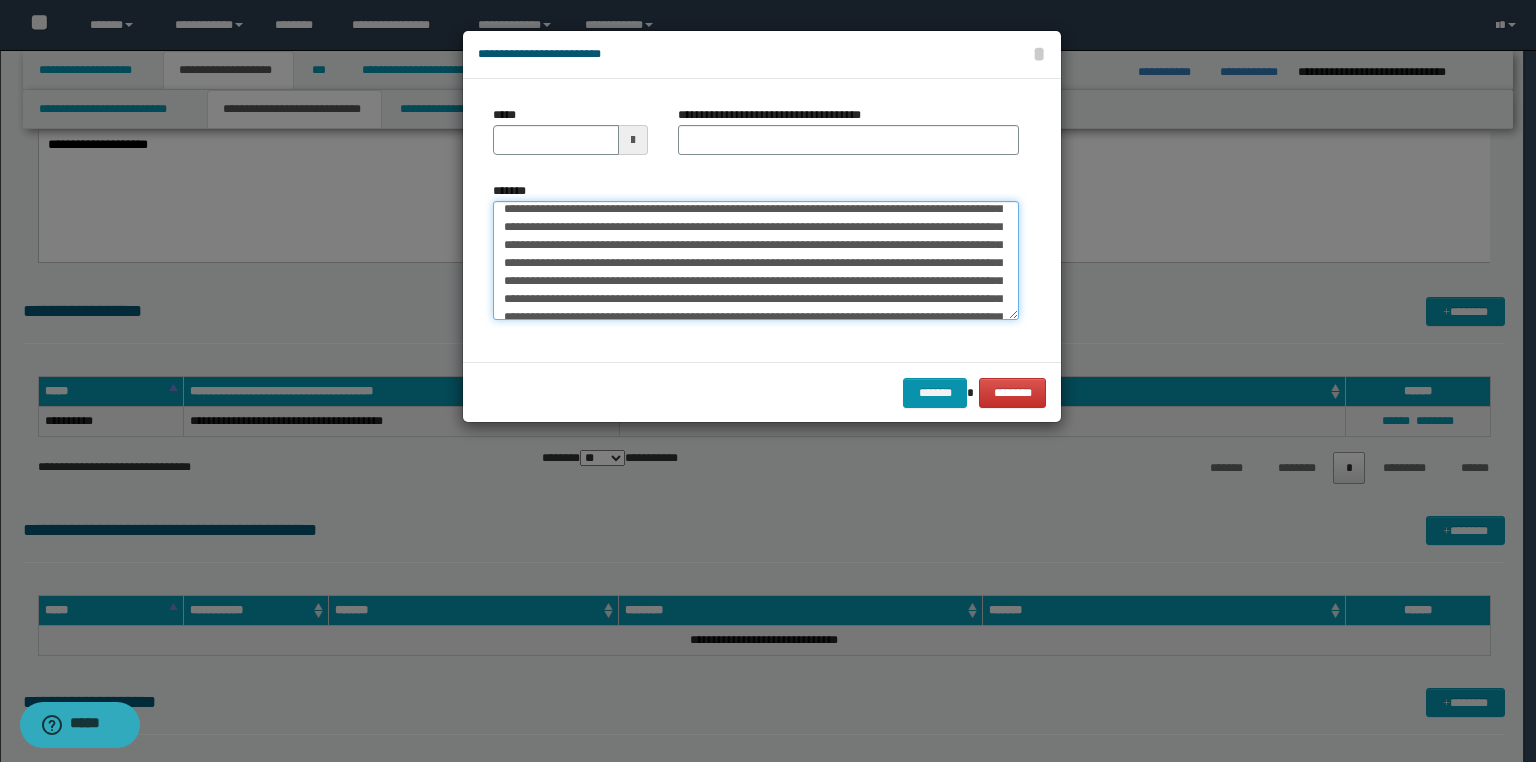 scroll, scrollTop: 80, scrollLeft: 0, axis: vertical 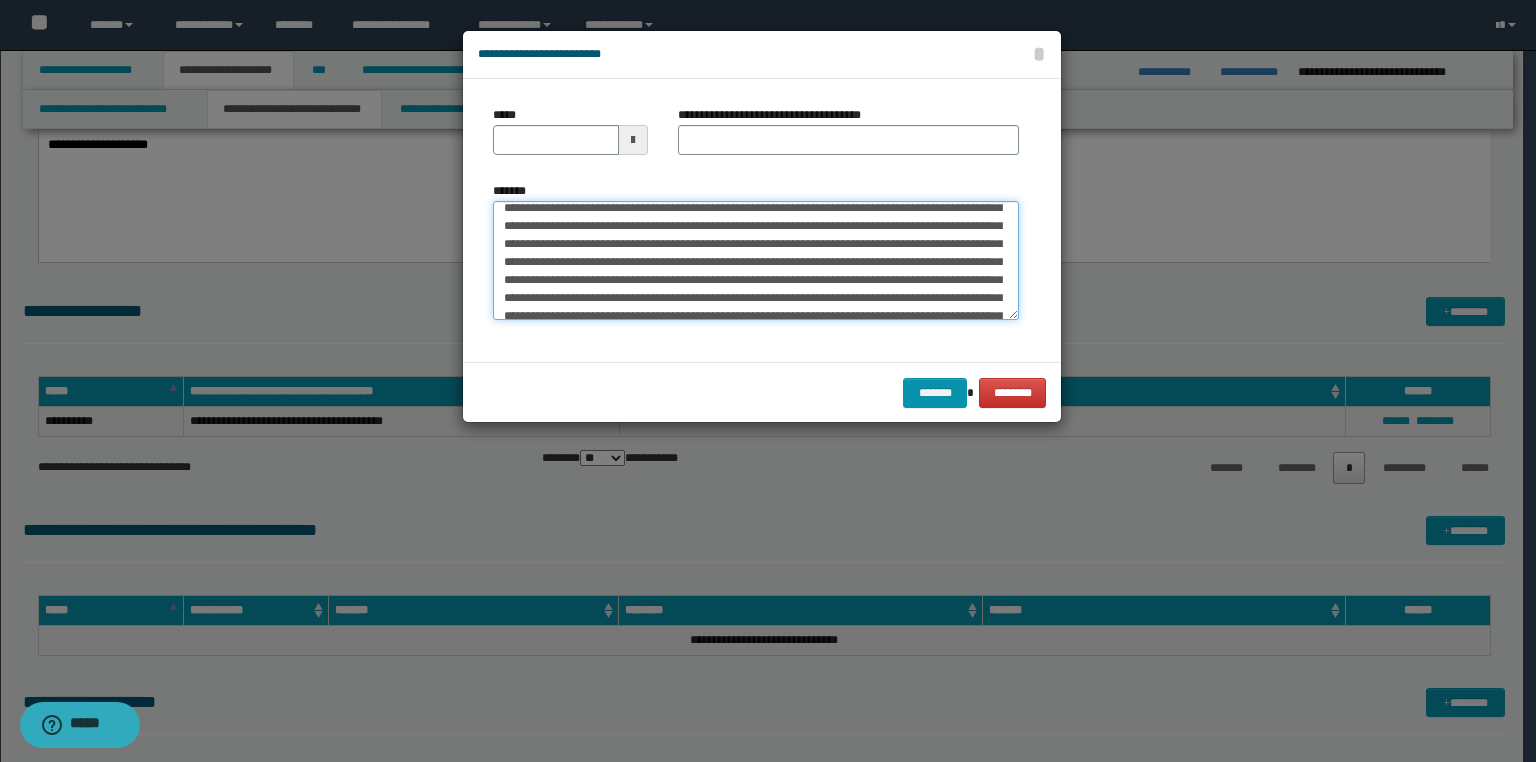 drag, startPoint x: 942, startPoint y: 264, endPoint x: 929, endPoint y: 279, distance: 19.849434 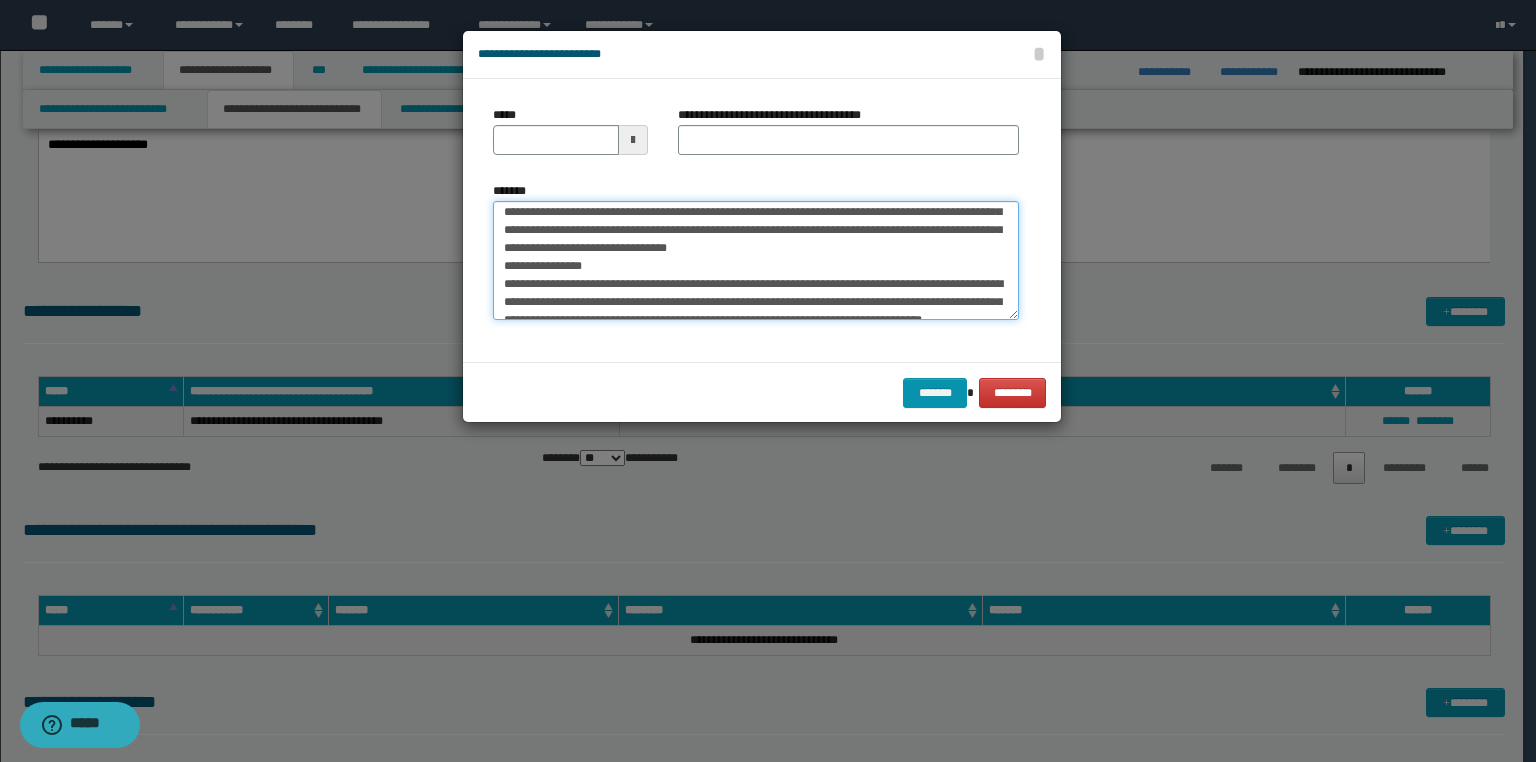 scroll, scrollTop: 480, scrollLeft: 0, axis: vertical 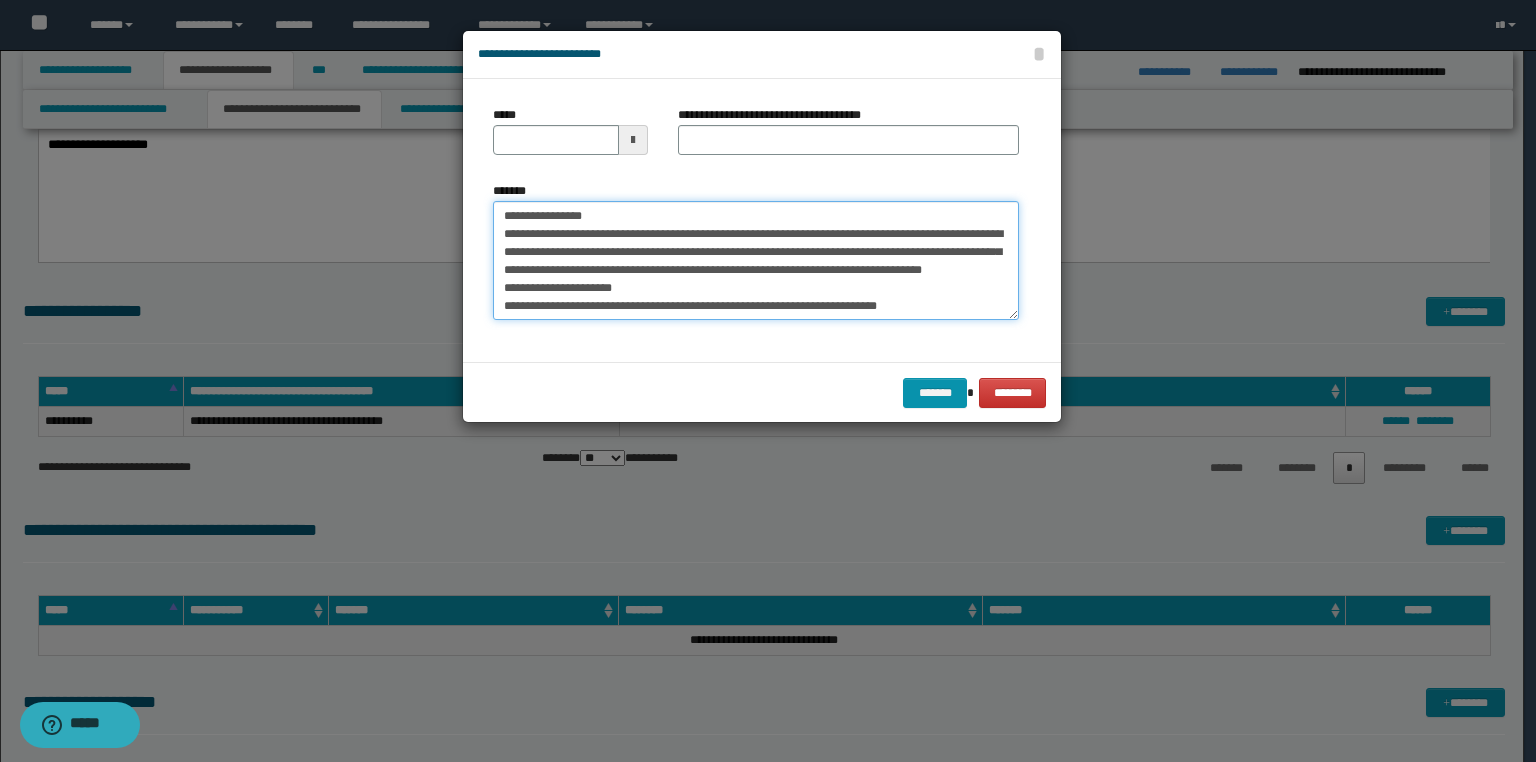 click on "*******" at bounding box center [756, 261] 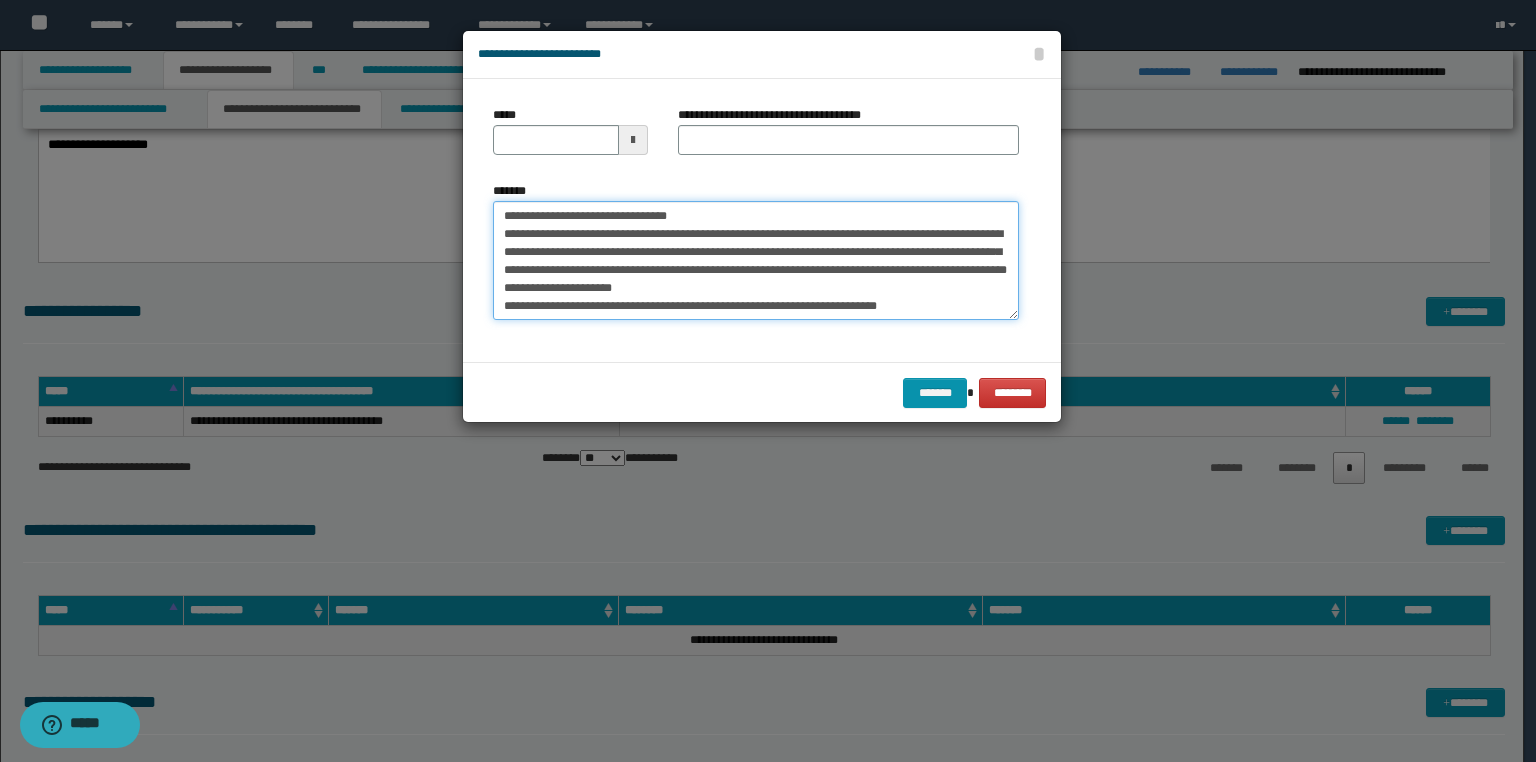 click on "*******" at bounding box center (756, 261) 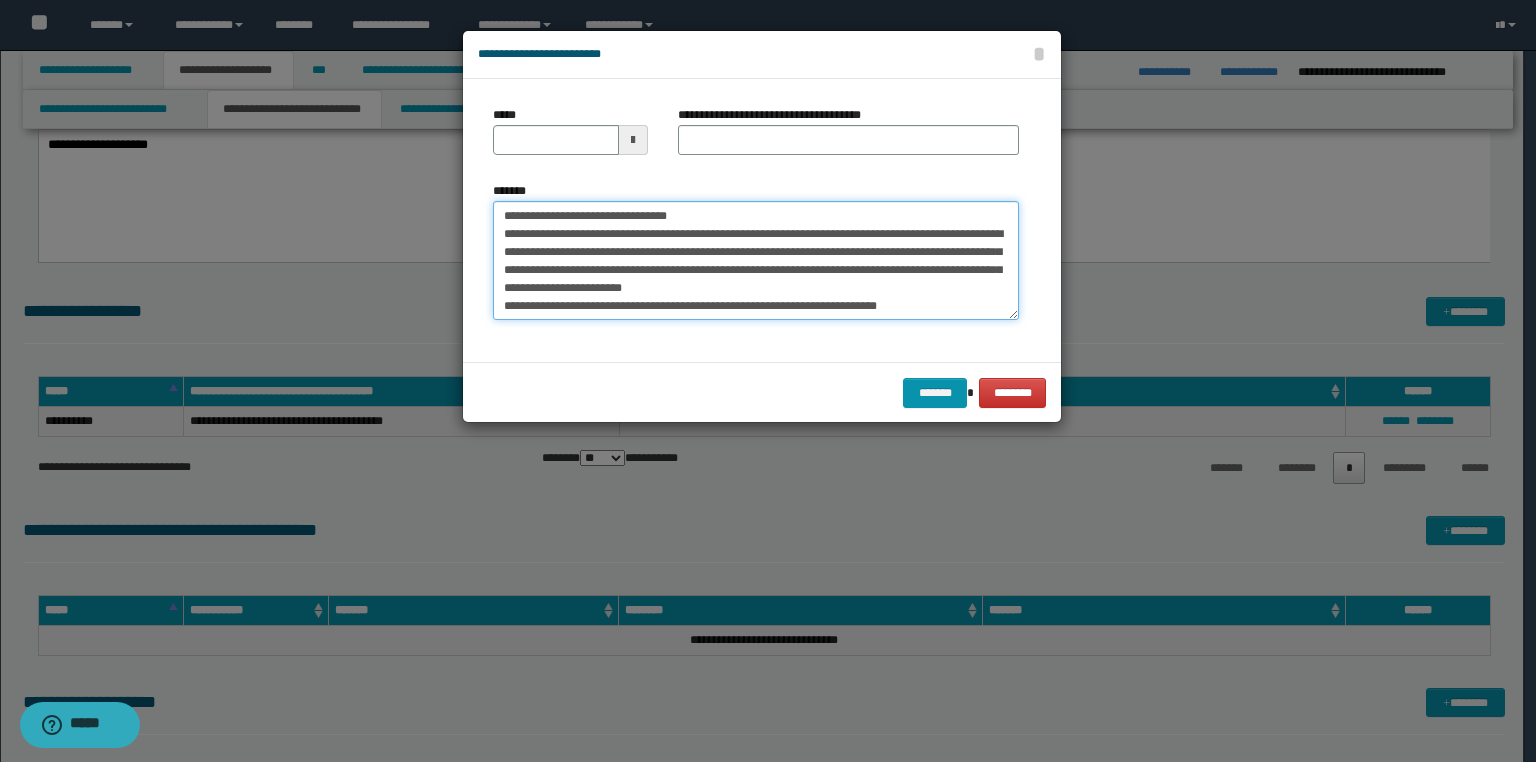 scroll, scrollTop: 485, scrollLeft: 0, axis: vertical 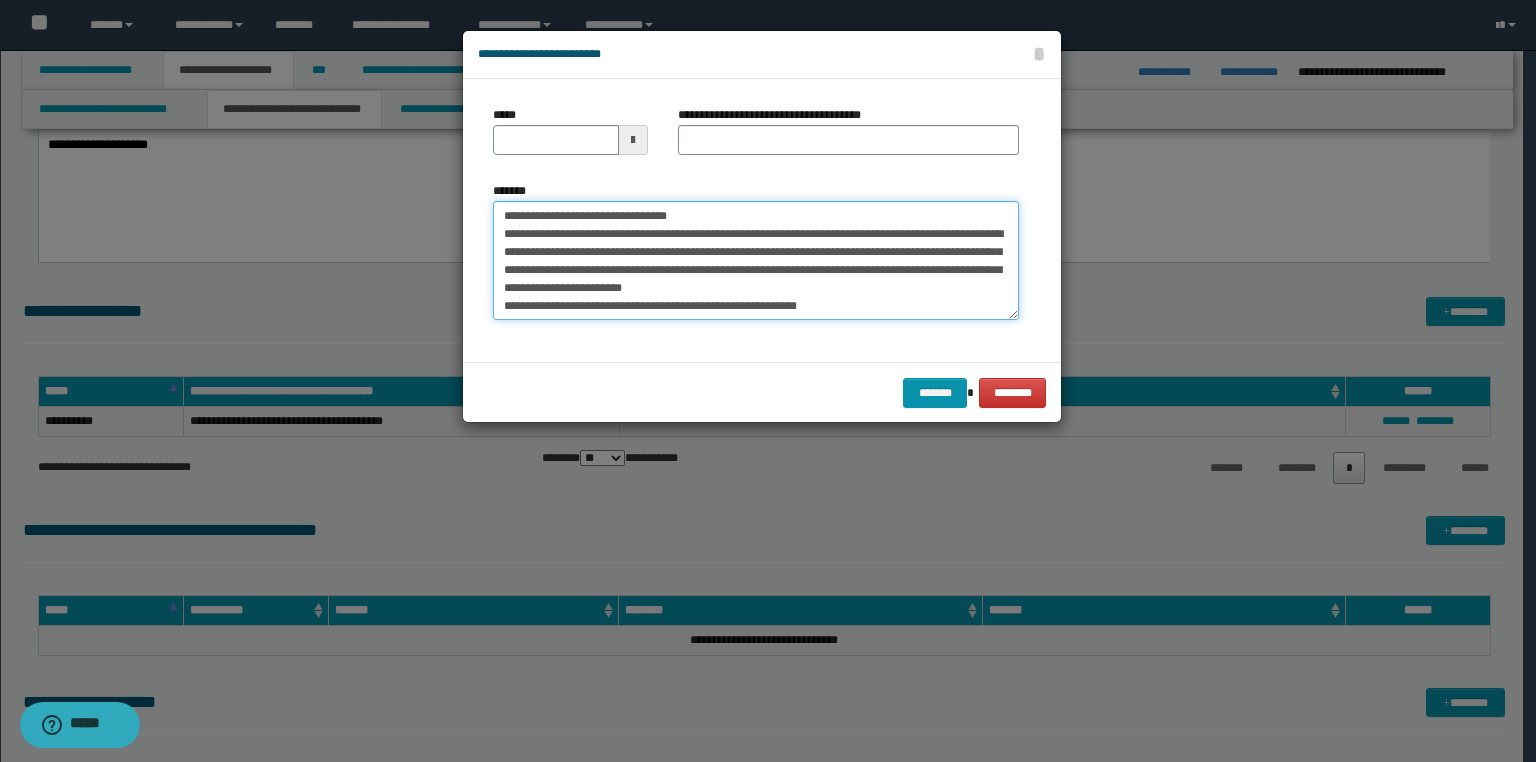 click on "*******" at bounding box center [756, 261] 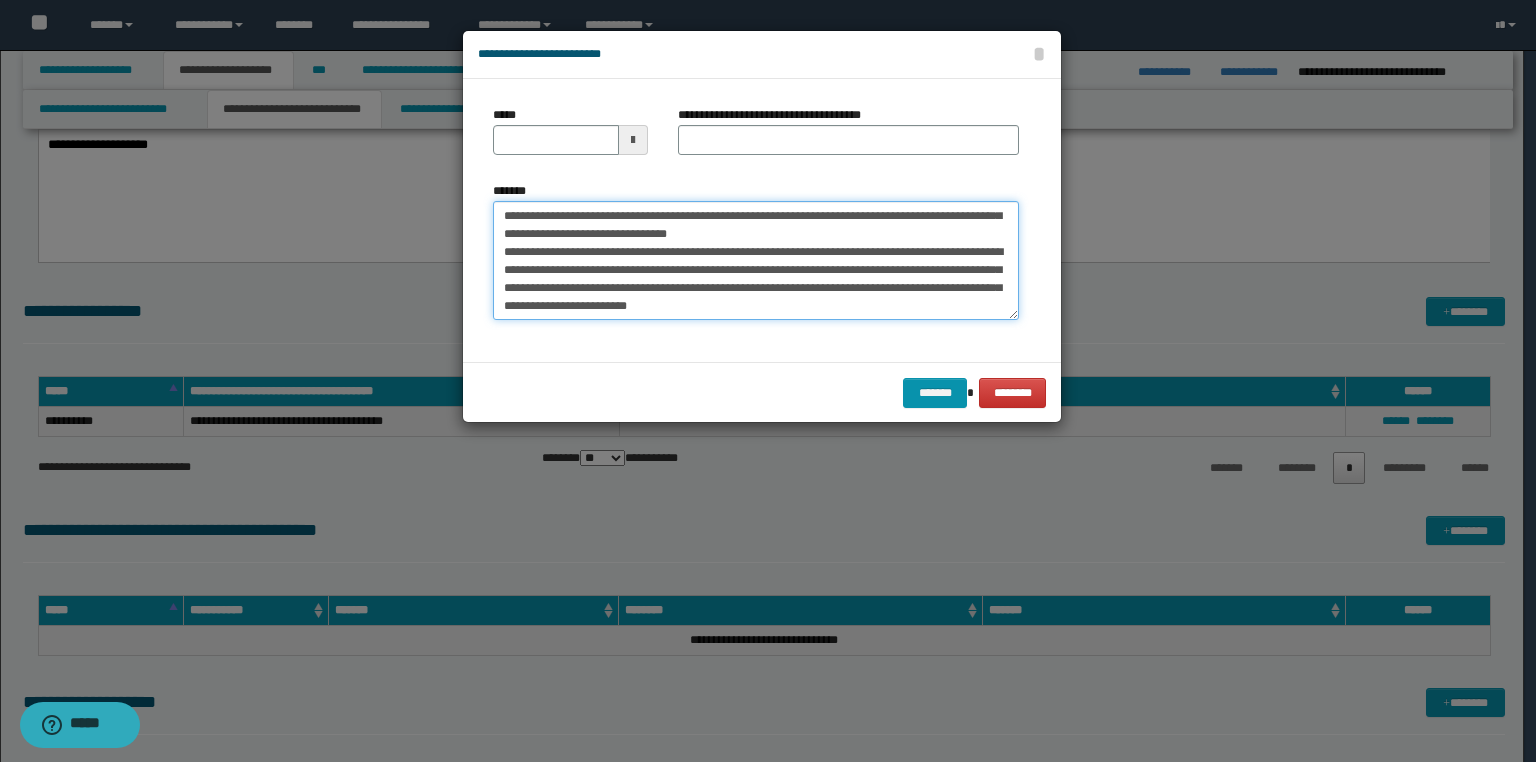 click on "*******" at bounding box center (756, 261) 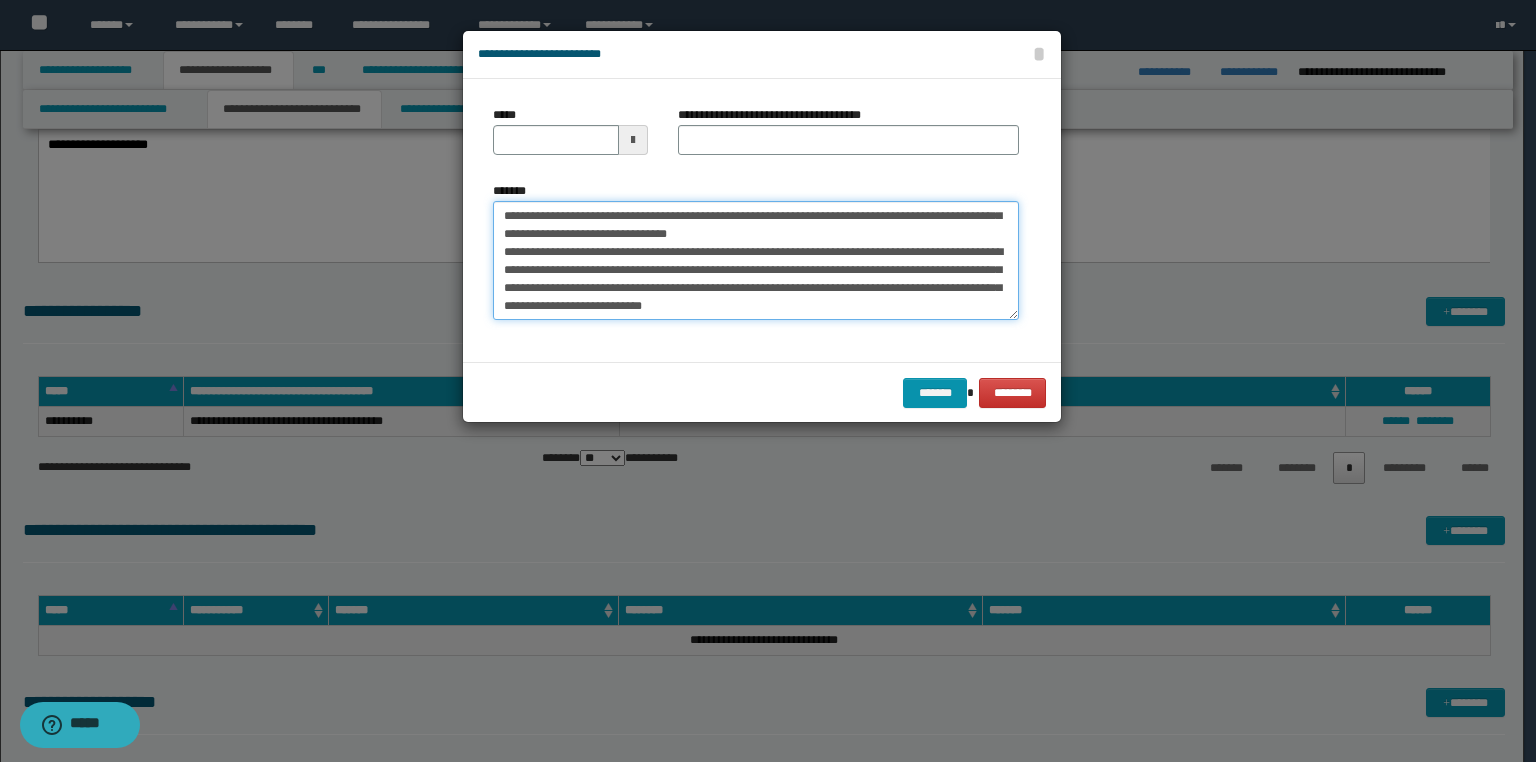 drag, startPoint x: 863, startPoint y: 290, endPoint x: 850, endPoint y: 288, distance: 13.152946 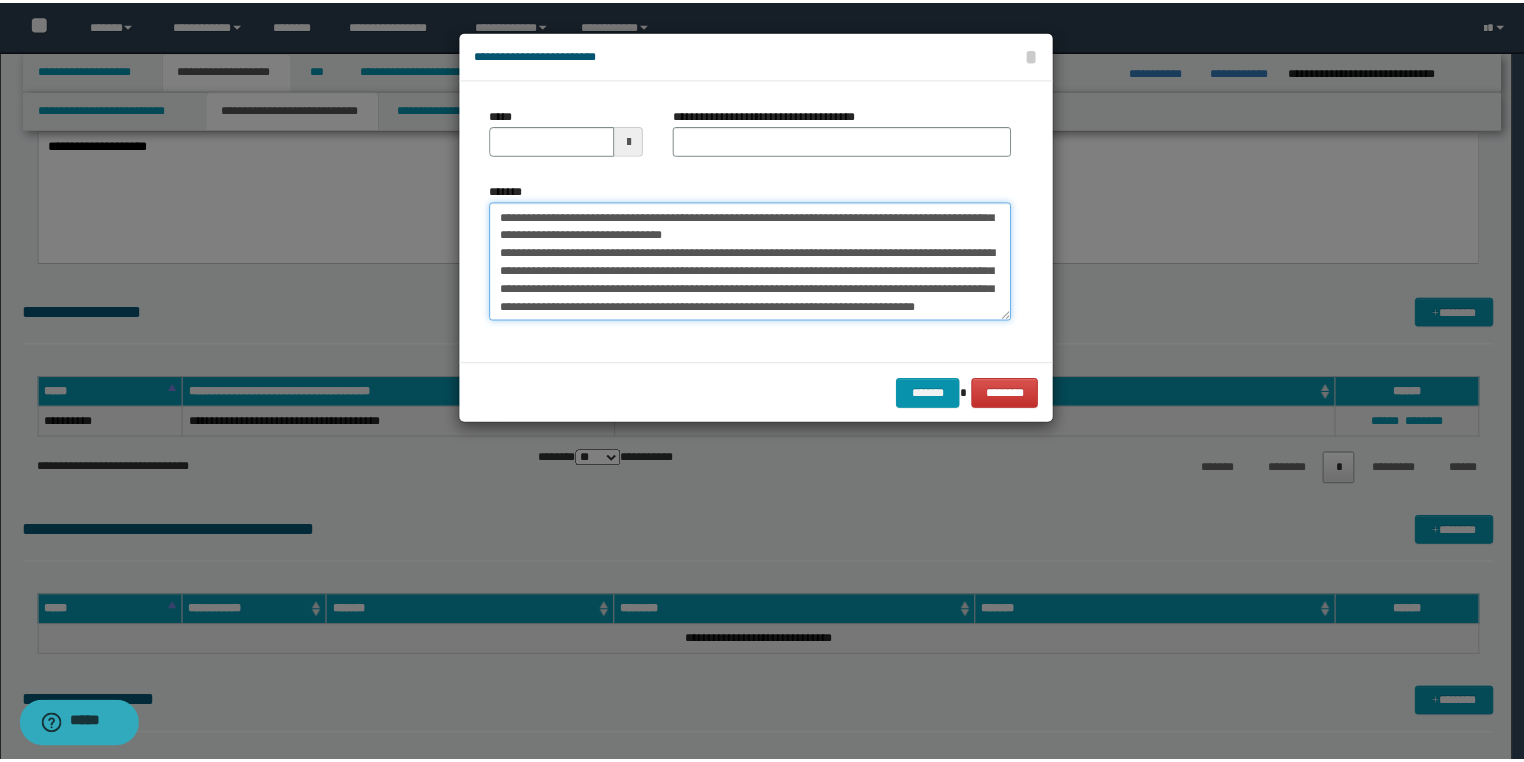scroll, scrollTop: 504, scrollLeft: 0, axis: vertical 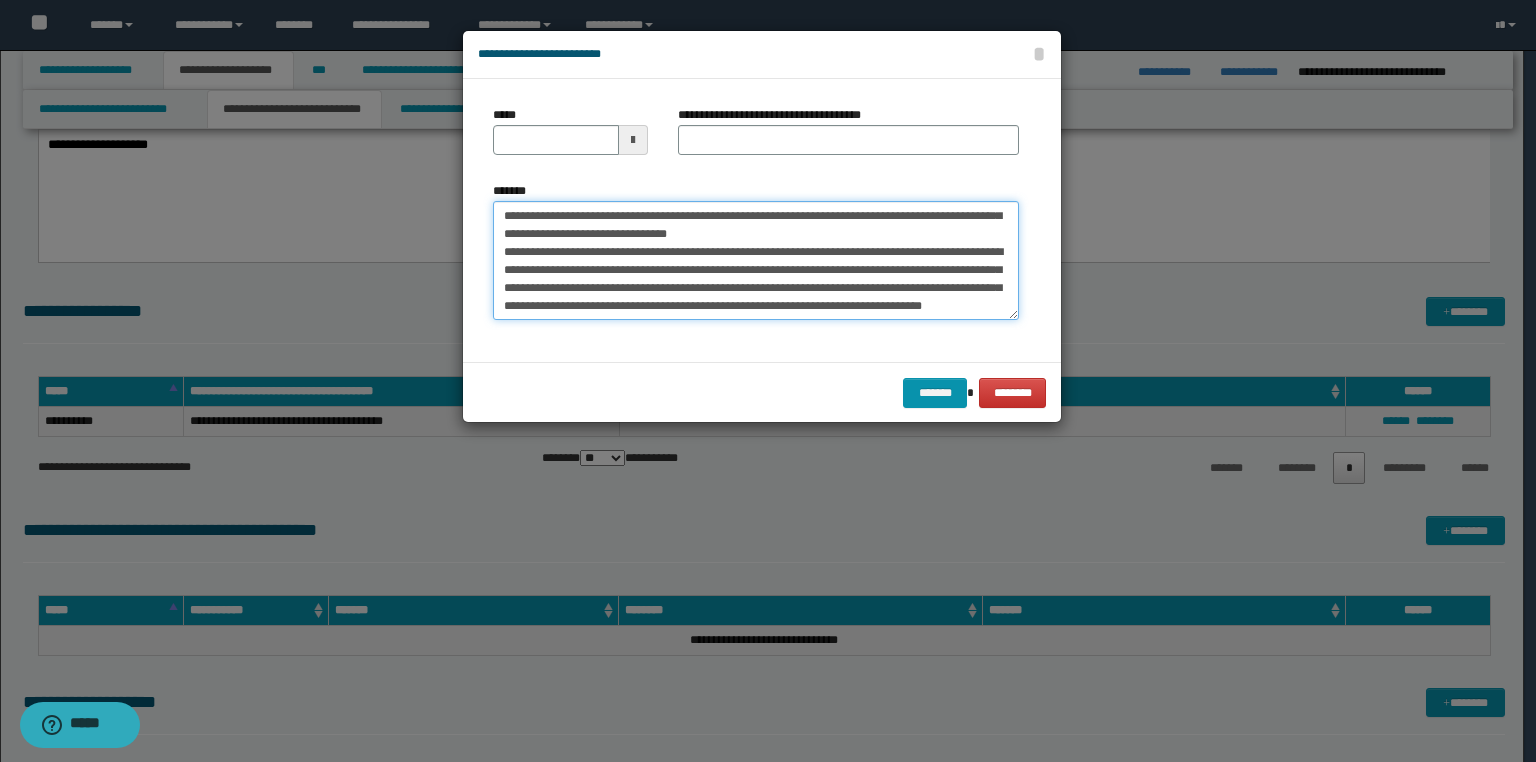type on "**********" 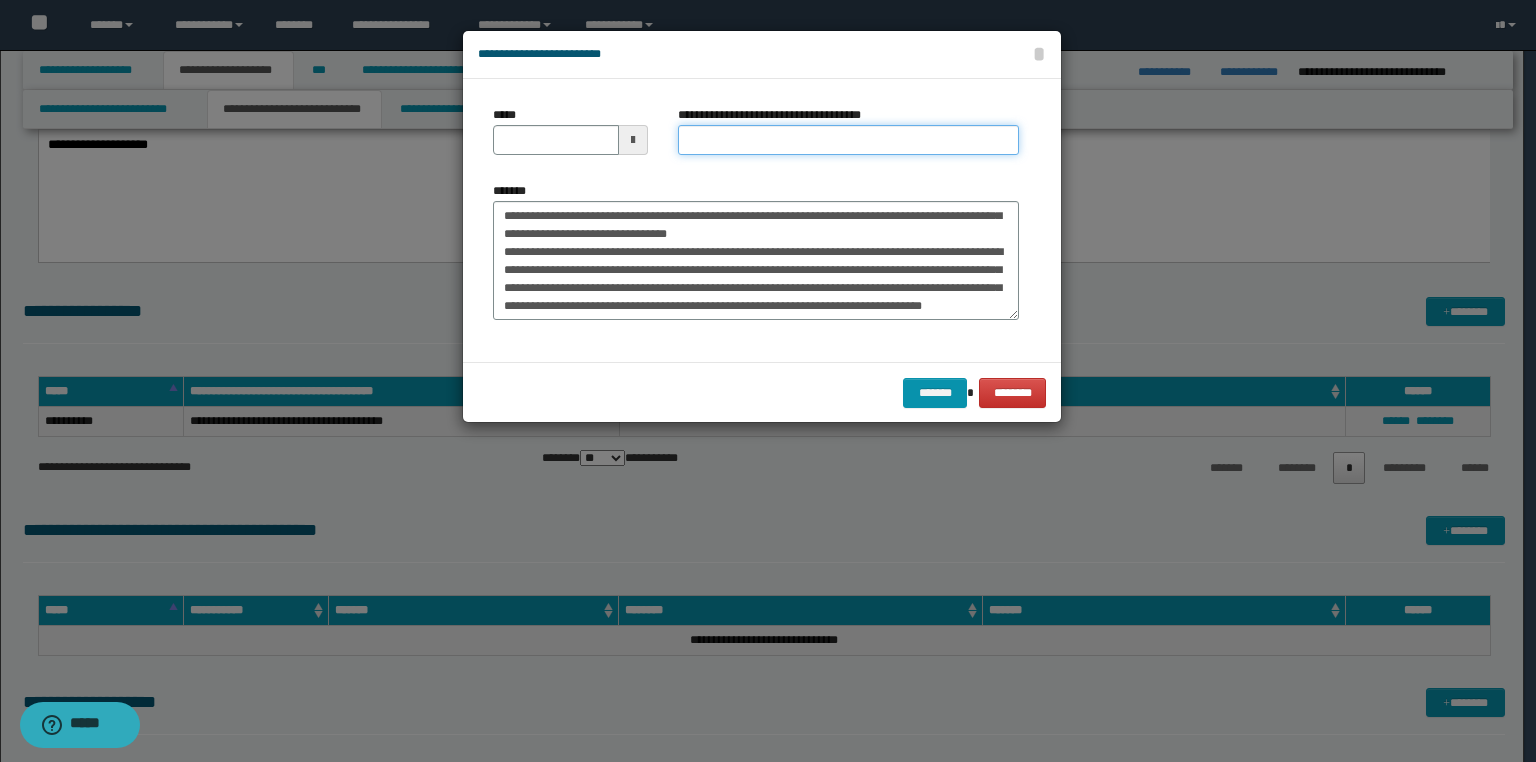 drag, startPoint x: 766, startPoint y: 127, endPoint x: 753, endPoint y: 139, distance: 17.691807 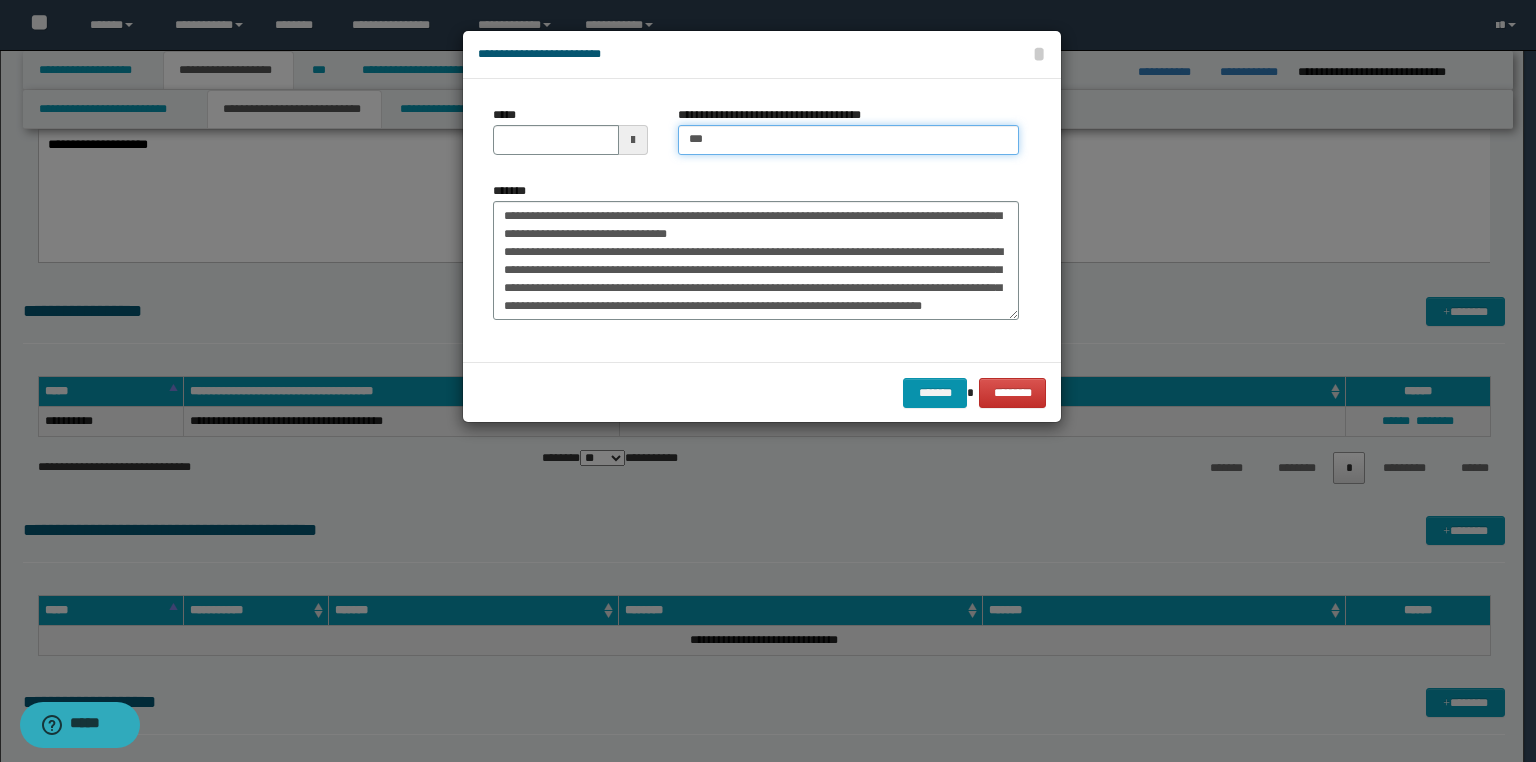 type on "**********" 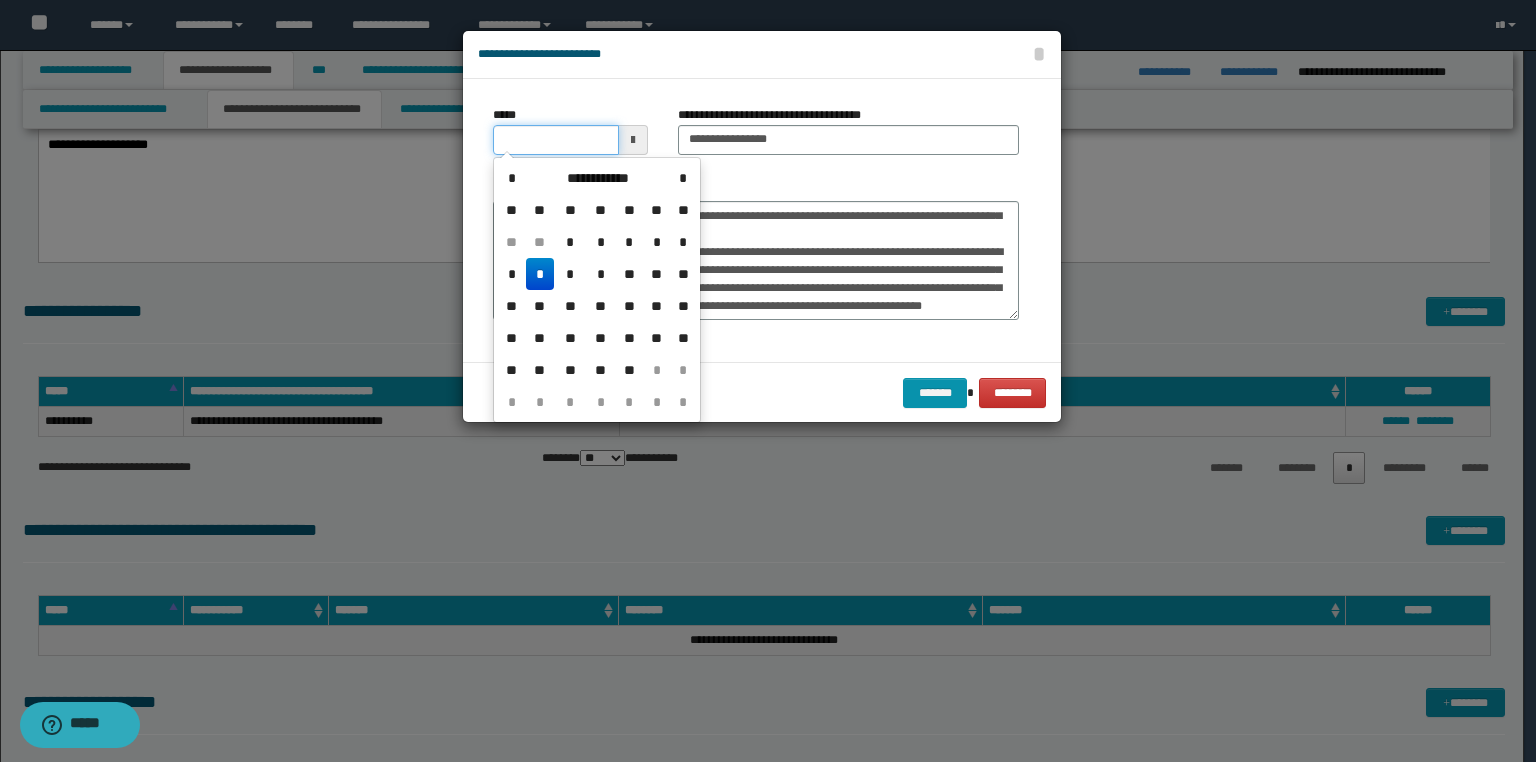 drag, startPoint x: 556, startPoint y: 144, endPoint x: 56, endPoint y: 223, distance: 506.2025 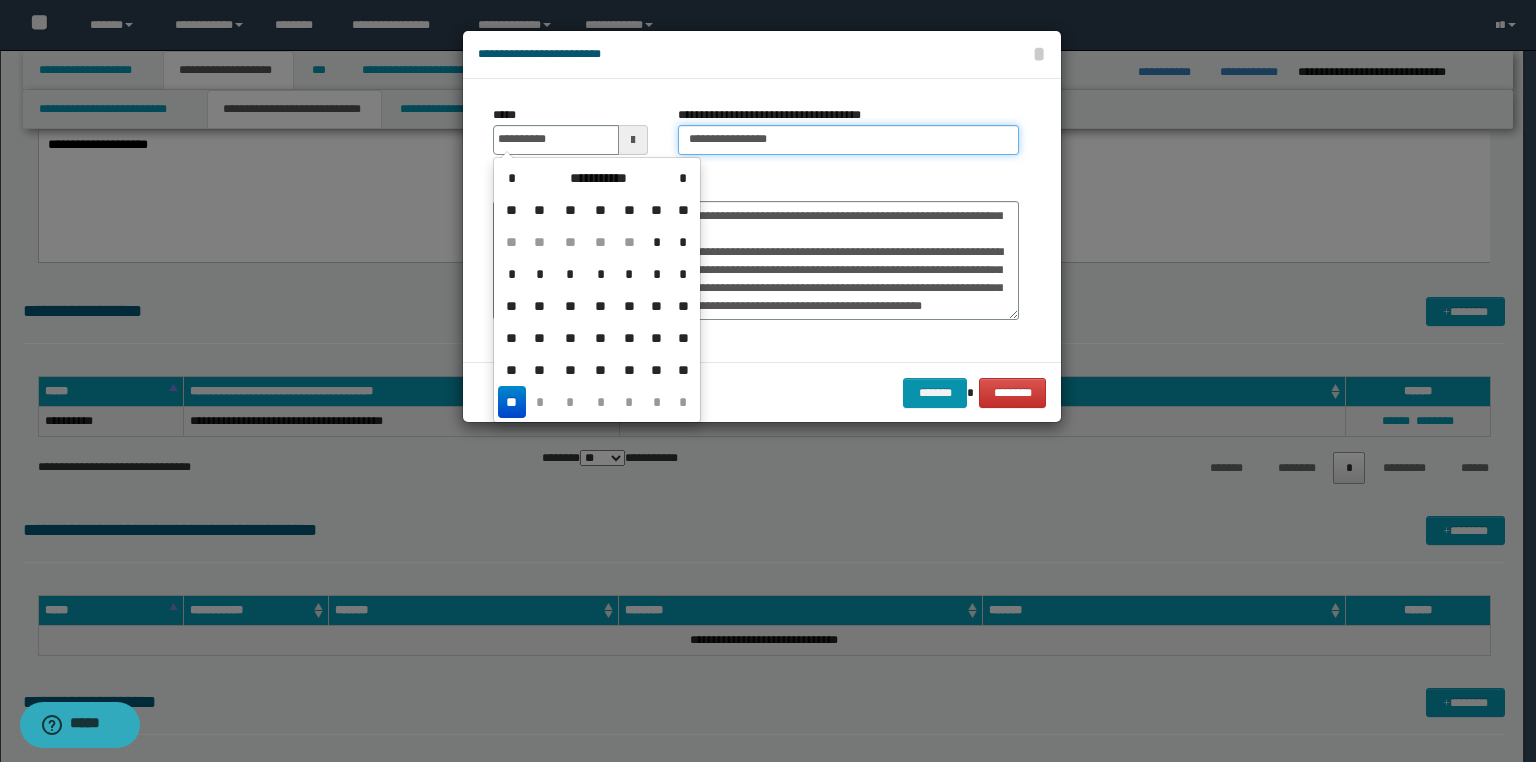 type on "**********" 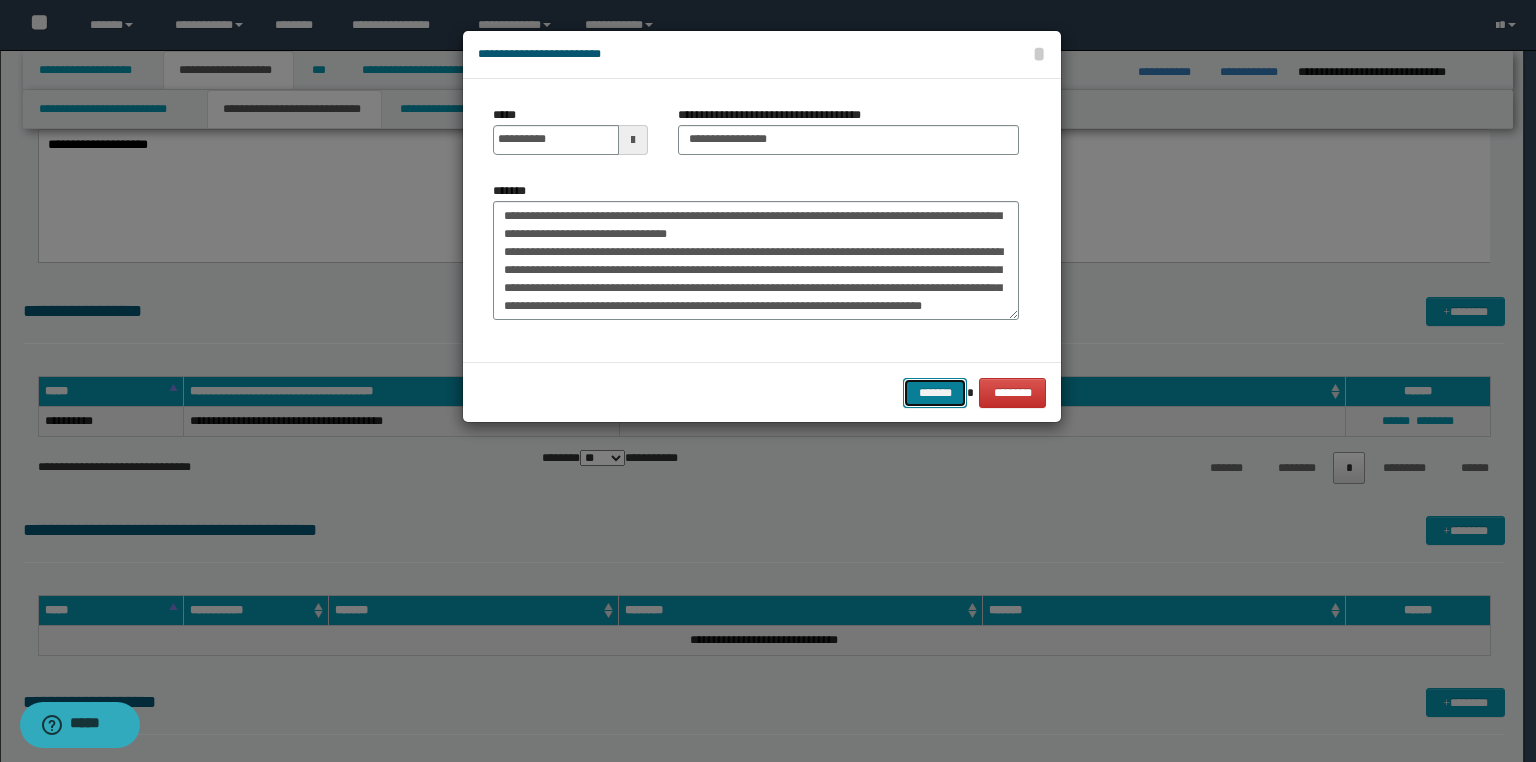 click on "*******" at bounding box center [935, 393] 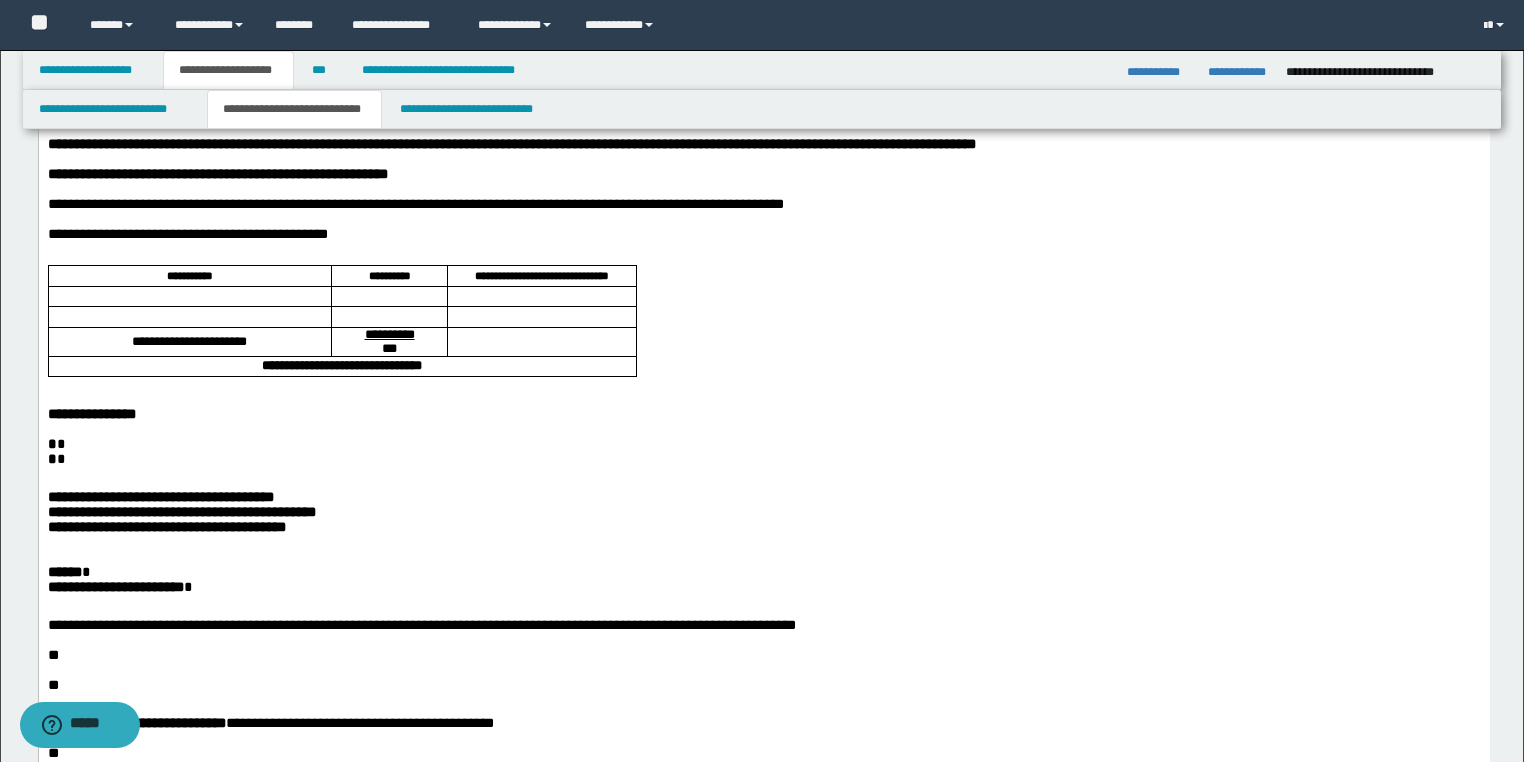 scroll, scrollTop: 400, scrollLeft: 0, axis: vertical 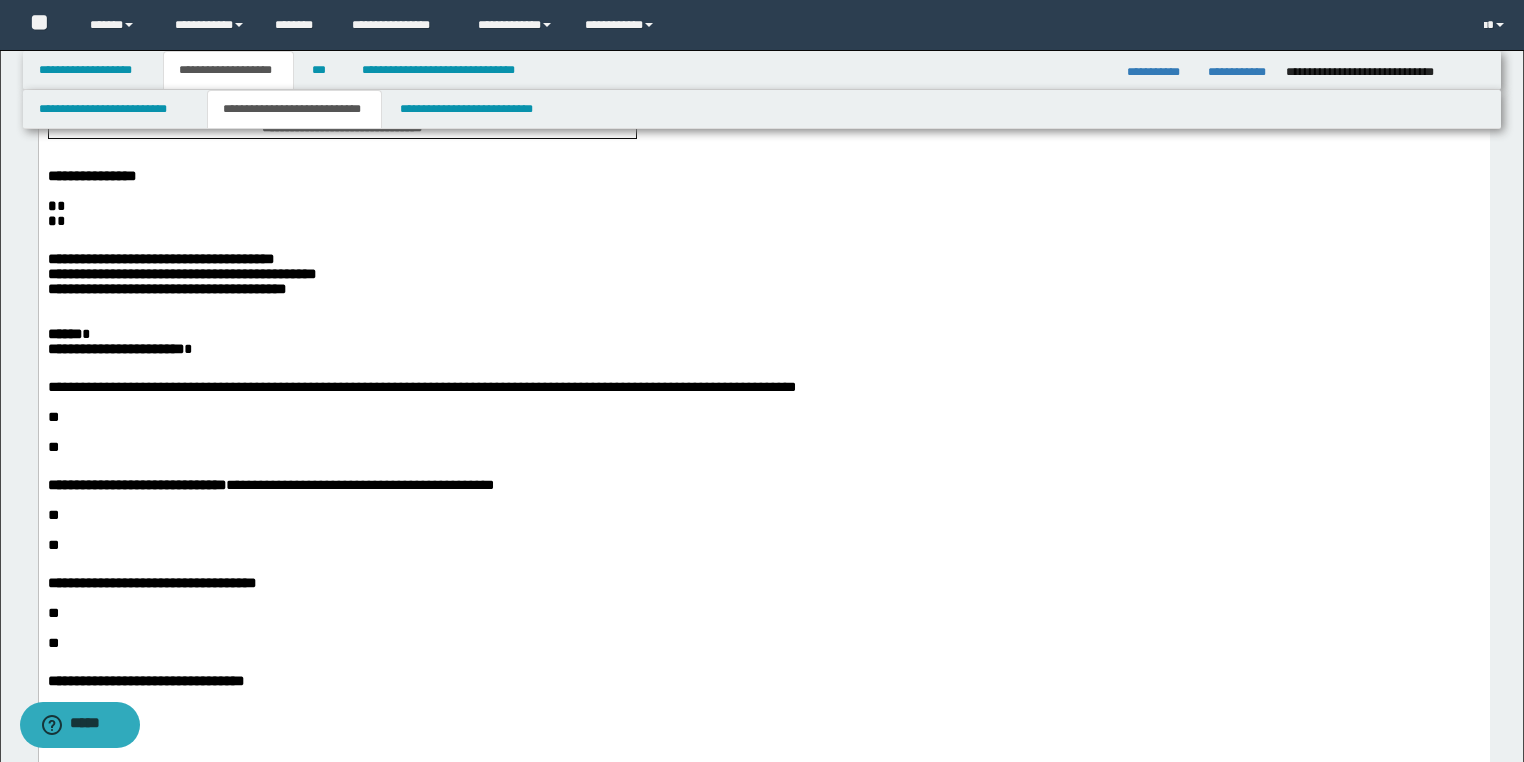 click on "**" at bounding box center (763, 417) 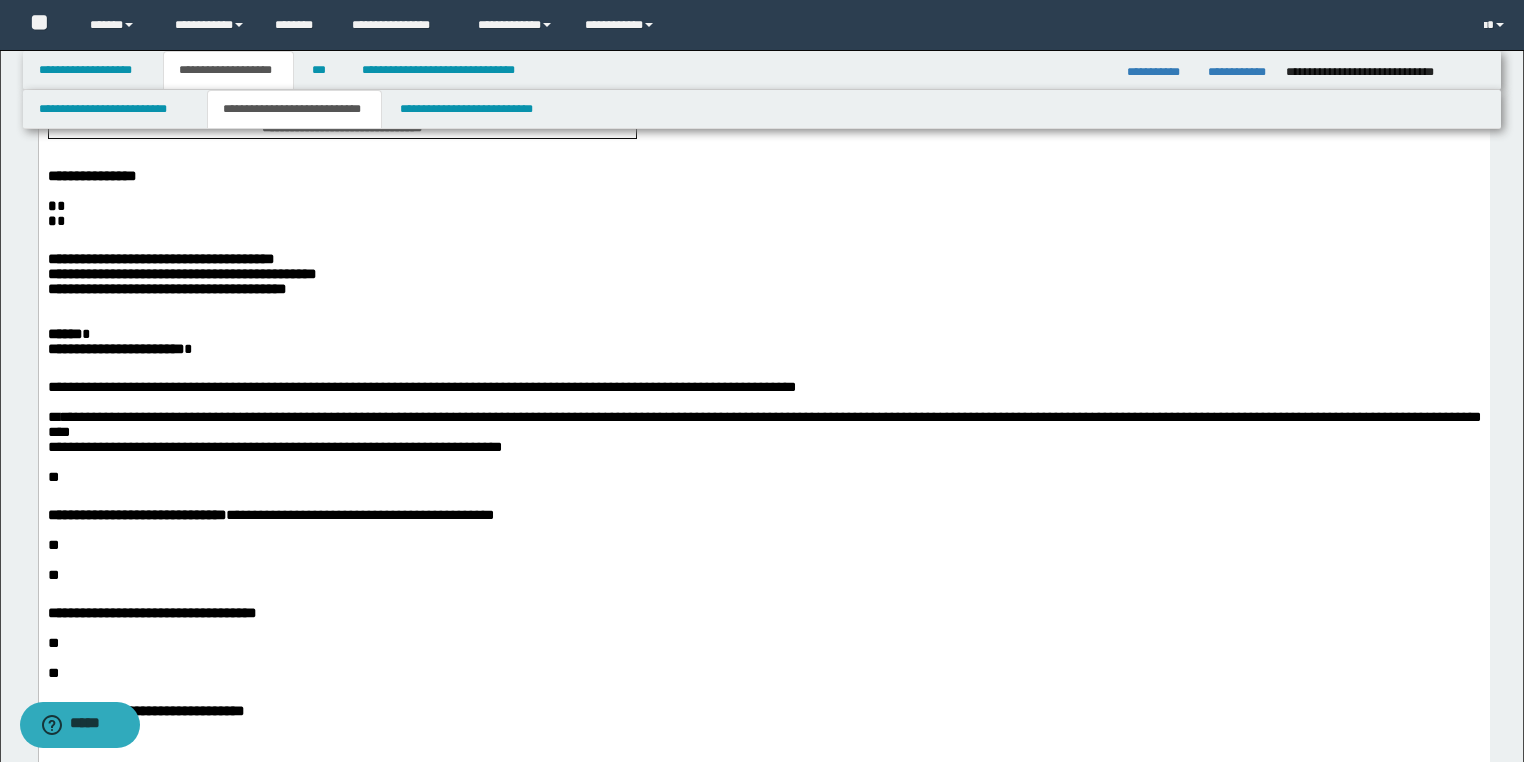 click on "**********" at bounding box center [763, 432] 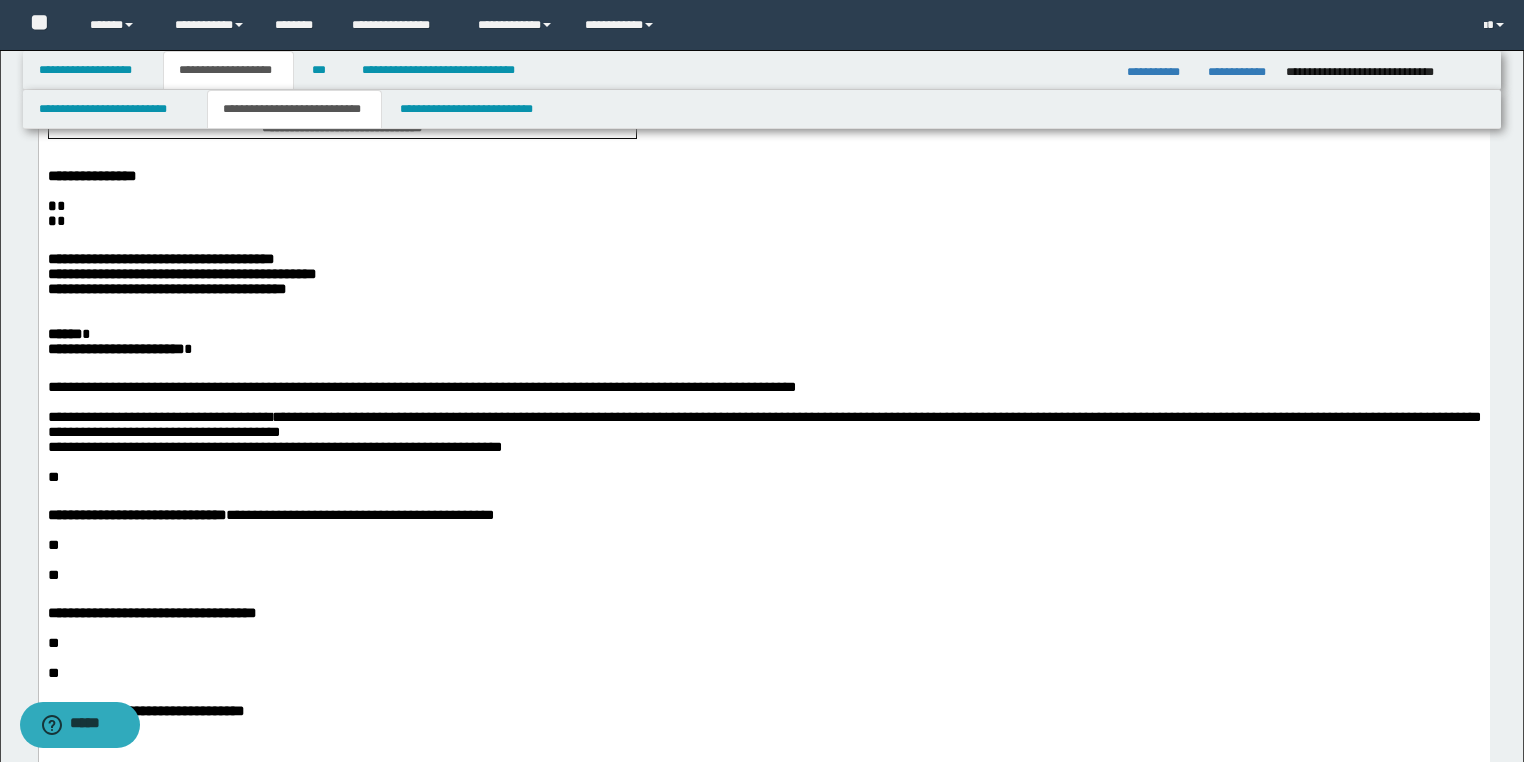 click on "**********" at bounding box center [763, 311] 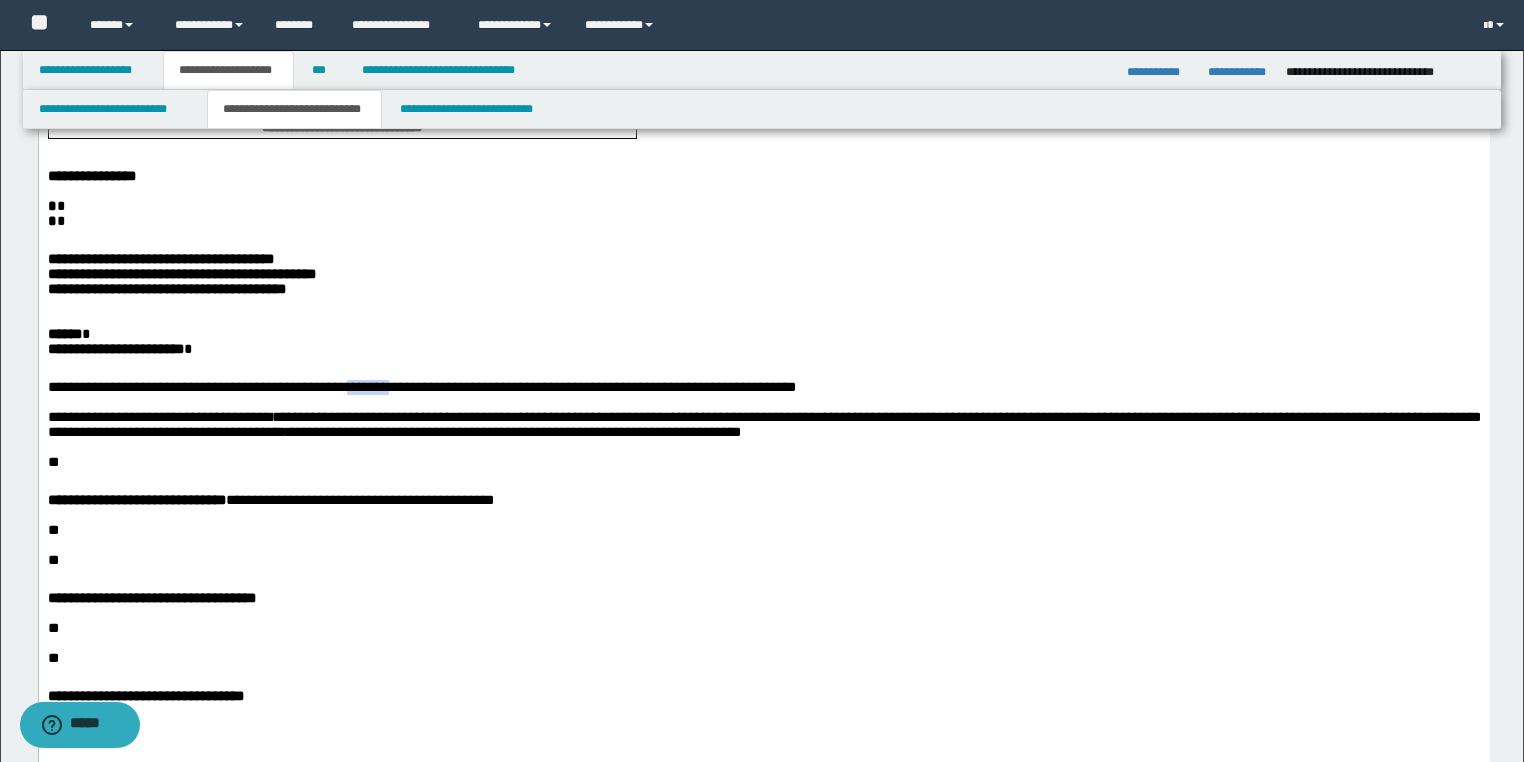 drag, startPoint x: 393, startPoint y: 445, endPoint x: 343, endPoint y: 446, distance: 50.01 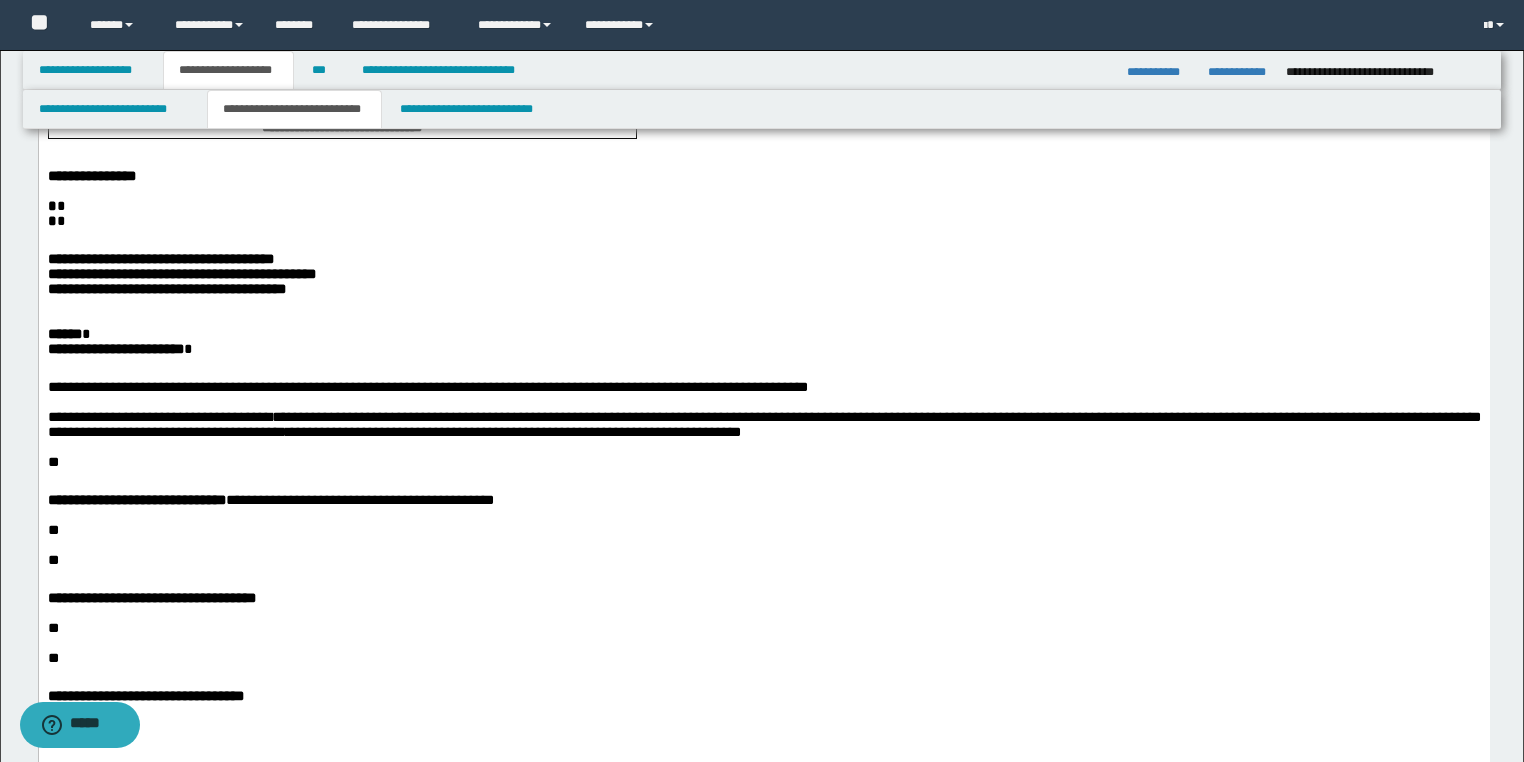 click on "**********" at bounding box center (763, 425) 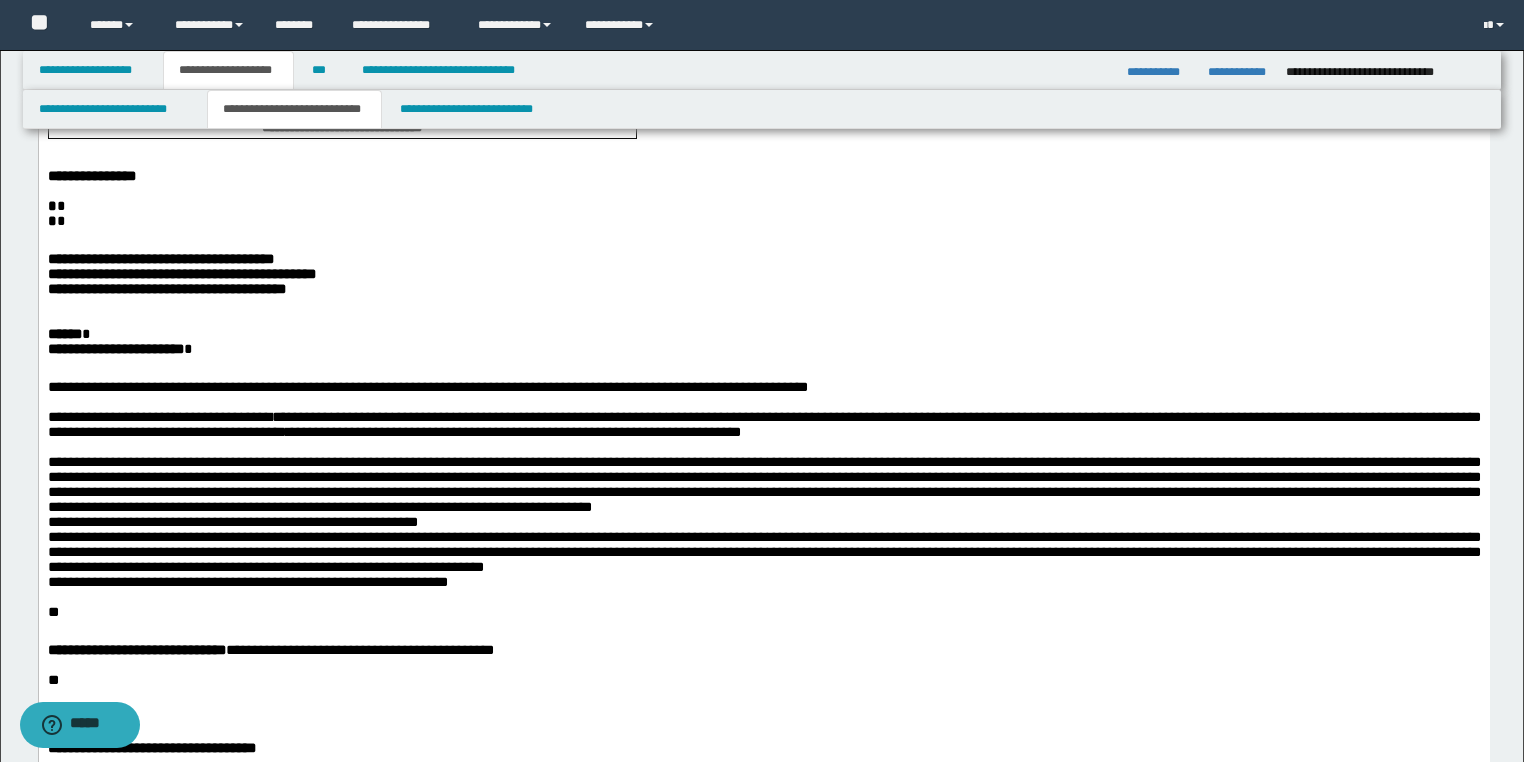 click on "**********" at bounding box center [763, 522] 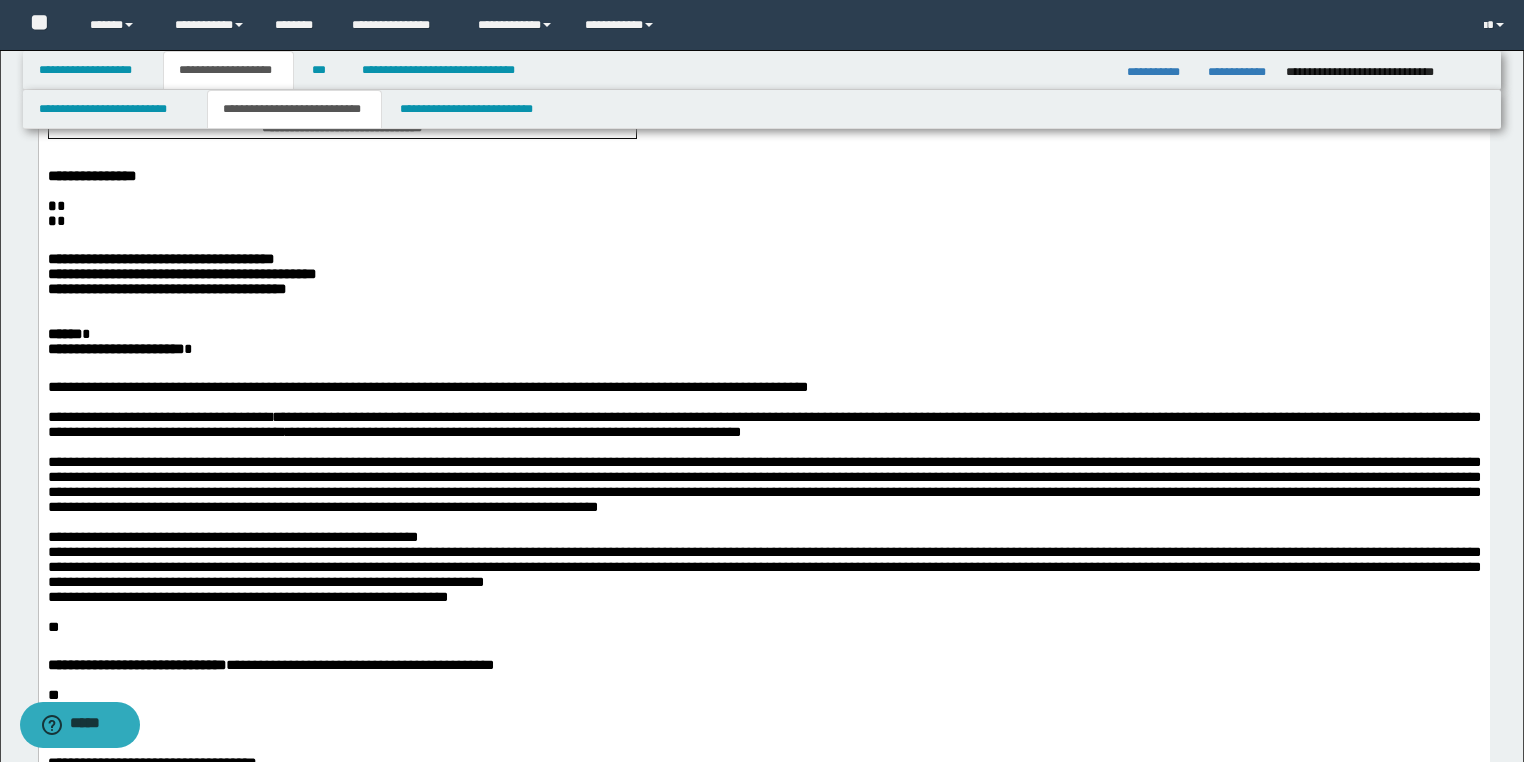 click on "**********" at bounding box center [763, 560] 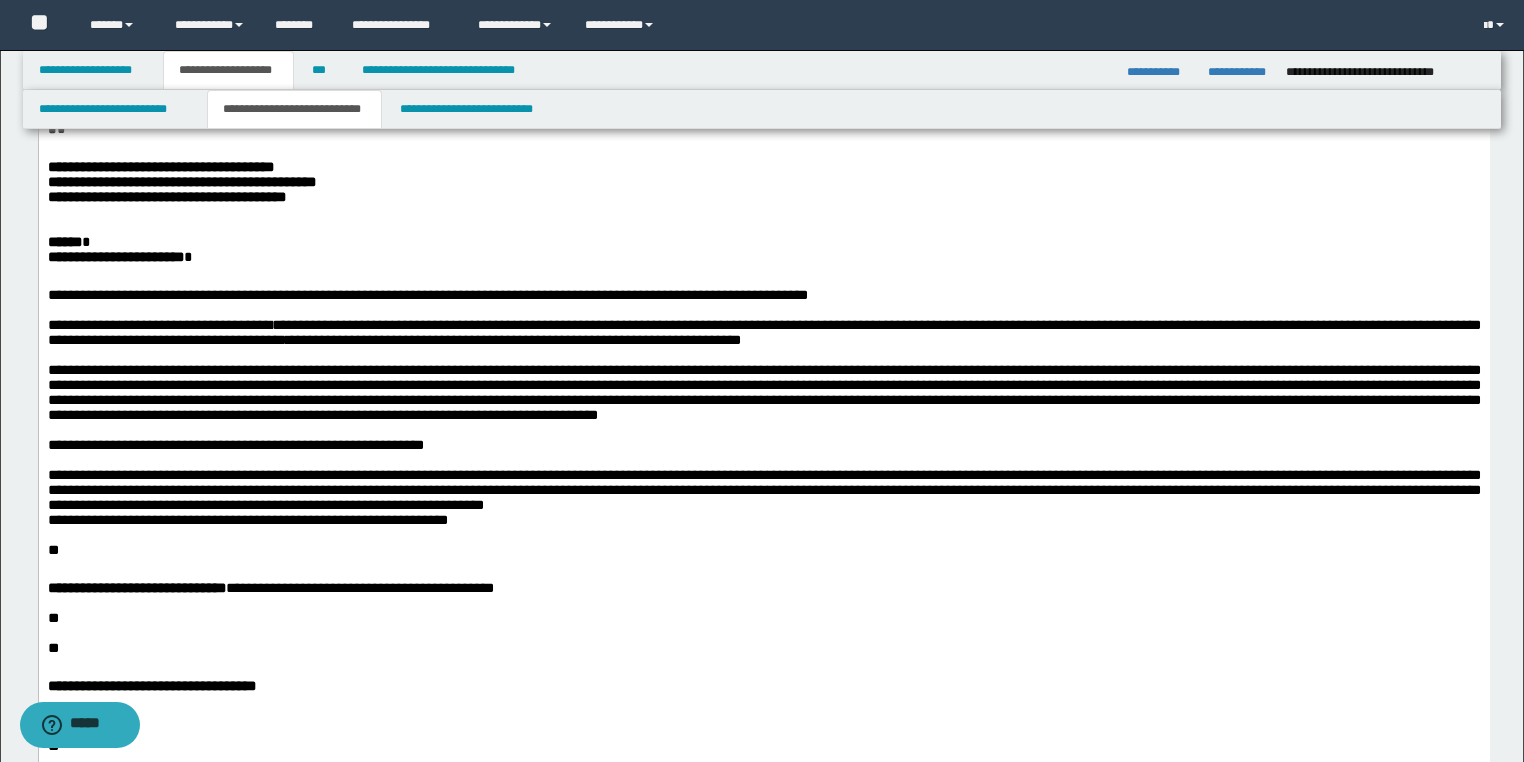 scroll, scrollTop: 640, scrollLeft: 0, axis: vertical 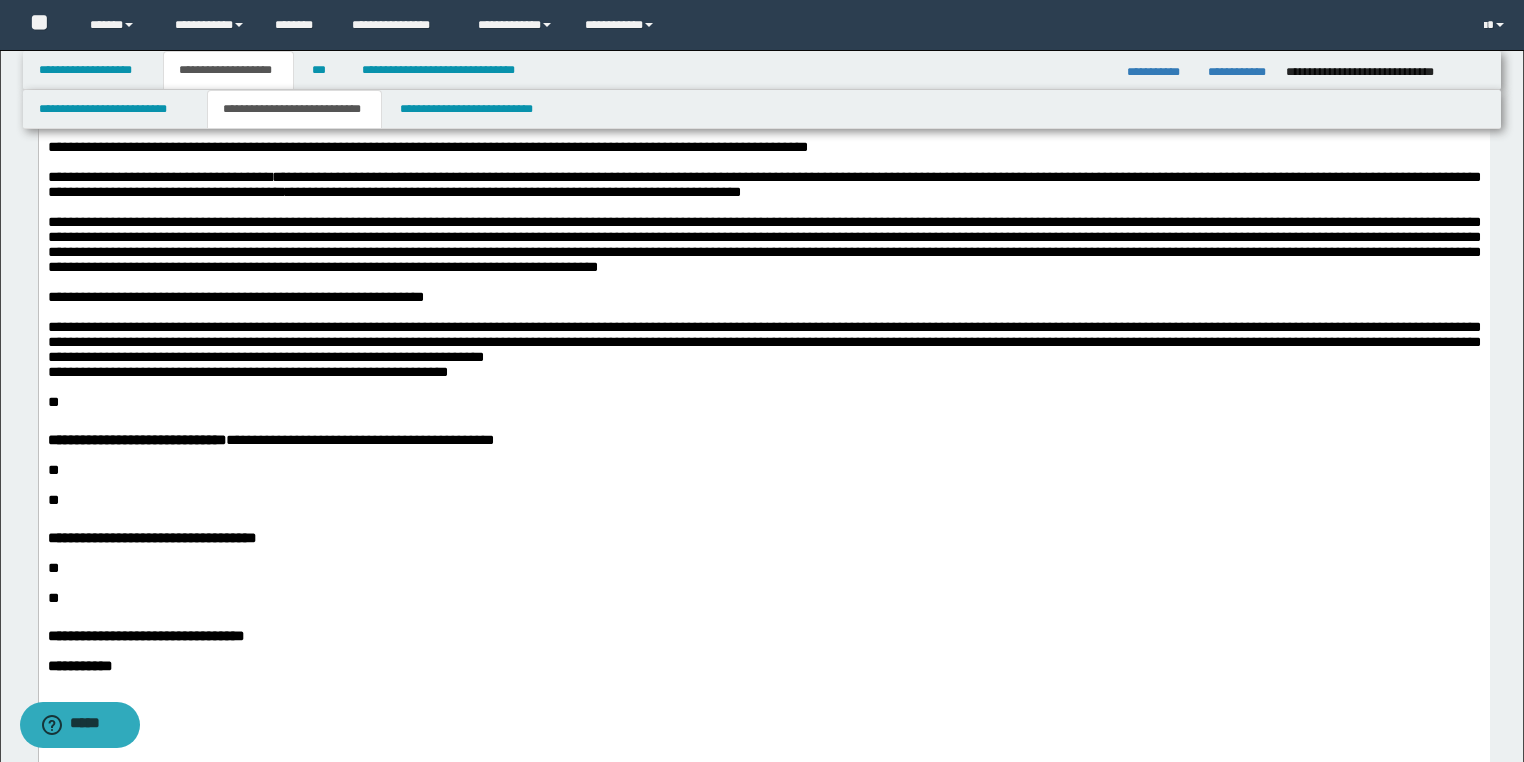 click on "**********" at bounding box center (763, 342) 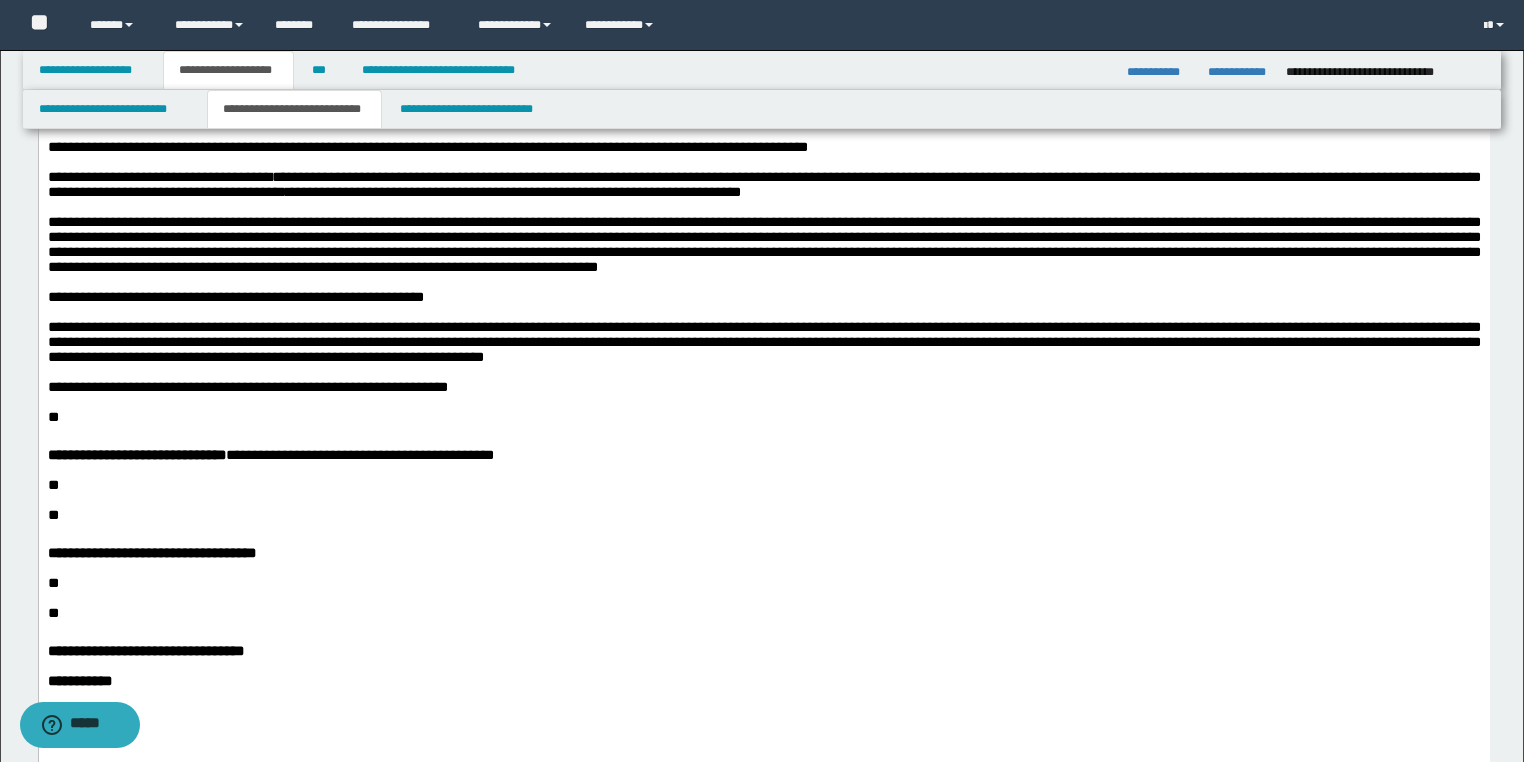 click on "**********" at bounding box center (763, 380) 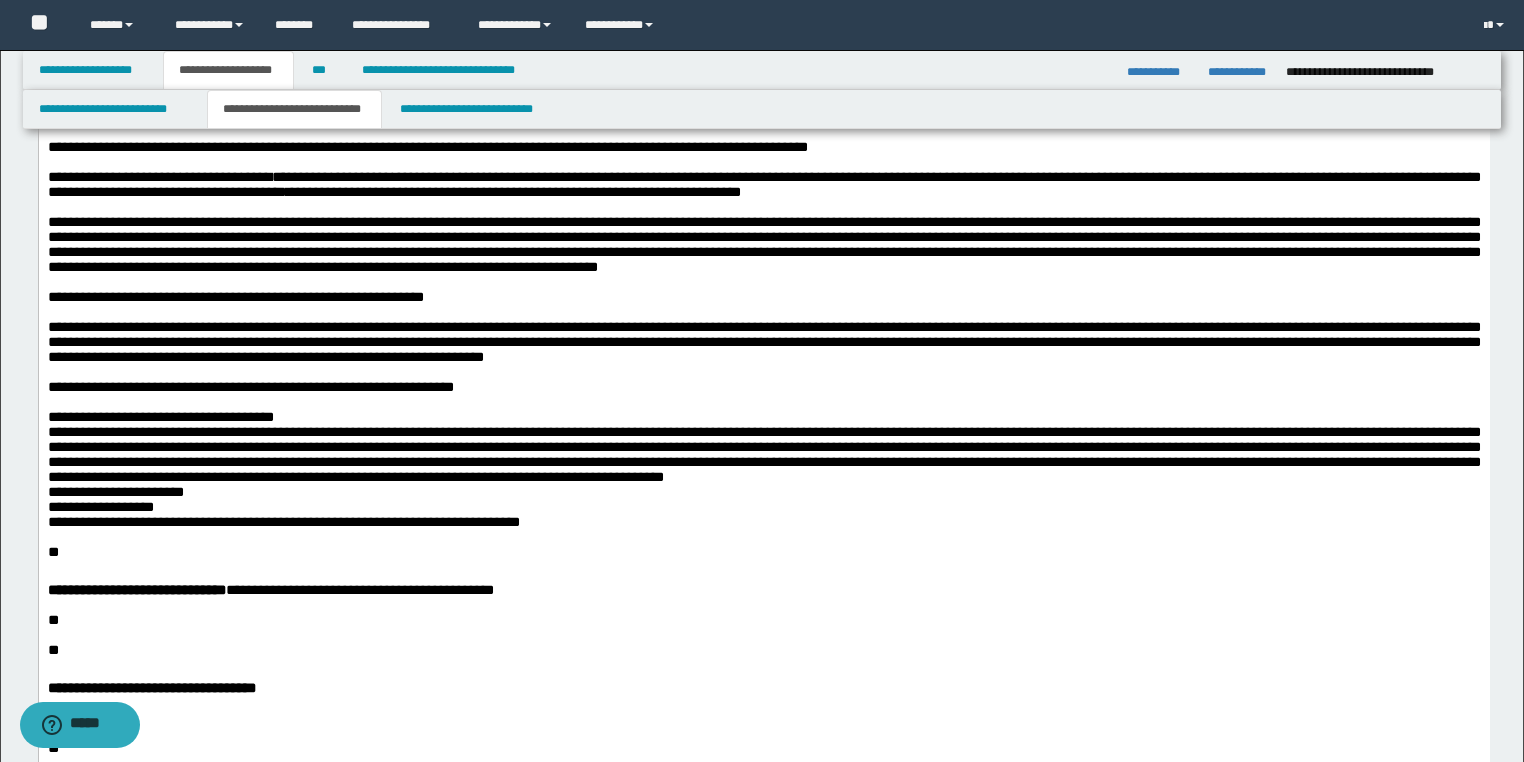 click on "**********" at bounding box center (763, 229) 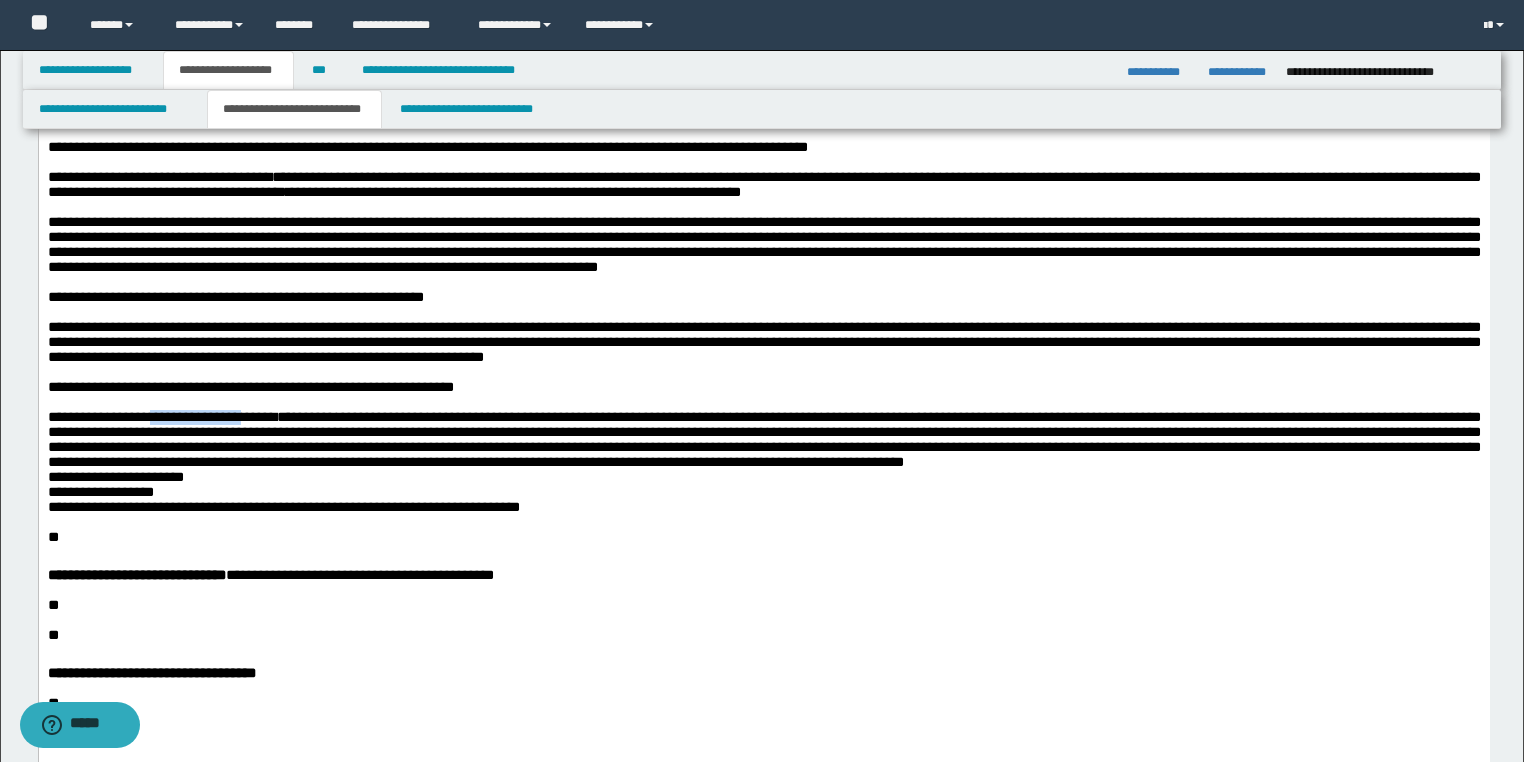 drag, startPoint x: 244, startPoint y: 512, endPoint x: 157, endPoint y: 510, distance: 87.02299 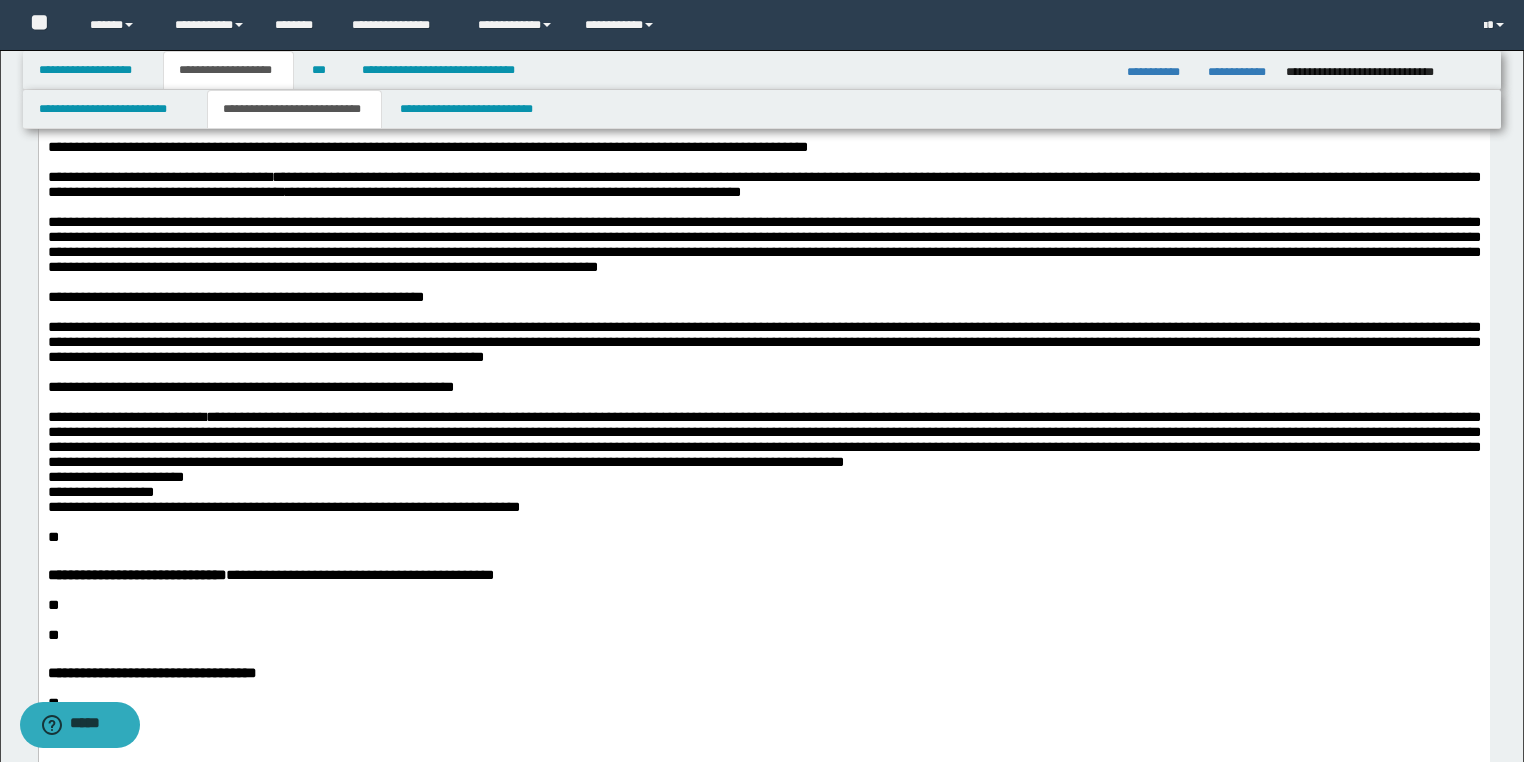 click on "**********" at bounding box center [763, 462] 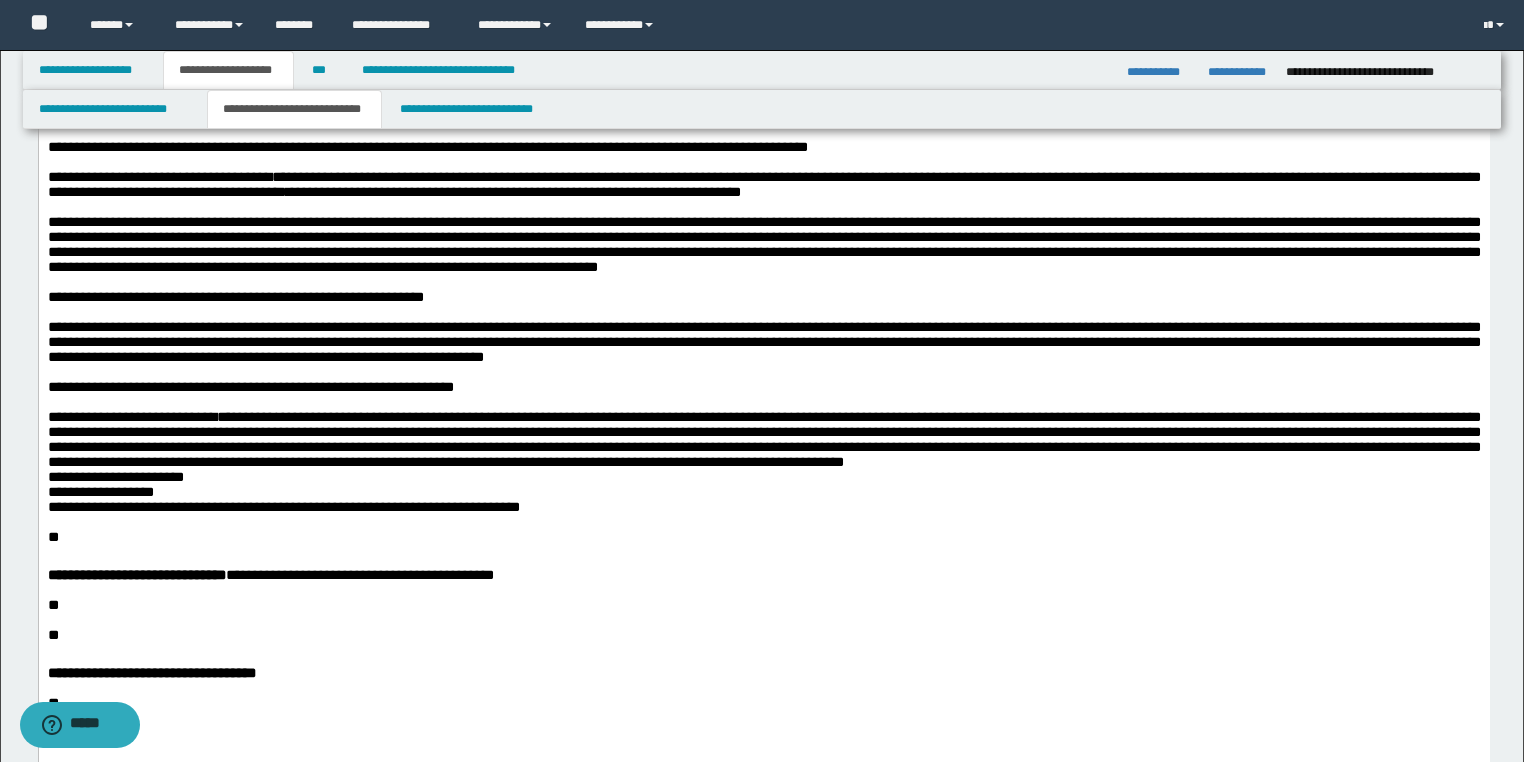 click on "**********" at bounding box center [763, 462] 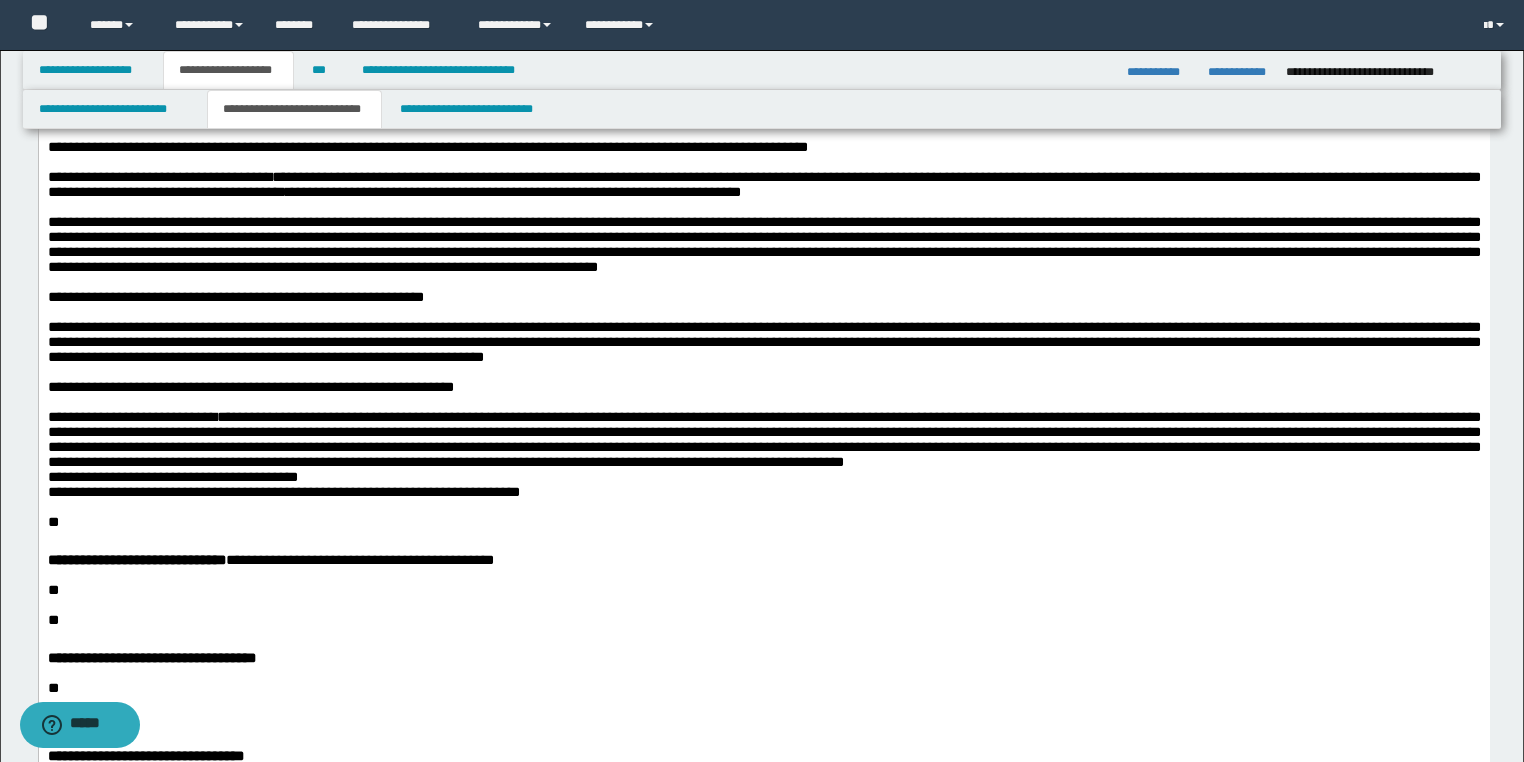 click on "**********" at bounding box center (763, 454) 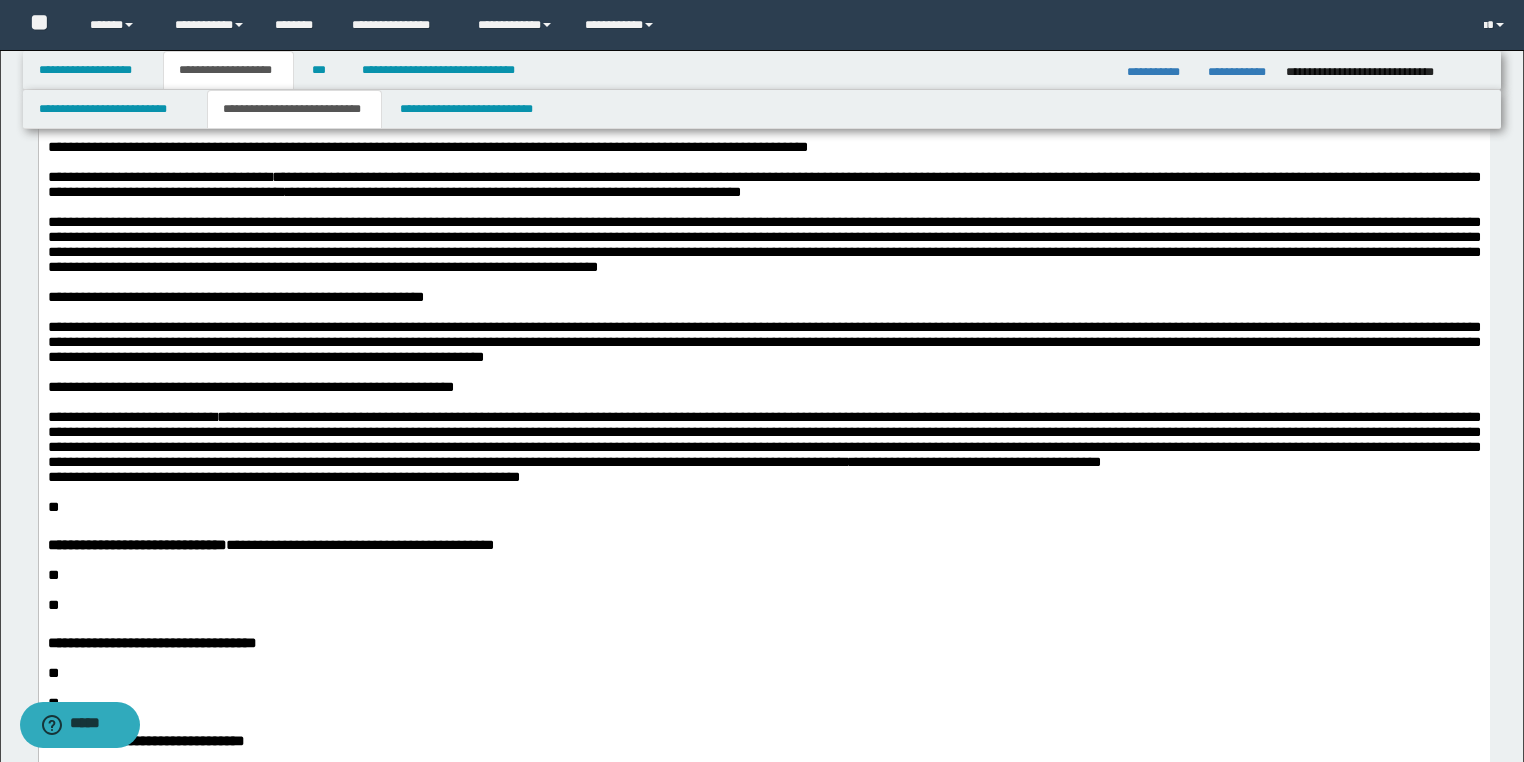 click on "**********" at bounding box center [763, 447] 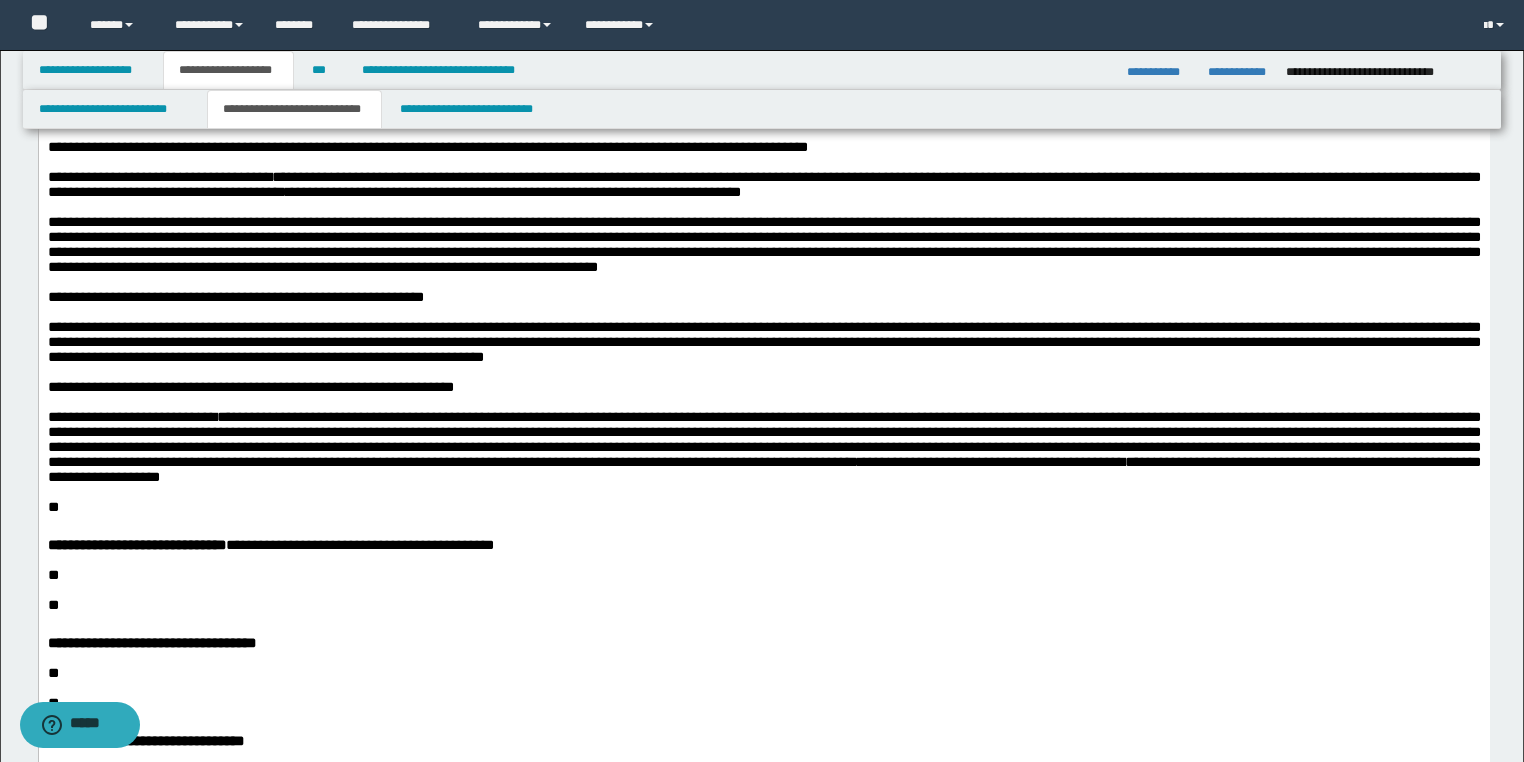 click on "**********" at bounding box center (763, 447) 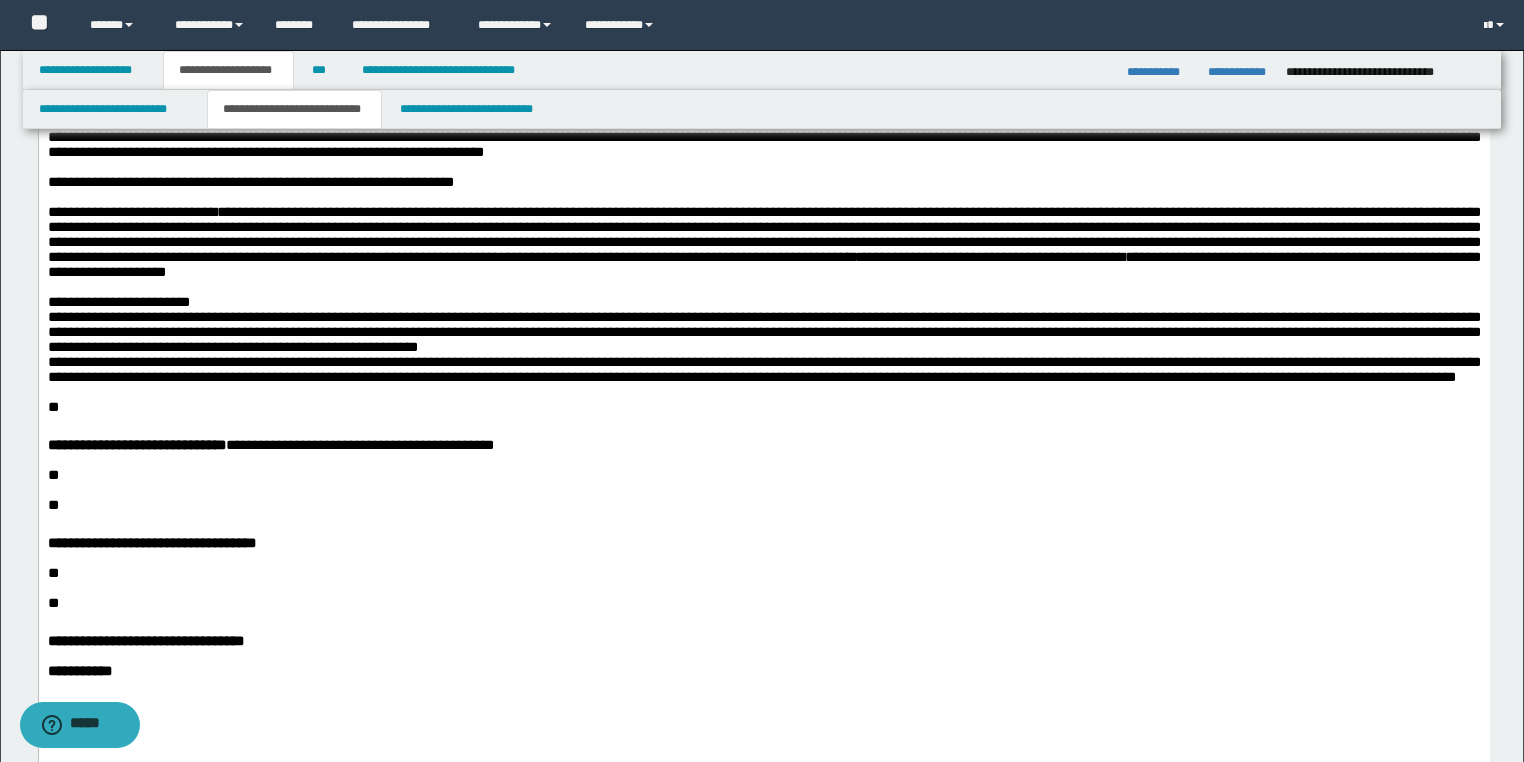 scroll, scrollTop: 880, scrollLeft: 0, axis: vertical 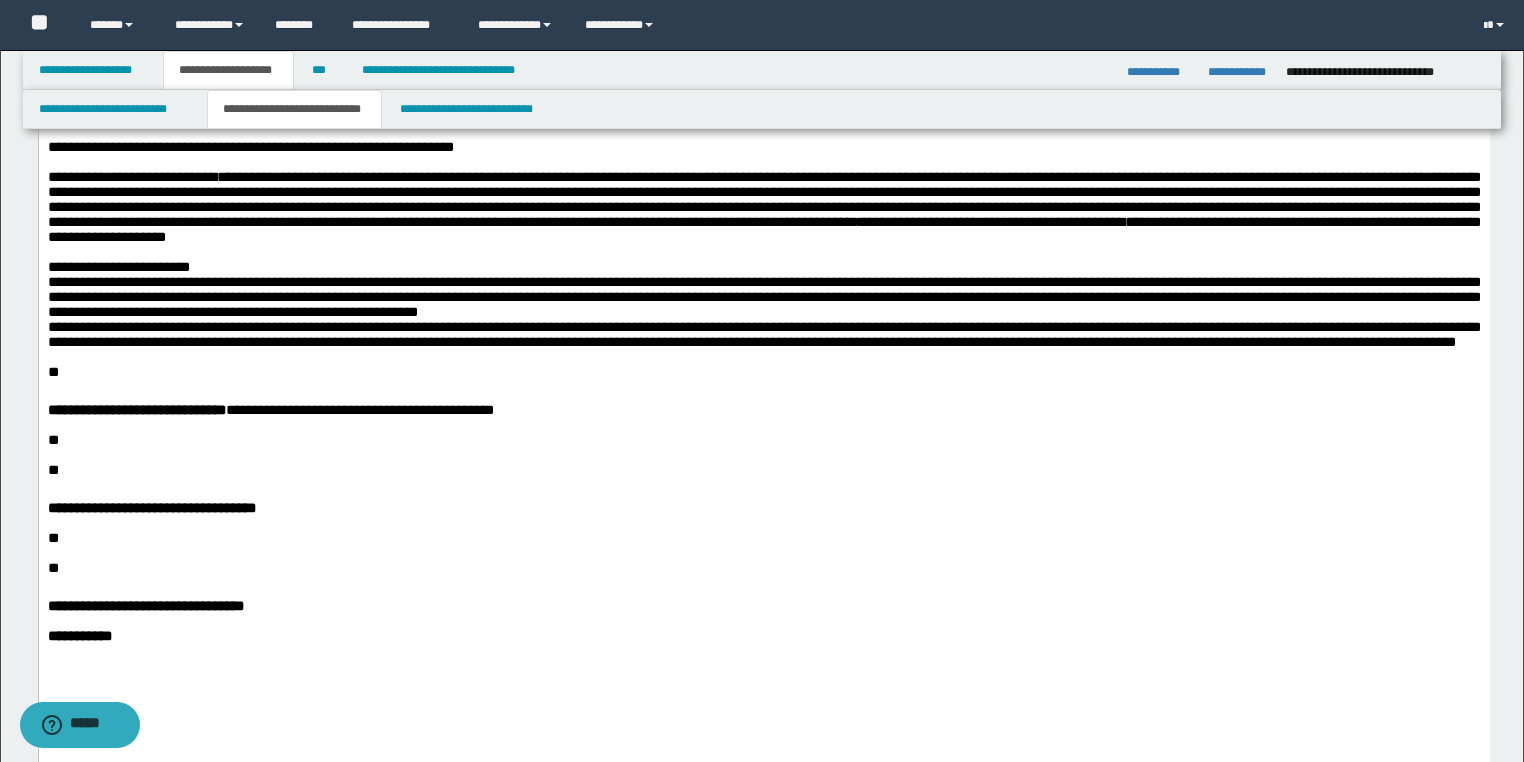 click on "**********" at bounding box center (763, 304) 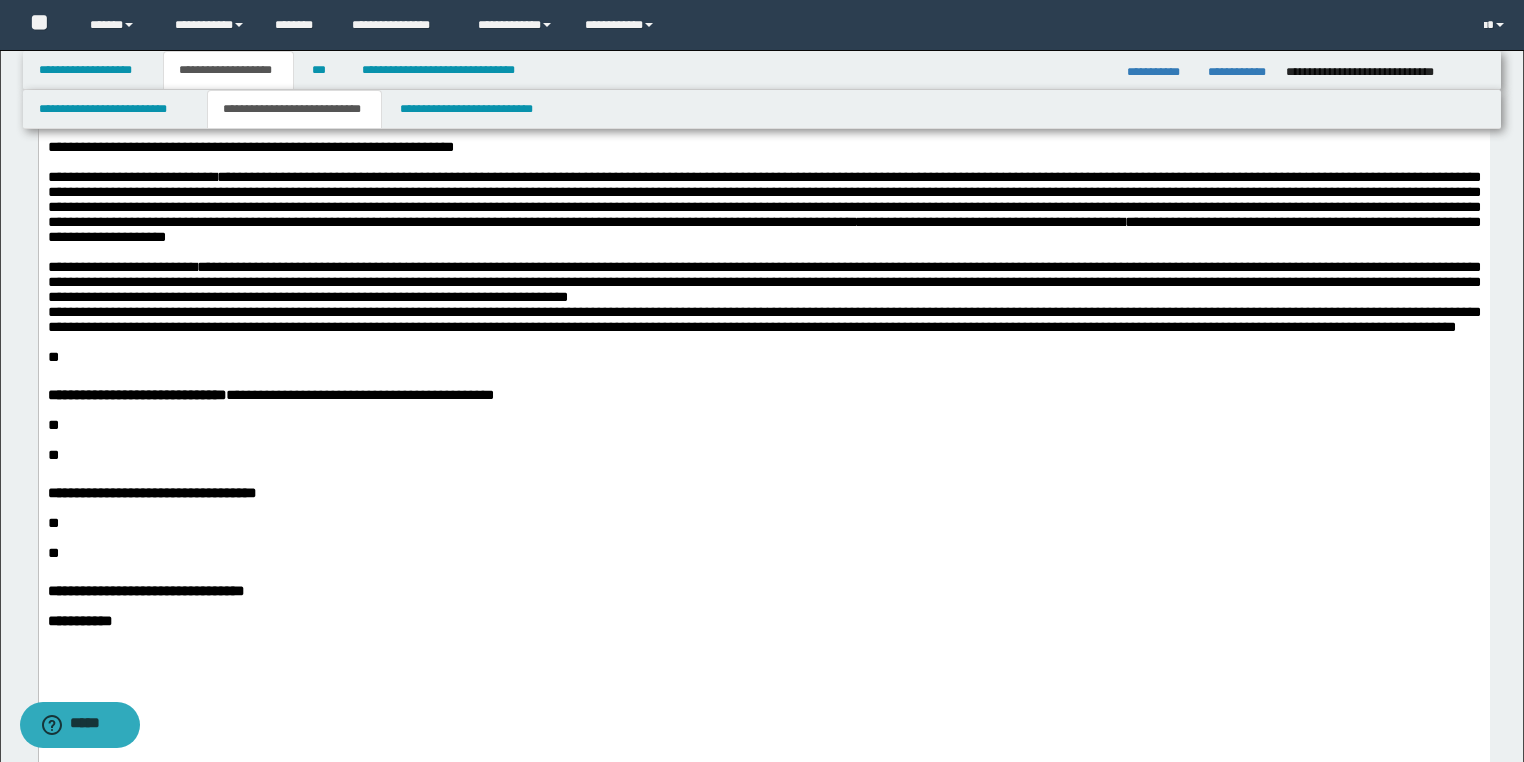 click on "**********" at bounding box center (763, 297) 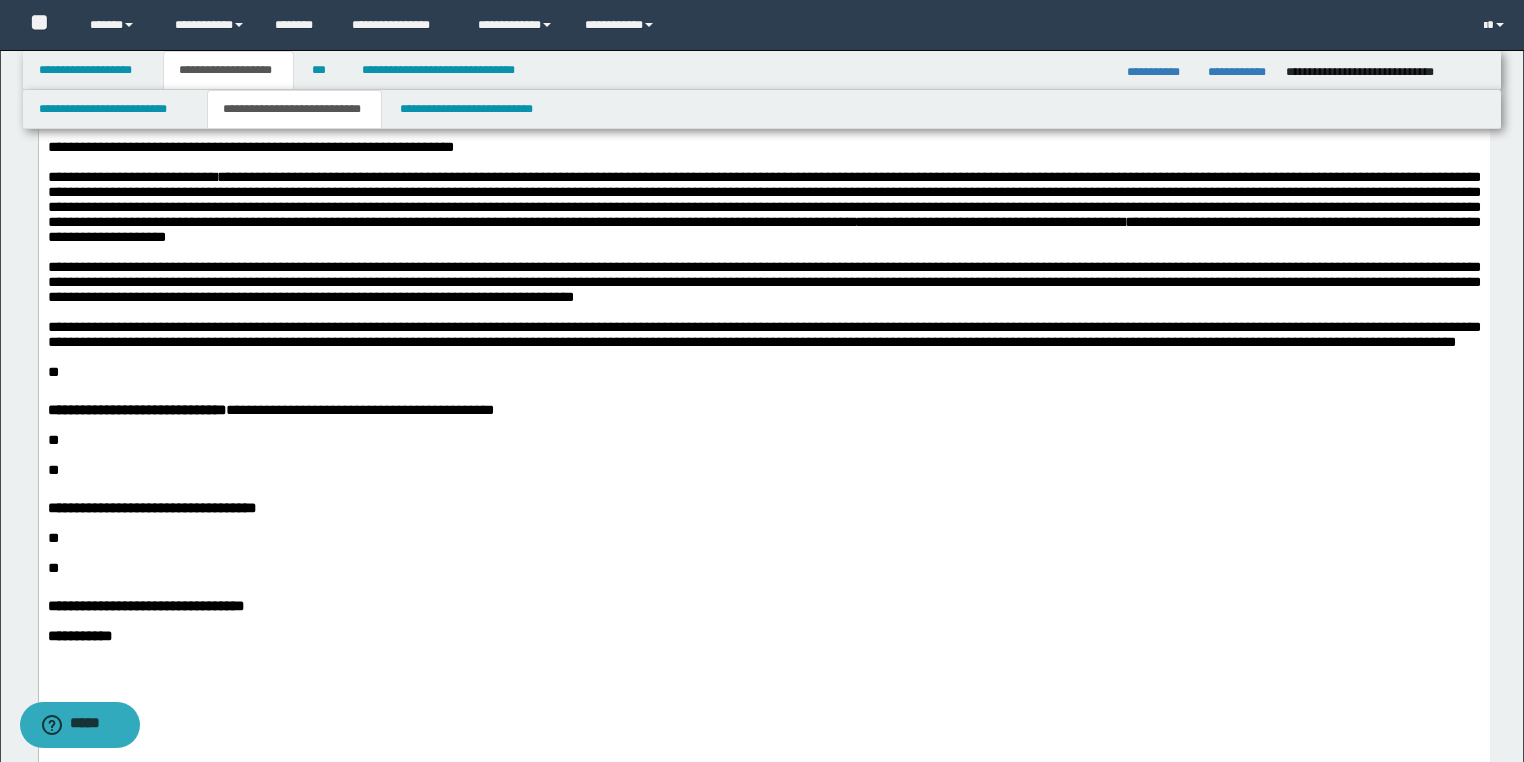 click on "**" at bounding box center [52, 372] 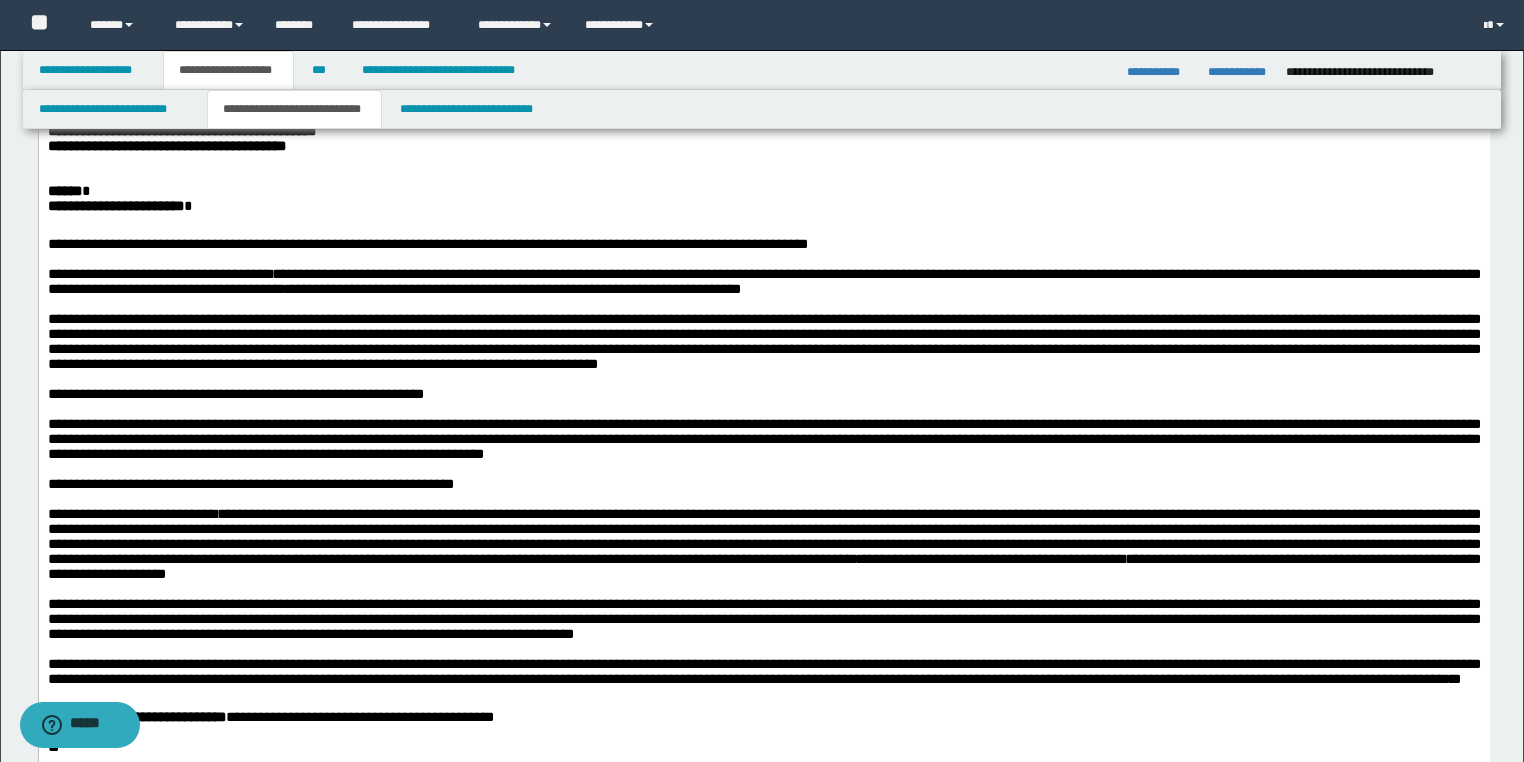 scroll, scrollTop: 400, scrollLeft: 0, axis: vertical 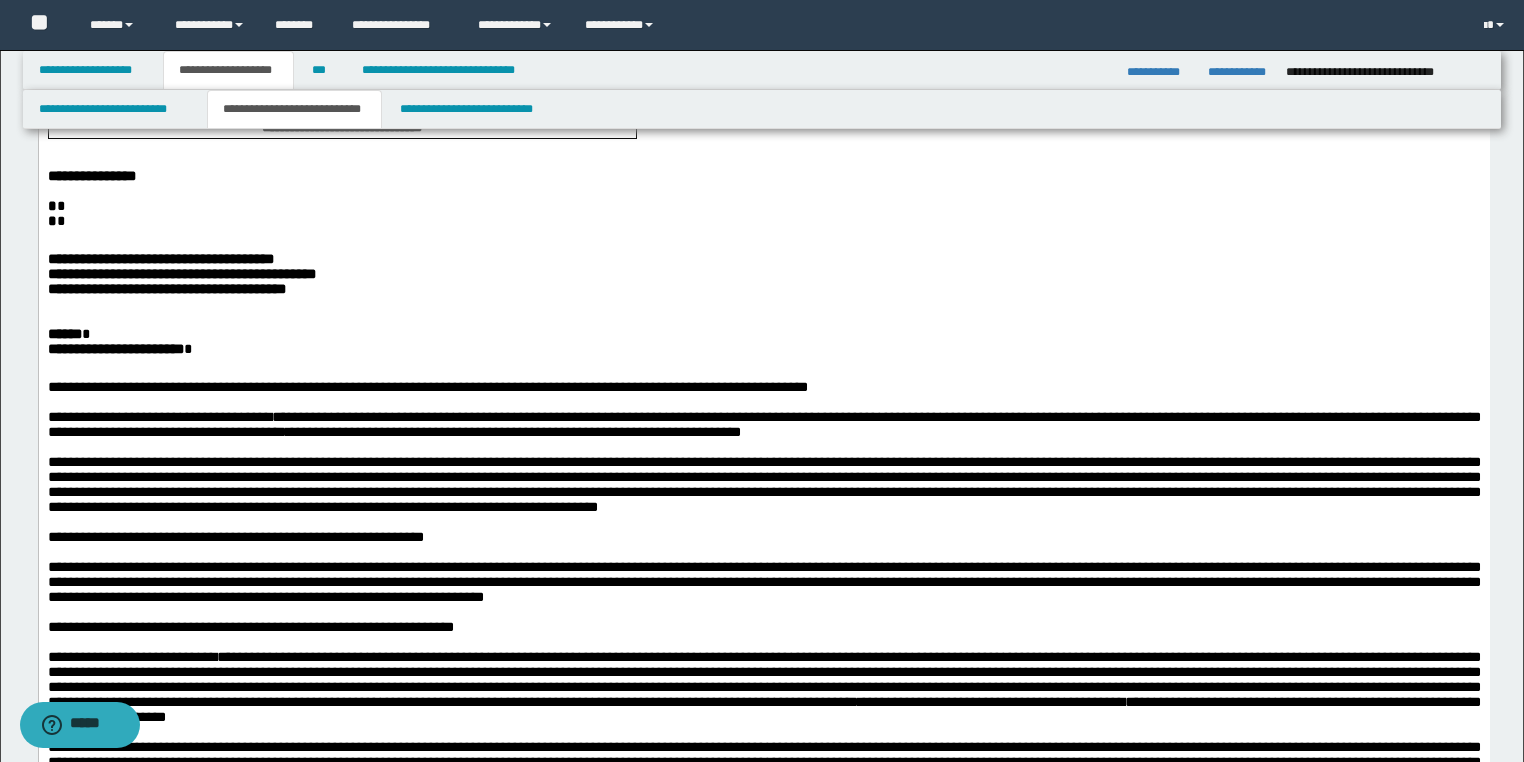 click on "* *" at bounding box center [763, 206] 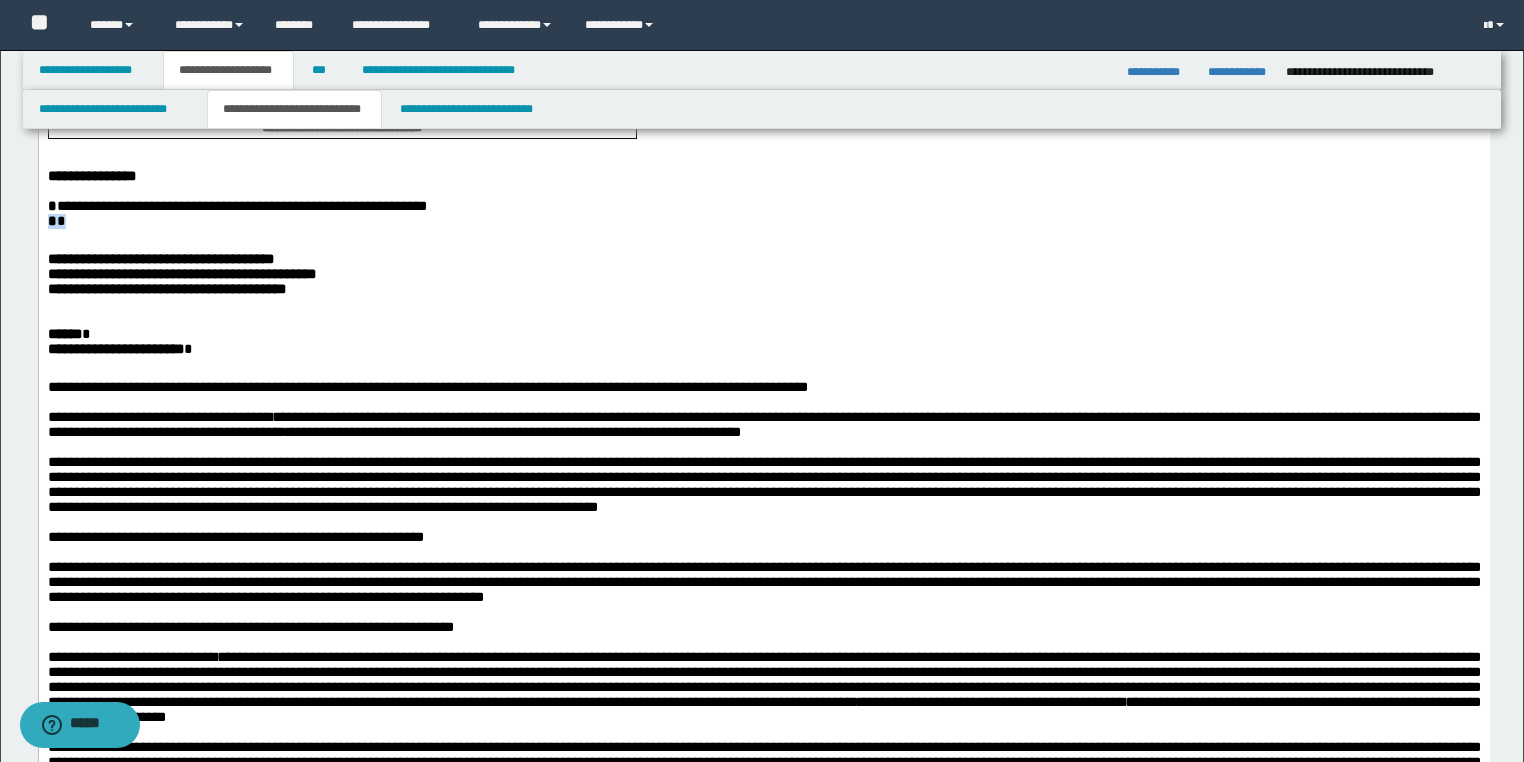drag, startPoint x: 98, startPoint y: 269, endPoint x: 62, endPoint y: 99, distance: 173.76996 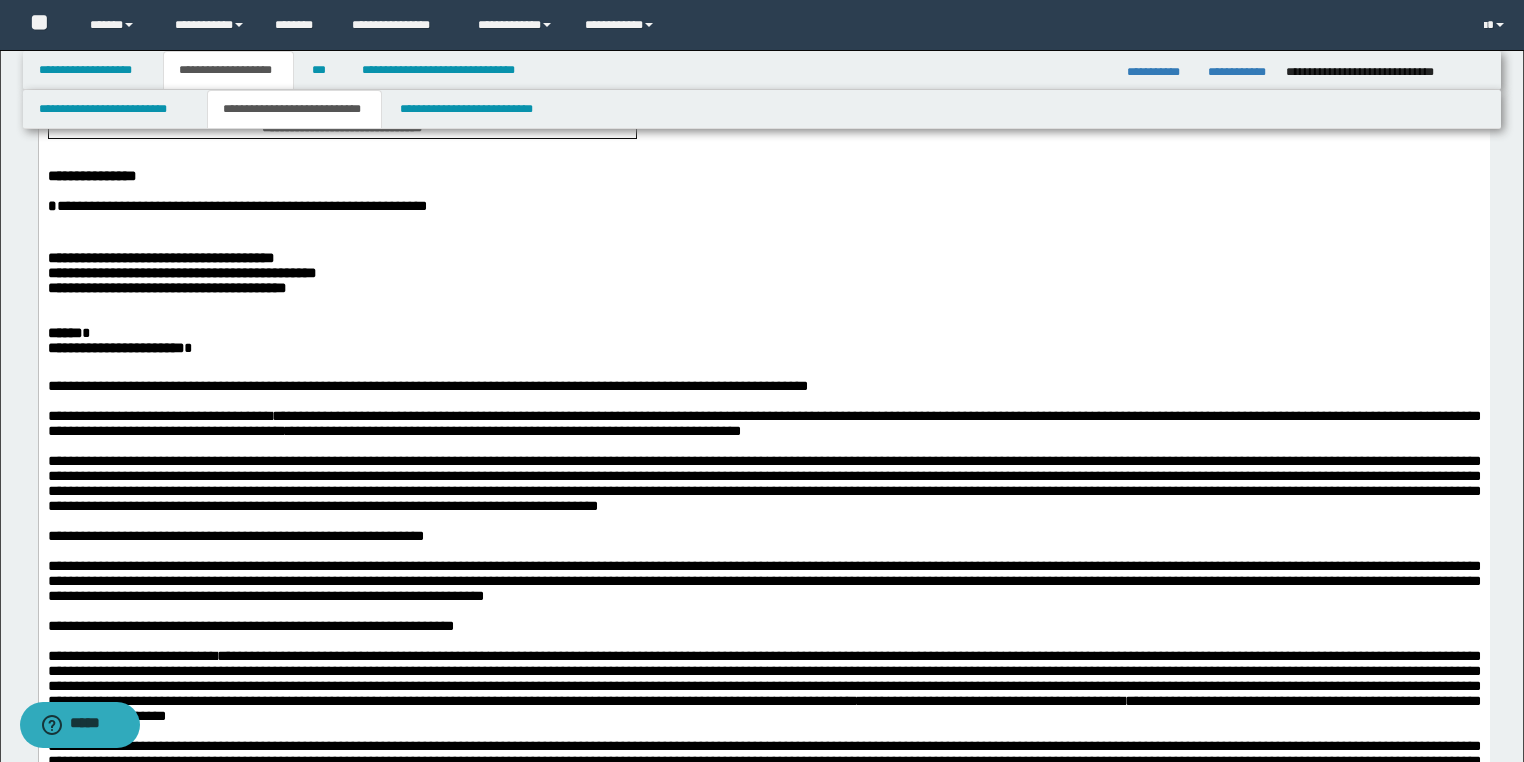 click at bounding box center [763, 235] 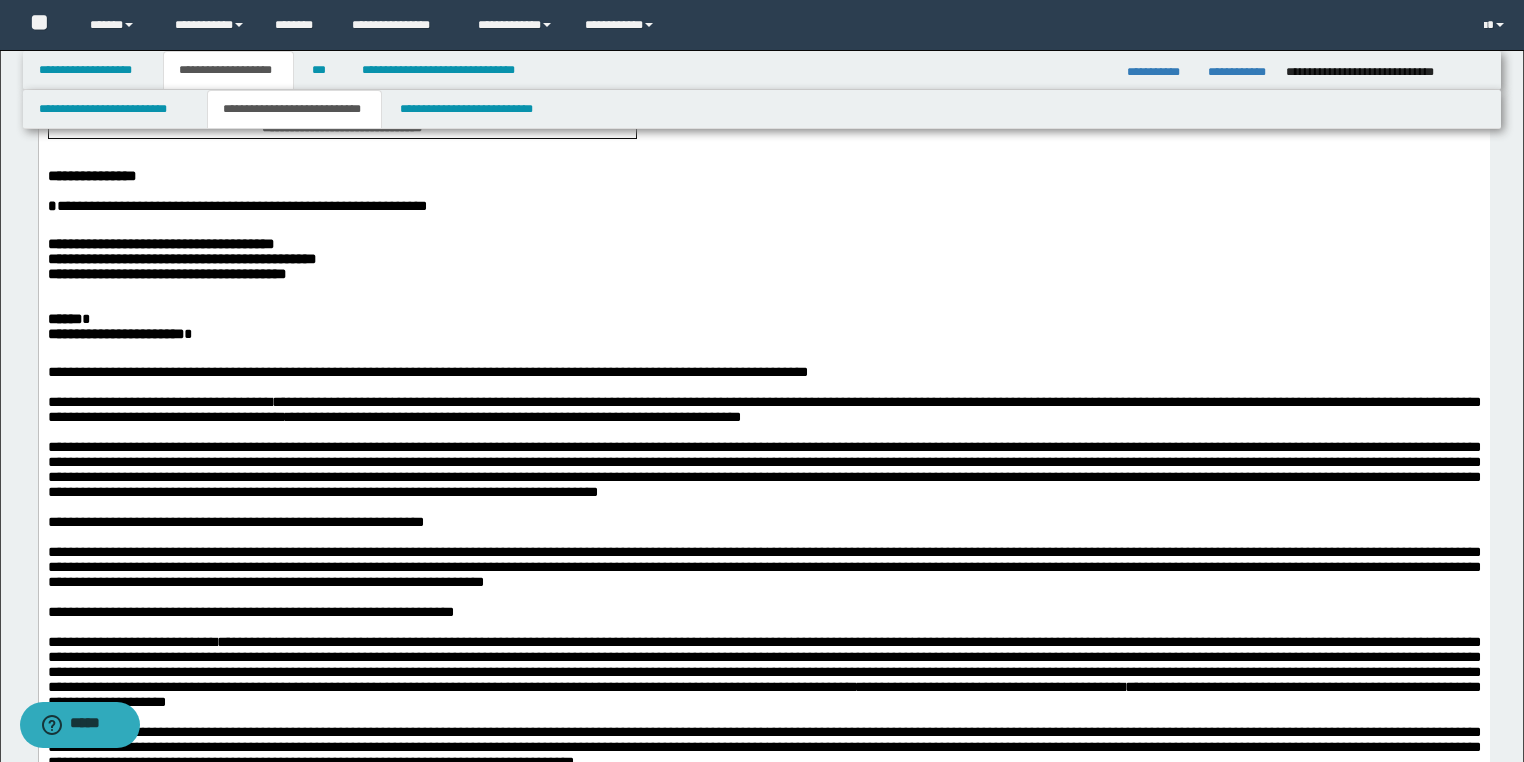 click on "**********" at bounding box center [166, 274] 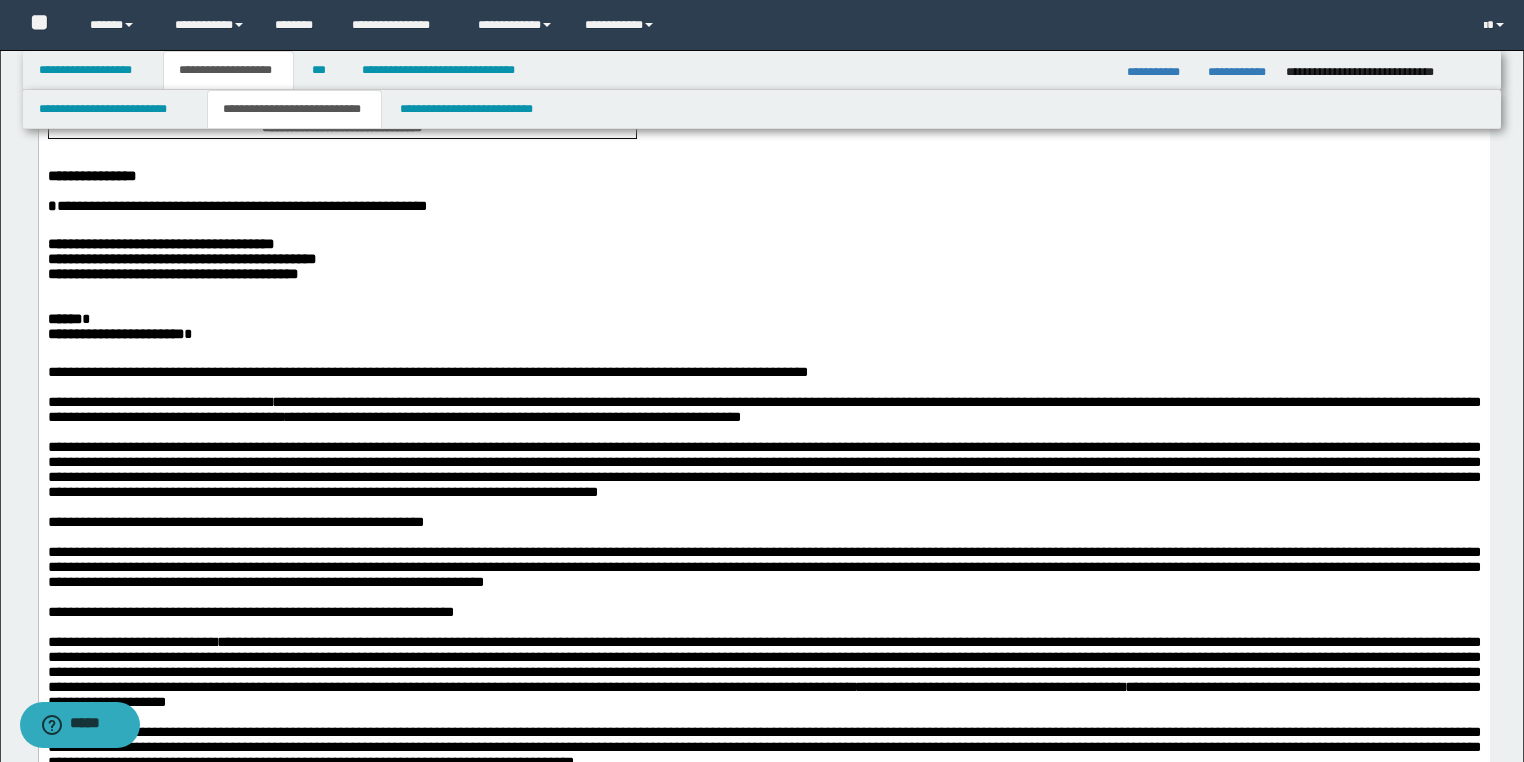 click at bounding box center (763, 304) 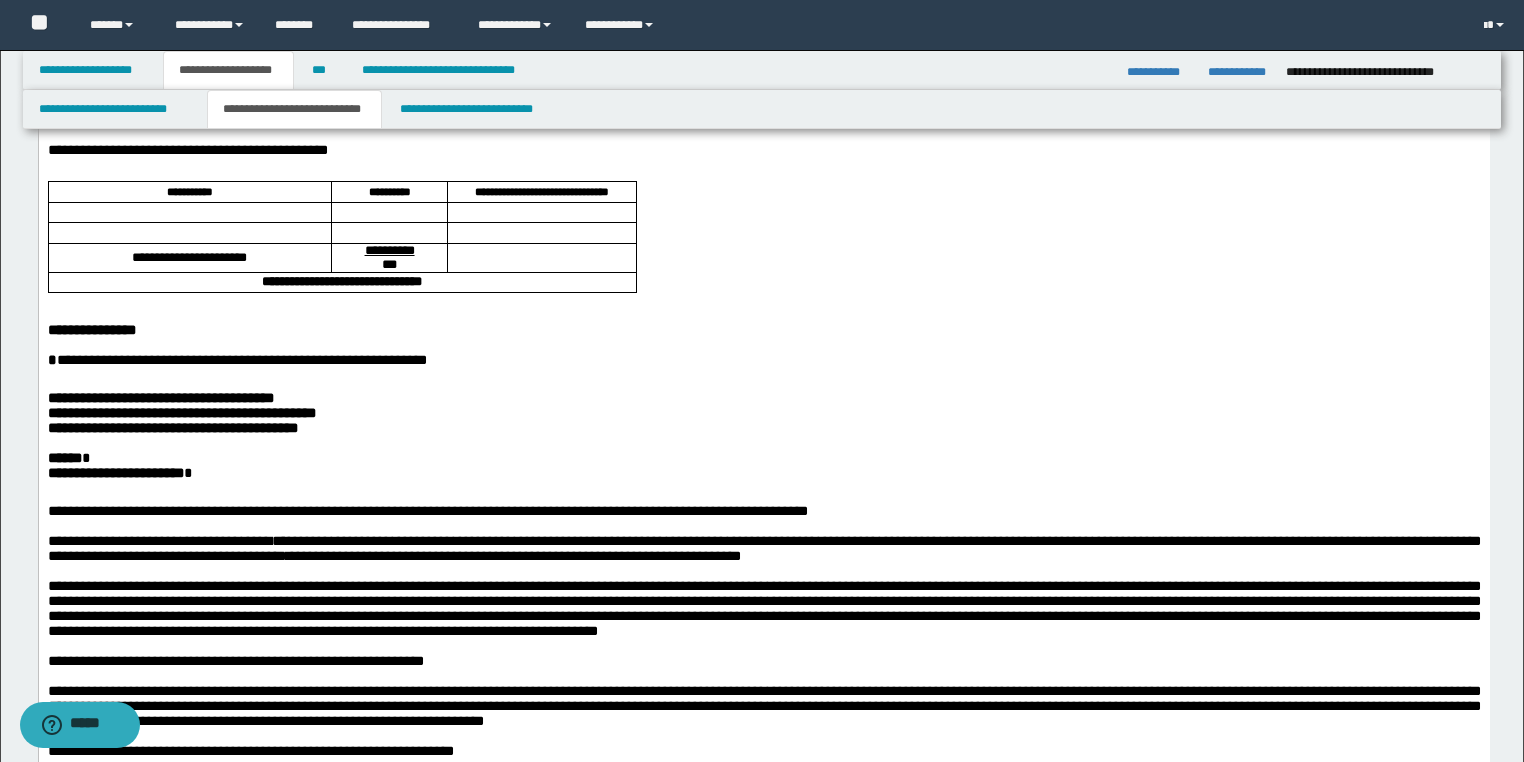 scroll, scrollTop: 160, scrollLeft: 0, axis: vertical 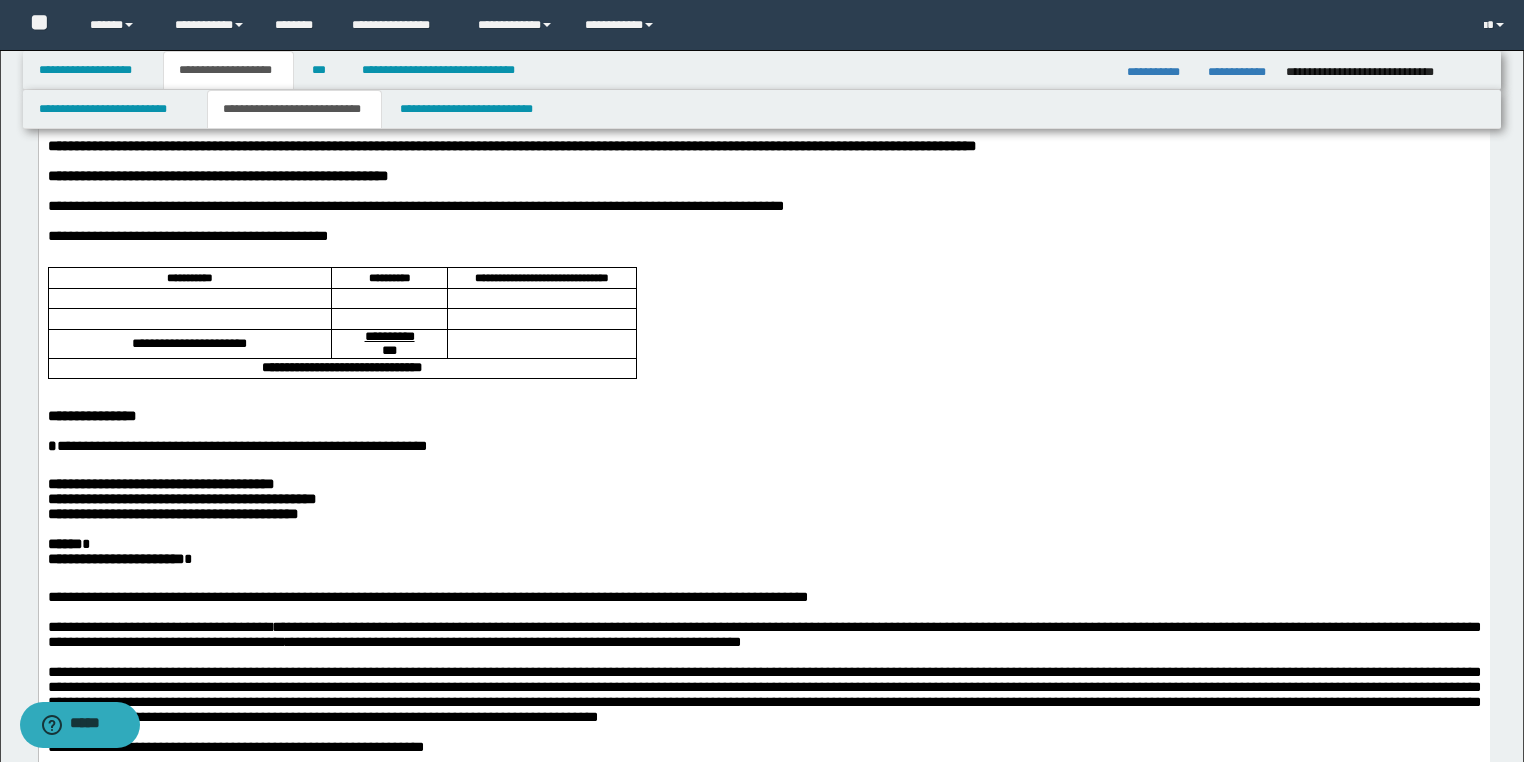 click at bounding box center (388, 298) 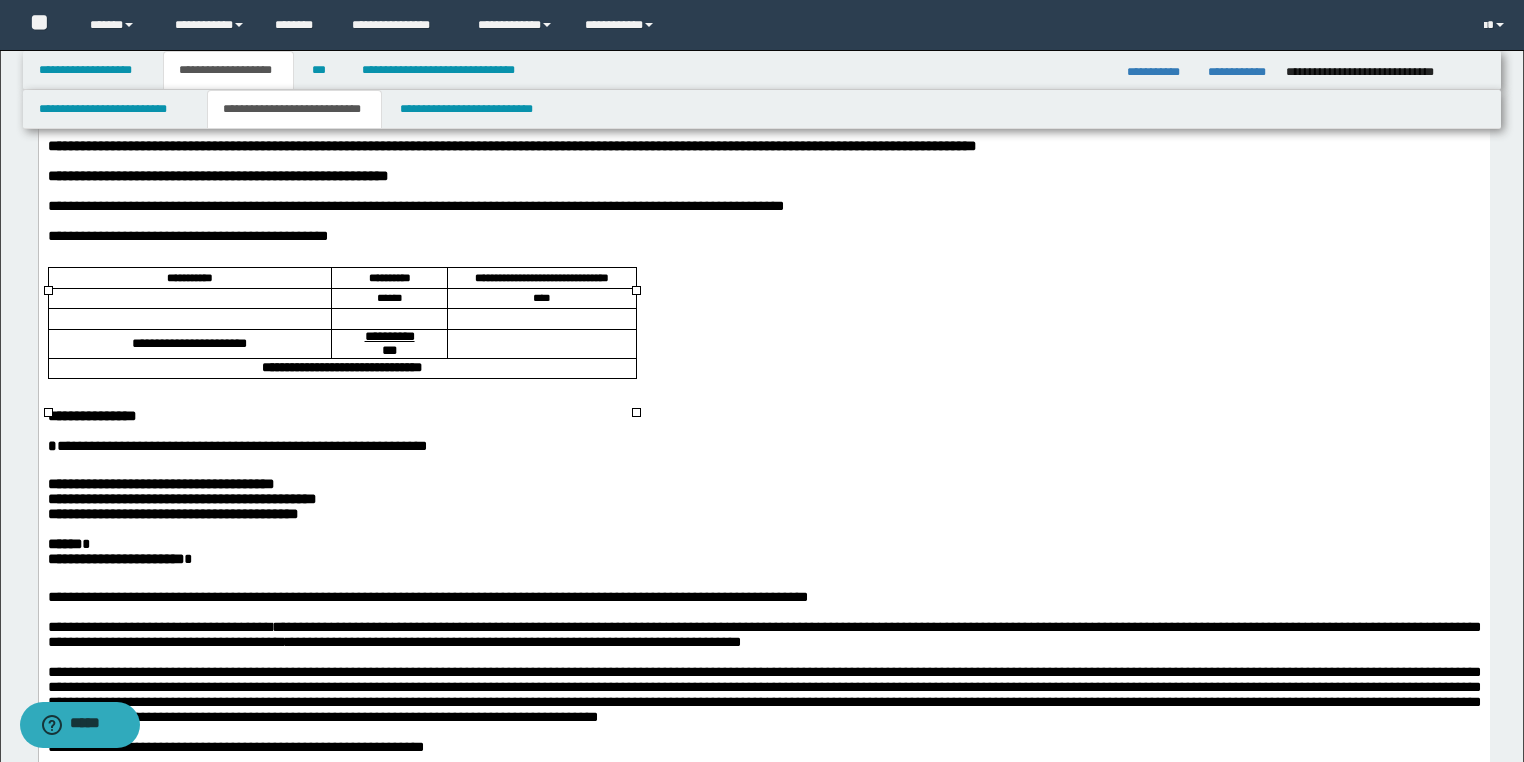 click at bounding box center [189, 298] 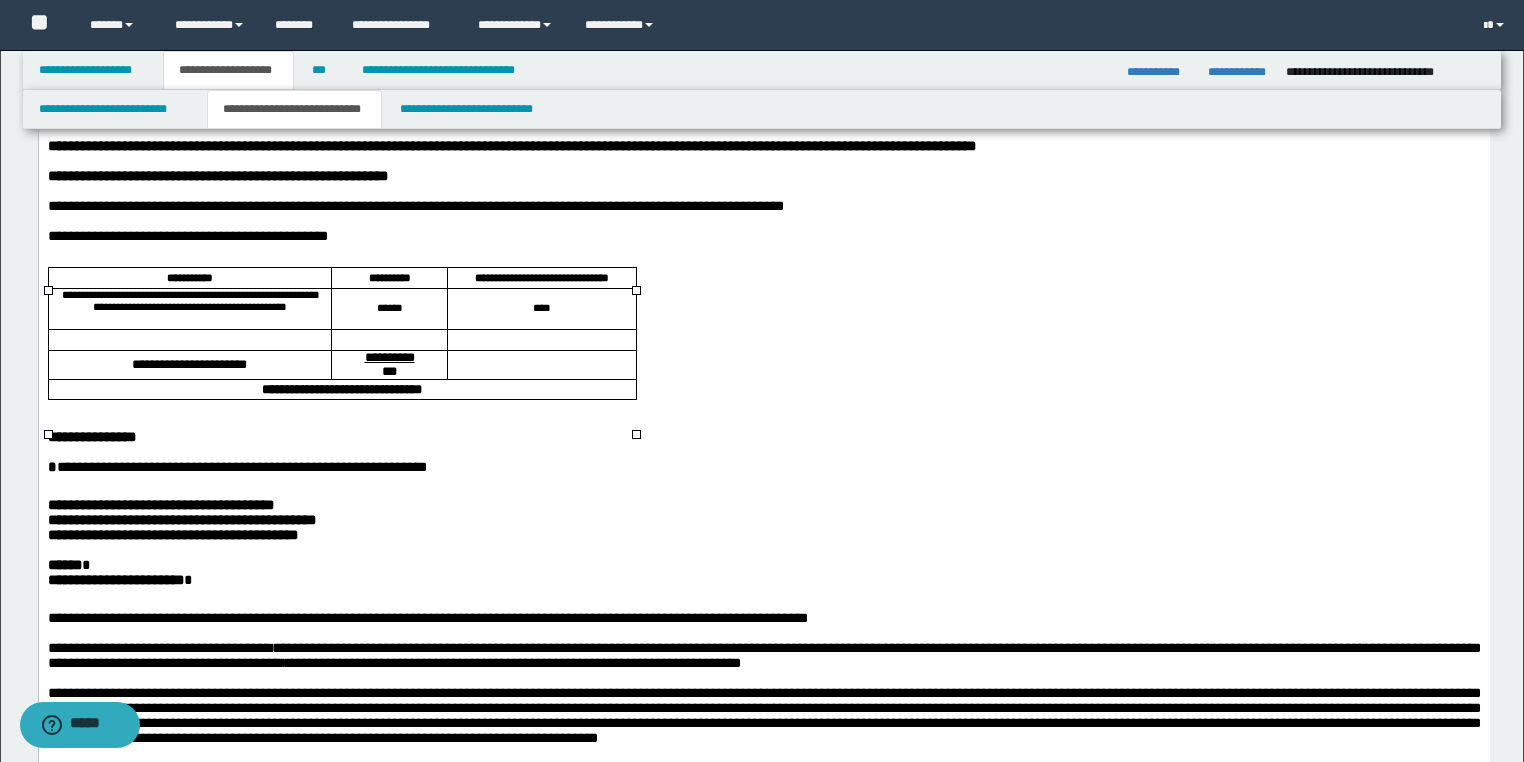 click at bounding box center [388, 339] 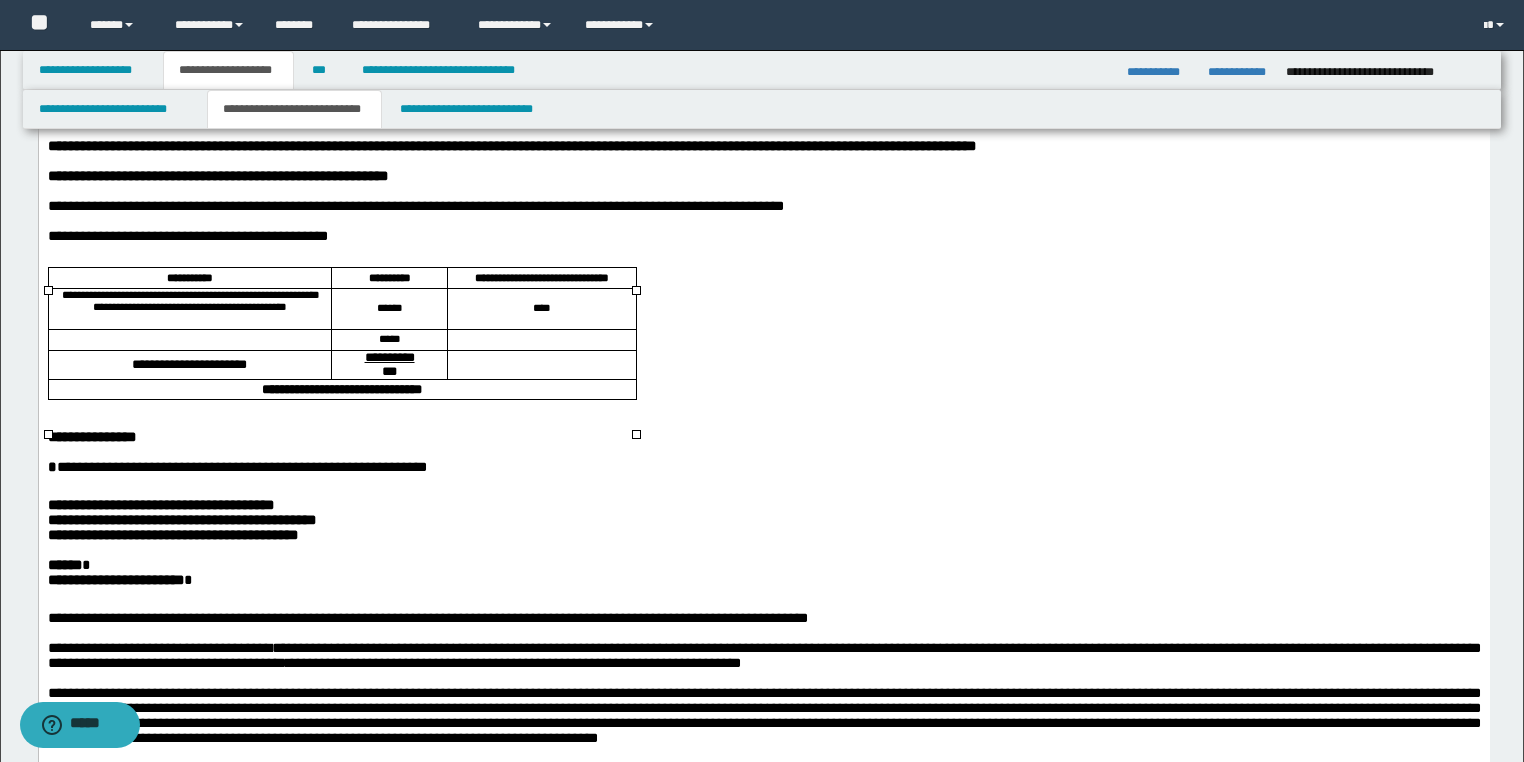 click at bounding box center (189, 339) 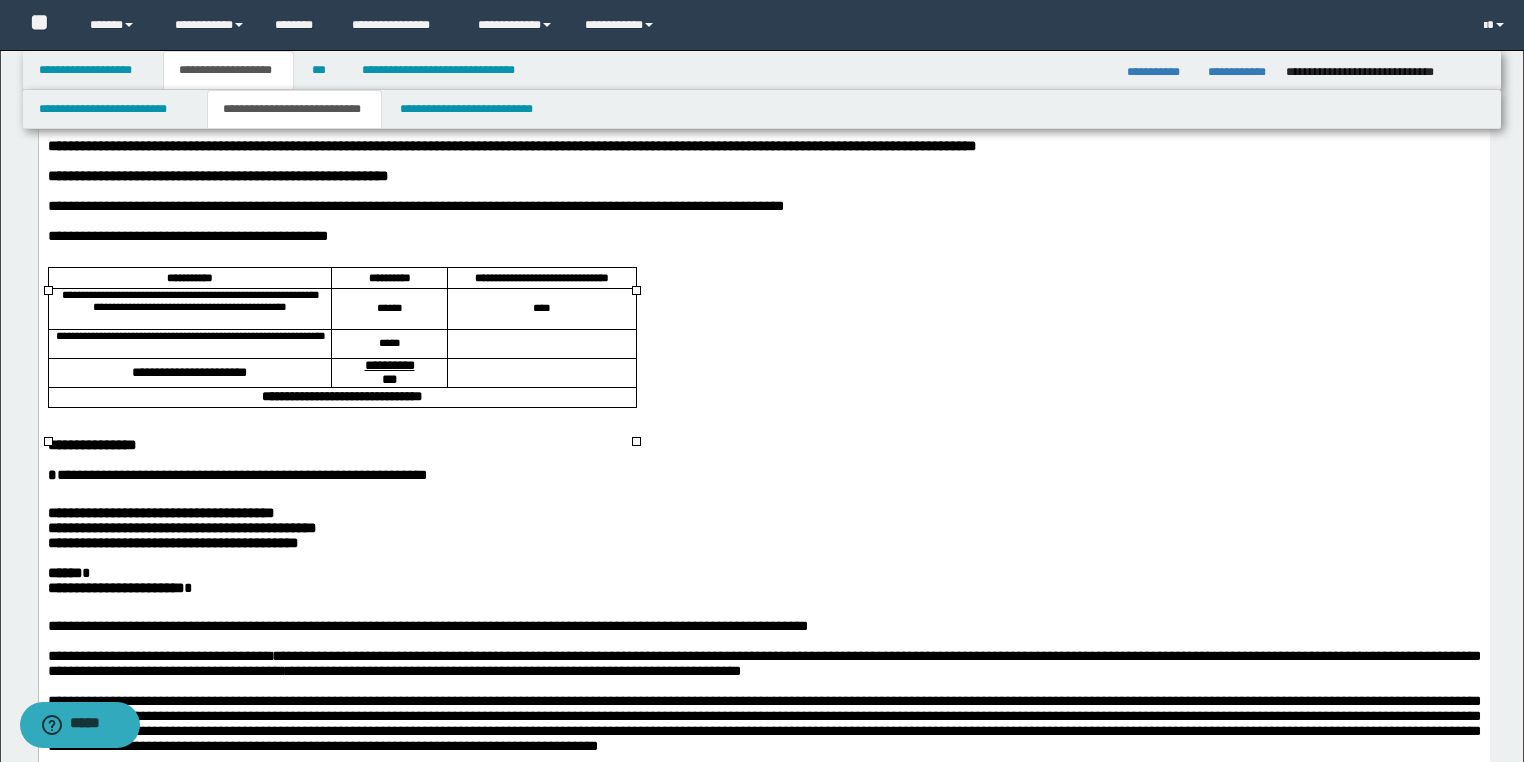 click at bounding box center [541, 343] 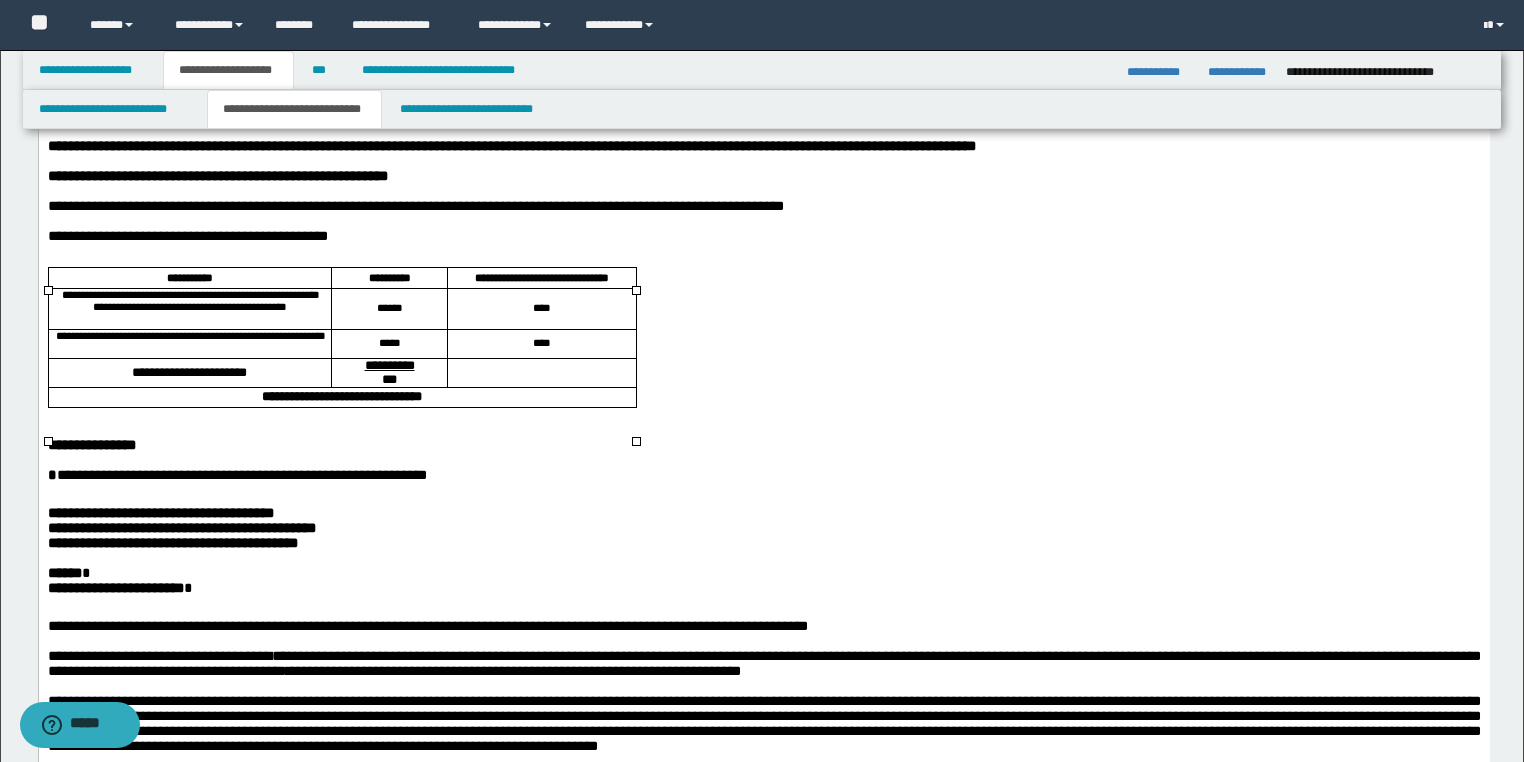 click on "****" at bounding box center (541, 308) 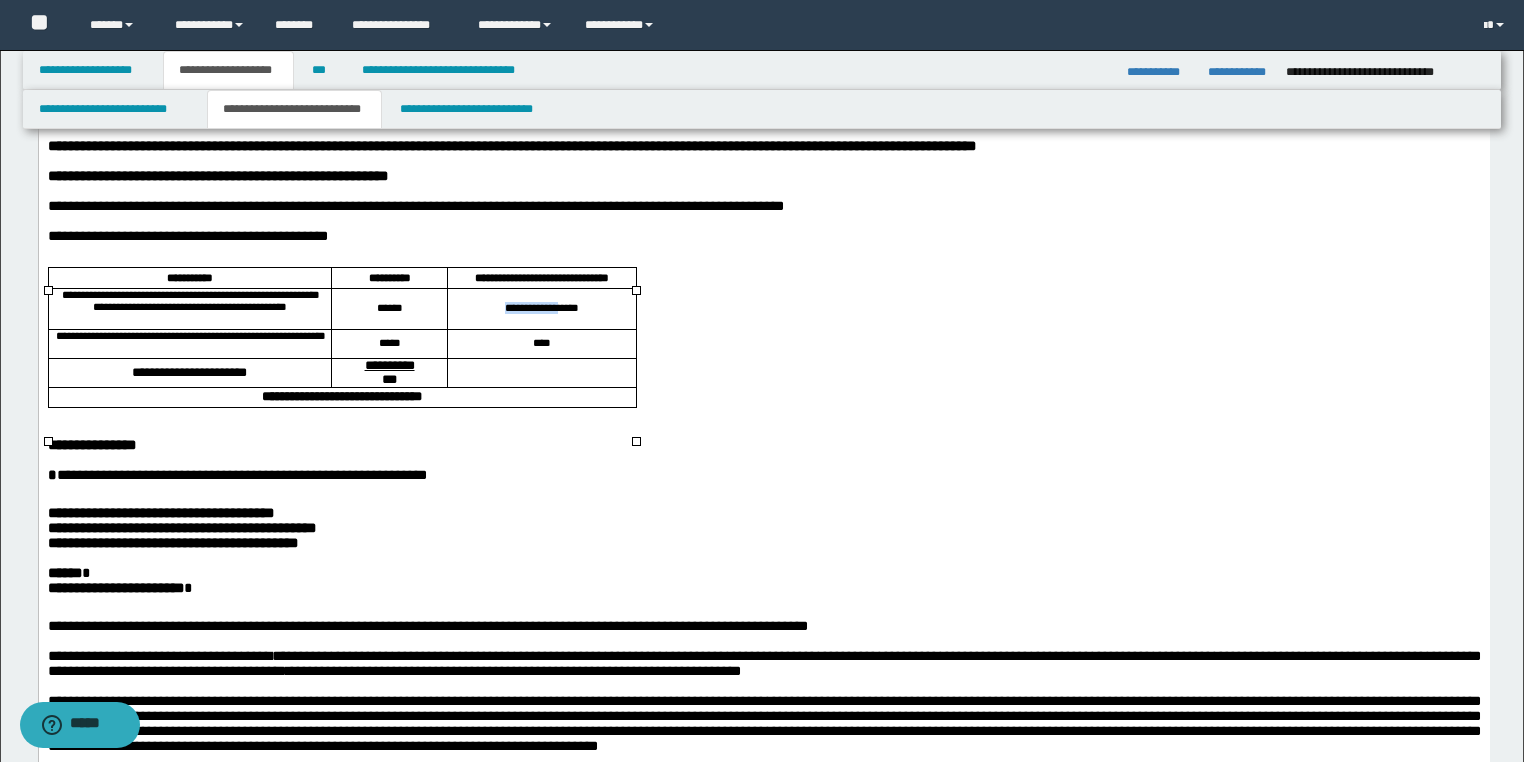 drag, startPoint x: 487, startPoint y: 333, endPoint x: 563, endPoint y: 338, distance: 76.1643 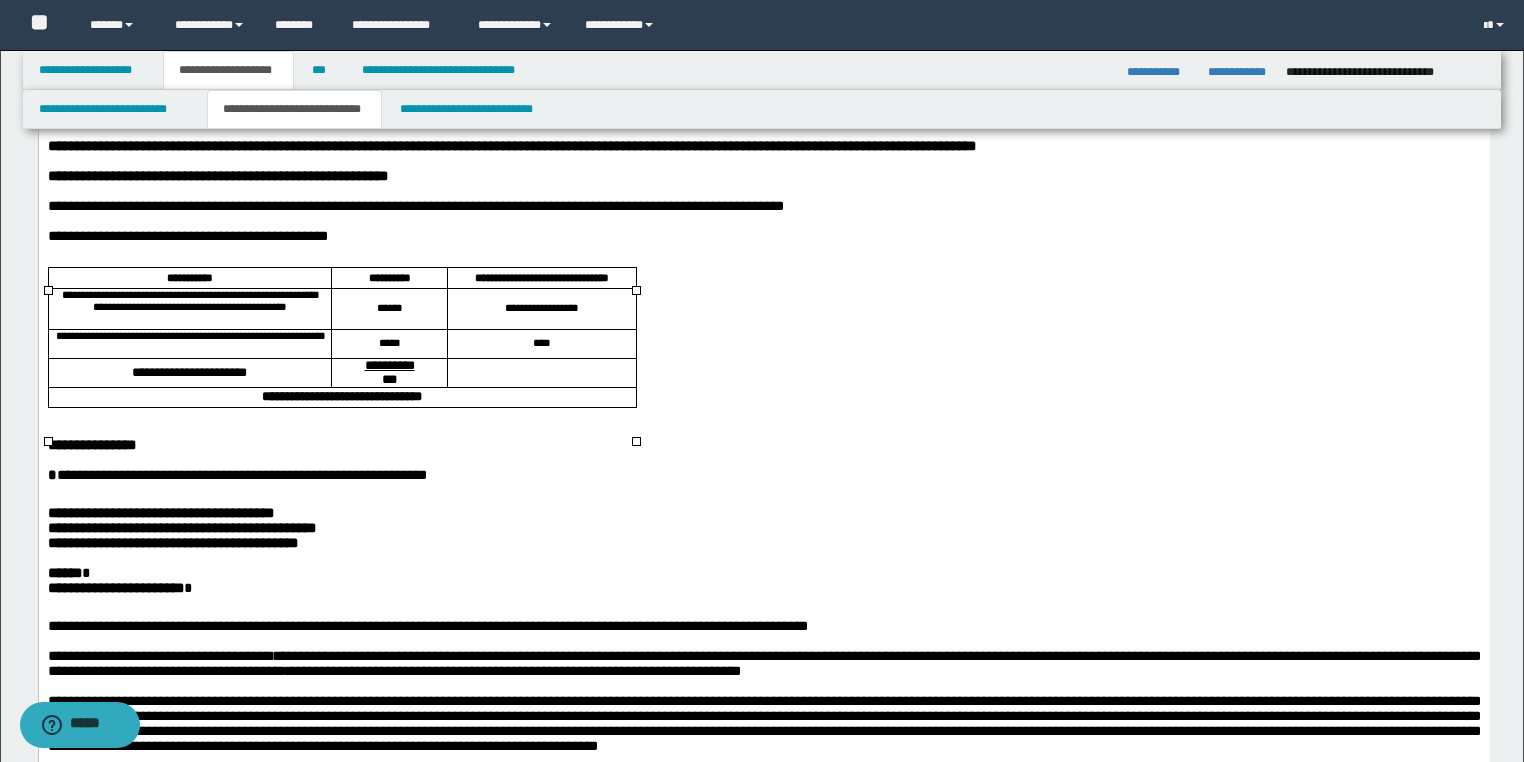 click on "****" at bounding box center (541, 343) 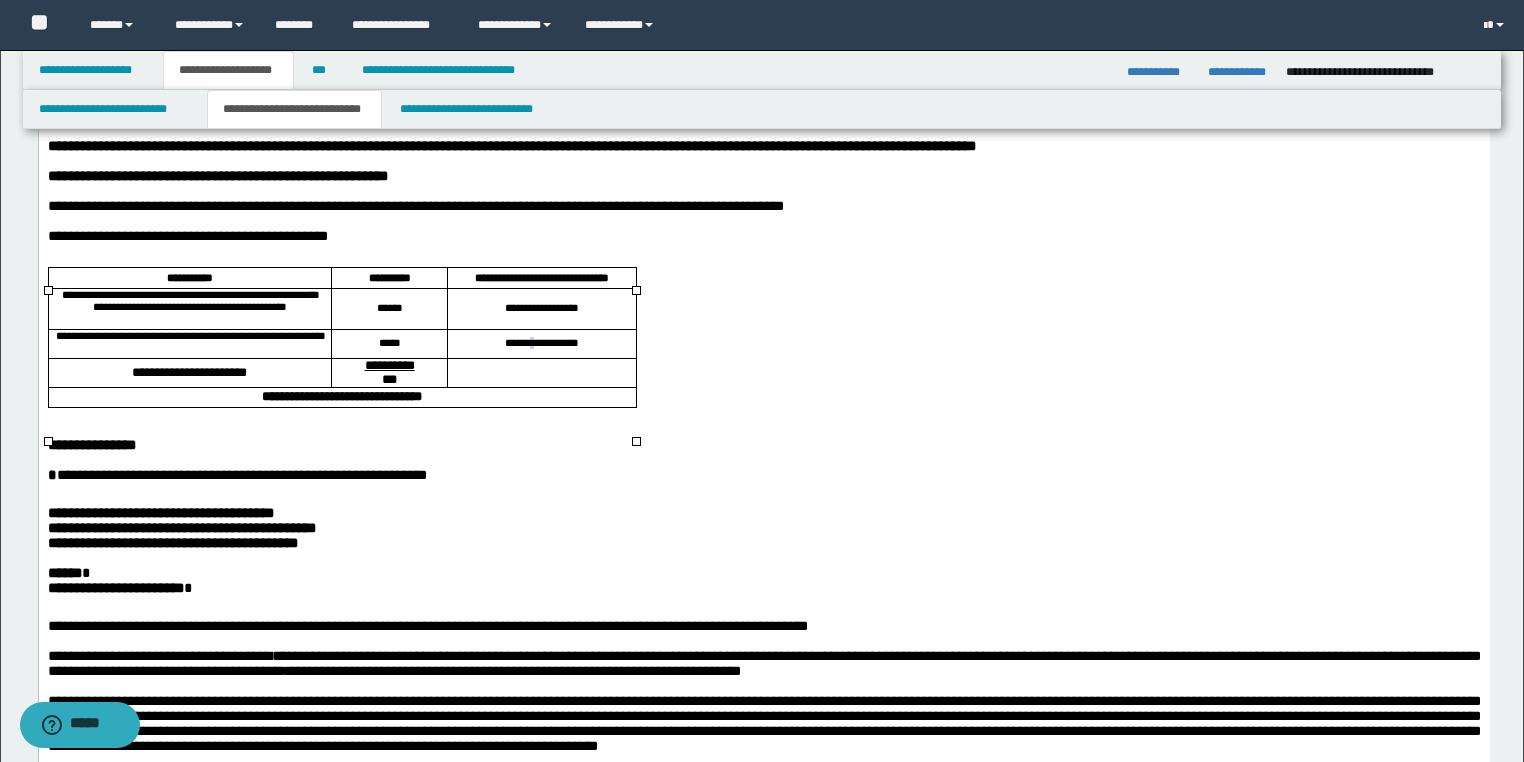 click on "**********" 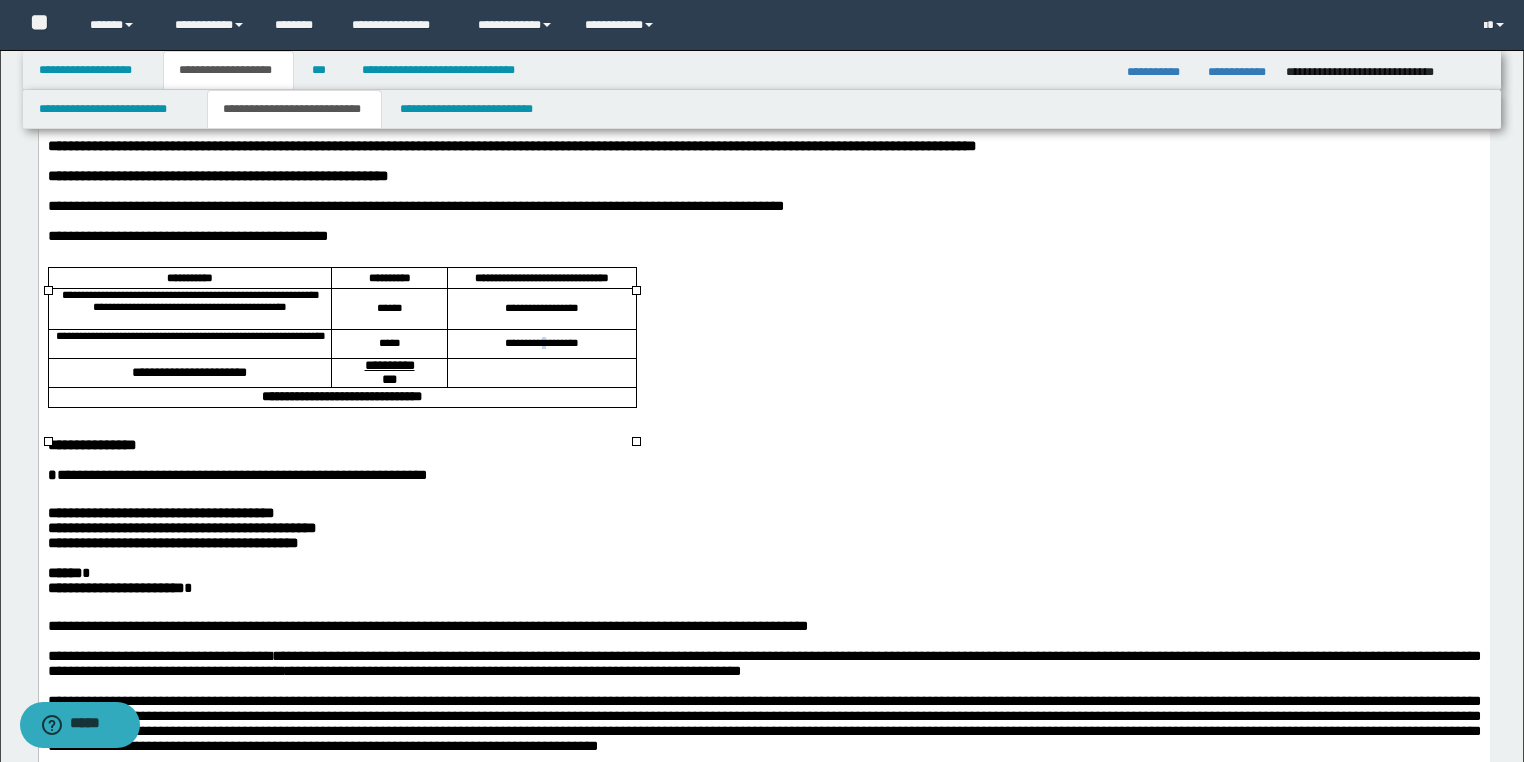 click on "****** * ******" 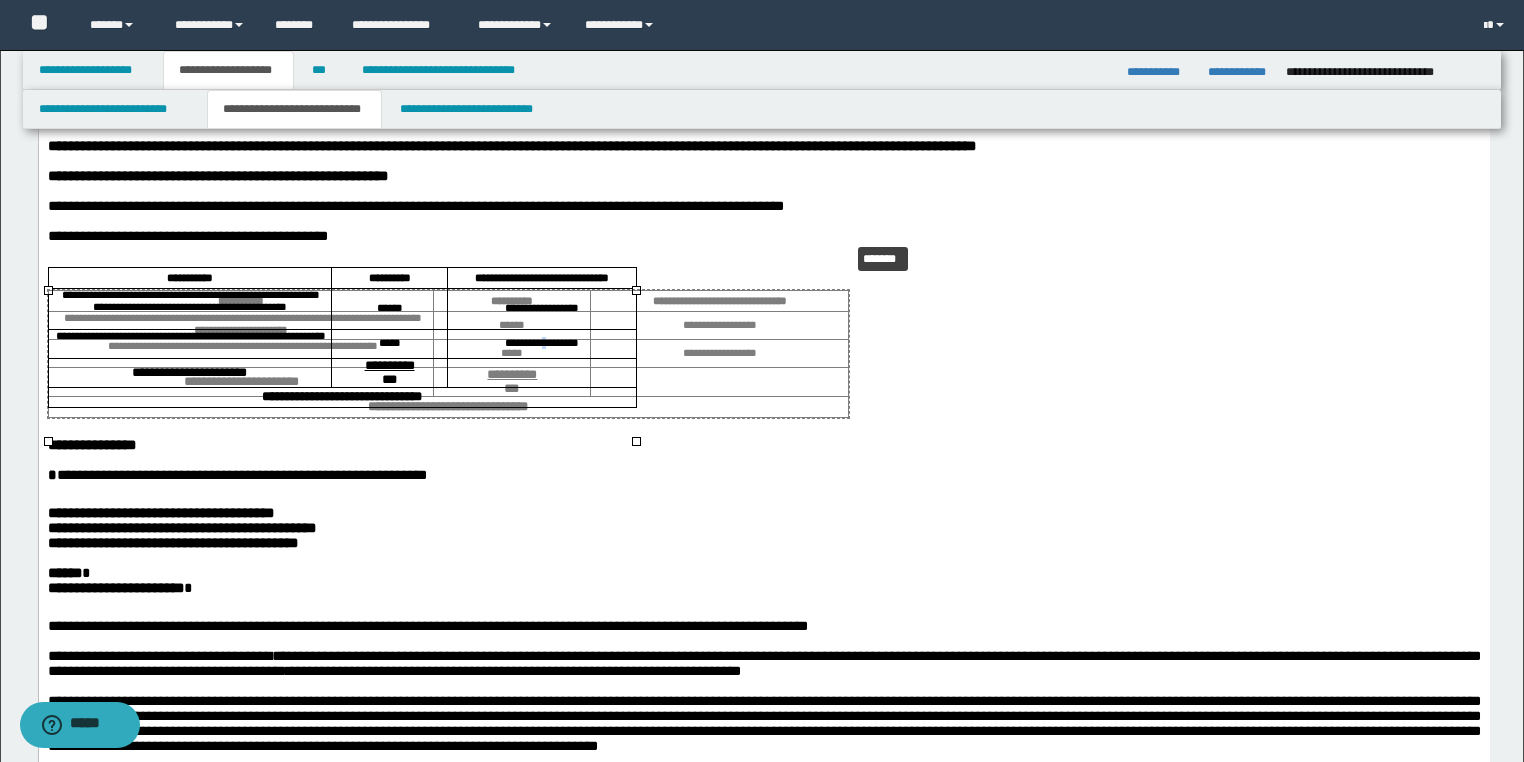 drag, startPoint x: 637, startPoint y: 440, endPoint x: 807, endPoint y: 280, distance: 233.45235 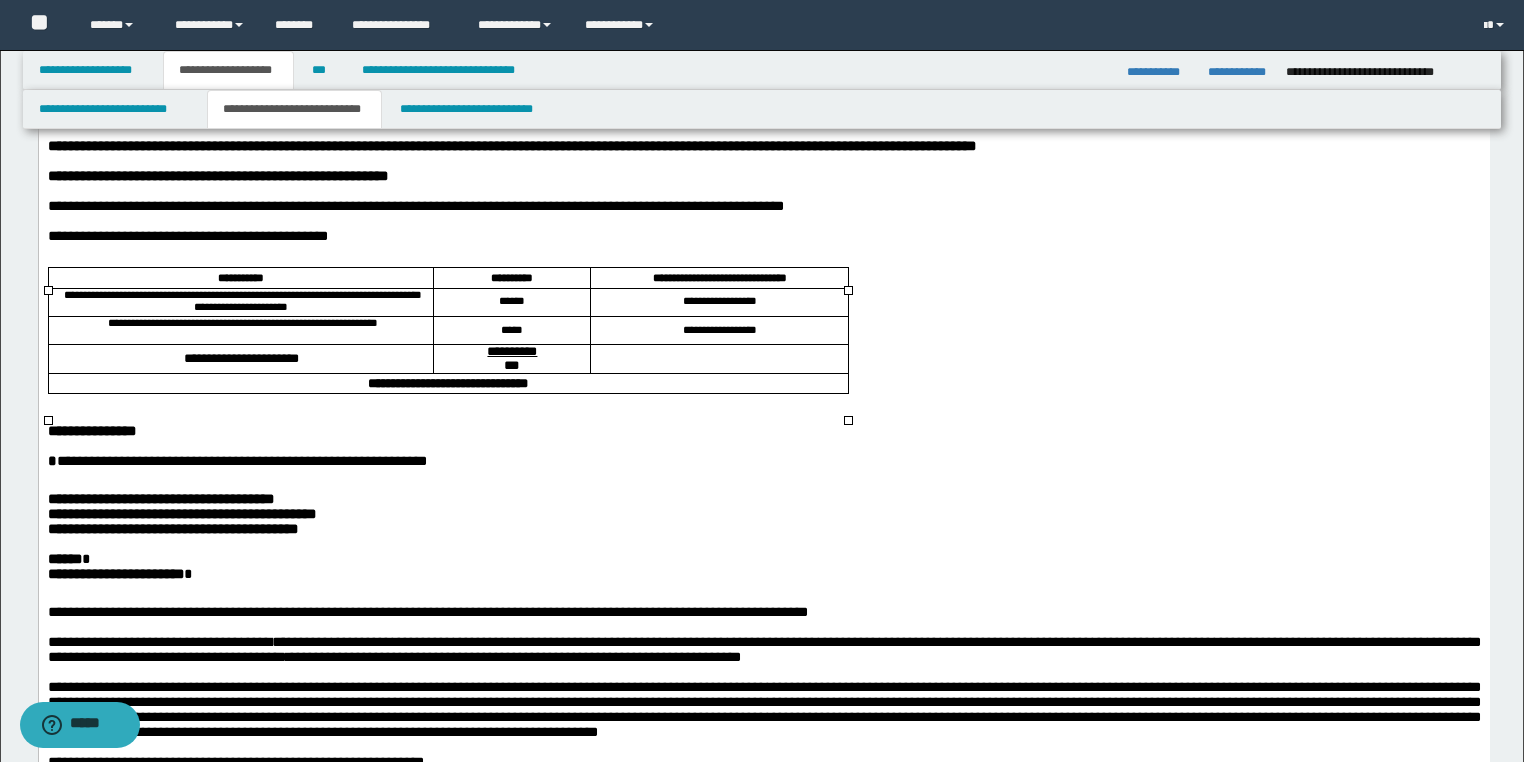click on "**********" at bounding box center (718, 277) 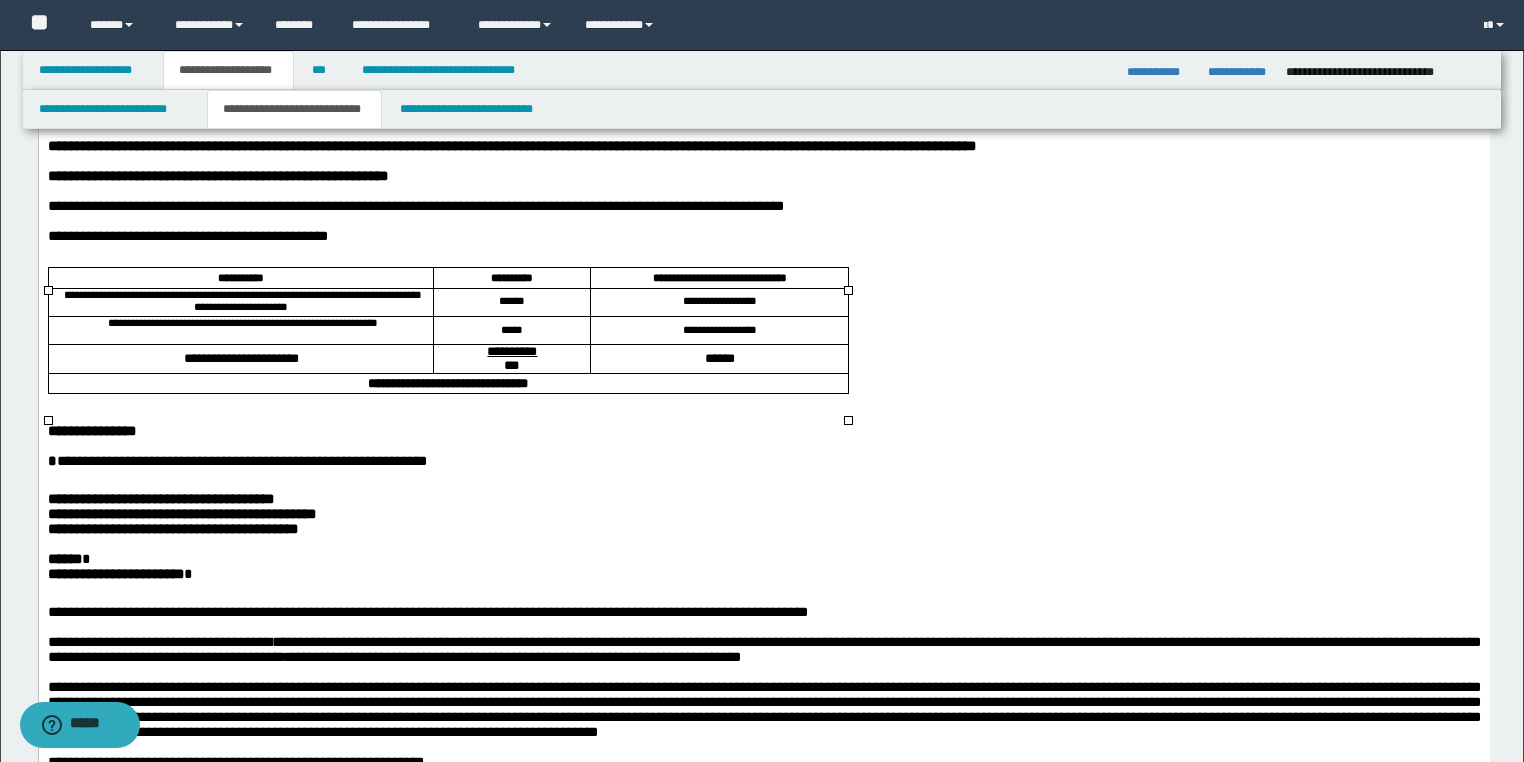click on "**********" at bounding box center (447, 382) 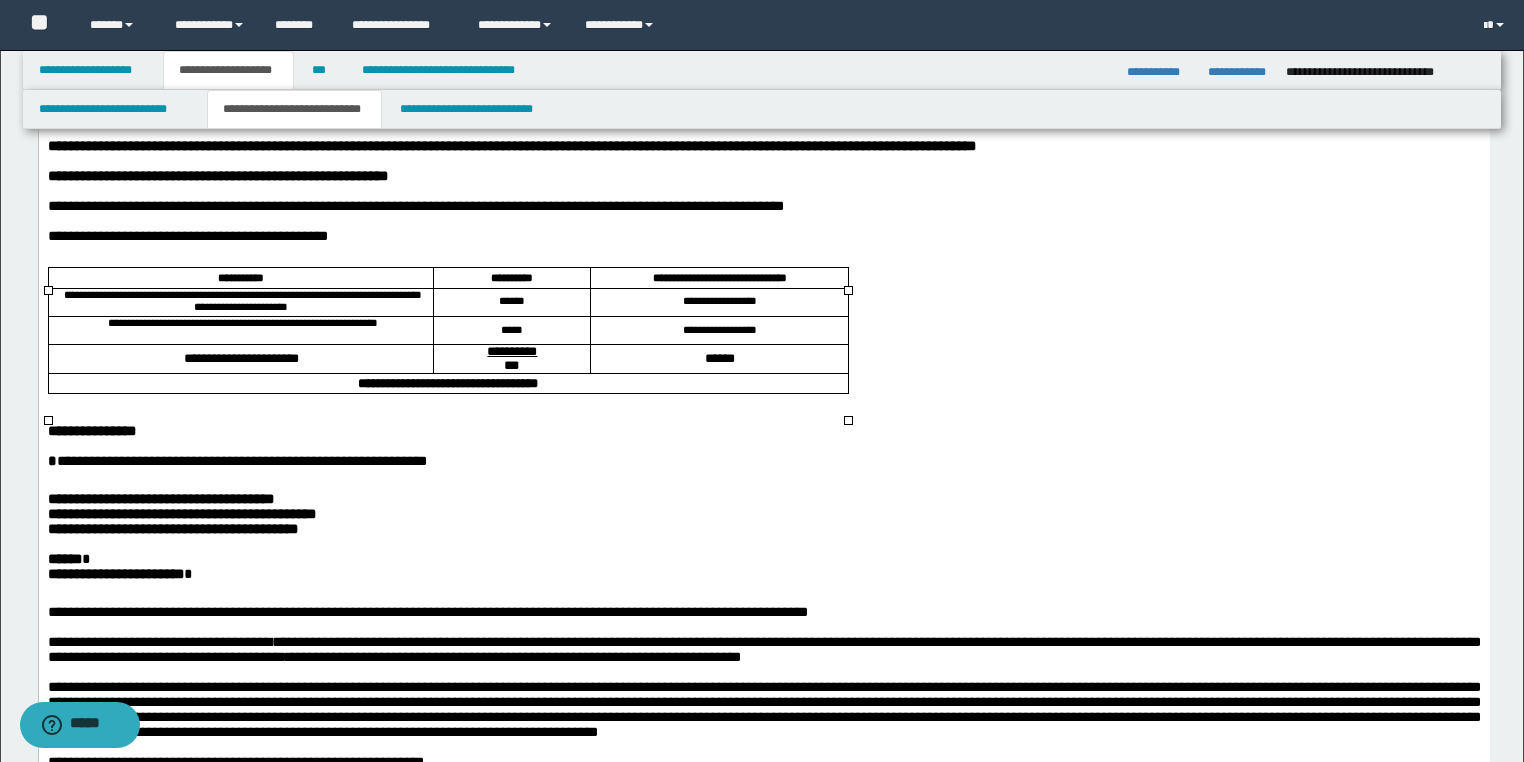 click on "**********" at bounding box center (160, 498) 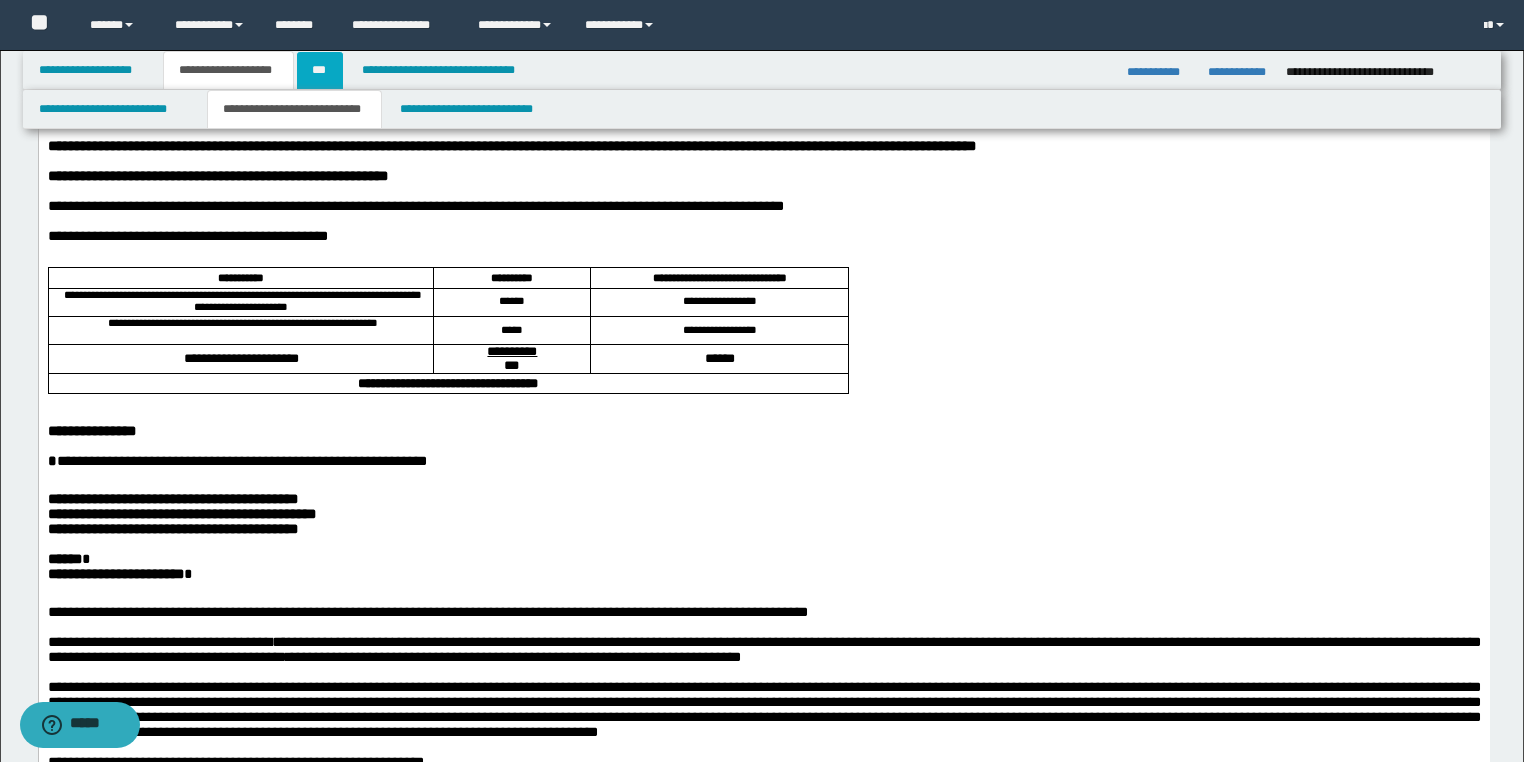 click on "***" at bounding box center (320, 70) 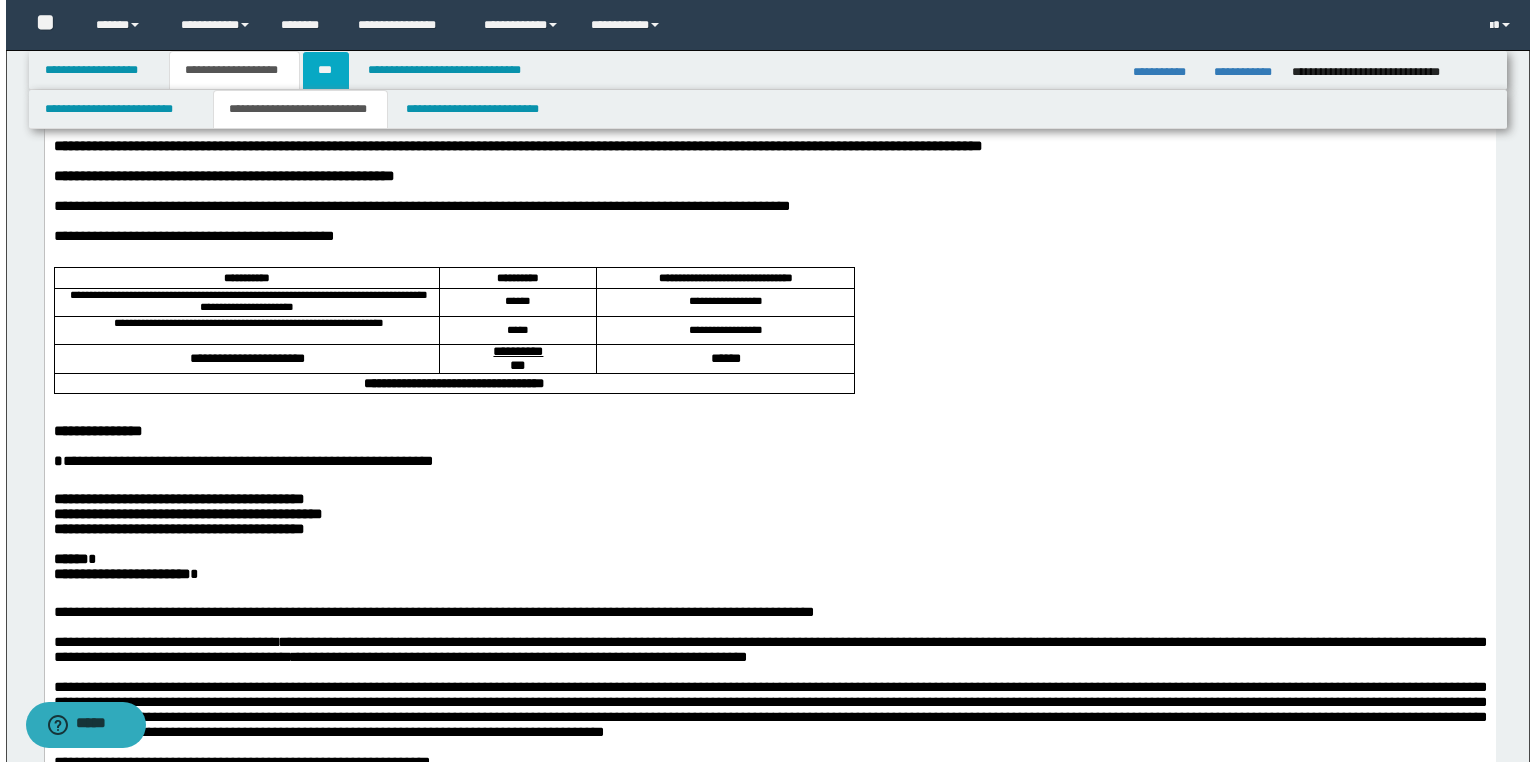 scroll, scrollTop: 0, scrollLeft: 0, axis: both 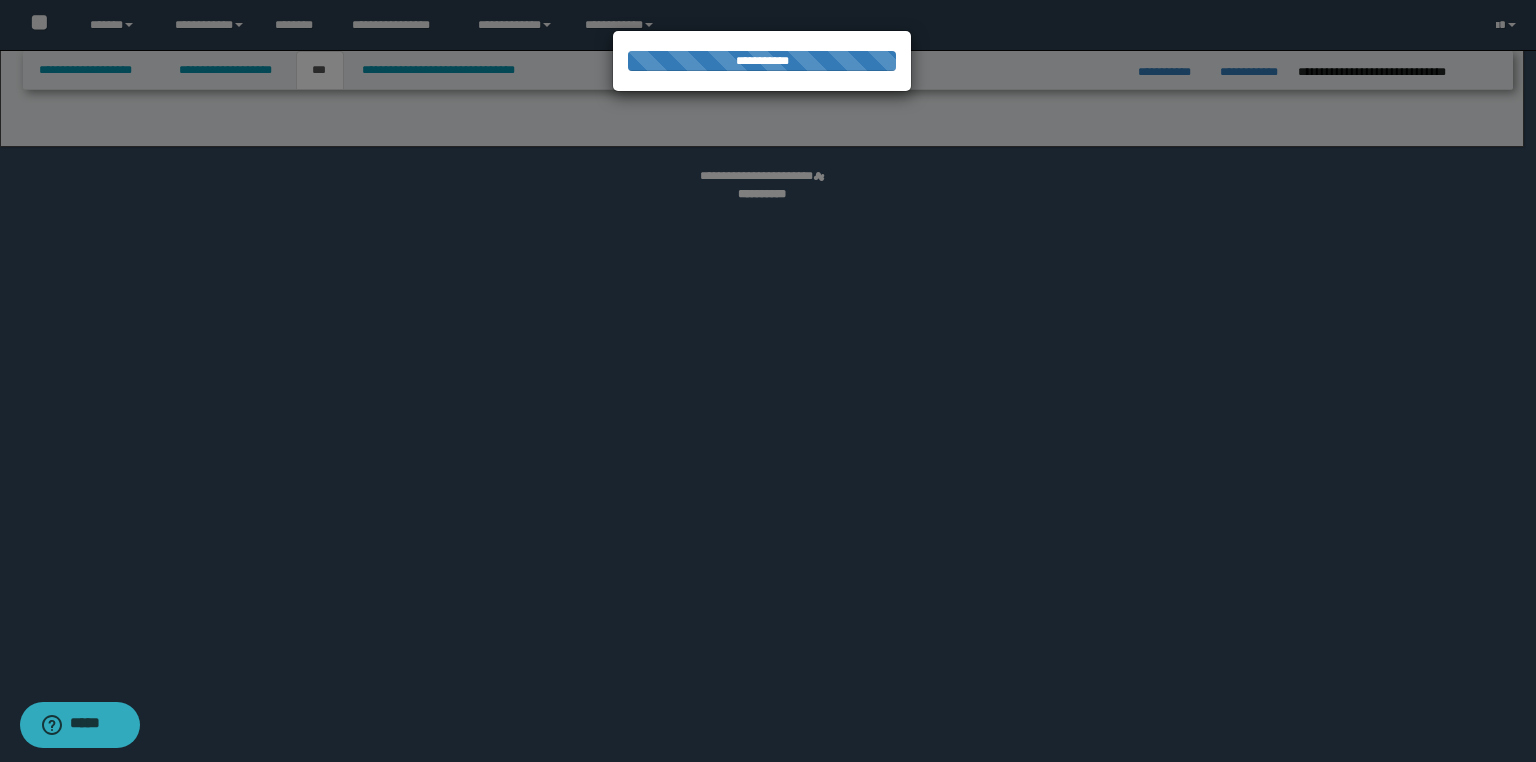 select on "***" 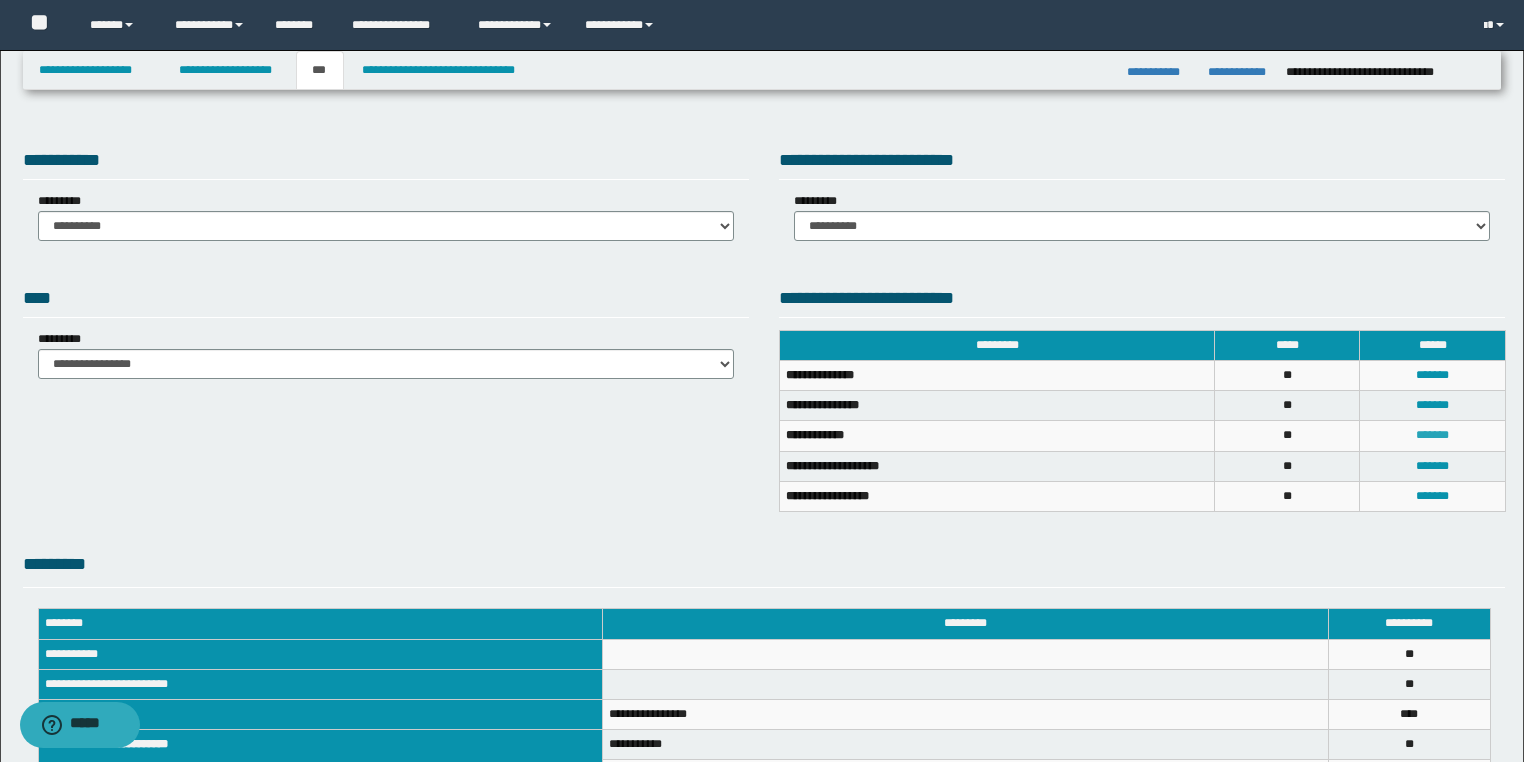 click on "*******" at bounding box center [1432, 435] 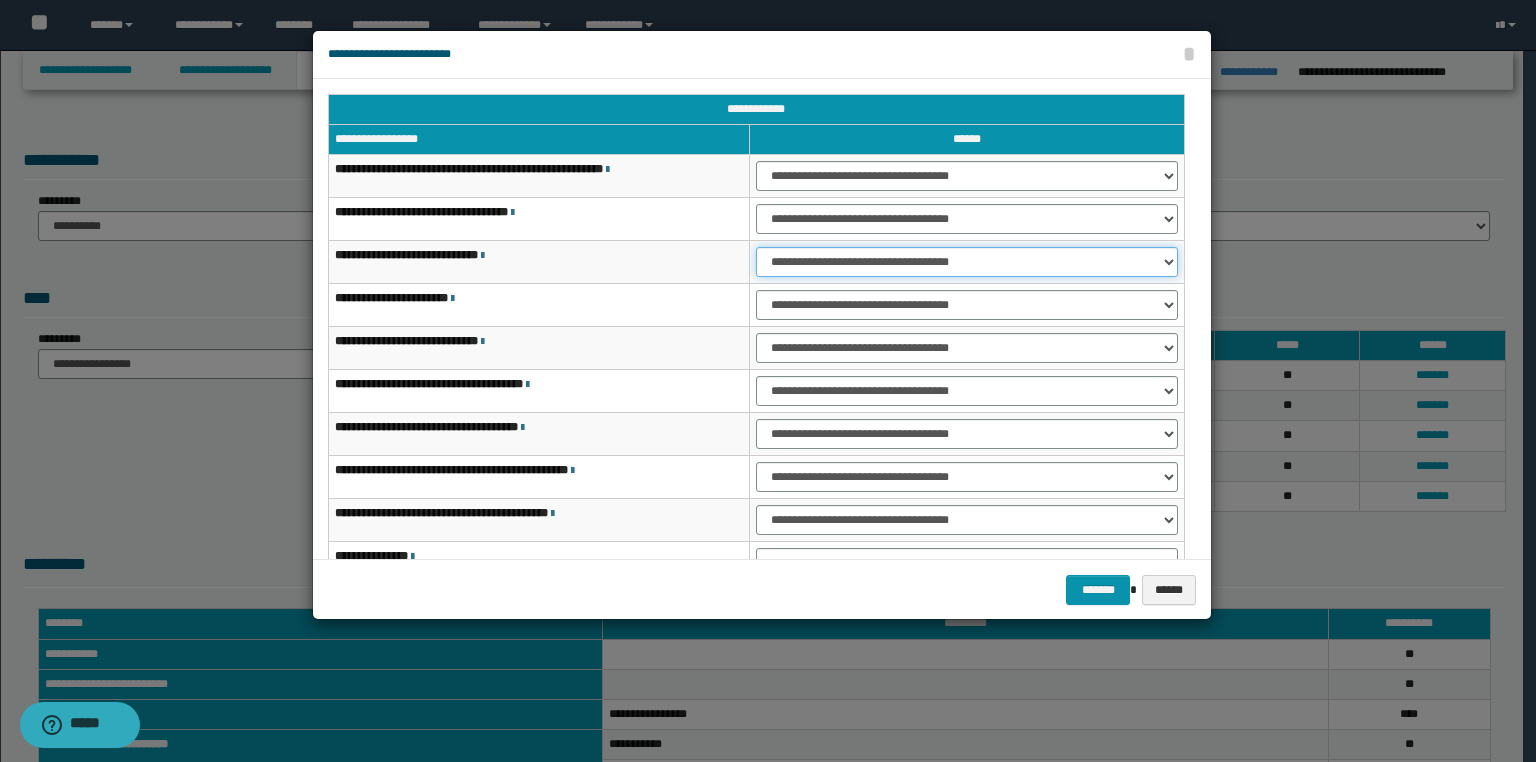 click on "**********" at bounding box center (967, 262) 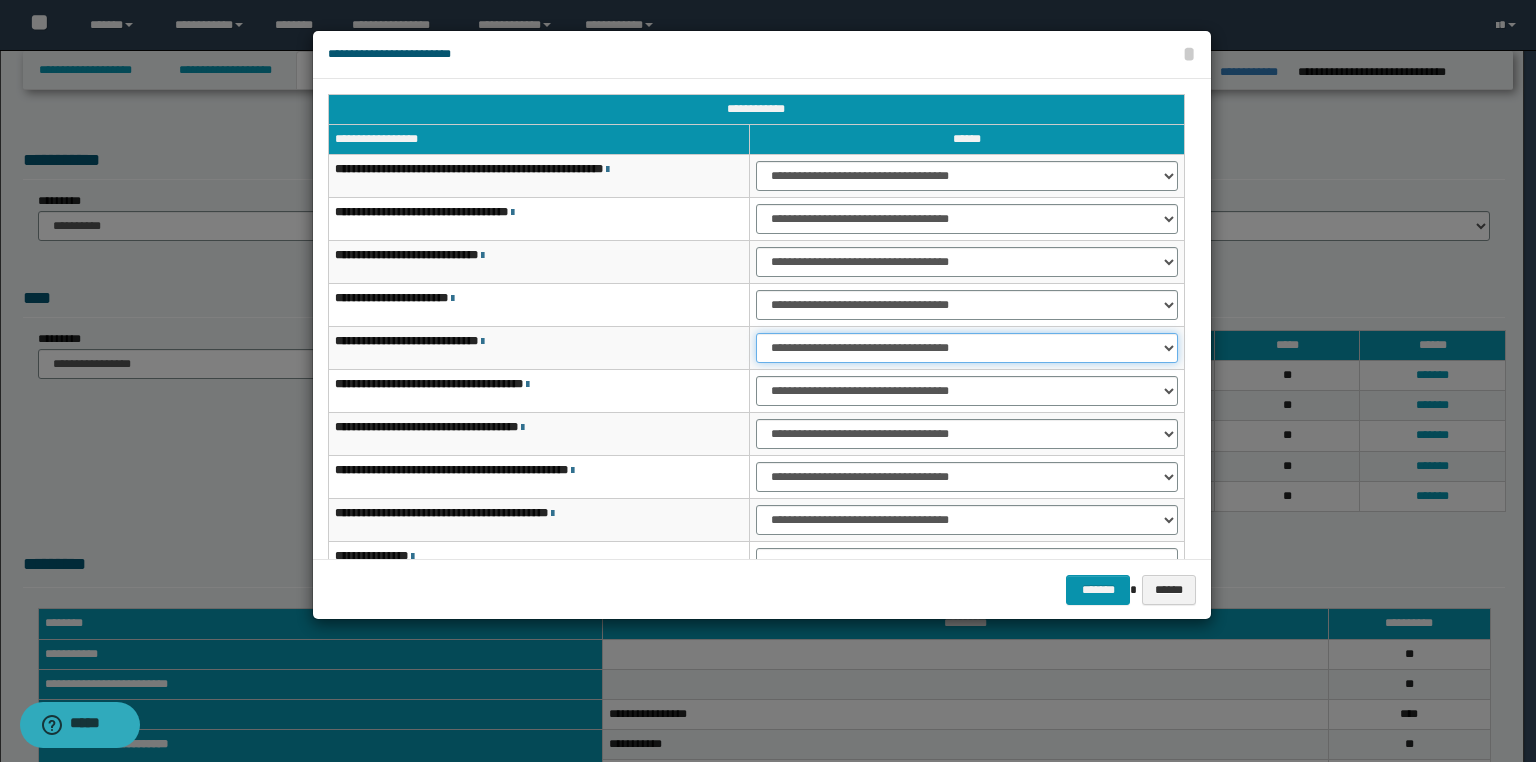 drag, startPoint x: 798, startPoint y: 342, endPoint x: 796, endPoint y: 358, distance: 16.124516 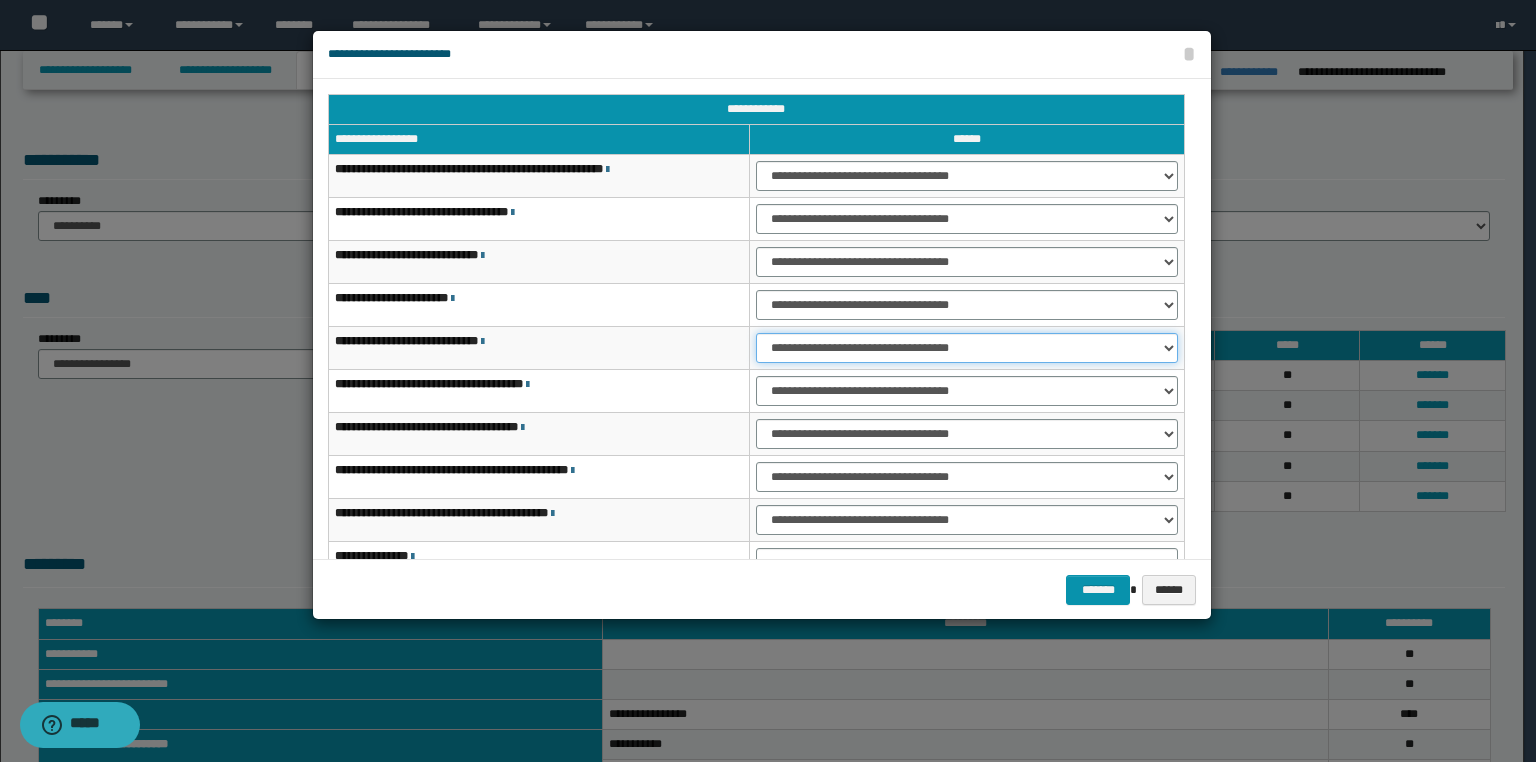 scroll, scrollTop: 118, scrollLeft: 0, axis: vertical 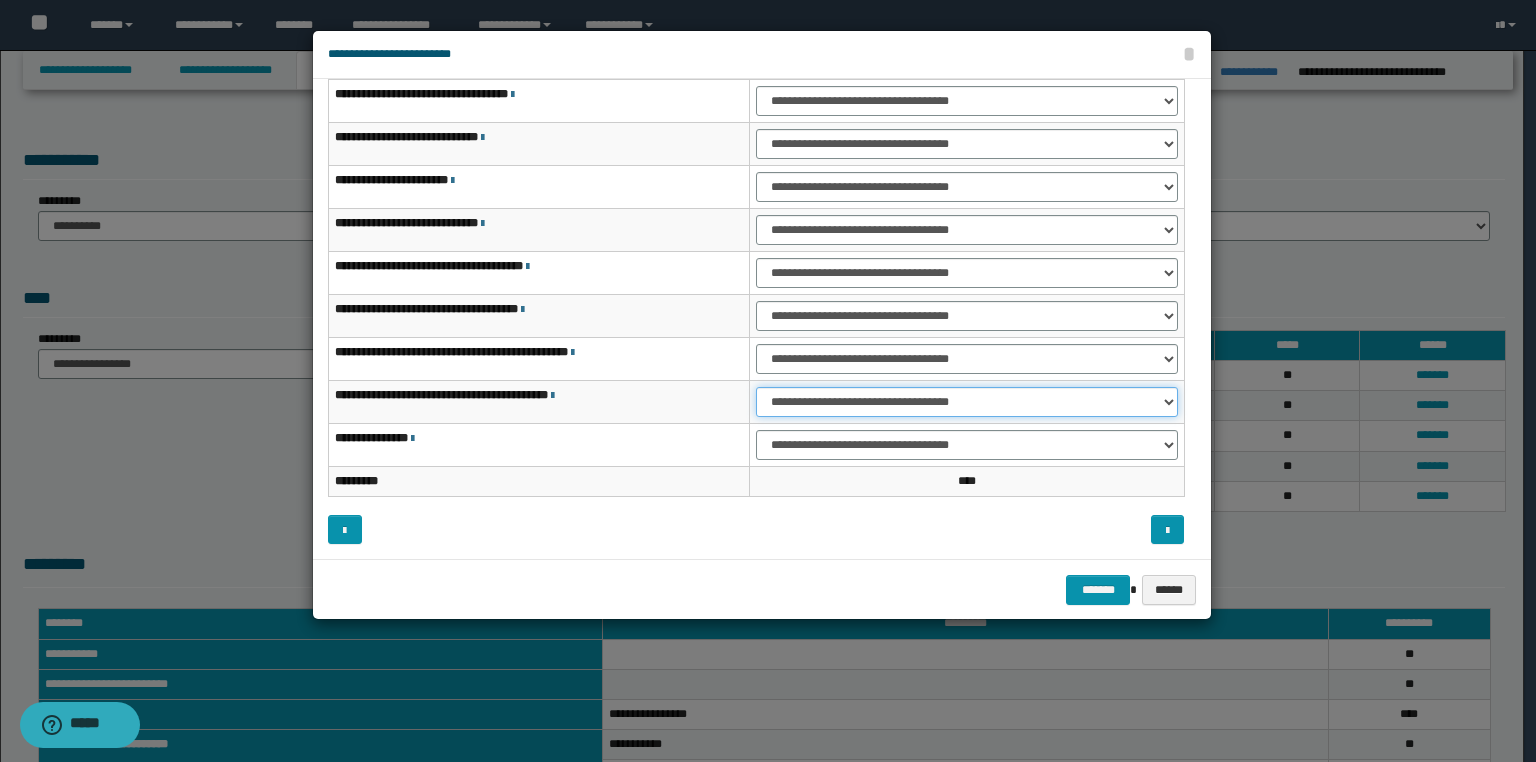 drag, startPoint x: 772, startPoint y: 399, endPoint x: 772, endPoint y: 412, distance: 13 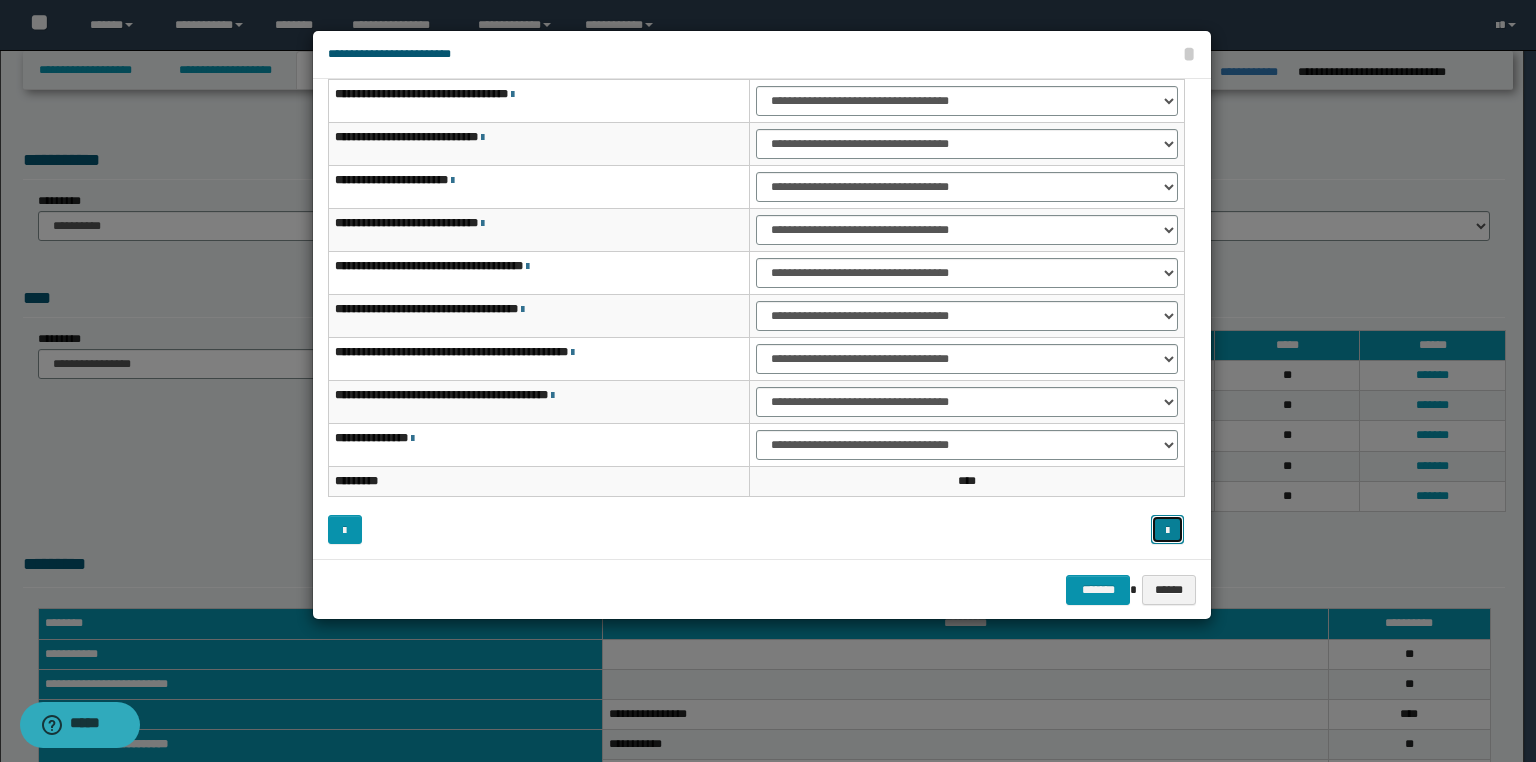 click at bounding box center (1167, 531) 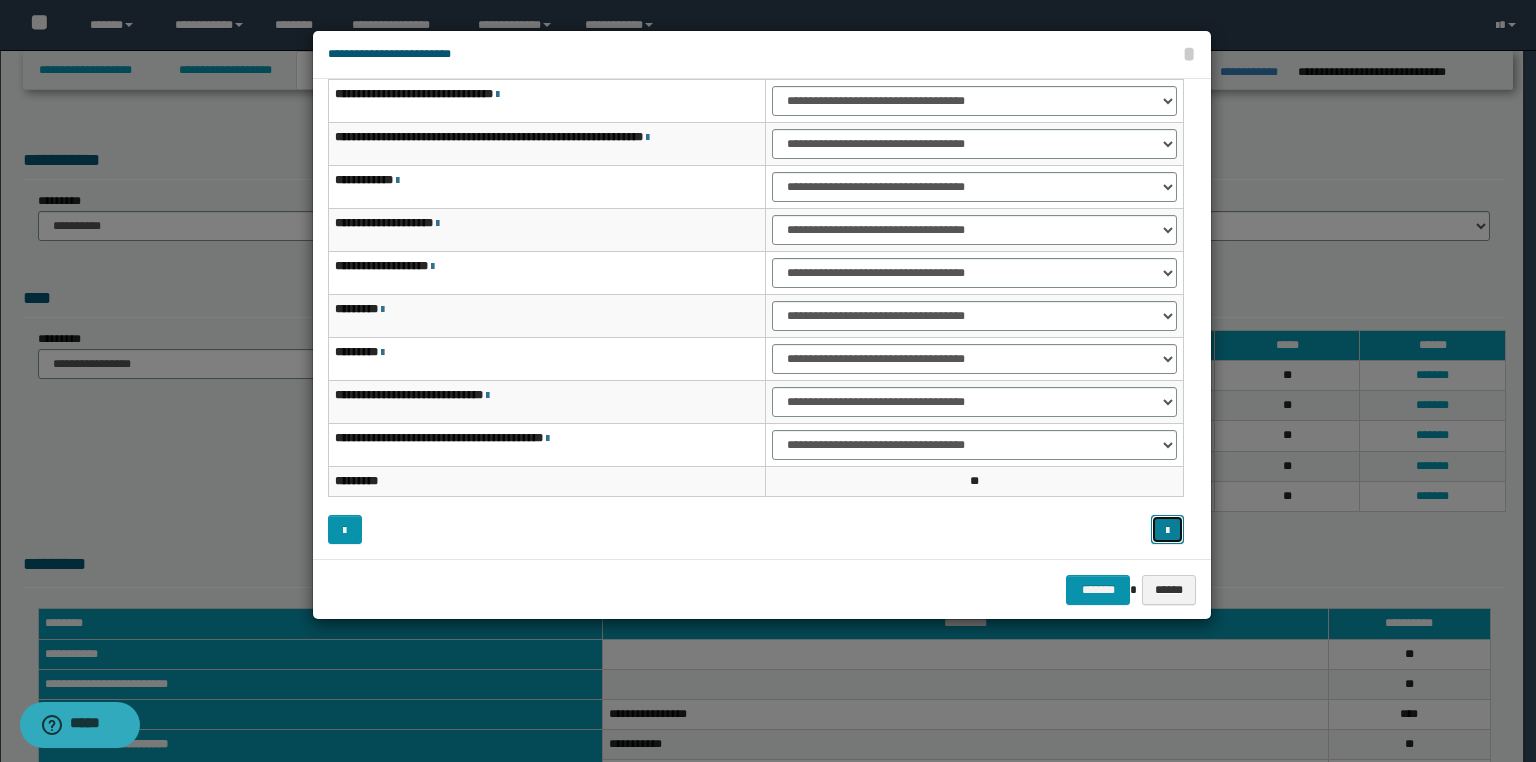 type 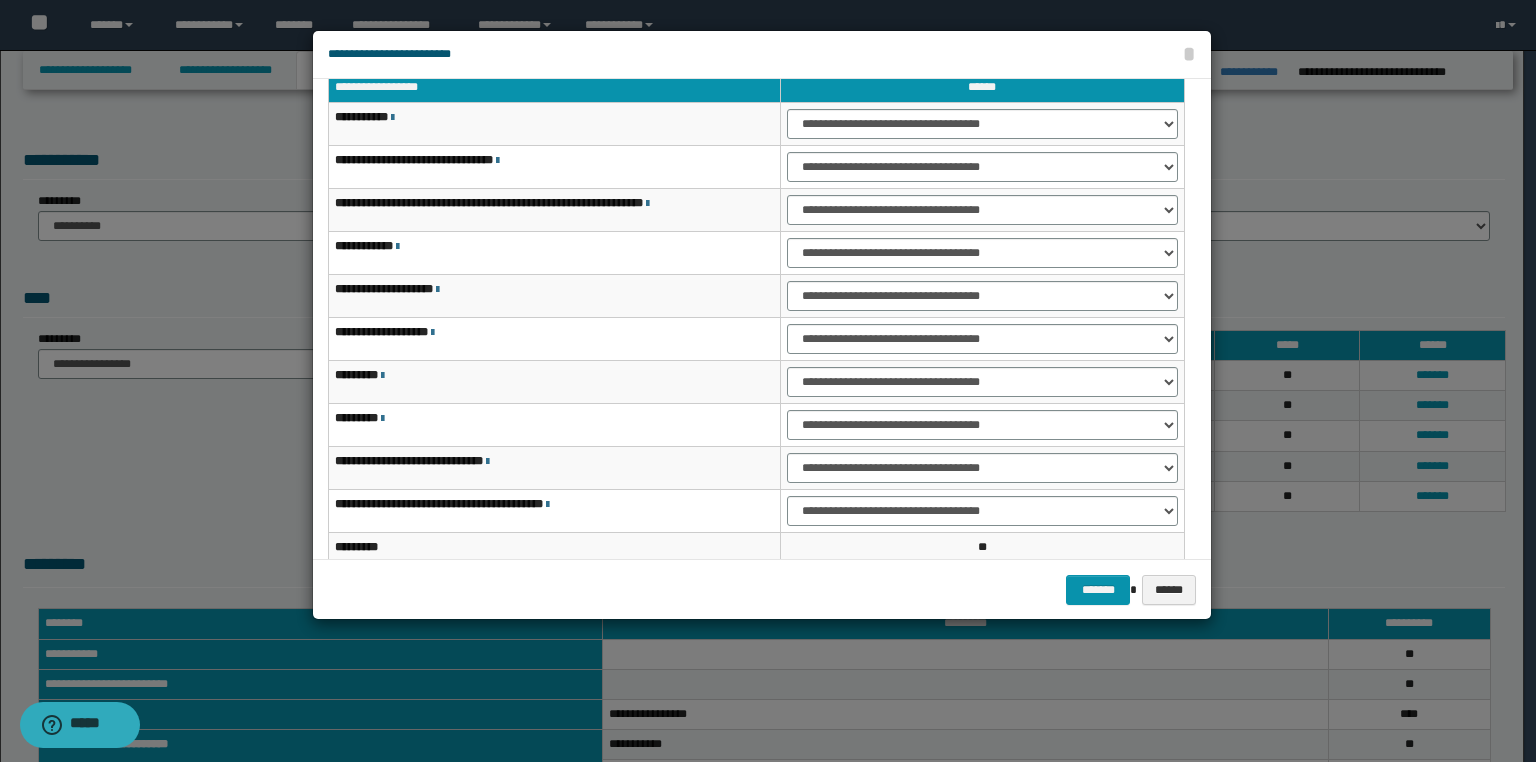 scroll, scrollTop: 0, scrollLeft: 0, axis: both 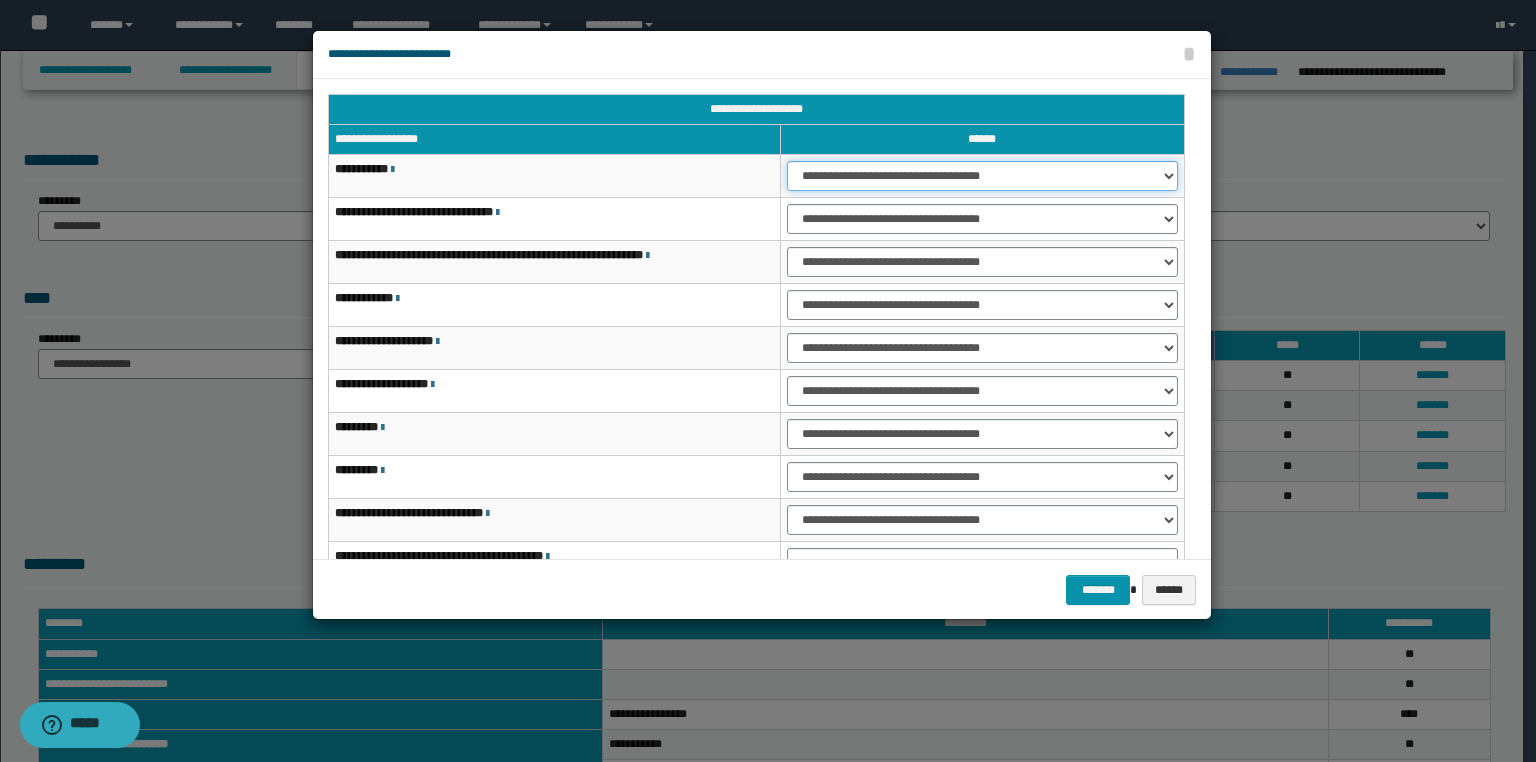 click on "**********" at bounding box center [982, 176] 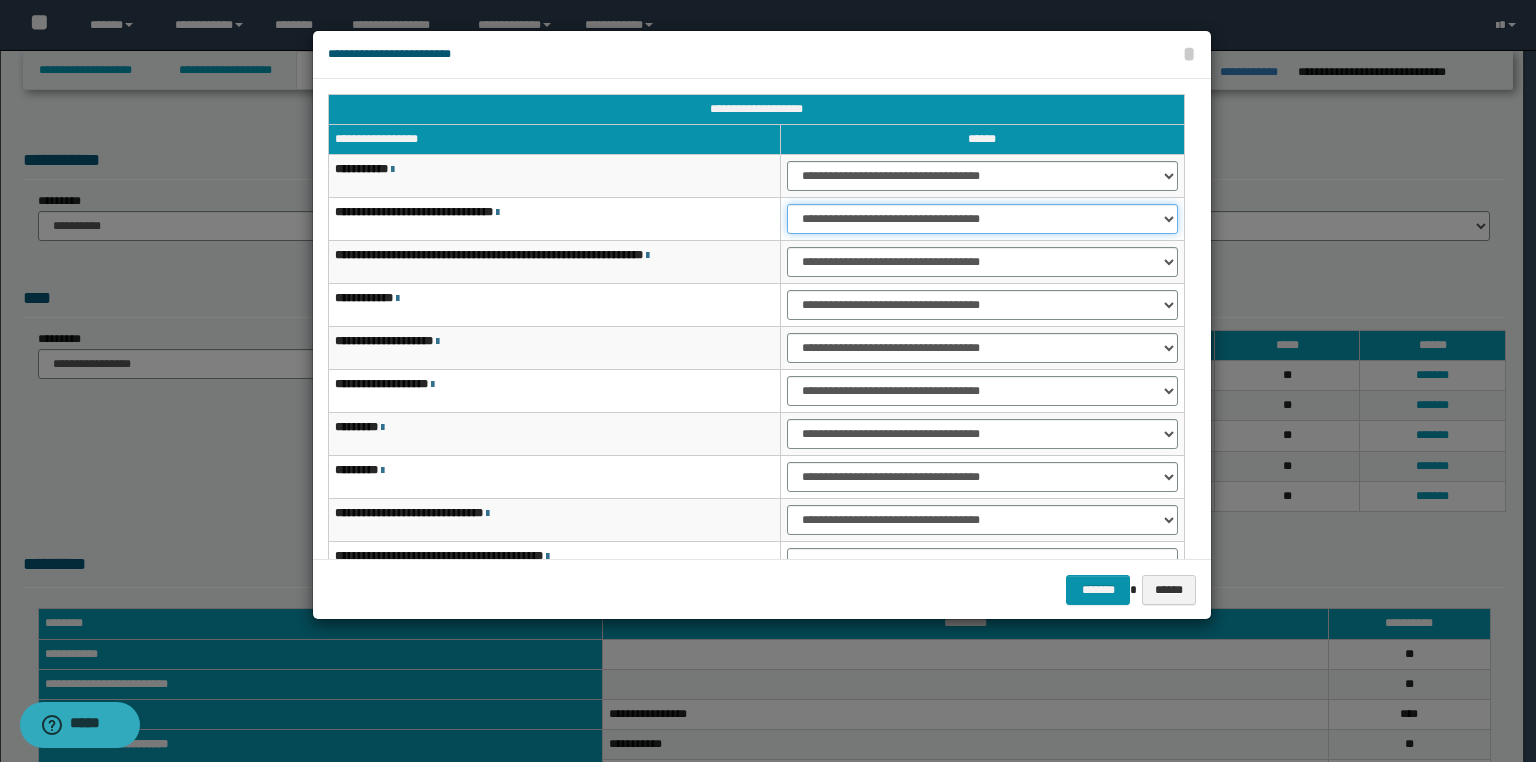 click on "**********" at bounding box center (982, 219) 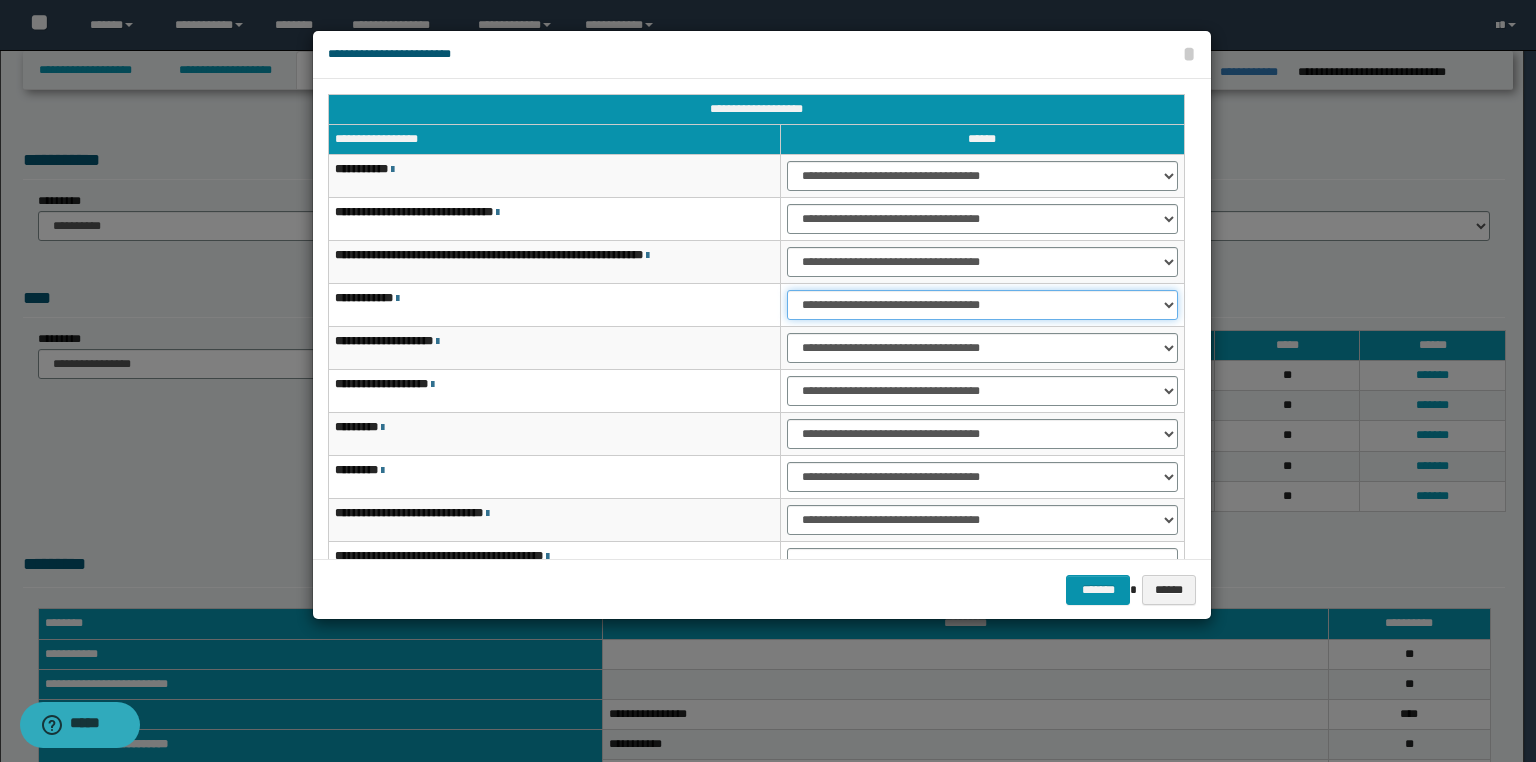 drag, startPoint x: 830, startPoint y: 300, endPoint x: 829, endPoint y: 316, distance: 16.03122 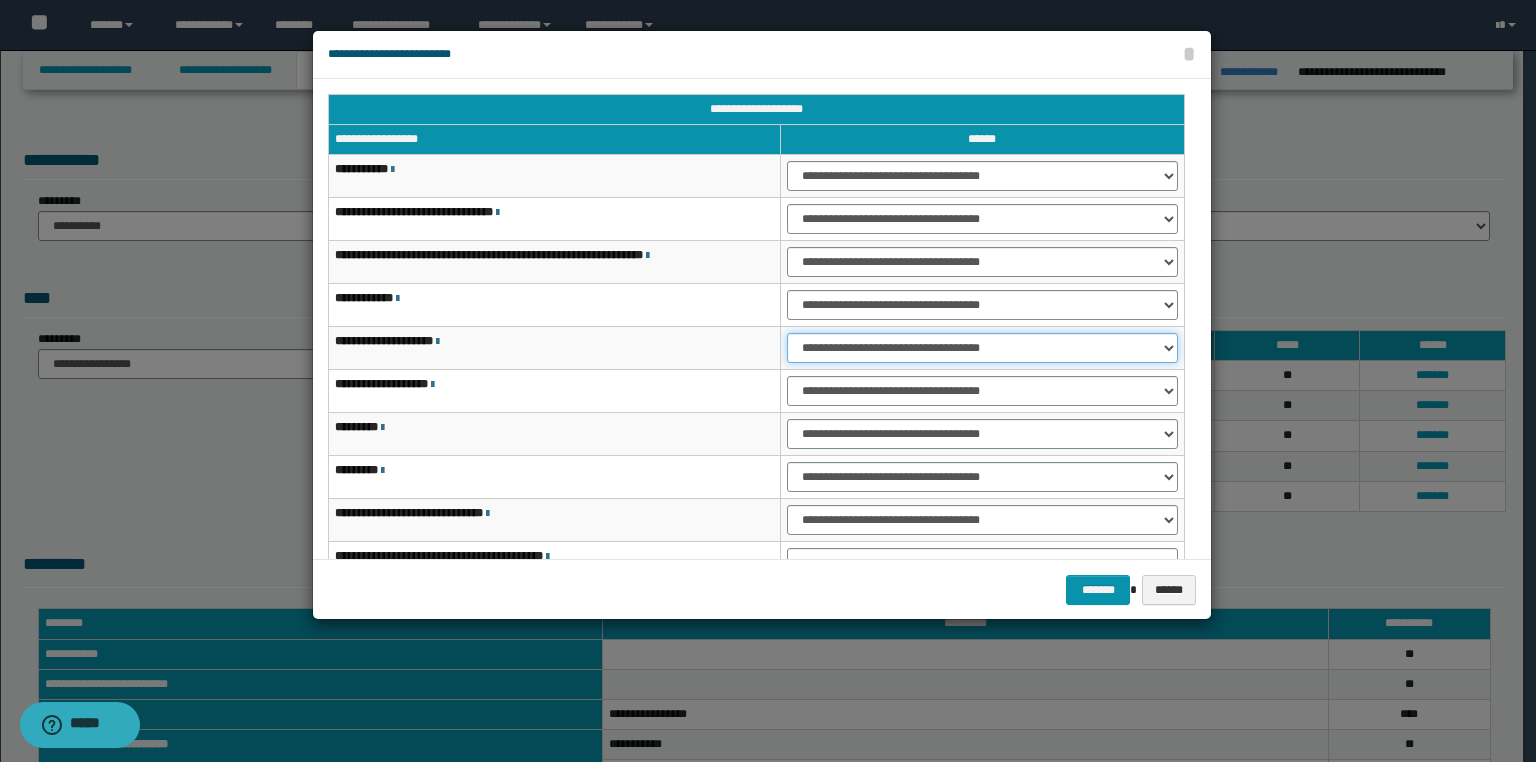 click on "**********" at bounding box center (982, 348) 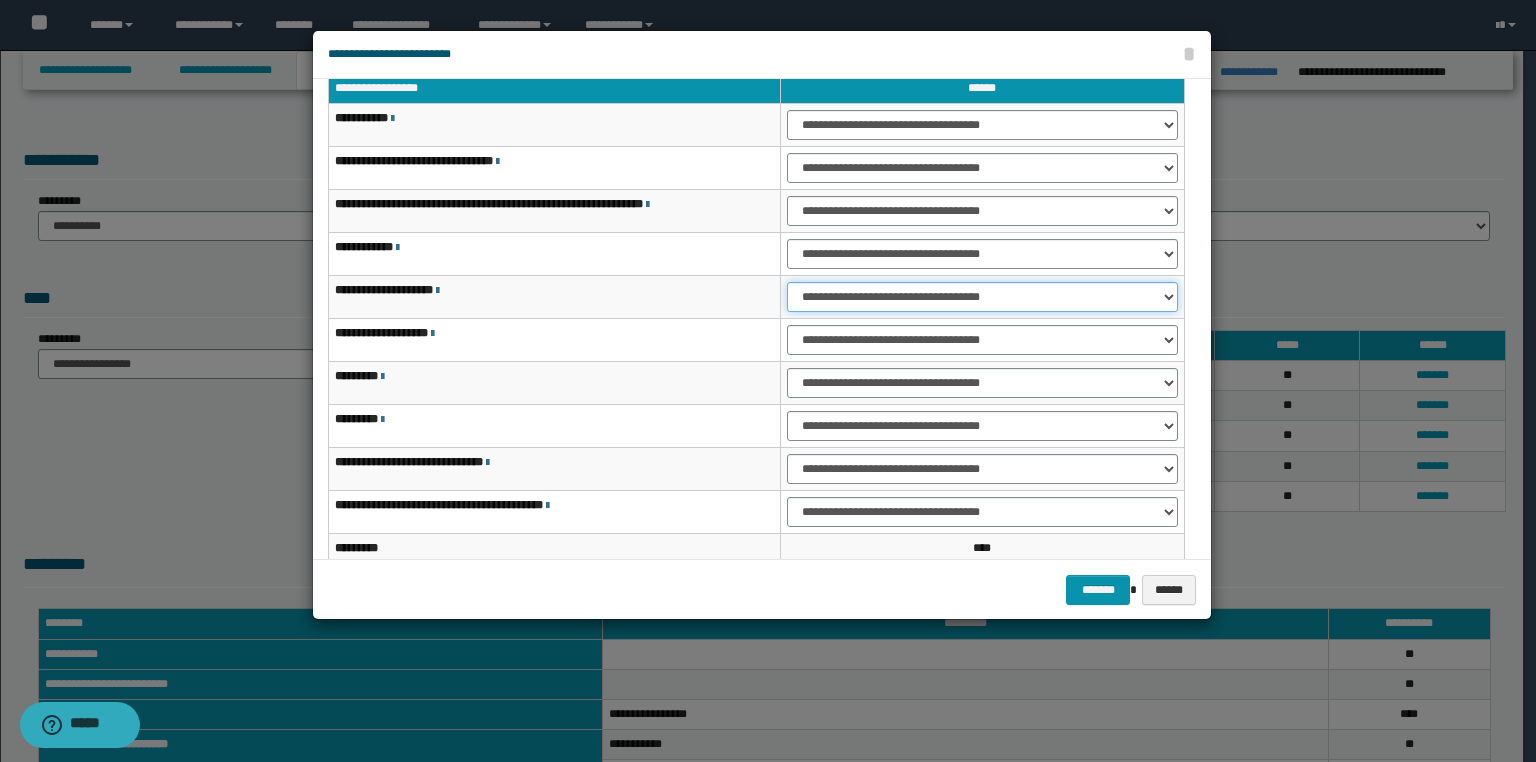 scroll, scrollTop: 118, scrollLeft: 0, axis: vertical 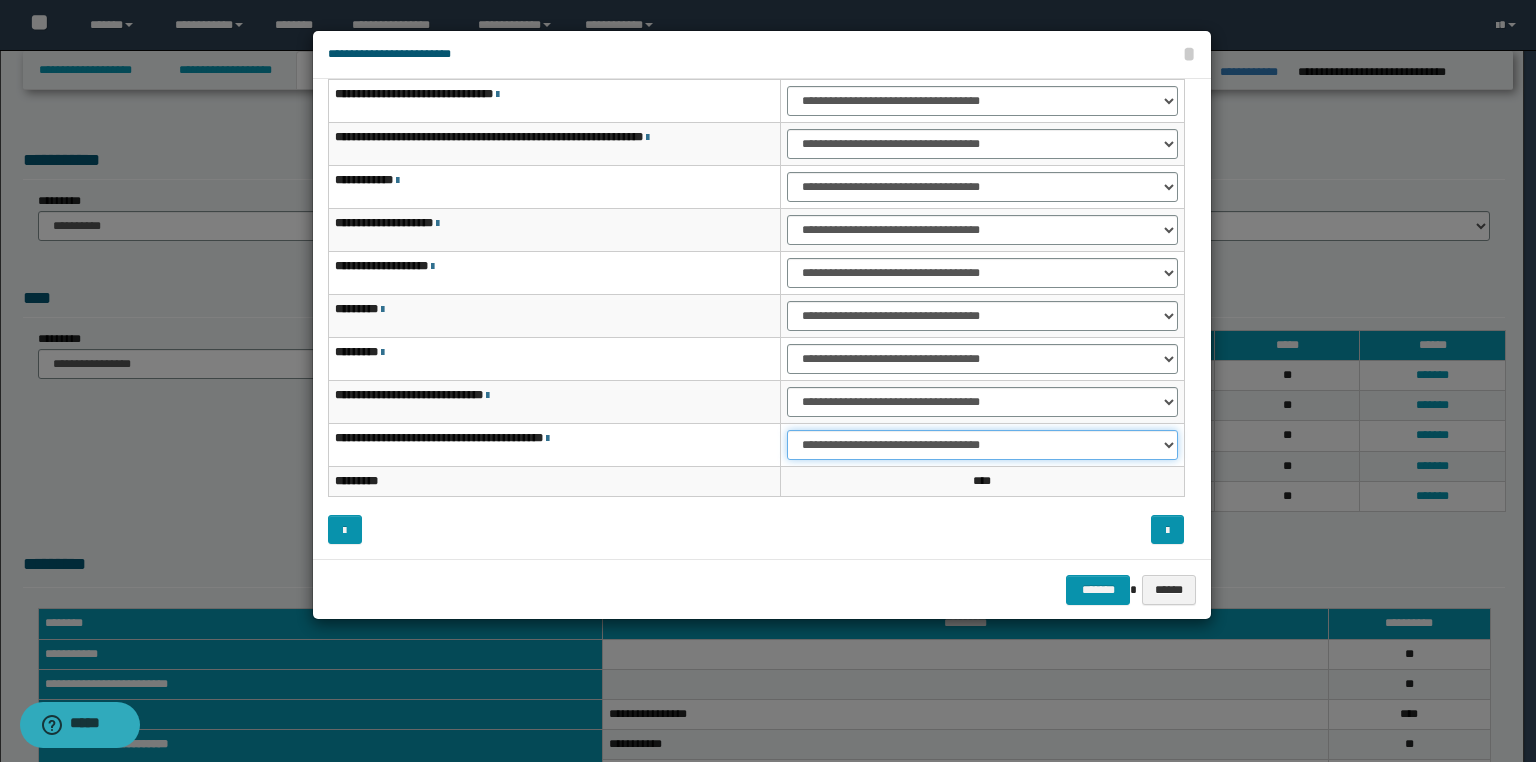 drag, startPoint x: 856, startPoint y: 445, endPoint x: 851, endPoint y: 484, distance: 39.319206 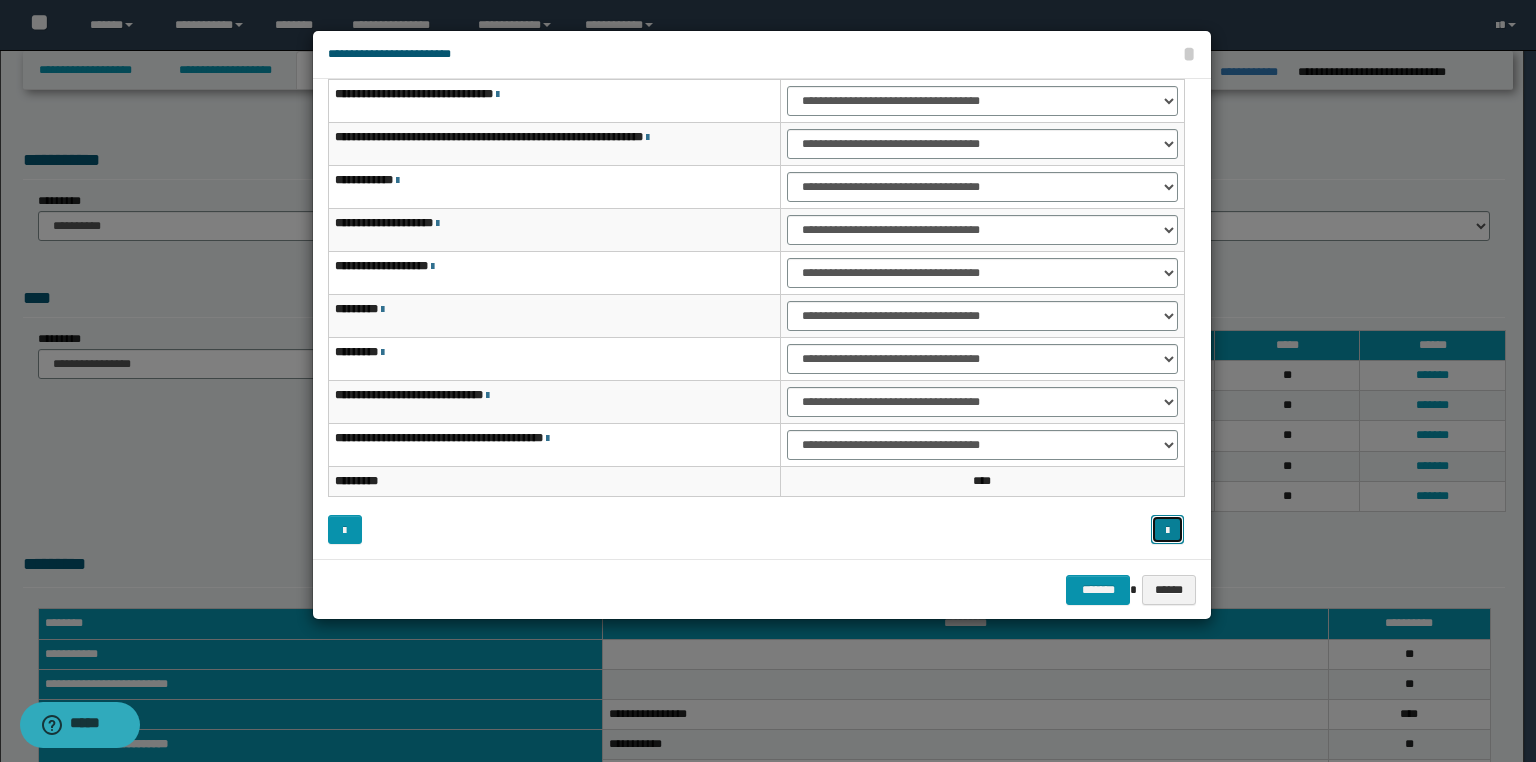 click at bounding box center (1168, 530) 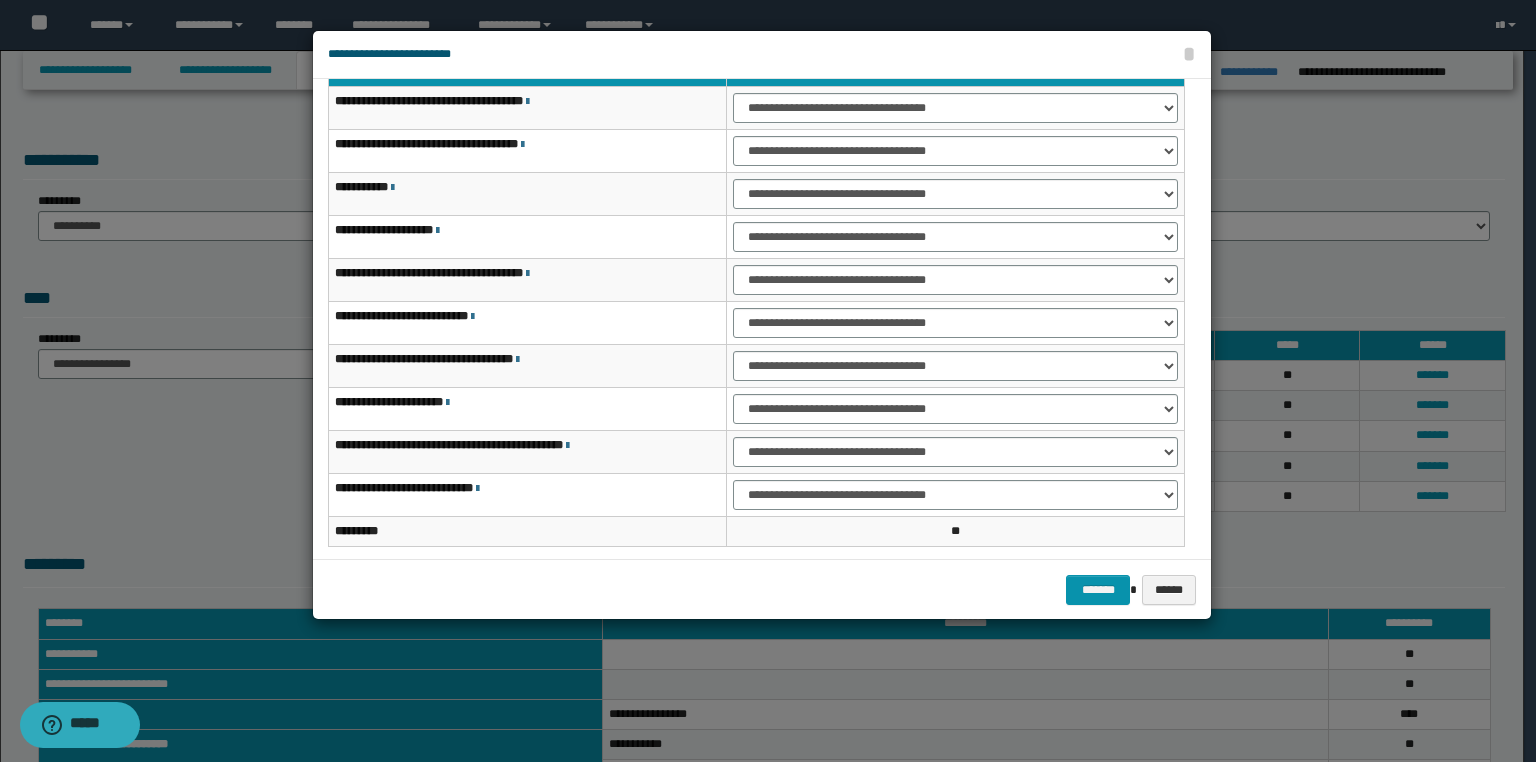 scroll, scrollTop: 0, scrollLeft: 0, axis: both 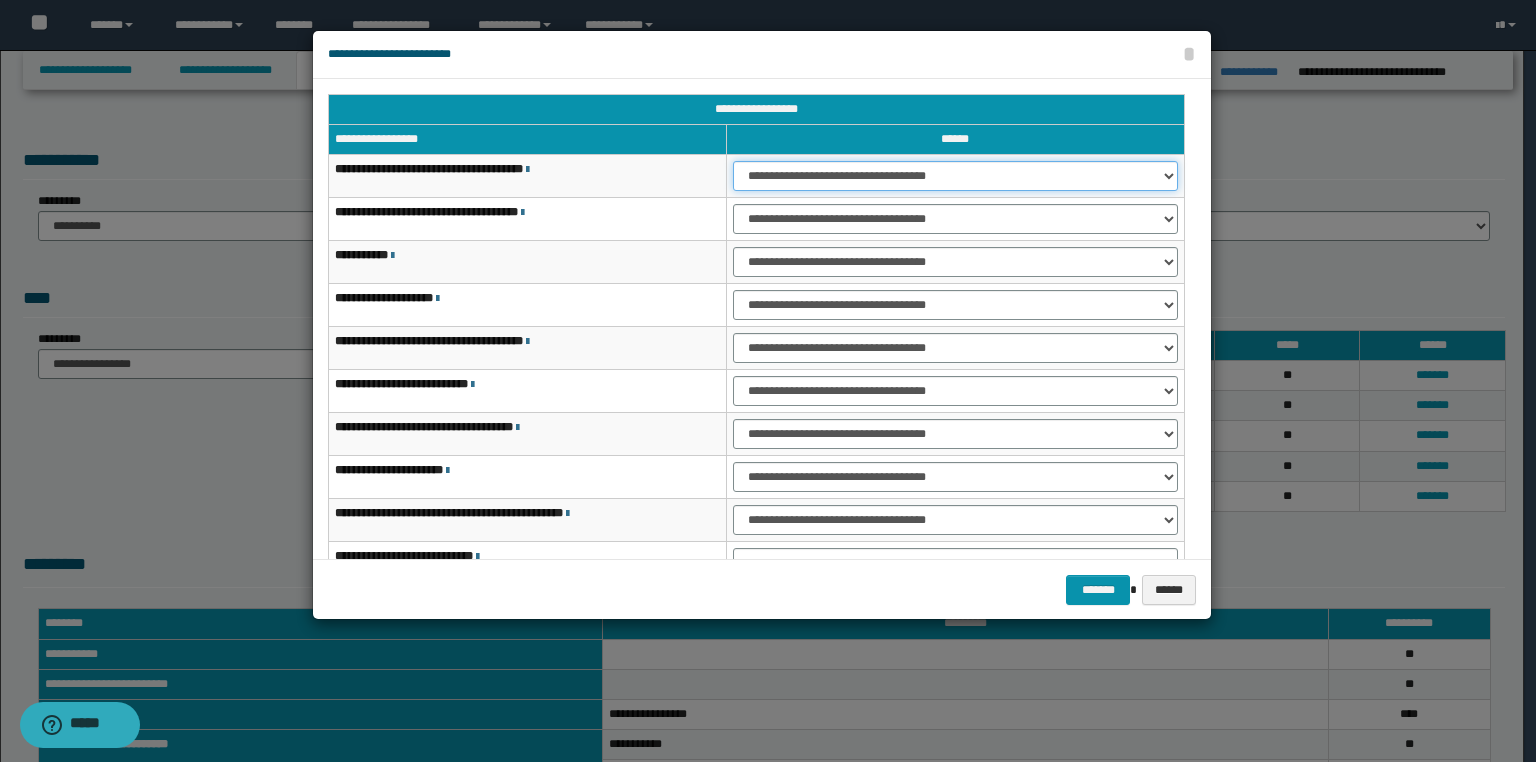 drag, startPoint x: 760, startPoint y: 172, endPoint x: 760, endPoint y: 188, distance: 16 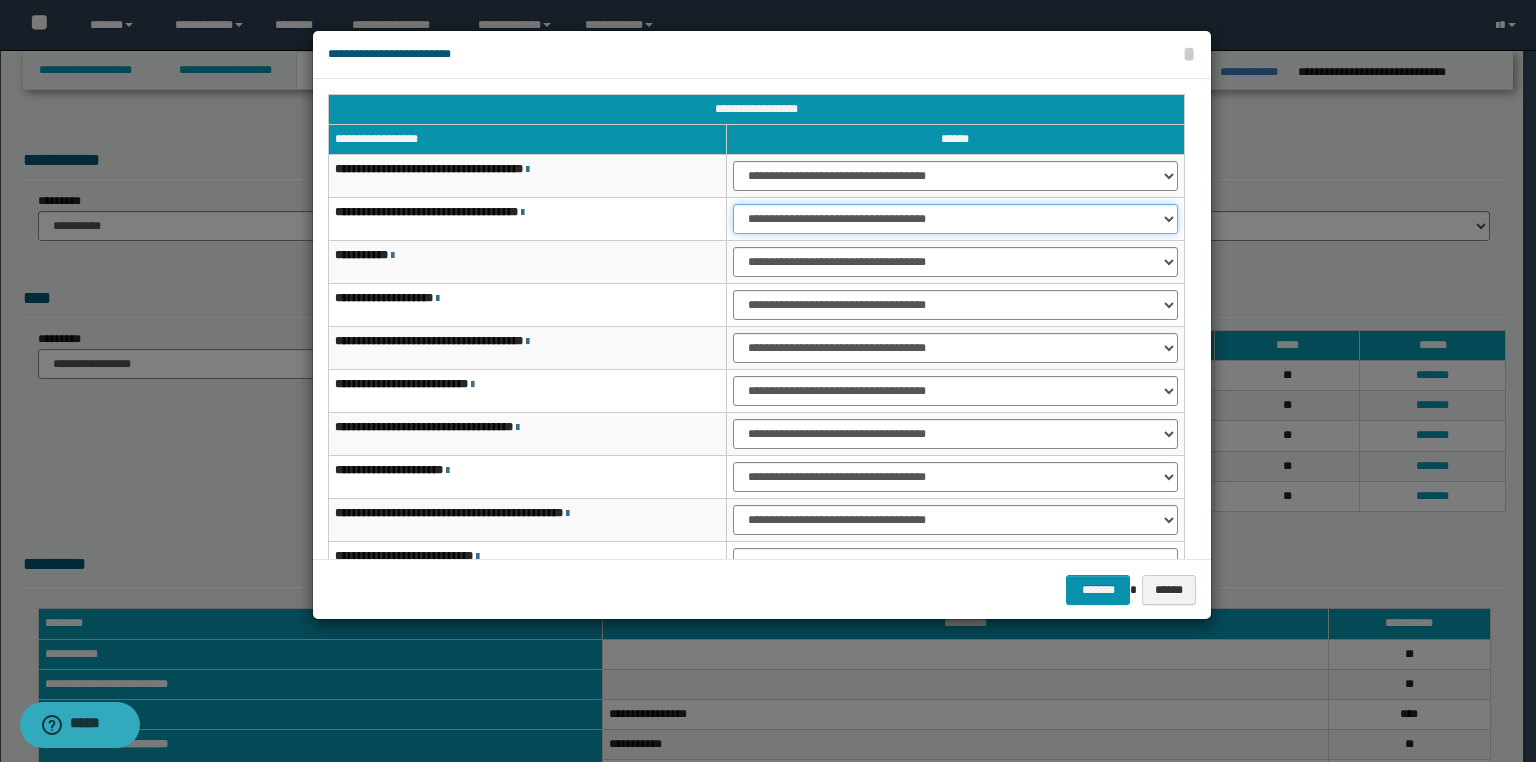 drag, startPoint x: 762, startPoint y: 221, endPoint x: 759, endPoint y: 232, distance: 11.401754 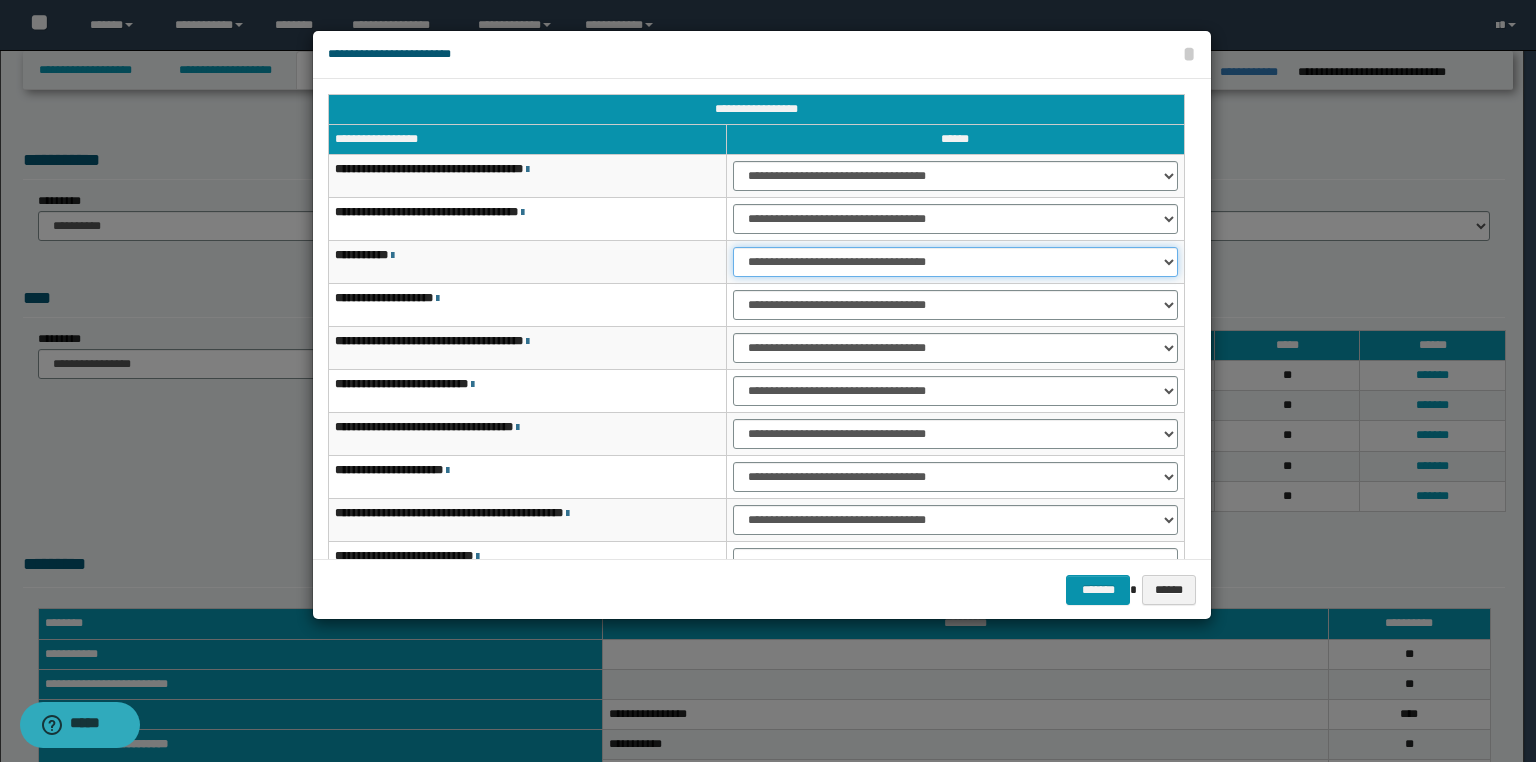 click on "**********" at bounding box center (955, 262) 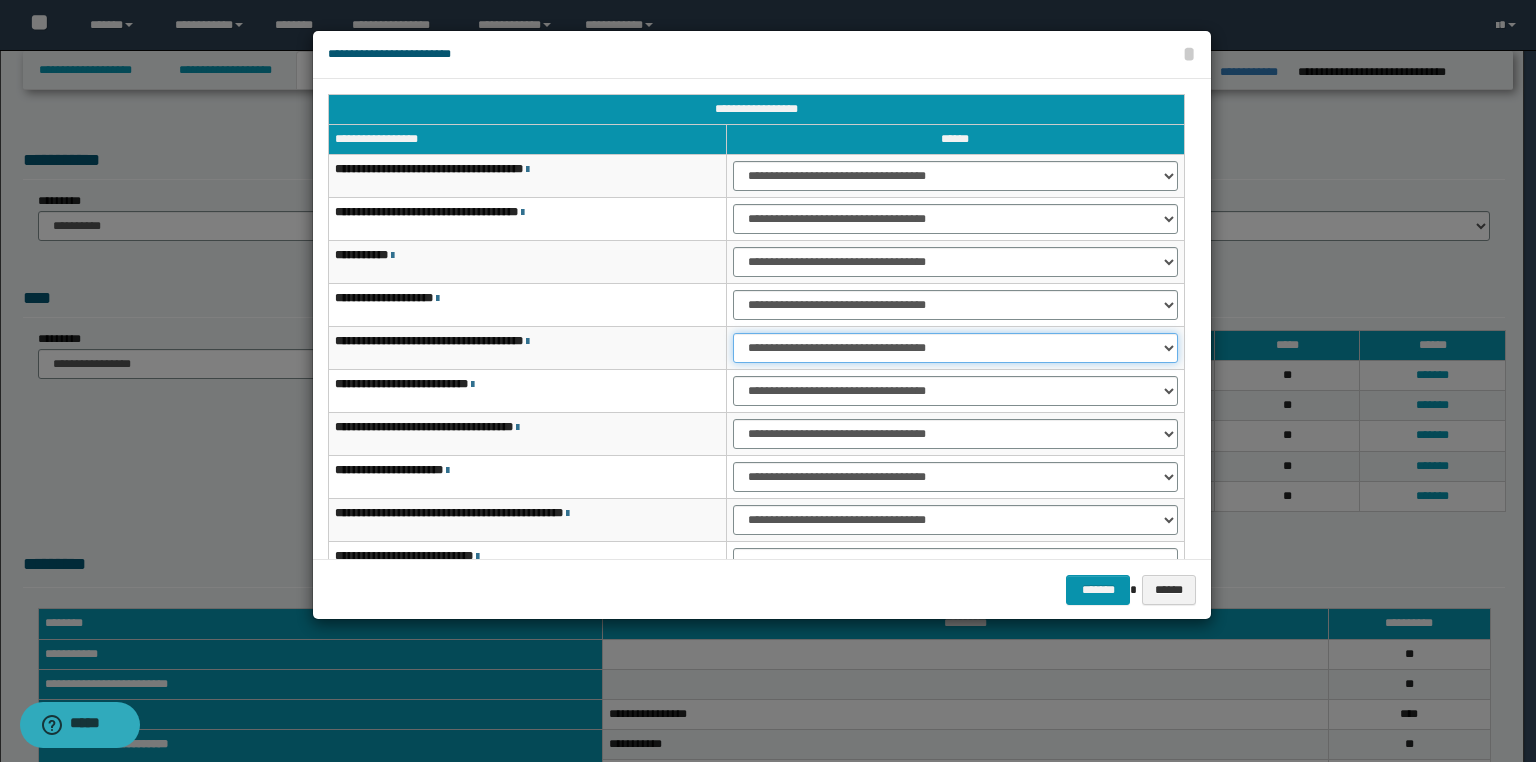 drag, startPoint x: 816, startPoint y: 349, endPoint x: 808, endPoint y: 359, distance: 12.806249 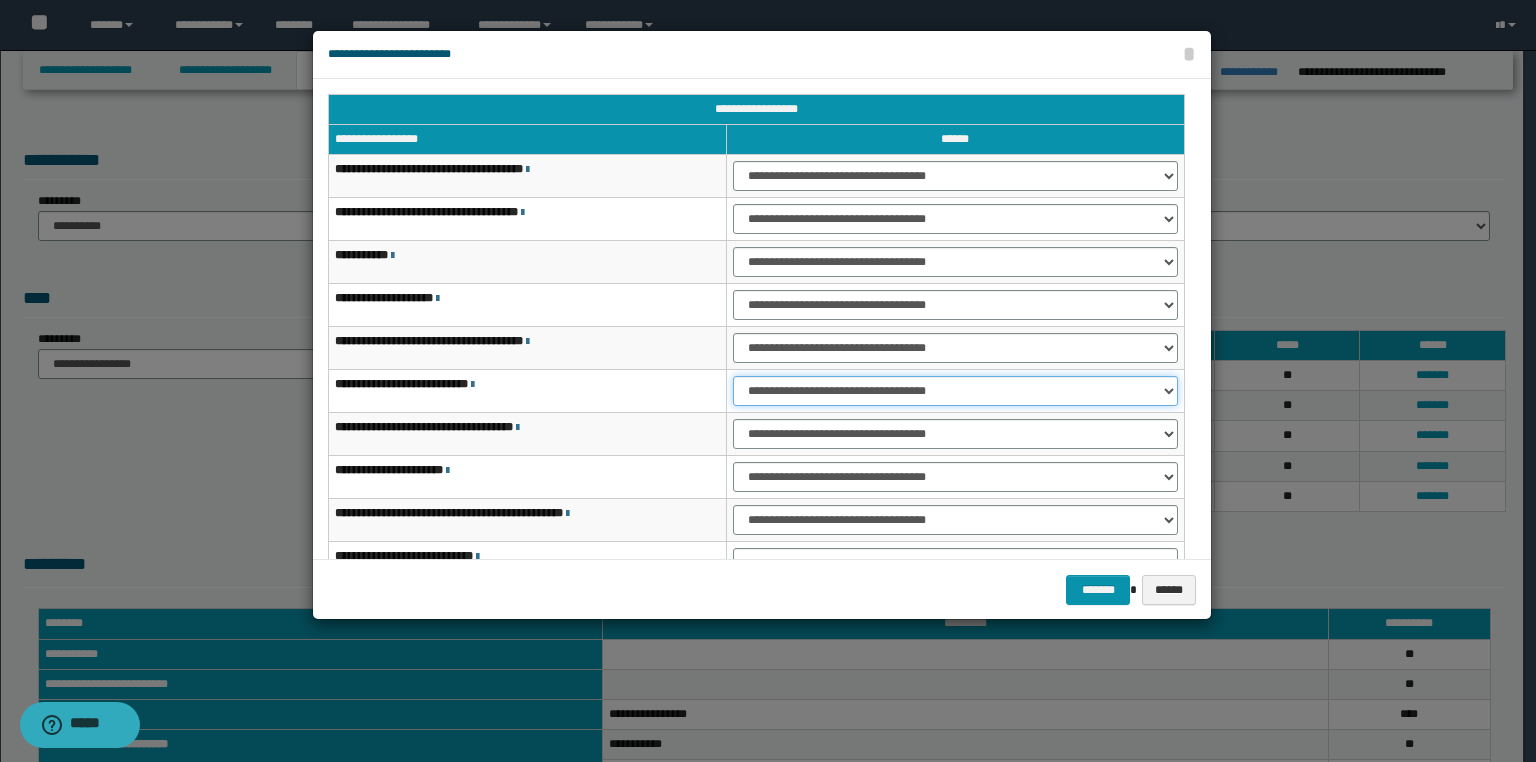 click on "**********" at bounding box center [955, 391] 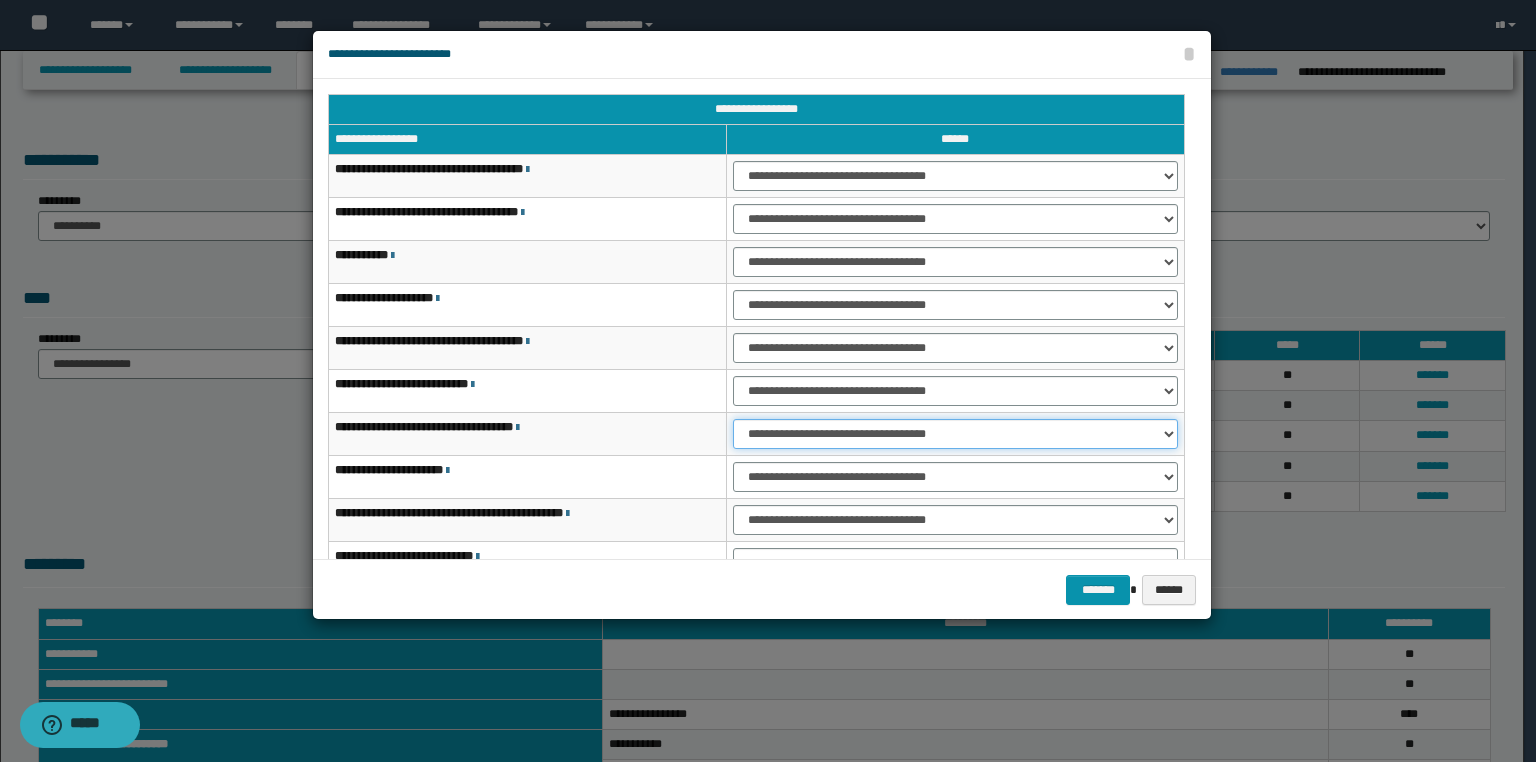 click on "**********" at bounding box center [955, 434] 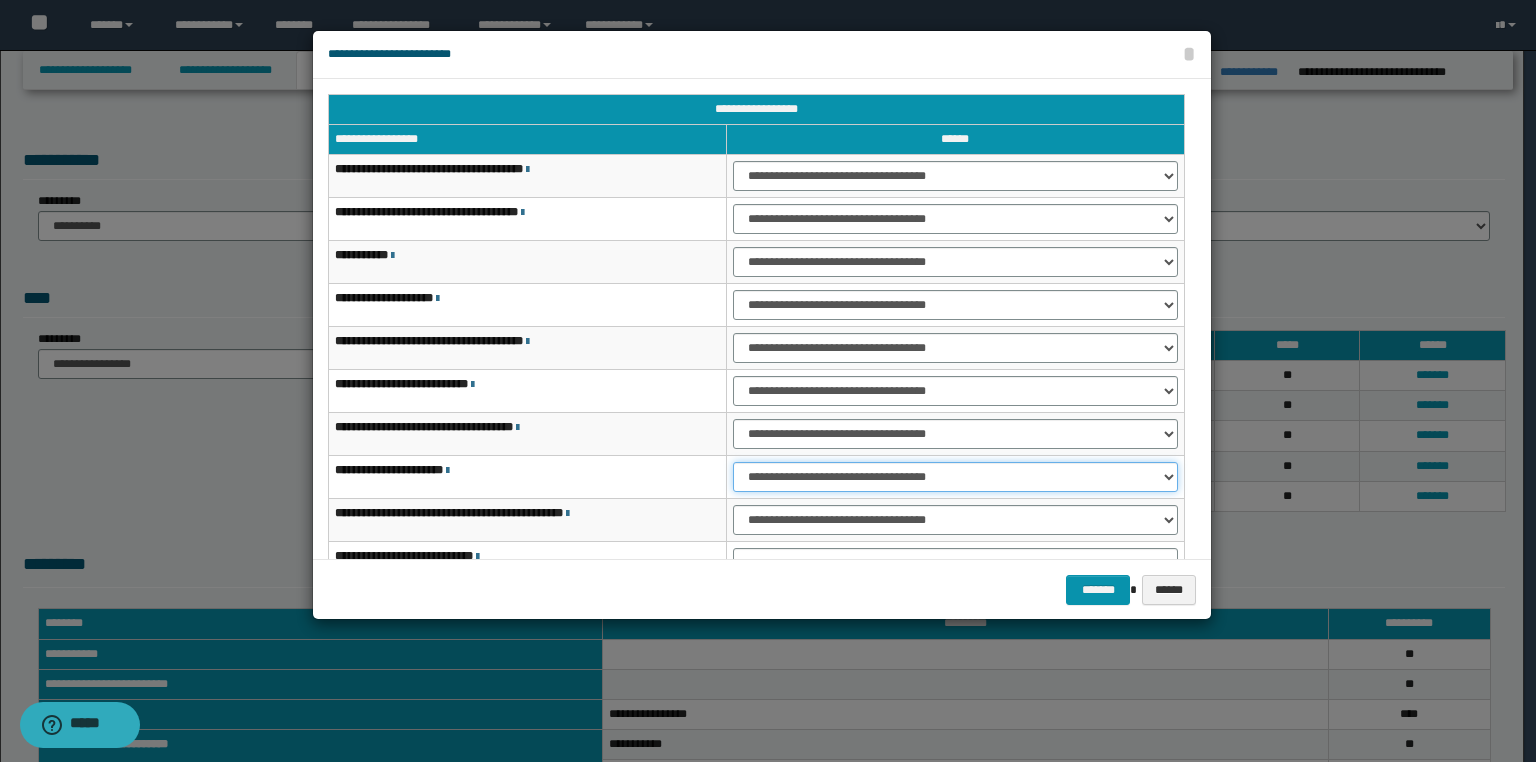 click on "**********" at bounding box center (955, 477) 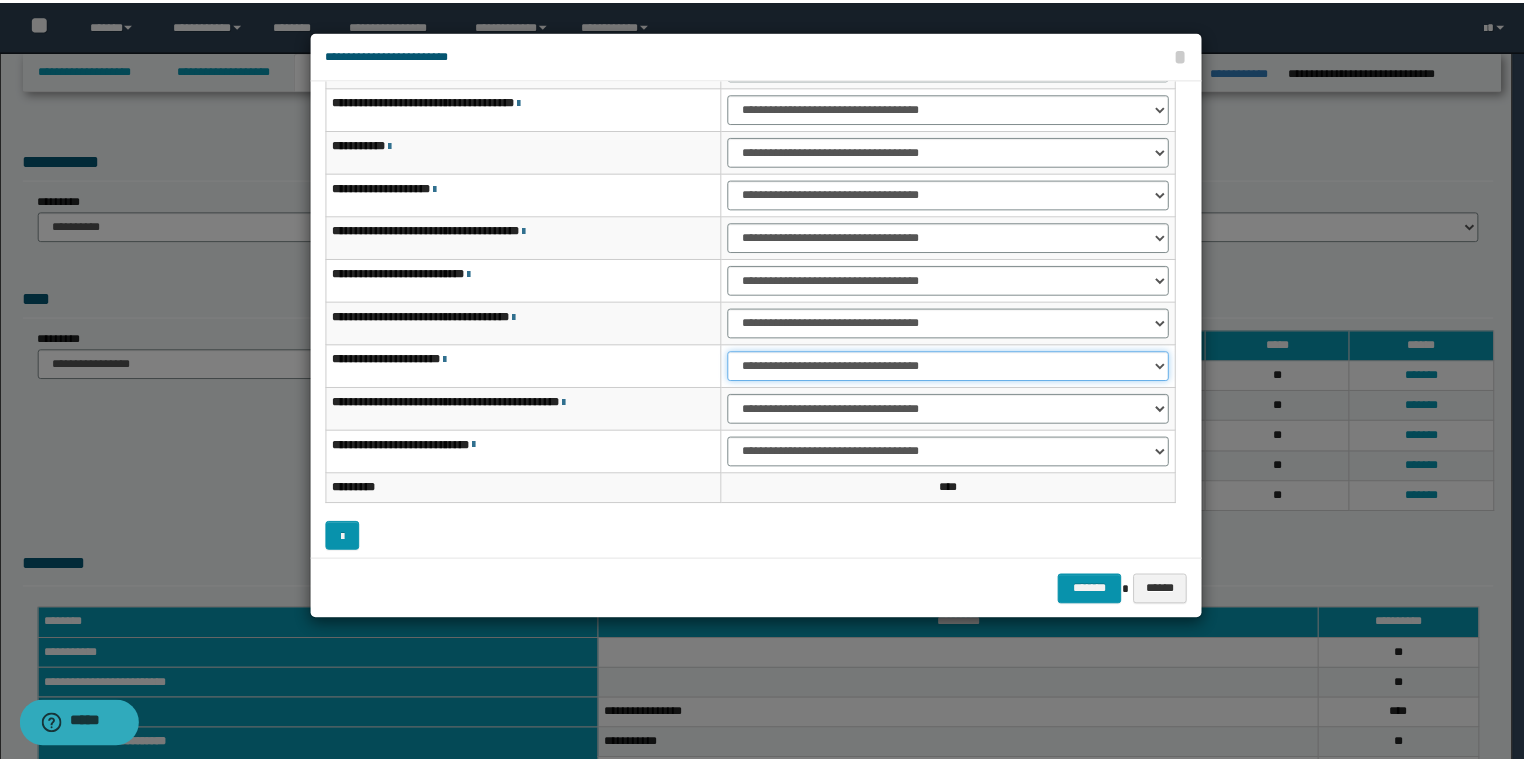 scroll, scrollTop: 118, scrollLeft: 0, axis: vertical 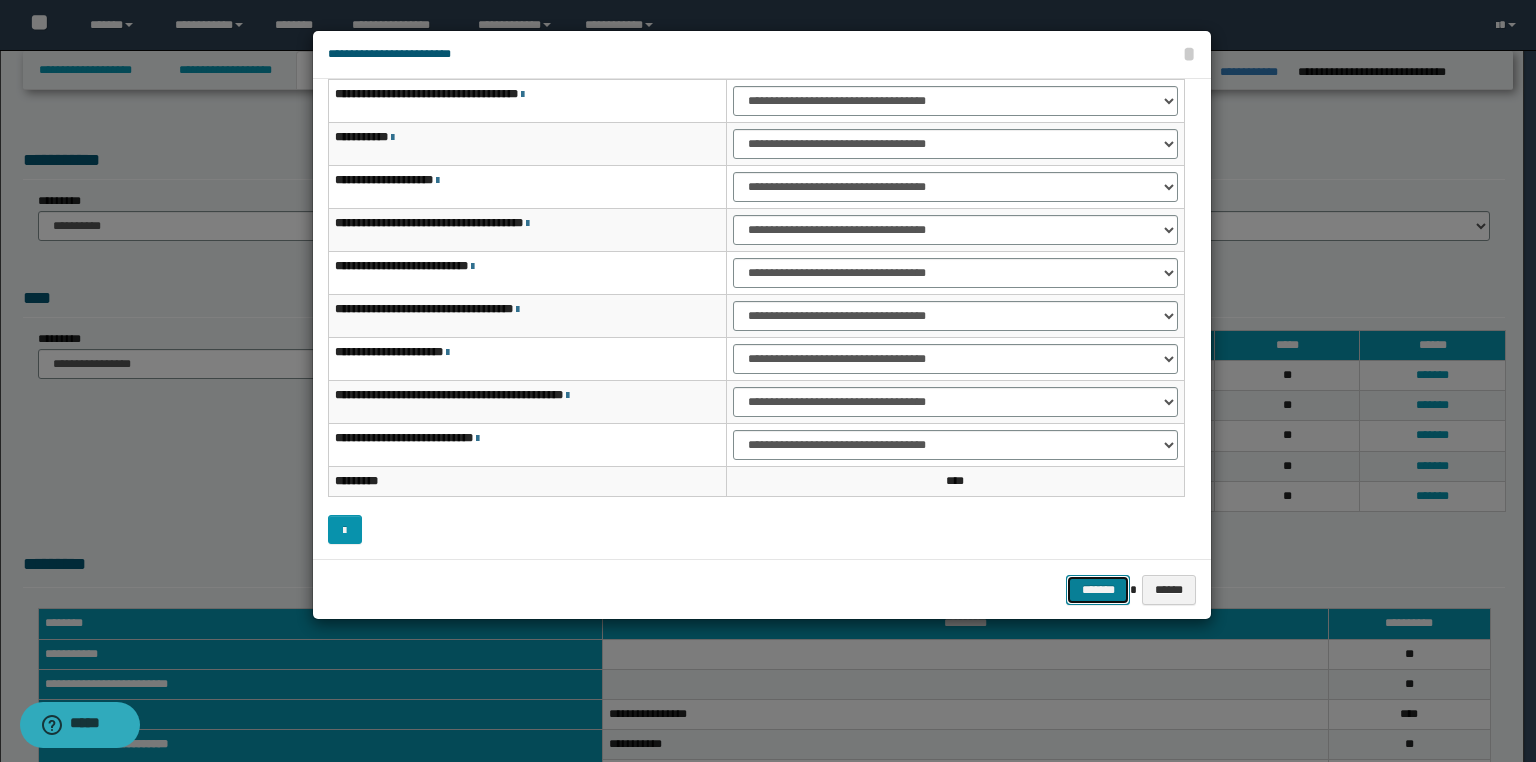 click on "*******" at bounding box center (1098, 590) 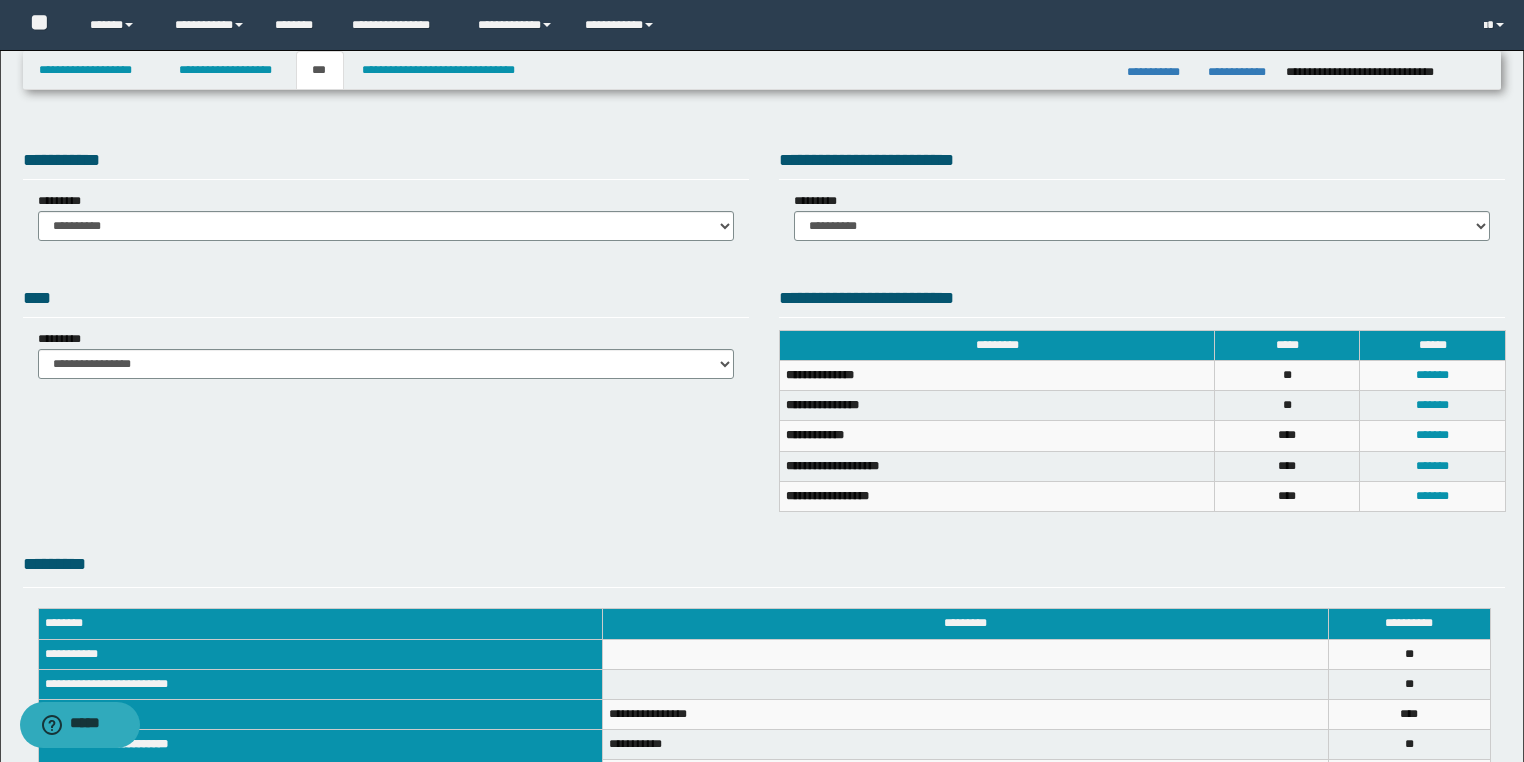 scroll, scrollTop: 274, scrollLeft: 0, axis: vertical 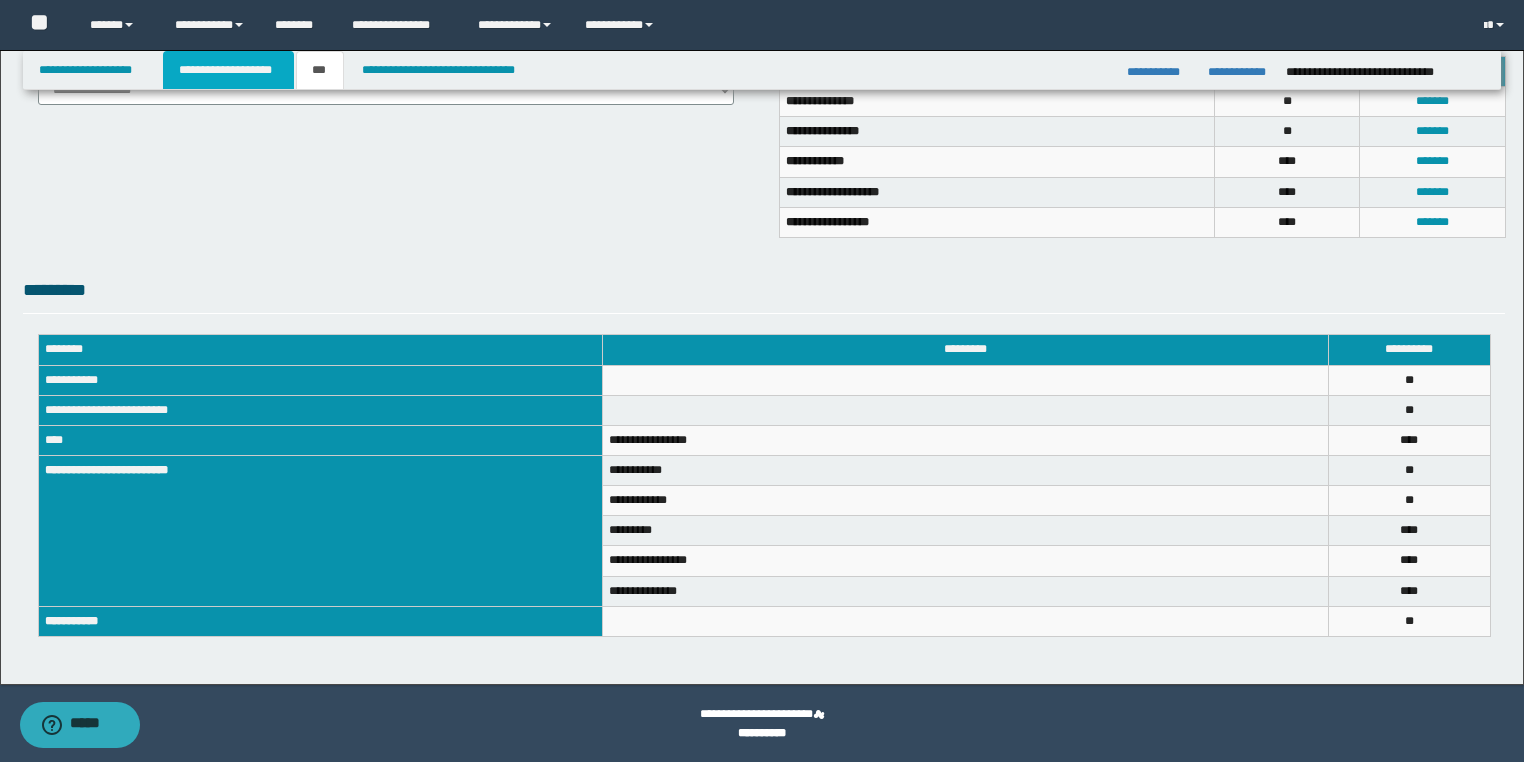 click on "**********" at bounding box center (228, 70) 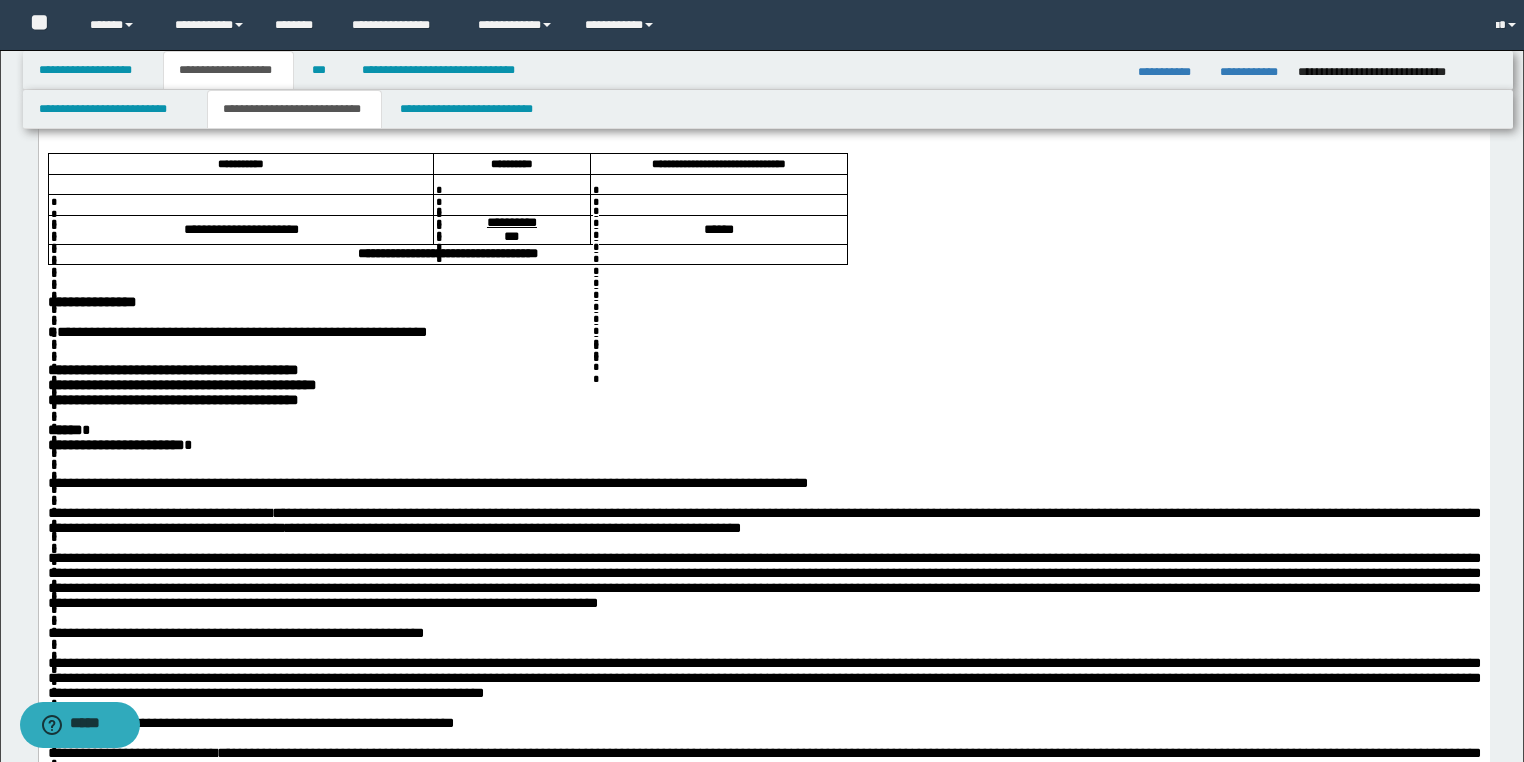 scroll, scrollTop: 305, scrollLeft: 0, axis: vertical 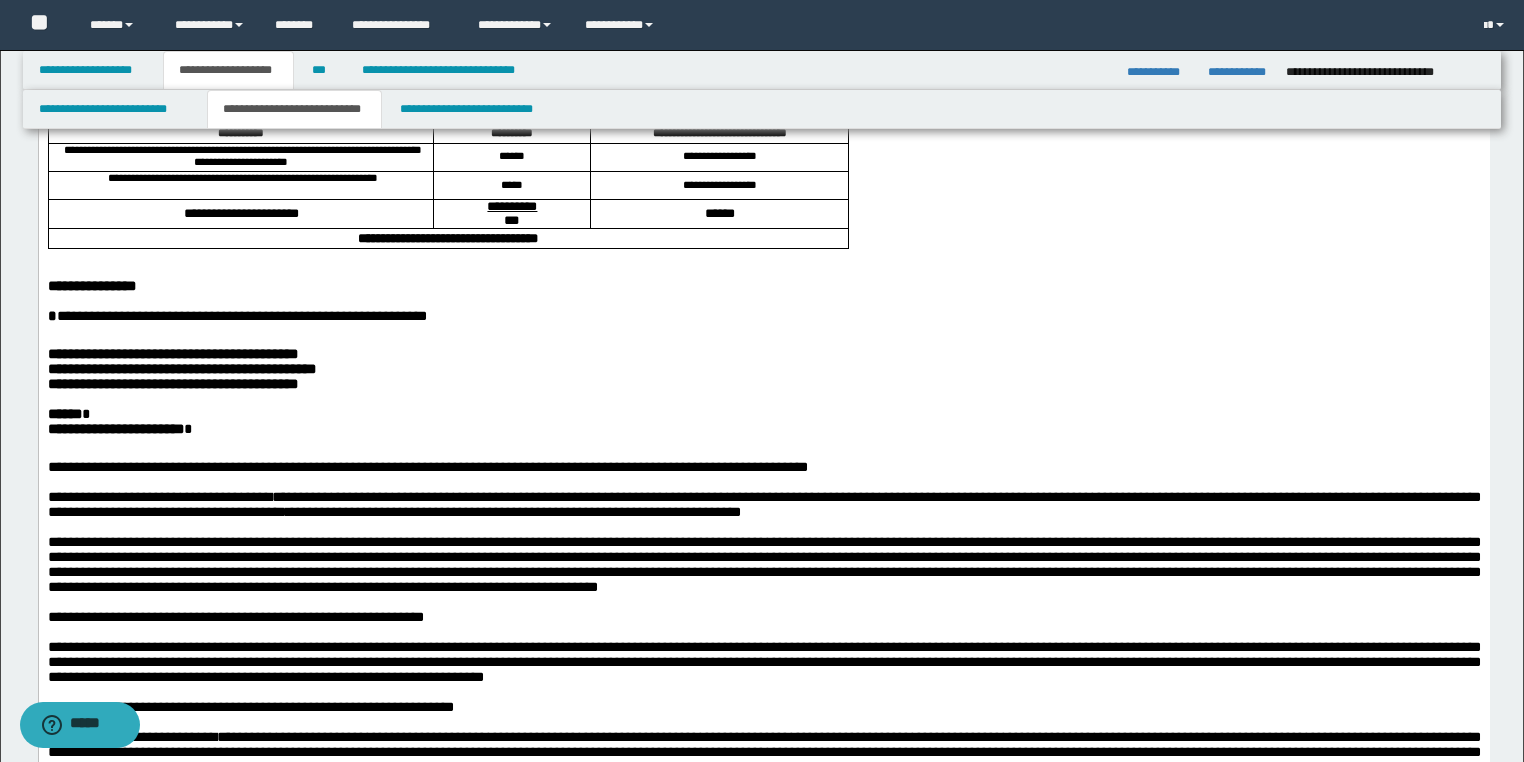 click on "**********" at bounding box center [181, 369] 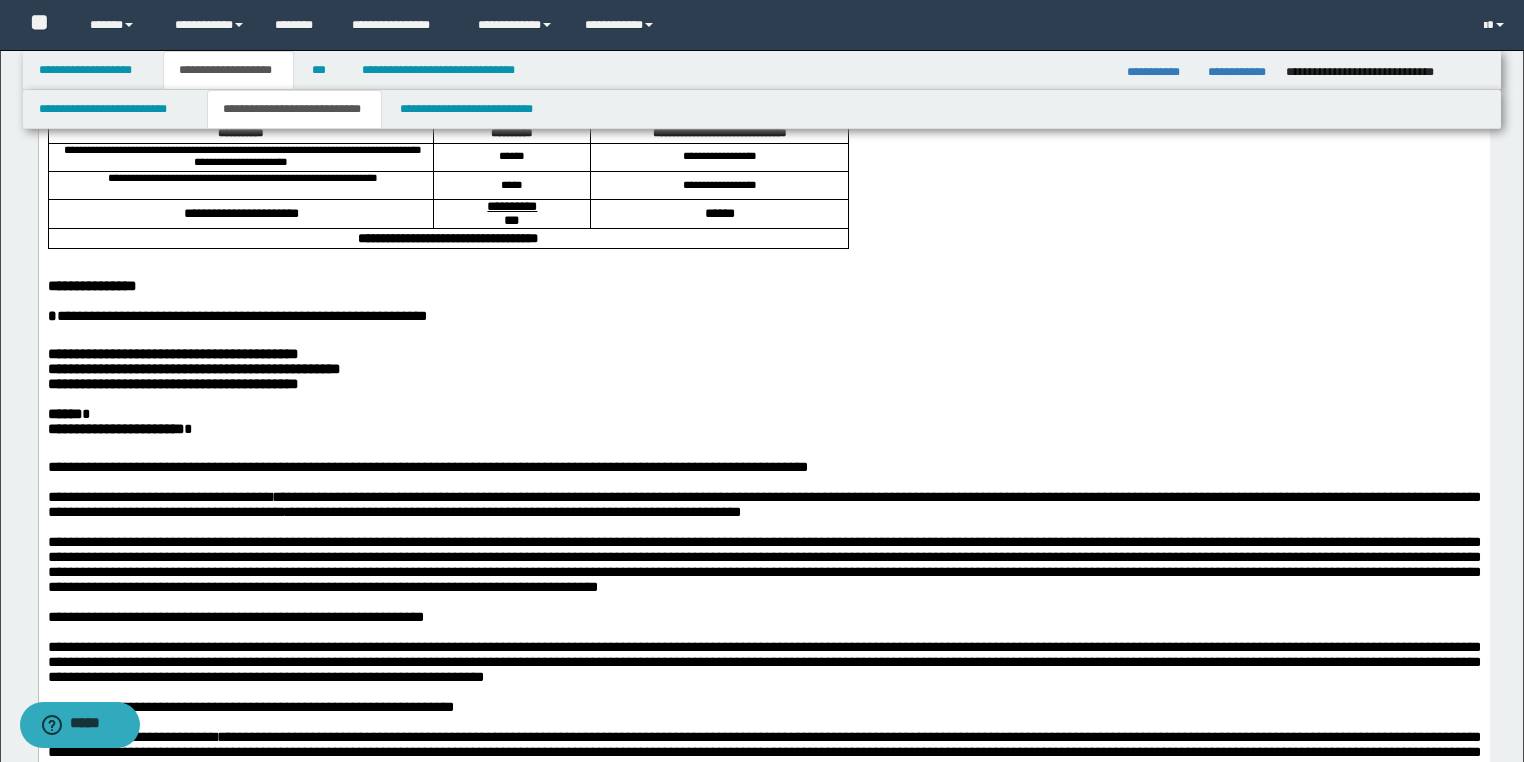 click on "**********" at bounding box center (172, 384) 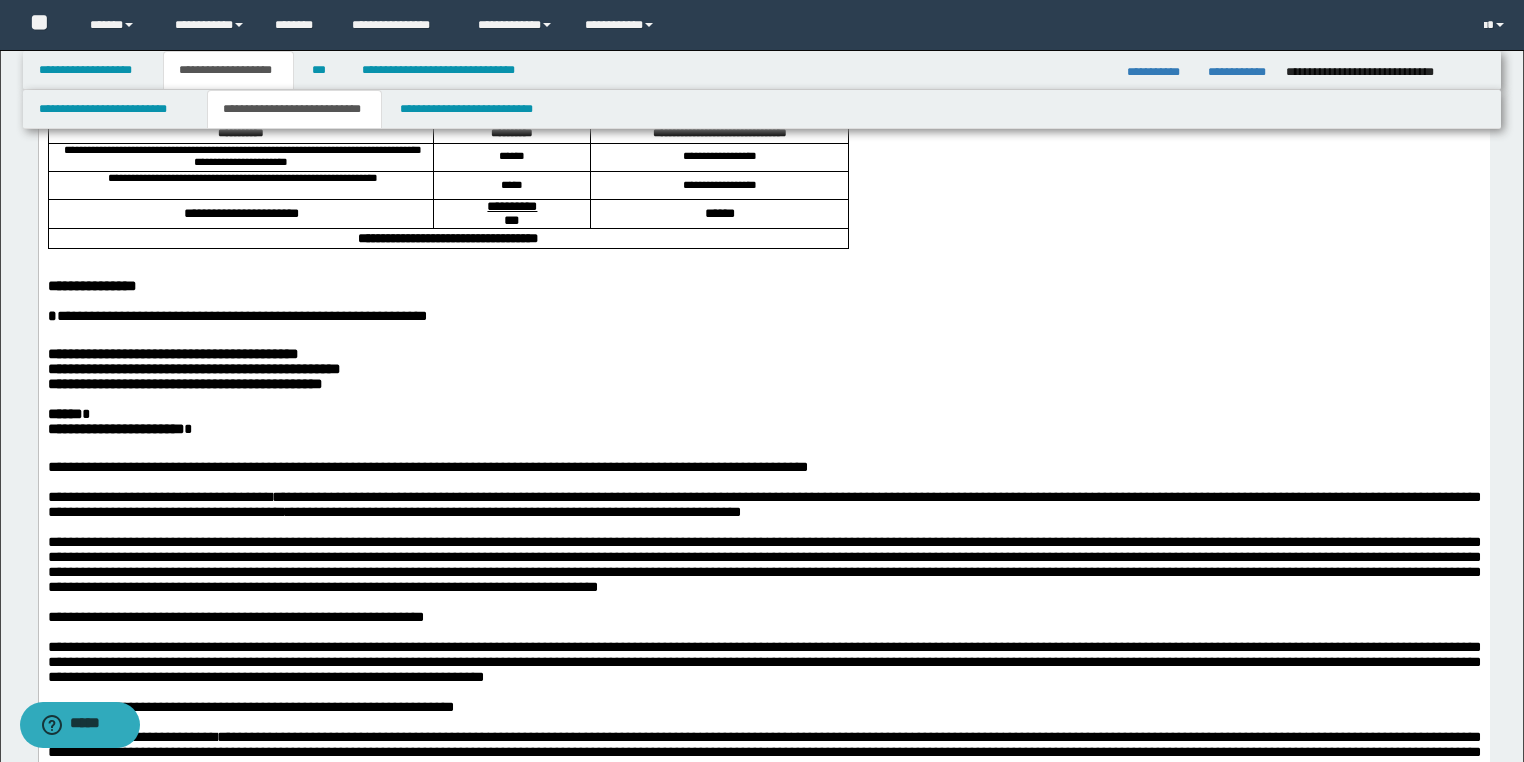 click on "**********" at bounding box center (115, 429) 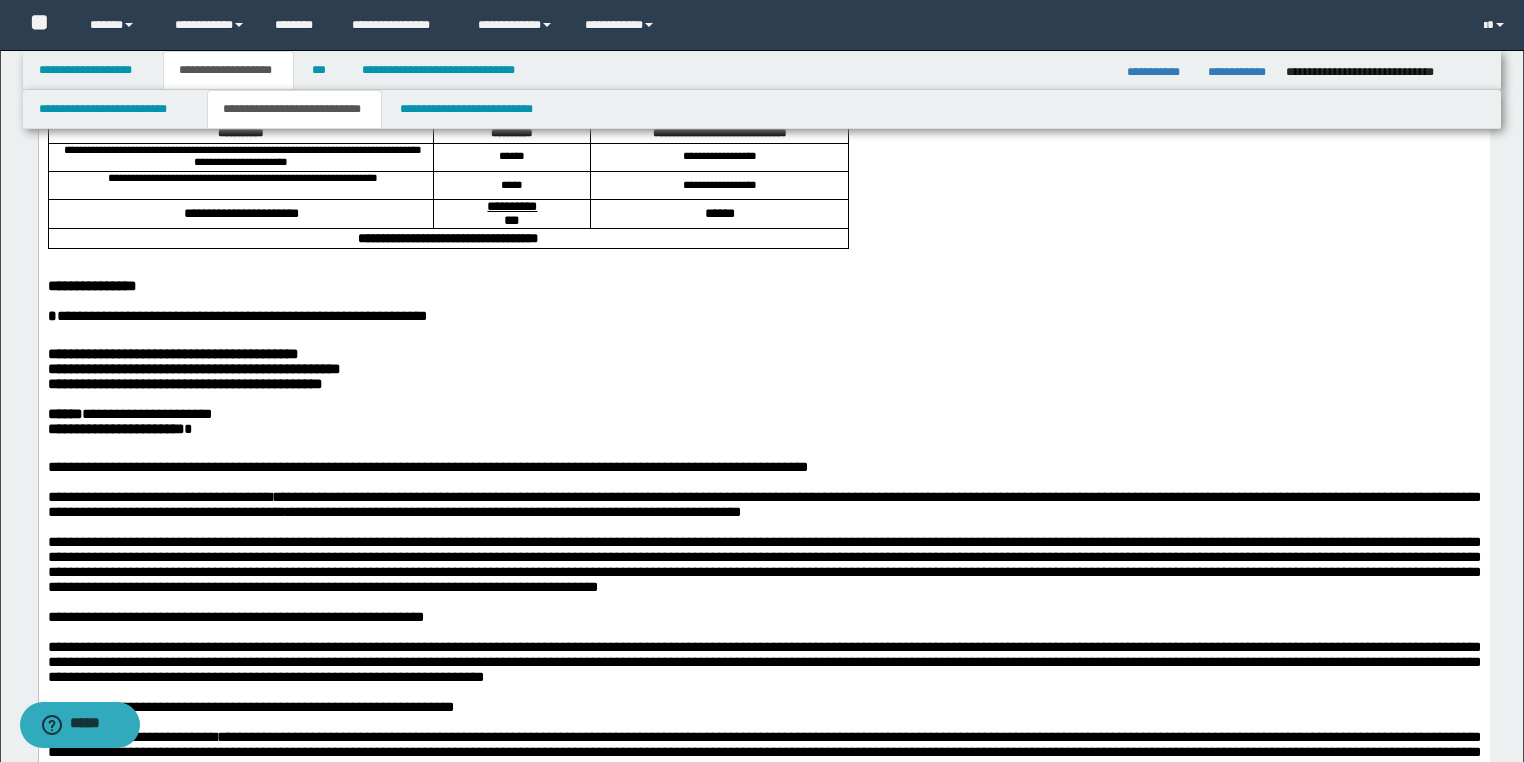 click at bounding box center (763, 444) 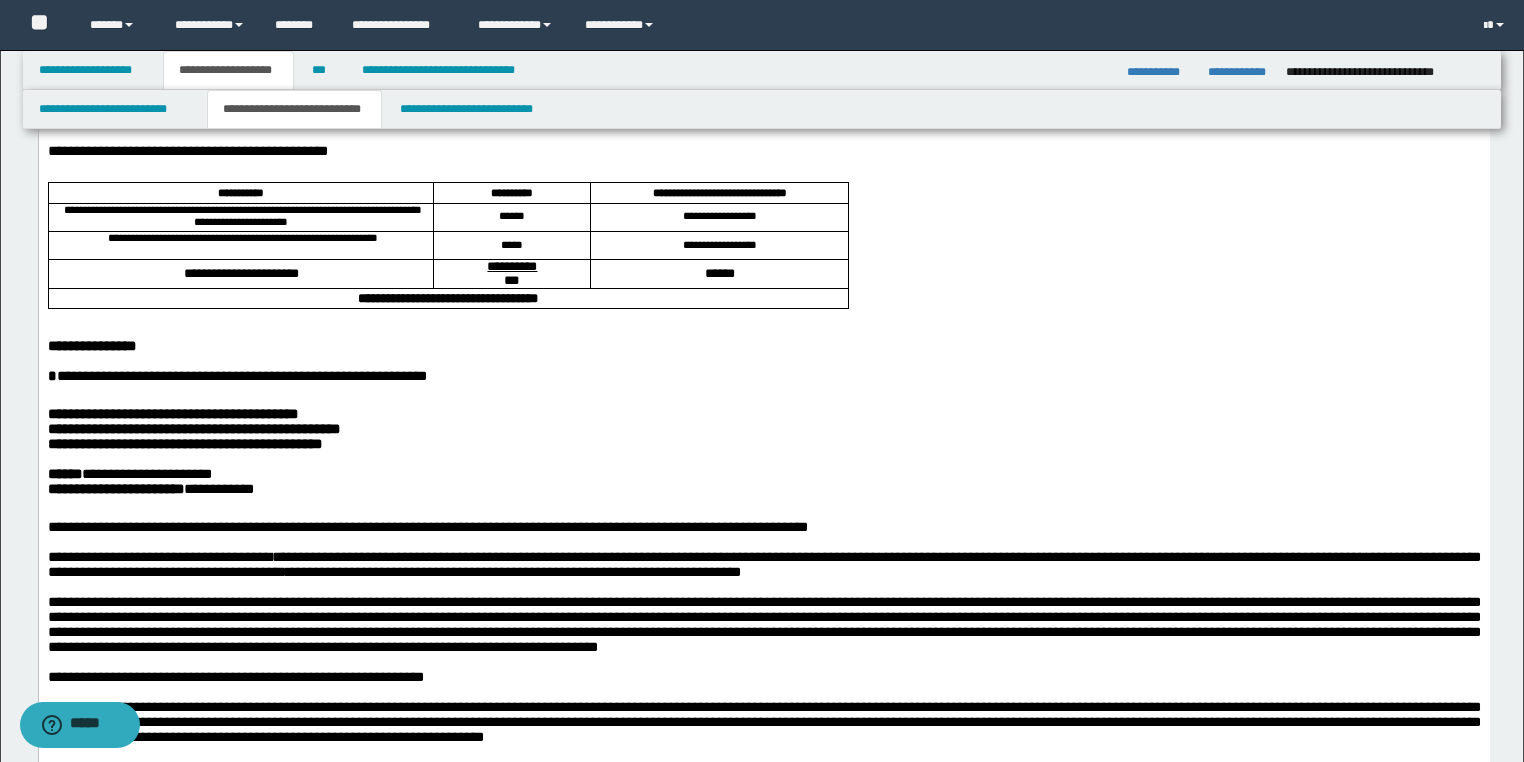 scroll, scrollTop: 145, scrollLeft: 0, axis: vertical 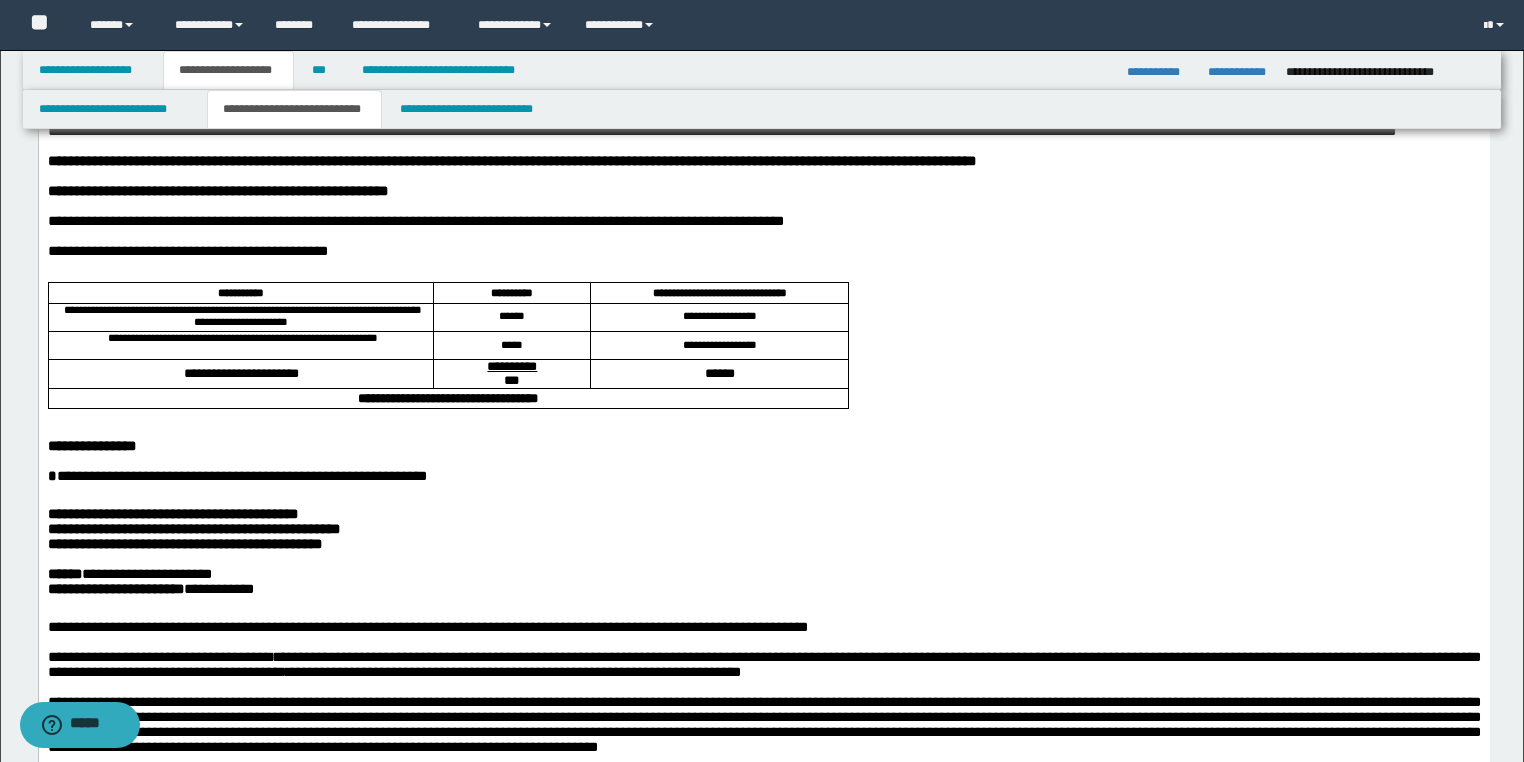 click at bounding box center (763, 430) 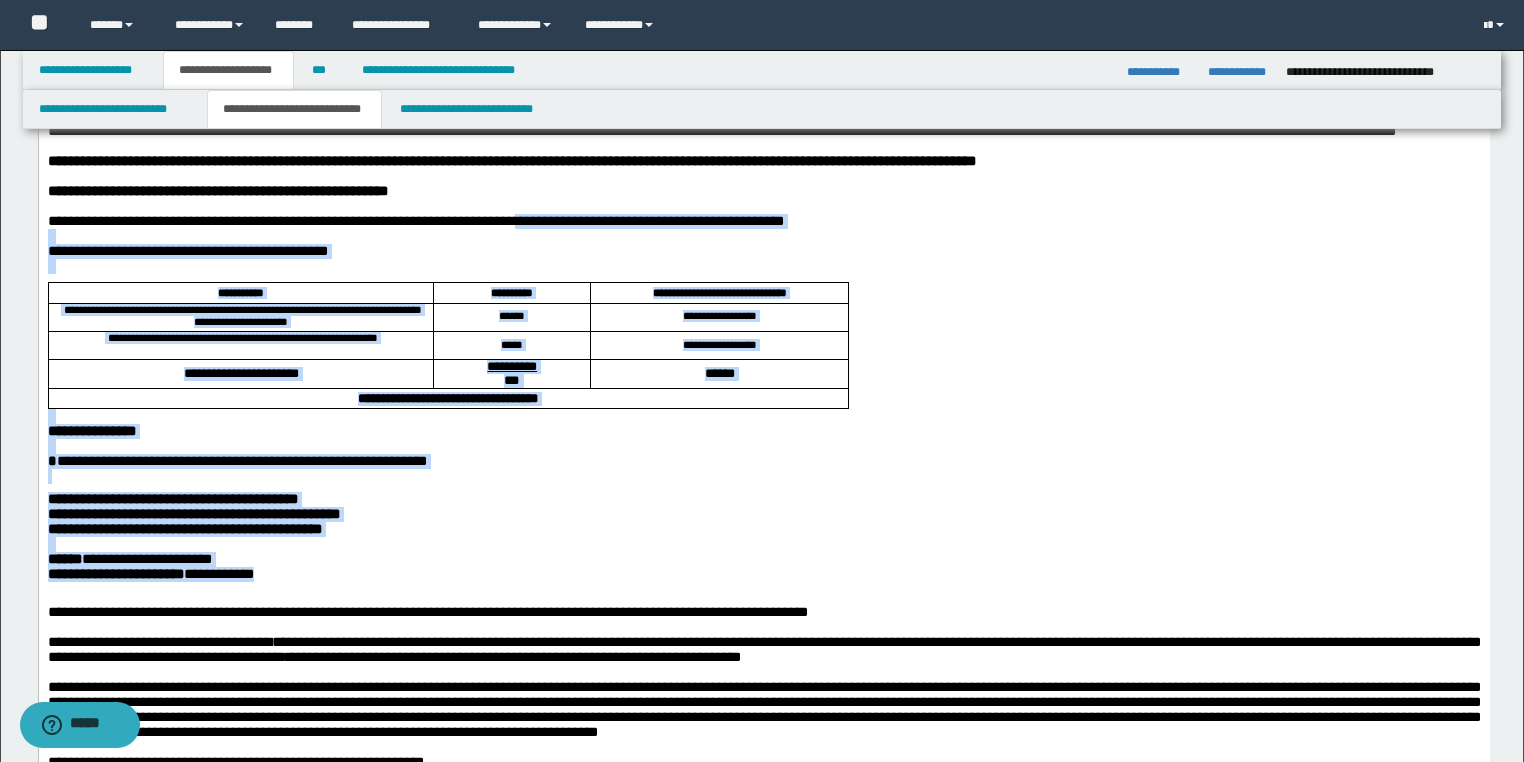 drag, startPoint x: 272, startPoint y: 624, endPoint x: 524, endPoint y: 241, distance: 458.4681 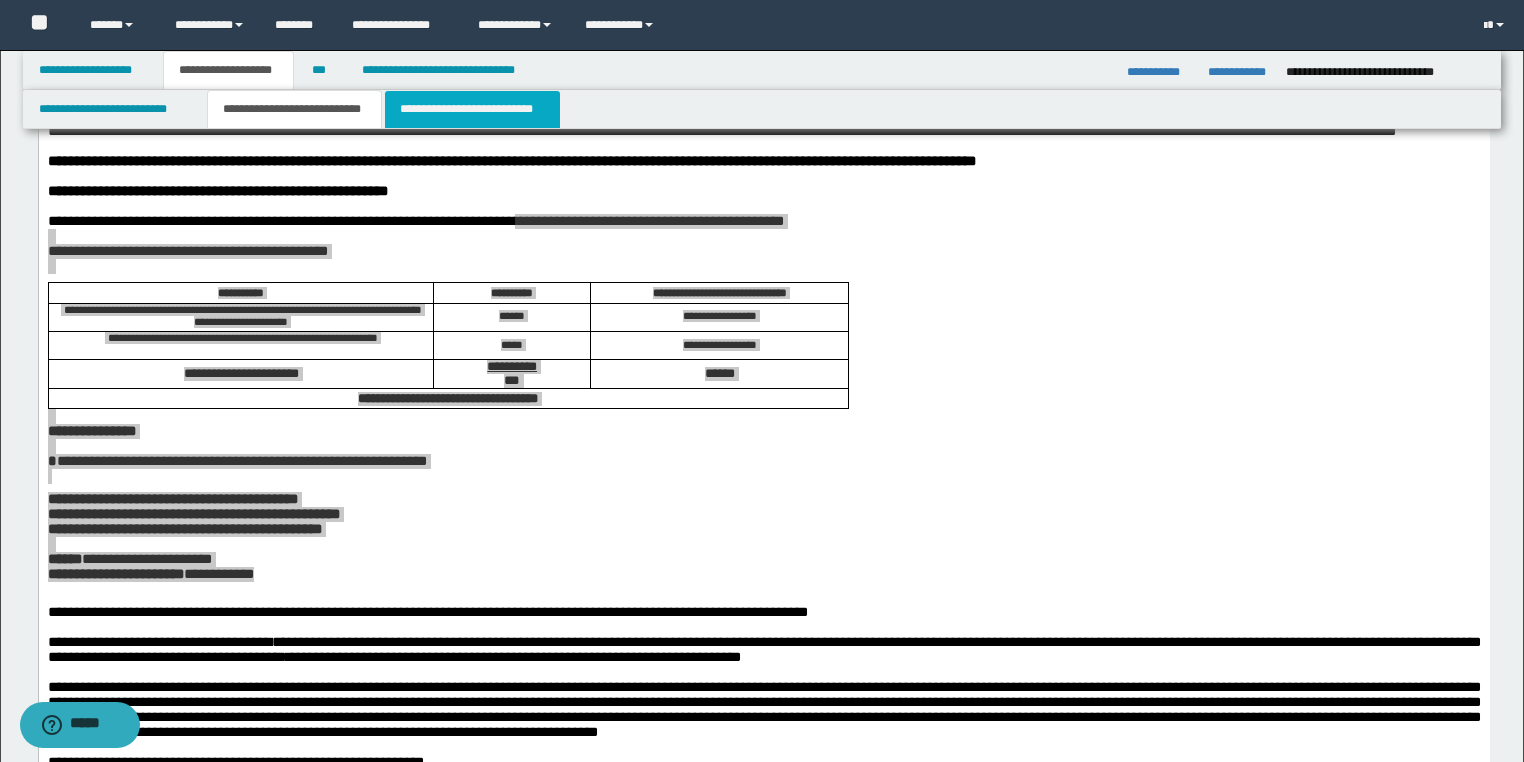 click on "**********" at bounding box center (472, 109) 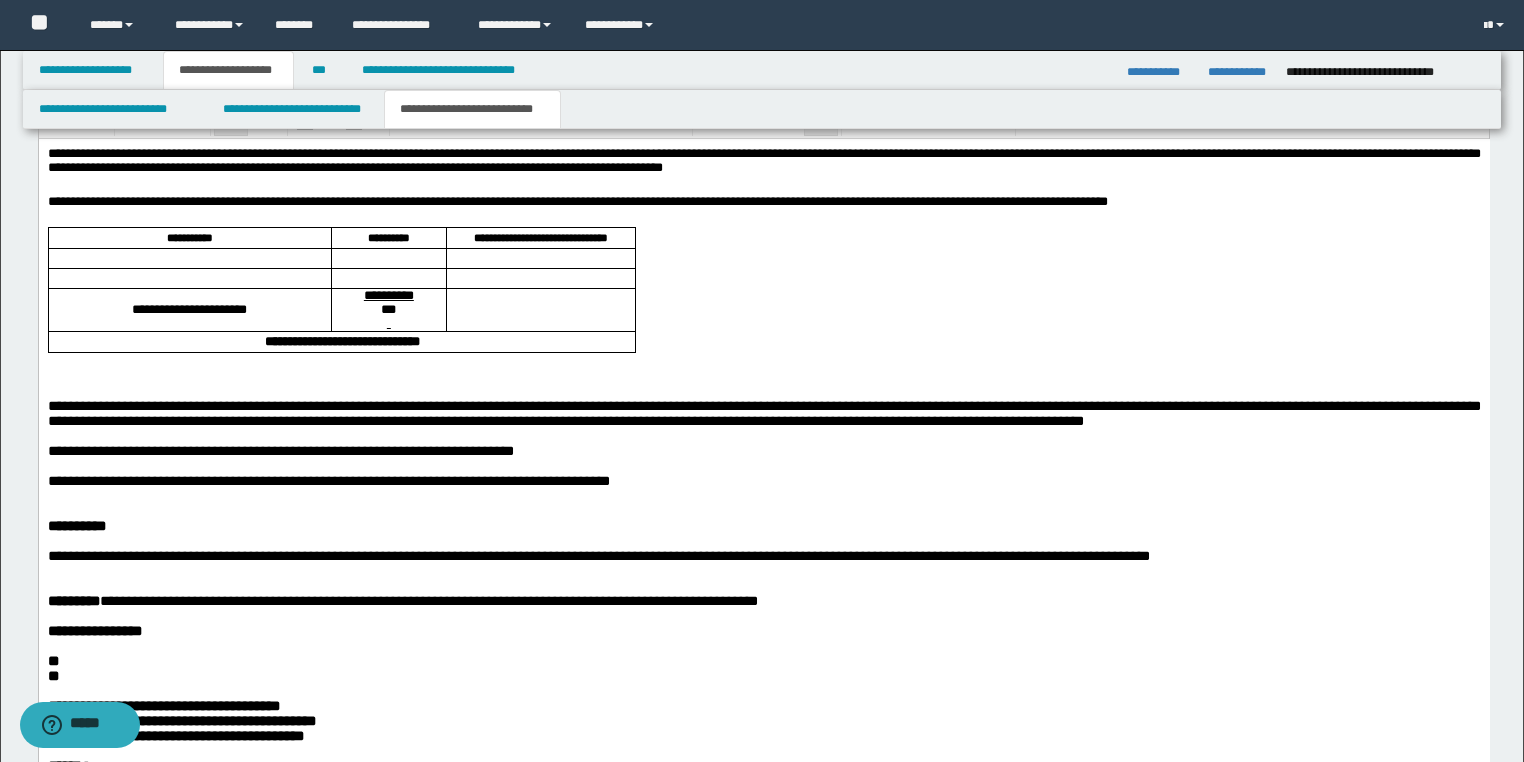 scroll, scrollTop: 1105, scrollLeft: 0, axis: vertical 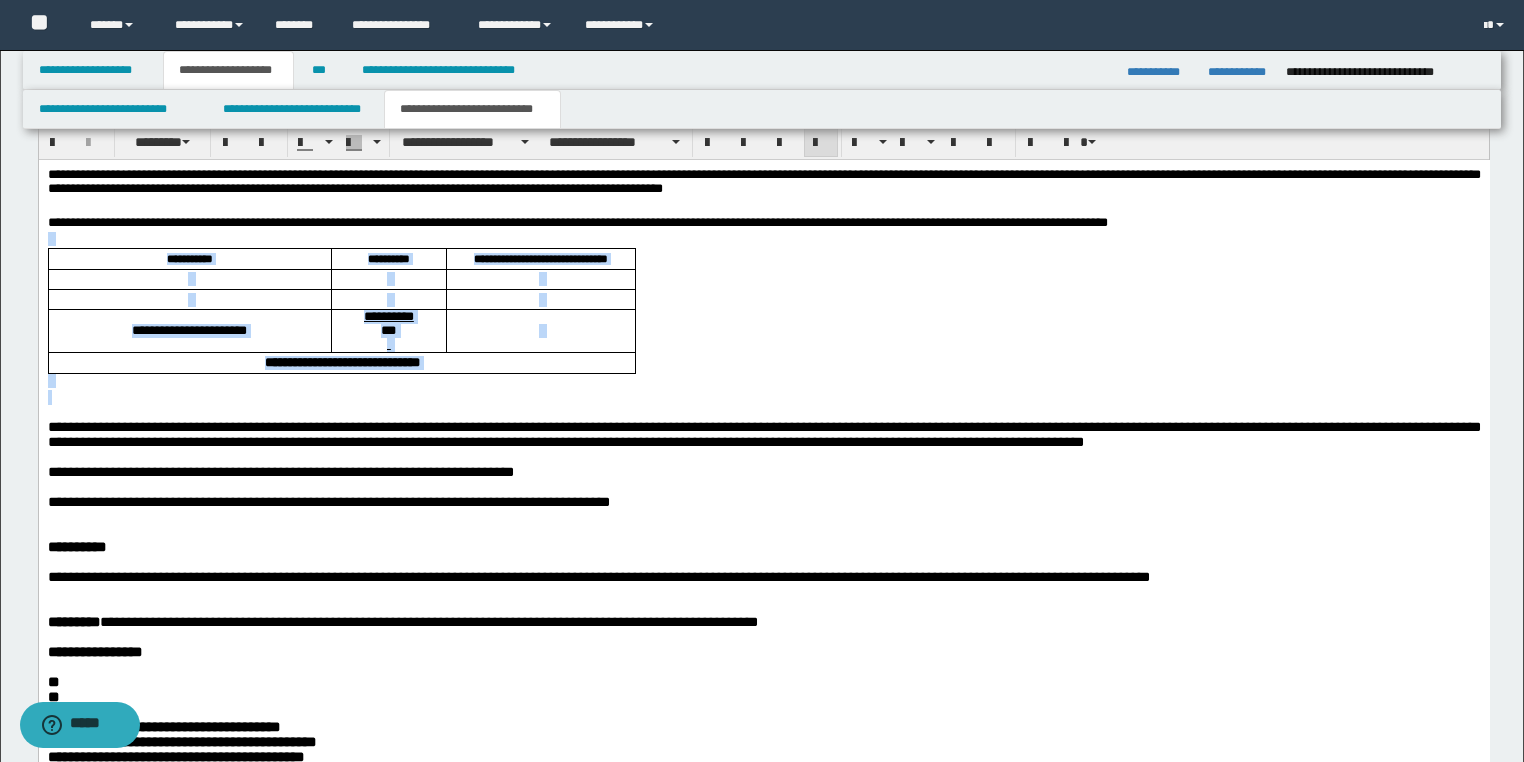 drag, startPoint x: 87, startPoint y: 402, endPoint x: 43, endPoint y: 245, distance: 163.04907 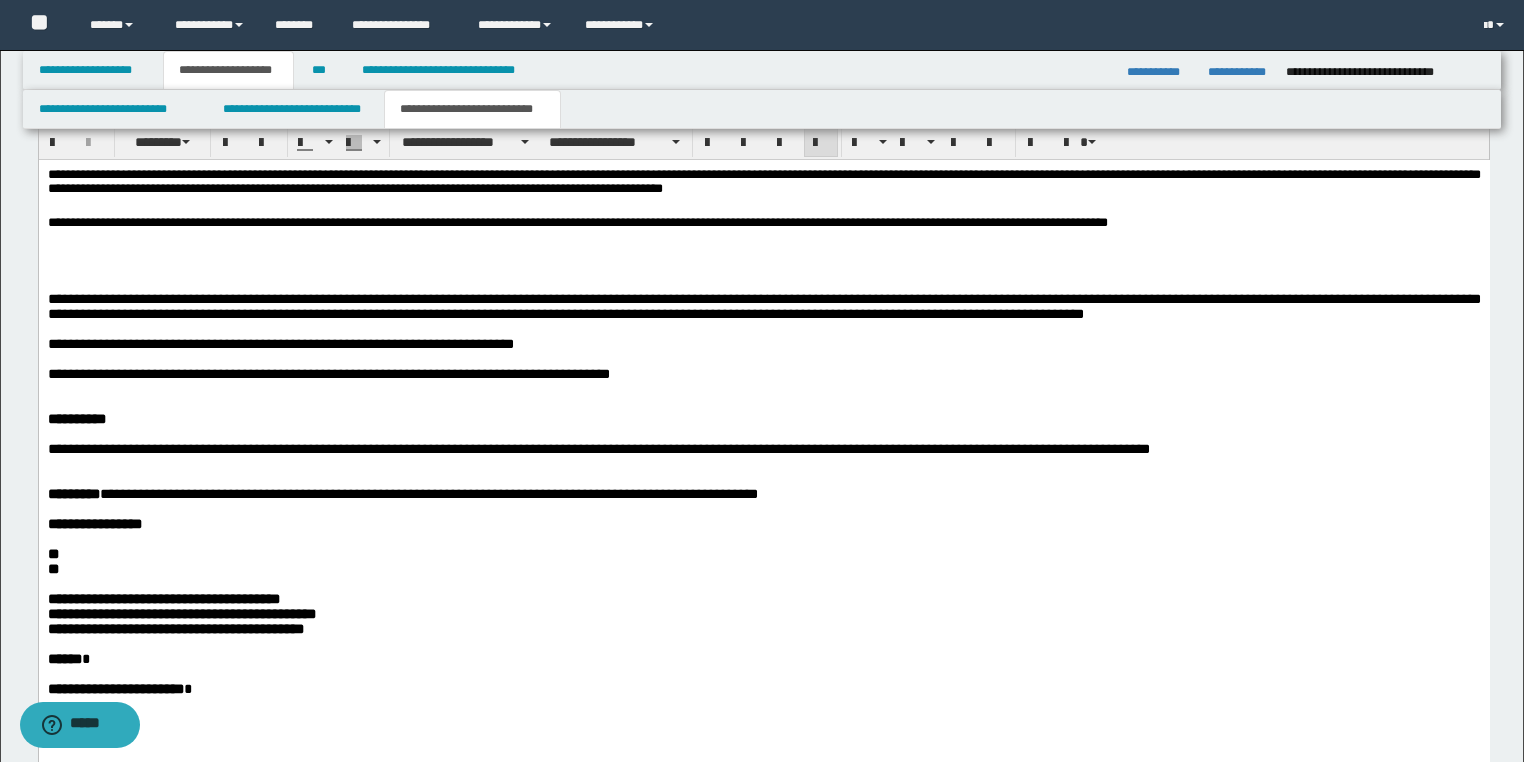 click at bounding box center (763, 254) 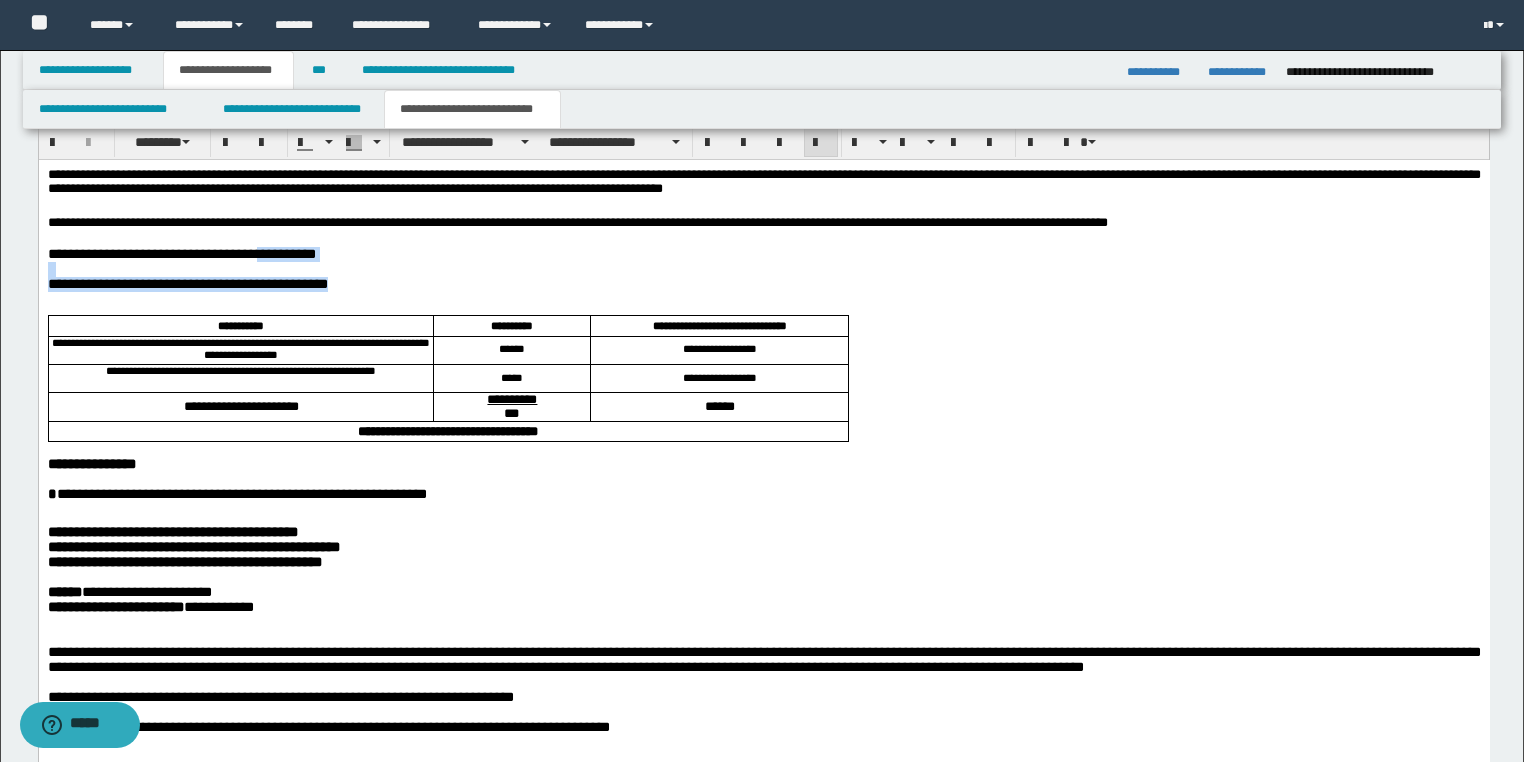 drag, startPoint x: 314, startPoint y: 298, endPoint x: 285, endPoint y: 262, distance: 46.227695 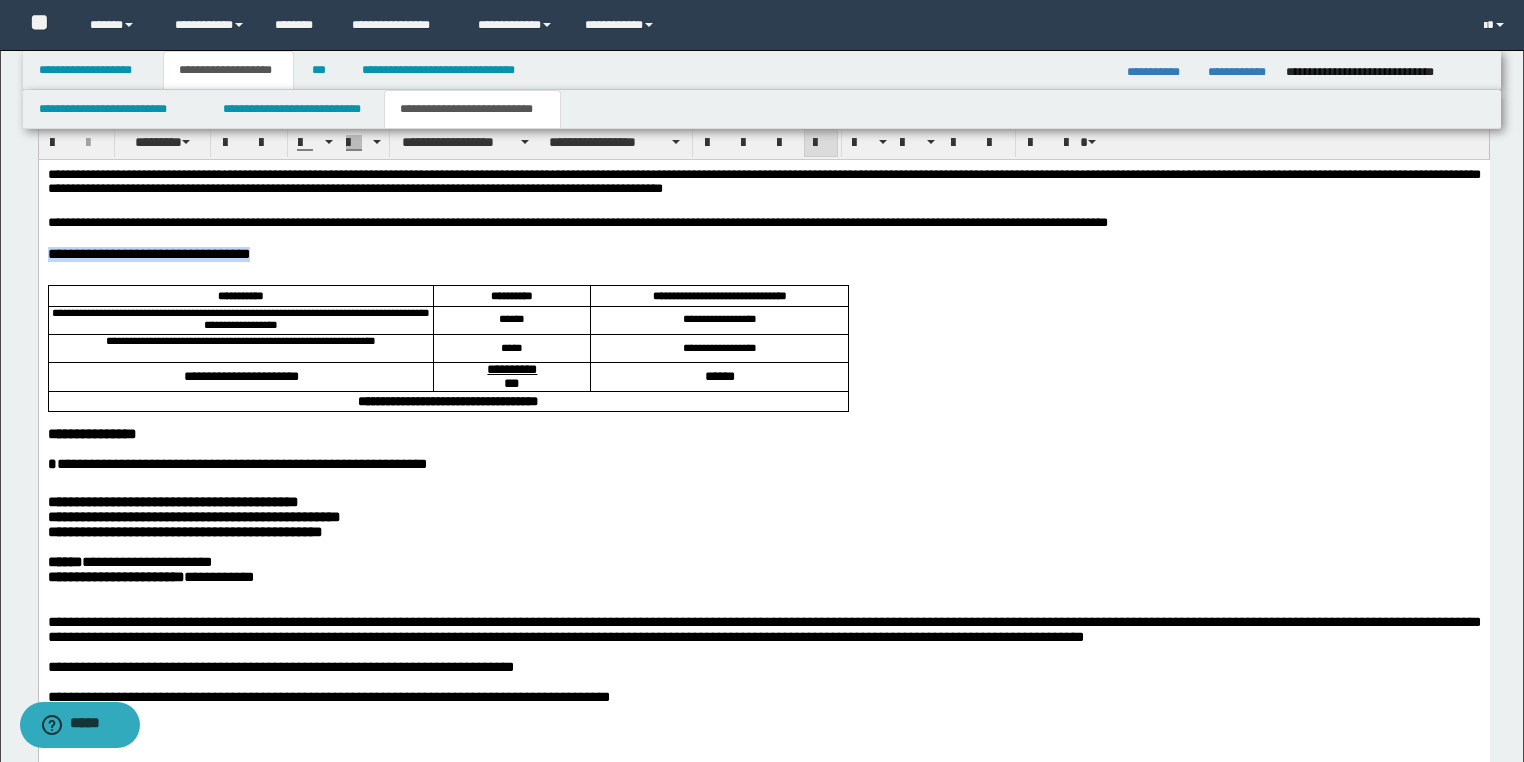 drag, startPoint x: 293, startPoint y: 262, endPoint x: 38, endPoint y: 416, distance: 297.8943 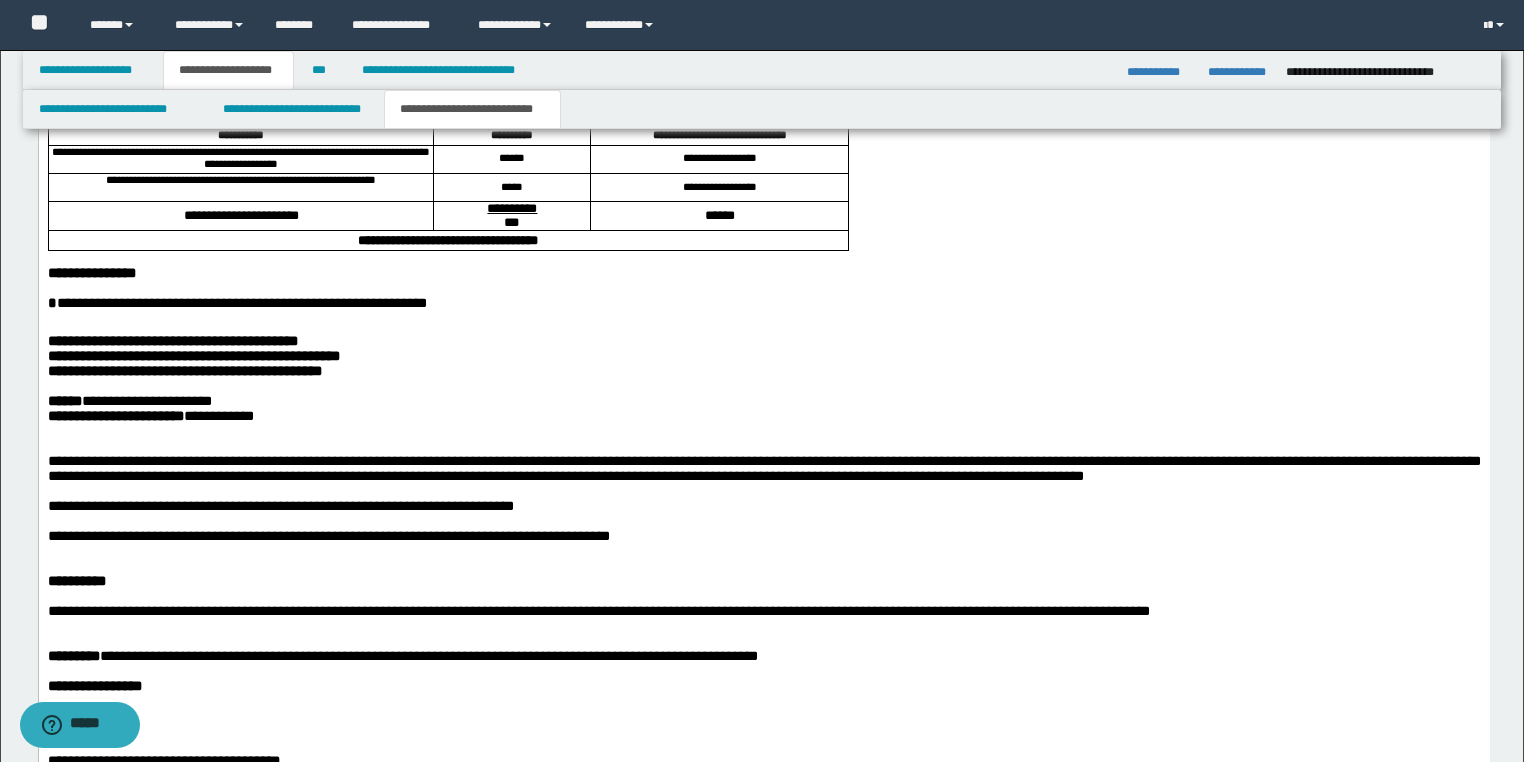 scroll, scrollTop: 1505, scrollLeft: 0, axis: vertical 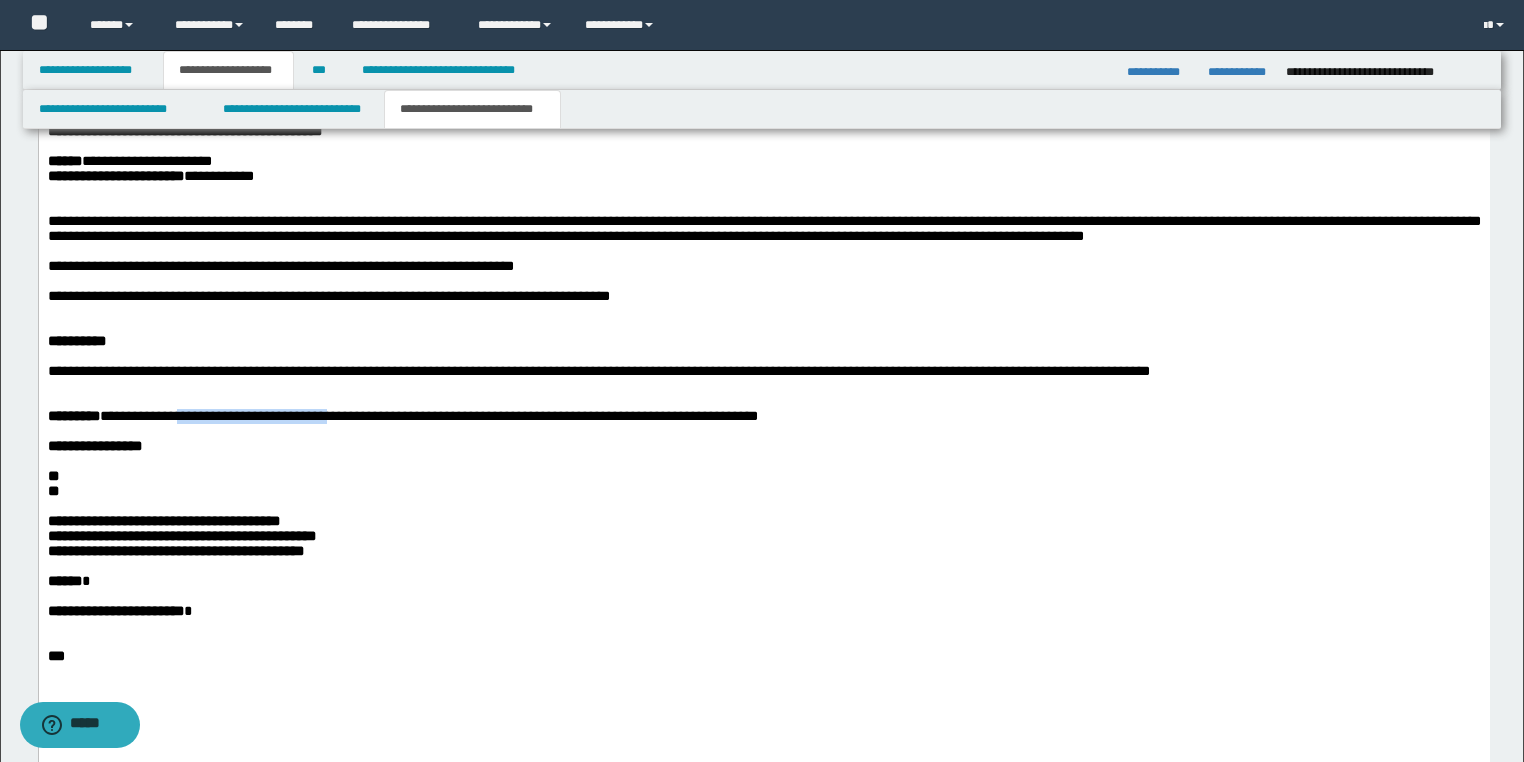 drag, startPoint x: 415, startPoint y: 471, endPoint x: 218, endPoint y: 471, distance: 197 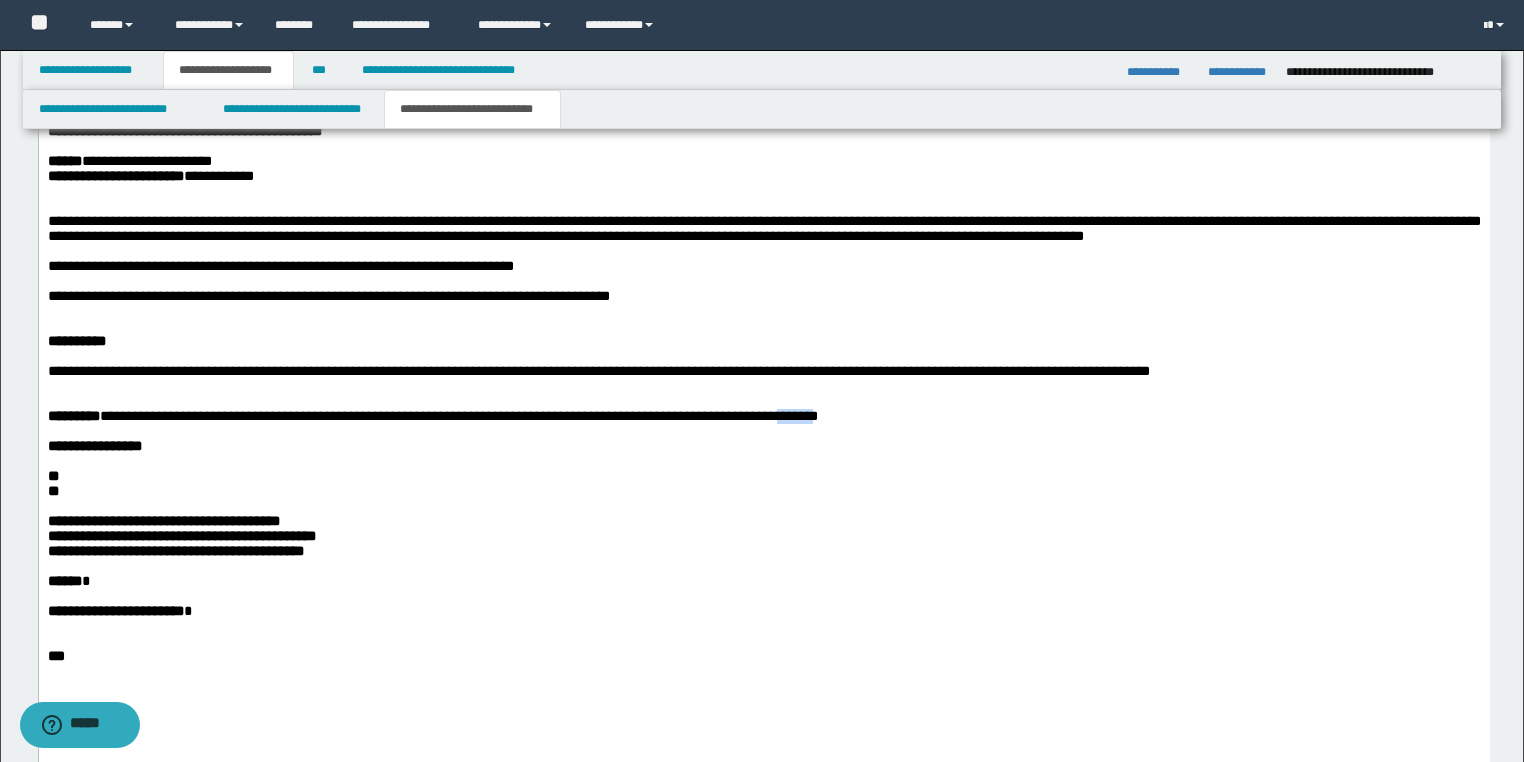 drag, startPoint x: 881, startPoint y: 474, endPoint x: 823, endPoint y: 469, distance: 58.21512 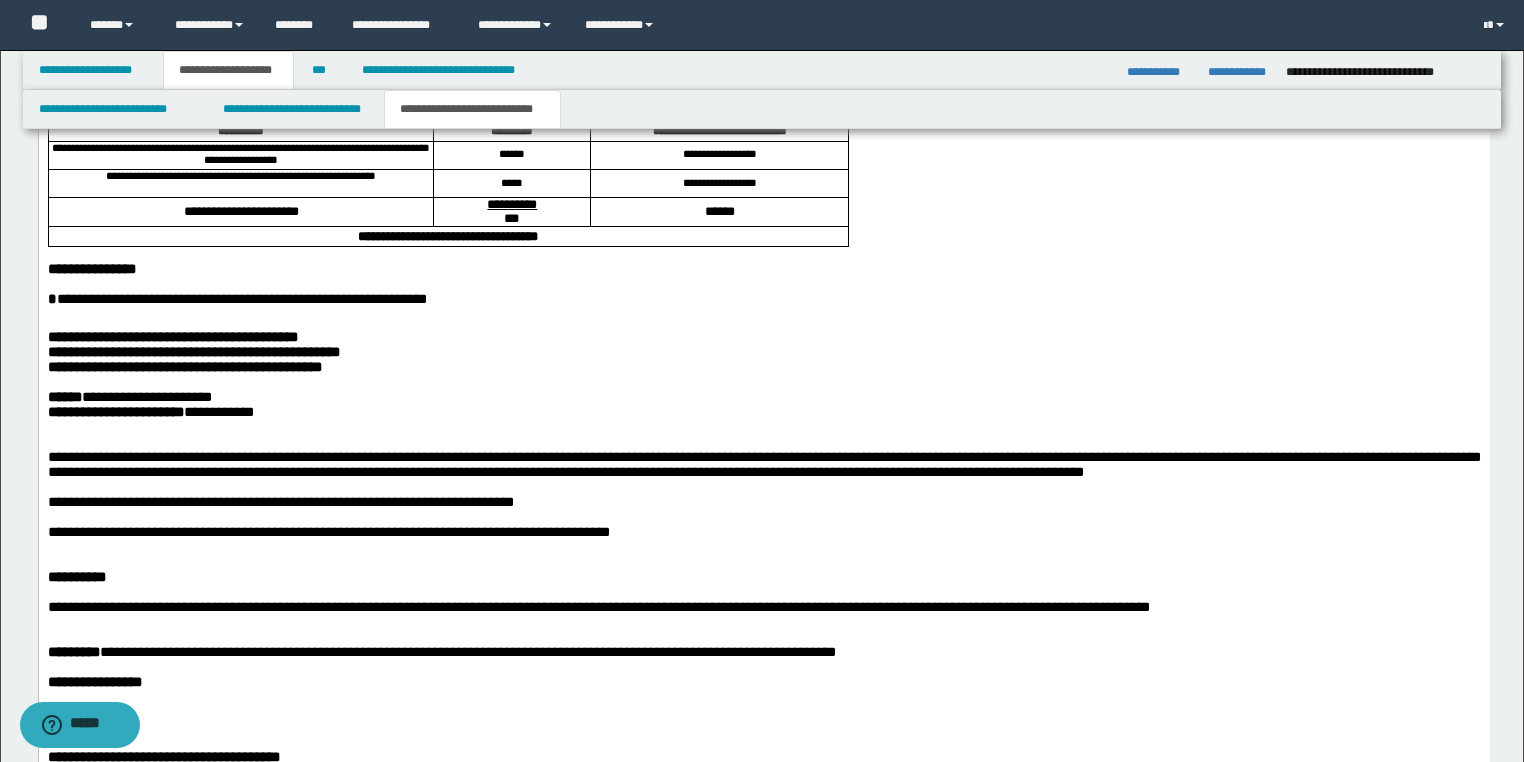scroll, scrollTop: 1185, scrollLeft: 0, axis: vertical 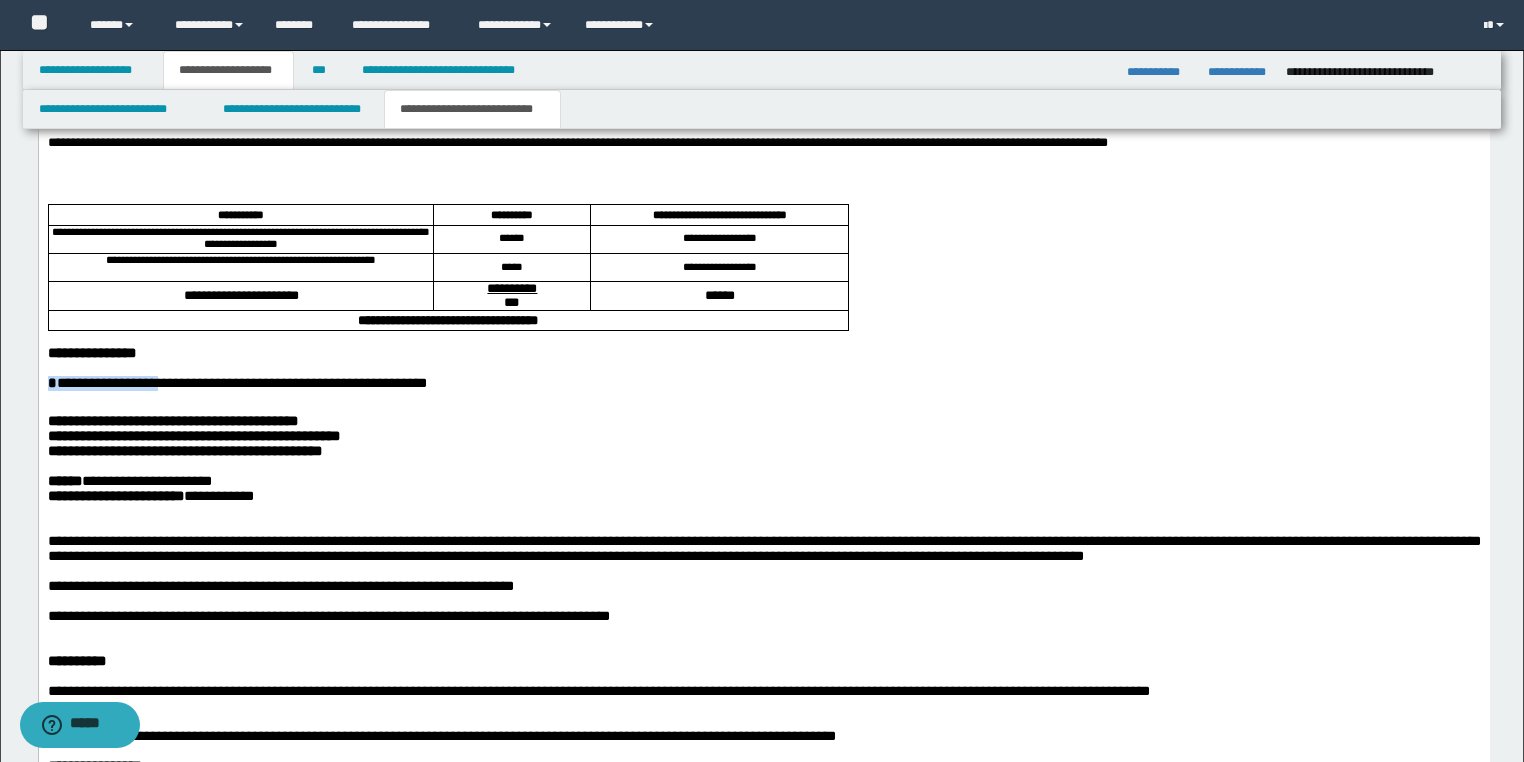 drag, startPoint x: 470, startPoint y: 386, endPoint x: 185, endPoint y: 407, distance: 285.77264 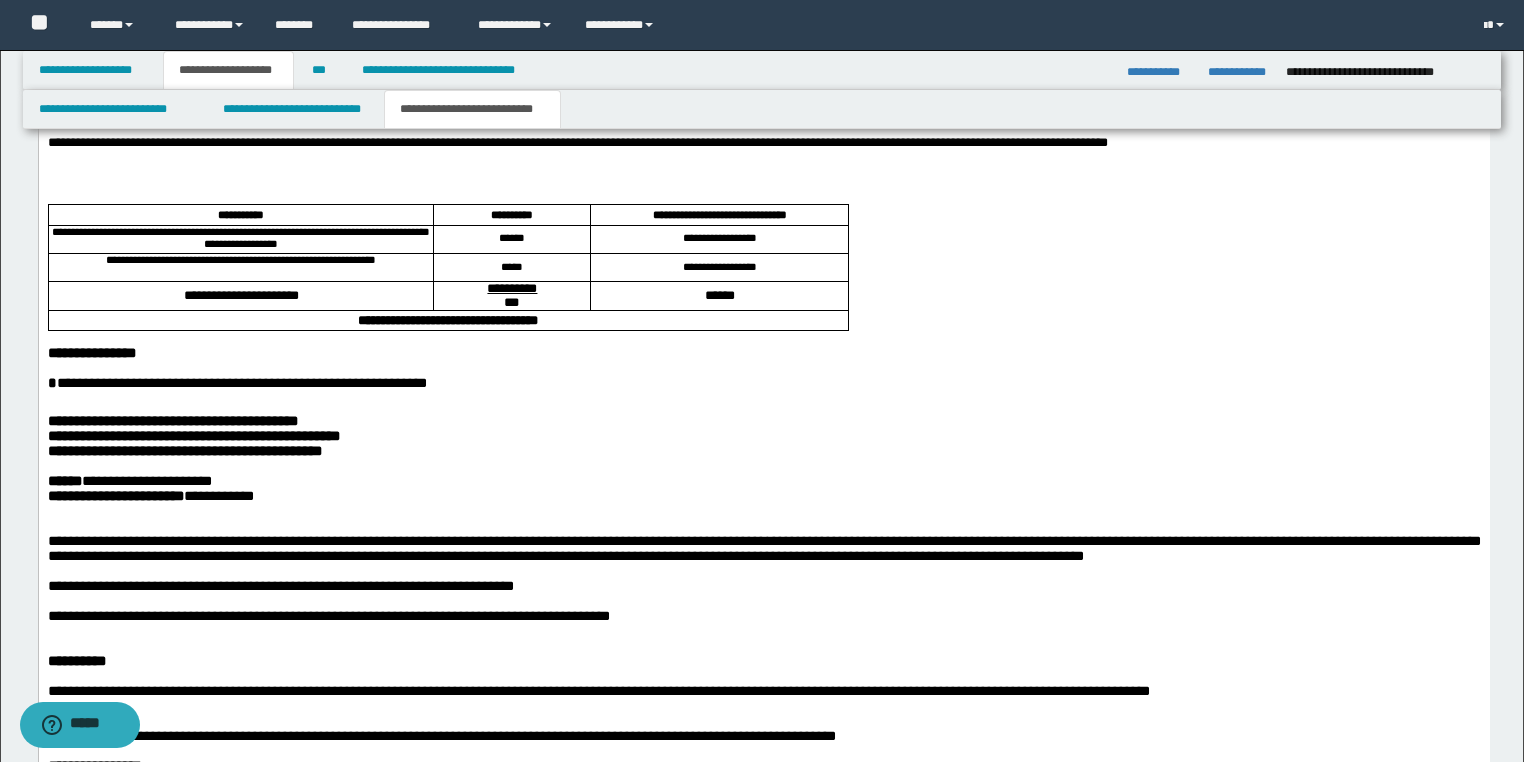 click at bounding box center [763, 398] 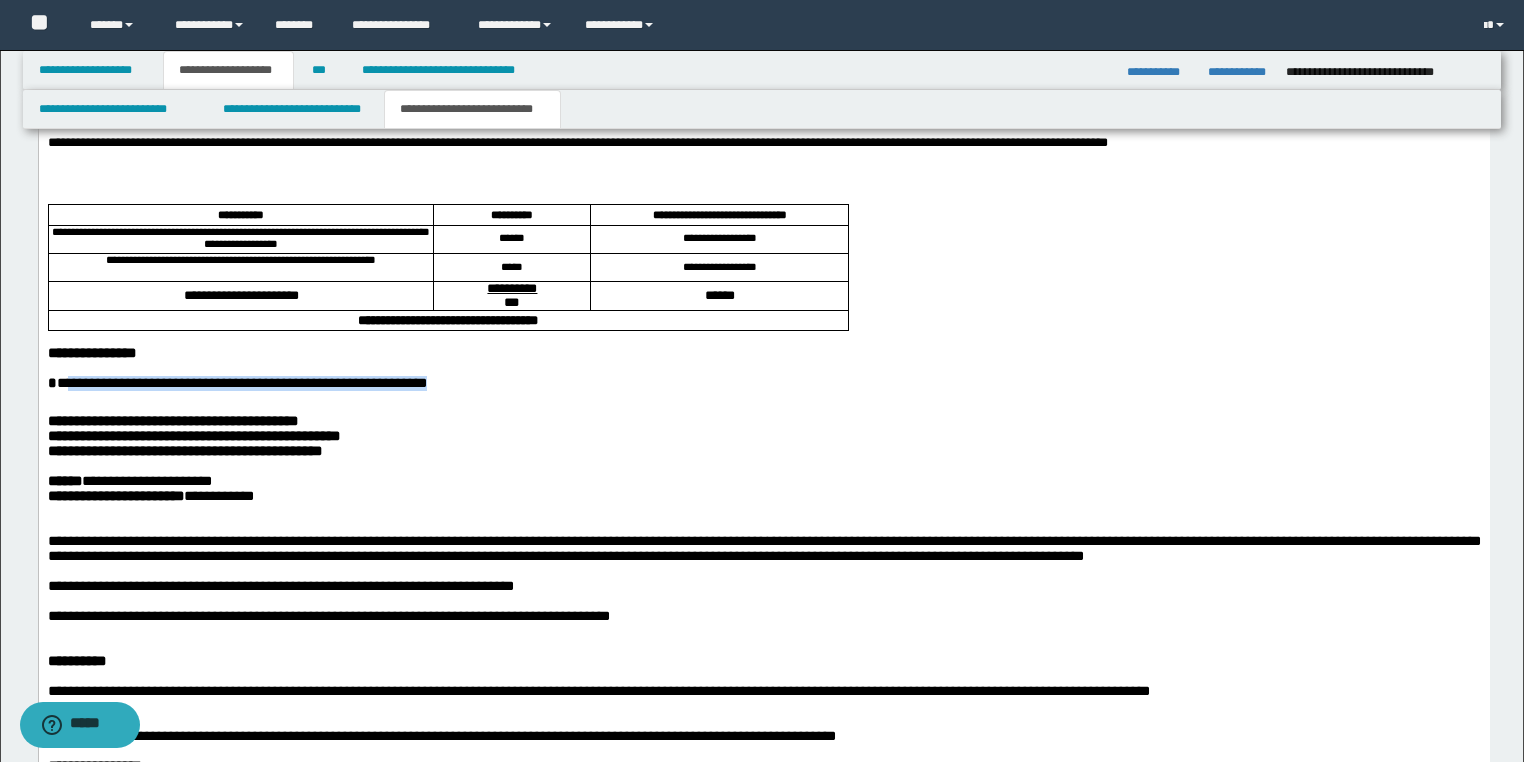 drag, startPoint x: 313, startPoint y: 400, endPoint x: 64, endPoint y: 402, distance: 249.00803 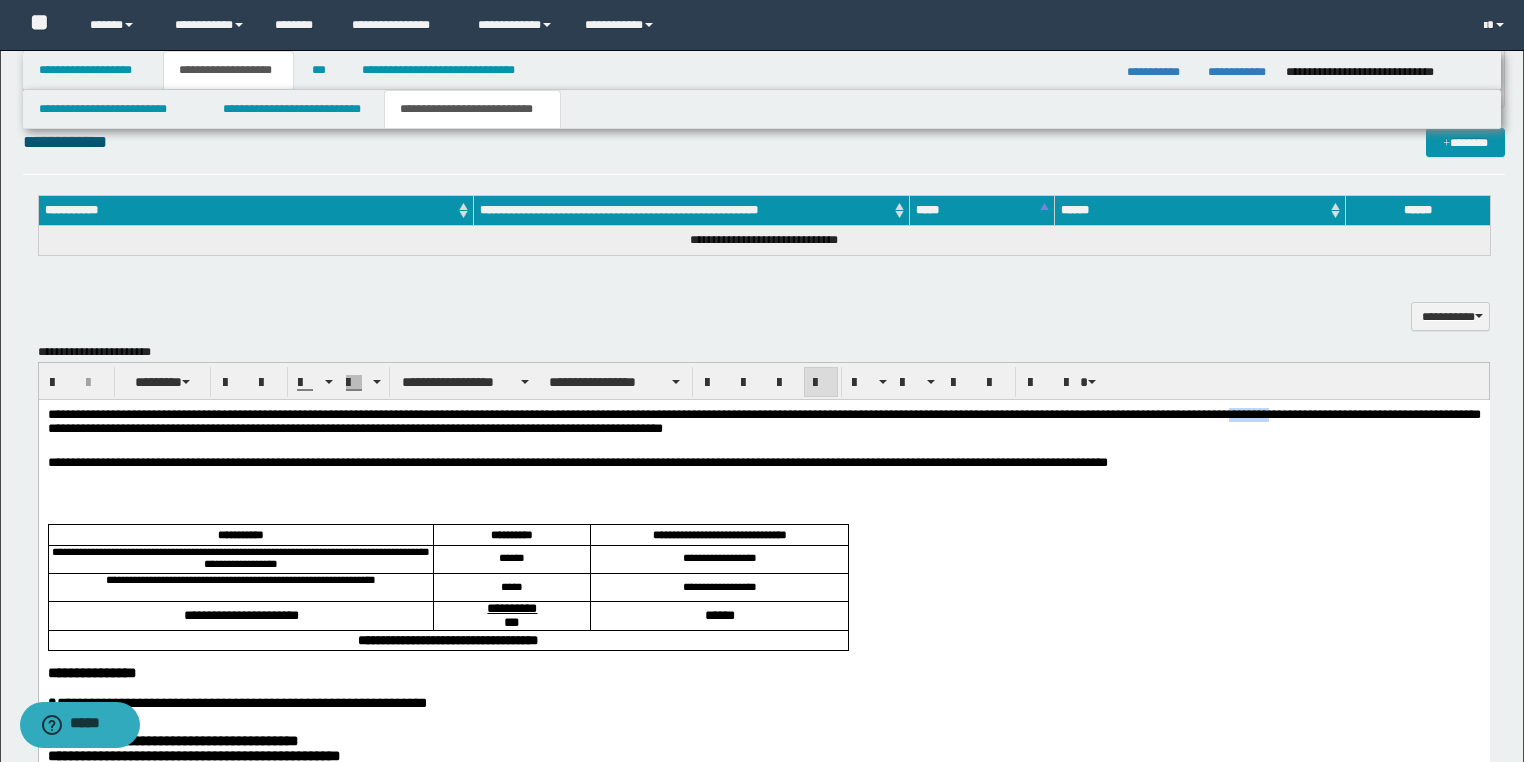 drag, startPoint x: 1297, startPoint y: 415, endPoint x: 1375, endPoint y: 416, distance: 78.00641 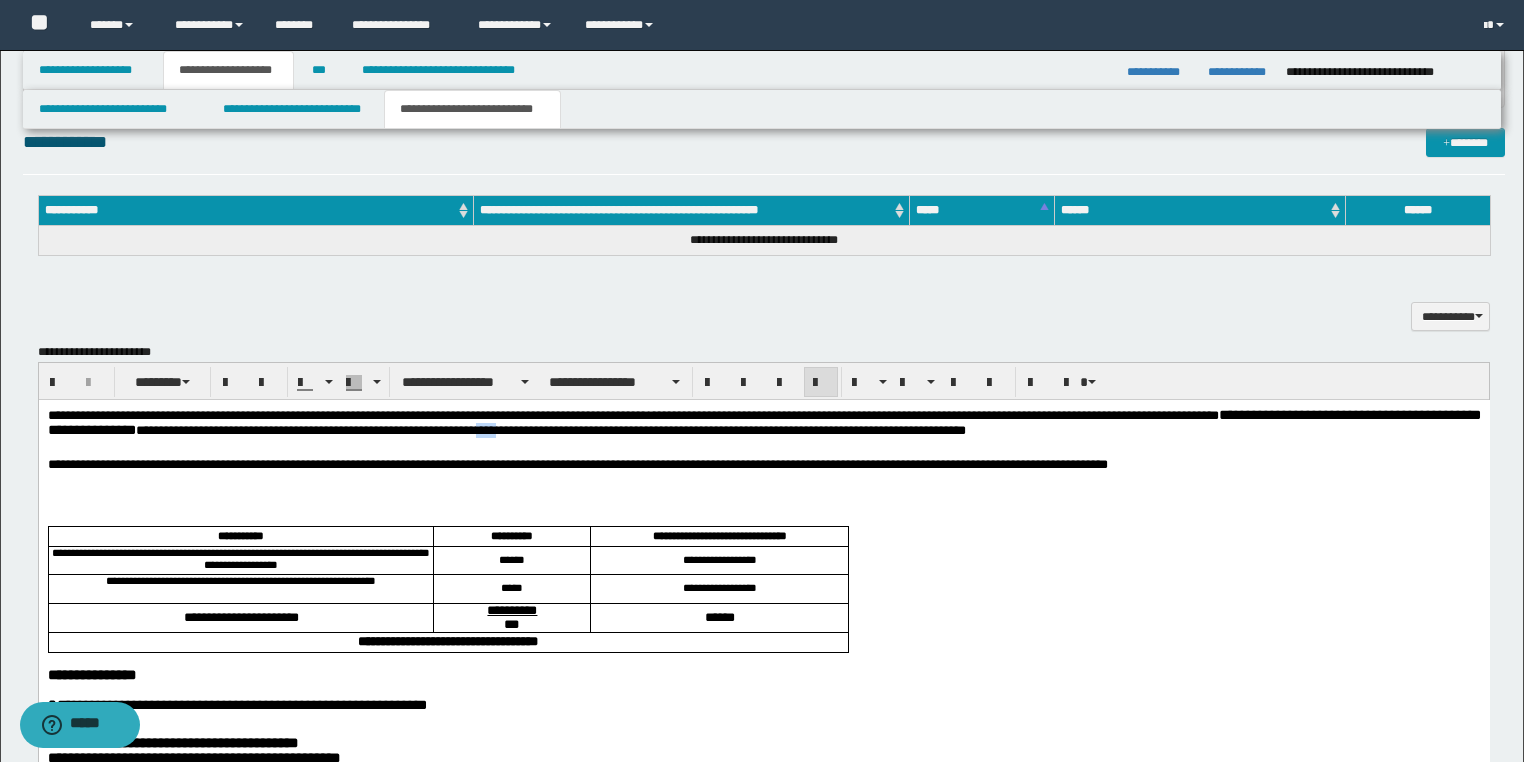 drag, startPoint x: 631, startPoint y: 431, endPoint x: 592, endPoint y: 432, distance: 39.012817 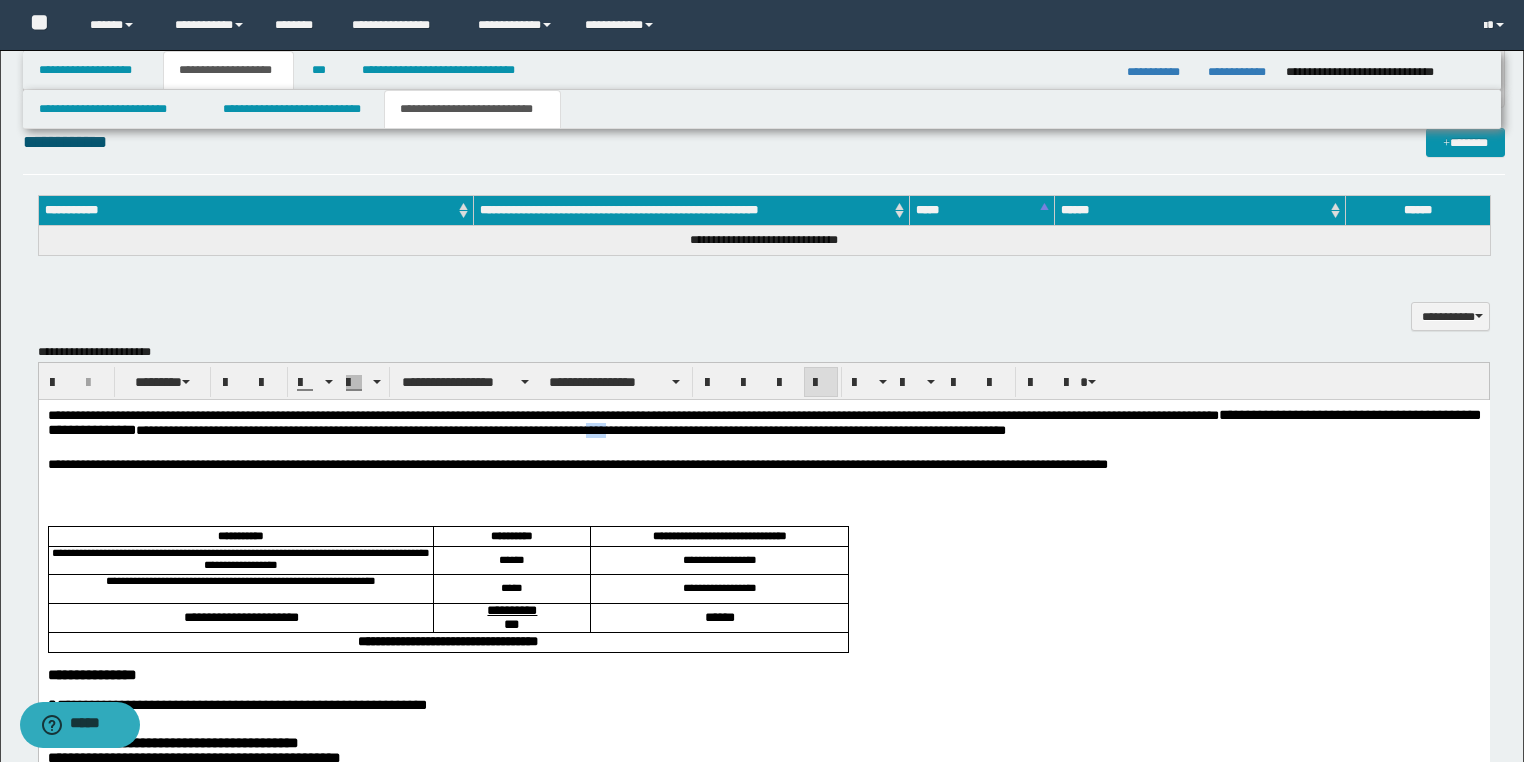 drag, startPoint x: 750, startPoint y: 432, endPoint x: 722, endPoint y: 434, distance: 28.071337 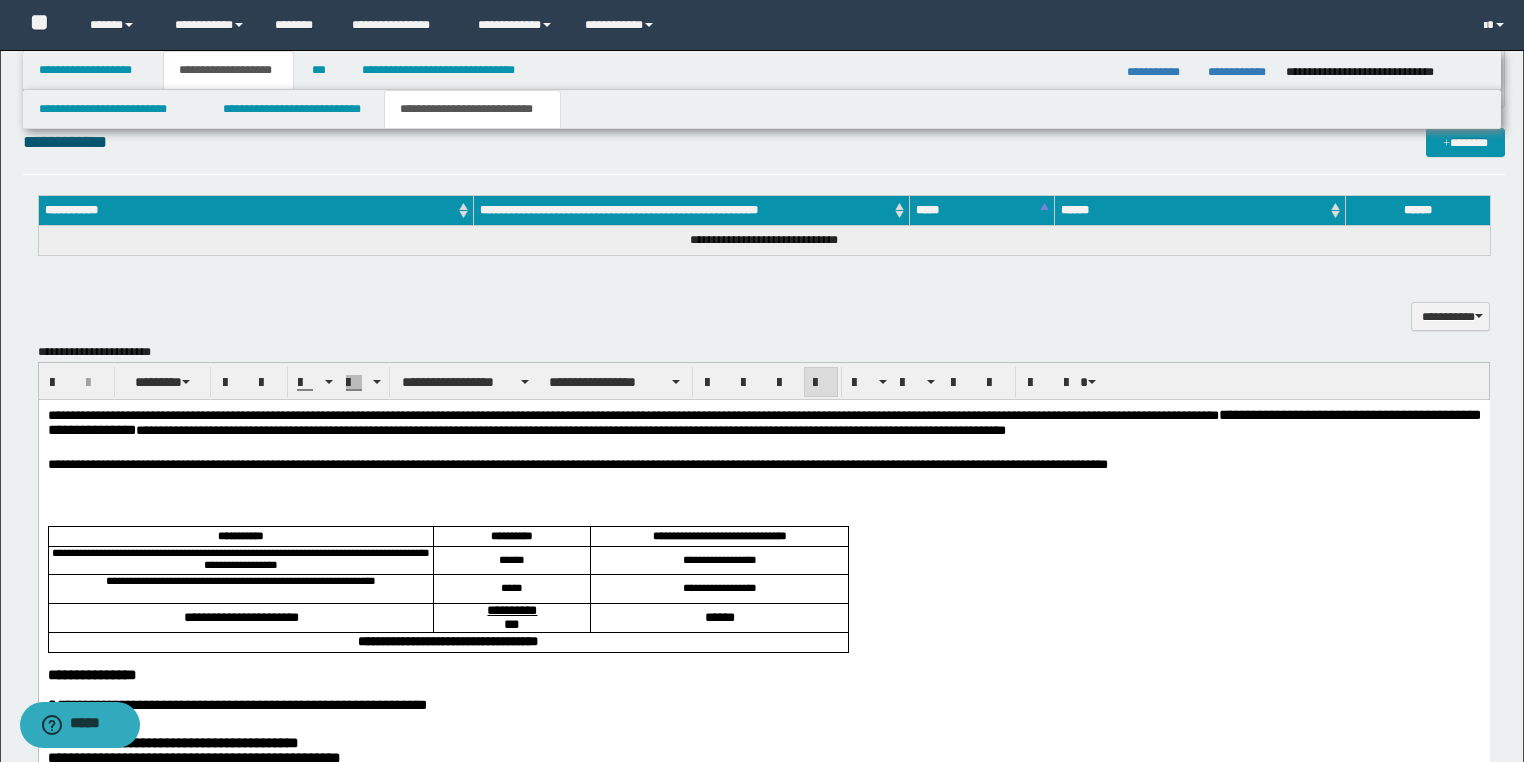 click on "**********" at bounding box center (763, 466) 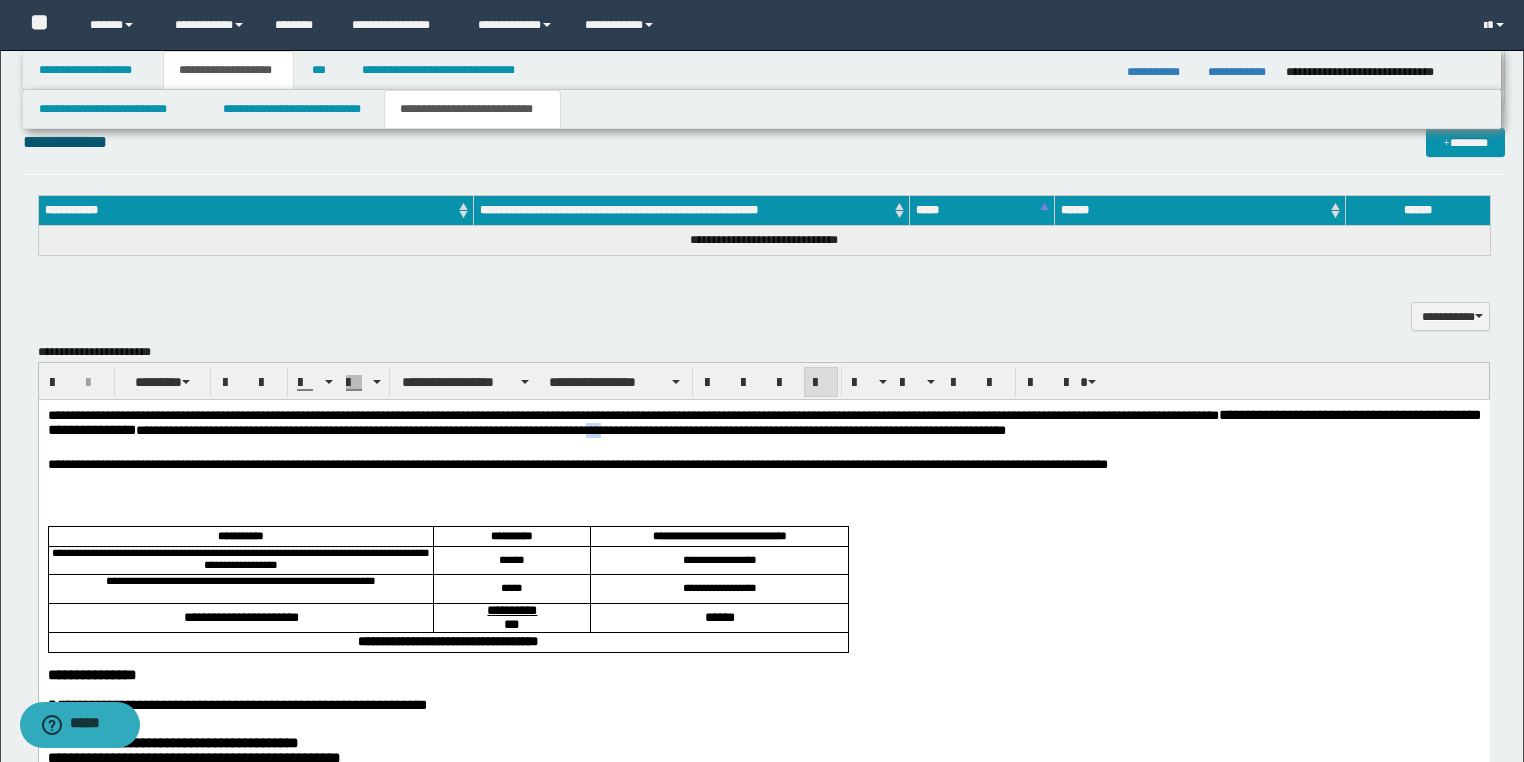 click on "**********" at bounding box center (763, 425) 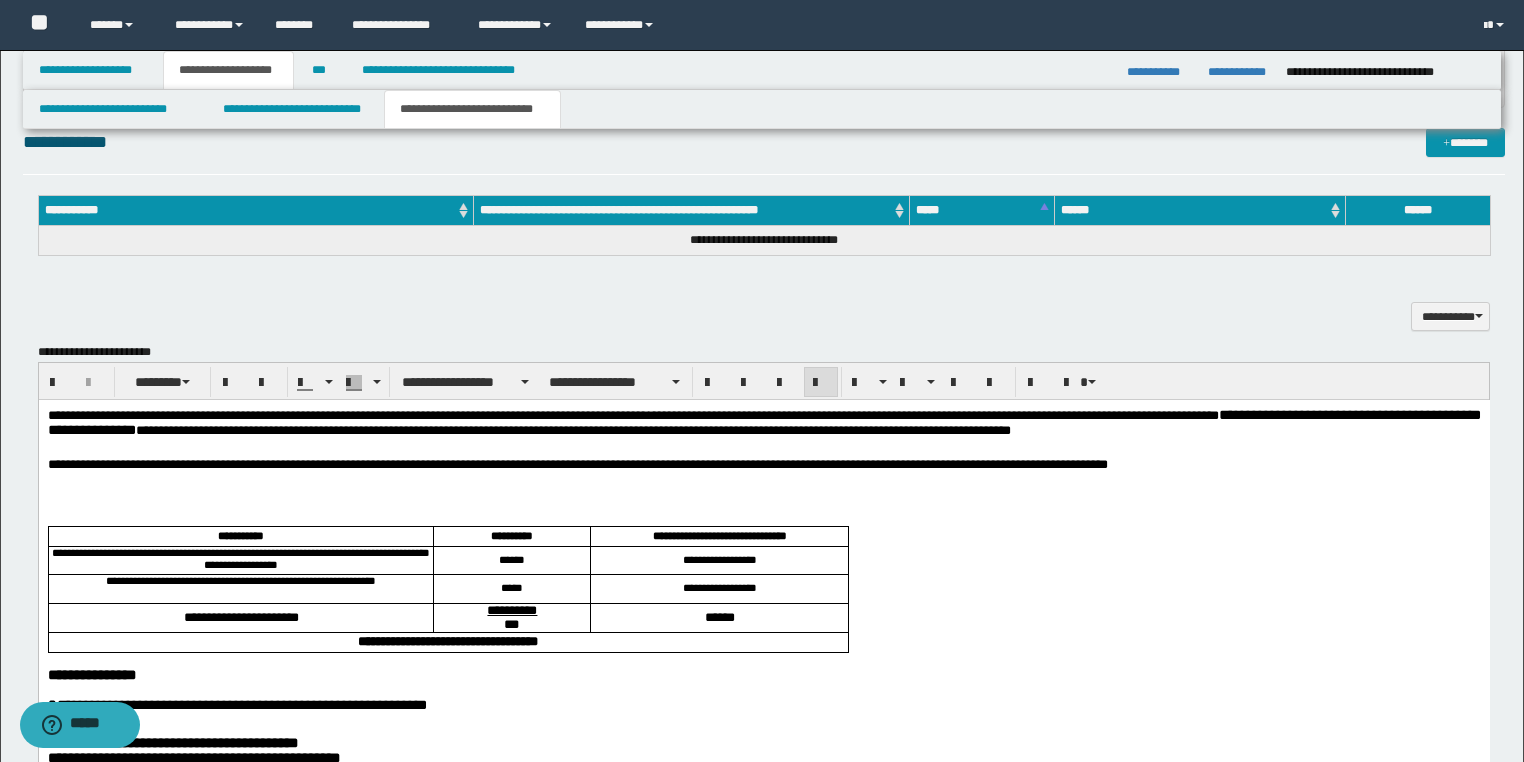 drag, startPoint x: 859, startPoint y: 433, endPoint x: 805, endPoint y: 433, distance: 54 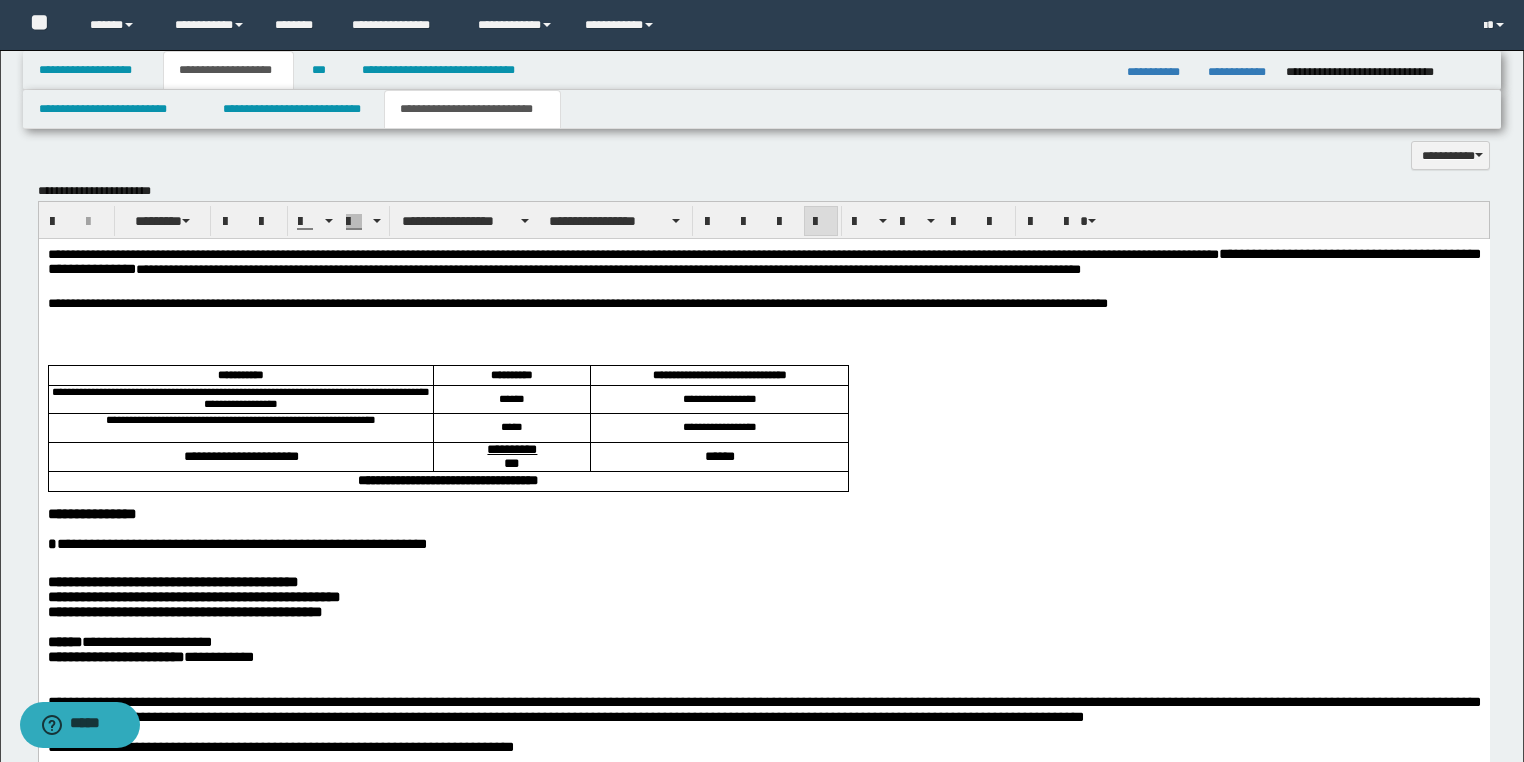 scroll, scrollTop: 1025, scrollLeft: 0, axis: vertical 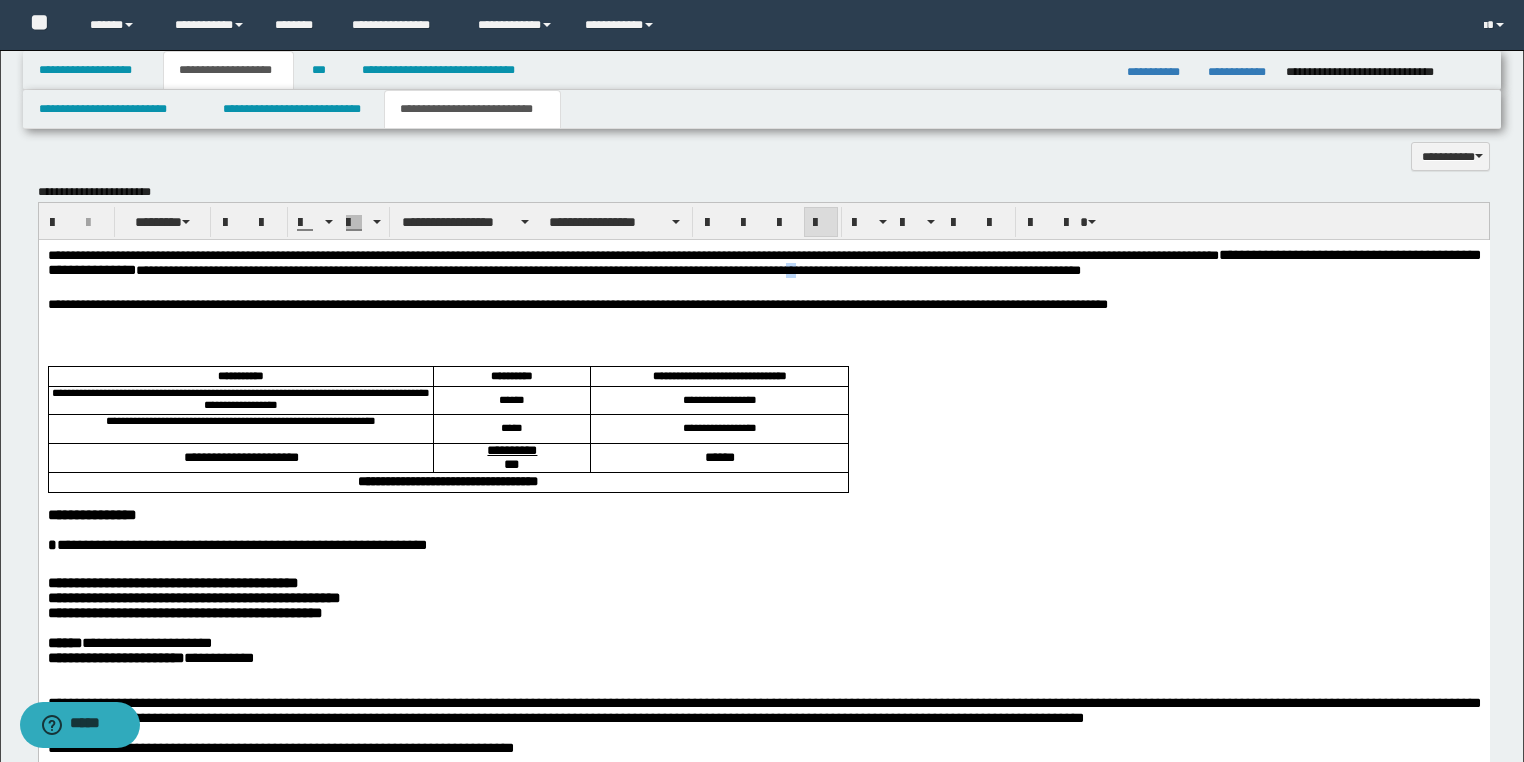 click on "**********" at bounding box center [763, 265] 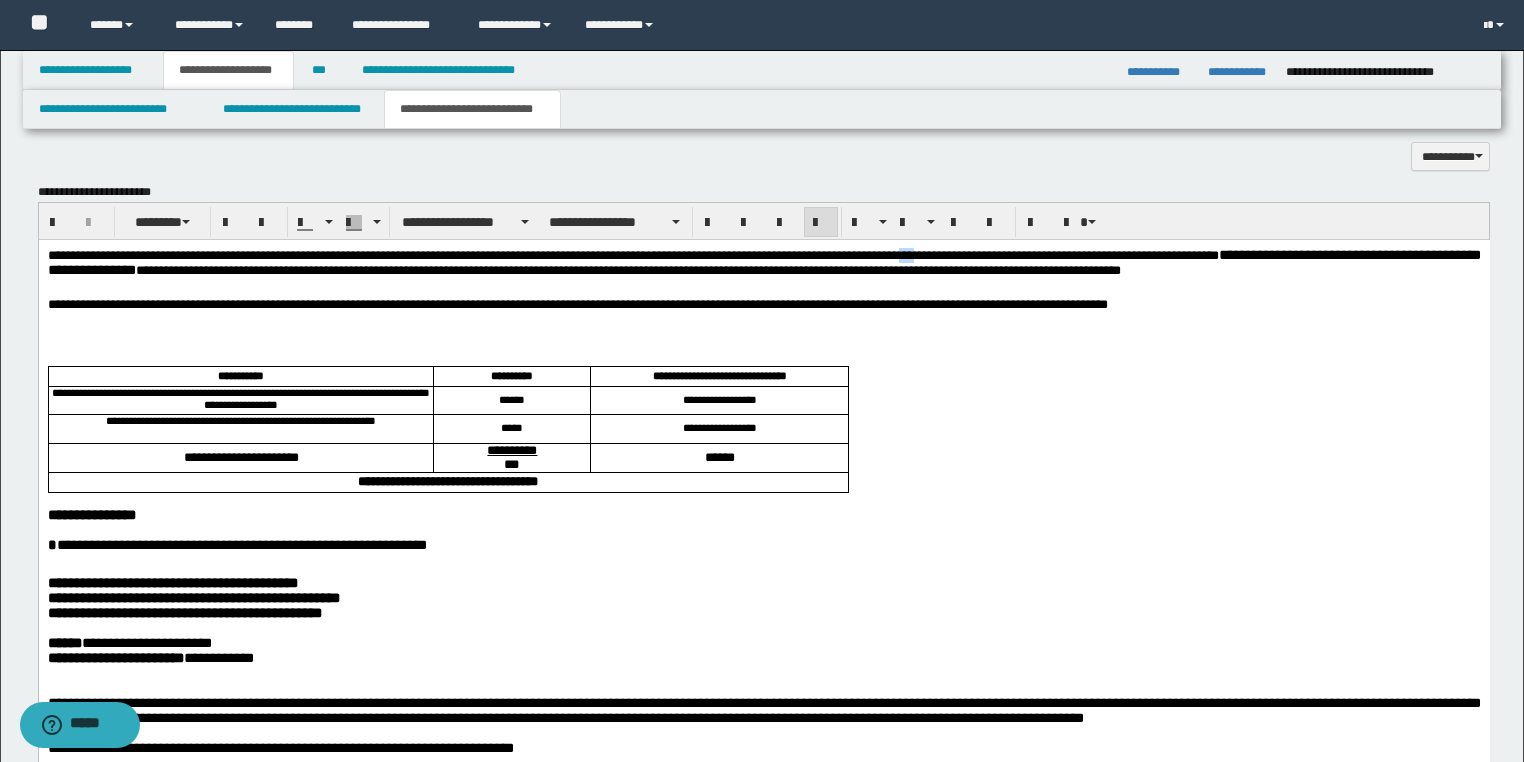drag, startPoint x: 989, startPoint y: 249, endPoint x: 957, endPoint y: 250, distance: 32.01562 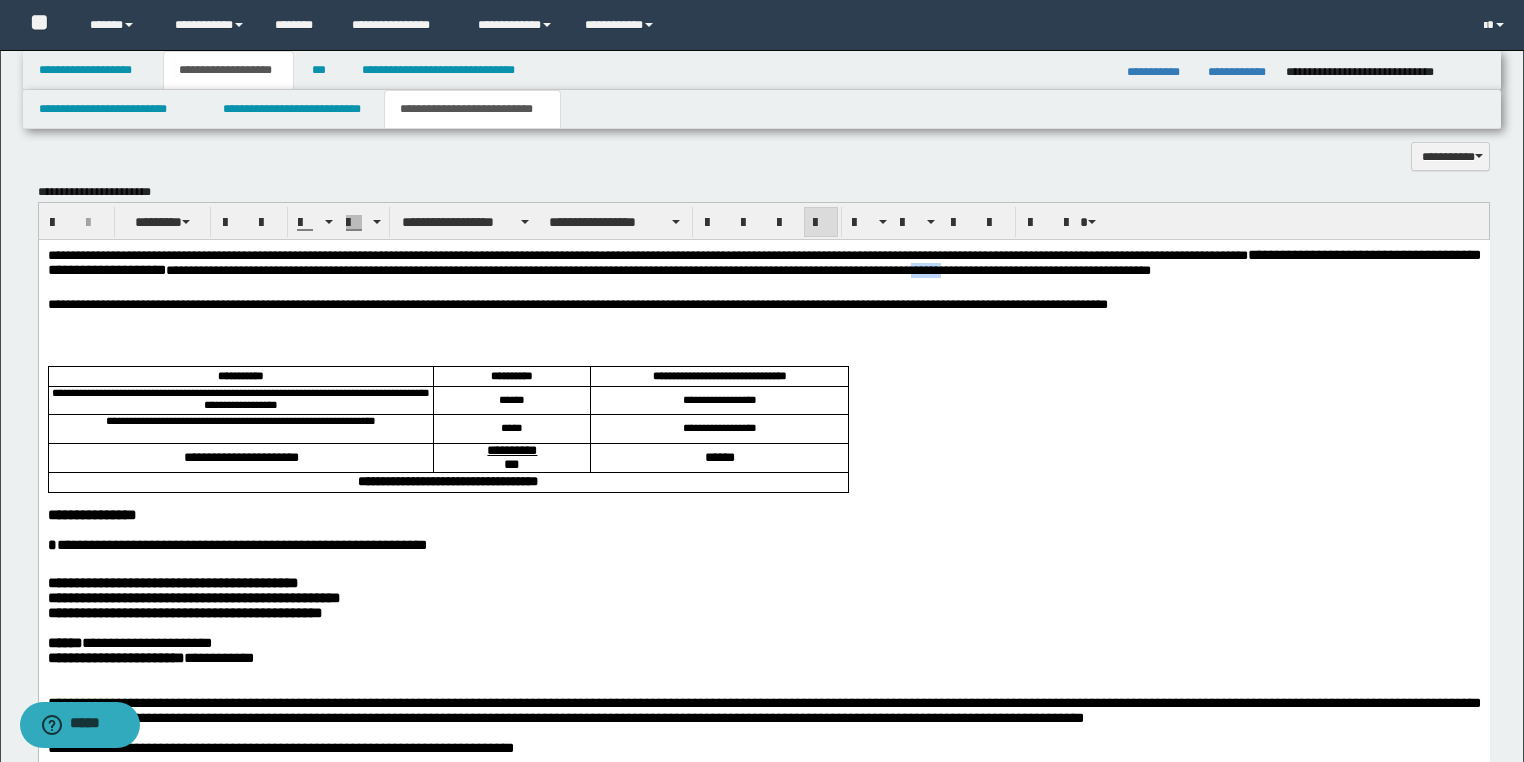 drag, startPoint x: 1092, startPoint y: 270, endPoint x: 1047, endPoint y: 274, distance: 45.17743 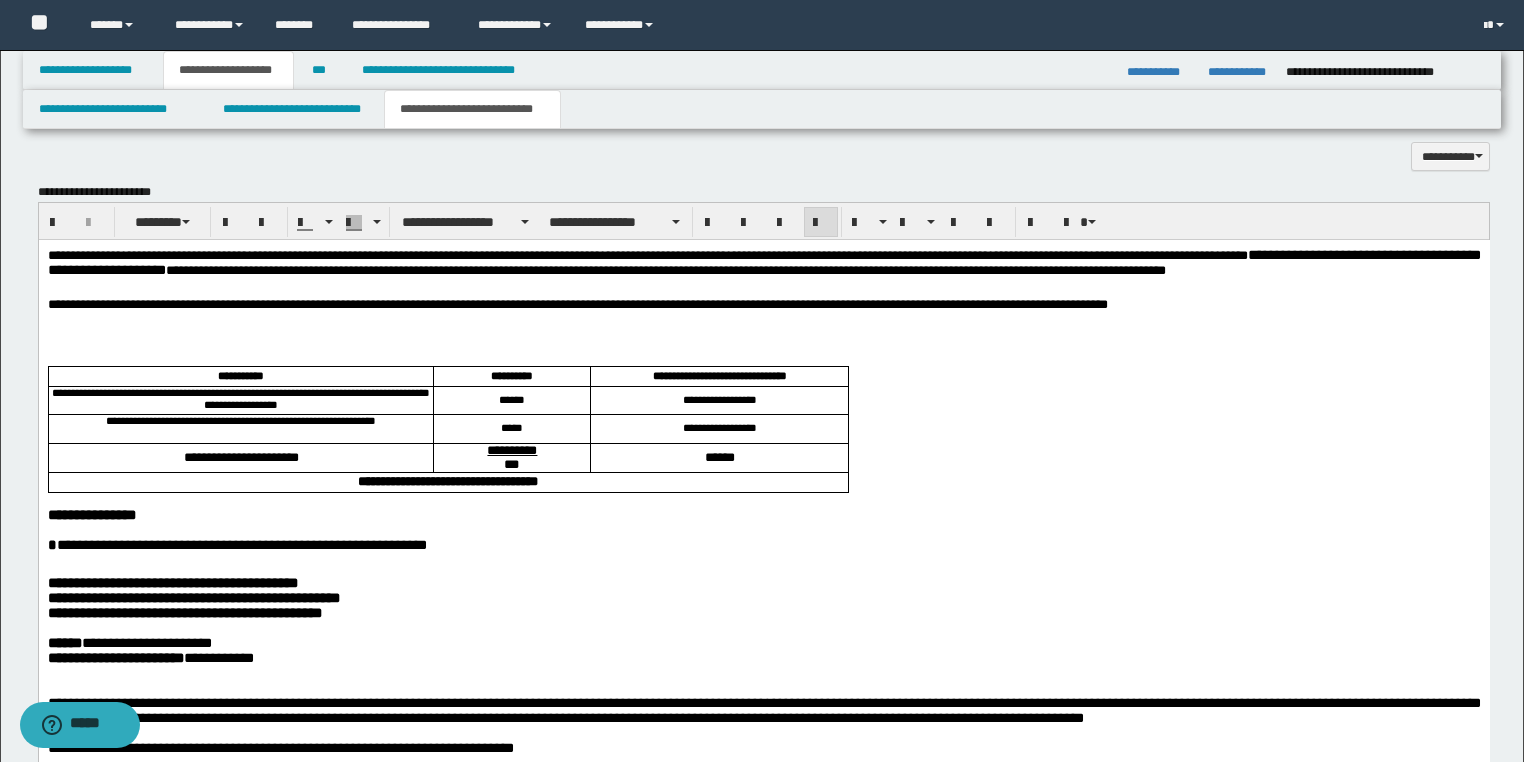 drag, startPoint x: 1073, startPoint y: 456, endPoint x: 43, endPoint y: 658, distance: 1049.6208 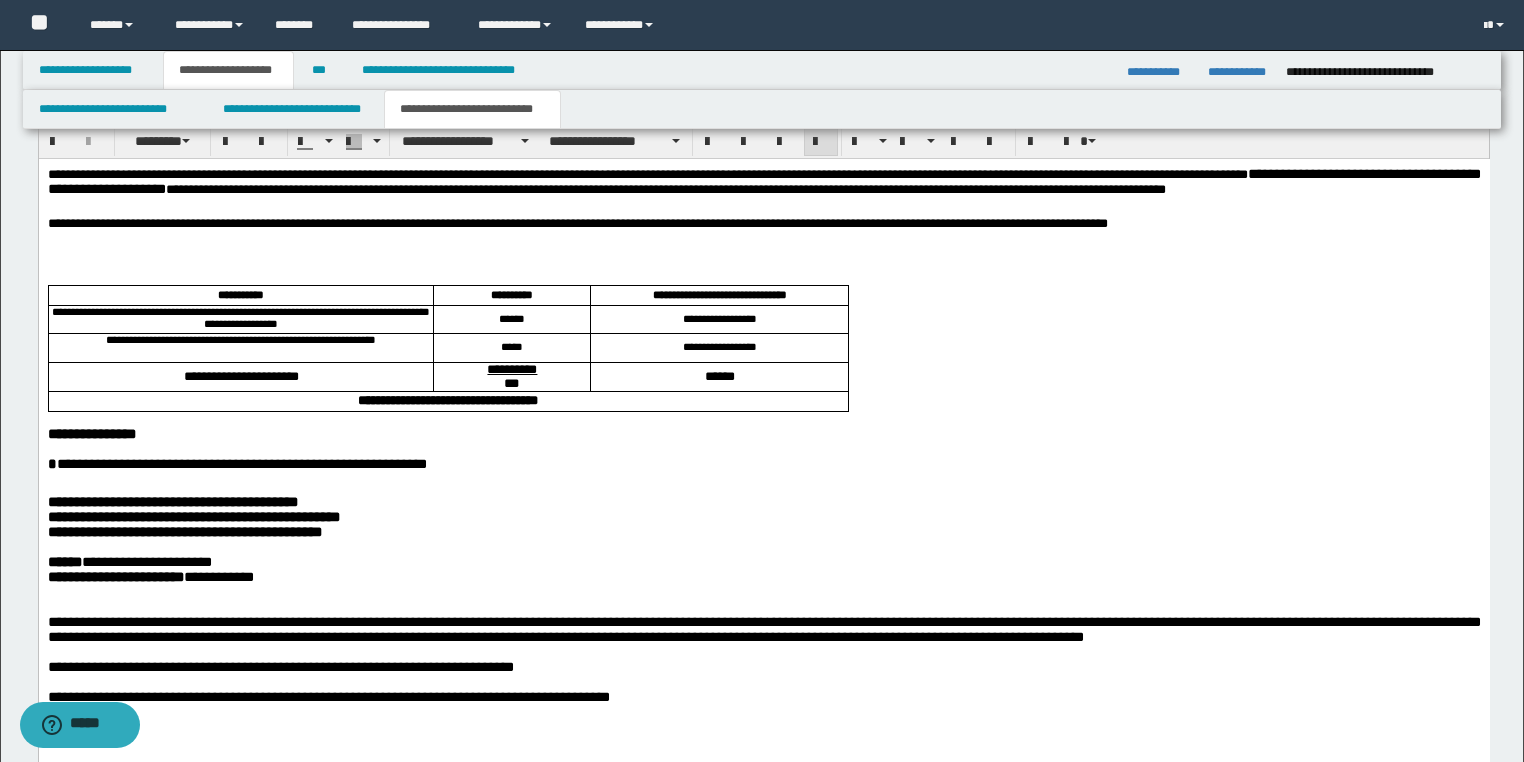 scroll, scrollTop: 1105, scrollLeft: 0, axis: vertical 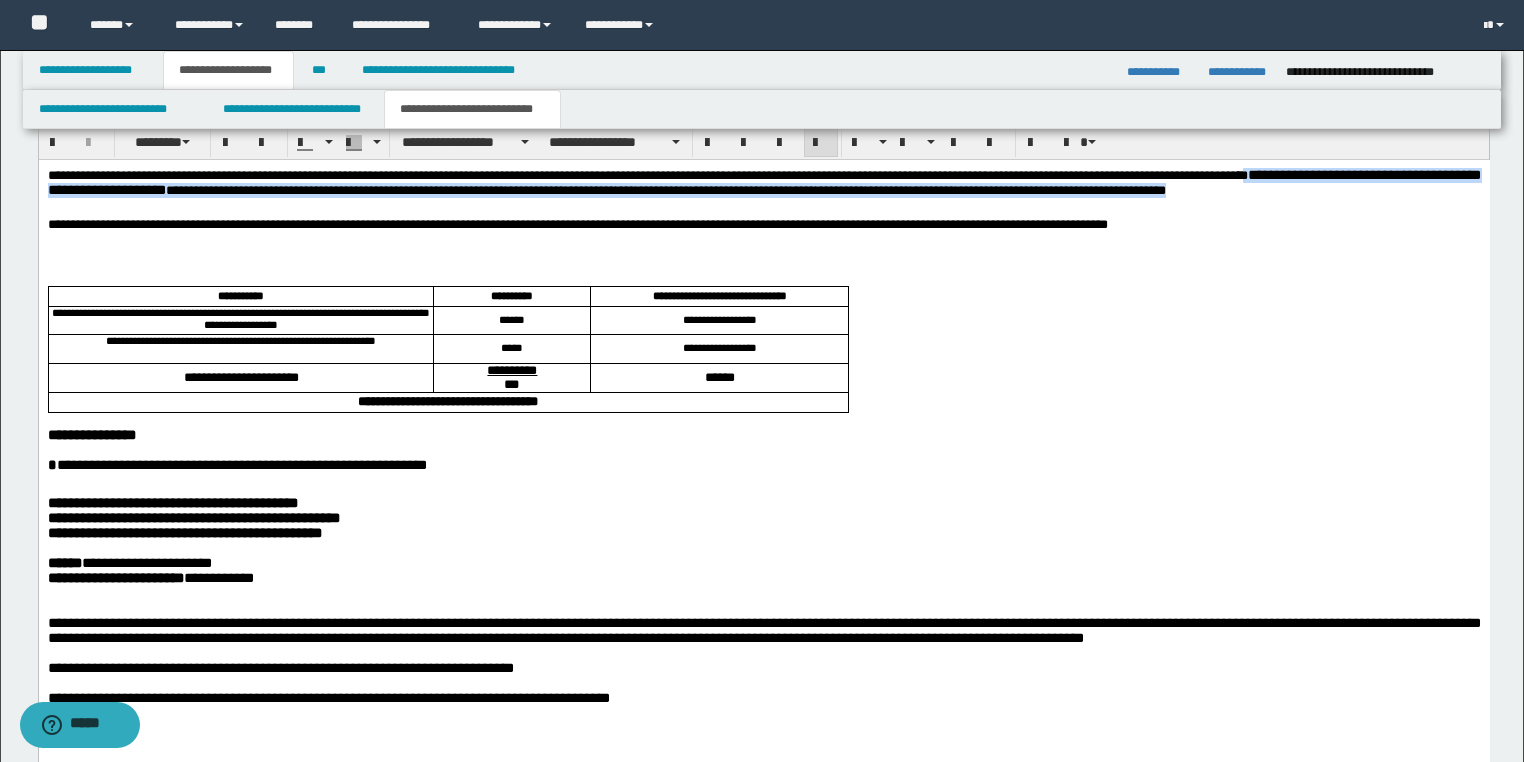drag, startPoint x: 1310, startPoint y: 182, endPoint x: 1439, endPoint y: 187, distance: 129.09686 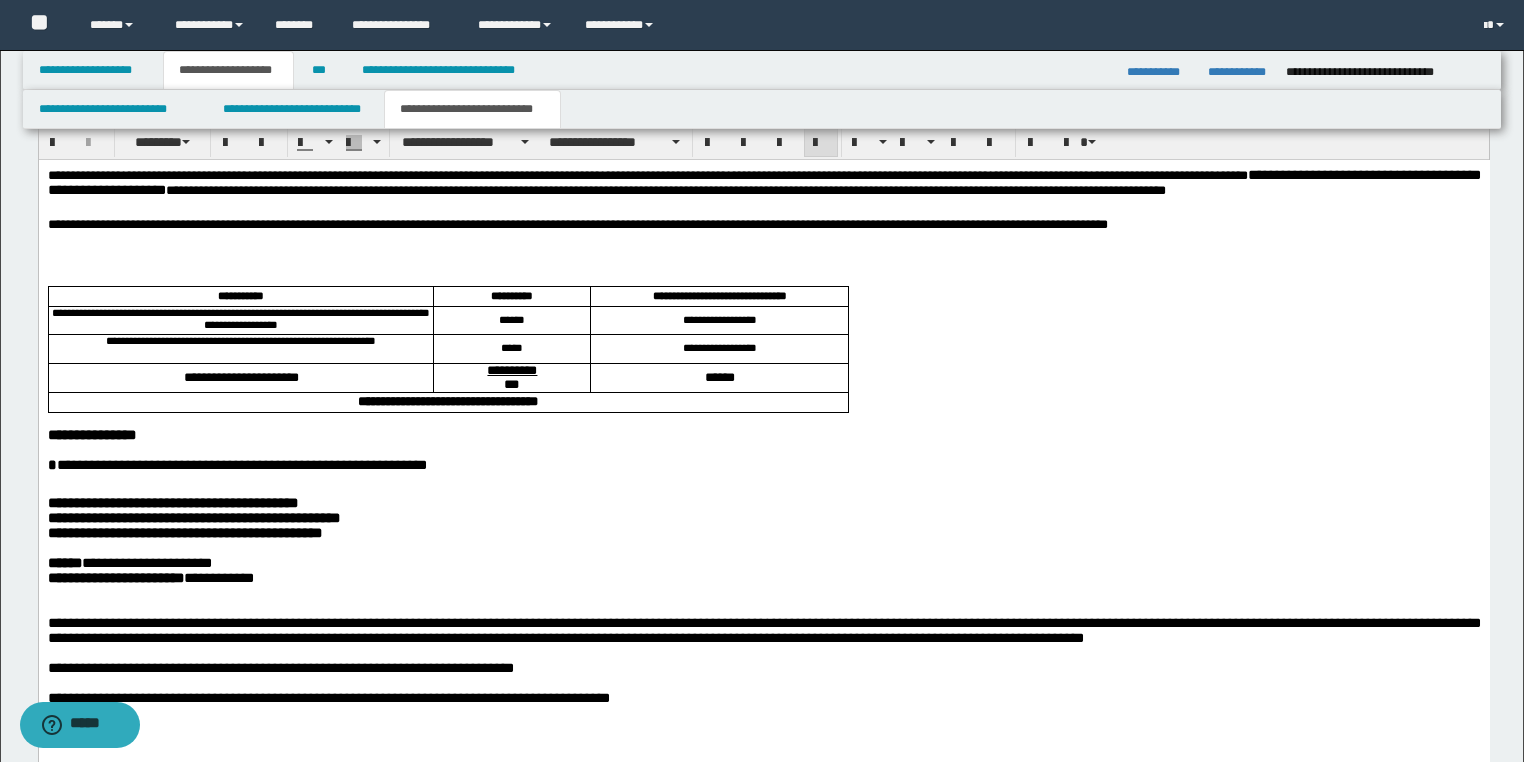 click at bounding box center (763, 210) 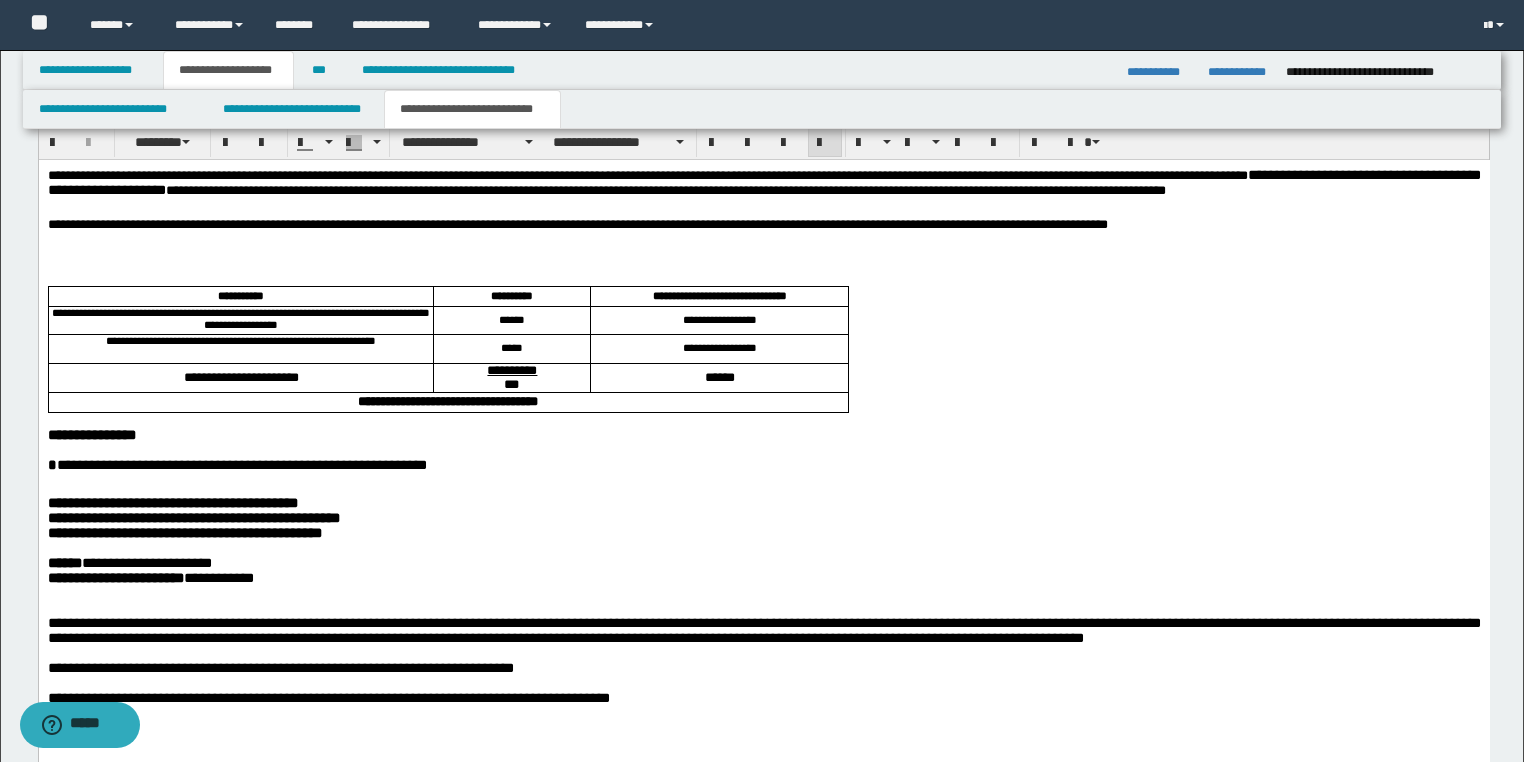 drag, startPoint x: 1311, startPoint y: 172, endPoint x: 1414, endPoint y: 196, distance: 105.75916 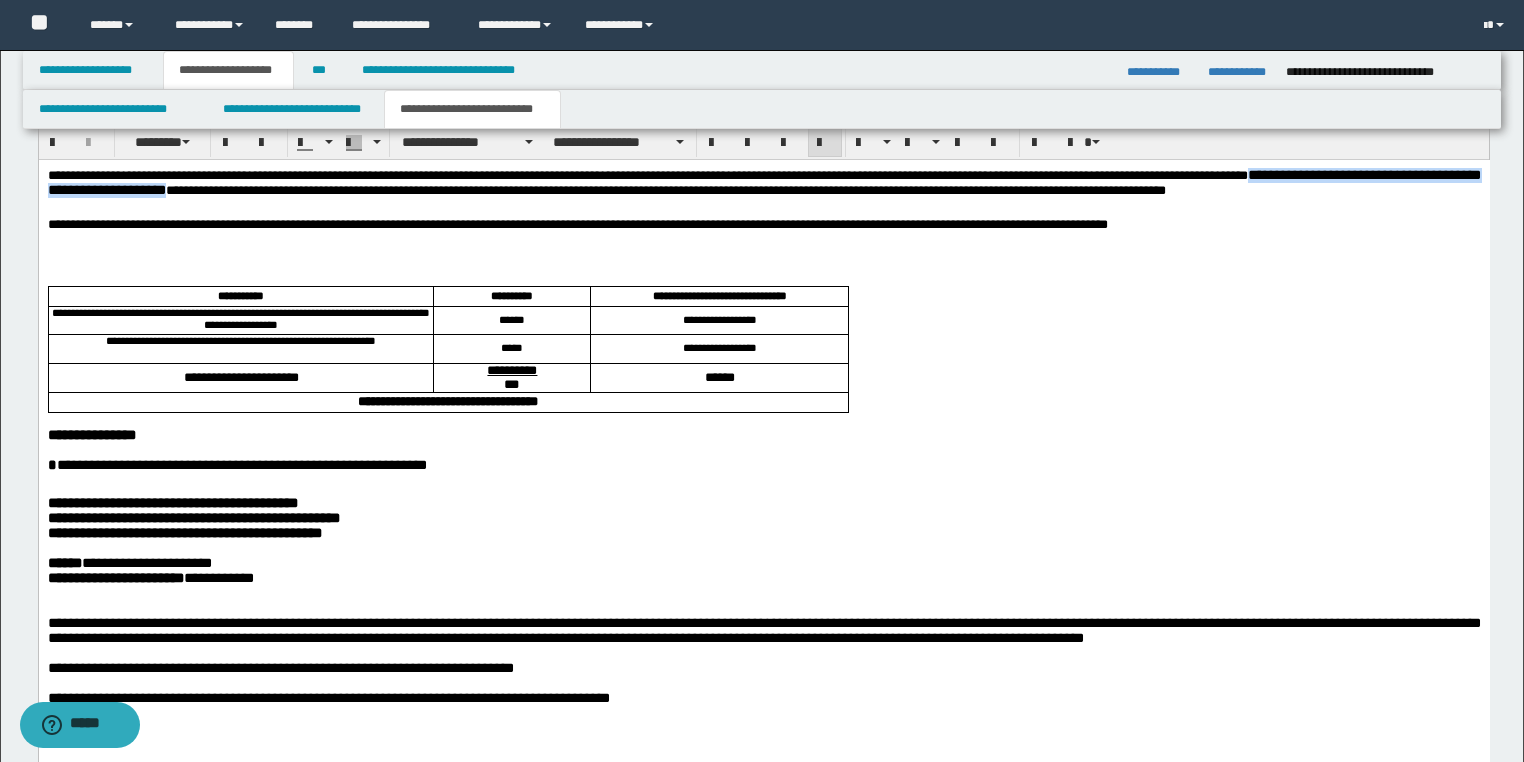 drag, startPoint x: 1315, startPoint y: 176, endPoint x: 231, endPoint y: 190, distance: 1084.0905 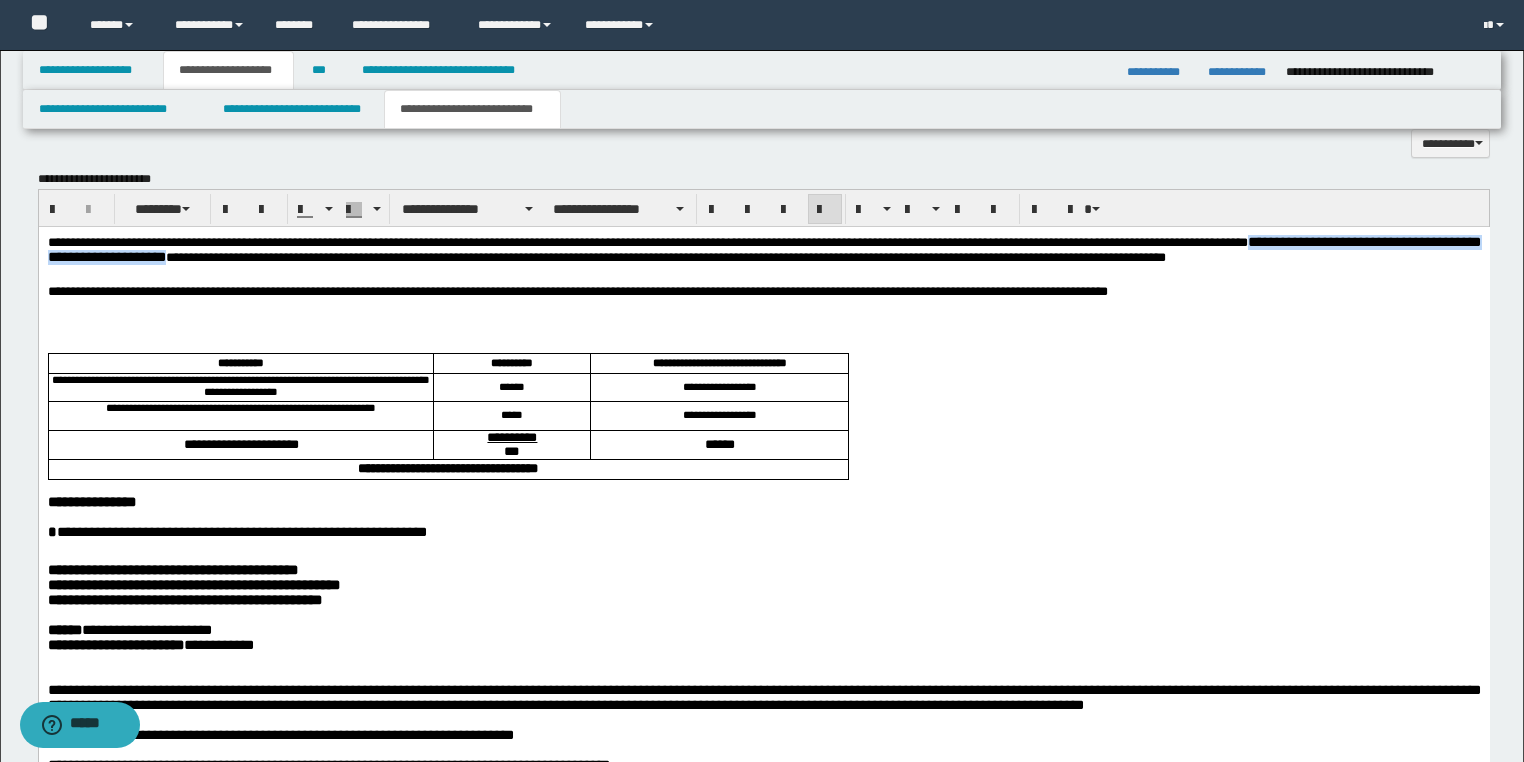 scroll, scrollTop: 785, scrollLeft: 0, axis: vertical 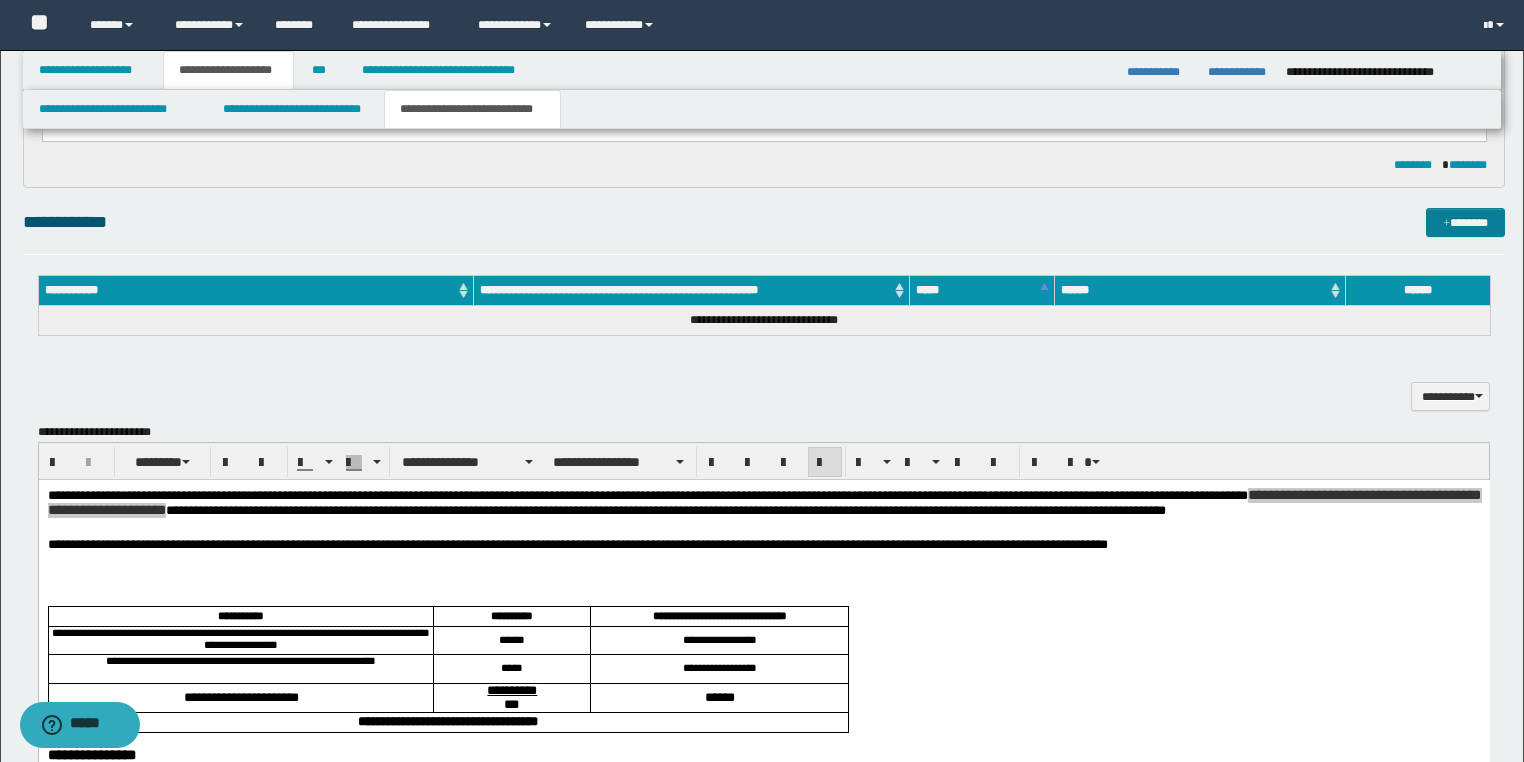 click on "*******" at bounding box center (1465, 223) 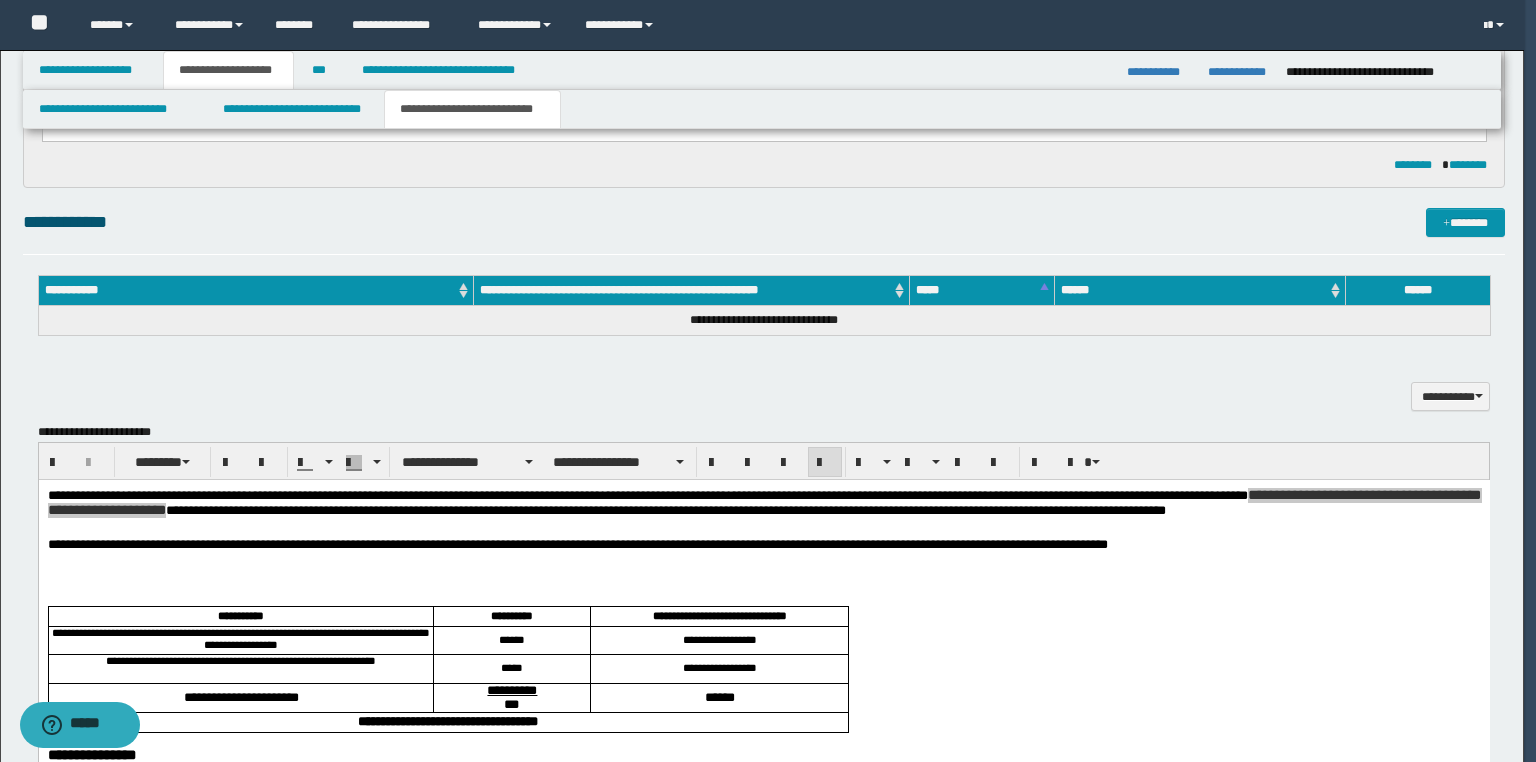 type 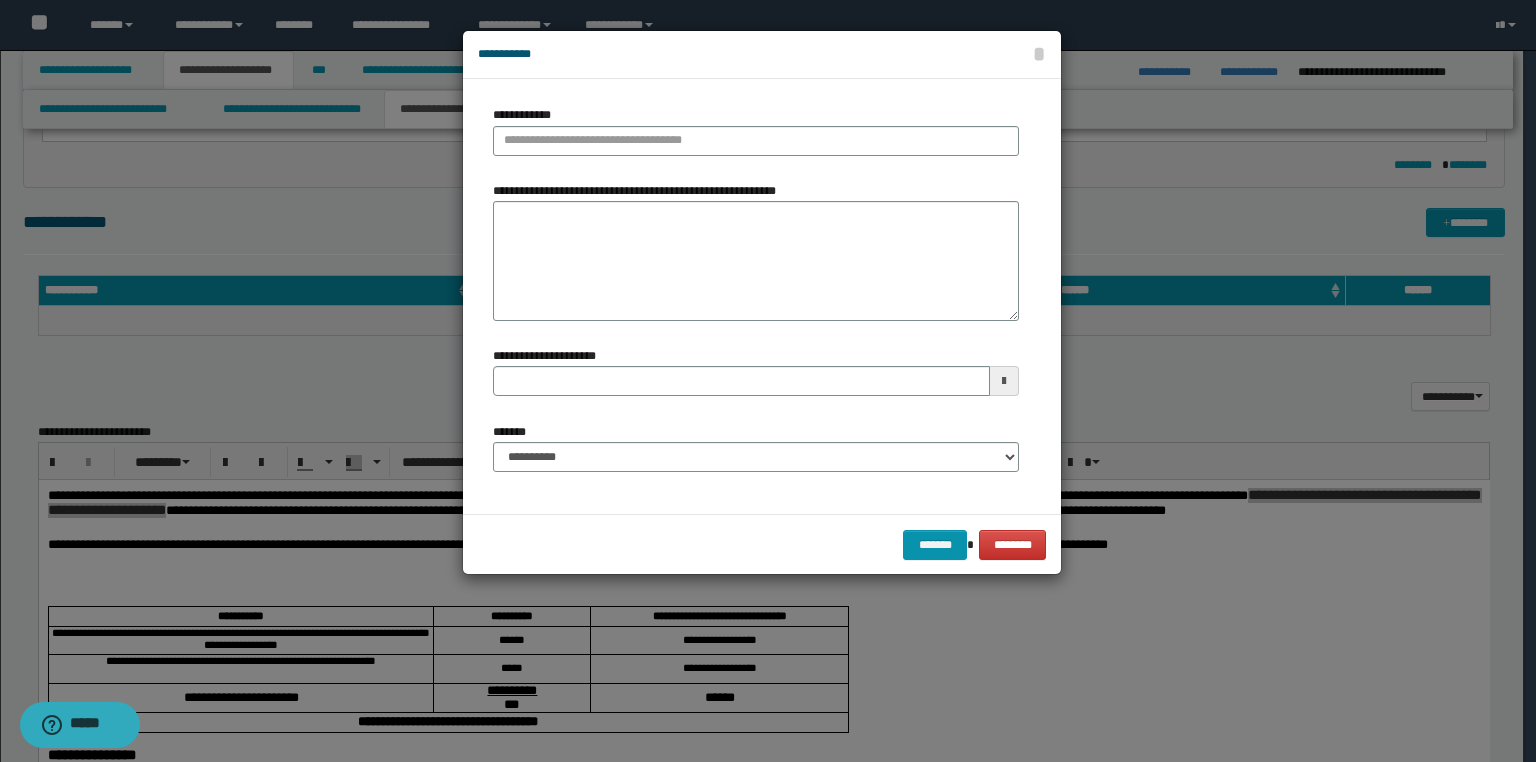 click on "**********" at bounding box center [756, 261] 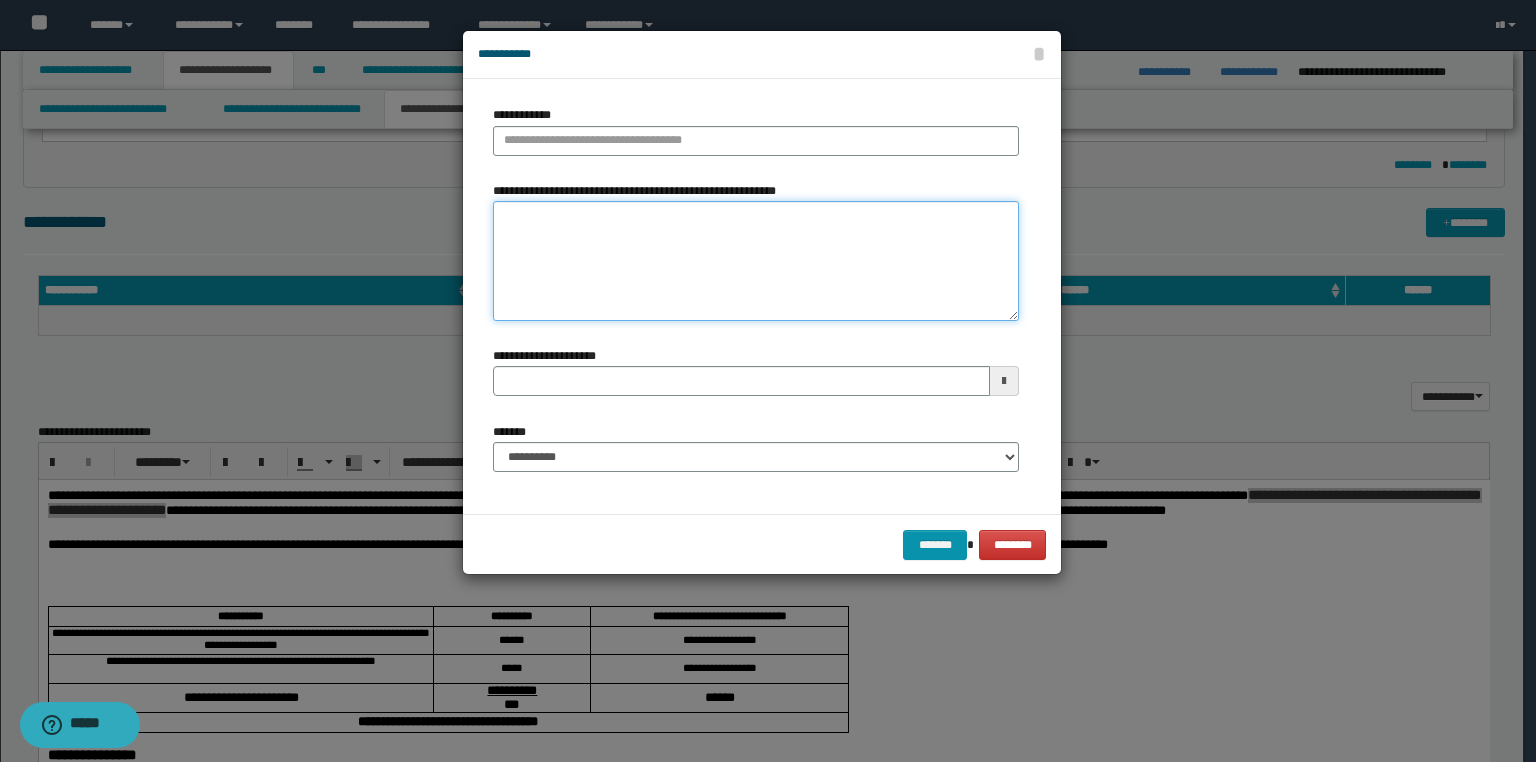 click on "**********" at bounding box center [756, 261] 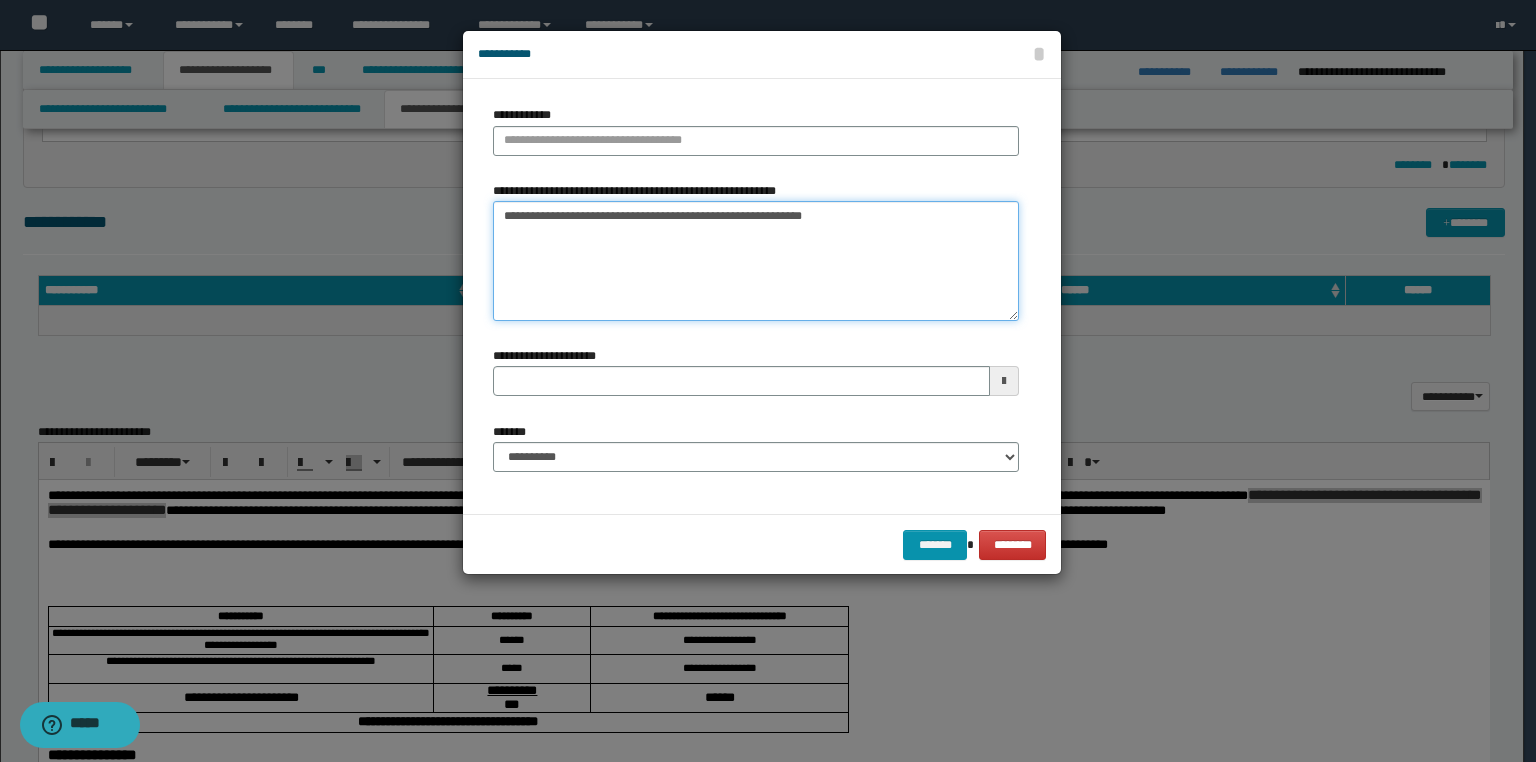 type on "**********" 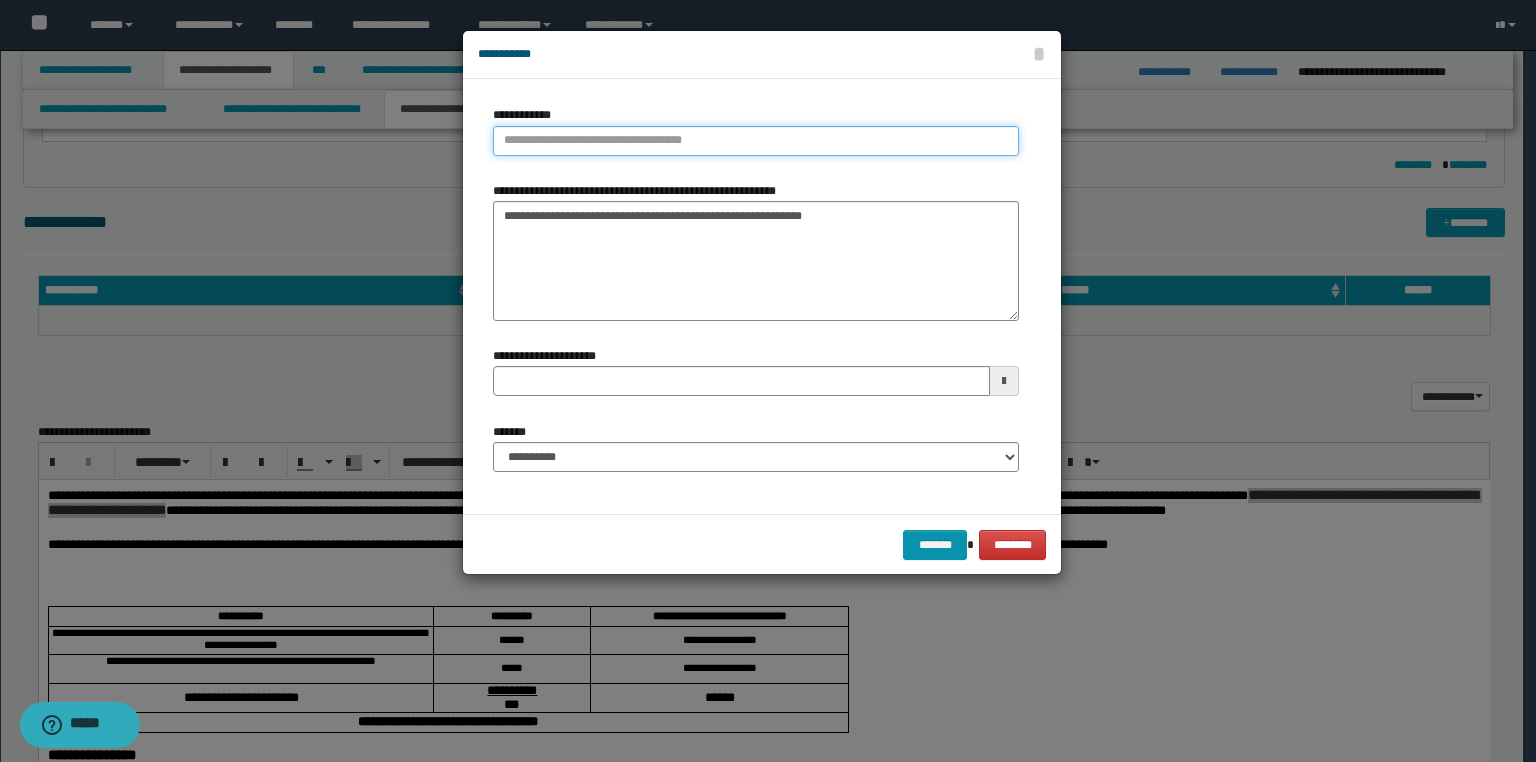 click on "**********" at bounding box center (756, 141) 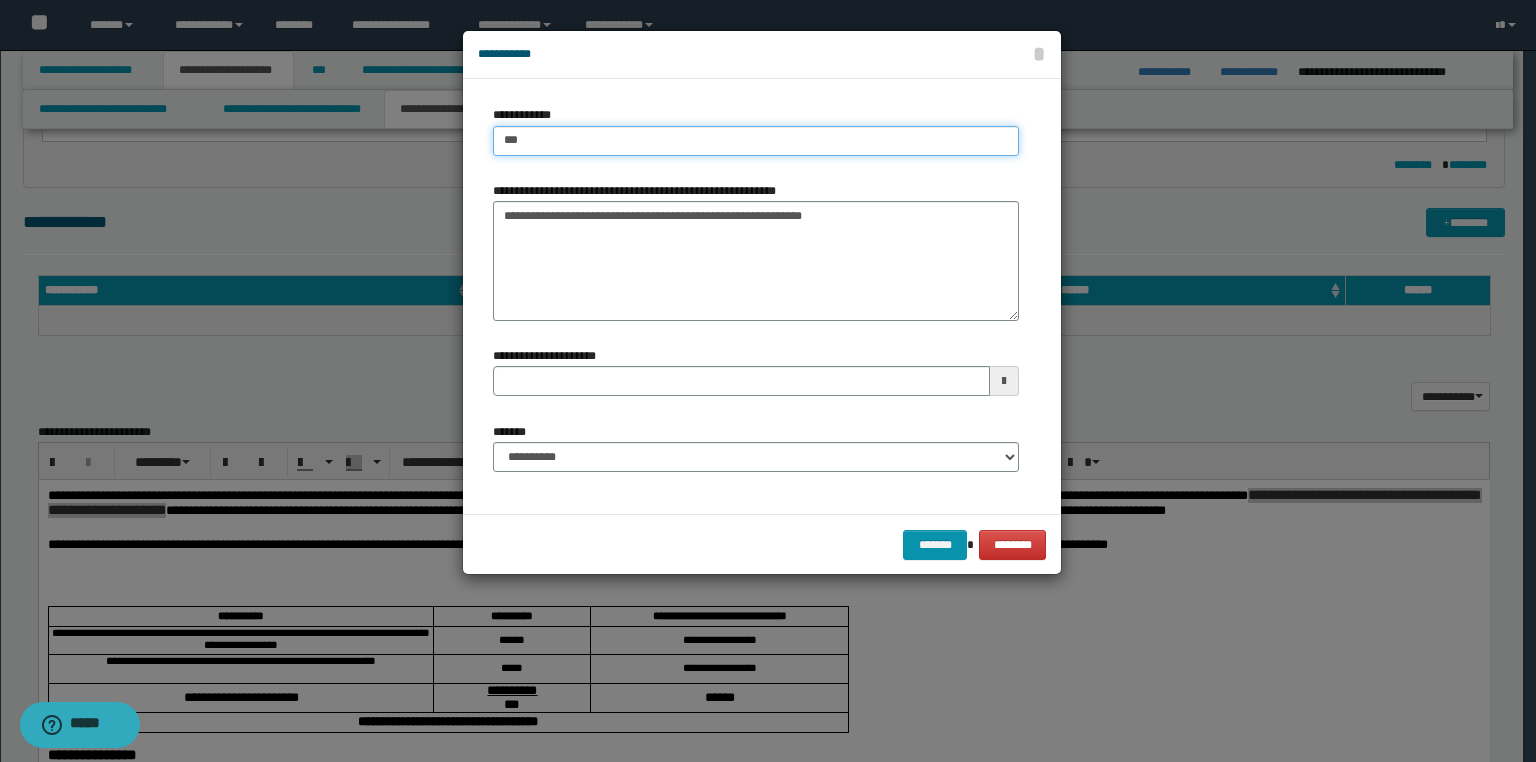 type on "****" 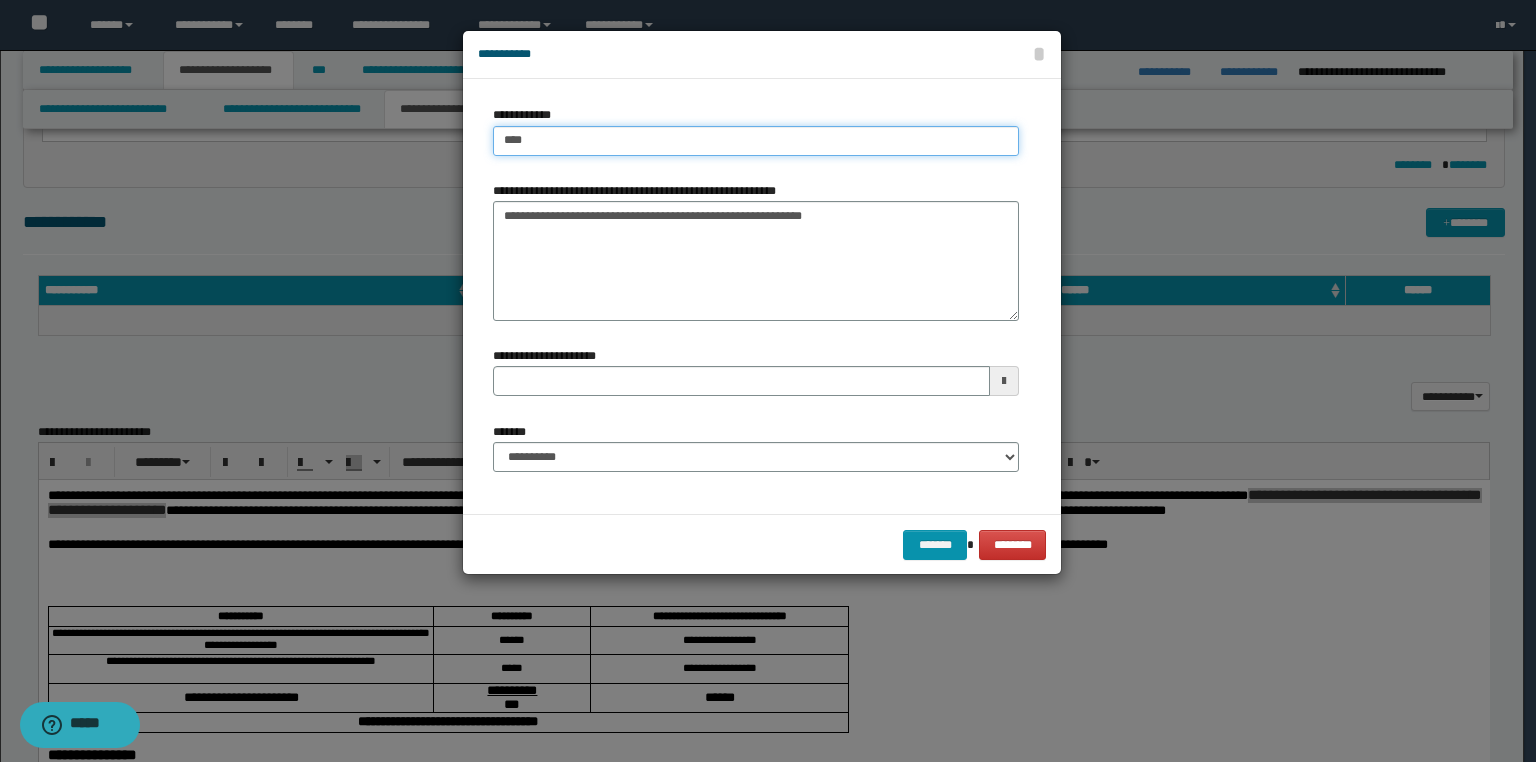 type on "****" 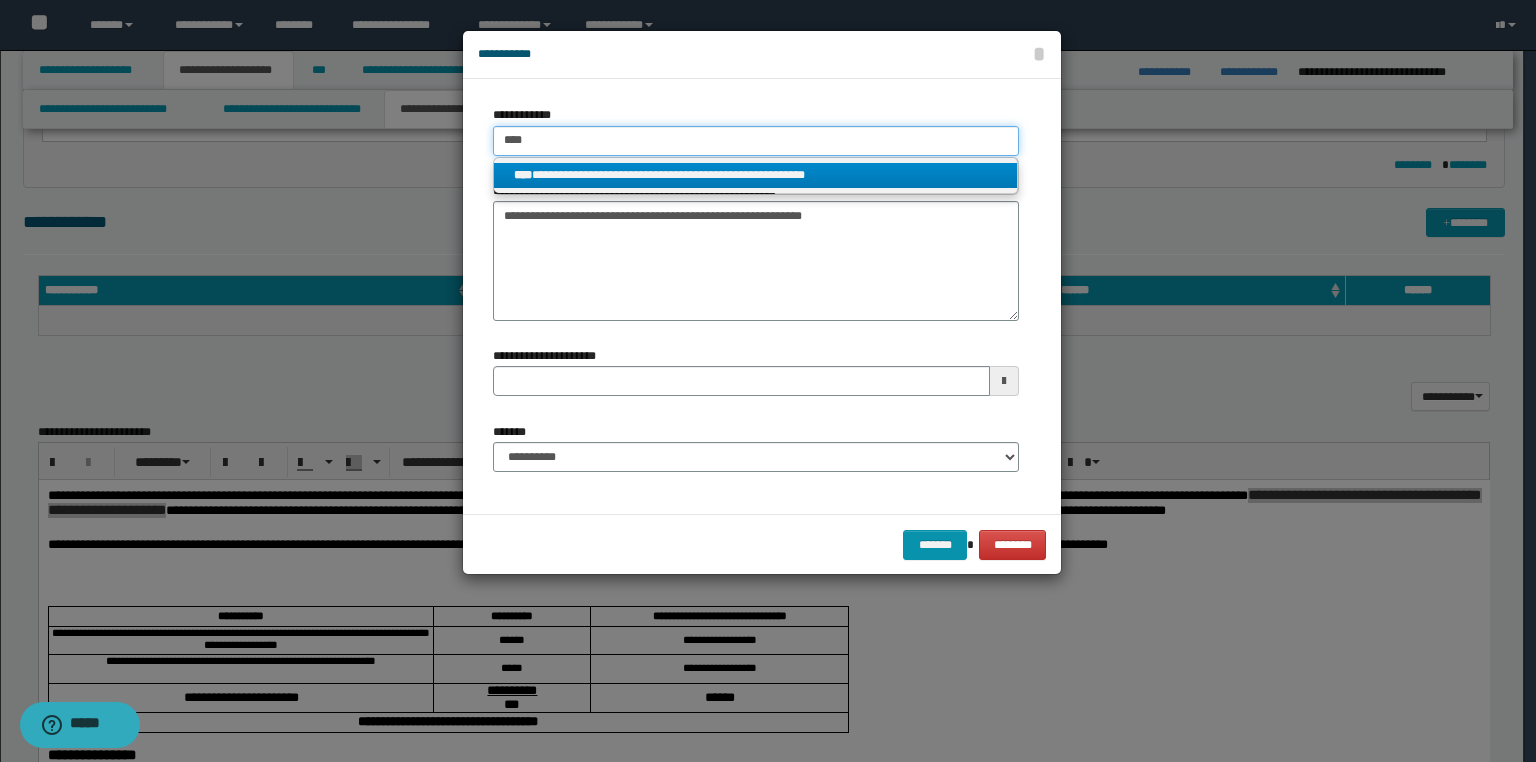 type on "****" 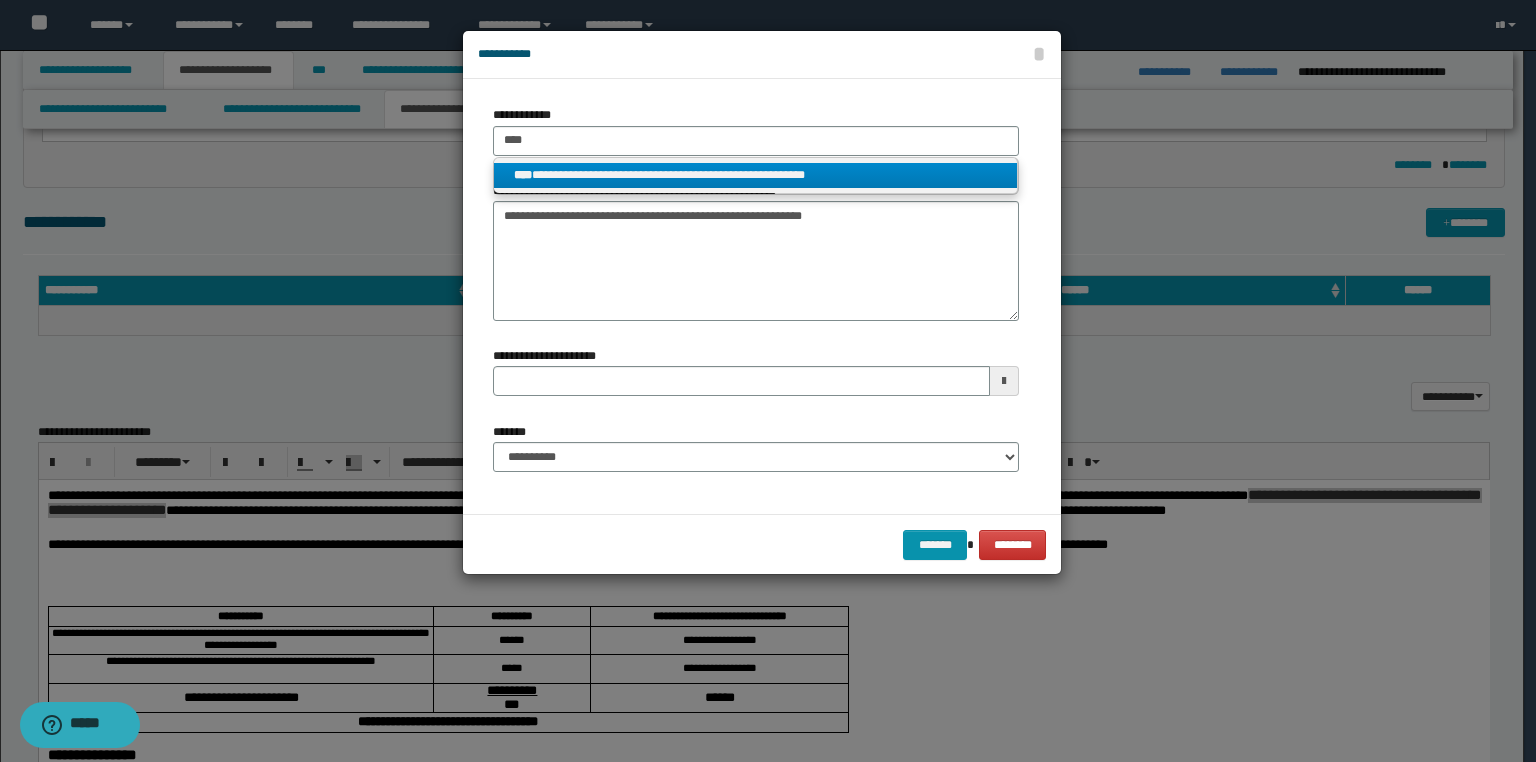 click on "**********" at bounding box center (756, 175) 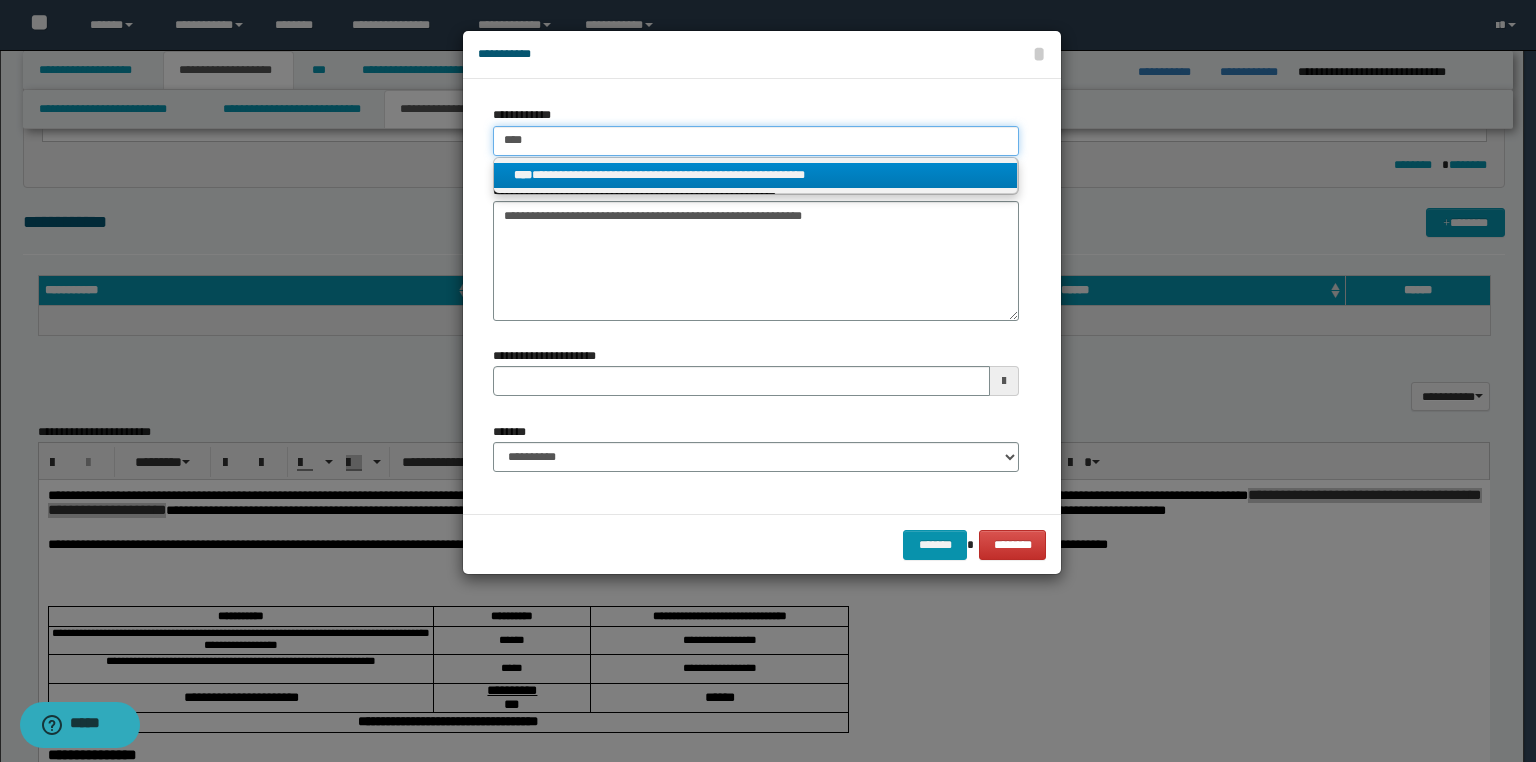type 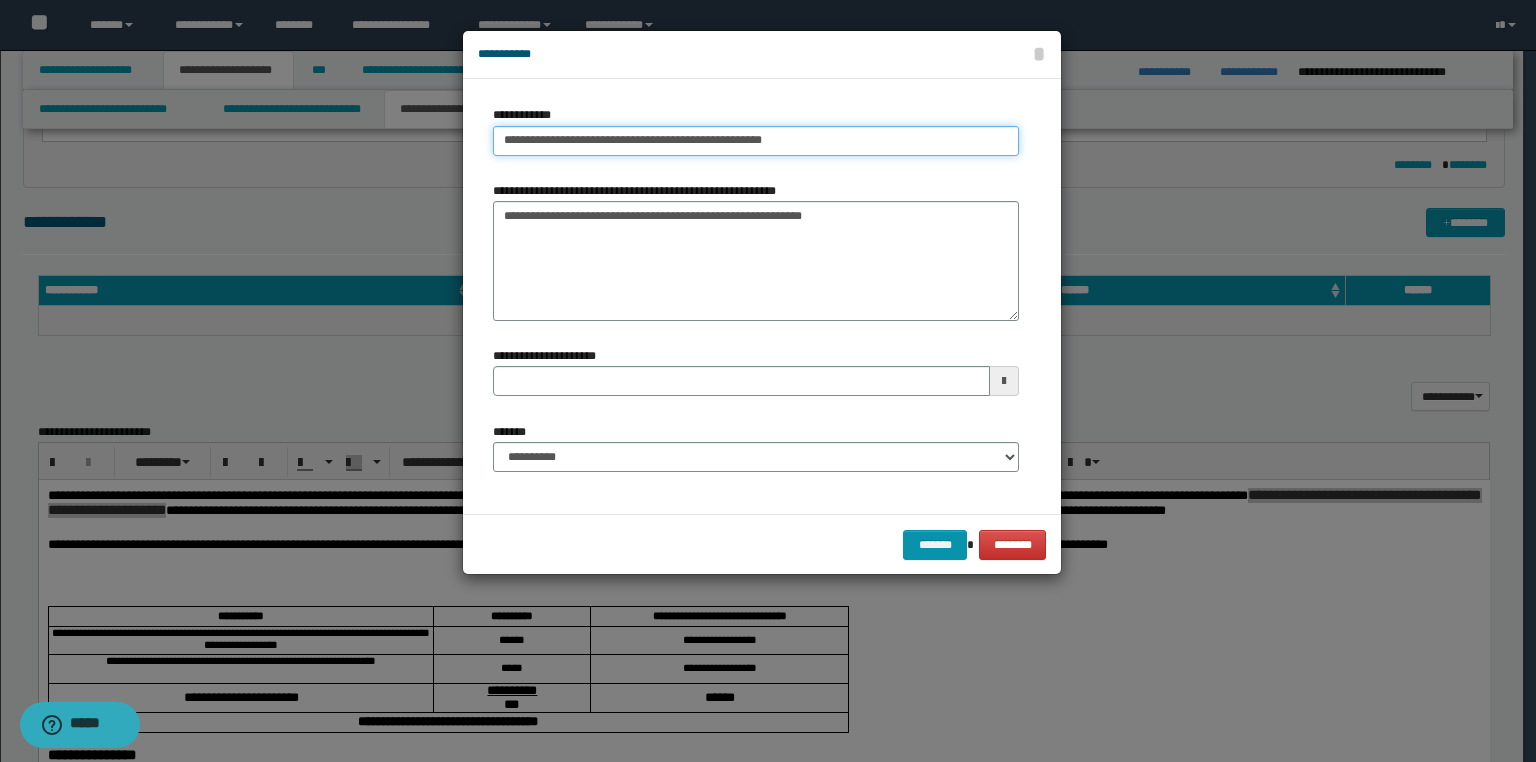 type 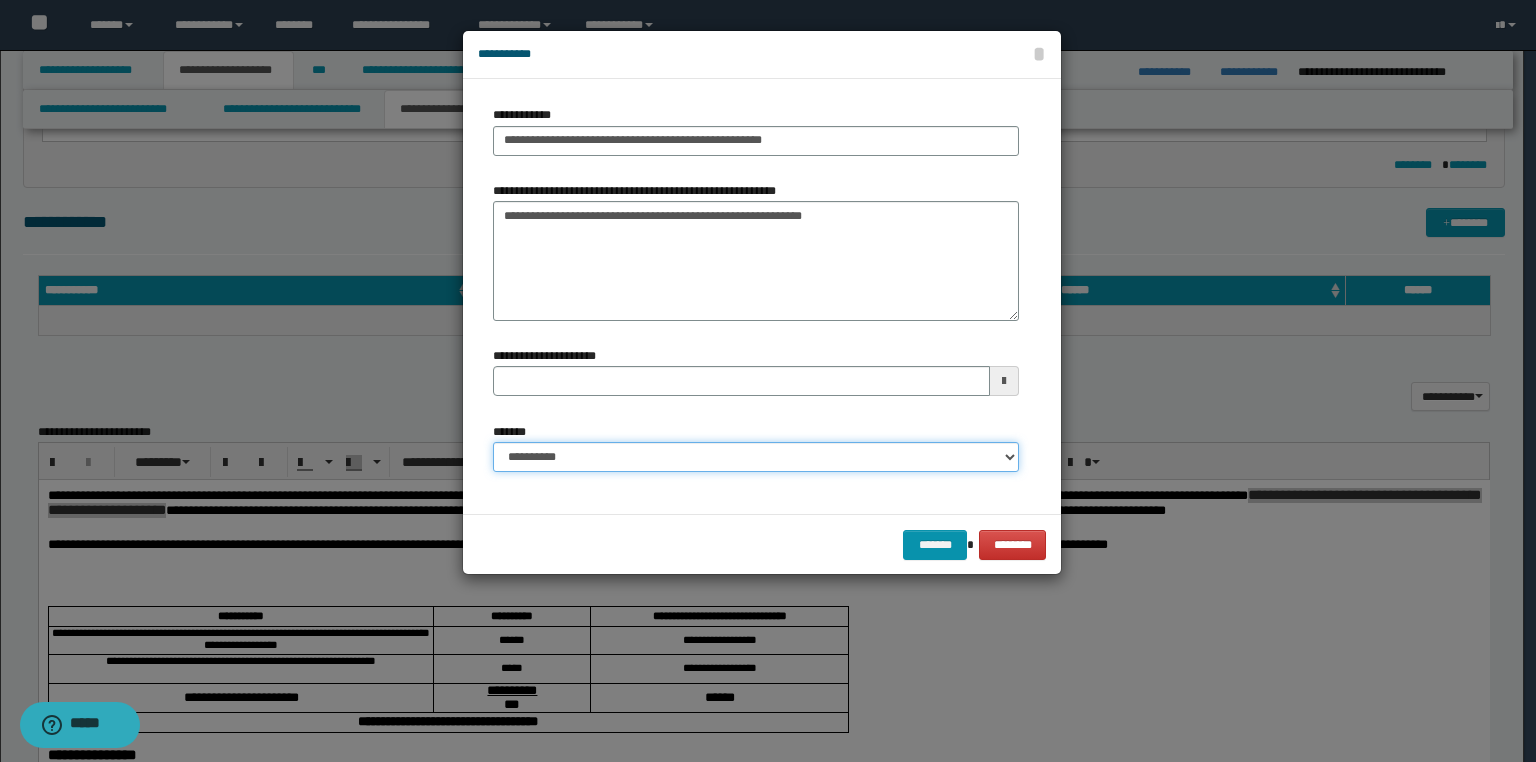 click on "**********" at bounding box center (756, 457) 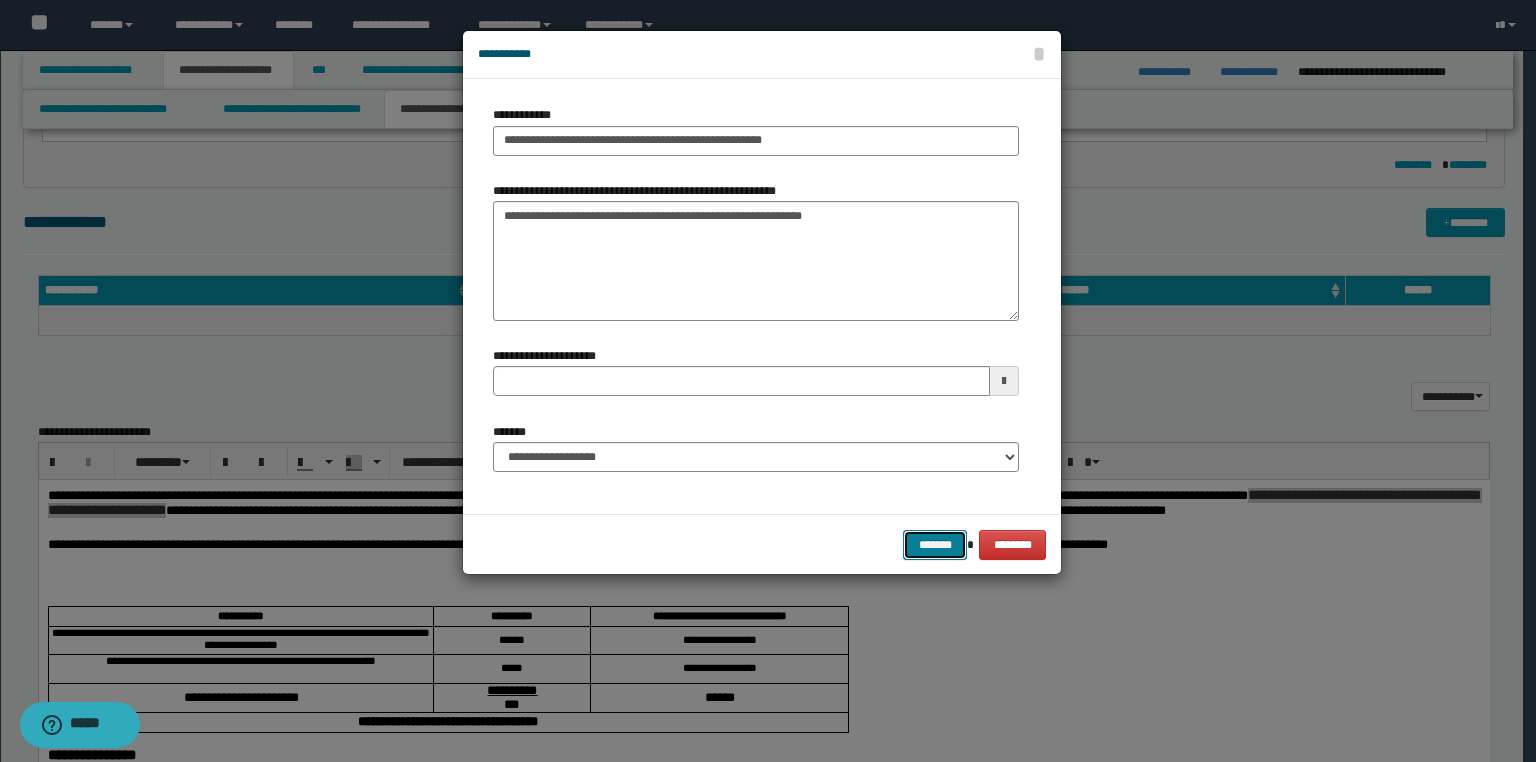 click on "*******" at bounding box center [935, 545] 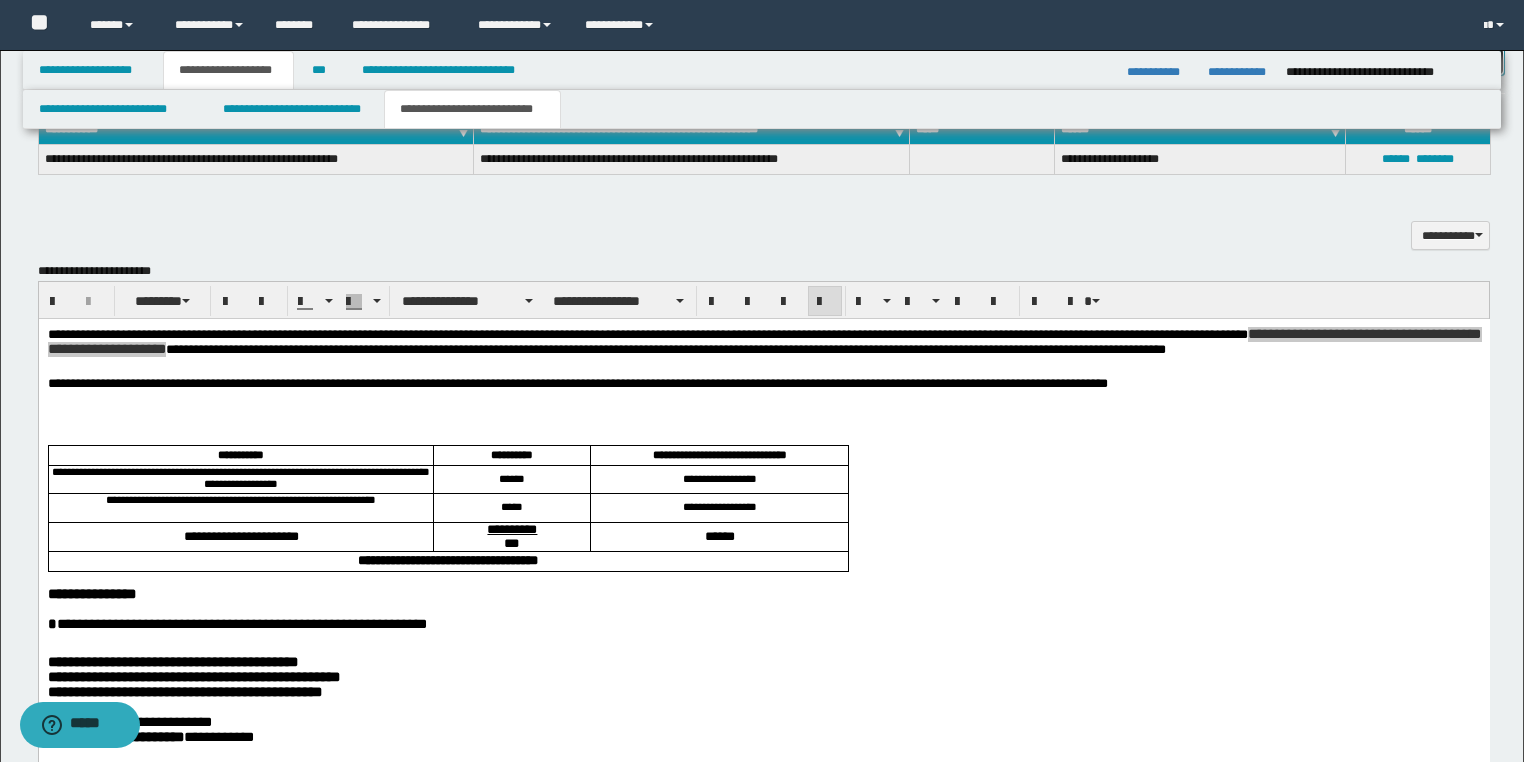 scroll, scrollTop: 945, scrollLeft: 0, axis: vertical 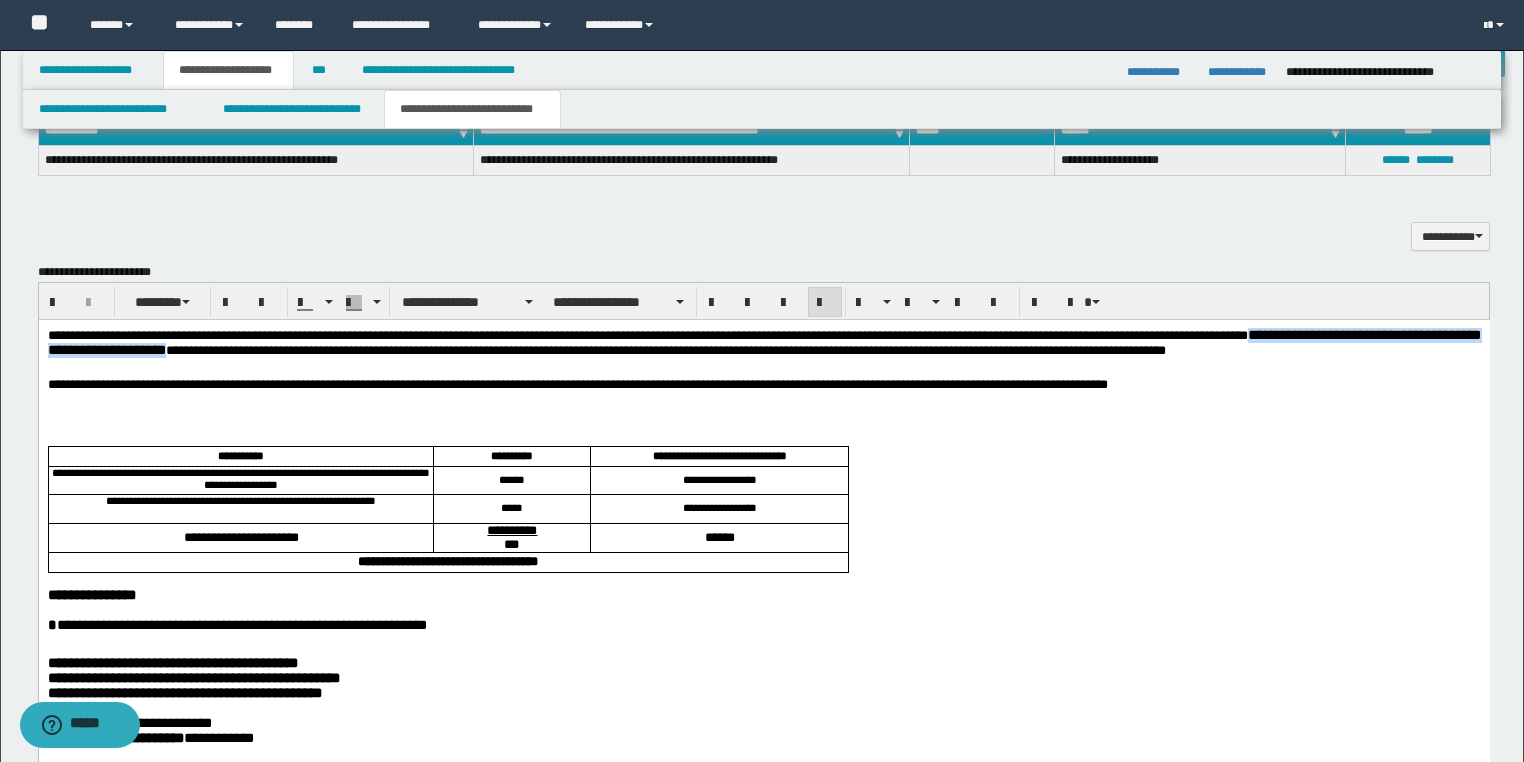 click at bounding box center (763, 610) 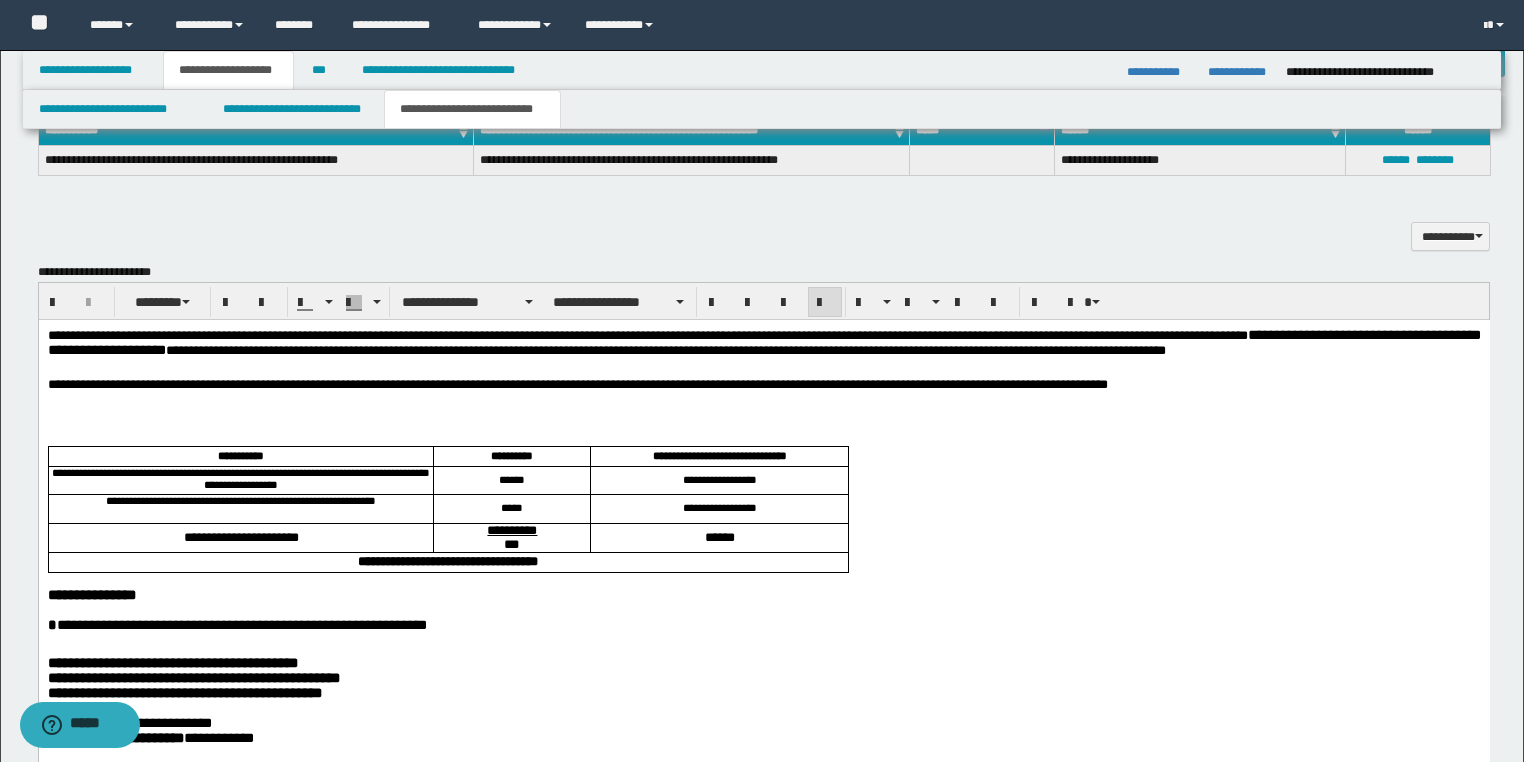 click on "**********" at bounding box center (763, 625) 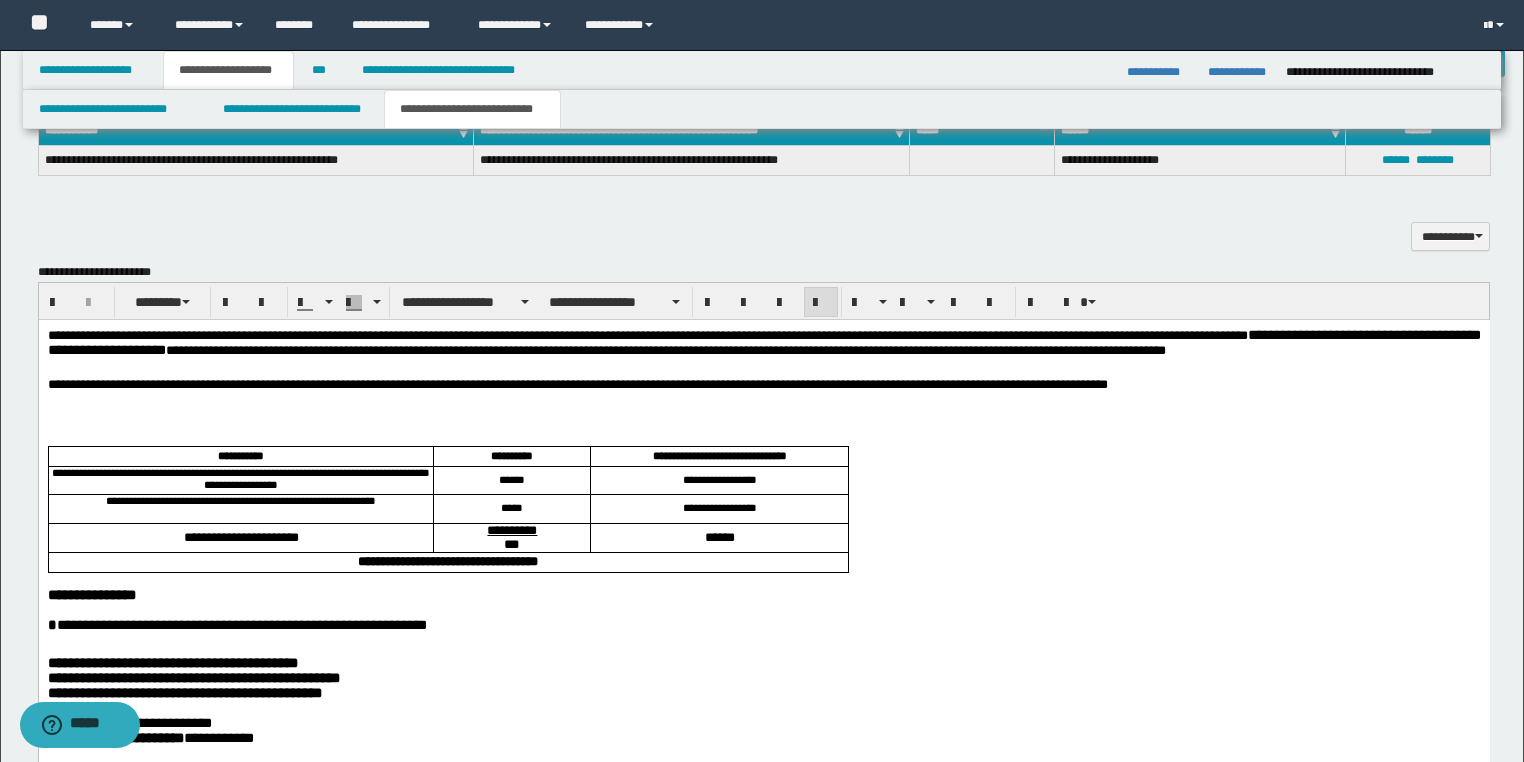 click on "**********" at bounding box center [763, 345] 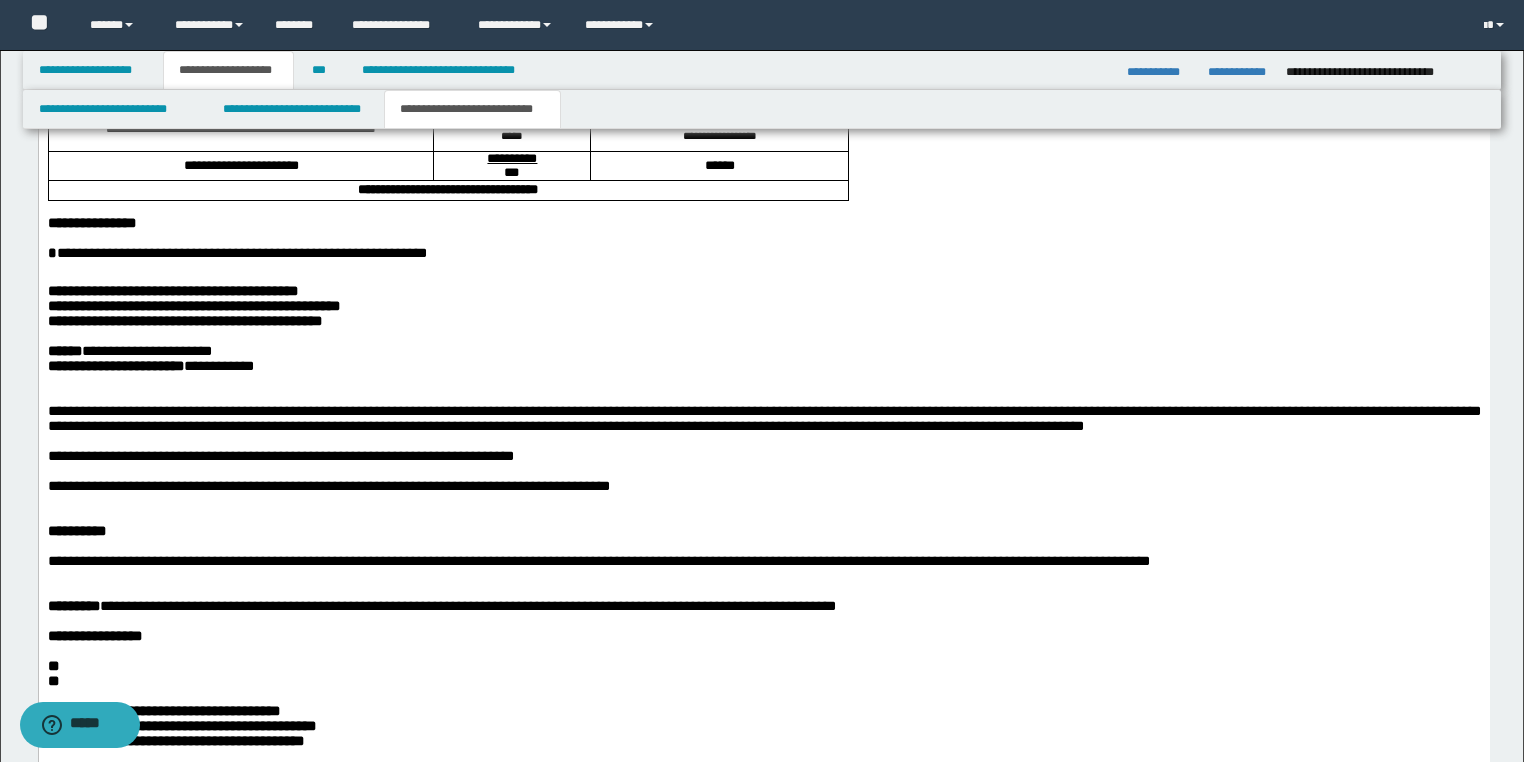 scroll, scrollTop: 1356, scrollLeft: 0, axis: vertical 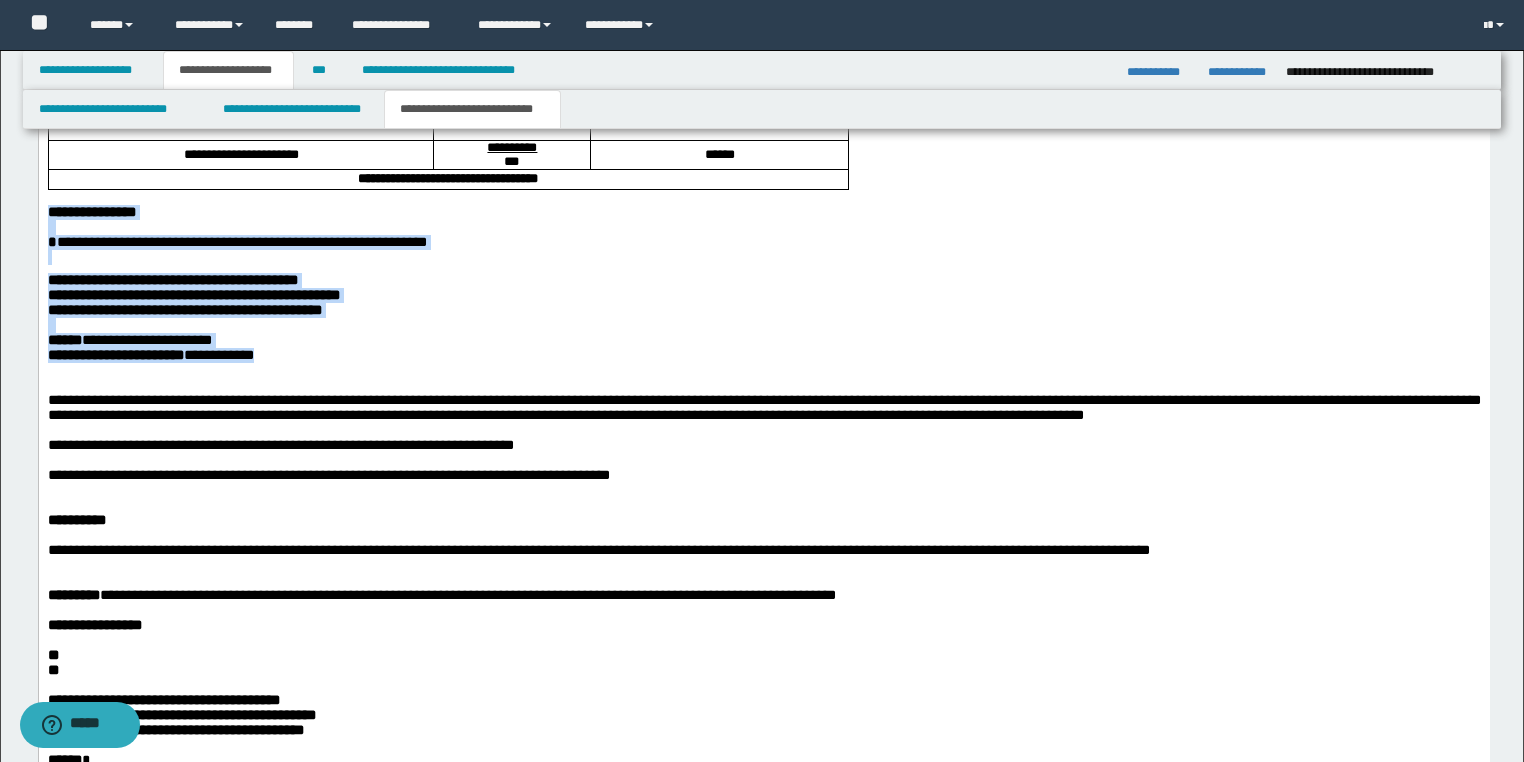 drag, startPoint x: 297, startPoint y: 384, endPoint x: -1, endPoint y: 231, distance: 334.9821 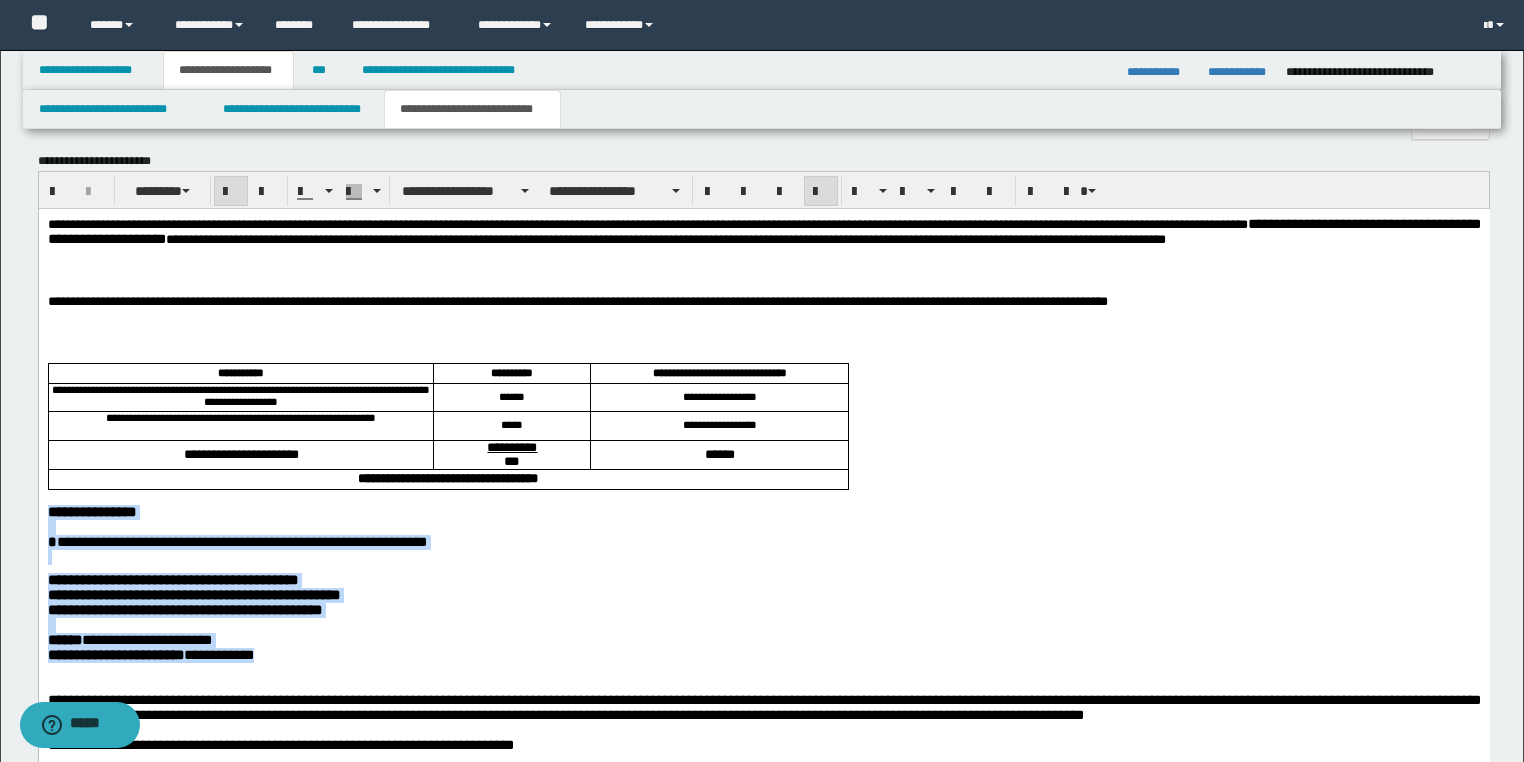 scroll, scrollTop: 816, scrollLeft: 0, axis: vertical 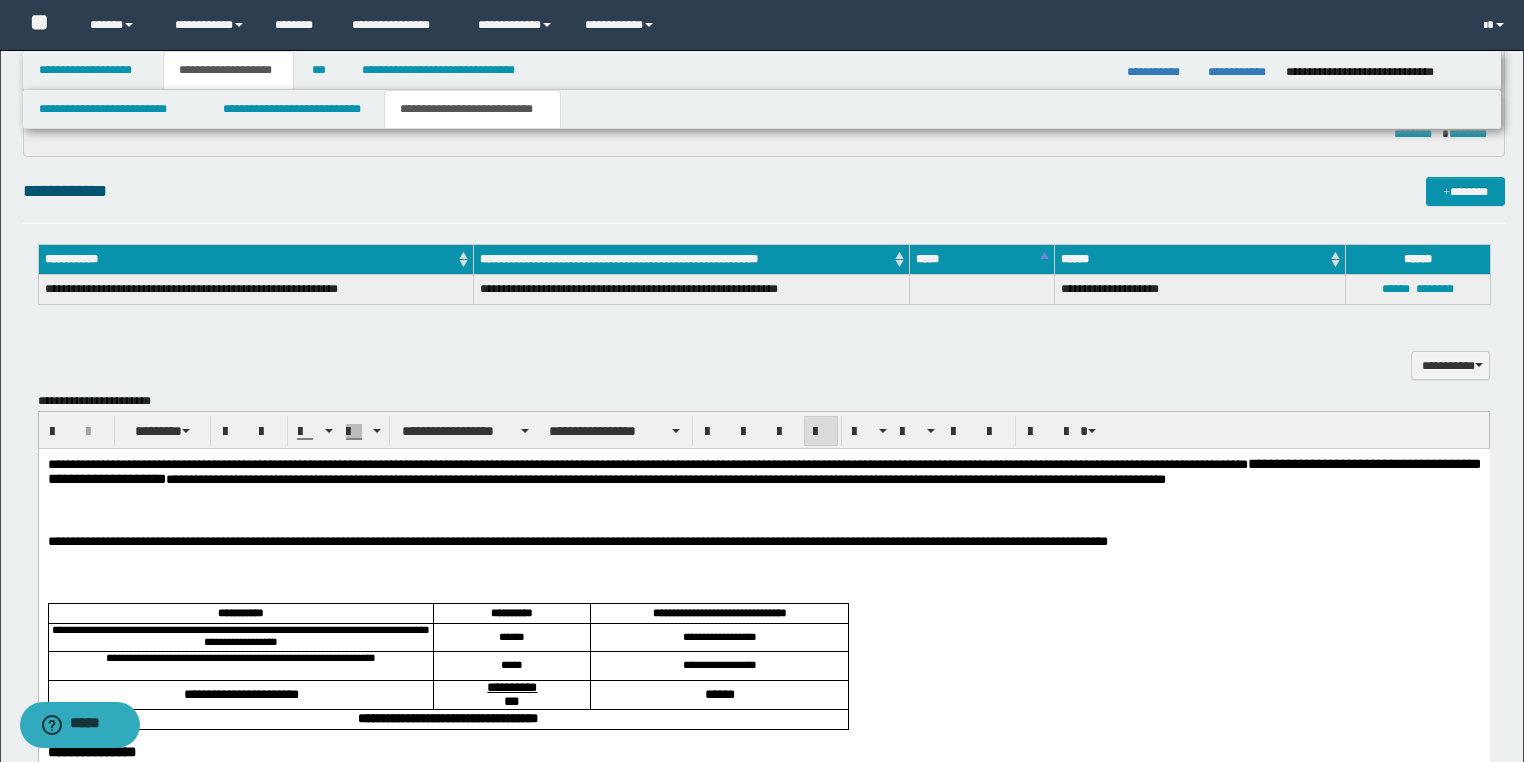 click on "**********" at bounding box center (763, 474) 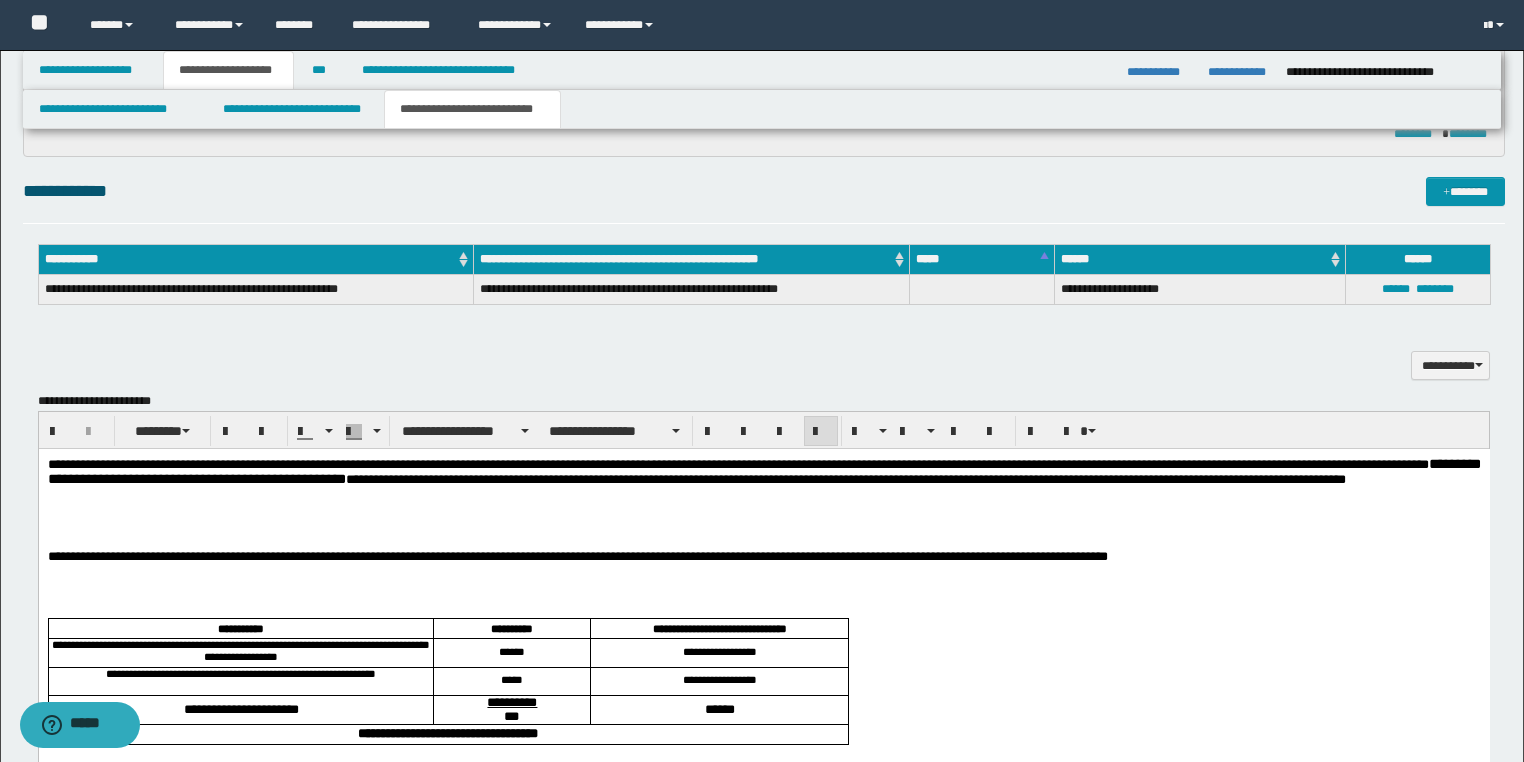 click on "**********" at bounding box center (763, 481) 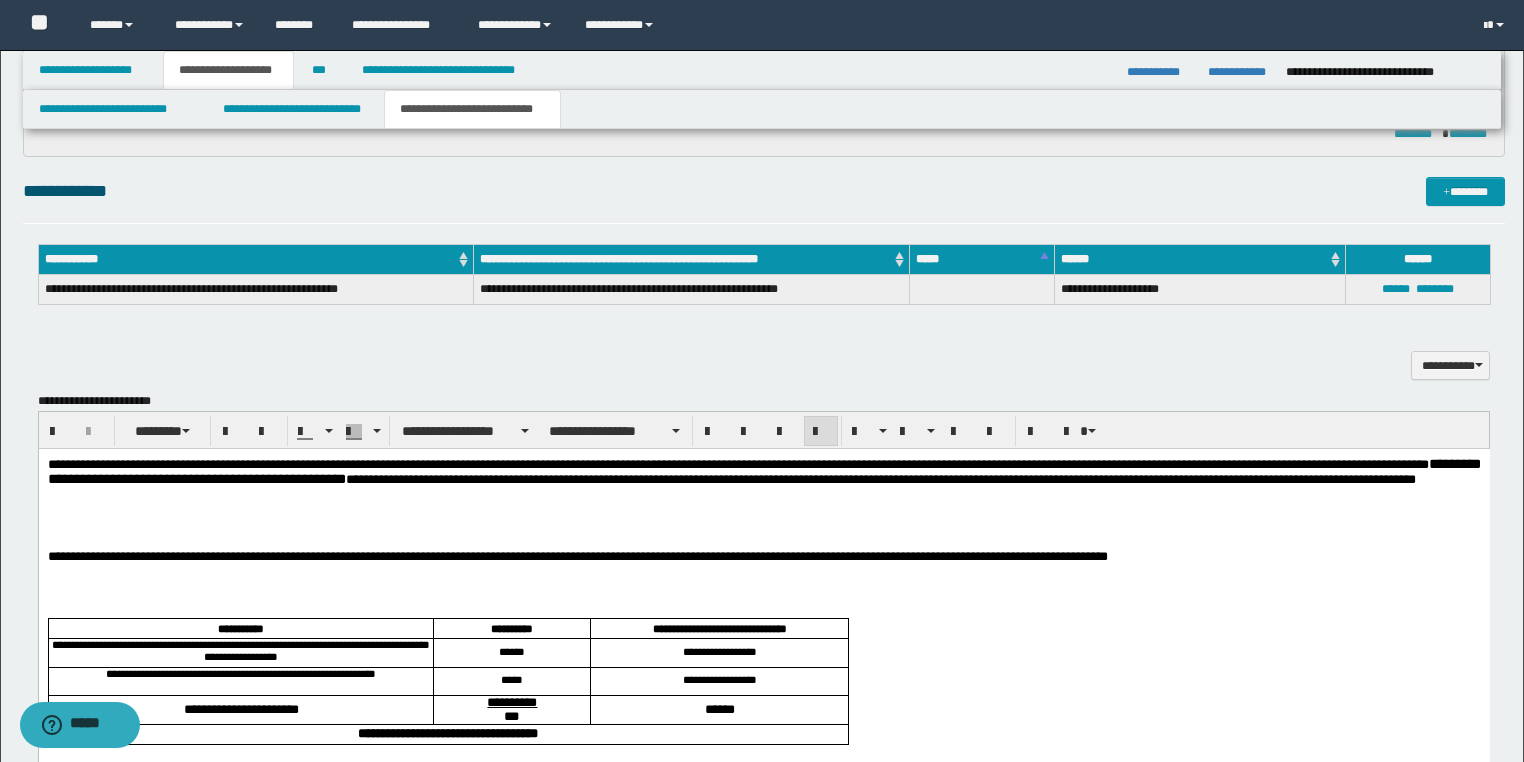 click at bounding box center [763, 542] 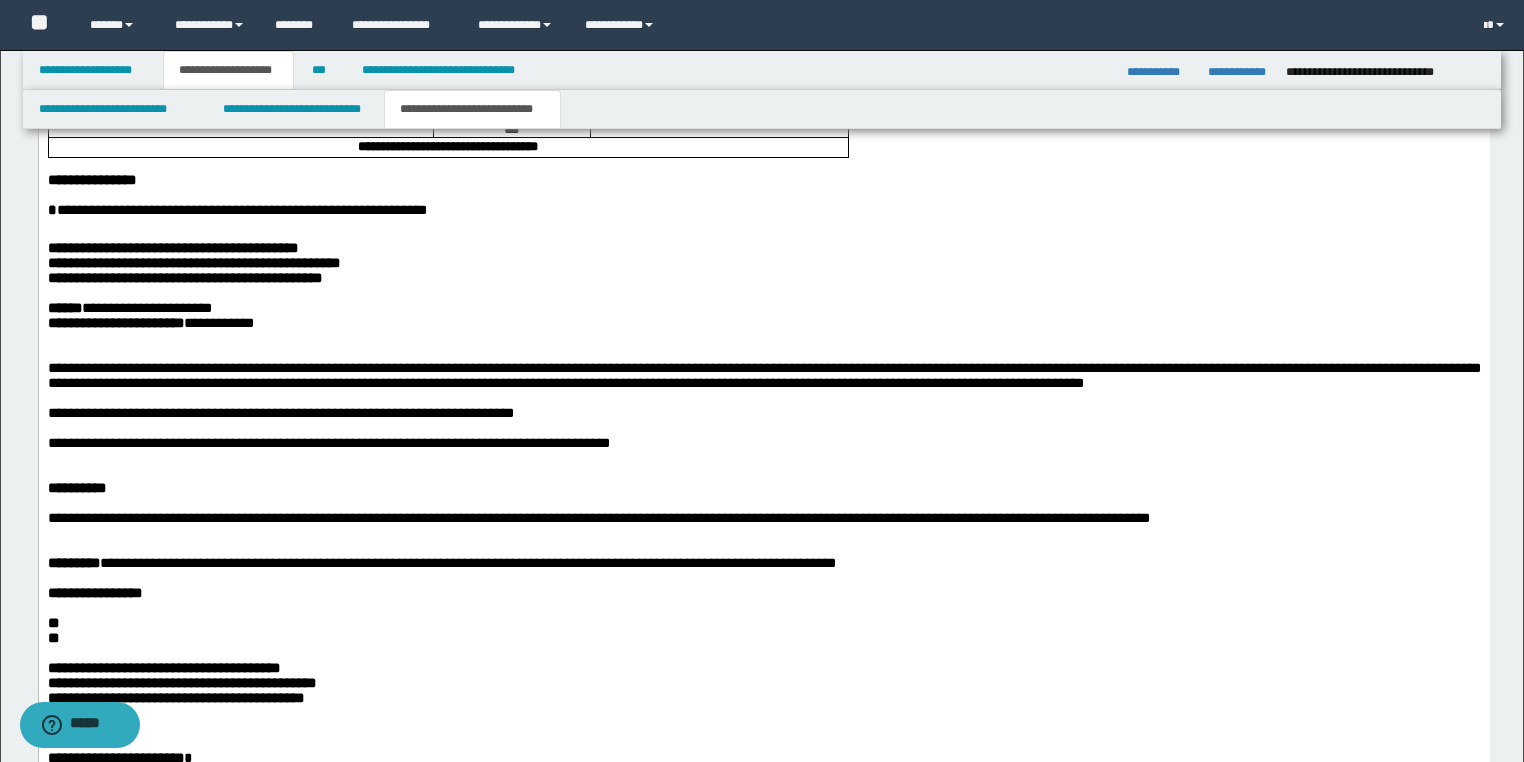 scroll, scrollTop: 1296, scrollLeft: 0, axis: vertical 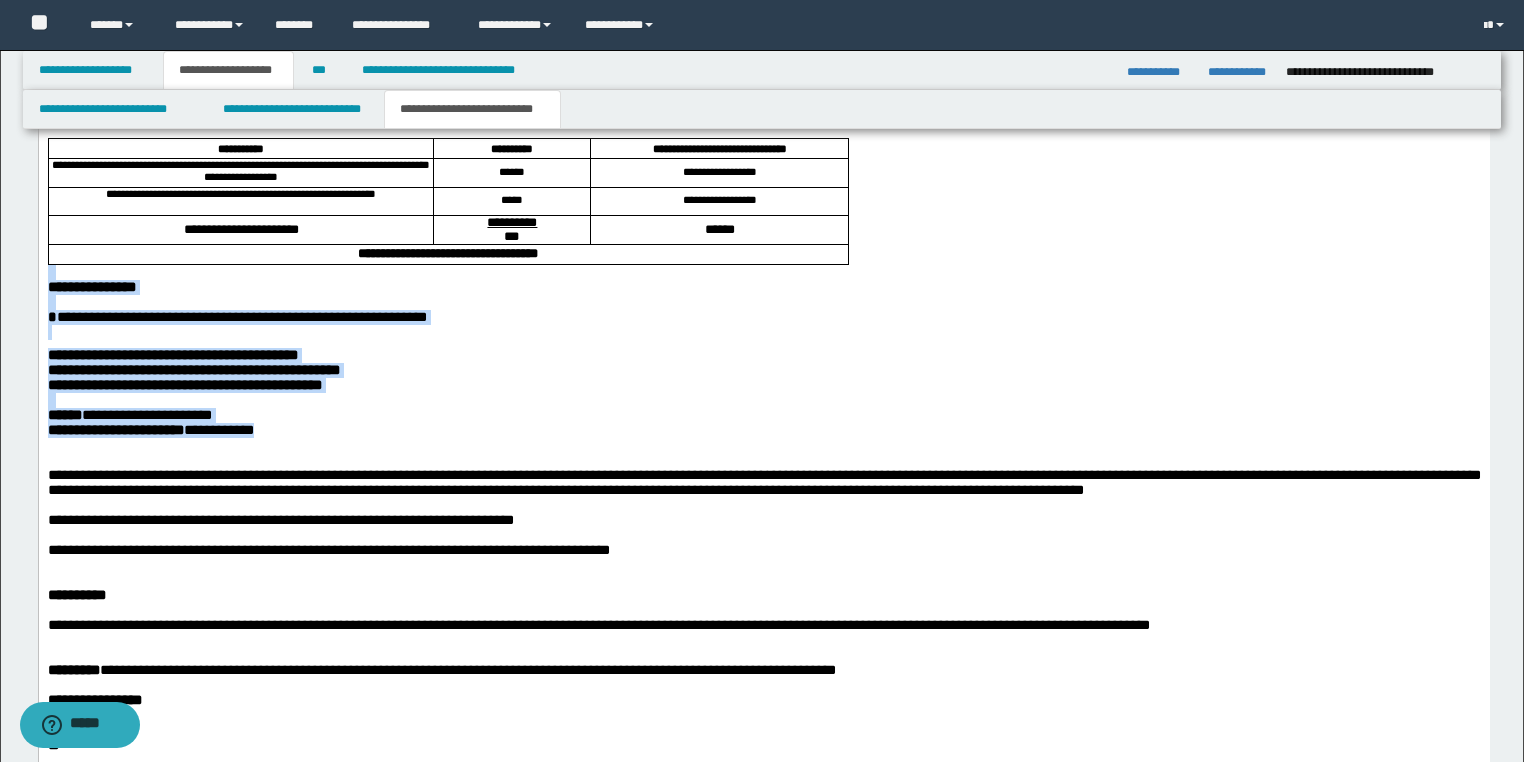 drag, startPoint x: 288, startPoint y: 472, endPoint x: 38, endPoint y: 254, distance: 331.69867 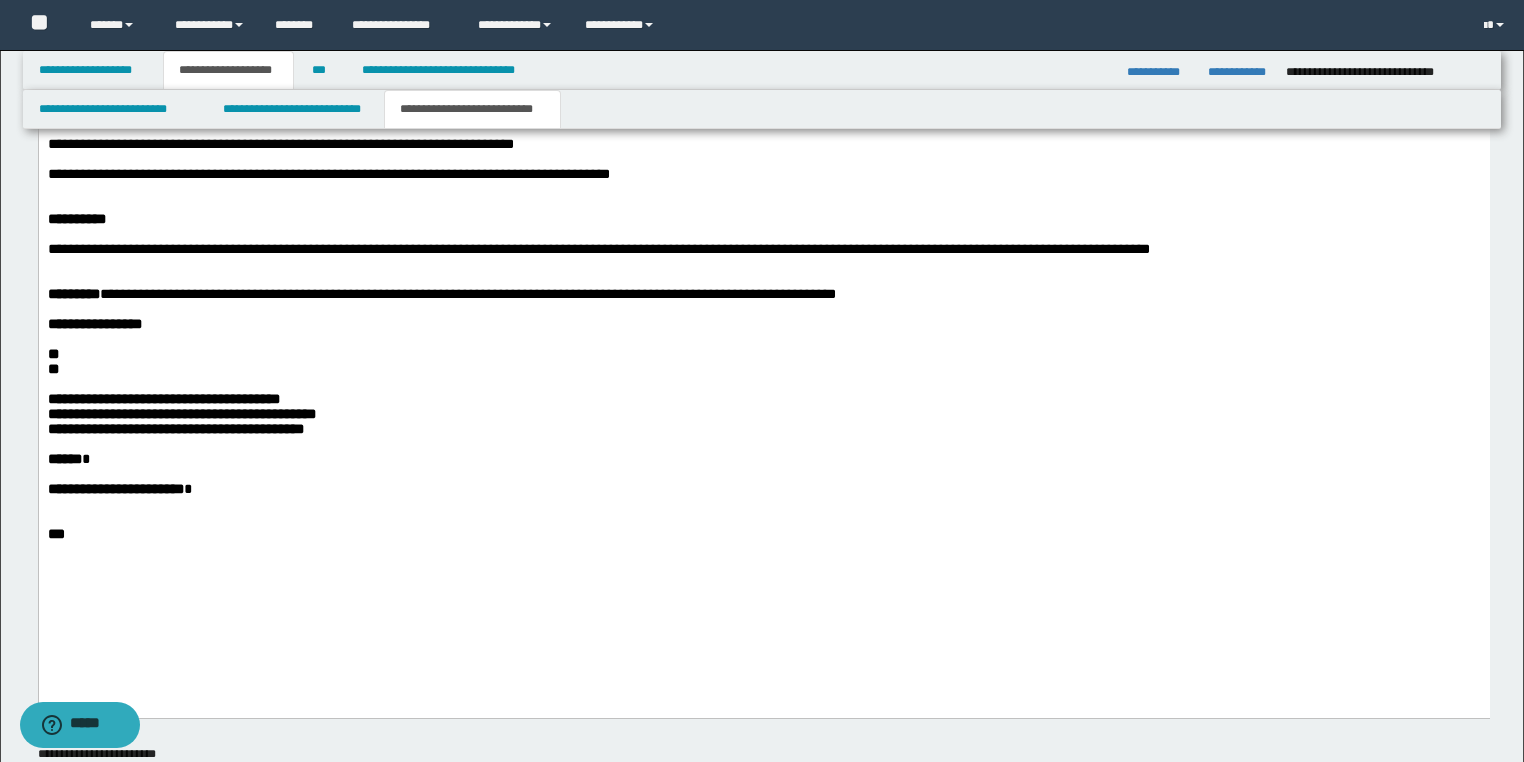 scroll, scrollTop: 1536, scrollLeft: 0, axis: vertical 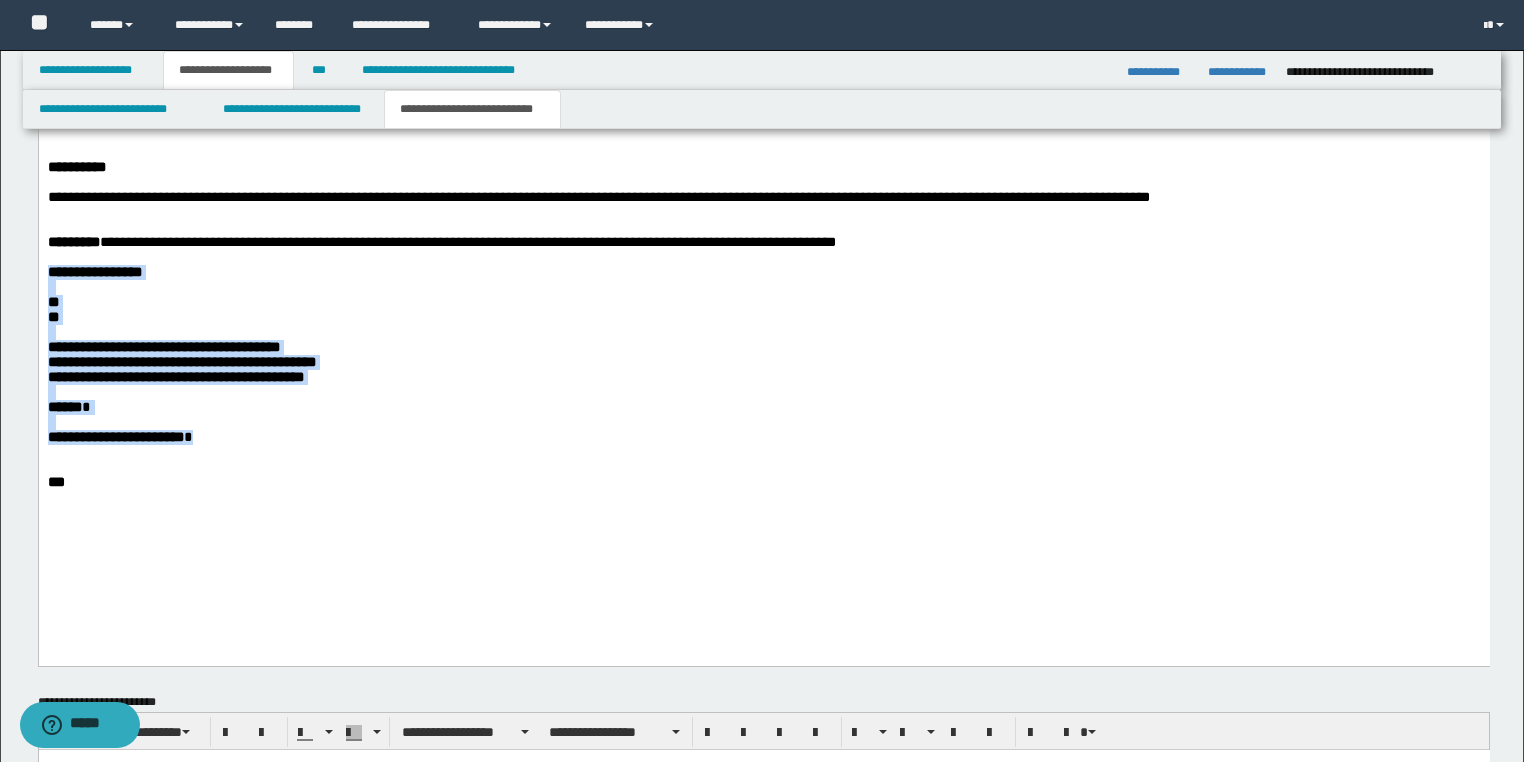drag, startPoint x: 255, startPoint y: 504, endPoint x: 49, endPoint y: 47, distance: 501.28336 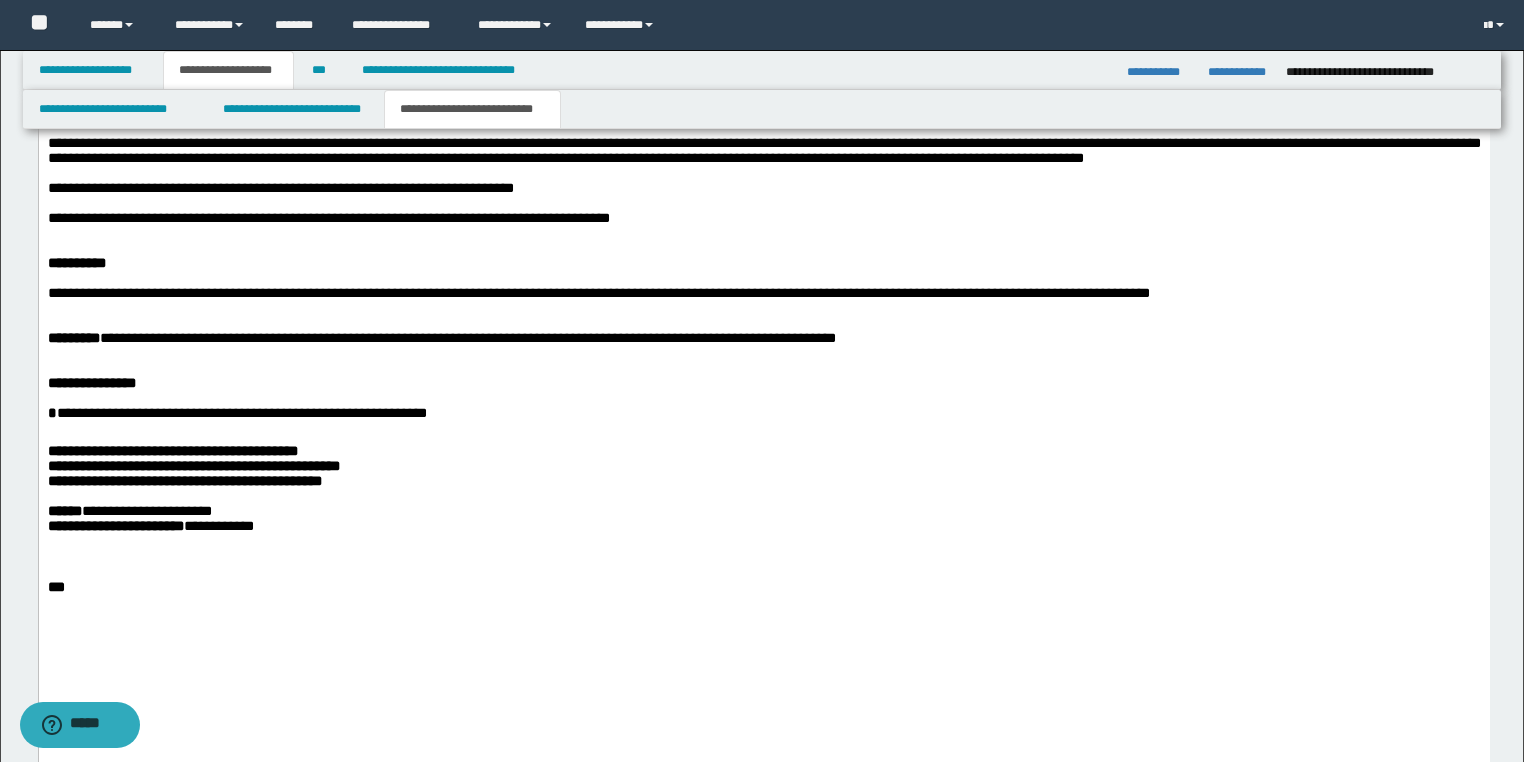 scroll, scrollTop: 1296, scrollLeft: 0, axis: vertical 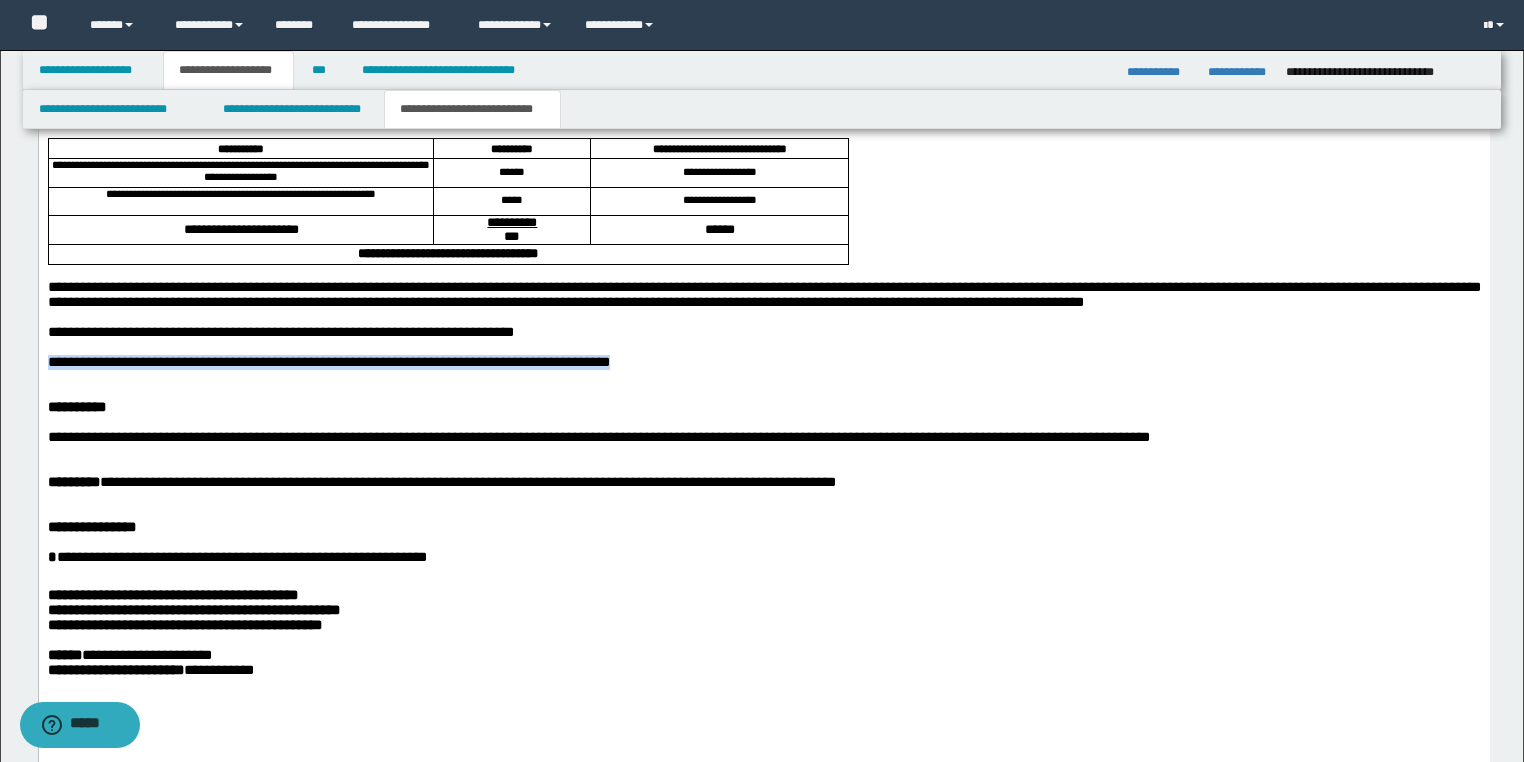 drag, startPoint x: 611, startPoint y: 393, endPoint x: -1, endPoint y: 382, distance: 612.0989 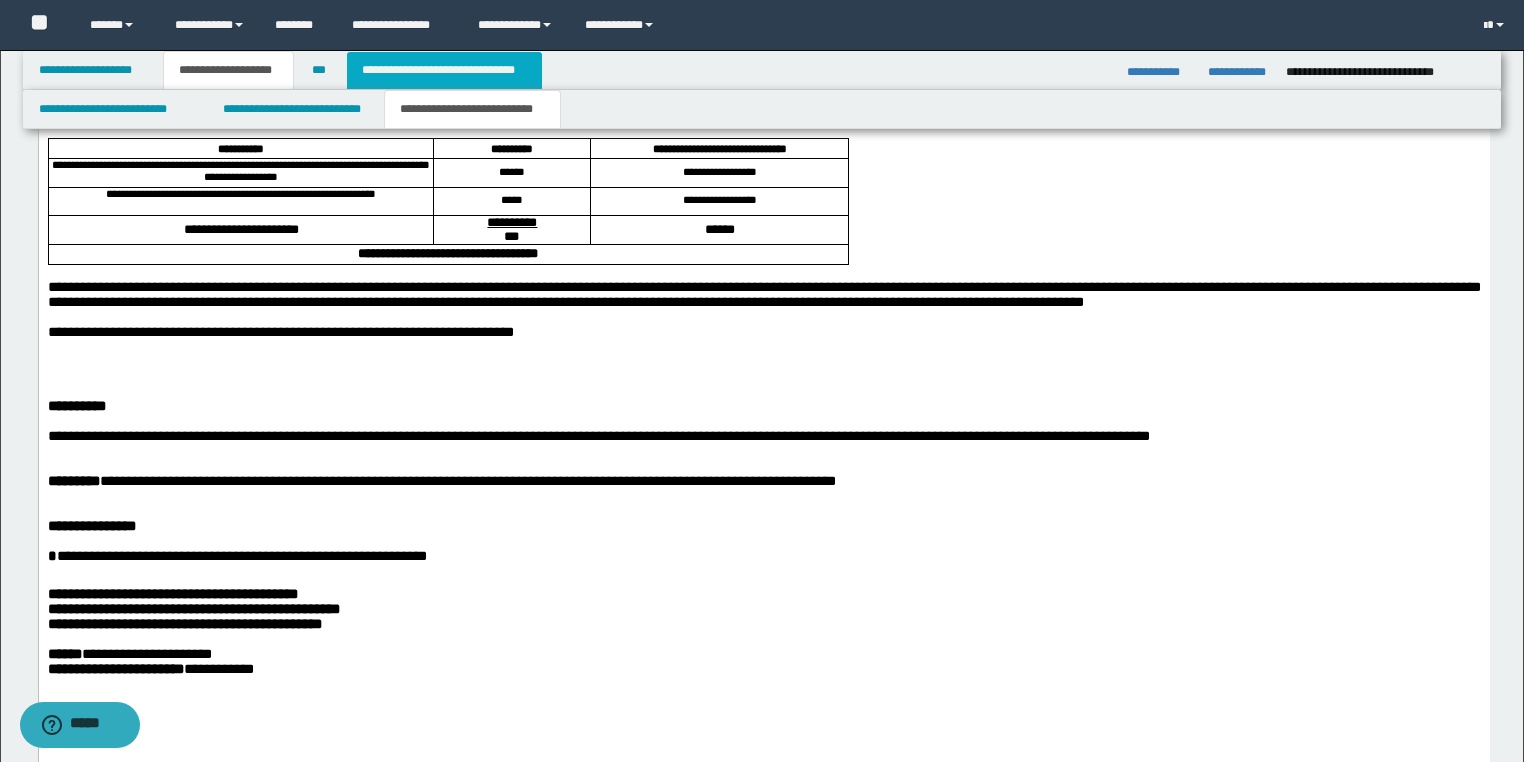 click on "**********" at bounding box center [444, 70] 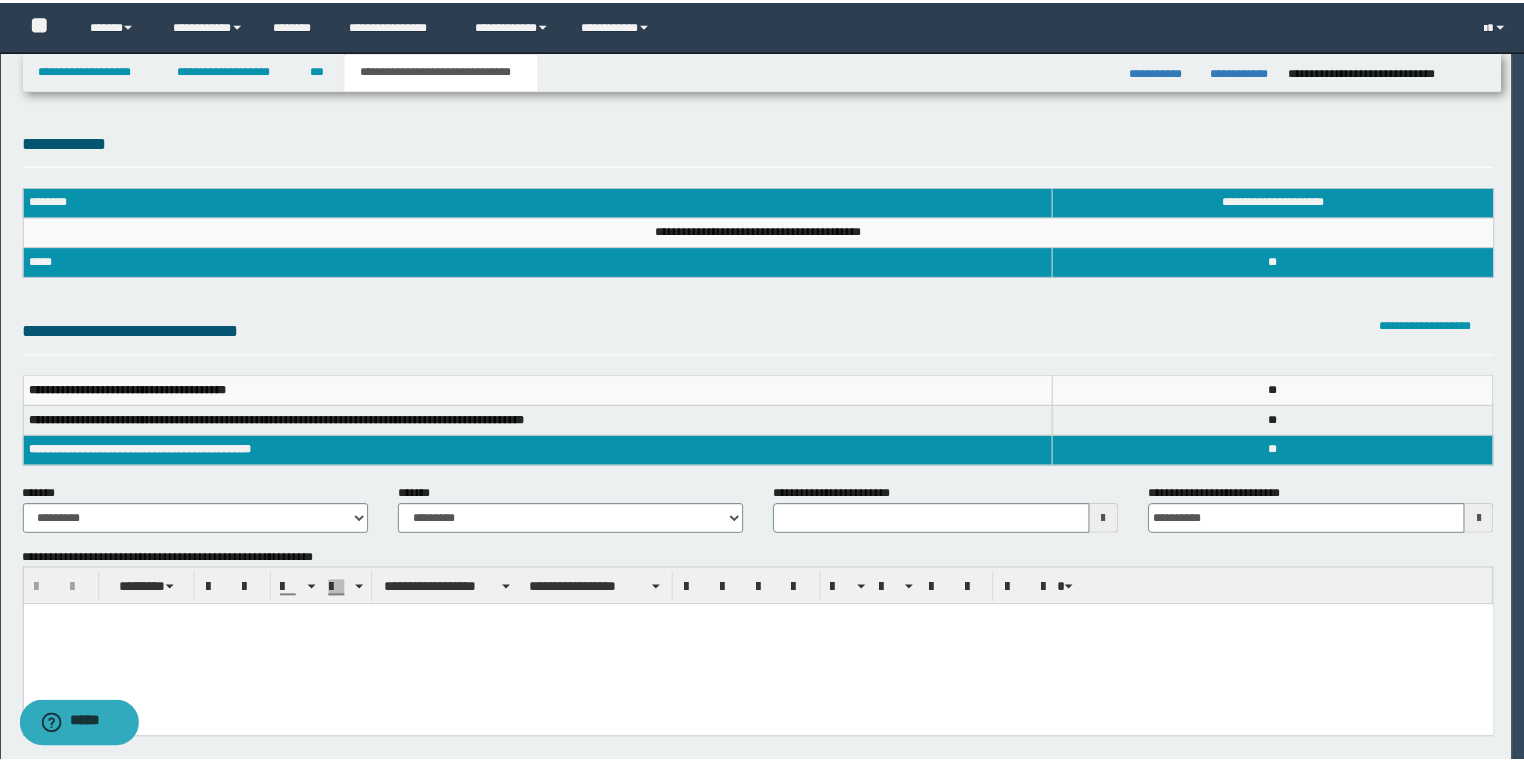 scroll, scrollTop: 0, scrollLeft: 0, axis: both 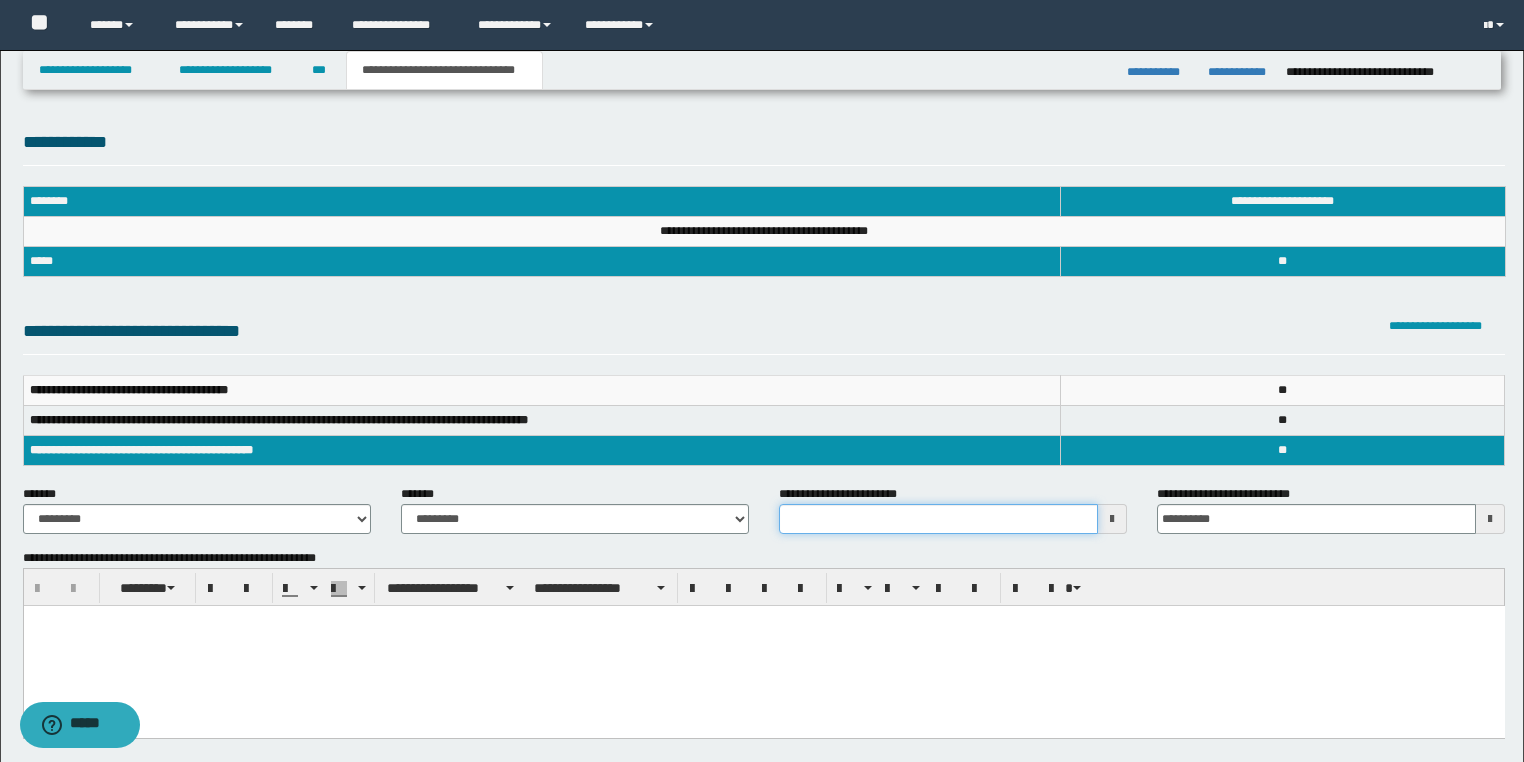 drag, startPoint x: 612, startPoint y: 530, endPoint x: 473, endPoint y: 538, distance: 139.23003 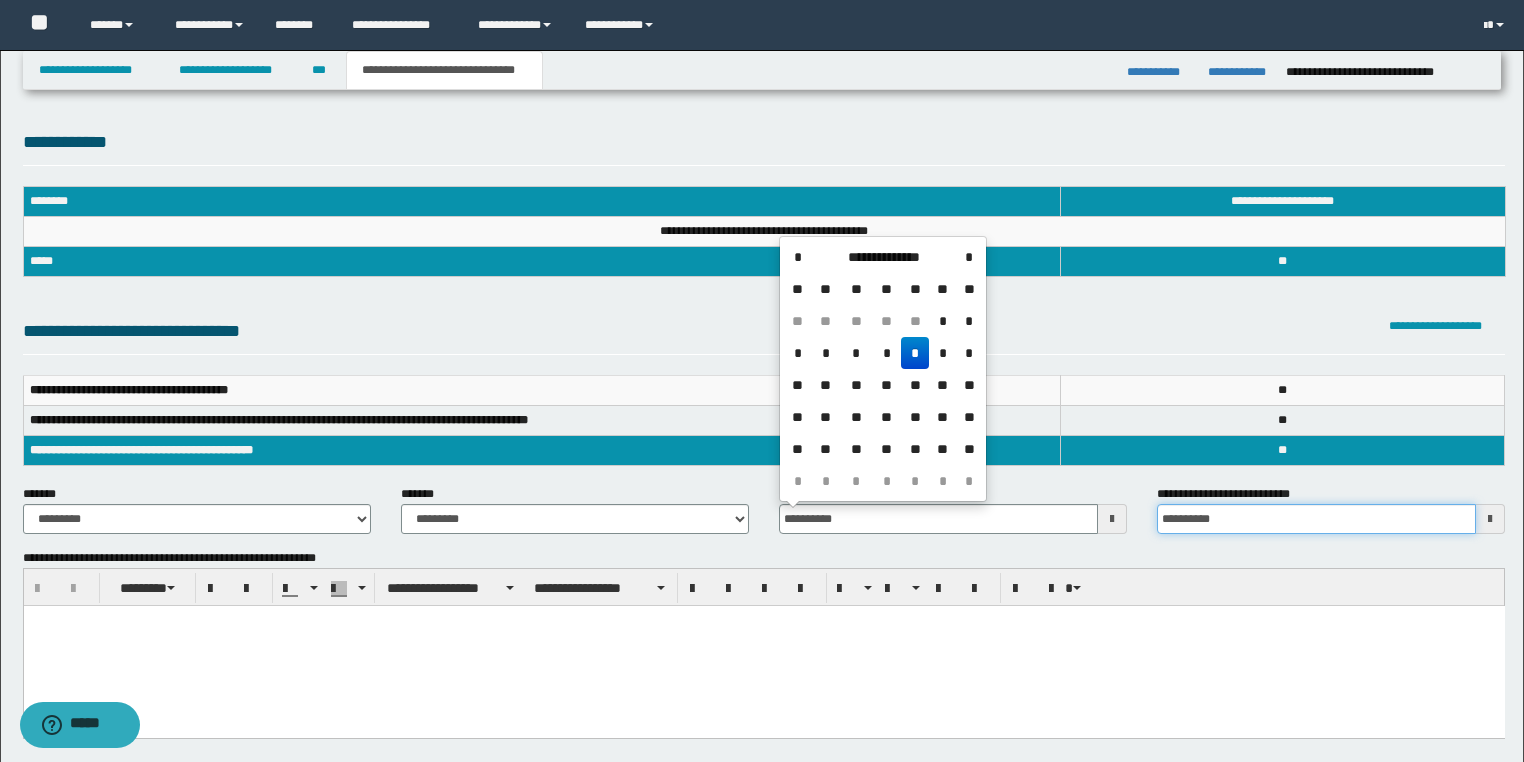 type on "**********" 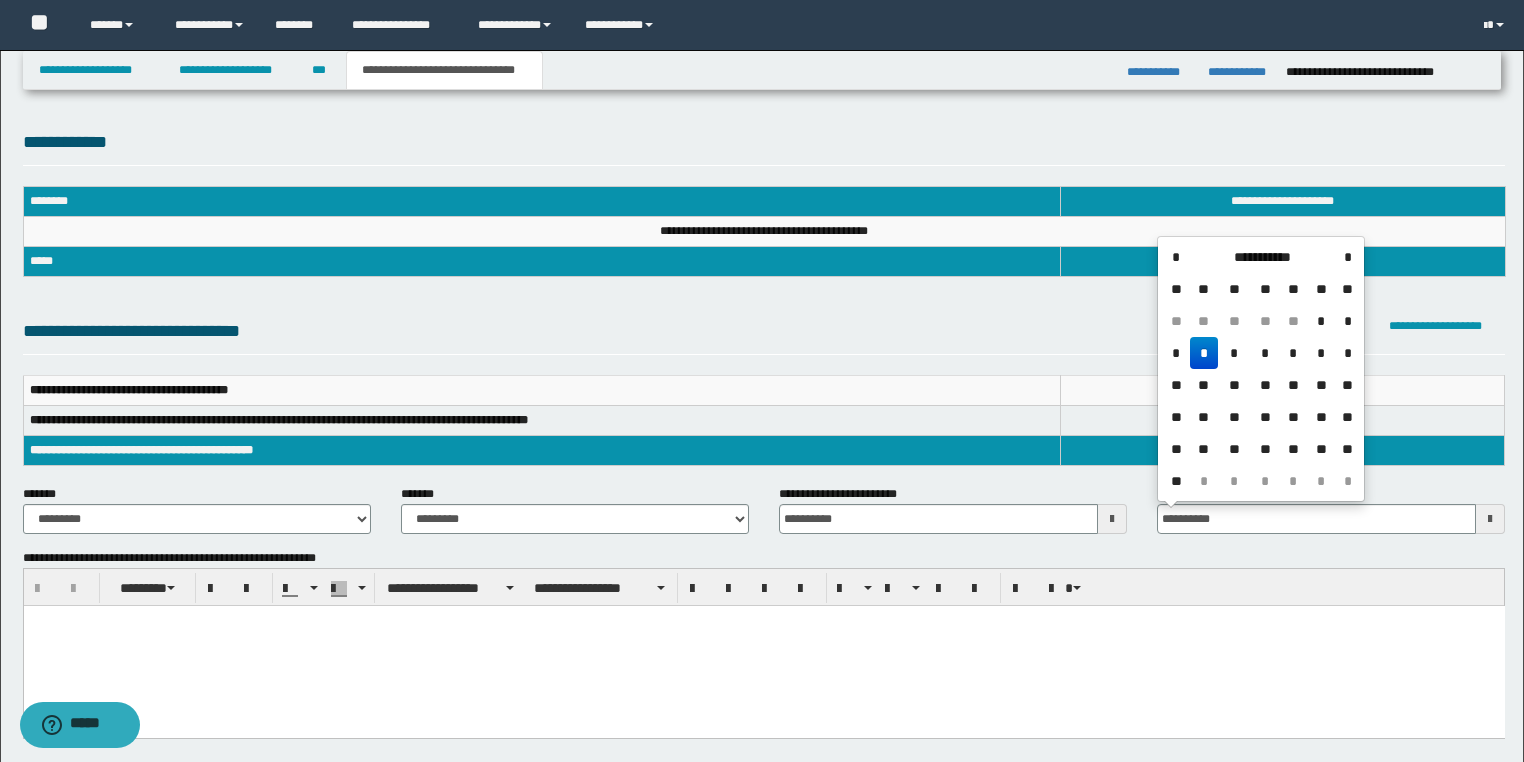 drag, startPoint x: 163, startPoint y: 642, endPoint x: 153, endPoint y: 1198, distance: 556.0899 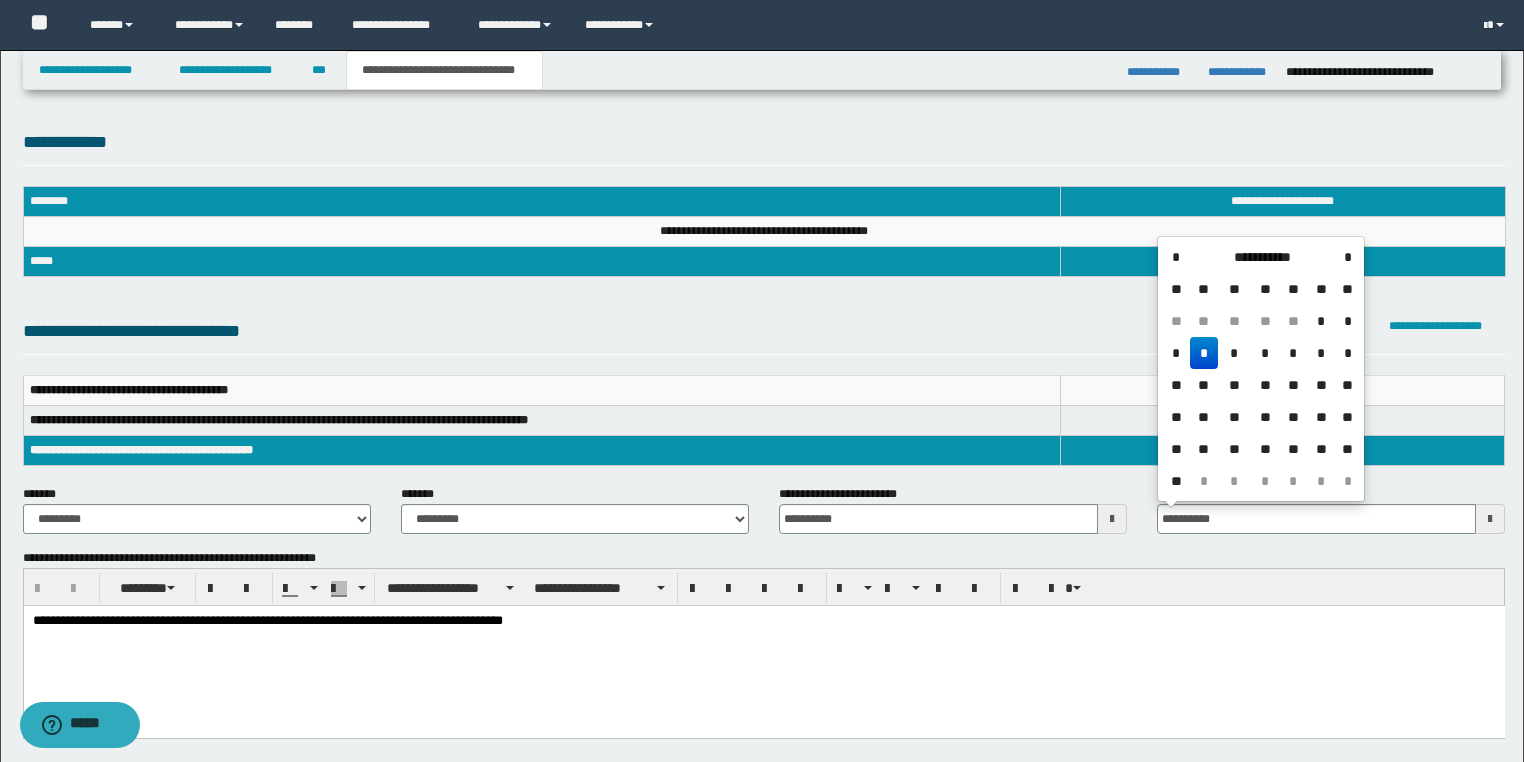 type on "**********" 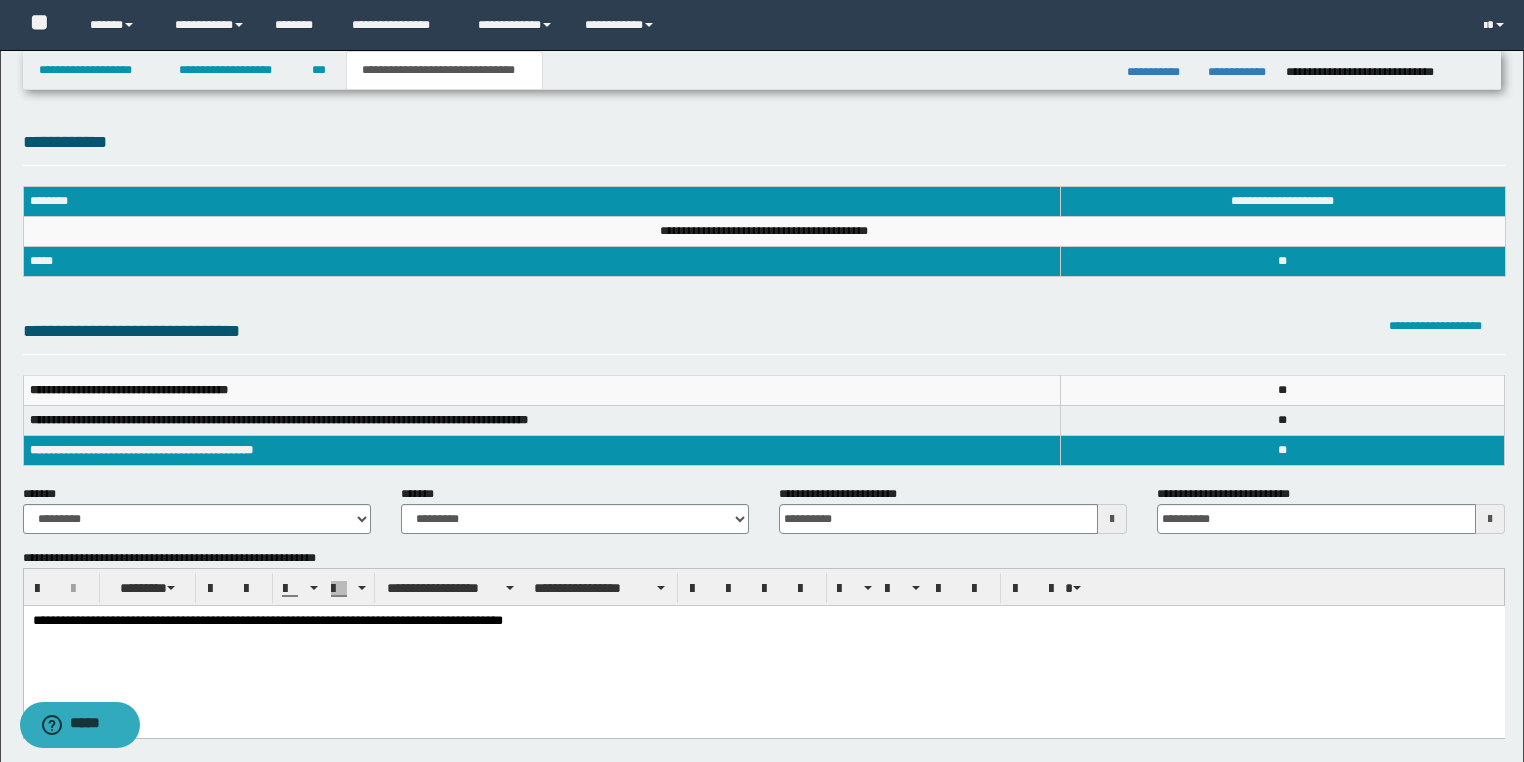 click on "**********" at bounding box center [197, 517] 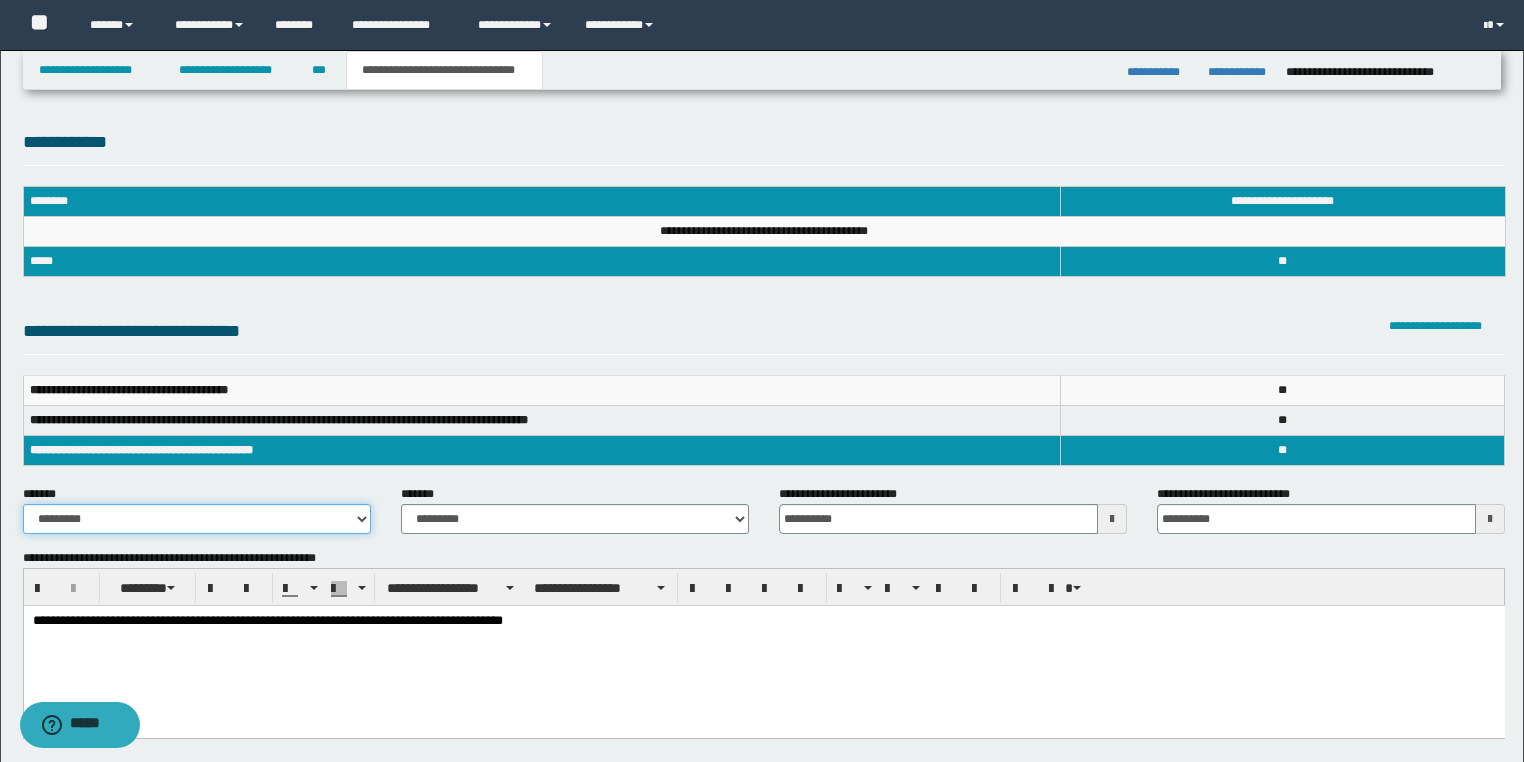 click on "**********" at bounding box center [197, 519] 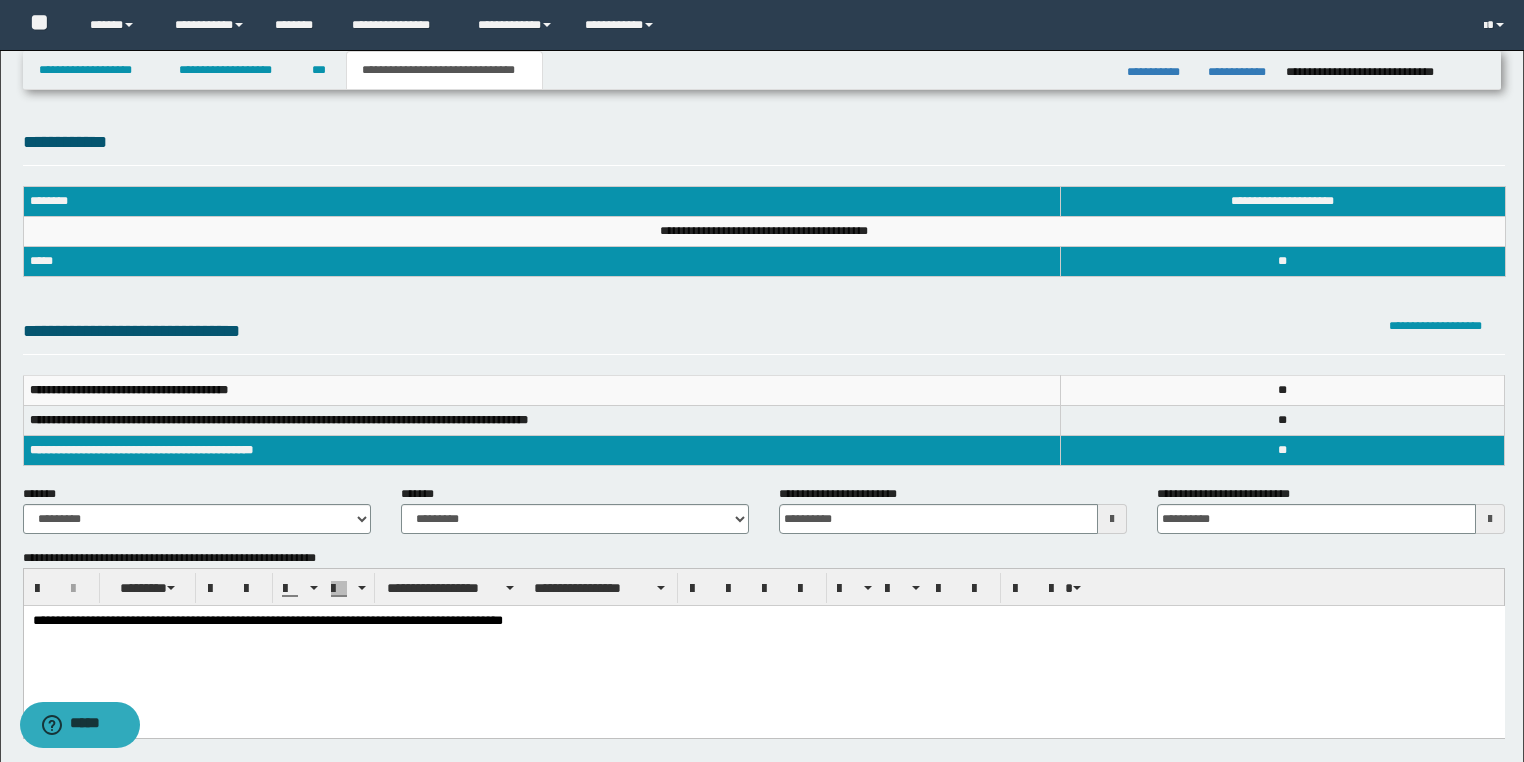 drag, startPoint x: 497, startPoint y: 534, endPoint x: 501, endPoint y: 520, distance: 14.56022 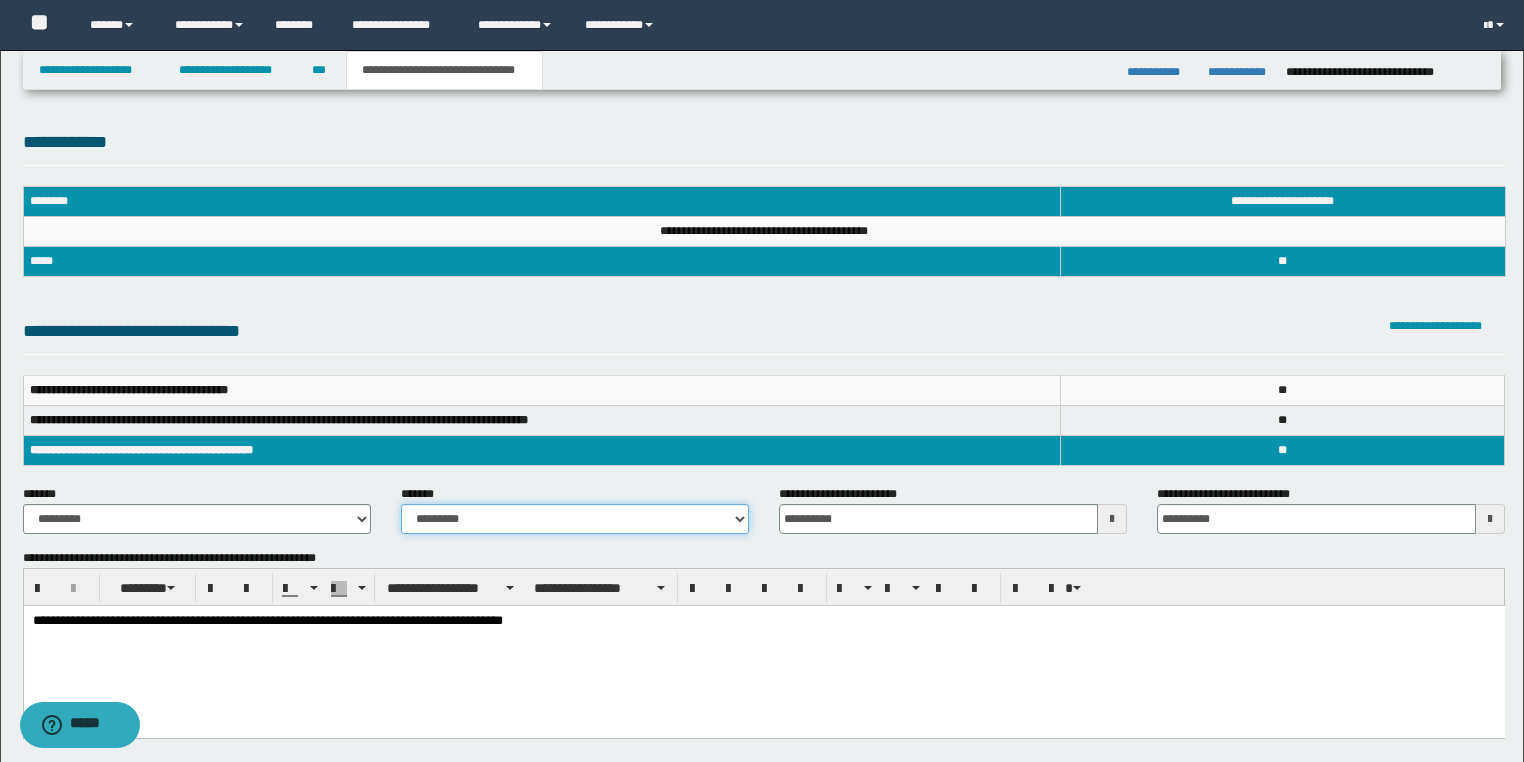 drag, startPoint x: 501, startPoint y: 520, endPoint x: 498, endPoint y: 534, distance: 14.3178215 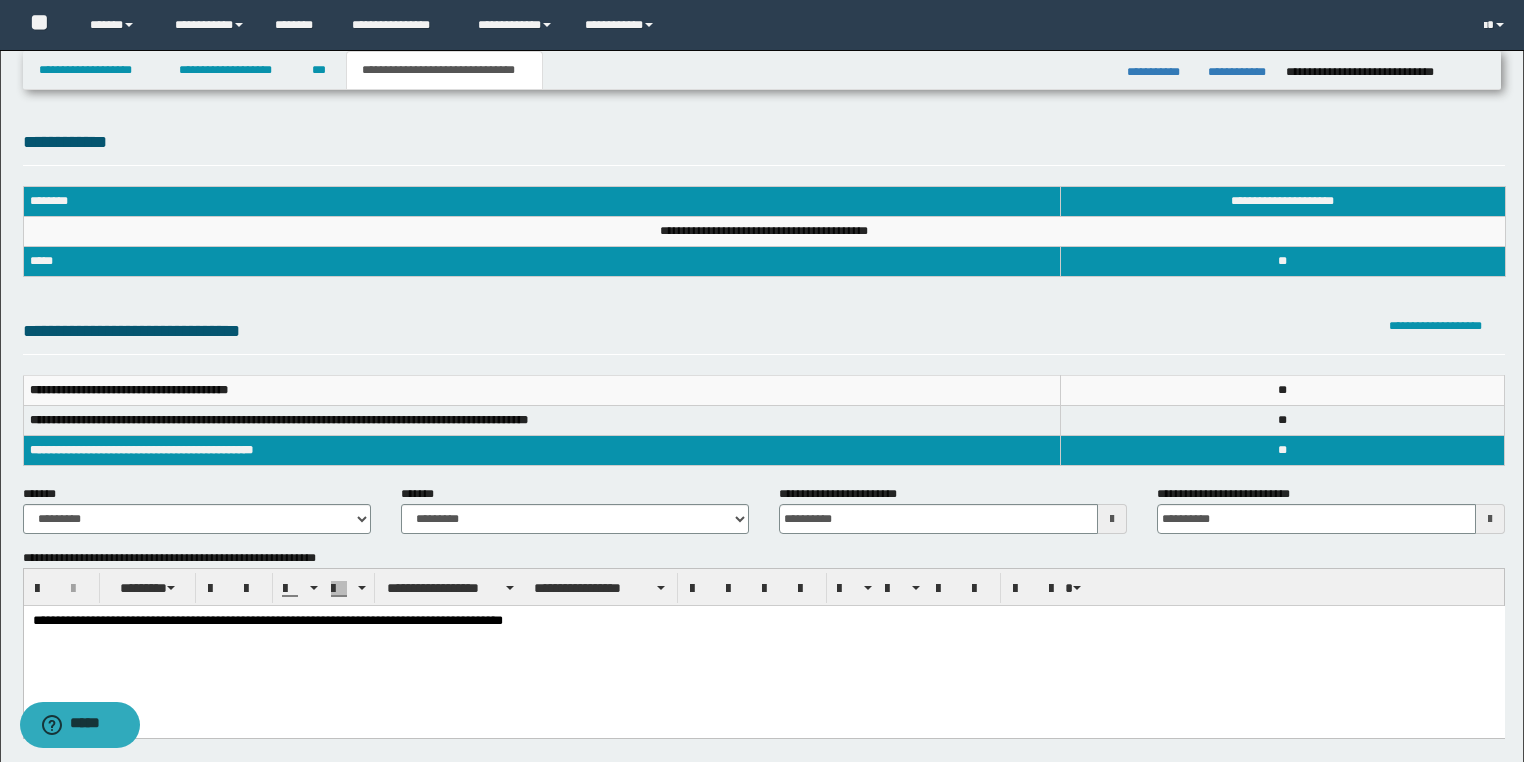 click on "**********" at bounding box center [763, 647] 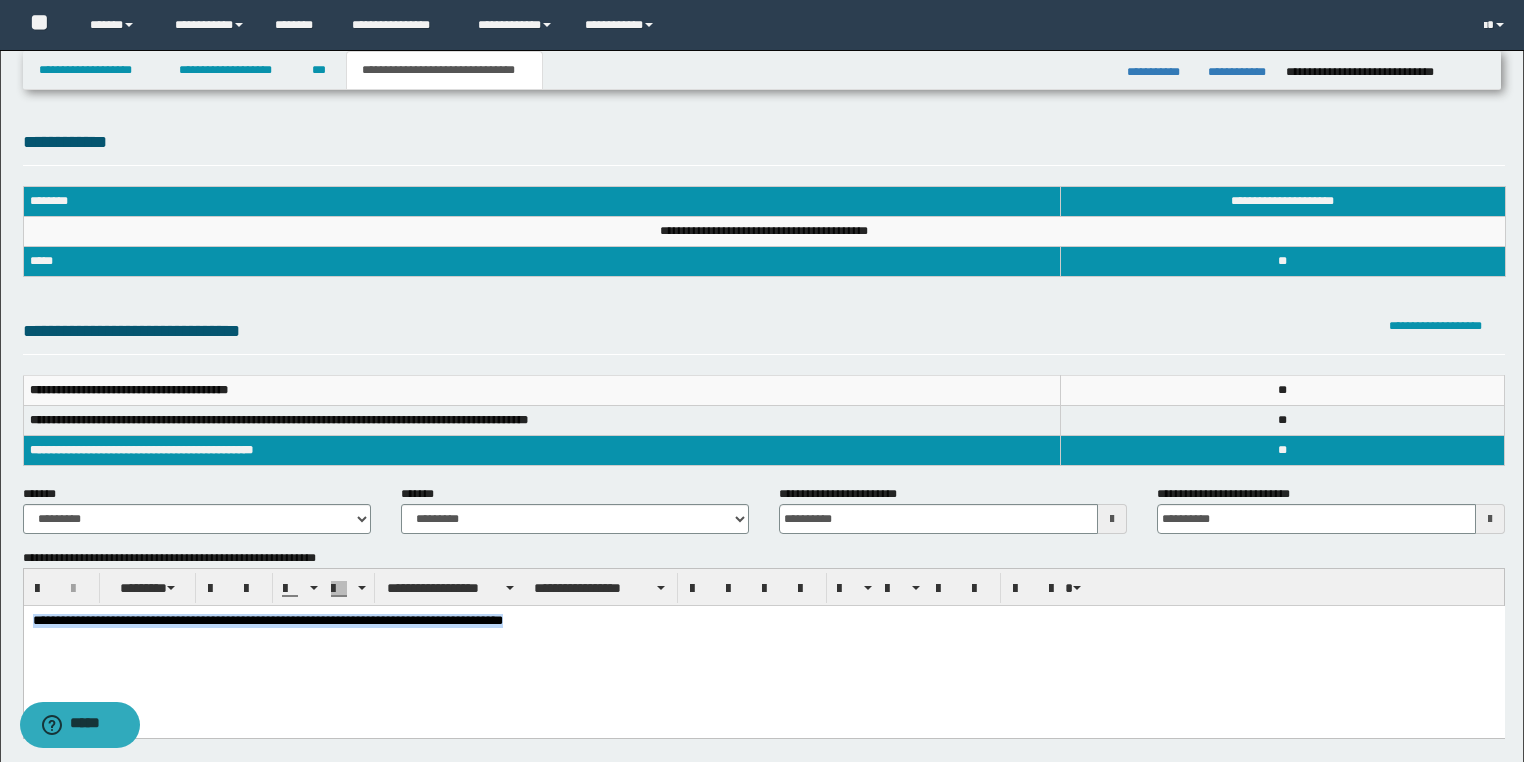 drag, startPoint x: 568, startPoint y: 628, endPoint x: -1, endPoint y: 606, distance: 569.4252 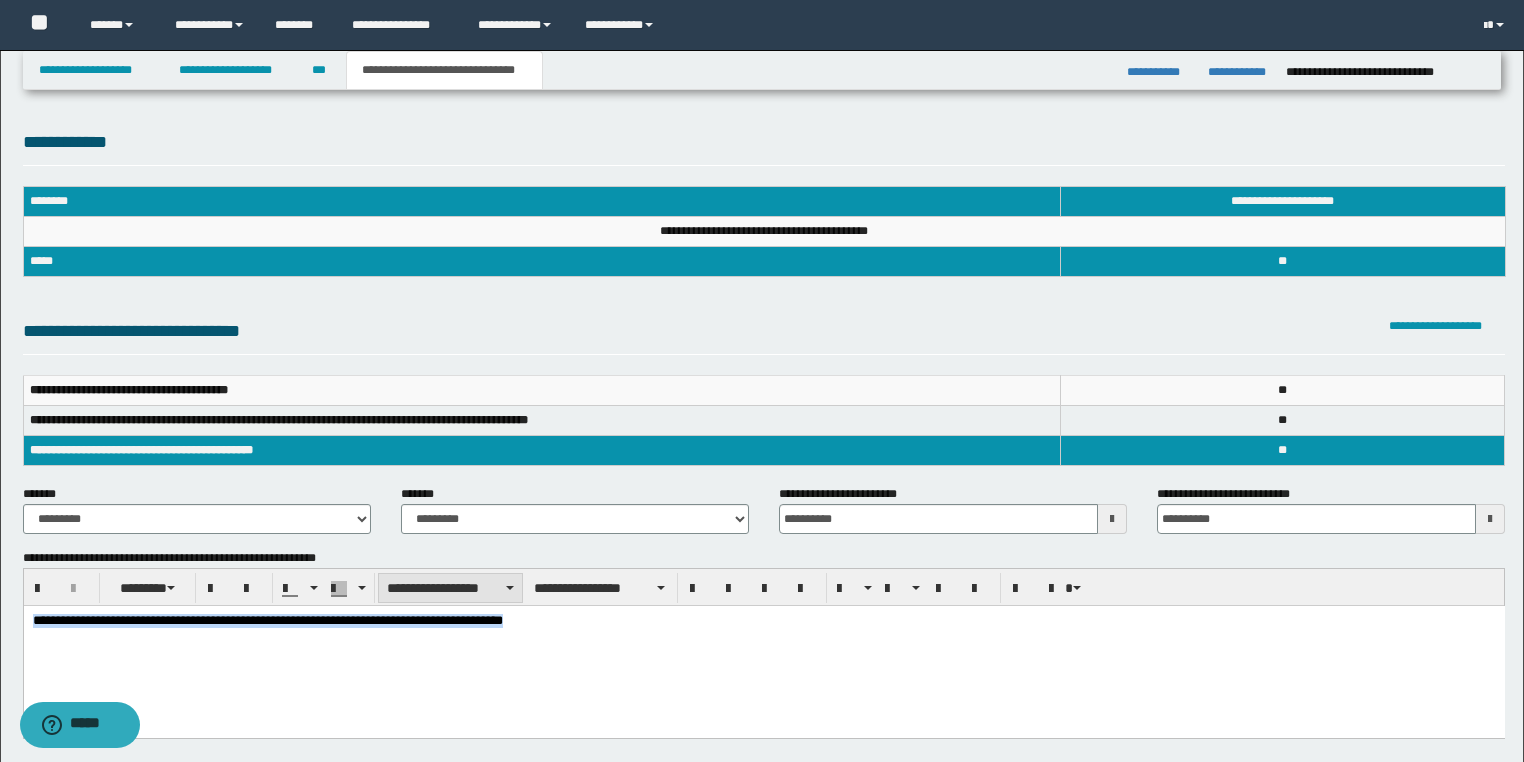 click on "**********" at bounding box center [450, 588] 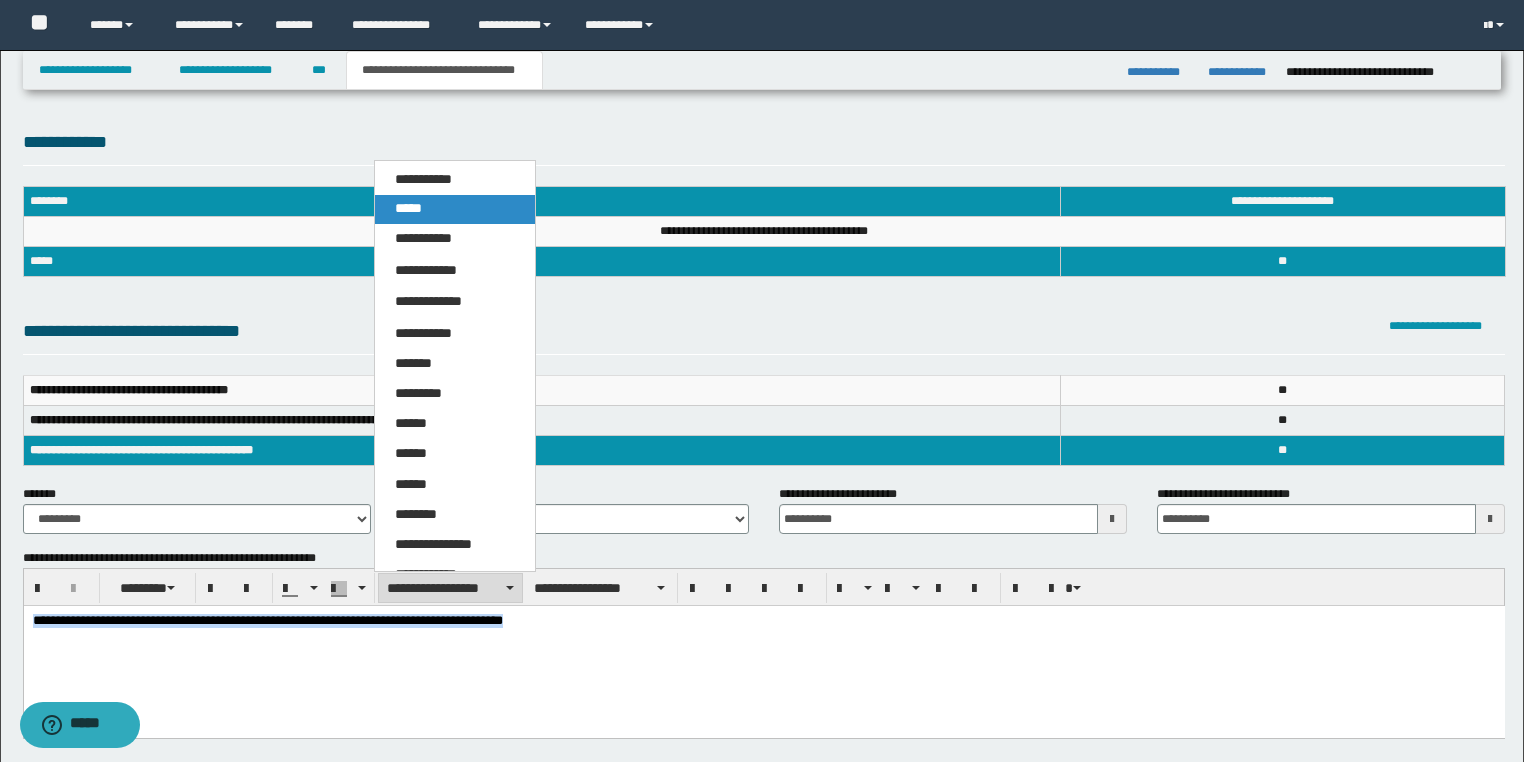click on "*****" at bounding box center (455, 209) 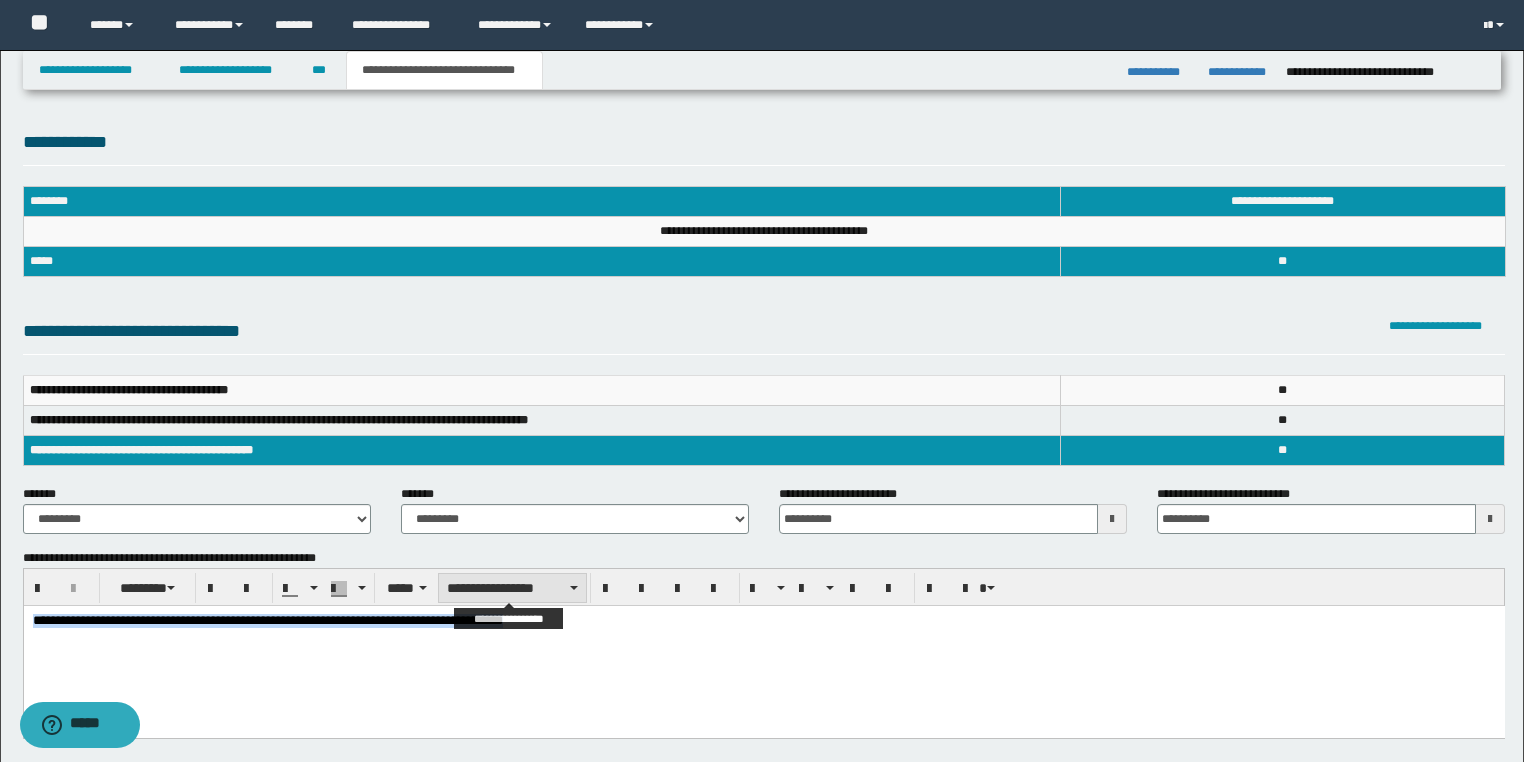 click on "**********" at bounding box center (512, 588) 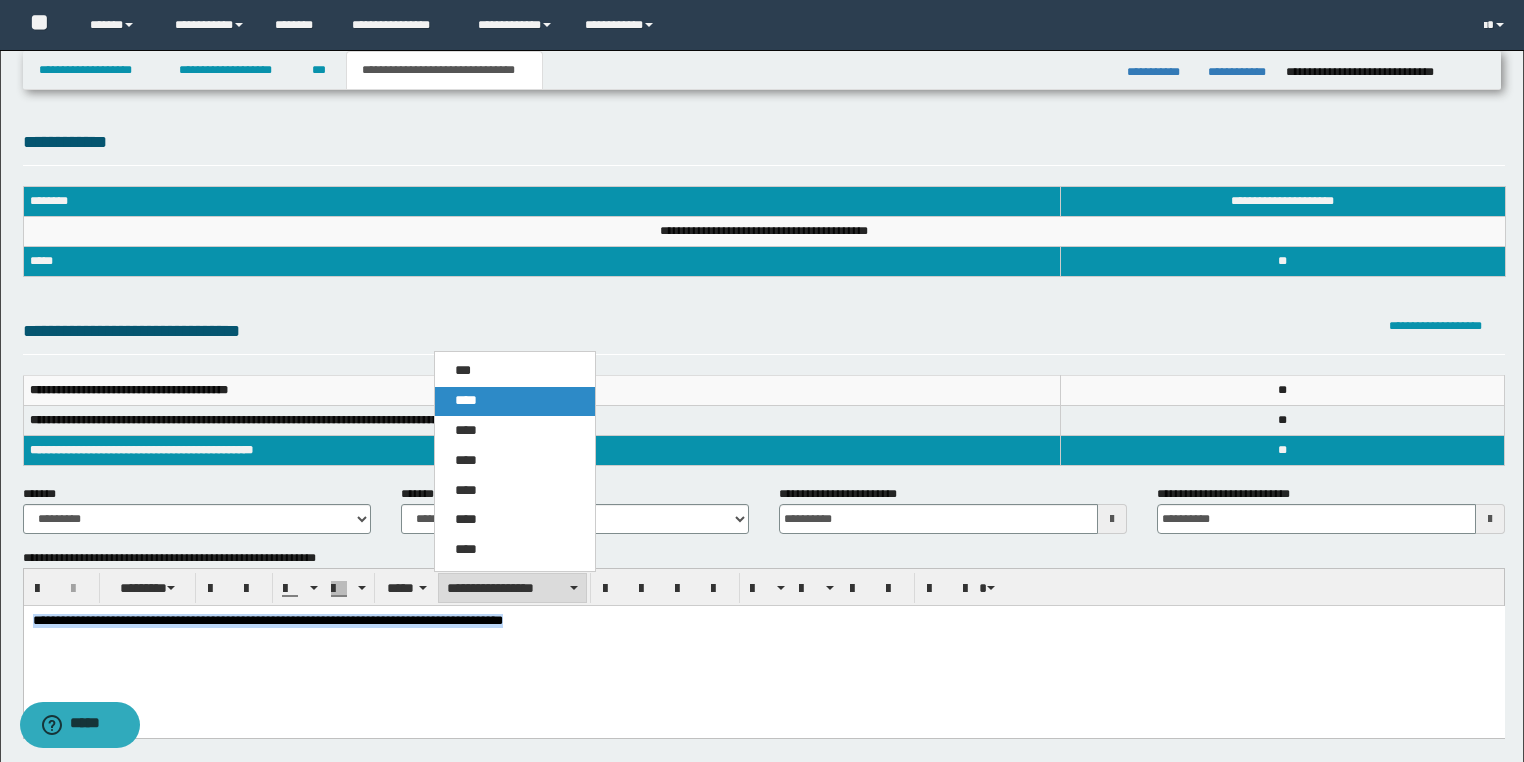 drag, startPoint x: 484, startPoint y: 402, endPoint x: 489, endPoint y: 445, distance: 43.289722 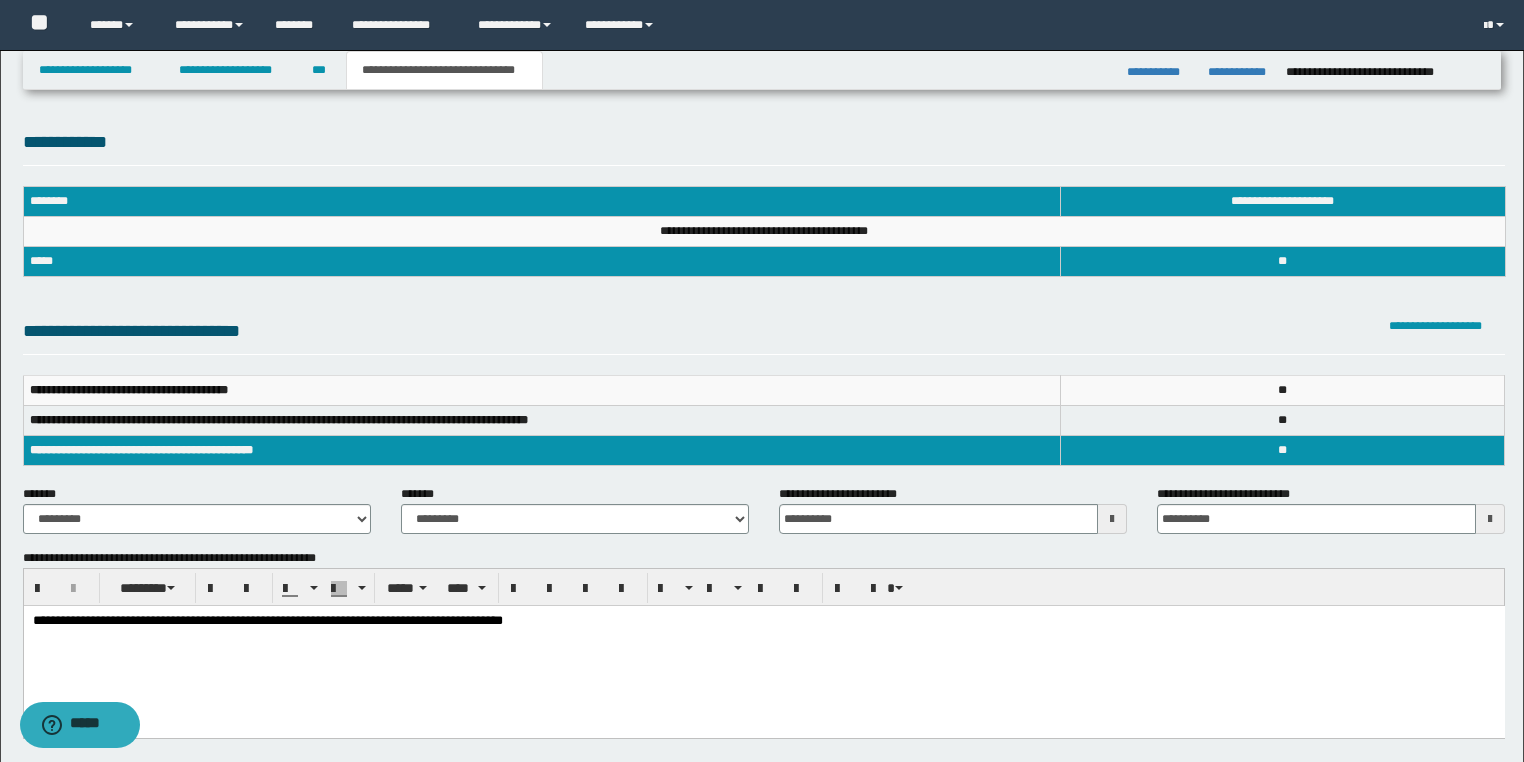 click on "**********" at bounding box center (763, 647) 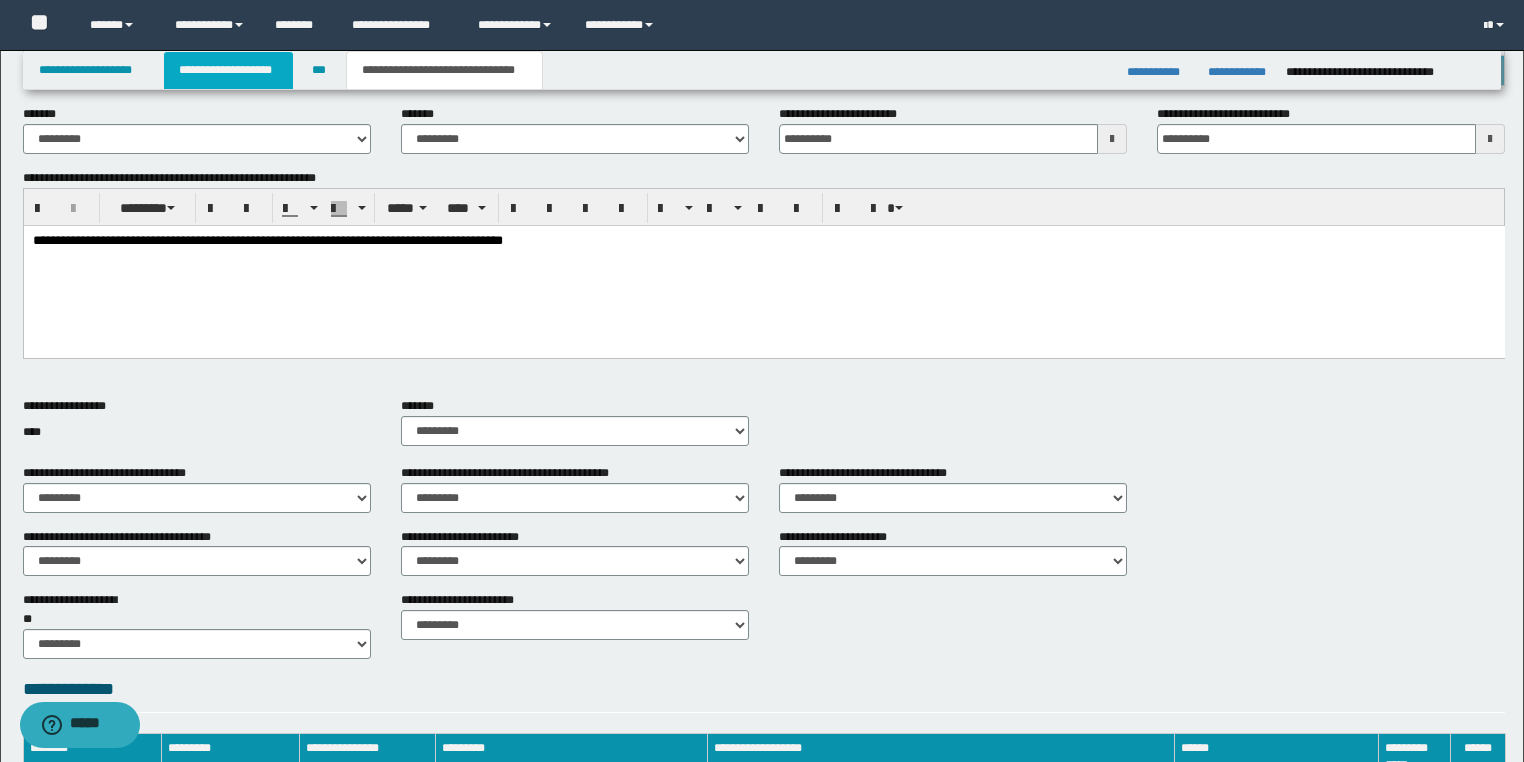 click on "**********" at bounding box center (228, 70) 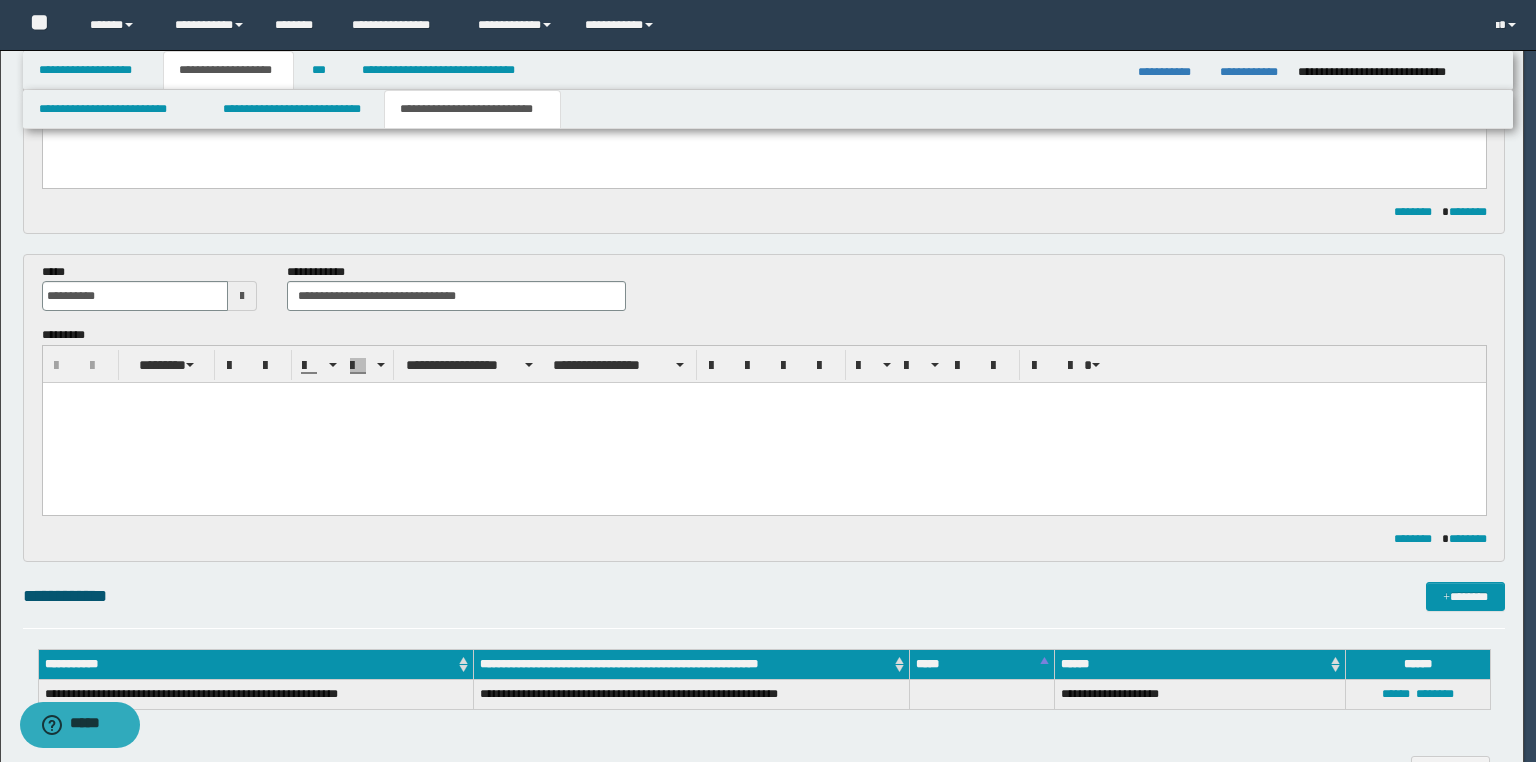 click at bounding box center [763, 423] 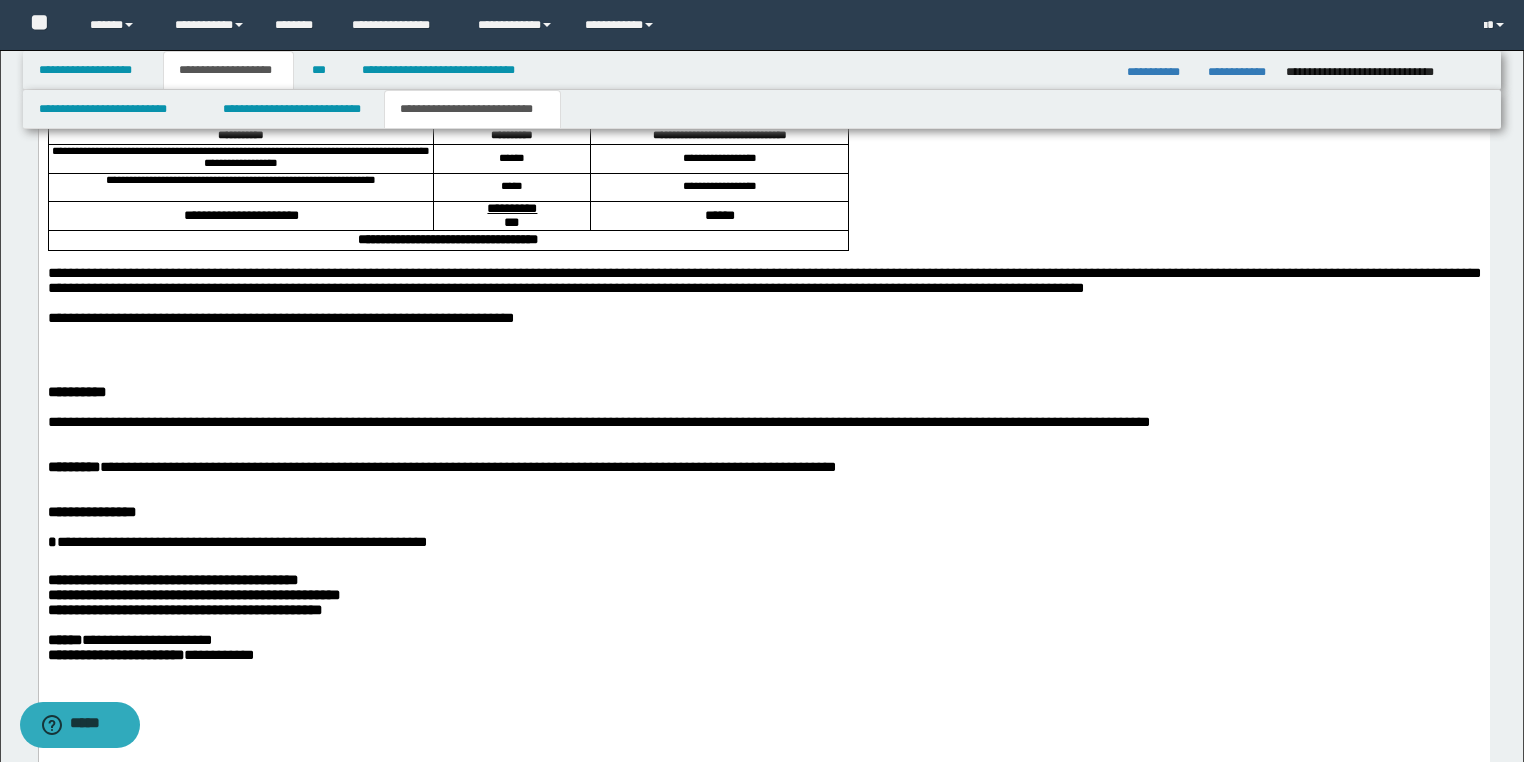 scroll, scrollTop: 1291, scrollLeft: 0, axis: vertical 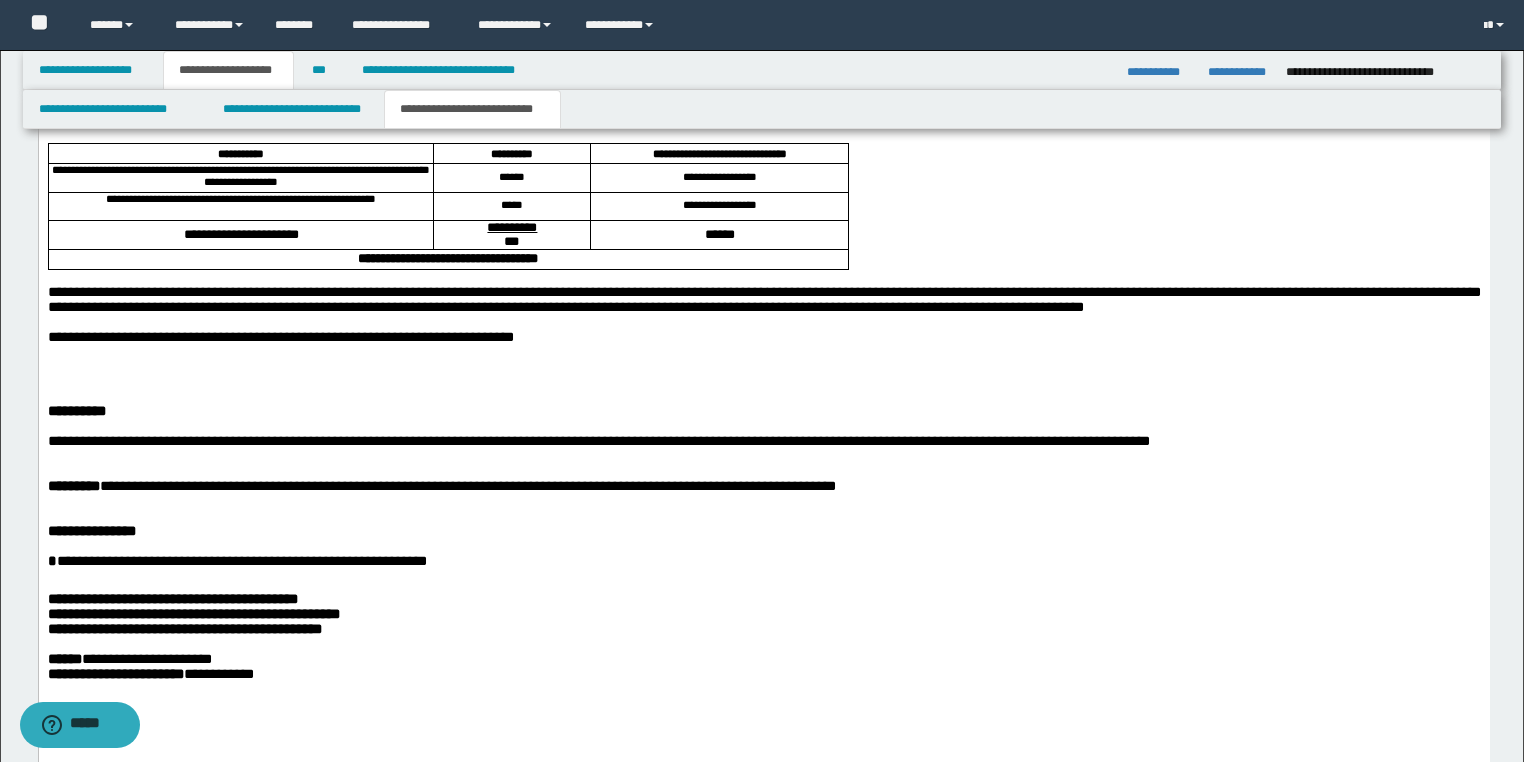 click at bounding box center (763, 368) 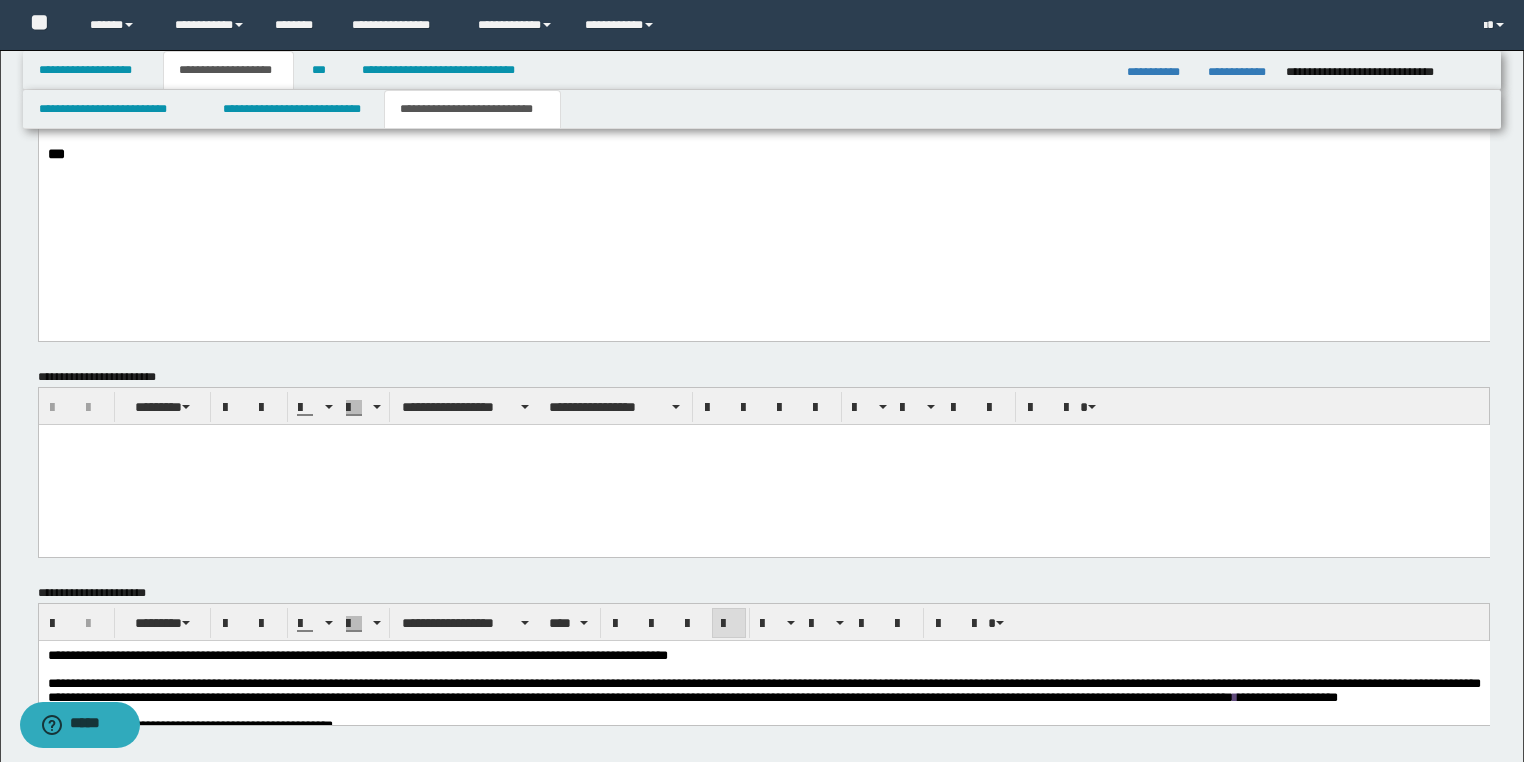 scroll, scrollTop: 1984, scrollLeft: 0, axis: vertical 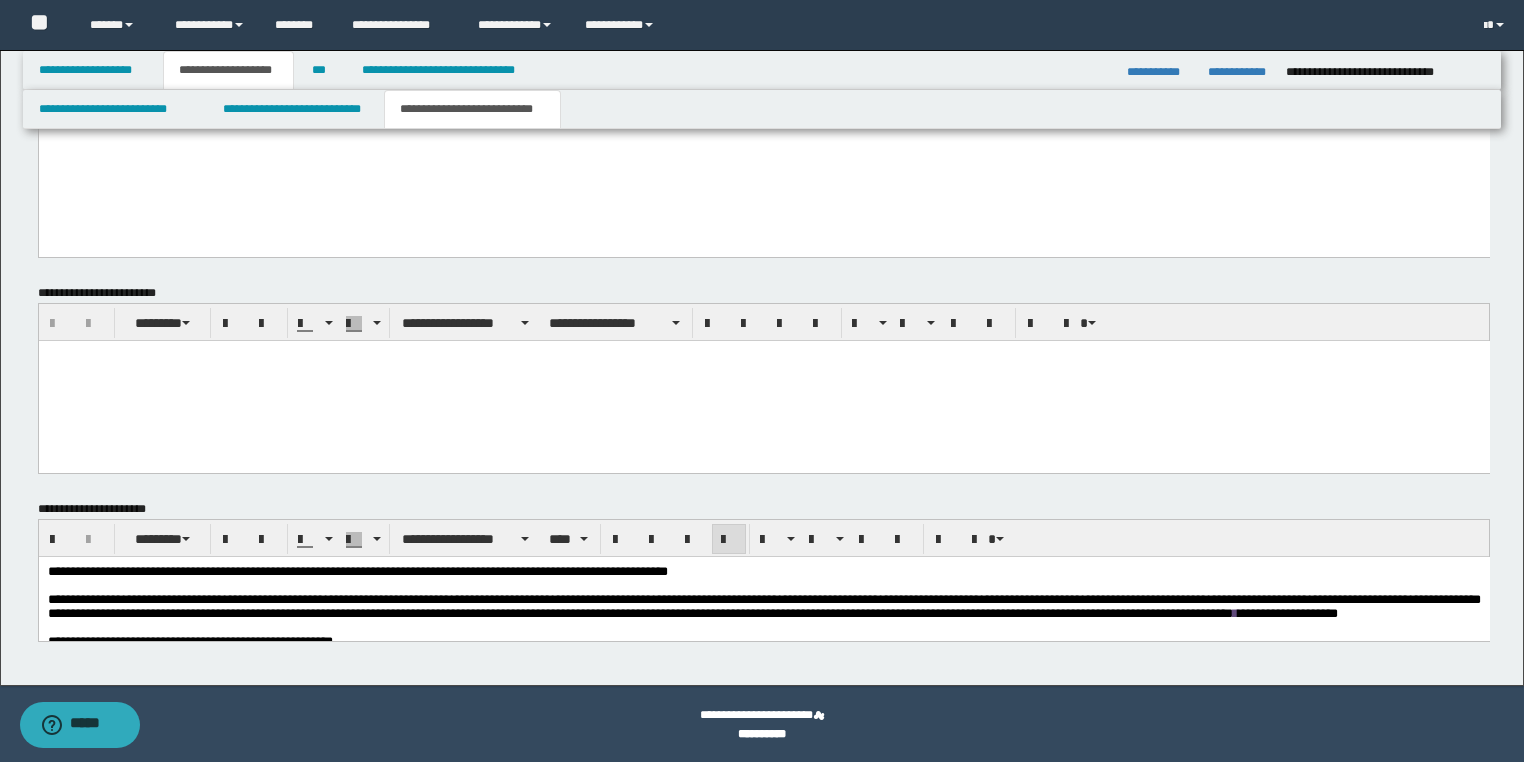 click at bounding box center [763, 56] 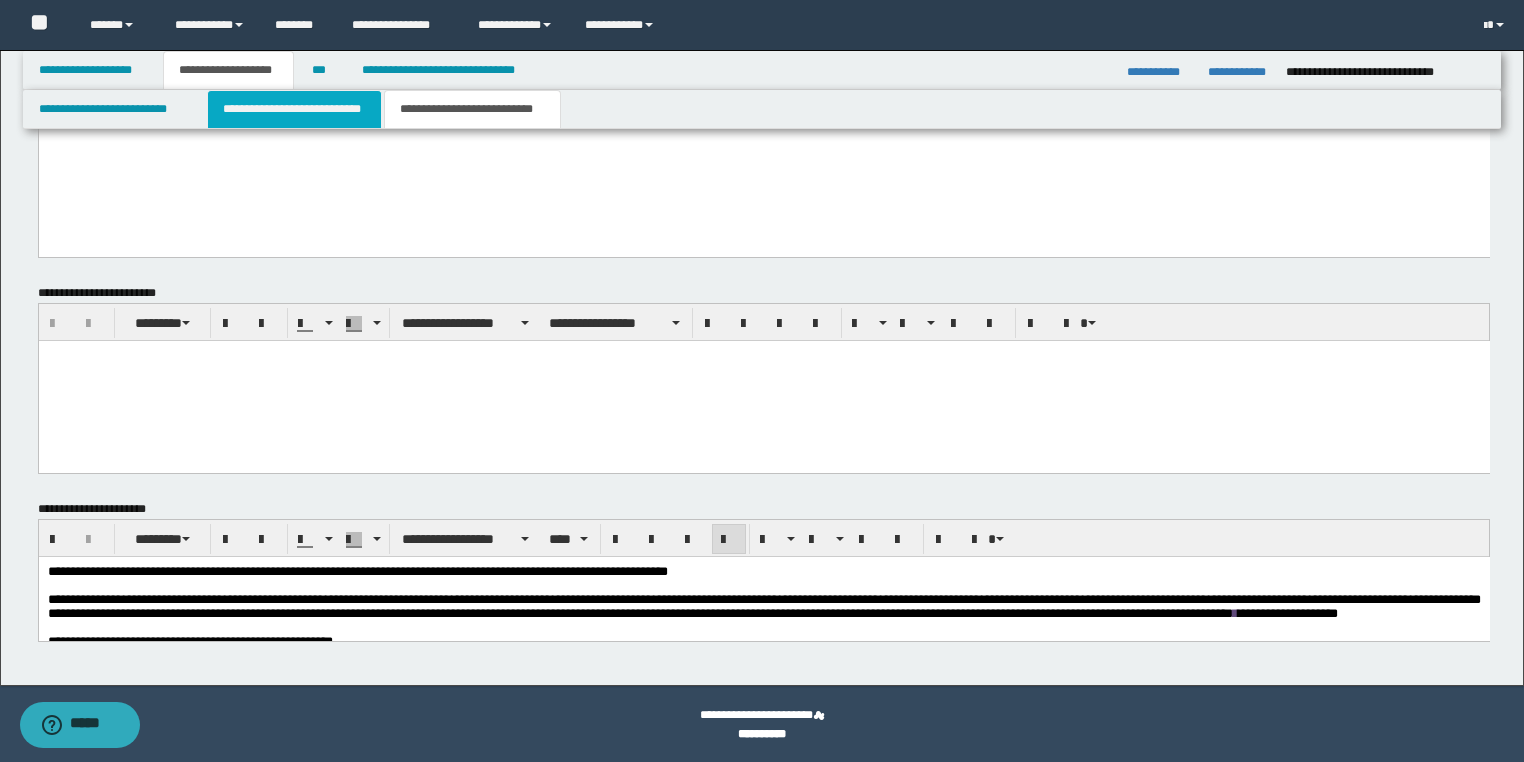 click on "**********" at bounding box center (294, 109) 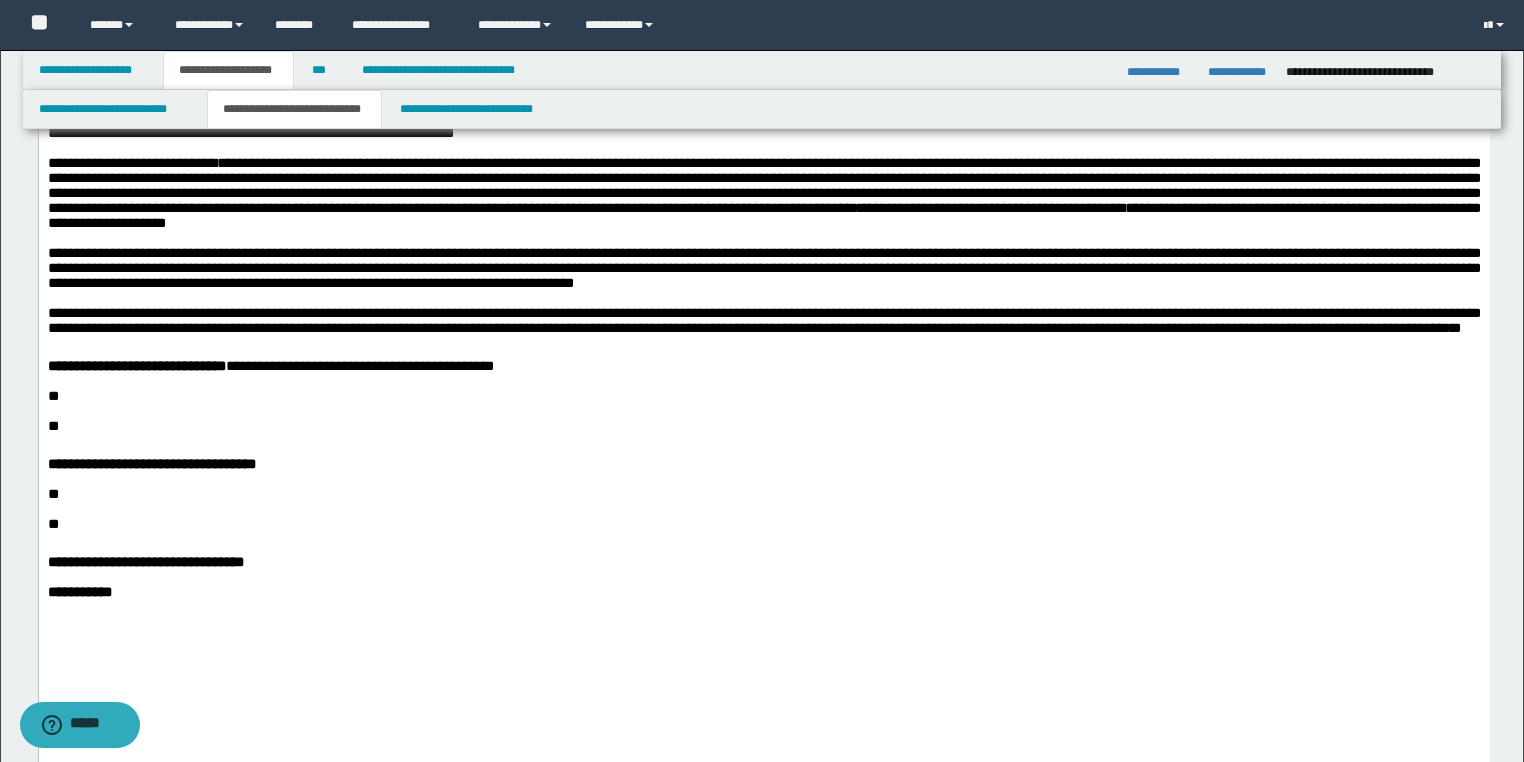 scroll, scrollTop: 1024, scrollLeft: 0, axis: vertical 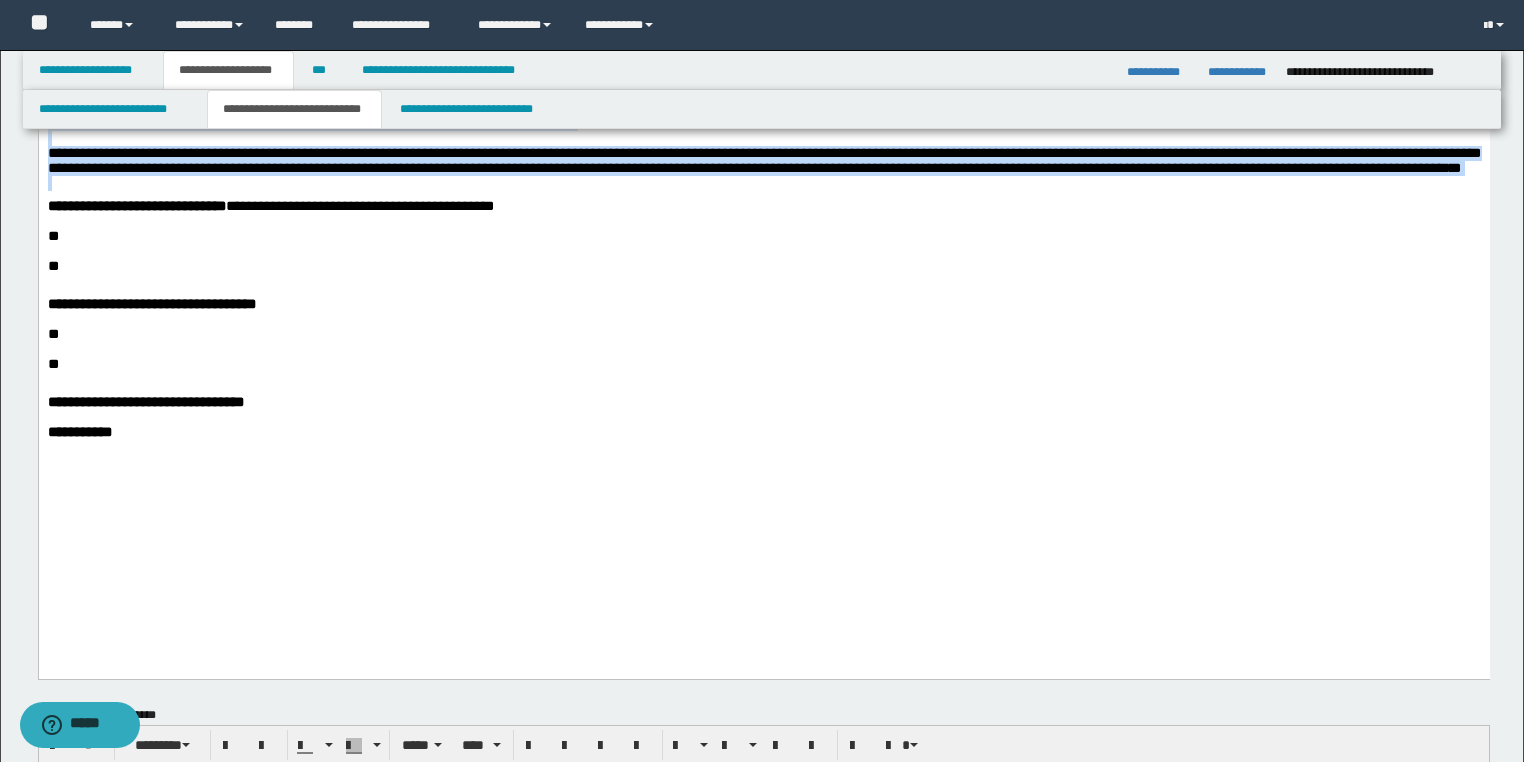 drag, startPoint x: 73, startPoint y: 377, endPoint x: 47, endPoint y: 309, distance: 72.8011 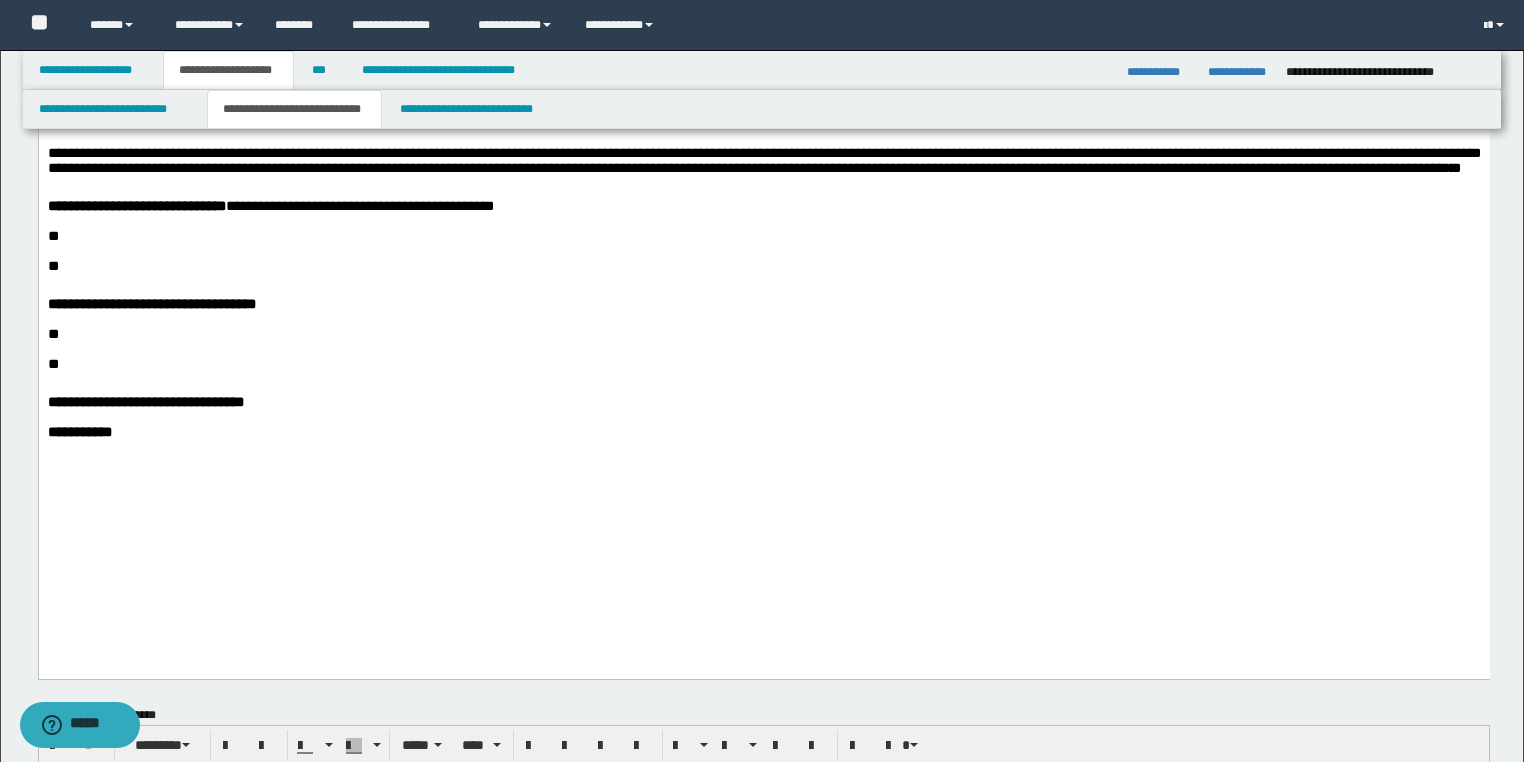 click at bounding box center (763, 251) 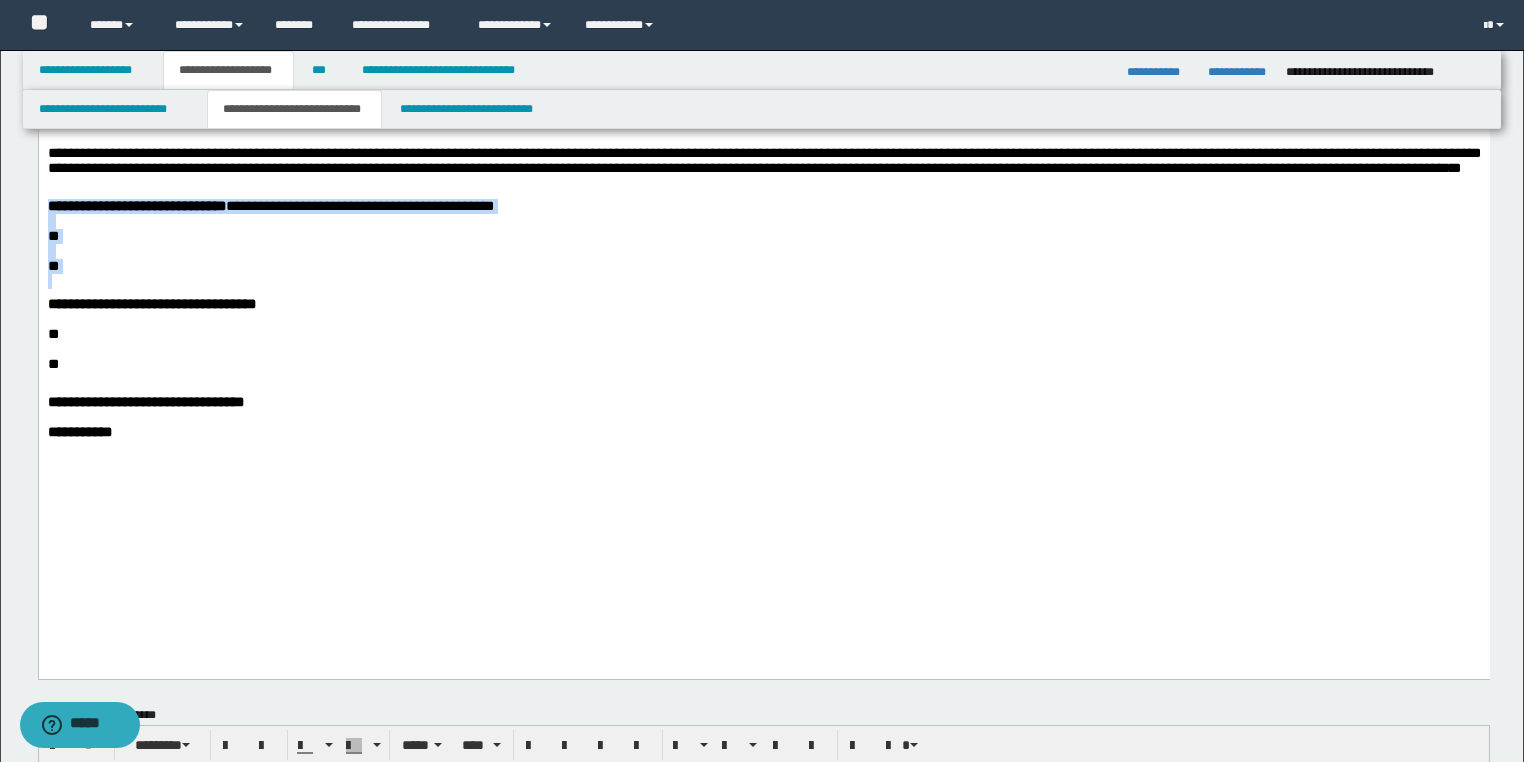 drag, startPoint x: 73, startPoint y: 382, endPoint x: 35, endPoint y: 304, distance: 86.764046 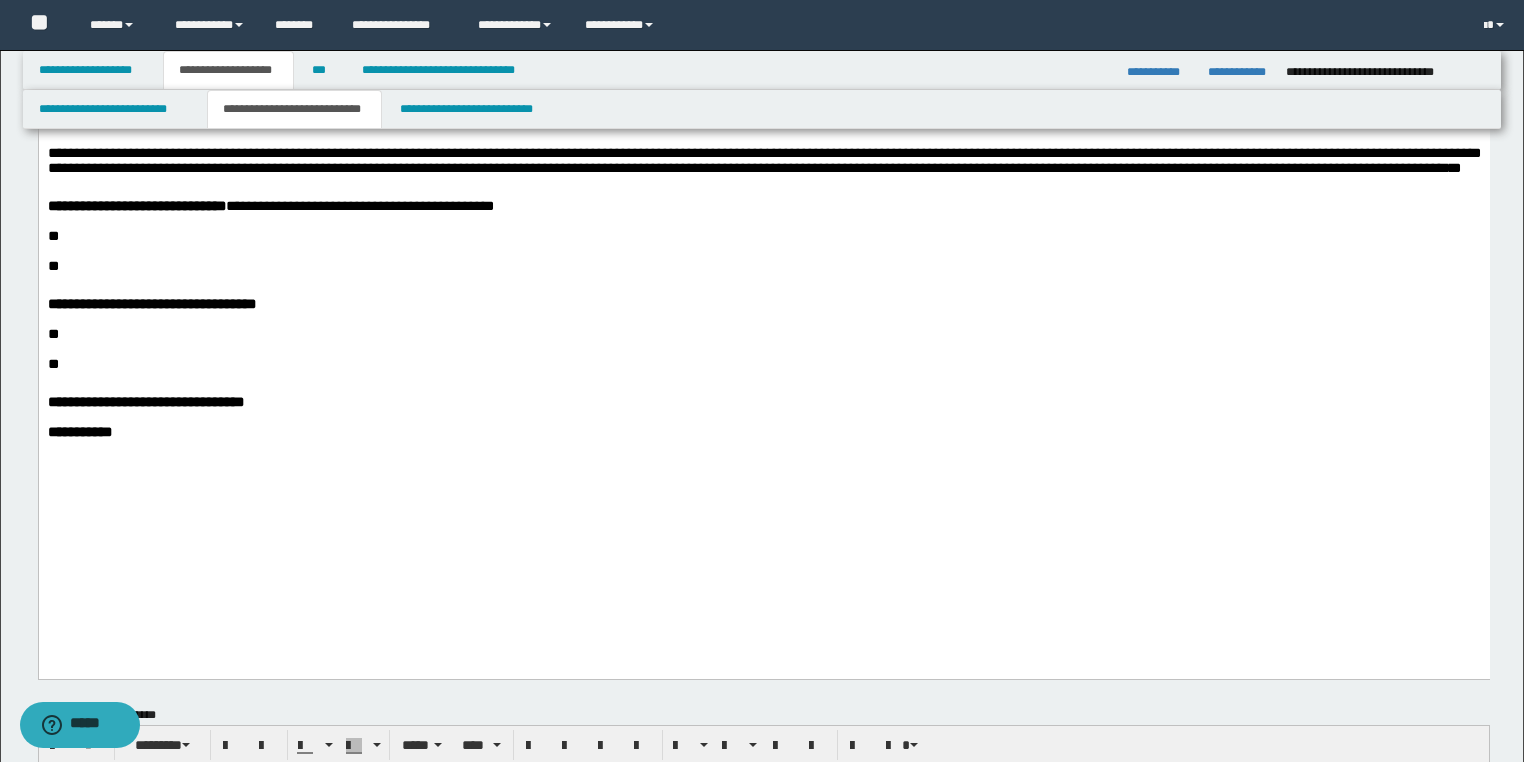 click at bounding box center (763, 281) 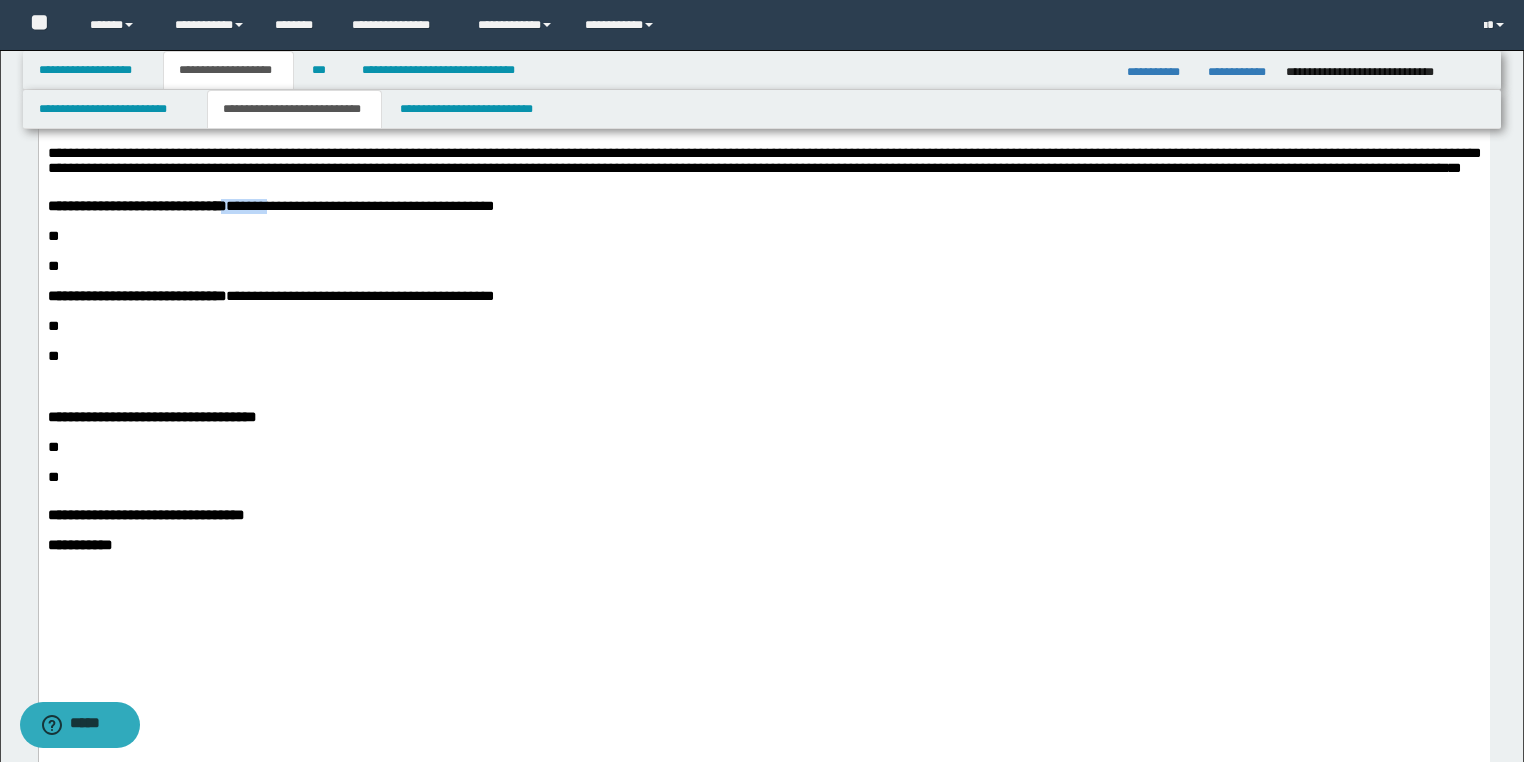 drag, startPoint x: 305, startPoint y: 305, endPoint x: 233, endPoint y: 304, distance: 72.00694 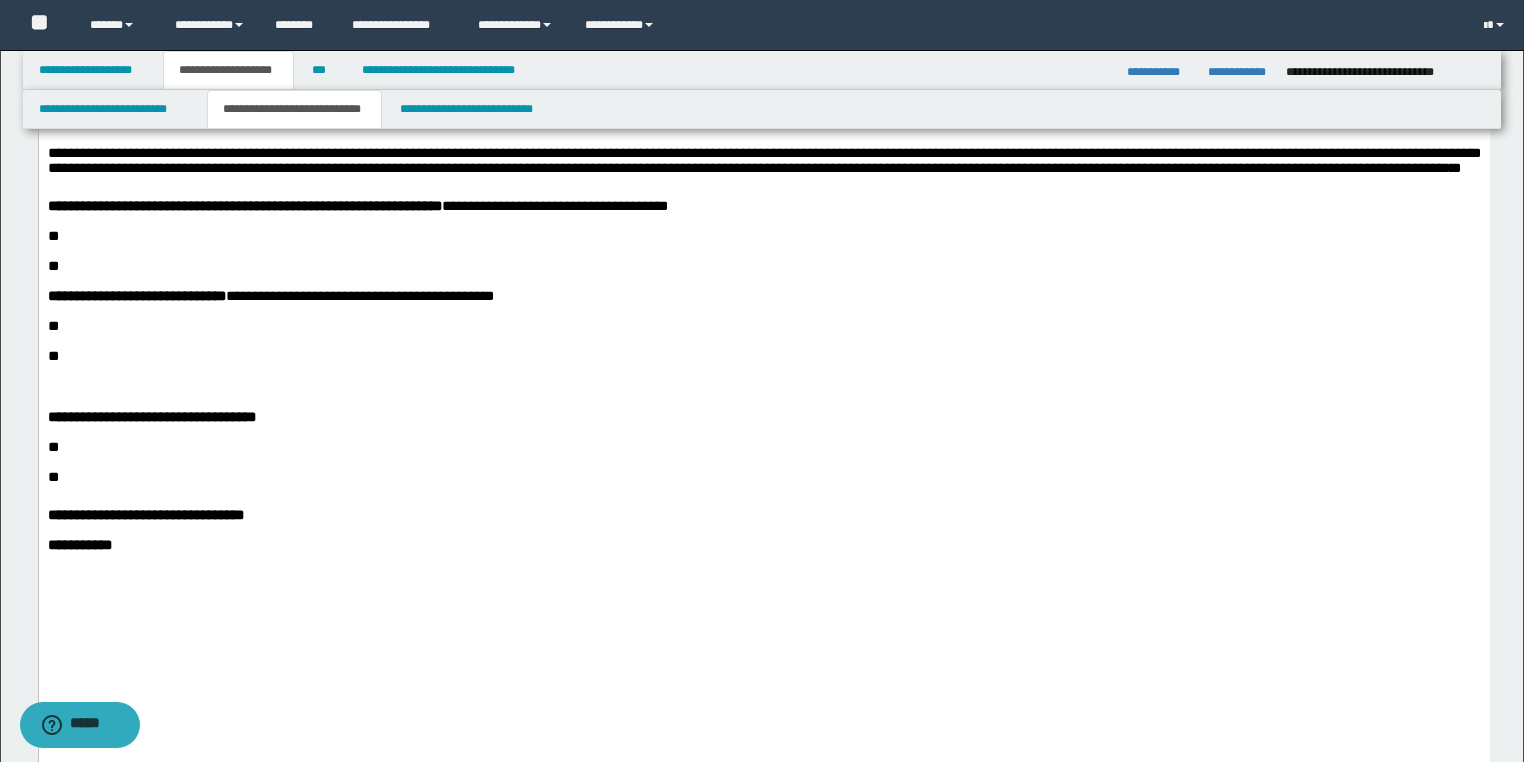drag, startPoint x: 419, startPoint y: 304, endPoint x: 265, endPoint y: 421, distance: 193.40372 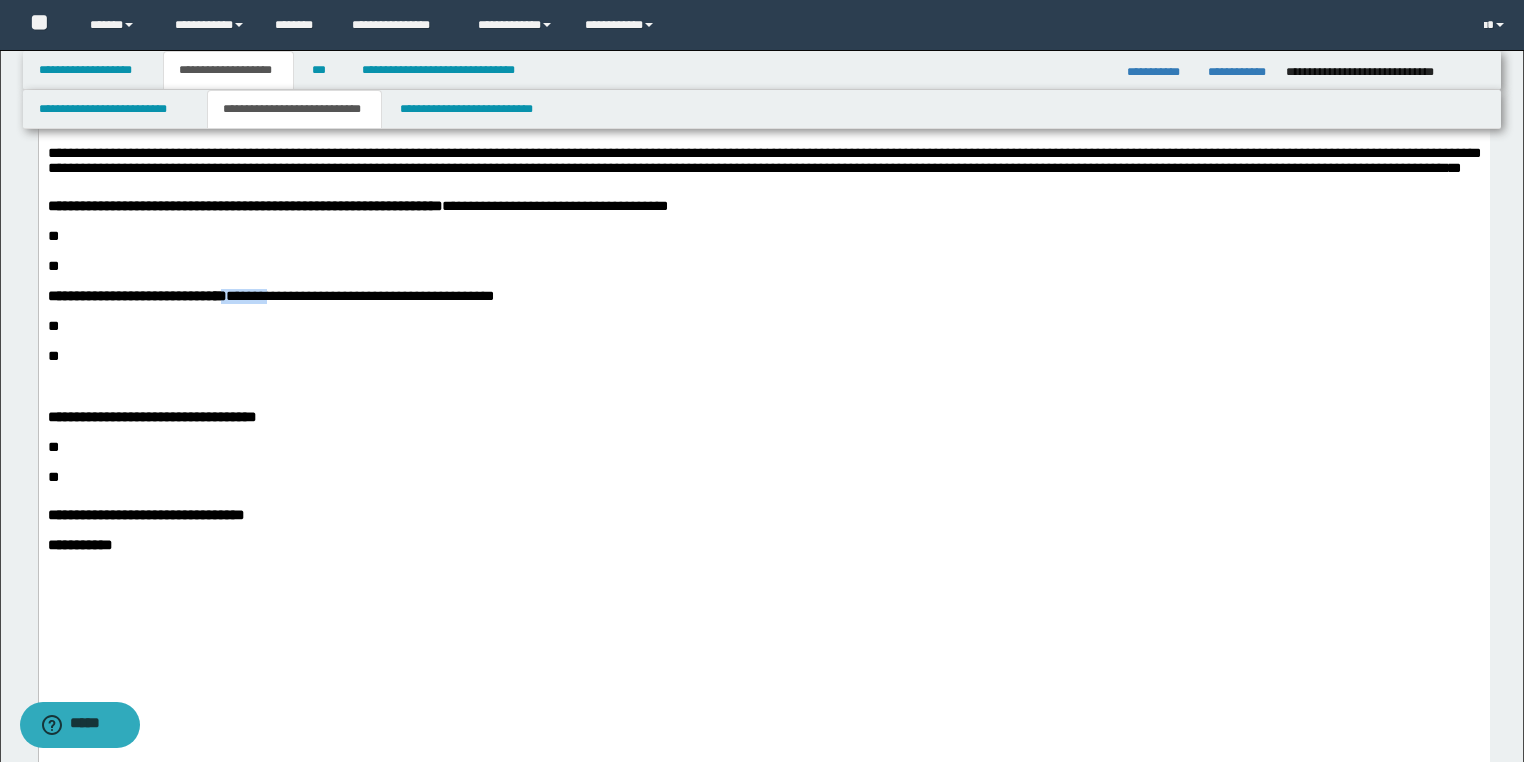 drag, startPoint x: 303, startPoint y: 409, endPoint x: 236, endPoint y: 413, distance: 67.11929 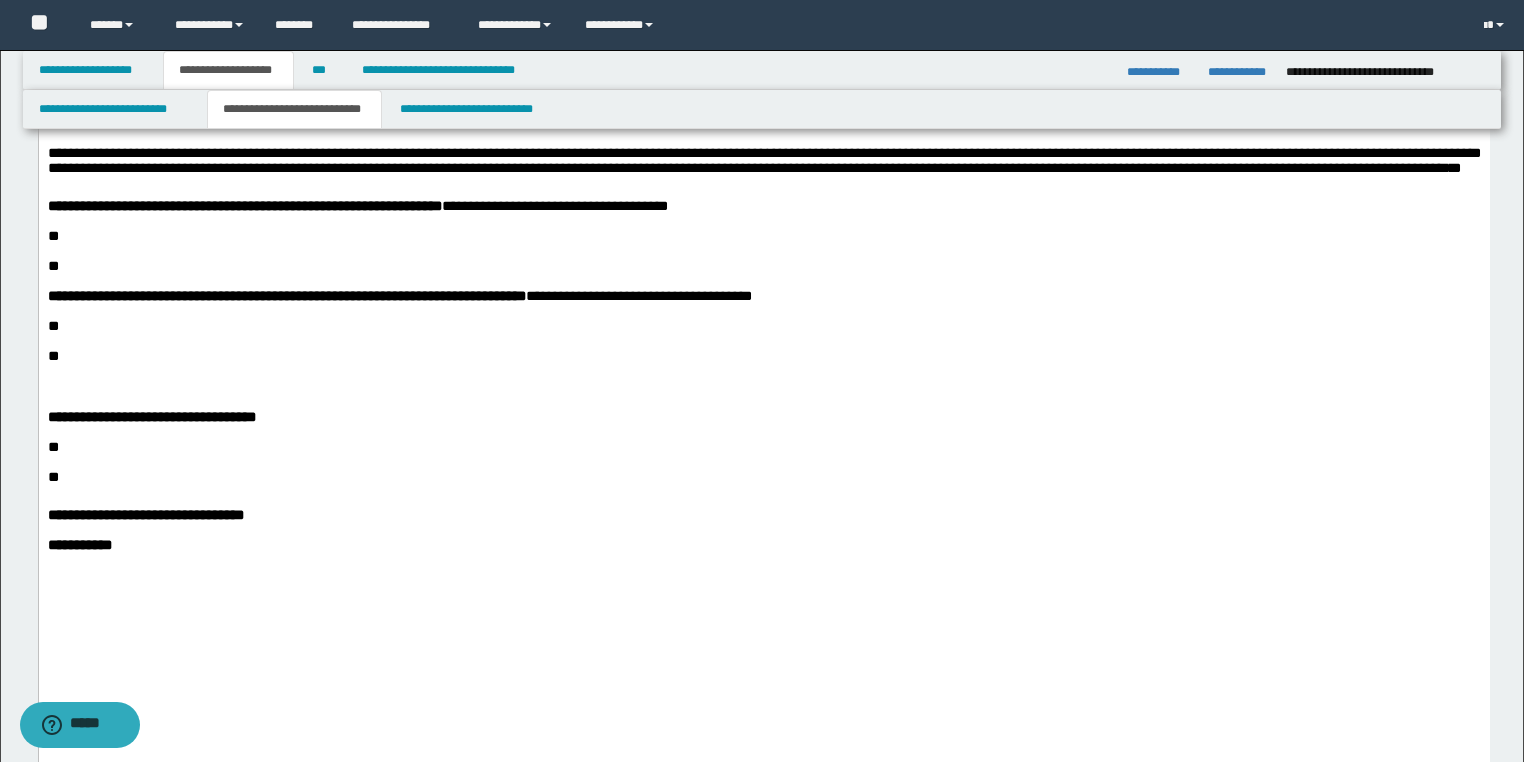 click on "**" at bounding box center [763, 236] 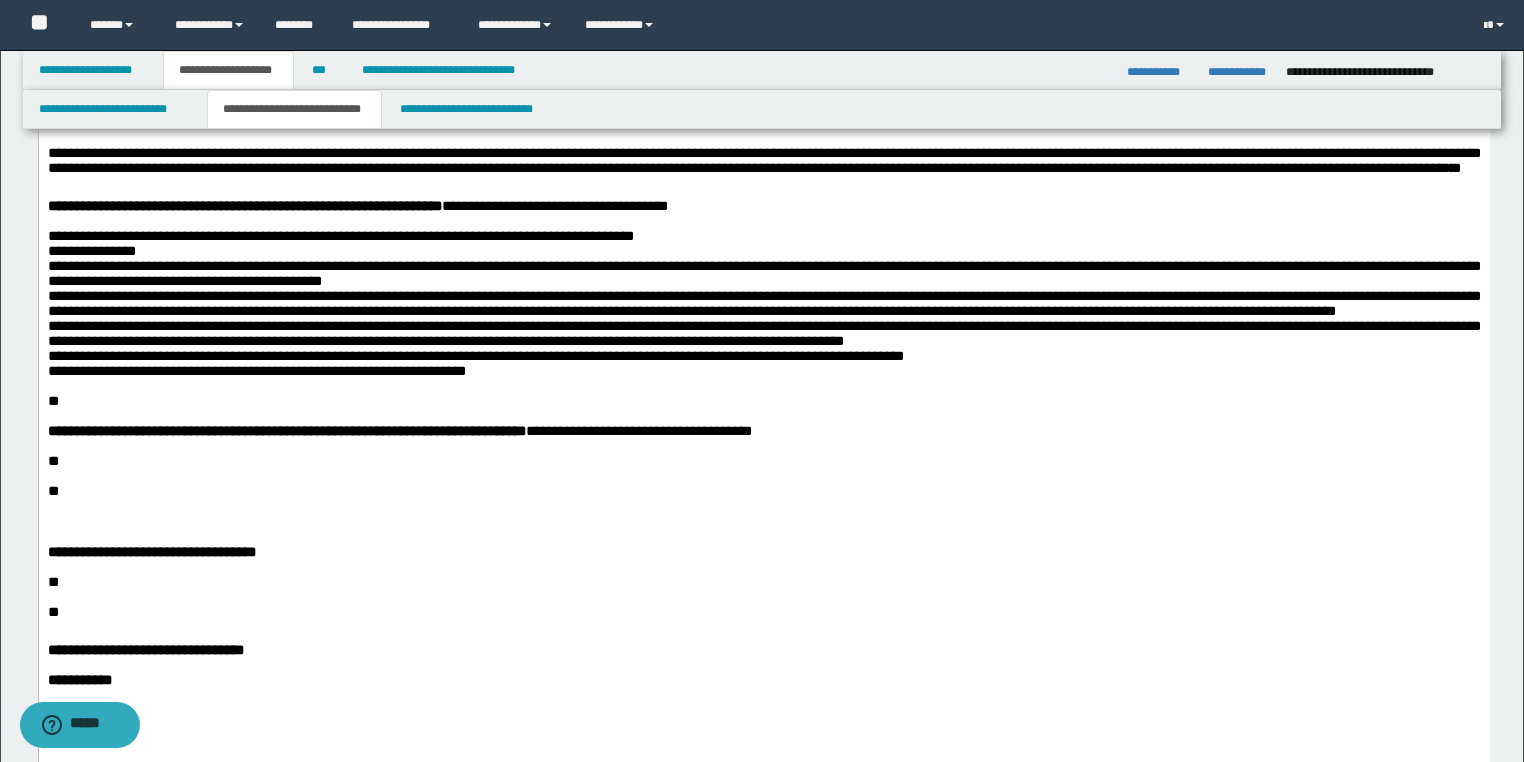 click on "**********" at bounding box center (763, 304) 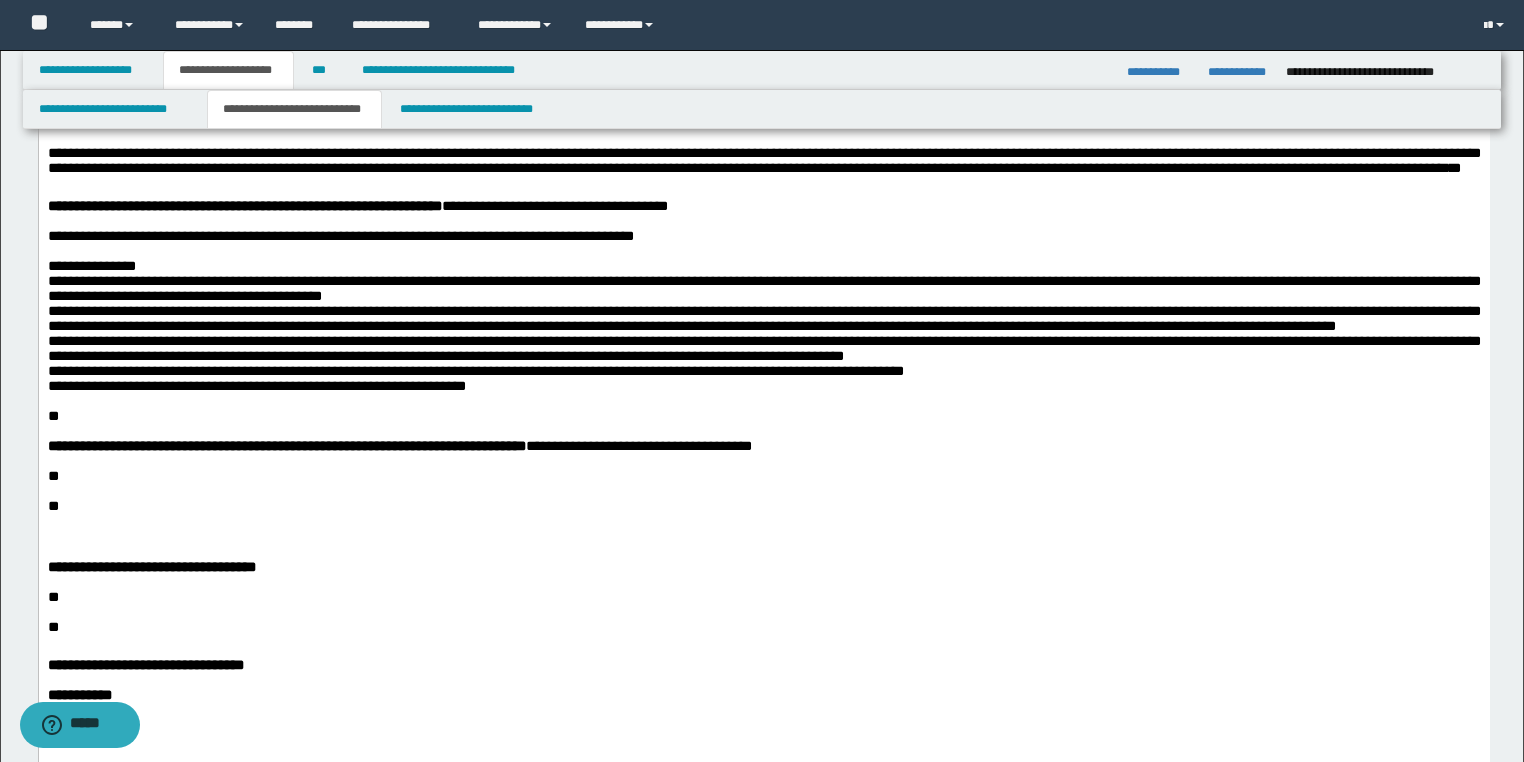 click on "**********" at bounding box center [763, 319] 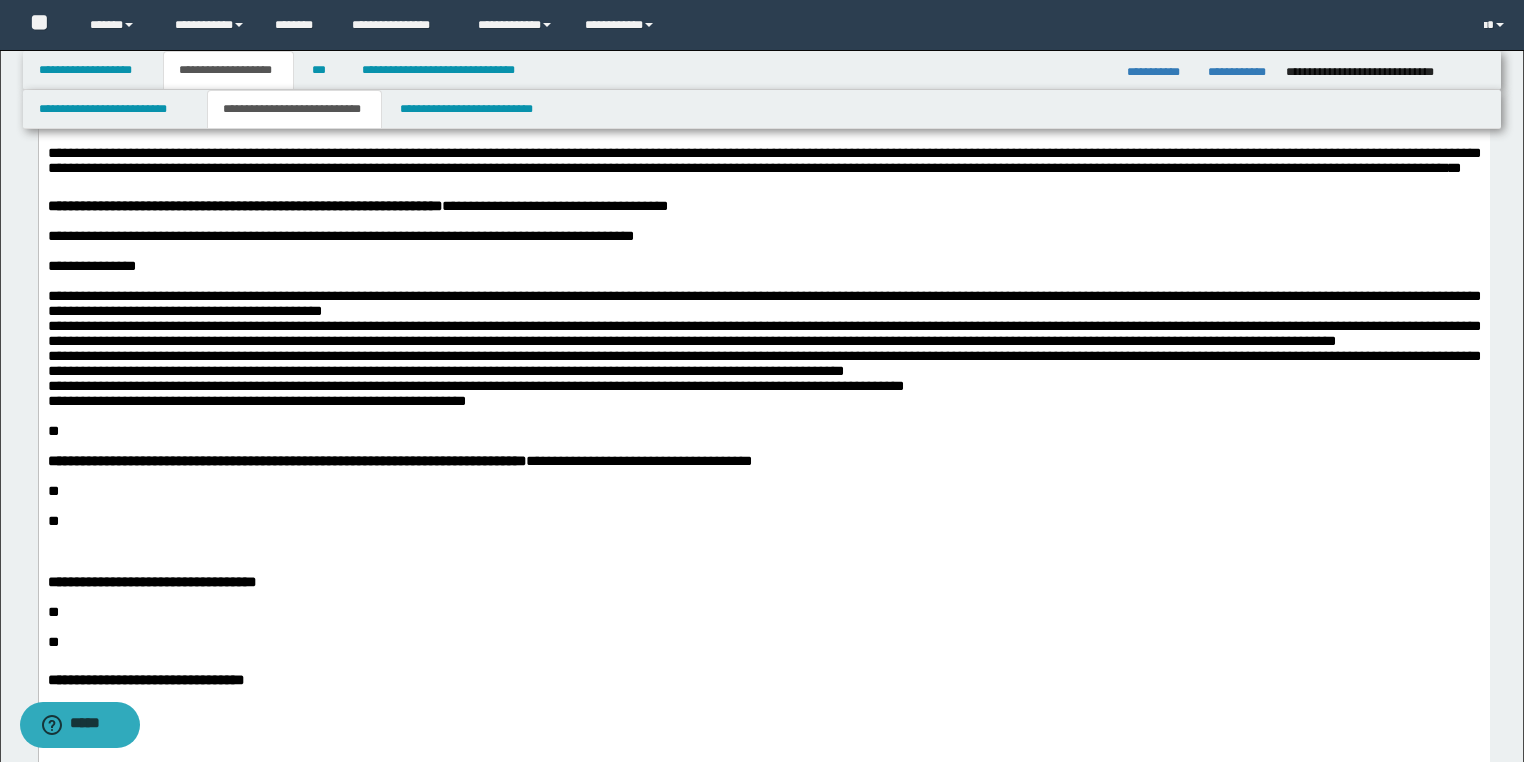click on "**********" at bounding box center [763, 341] 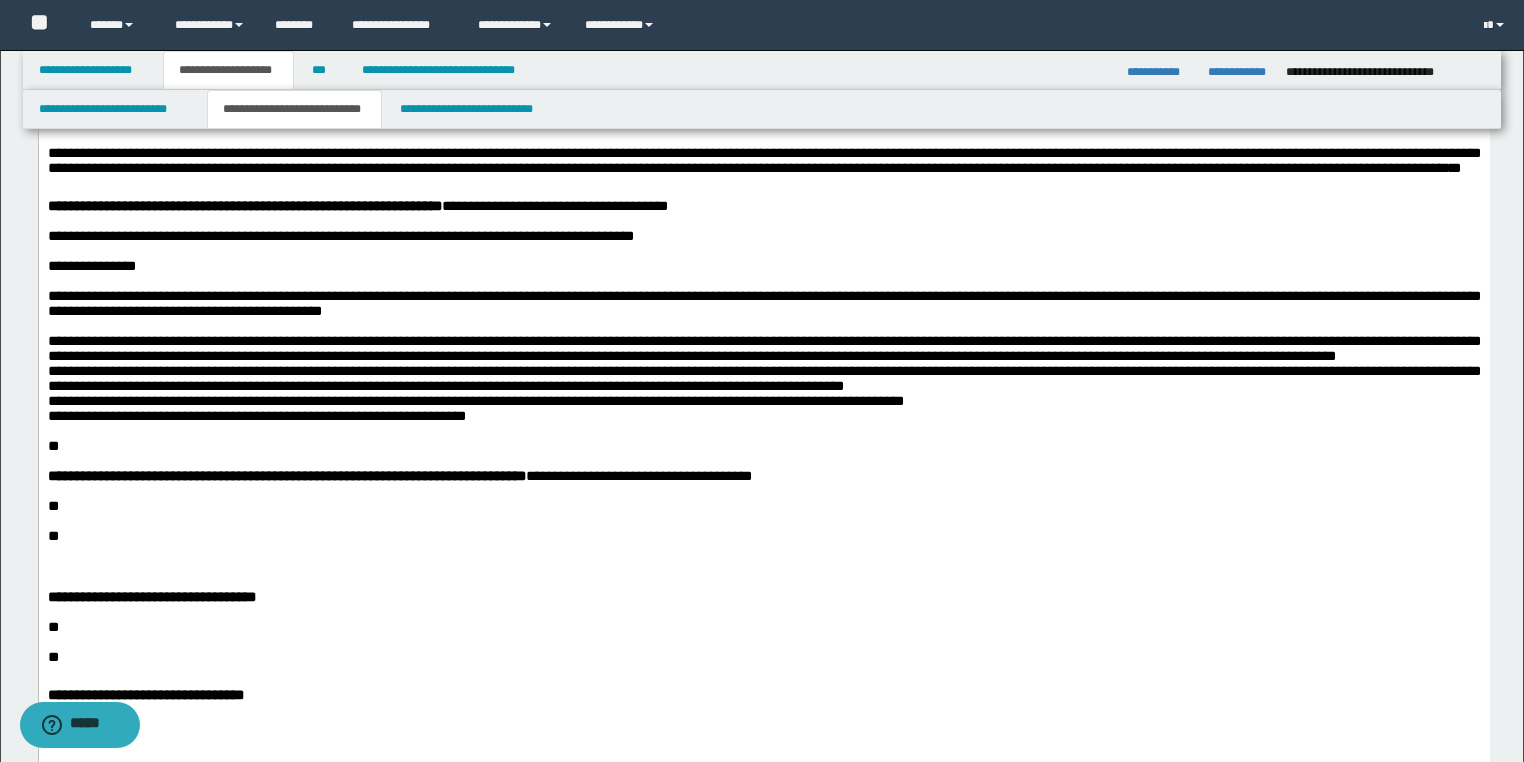 click on "**********" at bounding box center [763, 371] 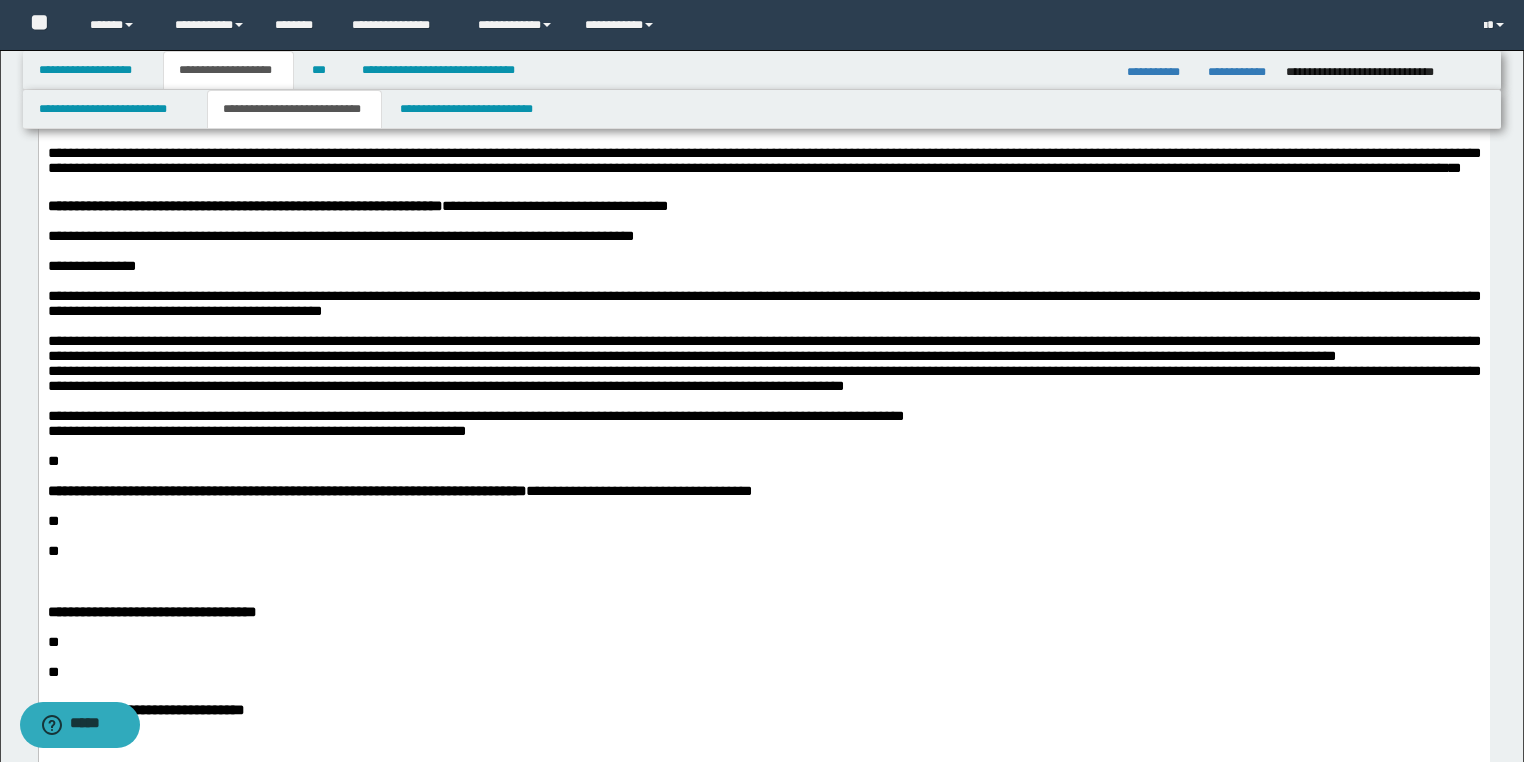 click on "**********" at bounding box center (763, 416) 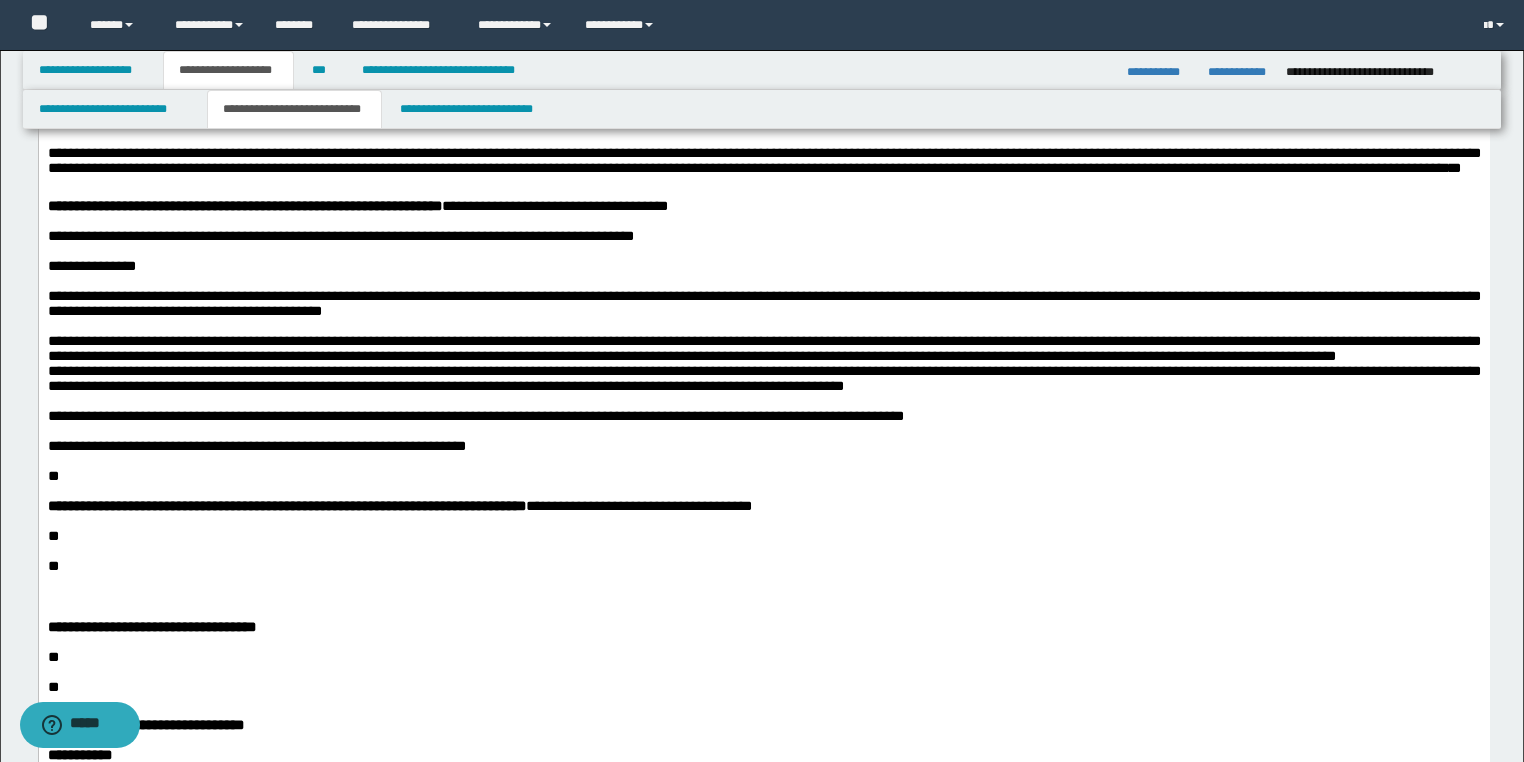 click on "**" at bounding box center [52, 476] 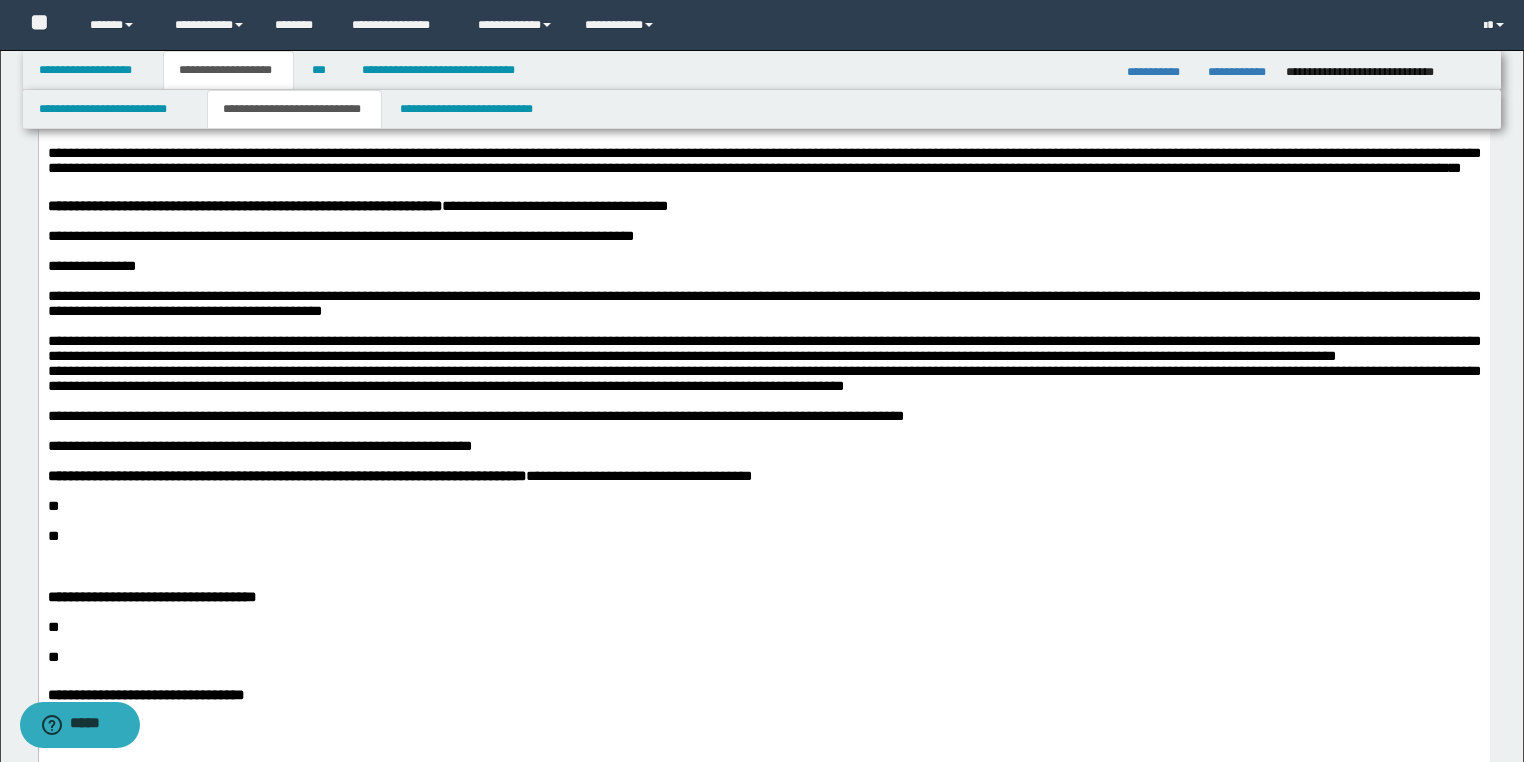 click on "**********" at bounding box center (763, 356) 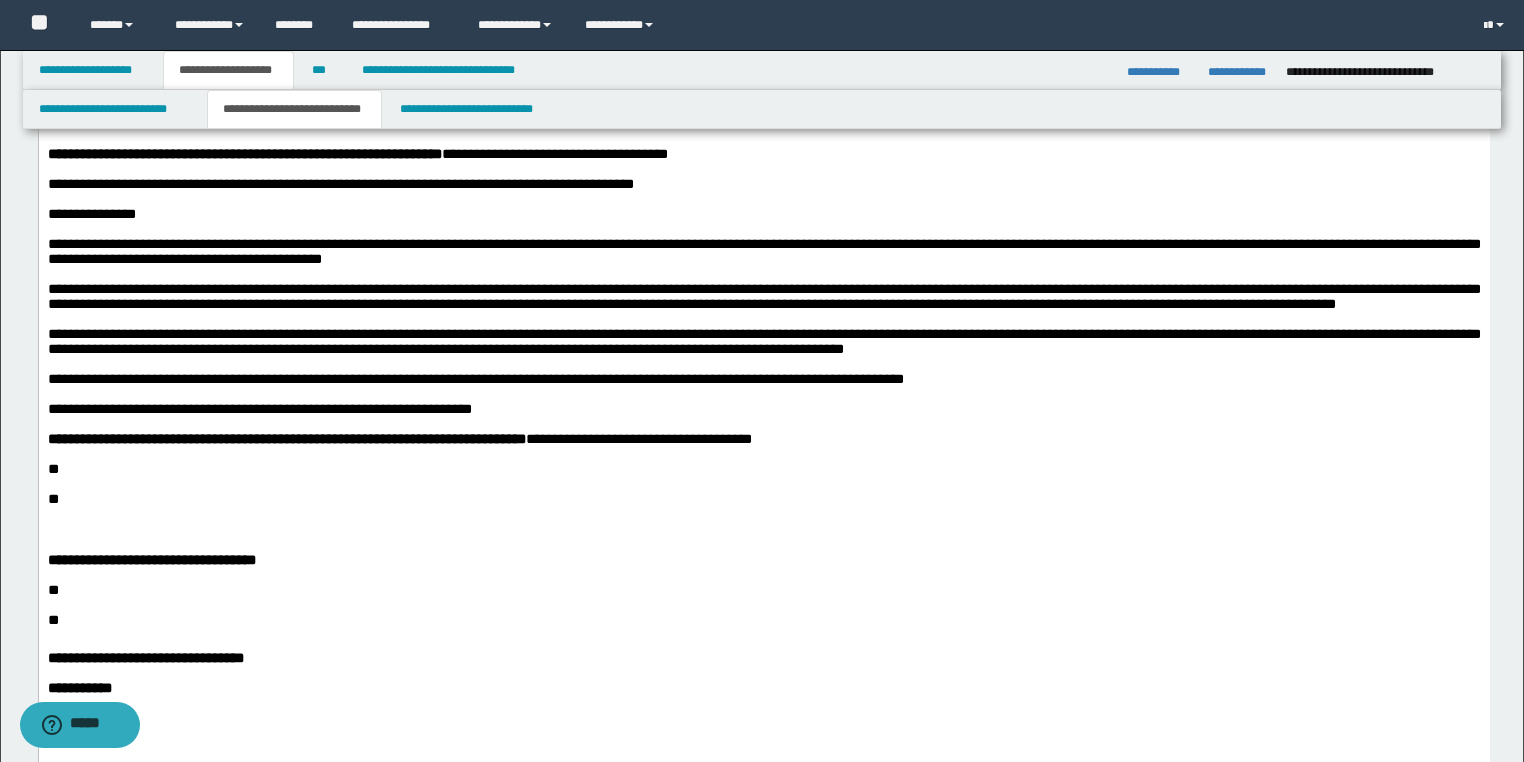 scroll, scrollTop: 1184, scrollLeft: 0, axis: vertical 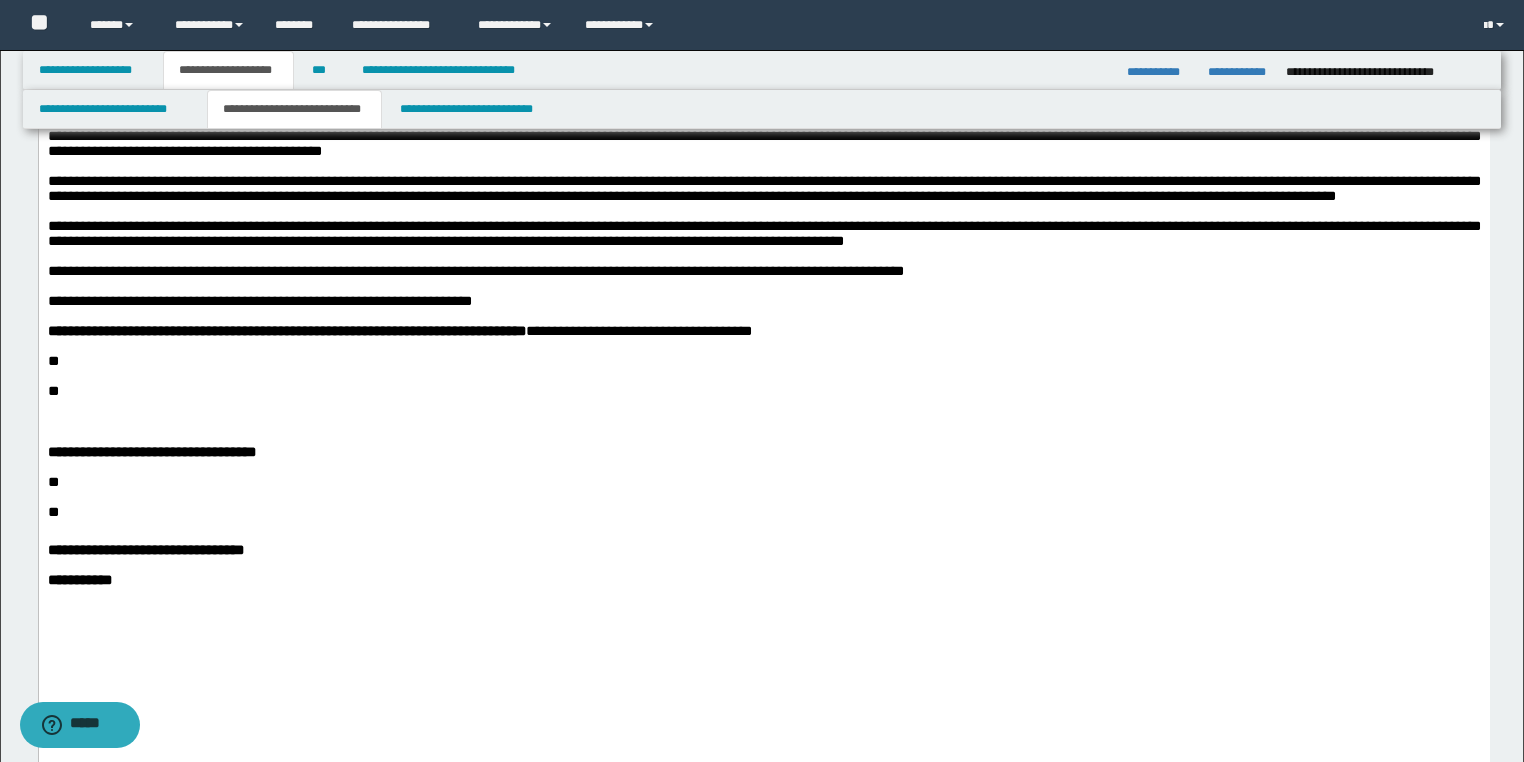 click on "**" at bounding box center [763, 361] 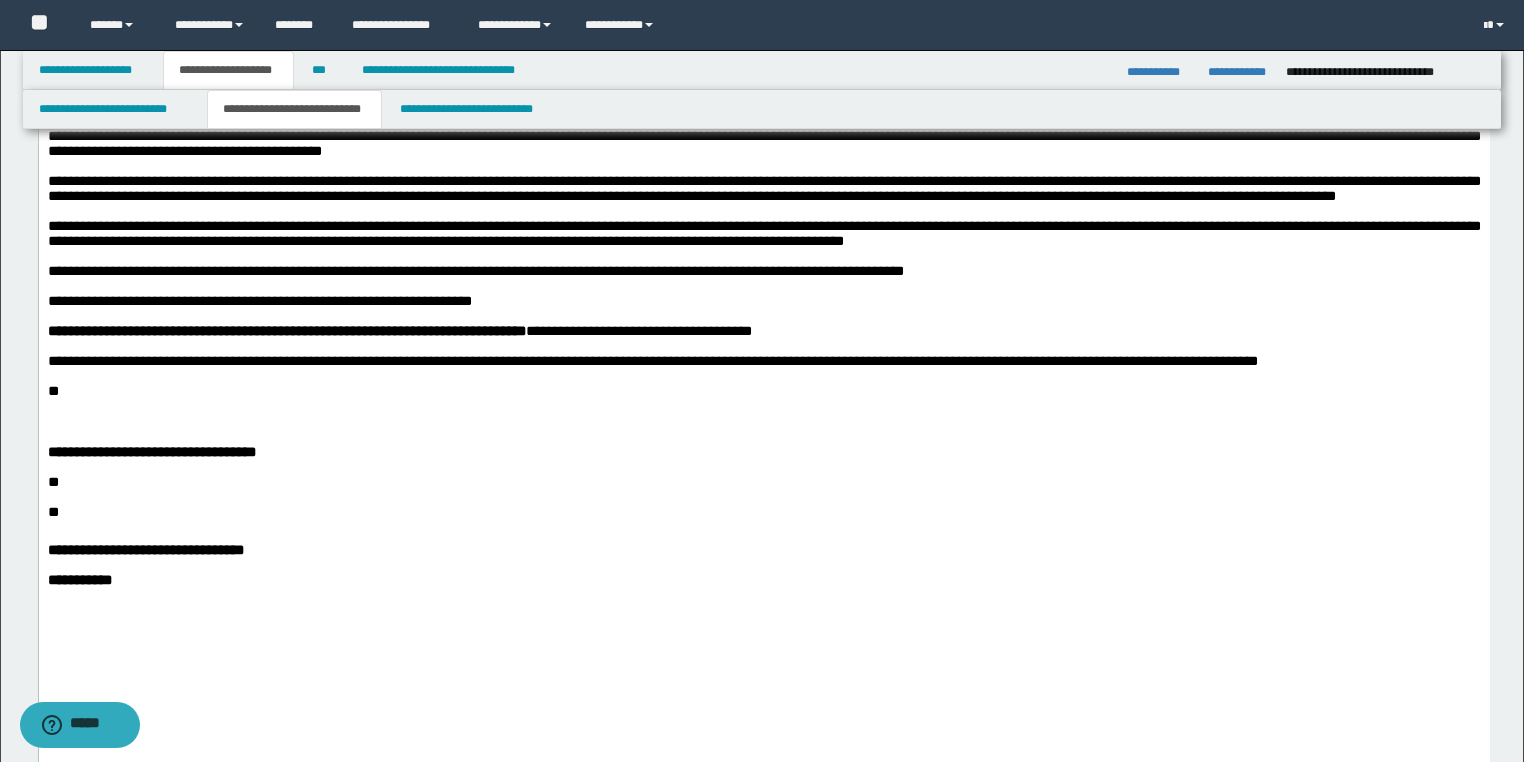 click at bounding box center (763, 406) 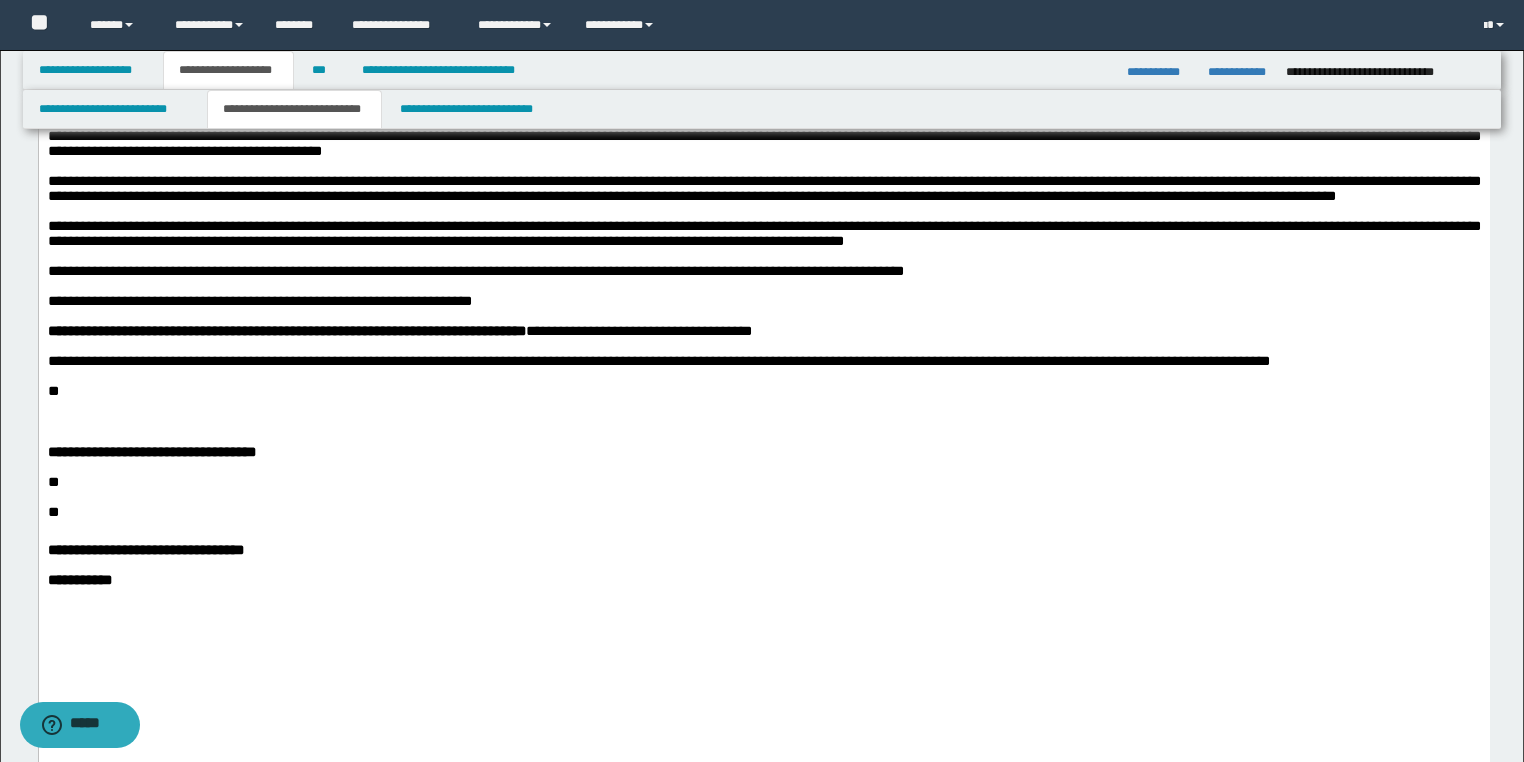 click at bounding box center (763, 376) 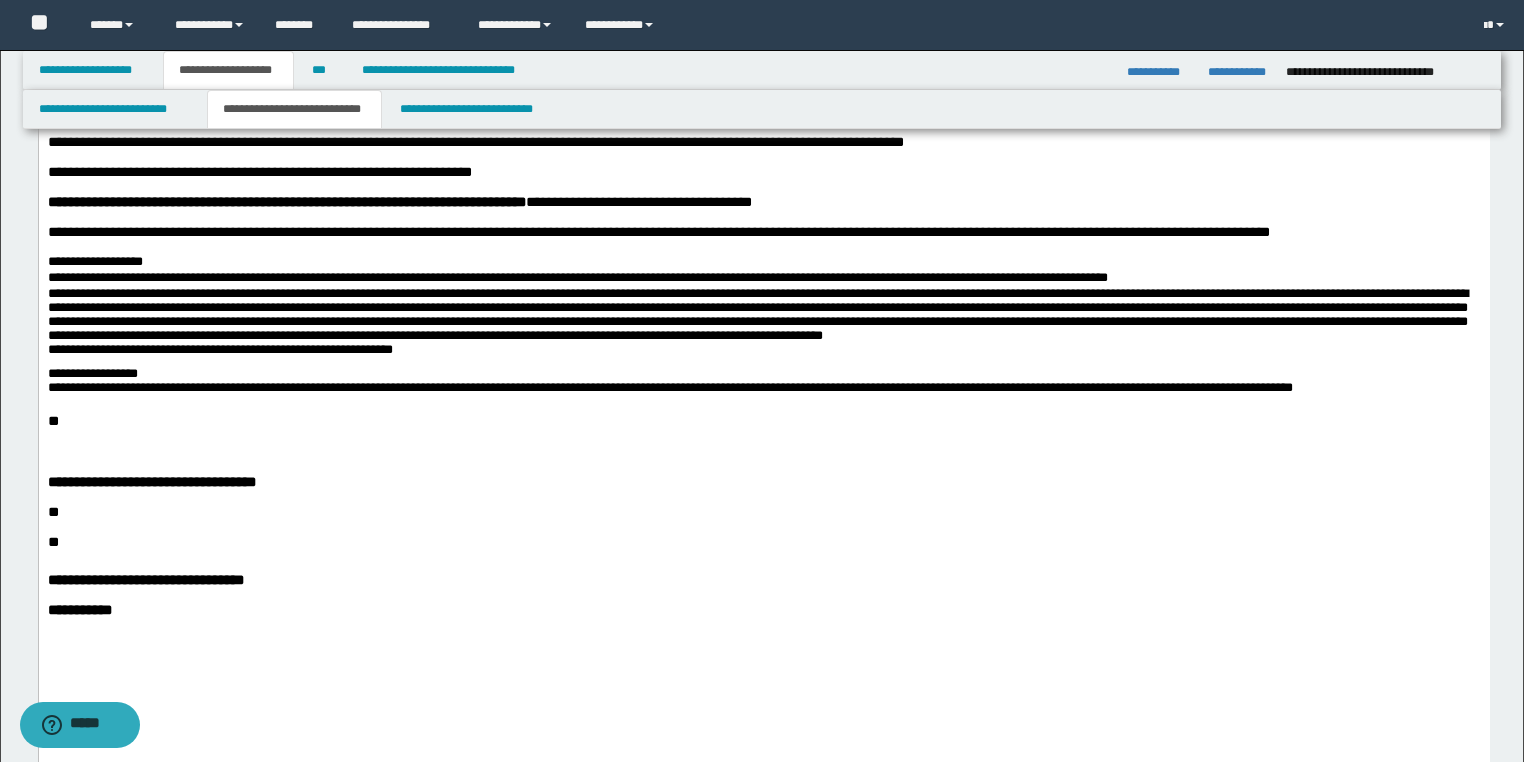 scroll, scrollTop: 1504, scrollLeft: 0, axis: vertical 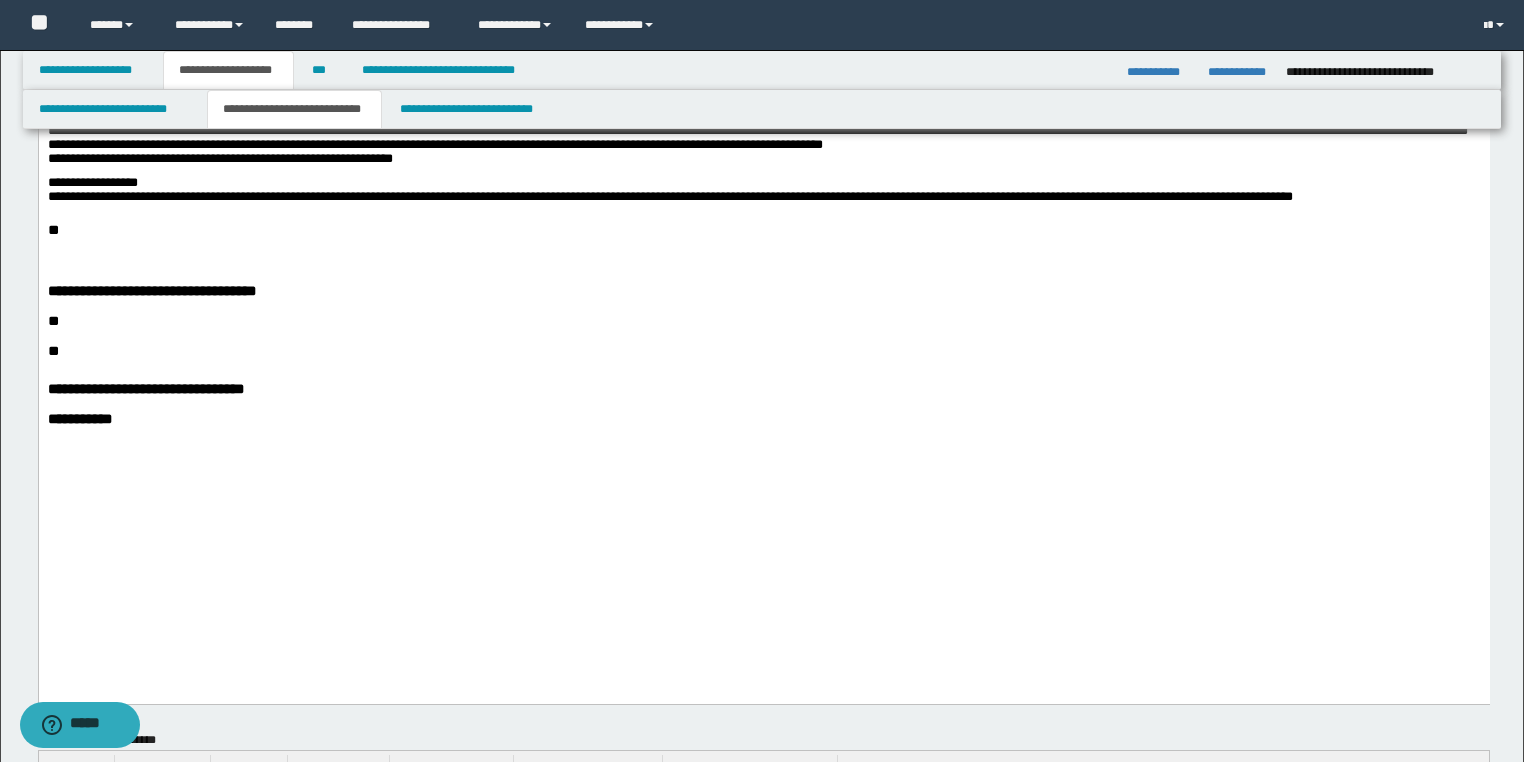 click on "**********" at bounding box center [763, 72] 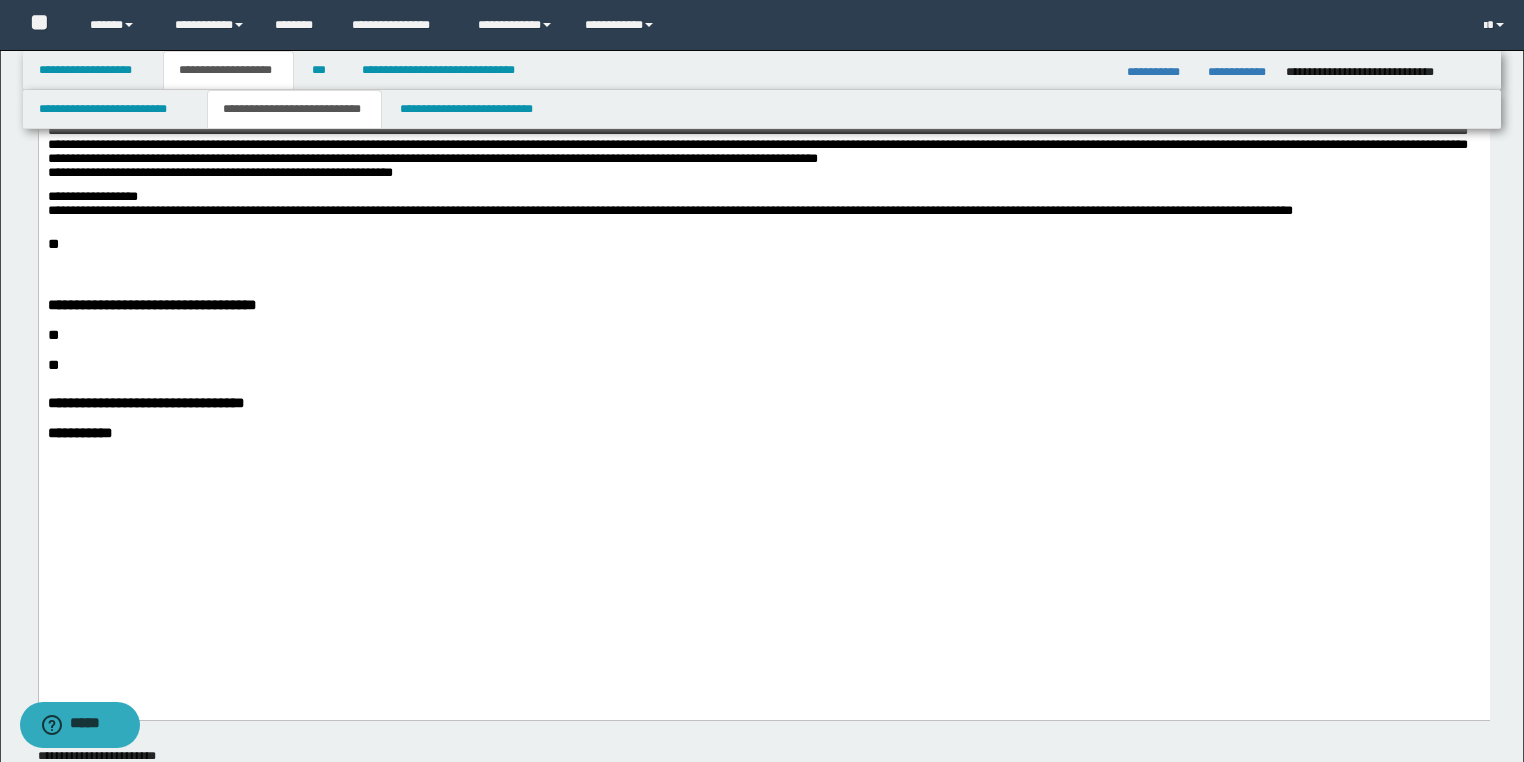 click on "**********" at bounding box center [763, 150] 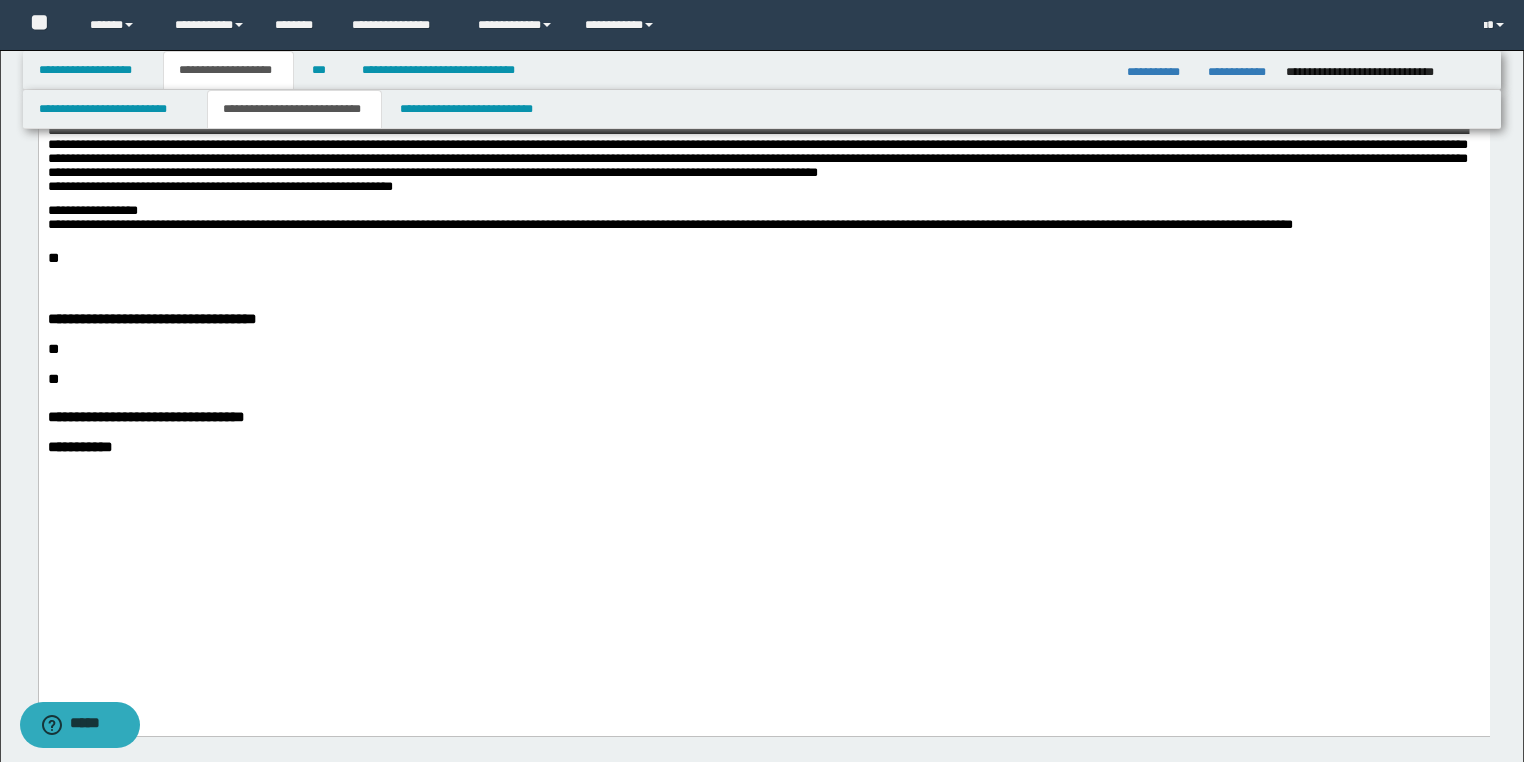 click on "**********" at bounding box center [763, 164] 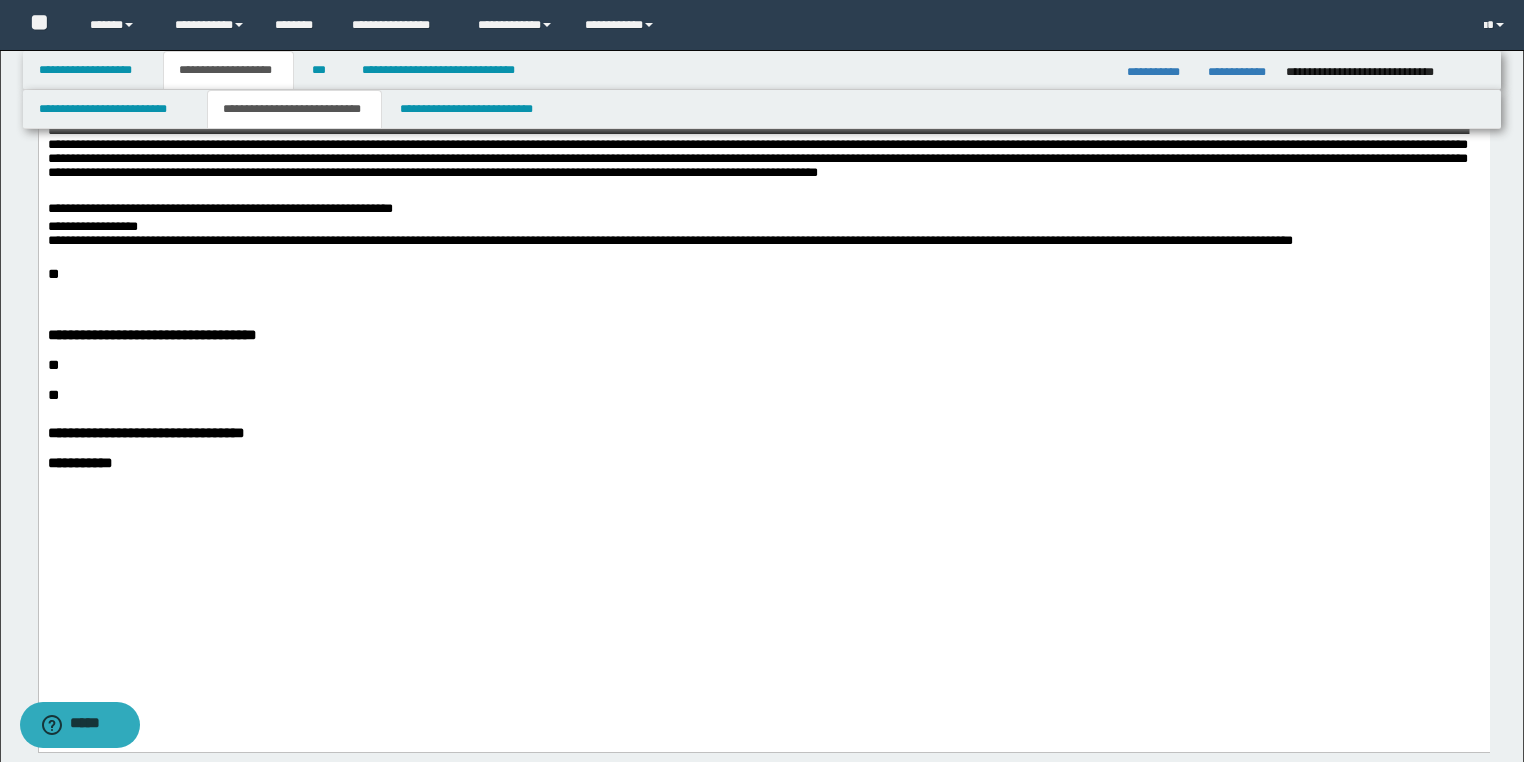 click on "**********" at bounding box center [763, 204] 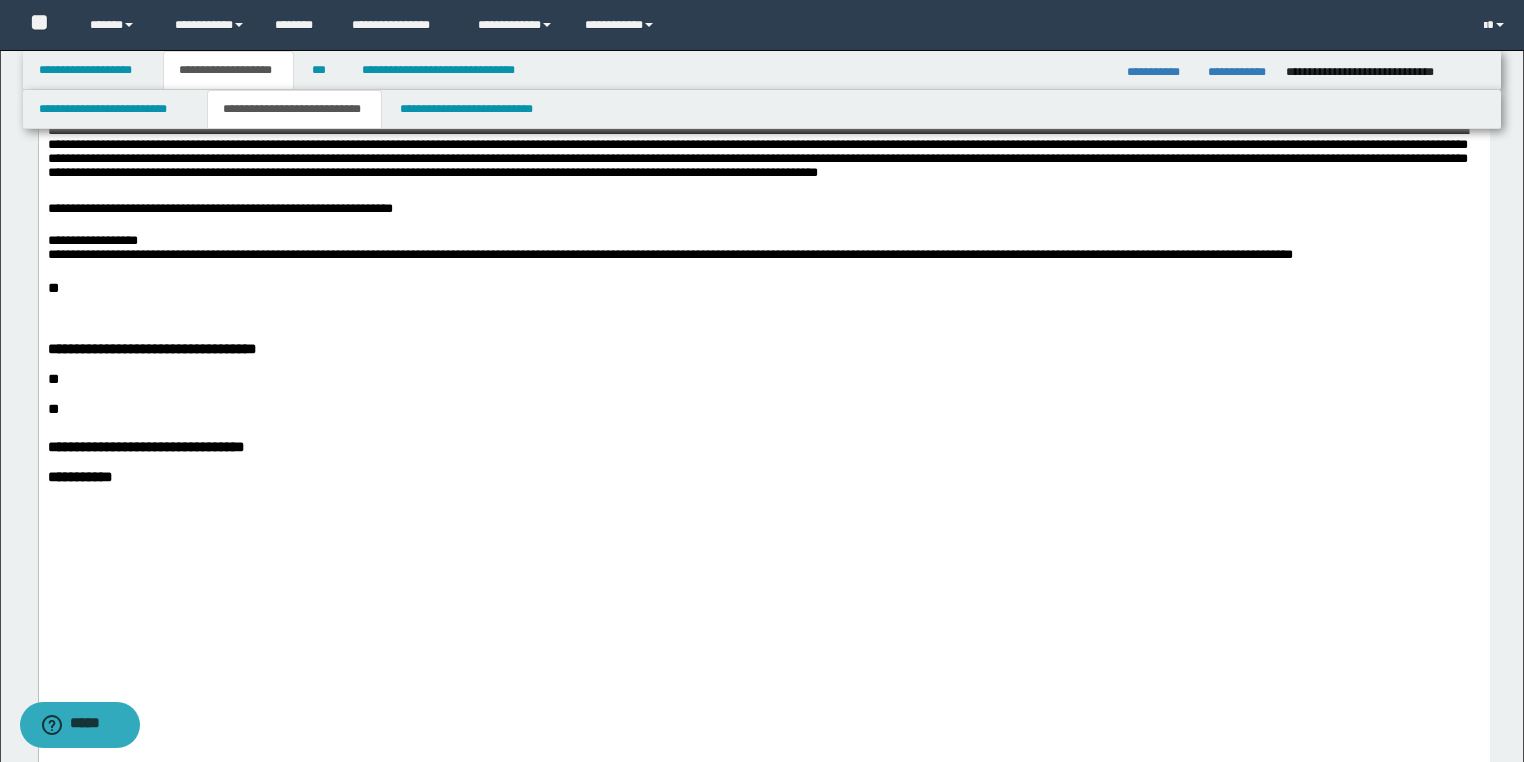 click on "**********" at bounding box center [763, 250] 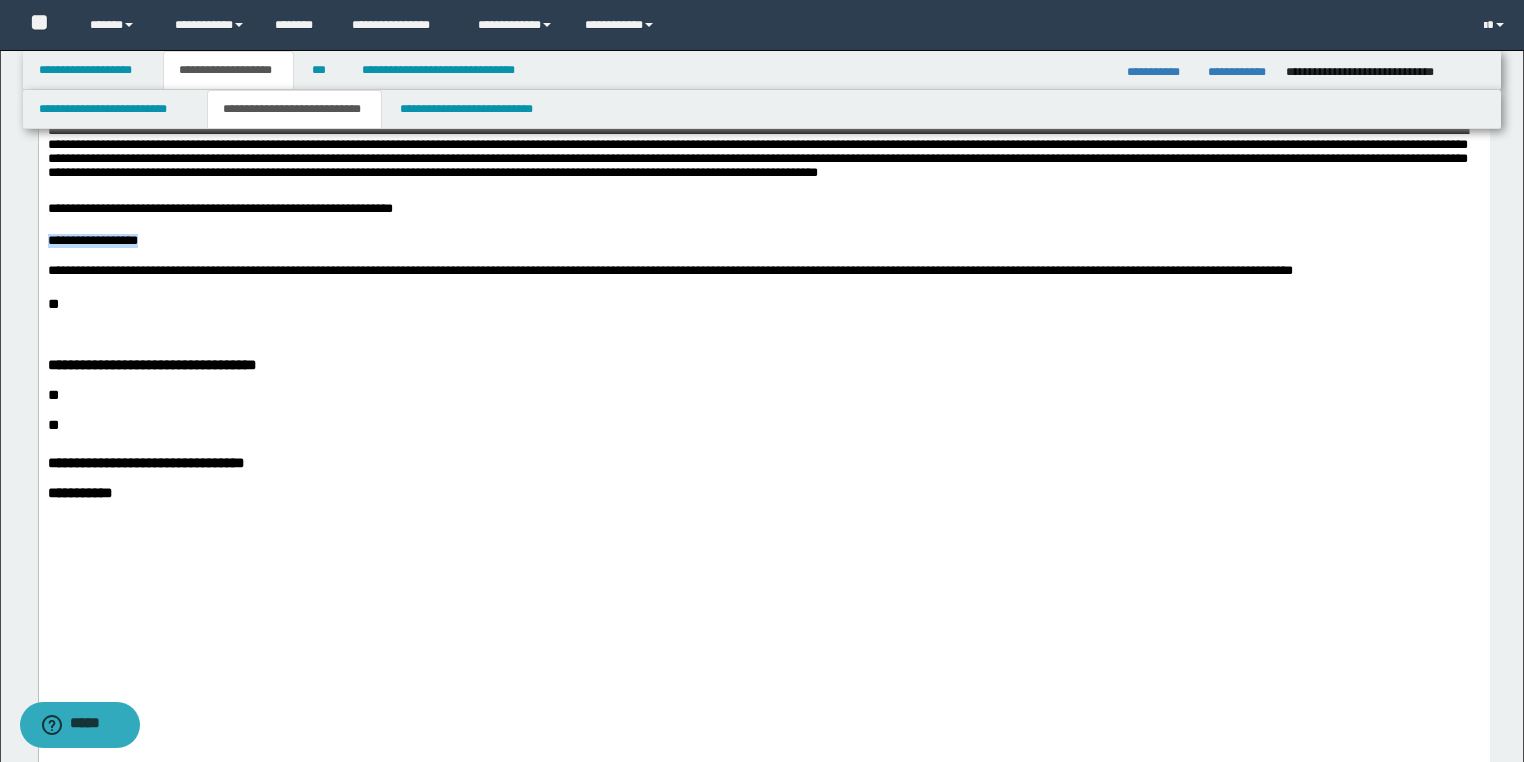 drag, startPoint x: 200, startPoint y: 397, endPoint x: 63, endPoint y: -896, distance: 1300.2377 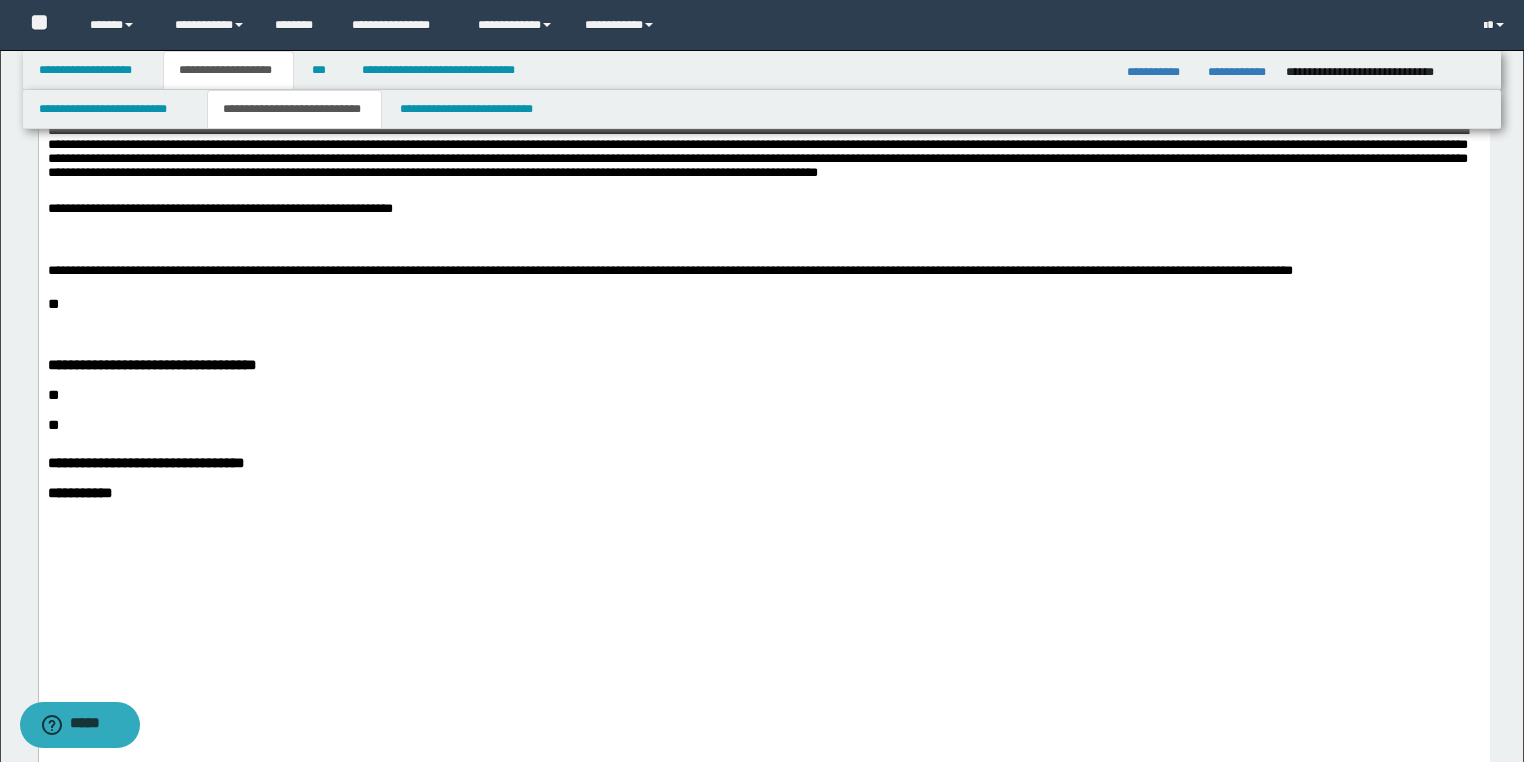 click on "**********" at bounding box center [763, 204] 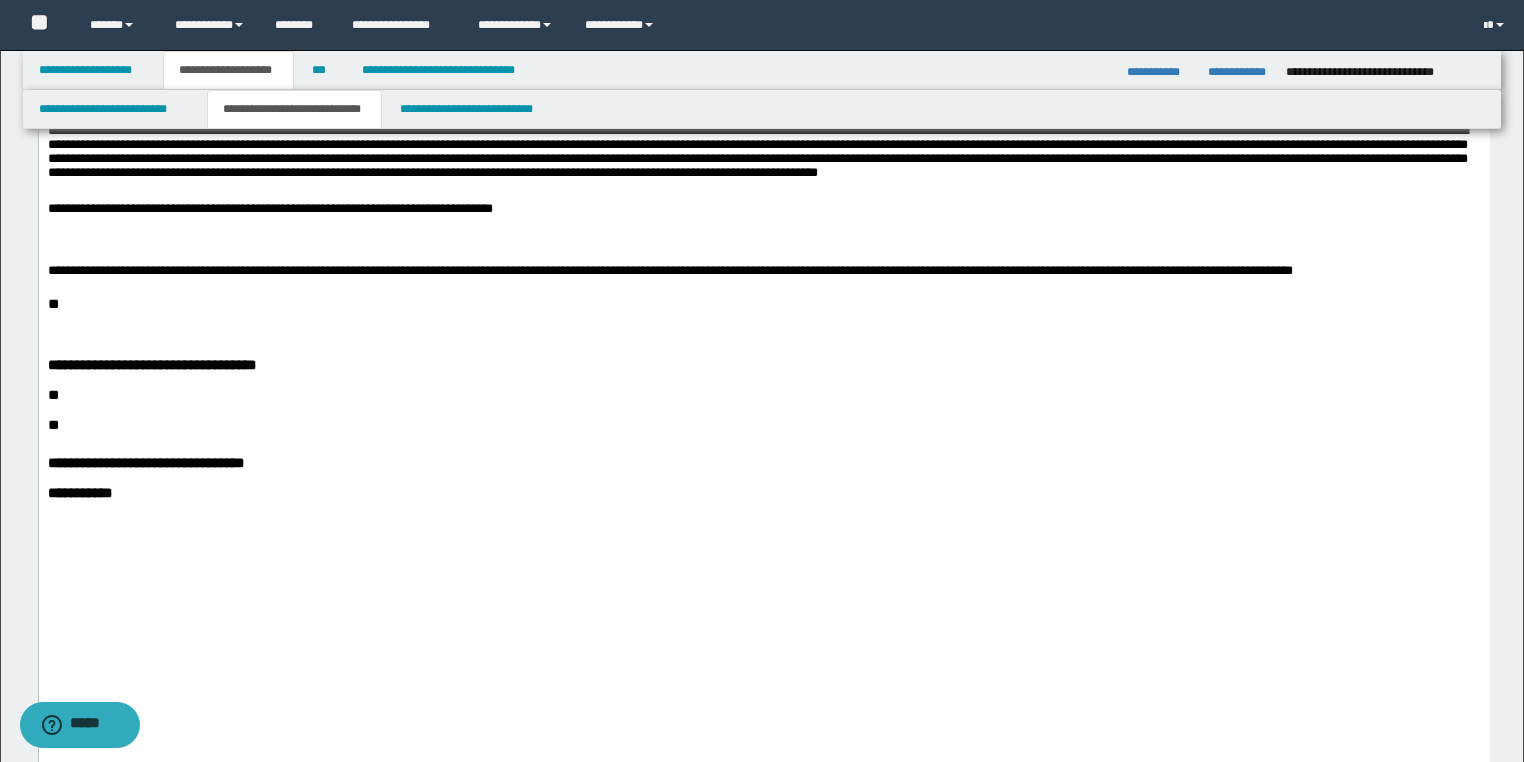 click on "**********" at bounding box center (763, 266) 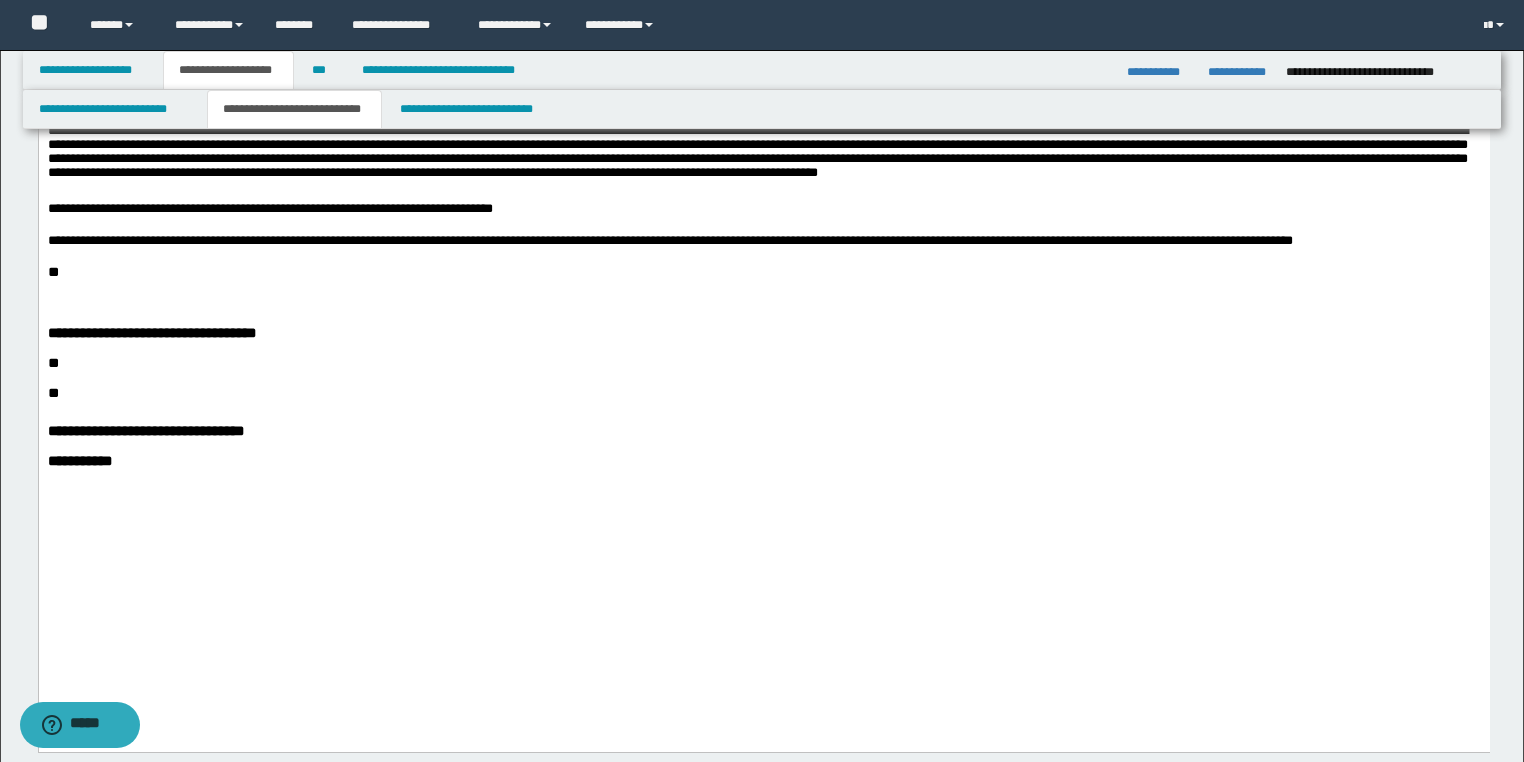 click on "**********" at bounding box center [763, 242] 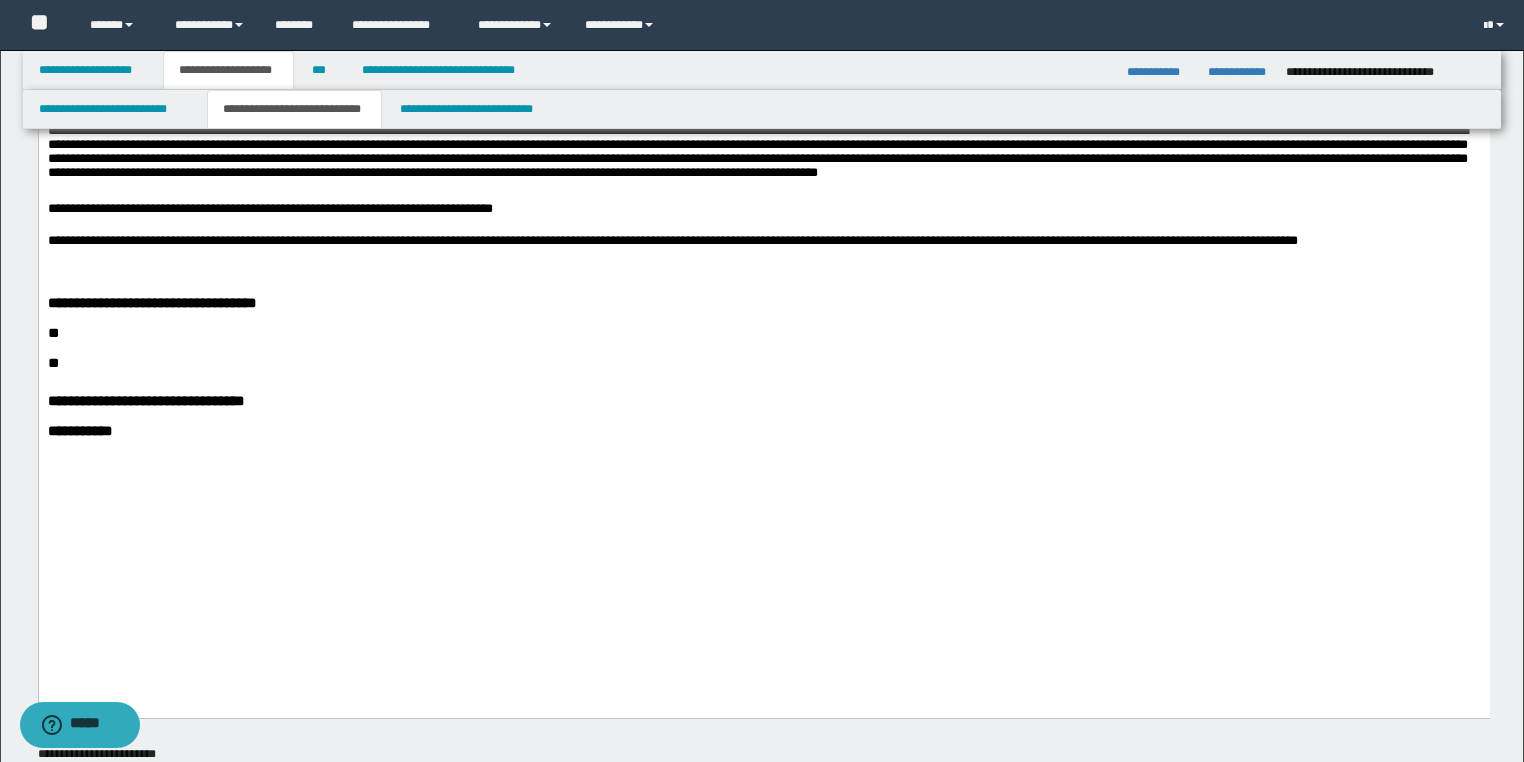 click at bounding box center (763, 257) 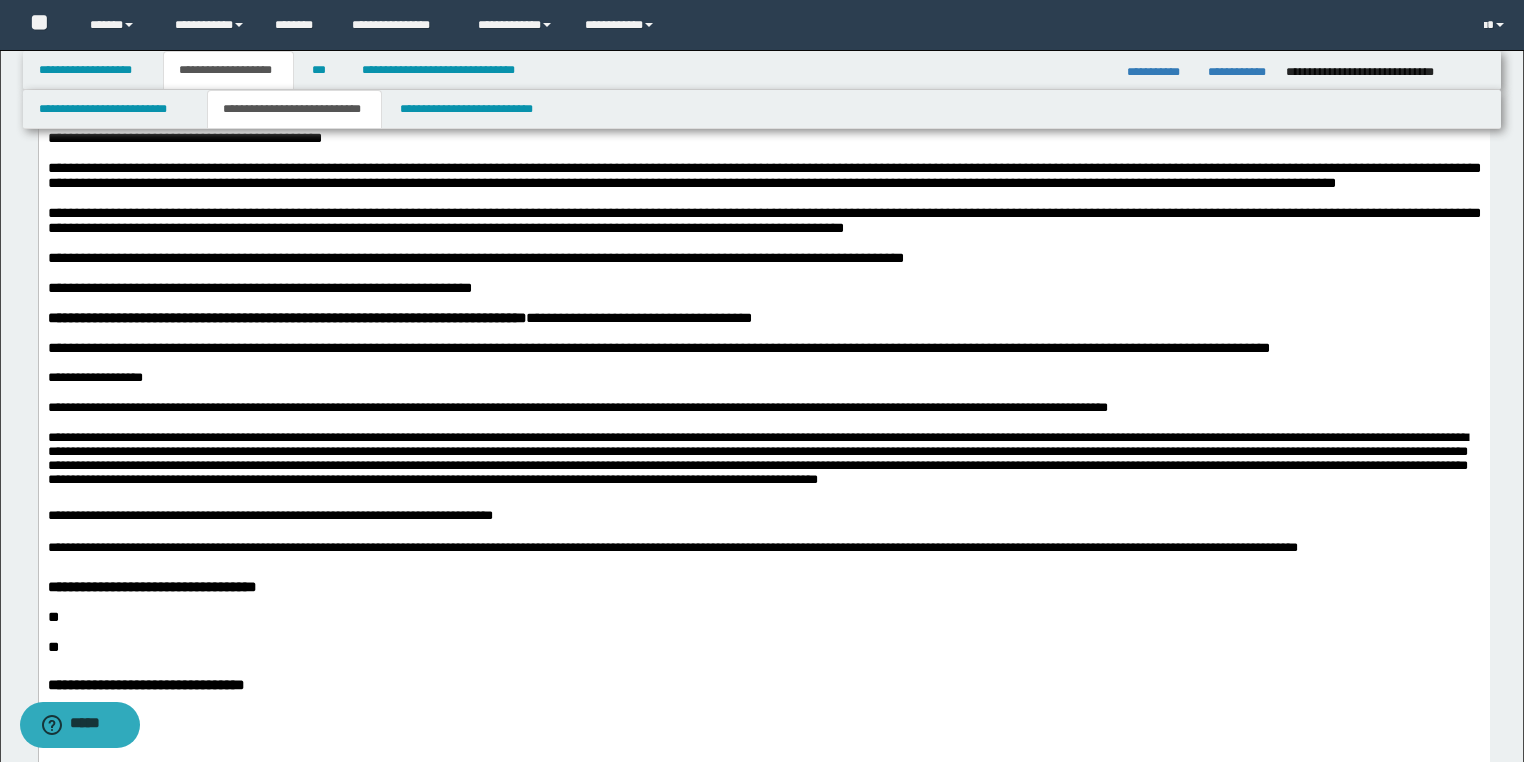 scroll, scrollTop: 1104, scrollLeft: 0, axis: vertical 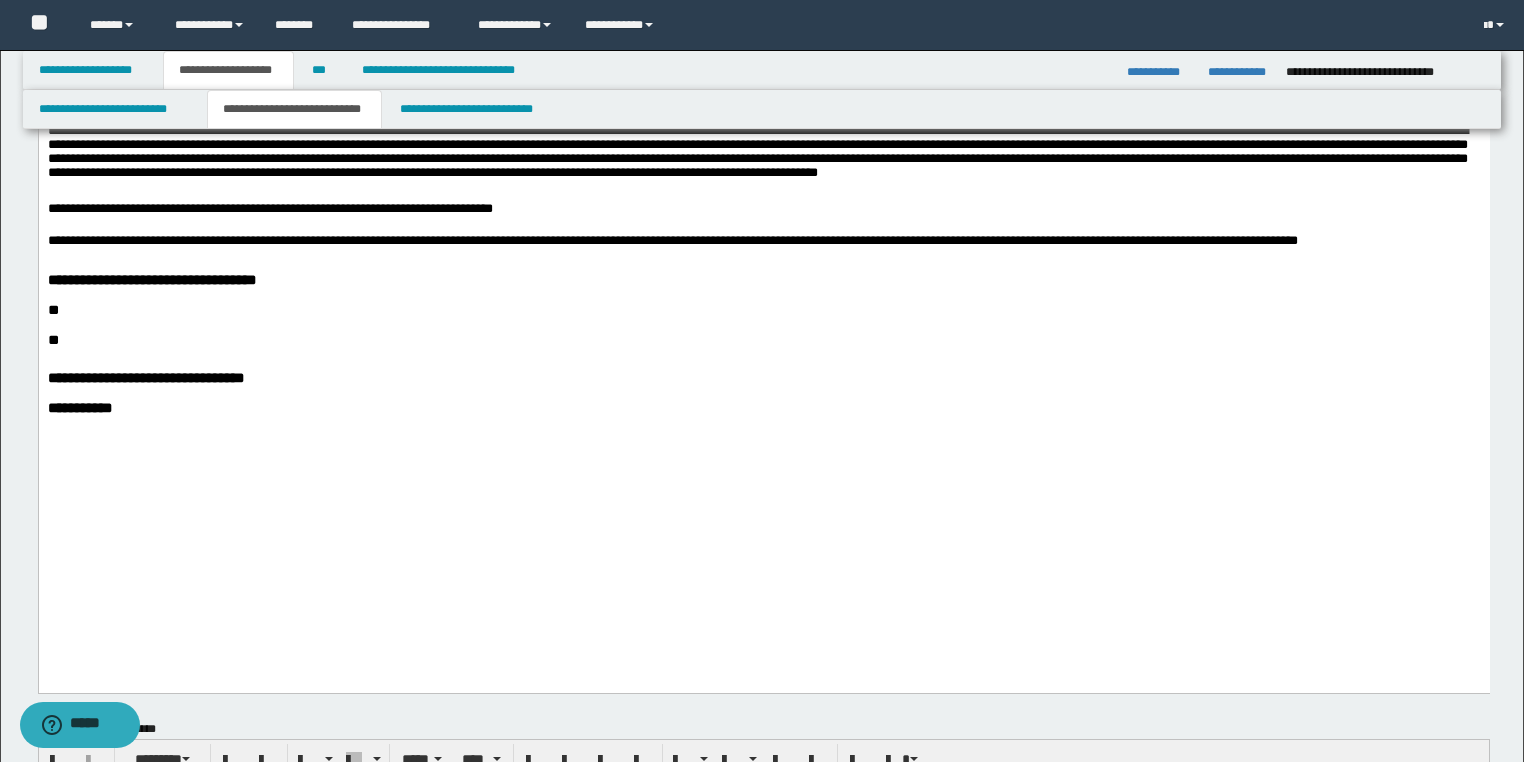 click on "**" at bounding box center [763, 310] 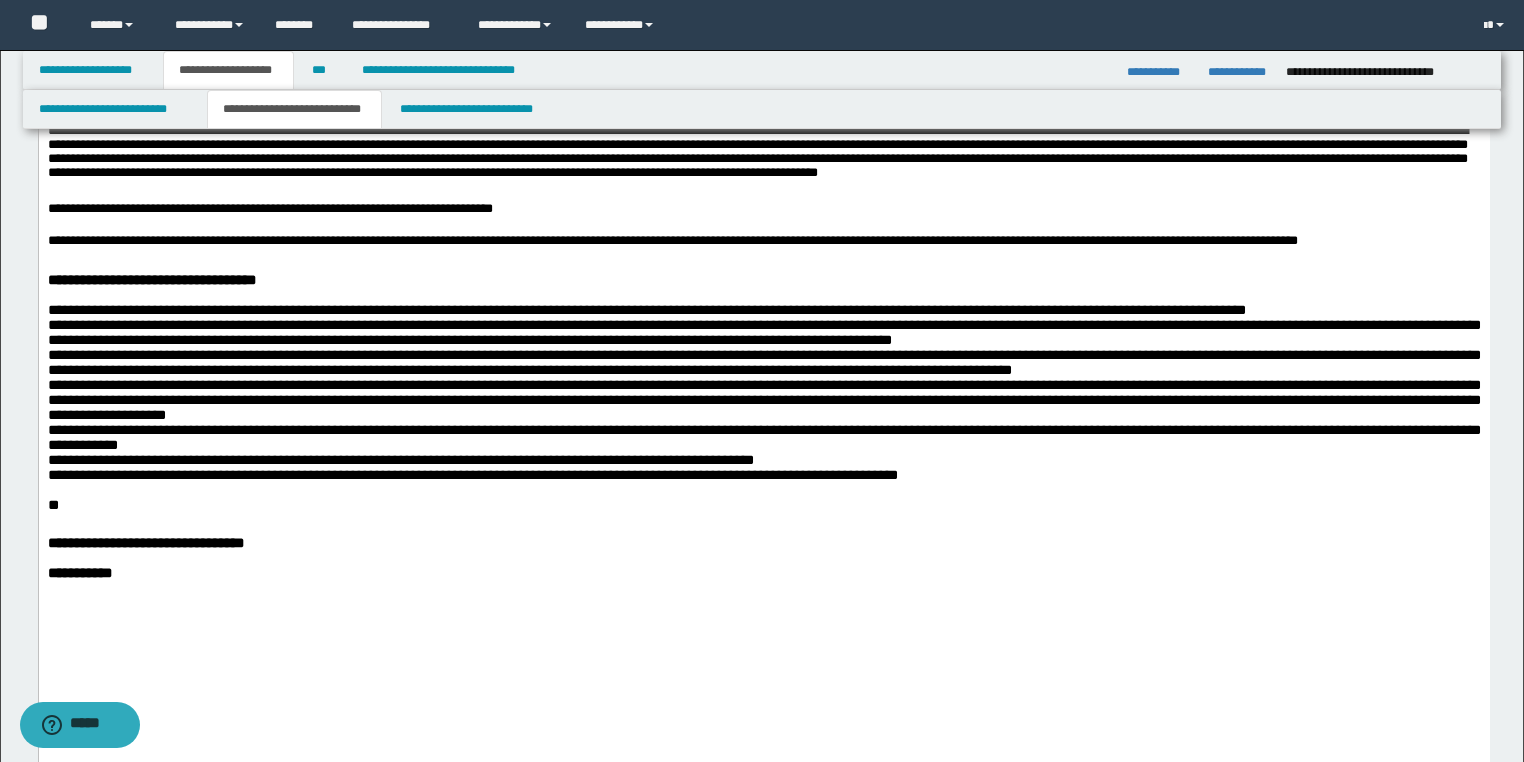 click on "**********" at bounding box center (763, 393) 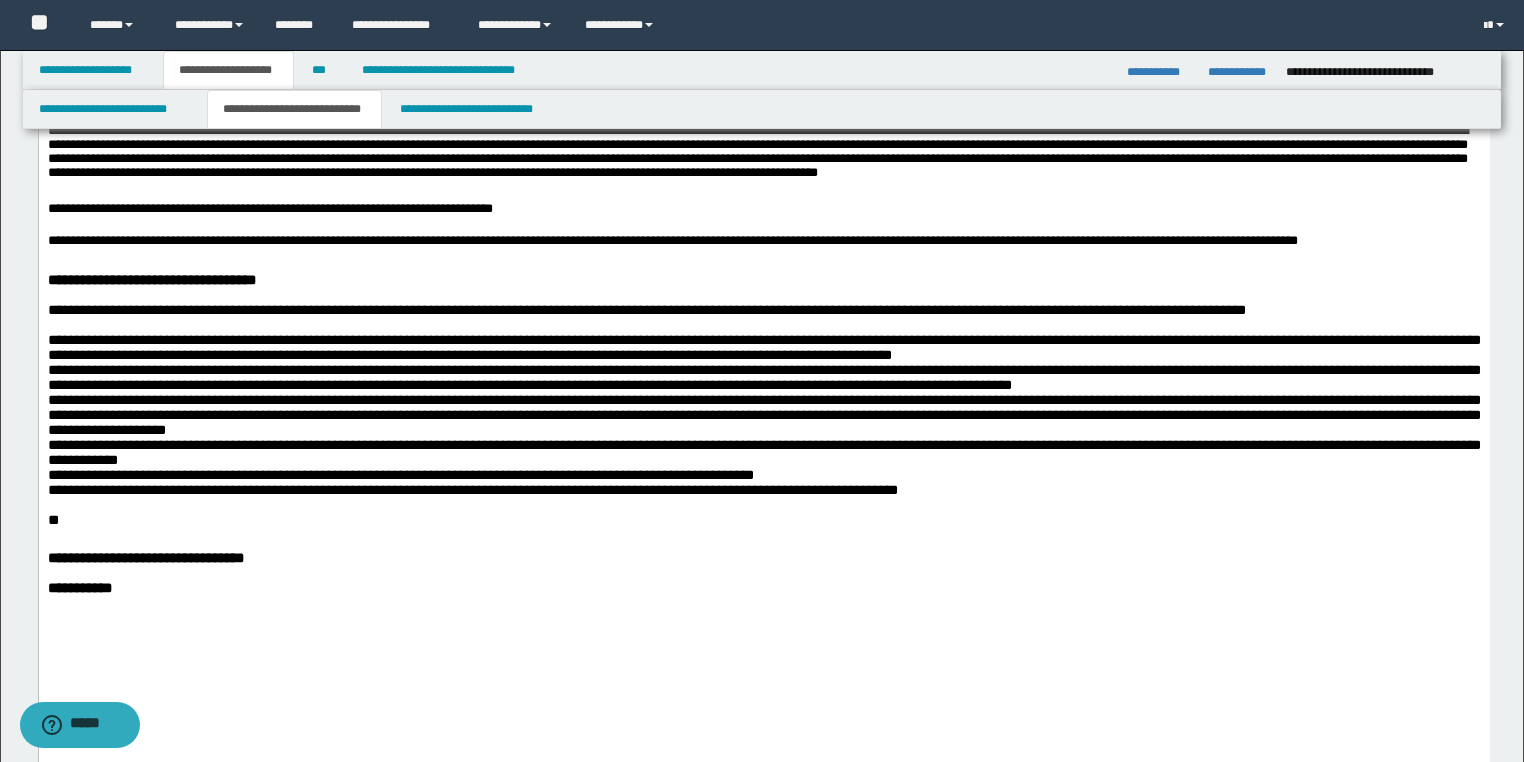 click on "**********" at bounding box center [763, 408] 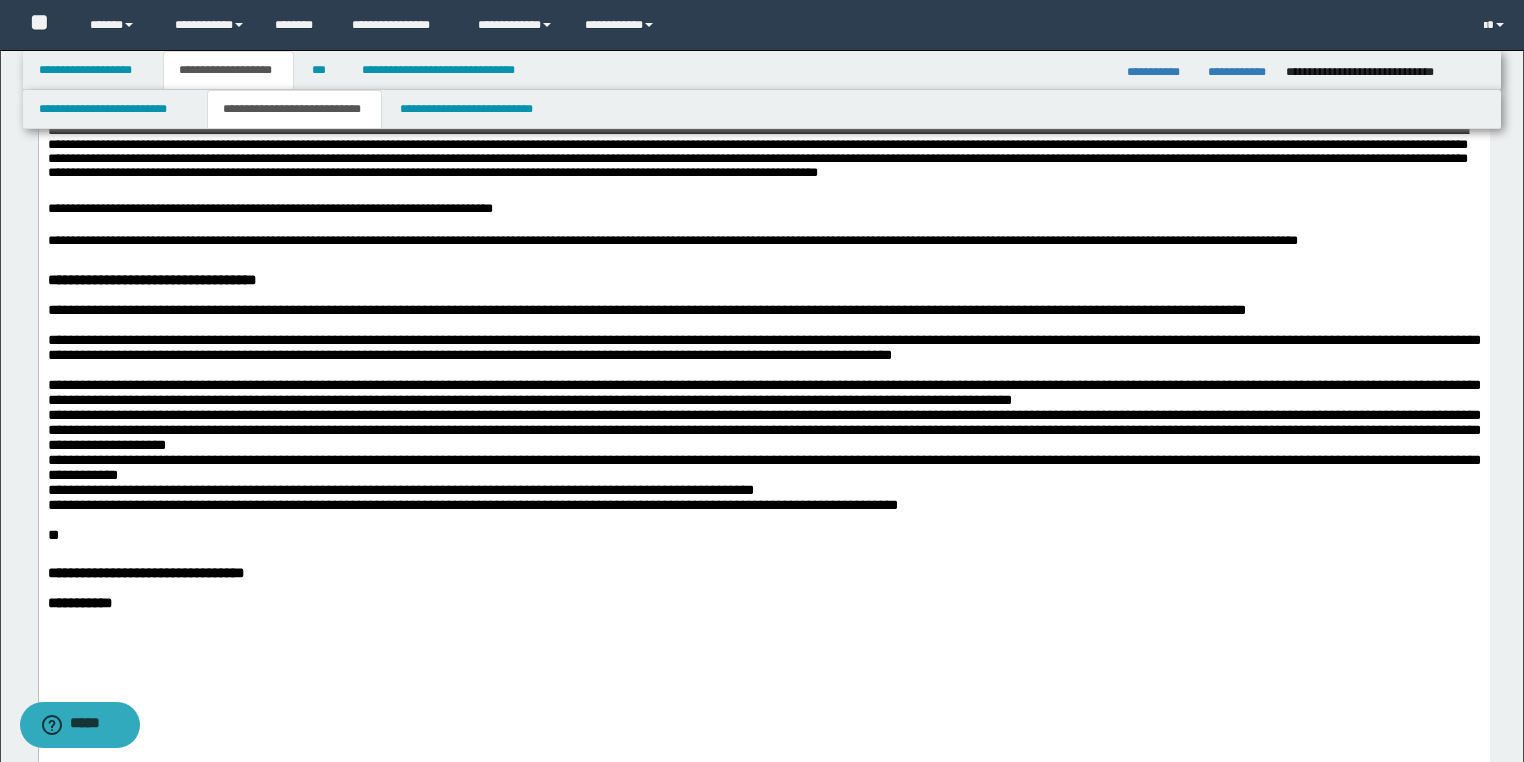 click on "**********" at bounding box center [763, 438] 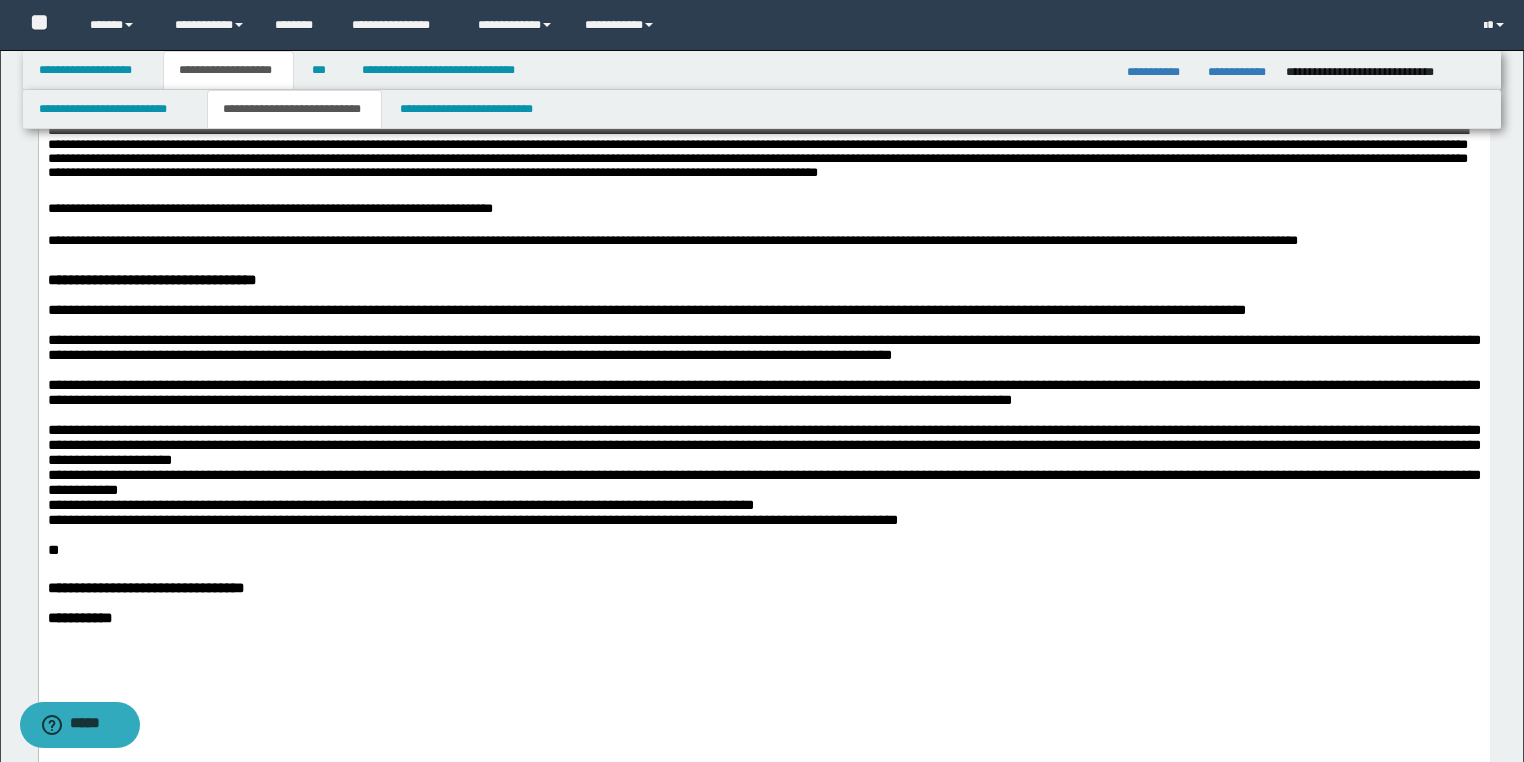 scroll, scrollTop: 1664, scrollLeft: 0, axis: vertical 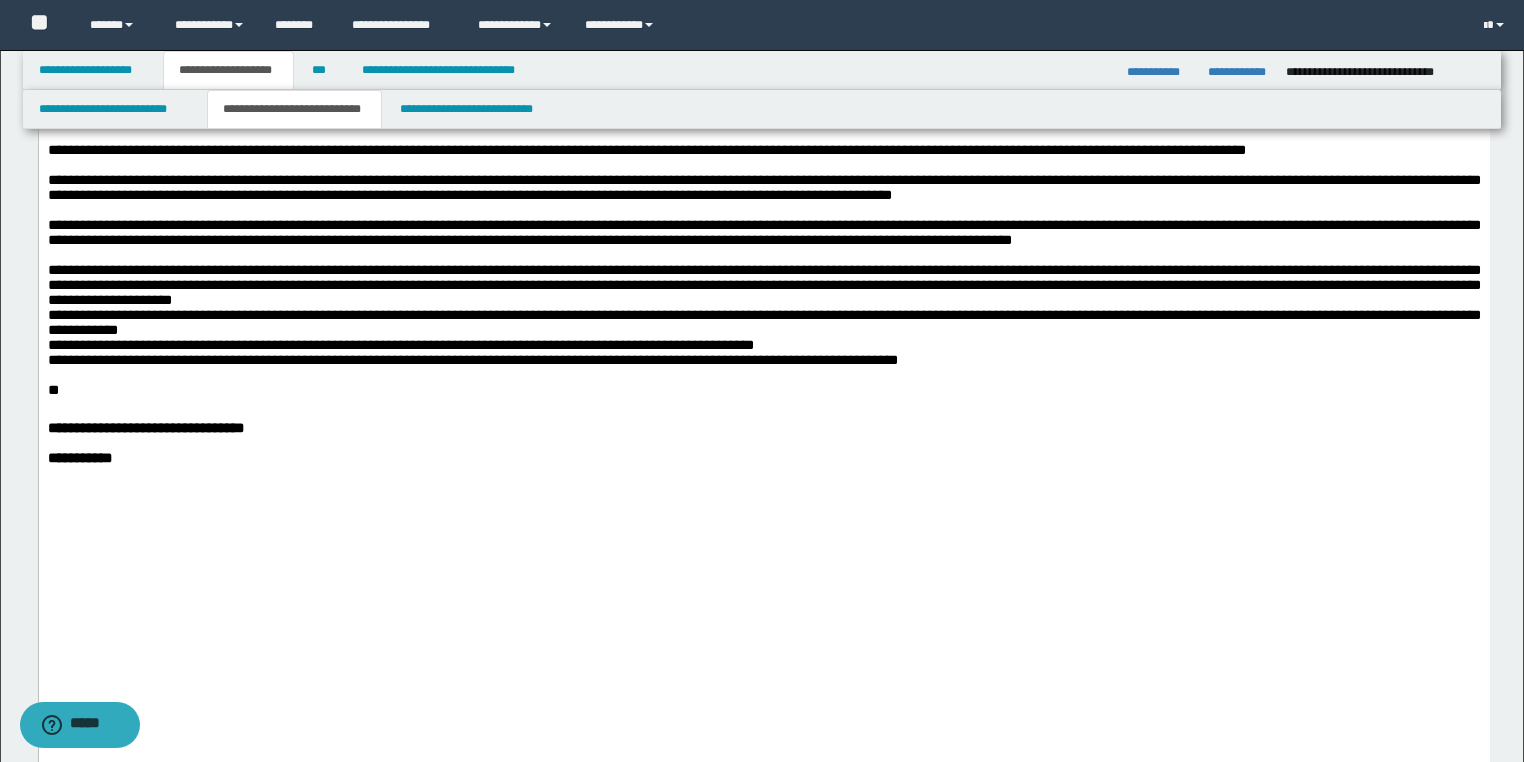 click on "**********" at bounding box center (763, 308) 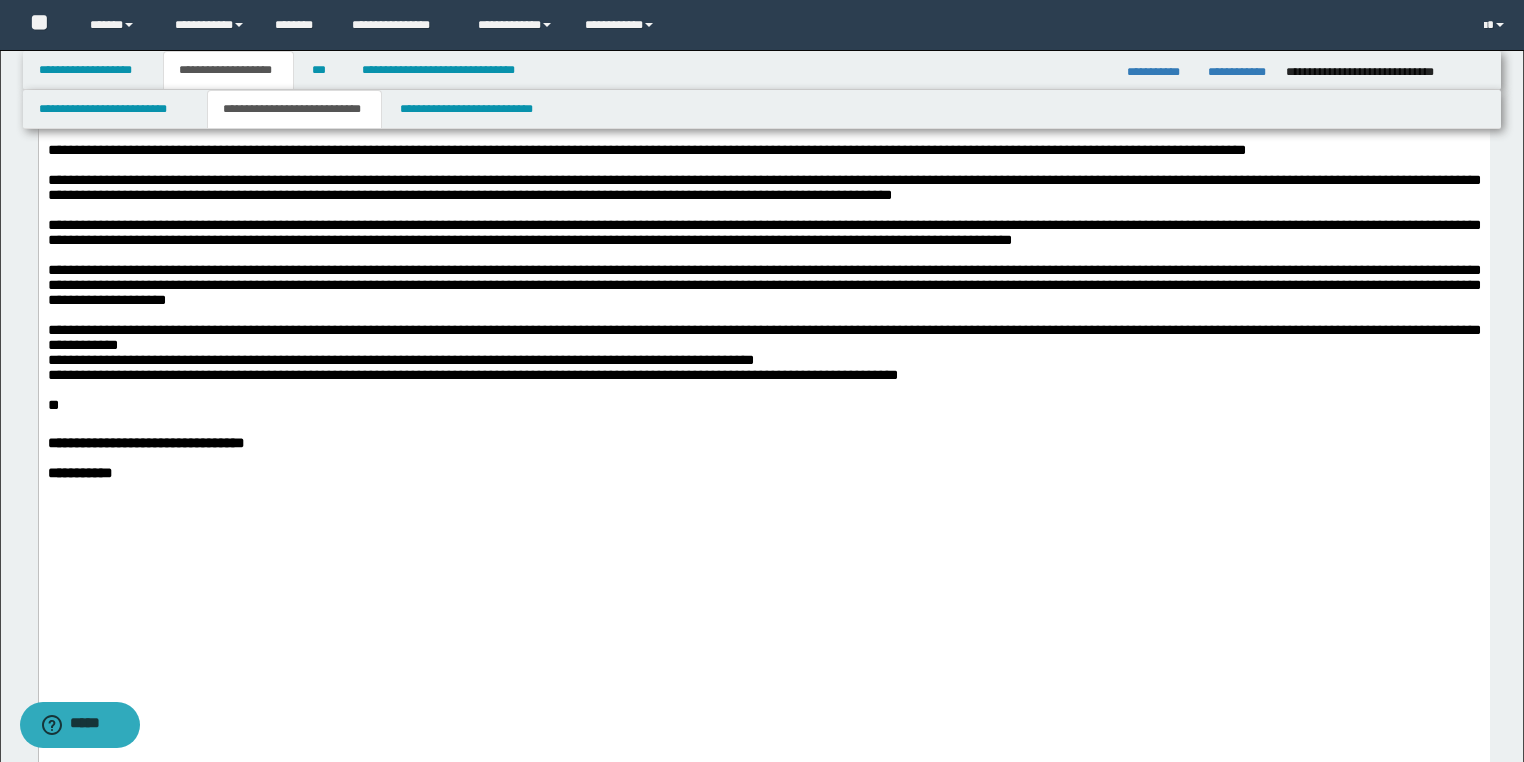 click on "**********" at bounding box center [763, 352] 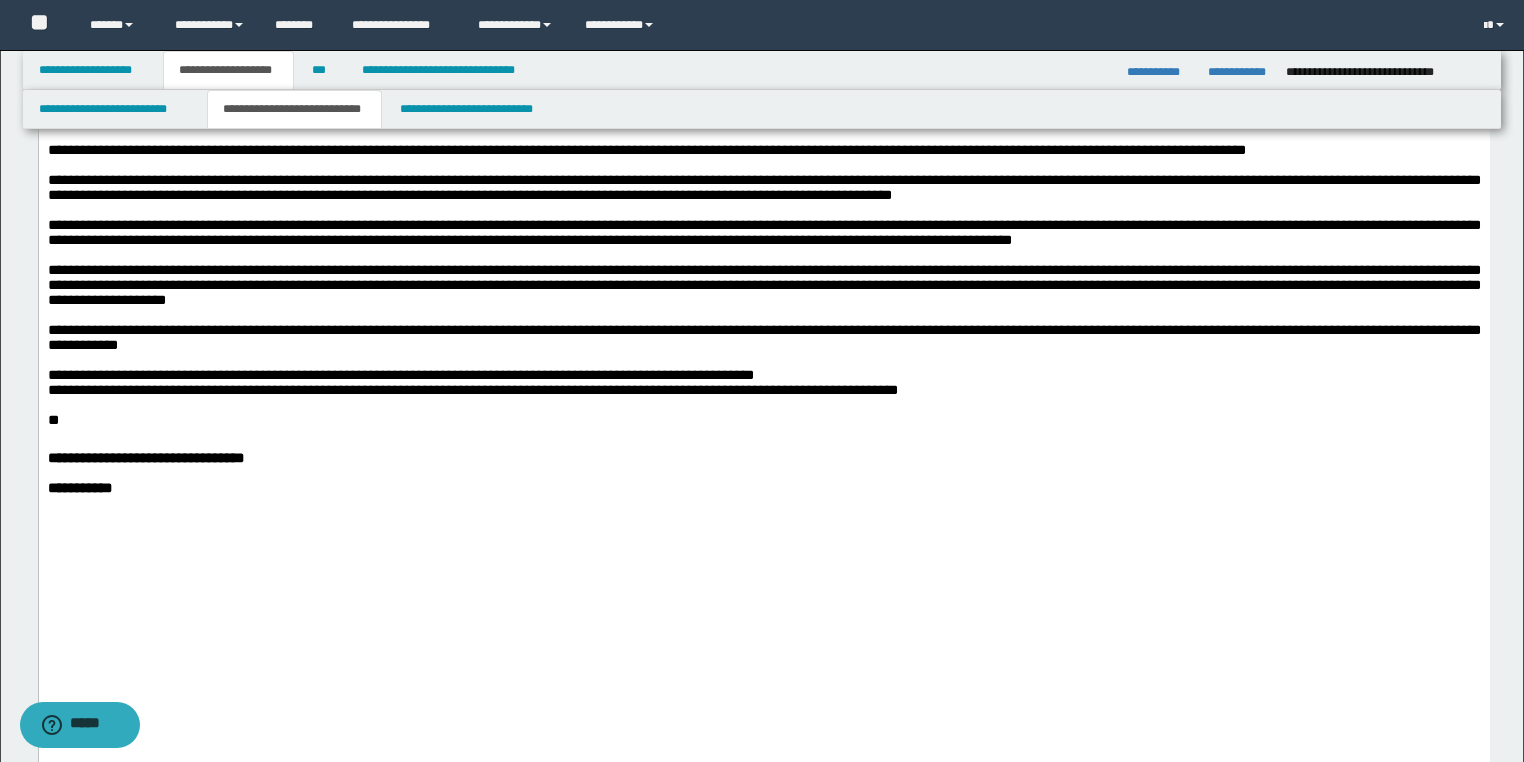 click on "**********" at bounding box center (763, 375) 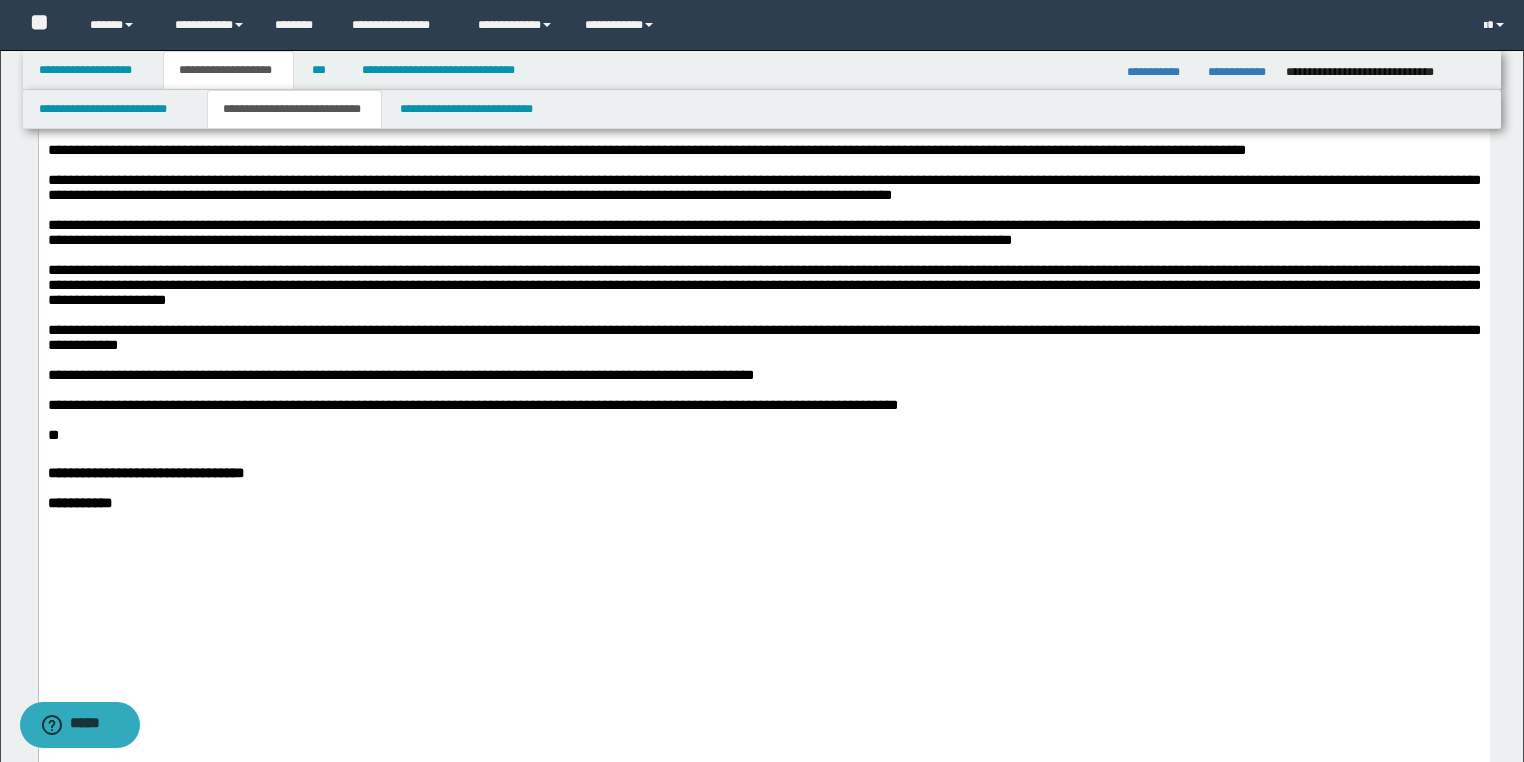 click on "**********" at bounding box center [763, -440] 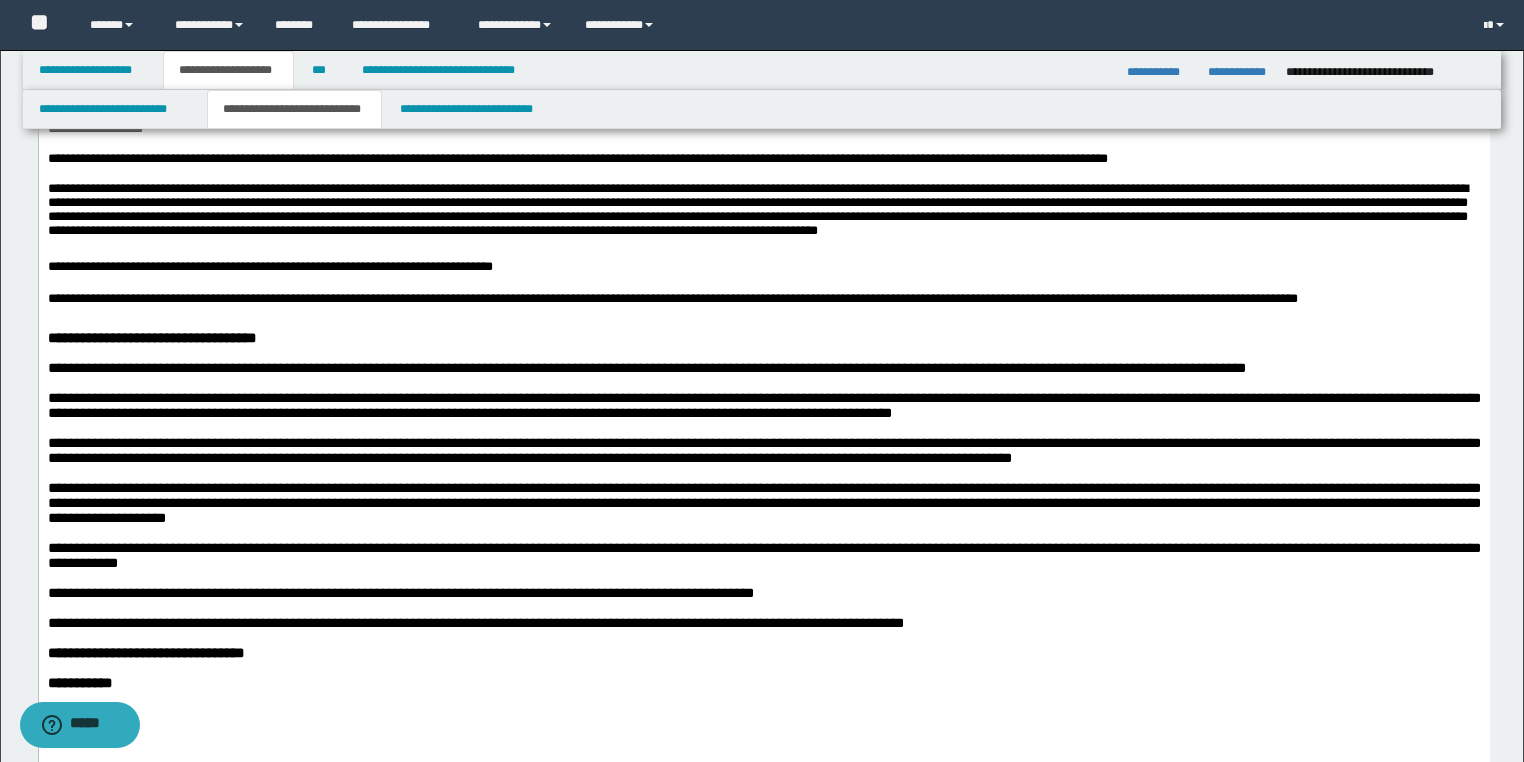 scroll, scrollTop: 1424, scrollLeft: 0, axis: vertical 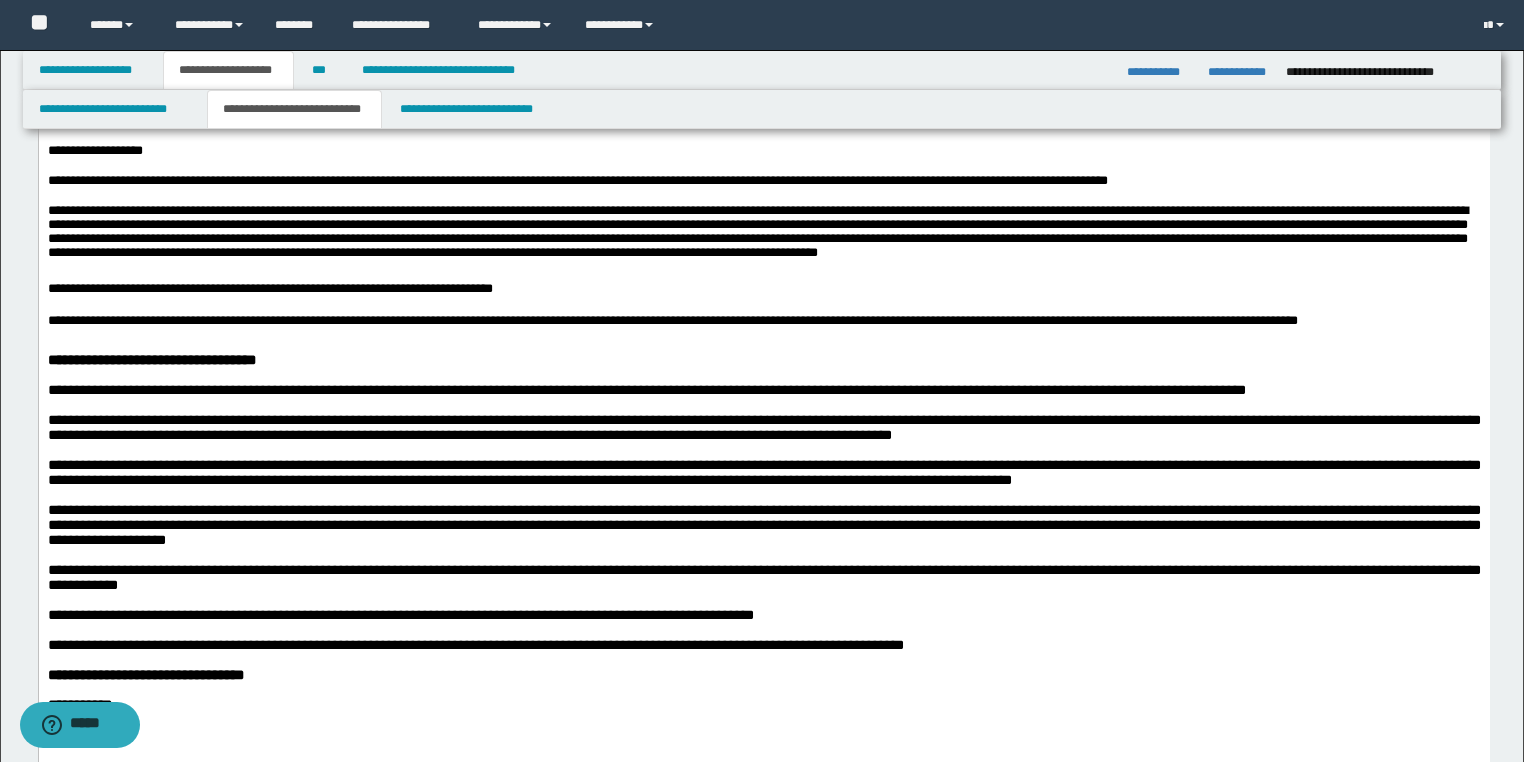 click on "**********" at bounding box center (646, 390) 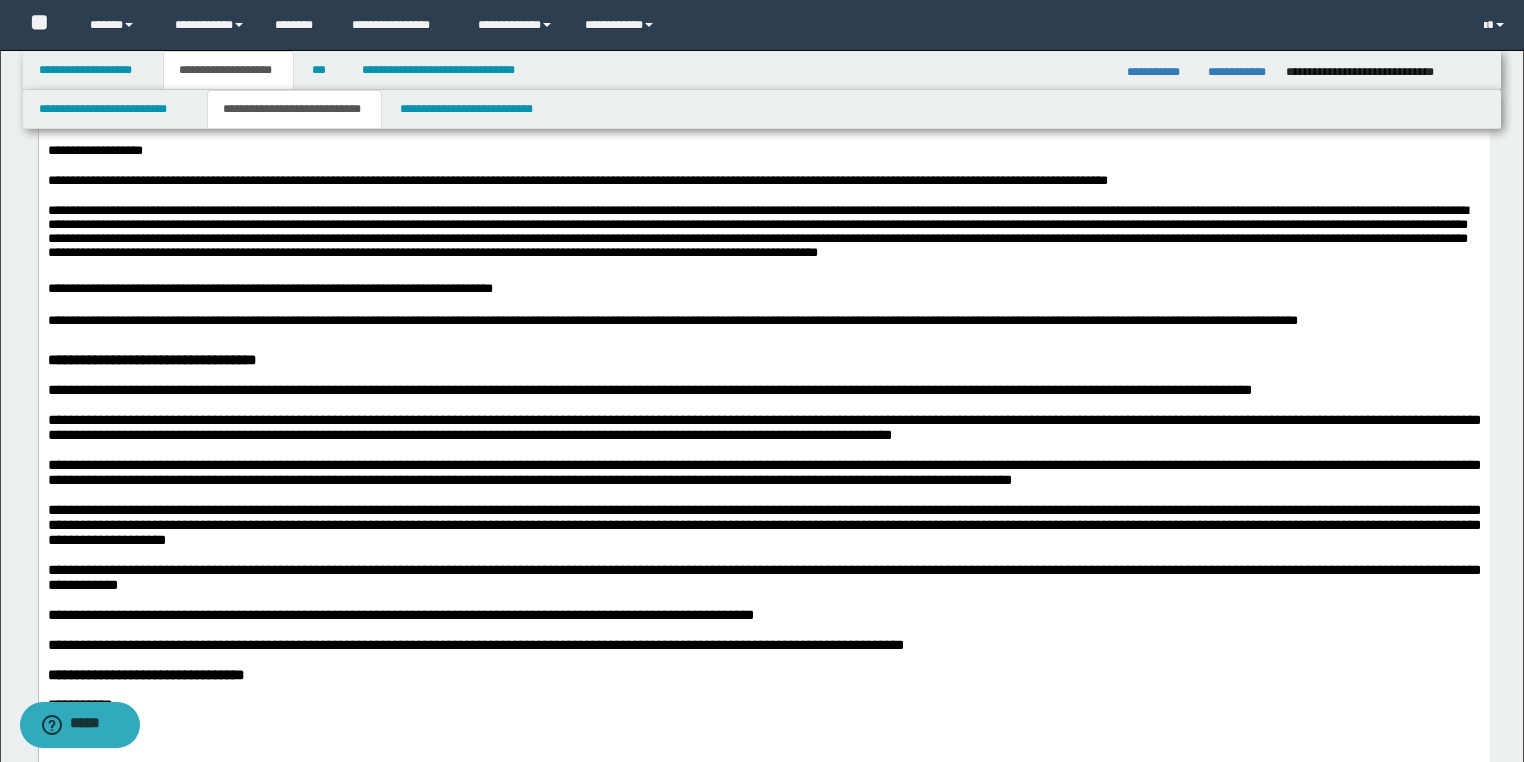 click on "**********" at bounding box center (763, 427) 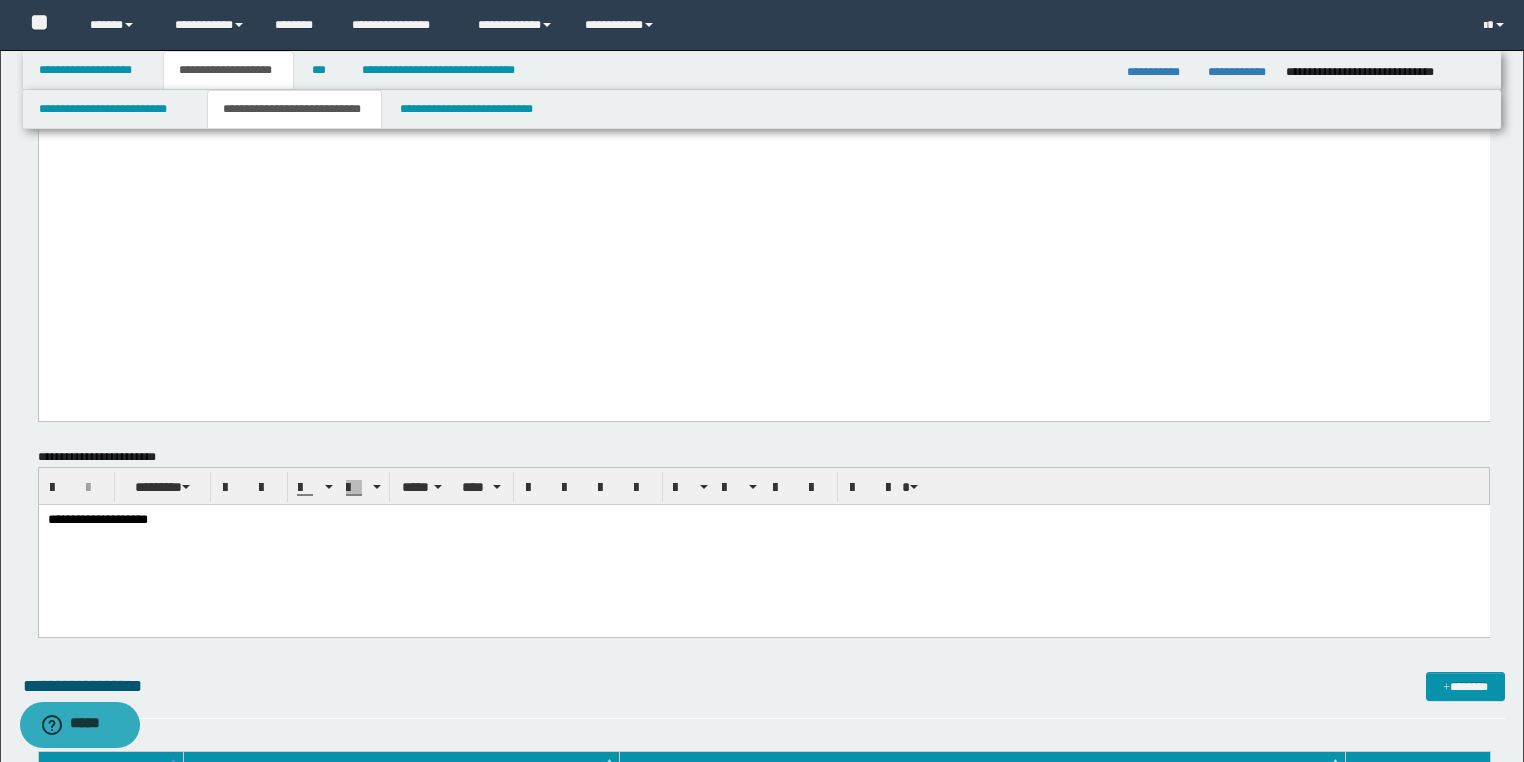 scroll, scrollTop: 1920, scrollLeft: 0, axis: vertical 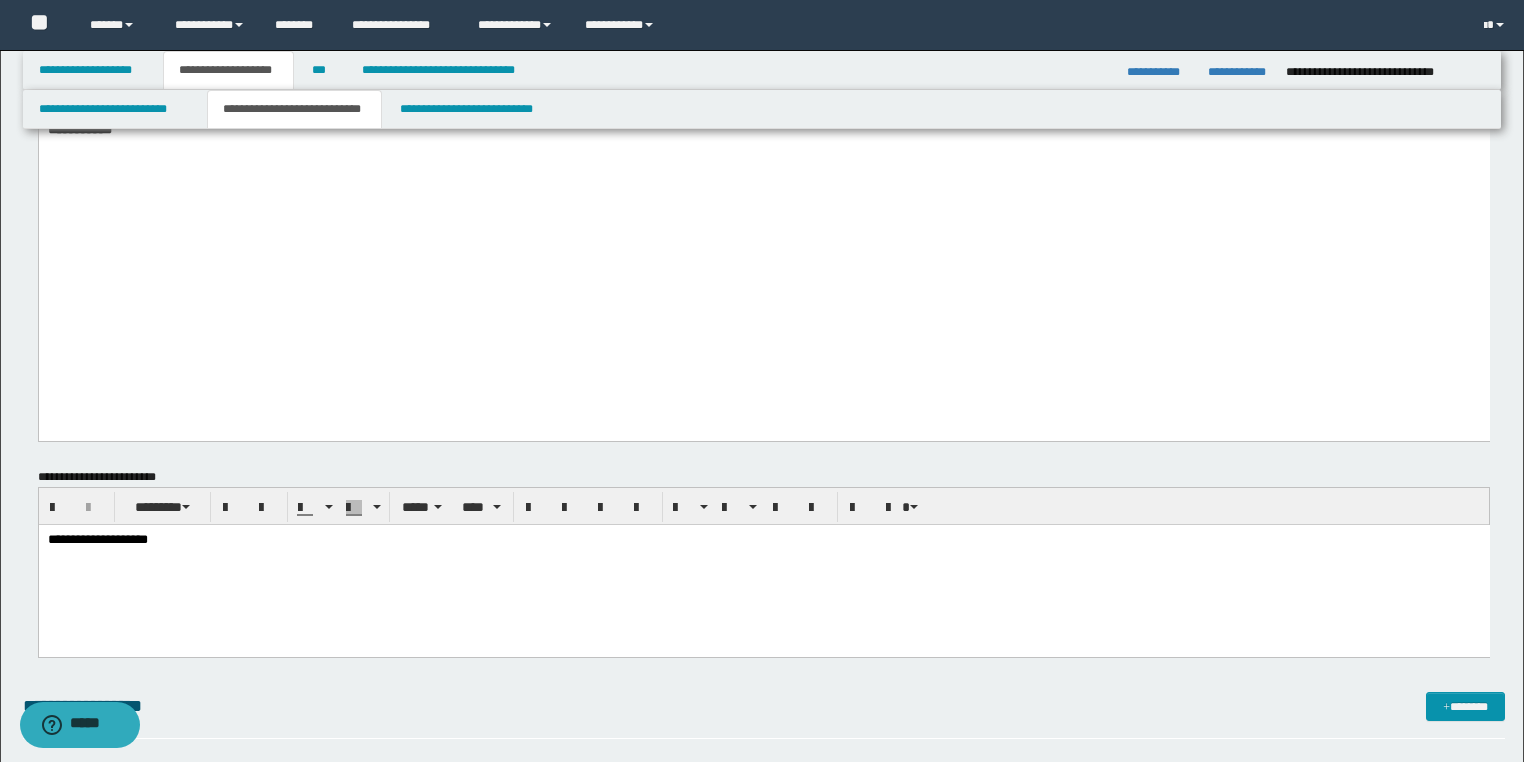 click at bounding box center [763, 84] 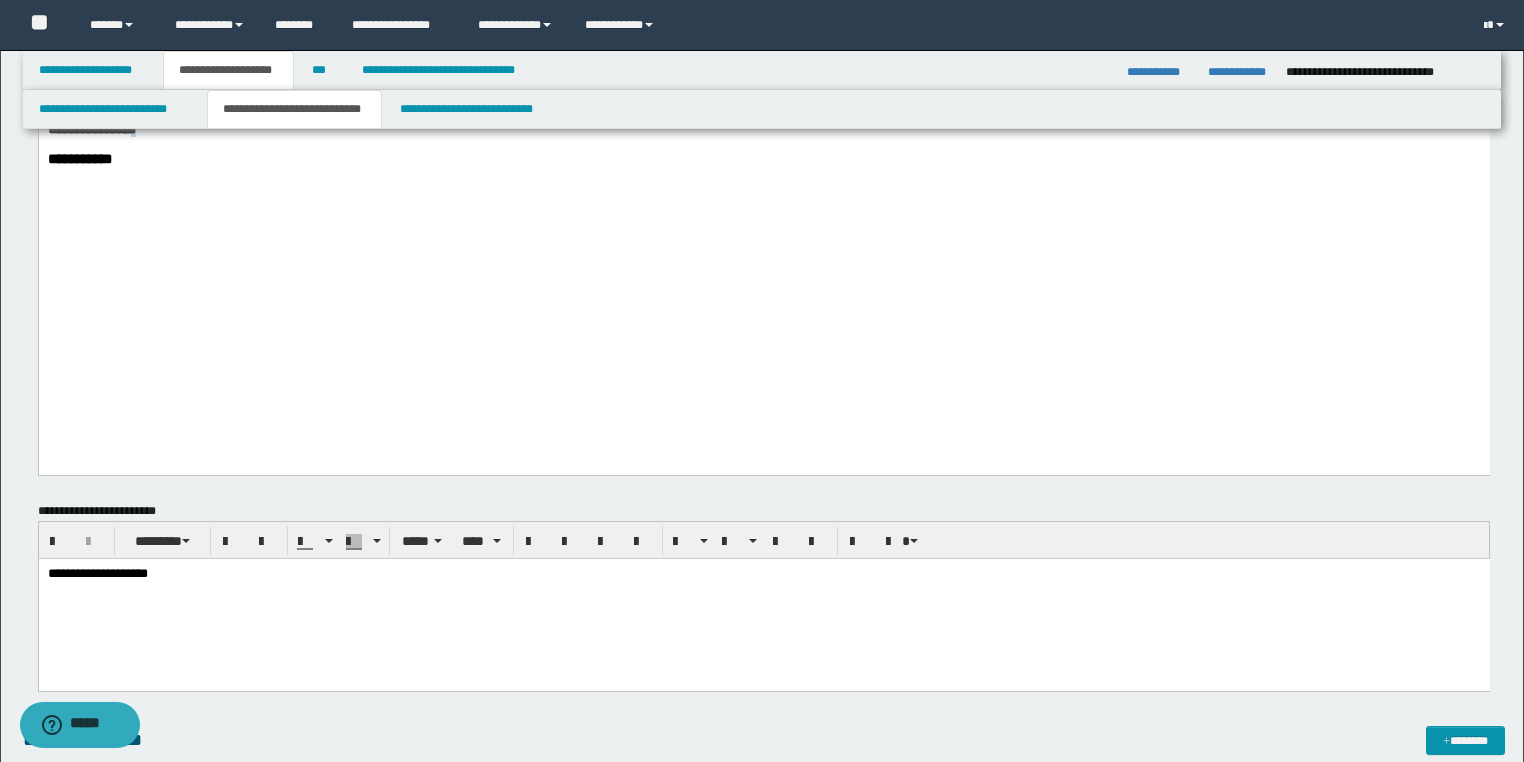 click on "**********" at bounding box center (91, 129) 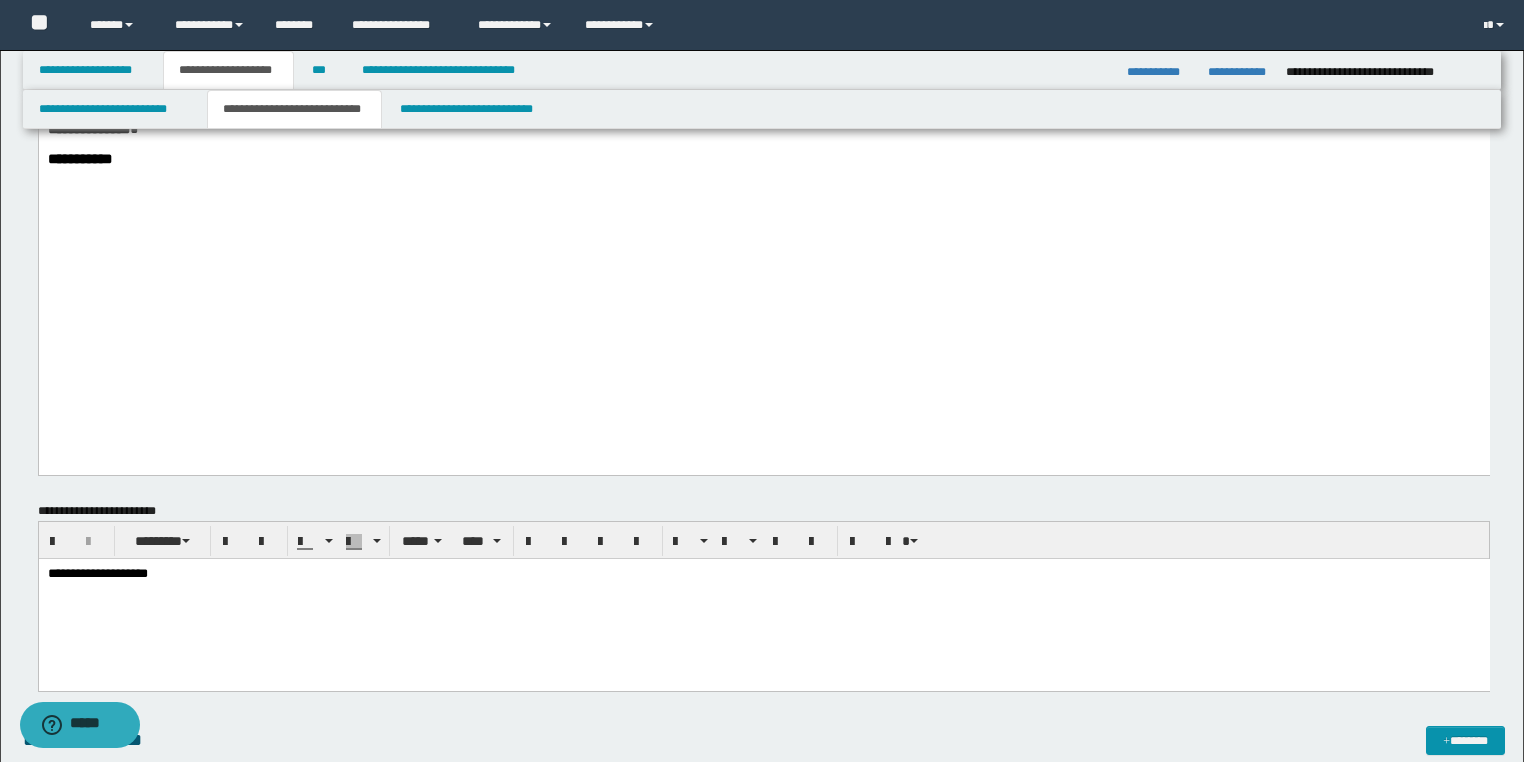 click on "**********" at bounding box center [763, 129] 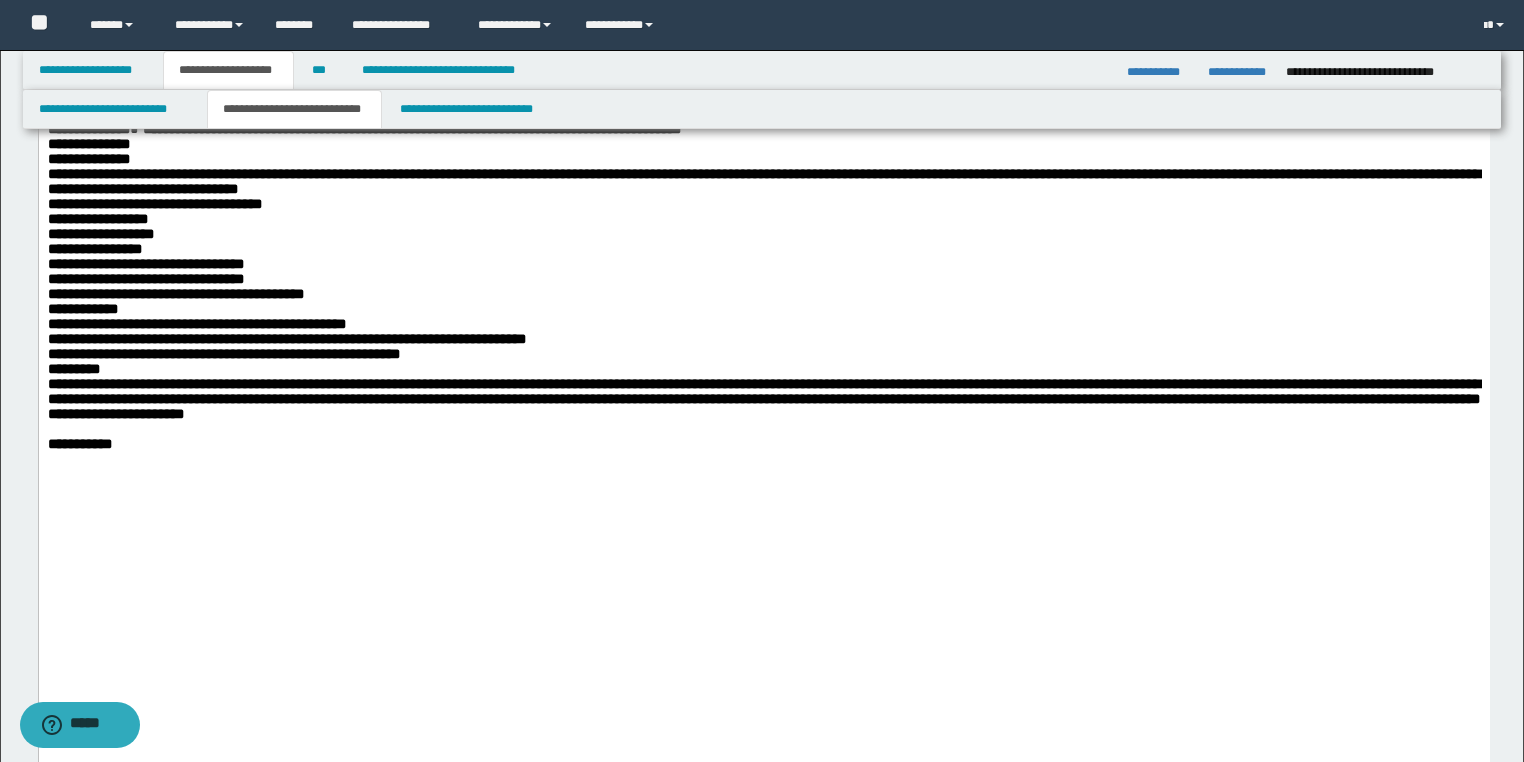click on "**********" at bounding box center [763, 271] 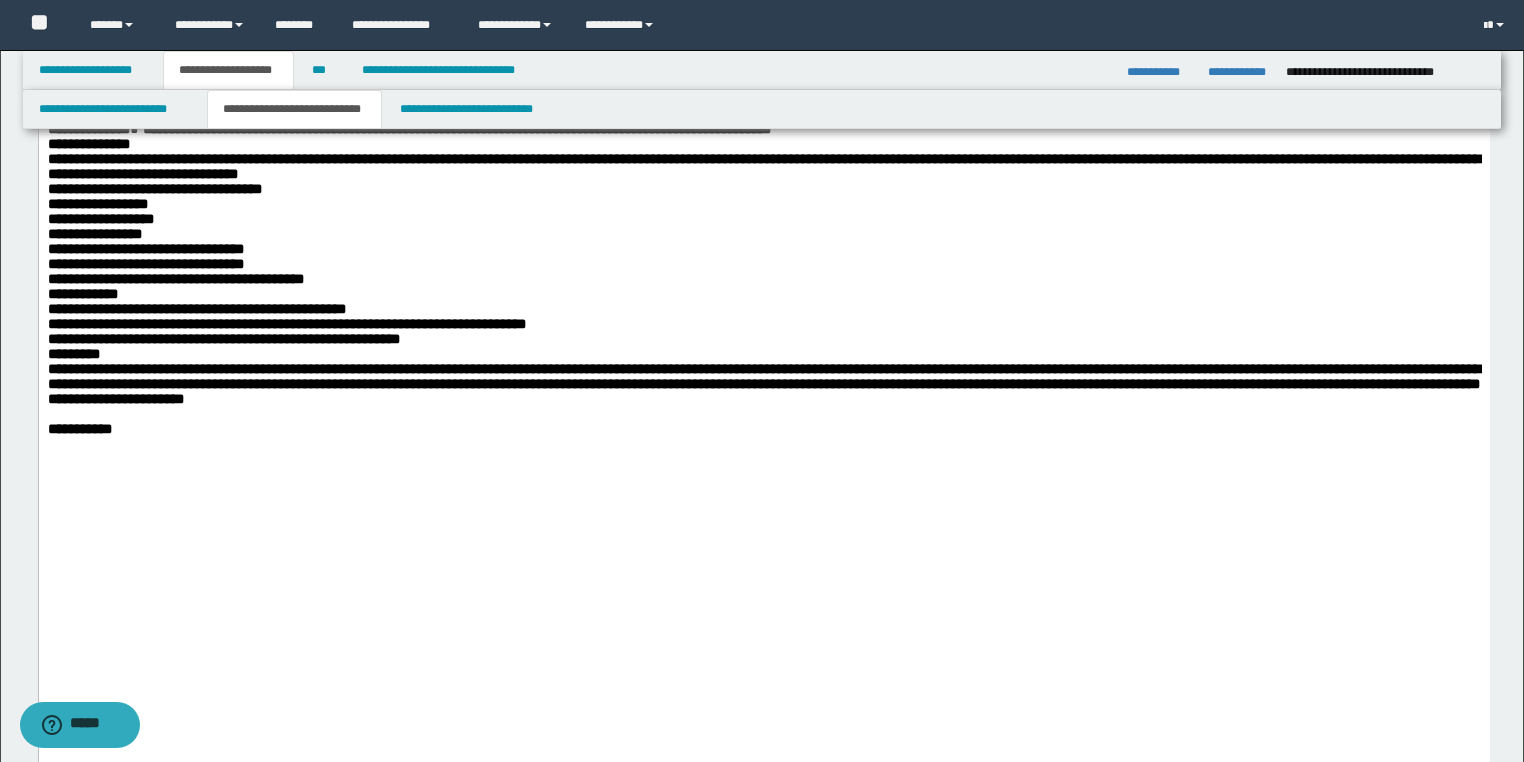 click on "**********" at bounding box center (763, 264) 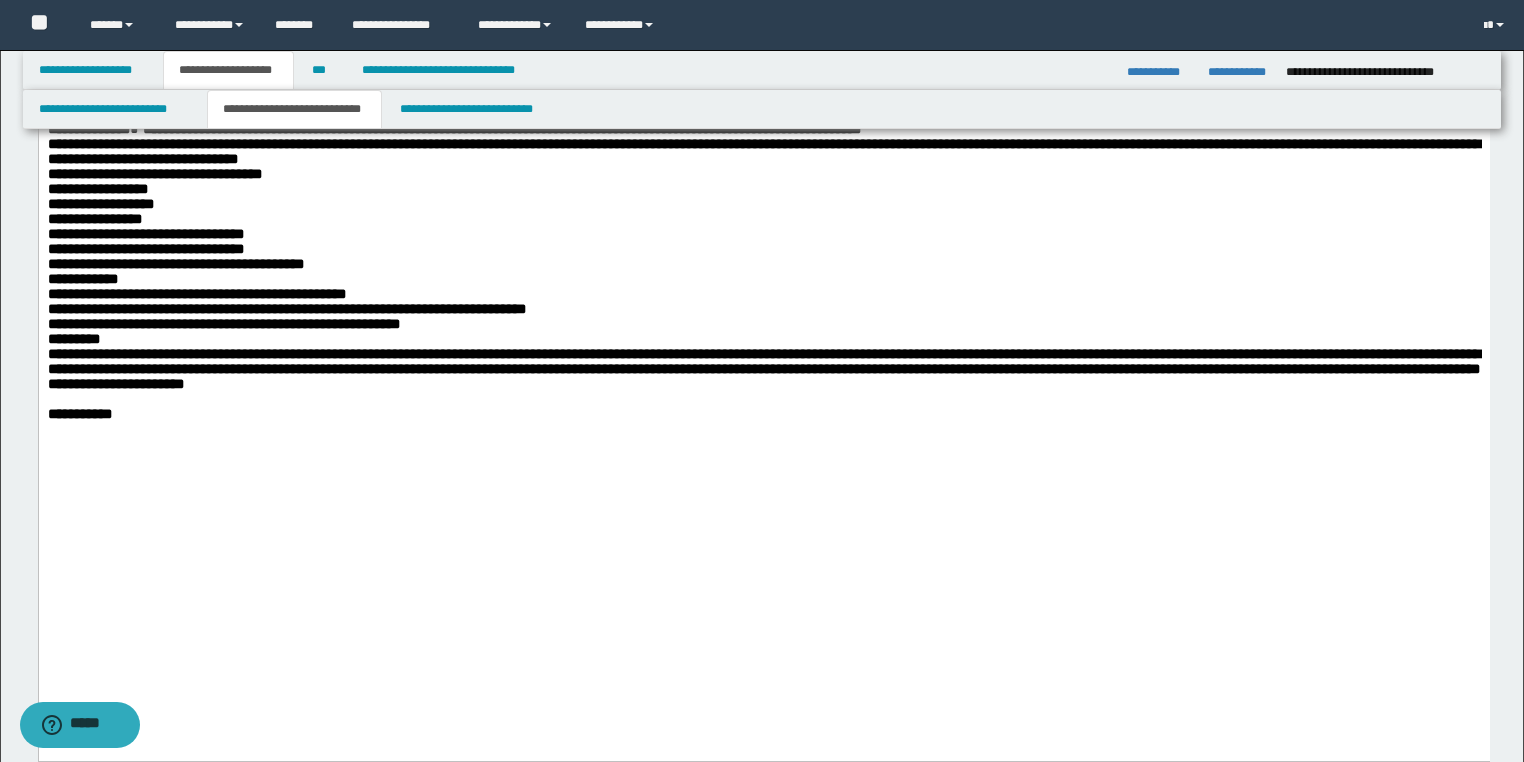 click on "**********" at bounding box center [763, 256] 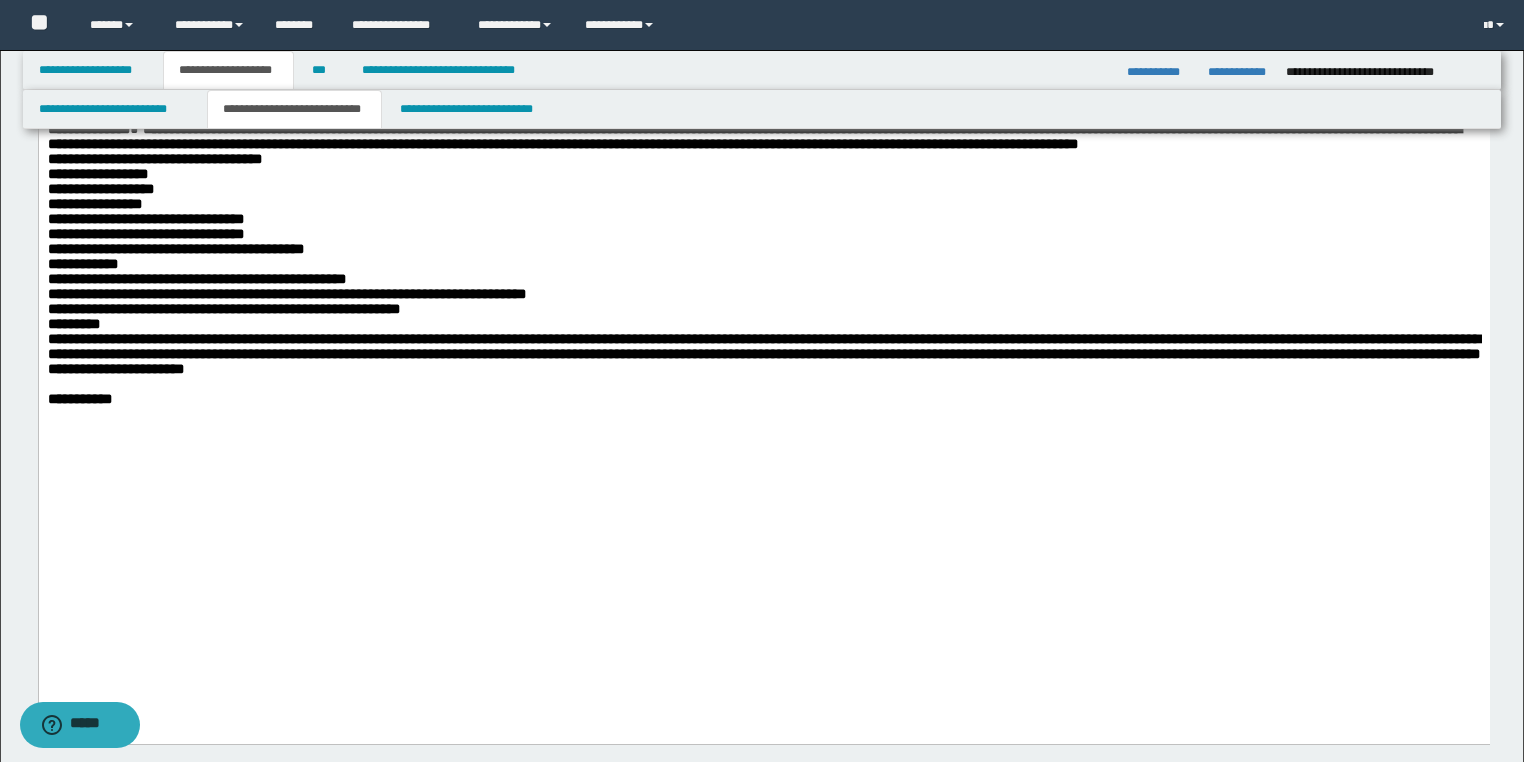 click on "**********" at bounding box center [763, -660] 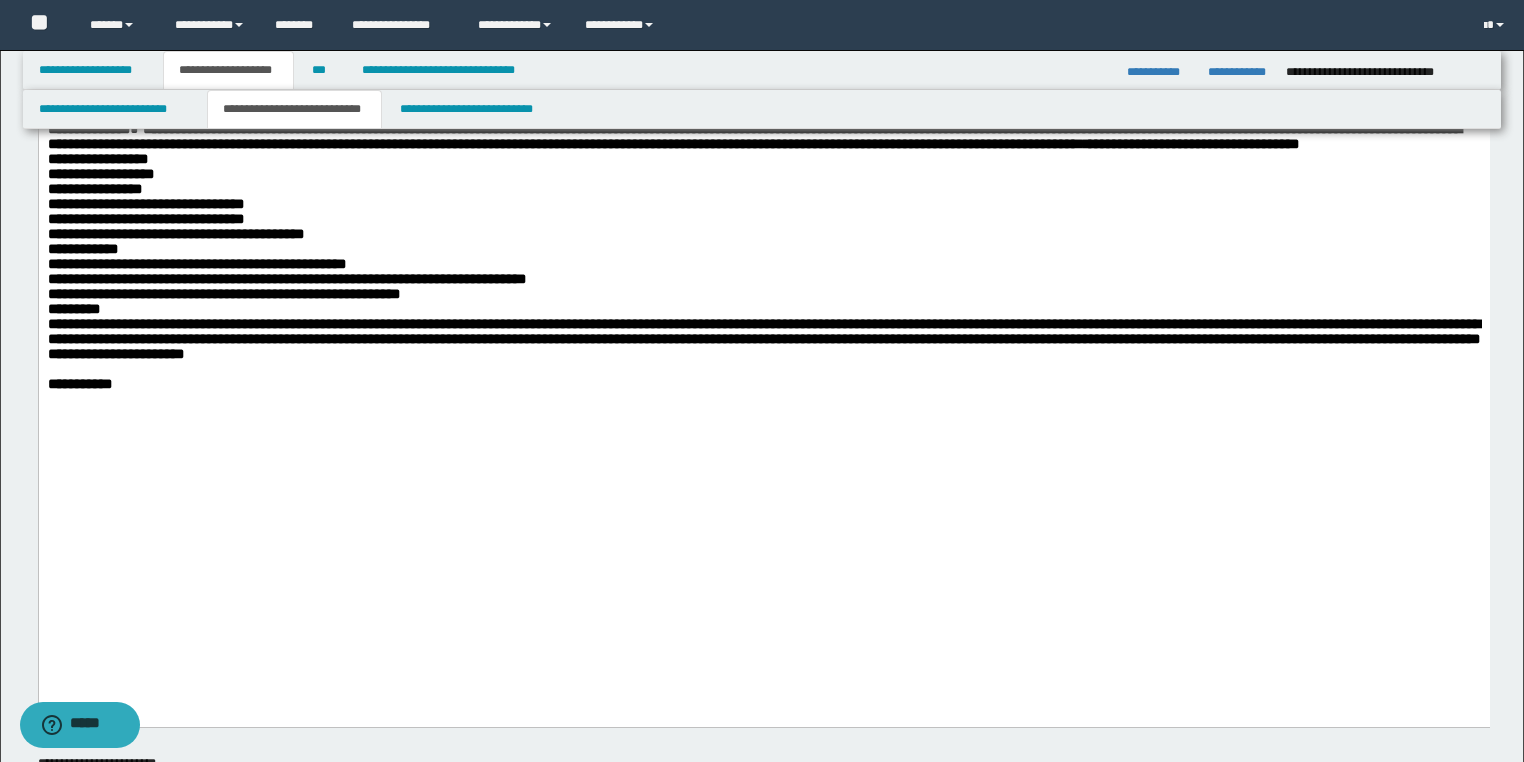 drag, startPoint x: 47, startPoint y: 375, endPoint x: 66, endPoint y: -1404, distance: 1779.1014 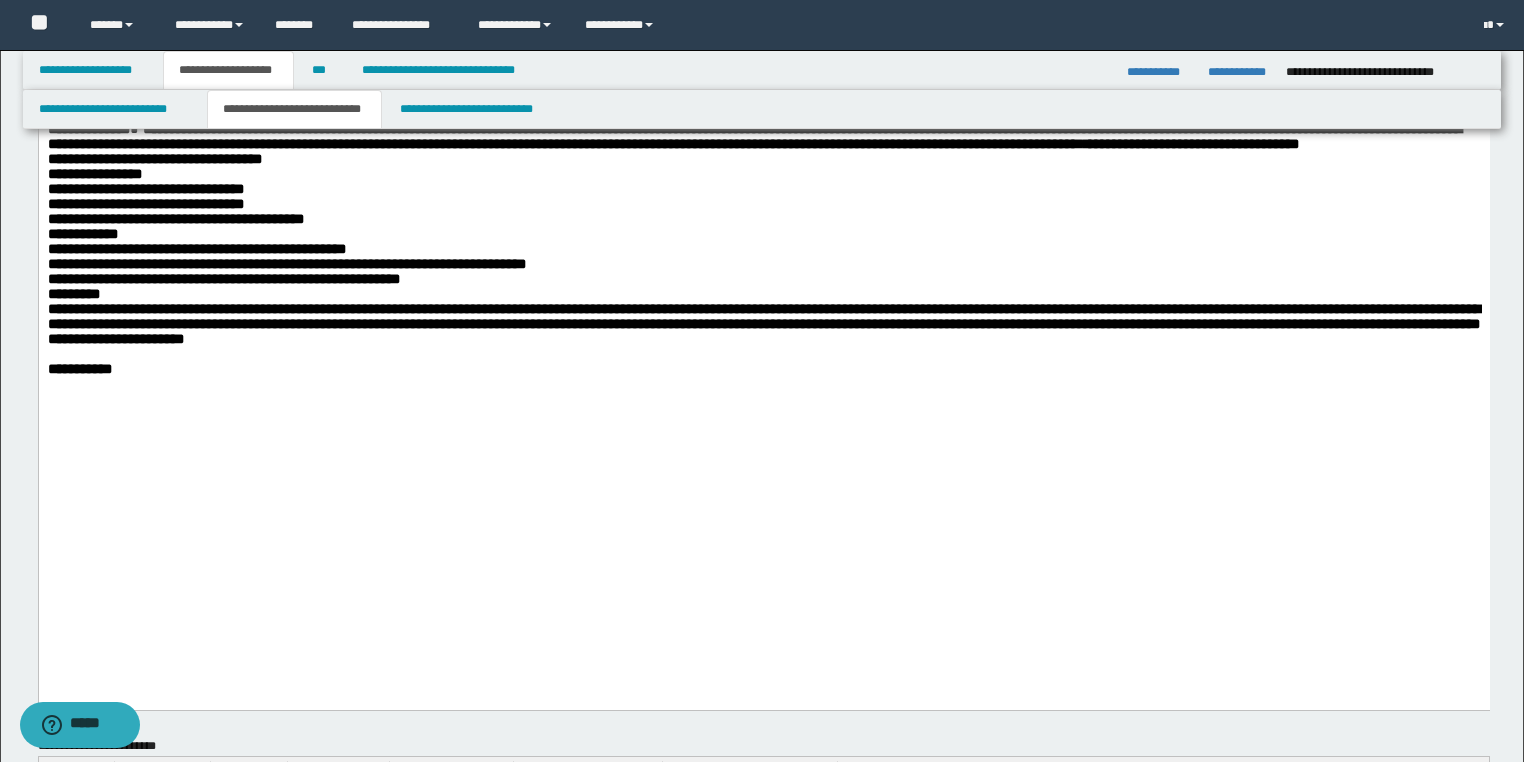 click on "**********" at bounding box center [764, -558] 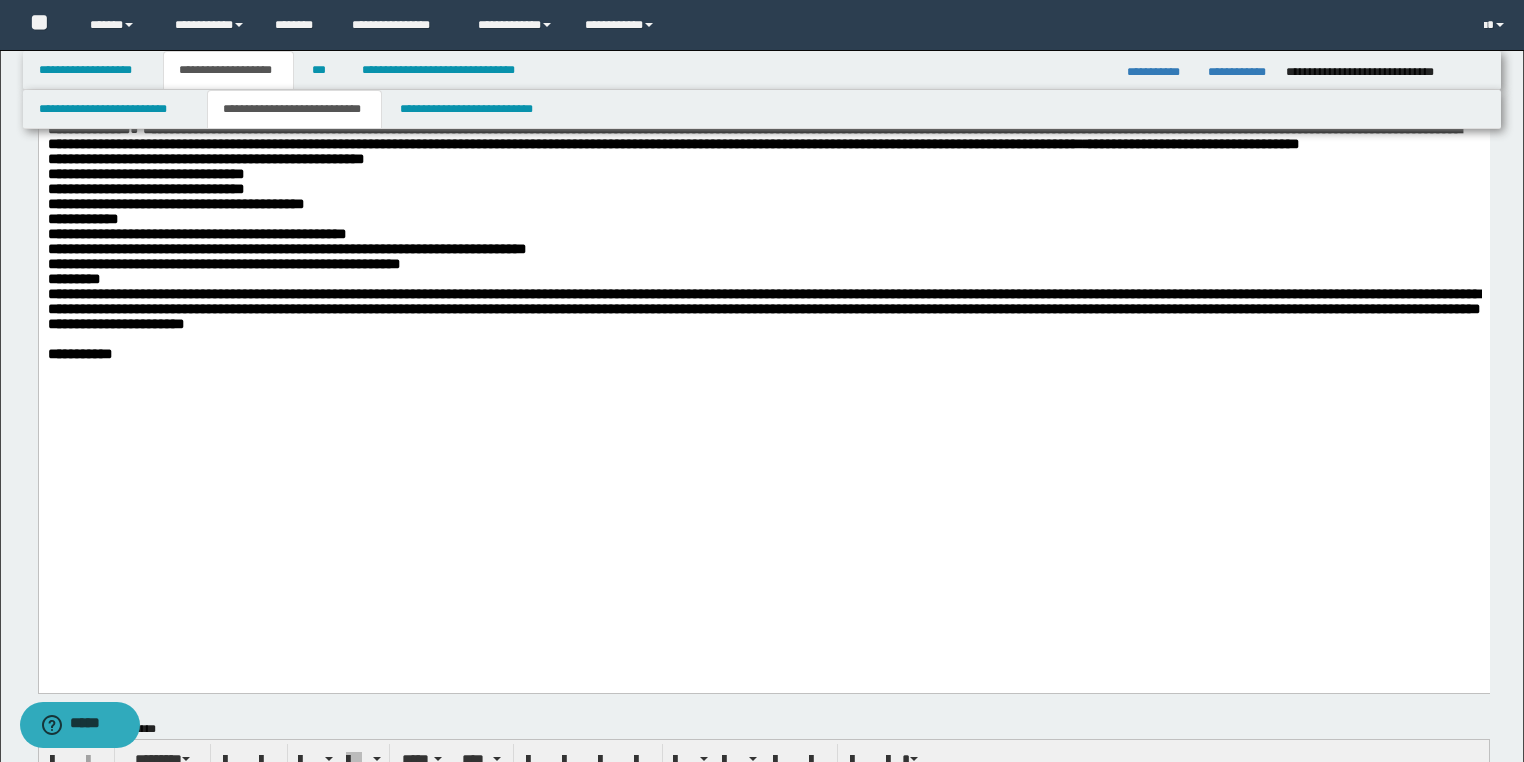 click on "**********" at bounding box center [763, 226] 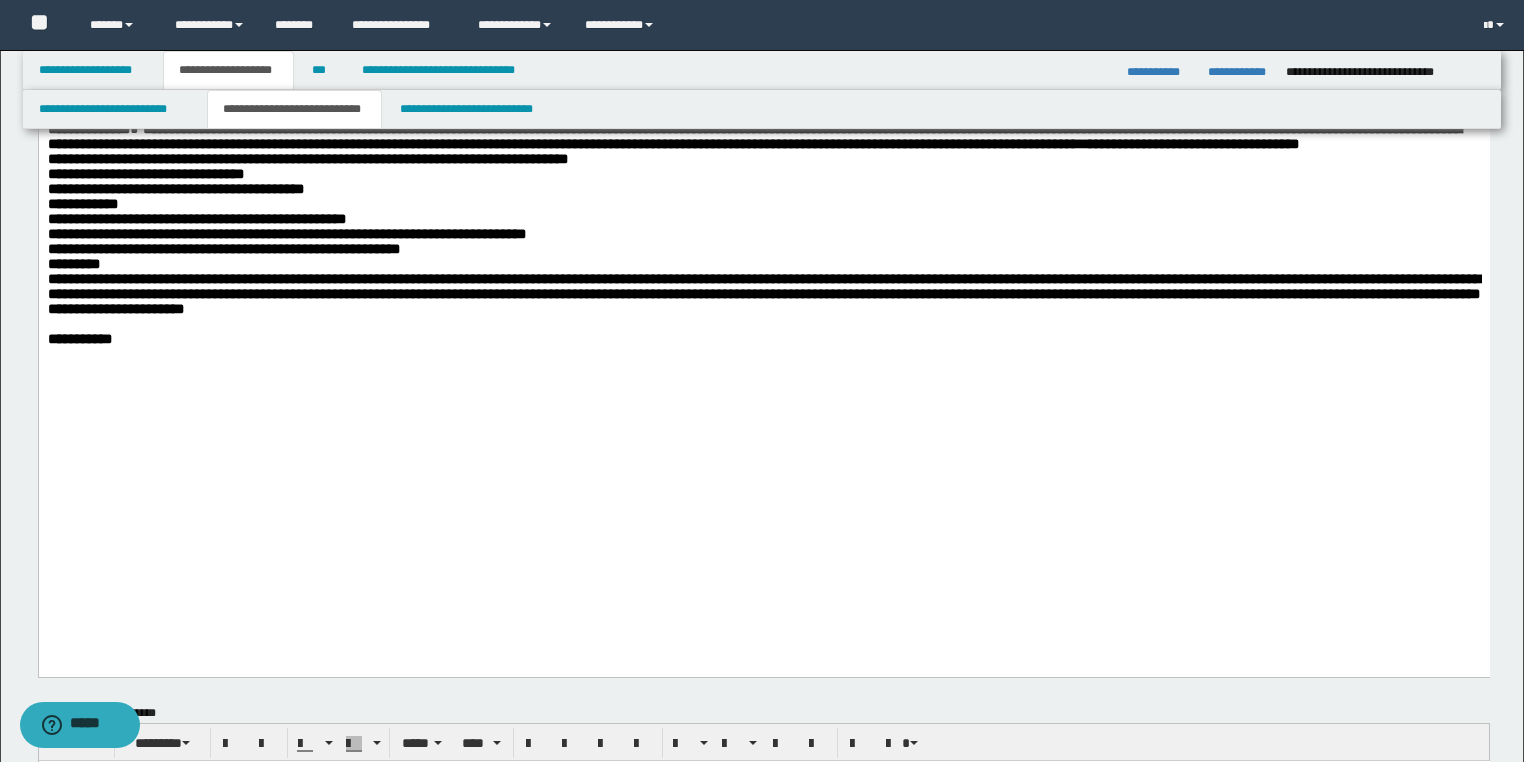 click on "**********" at bounding box center [763, 219] 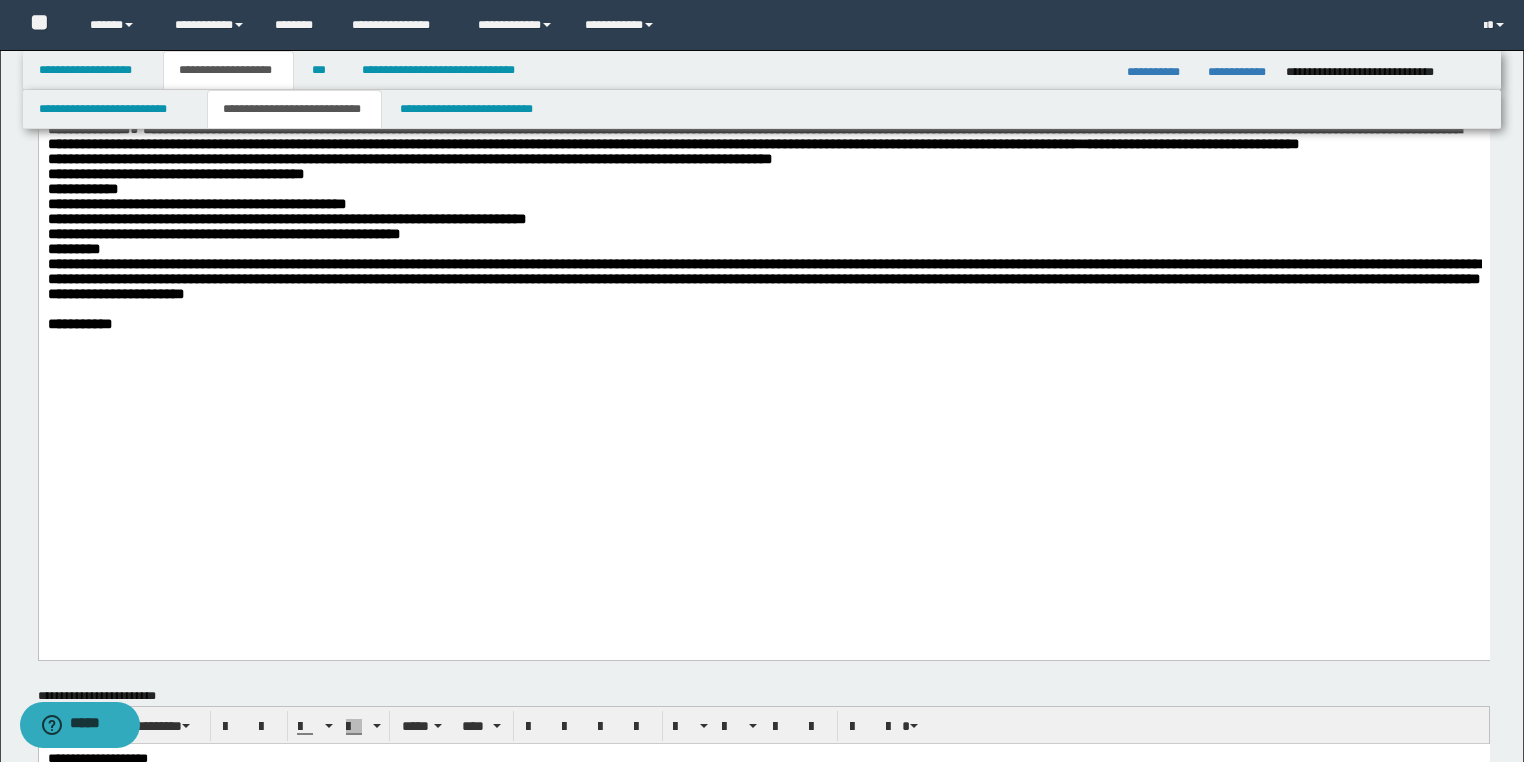 click on "**********" at bounding box center (763, 211) 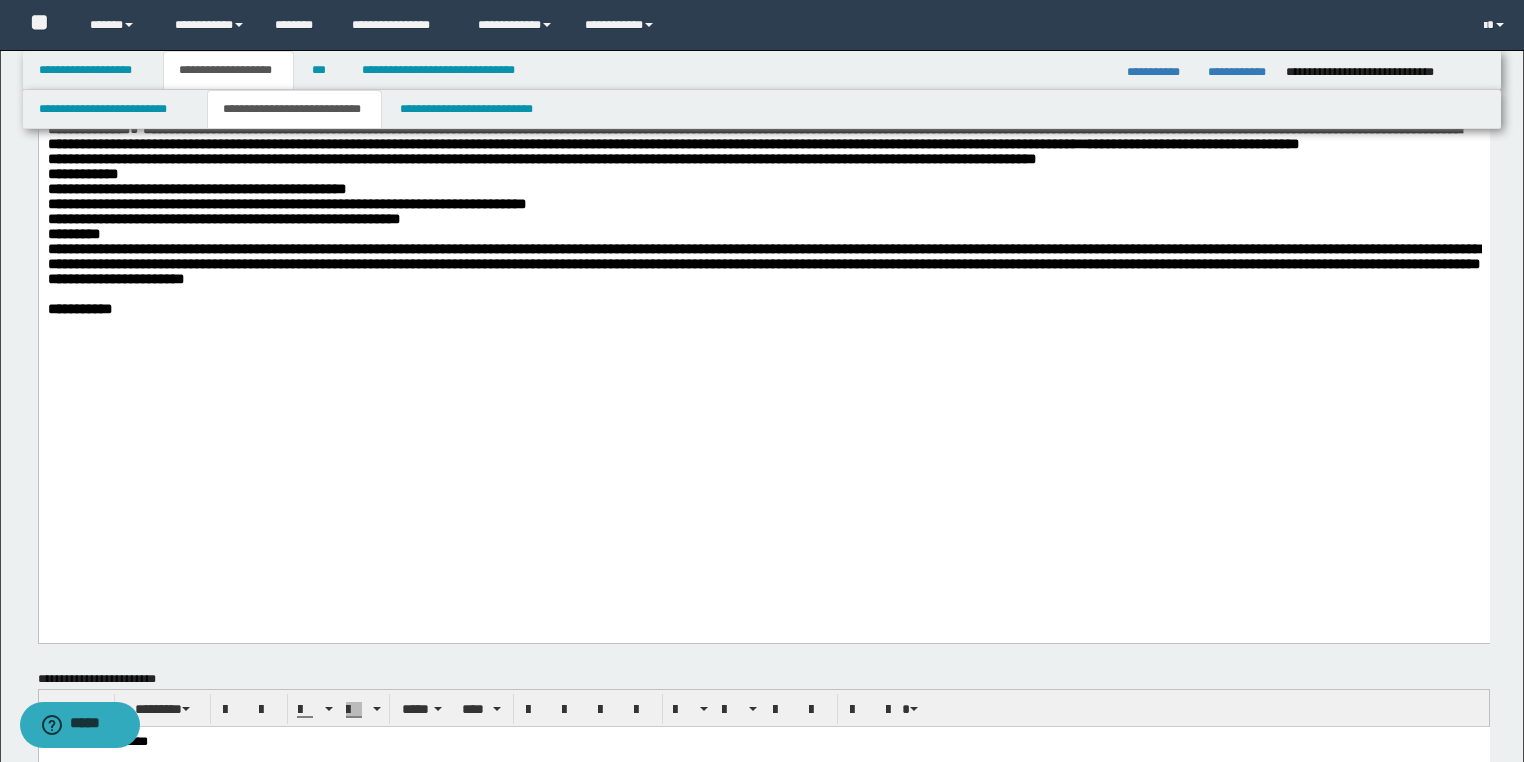 click on "**********" at bounding box center [763, 204] 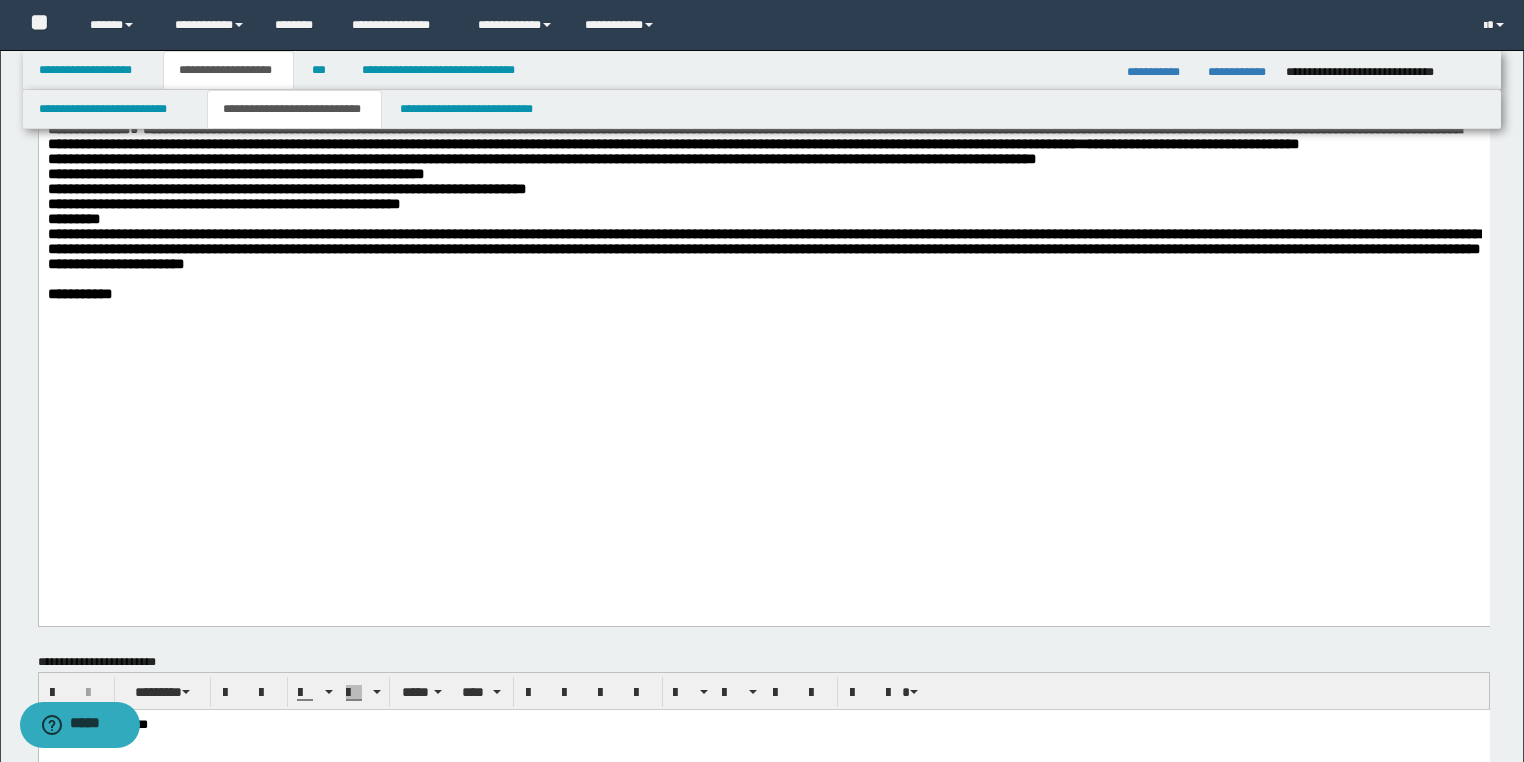 click on "**********" at bounding box center [763, 196] 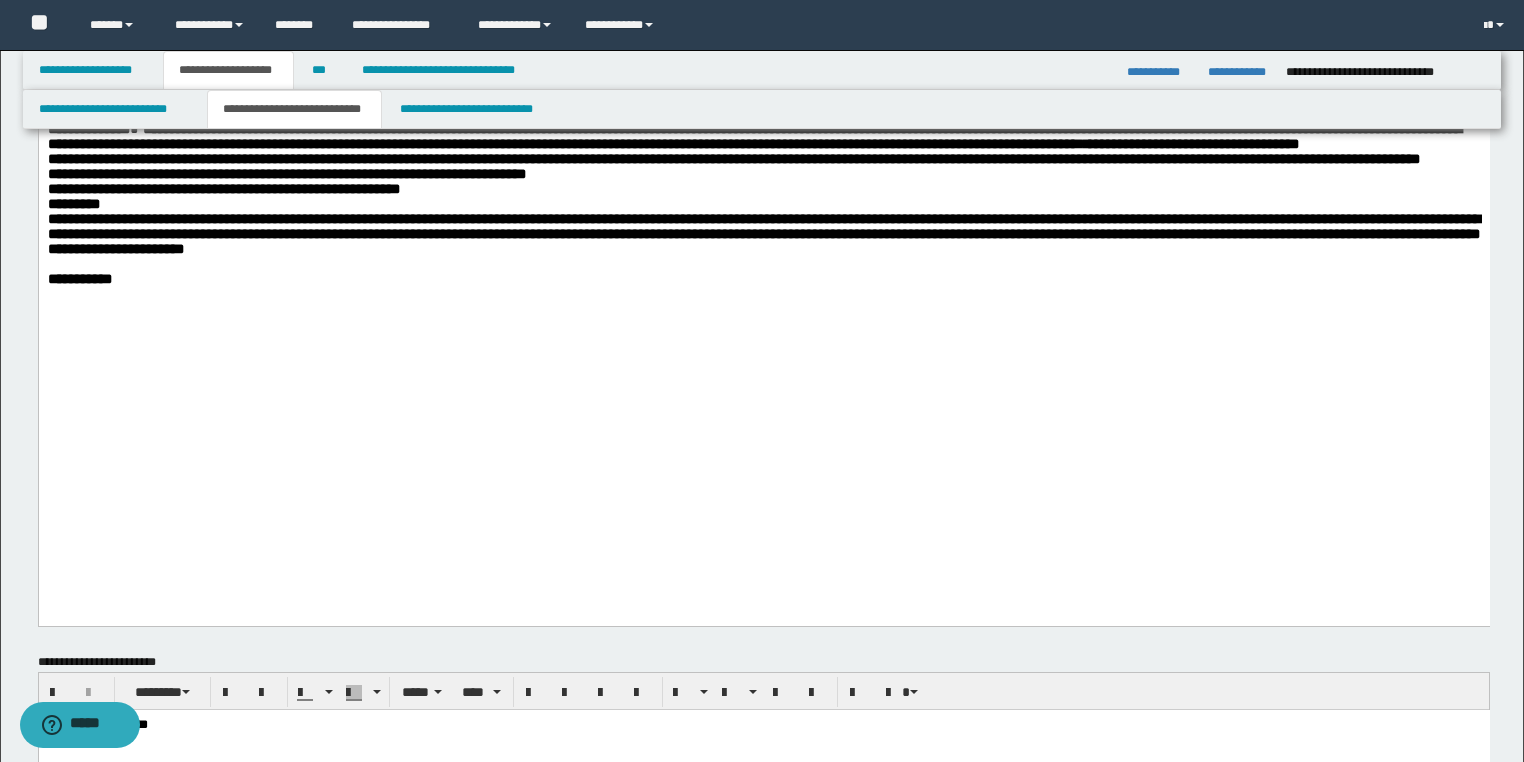 click on "**********" at bounding box center (763, -720) 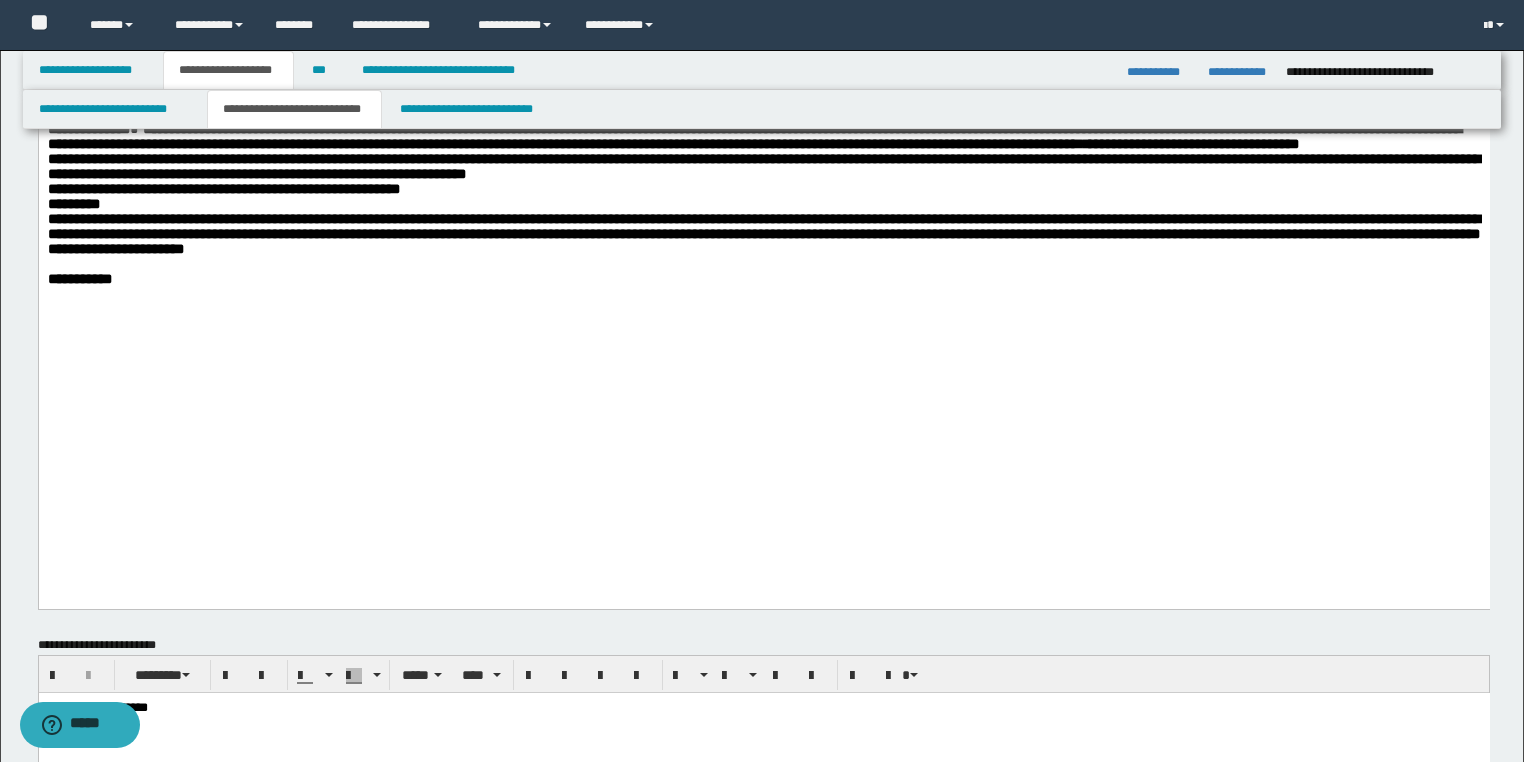 click on "**********" at bounding box center [763, -720] 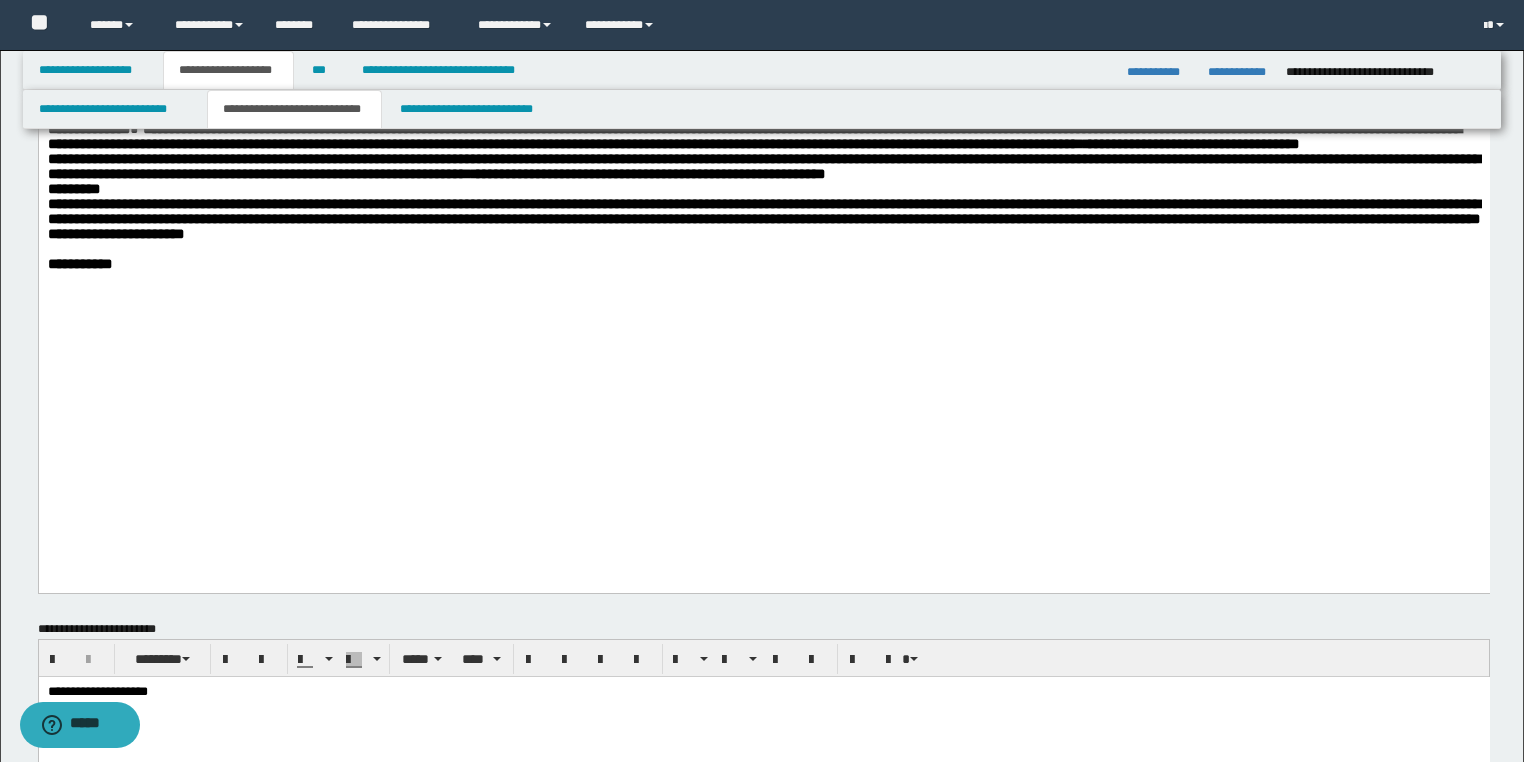 click on "**********" at bounding box center [763, -727] 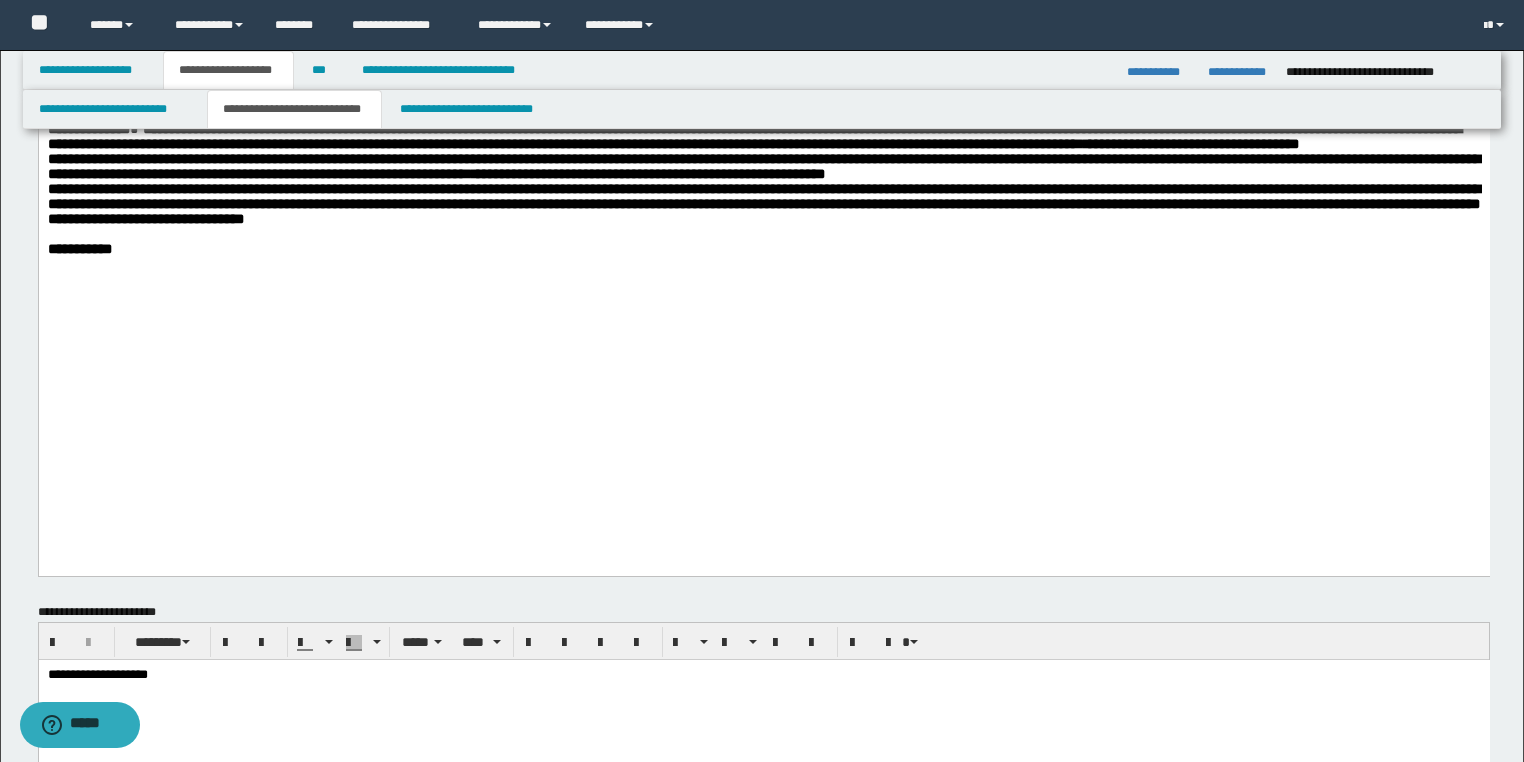 drag, startPoint x: 51, startPoint y: 394, endPoint x: 39, endPoint y: 395, distance: 12.0415945 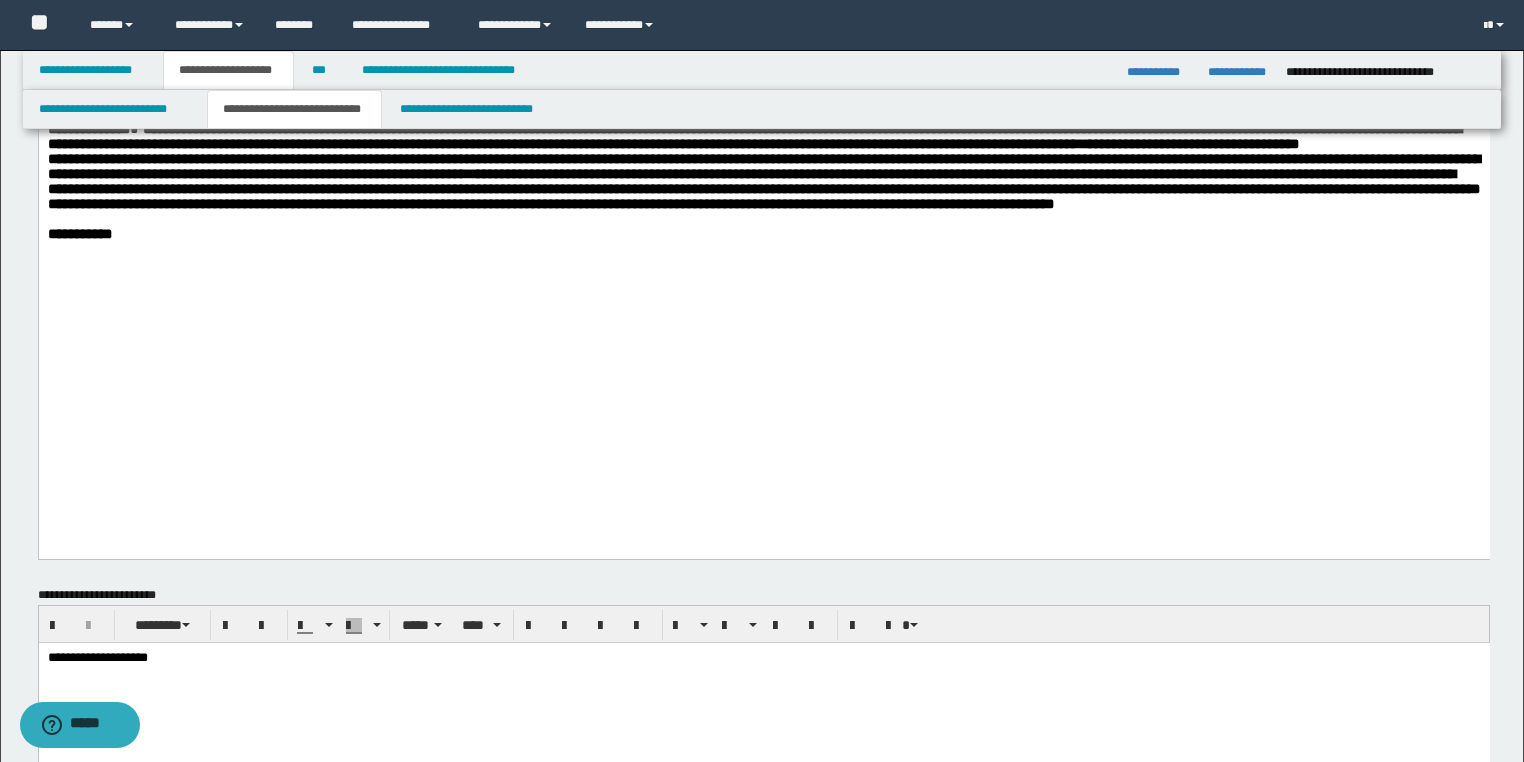 click on "**********" at bounding box center [763, 166] 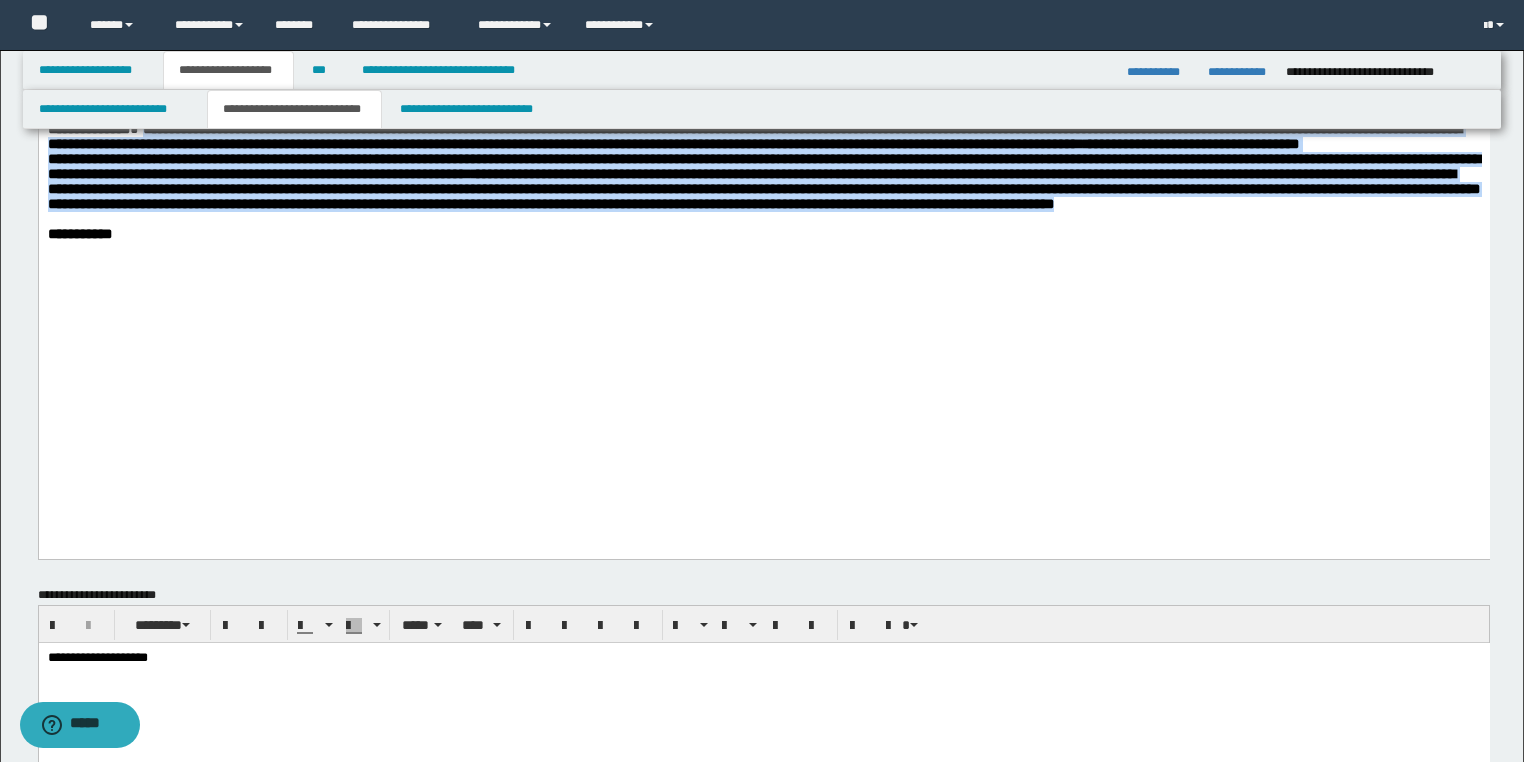 drag, startPoint x: 1427, startPoint y: 413, endPoint x: 162, endPoint y: 327, distance: 1267.9199 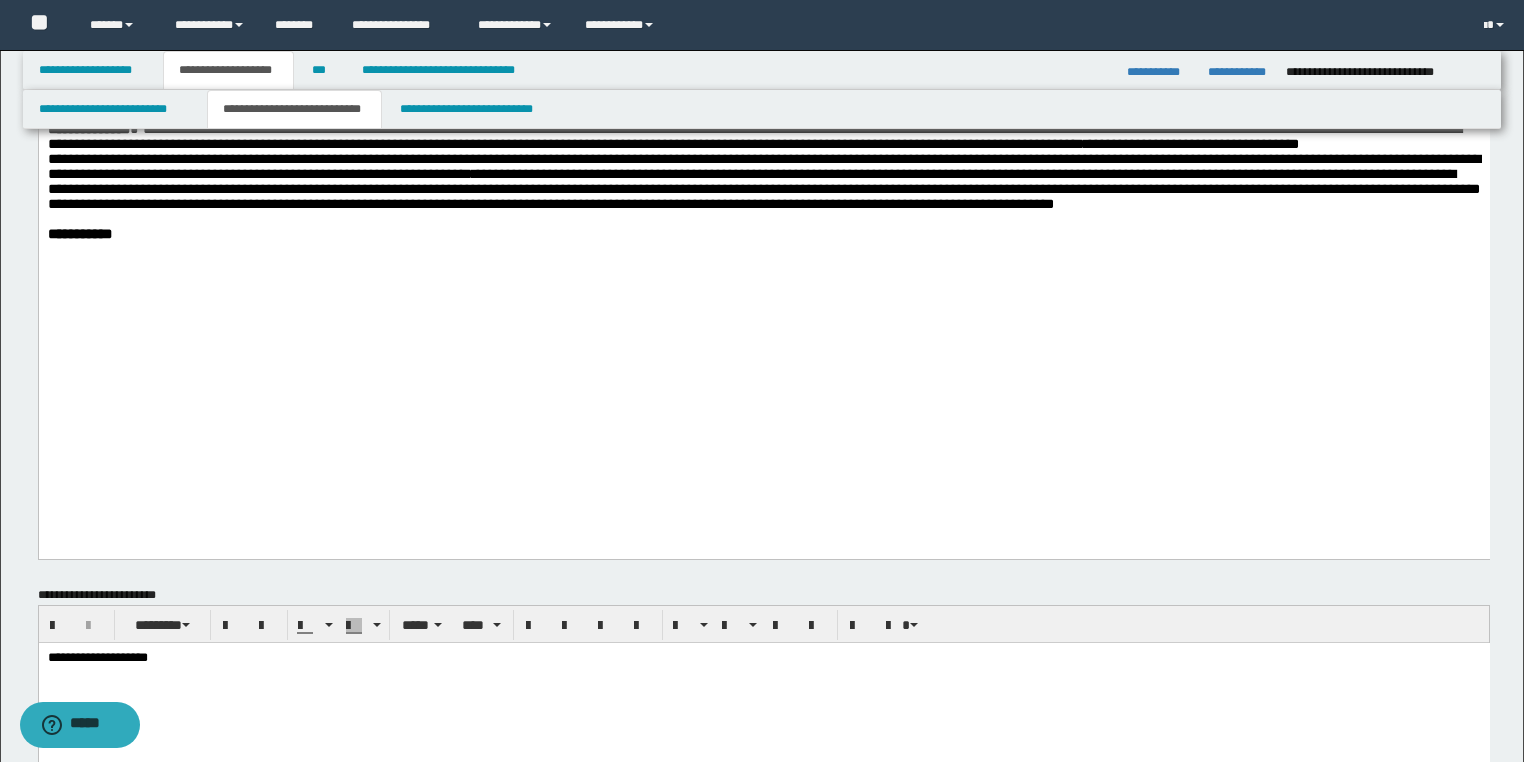 click on "**********" at bounding box center (763, 166) 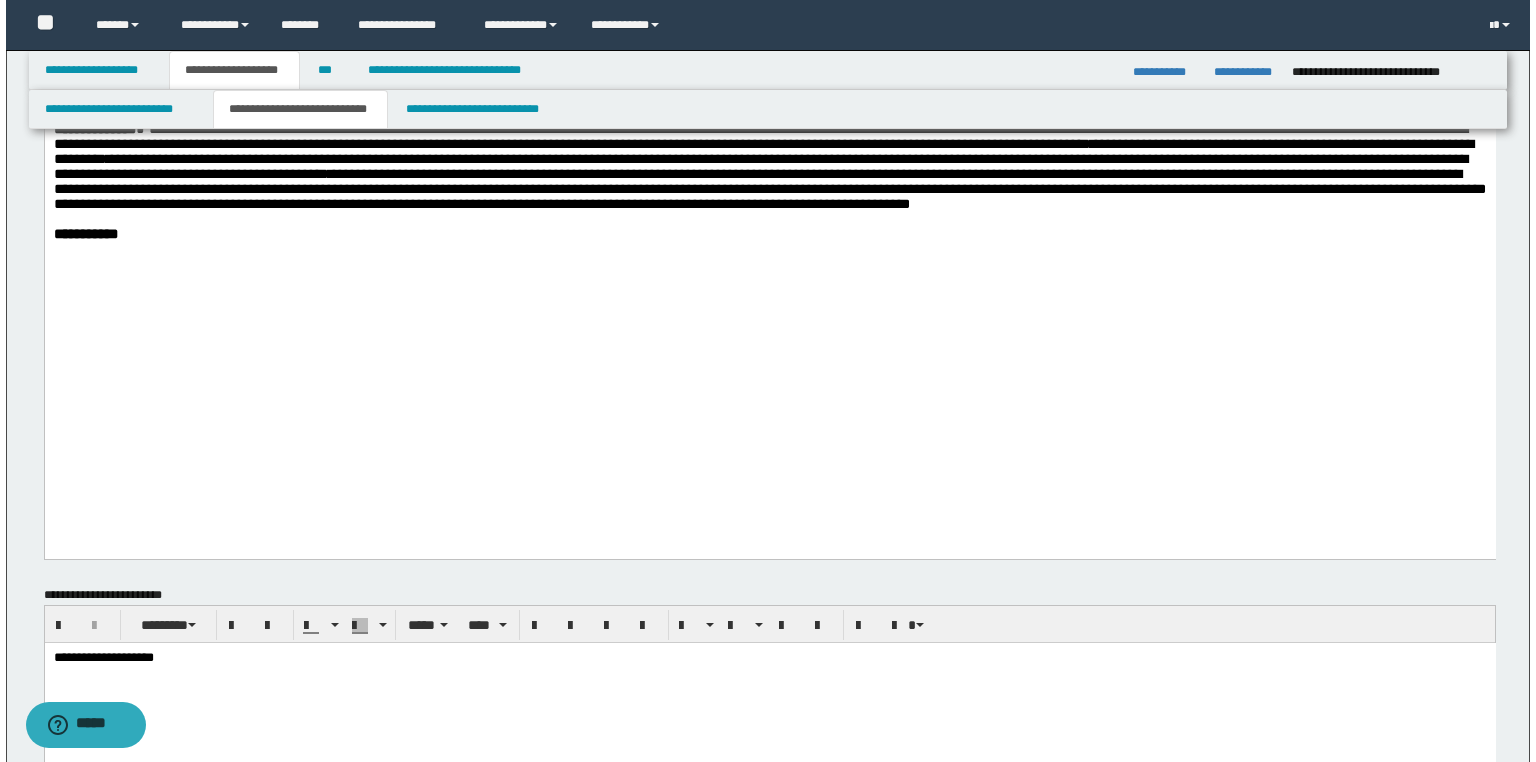 scroll, scrollTop: 2400, scrollLeft: 0, axis: vertical 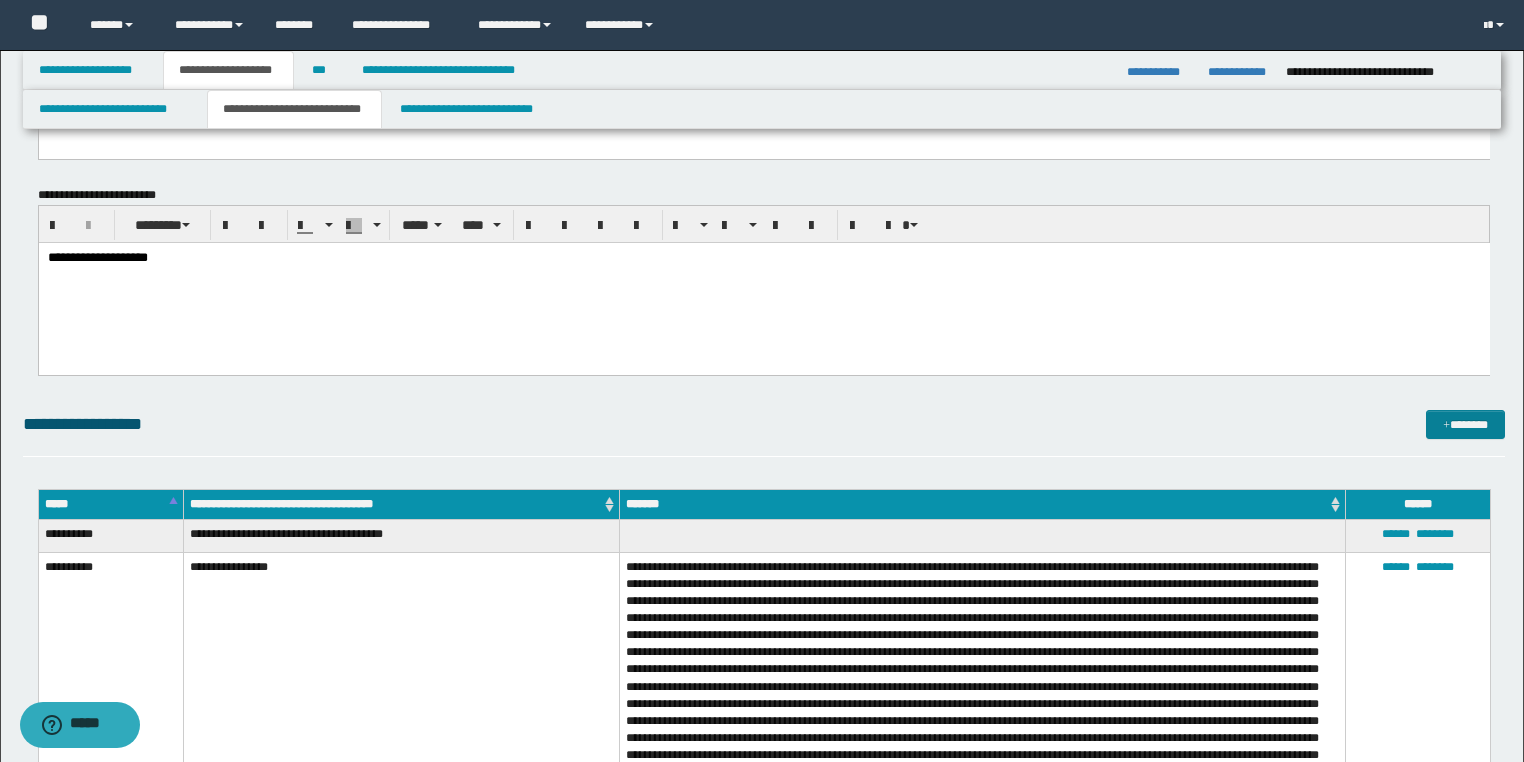 click at bounding box center [1446, 426] 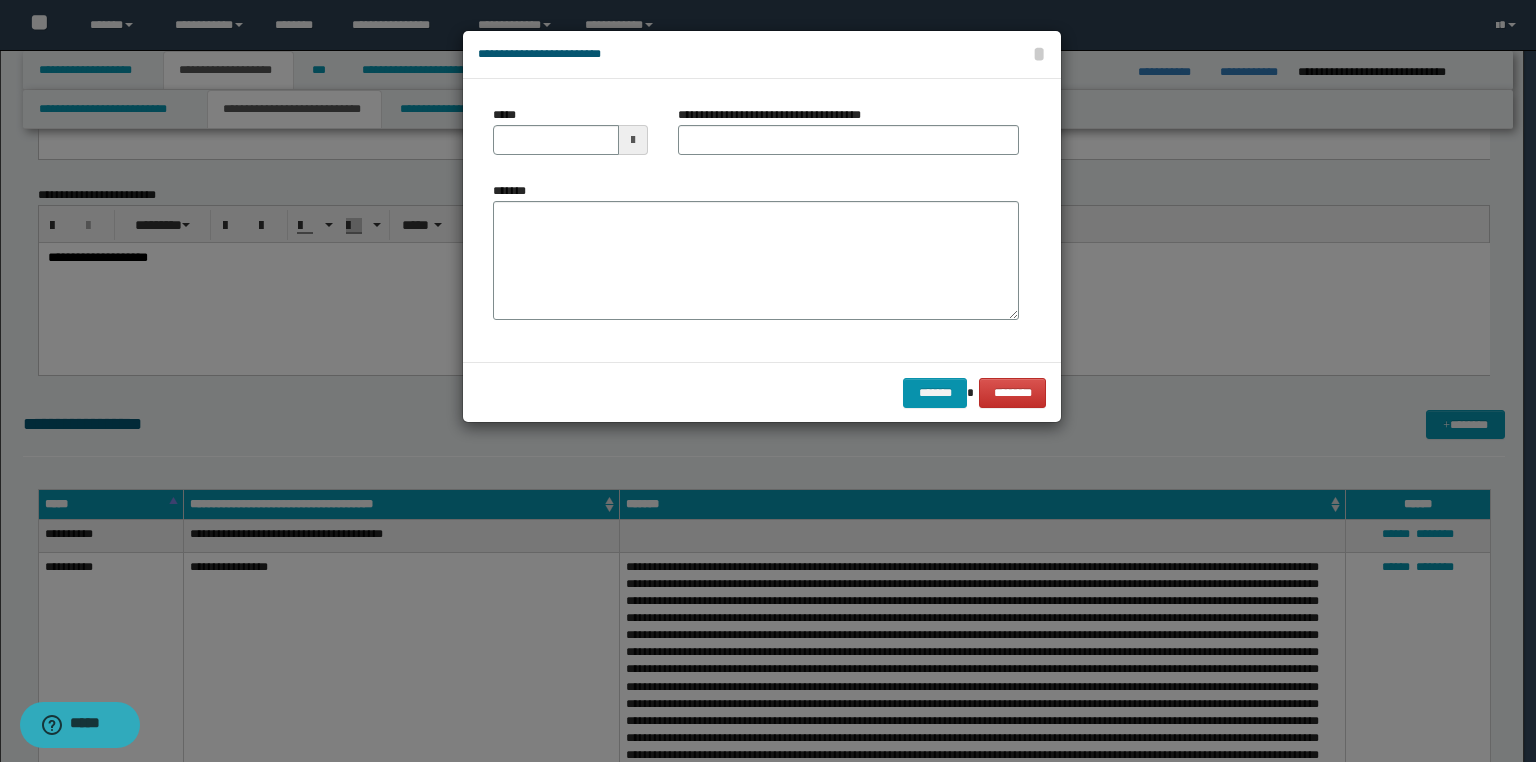 scroll, scrollTop: 0, scrollLeft: 0, axis: both 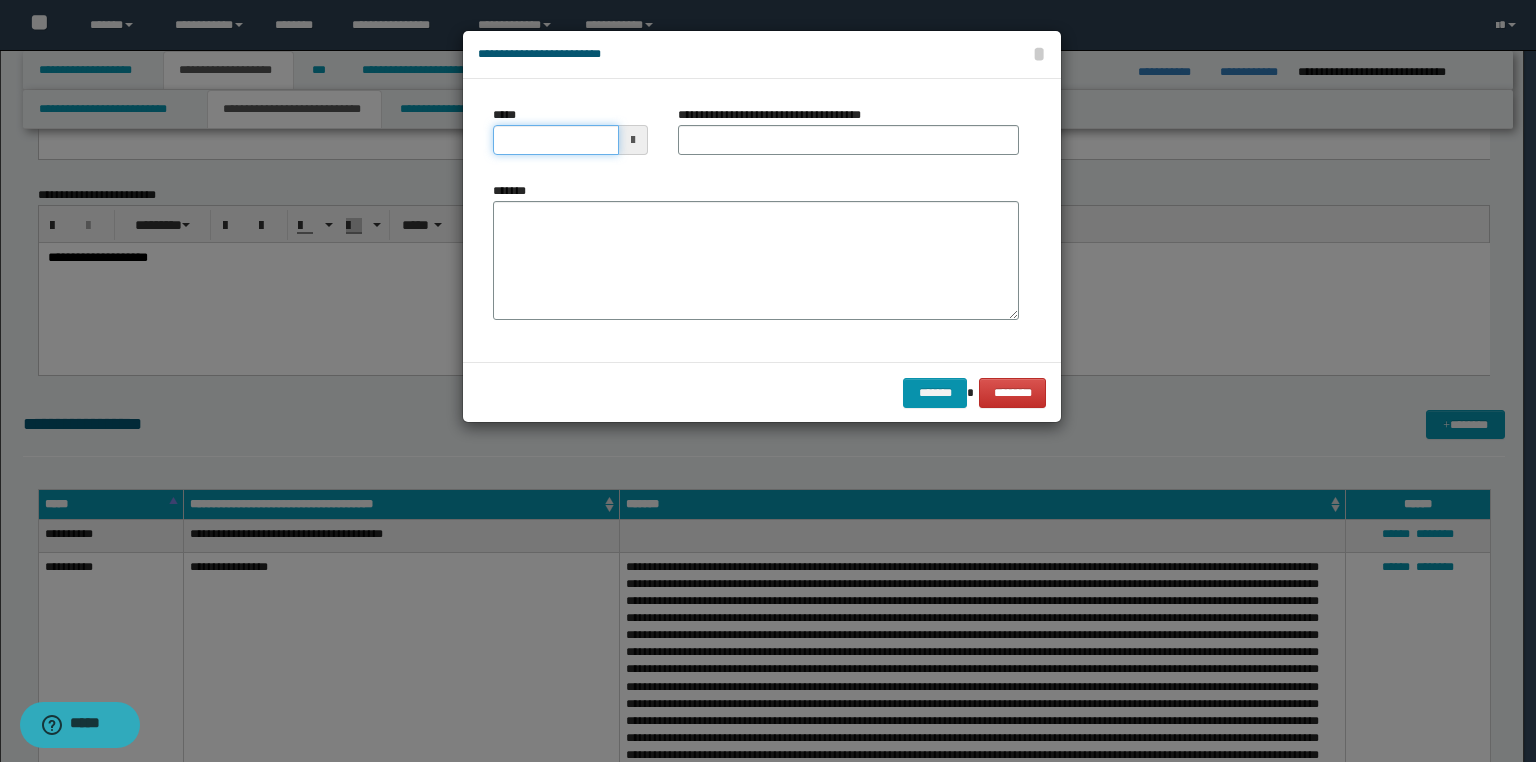 drag, startPoint x: 258, startPoint y: 143, endPoint x: 4, endPoint y: 225, distance: 266.90823 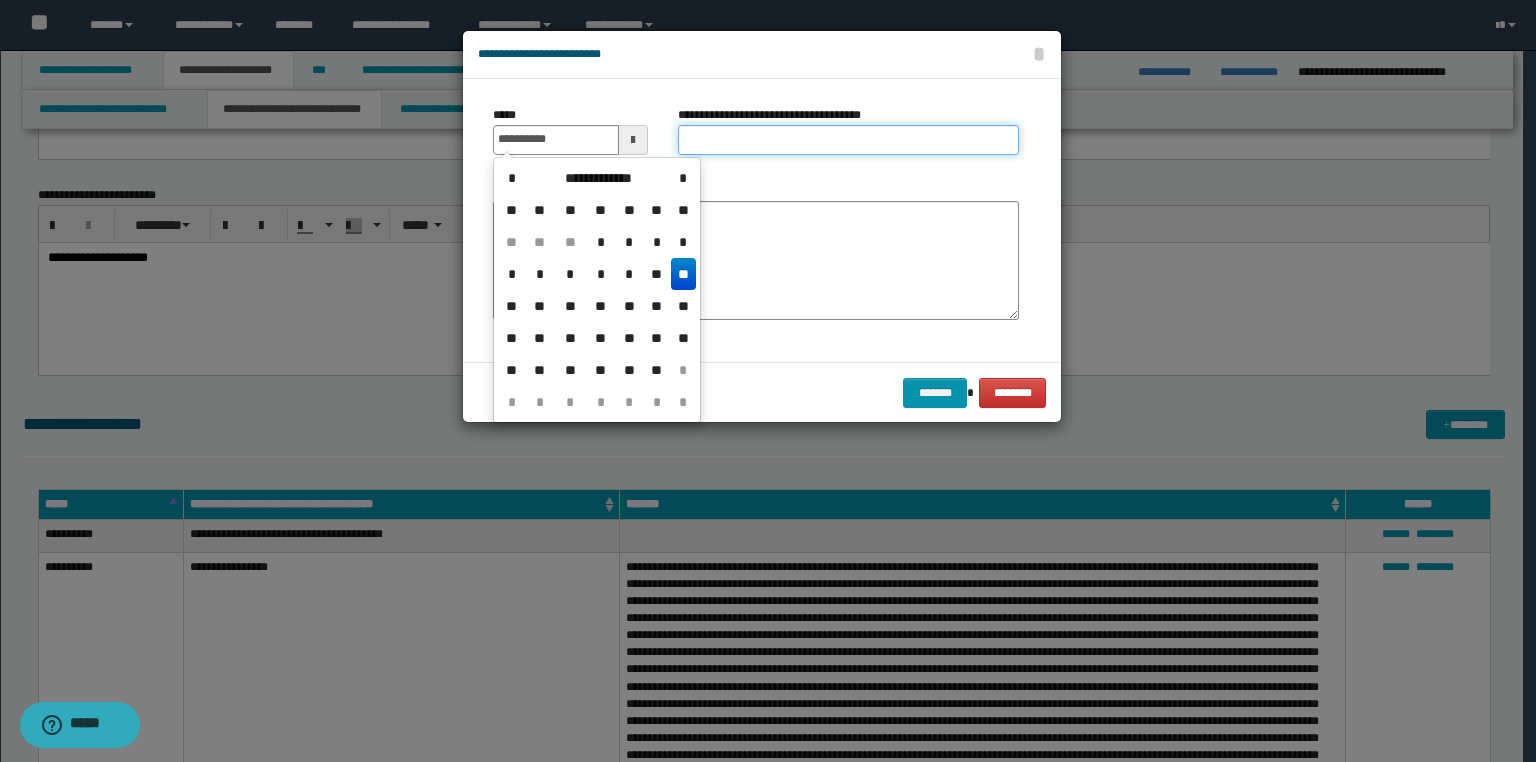 type on "**********" 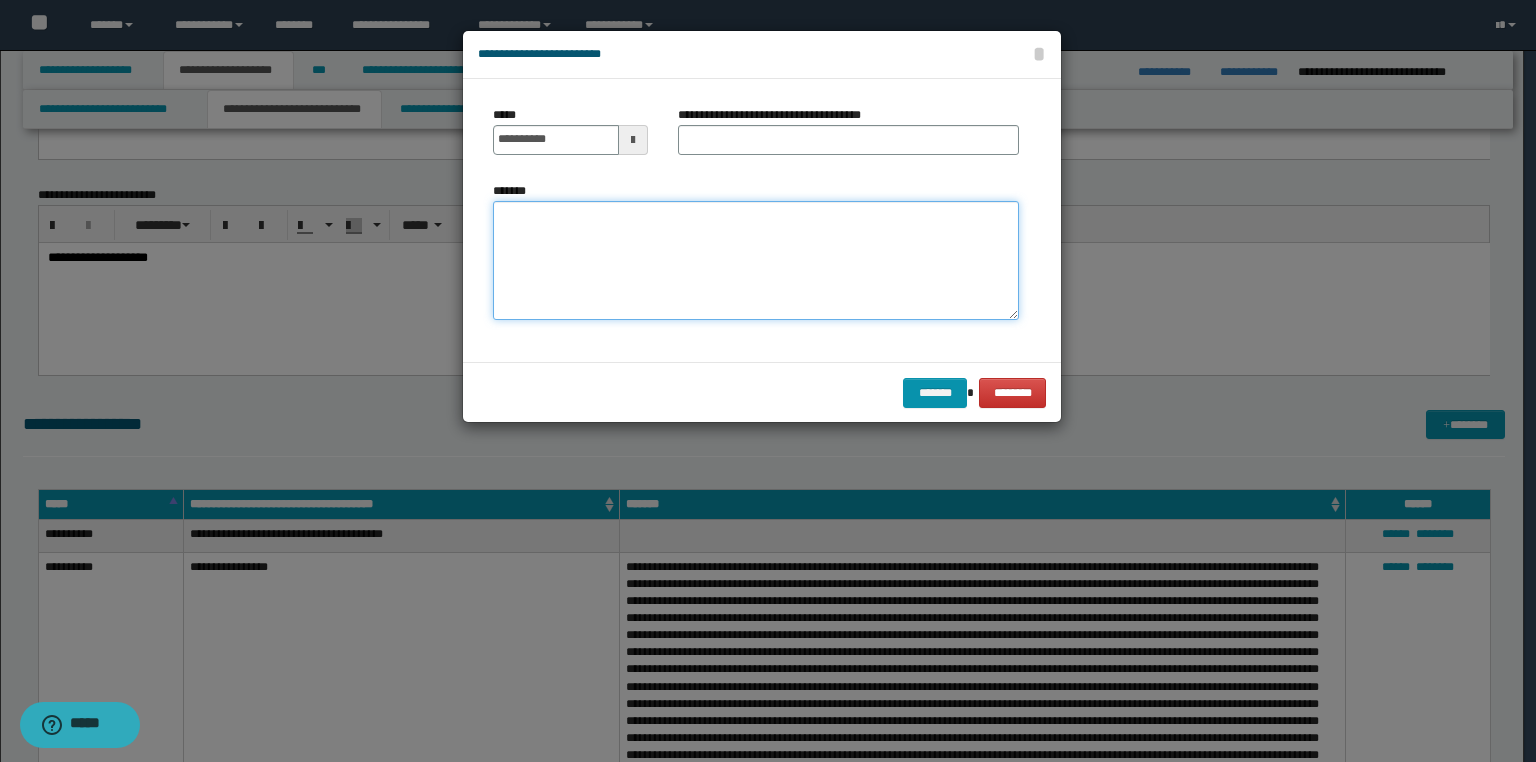 click on "*******" at bounding box center (756, 261) 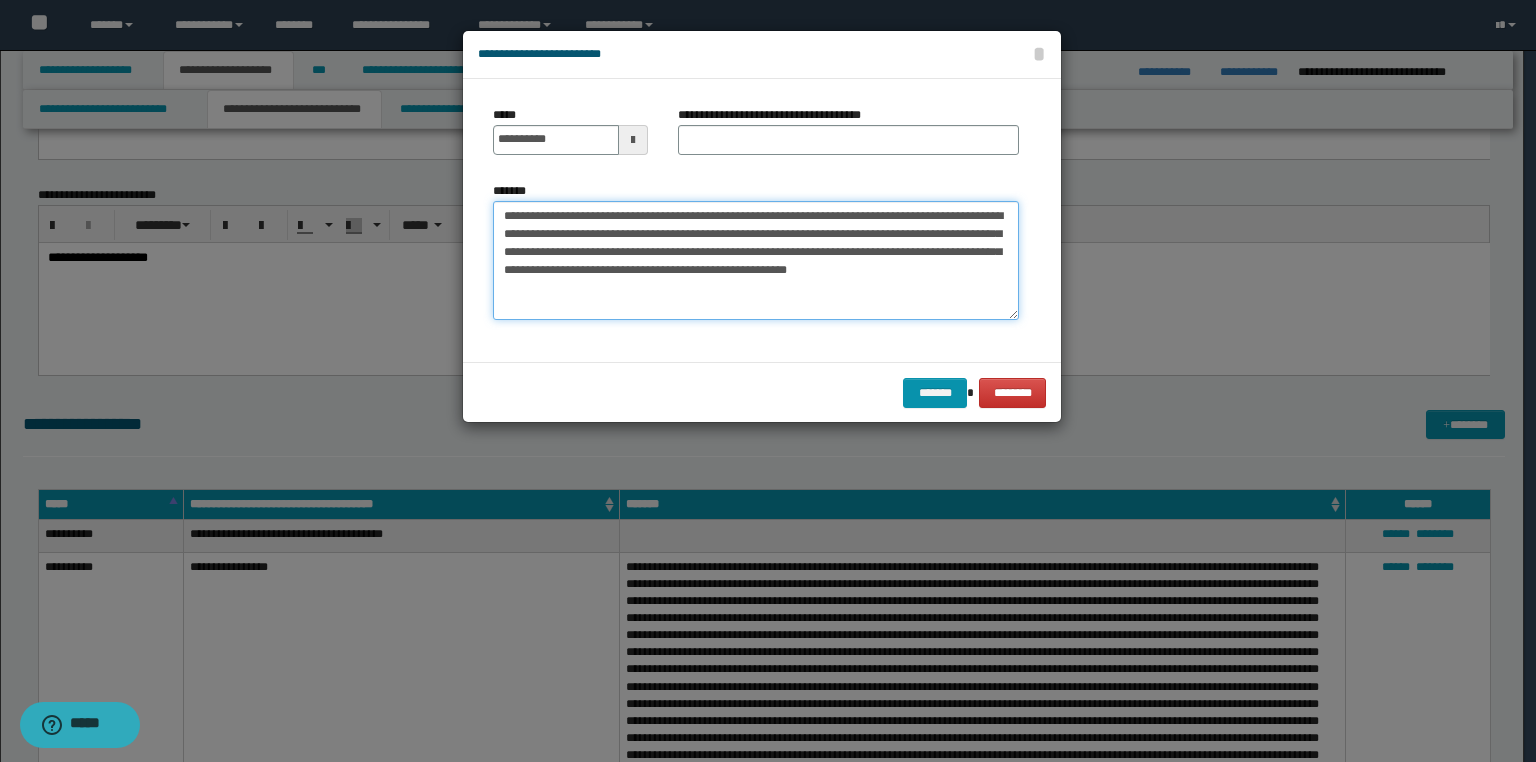 click on "**********" at bounding box center (756, 261) 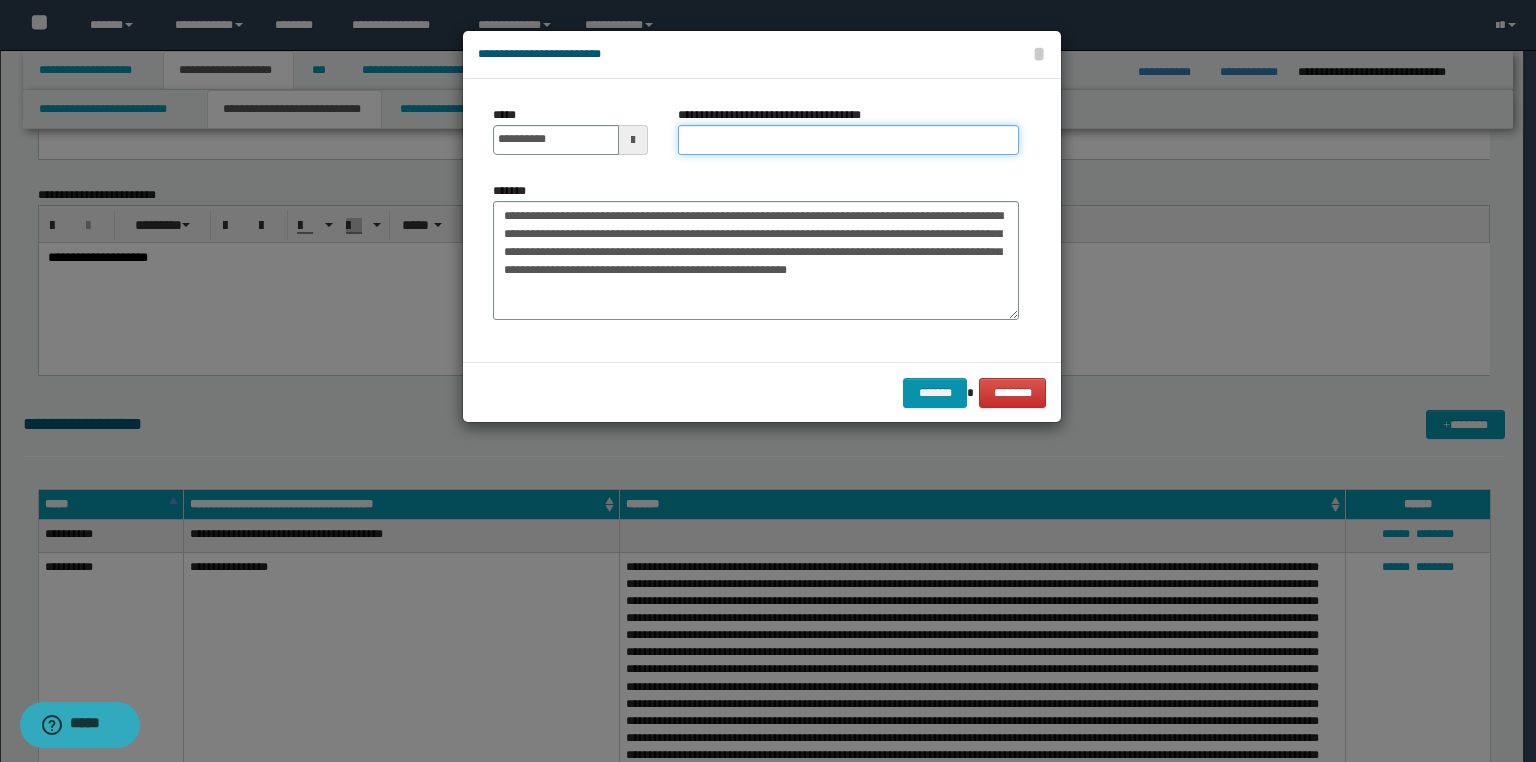 click on "**********" at bounding box center (848, 140) 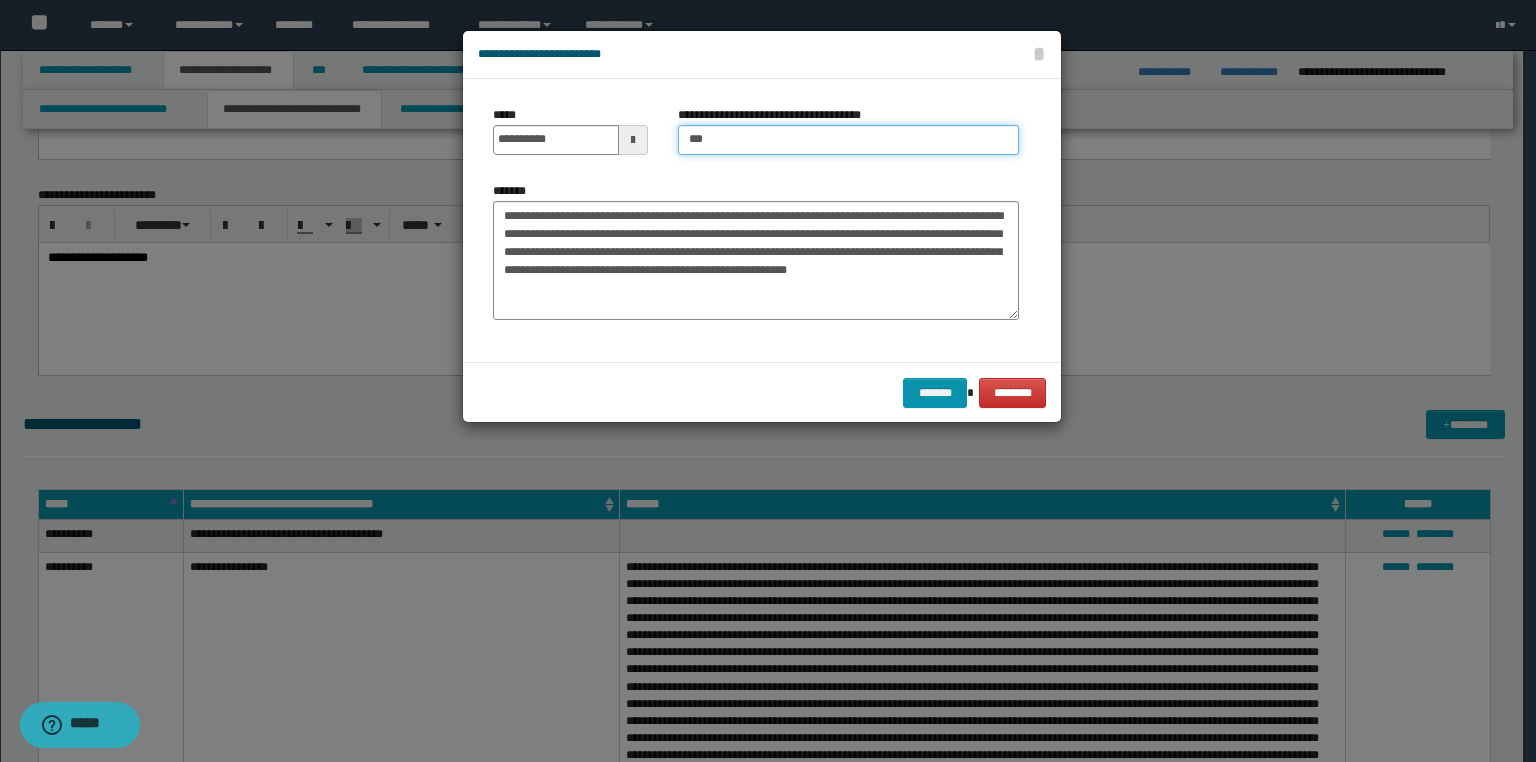 type on "**********" 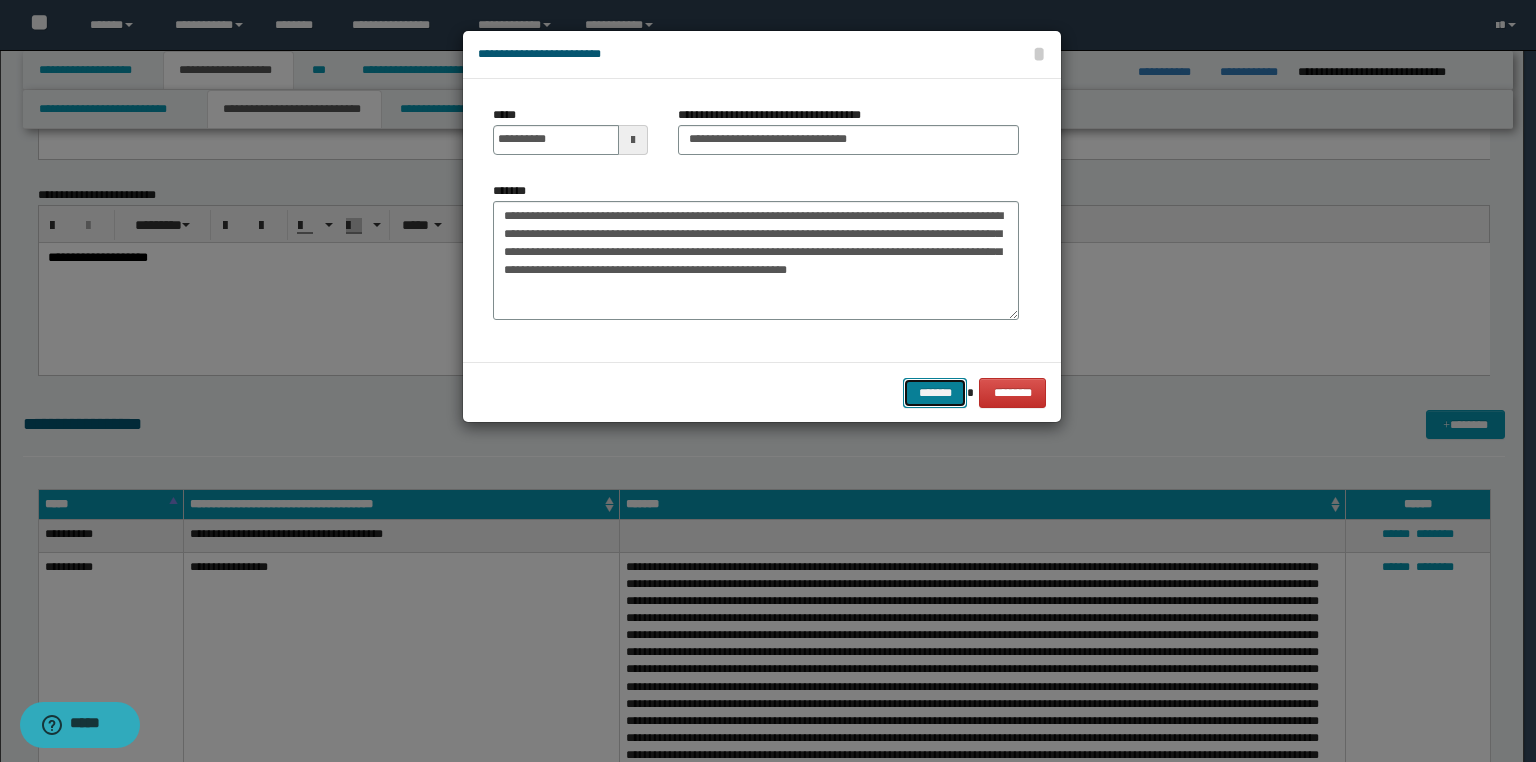 click on "*******" at bounding box center (935, 393) 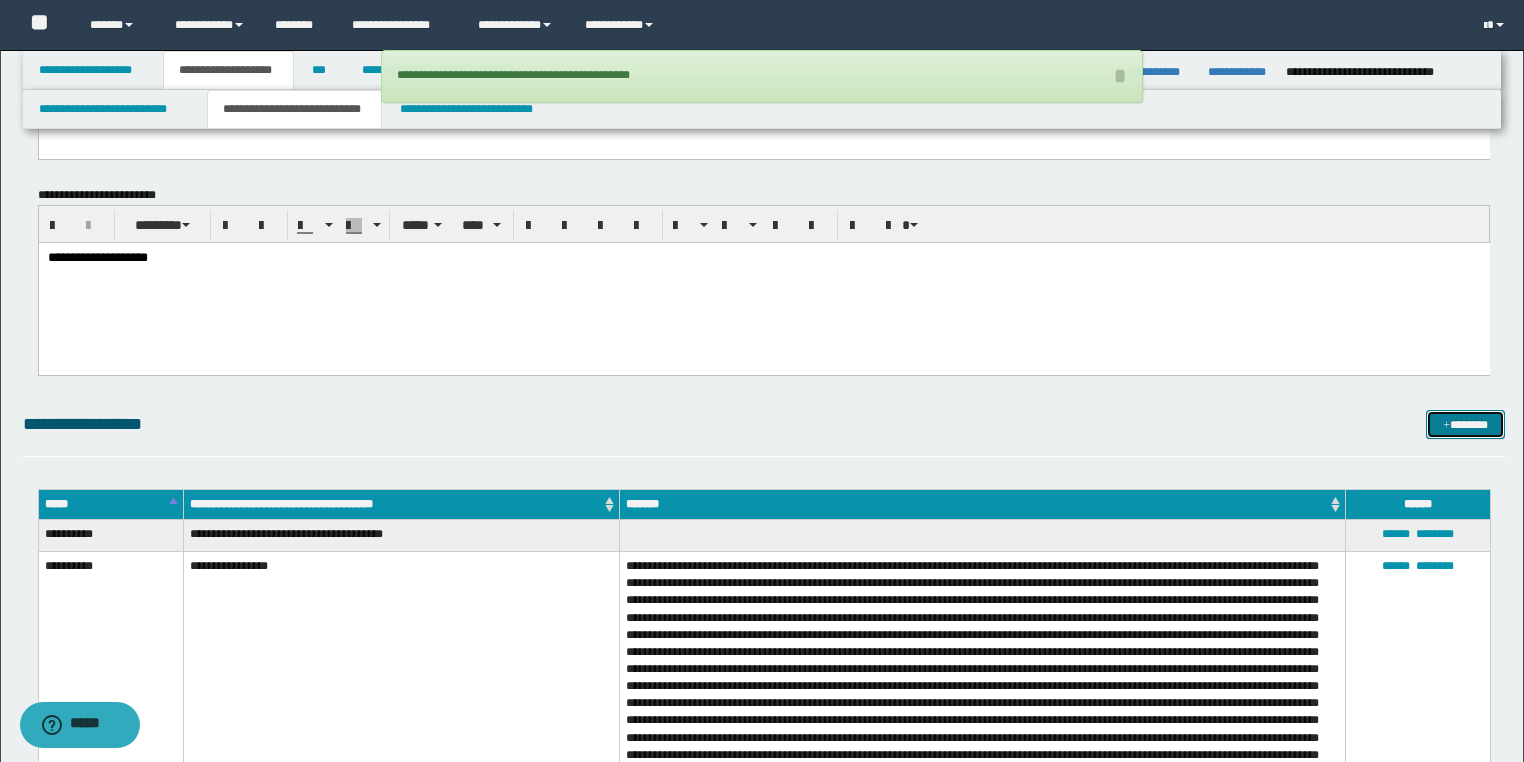 click on "*******" at bounding box center (1465, 425) 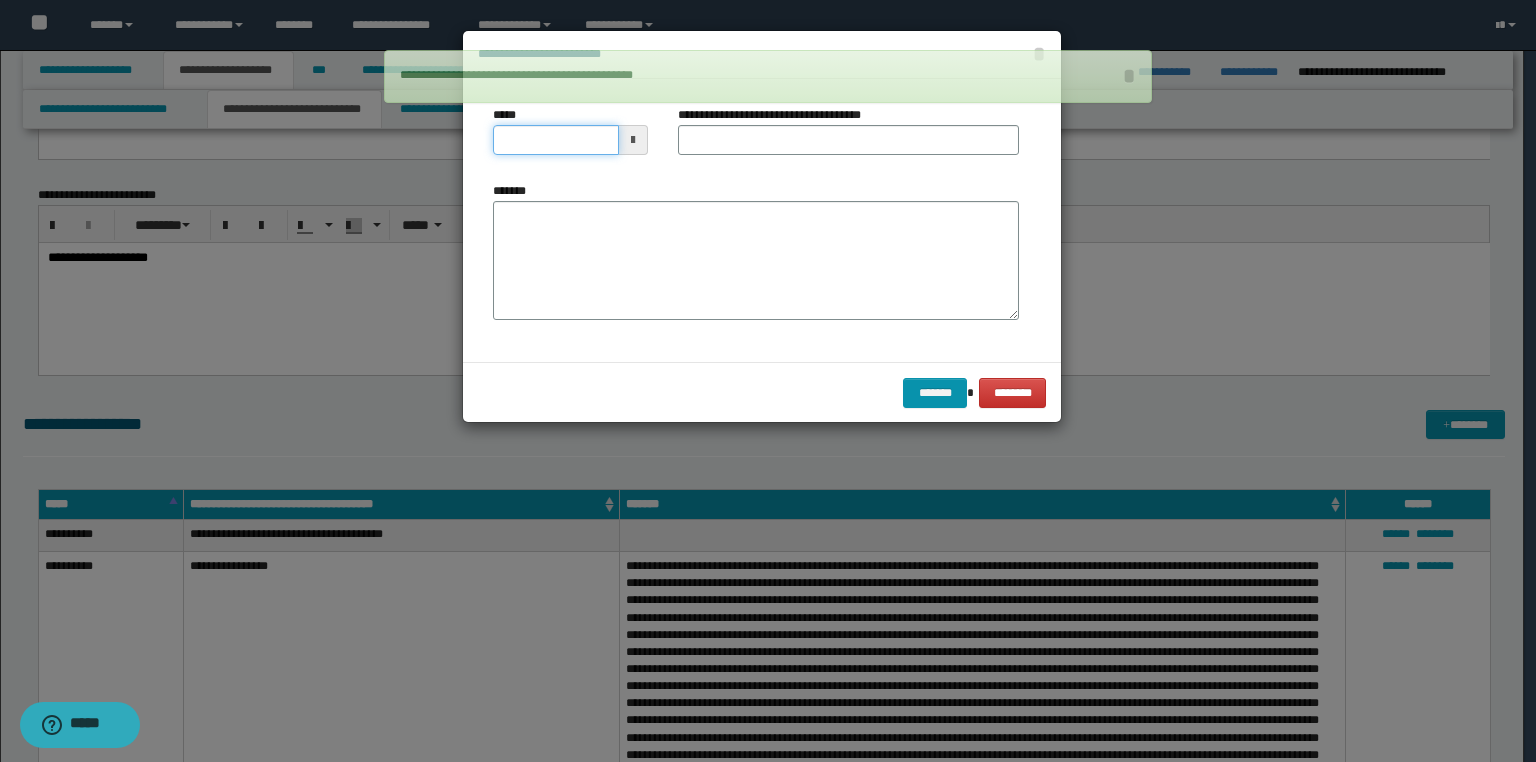 click on "**********" at bounding box center [768, 381] 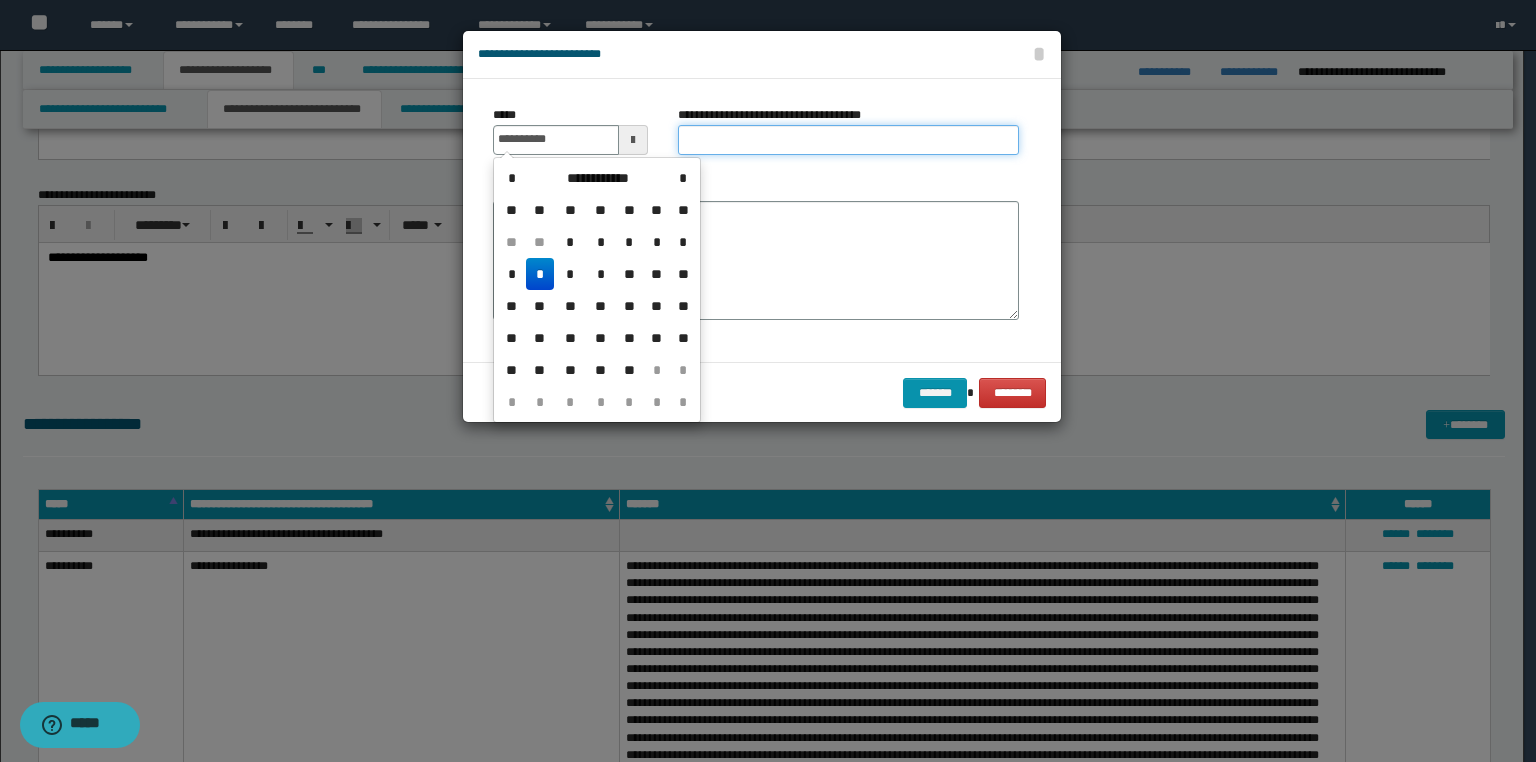 type on "**********" 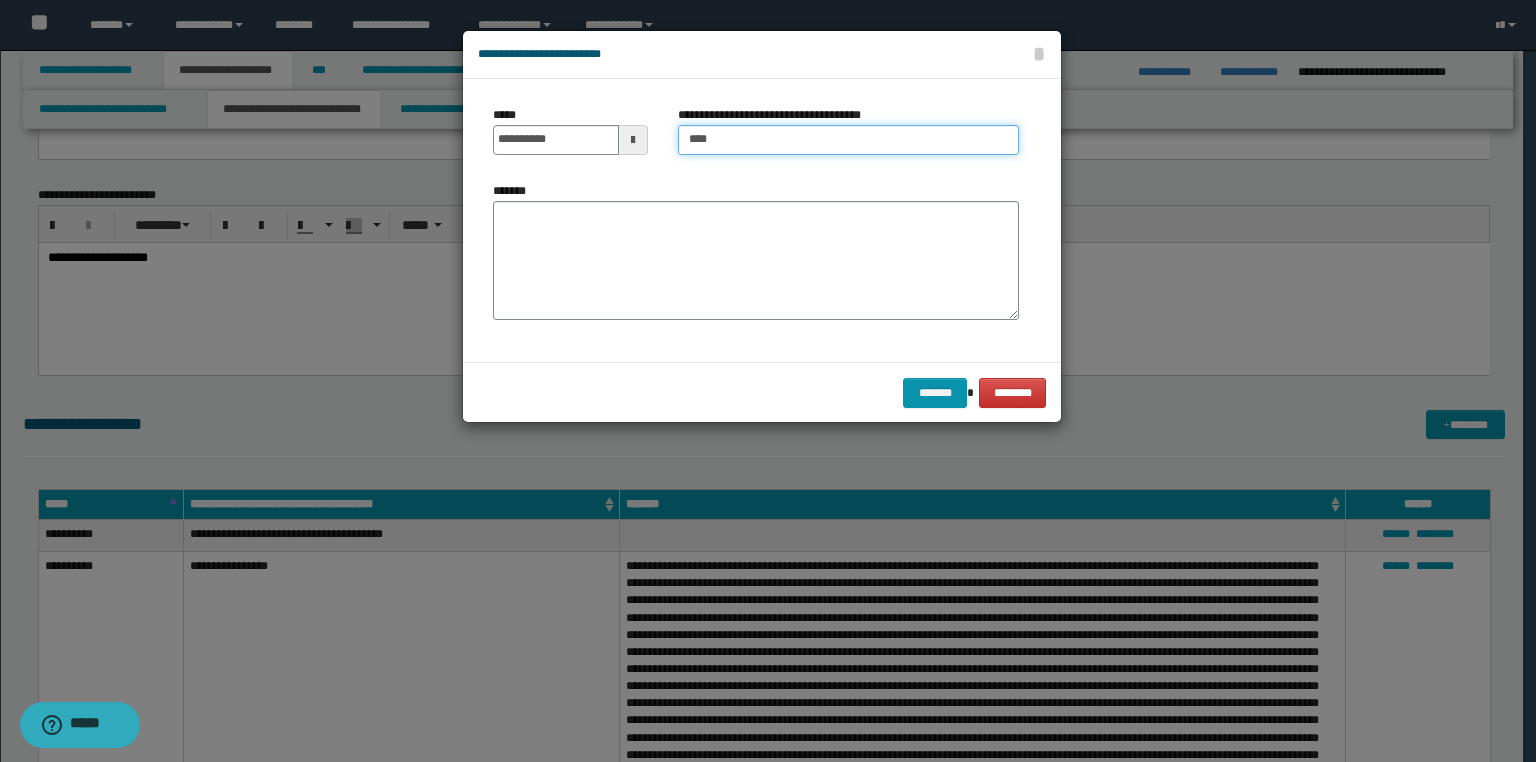 type on "**********" 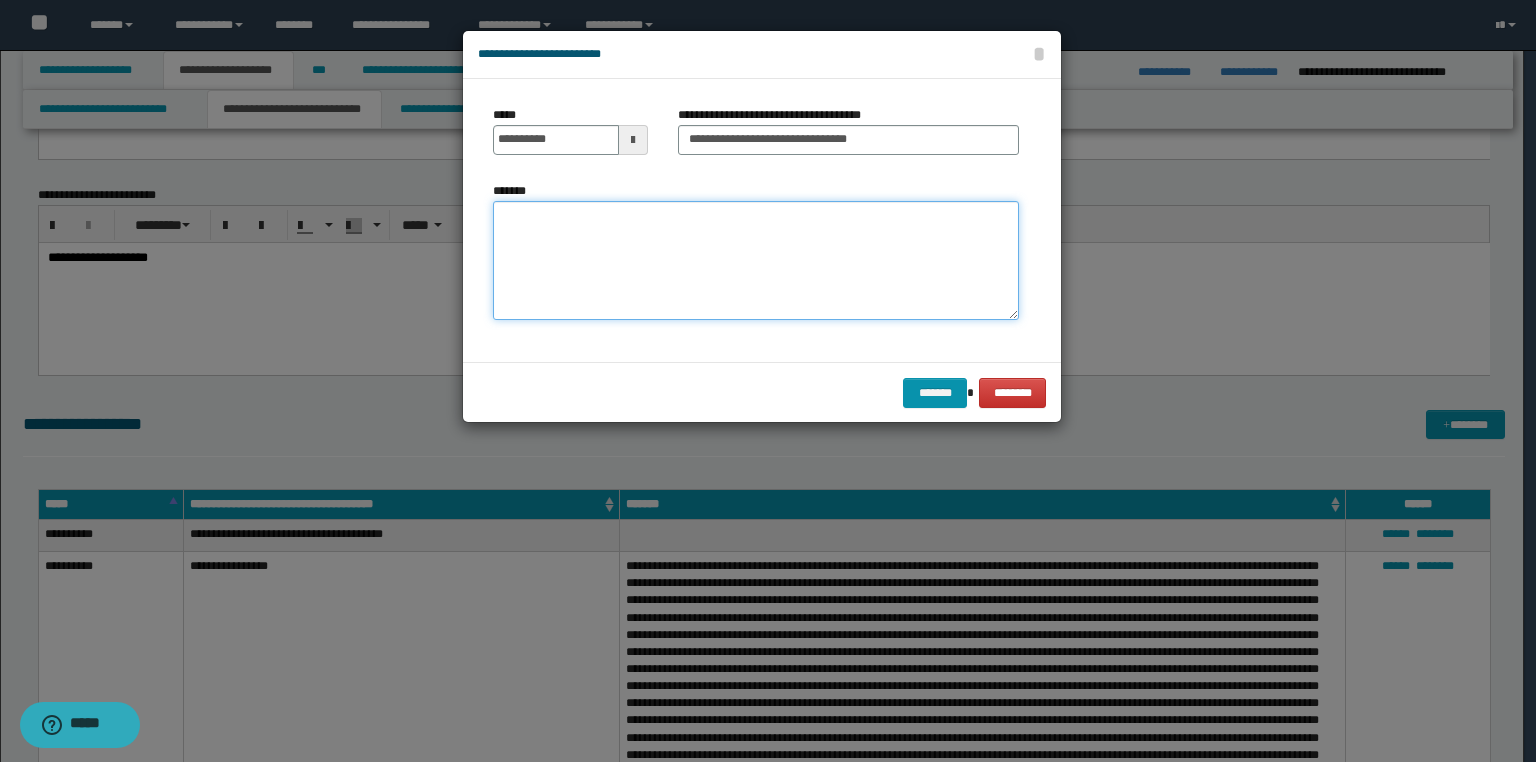 click on "*******" at bounding box center (756, 261) 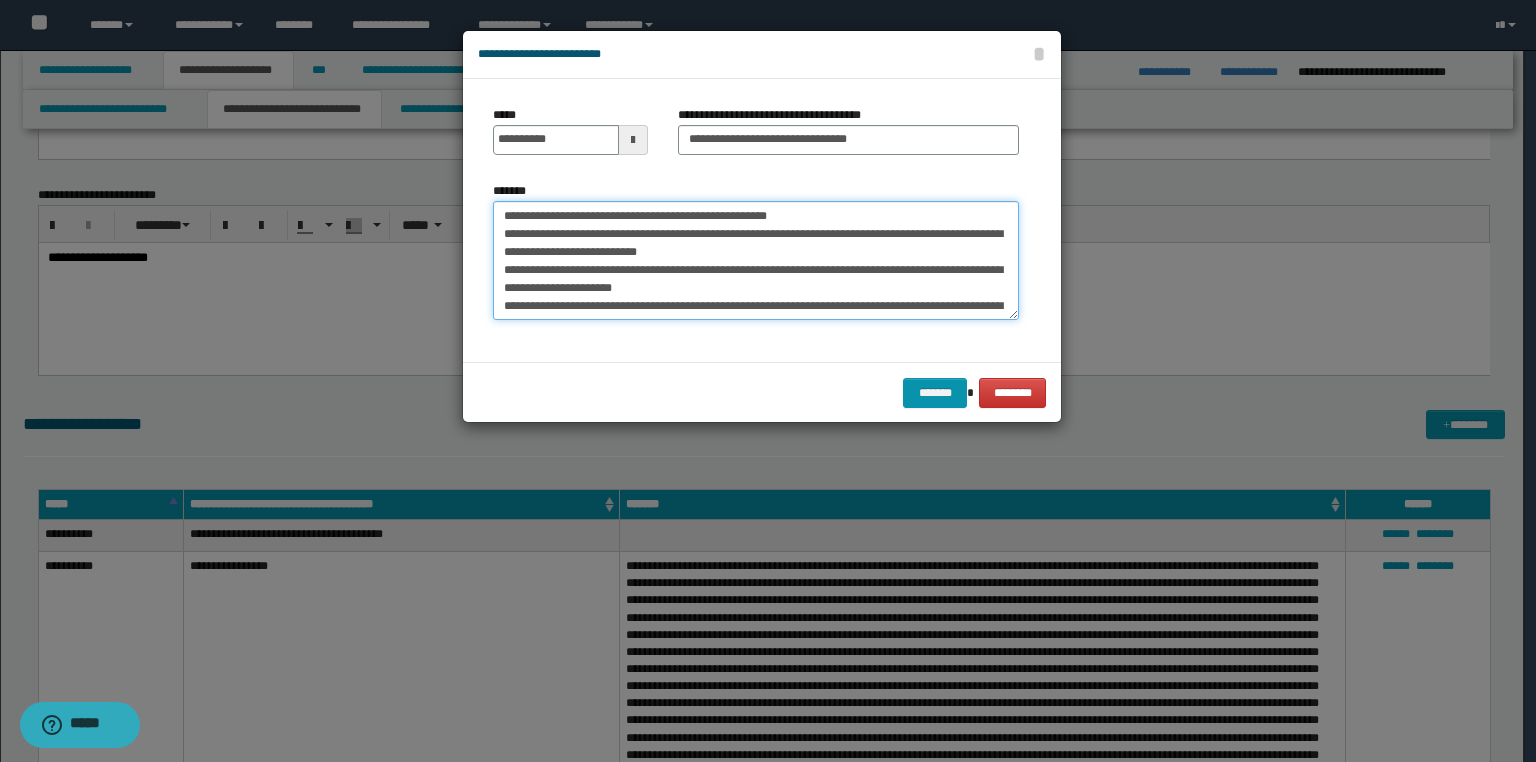 scroll, scrollTop: 156, scrollLeft: 0, axis: vertical 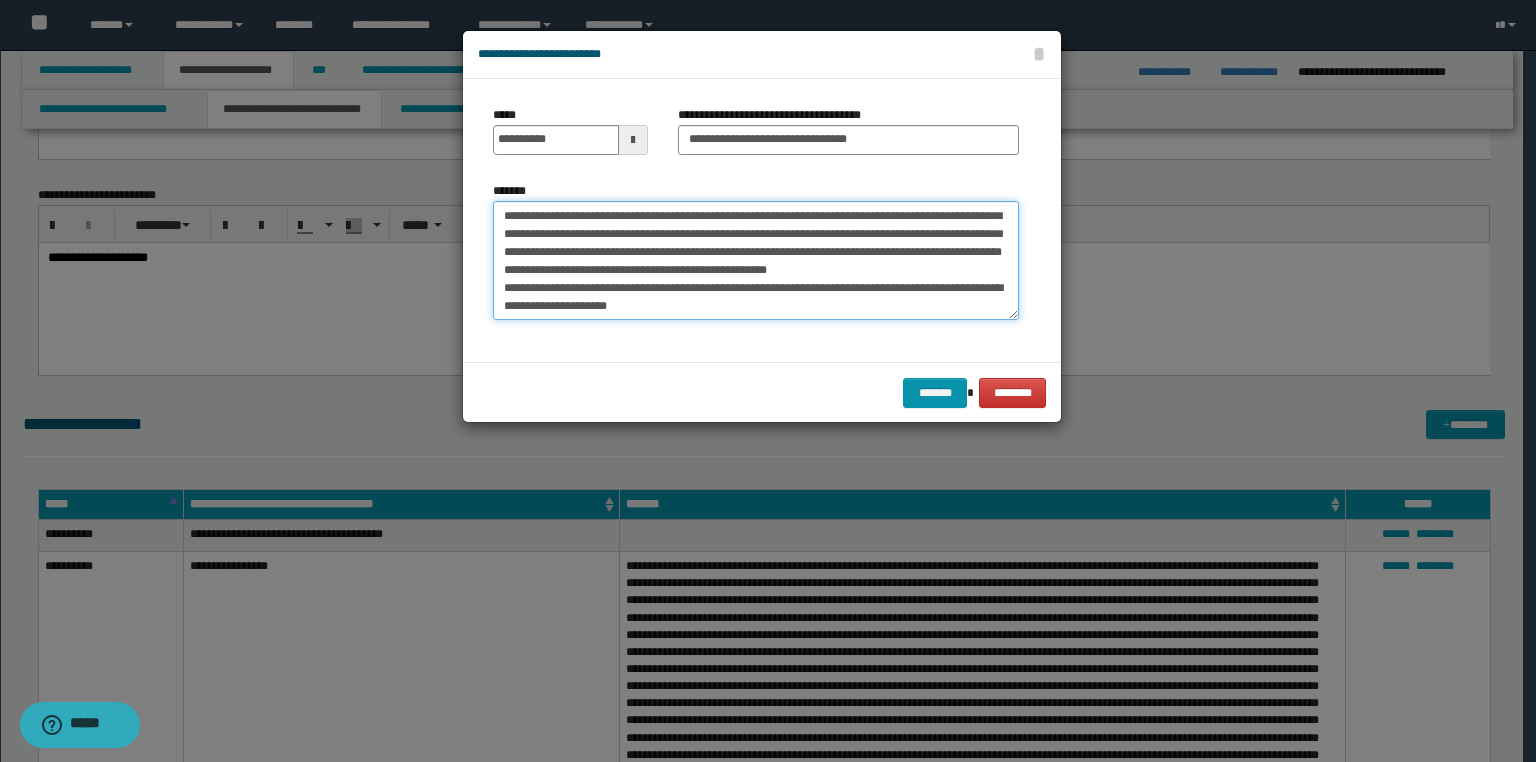 click on "**********" at bounding box center (756, 261) 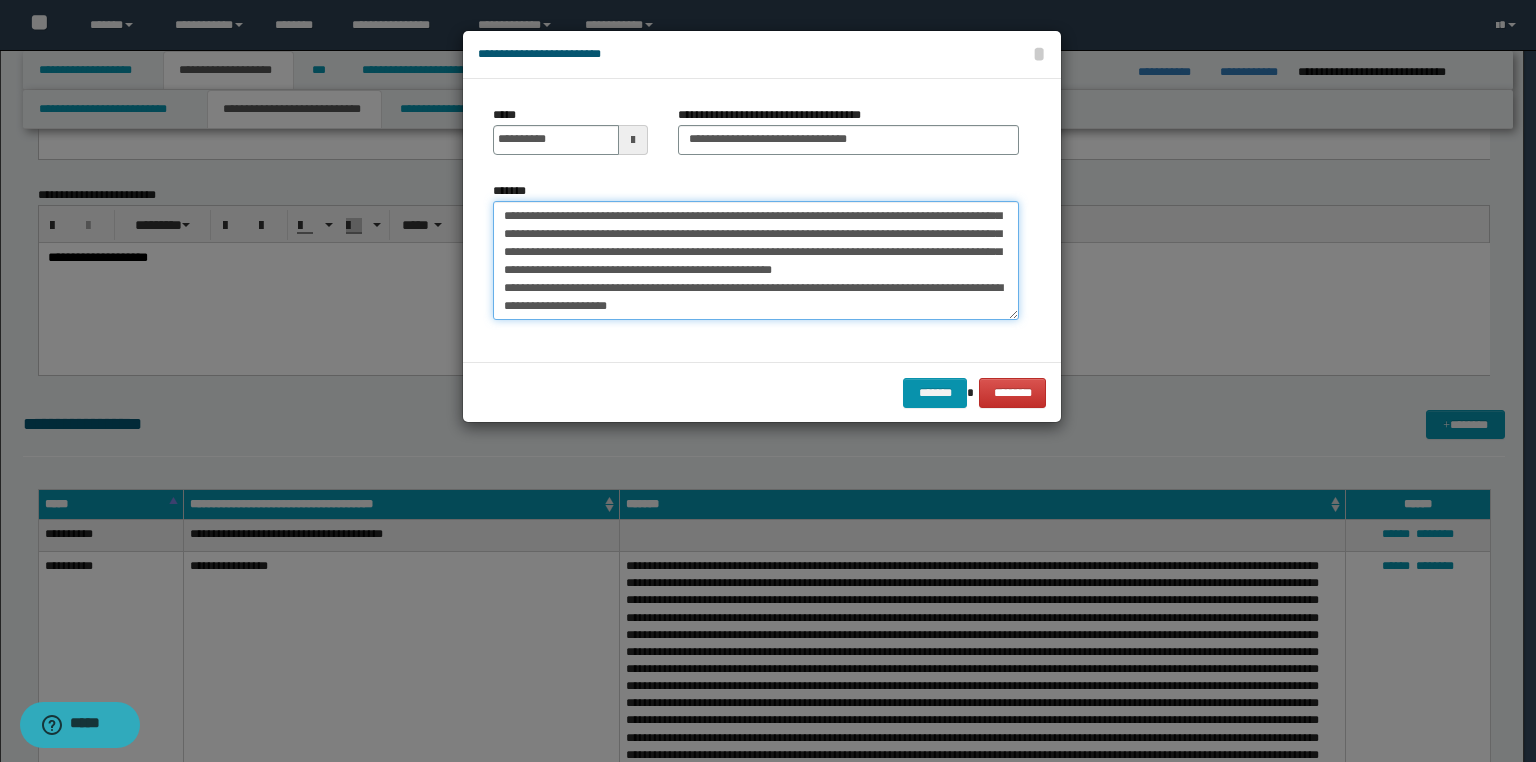 scroll, scrollTop: 138, scrollLeft: 0, axis: vertical 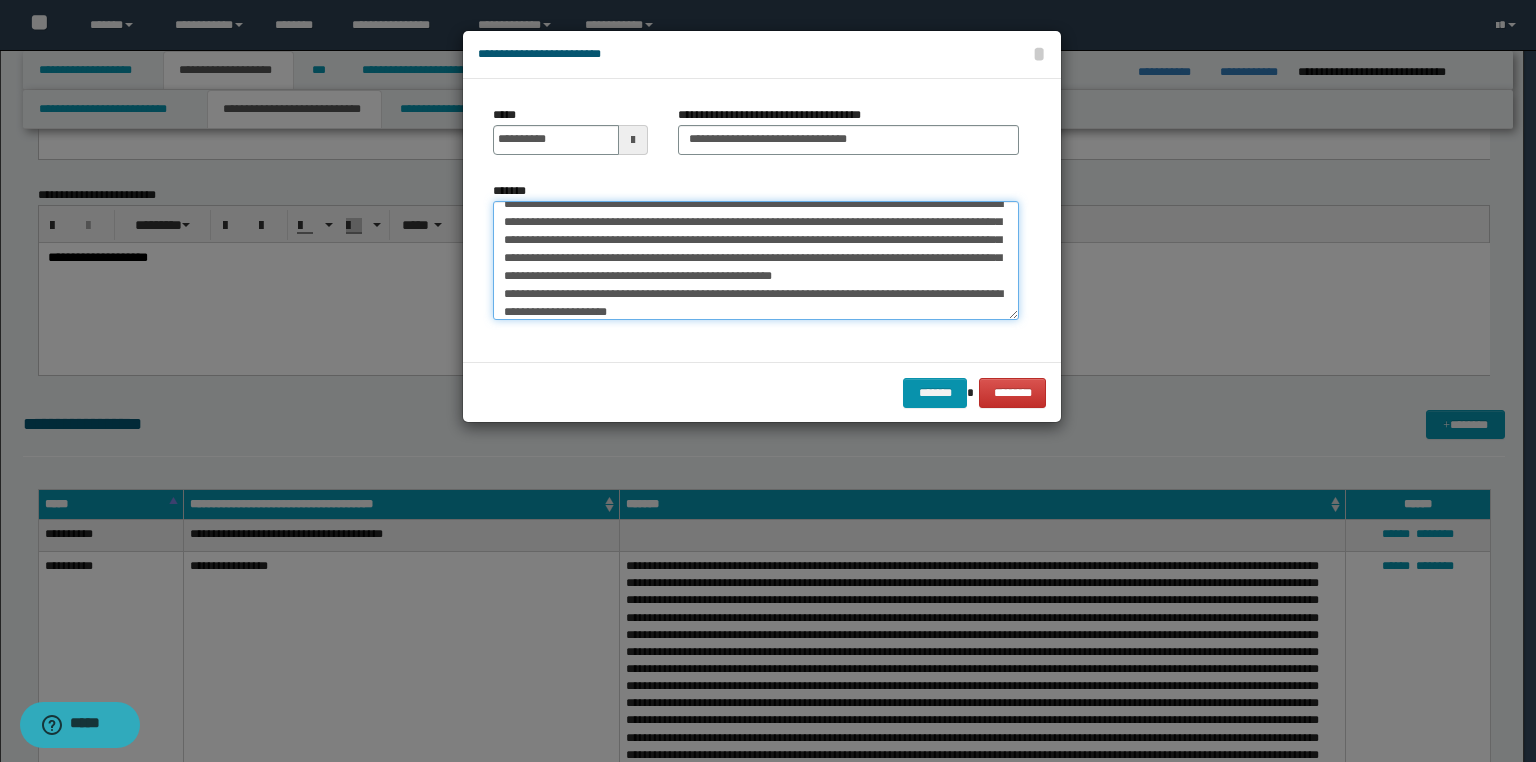 click on "**********" at bounding box center [756, 261] 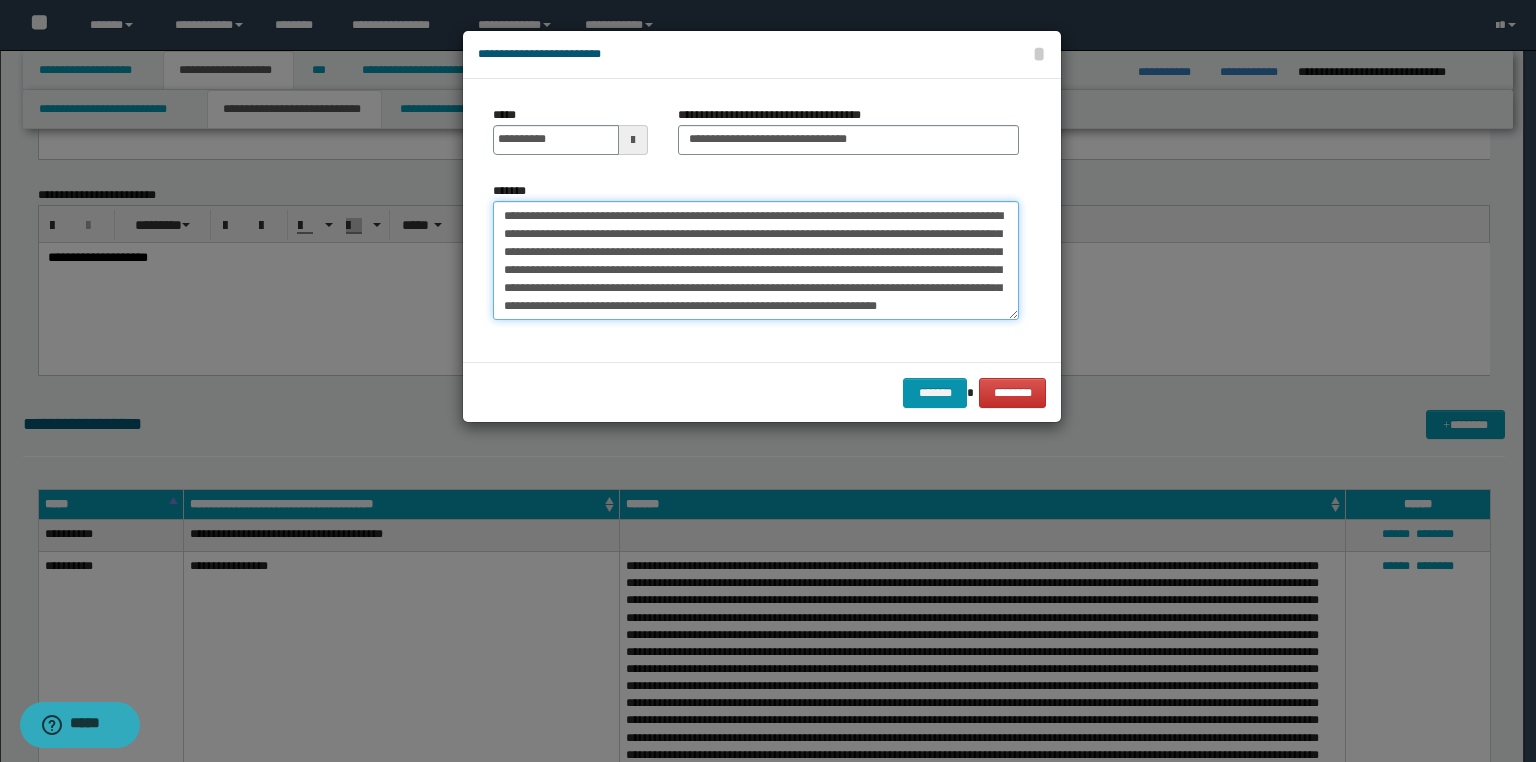 scroll, scrollTop: 120, scrollLeft: 0, axis: vertical 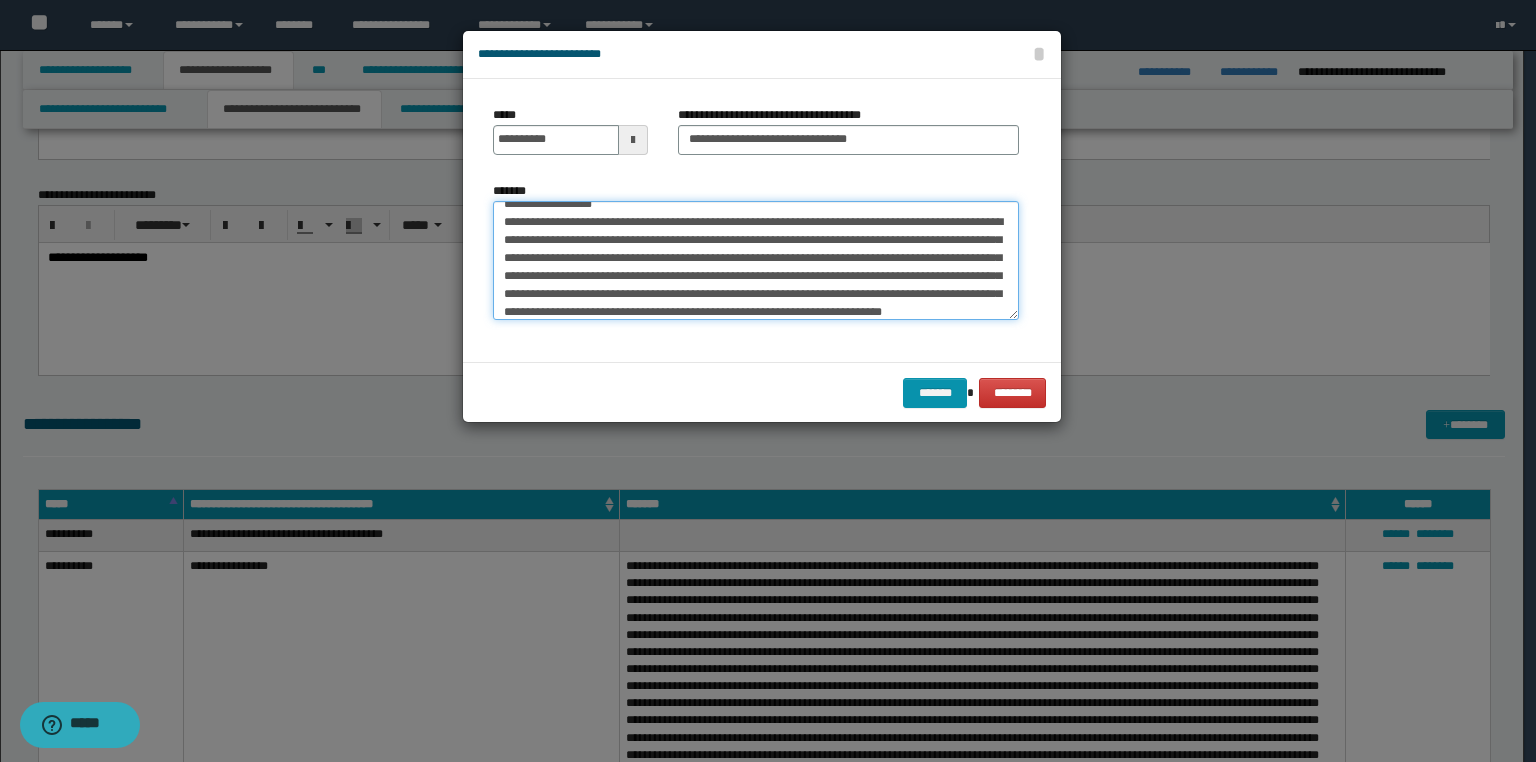 click on "**********" at bounding box center [756, 261] 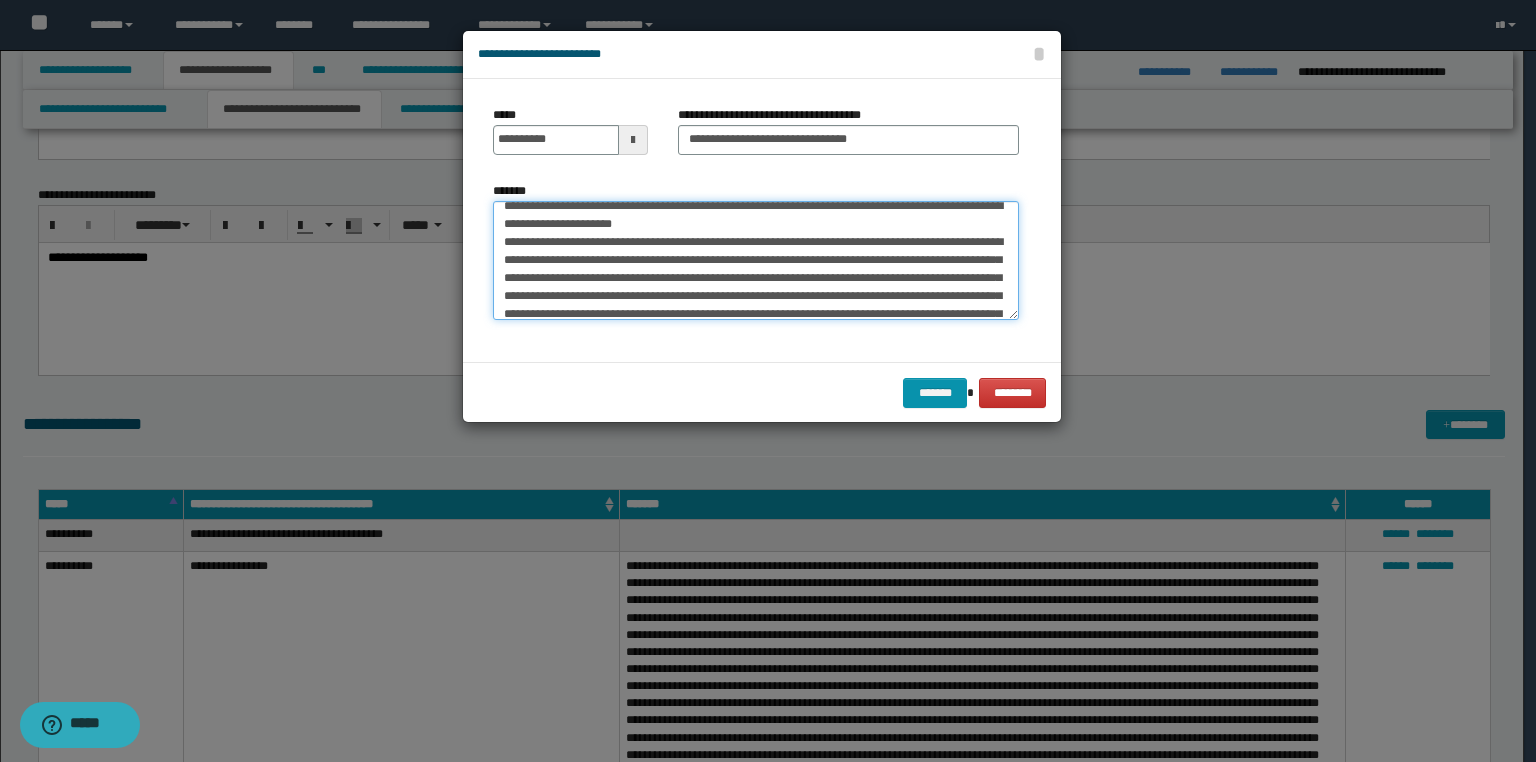 scroll, scrollTop: 0, scrollLeft: 0, axis: both 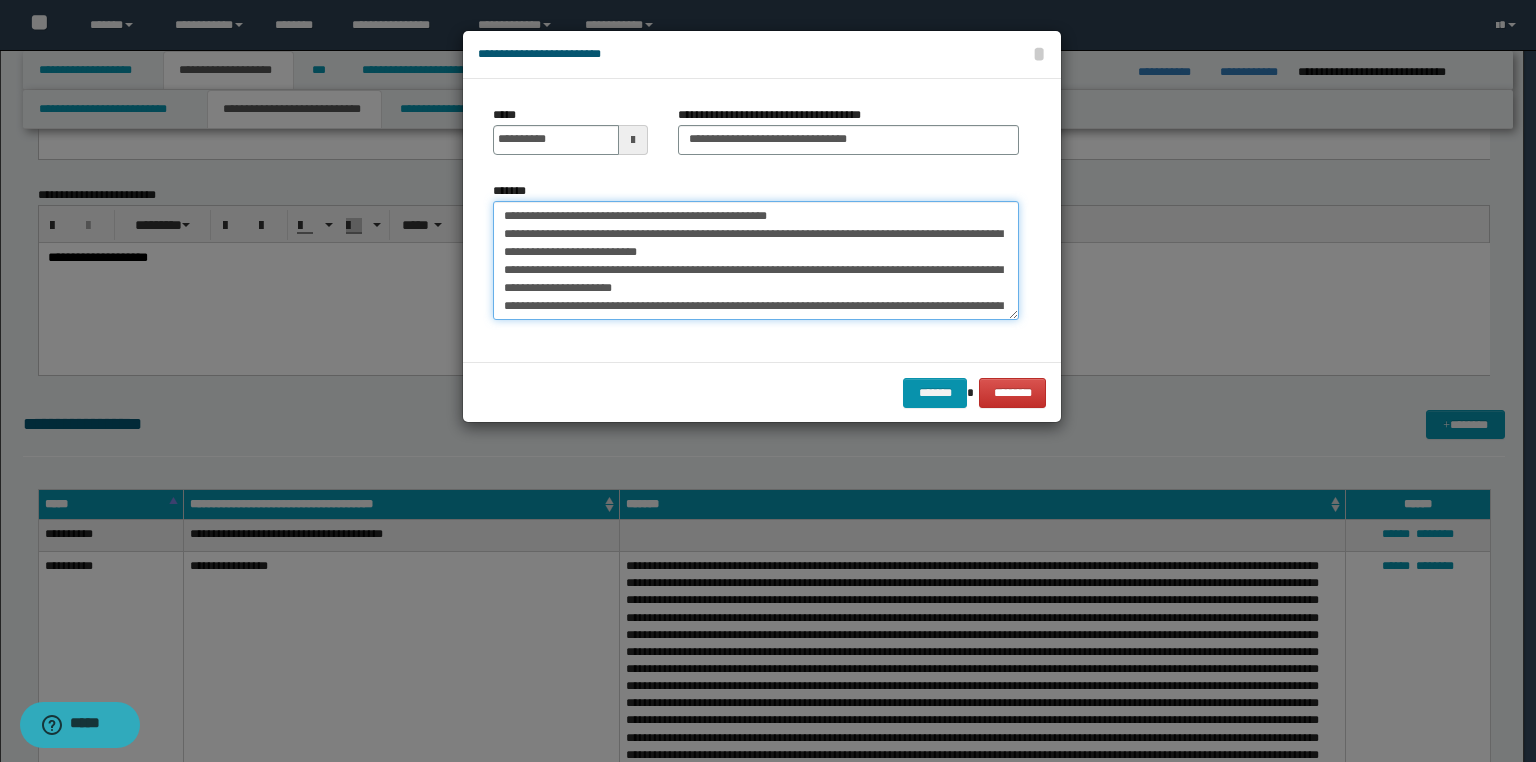 click on "**********" at bounding box center (756, 261) 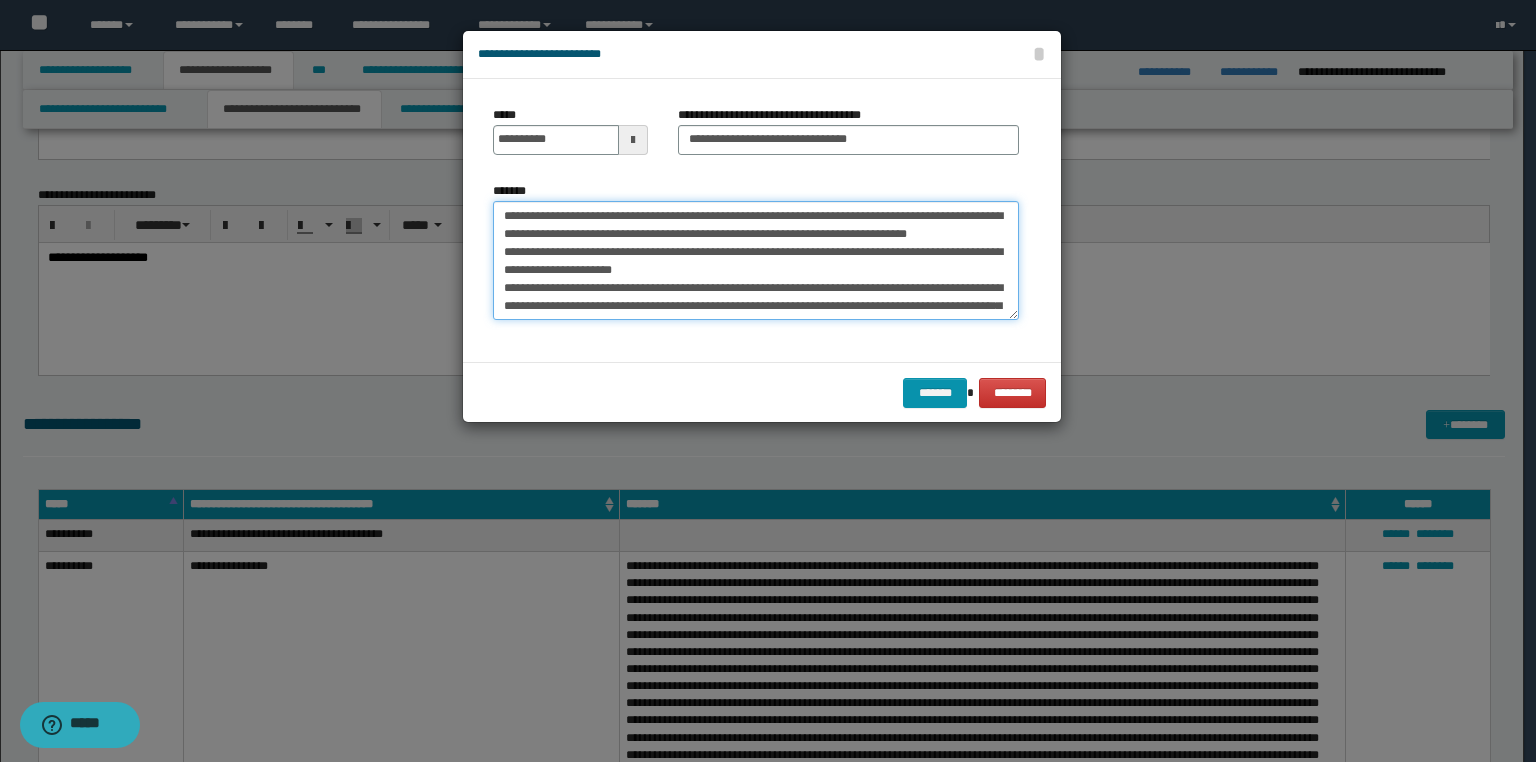 drag, startPoint x: 493, startPoint y: 275, endPoint x: 509, endPoint y: 267, distance: 17.888544 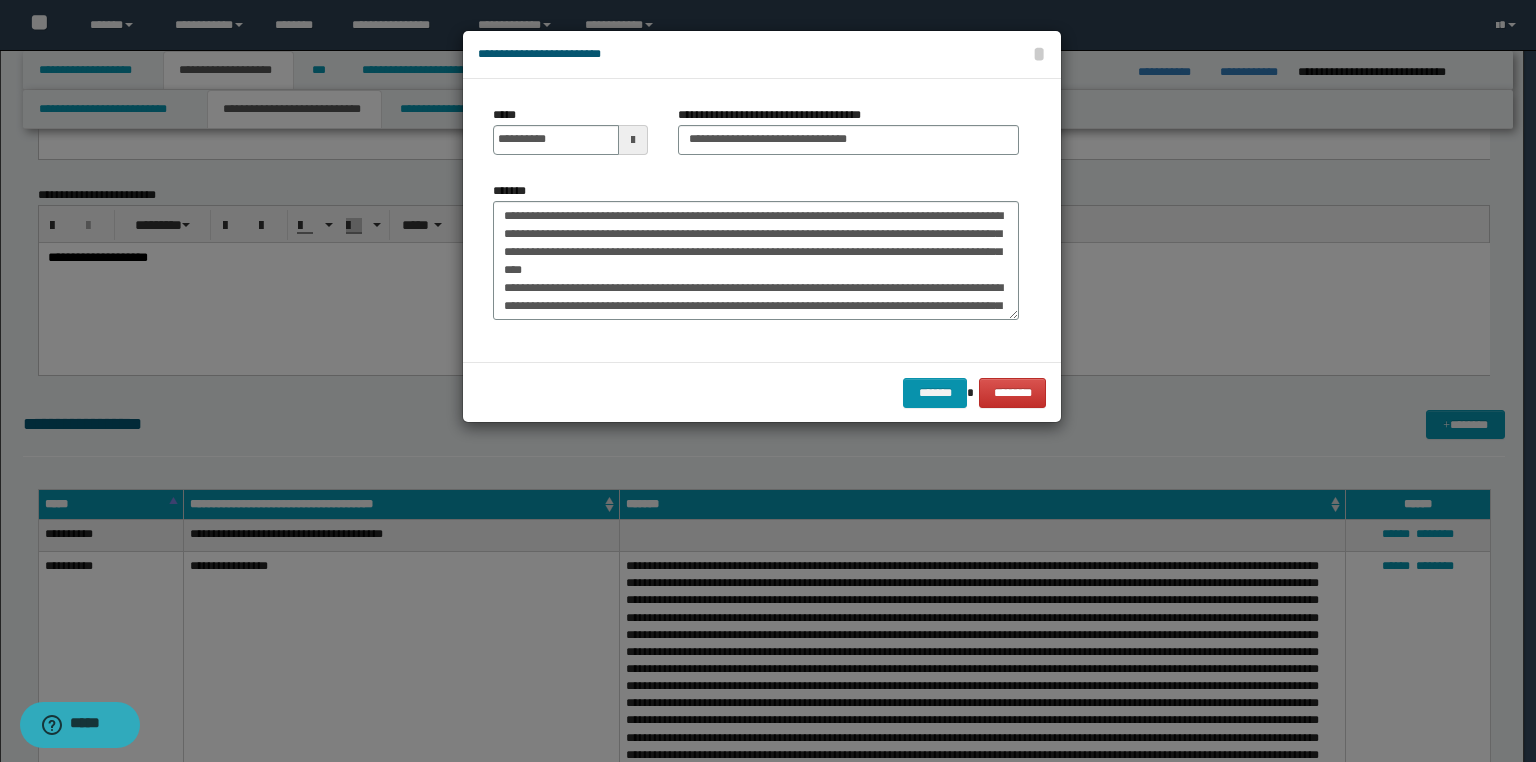 drag, startPoint x: 540, startPoint y: 332, endPoint x: 500, endPoint y: 304, distance: 48.82622 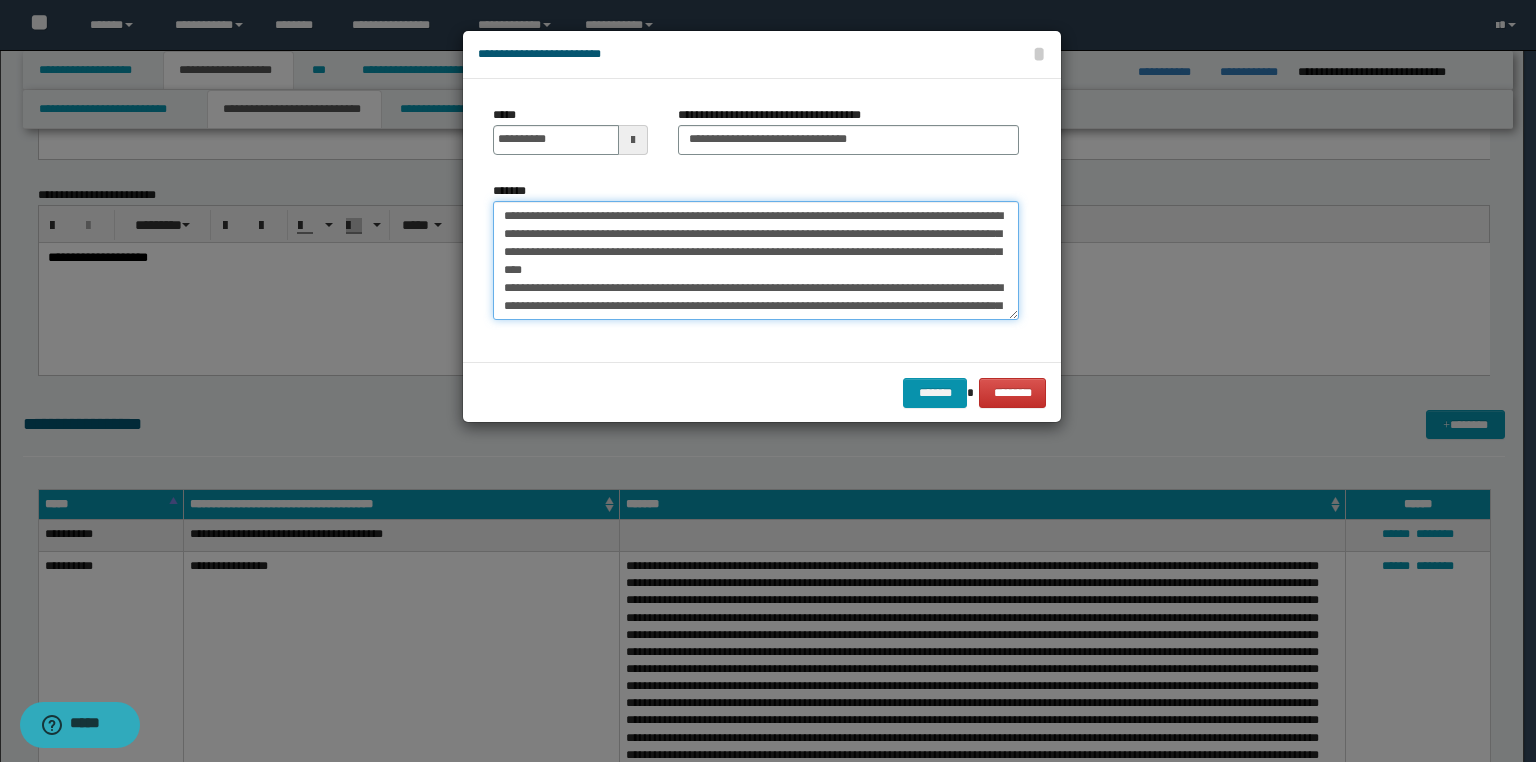 click on "**********" at bounding box center (756, 261) 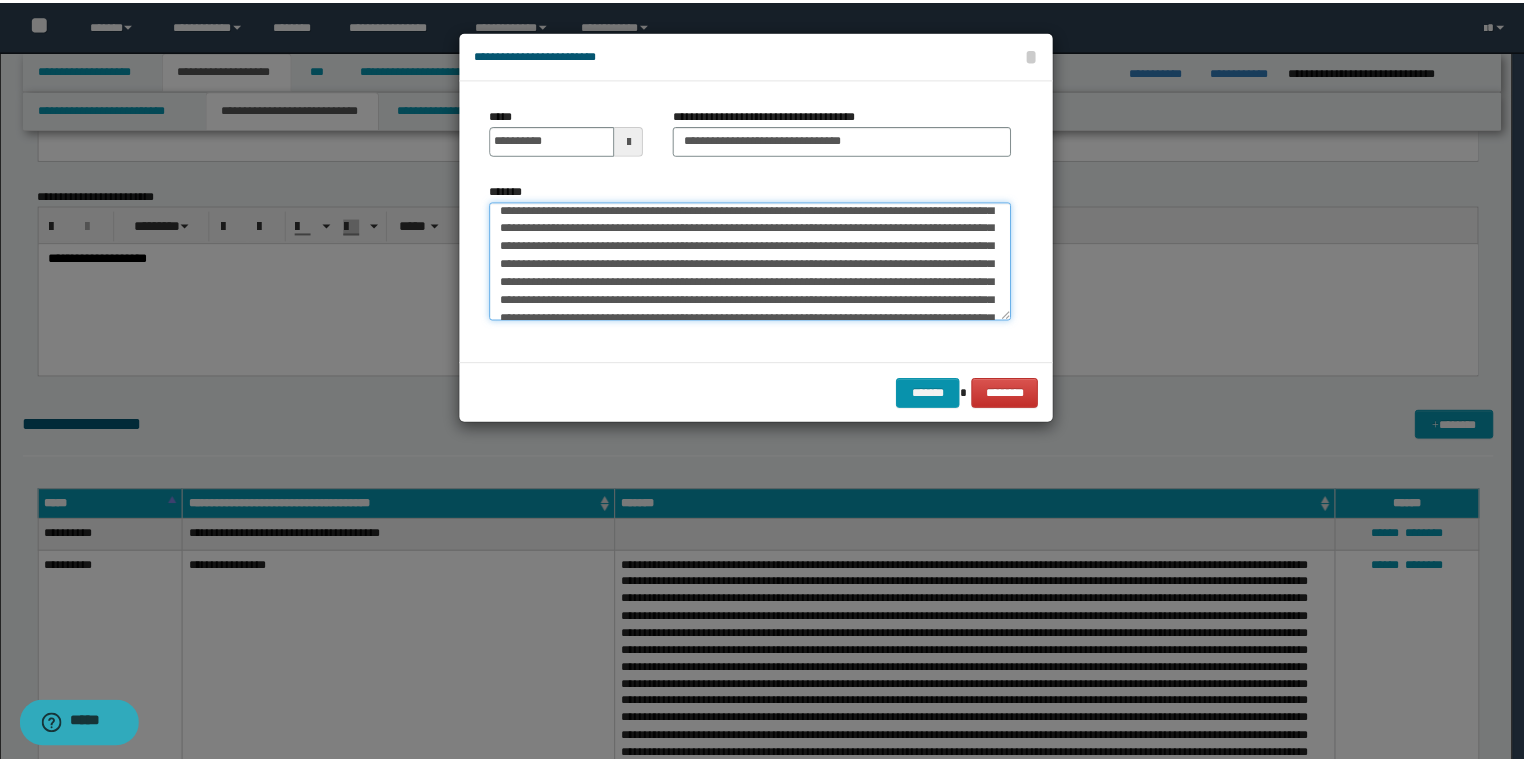 scroll, scrollTop: 108, scrollLeft: 0, axis: vertical 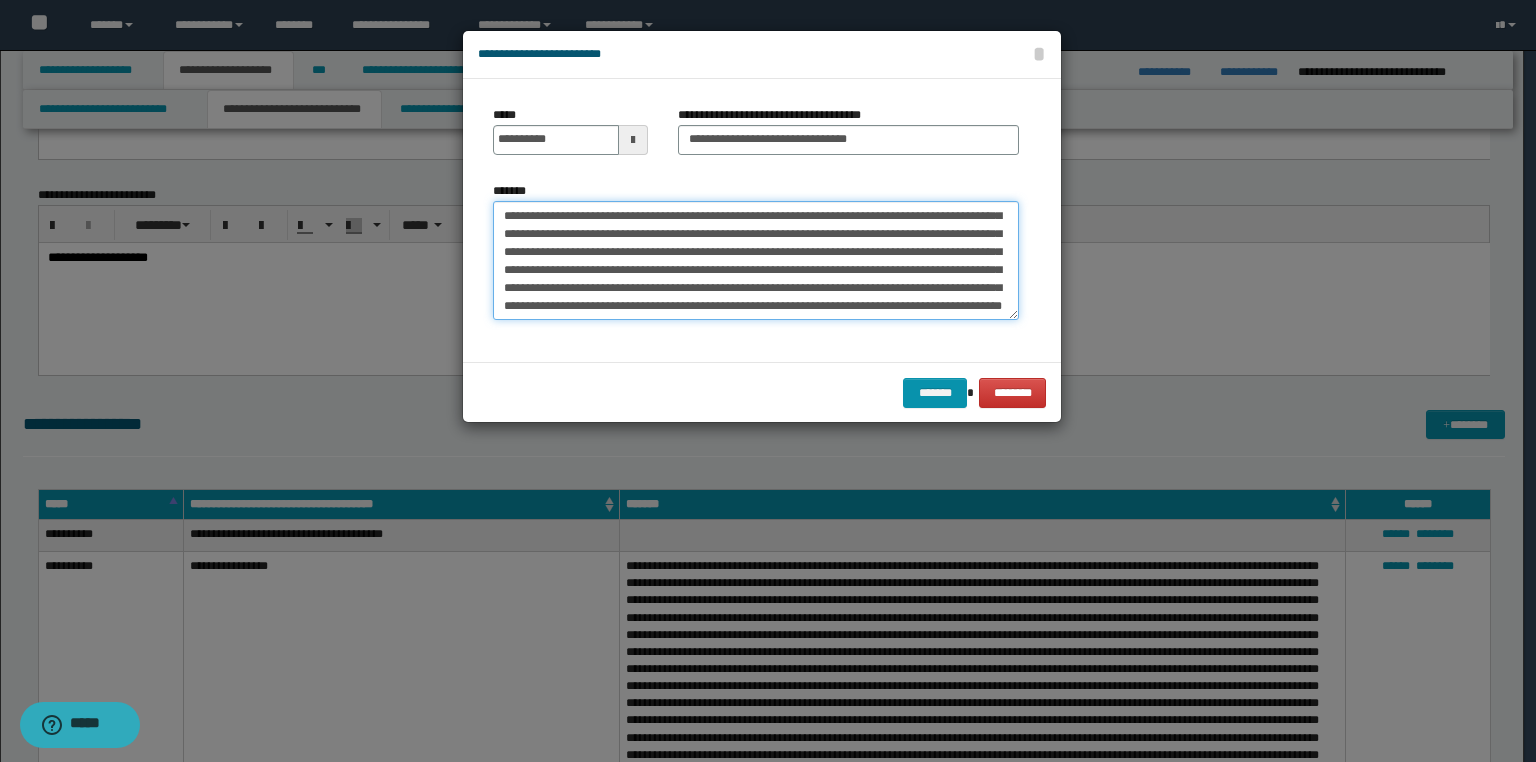 click on "**********" at bounding box center (756, 261) 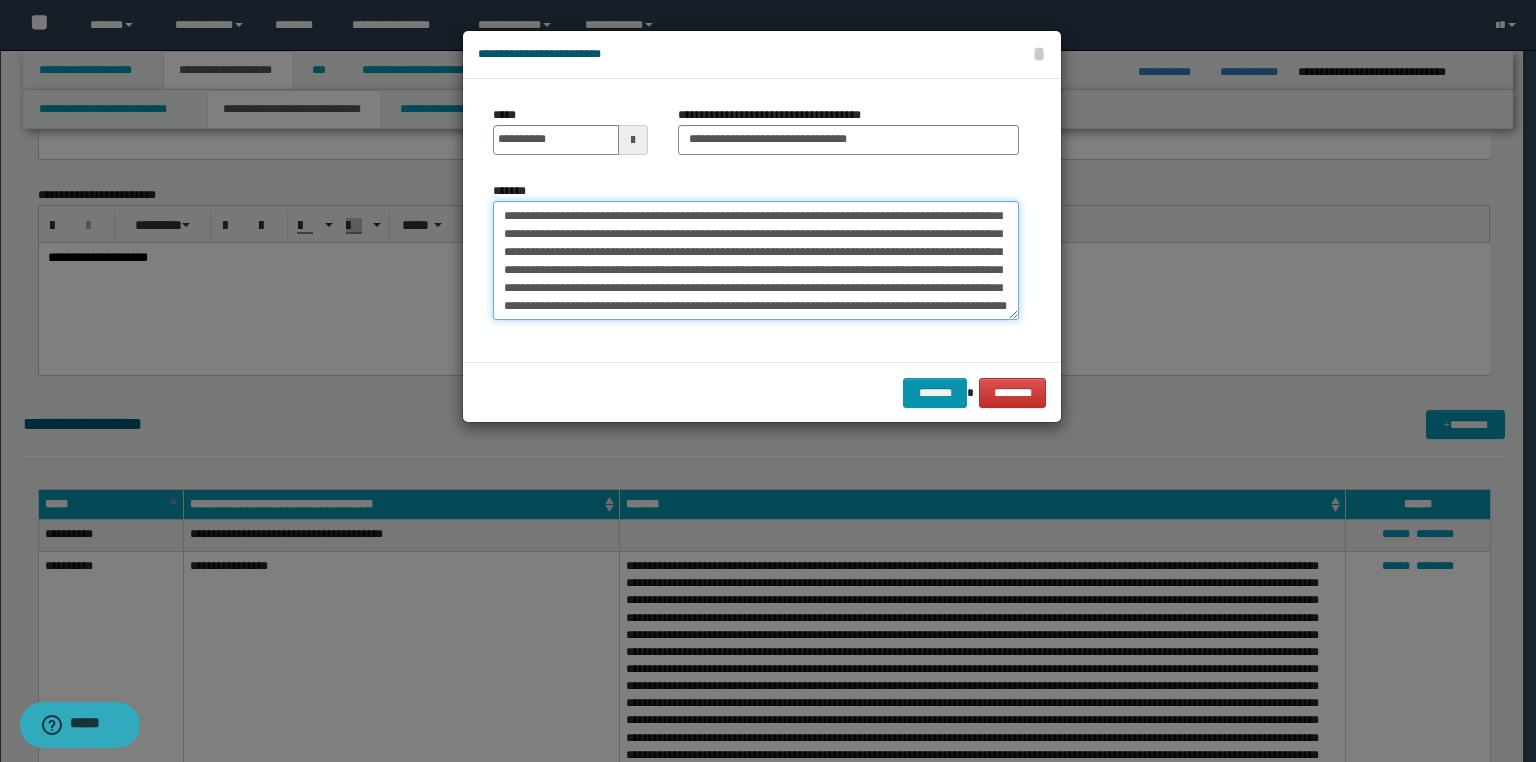 type on "**********" 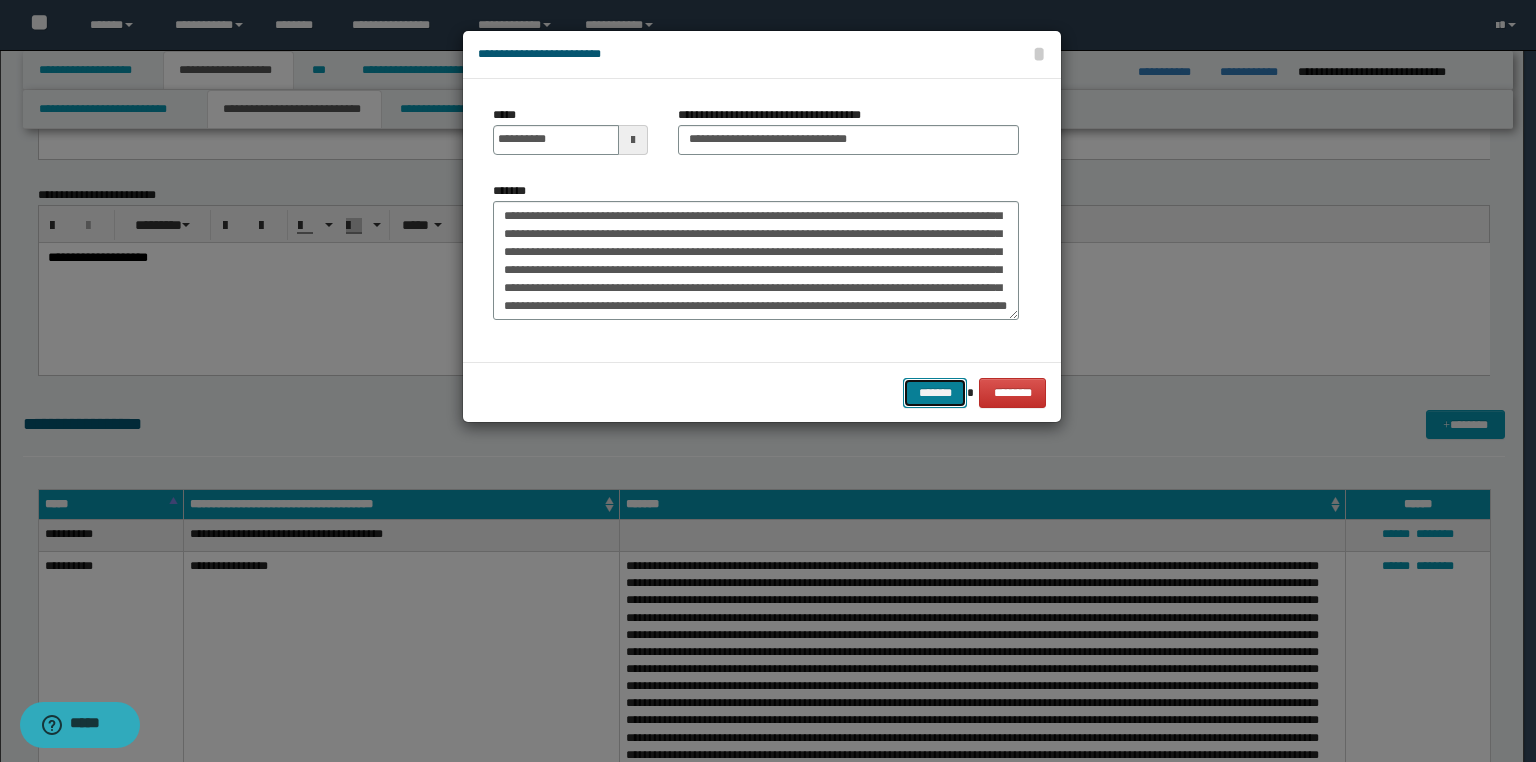 drag, startPoint x: 921, startPoint y: 386, endPoint x: 918, endPoint y: 398, distance: 12.369317 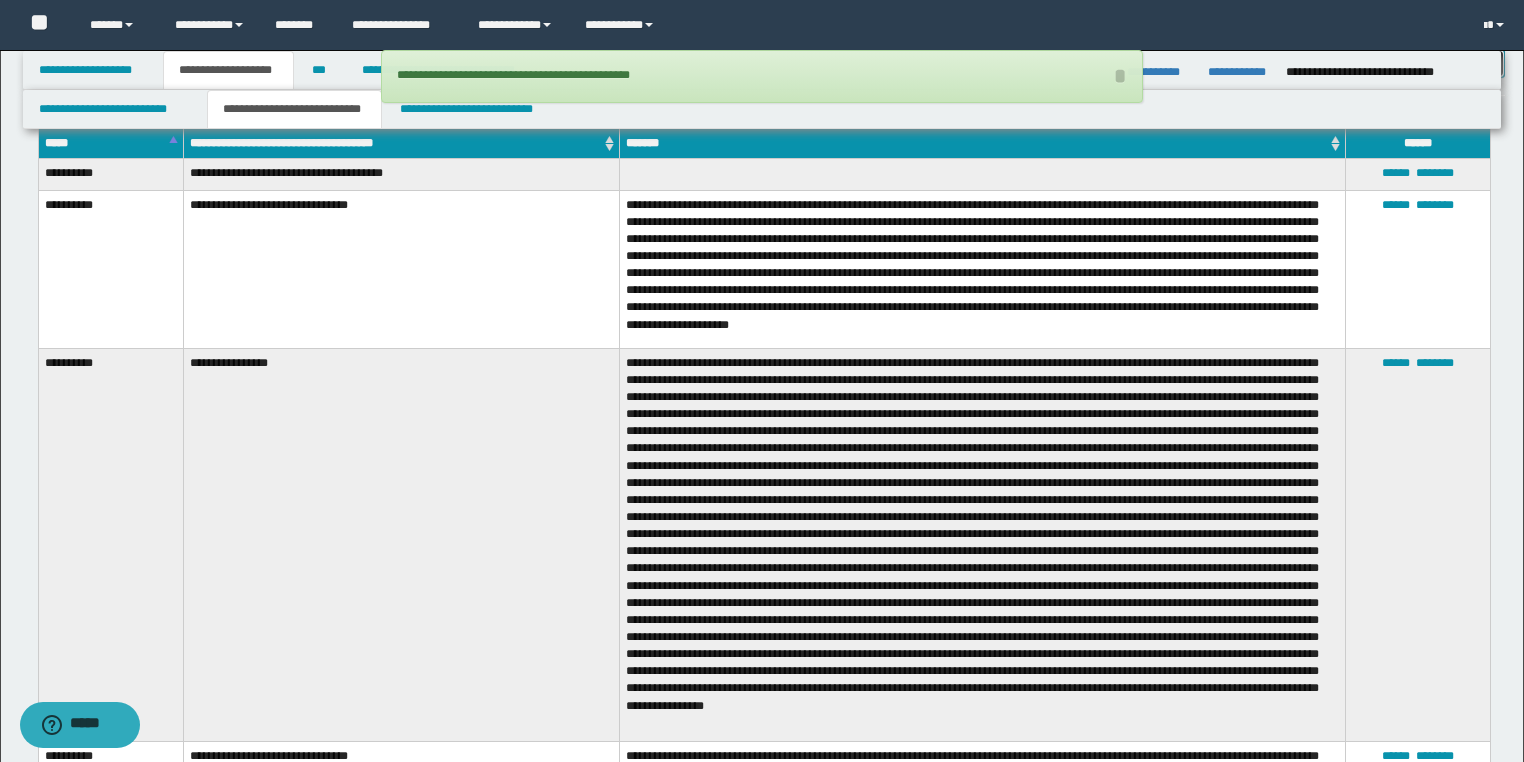 scroll, scrollTop: 2720, scrollLeft: 0, axis: vertical 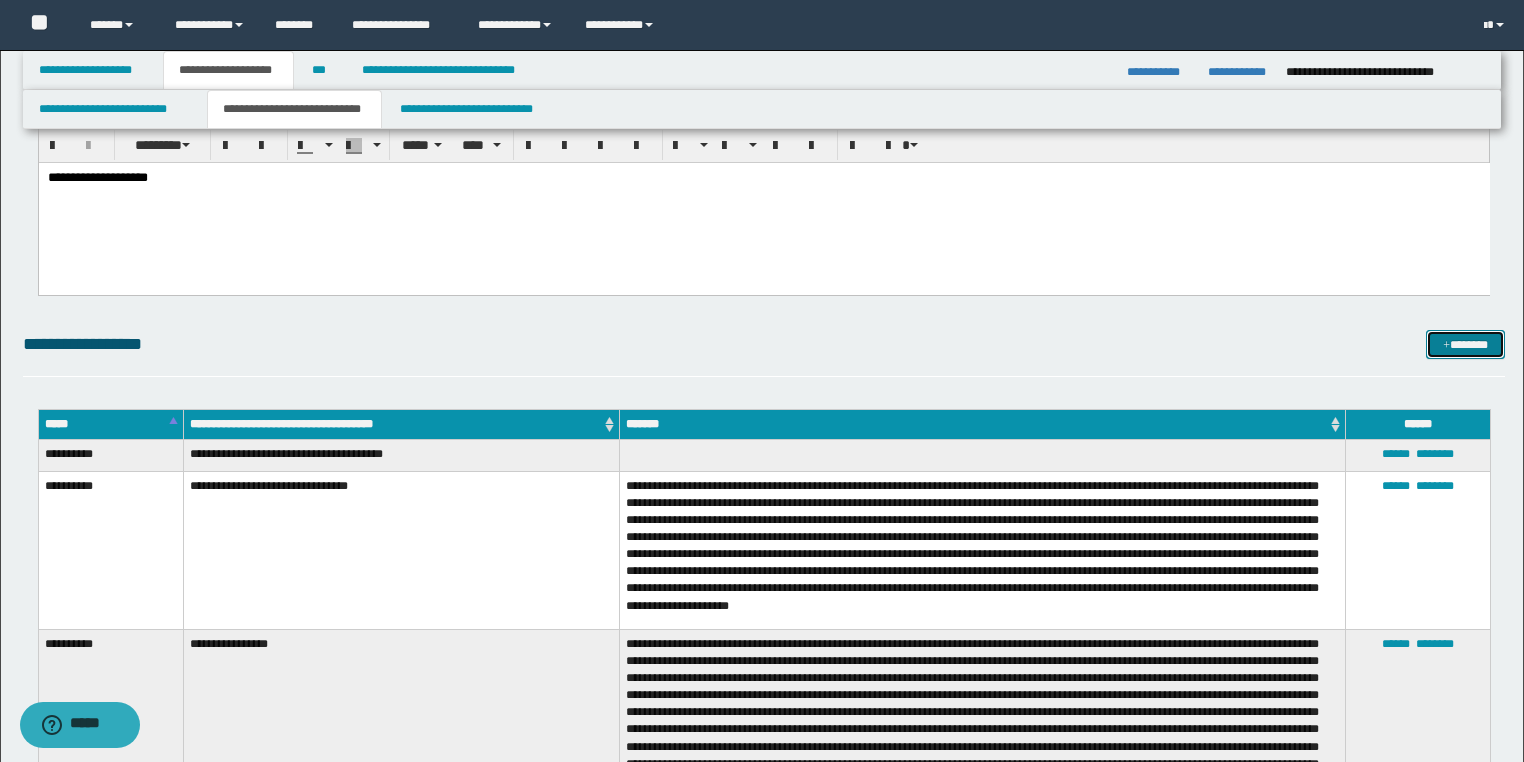 click on "*******" at bounding box center [1465, 345] 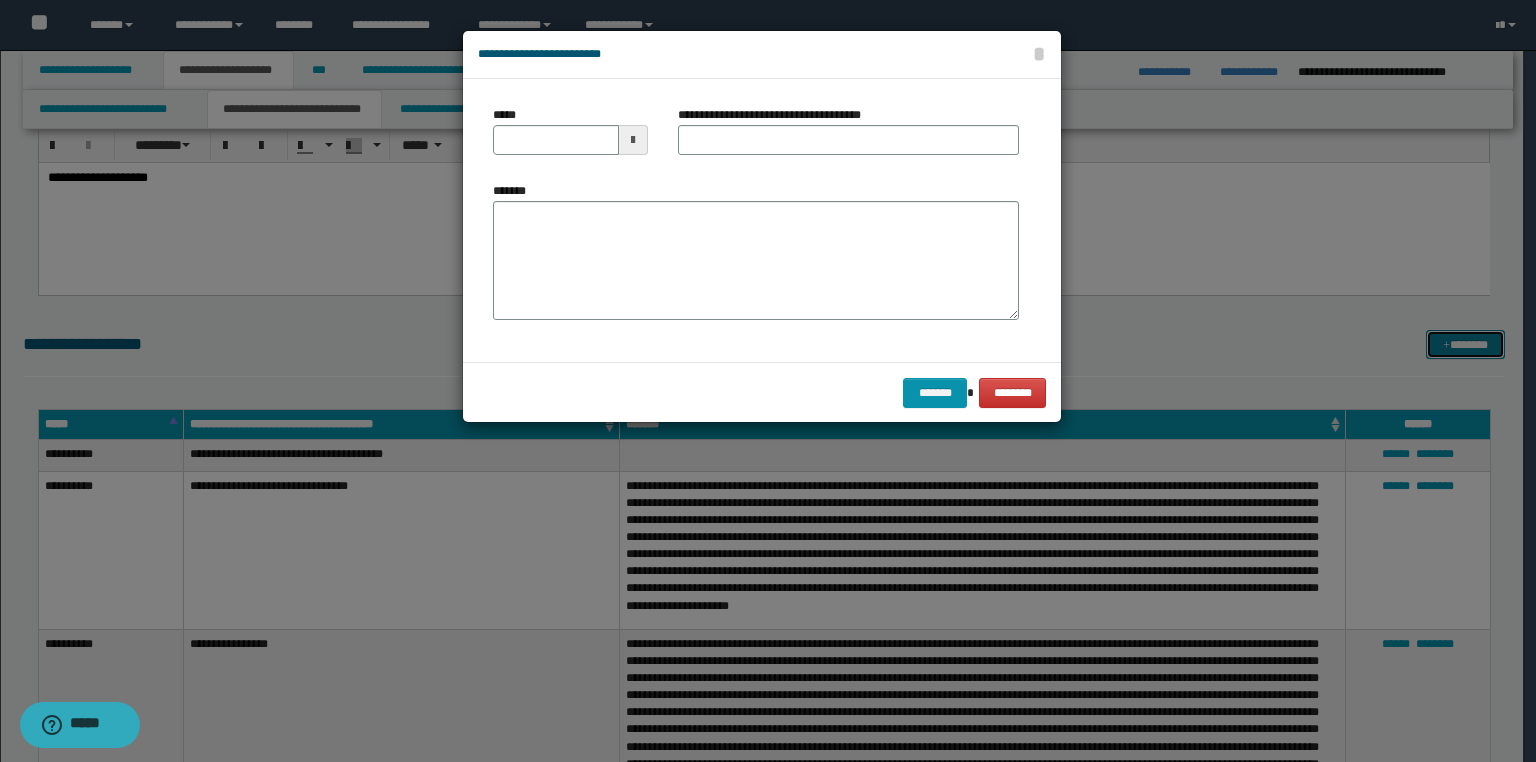 scroll, scrollTop: 0, scrollLeft: 0, axis: both 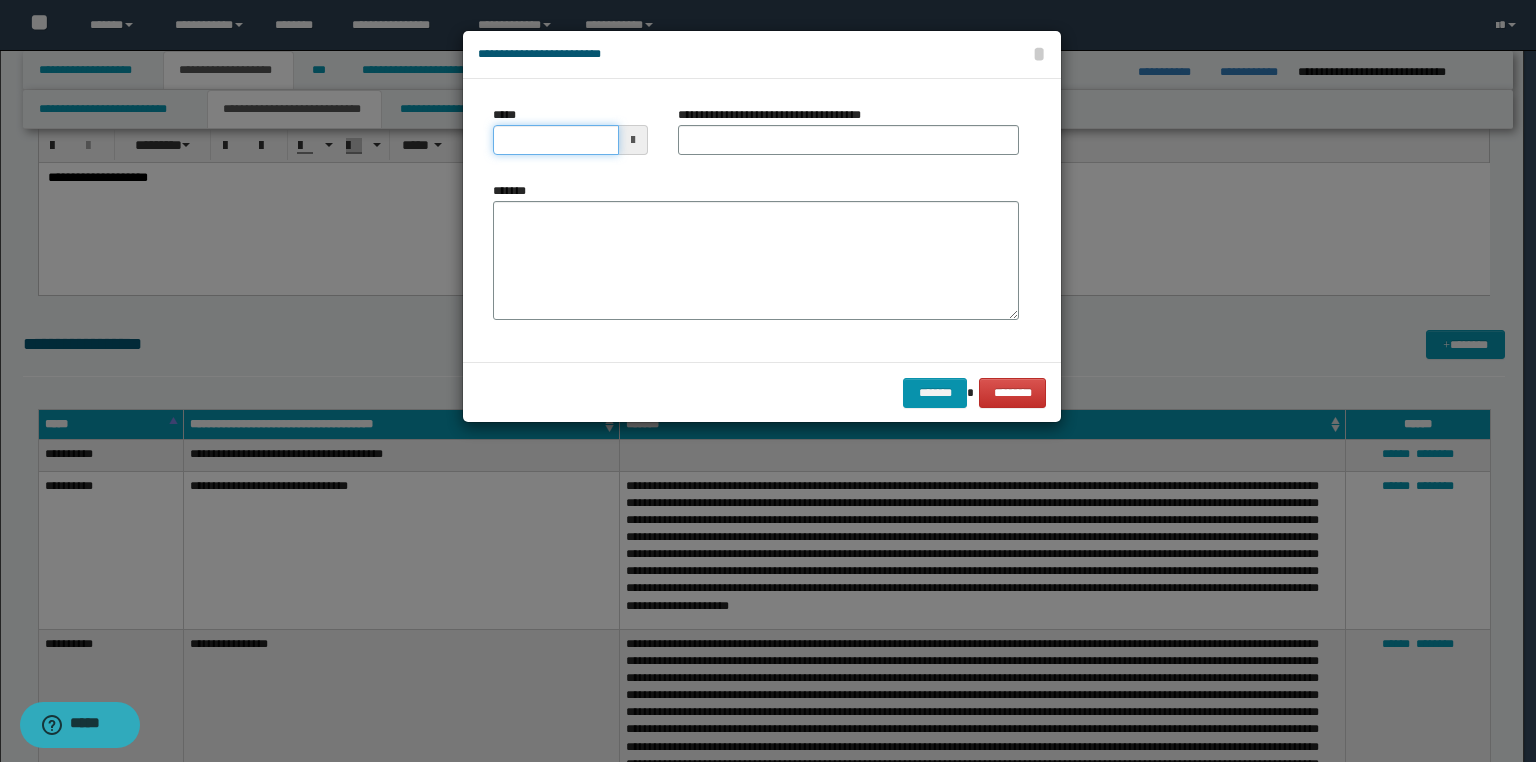 click on "**********" at bounding box center (768, 381) 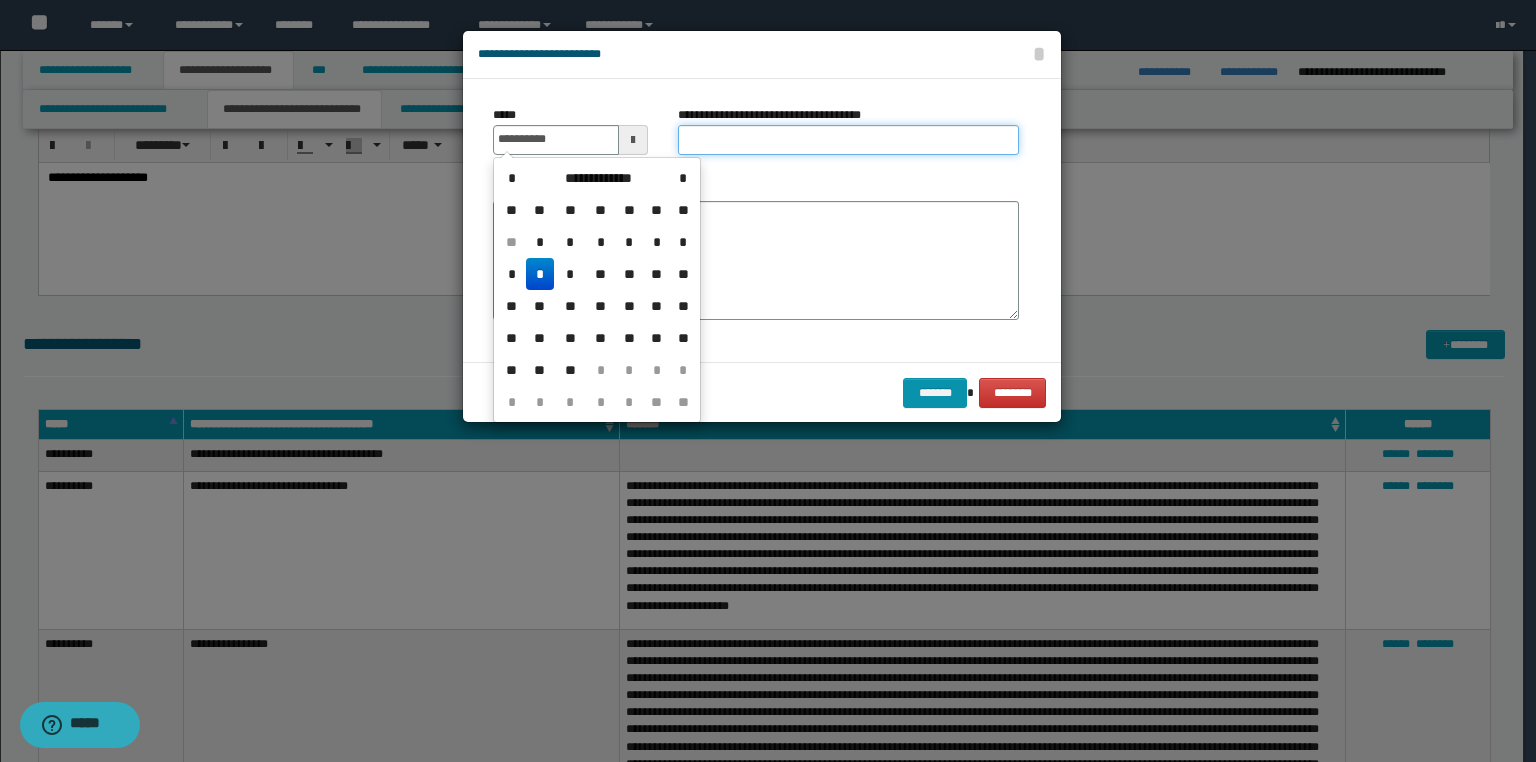 type on "**********" 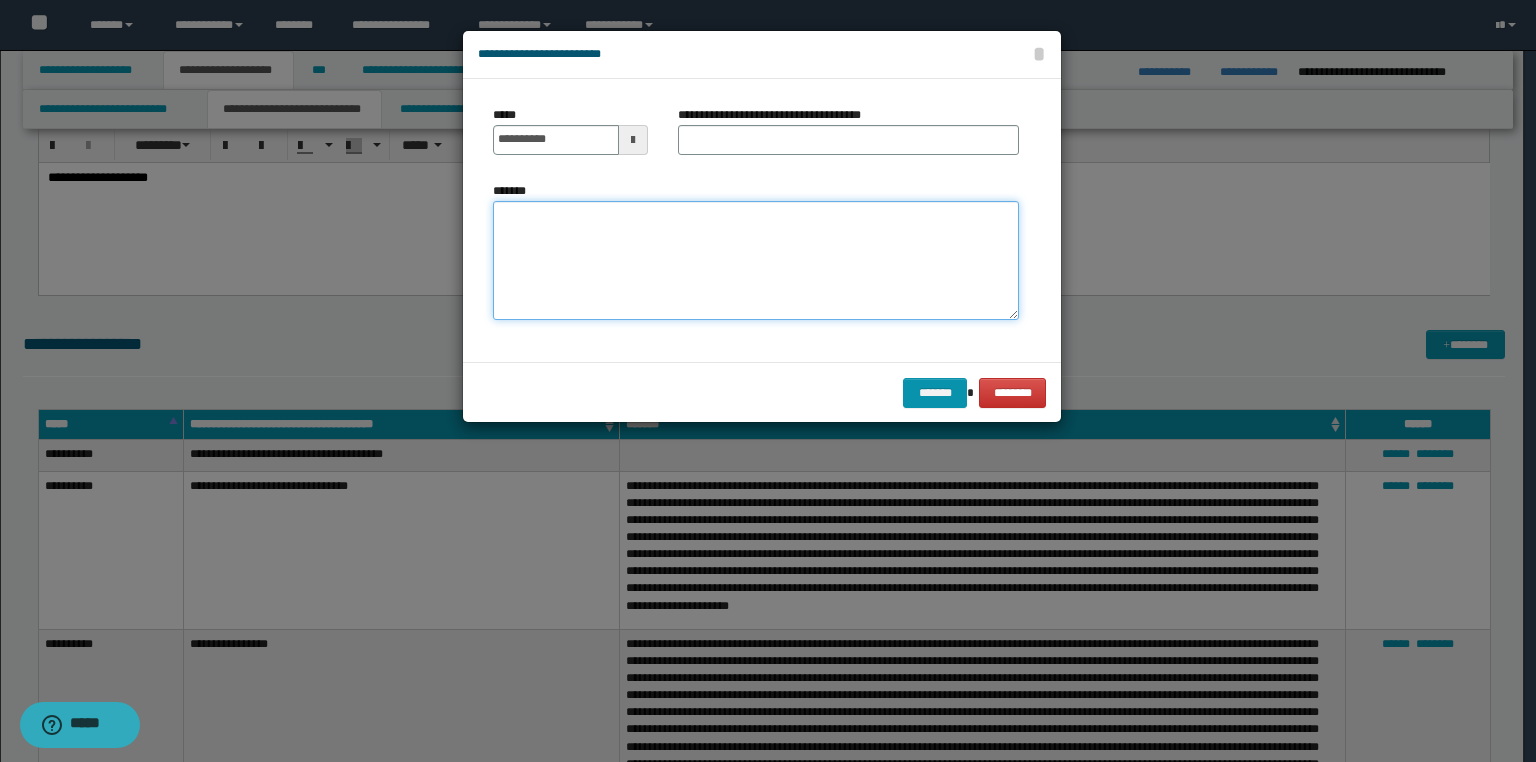 click on "*******" at bounding box center [756, 261] 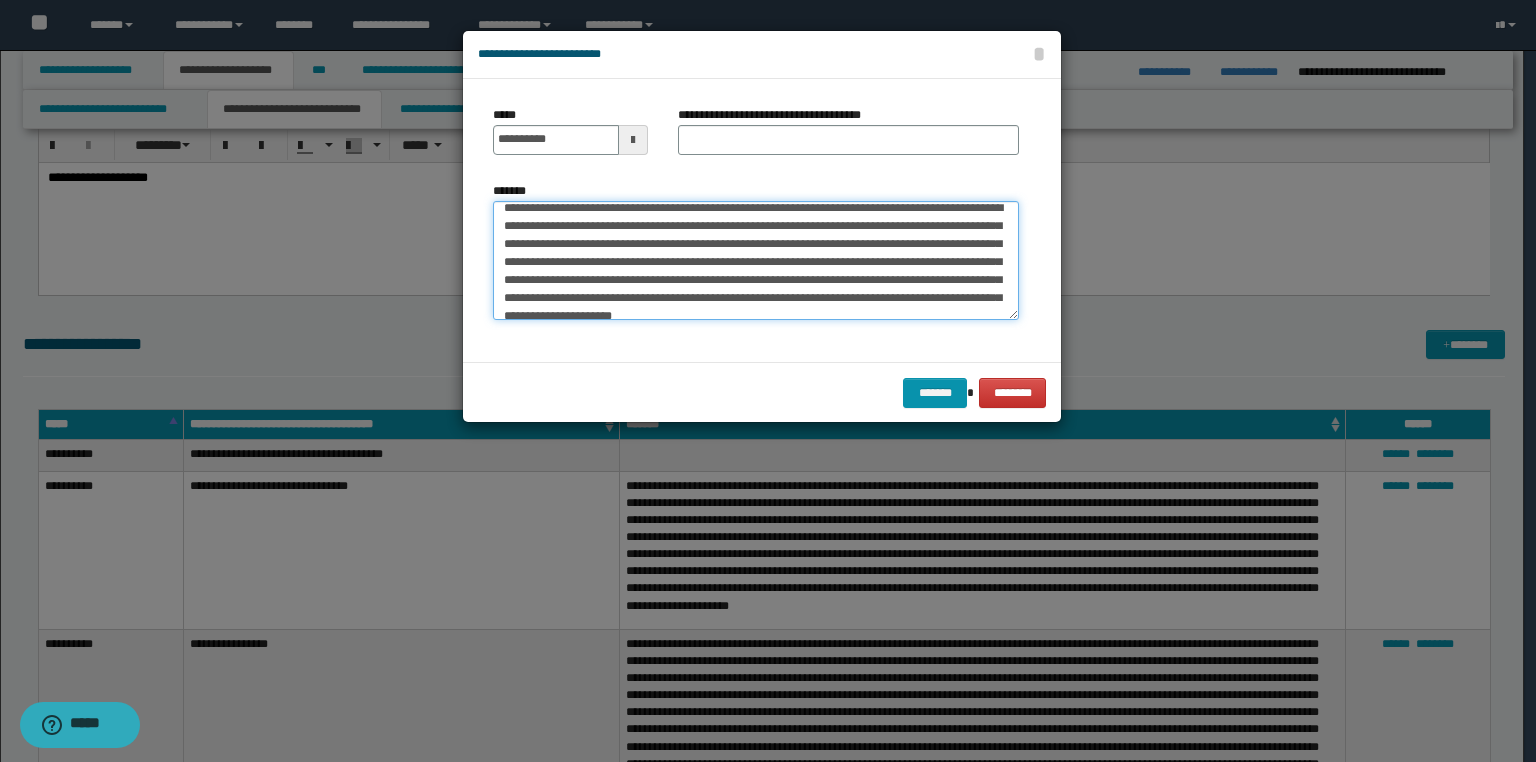 scroll, scrollTop: 0, scrollLeft: 0, axis: both 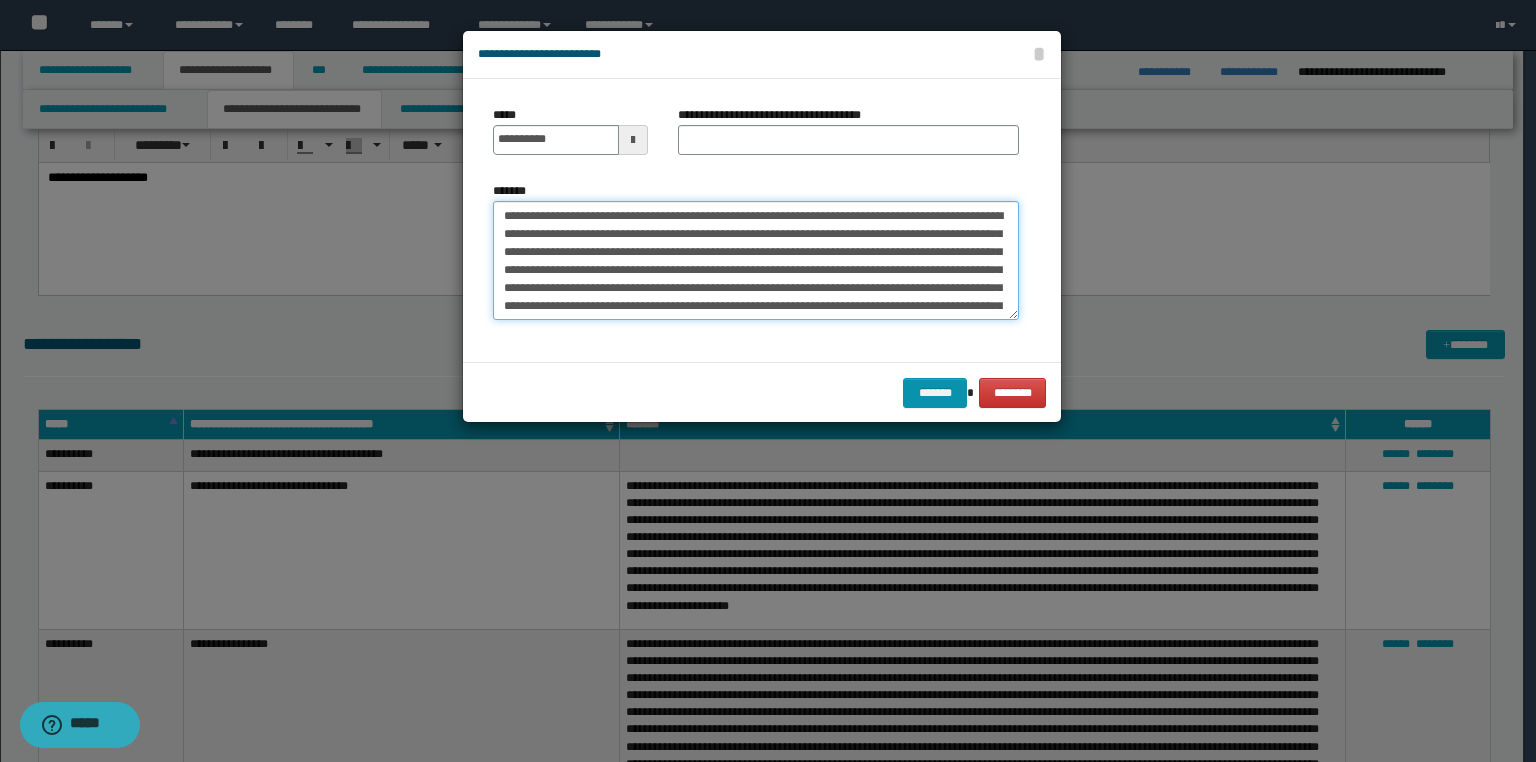 drag, startPoint x: 626, startPoint y: 217, endPoint x: 391, endPoint y: 215, distance: 235.00851 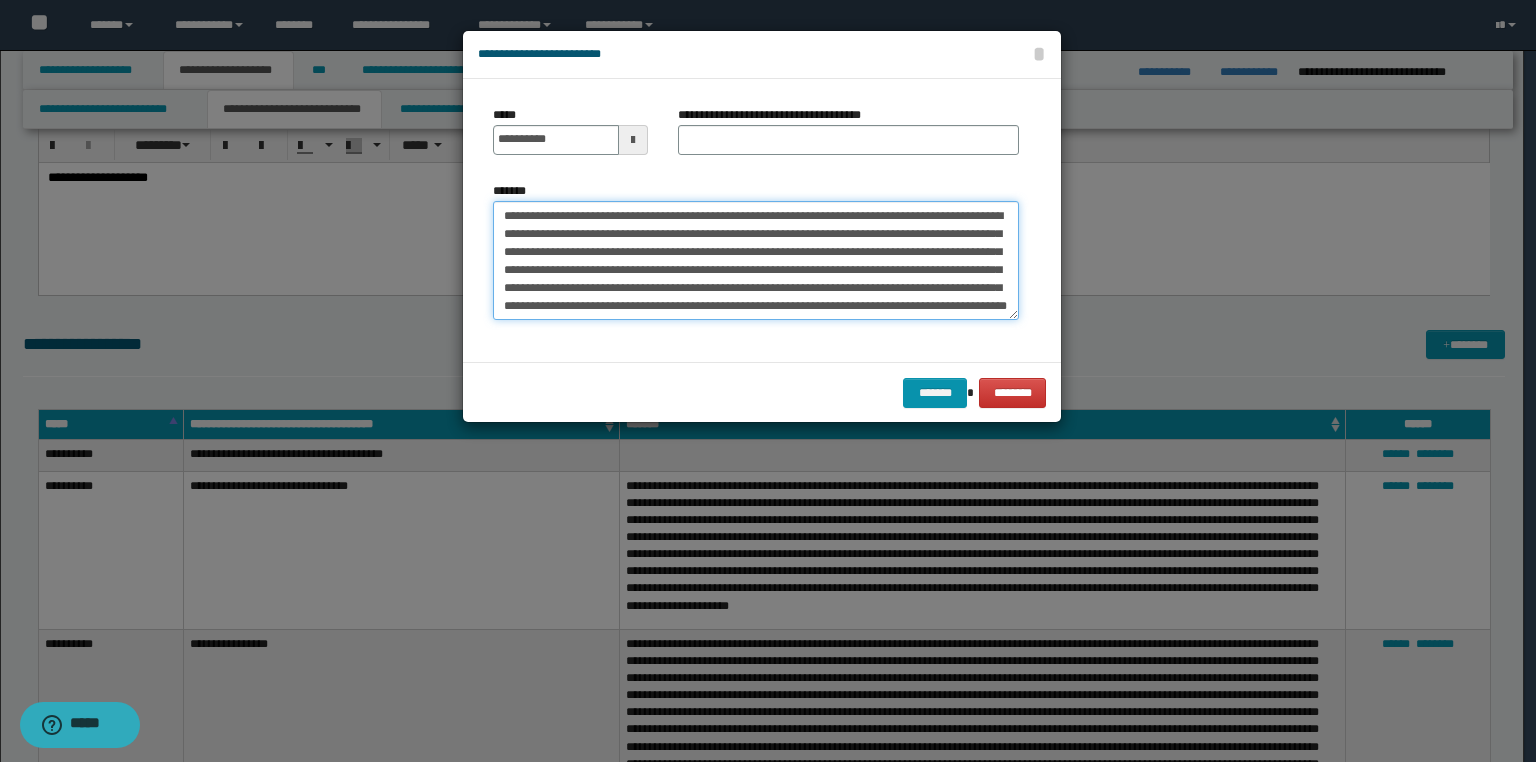 type on "**********" 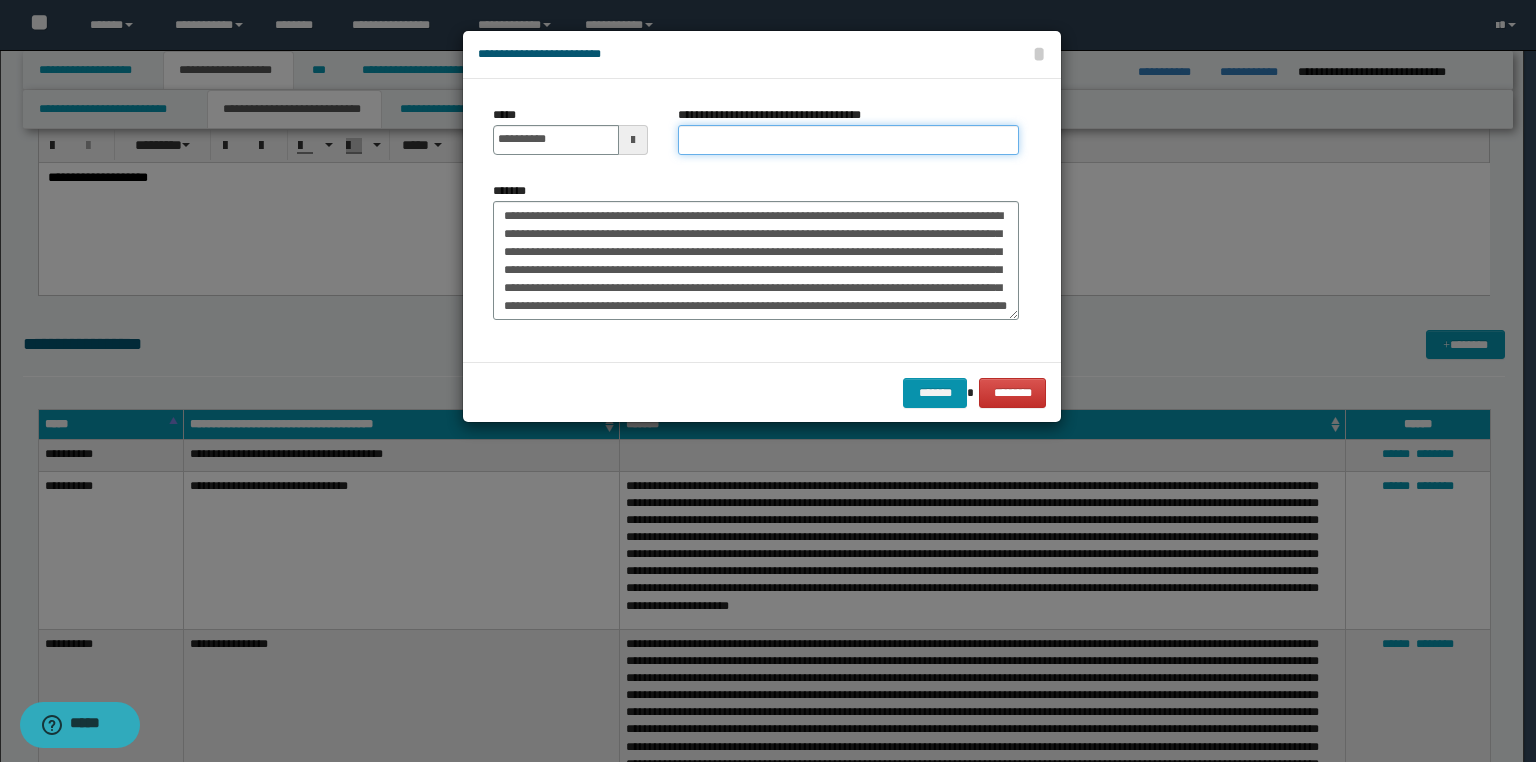 drag, startPoint x: 729, startPoint y: 135, endPoint x: 752, endPoint y: 180, distance: 50.537113 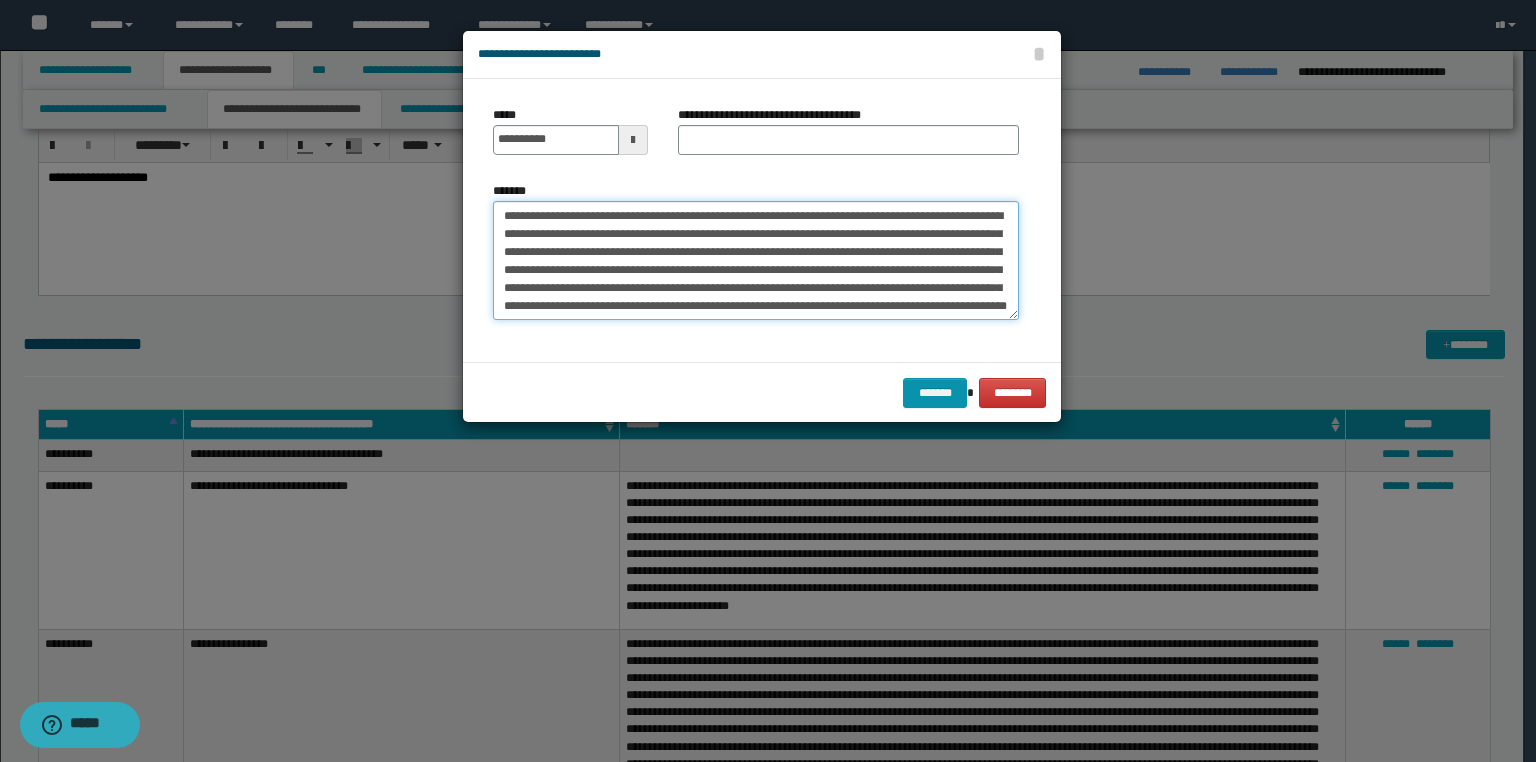 click on "**********" at bounding box center [756, 261] 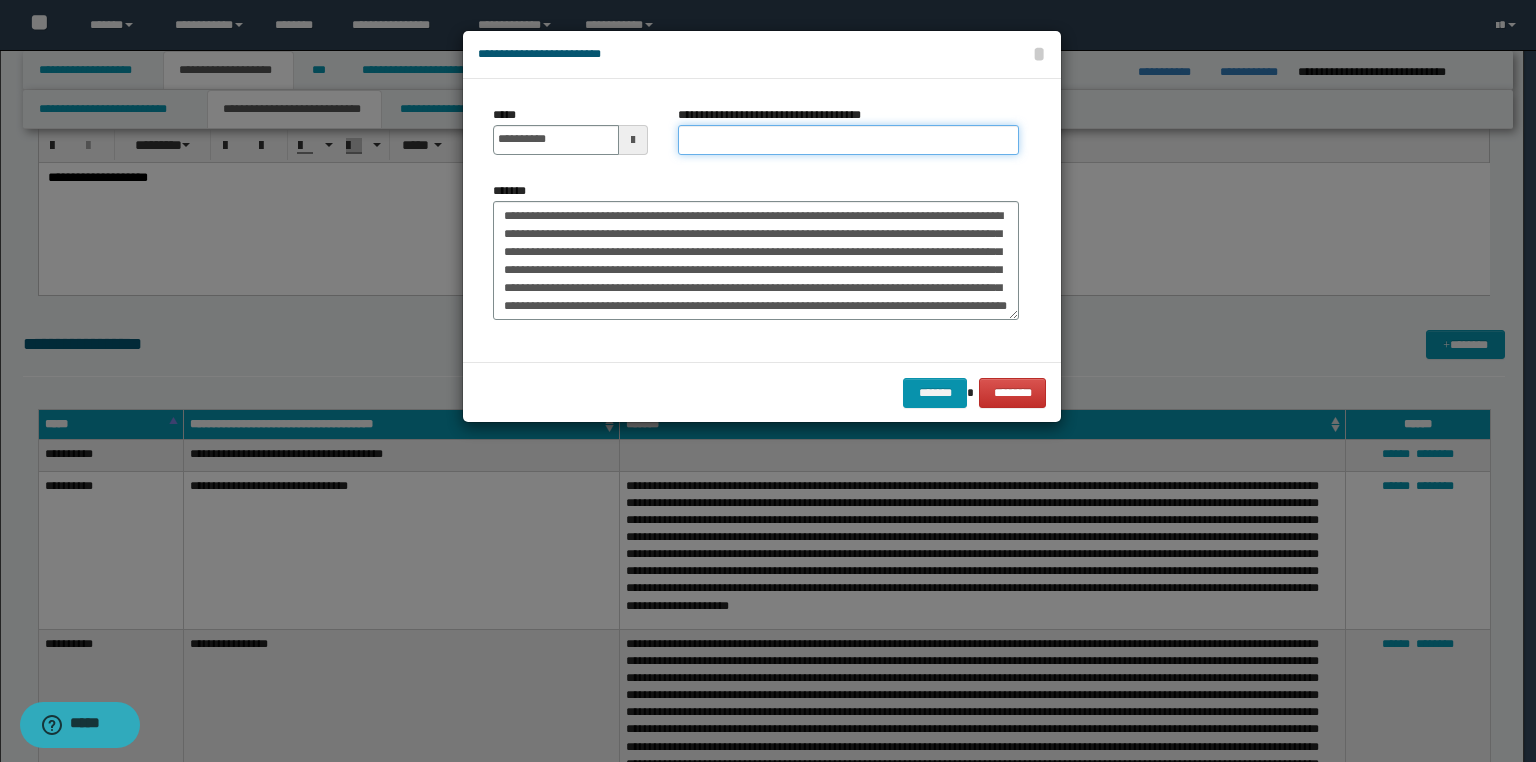 click on "**********" at bounding box center (848, 140) 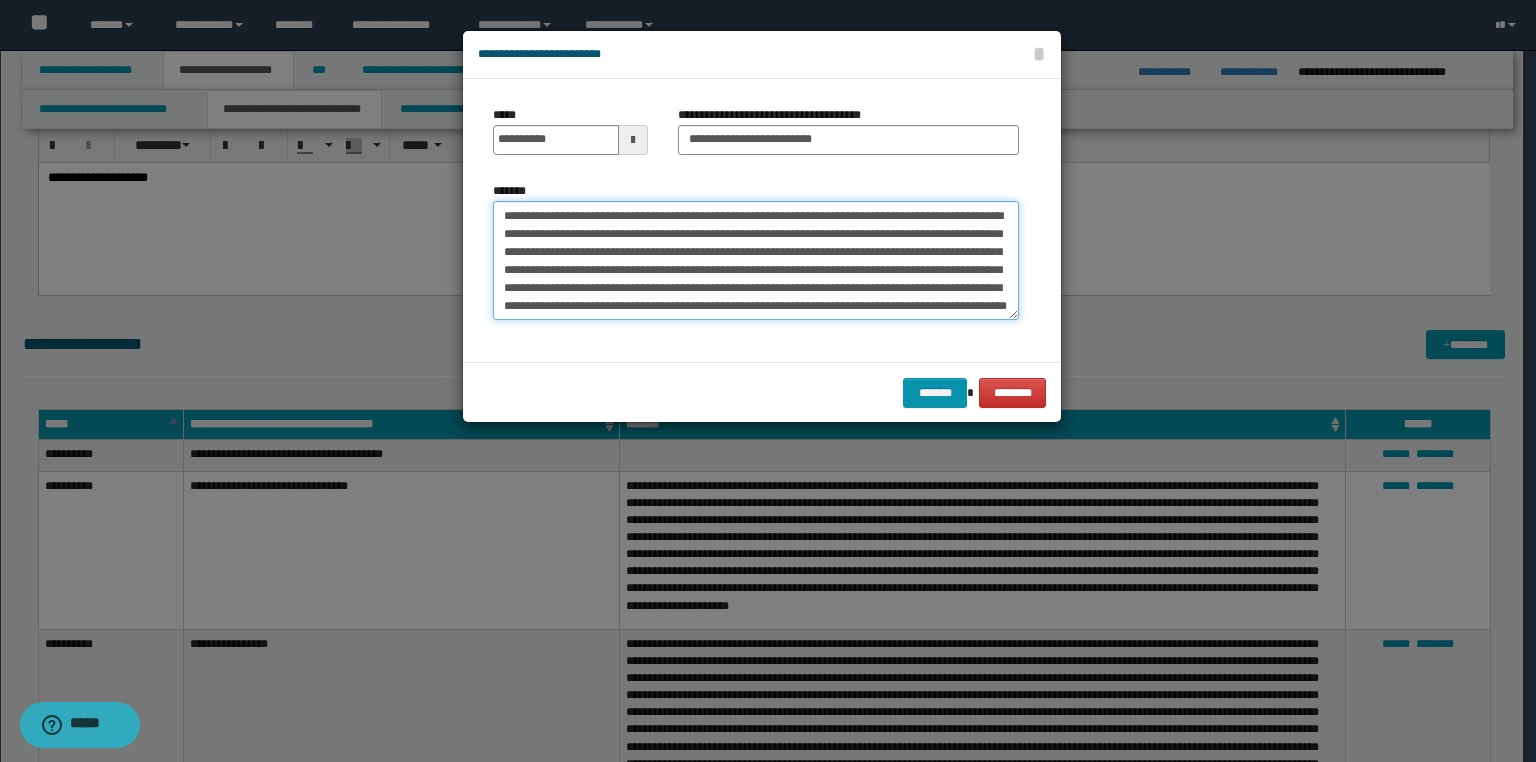 click on "**********" at bounding box center (756, 261) 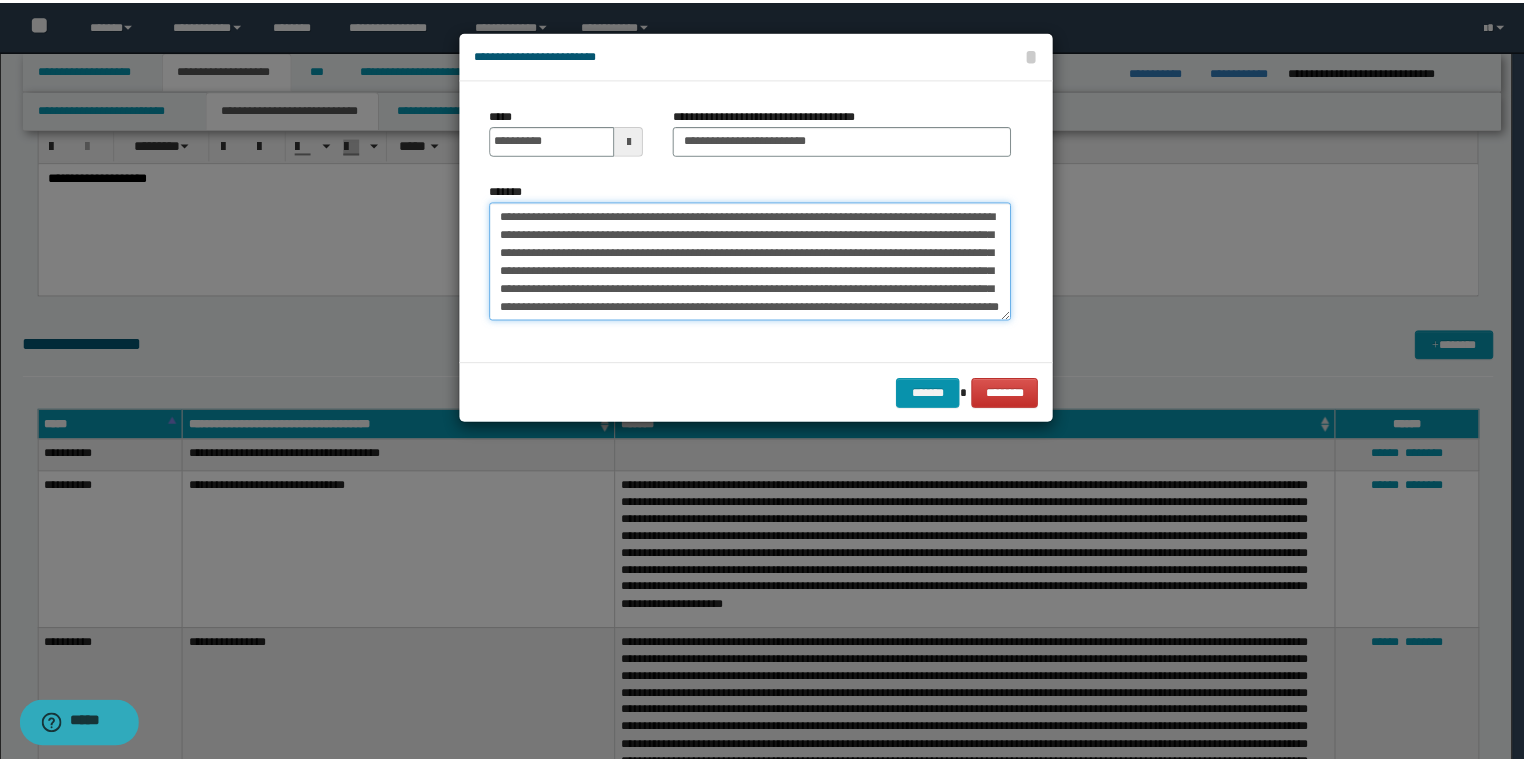 scroll, scrollTop: 17, scrollLeft: 0, axis: vertical 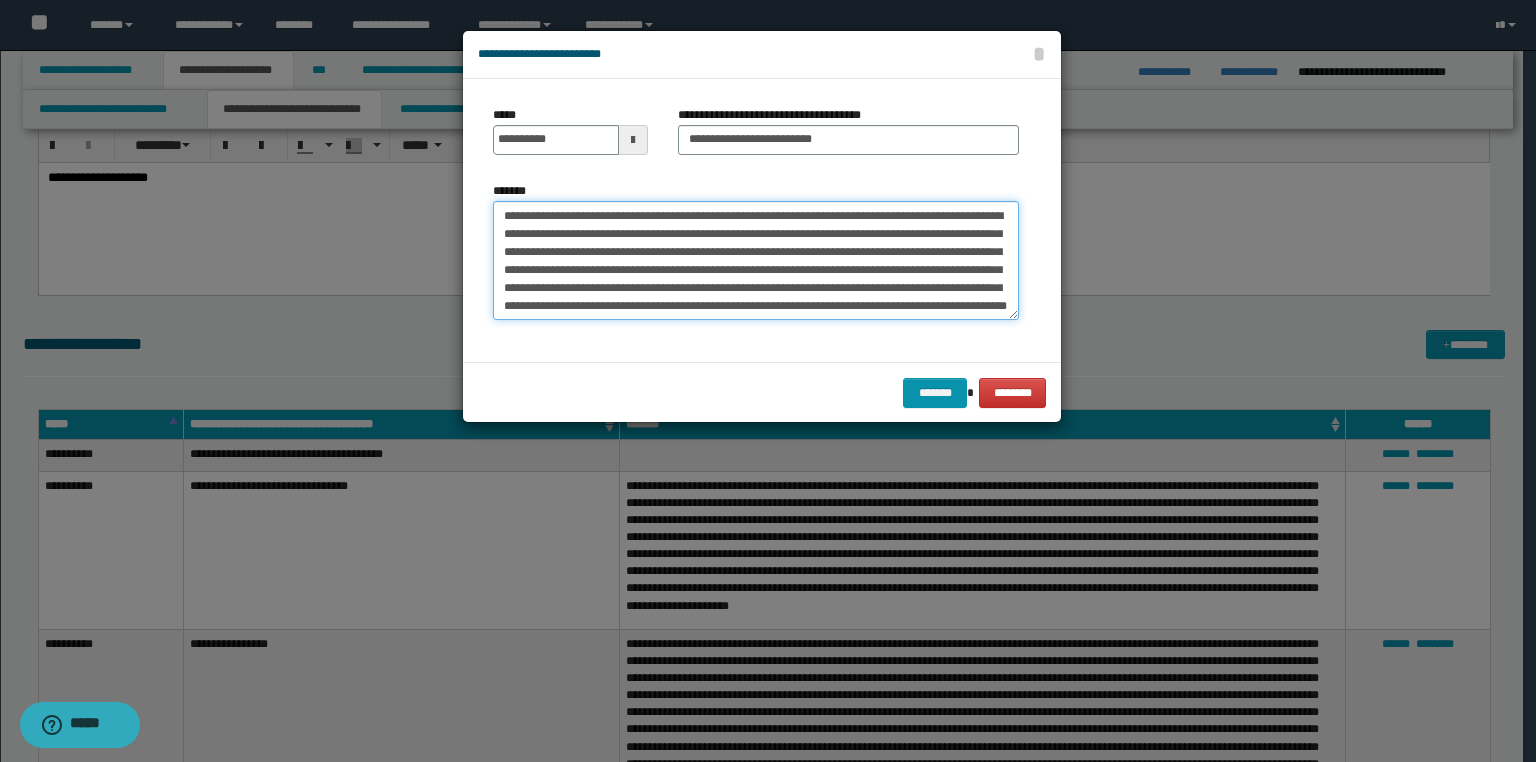 click on "**********" at bounding box center [756, 261] 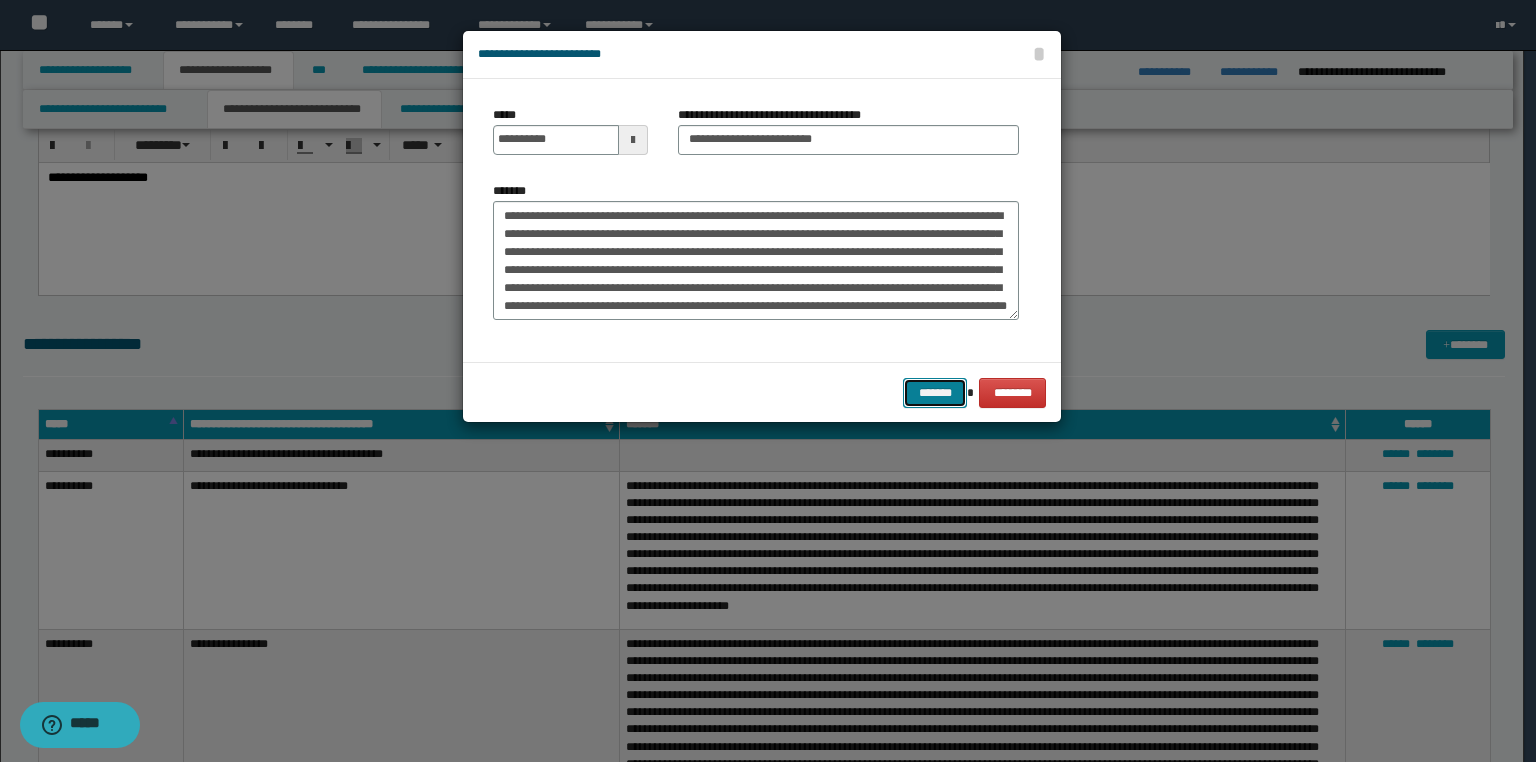 click on "*******" at bounding box center (935, 393) 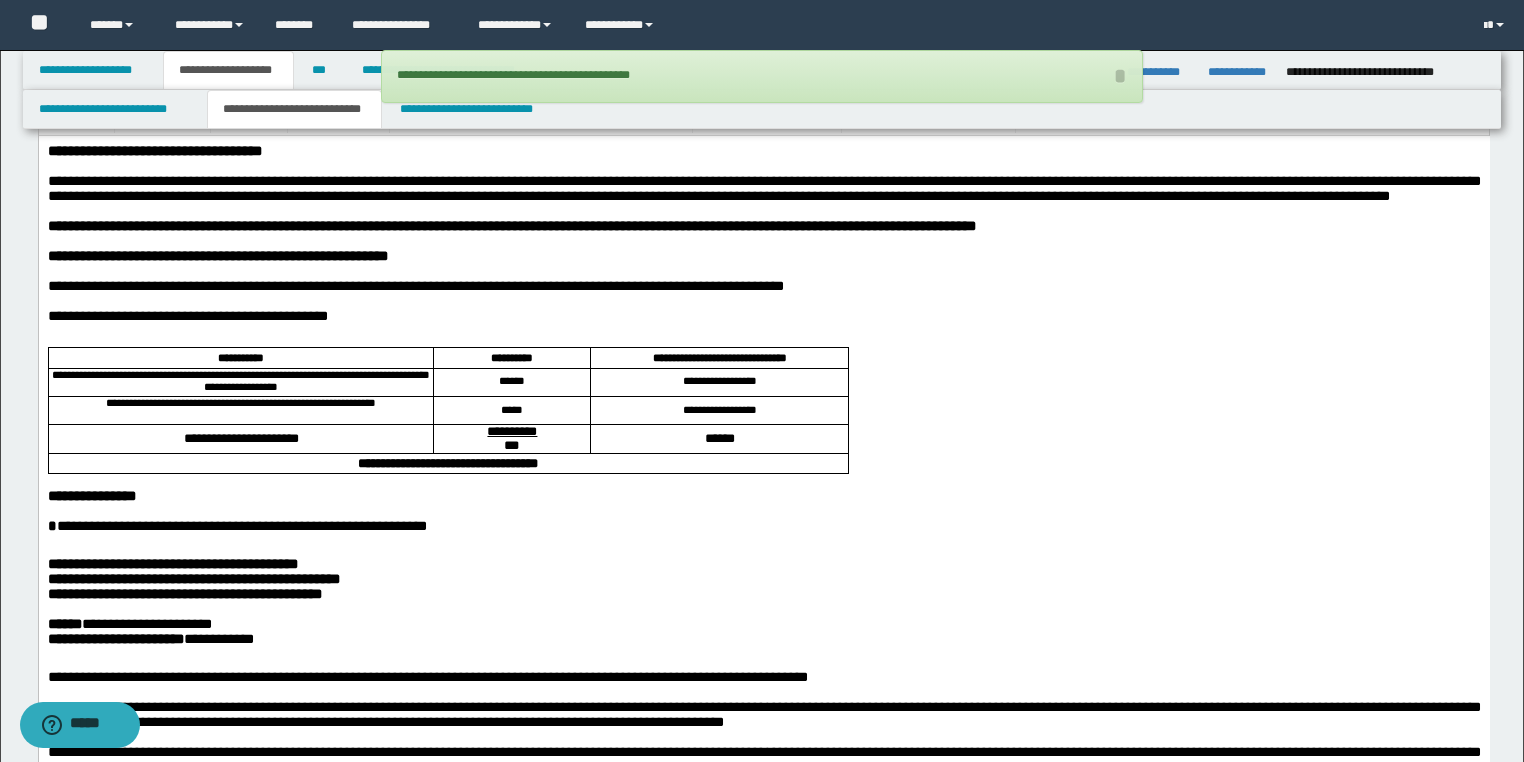 scroll, scrollTop: 0, scrollLeft: 0, axis: both 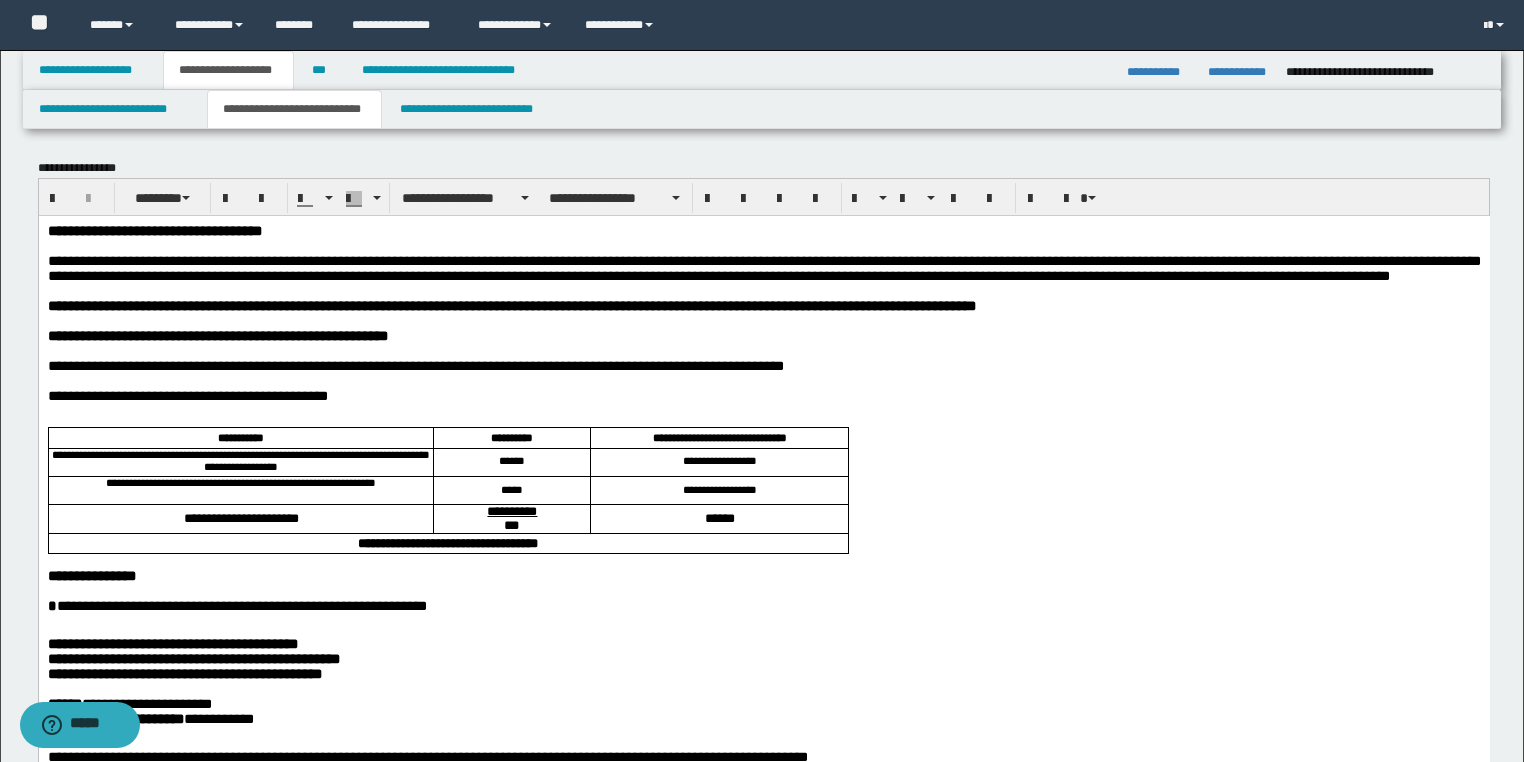click on "**********" at bounding box center [763, 267] 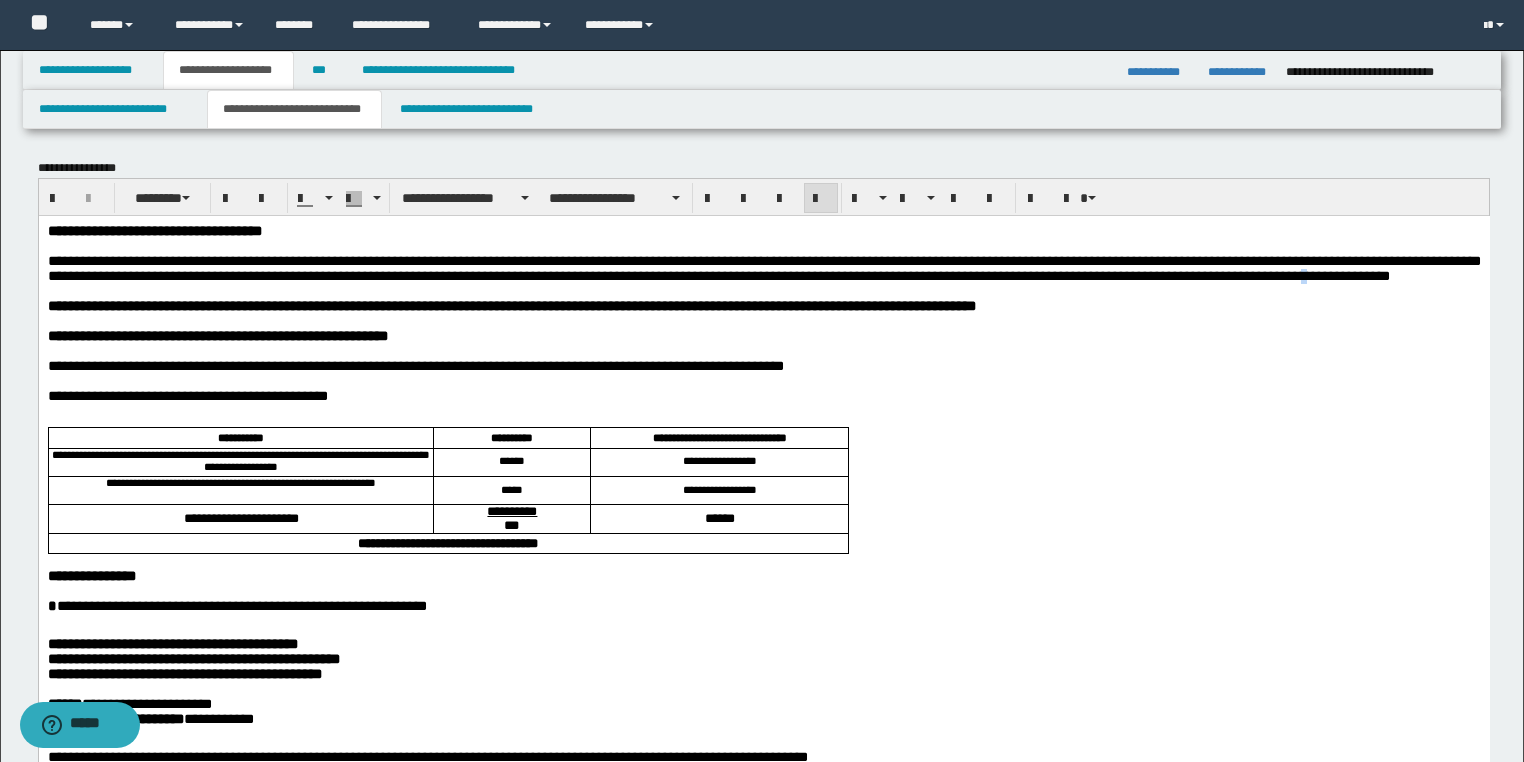 click on "**********" at bounding box center [763, 267] 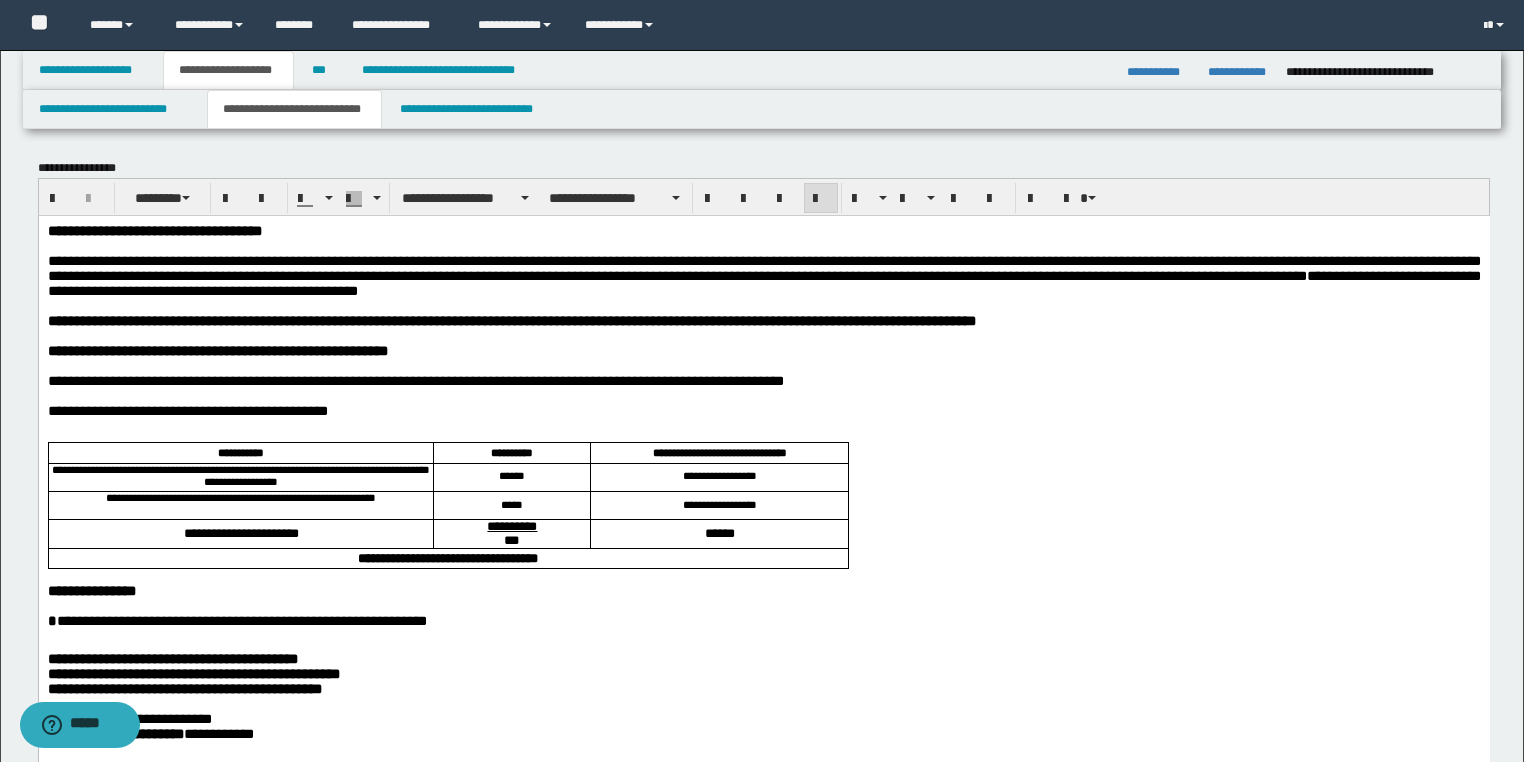 click on "**********" at bounding box center [763, 275] 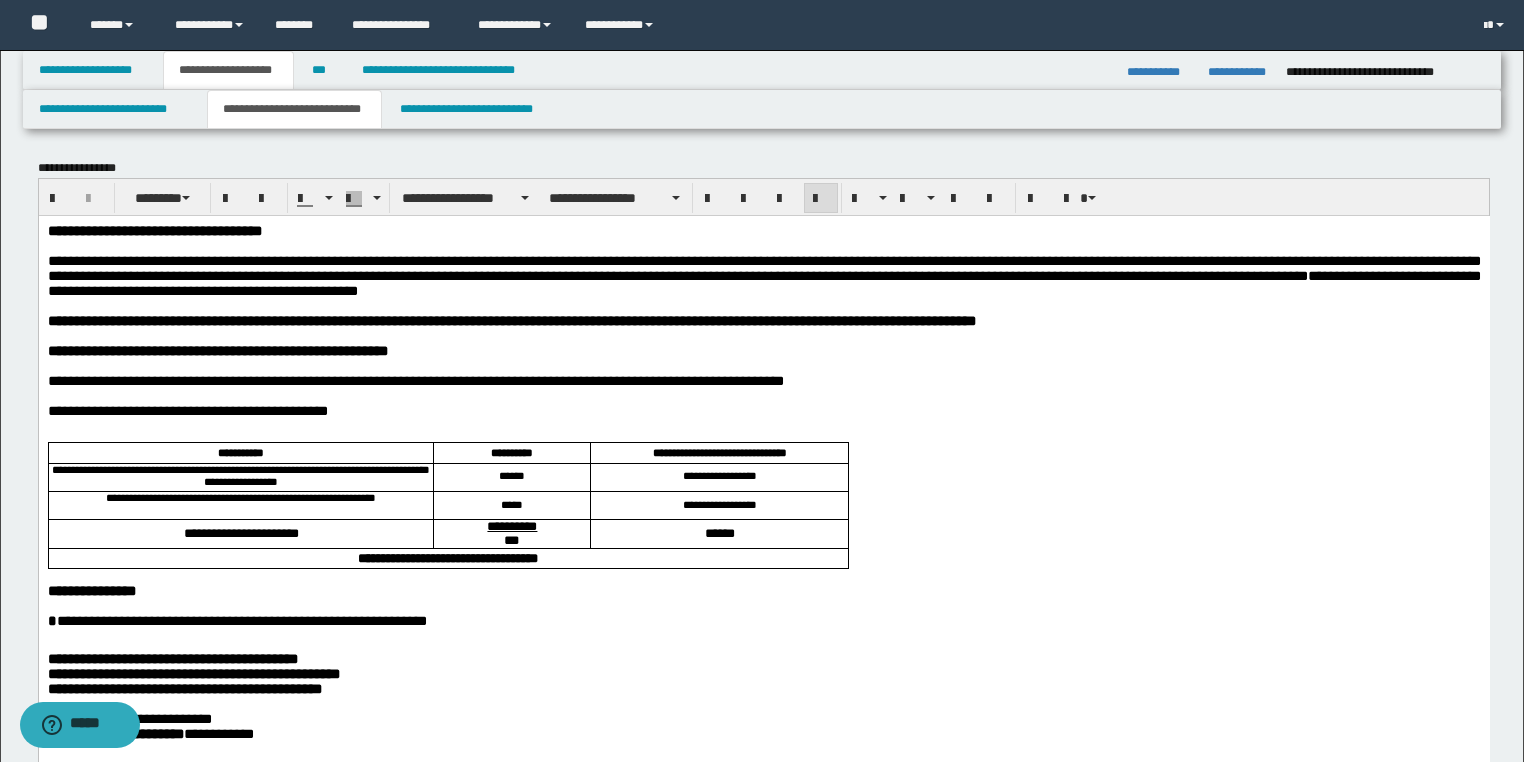 click on "**********" at bounding box center (763, 275) 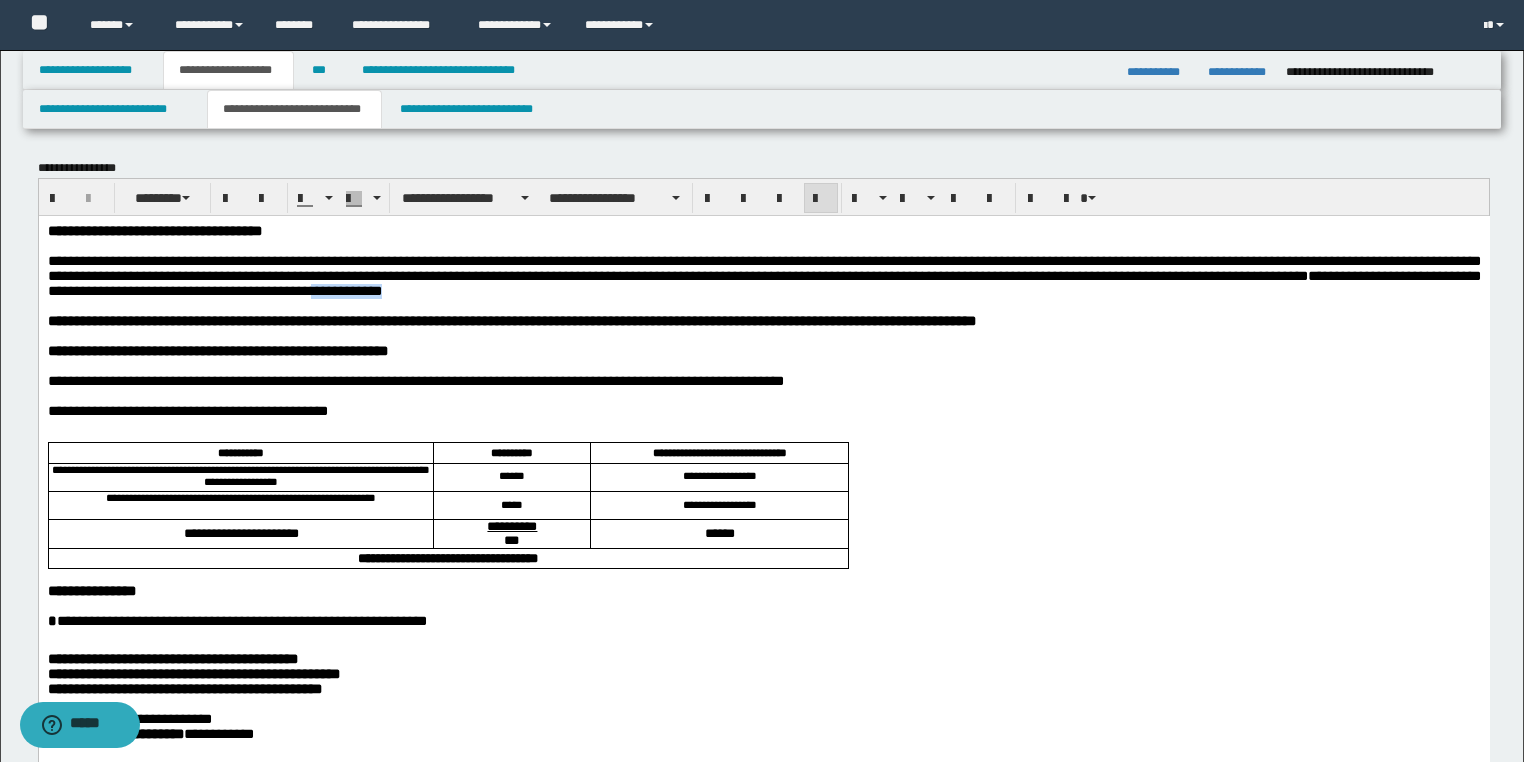 drag, startPoint x: 466, startPoint y: 300, endPoint x: 401, endPoint y: 300, distance: 65 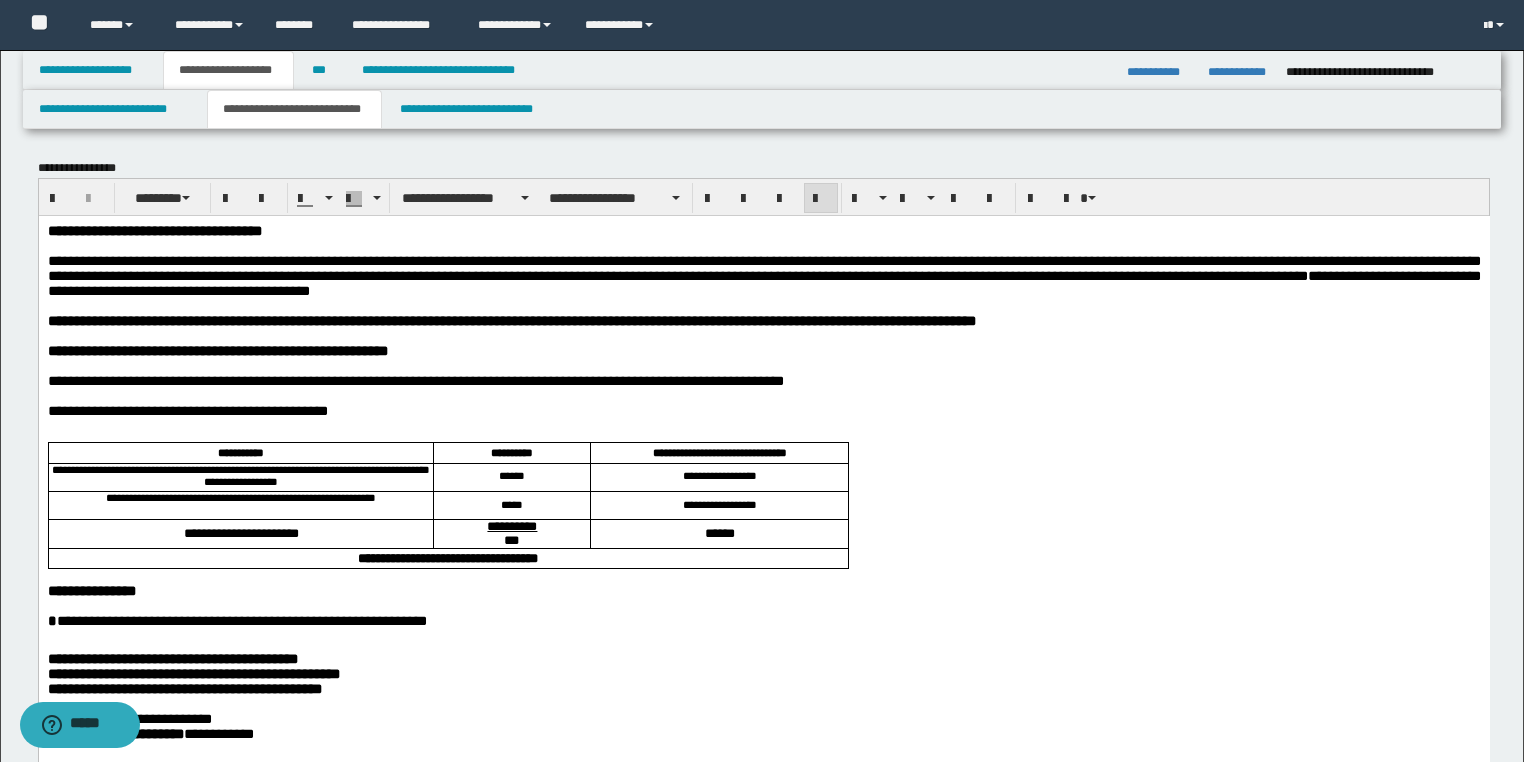 click on "**********" at bounding box center [763, 275] 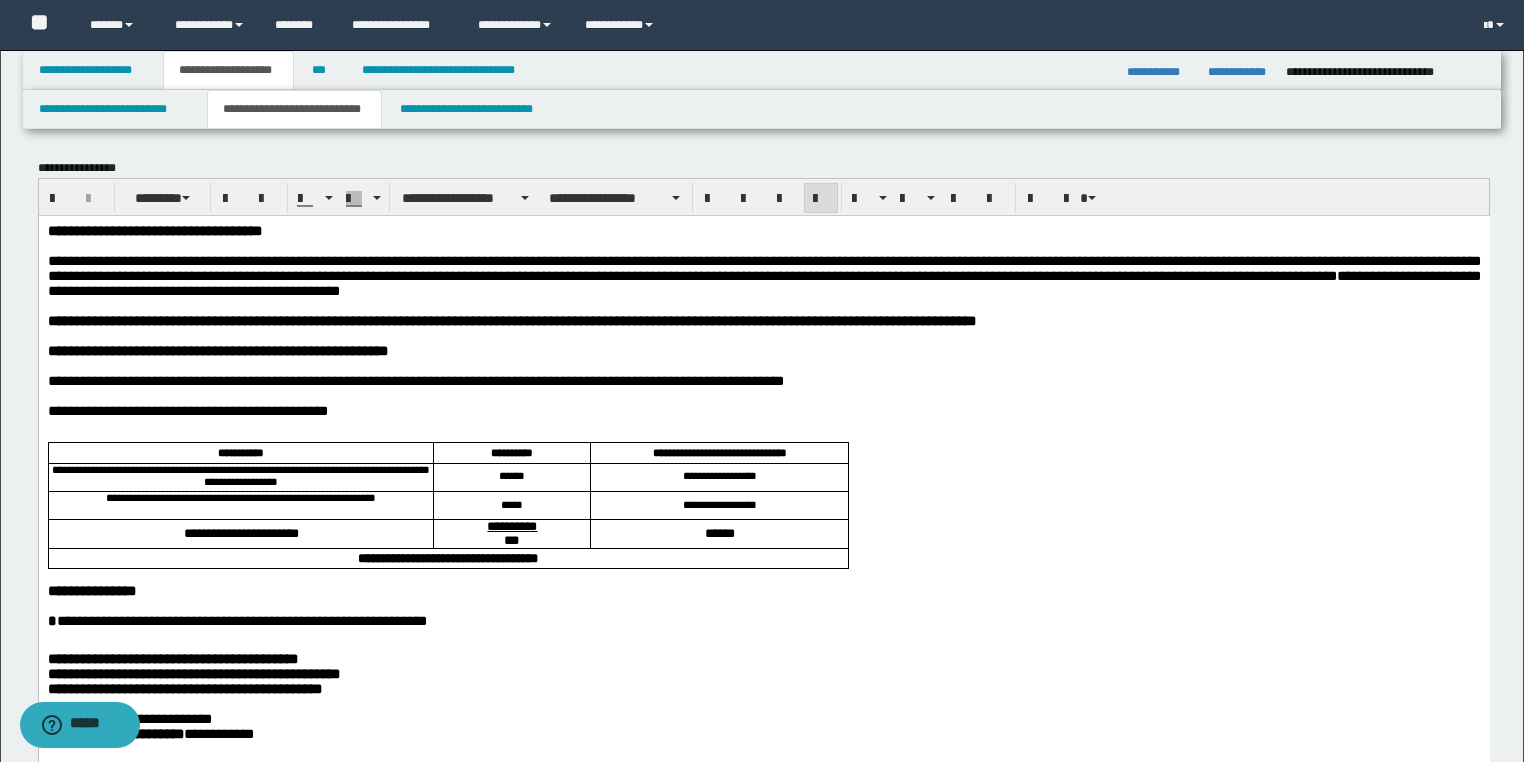 click on "**********" at bounding box center (763, 275) 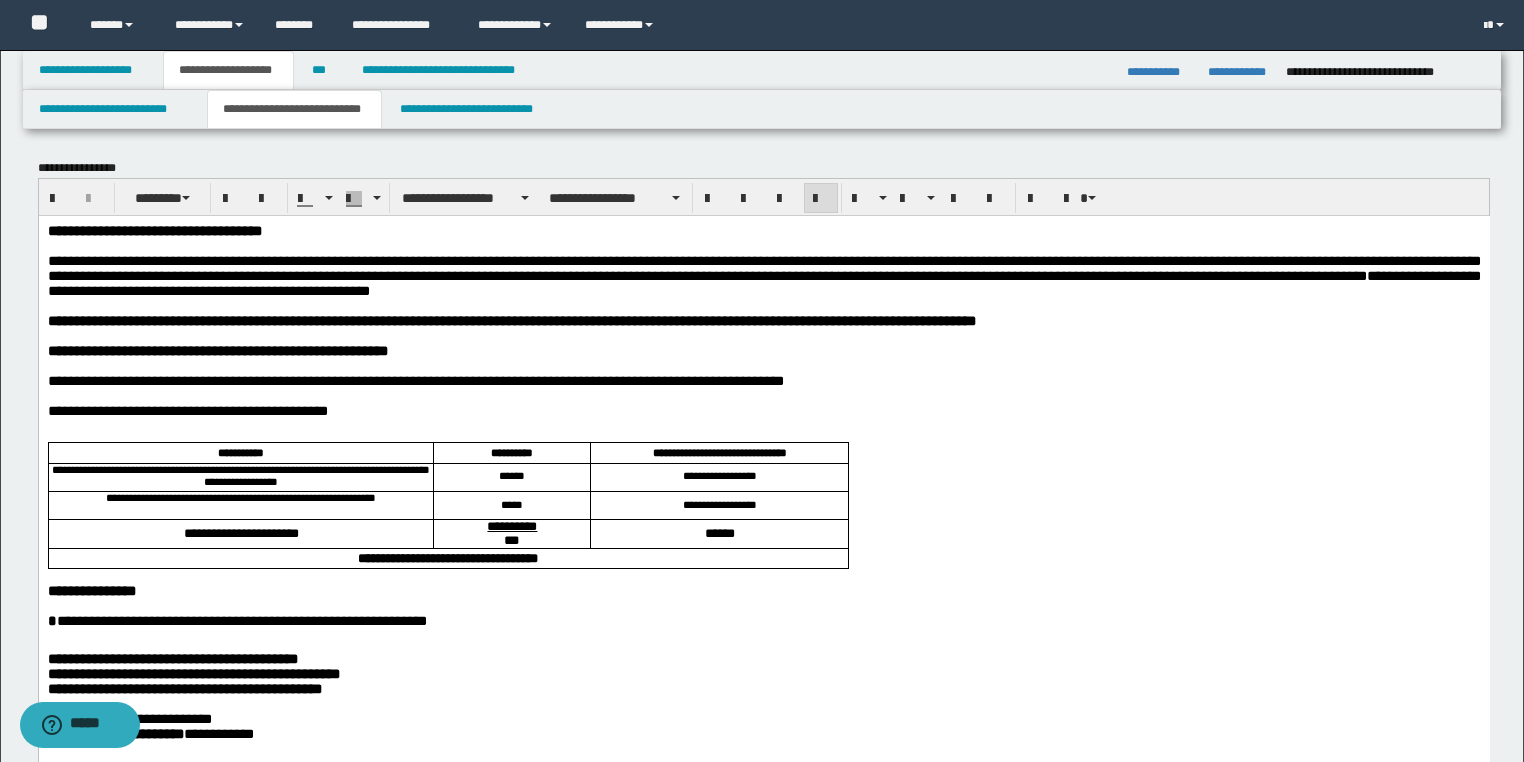 click on "**********" at bounding box center [763, 275] 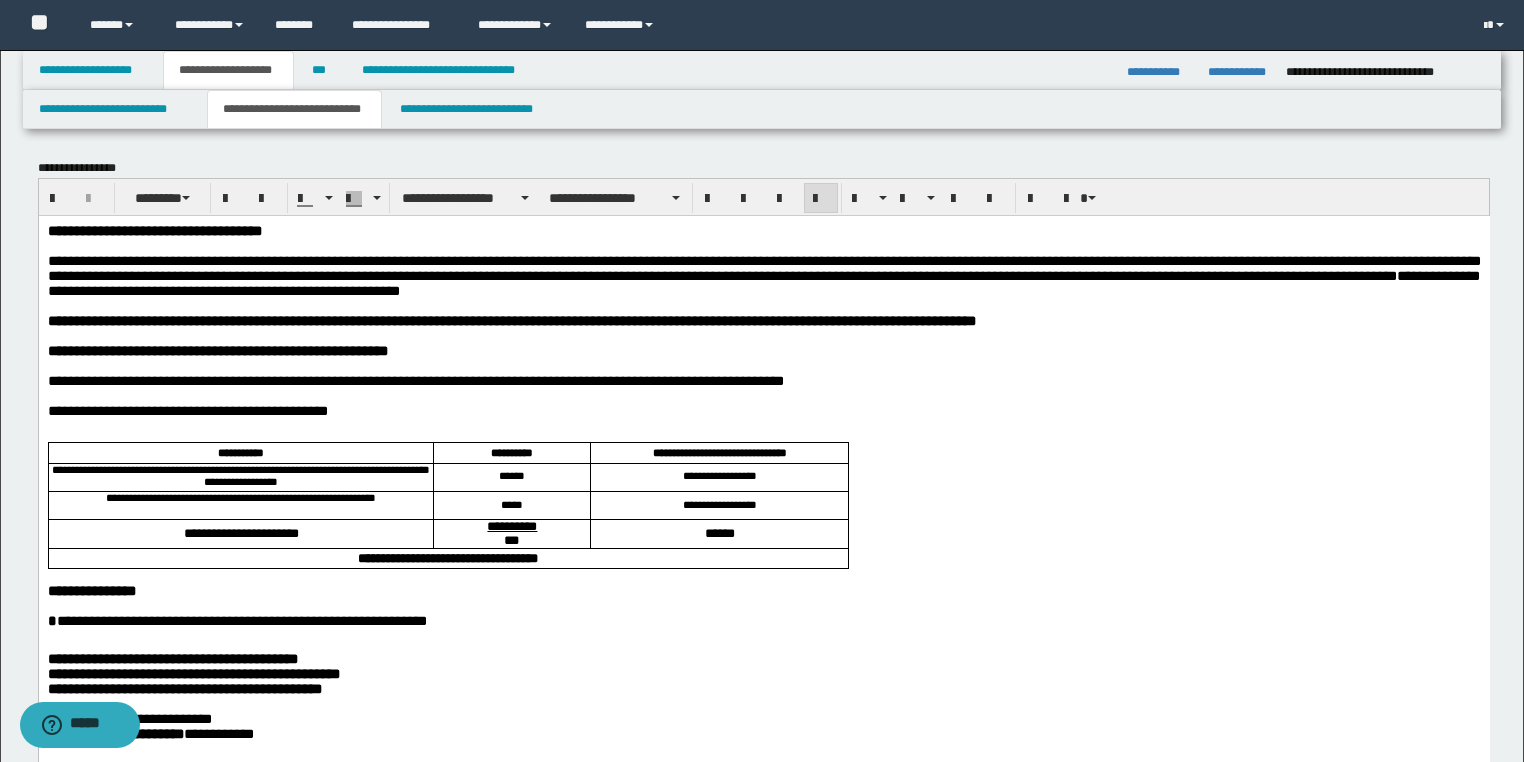 click on "**********" at bounding box center (763, 275) 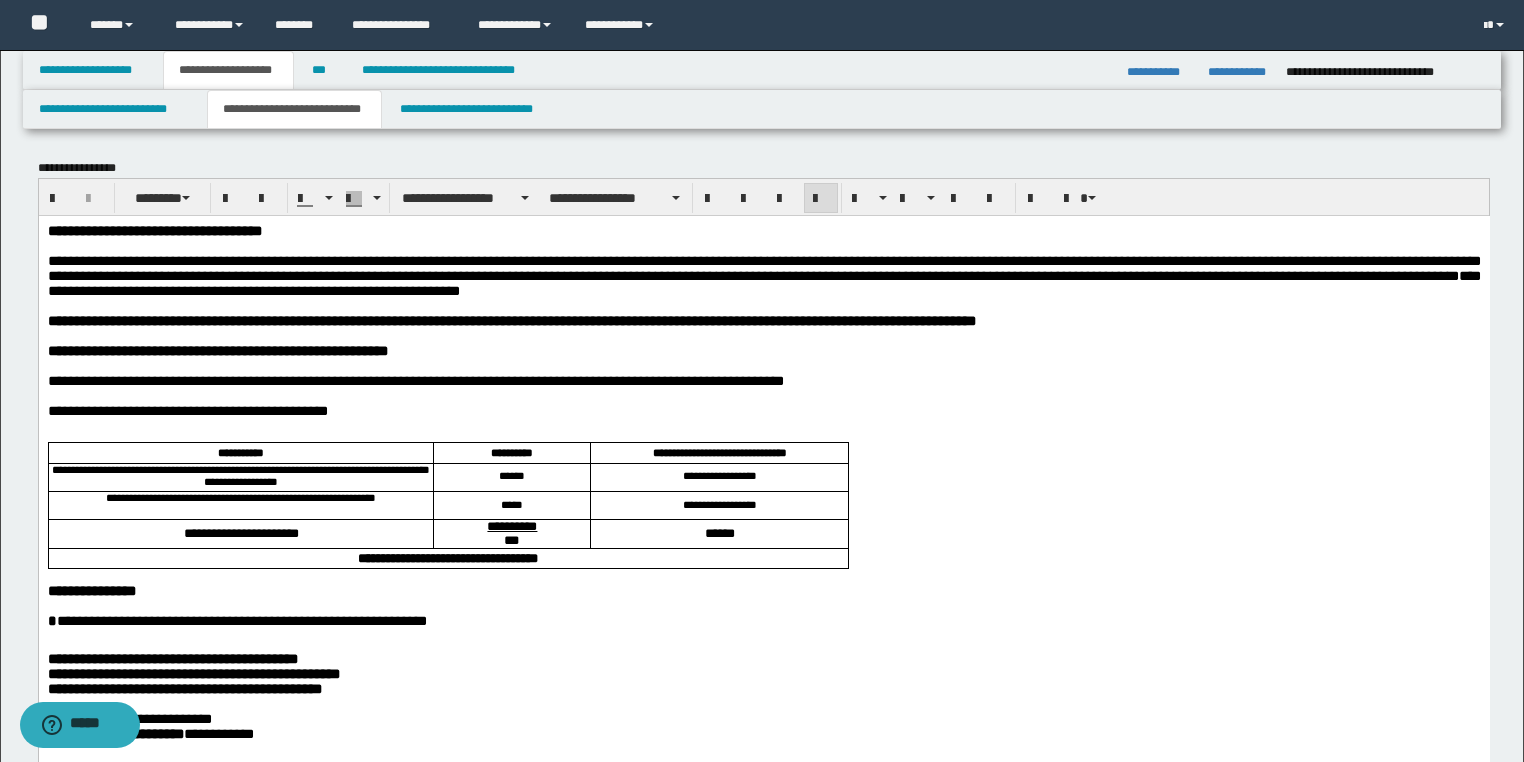 click on "**********" at bounding box center [763, 275] 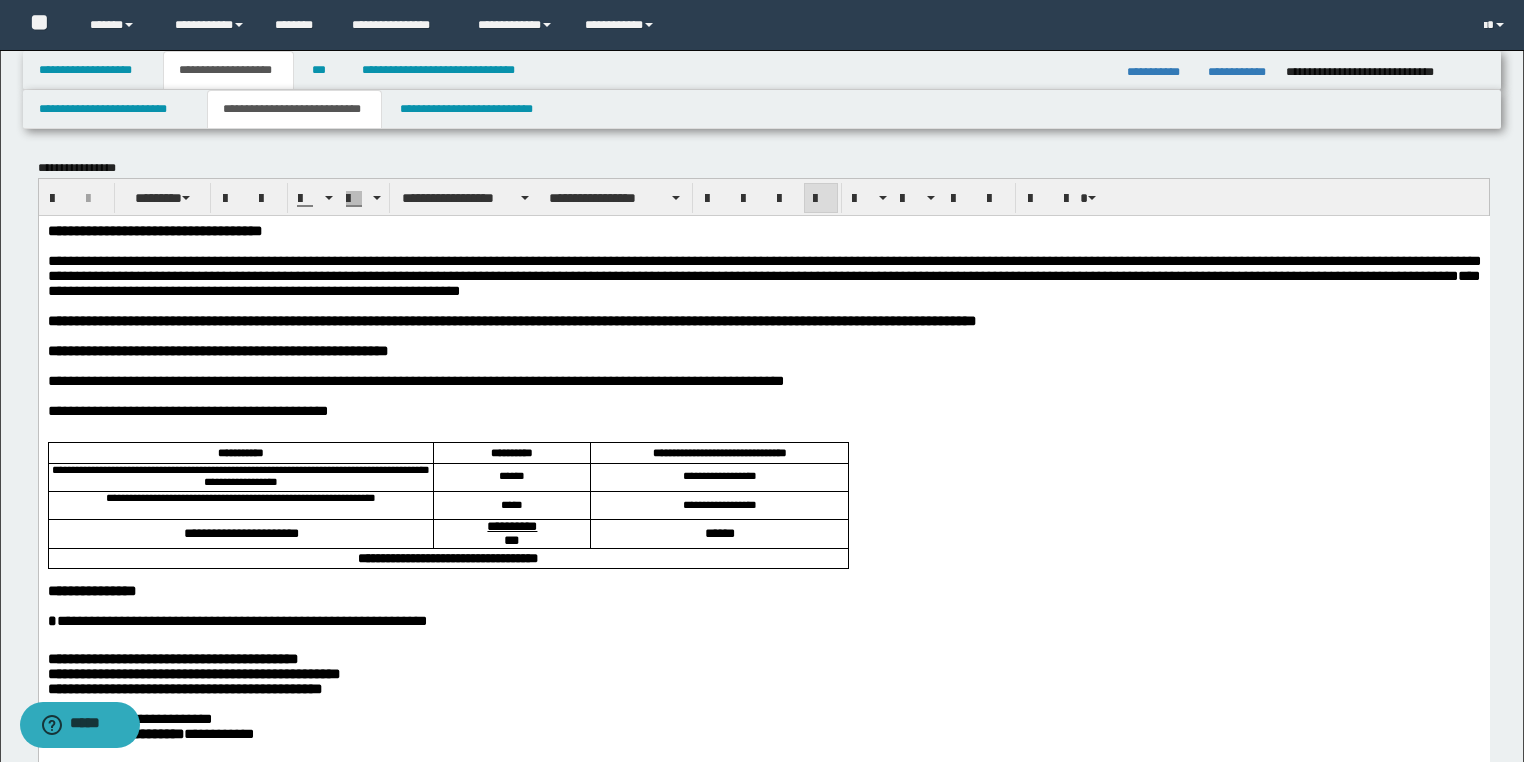 click on "**********" at bounding box center [763, 275] 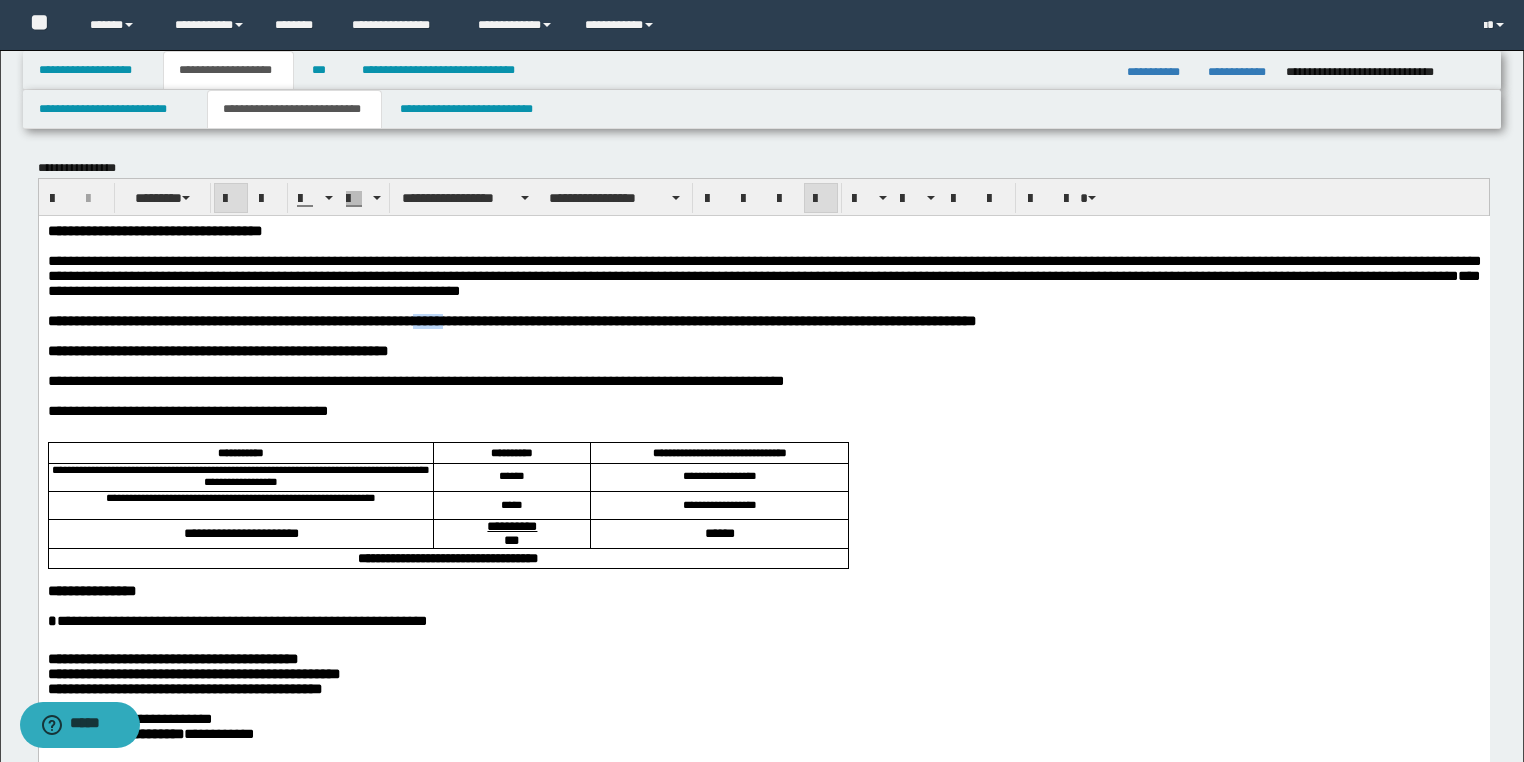 drag, startPoint x: 493, startPoint y: 330, endPoint x: 459, endPoint y: 329, distance: 34.0147 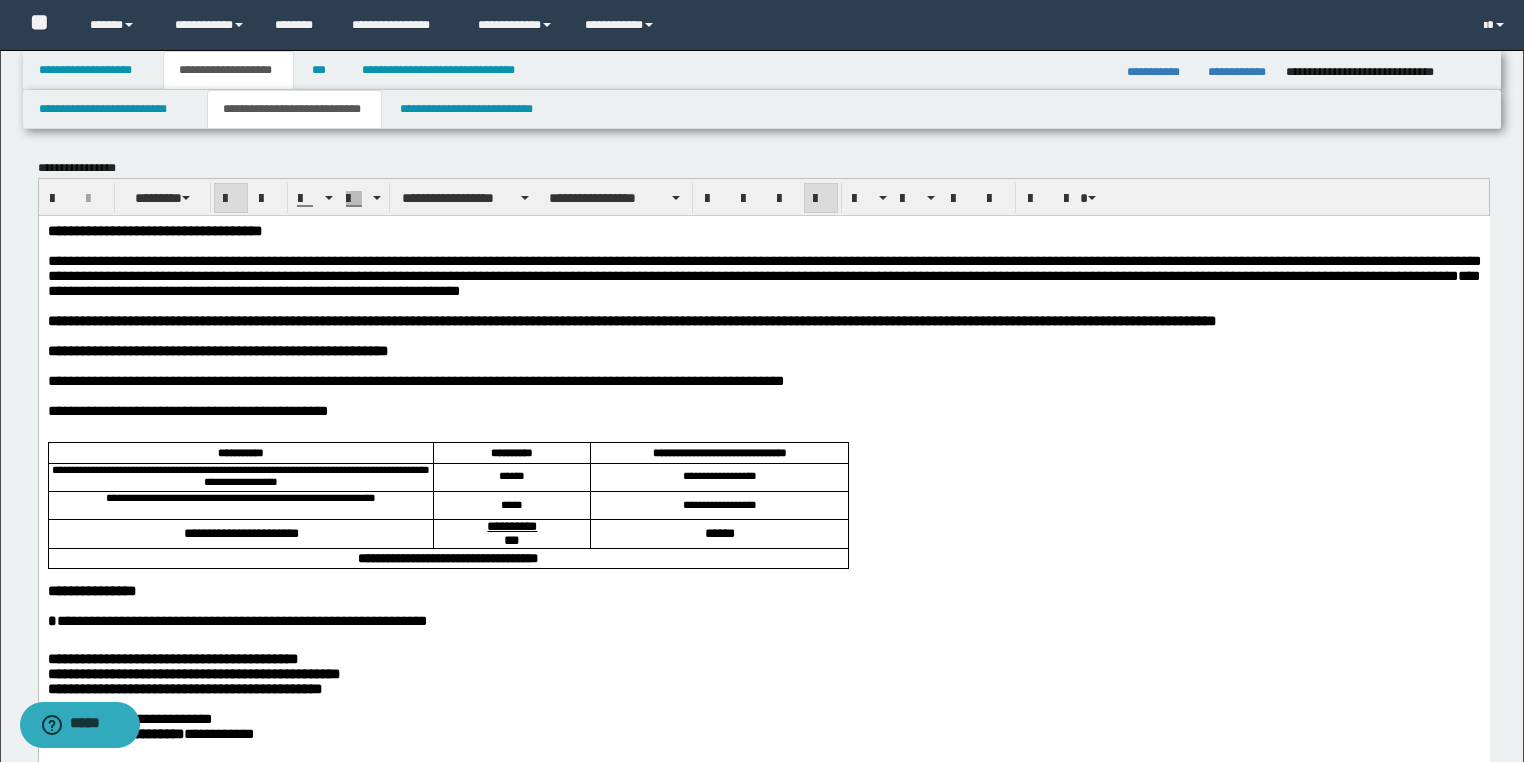 click on "**********" at bounding box center [763, 350] 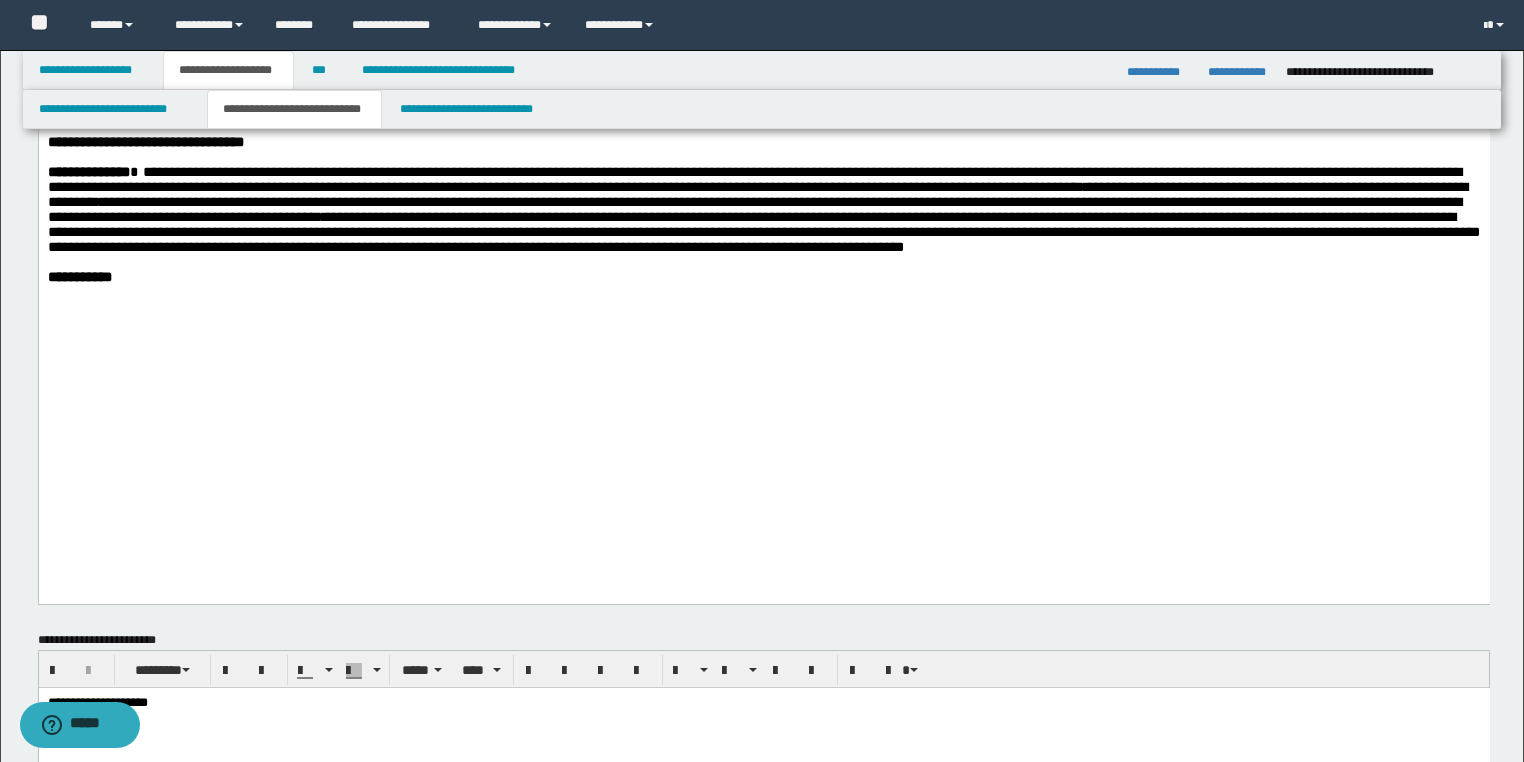 scroll, scrollTop: 2000, scrollLeft: 0, axis: vertical 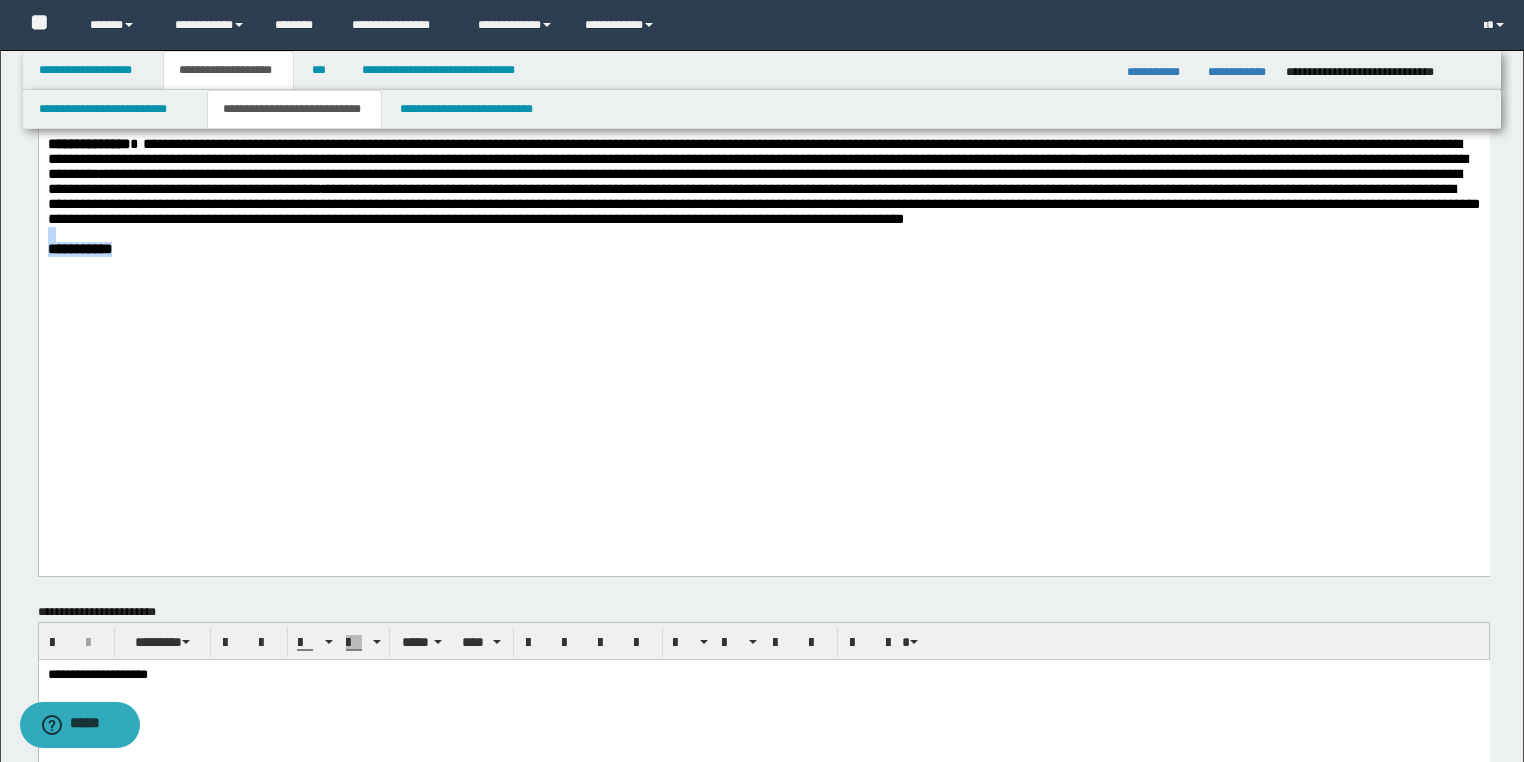 drag, startPoint x: 151, startPoint y: 463, endPoint x: 50, endPoint y: -1346, distance: 1811.8173 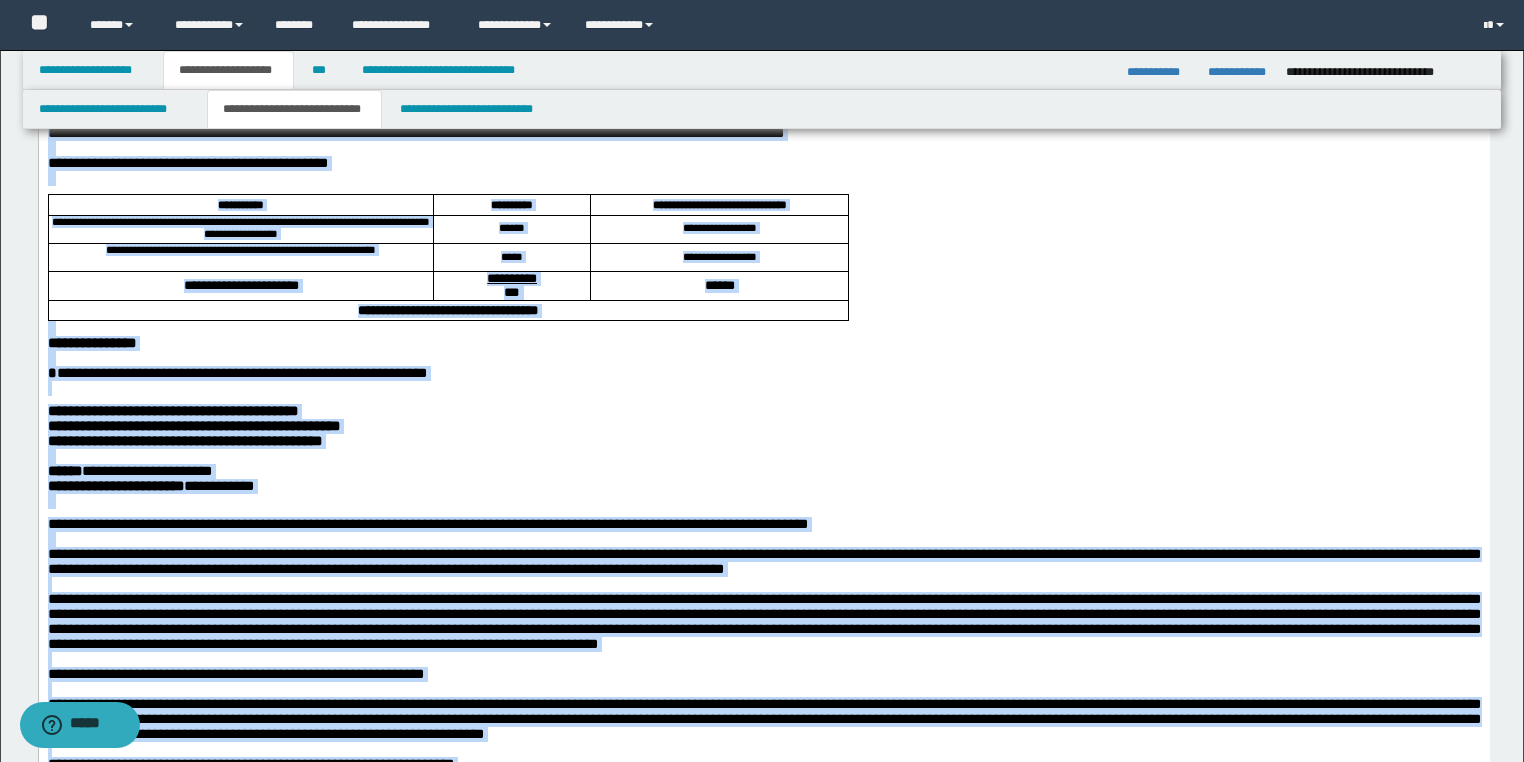 scroll, scrollTop: 0, scrollLeft: 0, axis: both 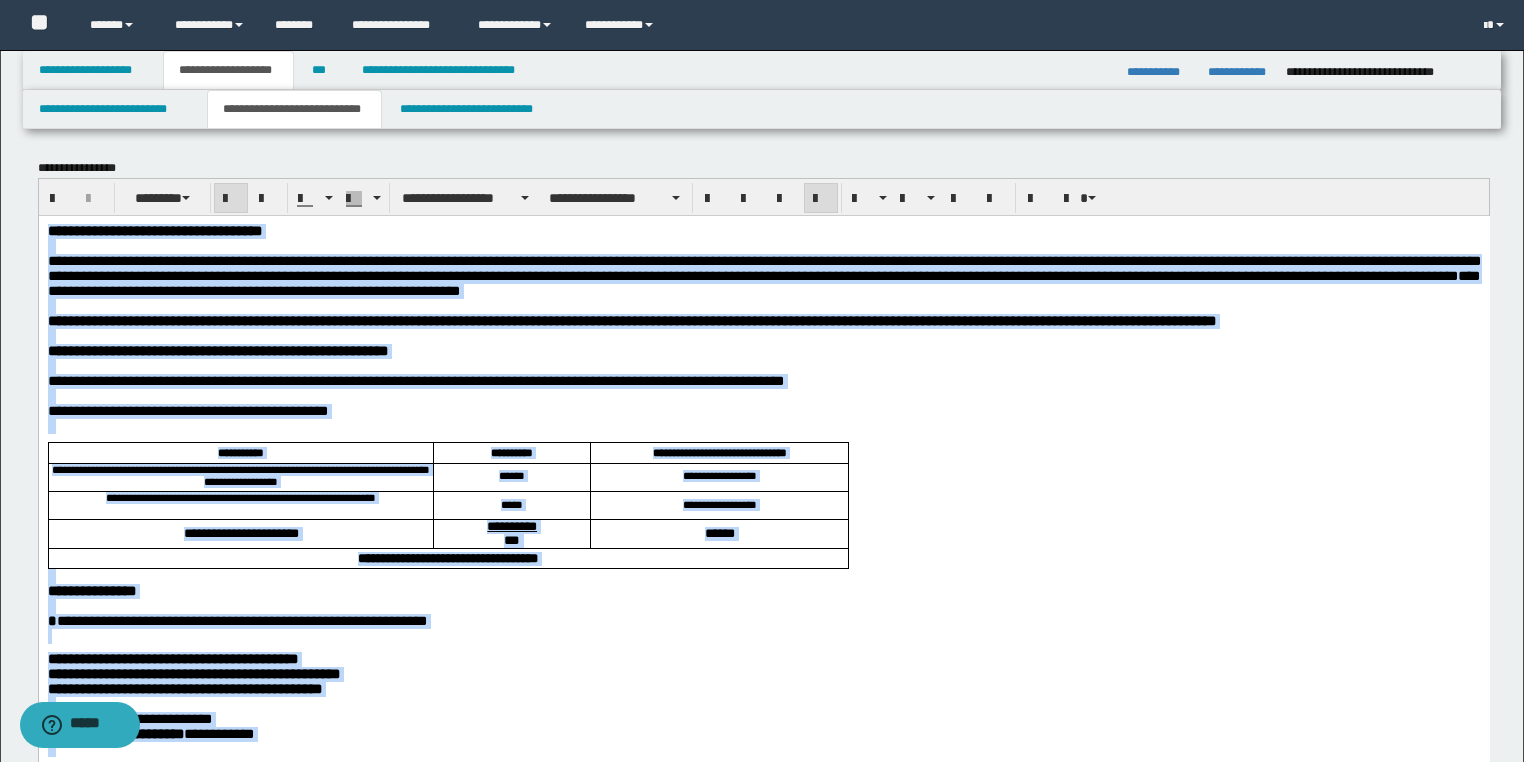 drag, startPoint x: 75, startPoint y: 2271, endPoint x: 99, endPoint y: 632, distance: 1639.1757 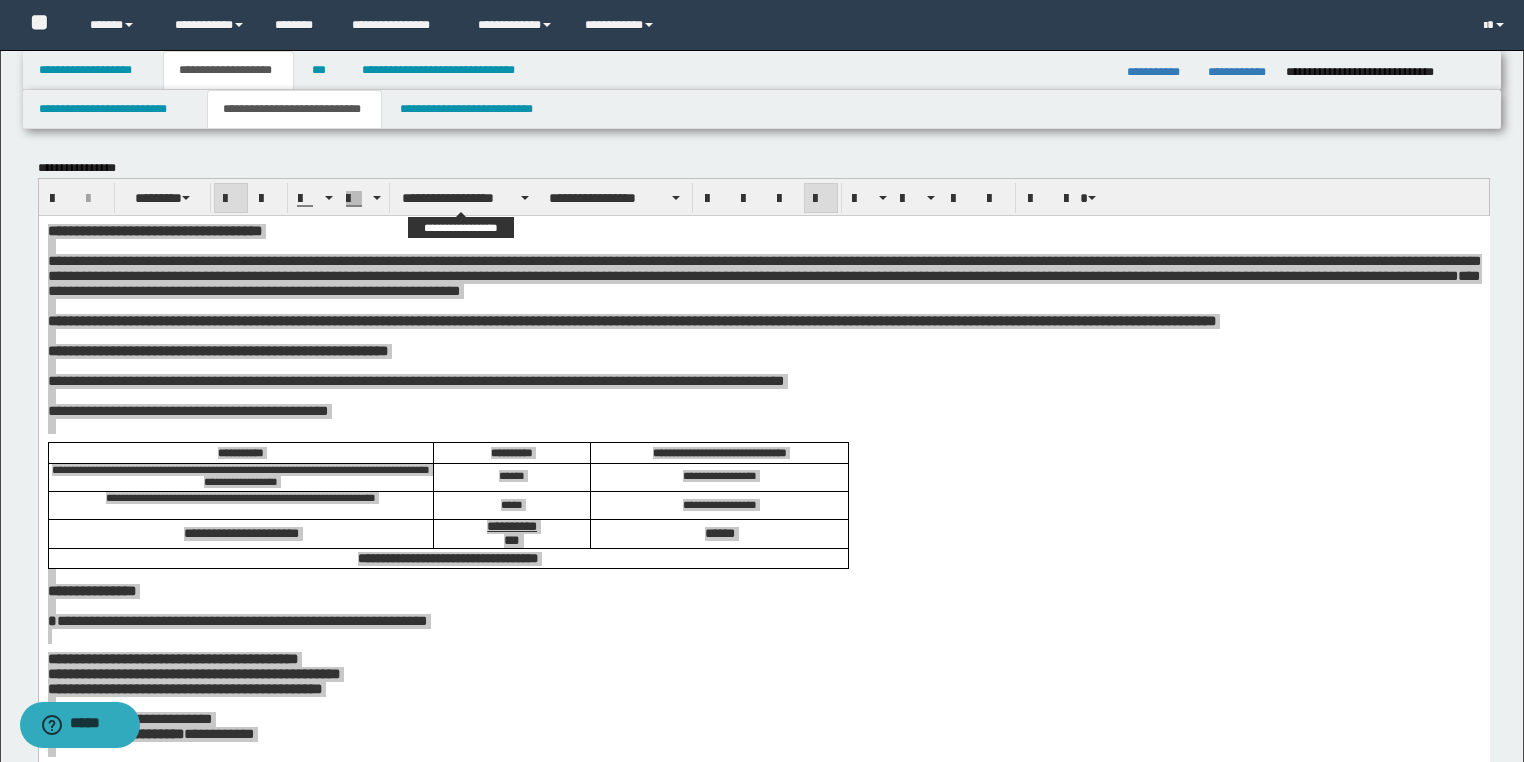 click on "**********" at bounding box center [764, 197] 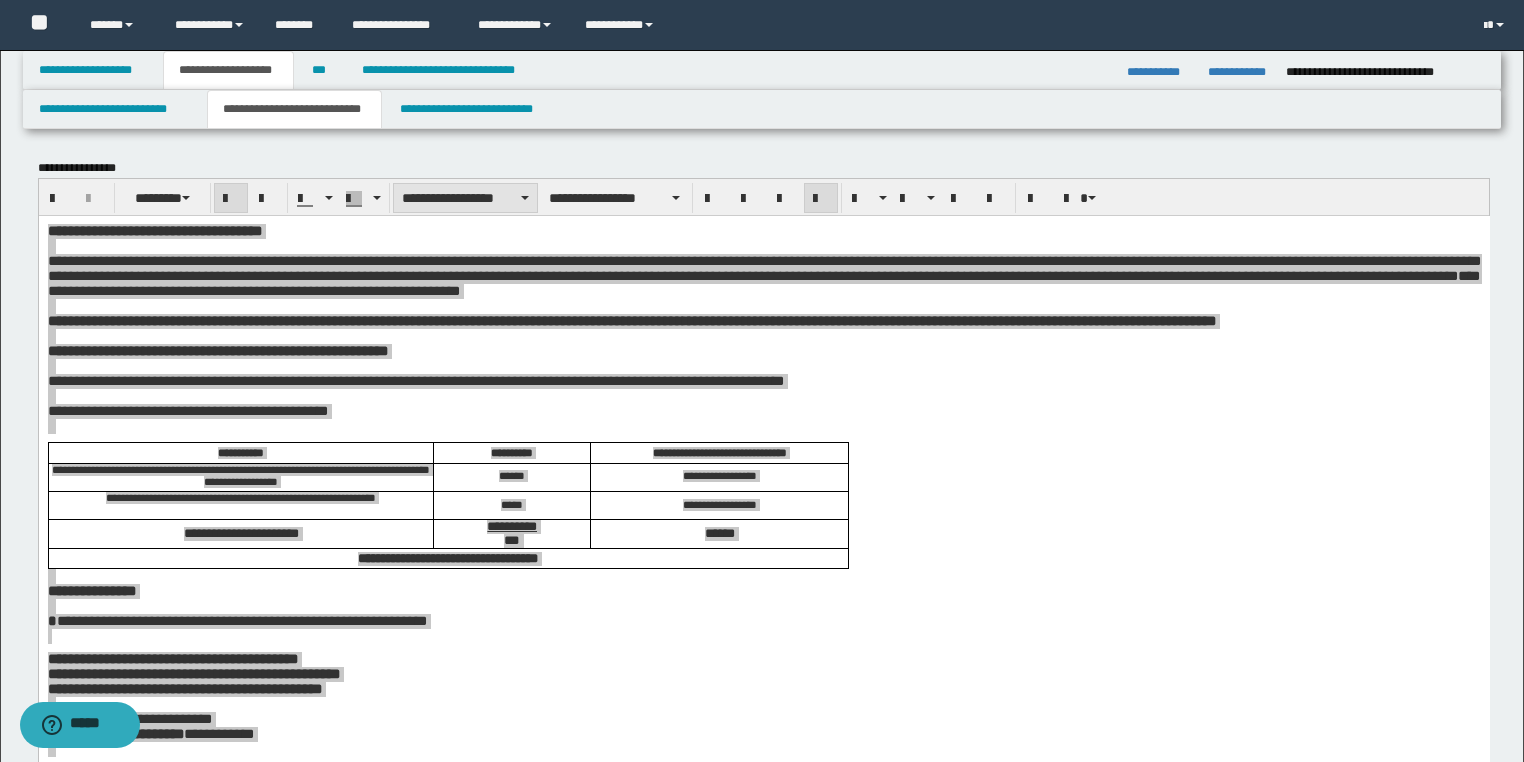 click on "**********" at bounding box center [465, 198] 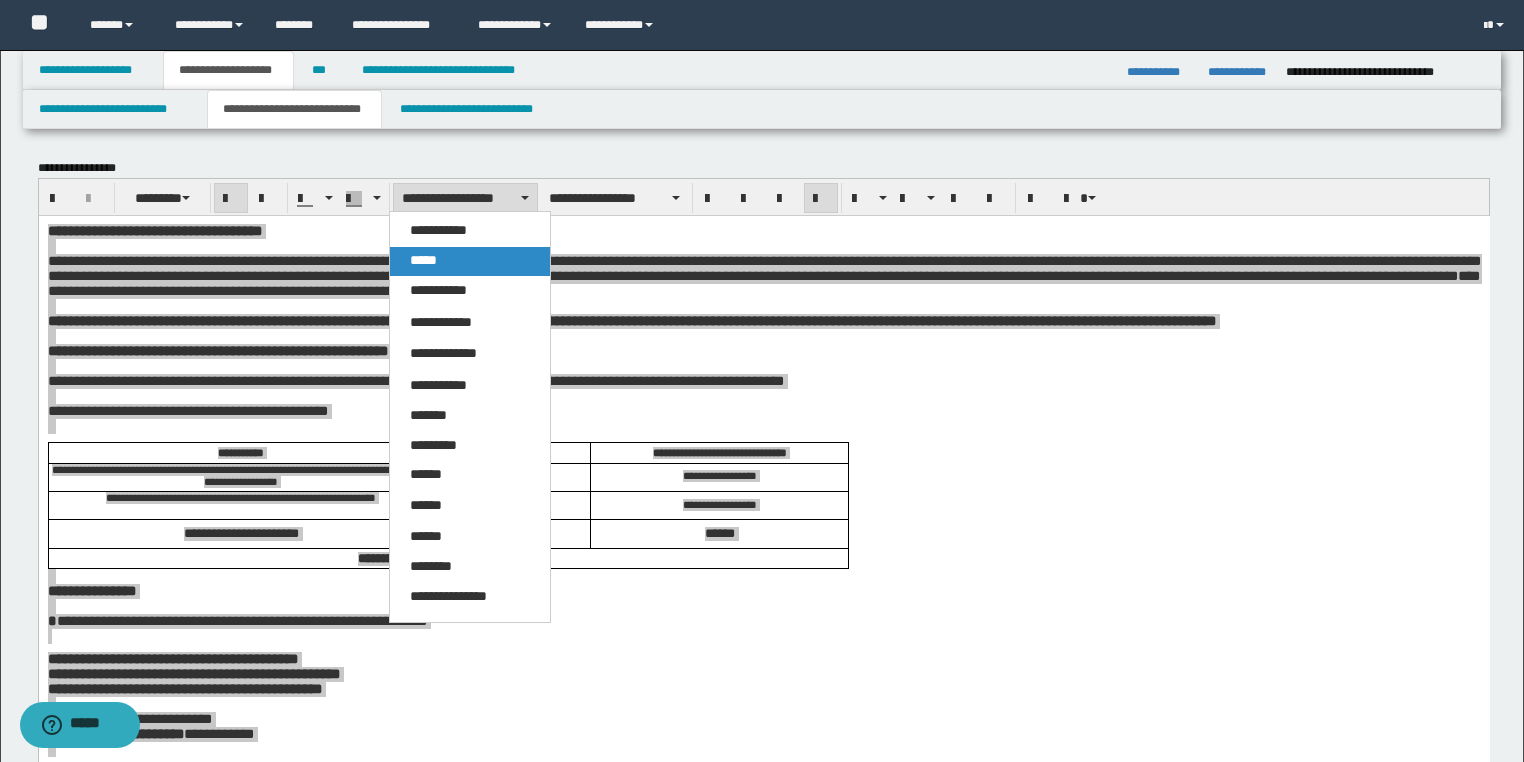 click on "*****" at bounding box center [470, 261] 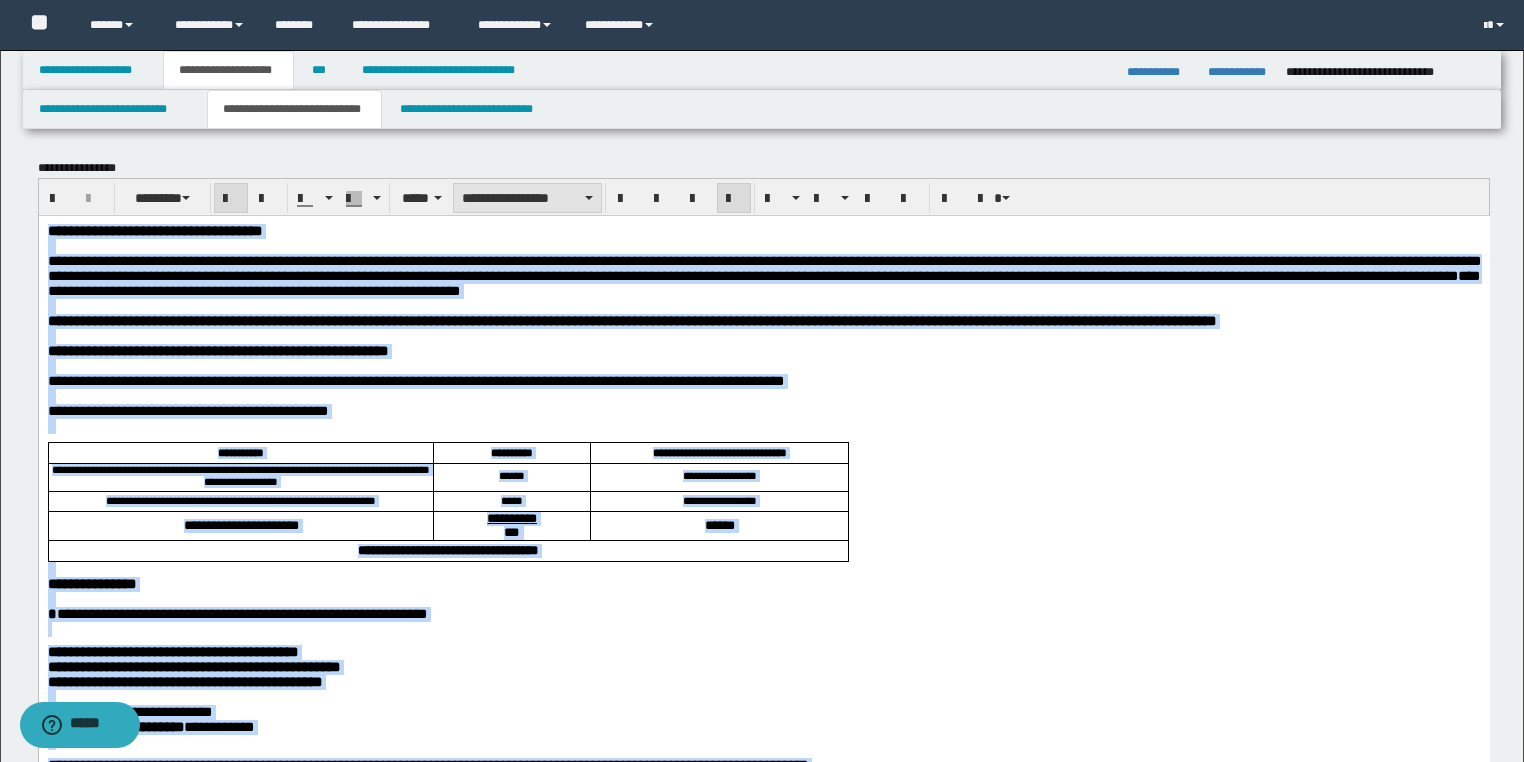 click on "**********" at bounding box center [527, 198] 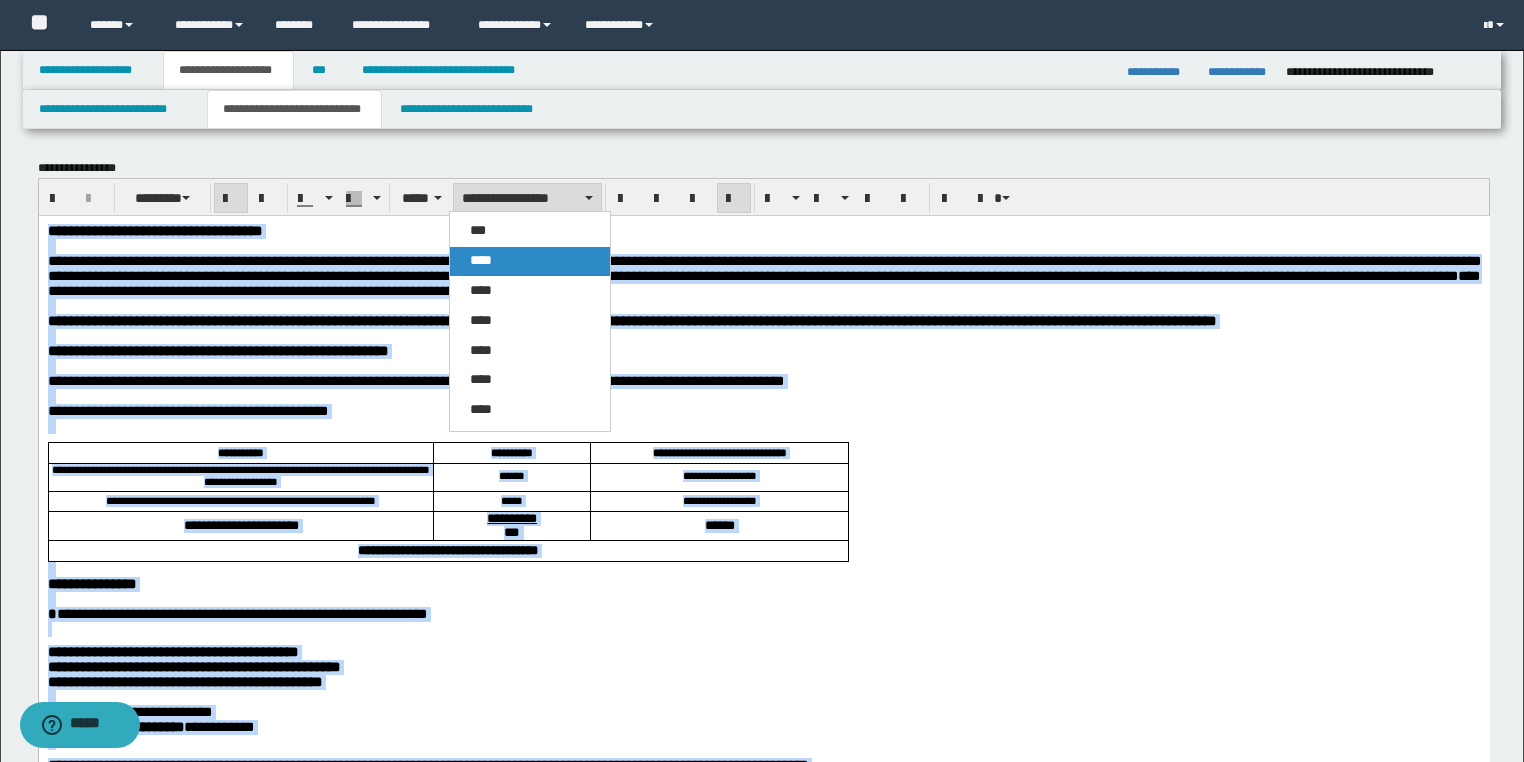 drag, startPoint x: 512, startPoint y: 257, endPoint x: 344, endPoint y: 37, distance: 276.8104 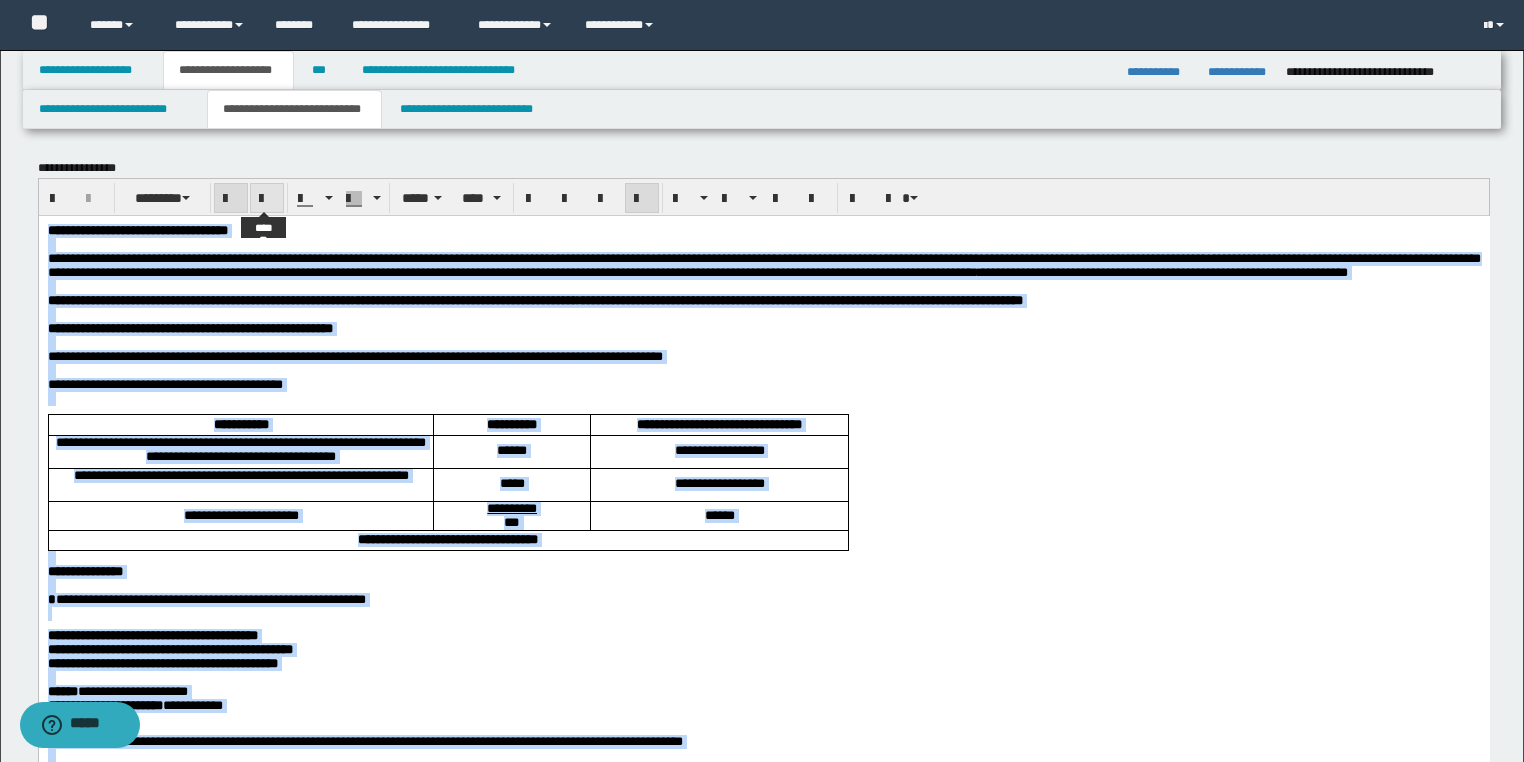 click at bounding box center (267, 199) 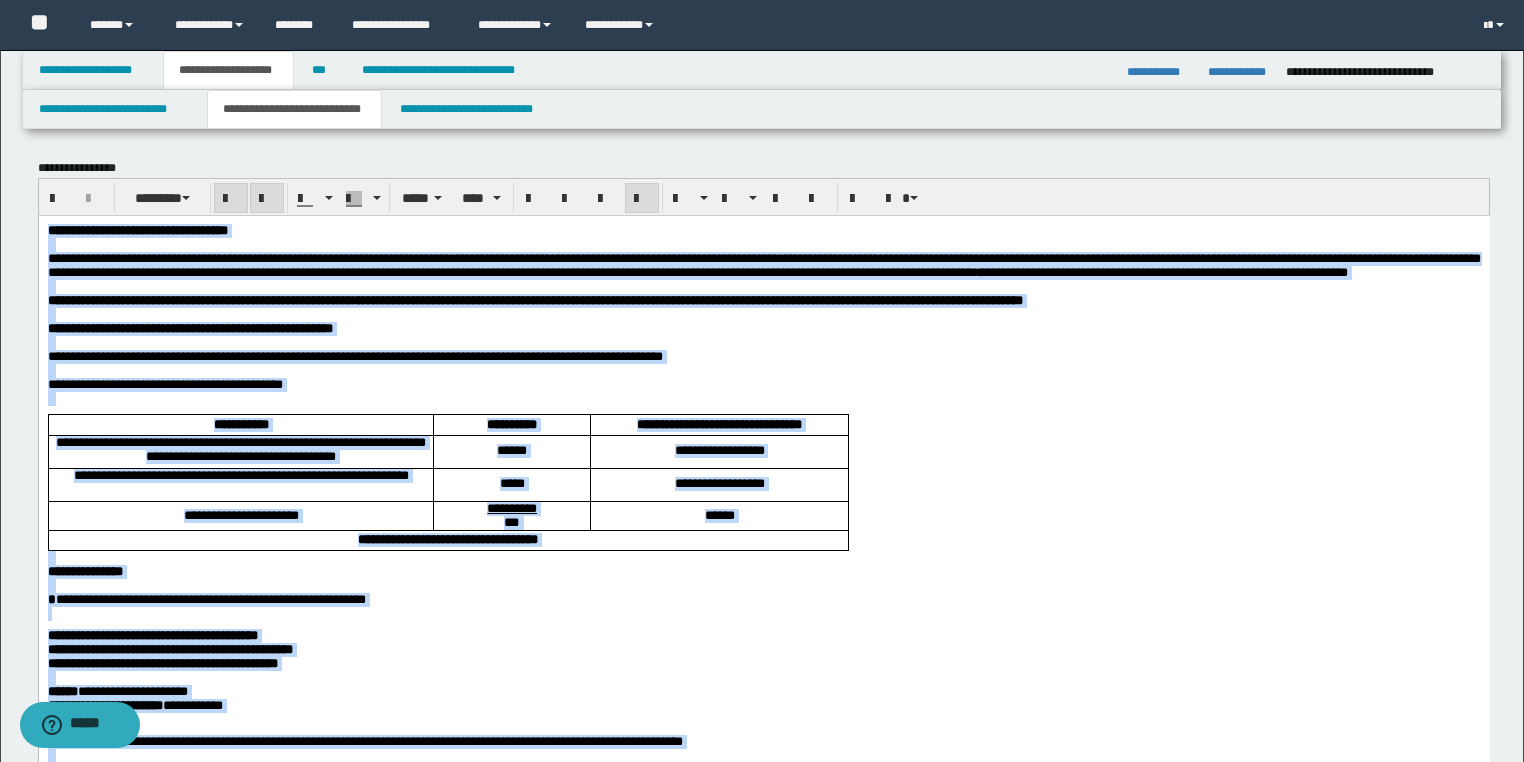 click at bounding box center [267, 199] 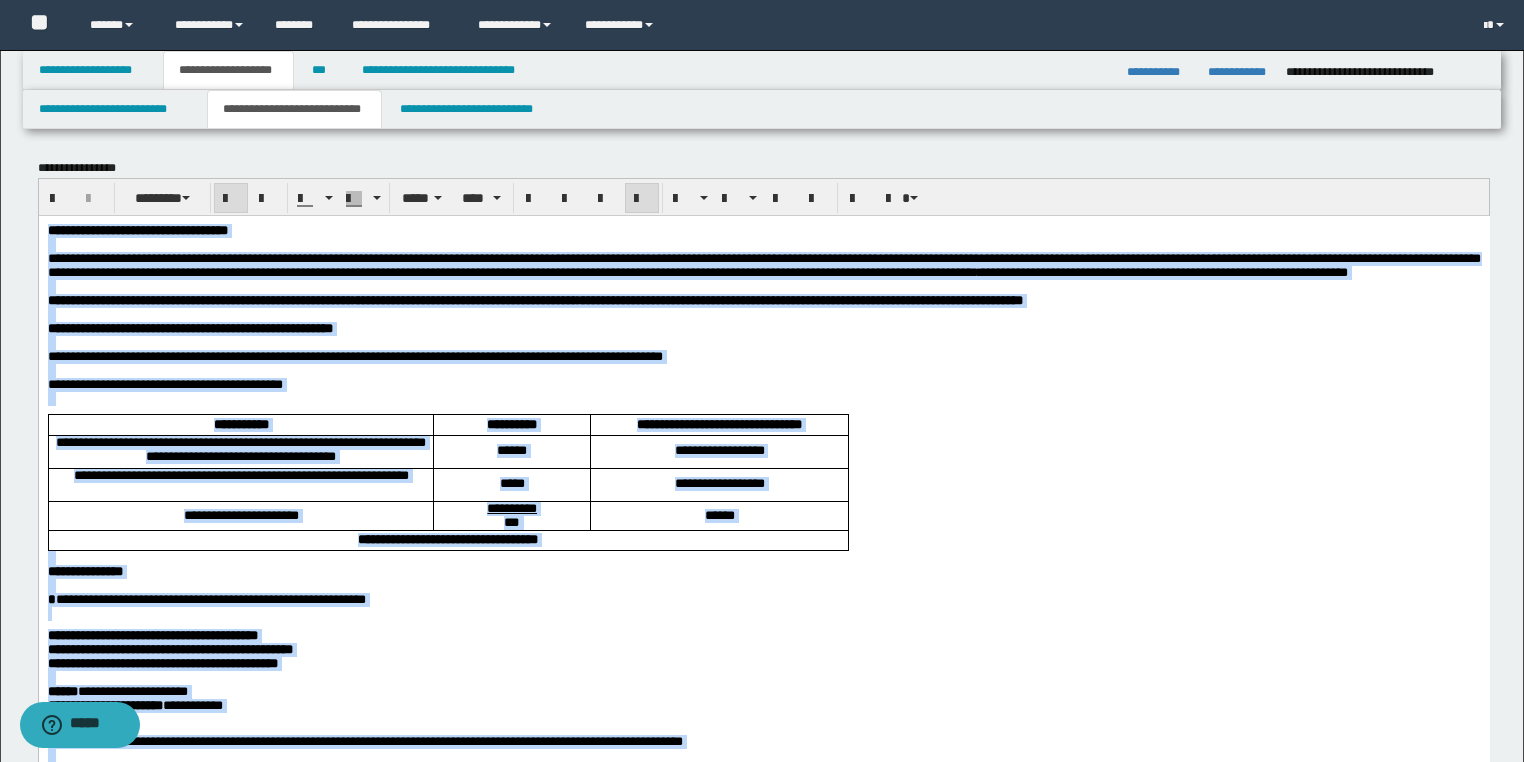 click at bounding box center (642, 199) 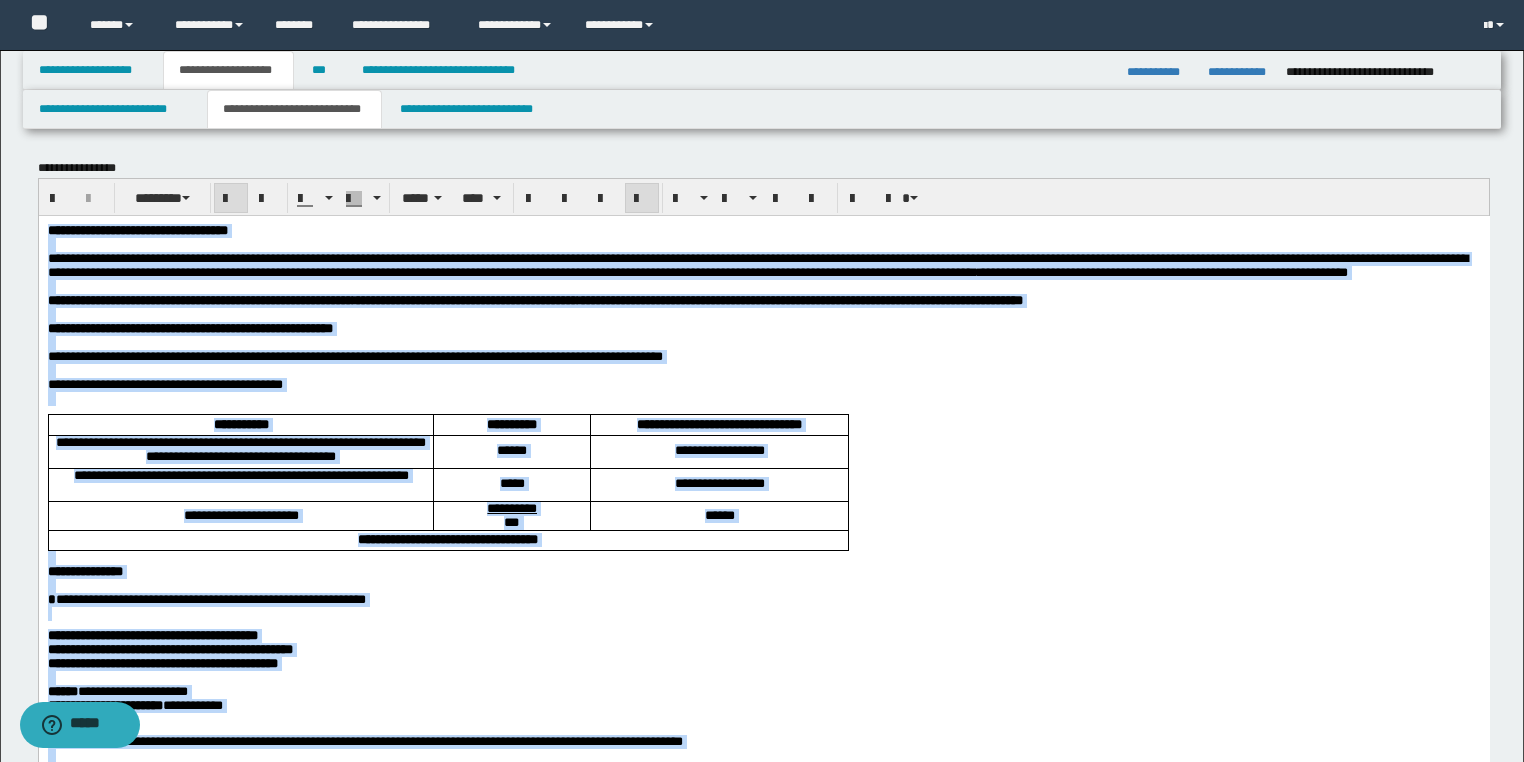 click at bounding box center (642, 199) 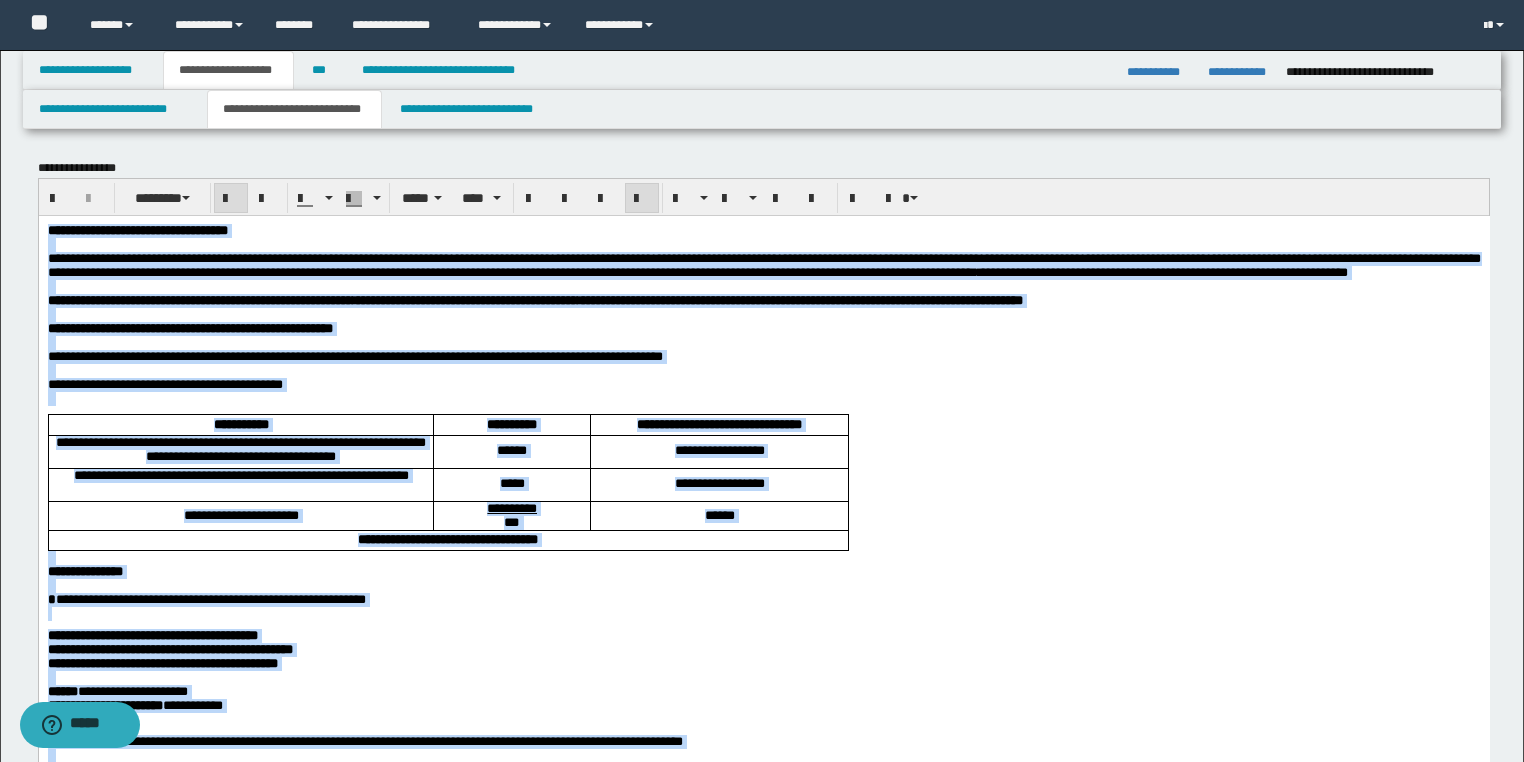 click on "**********" at bounding box center [763, 1152] 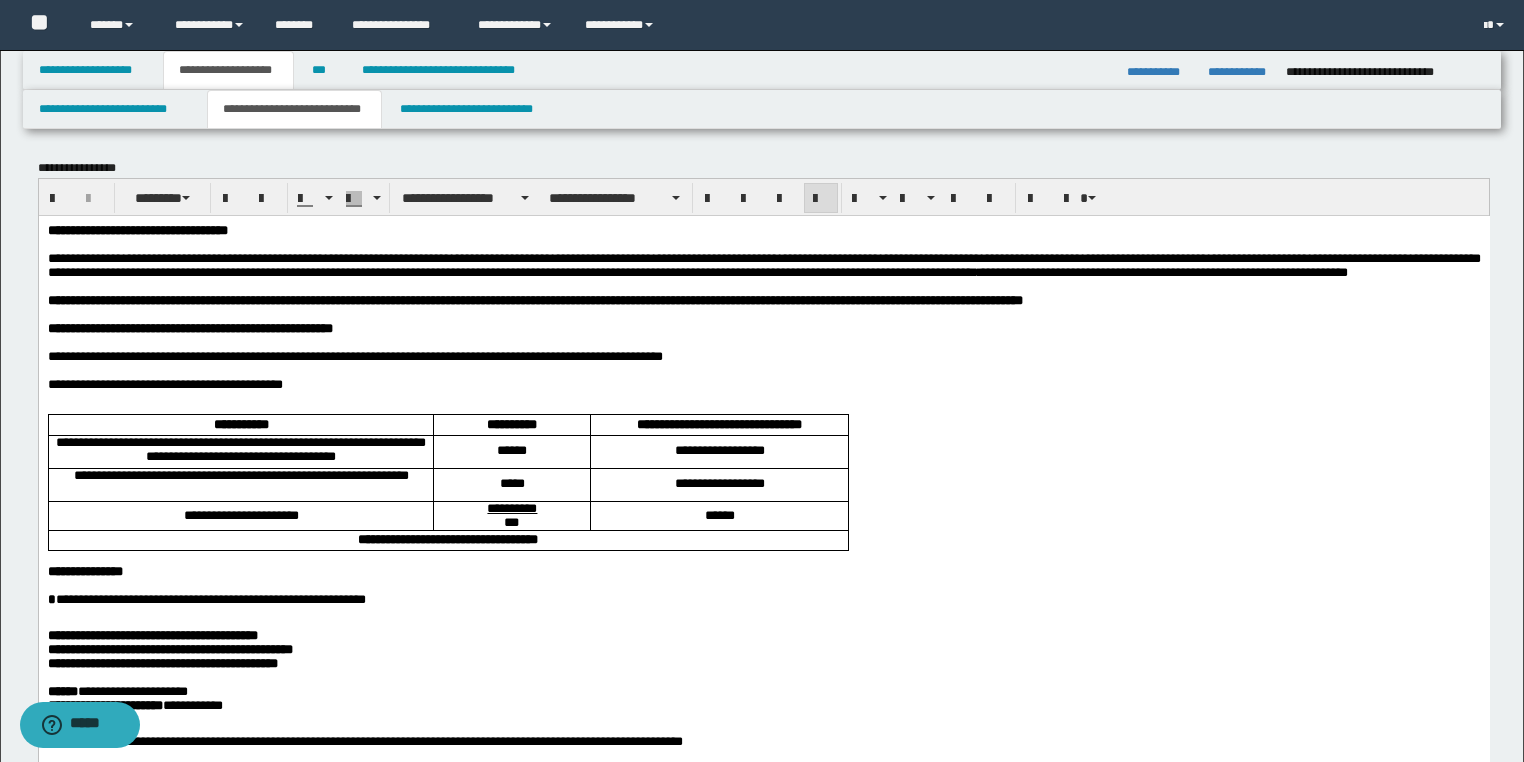 click on "**********" at bounding box center (763, 1152) 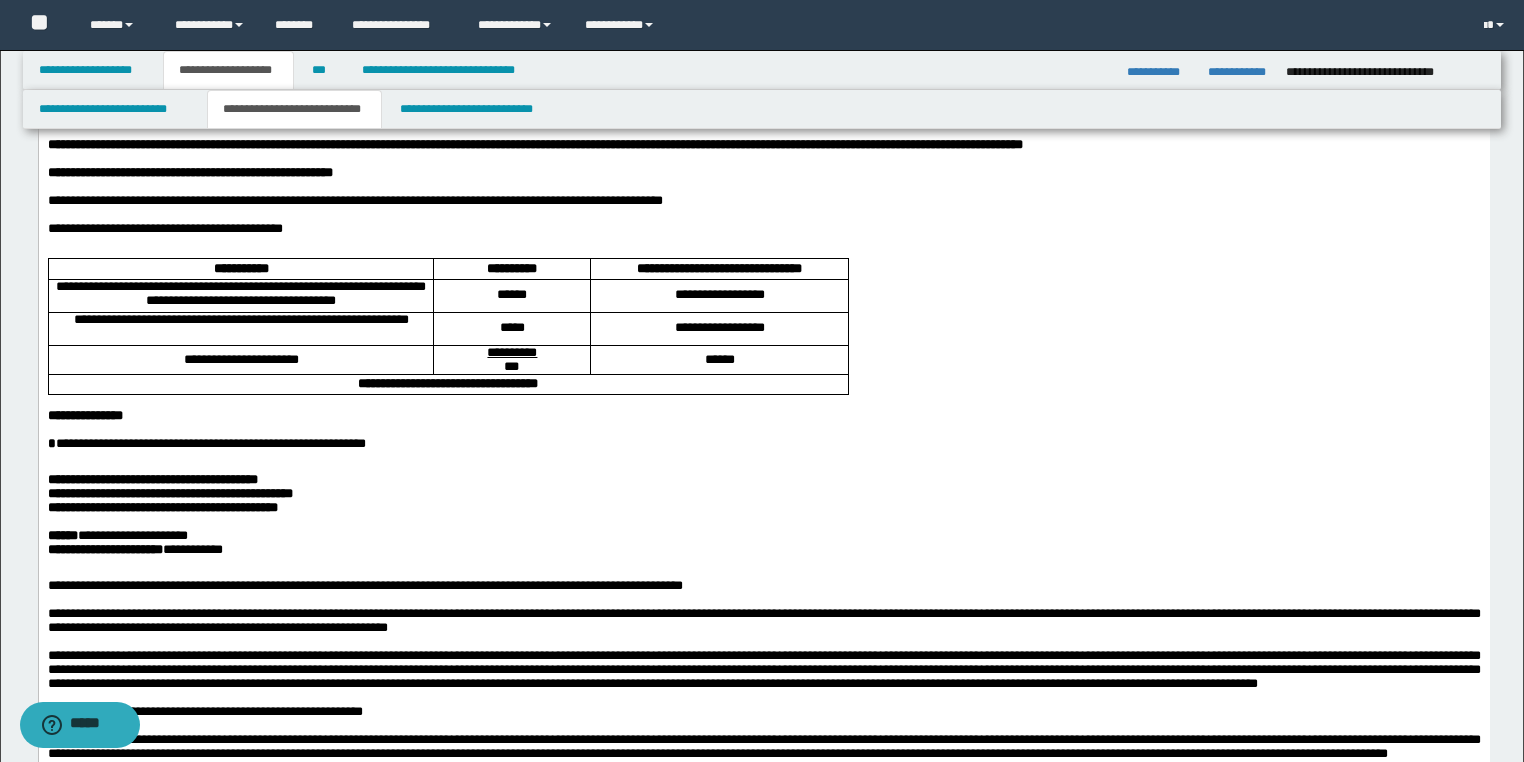 scroll, scrollTop: 320, scrollLeft: 0, axis: vertical 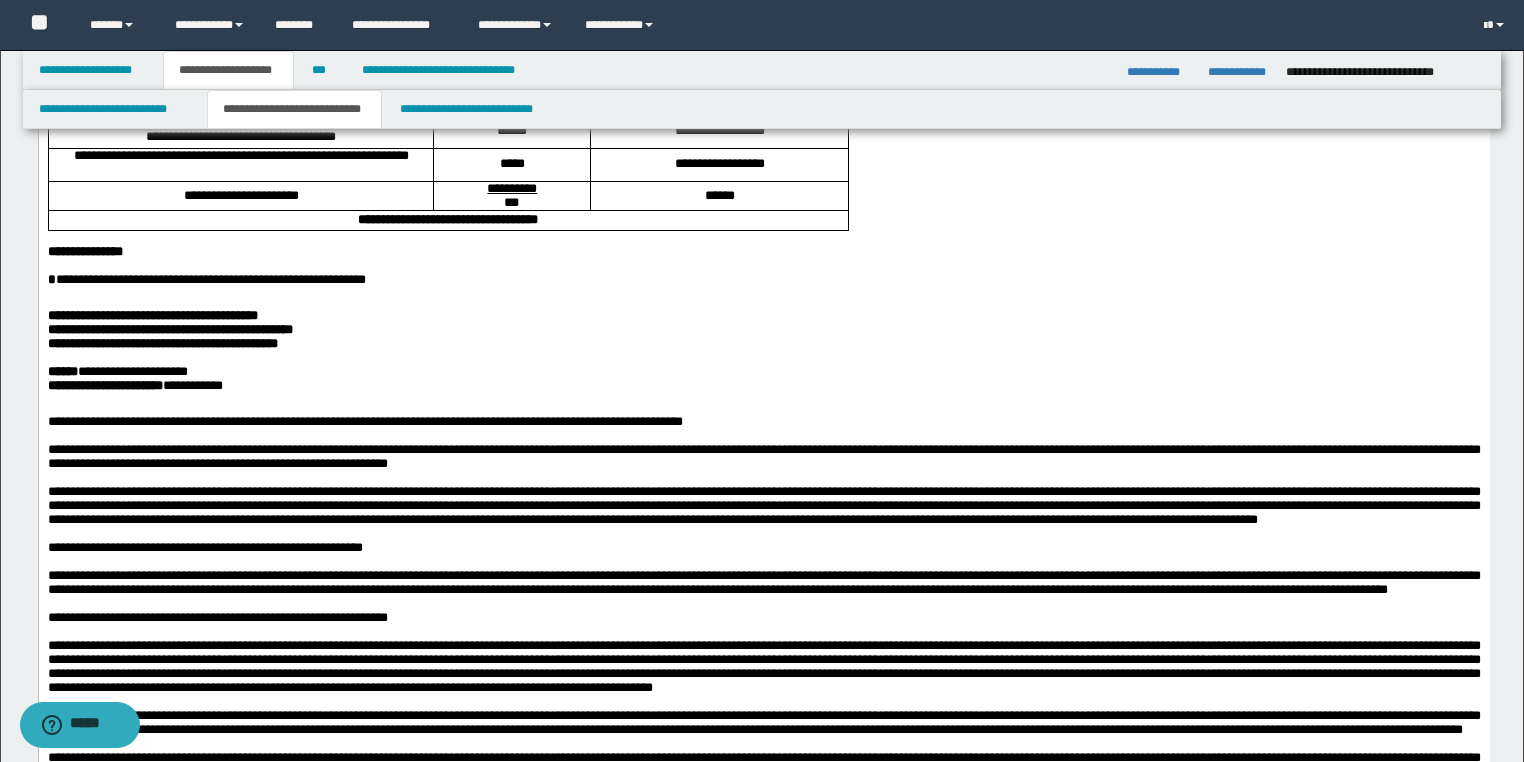 click on "**********" at bounding box center [169, 329] 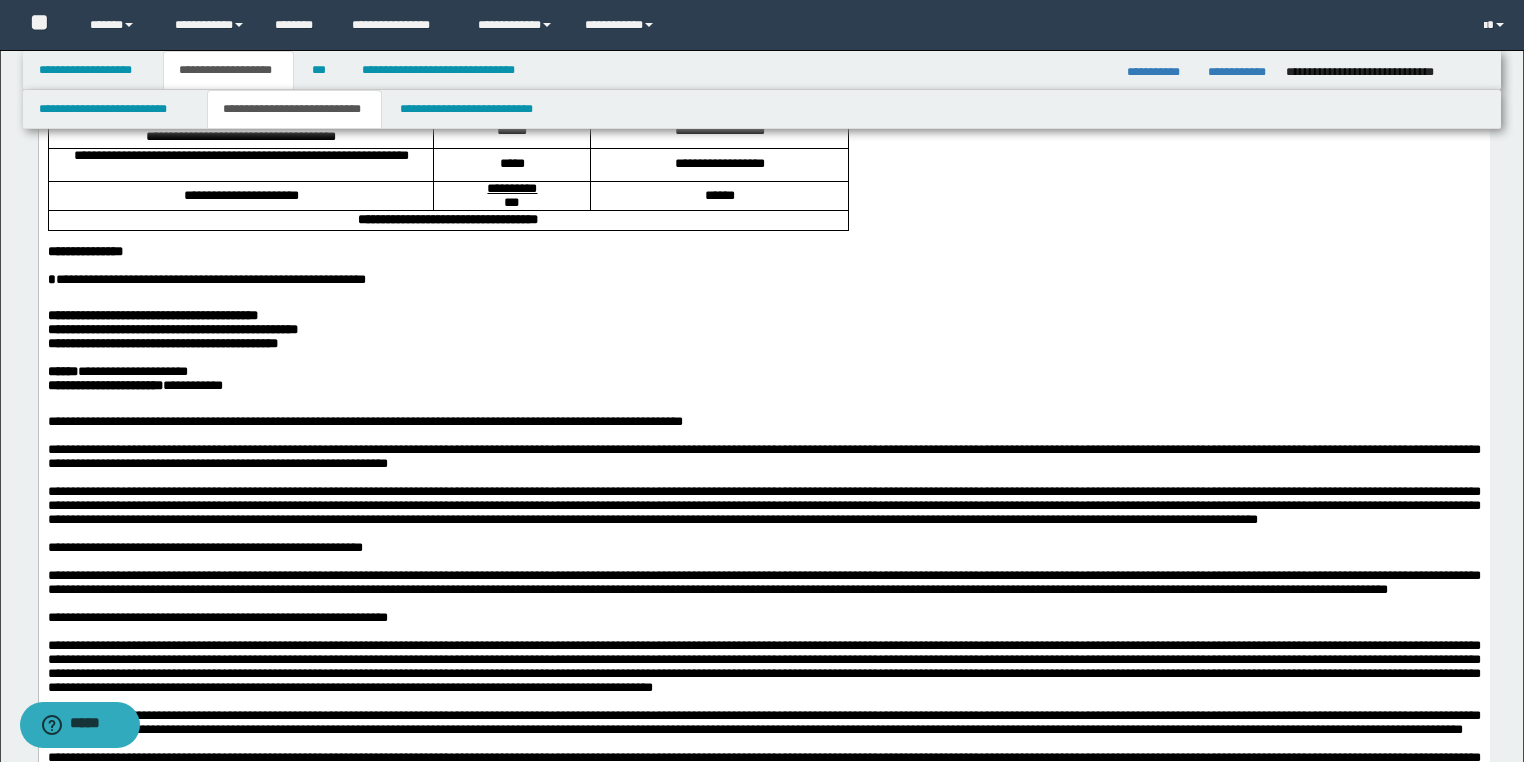 click on "**********" at bounding box center (152, 315) 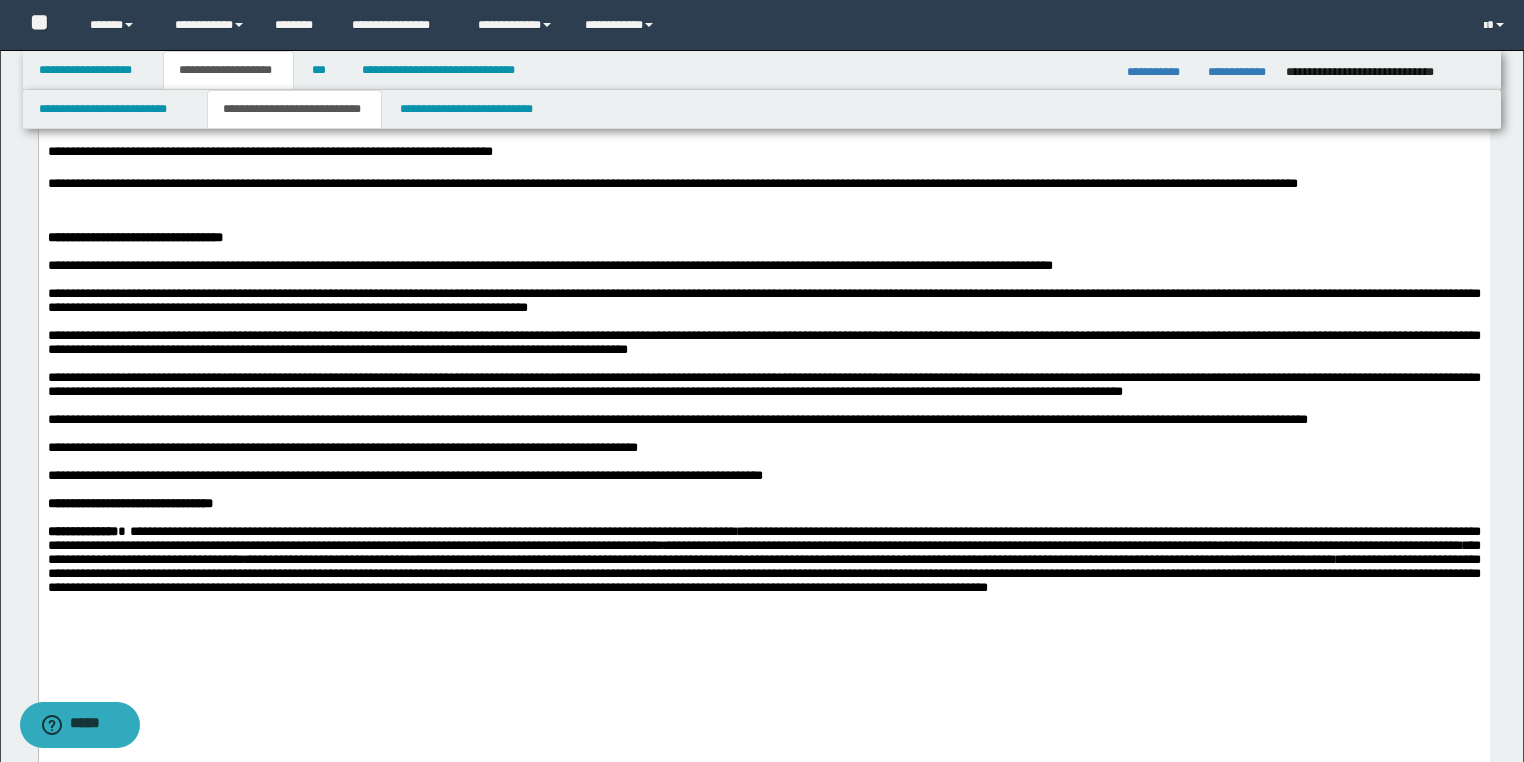 scroll, scrollTop: 1440, scrollLeft: 0, axis: vertical 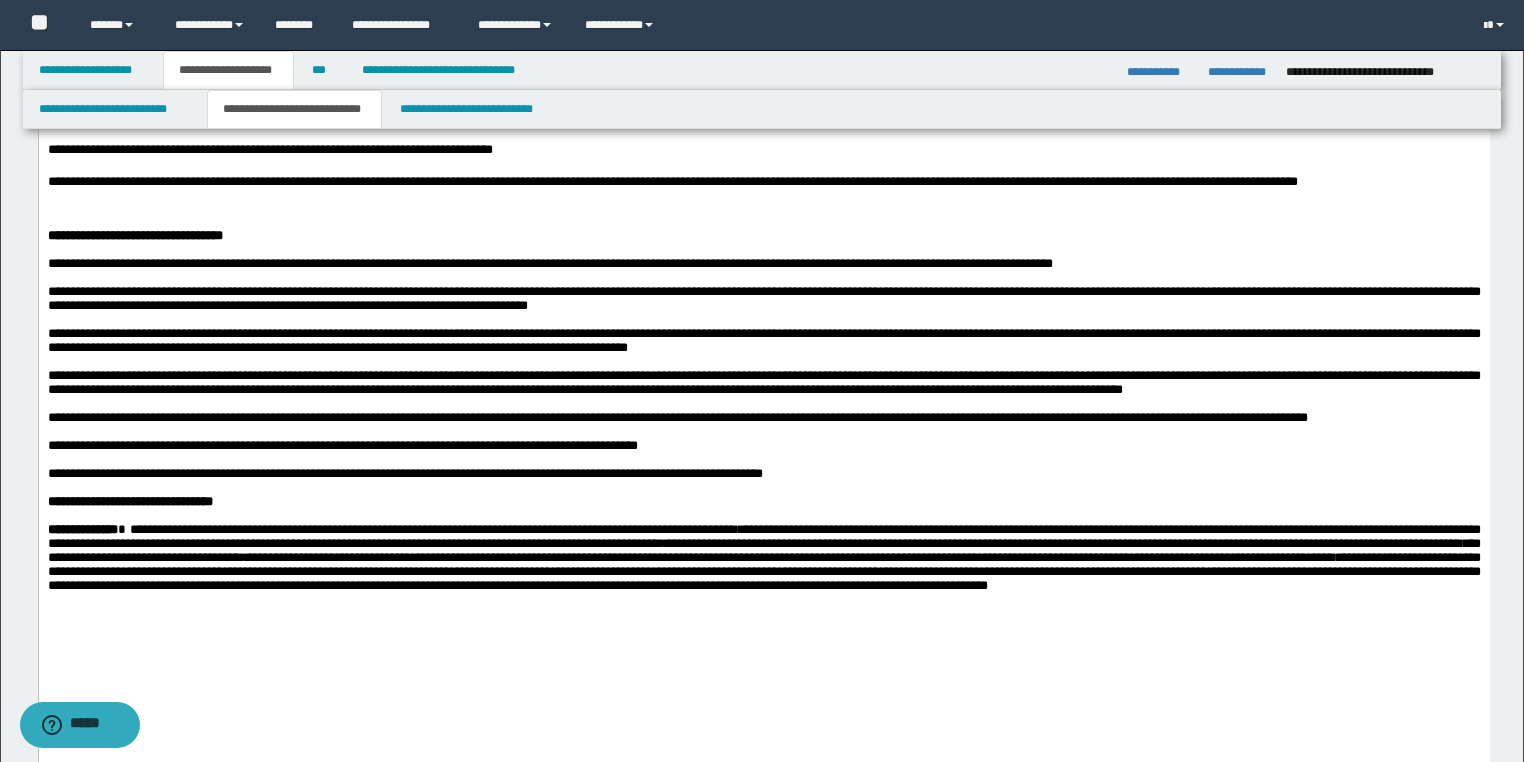 click on "**********" at bounding box center [763, 76] 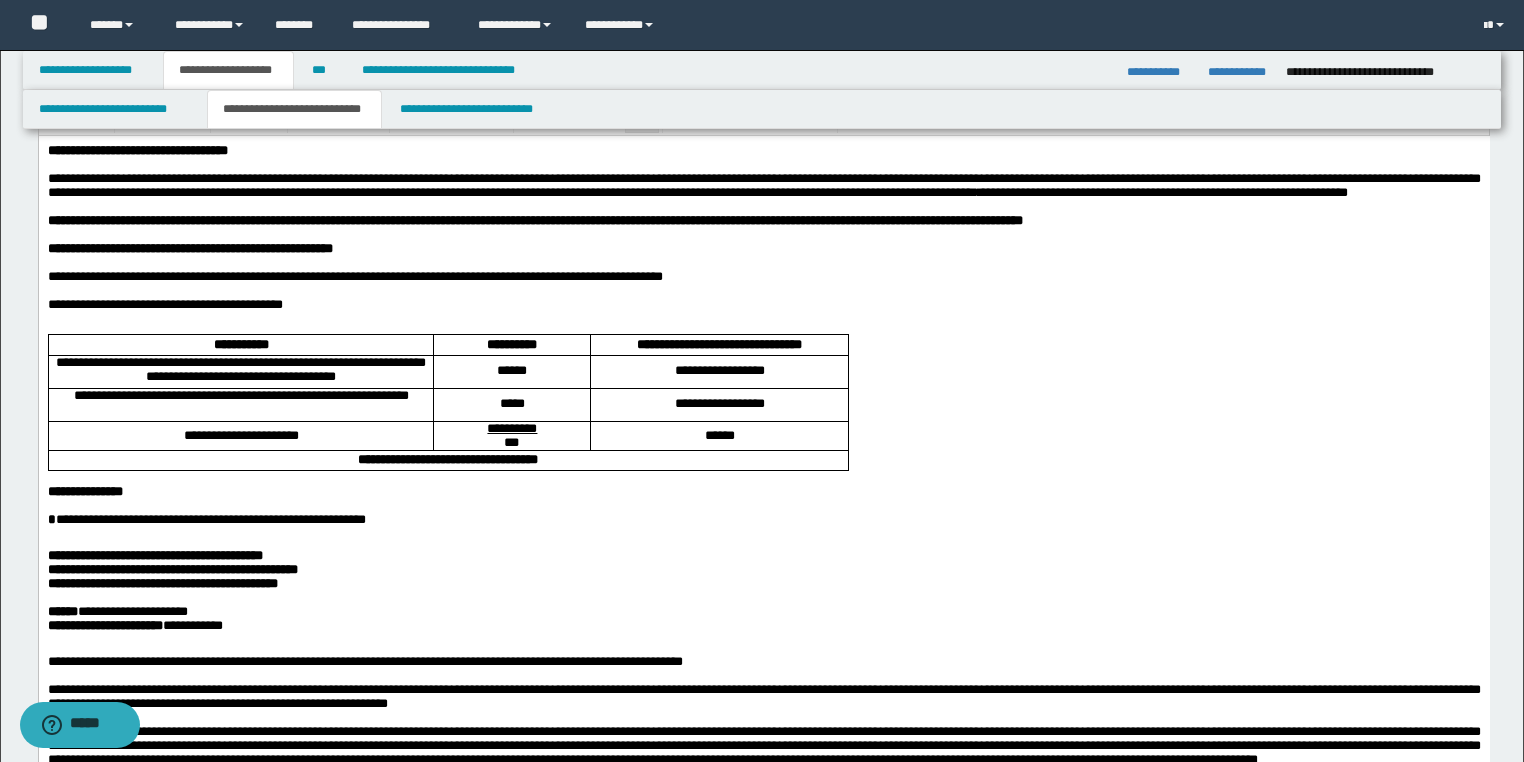 scroll, scrollTop: 240, scrollLeft: 0, axis: vertical 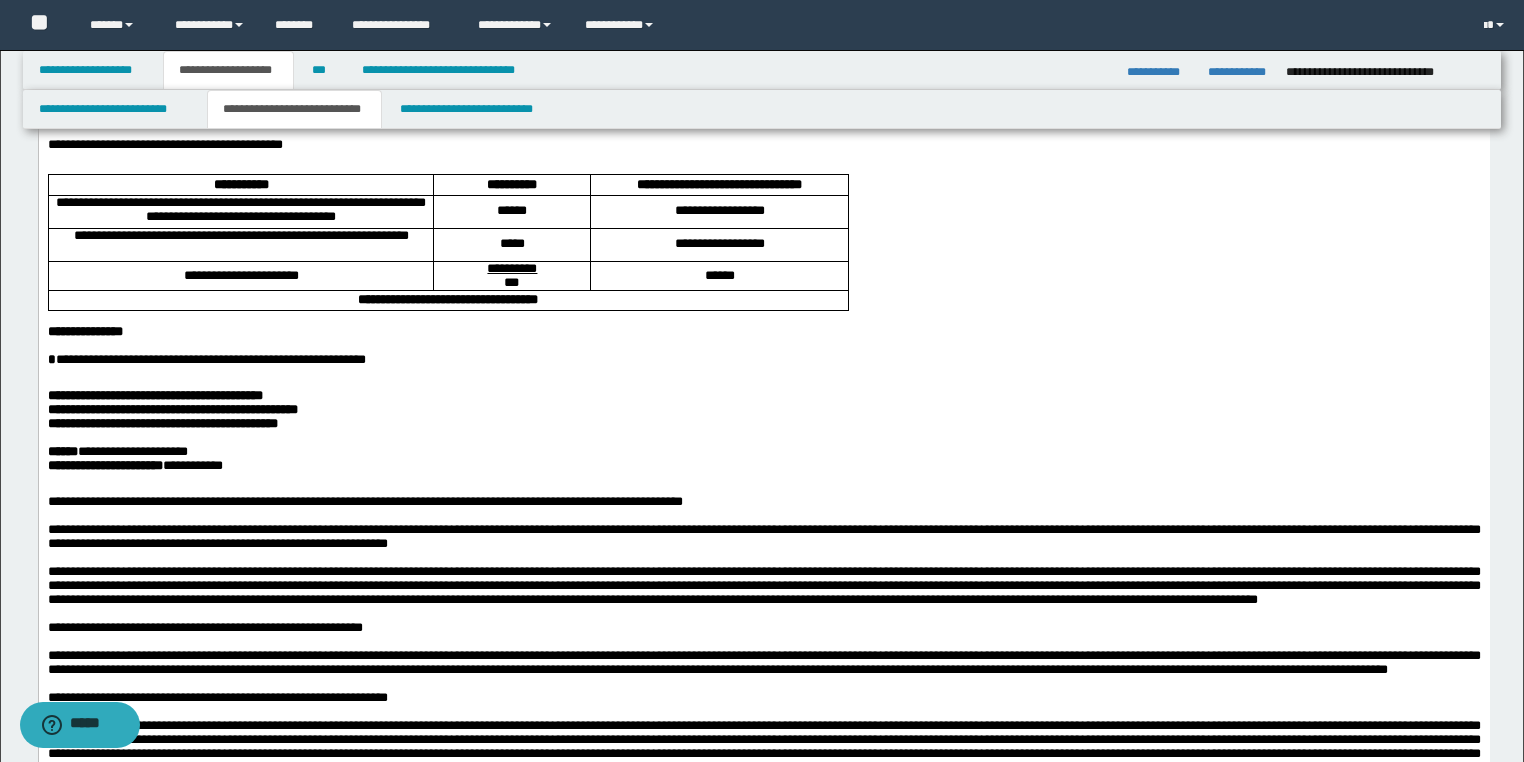 click on "**********" at bounding box center [154, 395] 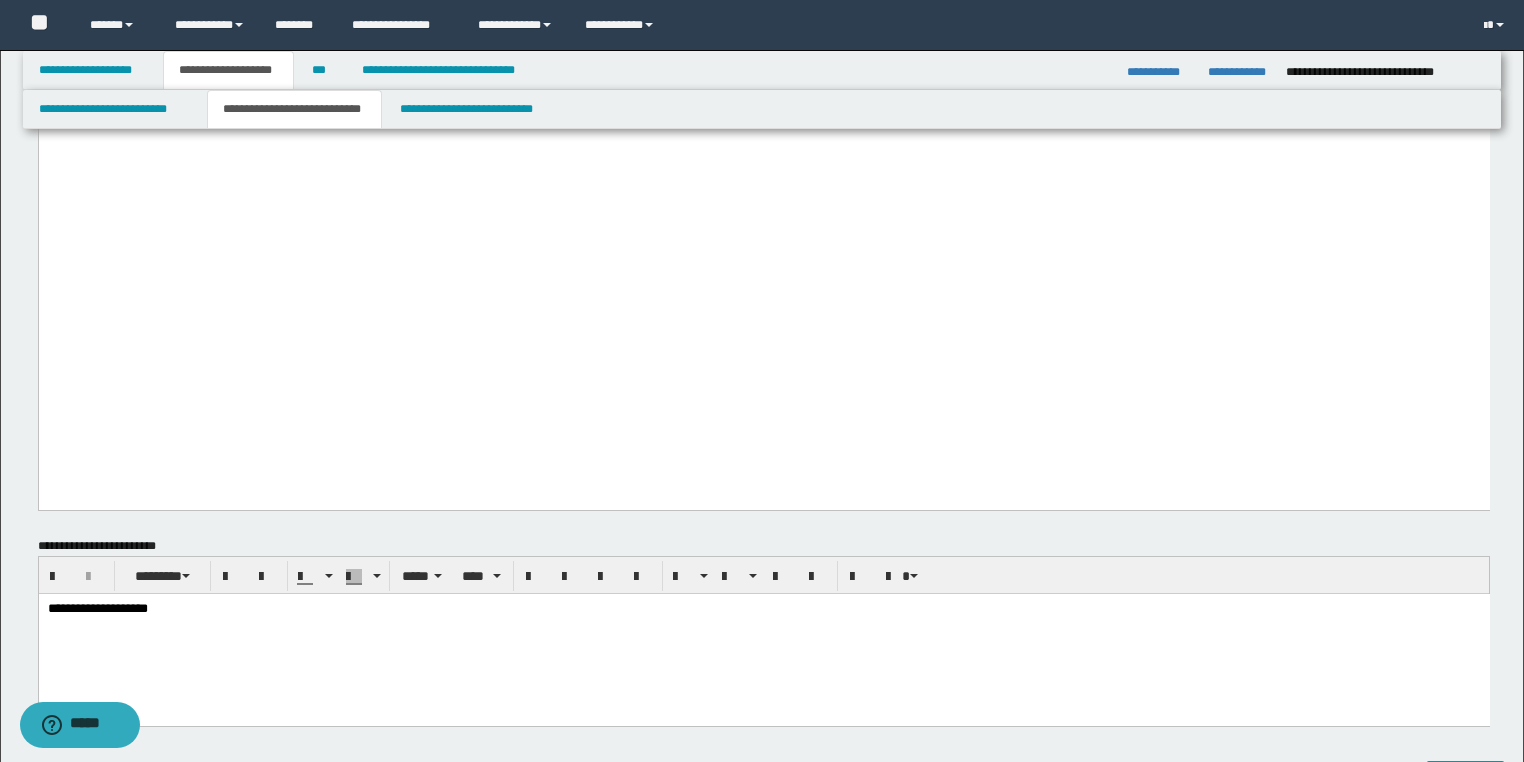 scroll, scrollTop: 2160, scrollLeft: 0, axis: vertical 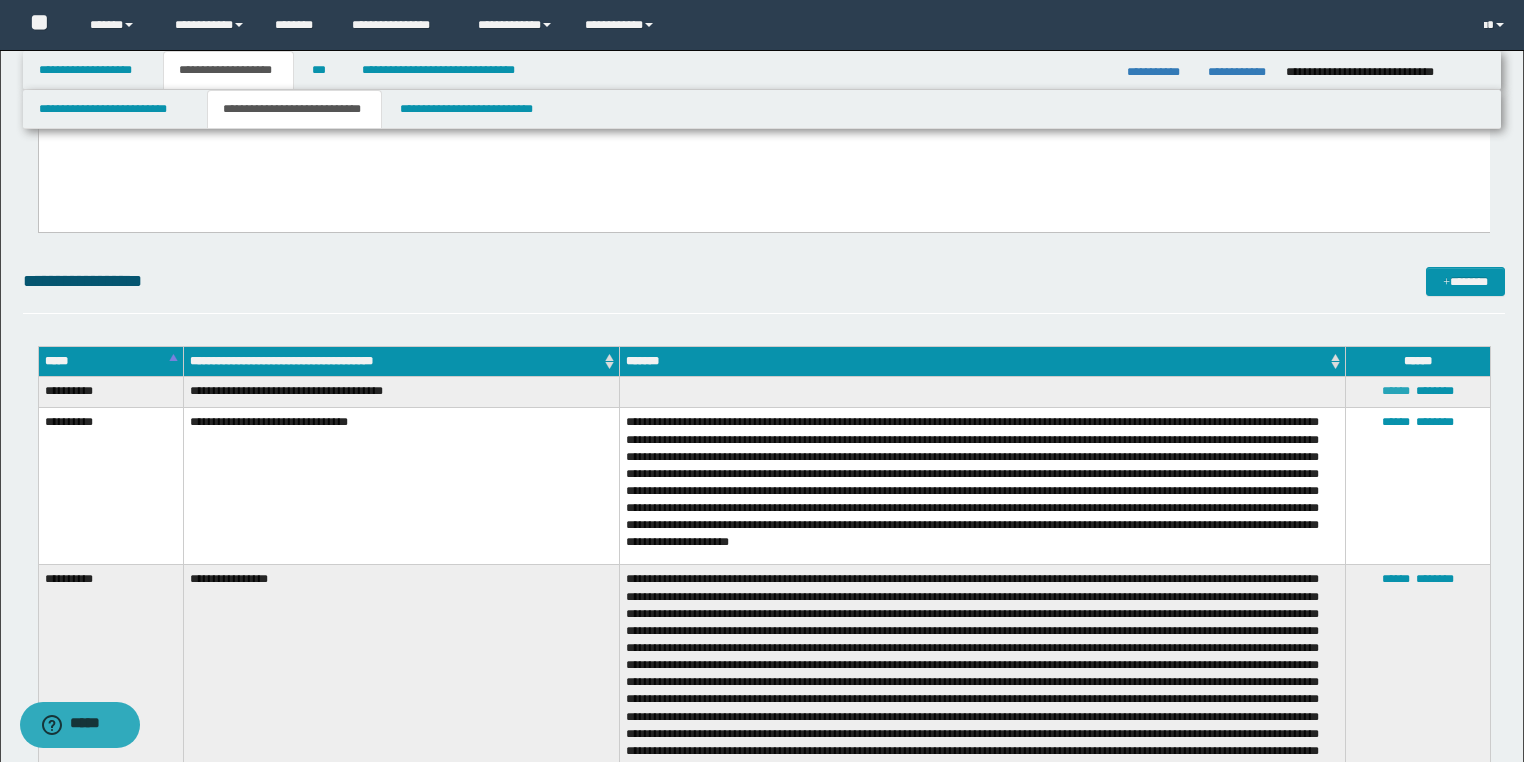 click on "******" at bounding box center (1396, 391) 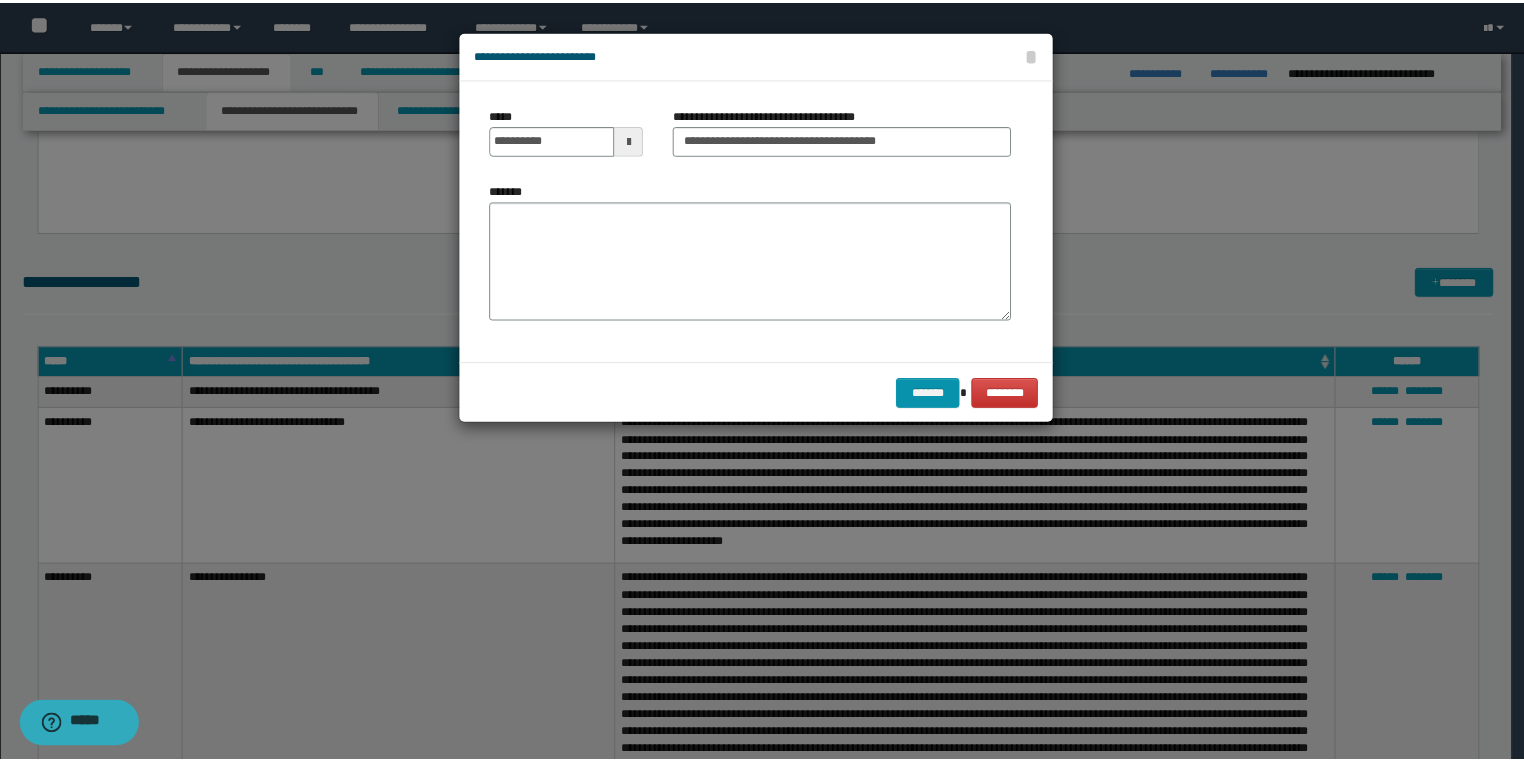 scroll, scrollTop: 0, scrollLeft: 0, axis: both 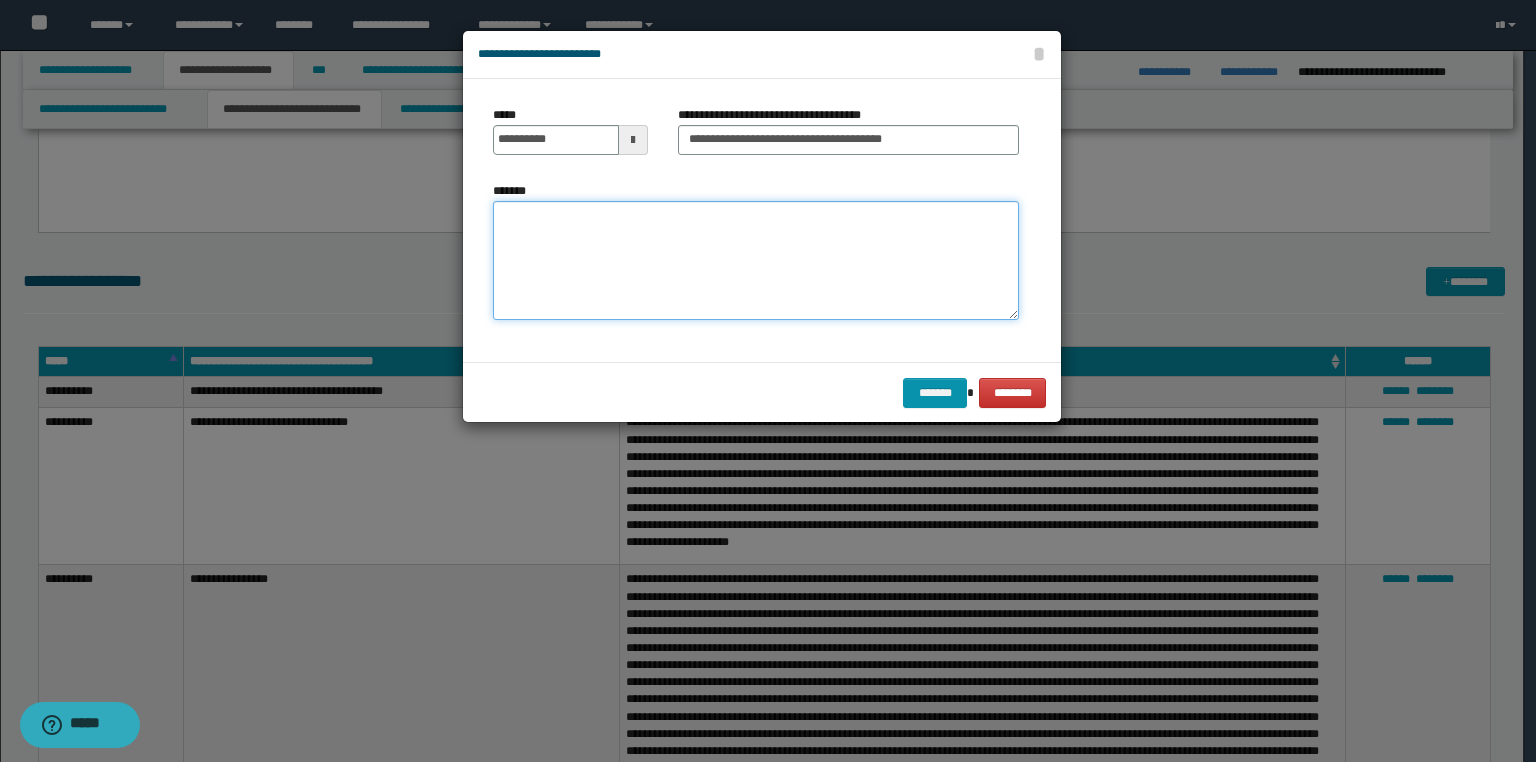click on "*******" at bounding box center [756, 261] 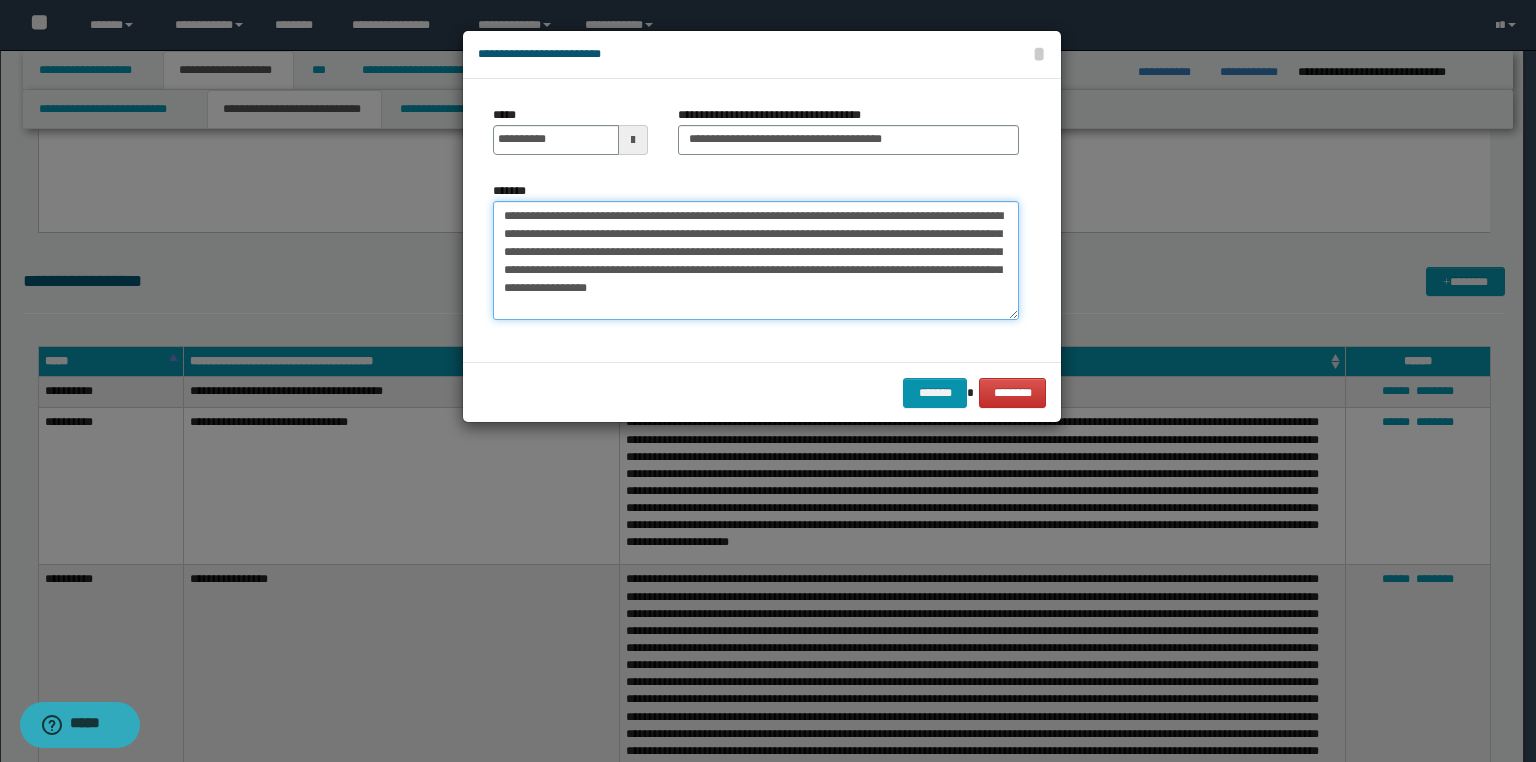 drag, startPoint x: 680, startPoint y: 256, endPoint x: 676, endPoint y: 273, distance: 17.464249 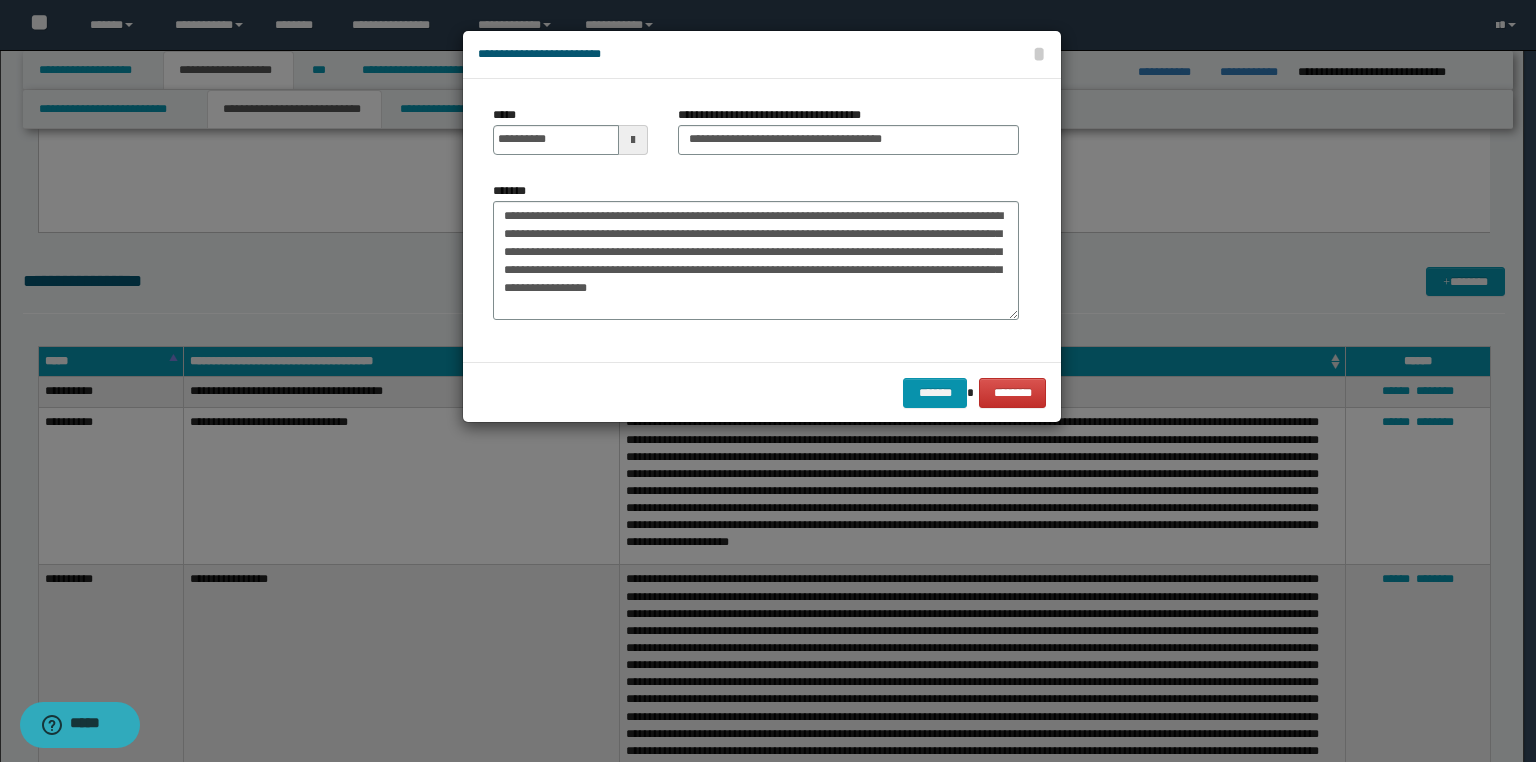 click on "**********" at bounding box center [756, 258] 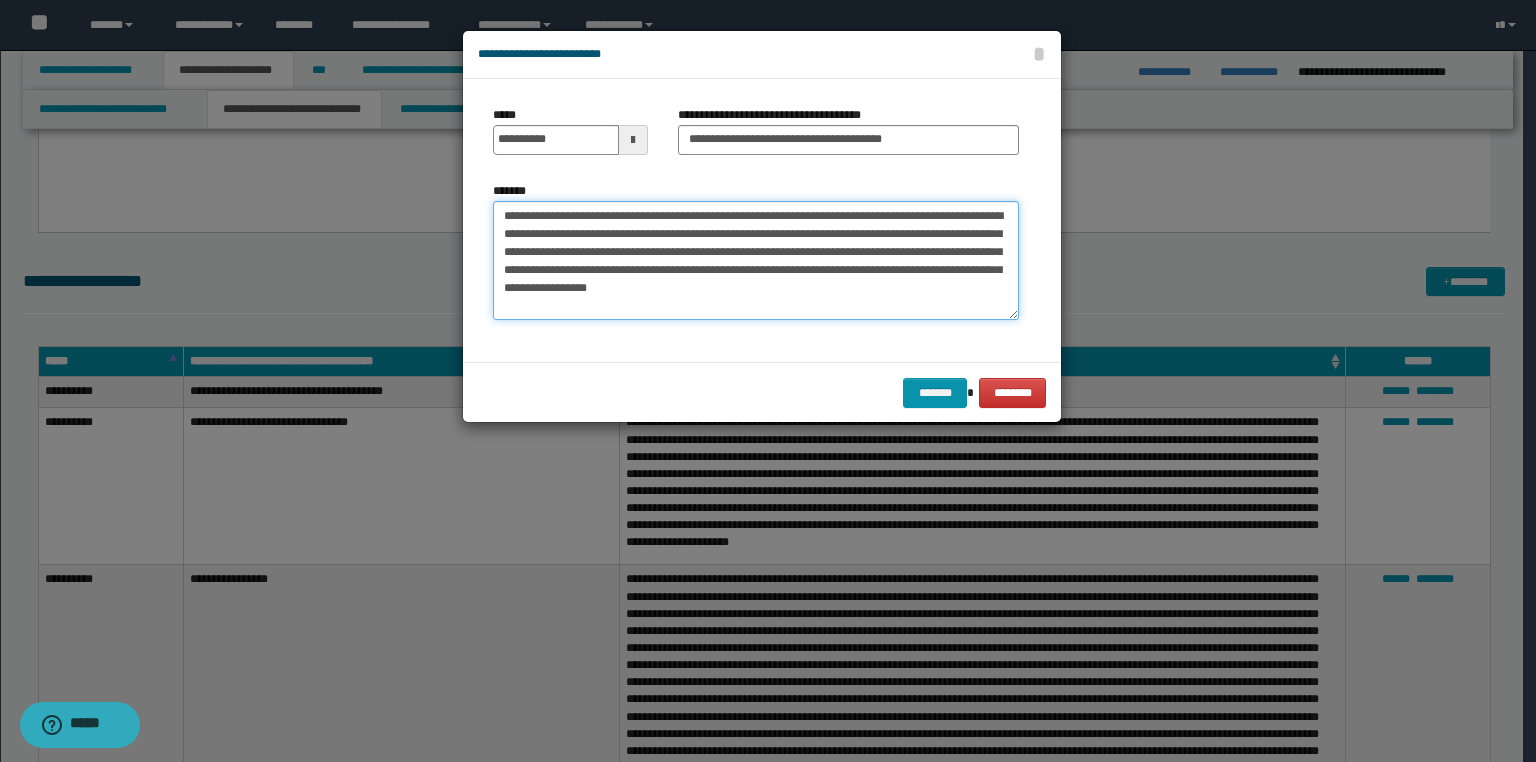 drag, startPoint x: 544, startPoint y: 264, endPoint x: 501, endPoint y: 298, distance: 54.81788 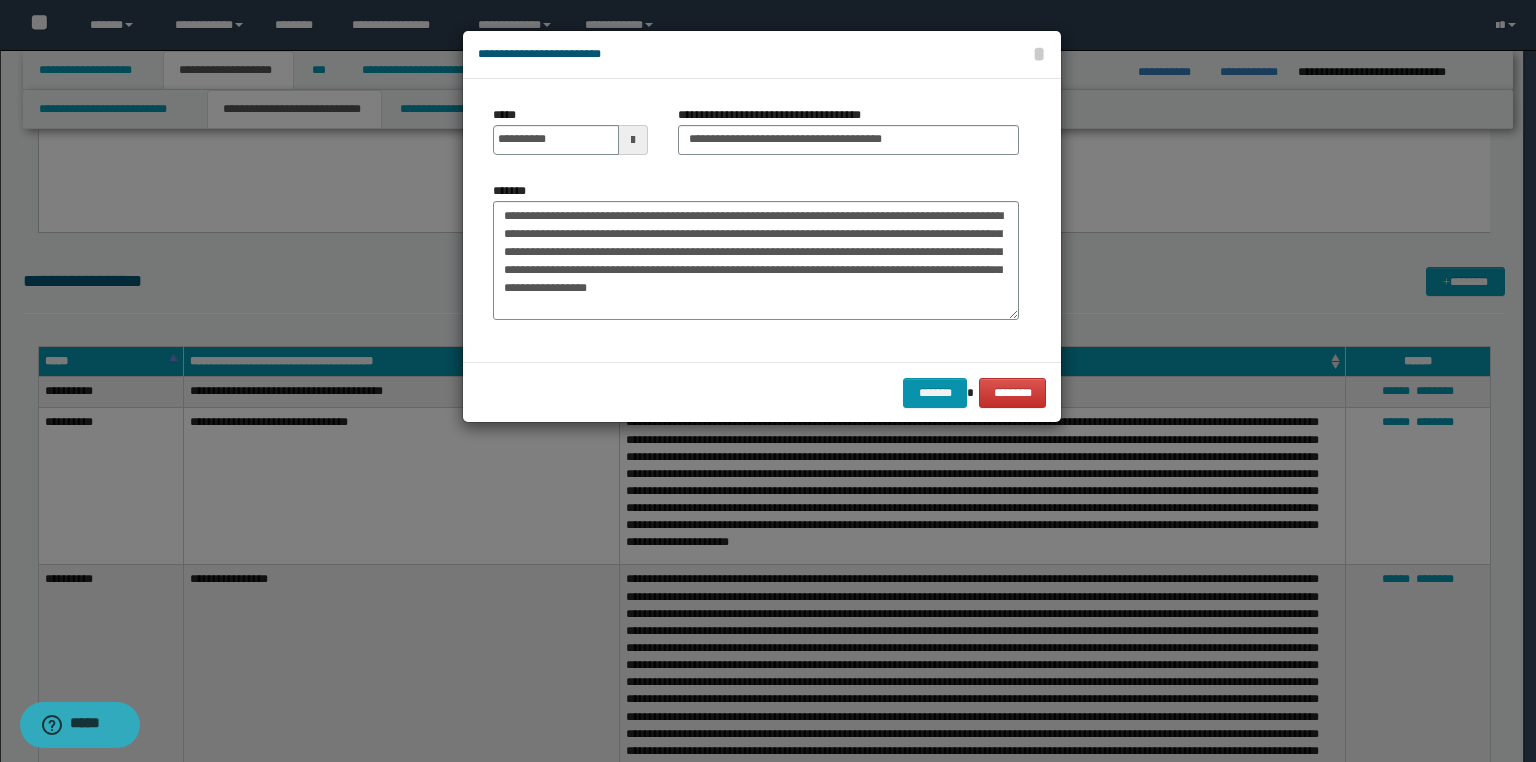 drag, startPoint x: 585, startPoint y: 334, endPoint x: 631, endPoint y: 310, distance: 51.884487 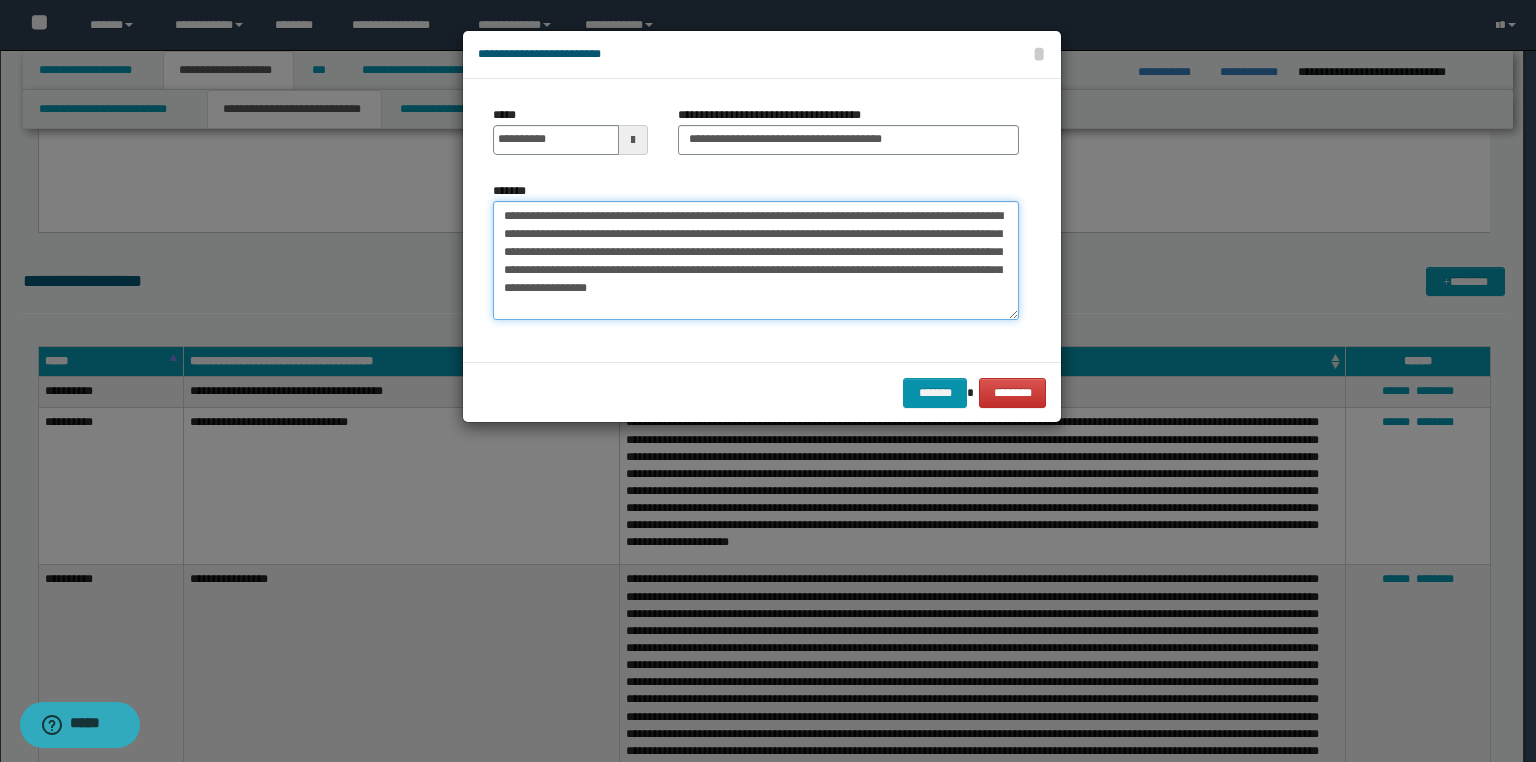 click on "**********" at bounding box center (756, 261) 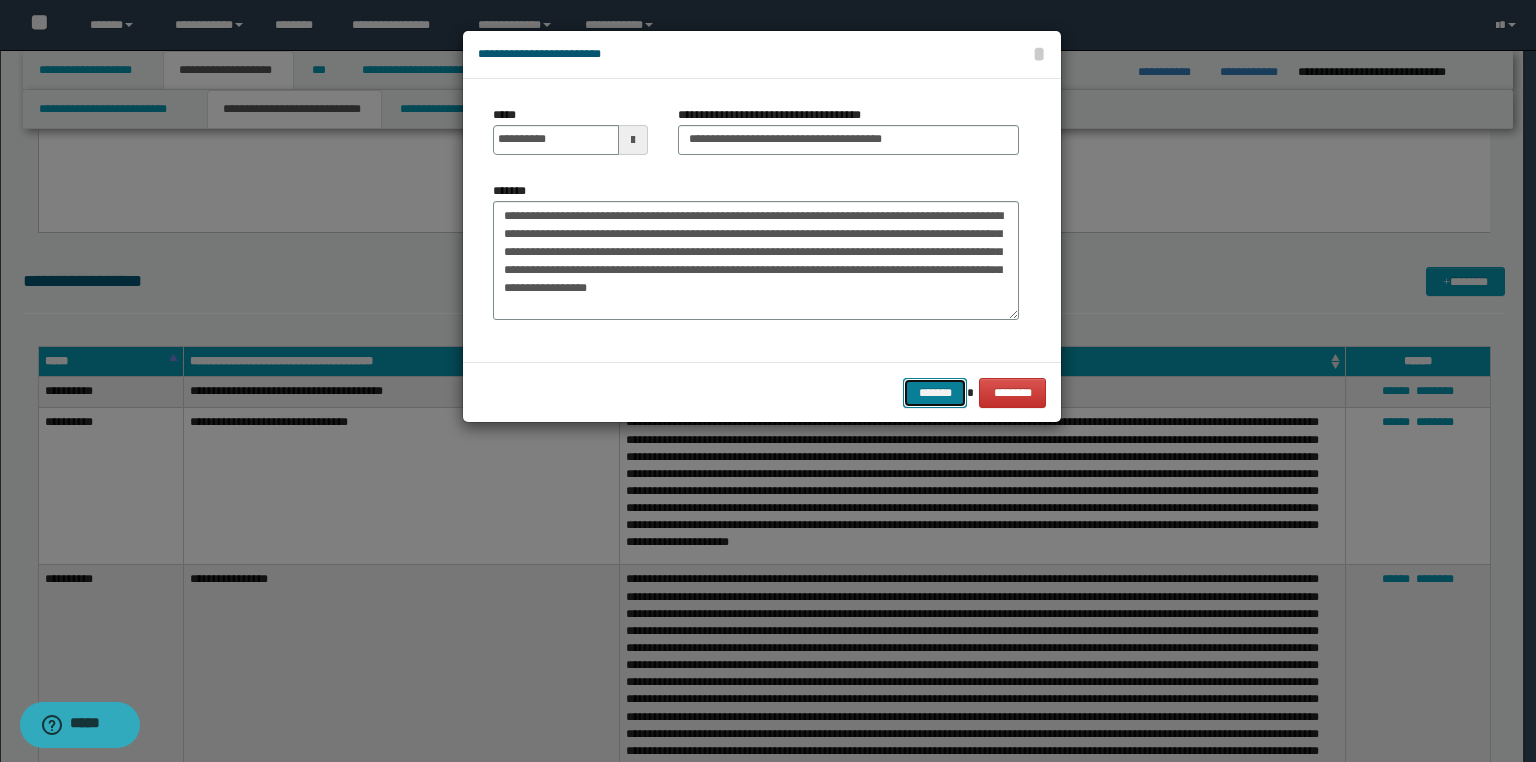click on "*******" at bounding box center [935, 393] 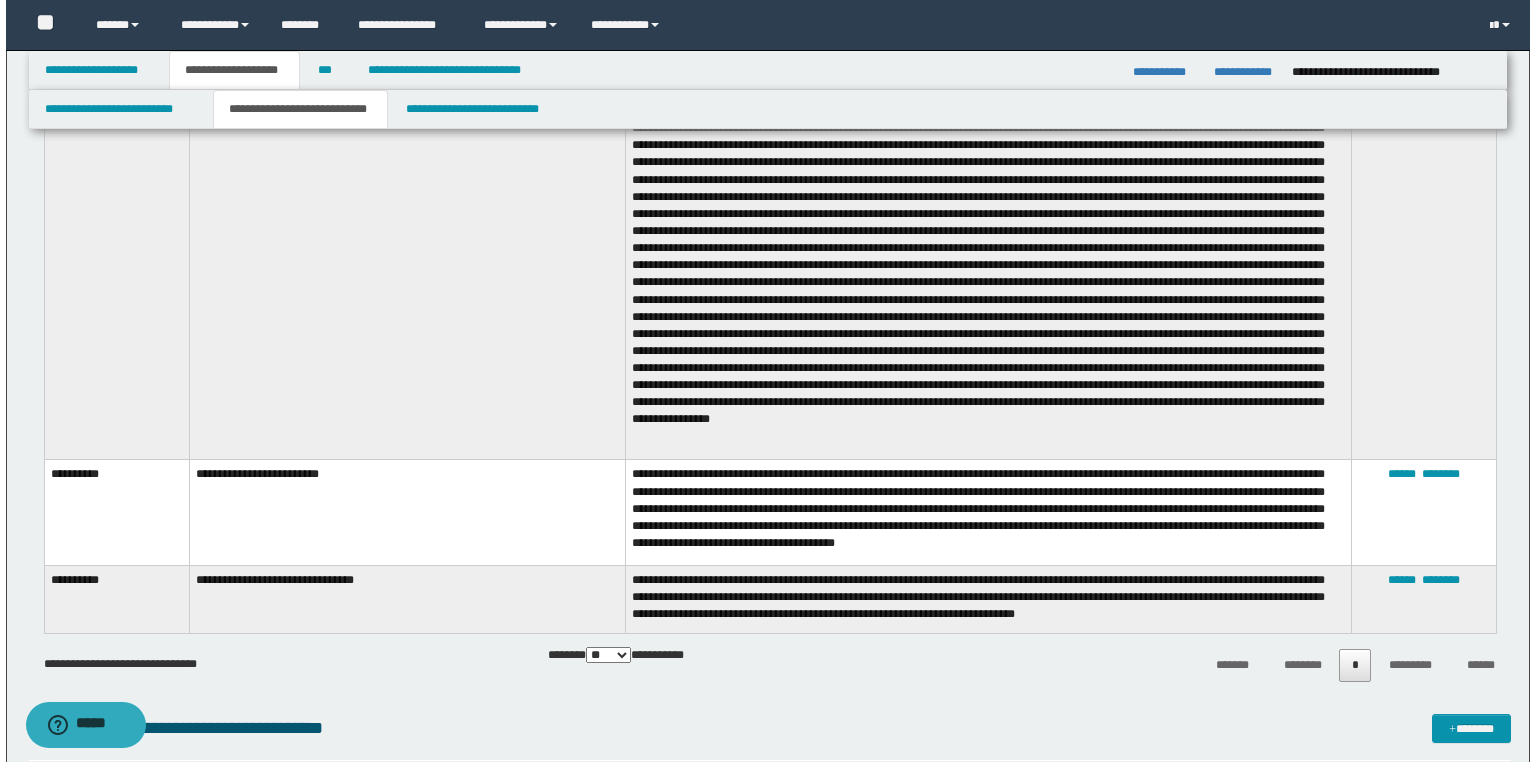 scroll, scrollTop: 3120, scrollLeft: 0, axis: vertical 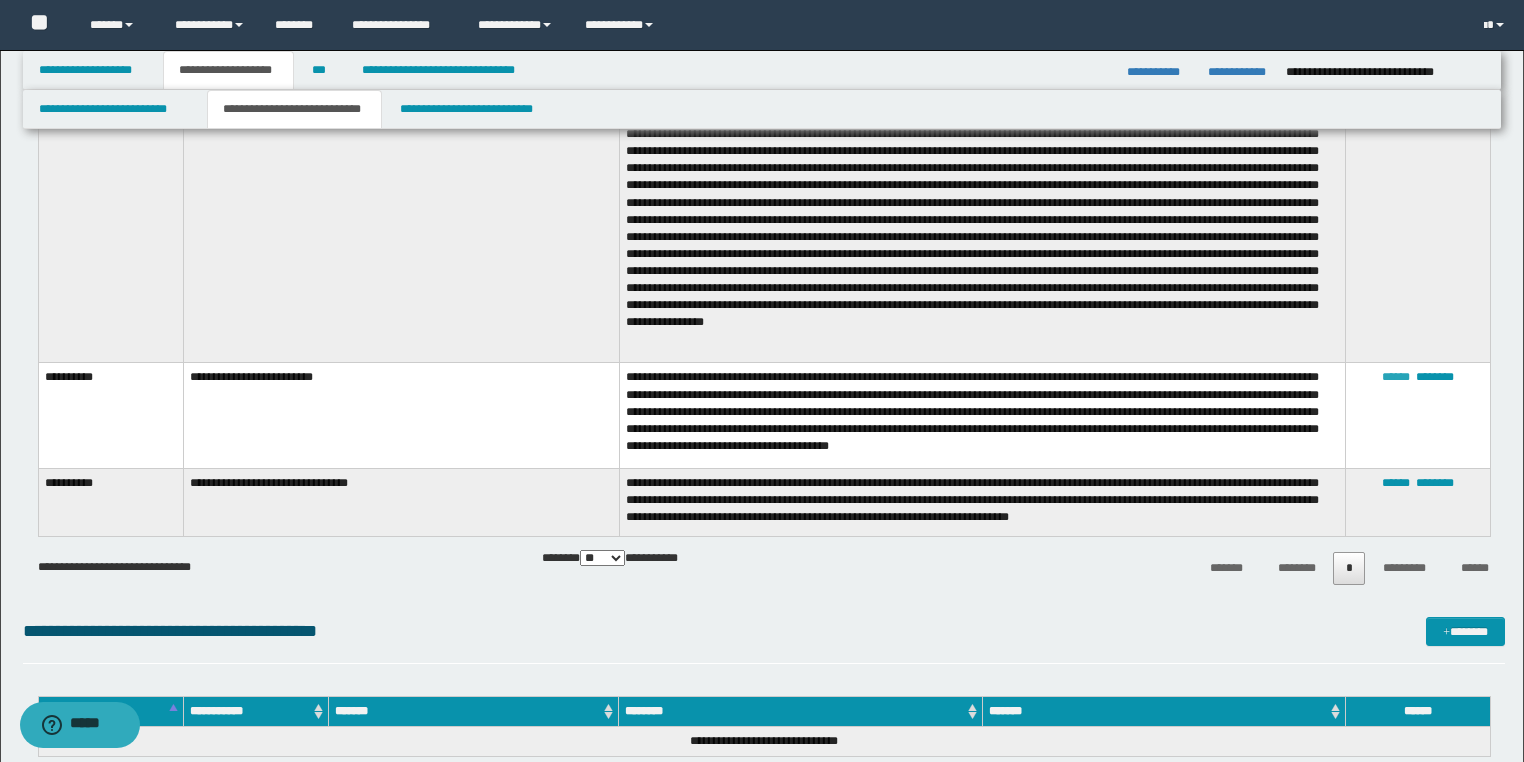click on "******" at bounding box center [1396, 377] 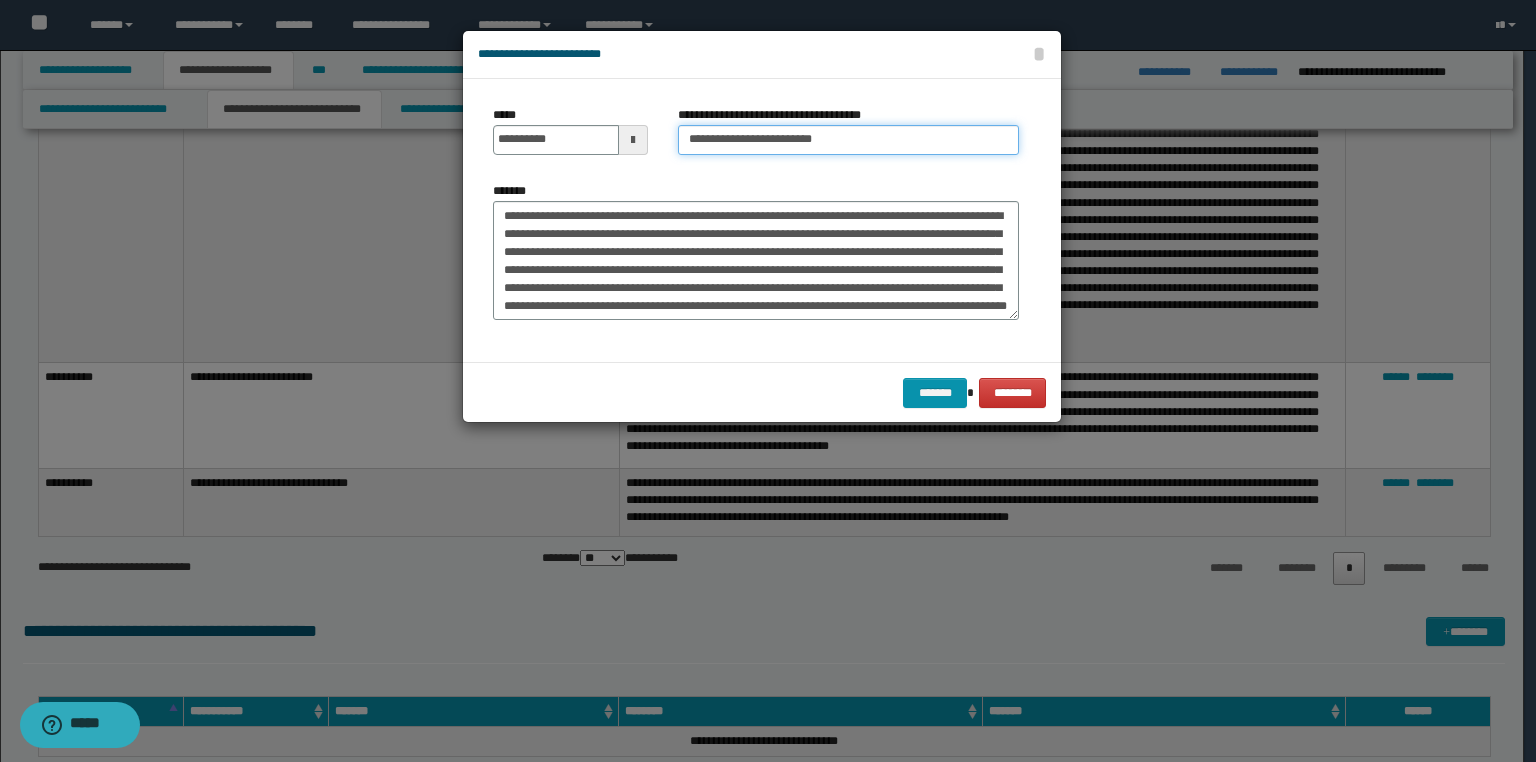 click on "**********" at bounding box center (848, 140) 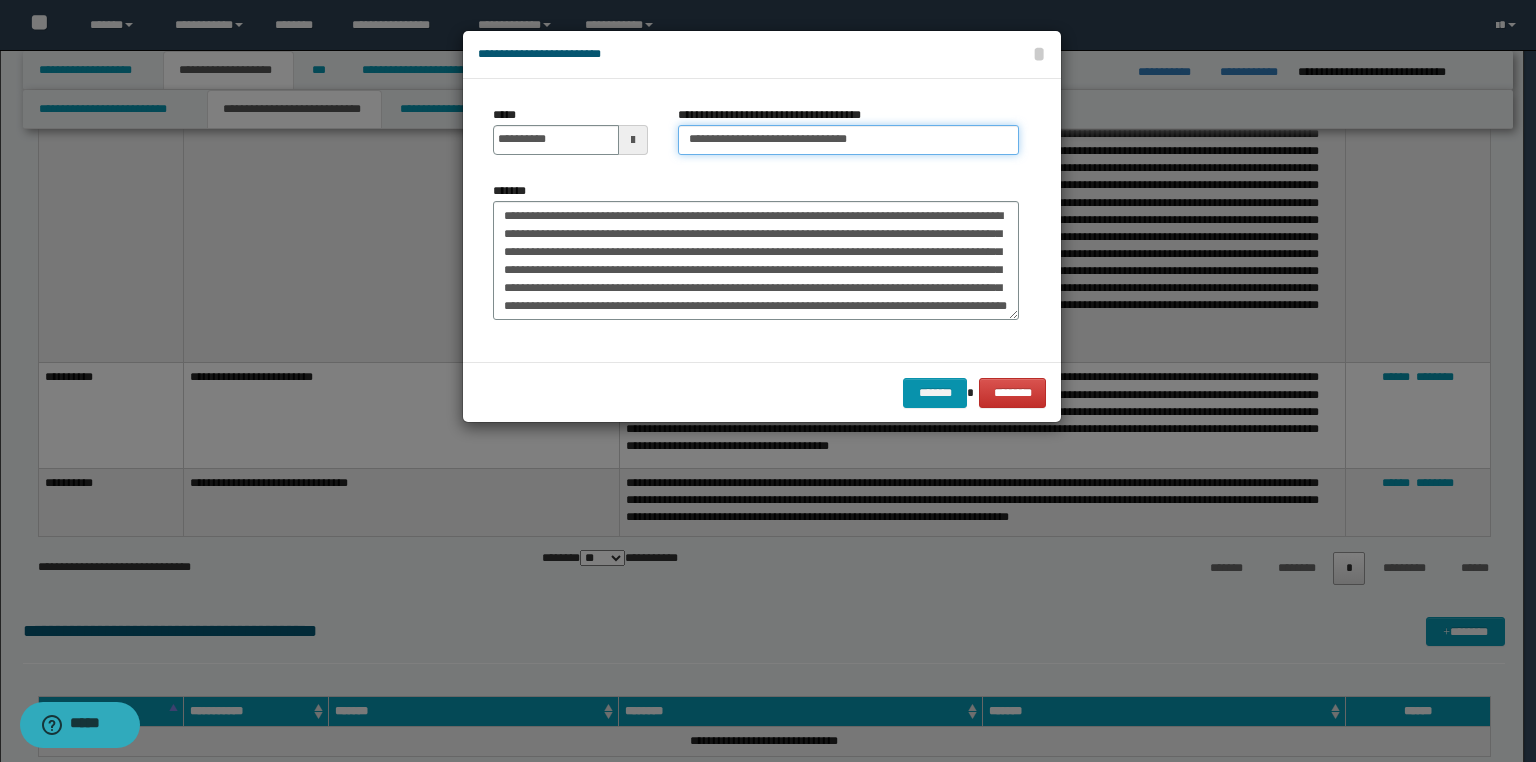 paste on "**********" 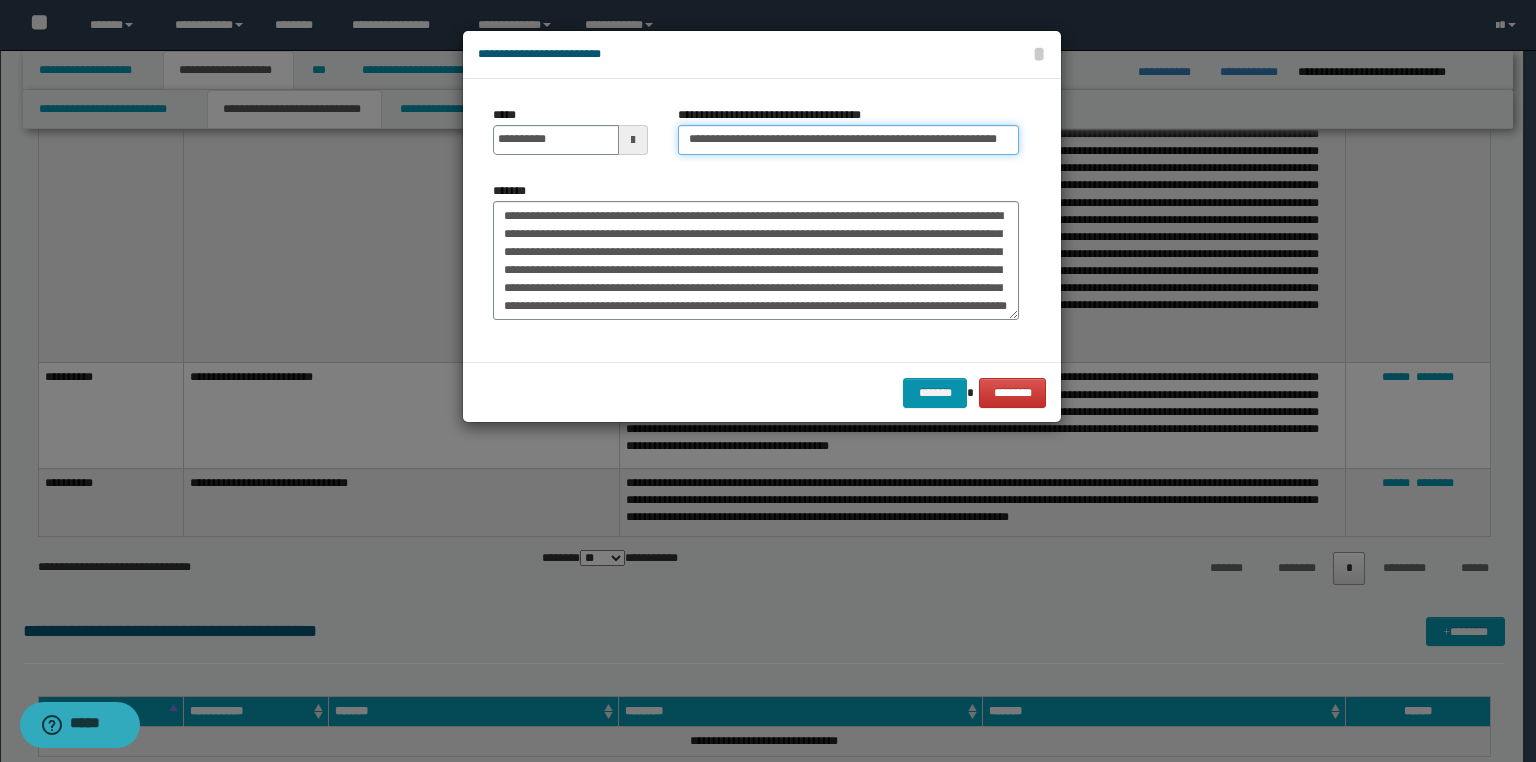scroll, scrollTop: 0, scrollLeft: 18, axis: horizontal 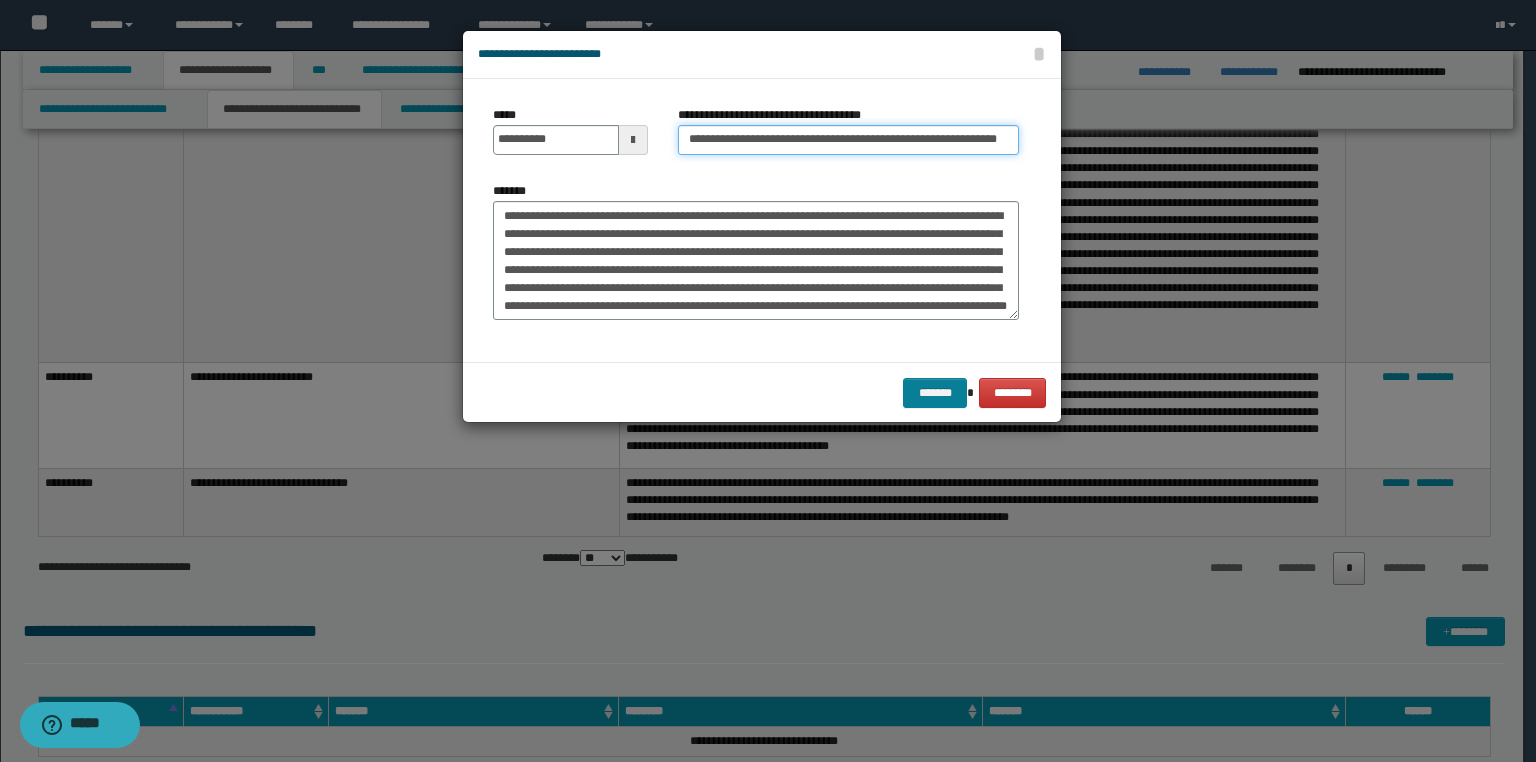 type on "**********" 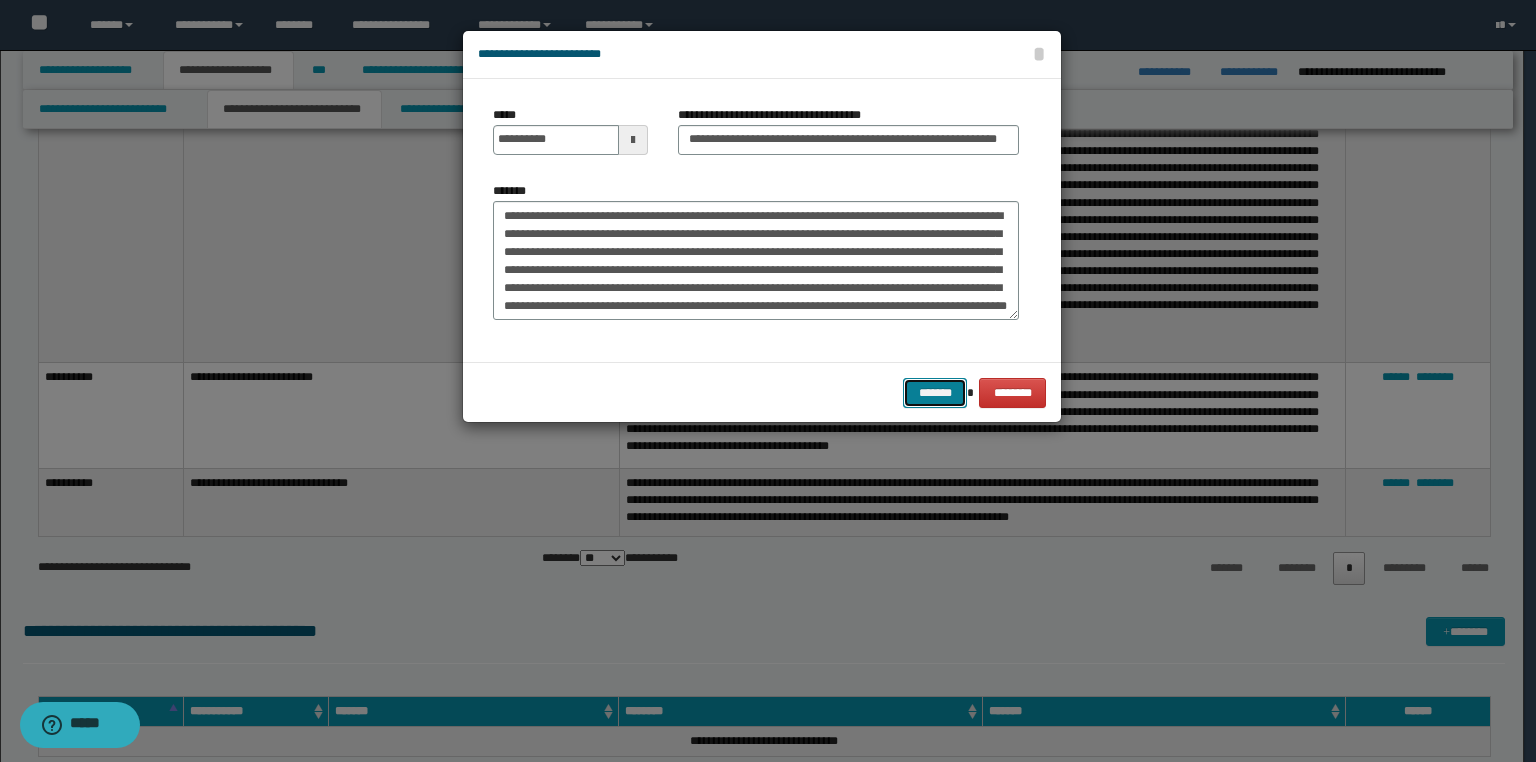 click on "*******" at bounding box center (935, 393) 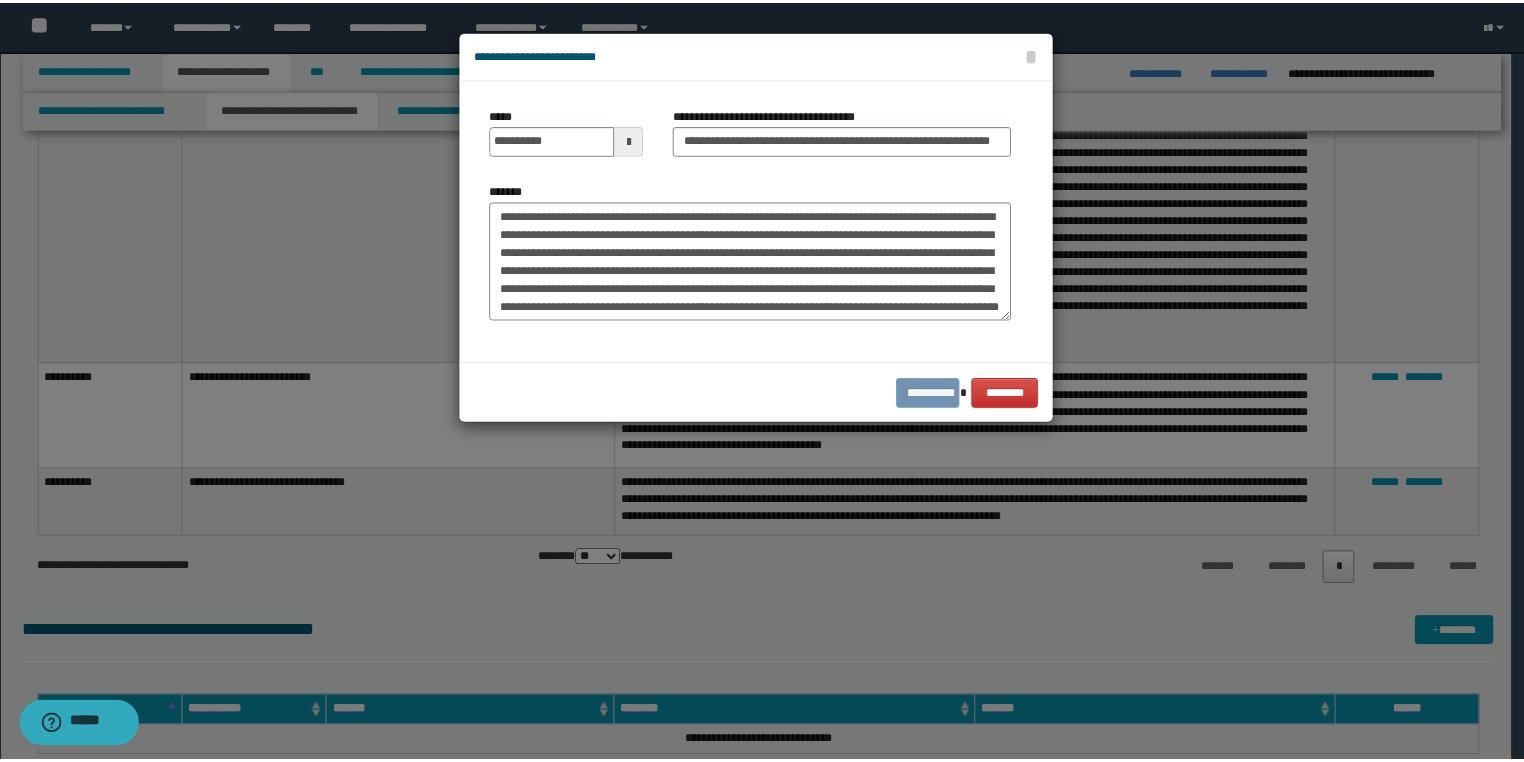 scroll, scrollTop: 0, scrollLeft: 0, axis: both 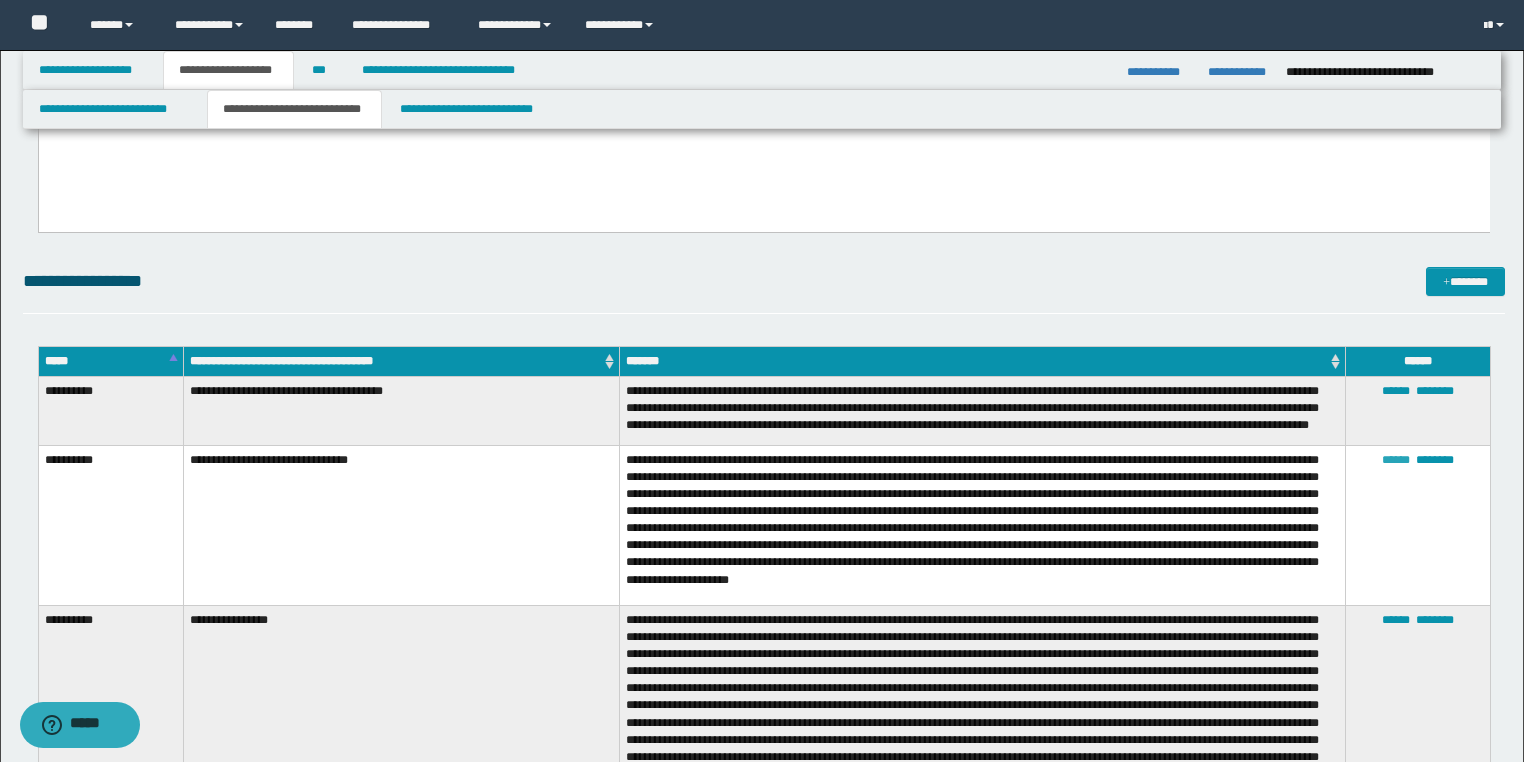 click on "******" at bounding box center [1396, 460] 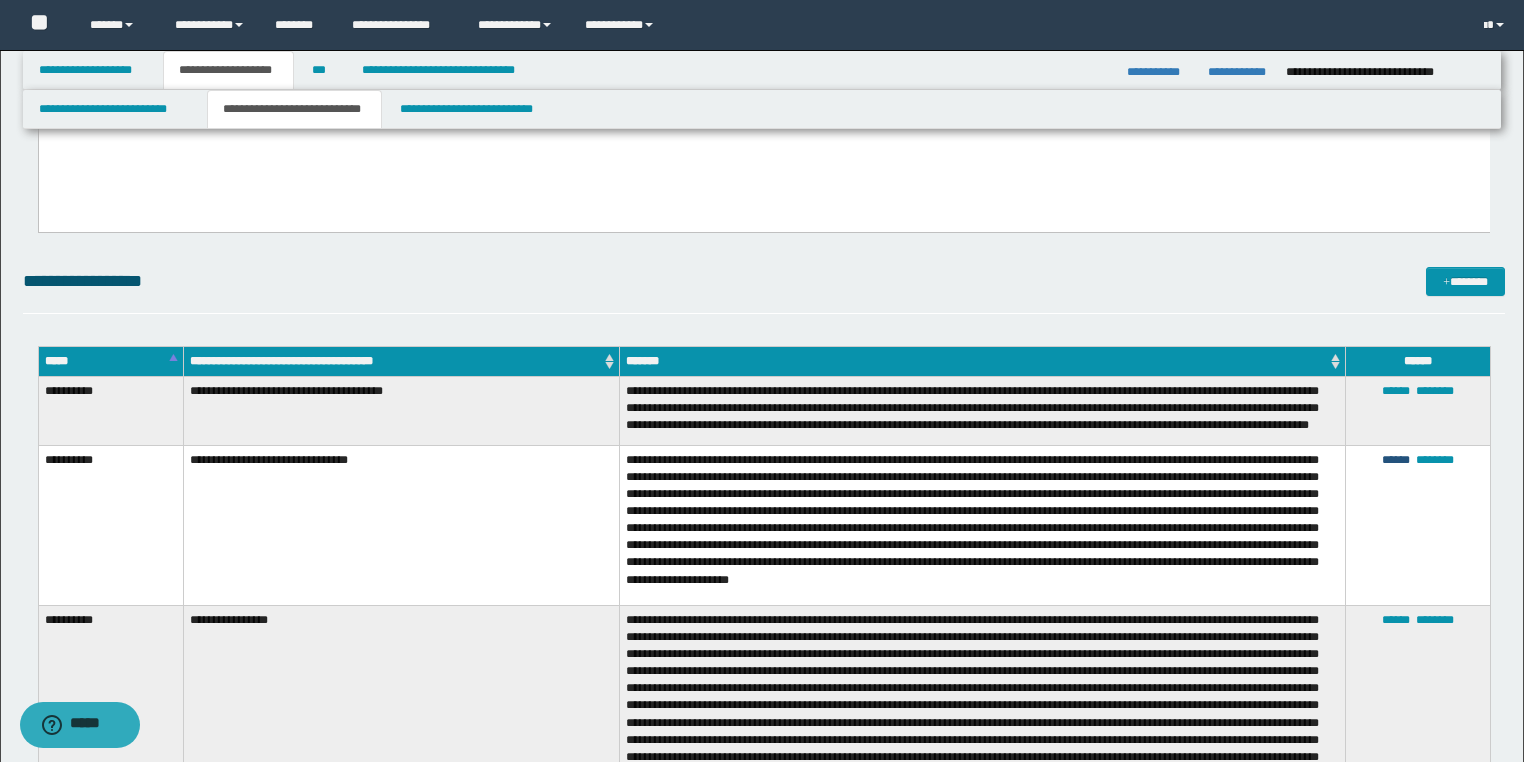 type on "**********" 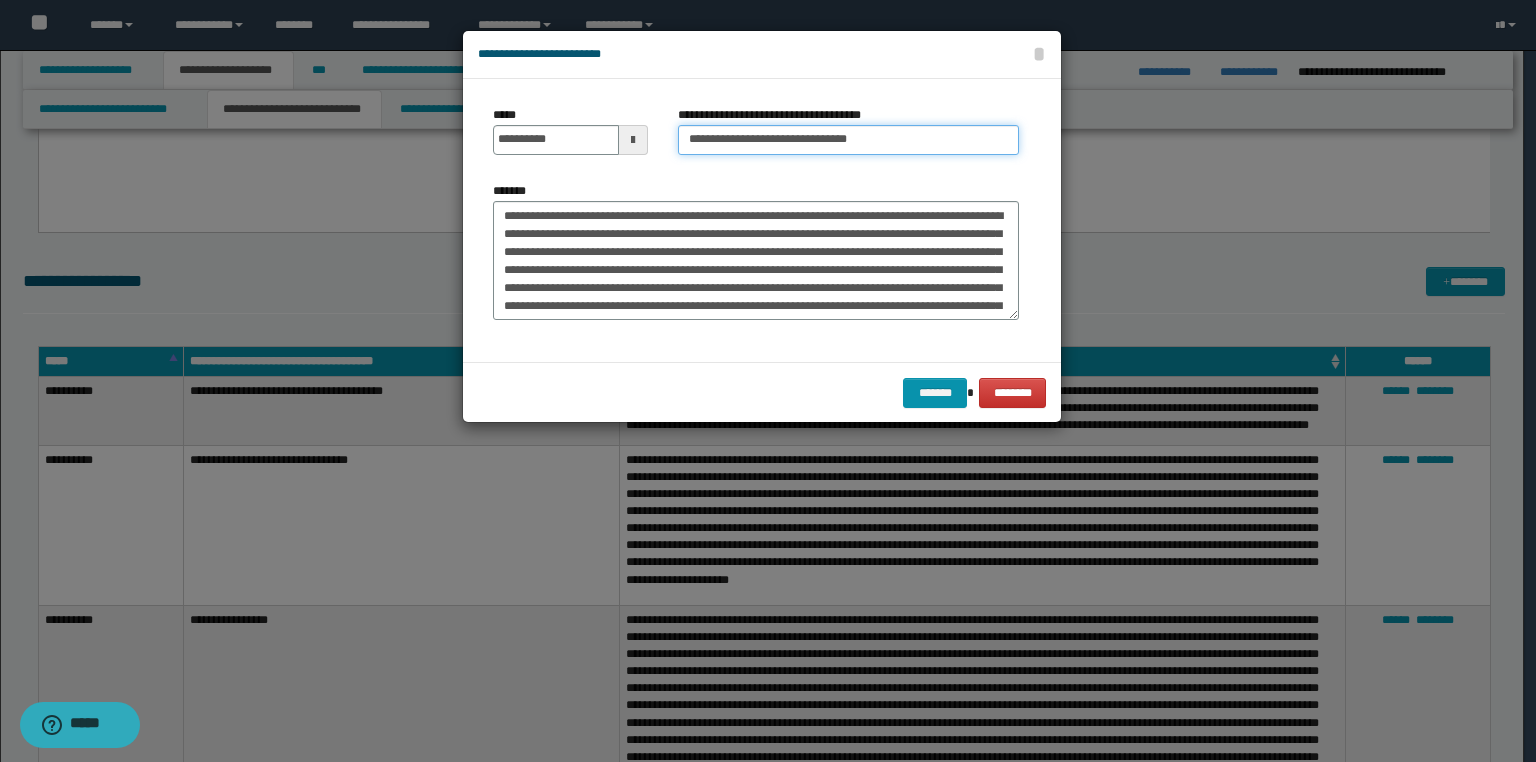 drag, startPoint x: 887, startPoint y: 140, endPoint x: 0, endPoint y: 168, distance: 887.44183 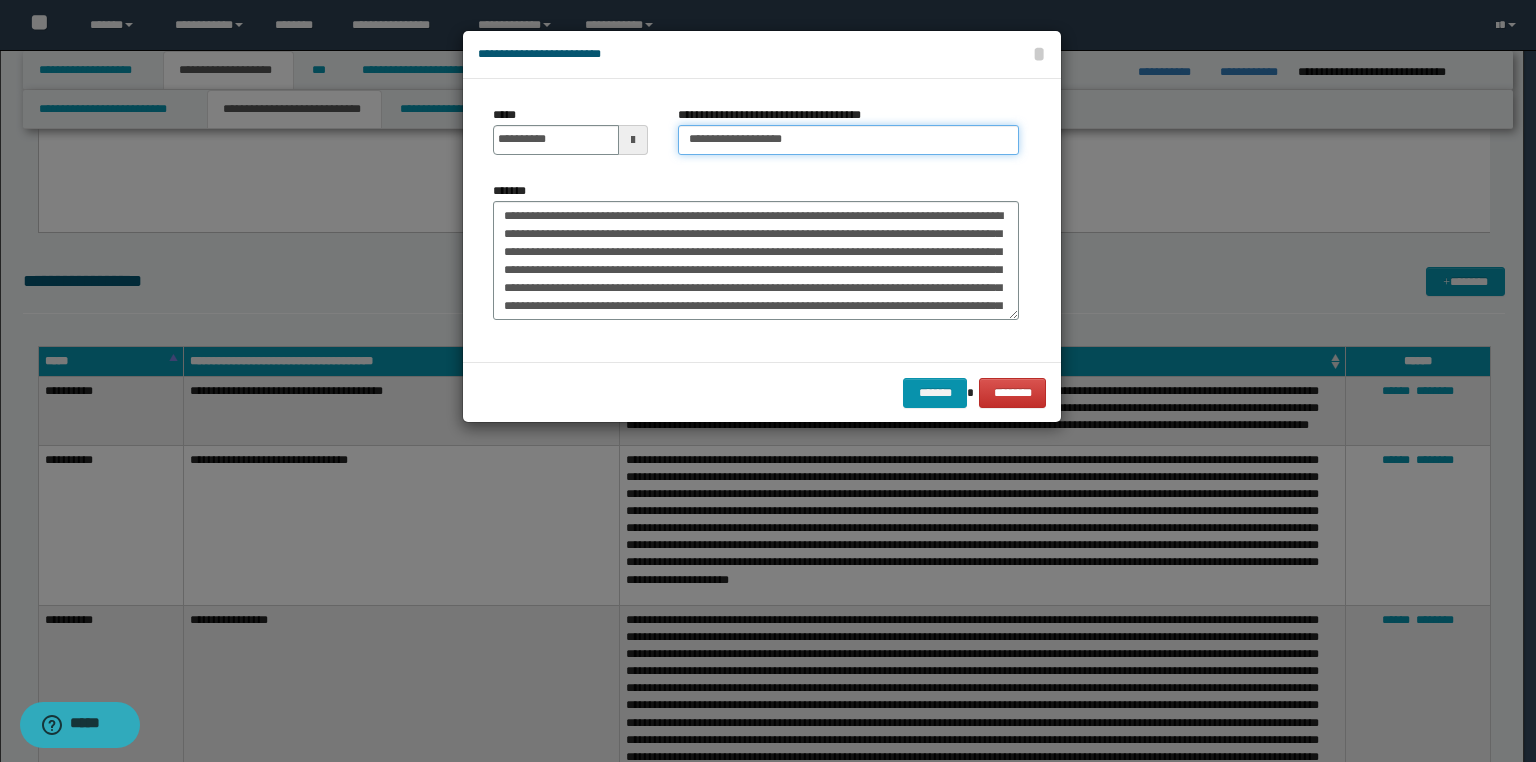 click on "**********" at bounding box center (848, 140) 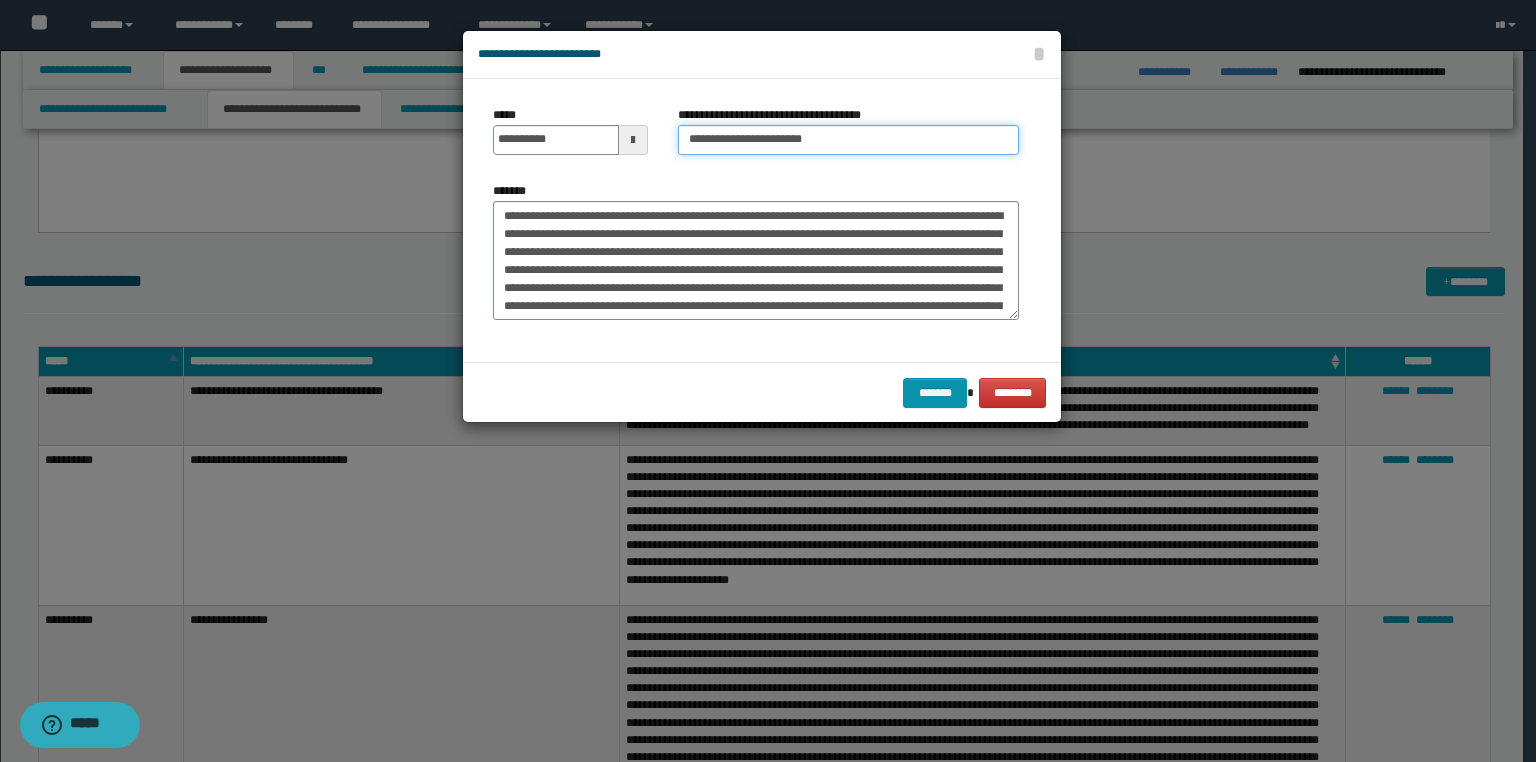 paste on "**********" 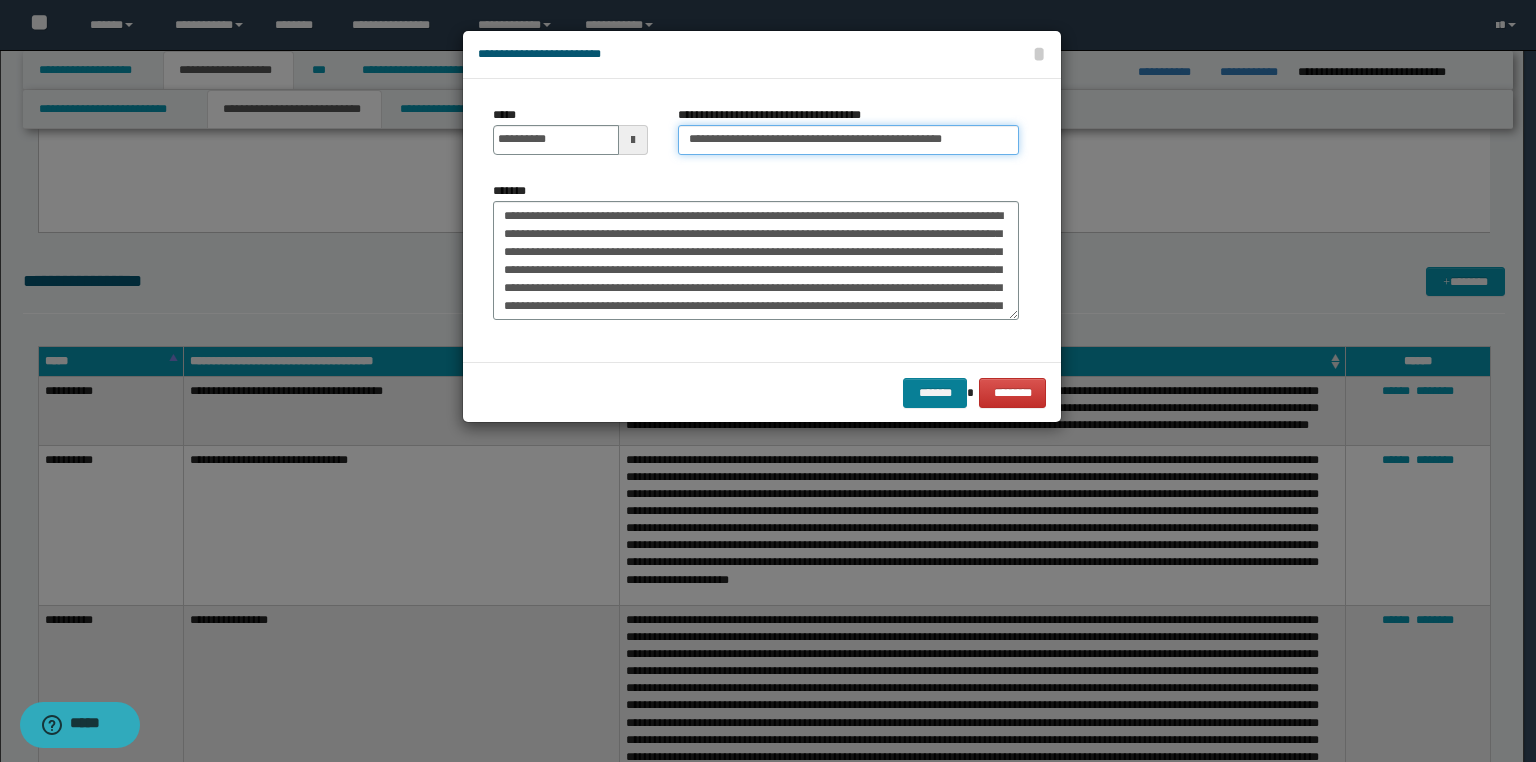 type on "**********" 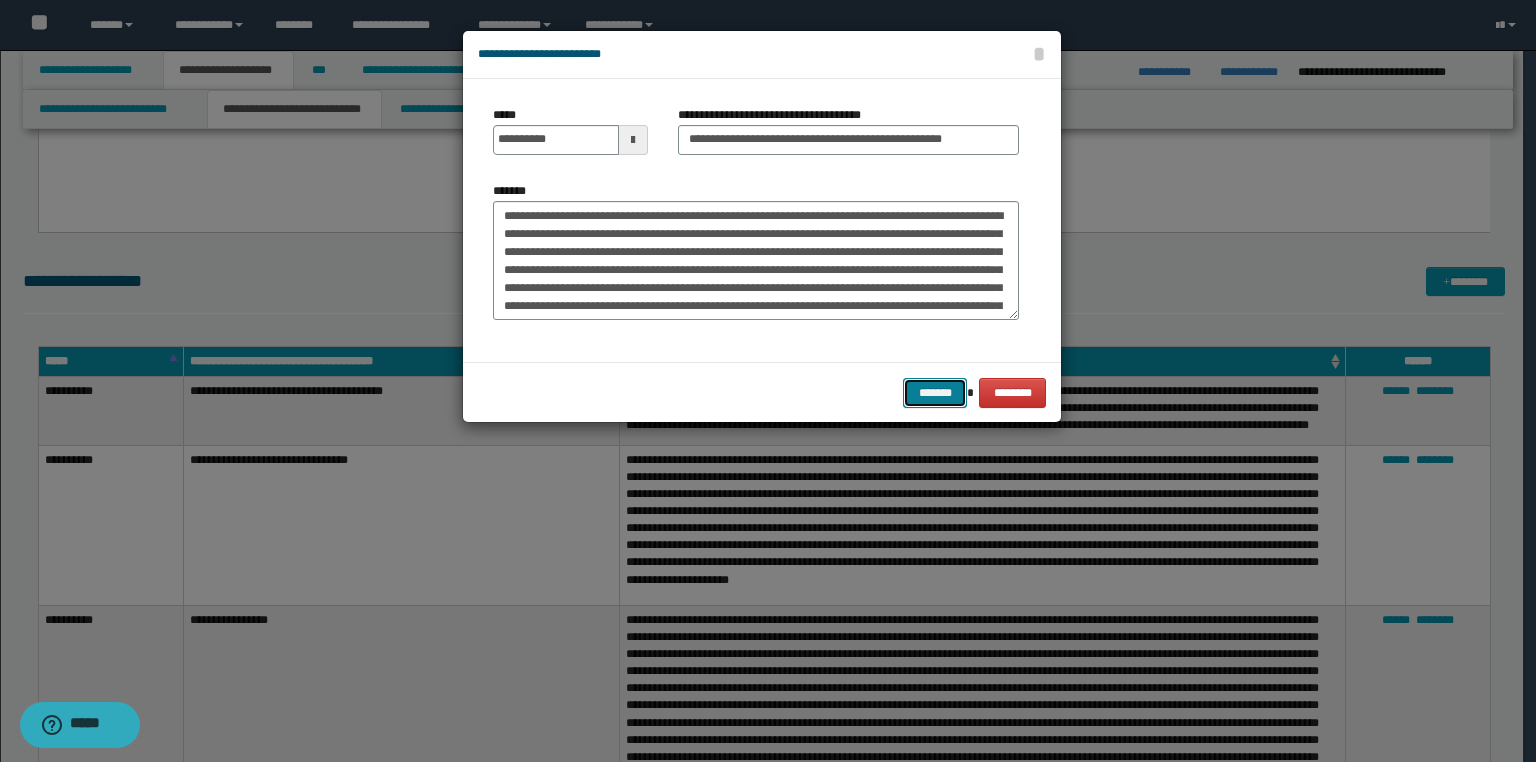 click on "*******" at bounding box center [935, 393] 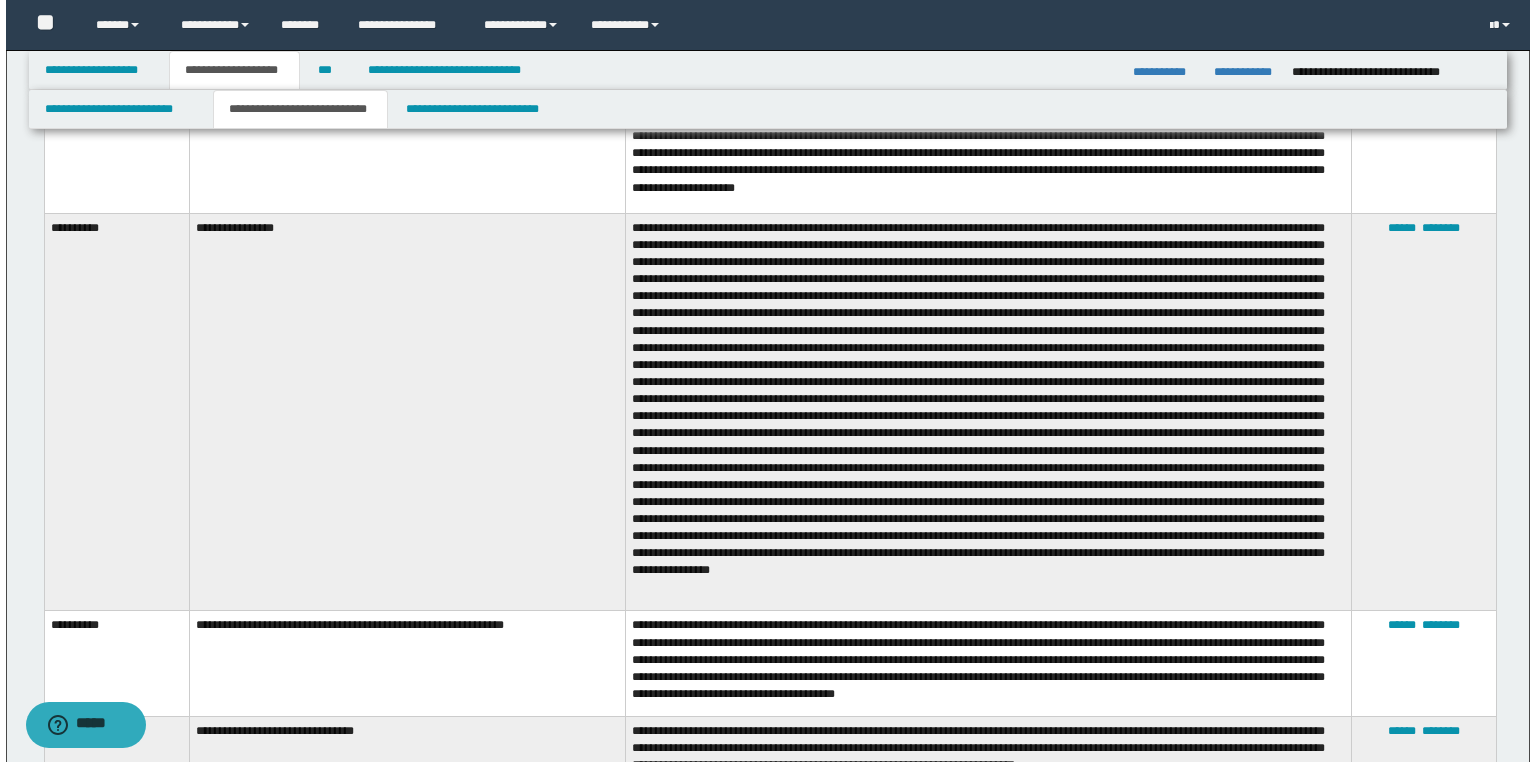 scroll, scrollTop: 2880, scrollLeft: 0, axis: vertical 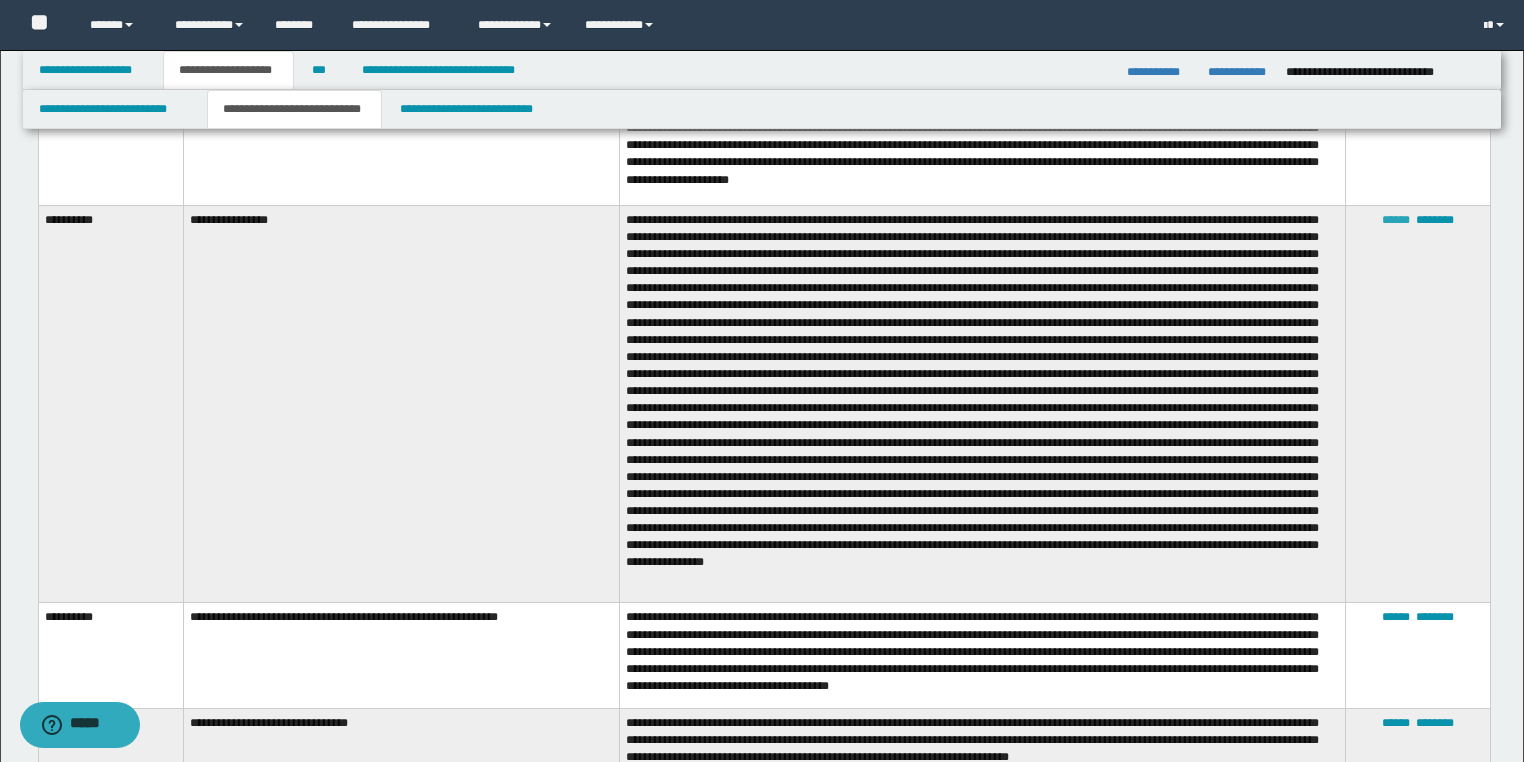 click on "******" at bounding box center (1396, 220) 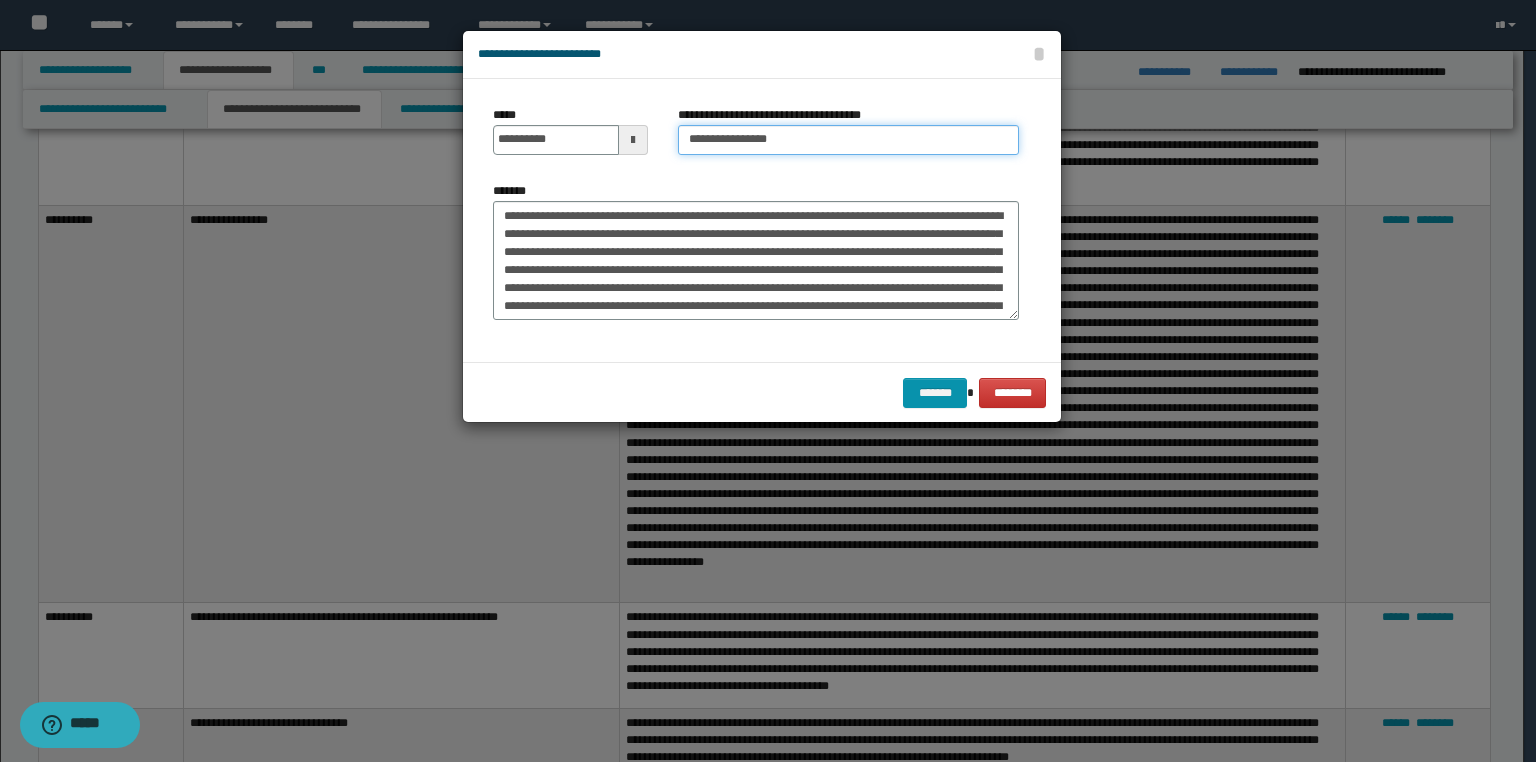 click on "**********" at bounding box center [848, 140] 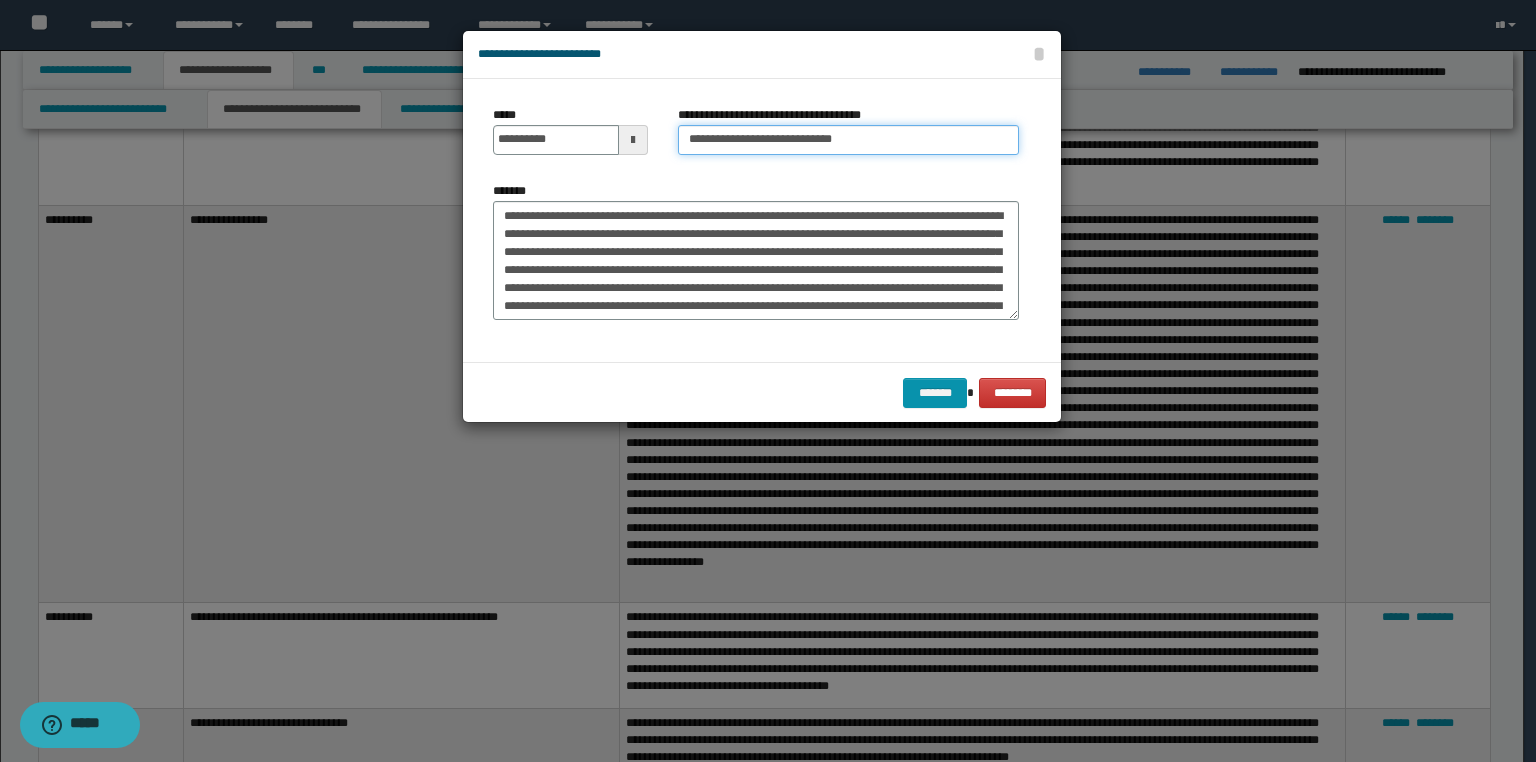 drag, startPoint x: 860, startPoint y: 140, endPoint x: 556, endPoint y: 123, distance: 304.47495 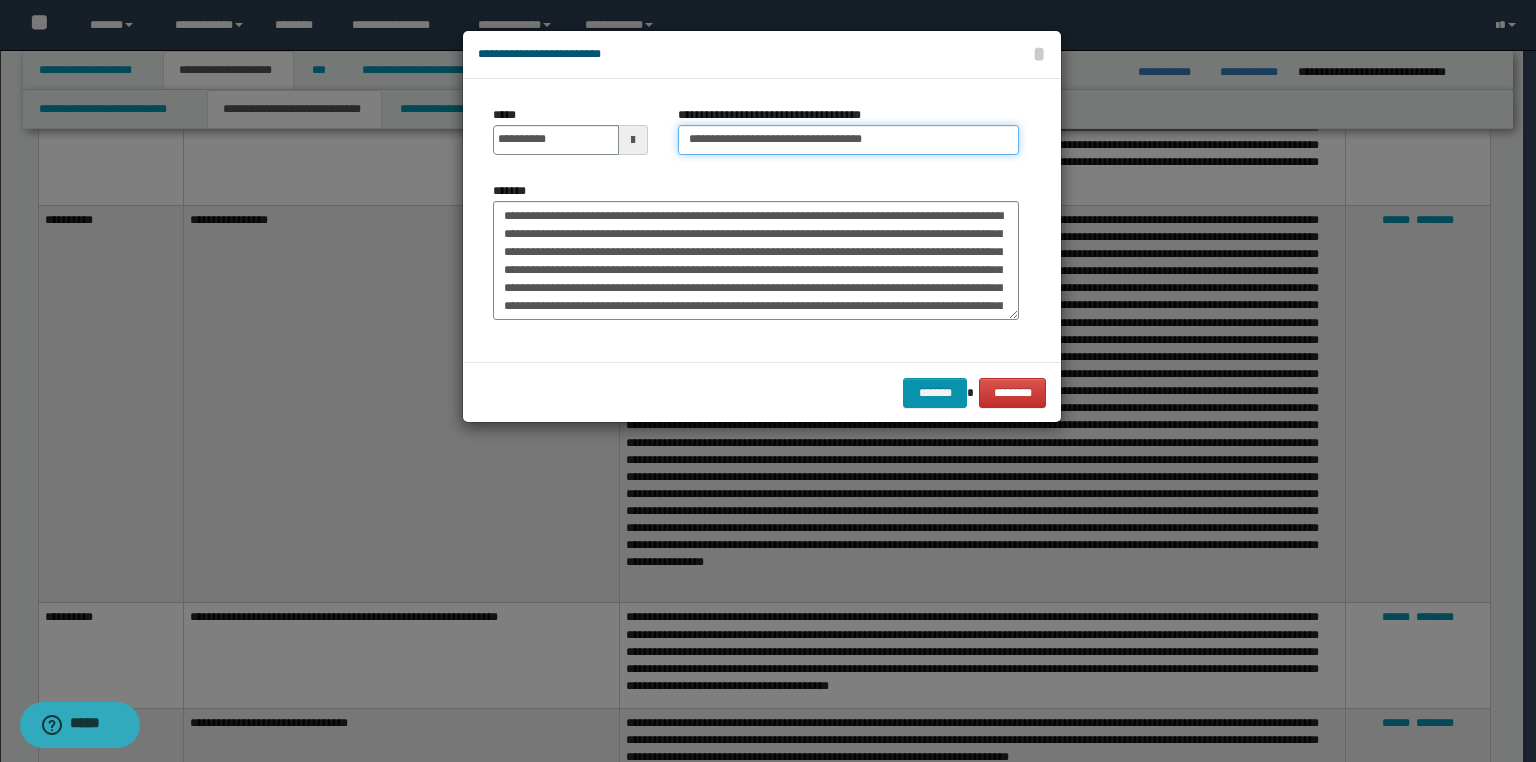 click on "**********" at bounding box center (848, 140) 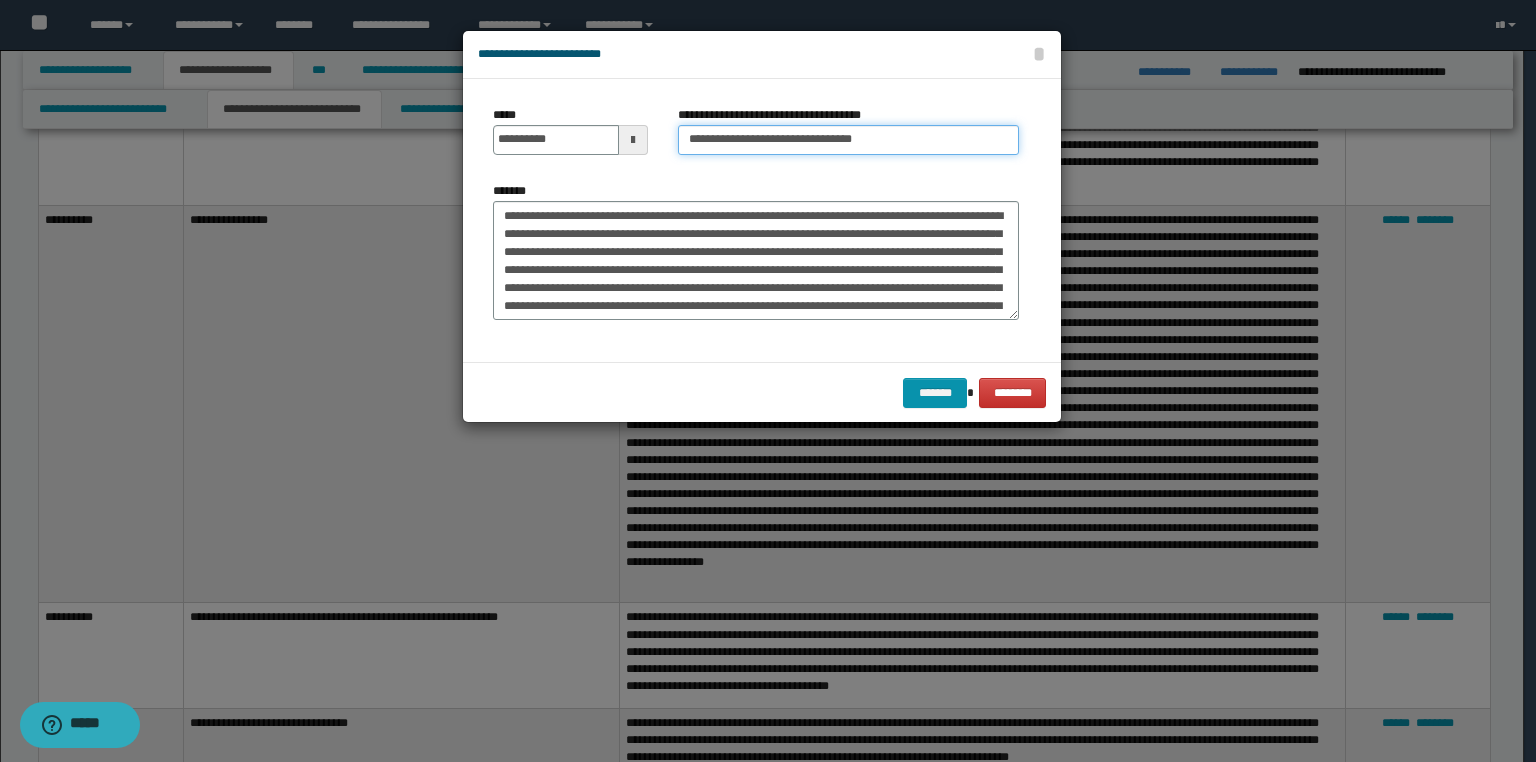 click on "**********" at bounding box center [848, 140] 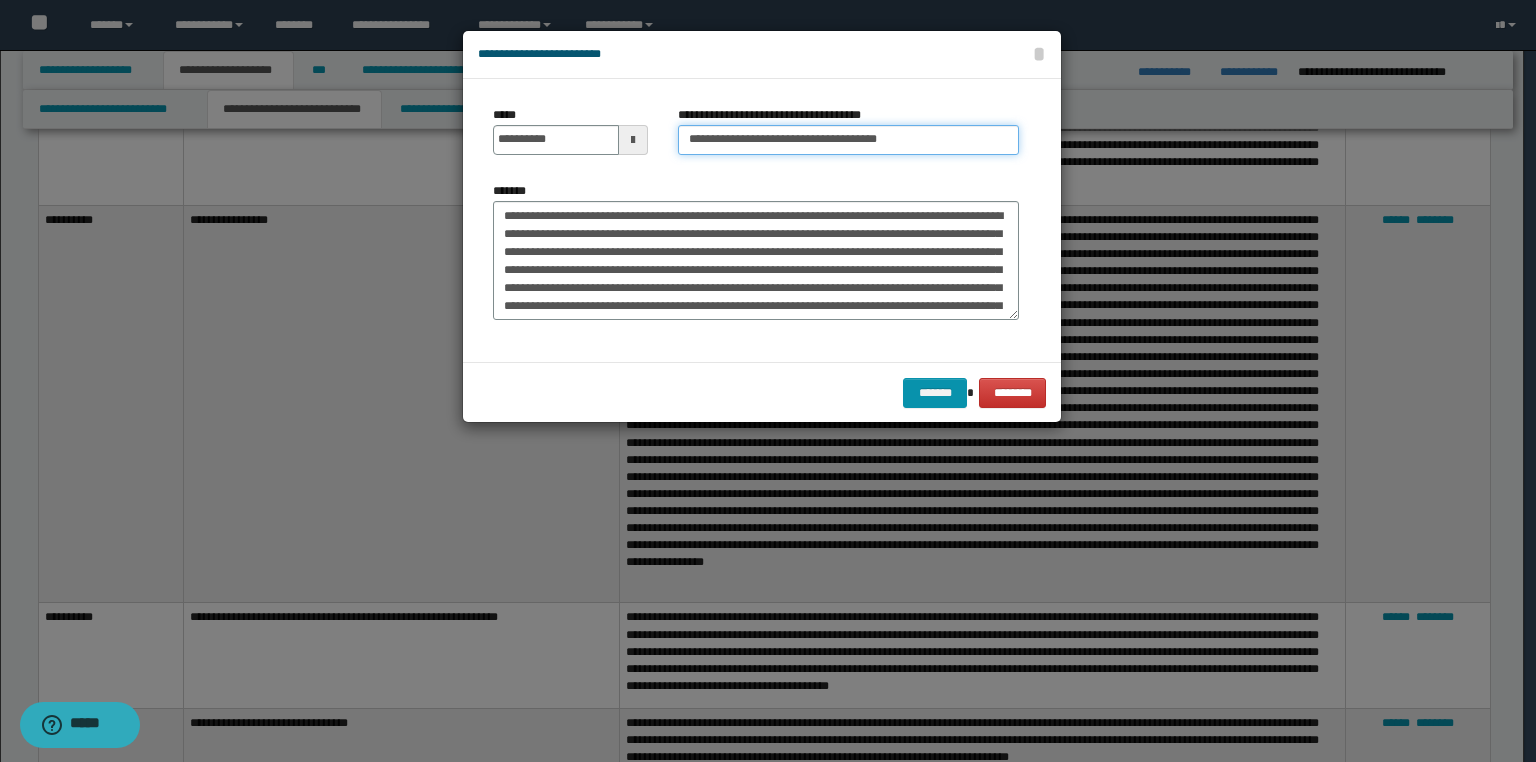 paste on "**********" 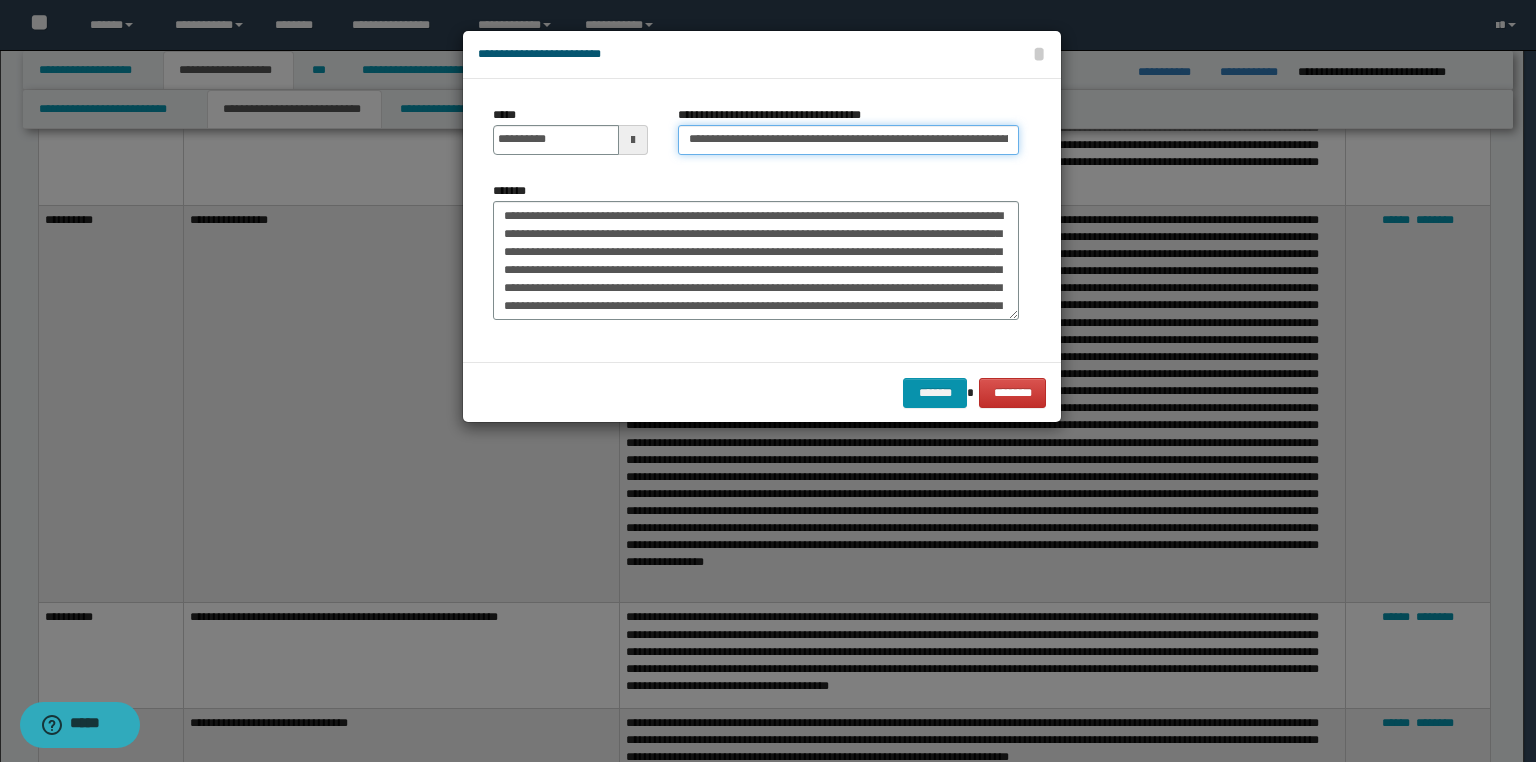 scroll, scrollTop: 0, scrollLeft: 47, axis: horizontal 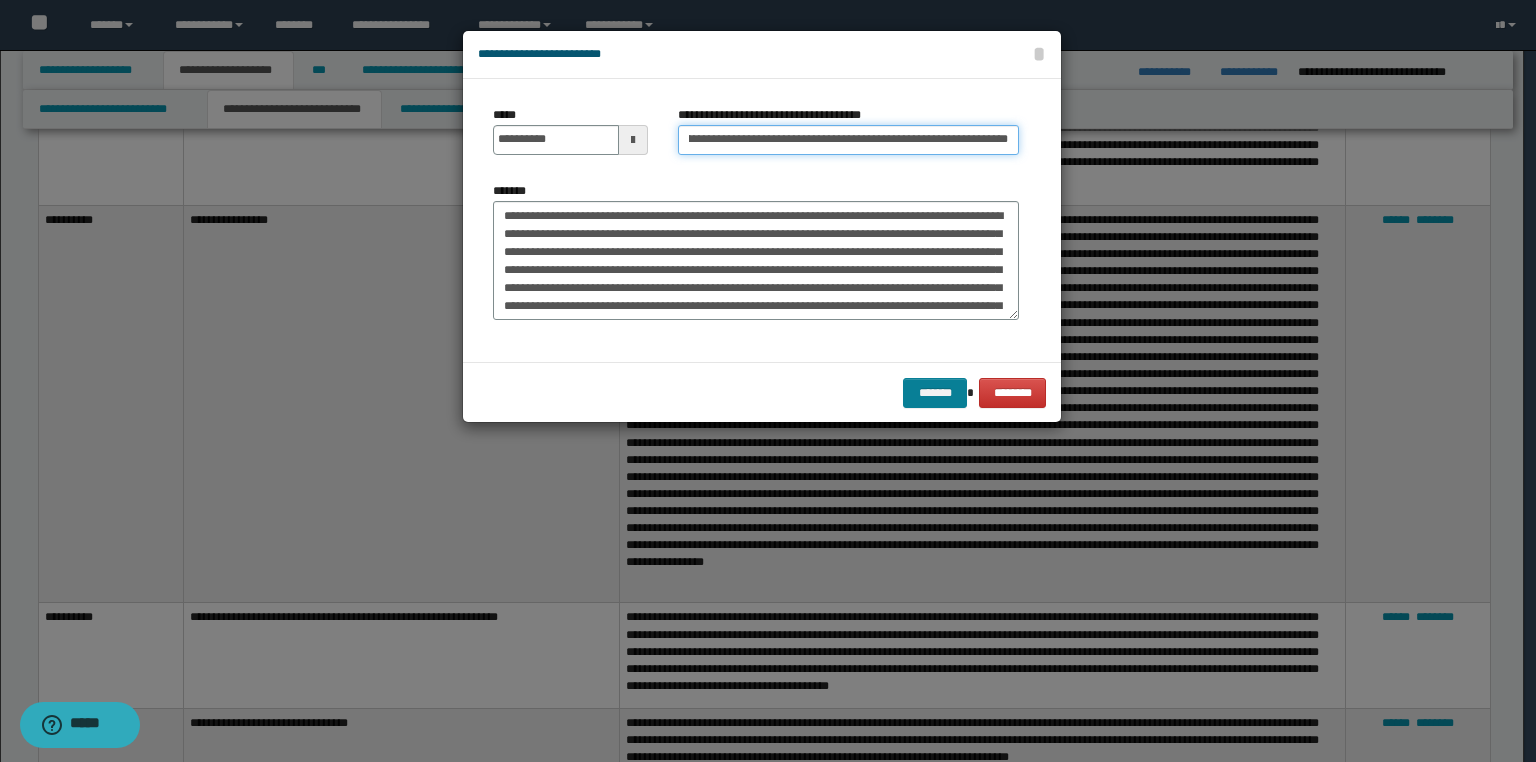 type on "**********" 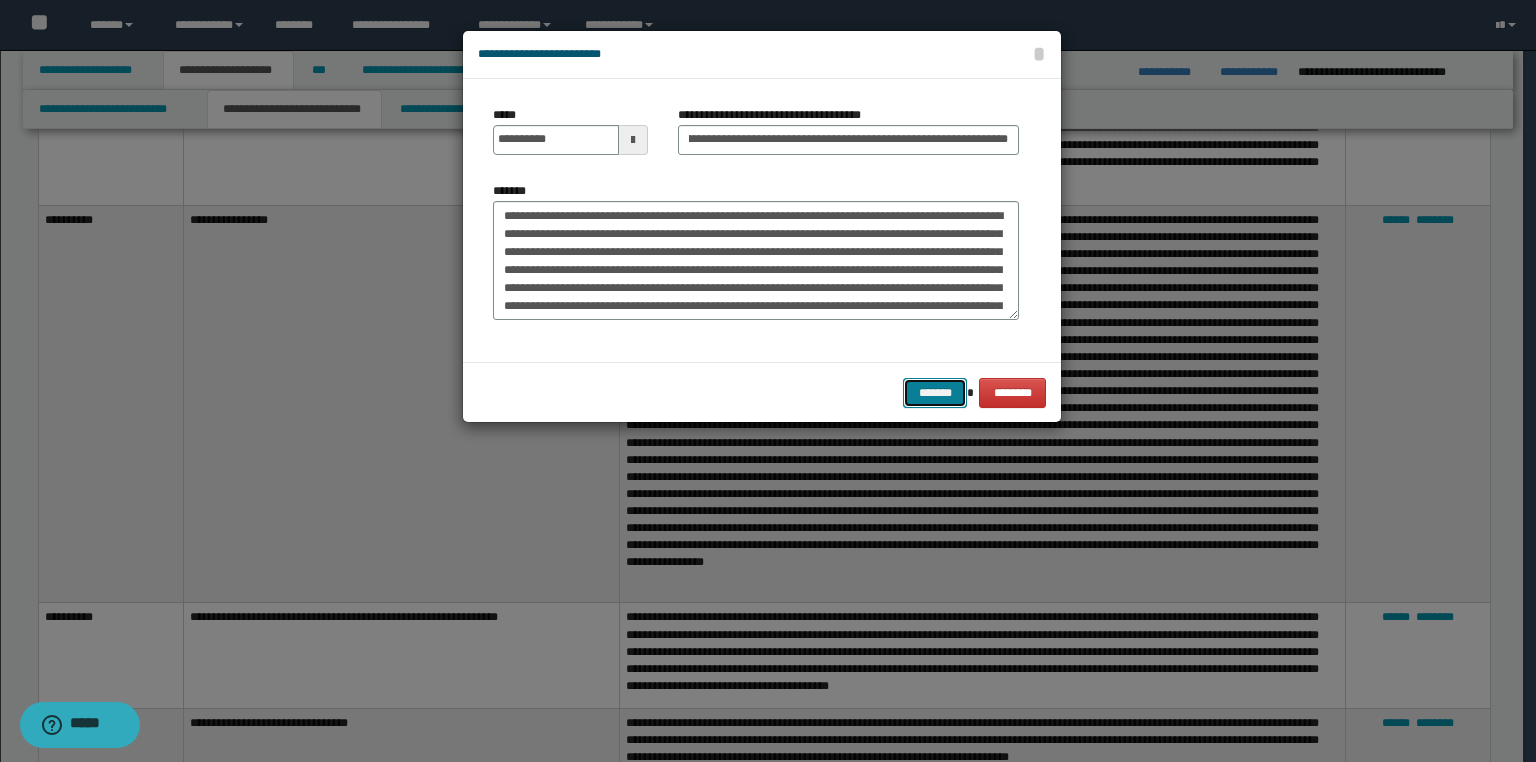 click on "*******" at bounding box center [935, 393] 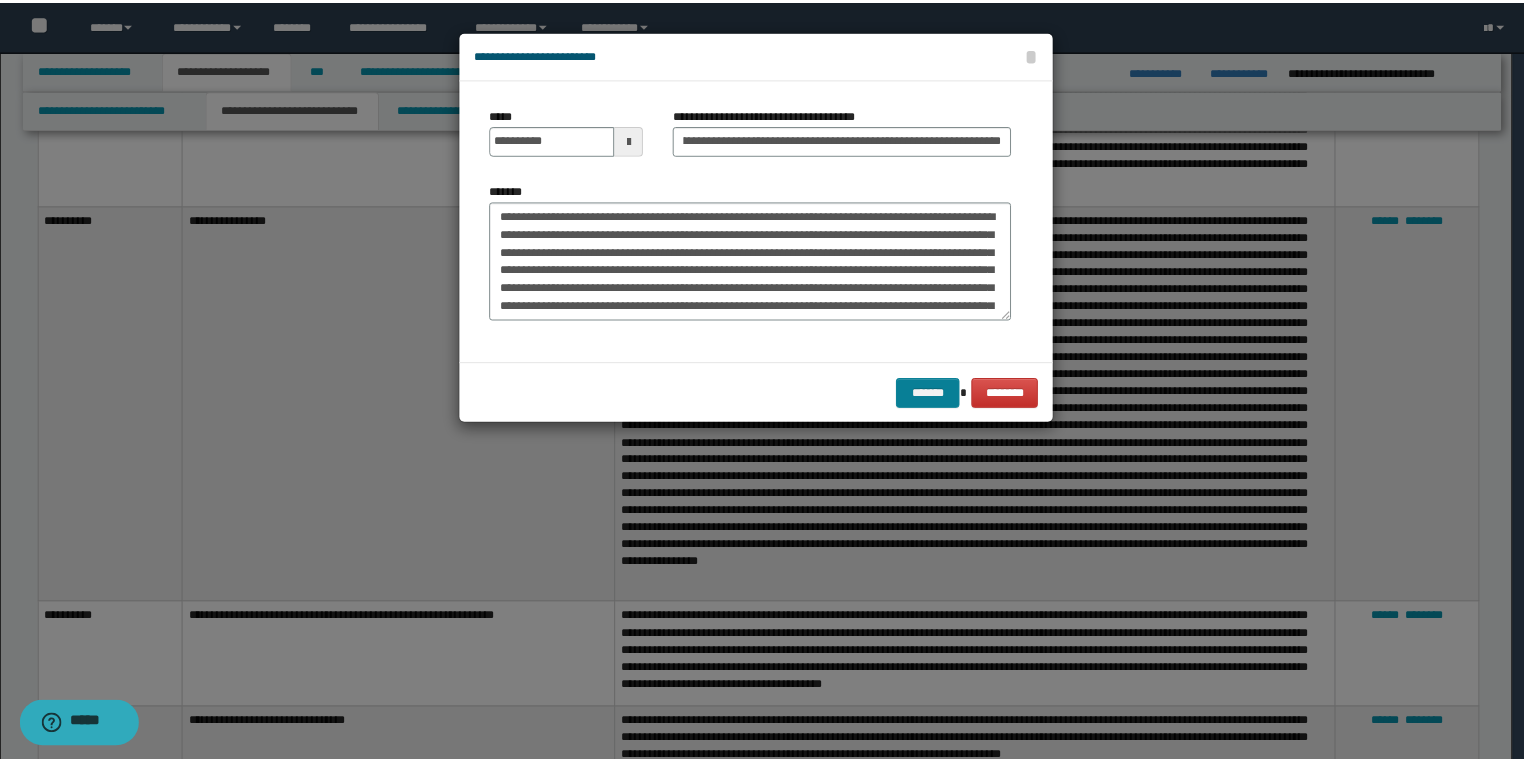 scroll, scrollTop: 0, scrollLeft: 0, axis: both 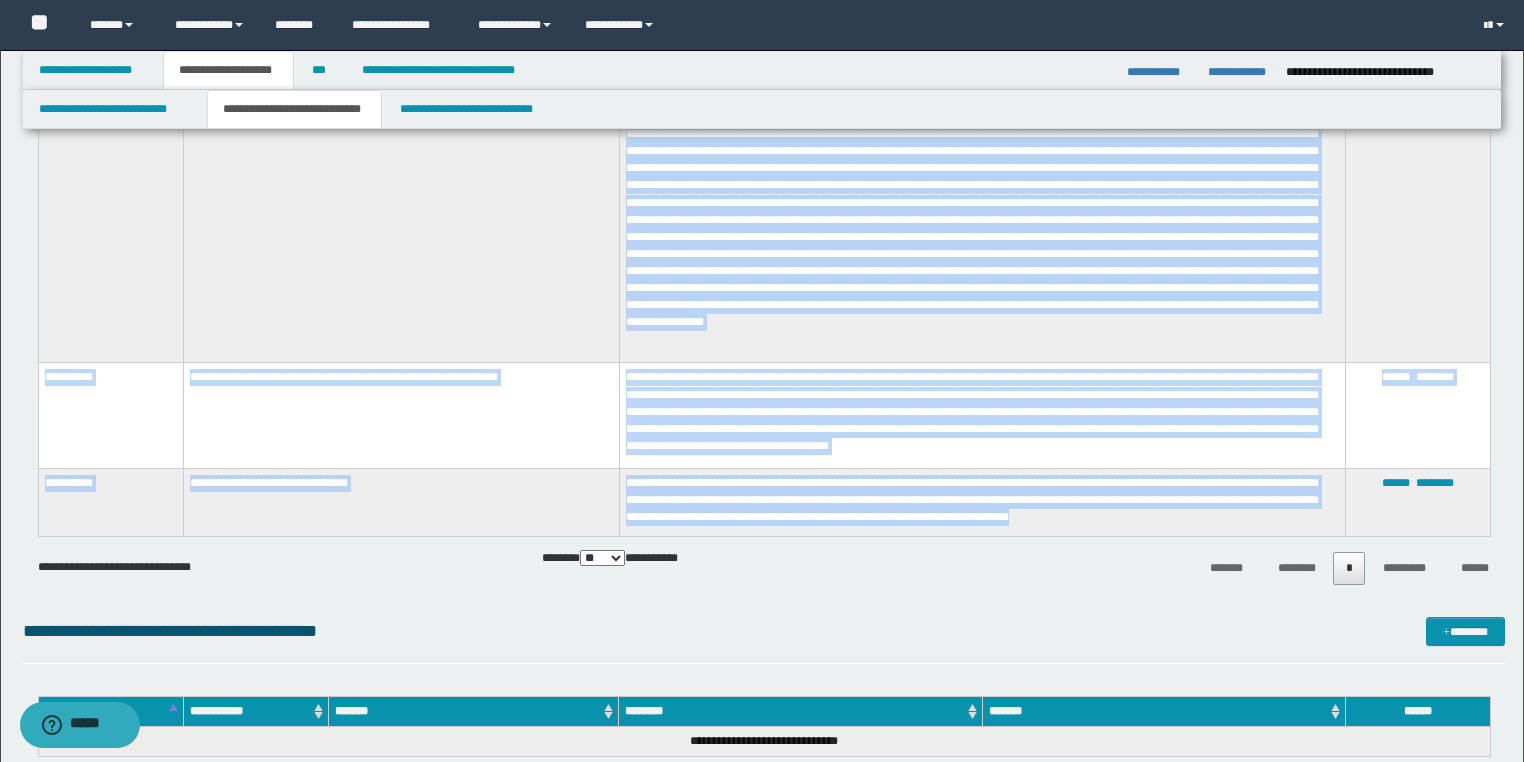 drag, startPoint x: 41, startPoint y: 472, endPoint x: 1232, endPoint y: 517, distance: 1191.8499 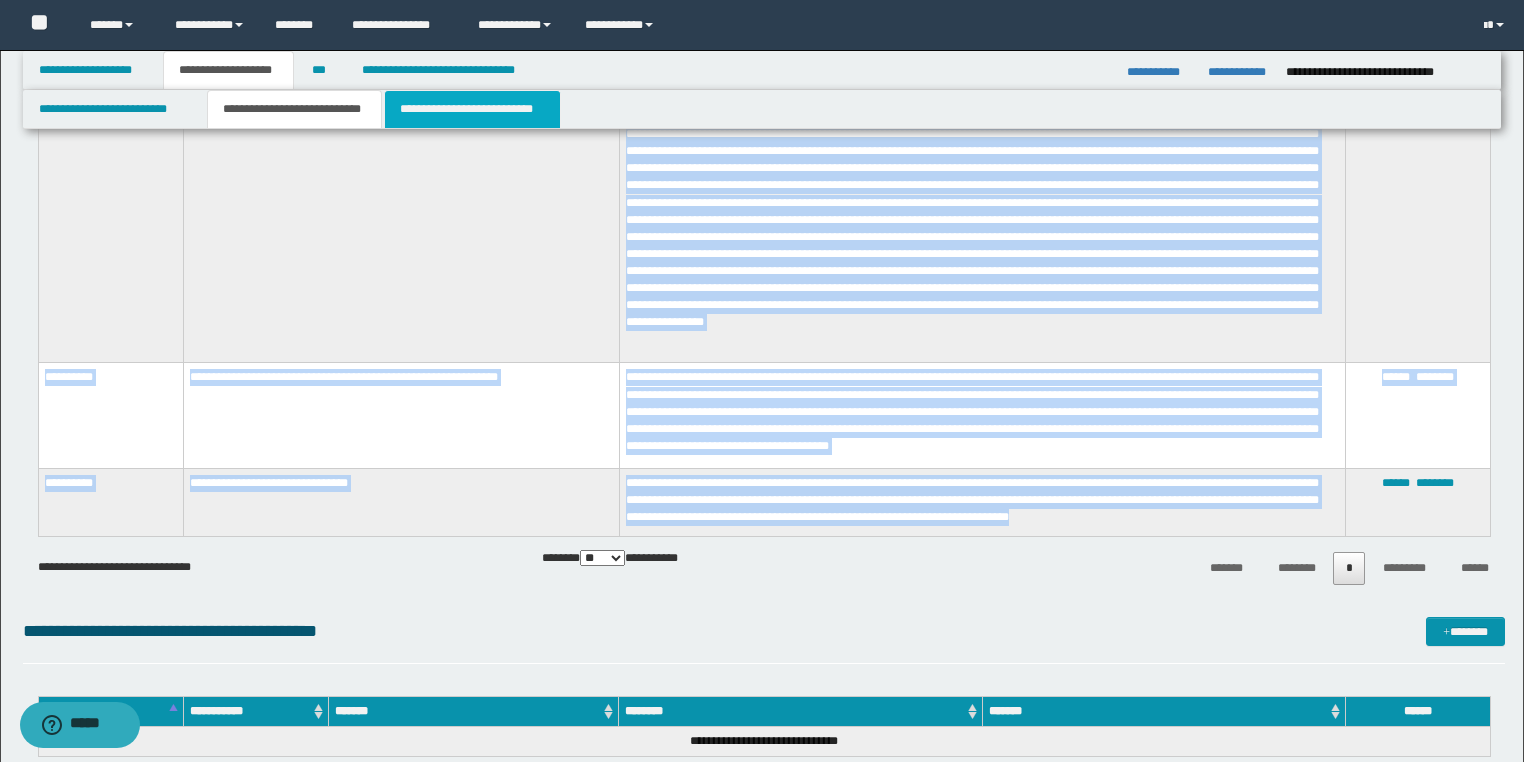 drag, startPoint x: 498, startPoint y: 116, endPoint x: 480, endPoint y: 127, distance: 21.095022 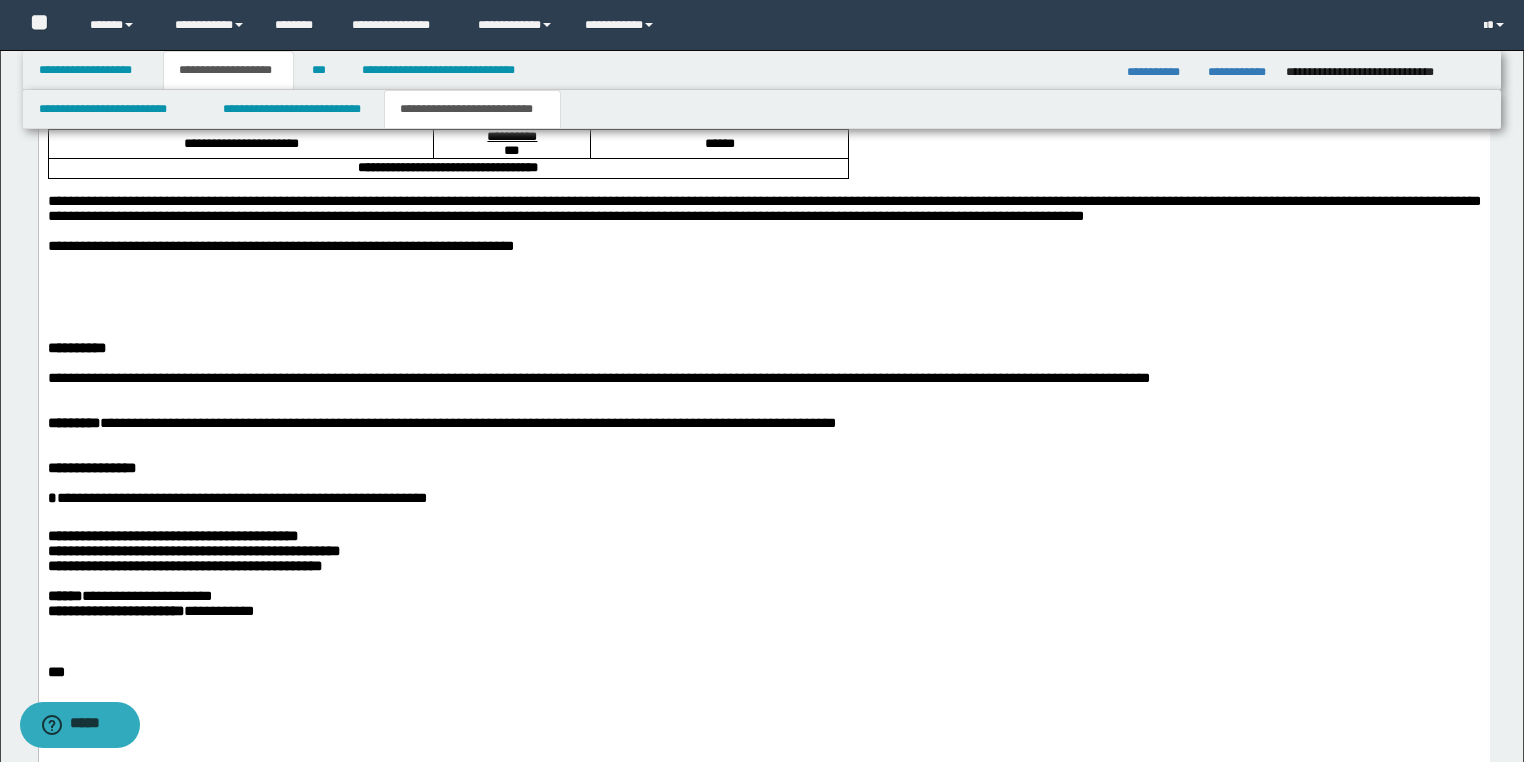 scroll, scrollTop: 1344, scrollLeft: 0, axis: vertical 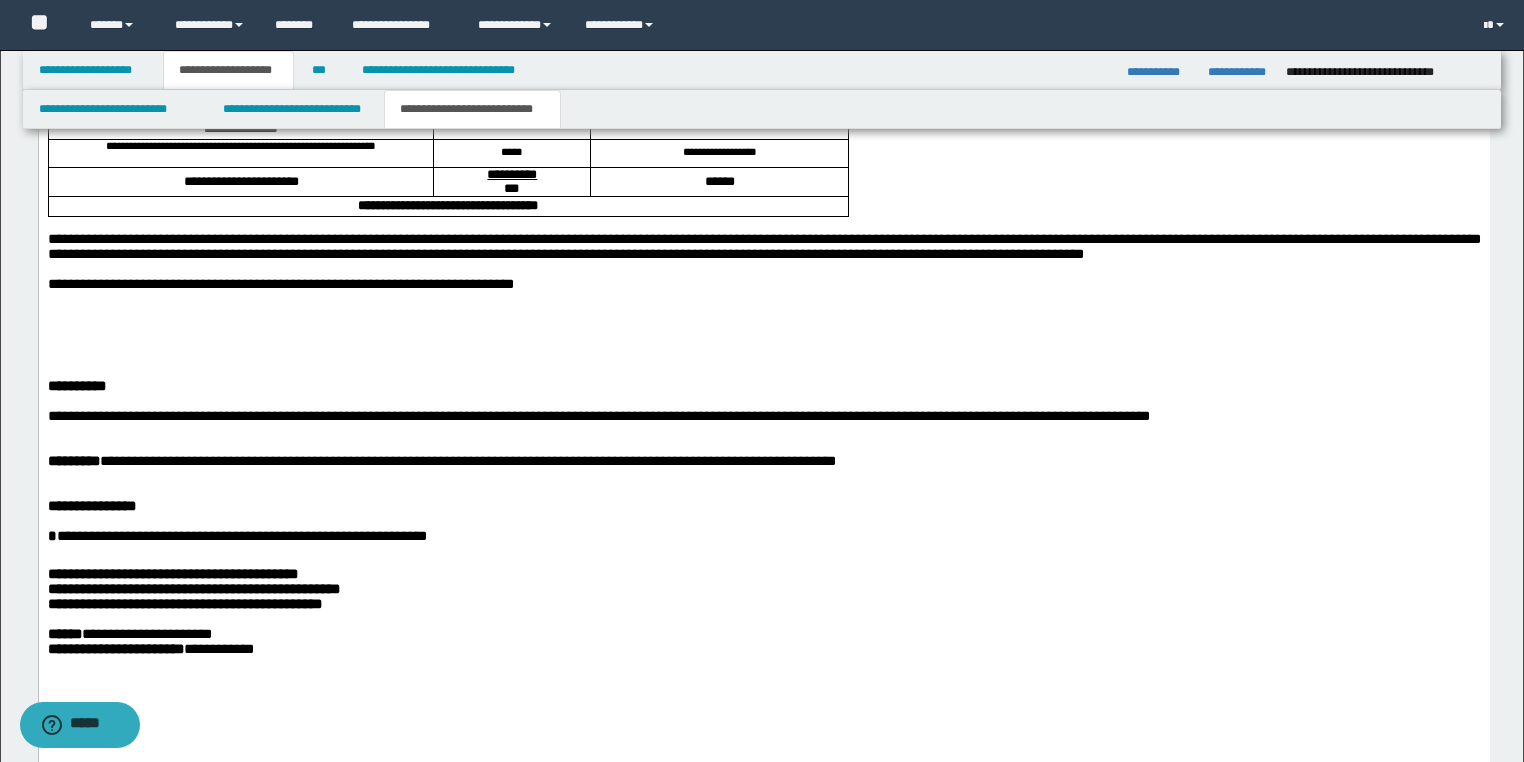 click at bounding box center (763, 343) 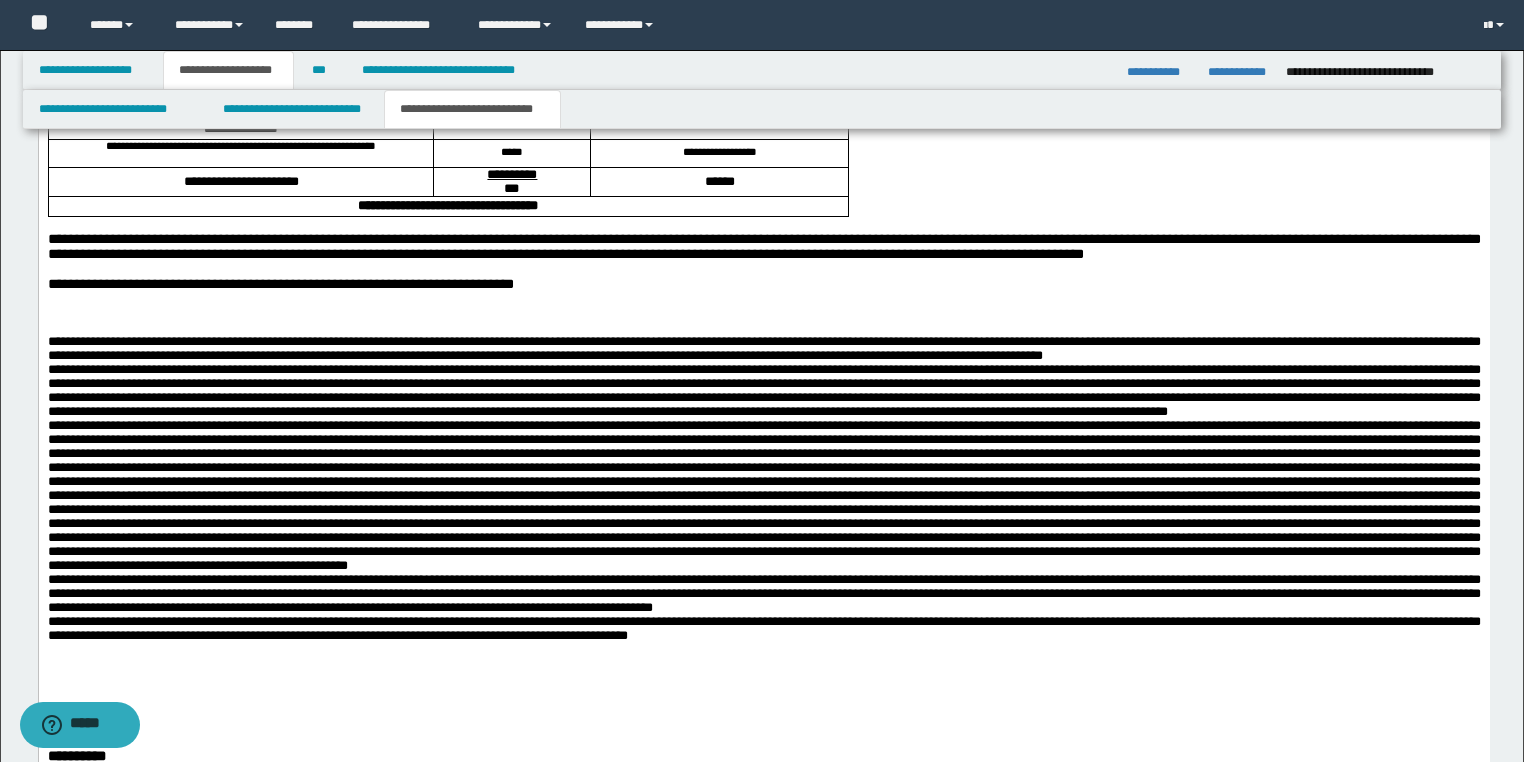 click at bounding box center [763, 329] 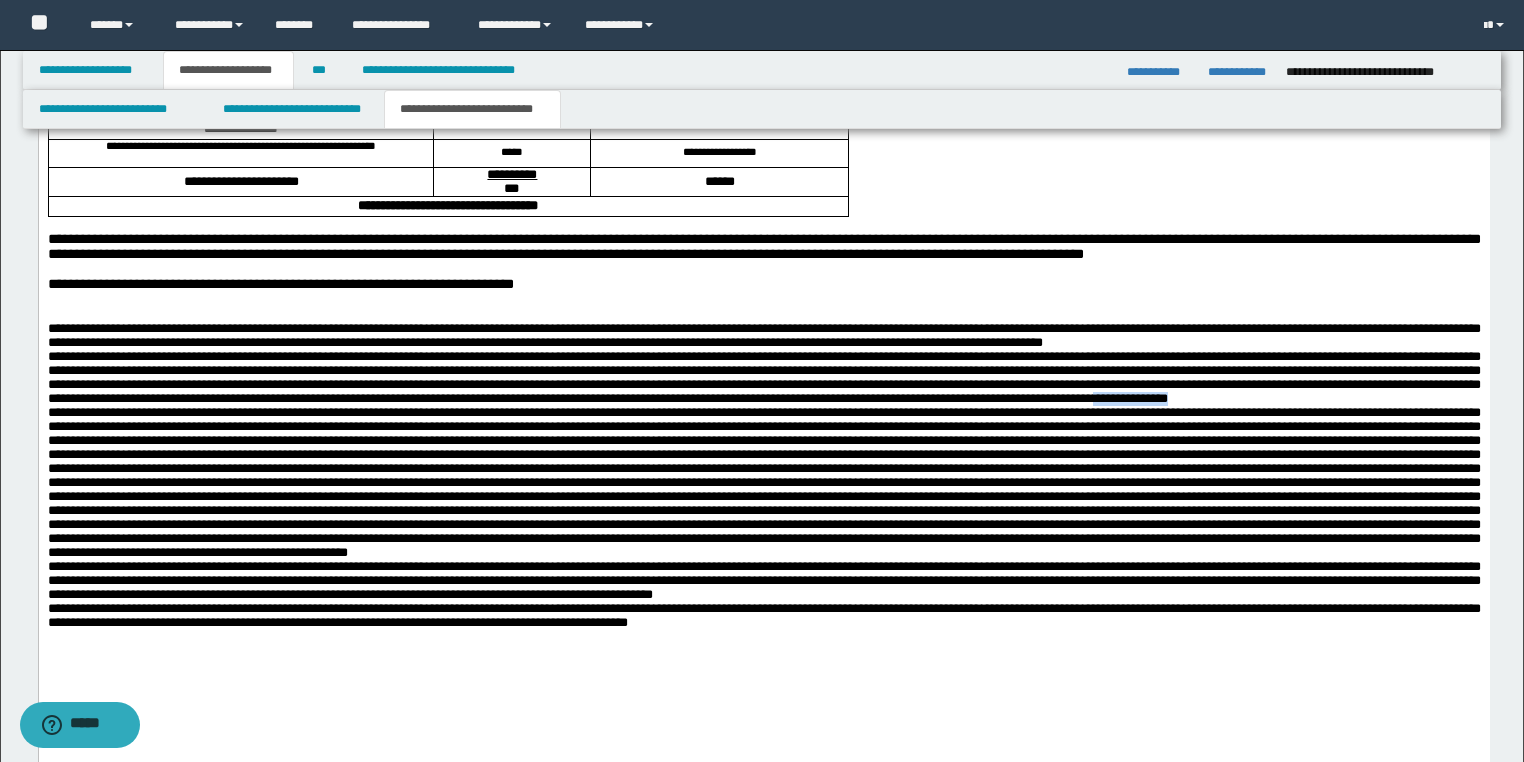 drag, startPoint x: 320, startPoint y: 448, endPoint x: 203, endPoint y: 448, distance: 117 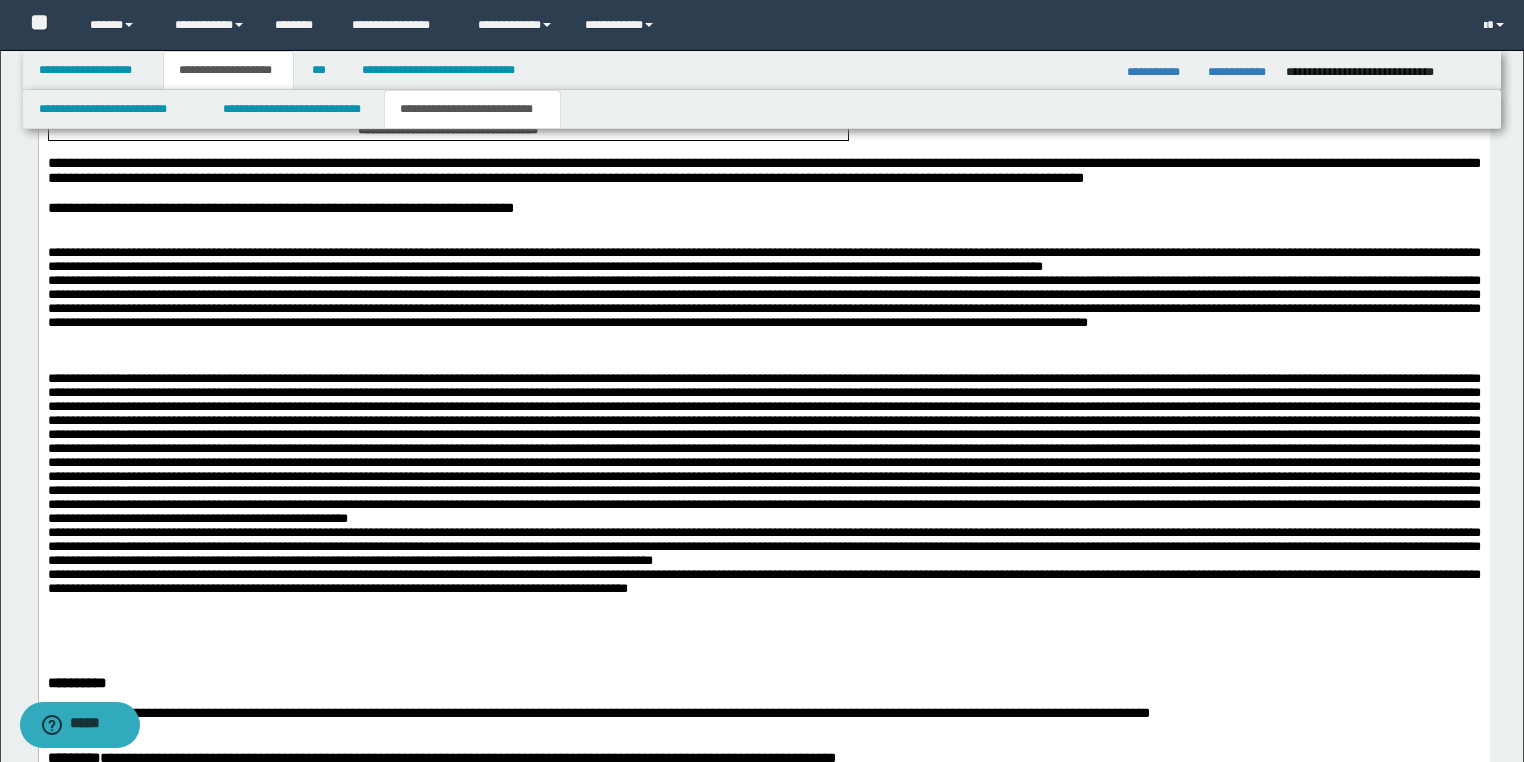 scroll, scrollTop: 1504, scrollLeft: 0, axis: vertical 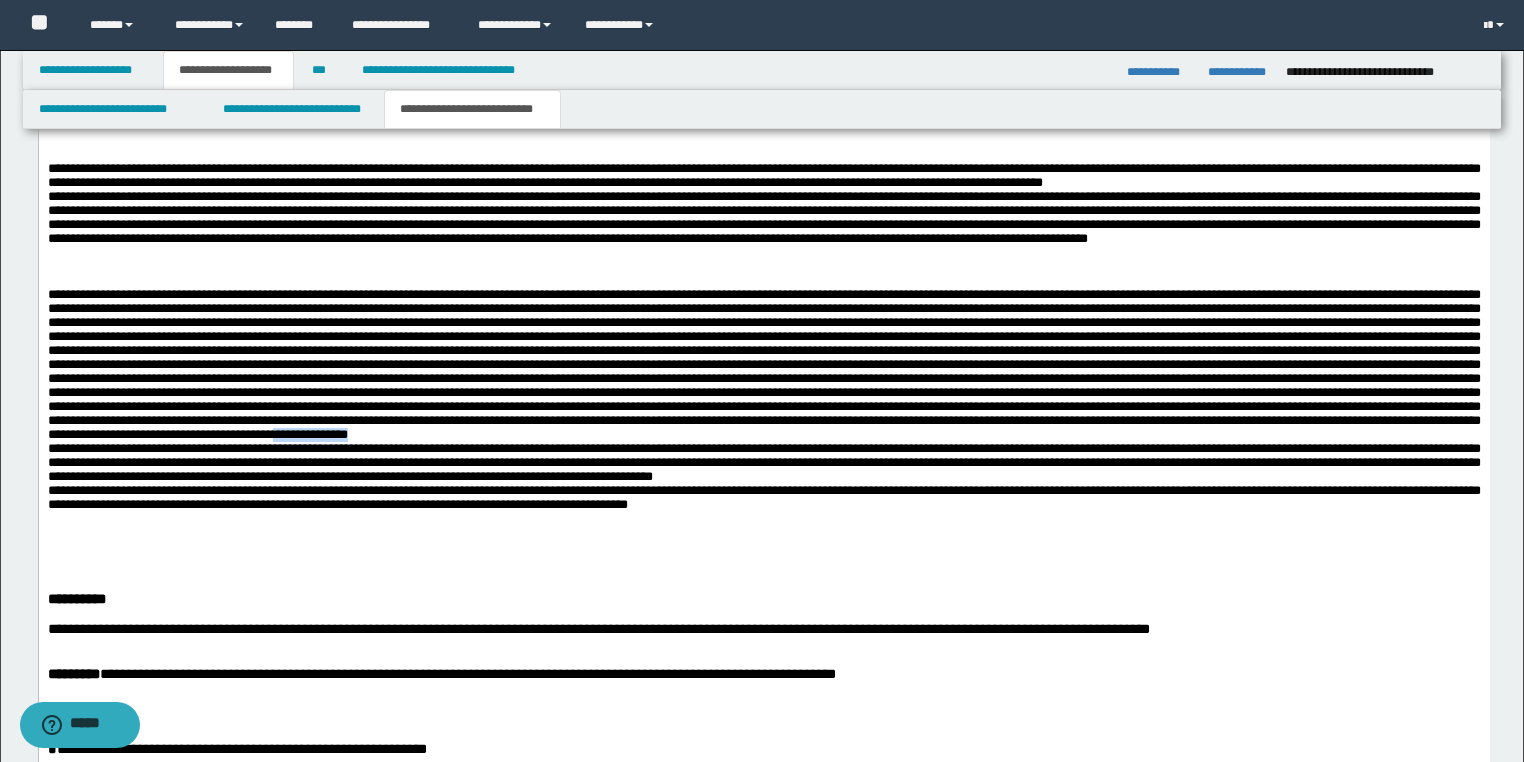 drag, startPoint x: 907, startPoint y: 495, endPoint x: 794, endPoint y: 497, distance: 113.0177 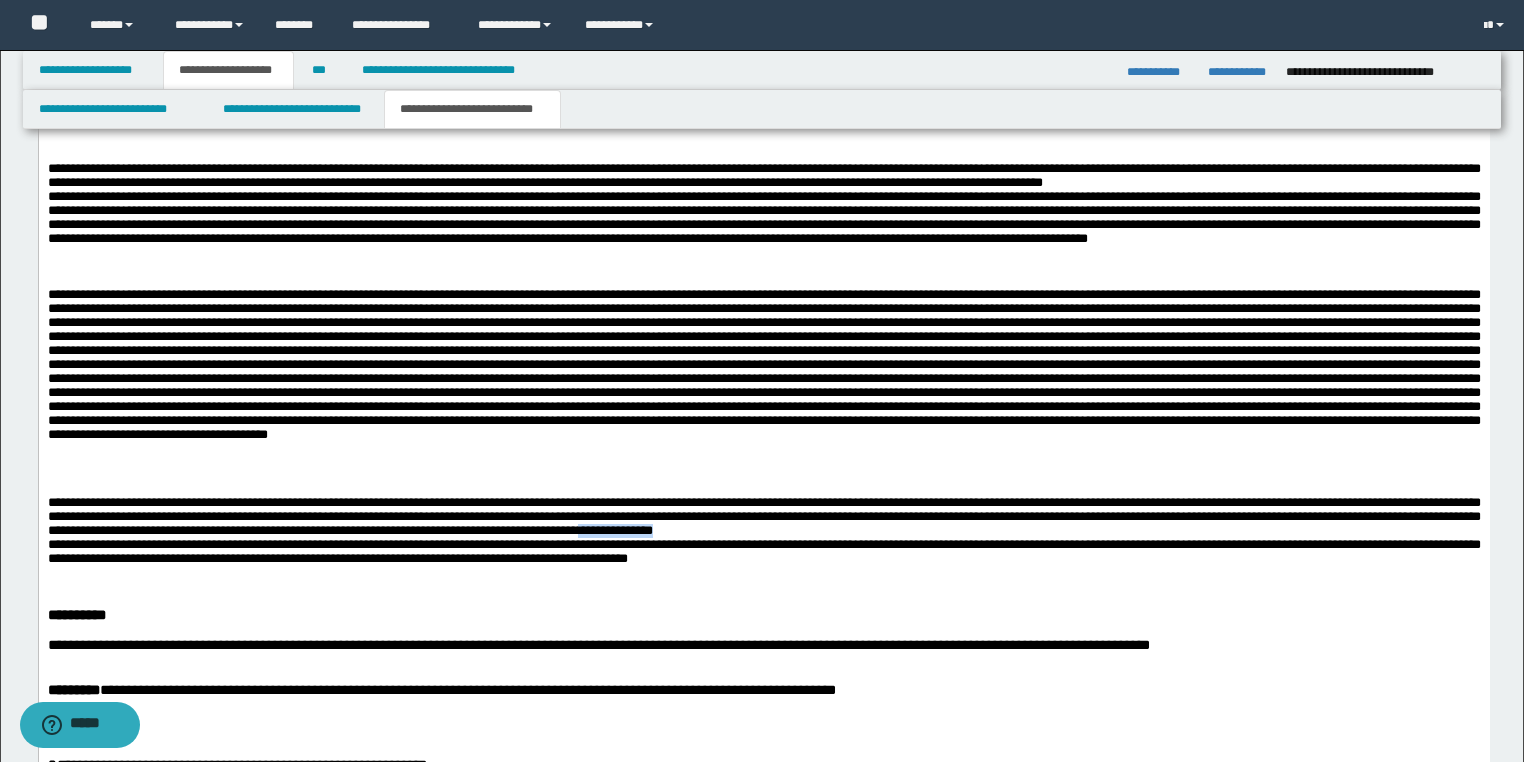 drag, startPoint x: 995, startPoint y: 560, endPoint x: 895, endPoint y: 564, distance: 100.07997 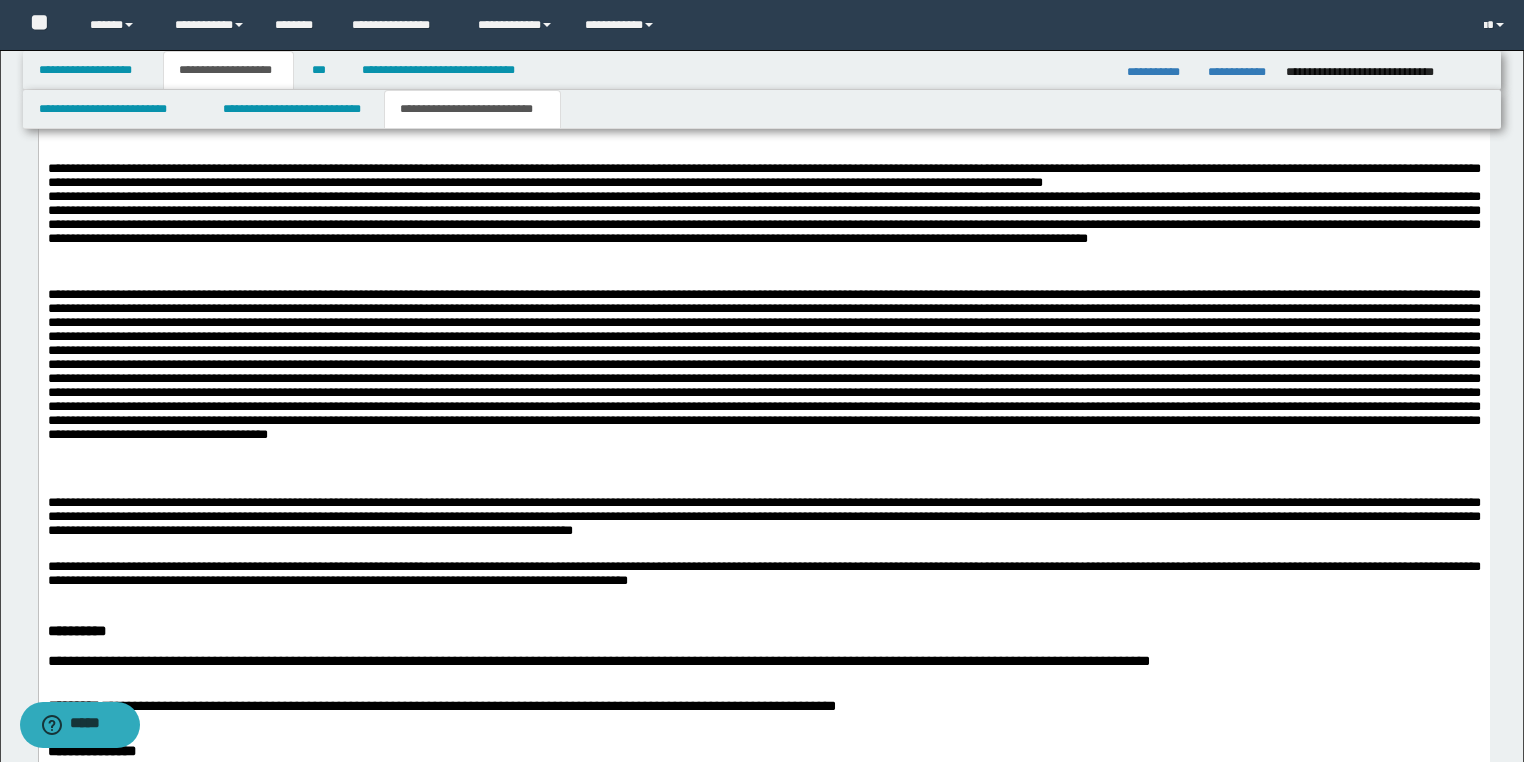 click at bounding box center (763, 379) 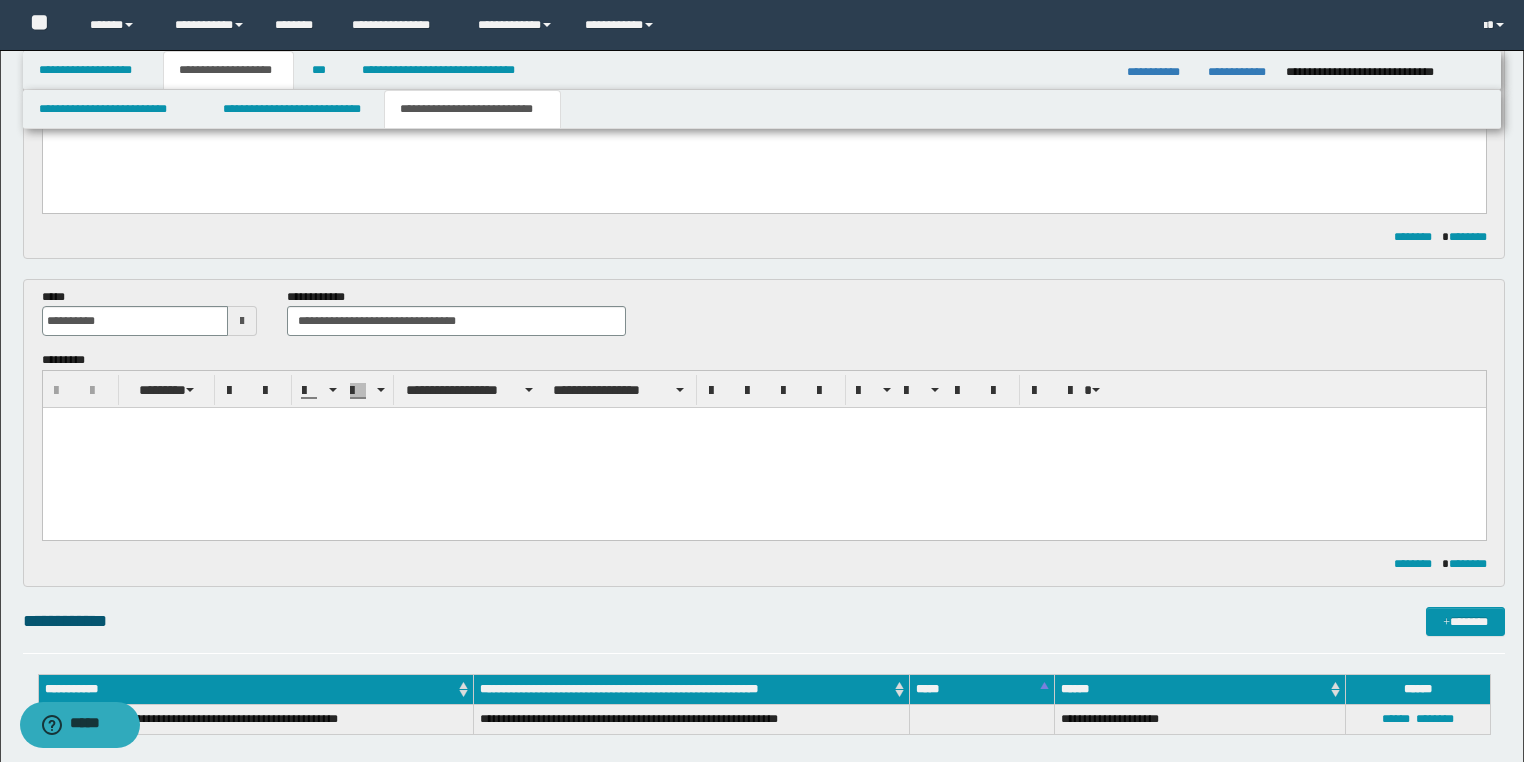scroll, scrollTop: 384, scrollLeft: 0, axis: vertical 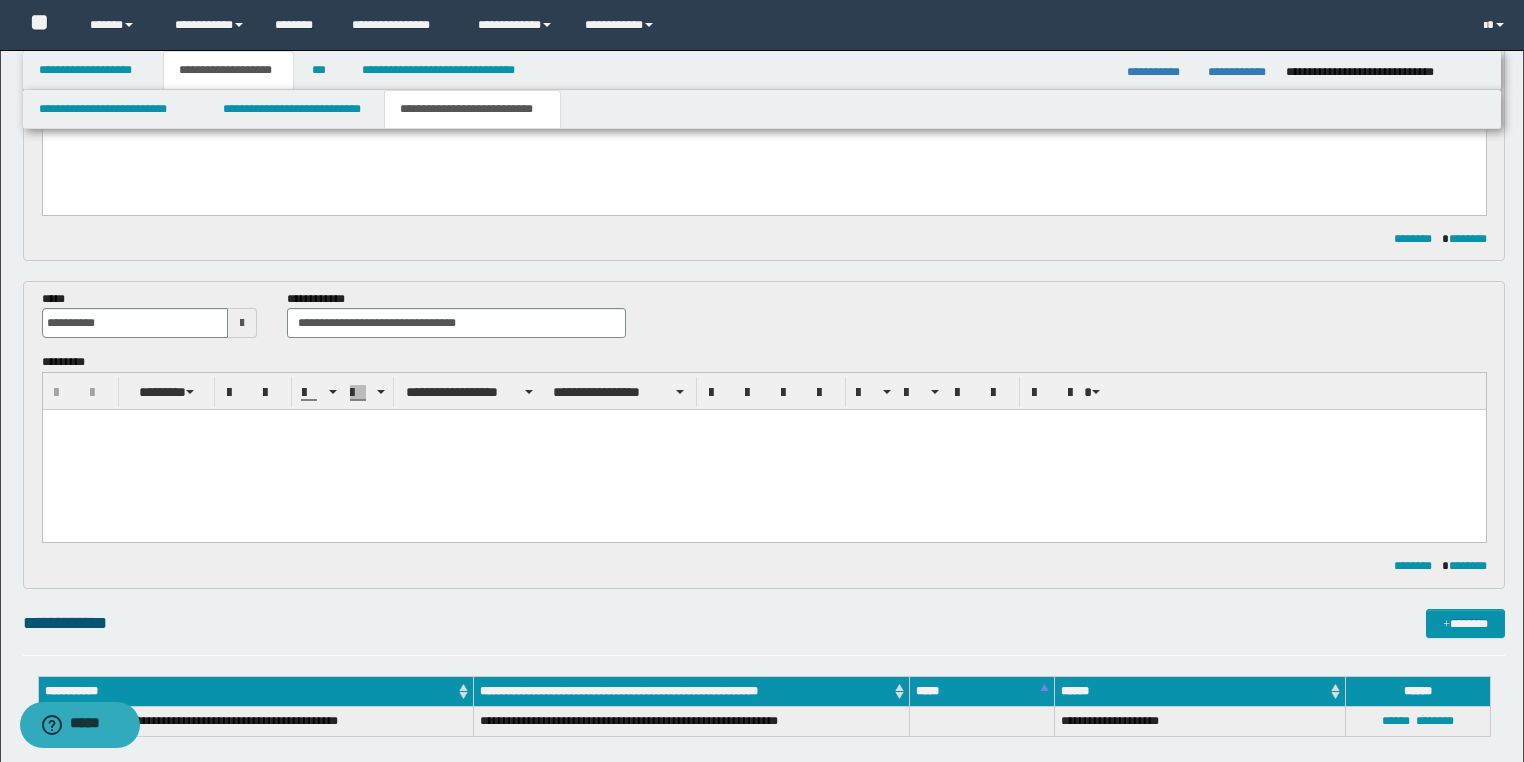 click at bounding box center [763, 450] 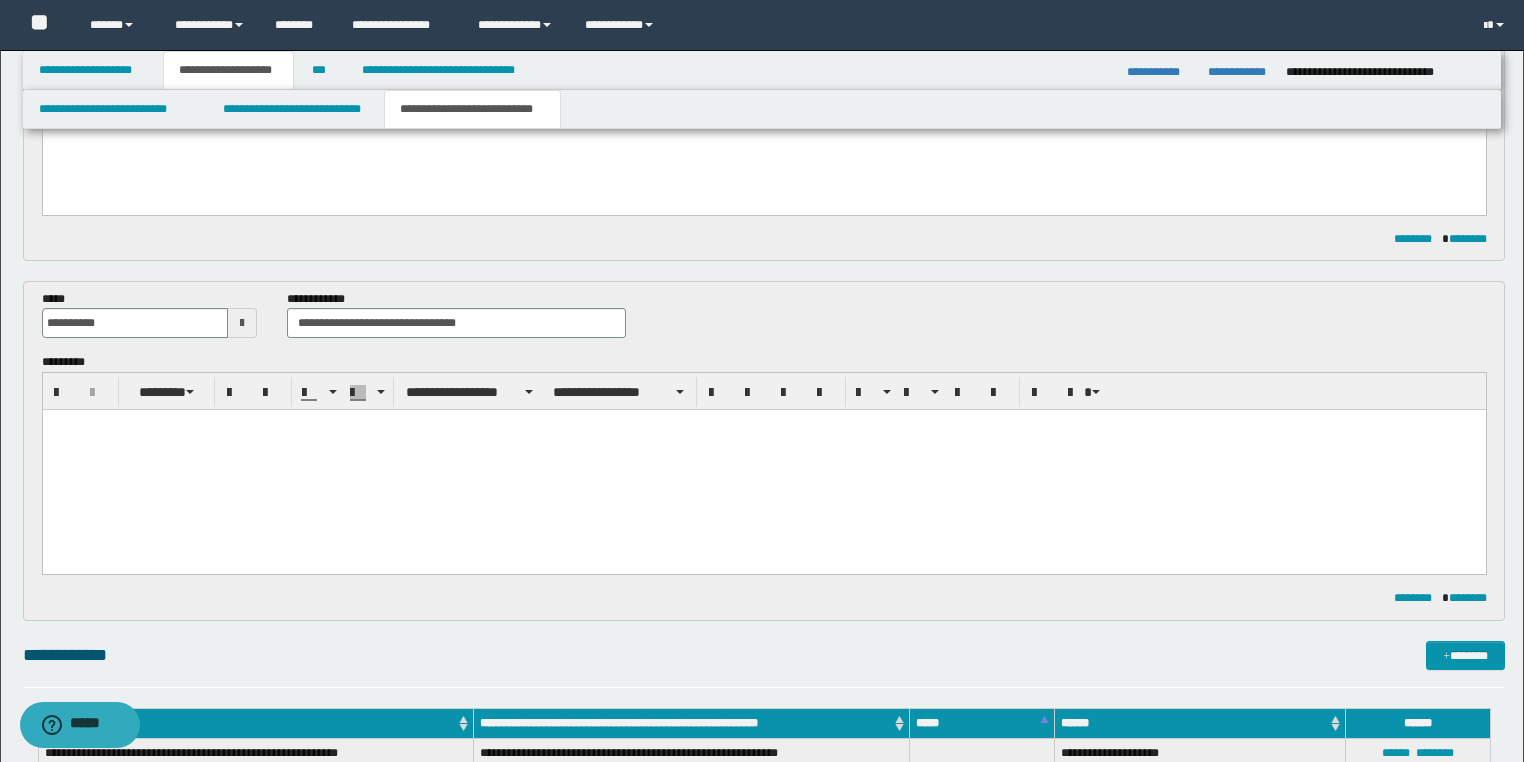 type 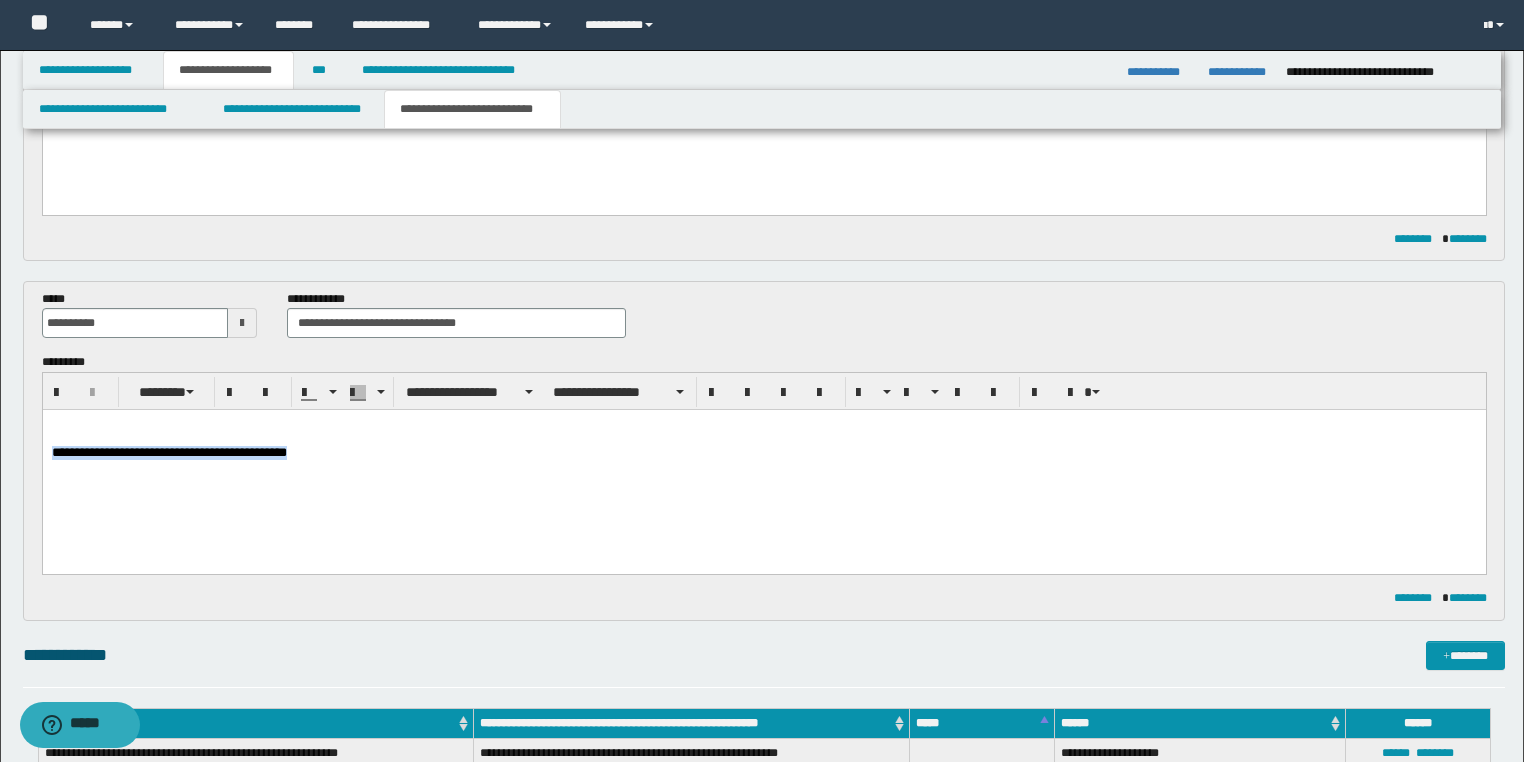 drag, startPoint x: 303, startPoint y: 464, endPoint x: 0, endPoint y: 461, distance: 303.01486 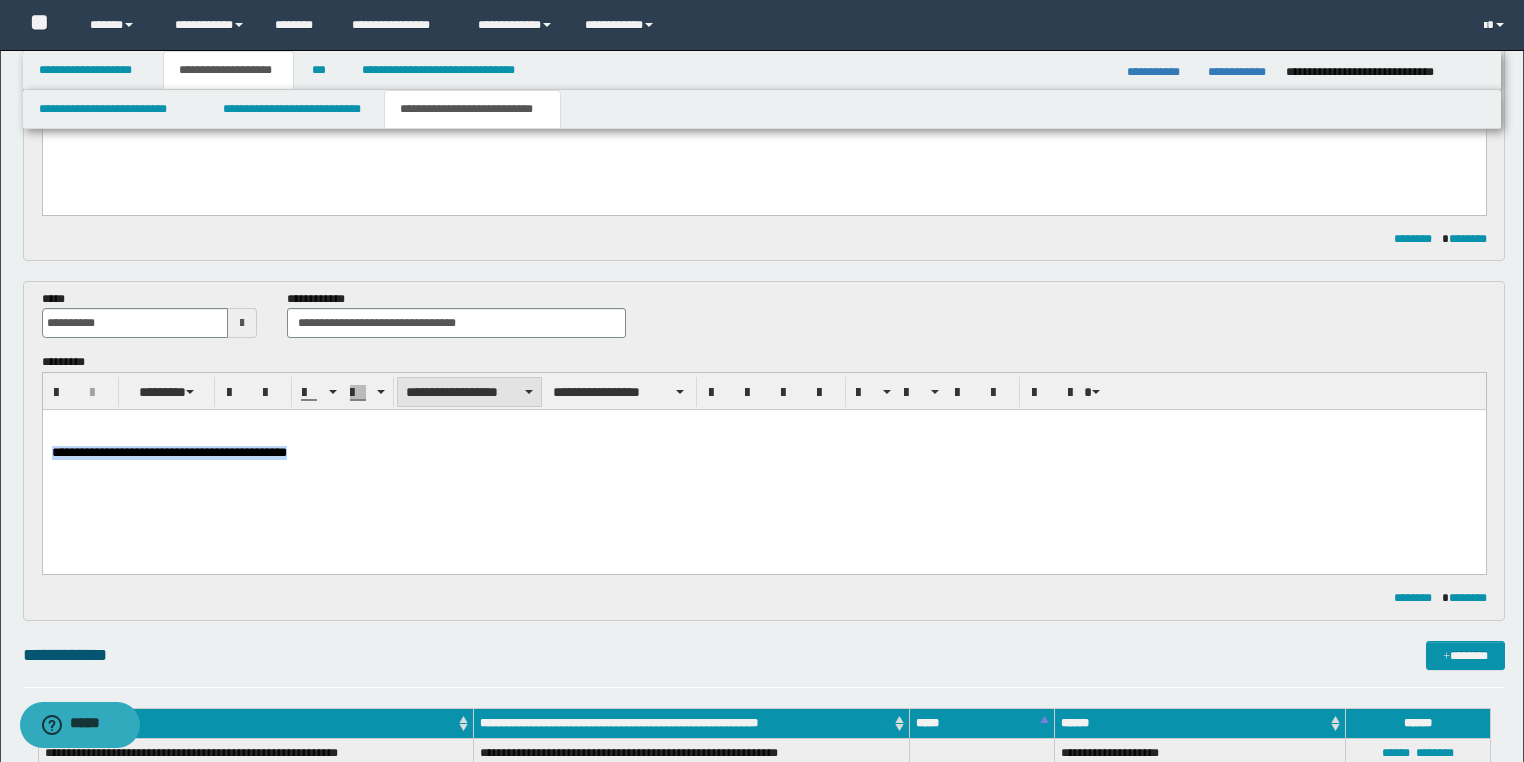 click on "**********" at bounding box center [469, 392] 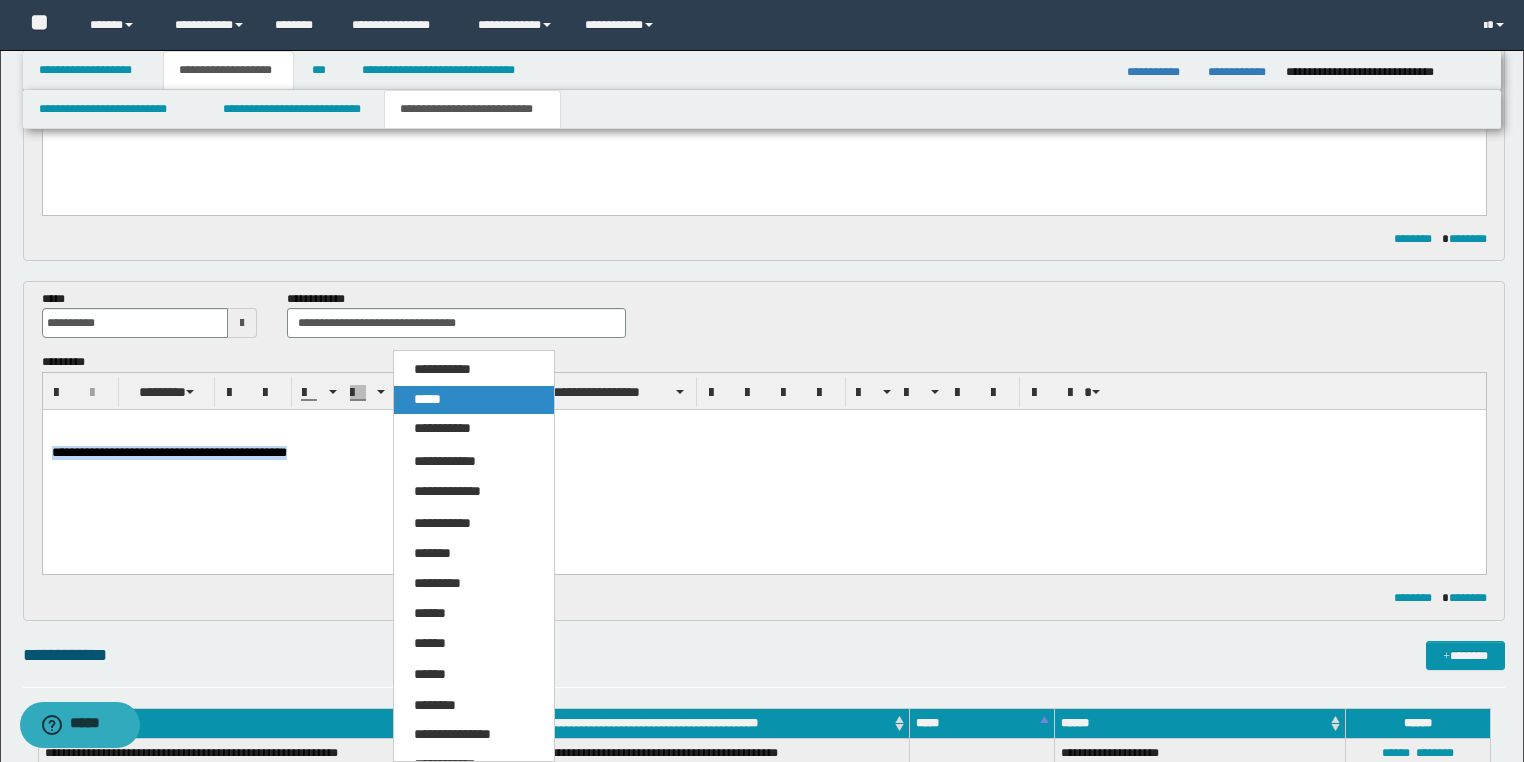 click on "*****" at bounding box center [474, 400] 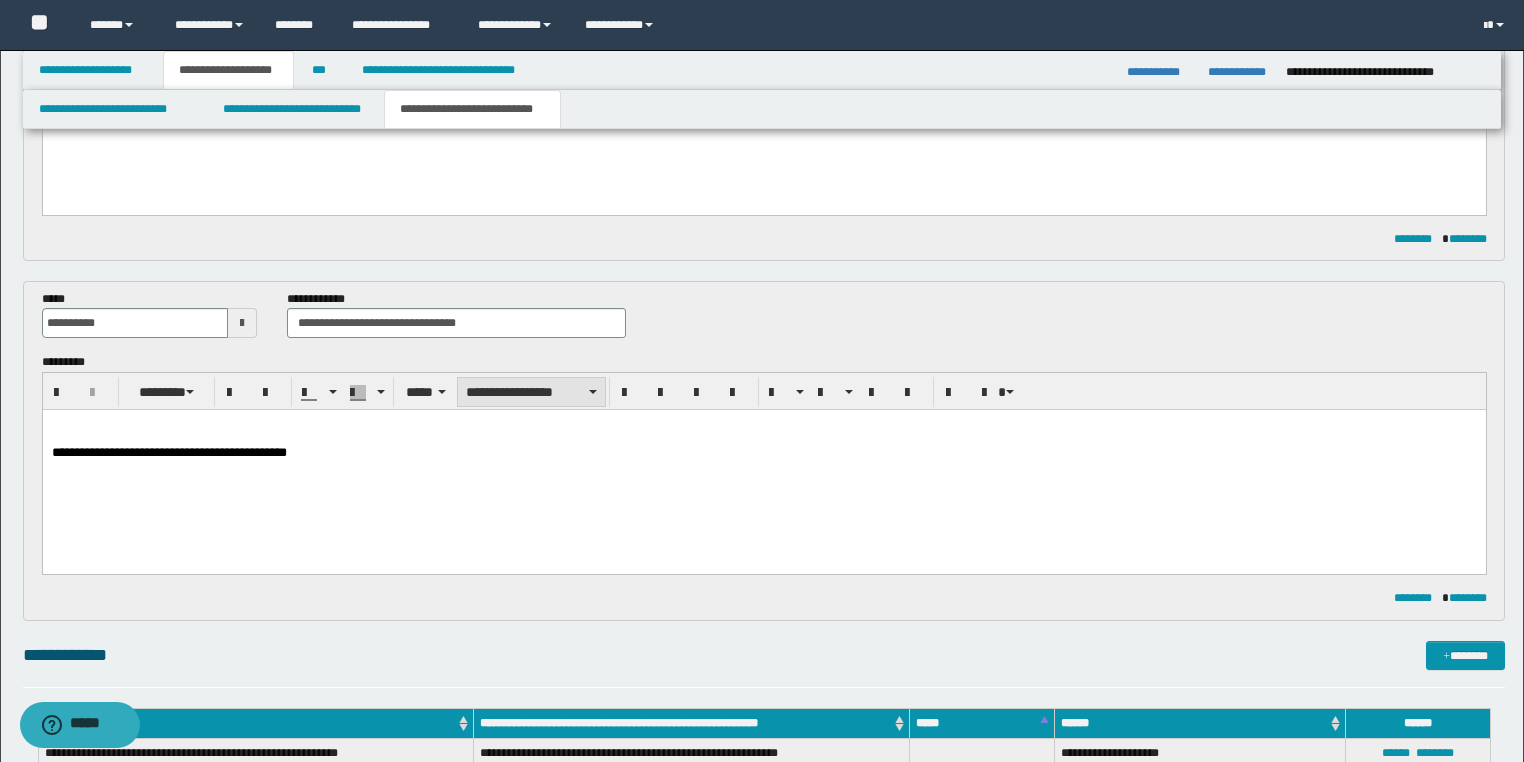click on "**********" at bounding box center (531, 392) 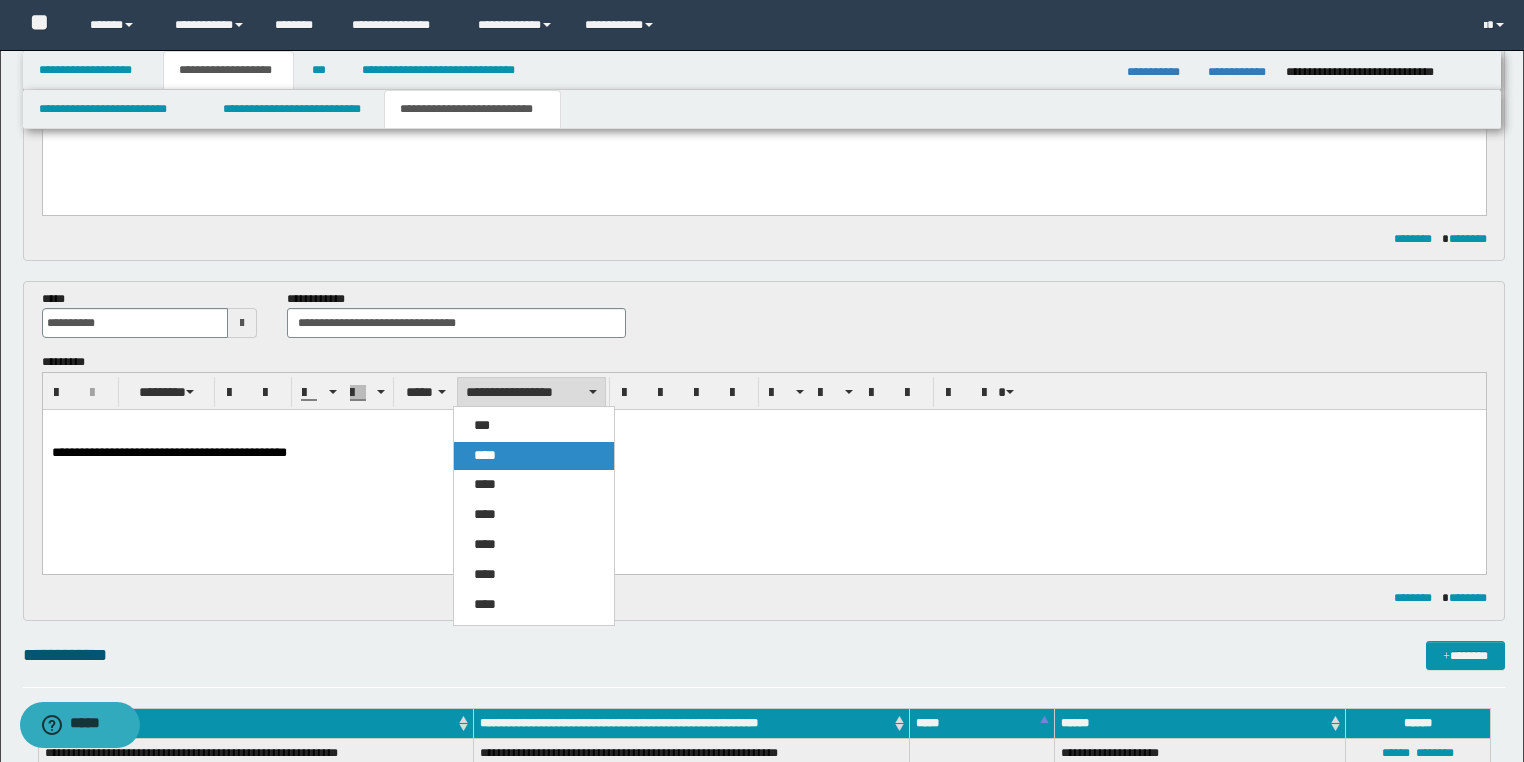 click on "****" at bounding box center (534, 456) 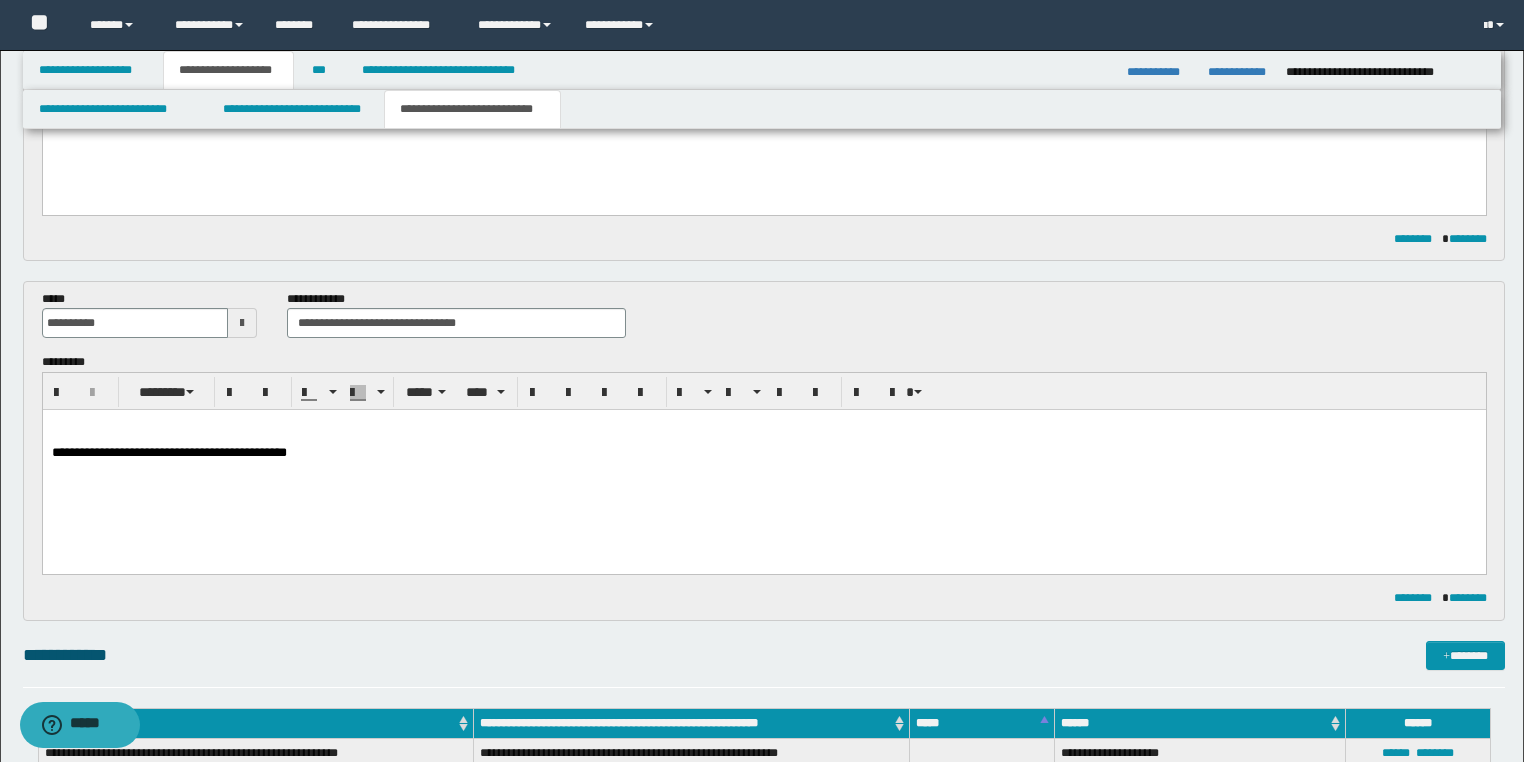 click on "**********" at bounding box center (763, 465) 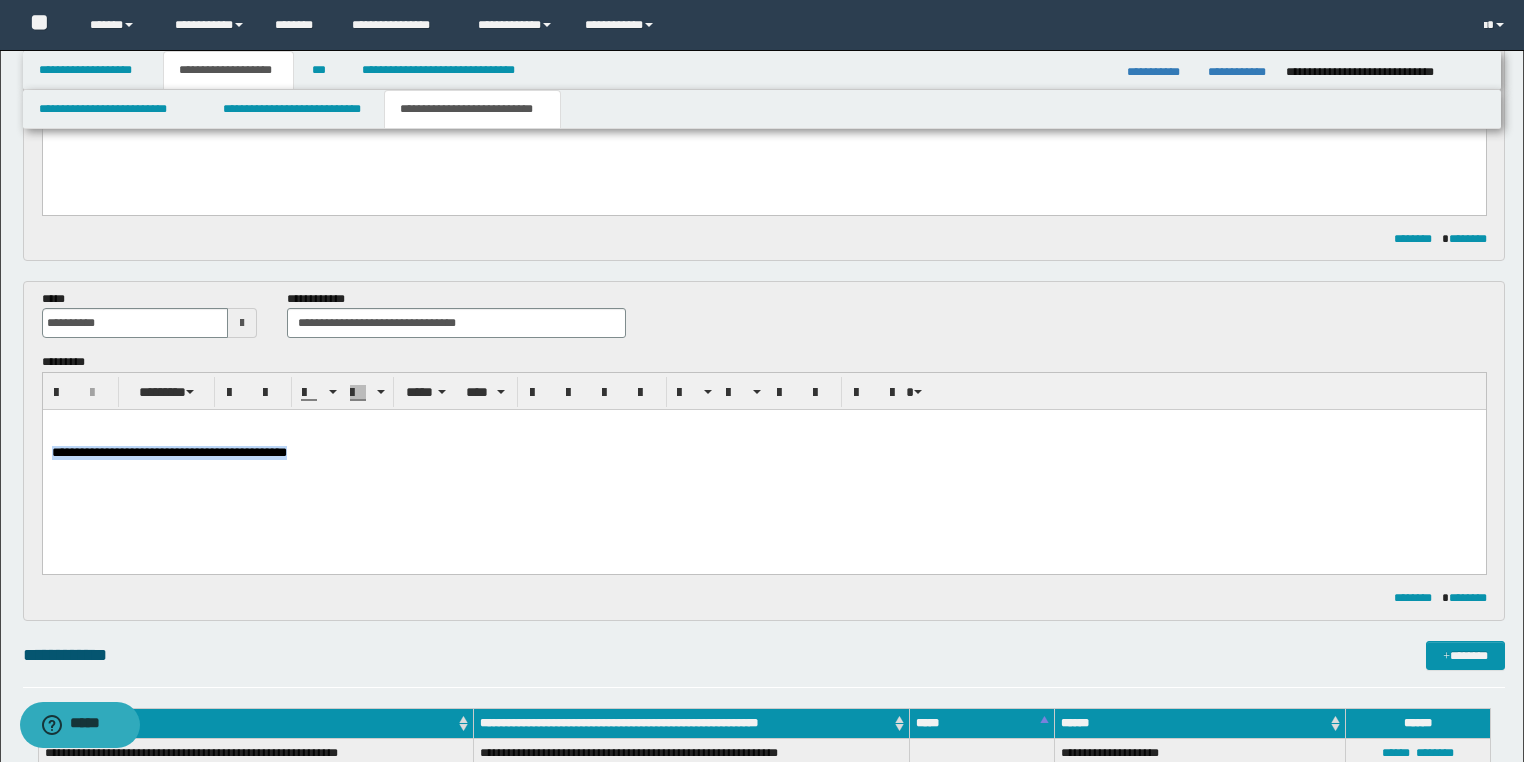 drag, startPoint x: 352, startPoint y: 467, endPoint x: 0, endPoint y: 456, distance: 352.17184 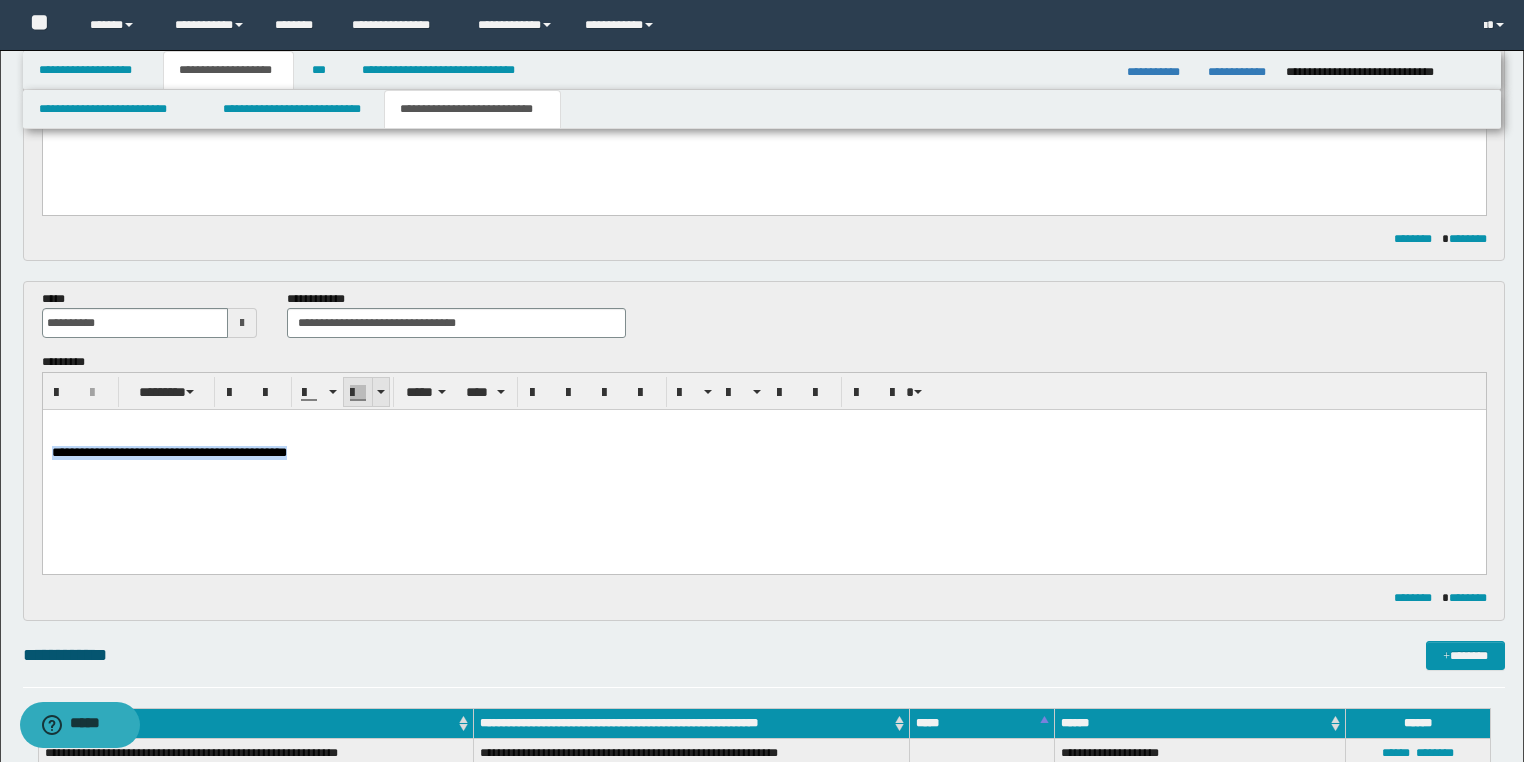 click at bounding box center (380, 392) 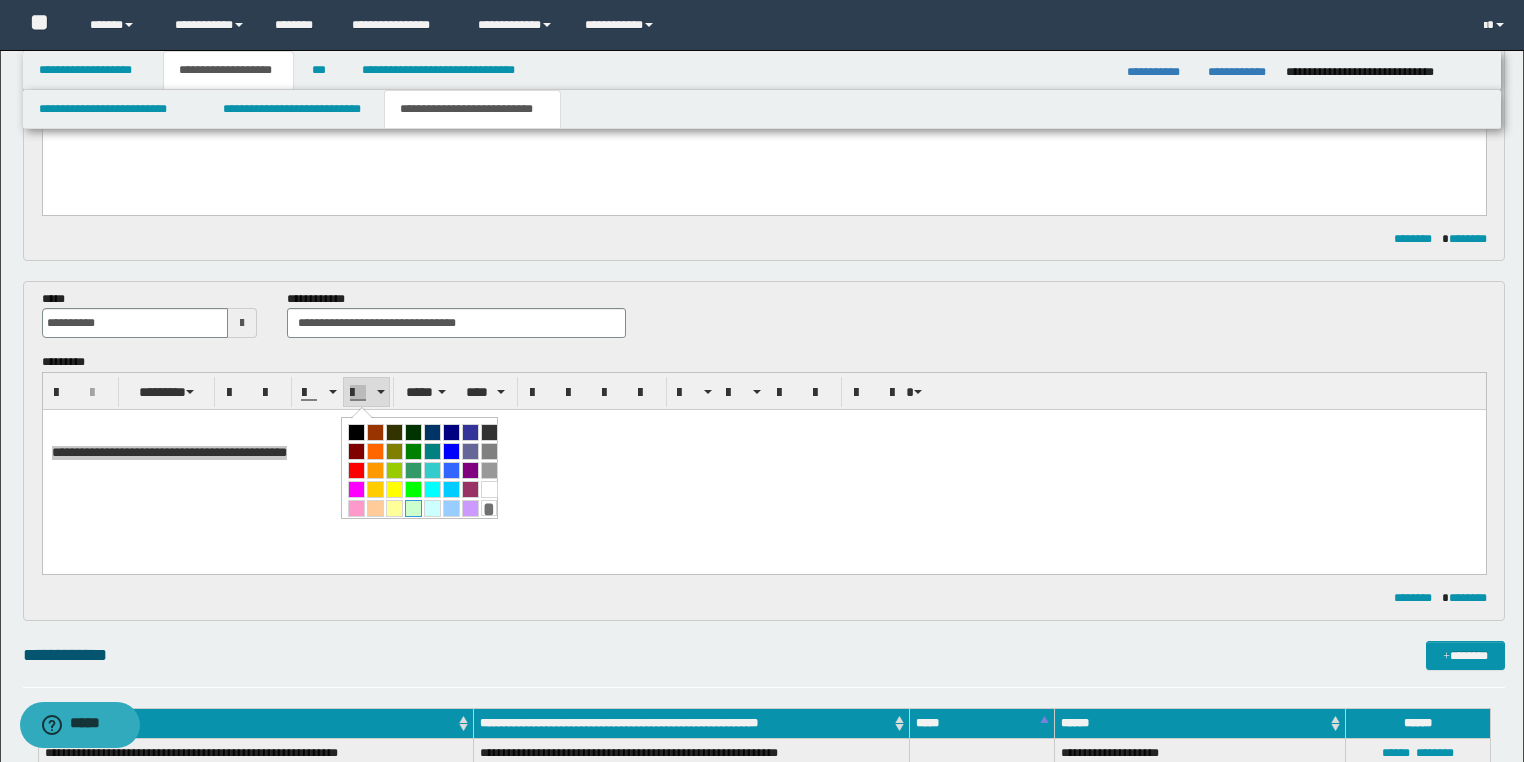 click at bounding box center [413, 508] 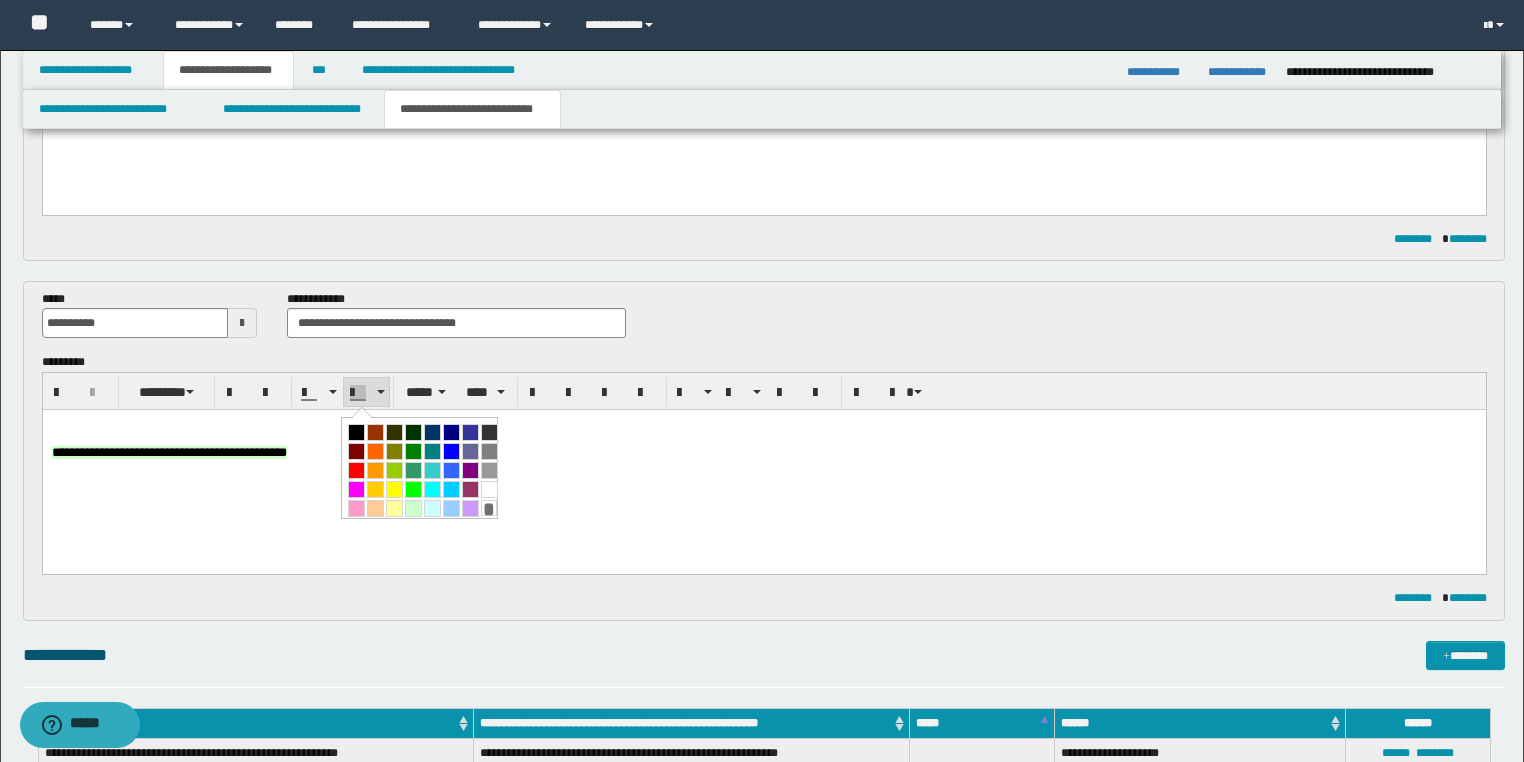 click on "**********" at bounding box center [763, 465] 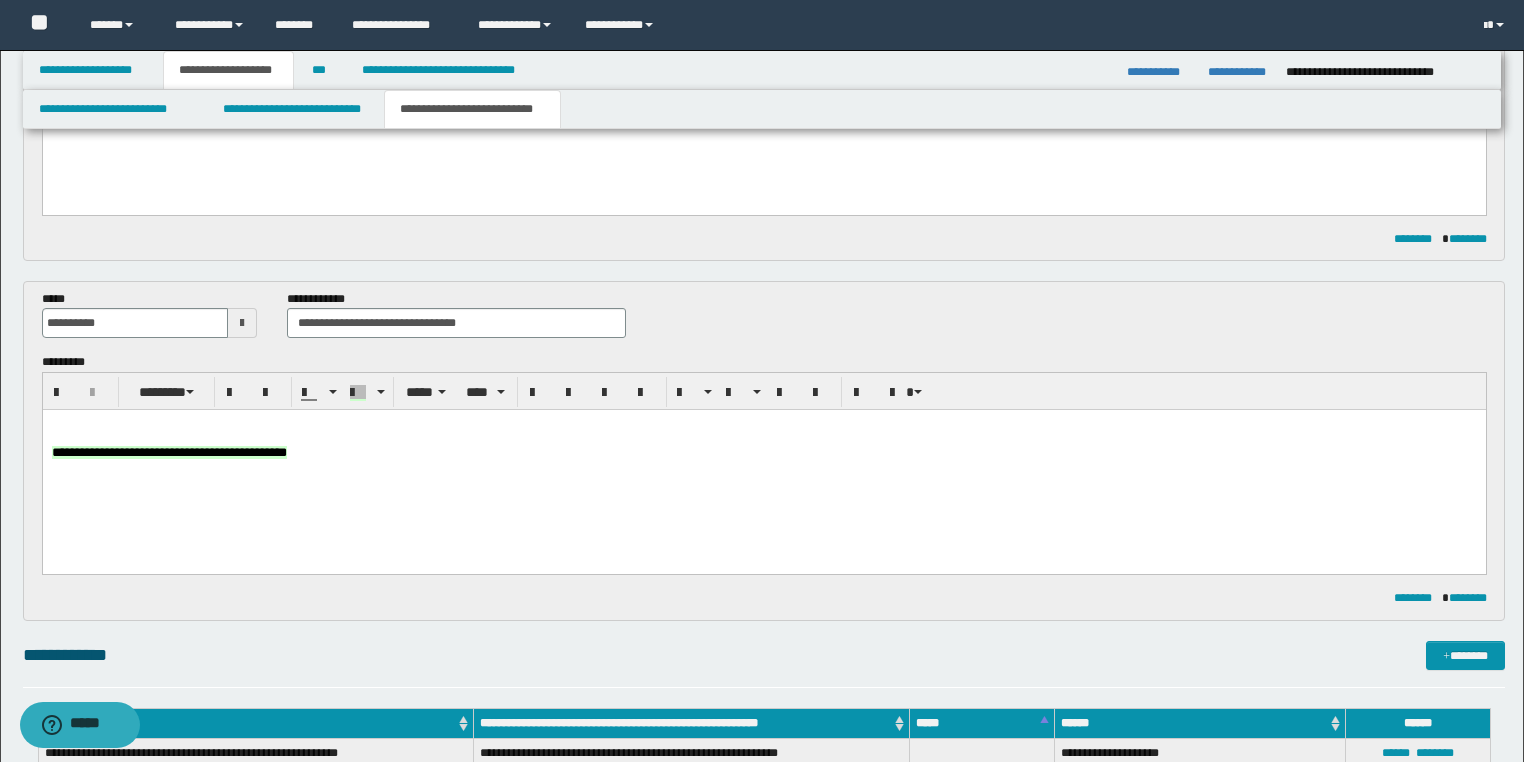 click on "**********" at bounding box center [764, 454] 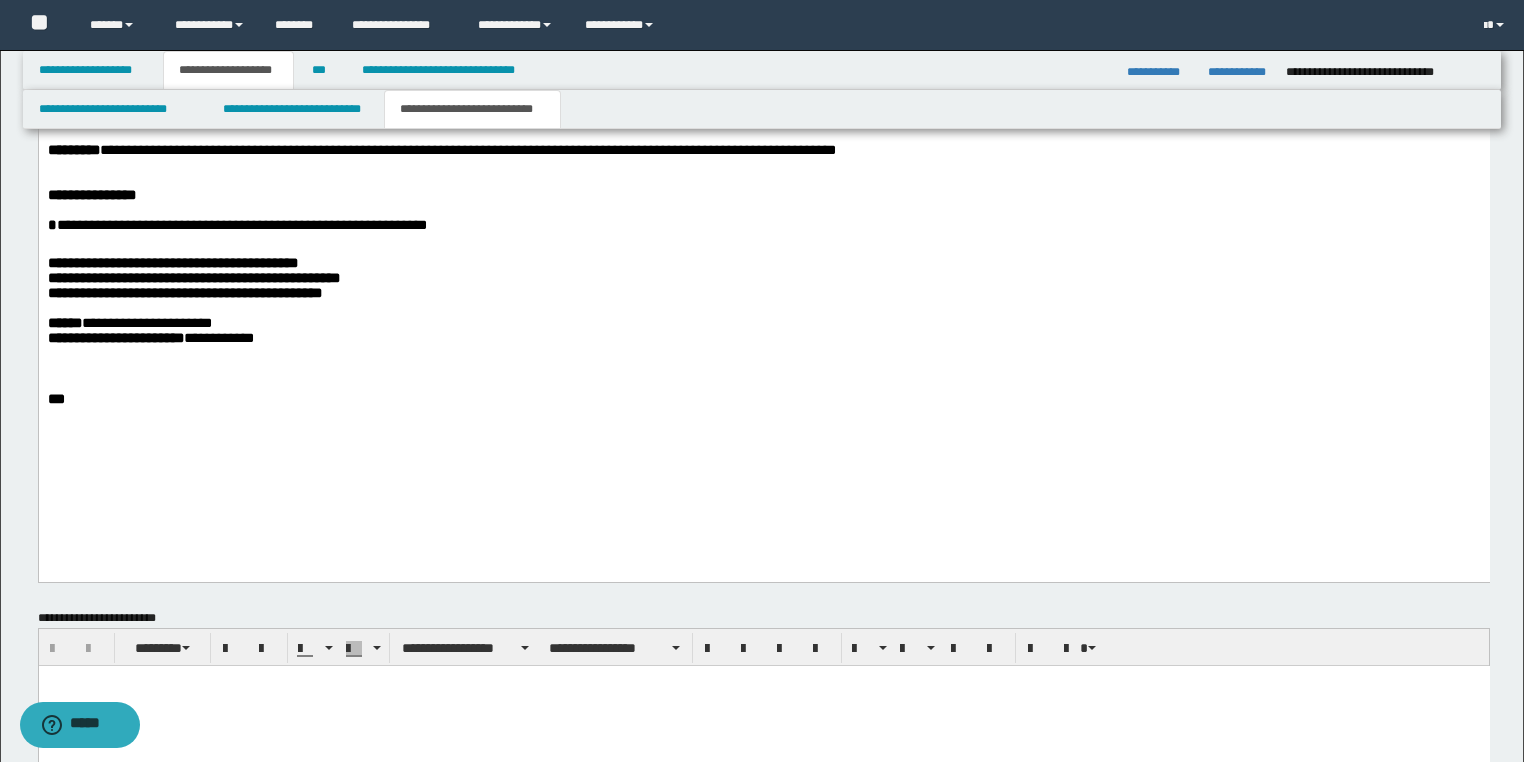 scroll, scrollTop: 2064, scrollLeft: 0, axis: vertical 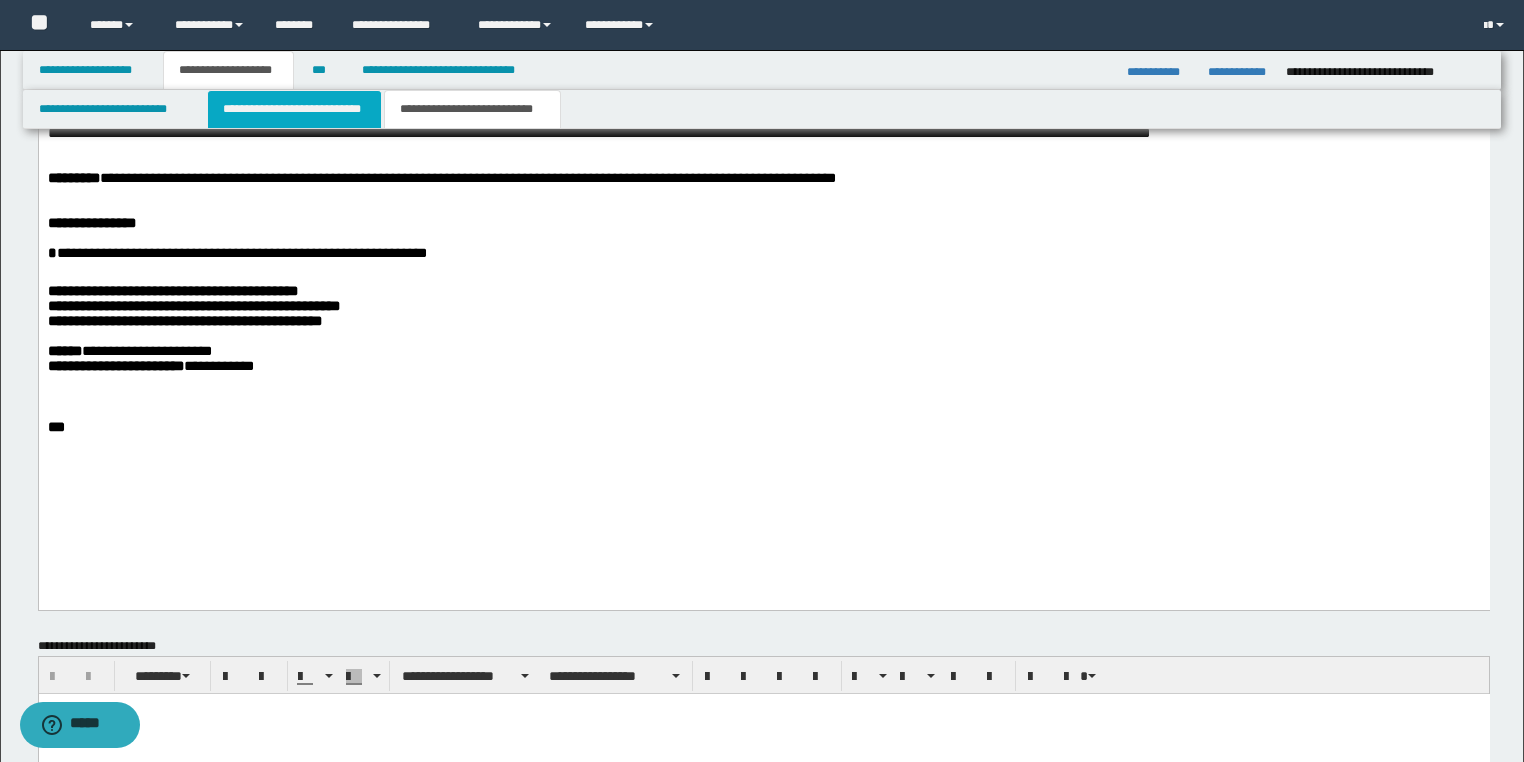 click on "**********" at bounding box center [294, 109] 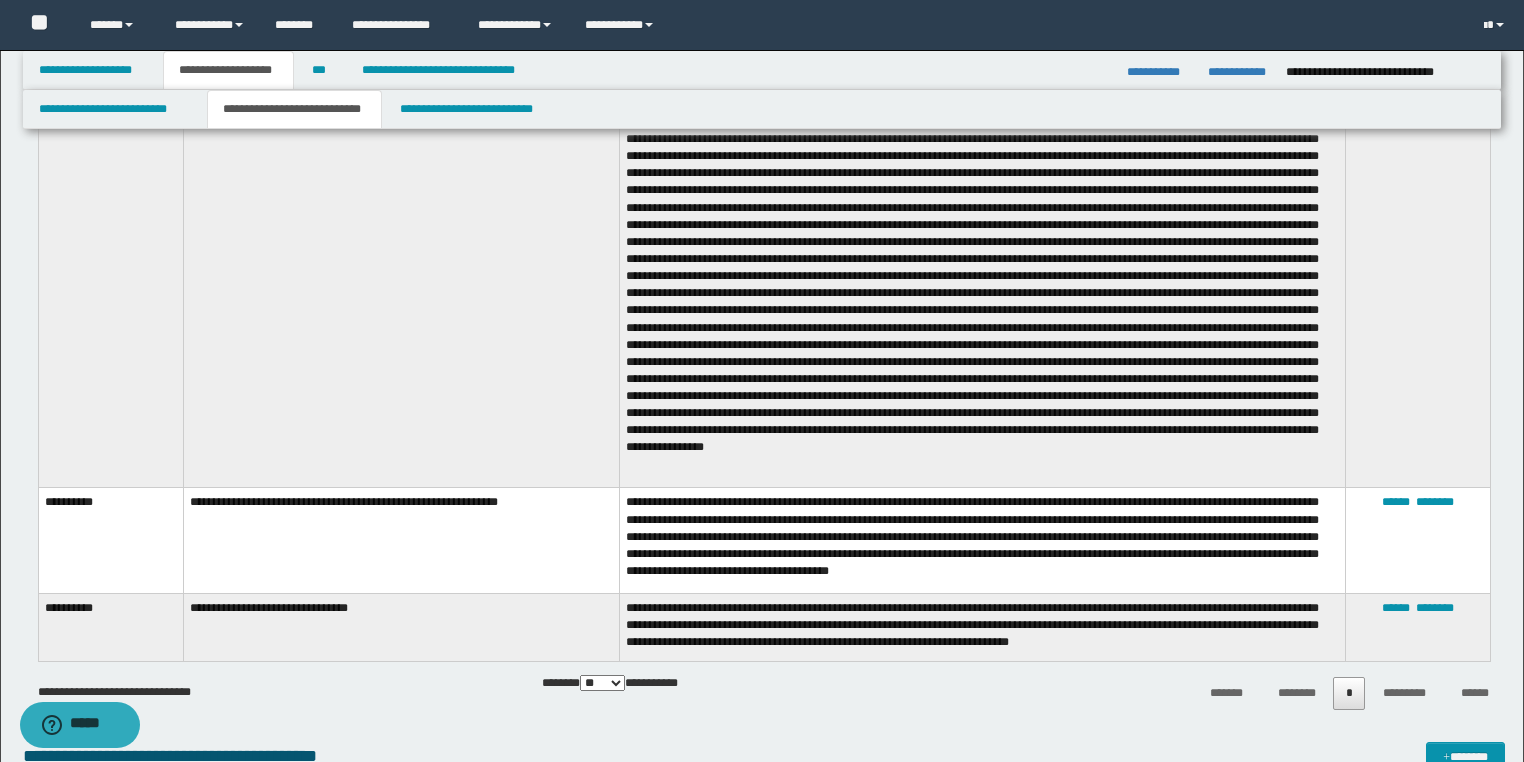 scroll, scrollTop: 2868, scrollLeft: 0, axis: vertical 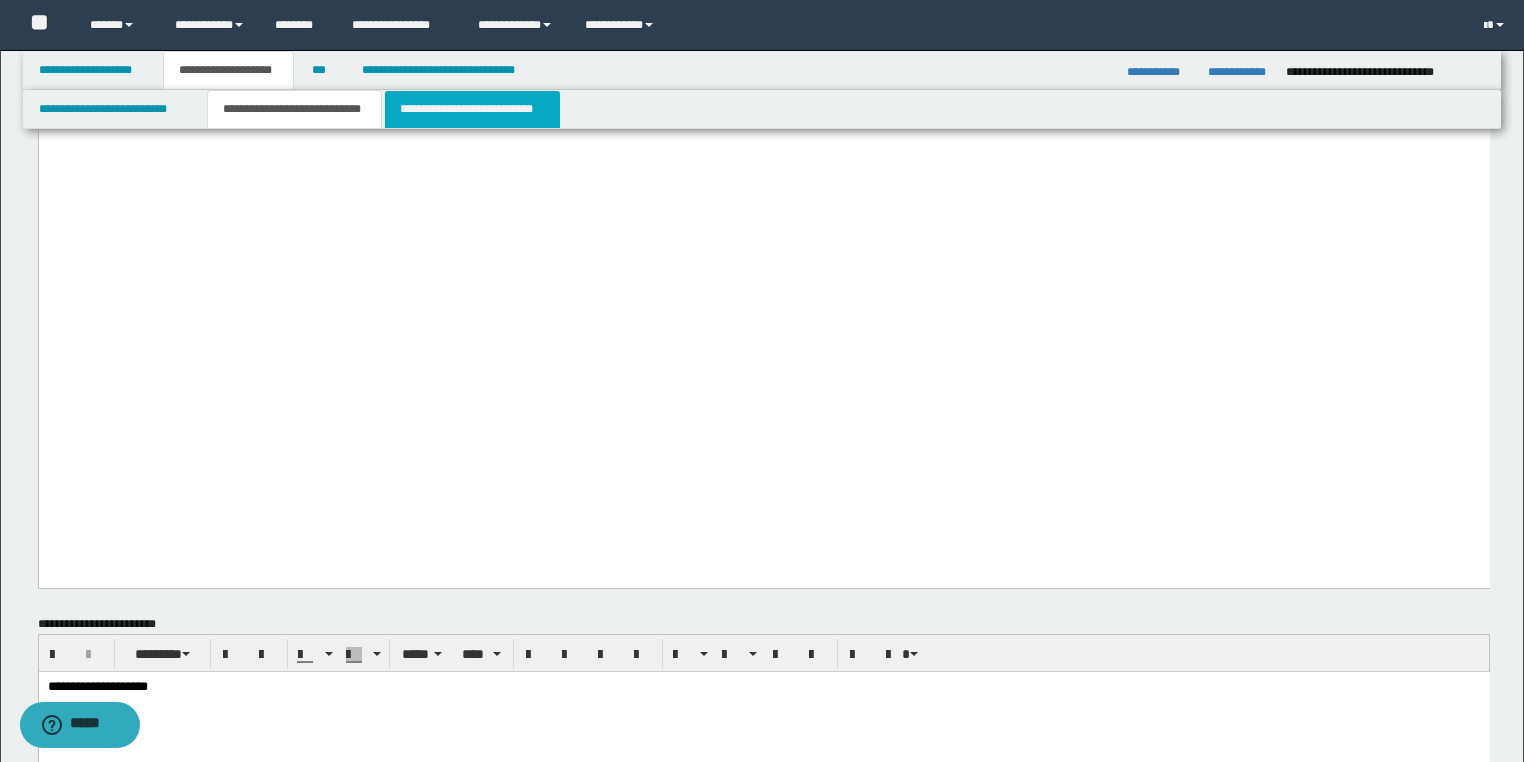 click on "**********" at bounding box center [472, 109] 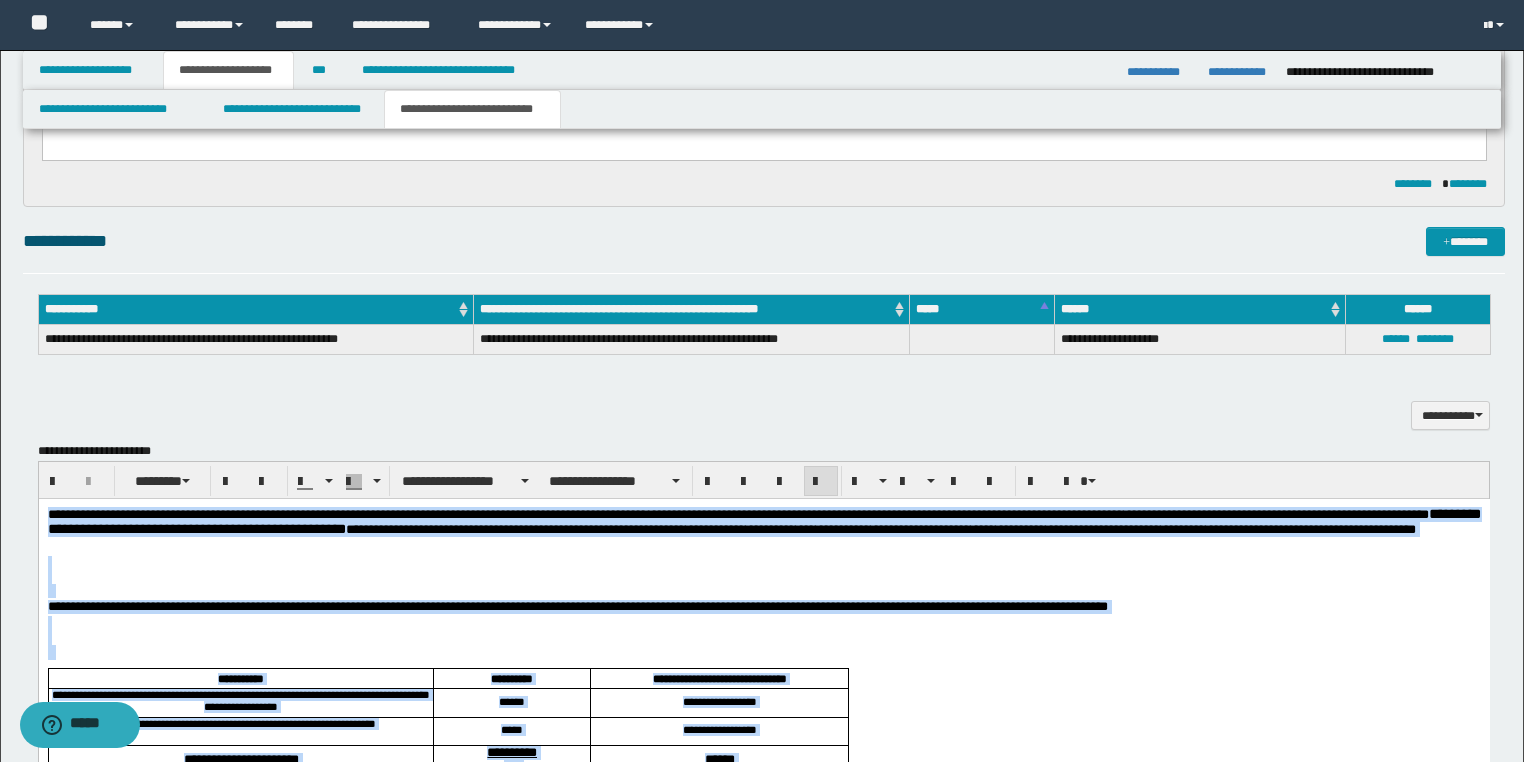 drag, startPoint x: 103, startPoint y: 1764, endPoint x: -1, endPoint y: -326, distance: 2092.586 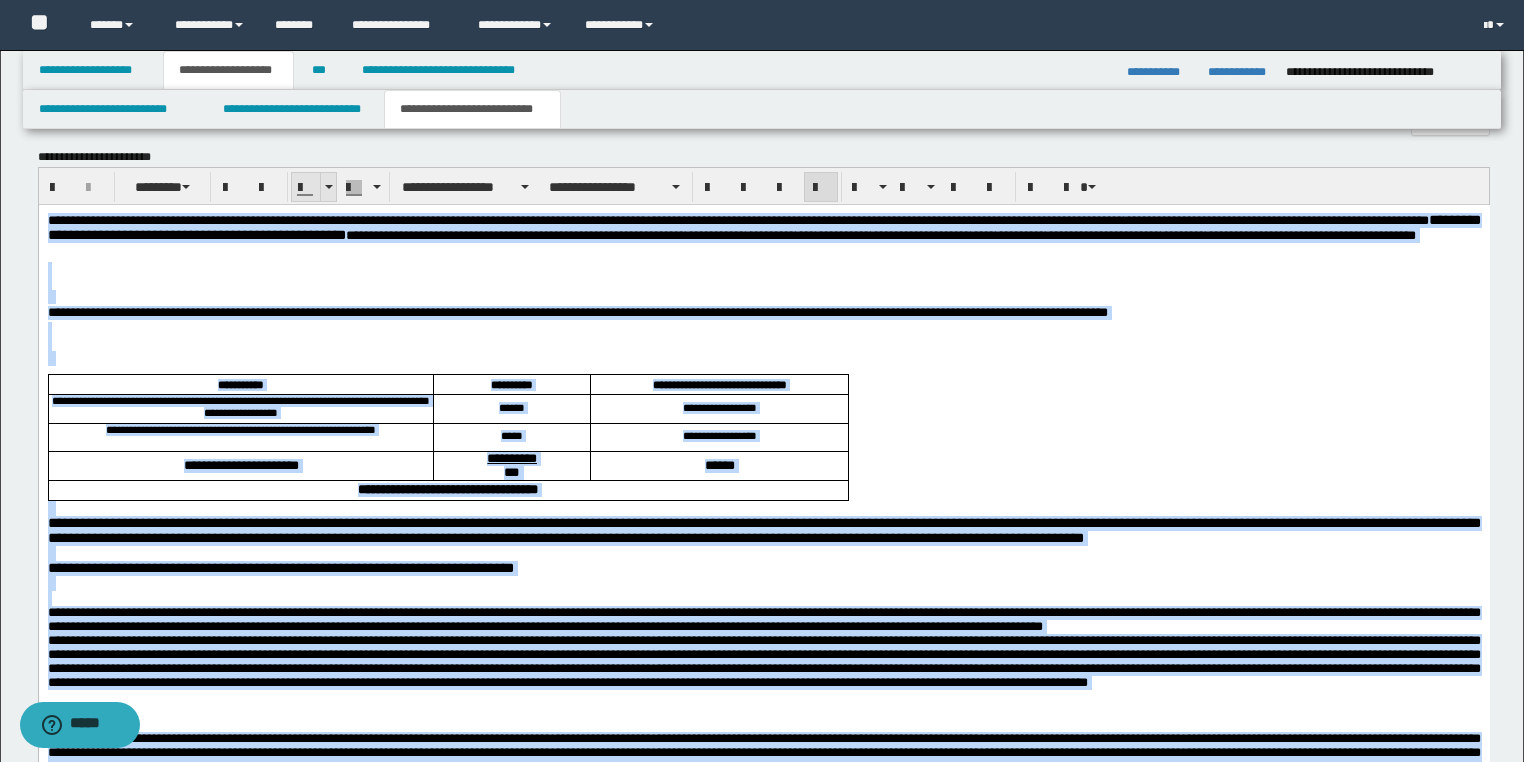 scroll, scrollTop: 920, scrollLeft: 0, axis: vertical 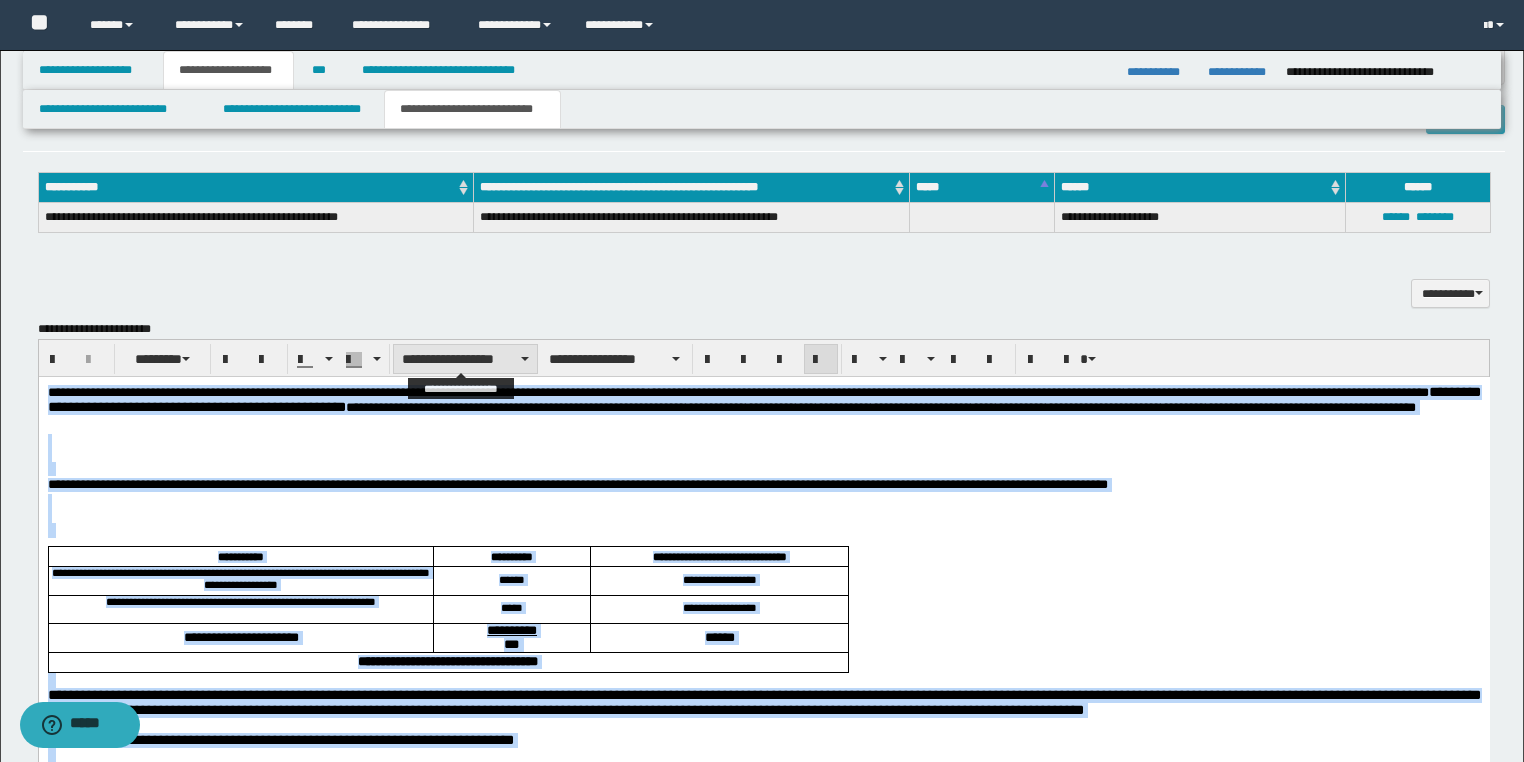 click on "**********" at bounding box center (465, 359) 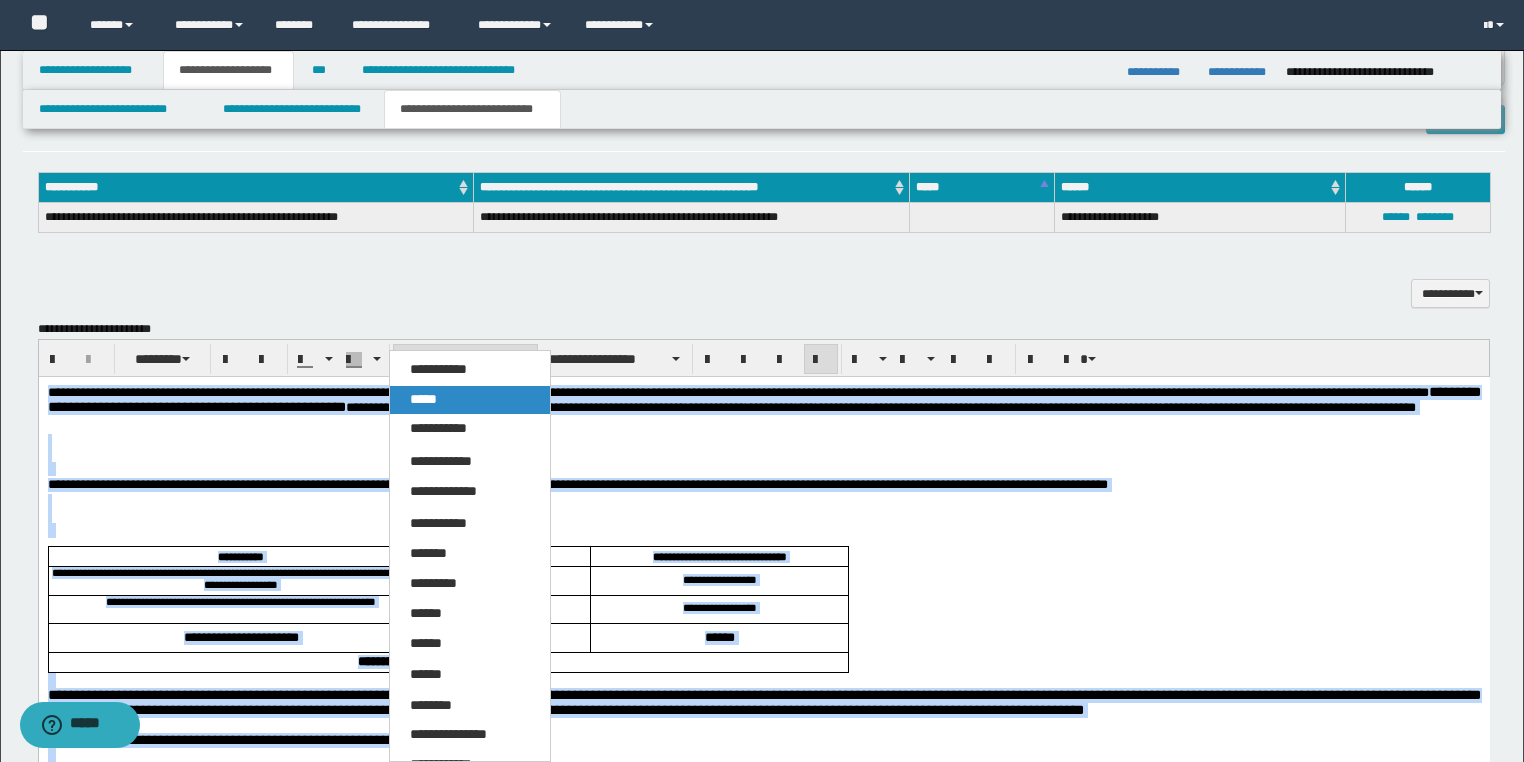 click on "*****" at bounding box center (470, 400) 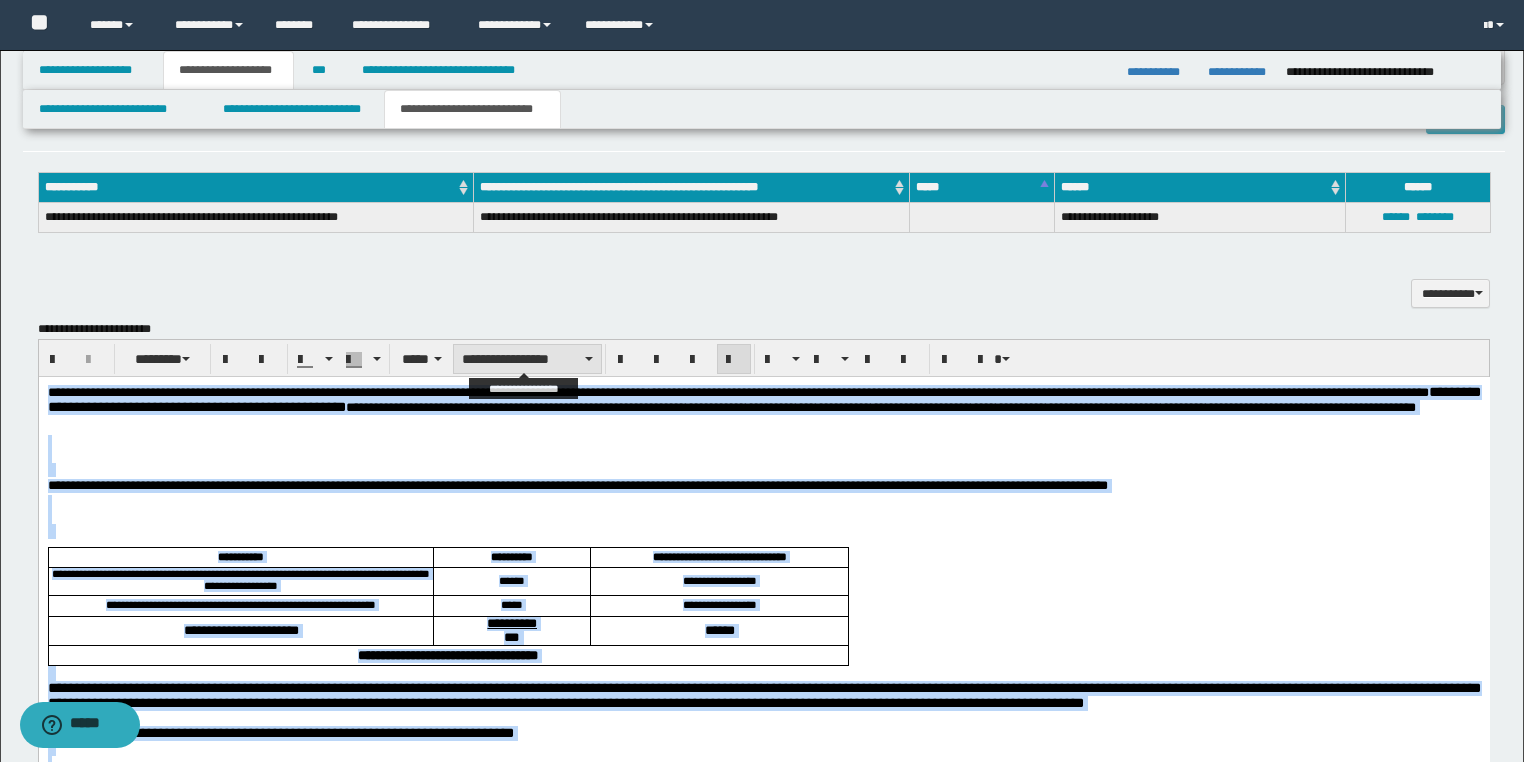click on "**********" at bounding box center (527, 359) 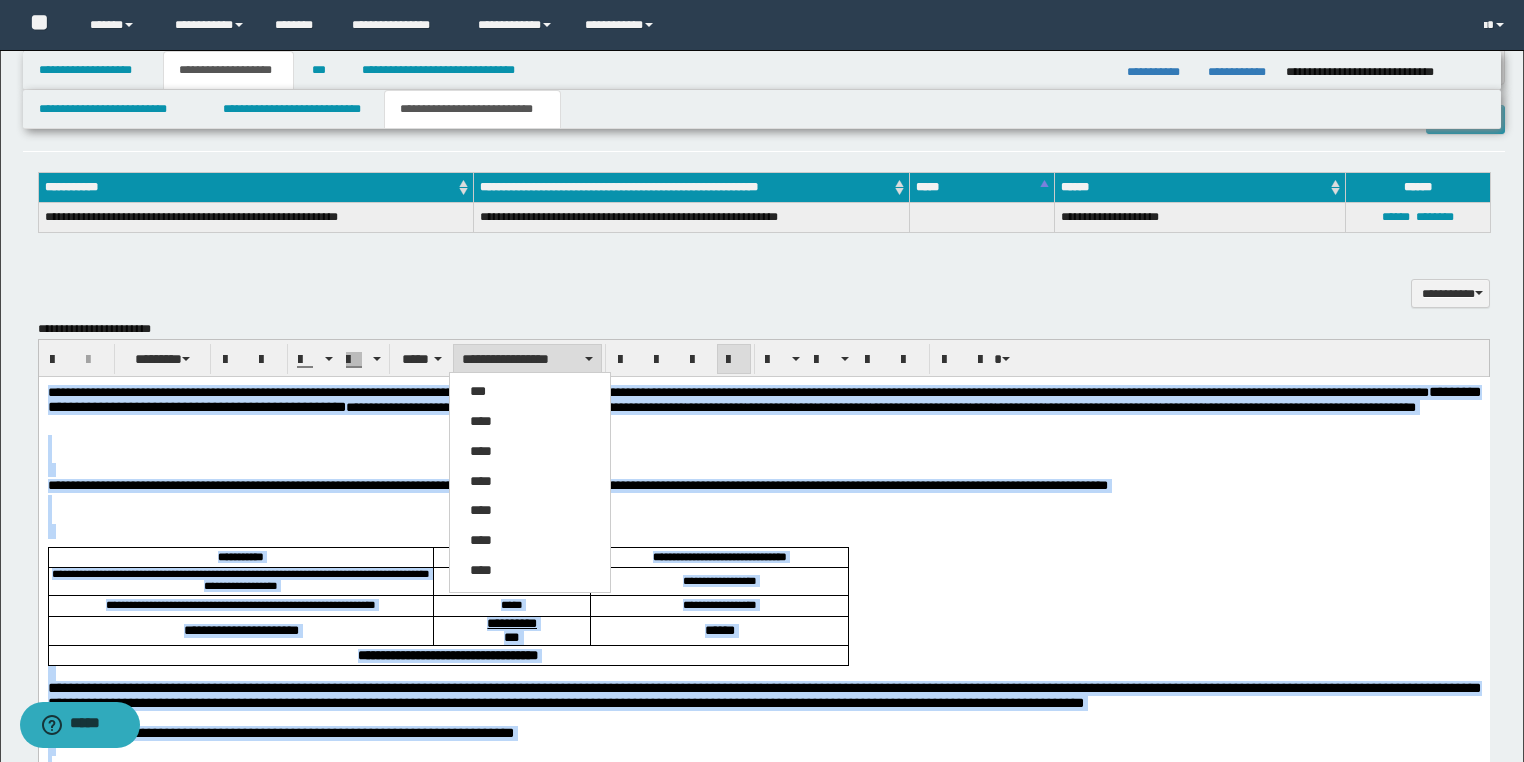 click on "****" at bounding box center (530, 422) 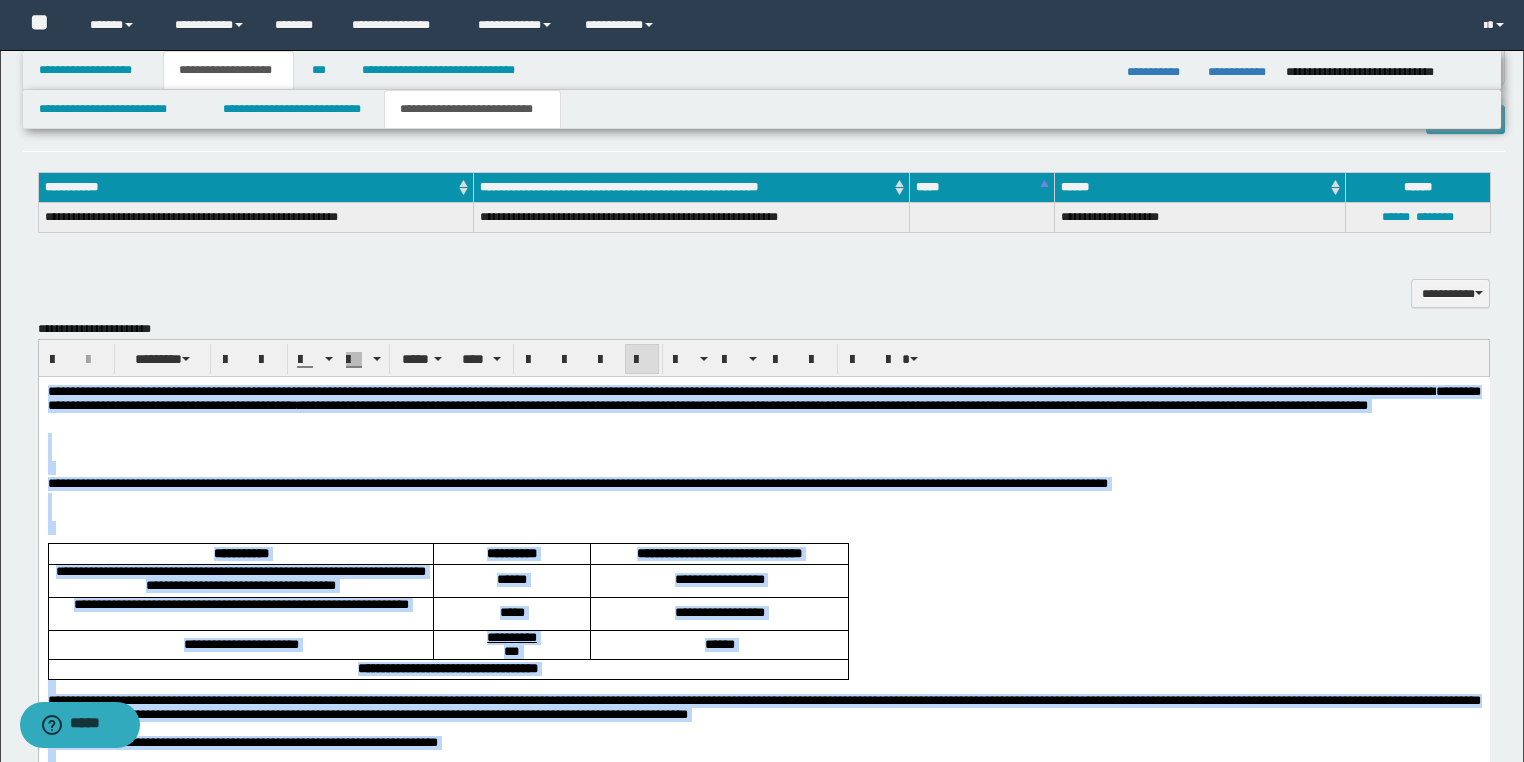 click at bounding box center (642, 359) 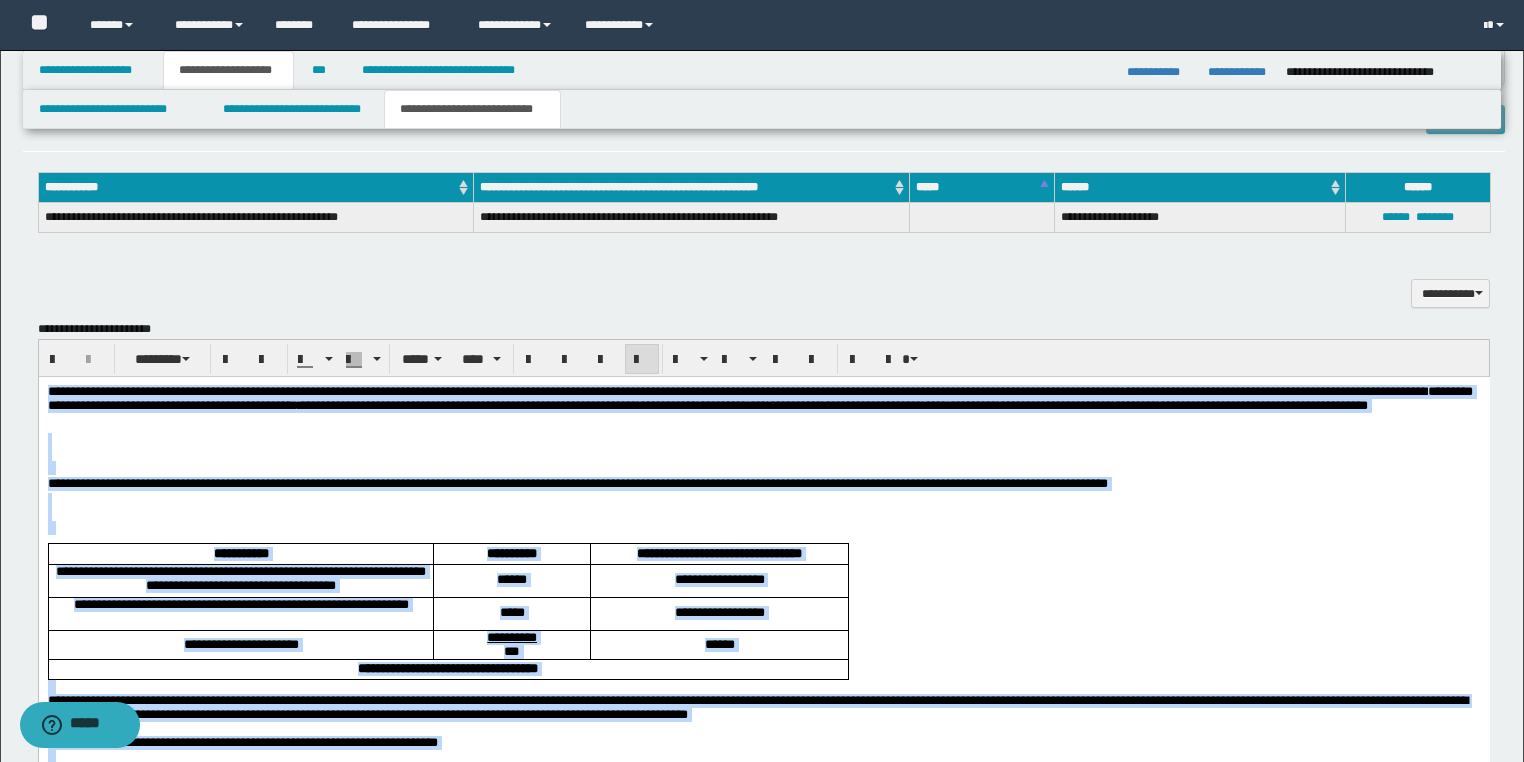 click at bounding box center [642, 360] 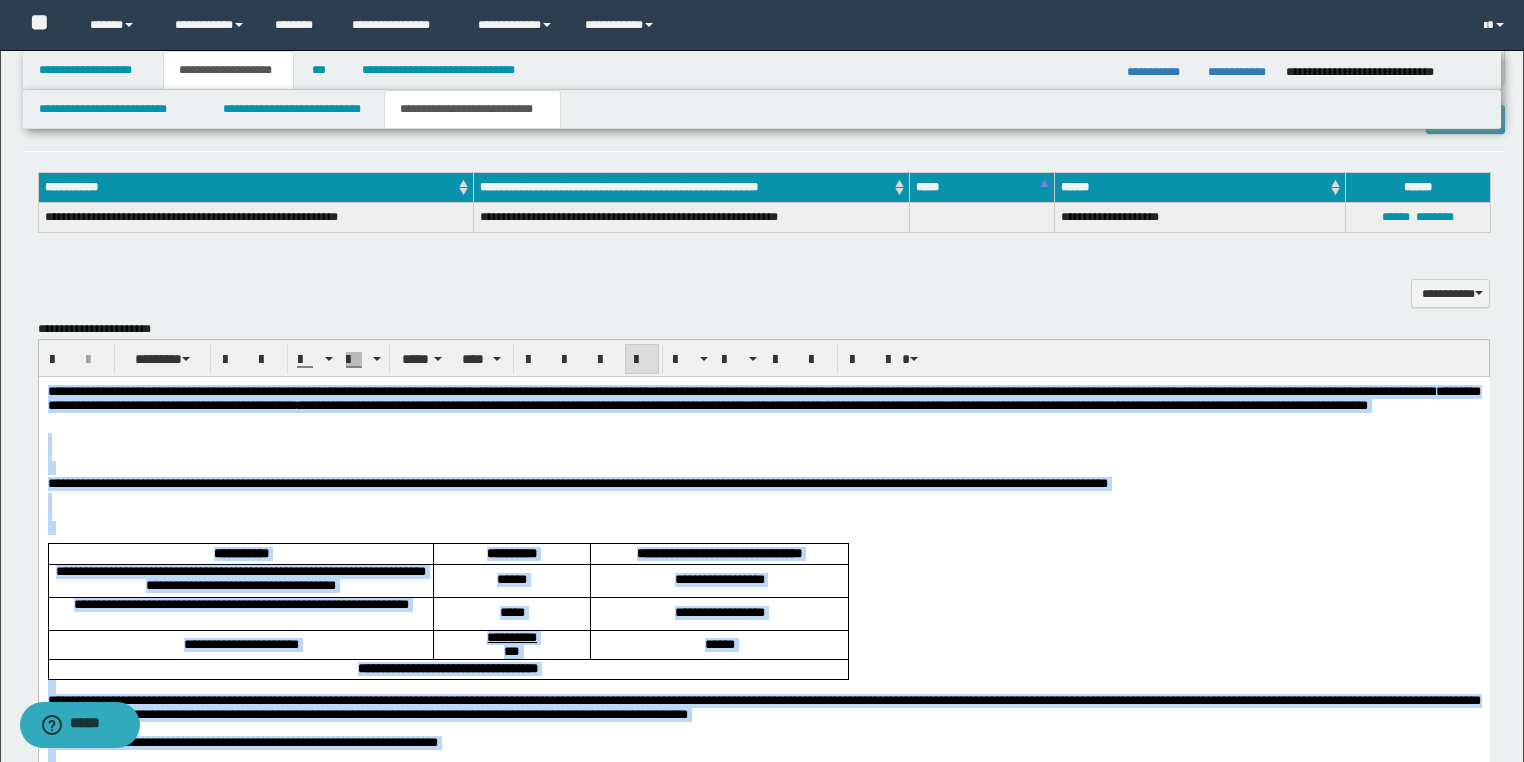 click at bounding box center (763, 528) 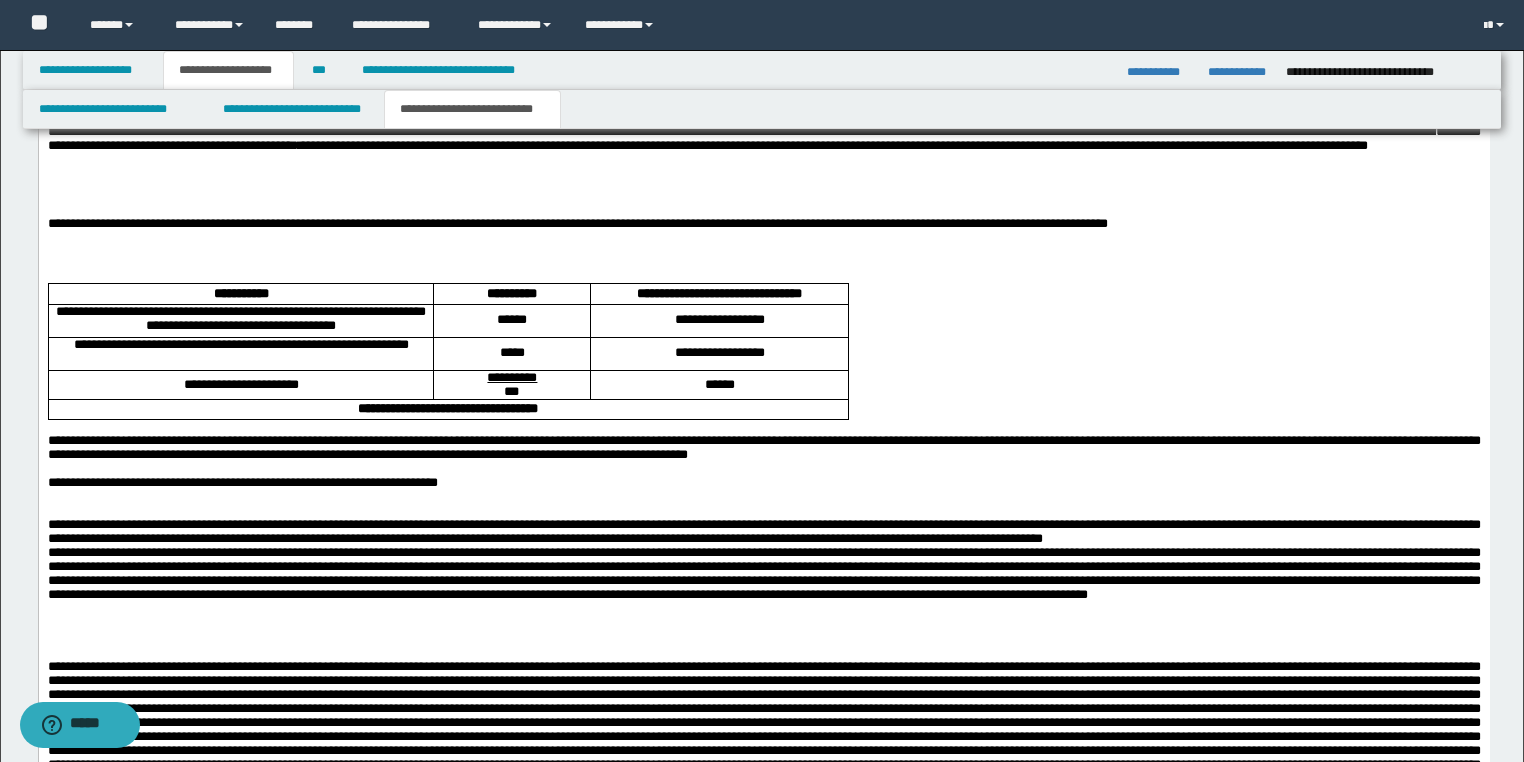 scroll, scrollTop: 1320, scrollLeft: 0, axis: vertical 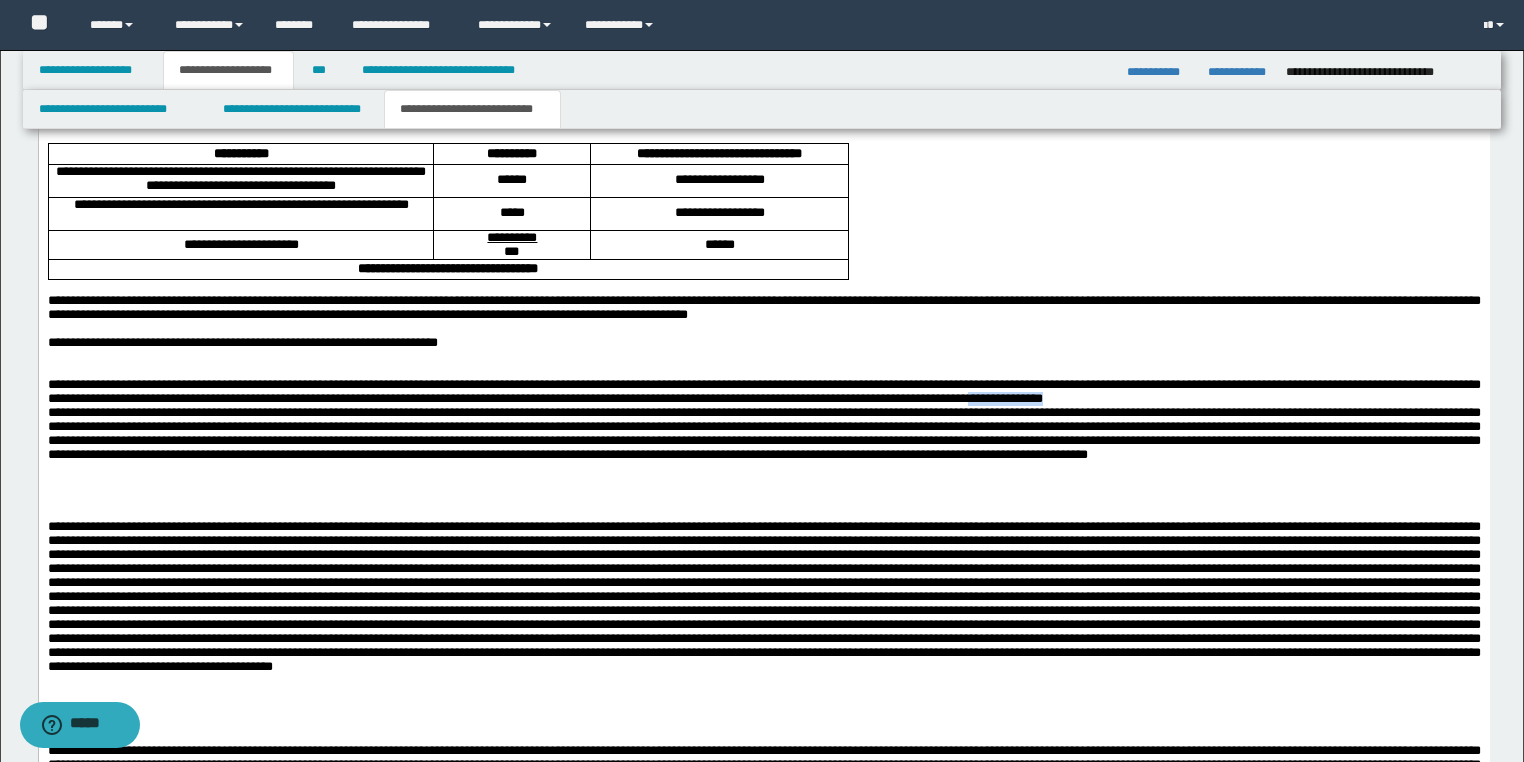 drag, startPoint x: 163, startPoint y: 443, endPoint x: 98, endPoint y: 442, distance: 65.00769 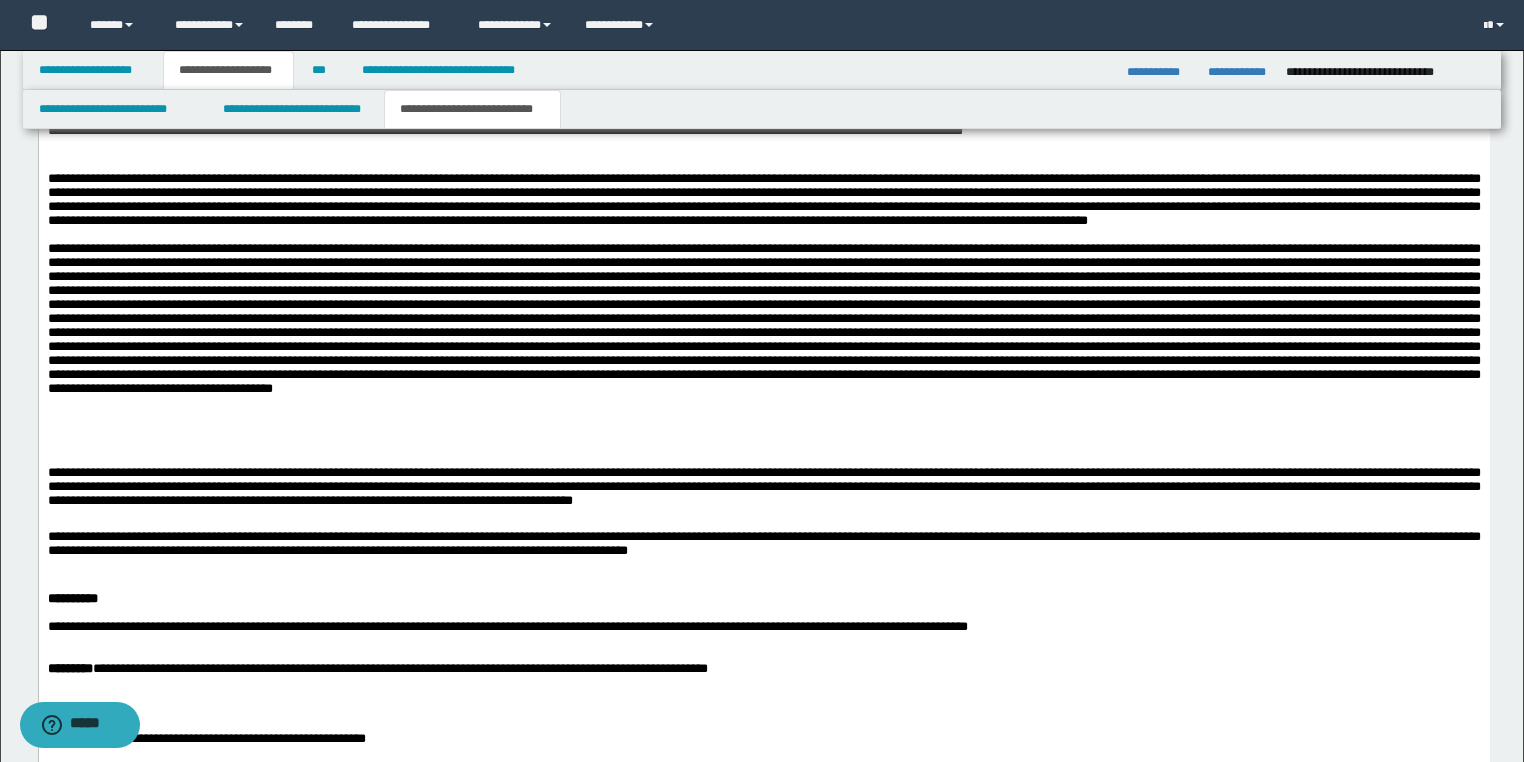 scroll, scrollTop: 1720, scrollLeft: 0, axis: vertical 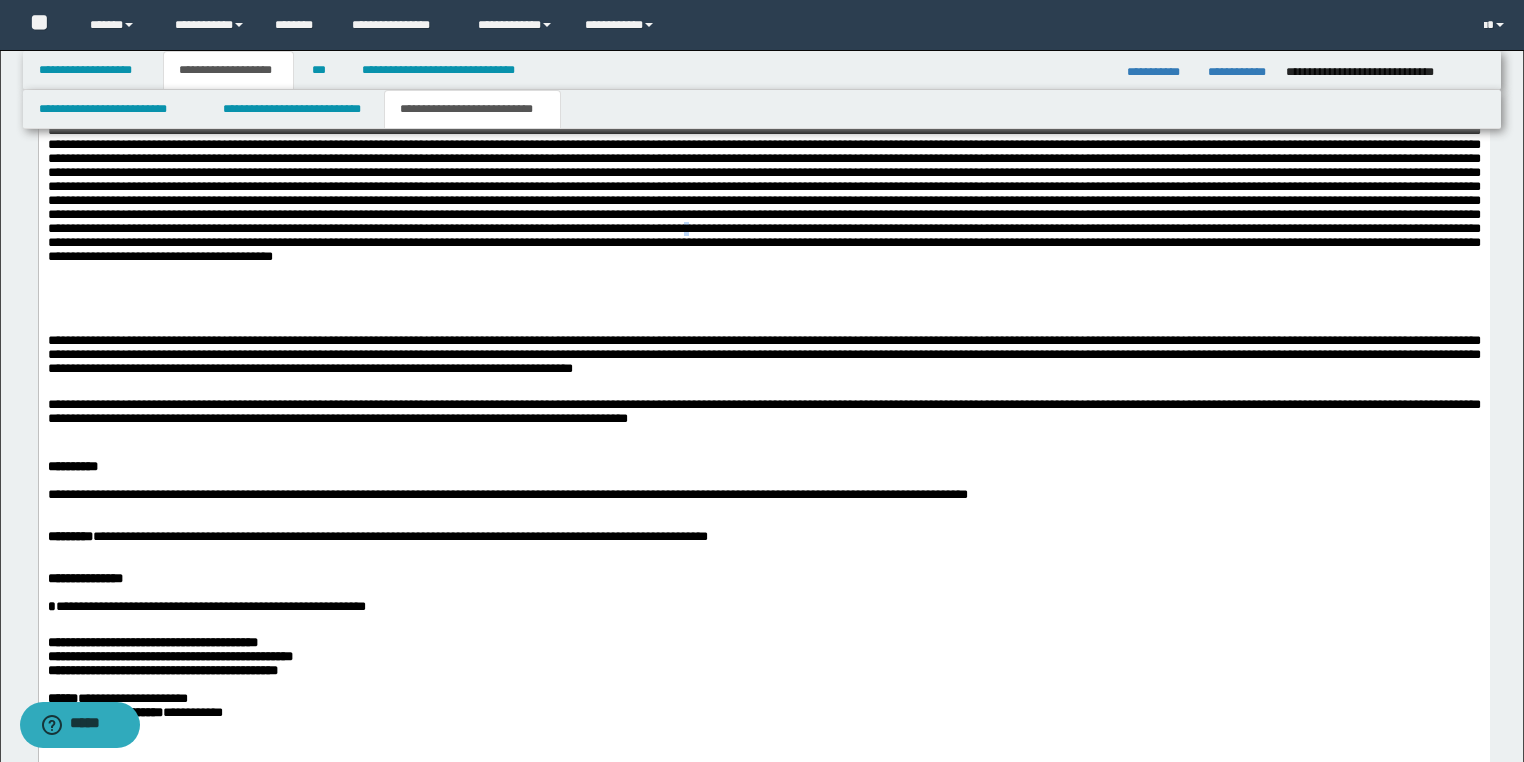 click at bounding box center (763, 187) 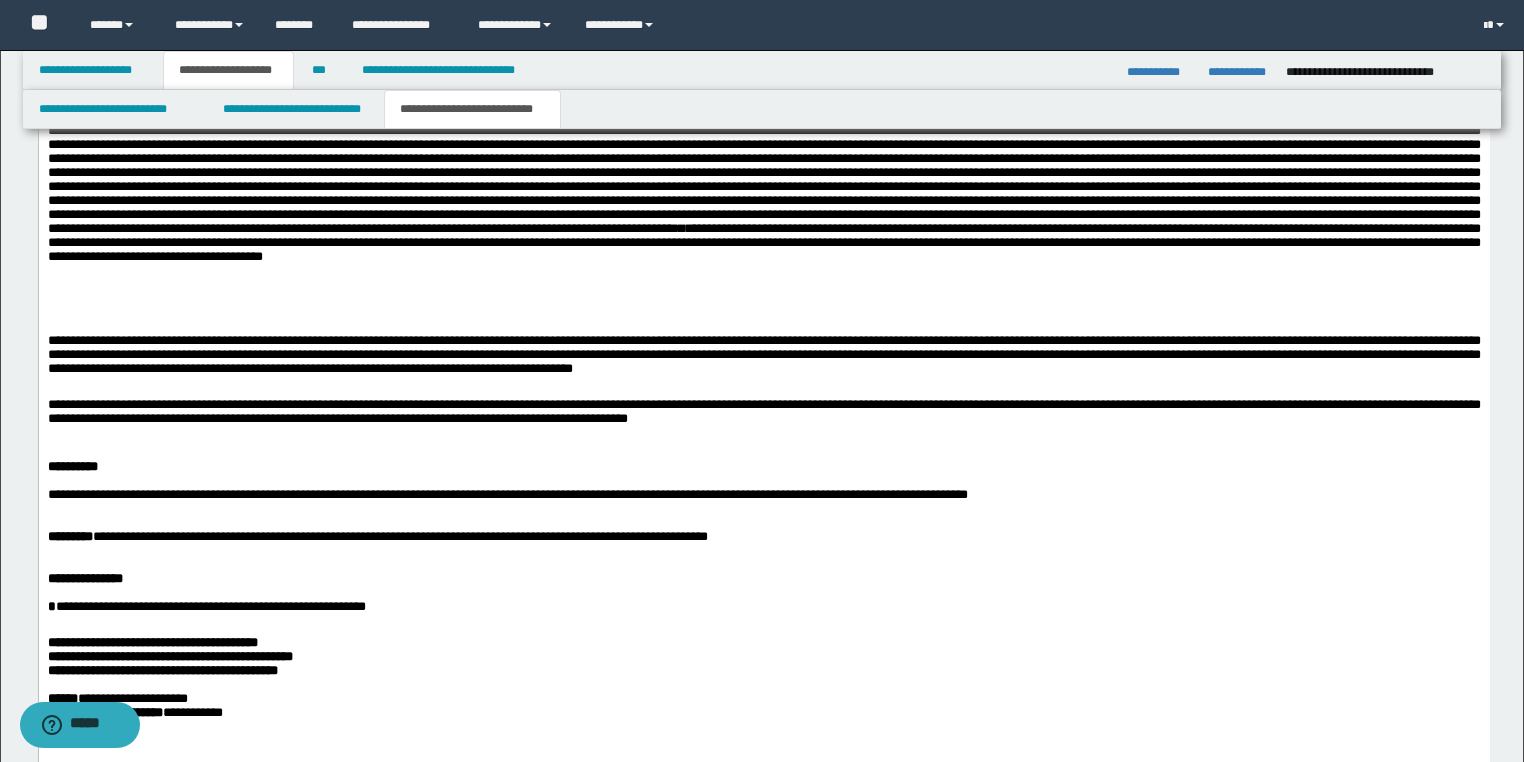 click on "**********" at bounding box center (763, 187) 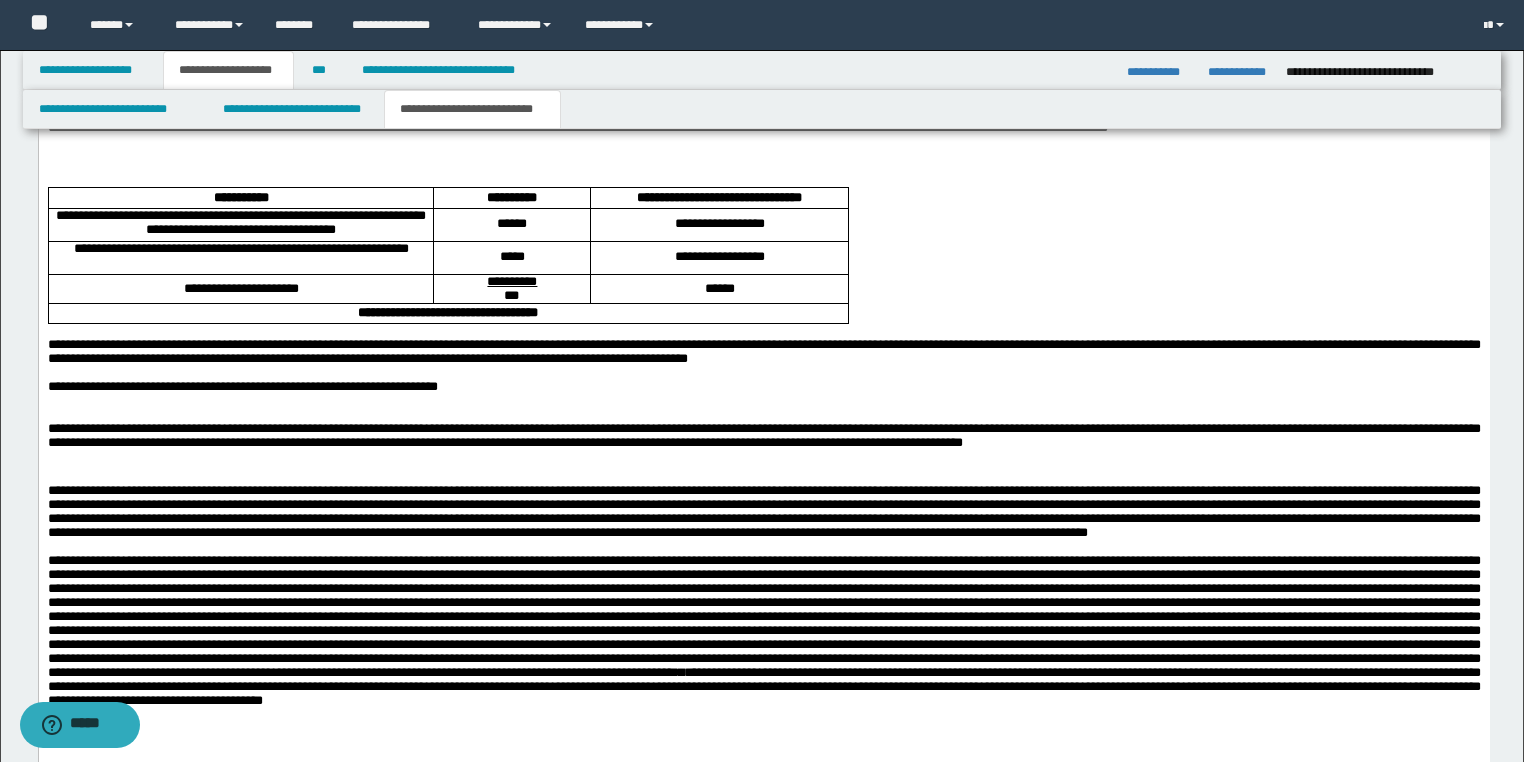 scroll, scrollTop: 1240, scrollLeft: 0, axis: vertical 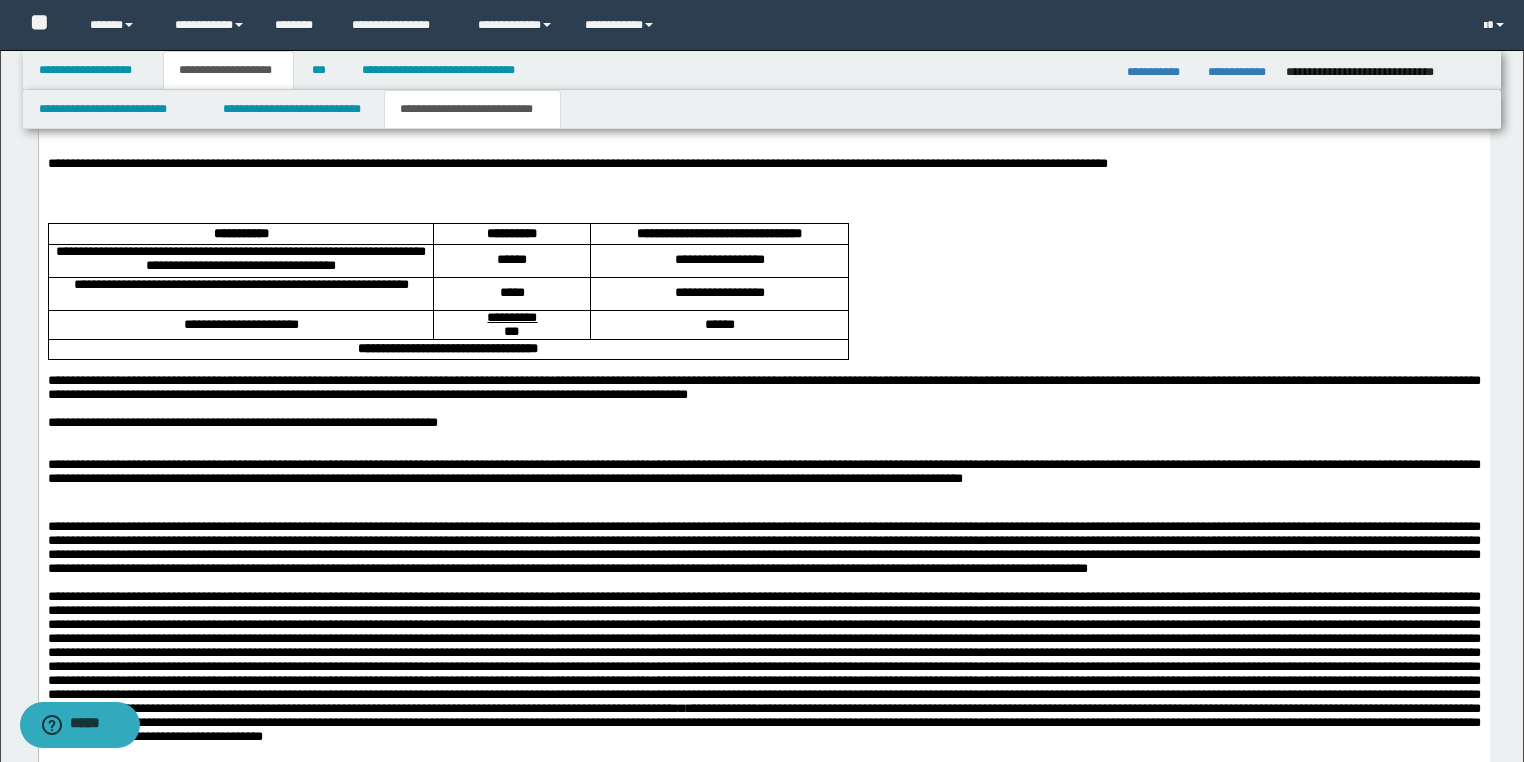 click at bounding box center (763, 451) 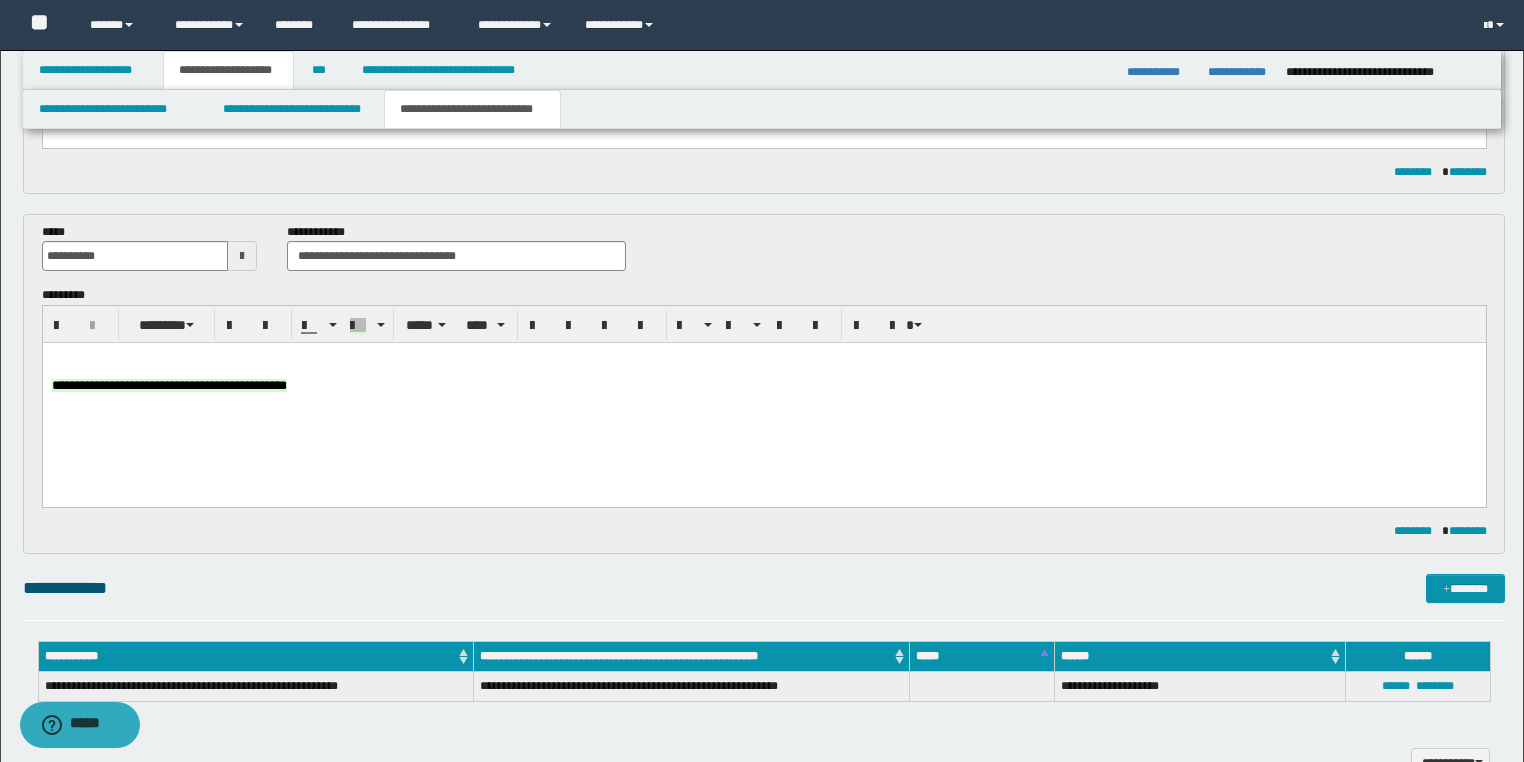 scroll, scrollTop: 440, scrollLeft: 0, axis: vertical 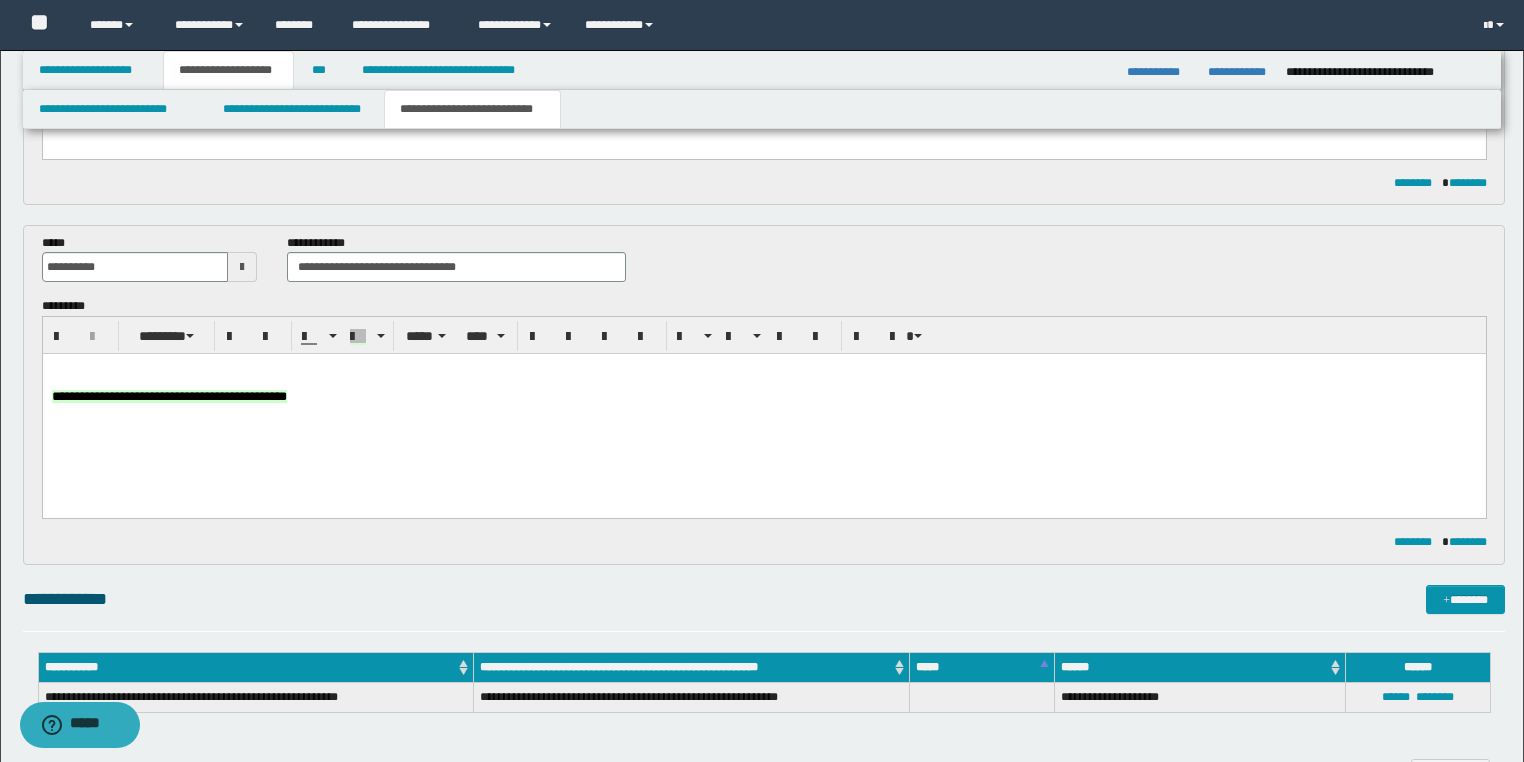 drag, startPoint x: 517, startPoint y: 555, endPoint x: 439, endPoint y: 115, distance: 446.86017 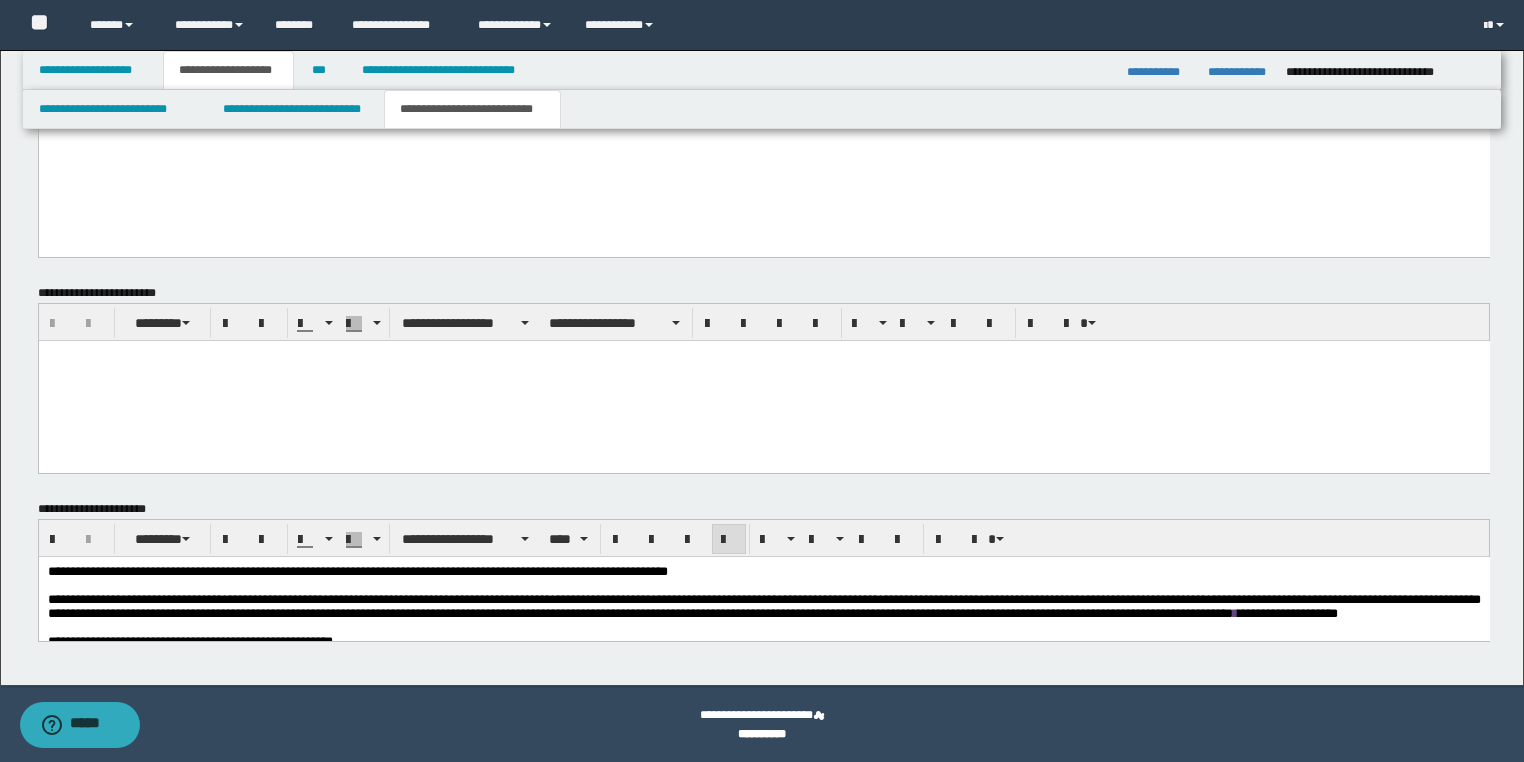 click at bounding box center (763, 585) 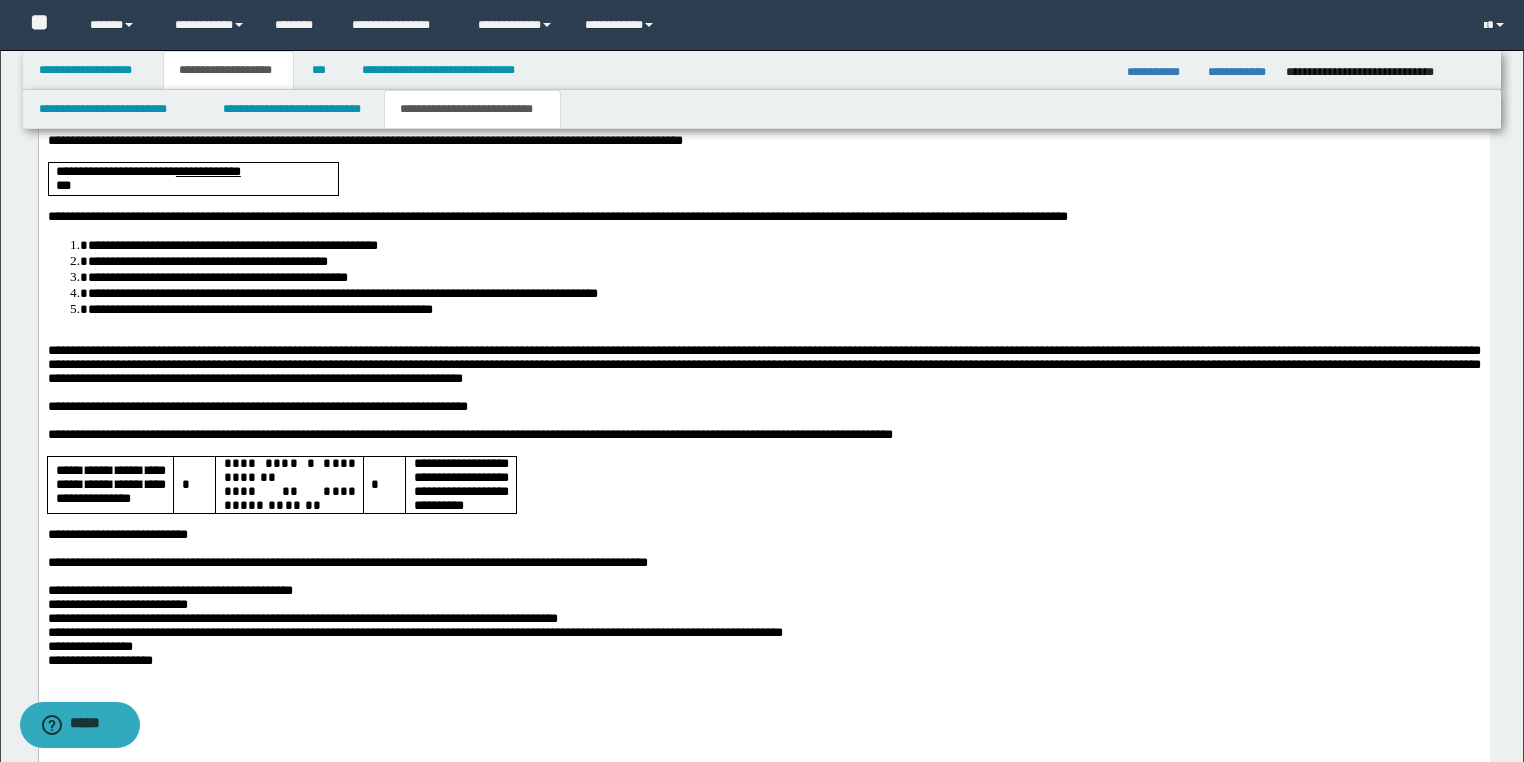 scroll, scrollTop: 3264, scrollLeft: 0, axis: vertical 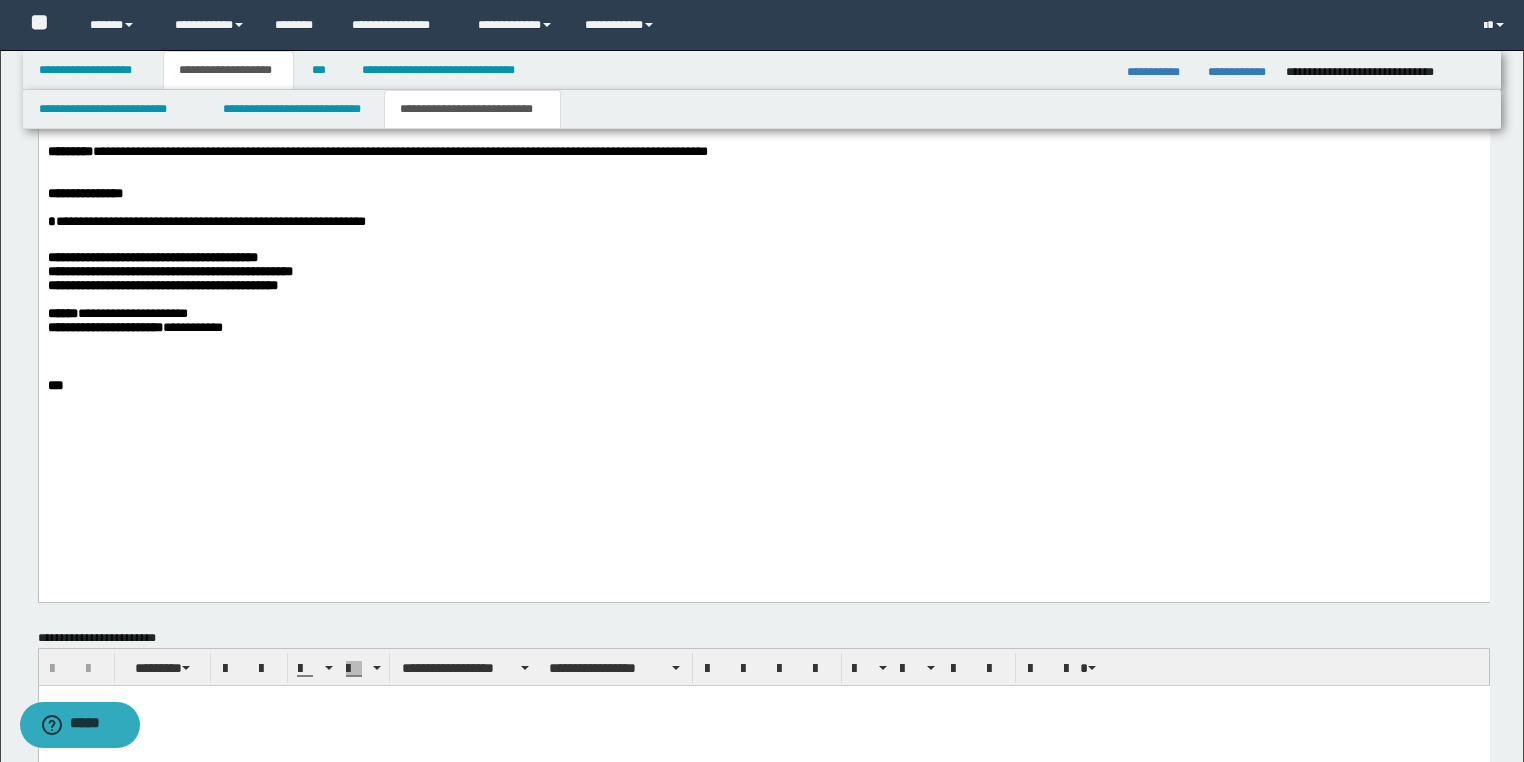 drag, startPoint x: 161, startPoint y: 1808, endPoint x: 58, endPoint y: -249, distance: 2059.5771 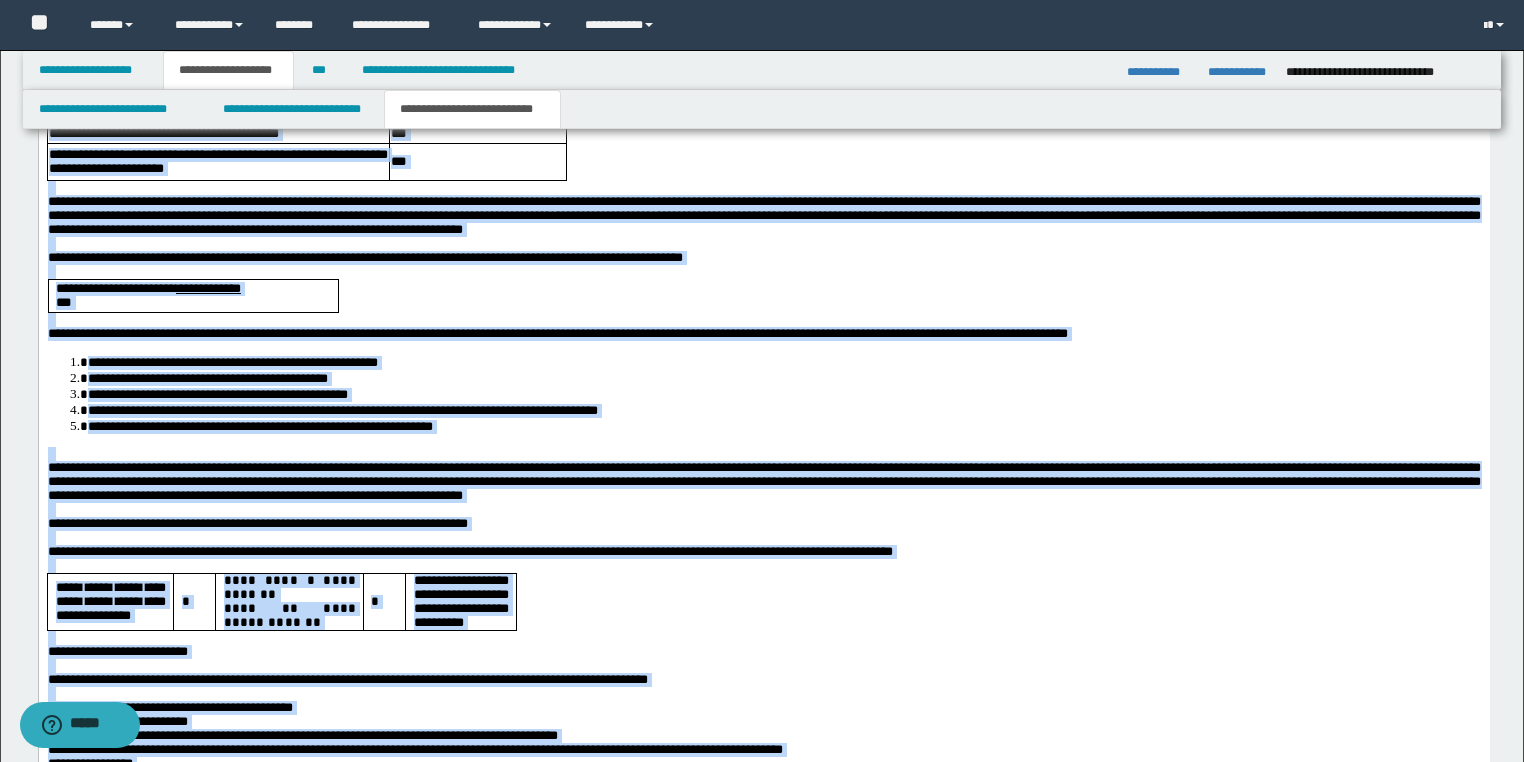 click on "**********" at bounding box center (763, 416) 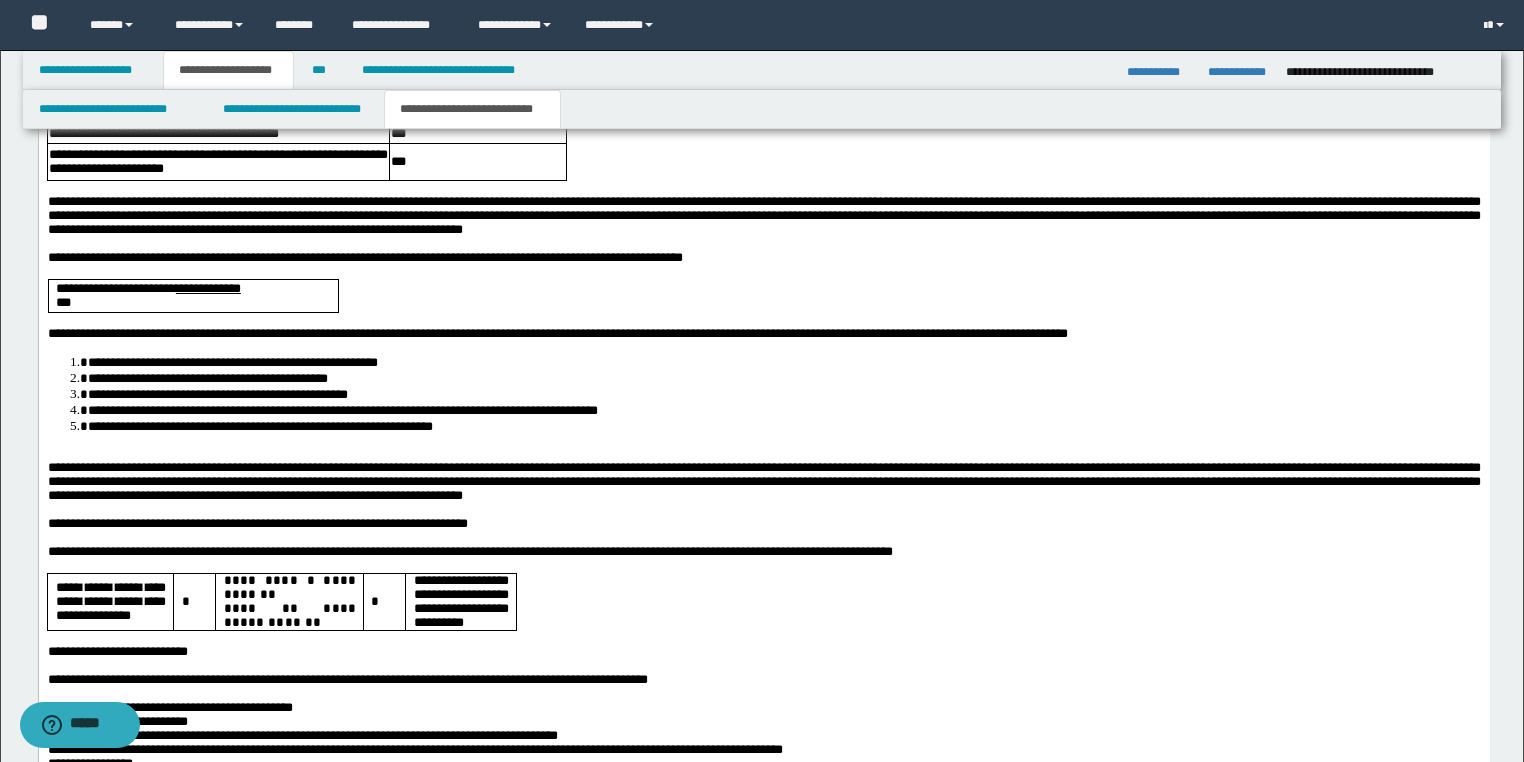 scroll, scrollTop: 3396, scrollLeft: 0, axis: vertical 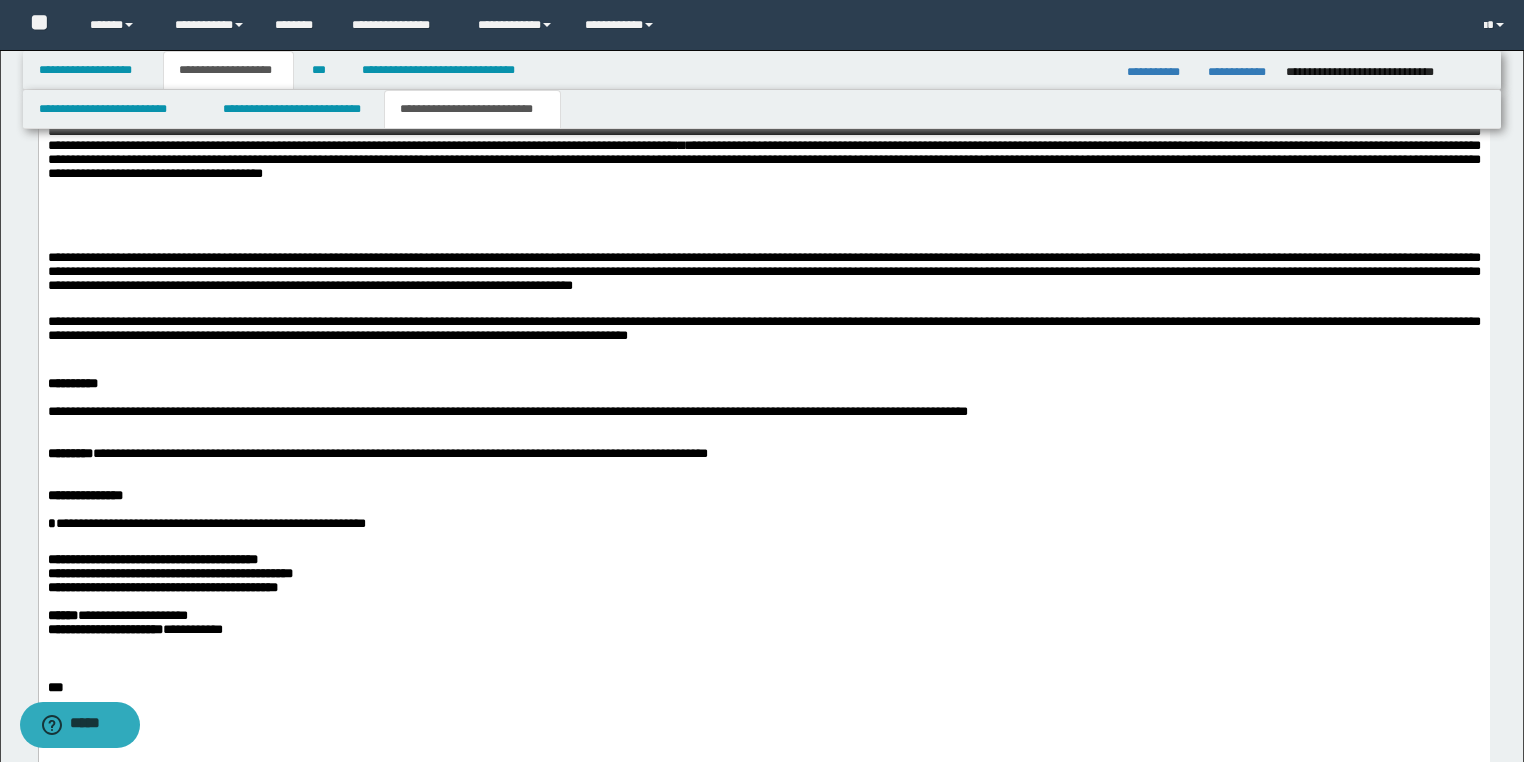 drag, startPoint x: 202, startPoint y: 2116, endPoint x: -1, endPoint y: -75, distance: 2200.384 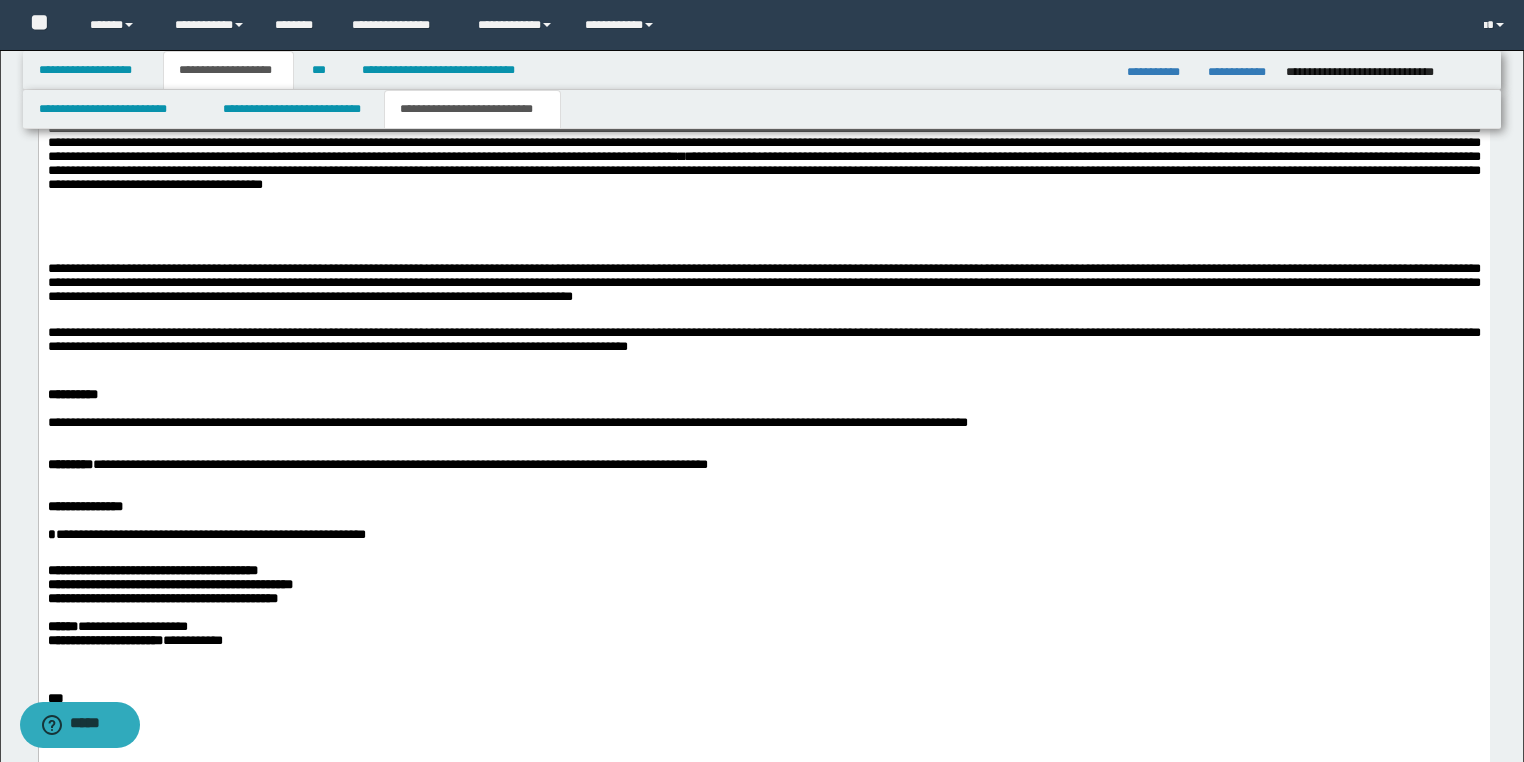click on "**********" at bounding box center (763, 1641) 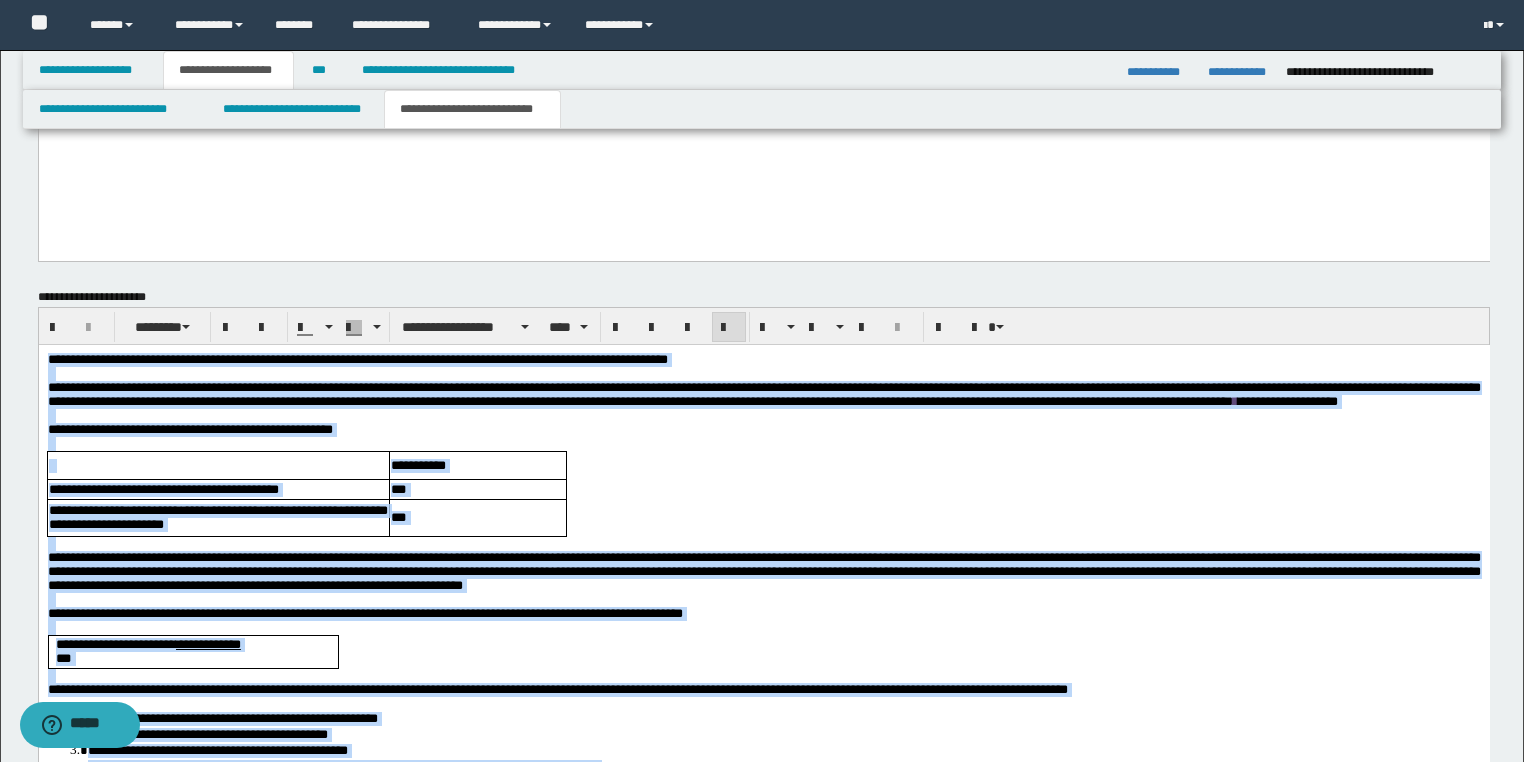 scroll, scrollTop: 2667, scrollLeft: 0, axis: vertical 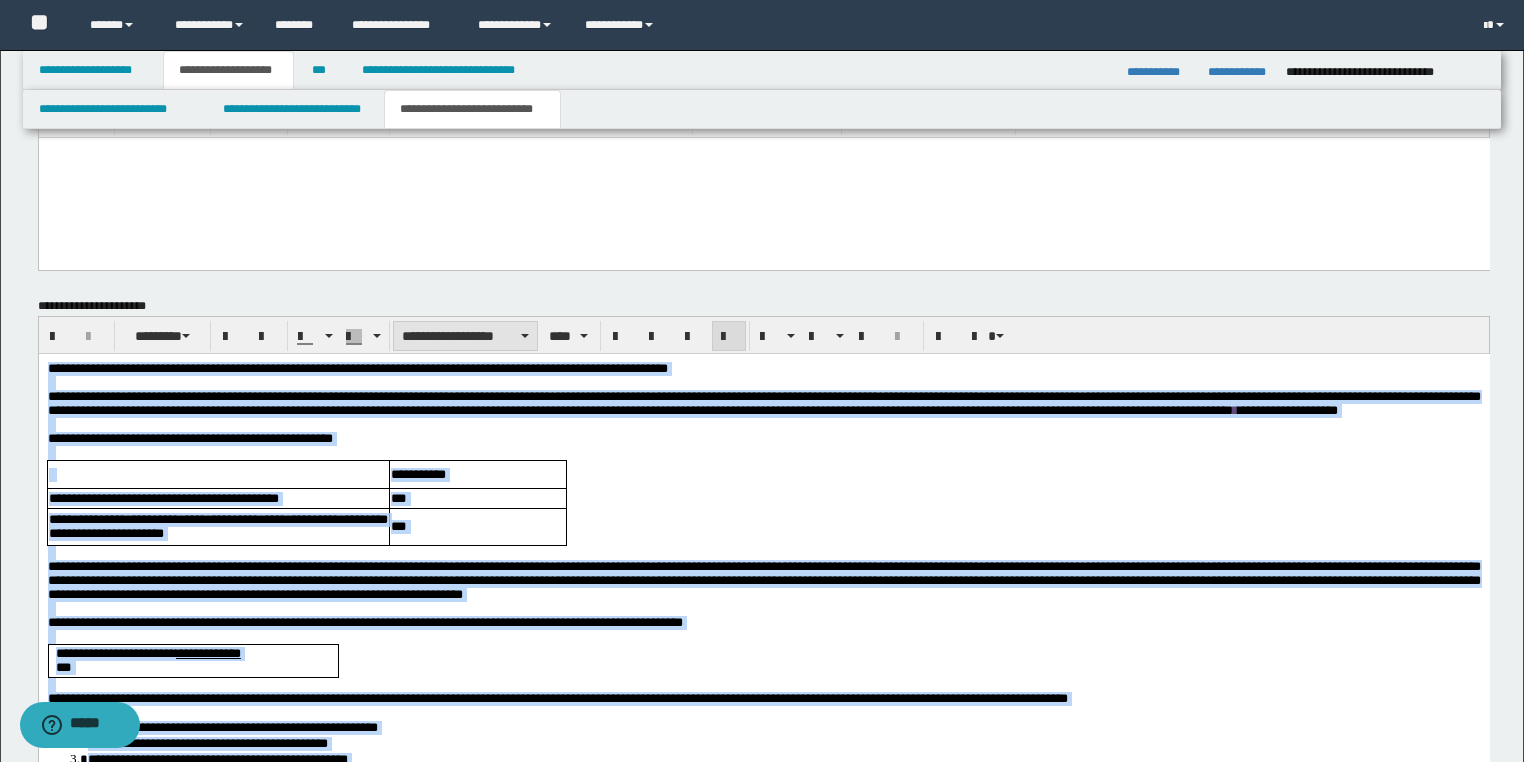 click on "**********" at bounding box center (465, 336) 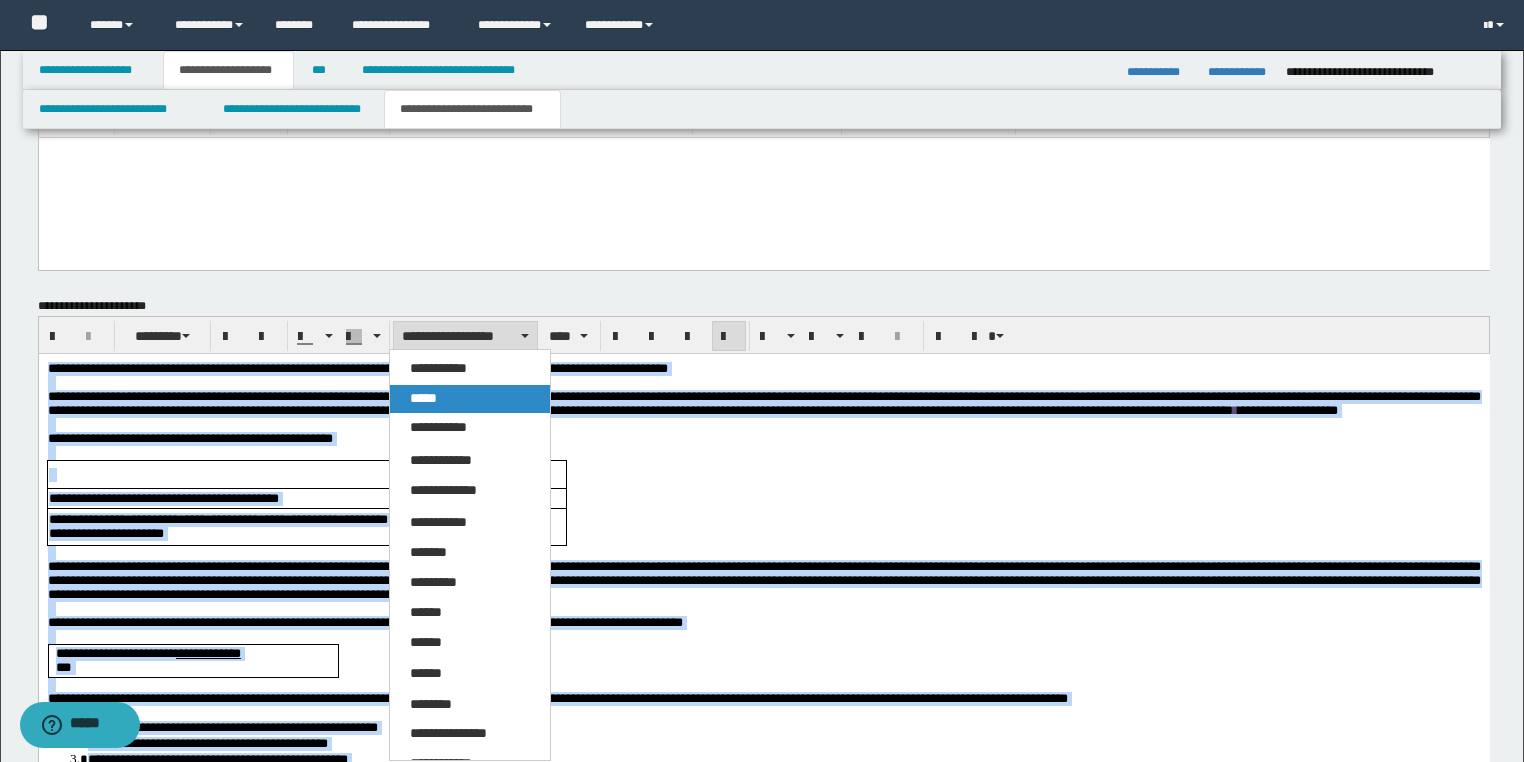click on "*****" at bounding box center (470, 399) 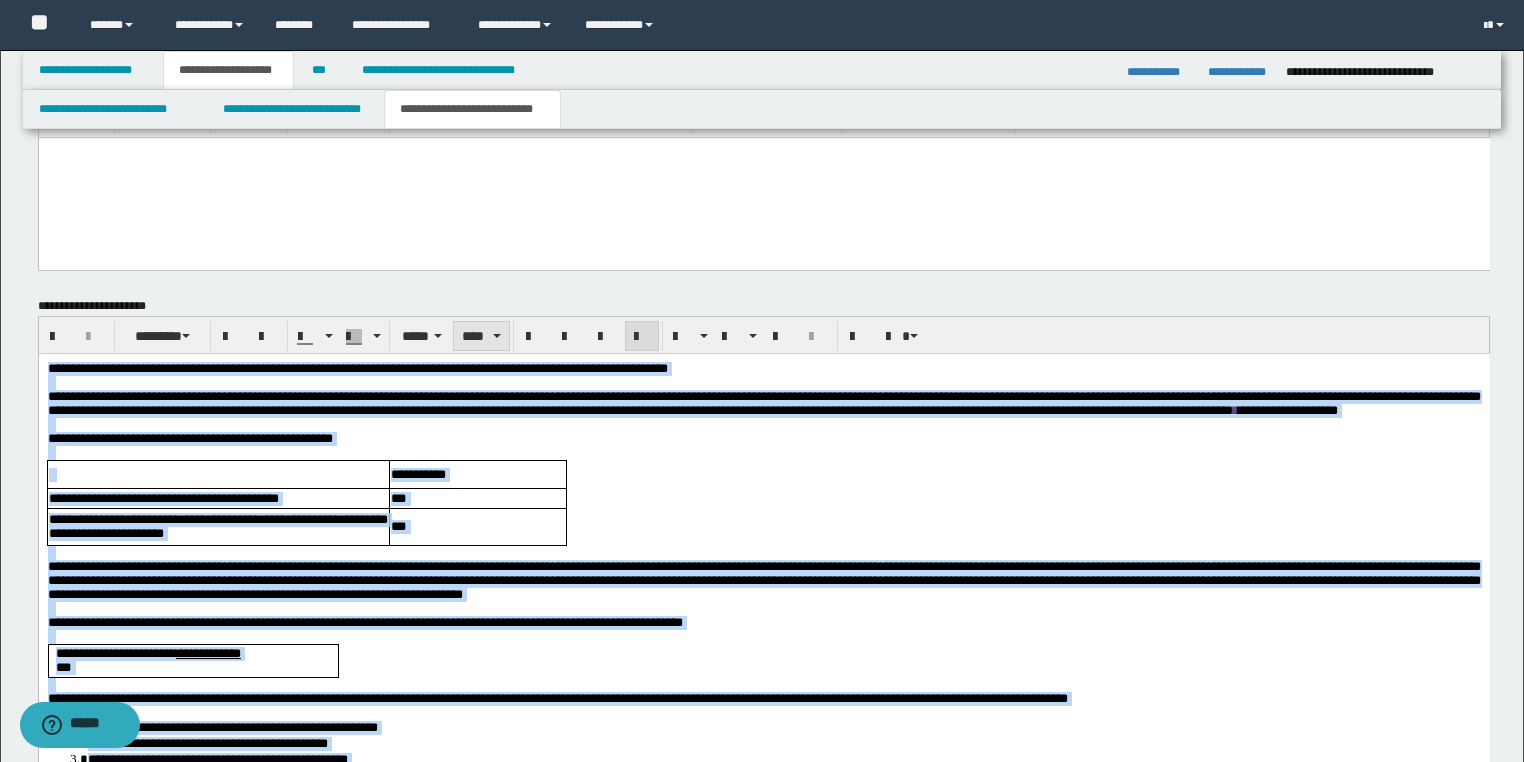 click at bounding box center (497, 336) 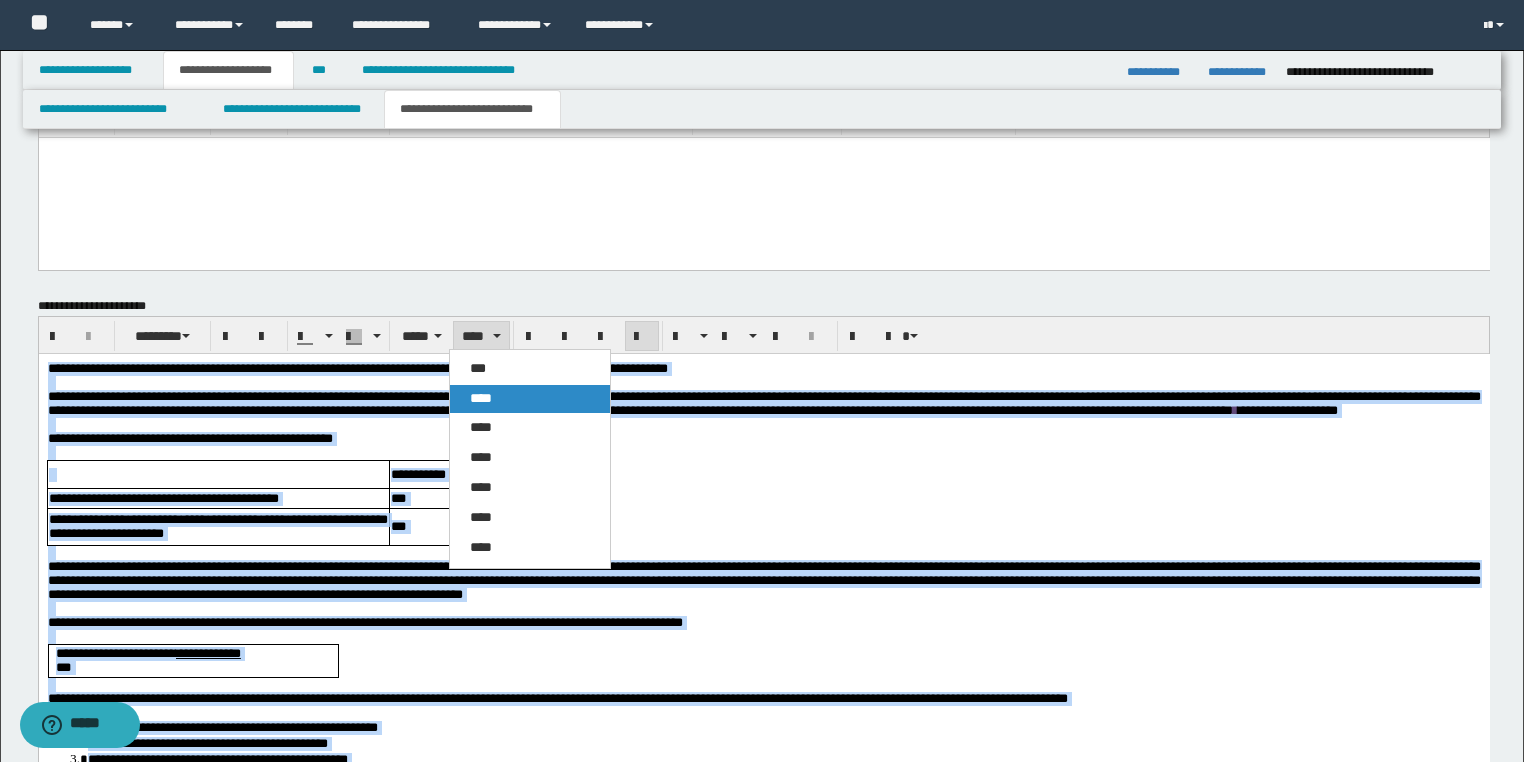 click on "****" at bounding box center (481, 398) 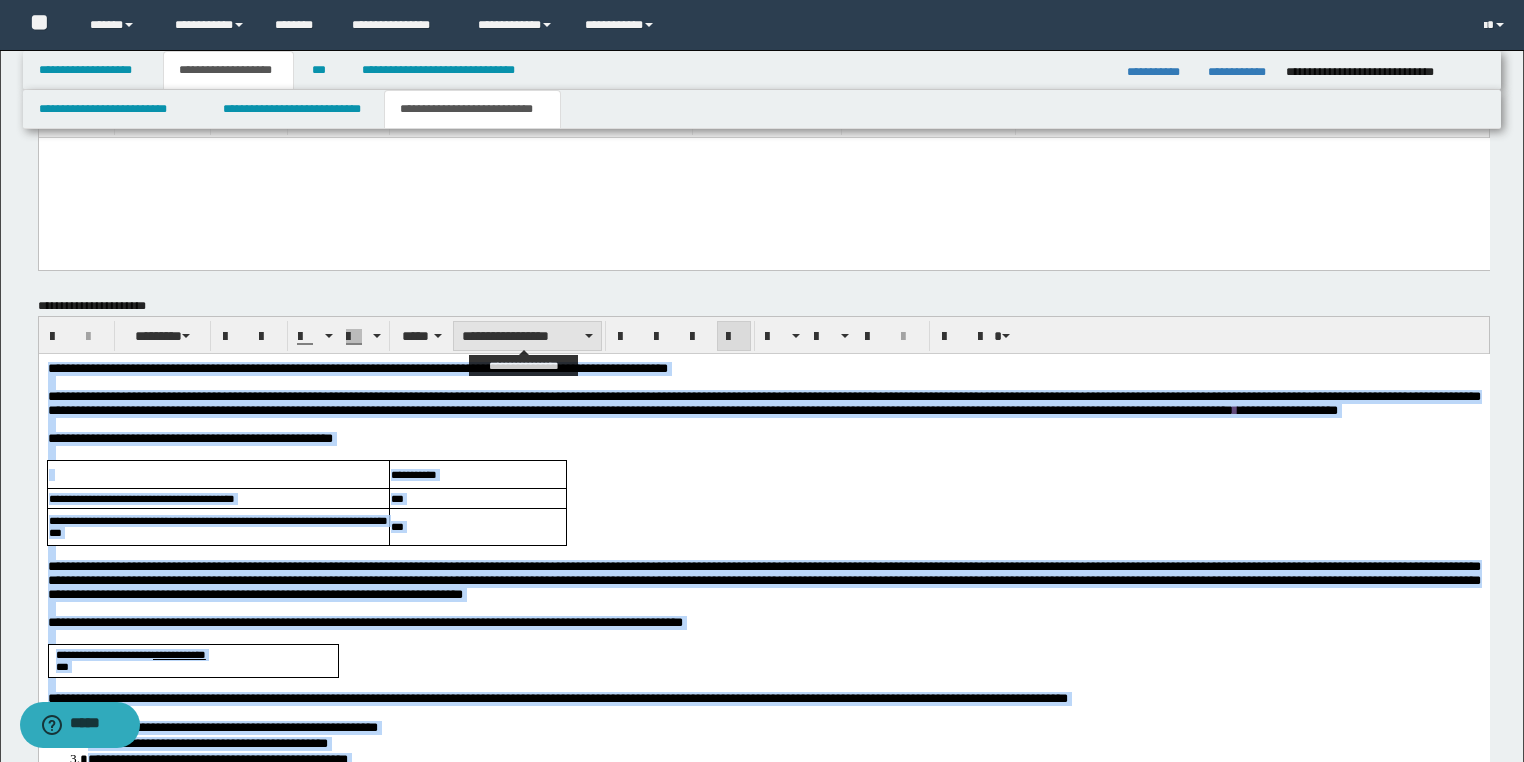 click on "**********" at bounding box center [527, 336] 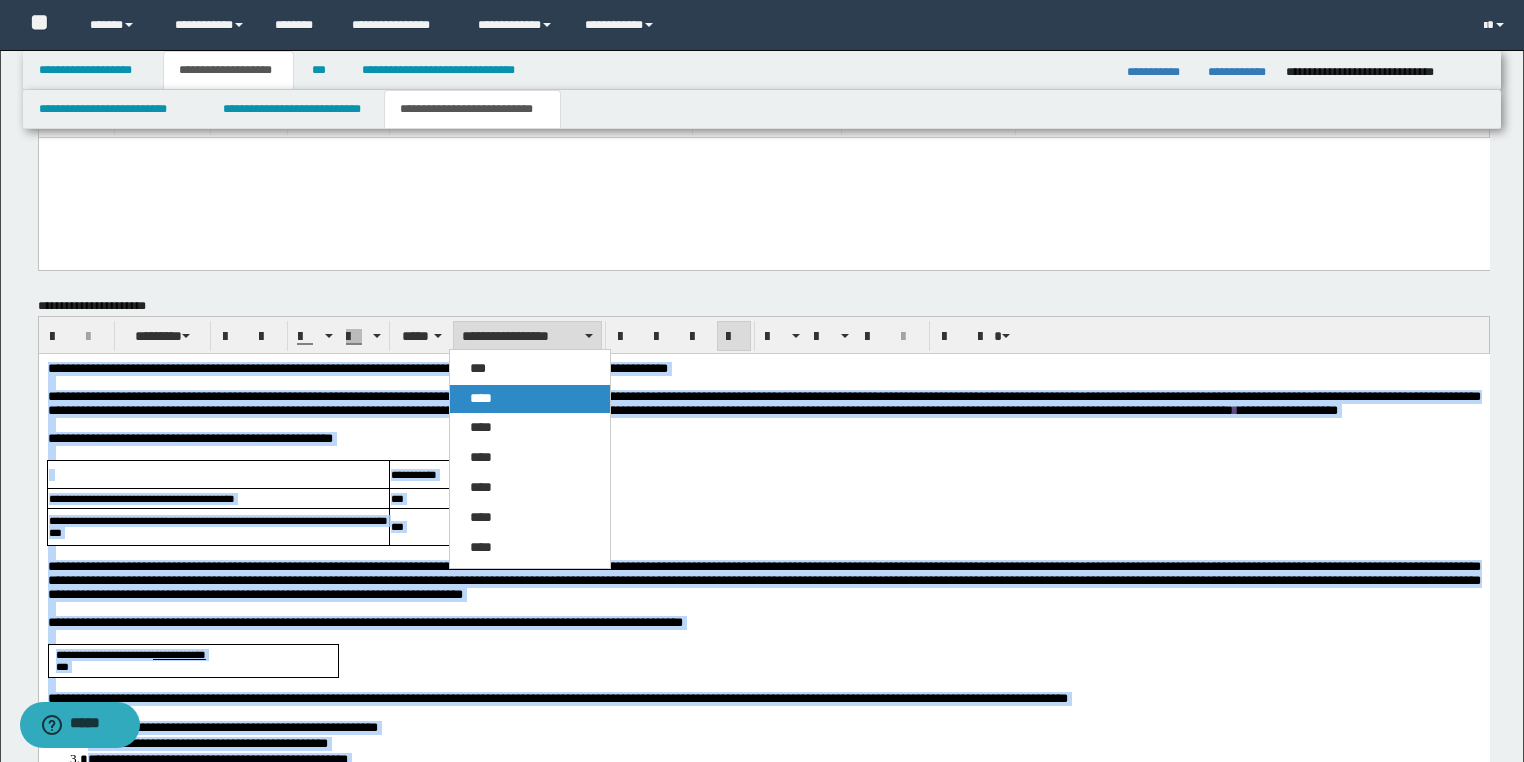 drag, startPoint x: 490, startPoint y: 405, endPoint x: 556, endPoint y: 23, distance: 387.65964 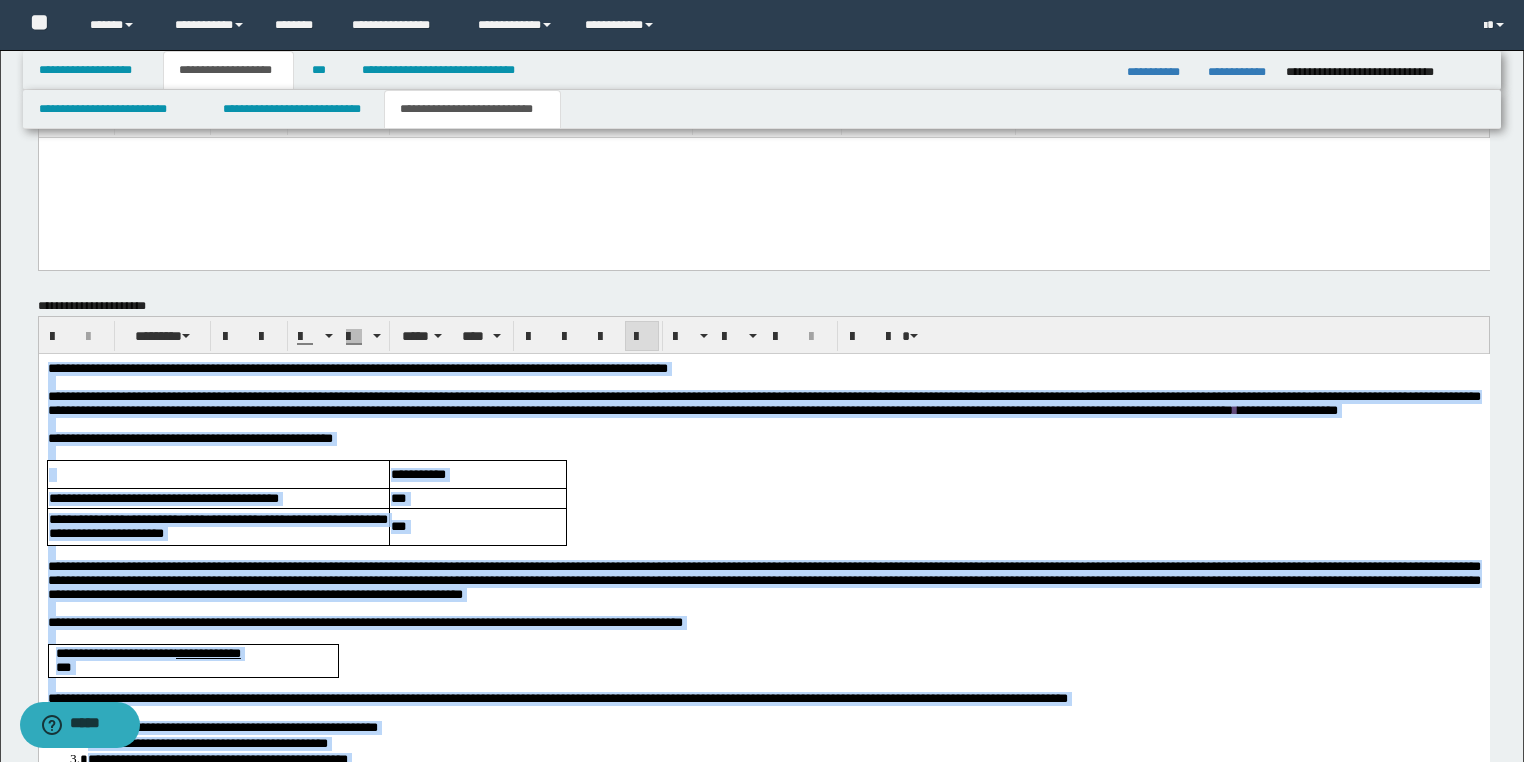 click at bounding box center [642, 336] 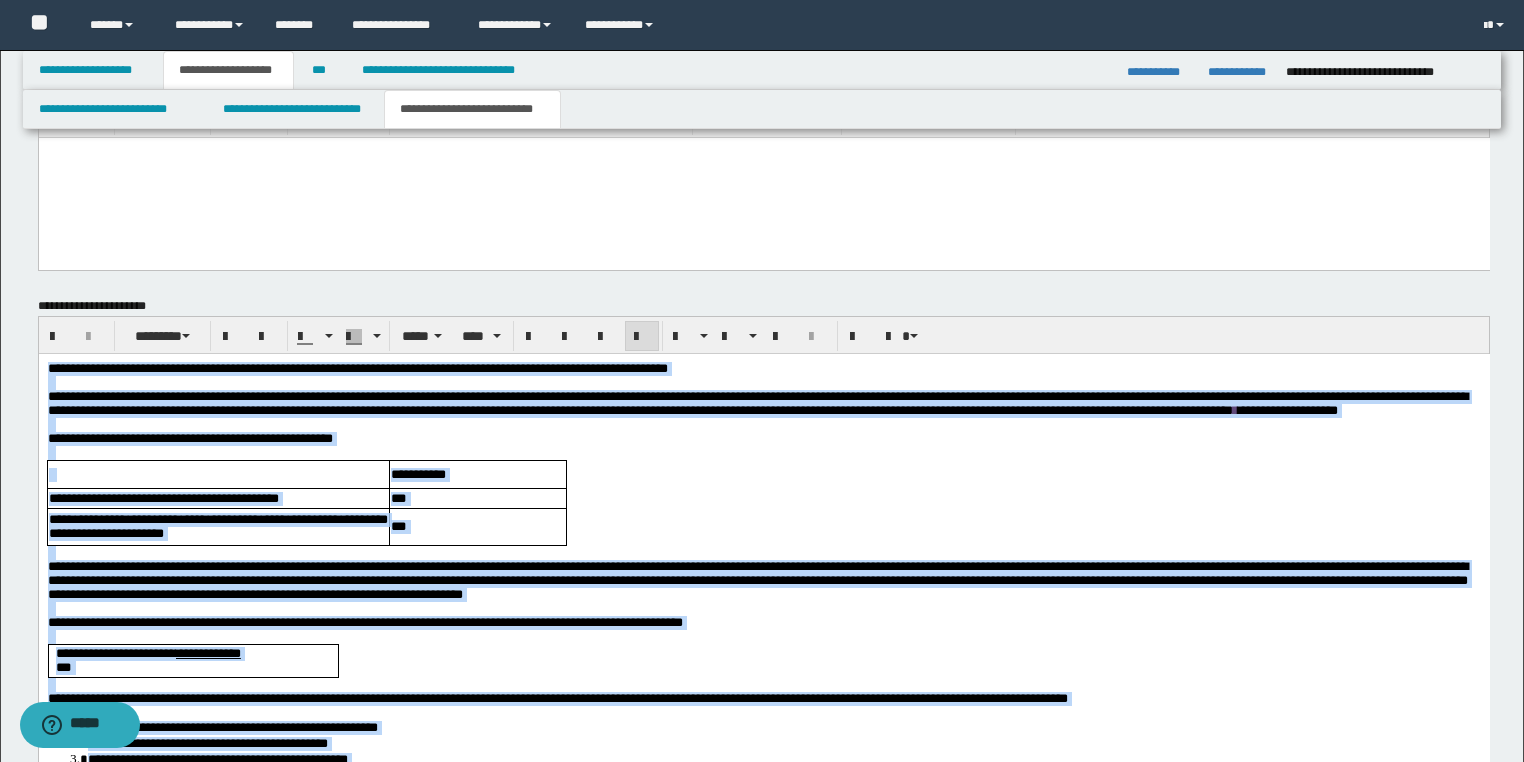 click at bounding box center (642, 336) 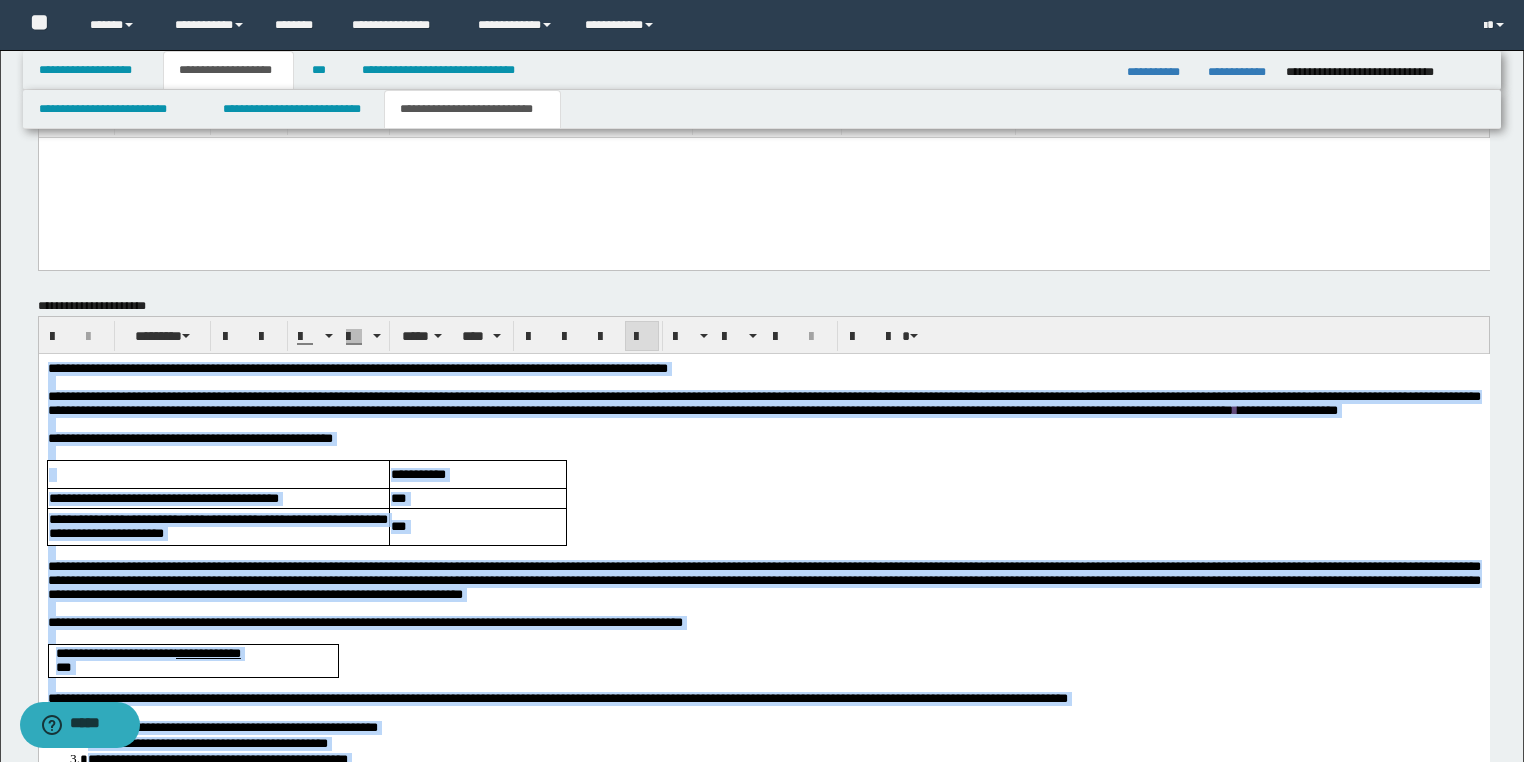 click on "**********" at bounding box center [763, 780] 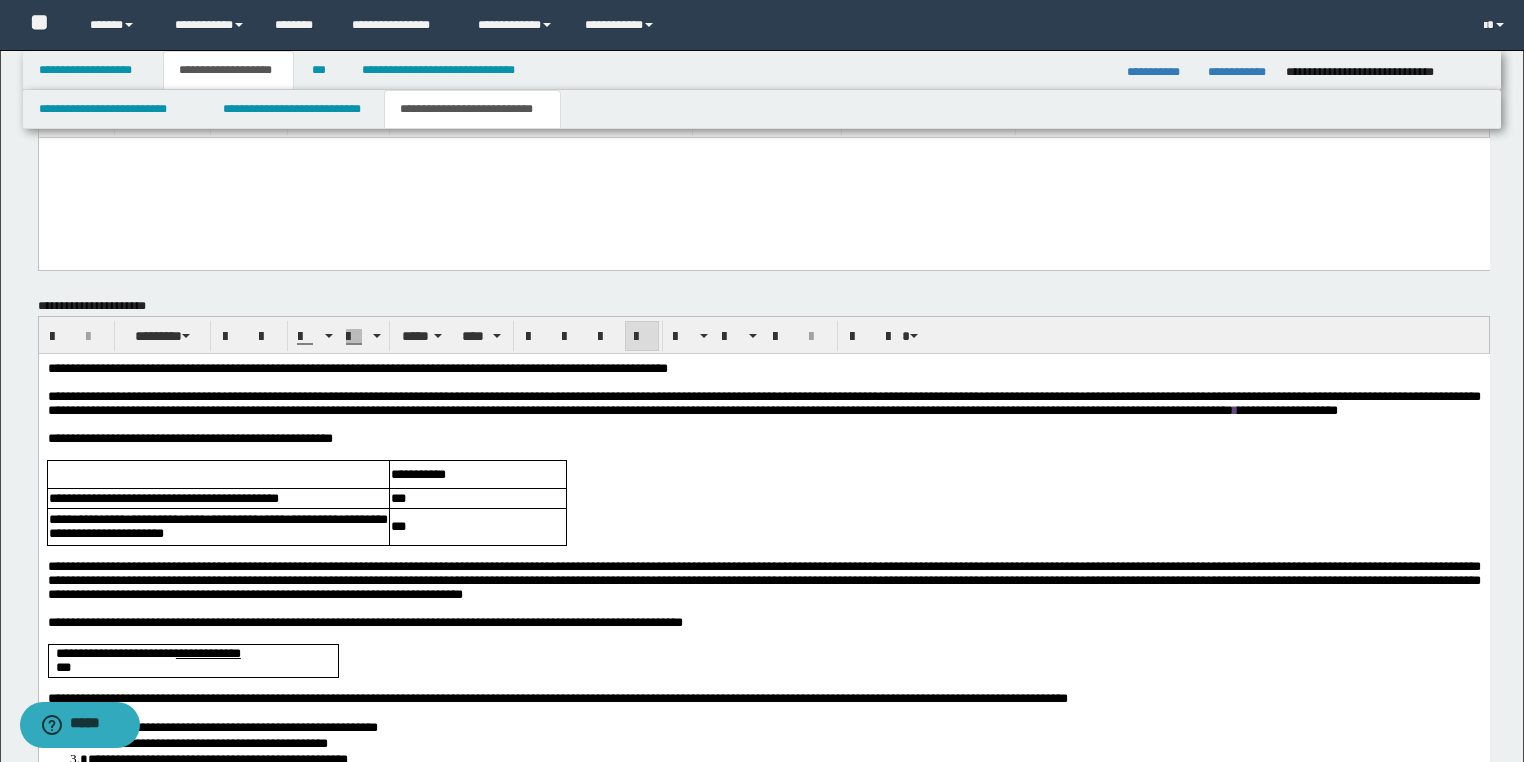click on "**********" at bounding box center [763, 780] 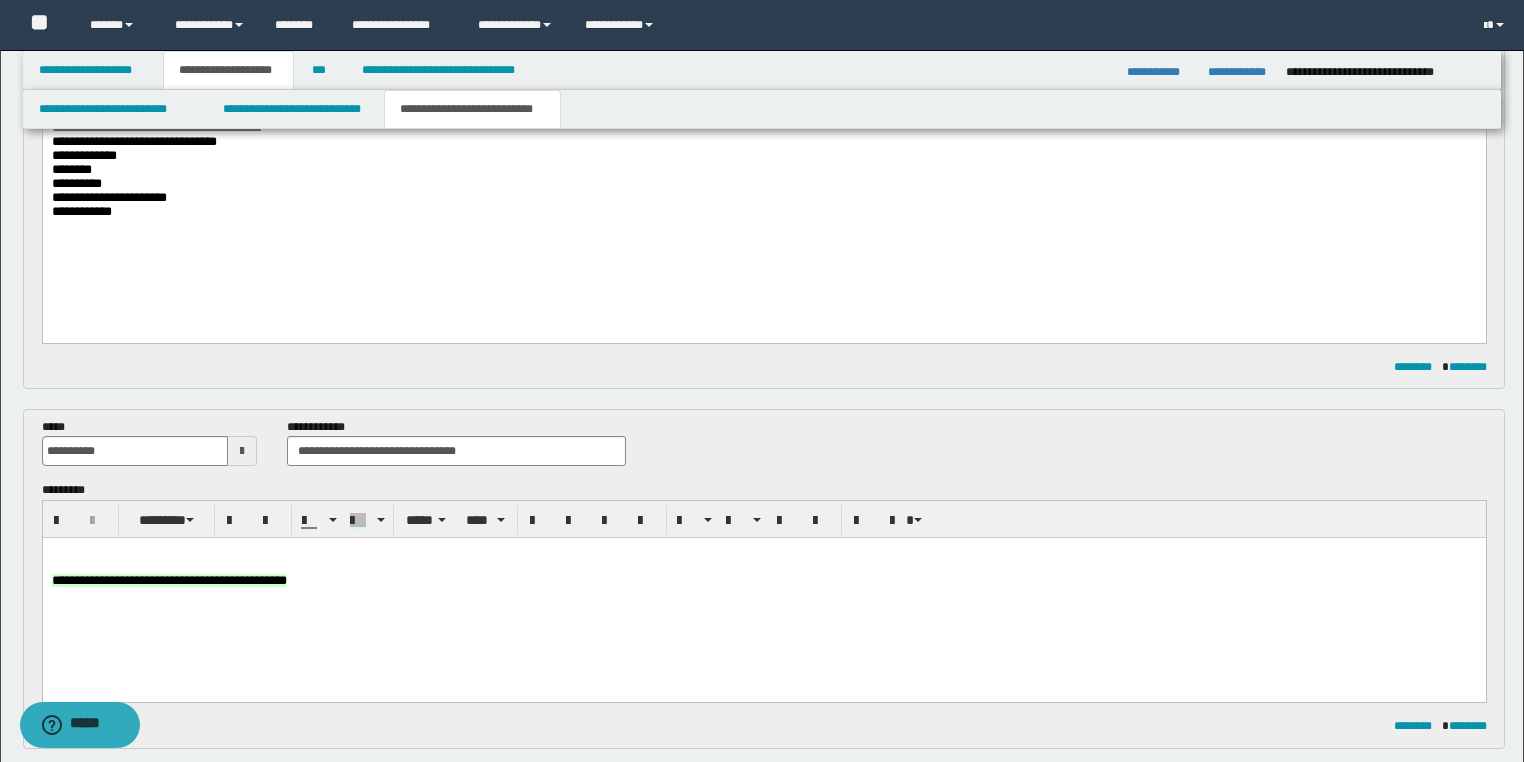 scroll, scrollTop: 427, scrollLeft: 0, axis: vertical 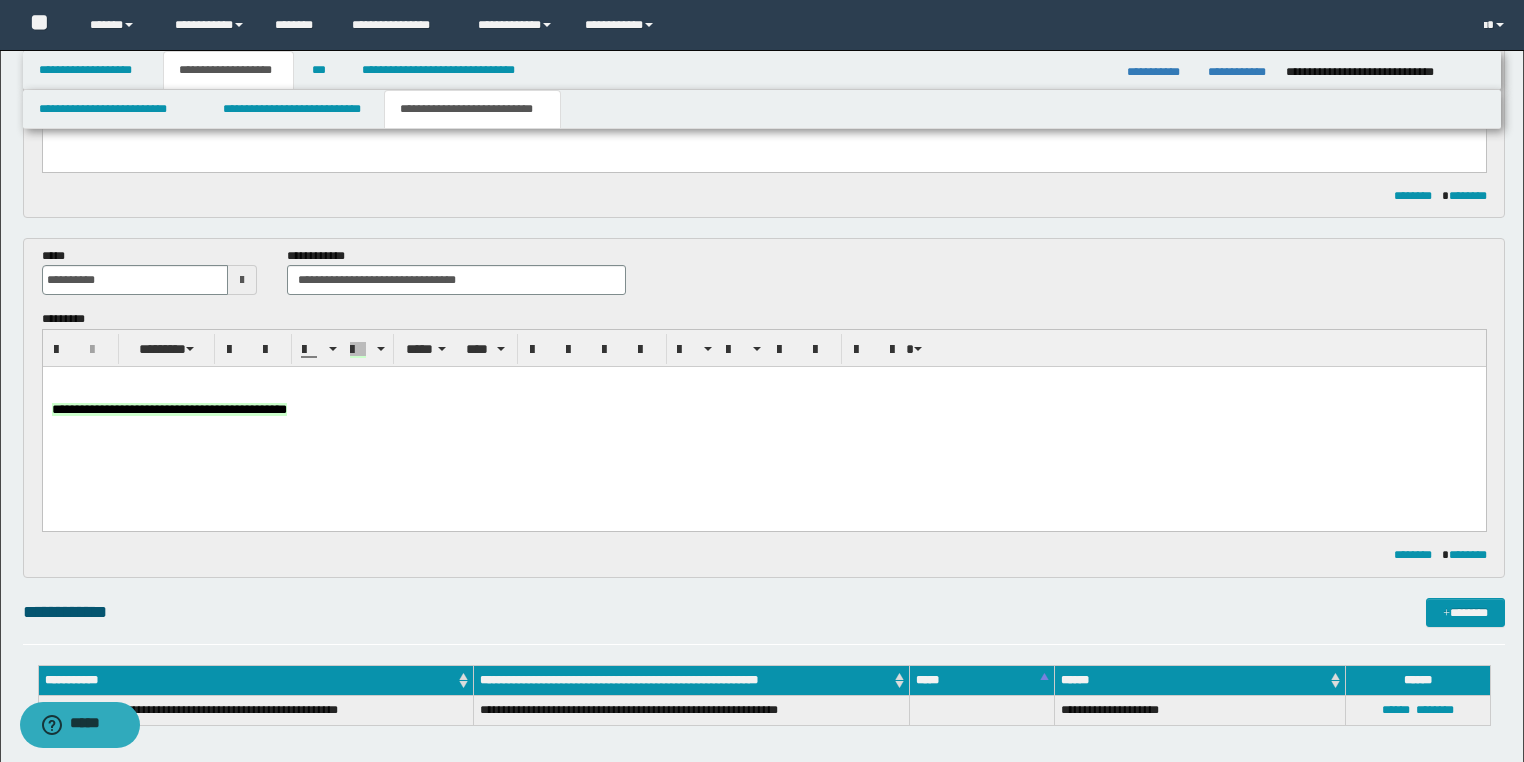 click on "**********" at bounding box center (763, 422) 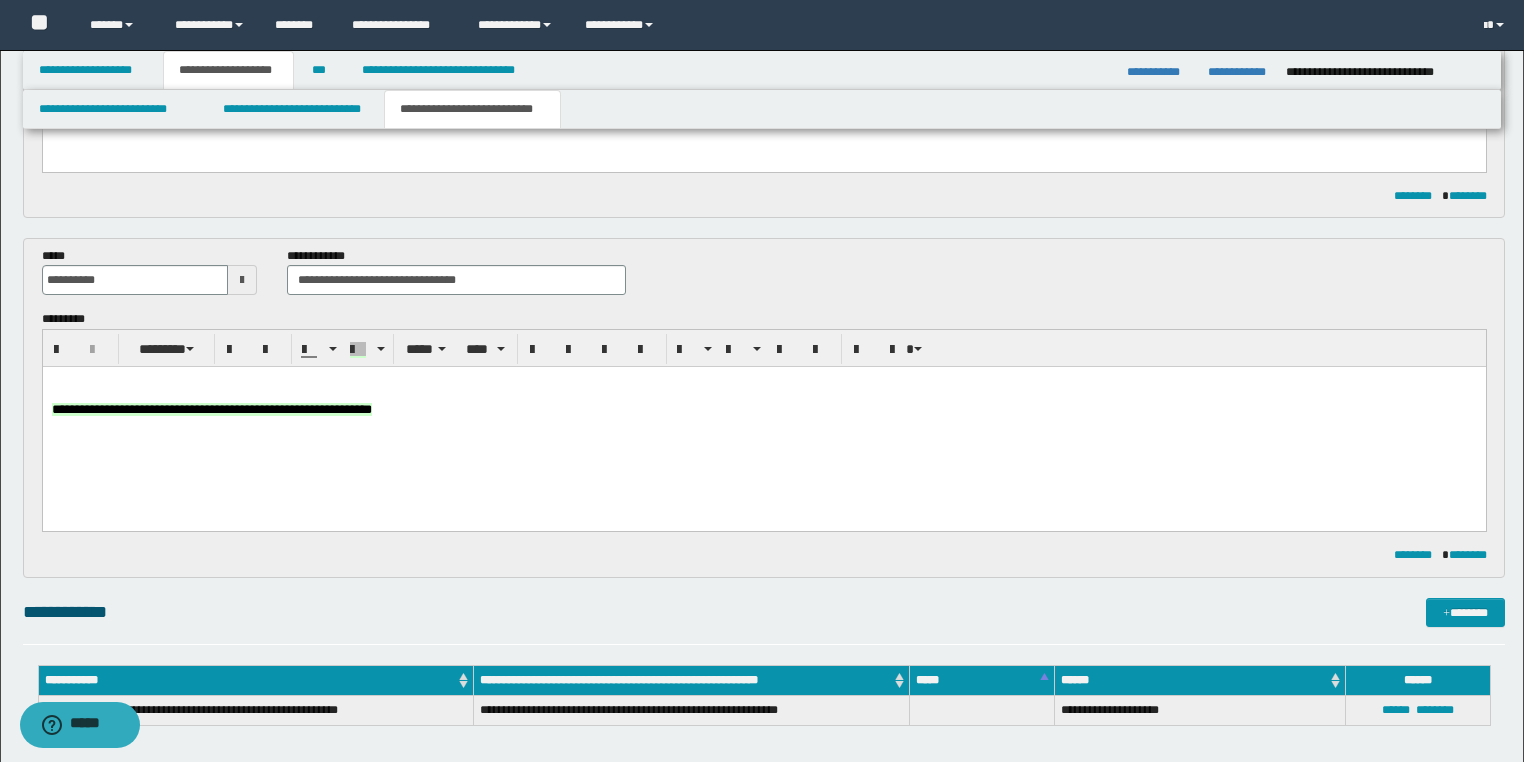 click on "**********" at bounding box center [763, 422] 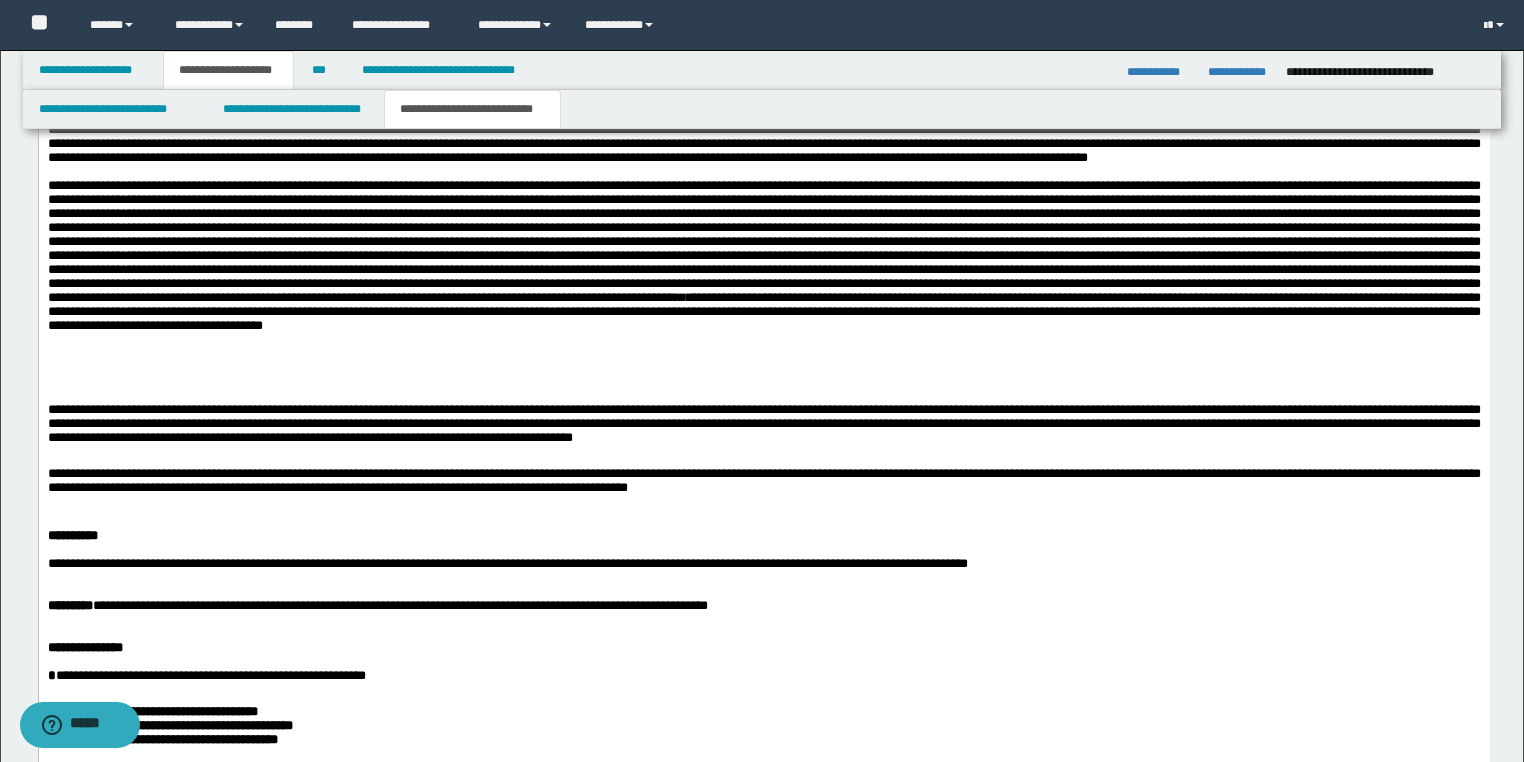 scroll, scrollTop: 1547, scrollLeft: 0, axis: vertical 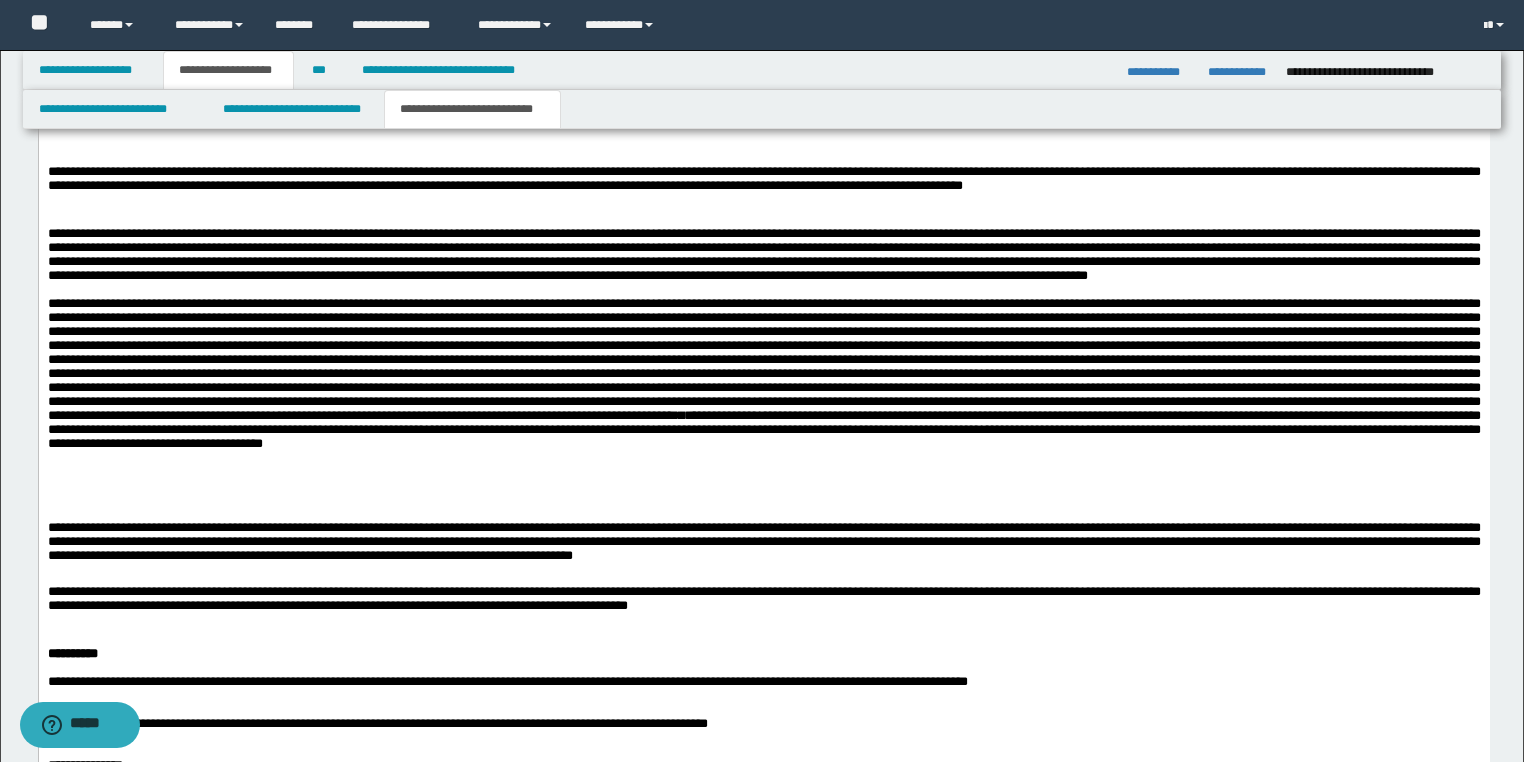 drag, startPoint x: 168, startPoint y: 380, endPoint x: 867, endPoint y: 437, distance: 701.3202 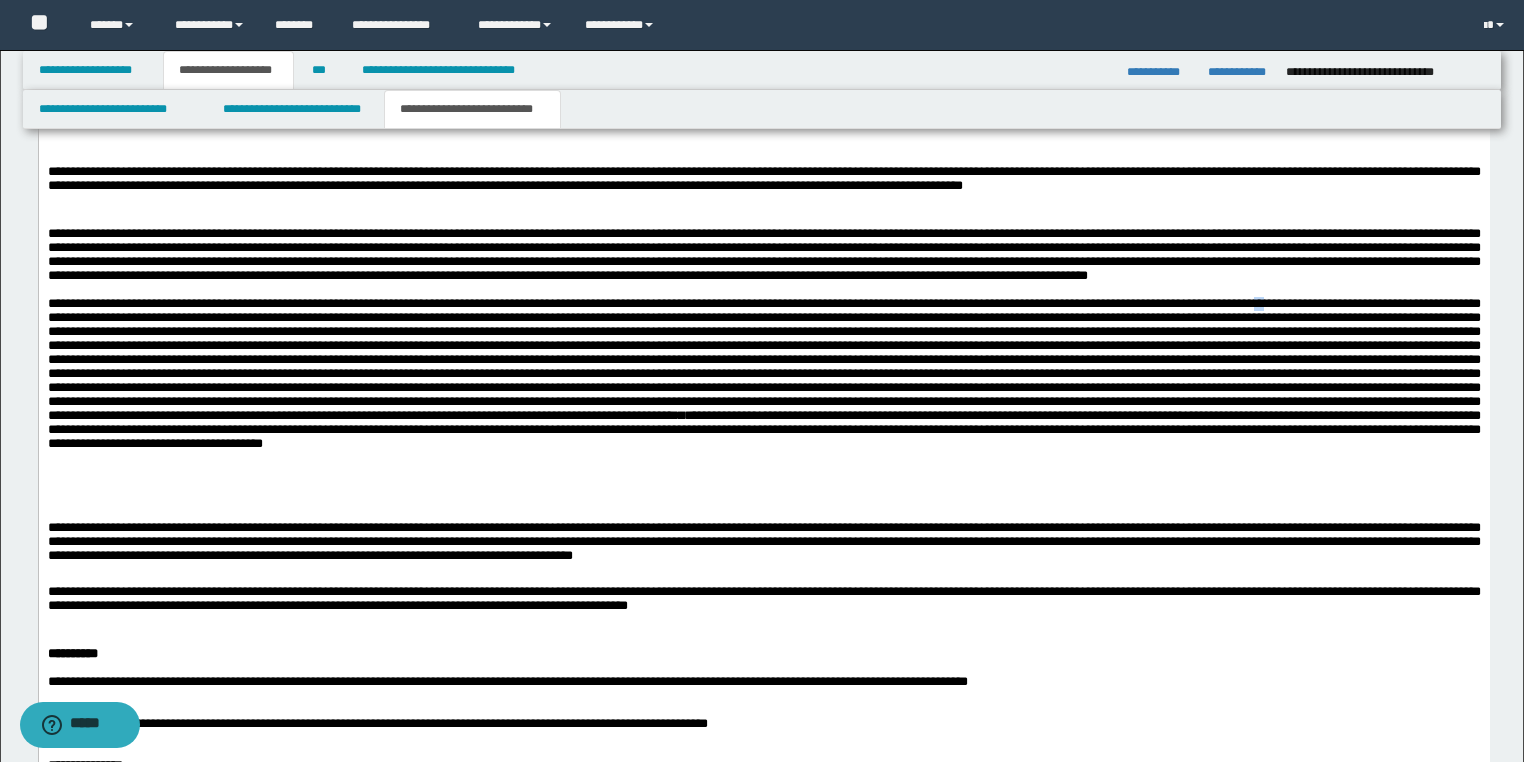 click on "**********" at bounding box center (763, 374) 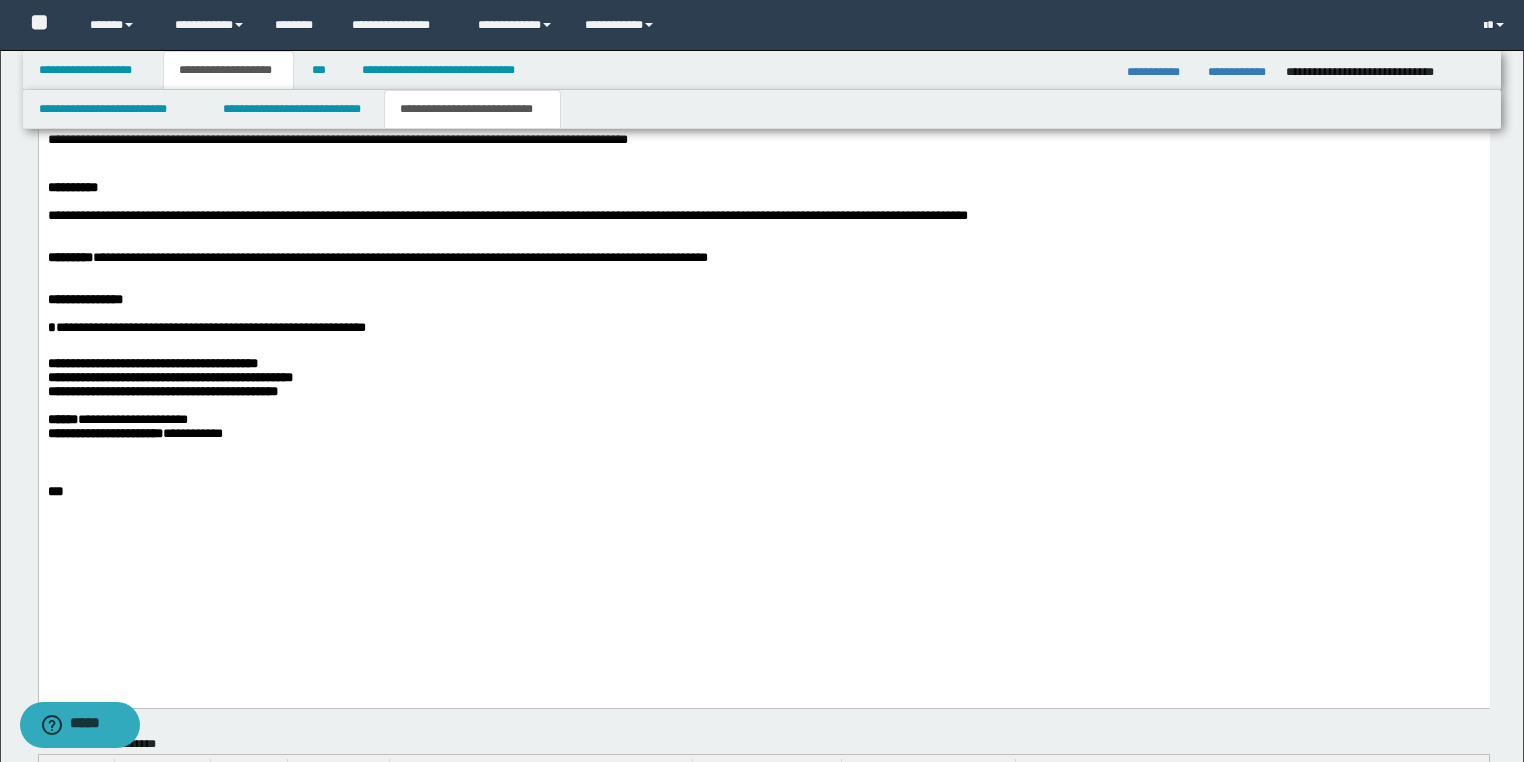 scroll, scrollTop: 2107, scrollLeft: 0, axis: vertical 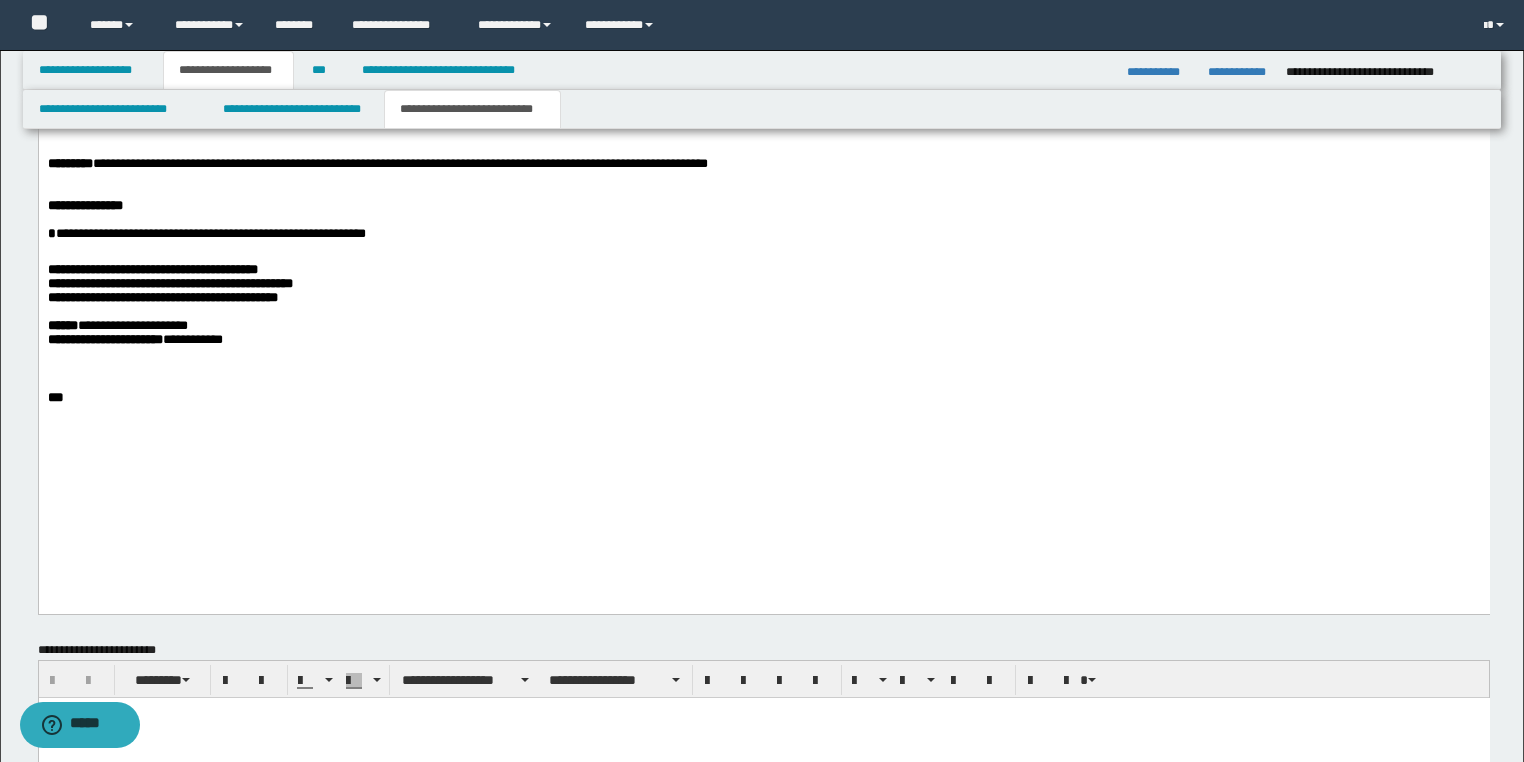 click on "**********" at bounding box center [169, 284] 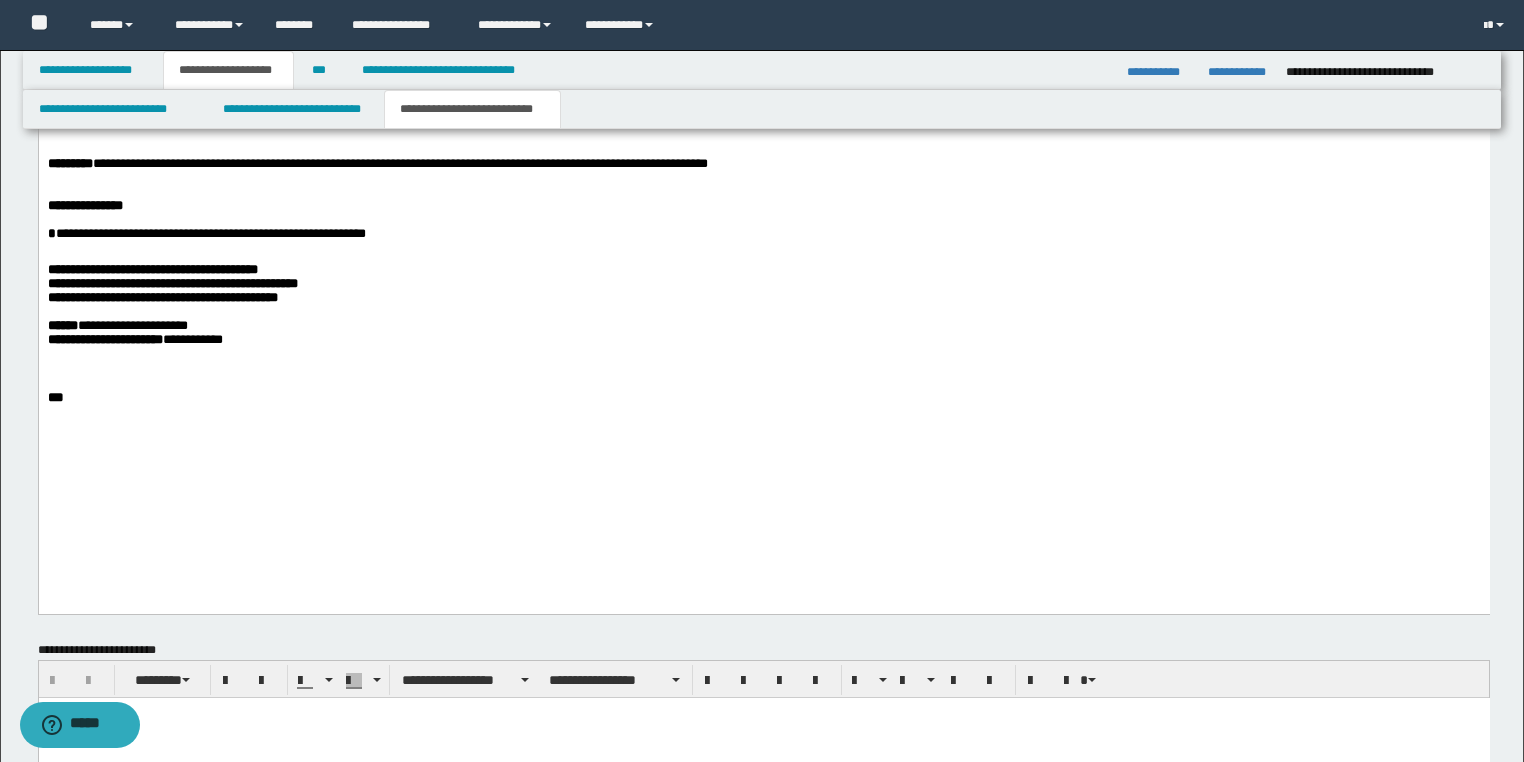 click on "**********" at bounding box center (152, 270) 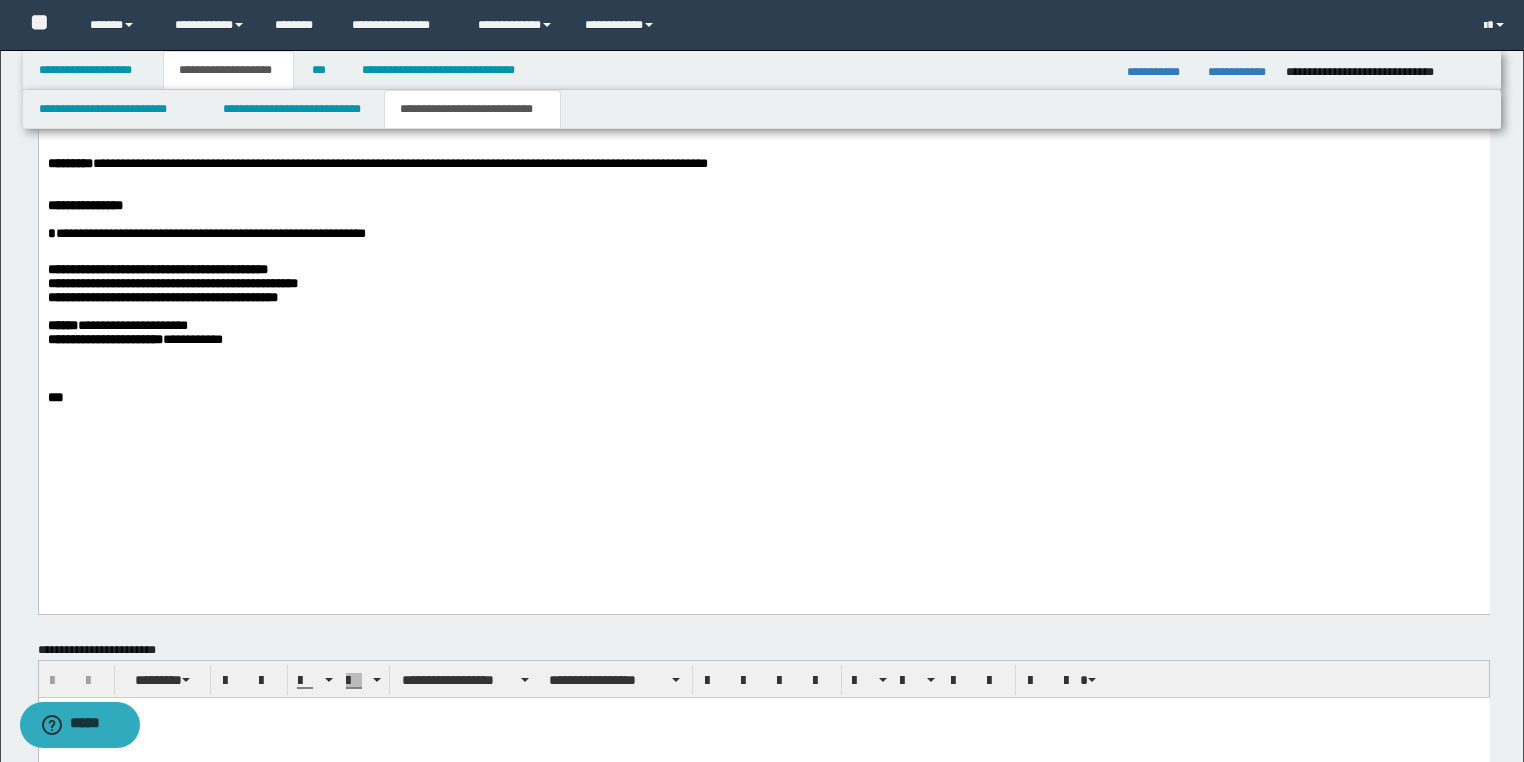 click on "**********" at bounding box center (763, 341) 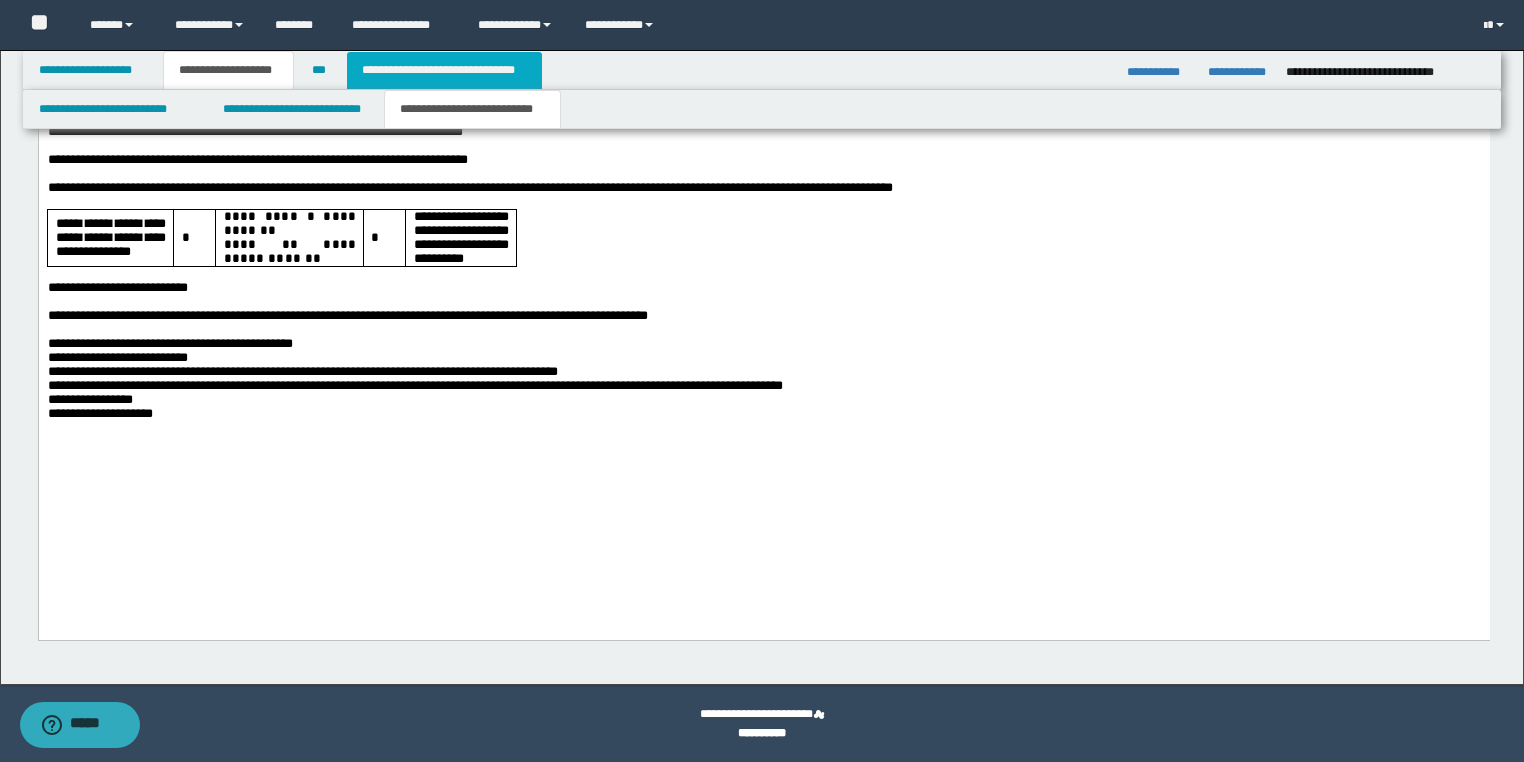 click on "**********" at bounding box center [444, 70] 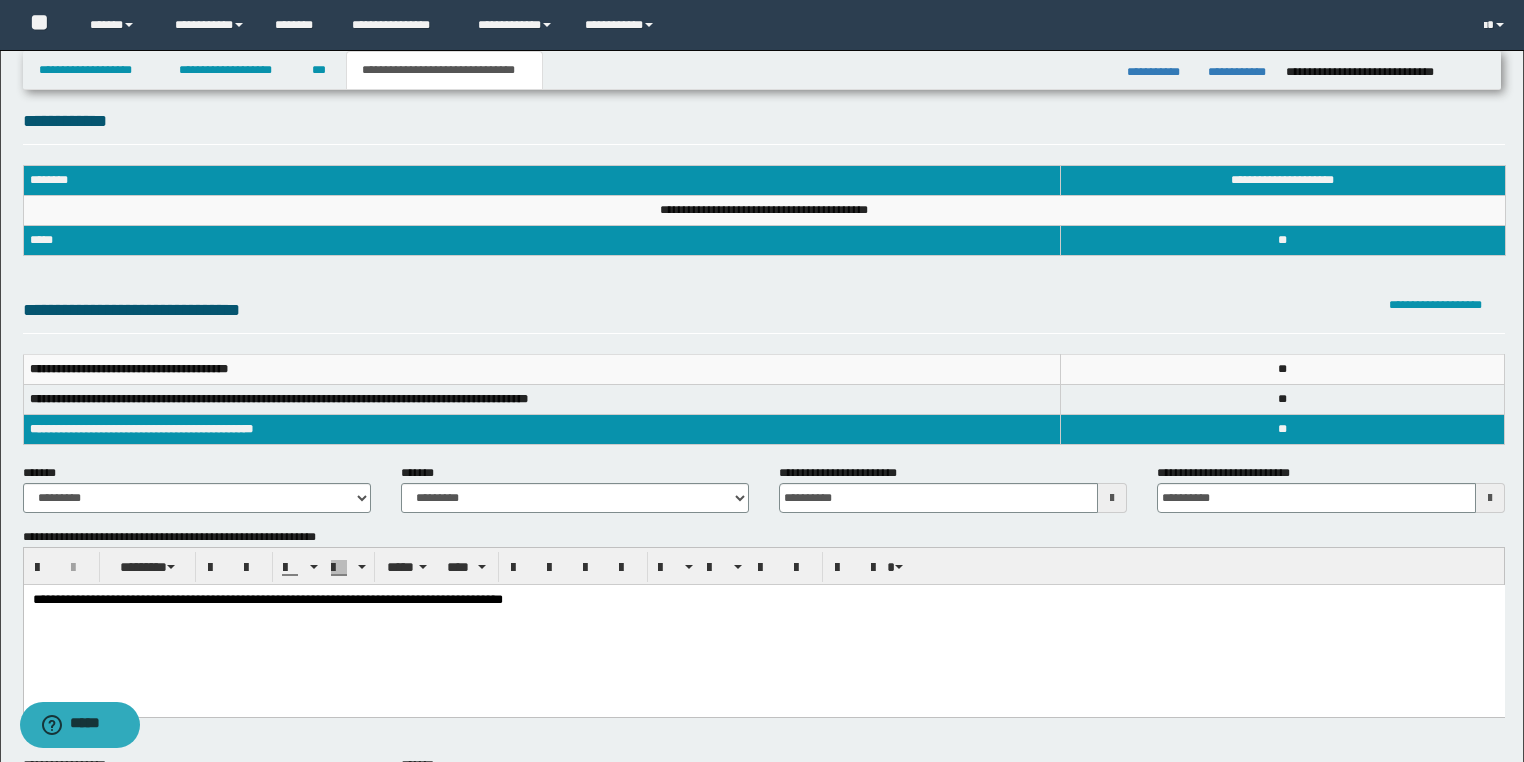 scroll, scrollTop: 0, scrollLeft: 0, axis: both 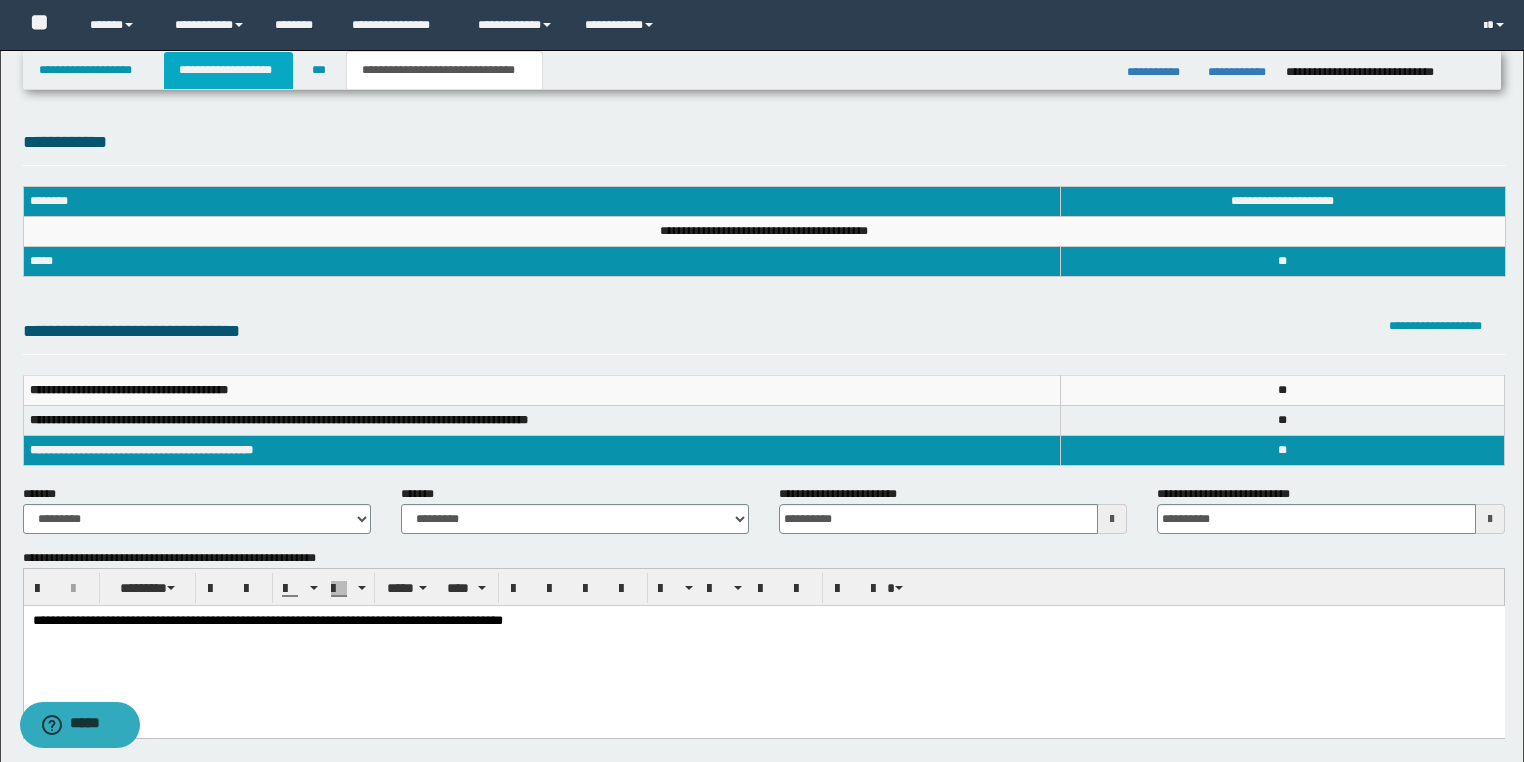 click on "**********" at bounding box center [228, 70] 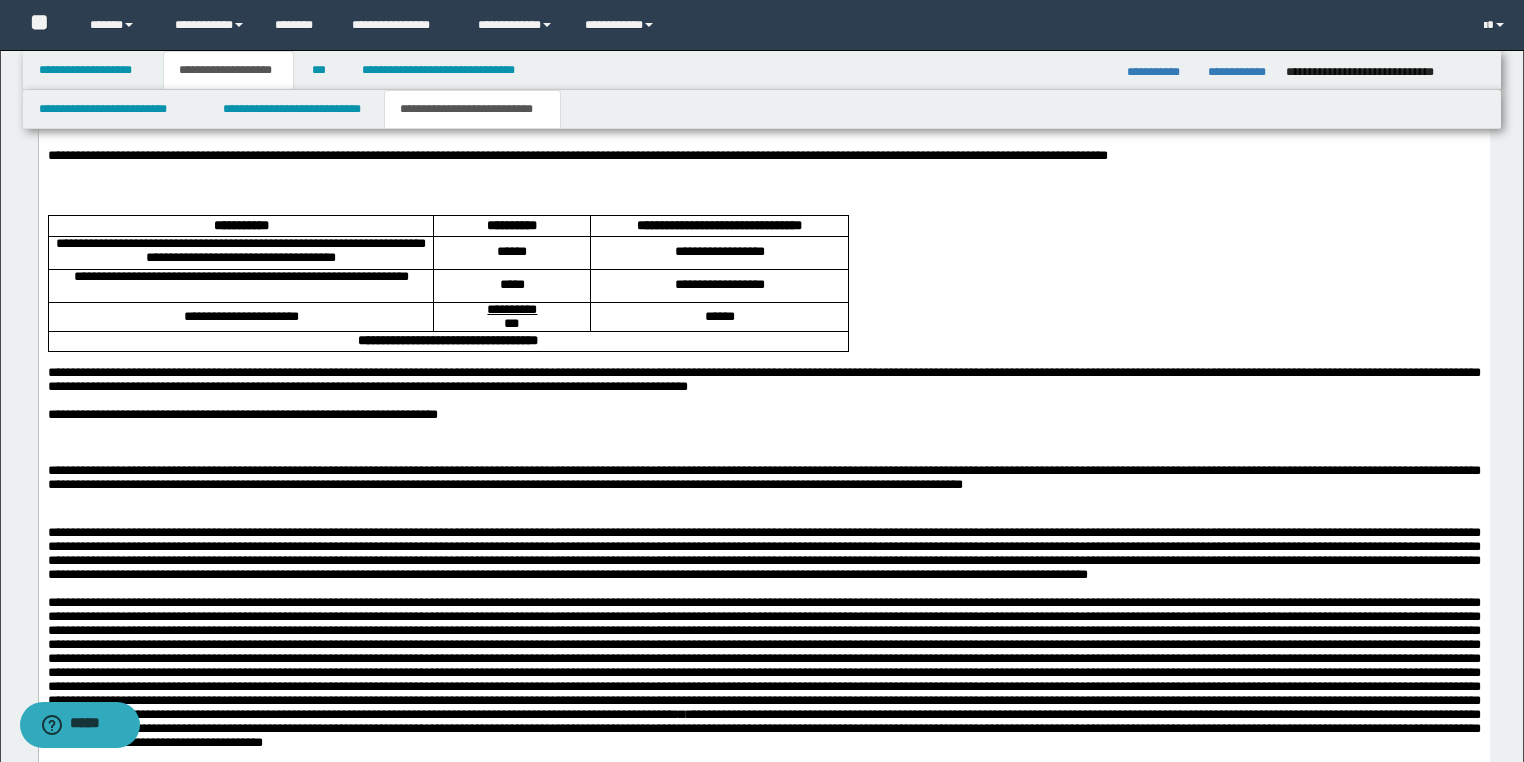 scroll, scrollTop: 1120, scrollLeft: 0, axis: vertical 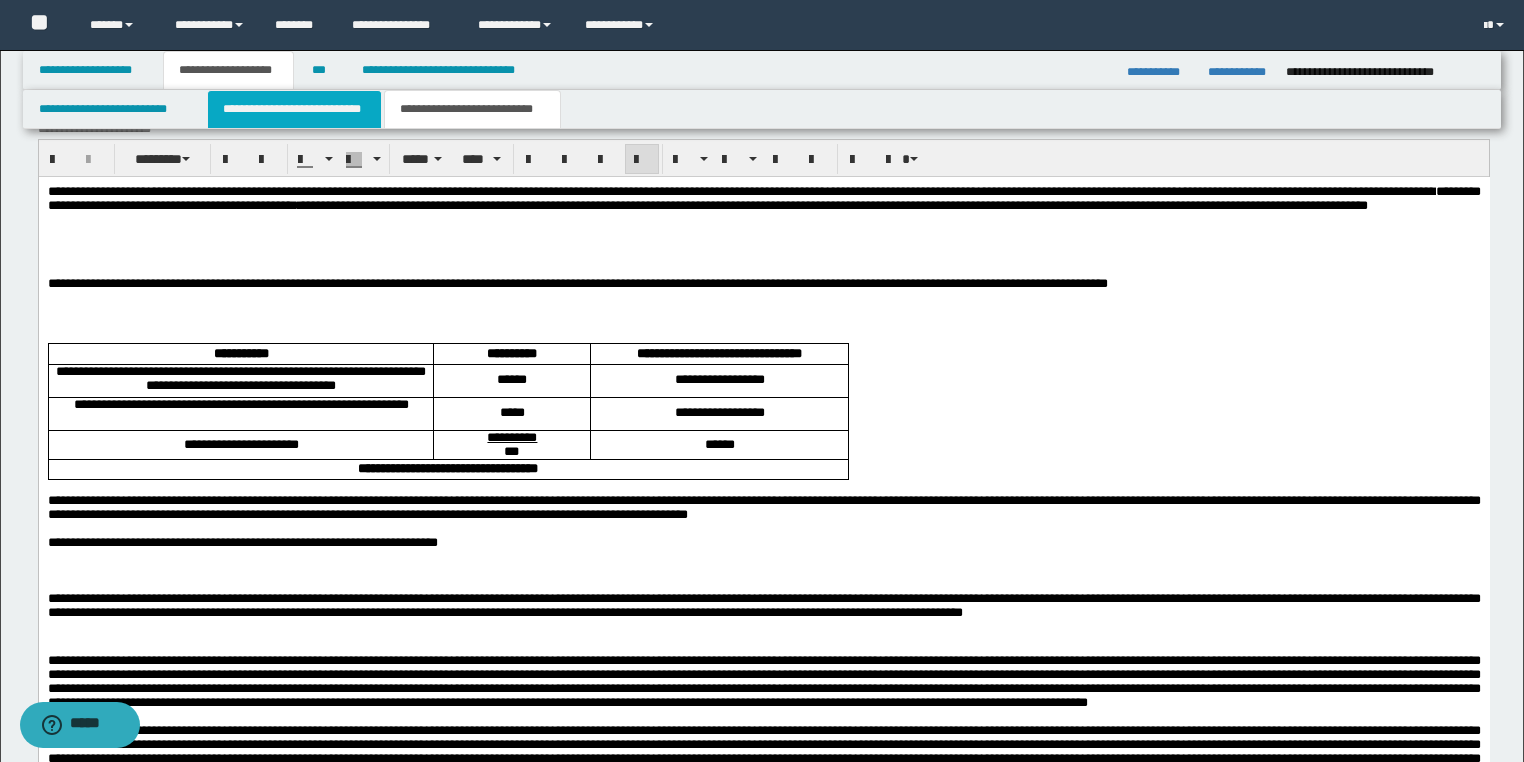 click on "**********" at bounding box center [294, 109] 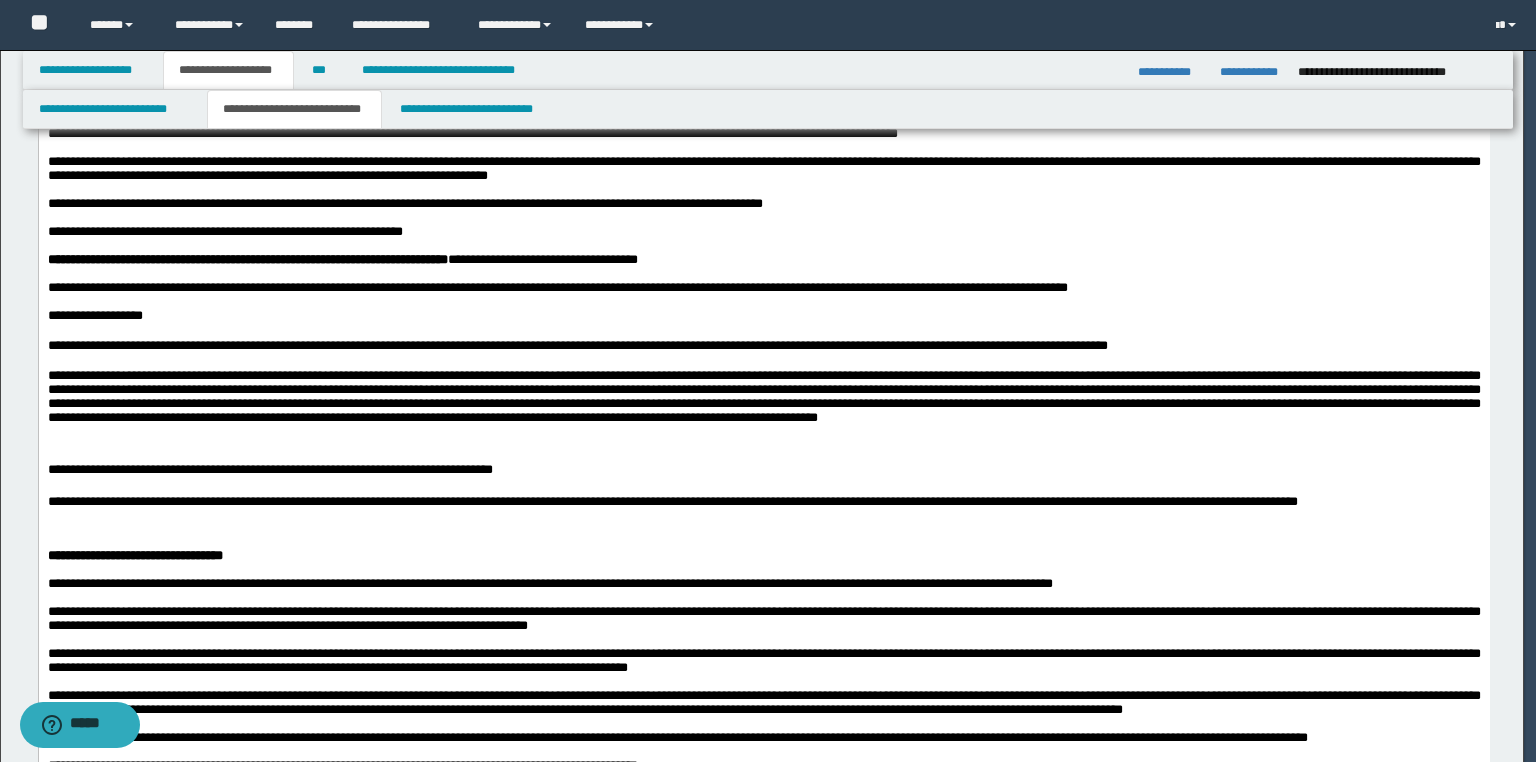 click on "**********" at bounding box center [763, 120] 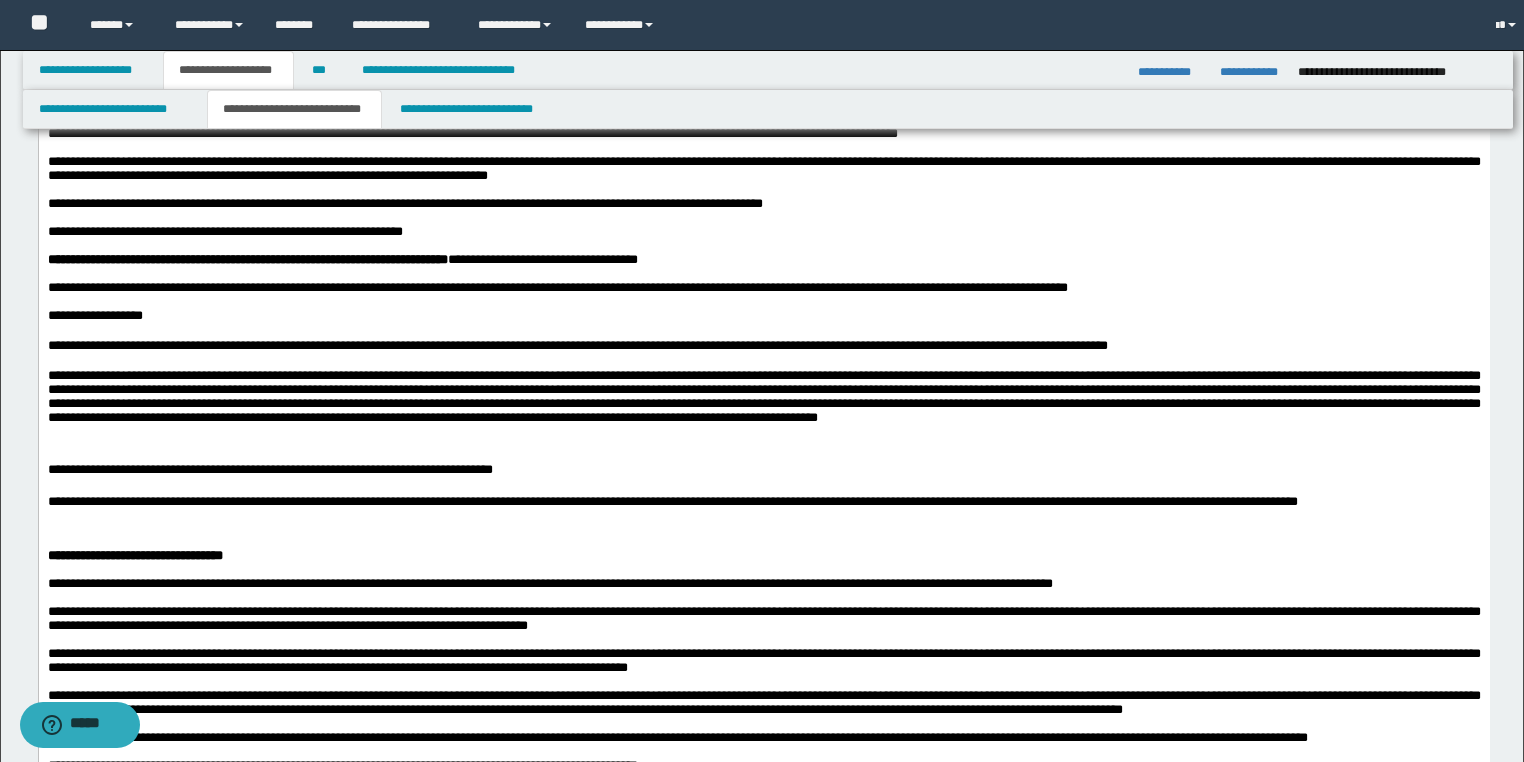 click on "**********" at bounding box center [763, 126] 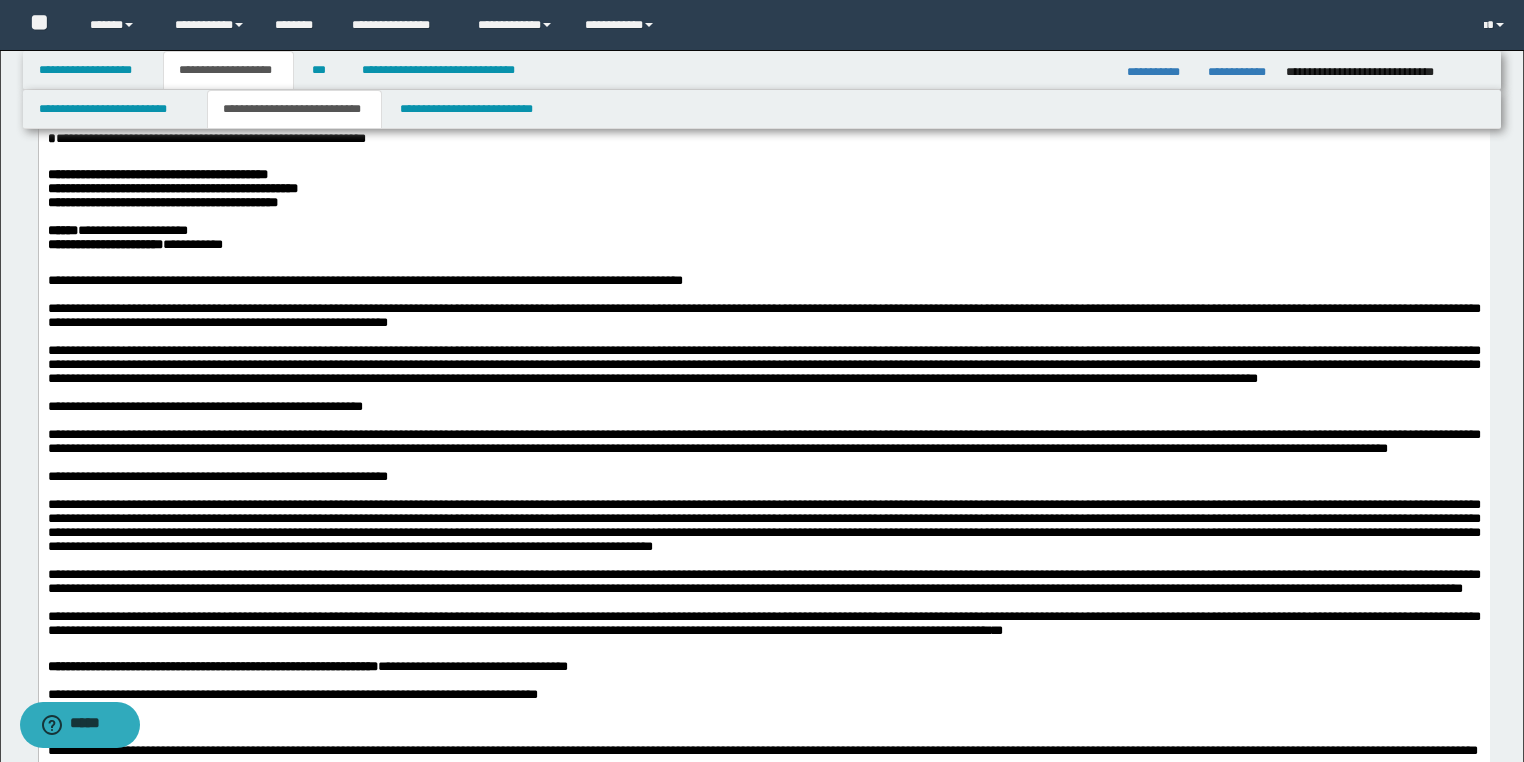 scroll, scrollTop: 320, scrollLeft: 0, axis: vertical 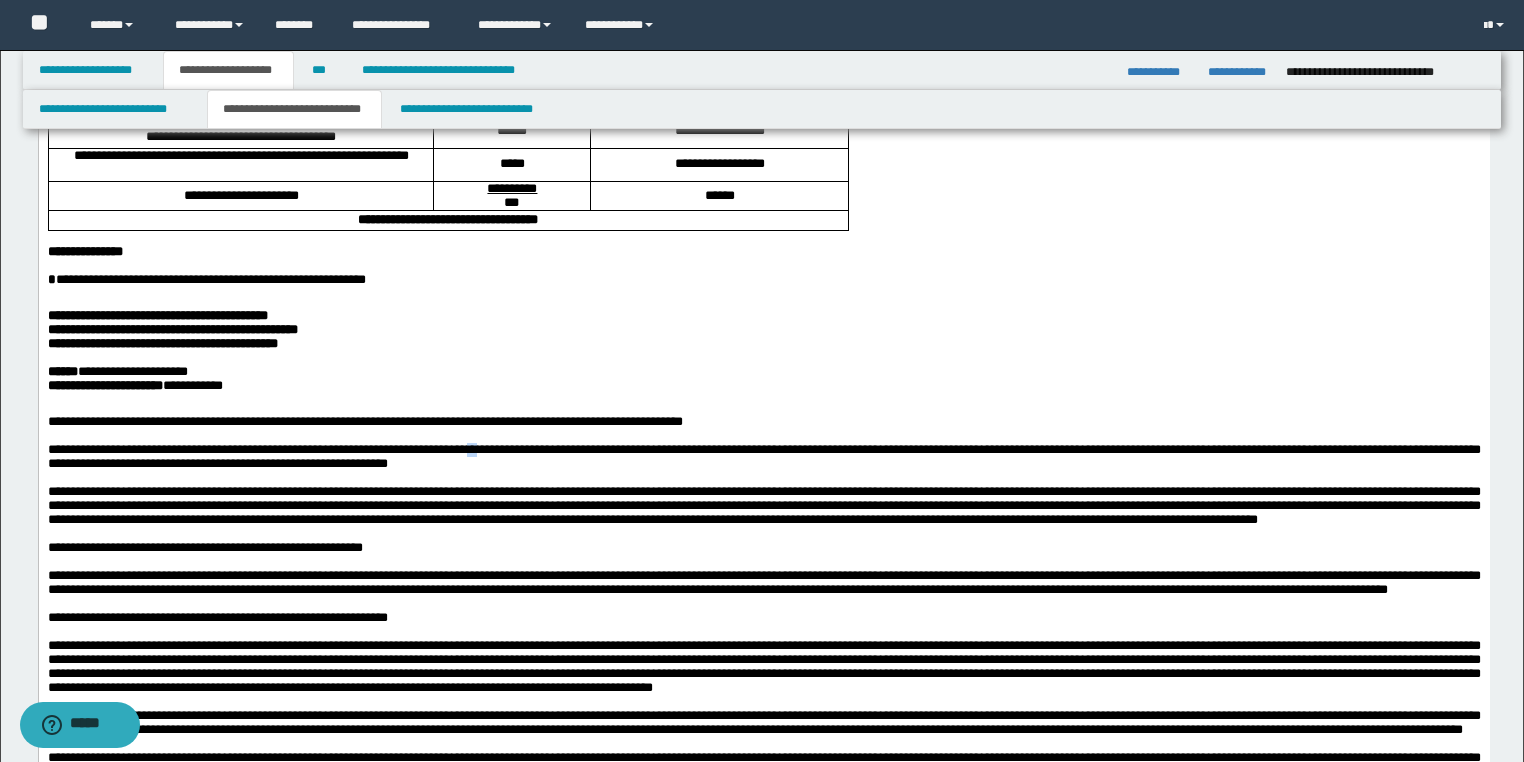 drag, startPoint x: 616, startPoint y: 521, endPoint x: 602, endPoint y: 521, distance: 14 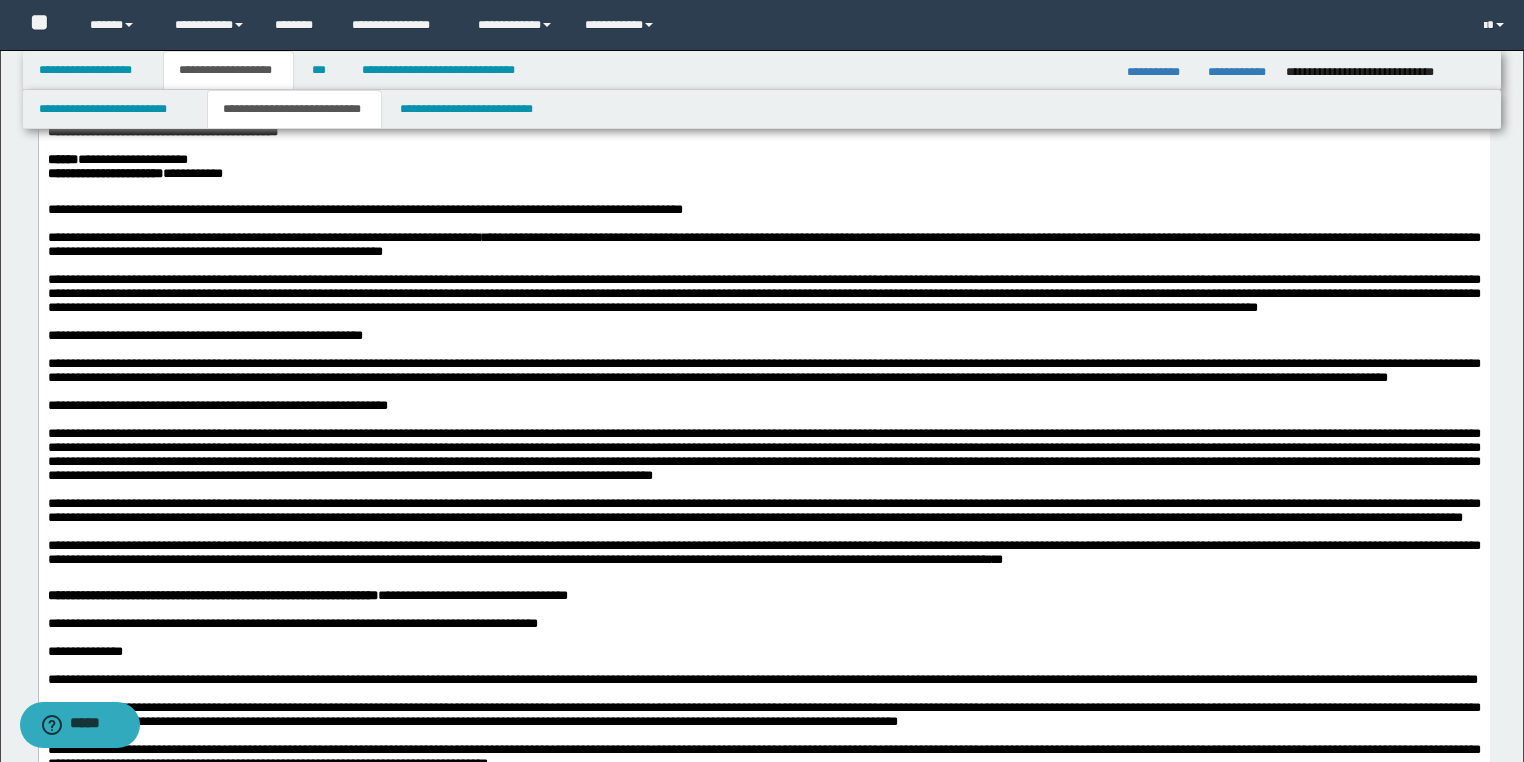 scroll, scrollTop: 560, scrollLeft: 0, axis: vertical 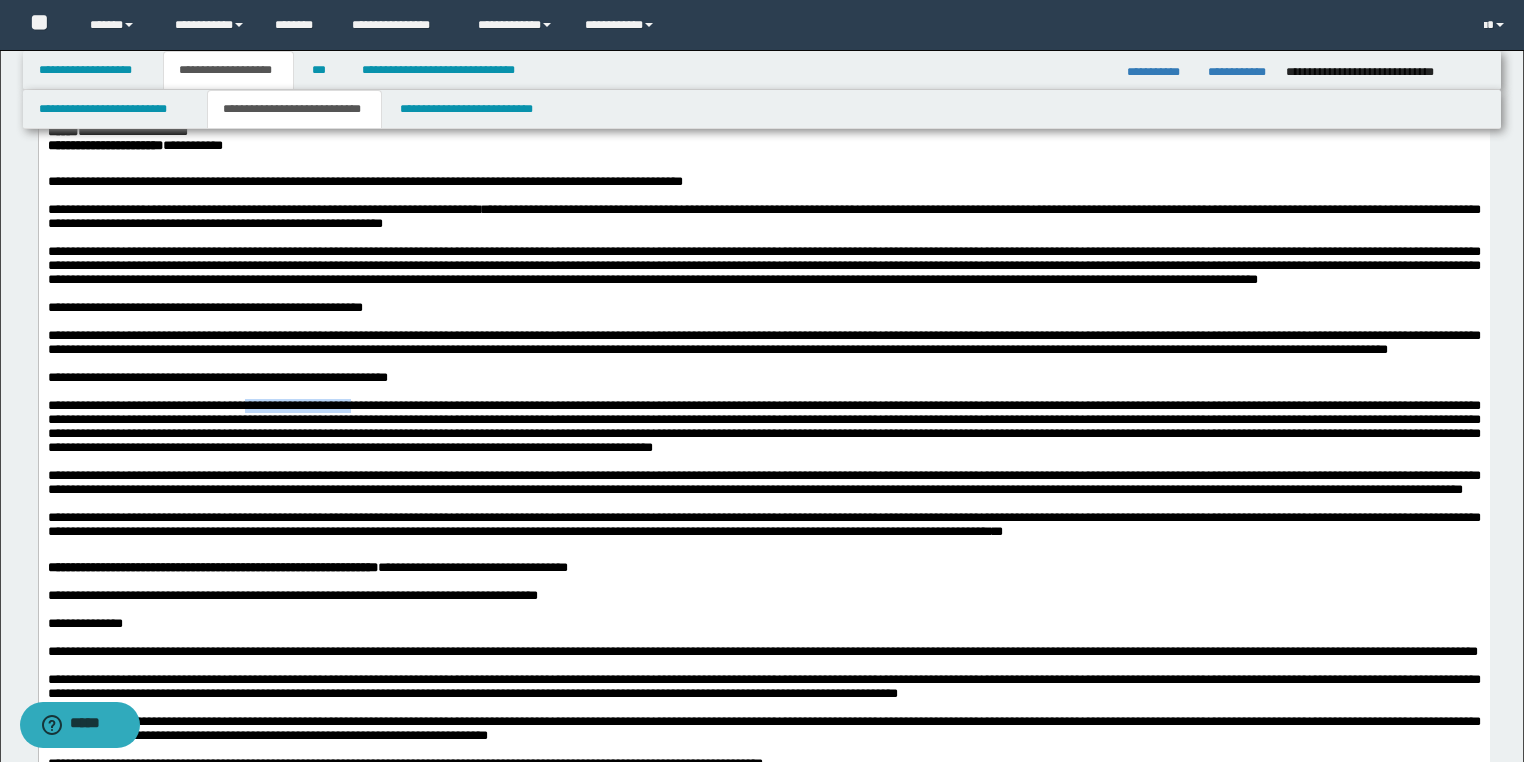 drag, startPoint x: 287, startPoint y: 540, endPoint x: 409, endPoint y: 542, distance: 122.016396 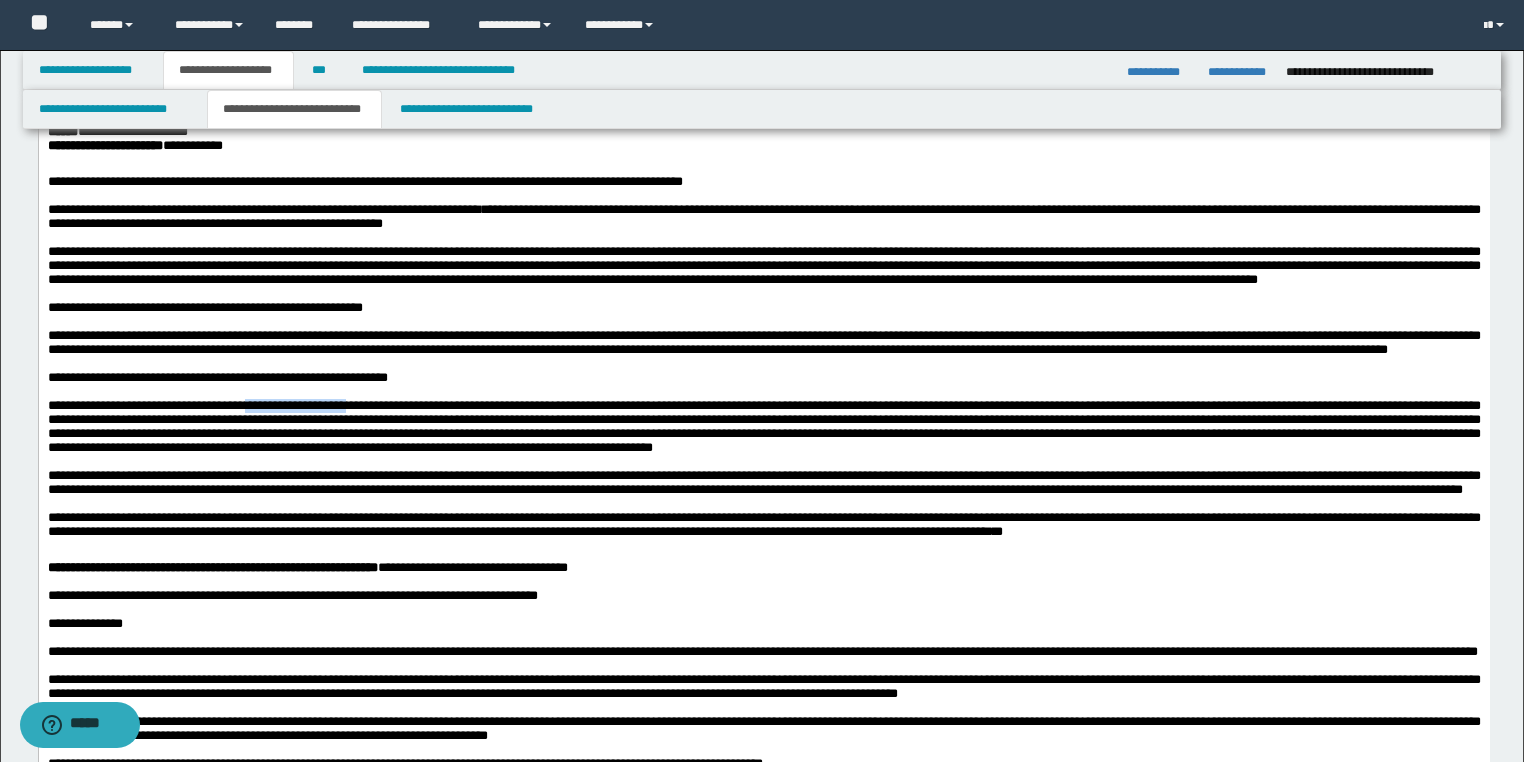 click on "**********" at bounding box center (763, 426) 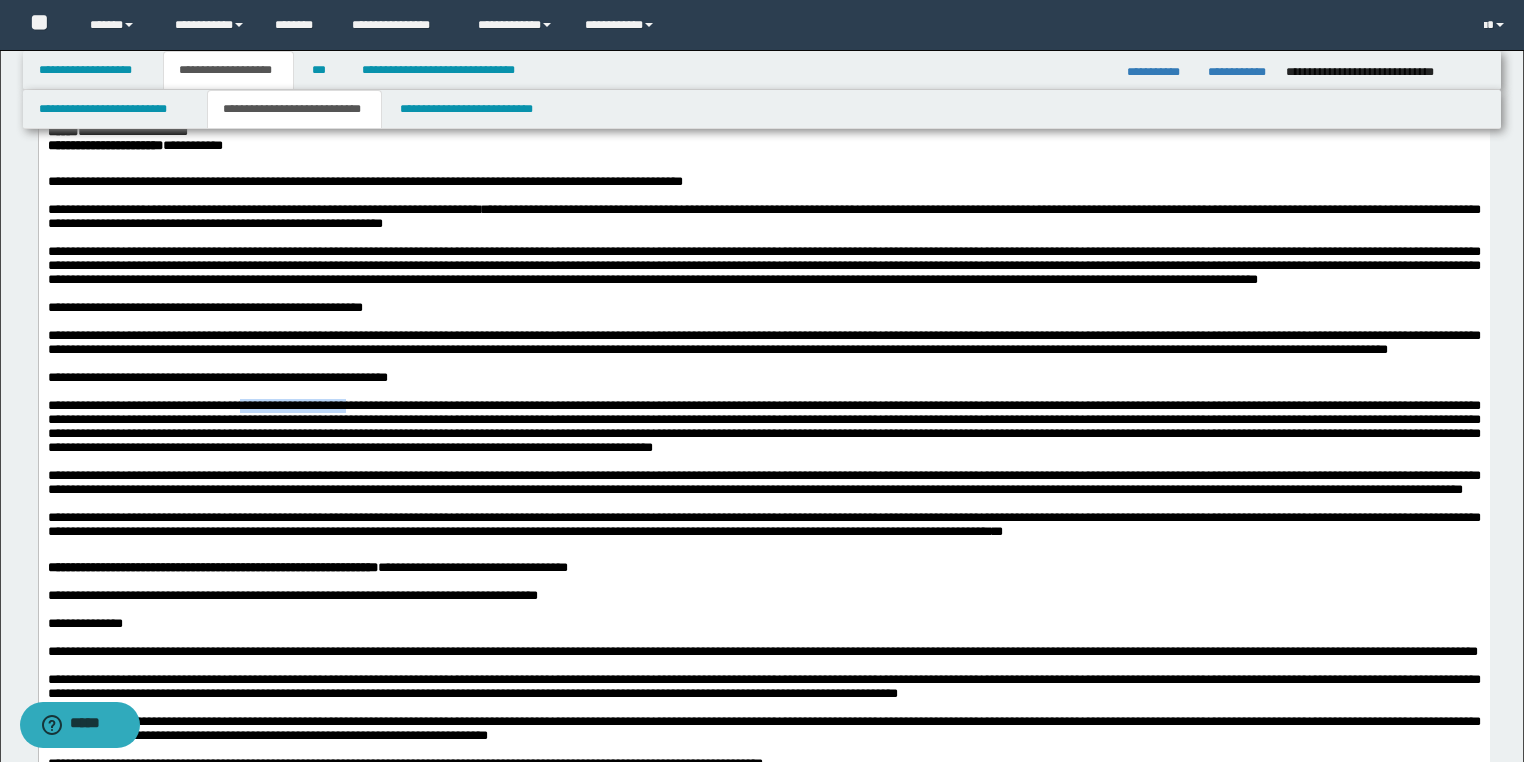 drag, startPoint x: 279, startPoint y: 540, endPoint x: 411, endPoint y: 538, distance: 132.01515 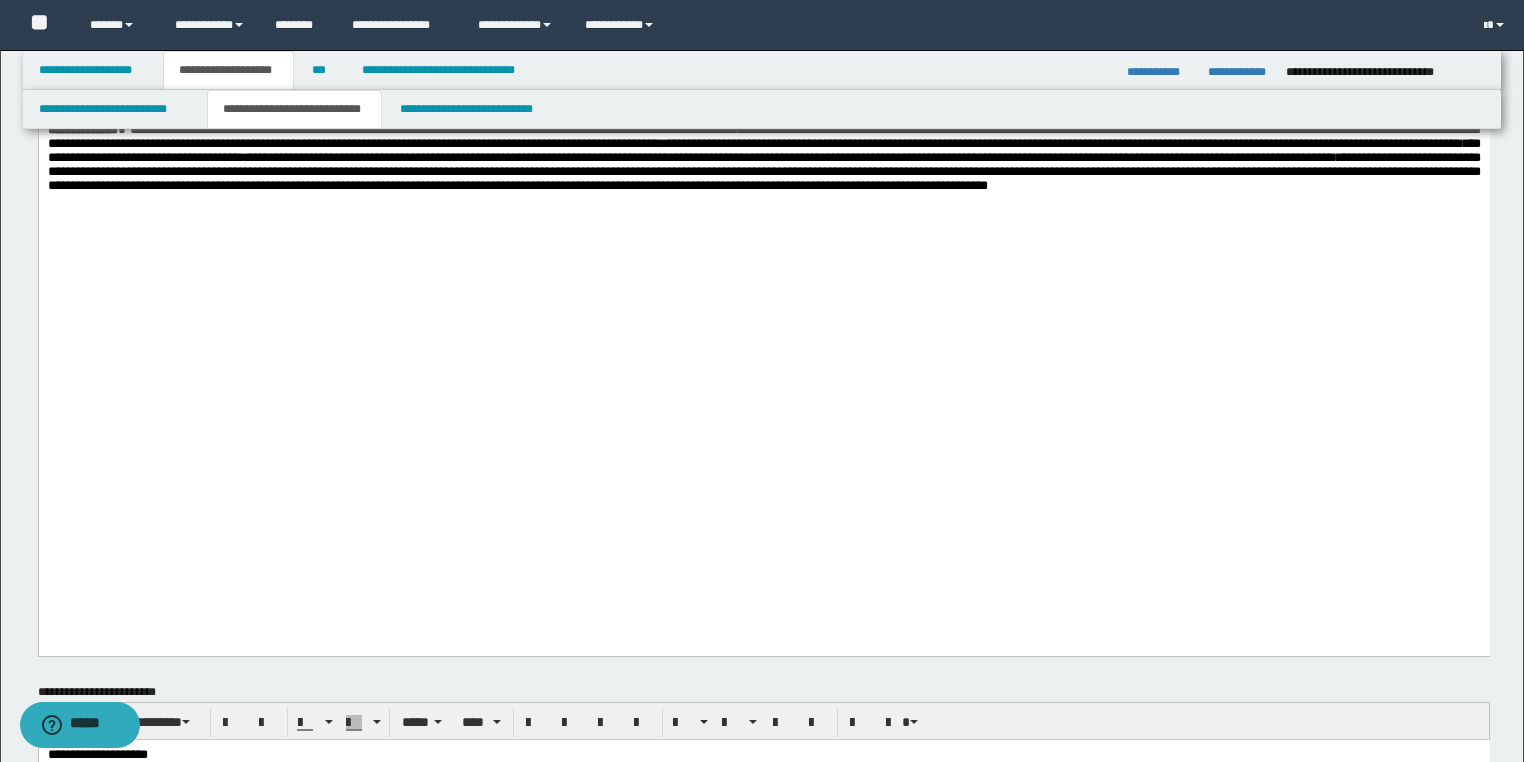 scroll, scrollTop: 2000, scrollLeft: 0, axis: vertical 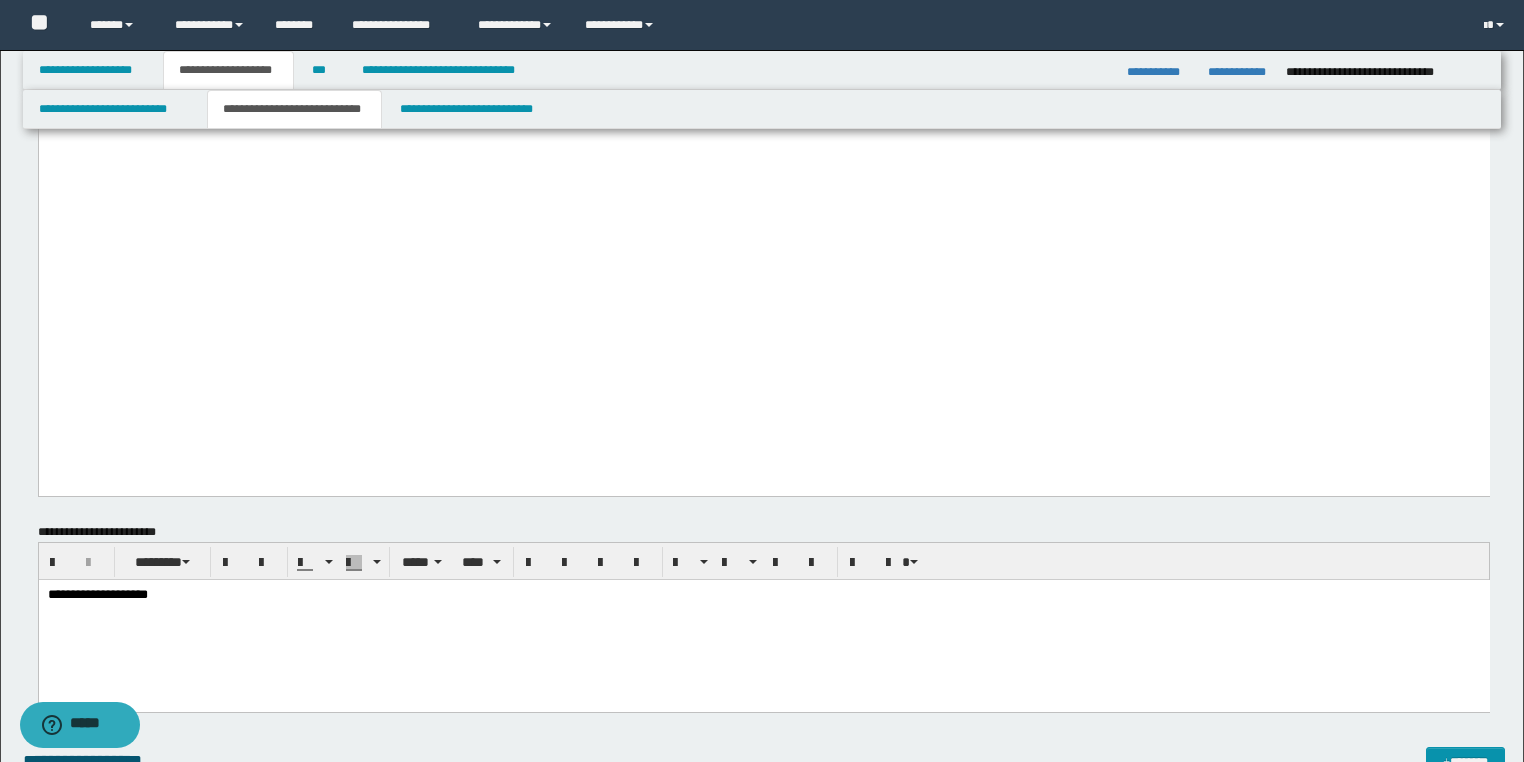 click on "**********" at bounding box center (763, 595) 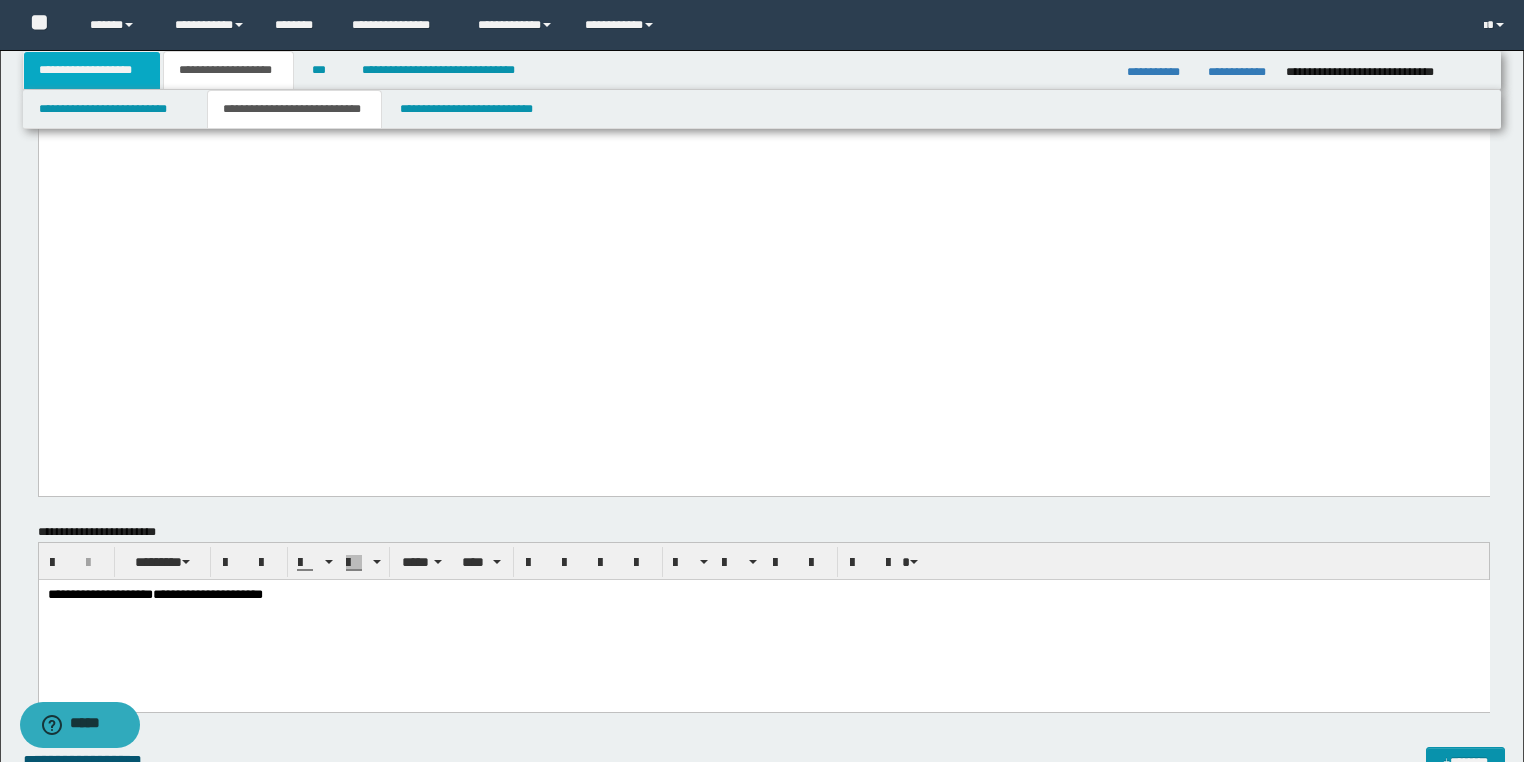 click on "**********" at bounding box center (92, 70) 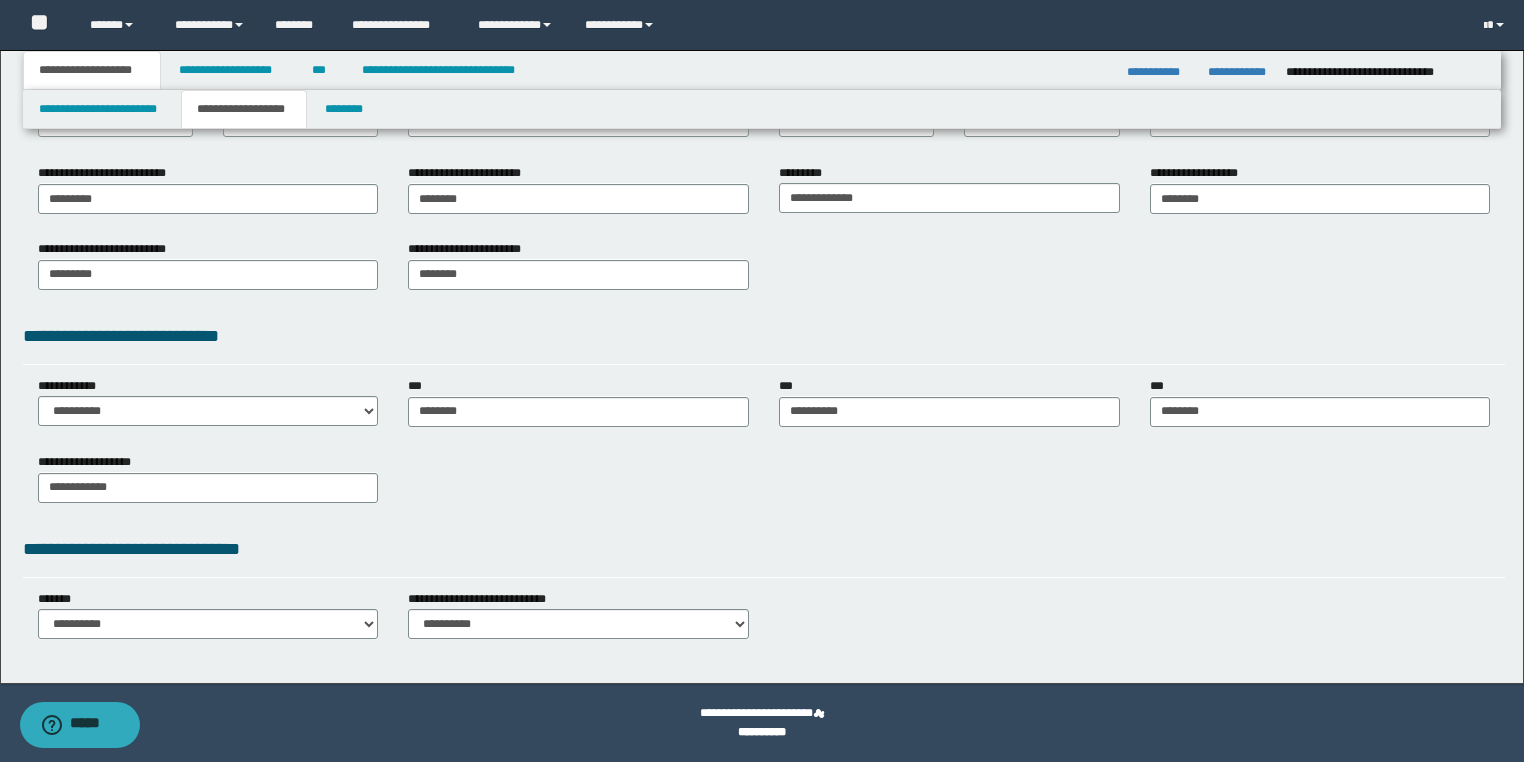 scroll, scrollTop: 344, scrollLeft: 0, axis: vertical 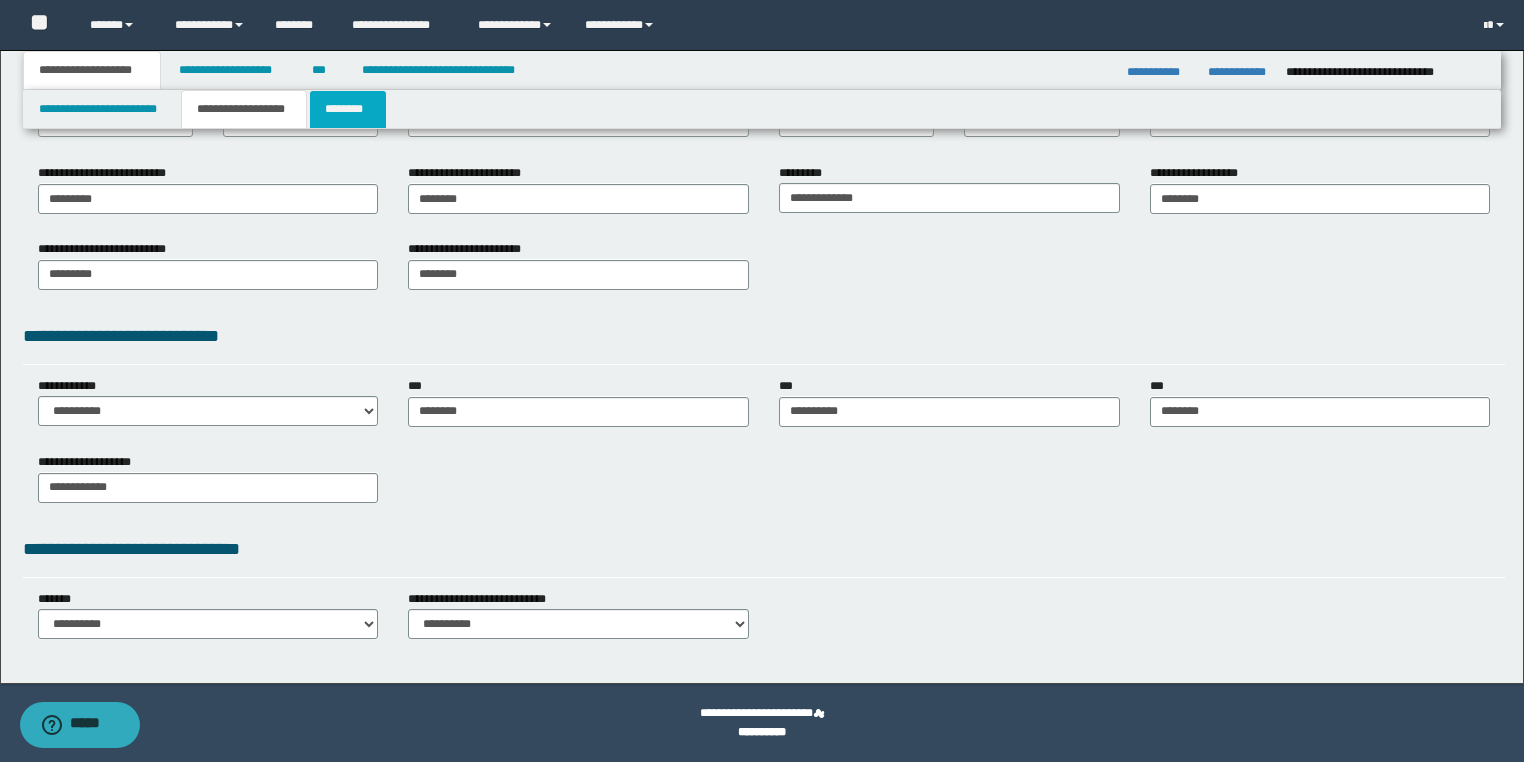 click on "********" at bounding box center [348, 109] 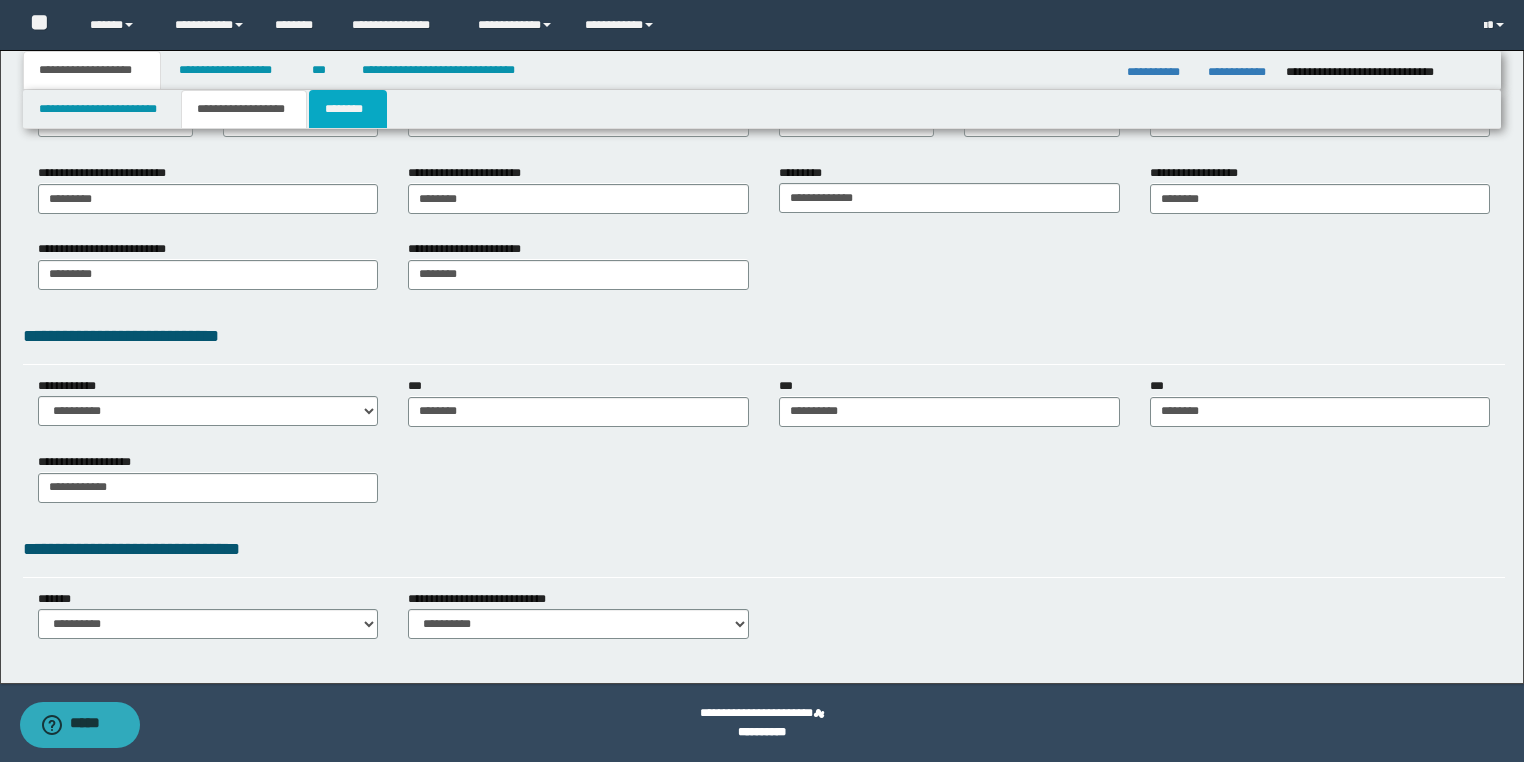scroll, scrollTop: 0, scrollLeft: 0, axis: both 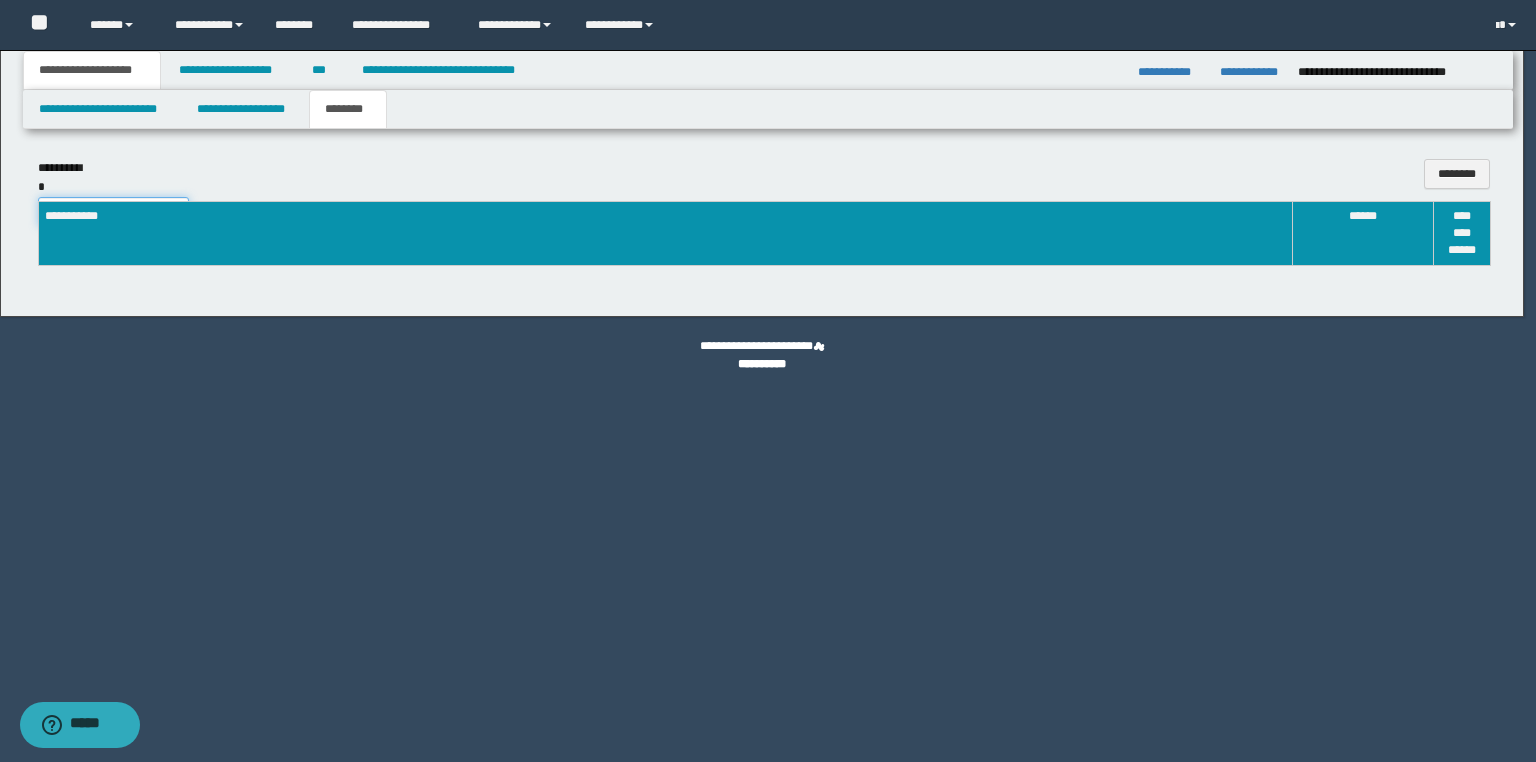 click on "**********" at bounding box center (113, 212) 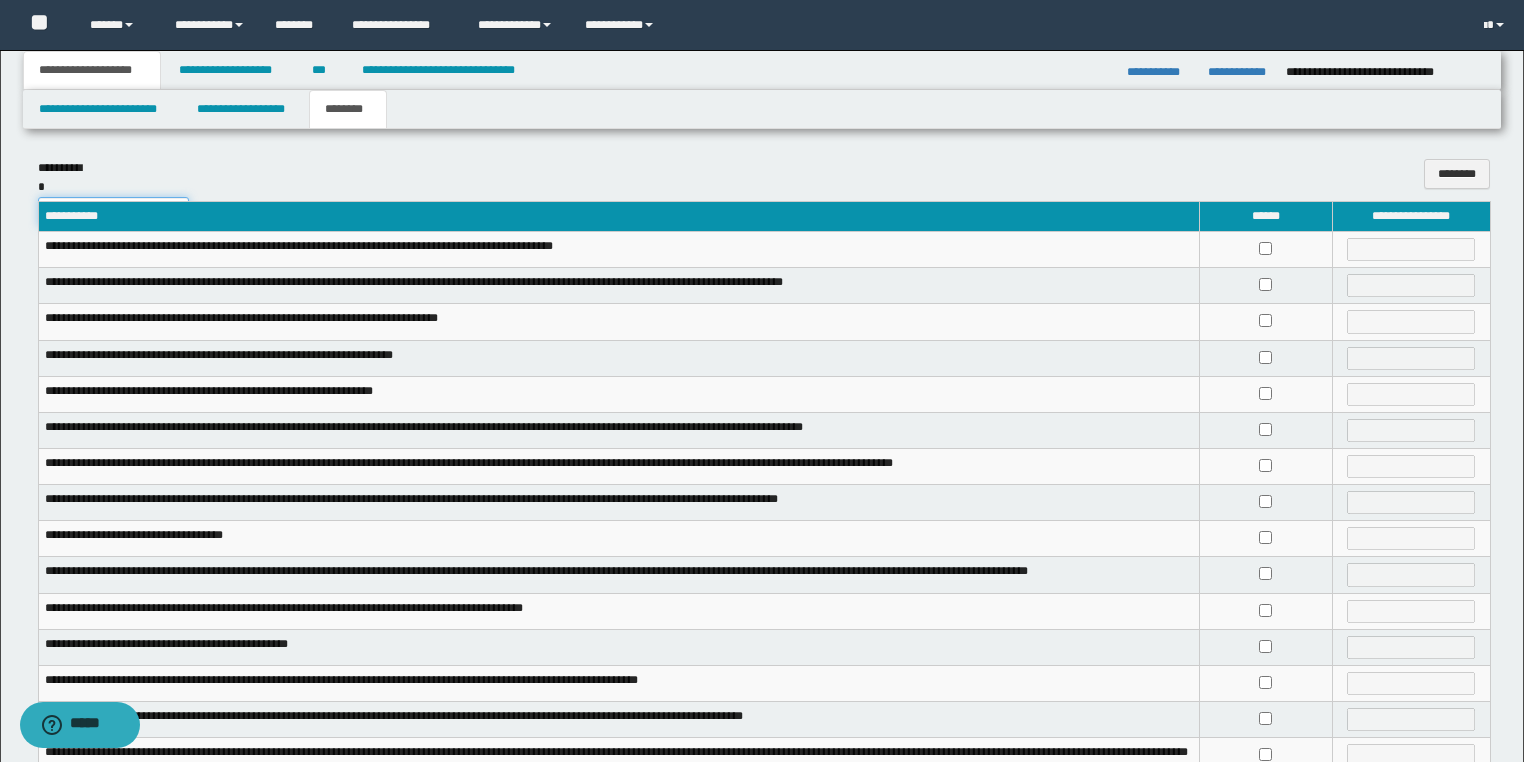 select on "*" 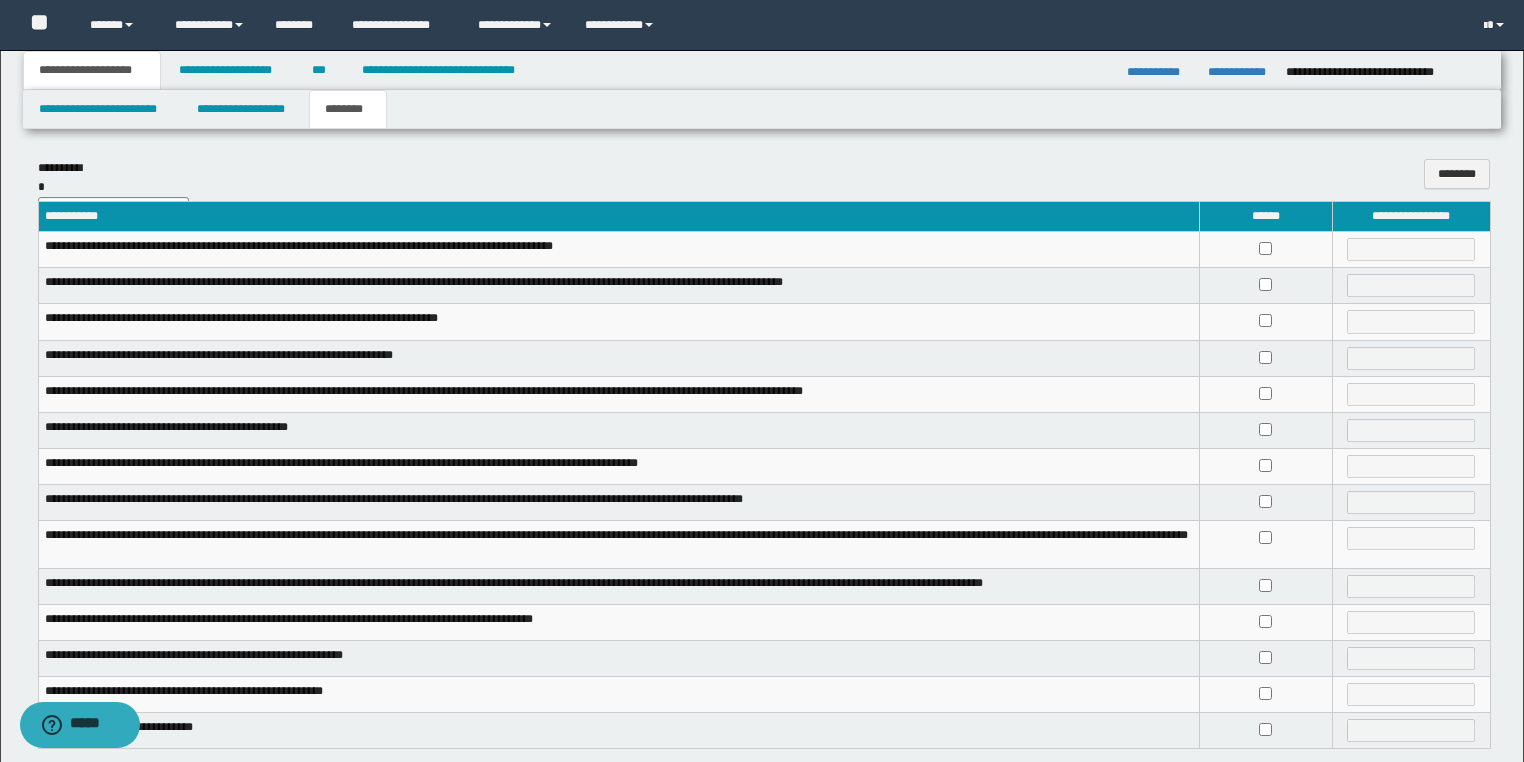 click at bounding box center (1265, 250) 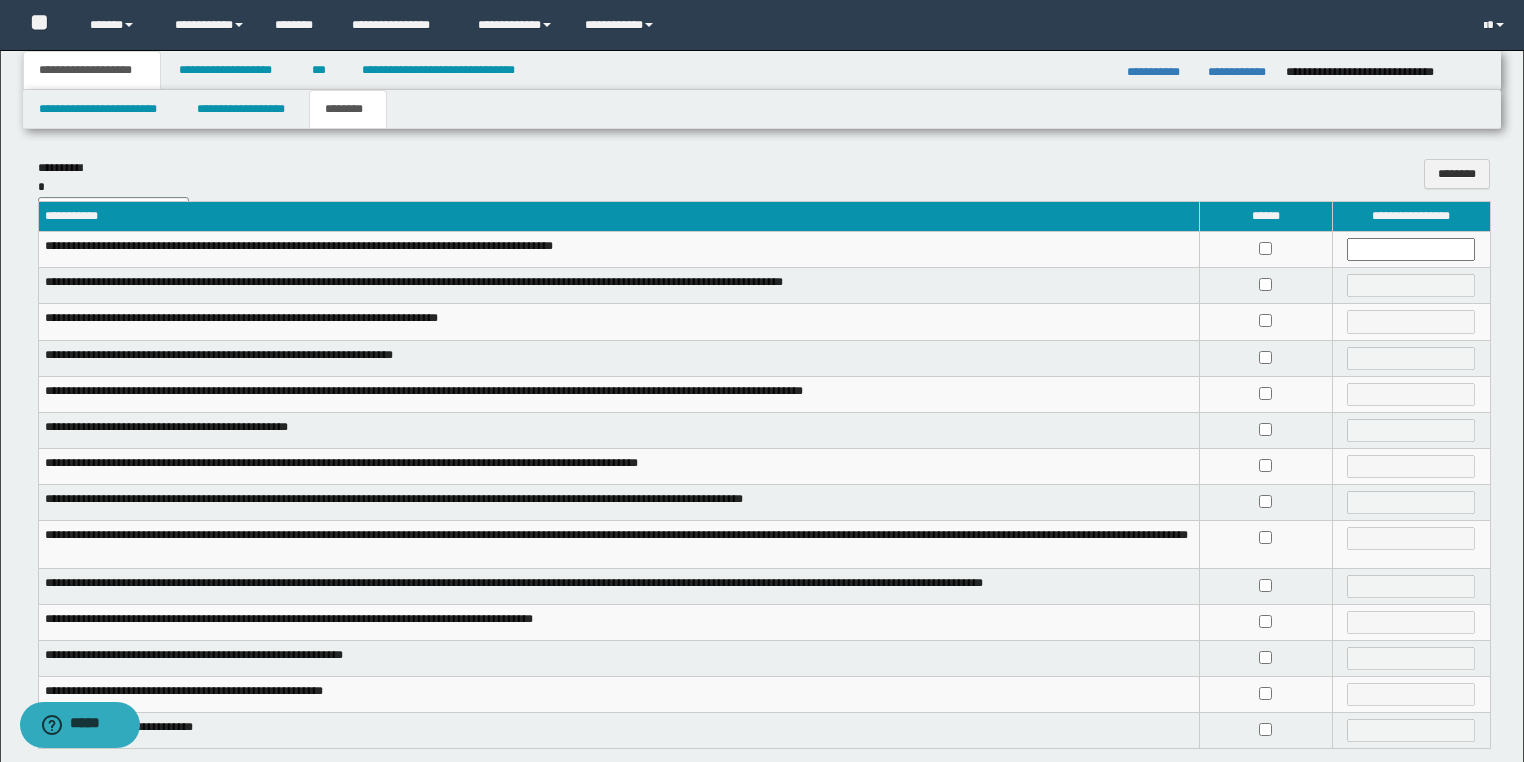 click at bounding box center [1265, 430] 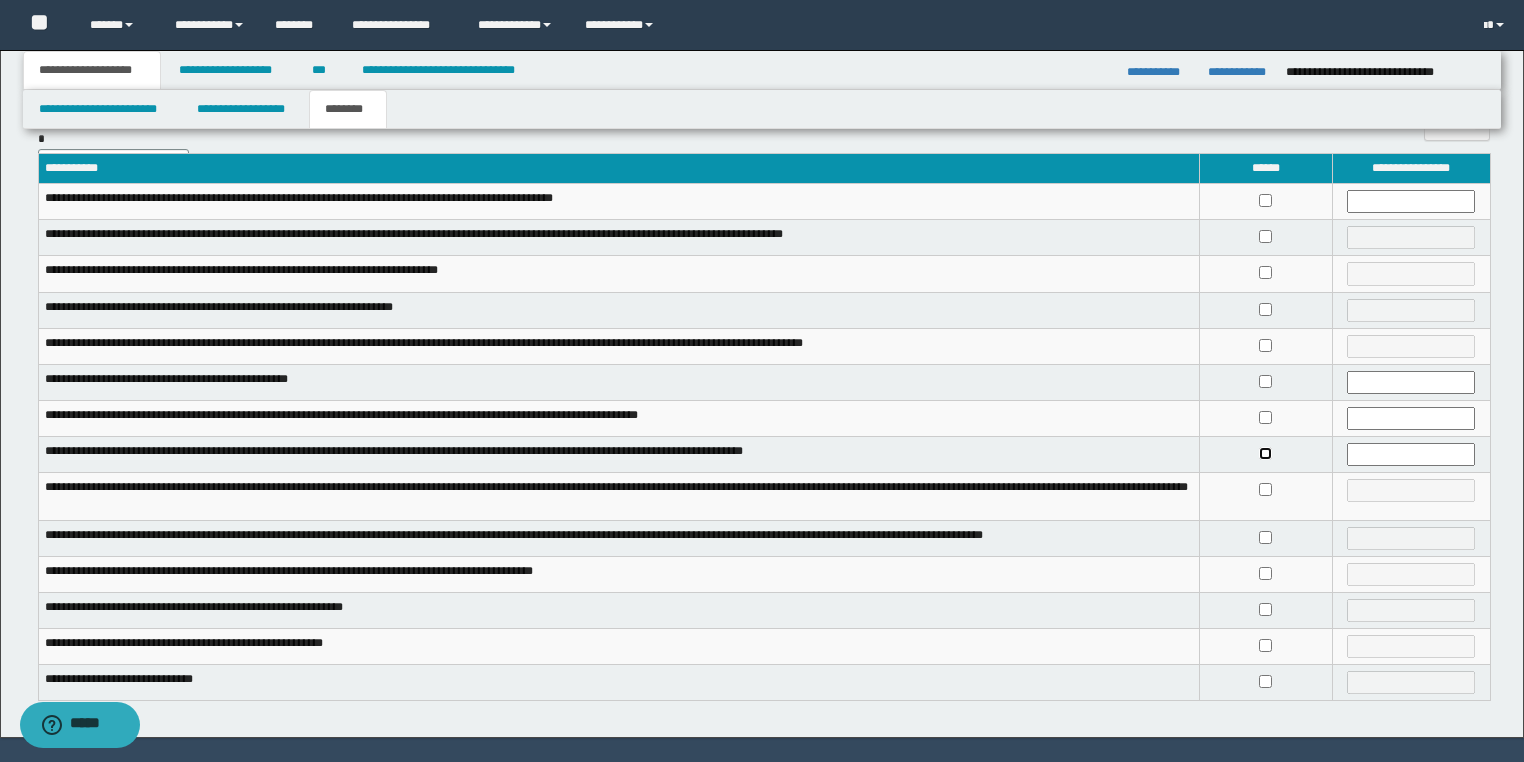 scroll, scrollTop: 101, scrollLeft: 0, axis: vertical 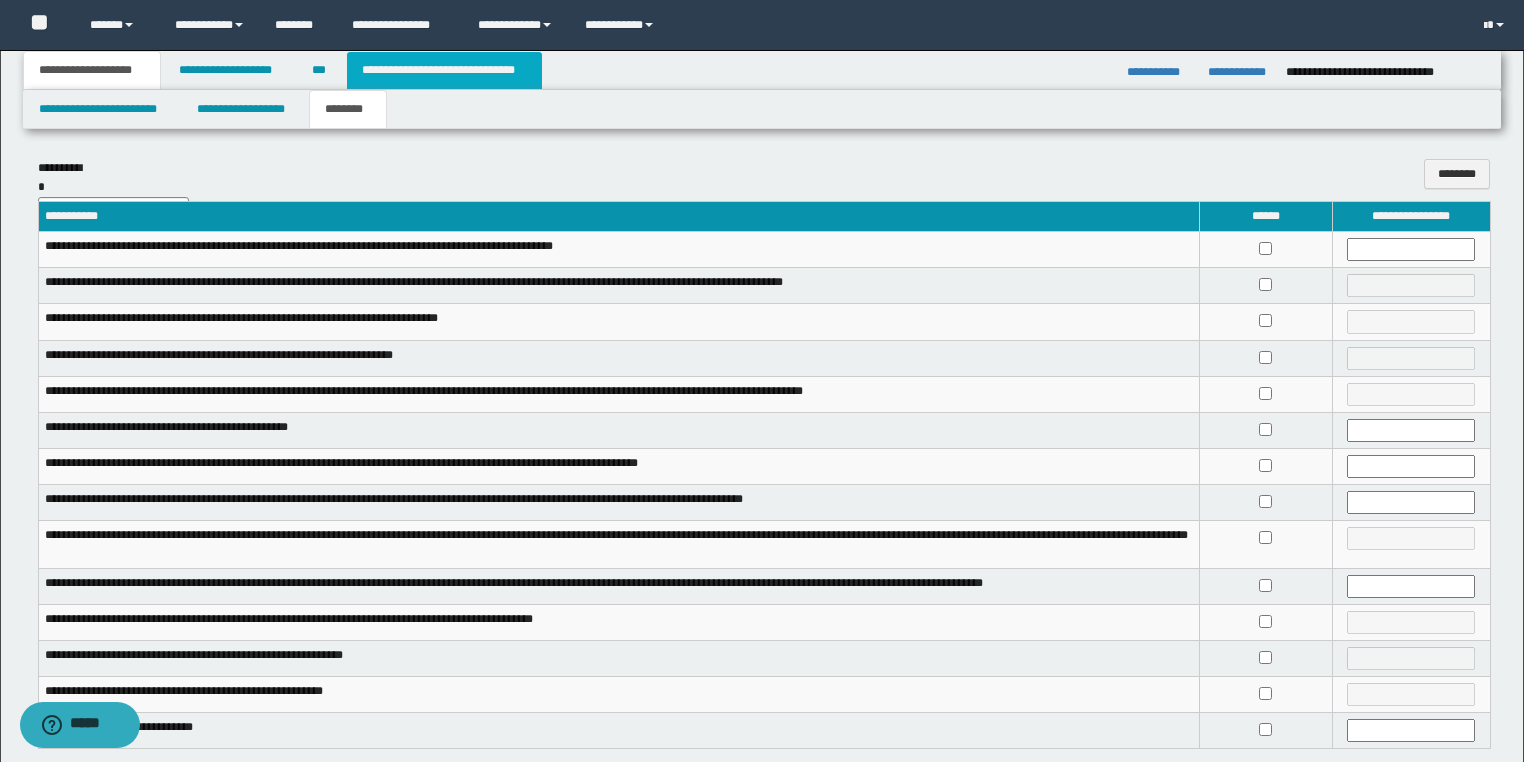 click on "**********" at bounding box center [444, 70] 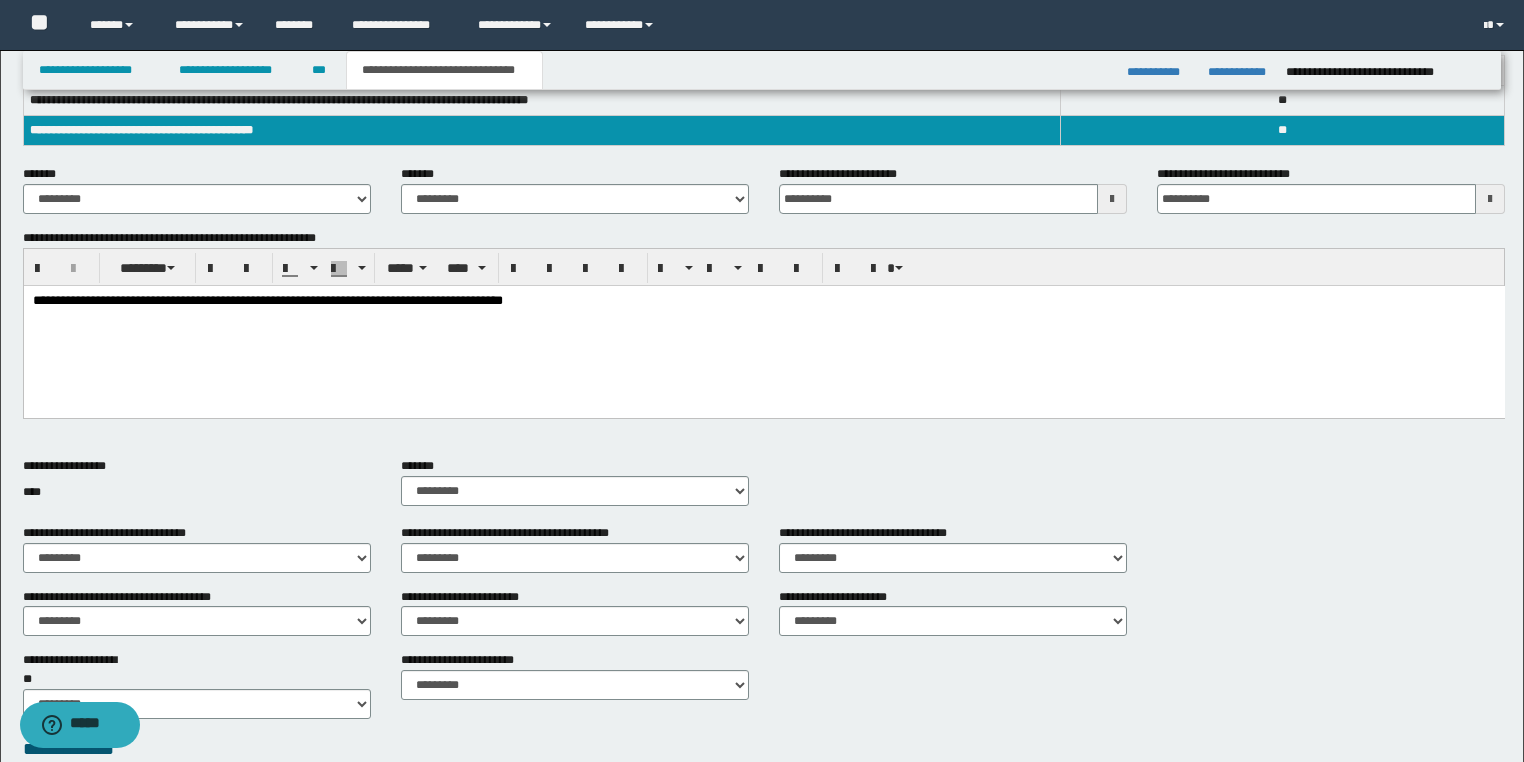 scroll, scrollTop: 700, scrollLeft: 0, axis: vertical 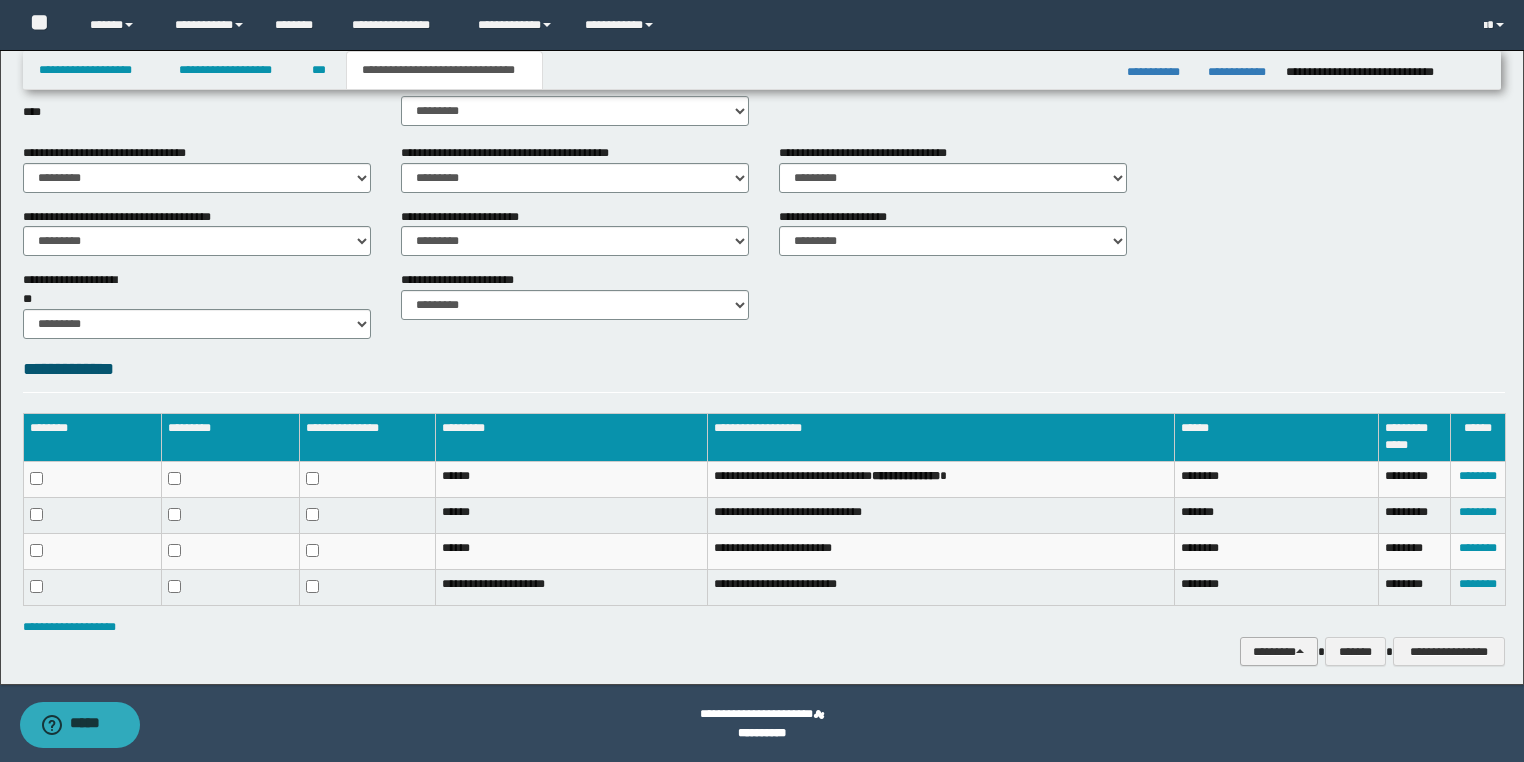 click on "********" at bounding box center (1279, 652) 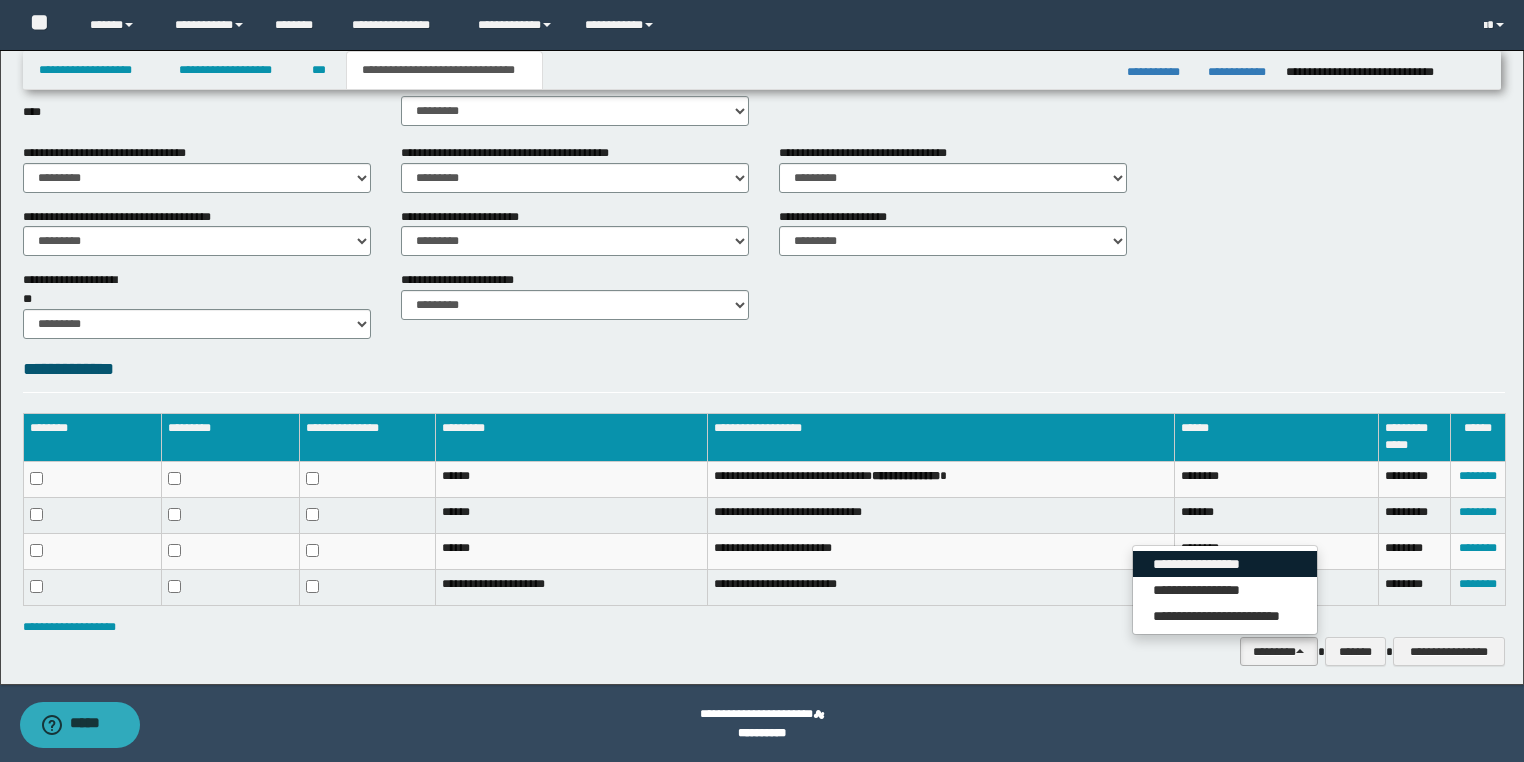 click on "**********" at bounding box center (1225, 564) 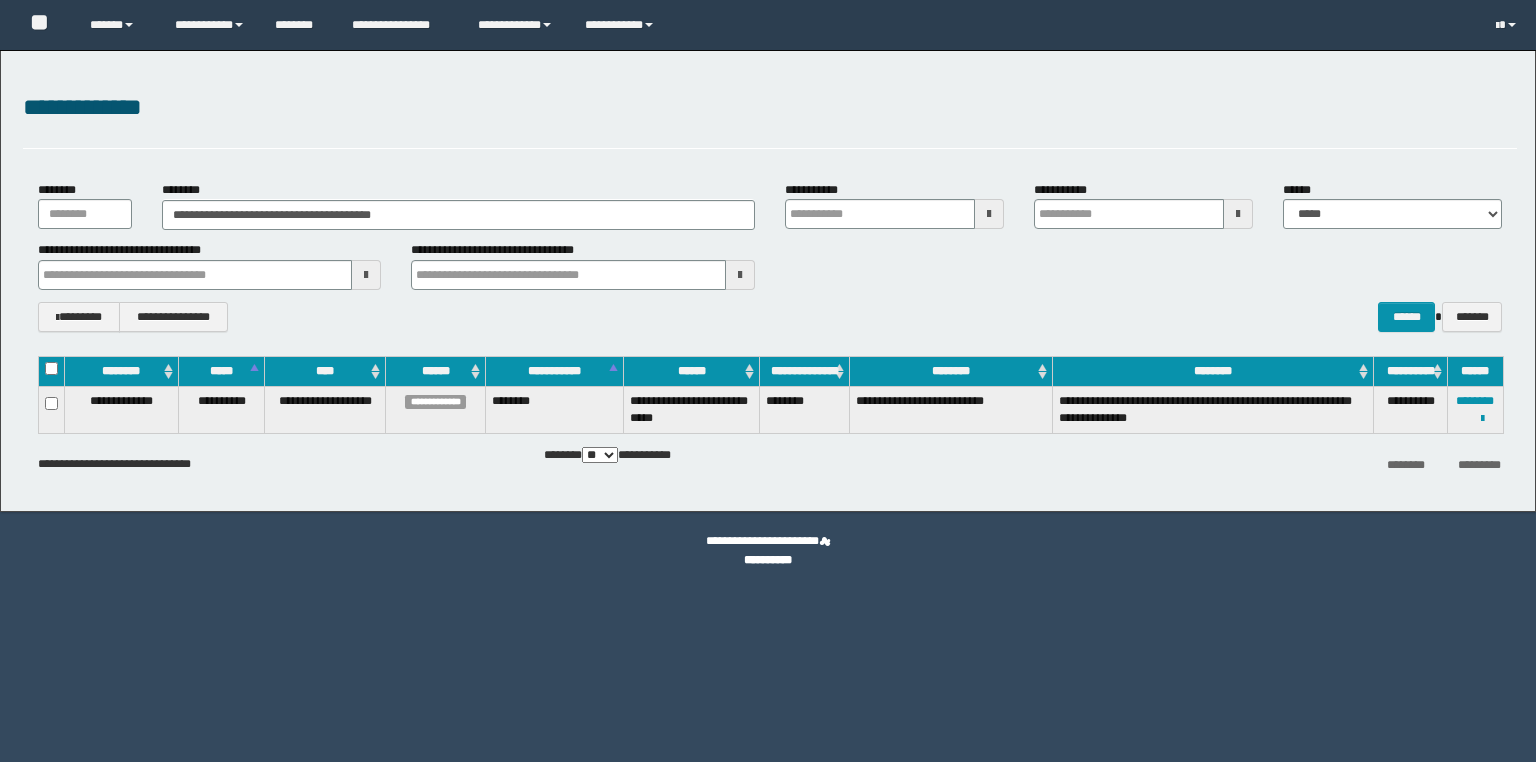 scroll, scrollTop: 0, scrollLeft: 0, axis: both 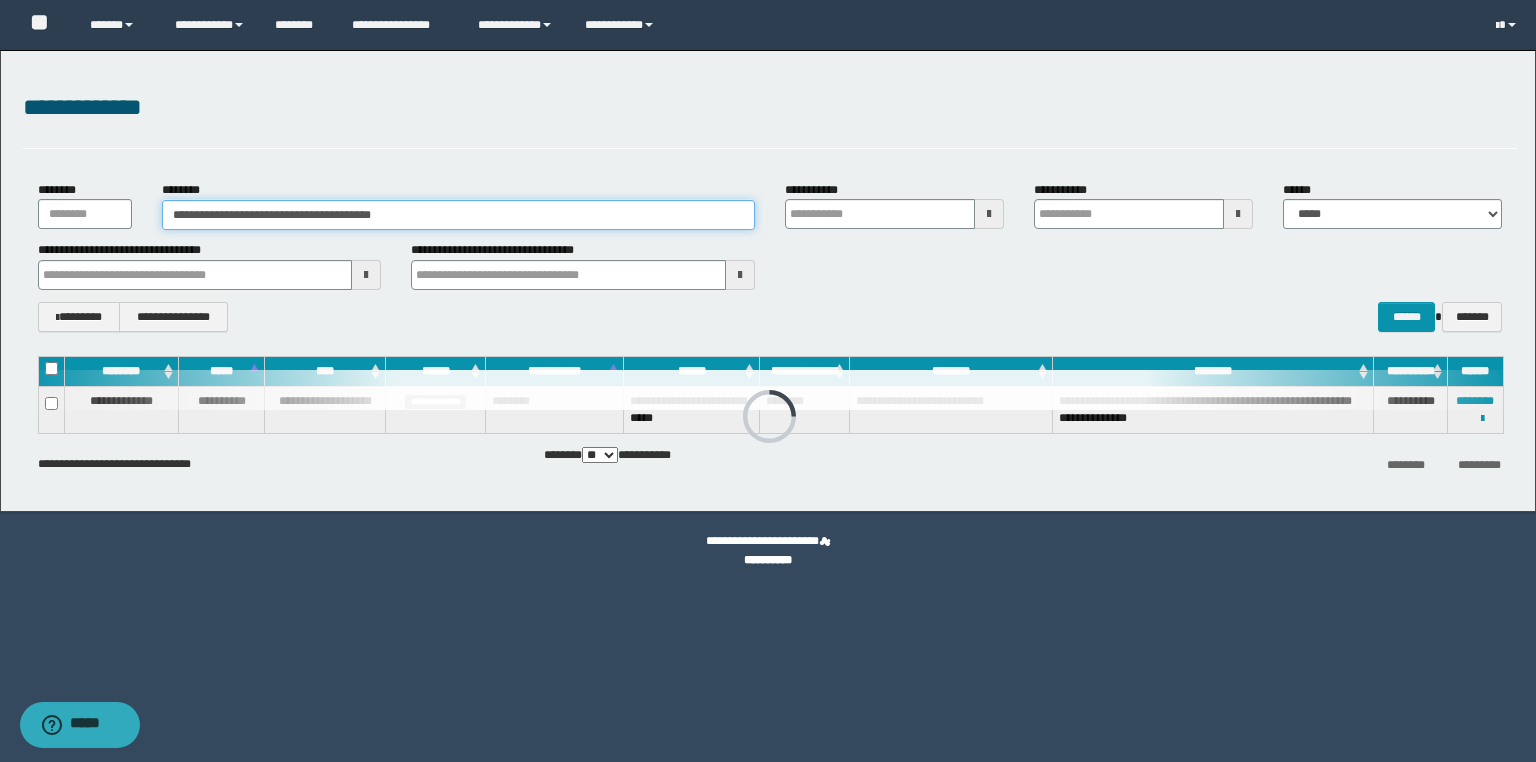 drag, startPoint x: 491, startPoint y: 218, endPoint x: 0, endPoint y: 172, distance: 493.1501 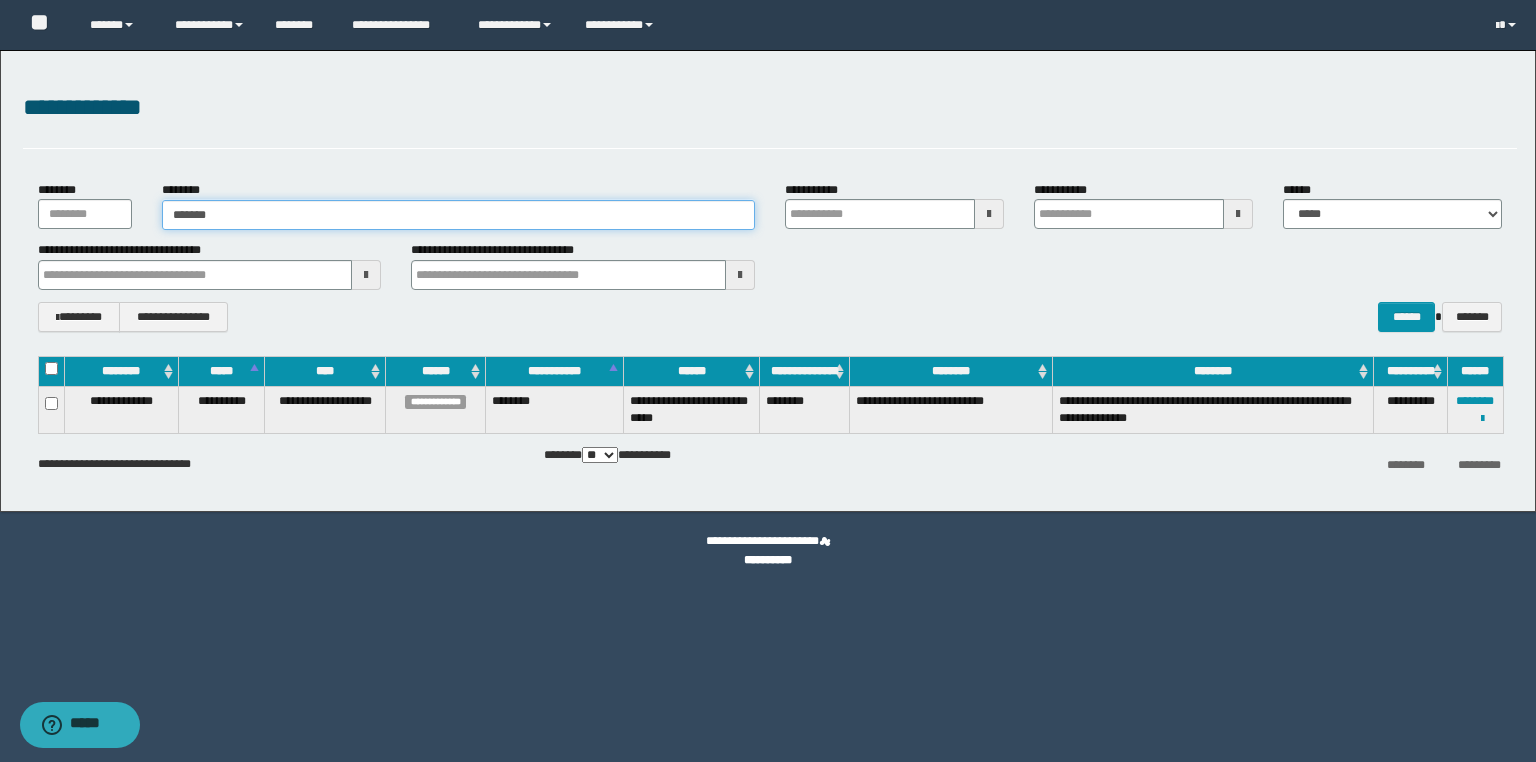 type on "*******" 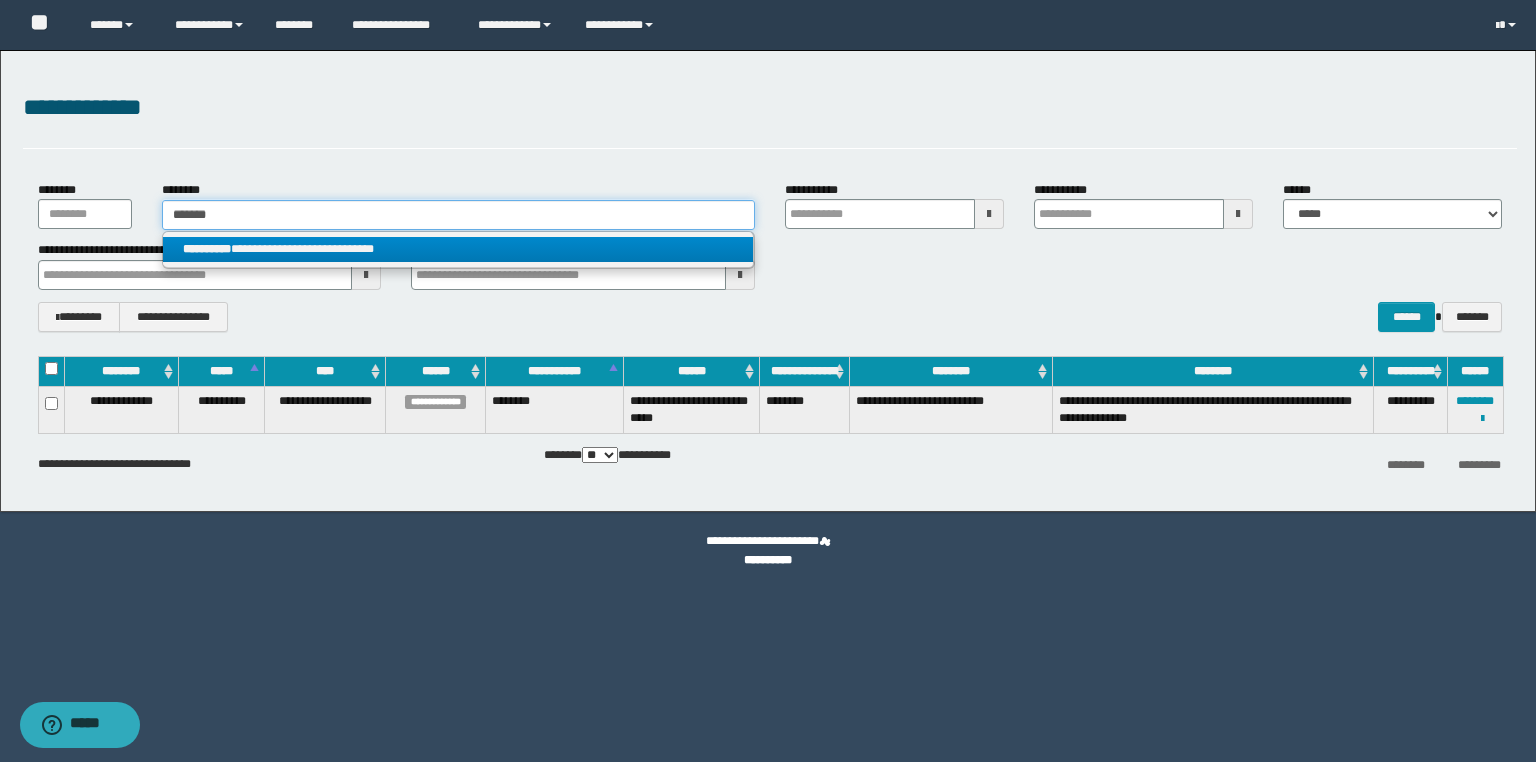 type on "*******" 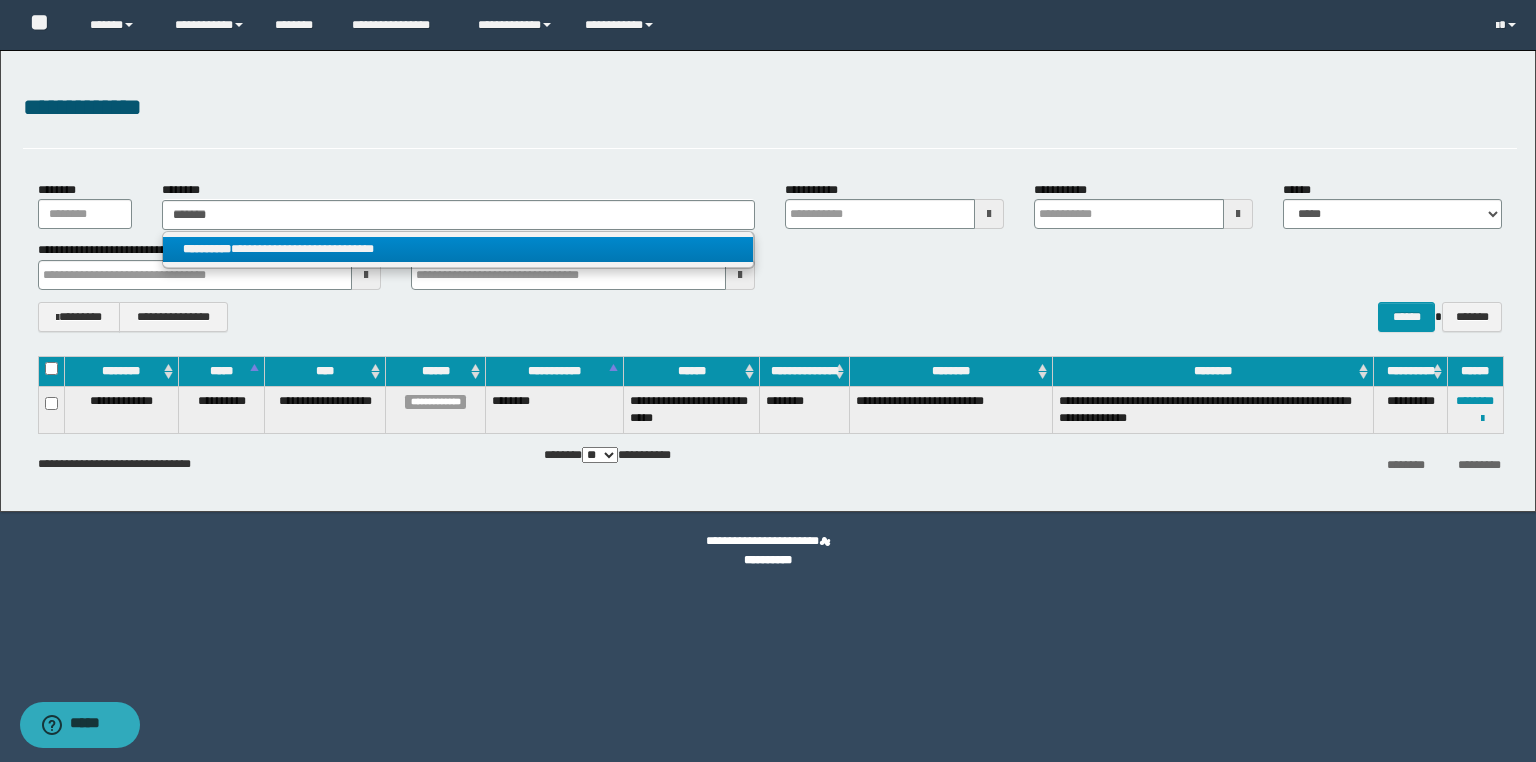 click on "**********" at bounding box center (207, 249) 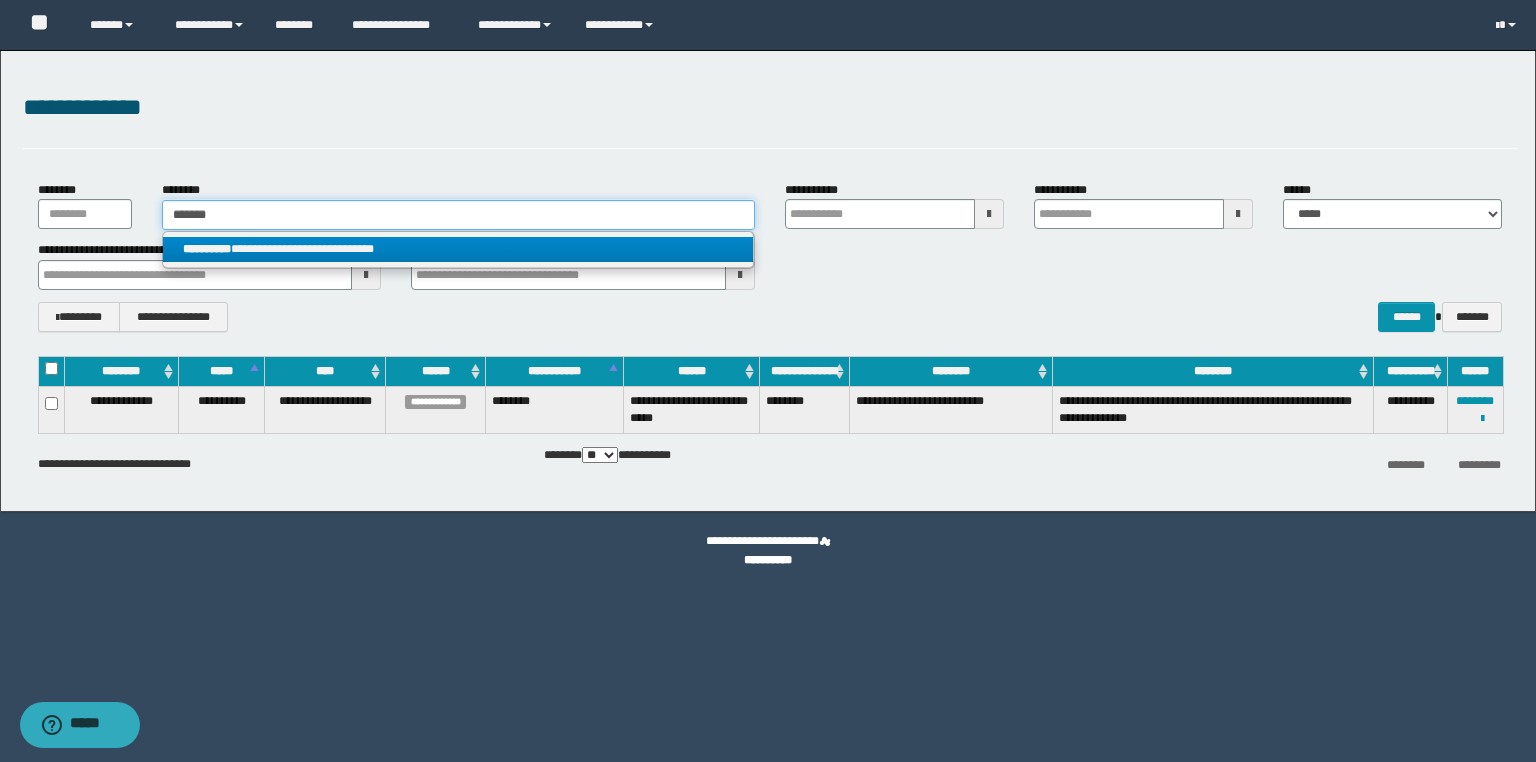 type 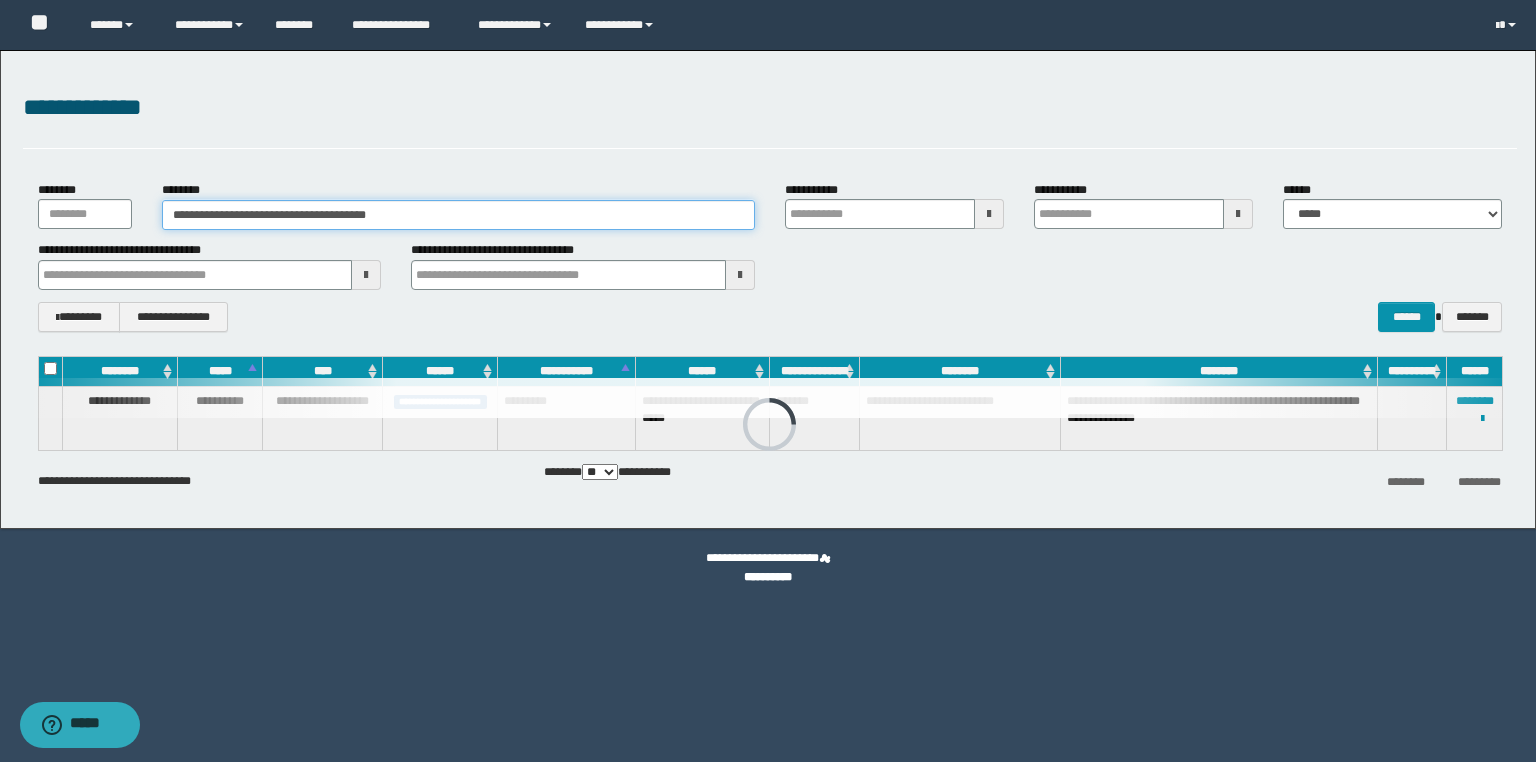drag, startPoint x: 233, startPoint y: 216, endPoint x: 190, endPoint y: 214, distance: 43.046486 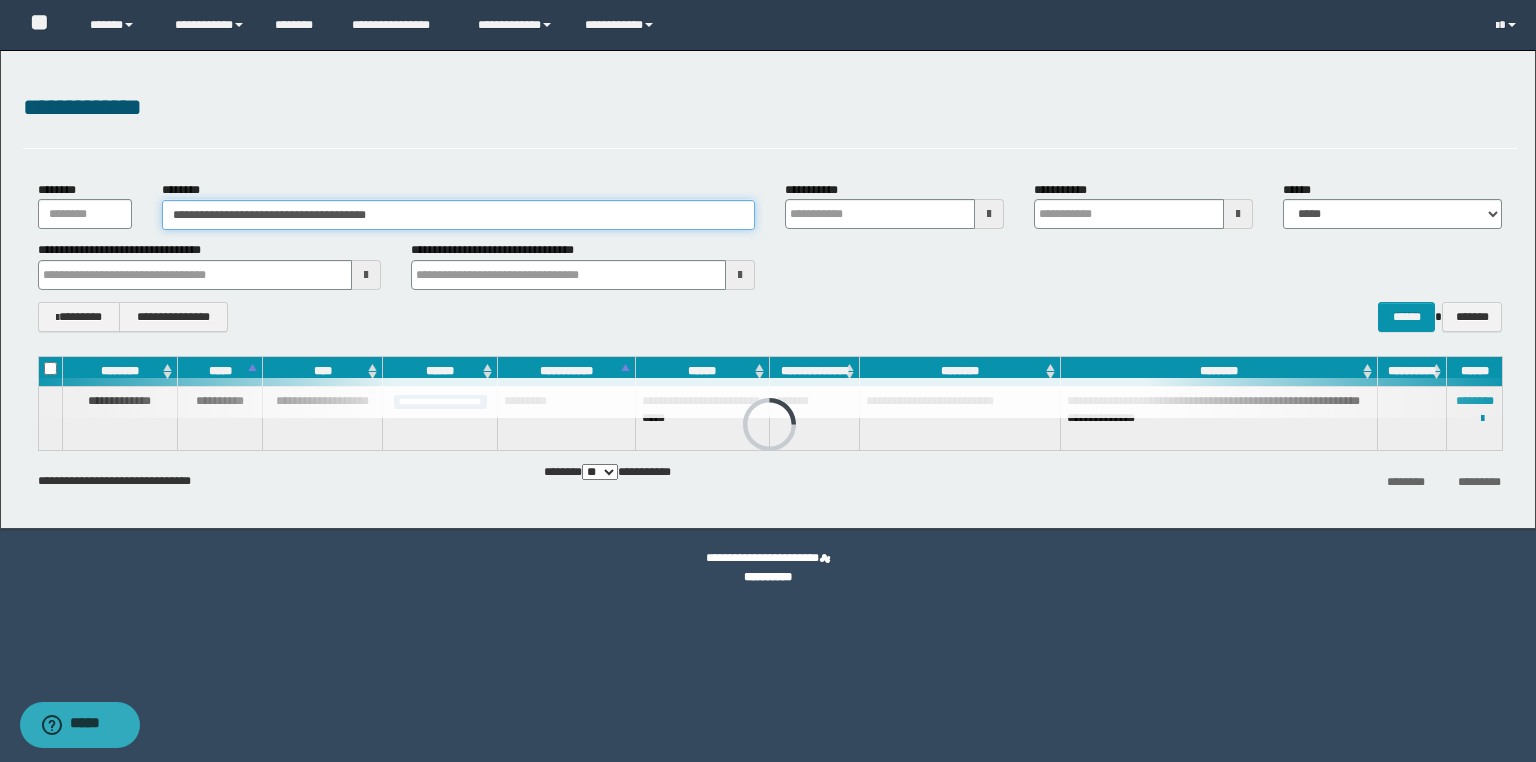 click on "**********" at bounding box center (458, 215) 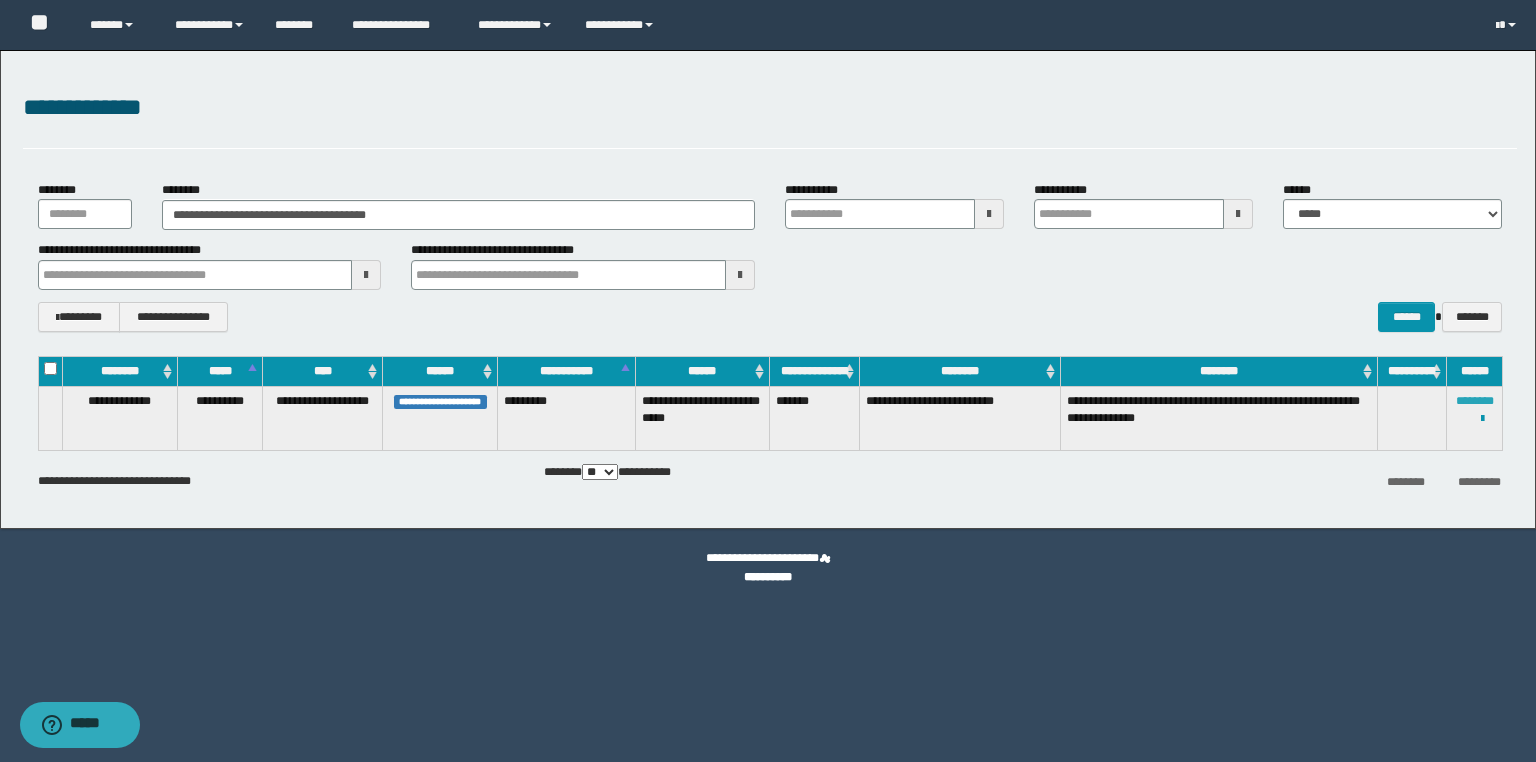 click on "********" at bounding box center (1475, 401) 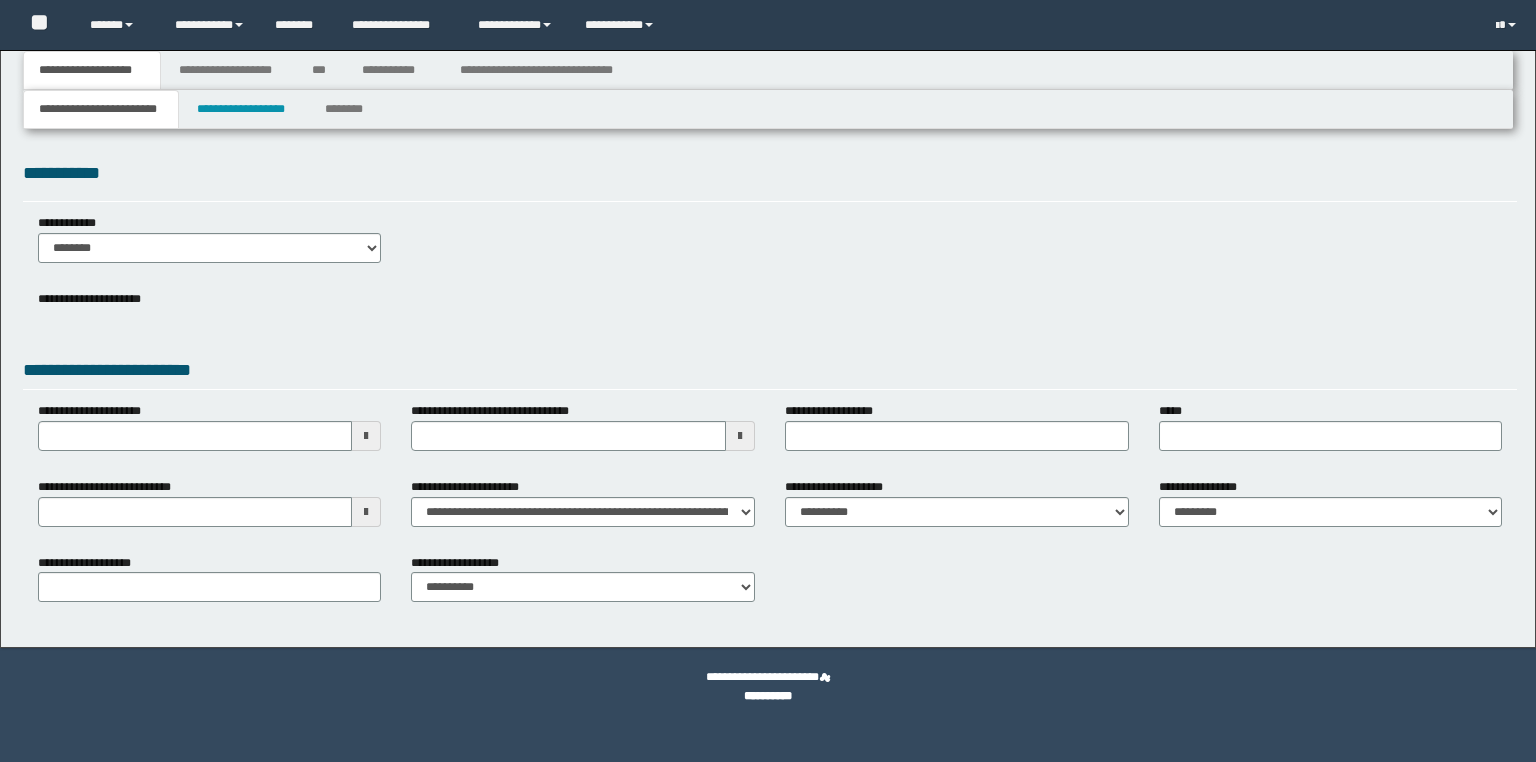 scroll, scrollTop: 0, scrollLeft: 0, axis: both 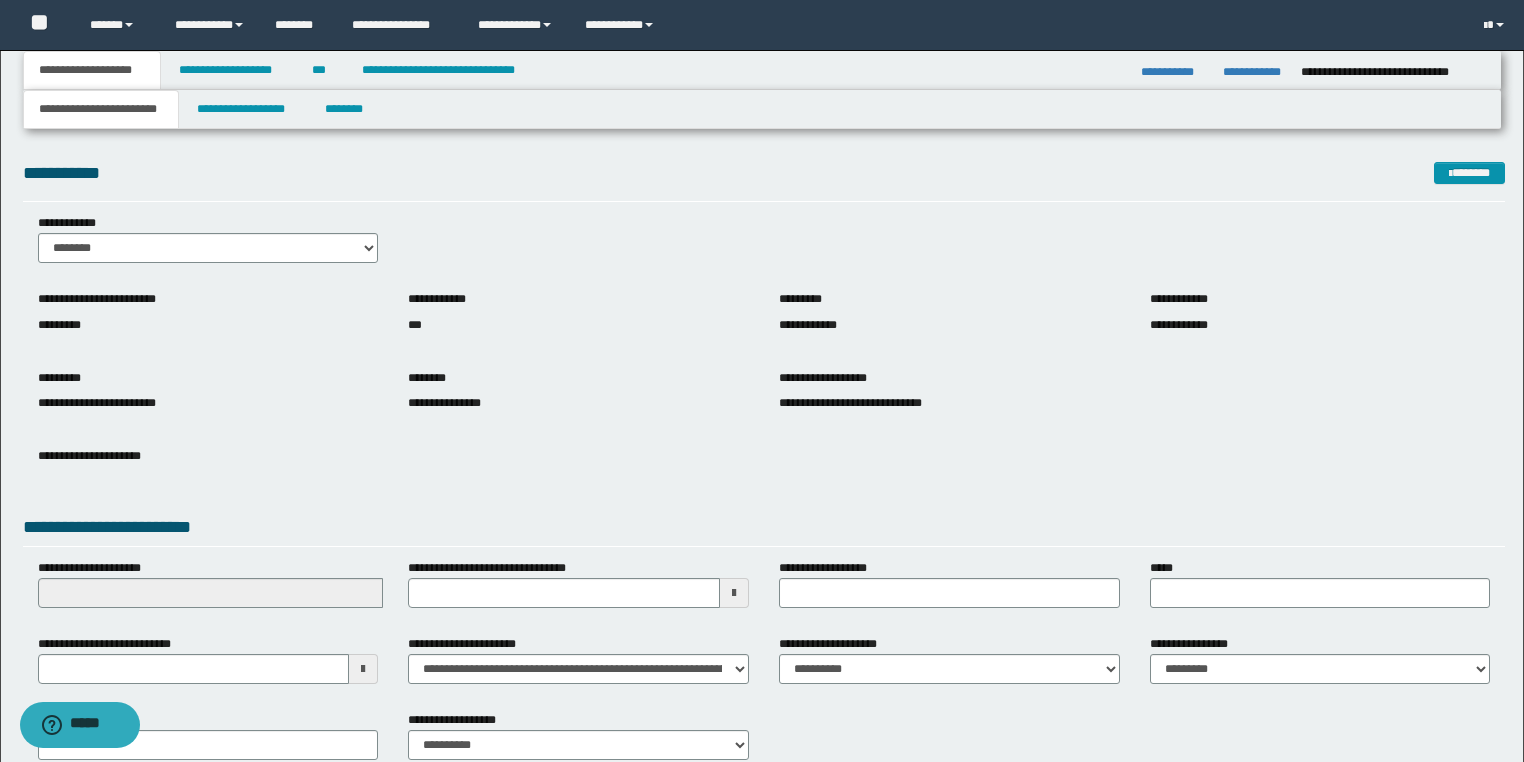 click on "**********" at bounding box center [762, 427] 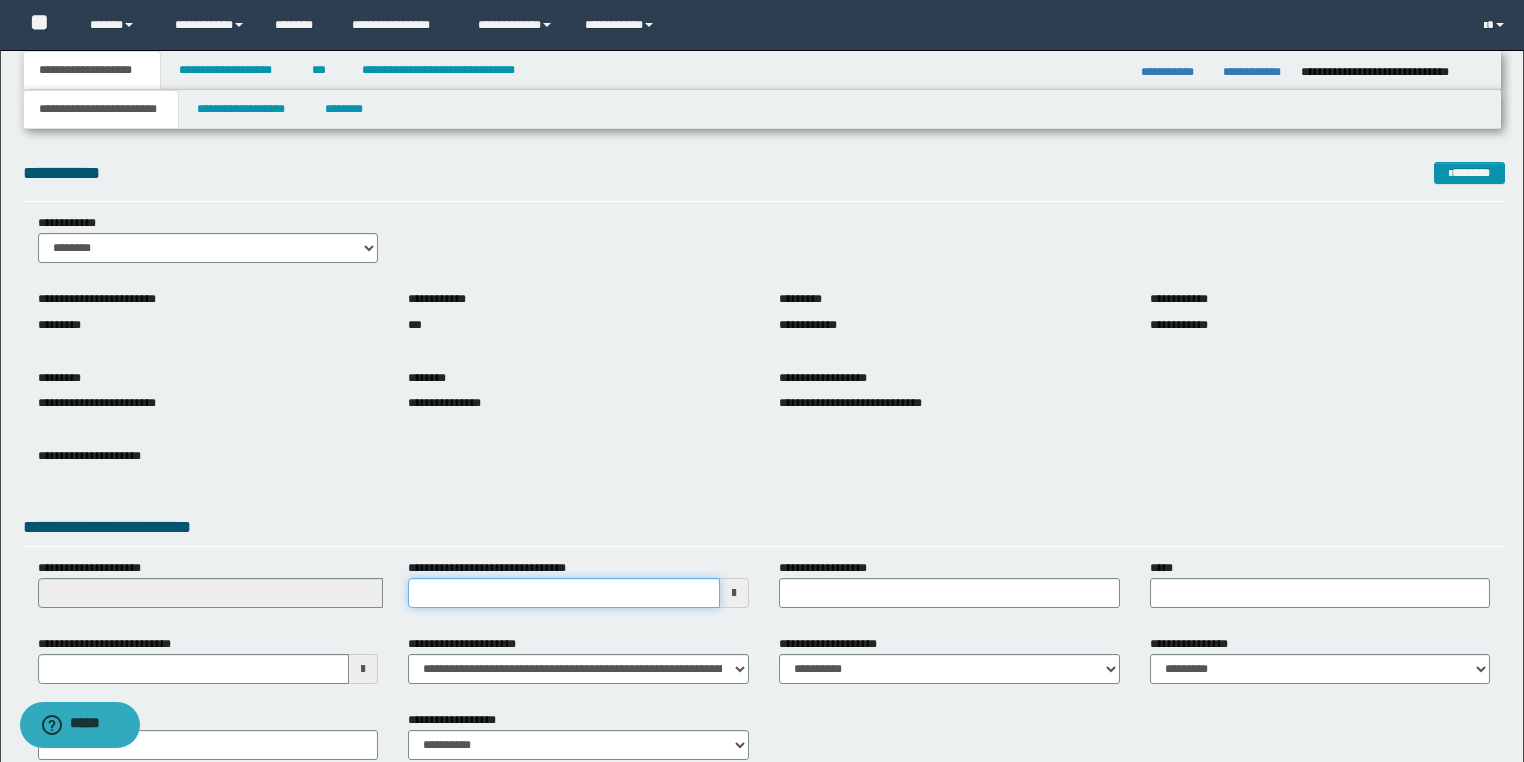 click on "**********" at bounding box center (764, 591) 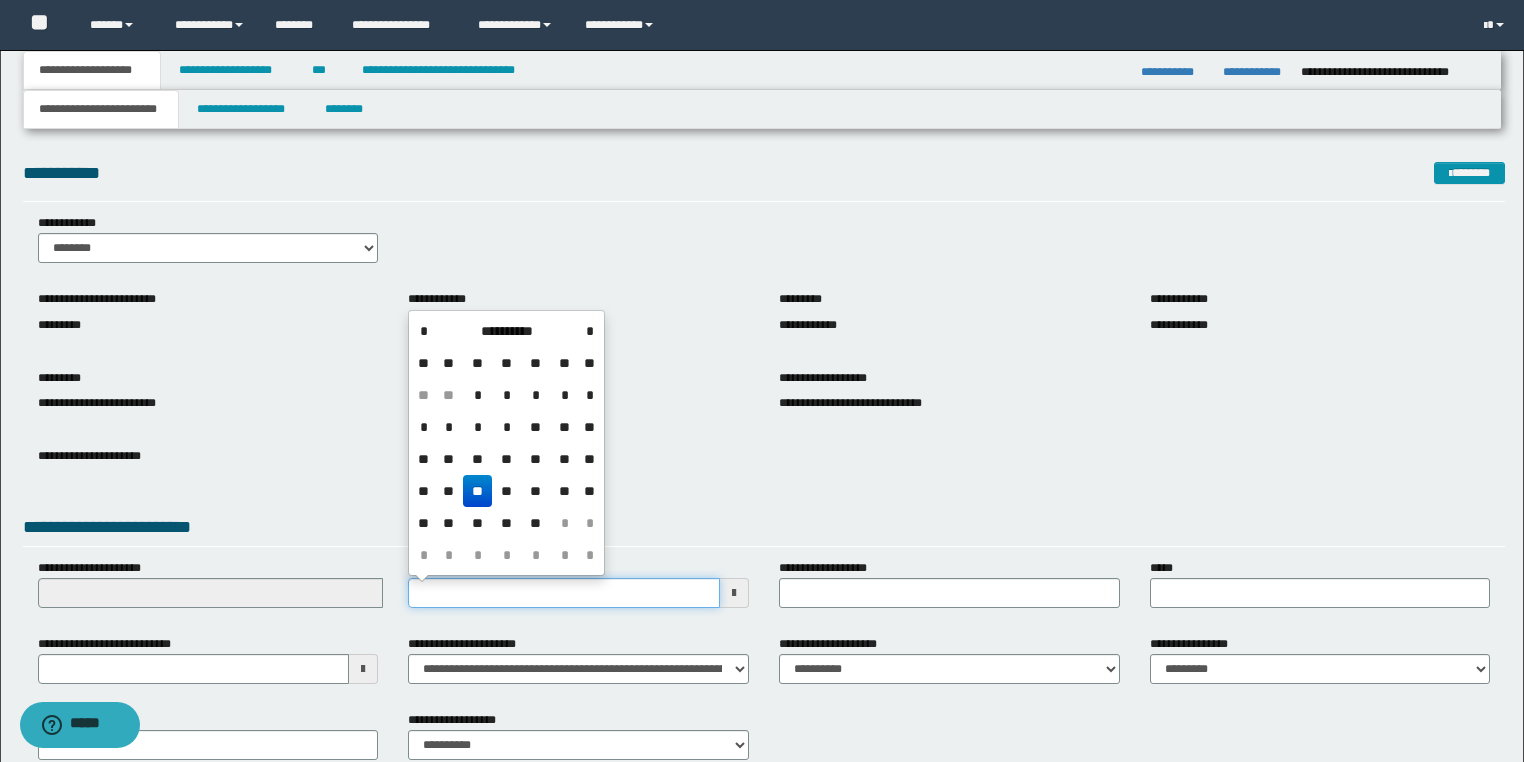 type on "**********" 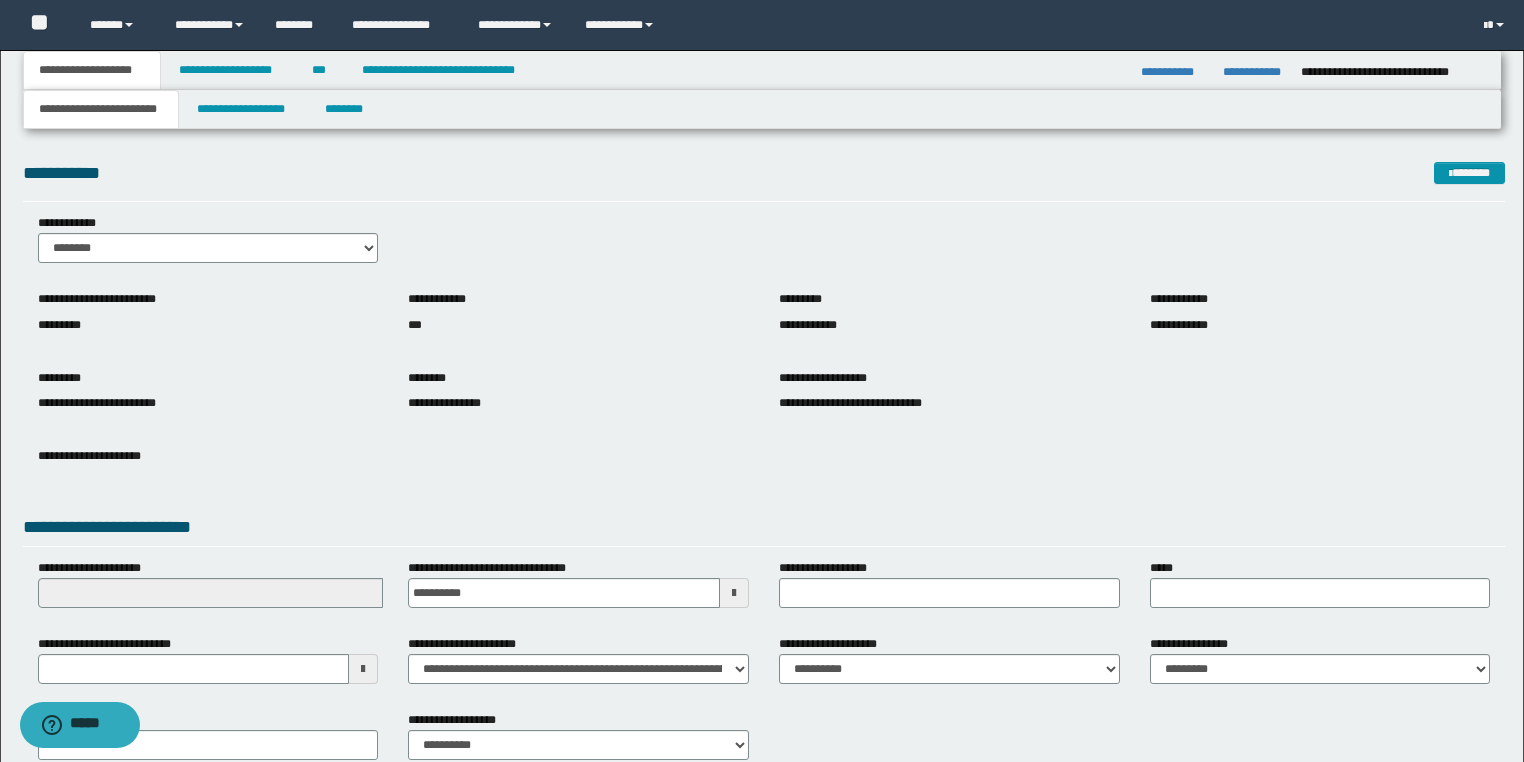 click on "**********" at bounding box center [116, 644] 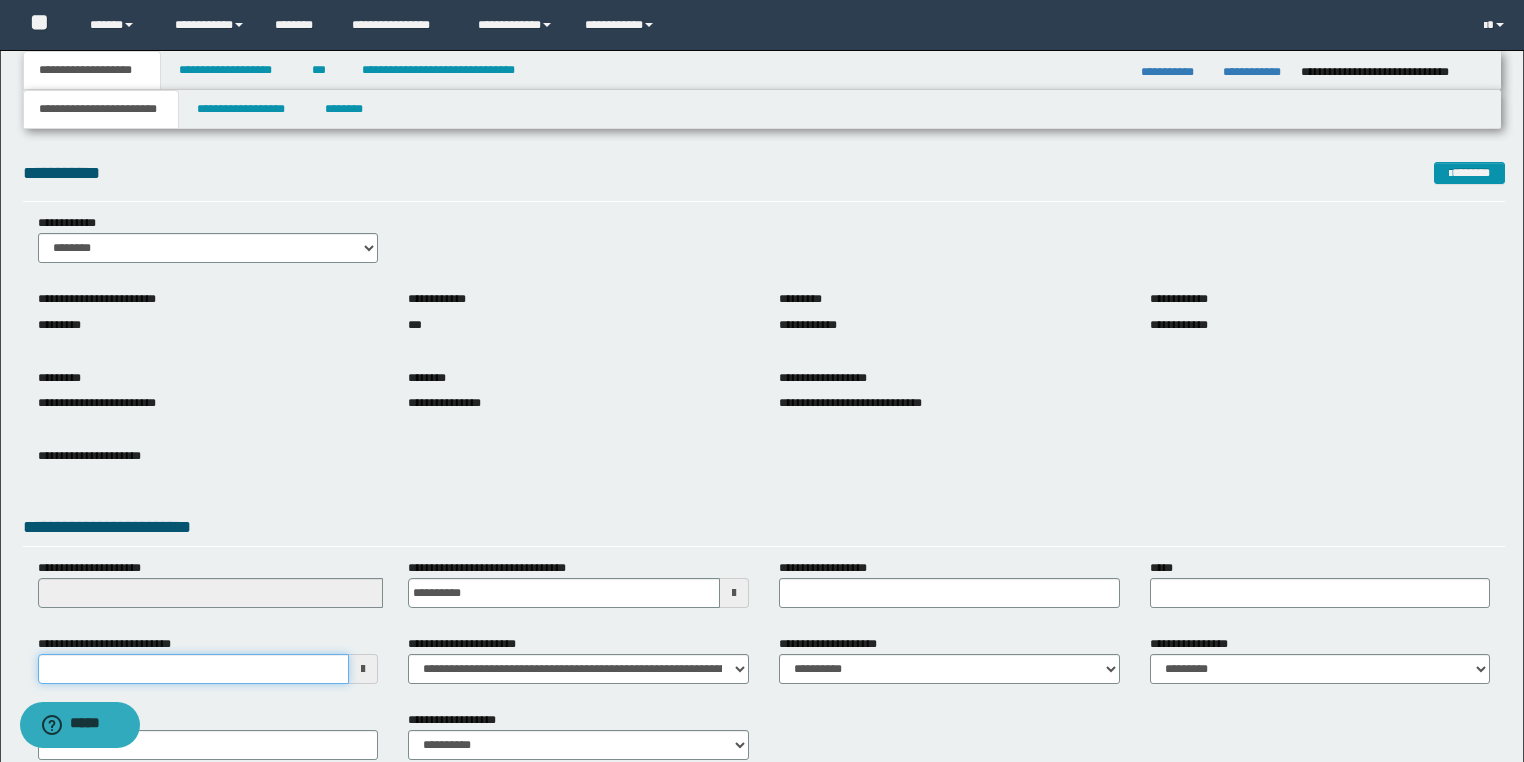 click on "**********" at bounding box center (194, 669) 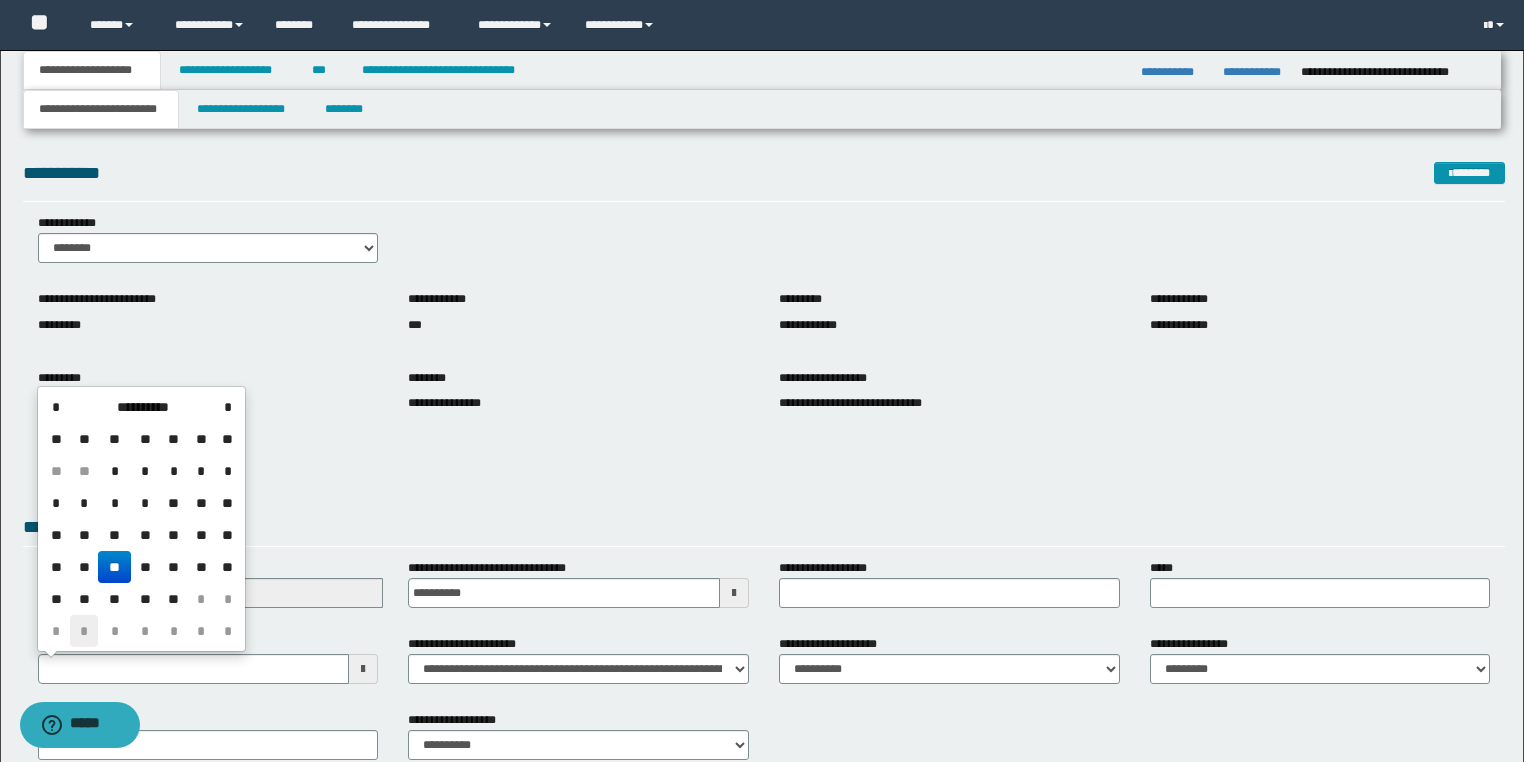 click on "*" at bounding box center [84, 631] 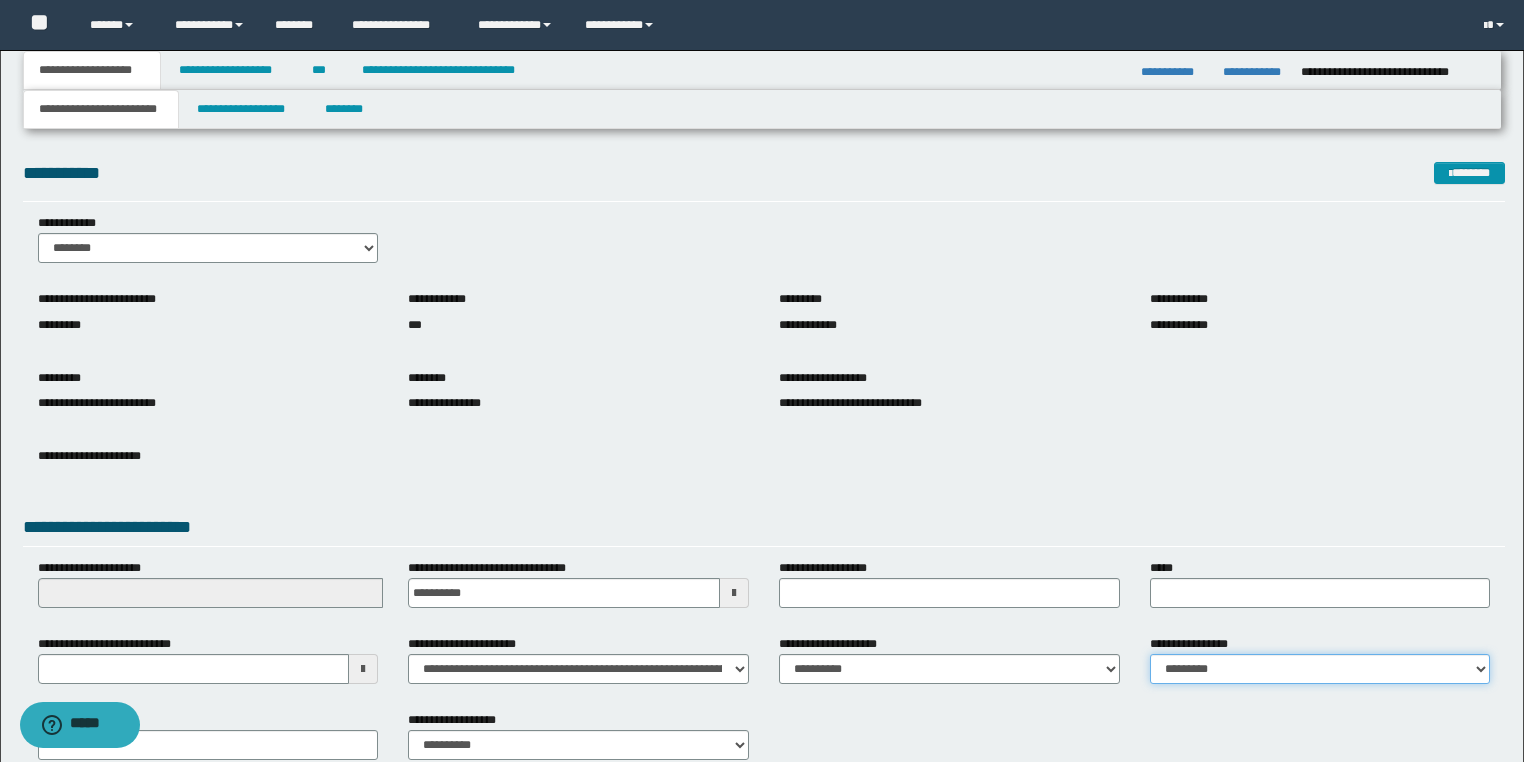 drag, startPoint x: 1262, startPoint y: 676, endPoint x: 1292, endPoint y: 656, distance: 36.05551 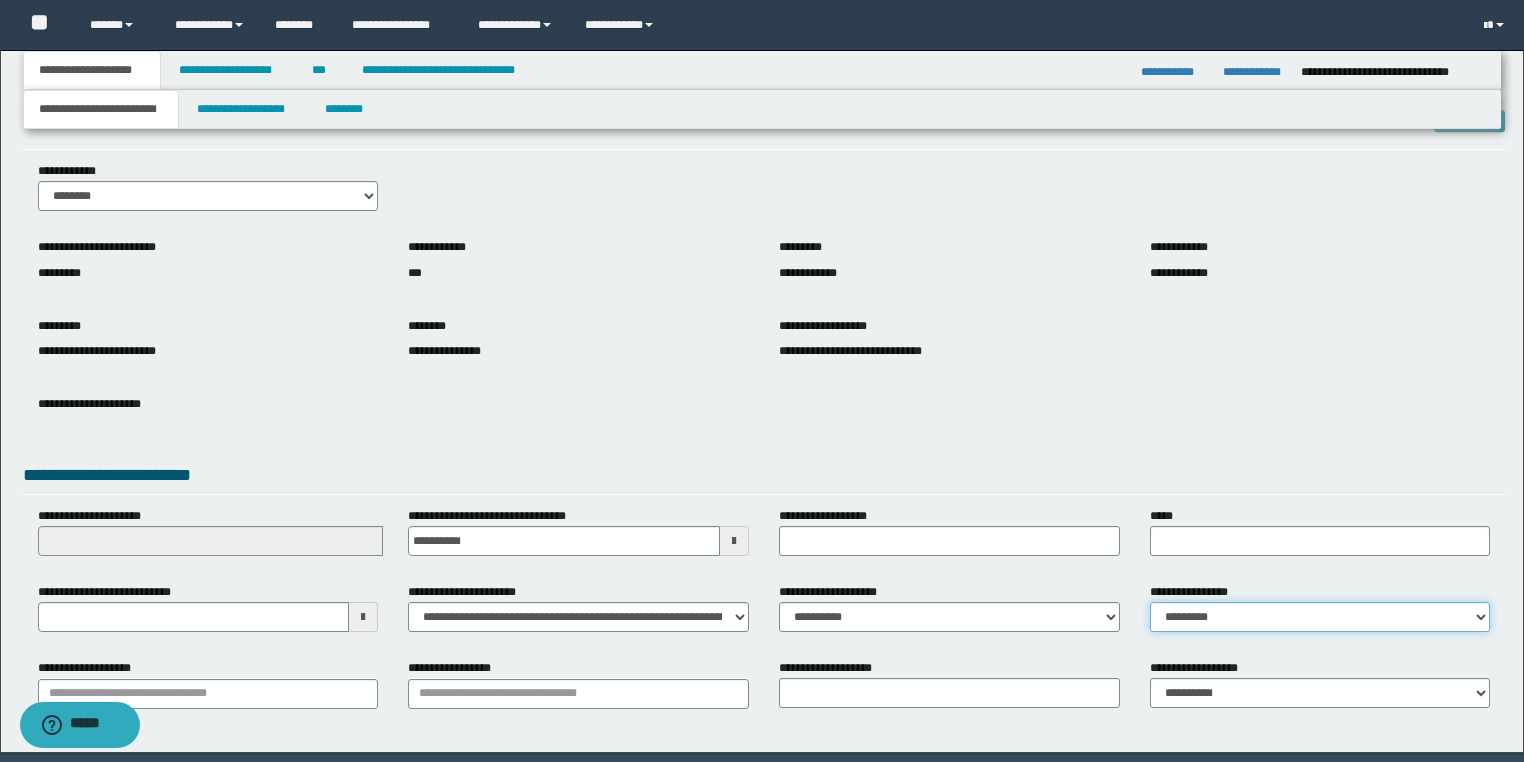 scroll, scrollTop: 120, scrollLeft: 0, axis: vertical 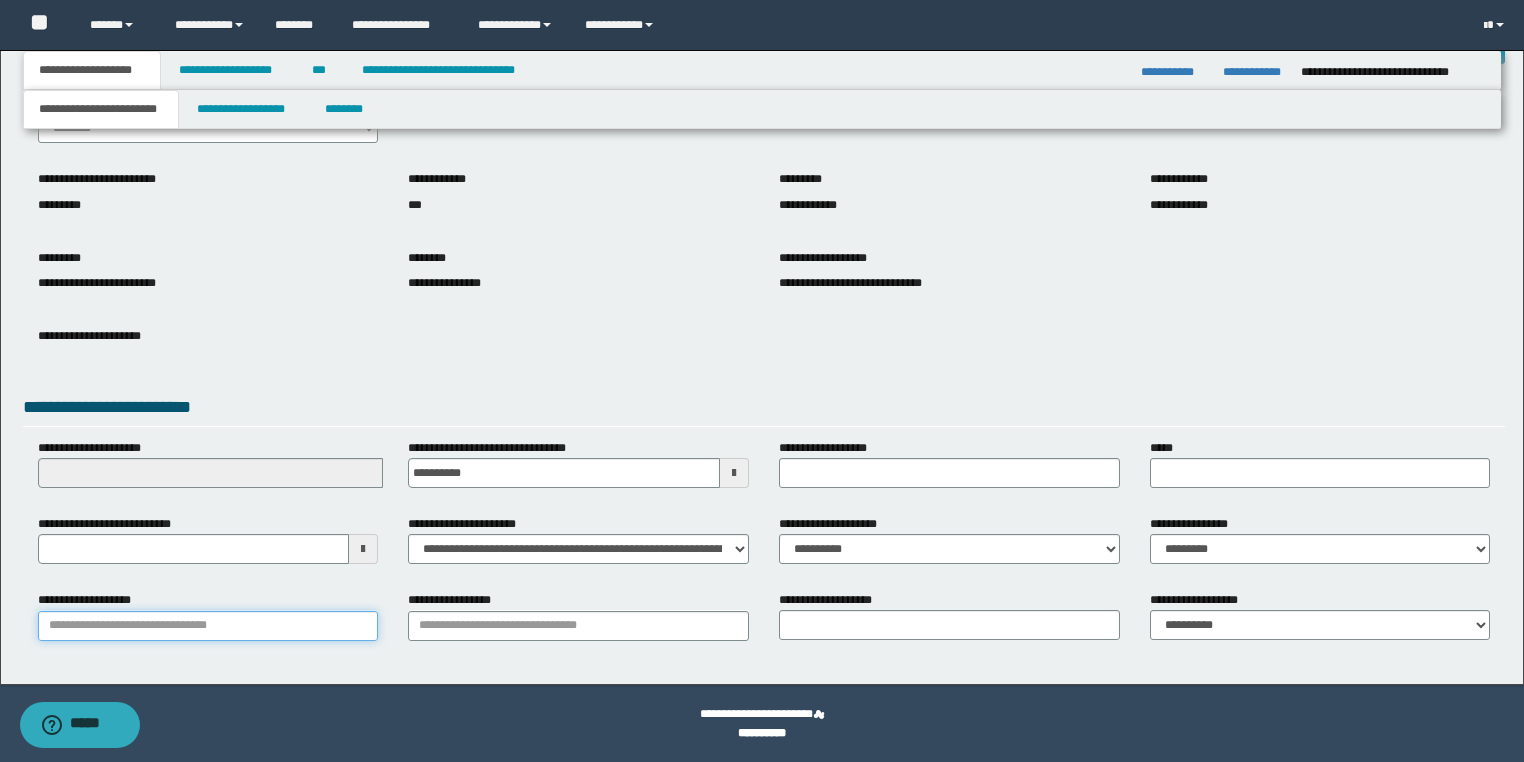 click on "**********" at bounding box center [208, 626] 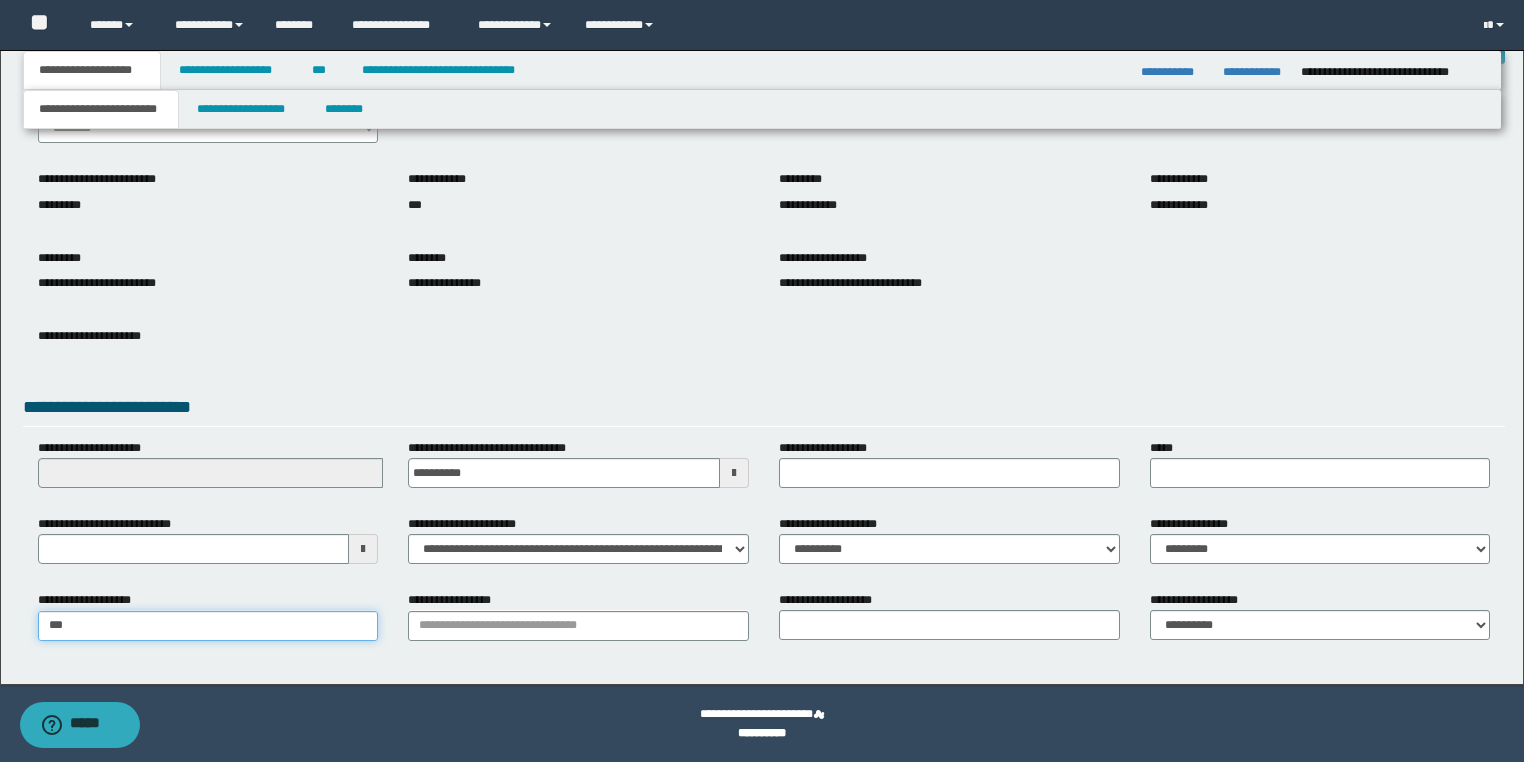 type on "****" 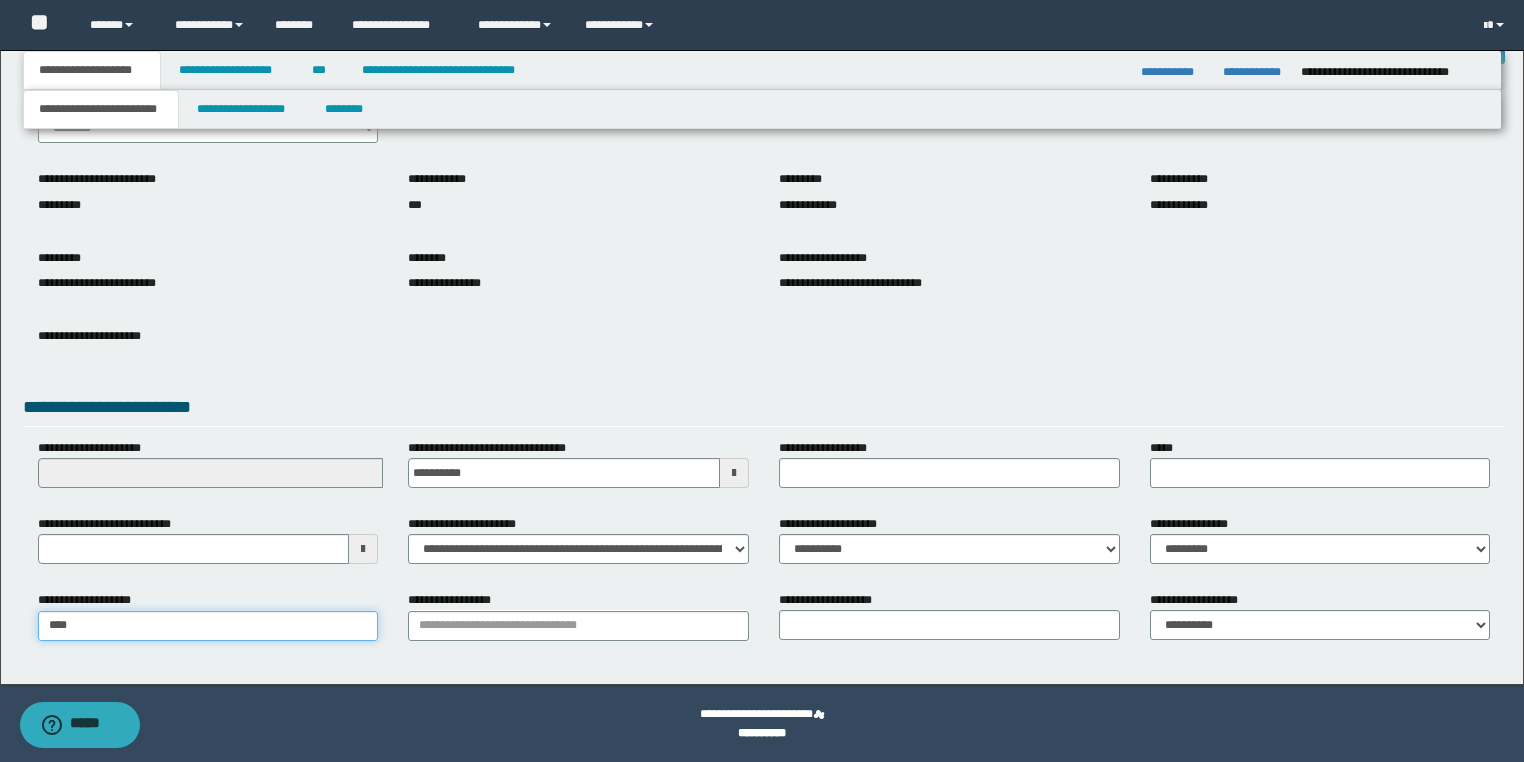 type on "**********" 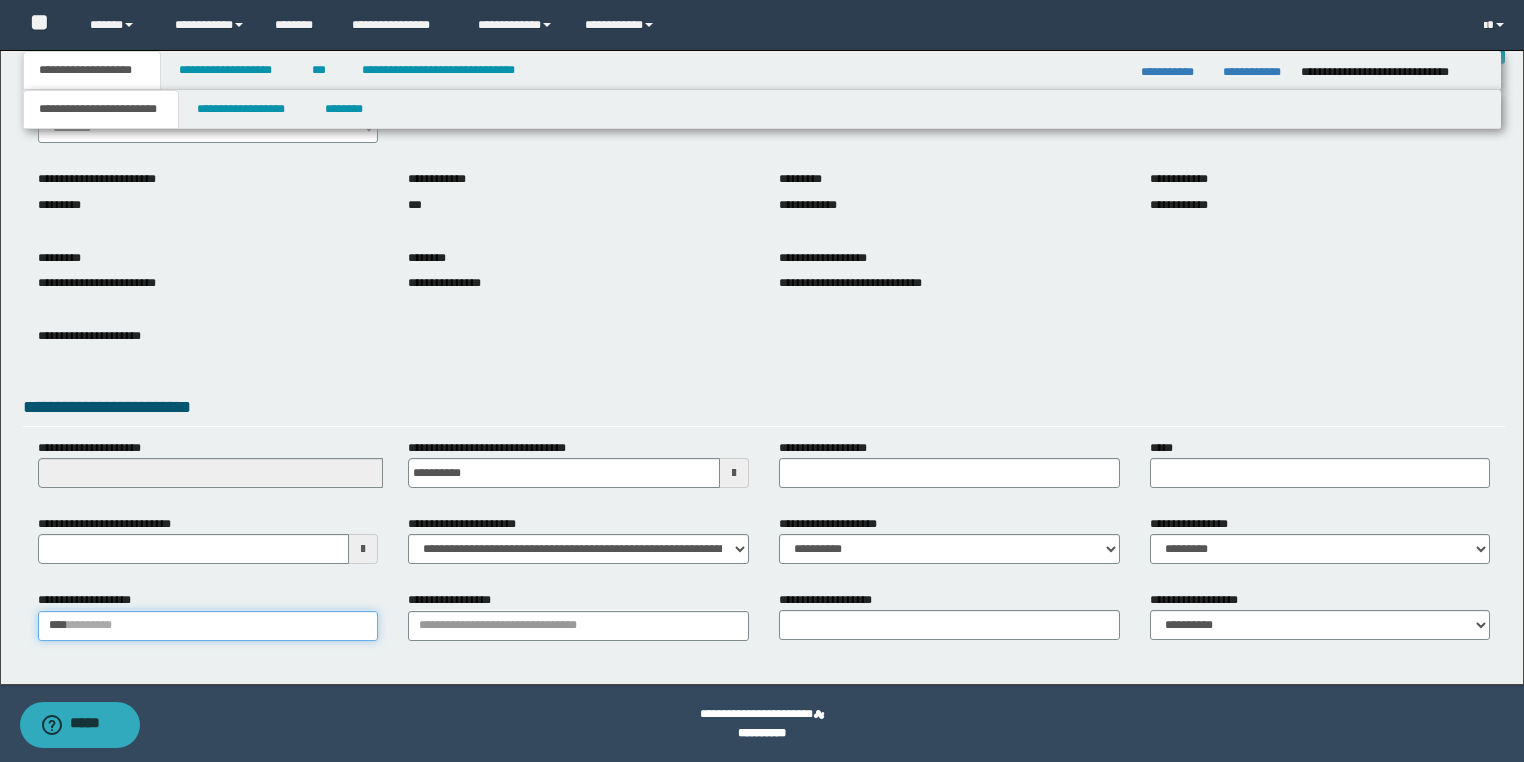 type 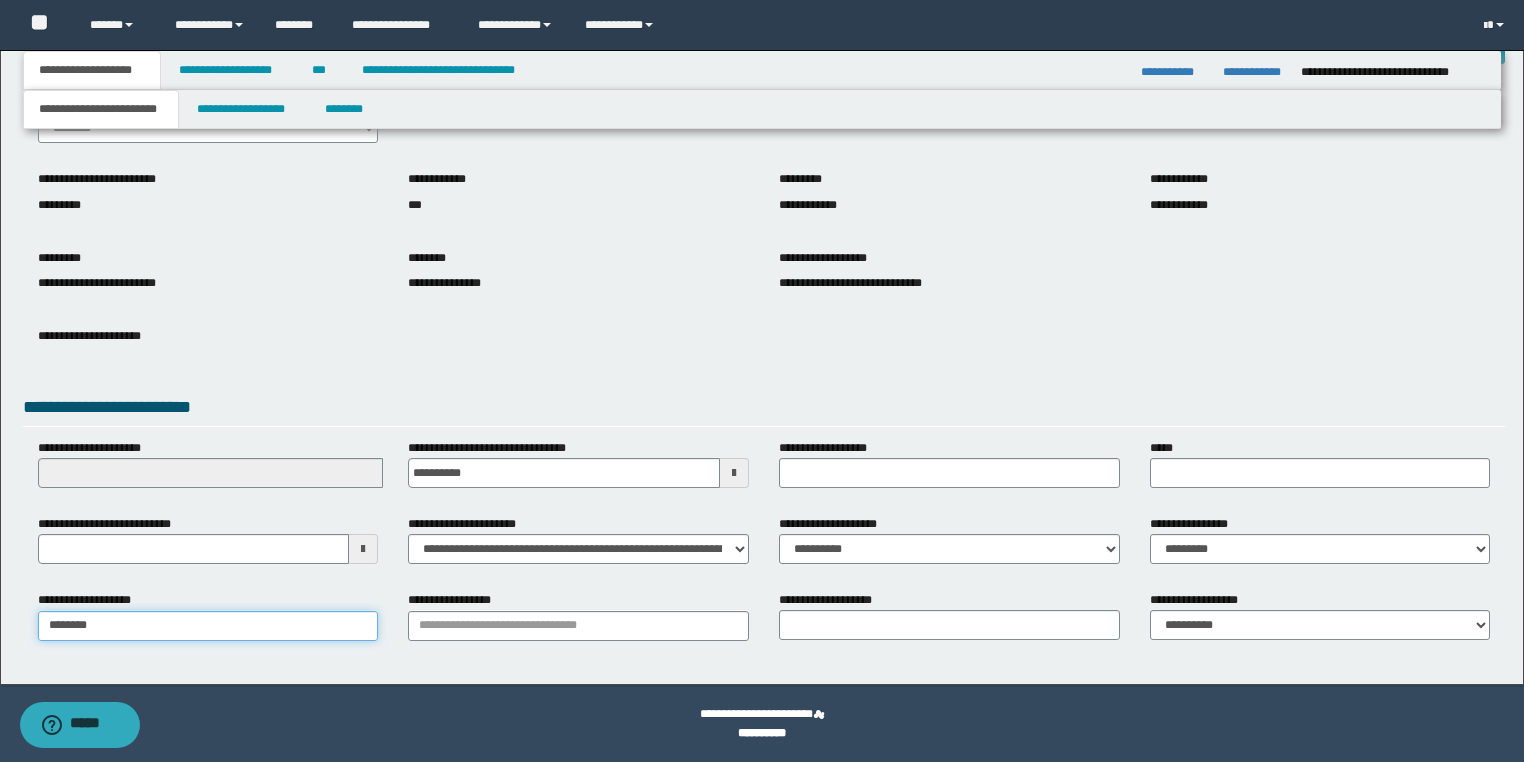 type on "*********" 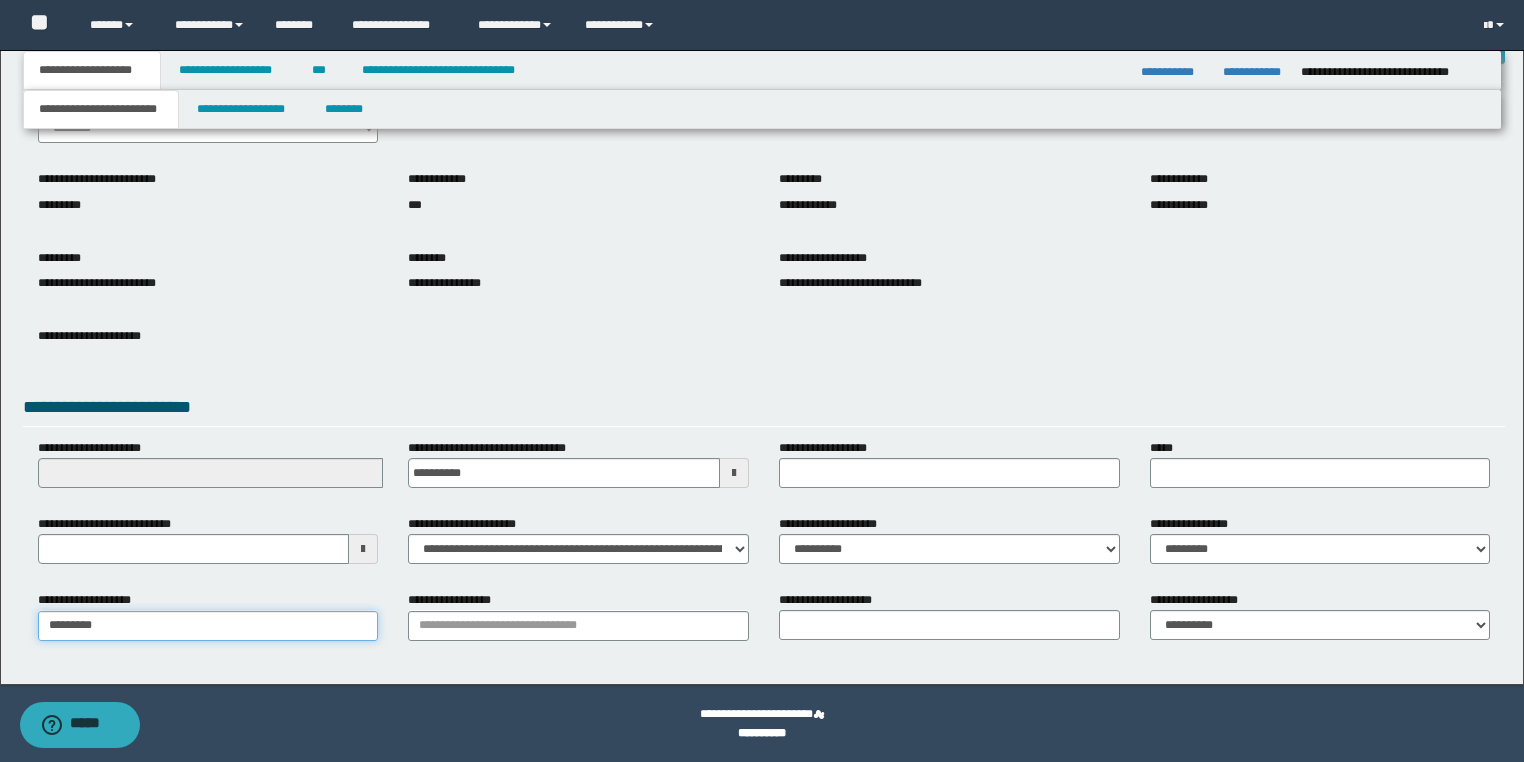 type on "*********" 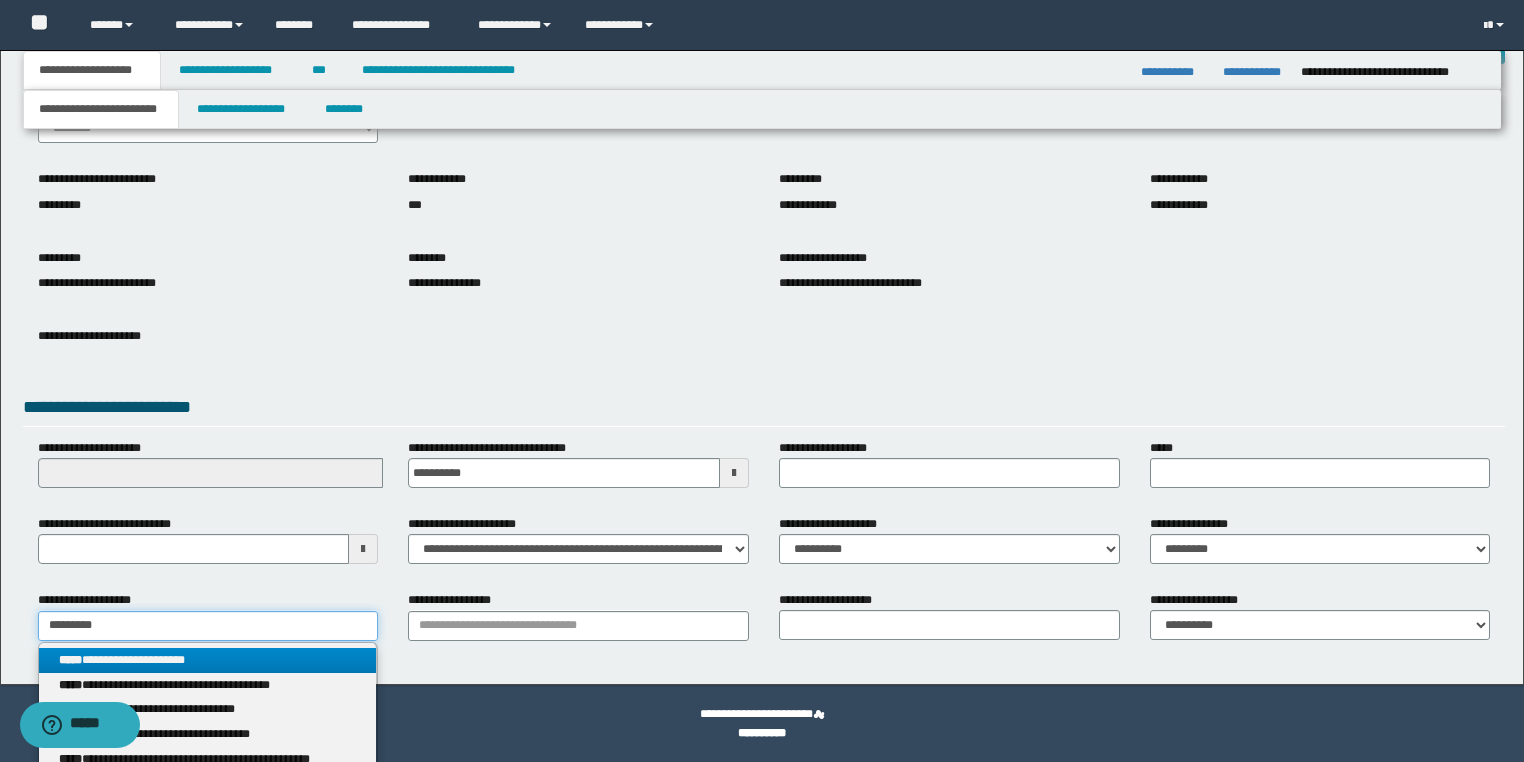 type on "*********" 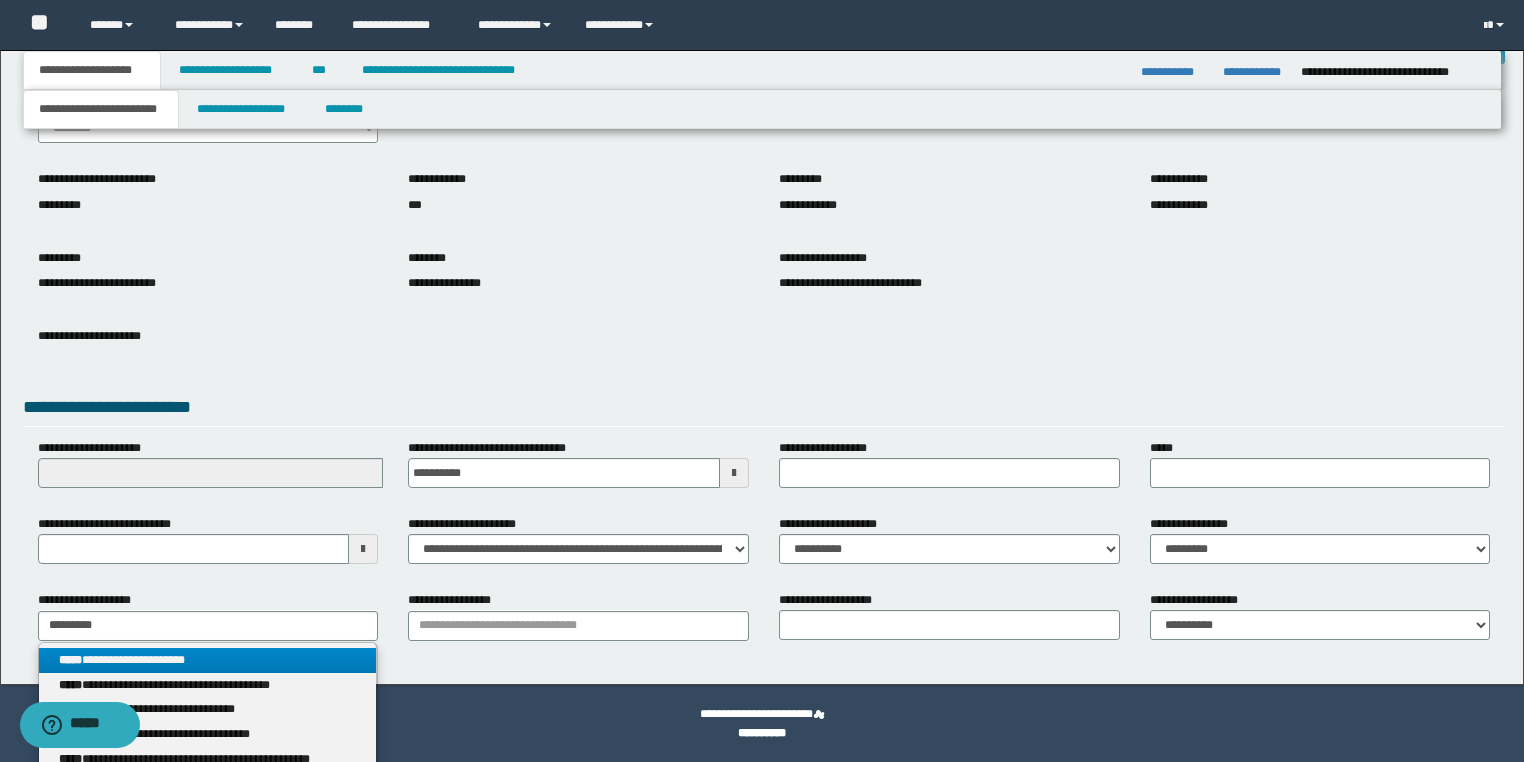 click on "**********" at bounding box center (208, 660) 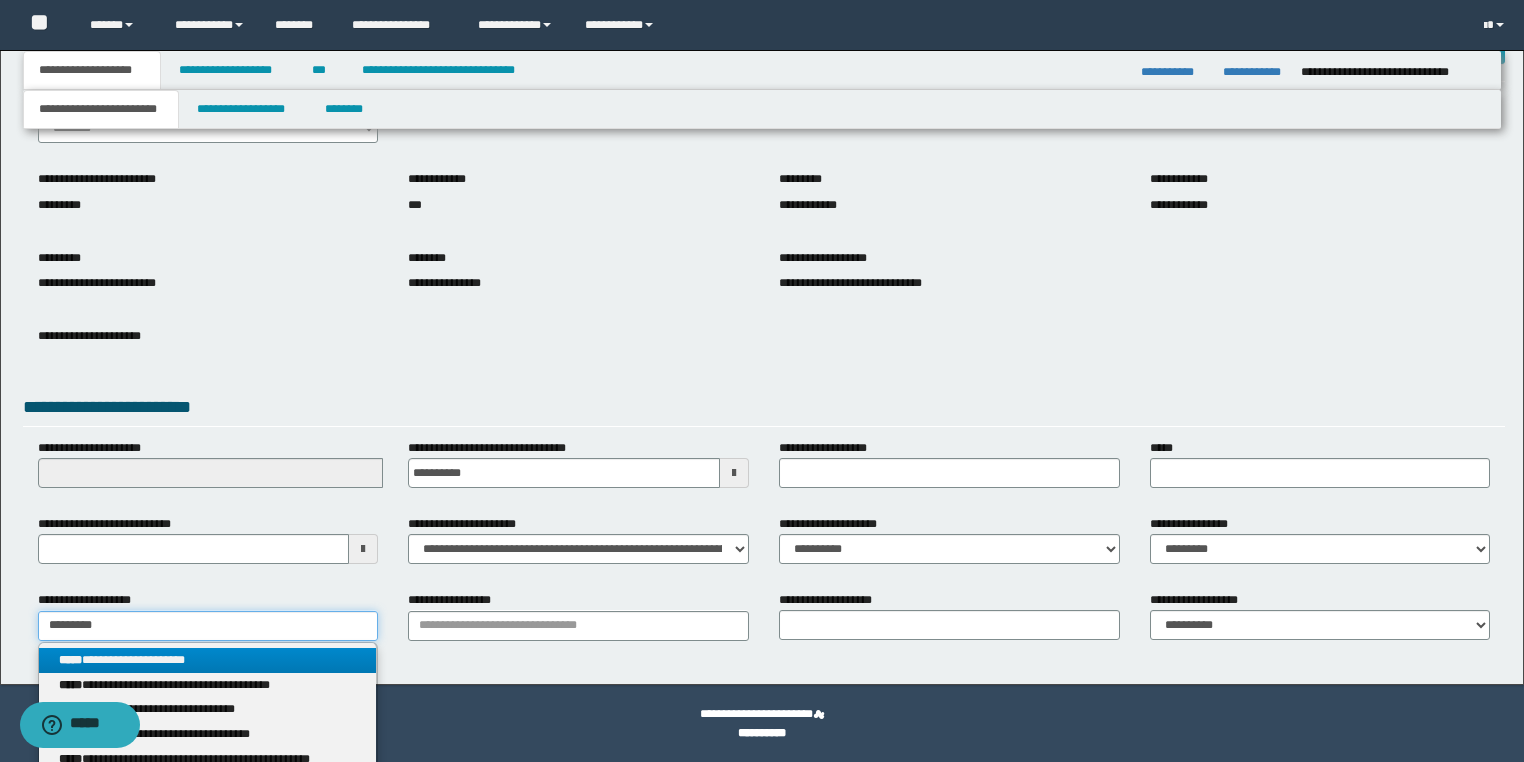 type 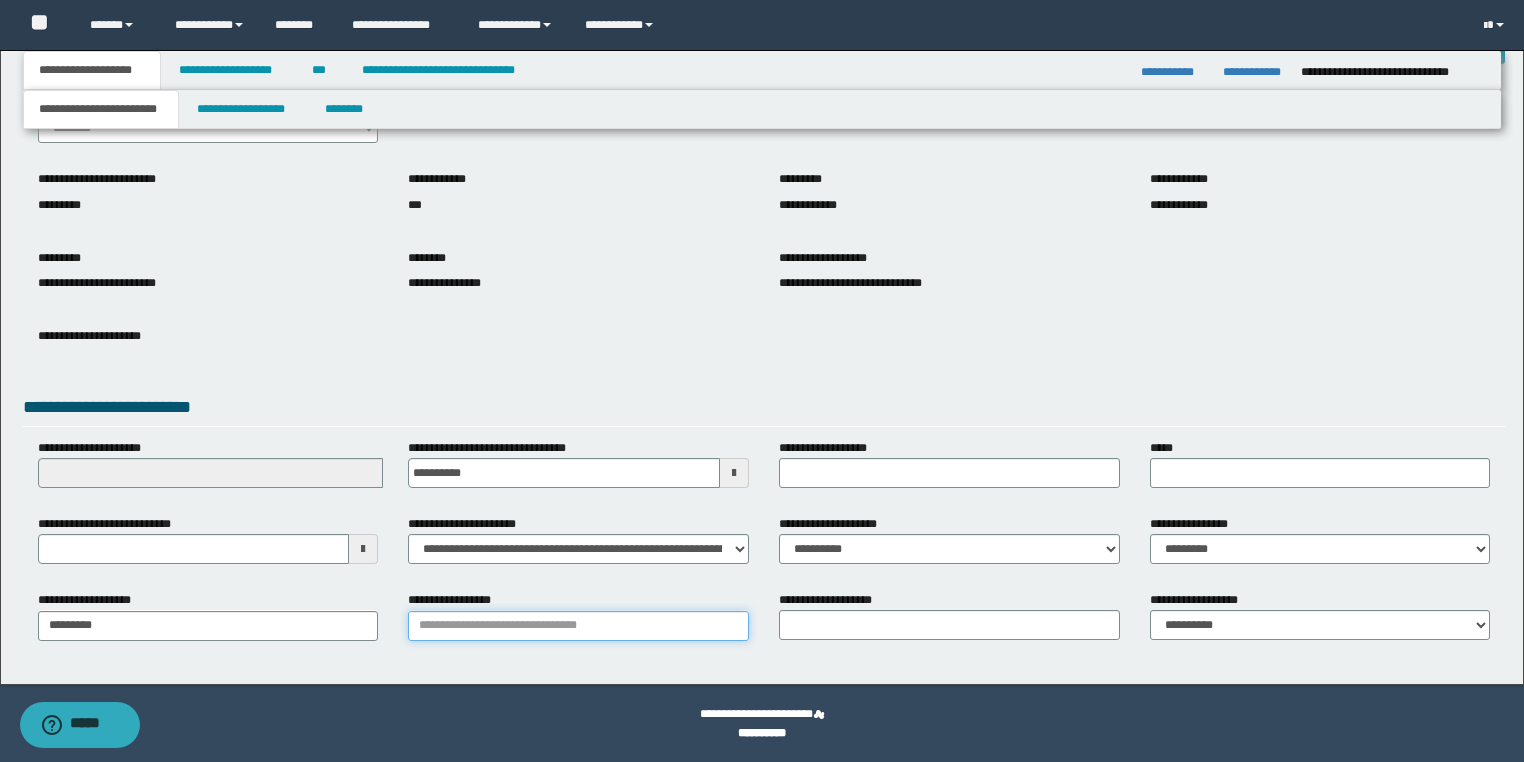 click on "**********" at bounding box center [578, 626] 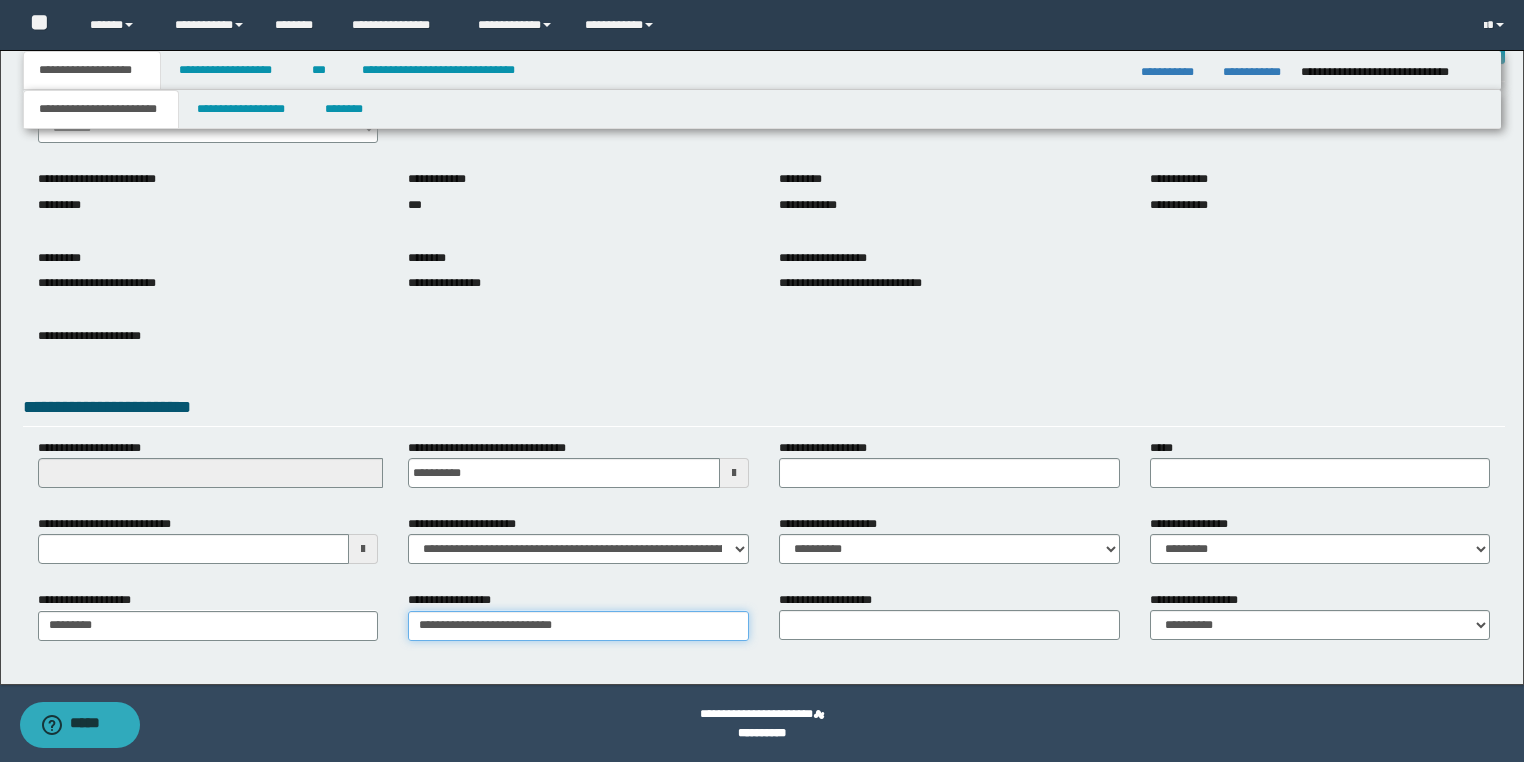 type on "**********" 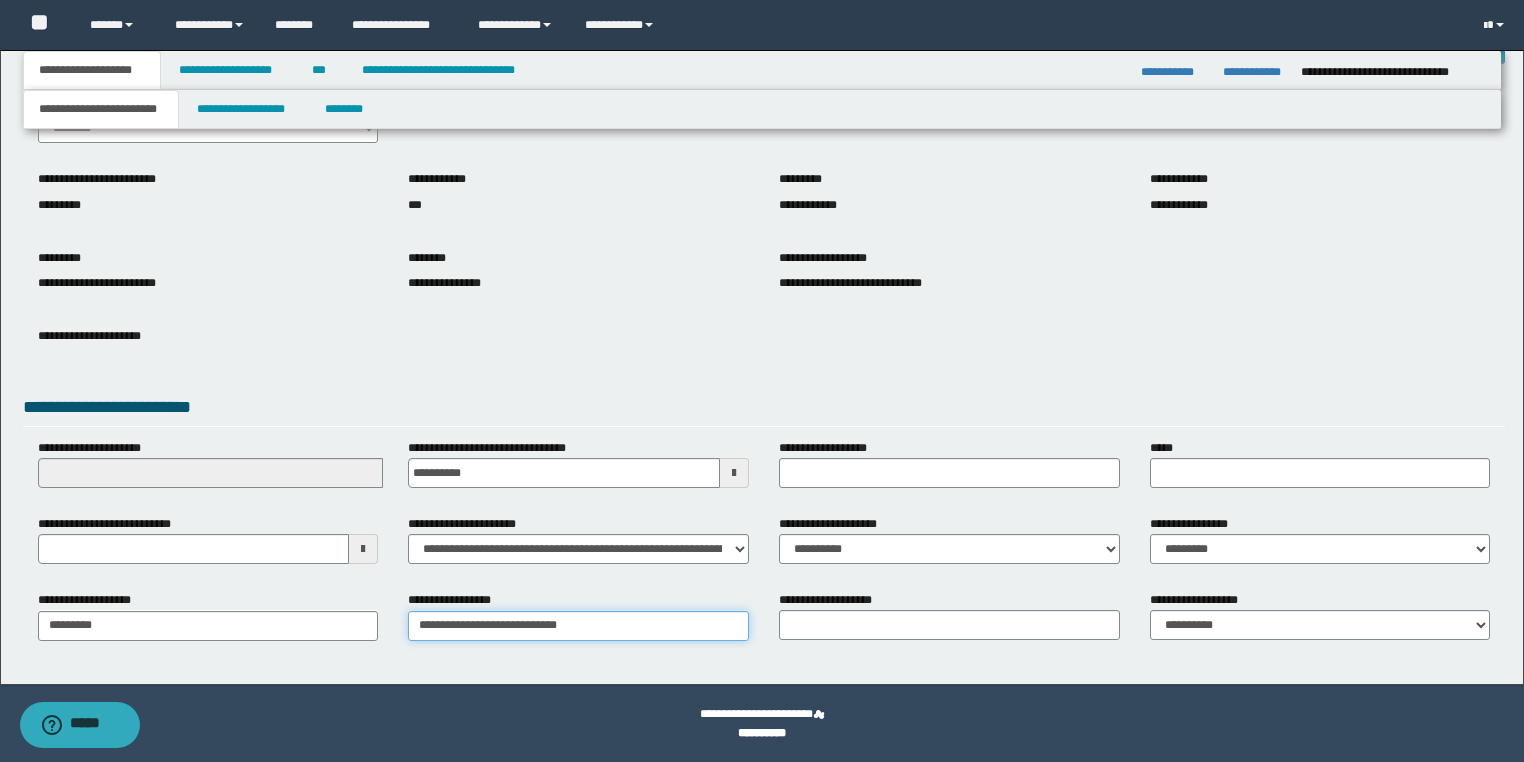 type on "**********" 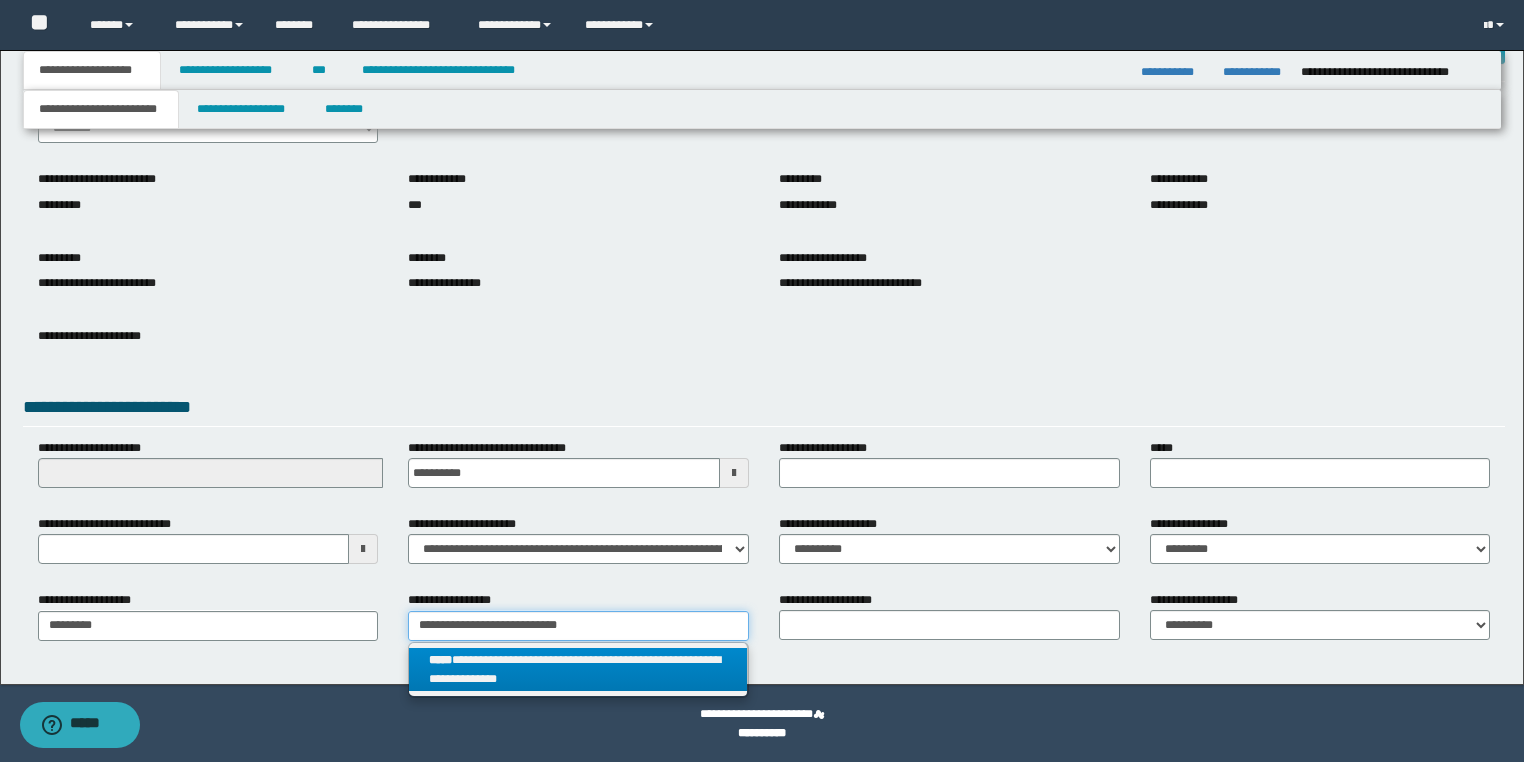 type on "**********" 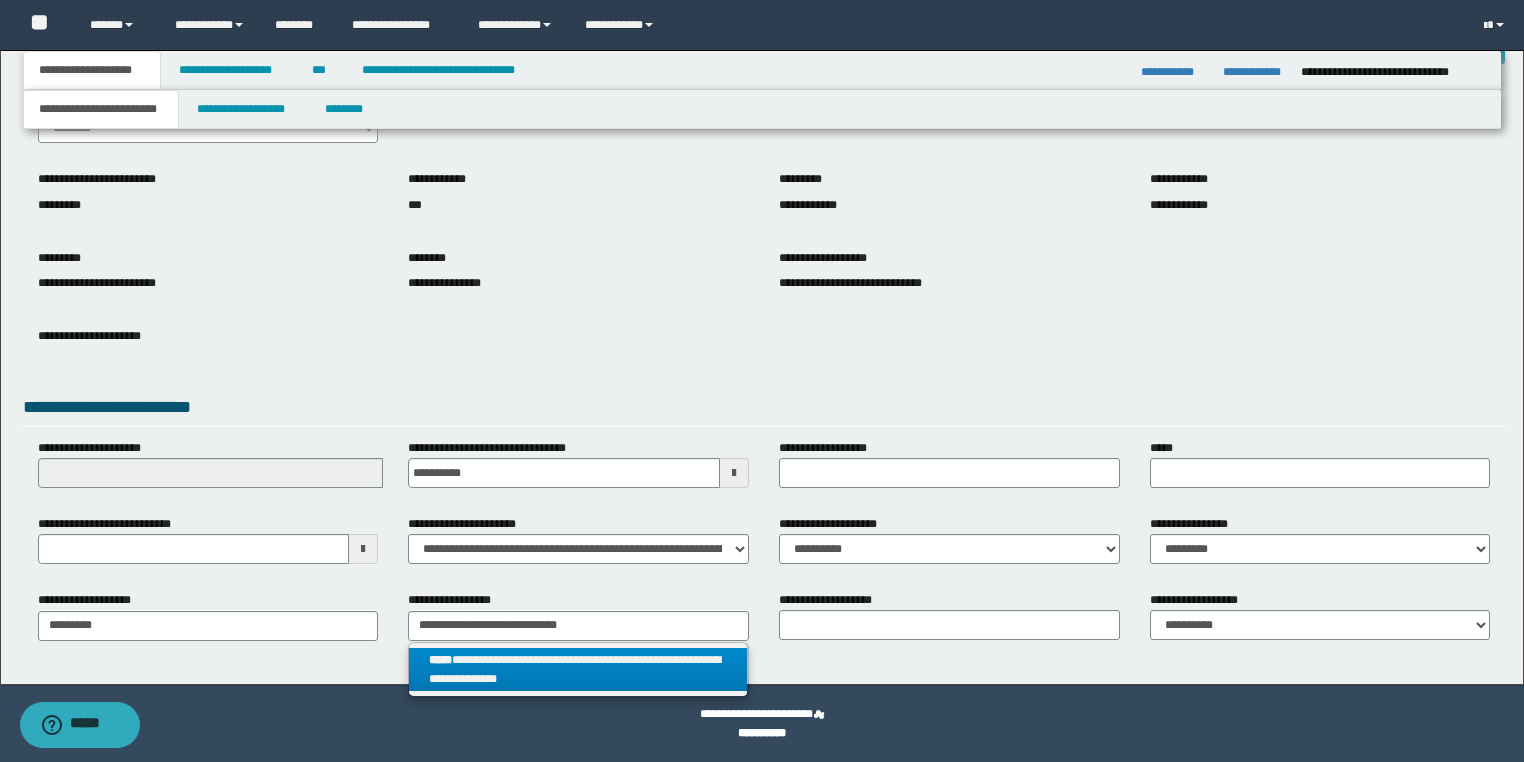 click on "**********" at bounding box center (578, 670) 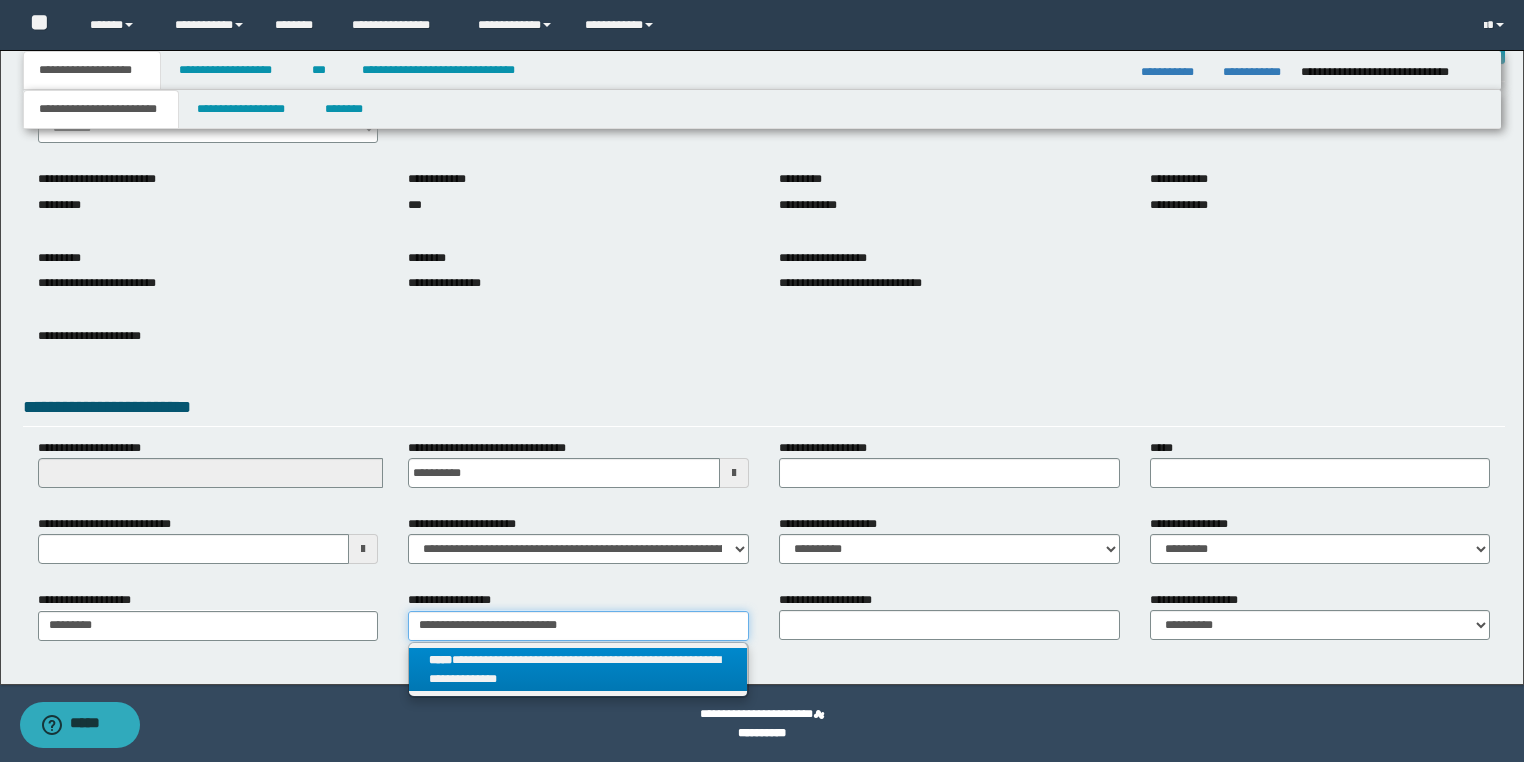 type 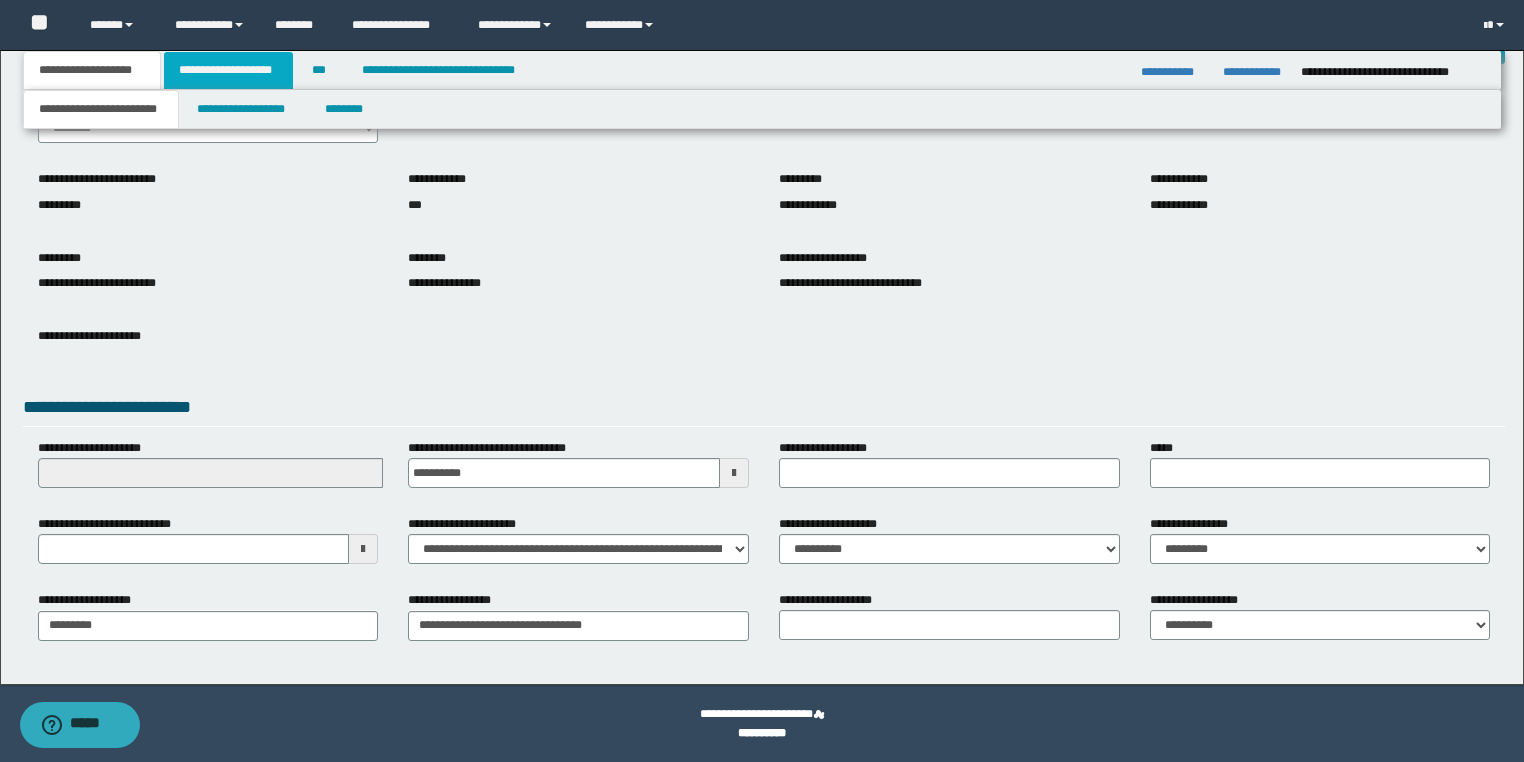 click on "**********" at bounding box center [228, 70] 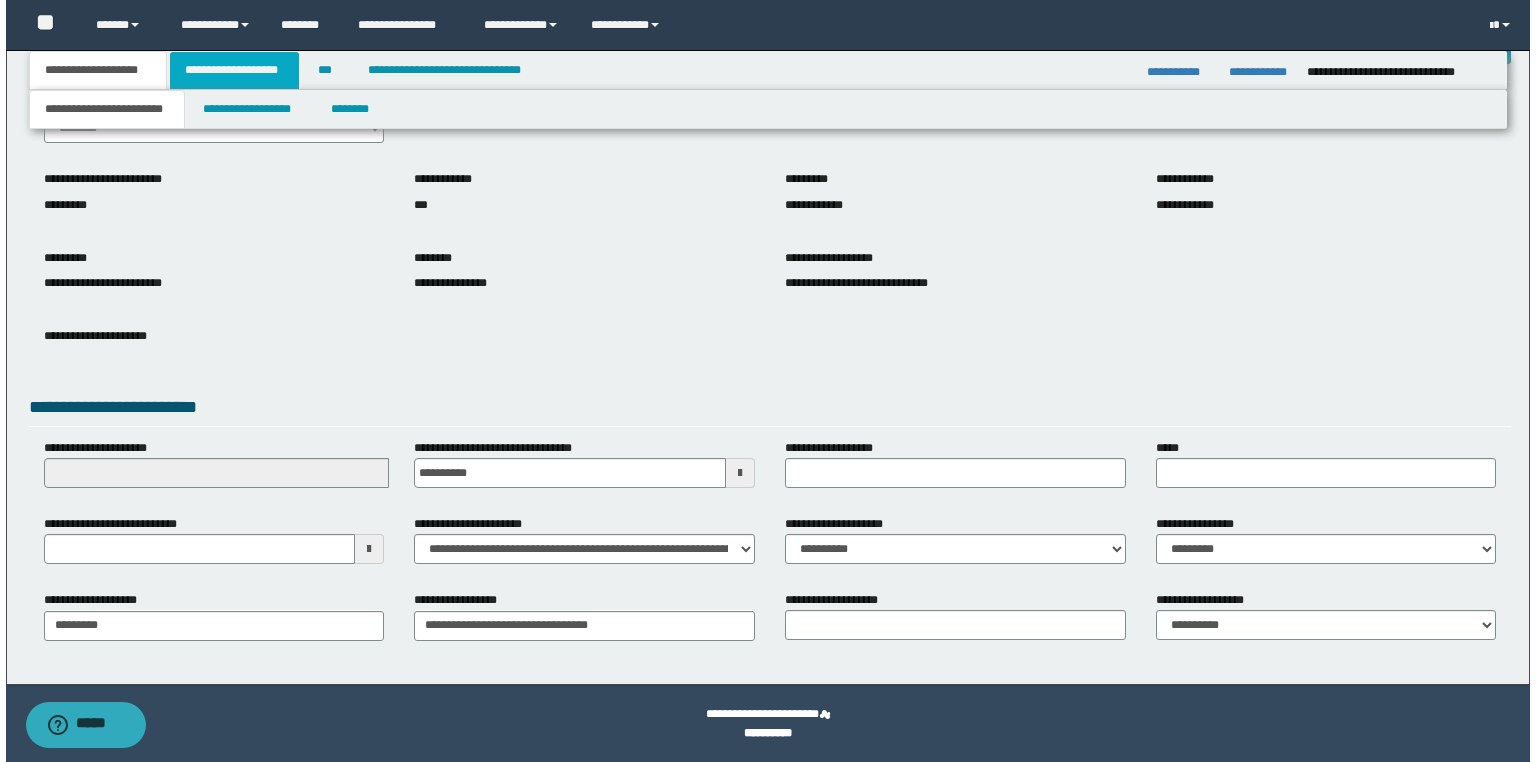 scroll, scrollTop: 0, scrollLeft: 0, axis: both 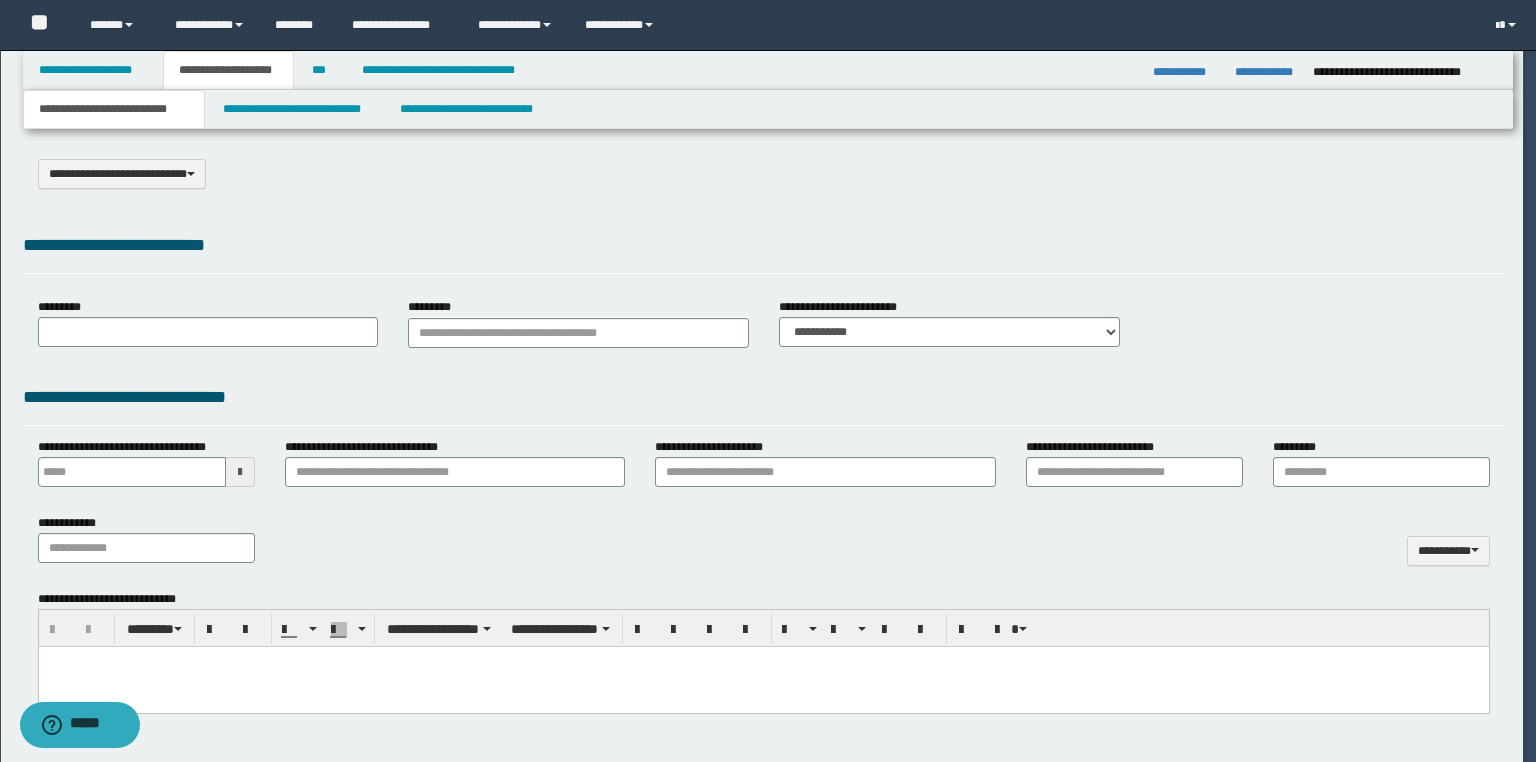 click on "**********" at bounding box center (762, 381) 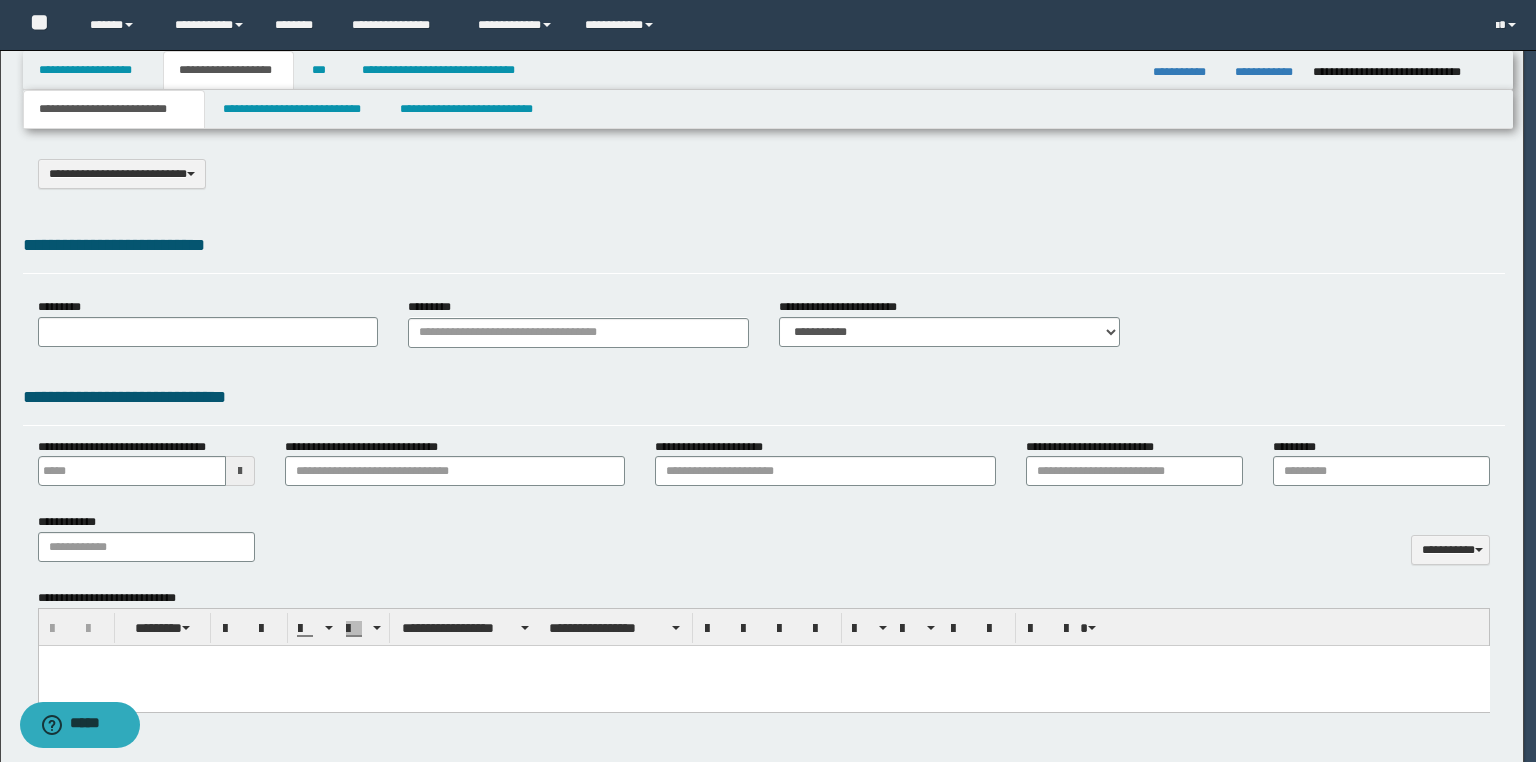 scroll, scrollTop: 0, scrollLeft: 0, axis: both 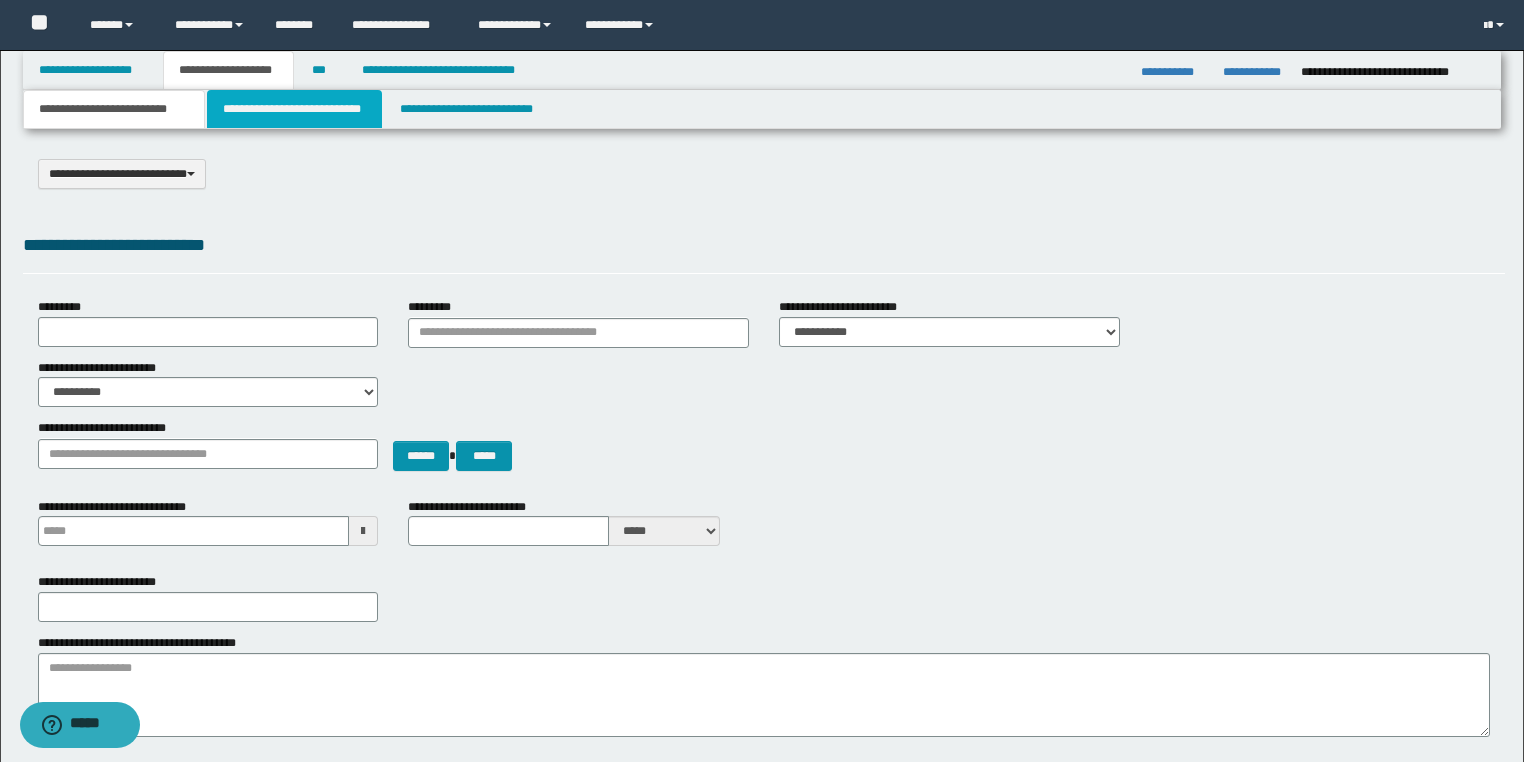 click on "**********" at bounding box center [294, 109] 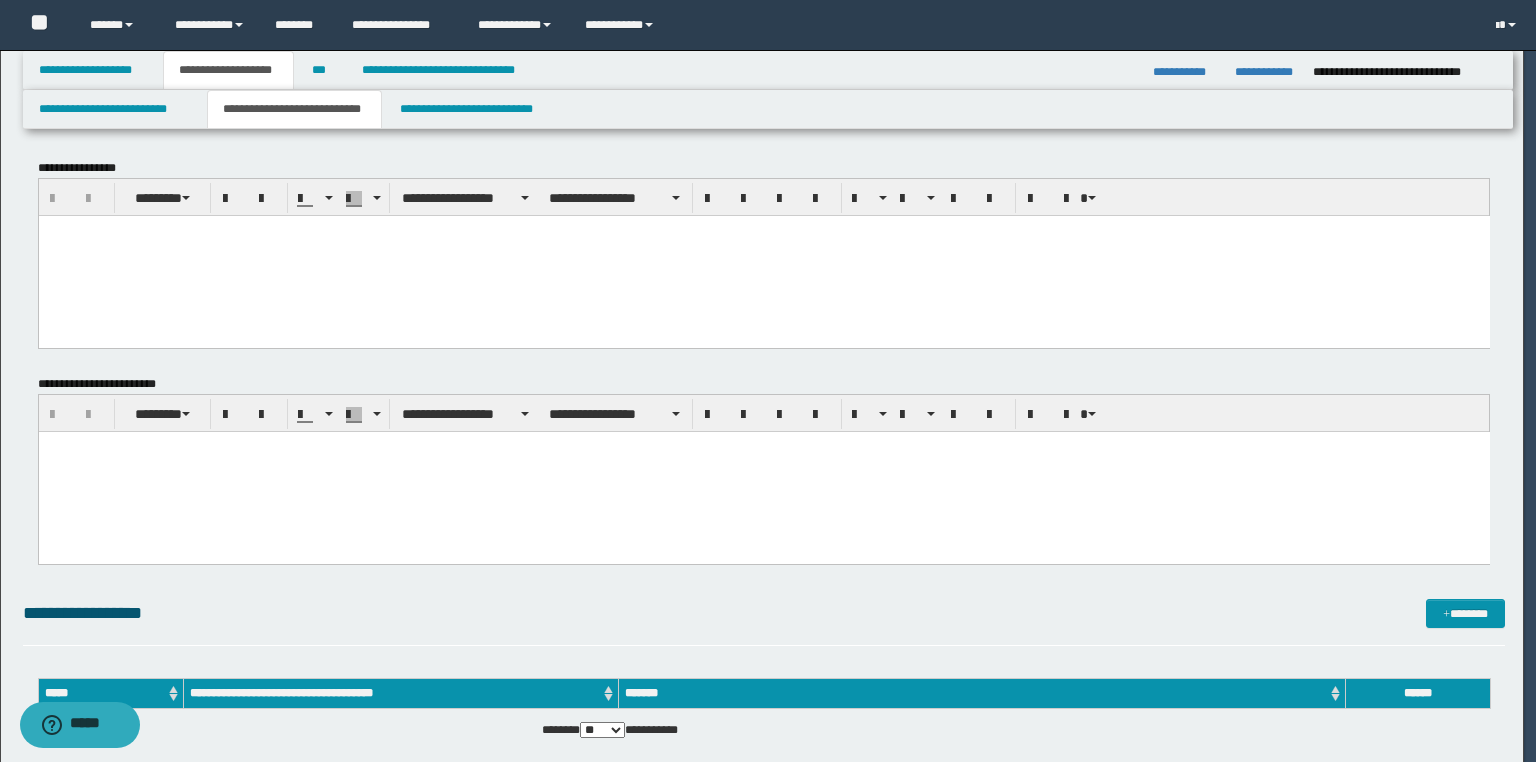scroll, scrollTop: 0, scrollLeft: 0, axis: both 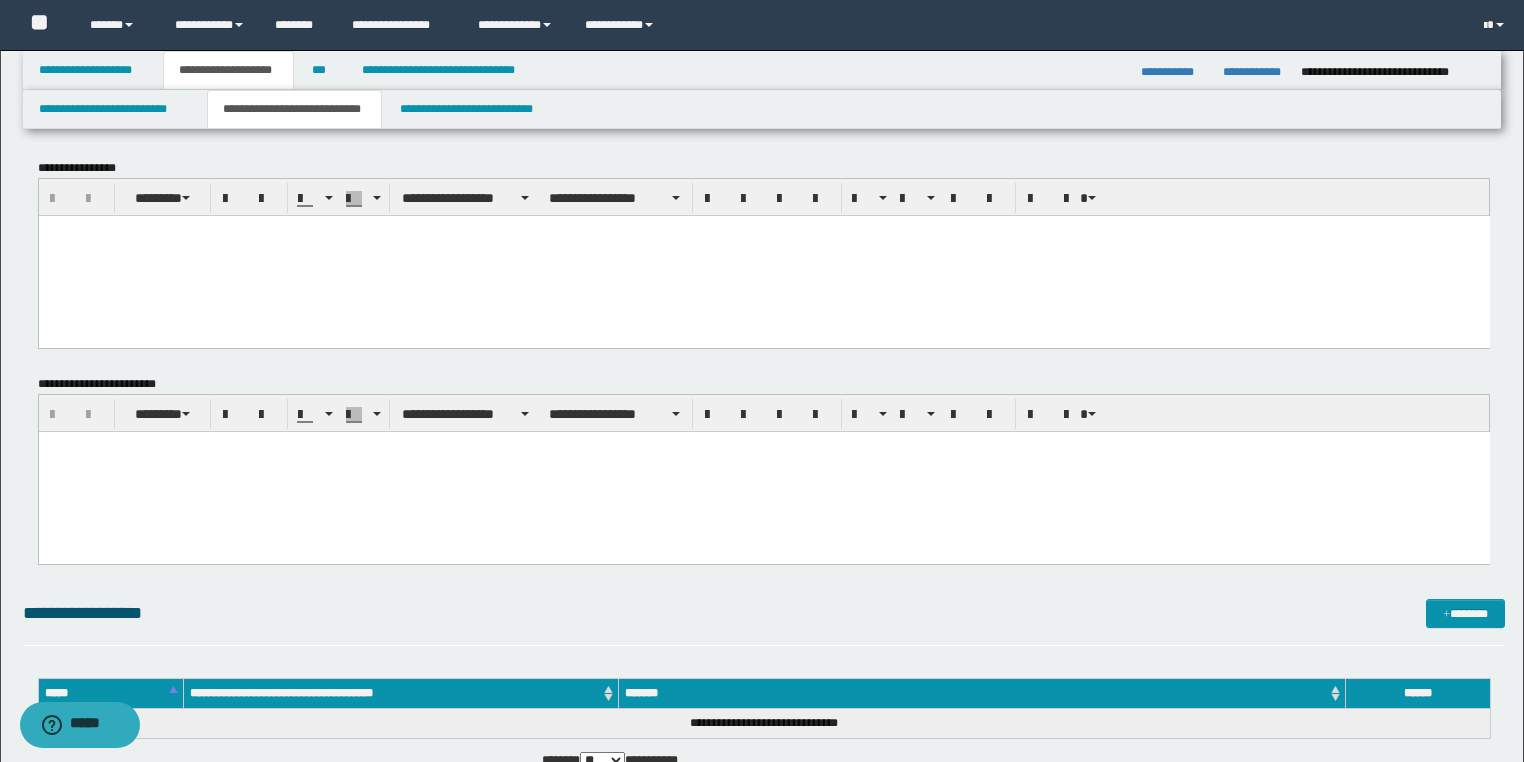 click at bounding box center [763, 255] 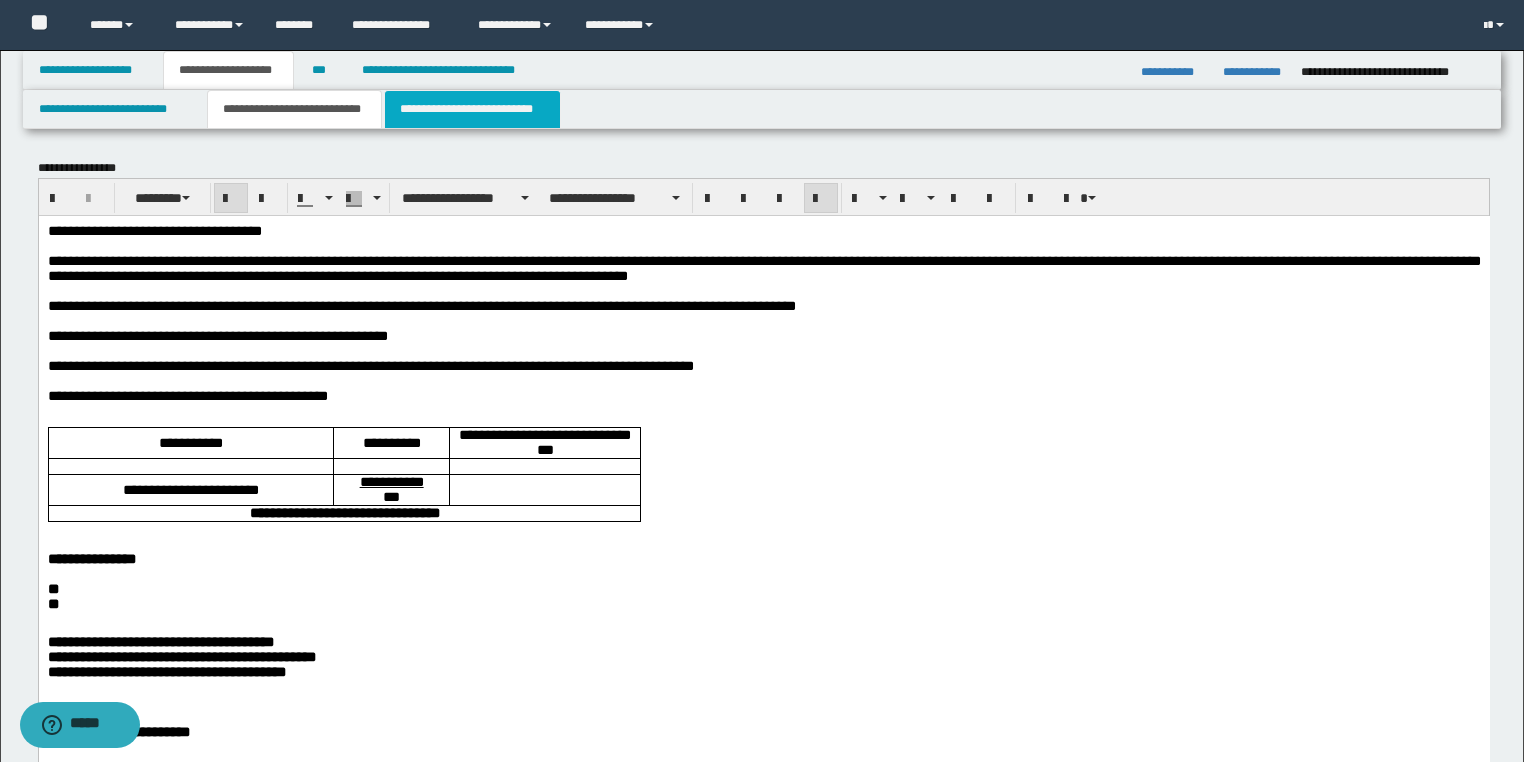 click on "**********" at bounding box center (472, 109) 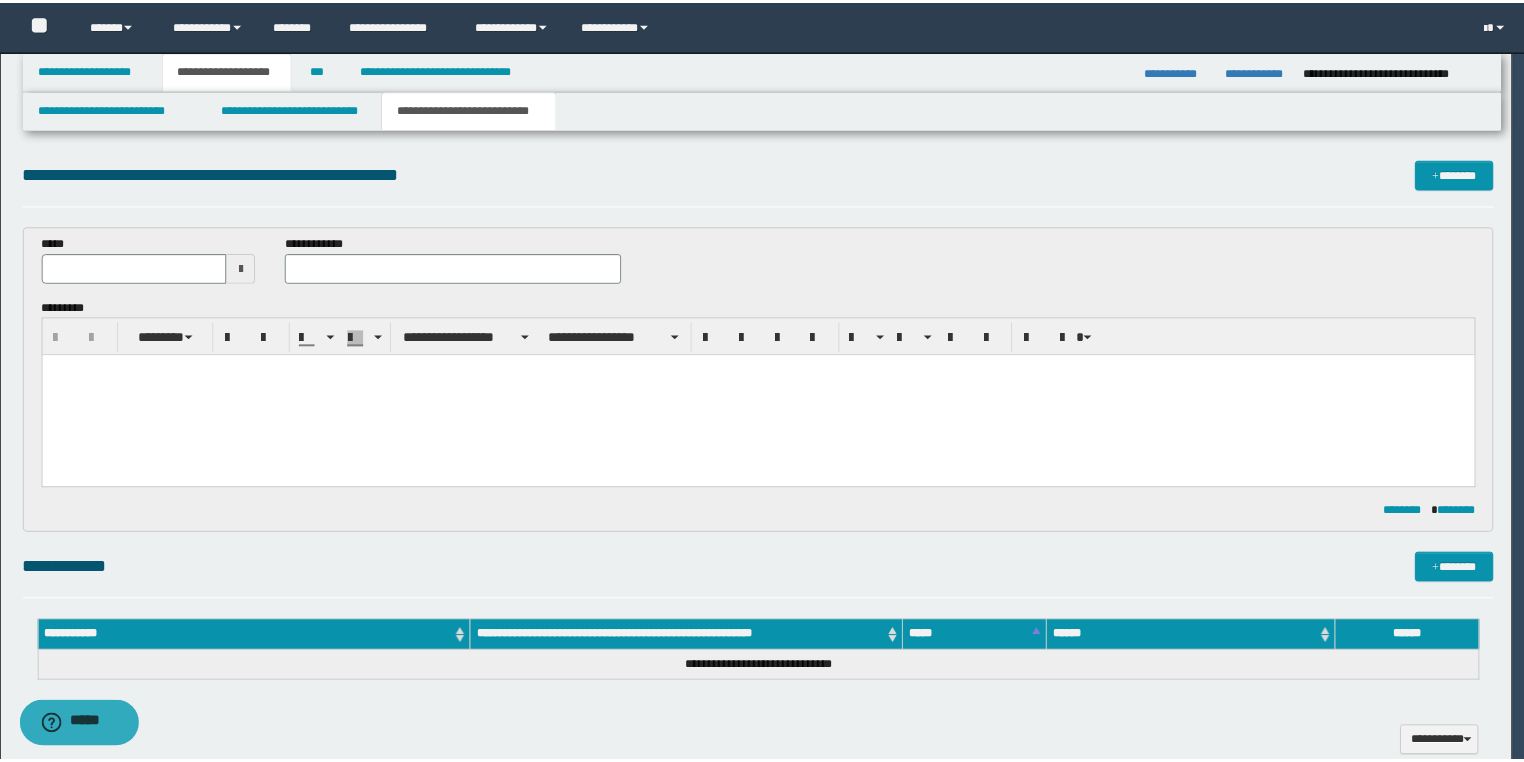 scroll, scrollTop: 0, scrollLeft: 0, axis: both 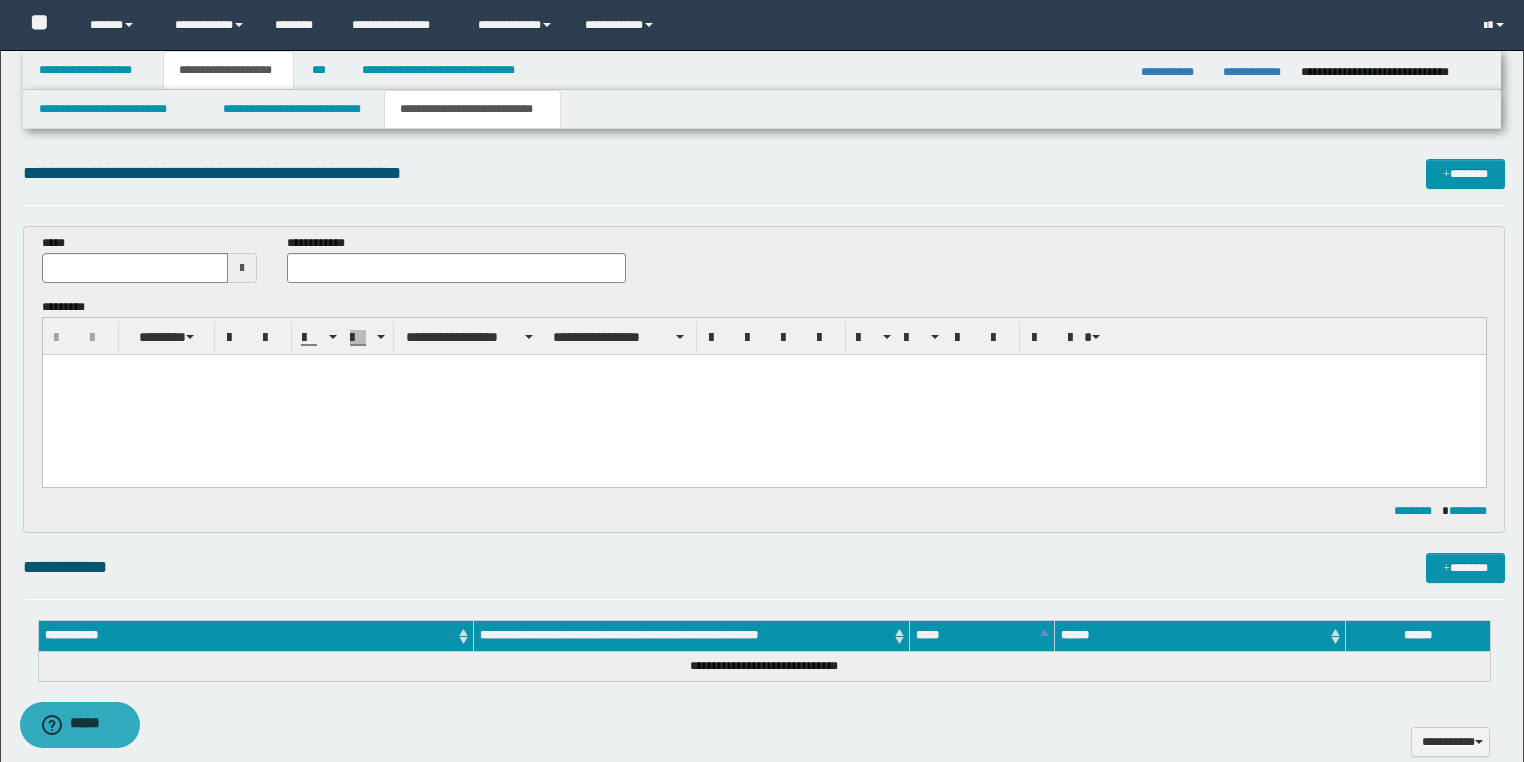 click at bounding box center [763, 394] 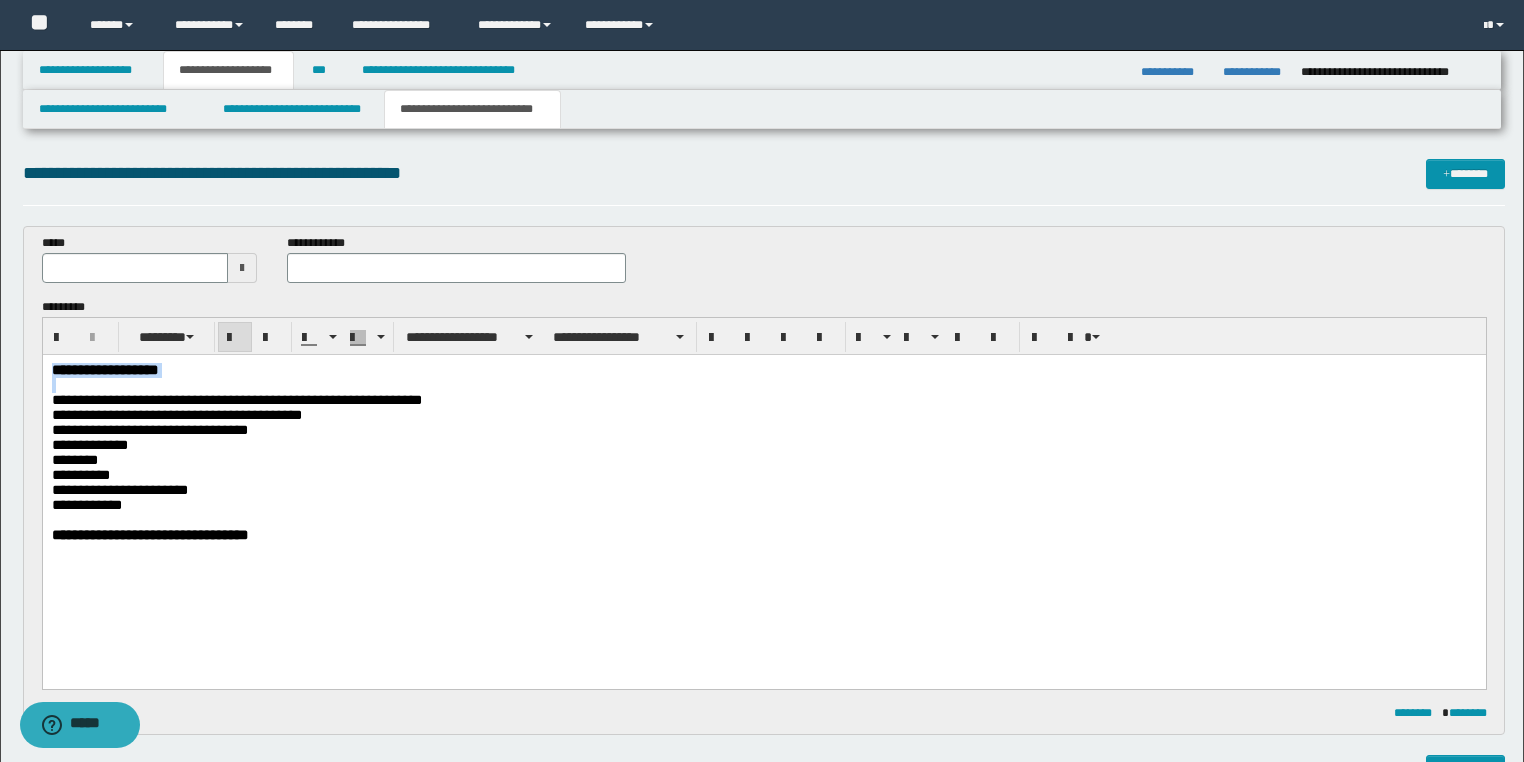 drag, startPoint x: 116, startPoint y: 385, endPoint x: 0, endPoint y: 301, distance: 143.22011 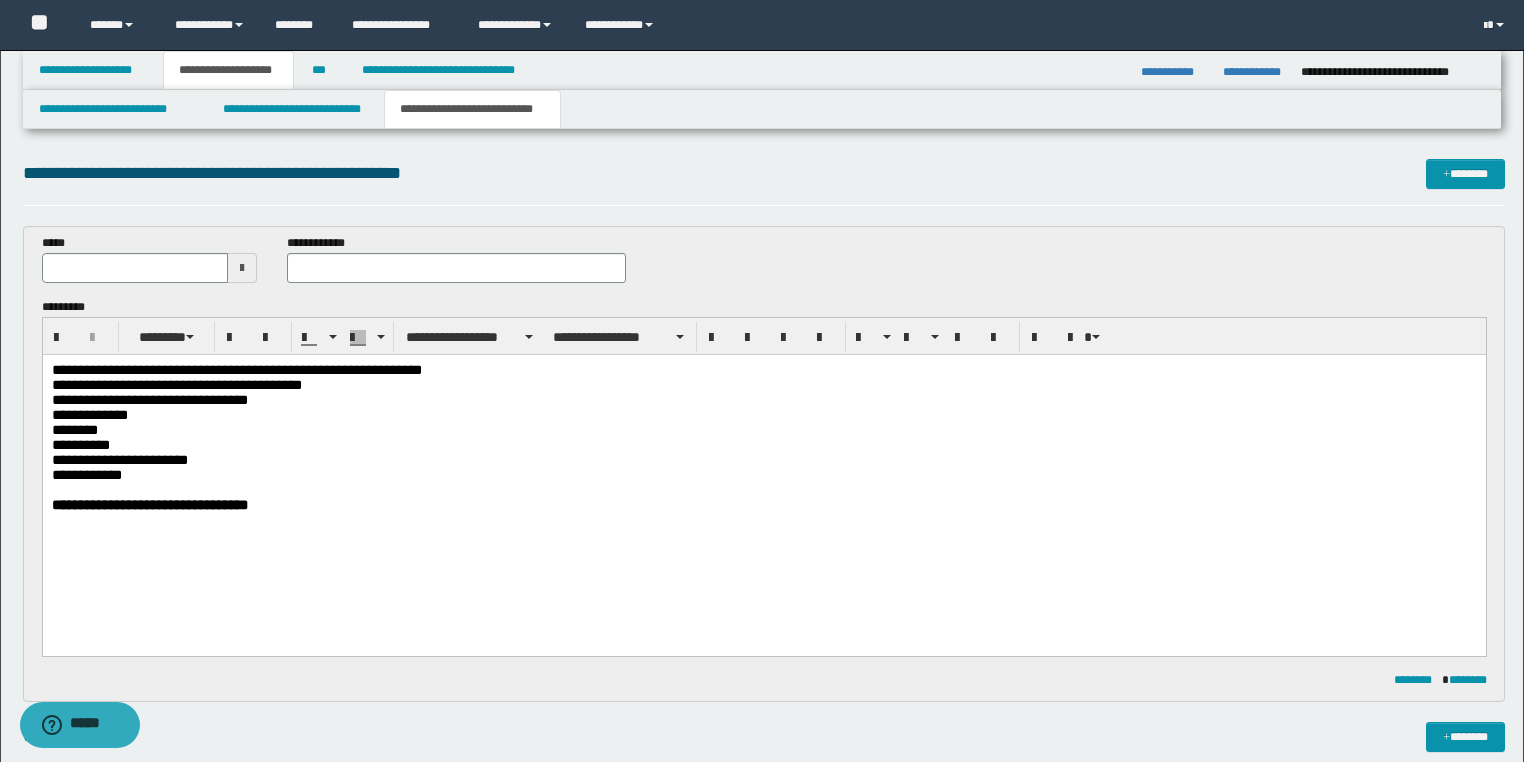 click at bounding box center (456, 268) 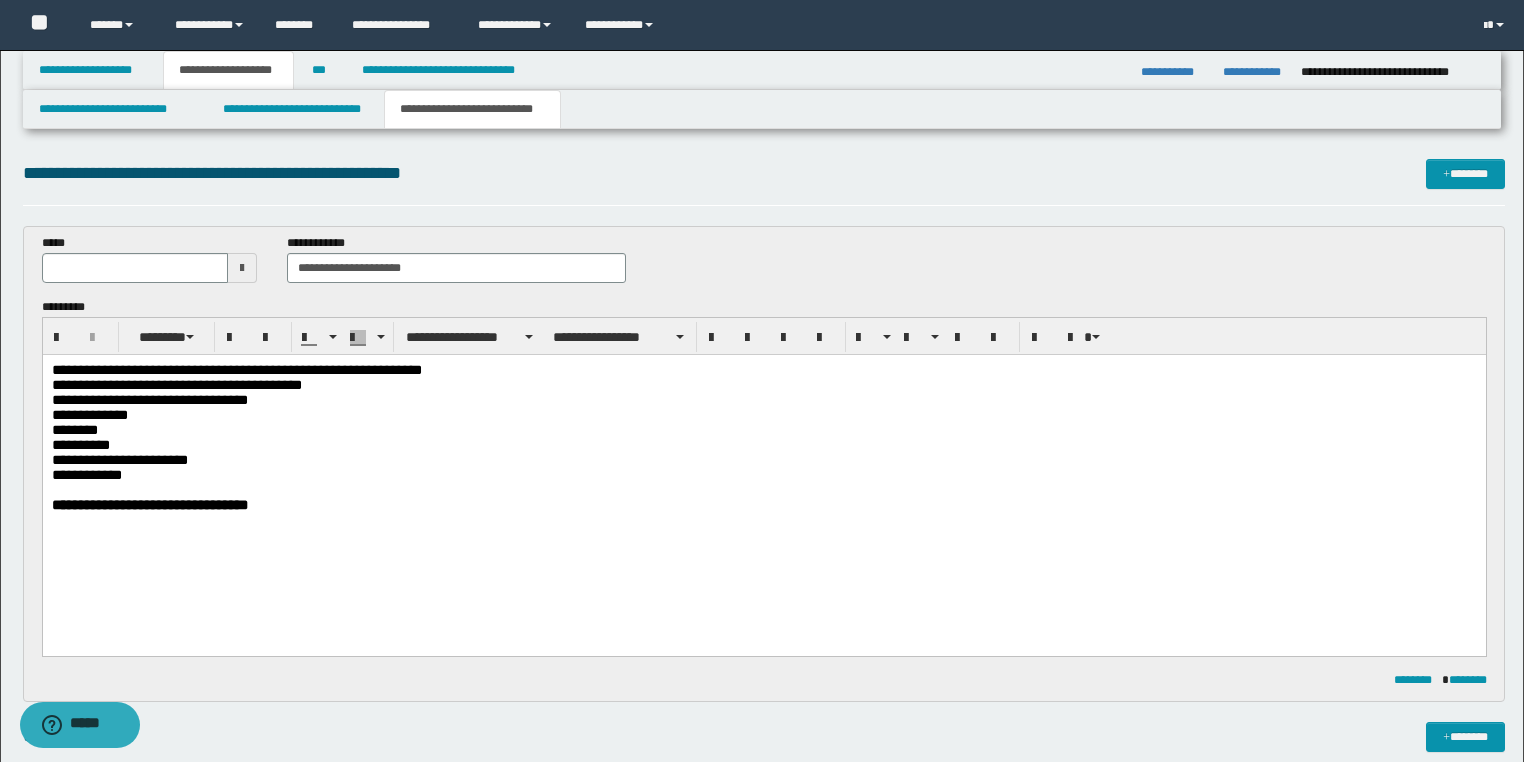 type on "**********" 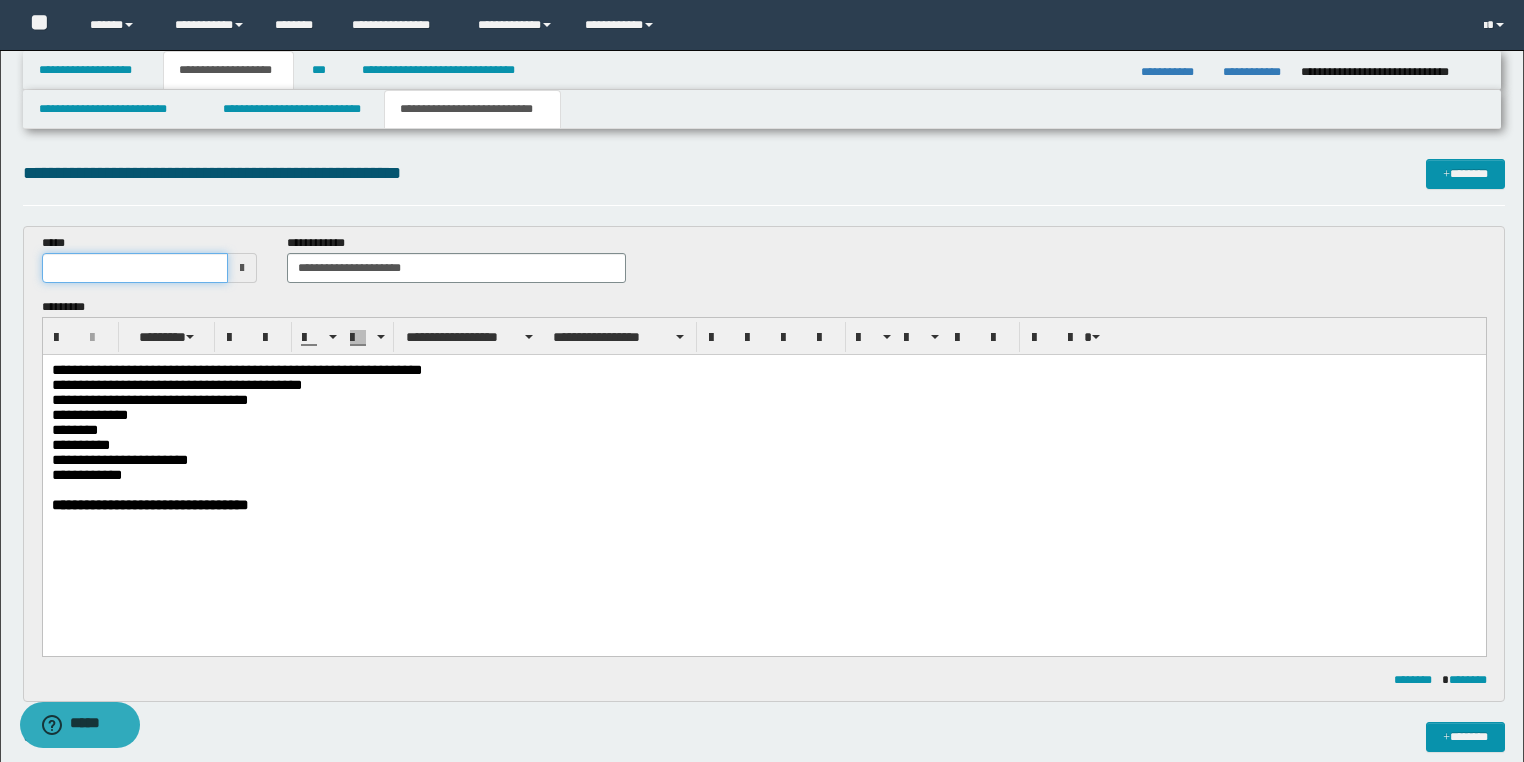 click at bounding box center [135, 268] 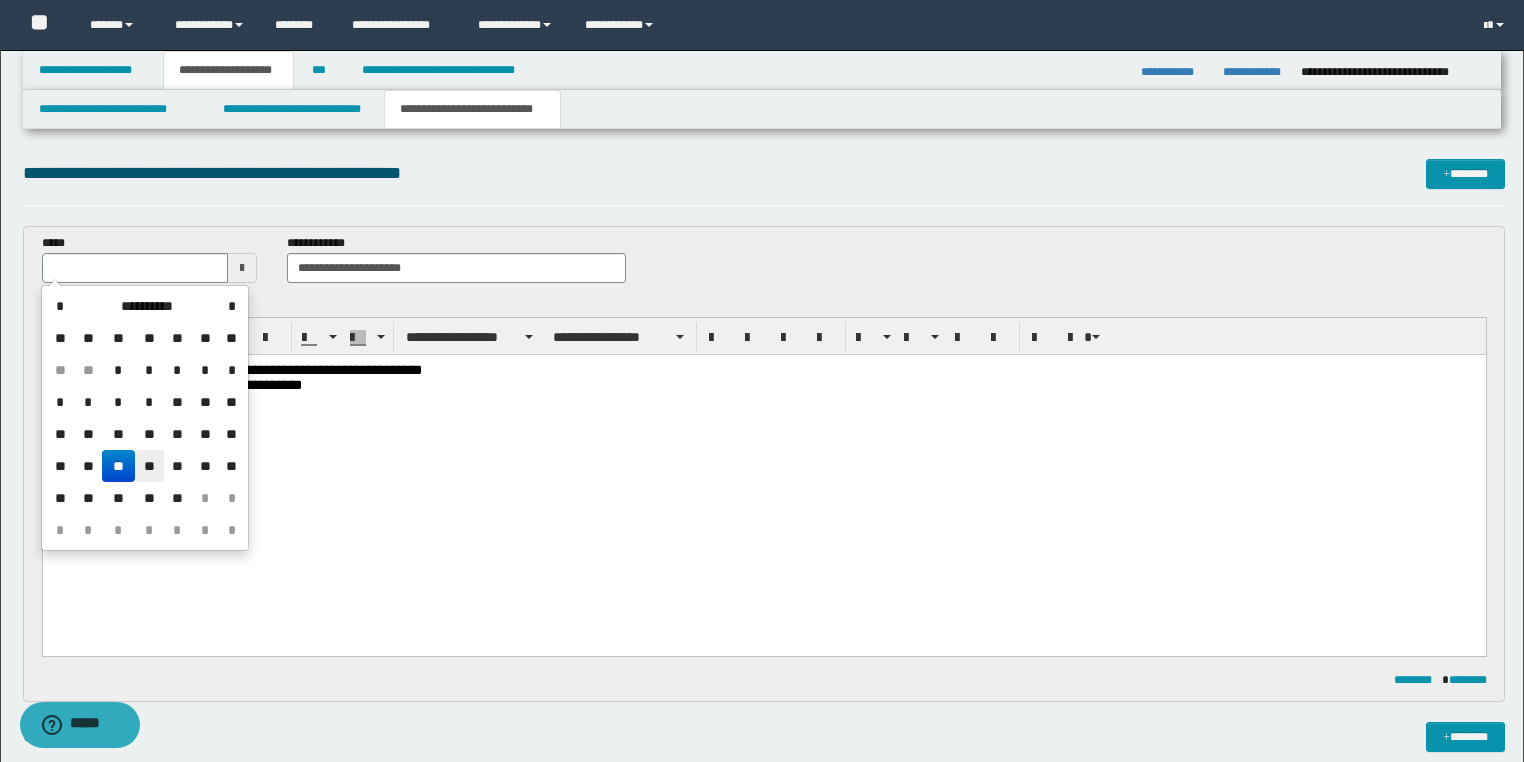 click on "**" at bounding box center (149, 466) 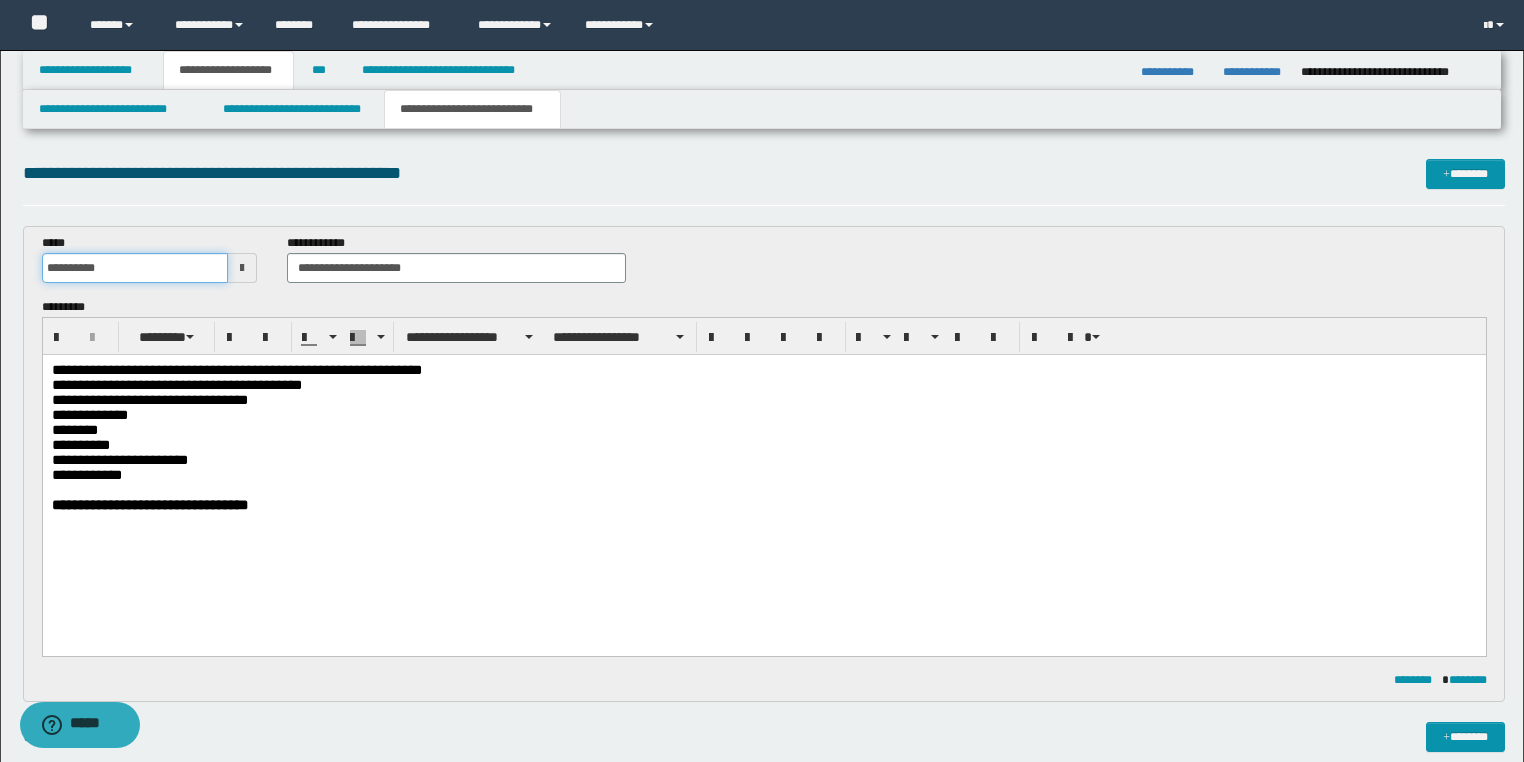 click on "**********" at bounding box center (135, 268) 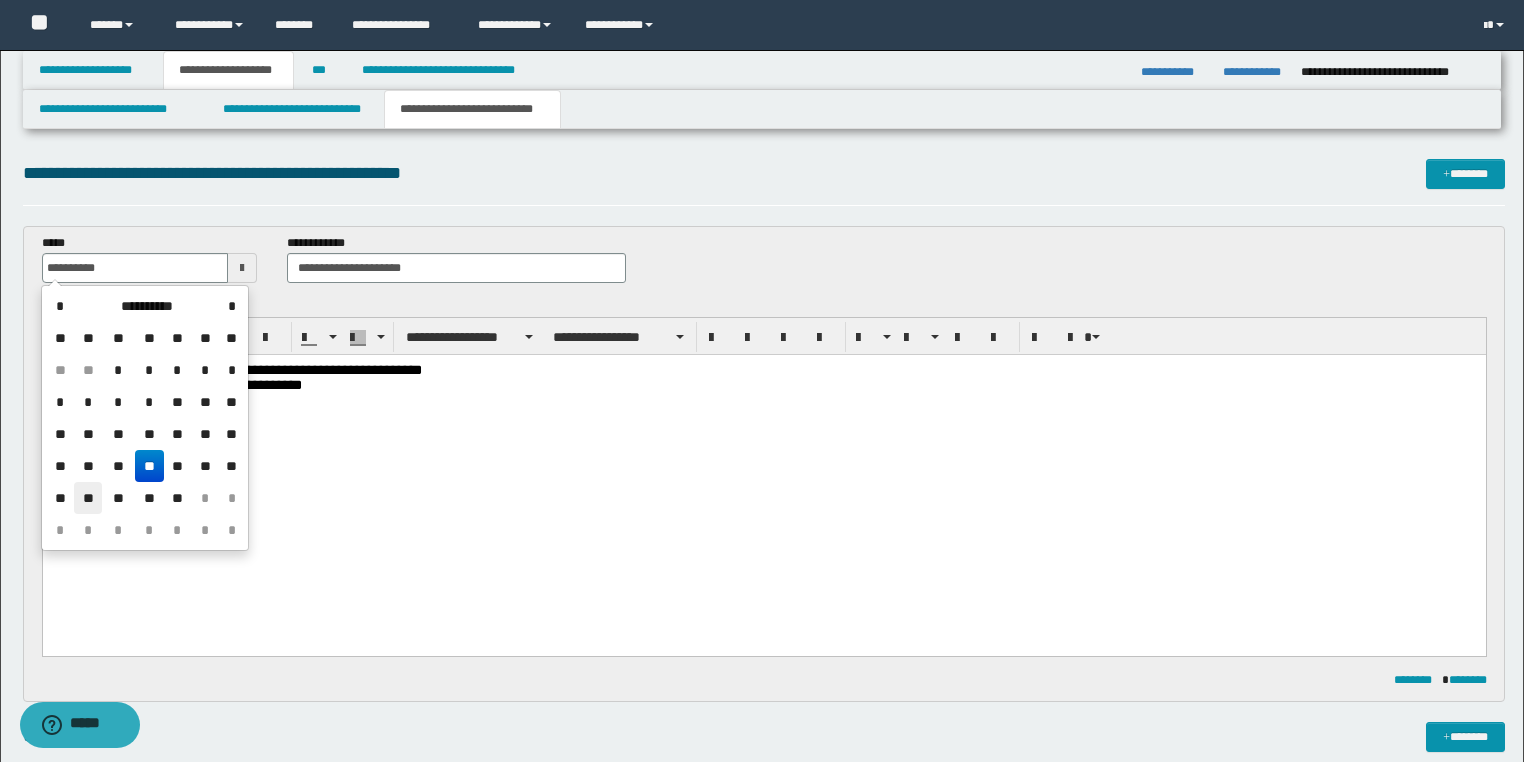 click on "**" at bounding box center (88, 498) 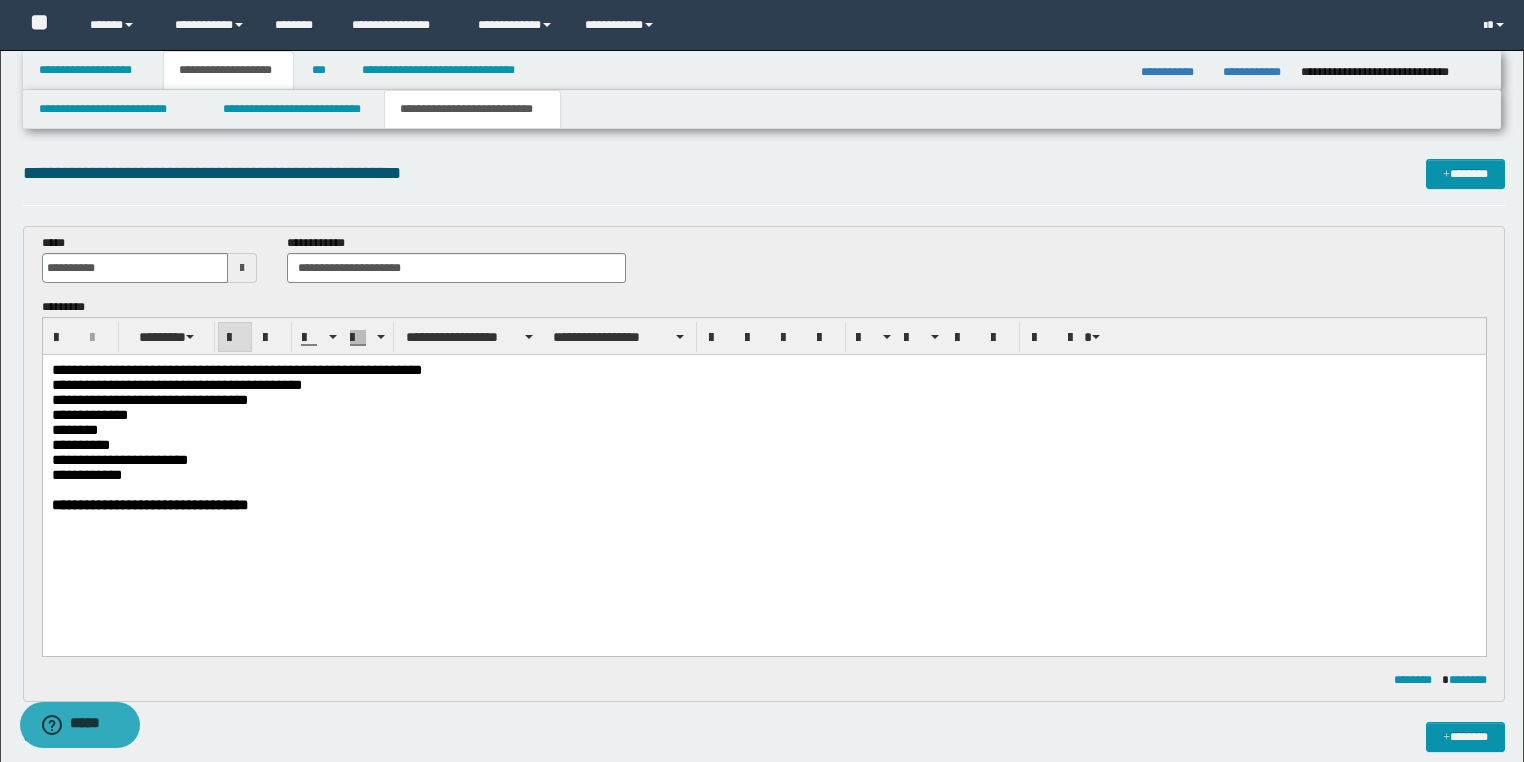 click on "**********" at bounding box center (763, 504) 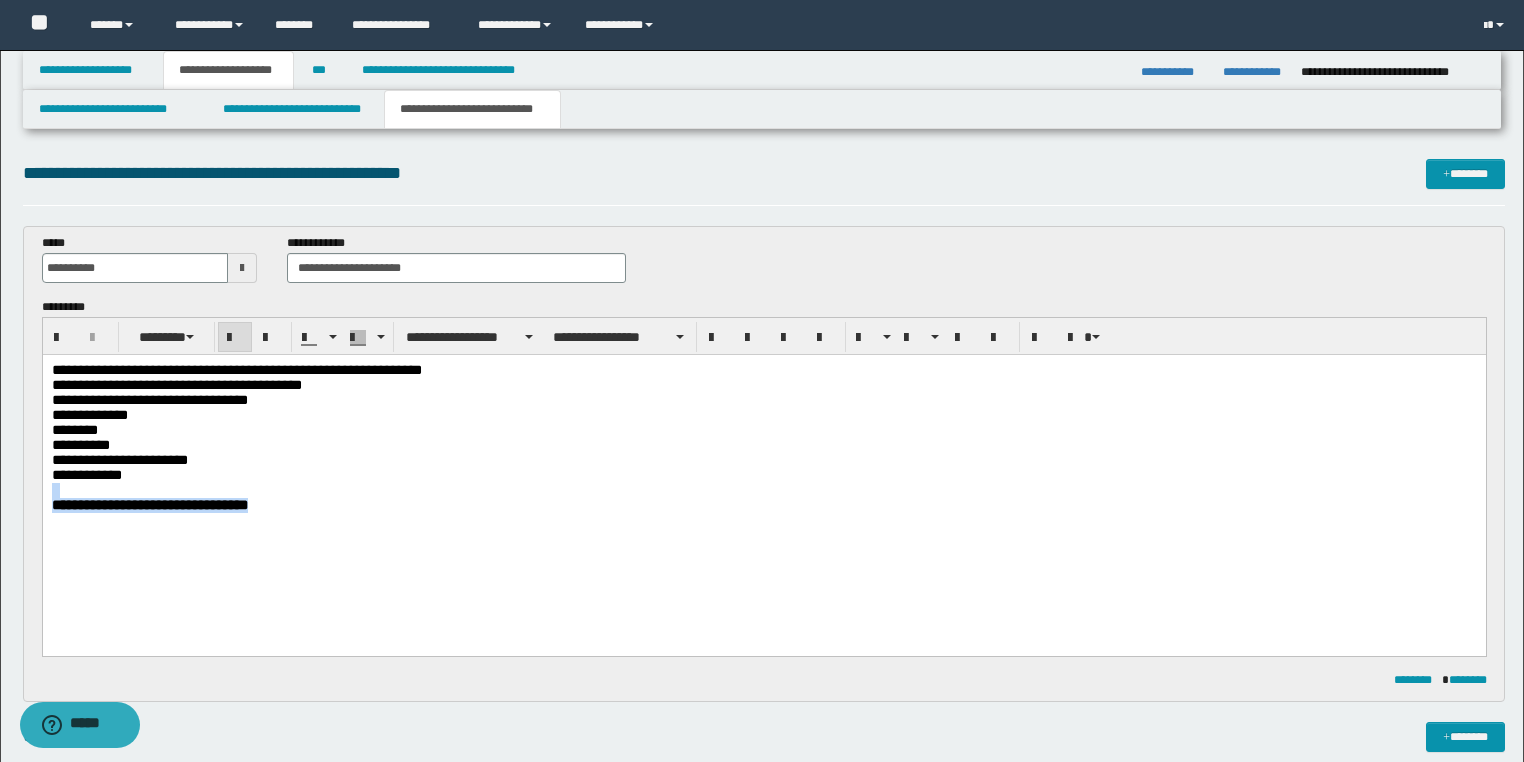 drag, startPoint x: 361, startPoint y: 525, endPoint x: 0, endPoint y: 506, distance: 361.49966 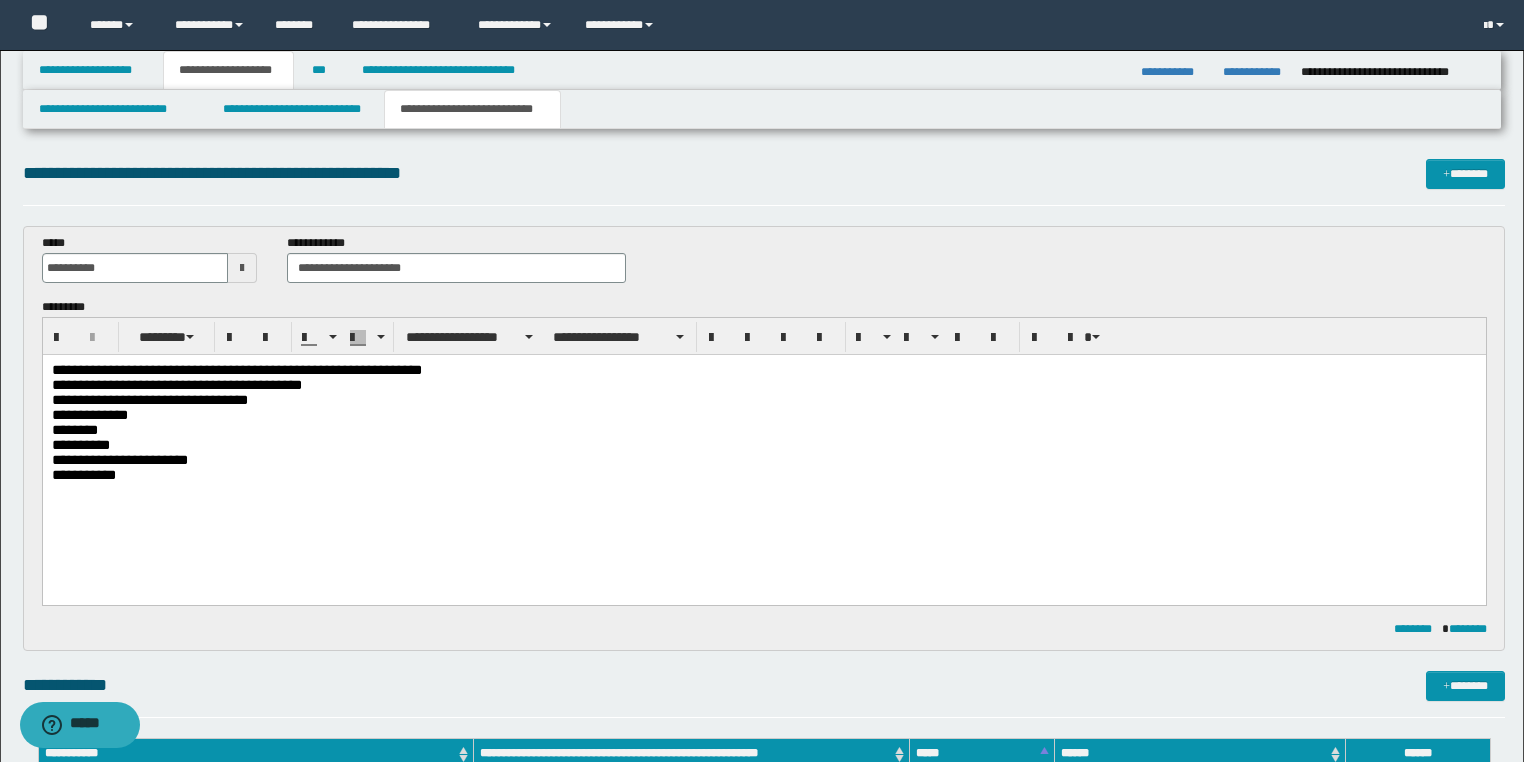 click on "**********" at bounding box center (764, 173) 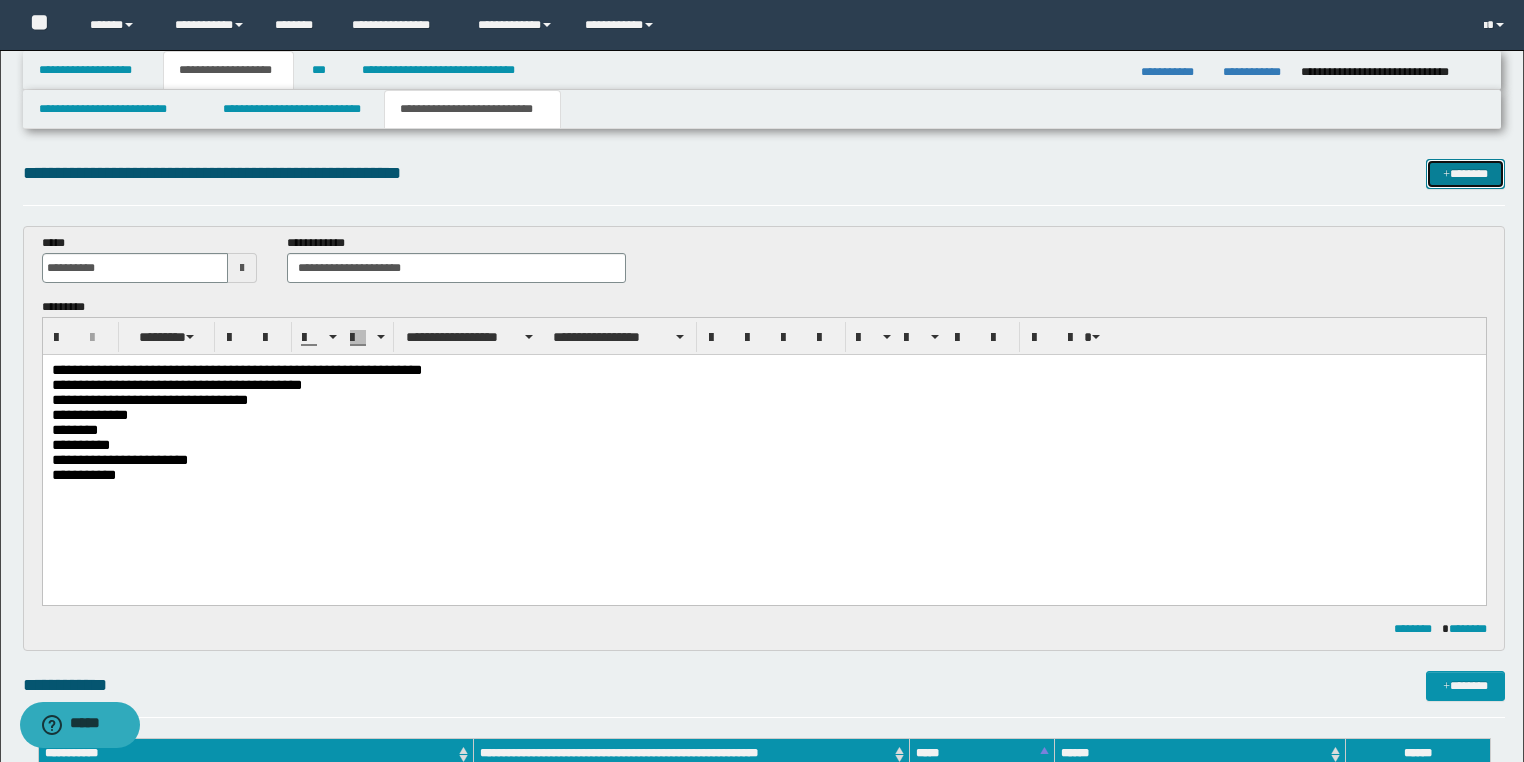 click at bounding box center [1446, 175] 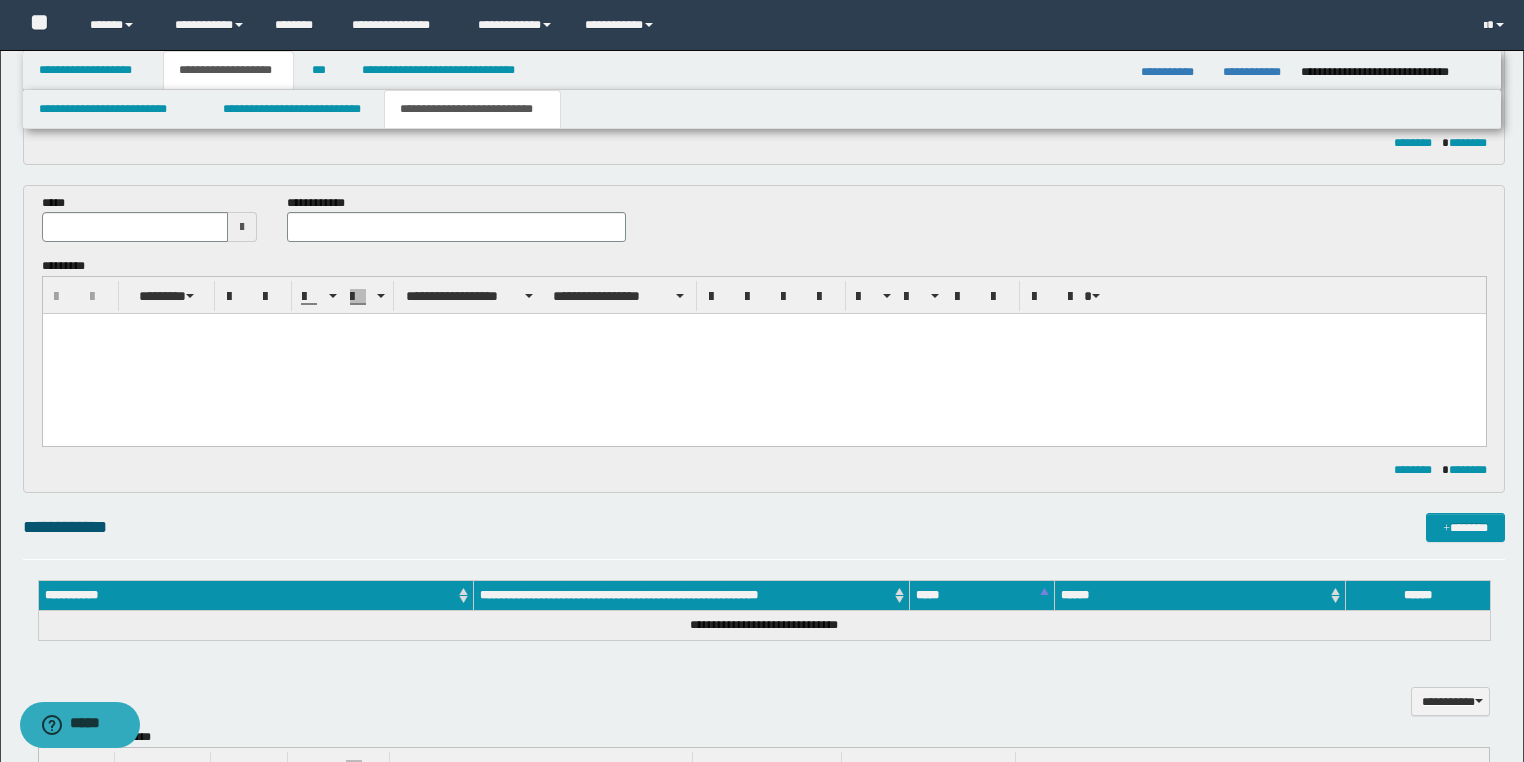 scroll, scrollTop: 358, scrollLeft: 0, axis: vertical 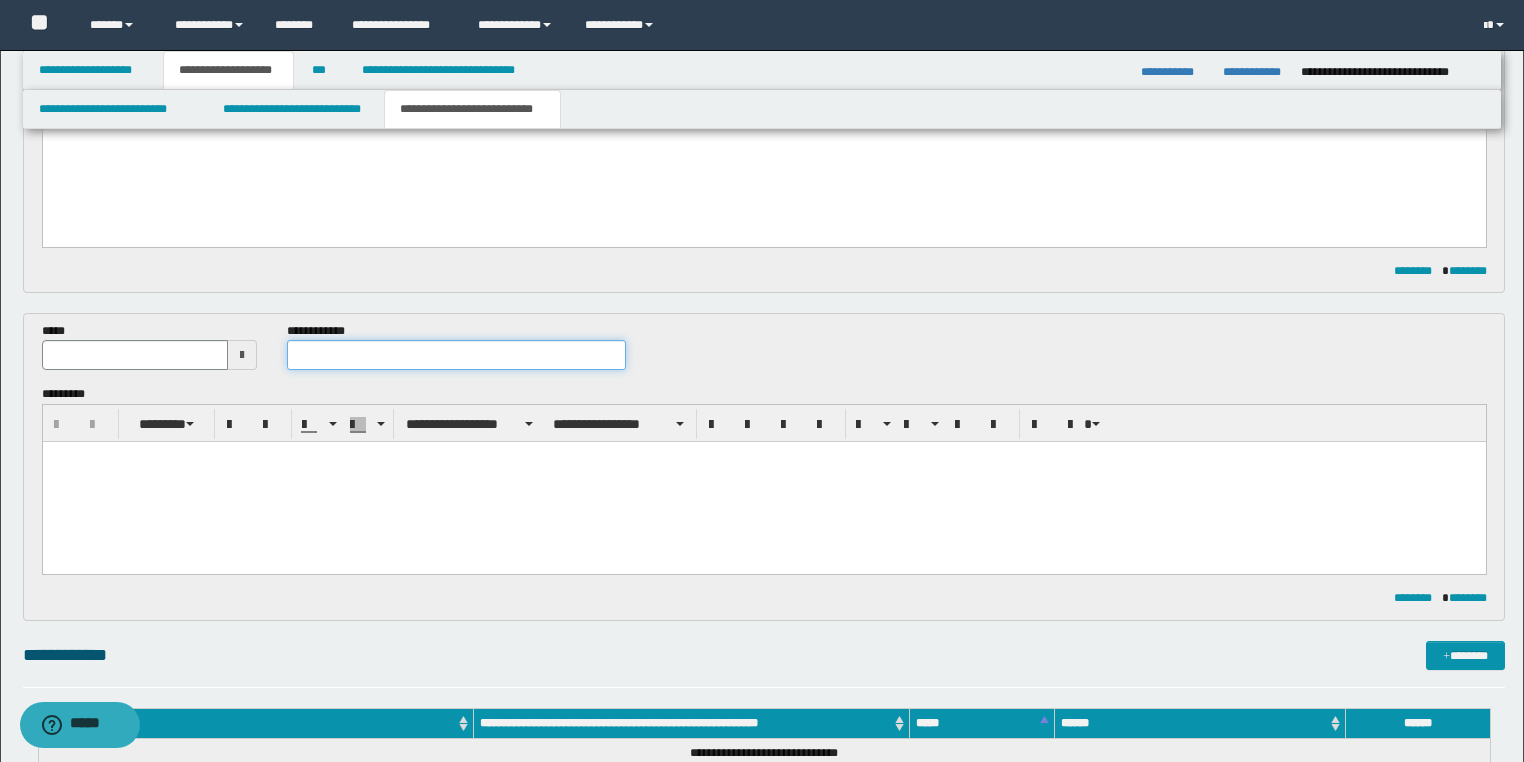 click at bounding box center (456, 355) 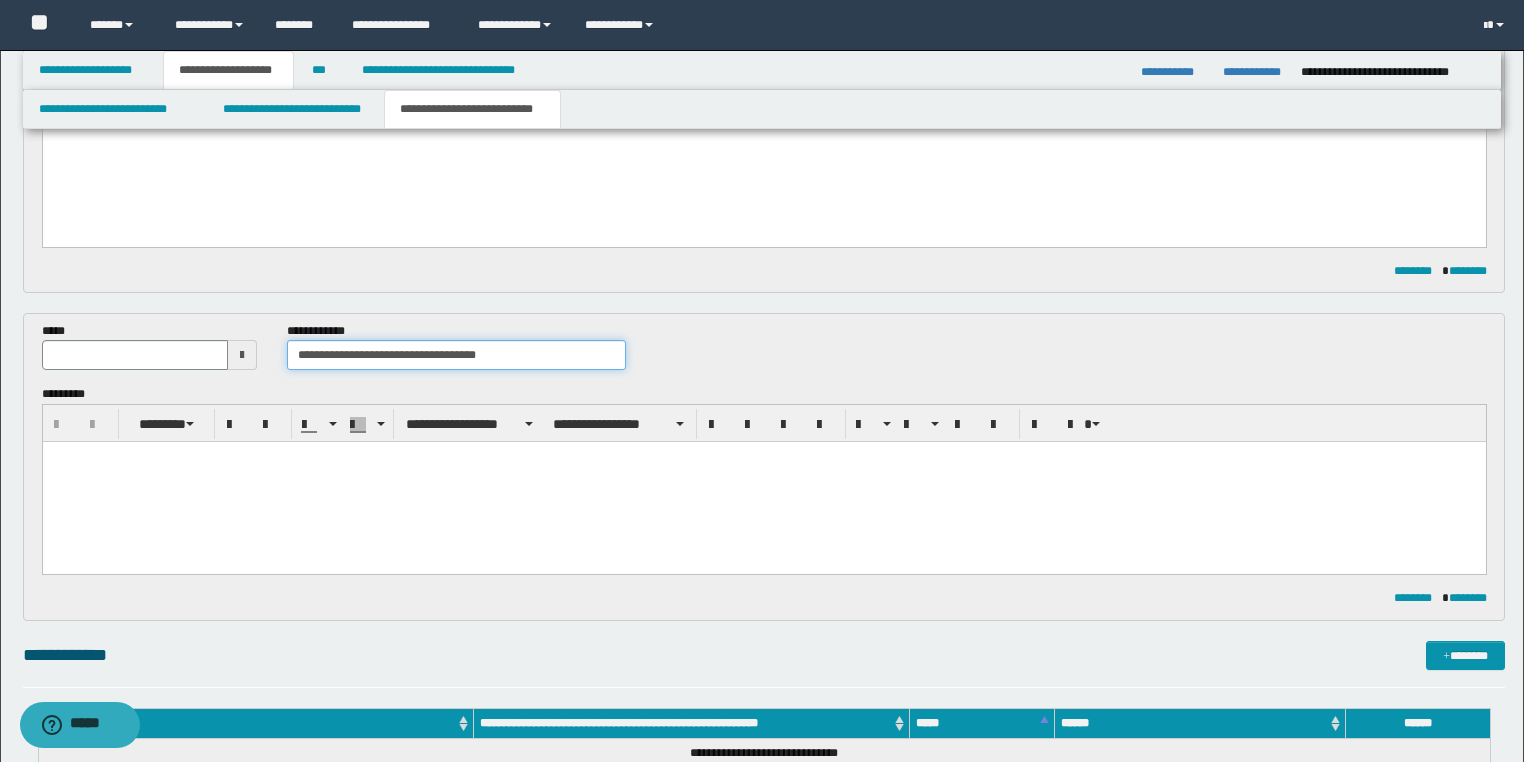 type on "**********" 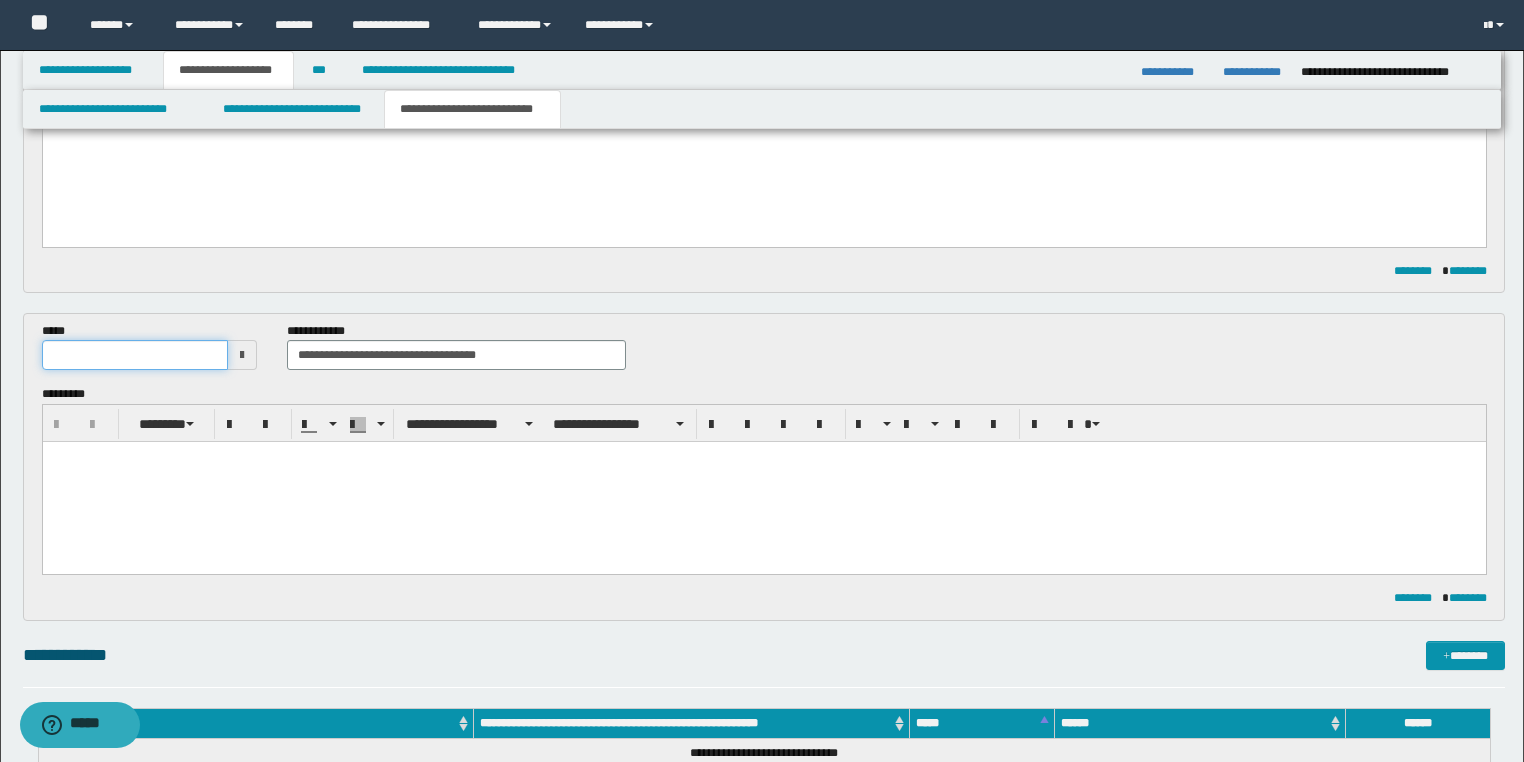 click at bounding box center (135, 355) 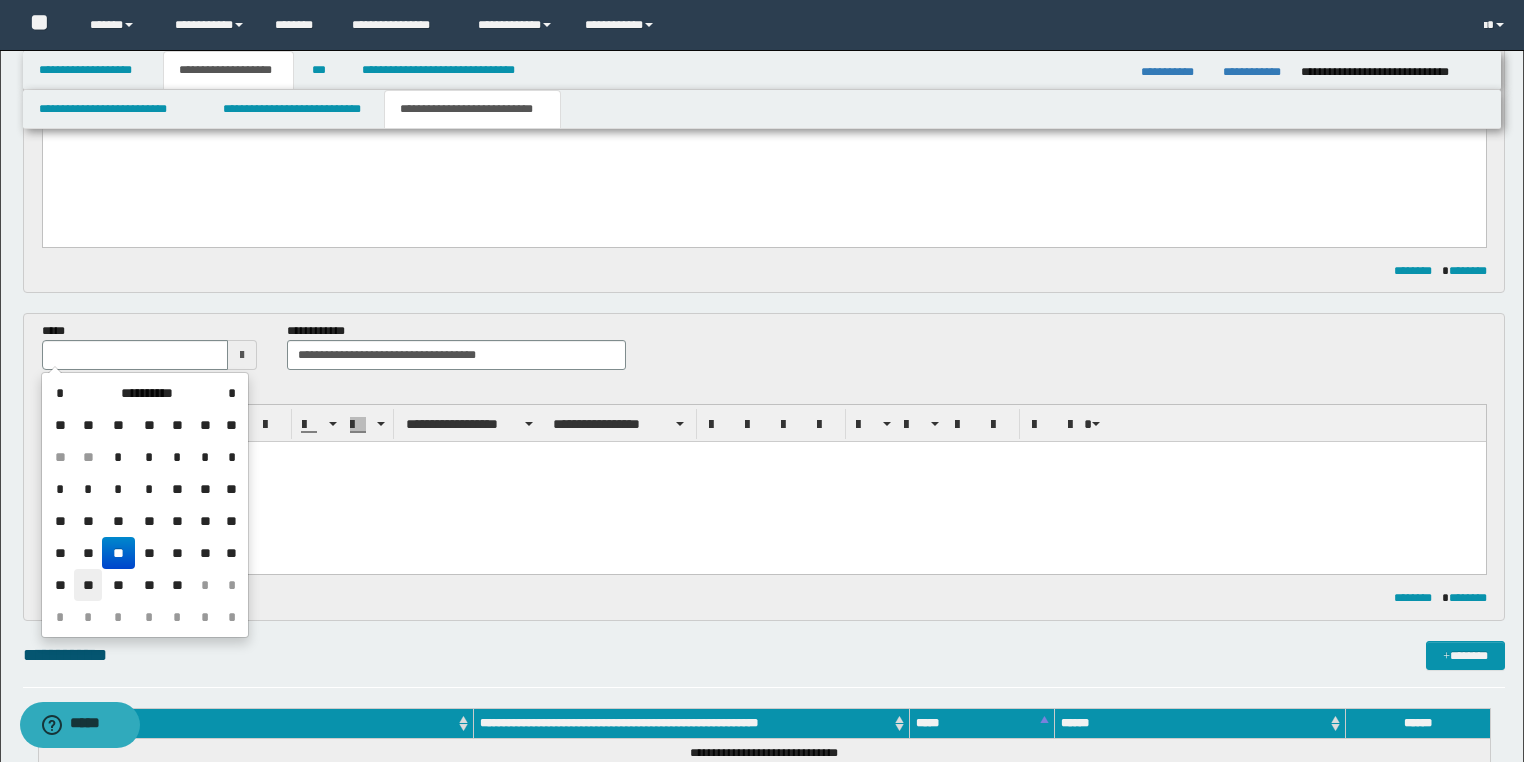 click on "**" at bounding box center [88, 585] 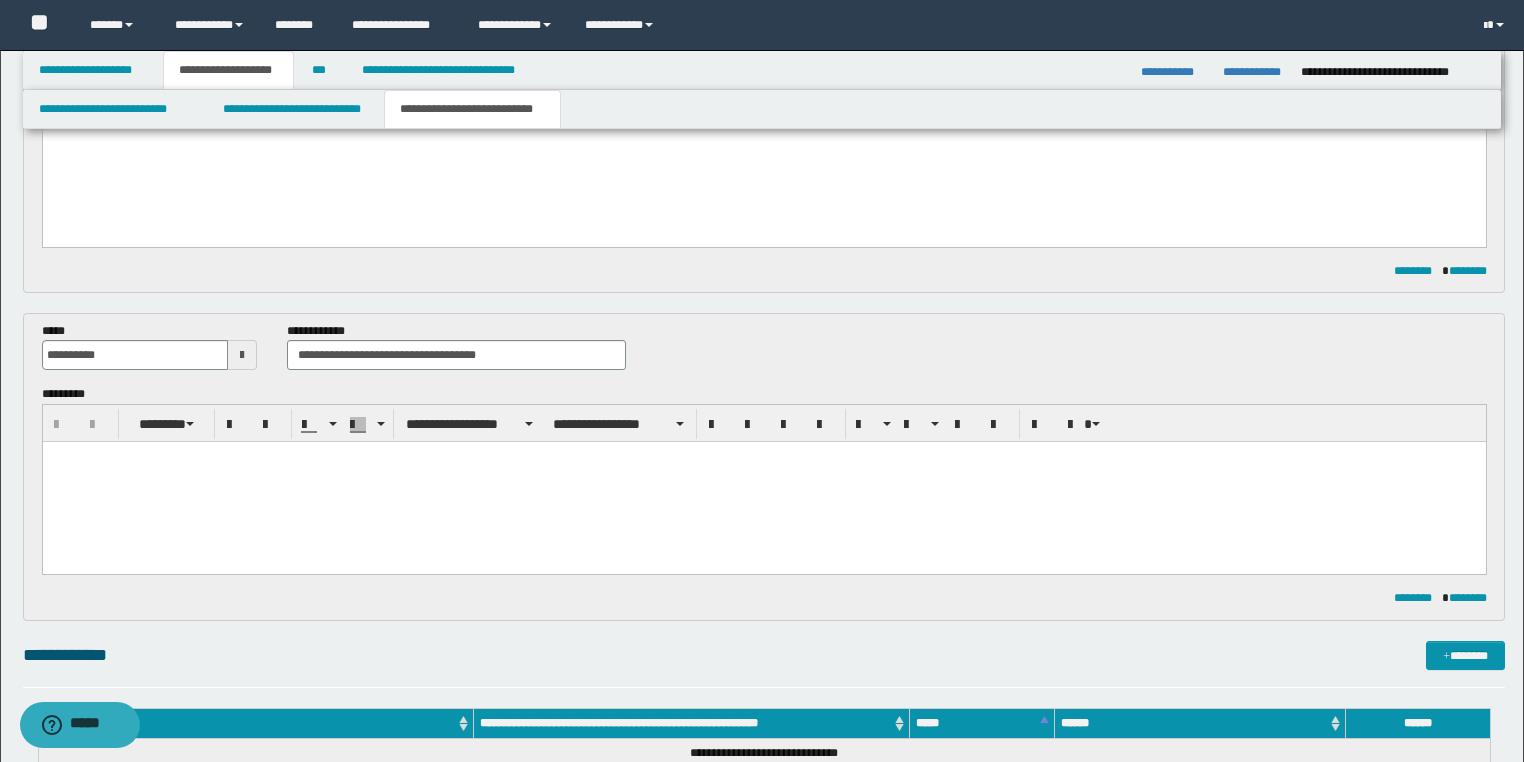 click at bounding box center (763, 482) 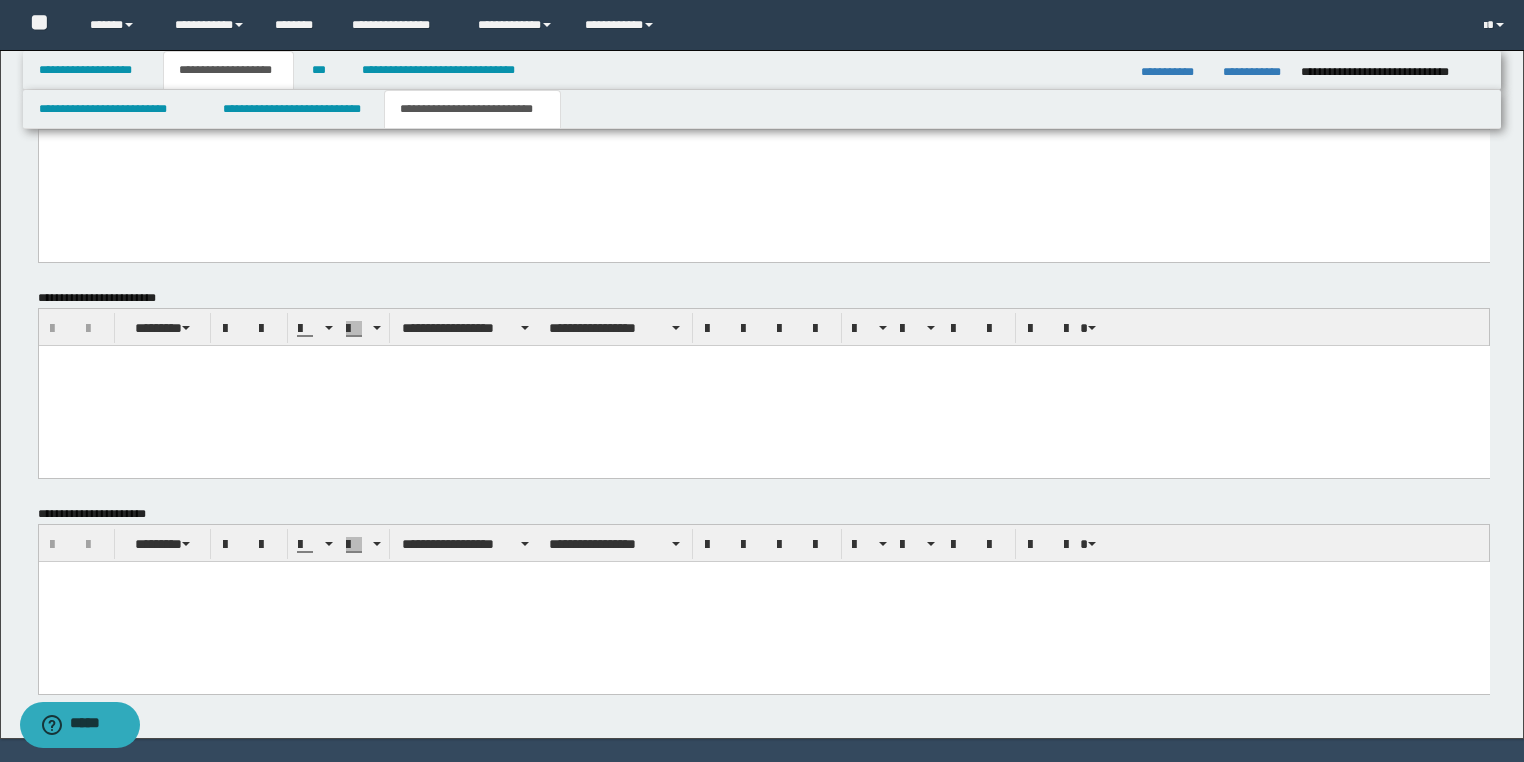 scroll, scrollTop: 1195, scrollLeft: 0, axis: vertical 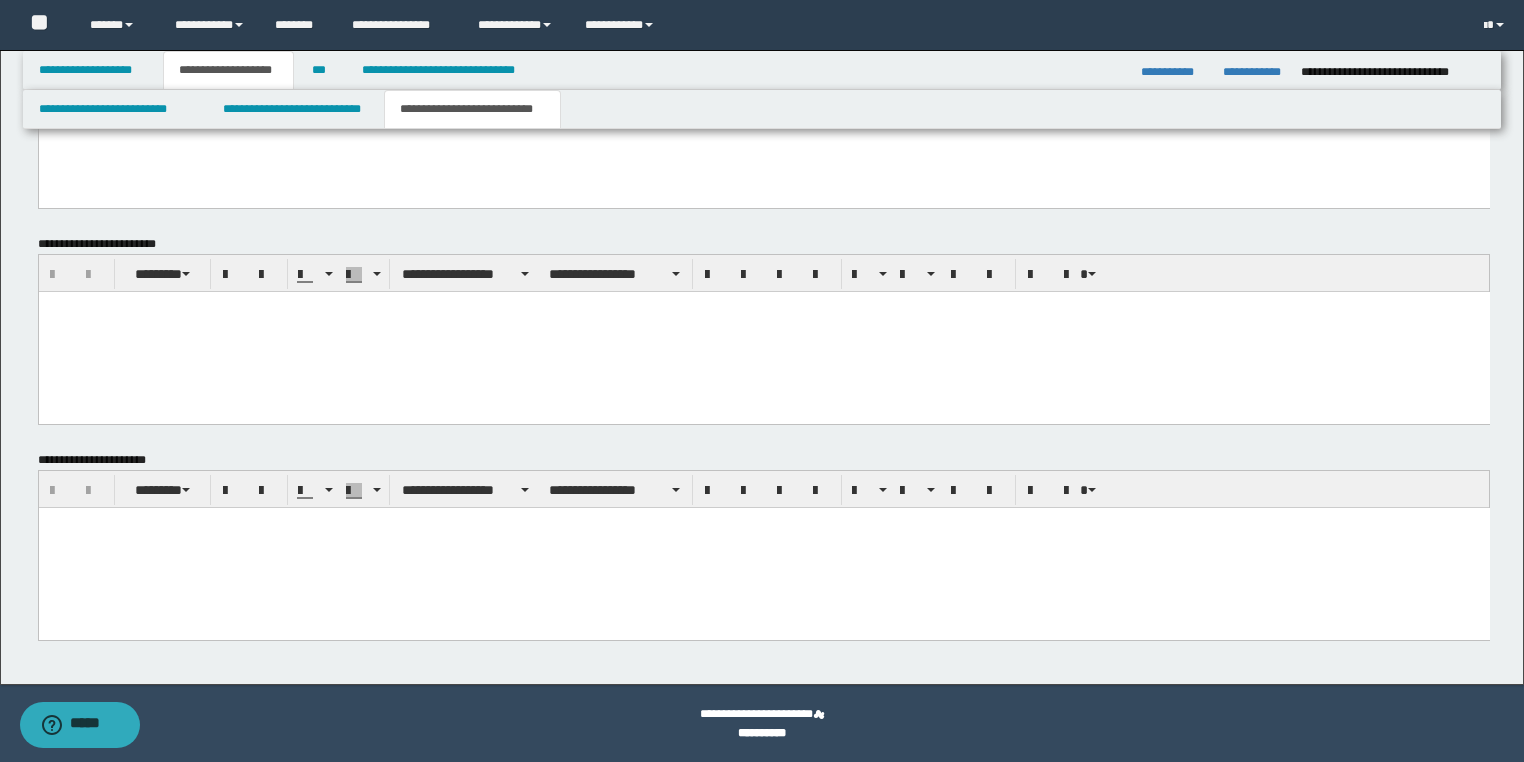 click at bounding box center (763, 547) 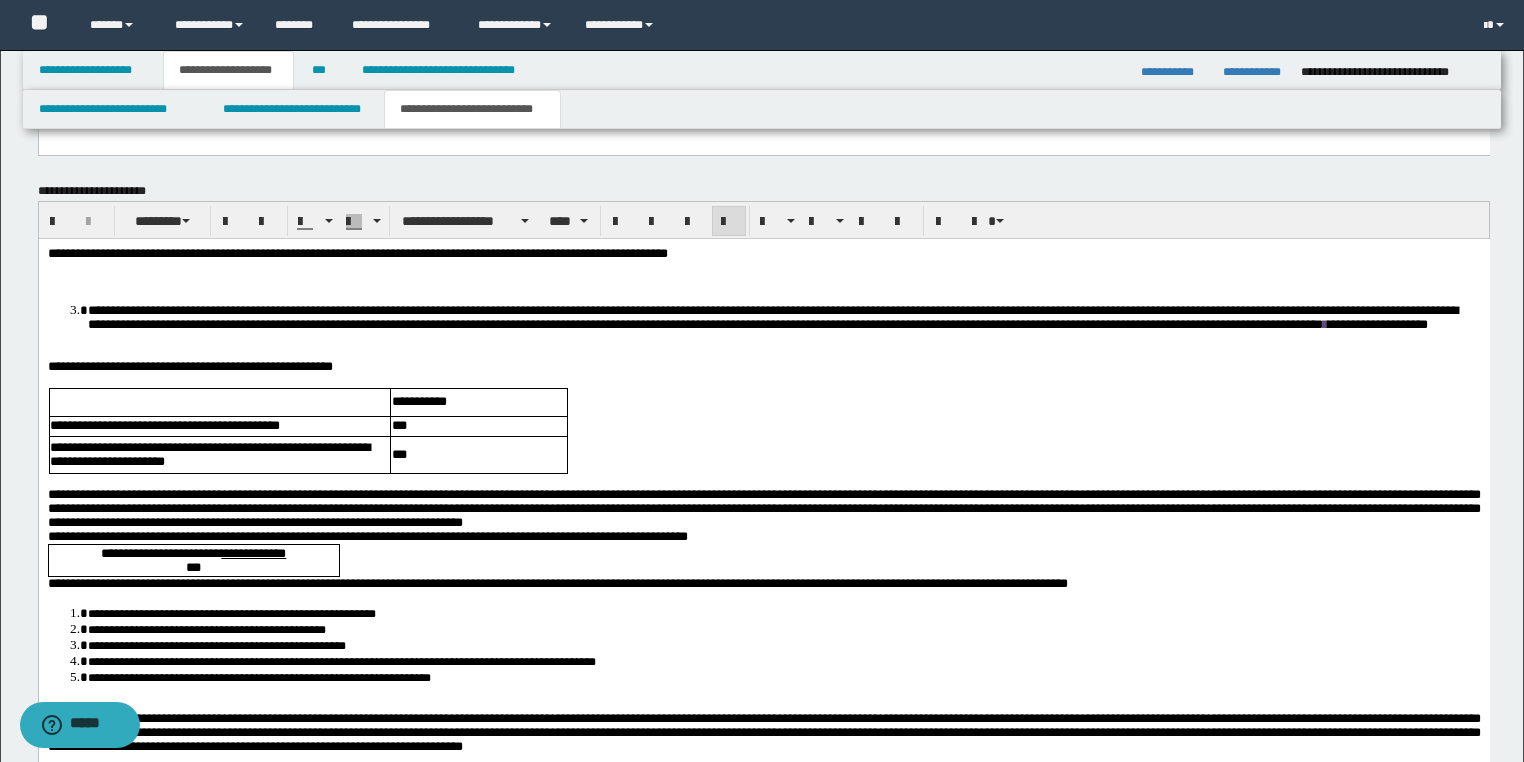 scroll, scrollTop: 1435, scrollLeft: 0, axis: vertical 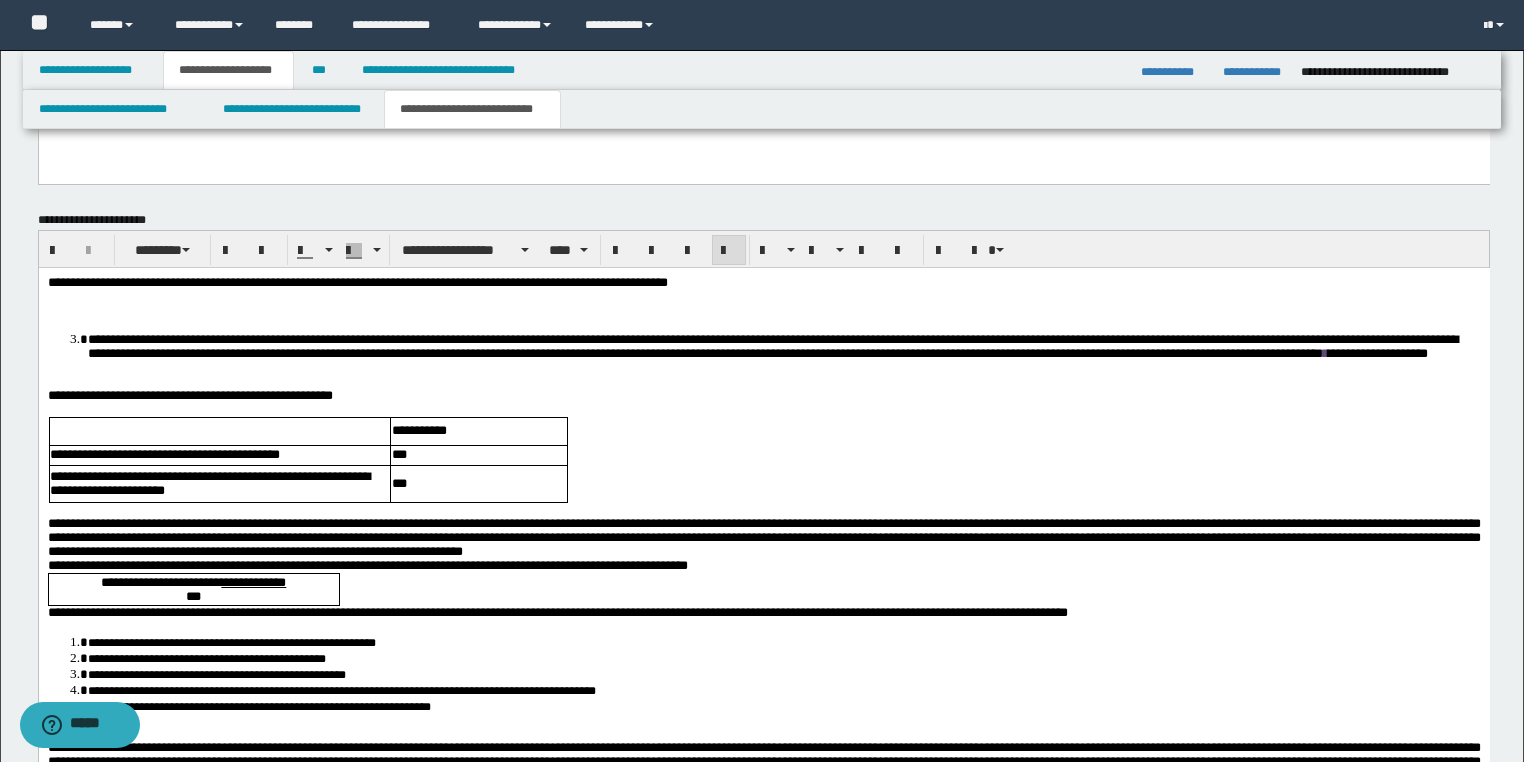 click on "**********" at bounding box center (783, 345) 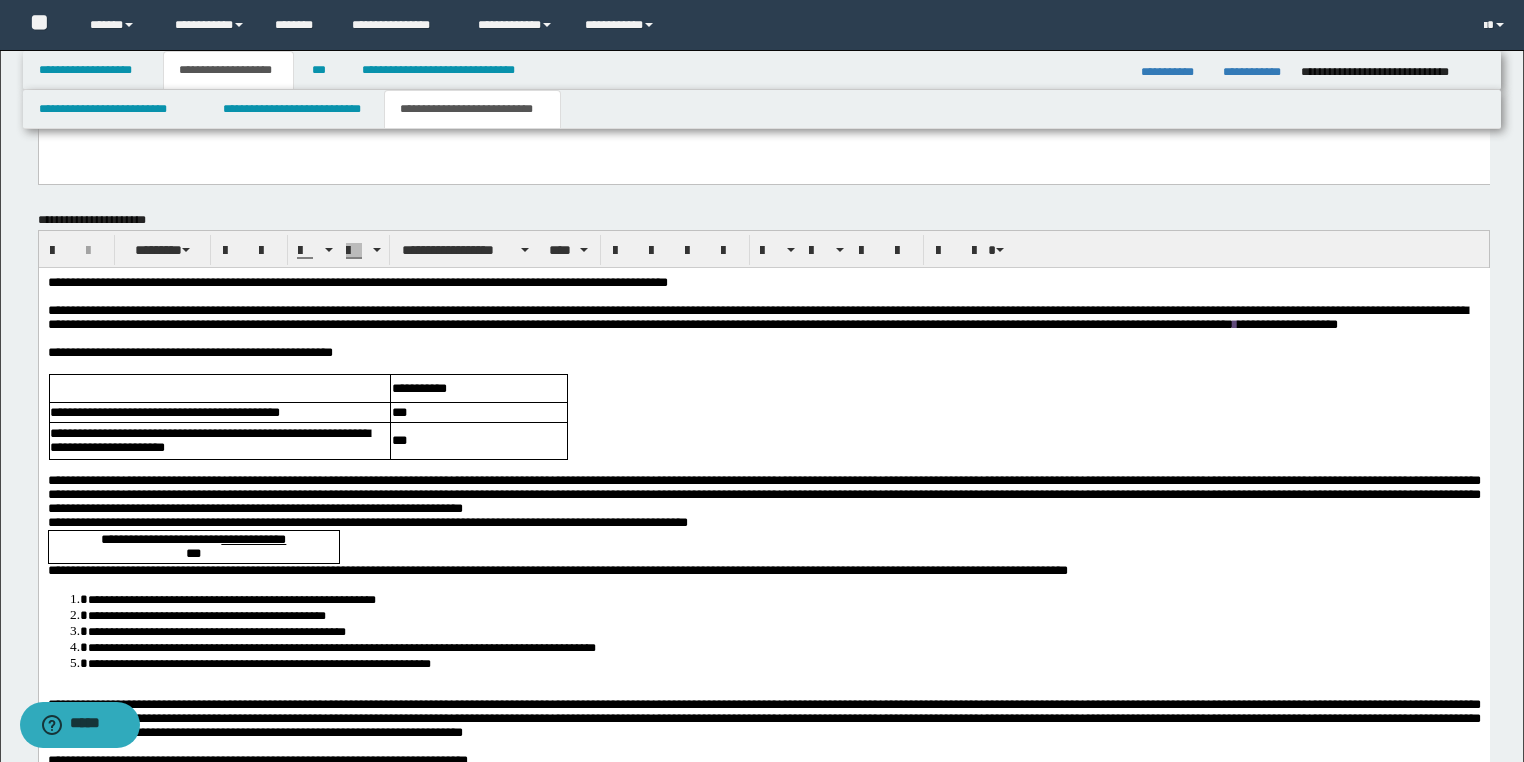 scroll, scrollTop: 1675, scrollLeft: 0, axis: vertical 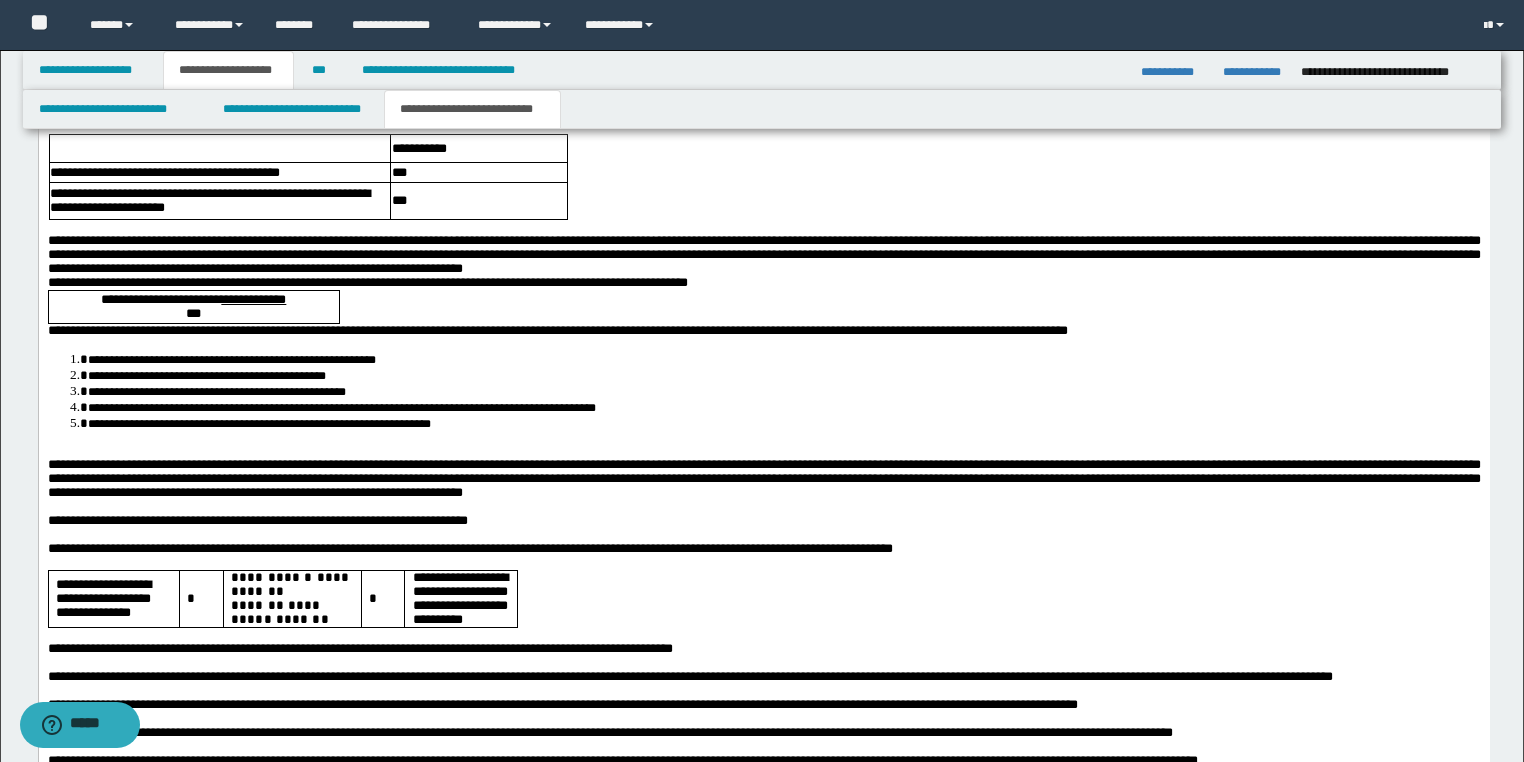 click on "**********" at bounding box center [763, 282] 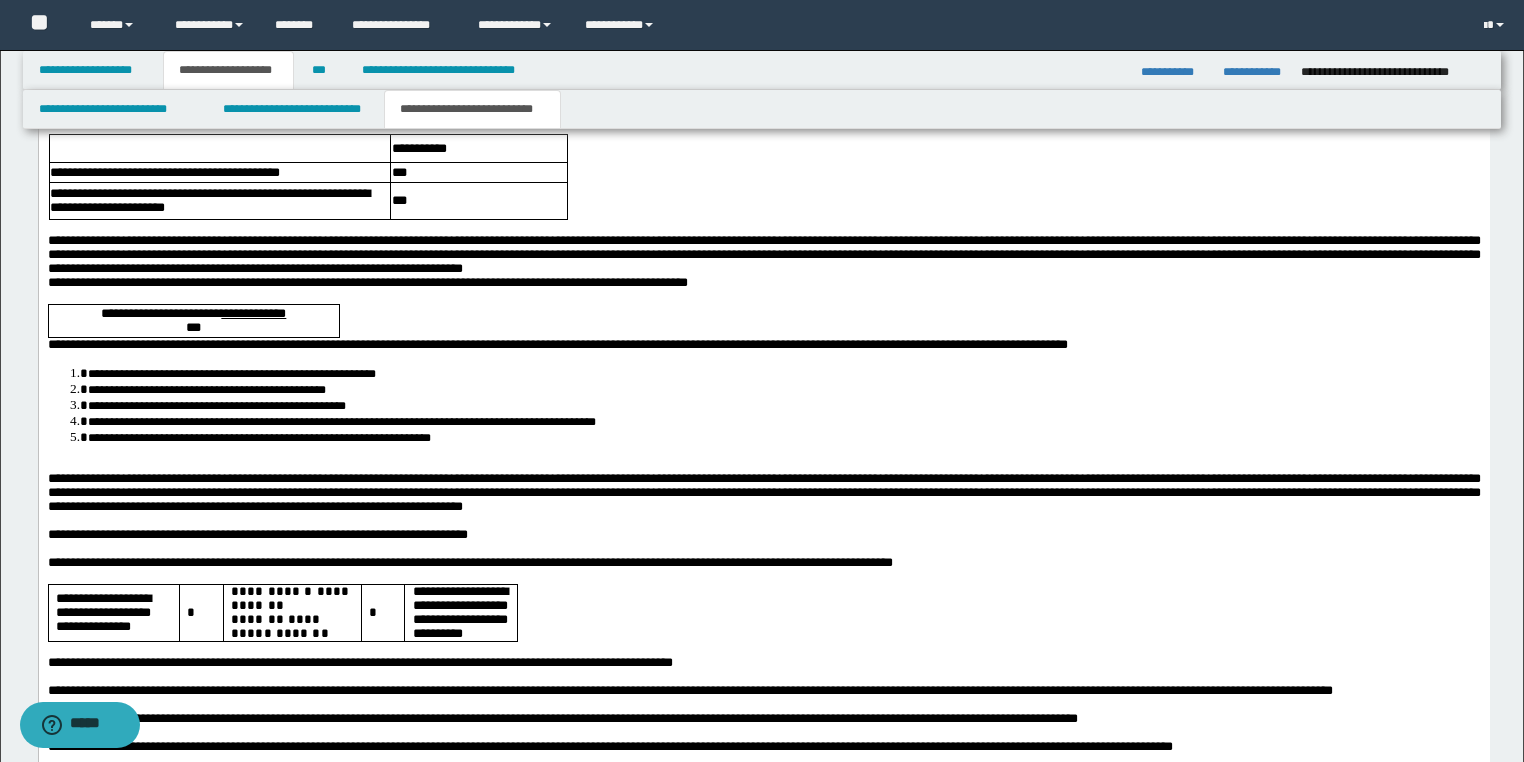 click on "**********" at bounding box center (763, 454) 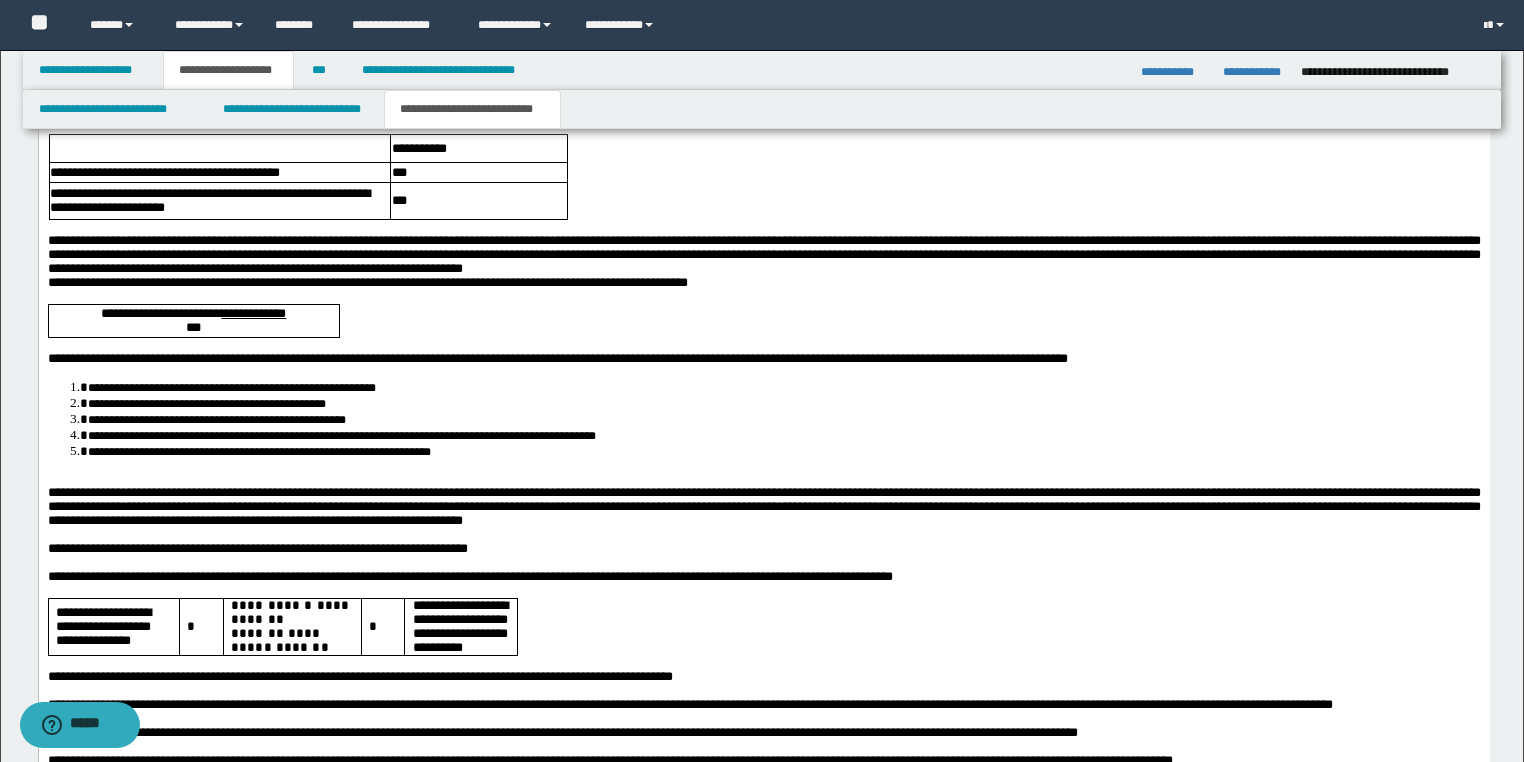 click at bounding box center (763, 478) 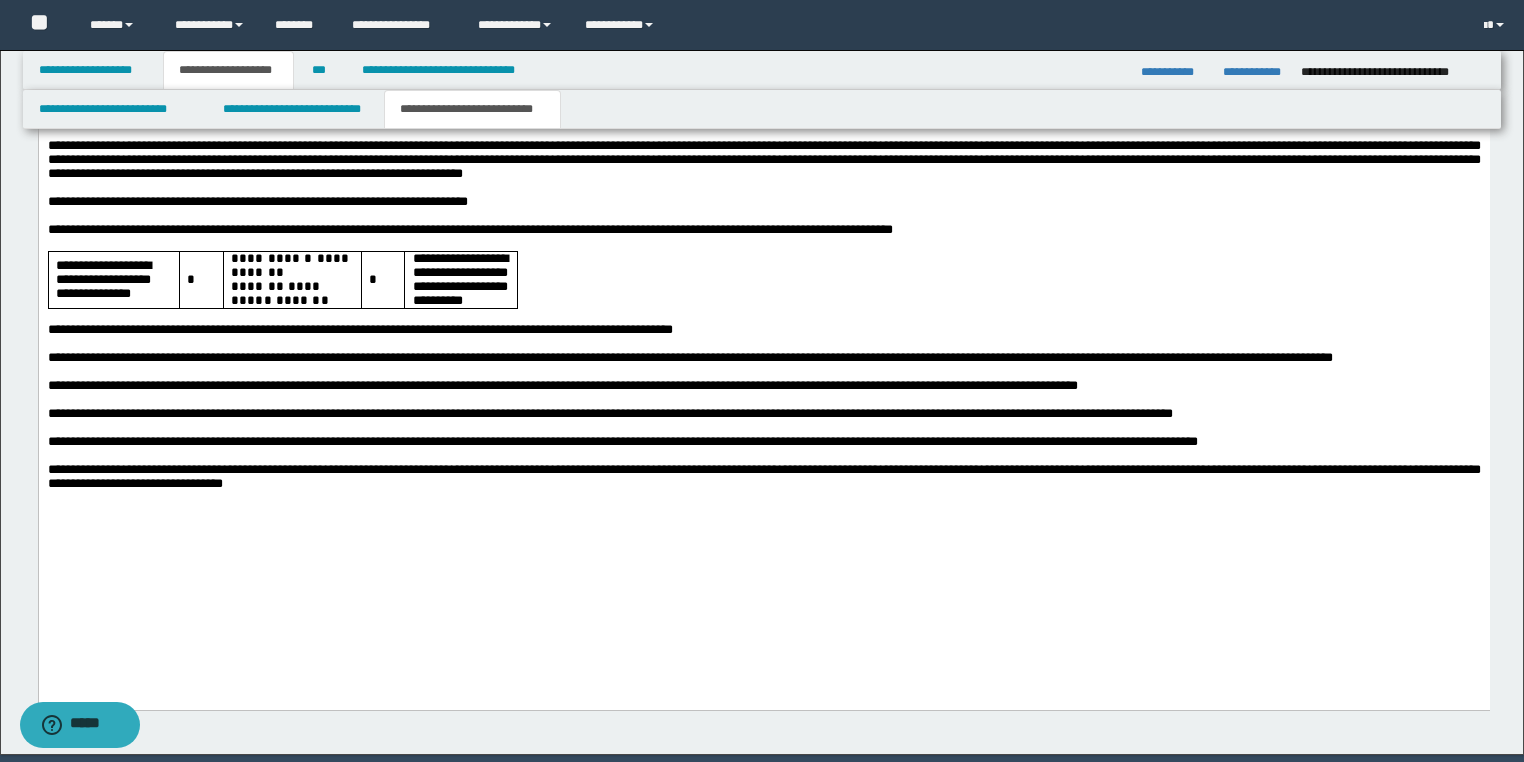 scroll, scrollTop: 2078, scrollLeft: 0, axis: vertical 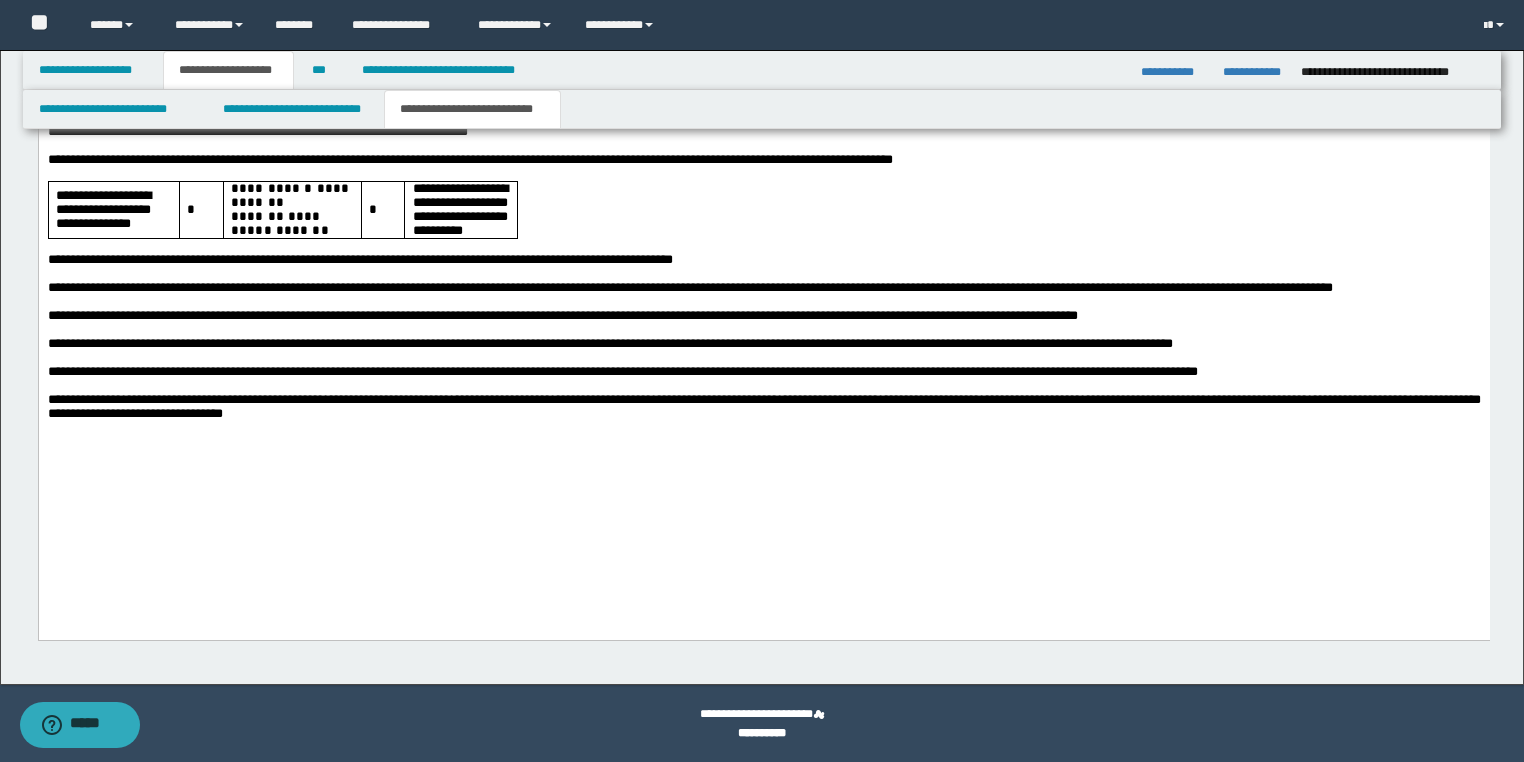 click on "**********" at bounding box center (763, 52) 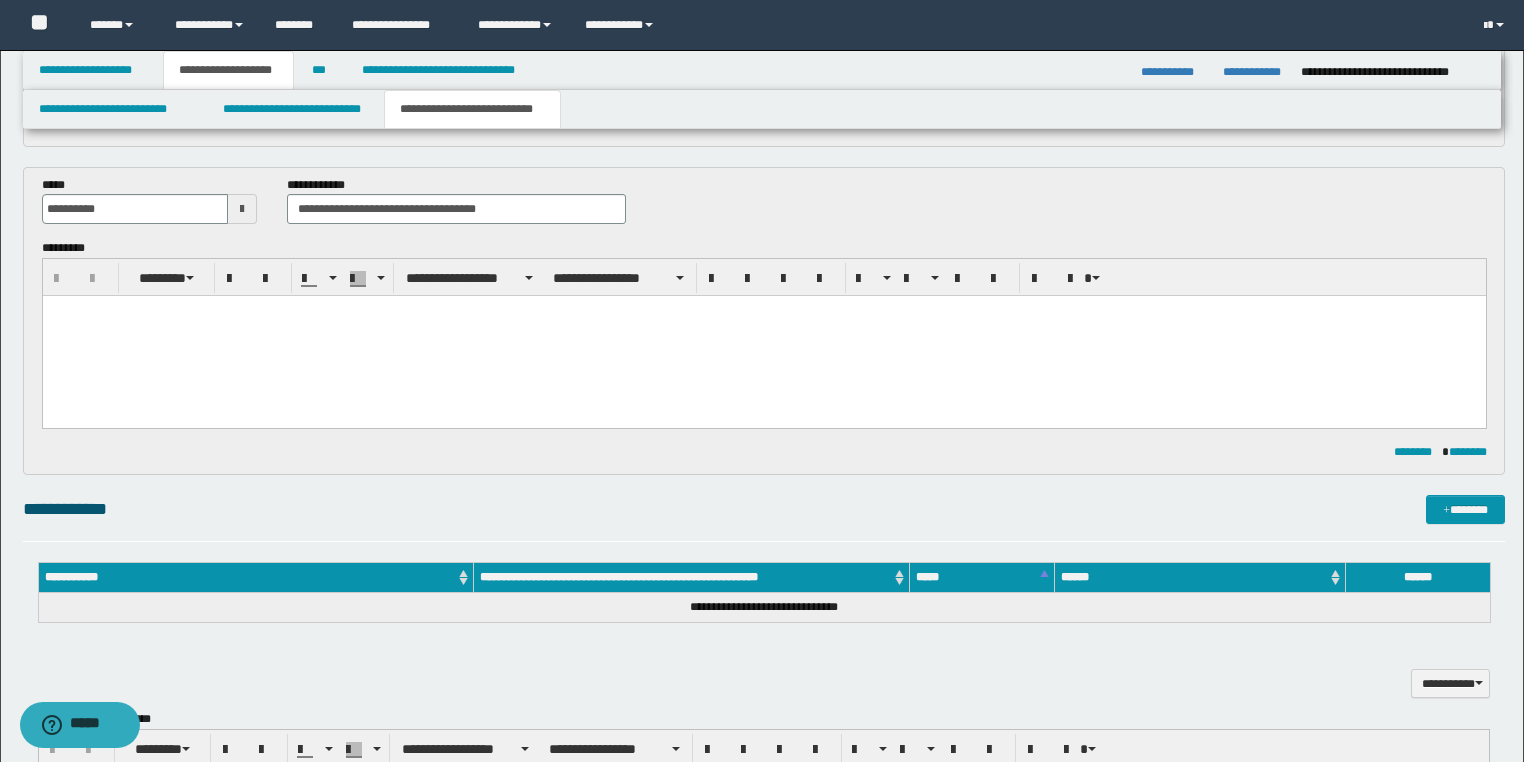 drag, startPoint x: 191, startPoint y: 2267, endPoint x: -1, endPoint y: -93, distance: 2367.7974 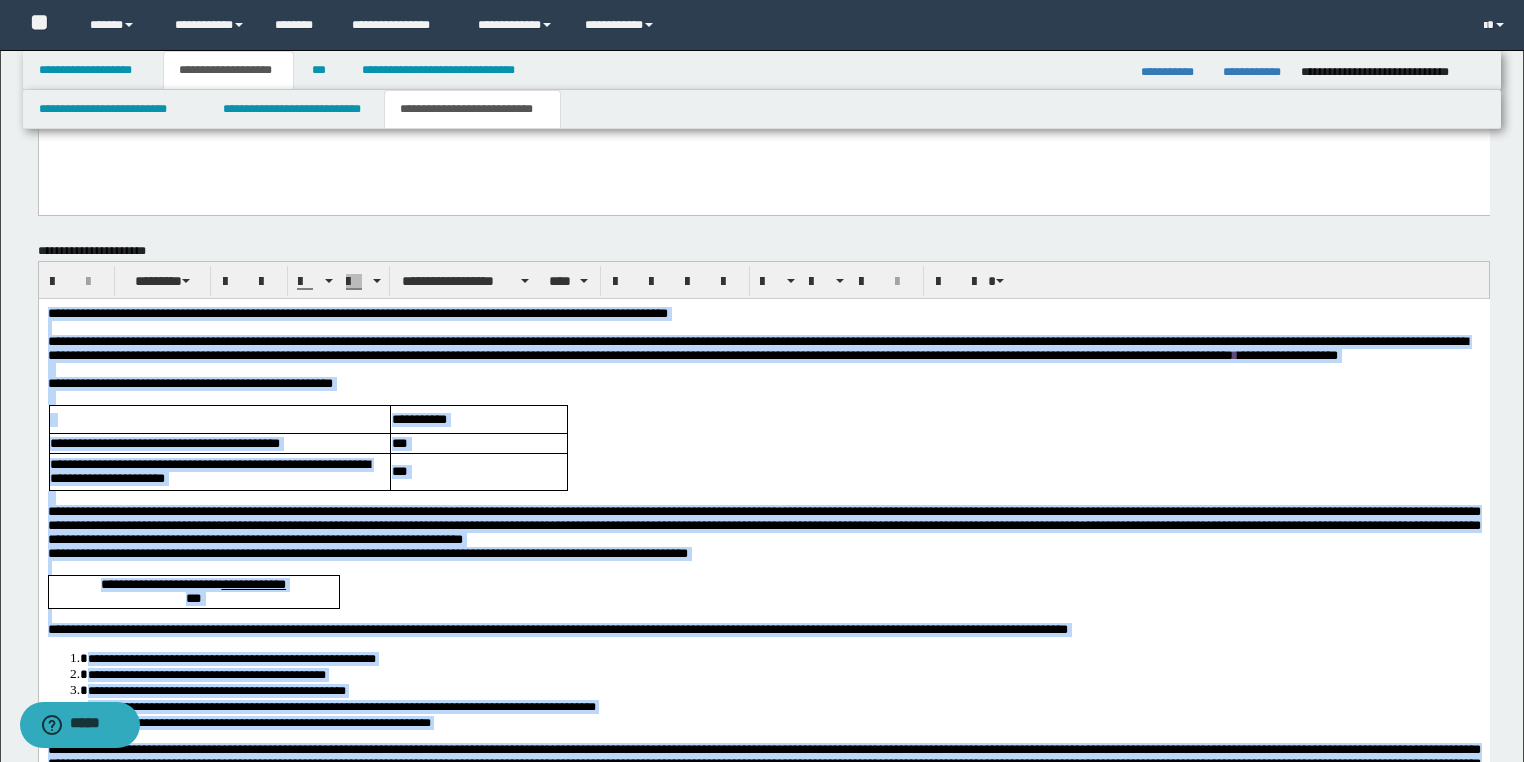 scroll, scrollTop: 1406, scrollLeft: 0, axis: vertical 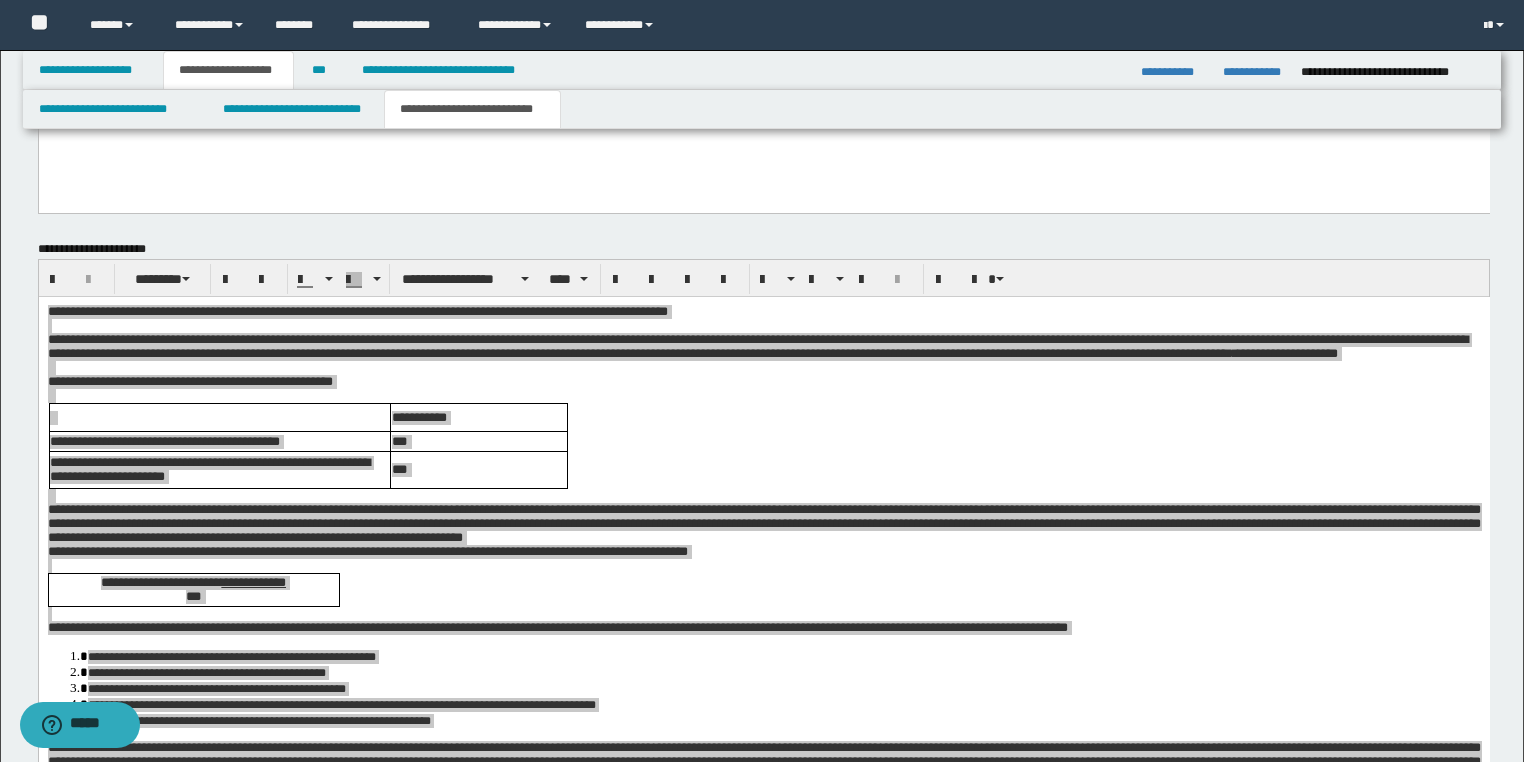click on "**********" at bounding box center (764, 278) 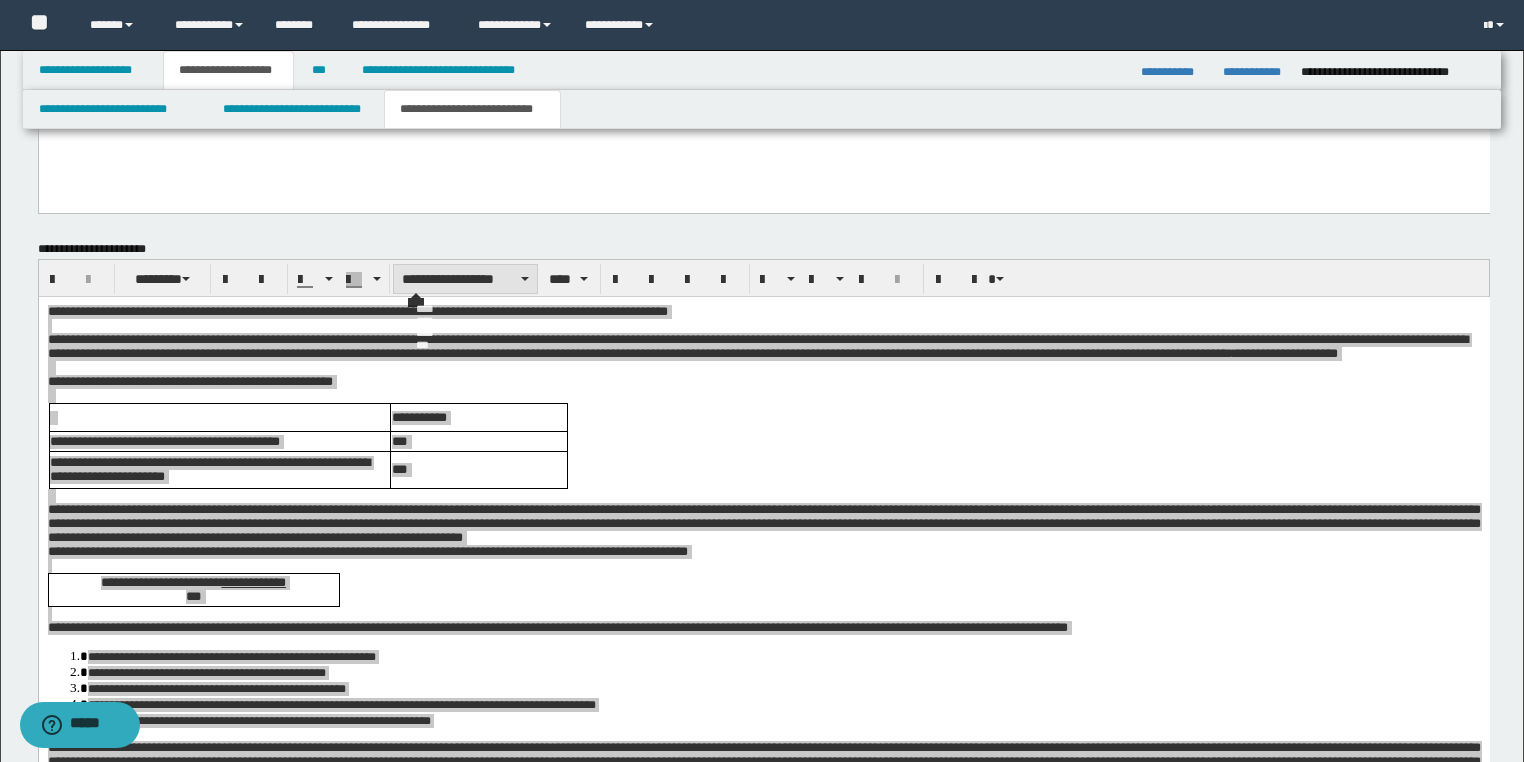 click on "**********" at bounding box center [465, 279] 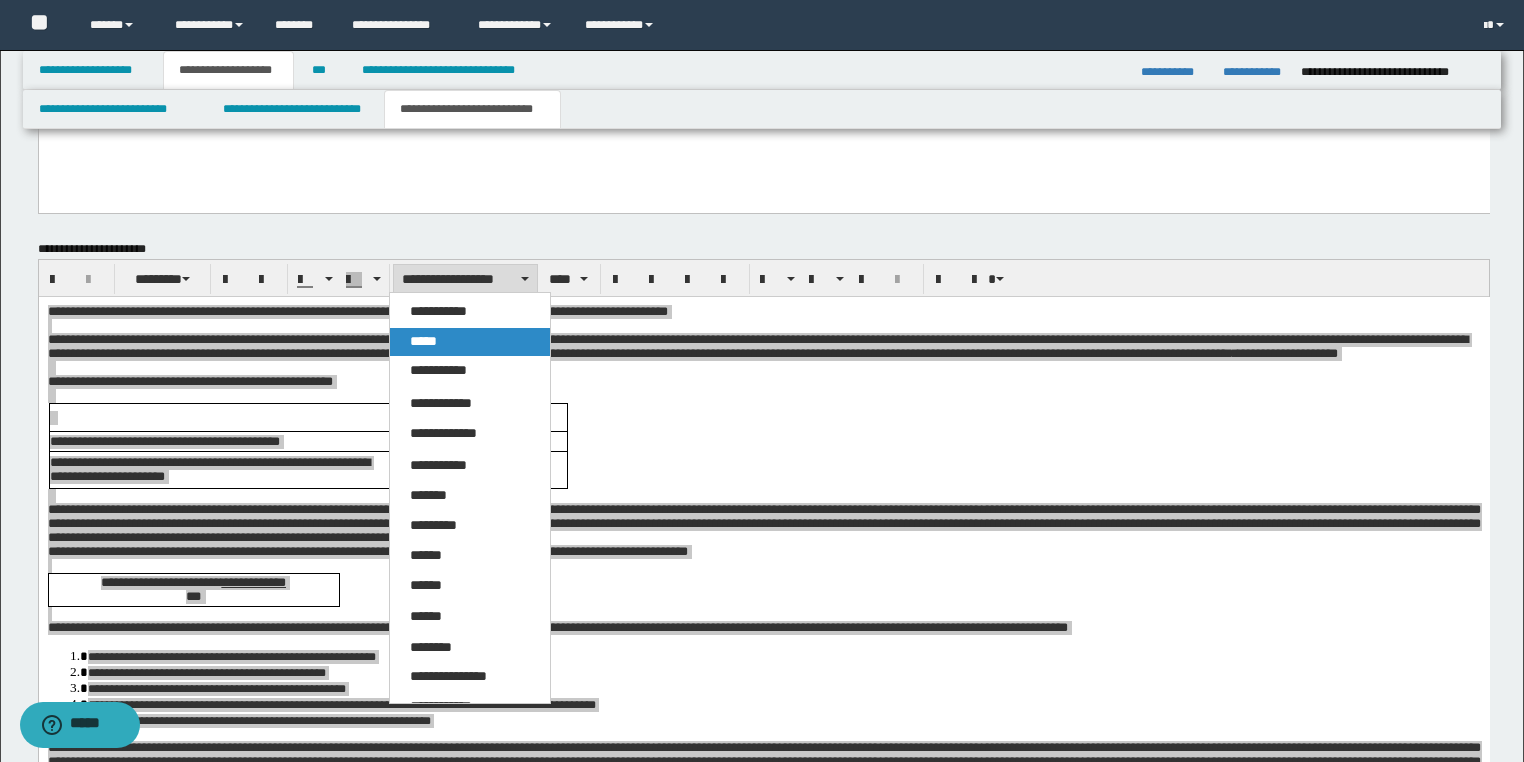 click on "*****" at bounding box center (470, 342) 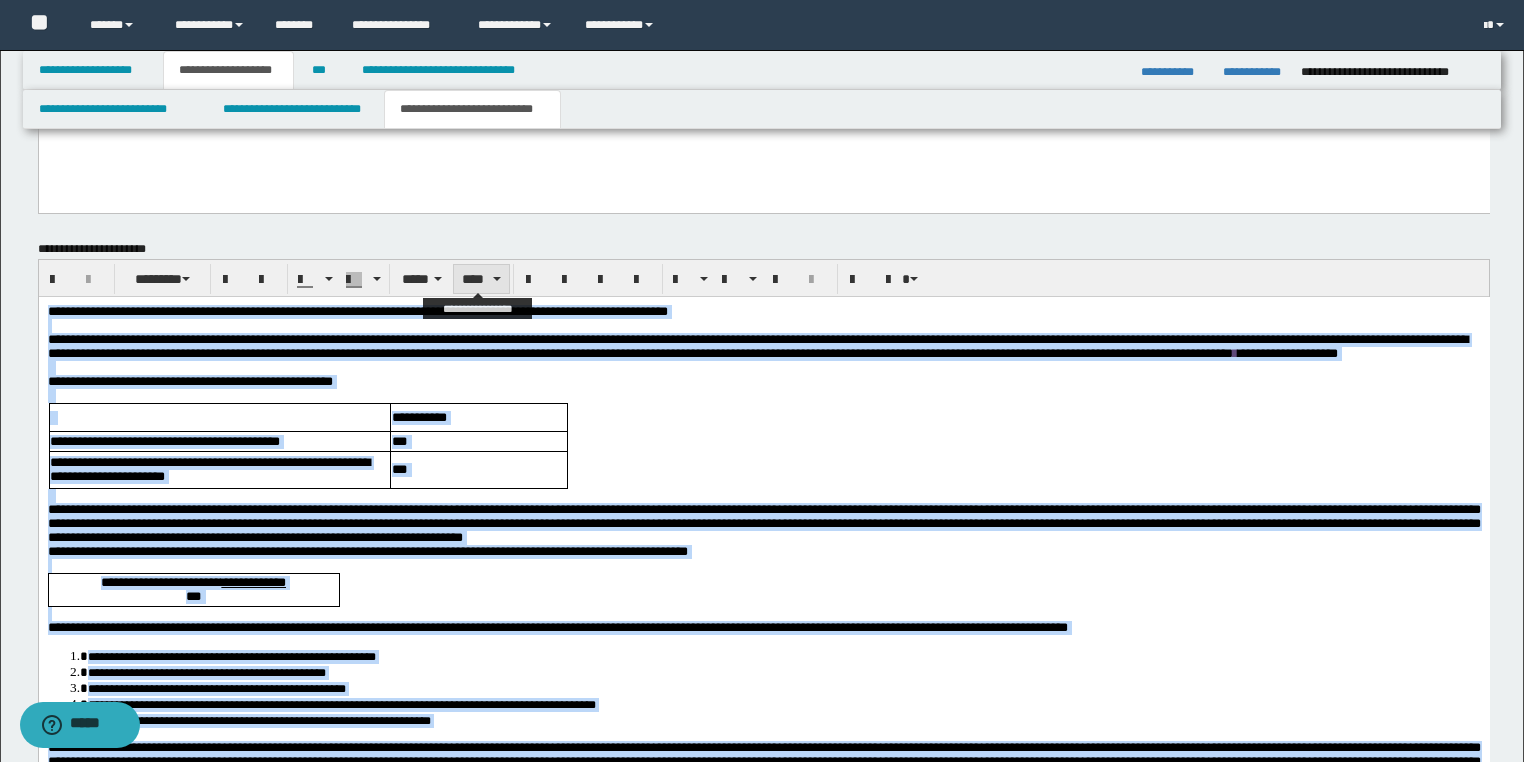 click on "****" at bounding box center (481, 279) 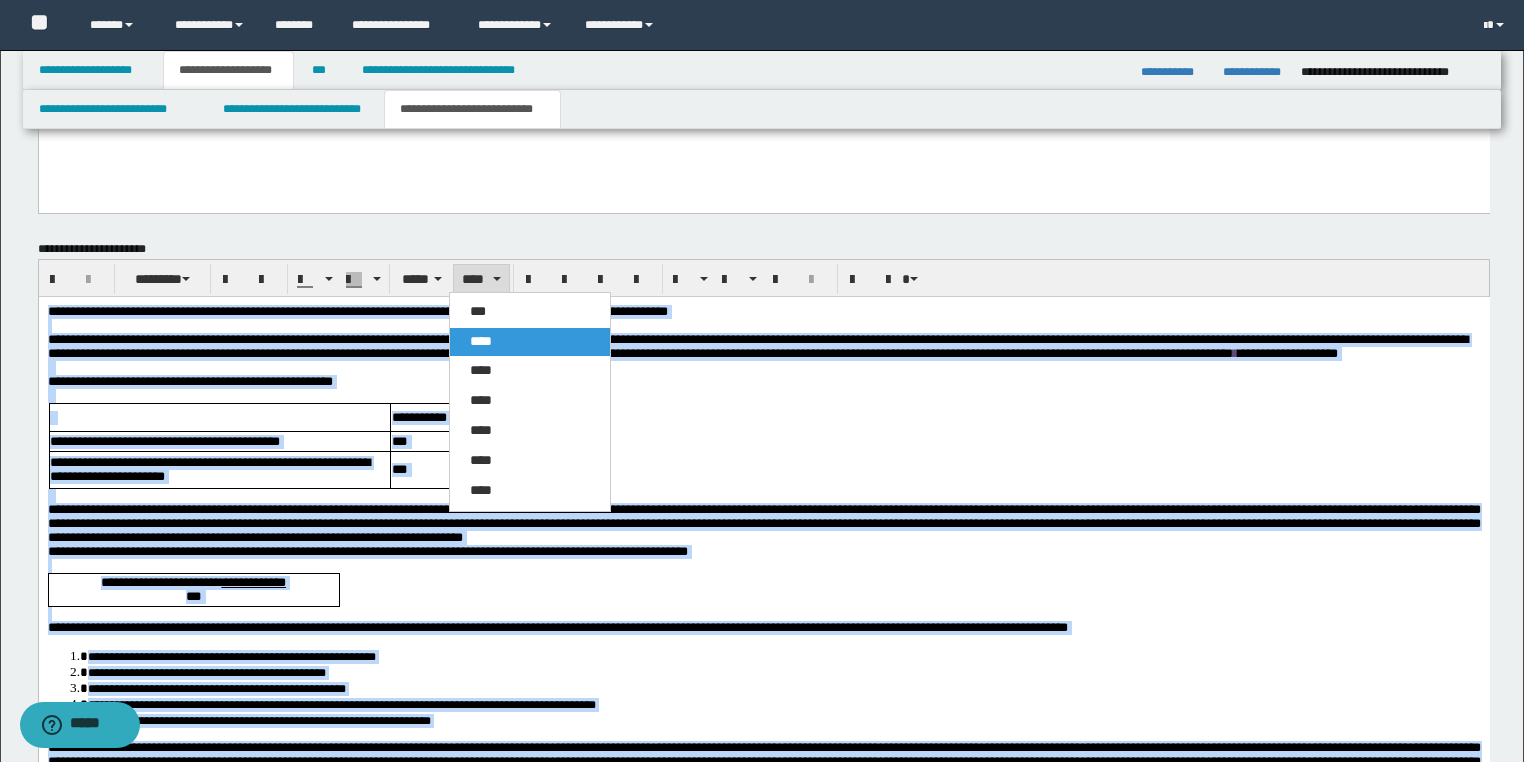 drag, startPoint x: 487, startPoint y: 336, endPoint x: 486, endPoint y: 288, distance: 48.010414 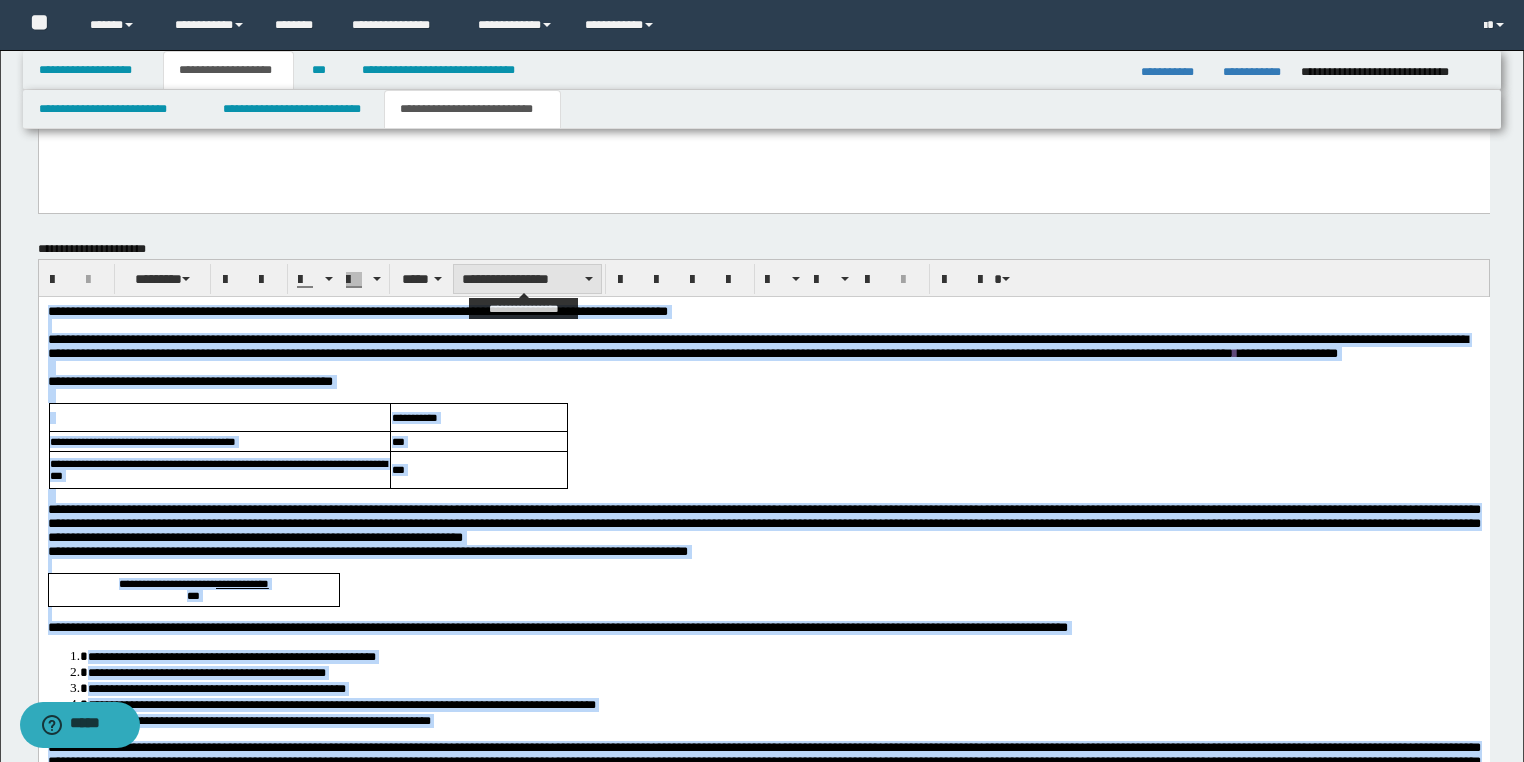 click on "**********" at bounding box center [527, 279] 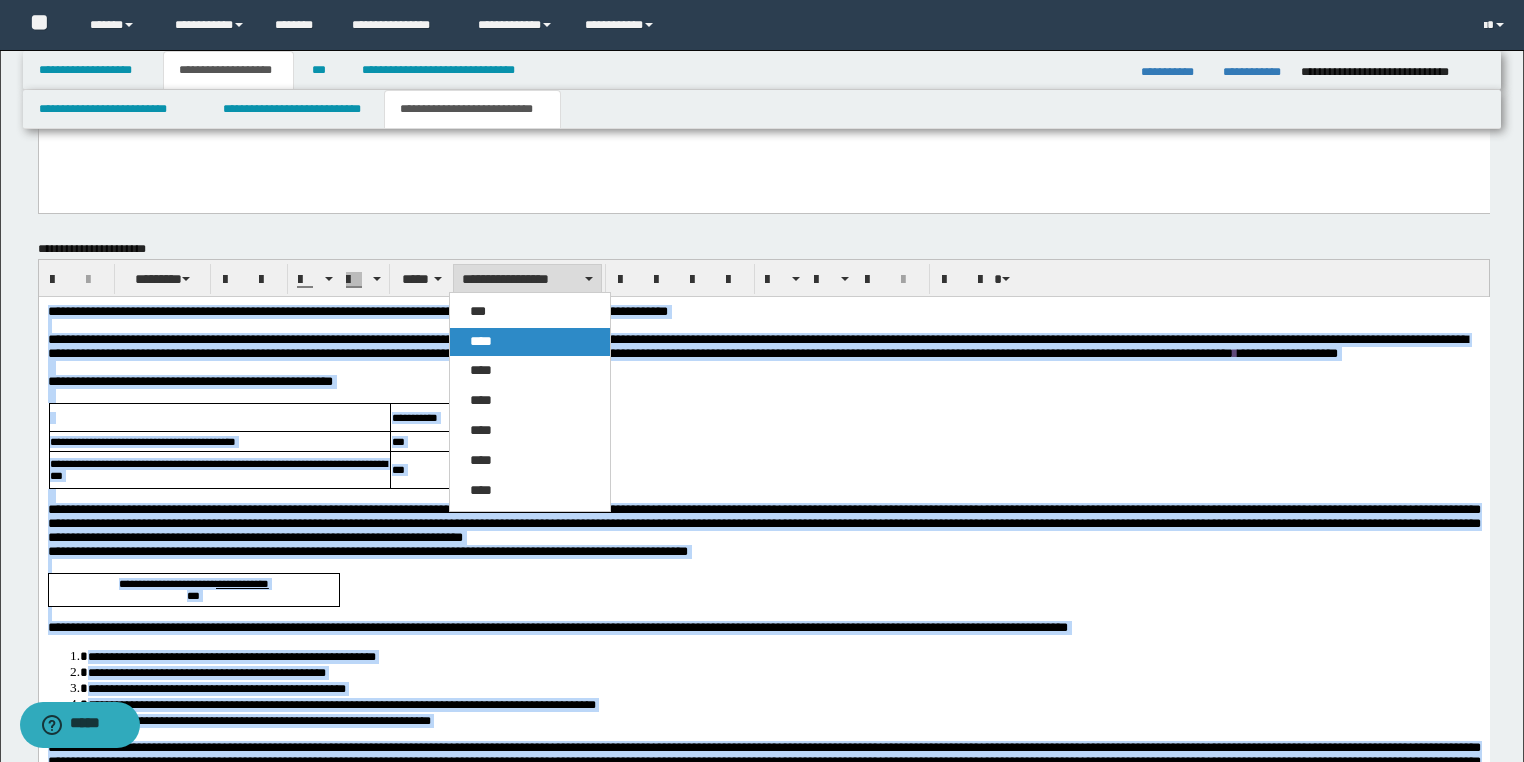 click on "****" at bounding box center (481, 341) 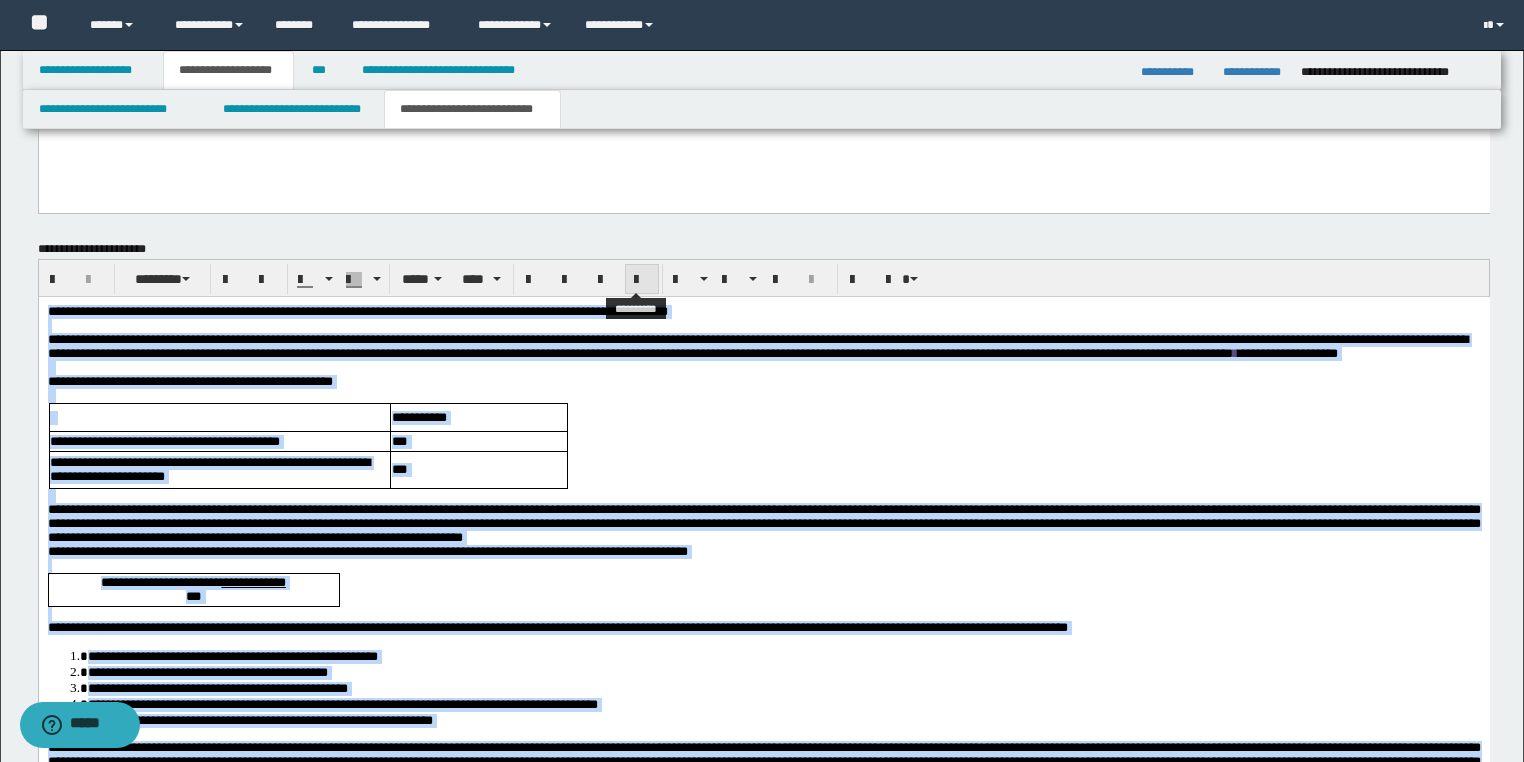 click at bounding box center [642, 280] 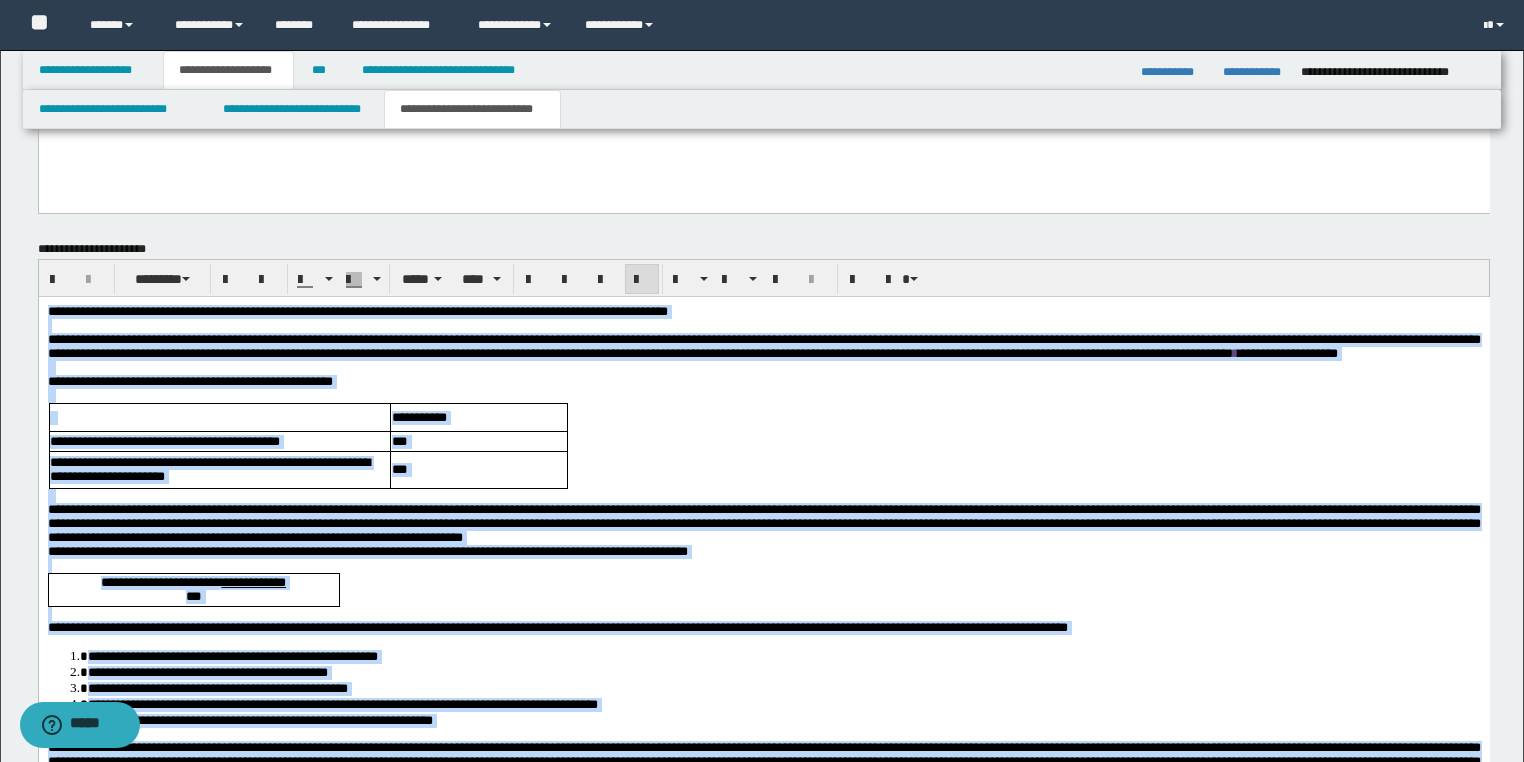 click at bounding box center (642, 280) 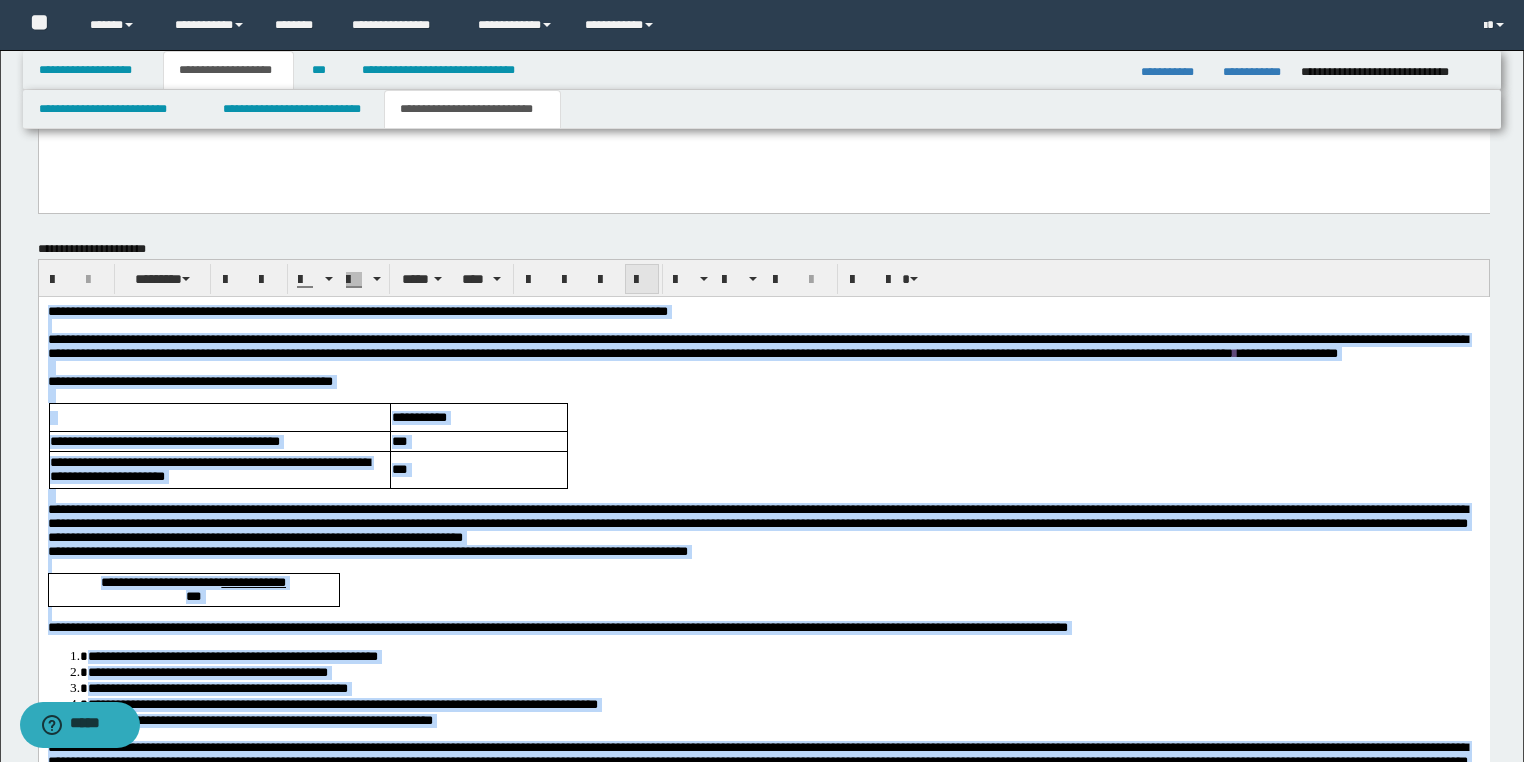 click at bounding box center [642, 280] 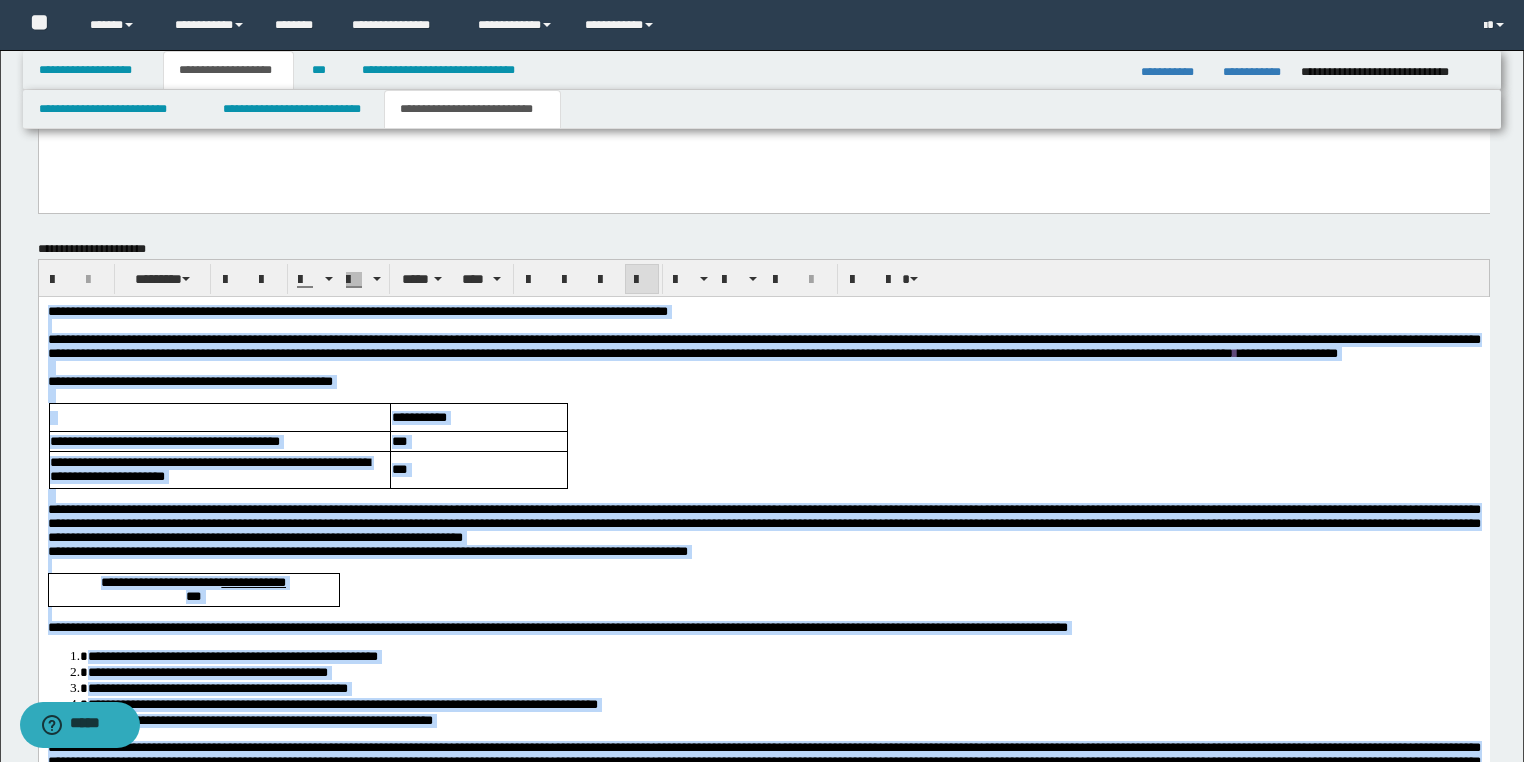 click on "**********" at bounding box center (763, 522) 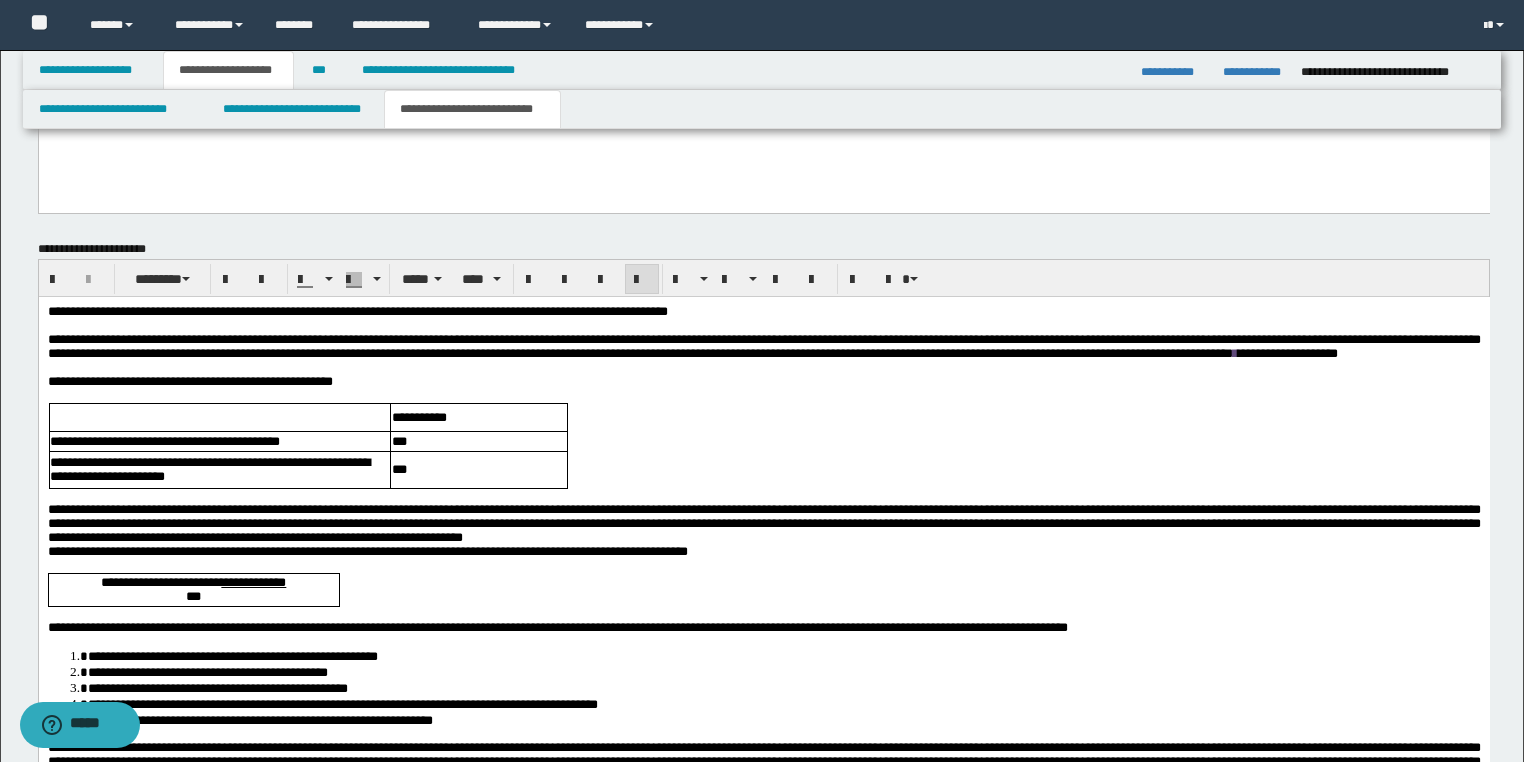drag, startPoint x: 1086, startPoint y: 537, endPoint x: 625, endPoint y: 540, distance: 461.00977 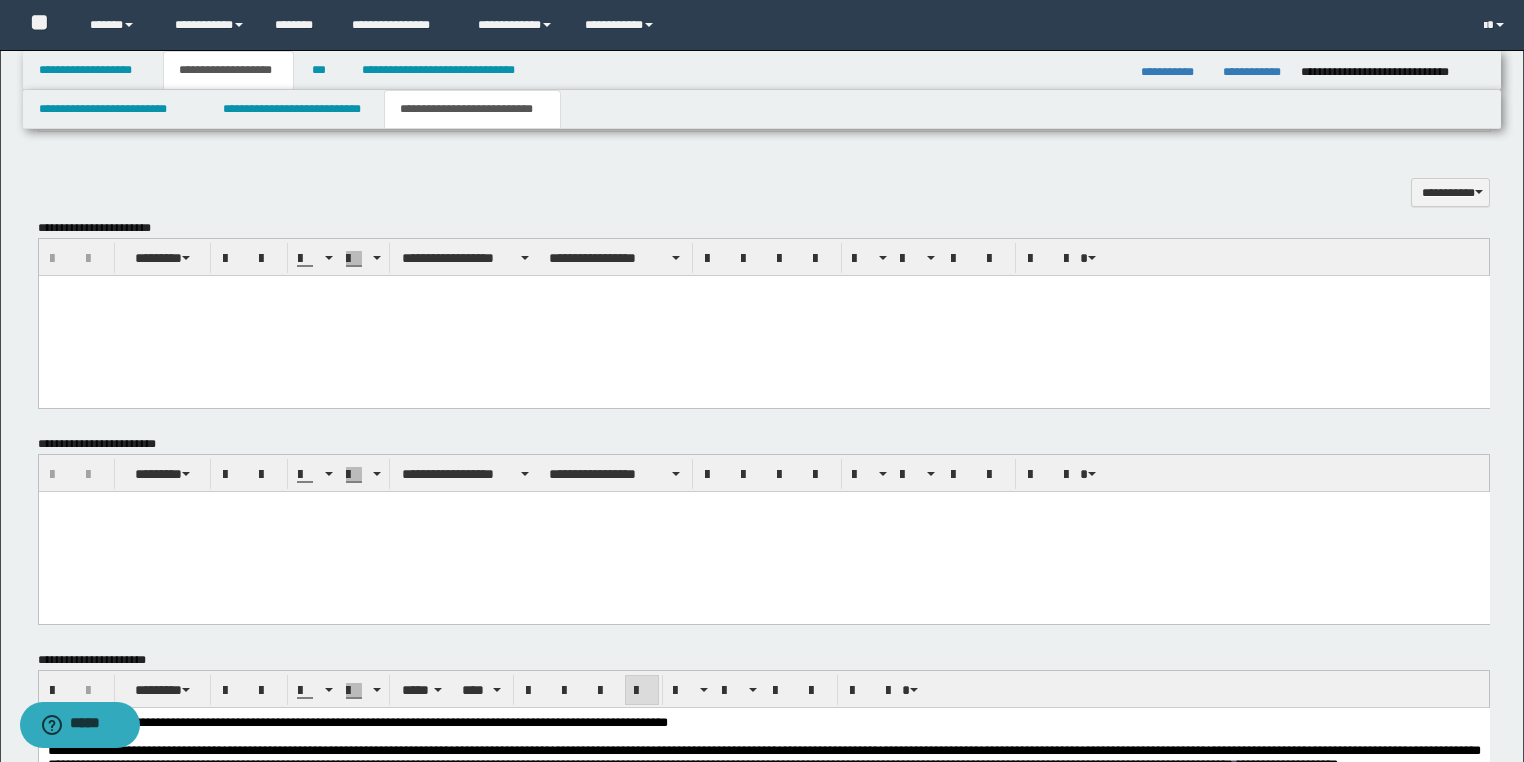 scroll, scrollTop: 1120, scrollLeft: 0, axis: vertical 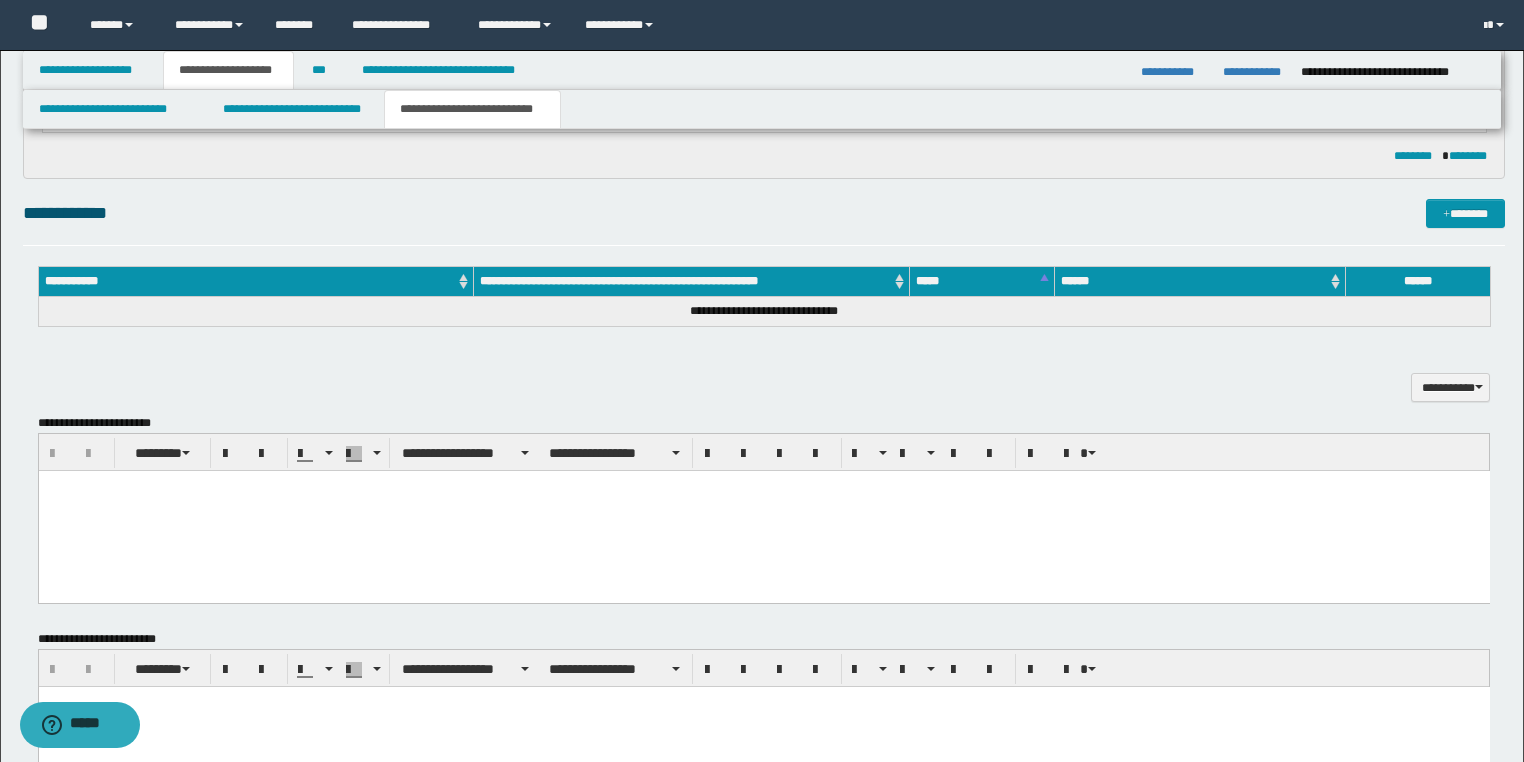 click at bounding box center [763, 511] 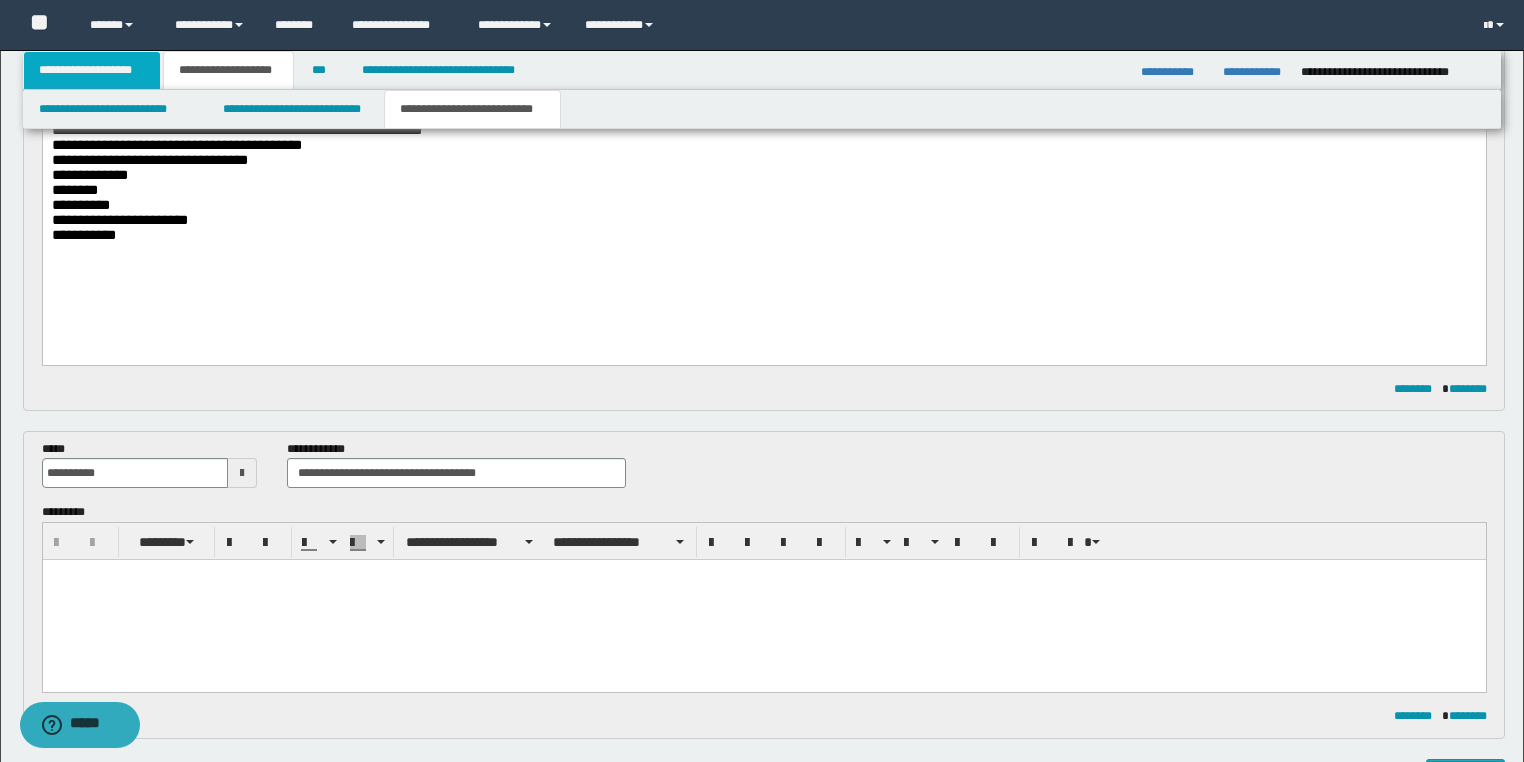 click on "**********" at bounding box center (92, 70) 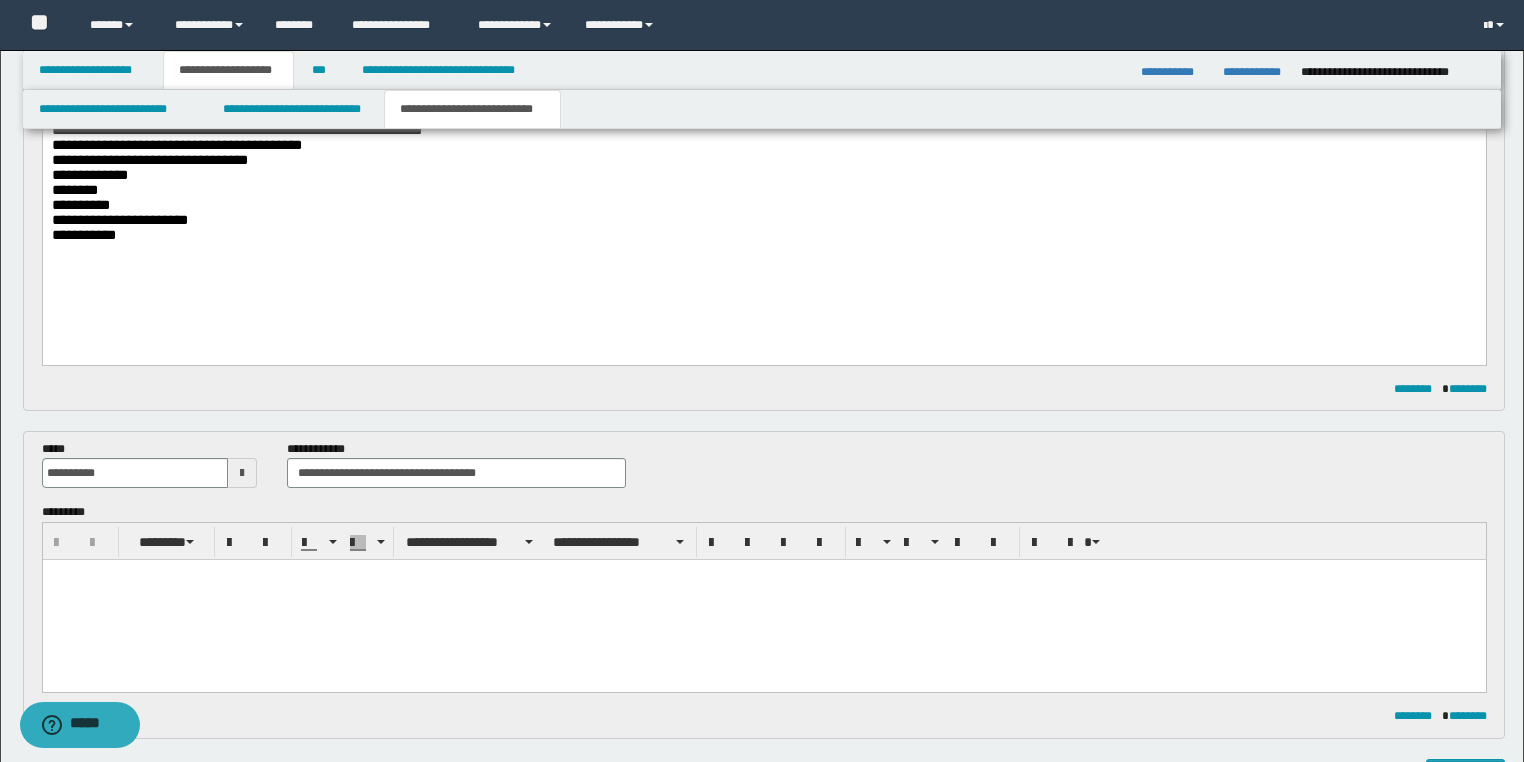 scroll, scrollTop: 120, scrollLeft: 0, axis: vertical 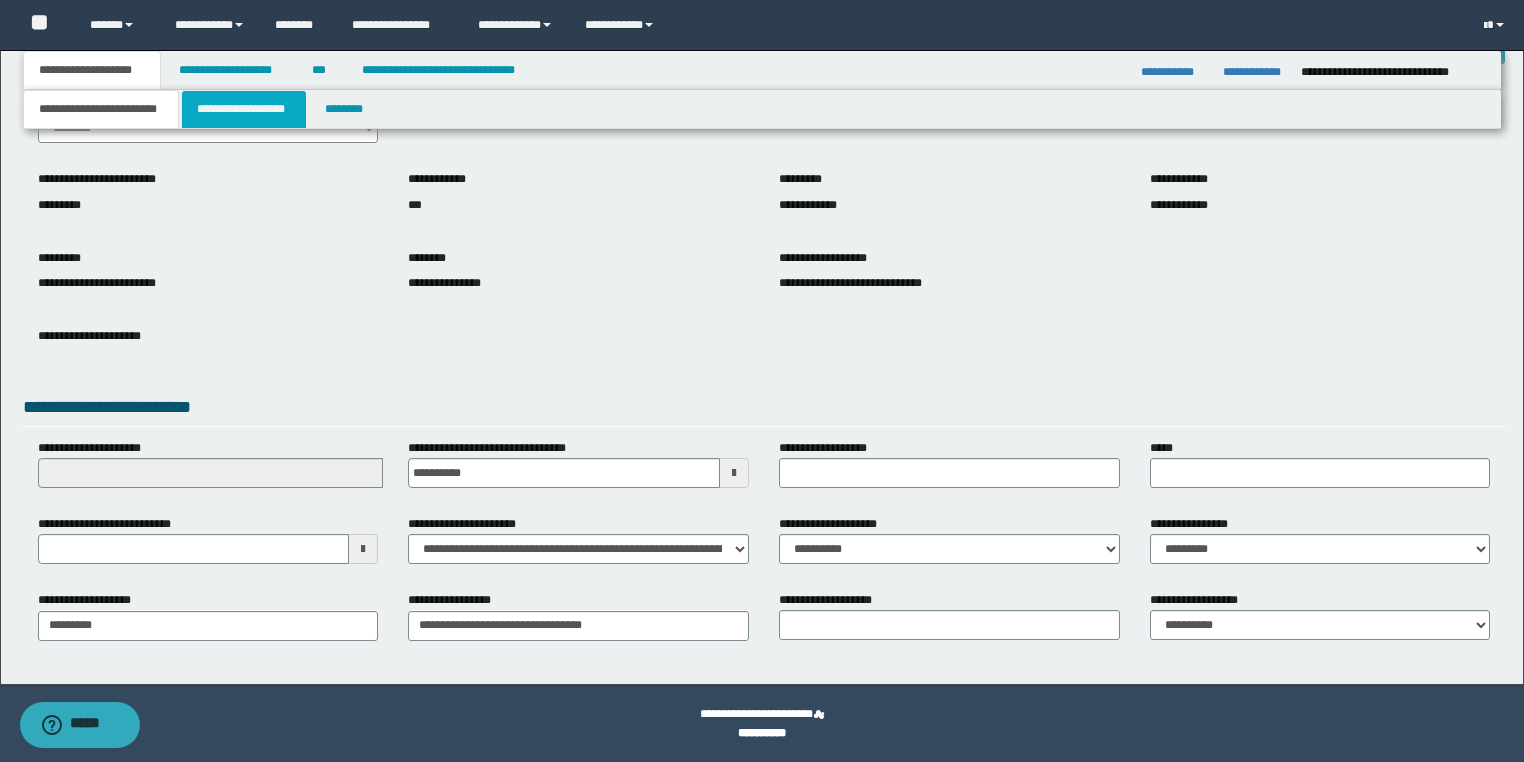 click on "**********" at bounding box center (244, 109) 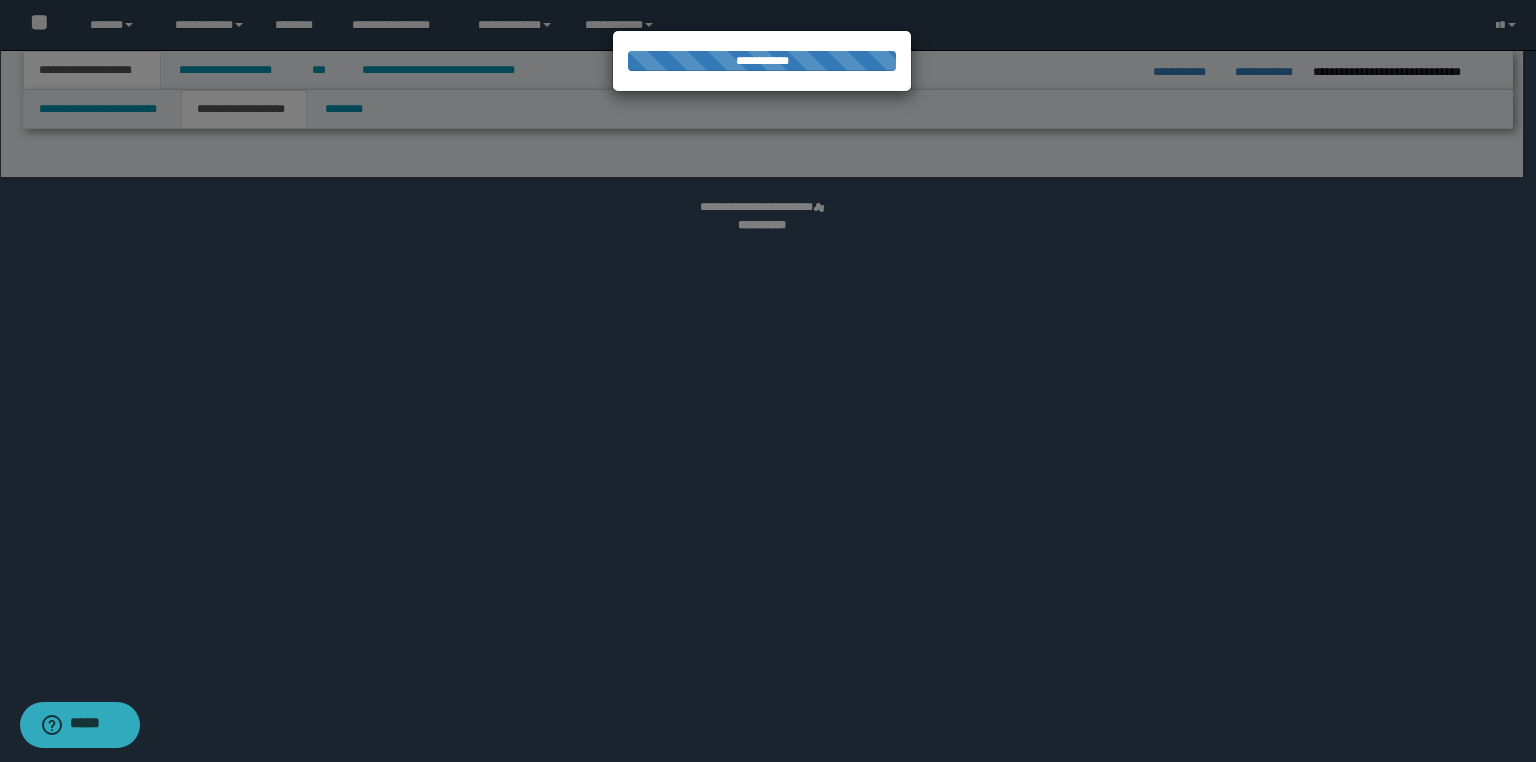 select on "*" 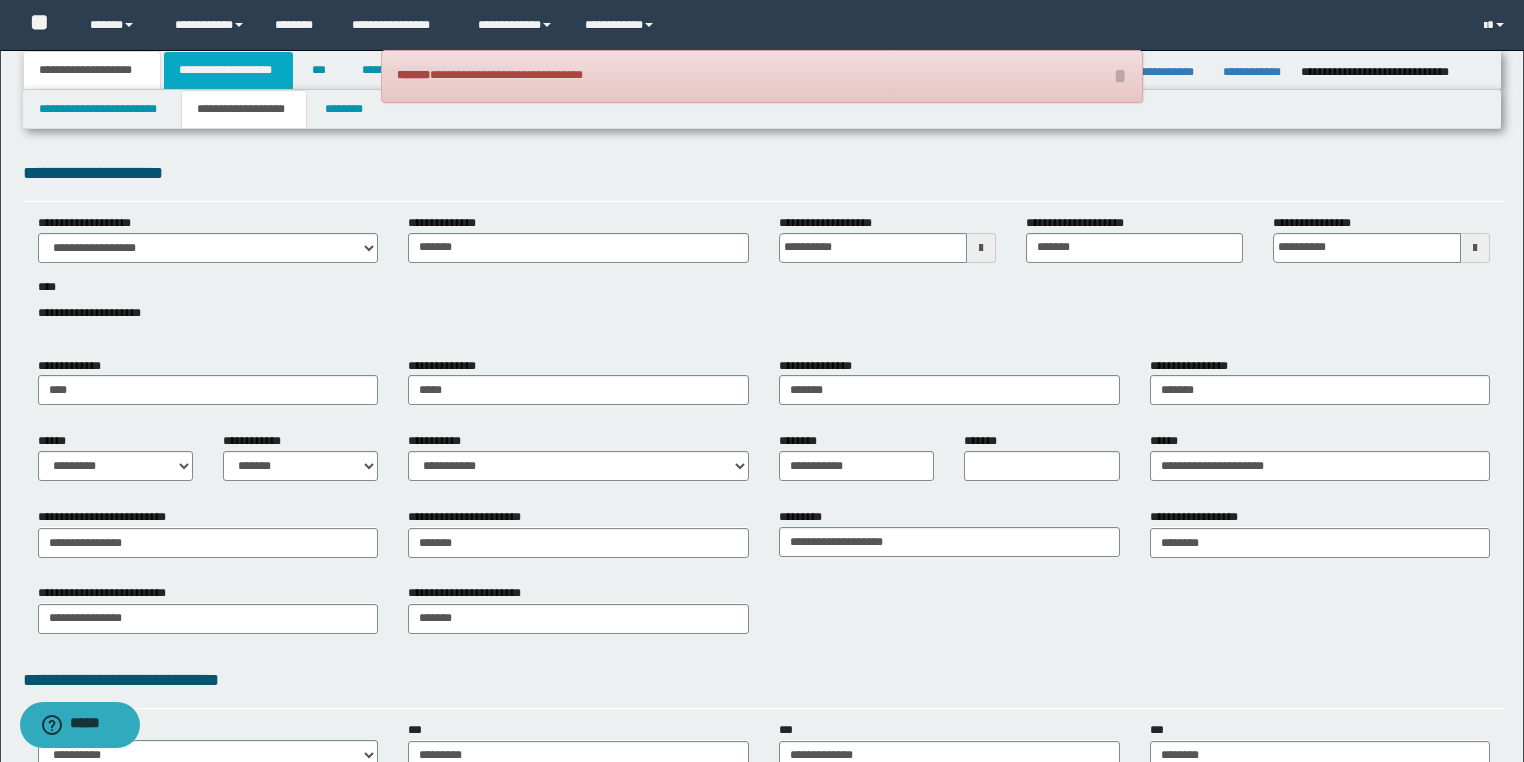 click on "**********" at bounding box center (228, 70) 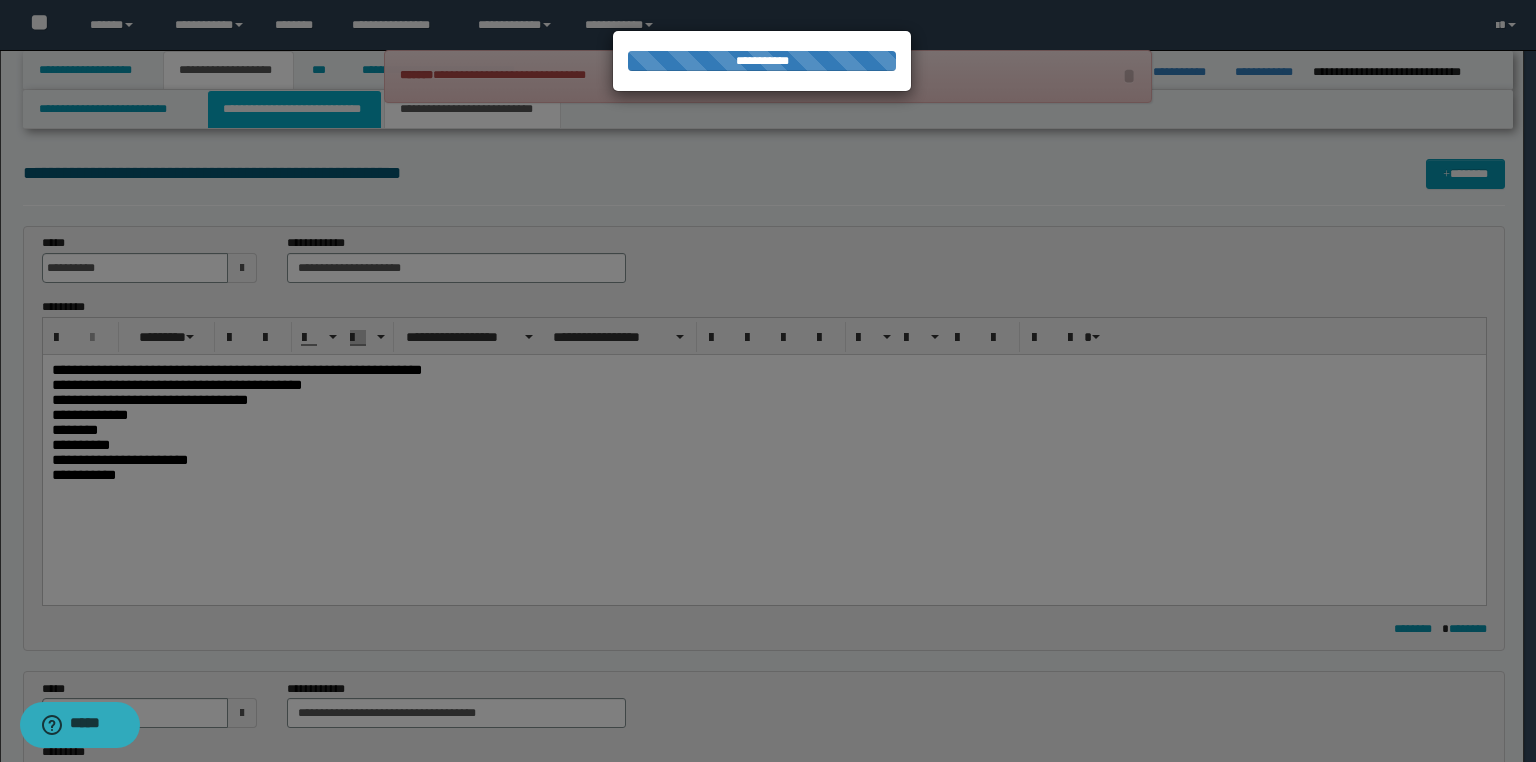 click on "**********" at bounding box center (762, 381) 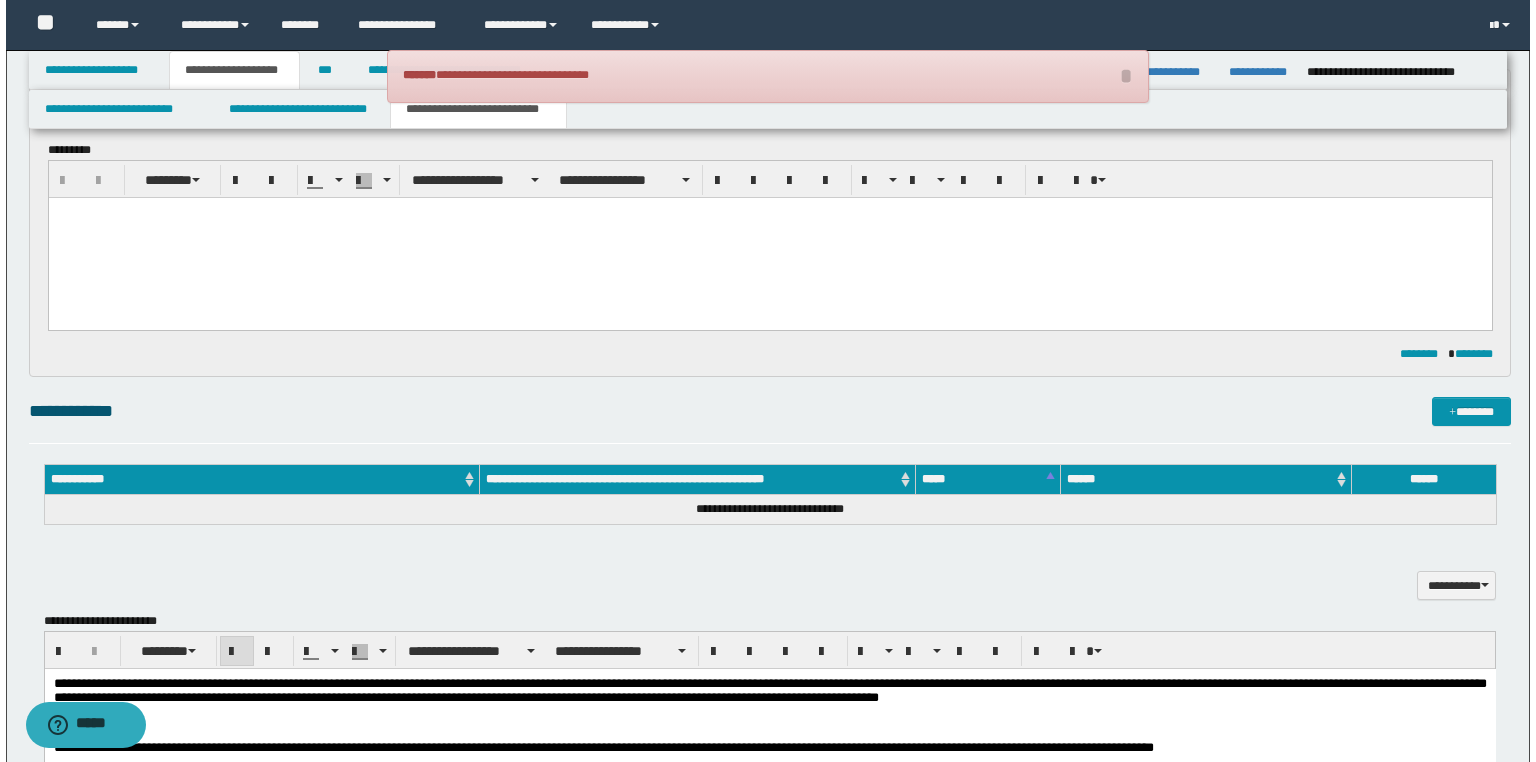 scroll, scrollTop: 560, scrollLeft: 0, axis: vertical 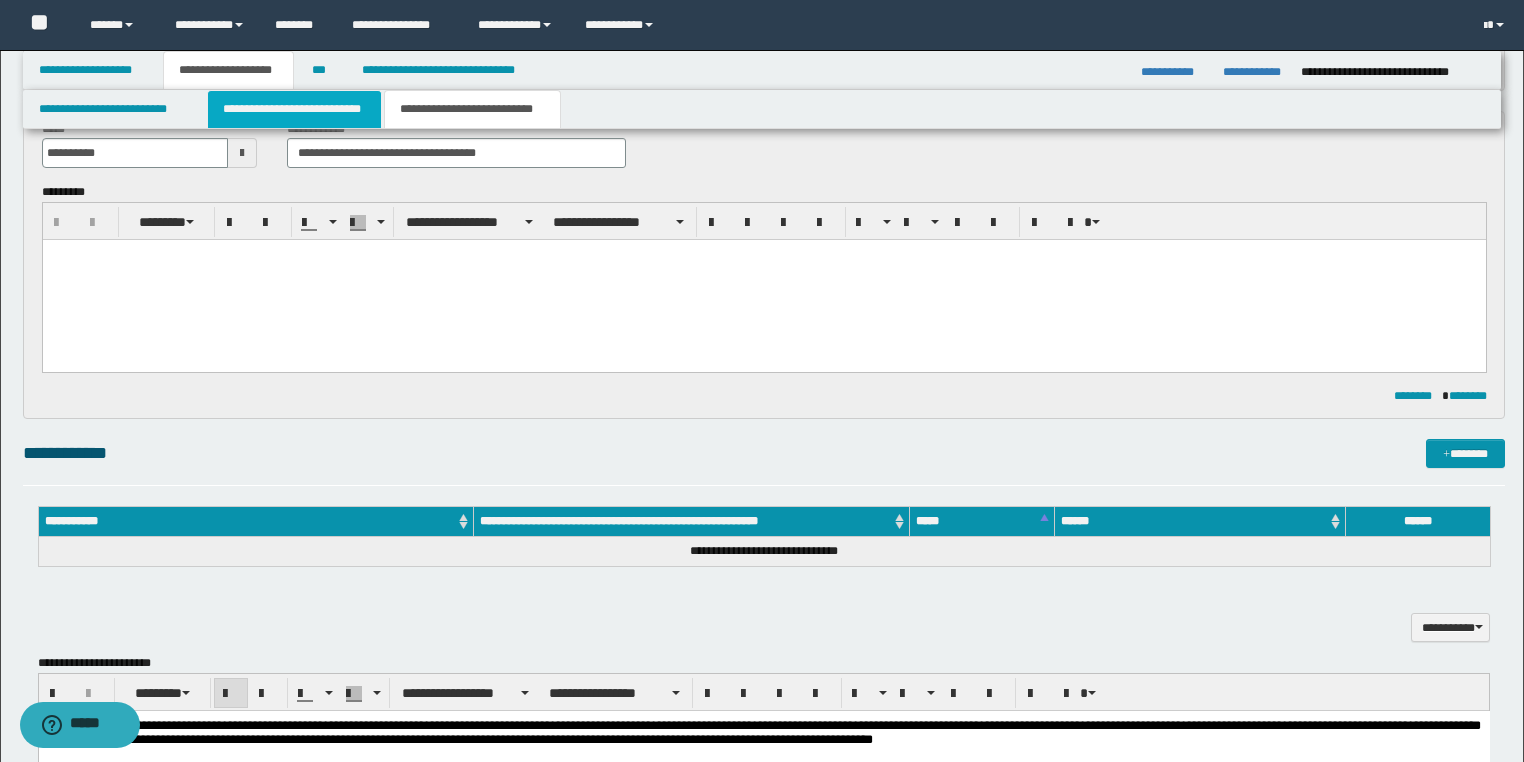 click on "**********" at bounding box center [294, 109] 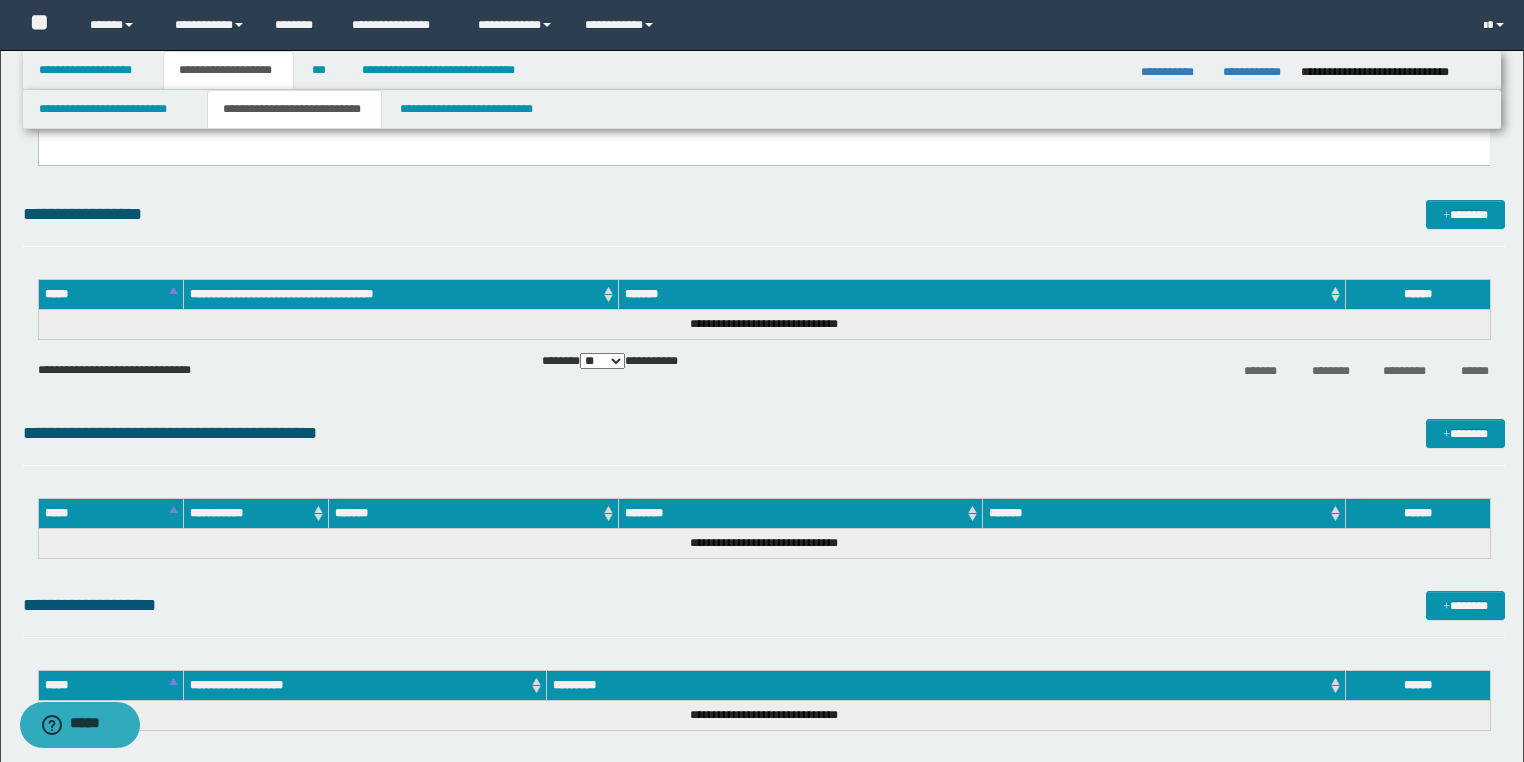 scroll, scrollTop: 1120, scrollLeft: 0, axis: vertical 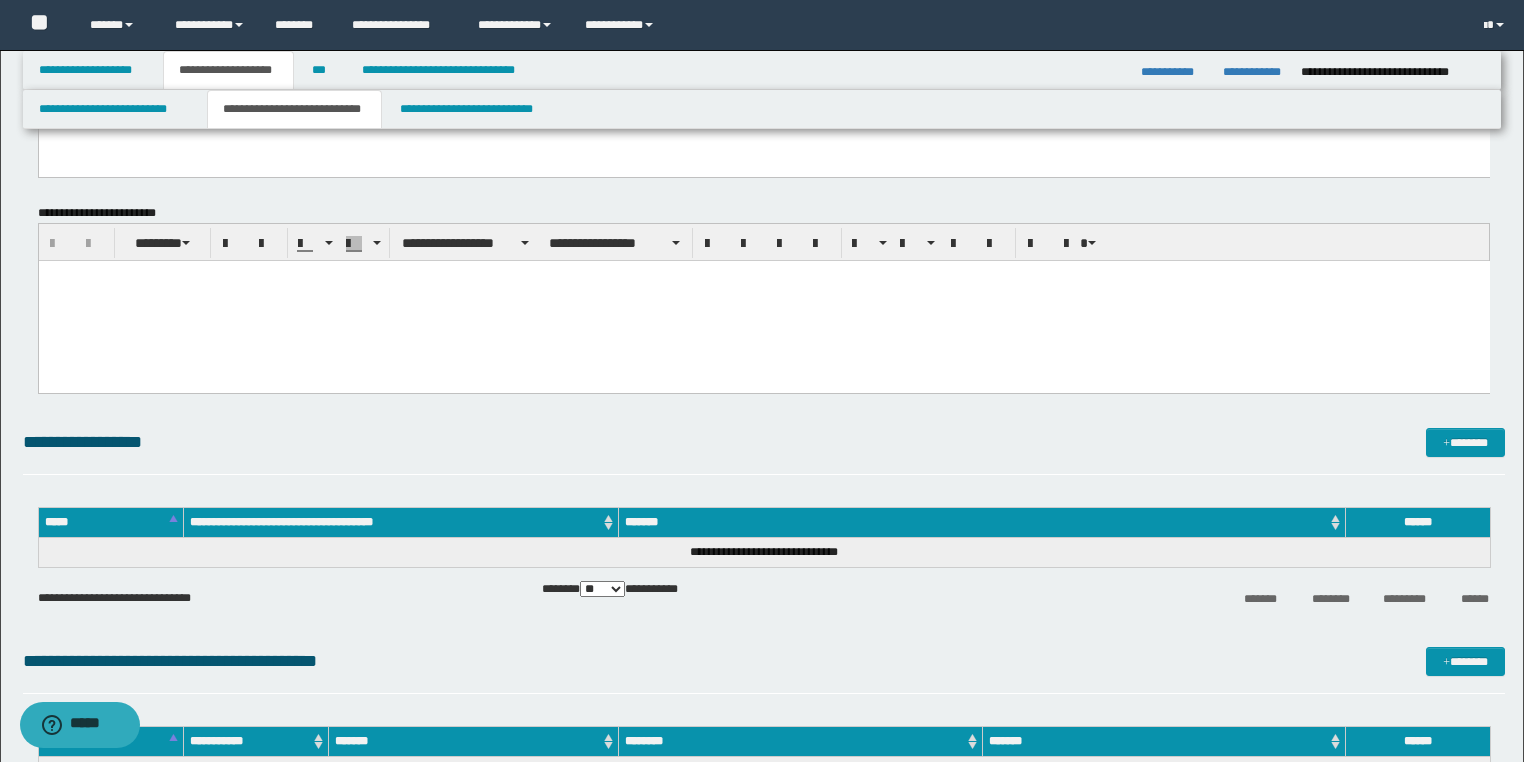 click at bounding box center (763, 300) 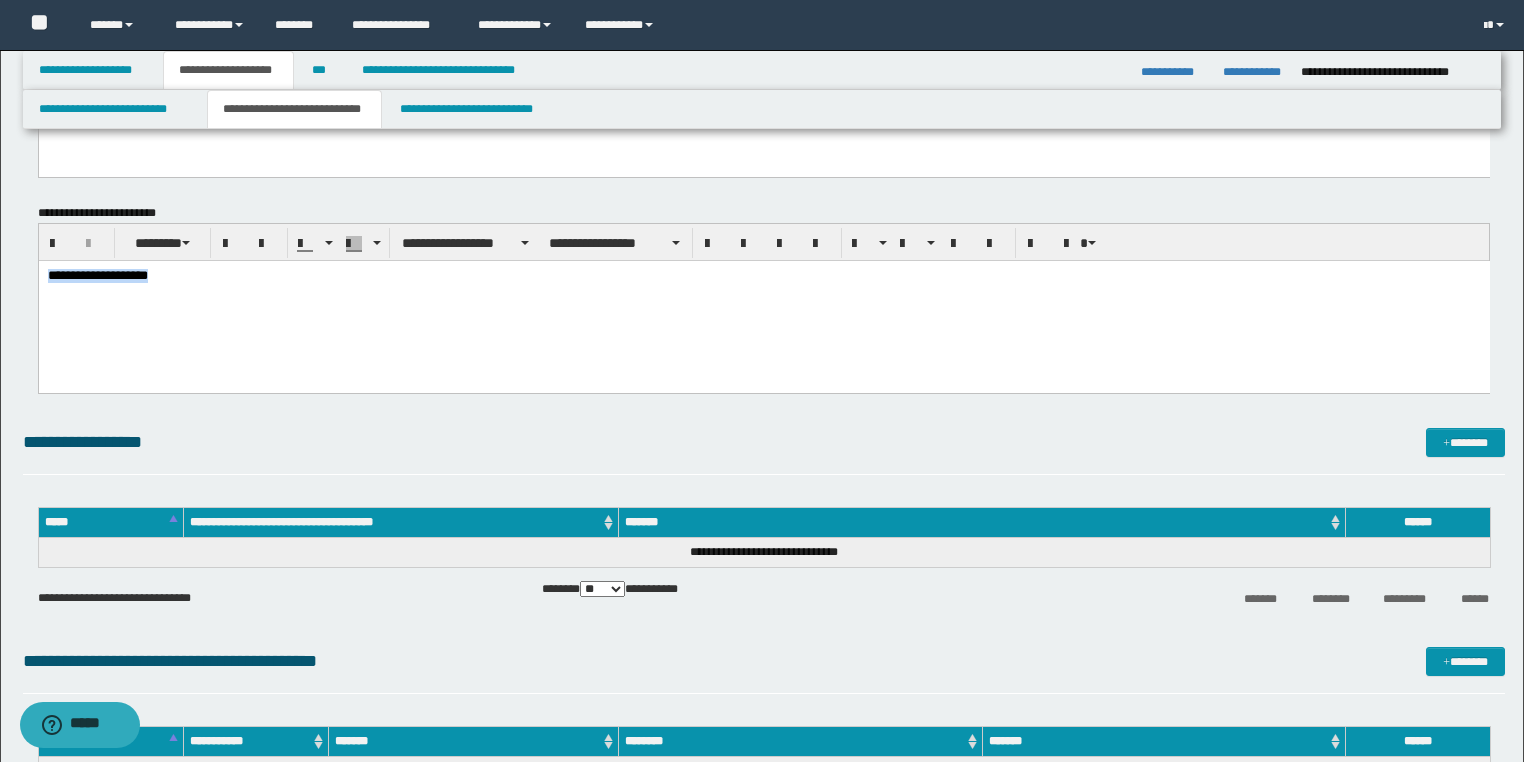 drag, startPoint x: 203, startPoint y: 282, endPoint x: -1, endPoint y: 255, distance: 205.779 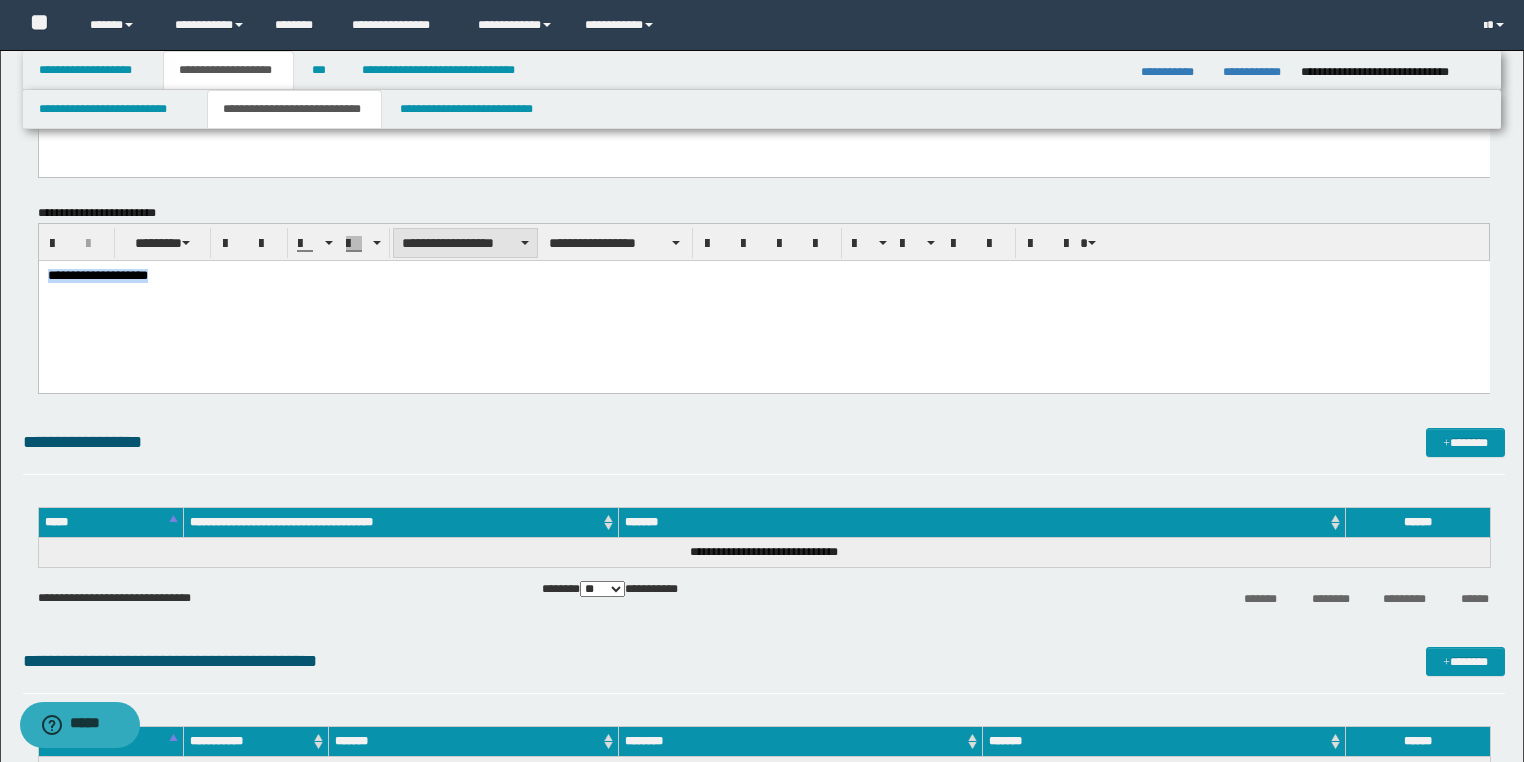 click on "**********" at bounding box center (465, 243) 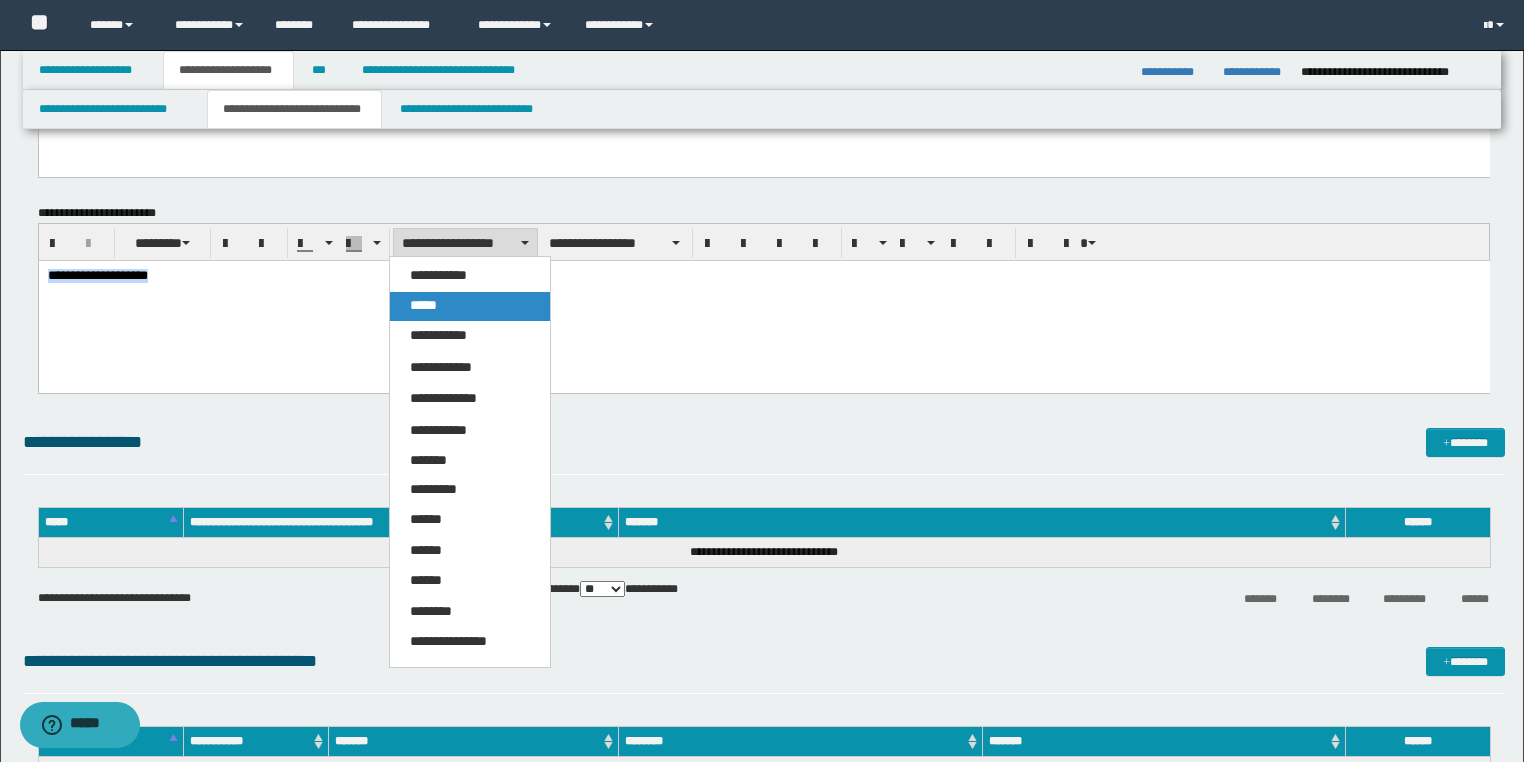 click on "*****" at bounding box center (423, 305) 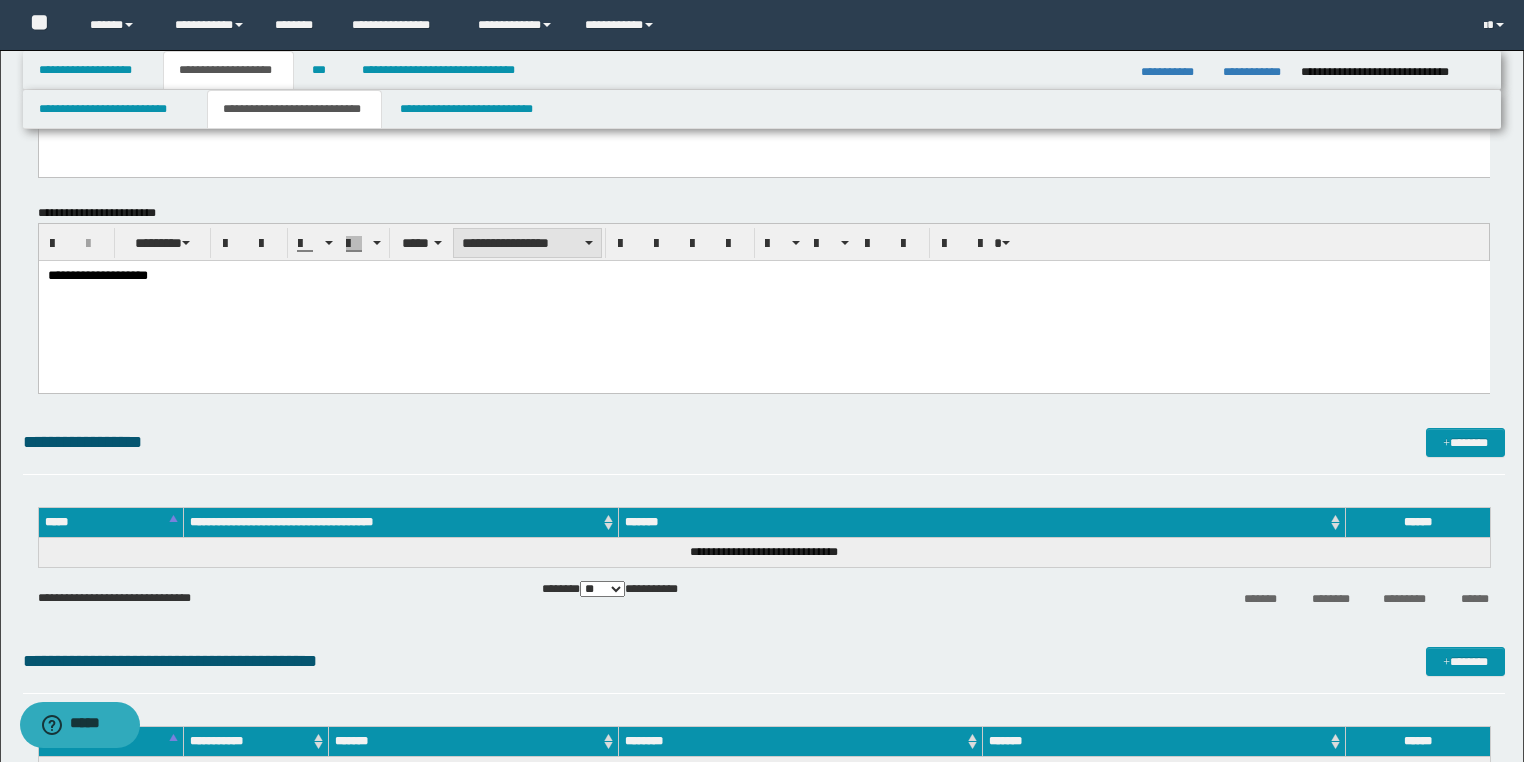 click on "**********" at bounding box center [527, 243] 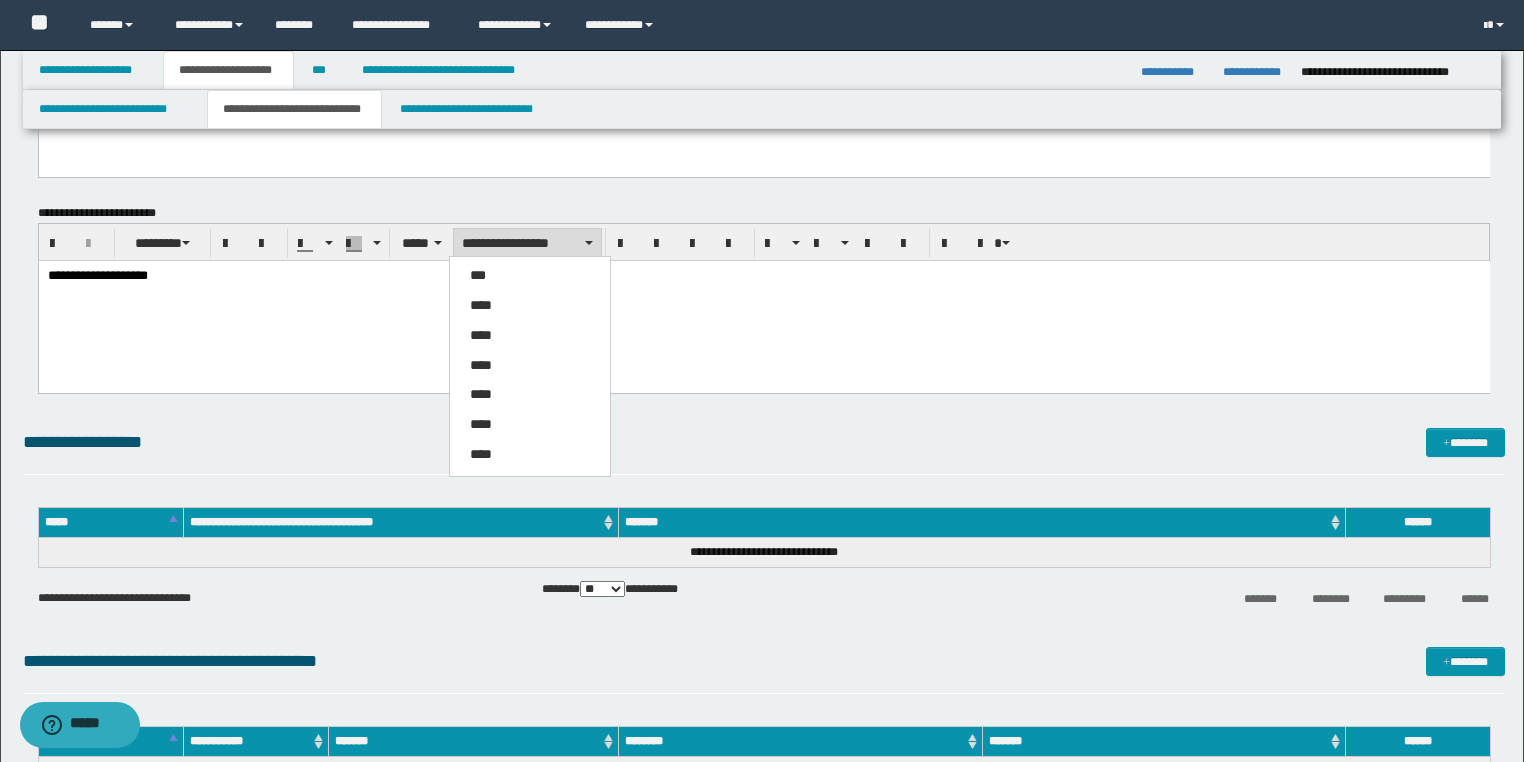 click on "****" at bounding box center [530, 306] 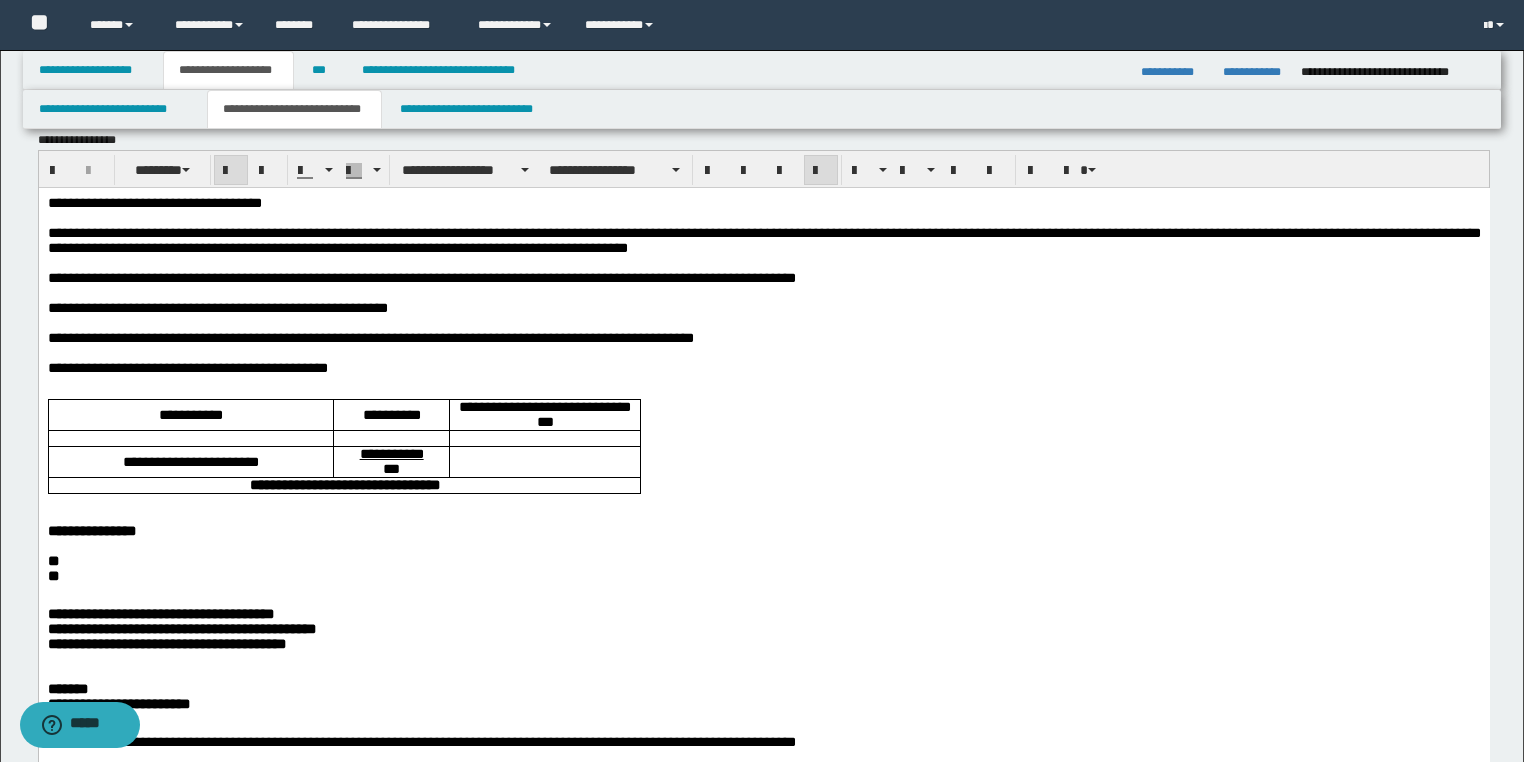scroll, scrollTop: 0, scrollLeft: 0, axis: both 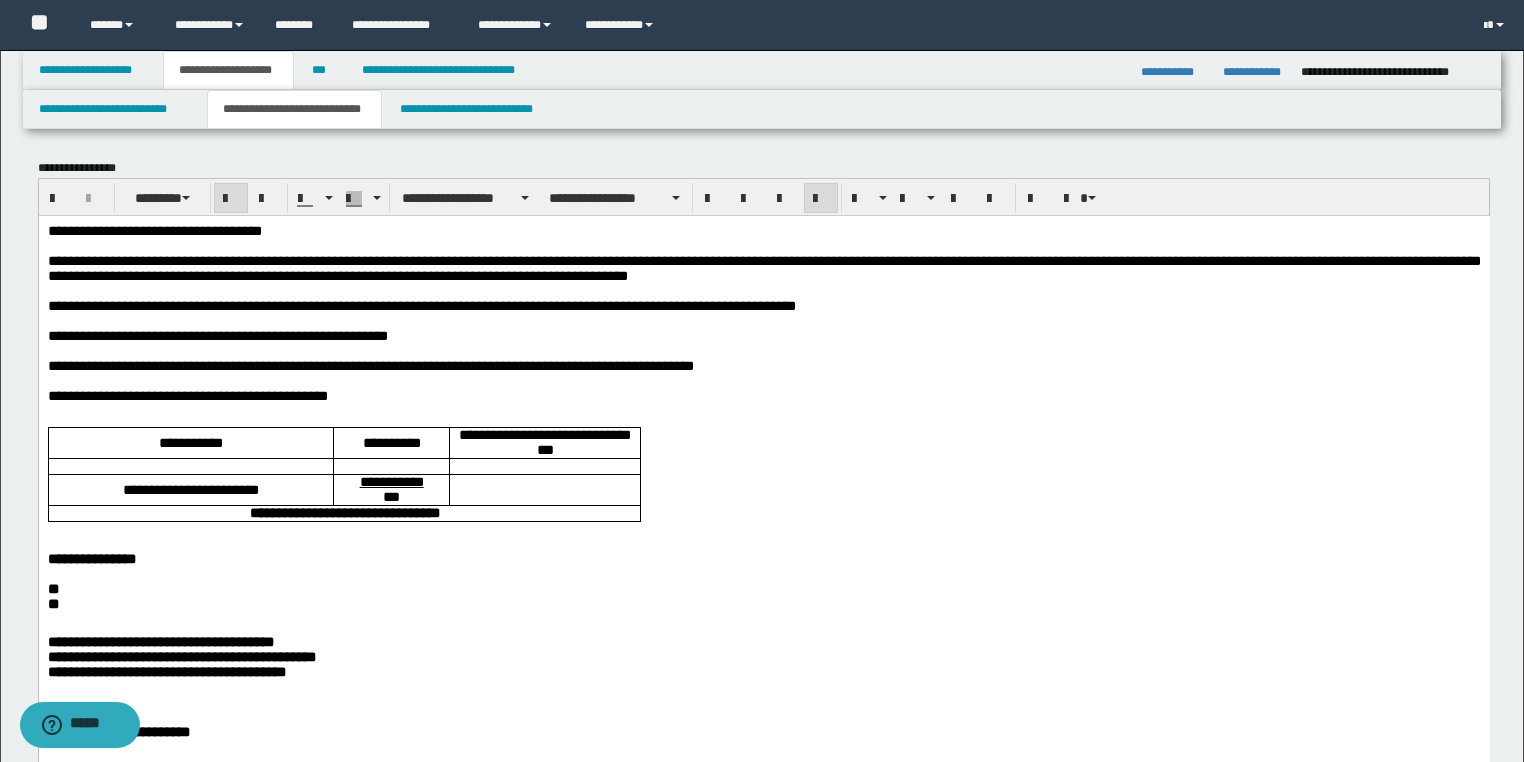 click at bounding box center [763, 320] 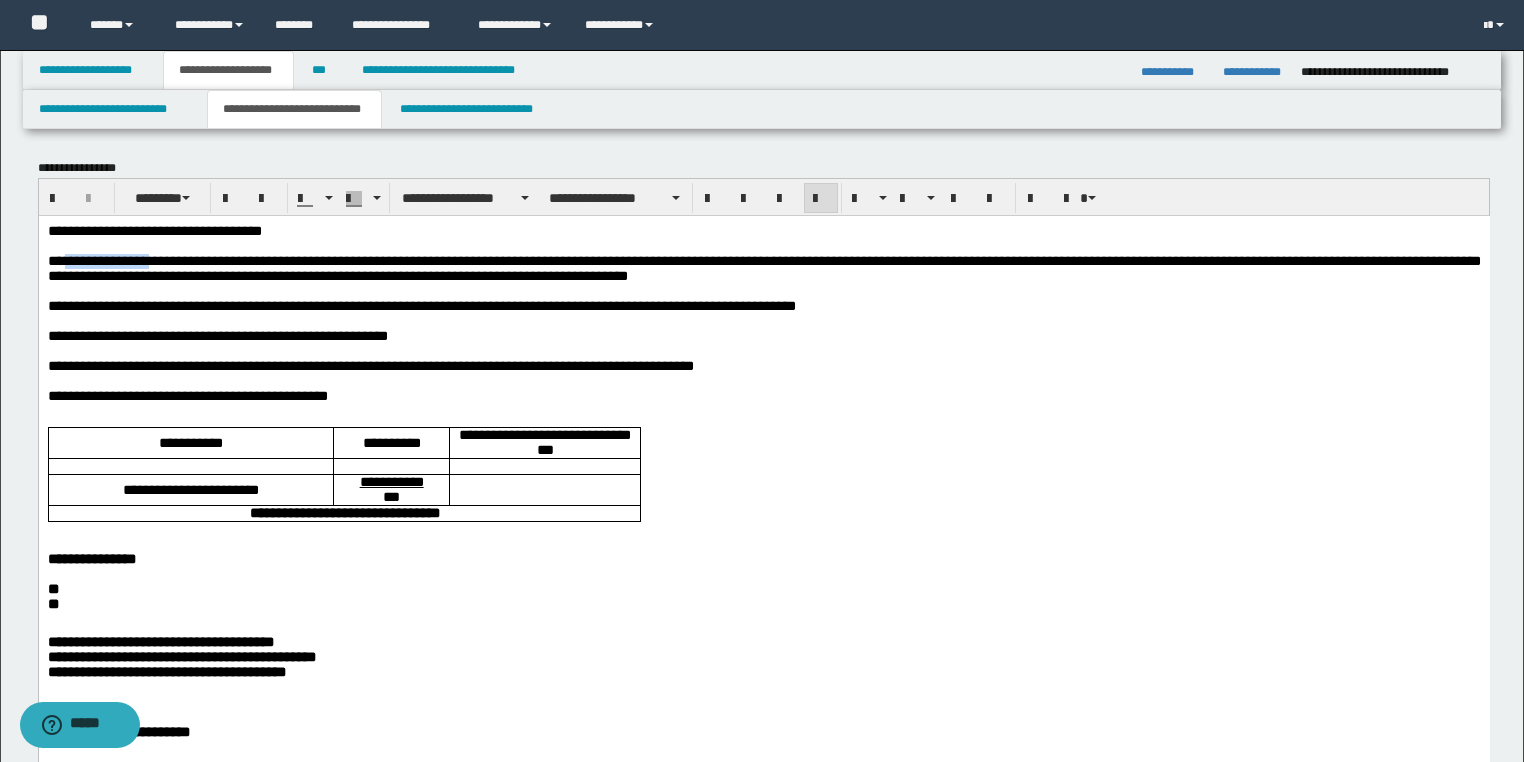 drag, startPoint x: 171, startPoint y: 262, endPoint x: 69, endPoint y: 263, distance: 102.0049 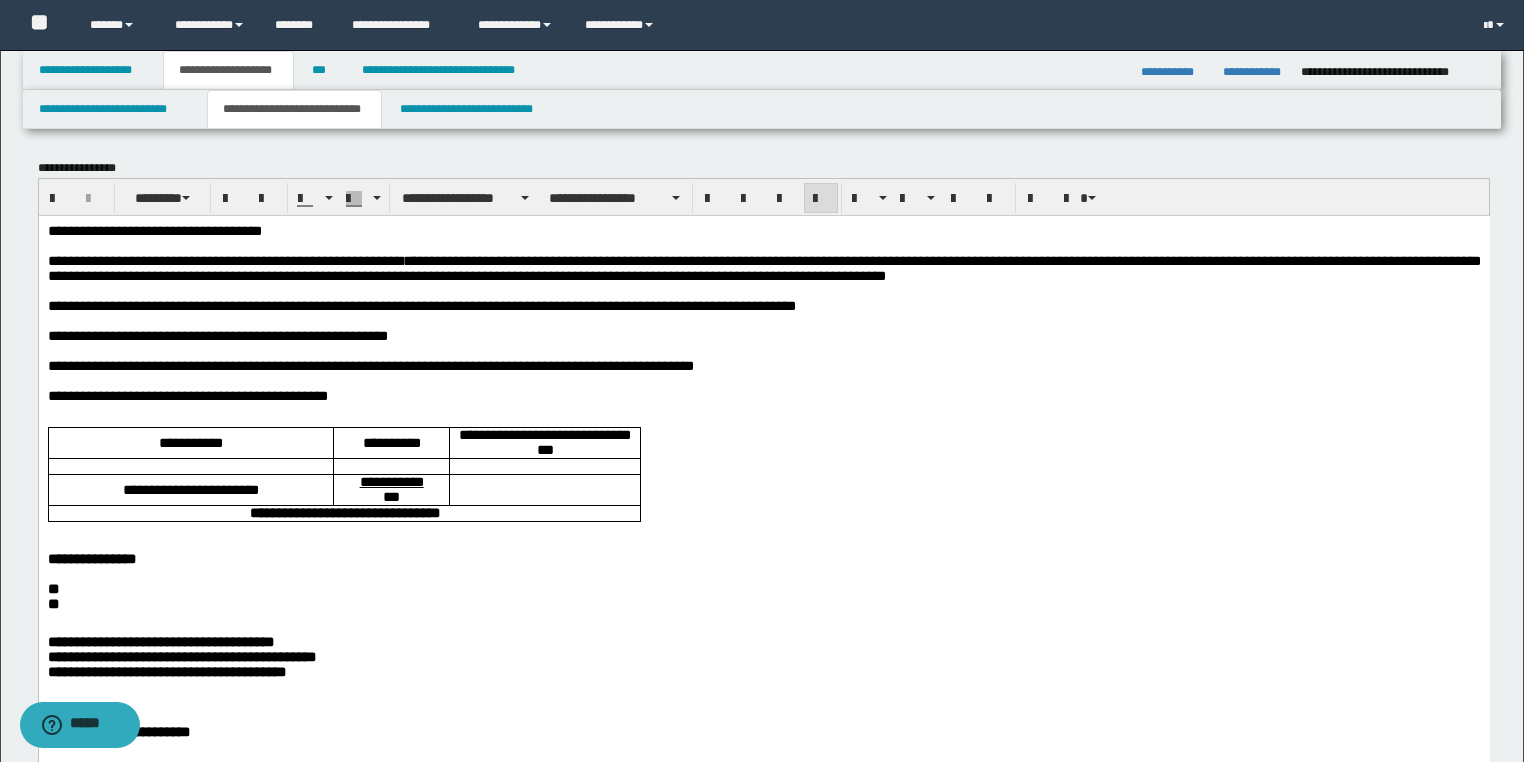 click on "**********" at bounding box center (763, 267) 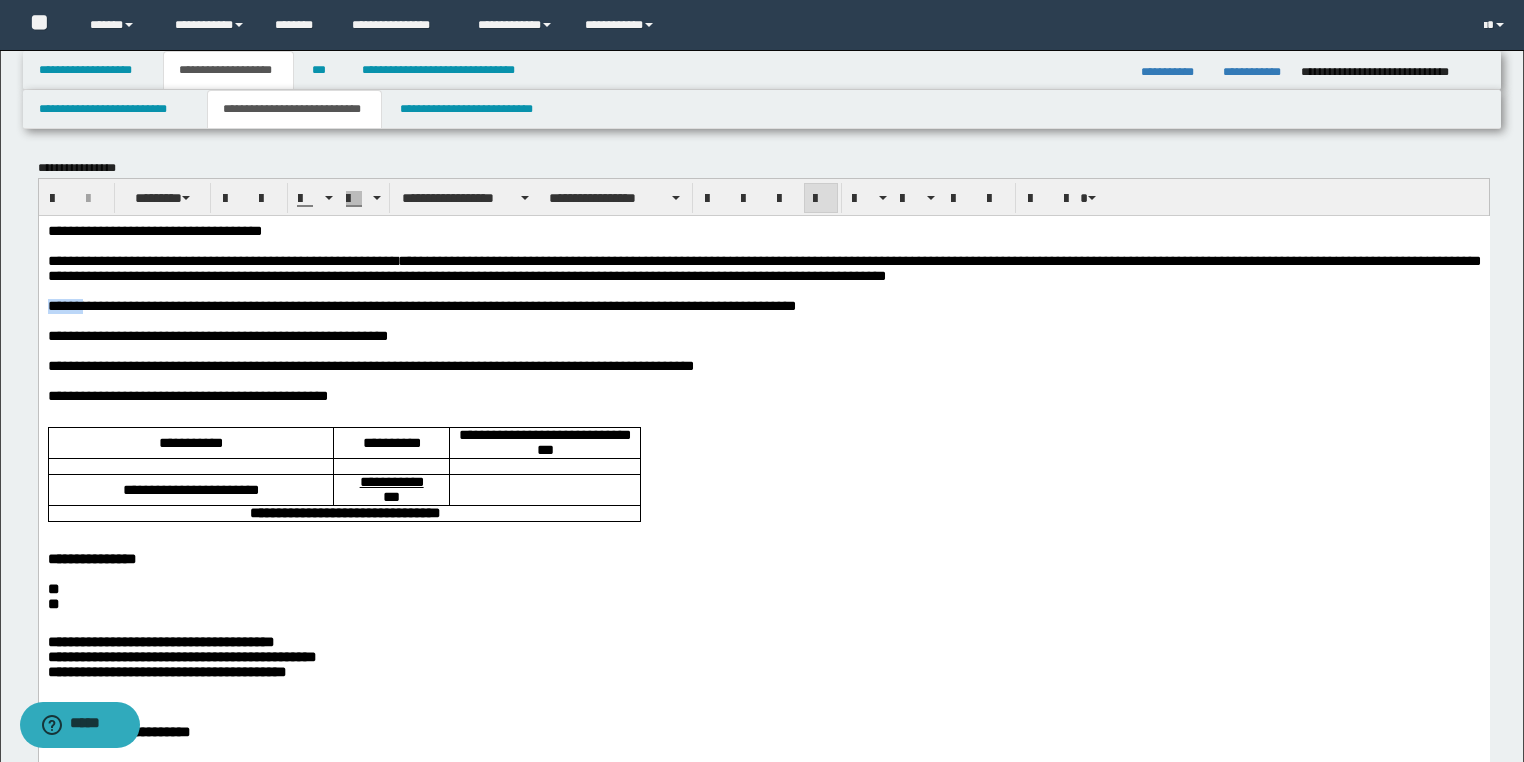 drag, startPoint x: 95, startPoint y: 314, endPoint x: 50, endPoint y: 531, distance: 221.61679 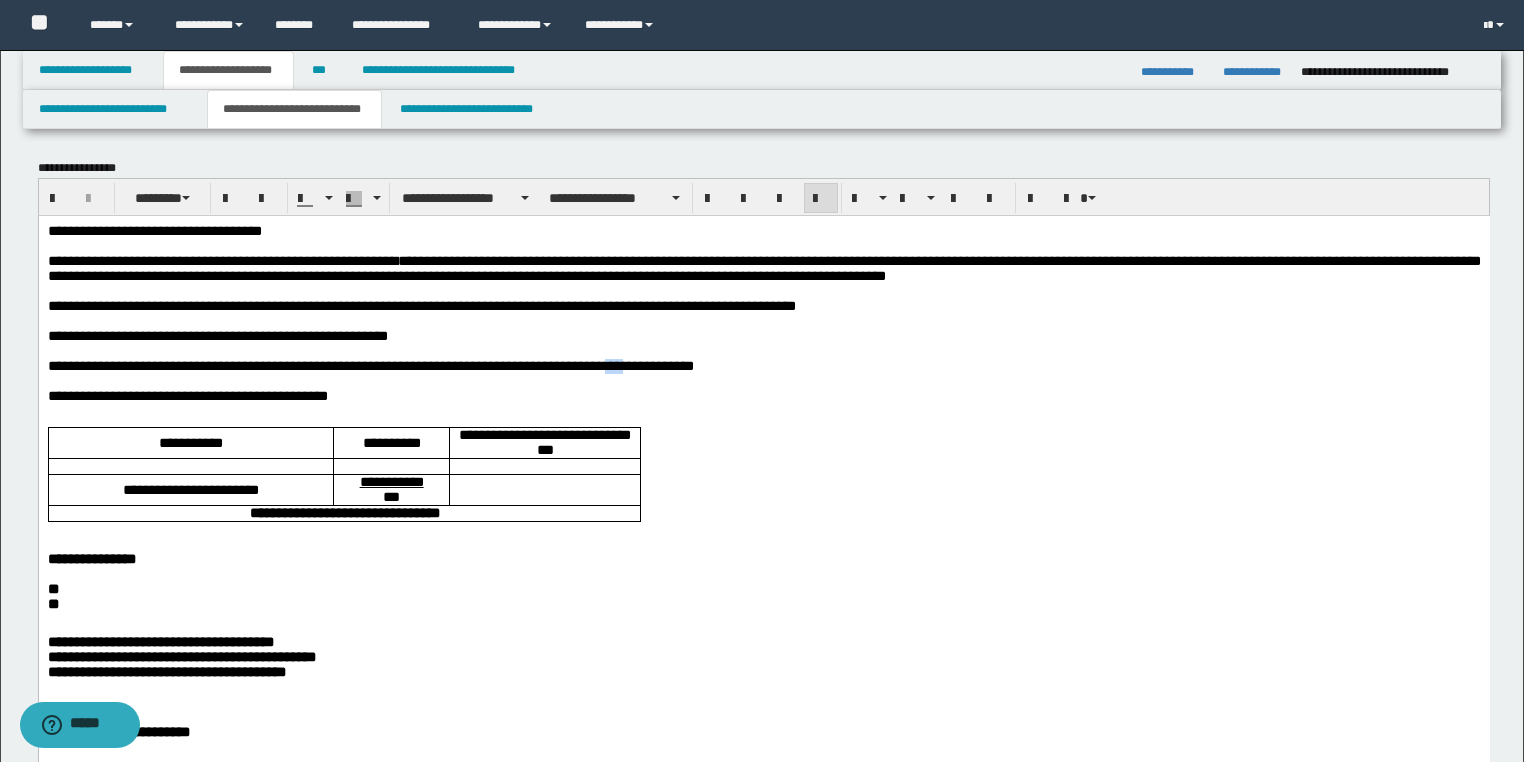 drag, startPoint x: 645, startPoint y: 384, endPoint x: 618, endPoint y: 381, distance: 27.166155 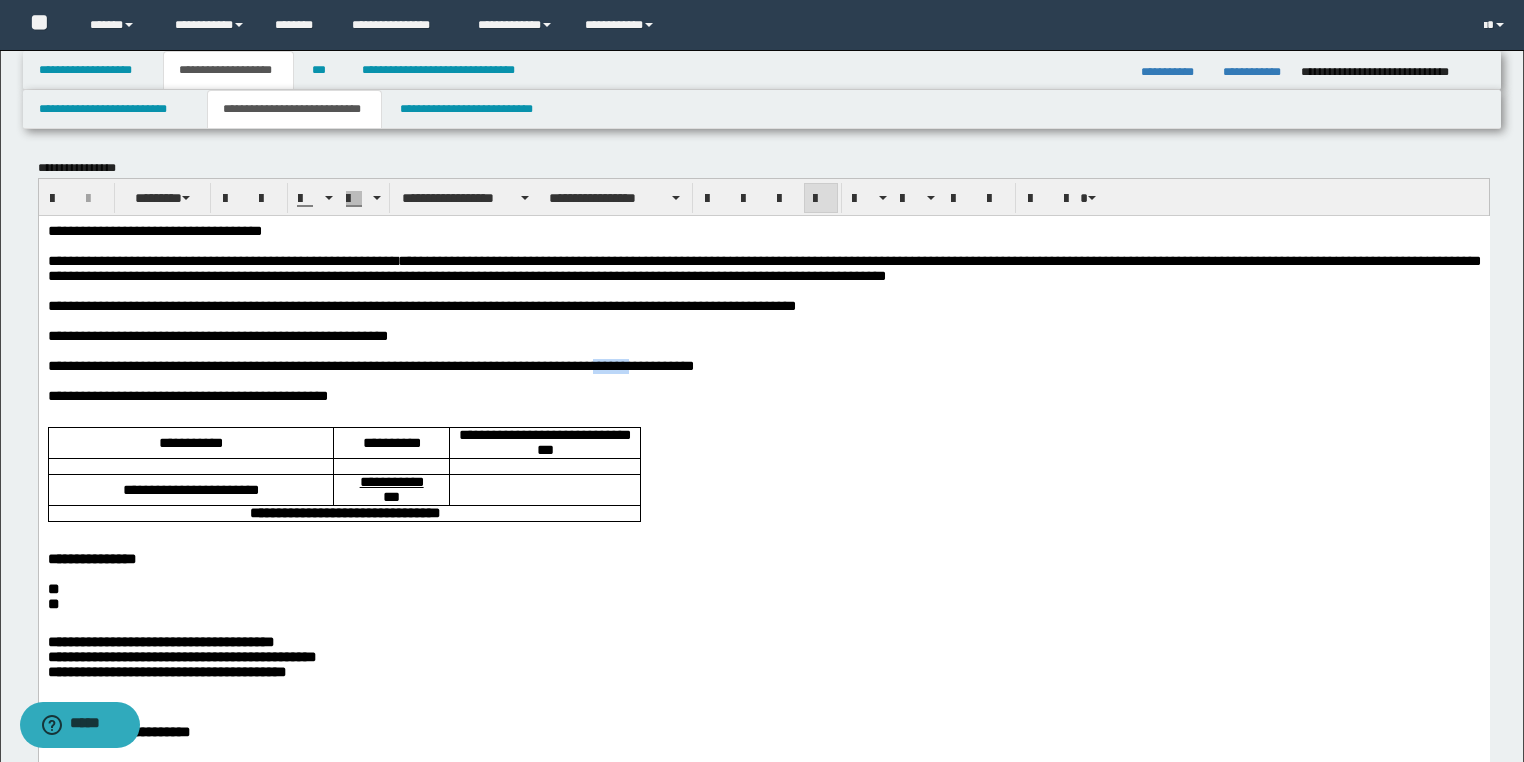 drag, startPoint x: 647, startPoint y: 381, endPoint x: 604, endPoint y: 381, distance: 43 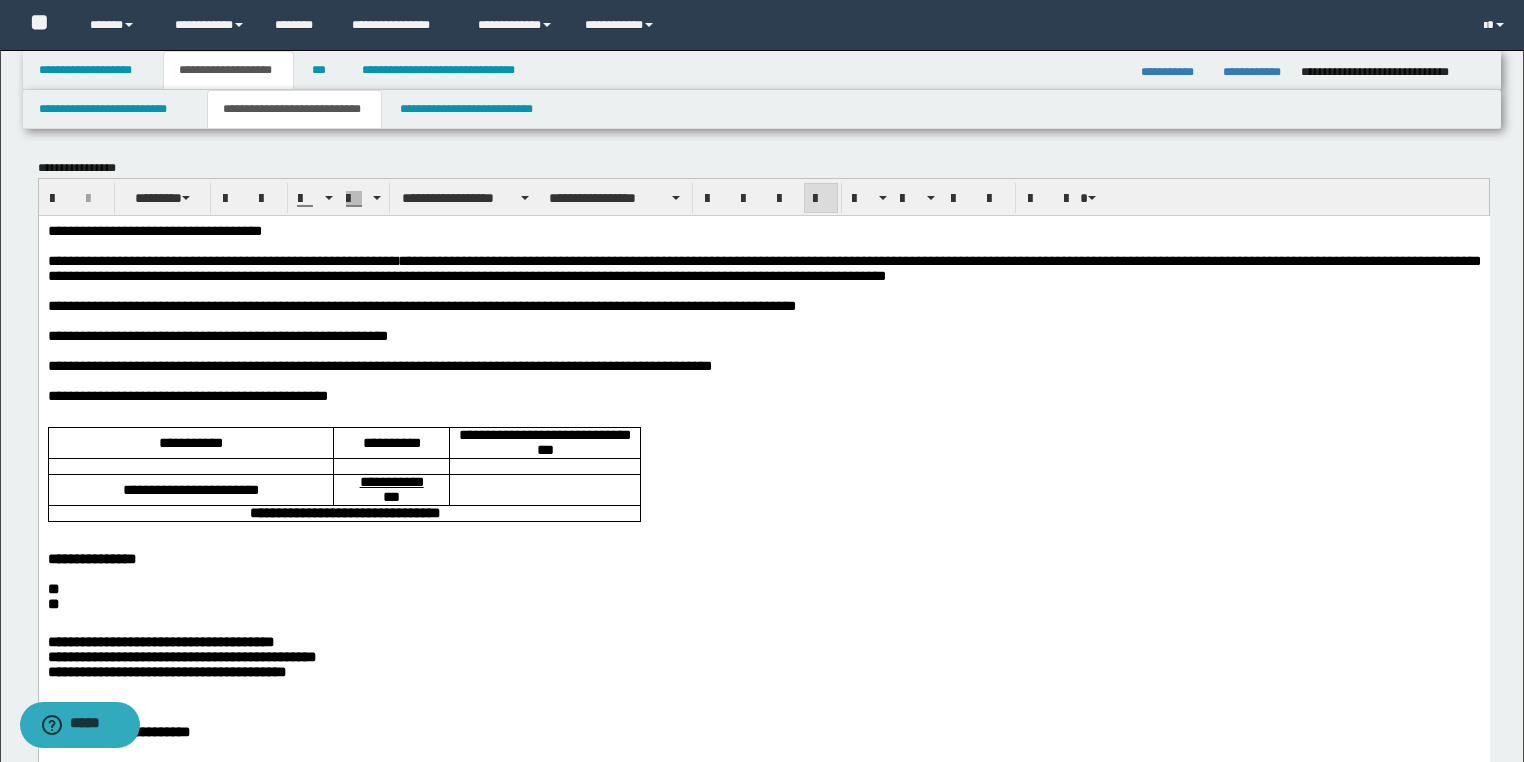 click on "**********" at bounding box center (379, 365) 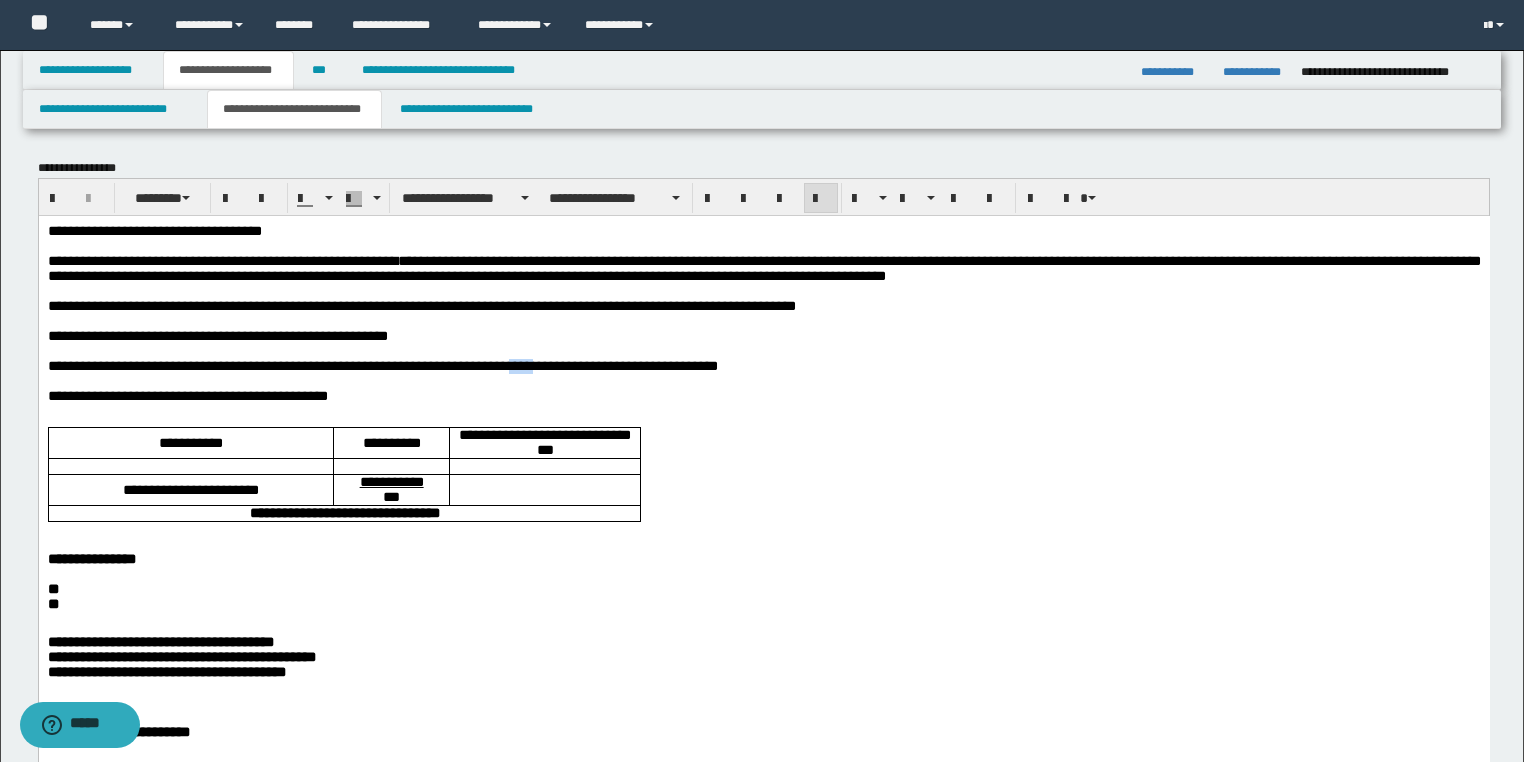 drag, startPoint x: 547, startPoint y: 386, endPoint x: 521, endPoint y: 380, distance: 26.683329 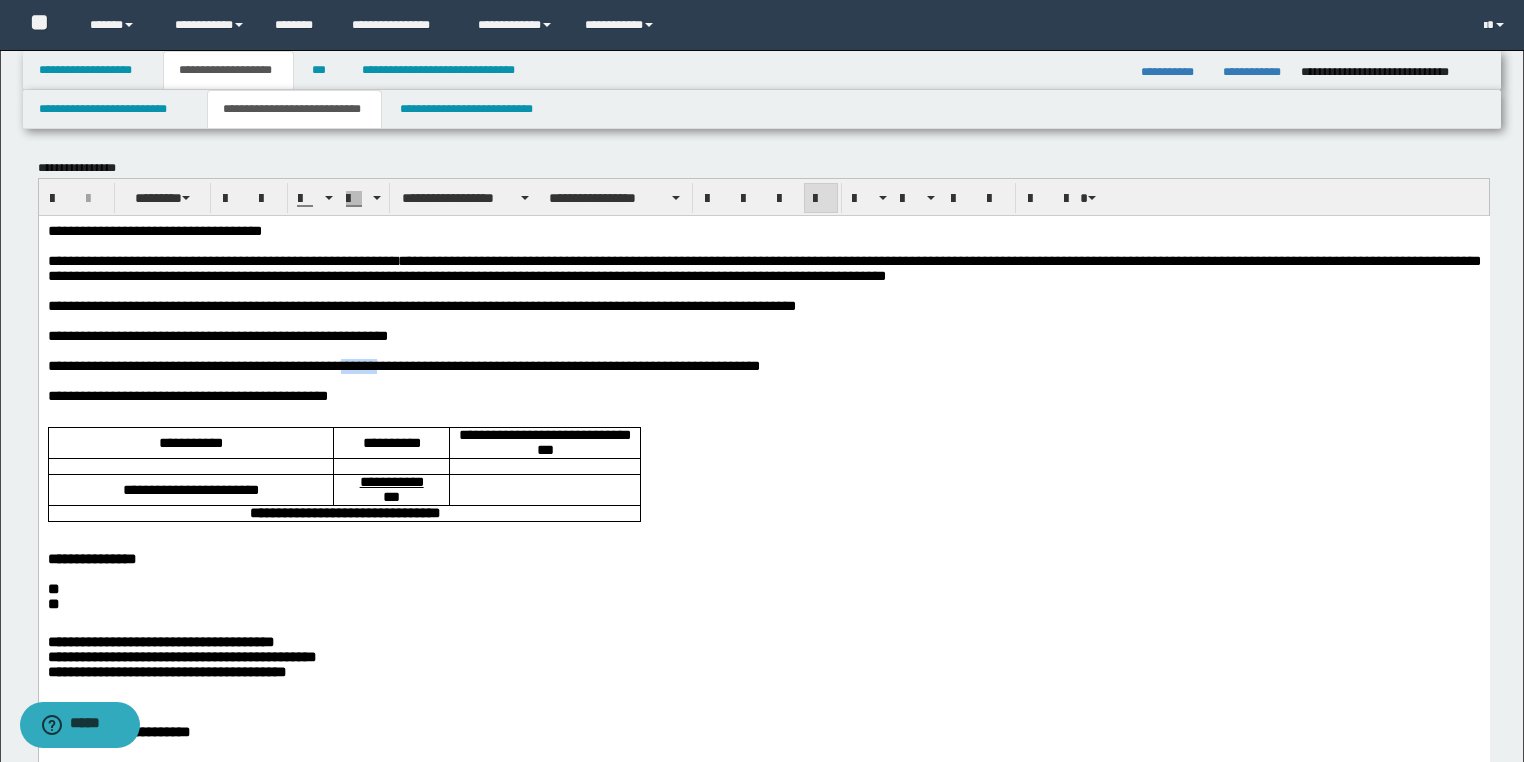drag, startPoint x: 370, startPoint y: 380, endPoint x: 337, endPoint y: 375, distance: 33.37664 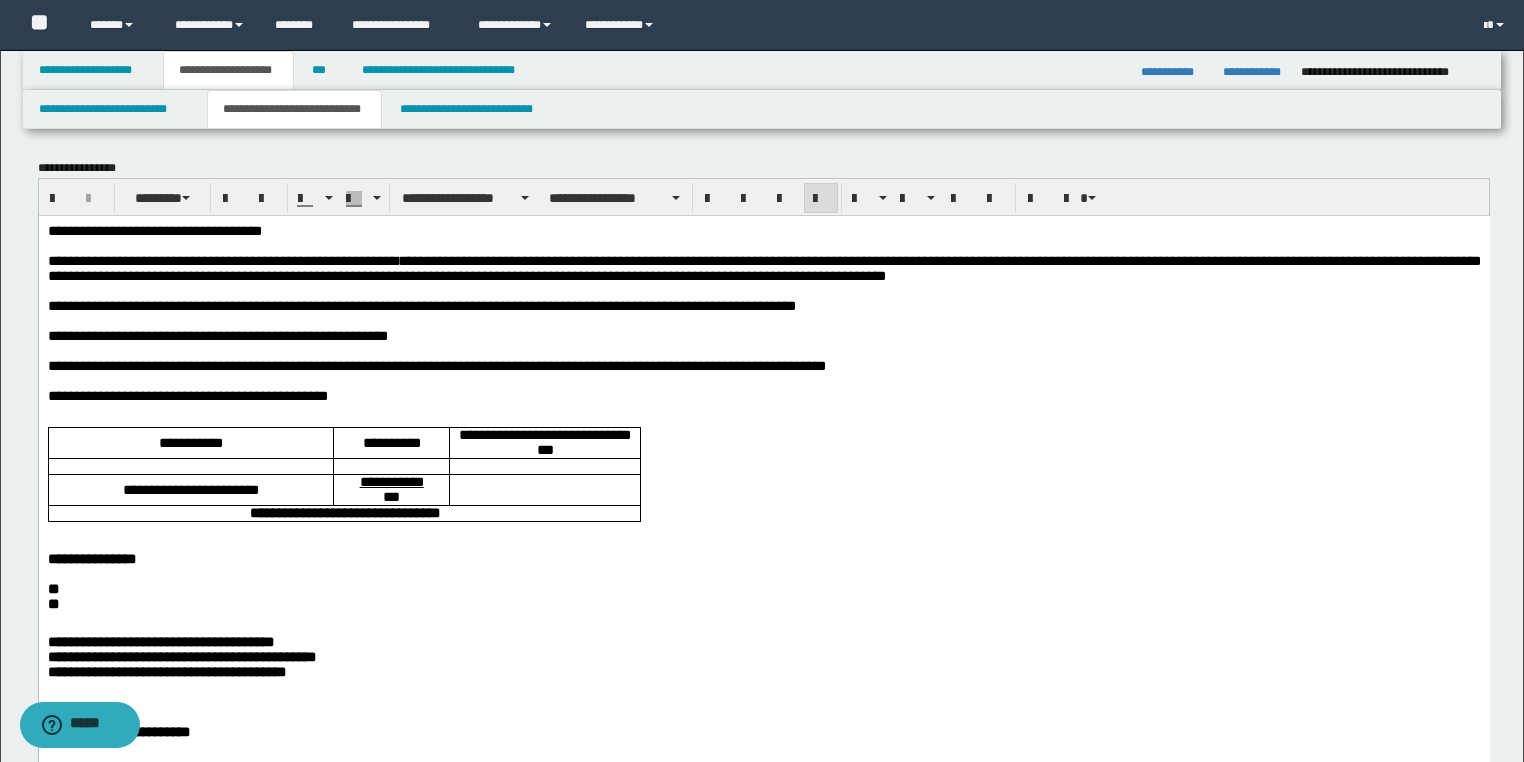 click at bounding box center [763, 380] 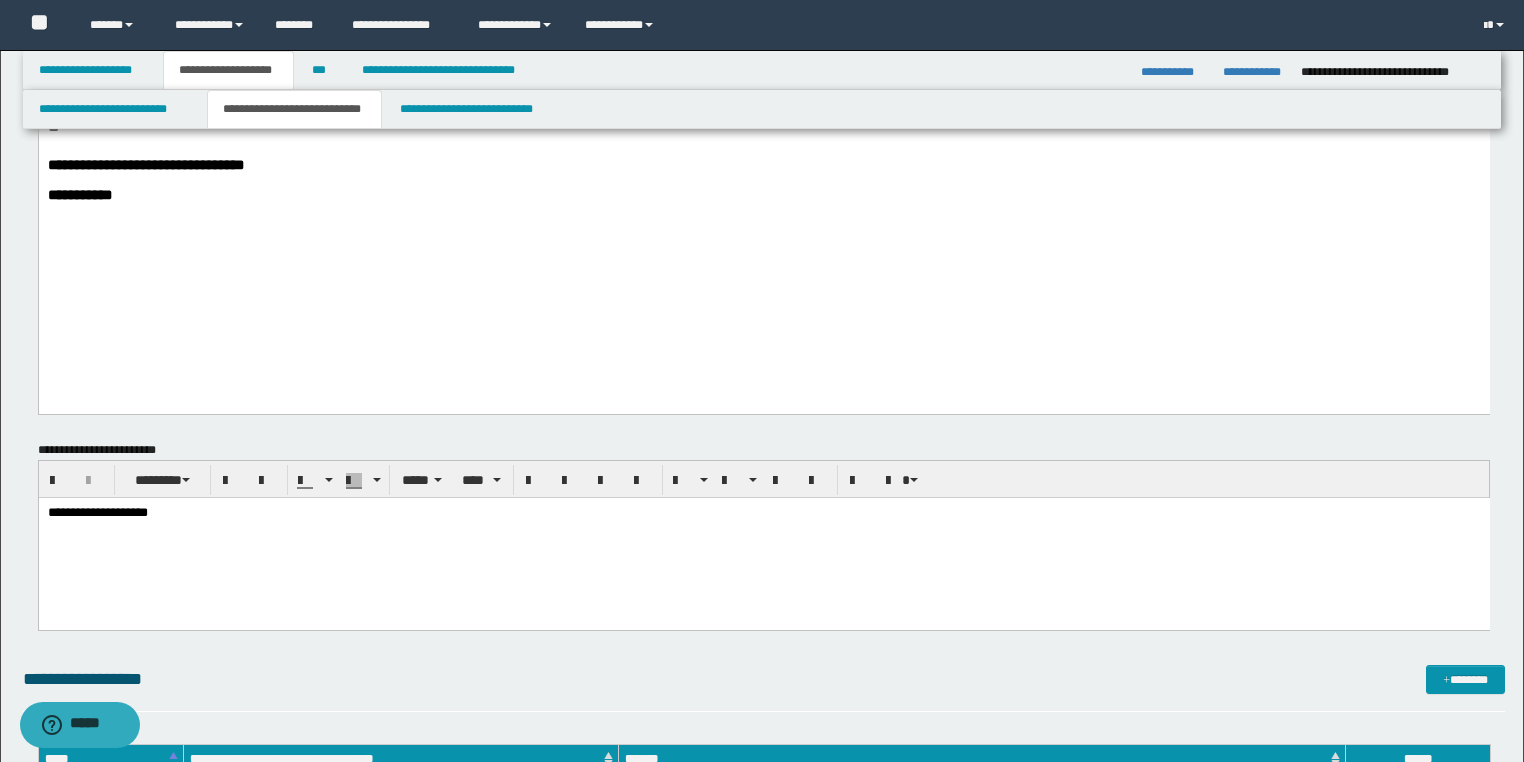 scroll, scrollTop: 1200, scrollLeft: 0, axis: vertical 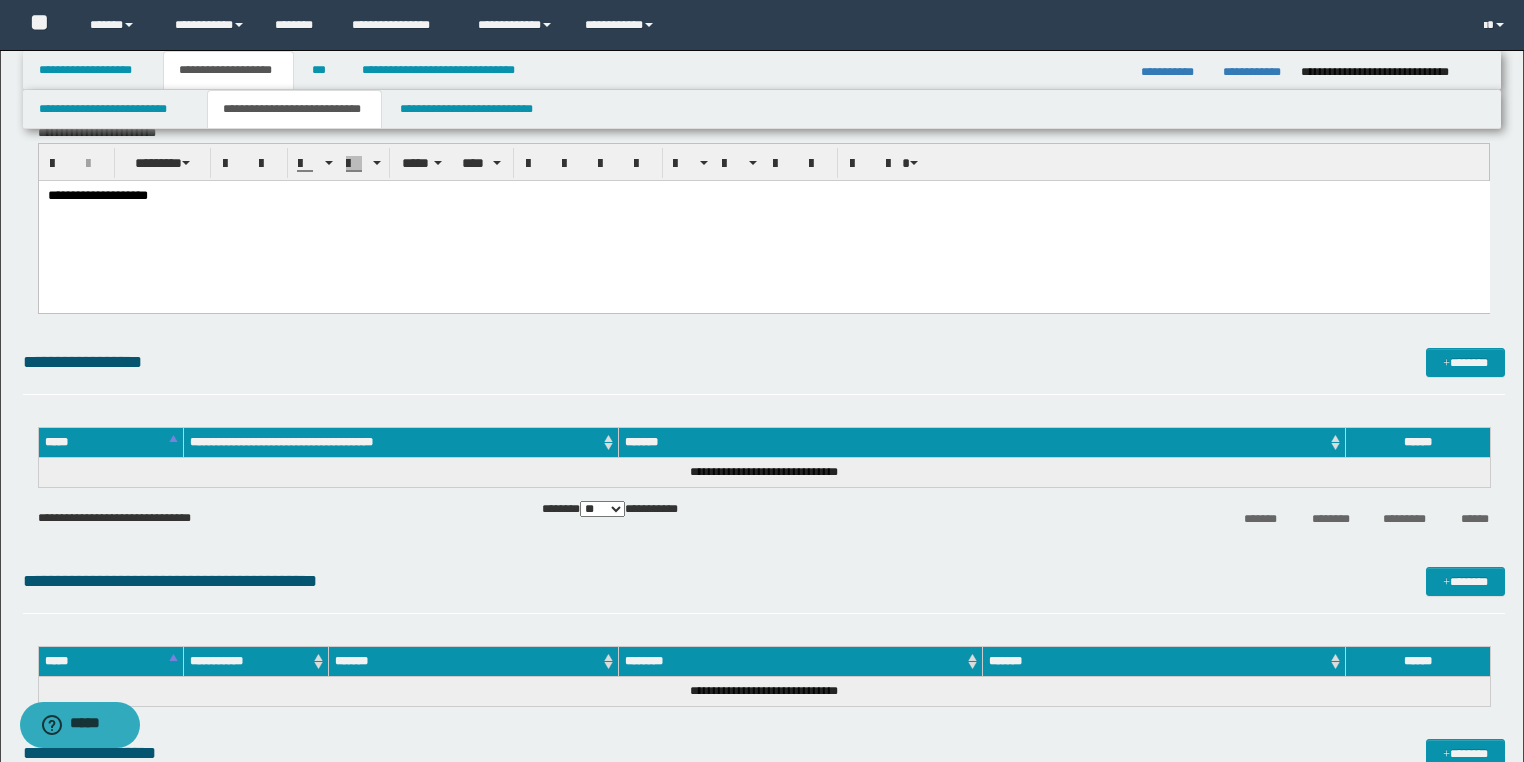 click on "**********" at bounding box center [763, 221] 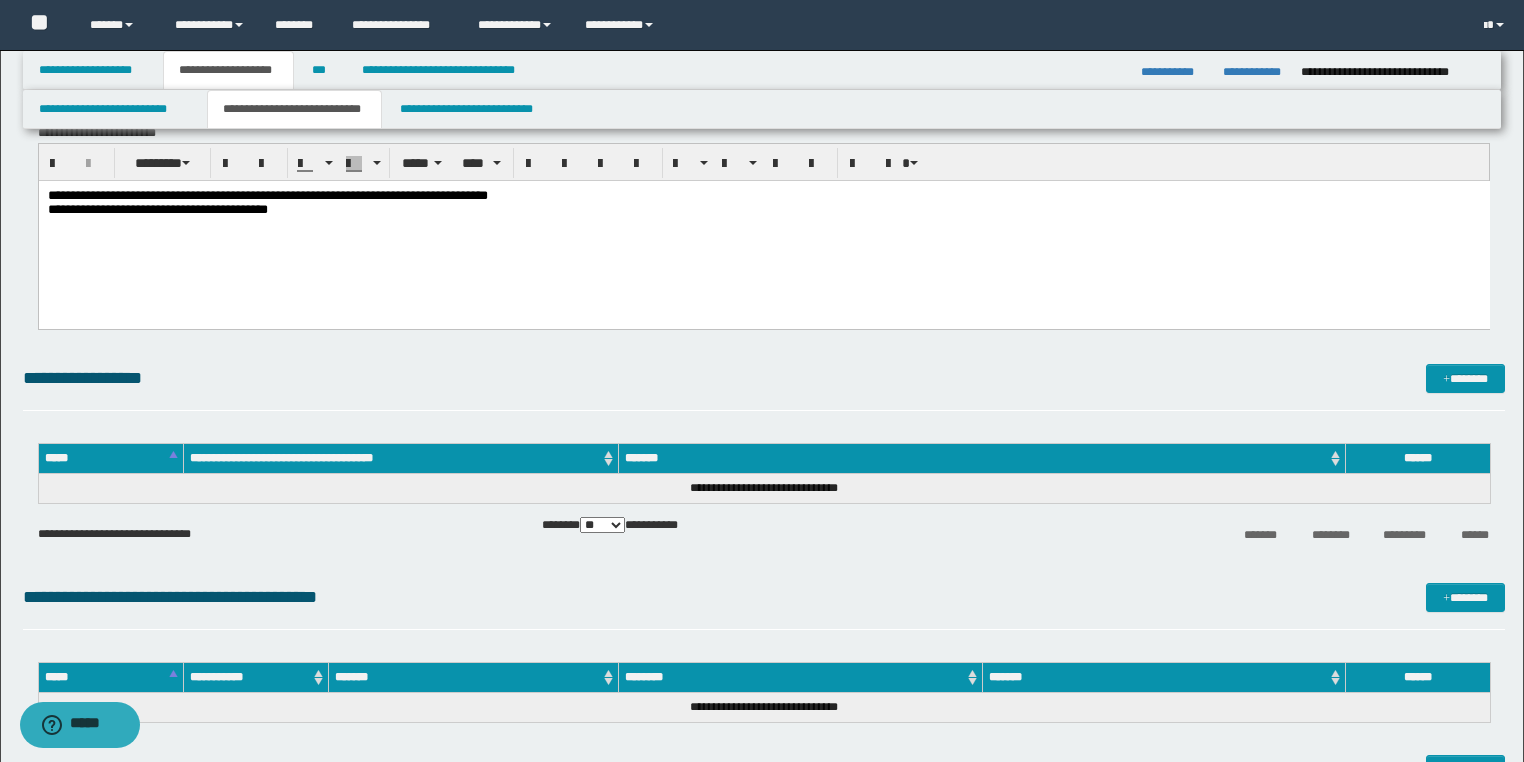 click on "**********" at bounding box center (267, 201) 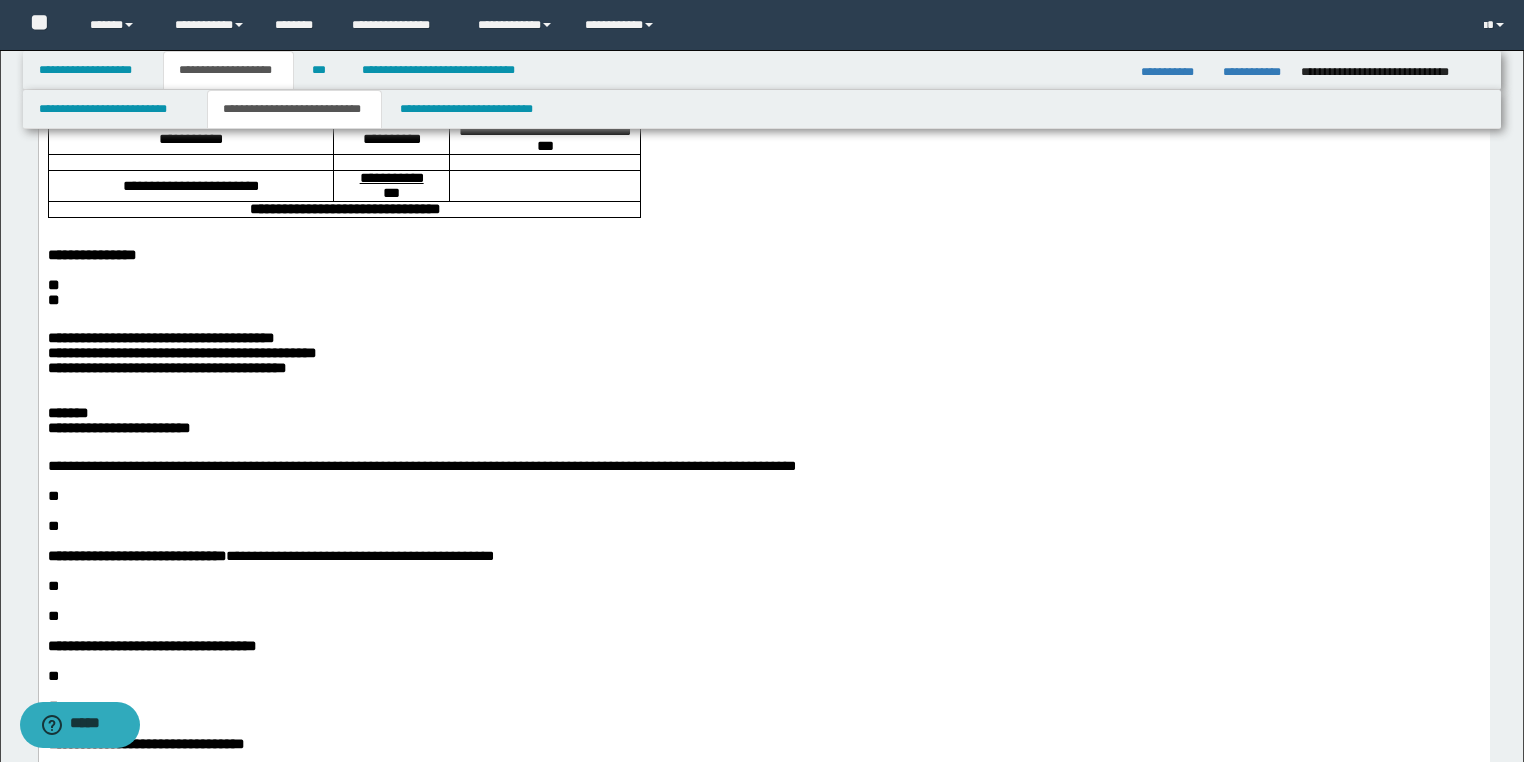 scroll, scrollTop: 160, scrollLeft: 0, axis: vertical 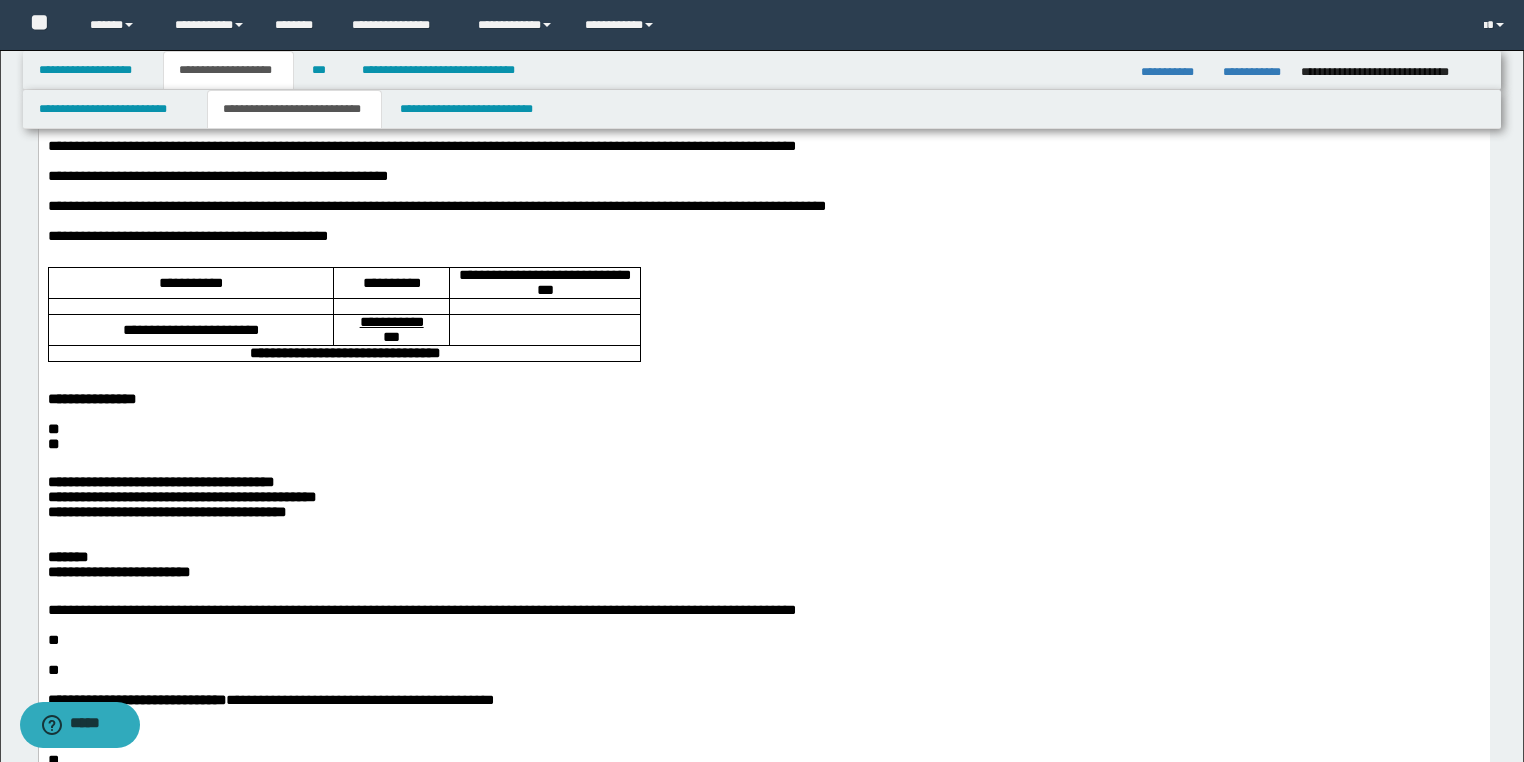 click on "**********" at bounding box center [436, 205] 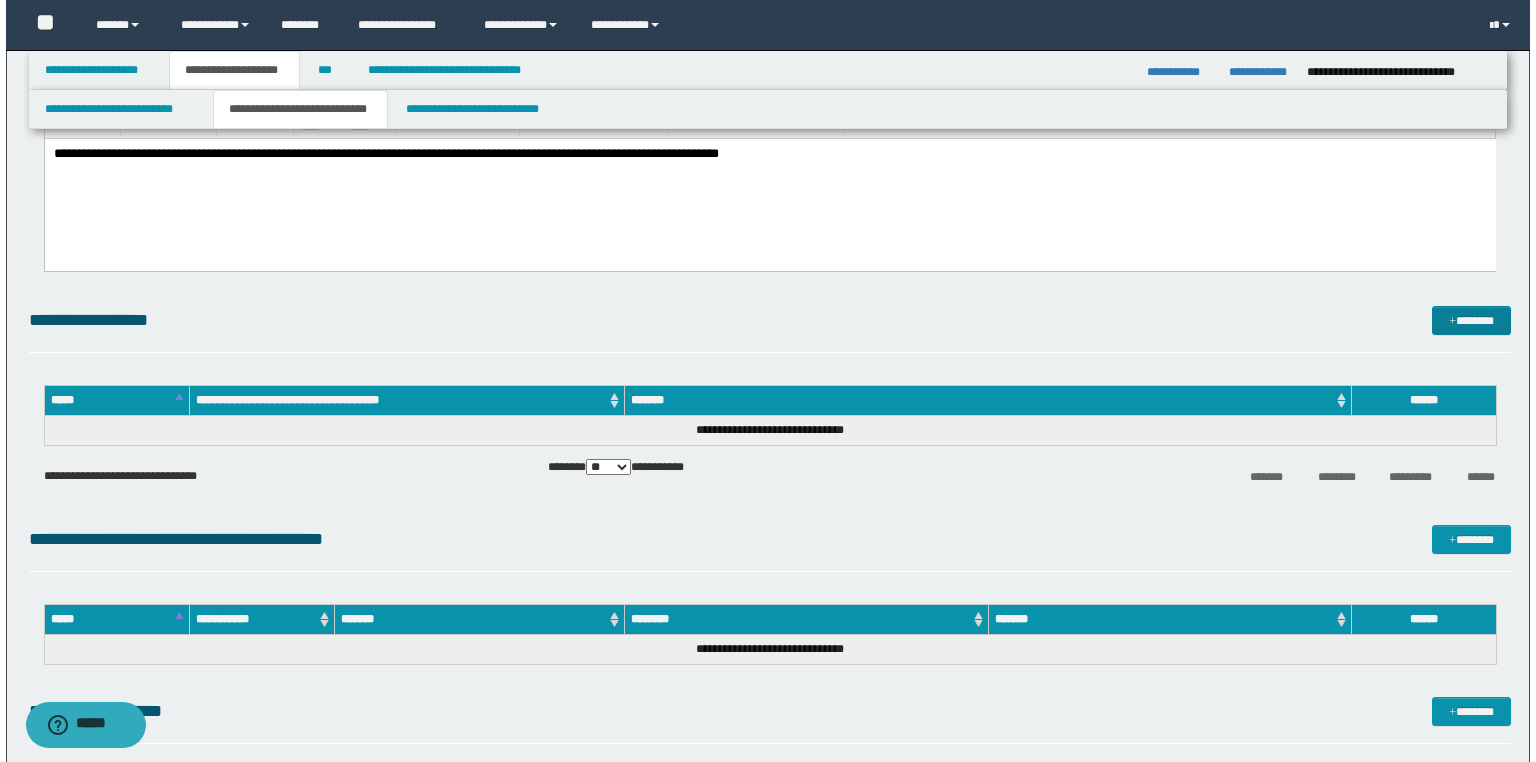 scroll, scrollTop: 1120, scrollLeft: 0, axis: vertical 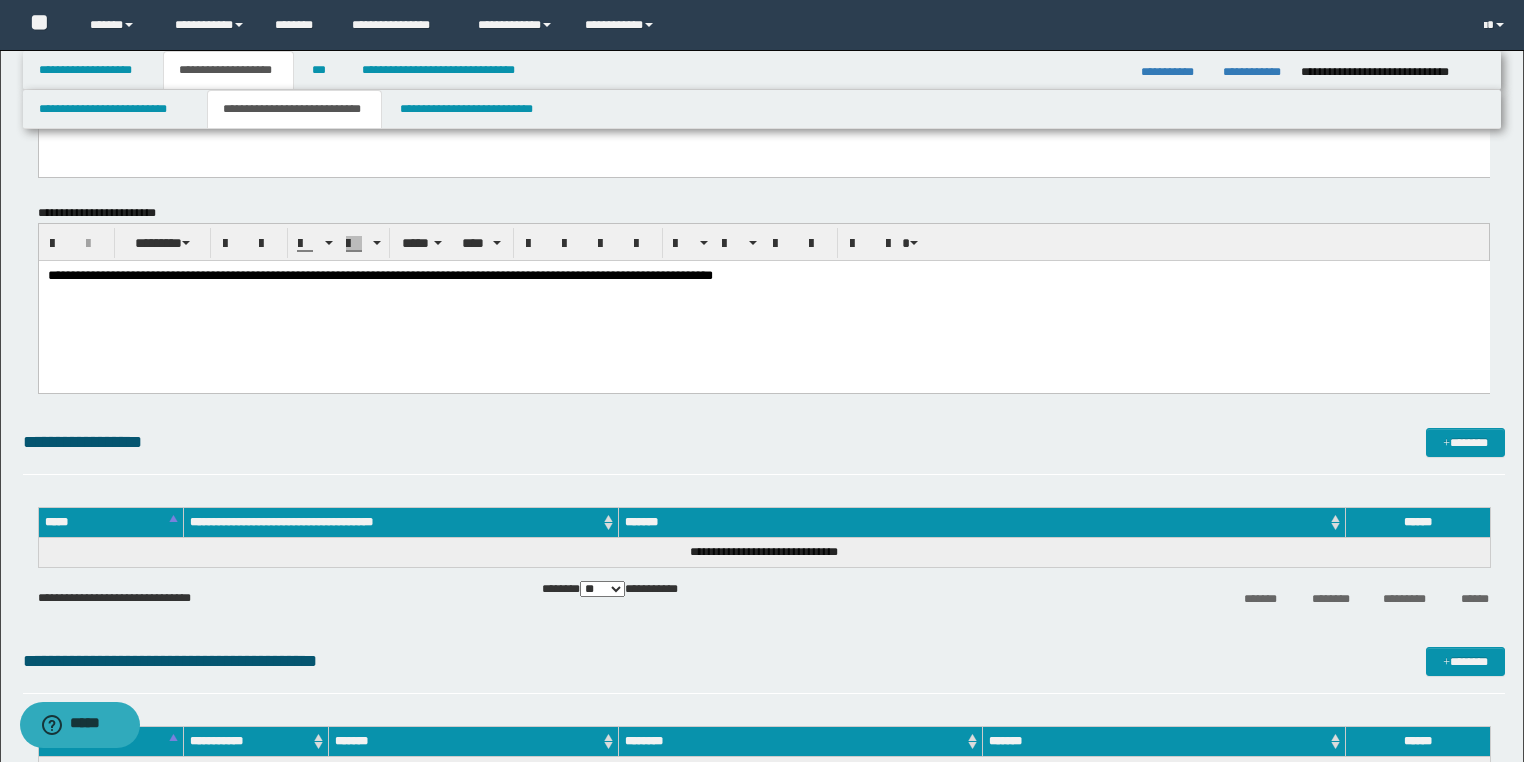 click on "*******" at bounding box center [1465, 443] 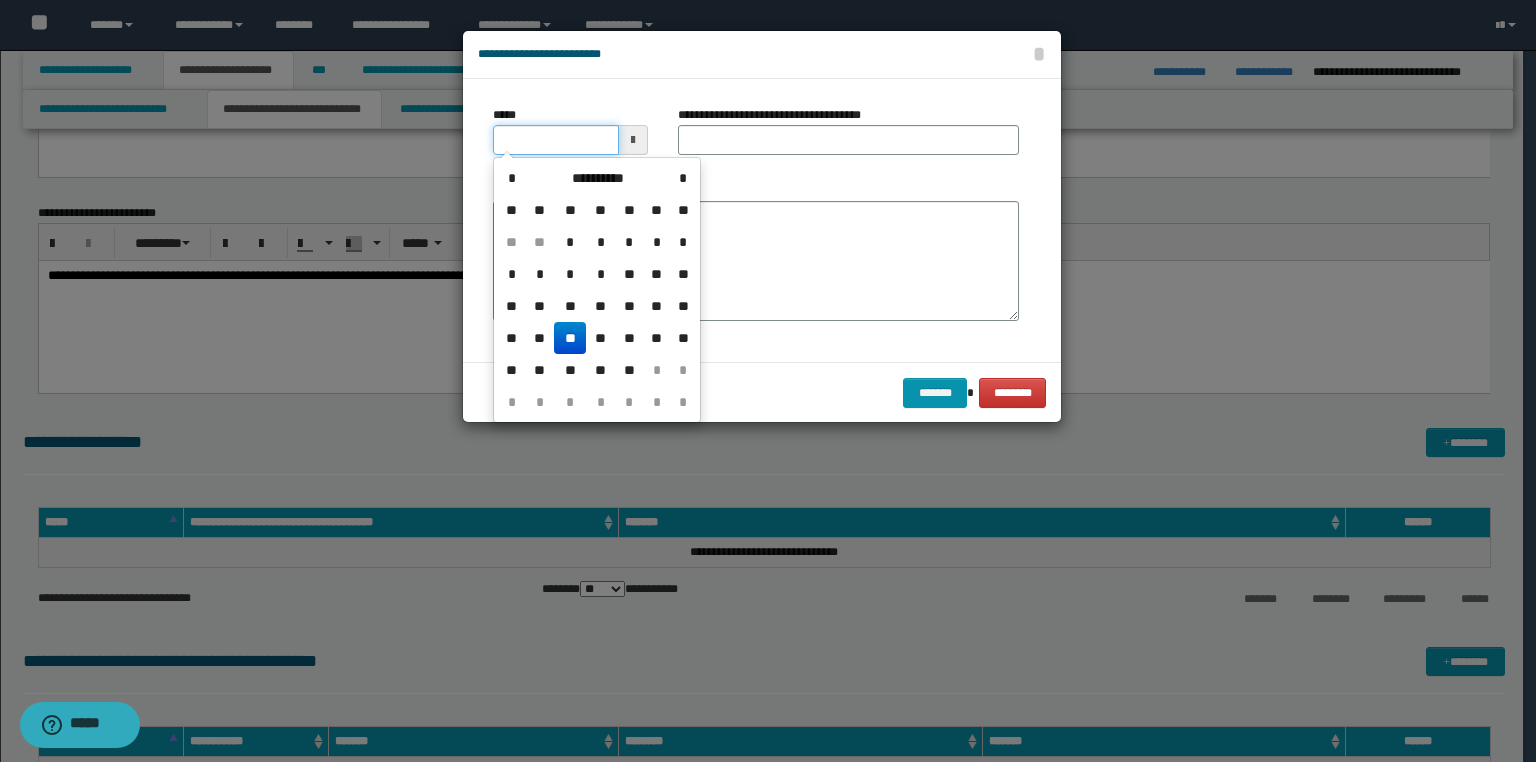 drag, startPoint x: 579, startPoint y: 132, endPoint x: 0, endPoint y: 308, distance: 605.1586 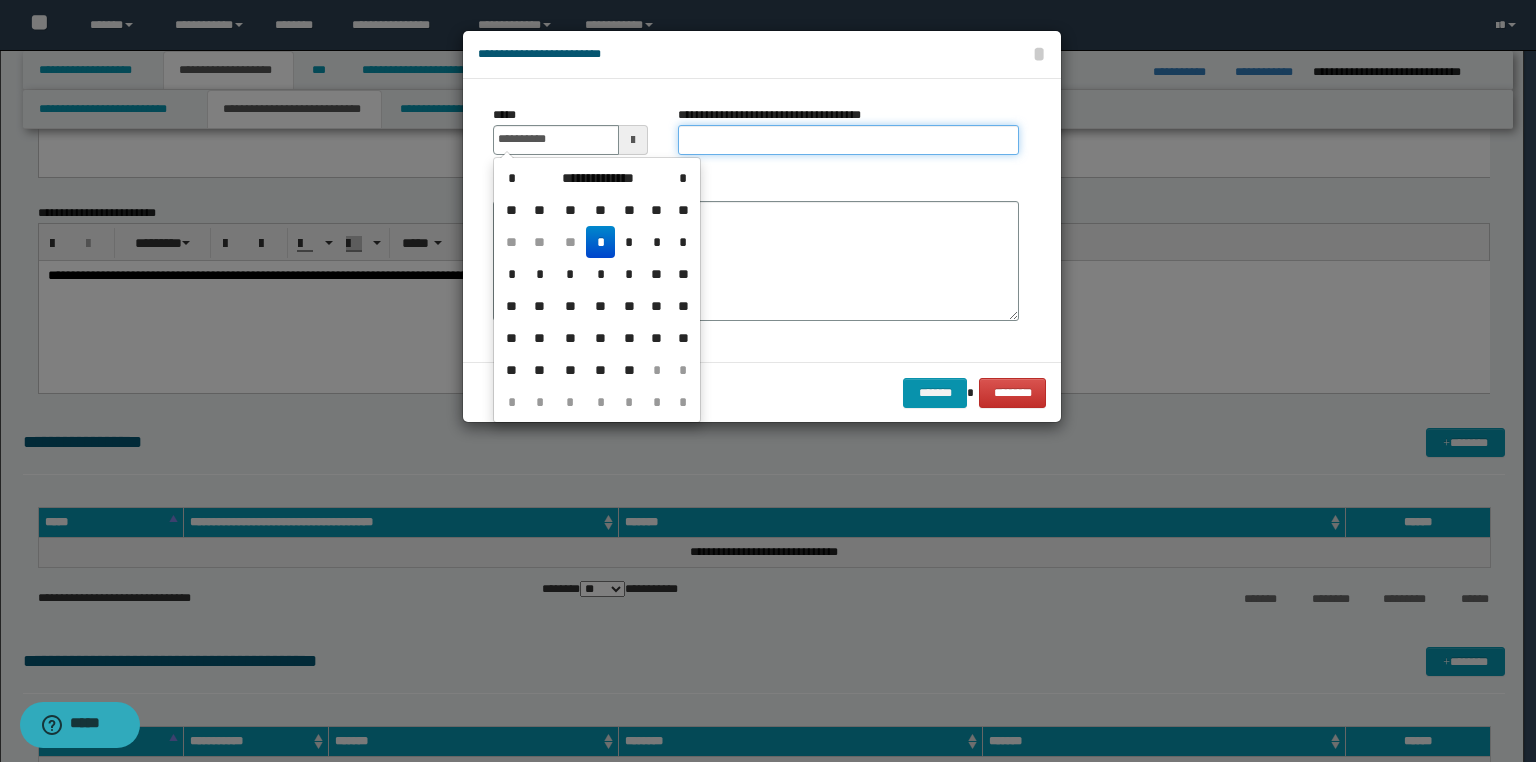 type on "**********" 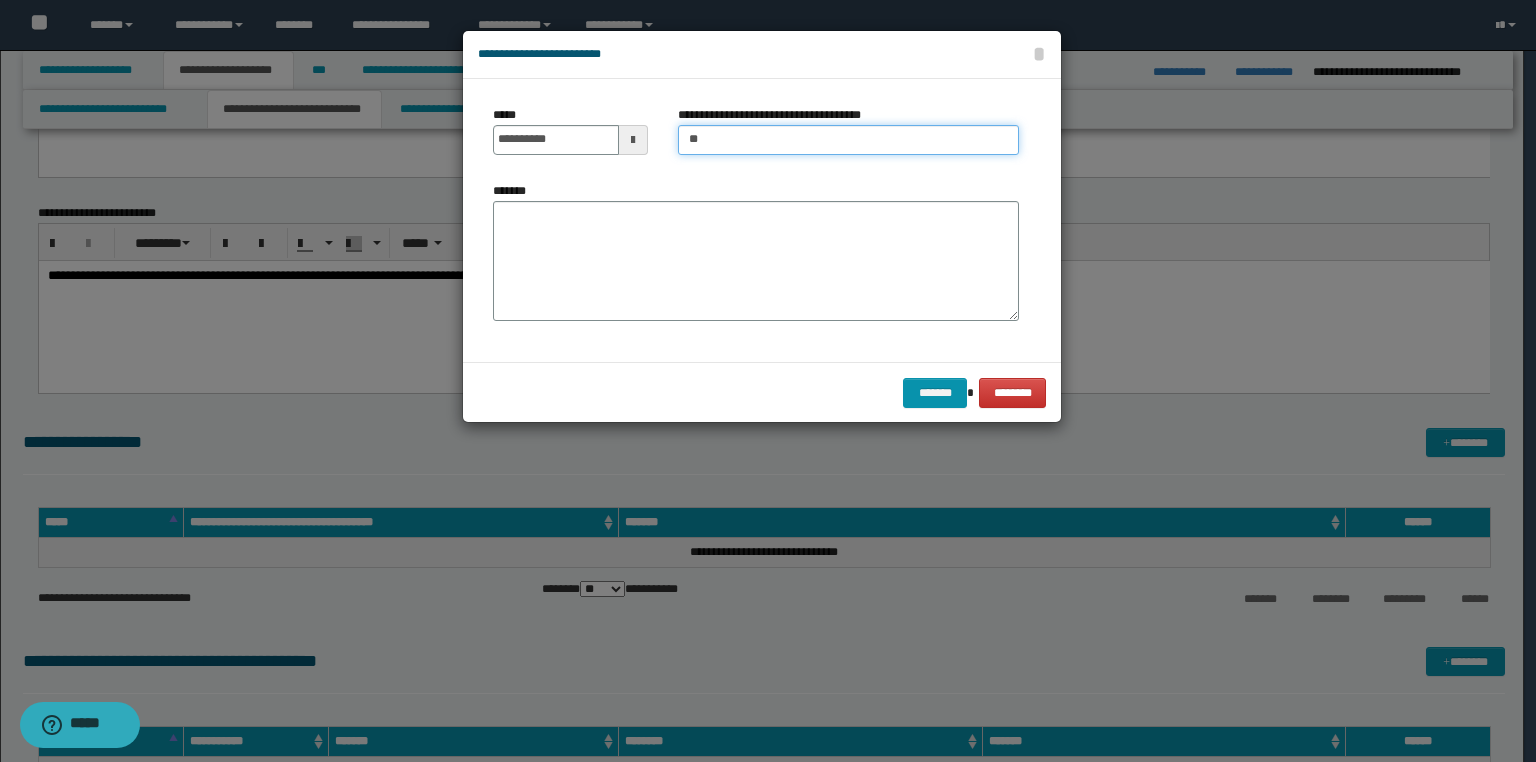 type on "**********" 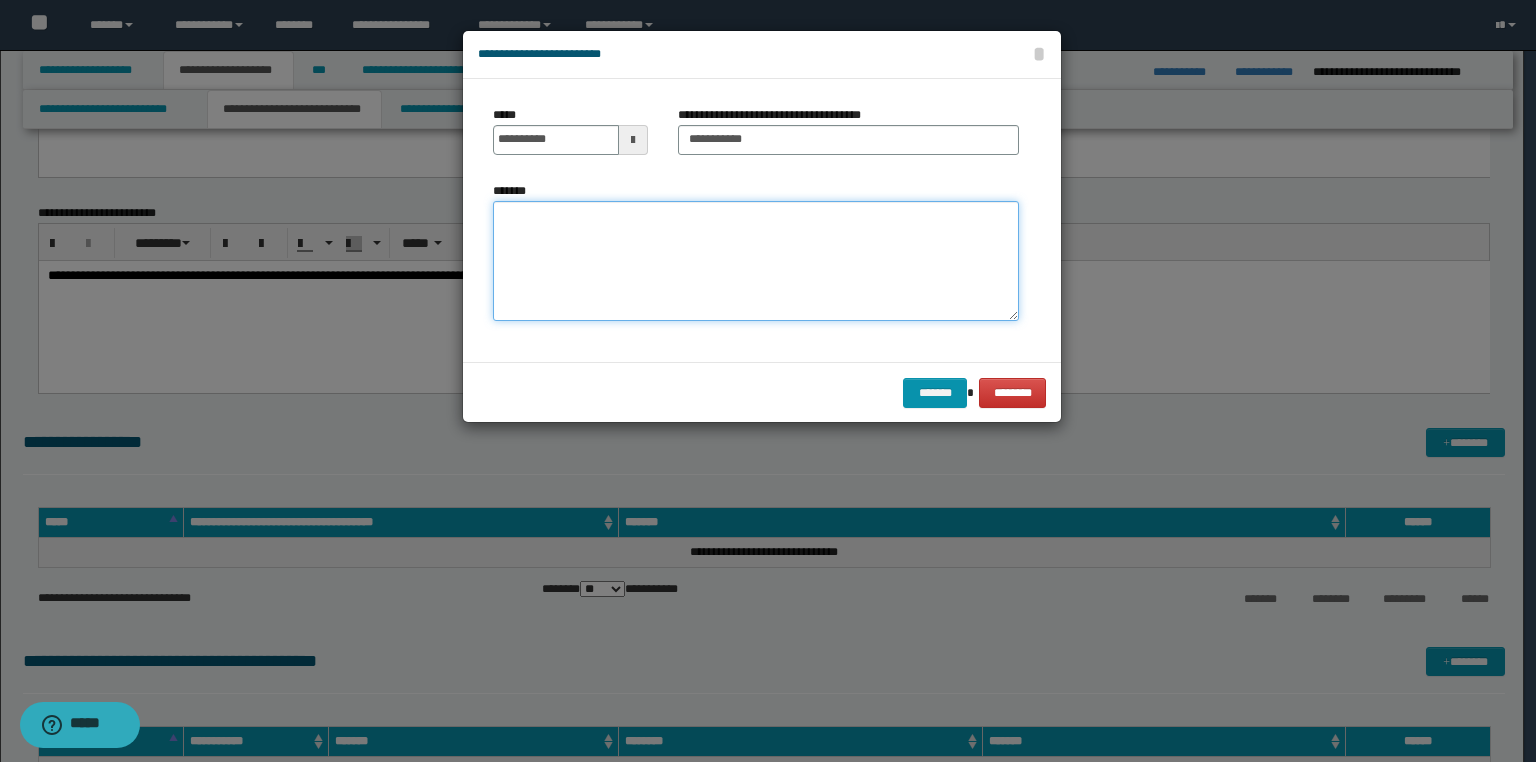click on "*******" at bounding box center [756, 261] 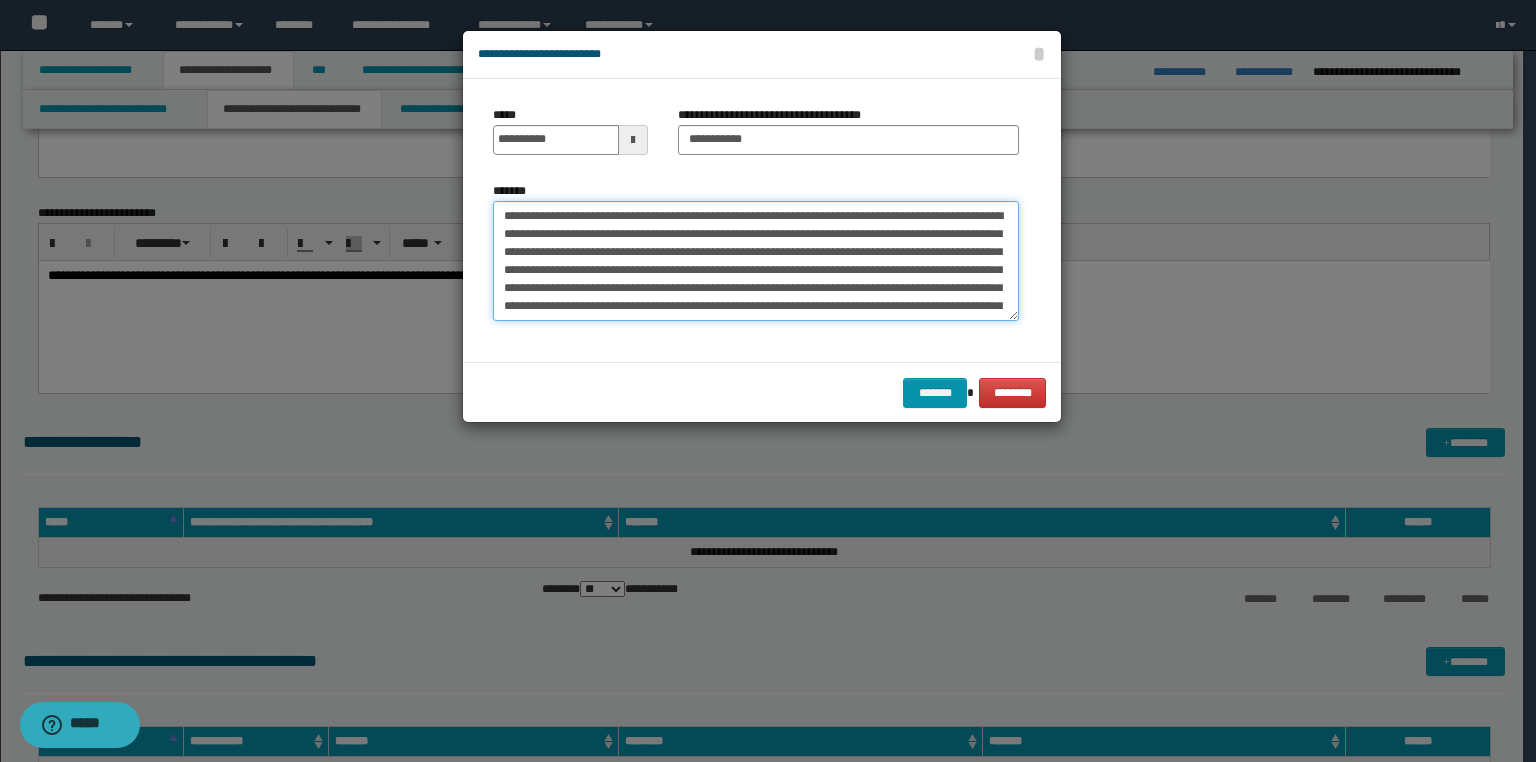 scroll, scrollTop: 174, scrollLeft: 0, axis: vertical 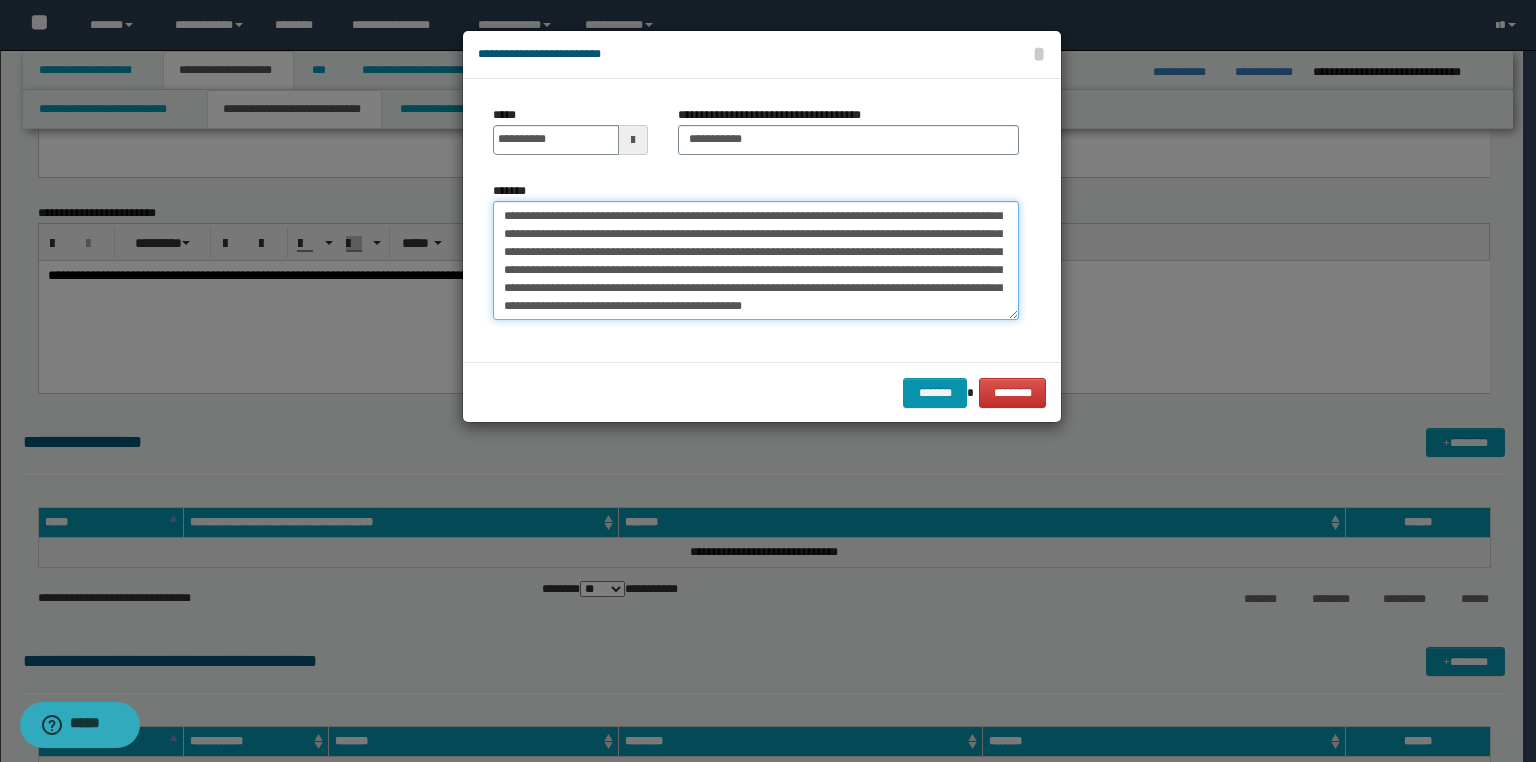drag, startPoint x: 643, startPoint y: 289, endPoint x: 624, endPoint y: 308, distance: 26.870058 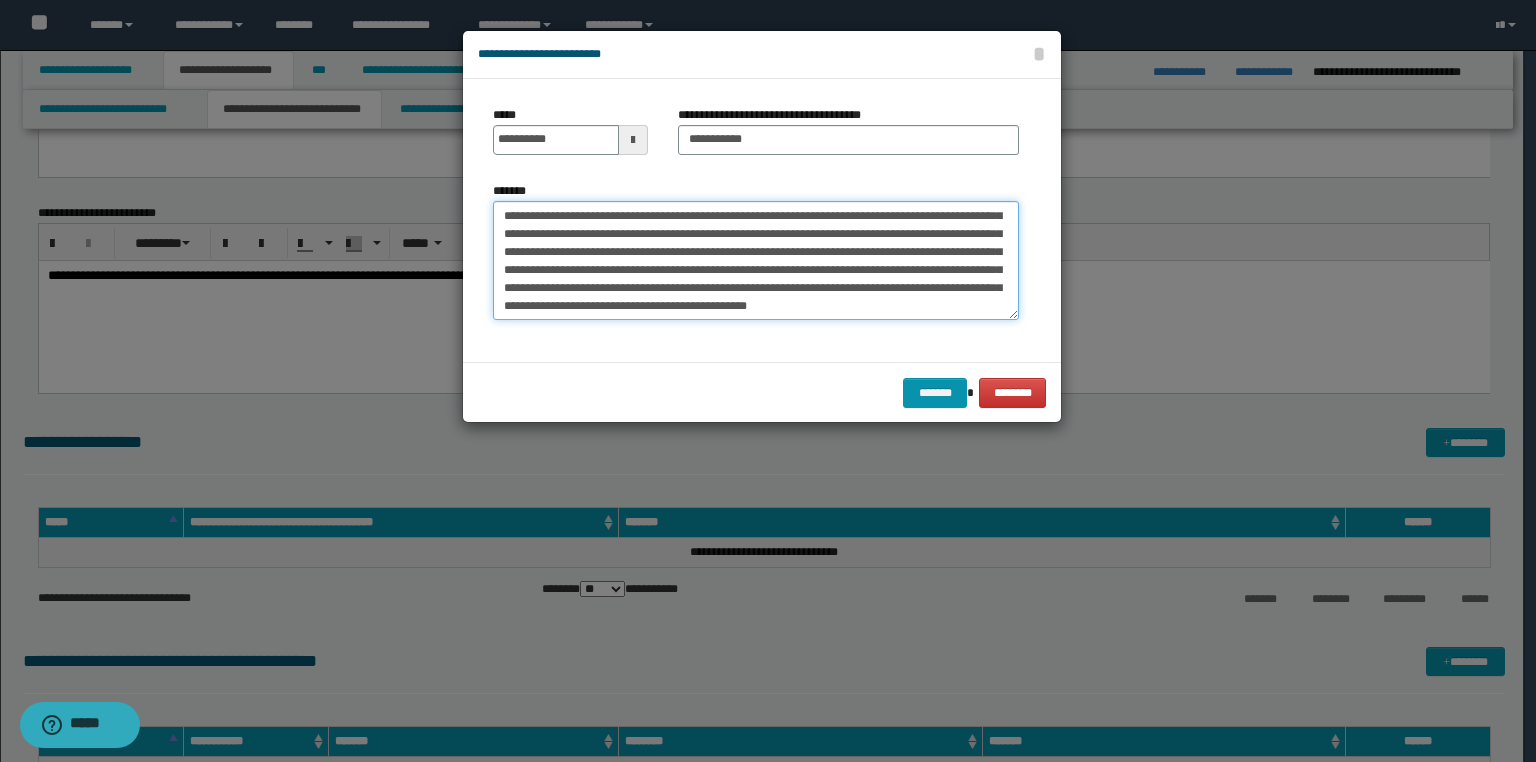 paste on "**********" 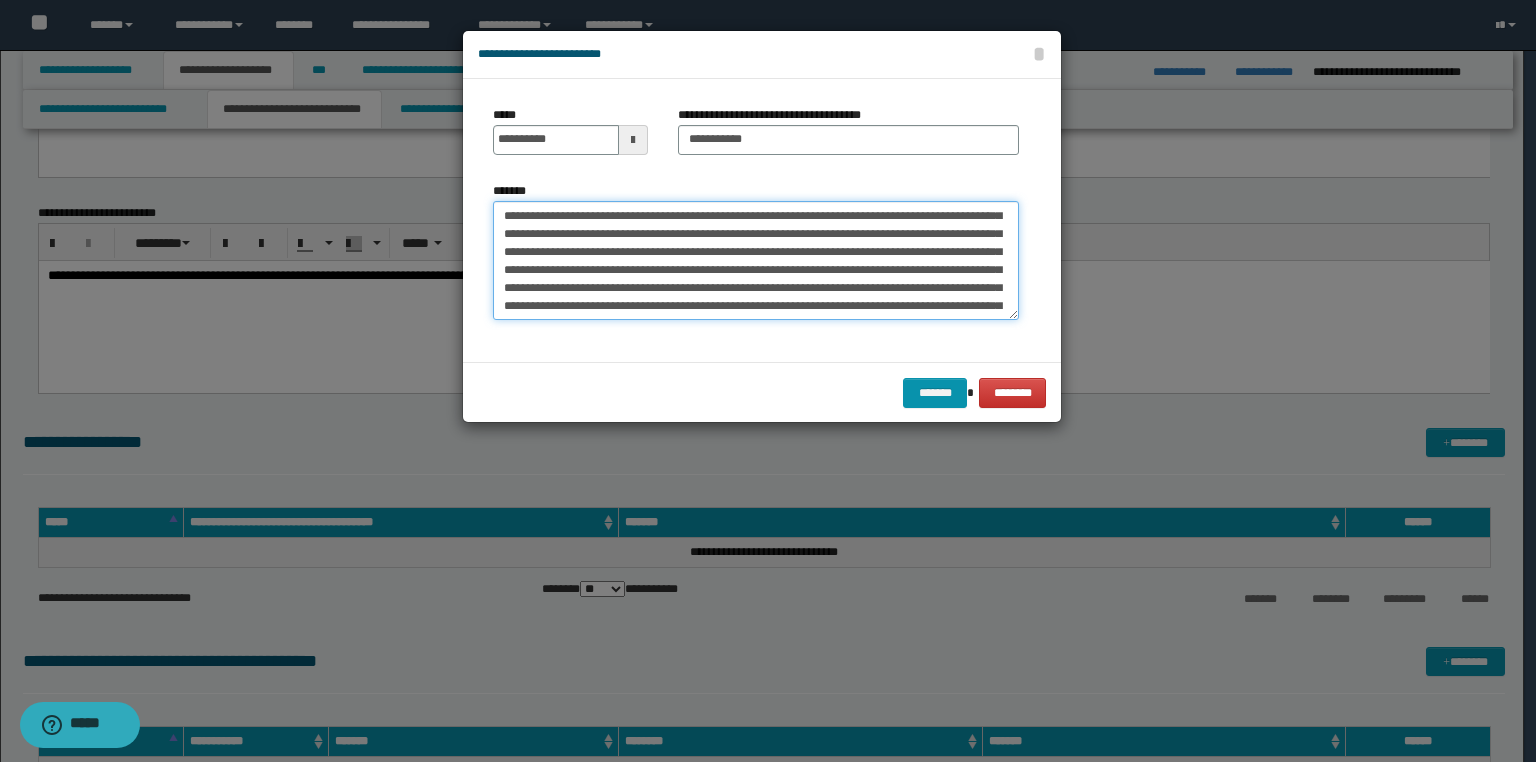 scroll, scrollTop: 246, scrollLeft: 0, axis: vertical 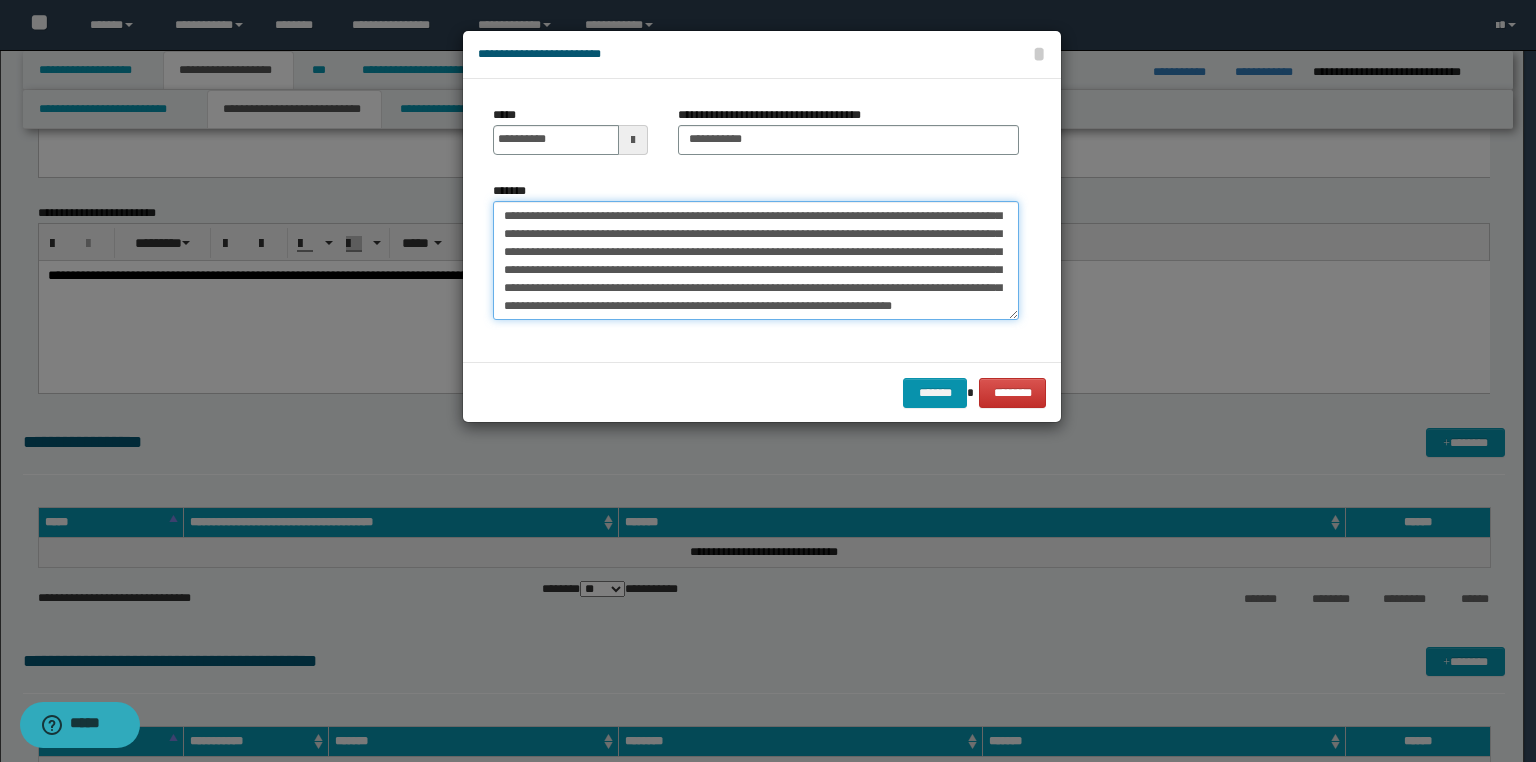 type on "**********" 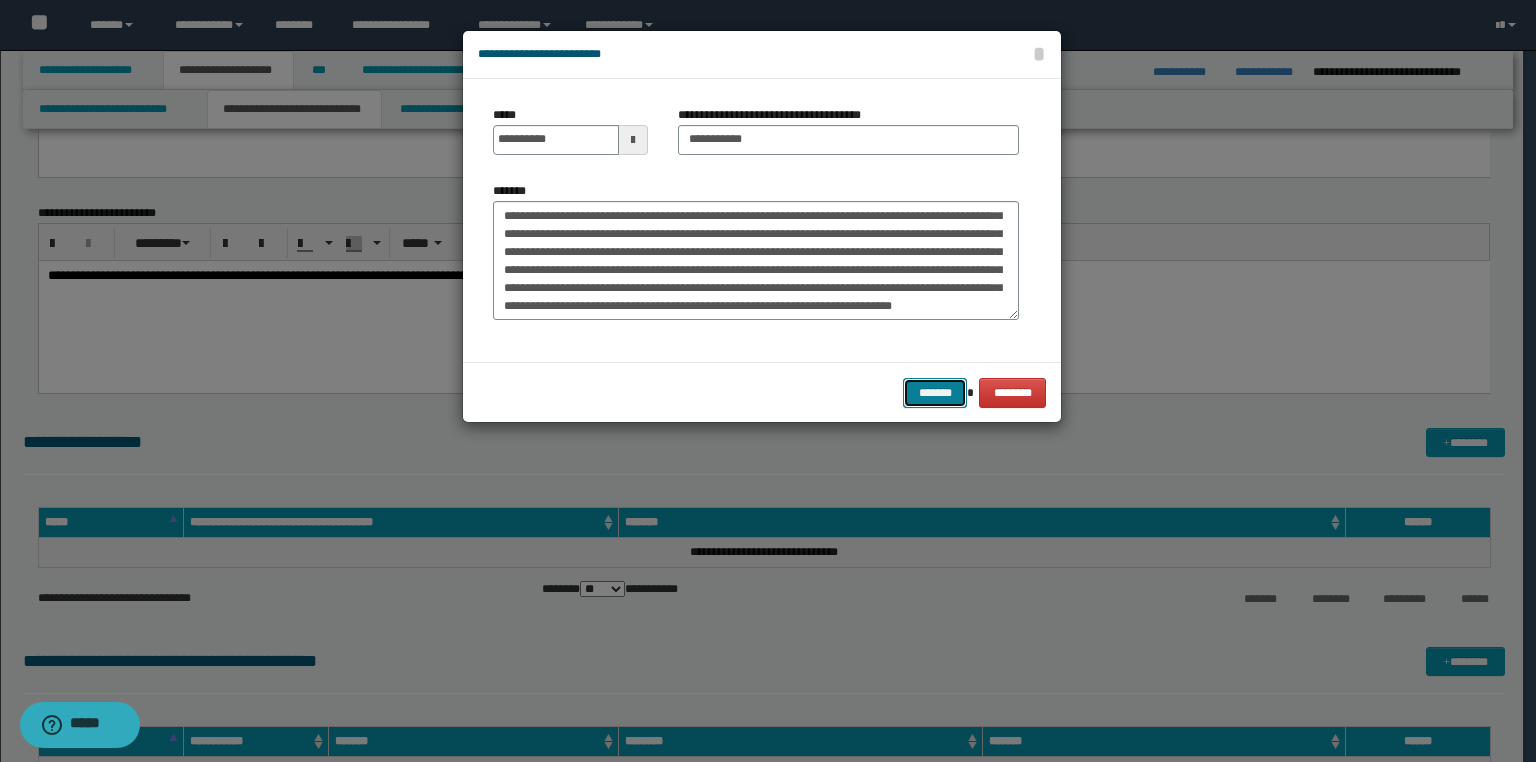 click on "*******" at bounding box center [935, 393] 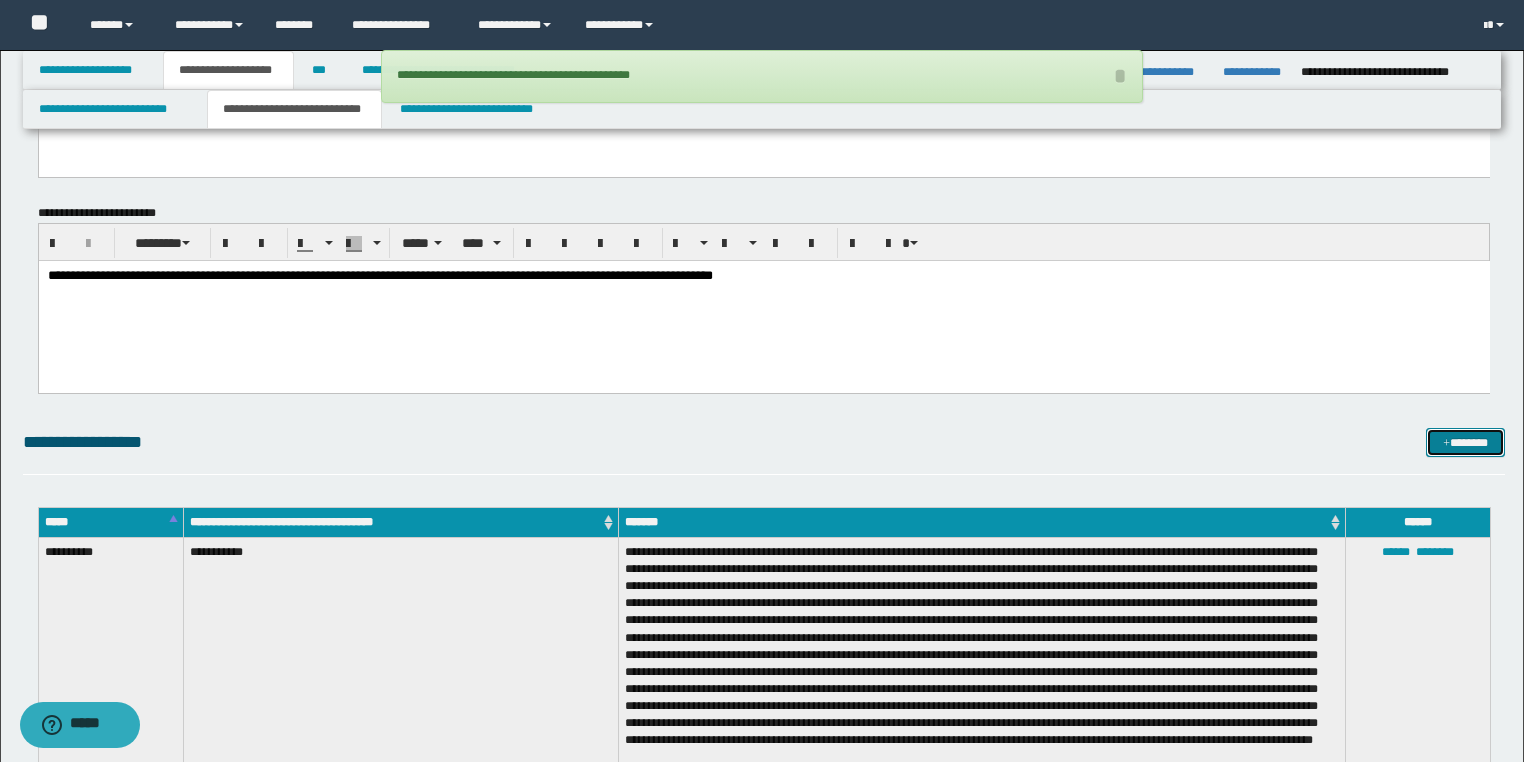 click on "*******" at bounding box center [1465, 443] 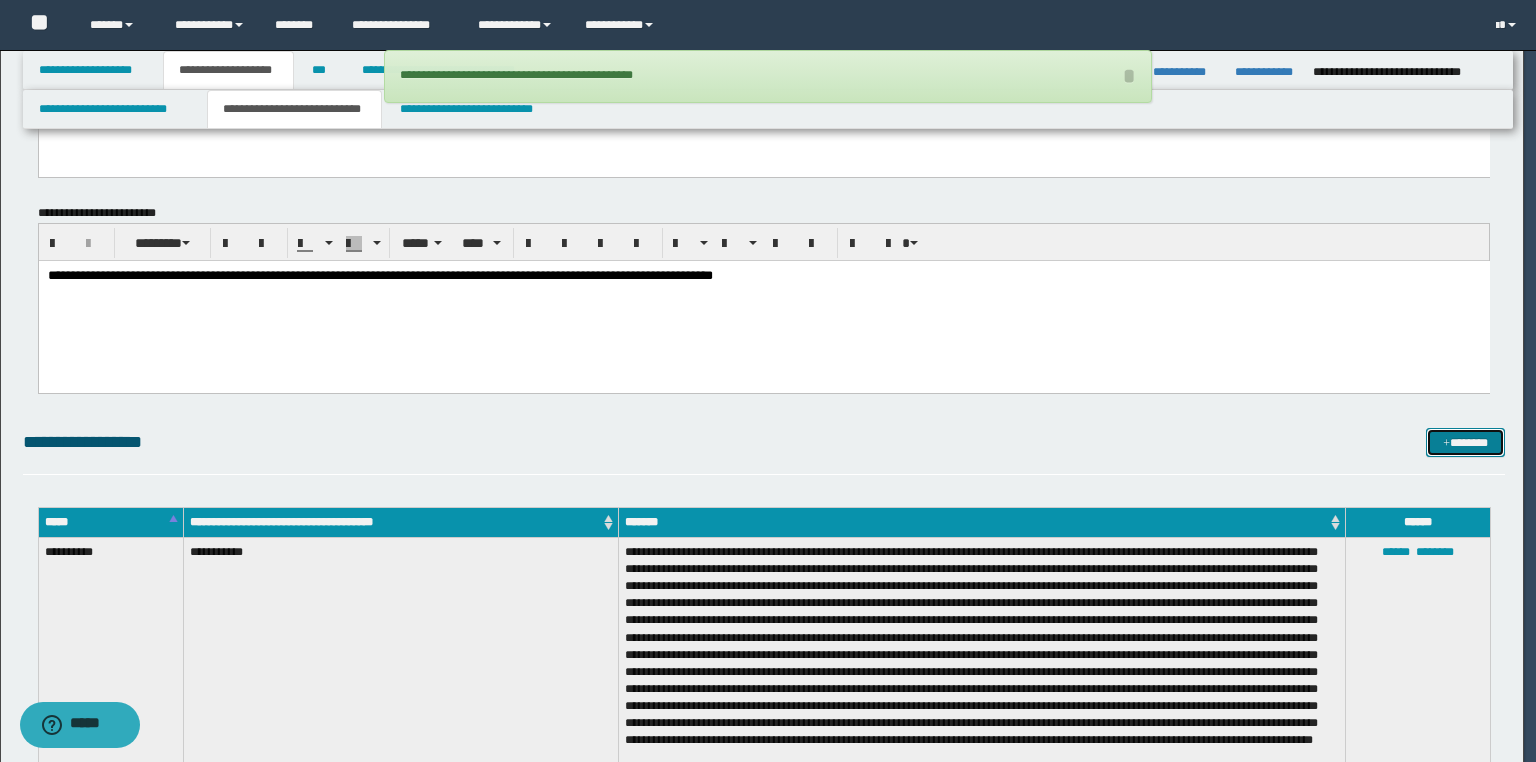 scroll, scrollTop: 0, scrollLeft: 0, axis: both 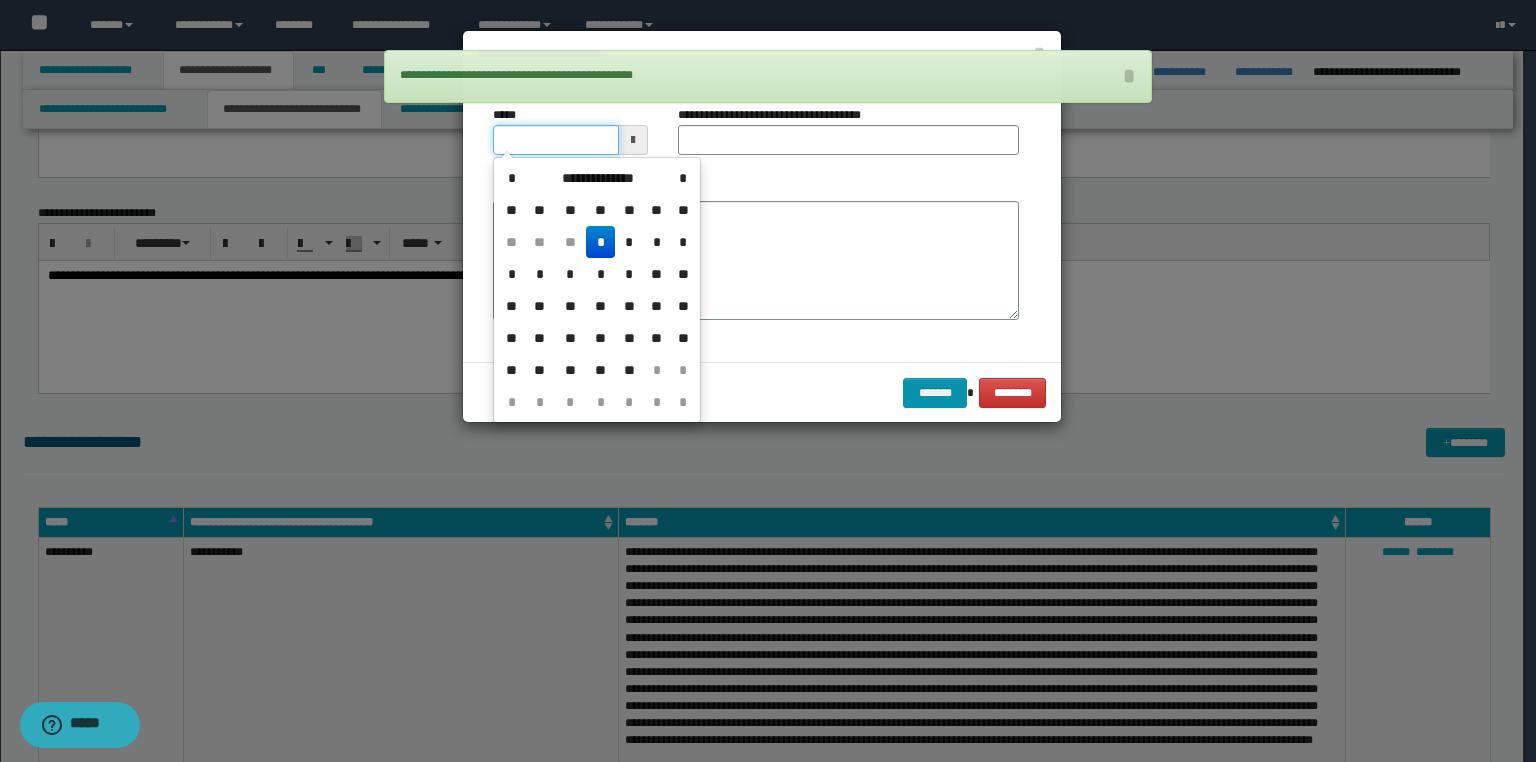 drag, startPoint x: 577, startPoint y: 141, endPoint x: 336, endPoint y: 143, distance: 241.0083 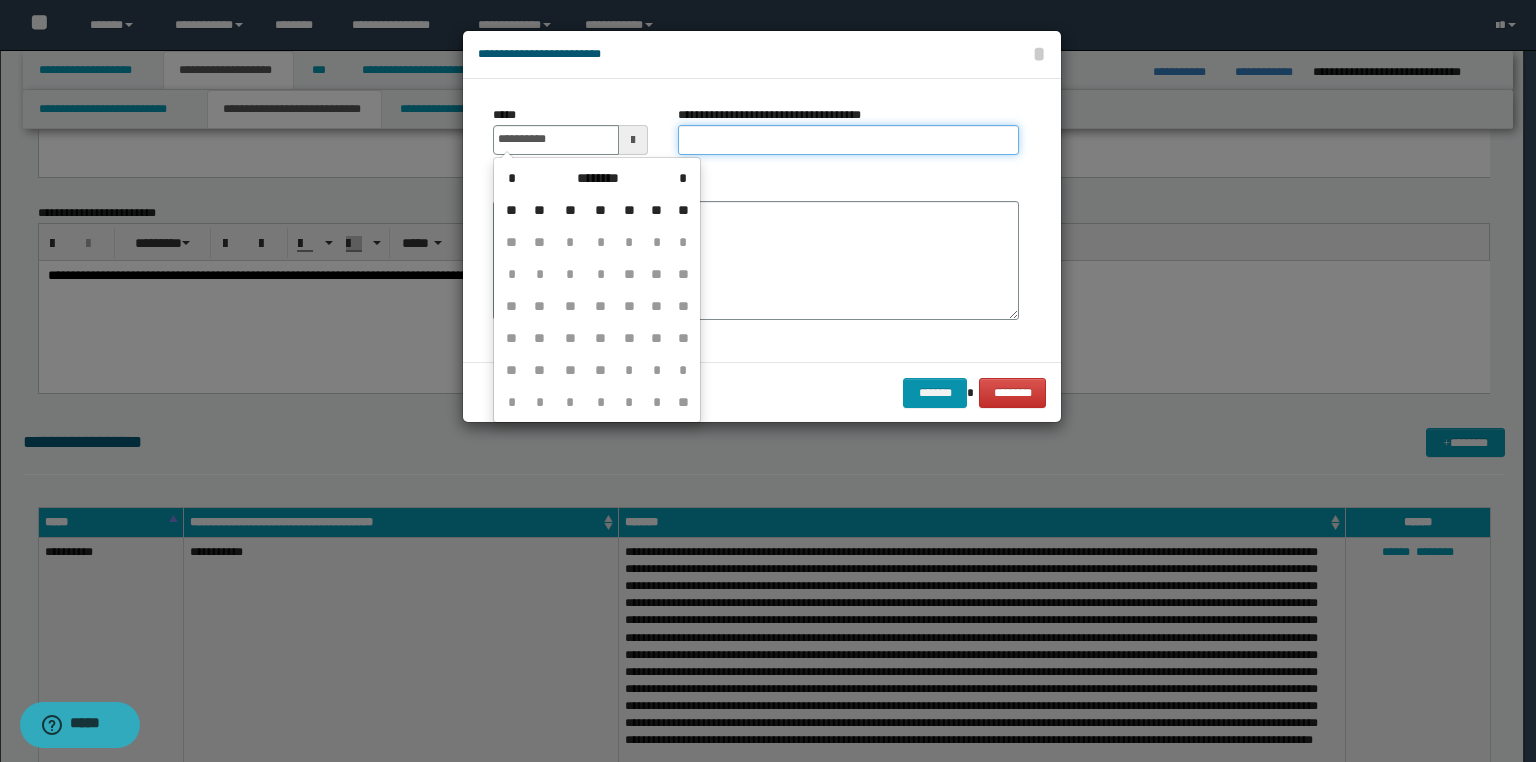 type on "**********" 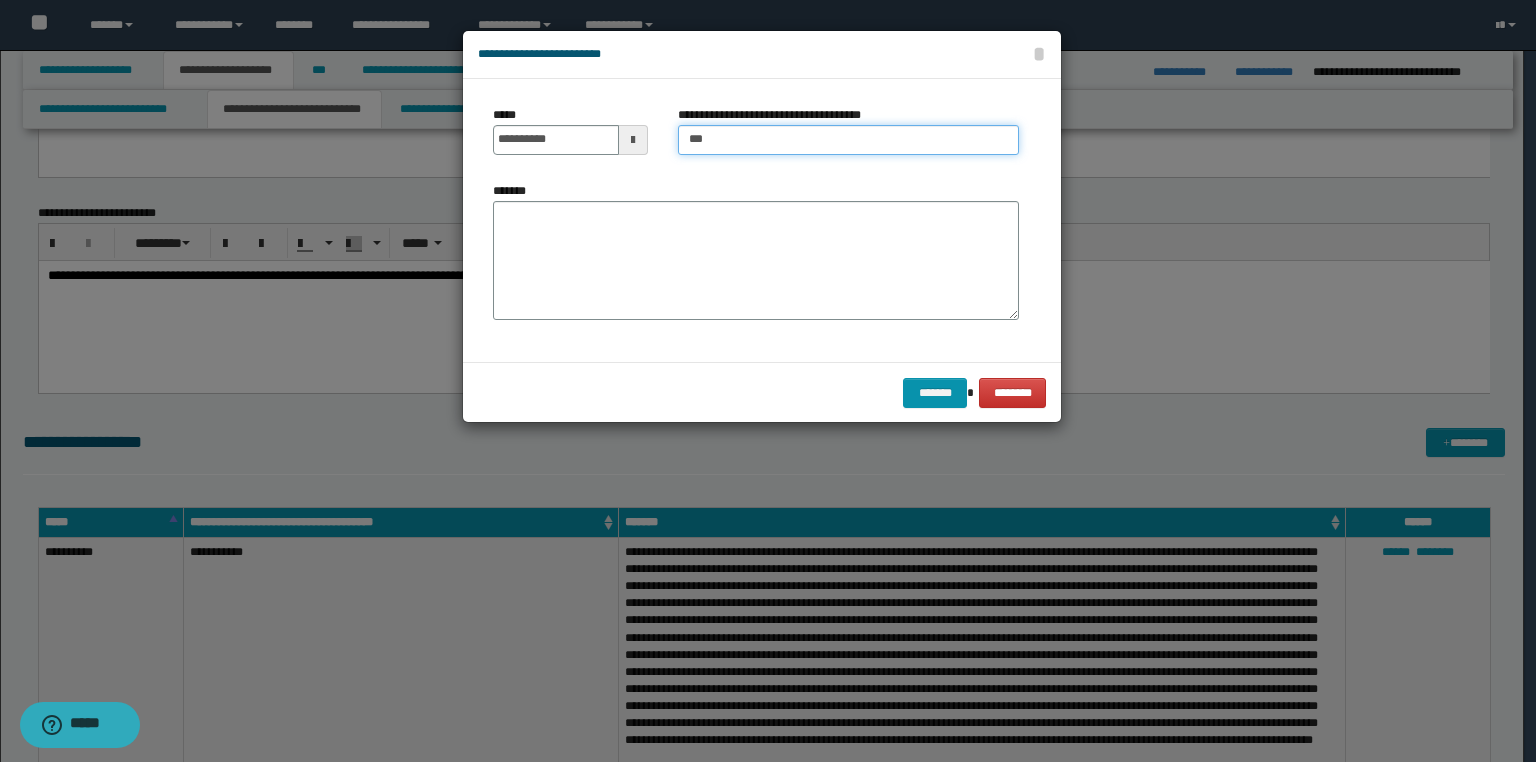 type on "**********" 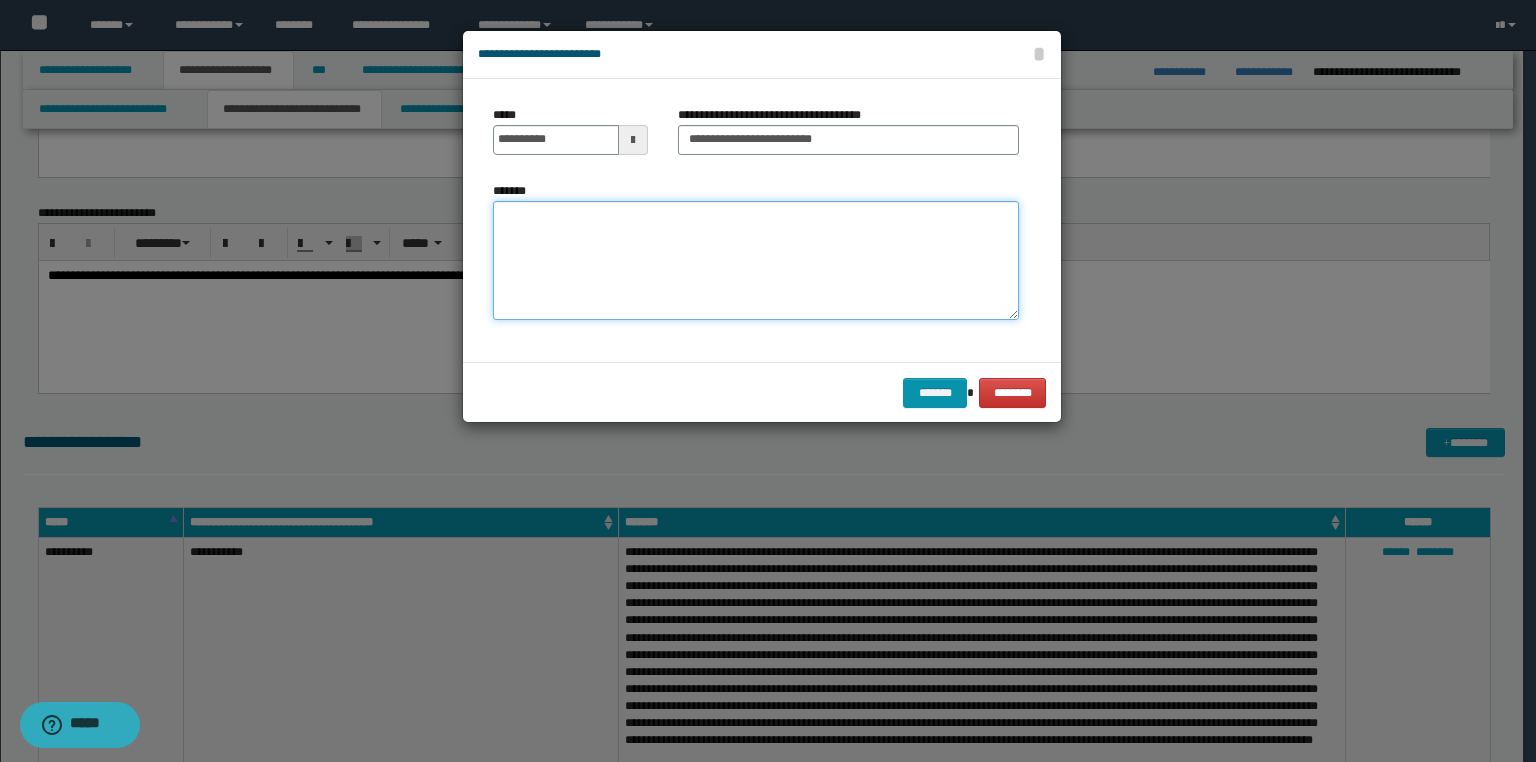 click on "*******" at bounding box center [756, 261] 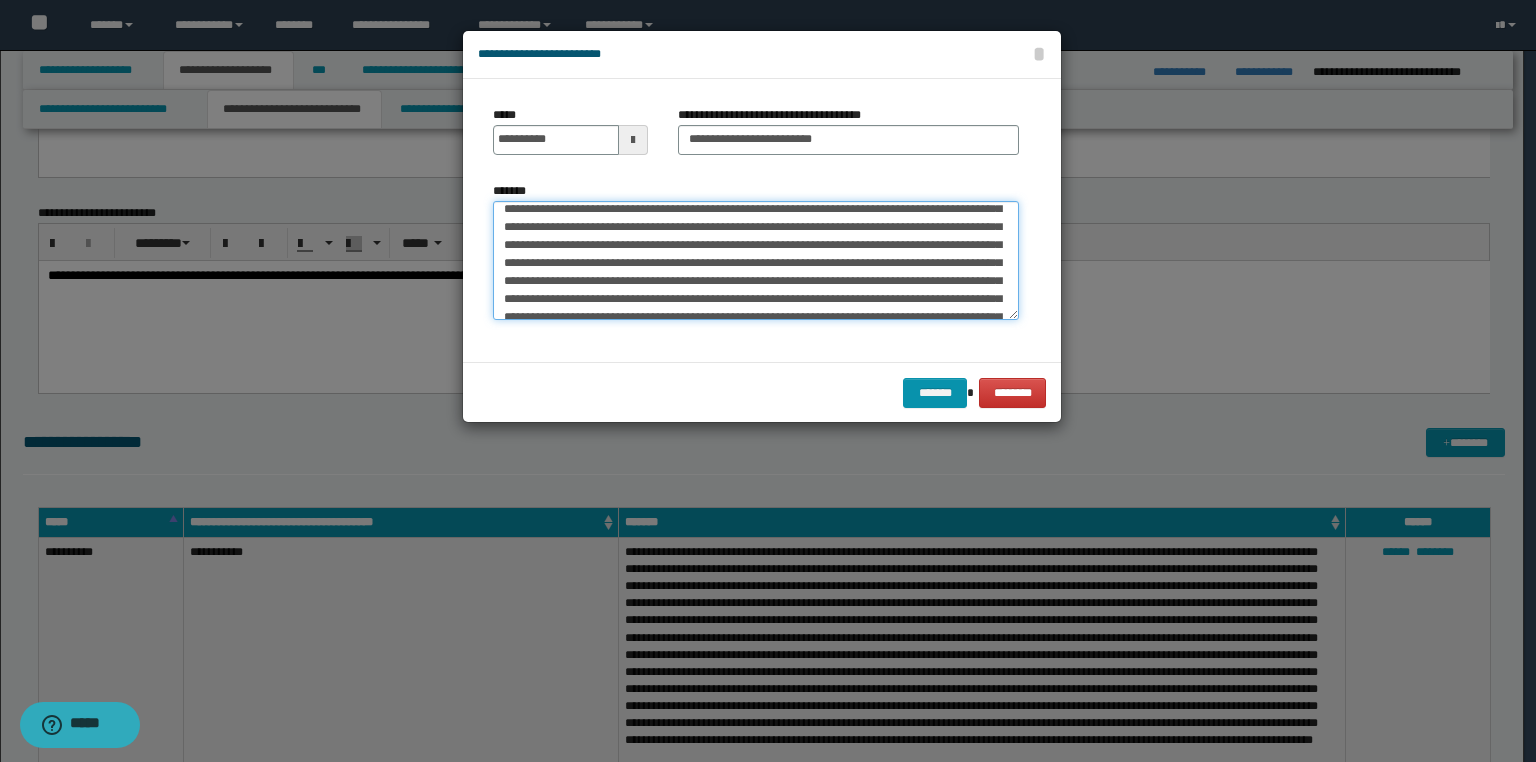scroll, scrollTop: 0, scrollLeft: 0, axis: both 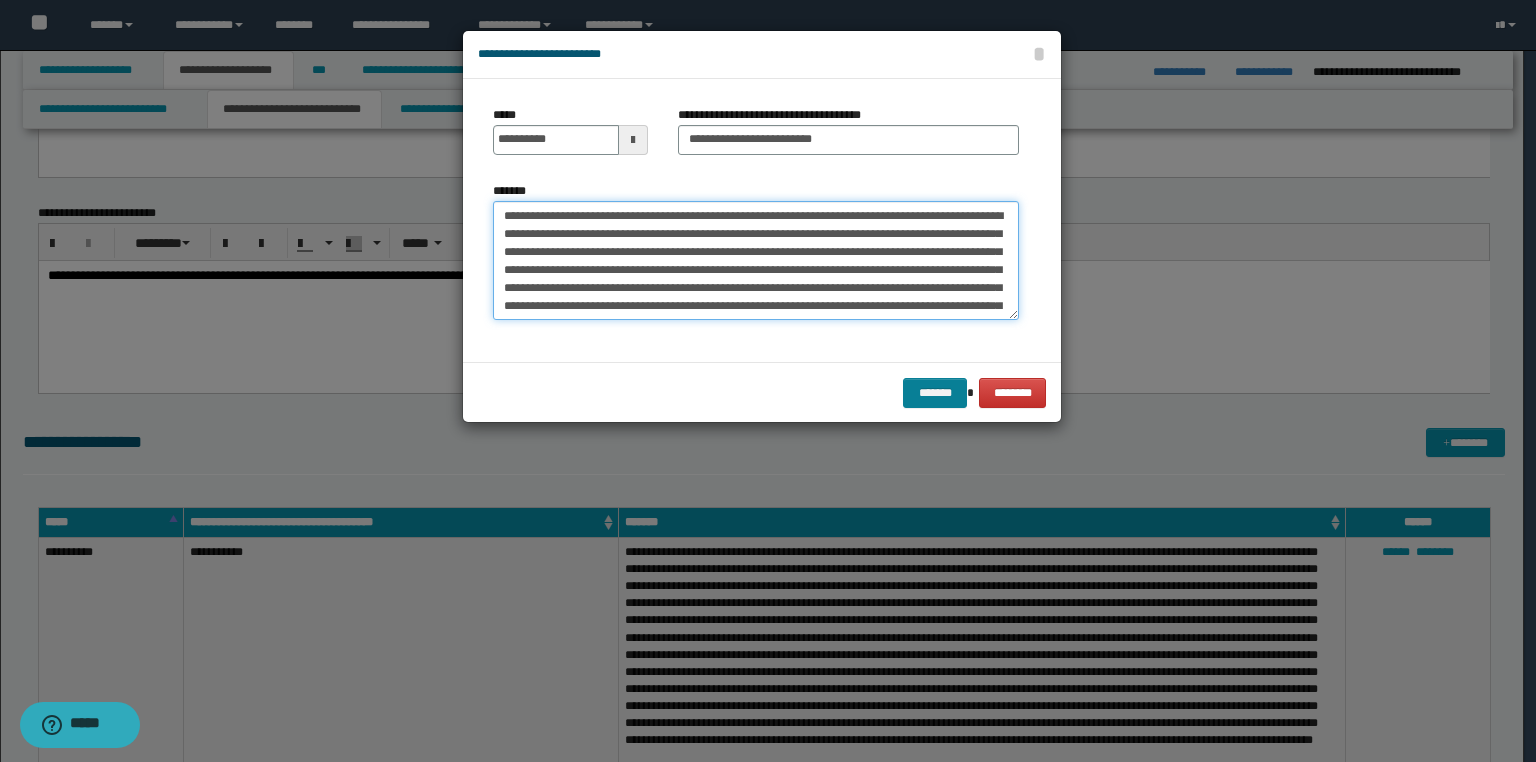 type on "**********" 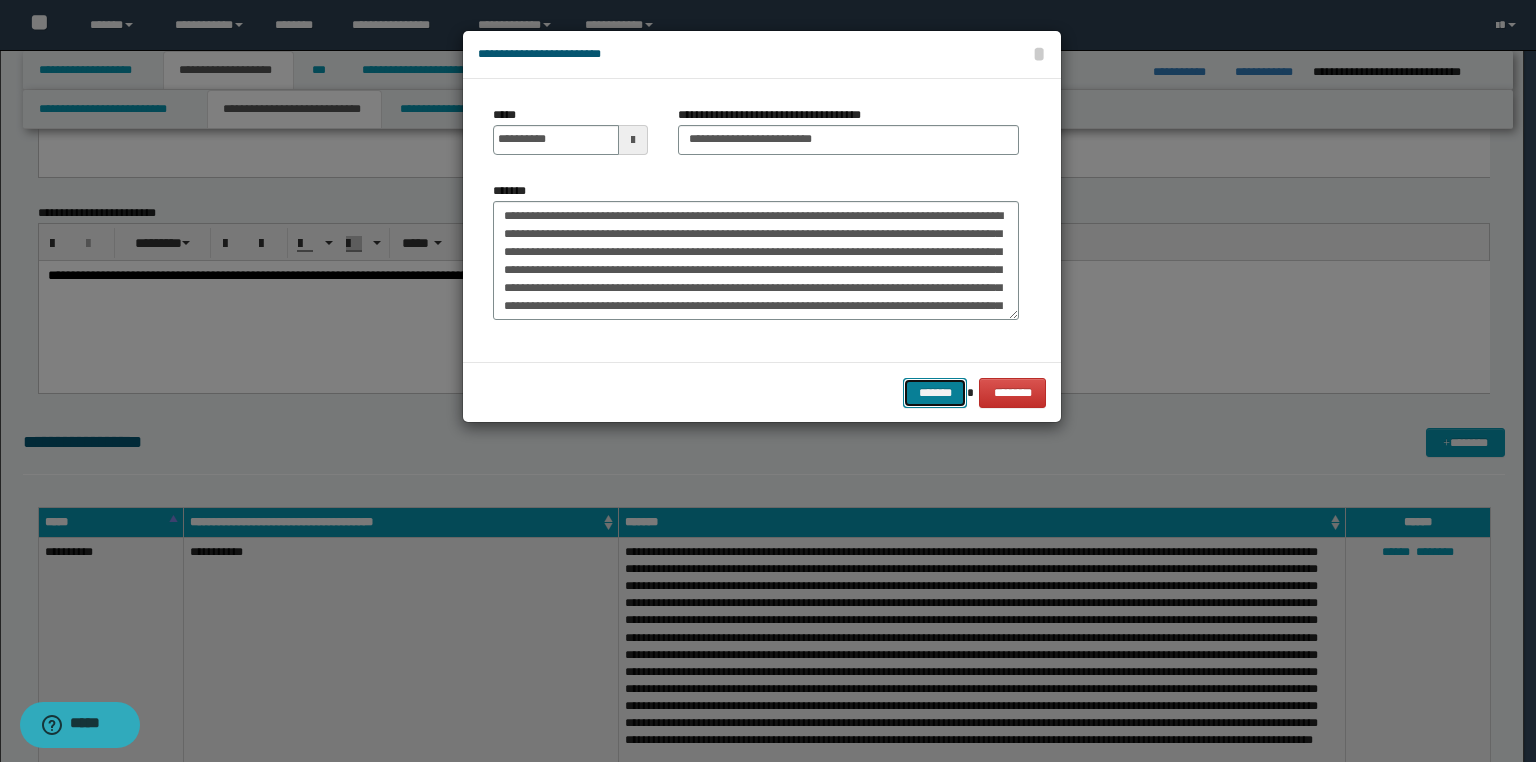 click on "*******" at bounding box center (935, 393) 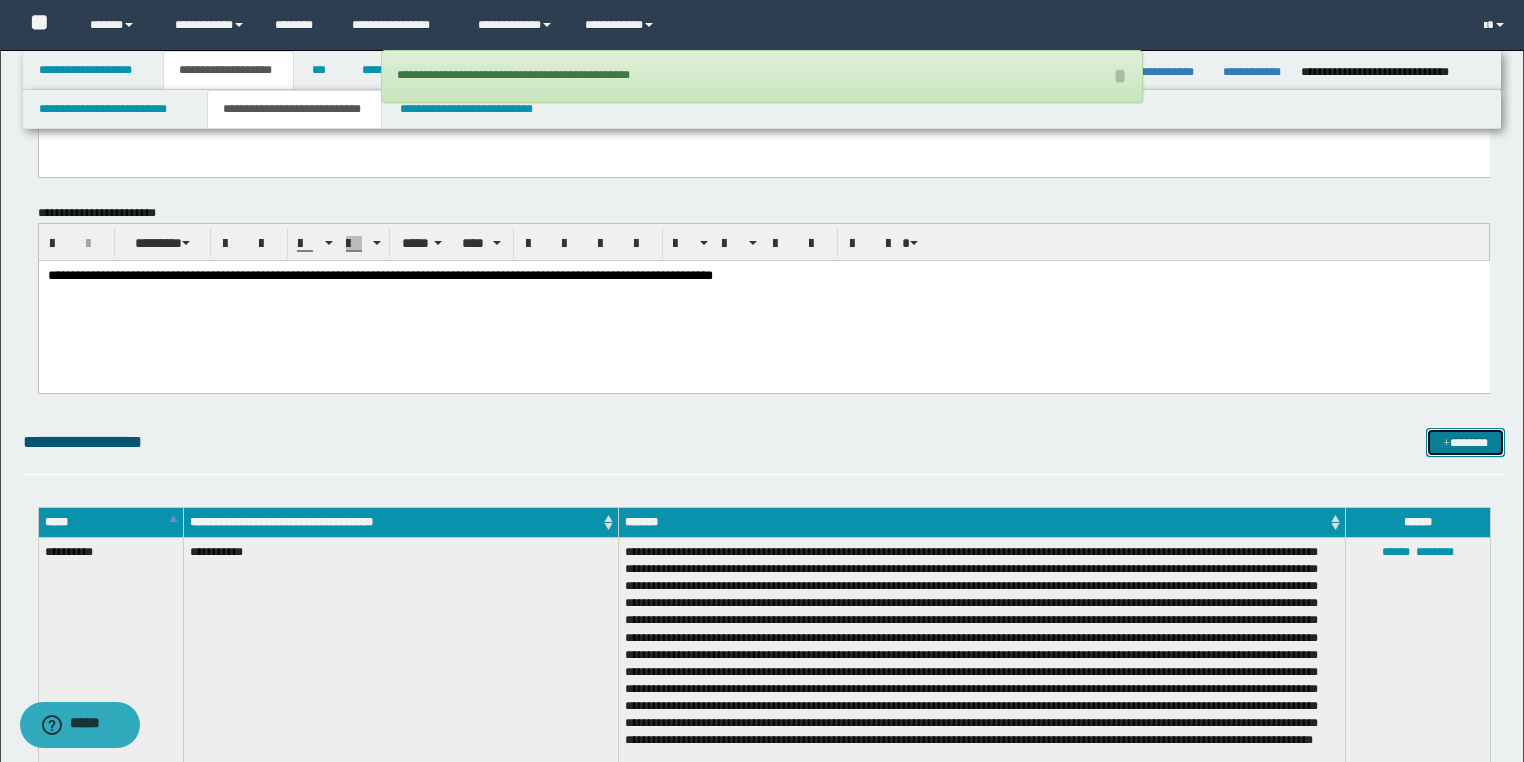 drag, startPoint x: 1471, startPoint y: 451, endPoint x: 1445, endPoint y: 448, distance: 26.172504 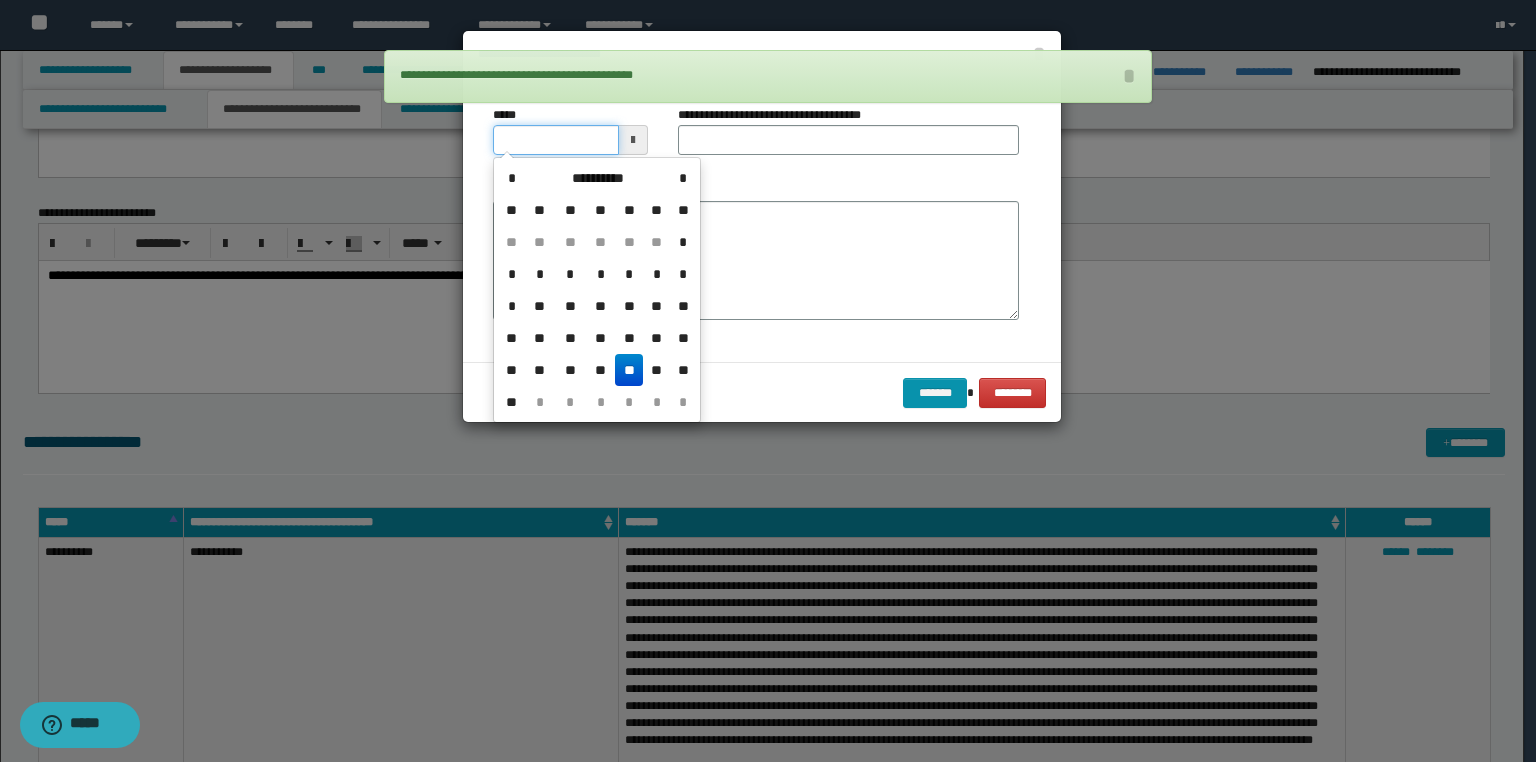 drag, startPoint x: 553, startPoint y: 148, endPoint x: 240, endPoint y: 173, distance: 313.99683 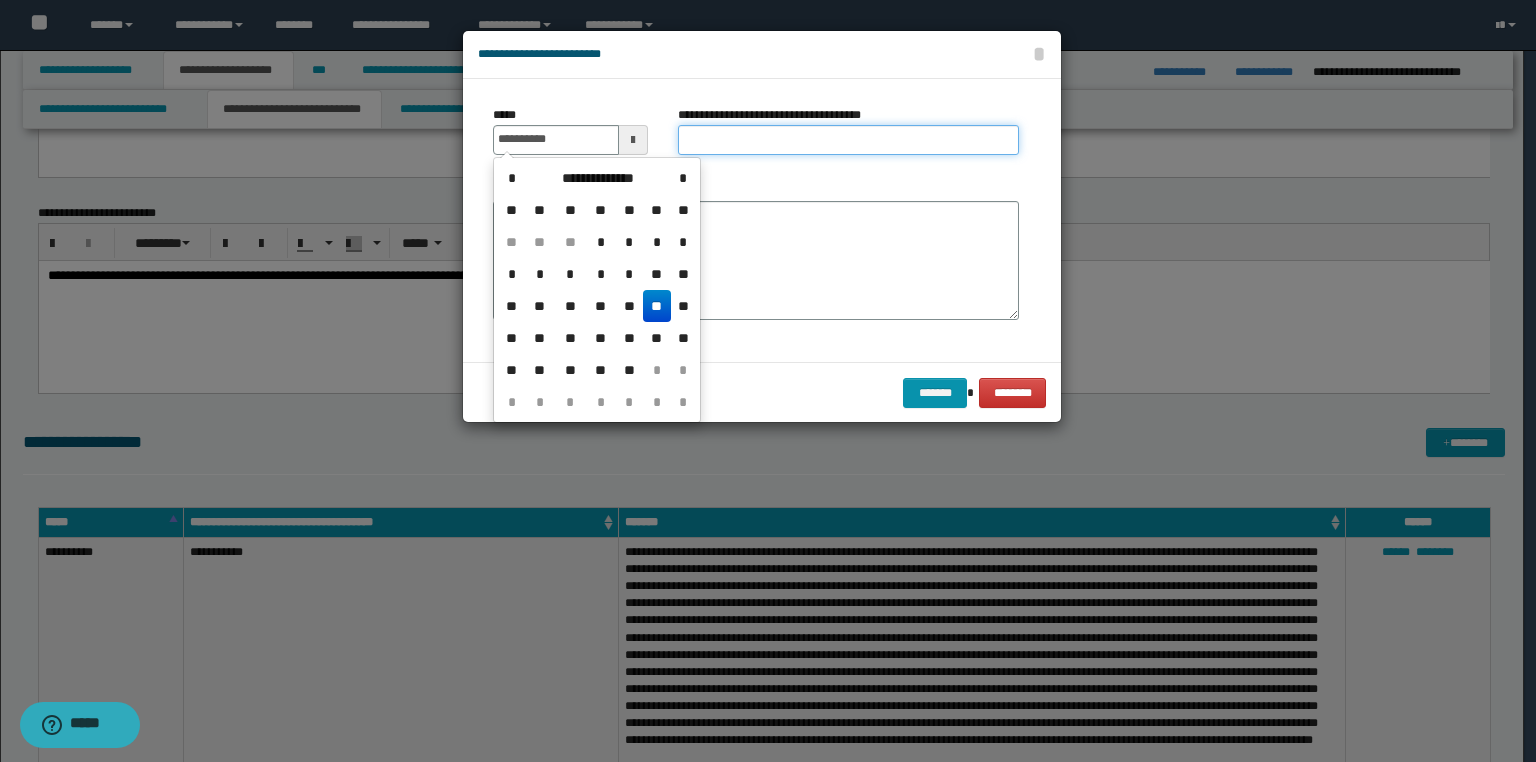 type on "**********" 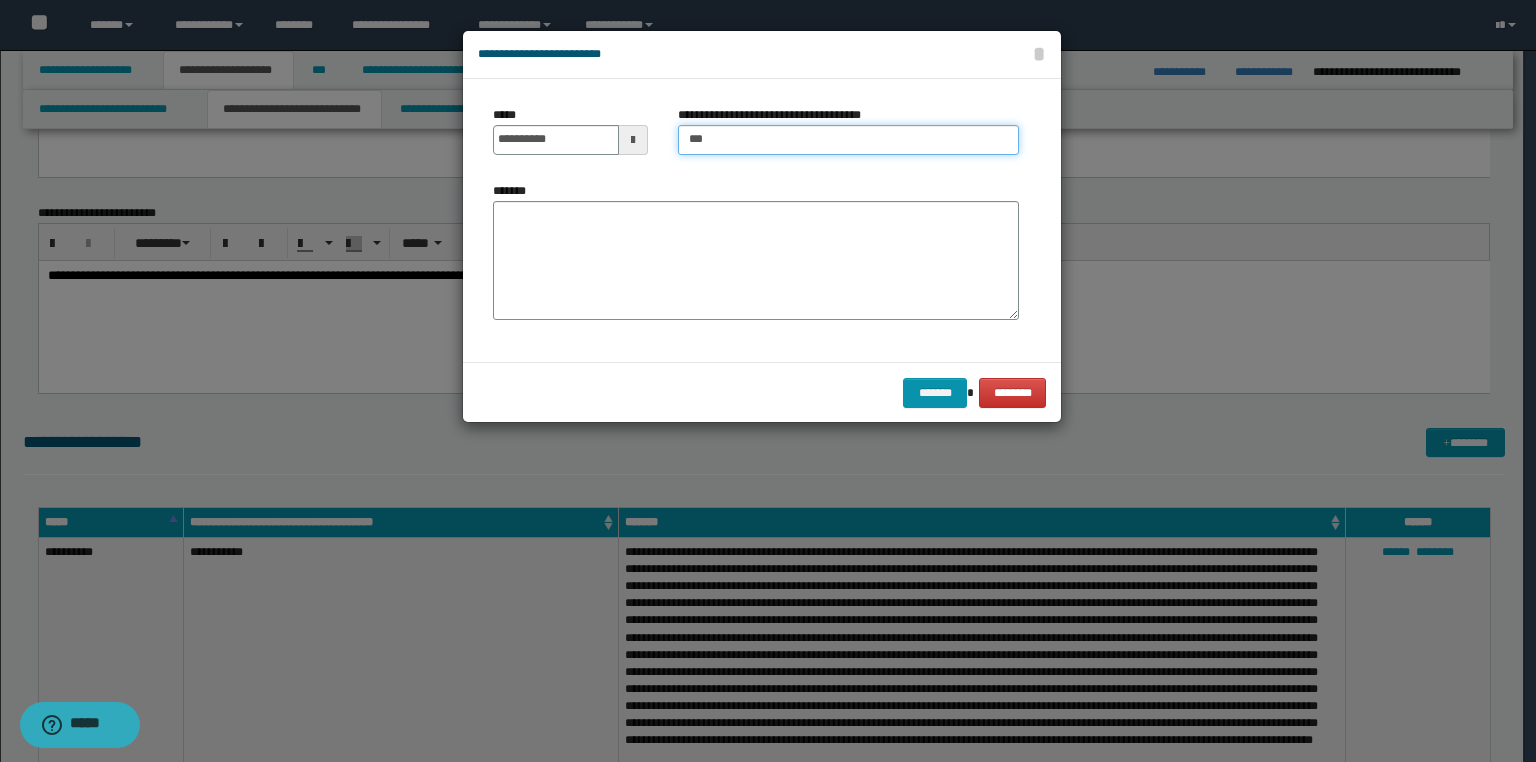type on "*********" 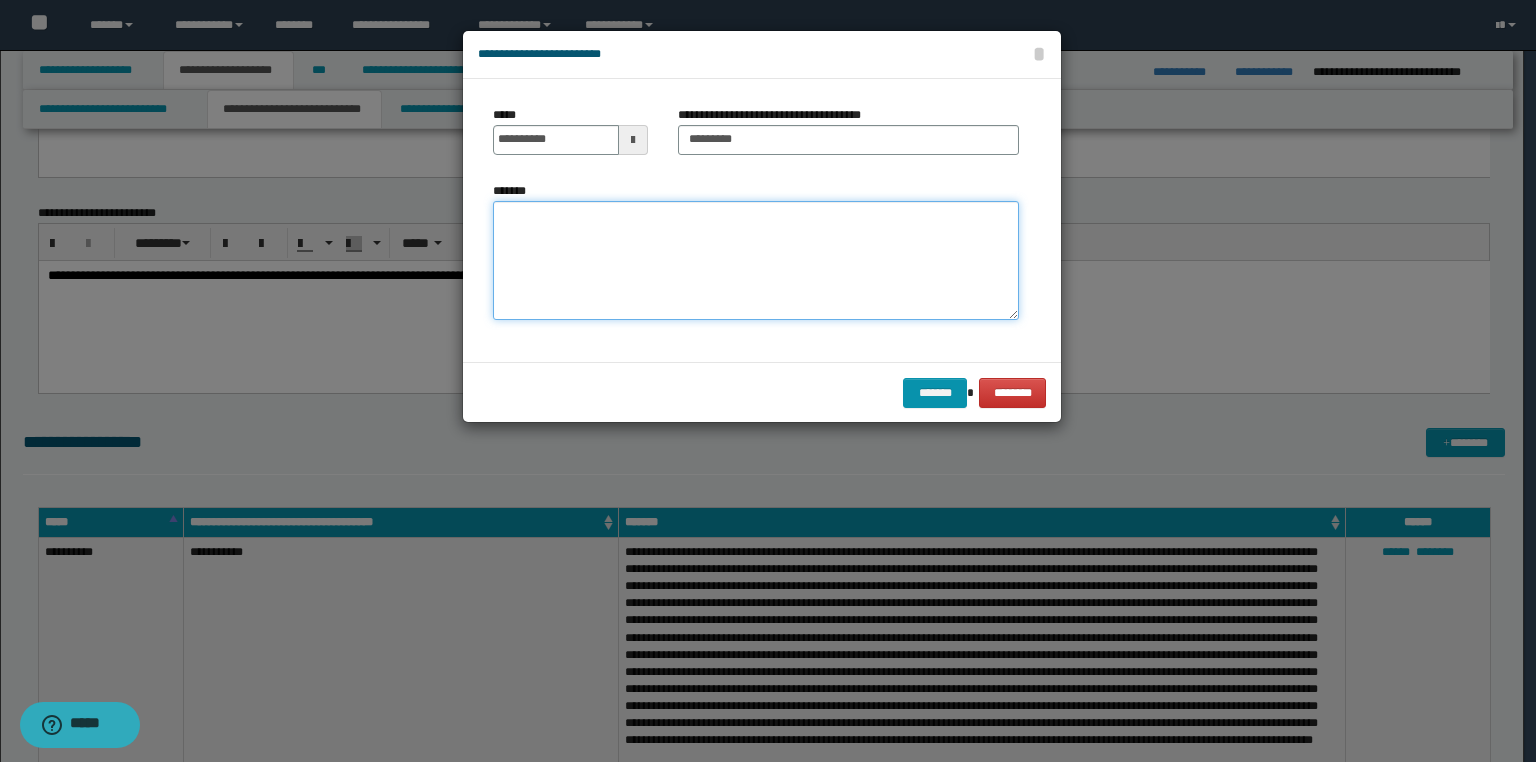 click on "*******" at bounding box center [756, 261] 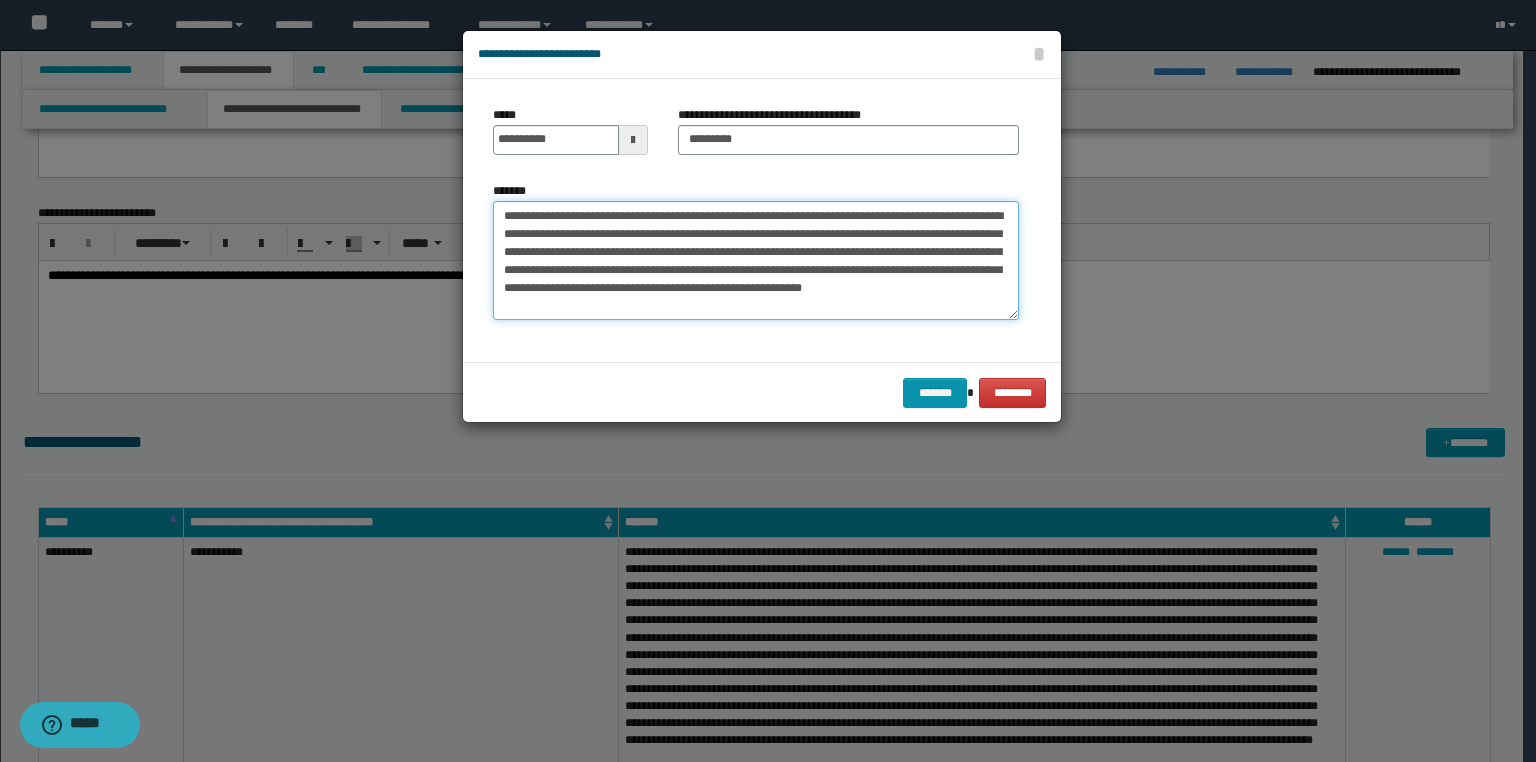 click on "**********" at bounding box center [756, 261] 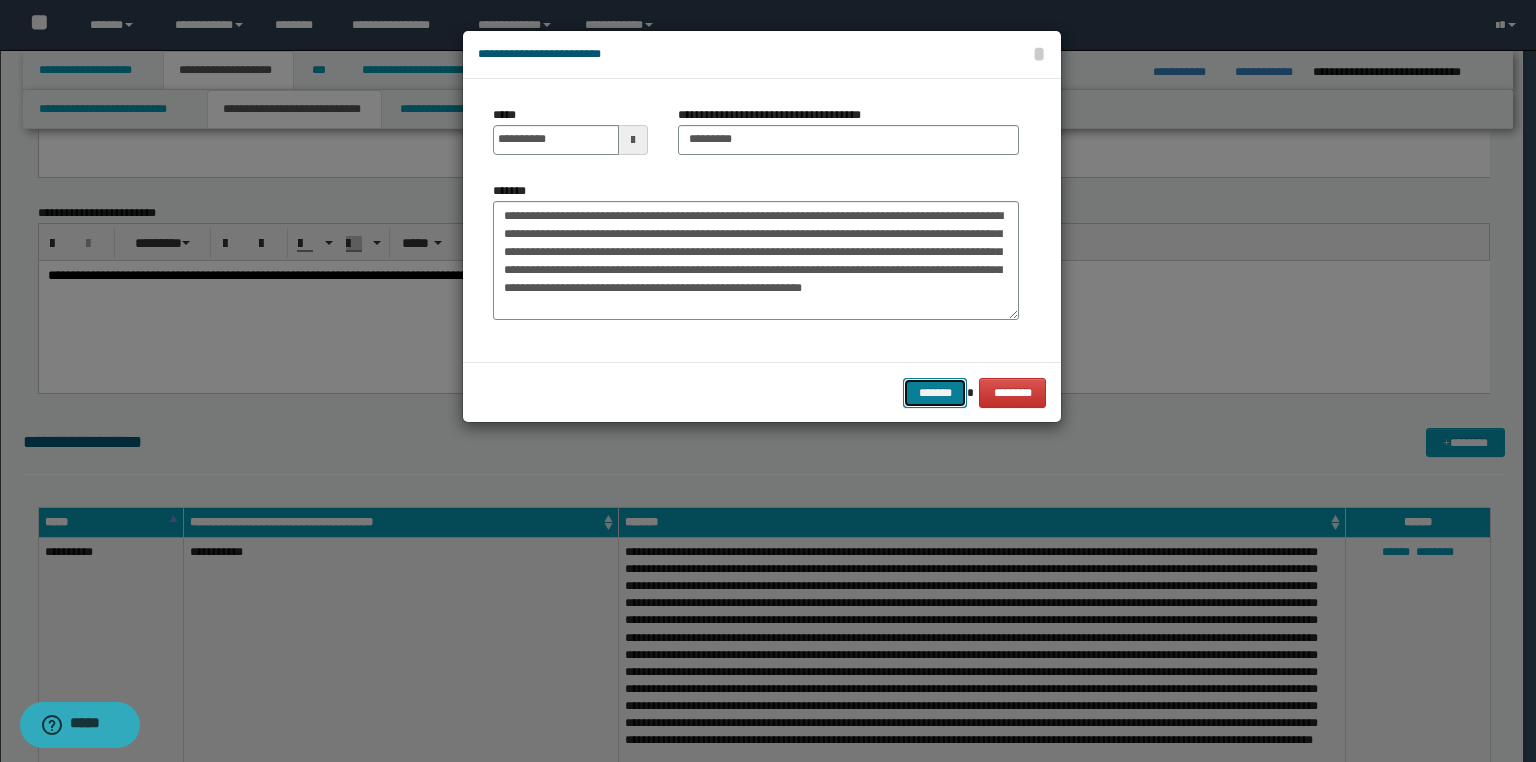 drag, startPoint x: 932, startPoint y: 396, endPoint x: 920, endPoint y: 396, distance: 12 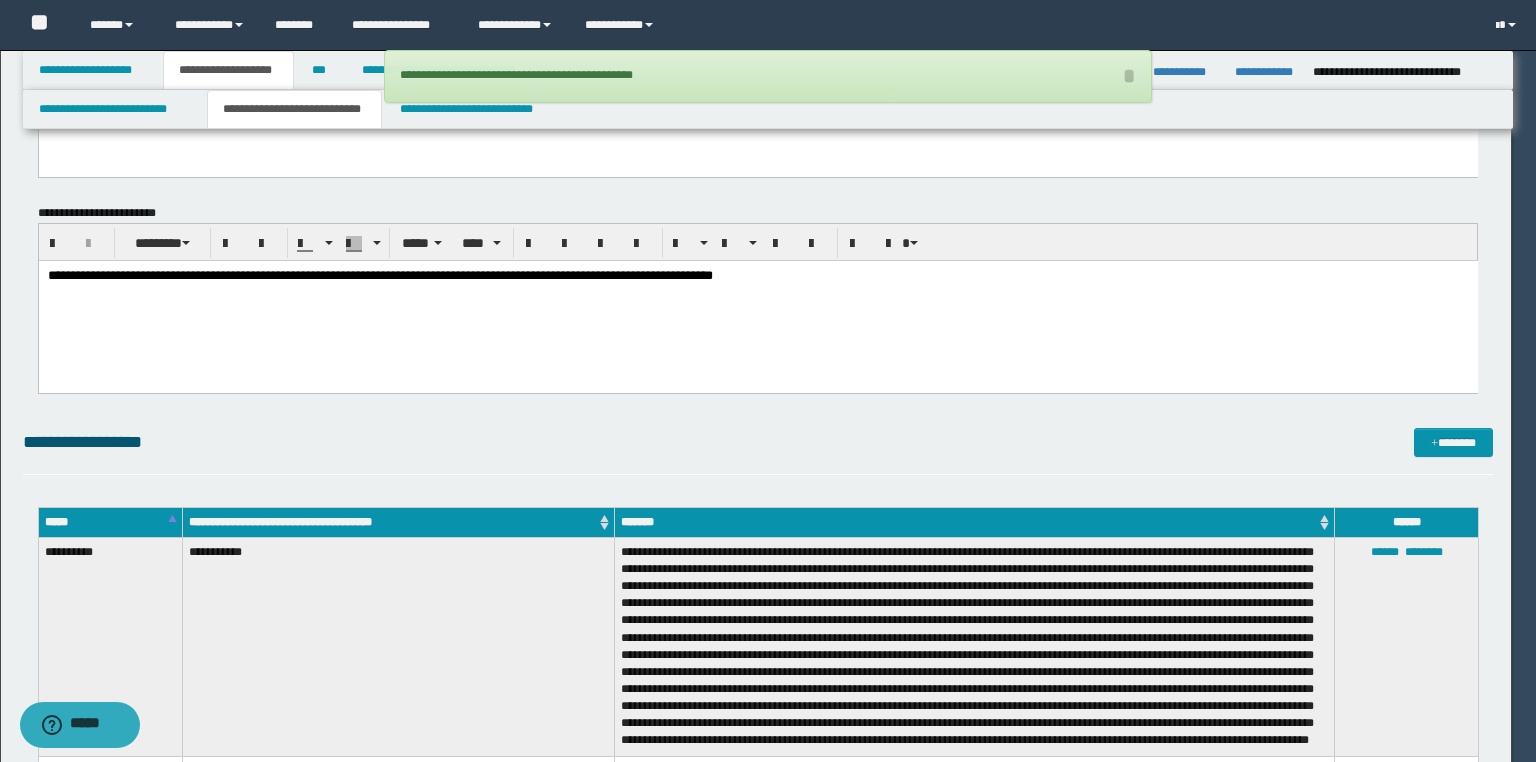type 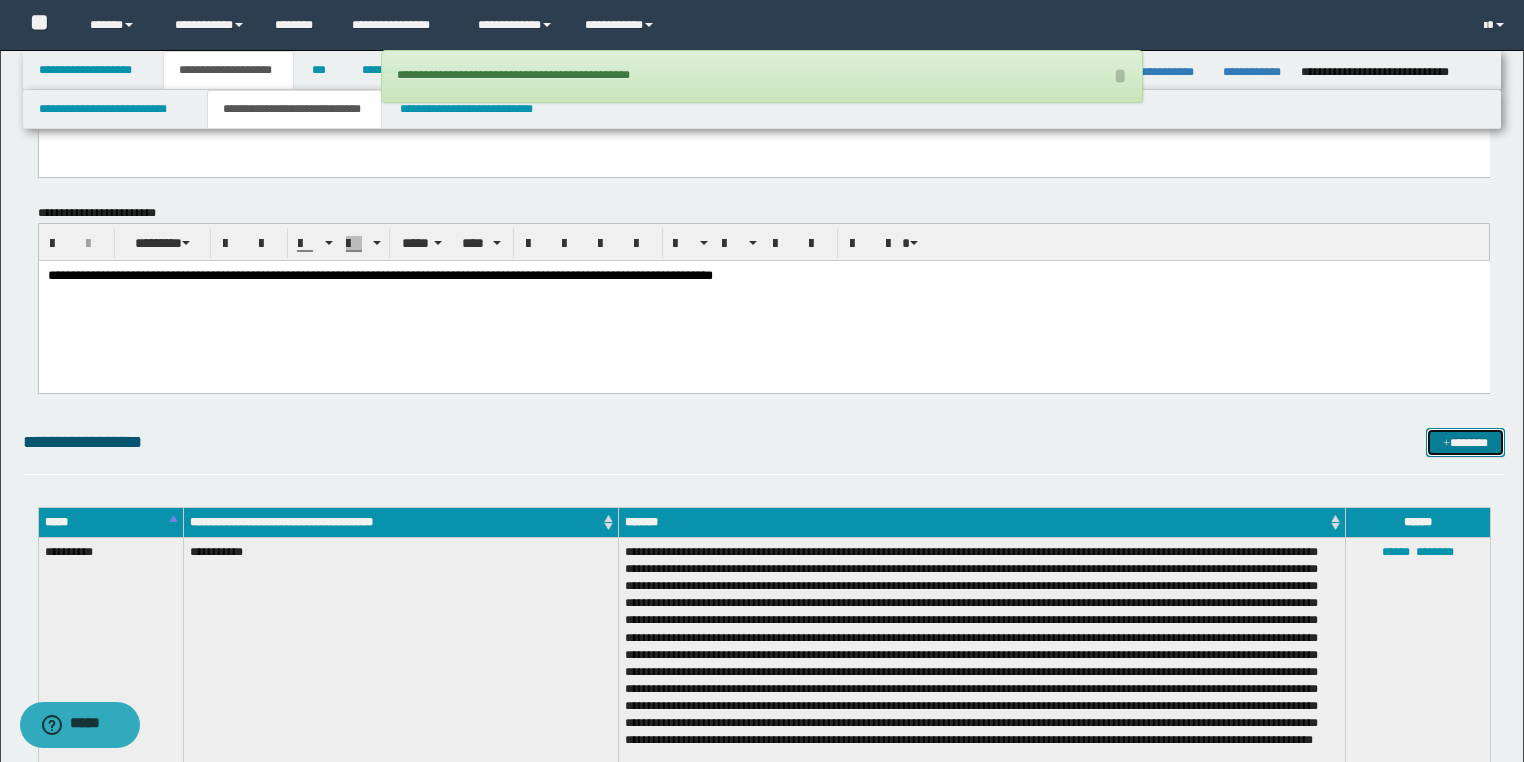 click on "*******" at bounding box center [1465, 443] 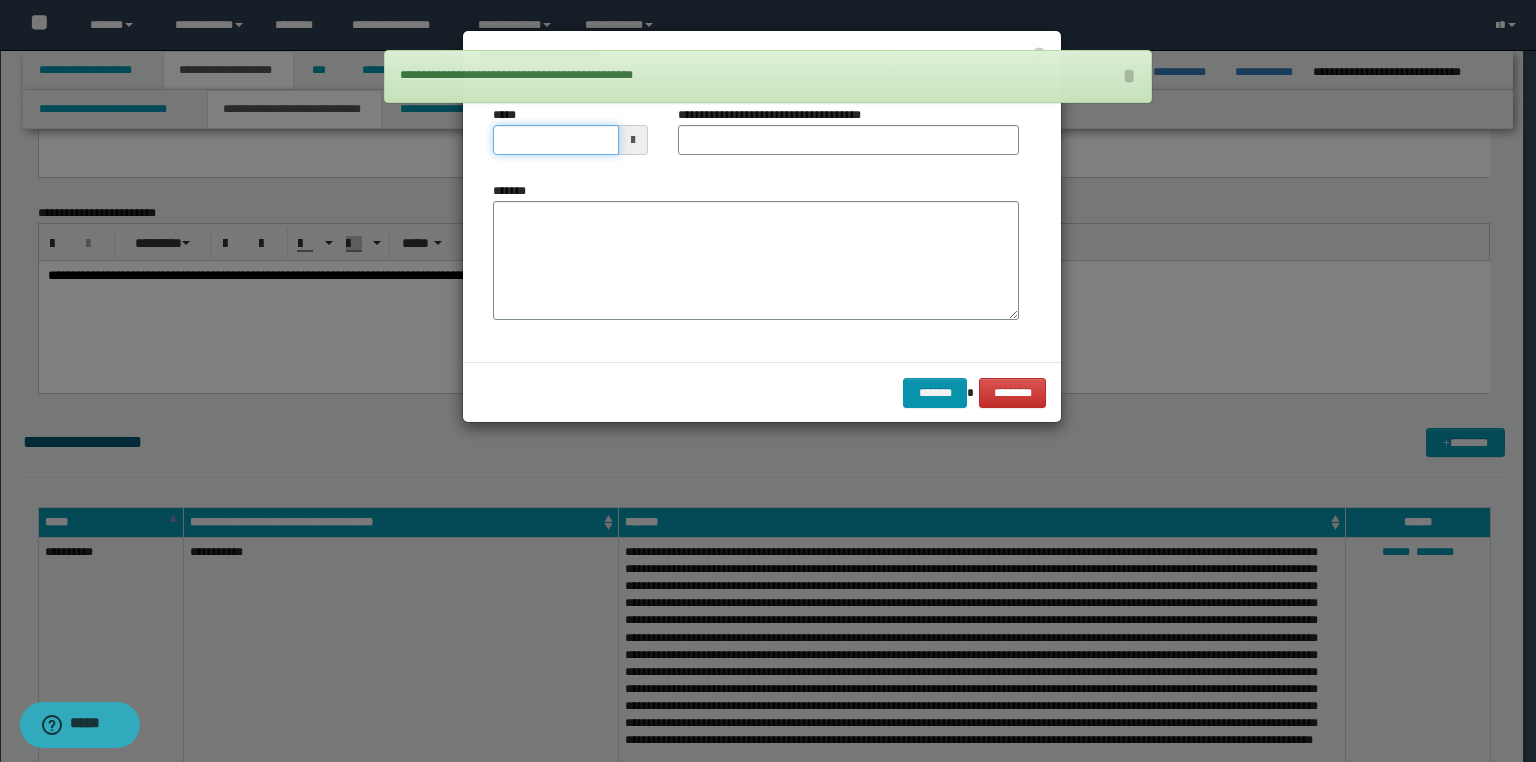 drag, startPoint x: 456, startPoint y: 146, endPoint x: 0, endPoint y: 293, distance: 479.10855 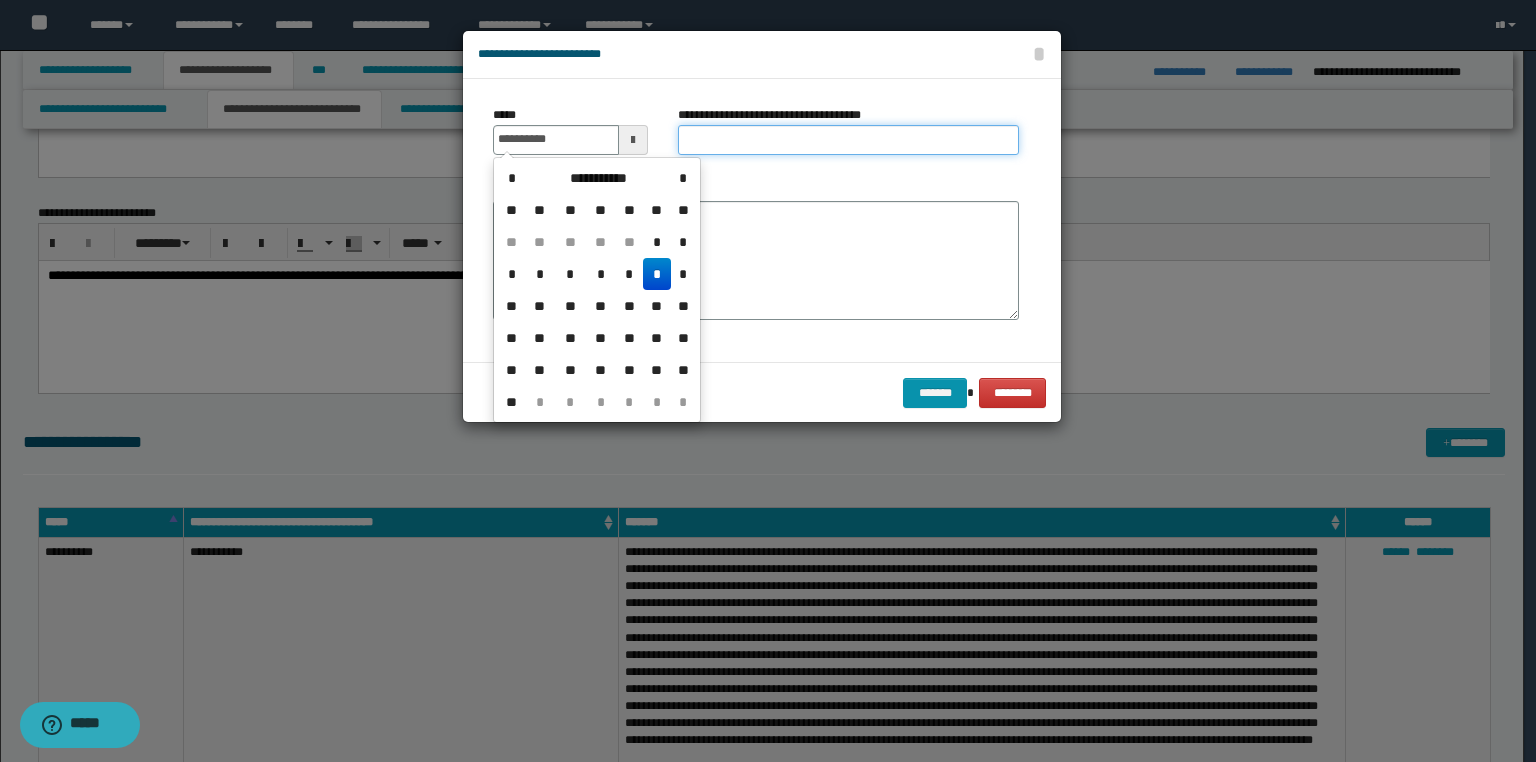type on "**********" 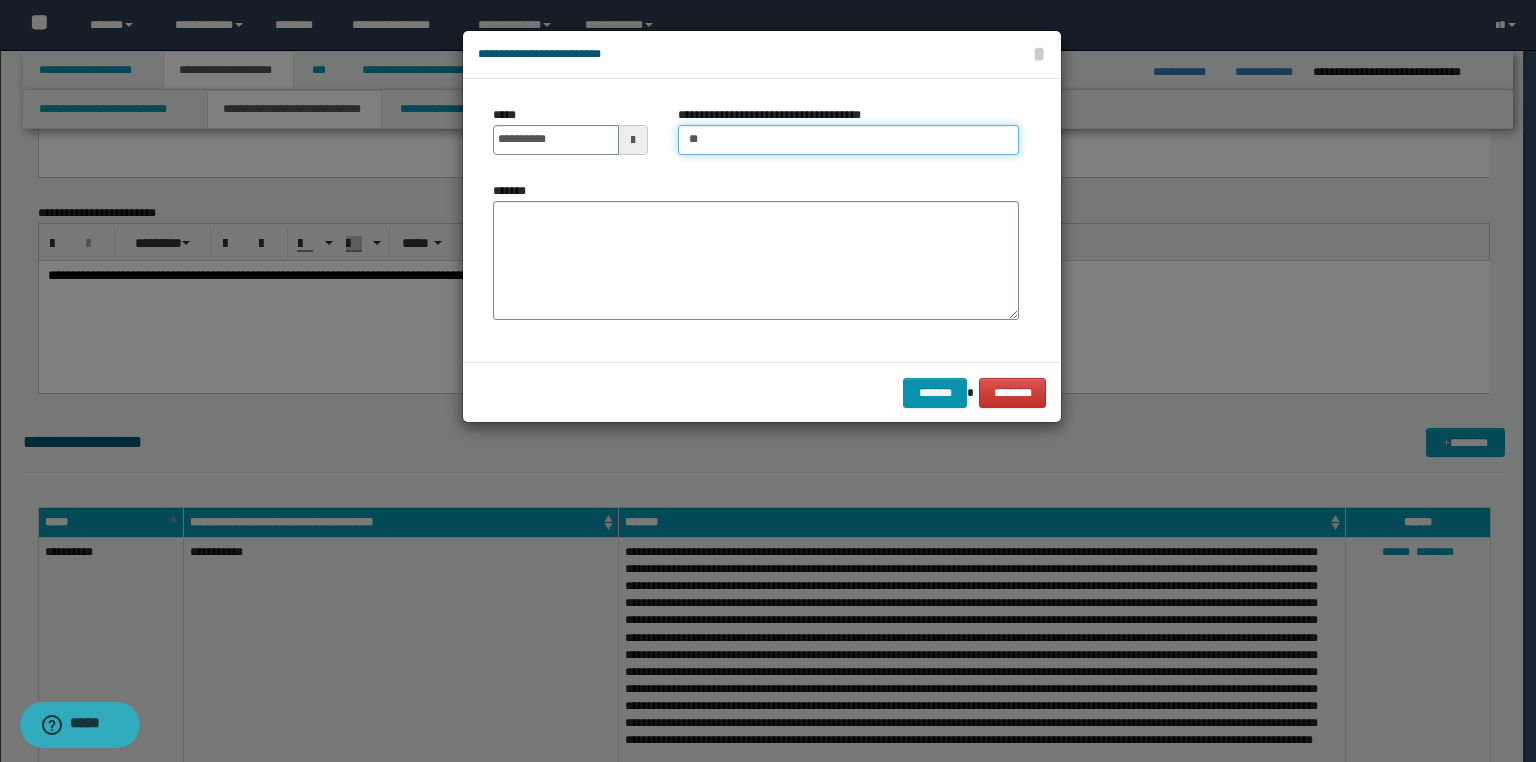 type on "**********" 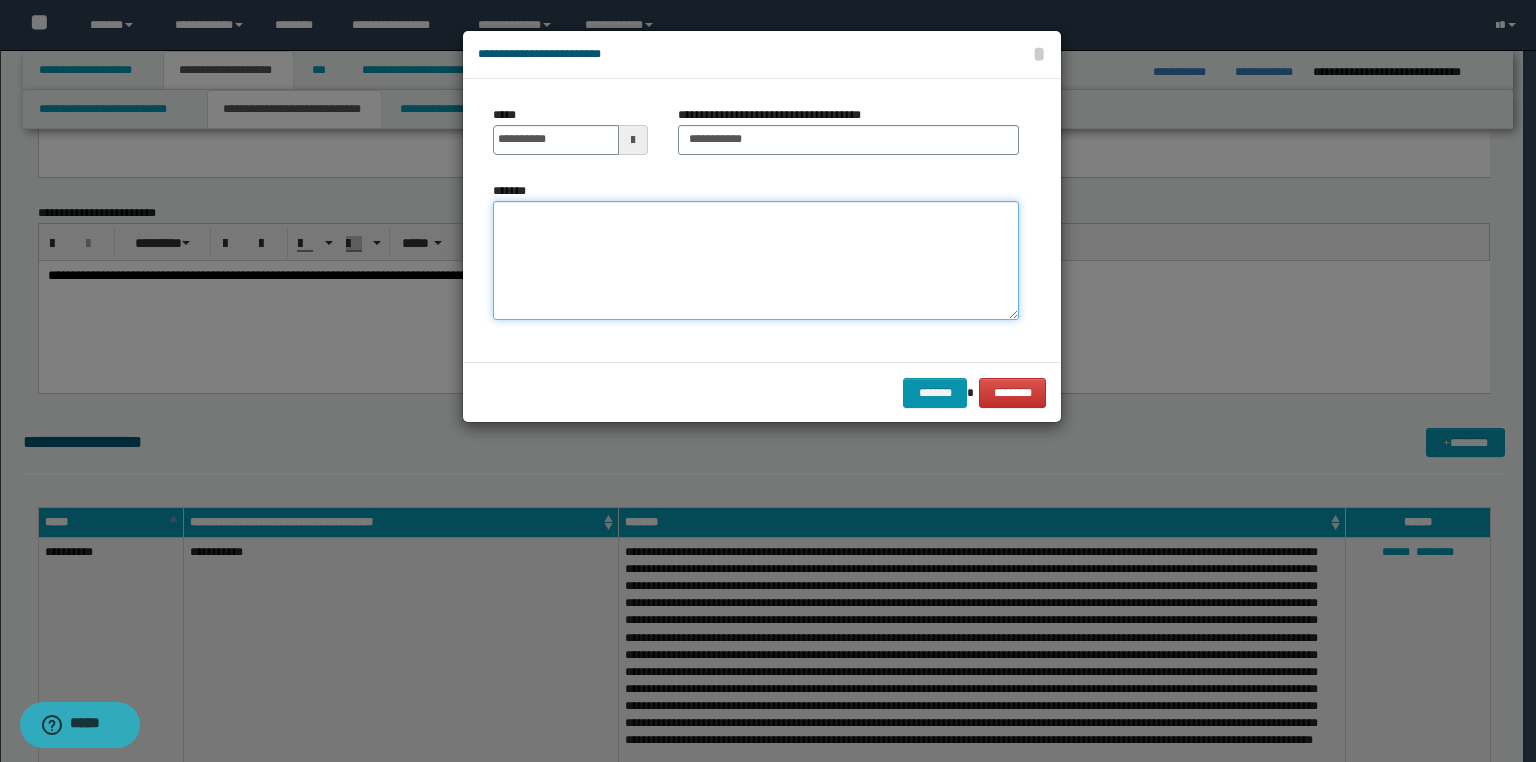 click on "*******" at bounding box center (756, 261) 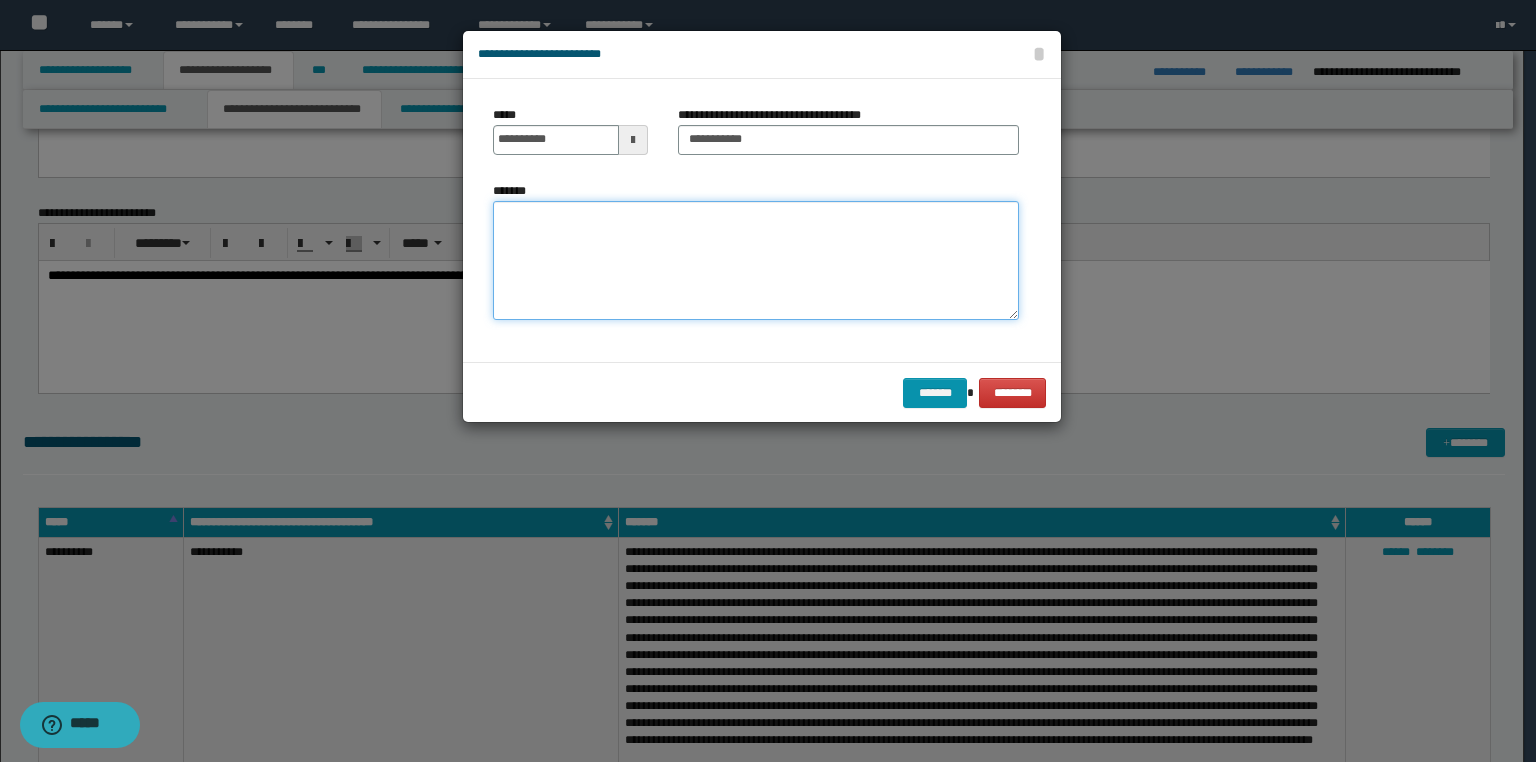 click on "*******" at bounding box center (756, 261) 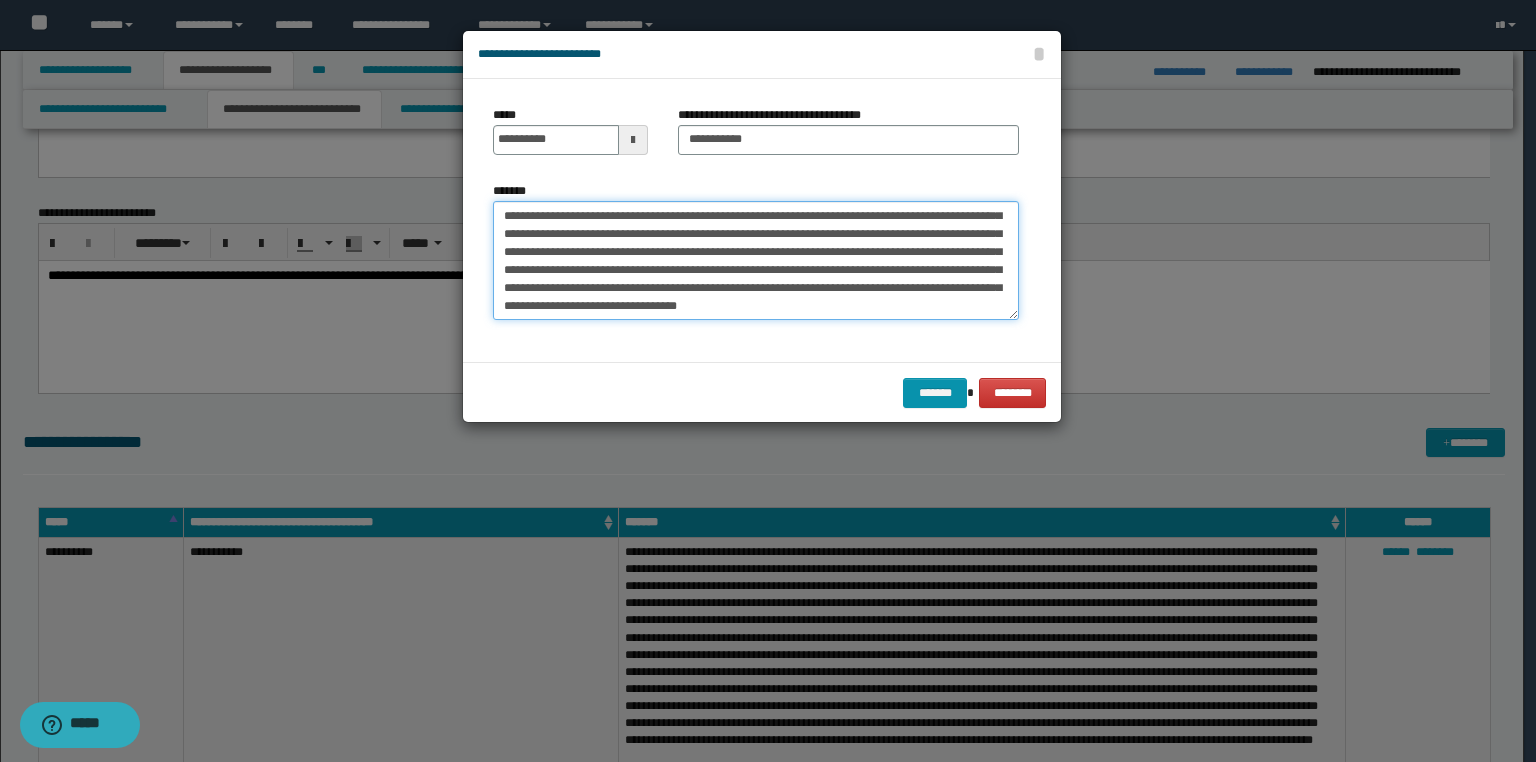 scroll, scrollTop: 161, scrollLeft: 0, axis: vertical 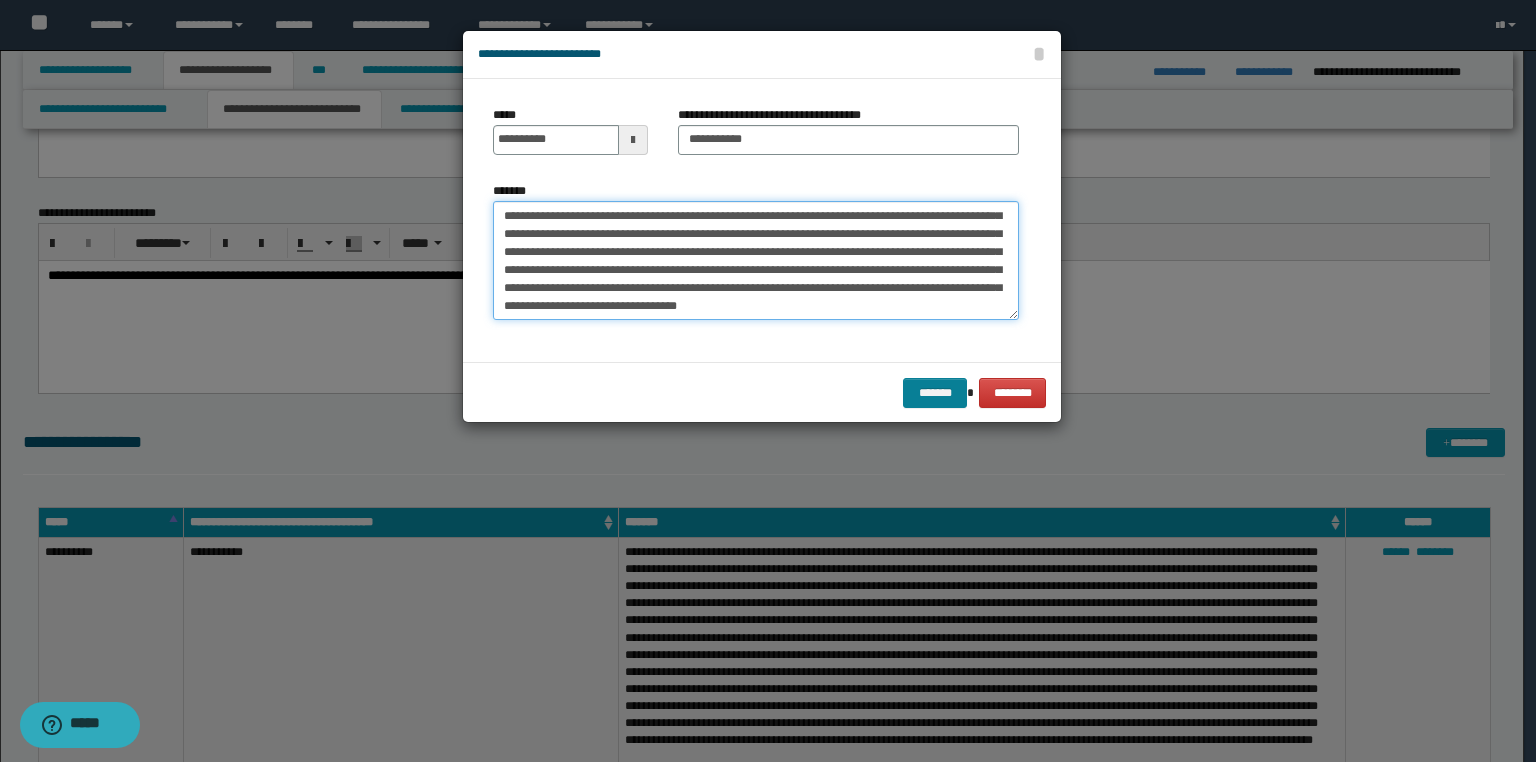 type on "**********" 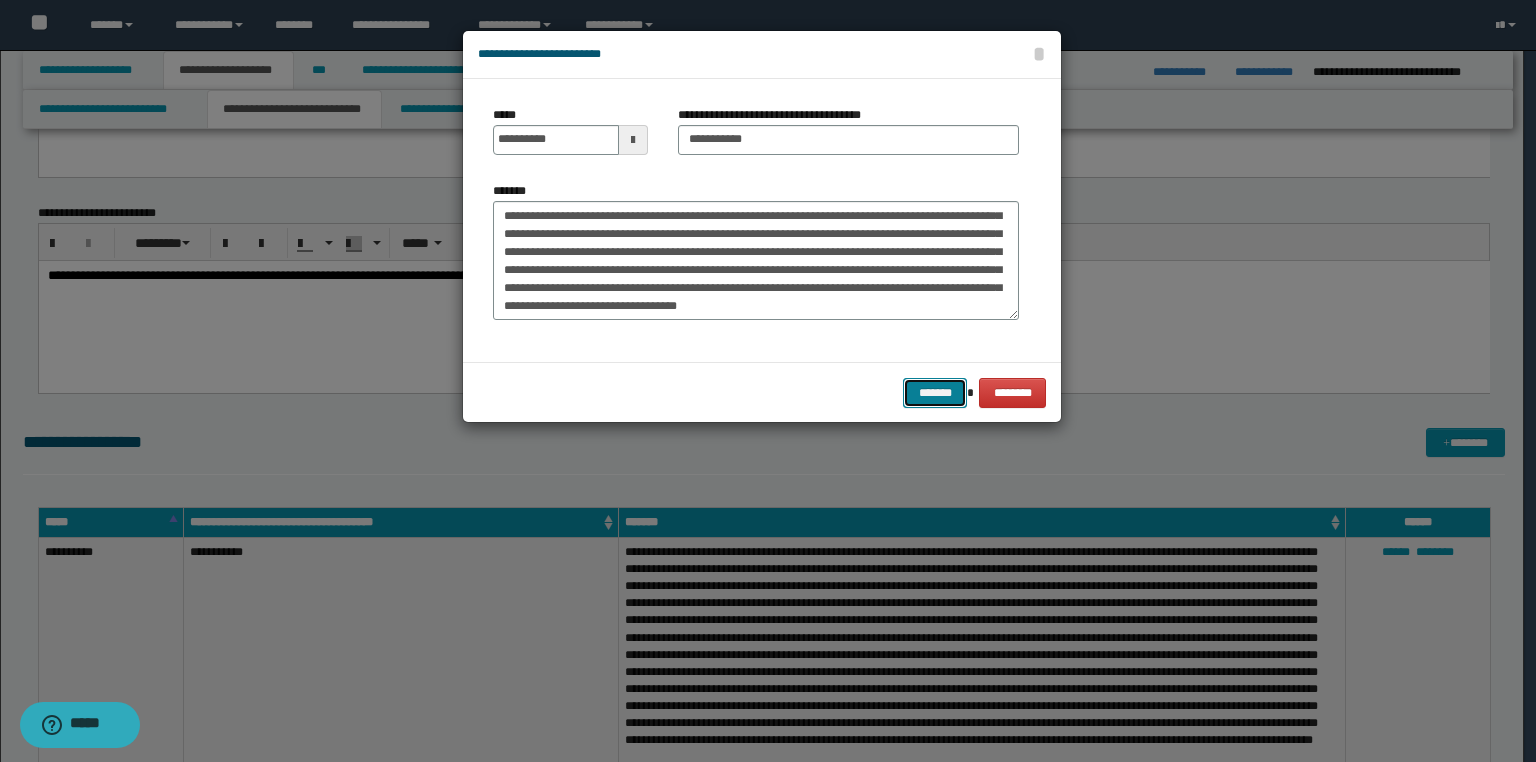 click on "*******" at bounding box center (935, 393) 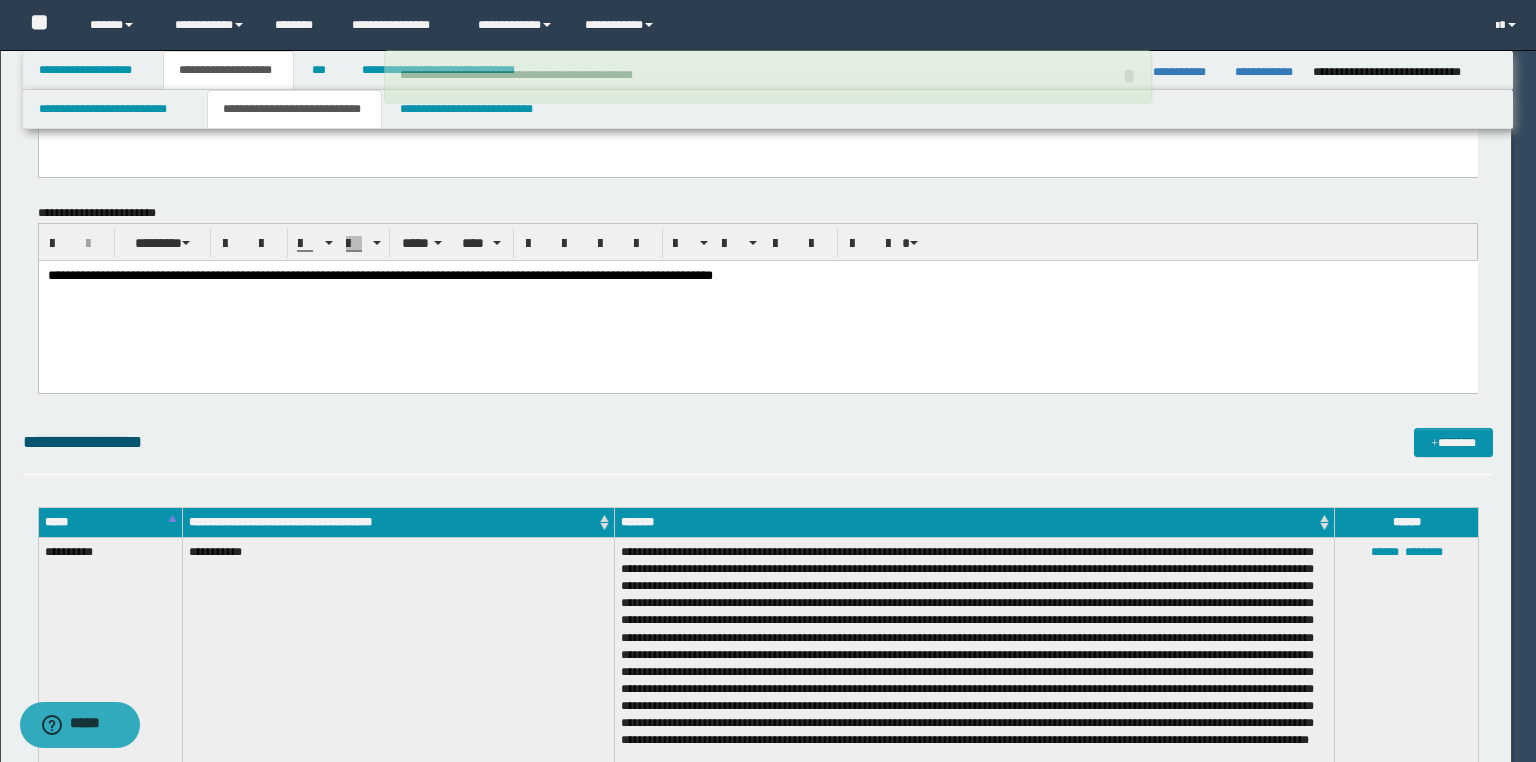 type 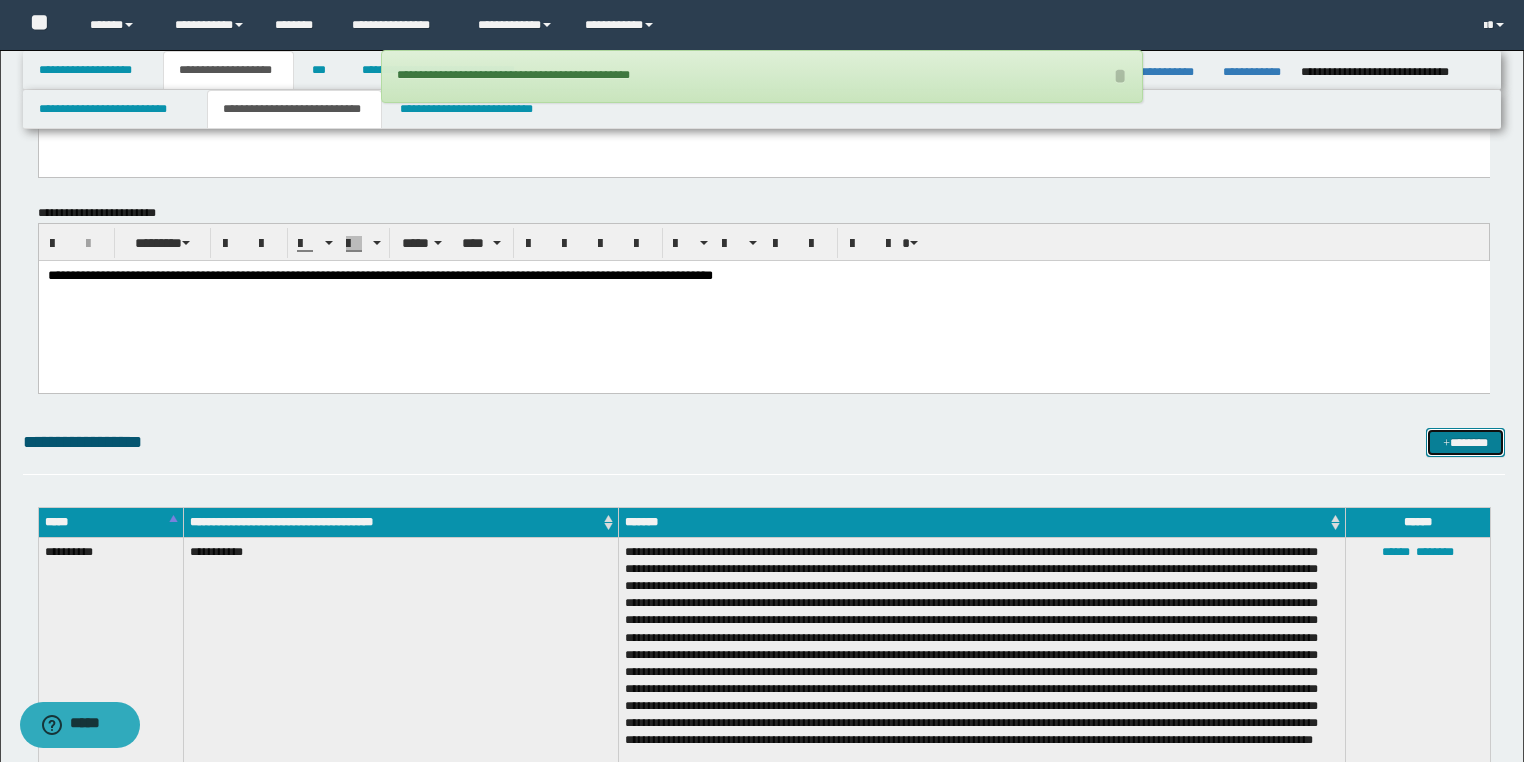click on "*******" at bounding box center (1465, 443) 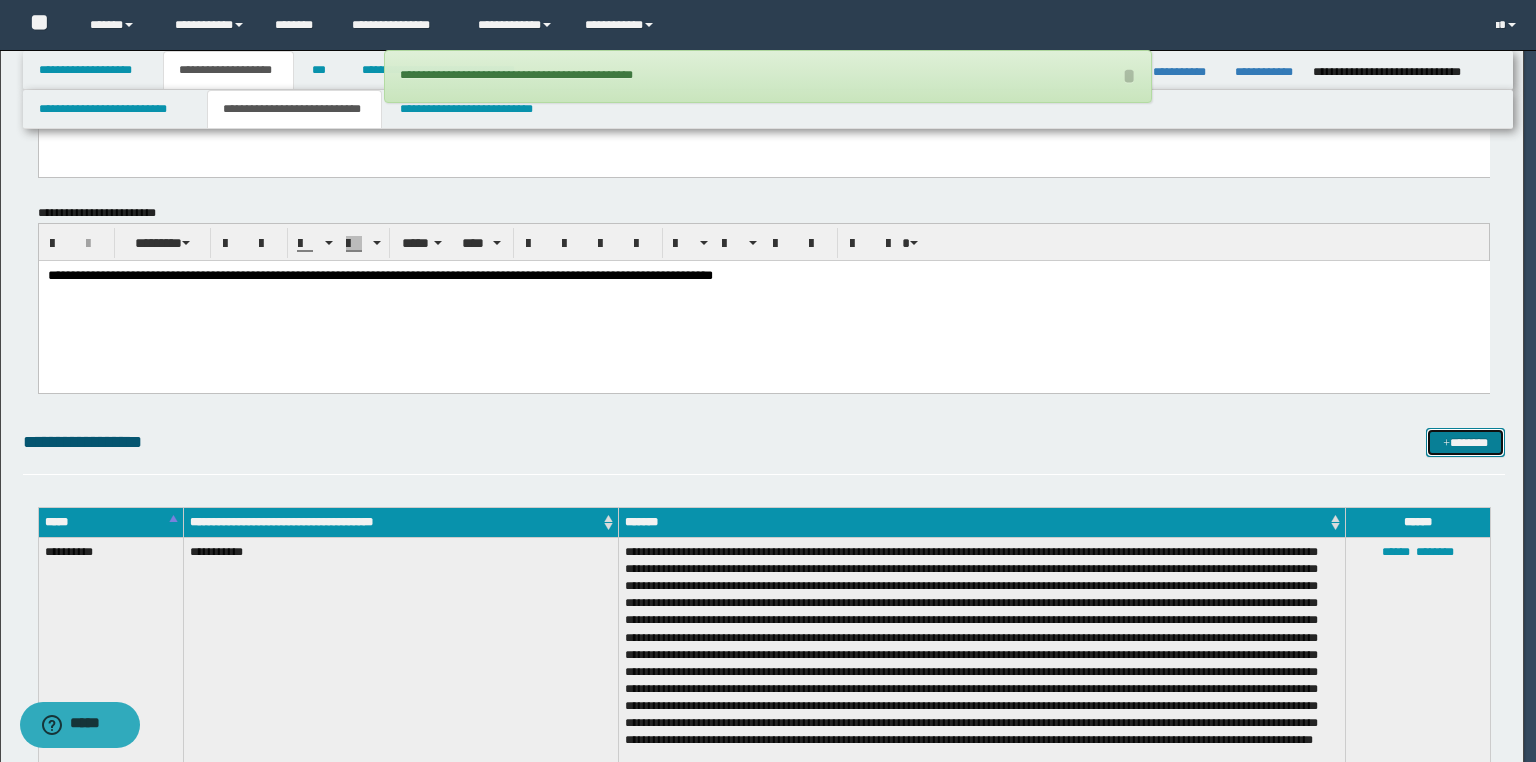 scroll, scrollTop: 0, scrollLeft: 0, axis: both 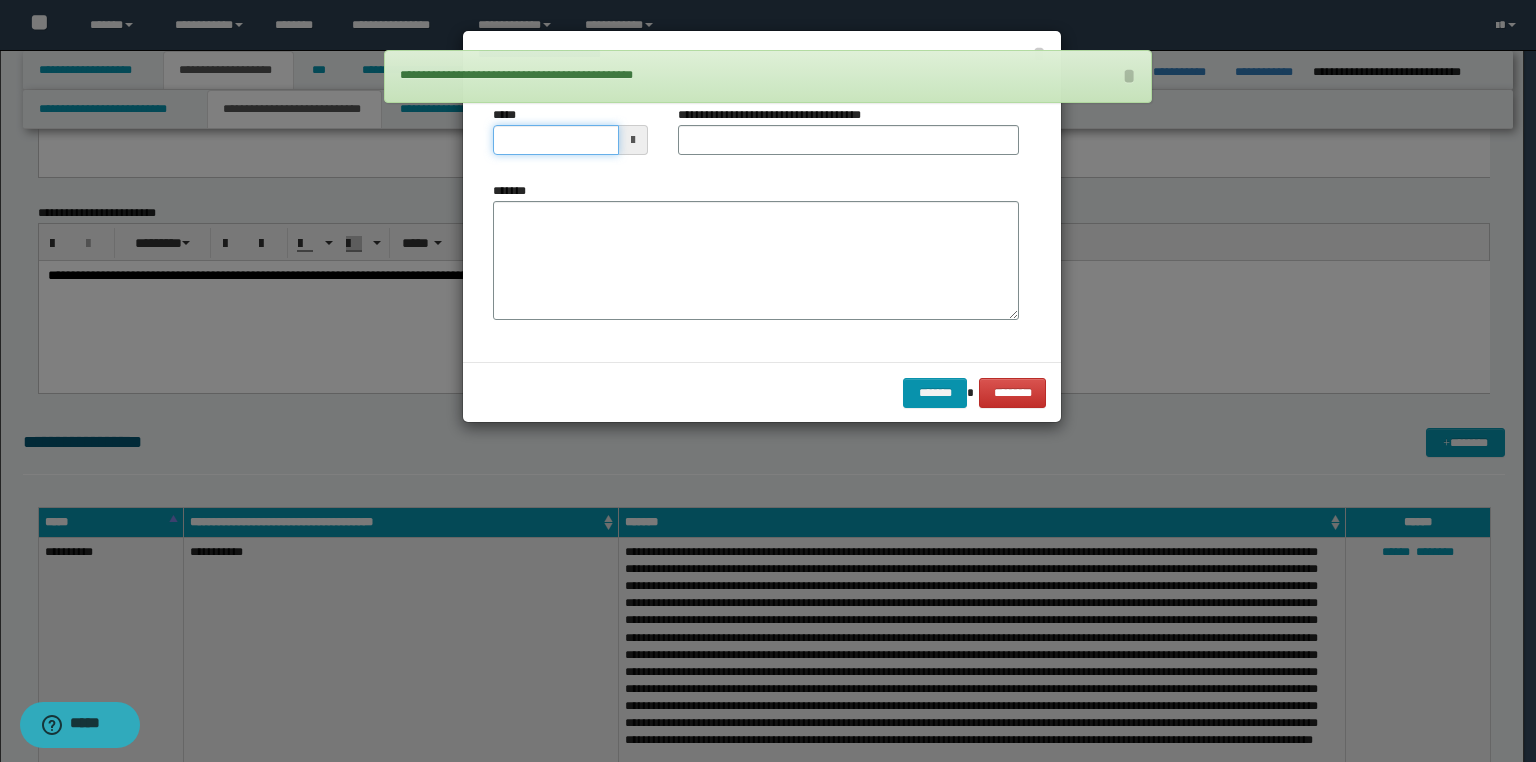 drag, startPoint x: 468, startPoint y: 141, endPoint x: 44, endPoint y: 200, distance: 428.08527 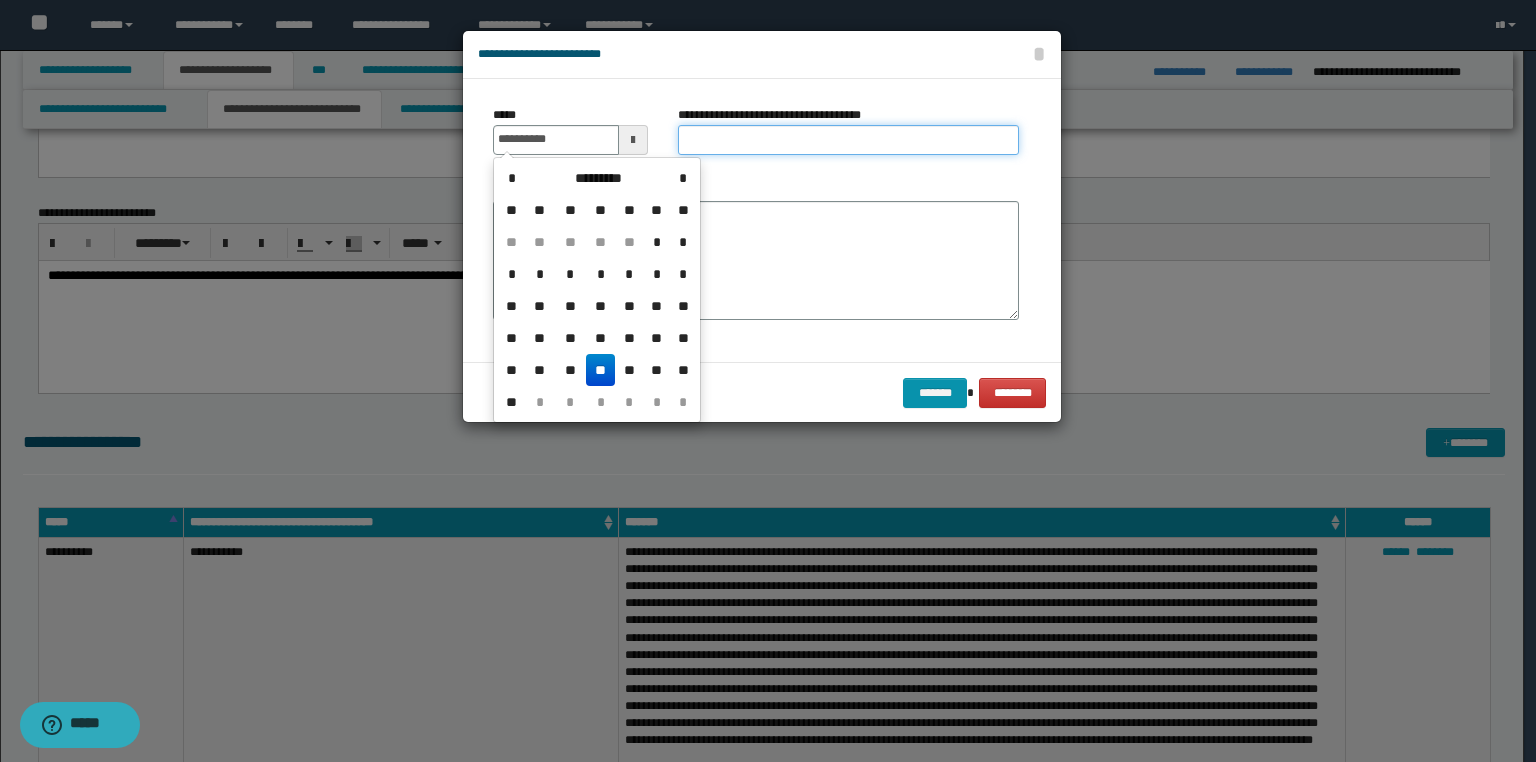 type on "**********" 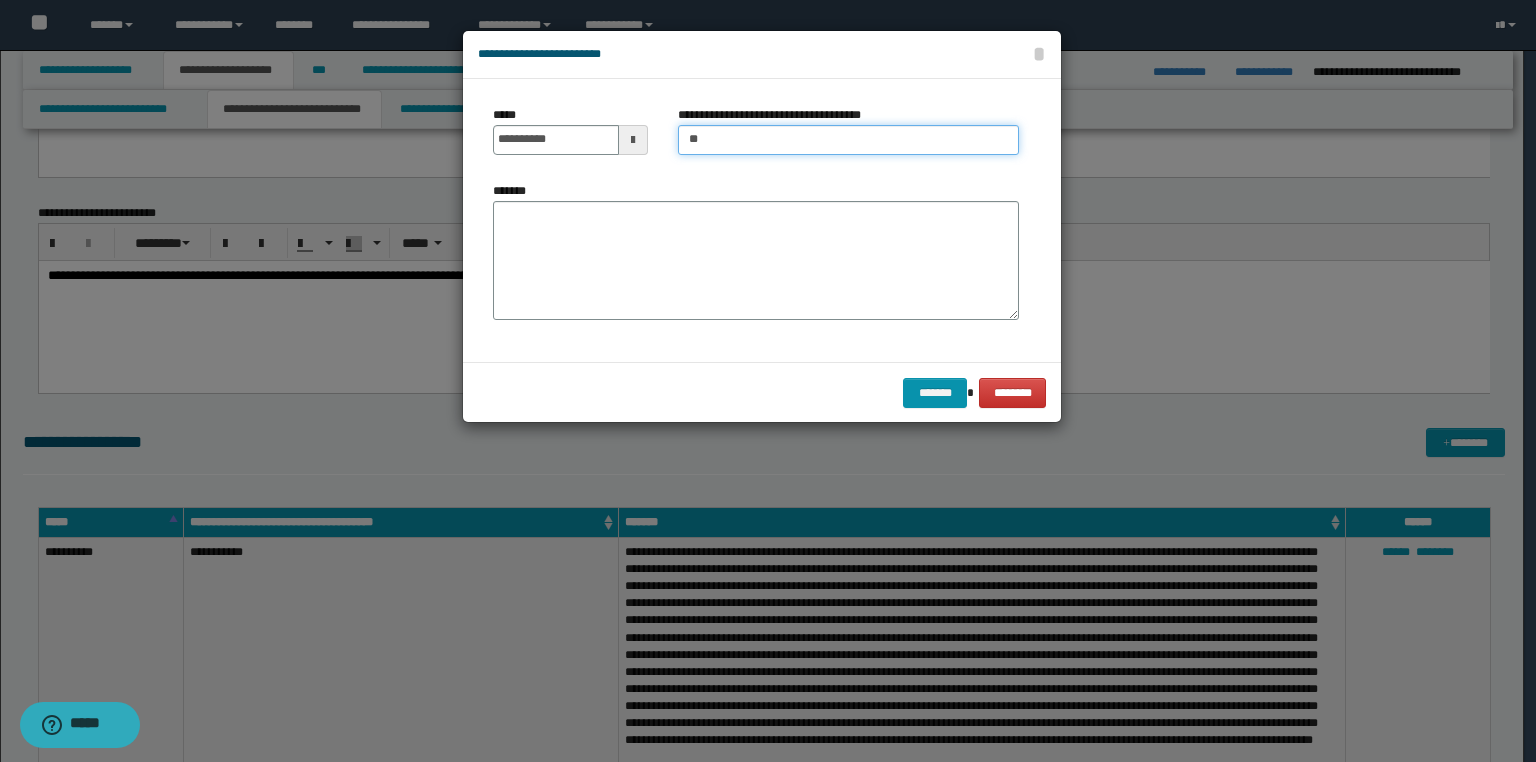 type on "**********" 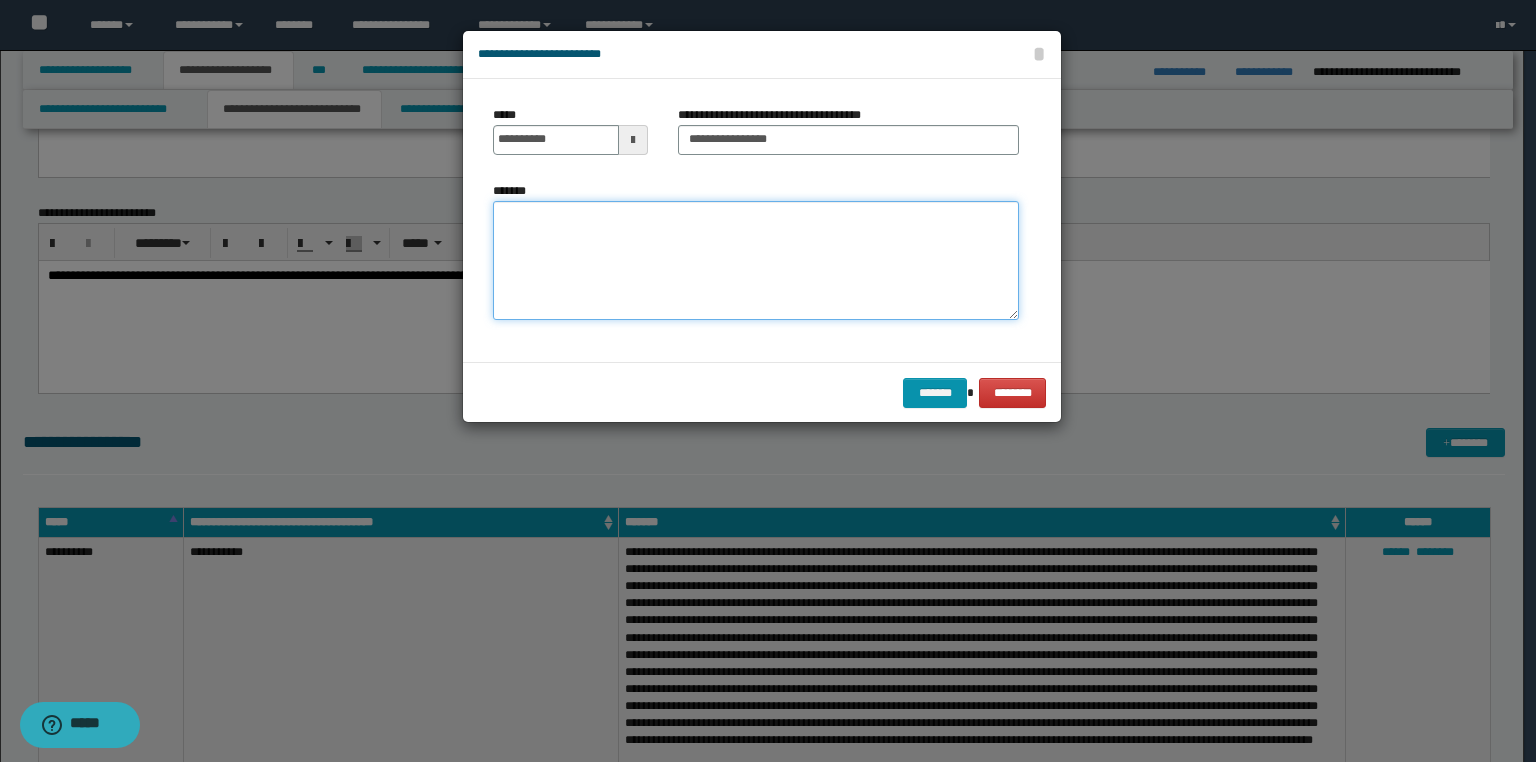 click on "*******" at bounding box center [756, 261] 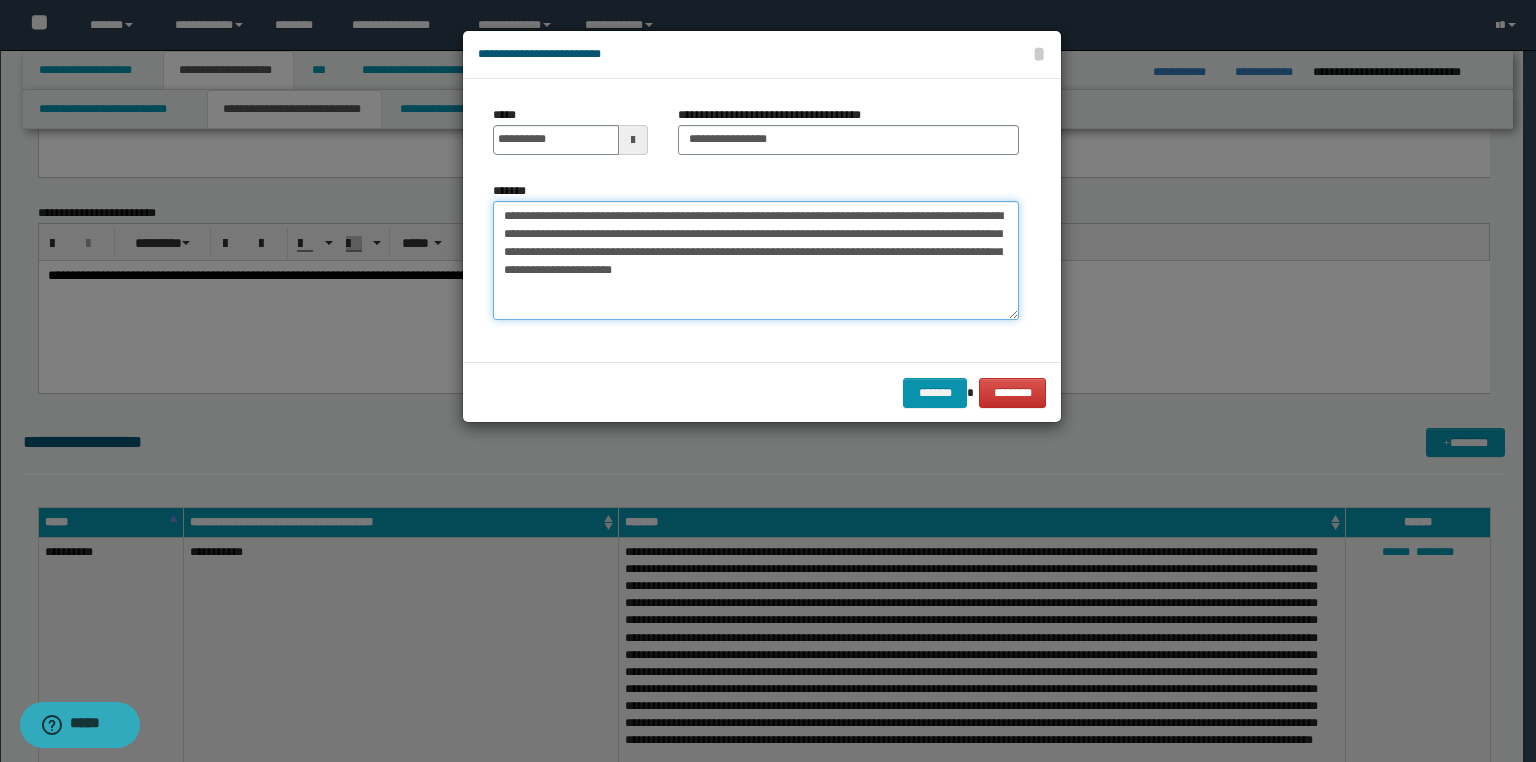click on "**********" at bounding box center (756, 261) 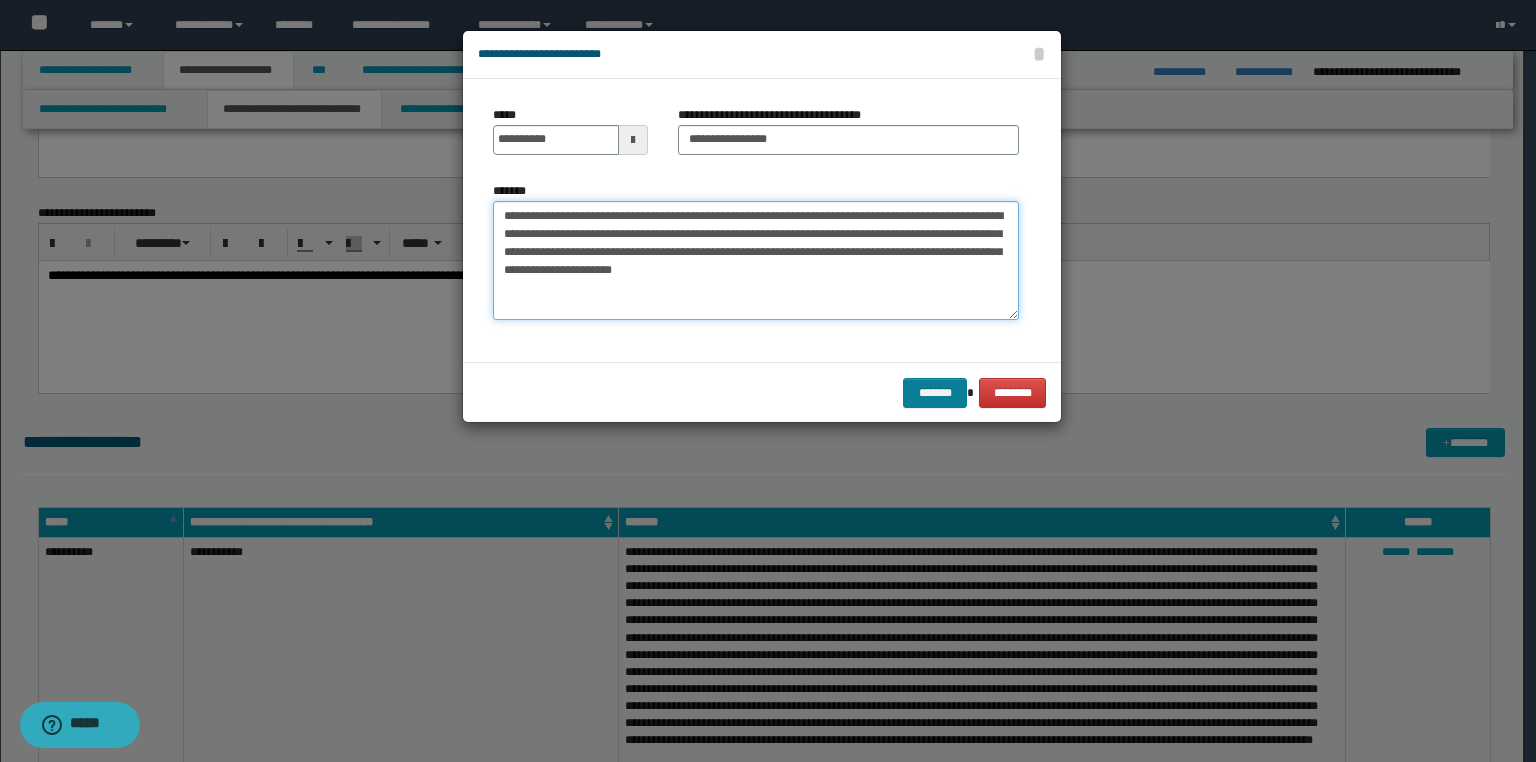 type on "**********" 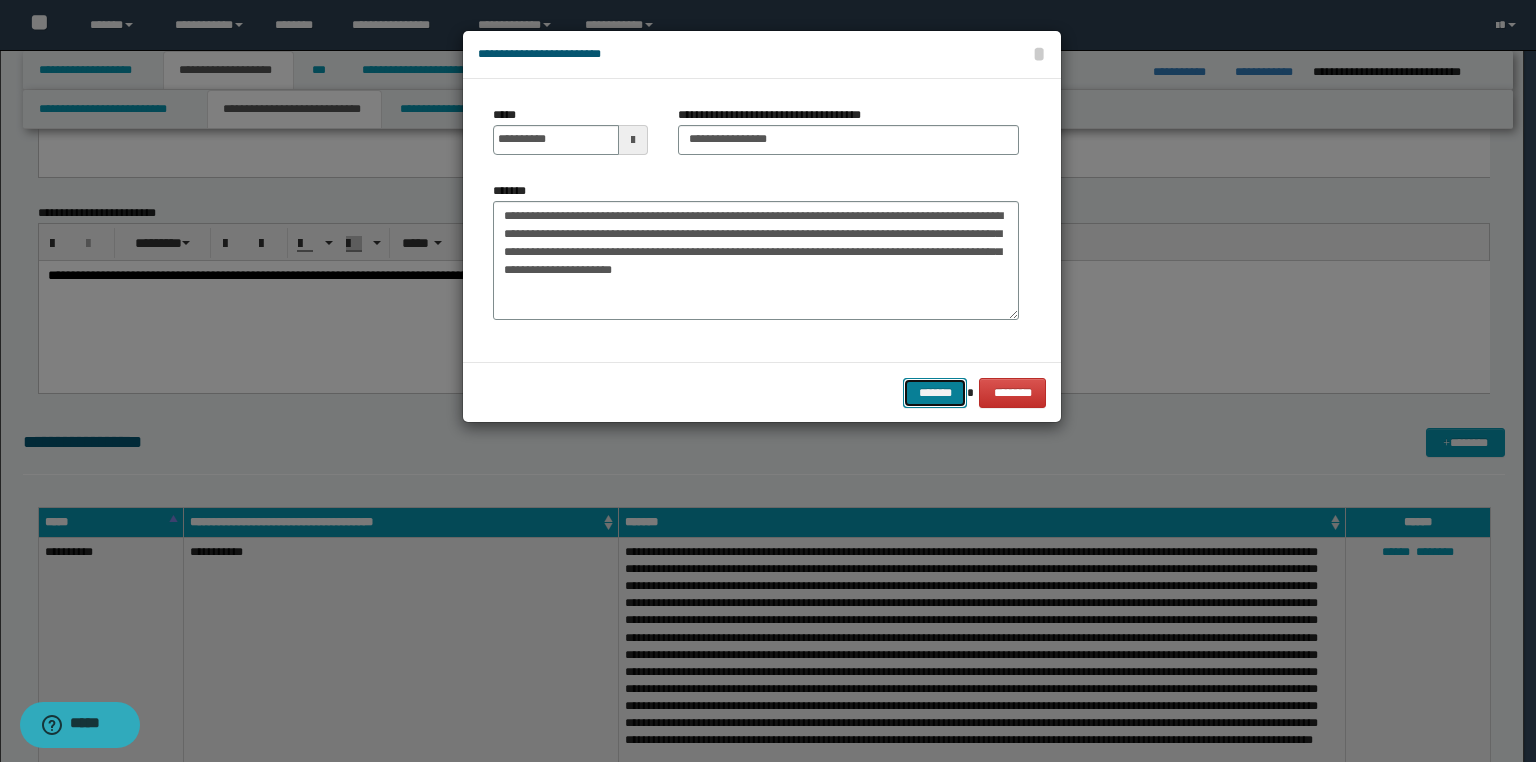 click on "*******" at bounding box center [935, 393] 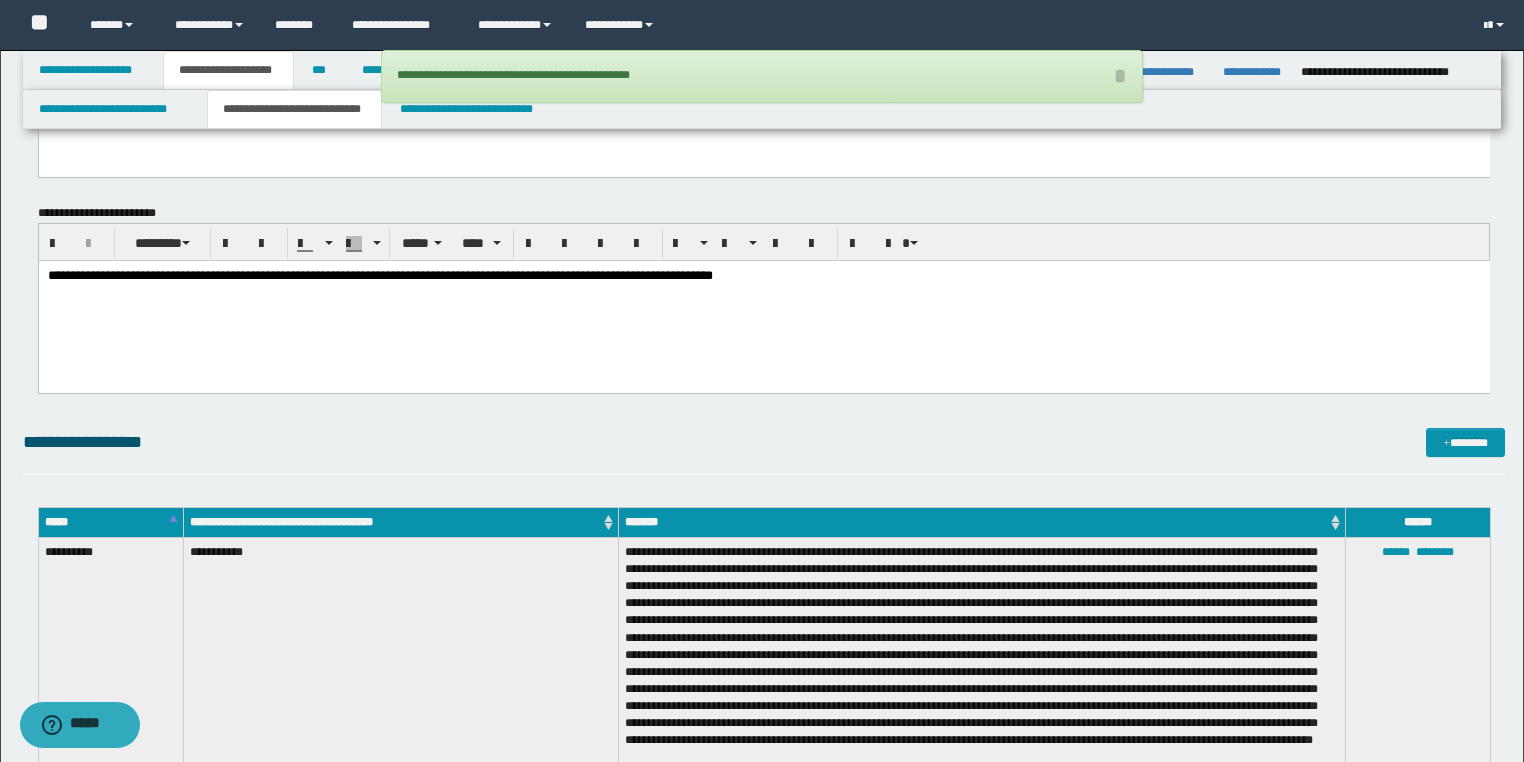 drag, startPoint x: 1487, startPoint y: 464, endPoint x: 1452, endPoint y: 454, distance: 36.40055 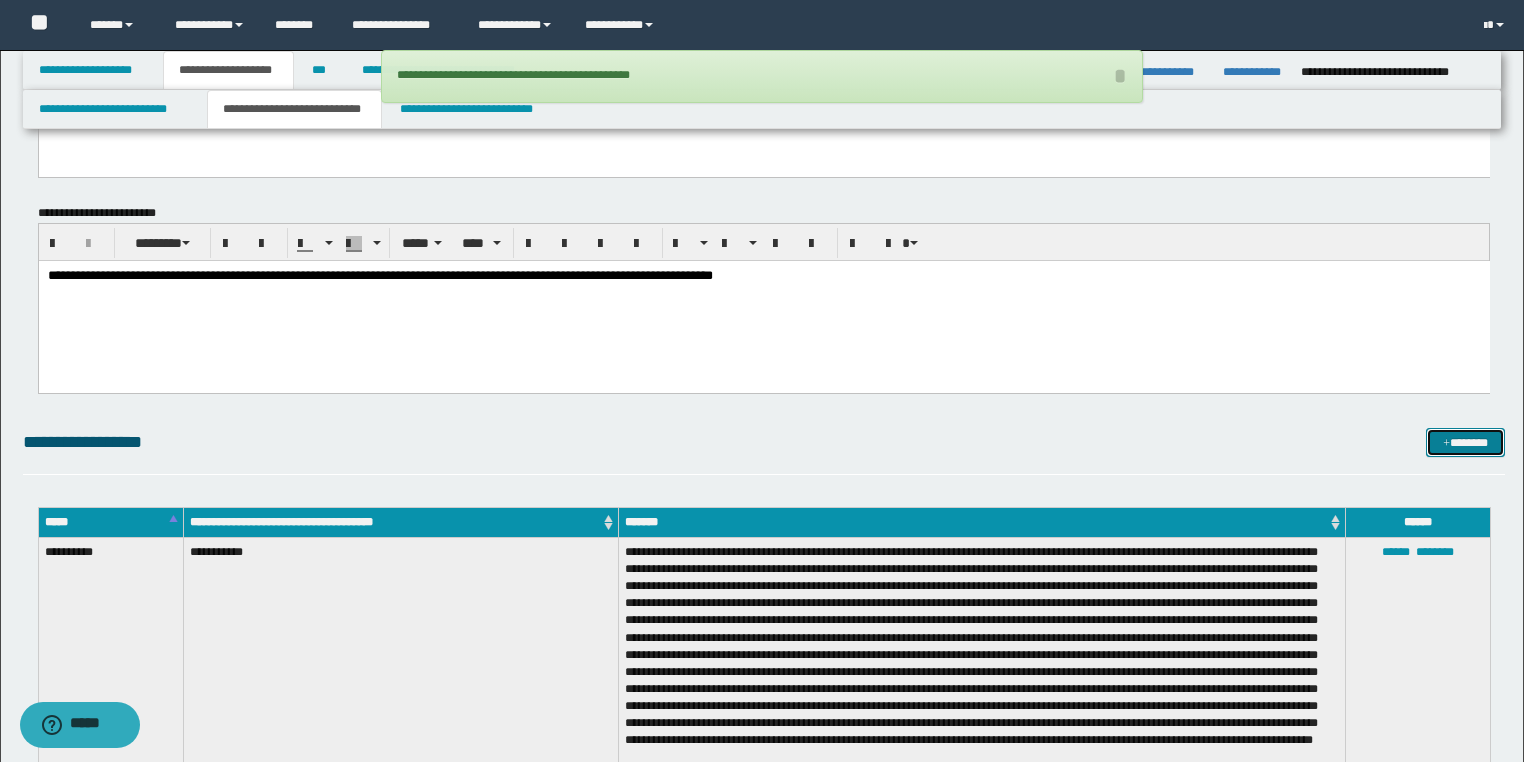click on "*******" at bounding box center [1465, 443] 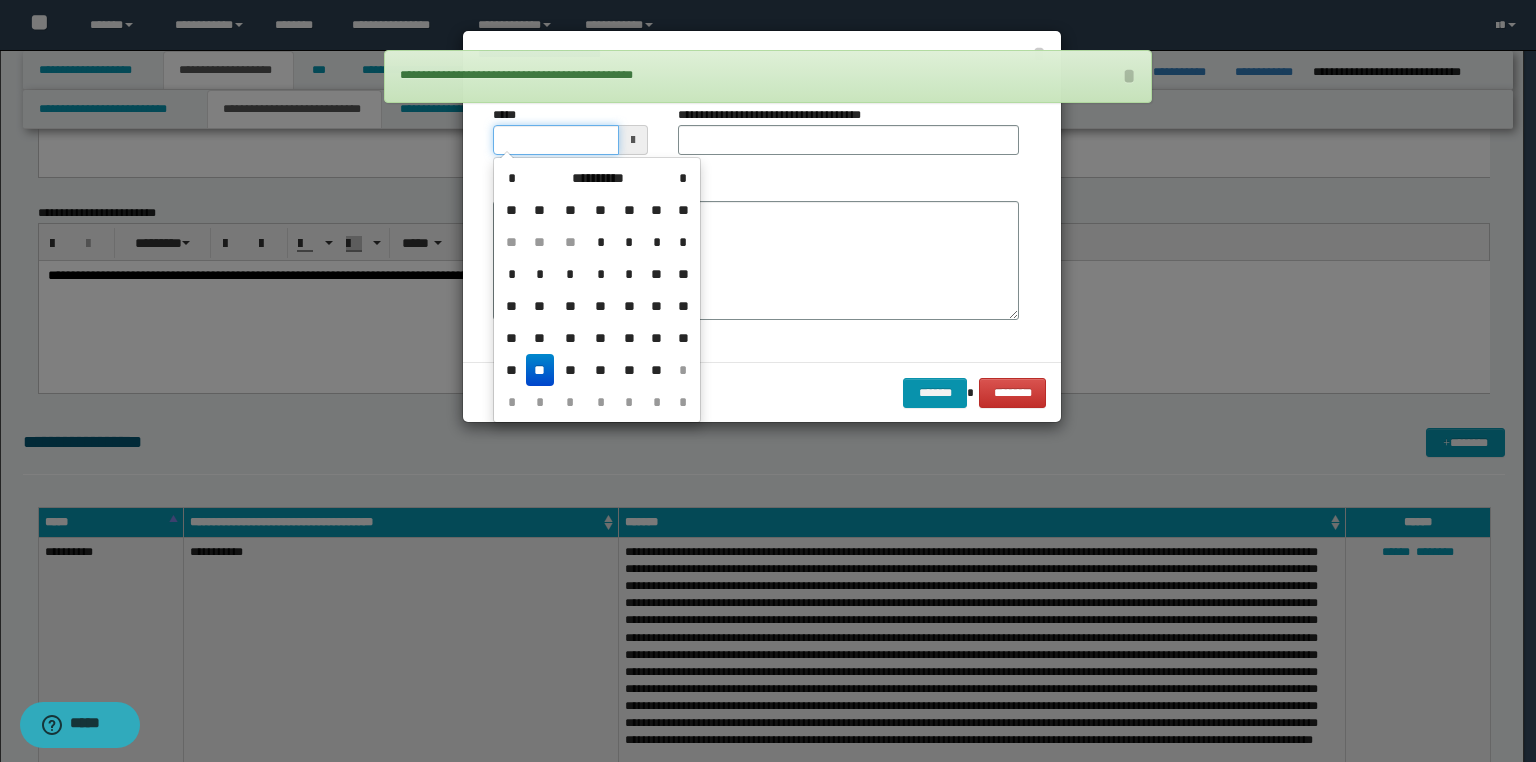 drag, startPoint x: 564, startPoint y: 137, endPoint x: 0, endPoint y: 248, distance: 574.8191 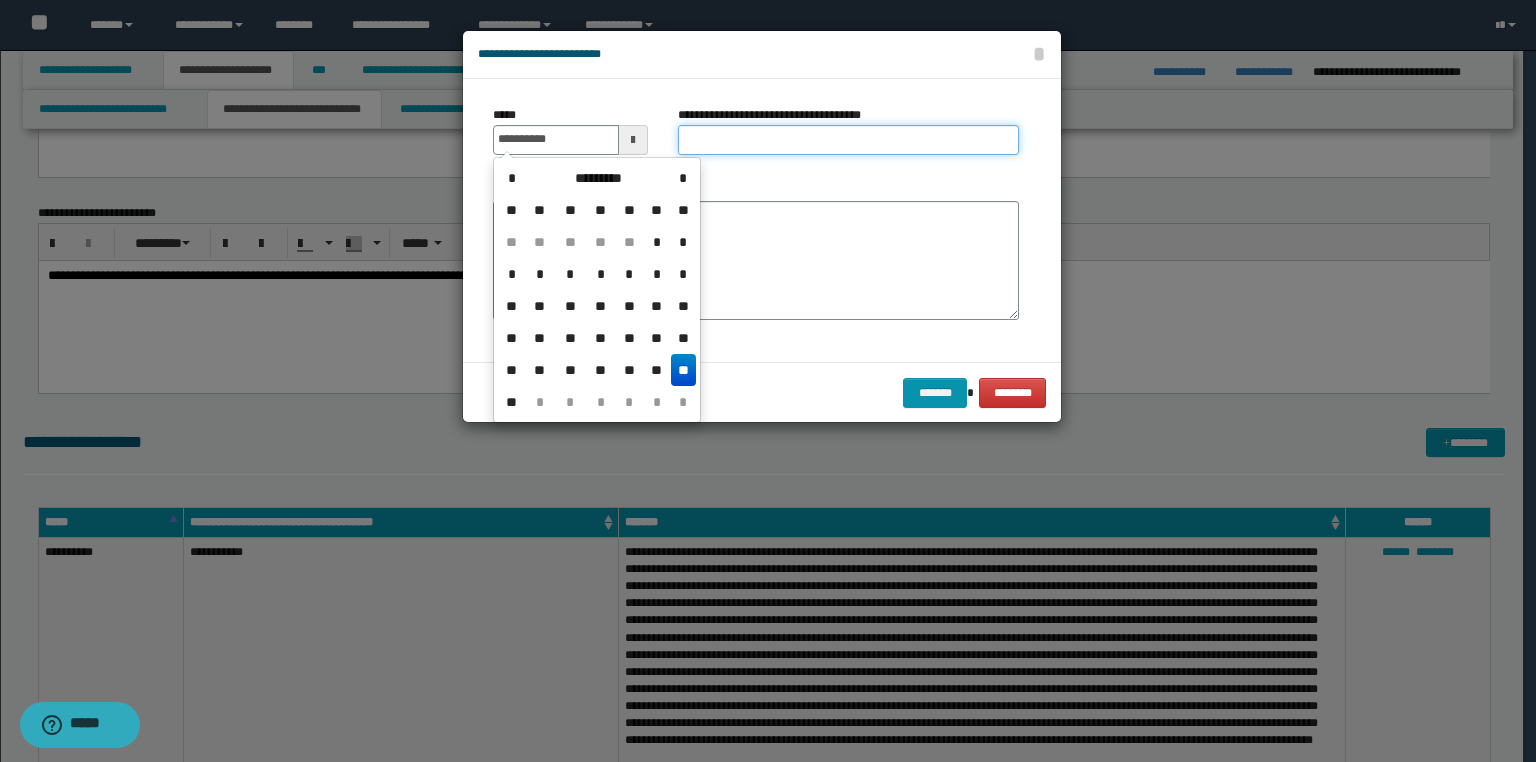 type on "**********" 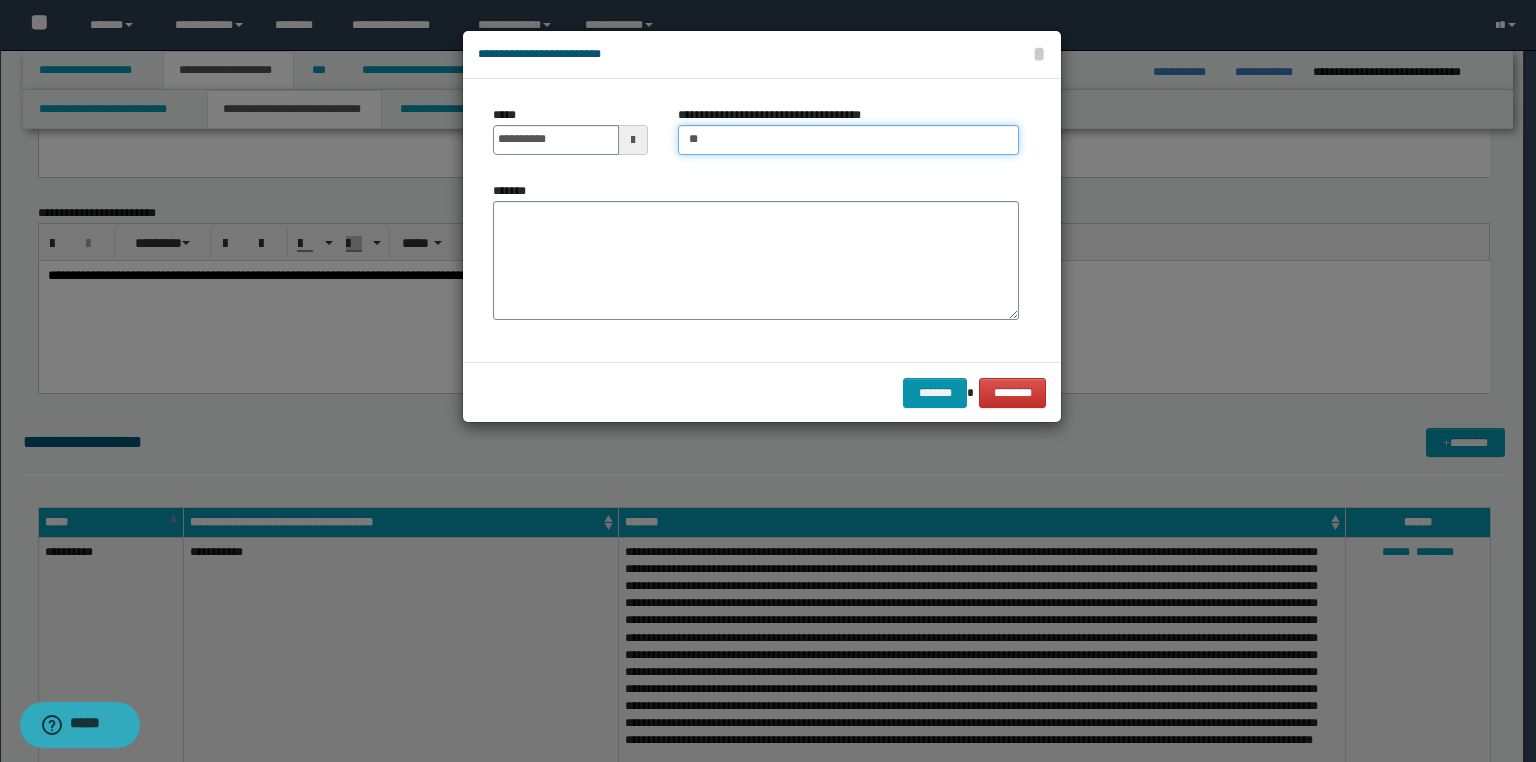 type on "**********" 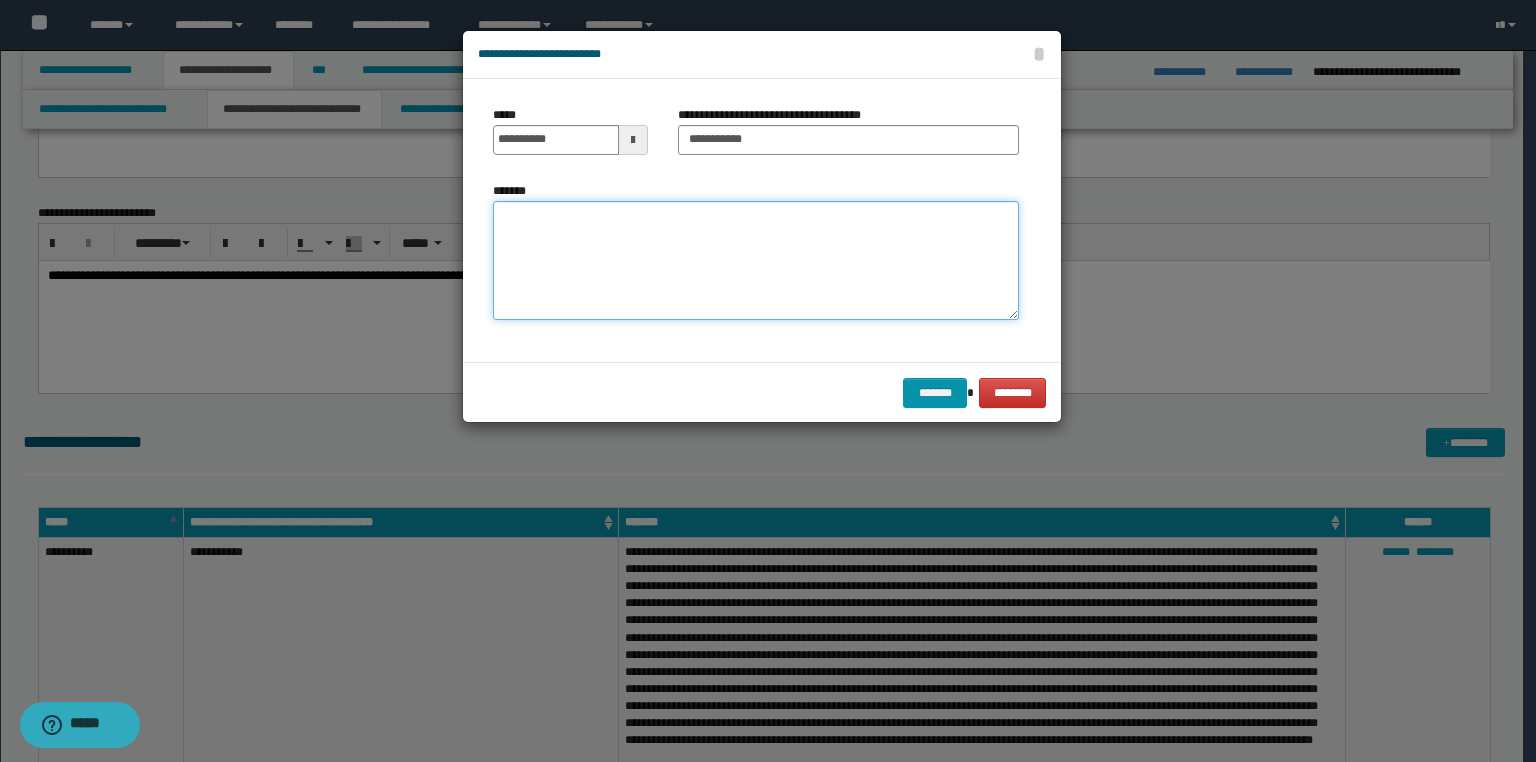 click on "*******" at bounding box center (756, 261) 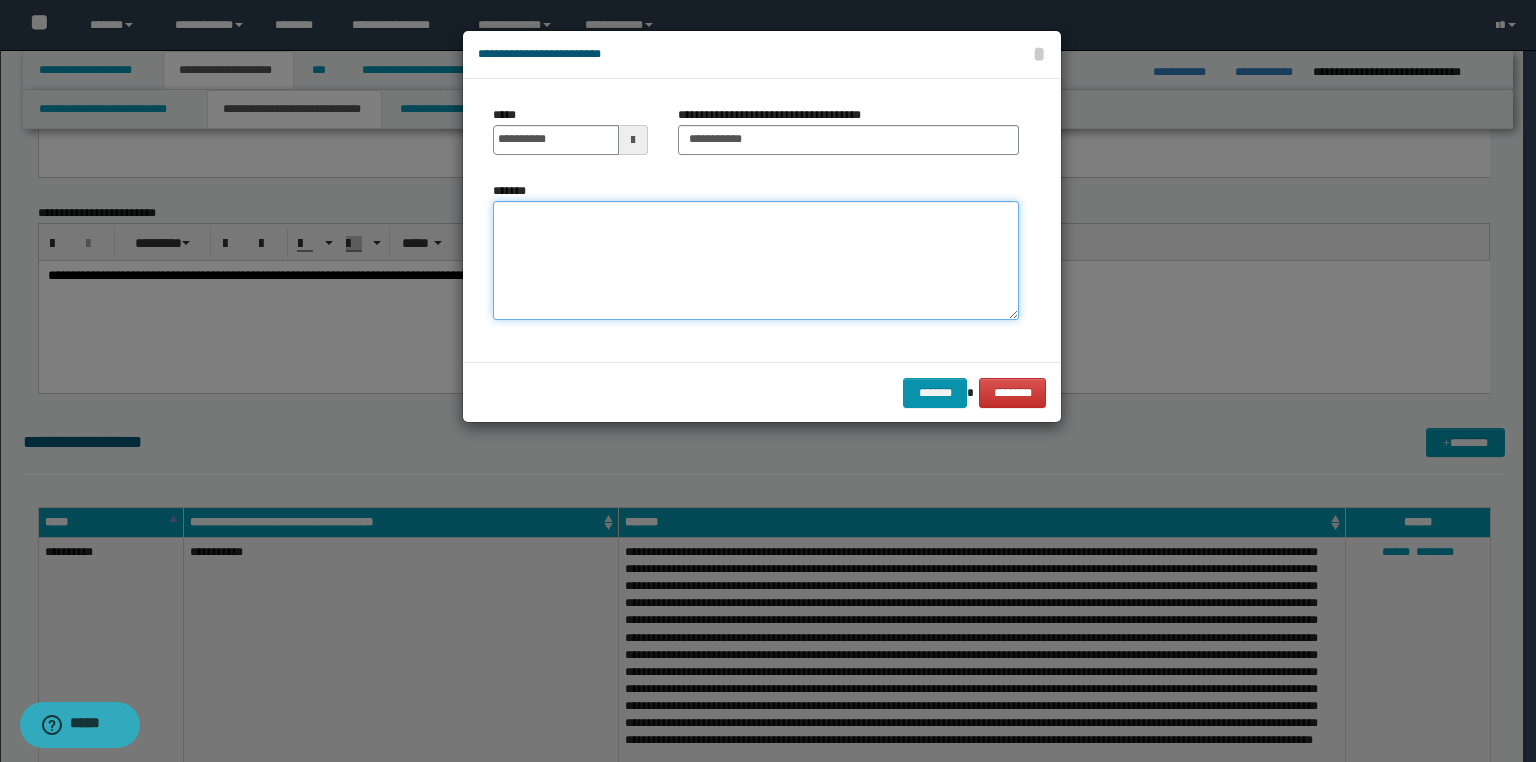 paste on "**********" 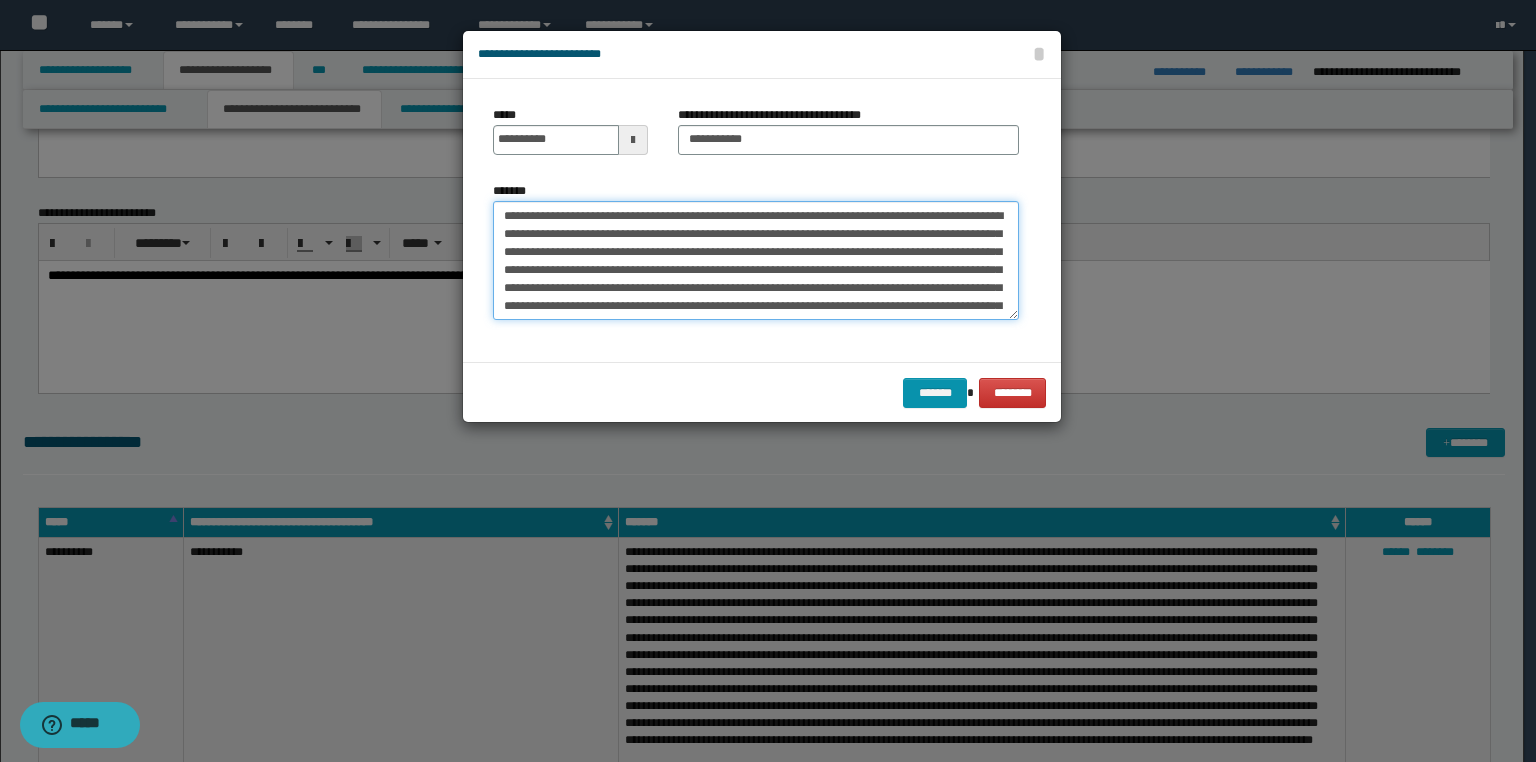 scroll, scrollTop: 318, scrollLeft: 0, axis: vertical 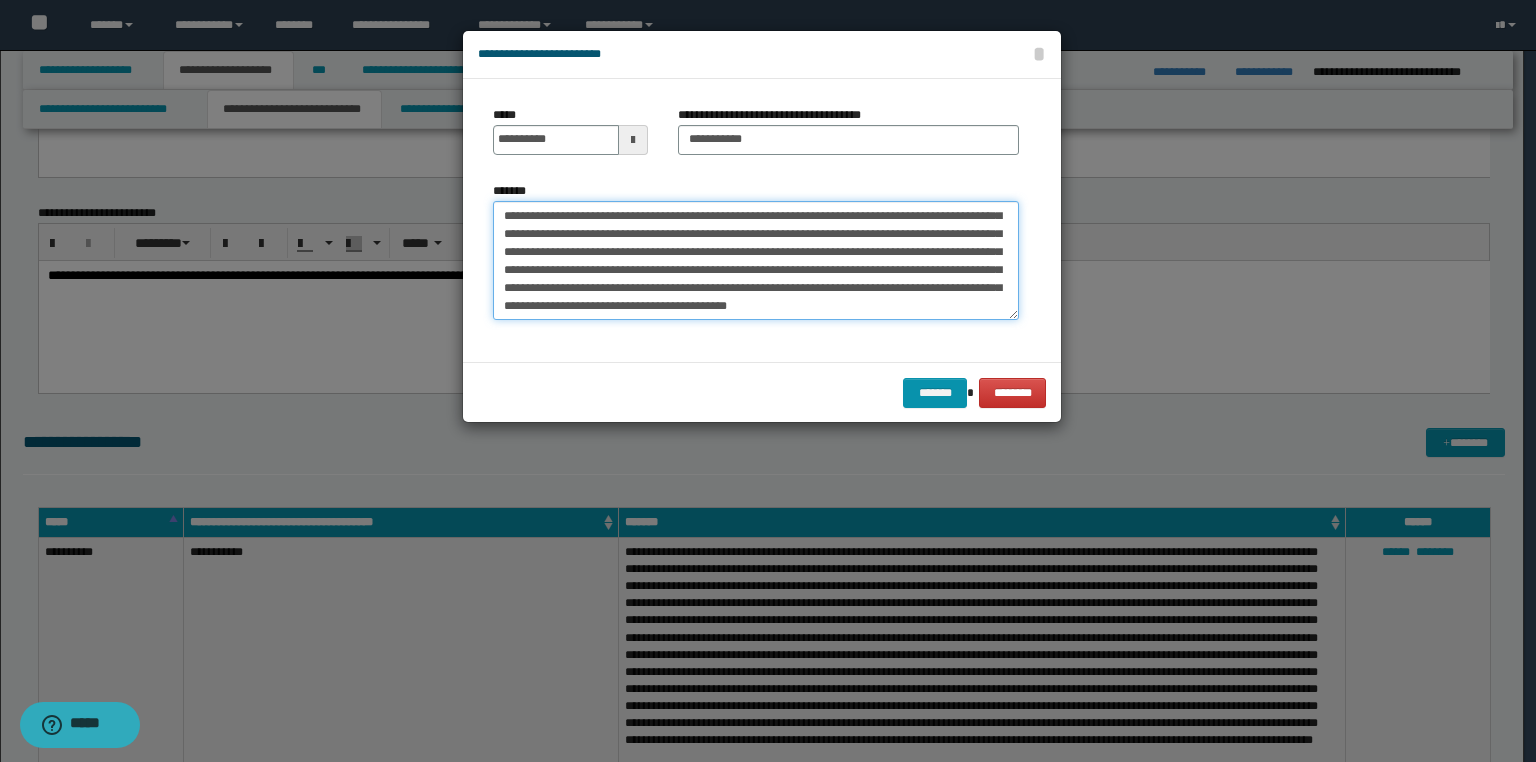 click on "*******" at bounding box center (756, 261) 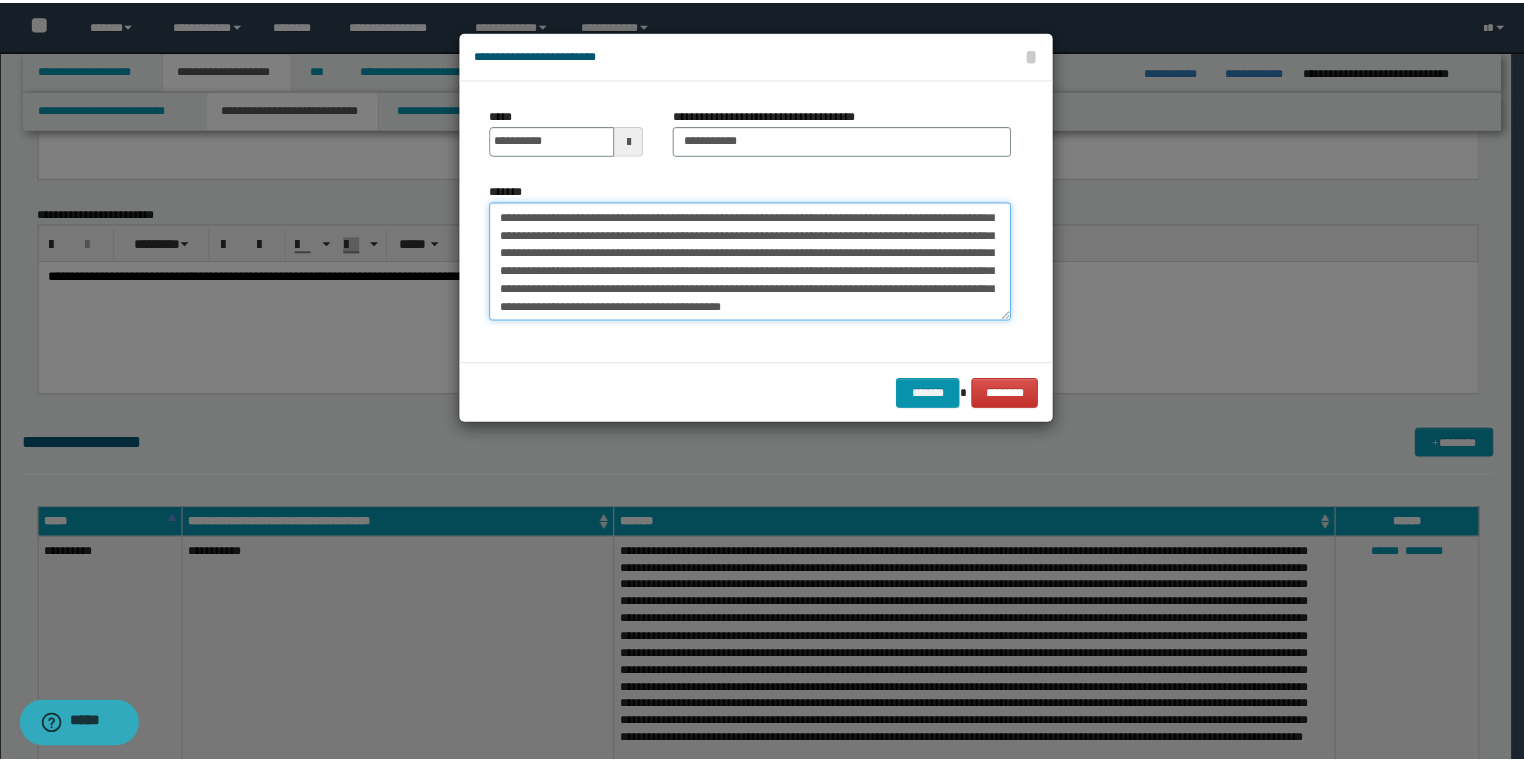 scroll, scrollTop: 0, scrollLeft: 0, axis: both 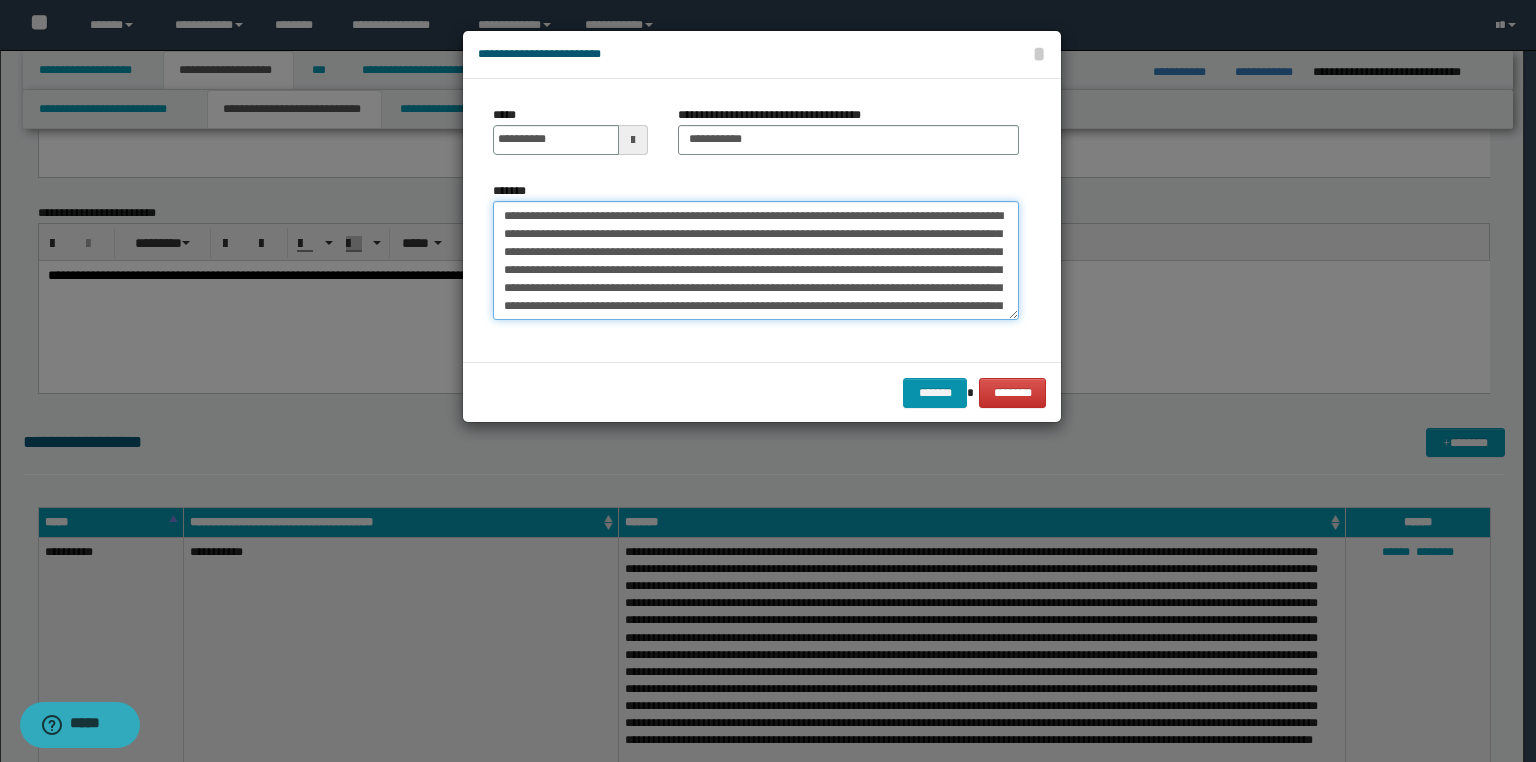 type on "**********" 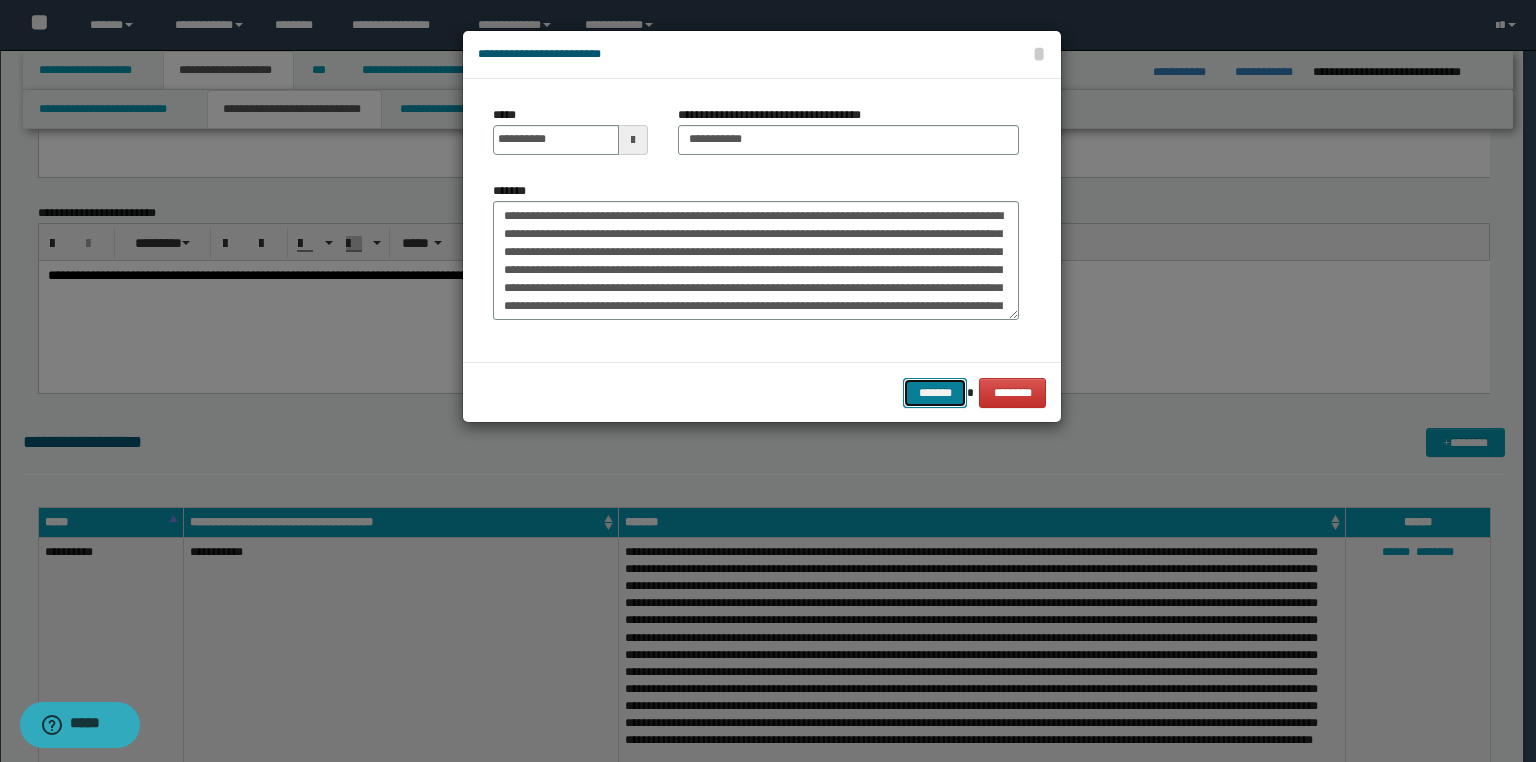 click on "*******" at bounding box center [935, 393] 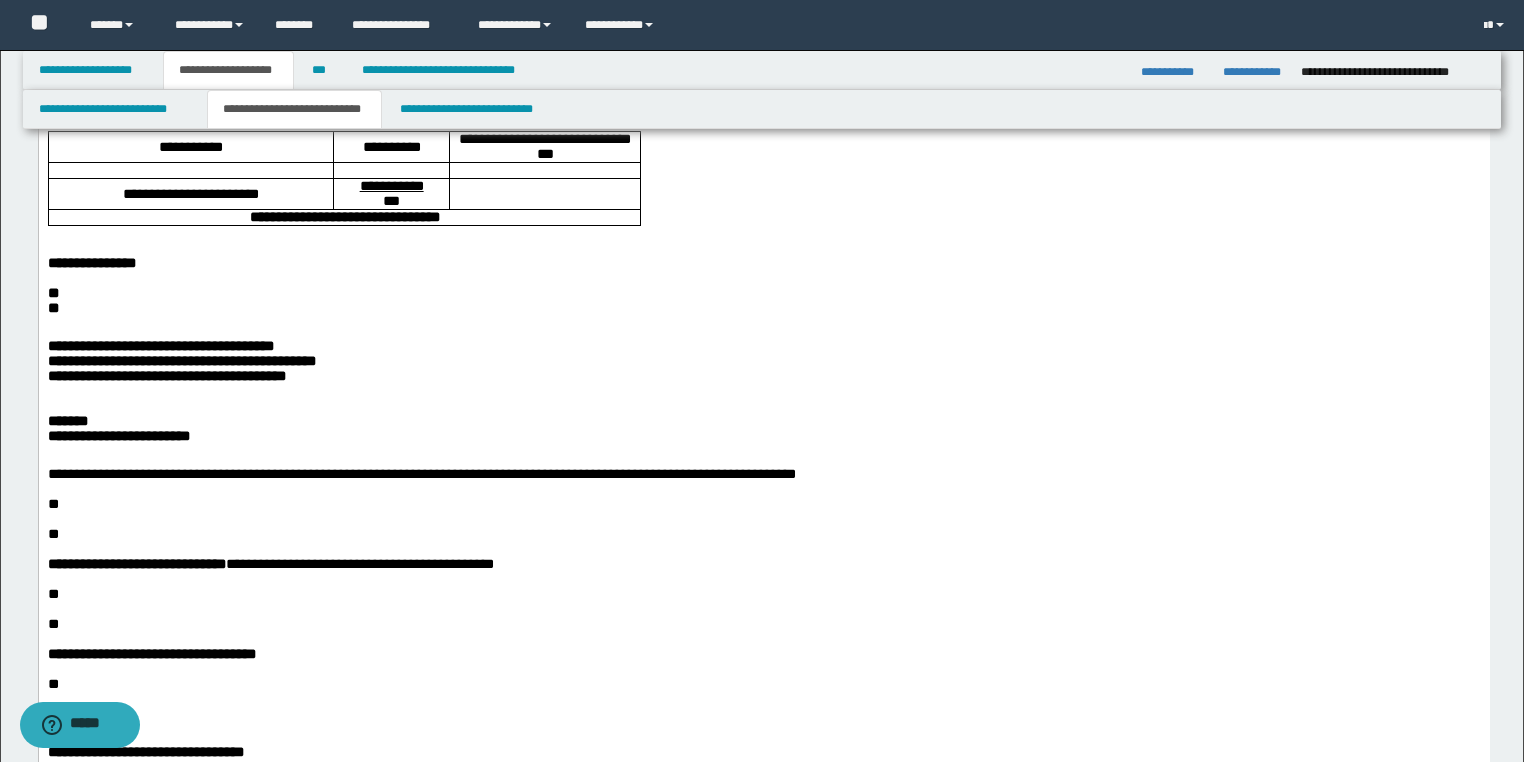 scroll, scrollTop: 400, scrollLeft: 0, axis: vertical 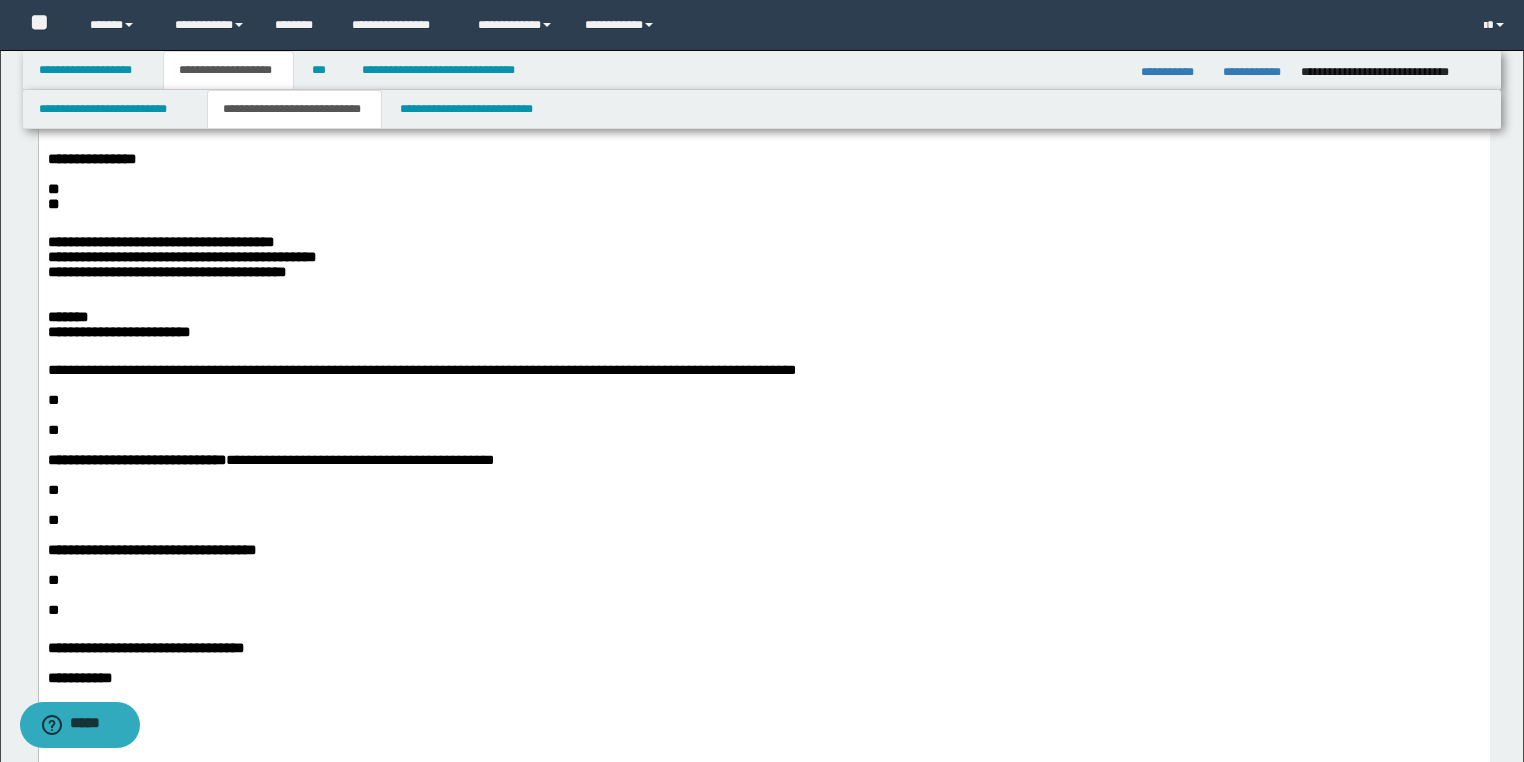 click on "**" at bounding box center (763, 400) 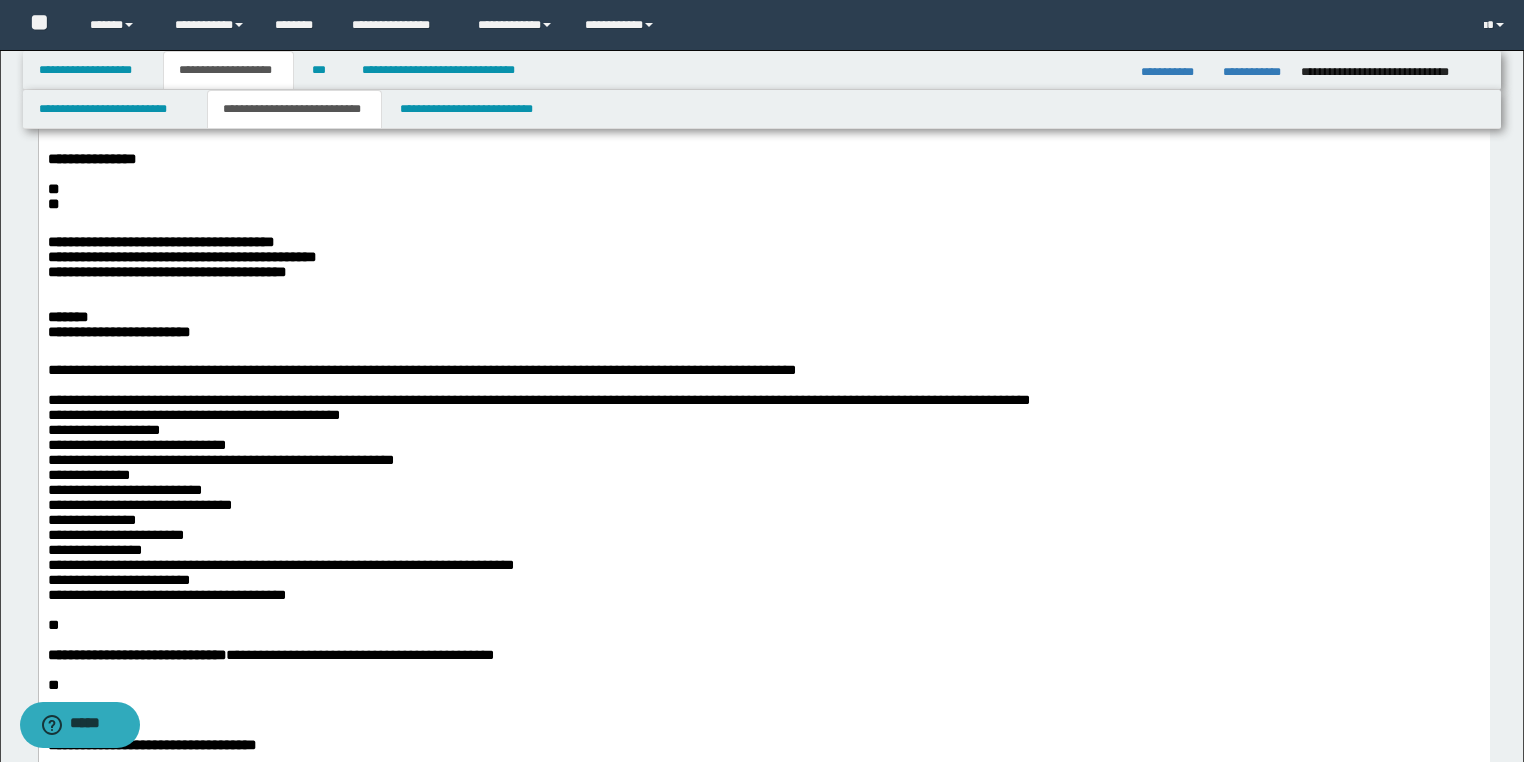 click on "**********" at bounding box center (538, 497) 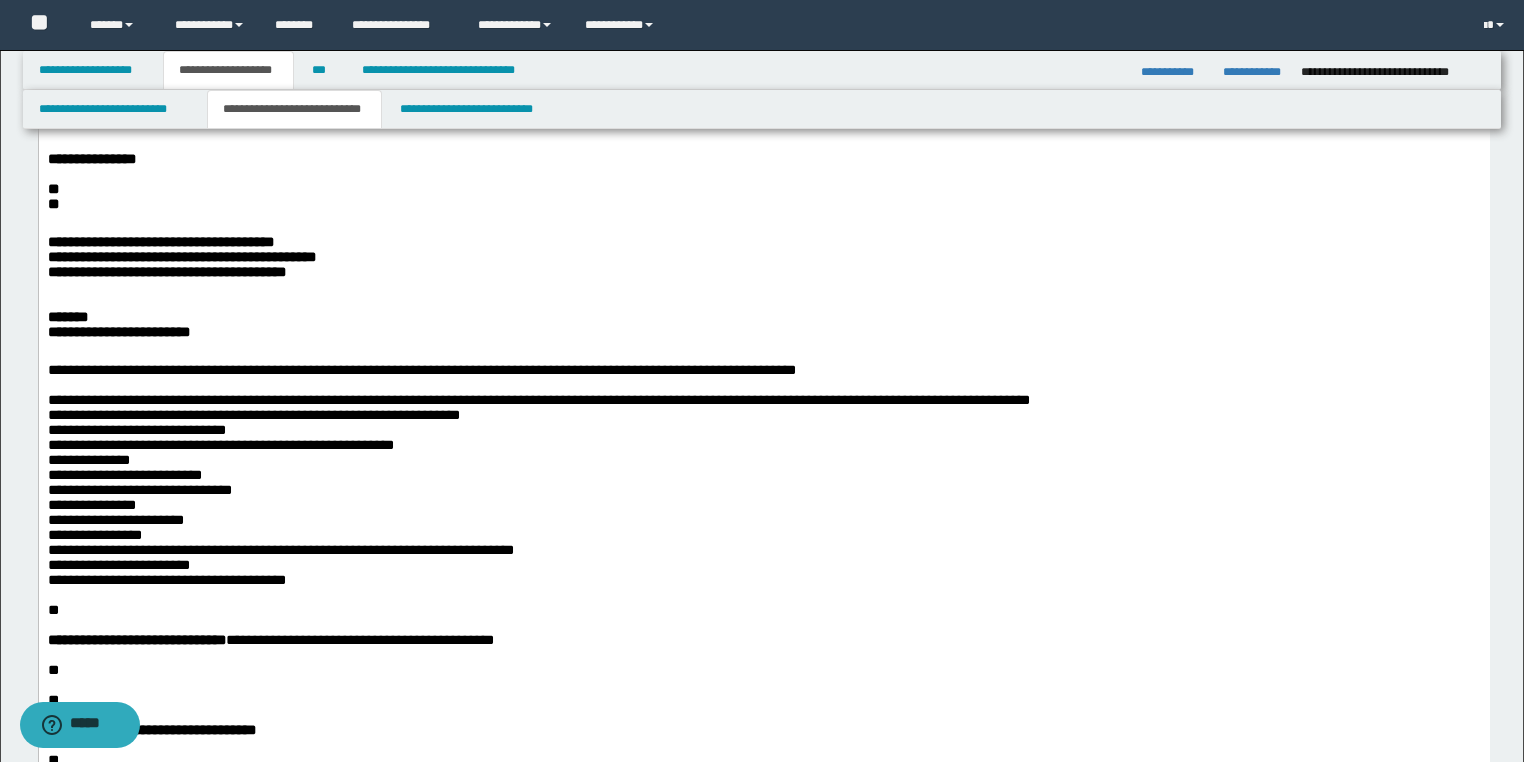 click on "**********" at bounding box center (280, 497) 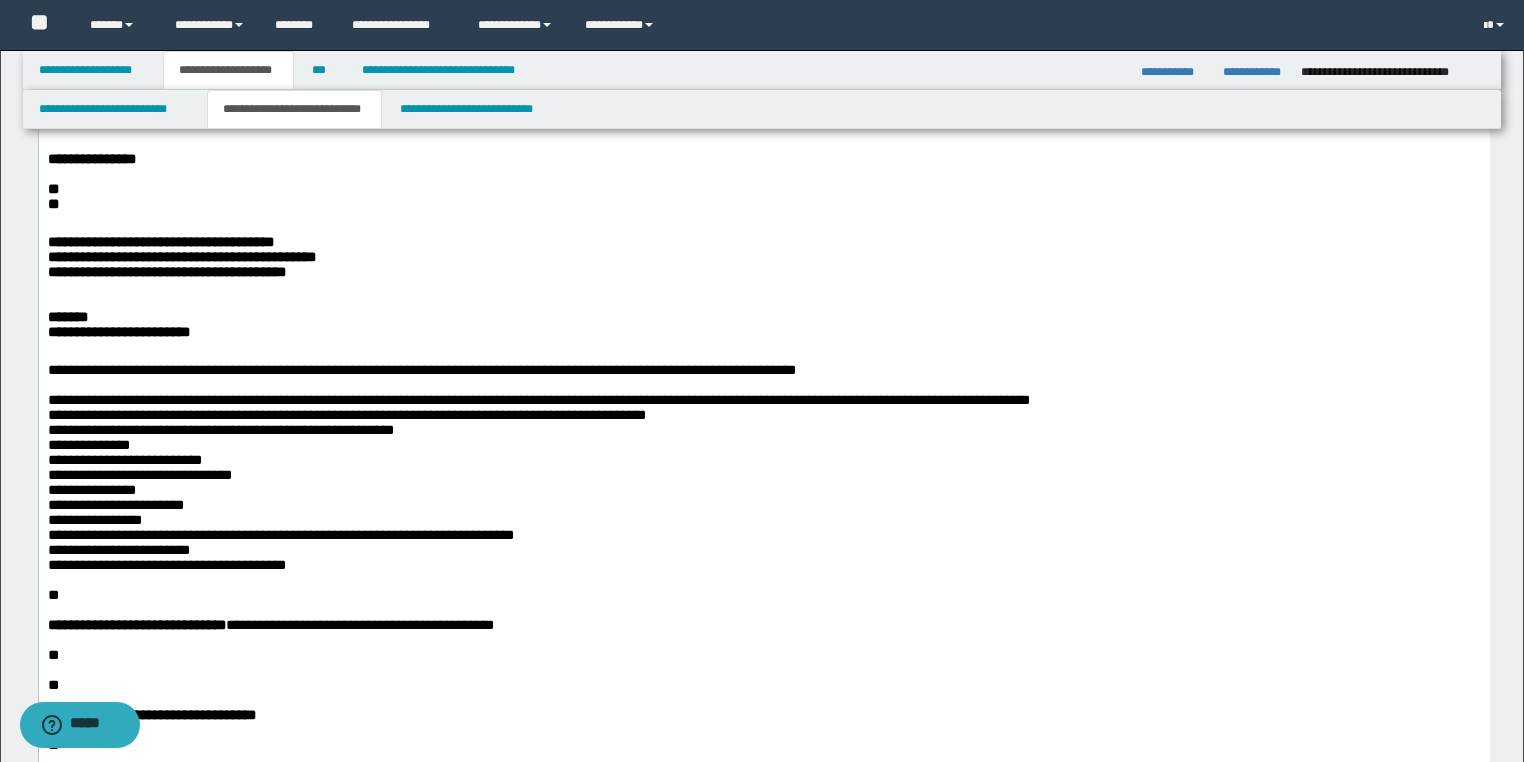 click on "**********" at bounding box center [346, 490] 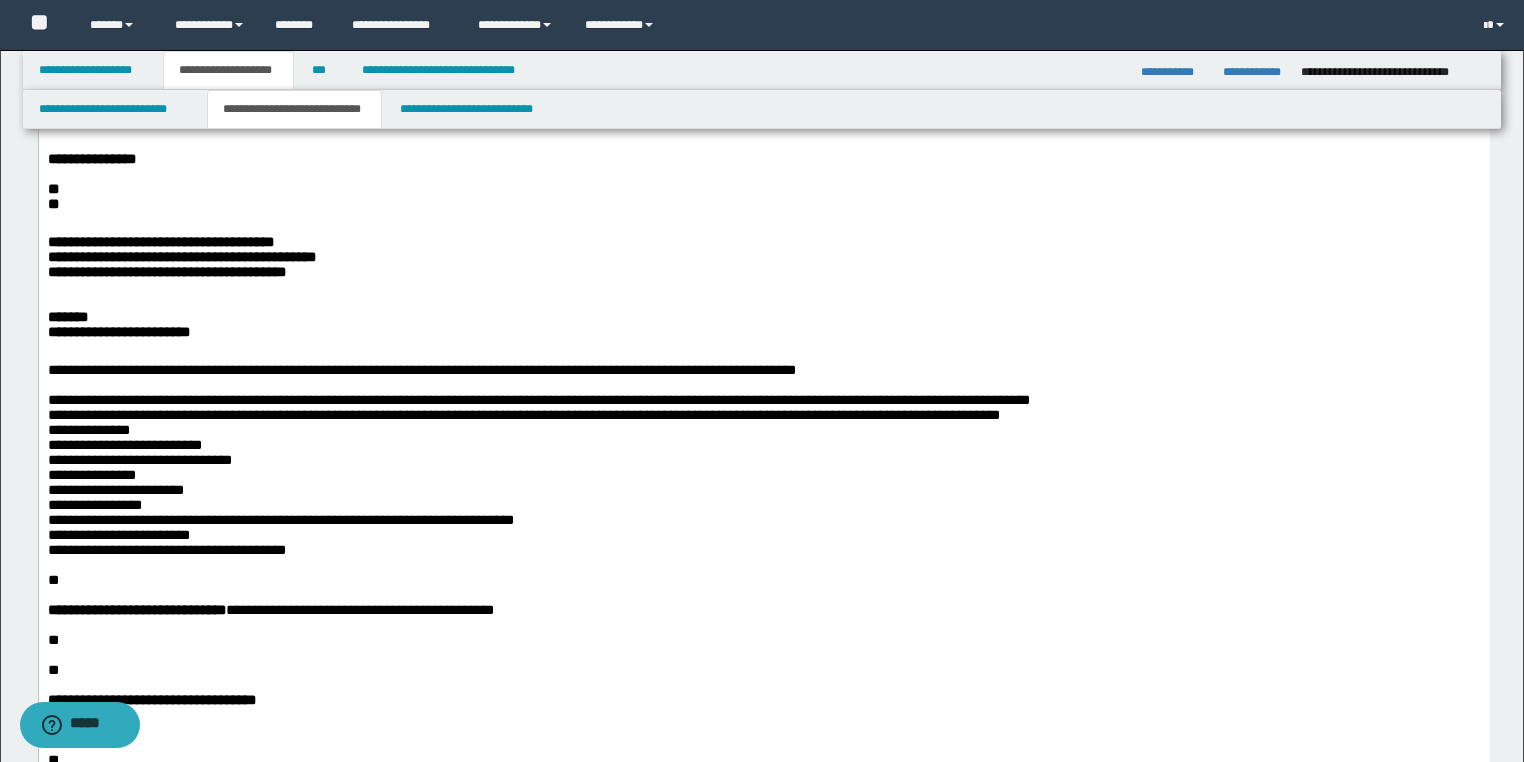 click on "**********" at bounding box center [523, 482] 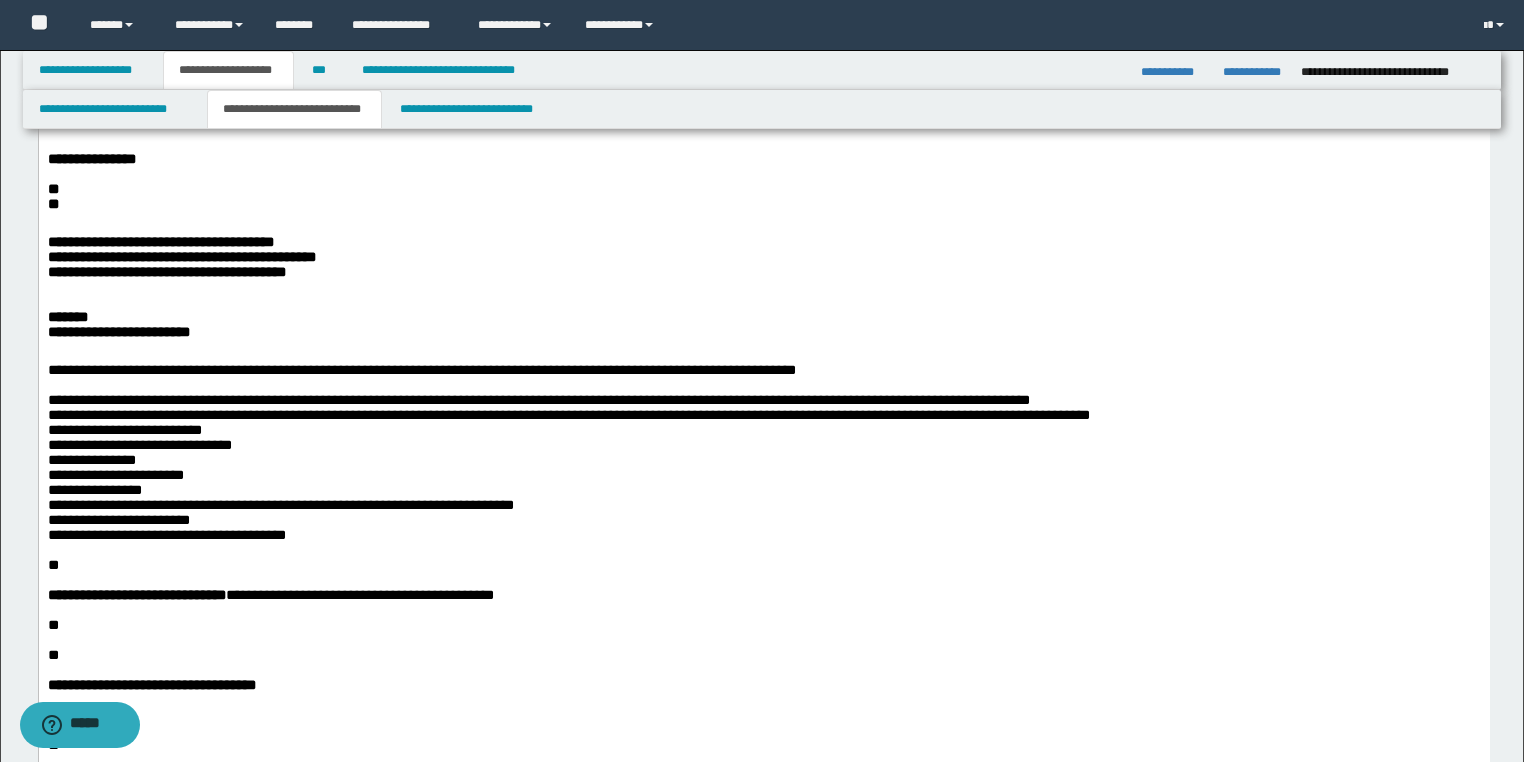 click on "**********" at bounding box center [568, 475] 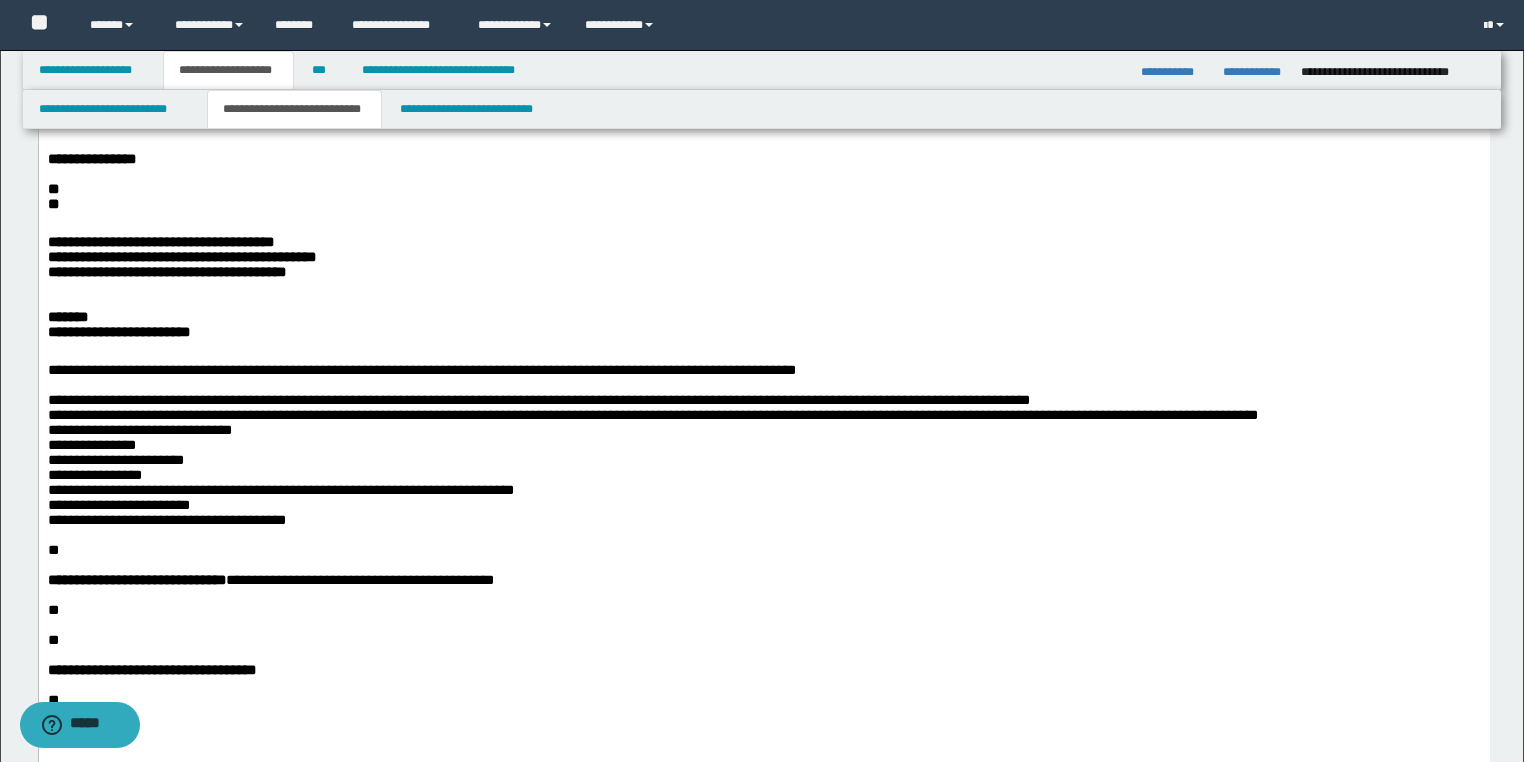 click on "**********" at bounding box center (763, 340) 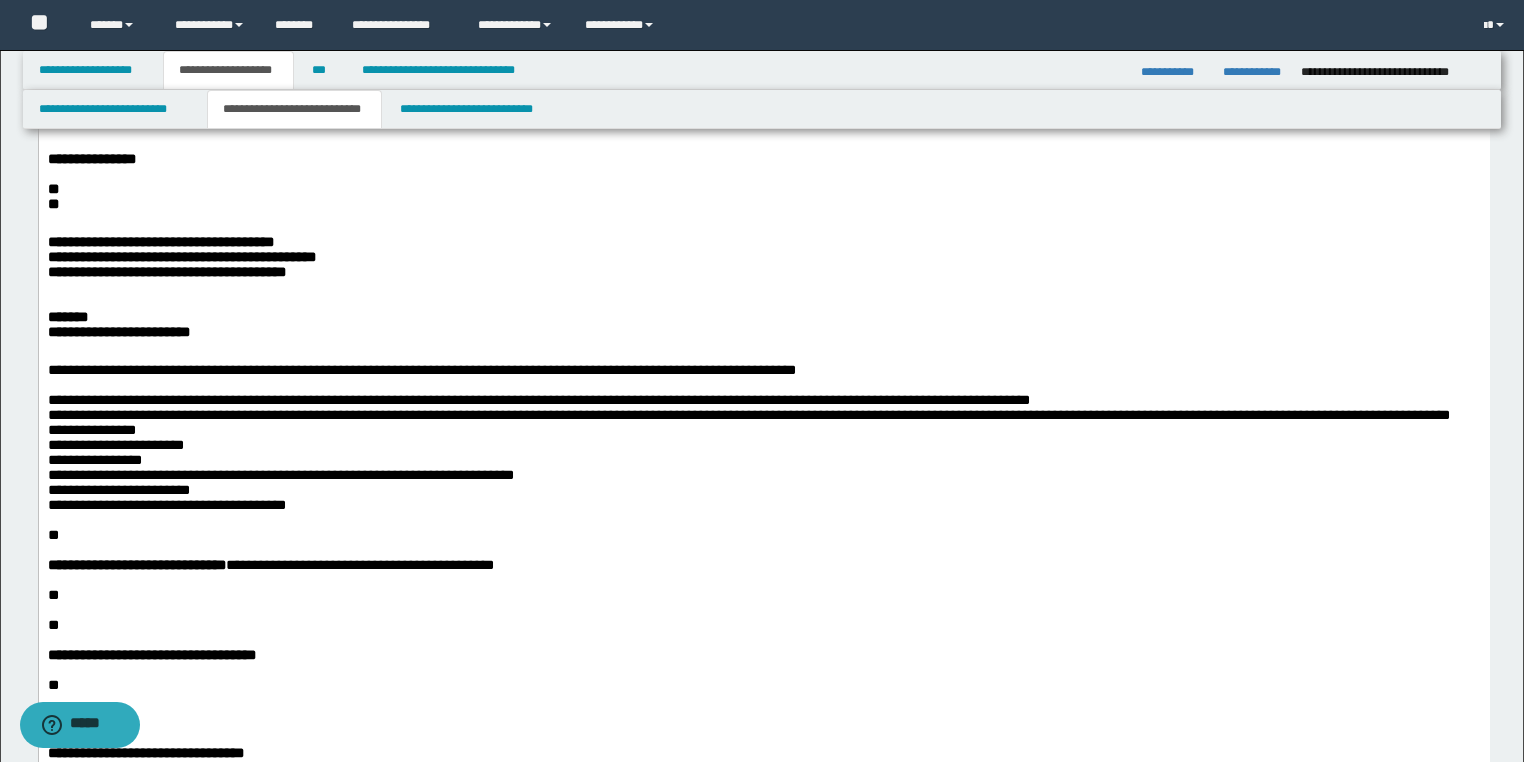 drag, startPoint x: 50, startPoint y: 521, endPoint x: 74, endPoint y: 340, distance: 182.58423 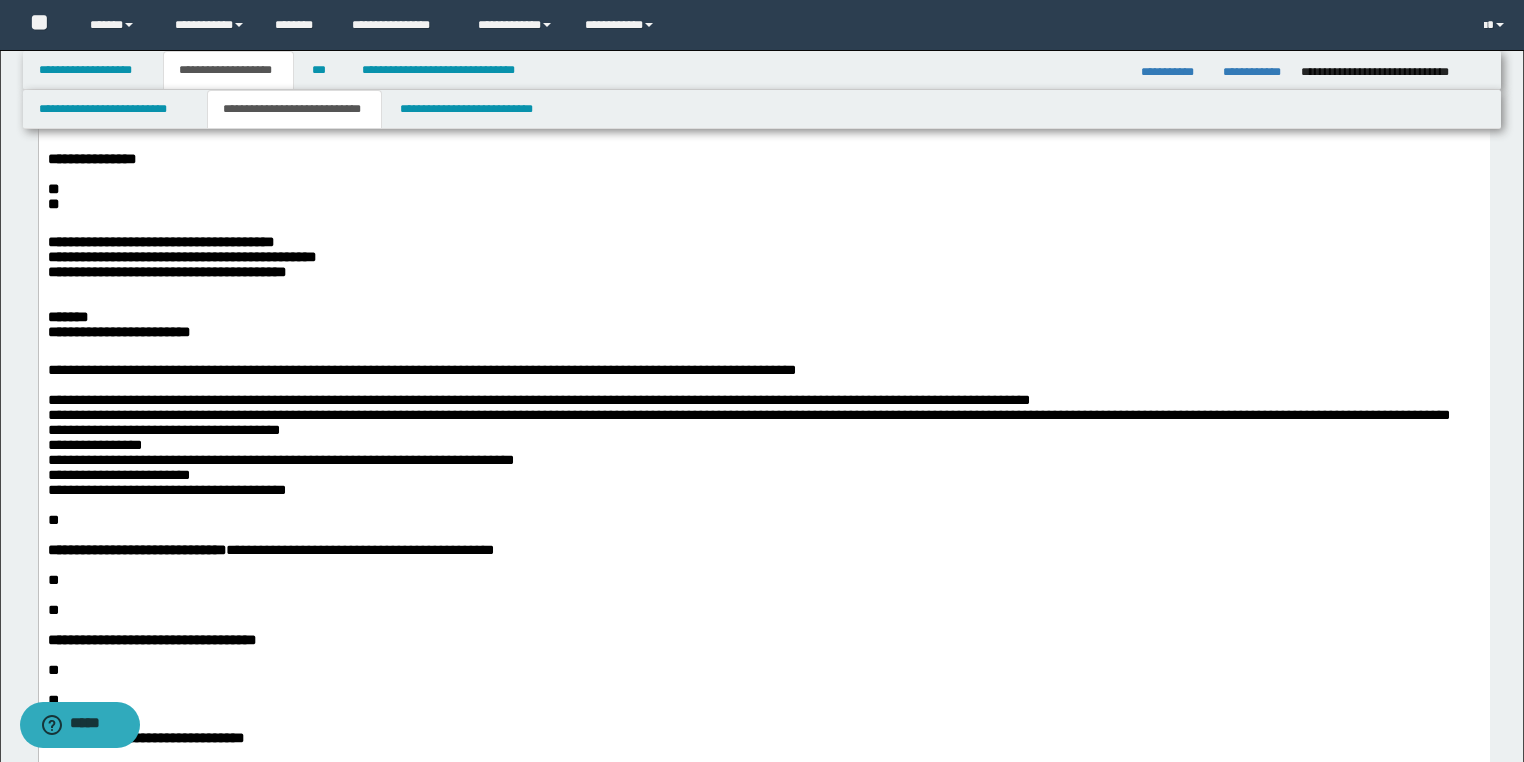 click on "**********" at bounding box center [764, 386] 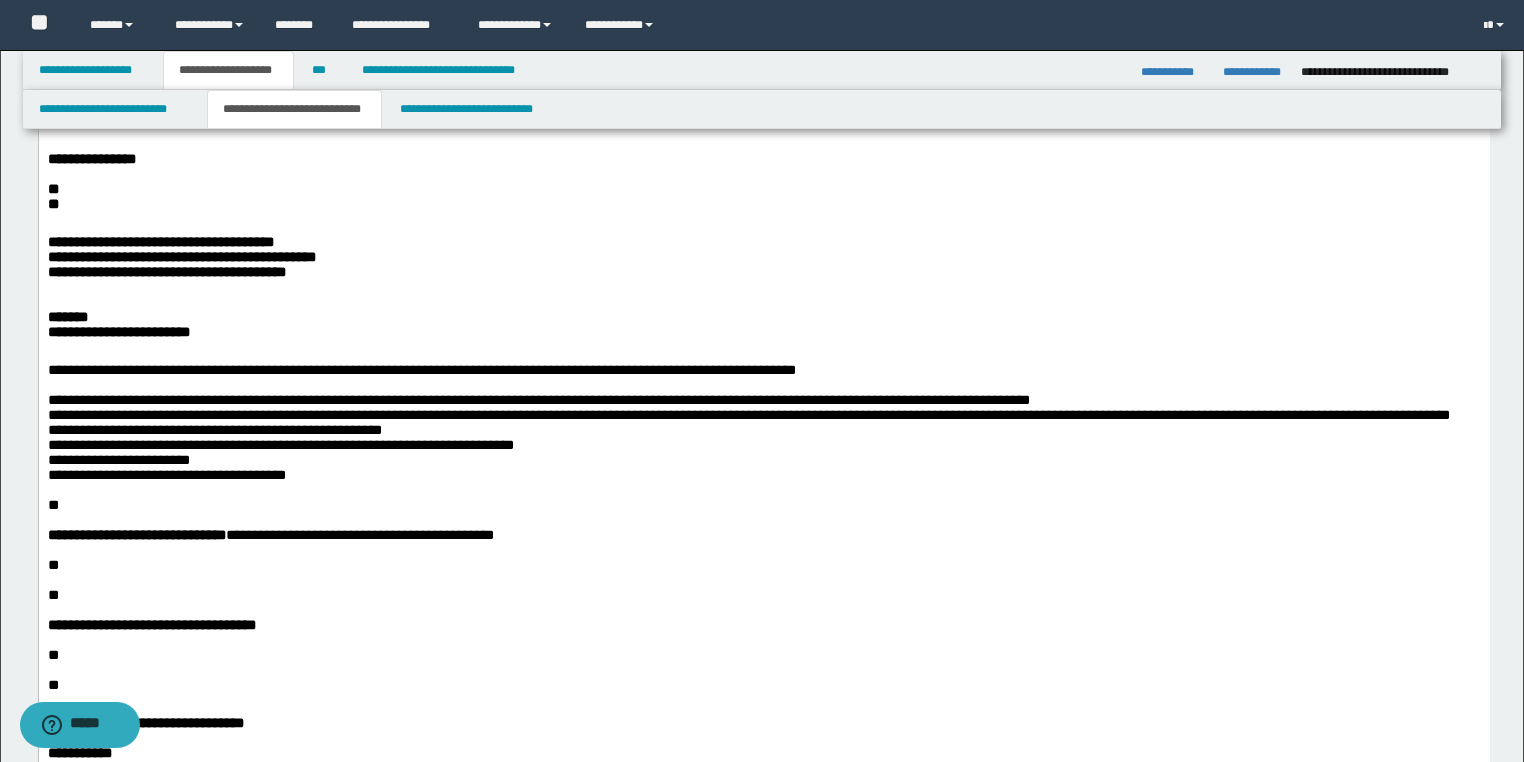 click on "**********" at bounding box center (748, 445) 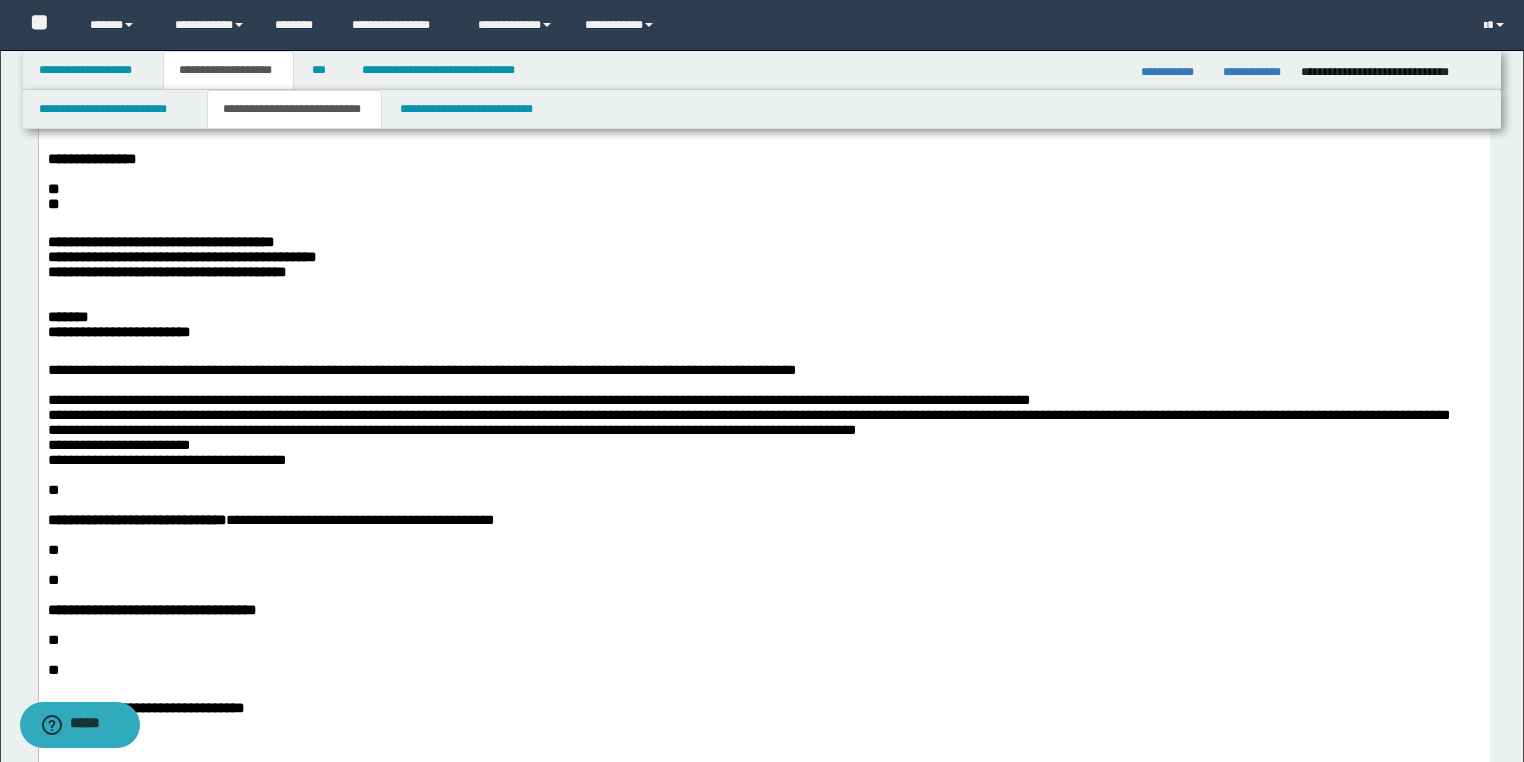 click on "**********" at bounding box center [764, 369] 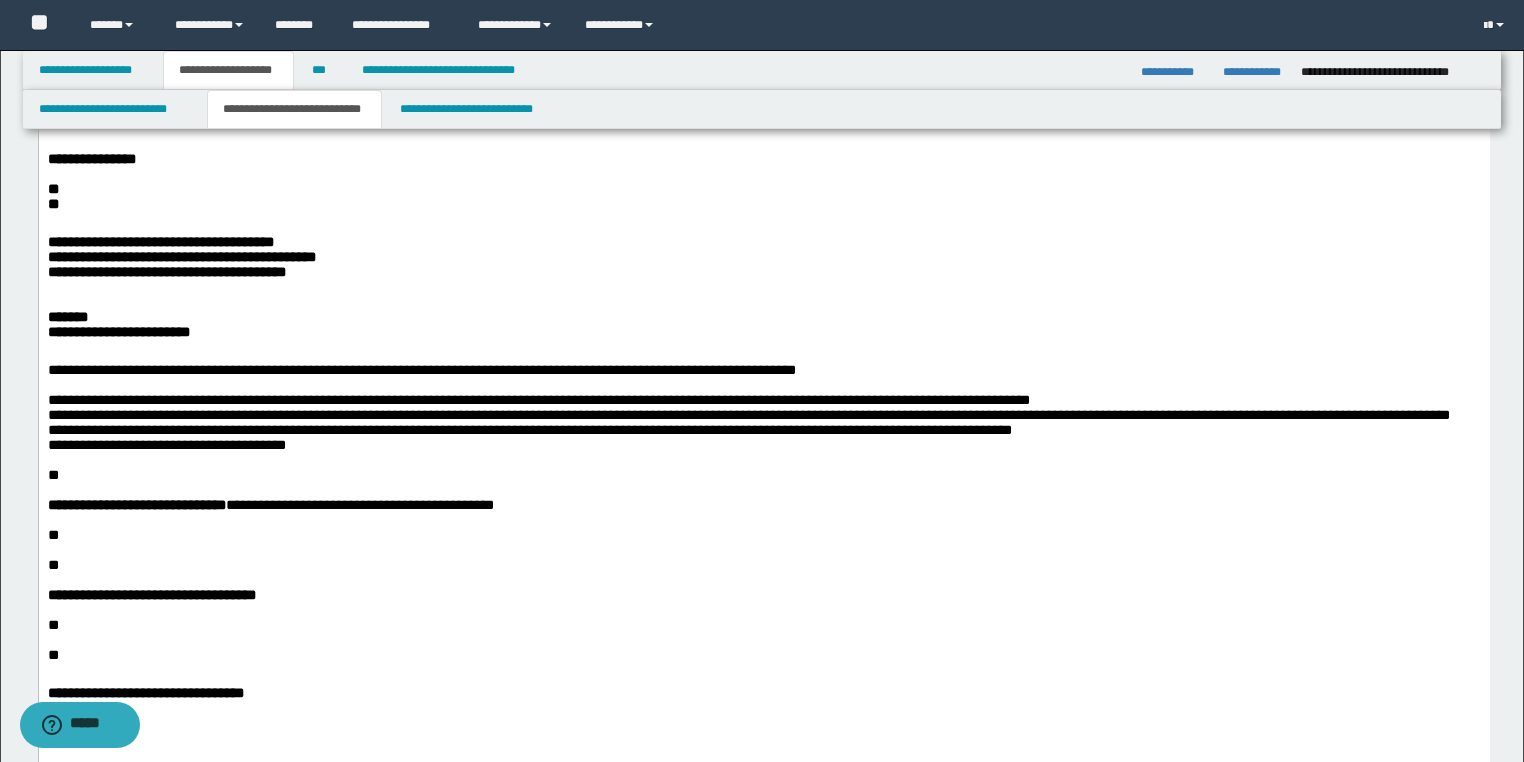 click on "**********" at bounding box center (748, 430) 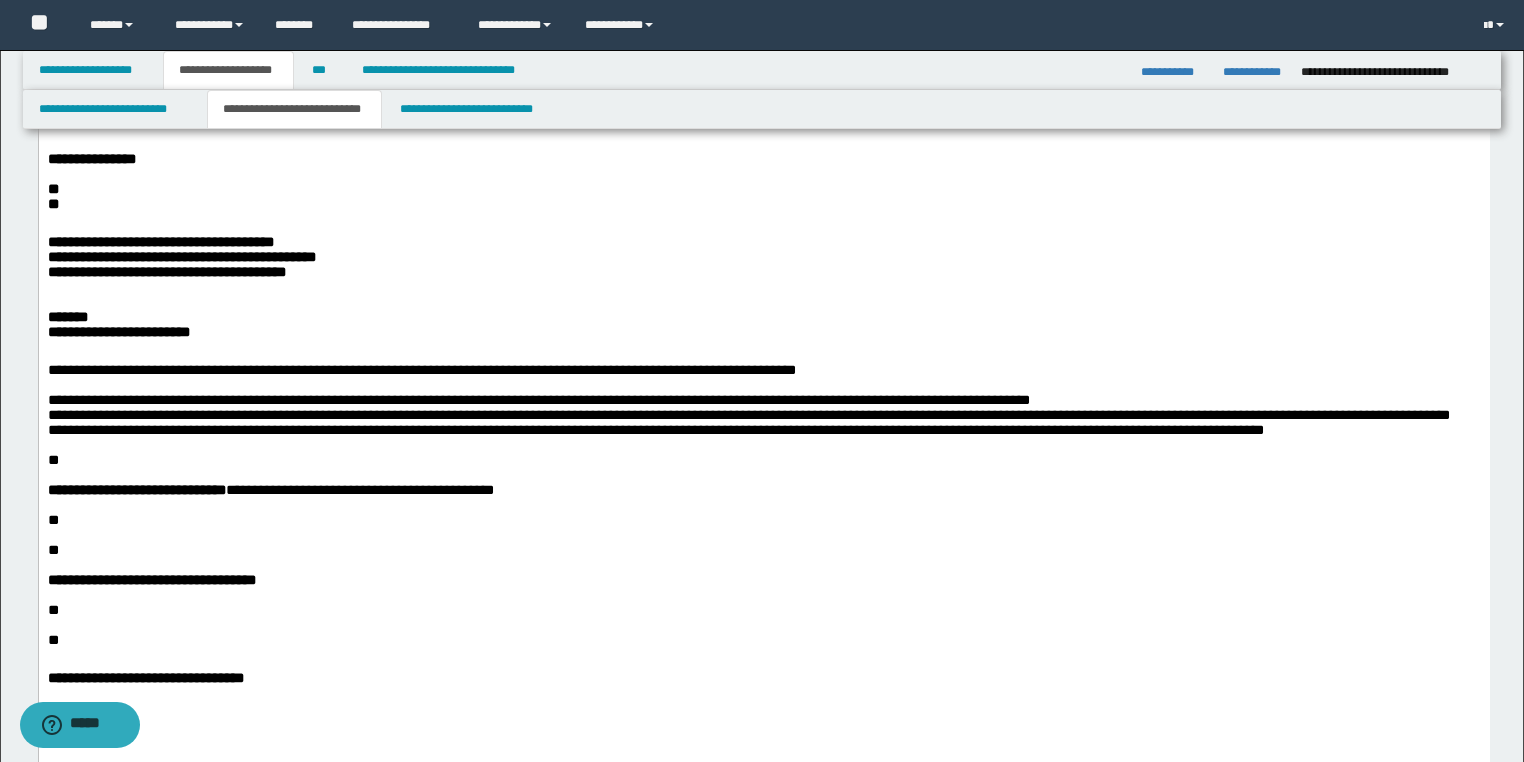 click on "**********" at bounding box center (748, 422) 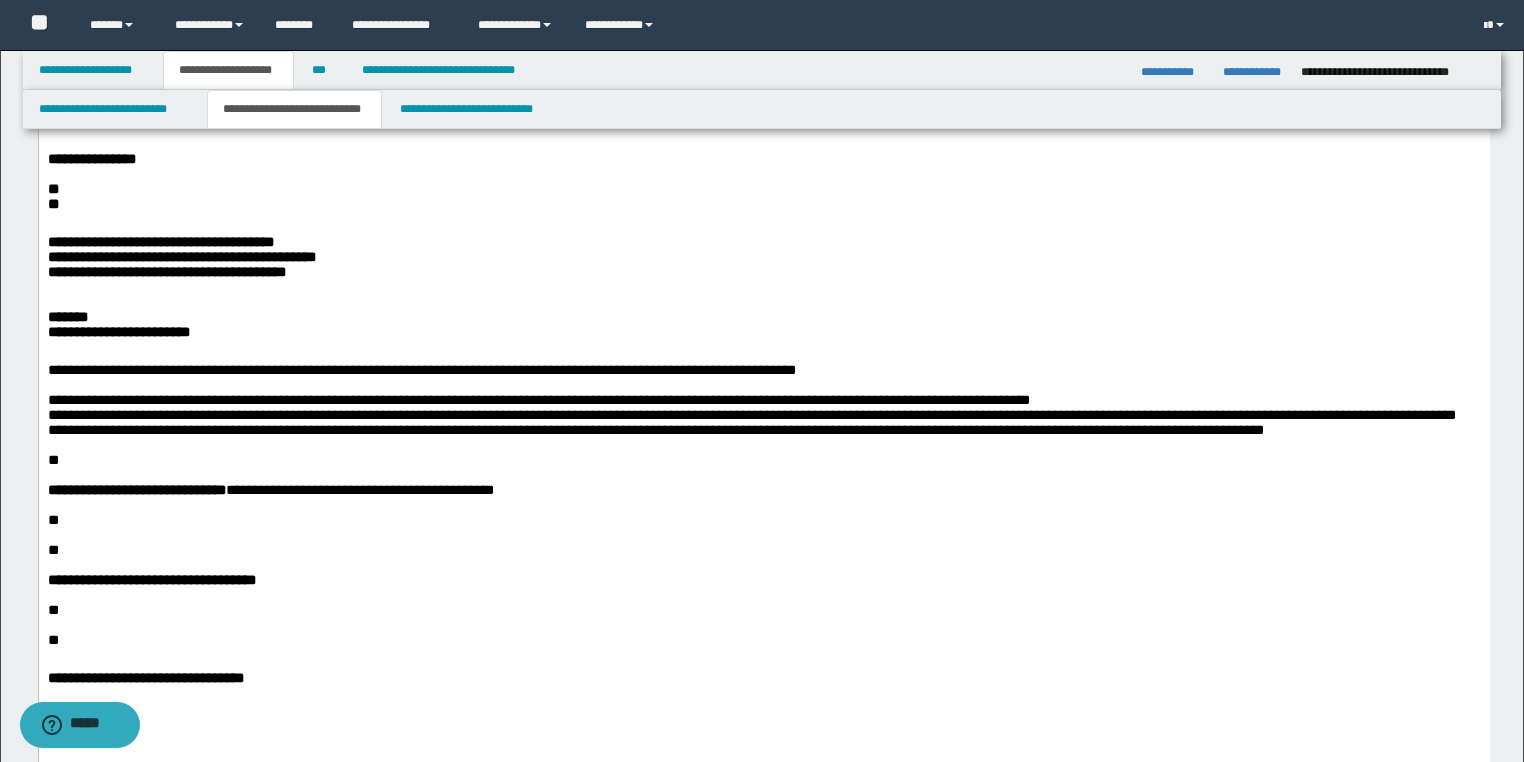 click on "**********" at bounding box center (751, 422) 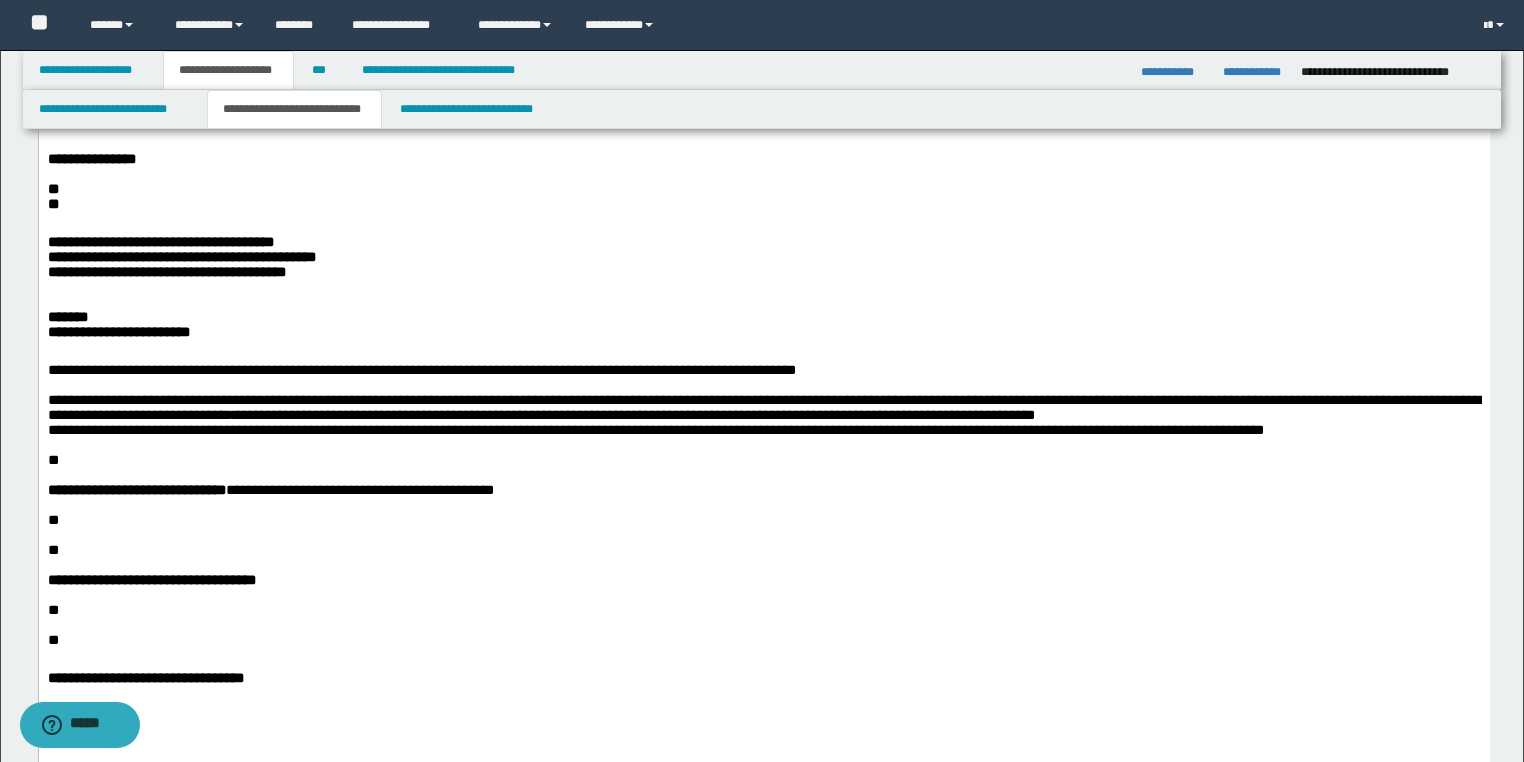 click on "**********" at bounding box center [763, 295] 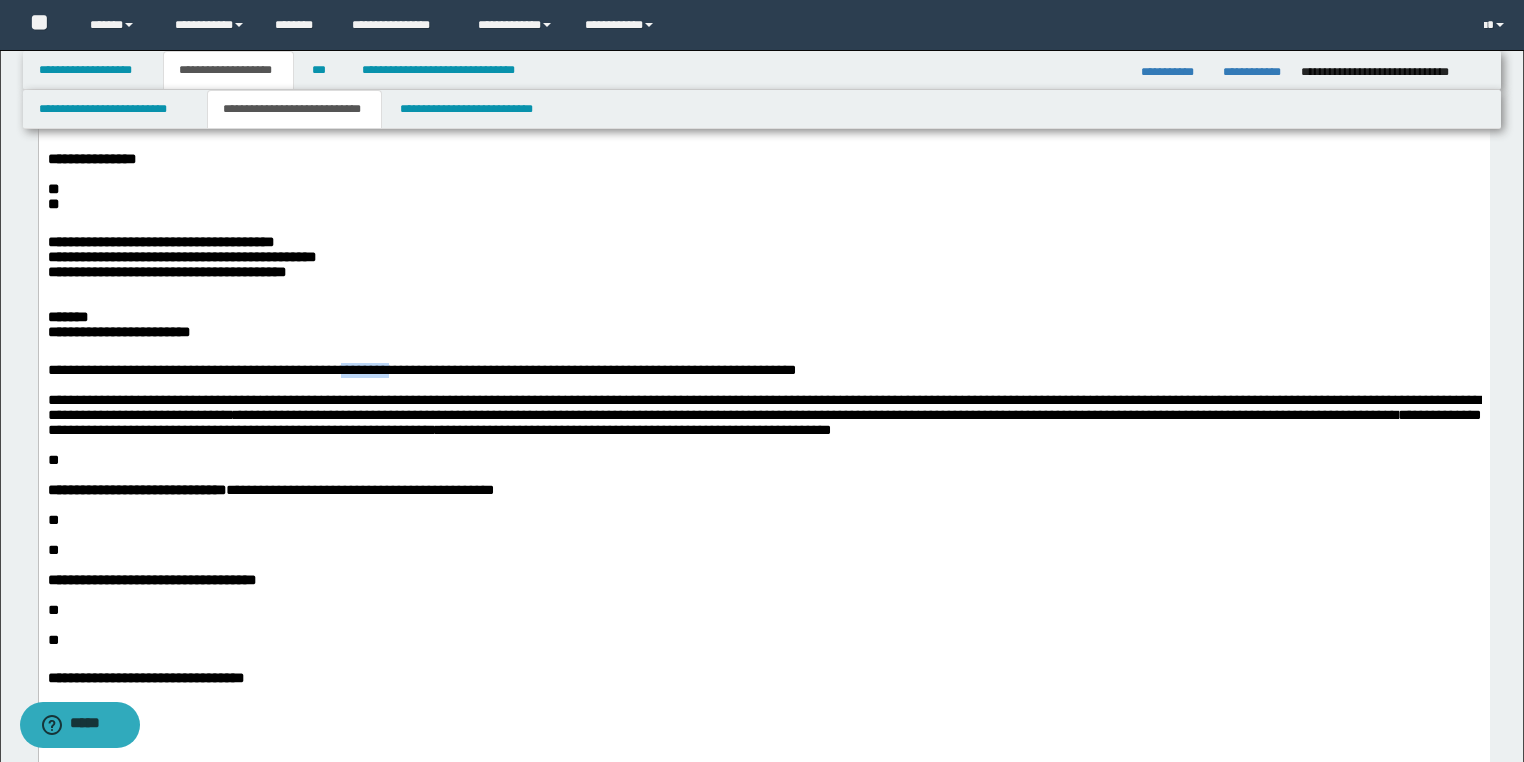 drag, startPoint x: 395, startPoint y: 437, endPoint x: 336, endPoint y: 435, distance: 59.03389 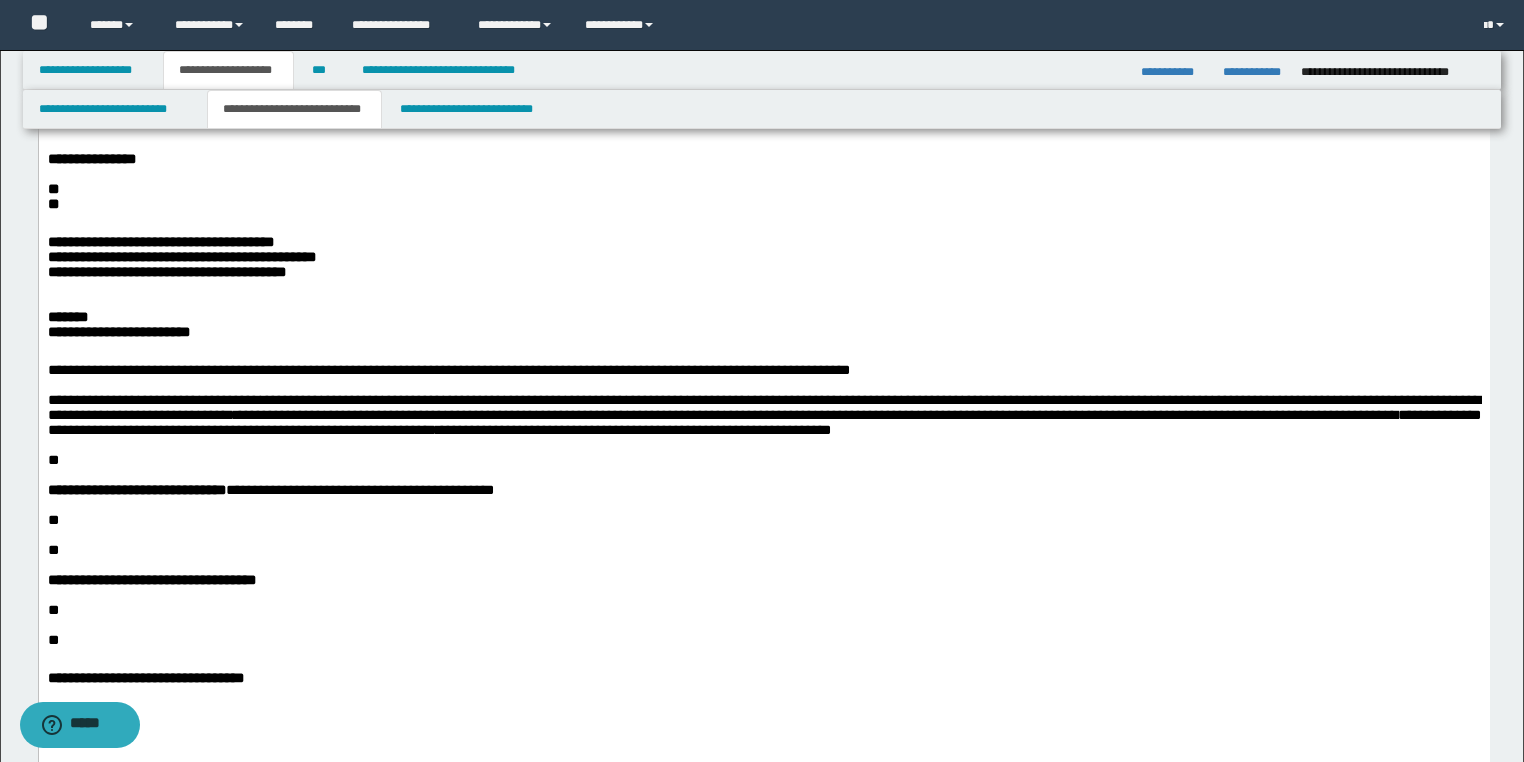 click on "**********" at bounding box center [763, 415] 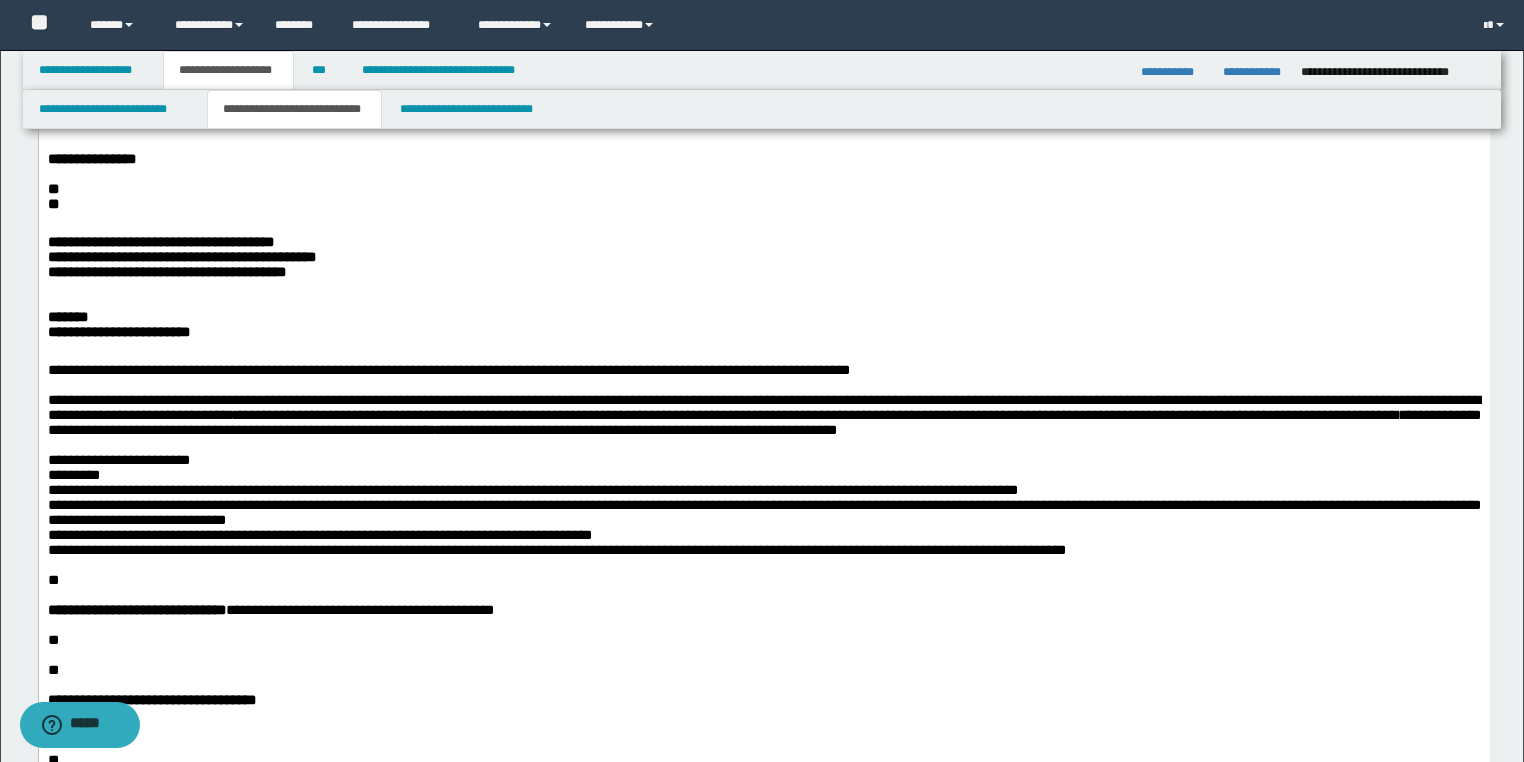 click on "**********" at bounding box center (763, 505) 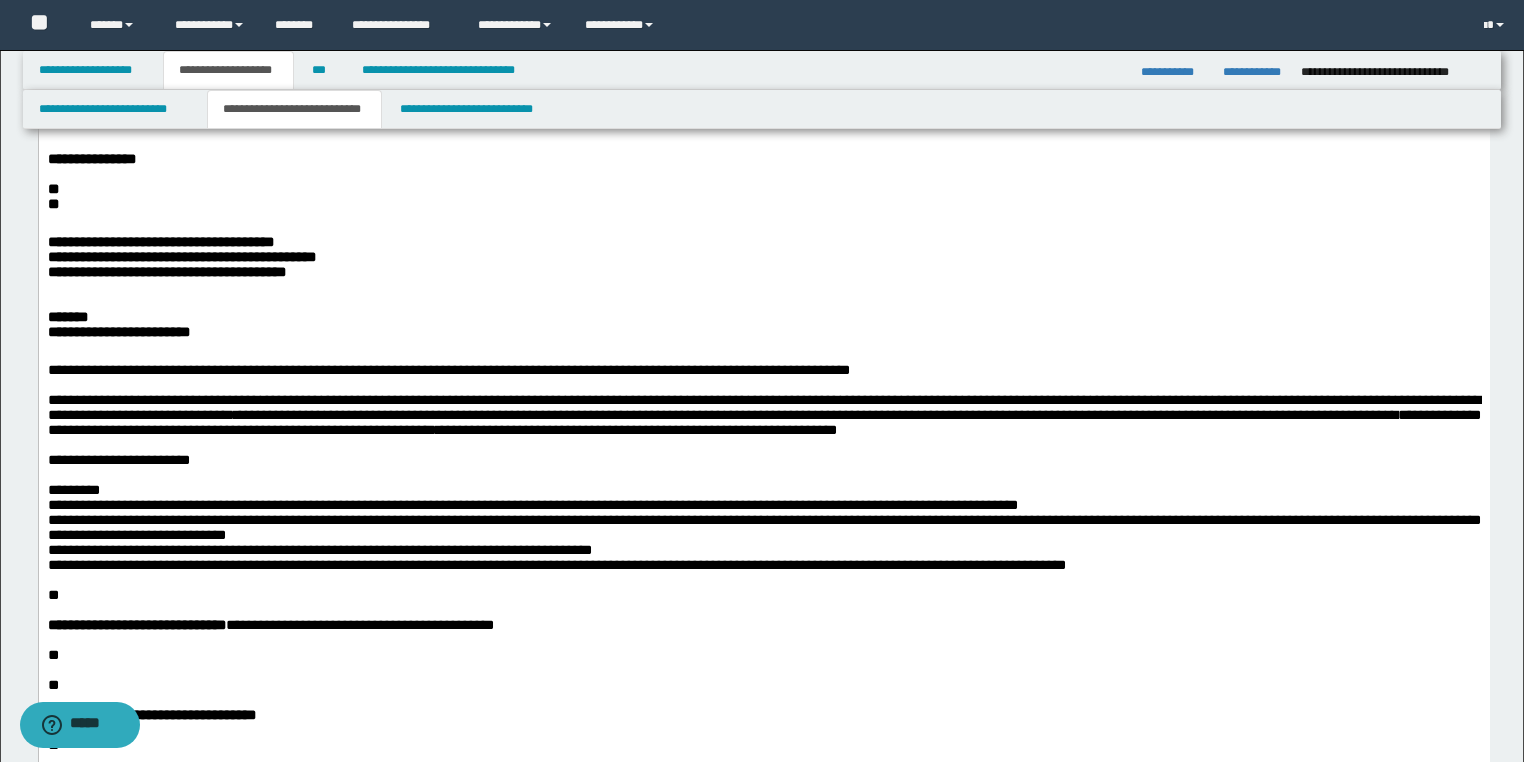 click on "**********" at bounding box center [763, 520] 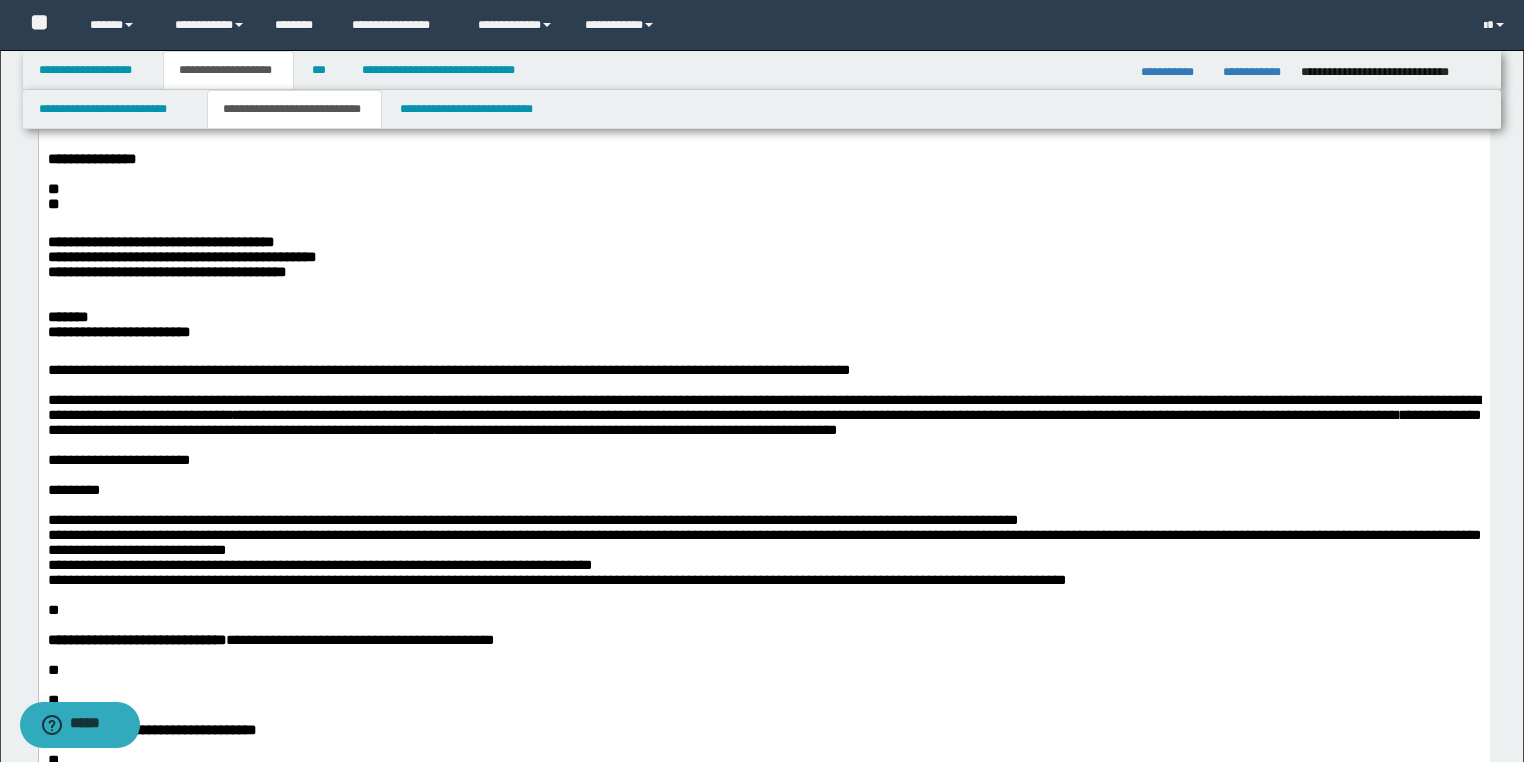 click on "**********" at bounding box center [763, 543] 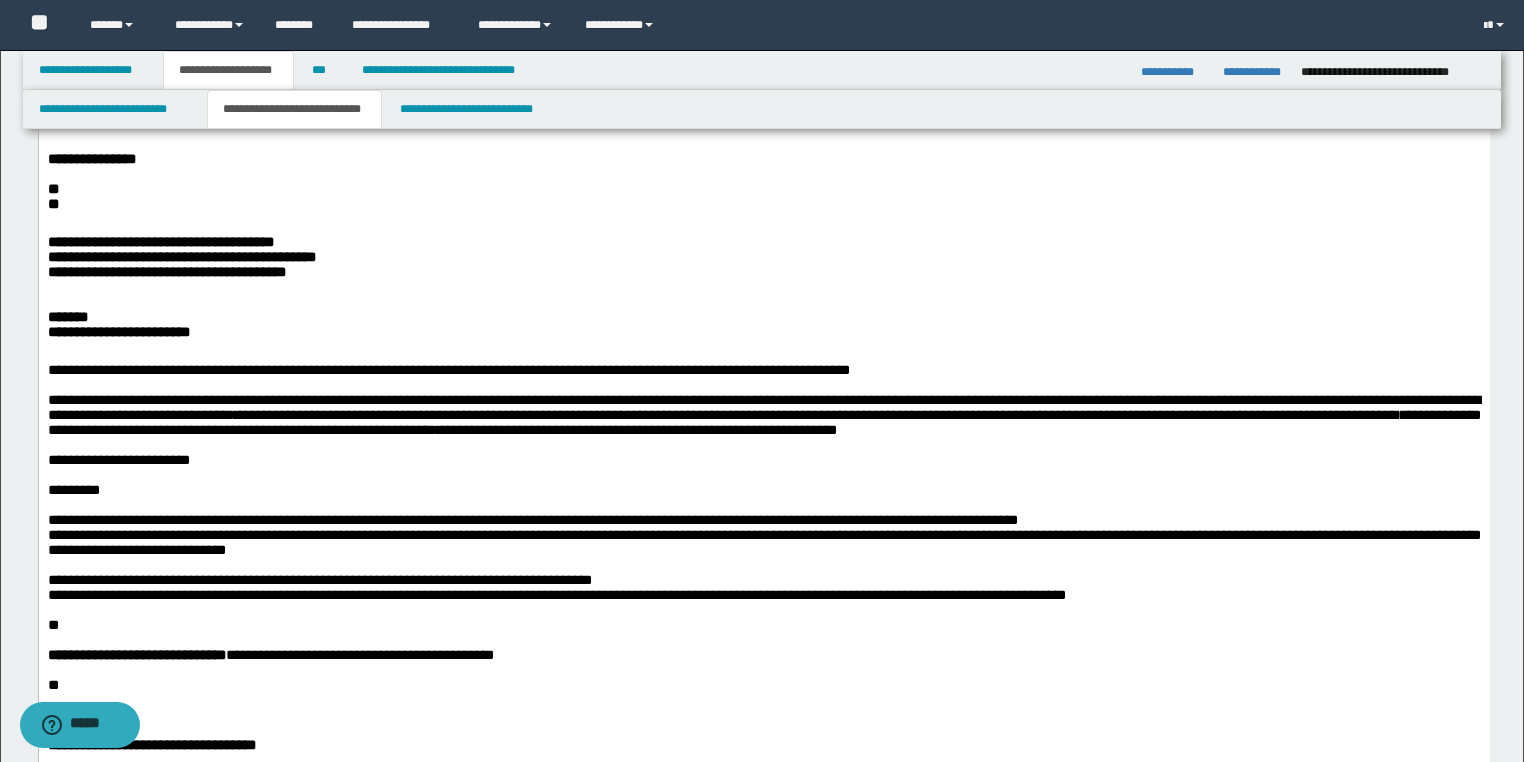 click on "**********" at bounding box center (763, 580) 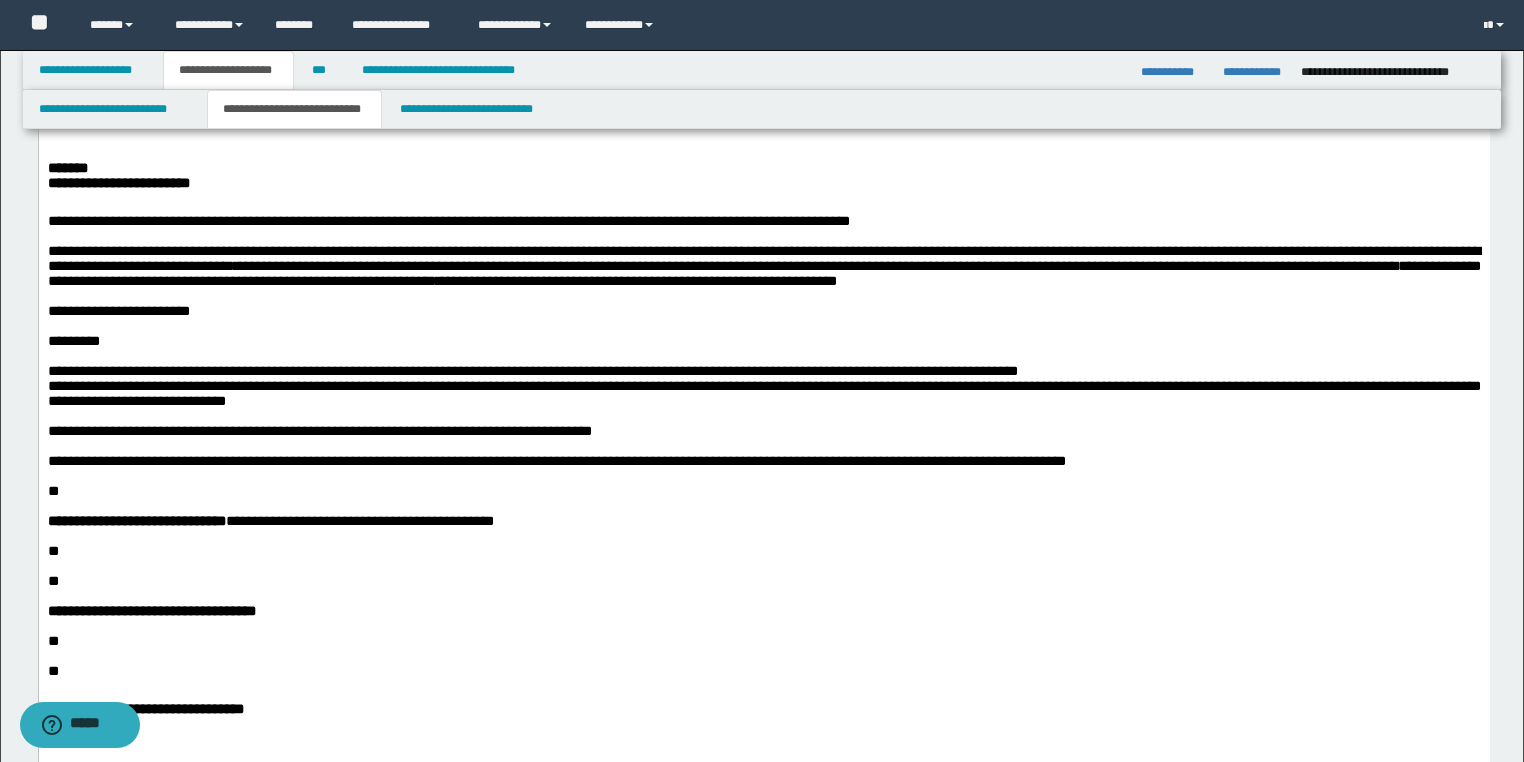 scroll, scrollTop: 720, scrollLeft: 0, axis: vertical 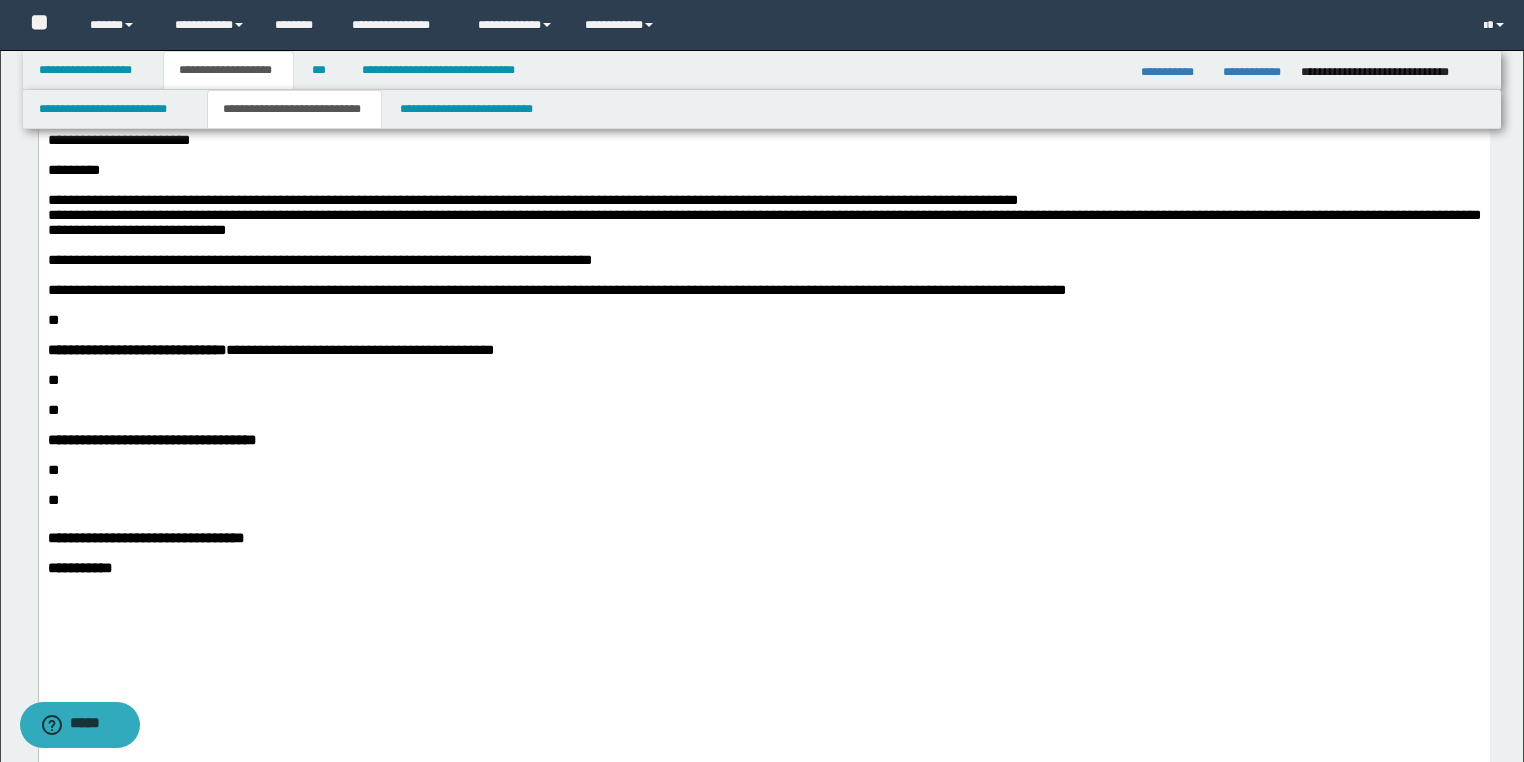 click on "**" at bounding box center [52, 320] 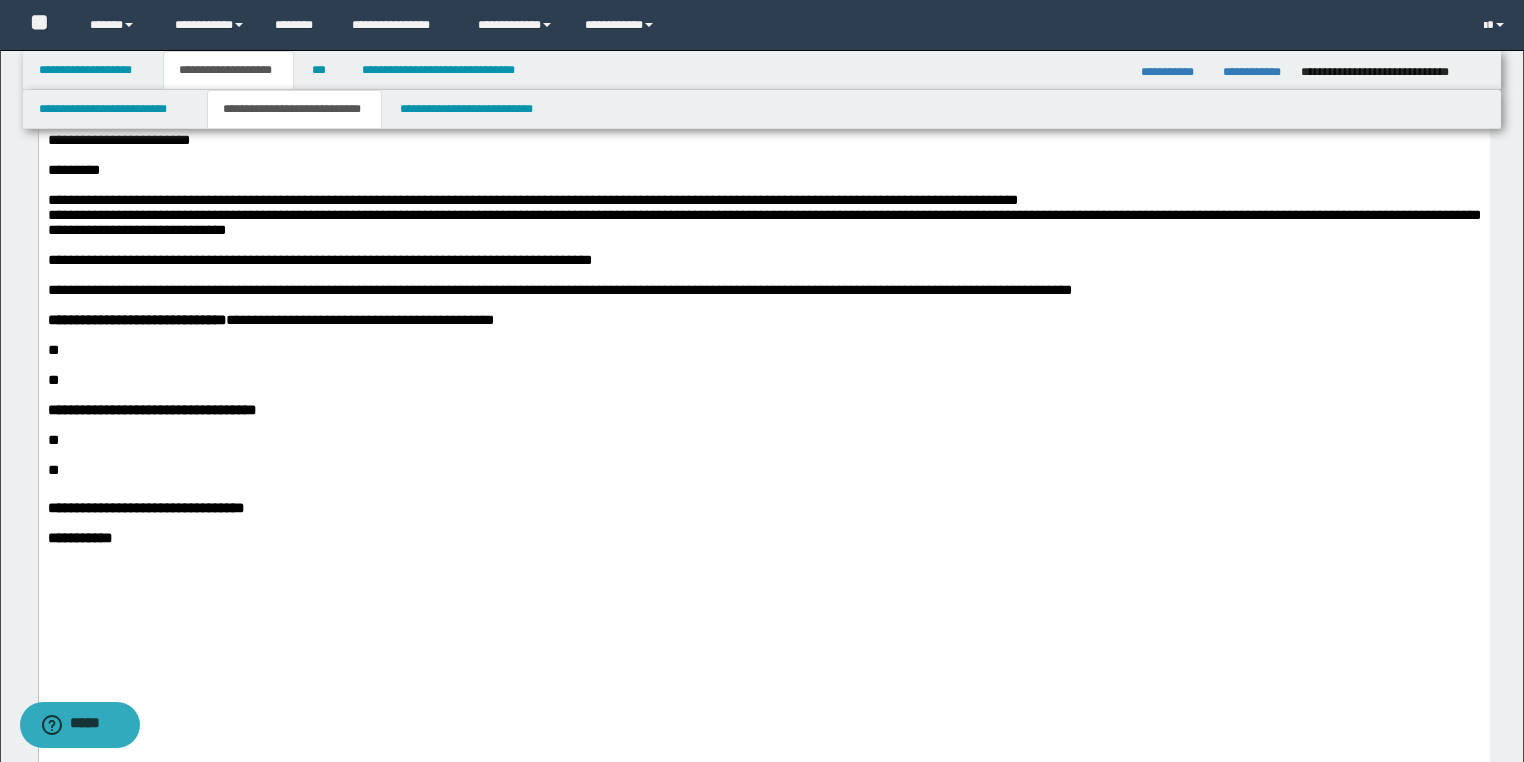 scroll, scrollTop: 480, scrollLeft: 0, axis: vertical 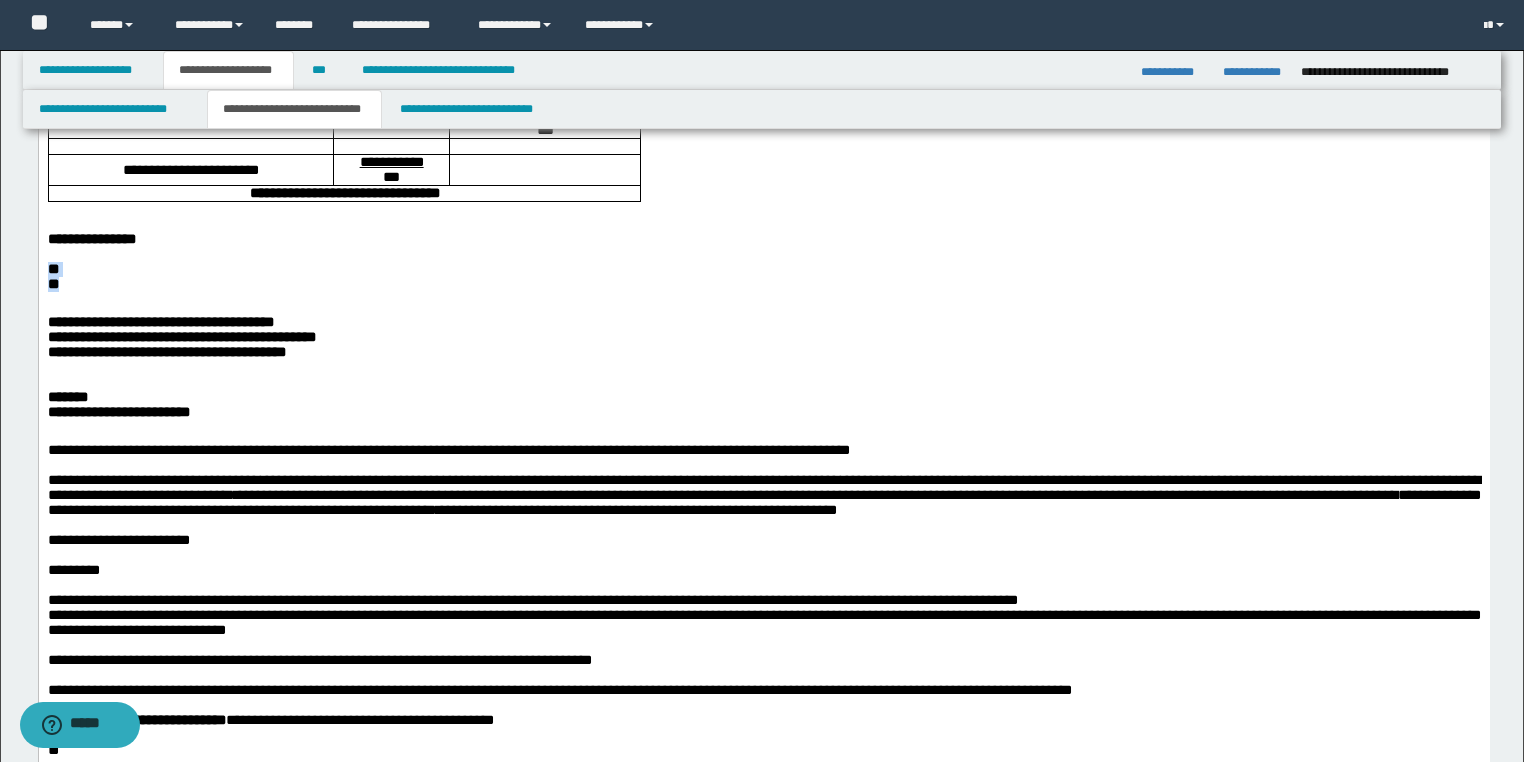 drag, startPoint x: 27, startPoint y: 324, endPoint x: 63, endPoint y: 216, distance: 113.841995 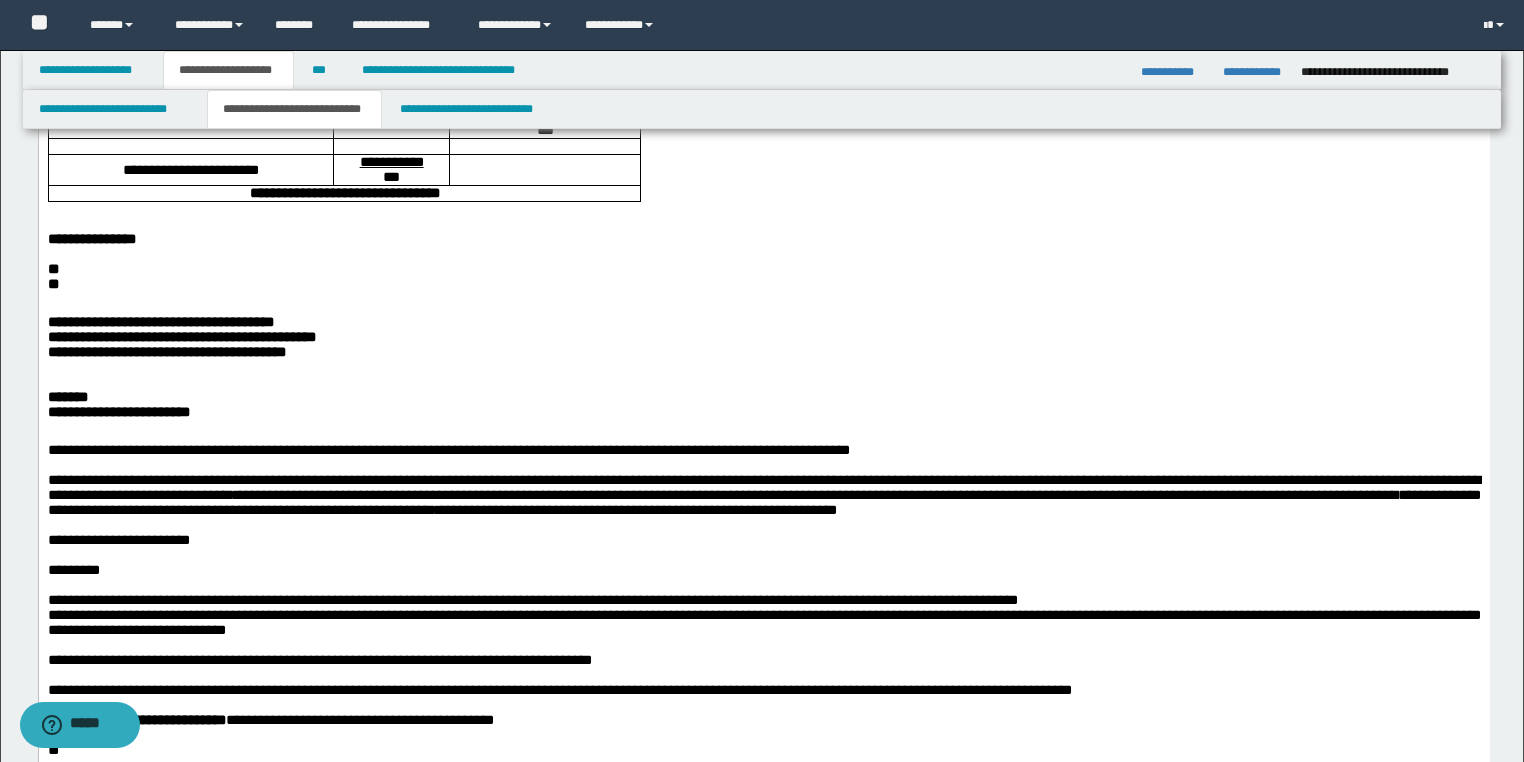 click on "**********" at bounding box center [763, 352] 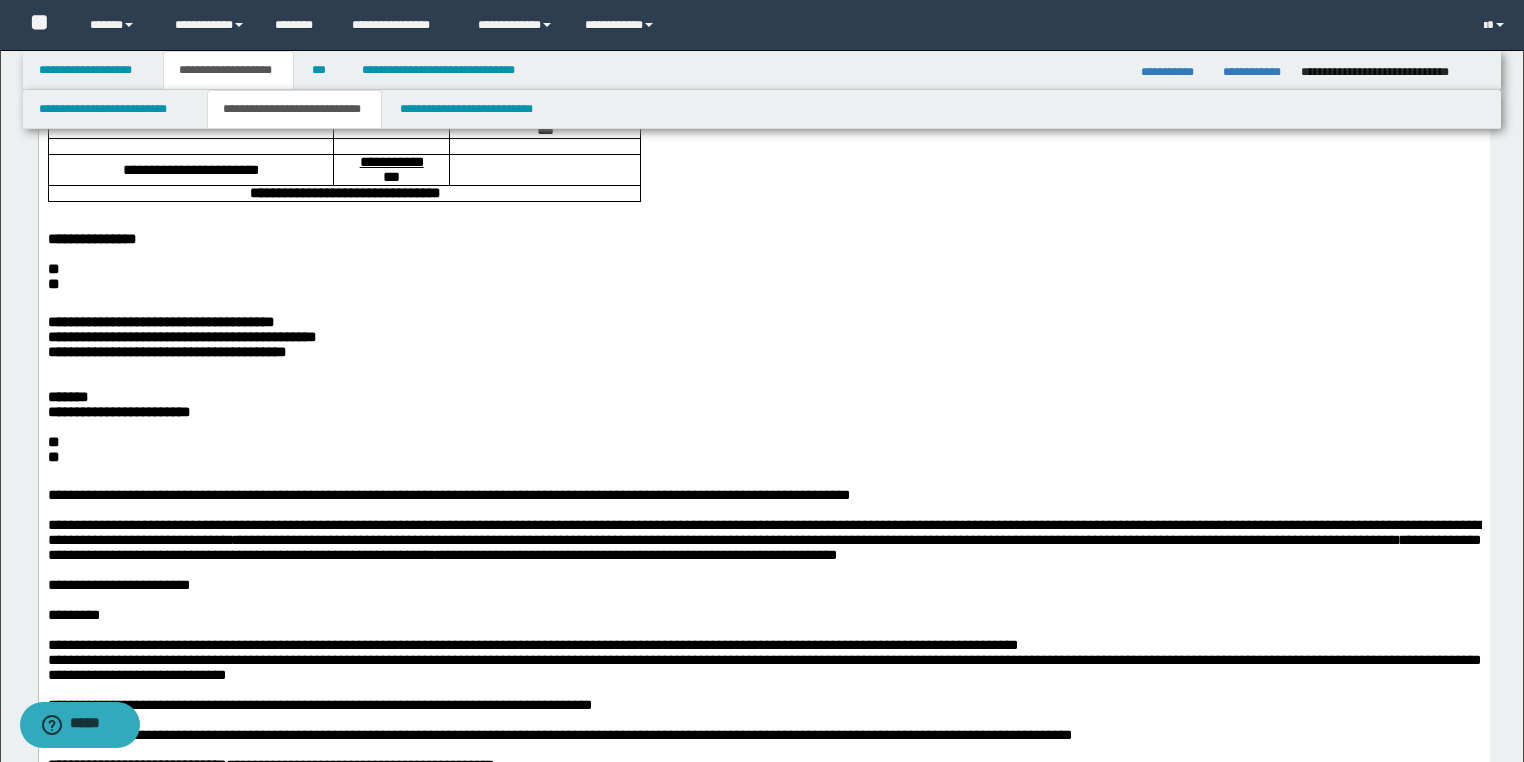 click on "*******" at bounding box center [763, 397] 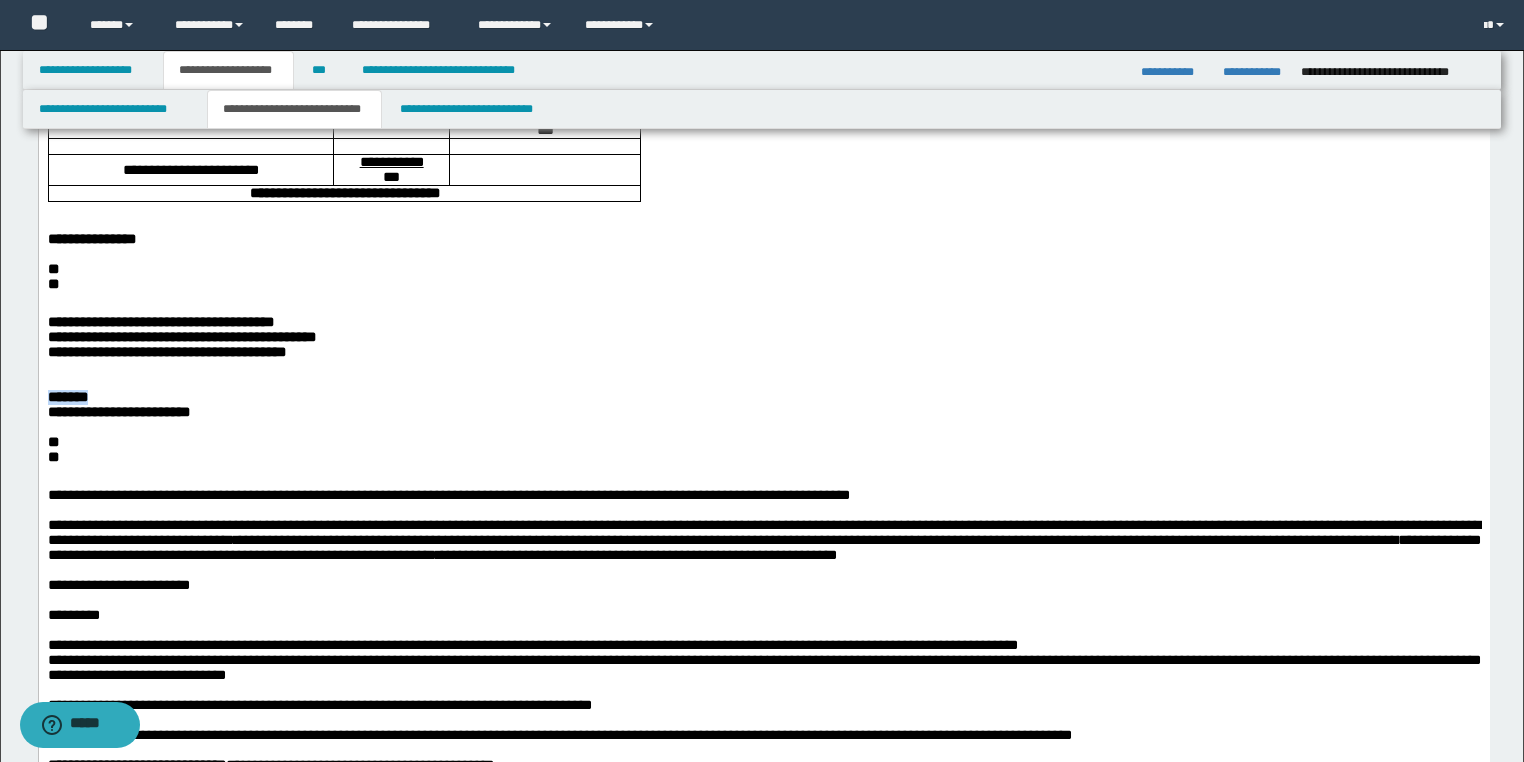 drag, startPoint x: 103, startPoint y: 455, endPoint x: 11, endPoint y: 455, distance: 92 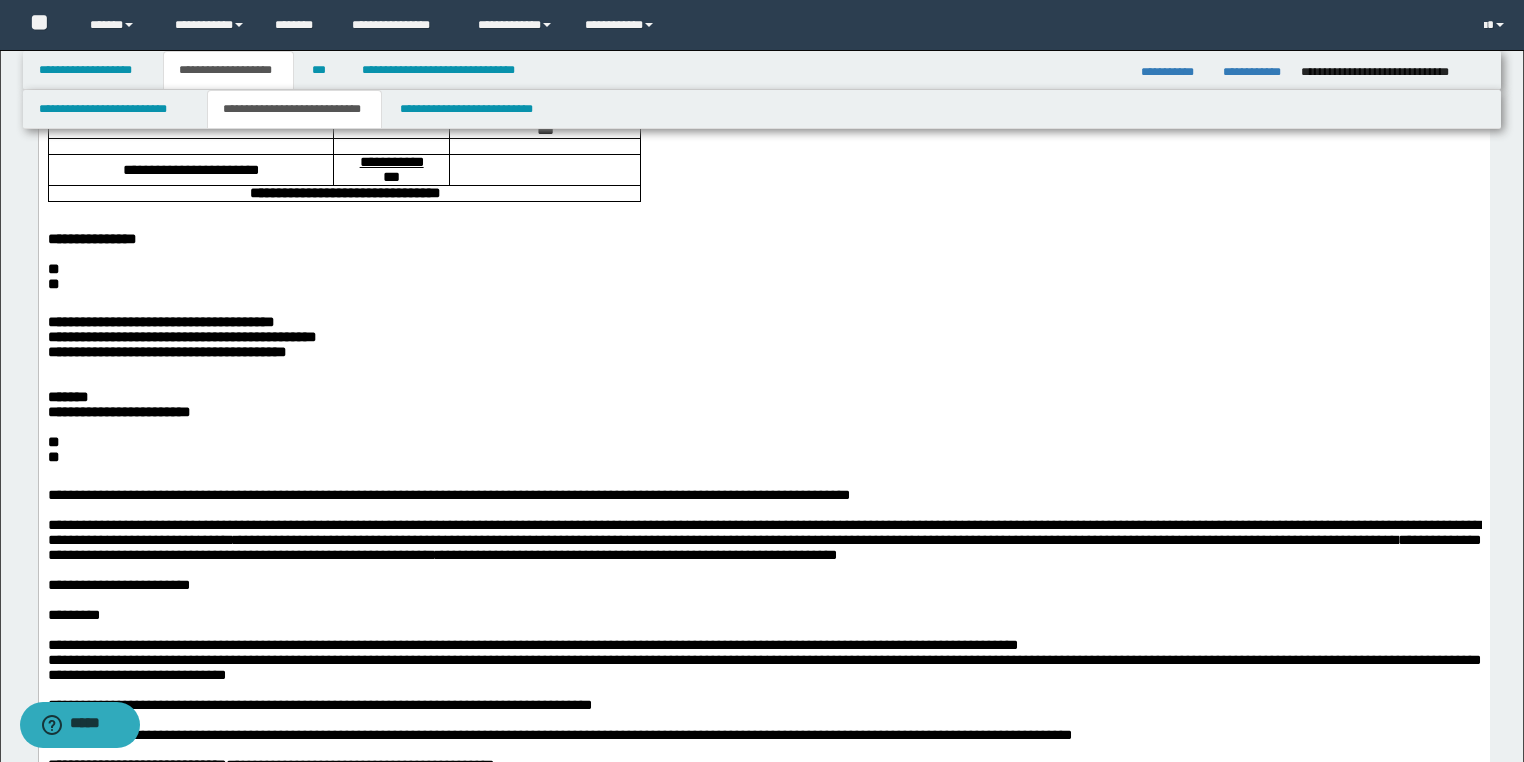 click on "**" at bounding box center (763, 457) 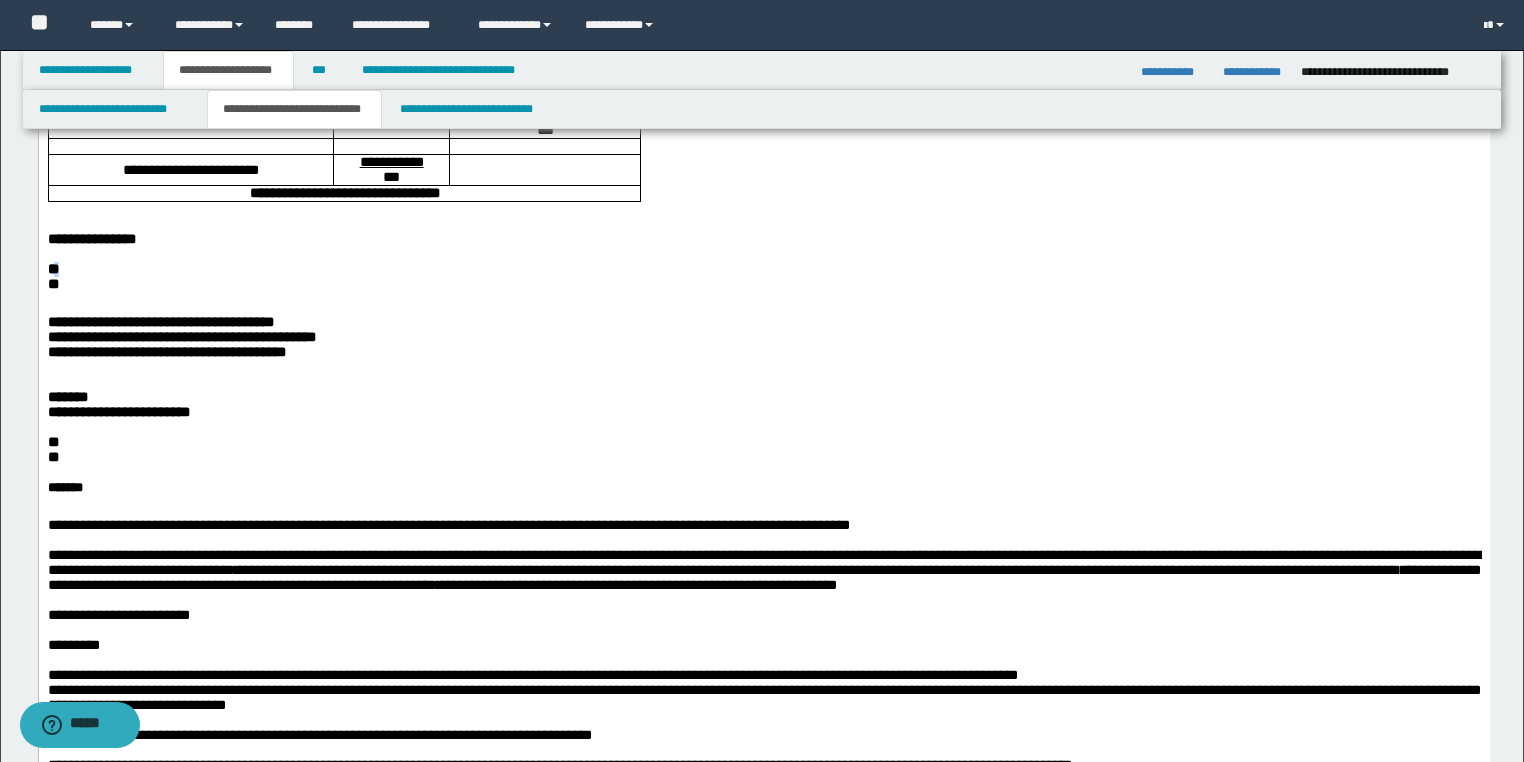 drag, startPoint x: 64, startPoint y: 317, endPoint x: 51, endPoint y: 317, distance: 13 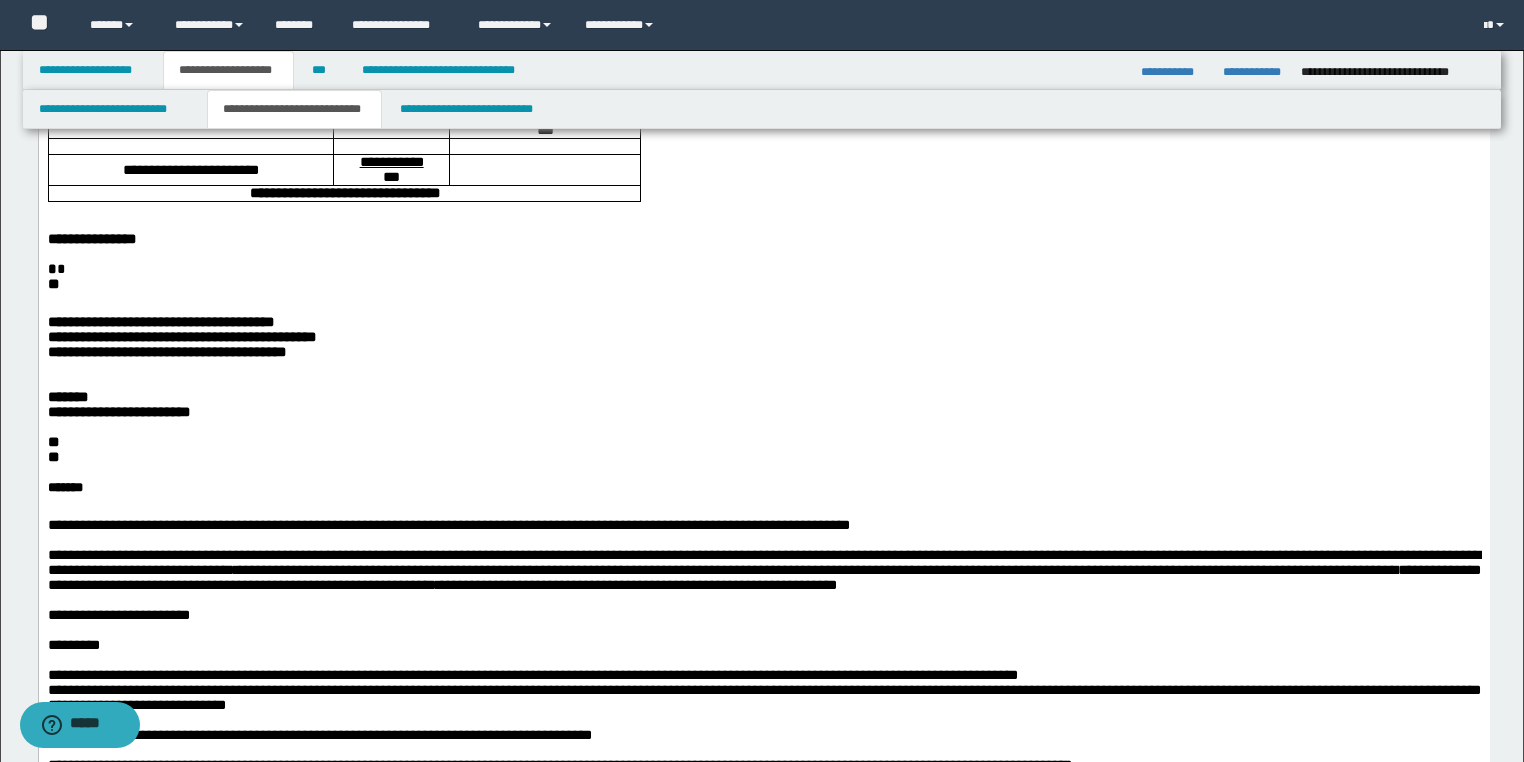 click on "**" at bounding box center [763, 284] 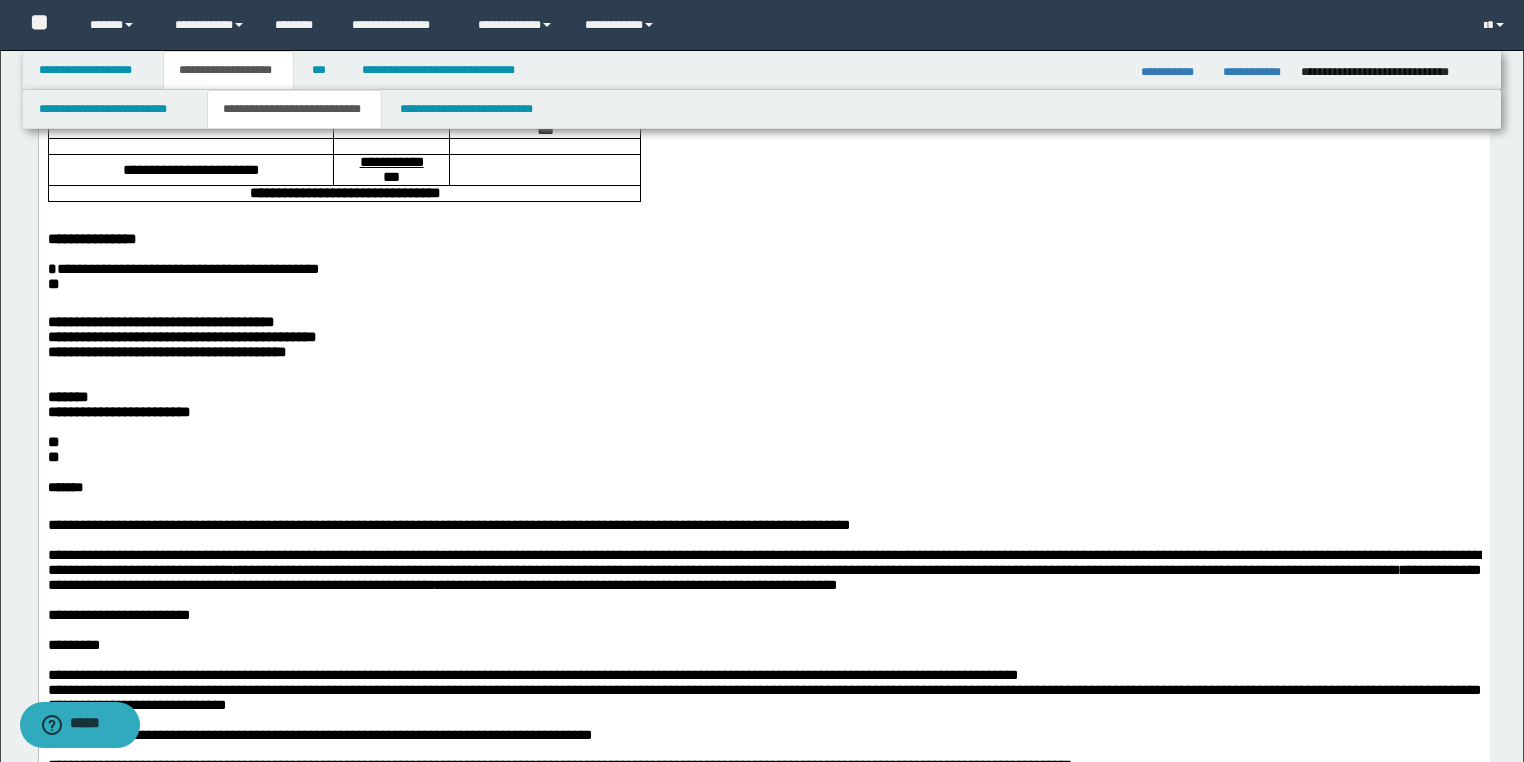 click on "**********" at bounding box center [187, 269] 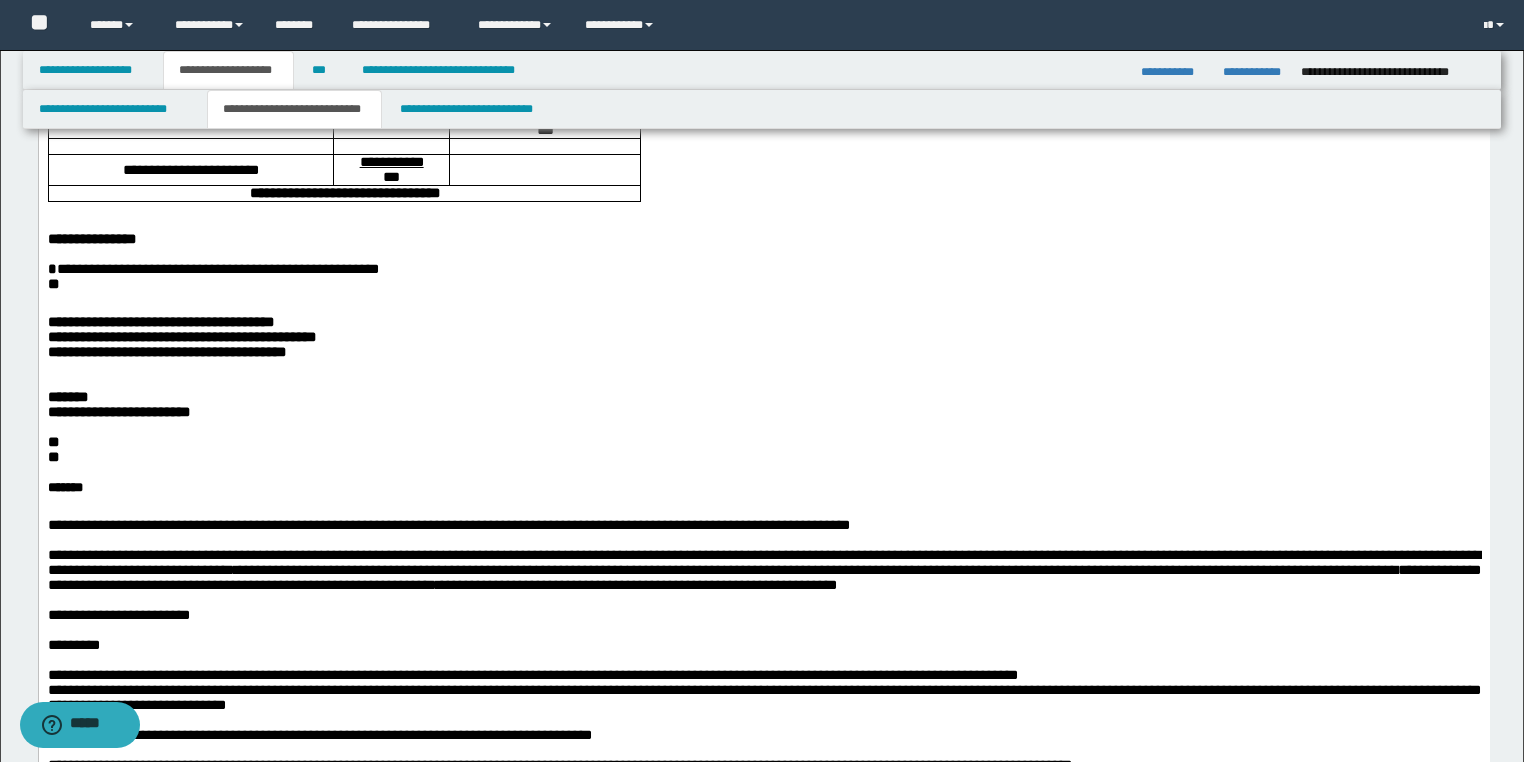 click on "**" at bounding box center [763, 284] 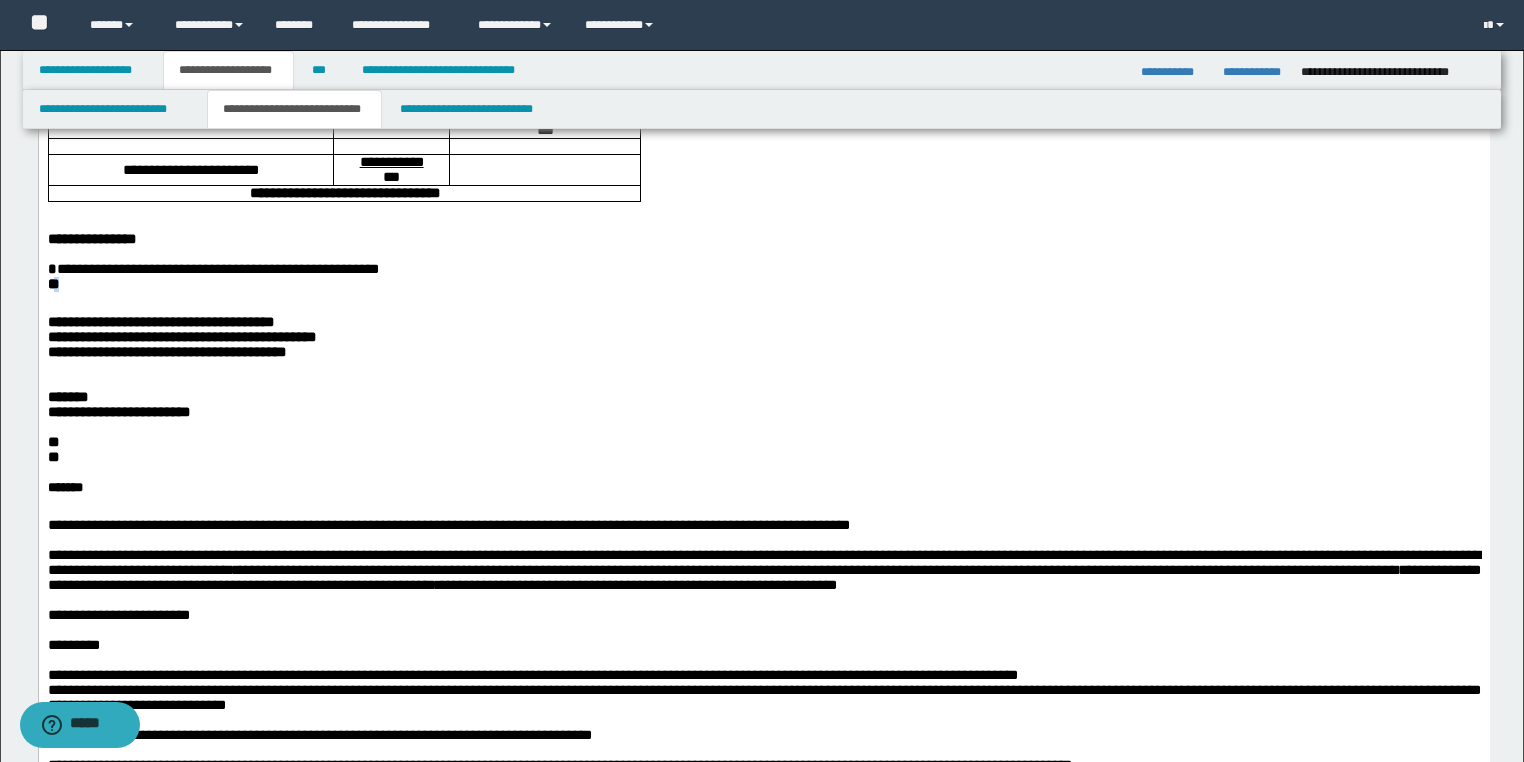 drag, startPoint x: 71, startPoint y: 330, endPoint x: 55, endPoint y: 330, distance: 16 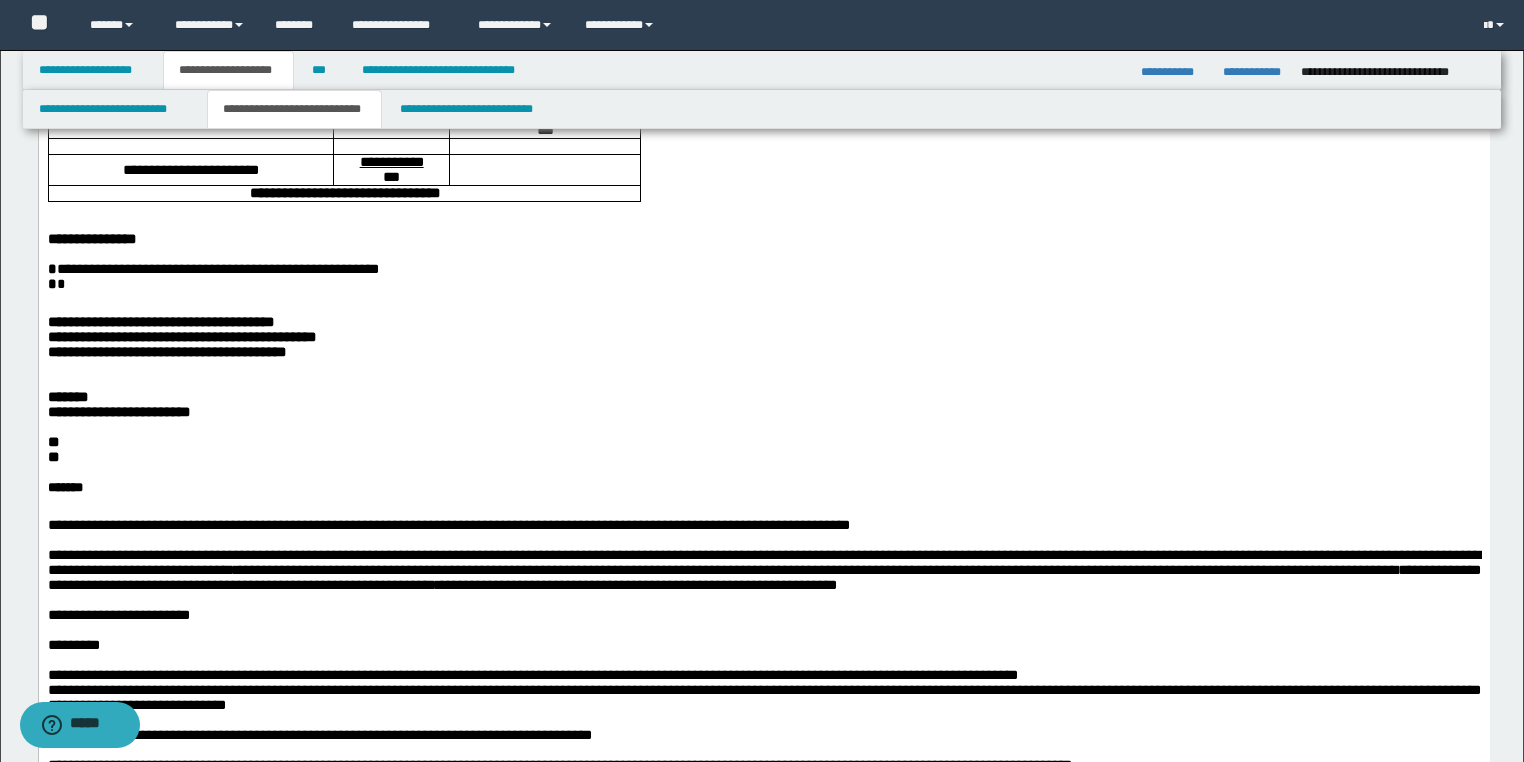 click at bounding box center [763, 299] 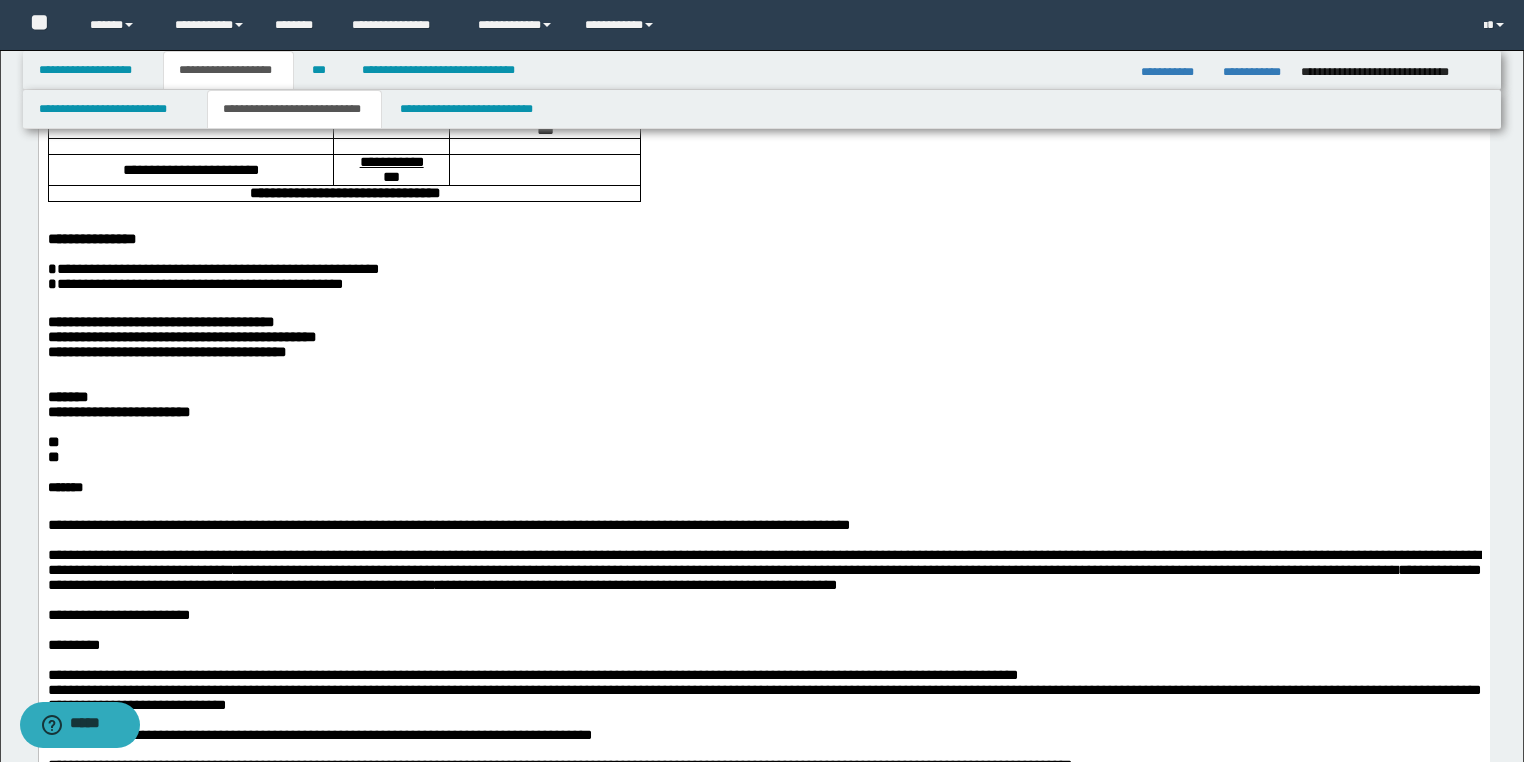 click on "**********" at bounding box center (199, 284) 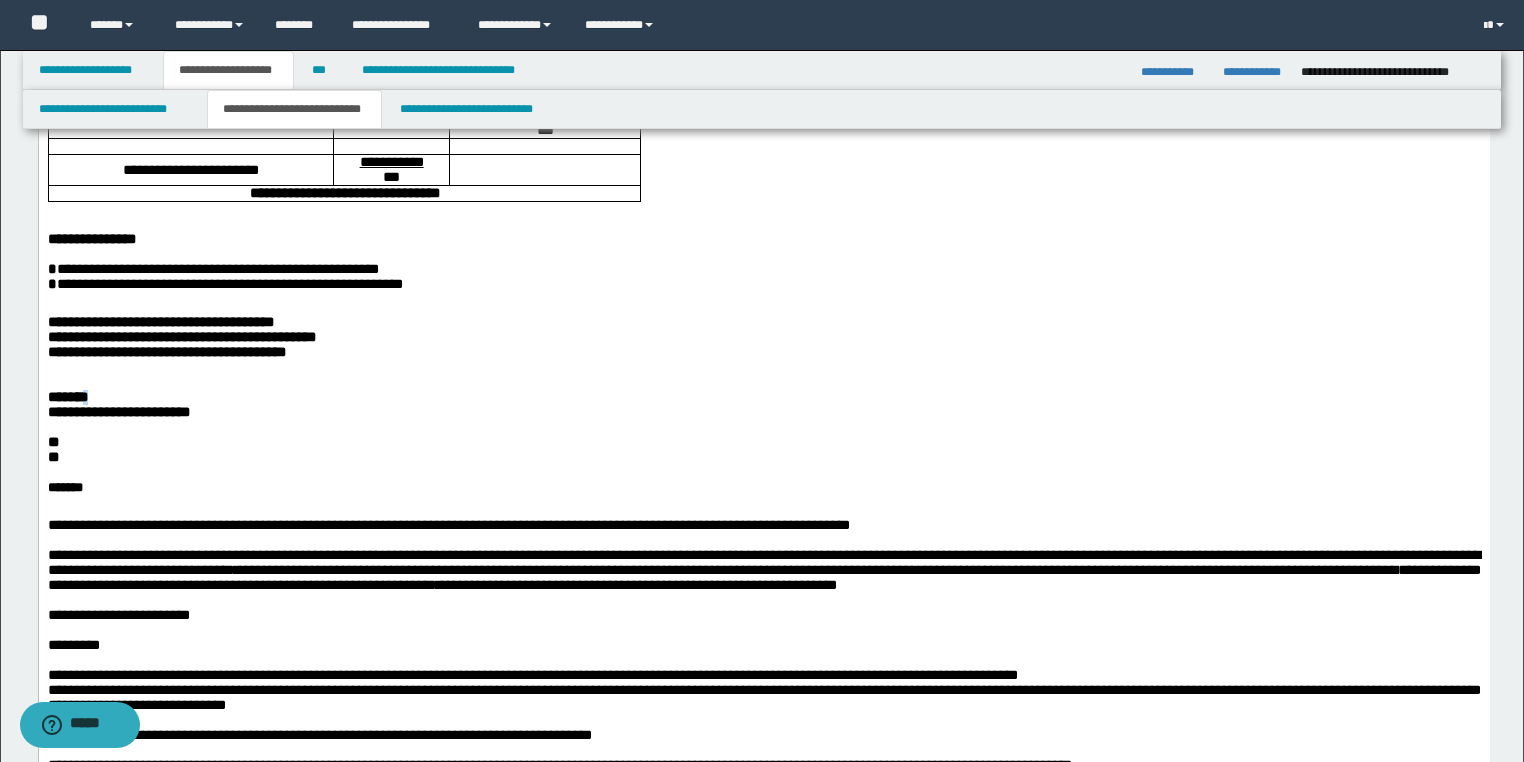 drag, startPoint x: 109, startPoint y: 457, endPoint x: 90, endPoint y: 457, distance: 19 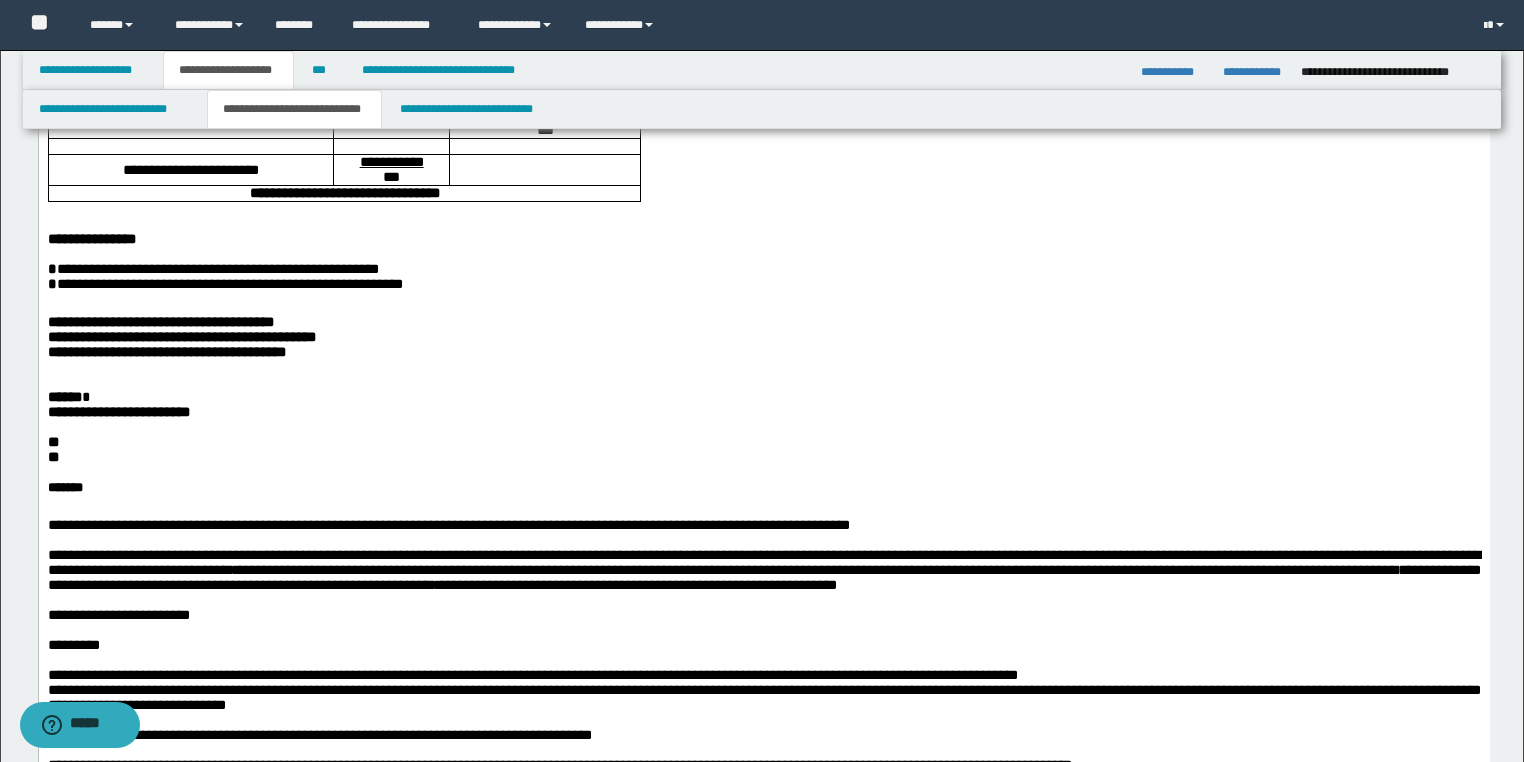 click on "****** *" at bounding box center [763, 397] 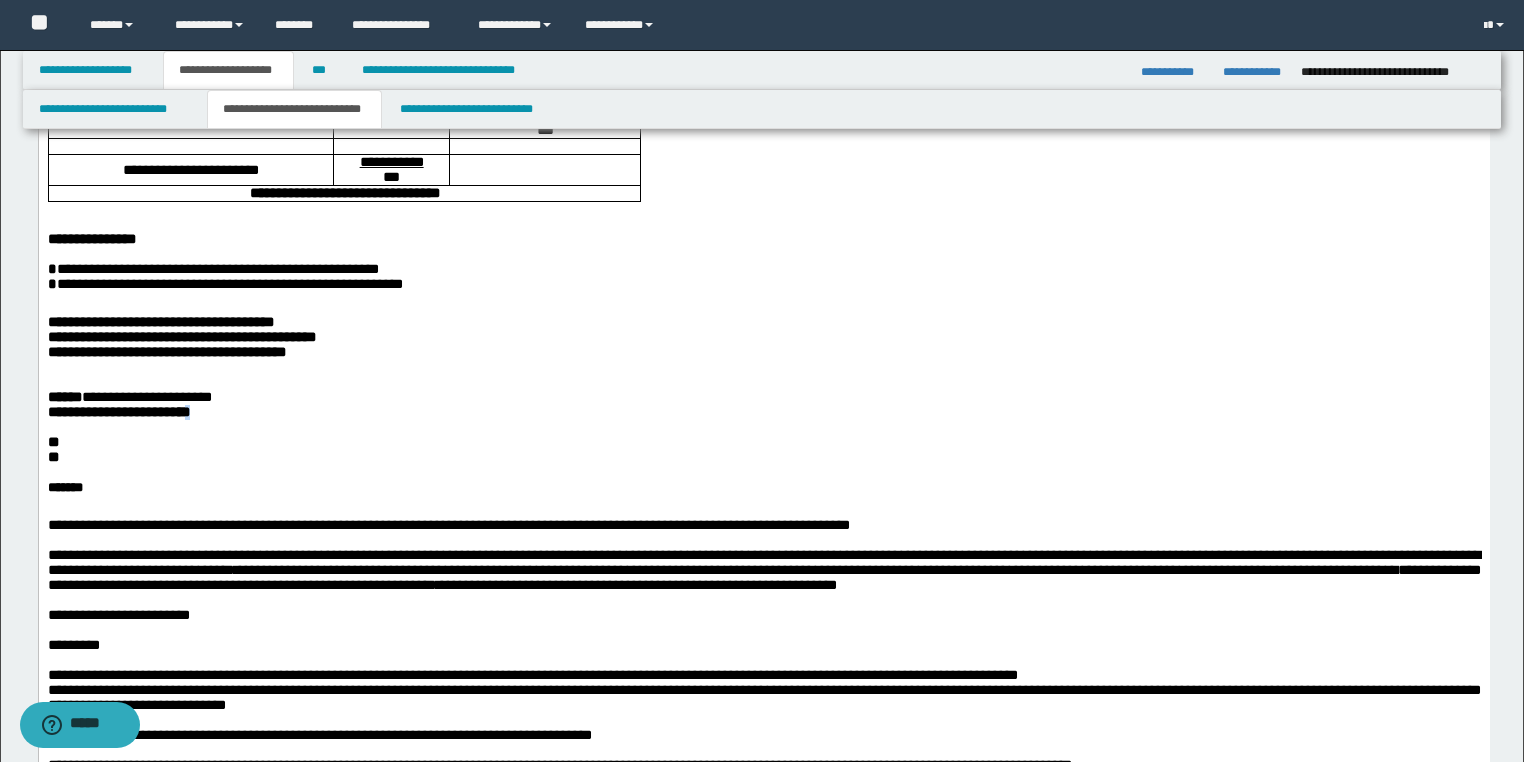 click on "**********" at bounding box center [763, 412] 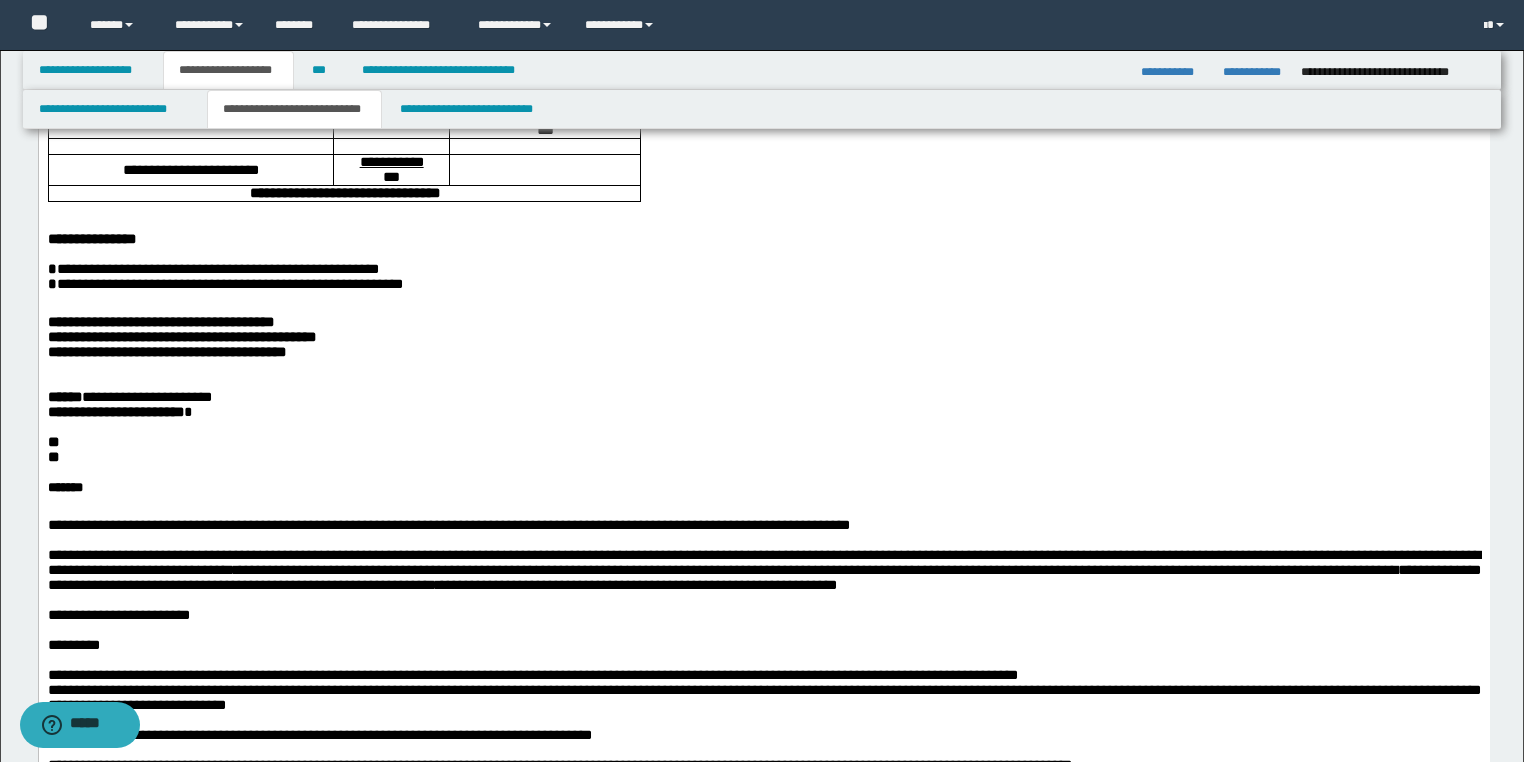 click on "**********" at bounding box center [763, 412] 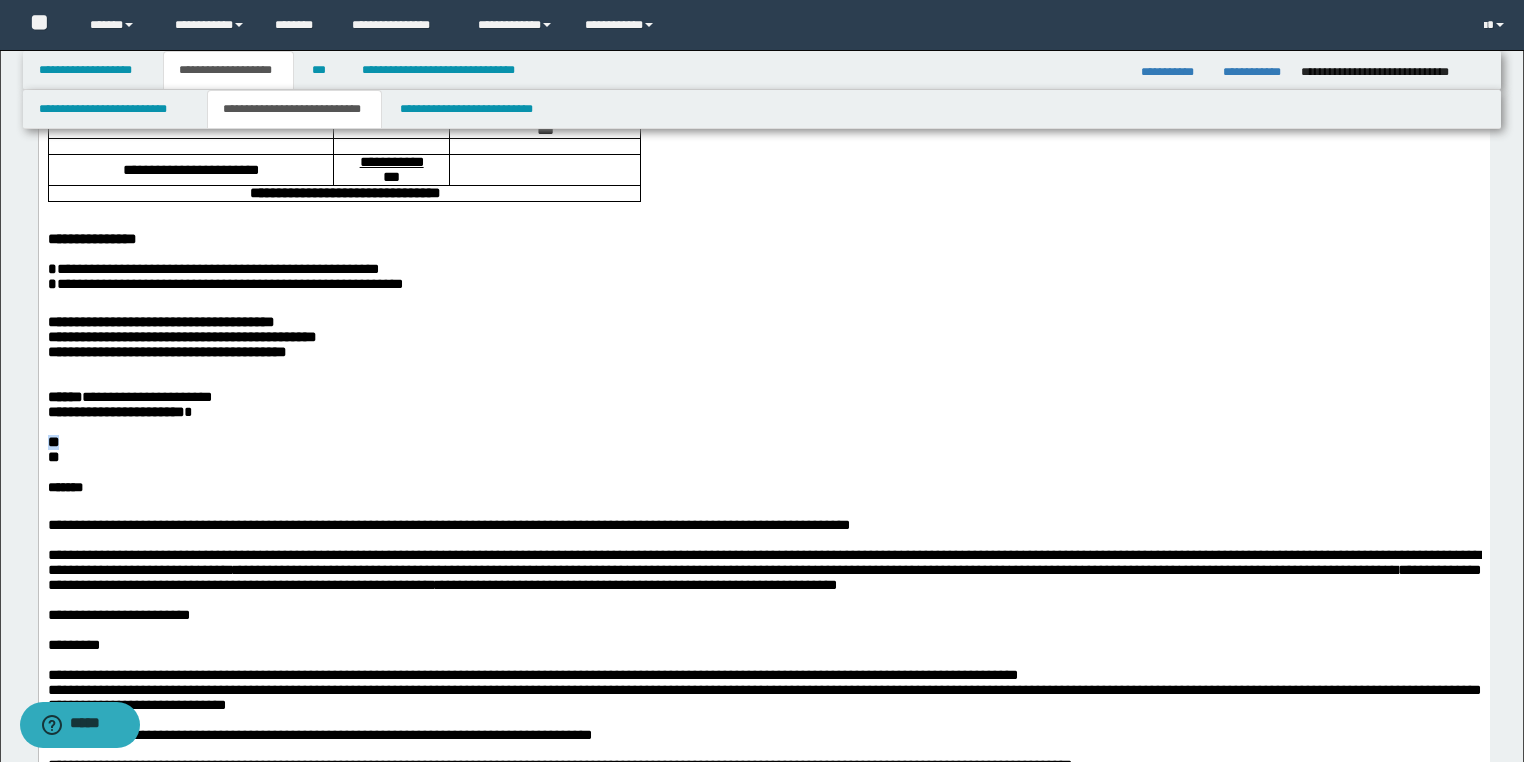 click on "**********" at bounding box center [763, 487] 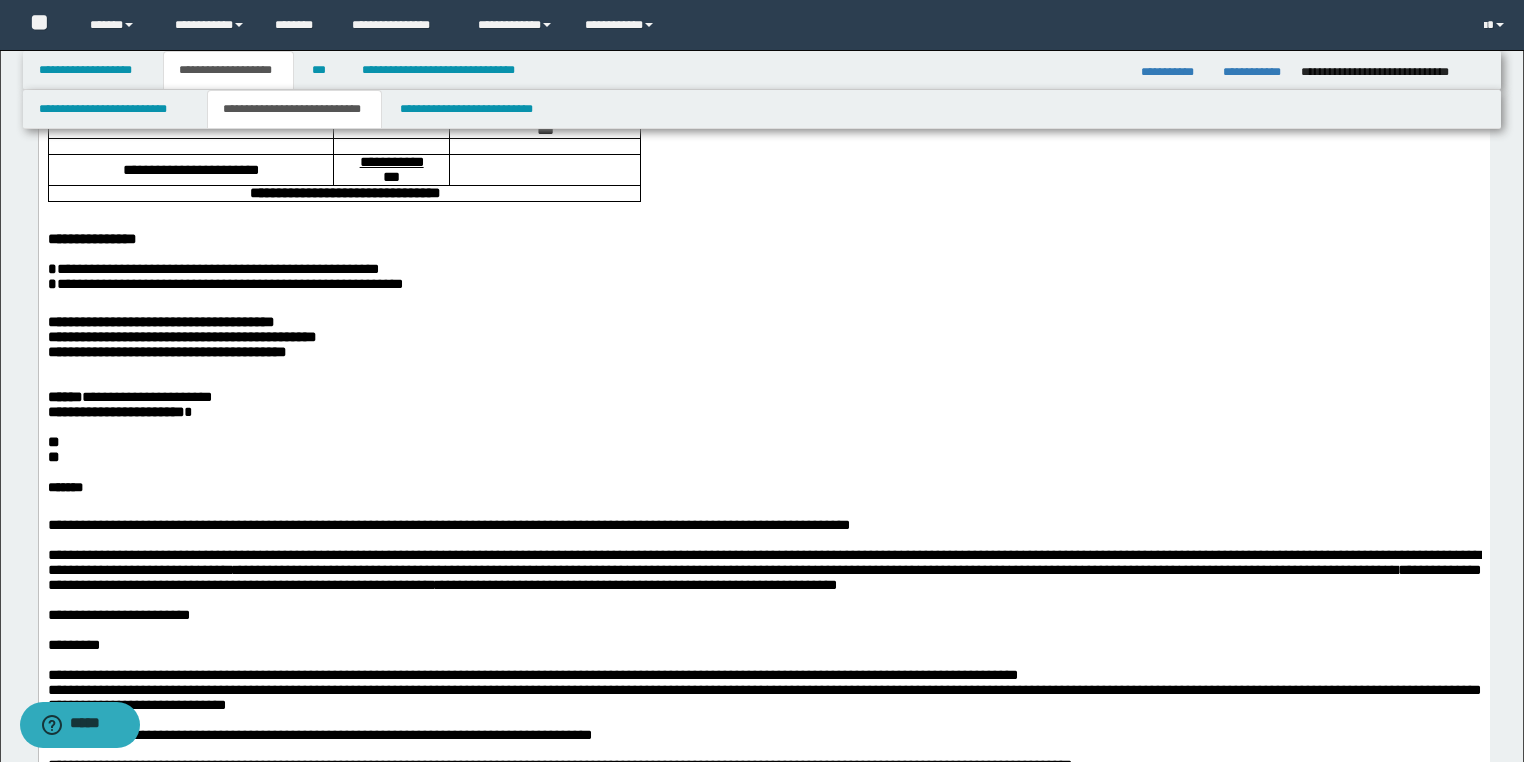 click on "**" at bounding box center [52, 457] 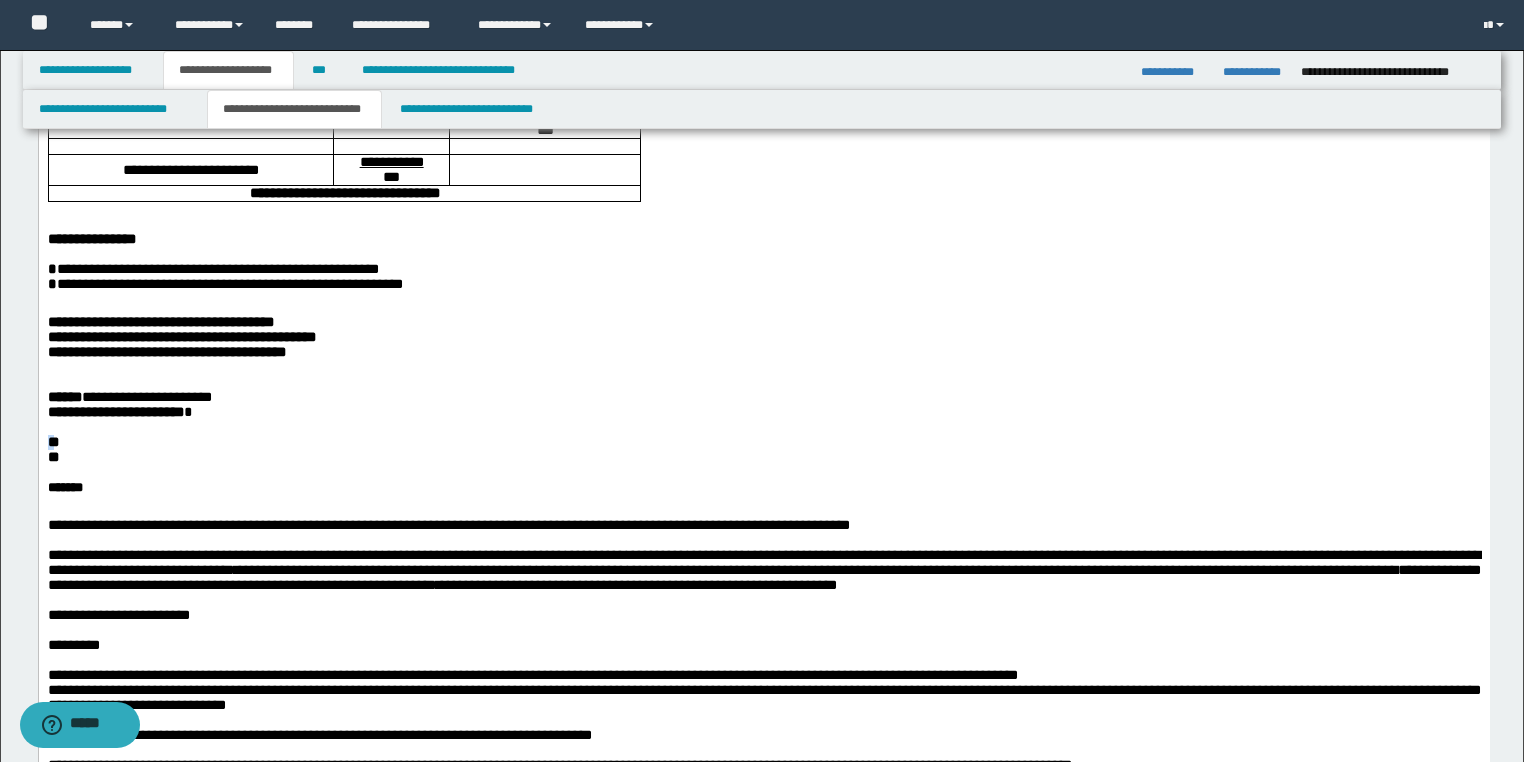 click on "**" at bounding box center [52, 442] 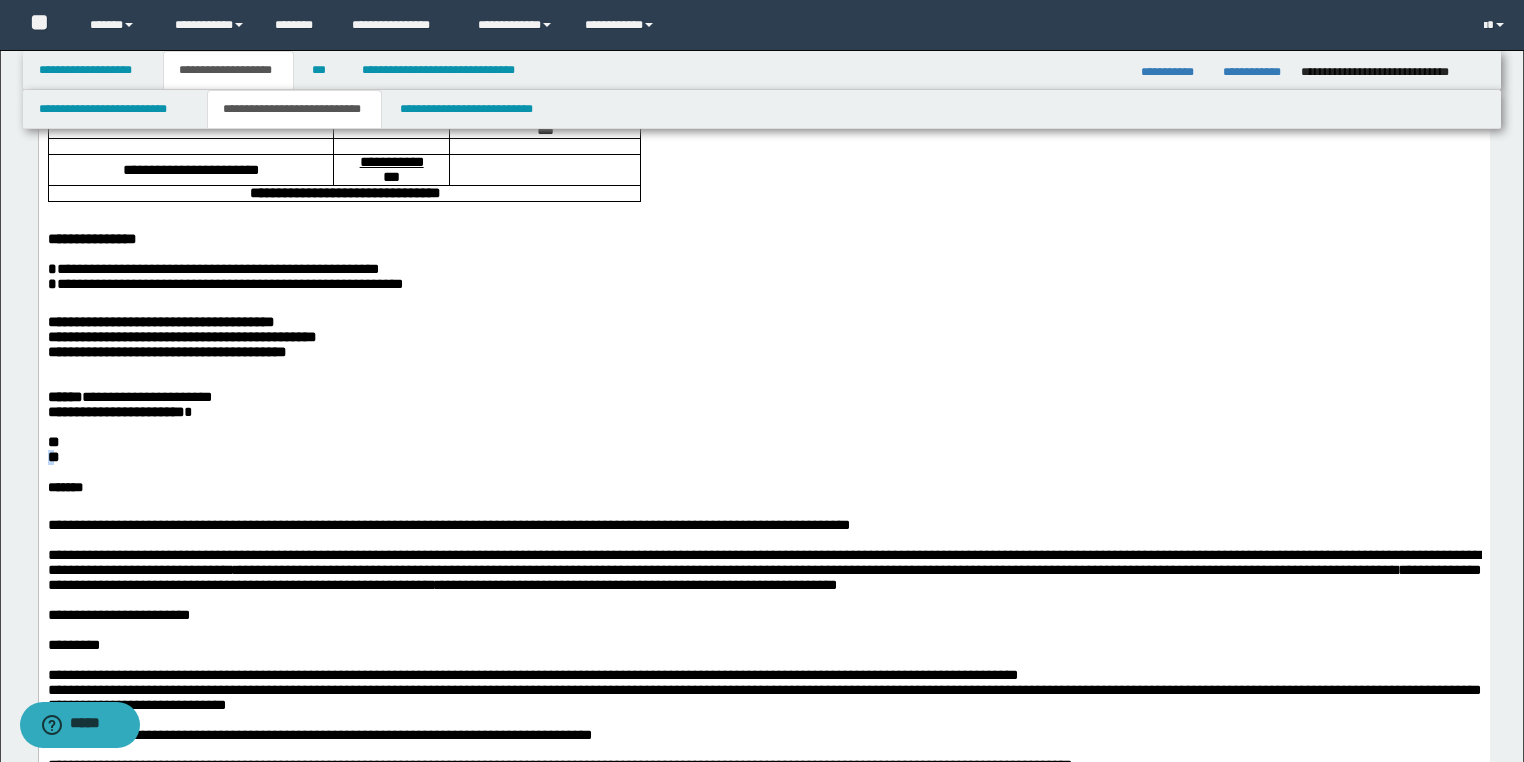 drag, startPoint x: 52, startPoint y: 526, endPoint x: 74, endPoint y: 423, distance: 105.32331 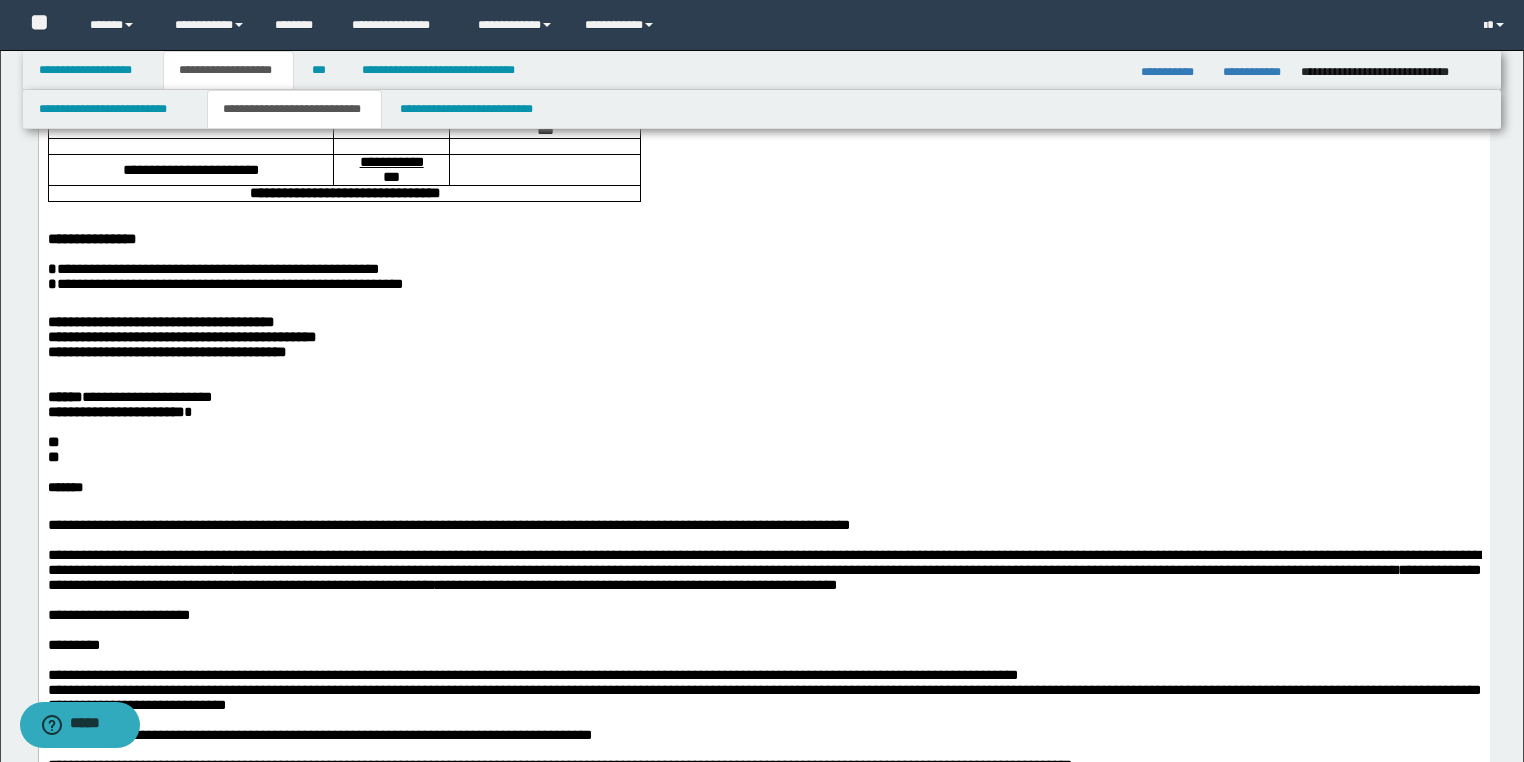 drag, startPoint x: 53, startPoint y: 513, endPoint x: 63, endPoint y: 512, distance: 10.049875 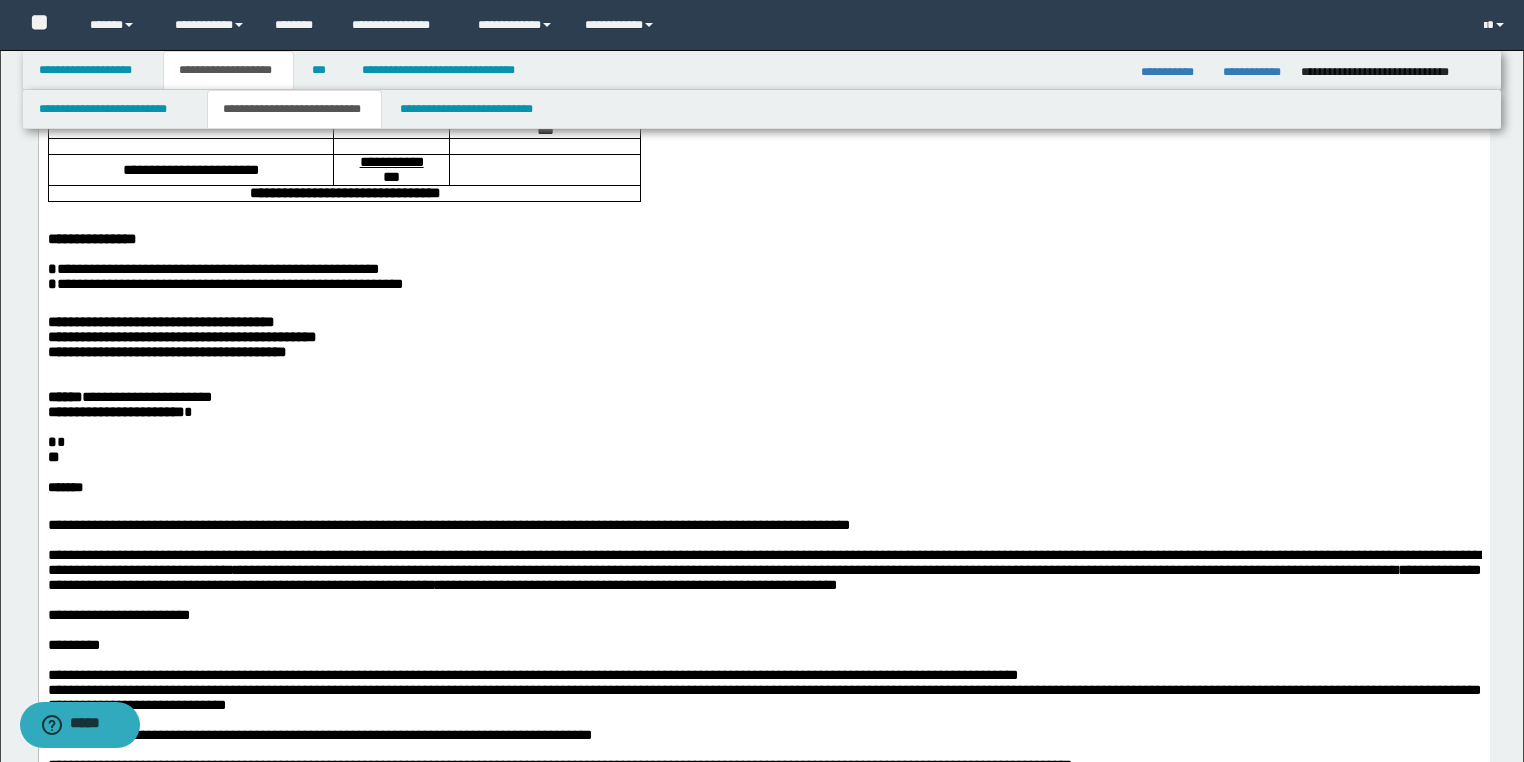 click on "**********" at bounding box center [763, 487] 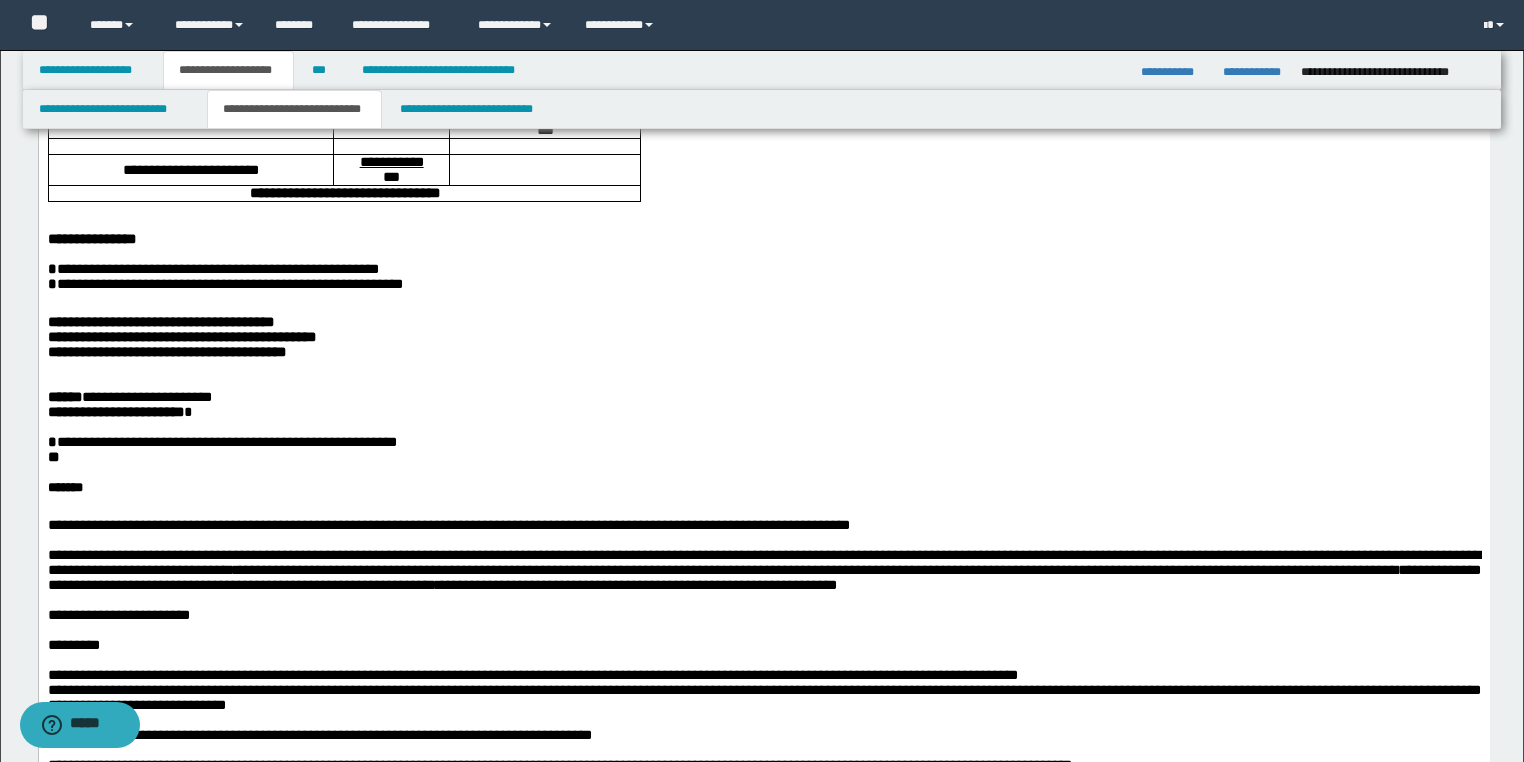 click on "**********" at bounding box center [226, 442] 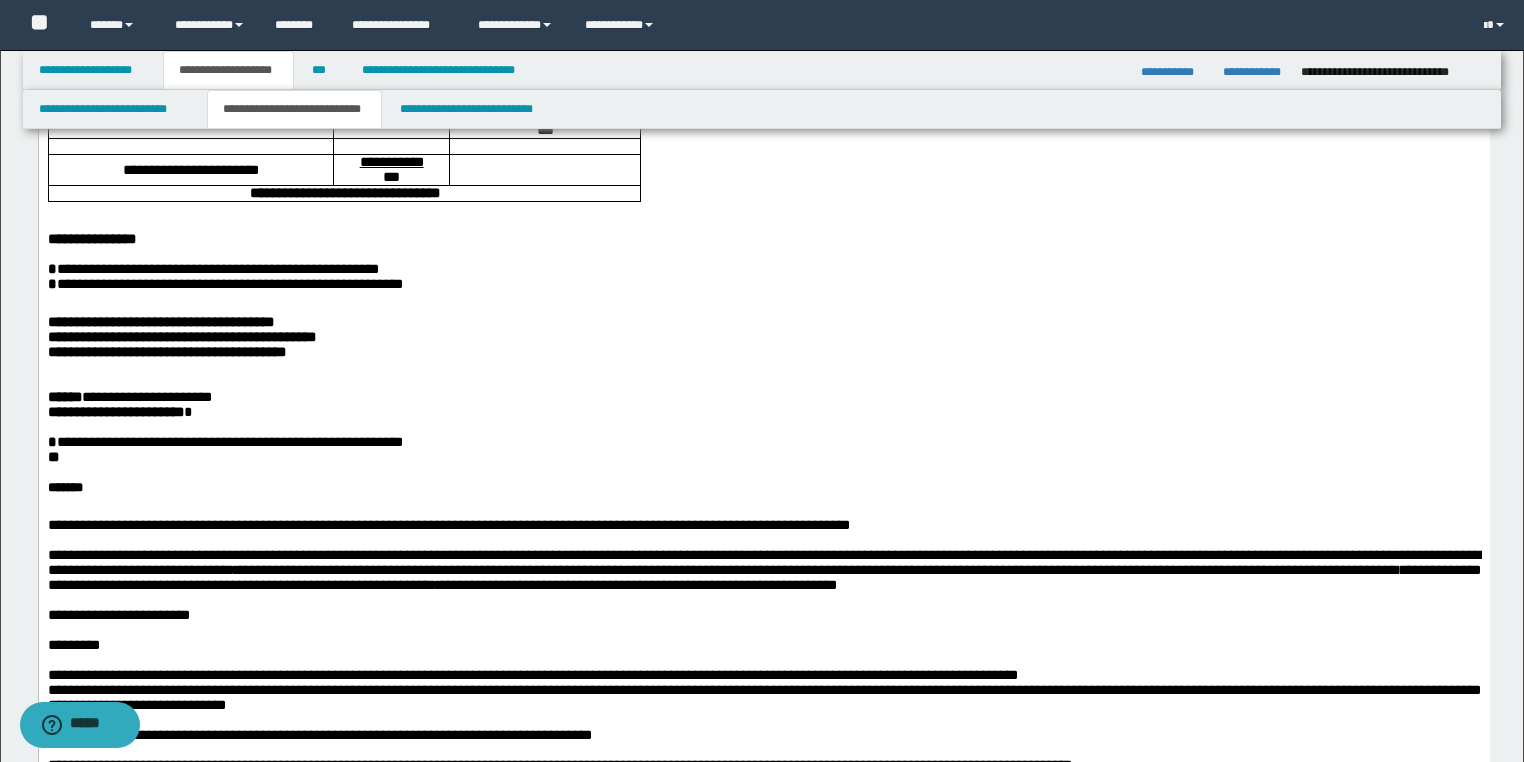 click on "**********" at bounding box center (763, 442) 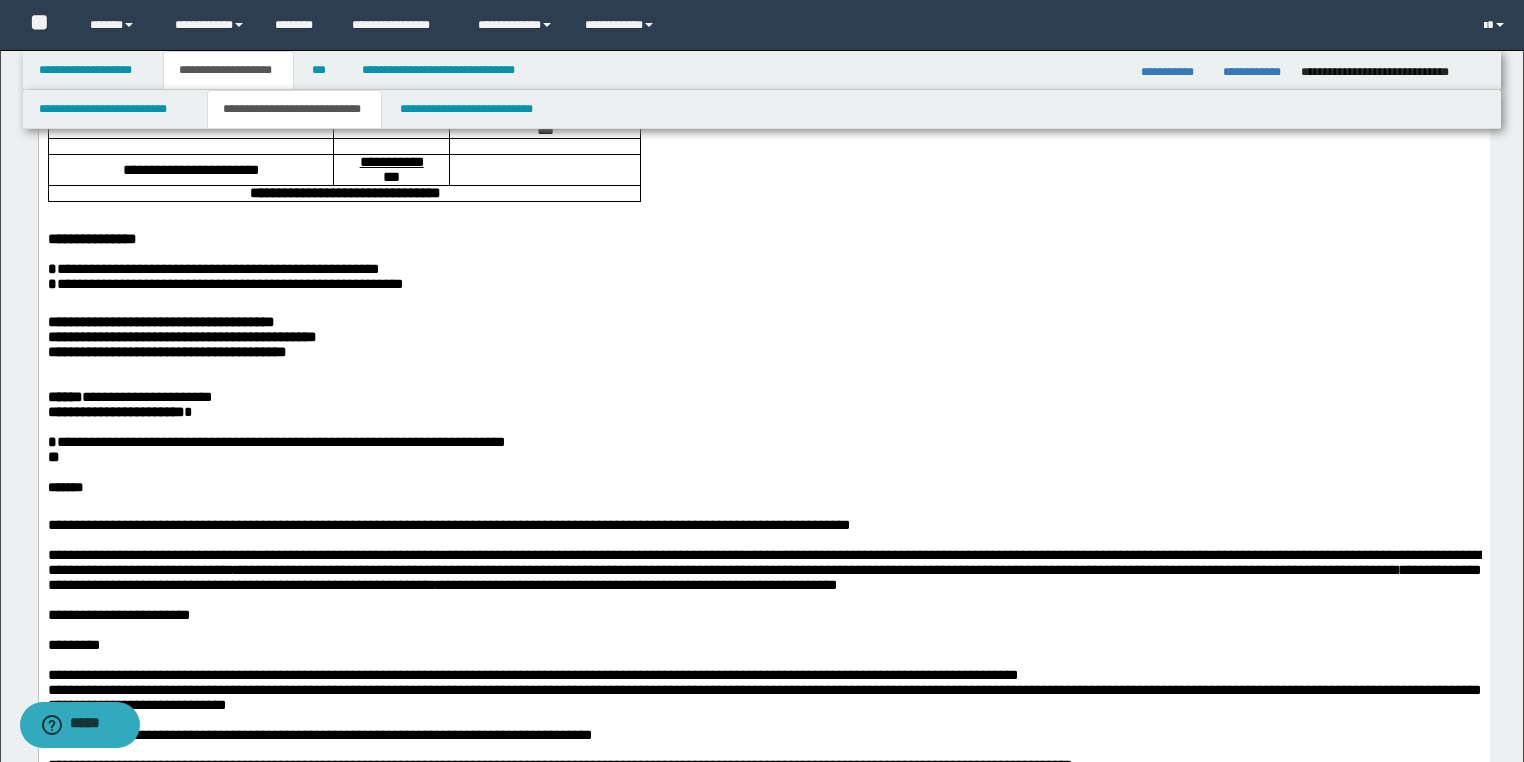 drag, startPoint x: 67, startPoint y: 525, endPoint x: 52, endPoint y: 525, distance: 15 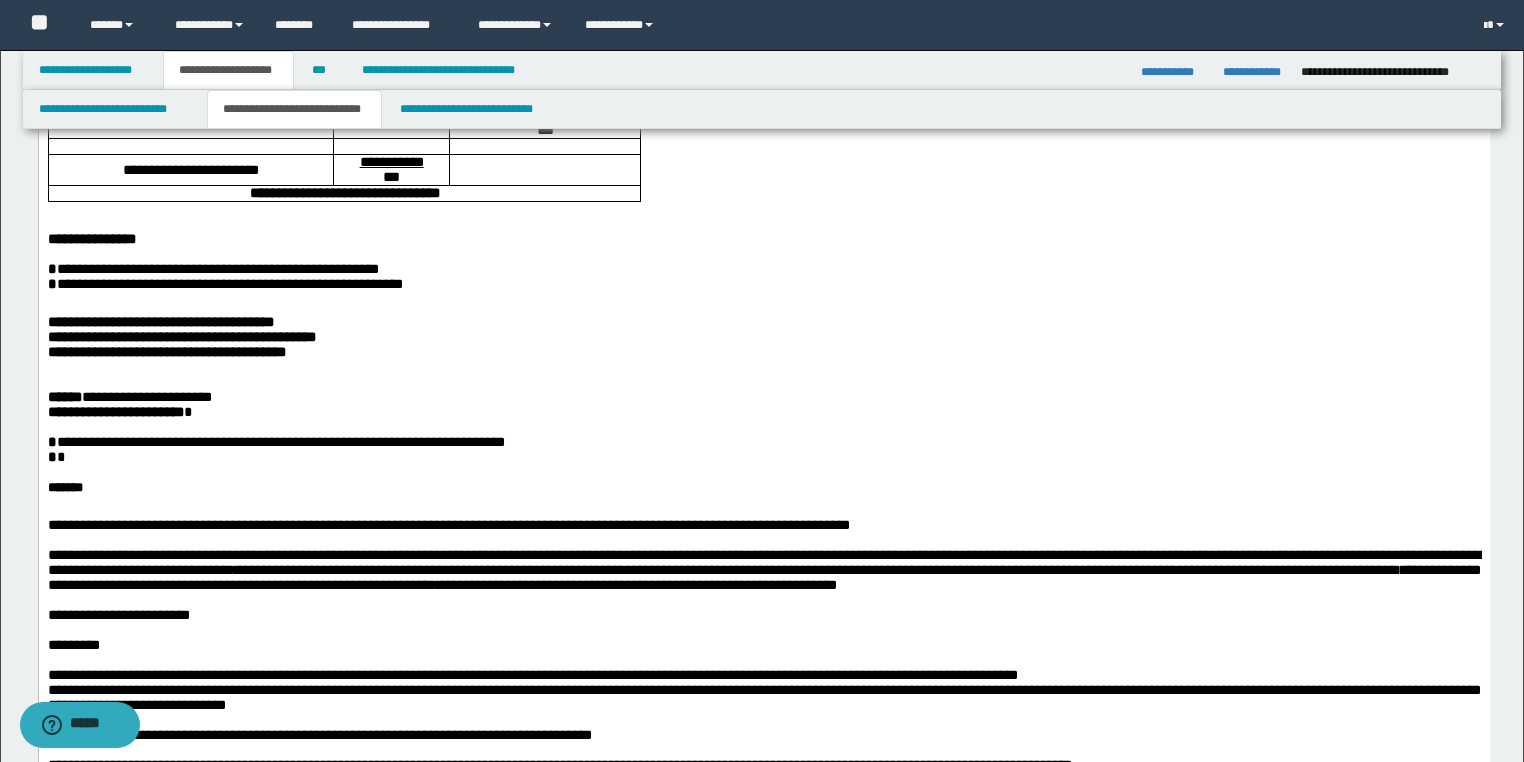 click on "* *" at bounding box center [763, 457] 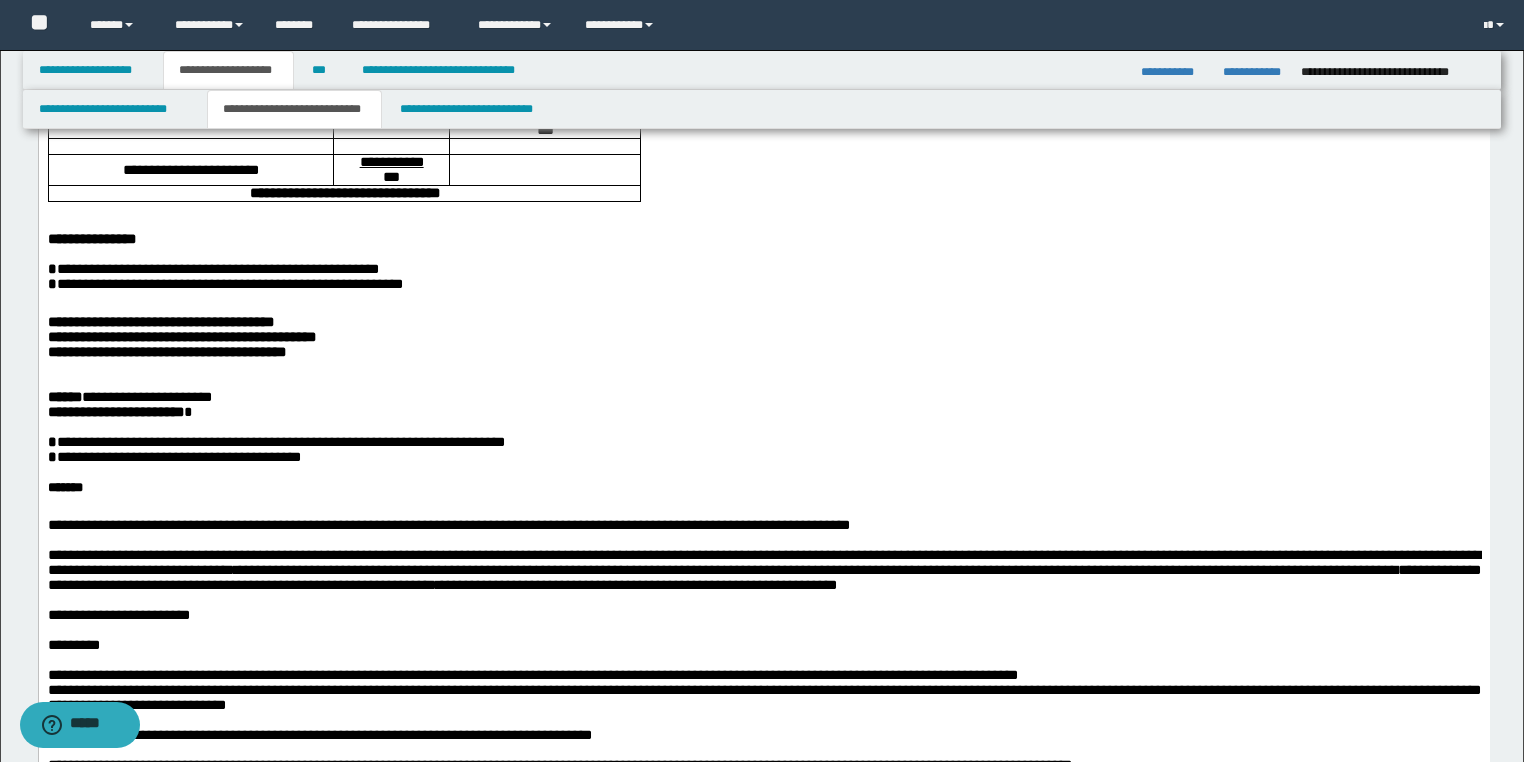 click on "*******" at bounding box center [763, 487] 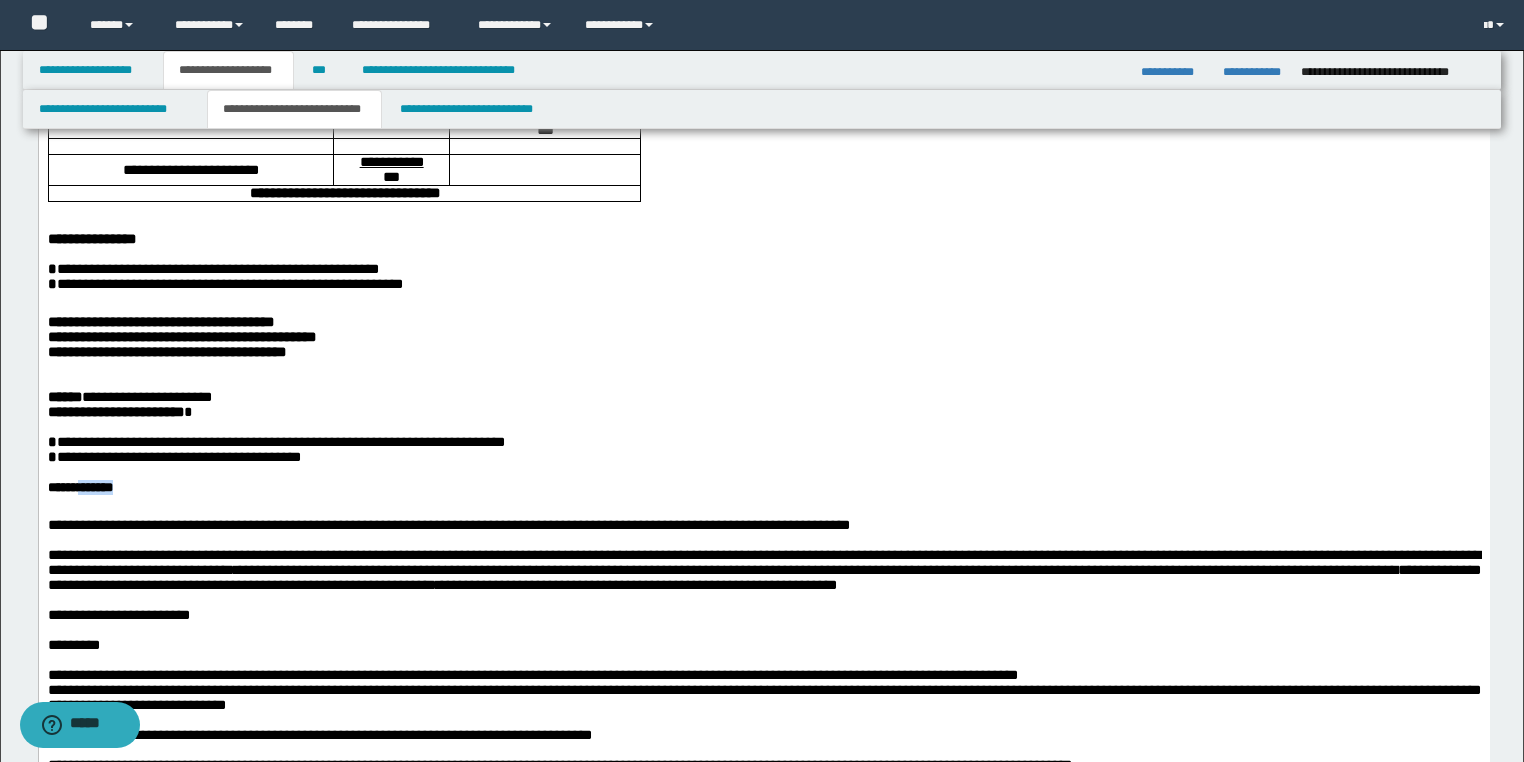 drag, startPoint x: 135, startPoint y: 555, endPoint x: 87, endPoint y: 554, distance: 48.010414 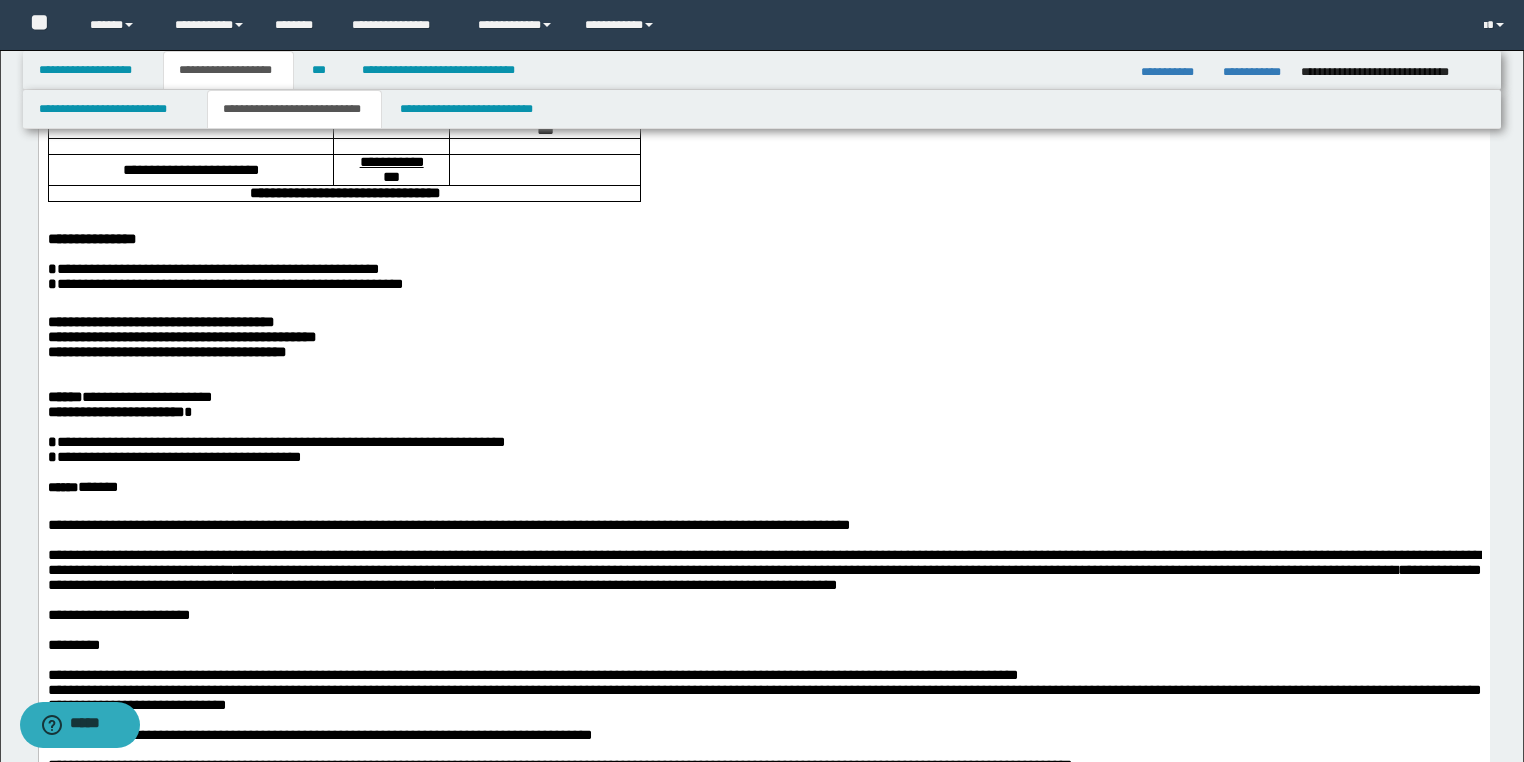 click on "****** *******" at bounding box center [763, 487] 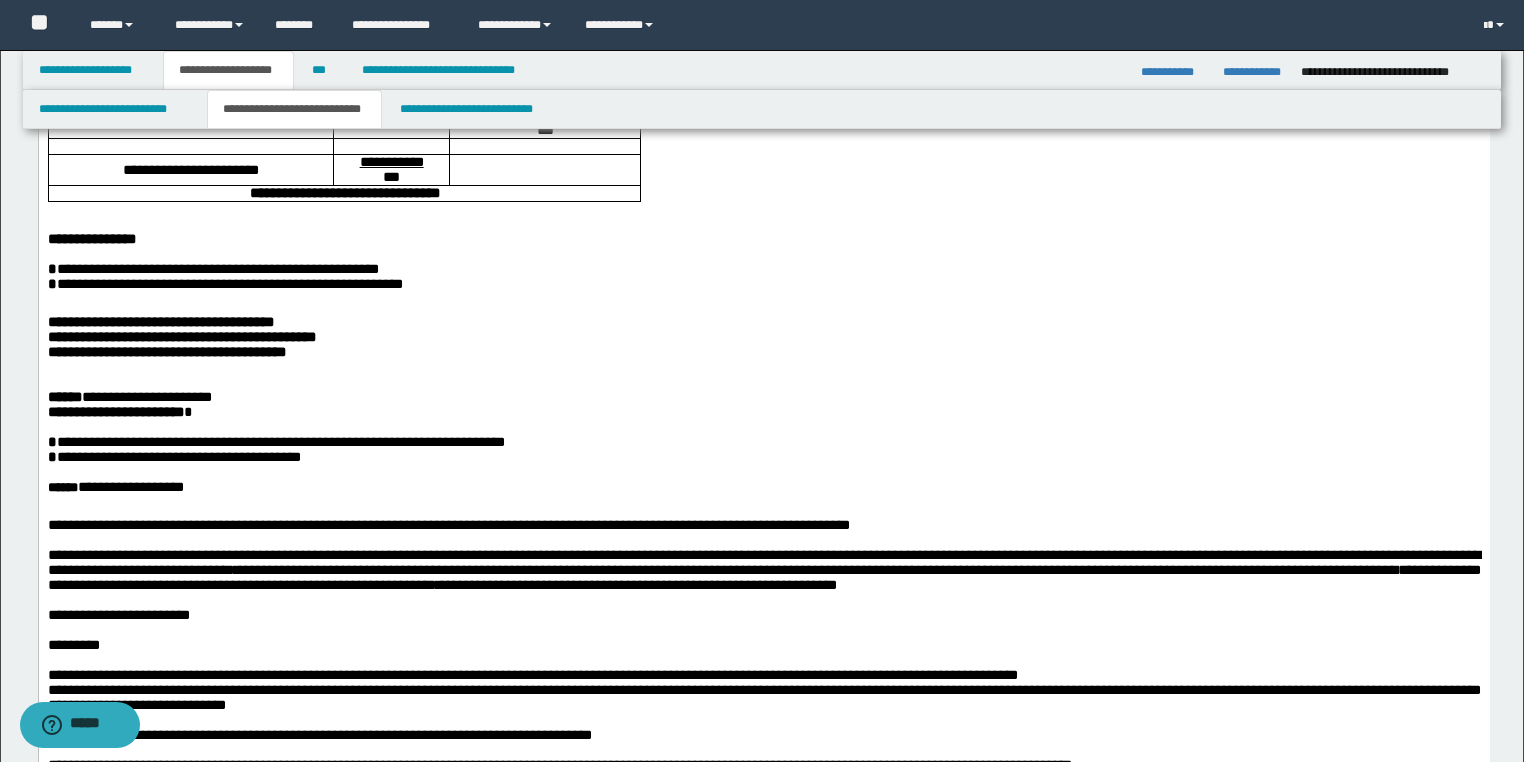 click on "**********" at bounding box center (166, 352) 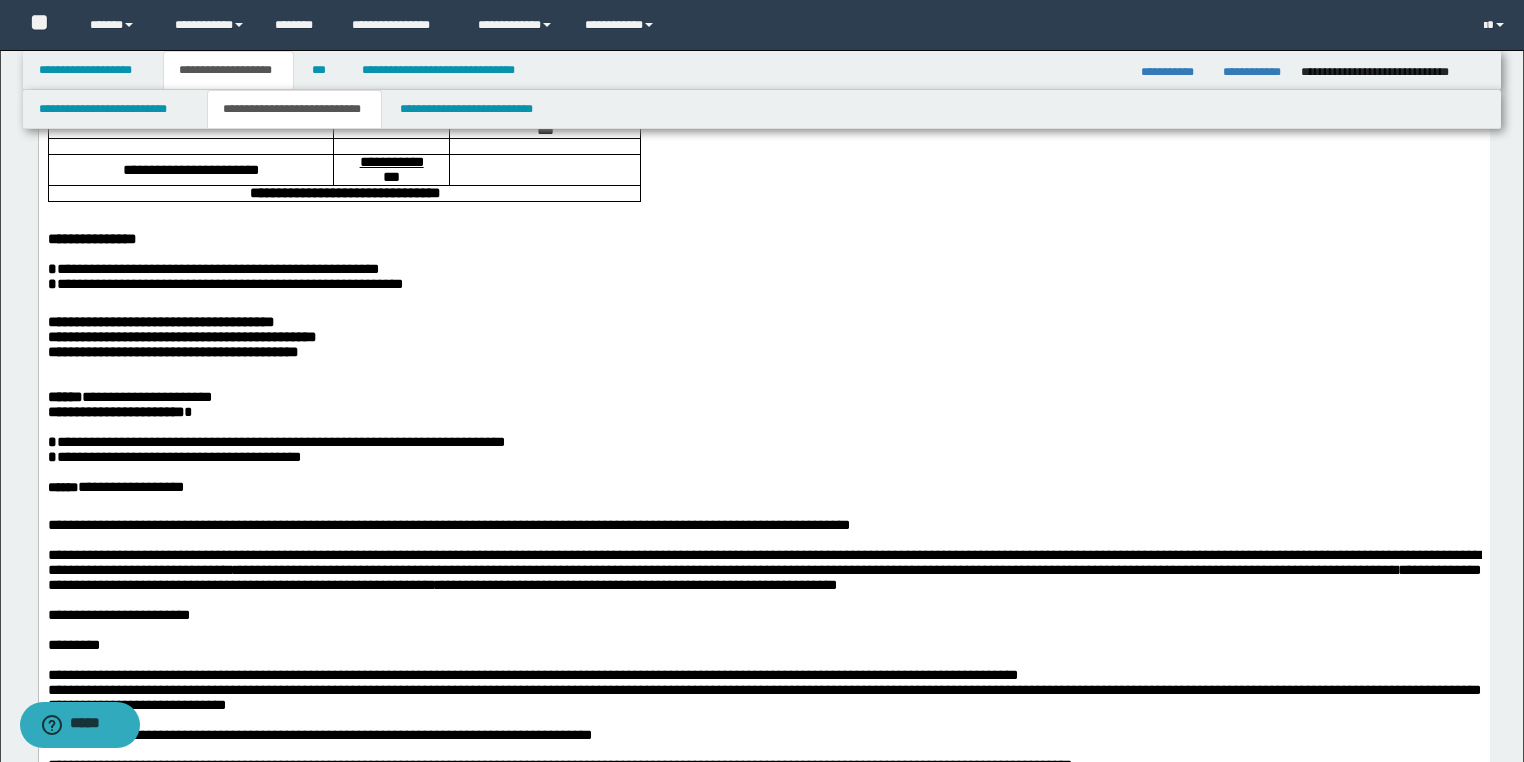 click at bounding box center [190, 146] 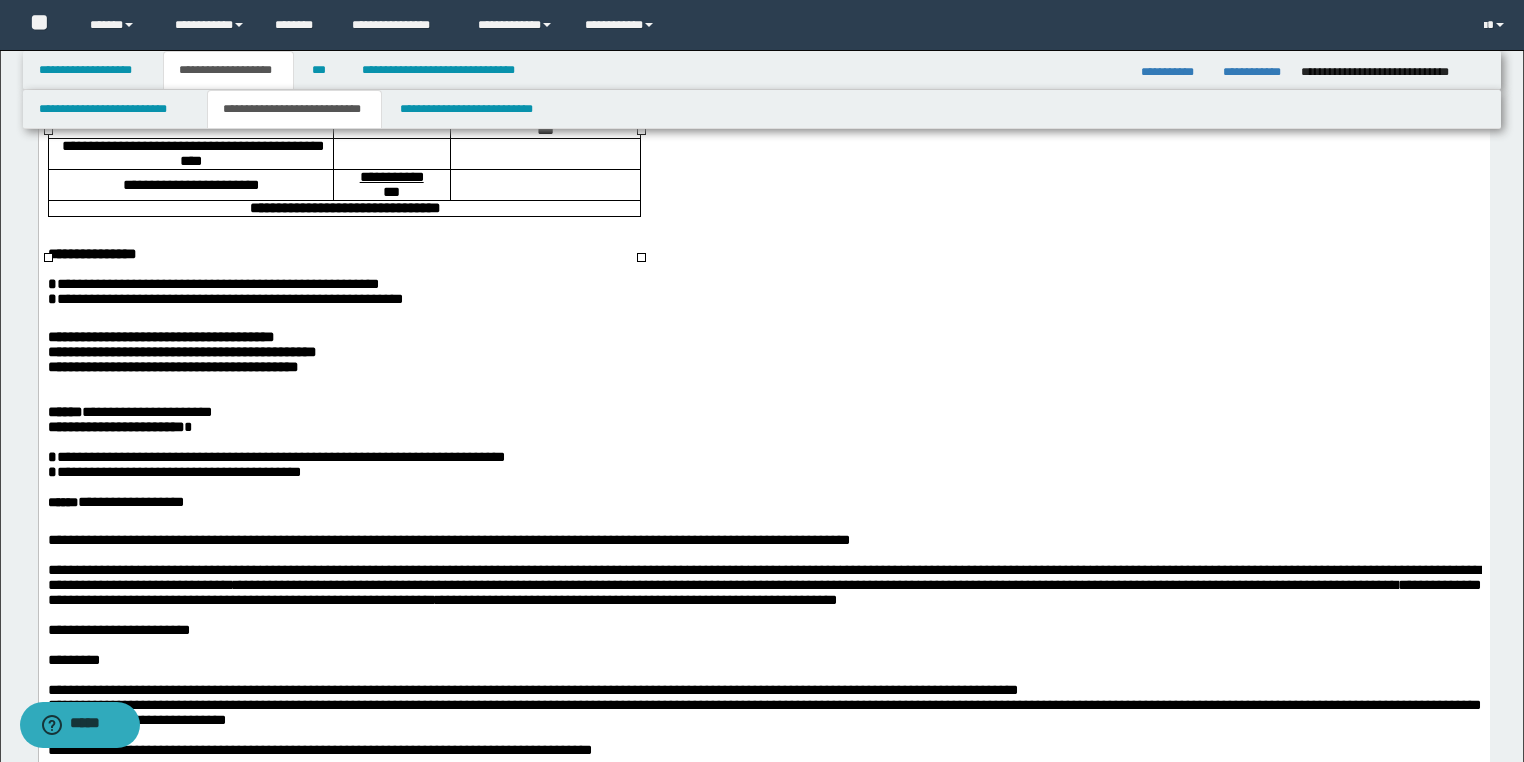 click at bounding box center [391, 154] 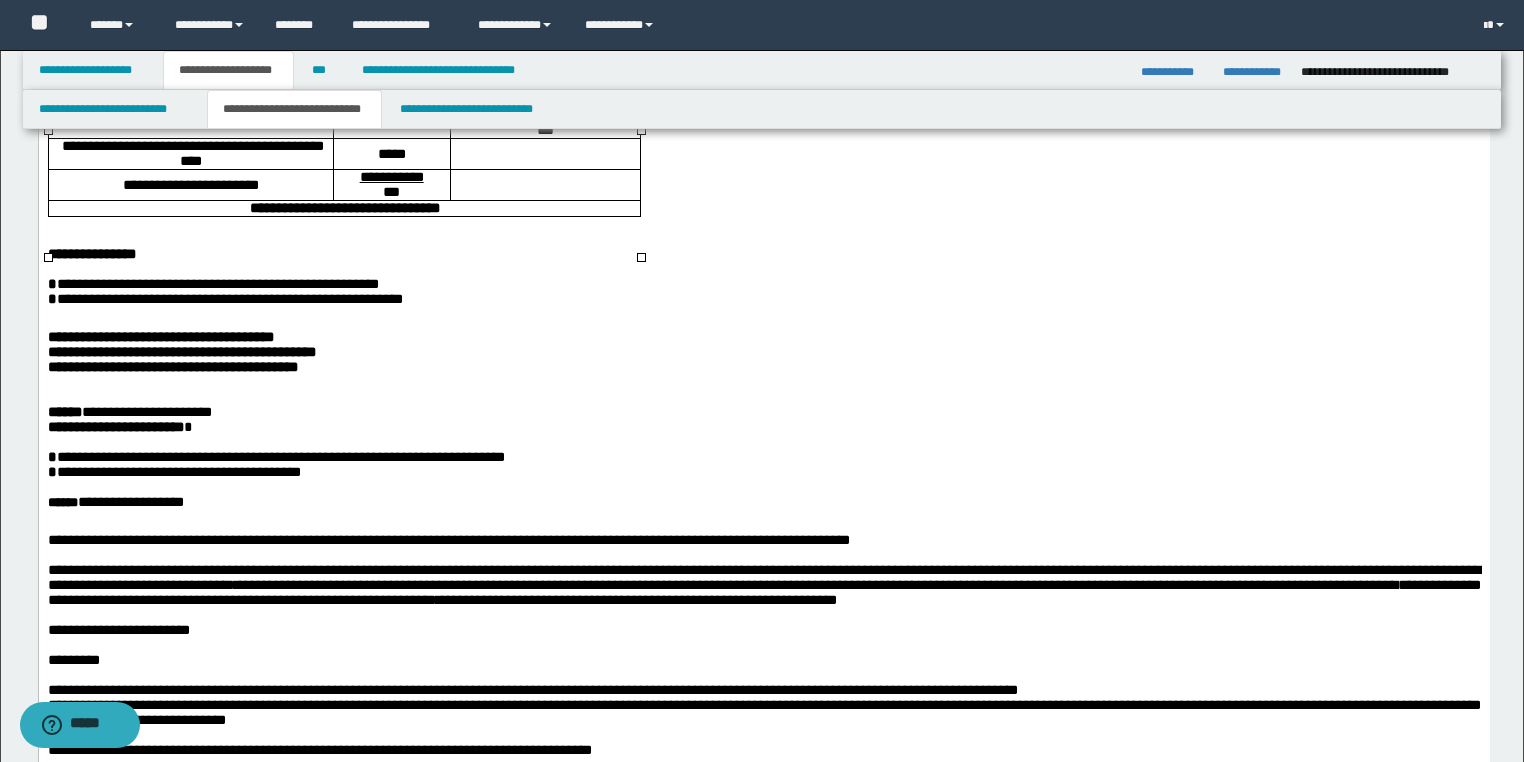 click at bounding box center [545, 154] 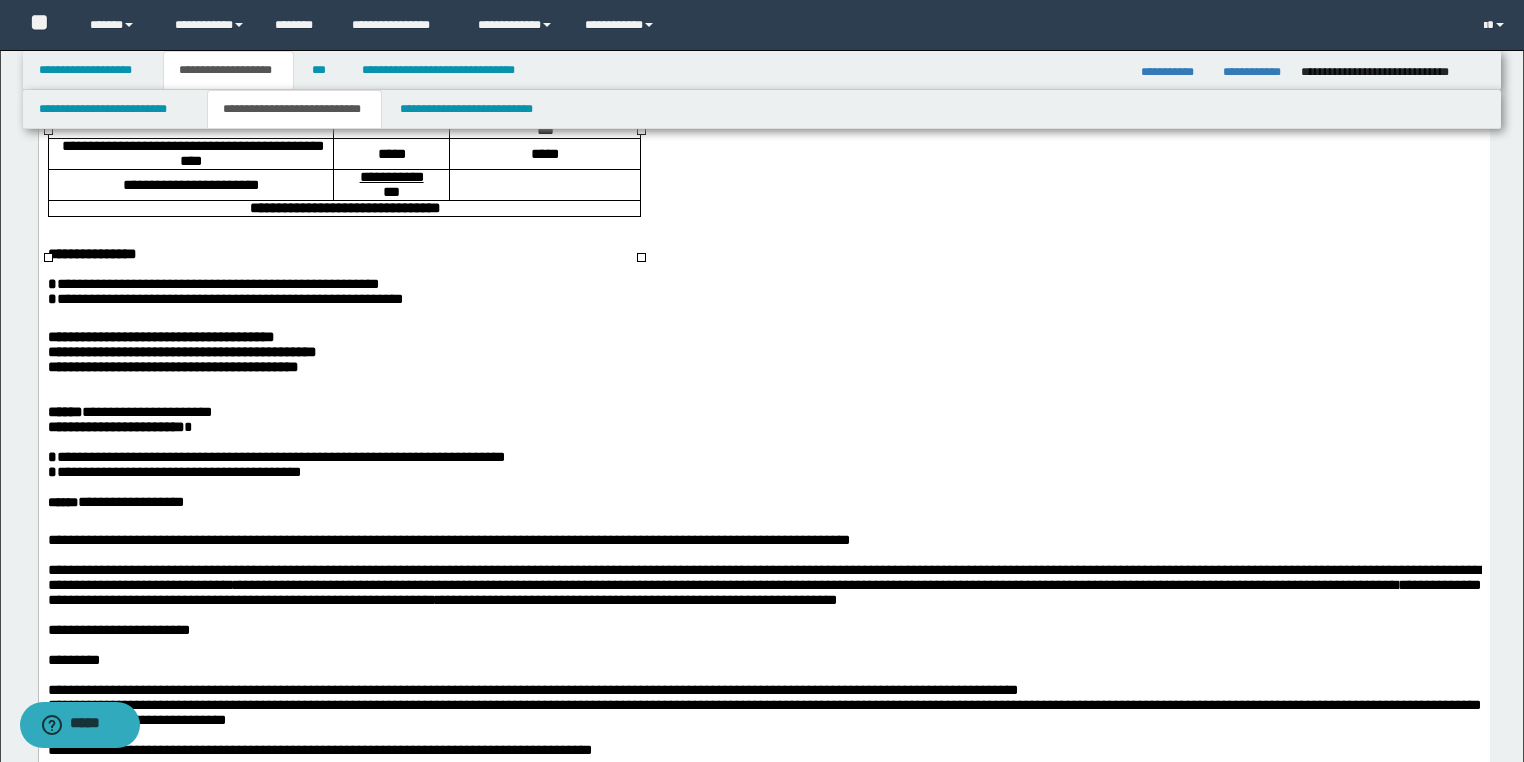 click on "*****" at bounding box center [544, 154] 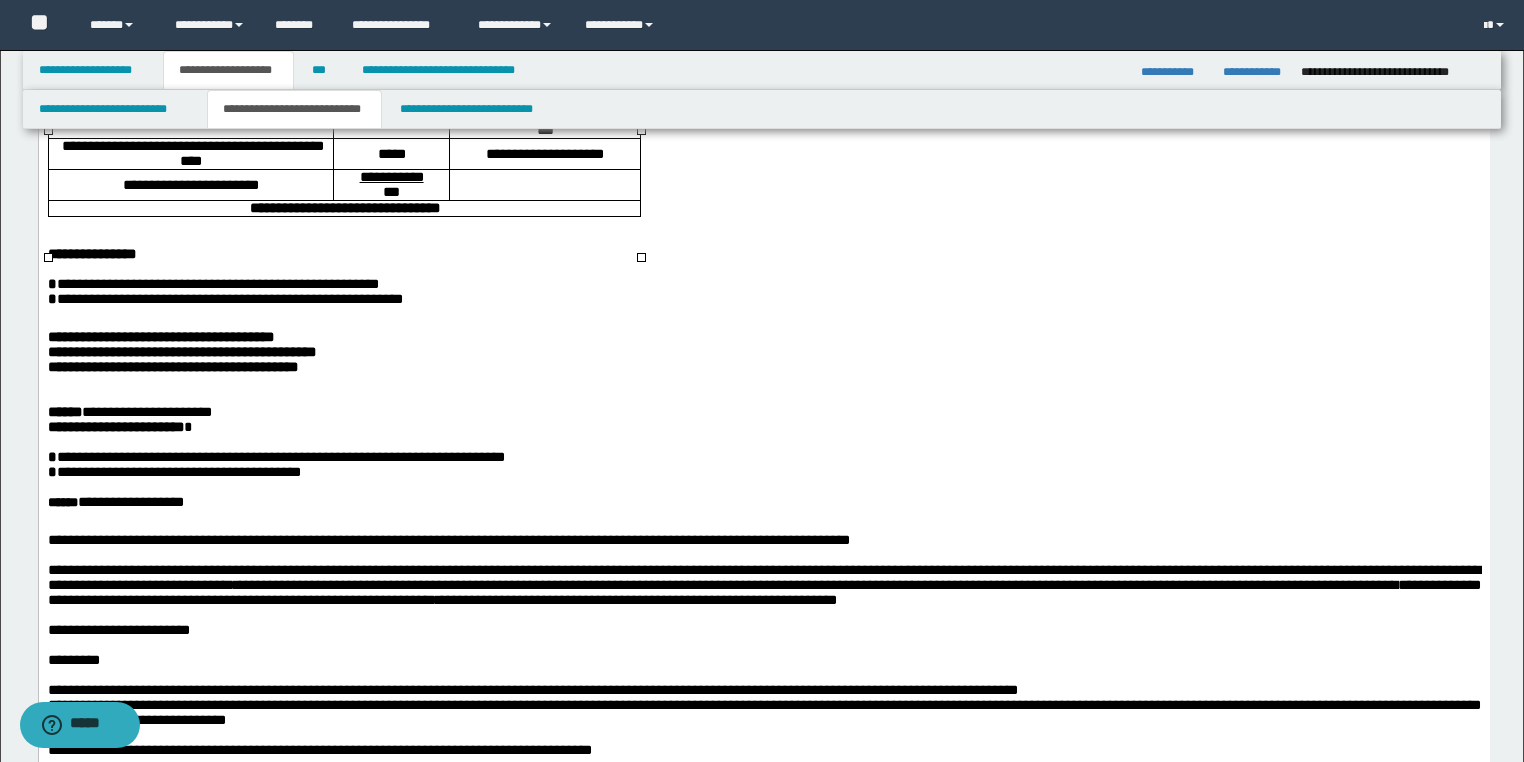 click on "**********" at bounding box center (544, 154) 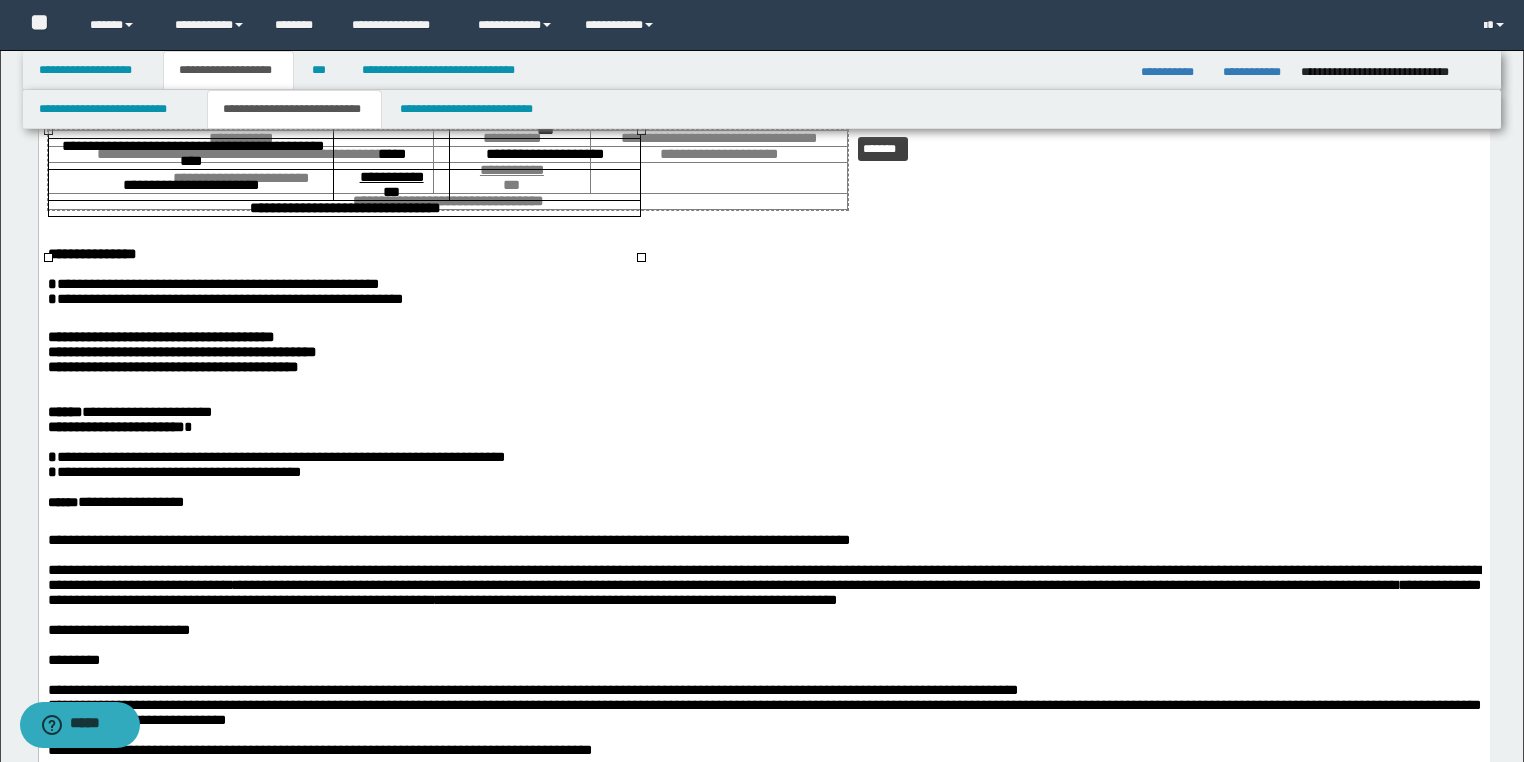 drag, startPoint x: 635, startPoint y: 257, endPoint x: 801, endPoint y: 156, distance: 194.3116 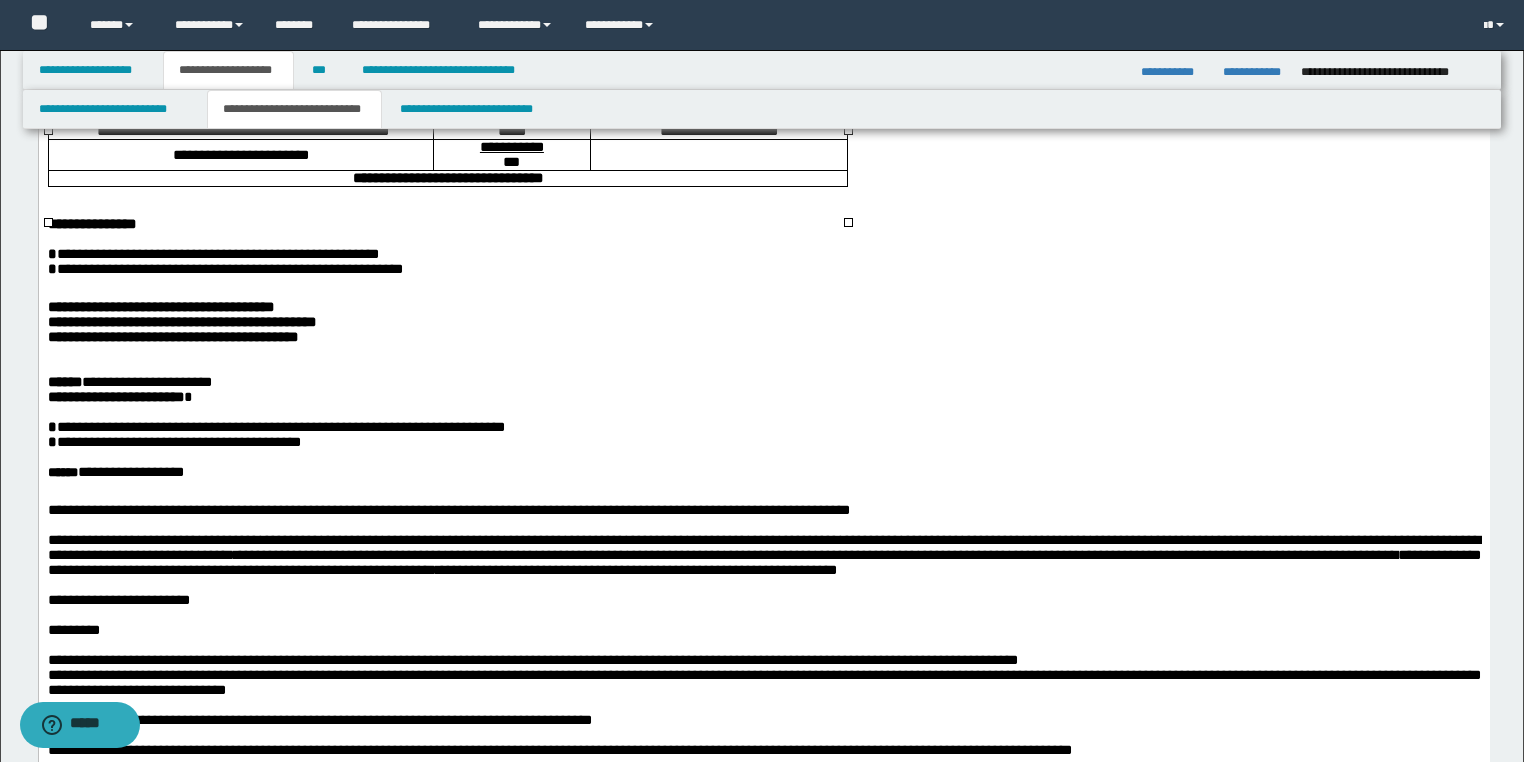 click on "**********" at bounding box center [718, 131] 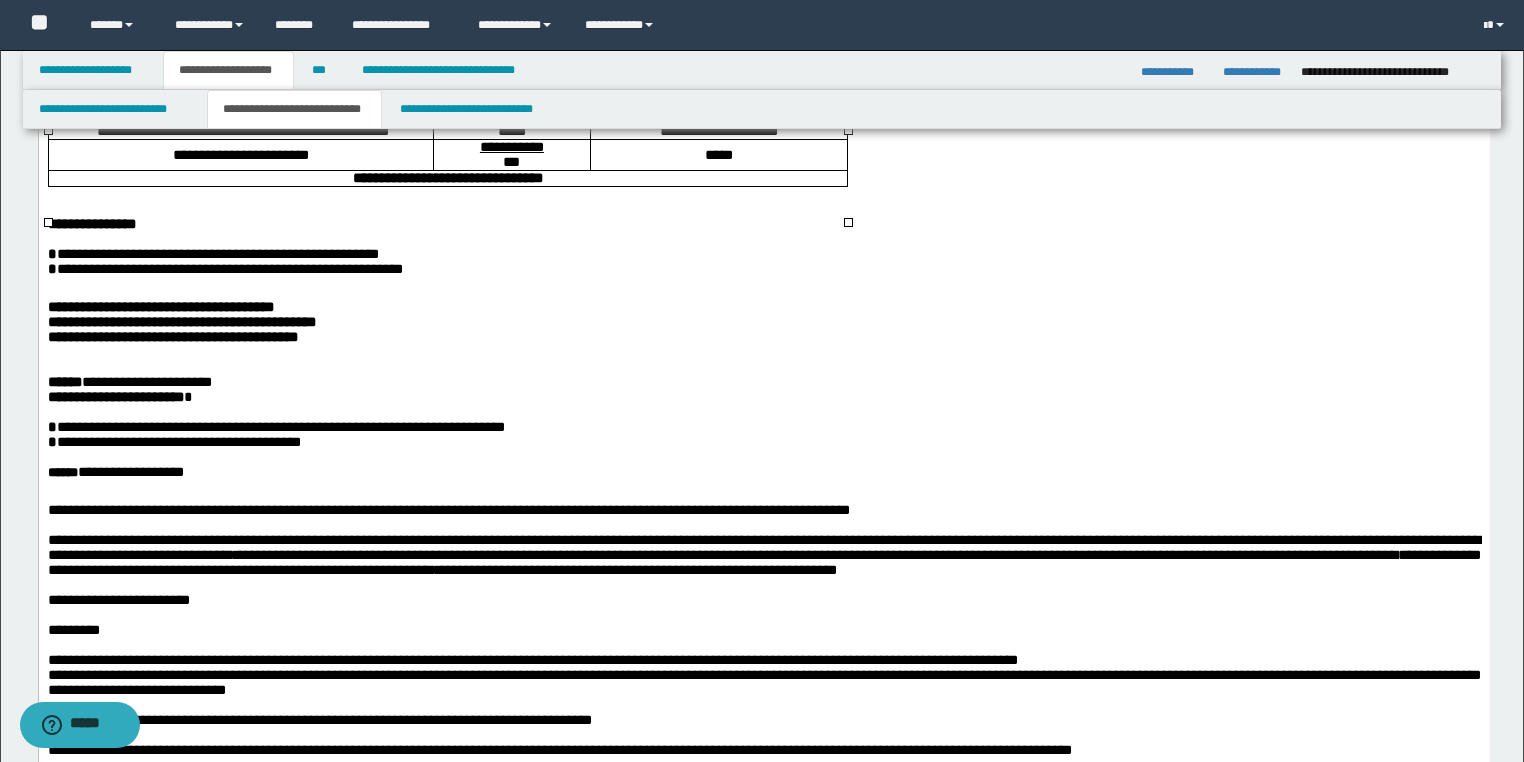 click on "**********" at bounding box center [447, 178] 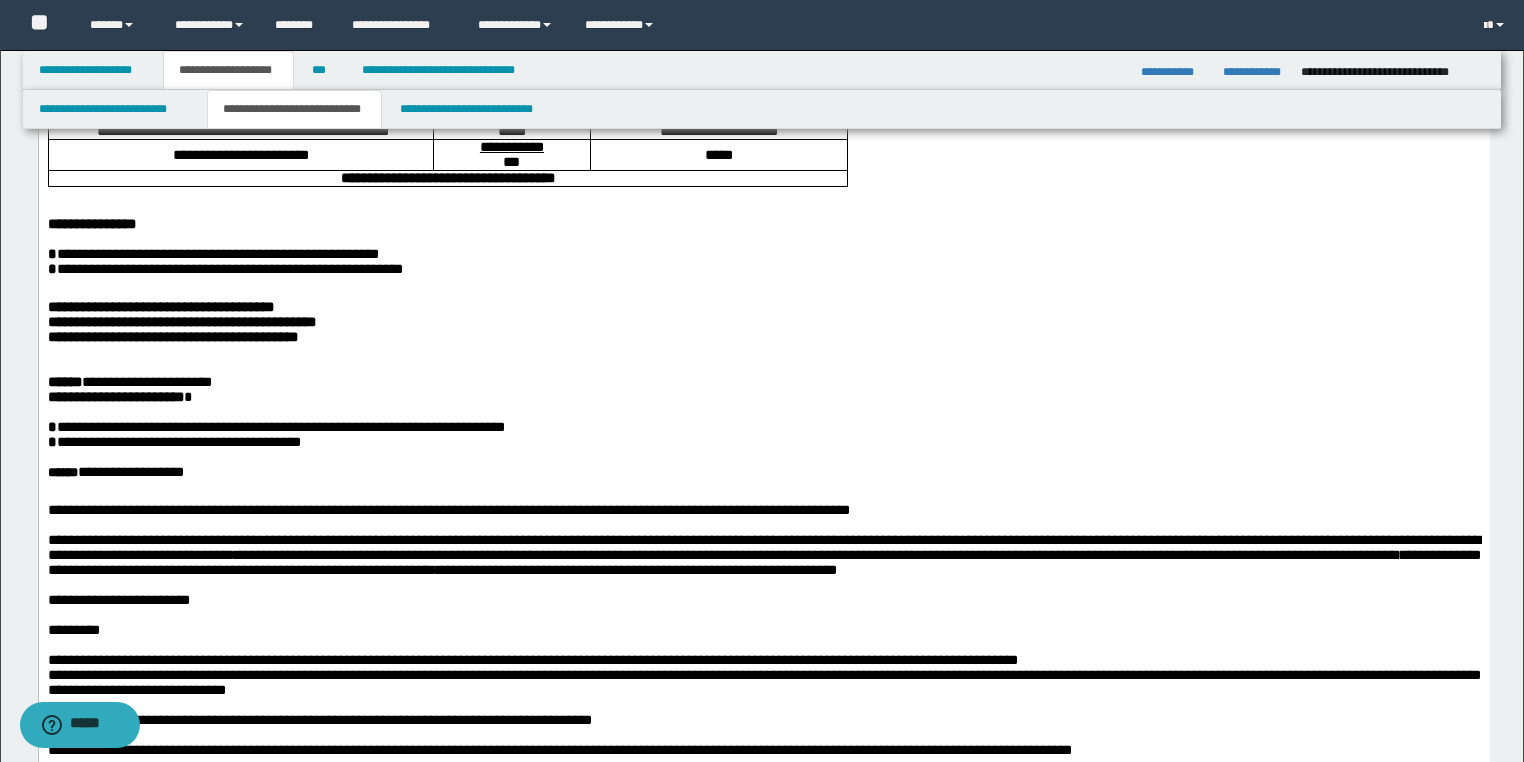 click on "**********" at bounding box center (160, 307) 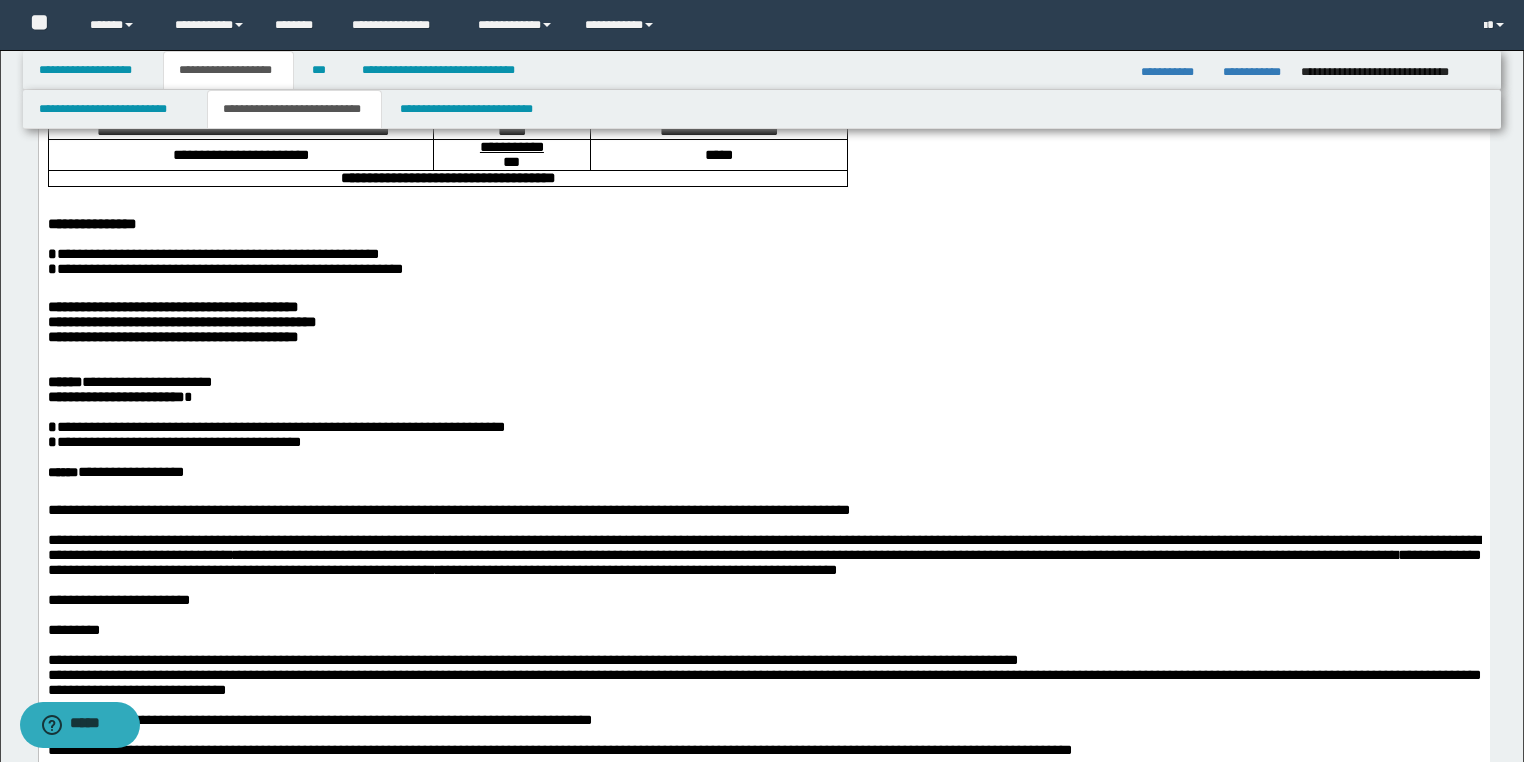 click on "**********" at bounding box center [181, 322] 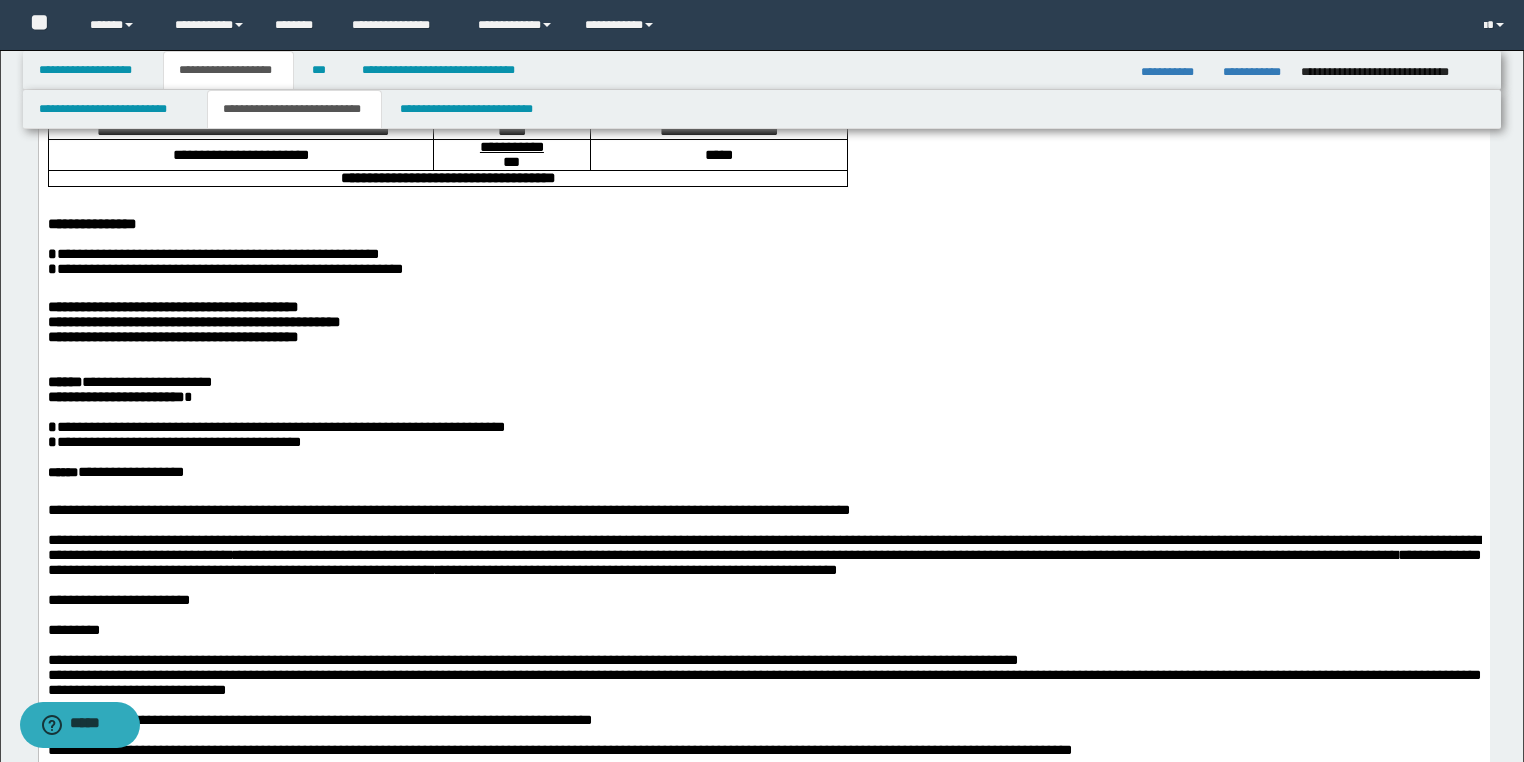 click on "**********" at bounding box center [172, 337] 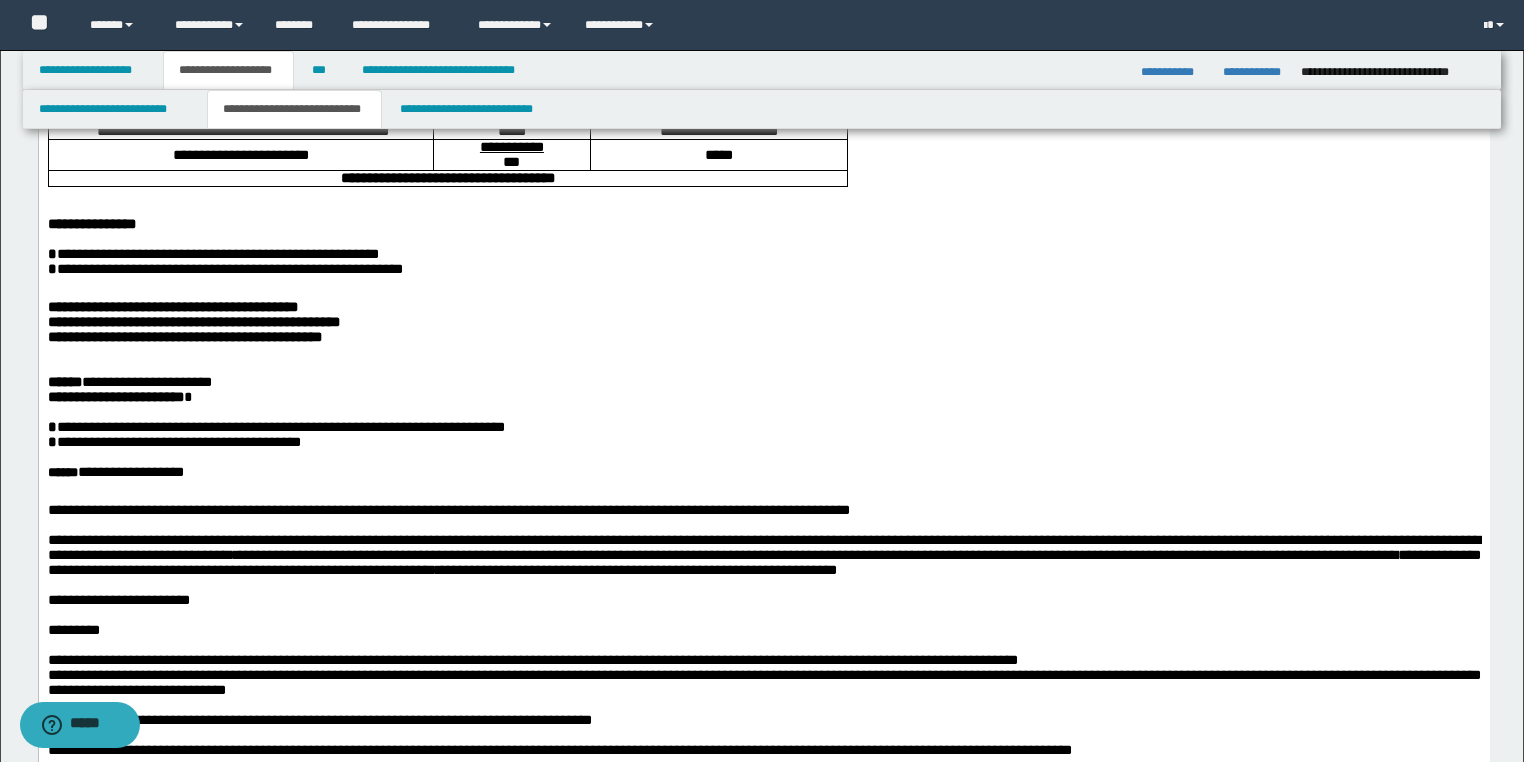 click at bounding box center (763, 367) 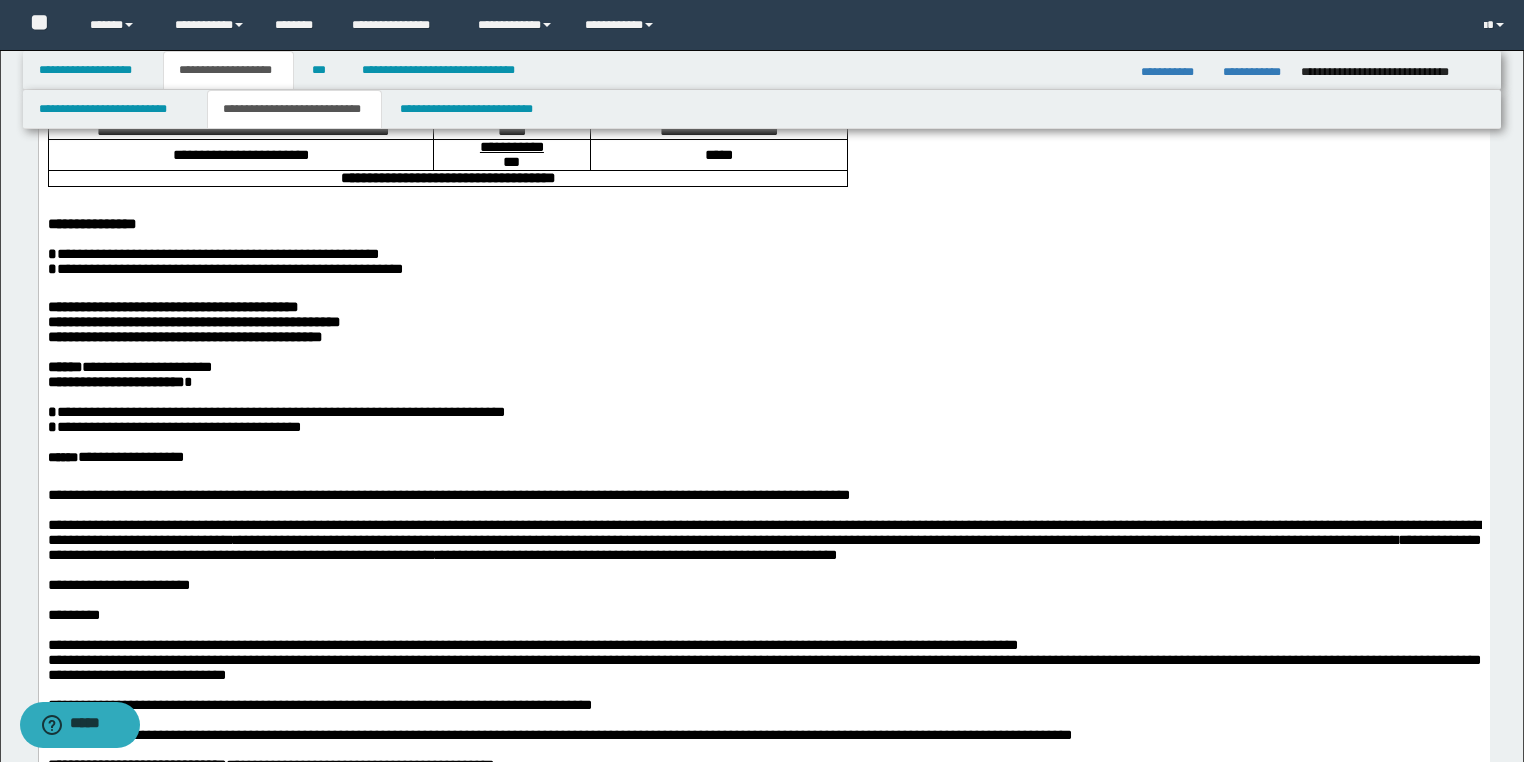 click on "**********" at bounding box center [763, 382] 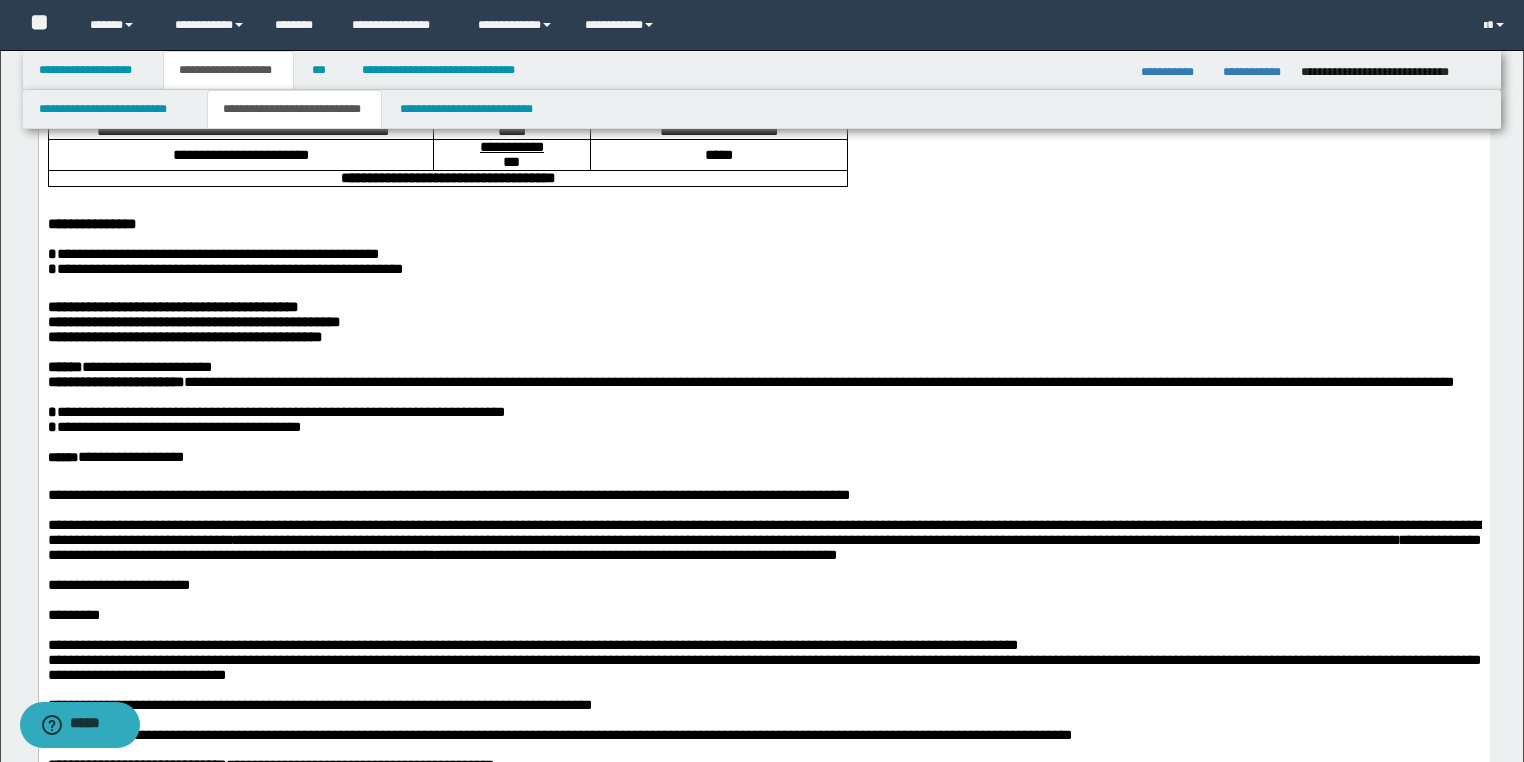 click on "**********" at bounding box center [763, 367] 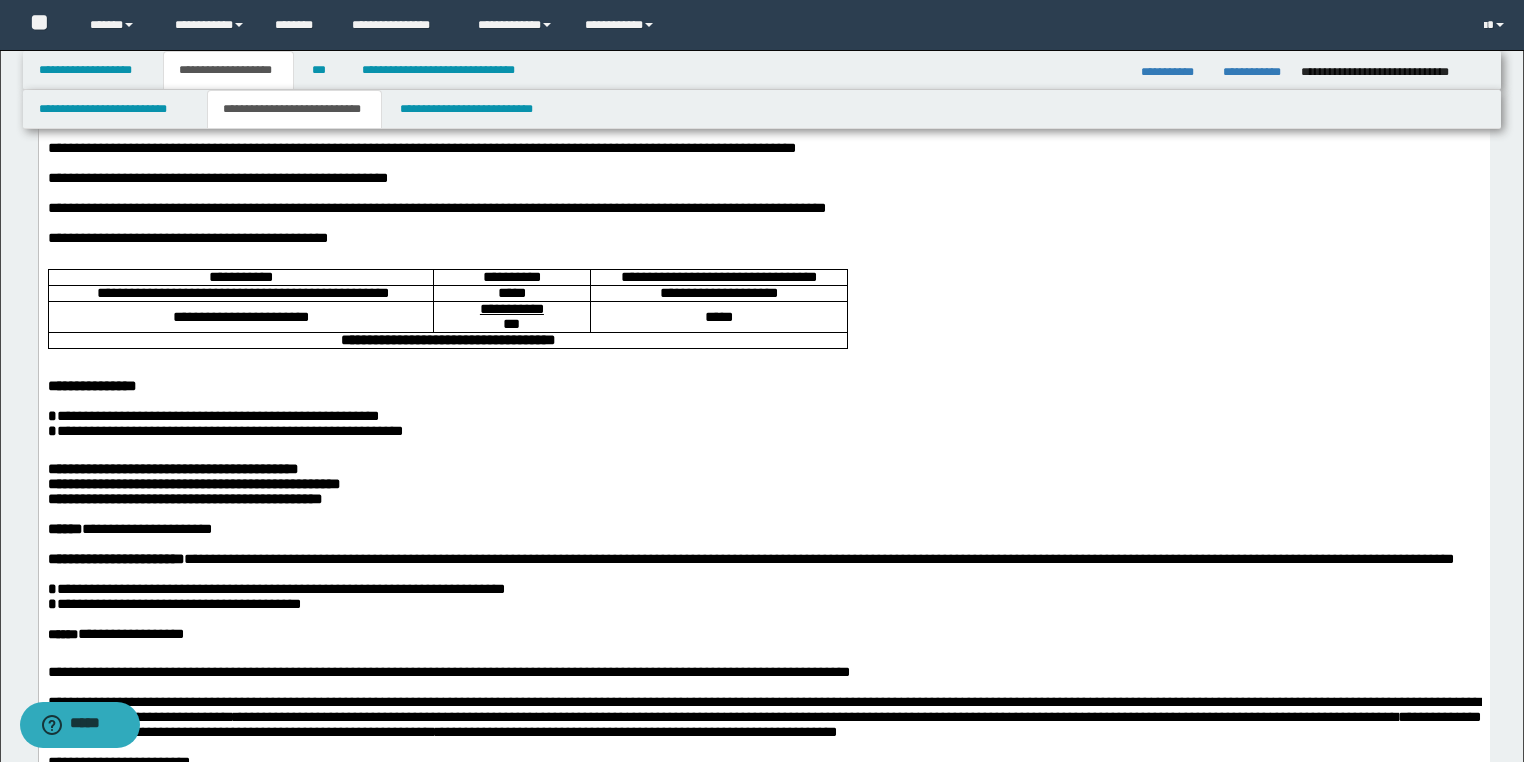 scroll, scrollTop: 80, scrollLeft: 0, axis: vertical 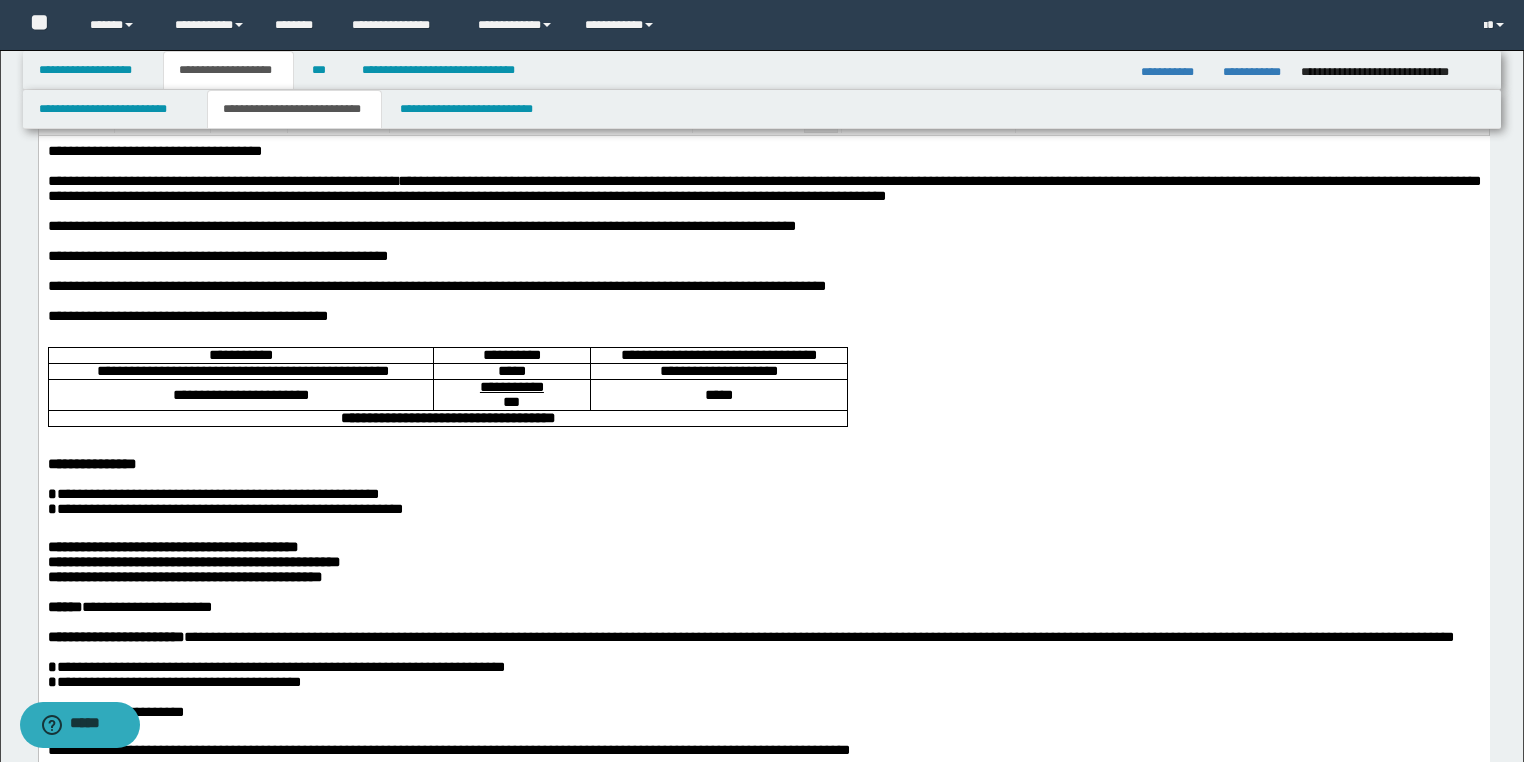 click at bounding box center (763, 448) 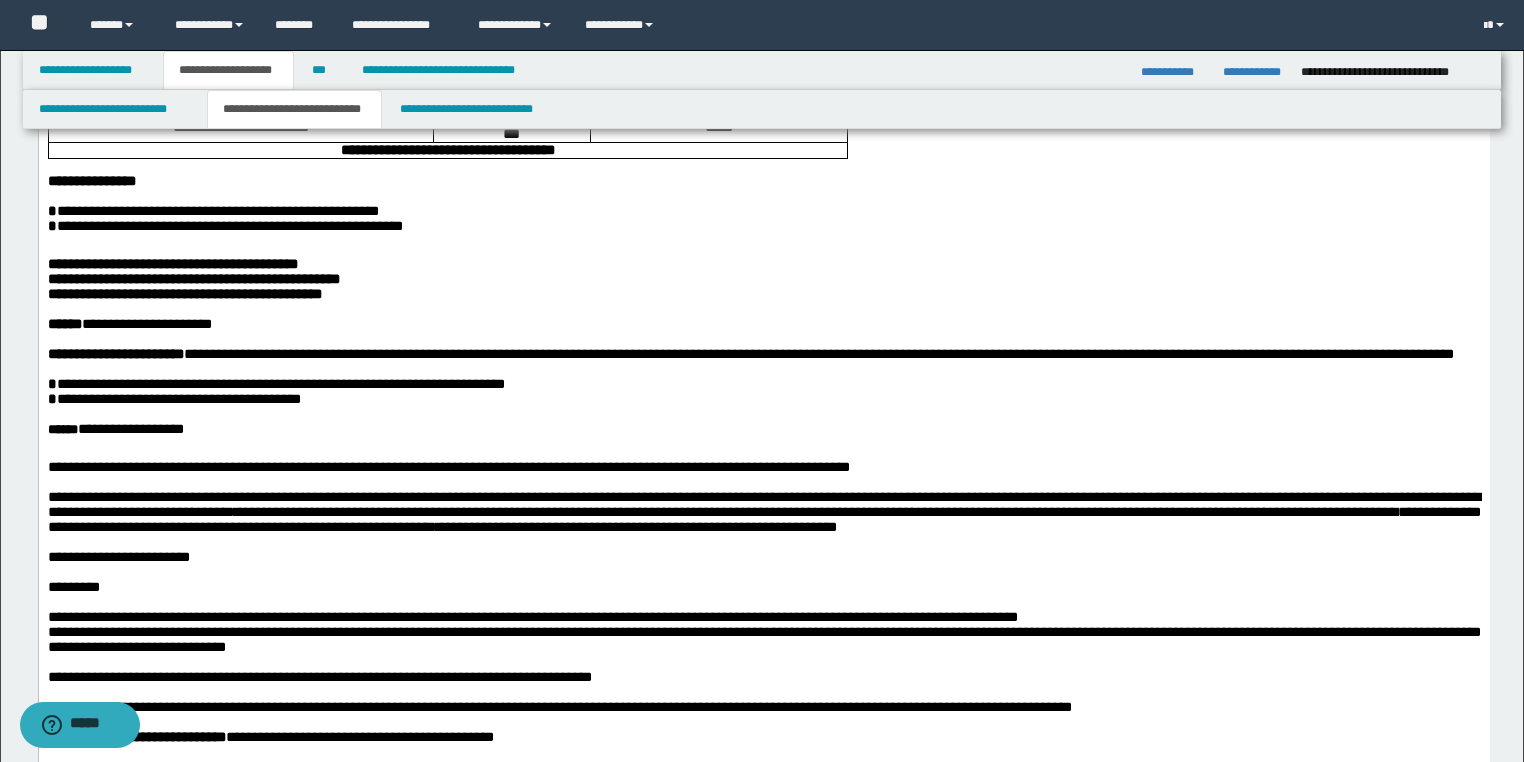 scroll, scrollTop: 320, scrollLeft: 0, axis: vertical 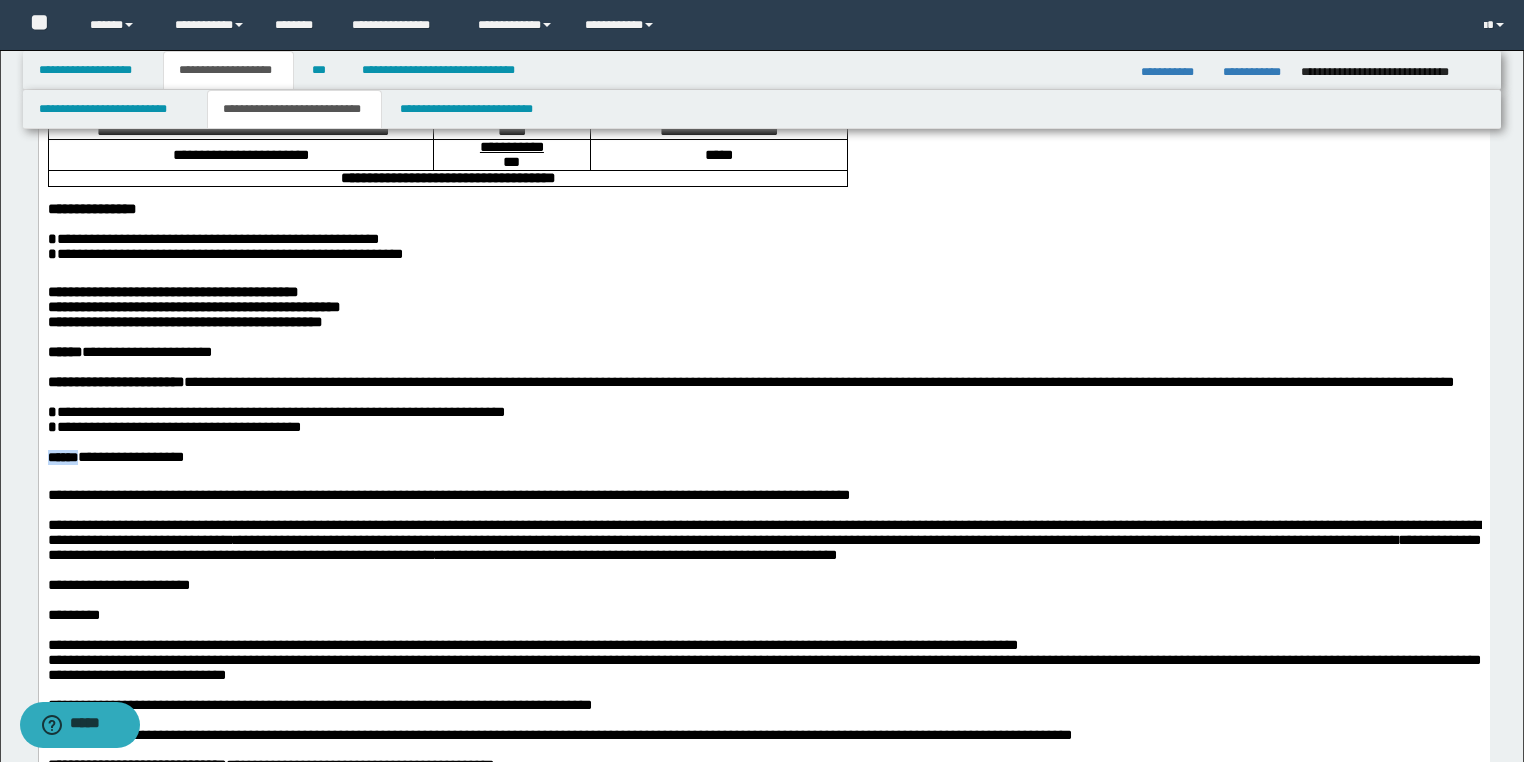 drag, startPoint x: 86, startPoint y: 525, endPoint x: 53, endPoint y: 414, distance: 115.80155 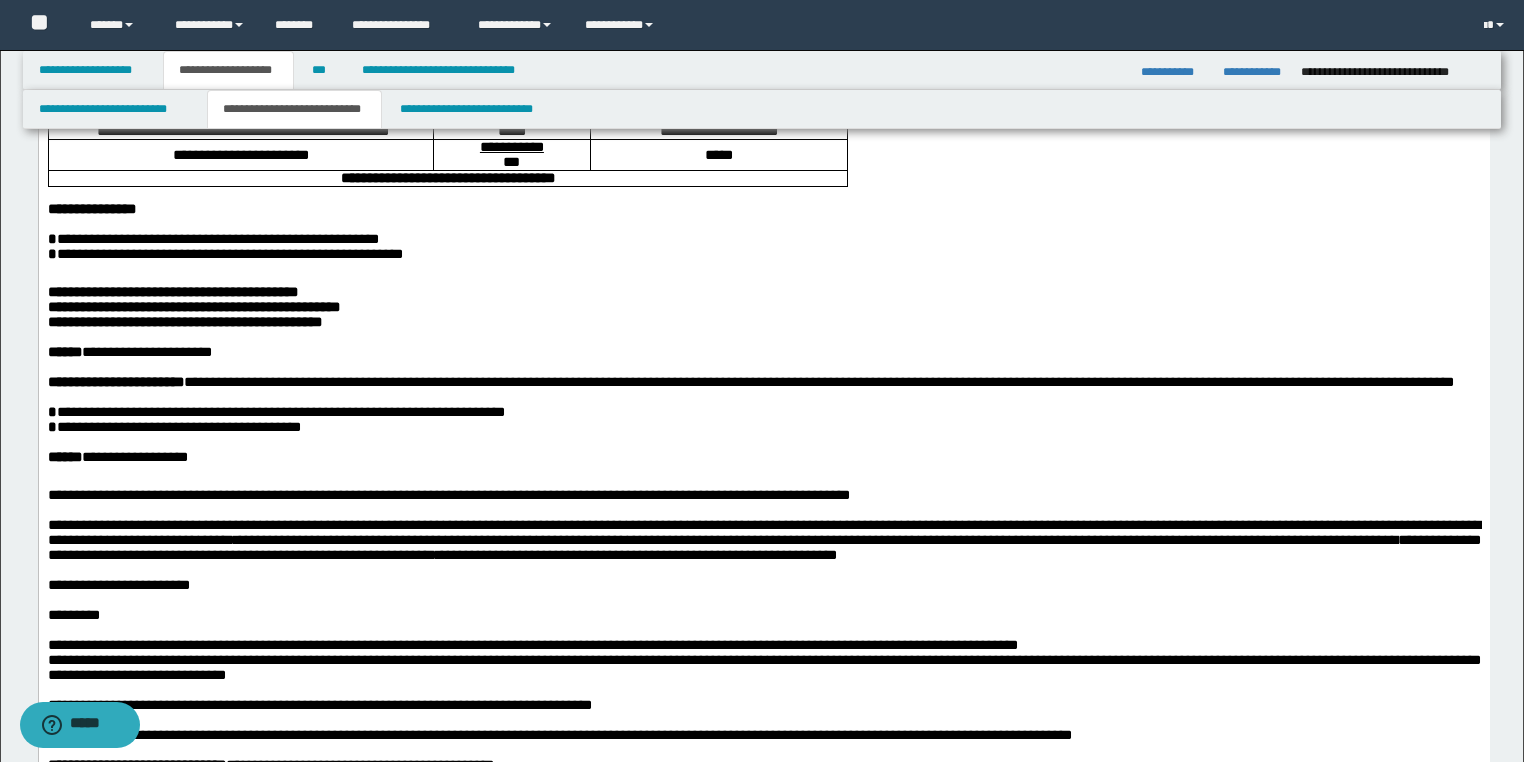 click at bounding box center (763, 472) 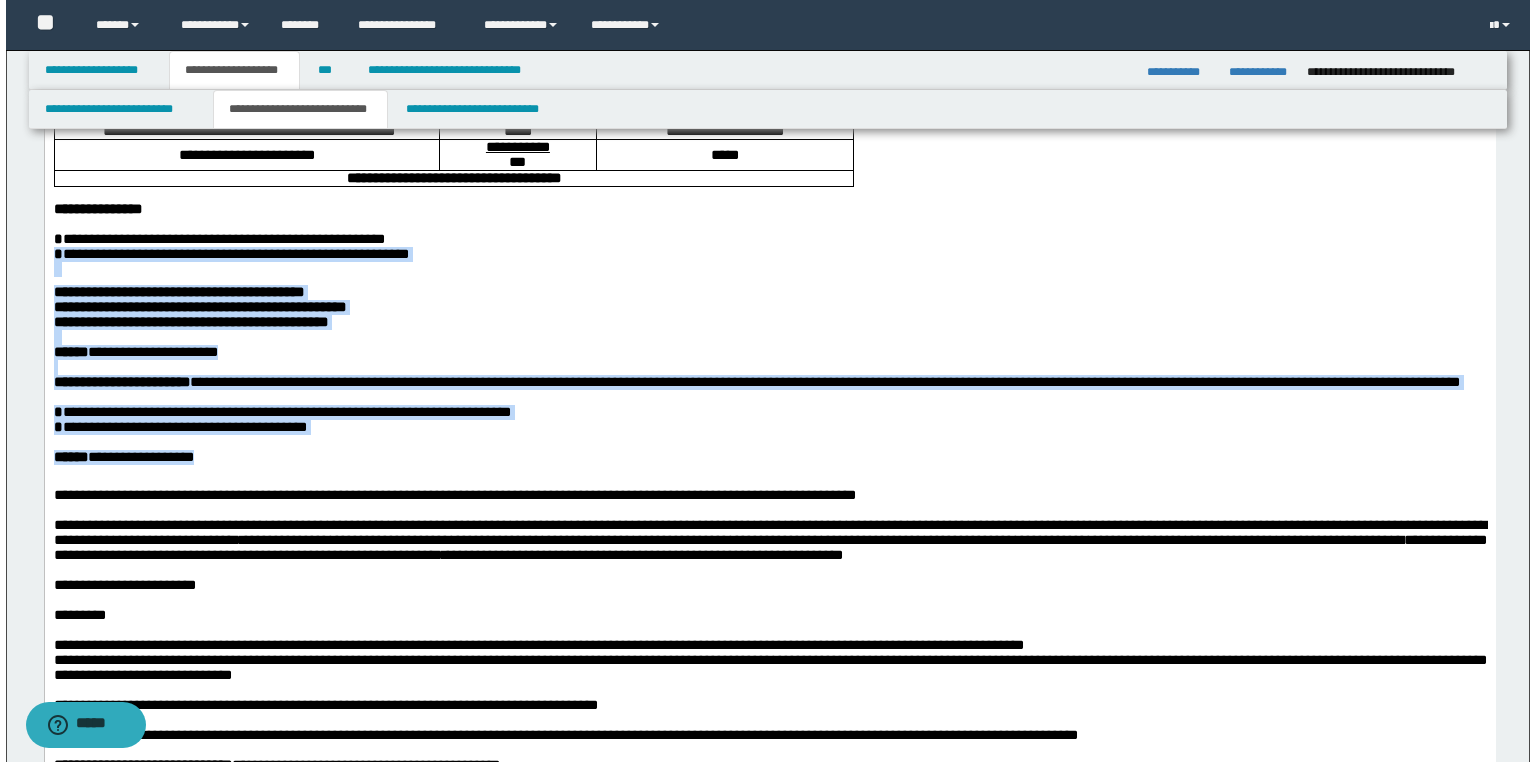 scroll, scrollTop: 0, scrollLeft: 0, axis: both 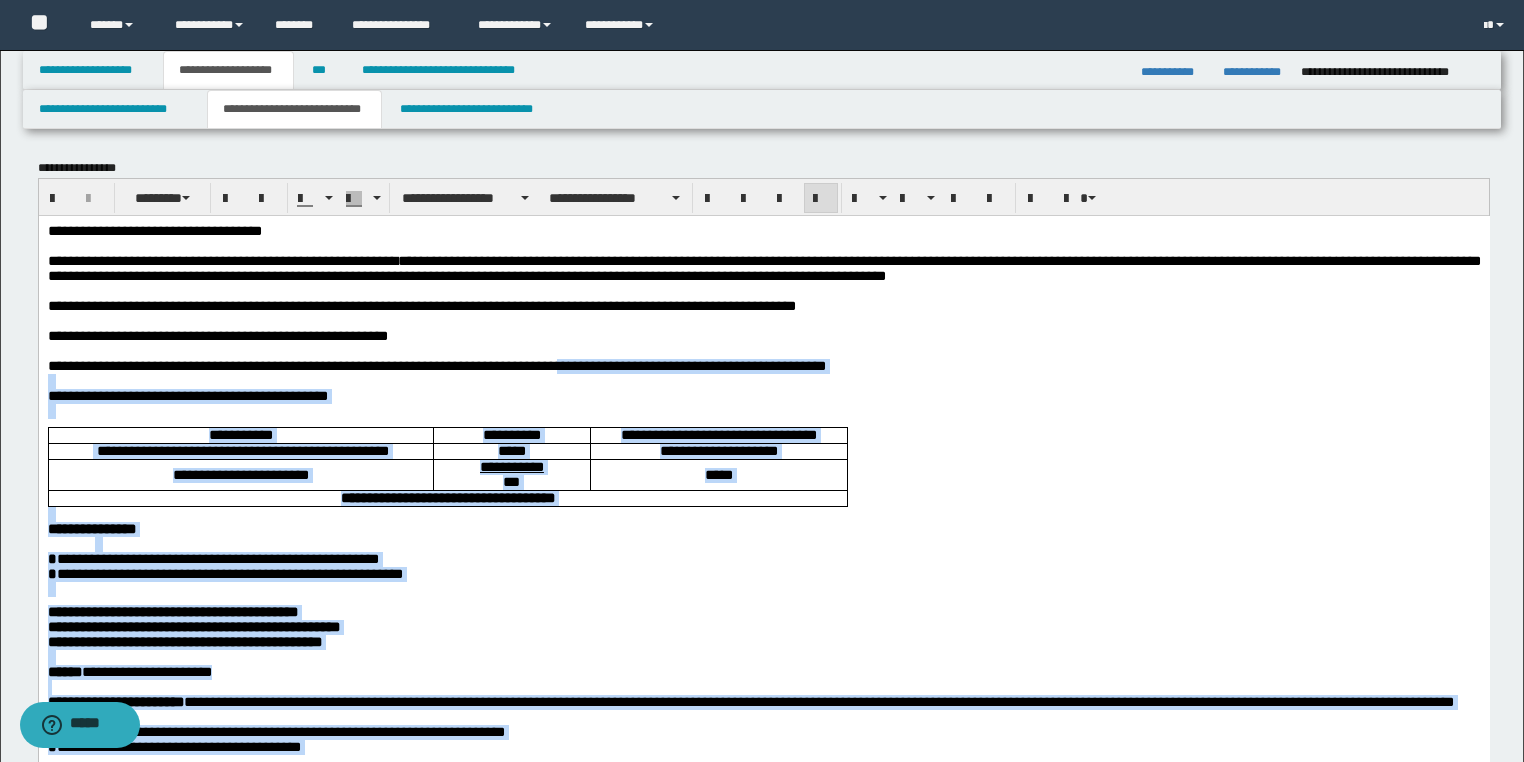 drag, startPoint x: 191, startPoint y: 824, endPoint x: 563, endPoint y: 376, distance: 582.3126 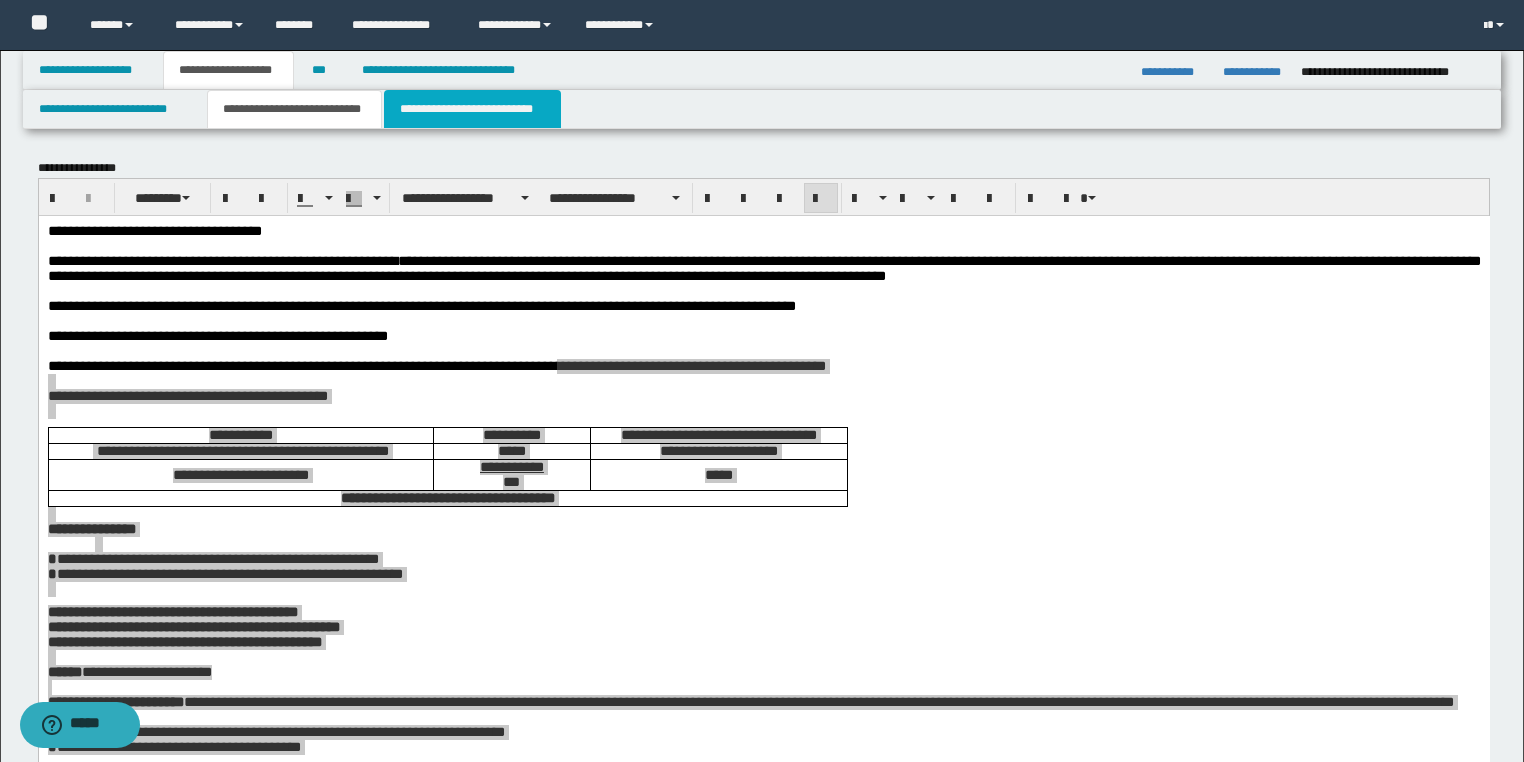 click on "**********" at bounding box center [472, 109] 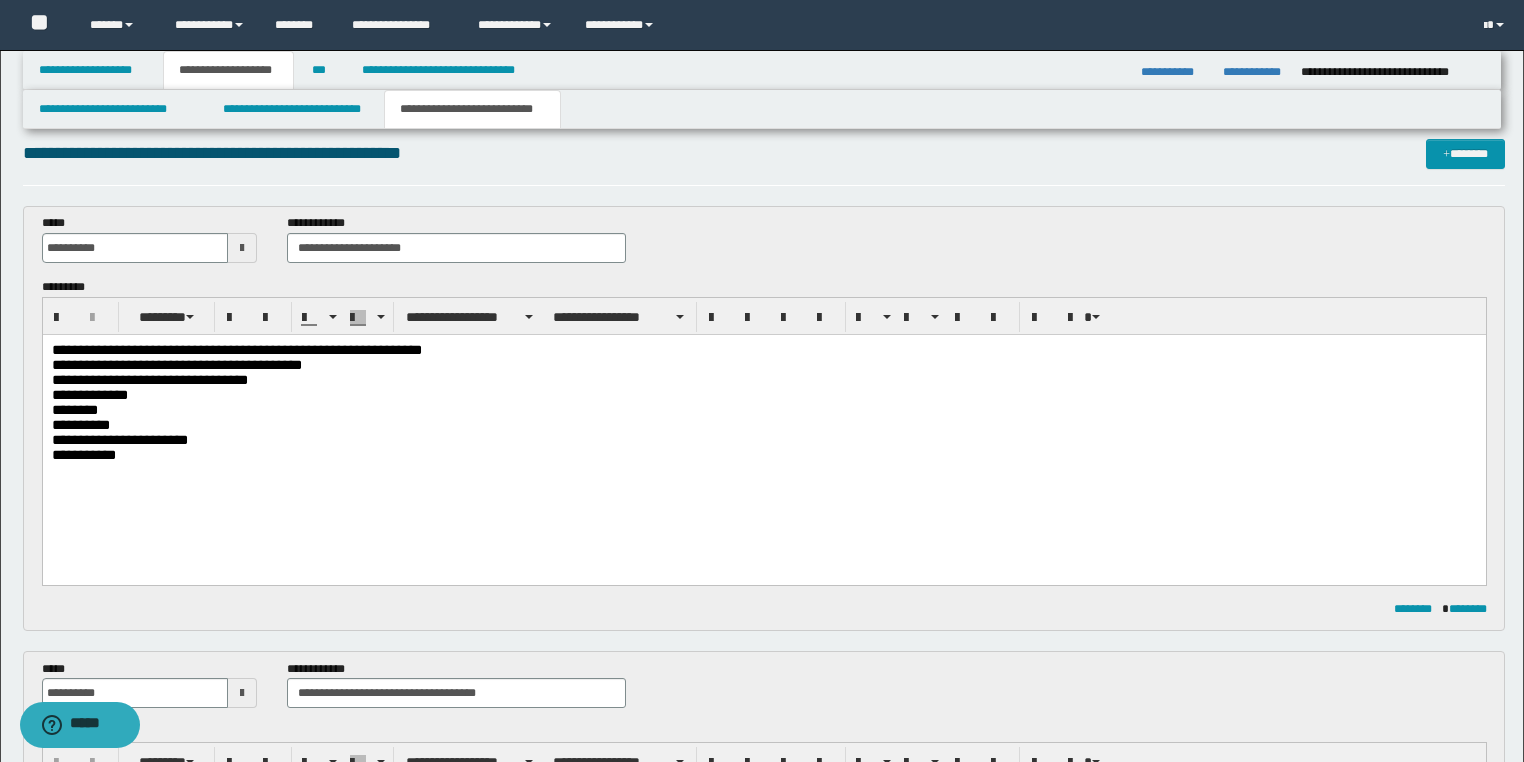 scroll, scrollTop: 80, scrollLeft: 0, axis: vertical 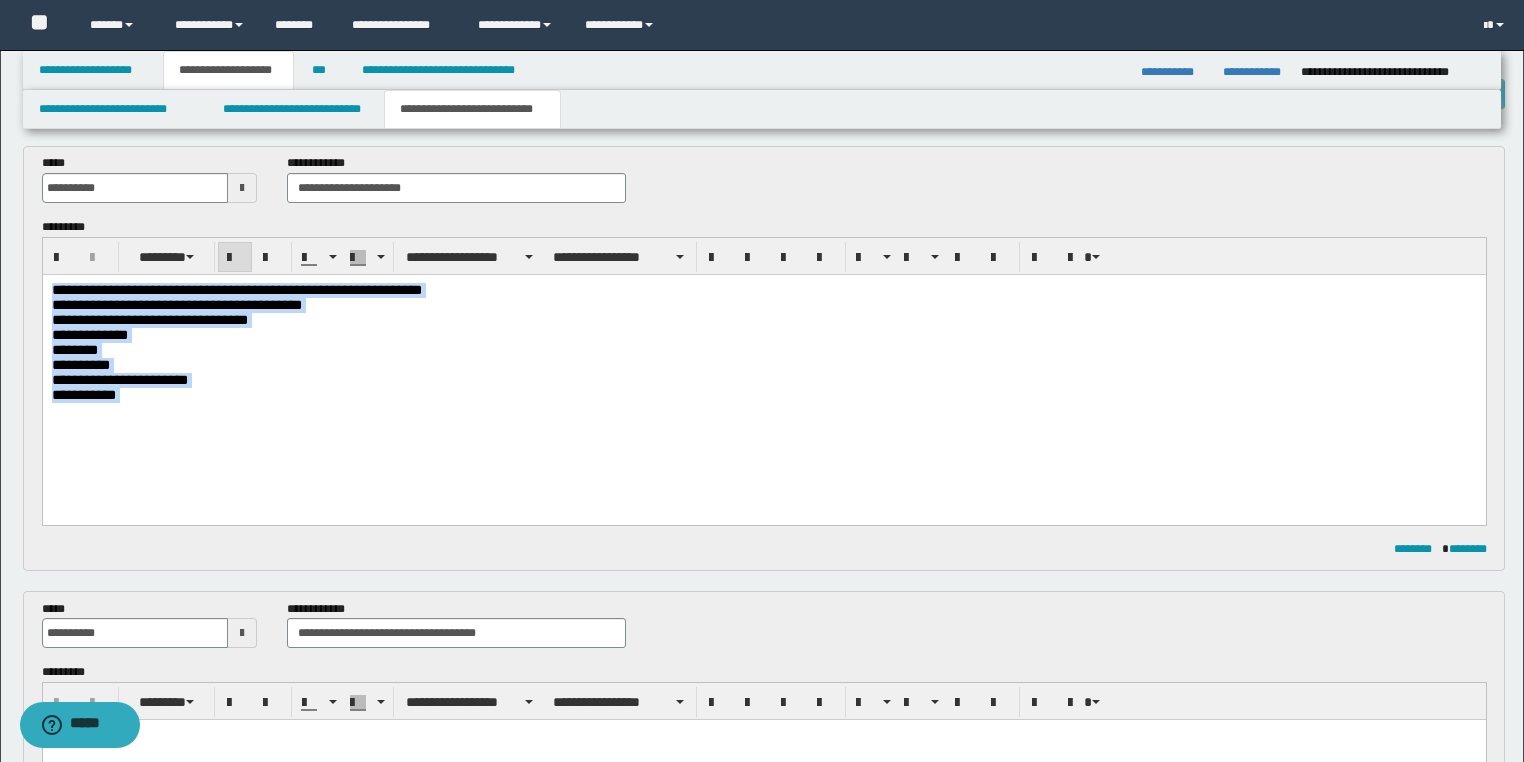 drag, startPoint x: 146, startPoint y: 414, endPoint x: 0, endPoint y: 221, distance: 242.00206 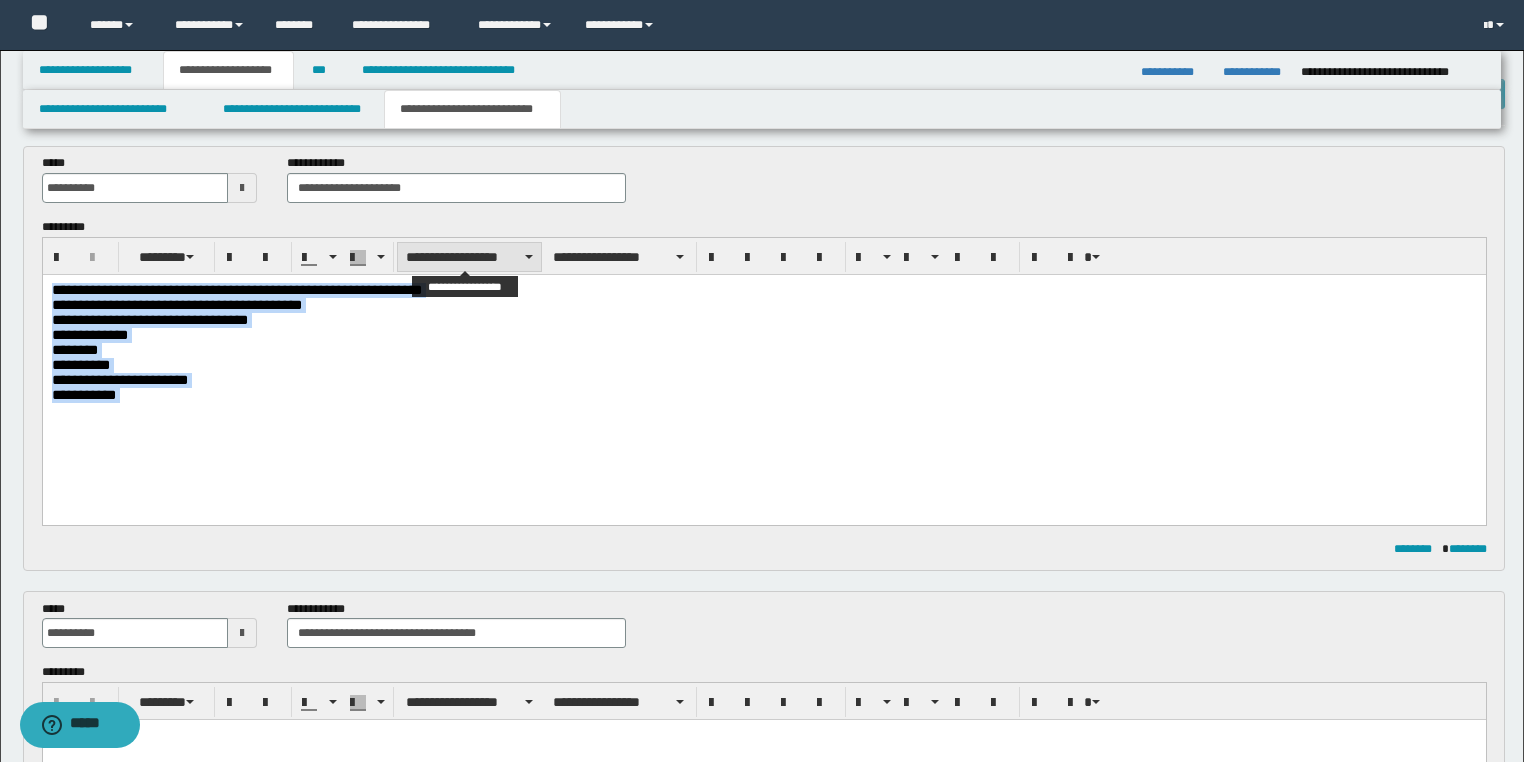 click on "**********" at bounding box center [469, 257] 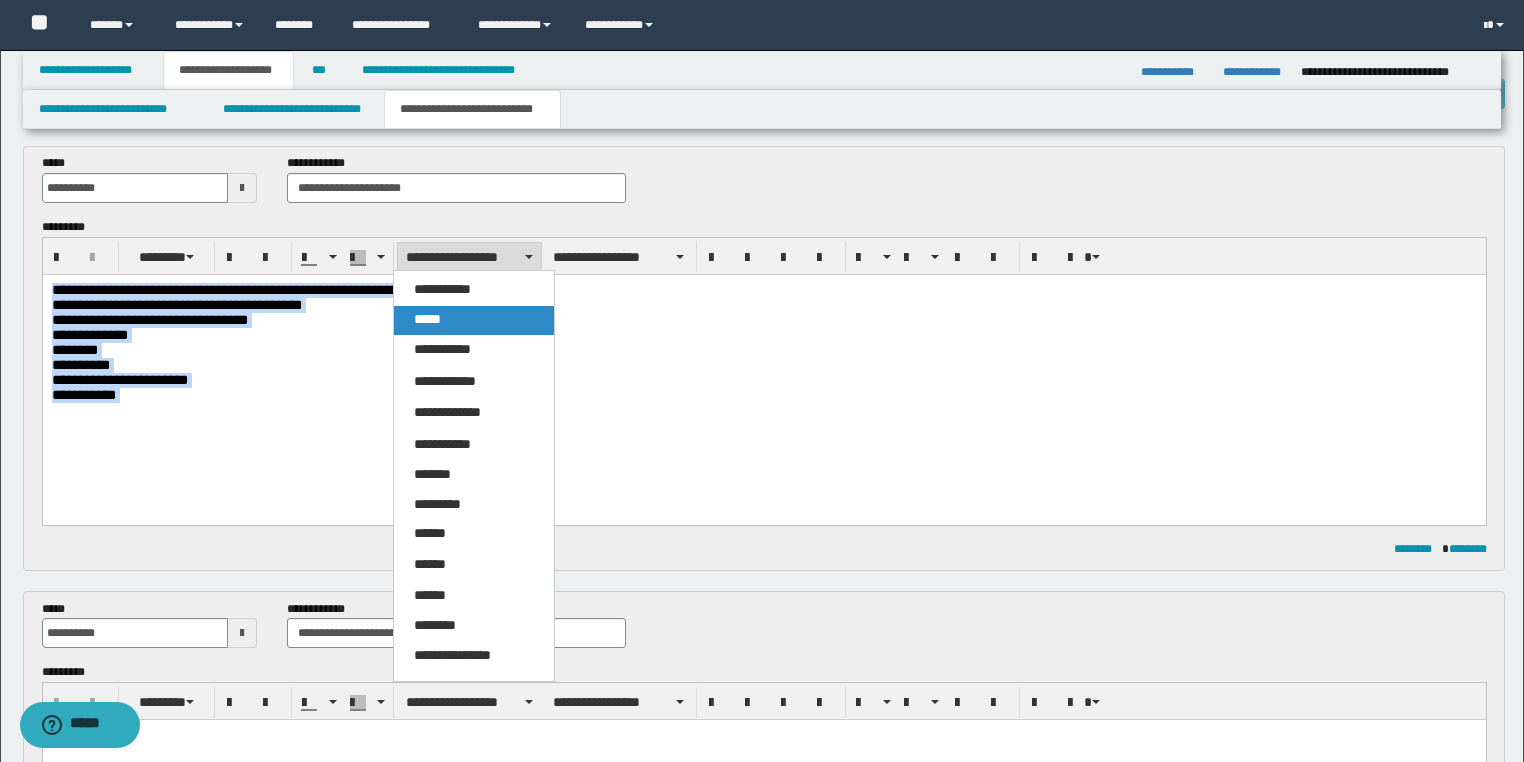 click on "*****" at bounding box center [474, 320] 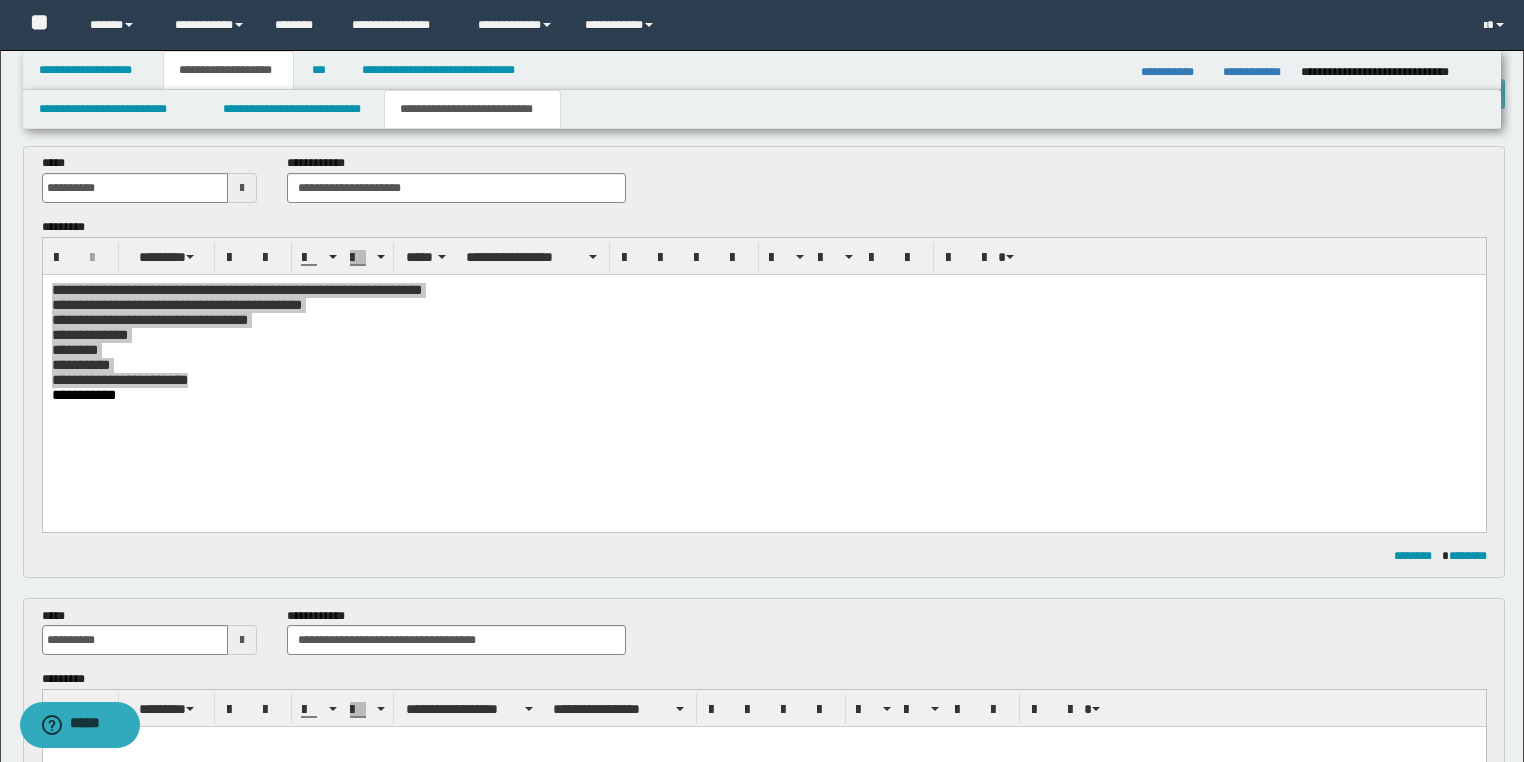 click on "**********" at bounding box center (764, 256) 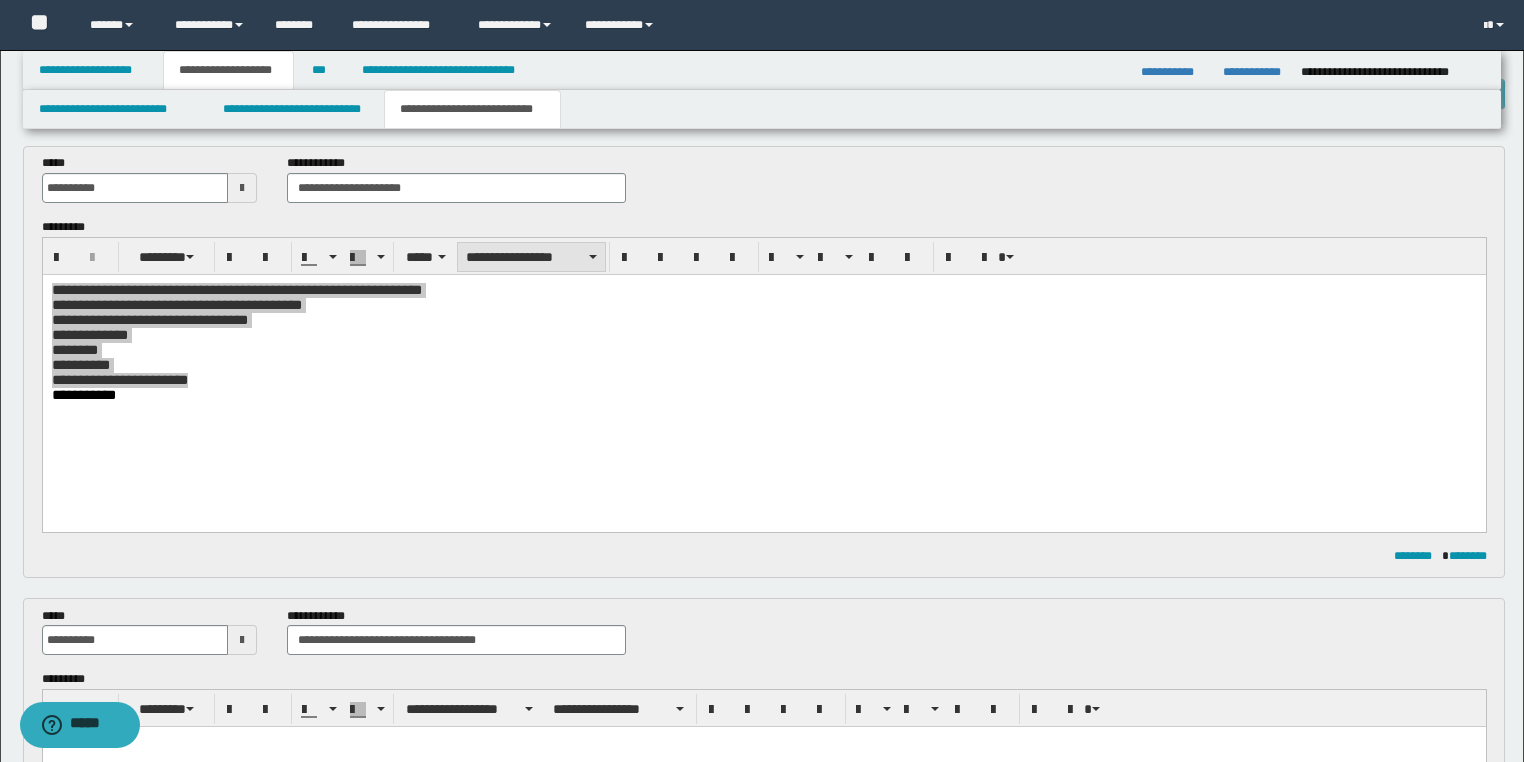 click on "**********" at bounding box center (531, 257) 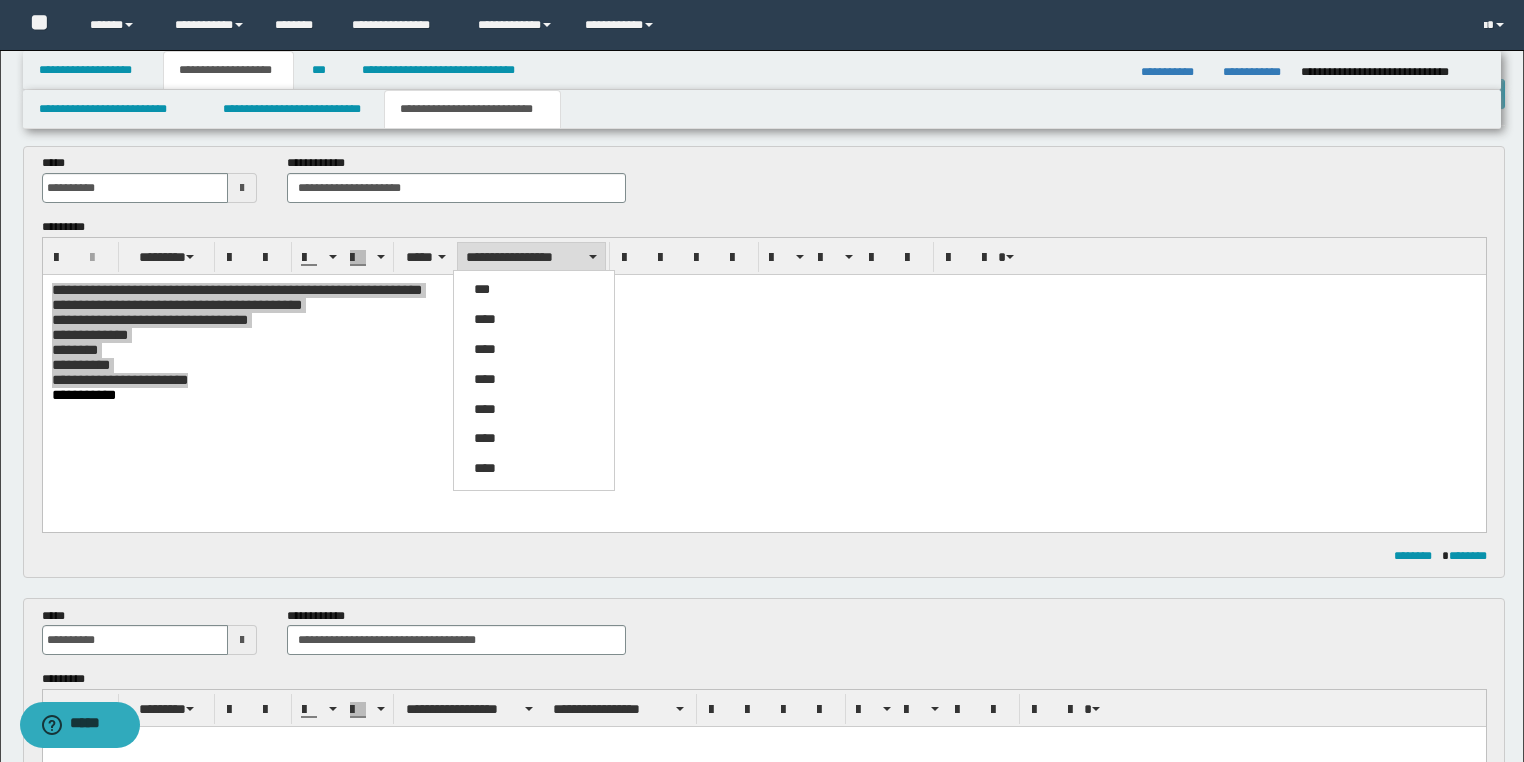 click on "****" at bounding box center [485, 319] 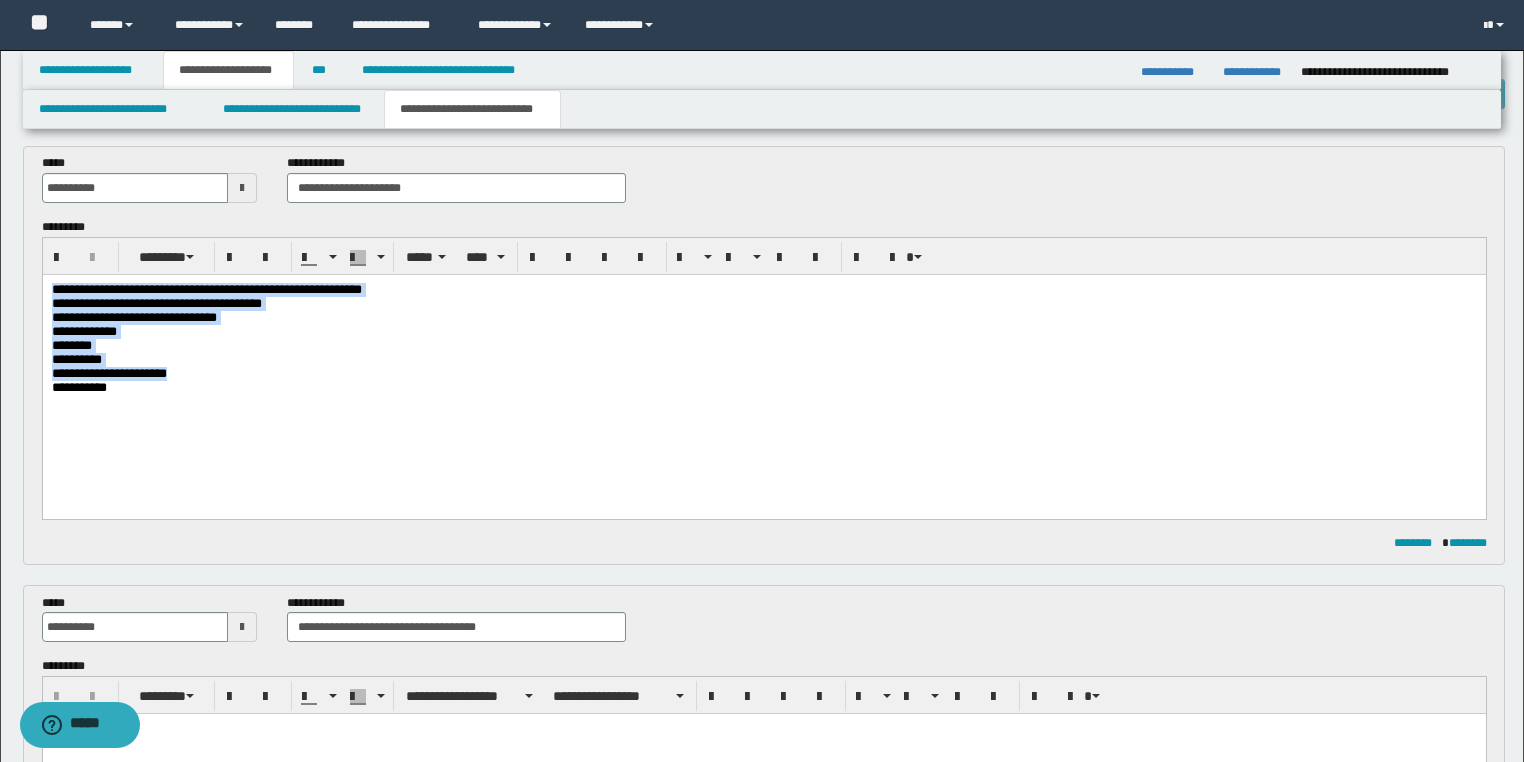 click on "**********" at bounding box center [763, 331] 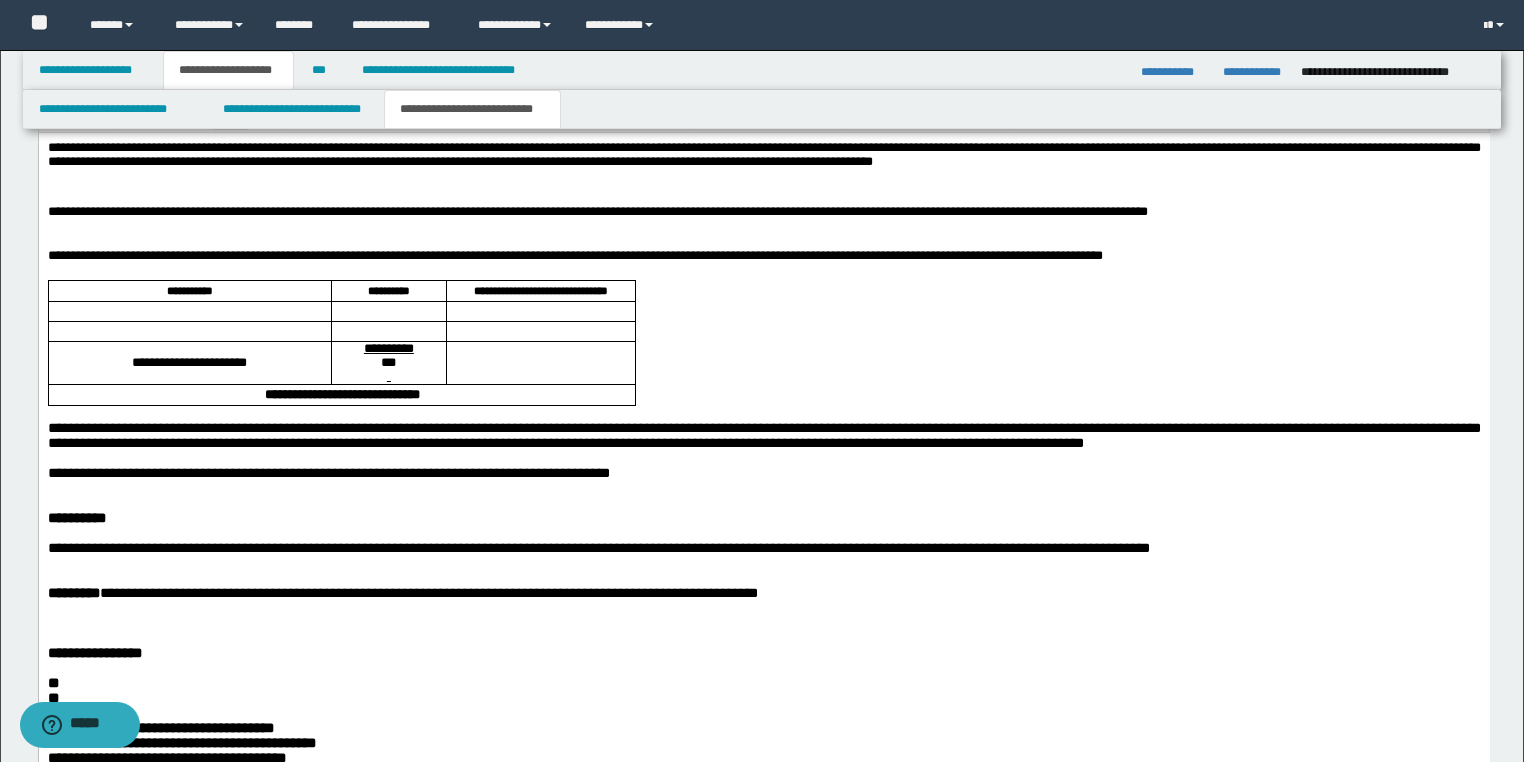 scroll, scrollTop: 1120, scrollLeft: 0, axis: vertical 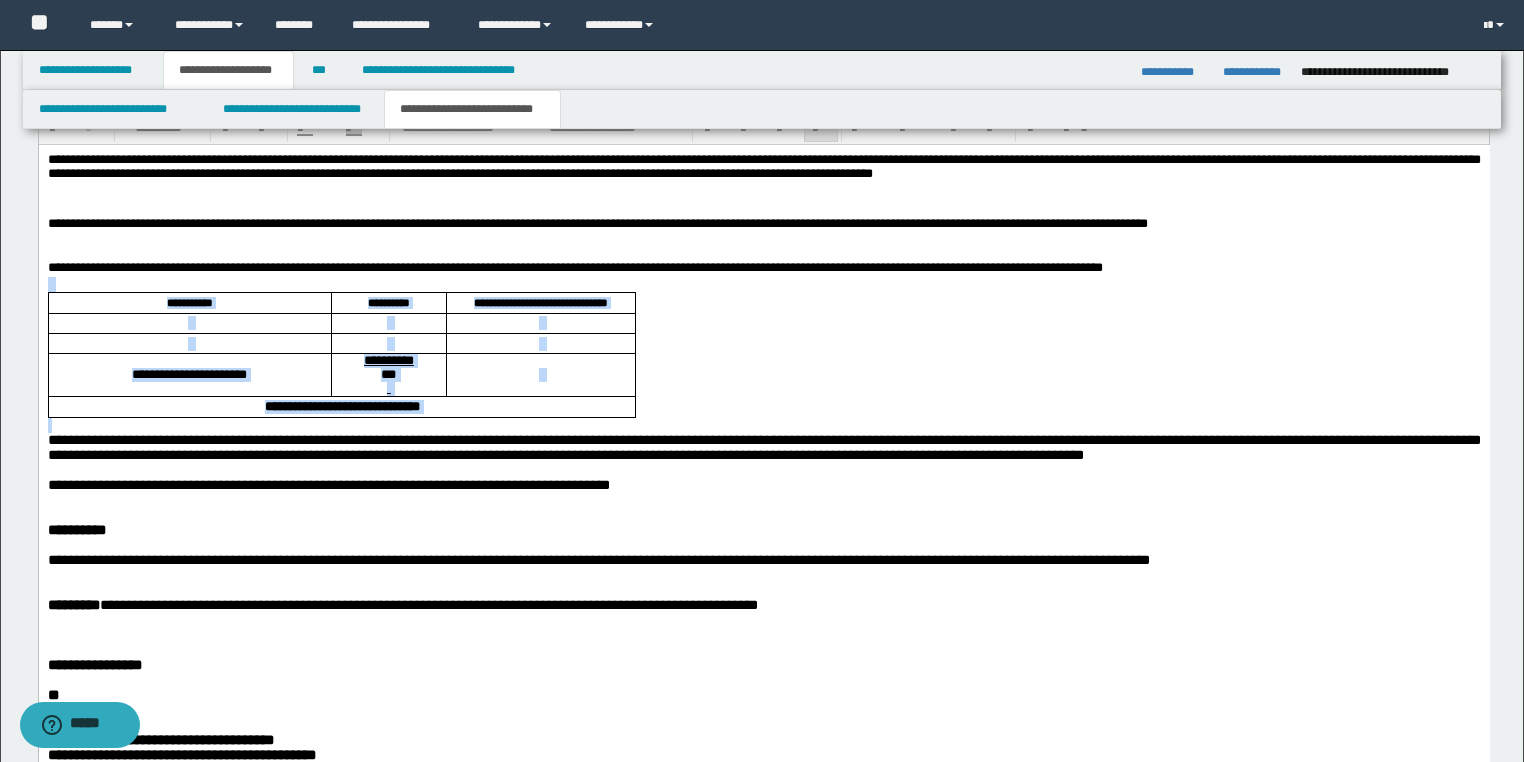 drag, startPoint x: 59, startPoint y: 438, endPoint x: 44, endPoint y: 290, distance: 148.7582 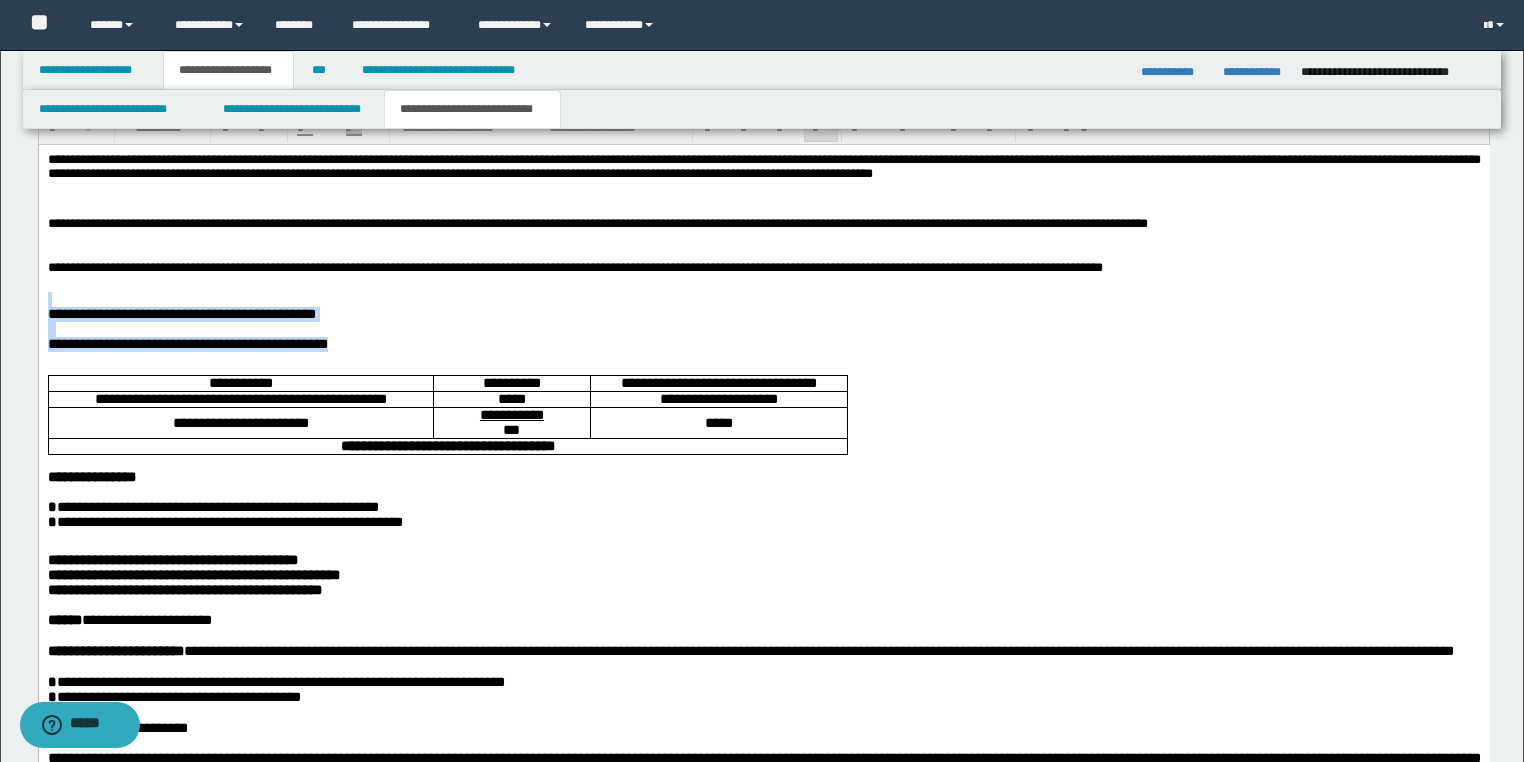 drag, startPoint x: 326, startPoint y: 362, endPoint x: 274, endPoint y: 313, distance: 71.44928 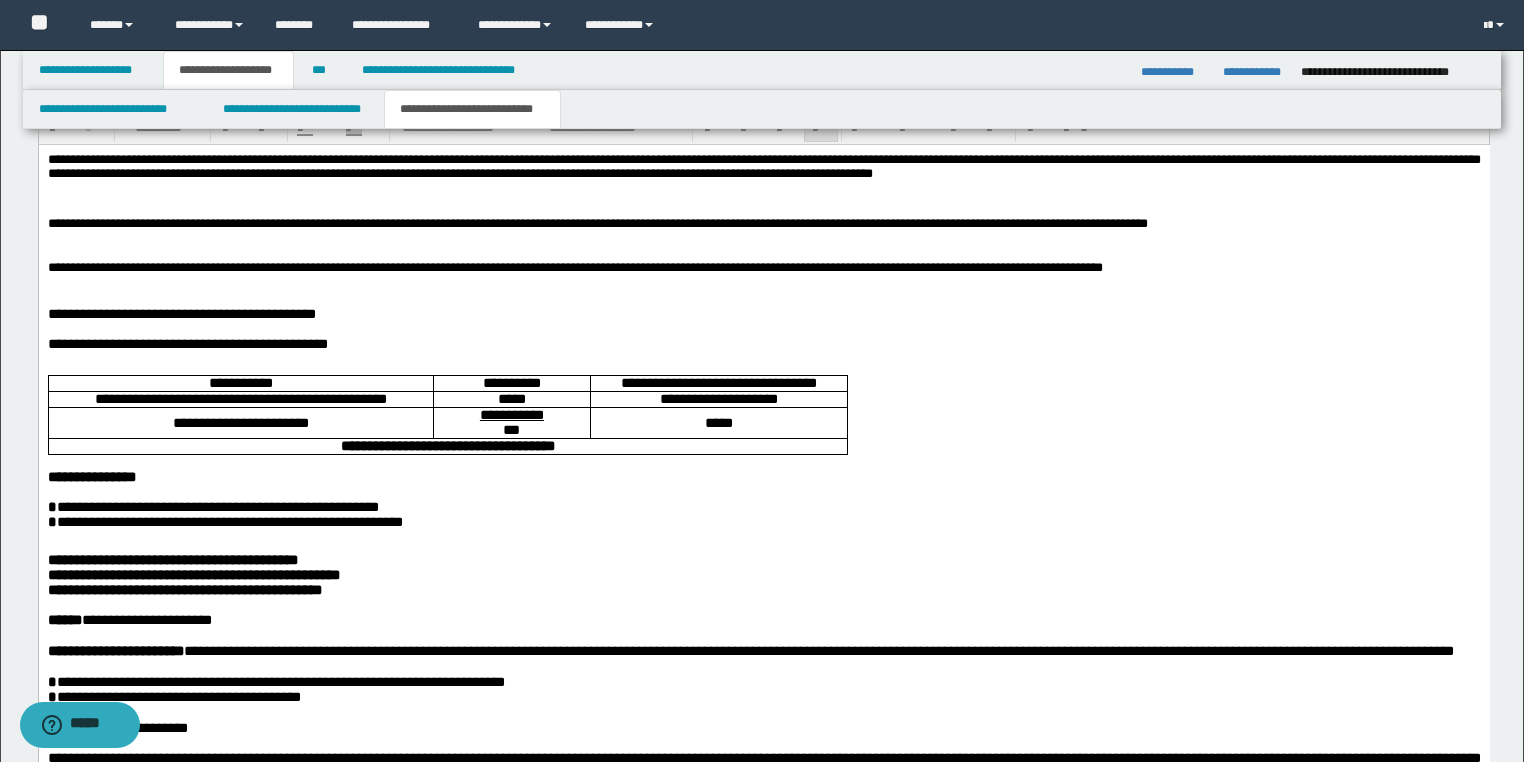 click on "**********" at bounding box center (763, 344) 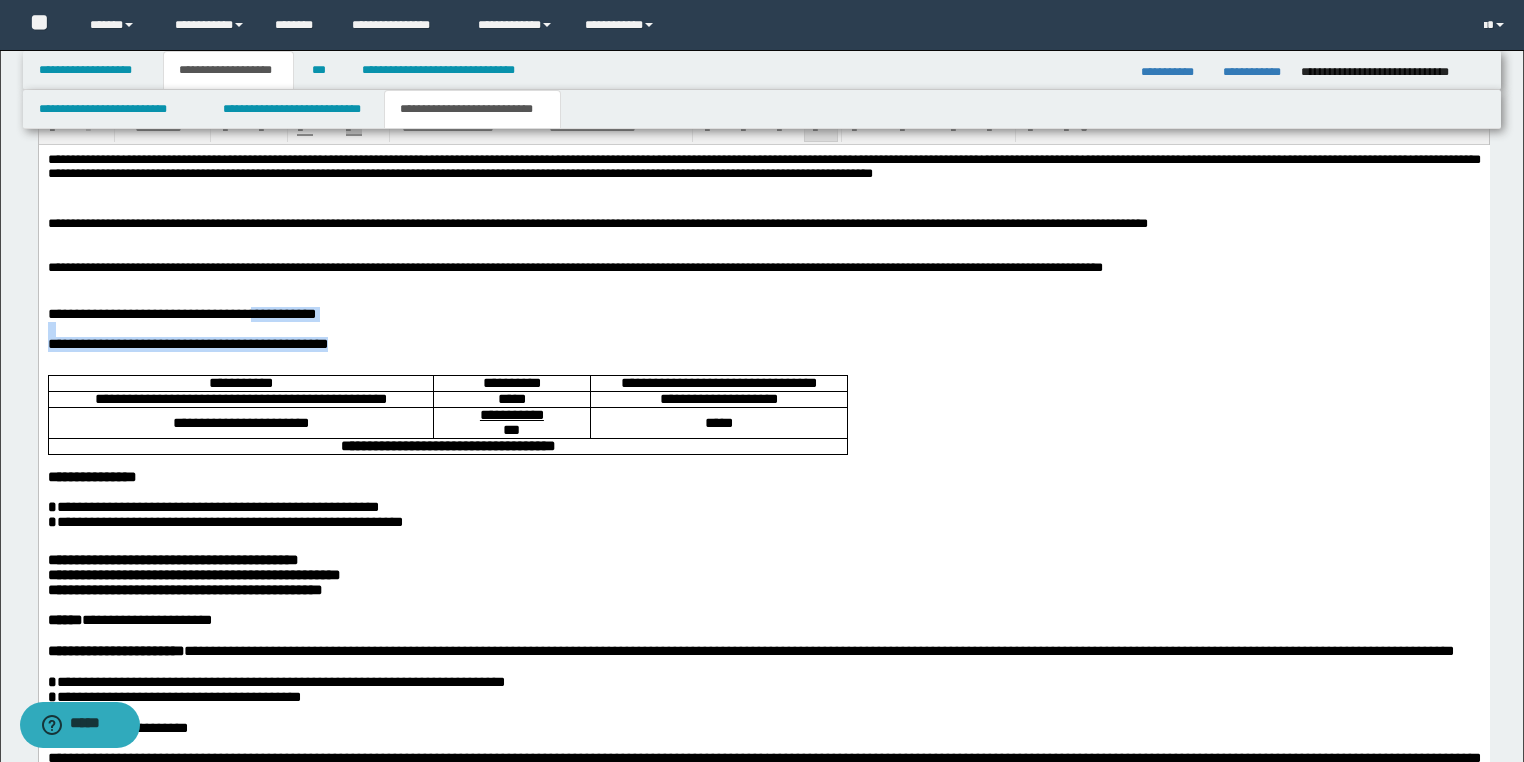 drag, startPoint x: 329, startPoint y: 358, endPoint x: 270, endPoint y: 322, distance: 69.115845 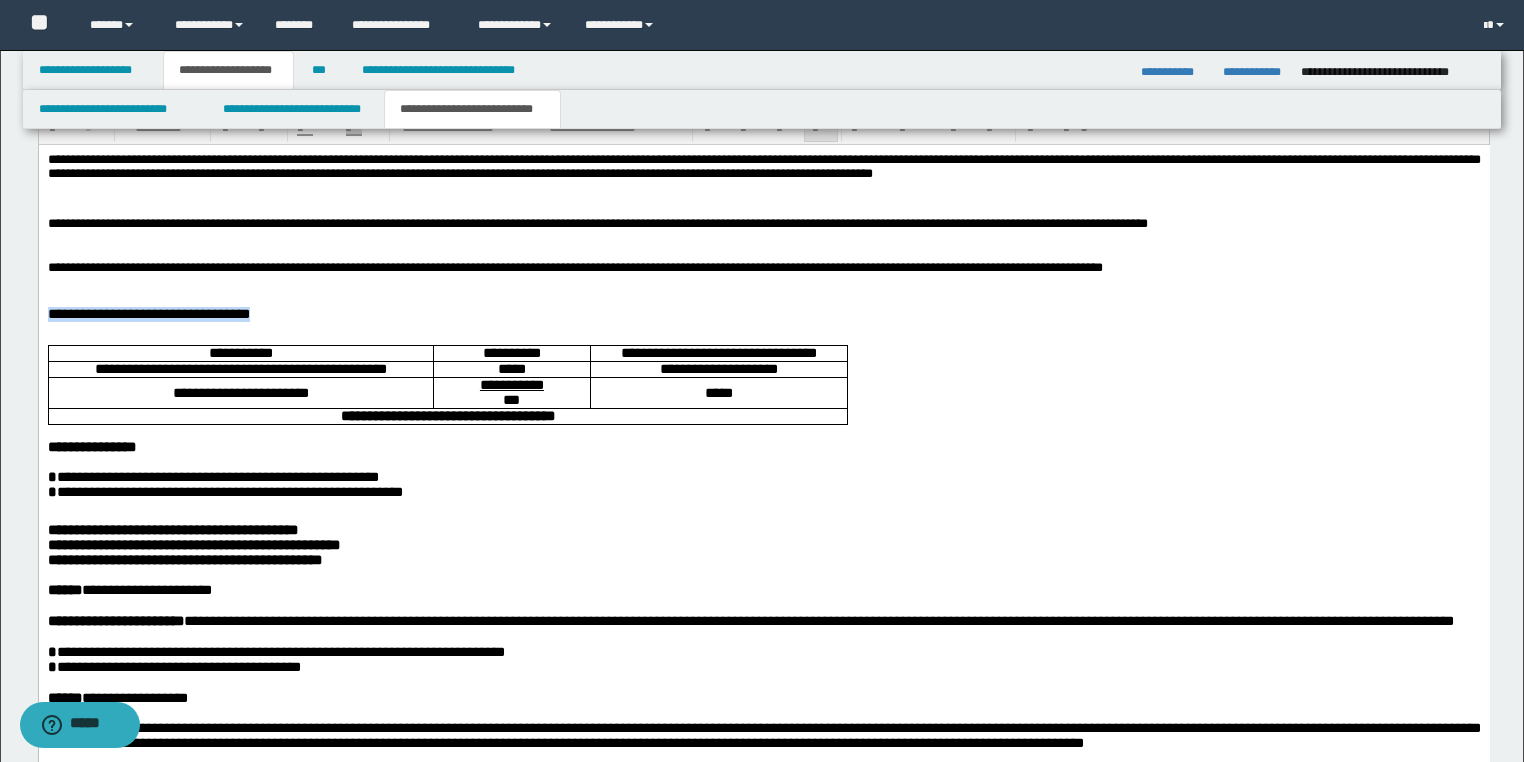drag, startPoint x: 339, startPoint y: 325, endPoint x: 38, endPoint y: 465, distance: 331.96536 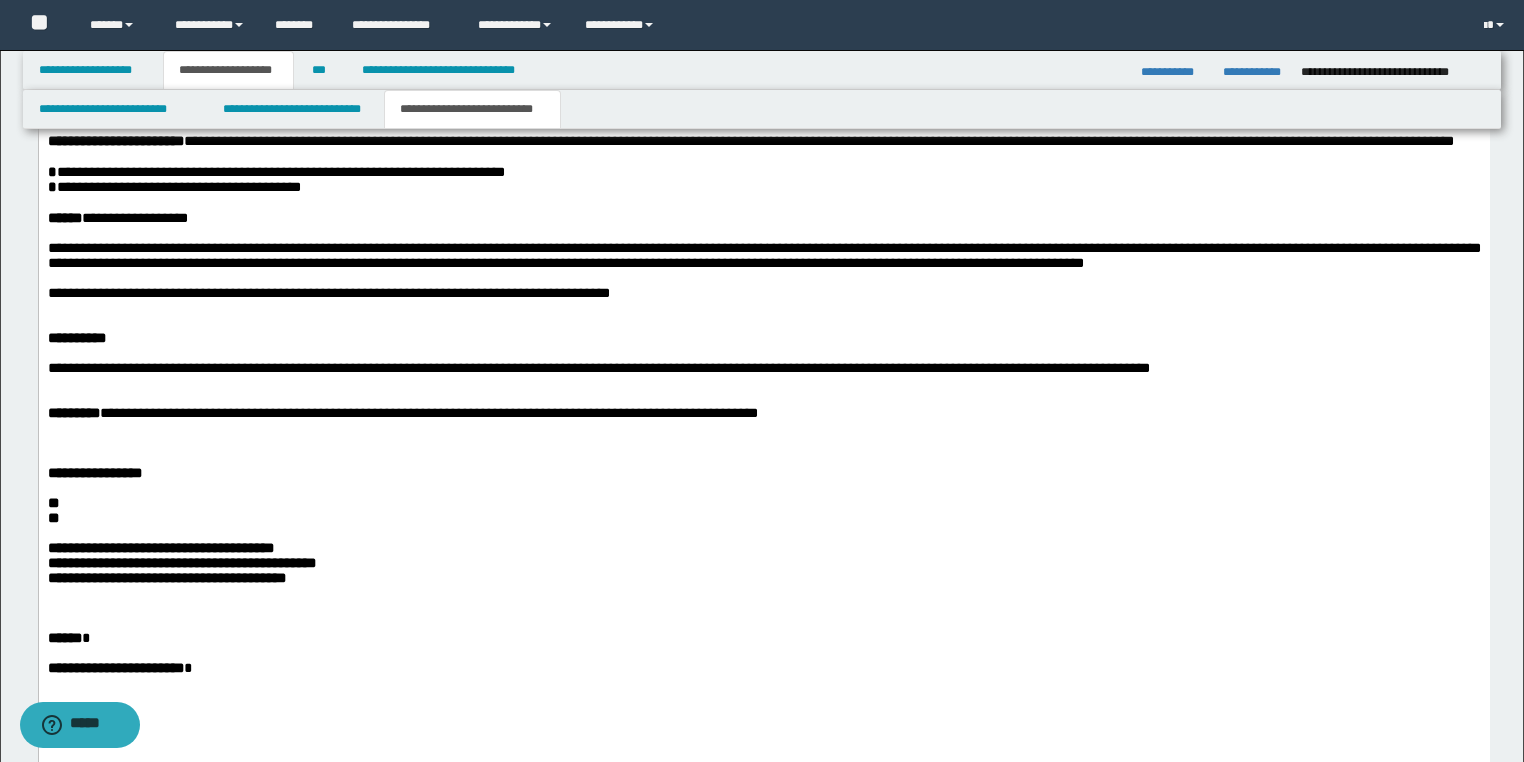 scroll, scrollTop: 1600, scrollLeft: 0, axis: vertical 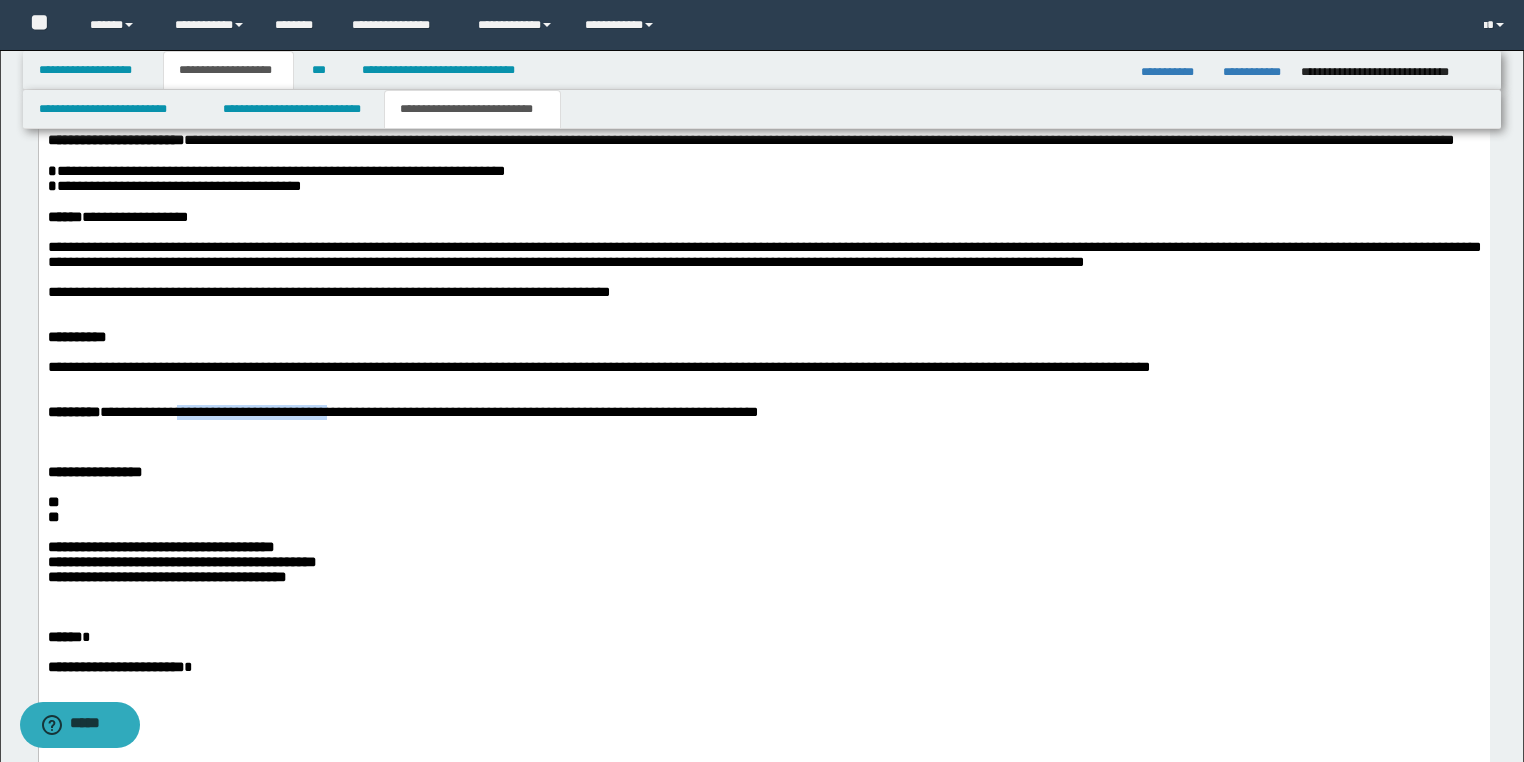 drag, startPoint x: 414, startPoint y: 483, endPoint x: 214, endPoint y: 482, distance: 200.0025 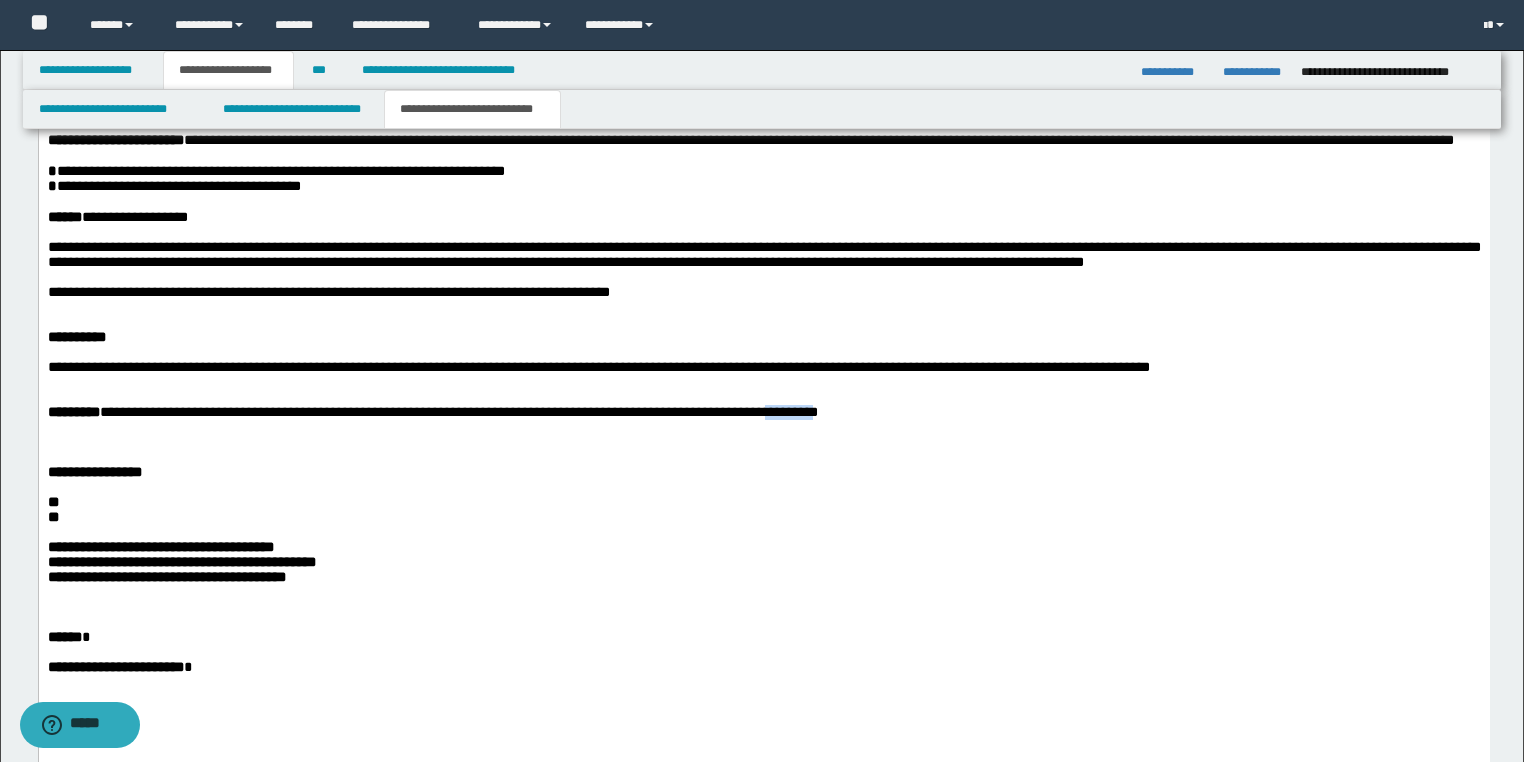 drag, startPoint x: 881, startPoint y: 485, endPoint x: 811, endPoint y: 486, distance: 70.00714 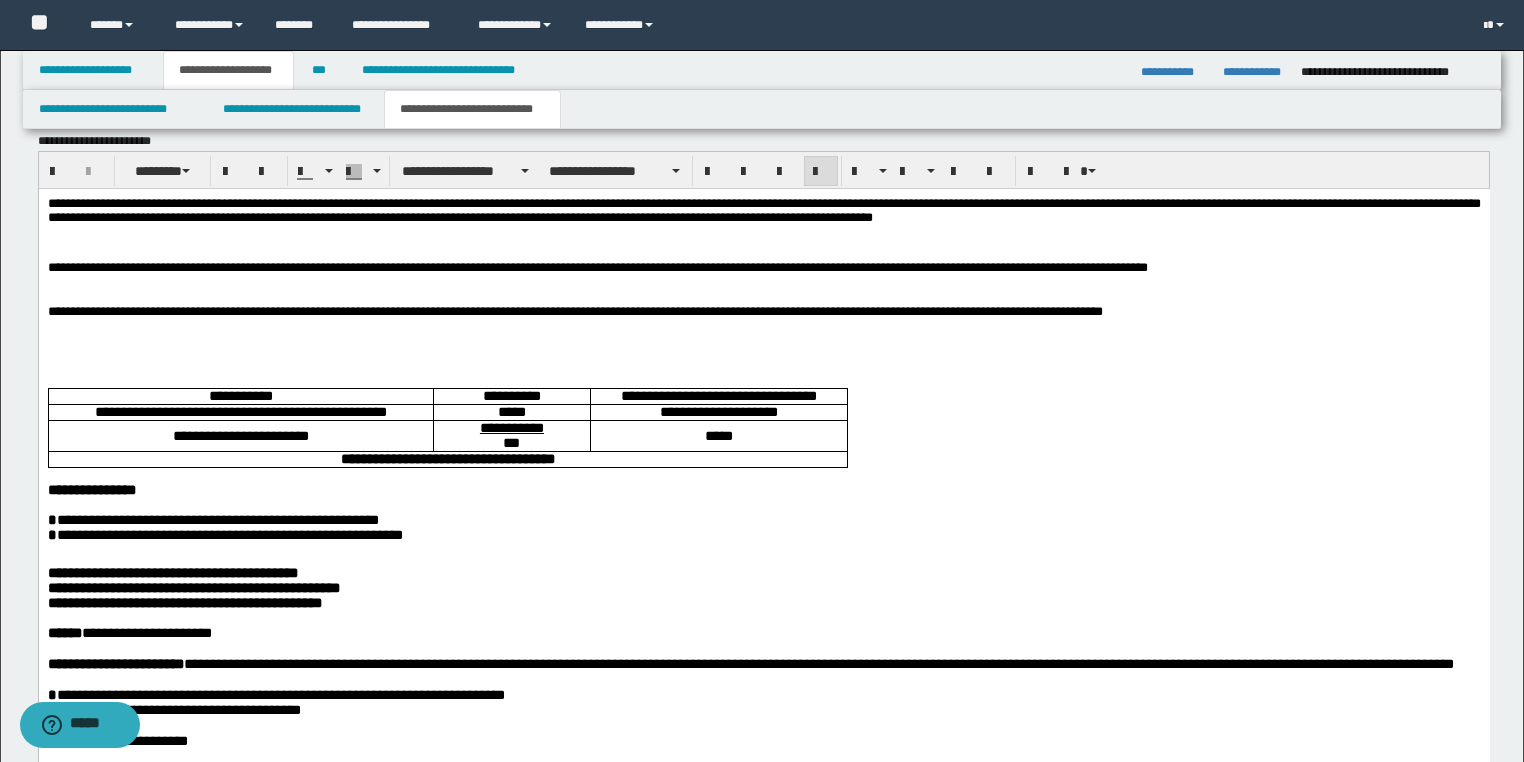 scroll, scrollTop: 1040, scrollLeft: 0, axis: vertical 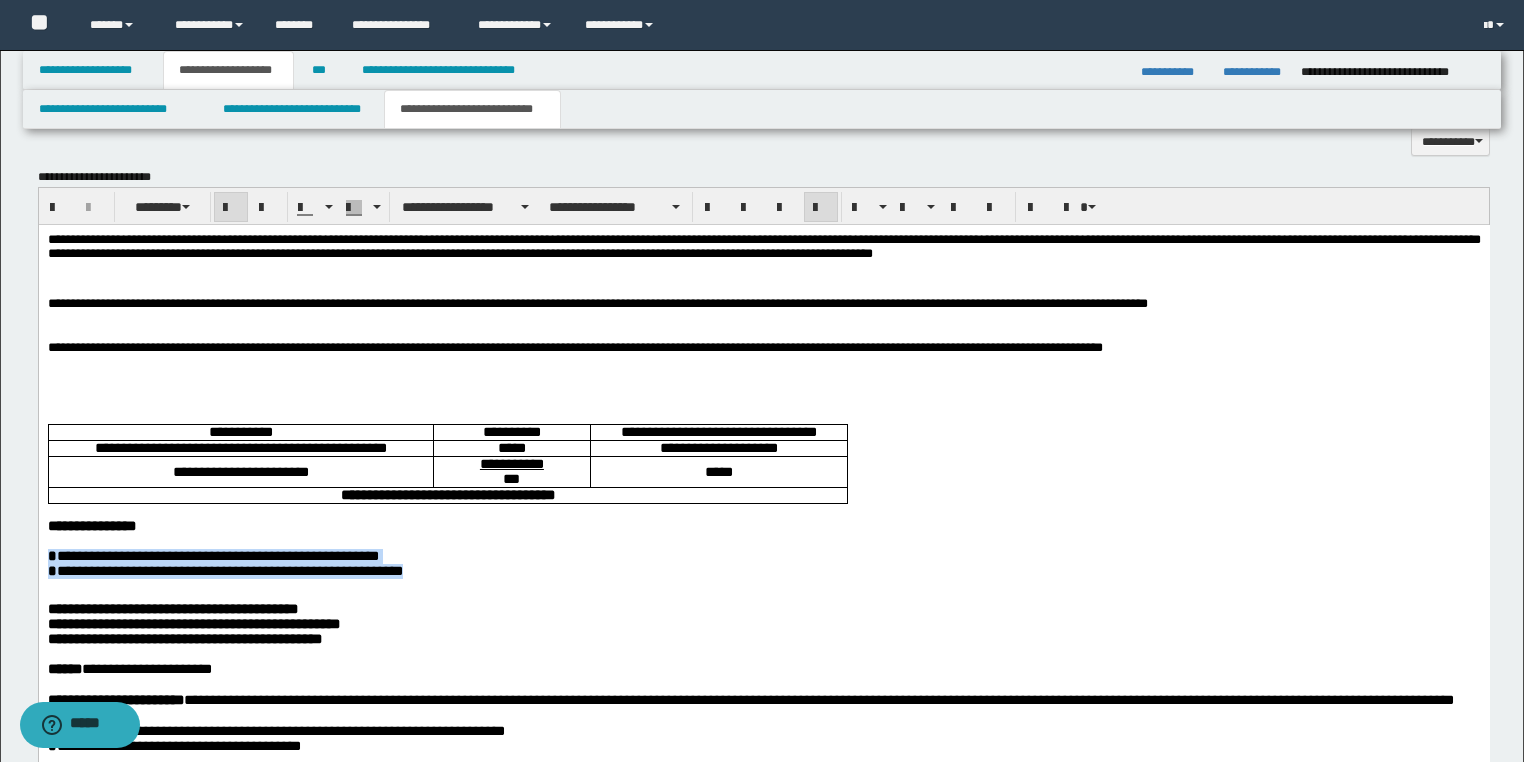 drag, startPoint x: 204, startPoint y: 601, endPoint x: 32, endPoint y: 587, distance: 172.56883 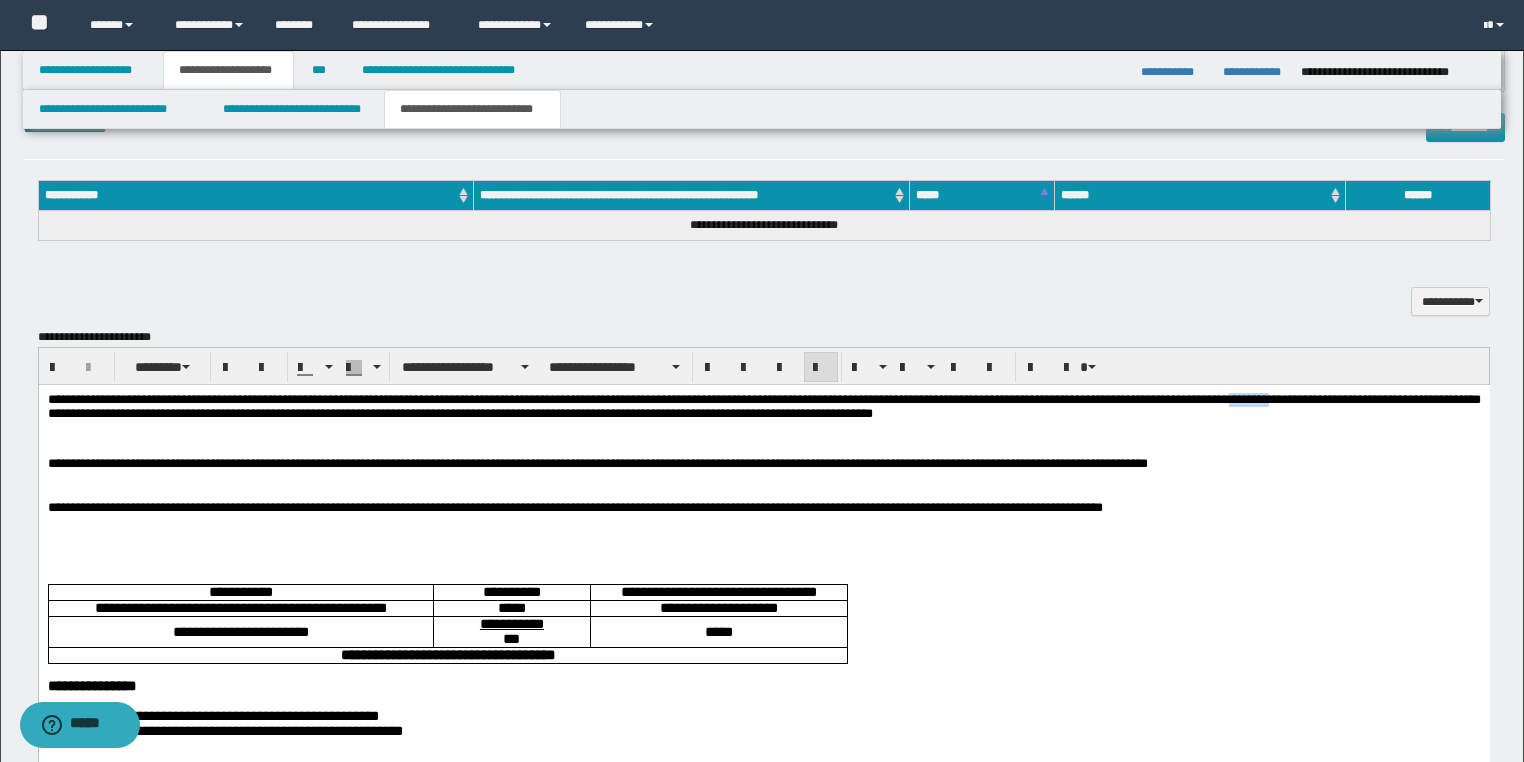 drag, startPoint x: 1373, startPoint y: 399, endPoint x: 1299, endPoint y: 395, distance: 74.10803 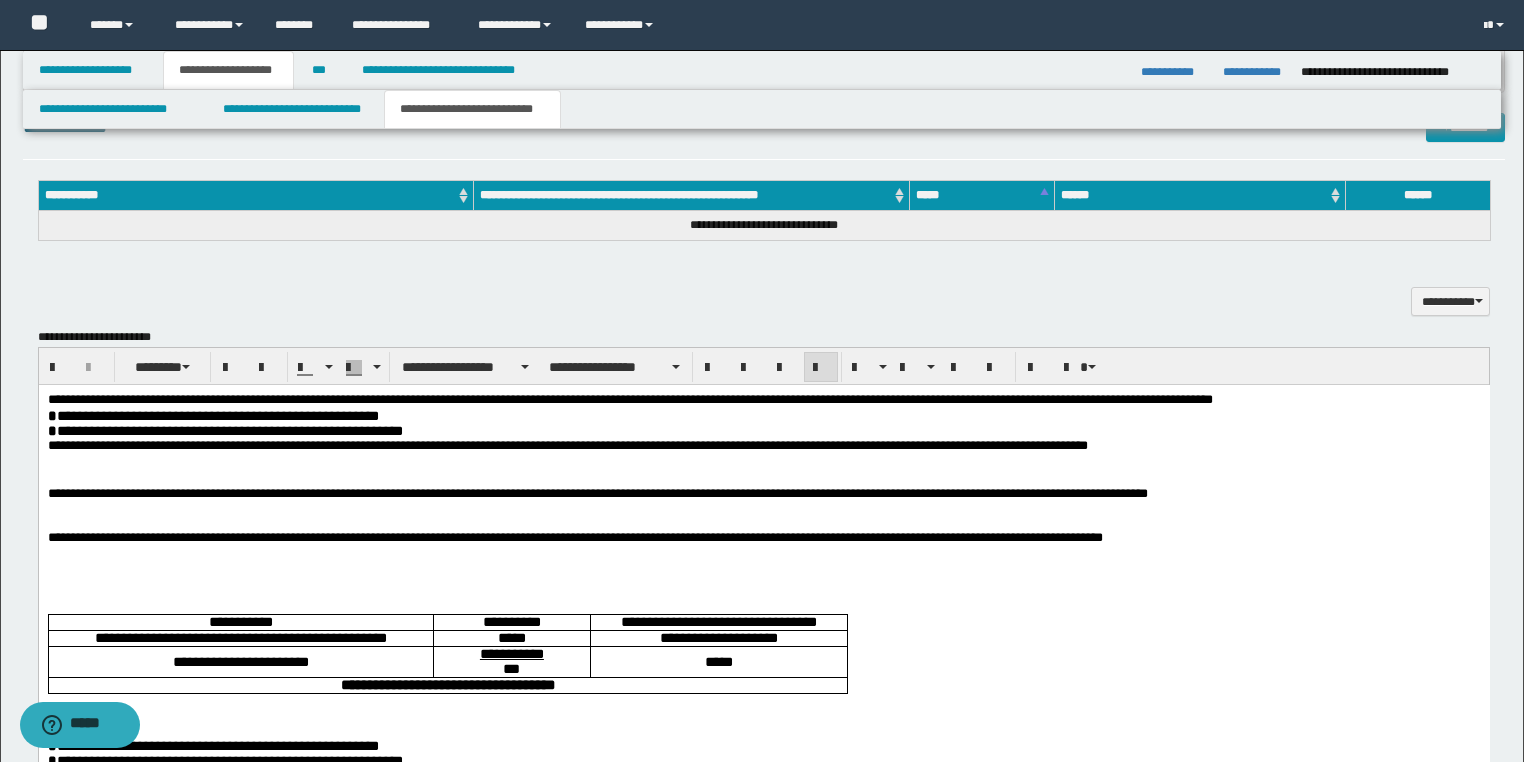 click on "**********" at bounding box center [217, 416] 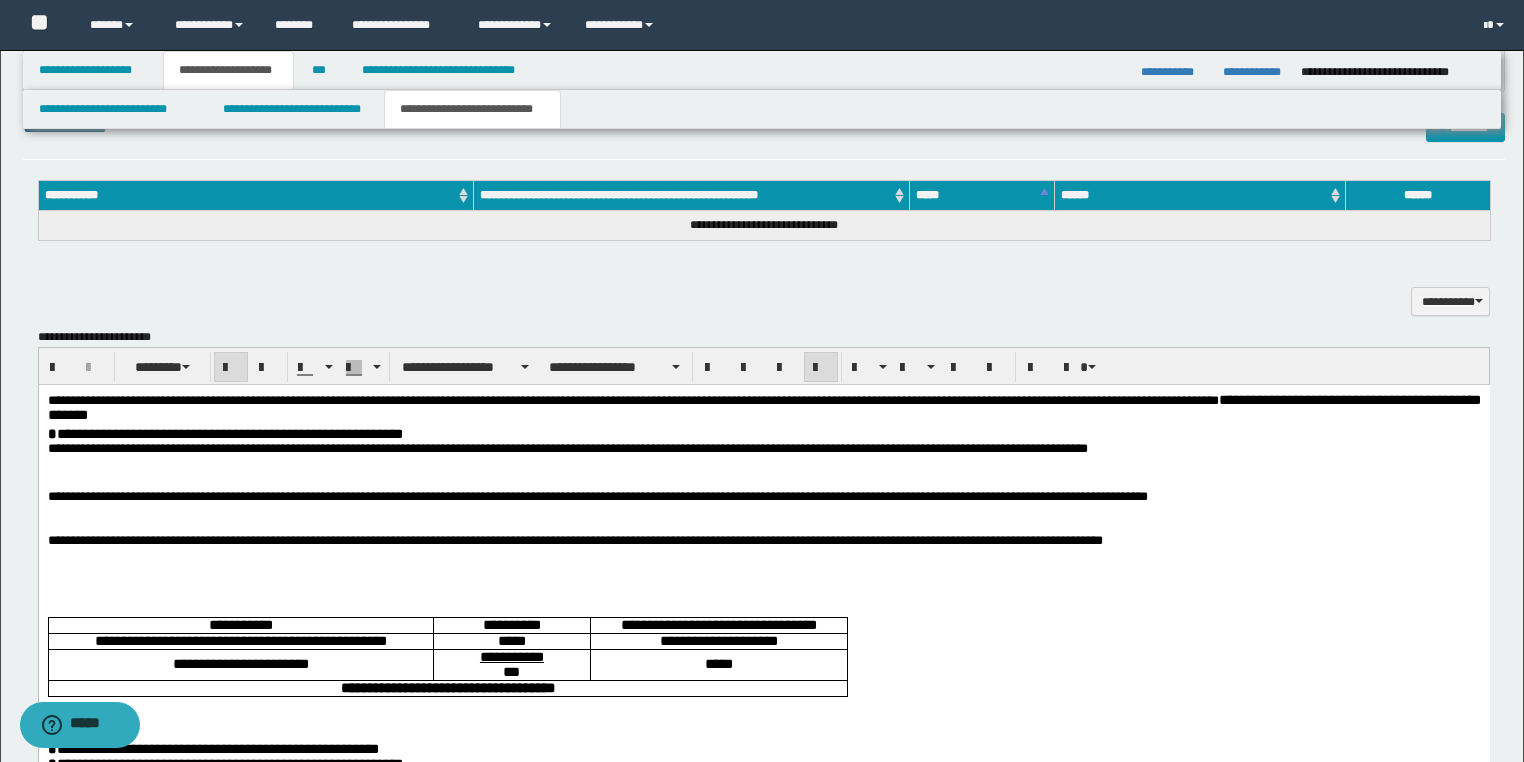 click on "*" at bounding box center (51, 434) 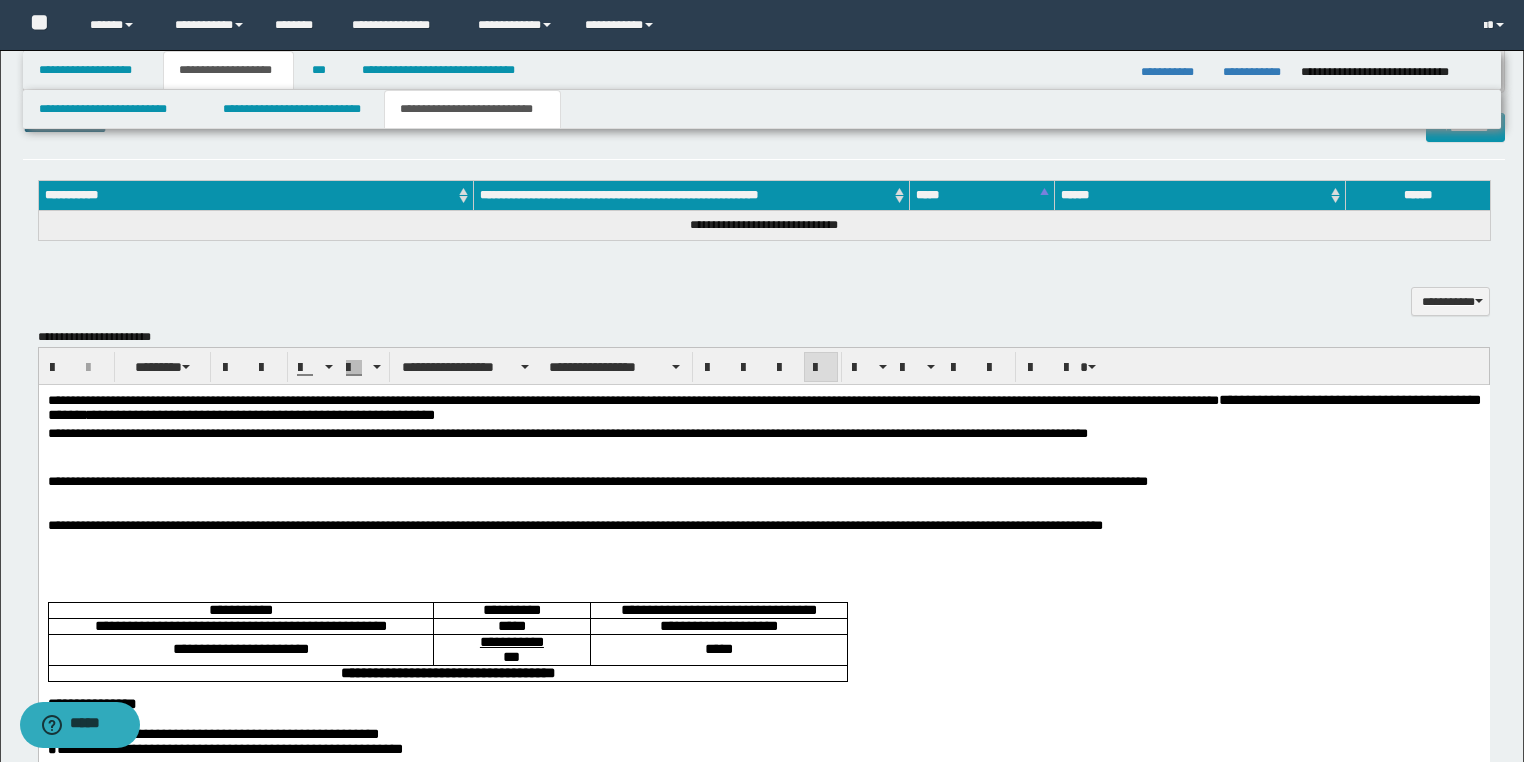 click on "**********" at bounding box center (763, 410) 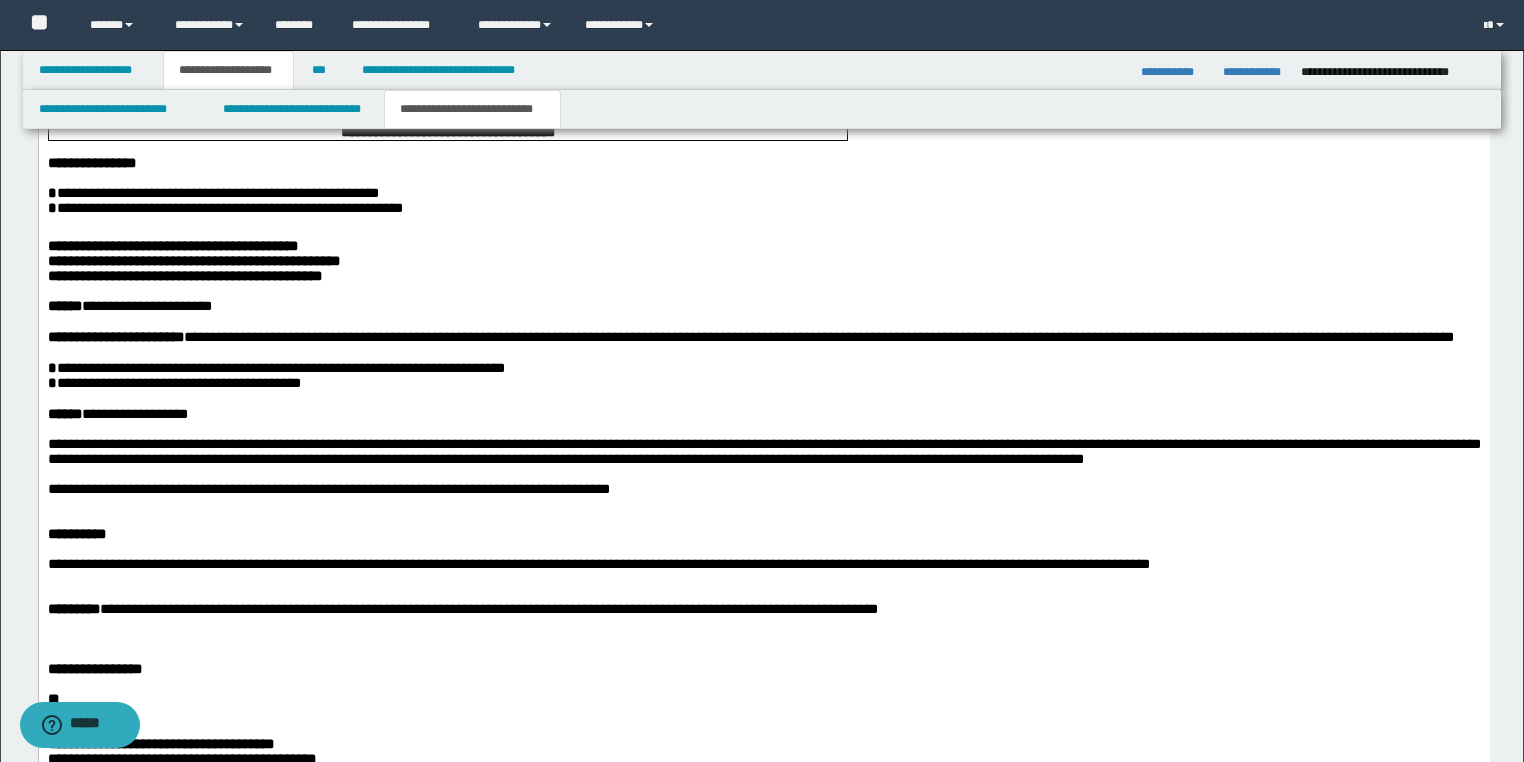 scroll, scrollTop: 1520, scrollLeft: 0, axis: vertical 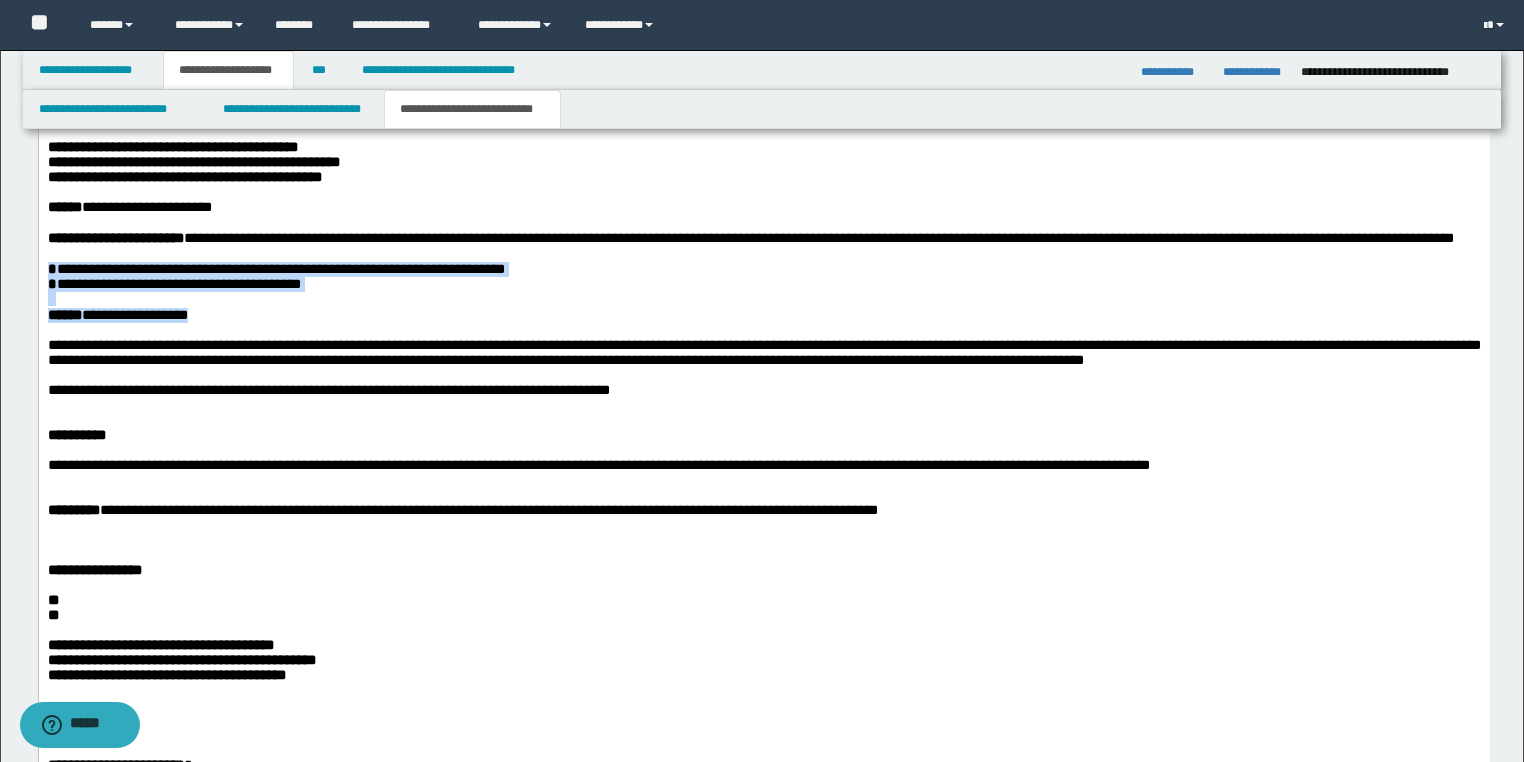 drag, startPoint x: 242, startPoint y: 369, endPoint x: 64, endPoint y: 62, distance: 354.8704 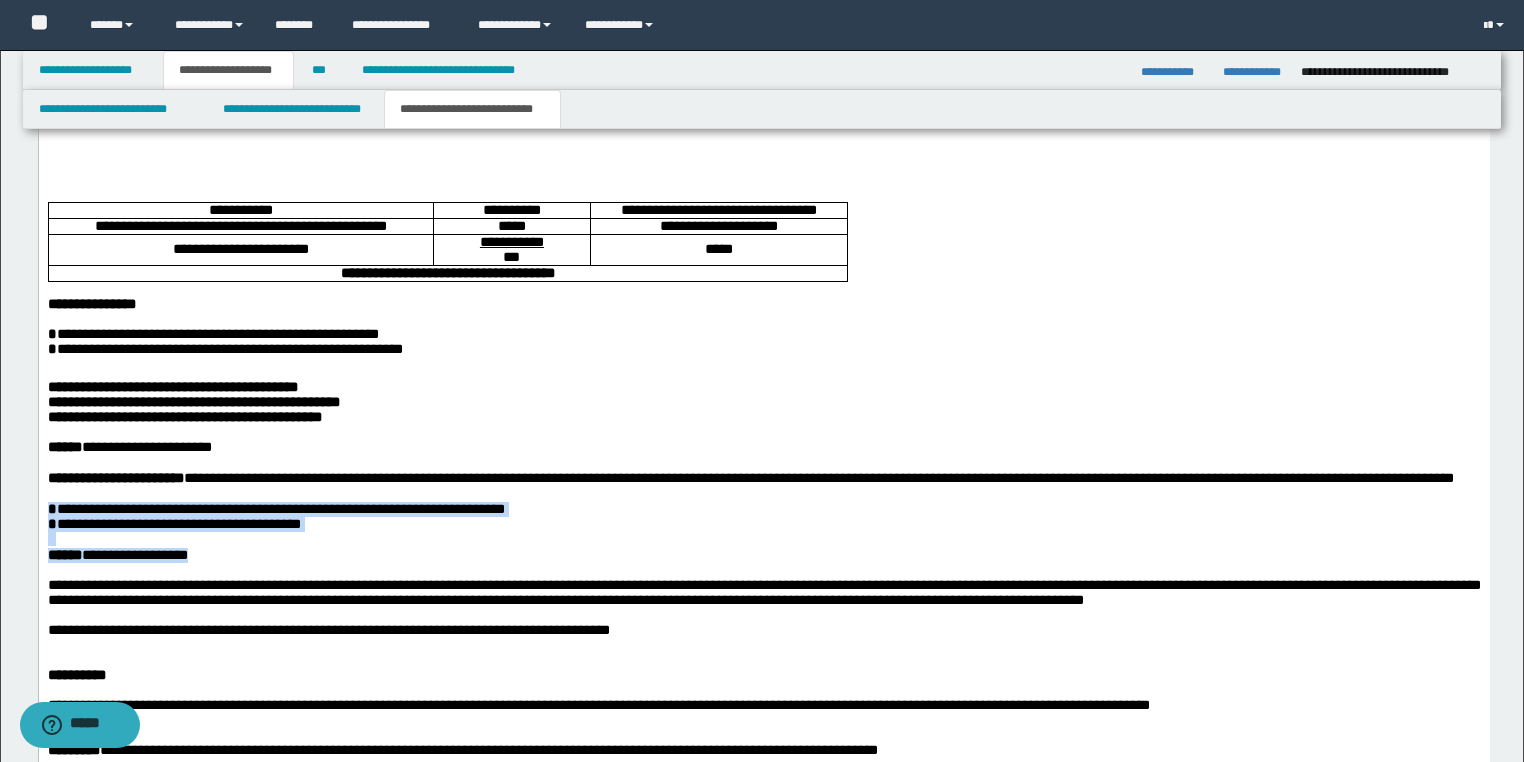 scroll, scrollTop: 1040, scrollLeft: 0, axis: vertical 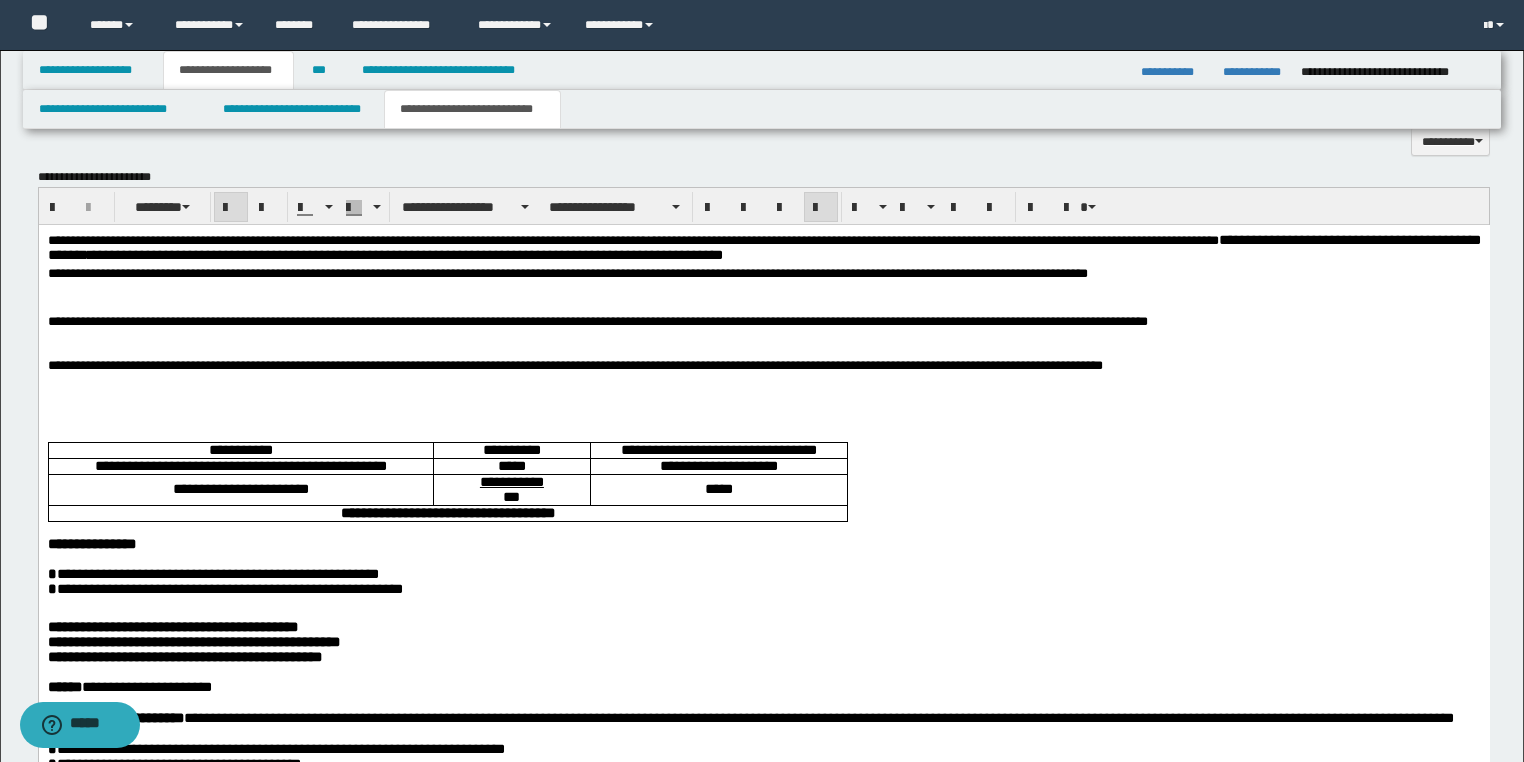 click on "**********" at bounding box center (763, 250) 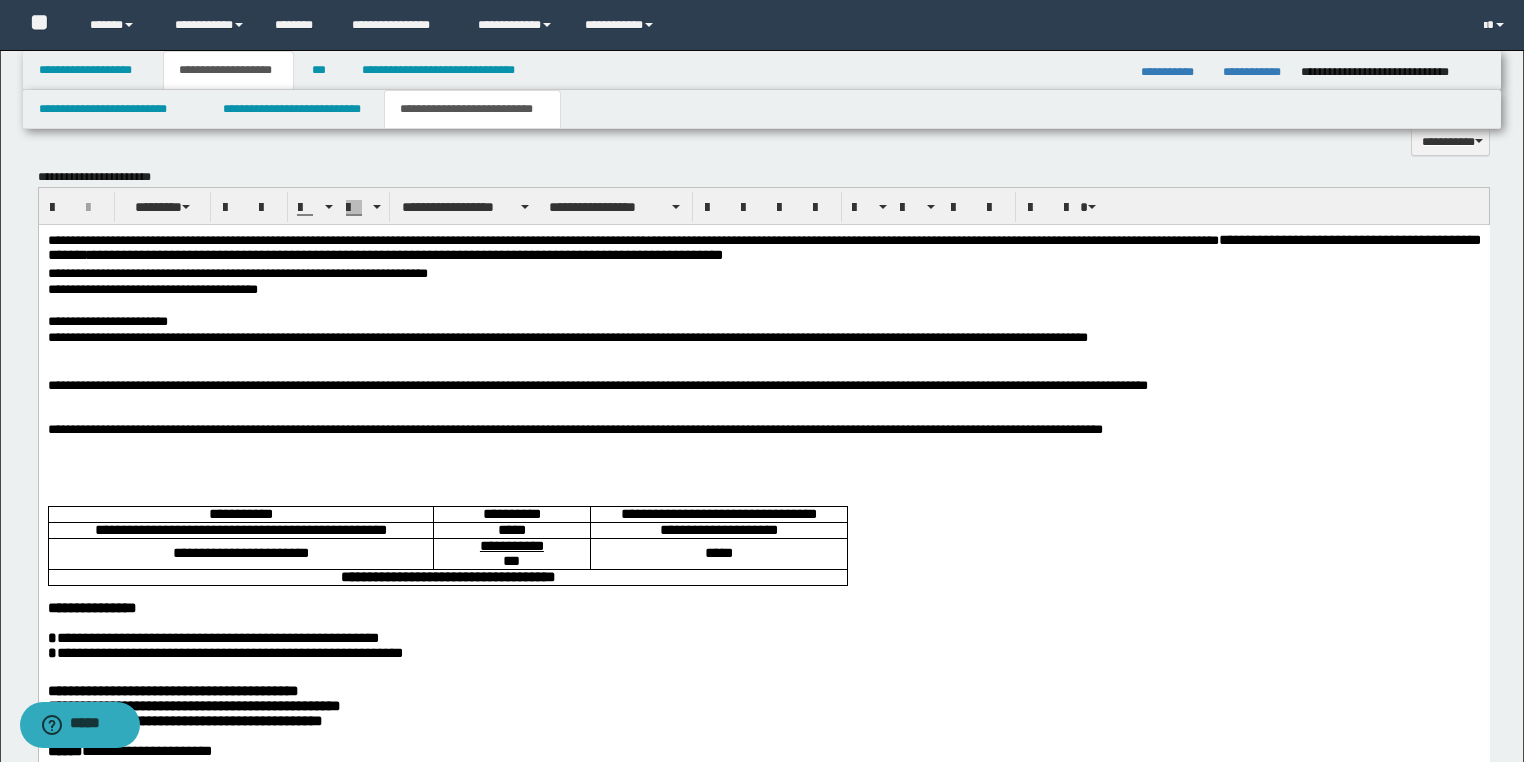 click on "**********" at bounding box center [763, 275] 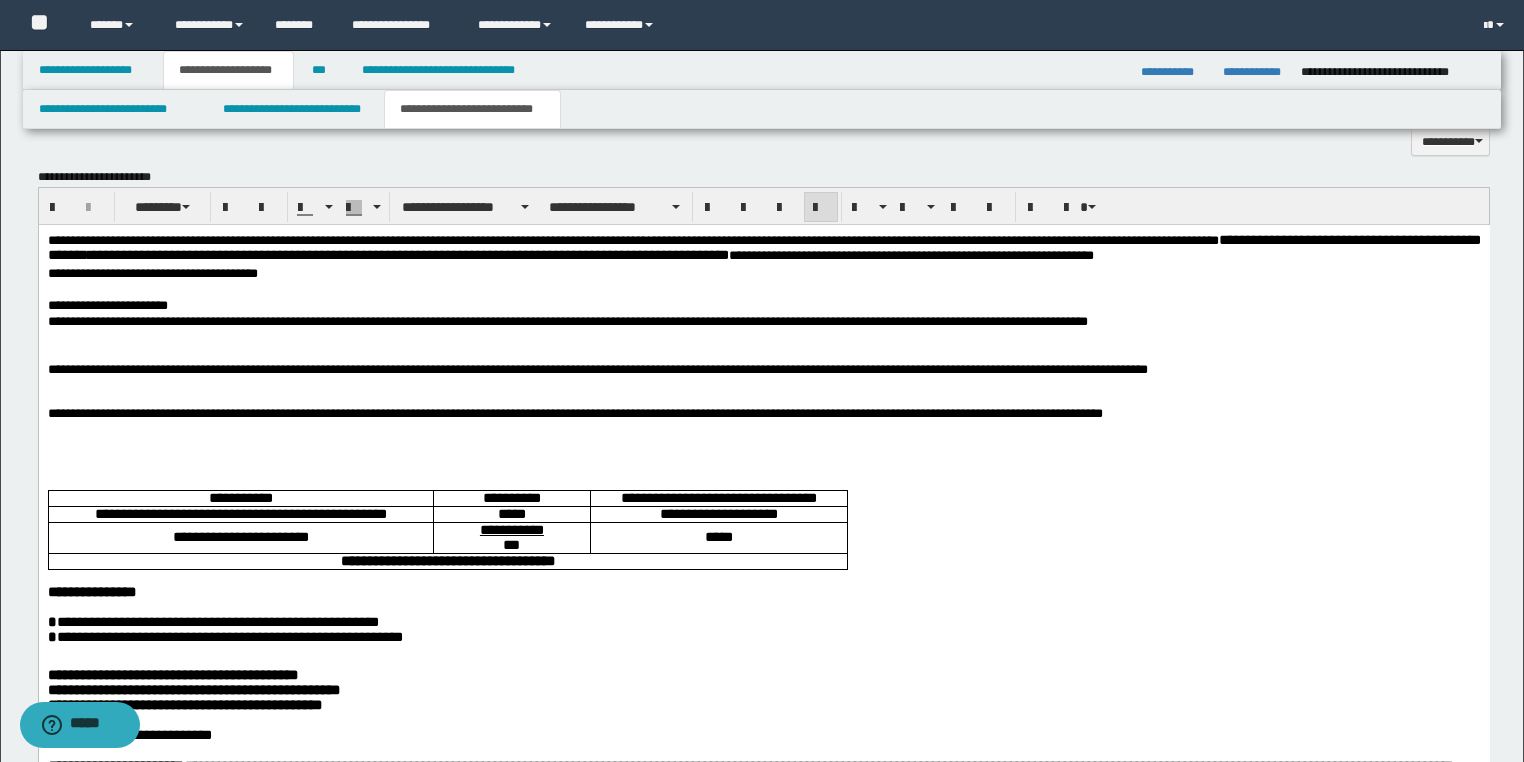 click on "**********" at bounding box center (763, 275) 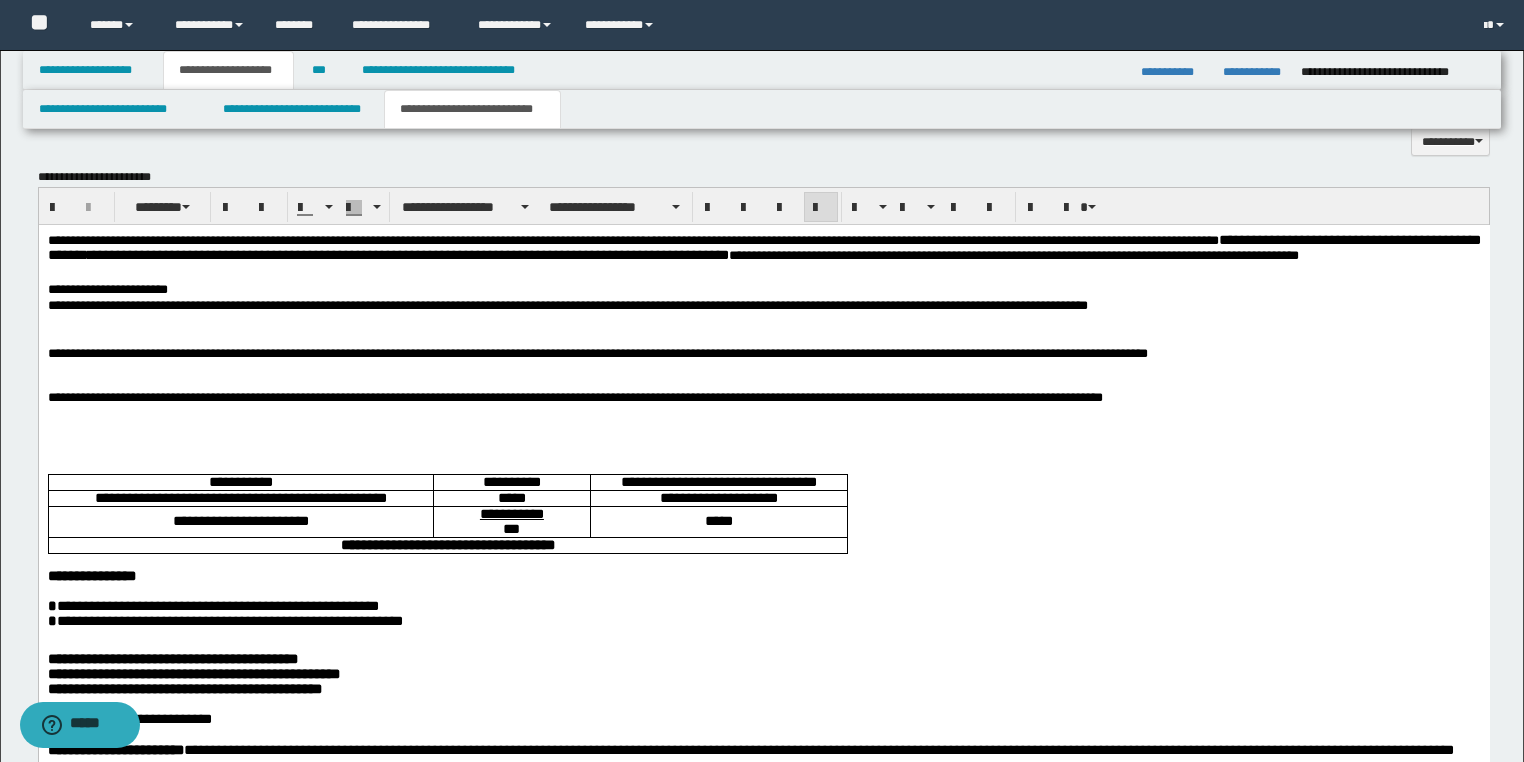 click on "**********" at bounding box center [763, 291] 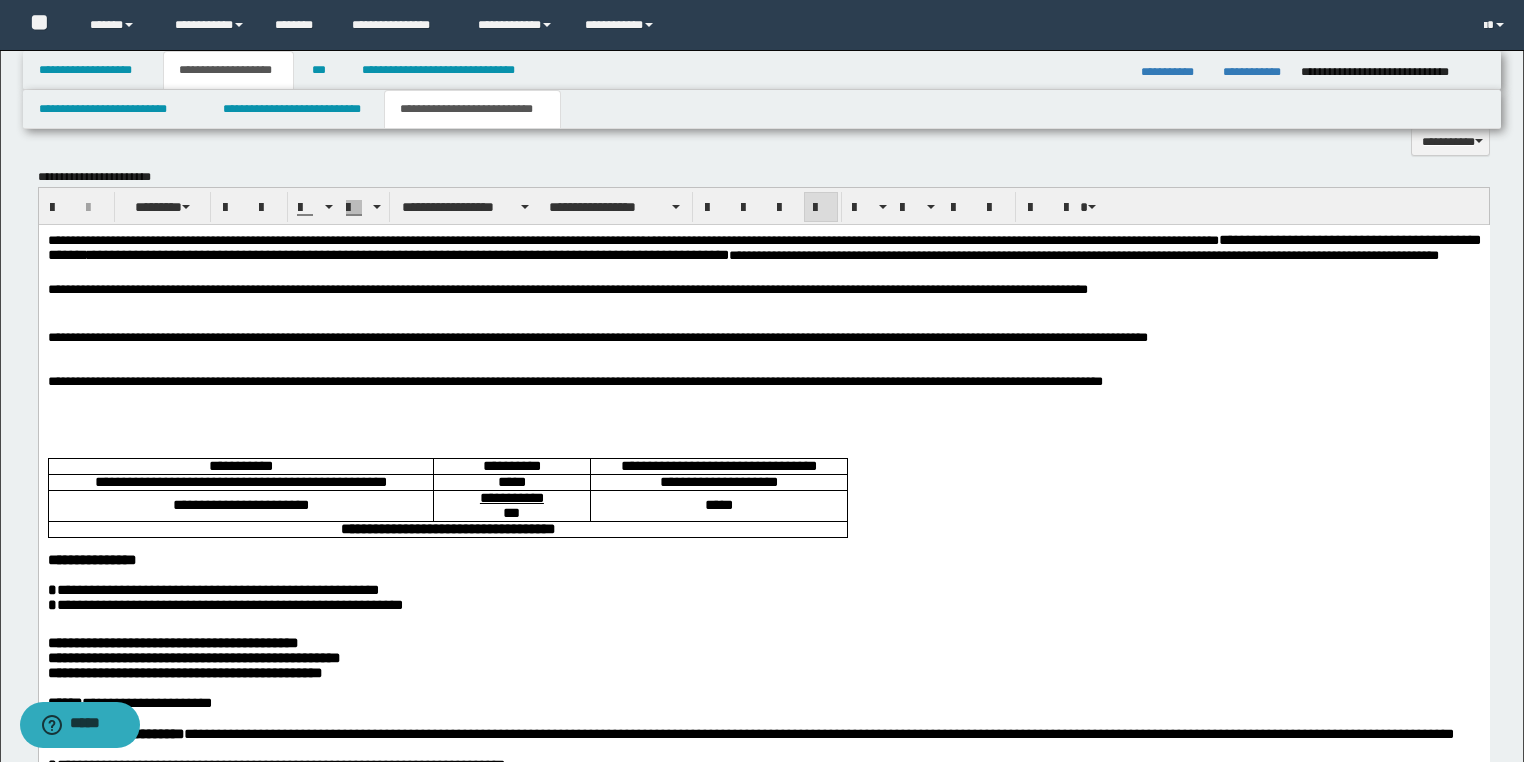 click on "**********" at bounding box center [763, 798] 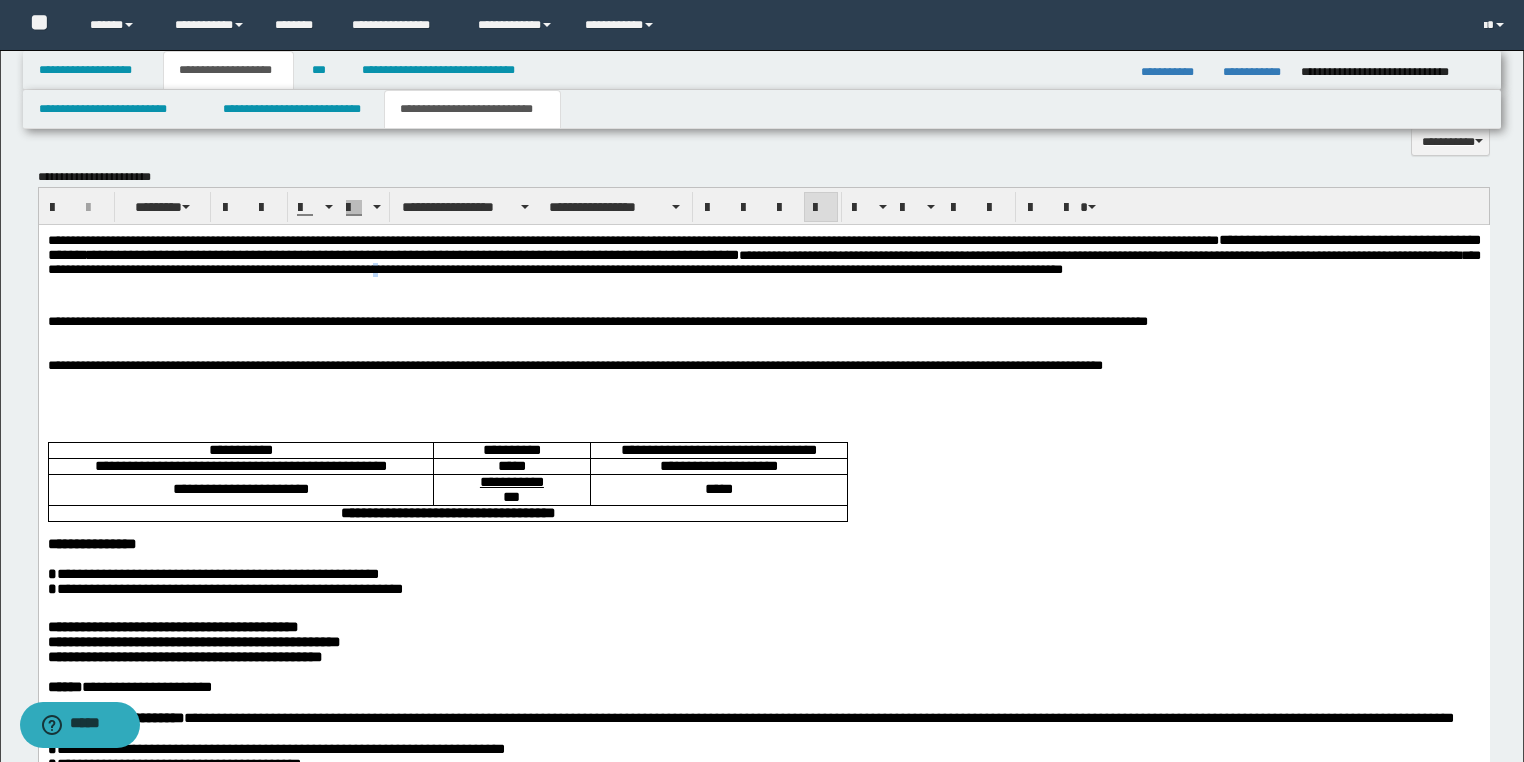 click on "**********" at bounding box center (763, 258) 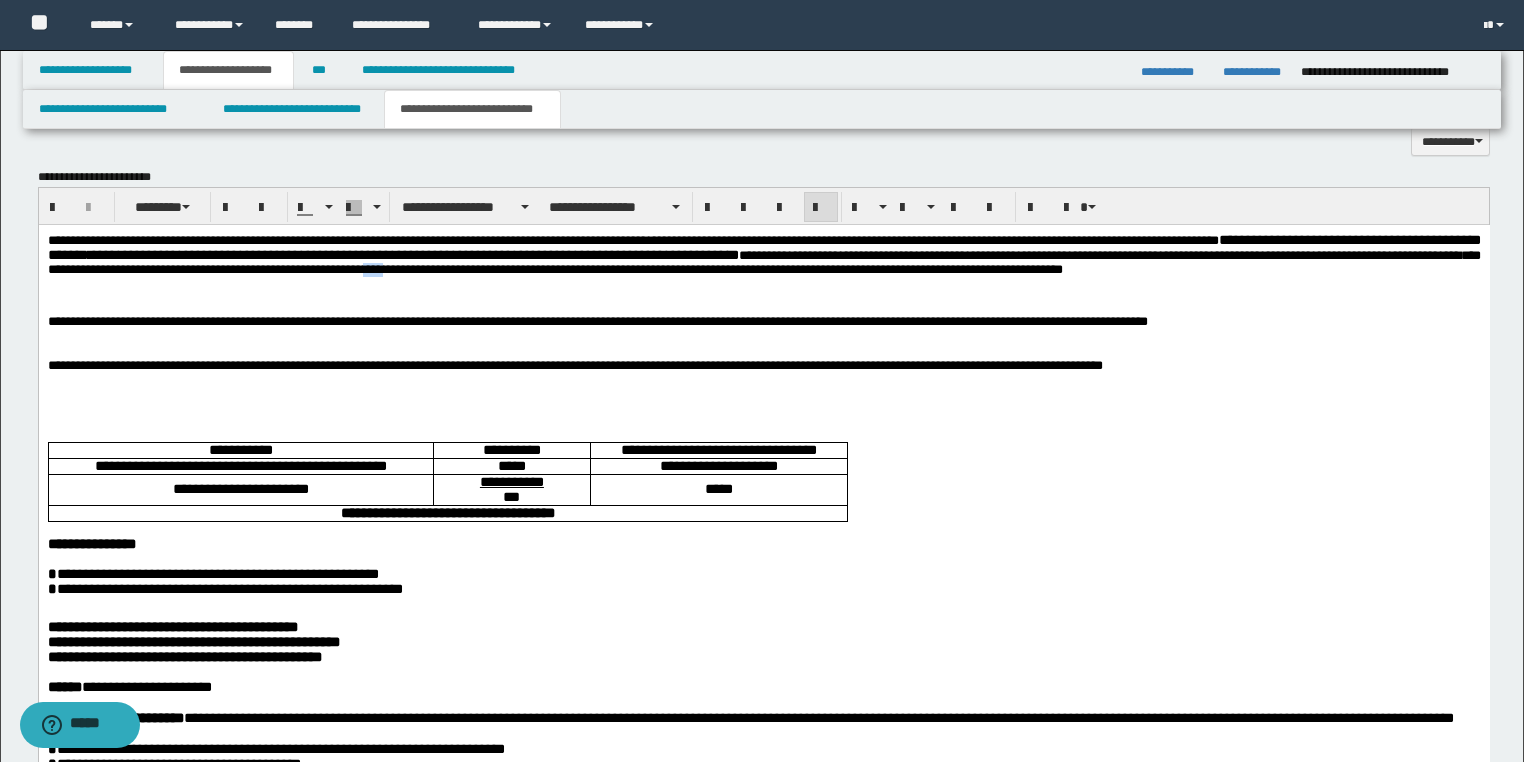 drag, startPoint x: 545, startPoint y: 272, endPoint x: 514, endPoint y: 270, distance: 31.06445 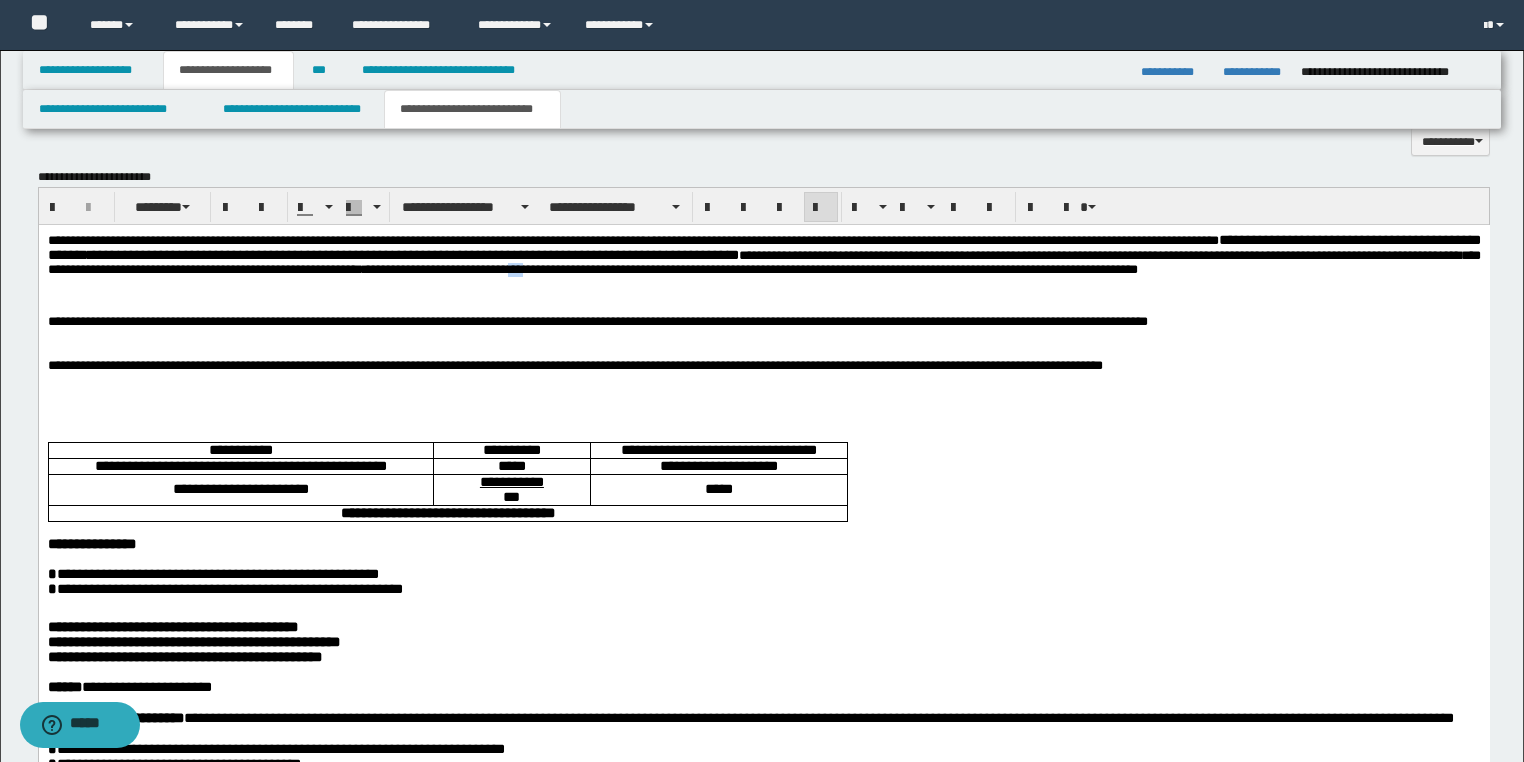 drag, startPoint x: 699, startPoint y: 273, endPoint x: 669, endPoint y: 274, distance: 30.016663 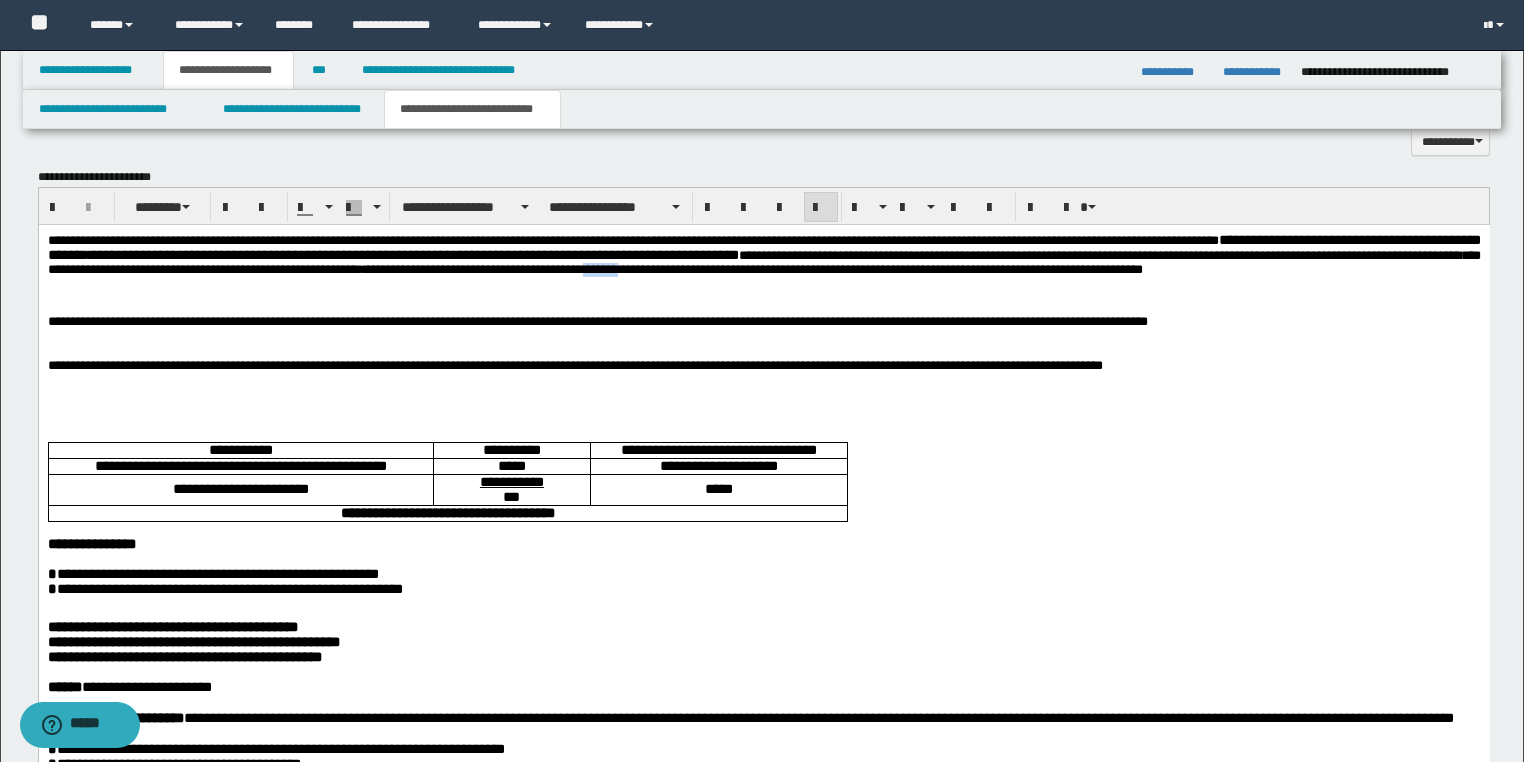 drag, startPoint x: 816, startPoint y: 277, endPoint x: 757, endPoint y: 276, distance: 59.008472 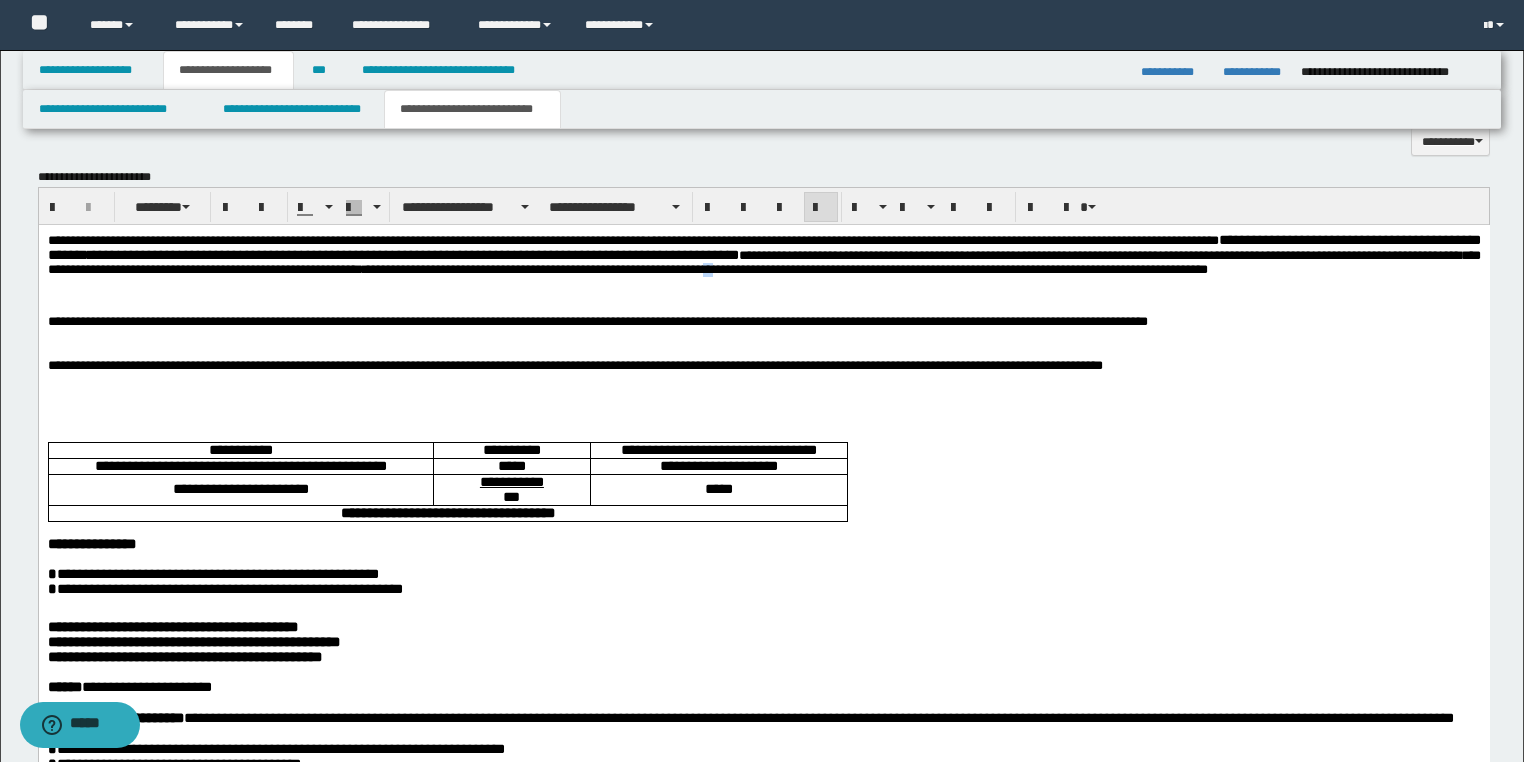 drag, startPoint x: 905, startPoint y: 275, endPoint x: 888, endPoint y: 275, distance: 17 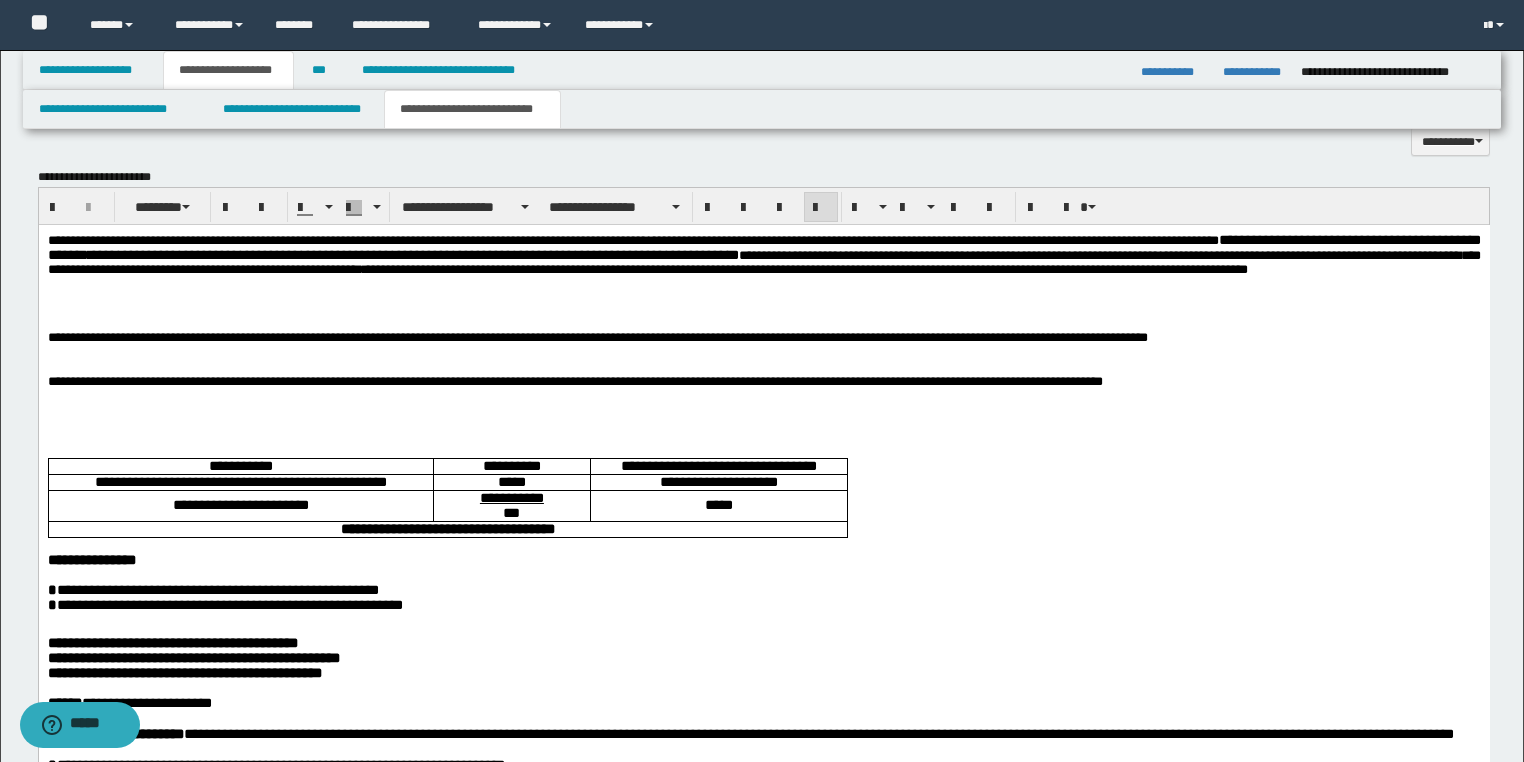 click on "**********" at bounding box center [763, 266] 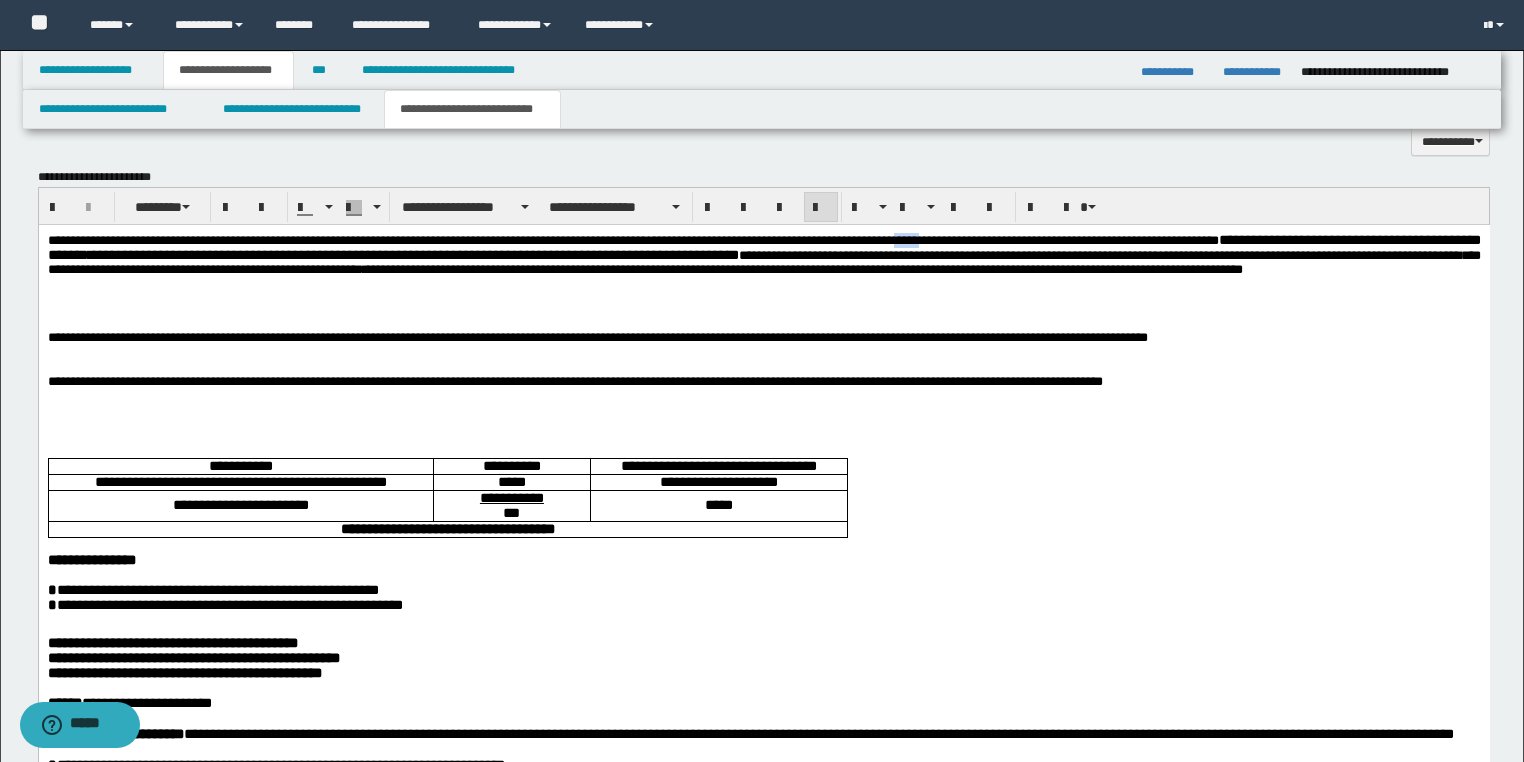 drag, startPoint x: 989, startPoint y: 241, endPoint x: 950, endPoint y: 243, distance: 39.051247 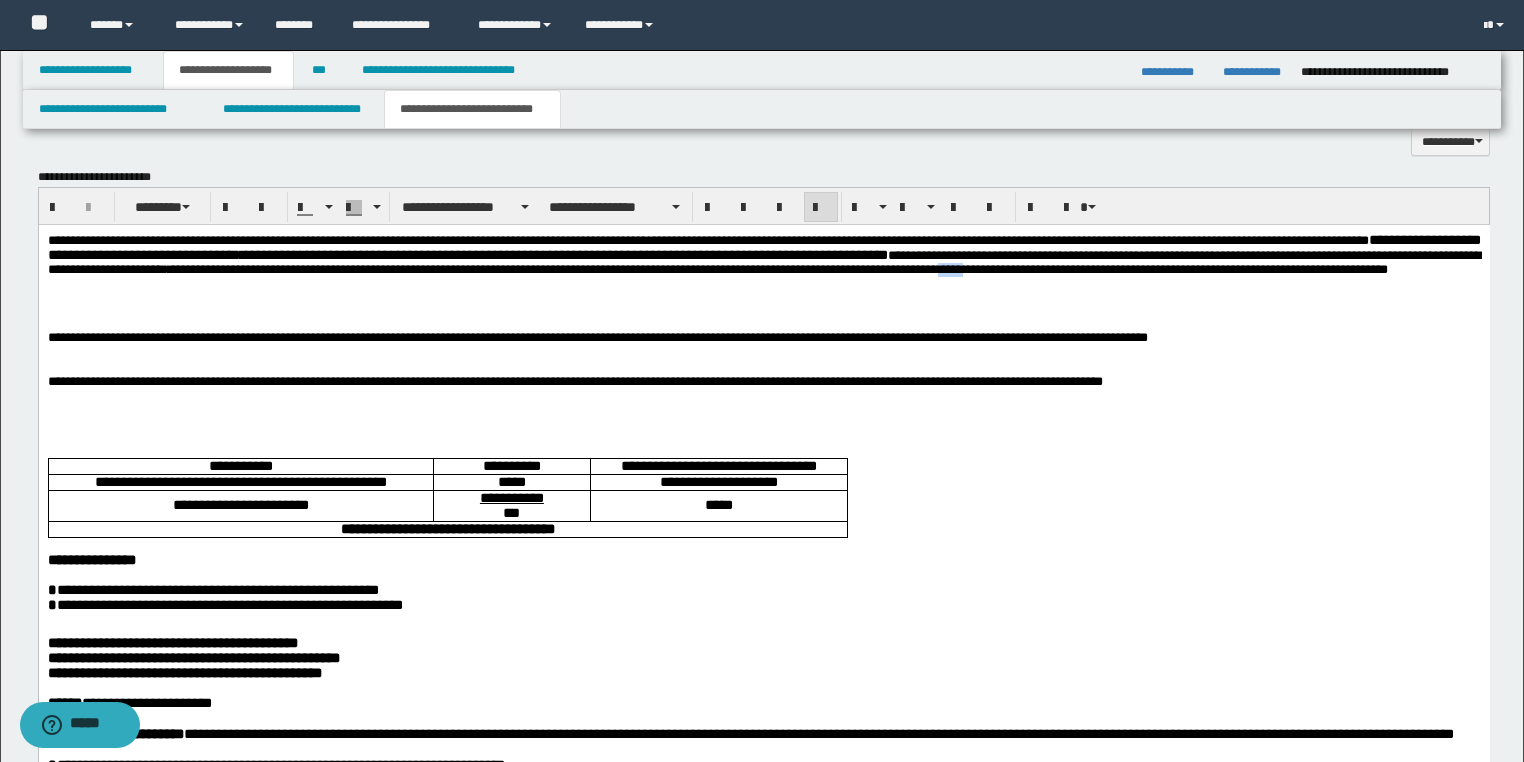 drag, startPoint x: 1211, startPoint y: 274, endPoint x: 1179, endPoint y: 274, distance: 32 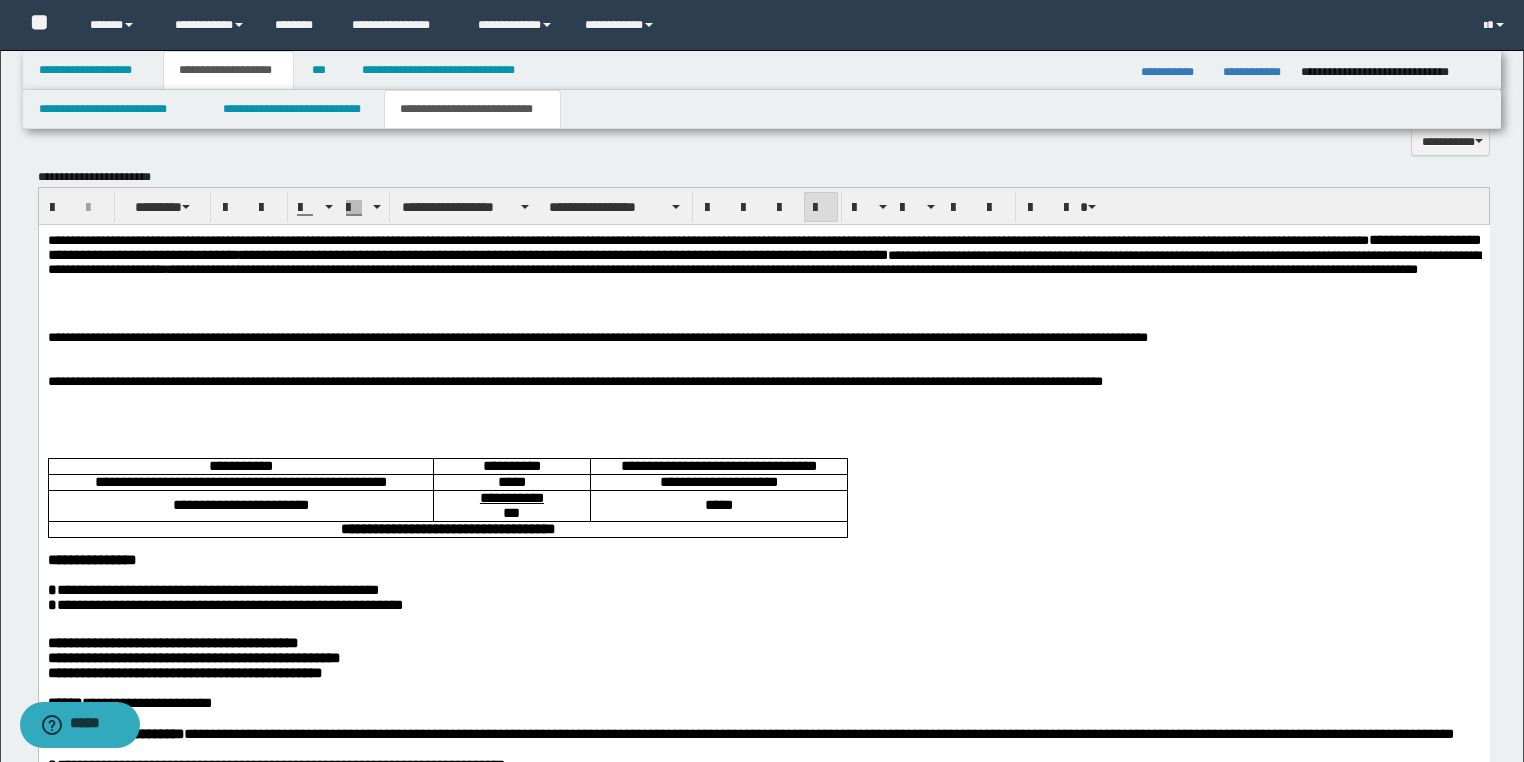 click on "**********" at bounding box center [763, 266] 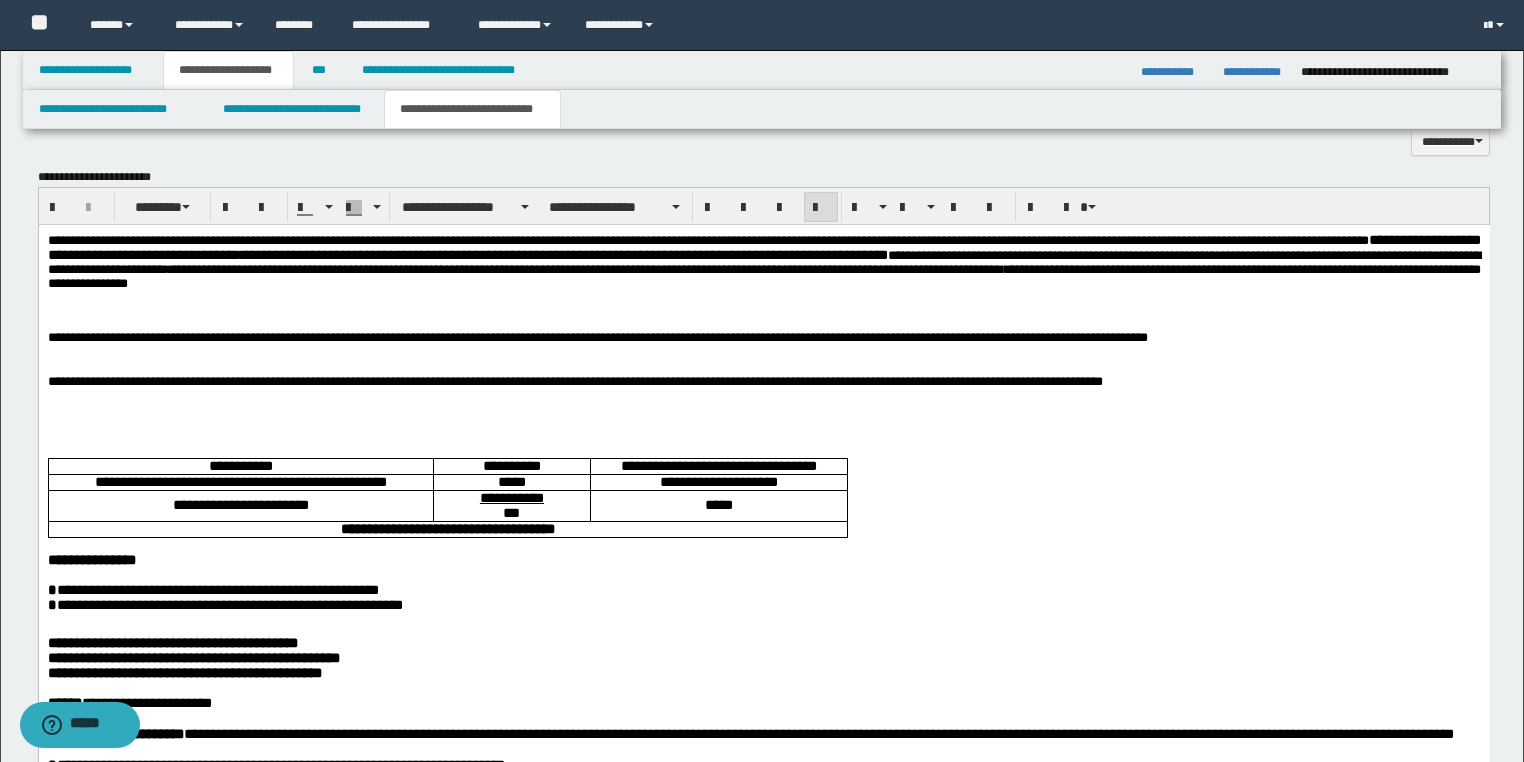 click on "**********" at bounding box center [763, 266] 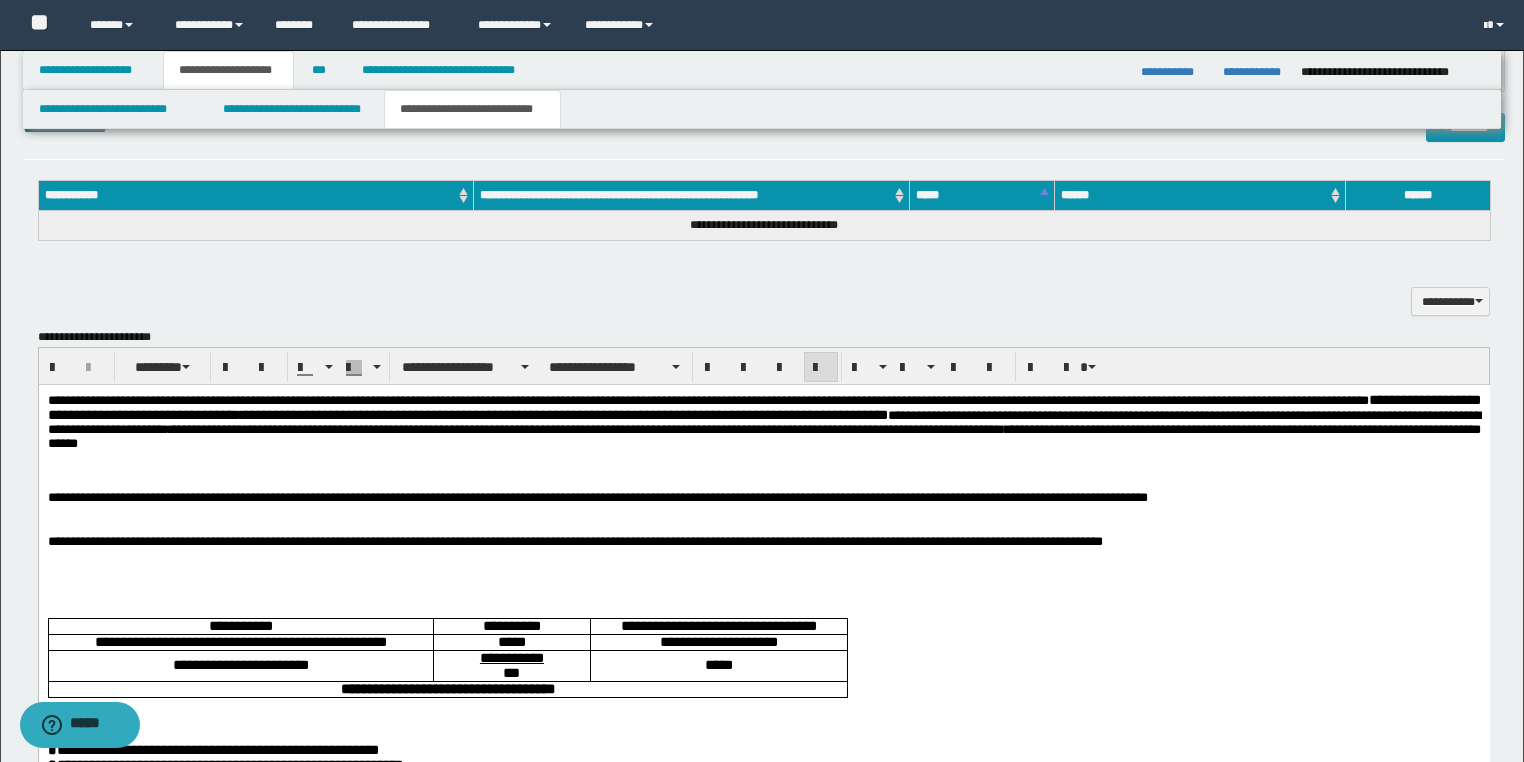scroll, scrollTop: 960, scrollLeft: 0, axis: vertical 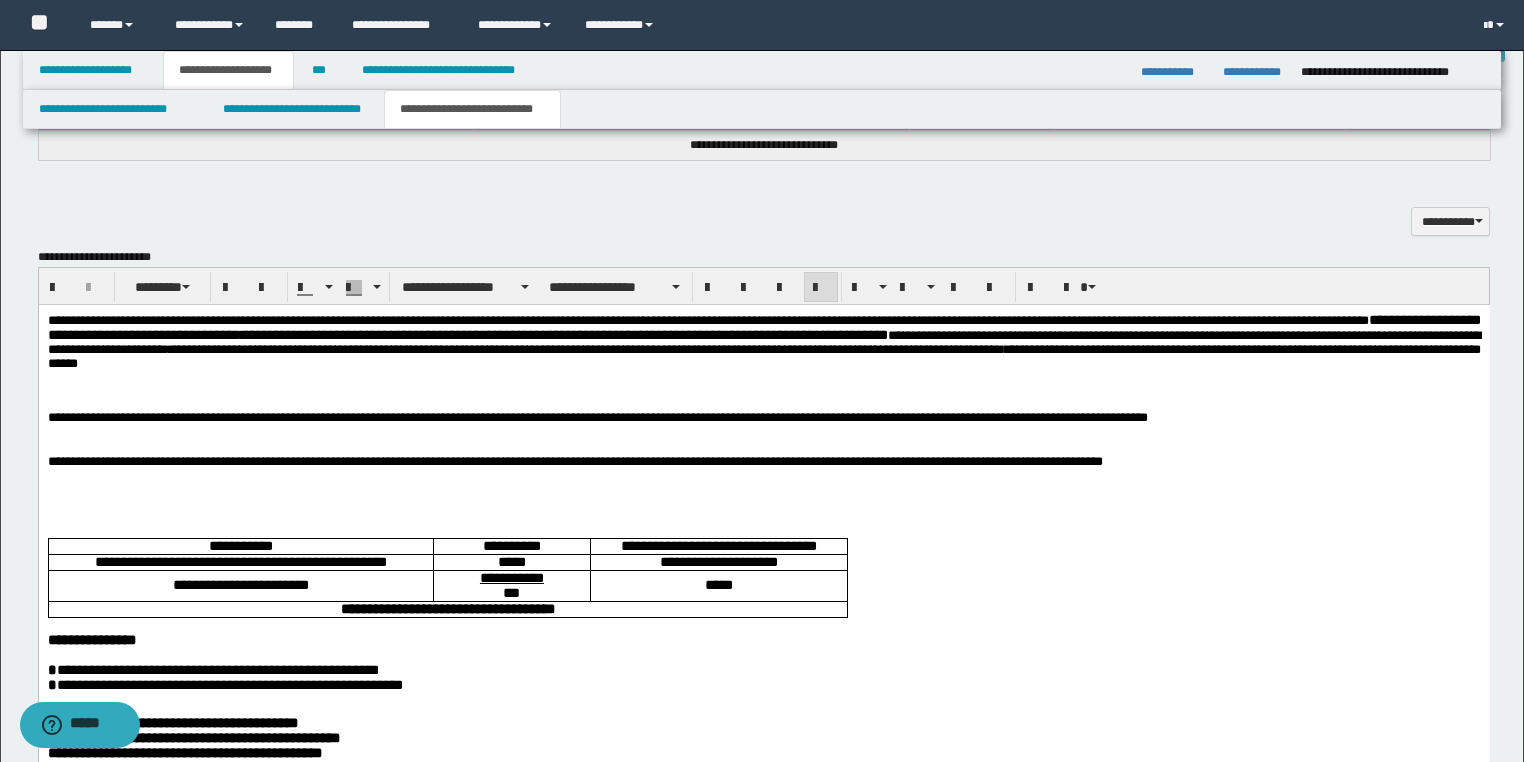 click at bounding box center [763, 522] 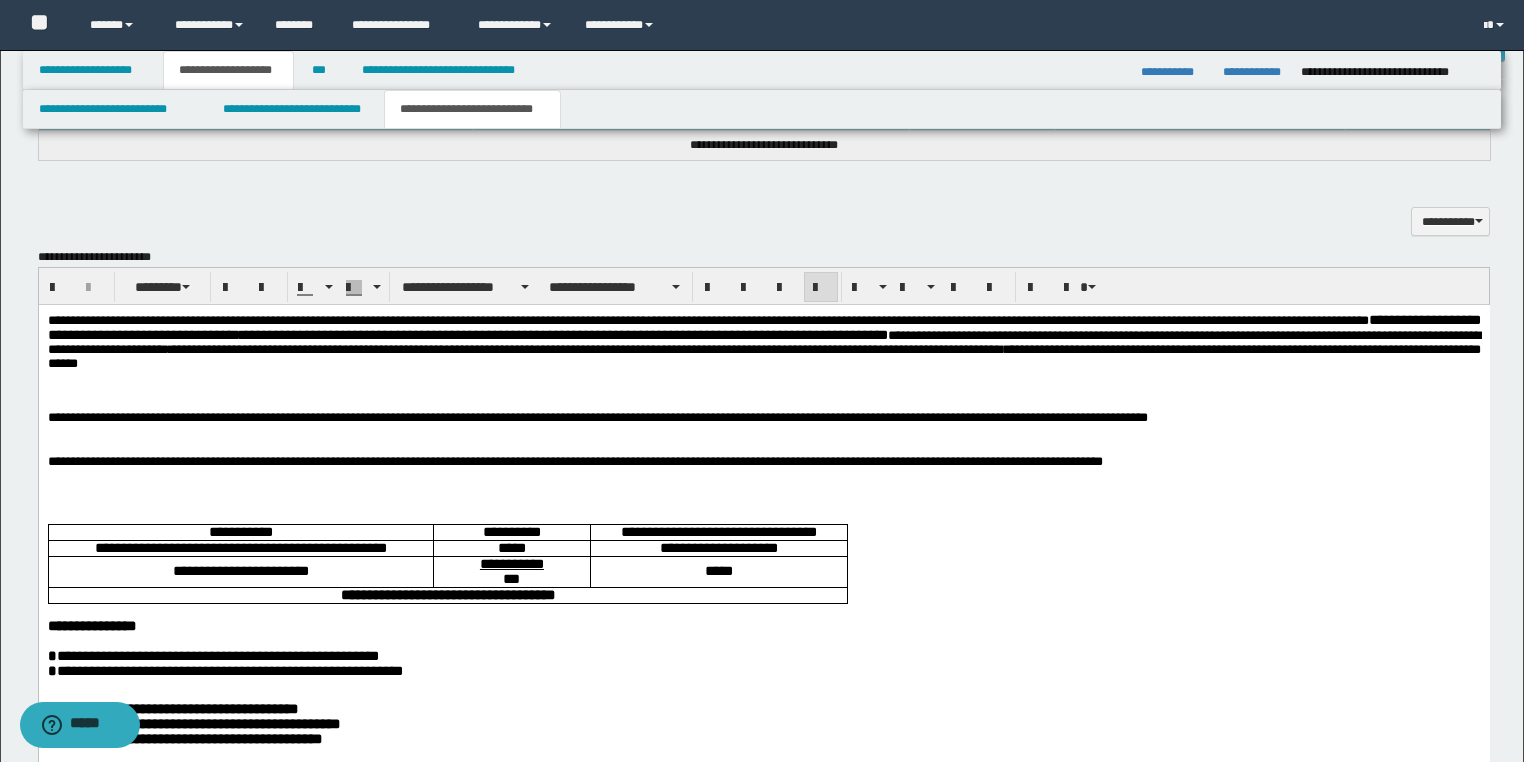 scroll, scrollTop: 1360, scrollLeft: 0, axis: vertical 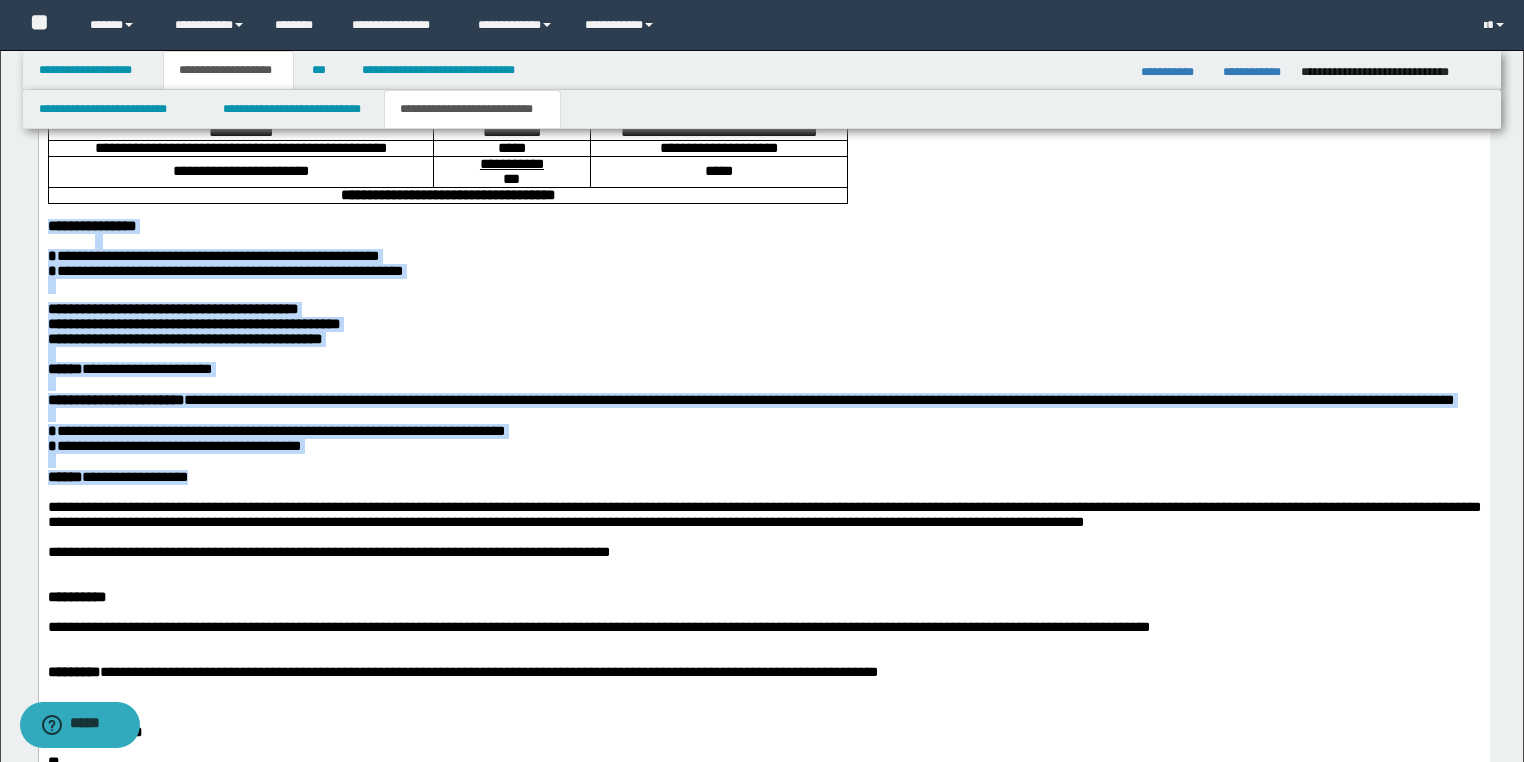 drag, startPoint x: 238, startPoint y: 524, endPoint x: 54, endPoint y: 150, distance: 416.8117 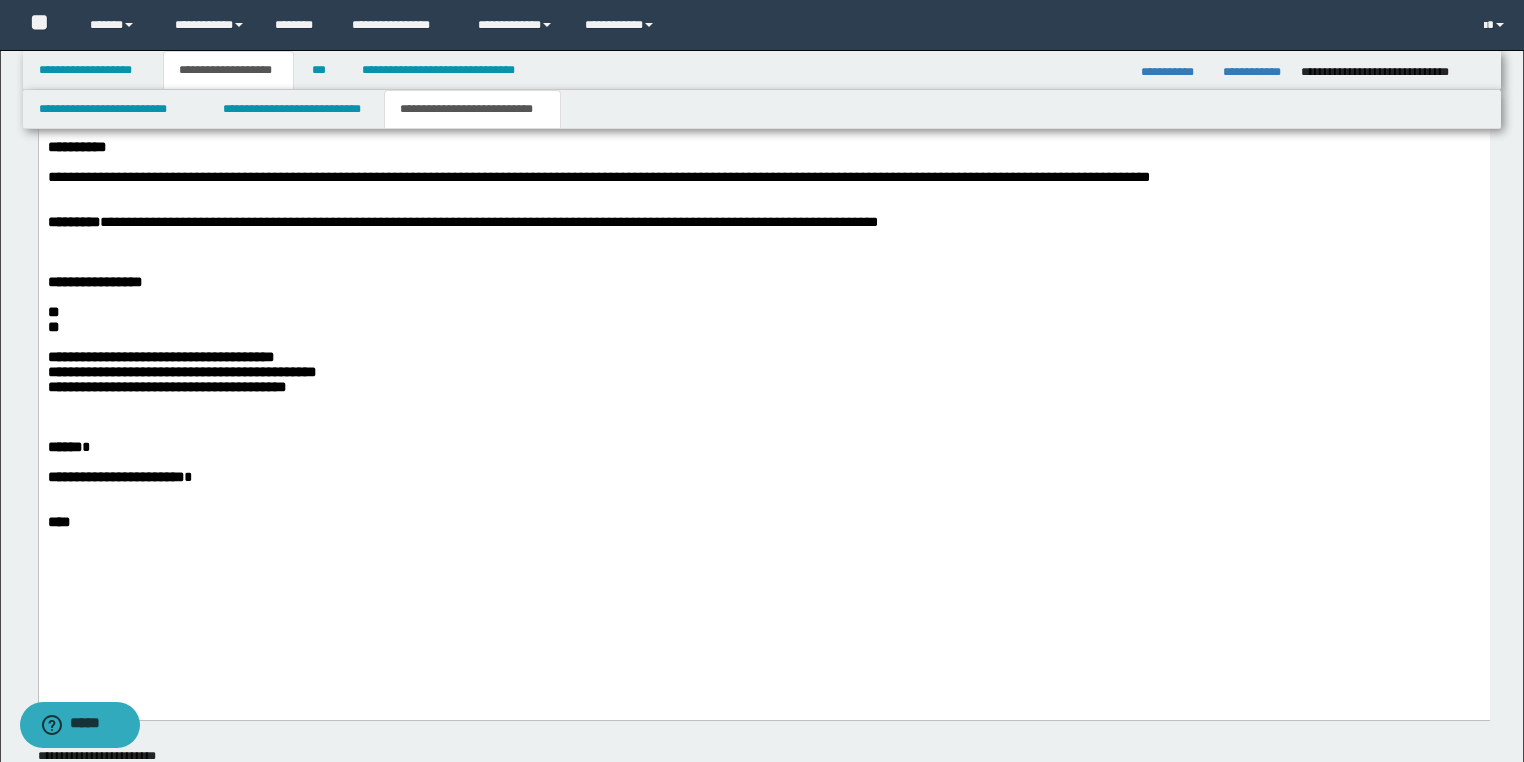 scroll, scrollTop: 1520, scrollLeft: 0, axis: vertical 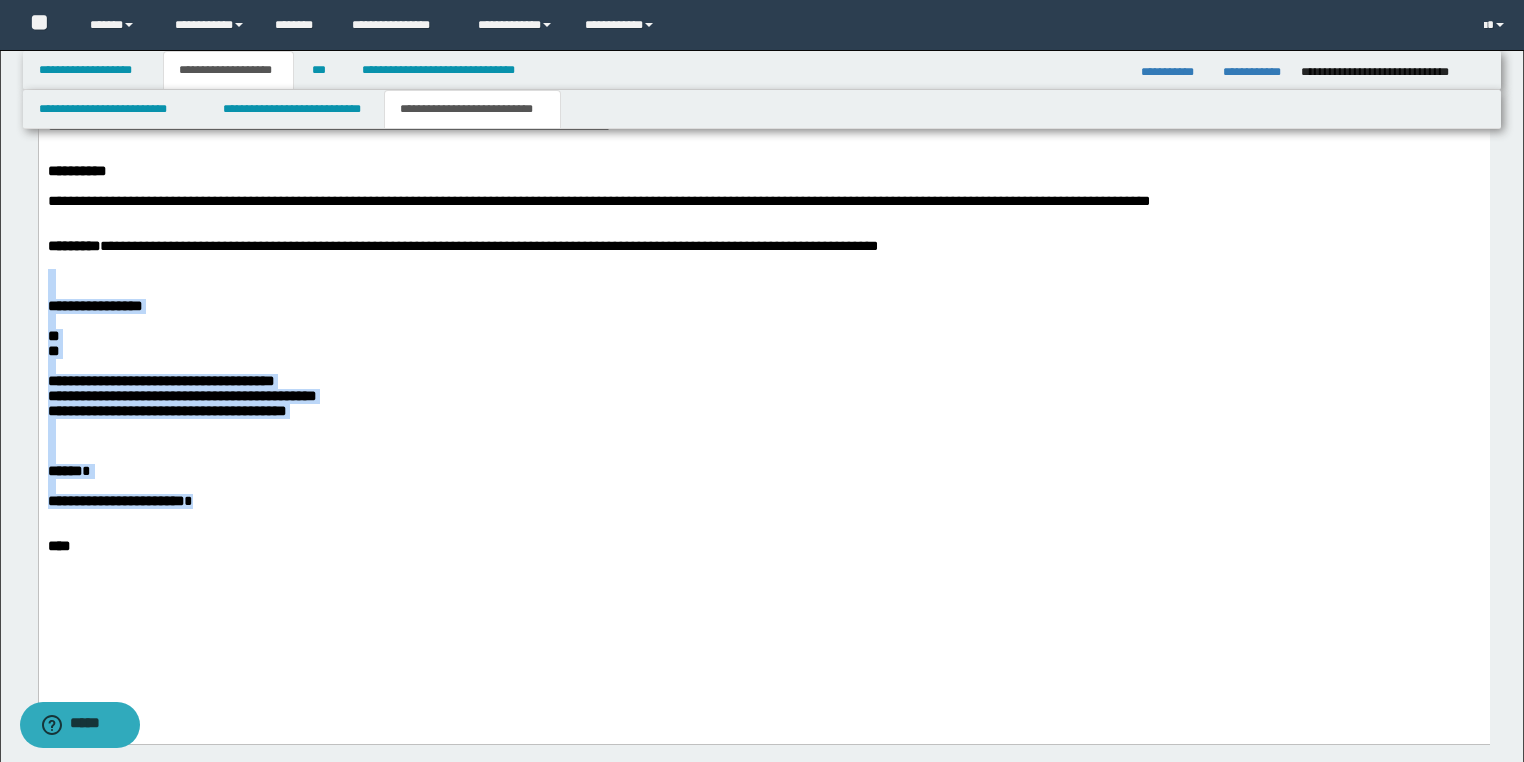 drag, startPoint x: 199, startPoint y: 584, endPoint x: 31, endPoint y: 331, distance: 303.69885 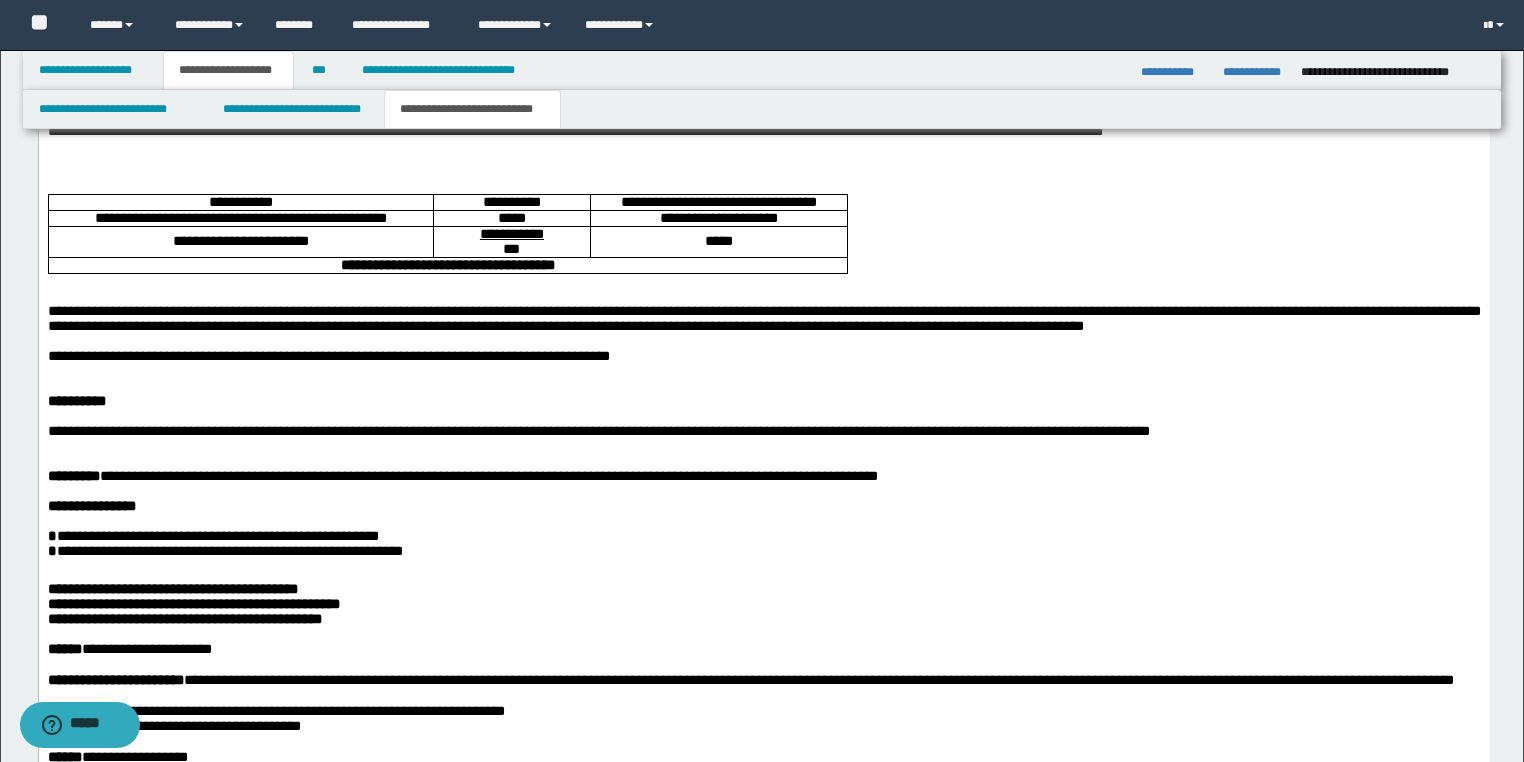 scroll, scrollTop: 1280, scrollLeft: 0, axis: vertical 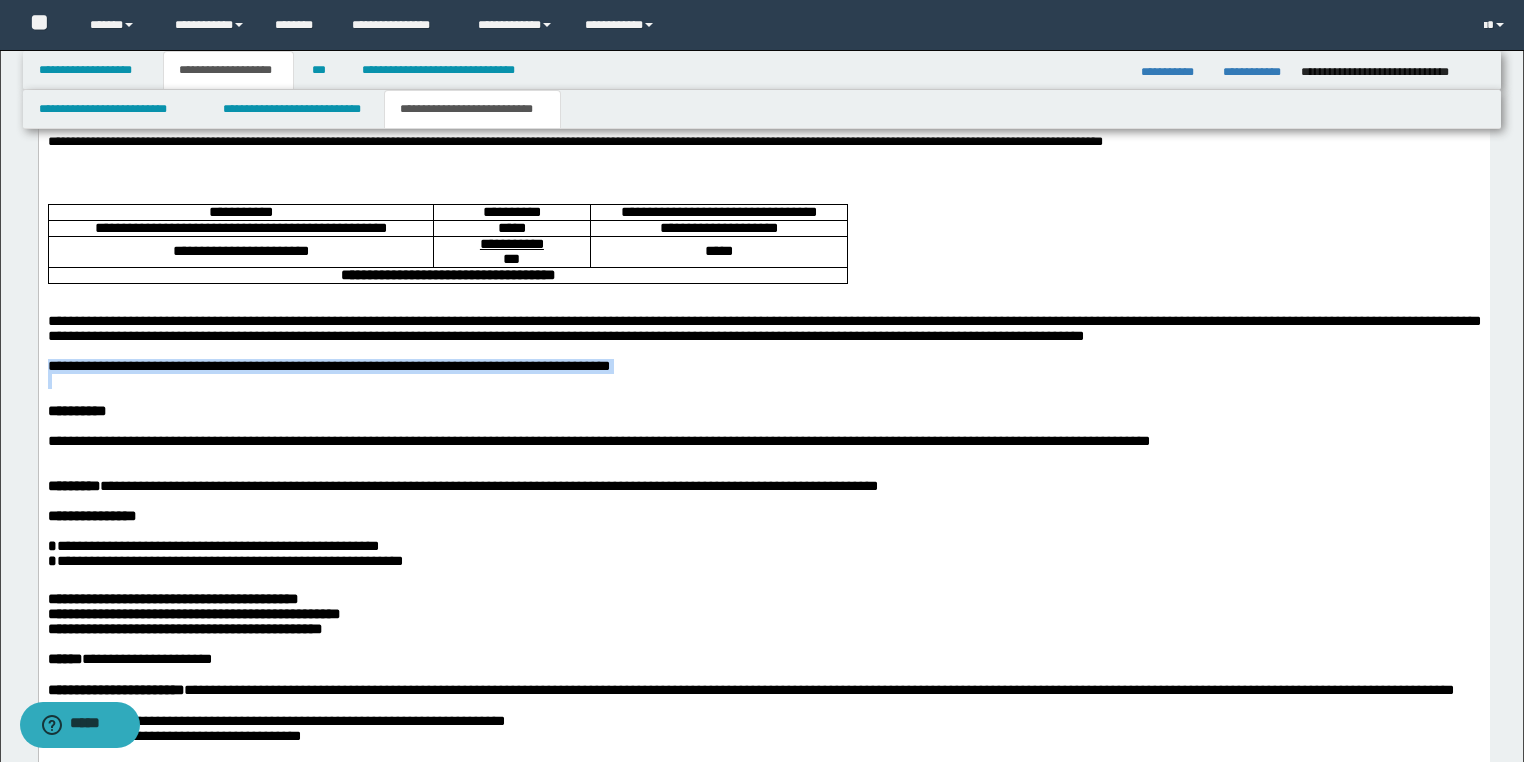drag, startPoint x: 415, startPoint y: 403, endPoint x: -1, endPoint y: 397, distance: 416.04327 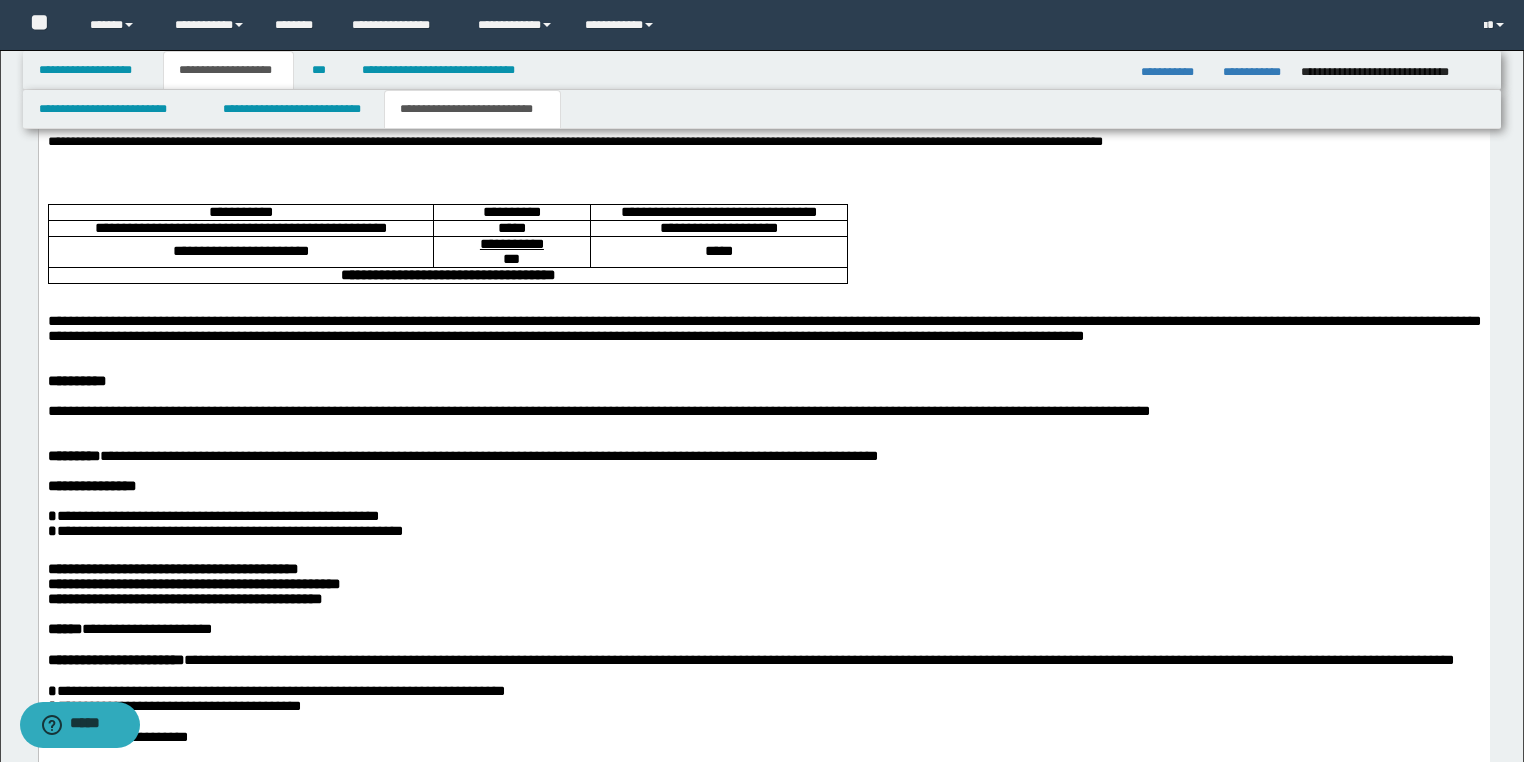 scroll, scrollTop: 1520, scrollLeft: 0, axis: vertical 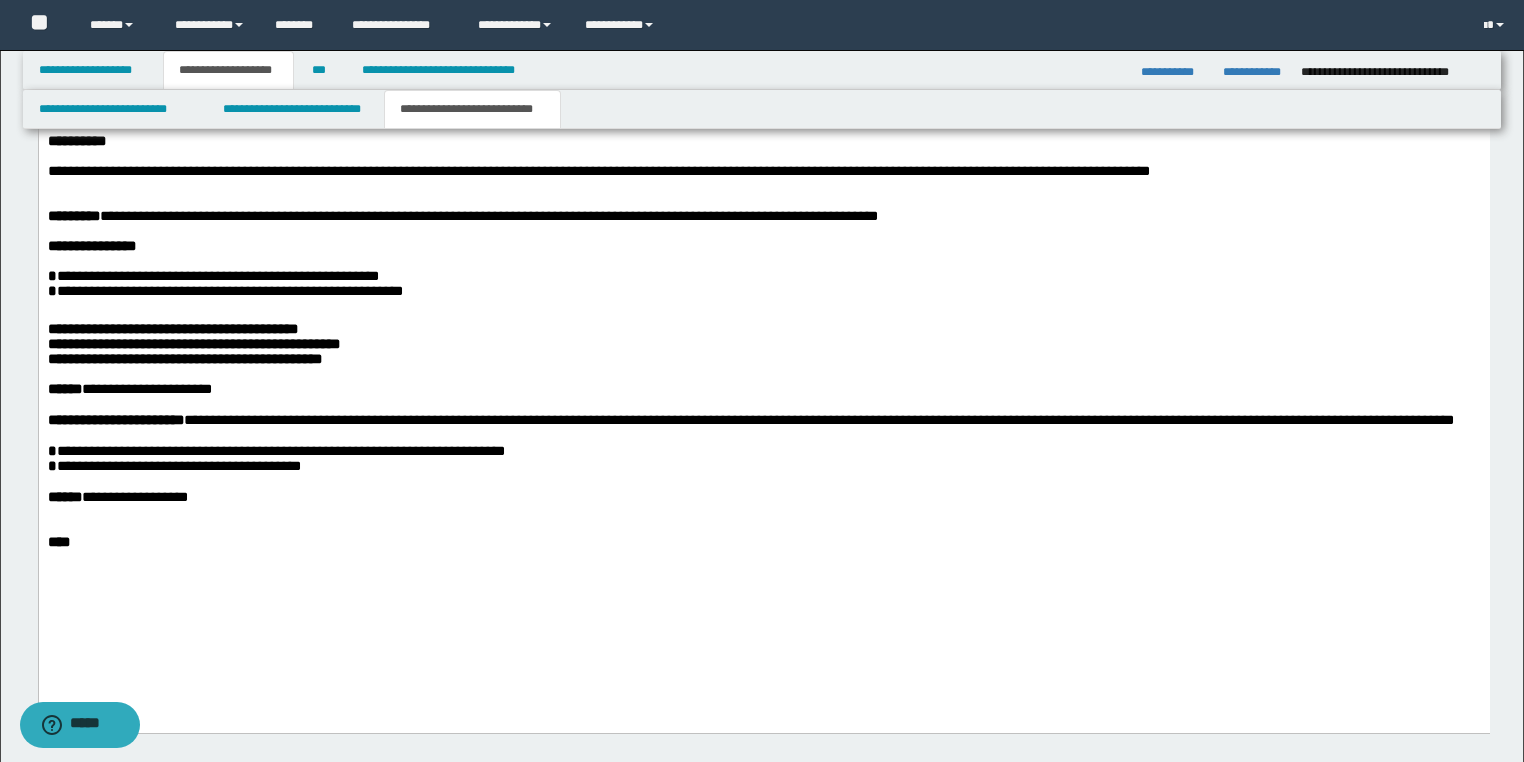 click on "**********" at bounding box center (763, 360) 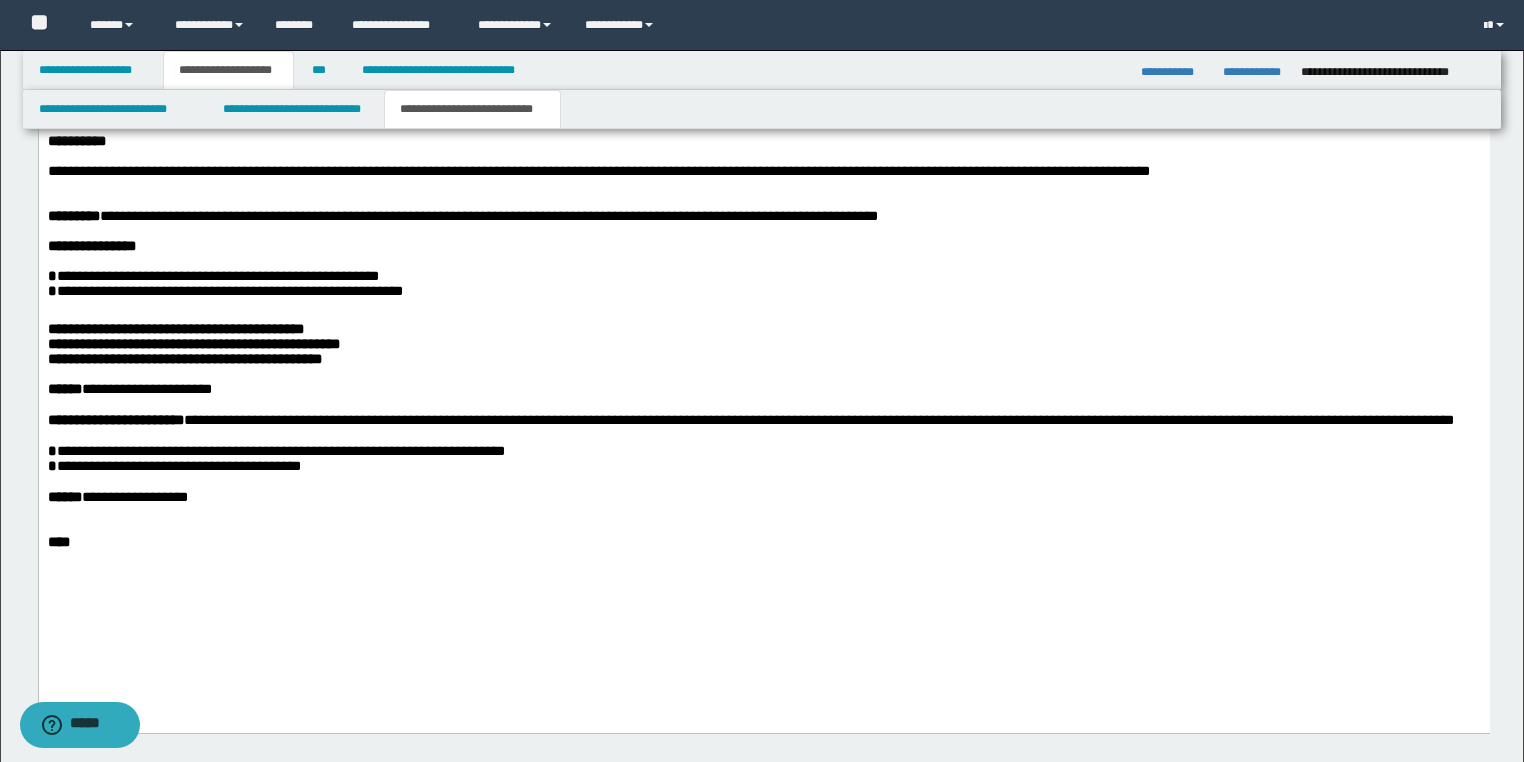 click on "**********" at bounding box center [184, 360] 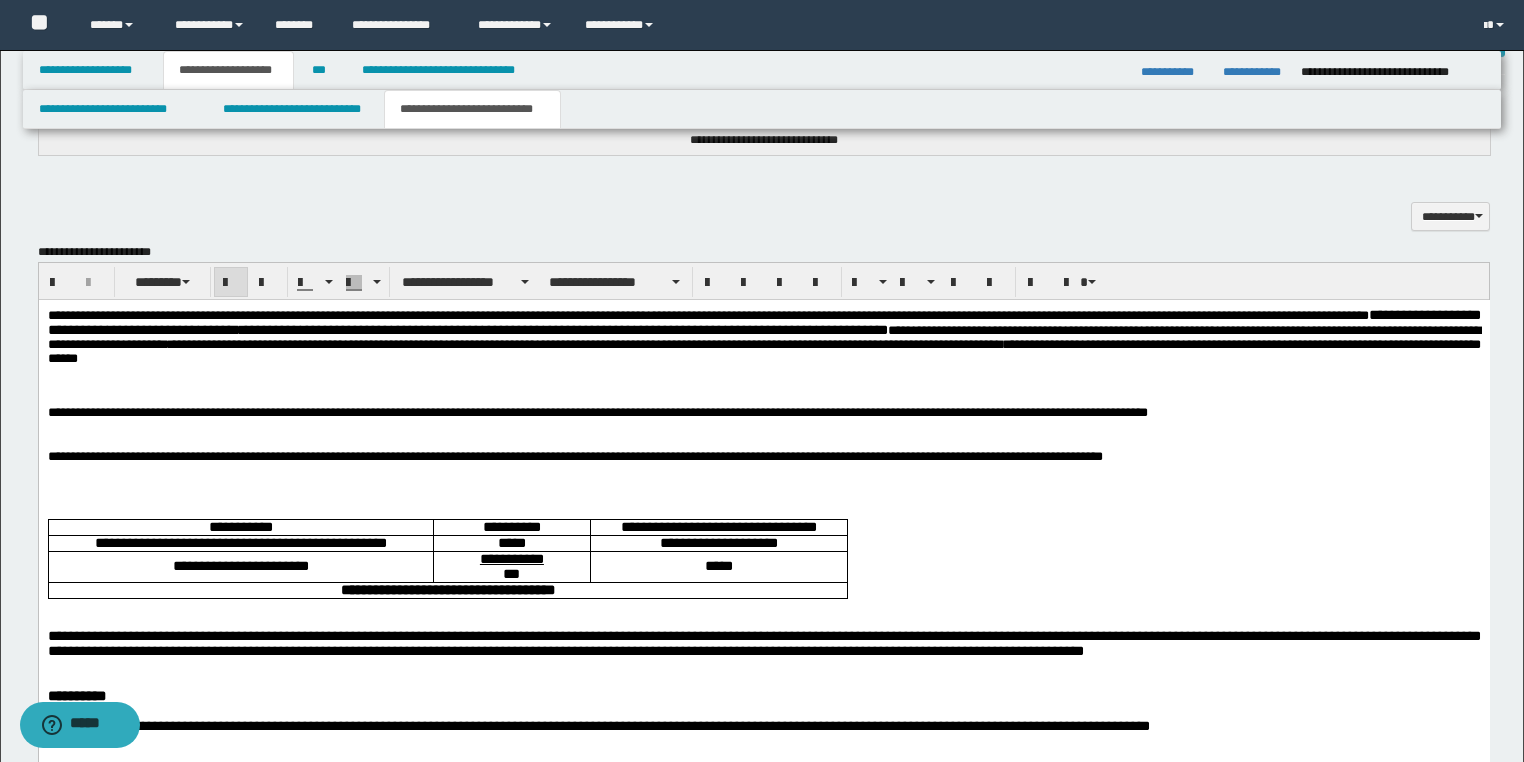 scroll, scrollTop: 800, scrollLeft: 0, axis: vertical 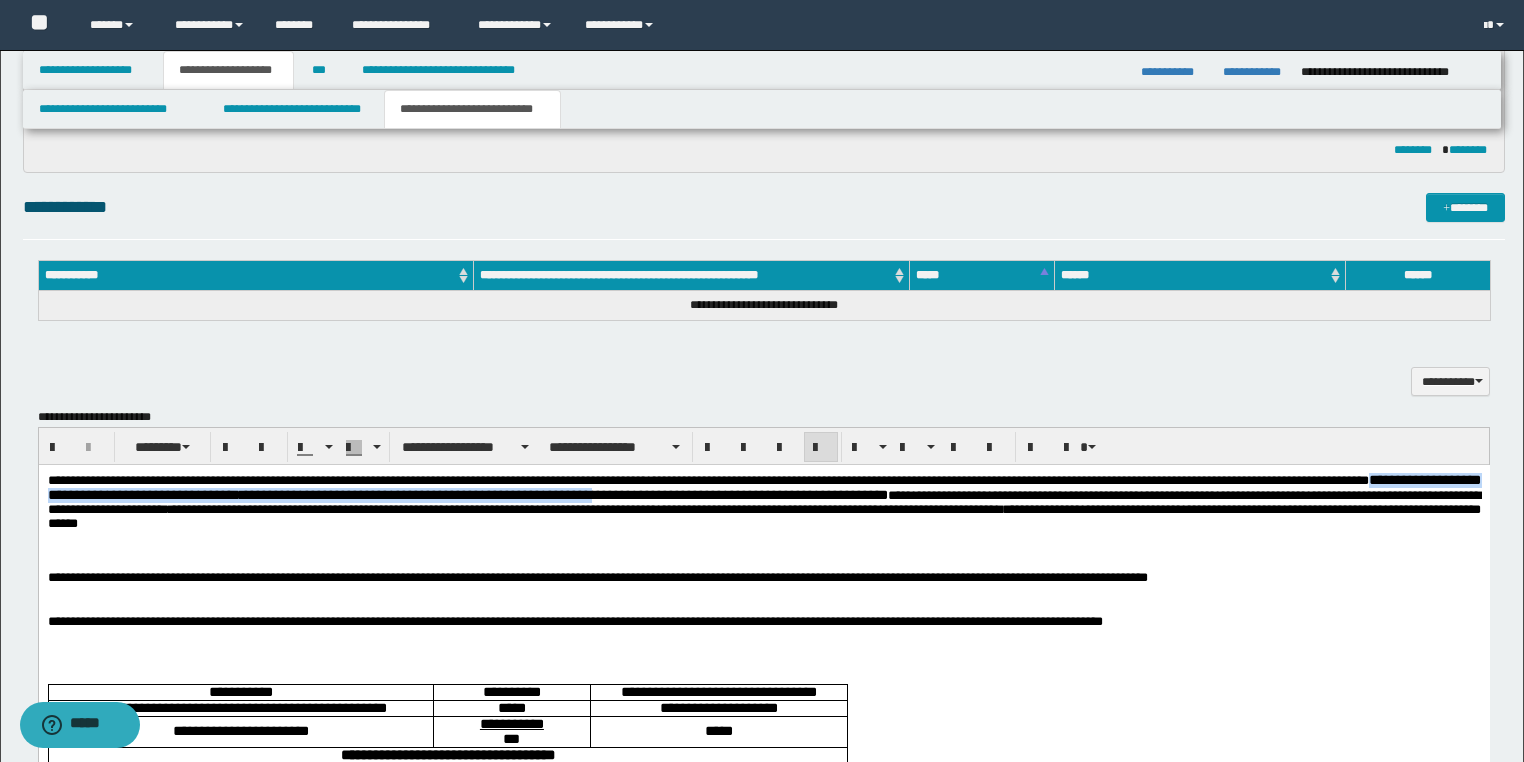 drag, startPoint x: 1444, startPoint y: 479, endPoint x: 634, endPoint y: 496, distance: 810.1784 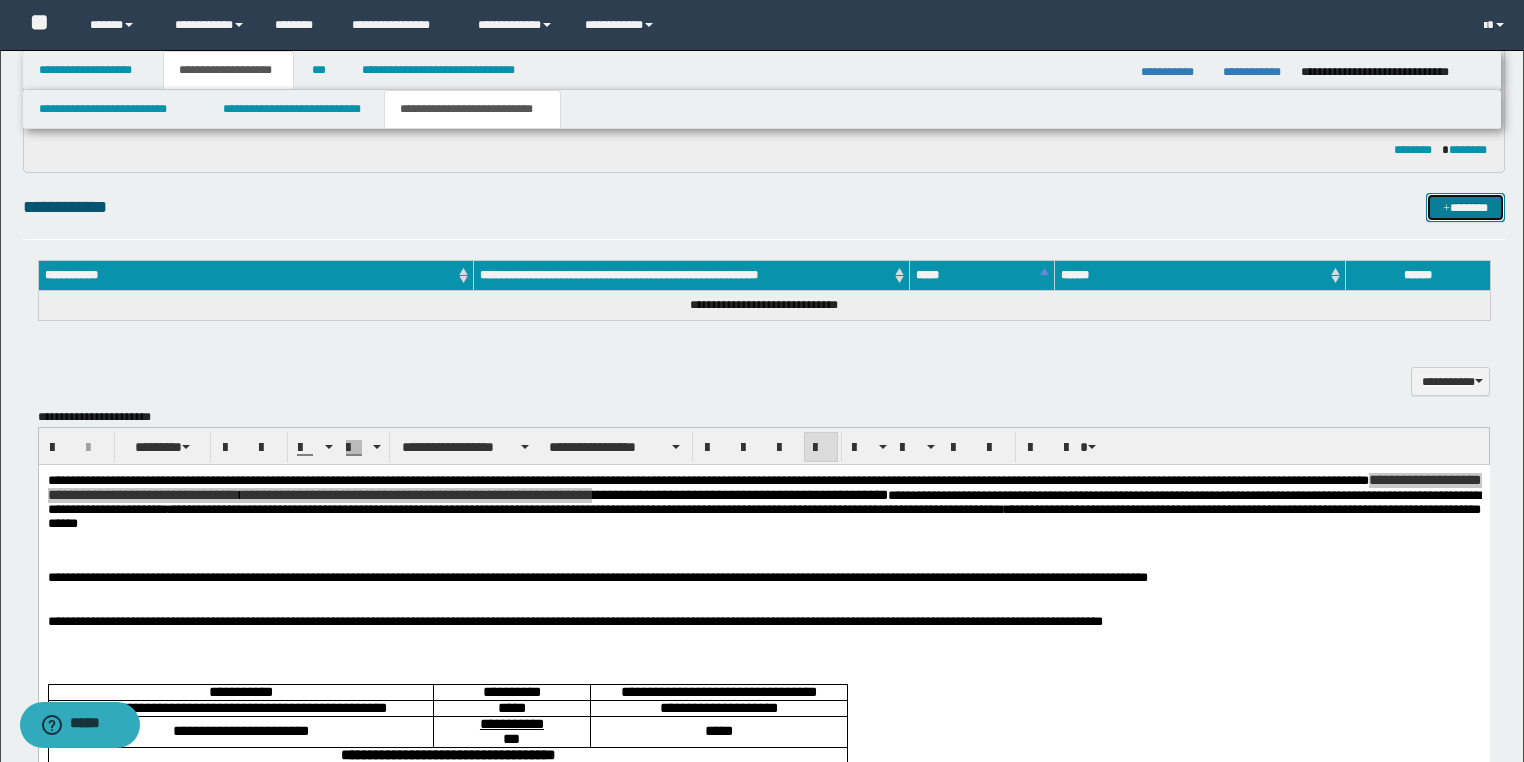 click on "*******" at bounding box center [1465, 208] 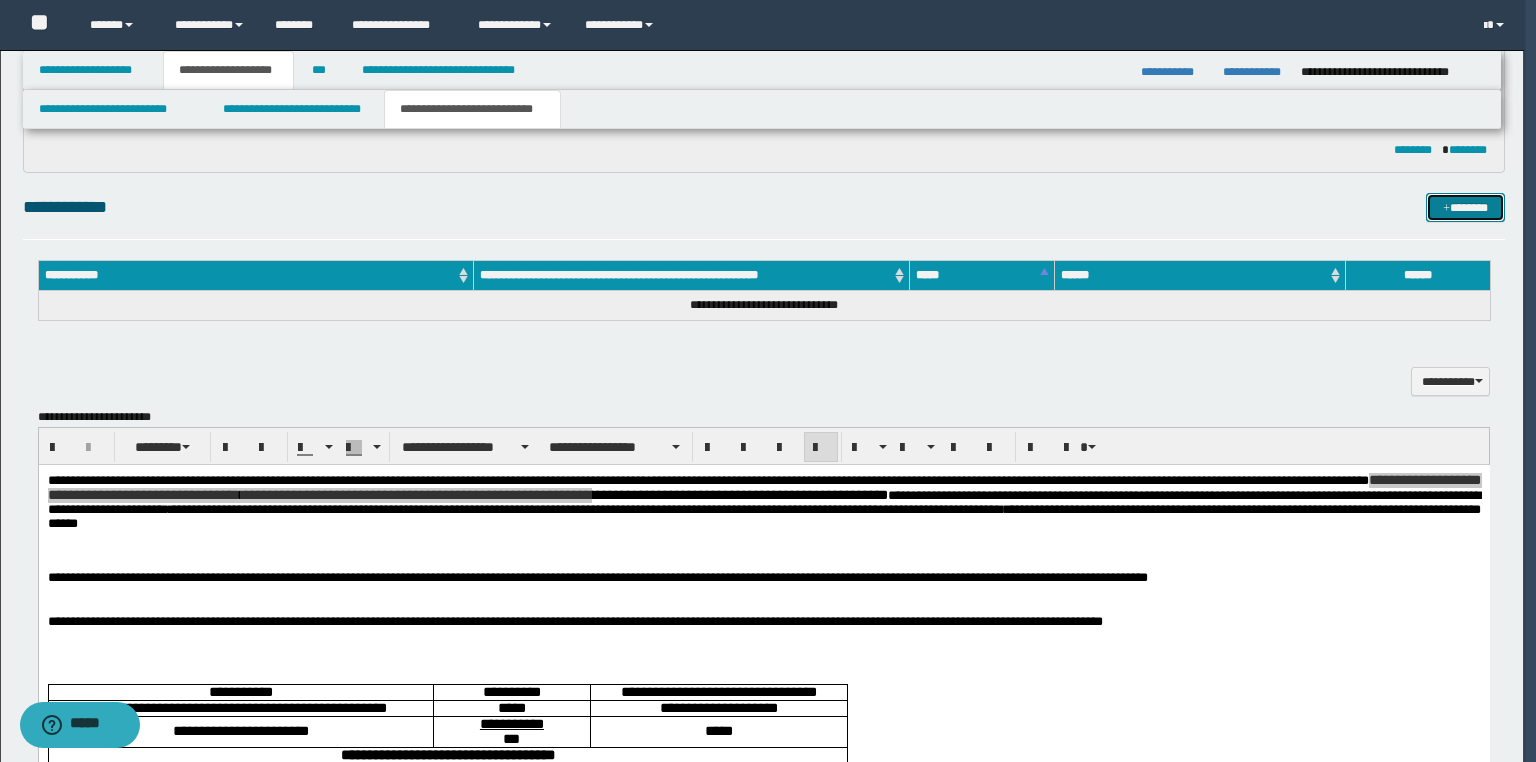 type 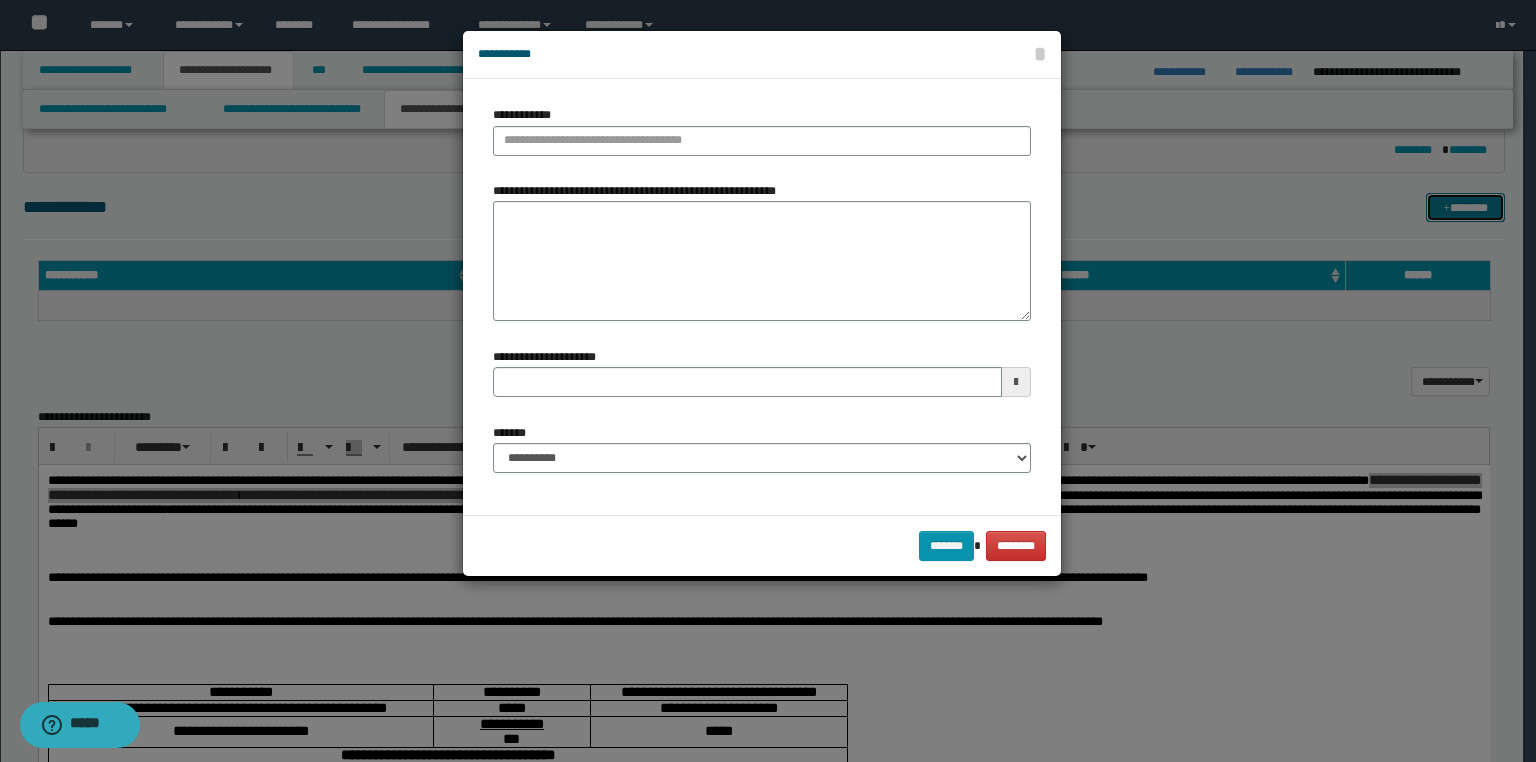 type 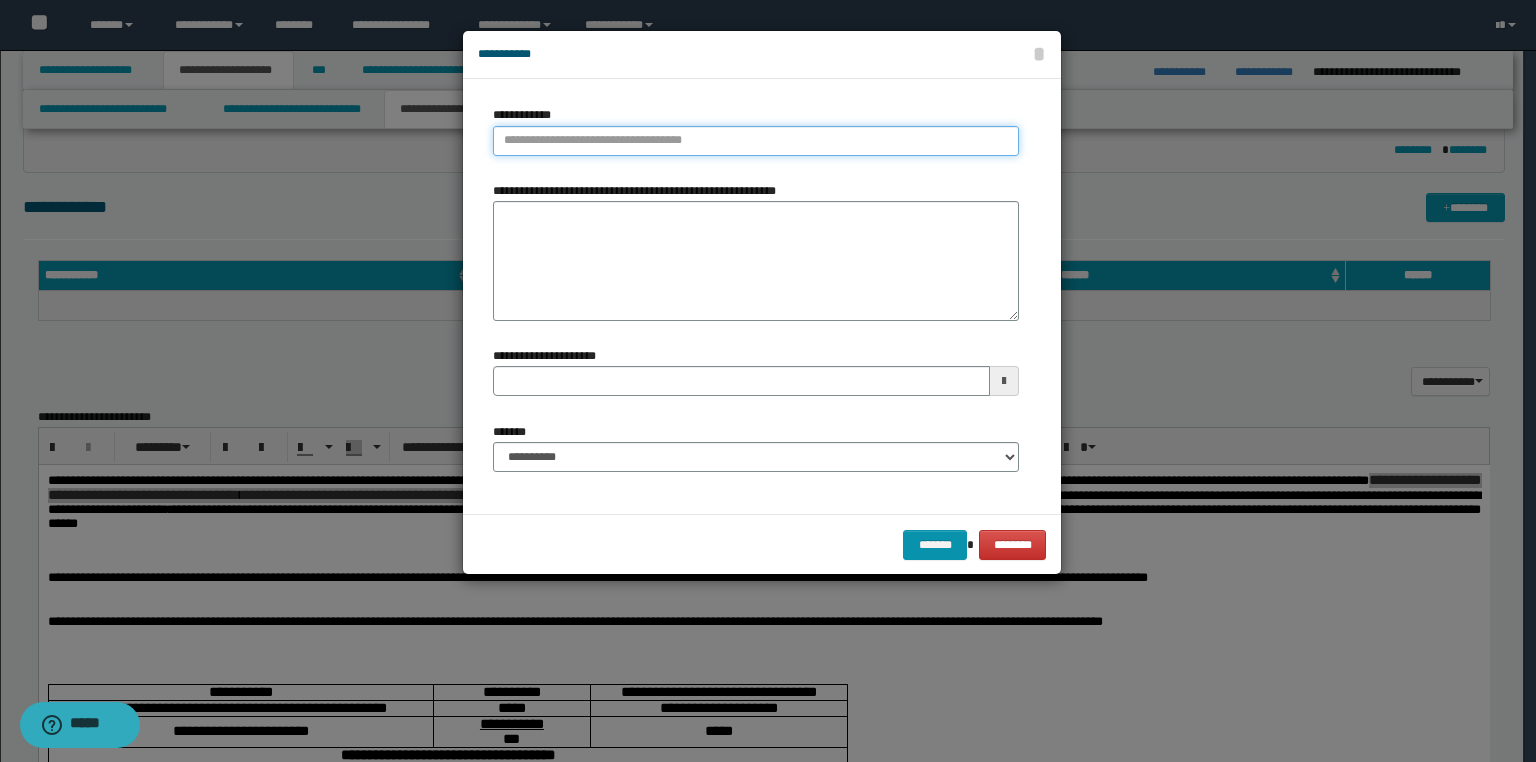 click on "**********" at bounding box center [756, 141] 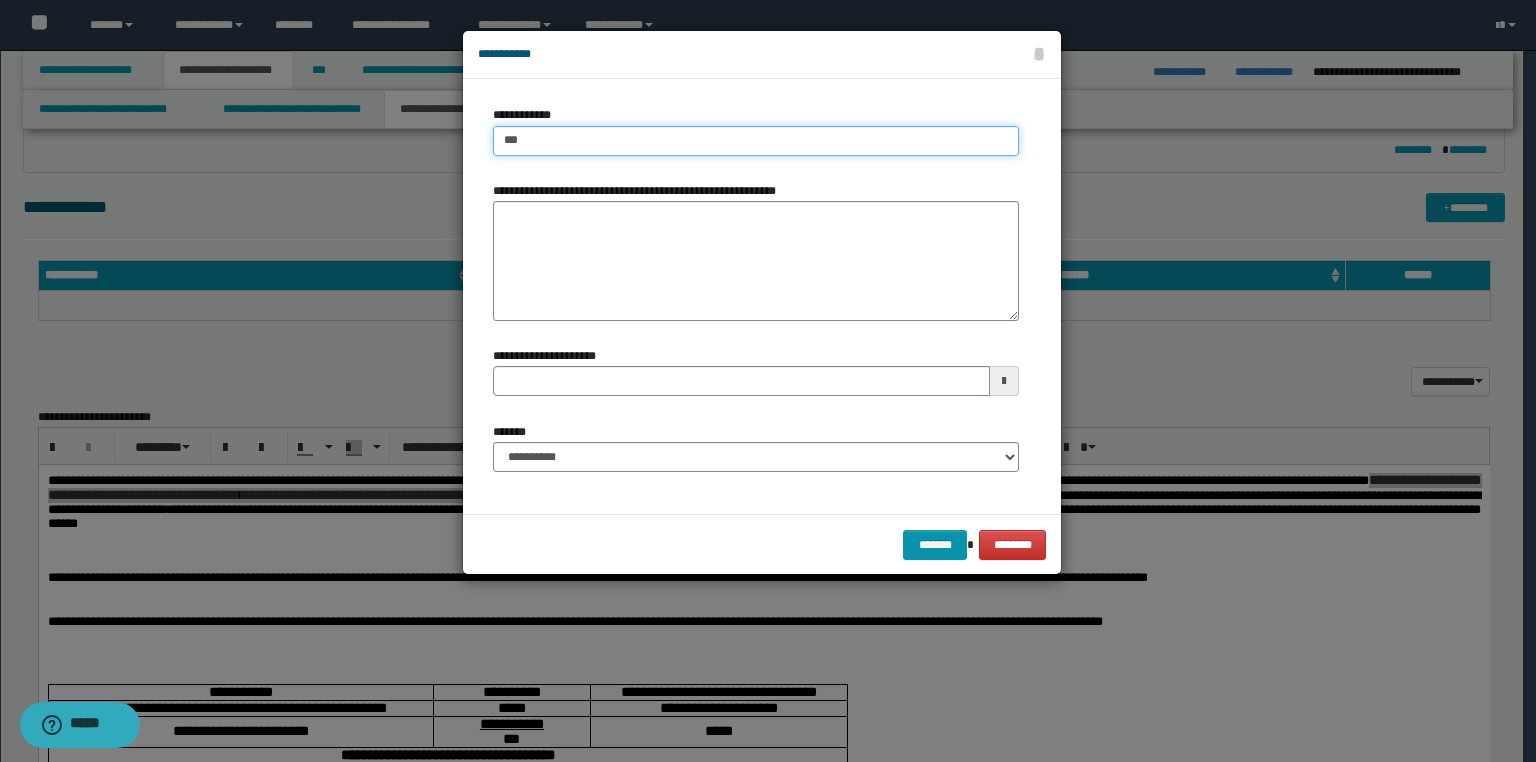 type on "****" 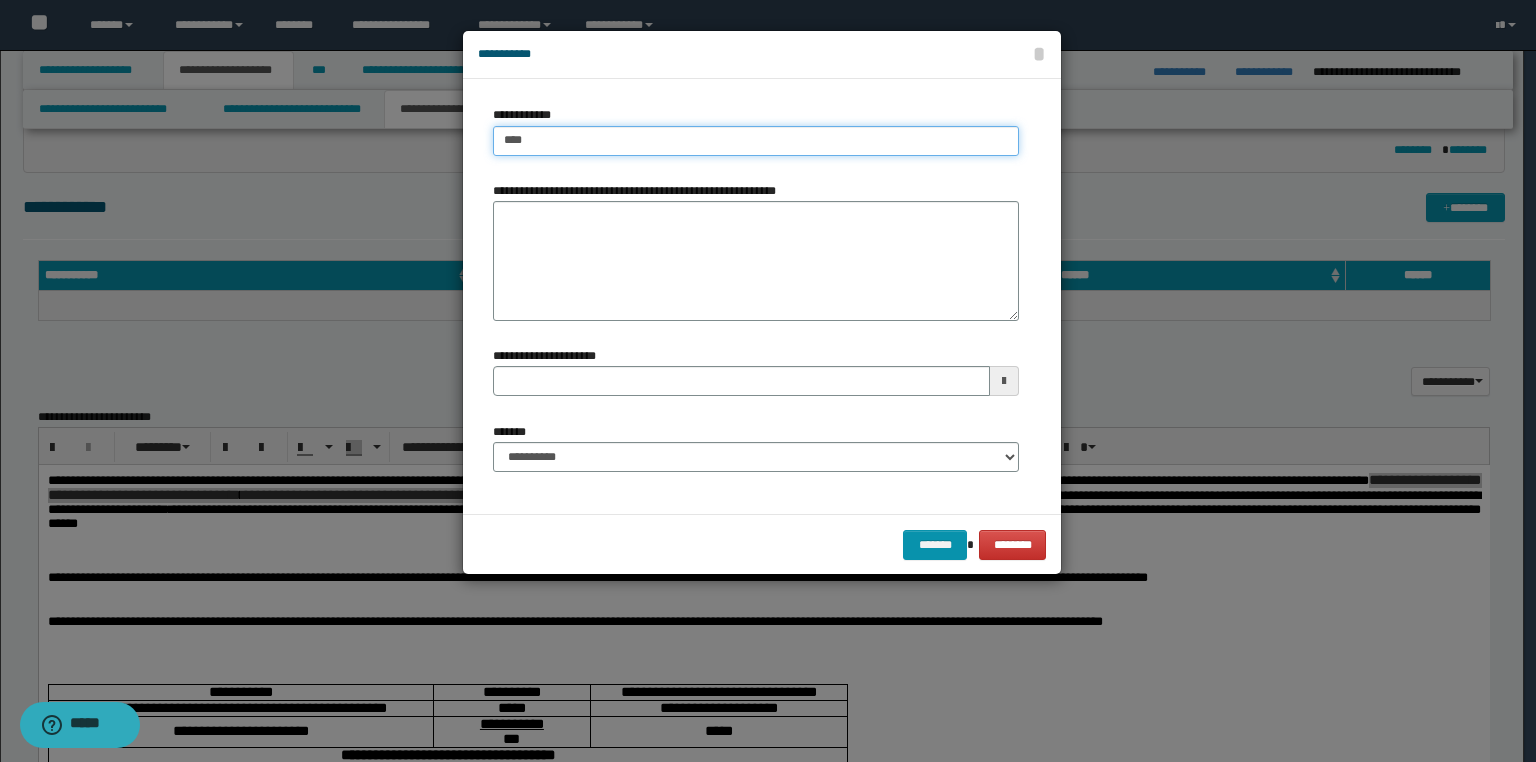 type on "****" 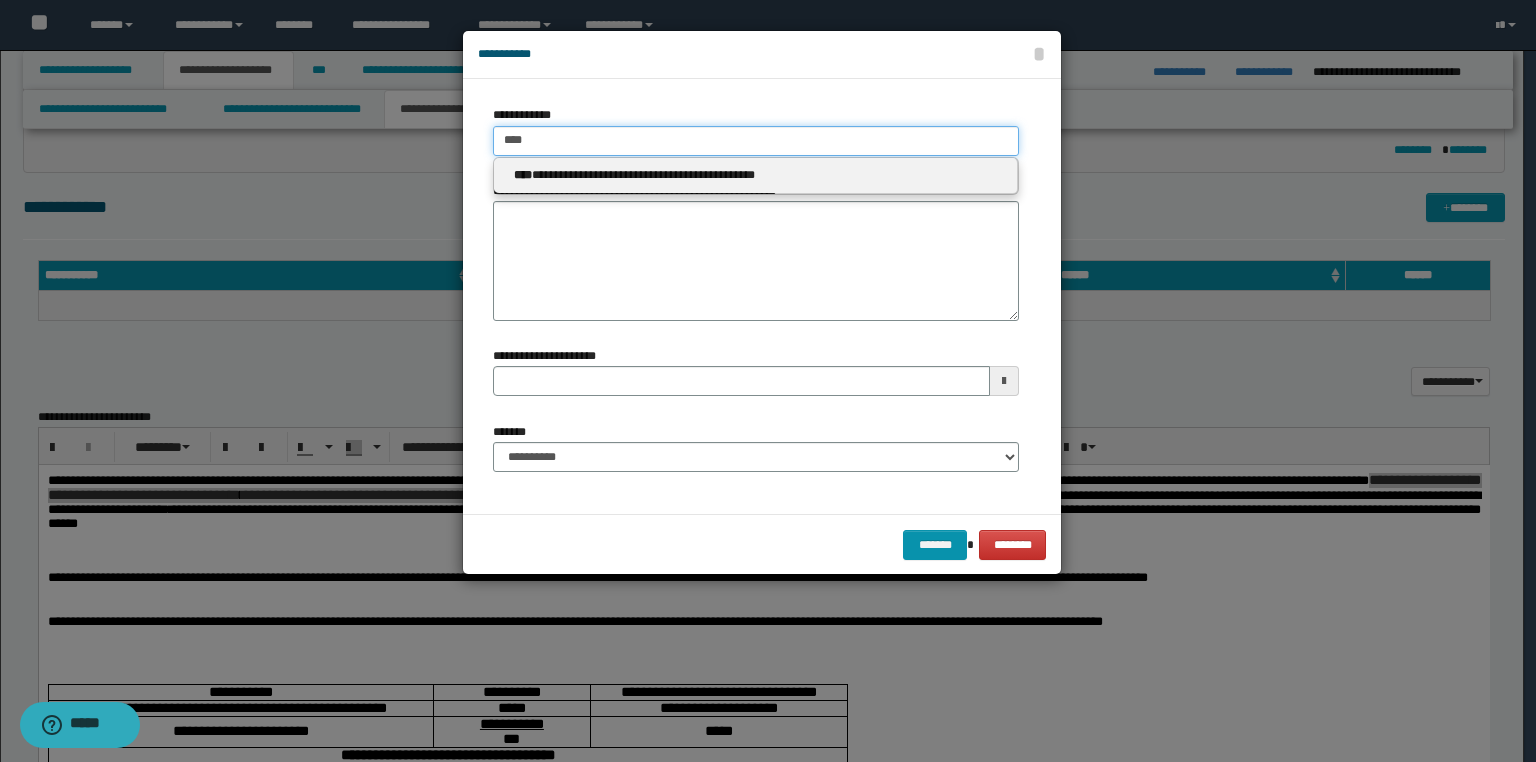 type on "****" 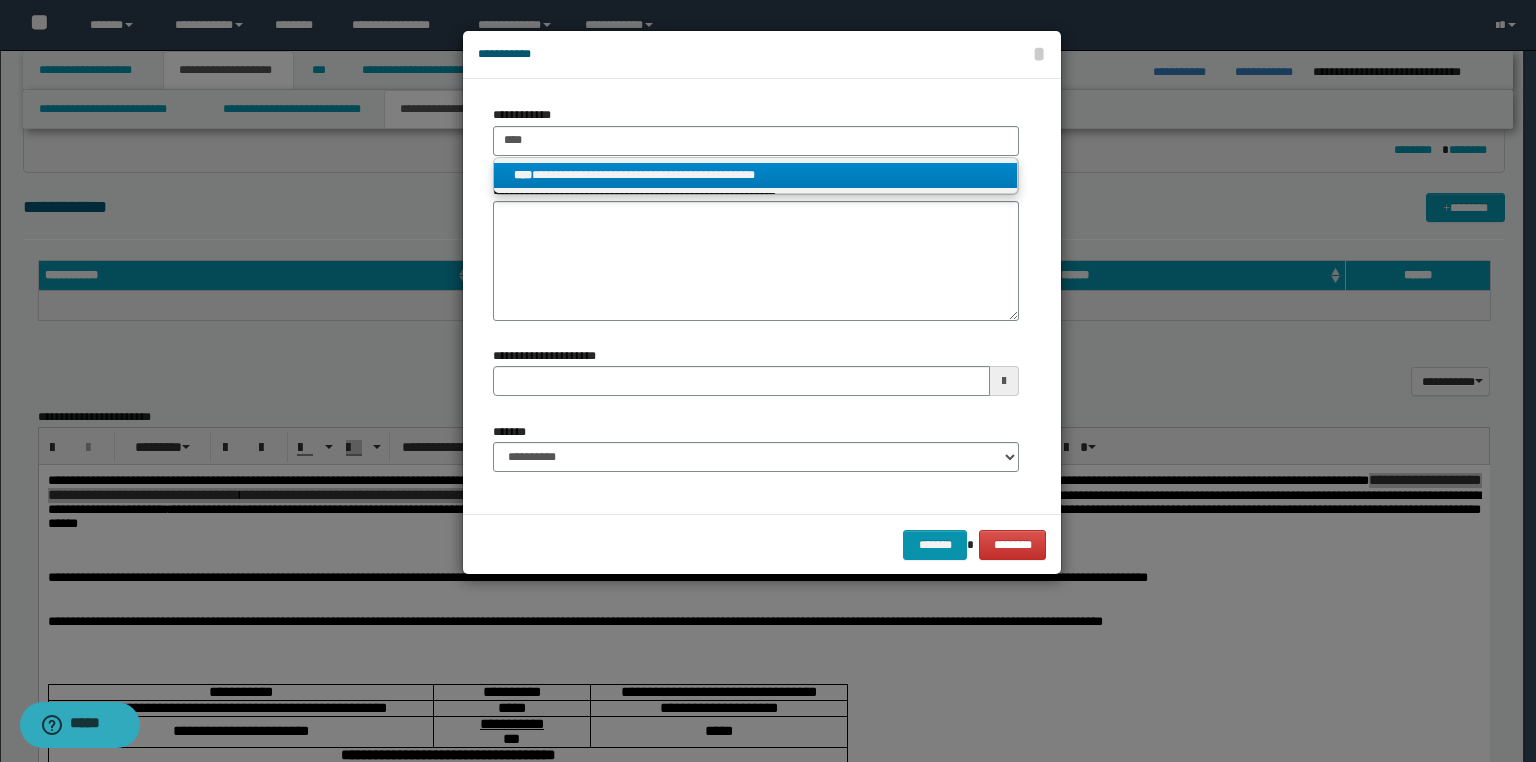 click on "**********" at bounding box center [756, 175] 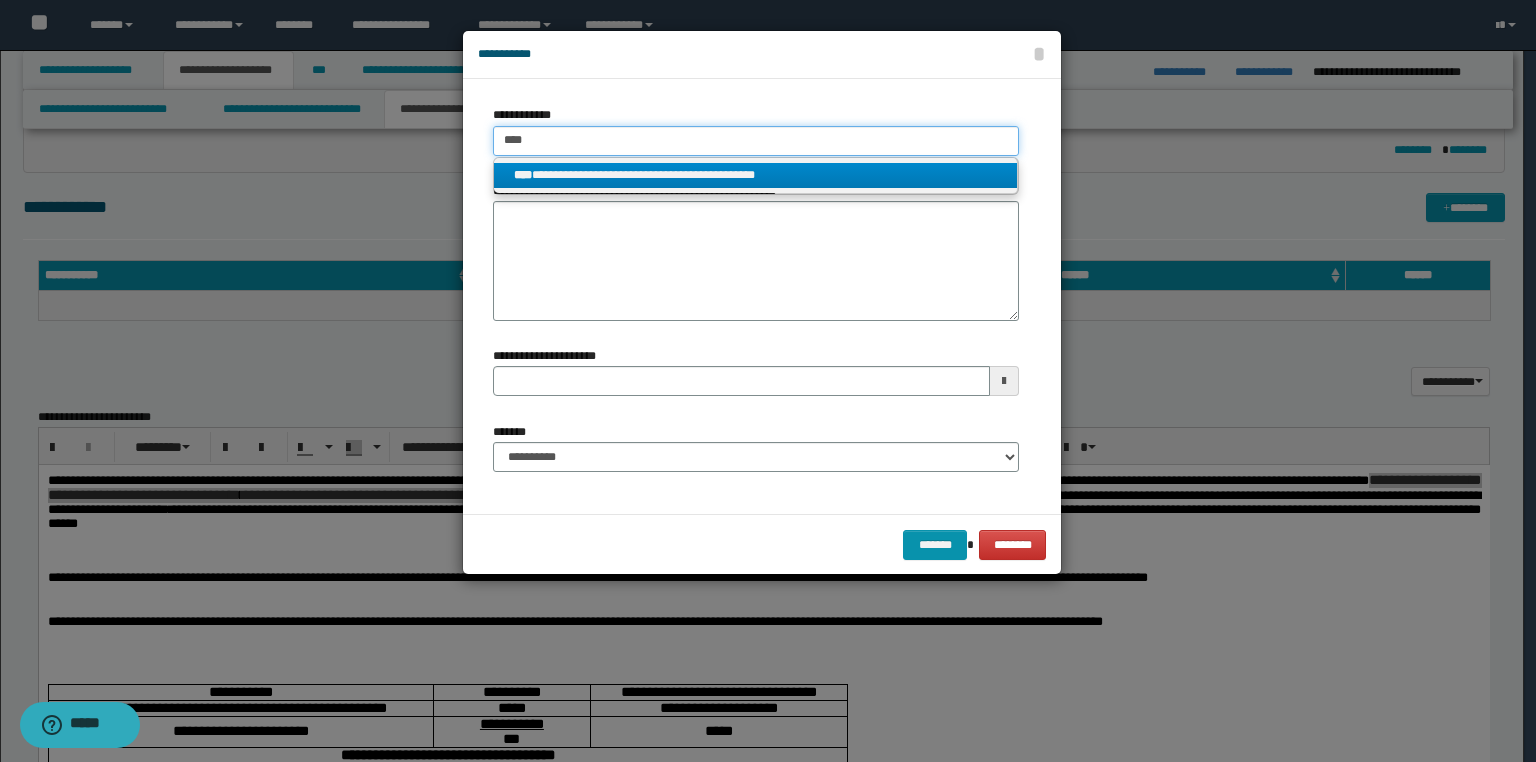 type 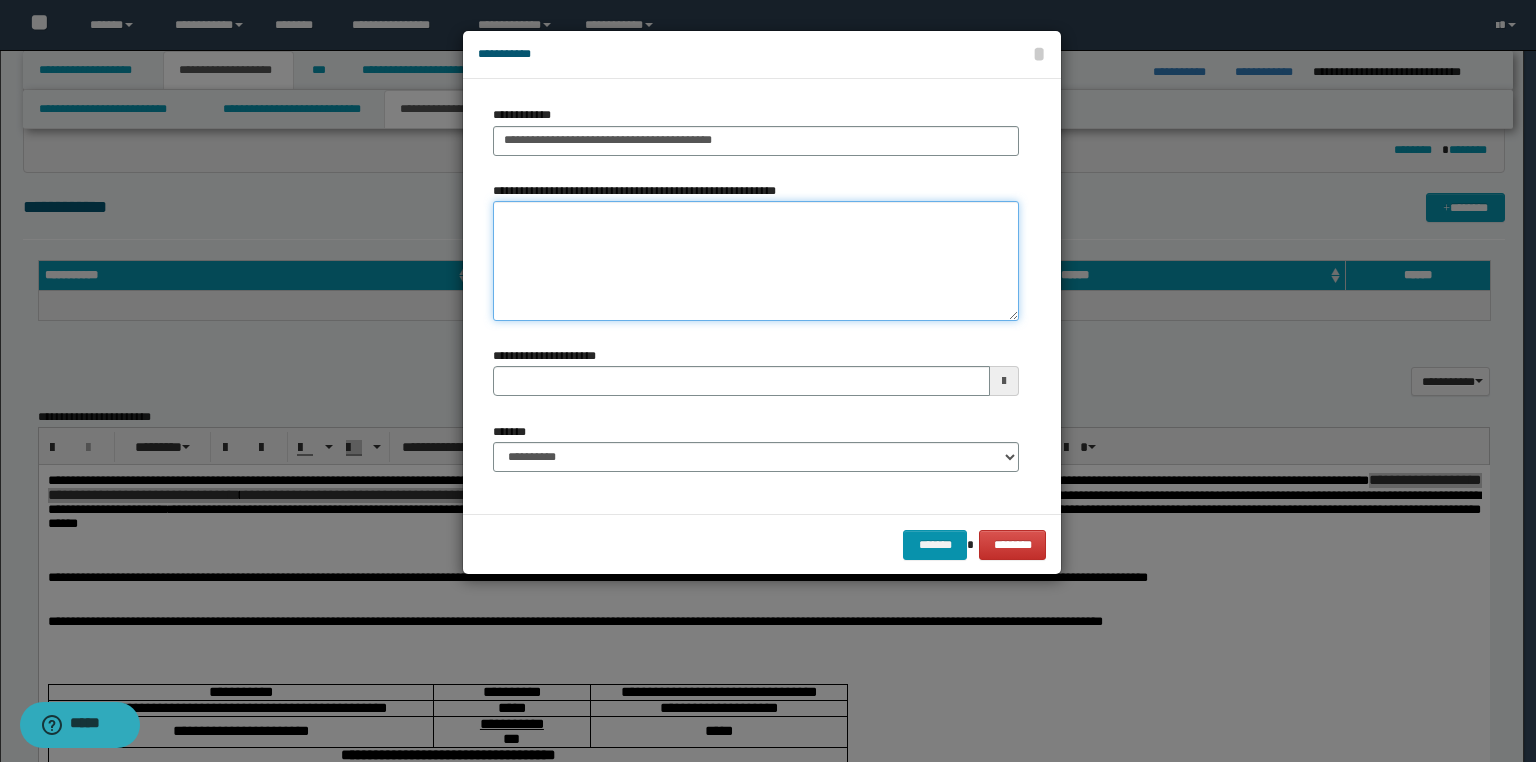 click on "**********" at bounding box center [756, 261] 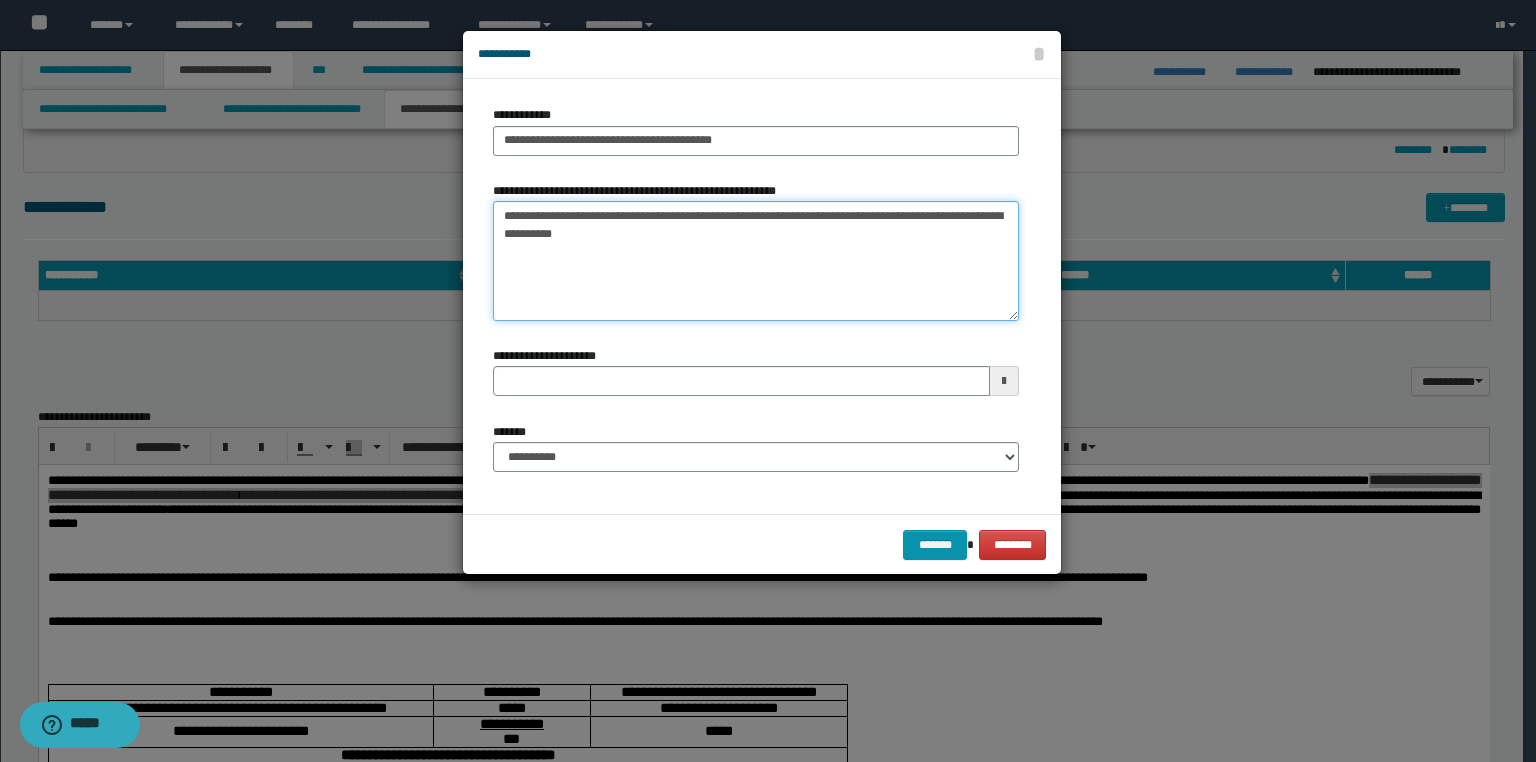 drag, startPoint x: 783, startPoint y: 212, endPoint x: 858, endPoint y: 296, distance: 112.60995 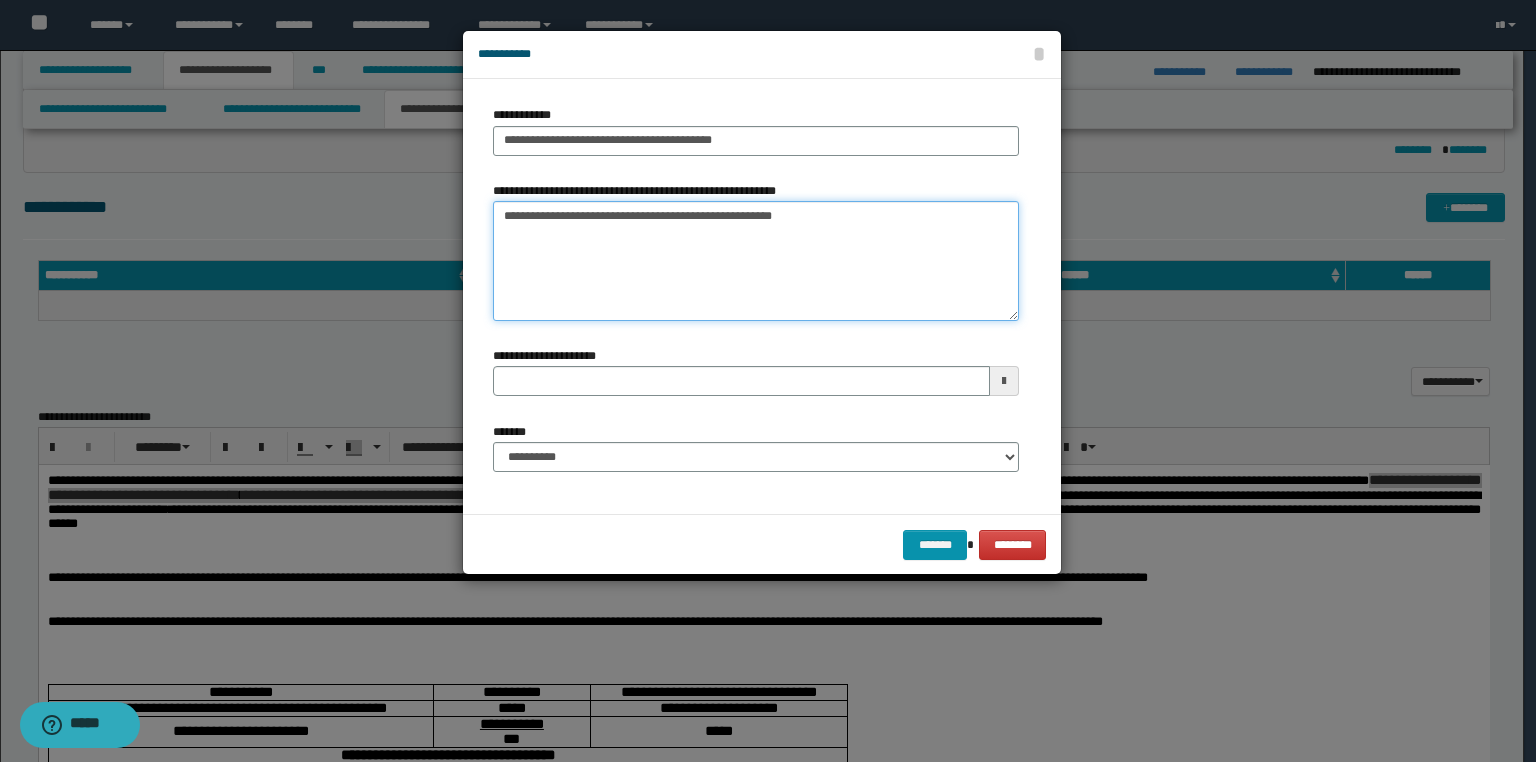 type on "**********" 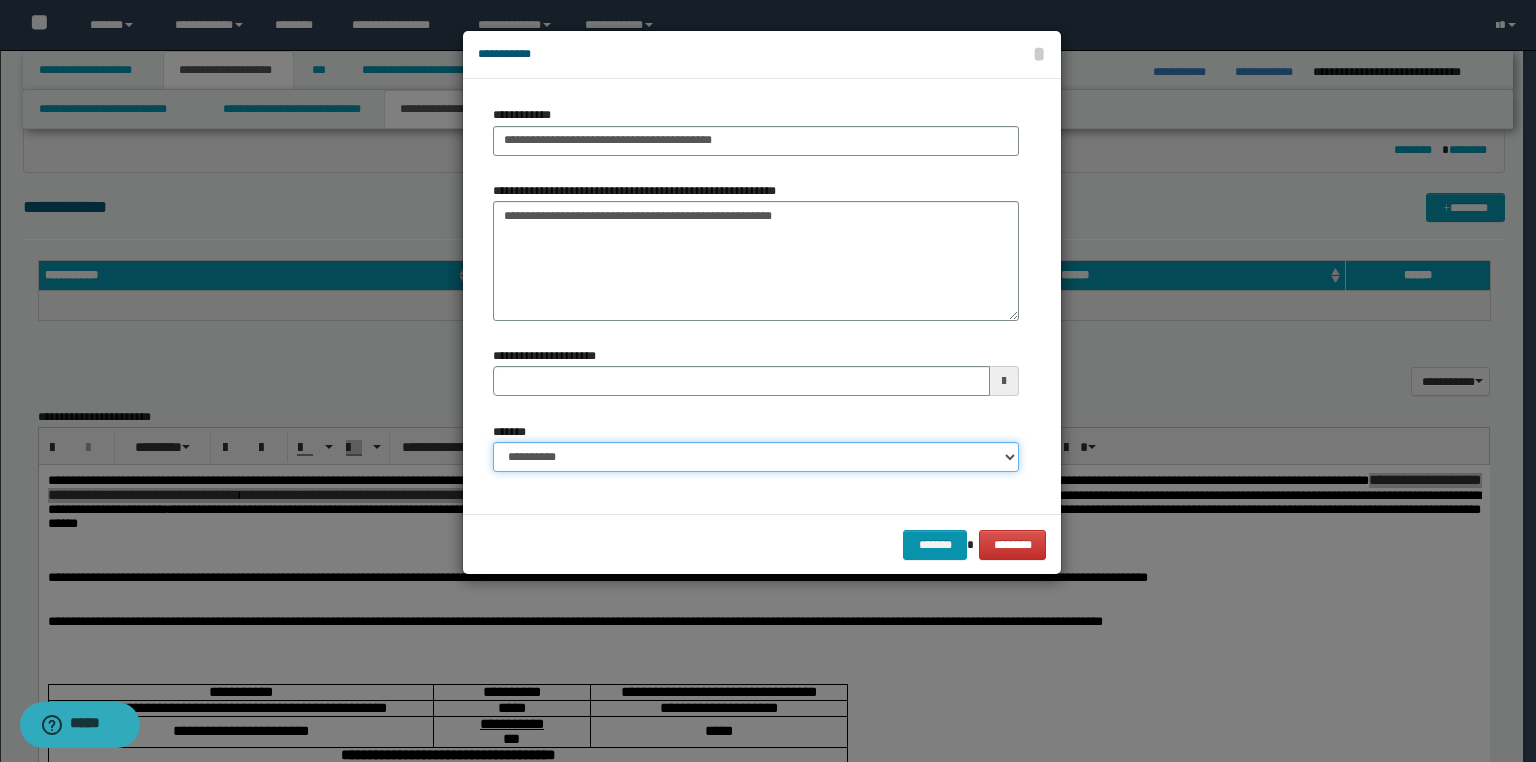 click on "**********" at bounding box center (756, 457) 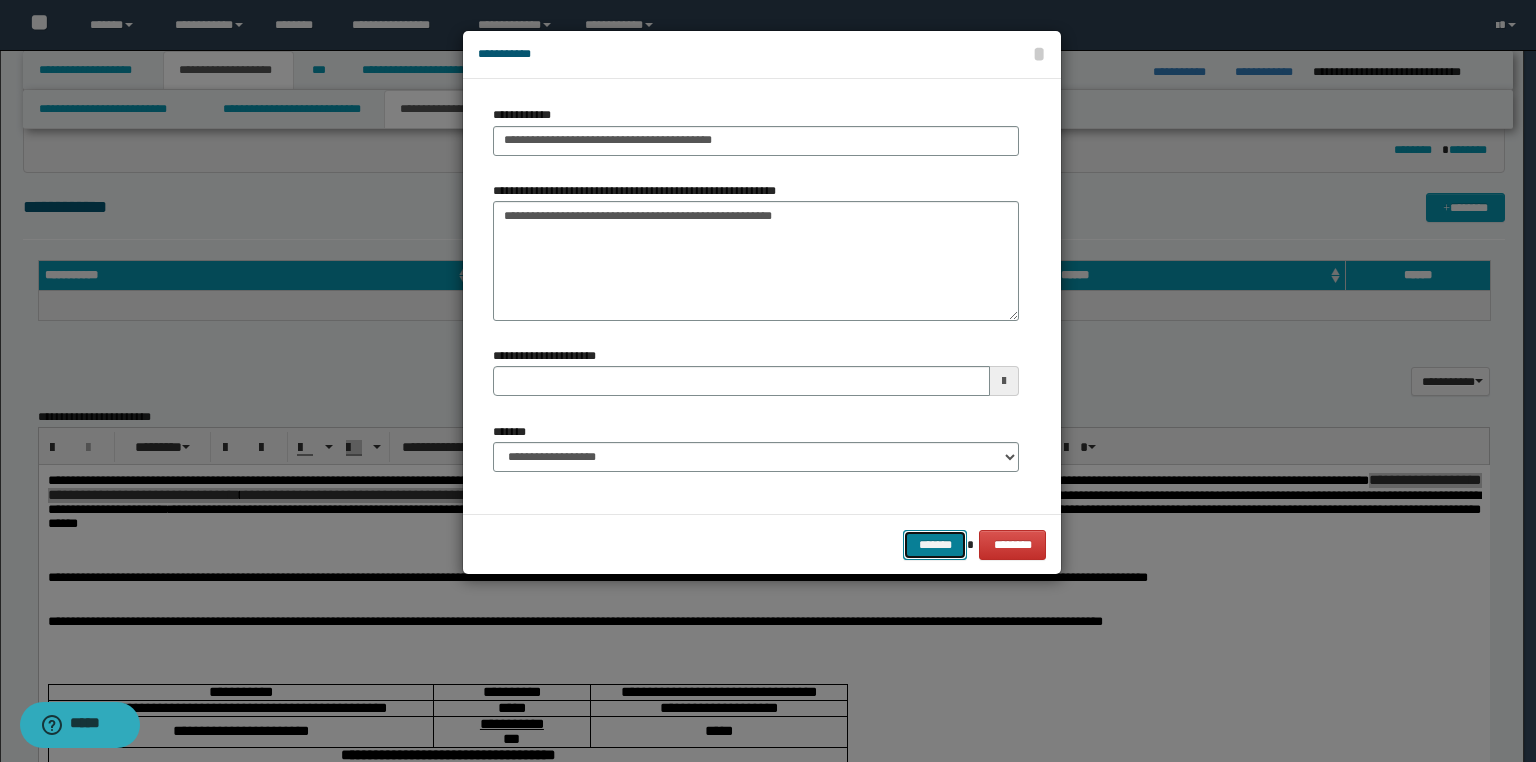 click on "*******" at bounding box center [935, 545] 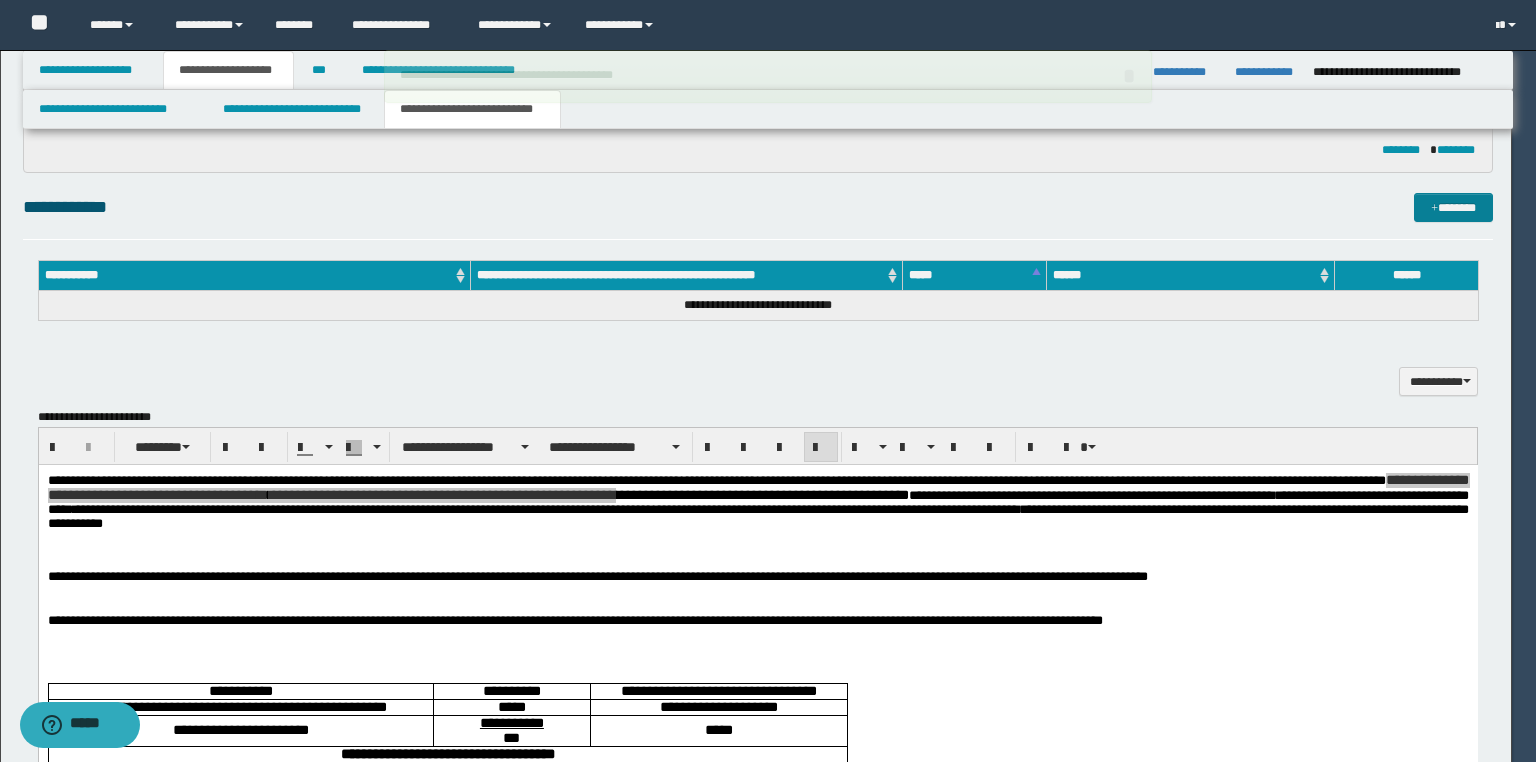 type 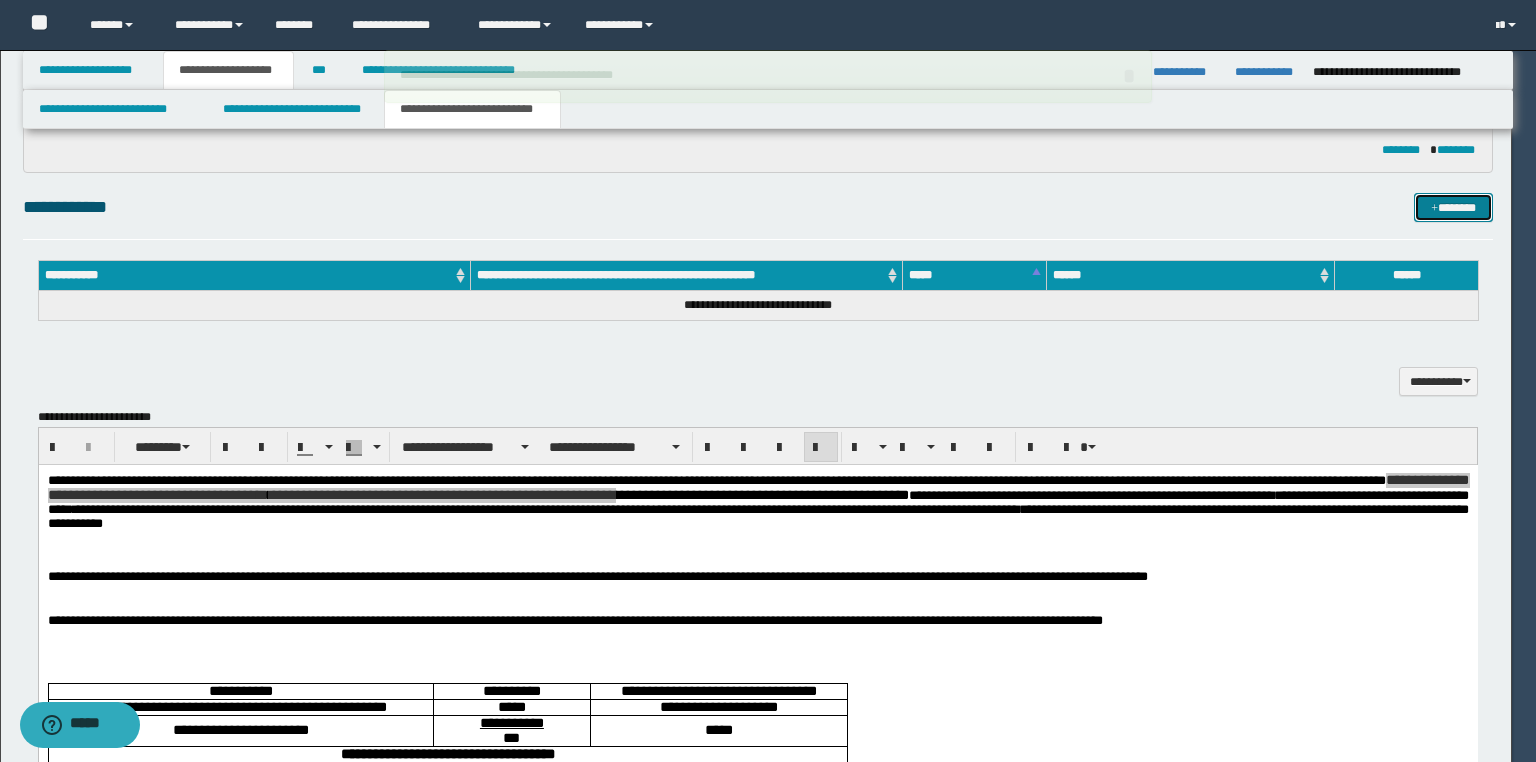 type 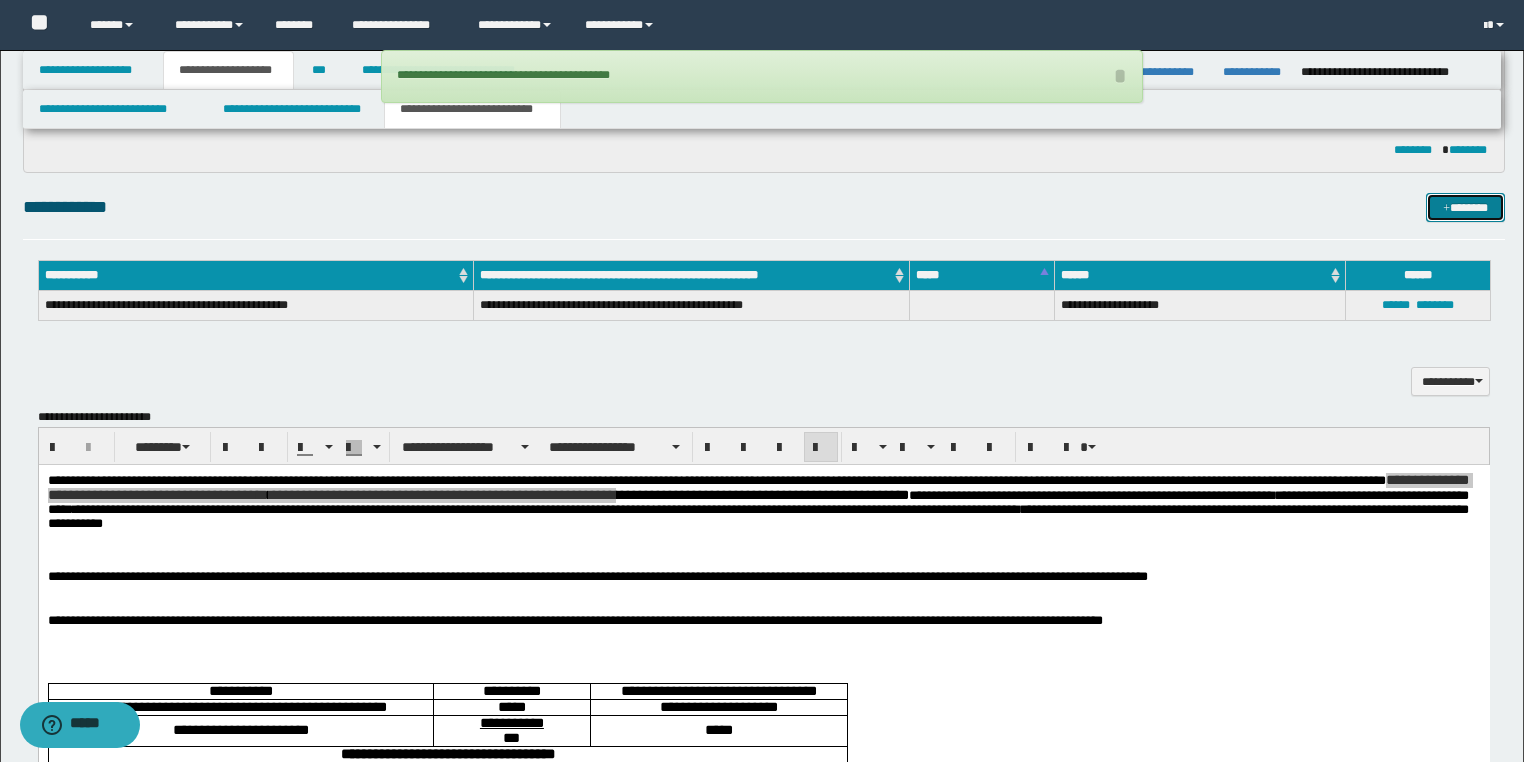 click on "*******" at bounding box center (1465, 208) 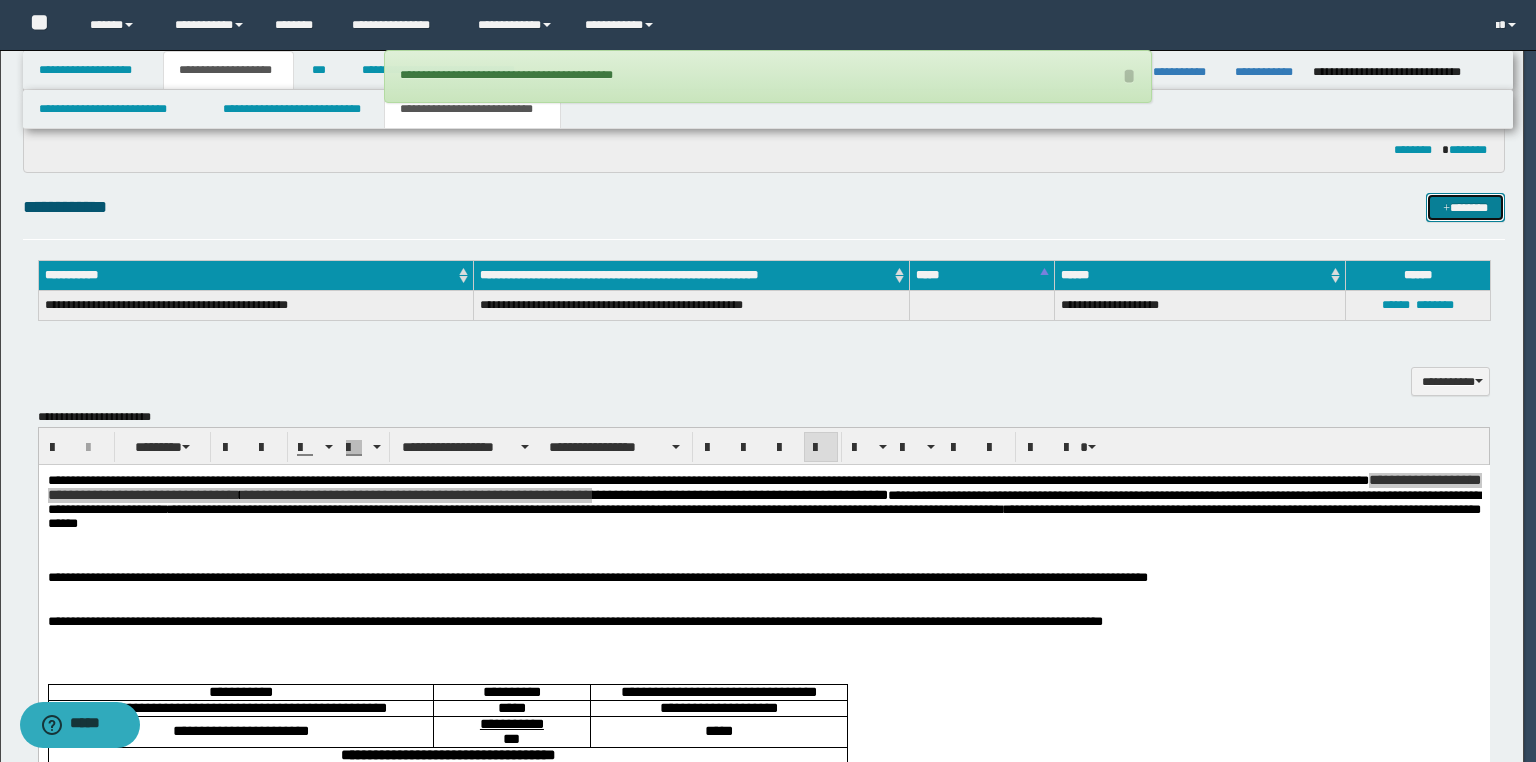 type 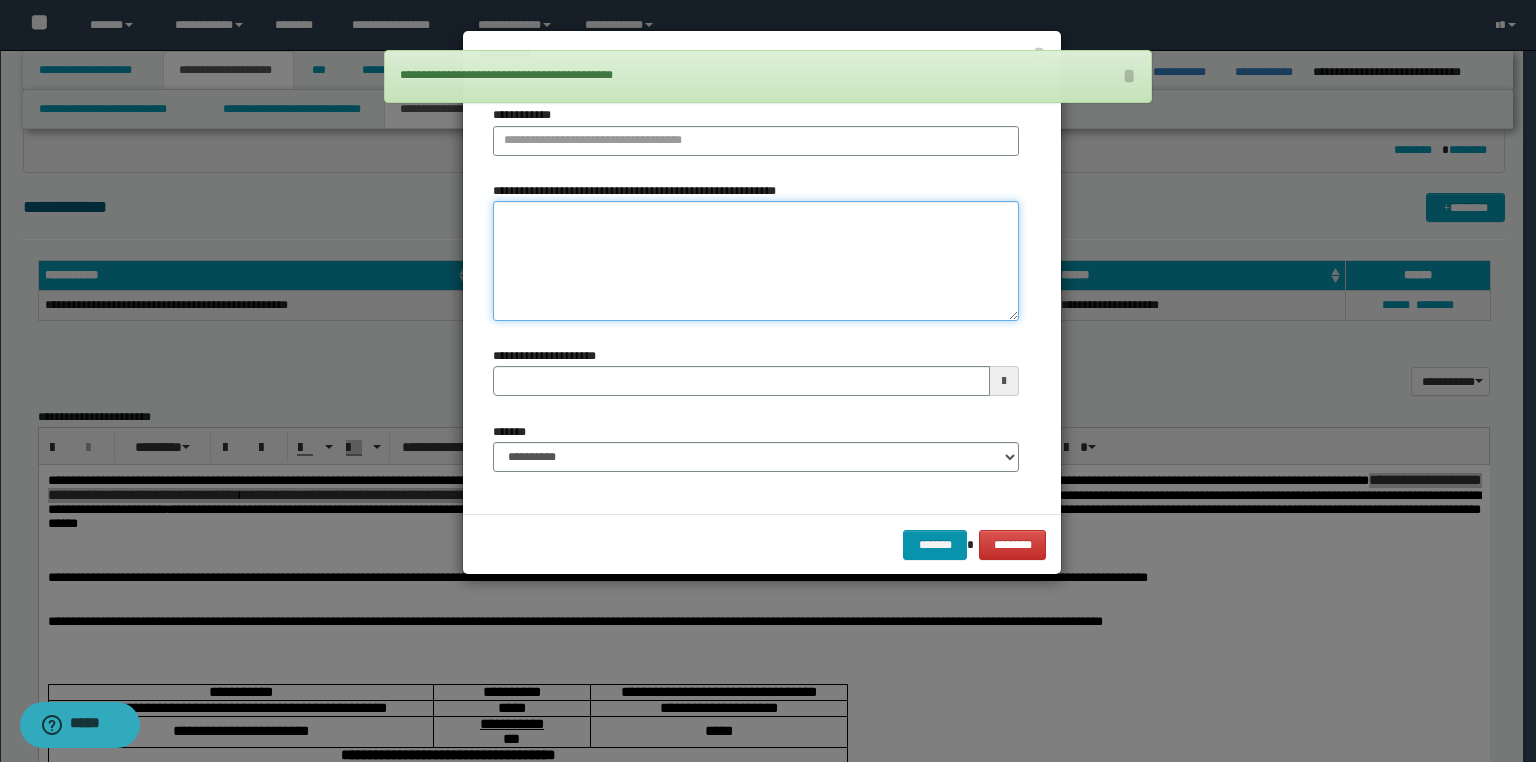 click on "**********" at bounding box center [756, 261] 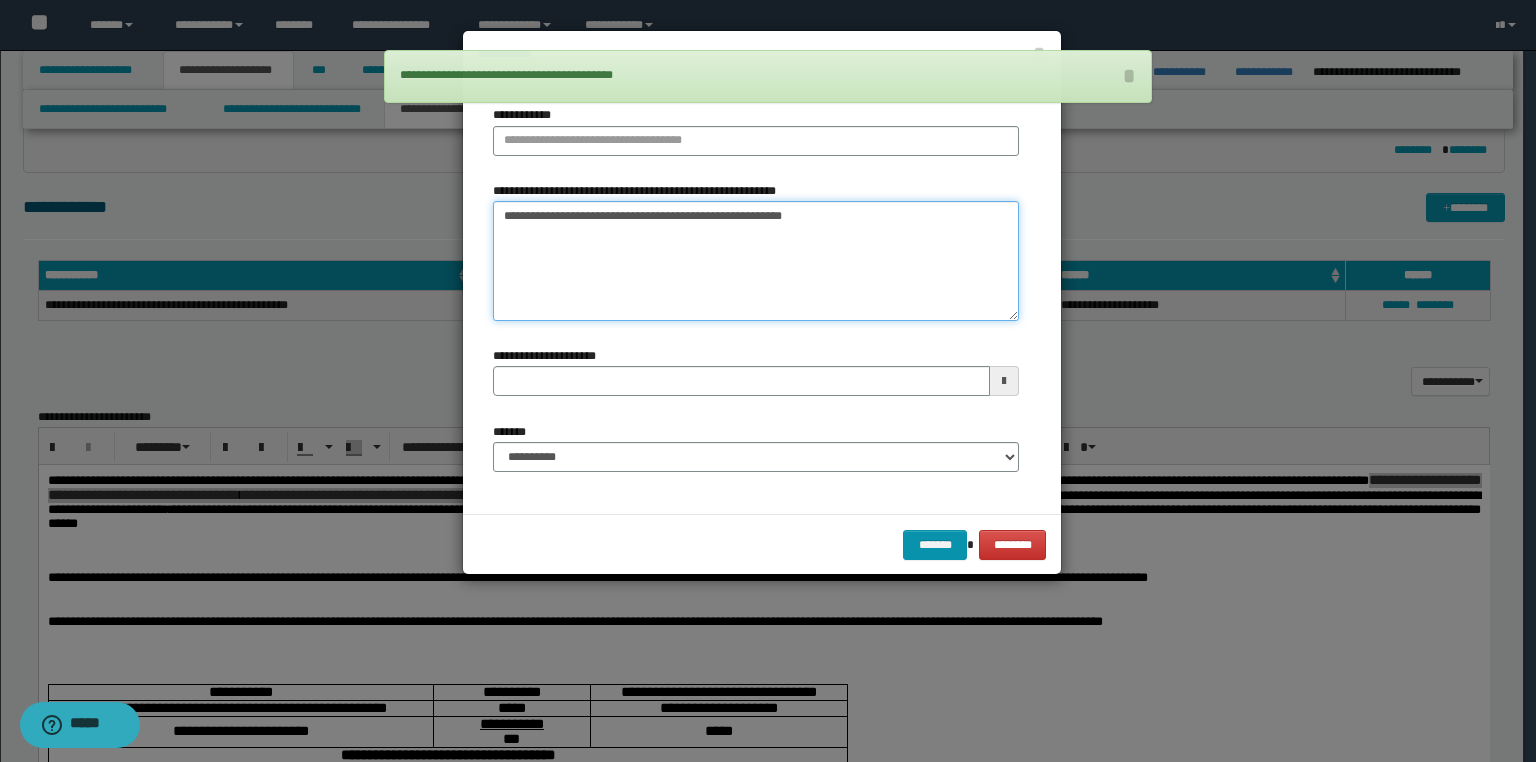 type on "**********" 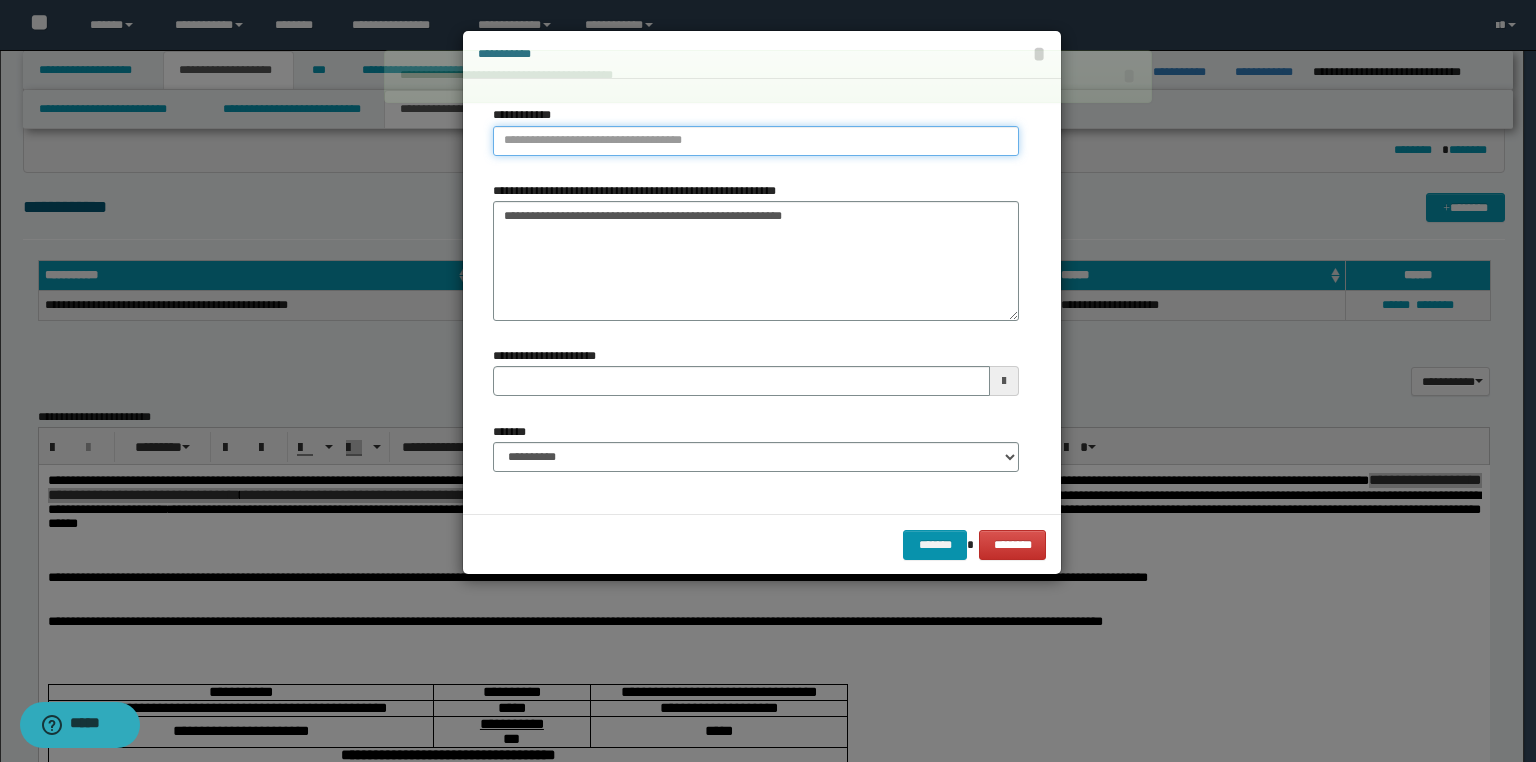 type on "**********" 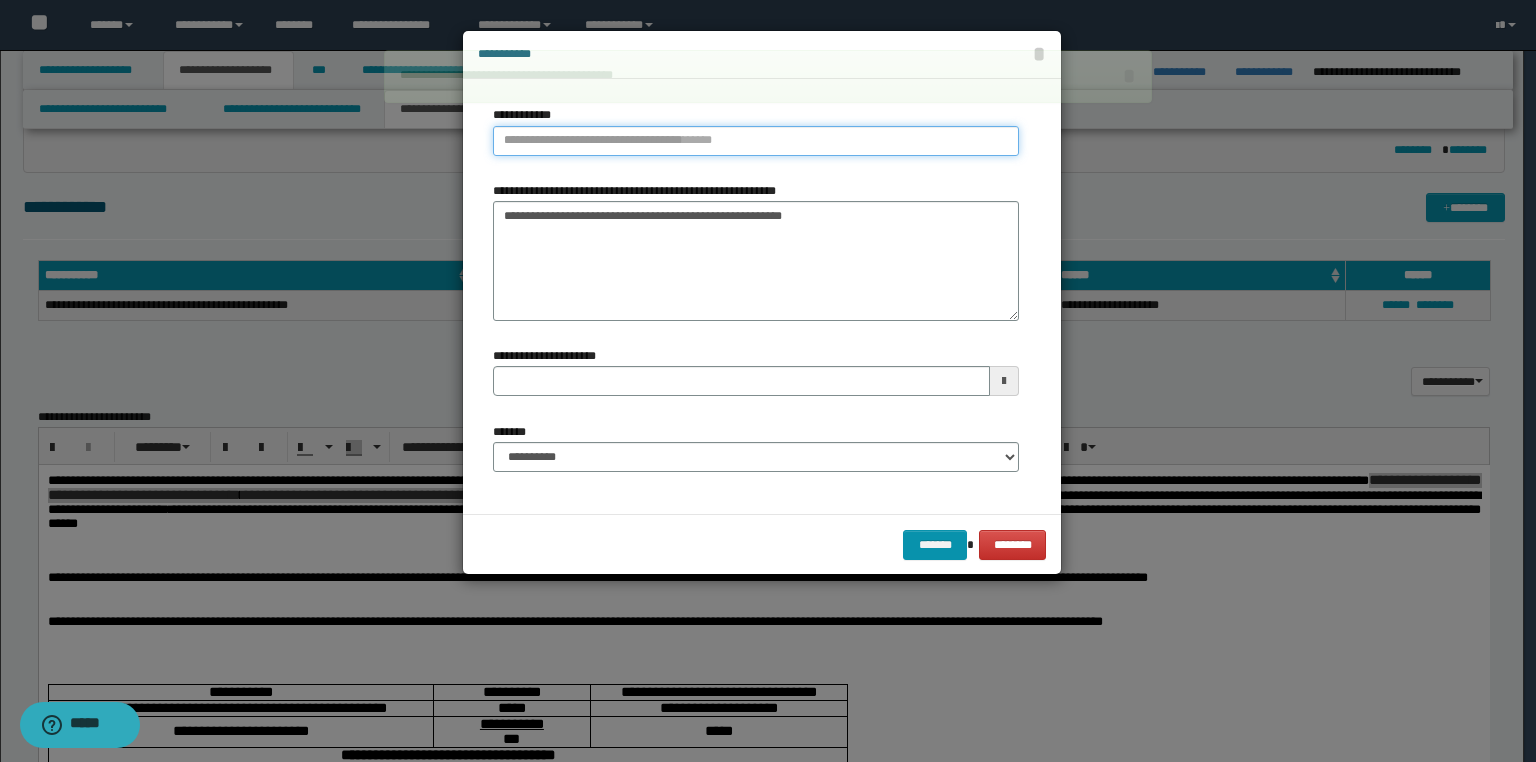 click on "**********" at bounding box center (756, 141) 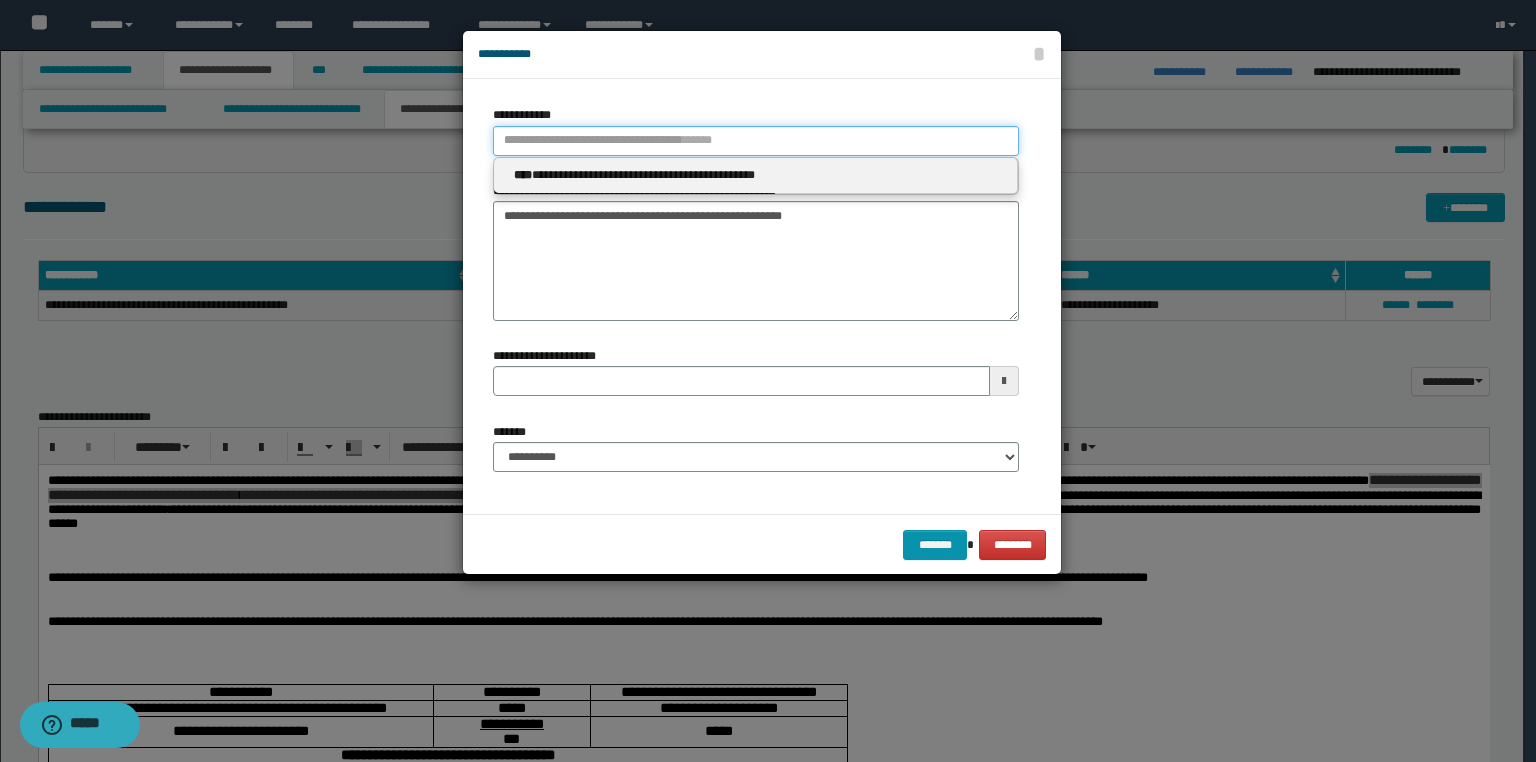 type 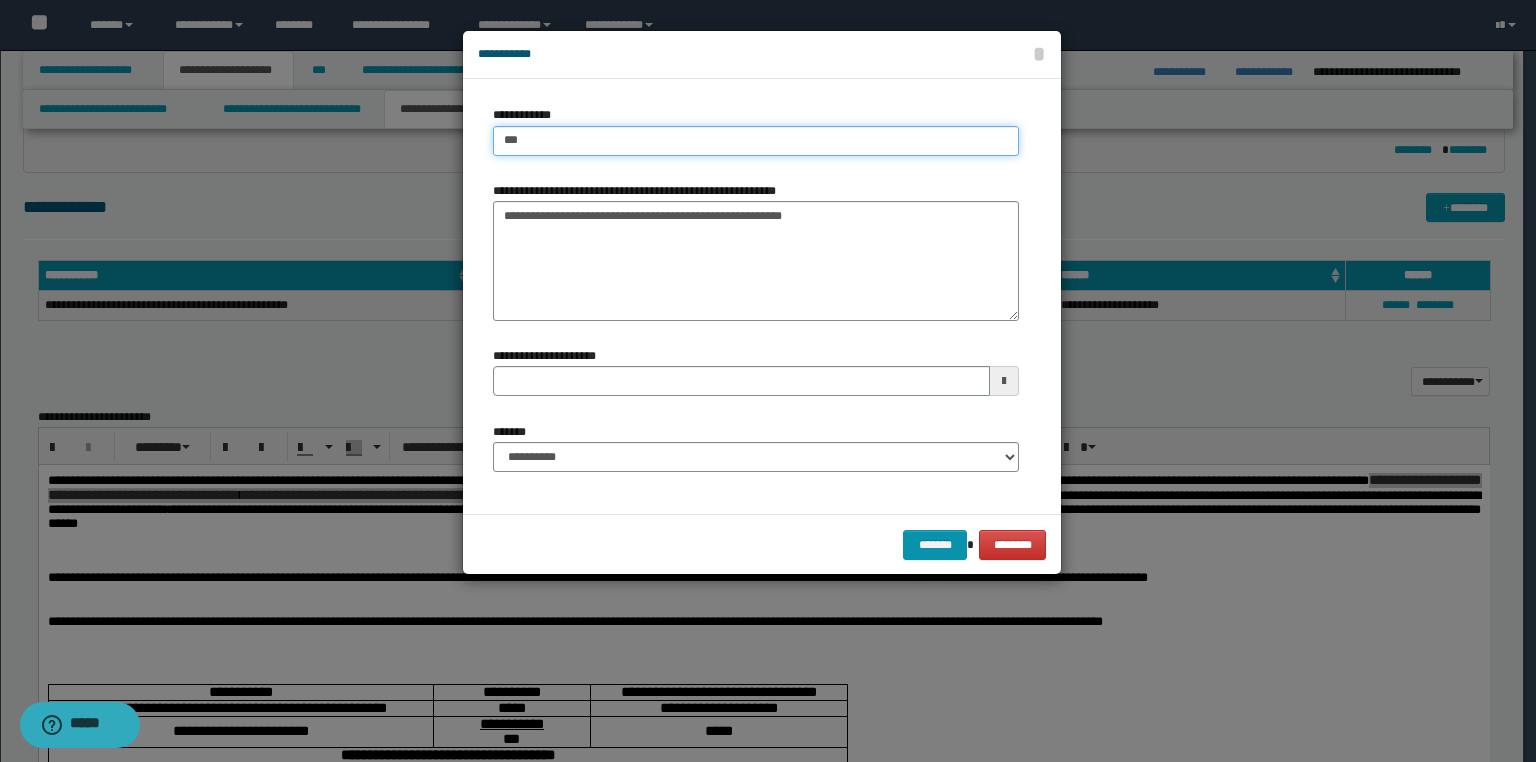 type on "****" 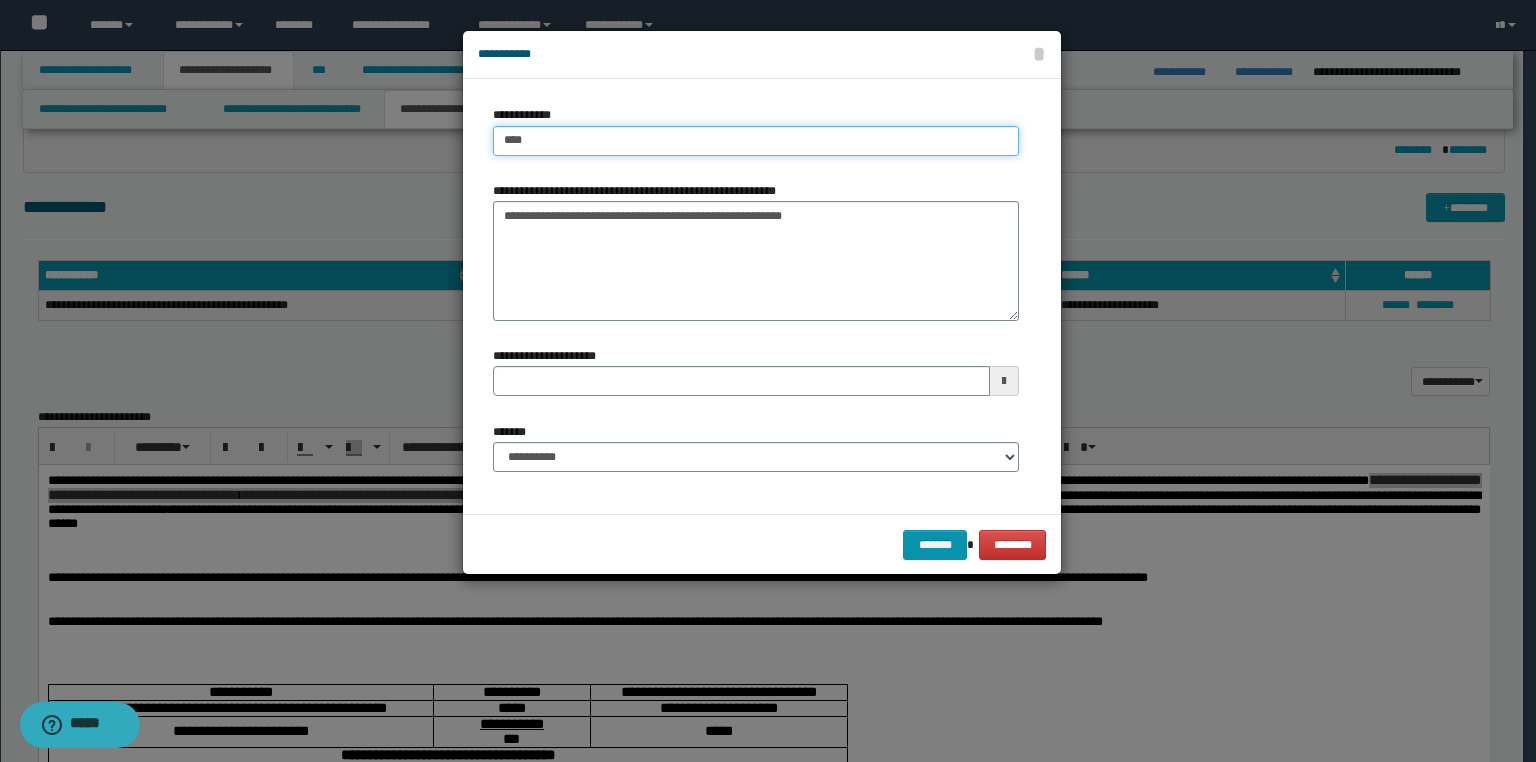 type on "****" 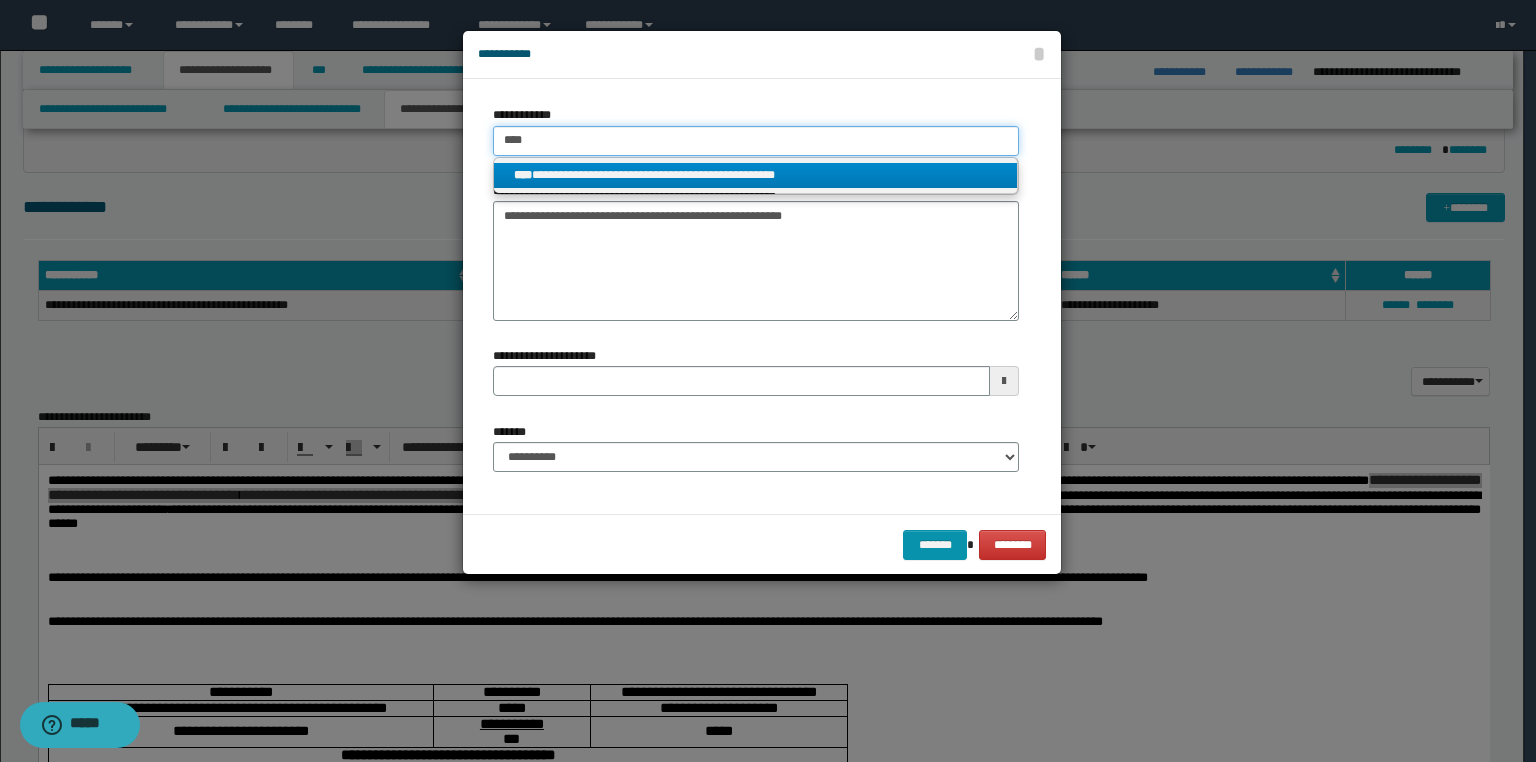 type on "****" 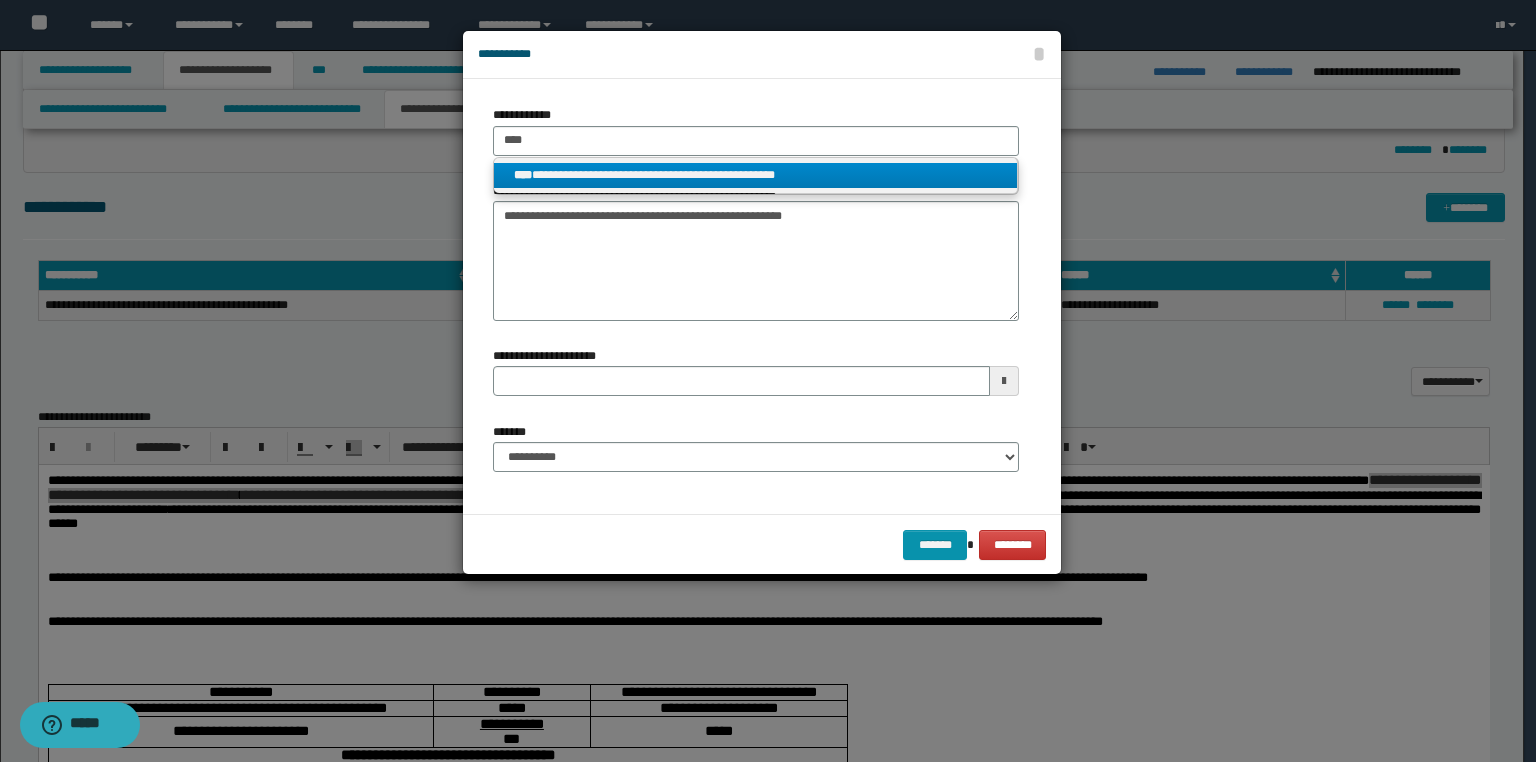 click on "**********" at bounding box center [756, 175] 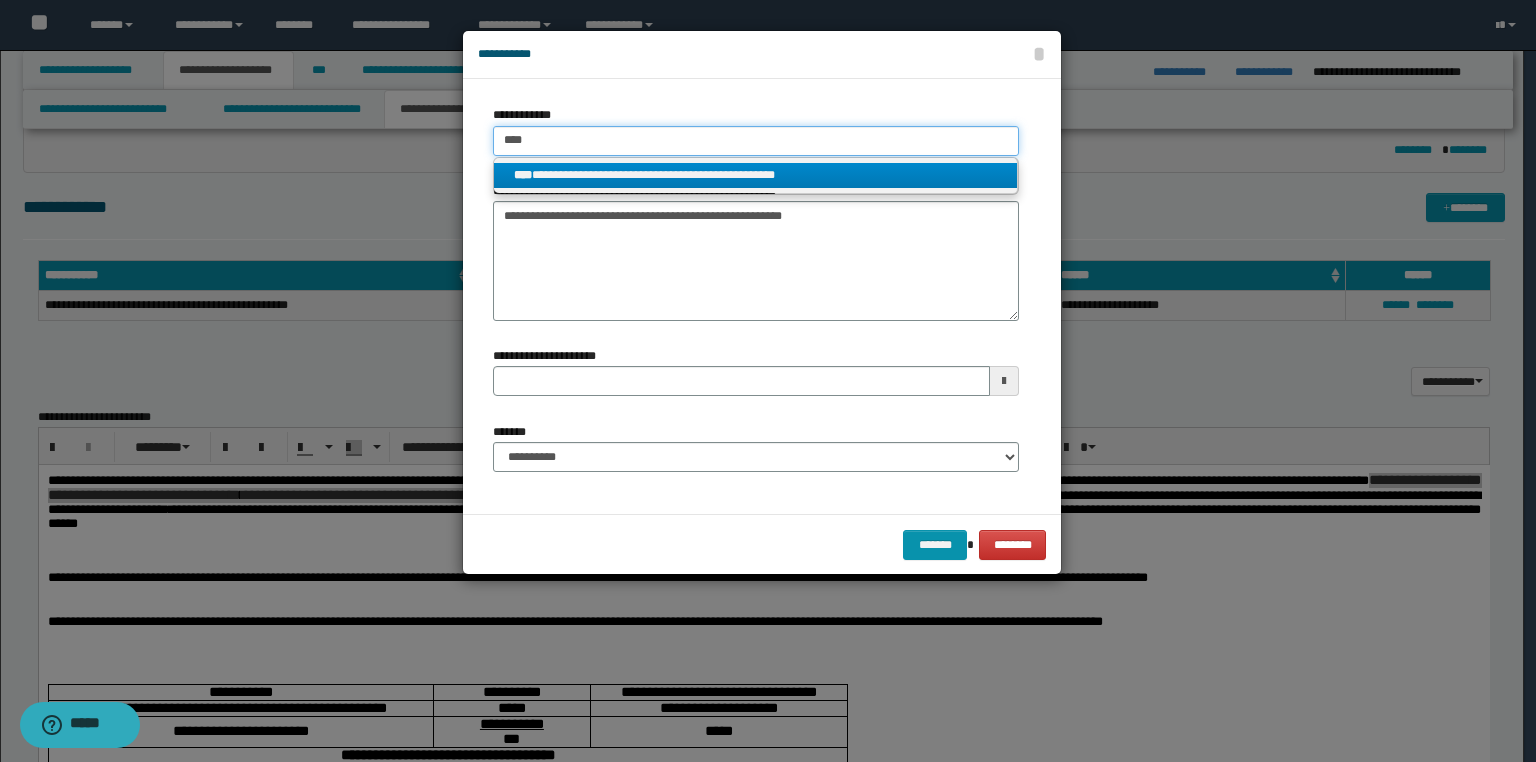 type 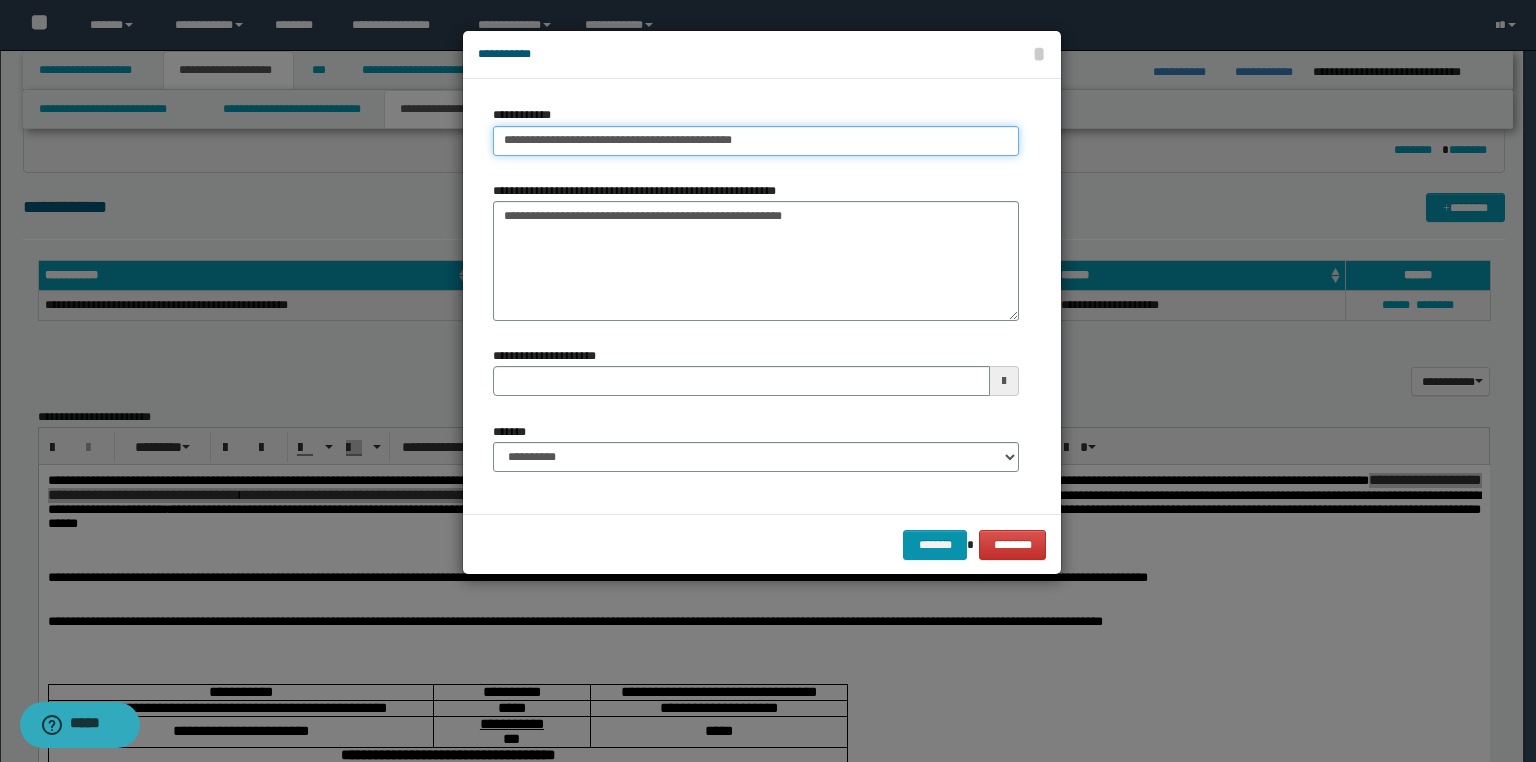 type 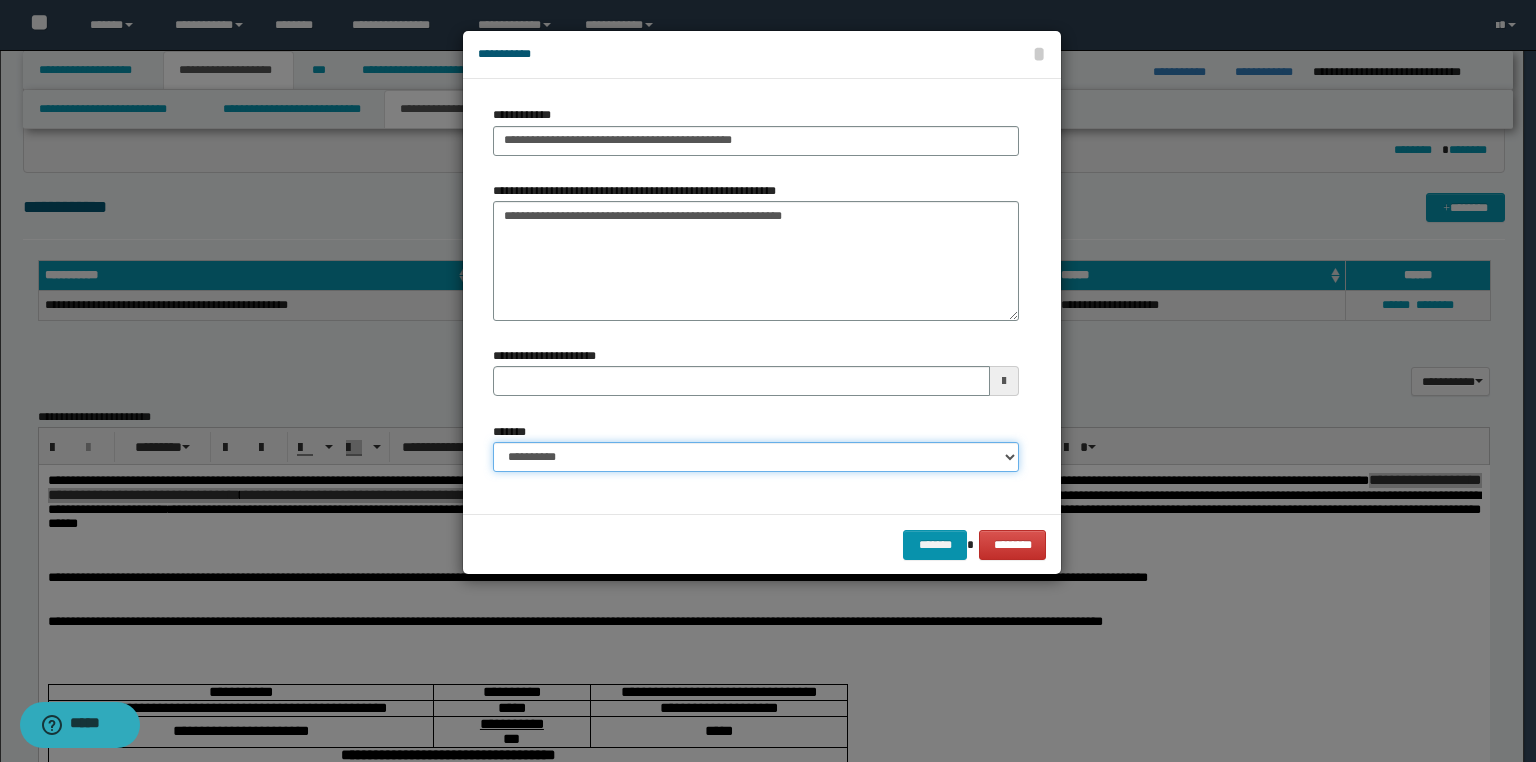 drag, startPoint x: 568, startPoint y: 456, endPoint x: 567, endPoint y: 471, distance: 15.033297 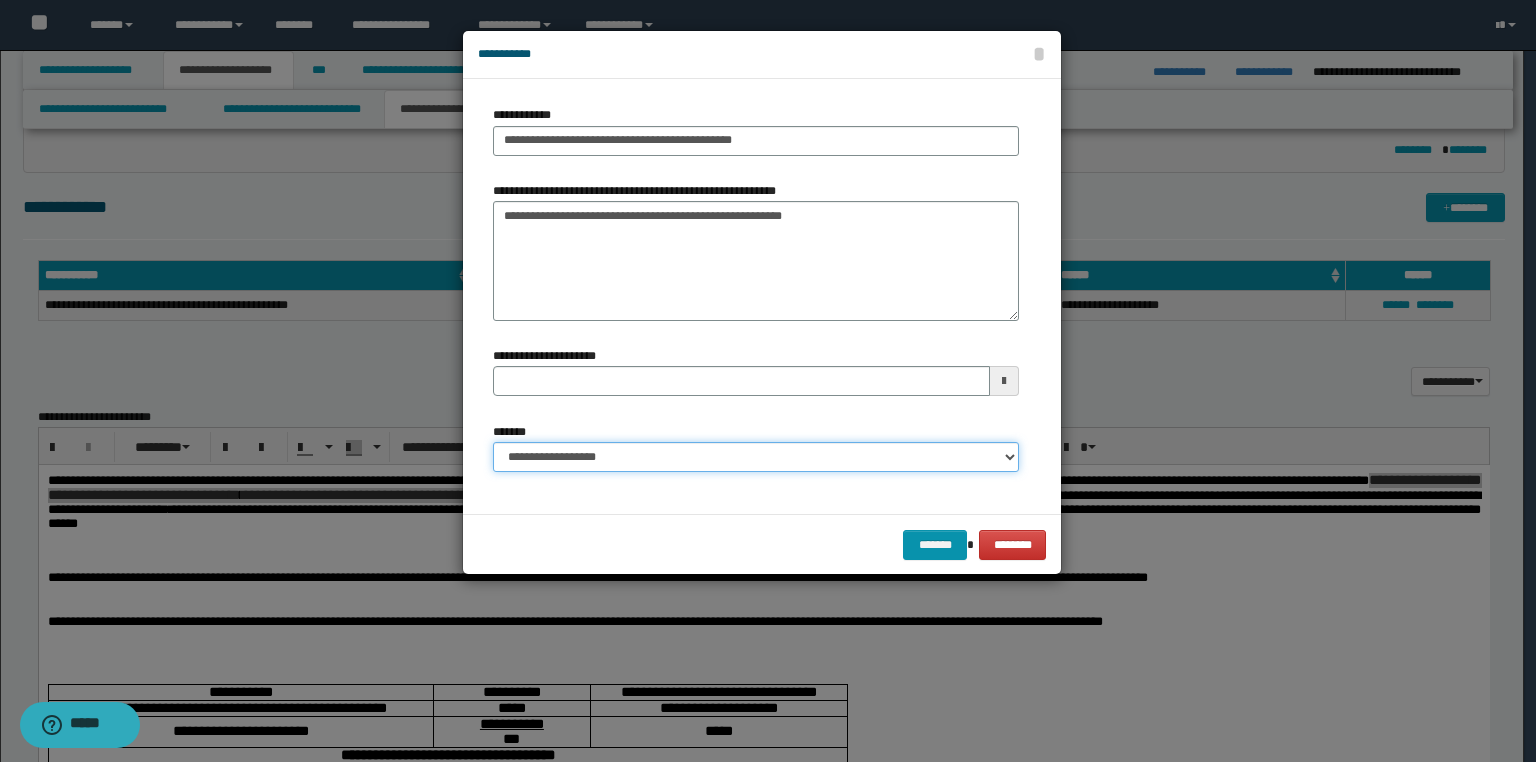 click on "**********" at bounding box center (756, 457) 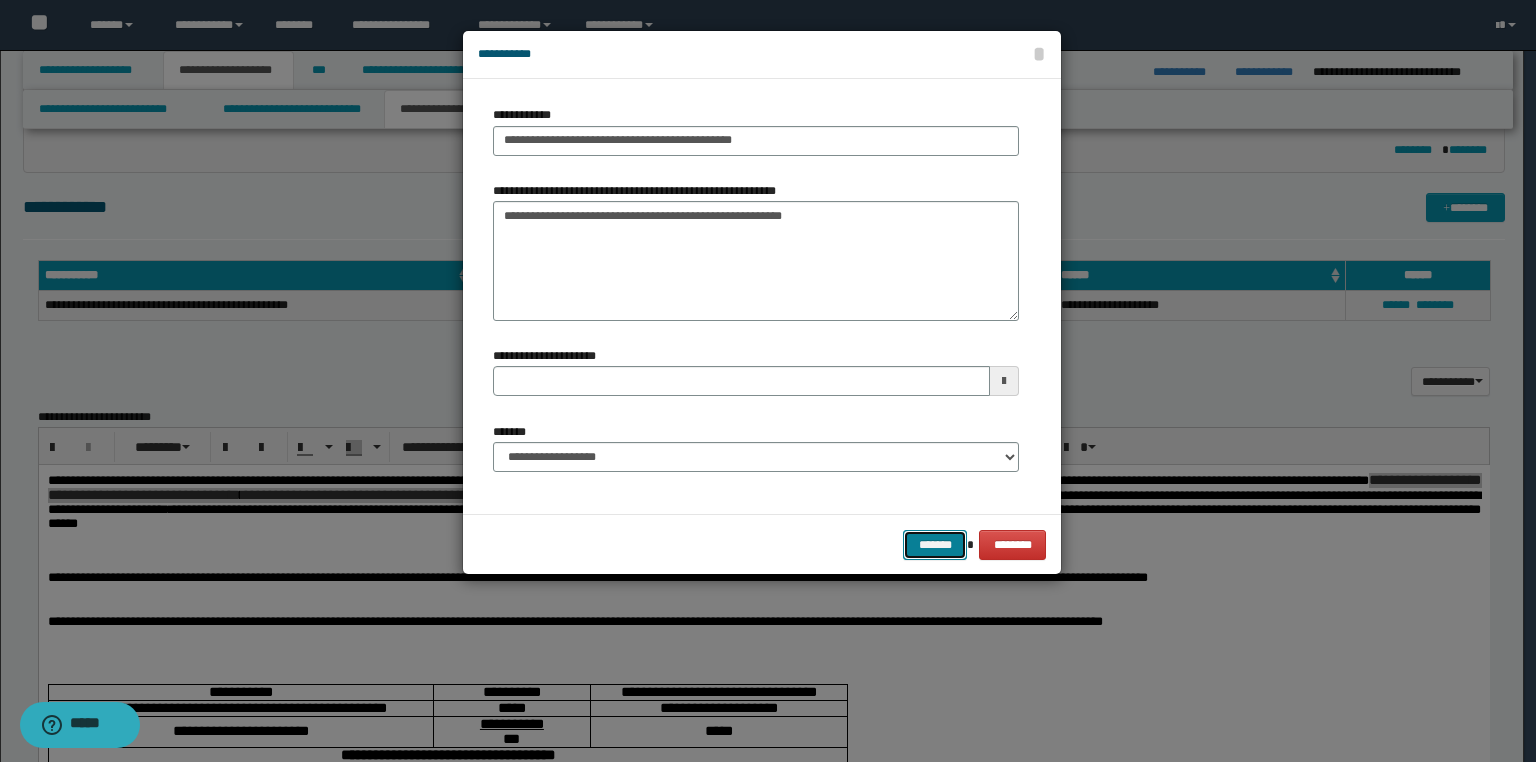 click on "*******" at bounding box center (935, 545) 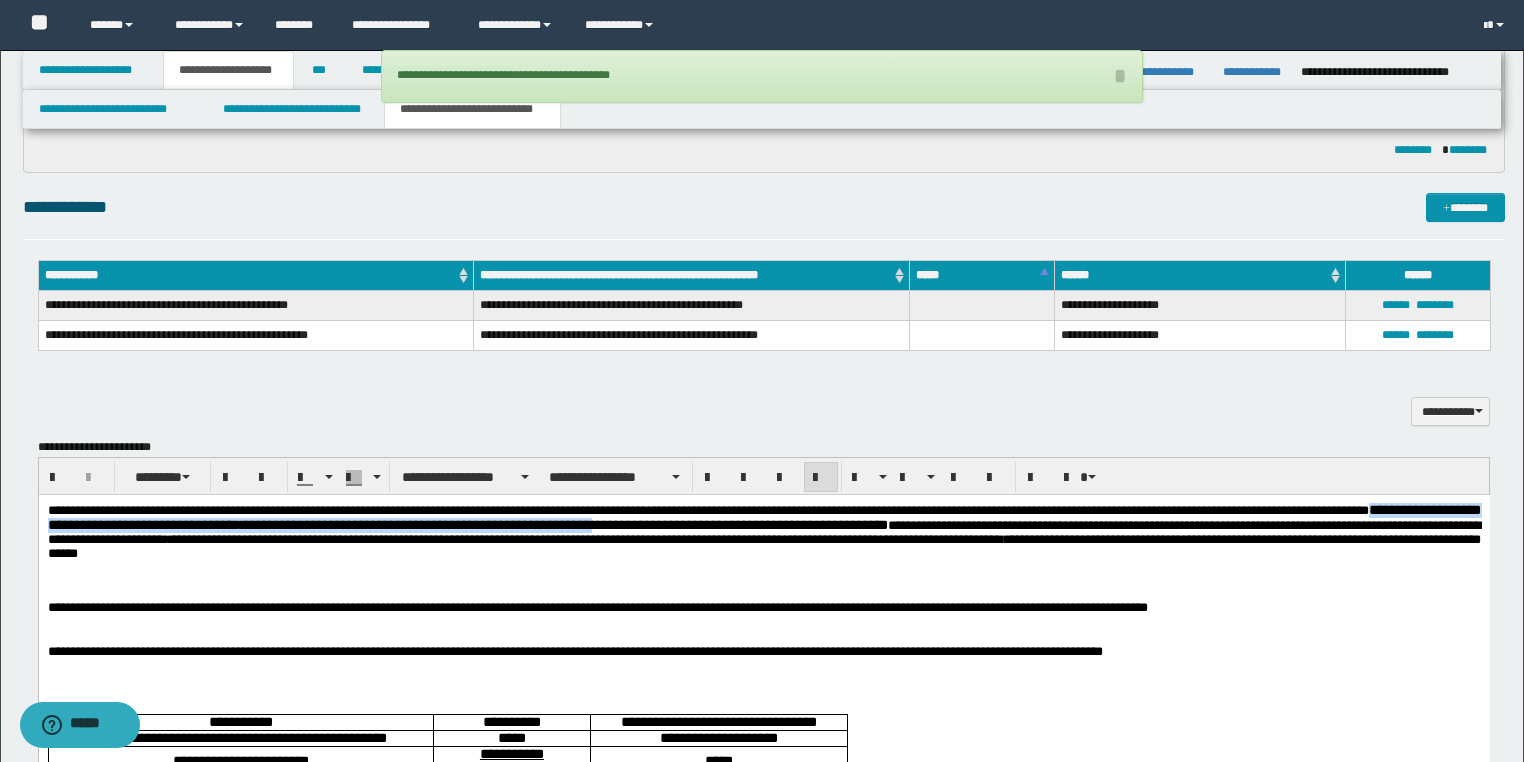 click at bounding box center (763, 593) 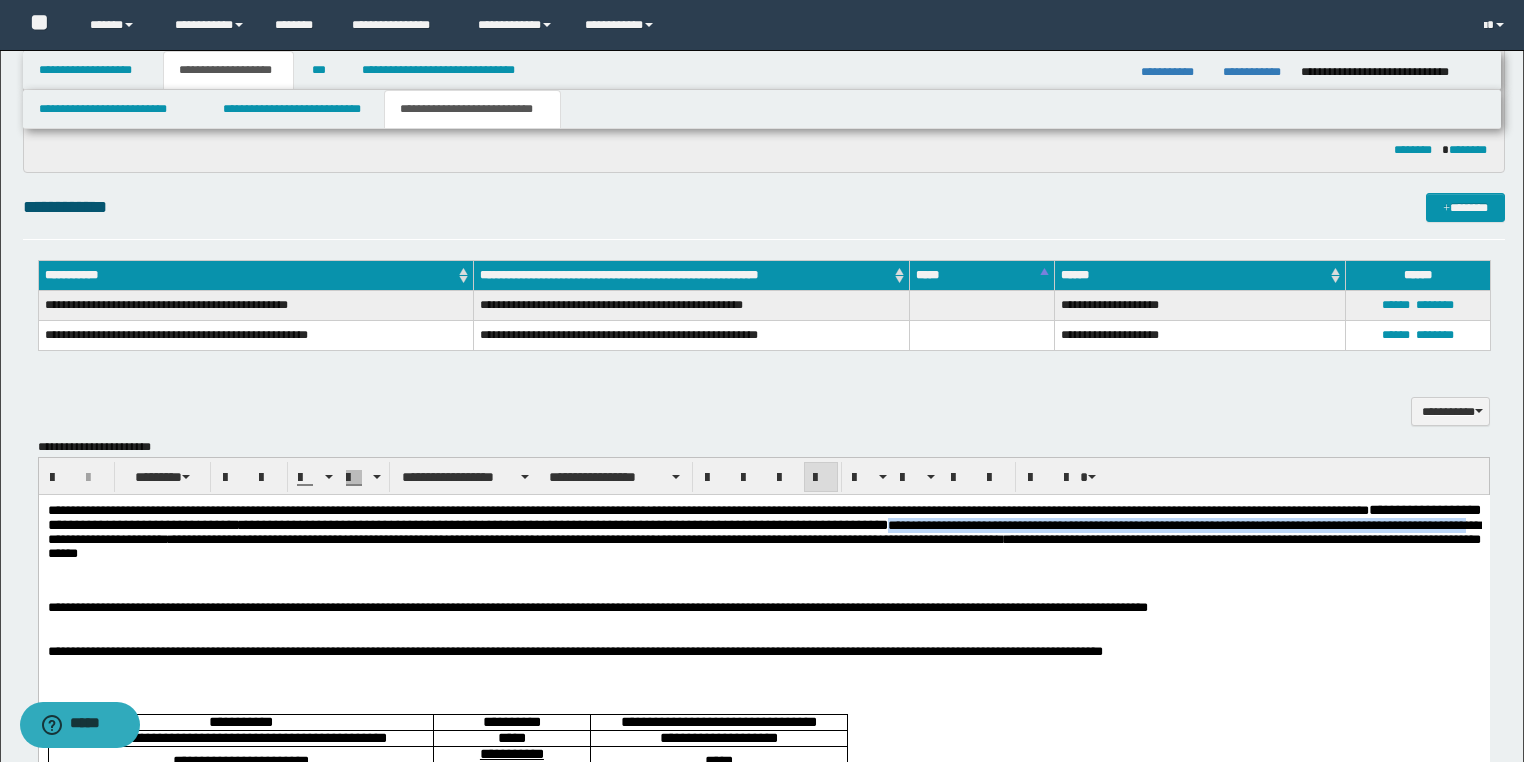 drag, startPoint x: 960, startPoint y: 527, endPoint x: 159, endPoint y: 542, distance: 801.14044 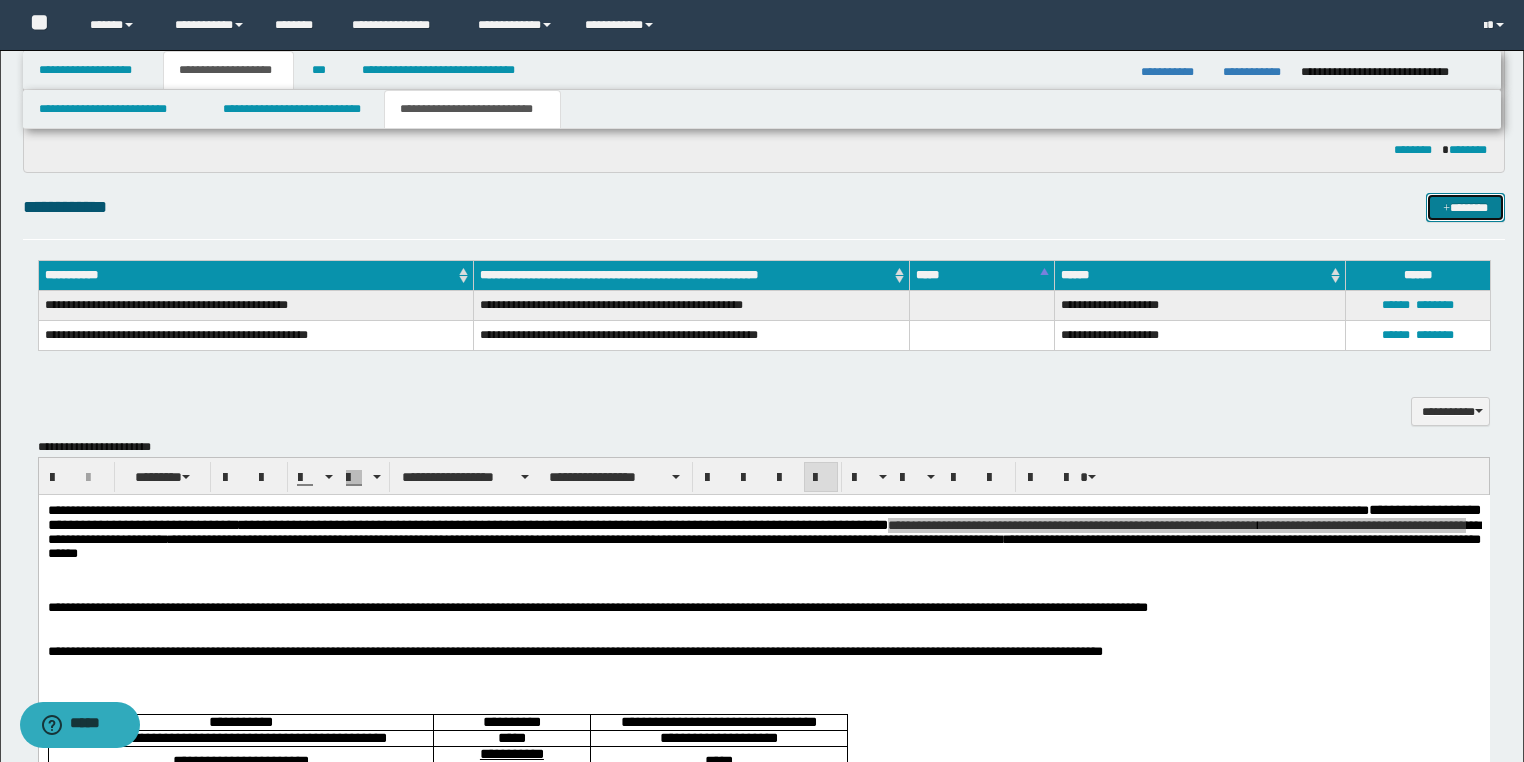 click on "*******" at bounding box center [1465, 208] 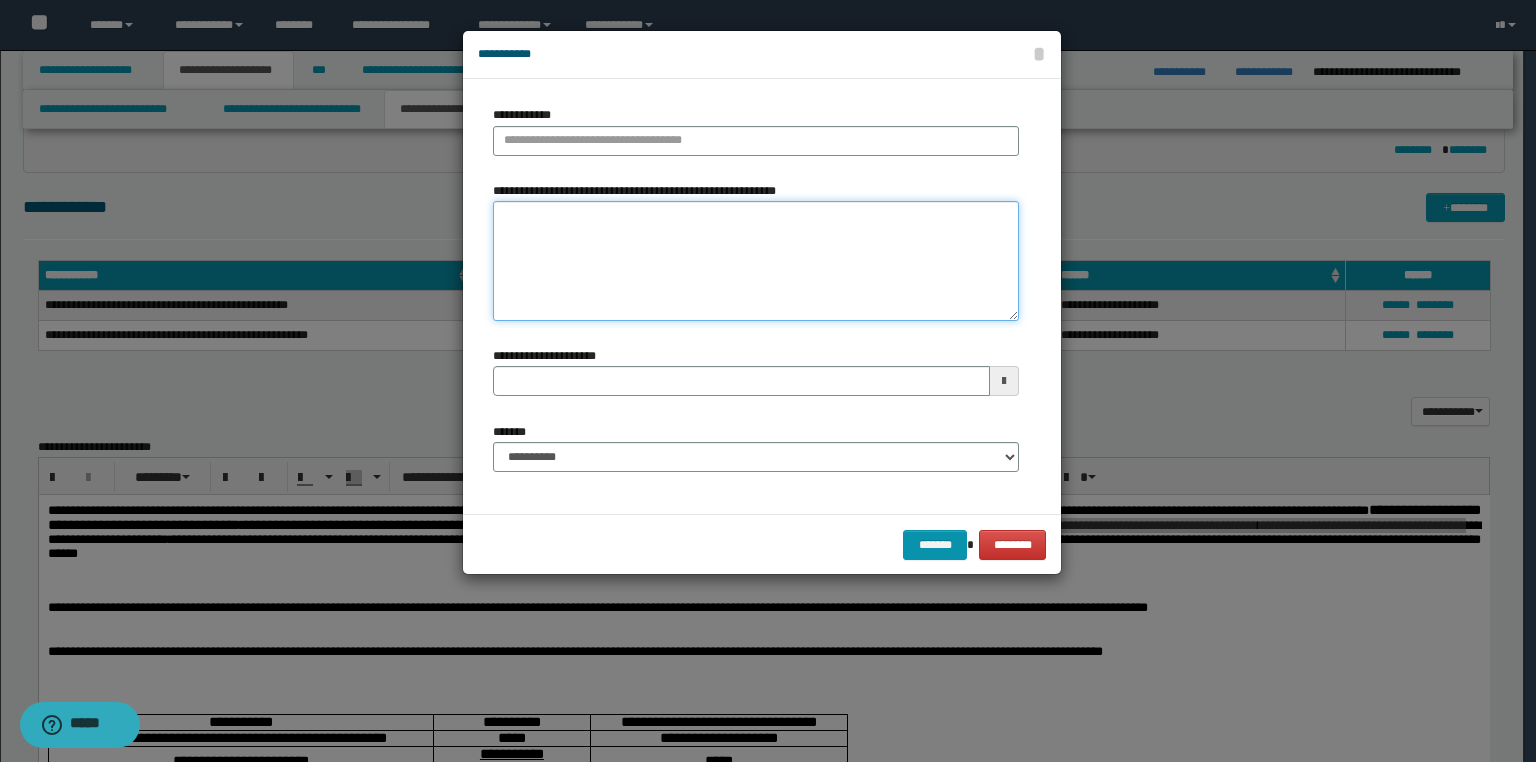 click on "**********" at bounding box center (756, 261) 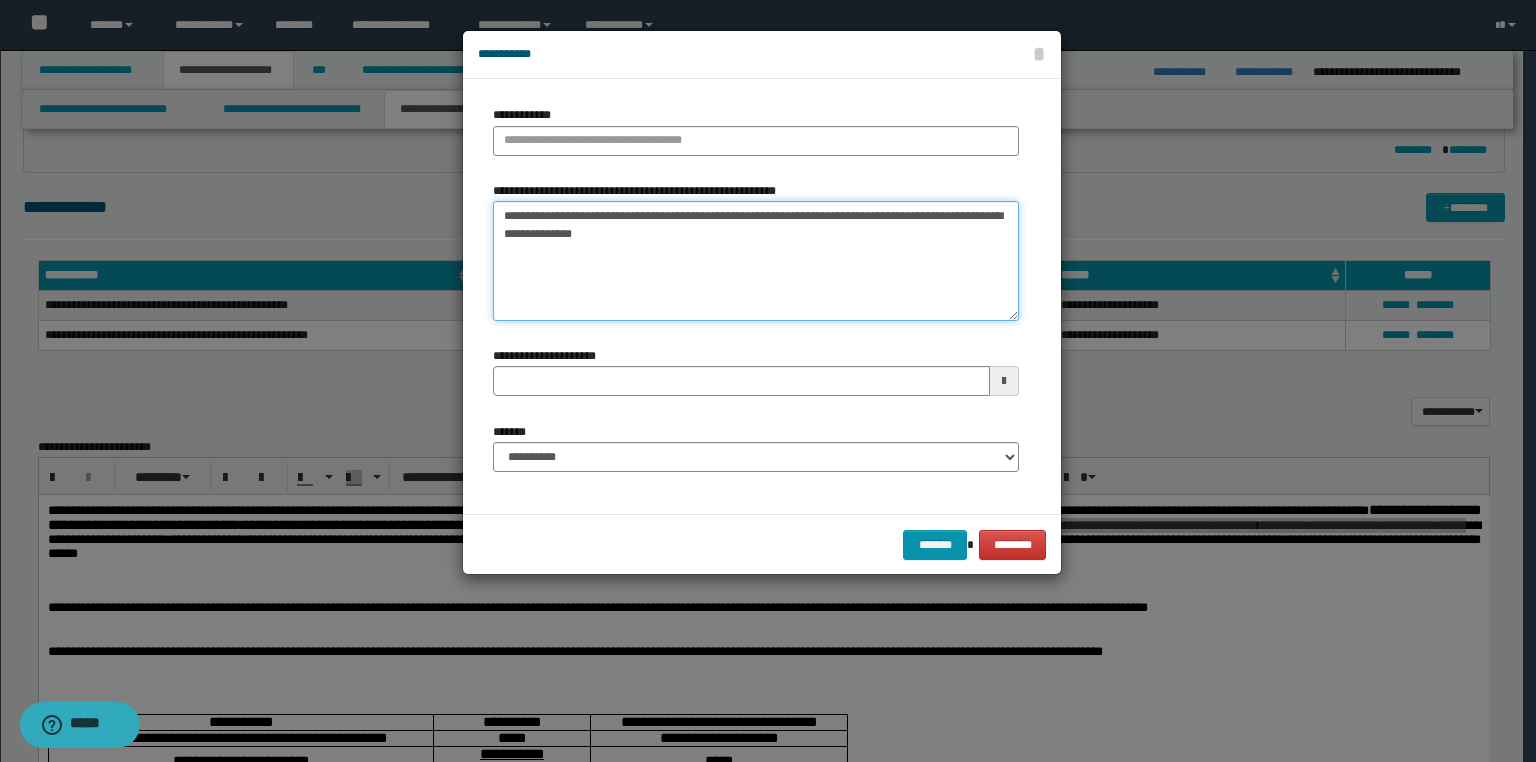 drag, startPoint x: 904, startPoint y: 212, endPoint x: 967, endPoint y: 308, distance: 114.82596 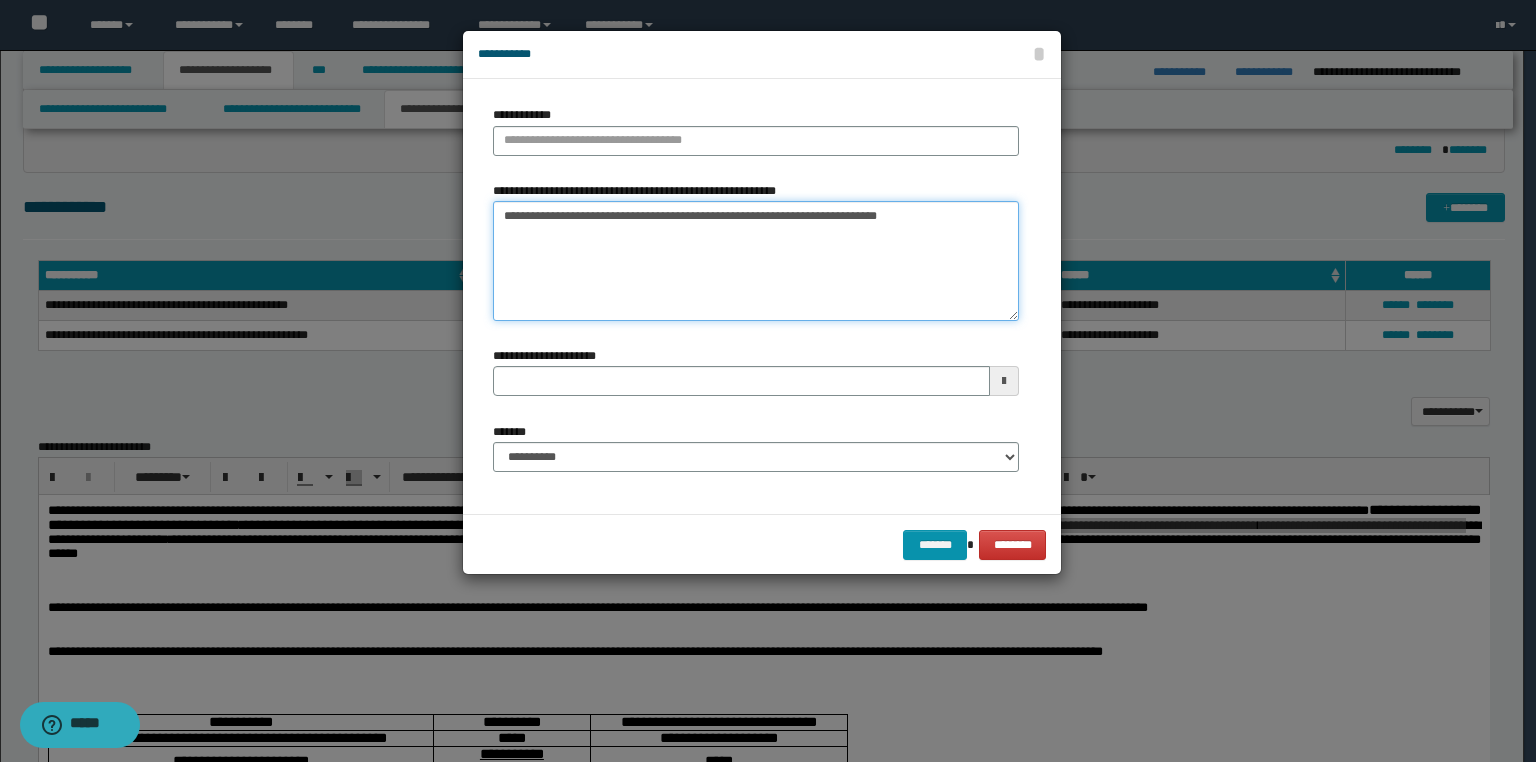 type on "**********" 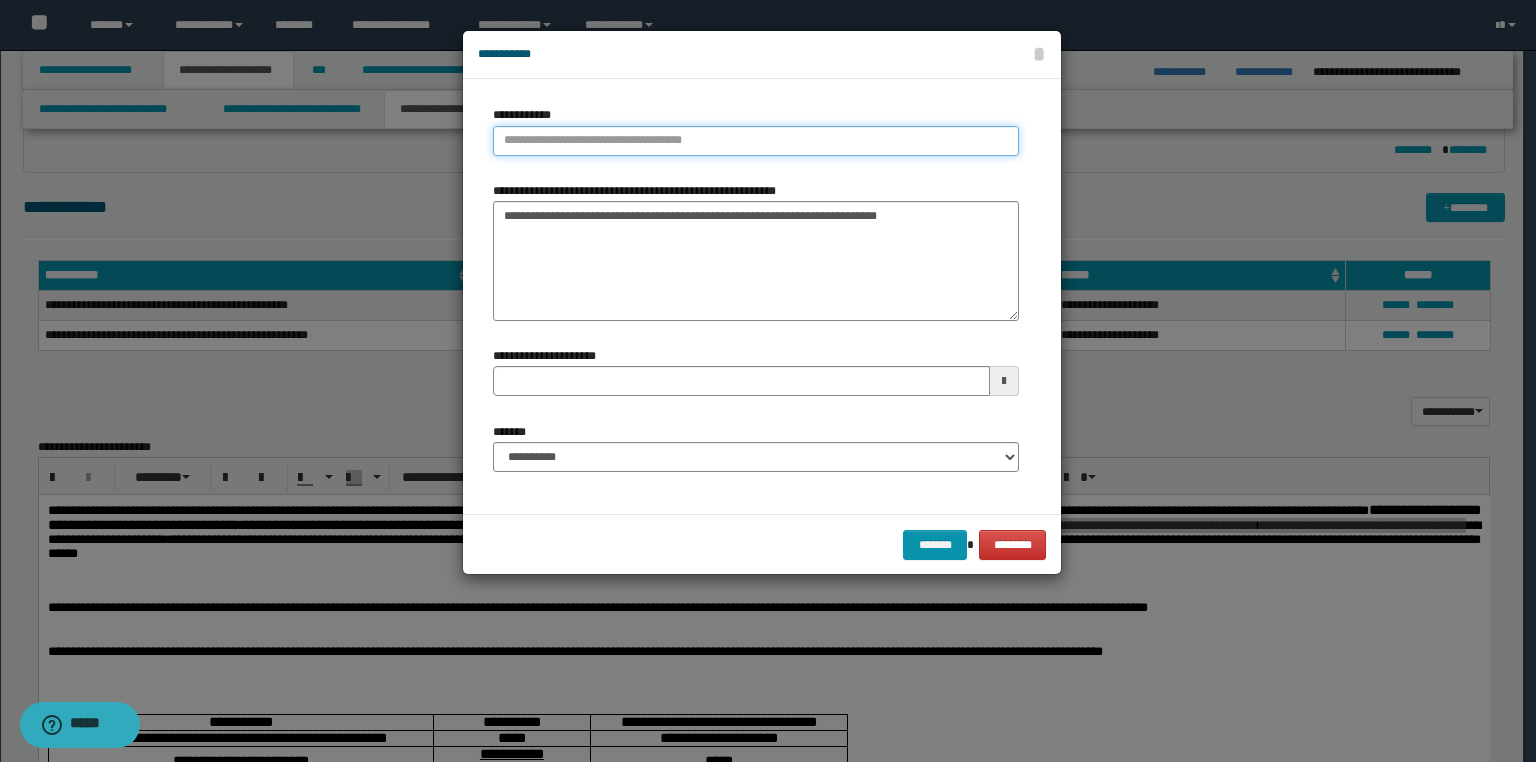 type on "**********" 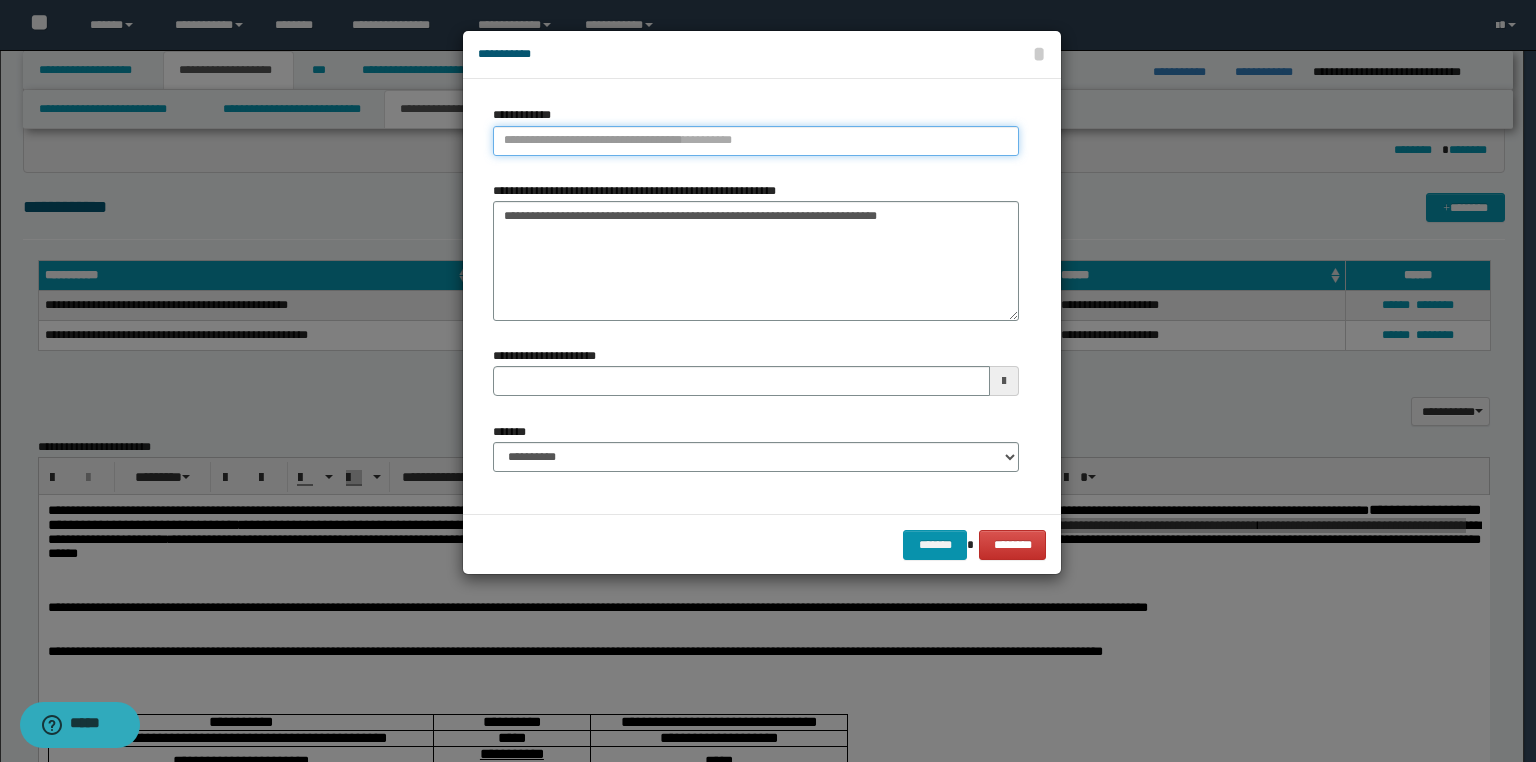 click on "**********" at bounding box center (756, 141) 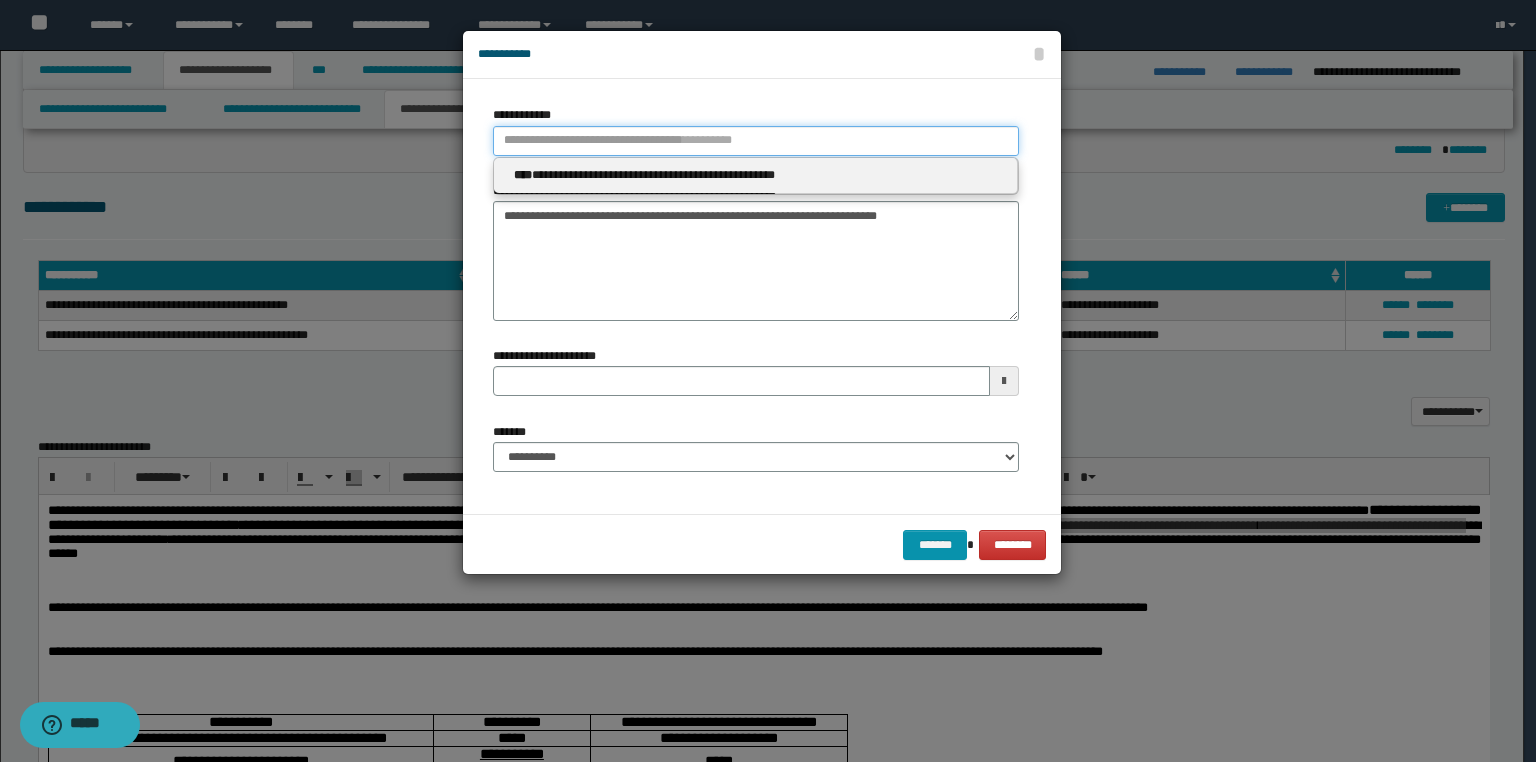 type 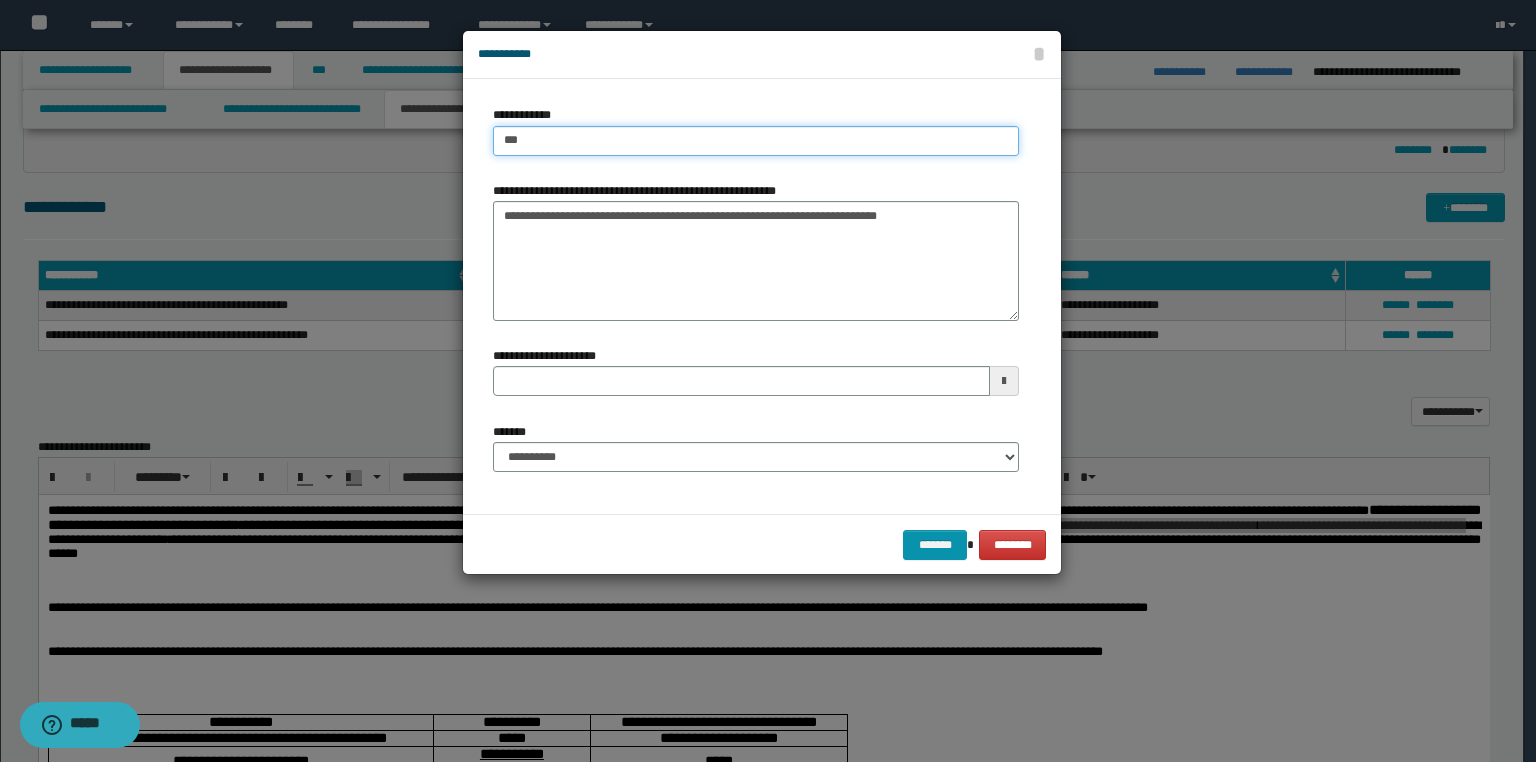type on "****" 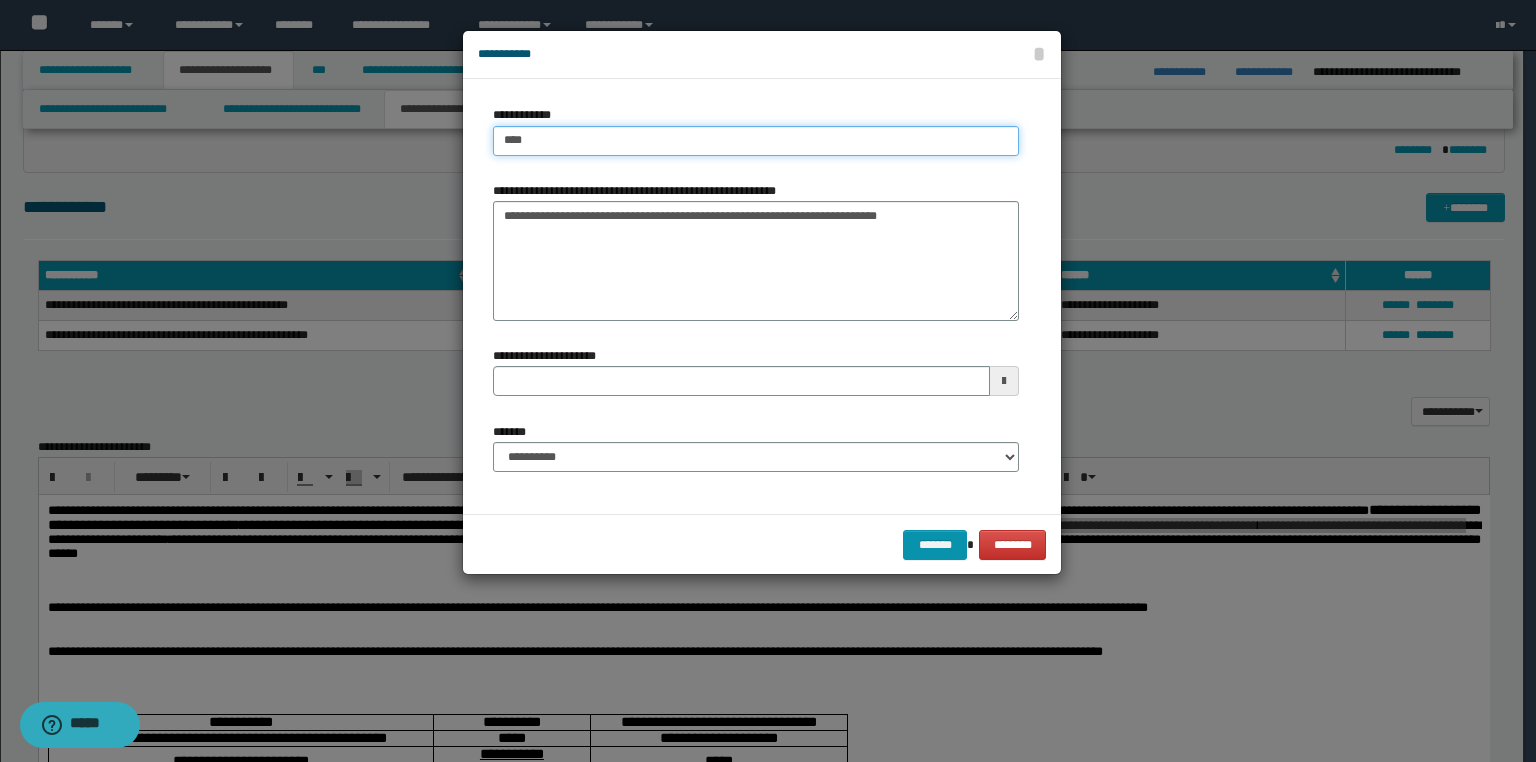 type on "****" 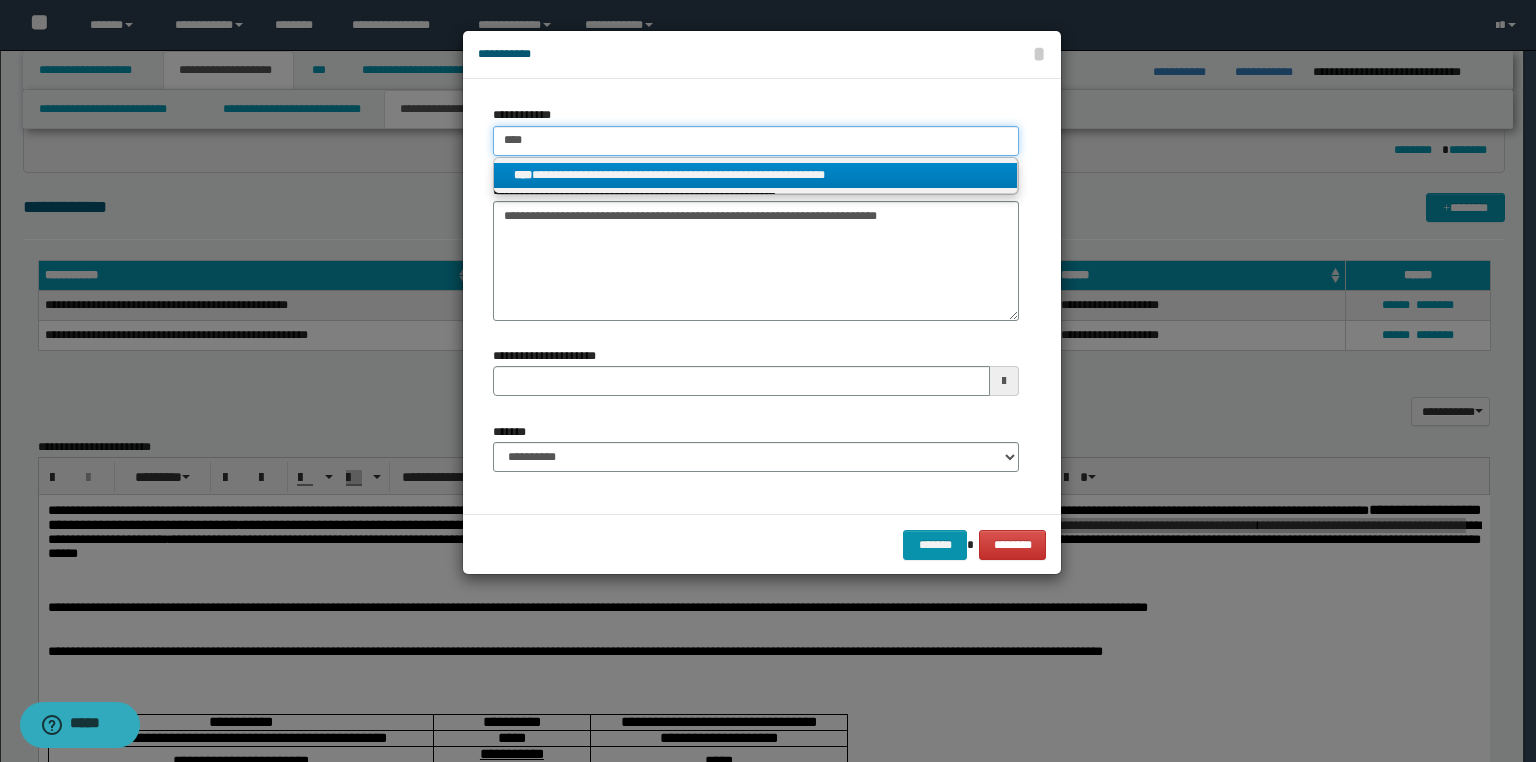 type on "****" 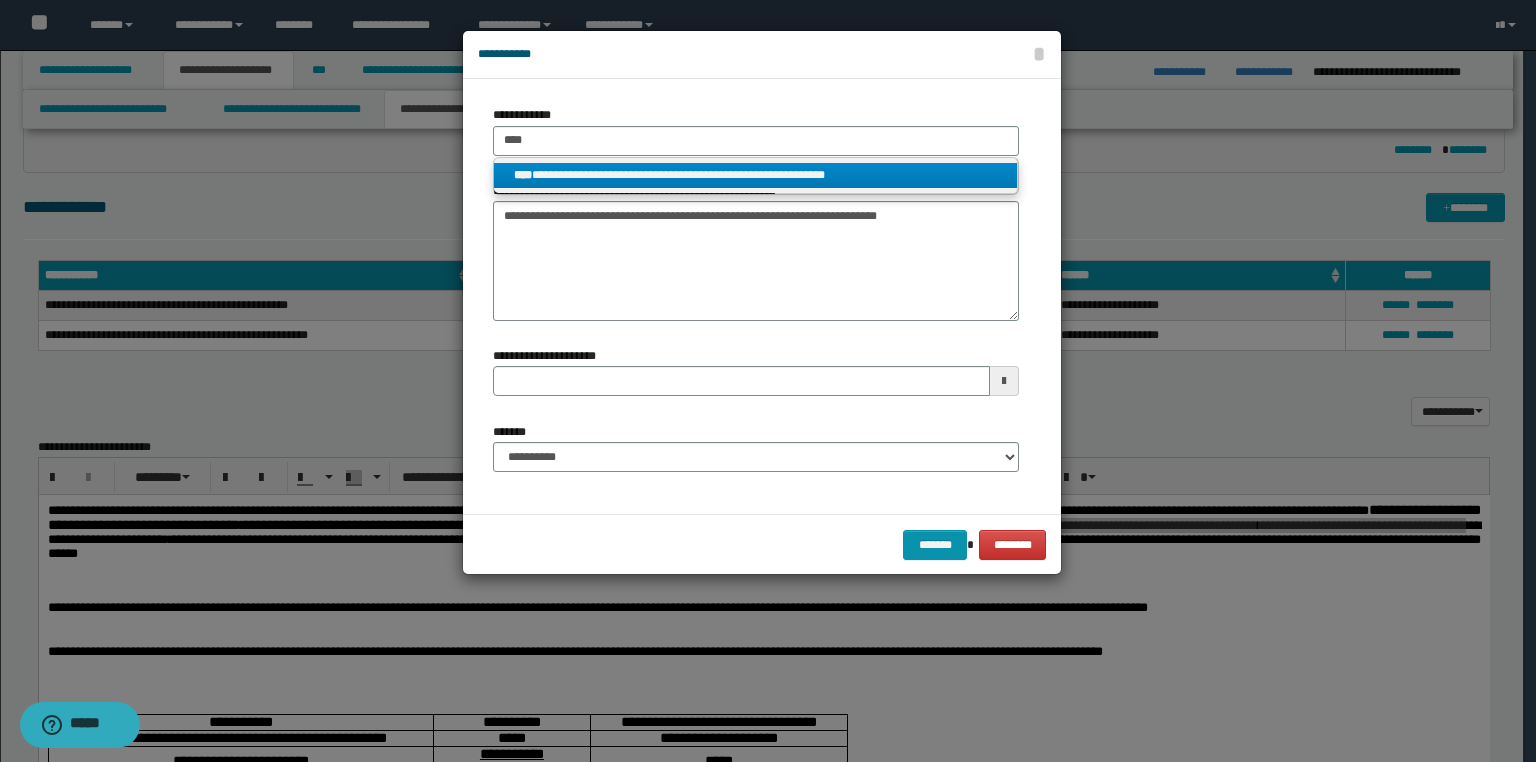 click on "**********" at bounding box center (756, 175) 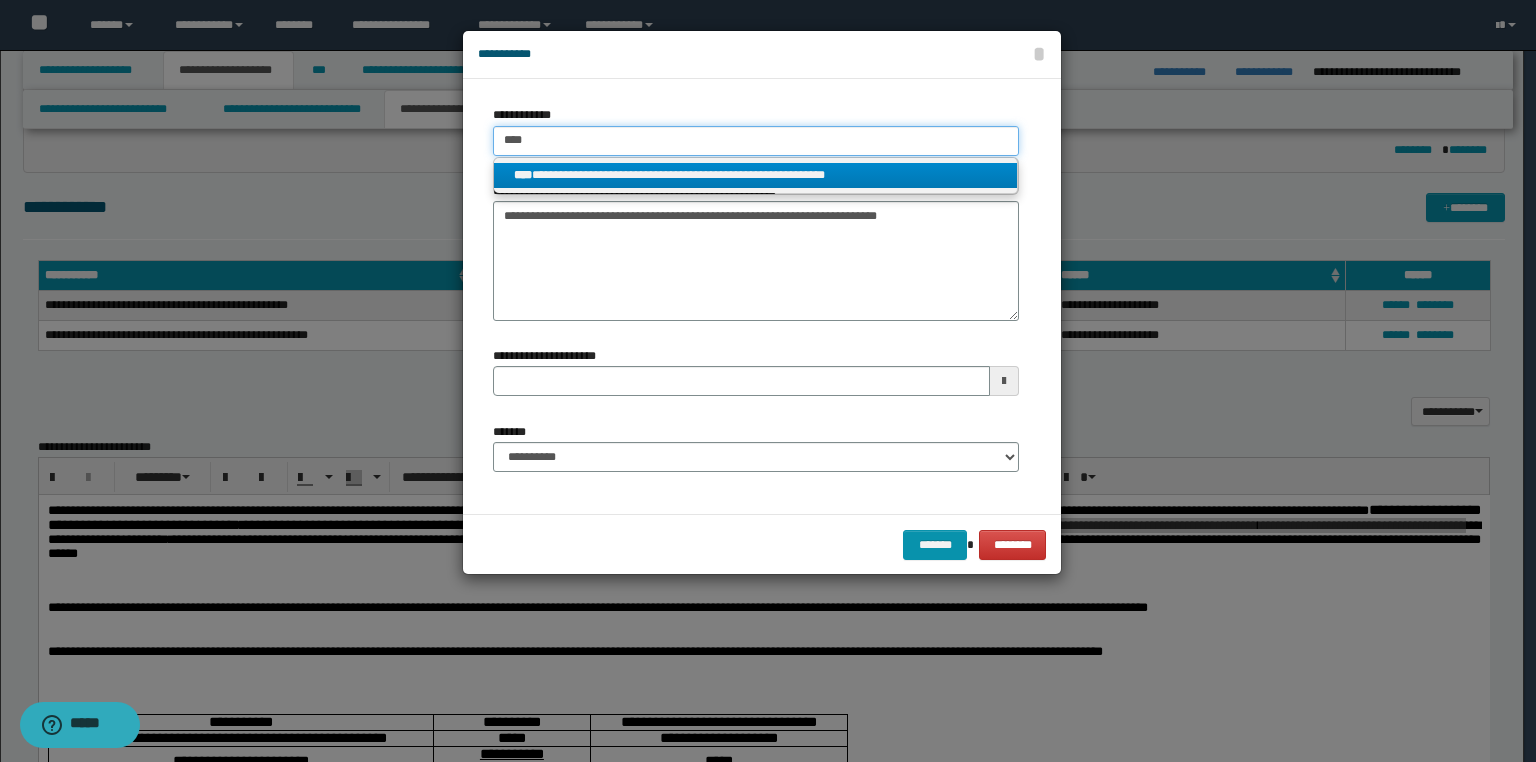 type 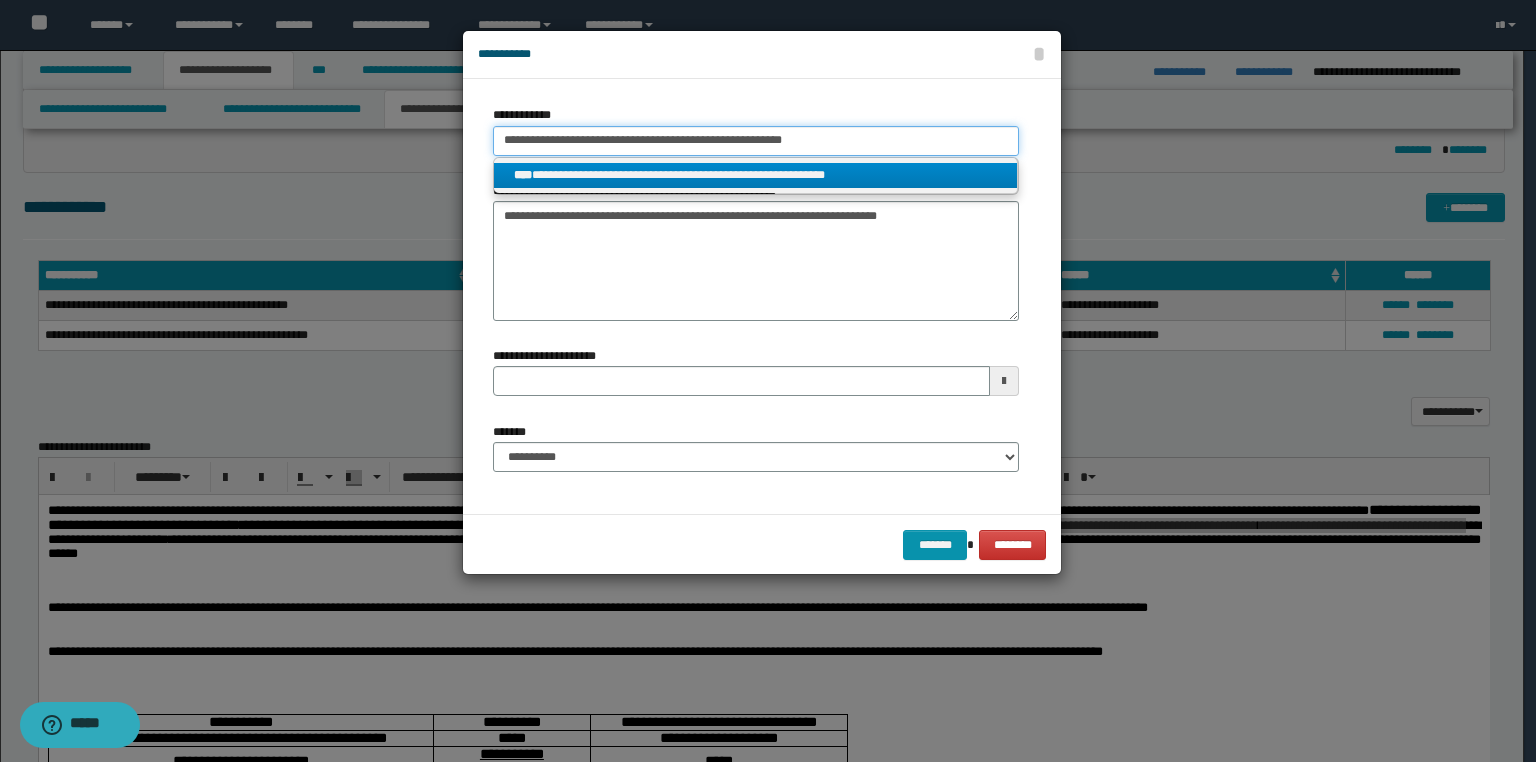 type 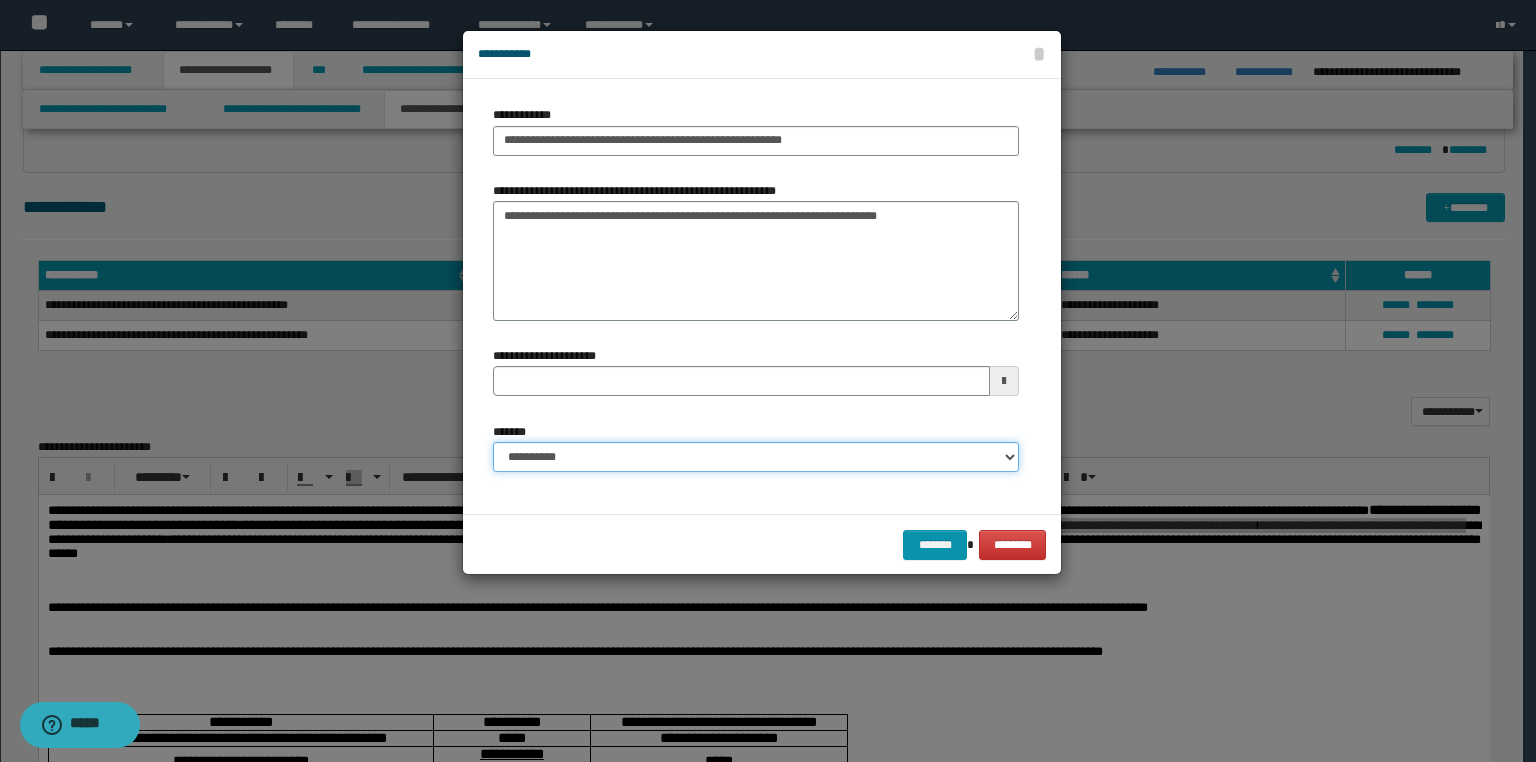 drag, startPoint x: 564, startPoint y: 448, endPoint x: 560, endPoint y: 469, distance: 21.377558 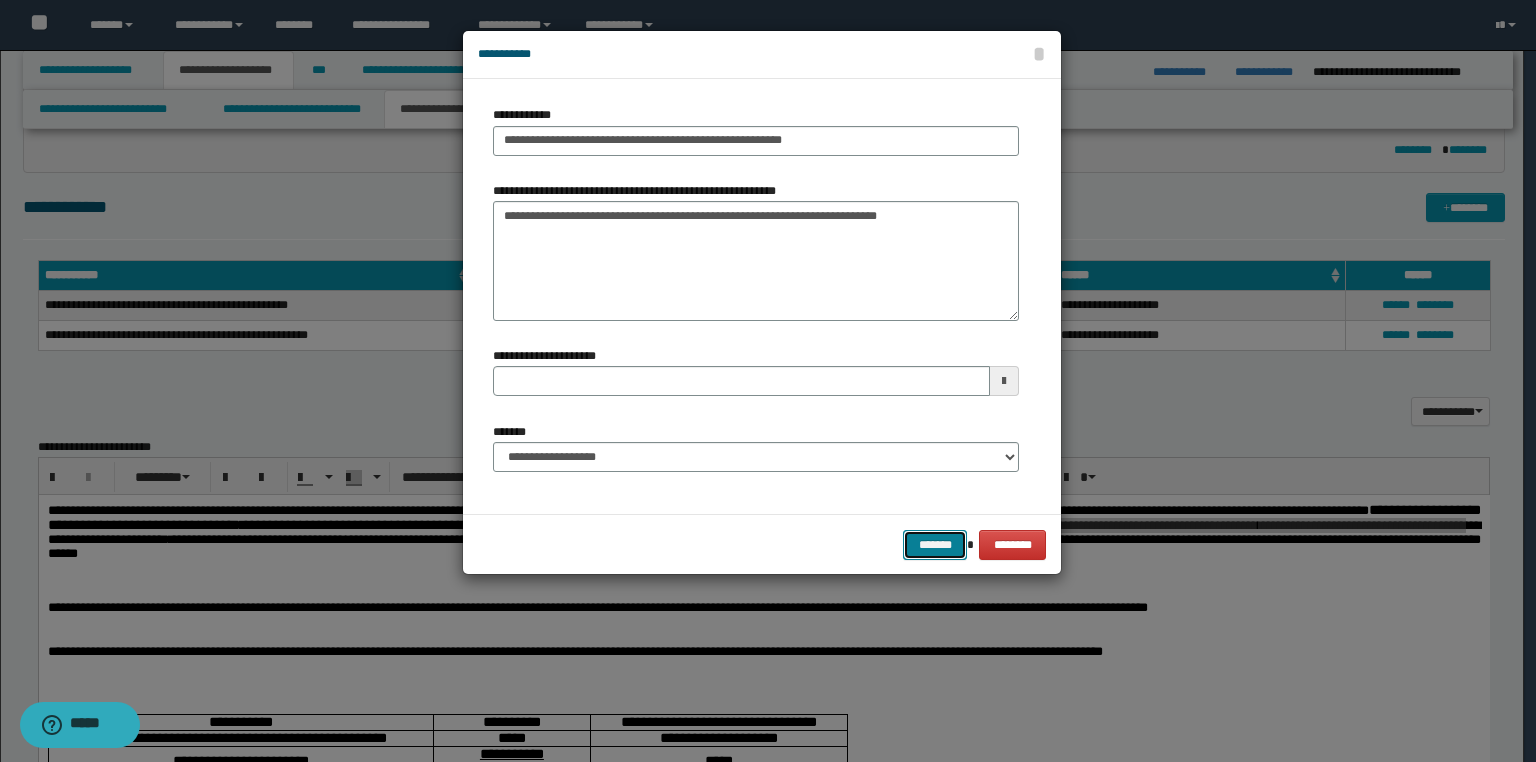 click on "*******" at bounding box center (935, 545) 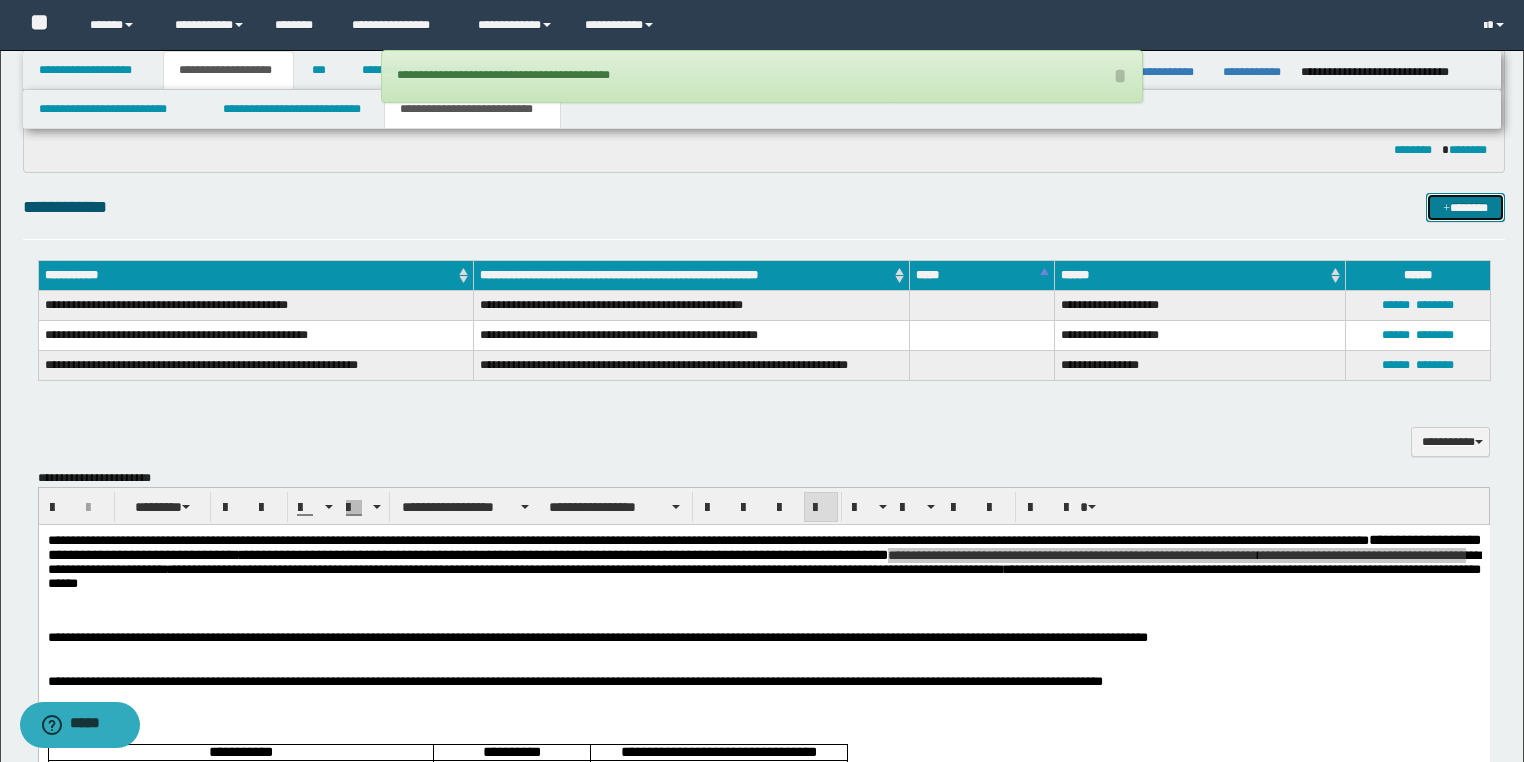 click on "*******" at bounding box center (1465, 208) 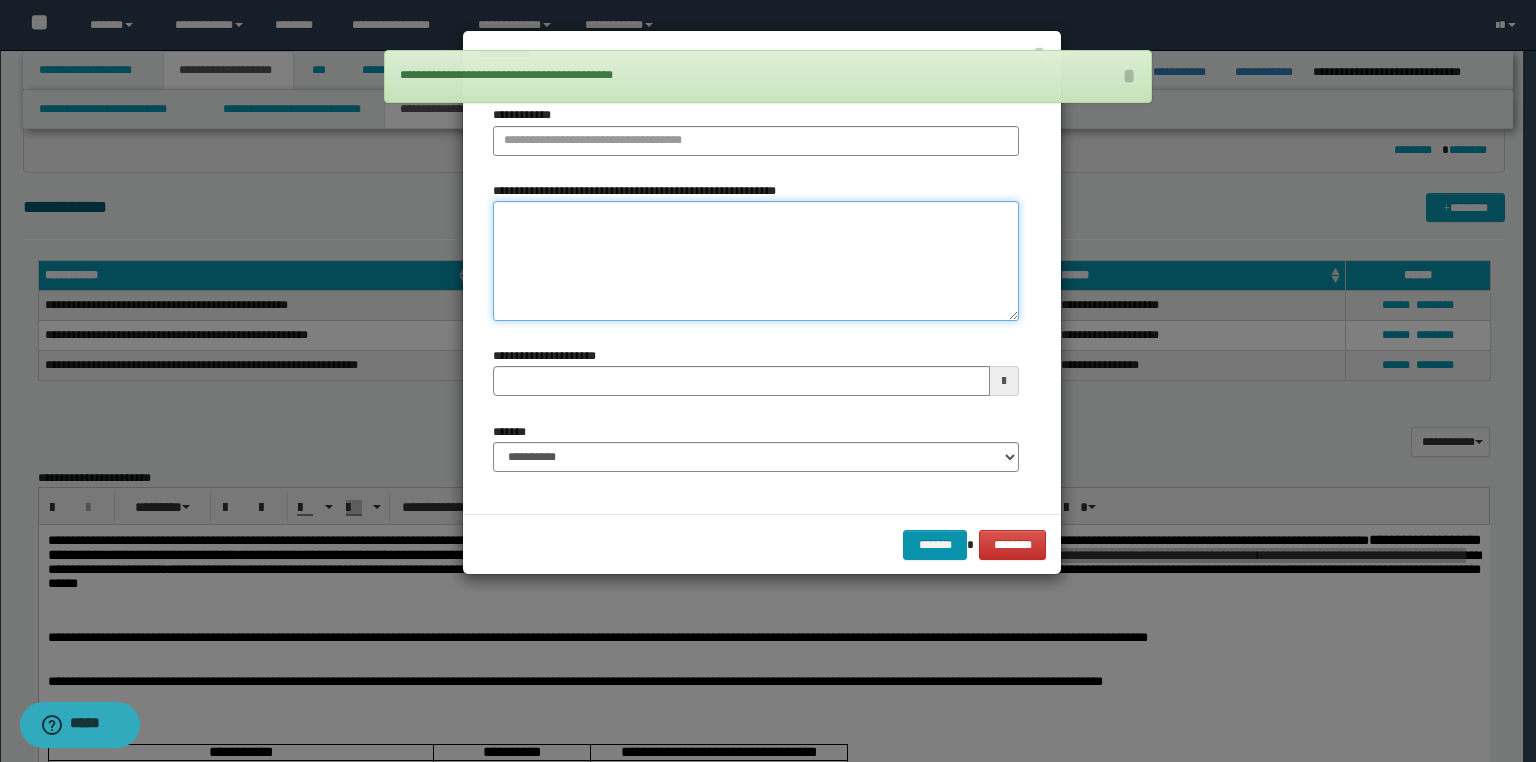 click on "**********" at bounding box center [756, 261] 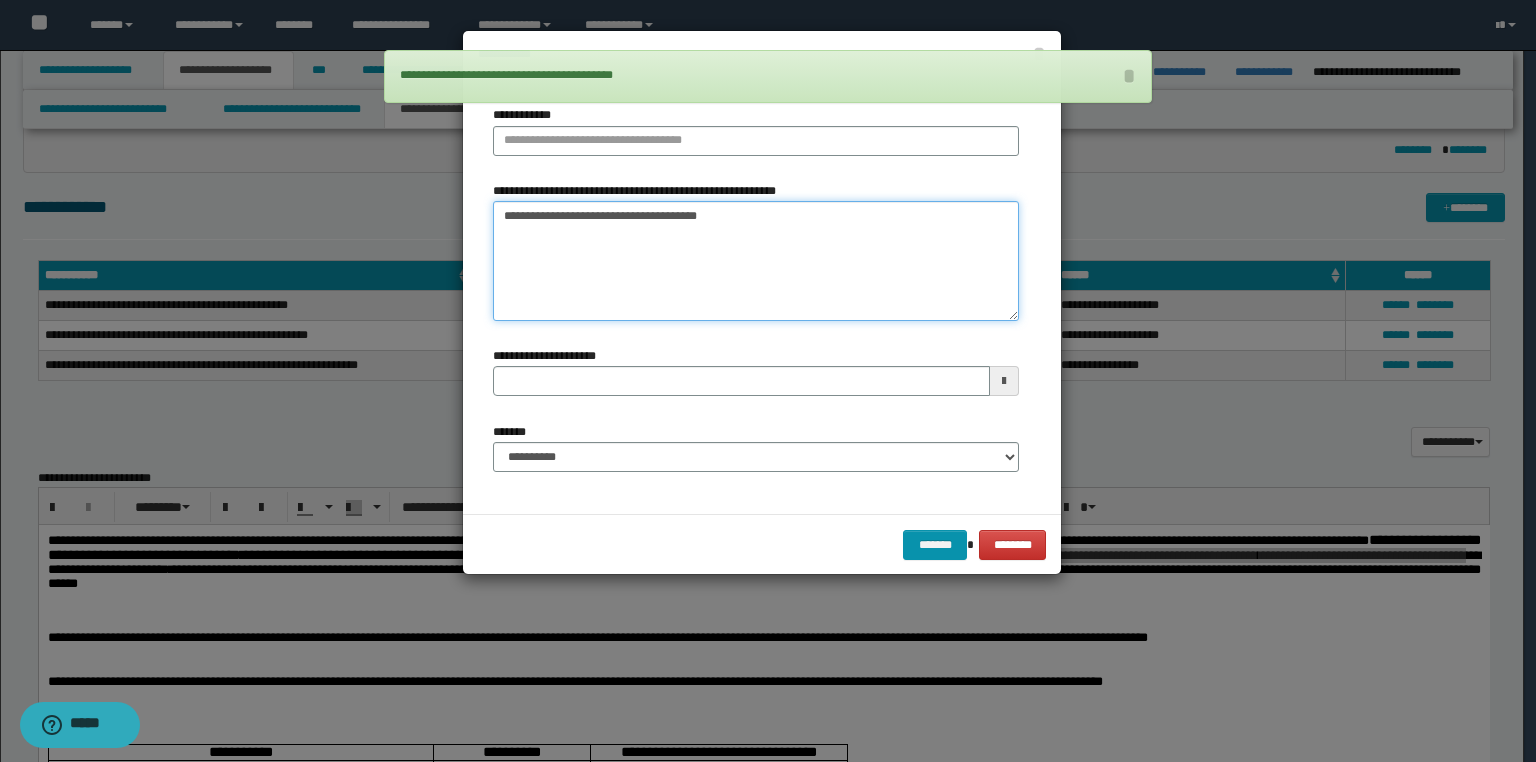 type on "**********" 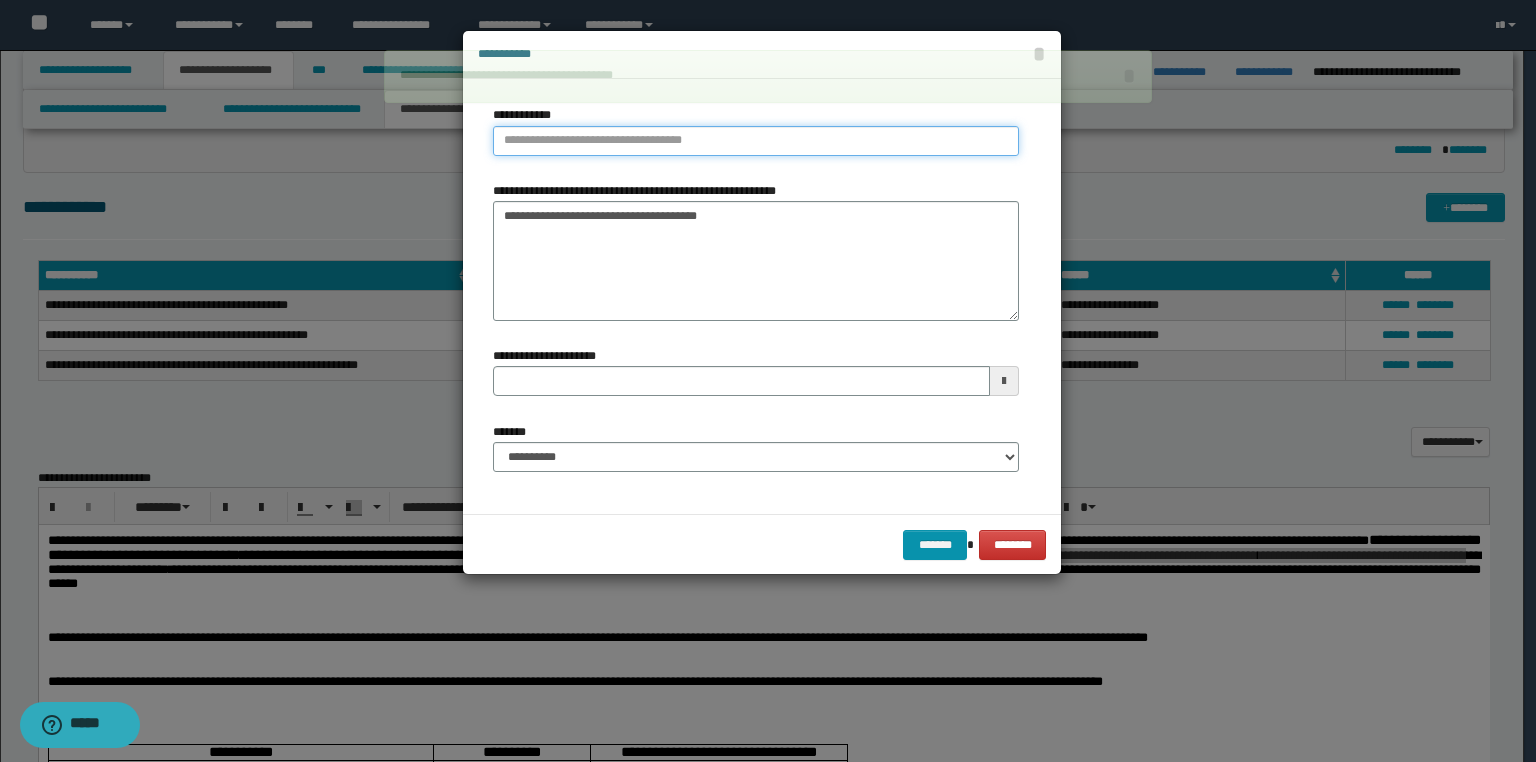 type on "**********" 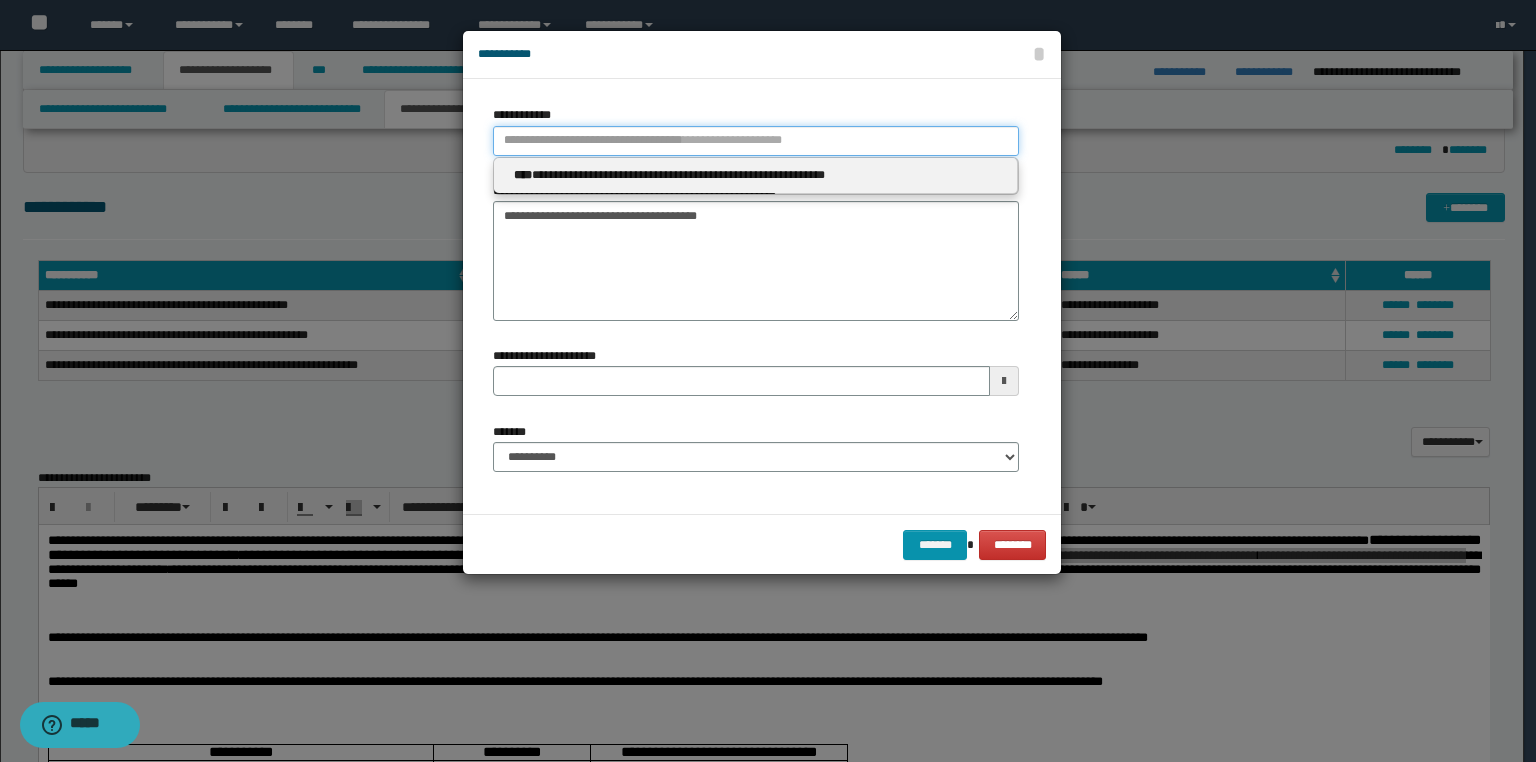 click on "**********" at bounding box center [756, 141] 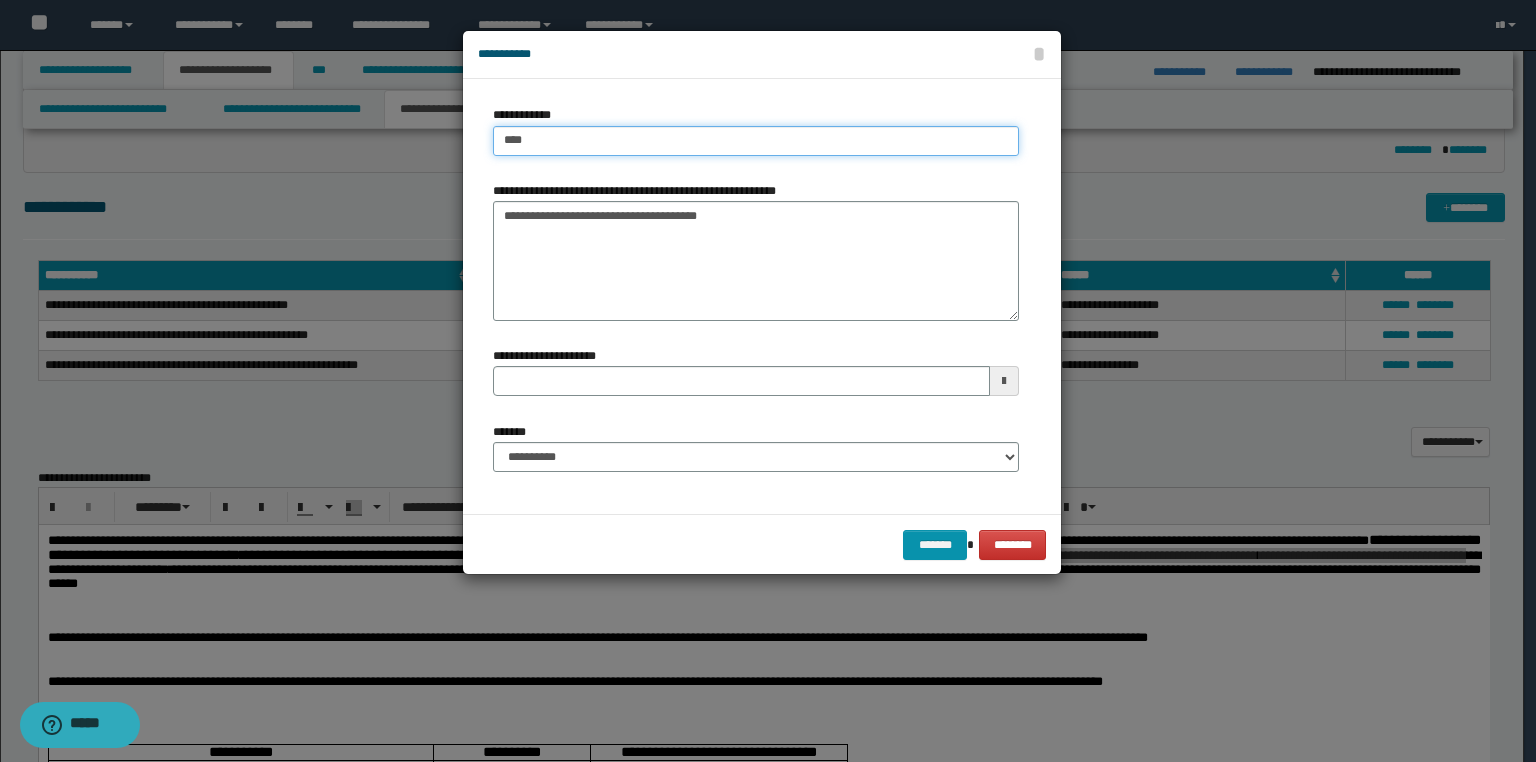 drag, startPoint x: 538, startPoint y: 143, endPoint x: 259, endPoint y: 171, distance: 280.4015 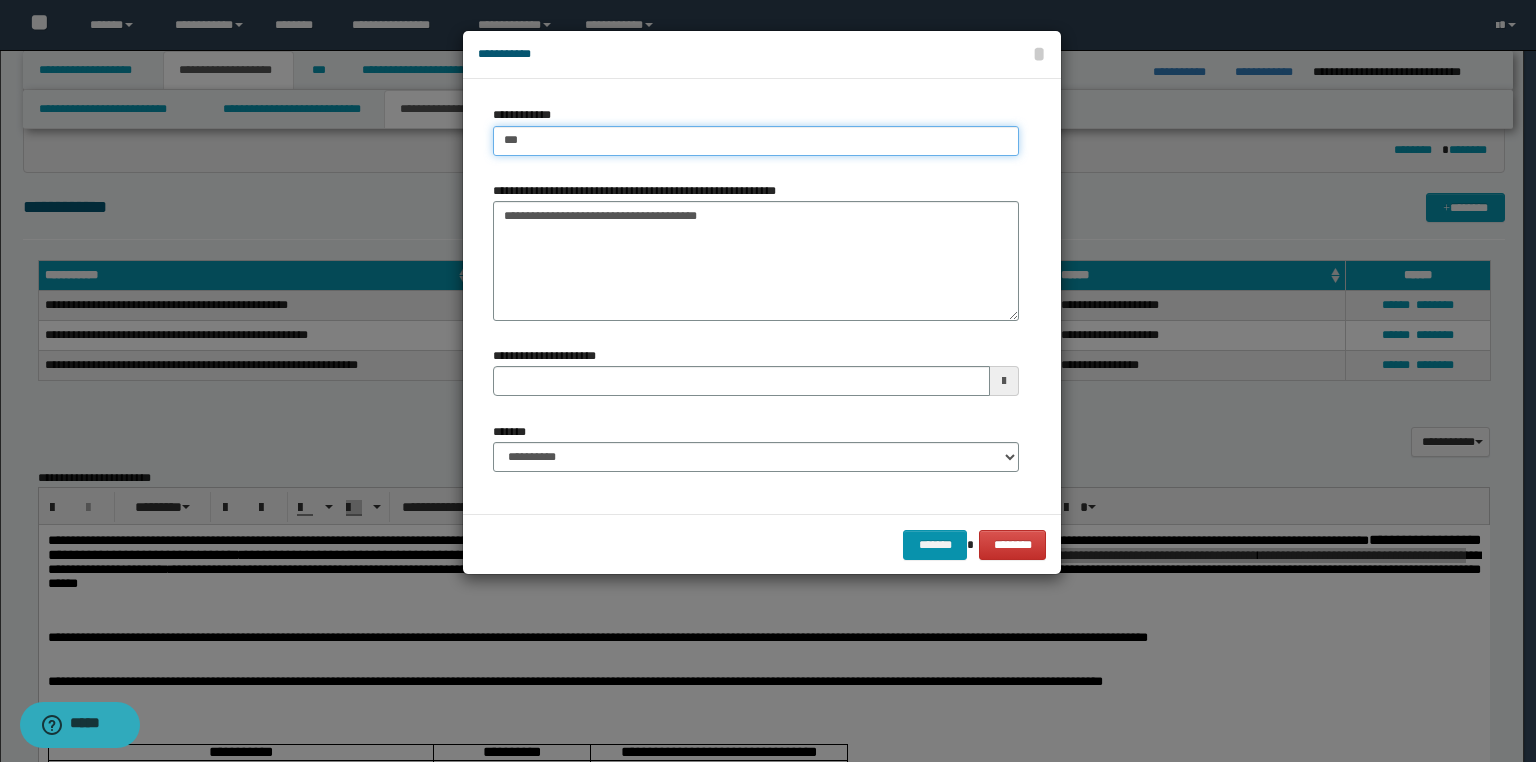 type on "****" 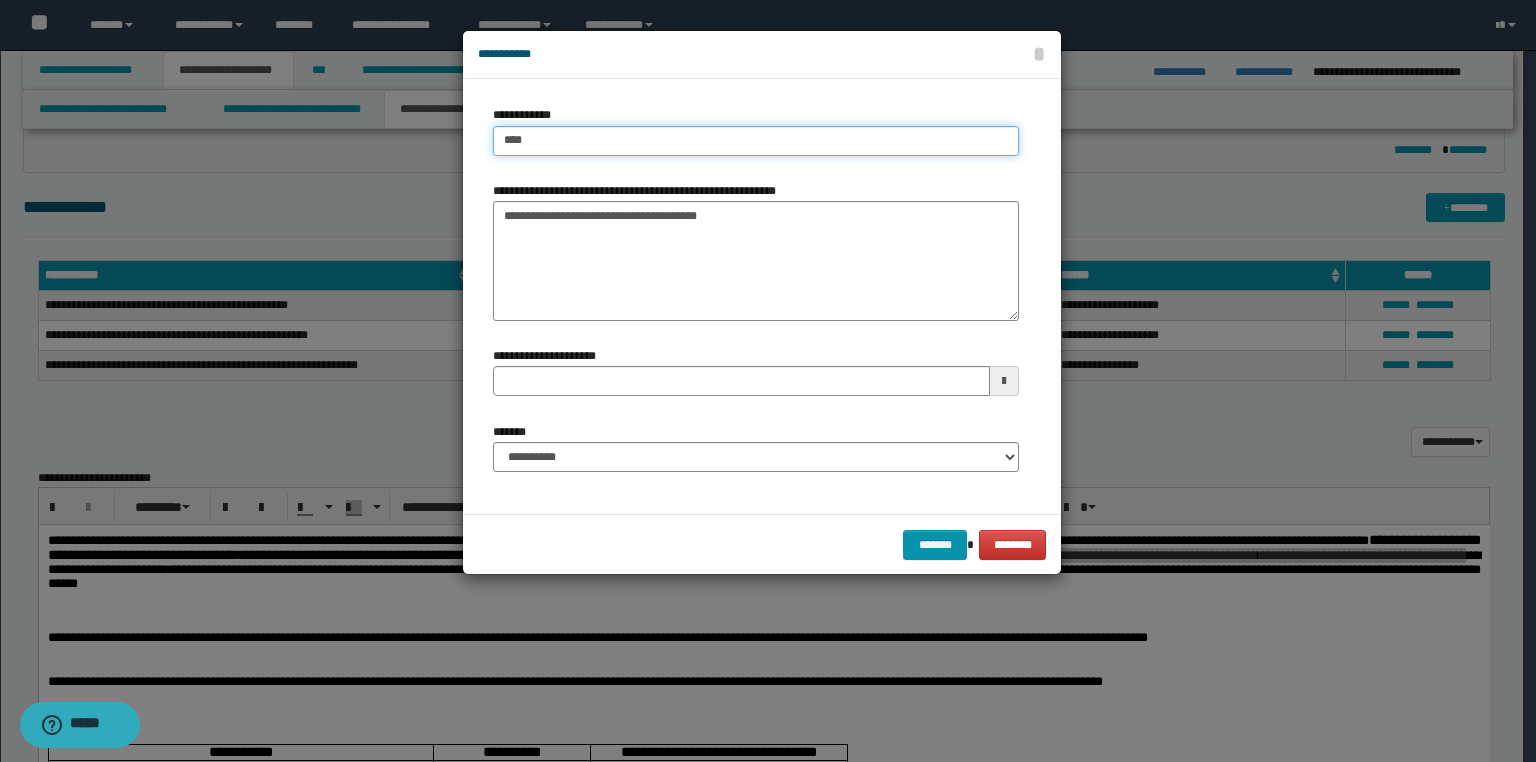 type on "****" 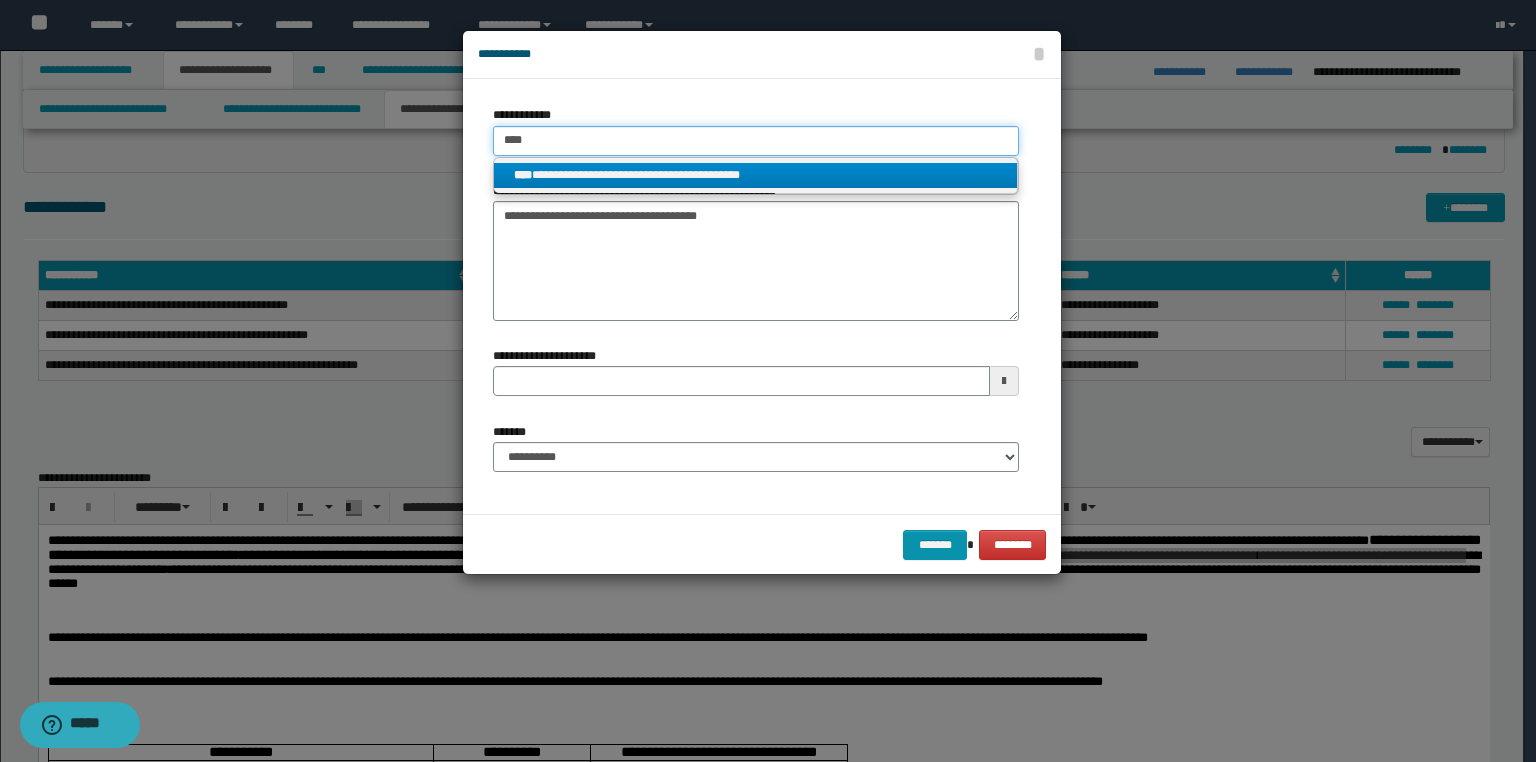 type on "****" 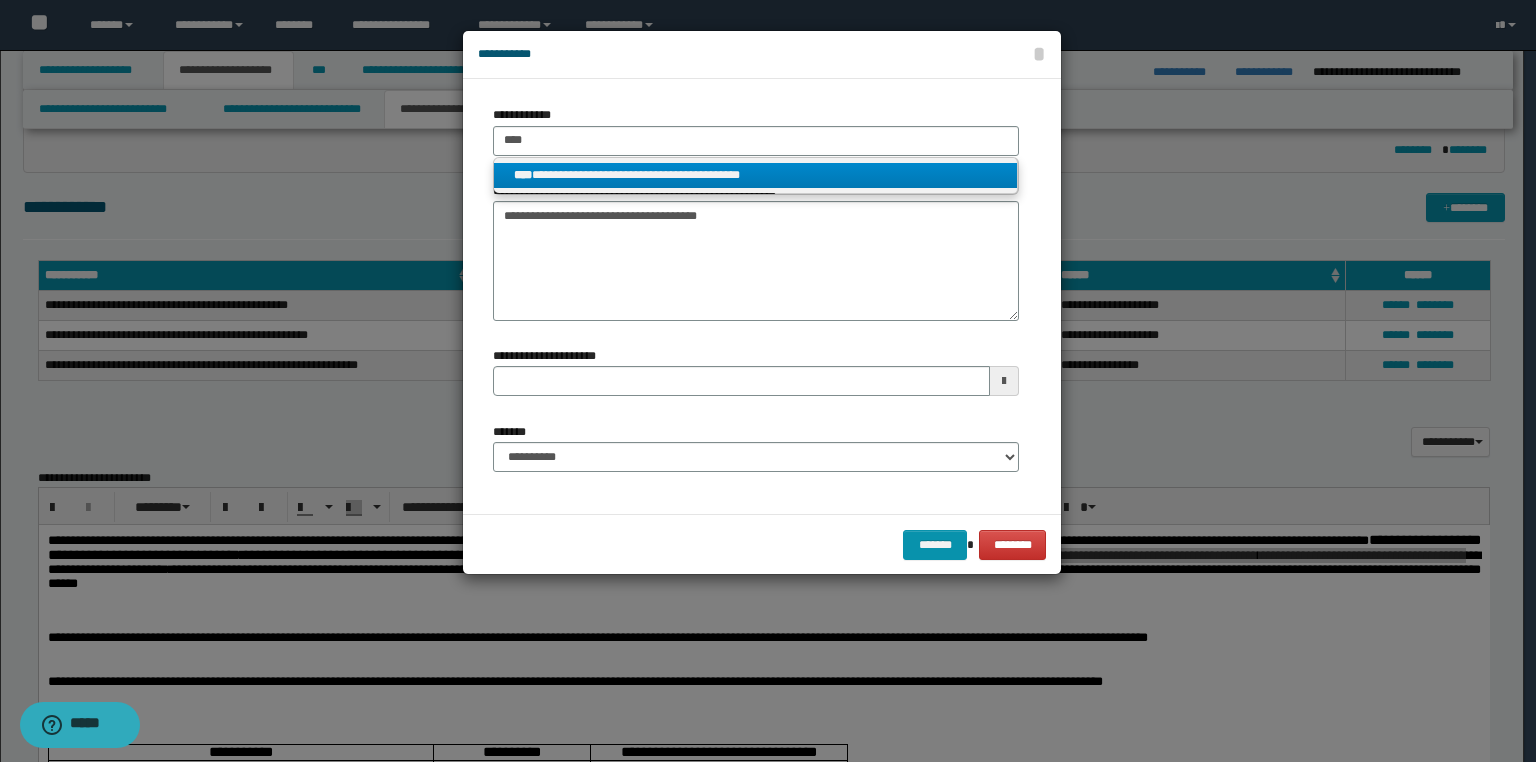 click on "**********" at bounding box center (755, 175) 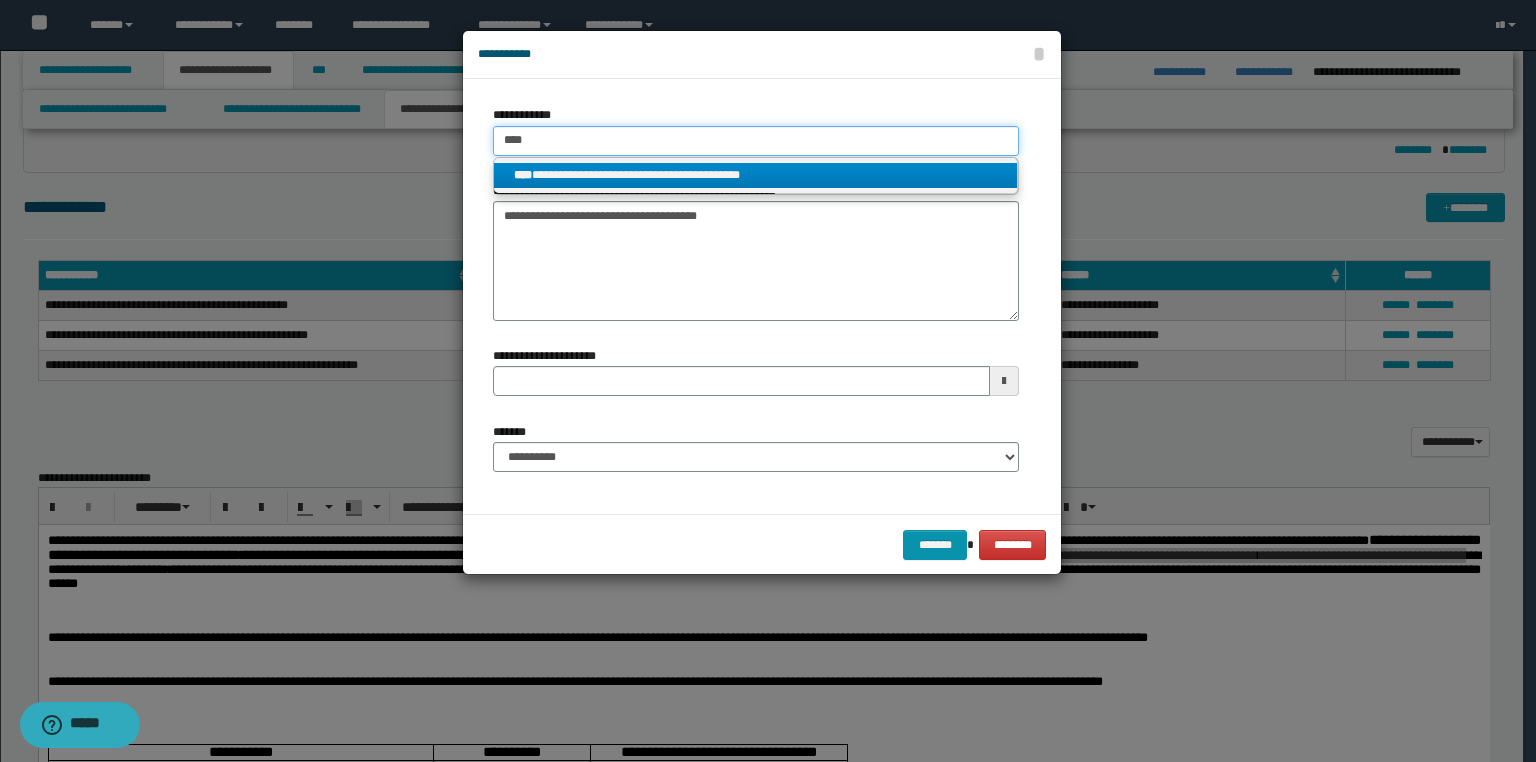 type 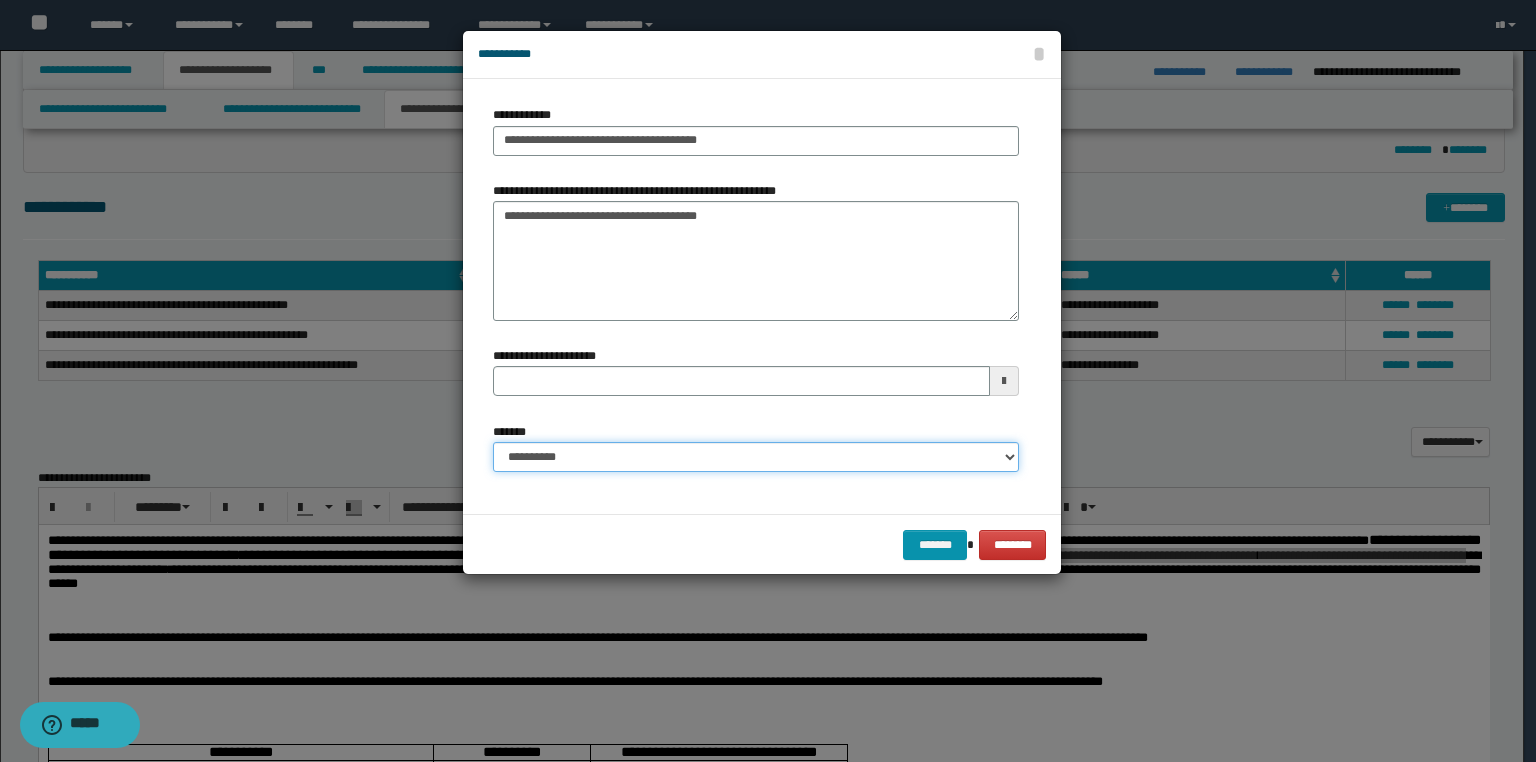 click on "**********" at bounding box center (756, 457) 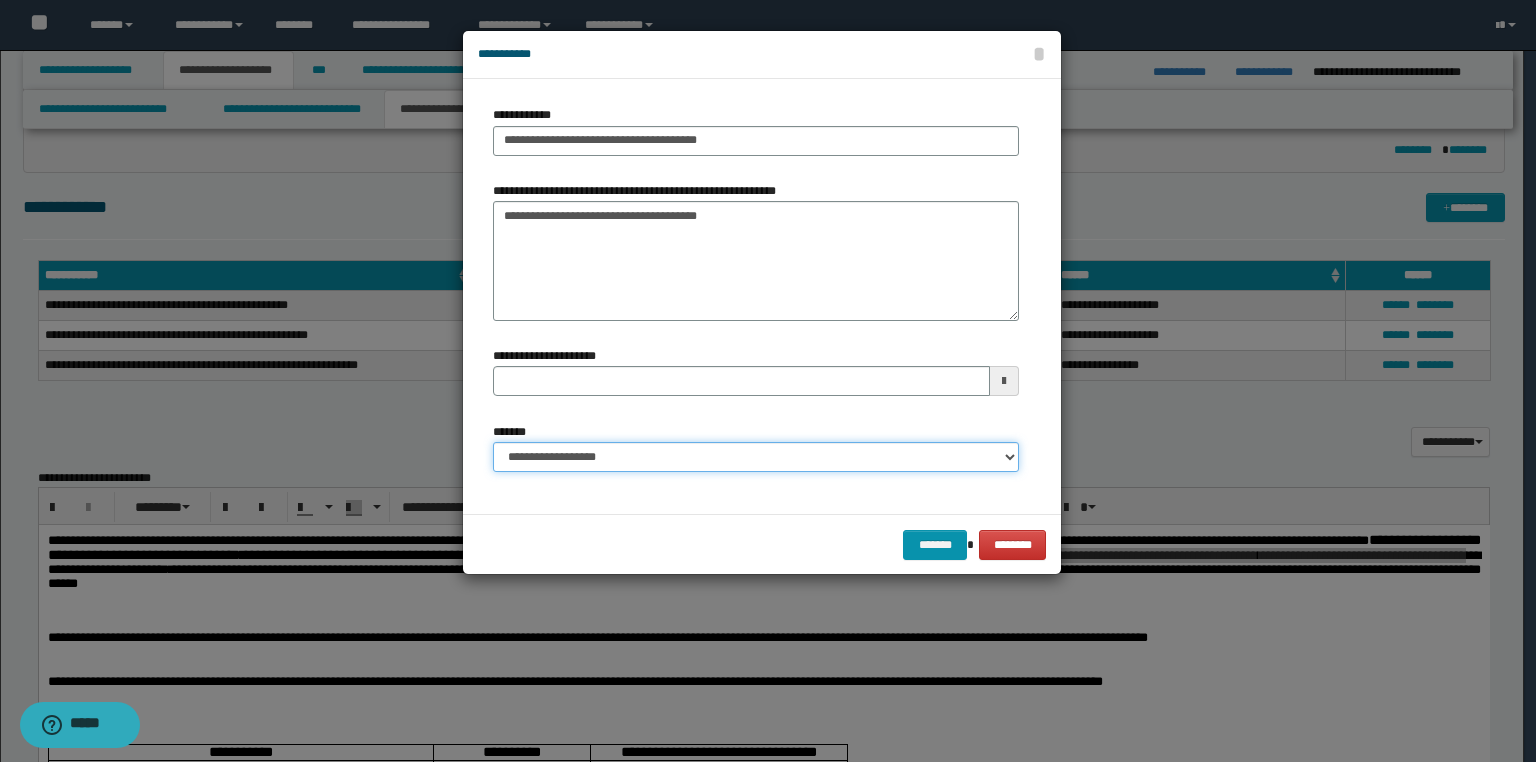 click on "**********" at bounding box center (756, 457) 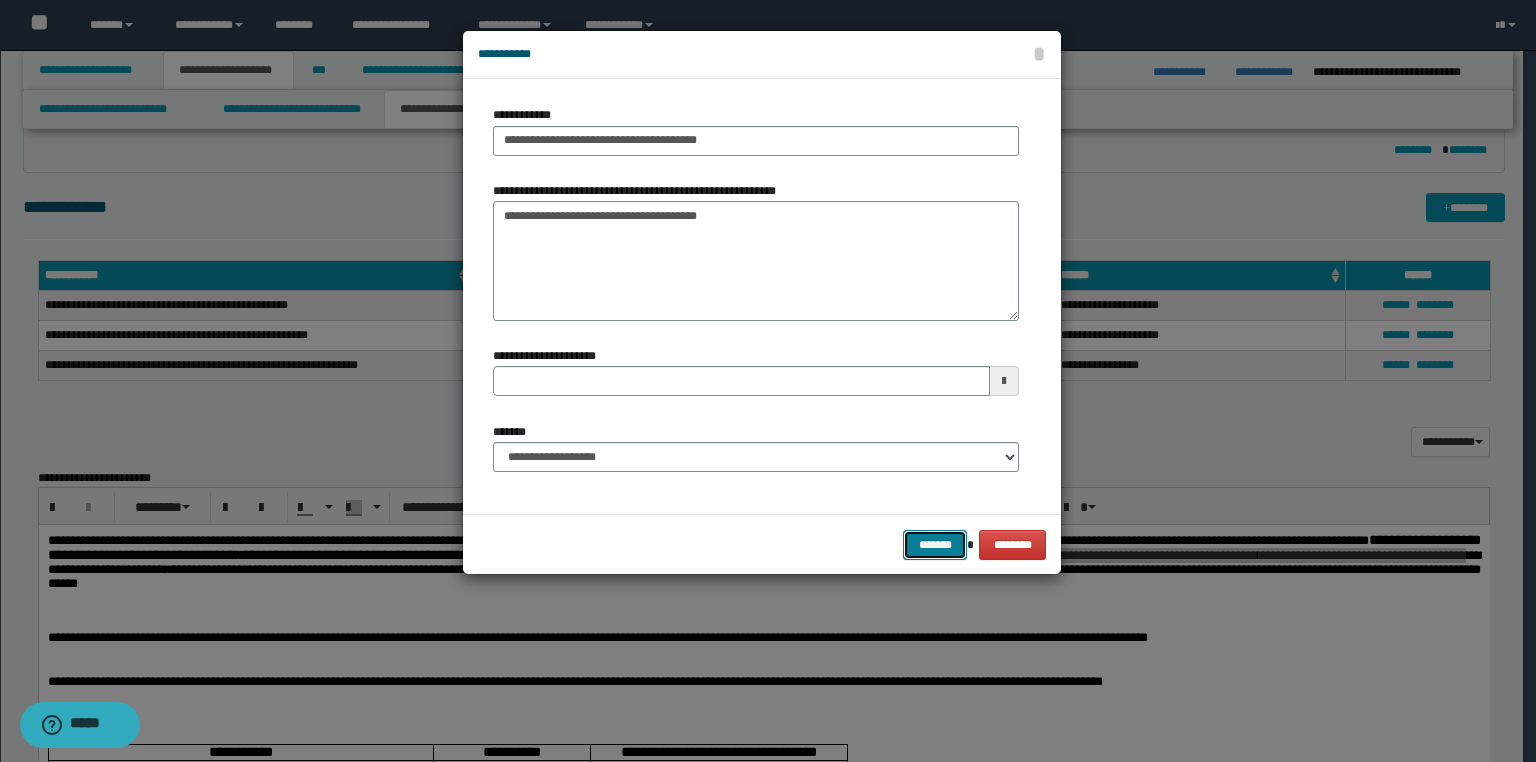 click on "*******" at bounding box center [935, 545] 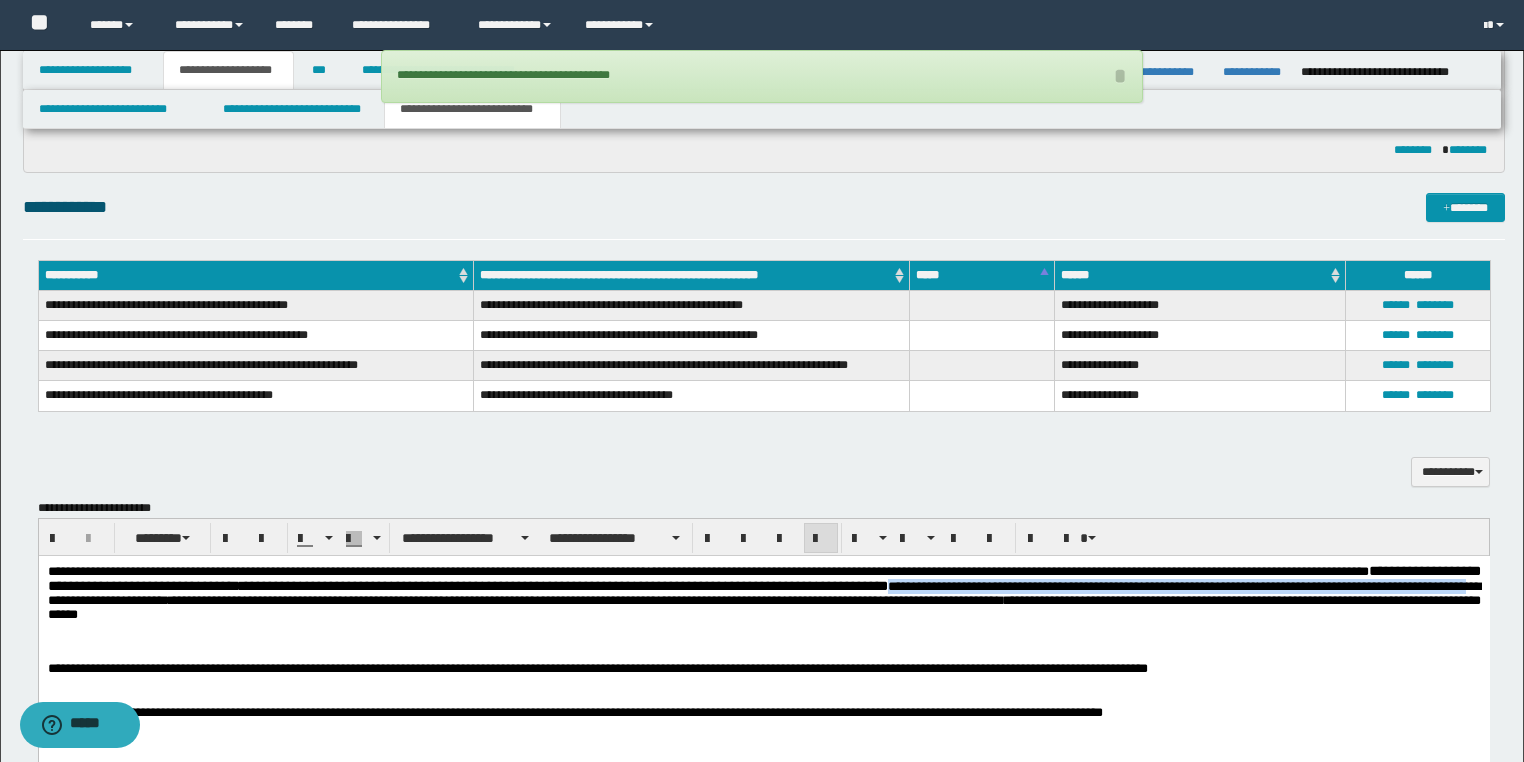 click on "**********" at bounding box center [597, 667] 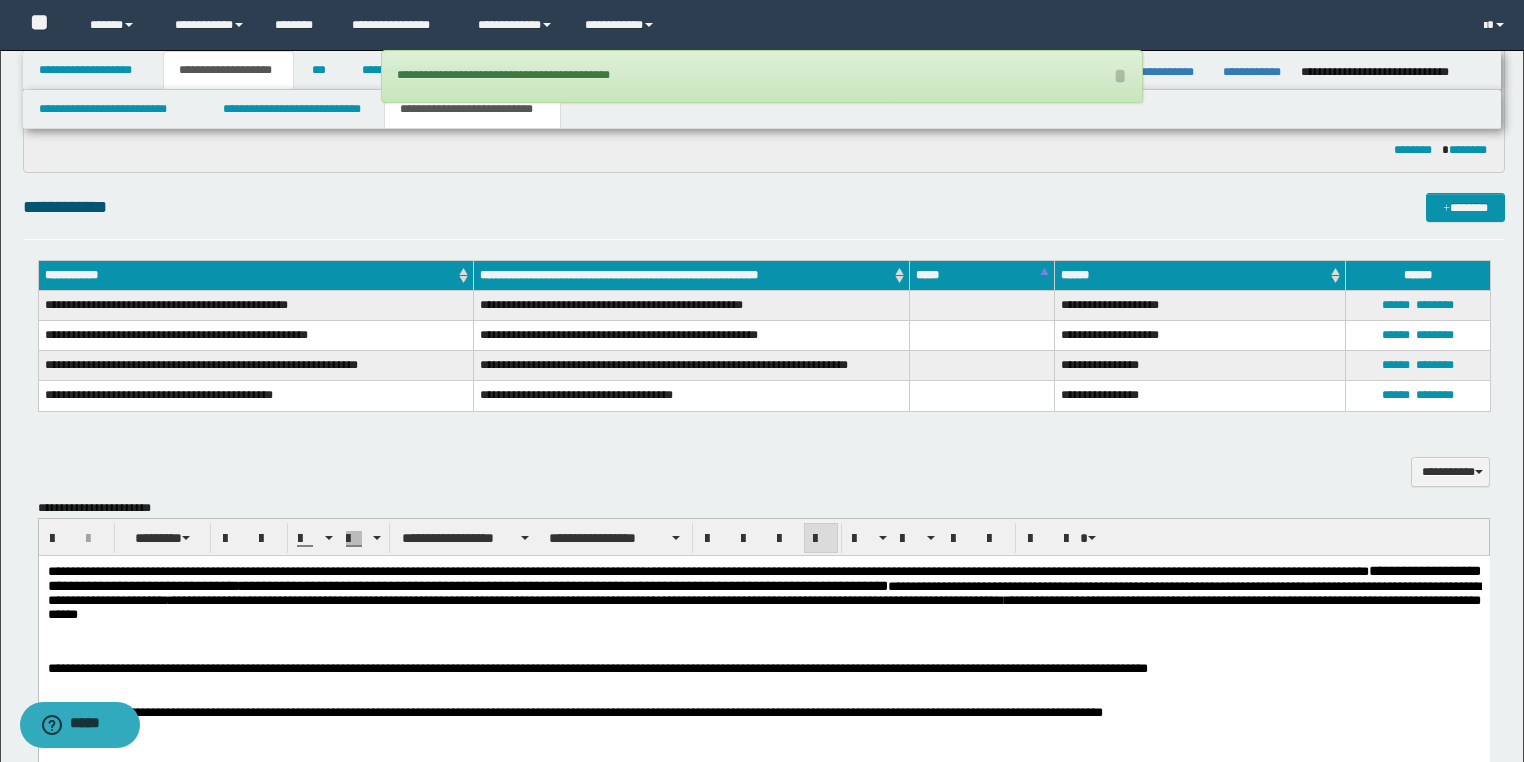 click at bounding box center (763, 637) 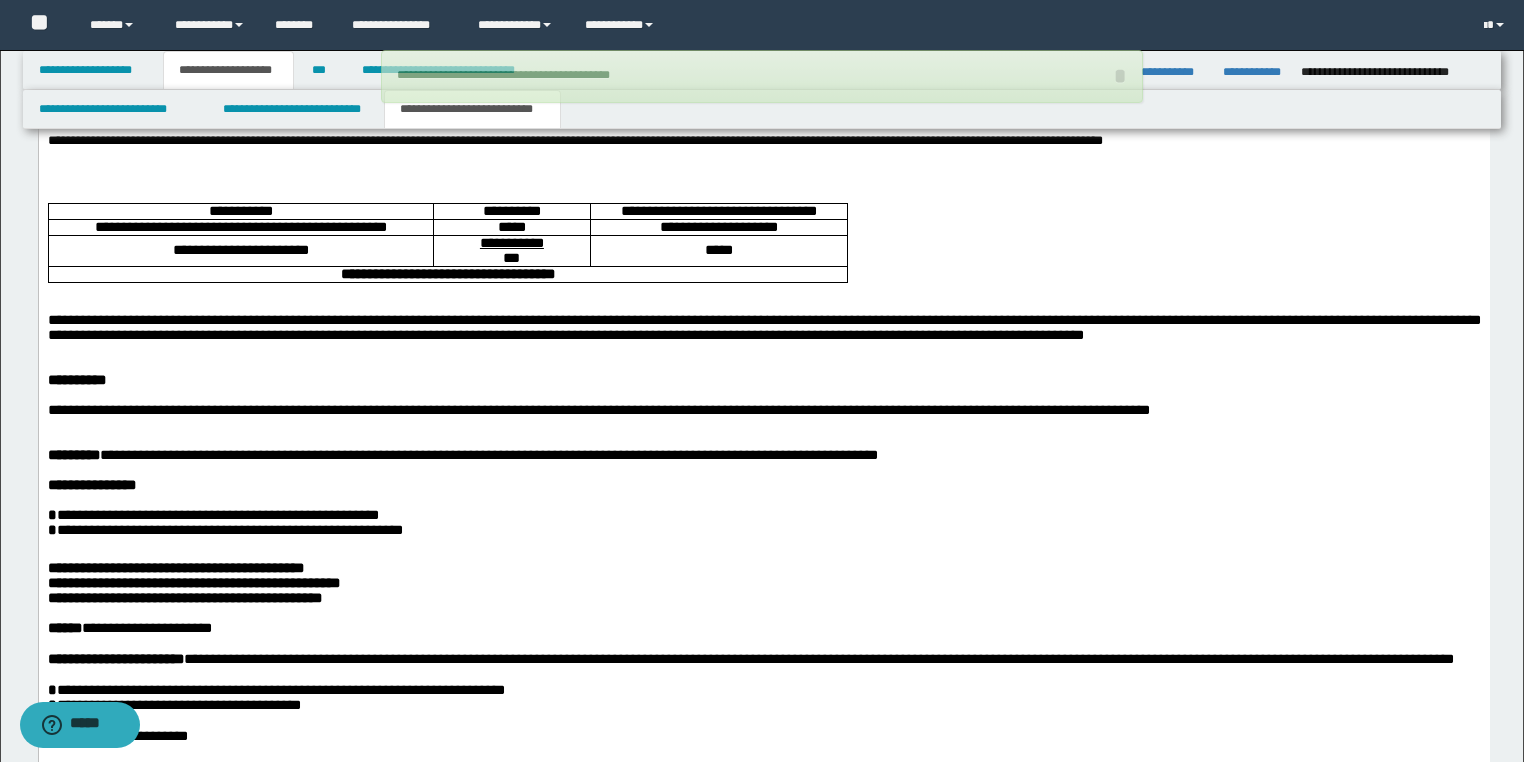 scroll, scrollTop: 1200, scrollLeft: 0, axis: vertical 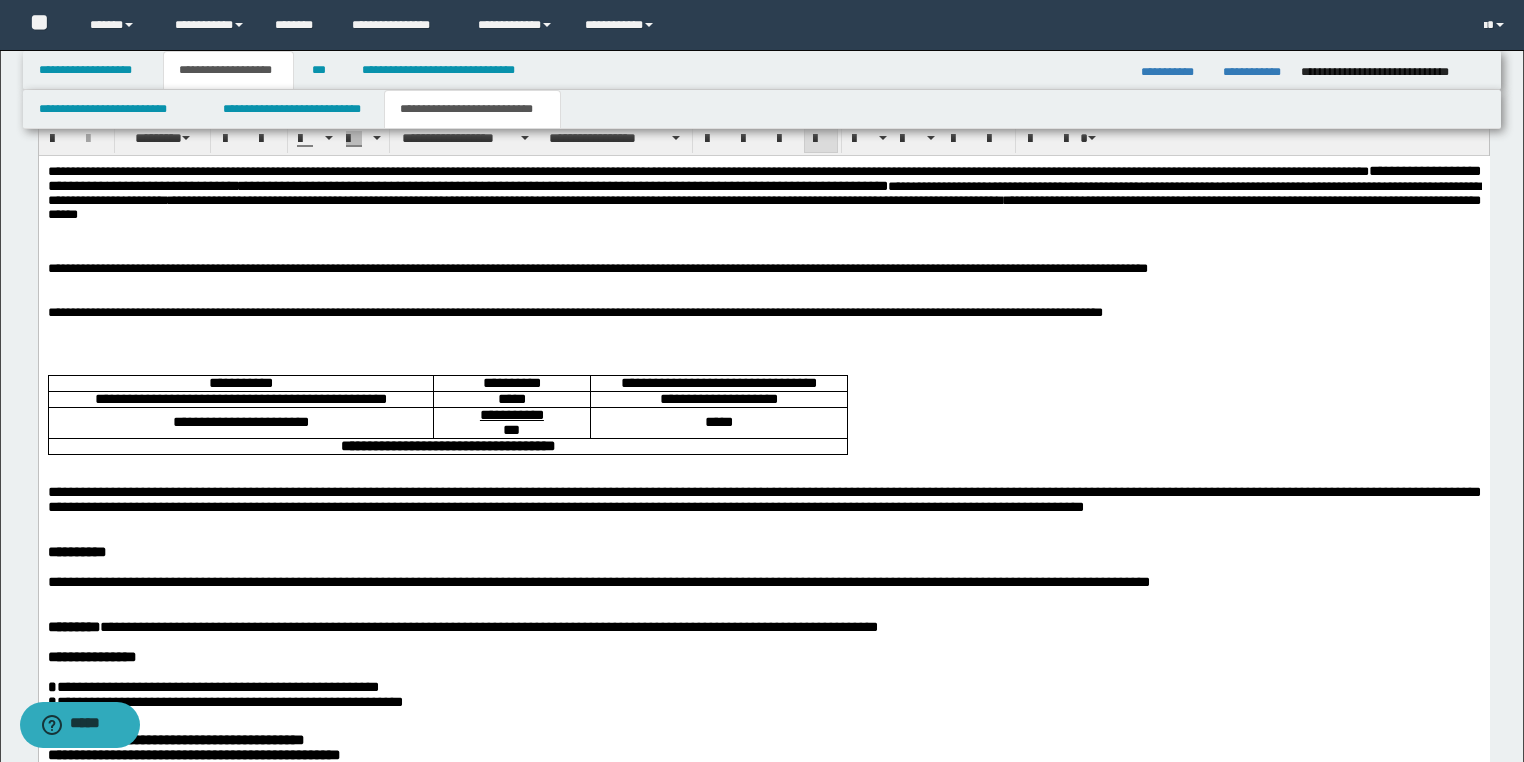 click at bounding box center (763, 536) 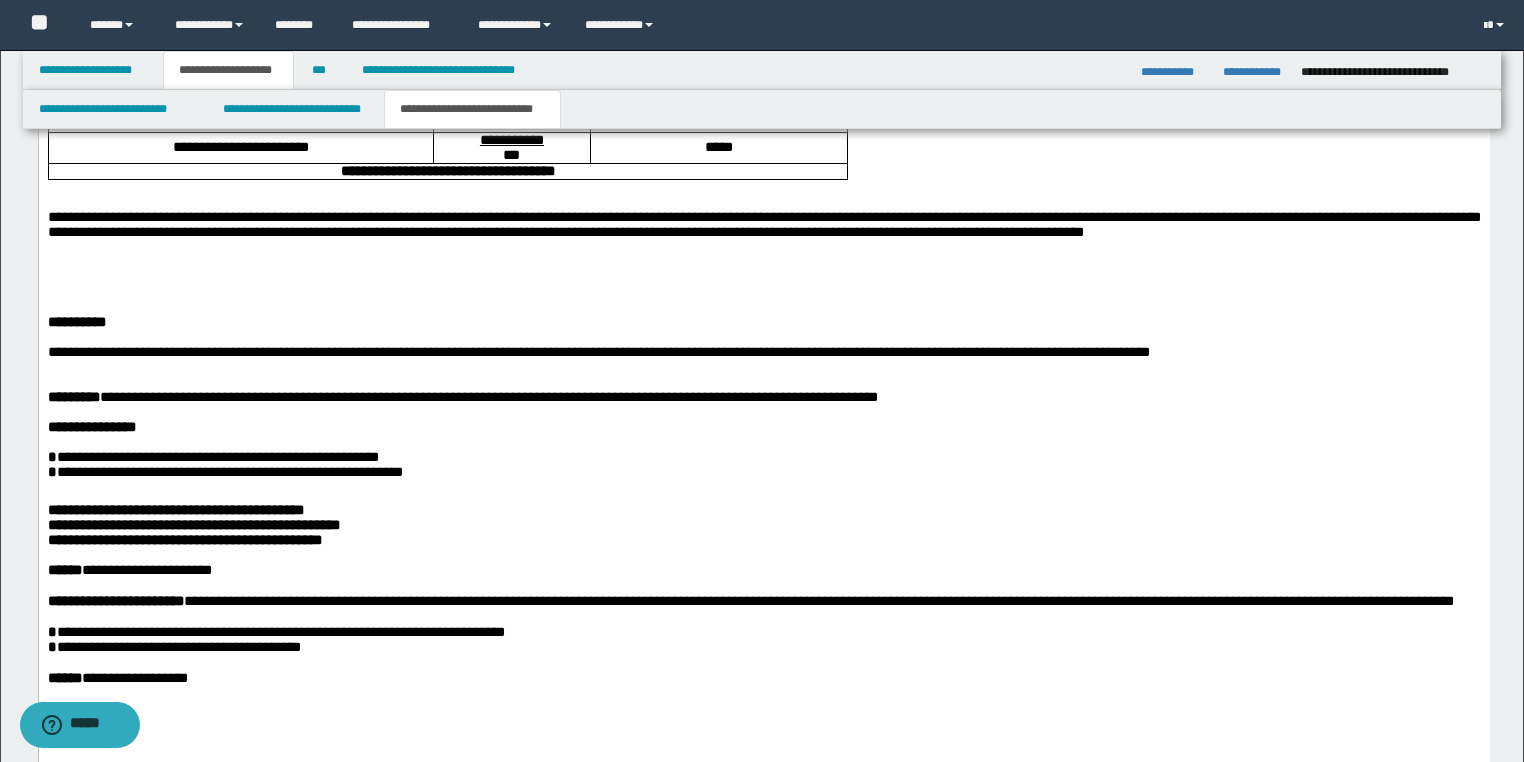 scroll, scrollTop: 1576, scrollLeft: 0, axis: vertical 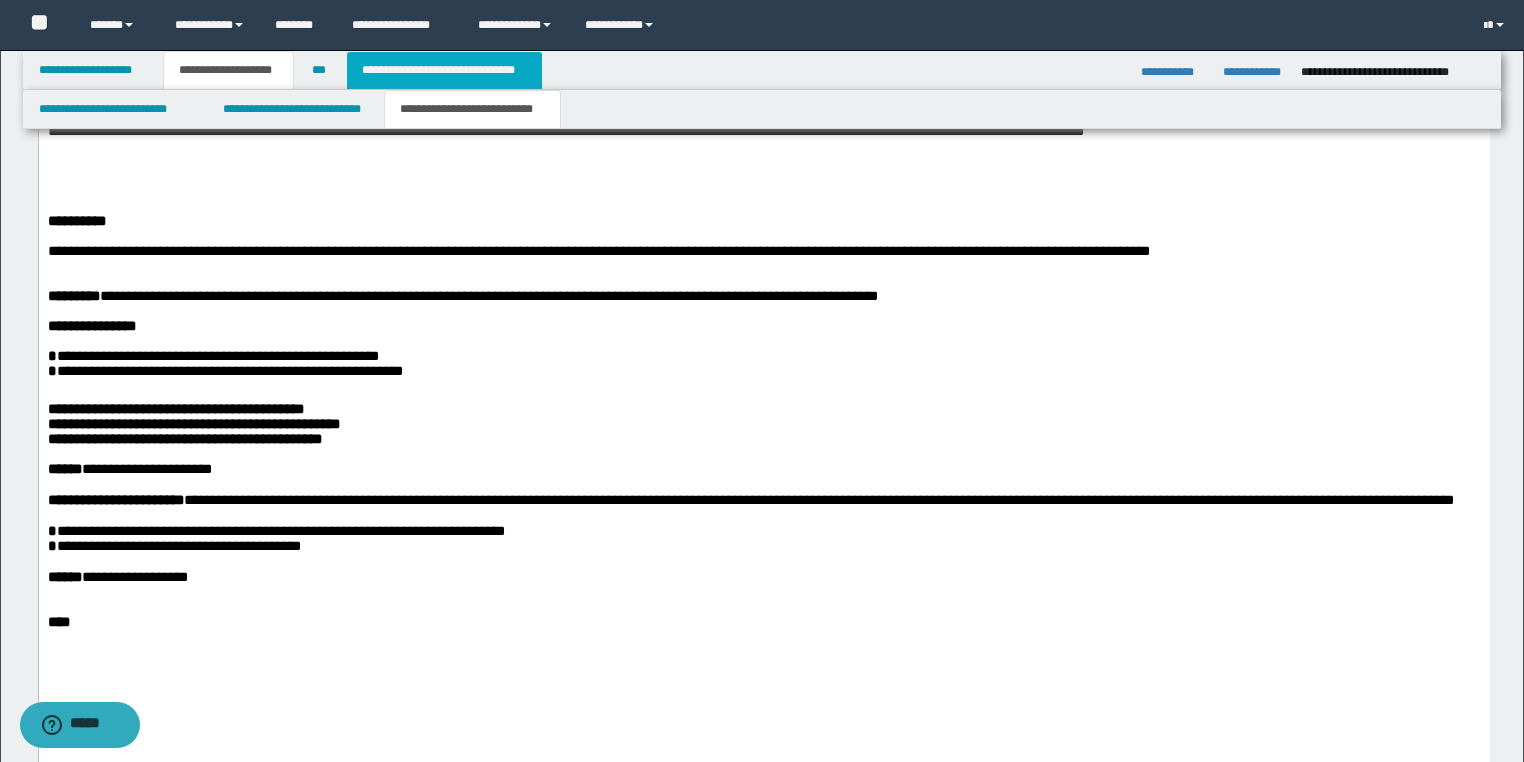 click on "**********" at bounding box center (444, 70) 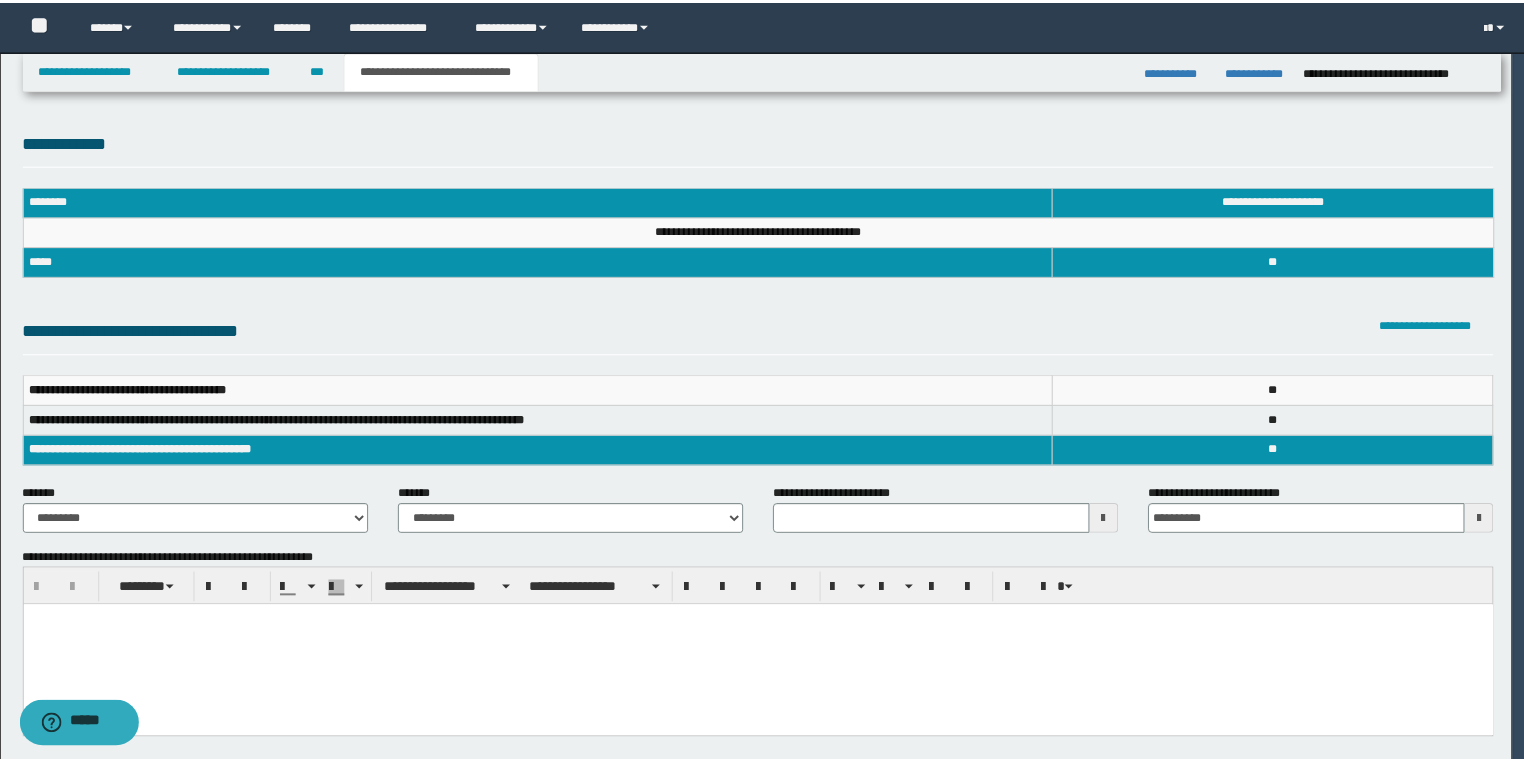 scroll, scrollTop: 0, scrollLeft: 0, axis: both 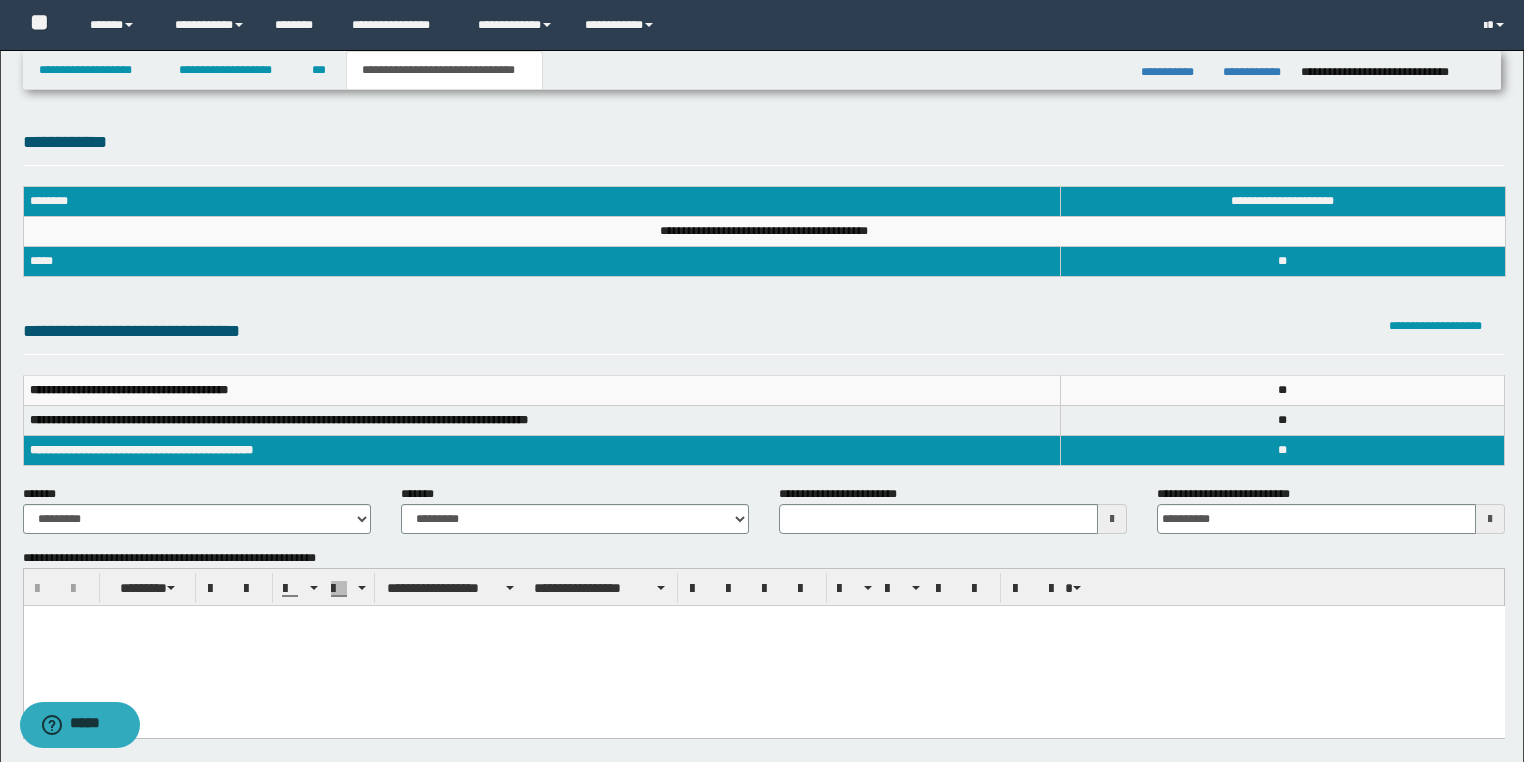 click at bounding box center [763, 621] 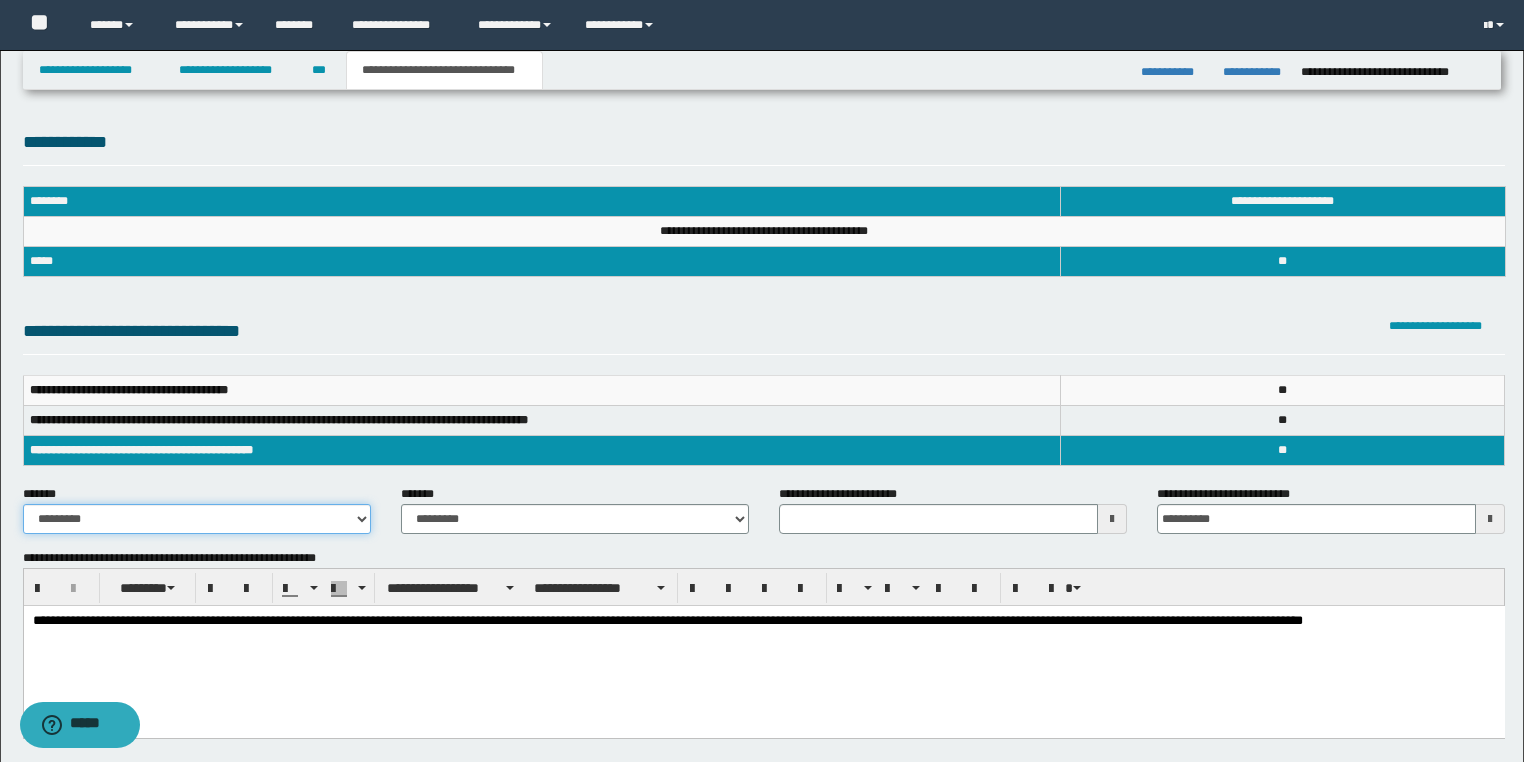 click on "**********" at bounding box center (197, 519) 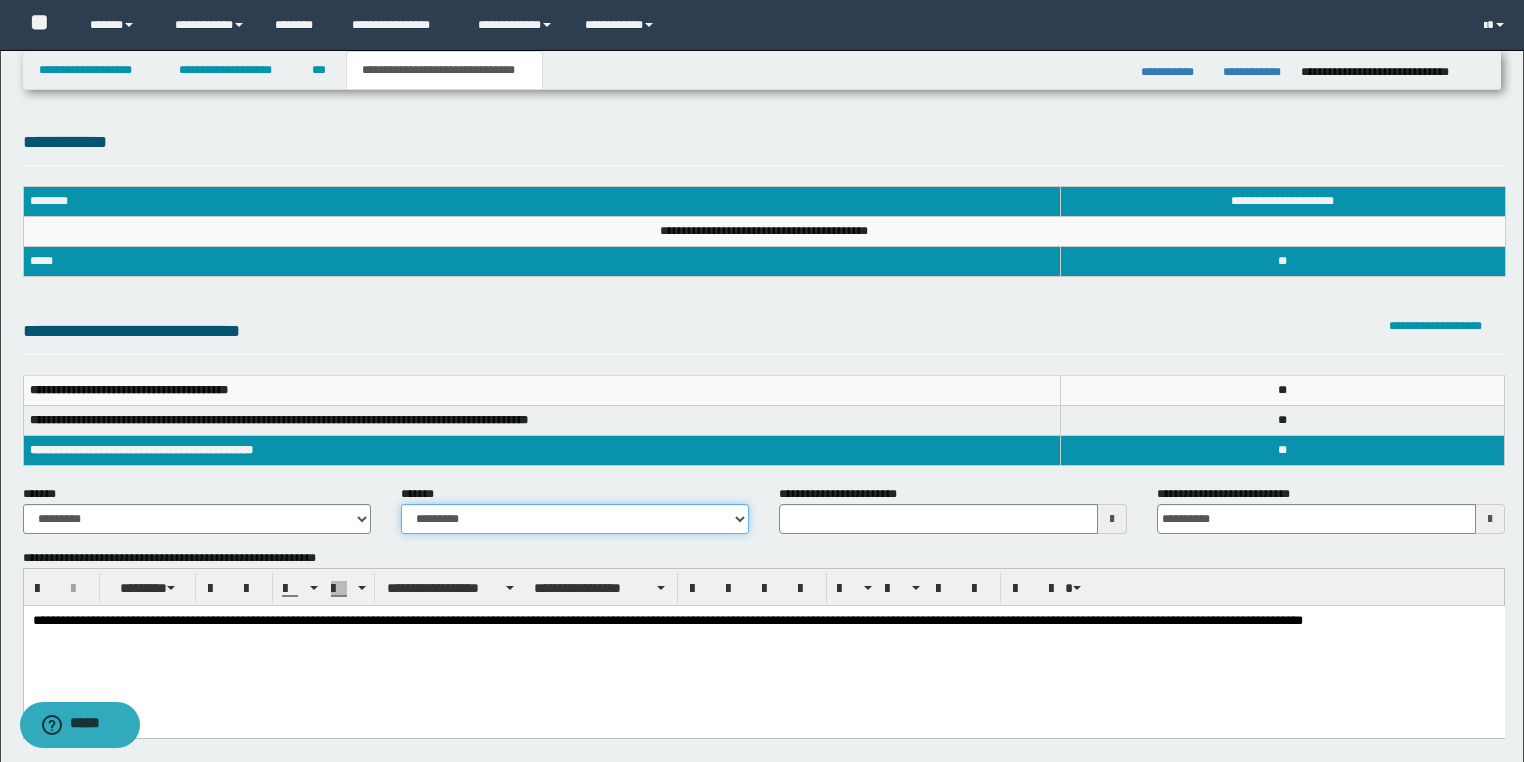 click on "**********" at bounding box center [575, 519] 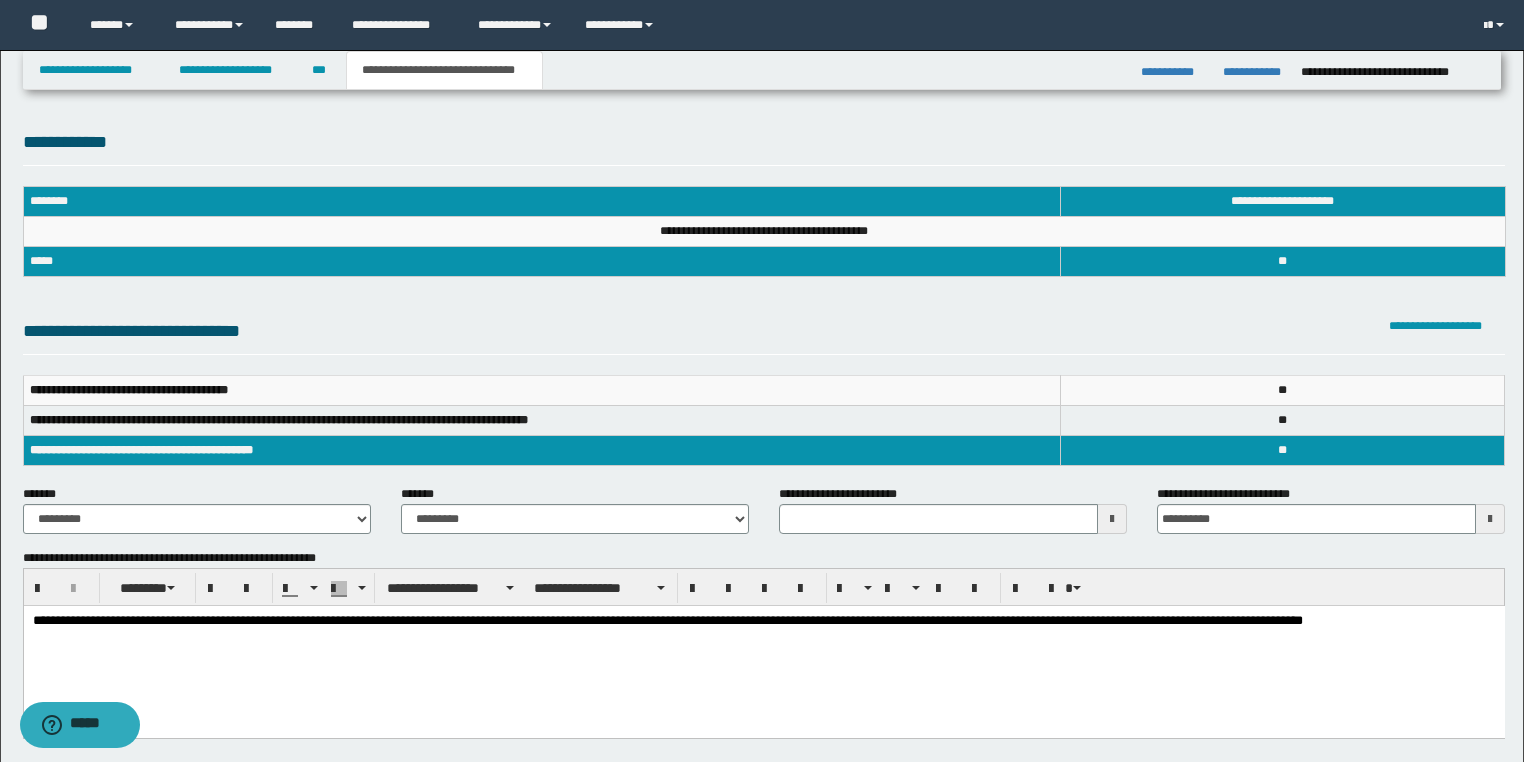 drag, startPoint x: 793, startPoint y: 656, endPoint x: 1411, endPoint y: 667, distance: 618.0979 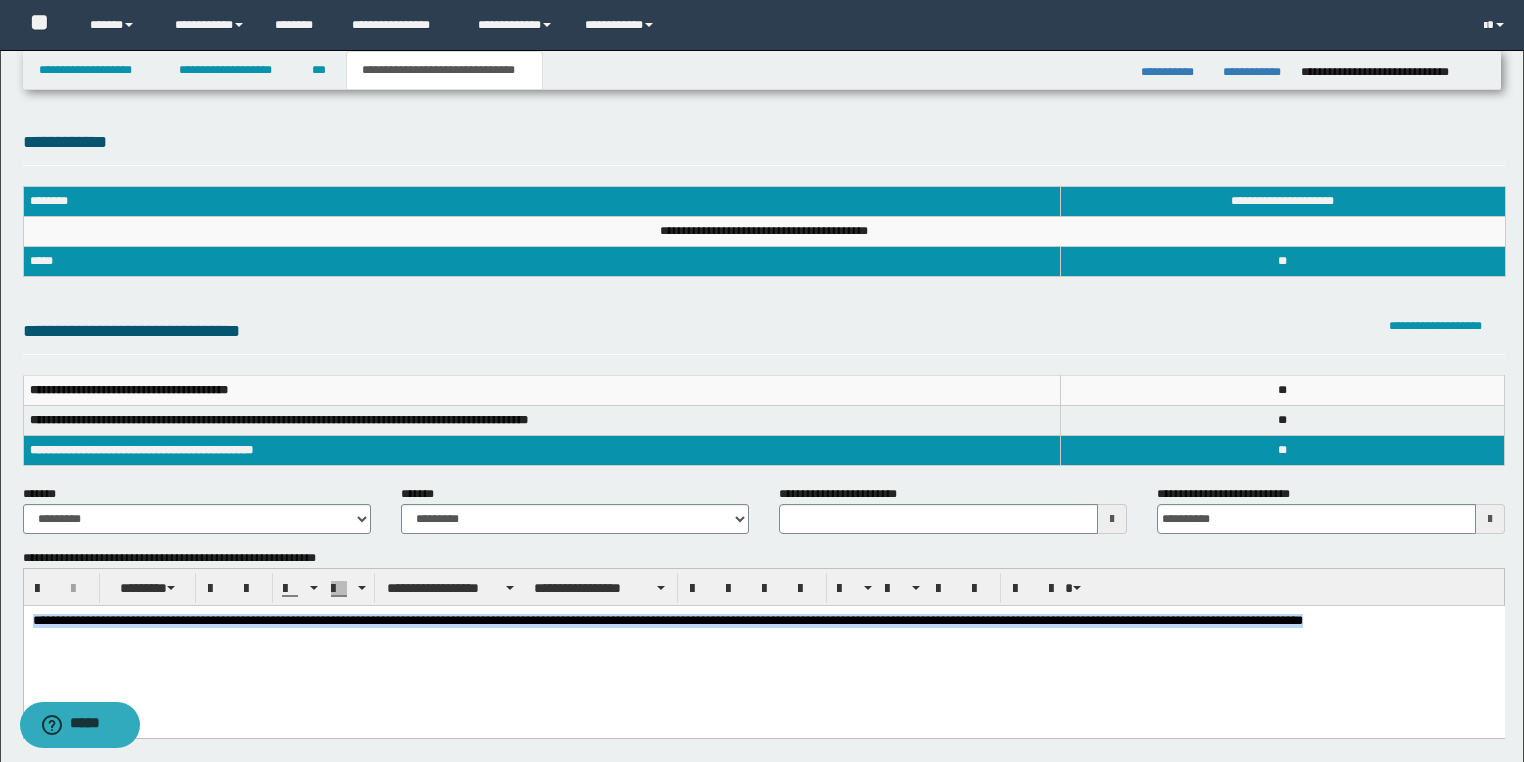 drag, startPoint x: 1434, startPoint y: 630, endPoint x: -1, endPoint y: 460, distance: 1445.0345 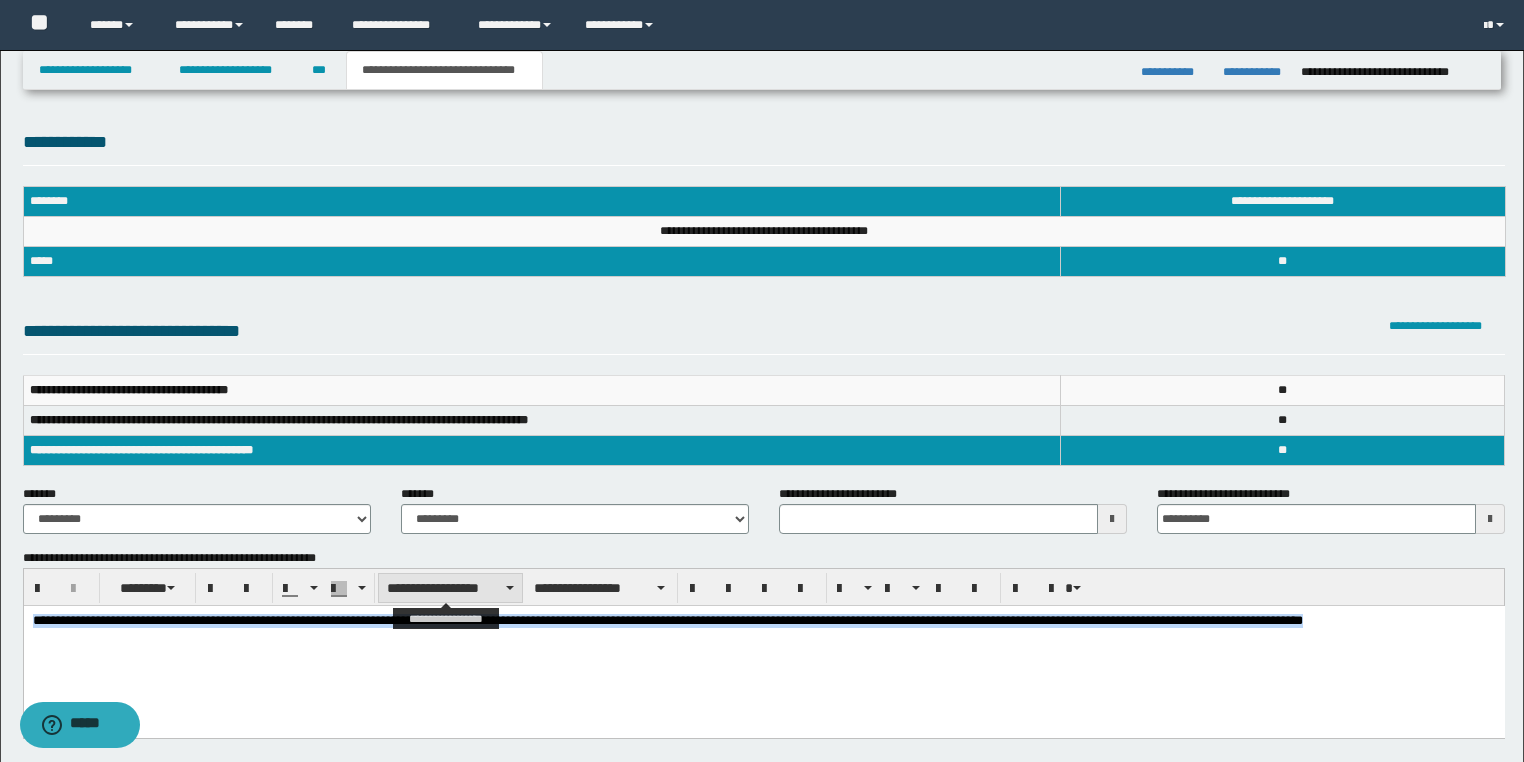 click on "**********" at bounding box center [450, 588] 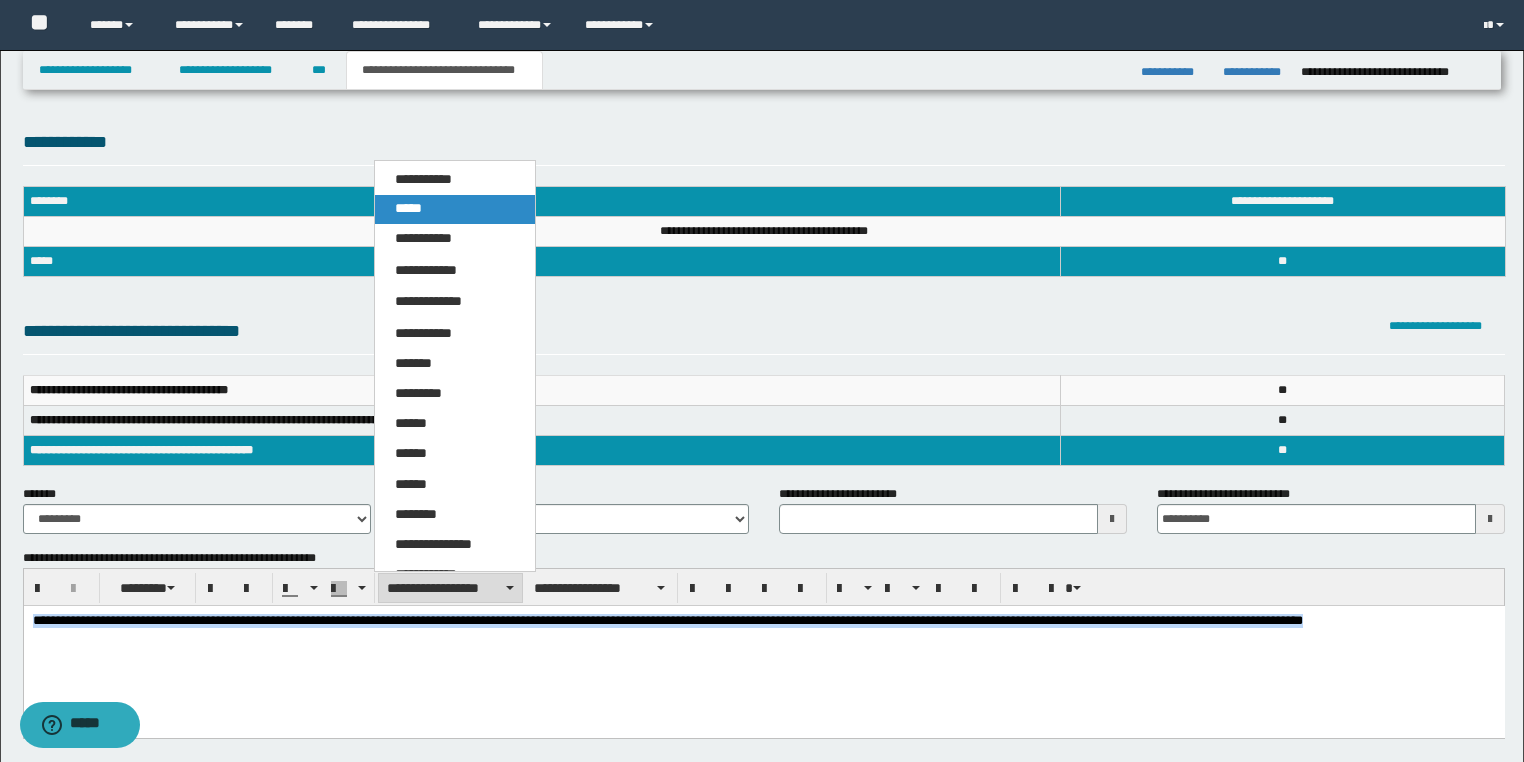 click on "*****" at bounding box center [455, 209] 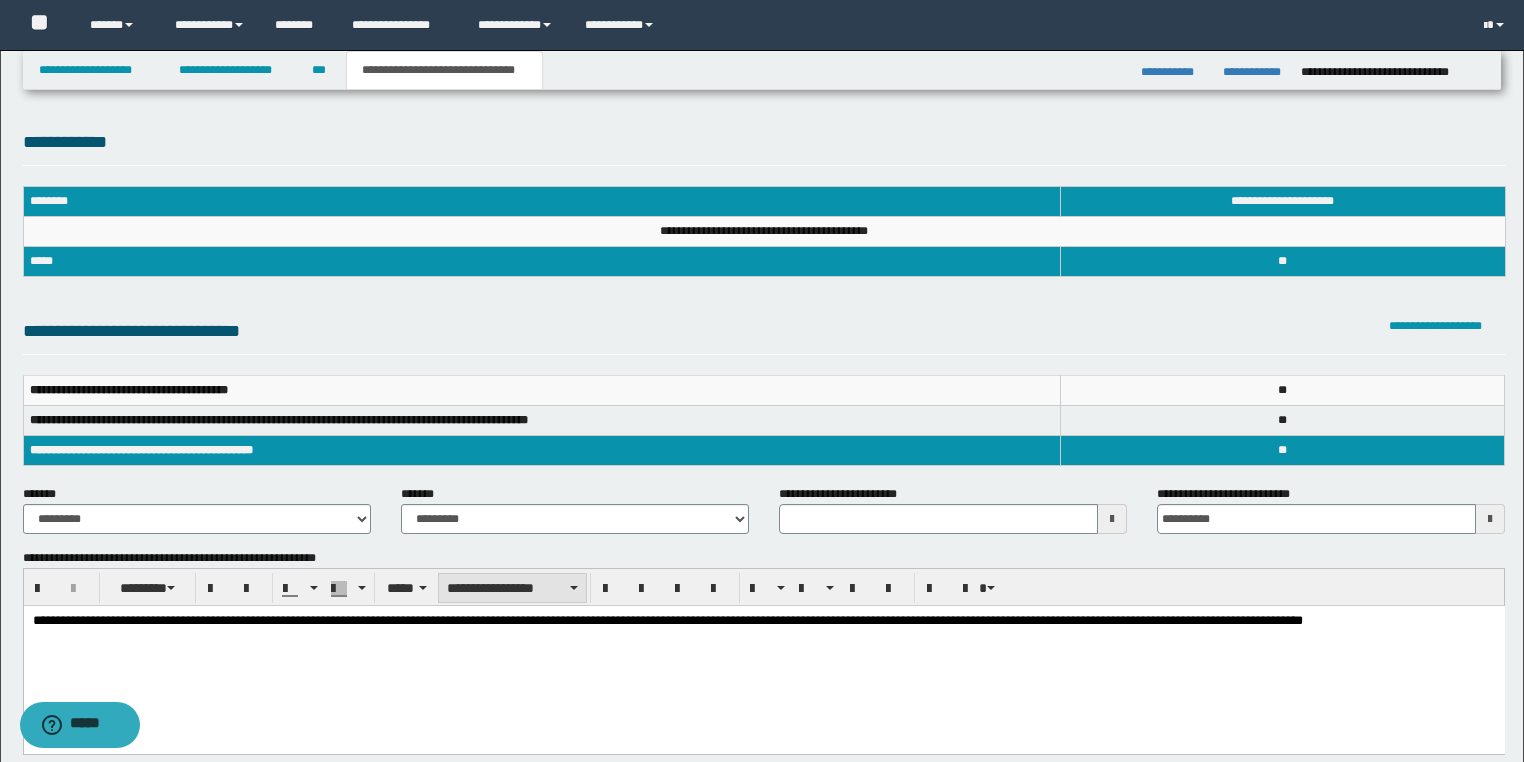 click on "**********" at bounding box center (512, 588) 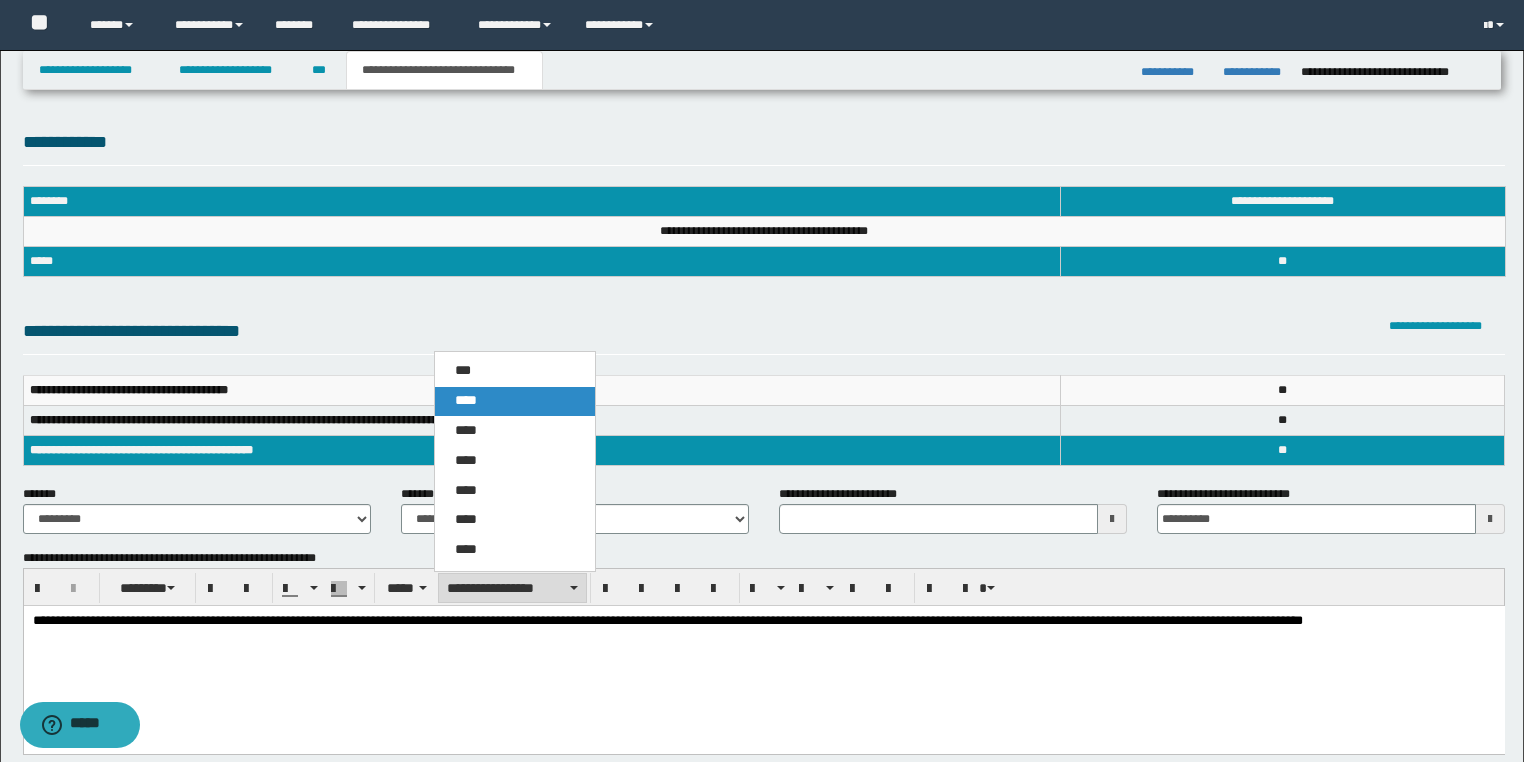 click on "****" at bounding box center (515, 401) 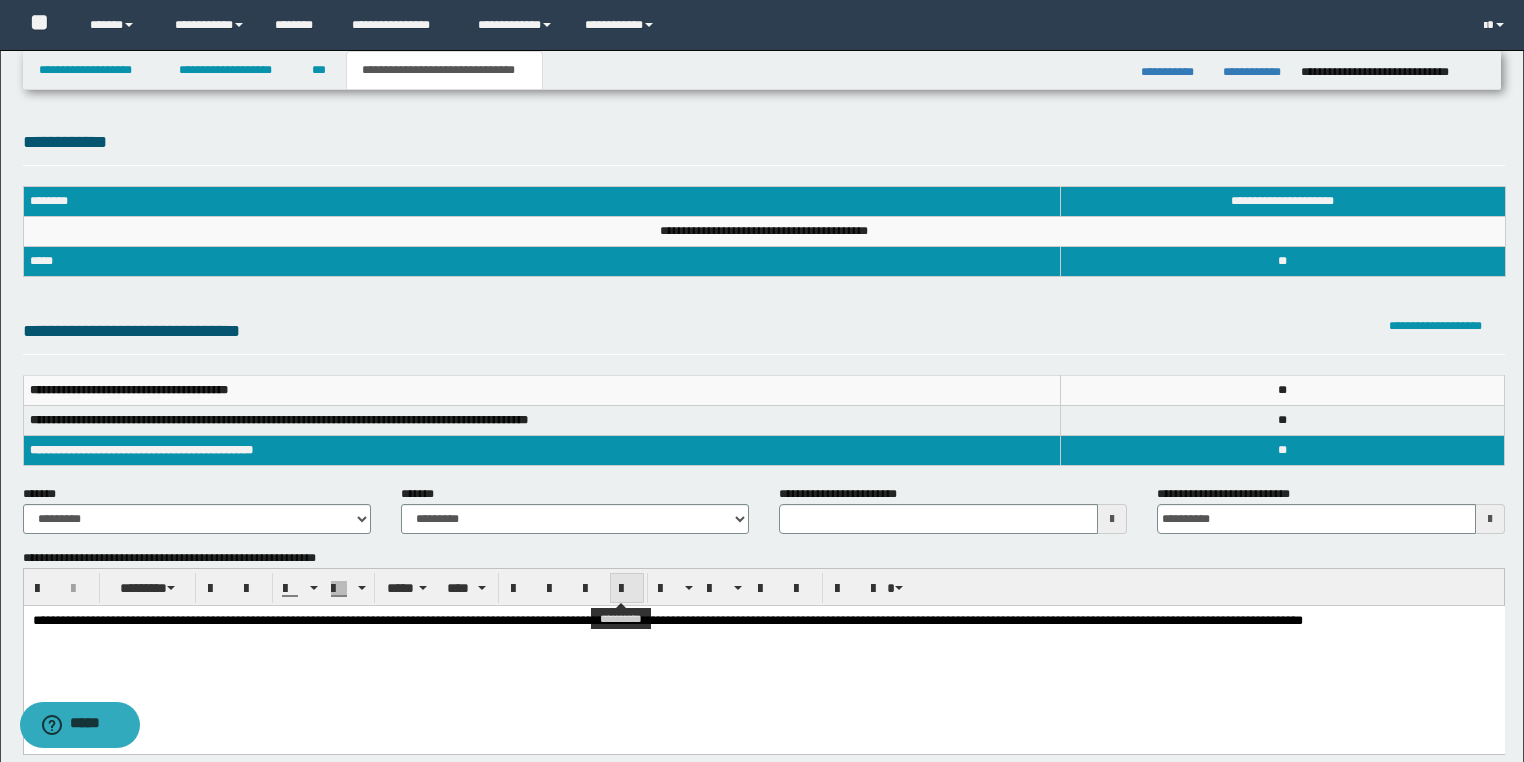 drag, startPoint x: 623, startPoint y: 588, endPoint x: 553, endPoint y: 58, distance: 534.60266 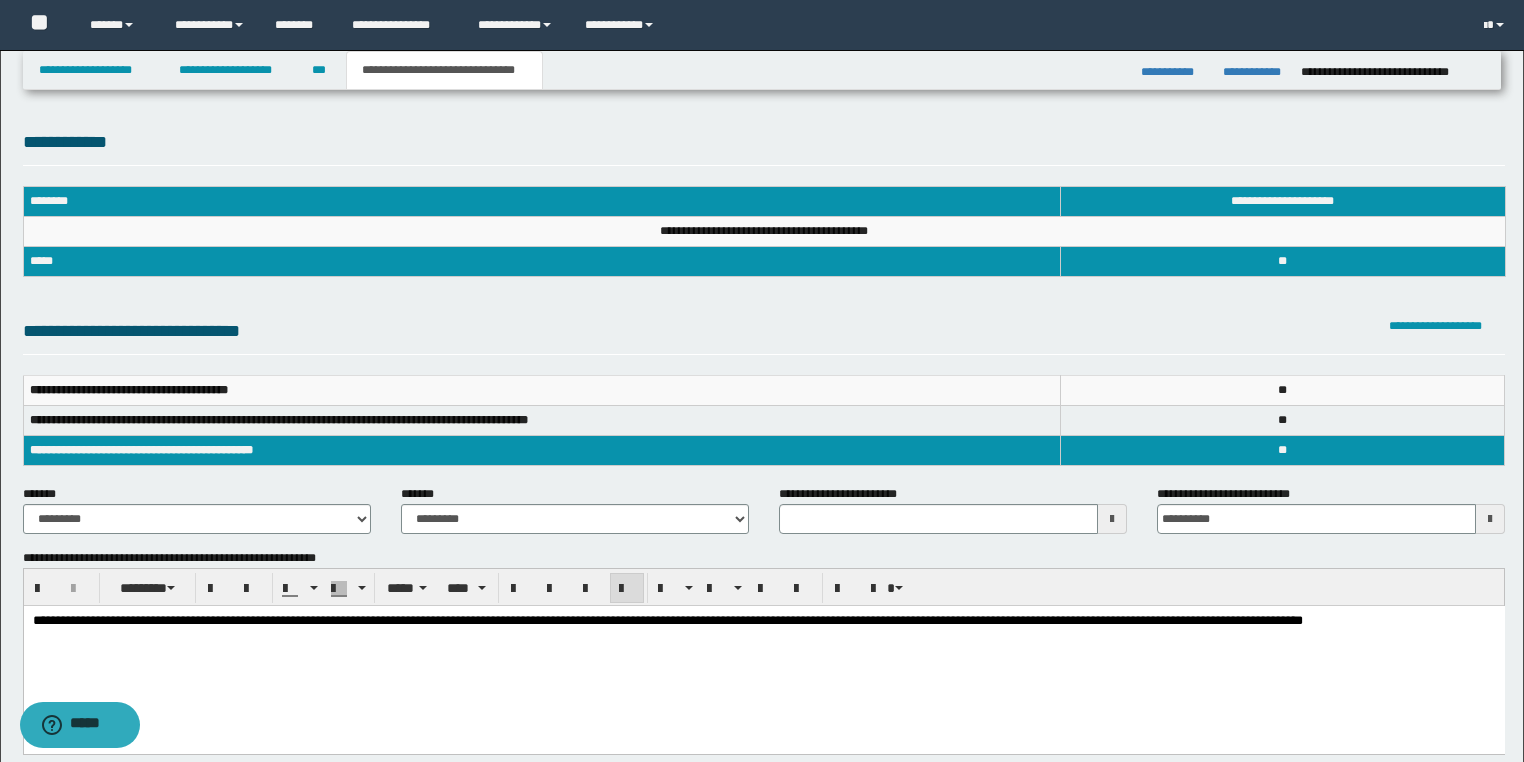 click on "**********" at bounding box center [763, 655] 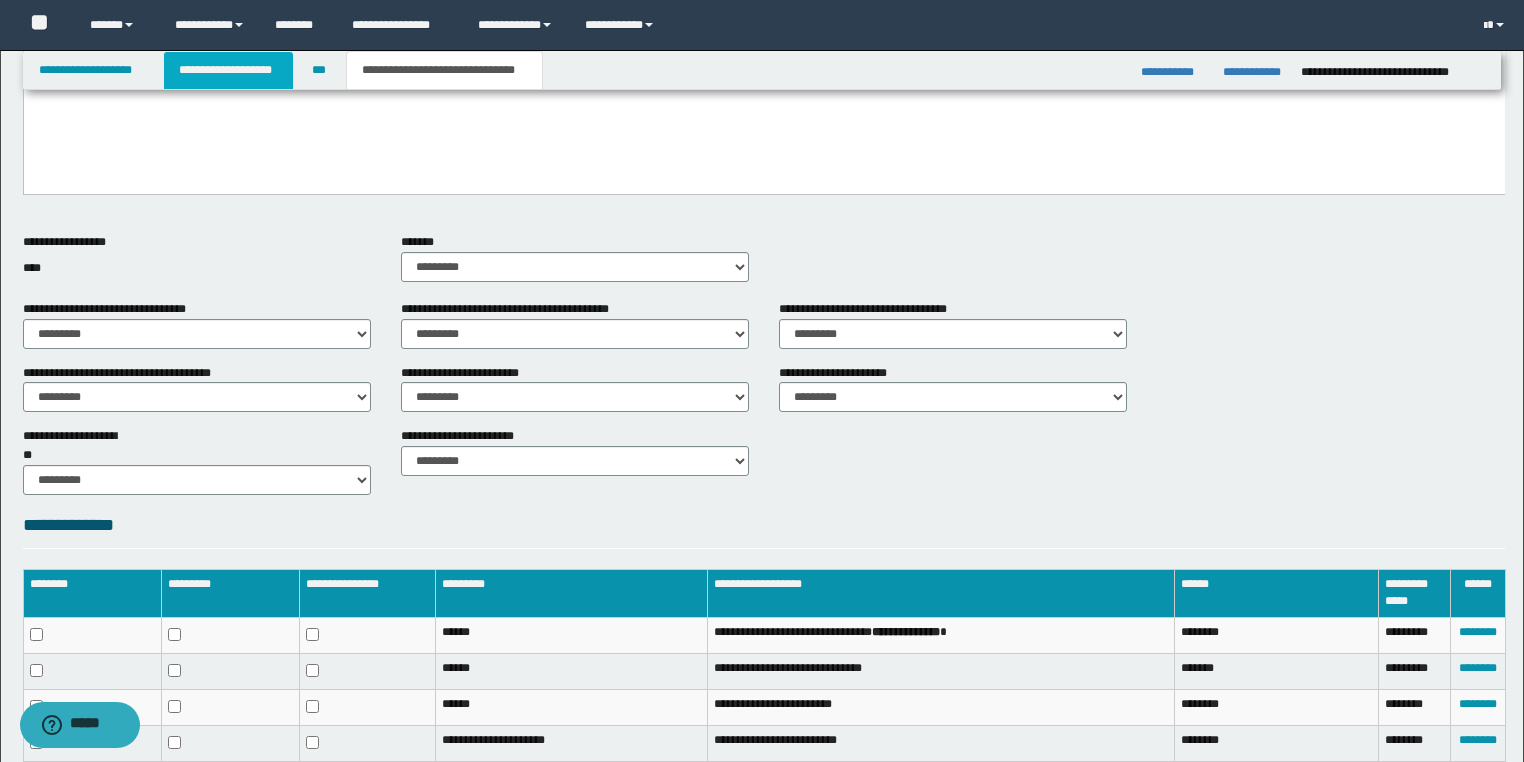 click on "**********" at bounding box center (228, 70) 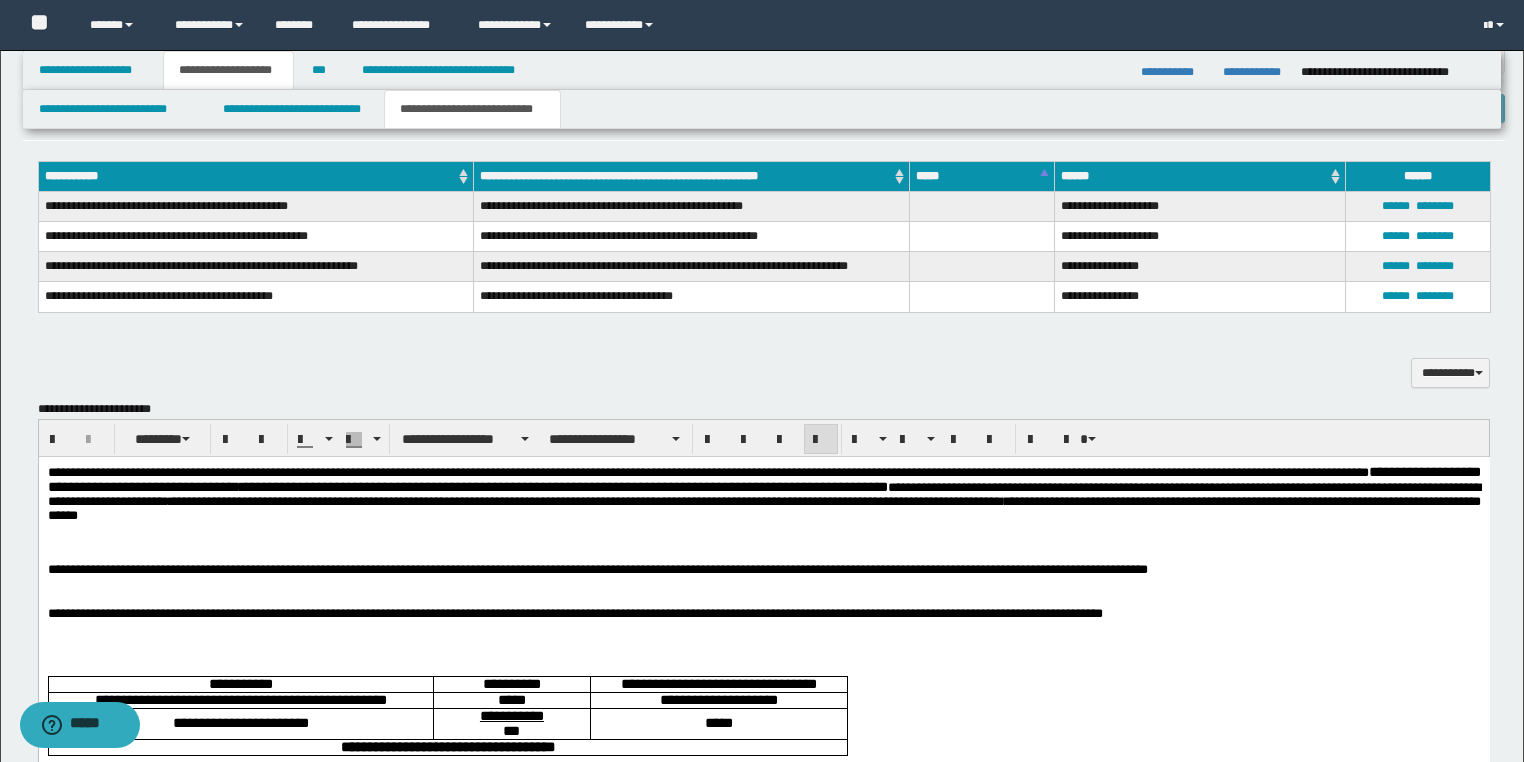 scroll, scrollTop: 776, scrollLeft: 0, axis: vertical 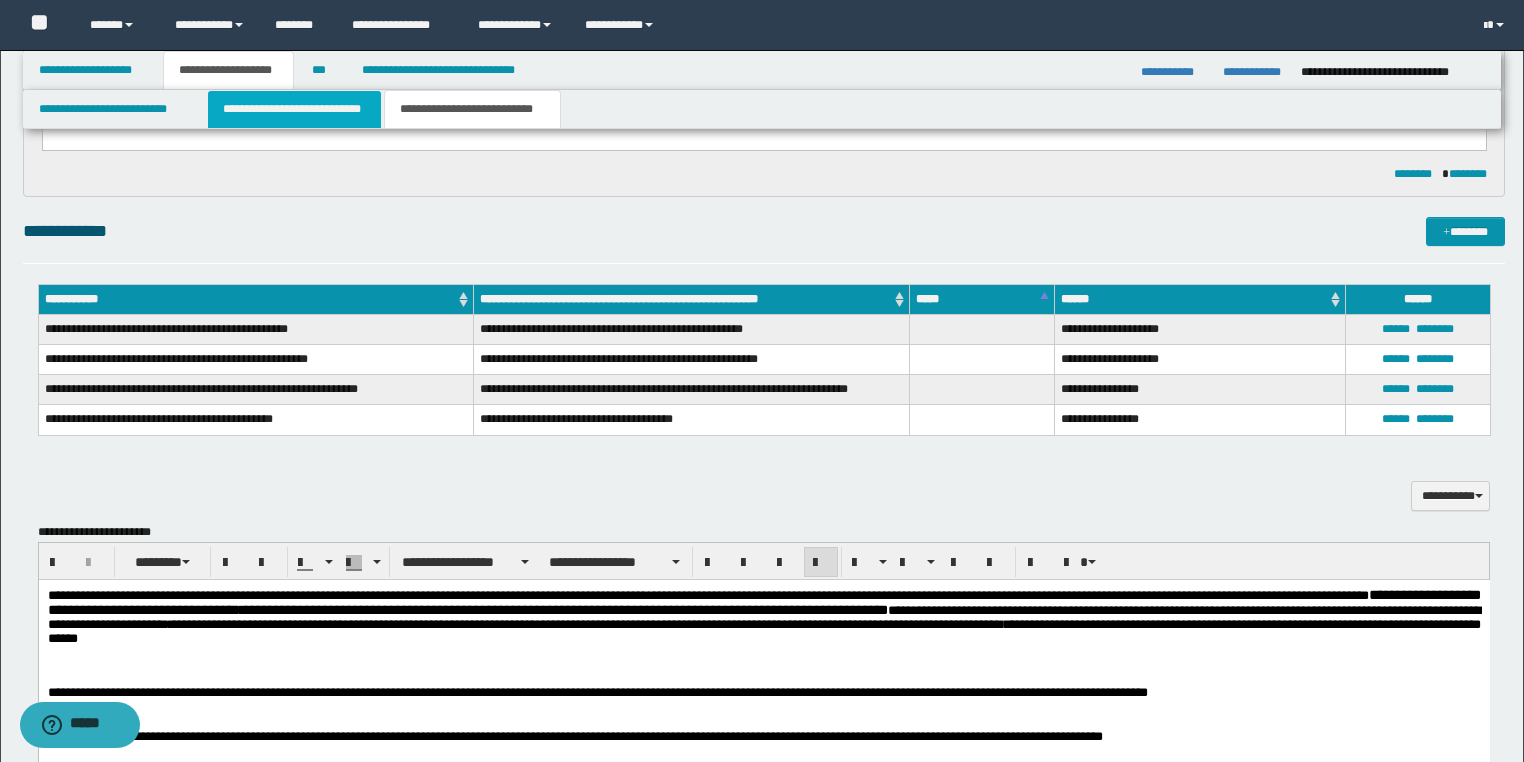 click on "**********" at bounding box center (294, 109) 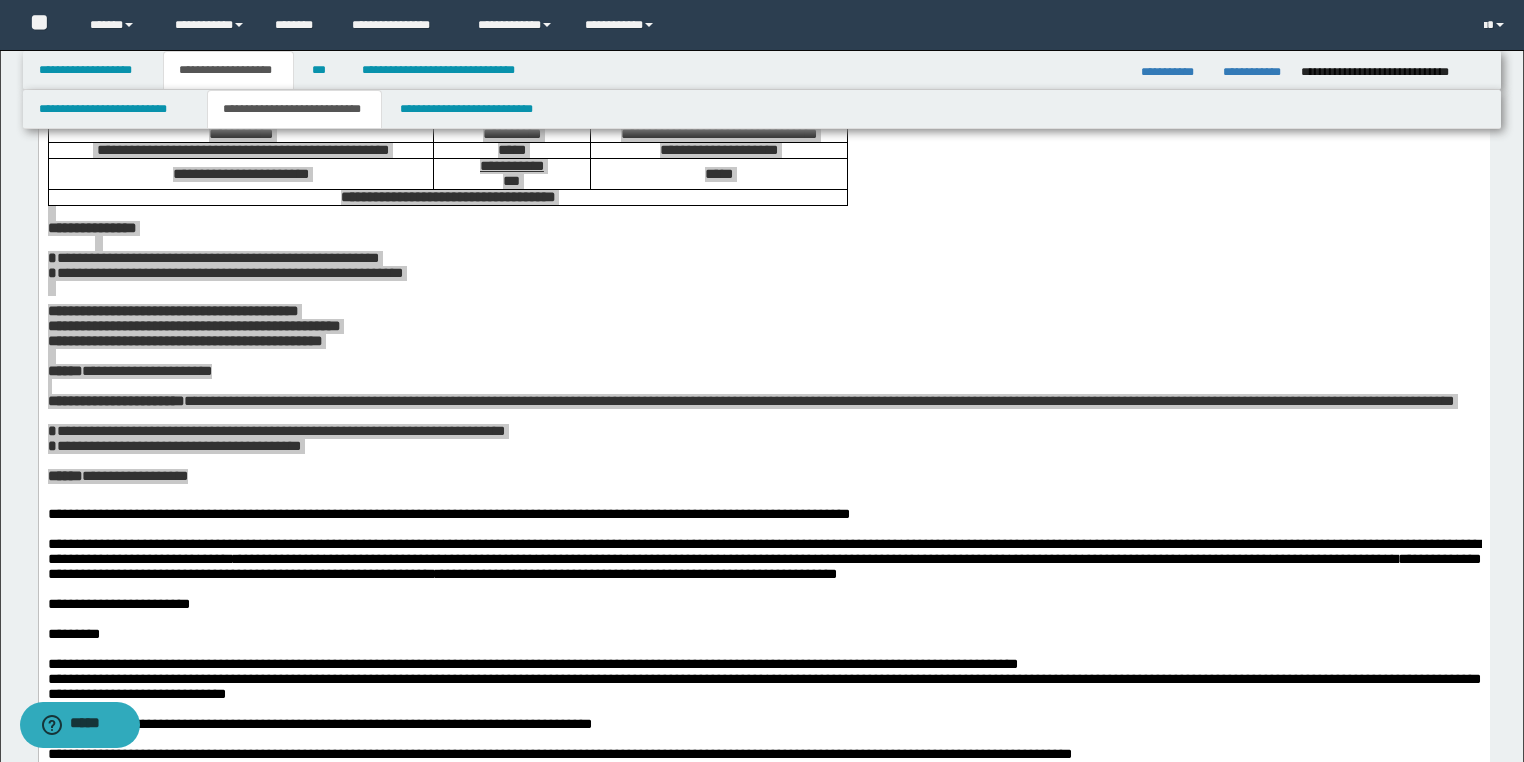 scroll, scrollTop: 216, scrollLeft: 0, axis: vertical 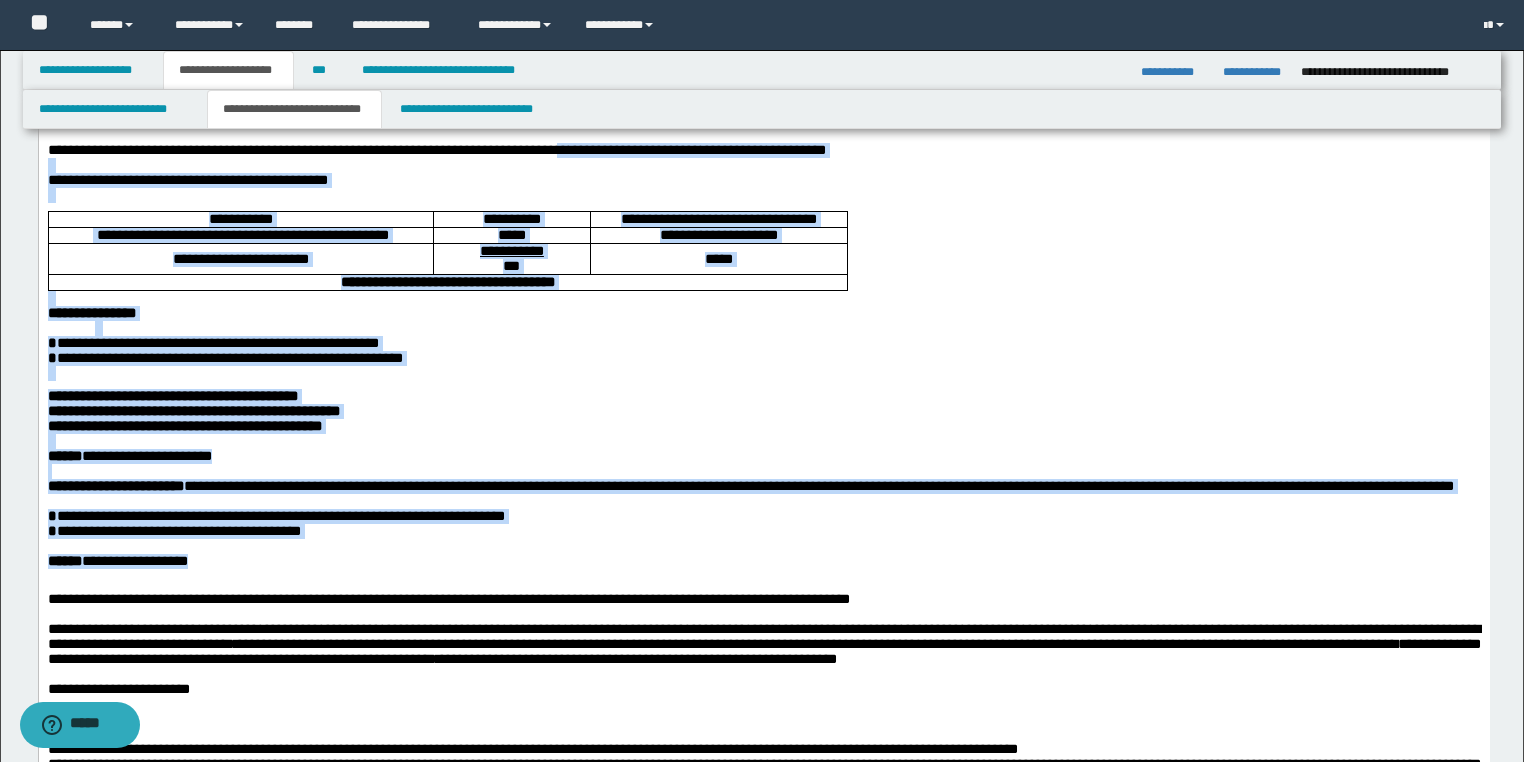 click on "**********" at bounding box center (763, 313) 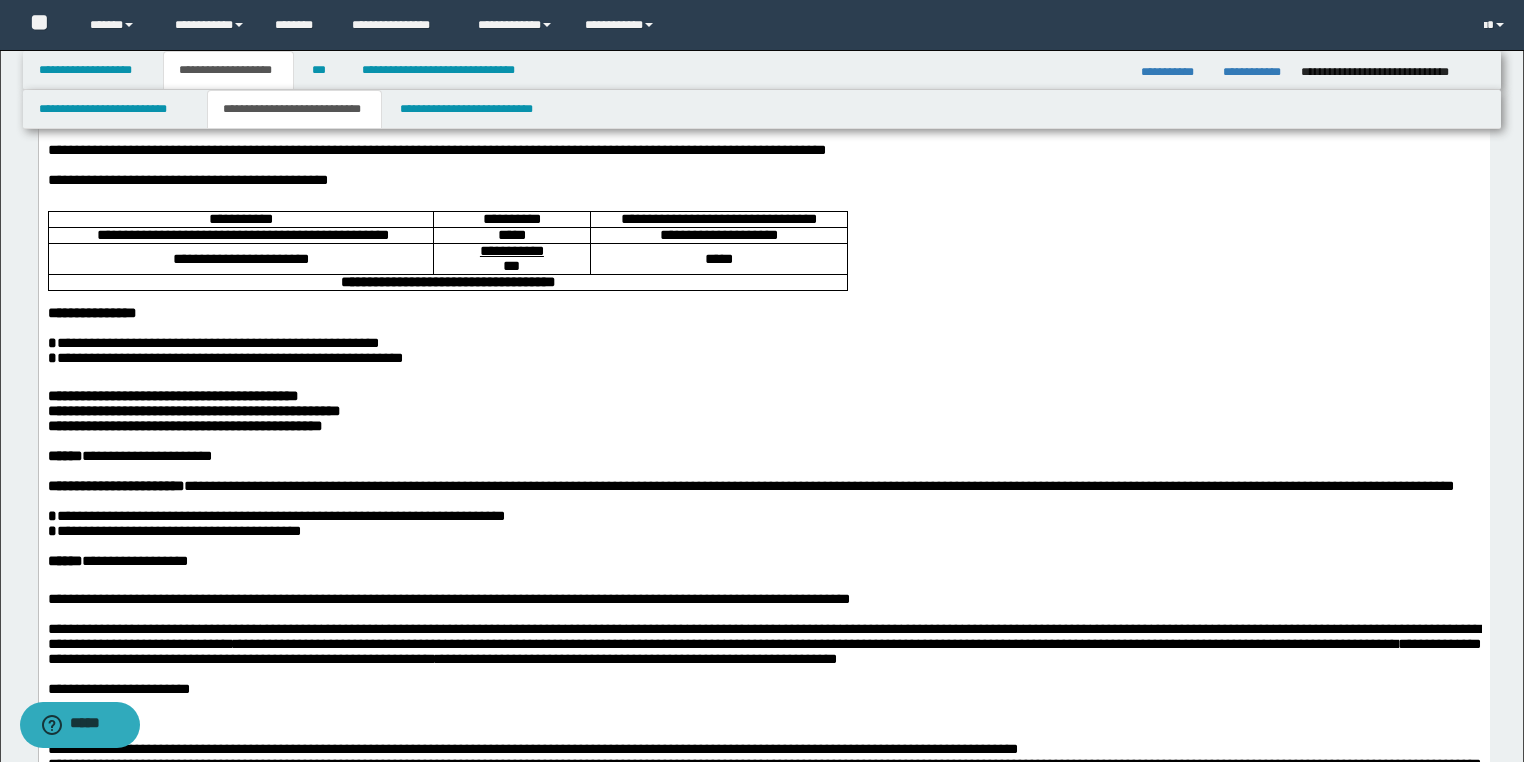 click at bounding box center (763, 373) 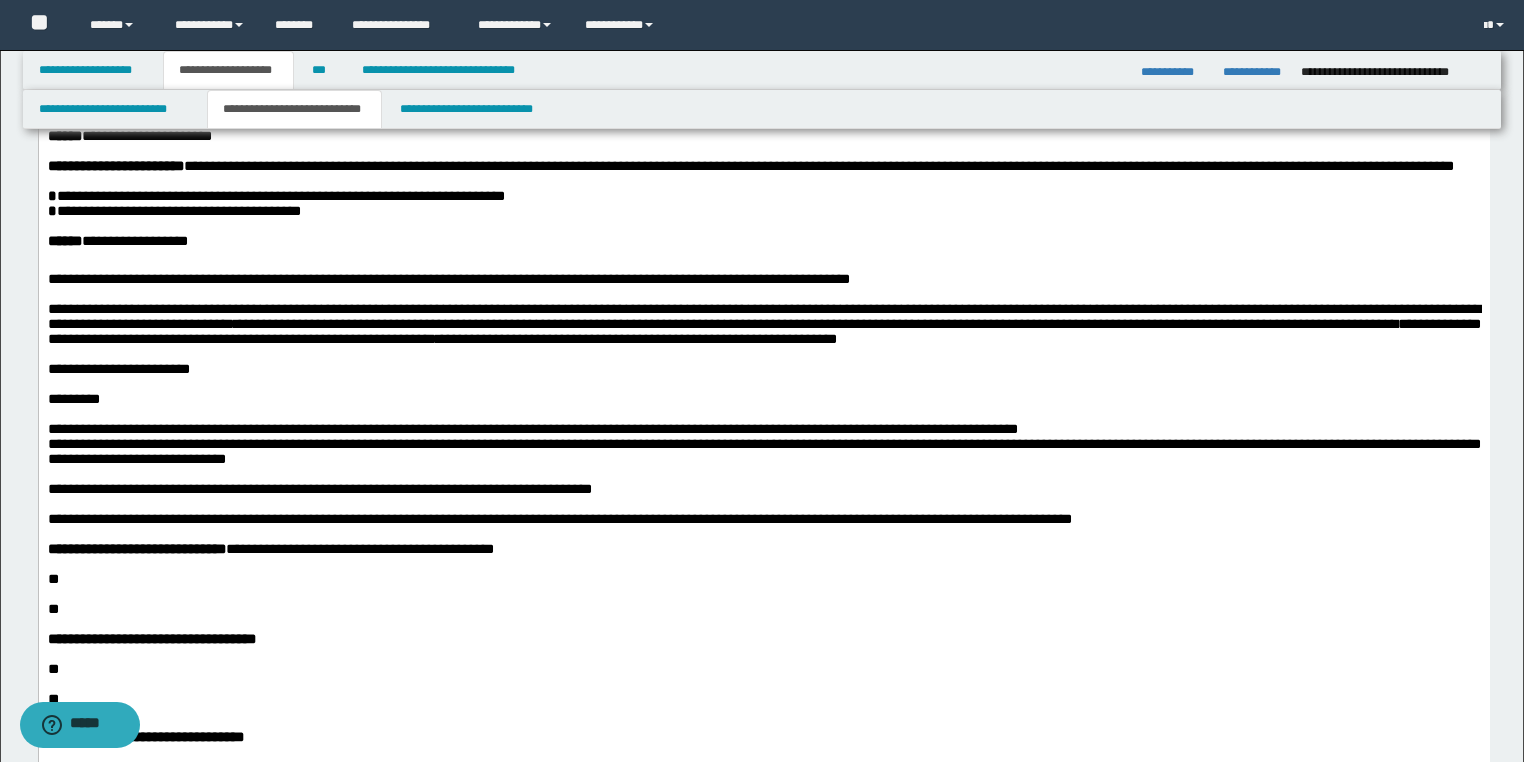 scroll, scrollTop: 776, scrollLeft: 0, axis: vertical 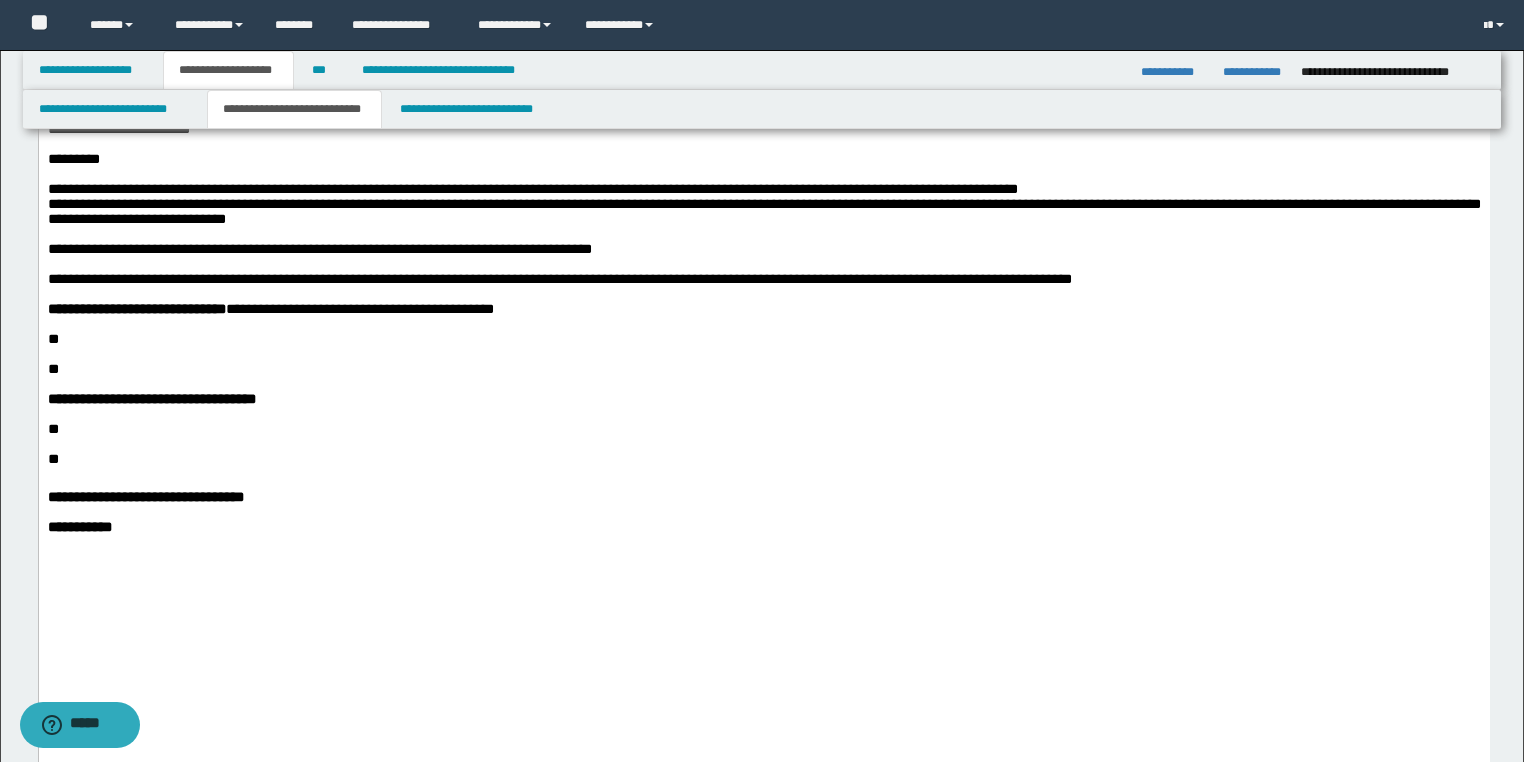 click on "**" at bounding box center (763, 339) 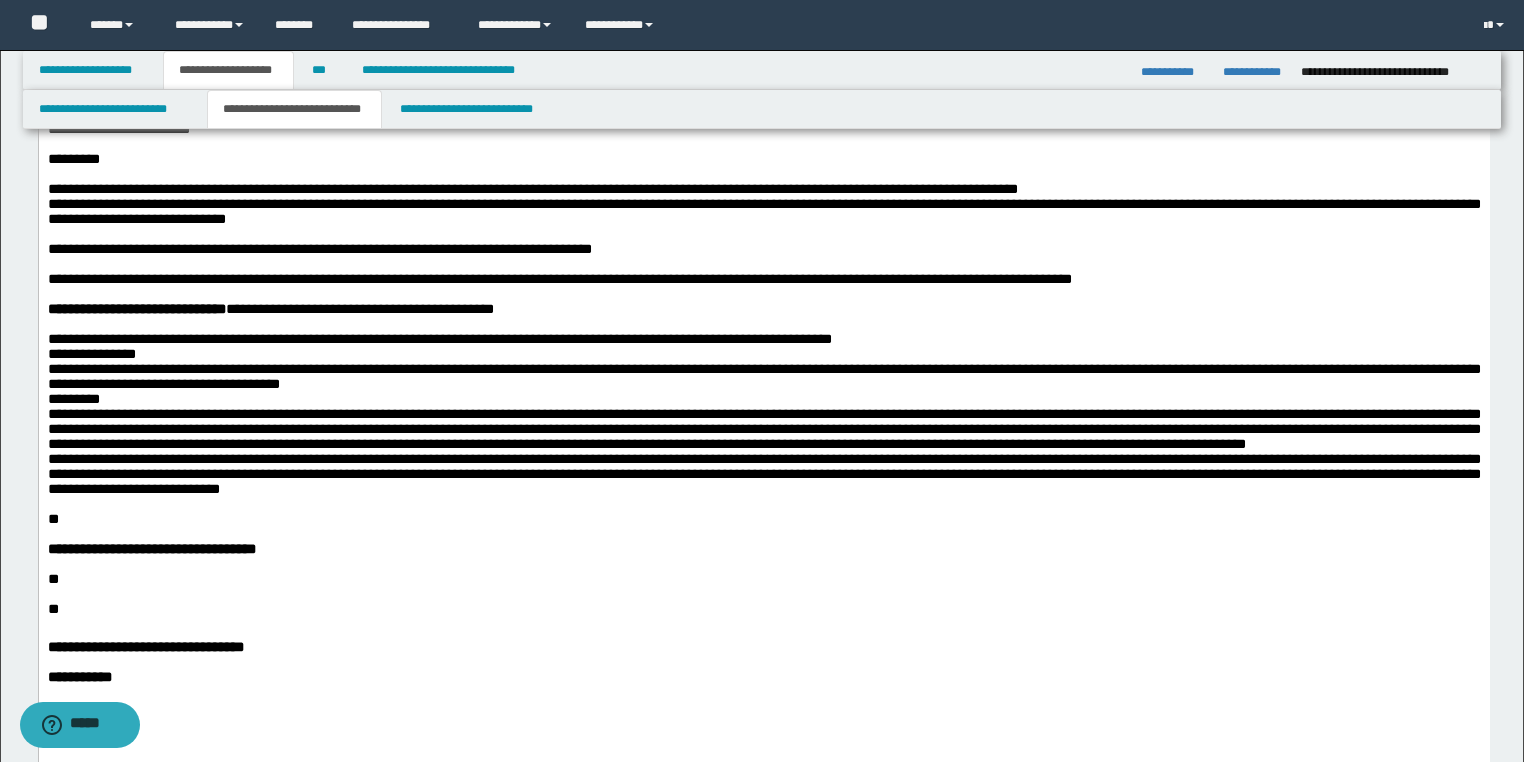 click at bounding box center [775, 324] 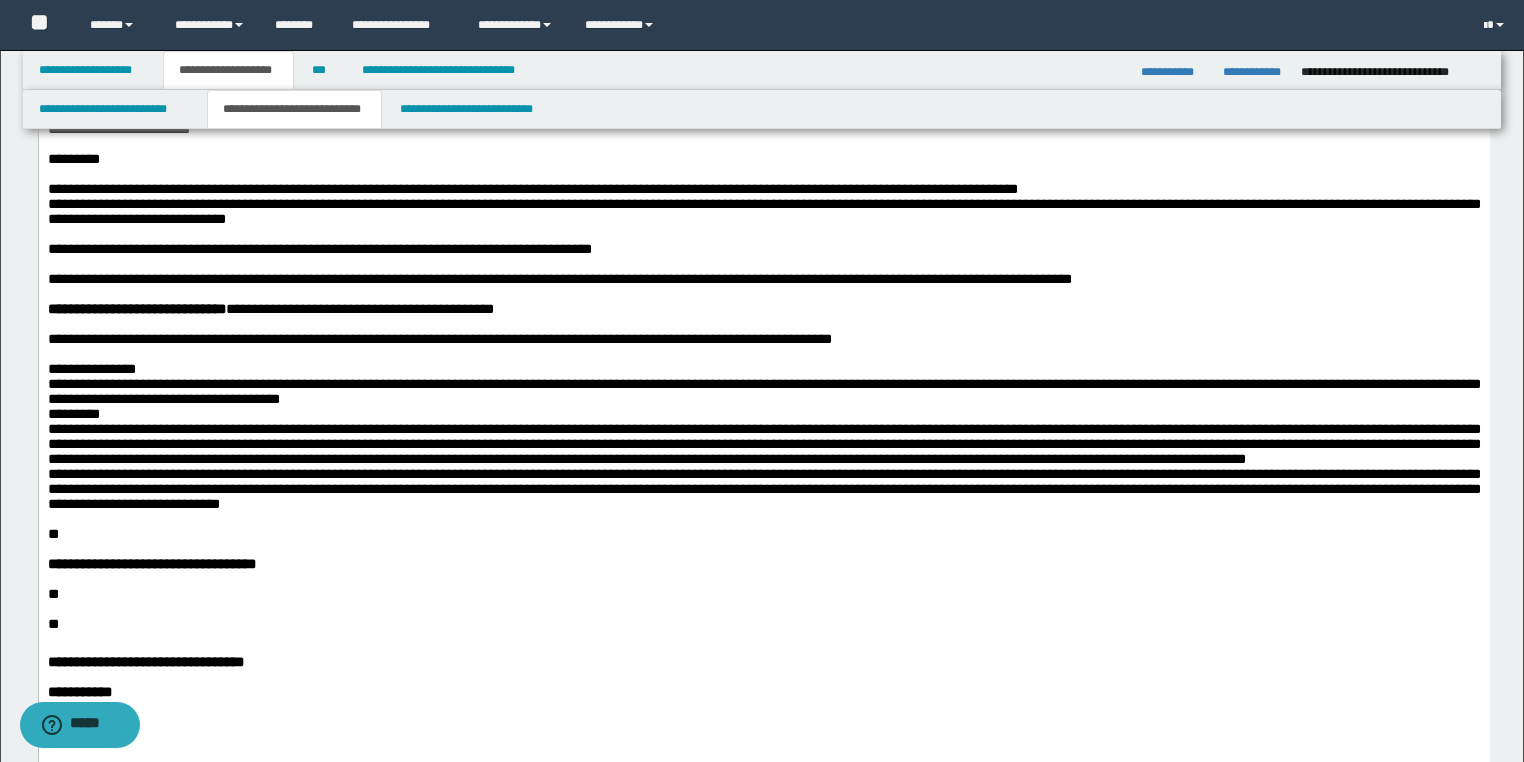 click on "**********" at bounding box center (763, 429) 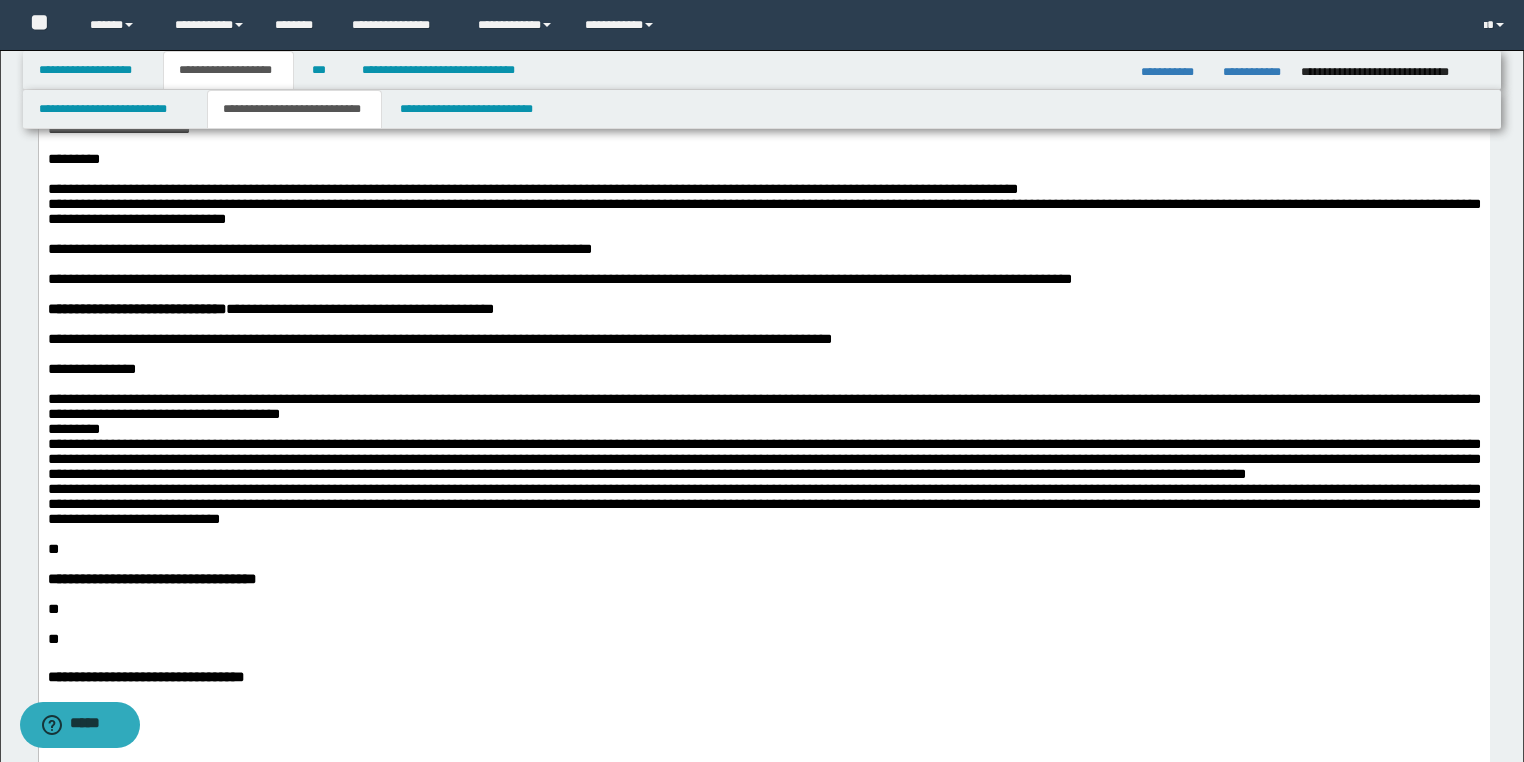 click on "**********" at bounding box center (763, 452) 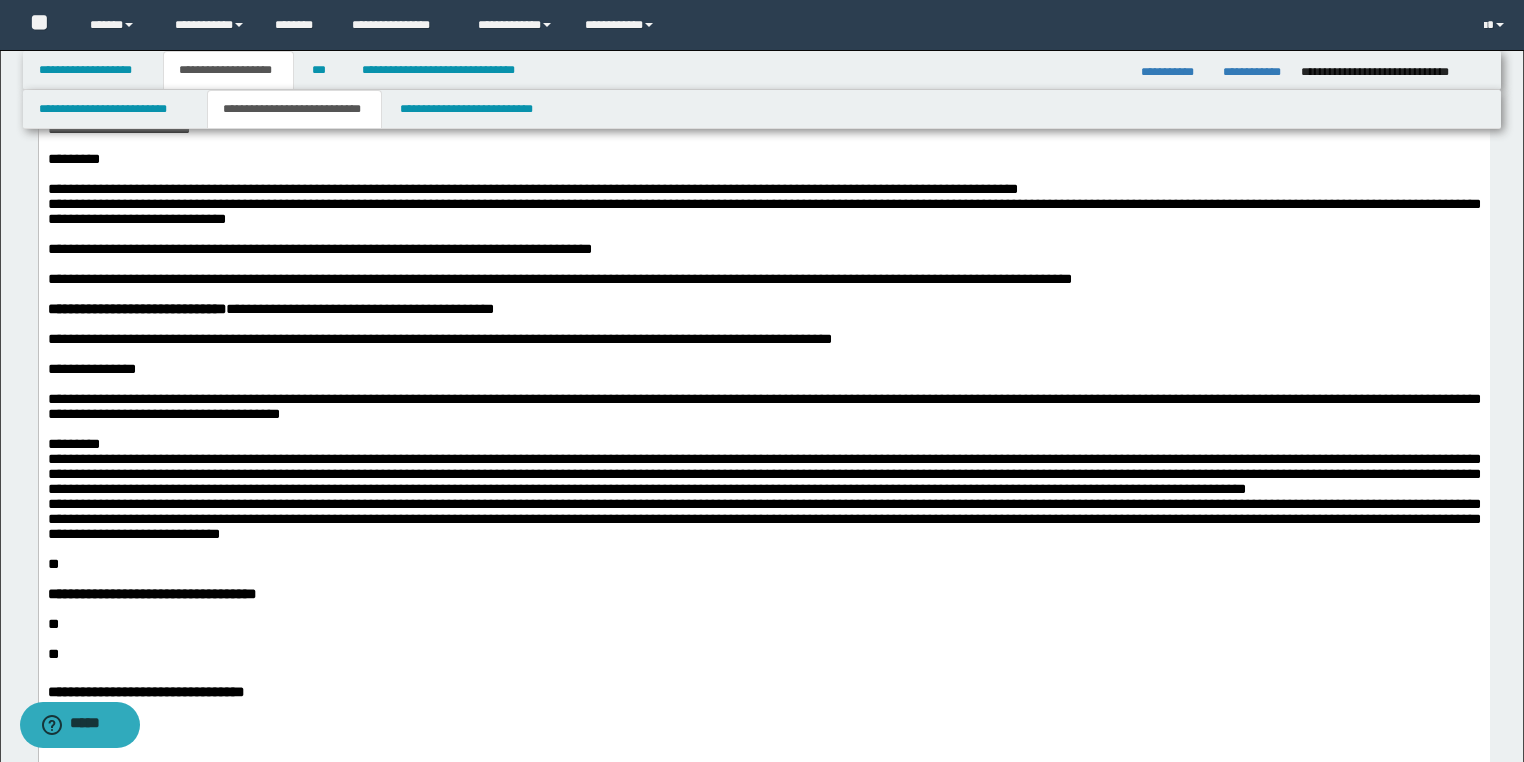 click on "**********" at bounding box center [763, 482] 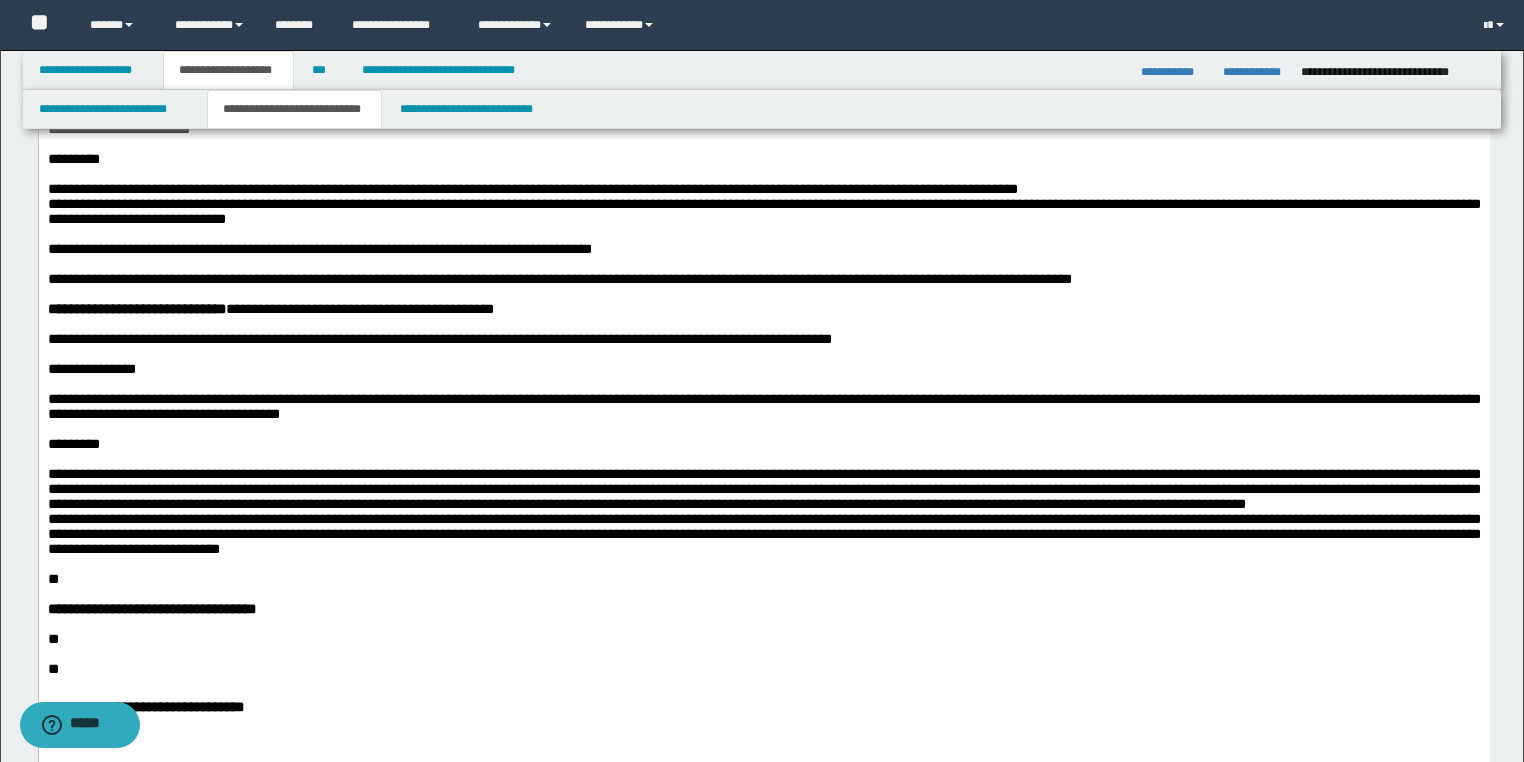 click on "*********" at bounding box center [73, 444] 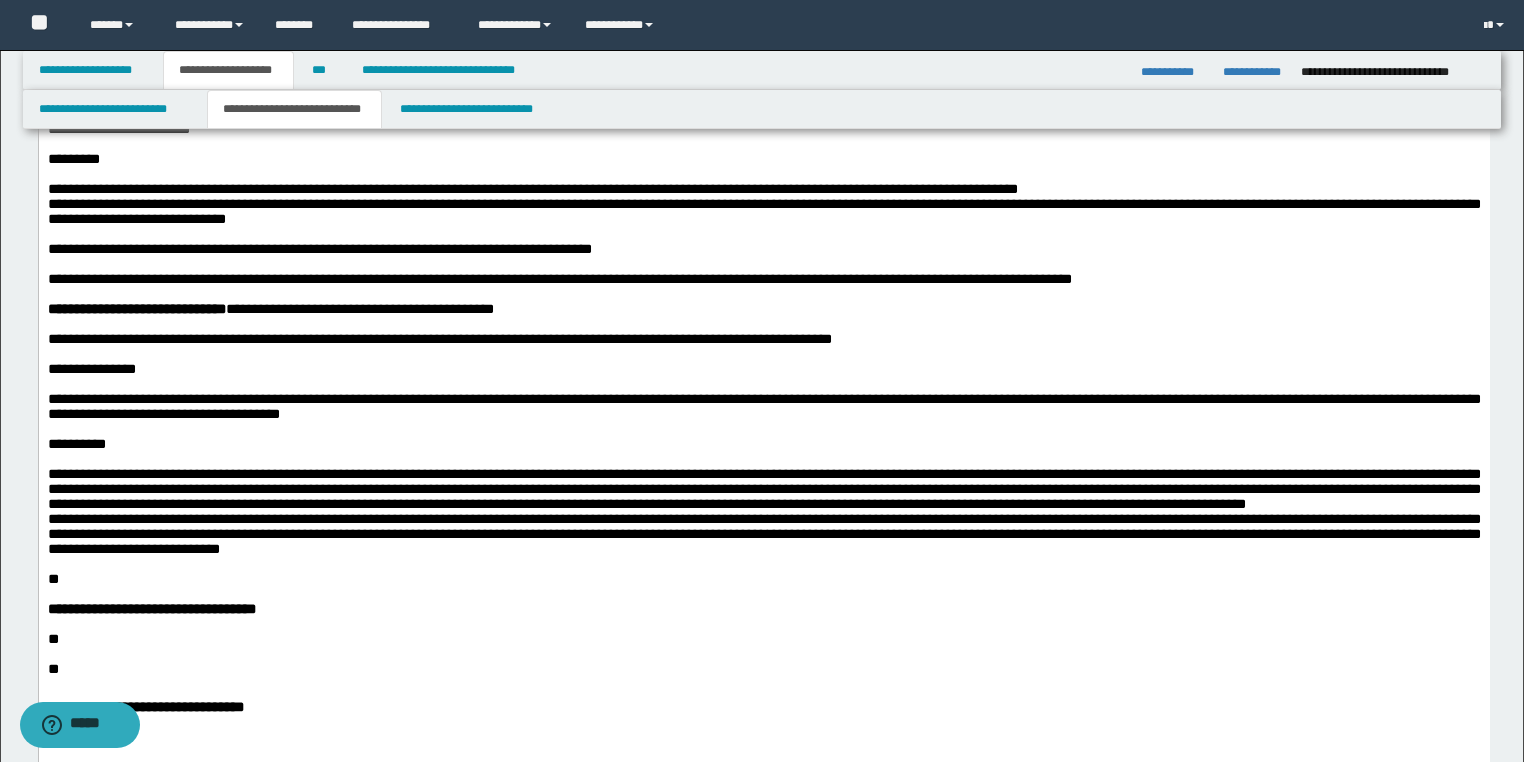 click on "**********" at bounding box center [763, 511] 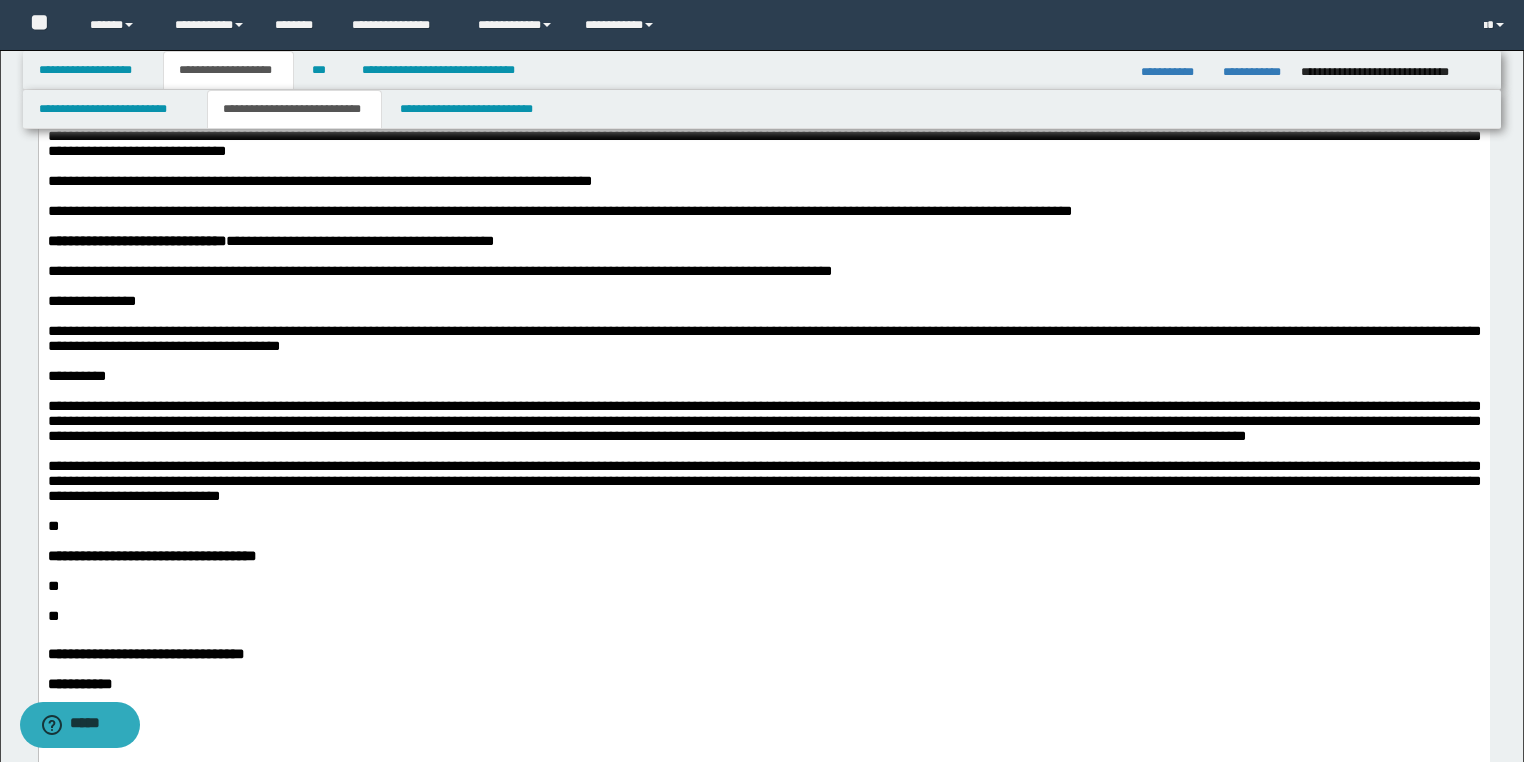scroll, scrollTop: 936, scrollLeft: 0, axis: vertical 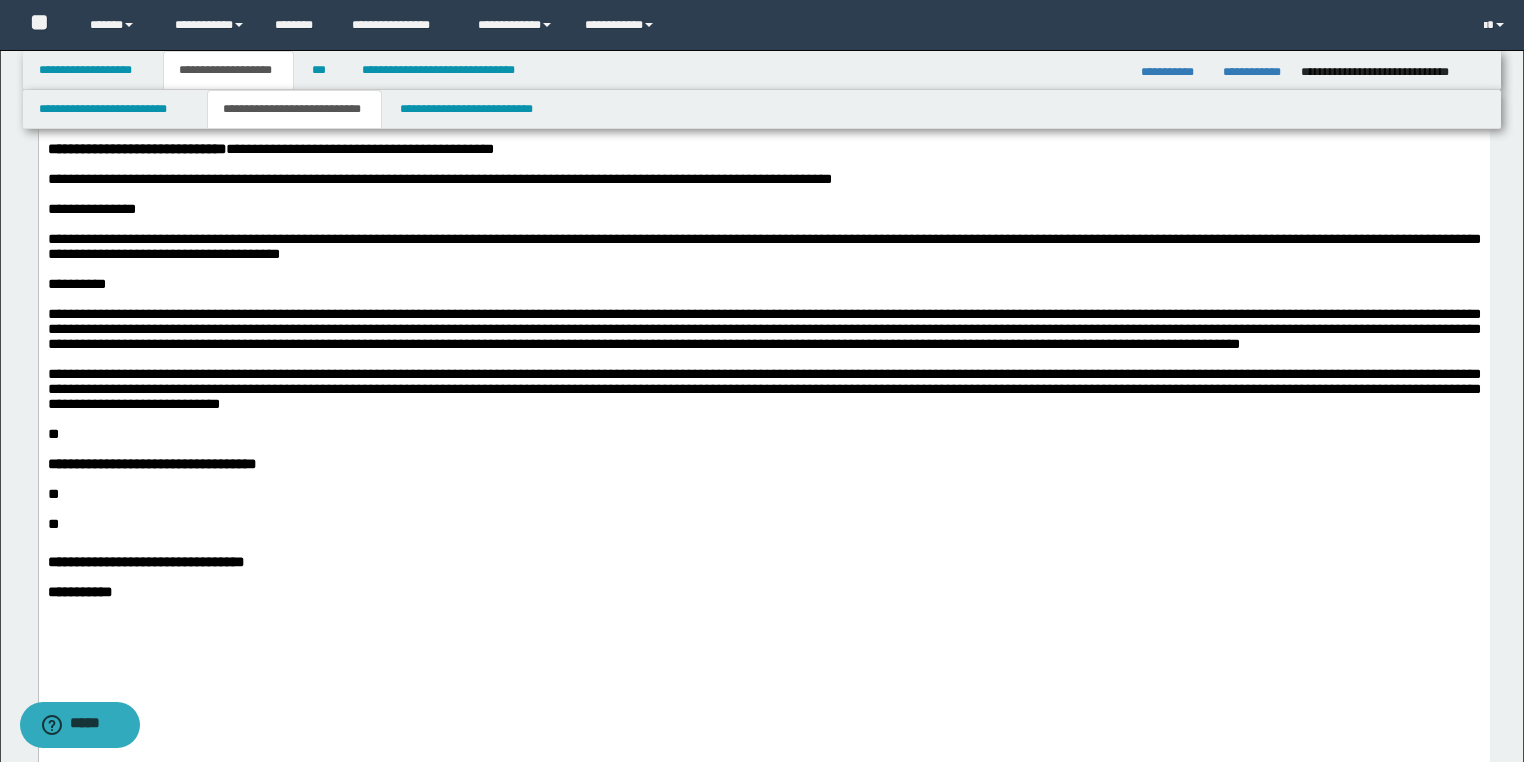 click at bounding box center [763, 359] 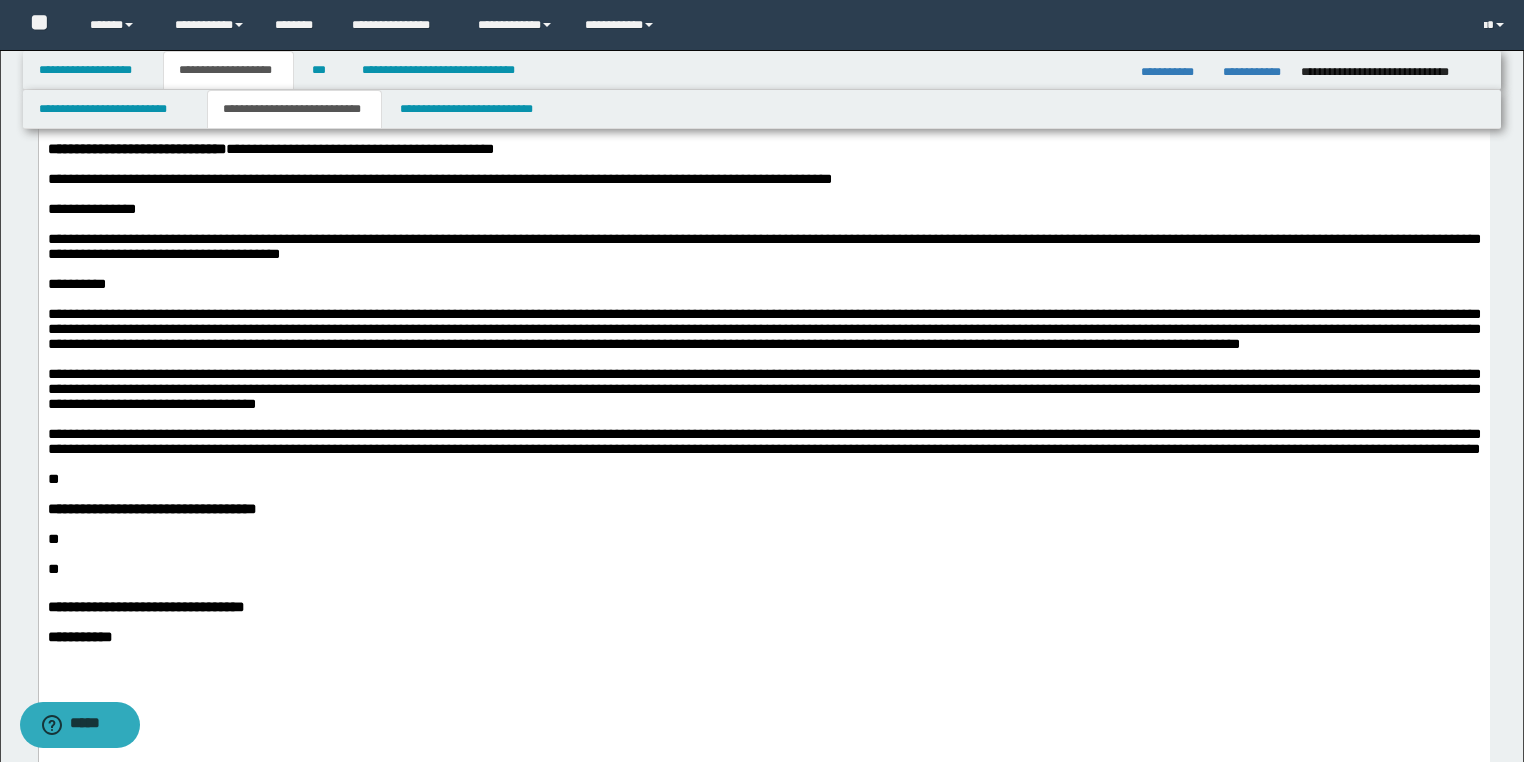 click on "**********" at bounding box center [763, 442] 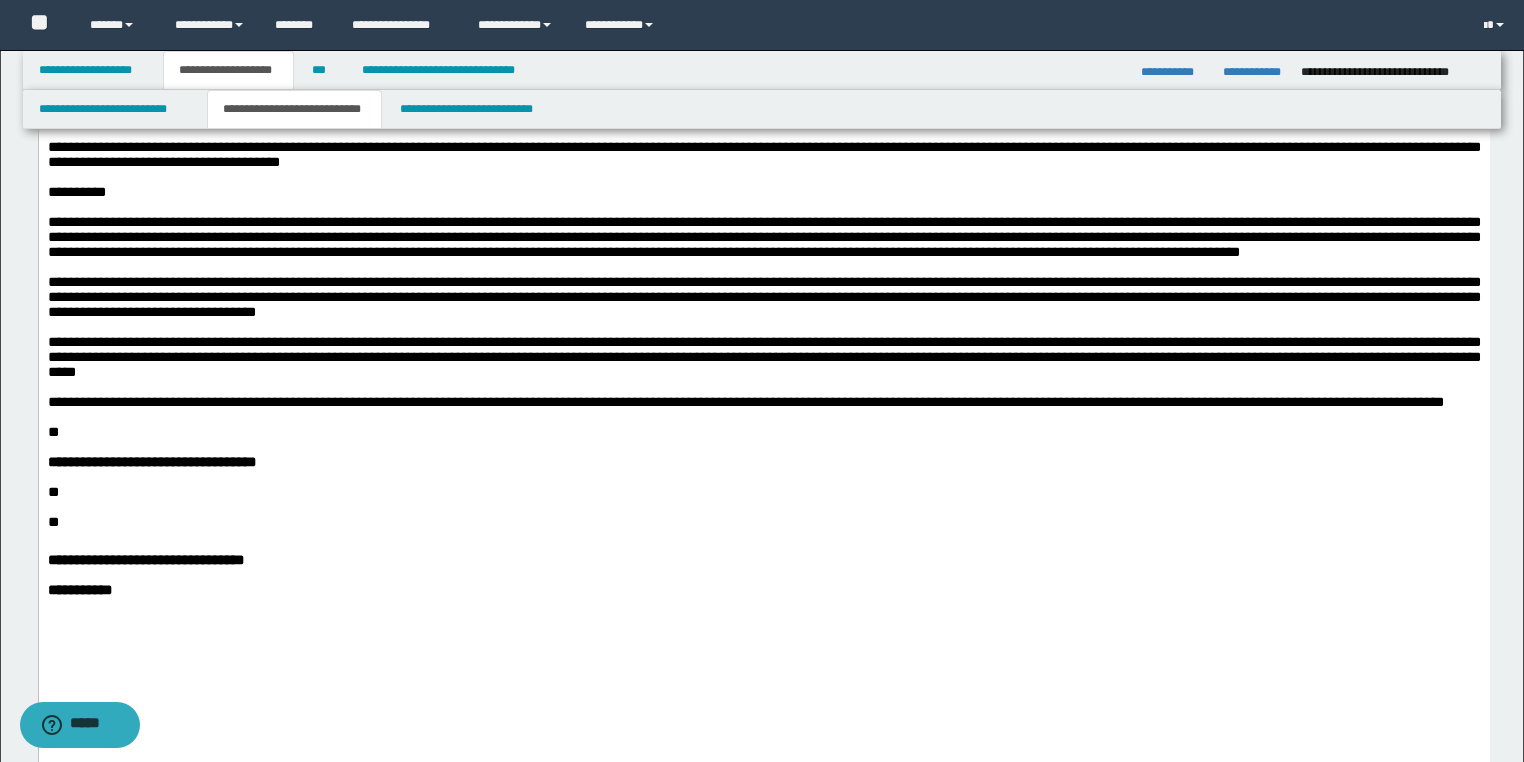 scroll, scrollTop: 1096, scrollLeft: 0, axis: vertical 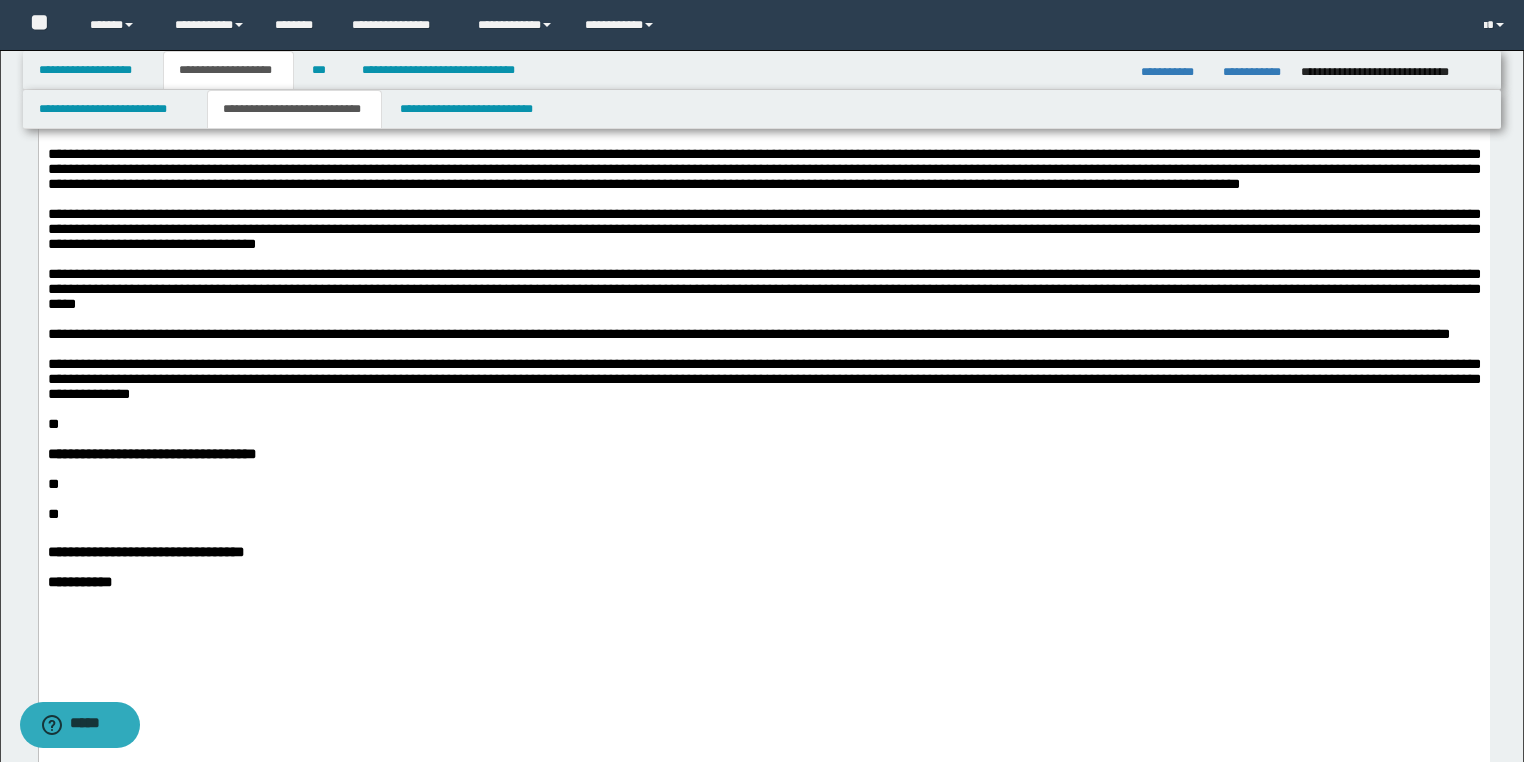 click on "**********" at bounding box center [763, 379] 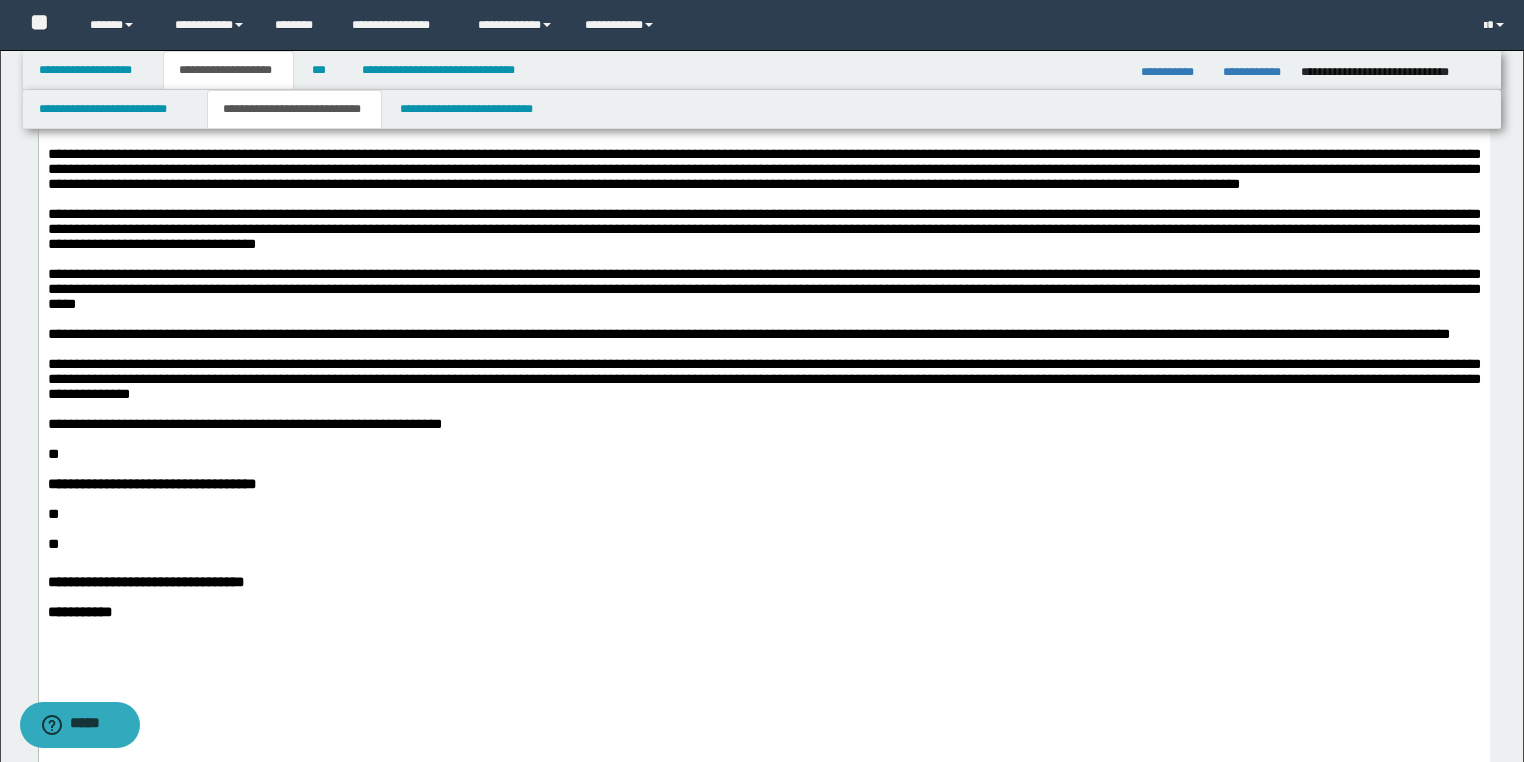 click on "**********" at bounding box center (763, 424) 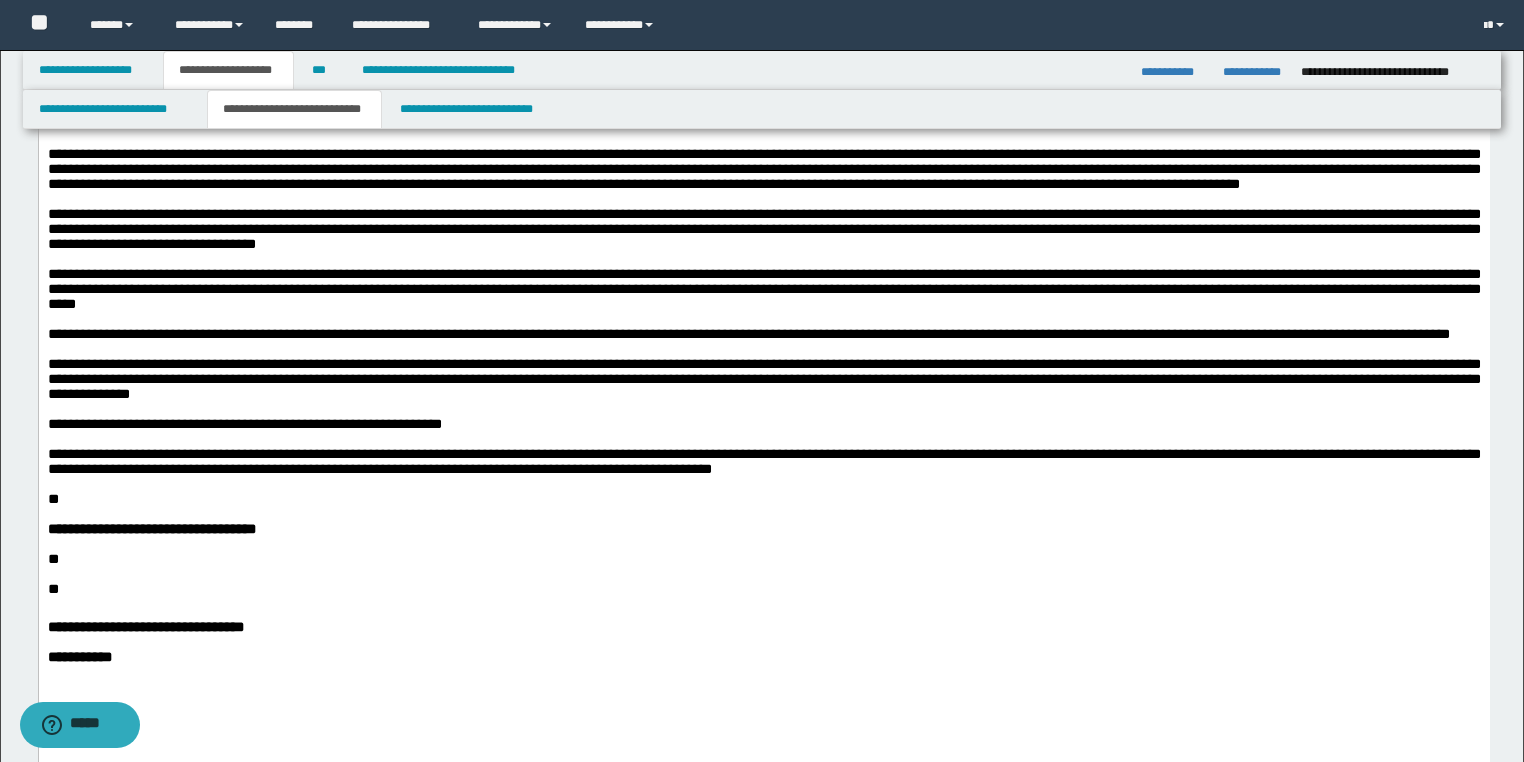 click at bounding box center [763, 349] 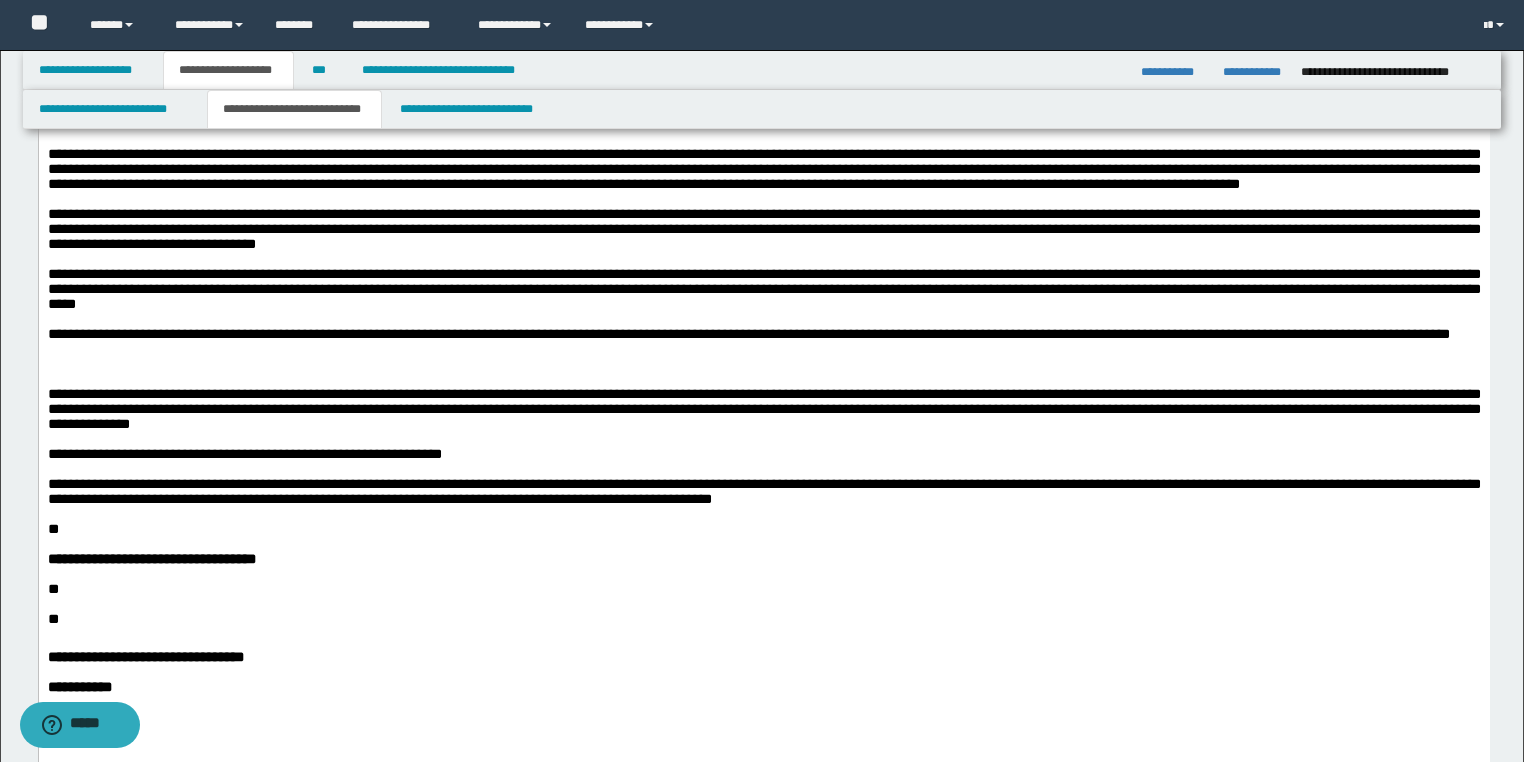 click at bounding box center [763, 364] 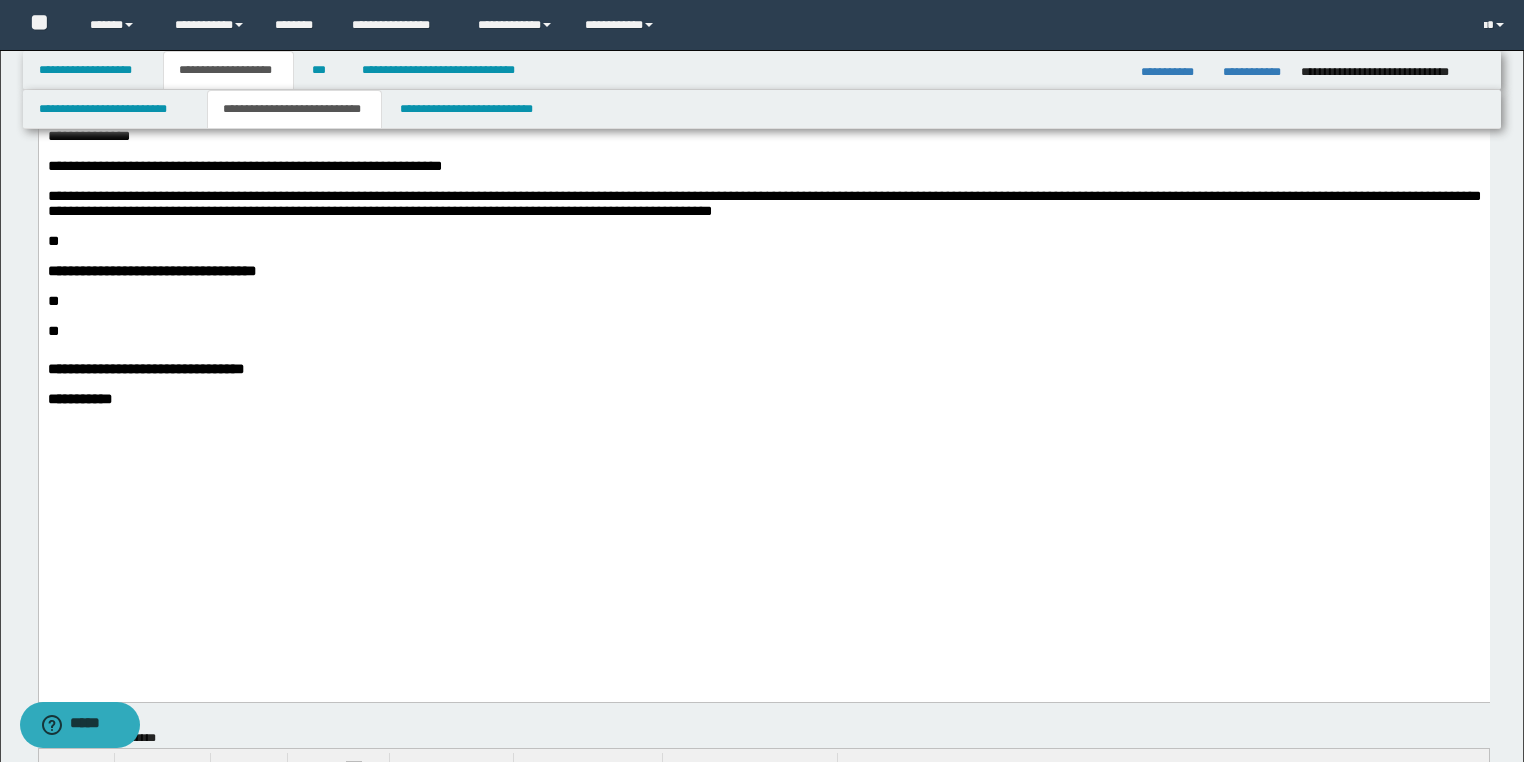 scroll, scrollTop: 1416, scrollLeft: 0, axis: vertical 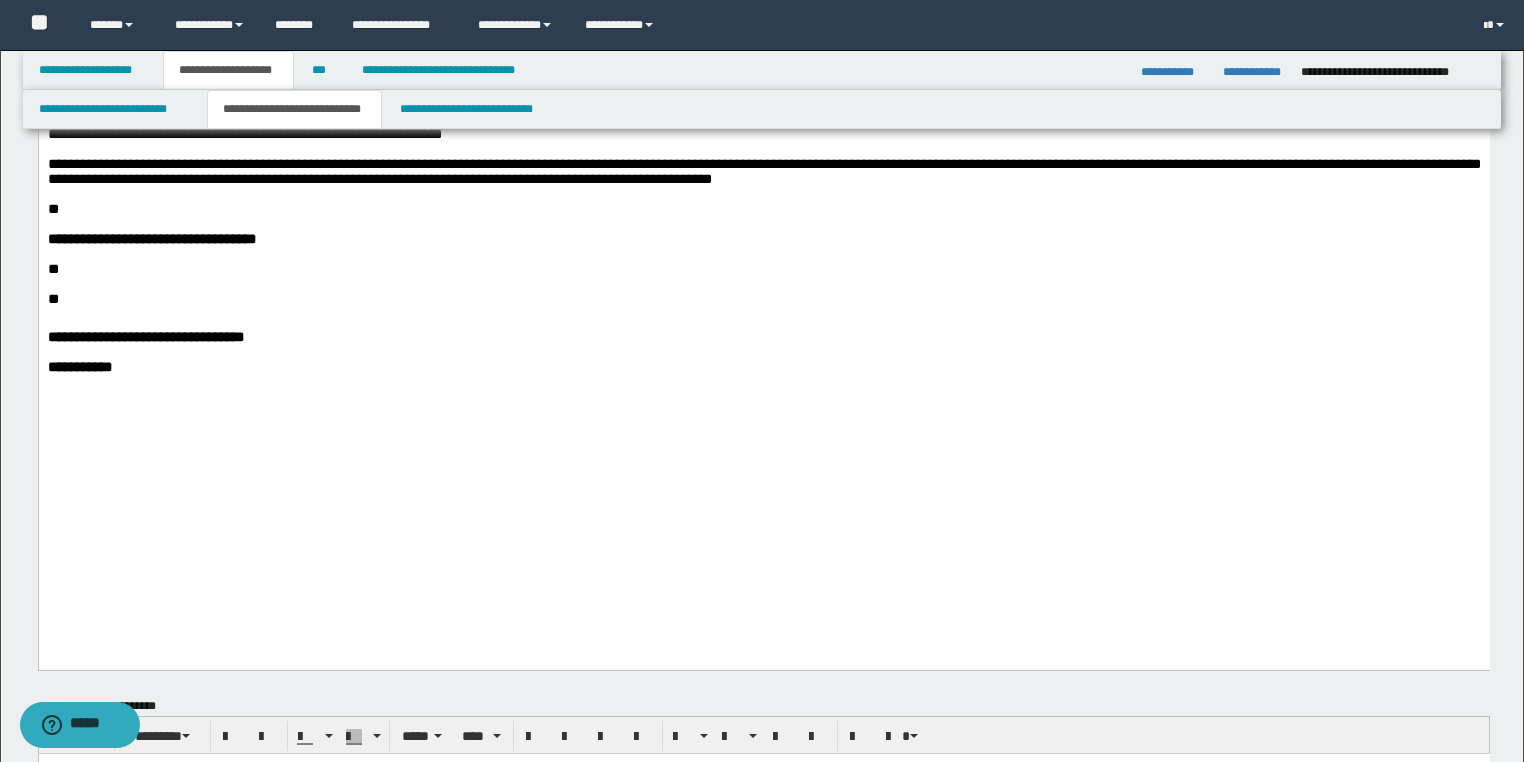 click on "**********" at bounding box center [763, 172] 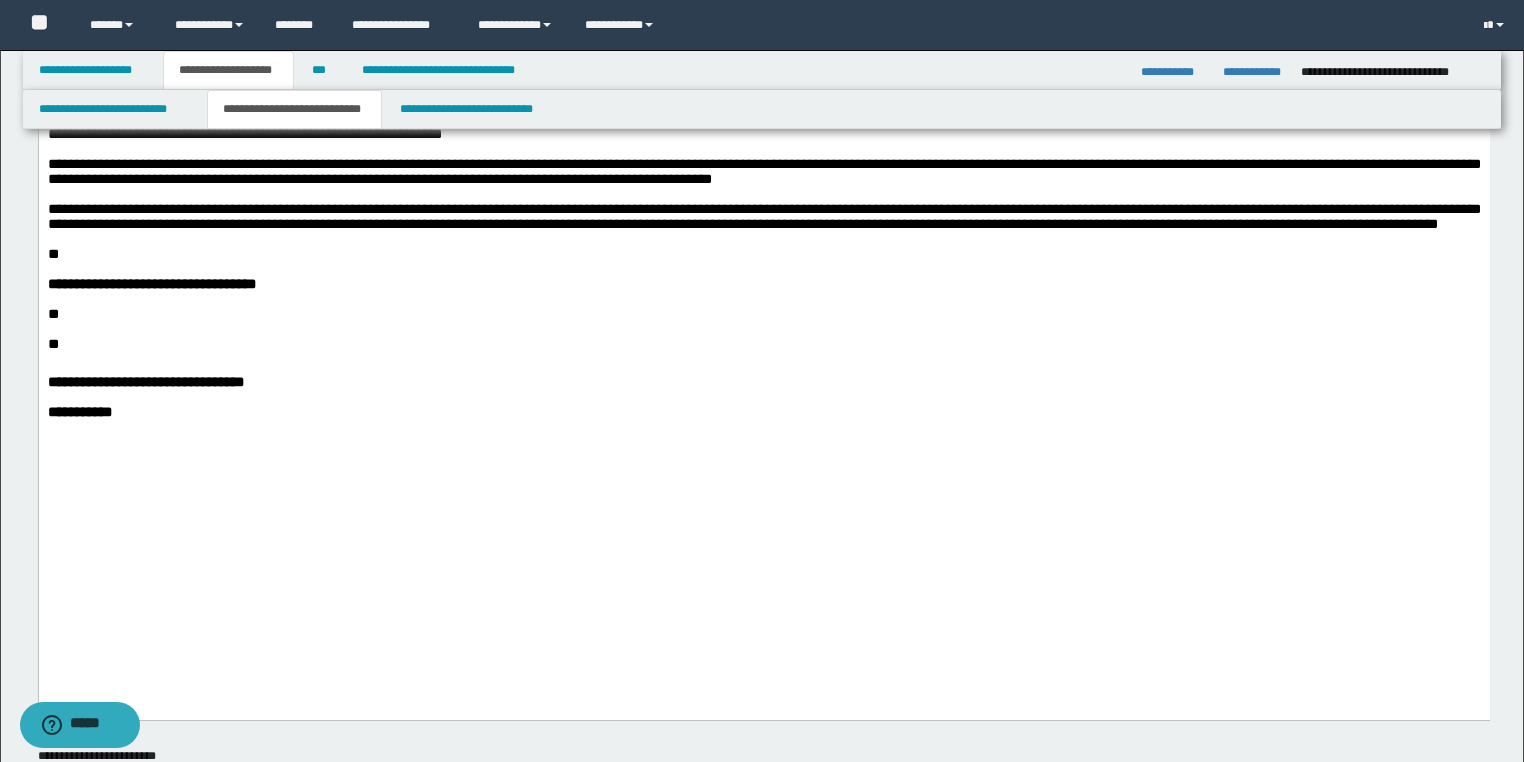 click on "**********" at bounding box center [763, 217] 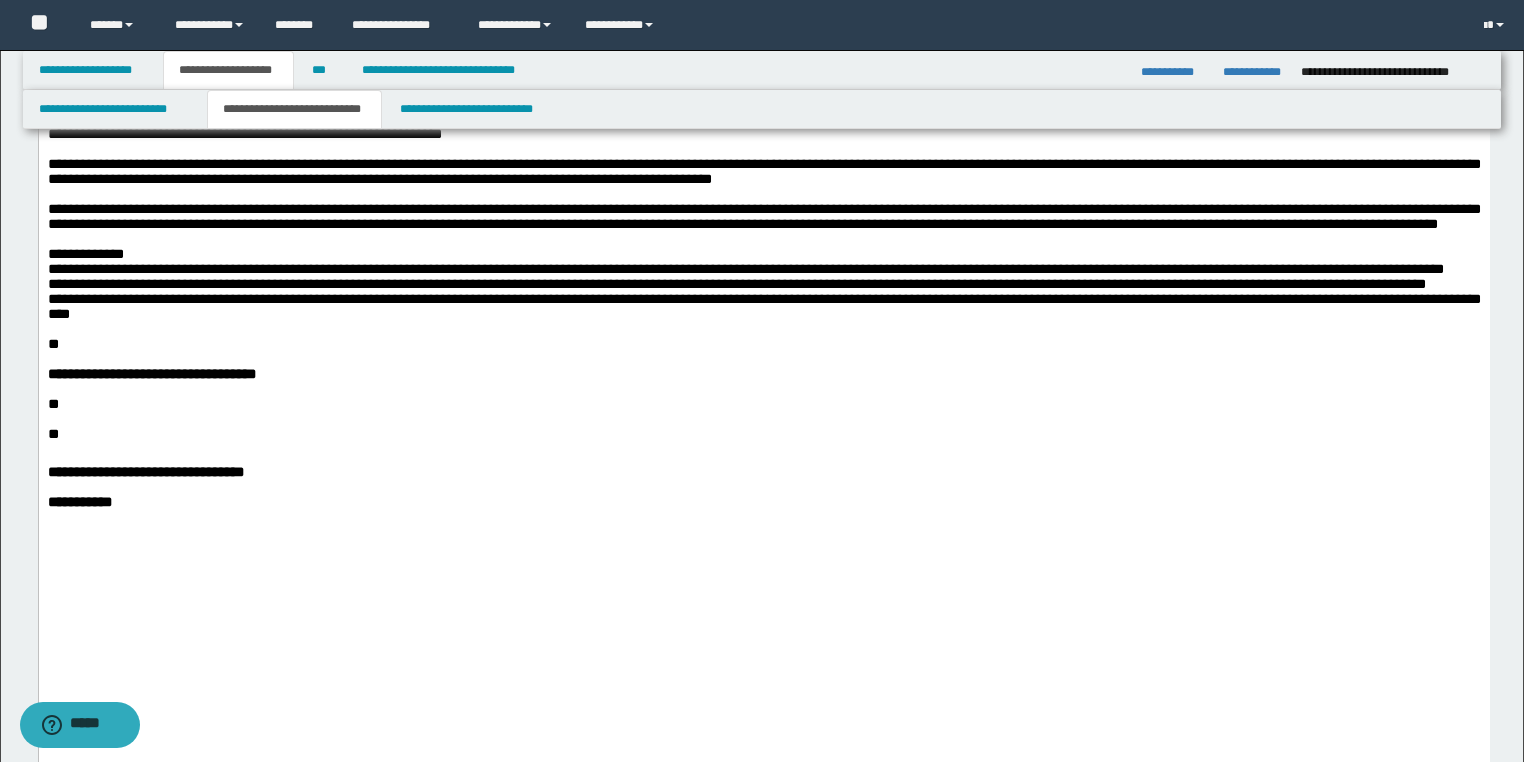 click on "**********" at bounding box center (763, 284) 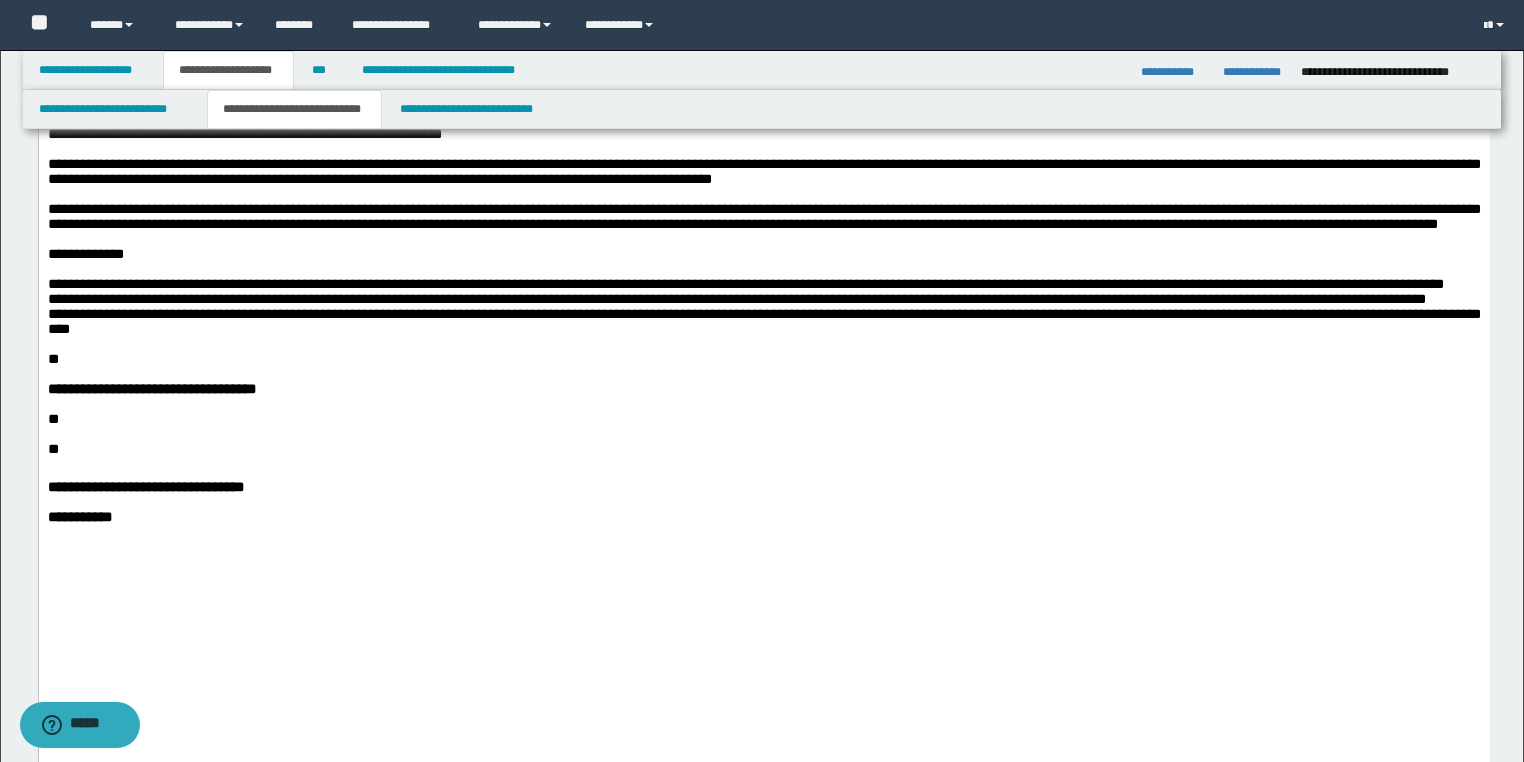 click on "**********" at bounding box center (763, 306) 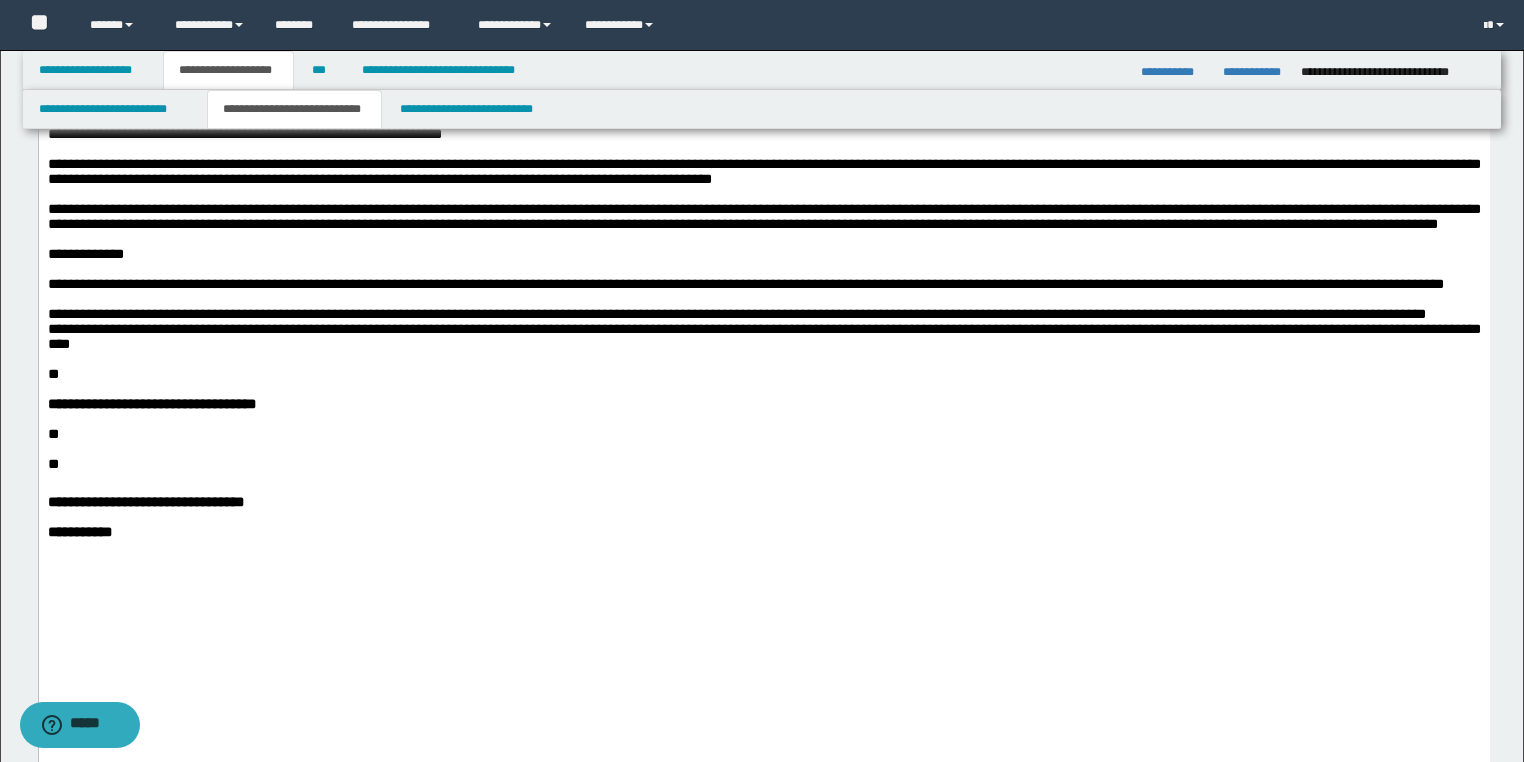click on "**********" at bounding box center (763, 329) 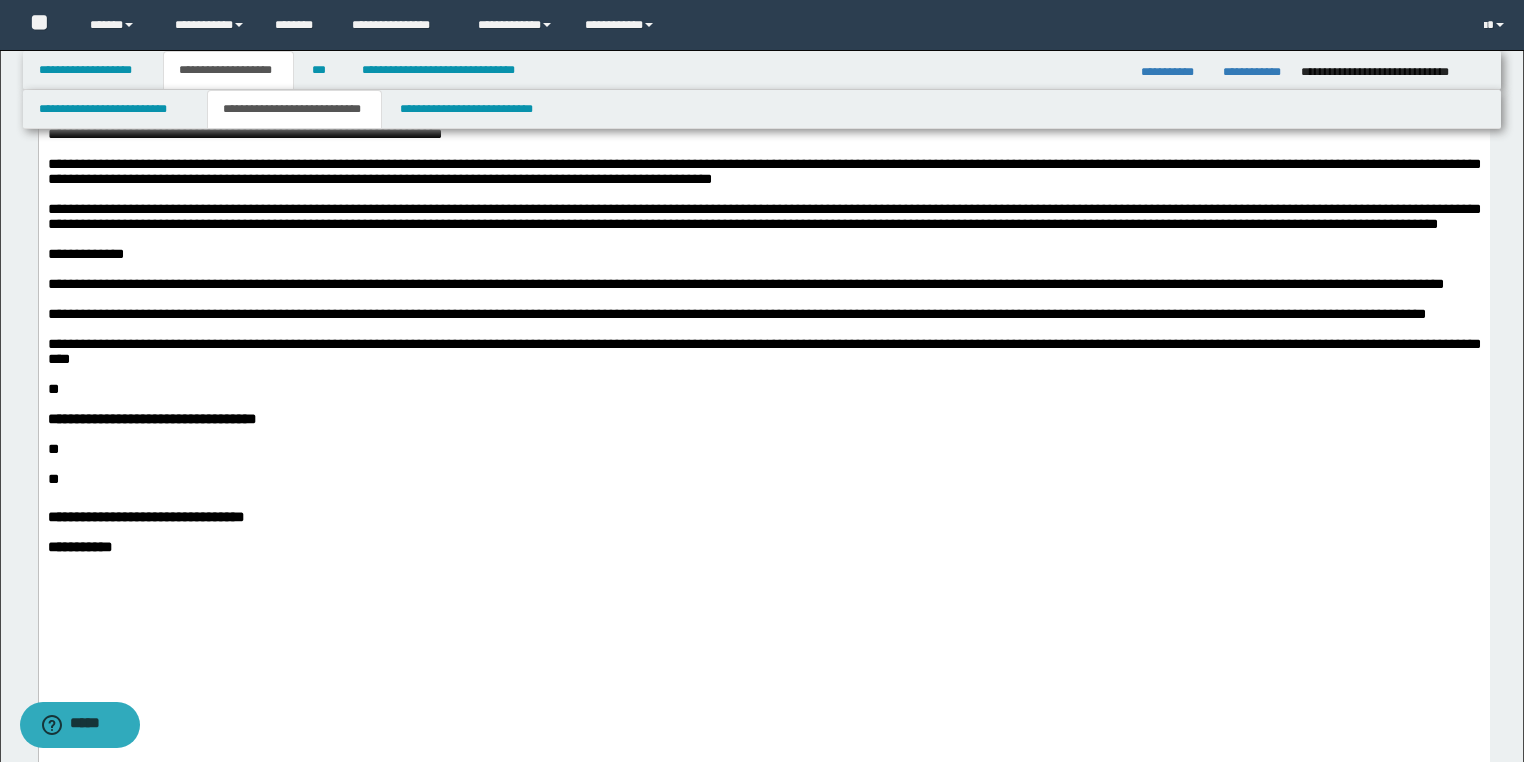 click on "**********" at bounding box center (763, 351) 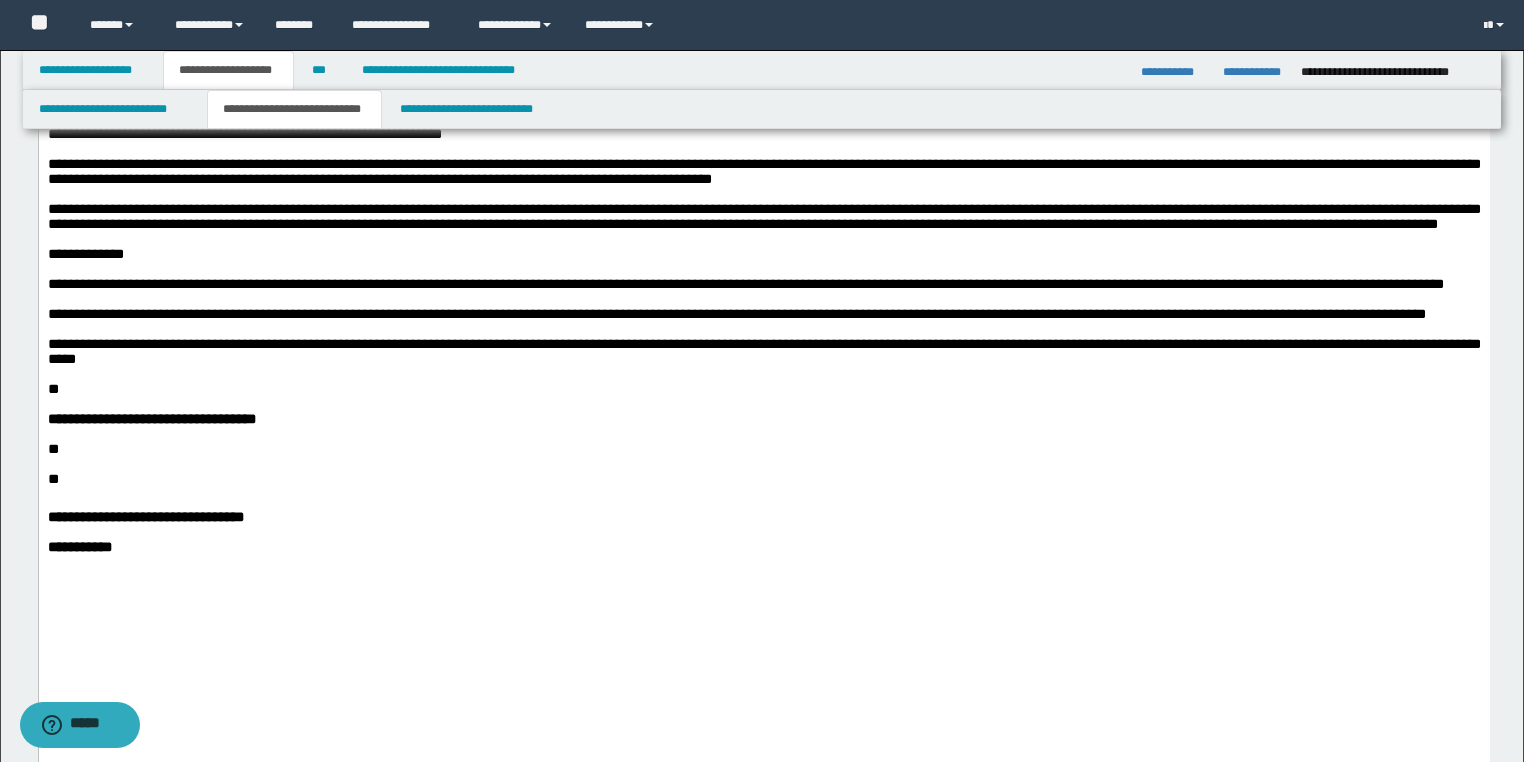 click on "**********" at bounding box center [763, 217] 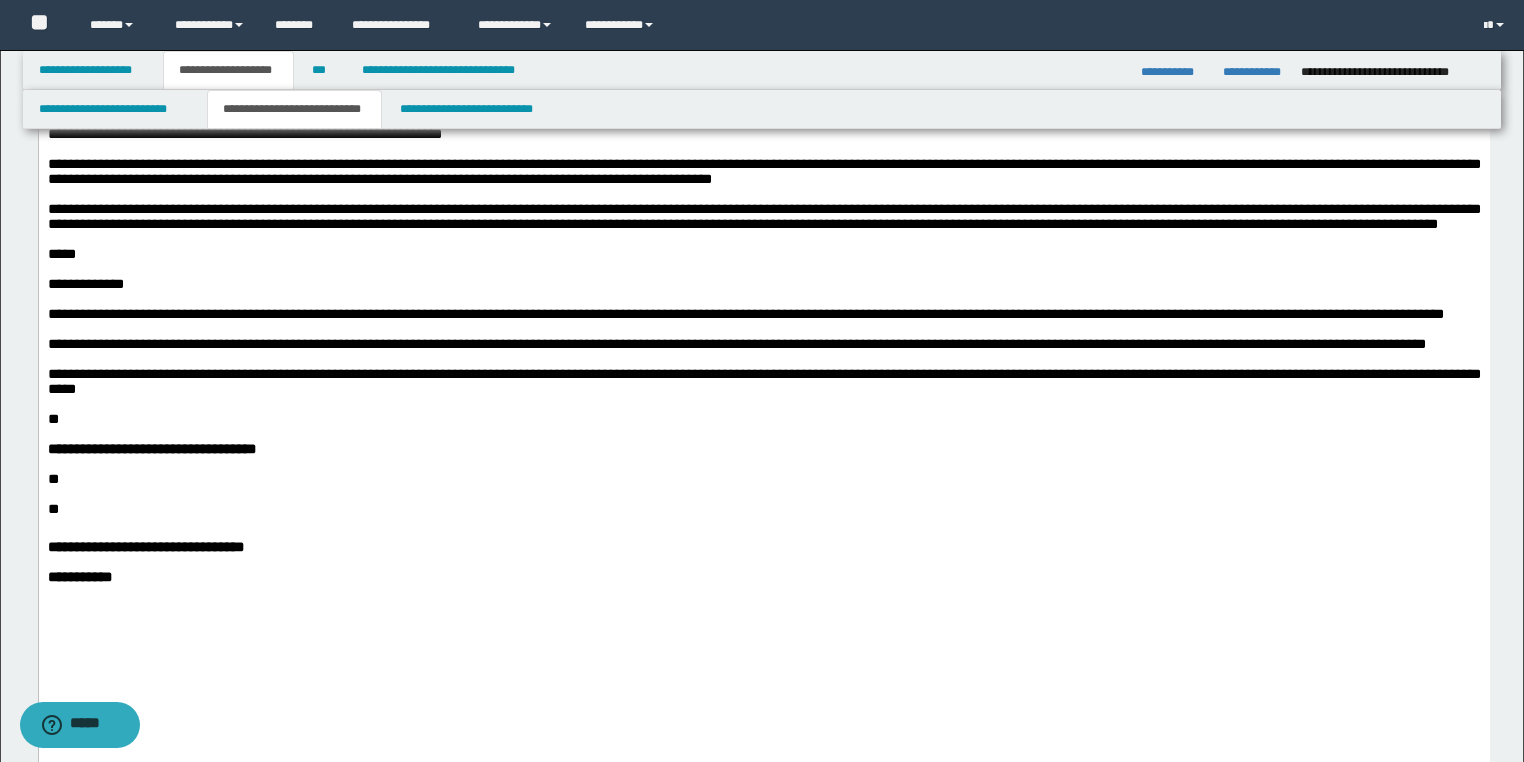 click on "**" at bounding box center (52, 419) 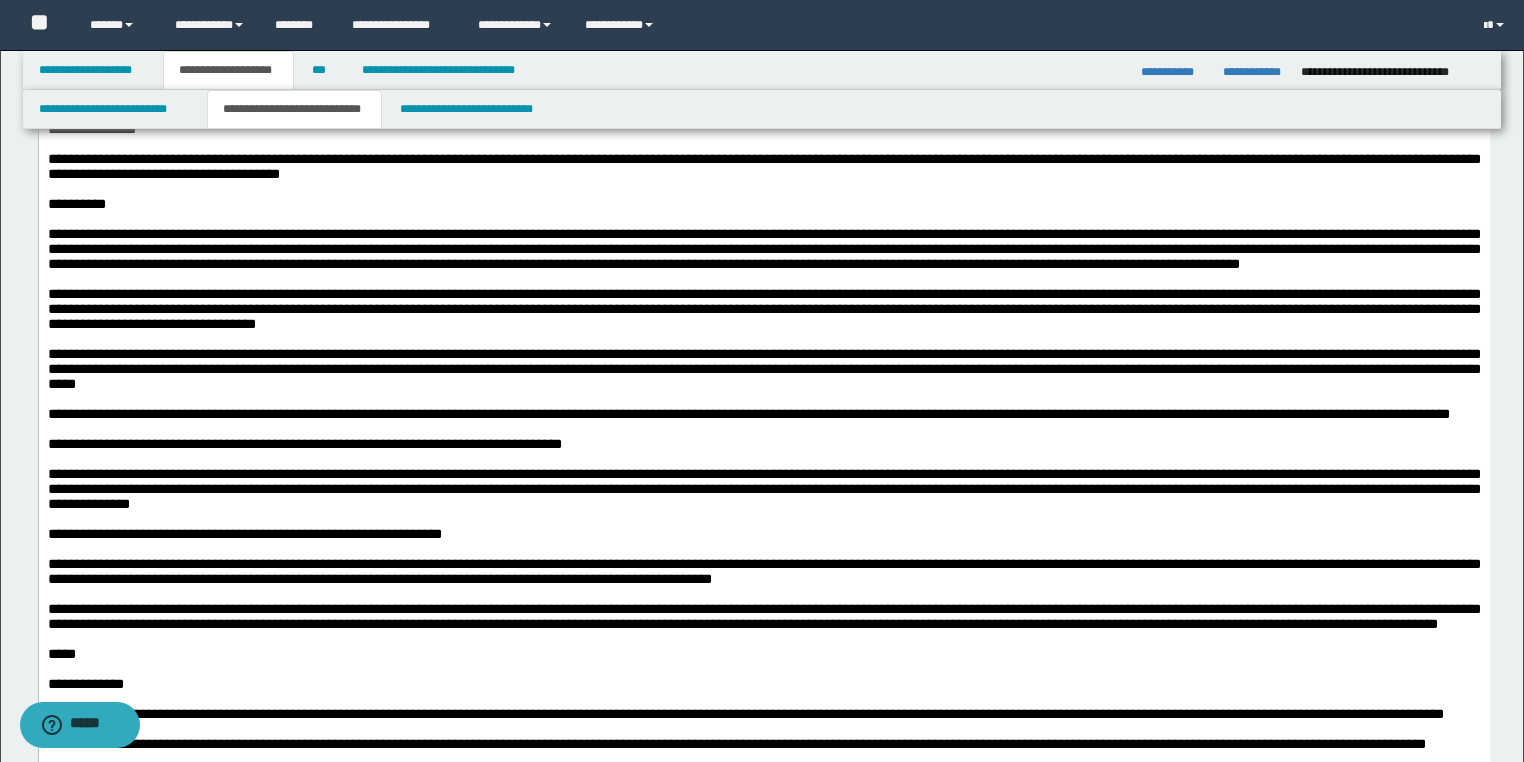 scroll, scrollTop: 936, scrollLeft: 0, axis: vertical 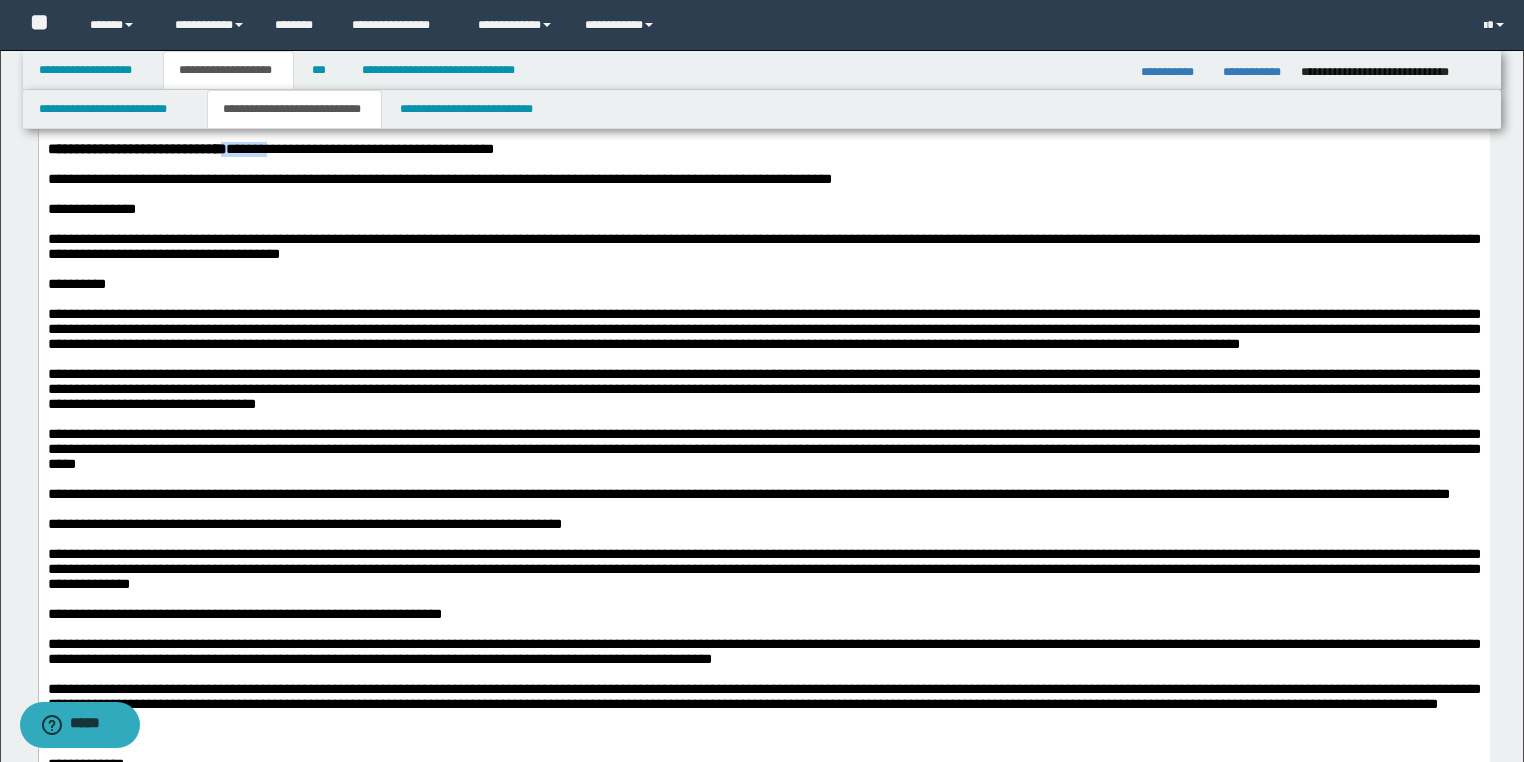 drag, startPoint x: 307, startPoint y: 250, endPoint x: 236, endPoint y: 250, distance: 71 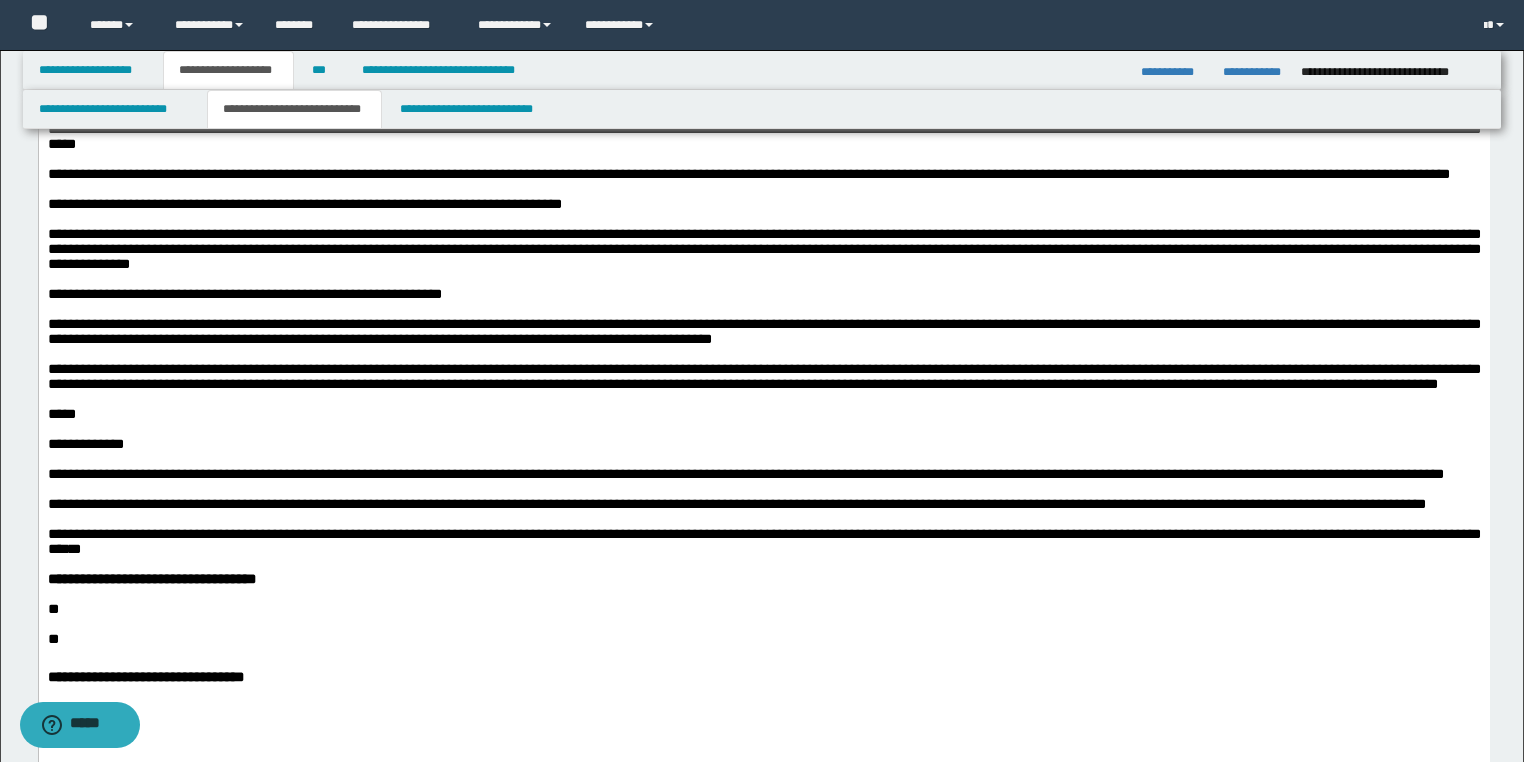 scroll, scrollTop: 1576, scrollLeft: 0, axis: vertical 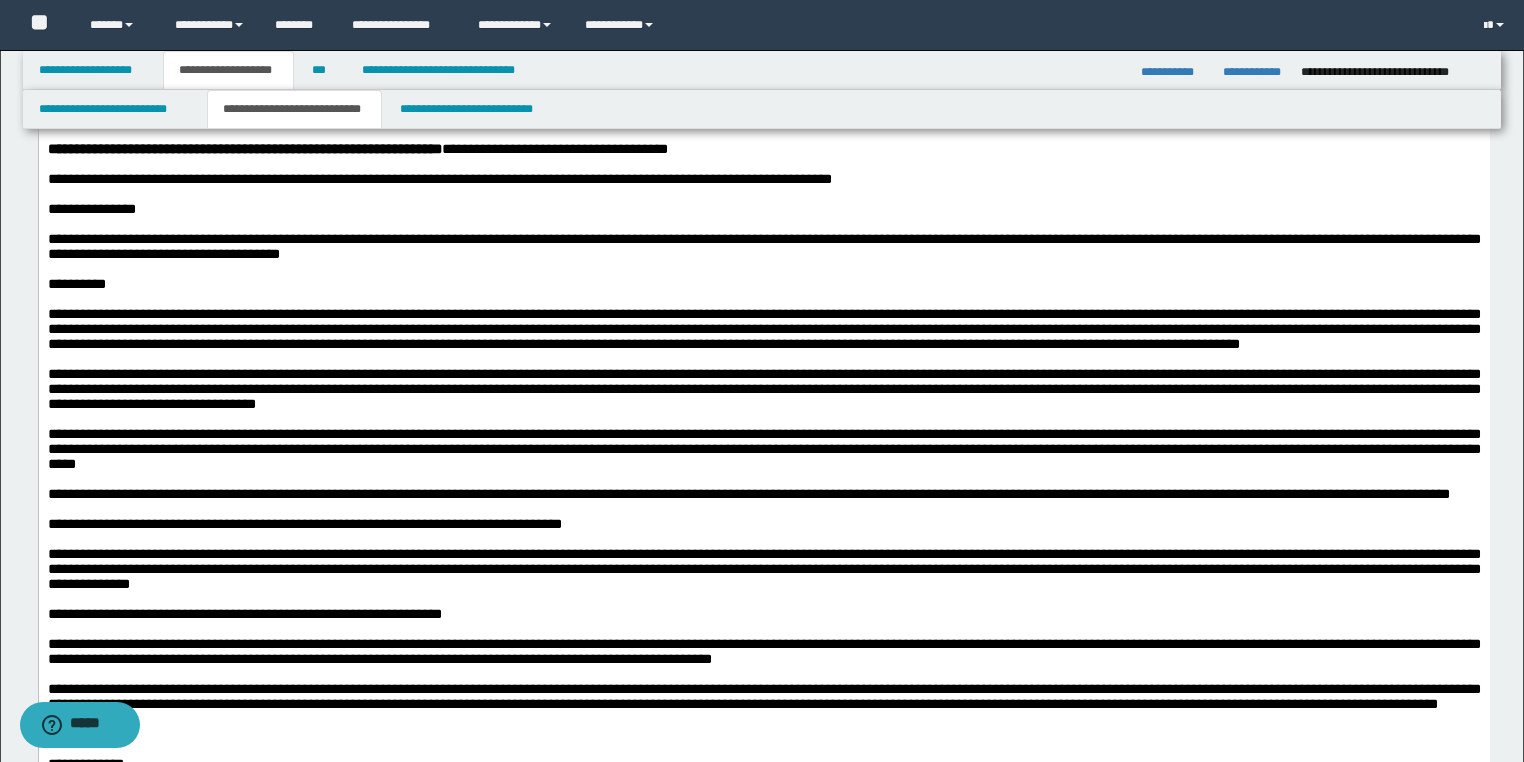 click at bounding box center (763, 419) 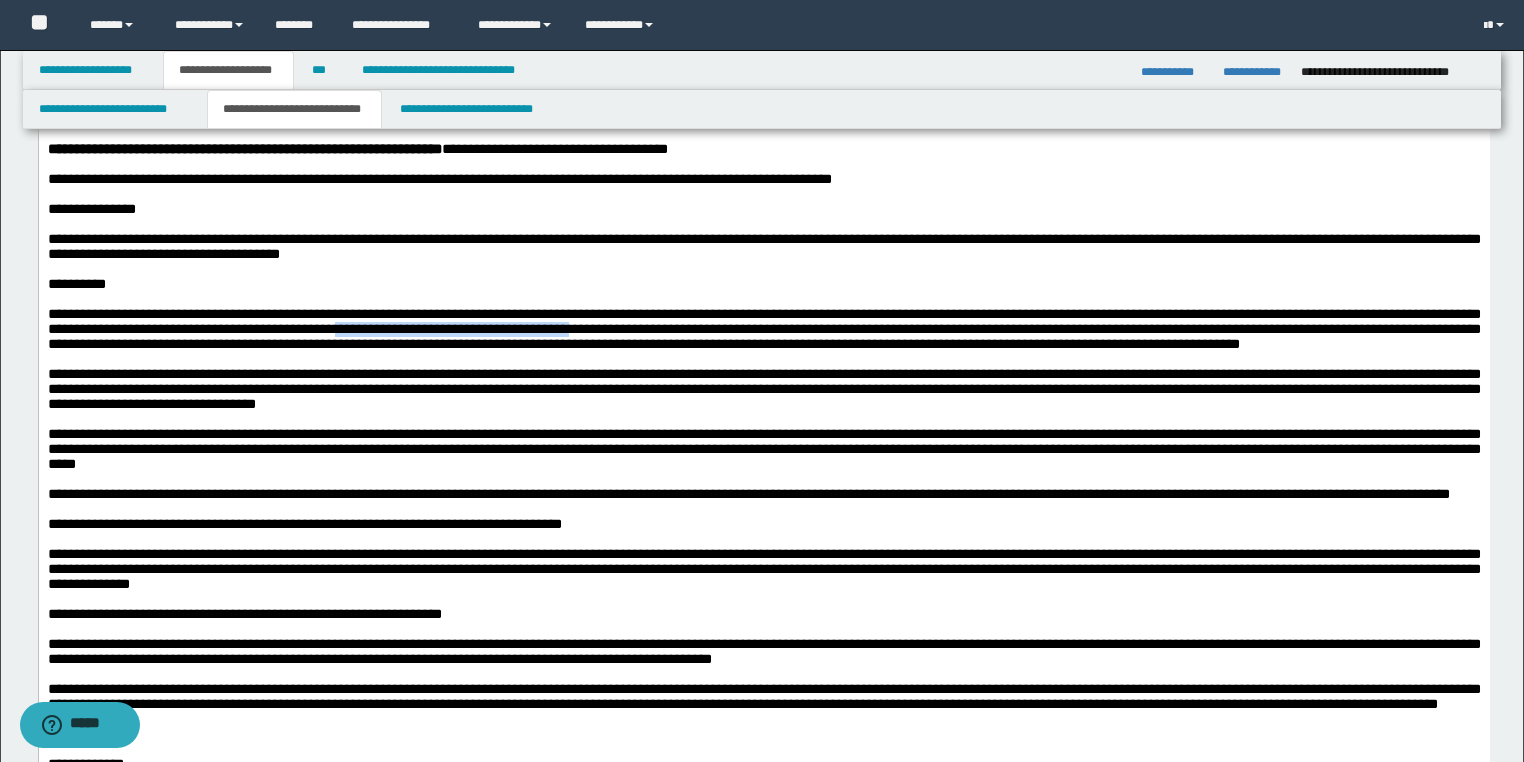 drag, startPoint x: 471, startPoint y: 453, endPoint x: 811, endPoint y: 449, distance: 340.02353 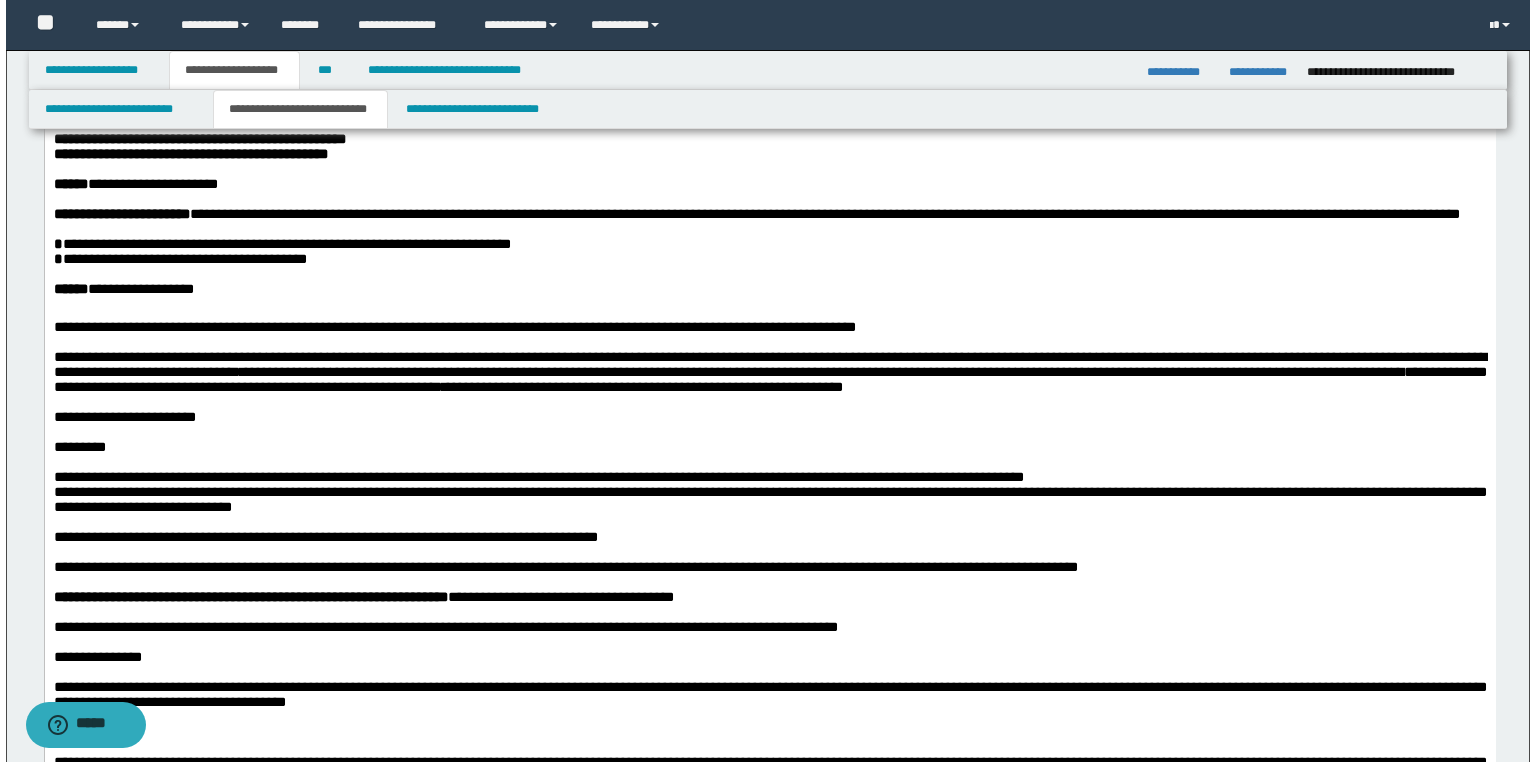 scroll, scrollTop: 776, scrollLeft: 0, axis: vertical 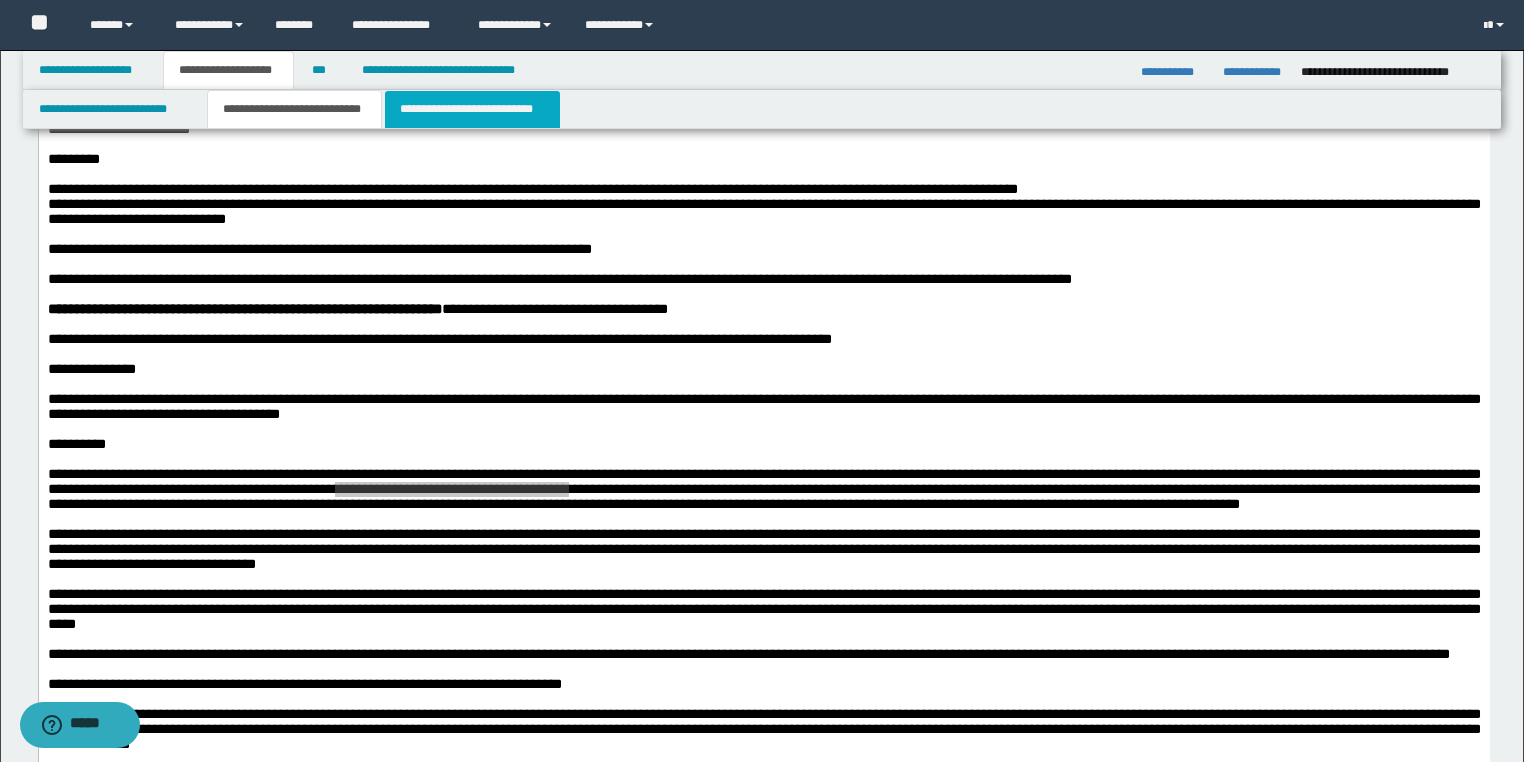 click on "**********" at bounding box center [472, 109] 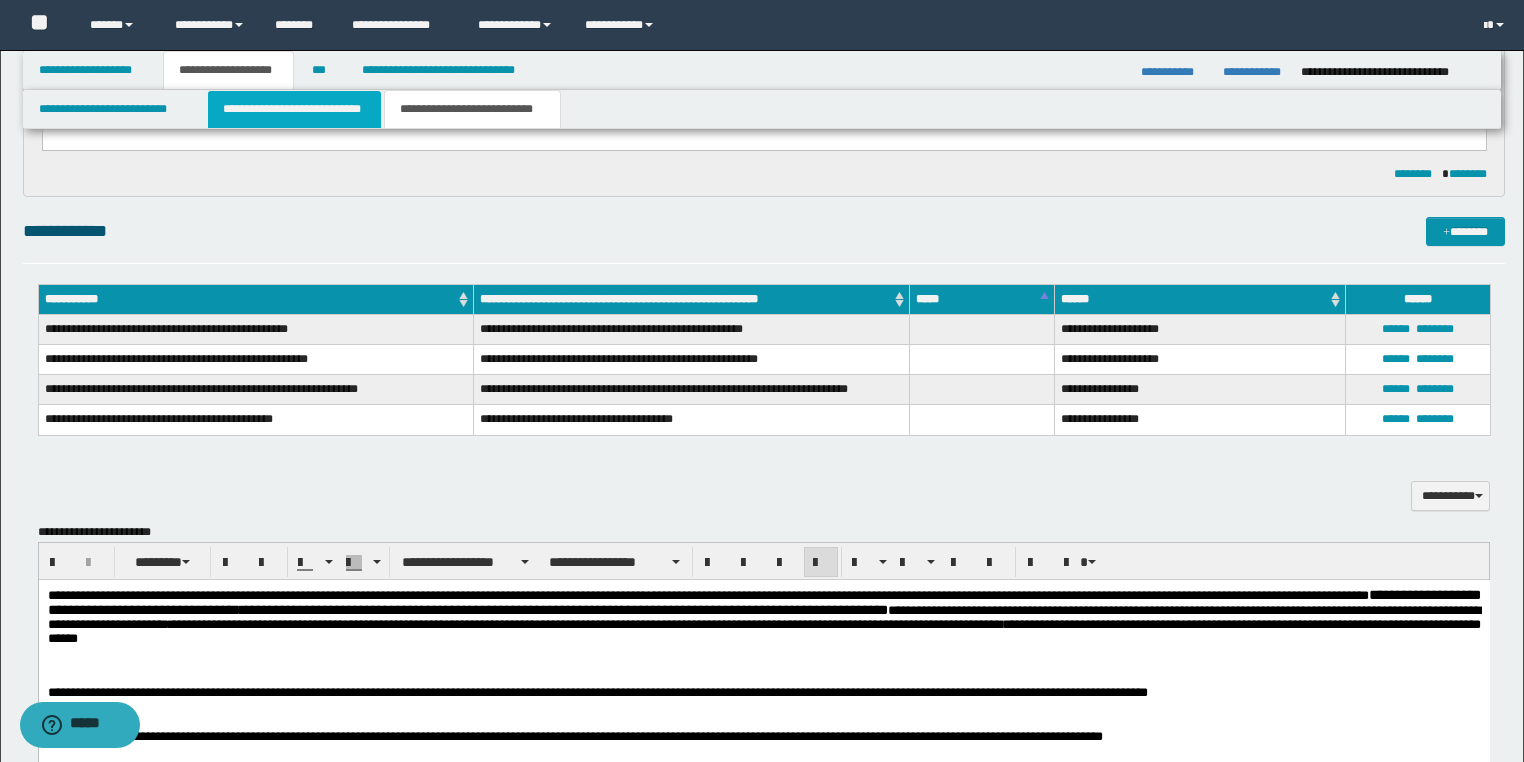 click on "**********" at bounding box center [294, 109] 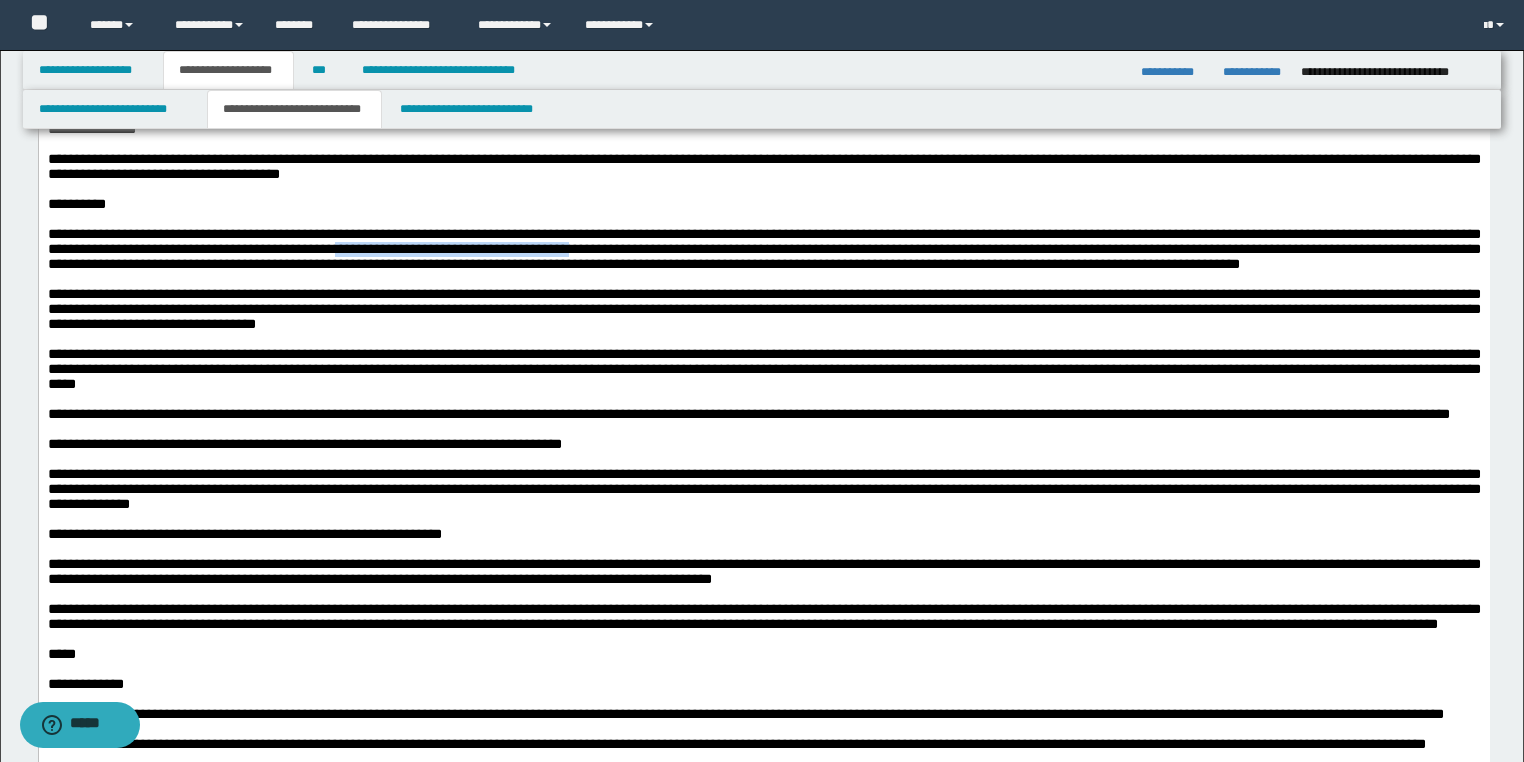click on "**********" at bounding box center (763, 369) 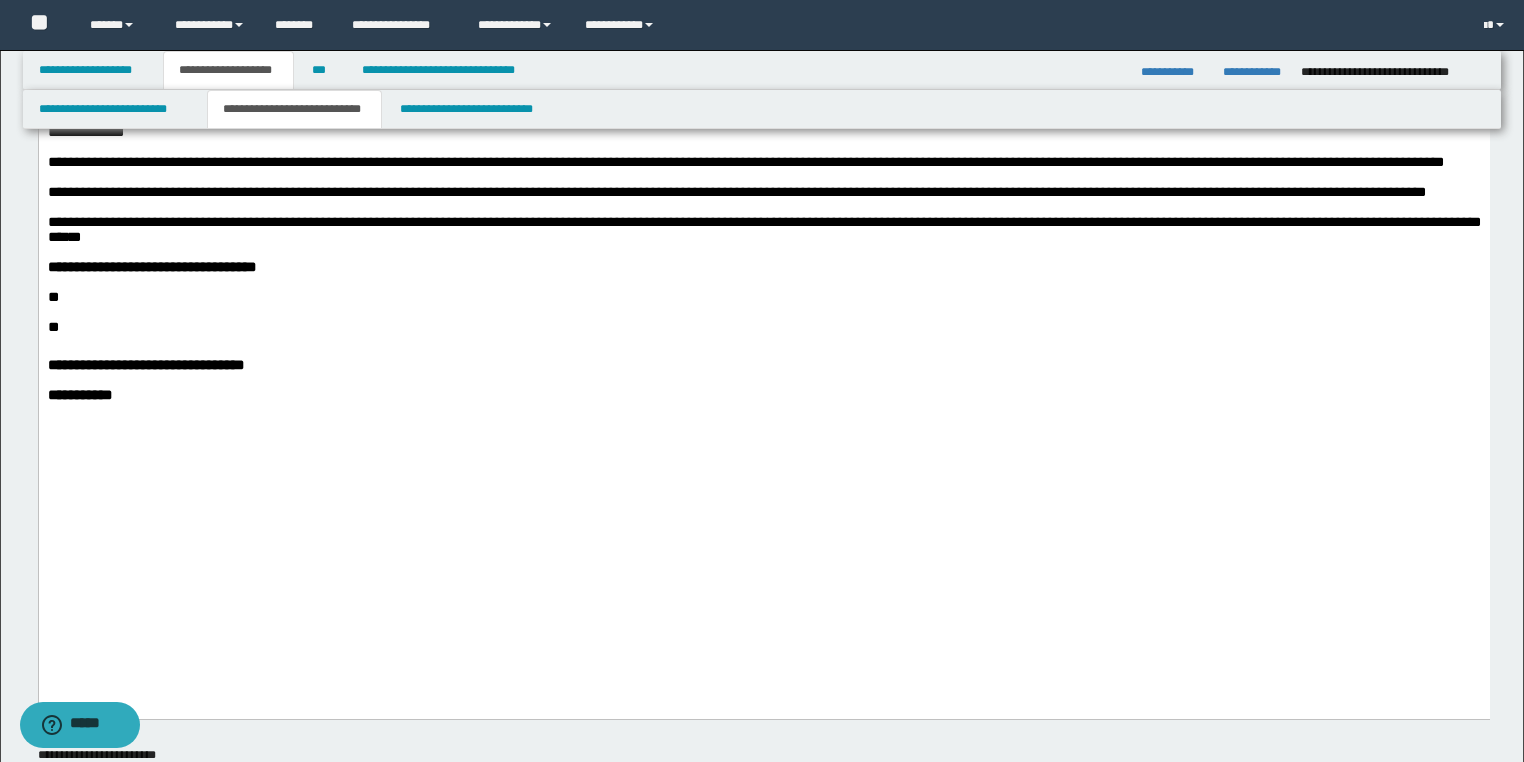 scroll, scrollTop: 1656, scrollLeft: 0, axis: vertical 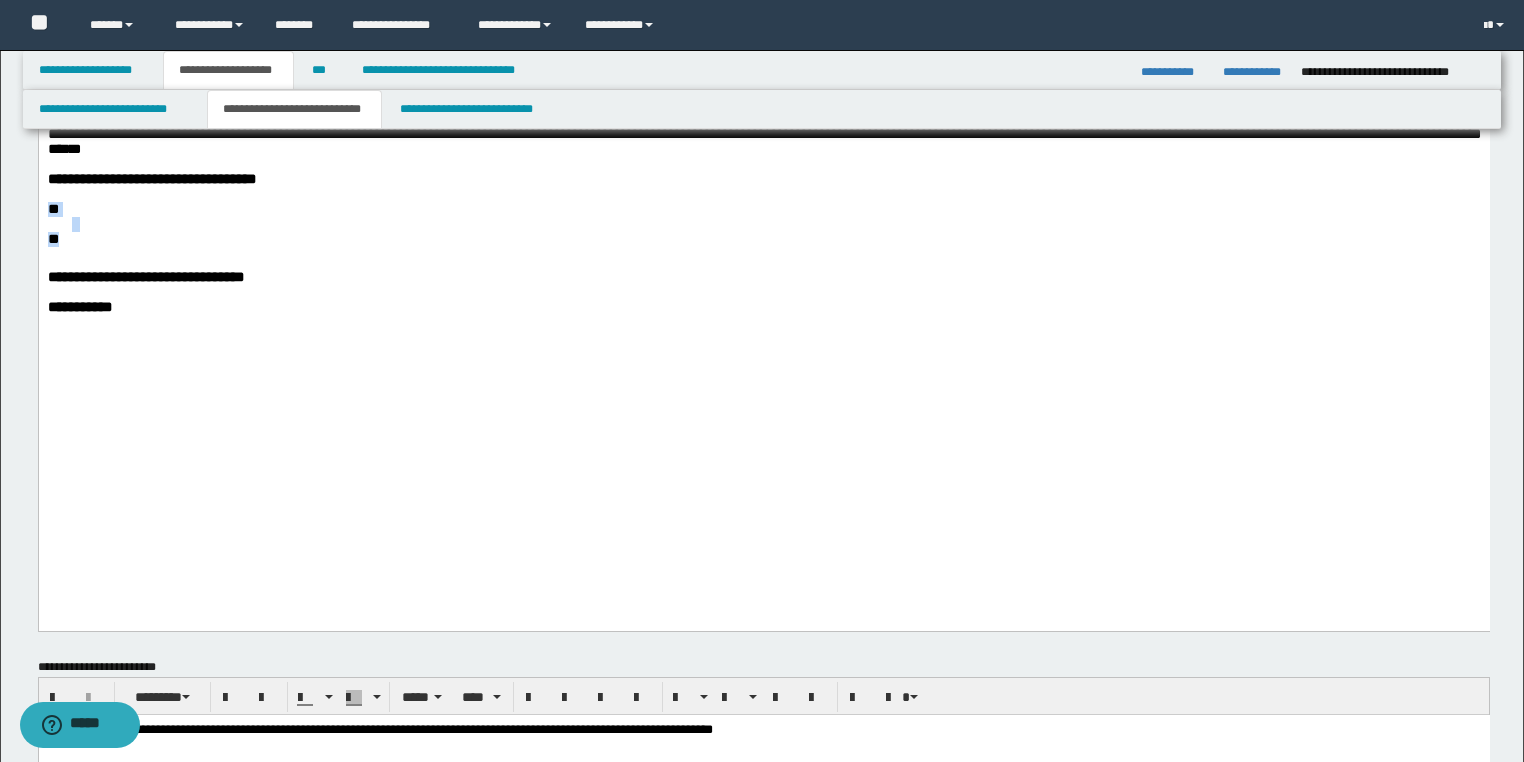 drag, startPoint x: 67, startPoint y: 439, endPoint x: 41, endPoint y: 406, distance: 42.0119 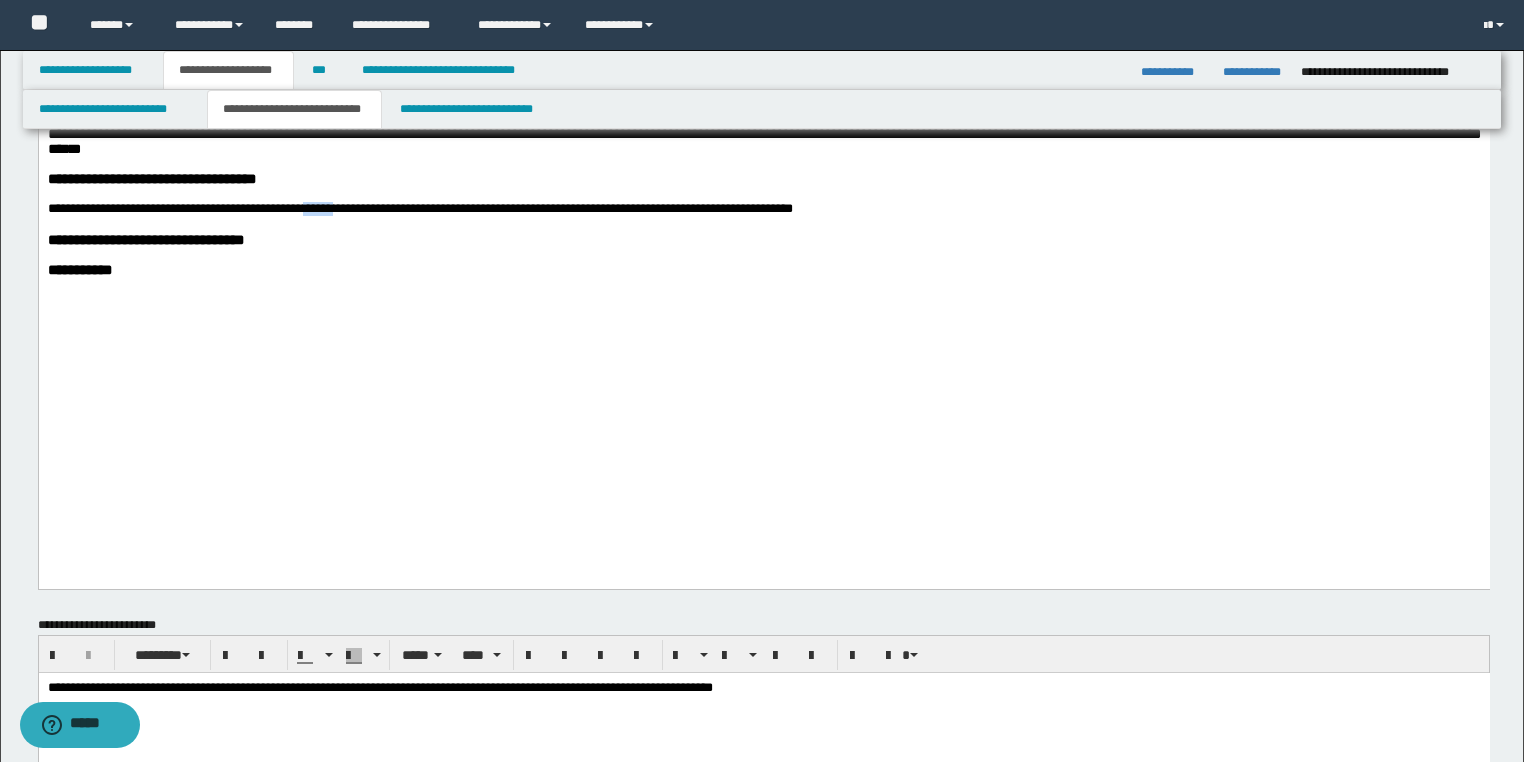 drag, startPoint x: 373, startPoint y: 401, endPoint x: 329, endPoint y: 401, distance: 44 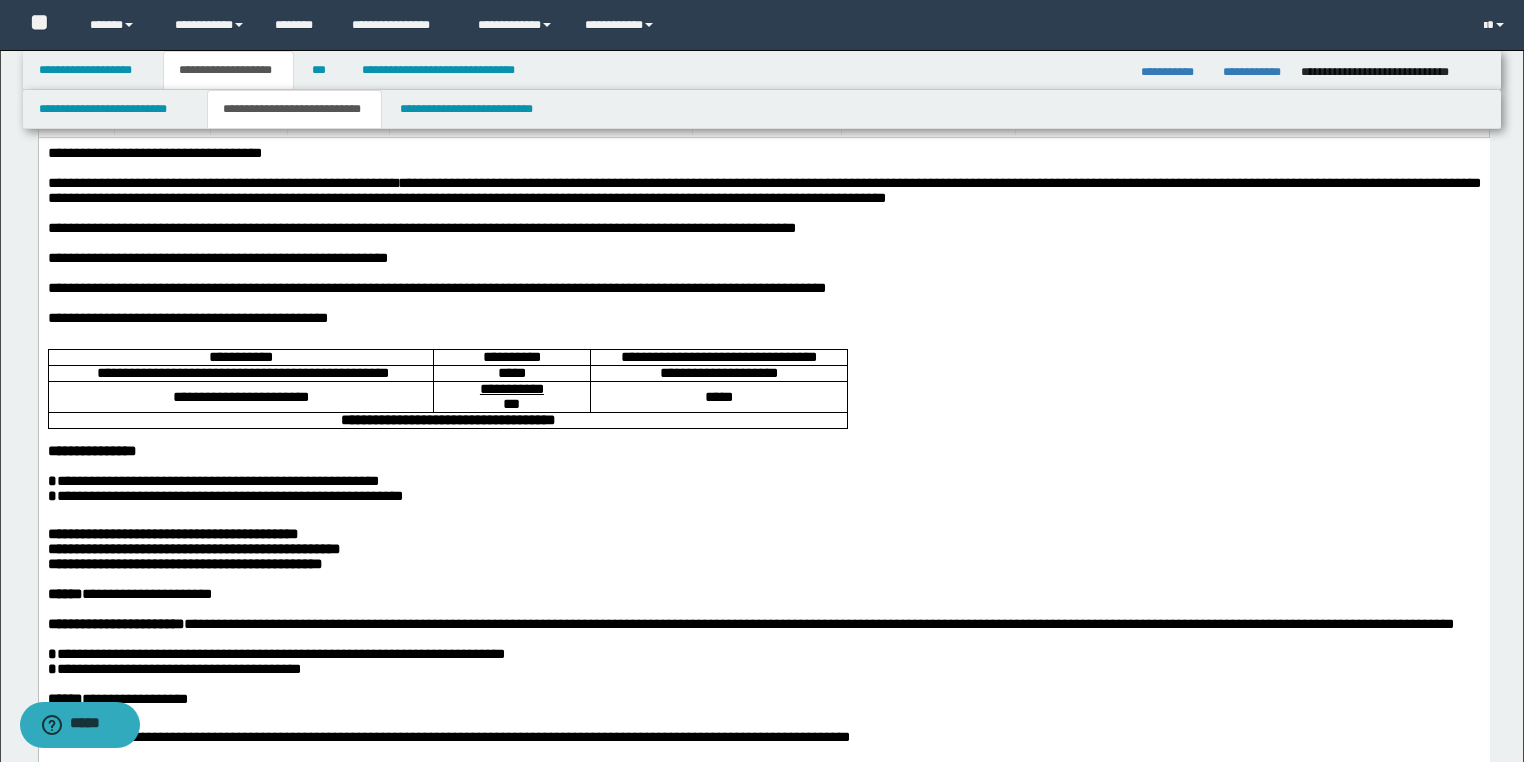 scroll, scrollTop: 0, scrollLeft: 0, axis: both 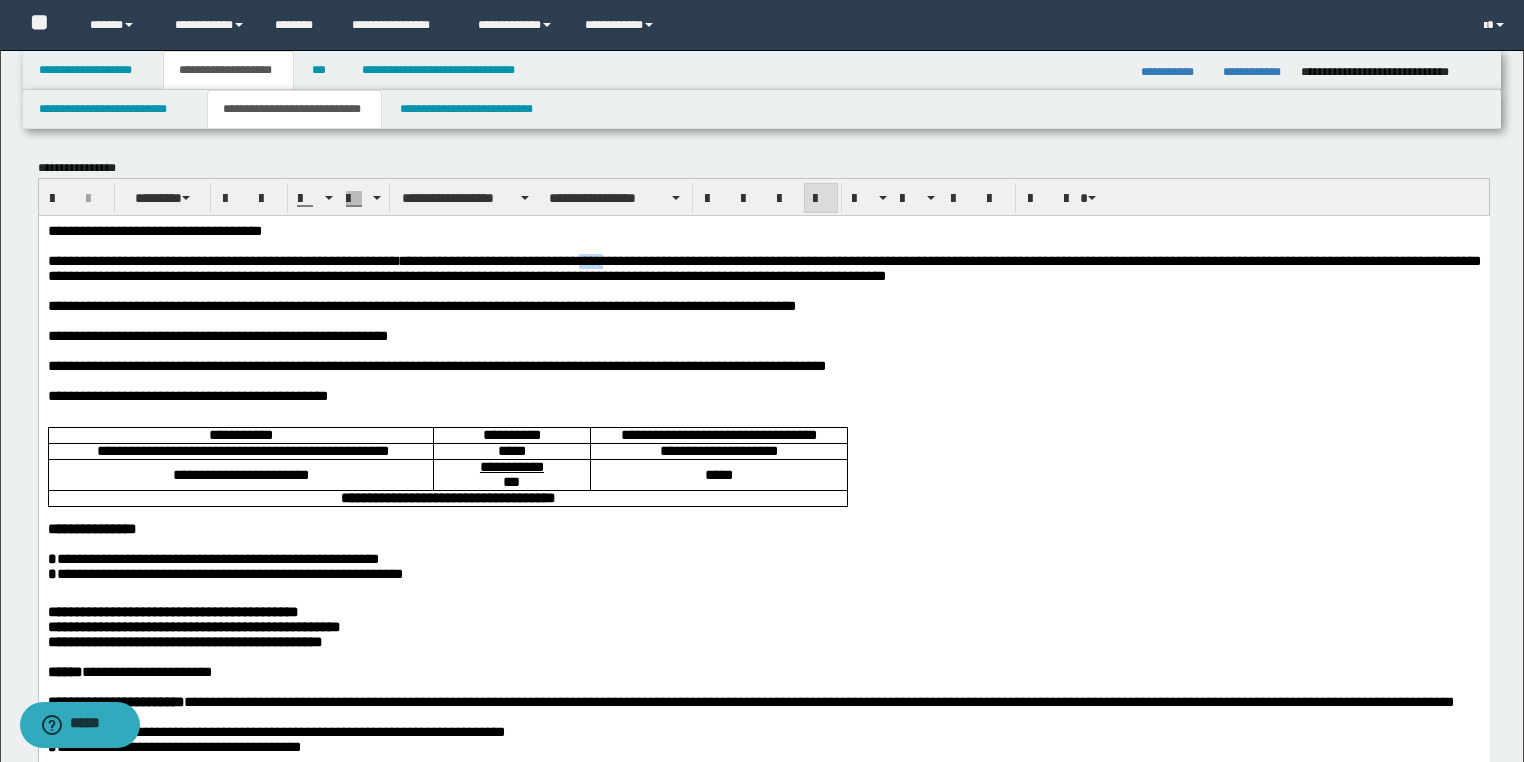 drag, startPoint x: 629, startPoint y: 264, endPoint x: 605, endPoint y: 262, distance: 24.083189 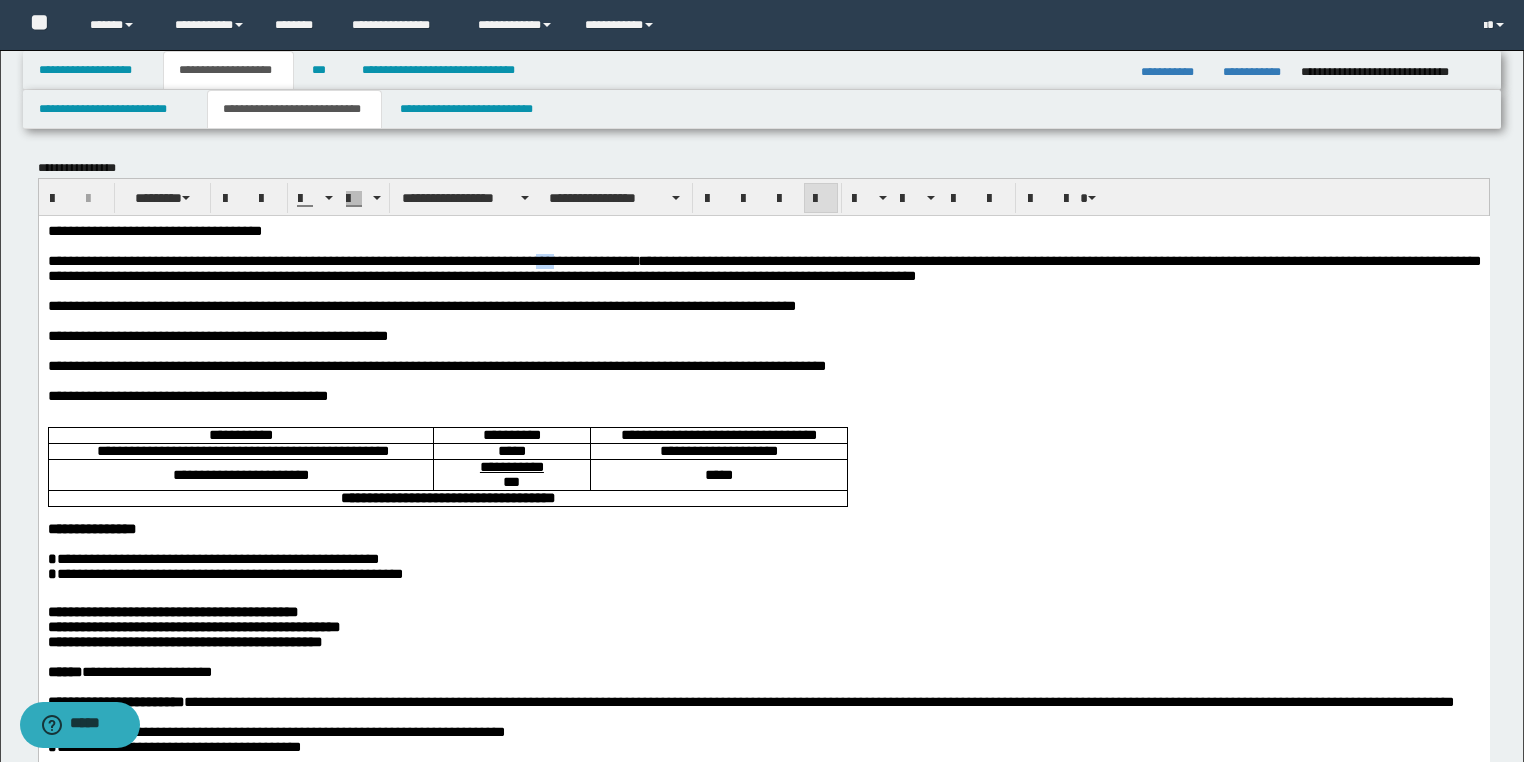 drag, startPoint x: 584, startPoint y: 265, endPoint x: 563, endPoint y: 262, distance: 21.213203 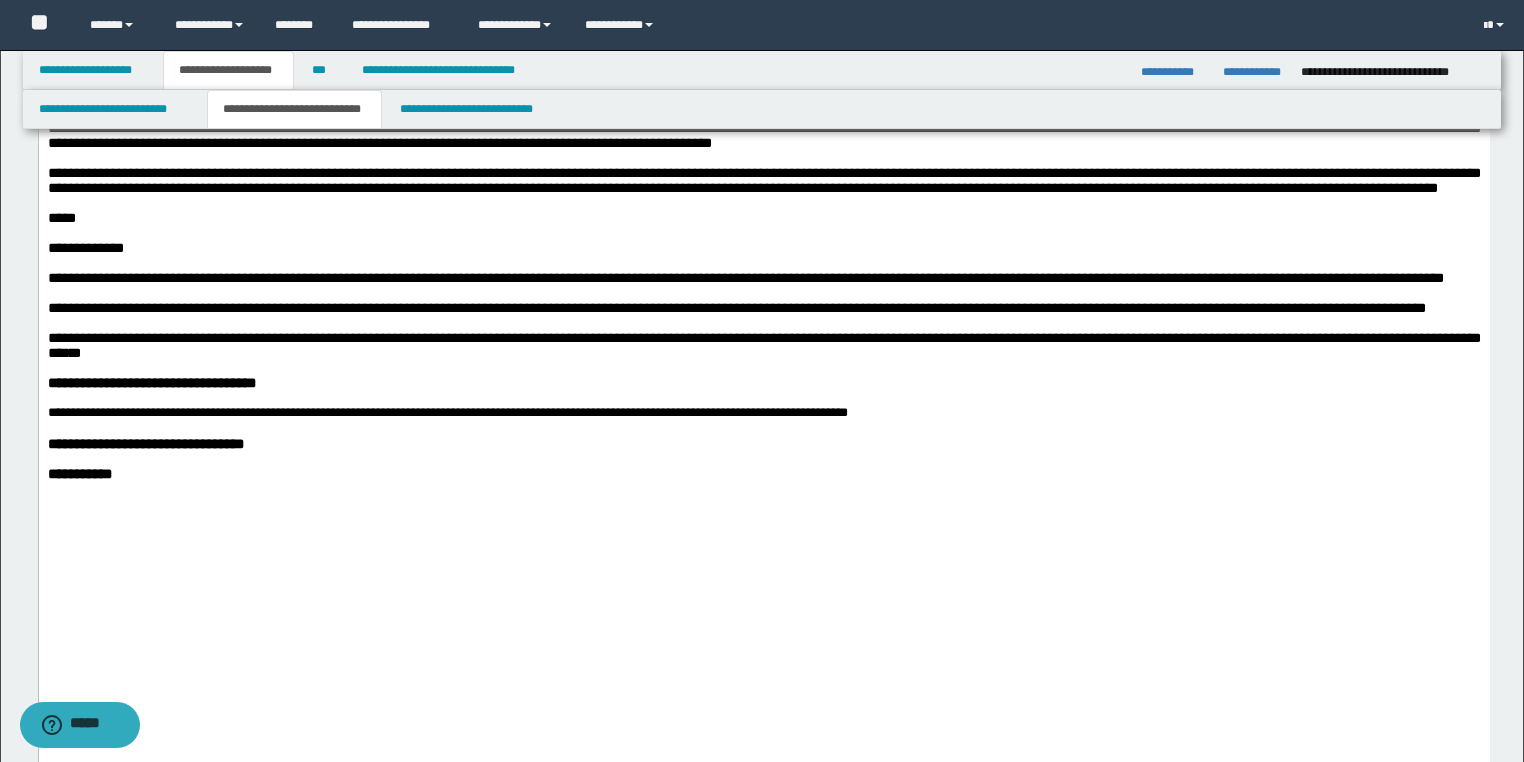 scroll, scrollTop: 1760, scrollLeft: 0, axis: vertical 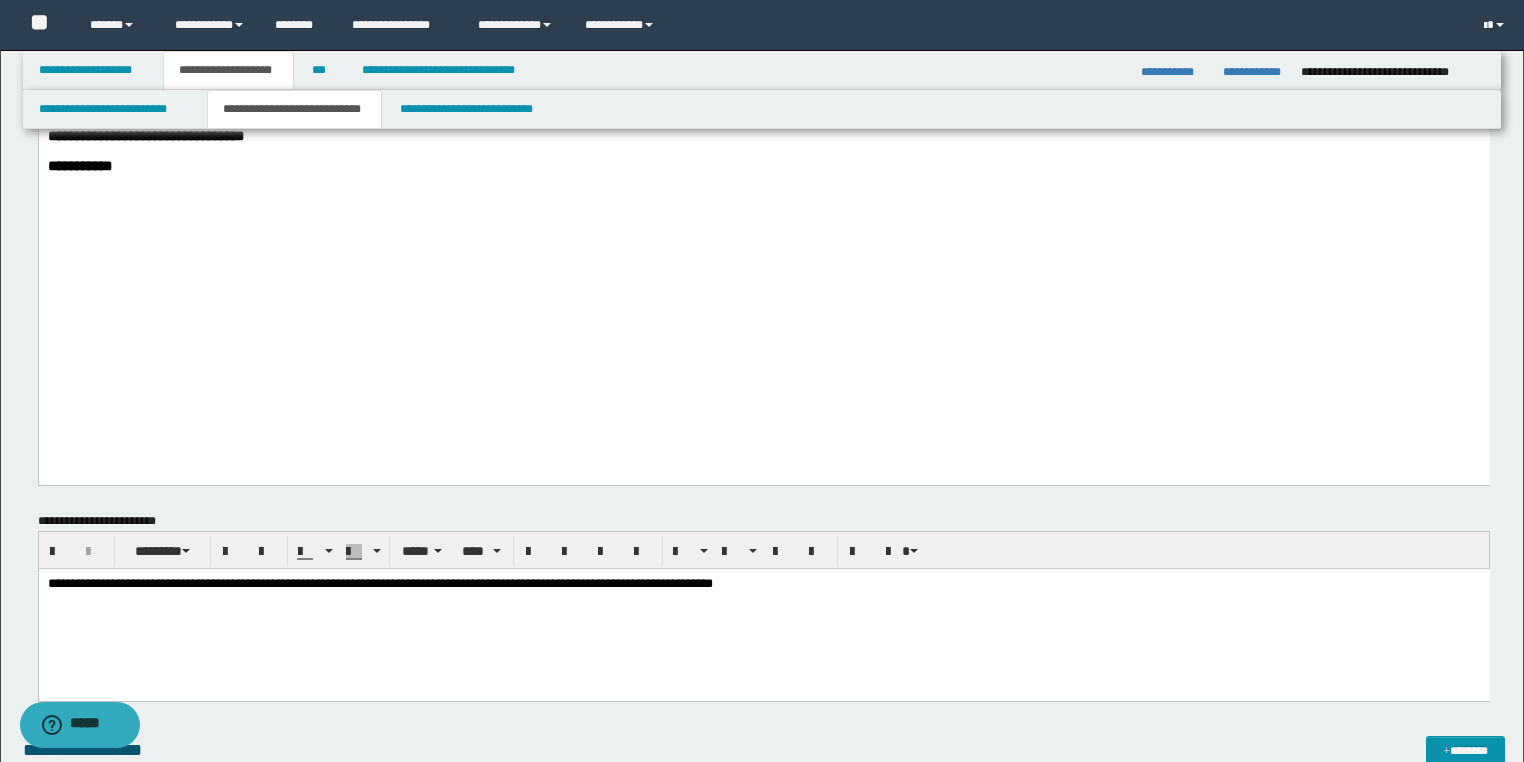 click on "**********" at bounding box center [763, 136] 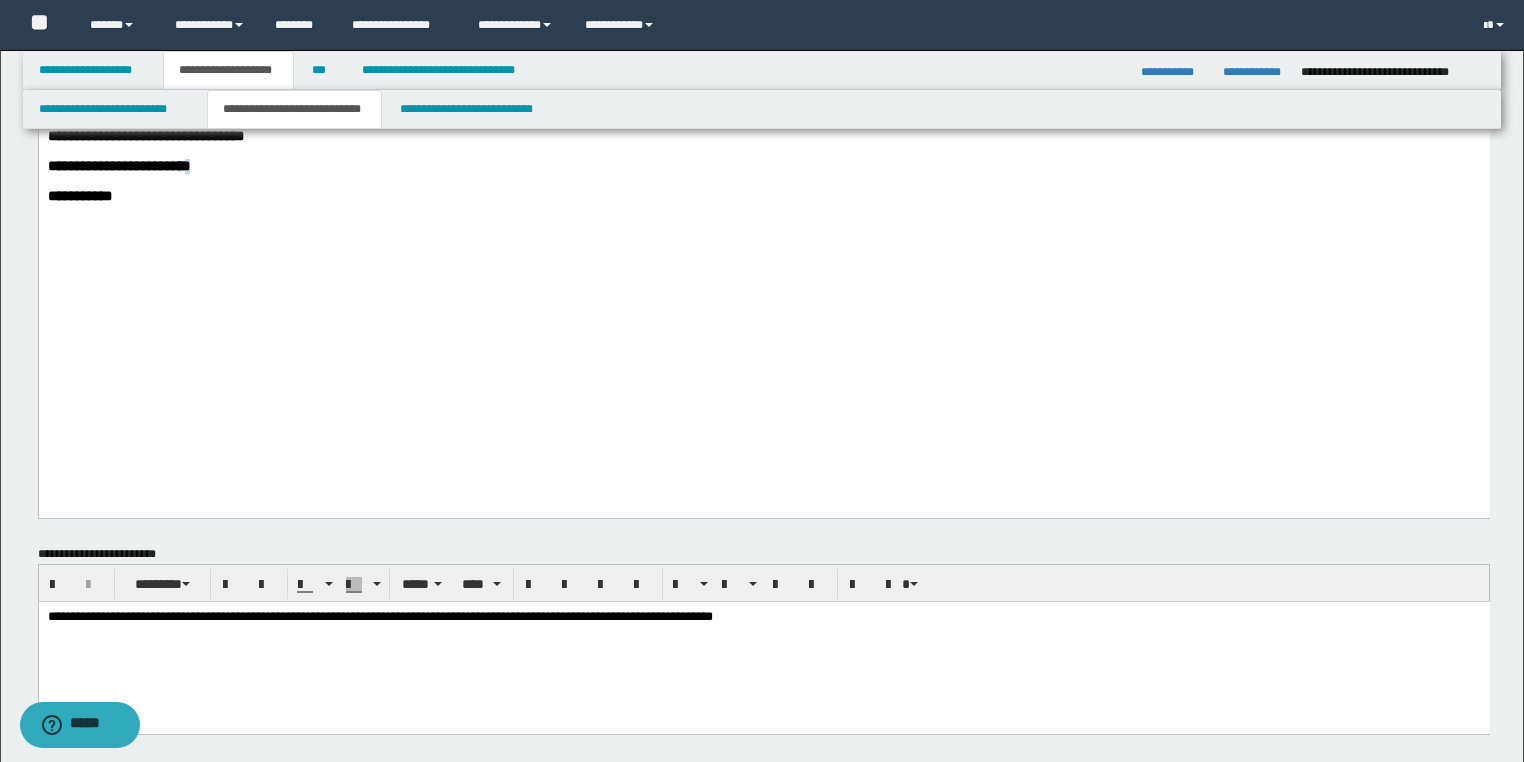 drag, startPoint x: 223, startPoint y: 369, endPoint x: 211, endPoint y: 367, distance: 12.165525 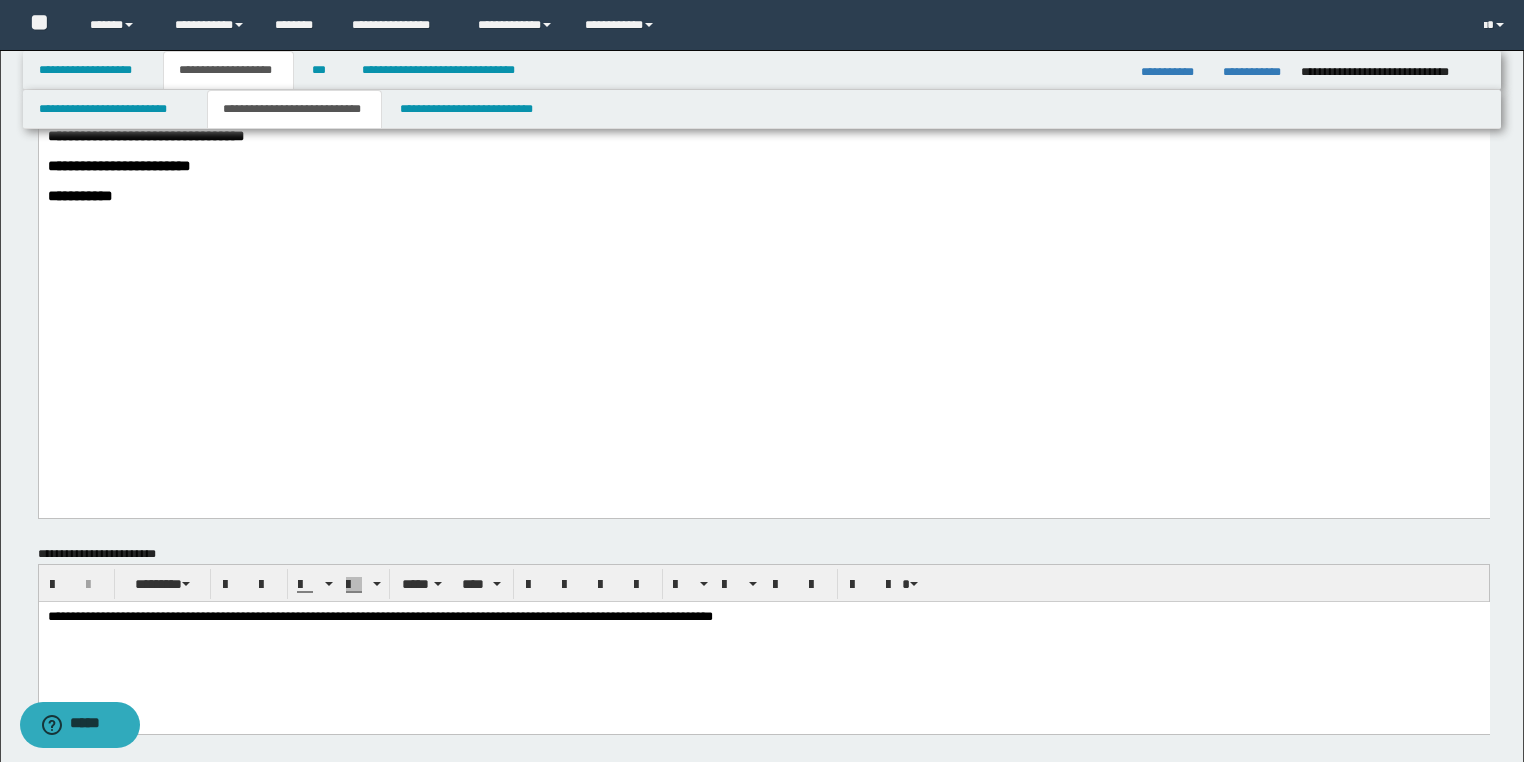 click on "**********" at bounding box center [763, 166] 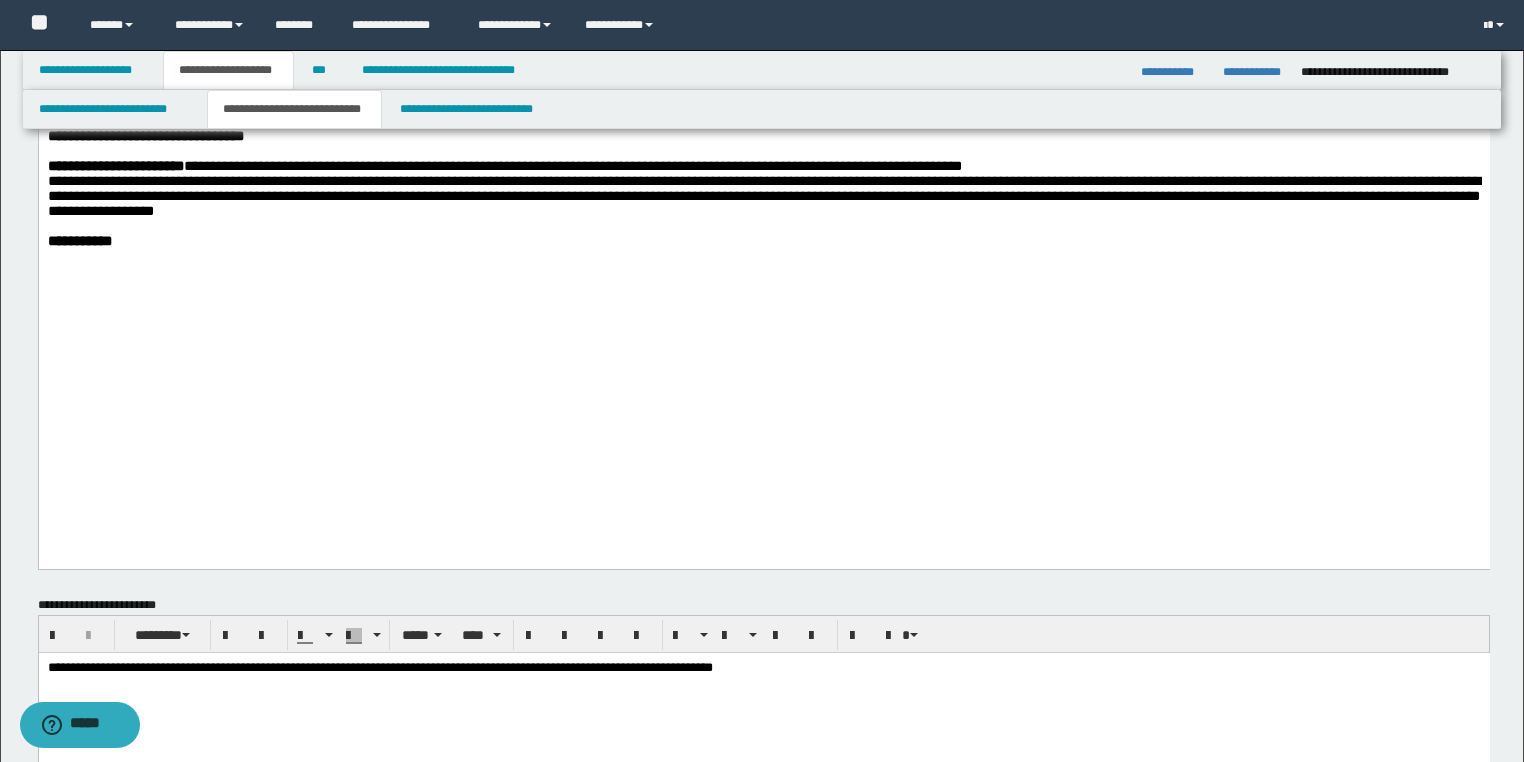 click on "**********" at bounding box center [763, -619] 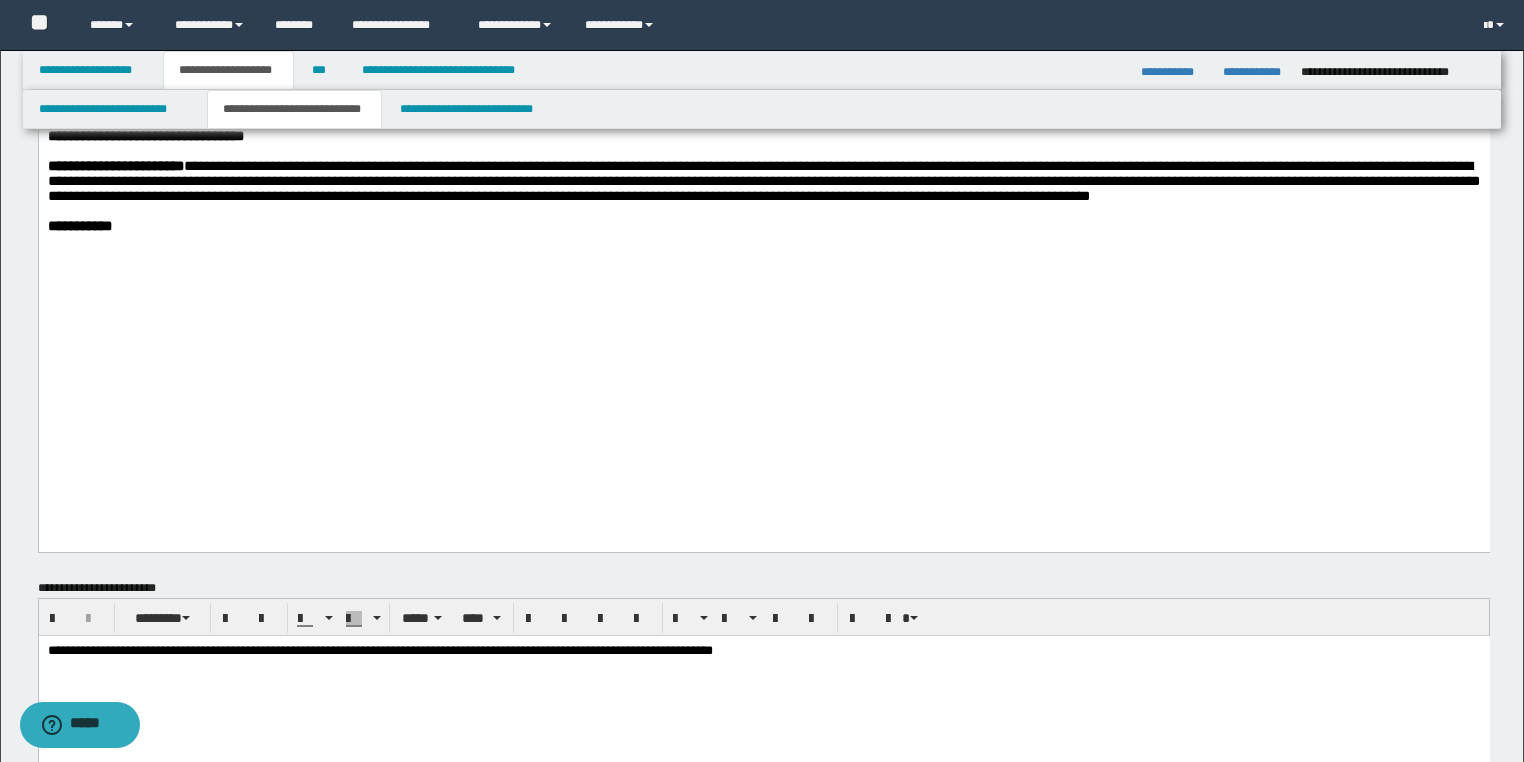 drag, startPoint x: 1205, startPoint y: 427, endPoint x: 504, endPoint y: 425, distance: 701.00287 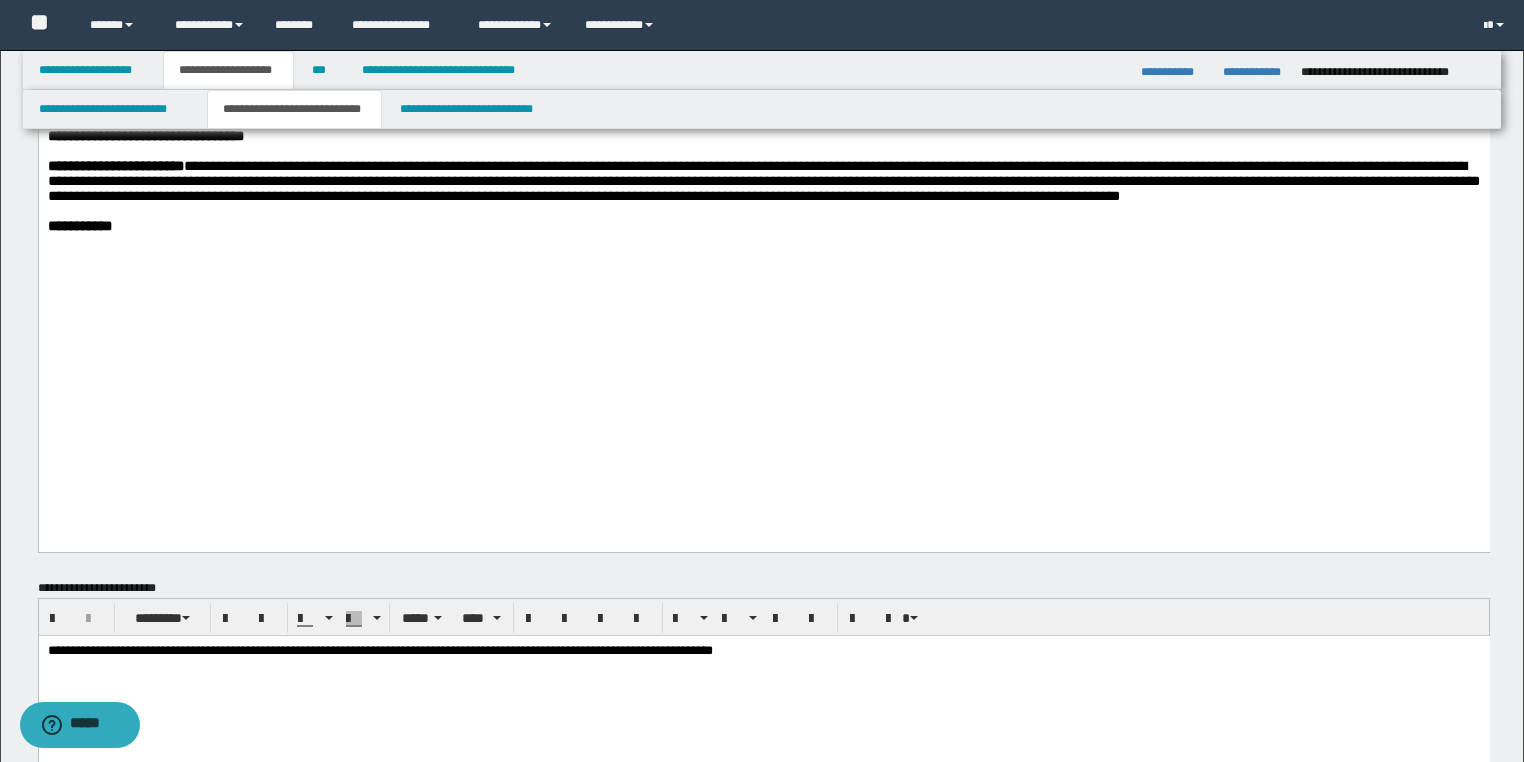 click on "**********" at bounding box center (763, 181) 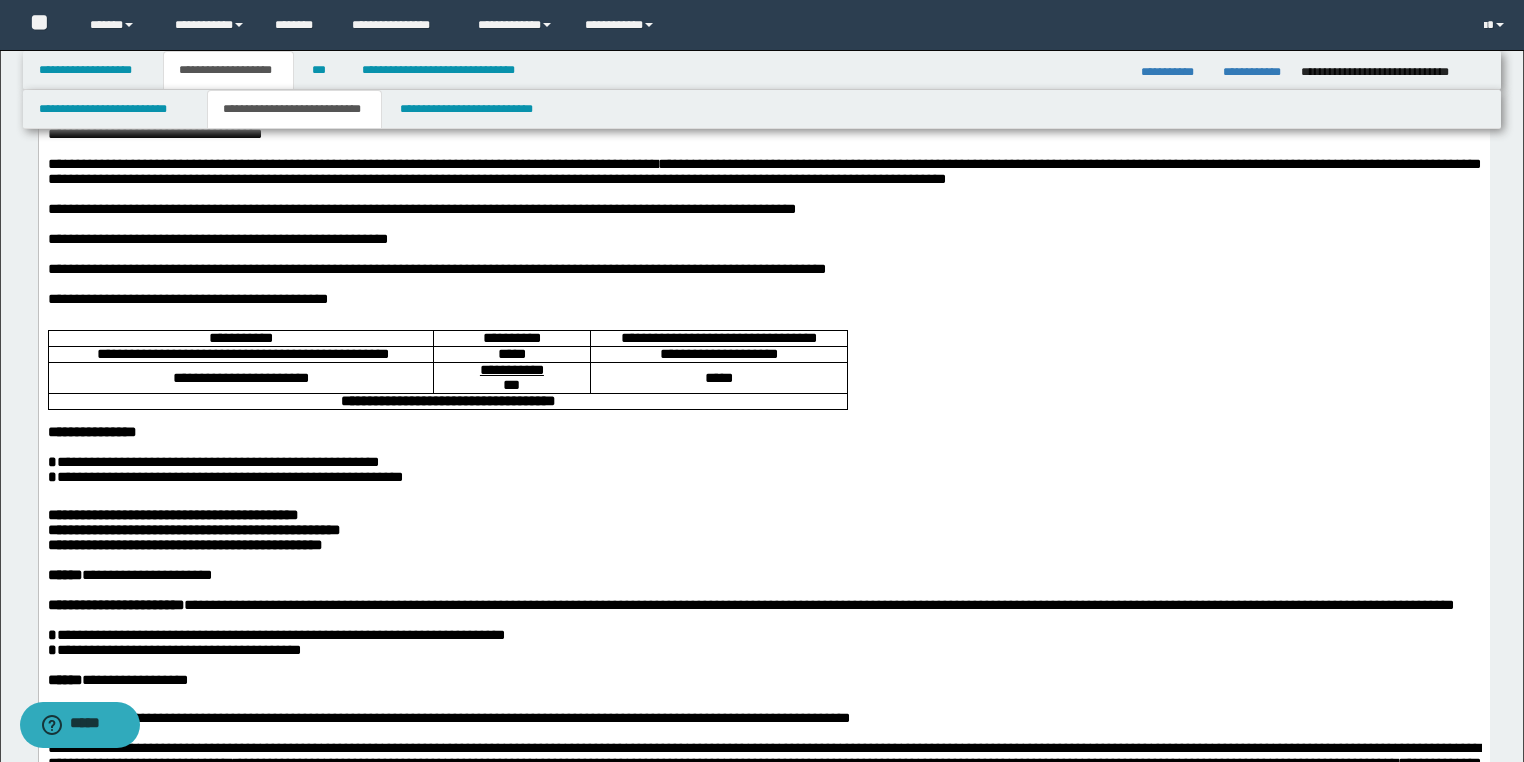 scroll, scrollTop: 0, scrollLeft: 0, axis: both 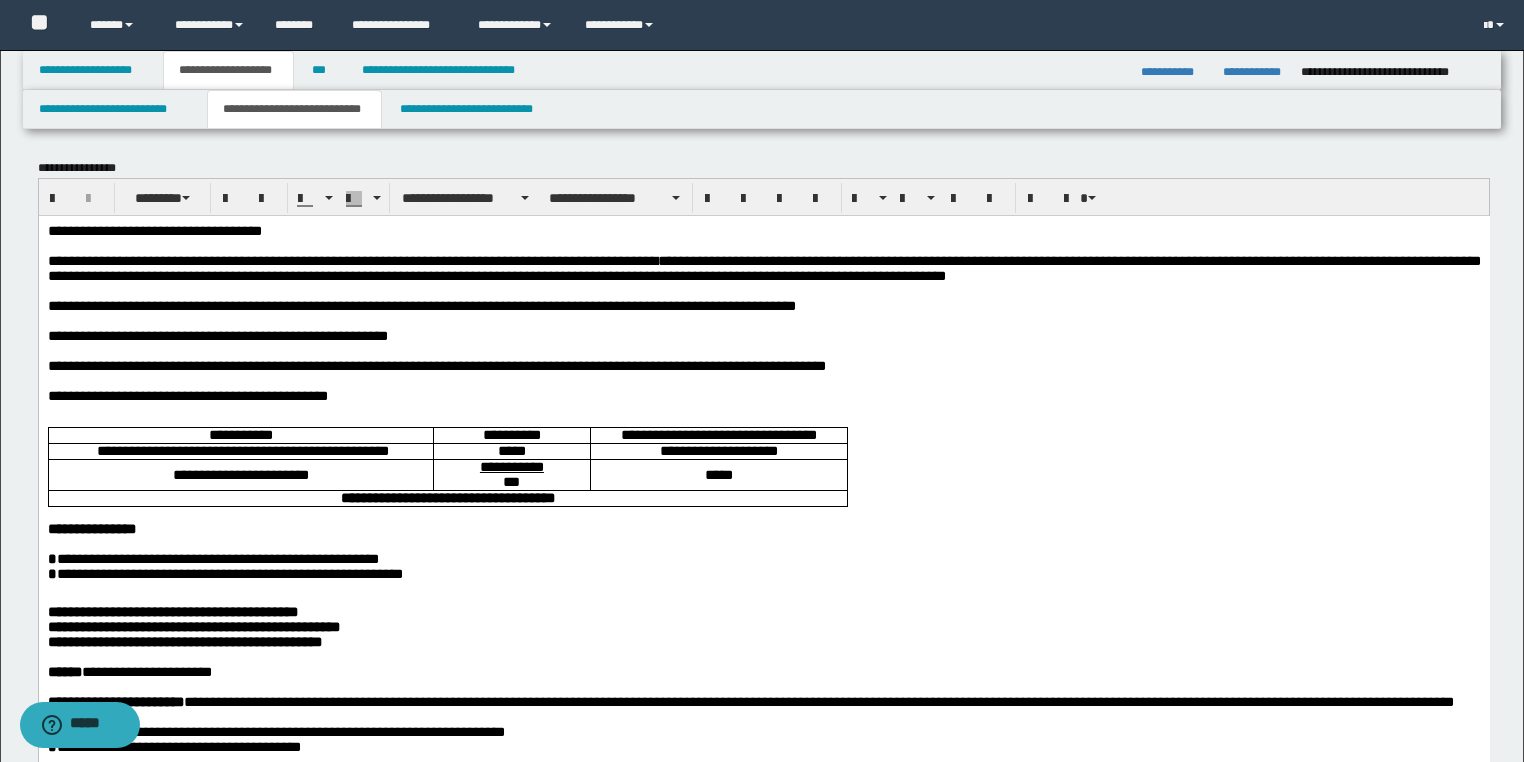 click on "**********" at bounding box center (763, 267) 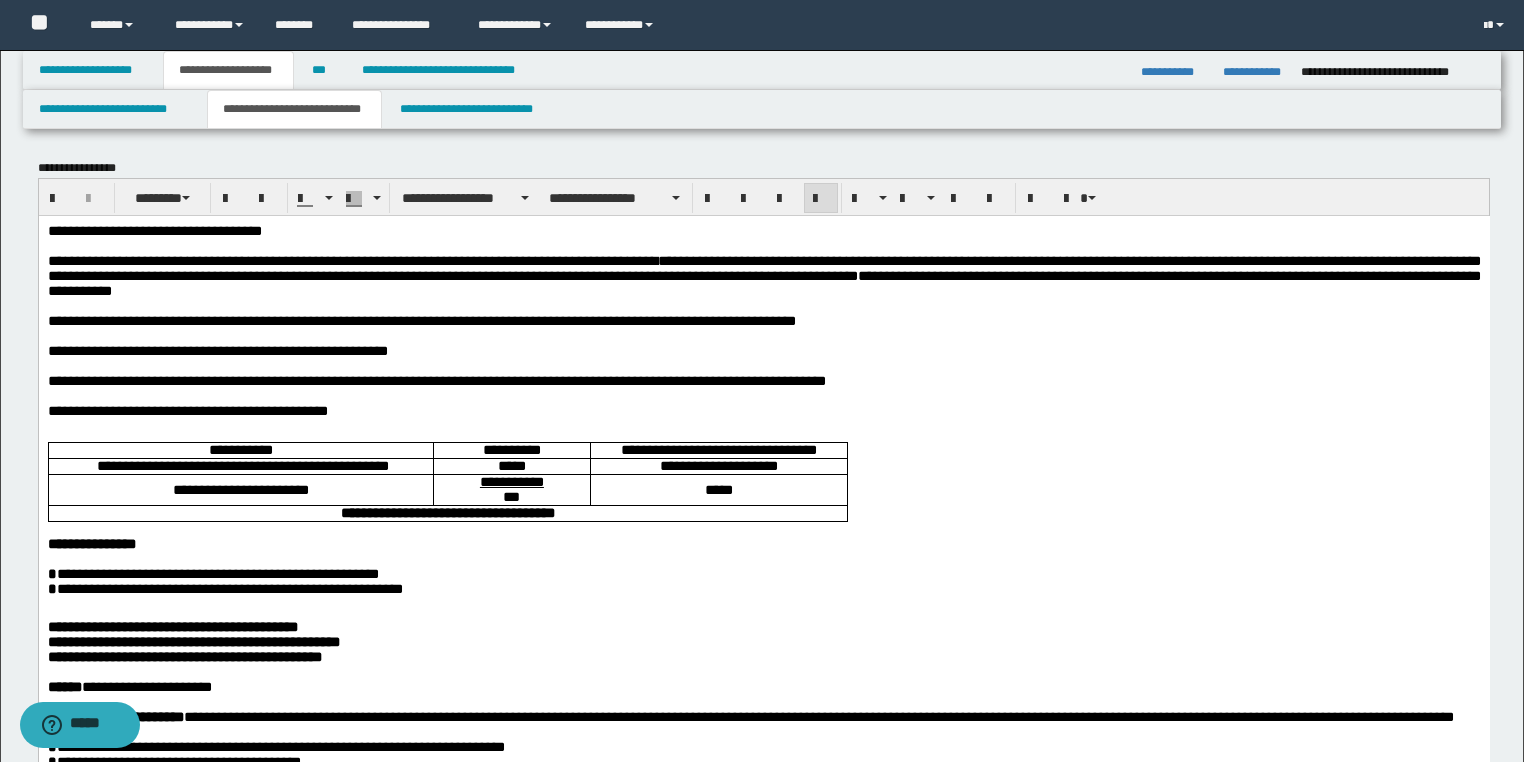 click on "**********" at bounding box center [763, 275] 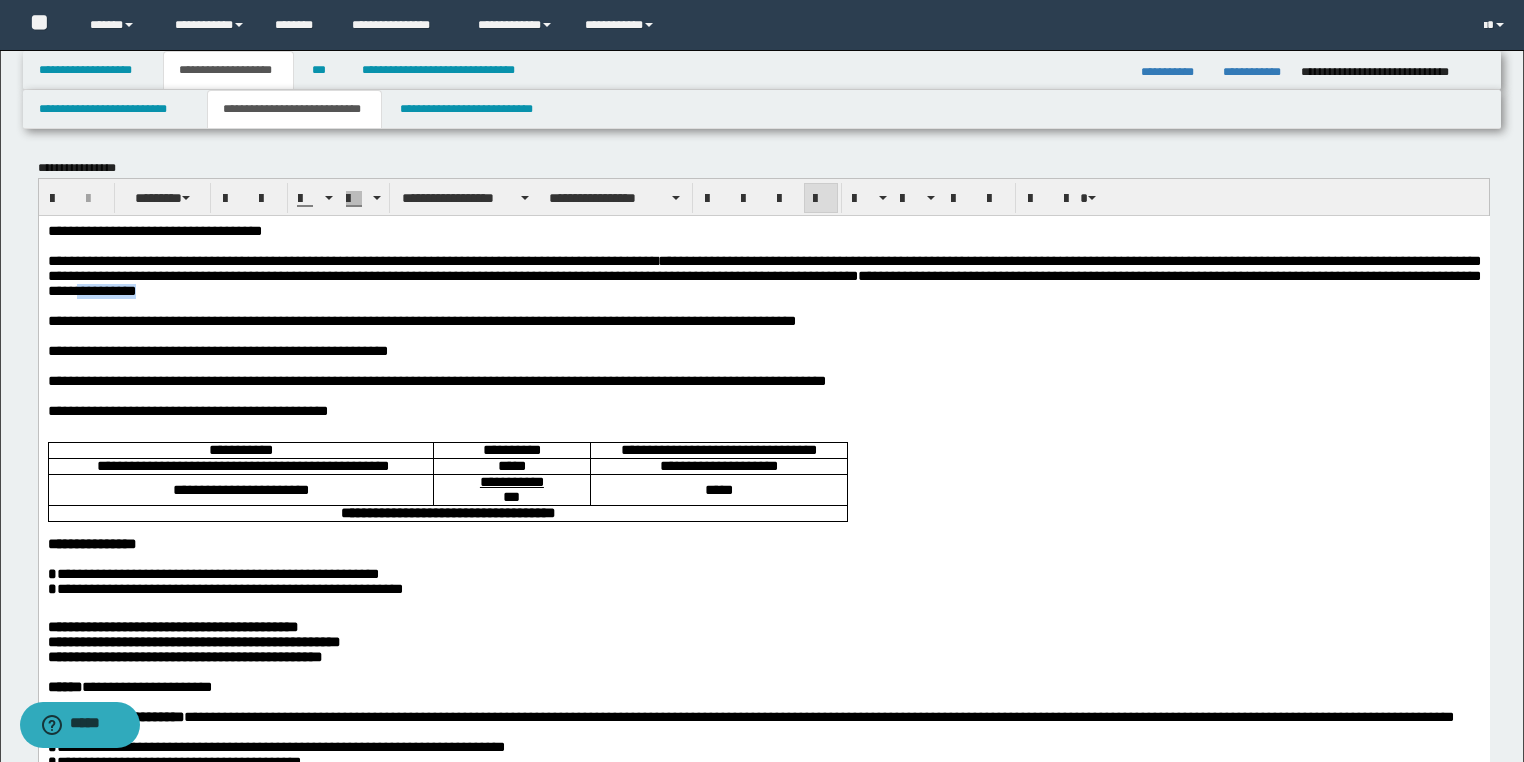 click on "**********" at bounding box center (763, 1140) 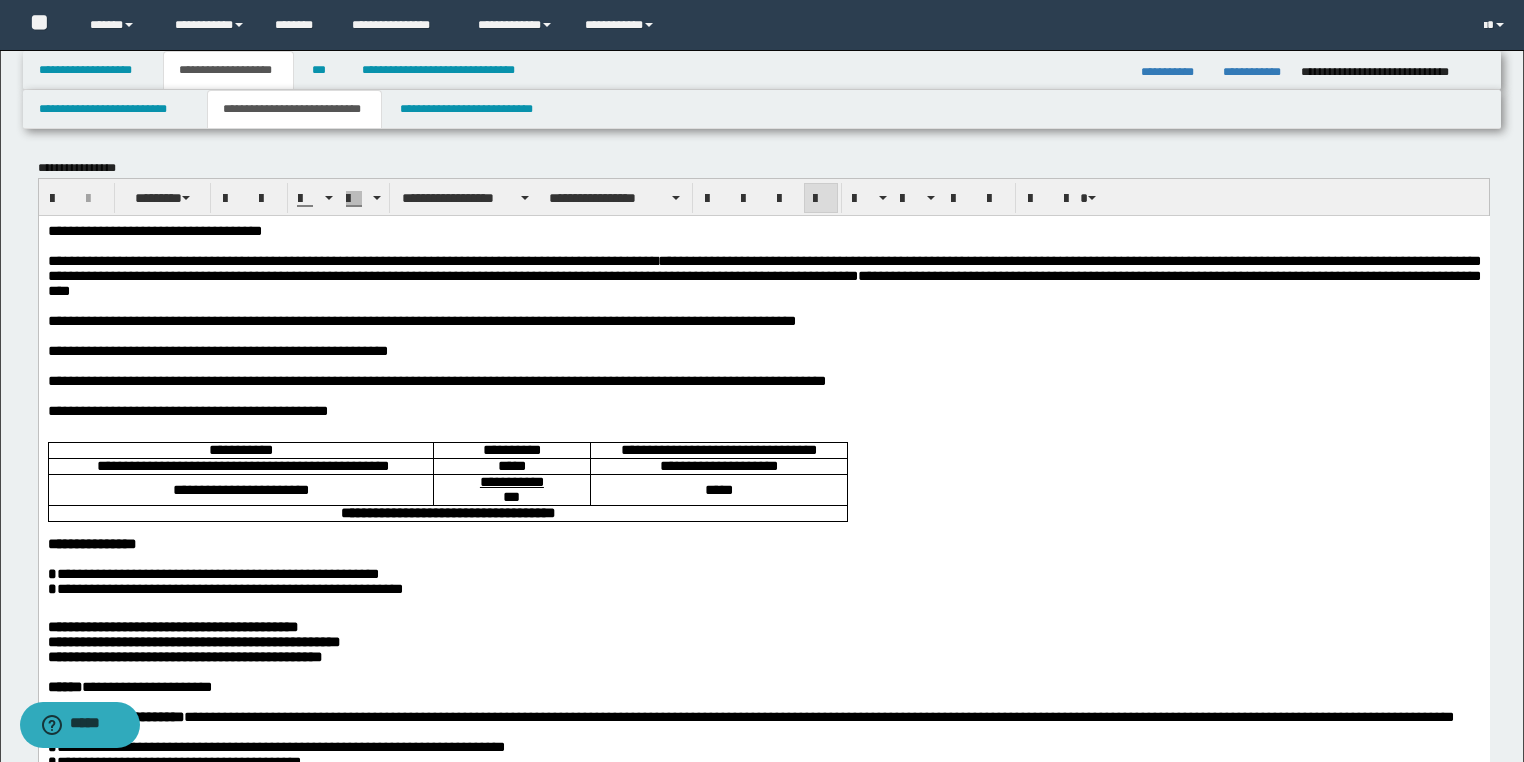 click on "**********" at bounding box center [763, 275] 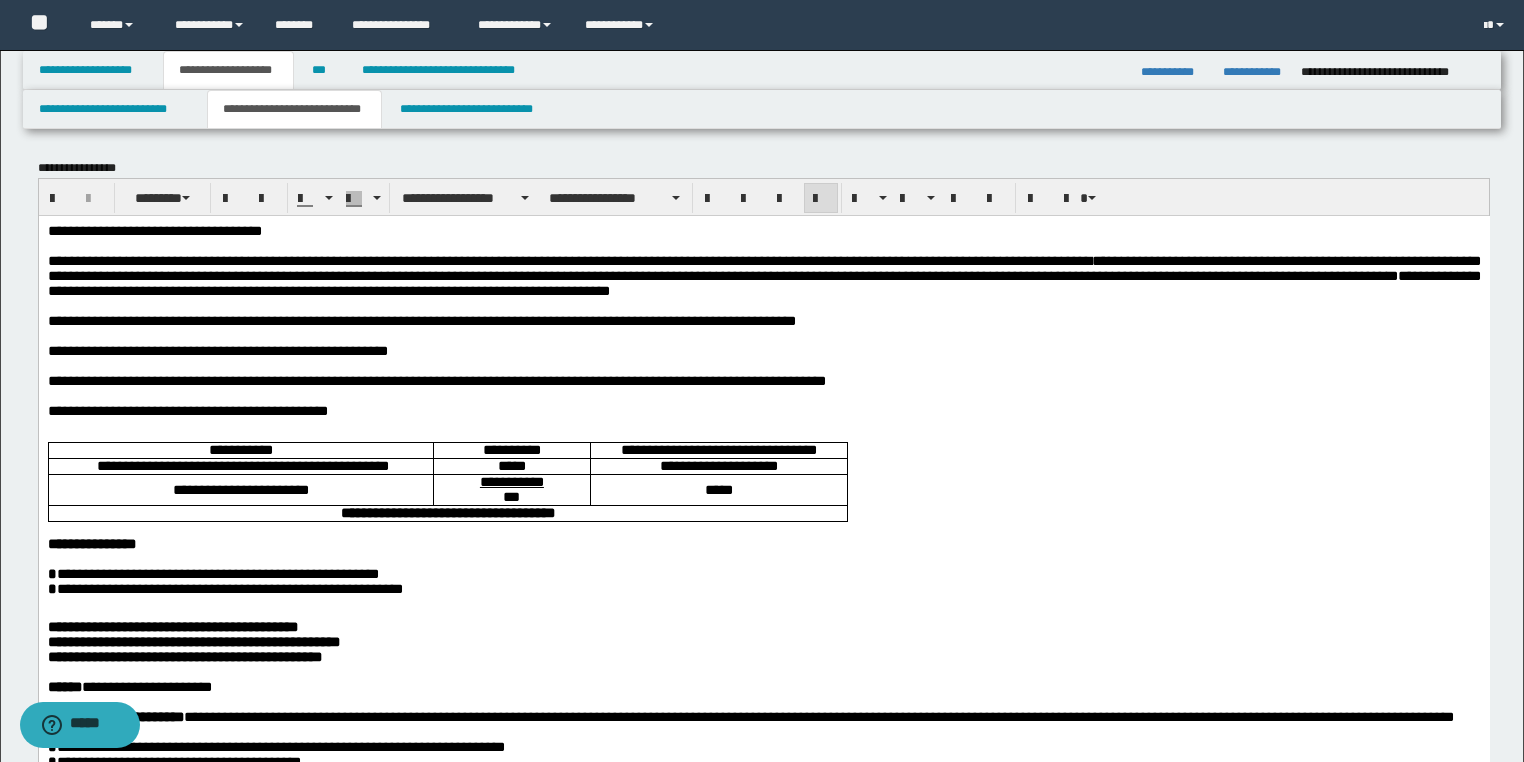 click on "**********" at bounding box center [763, 275] 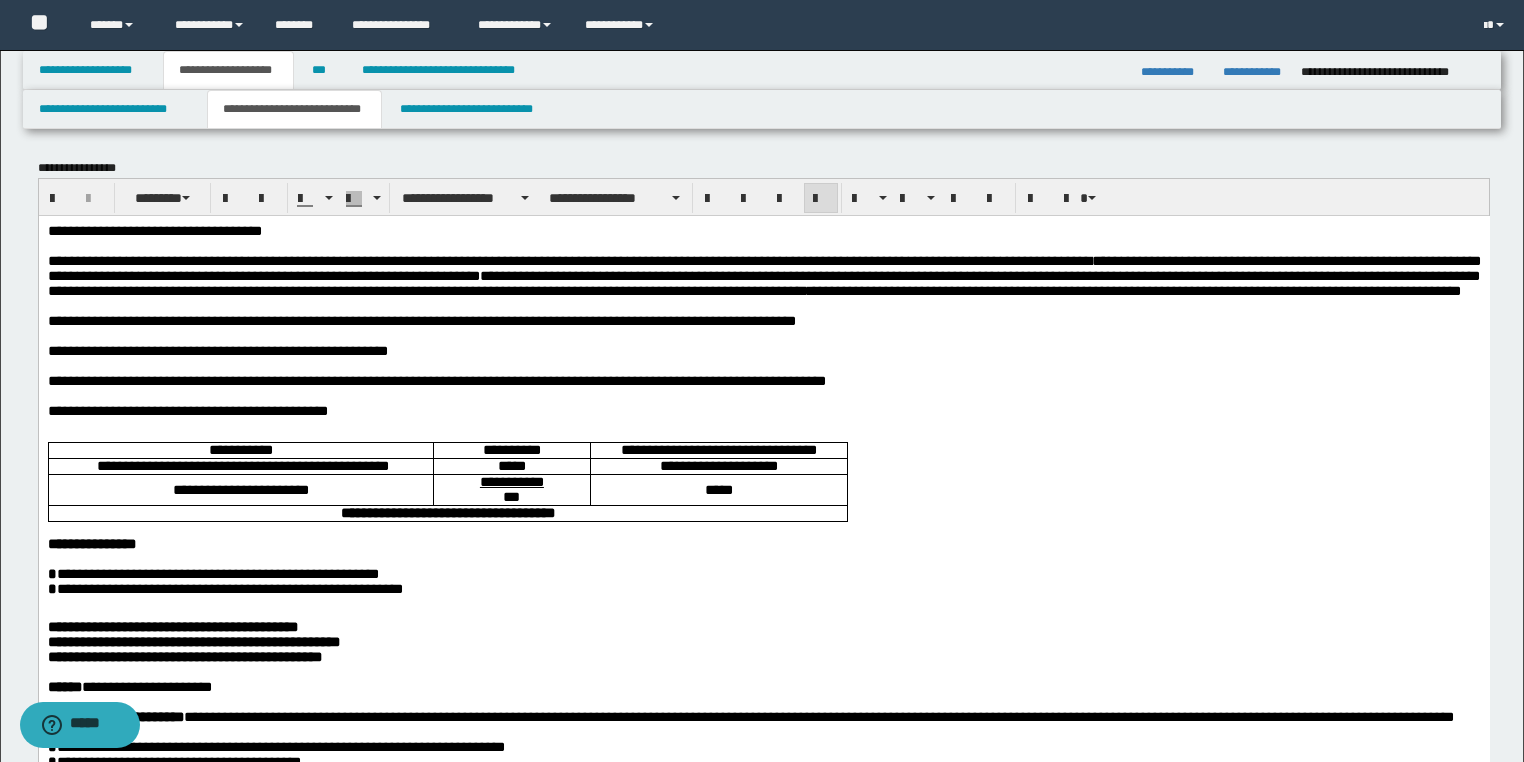 click on "**********" at bounding box center (763, 275) 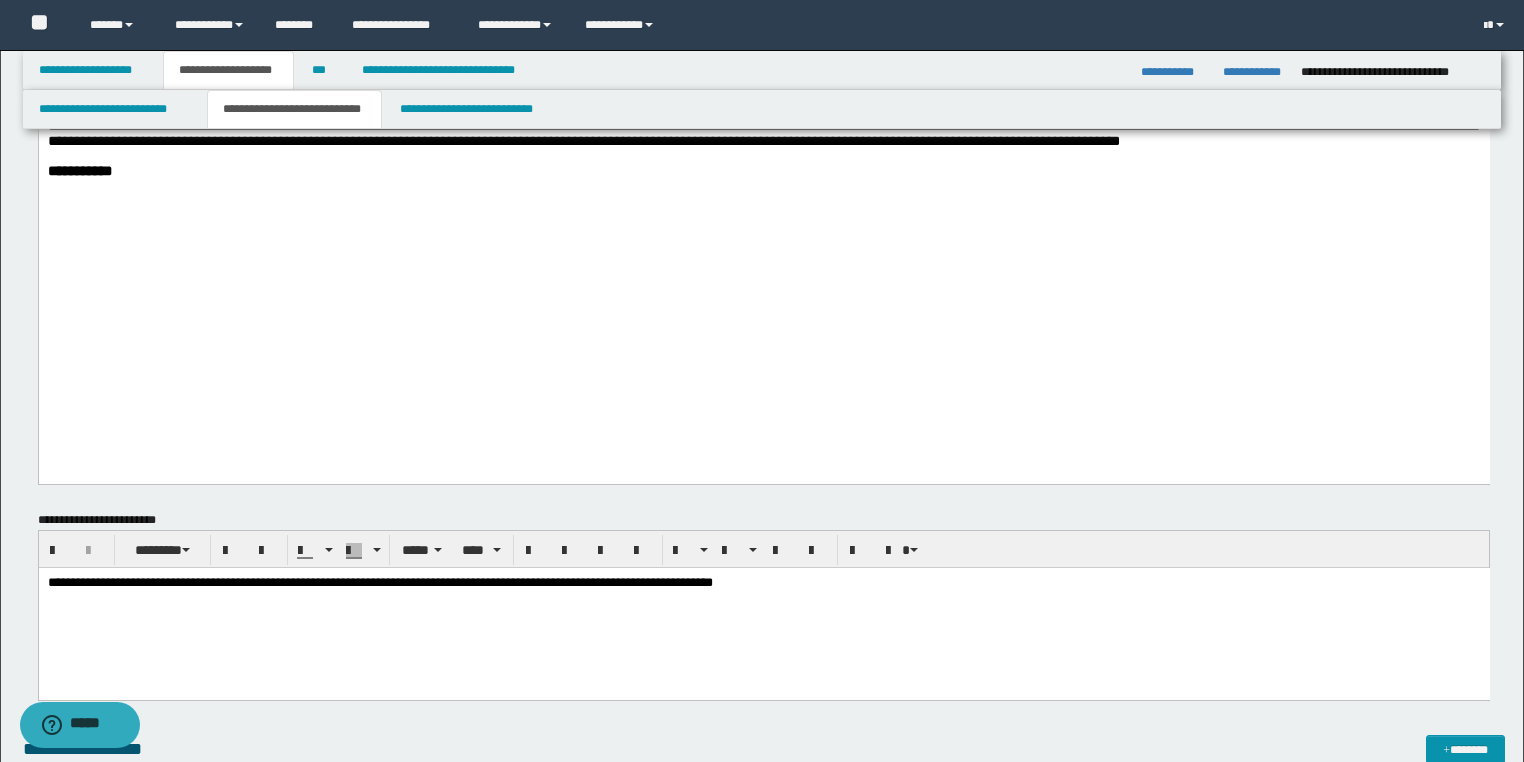 scroll, scrollTop: 1840, scrollLeft: 0, axis: vertical 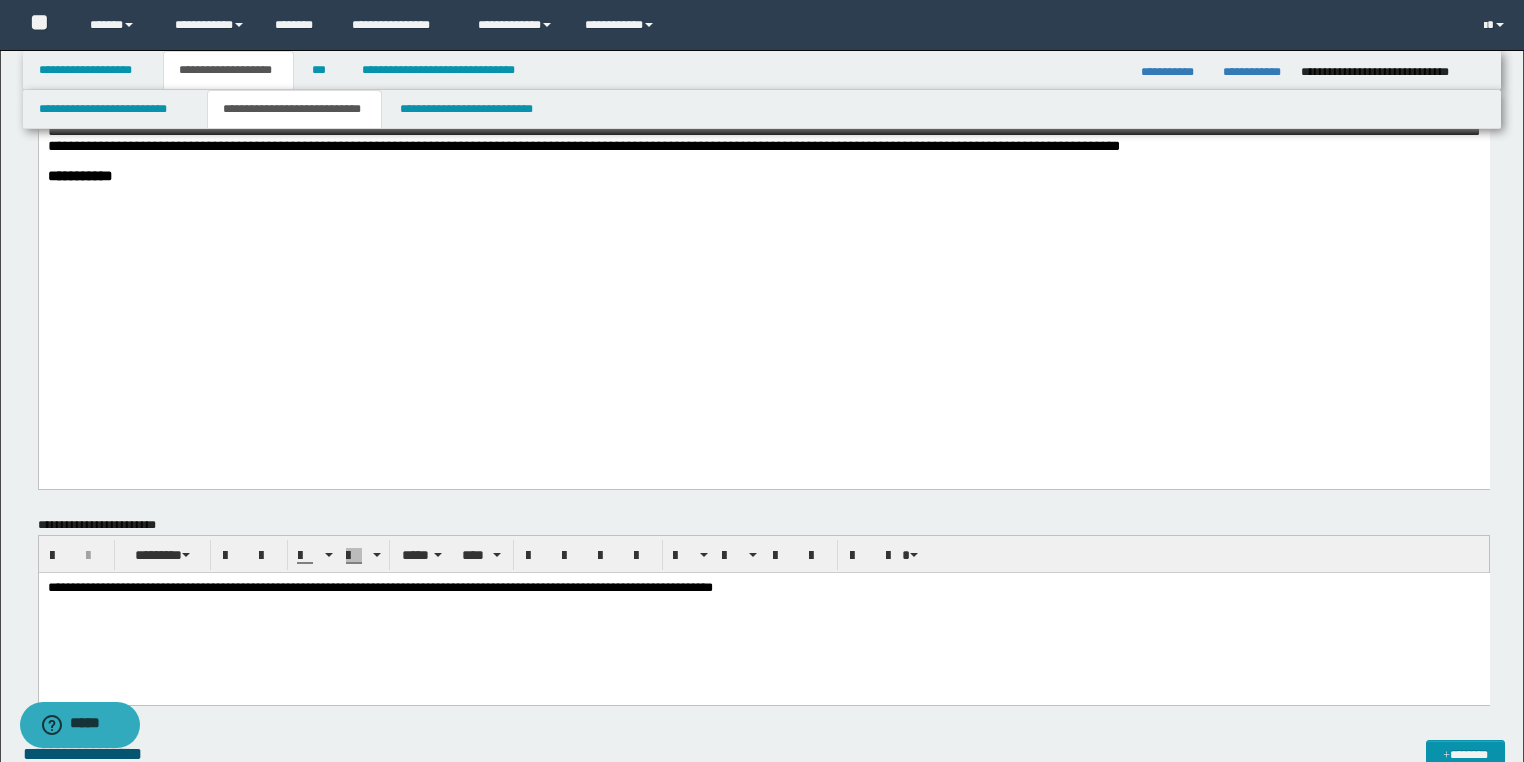 click on "**********" at bounding box center (763, 131) 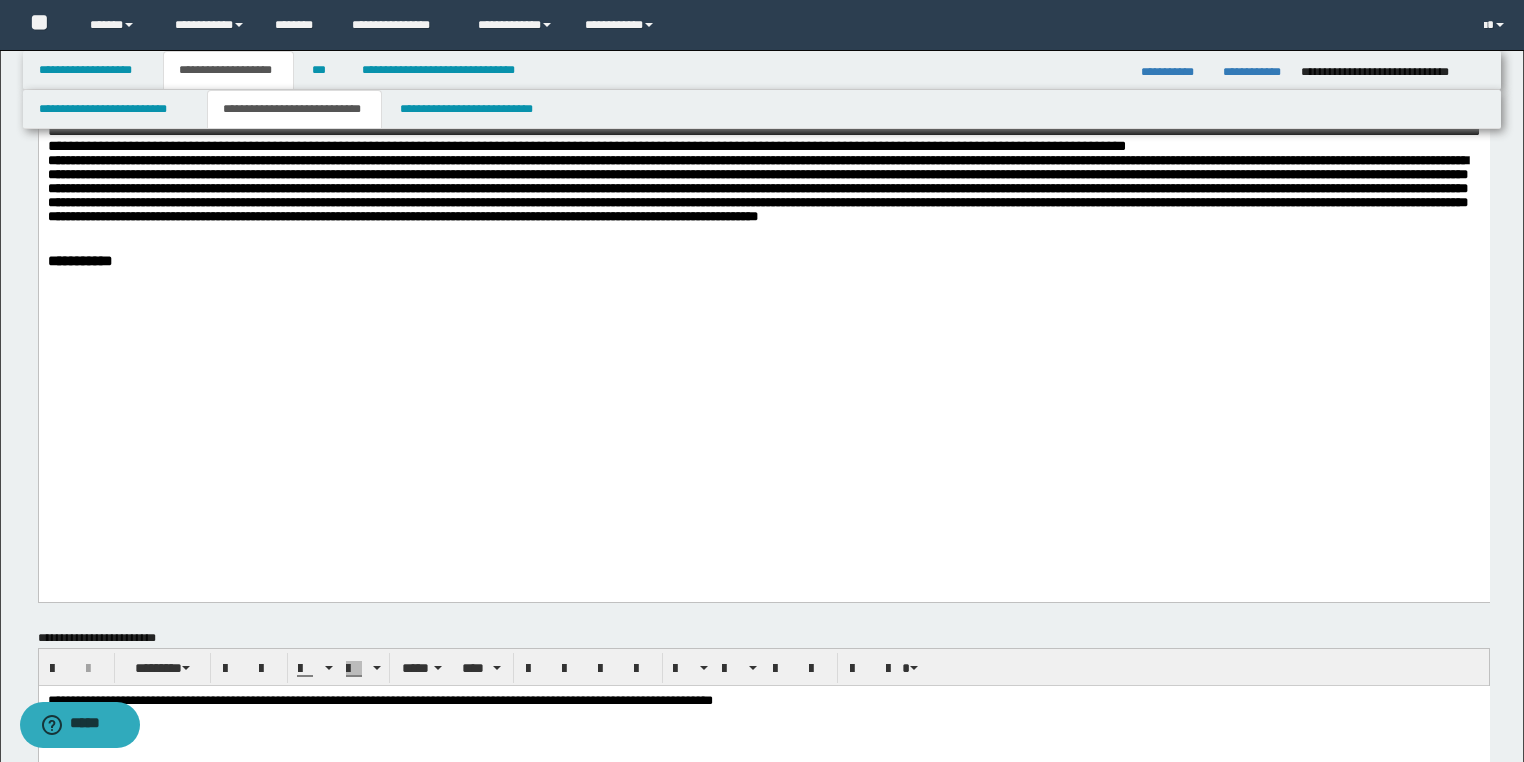 click on "**********" at bounding box center (763, -649) 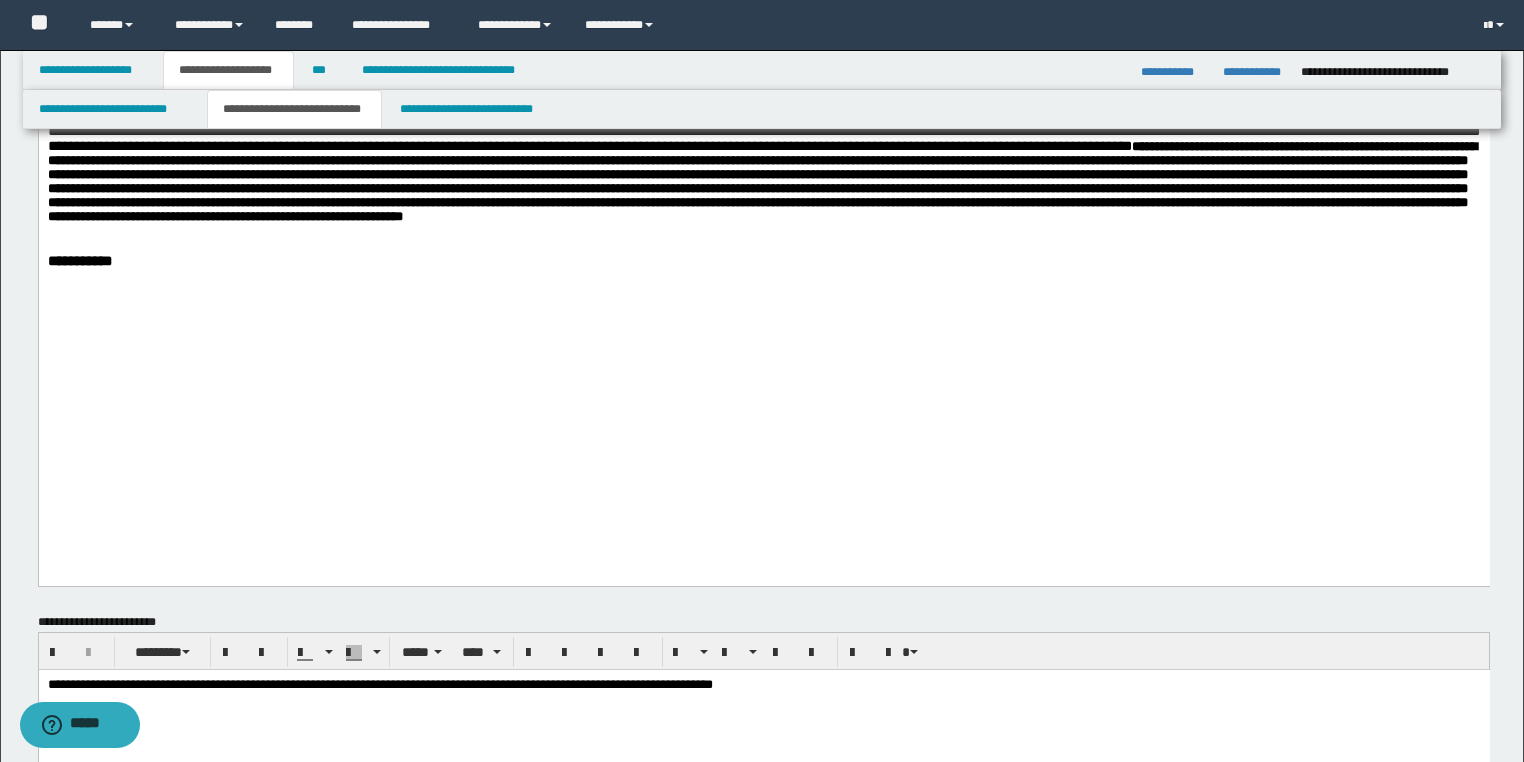 click at bounding box center (761, 181) 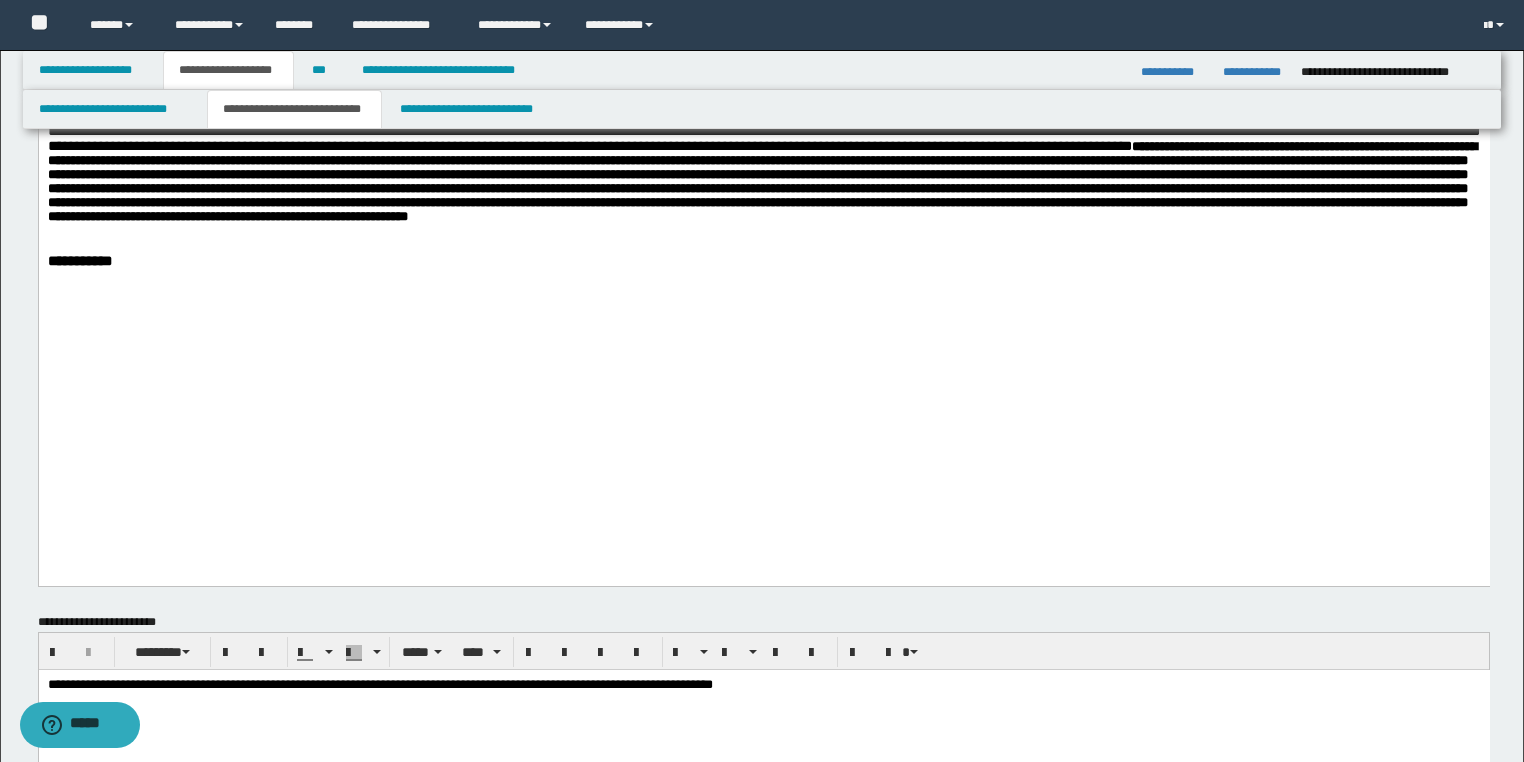 drag, startPoint x: 558, startPoint y: 417, endPoint x: 482, endPoint y: 395, distance: 79.12016 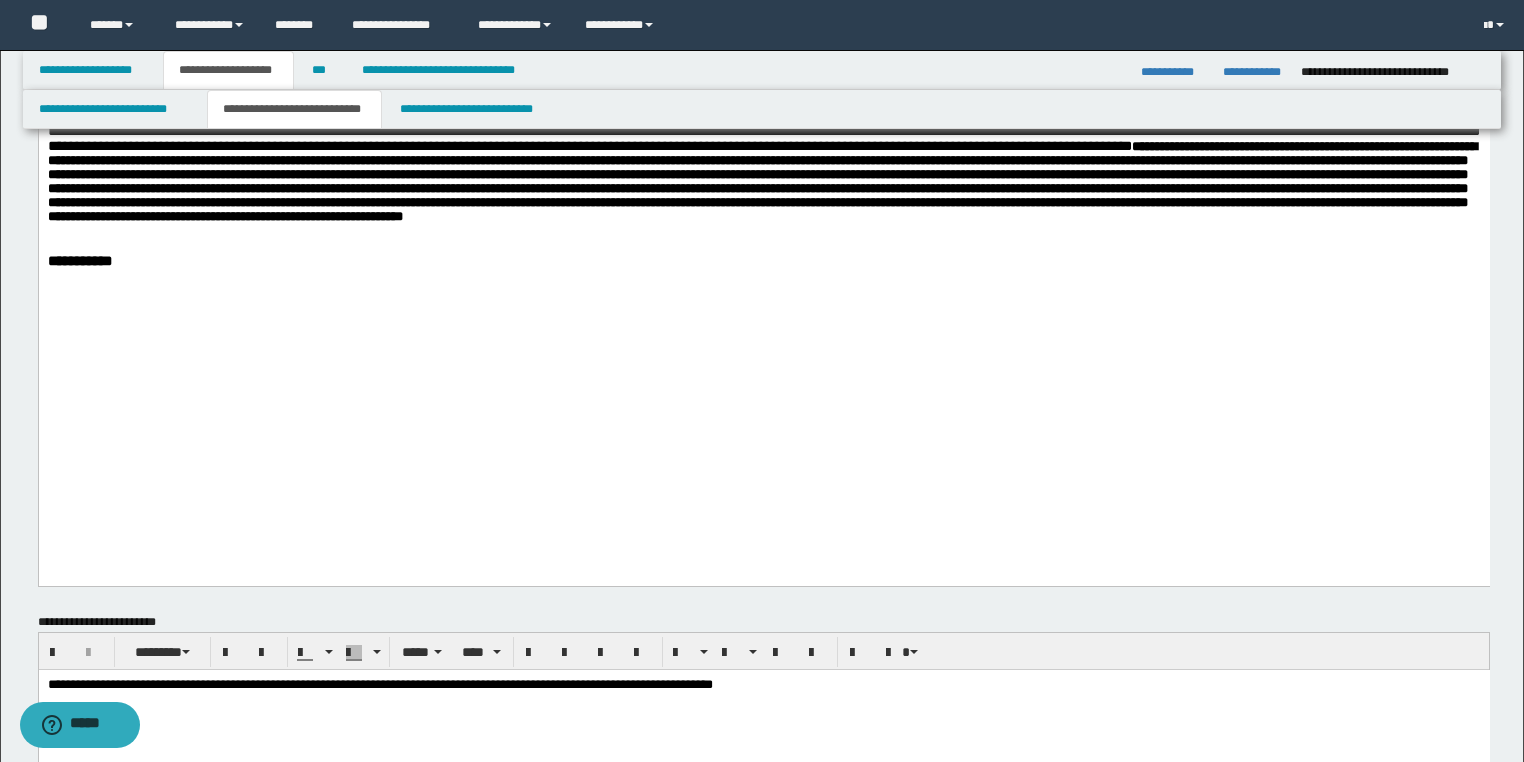 drag, startPoint x: 1161, startPoint y: 428, endPoint x: 1147, endPoint y: 413, distance: 20.518284 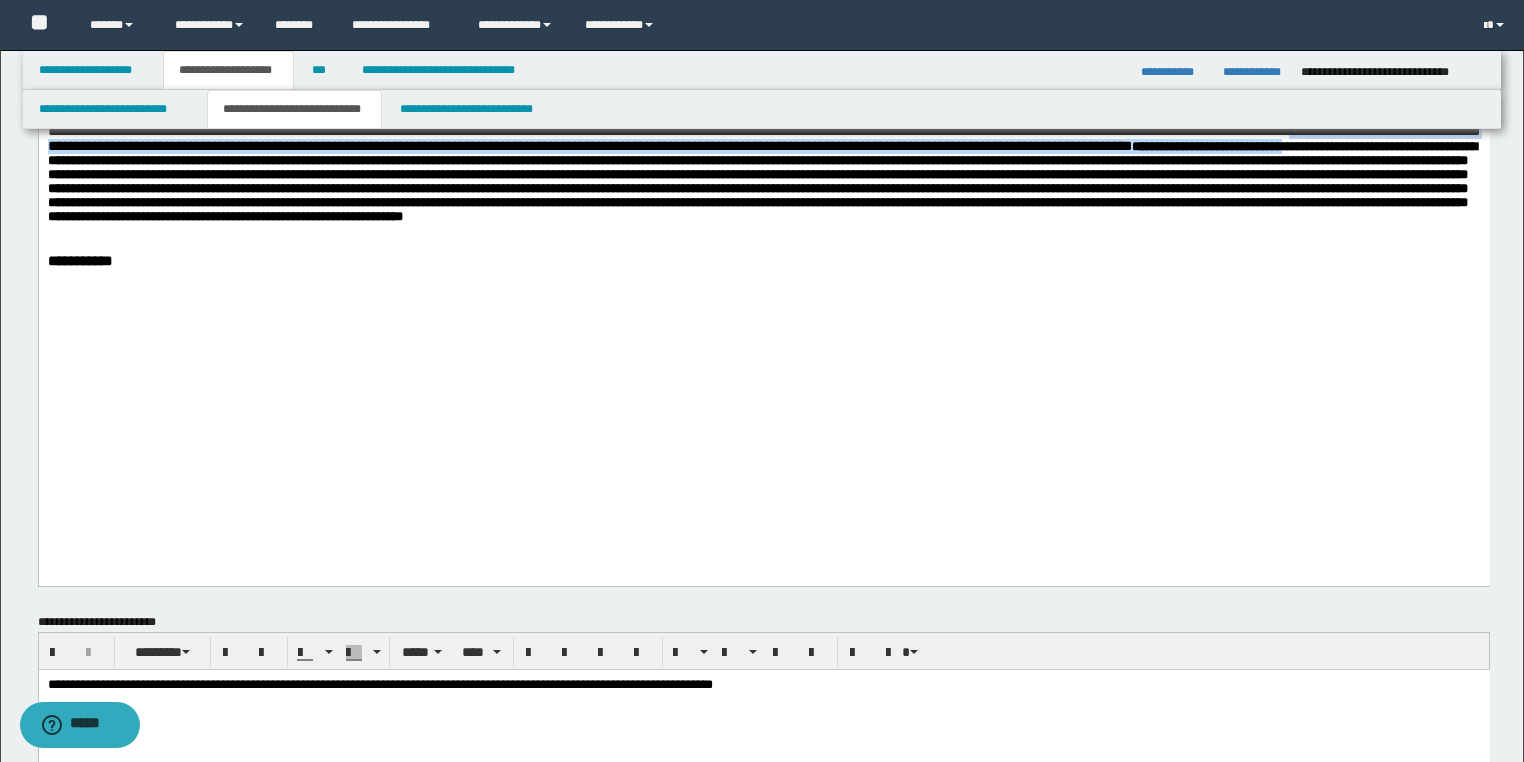 drag, startPoint x: 1270, startPoint y: 327, endPoint x: 1292, endPoint y: 377, distance: 54.626 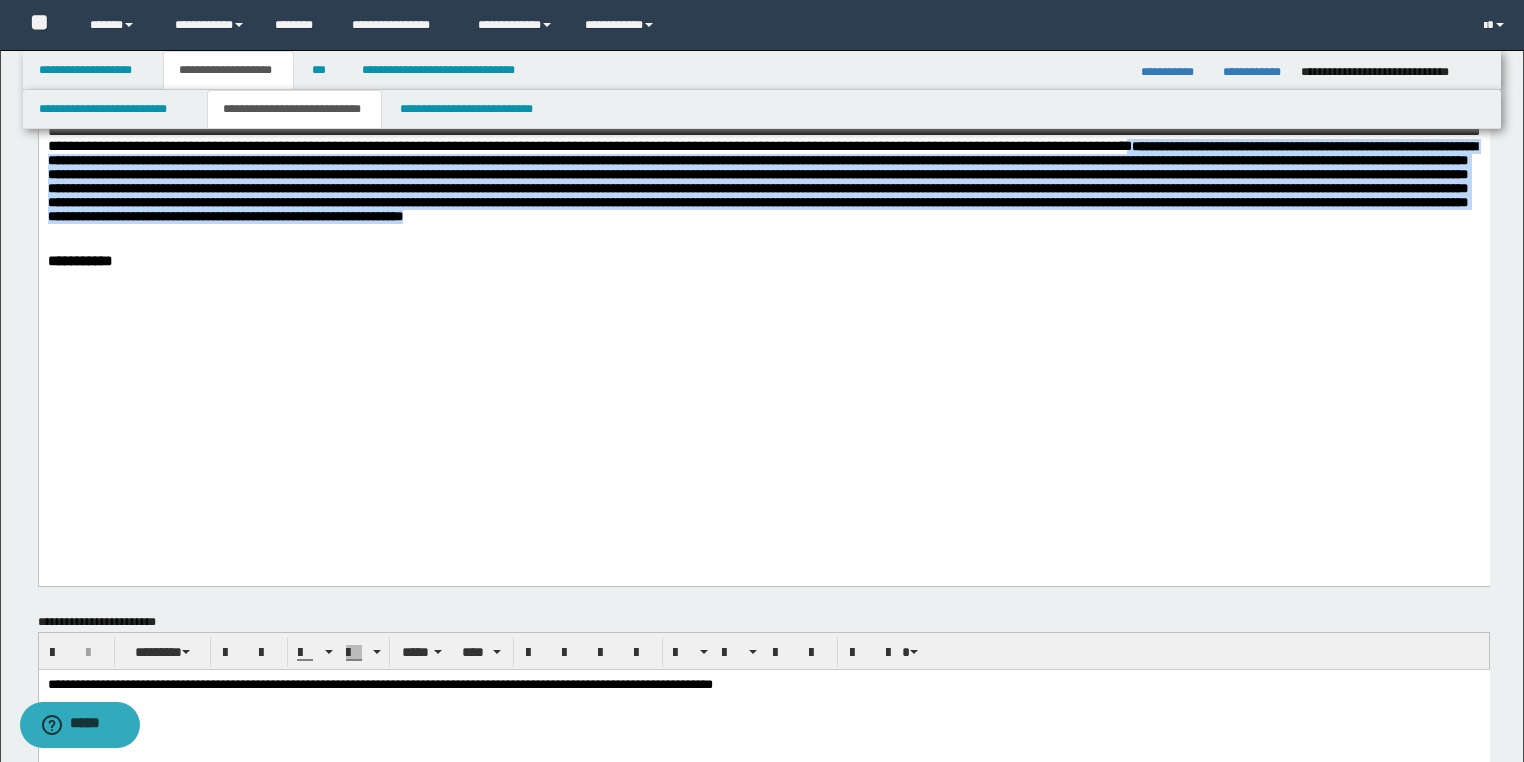 drag, startPoint x: 1350, startPoint y: 429, endPoint x: 1096, endPoint y: 337, distance: 270.1481 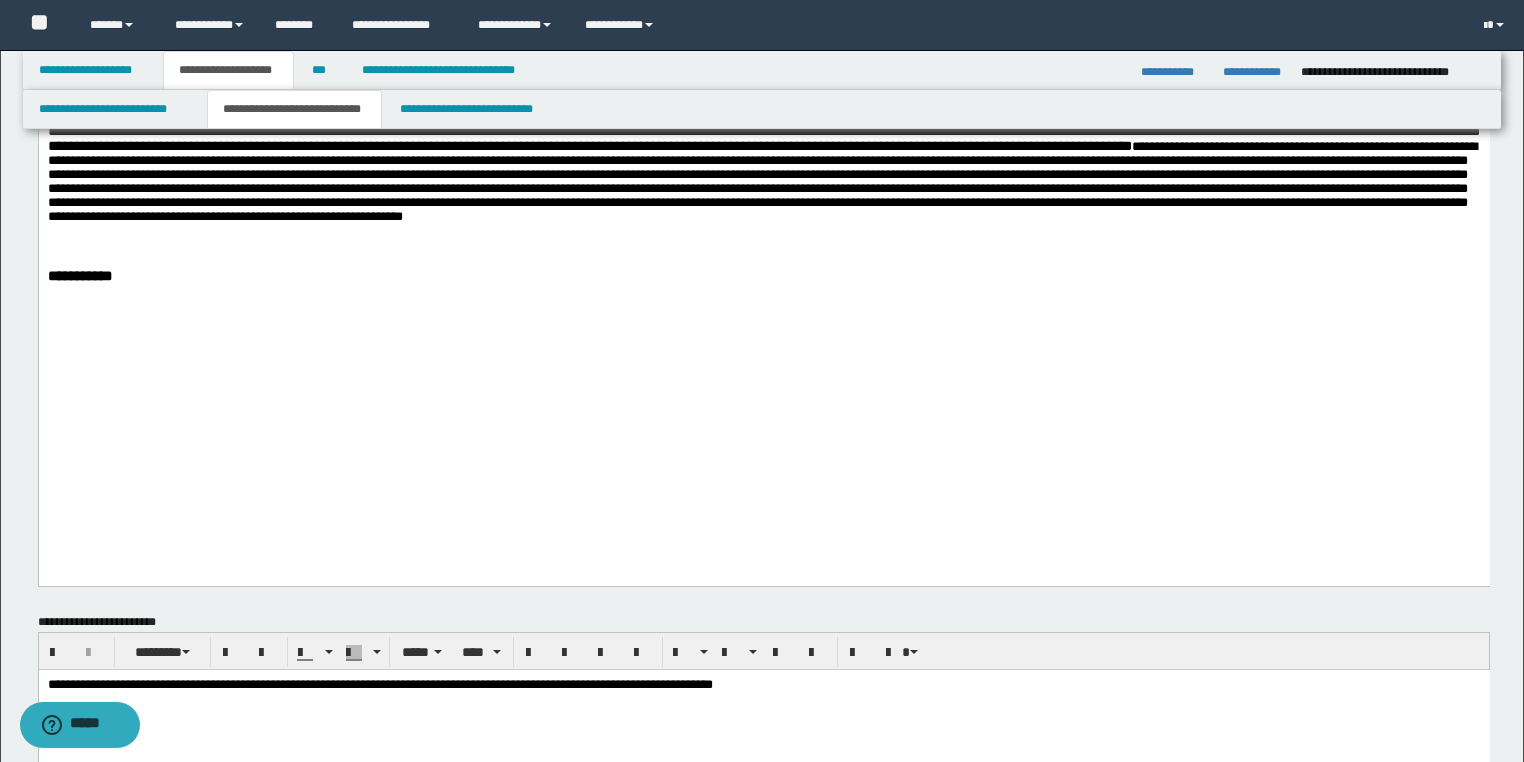 click at bounding box center [763, 246] 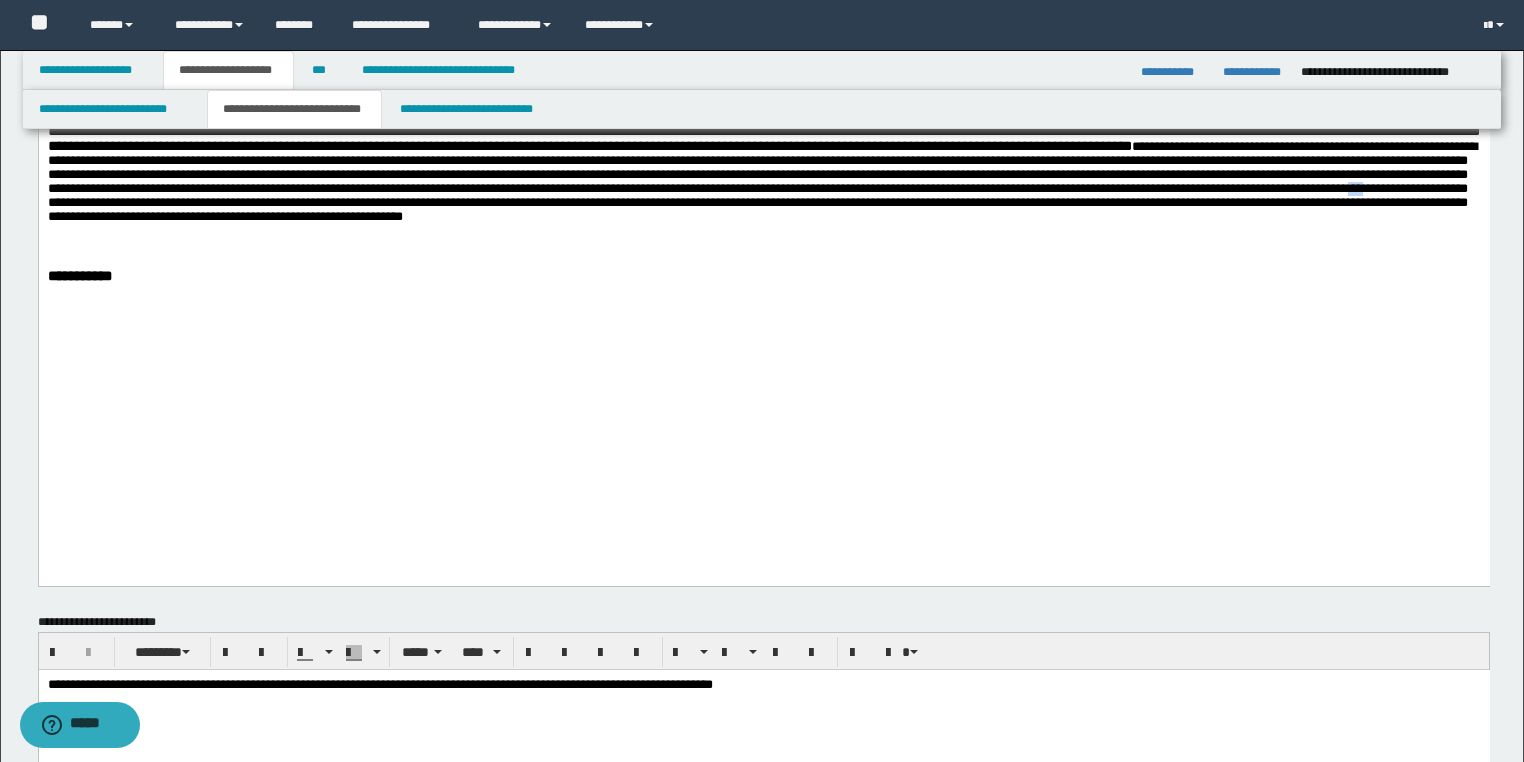 drag, startPoint x: 247, startPoint y: 401, endPoint x: 233, endPoint y: 401, distance: 14 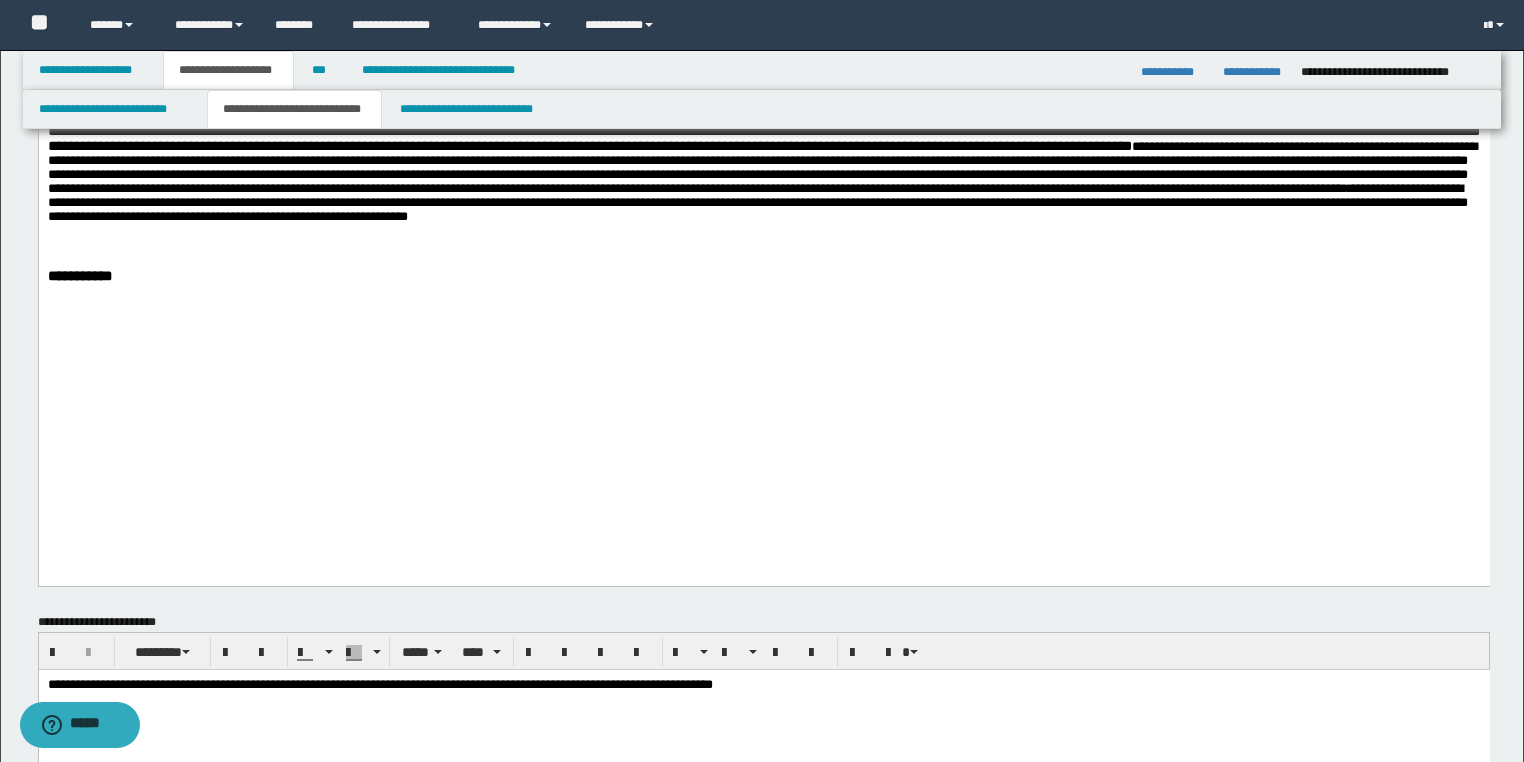 click at bounding box center [763, 261] 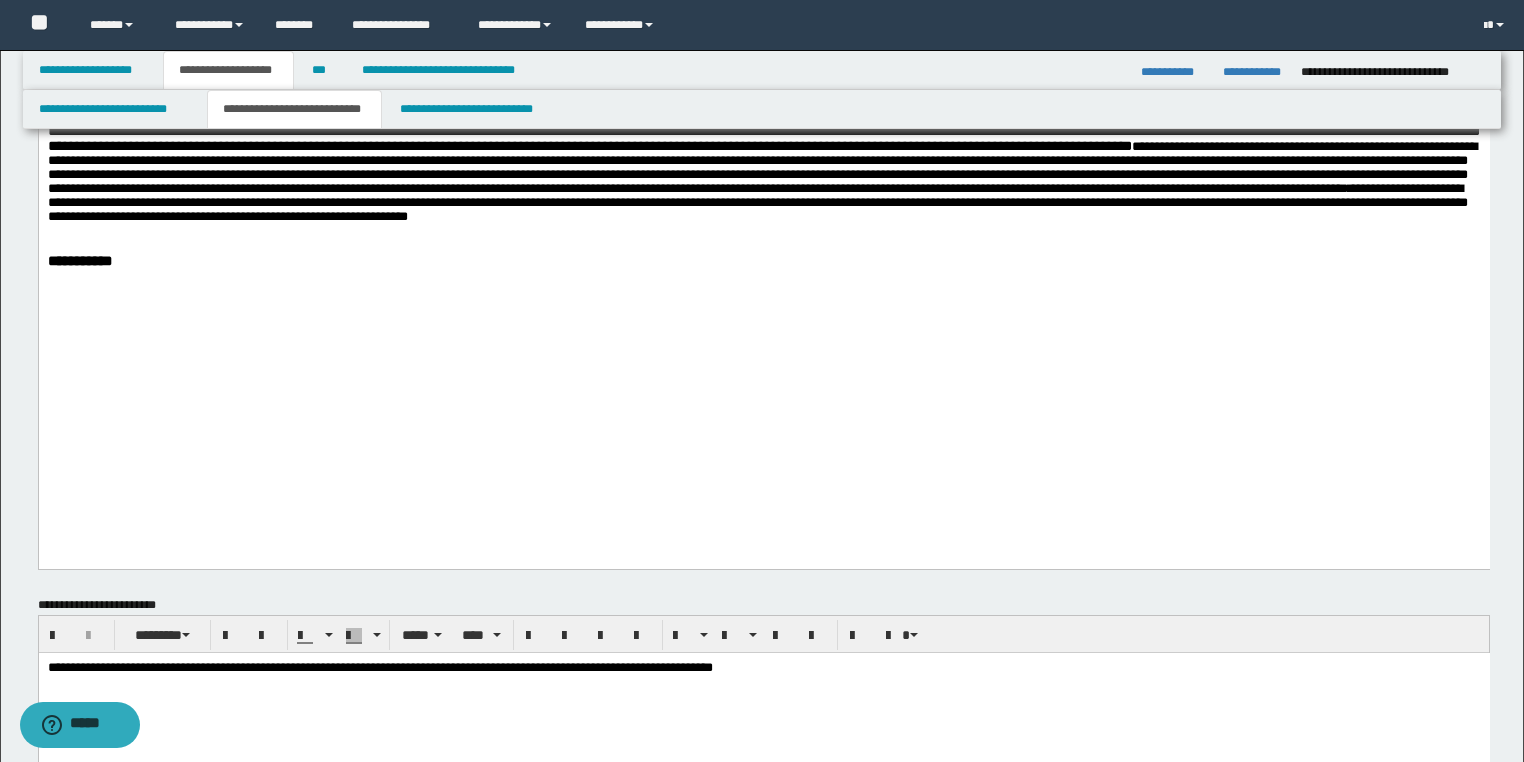 click on "**********" at bounding box center [763, 261] 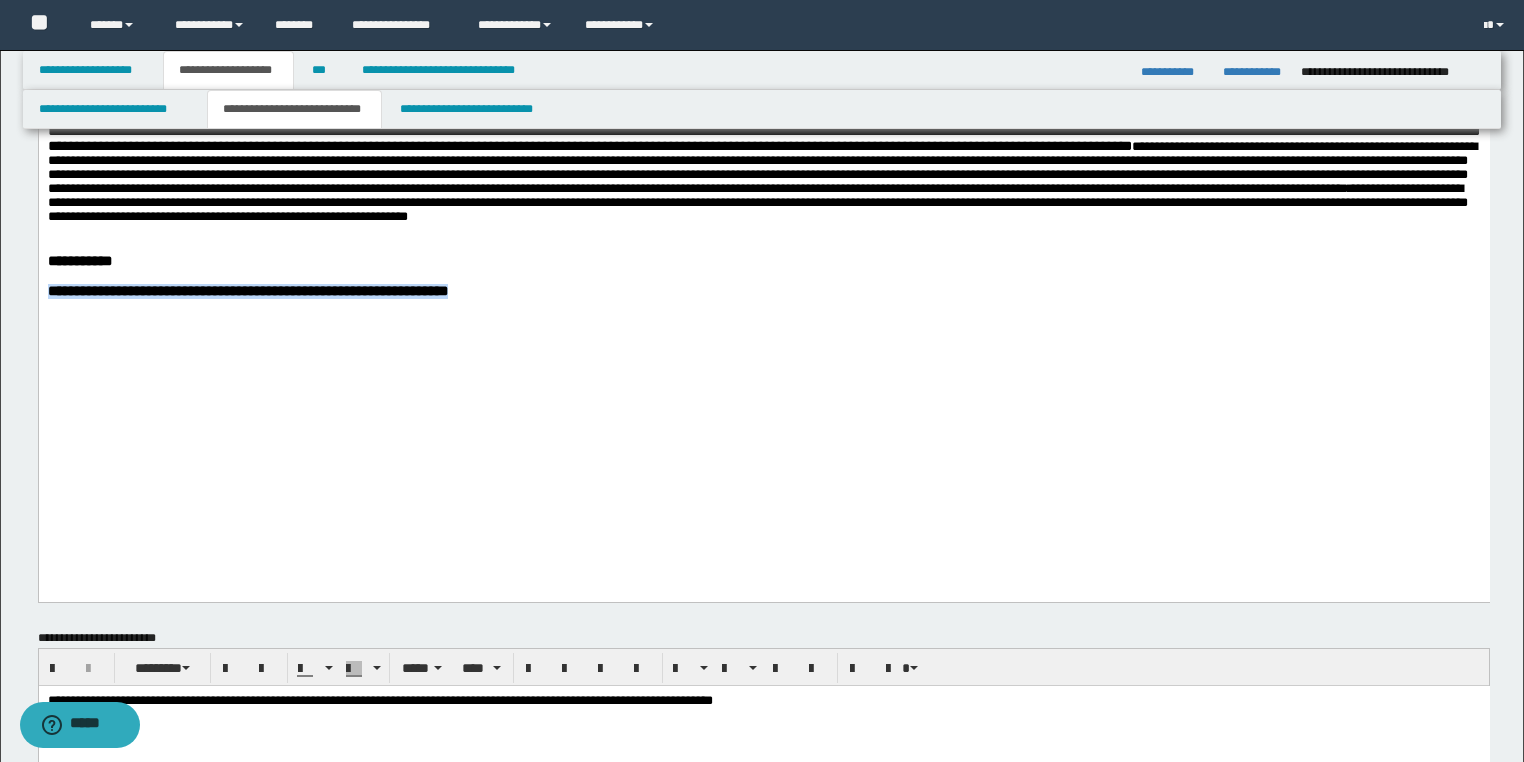 drag, startPoint x: 508, startPoint y: 485, endPoint x: 38, endPoint y: 488, distance: 470.00958 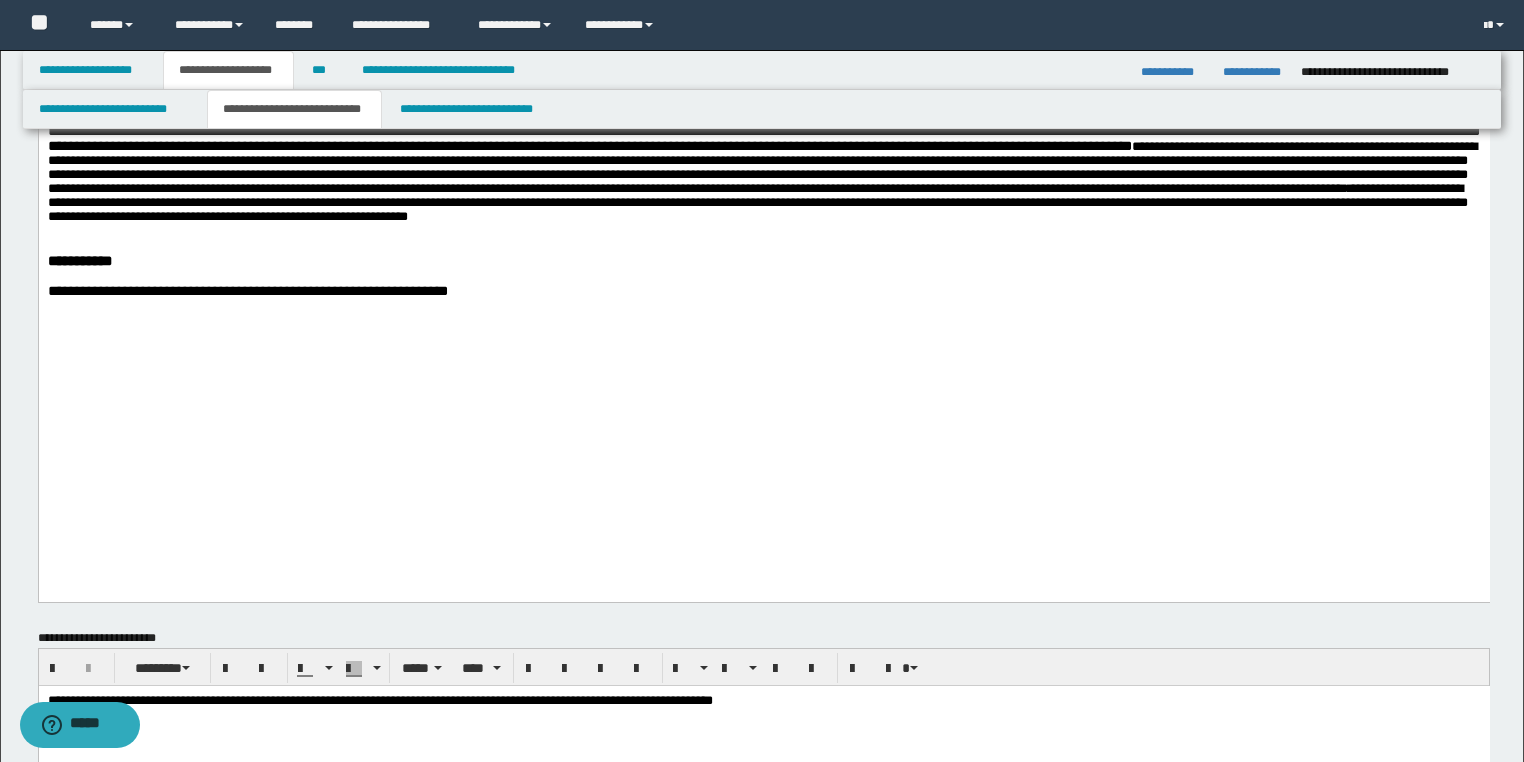 click on "**********" at bounding box center (763, 291) 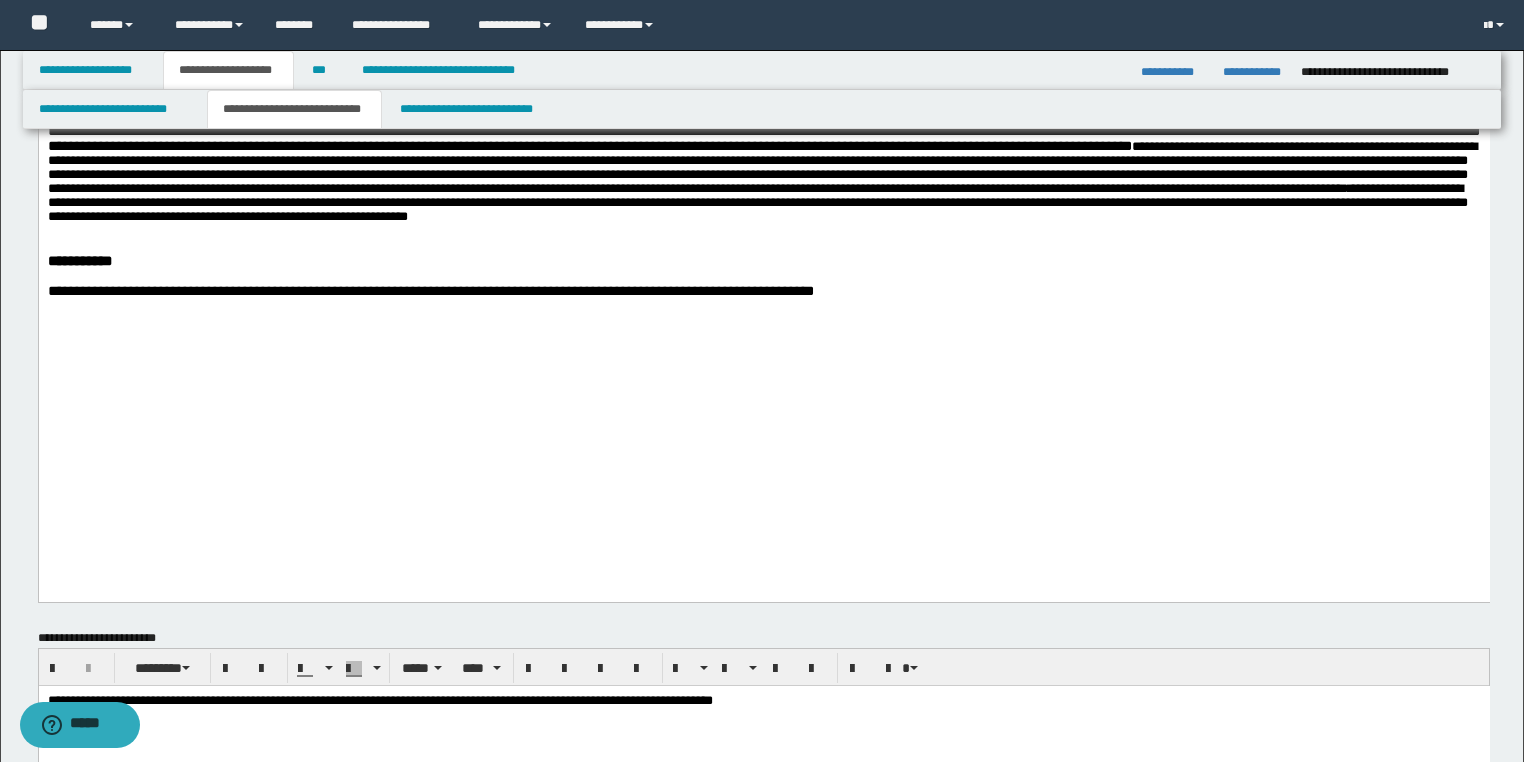 click on "**********" at bounding box center (430, 291) 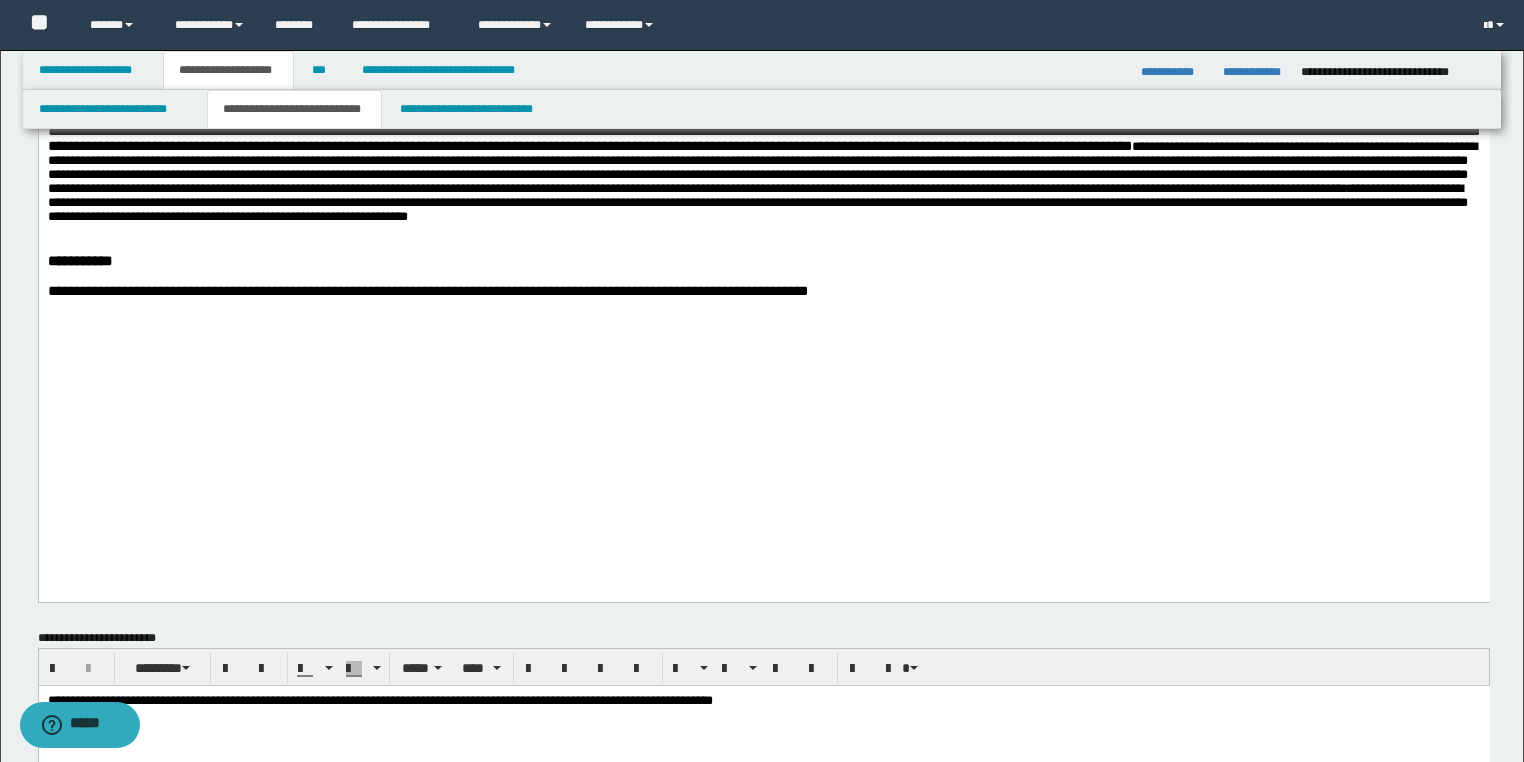 click on "**********" at bounding box center (763, 291) 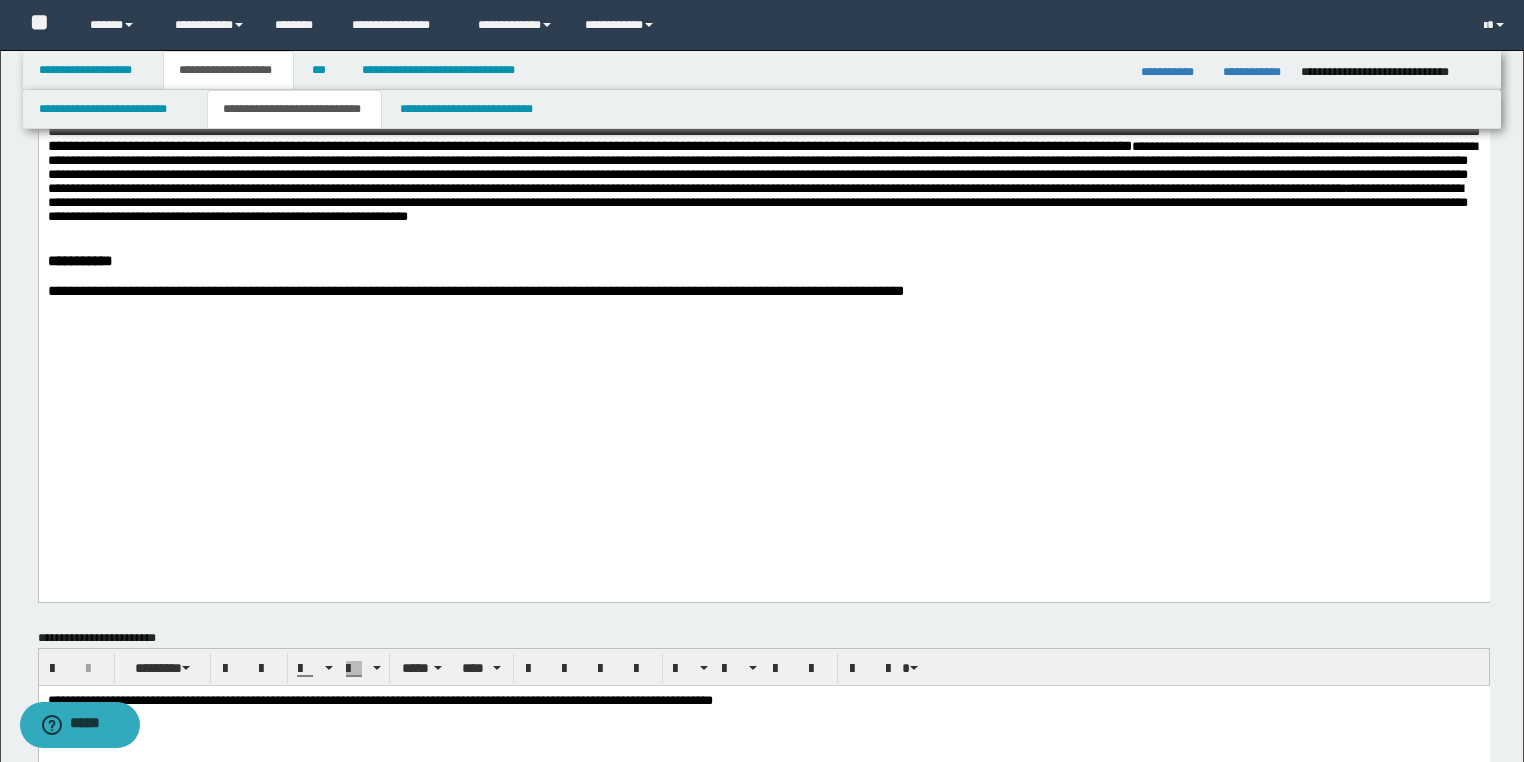click on "**********" at bounding box center [475, 291] 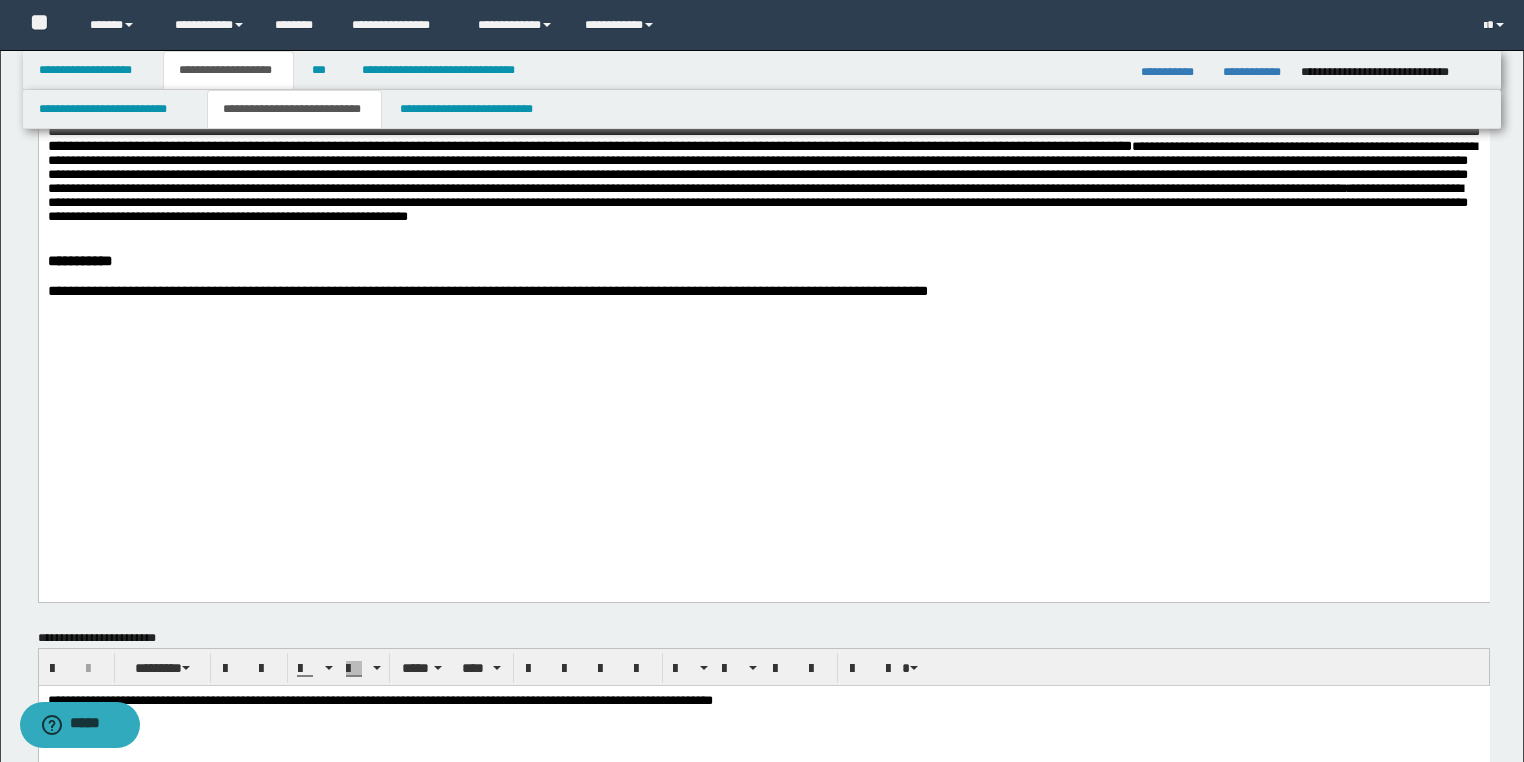 click on "**********" at bounding box center (487, 291) 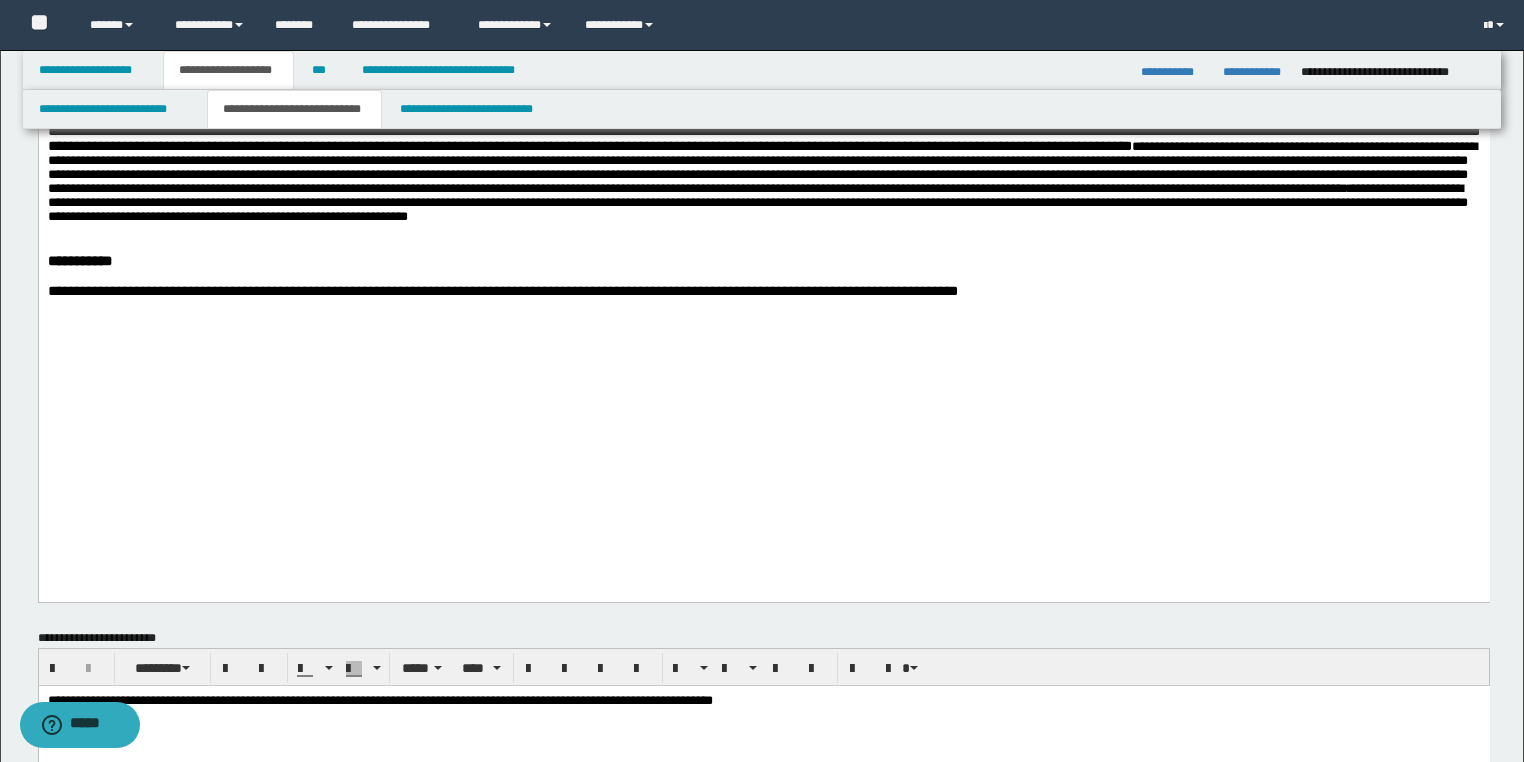 click on "**********" at bounding box center (763, 291) 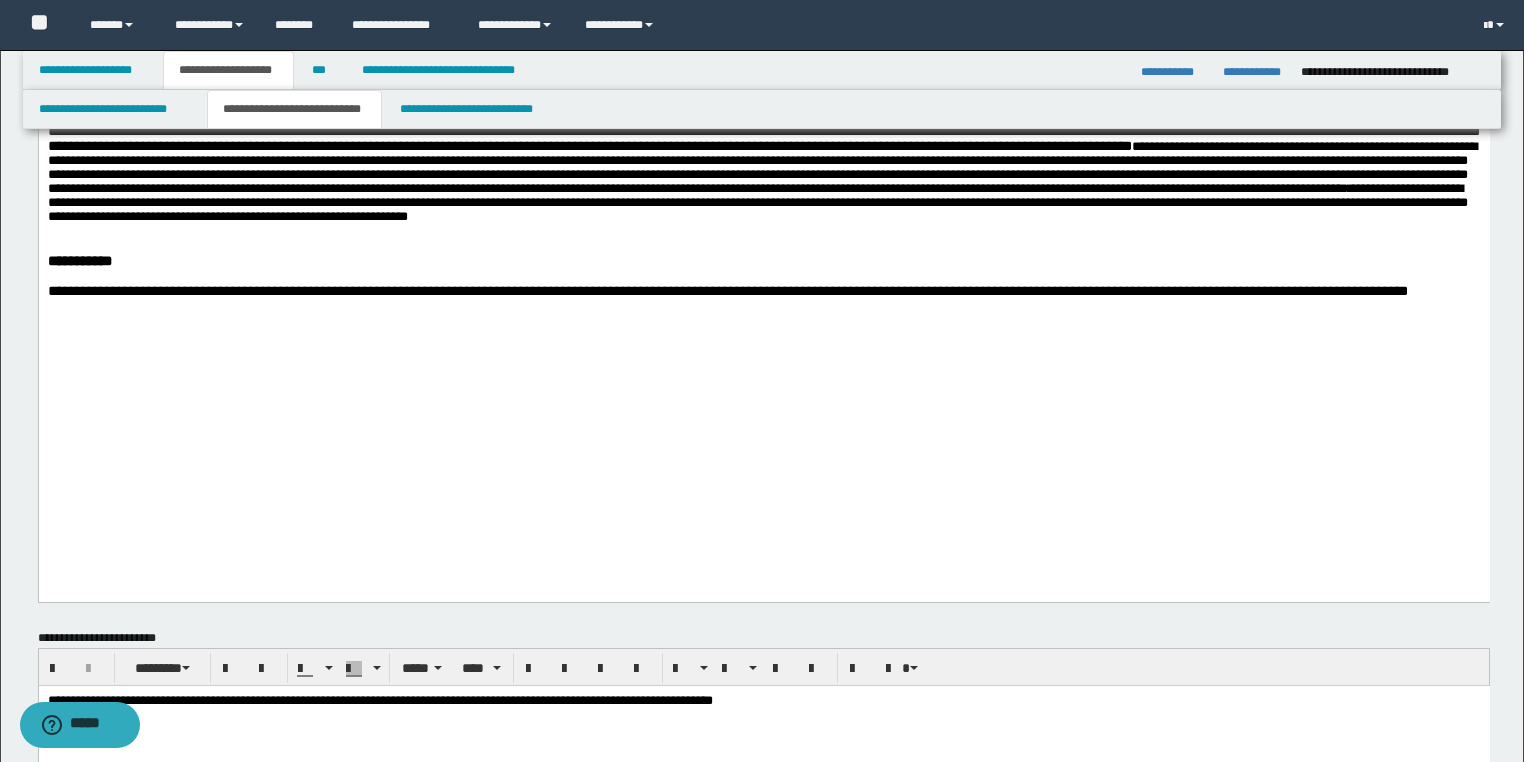 click on "**********" at bounding box center (727, 291) 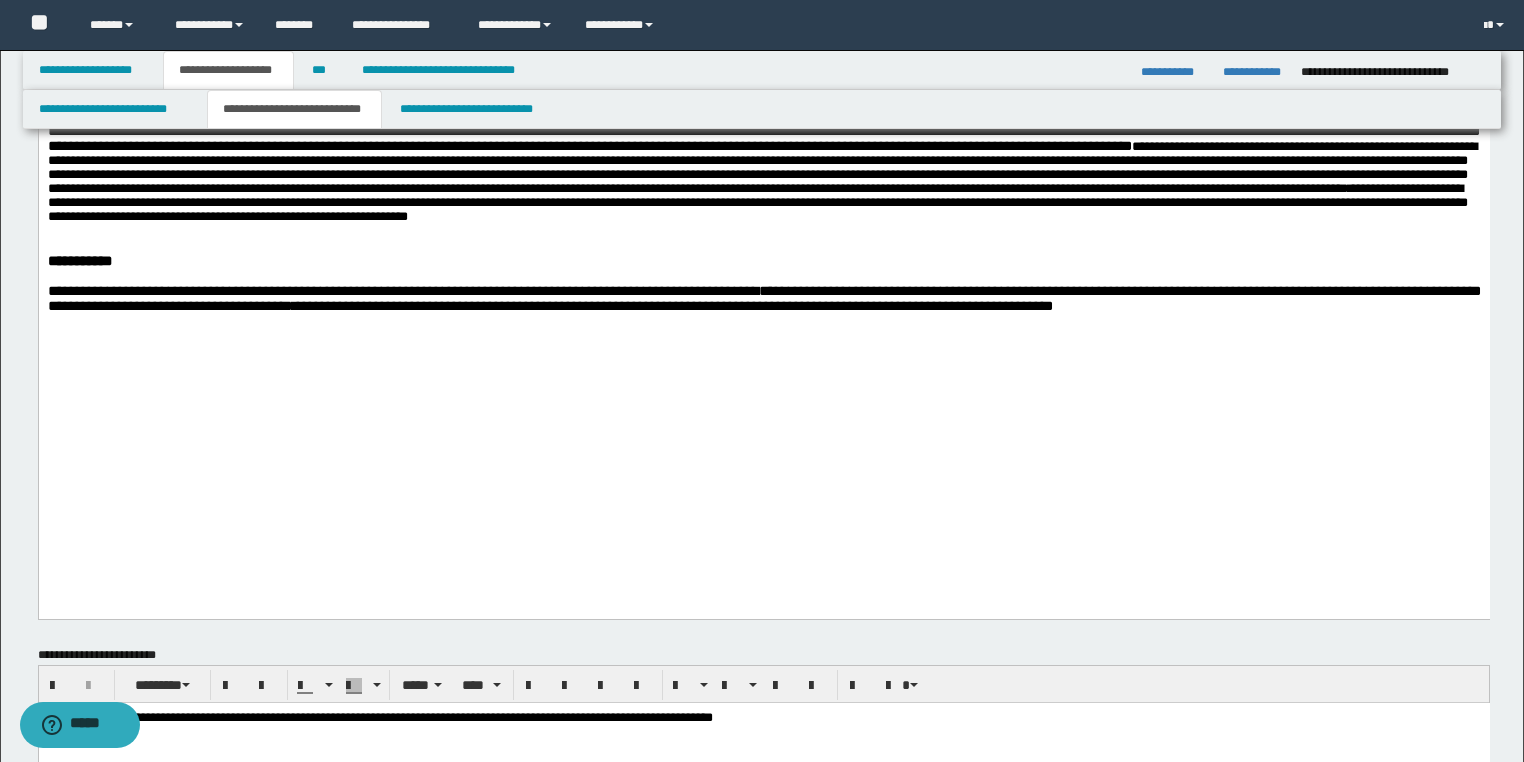 click on "**********" at bounding box center [763, -626] 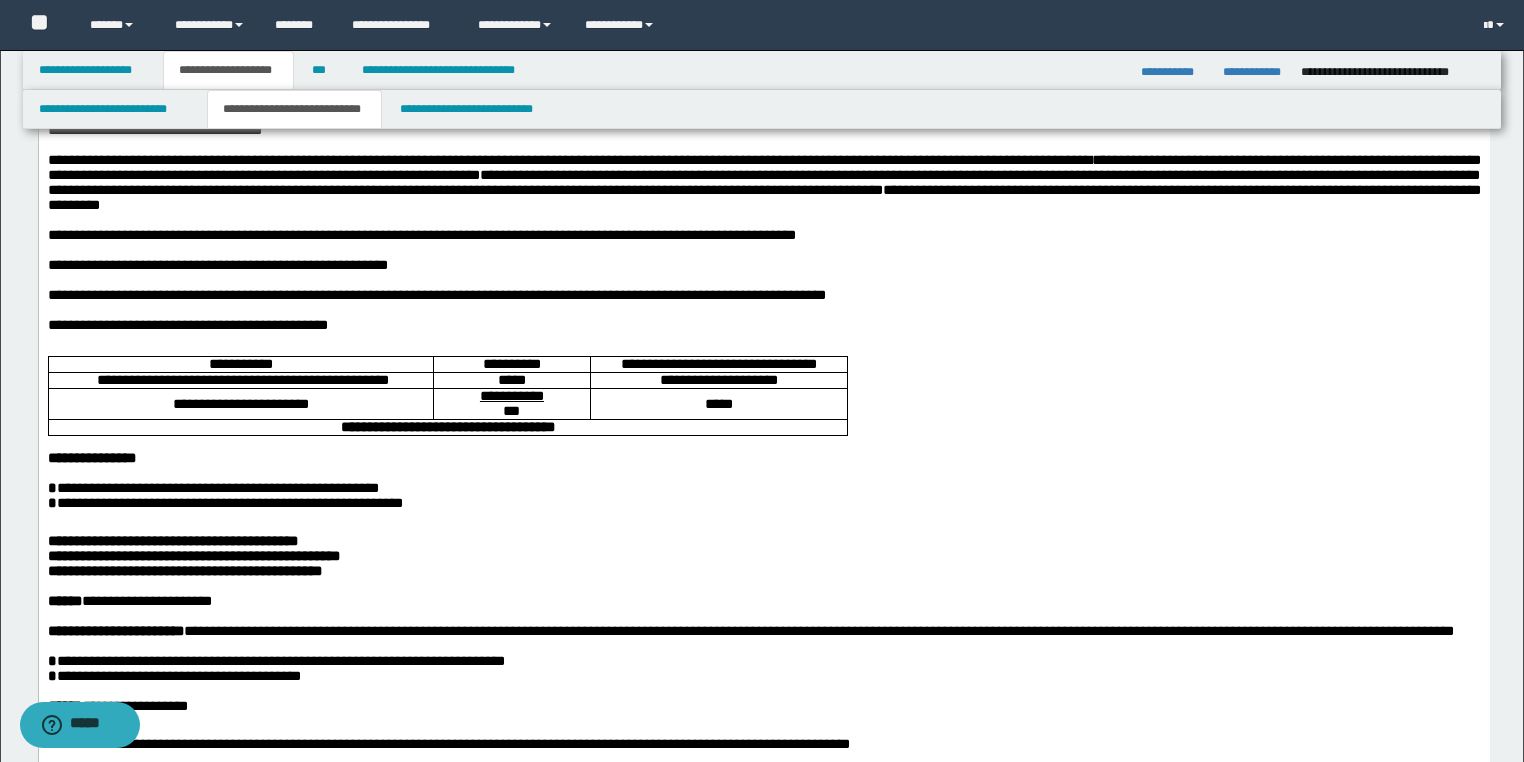 scroll, scrollTop: 0, scrollLeft: 0, axis: both 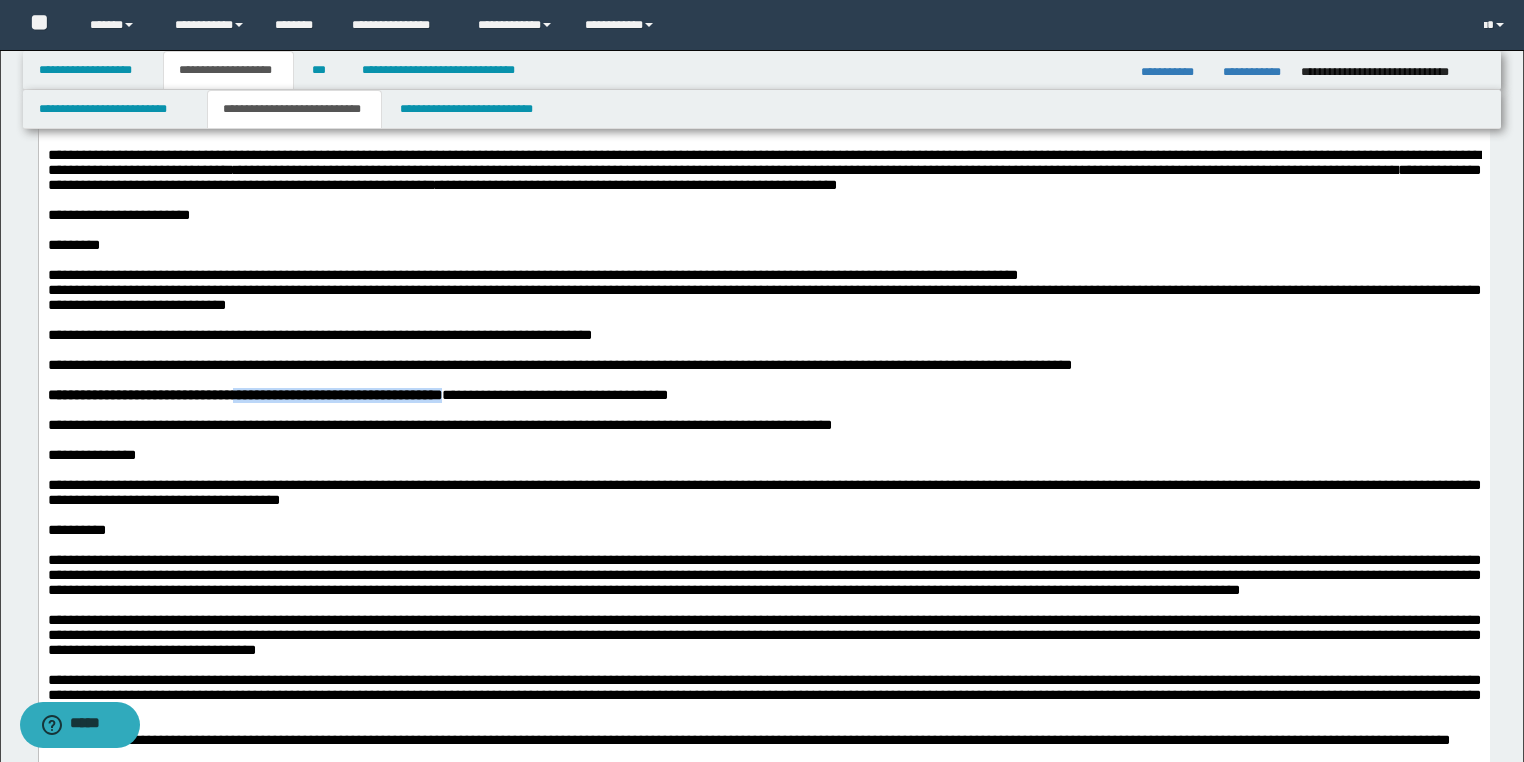 drag, startPoint x: 245, startPoint y: 485, endPoint x: 475, endPoint y: 482, distance: 230.01956 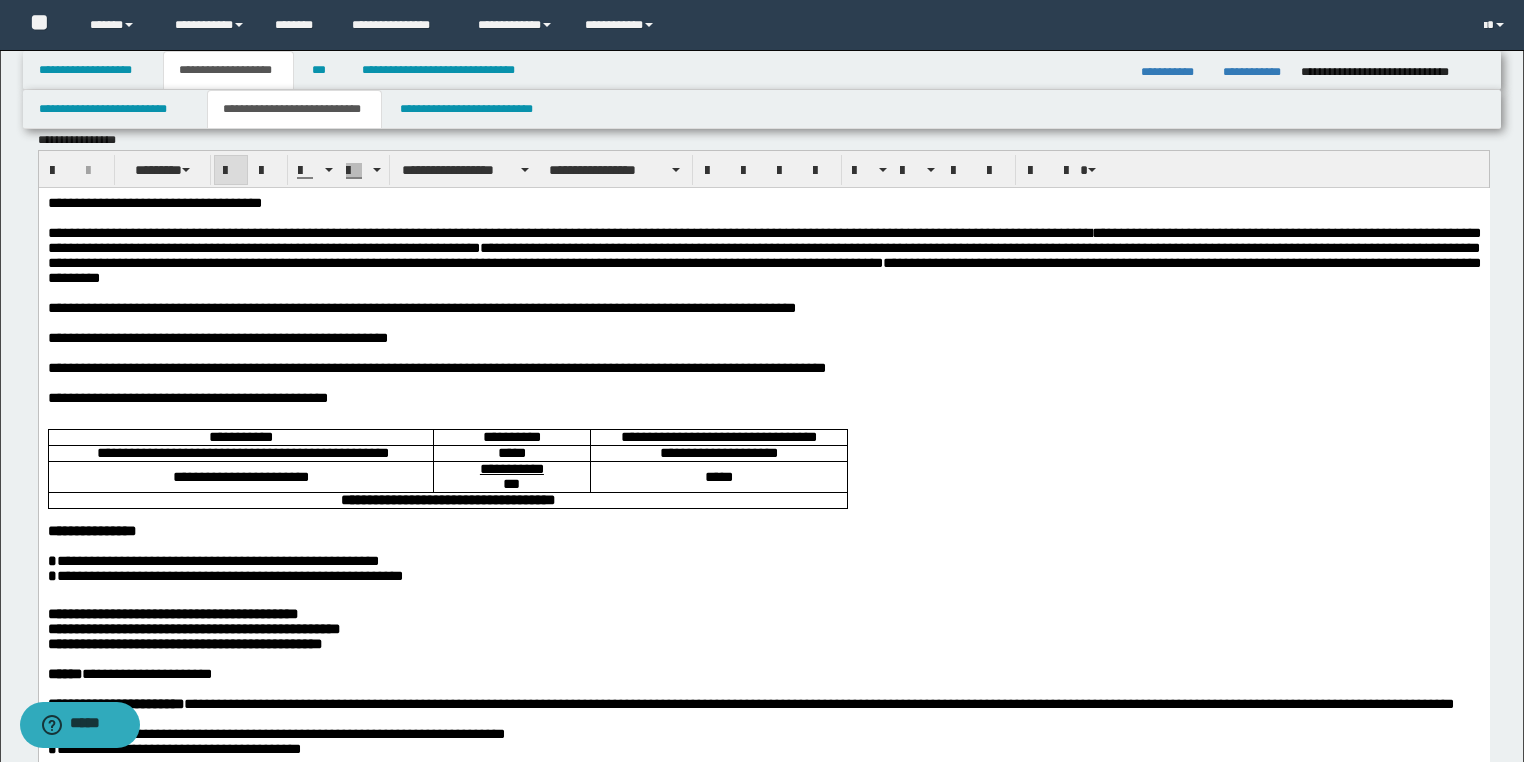 scroll, scrollTop: 0, scrollLeft: 0, axis: both 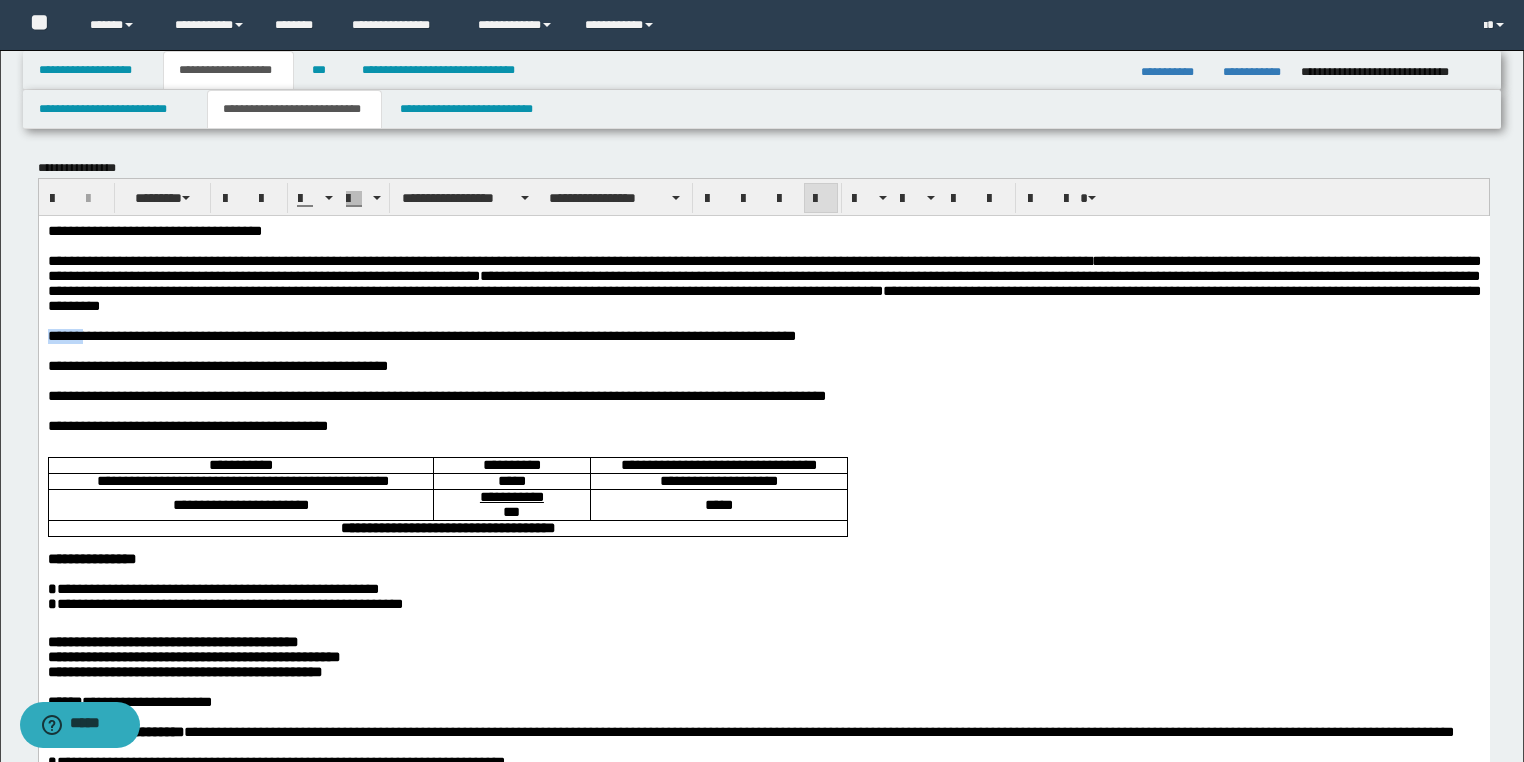 drag, startPoint x: 82, startPoint y: 334, endPoint x: 42, endPoint y: 334, distance: 40 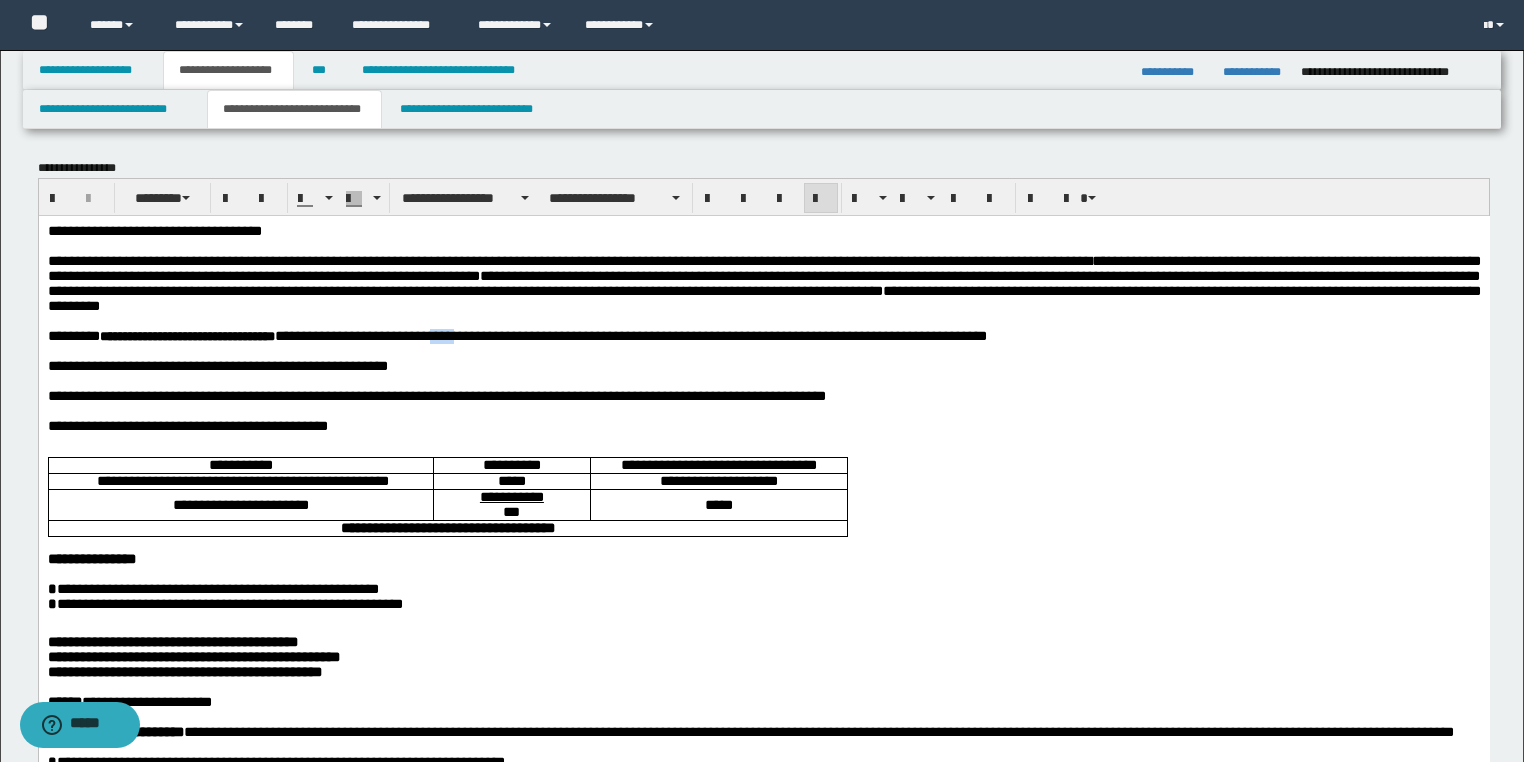 drag, startPoint x: 505, startPoint y: 331, endPoint x: 467, endPoint y: 329, distance: 38.052597 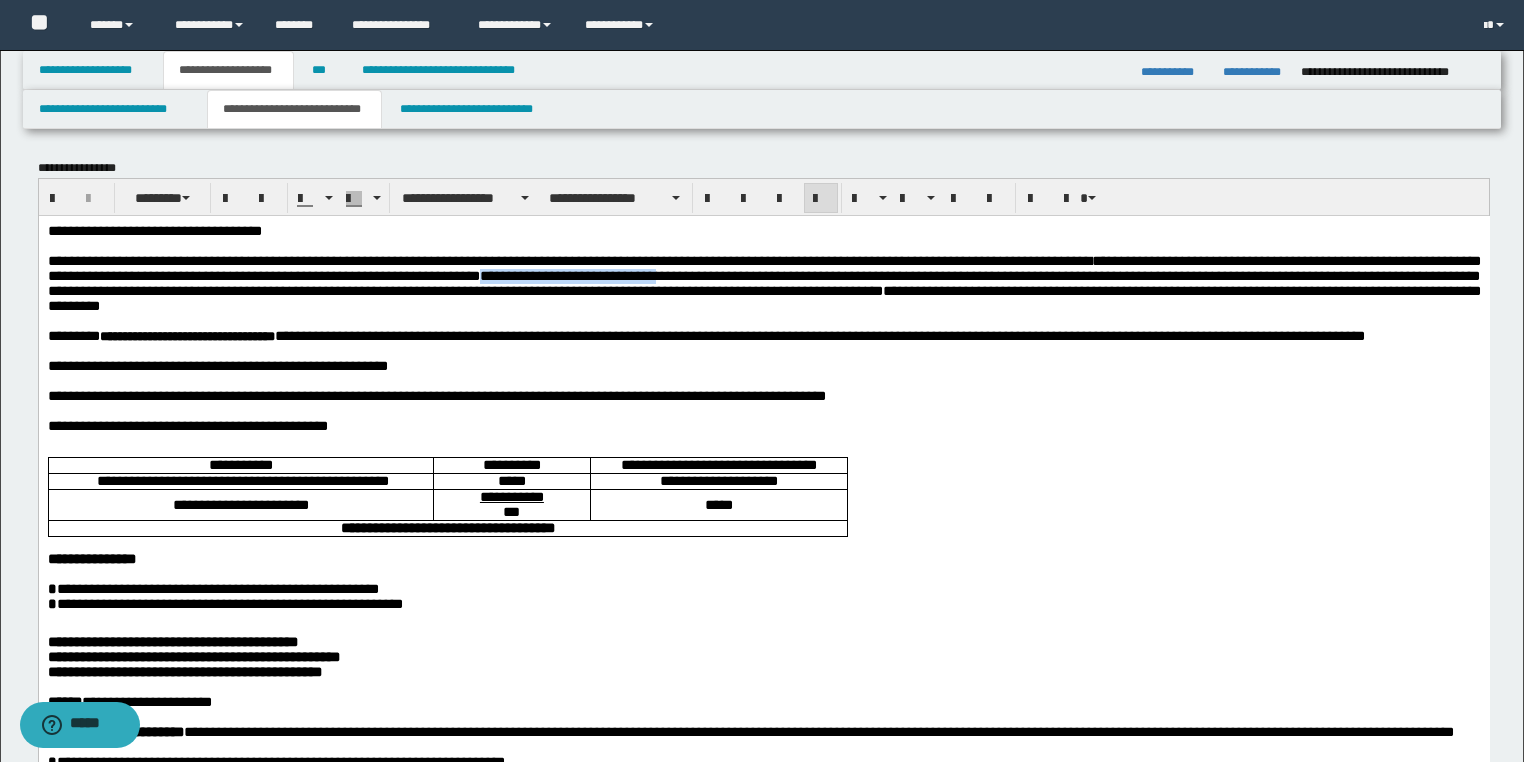 drag, startPoint x: 469, startPoint y: 281, endPoint x: 640, endPoint y: 280, distance: 171.00293 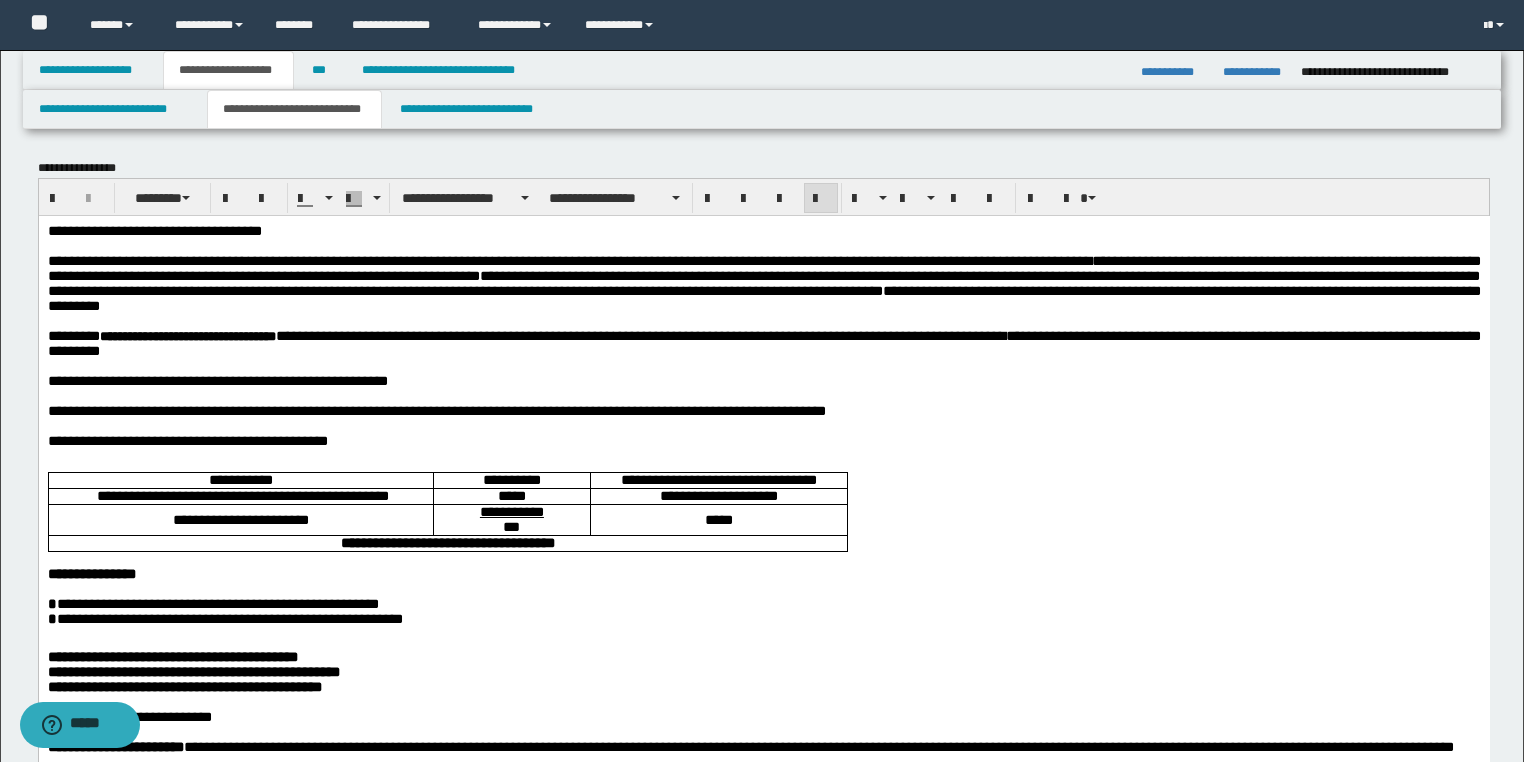 click at bounding box center (763, 365) 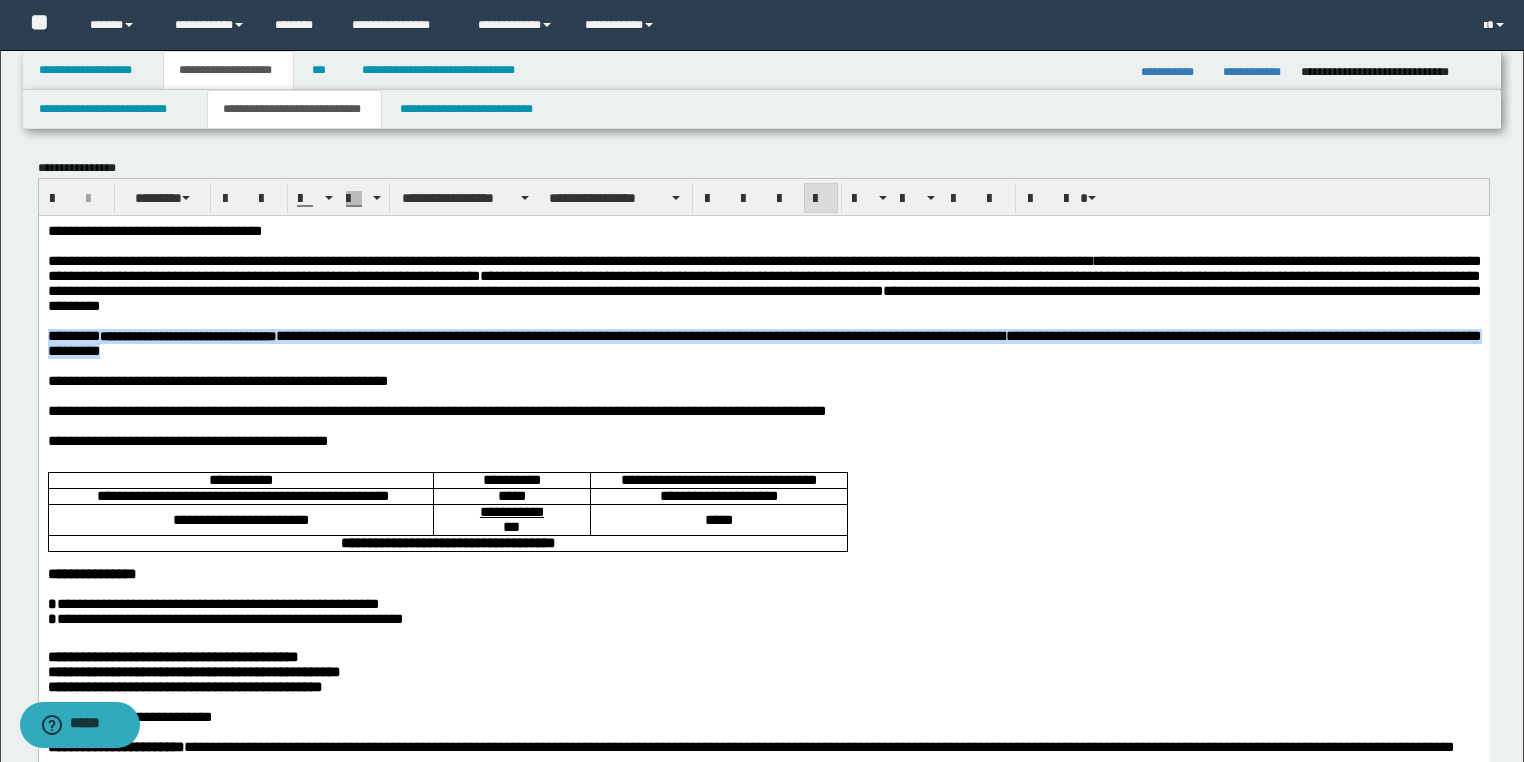 drag, startPoint x: 142, startPoint y: 350, endPoint x: 27, endPoint y: 333, distance: 116.24973 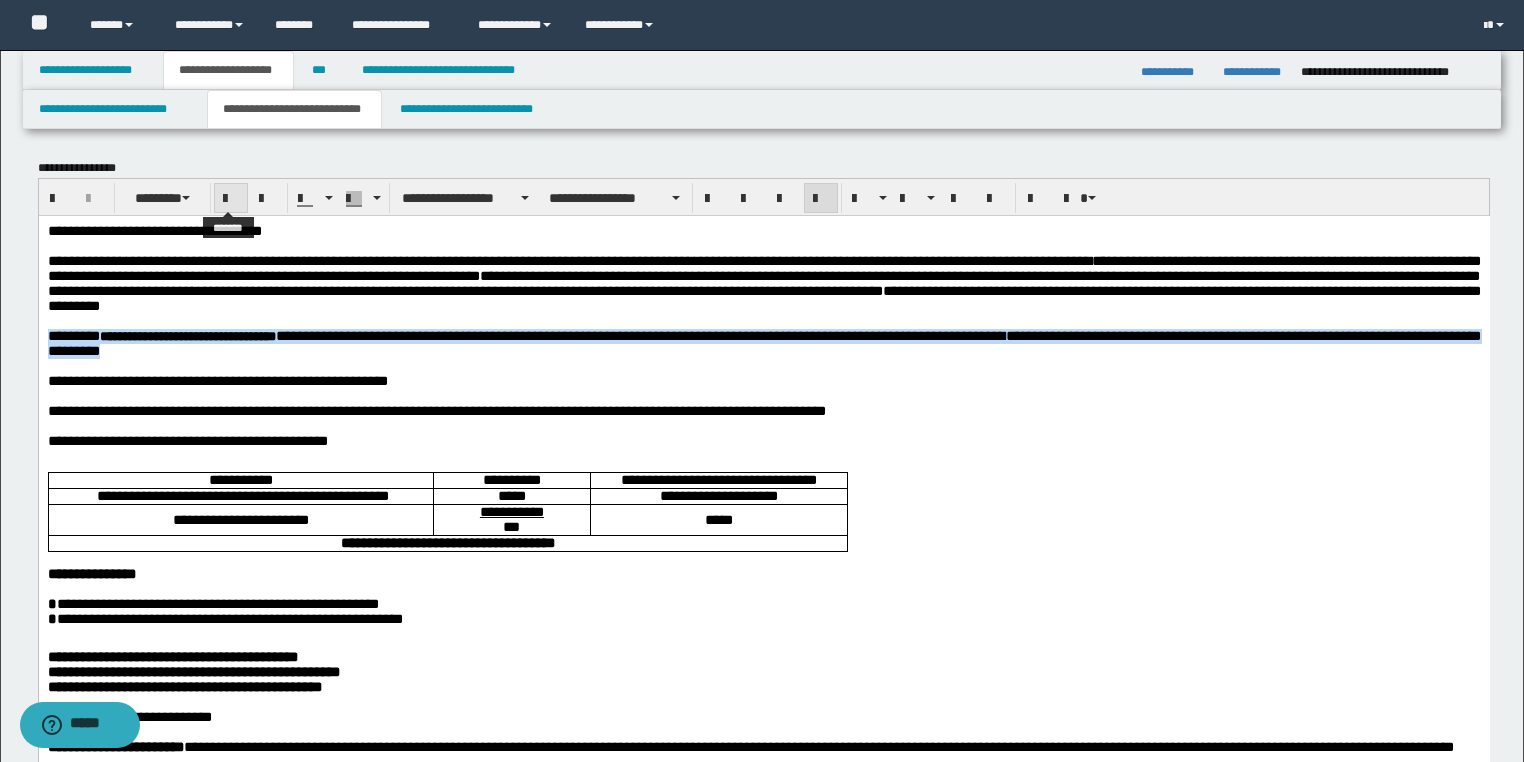 click at bounding box center (231, 199) 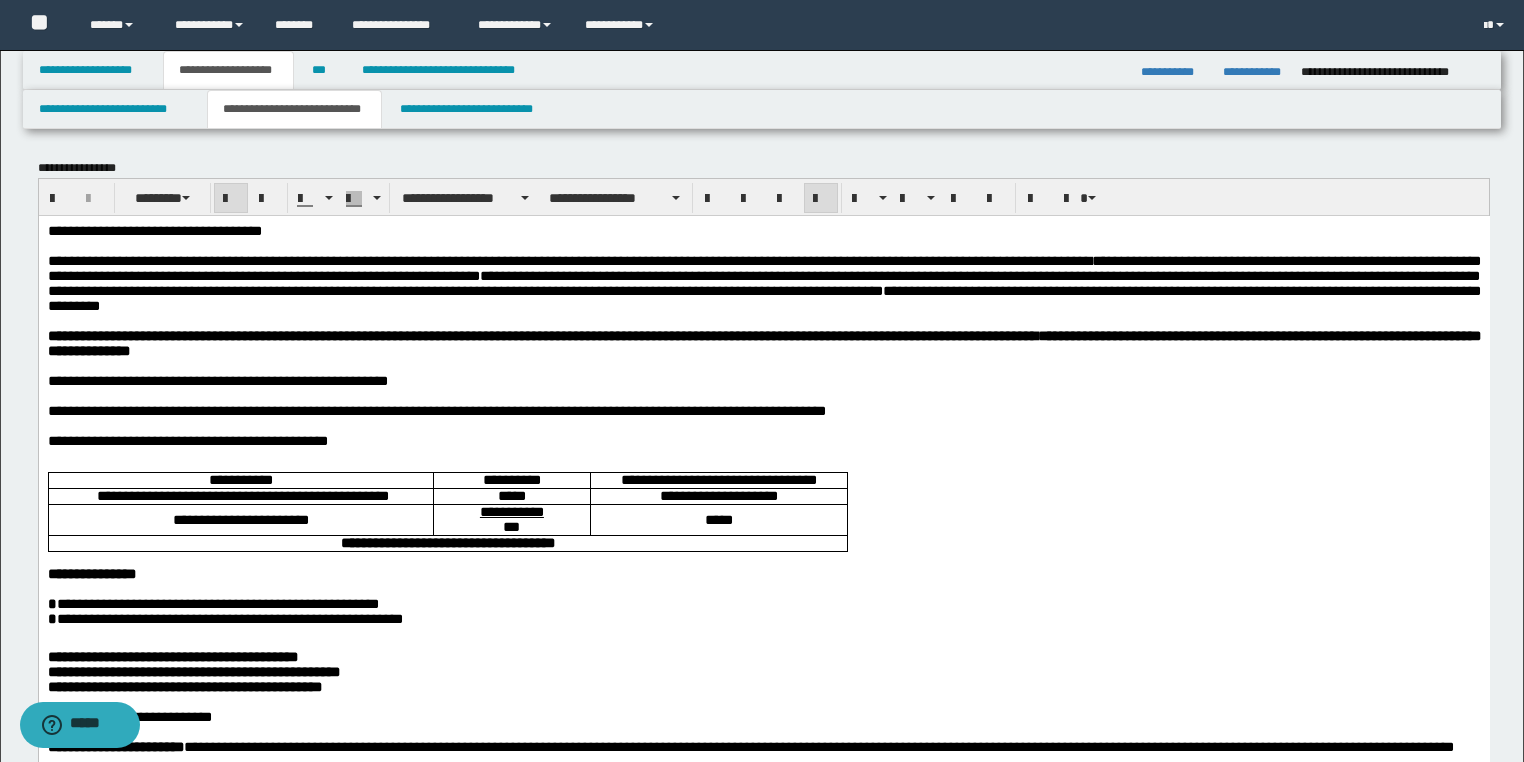 click on "**********" at bounding box center (763, 342) 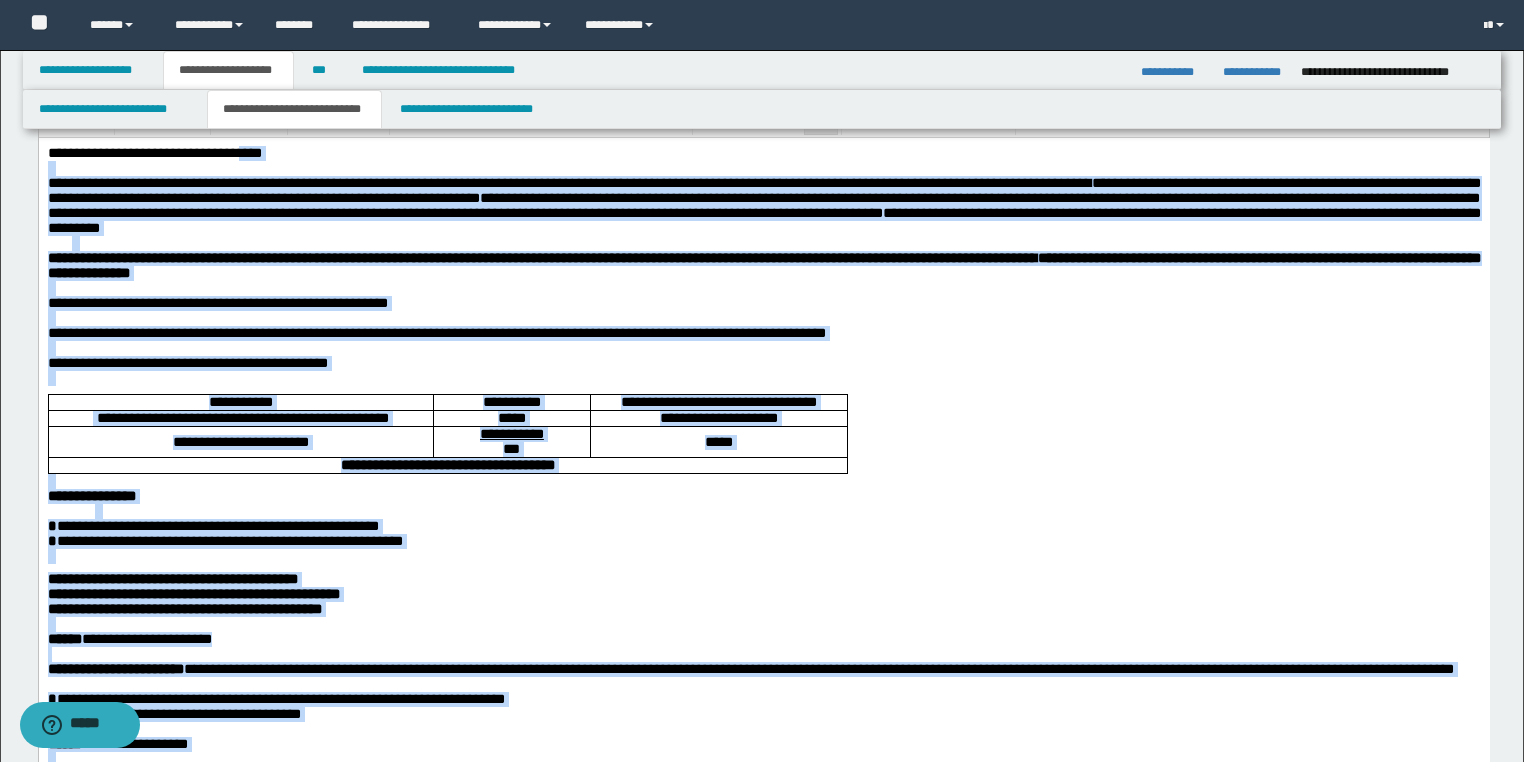 scroll, scrollTop: 0, scrollLeft: 0, axis: both 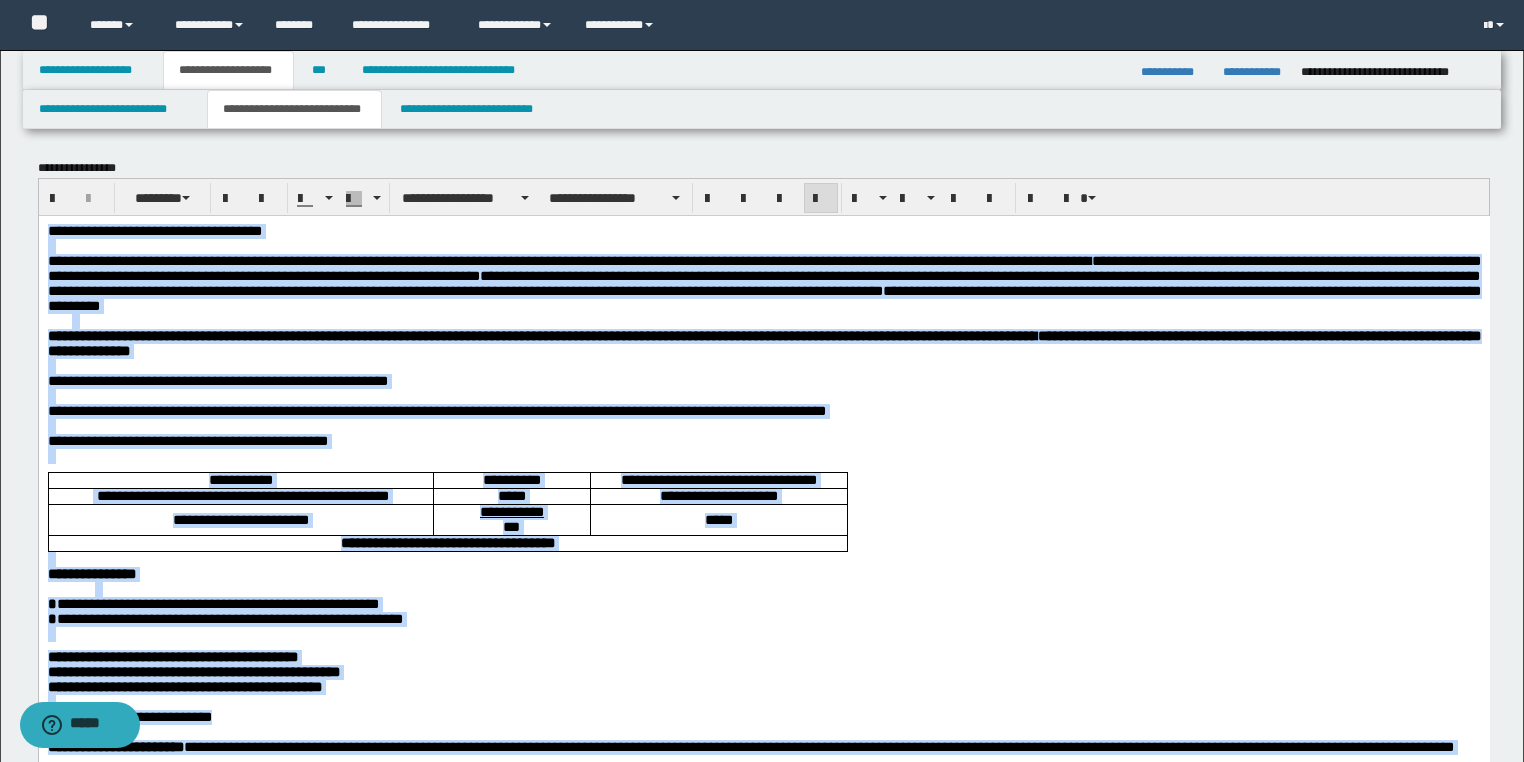 drag, startPoint x: 1160, startPoint y: 2371, endPoint x: -1, endPoint y: -32, distance: 2668.7693 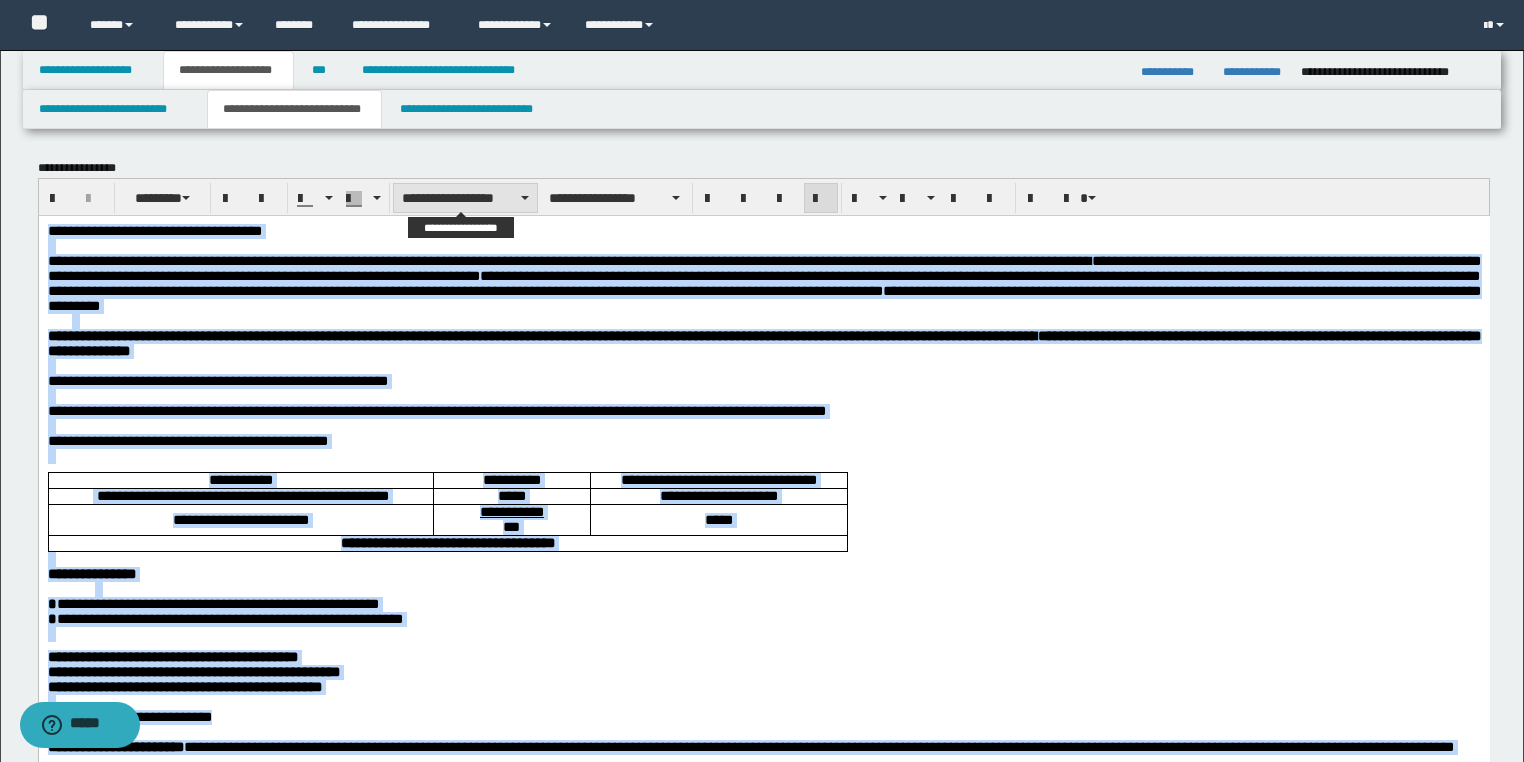 click on "**********" at bounding box center [465, 198] 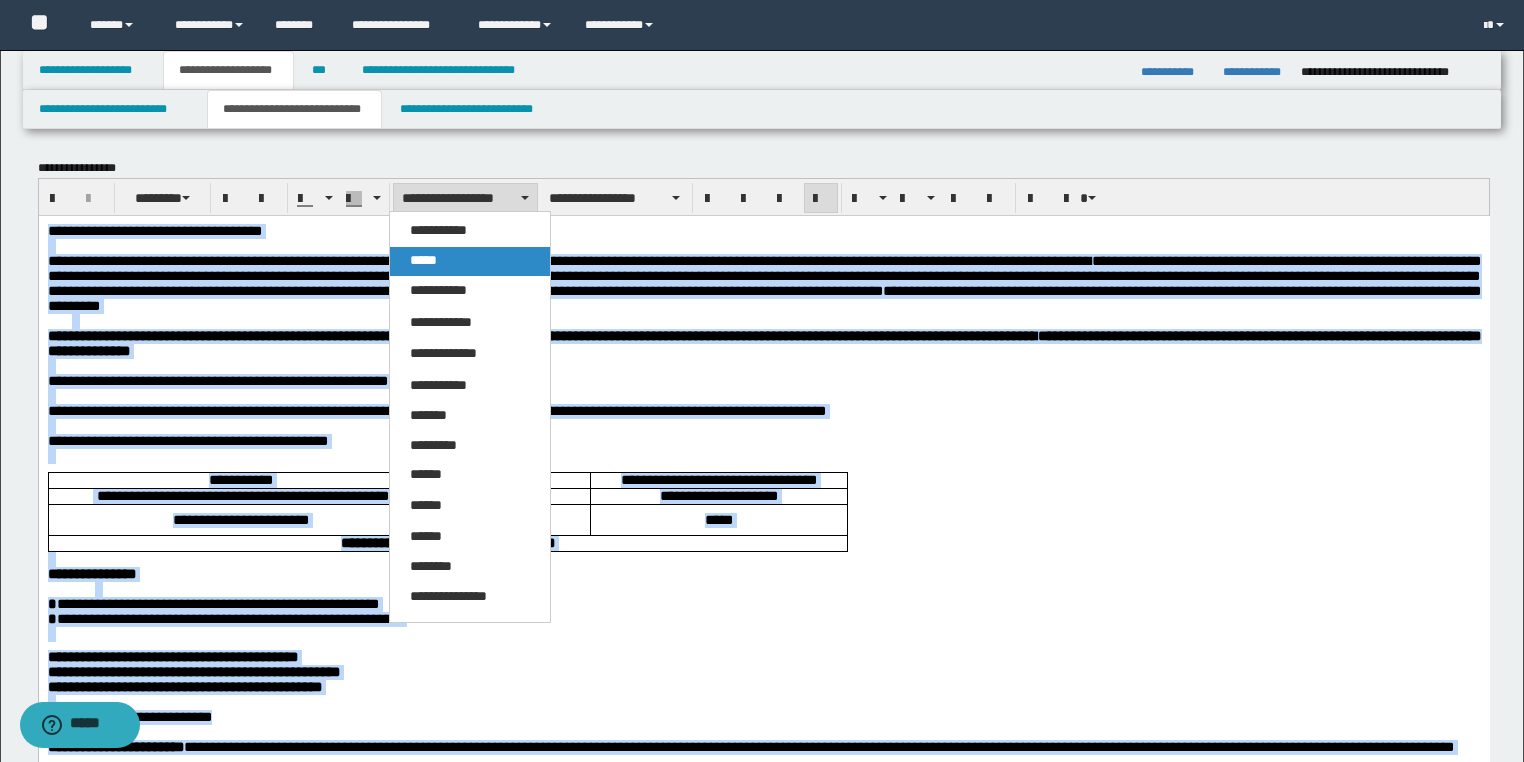 click on "*****" at bounding box center [470, 261] 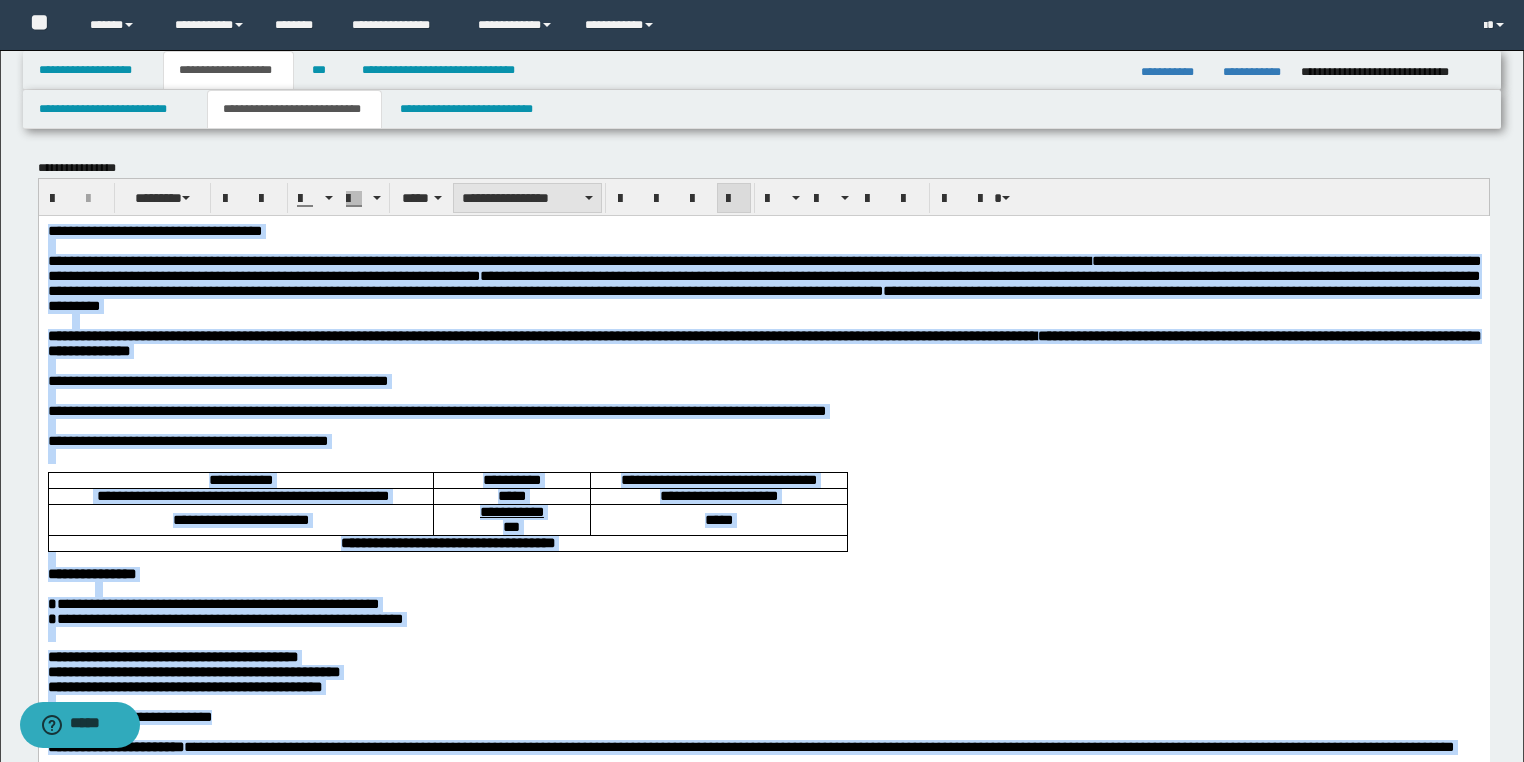 click on "**********" at bounding box center (527, 198) 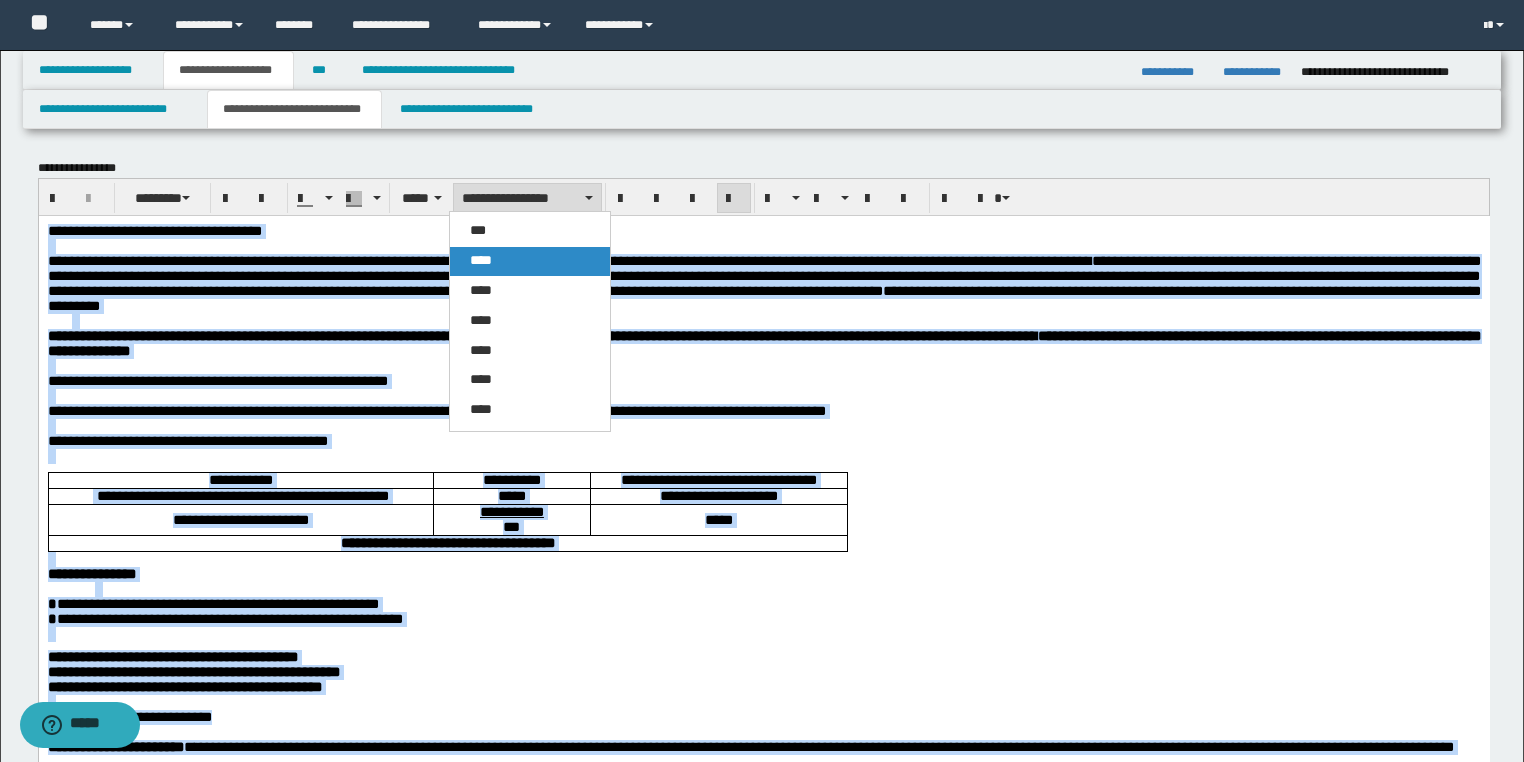 click on "****" at bounding box center (530, 261) 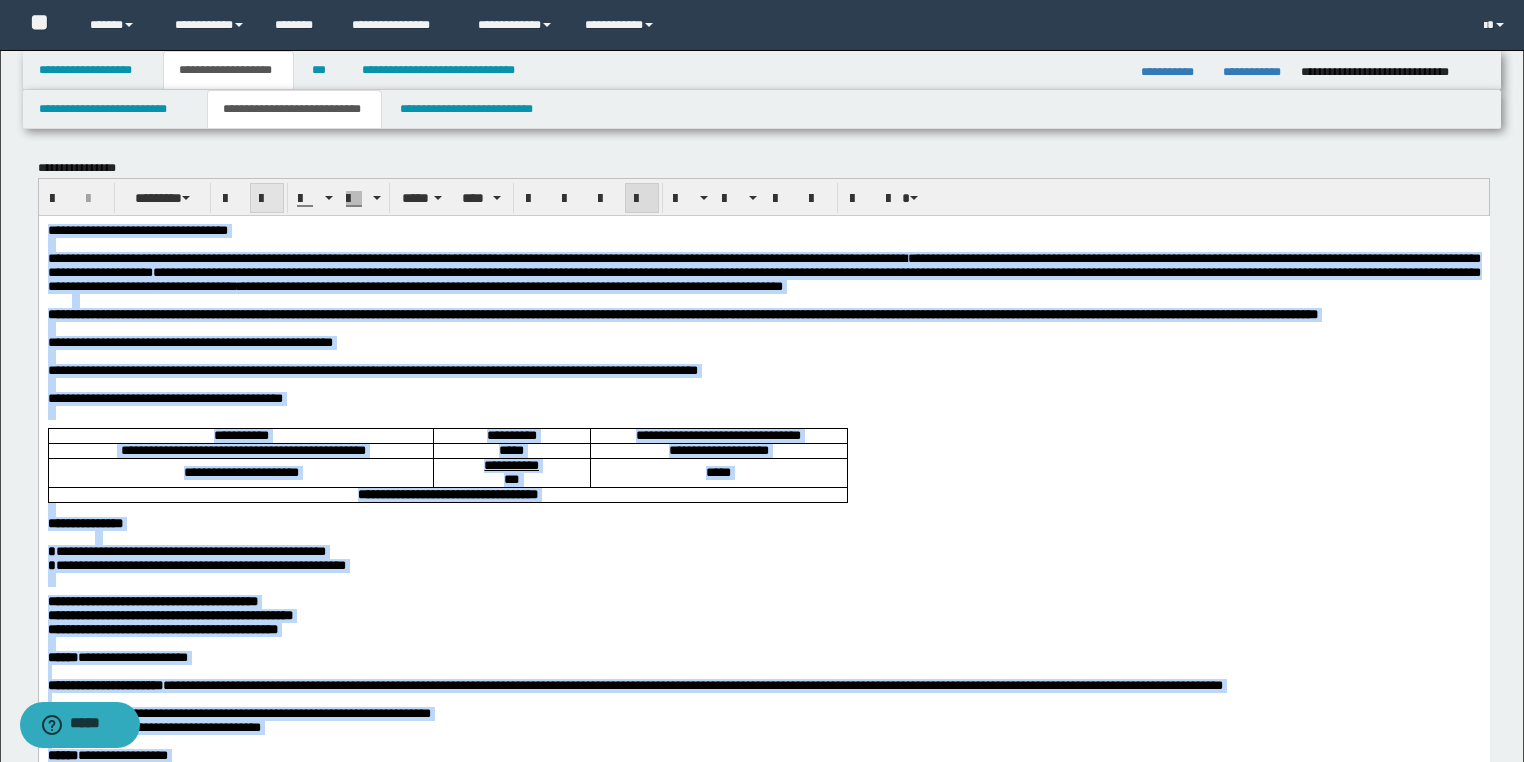 click at bounding box center (267, 199) 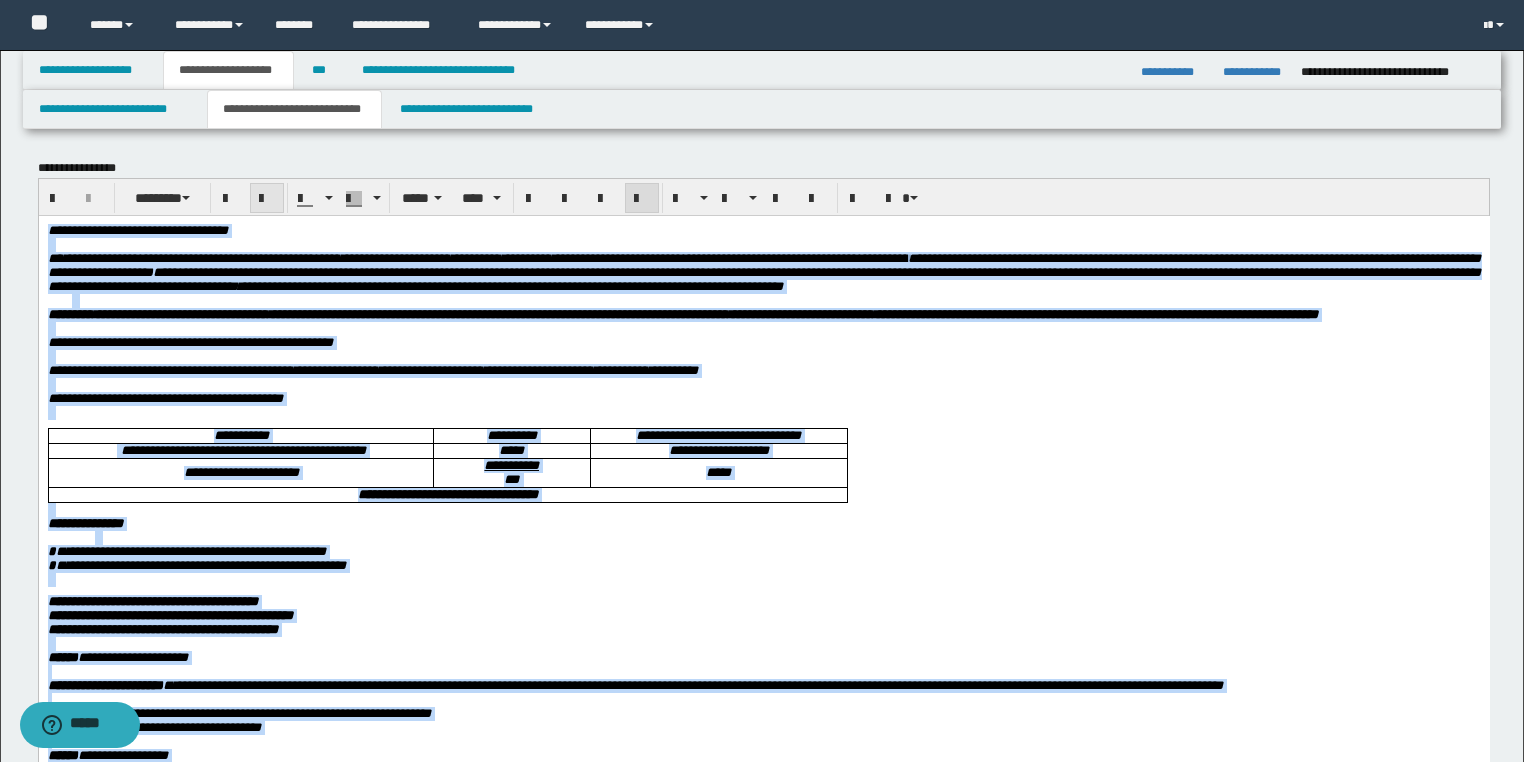click at bounding box center (267, 199) 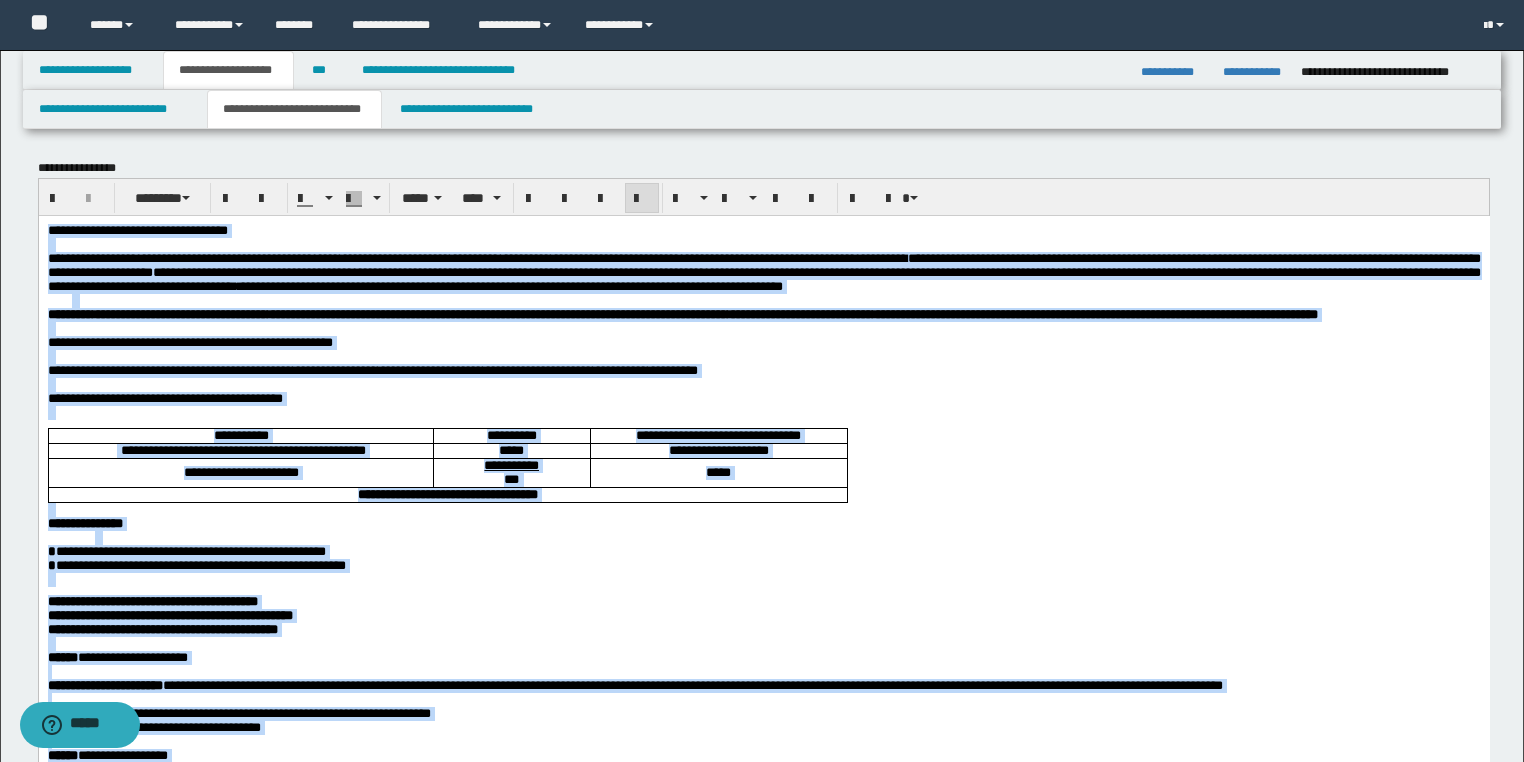 click at bounding box center (642, 199) 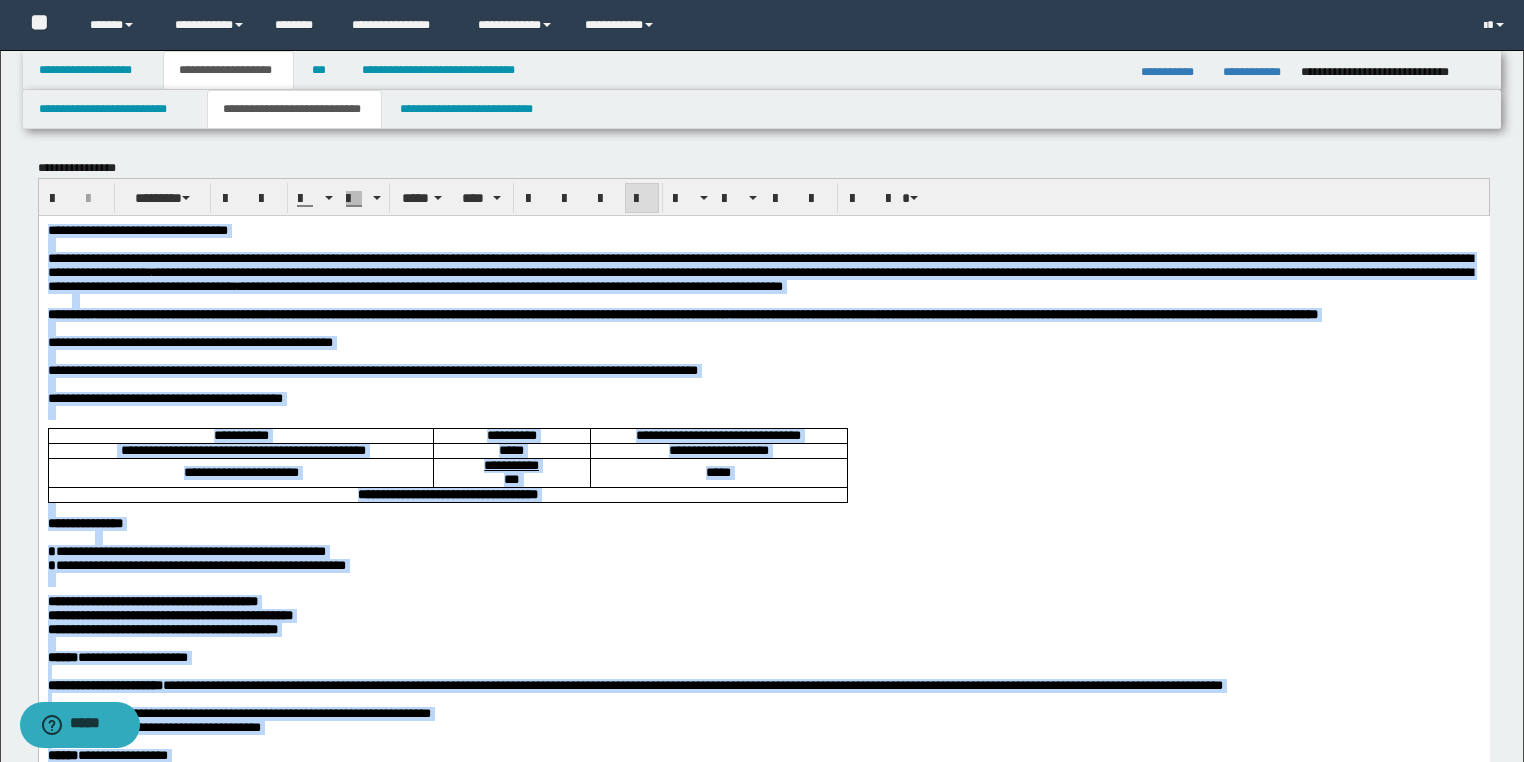 click at bounding box center [642, 199] 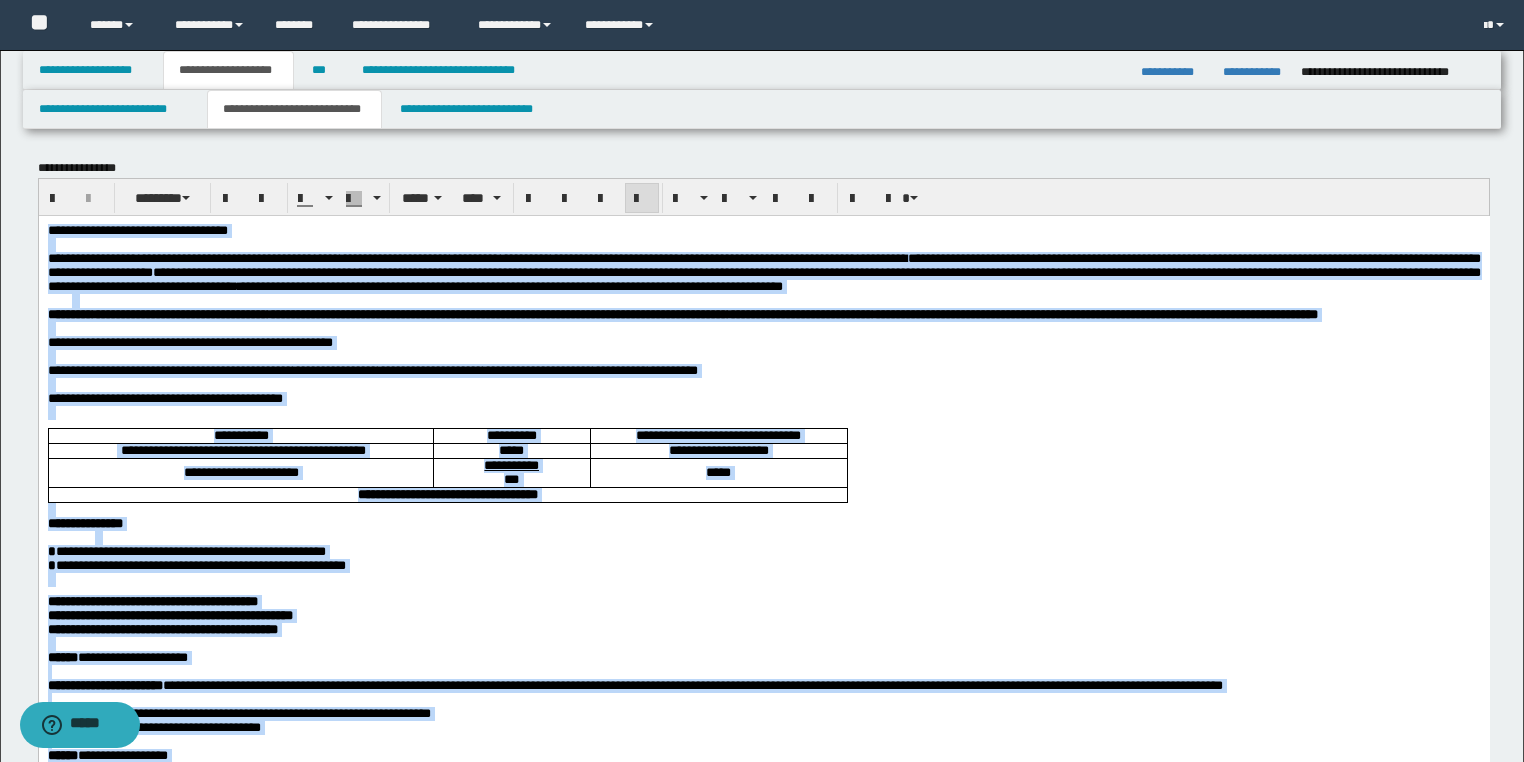 click on "**********" at bounding box center (763, 1112) 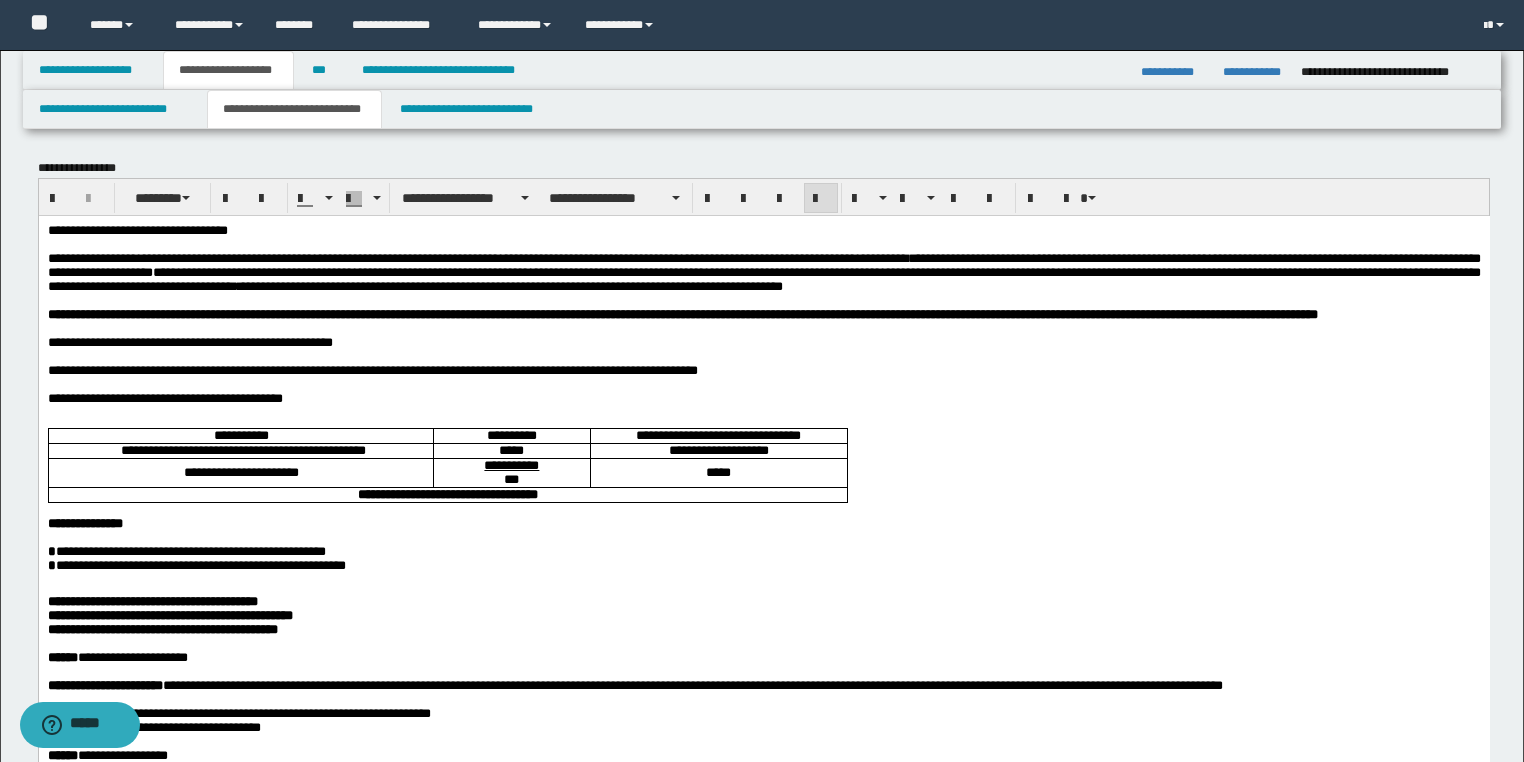 click on "**********" at bounding box center (763, 1112) 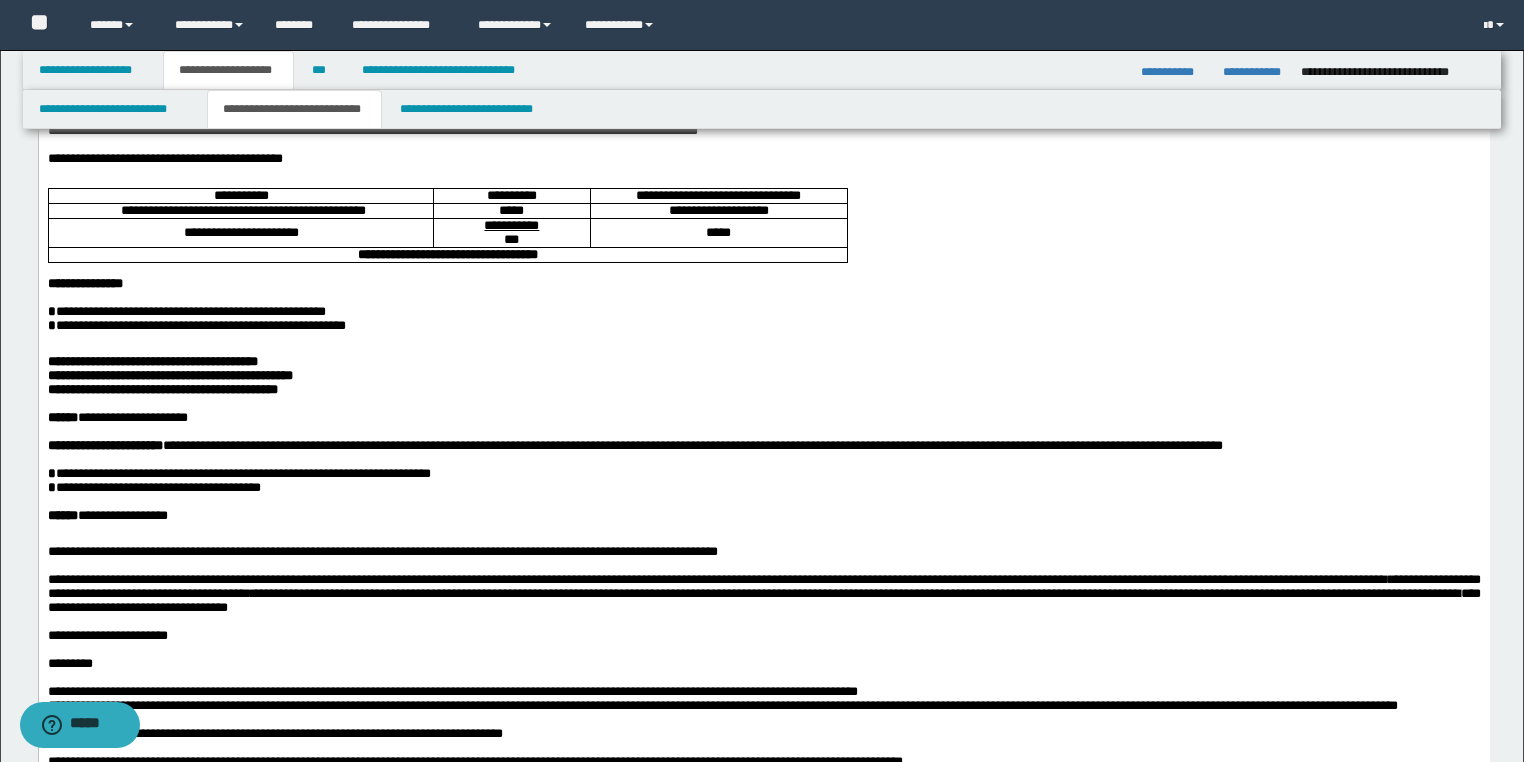 click on "**********" at bounding box center [169, 375] 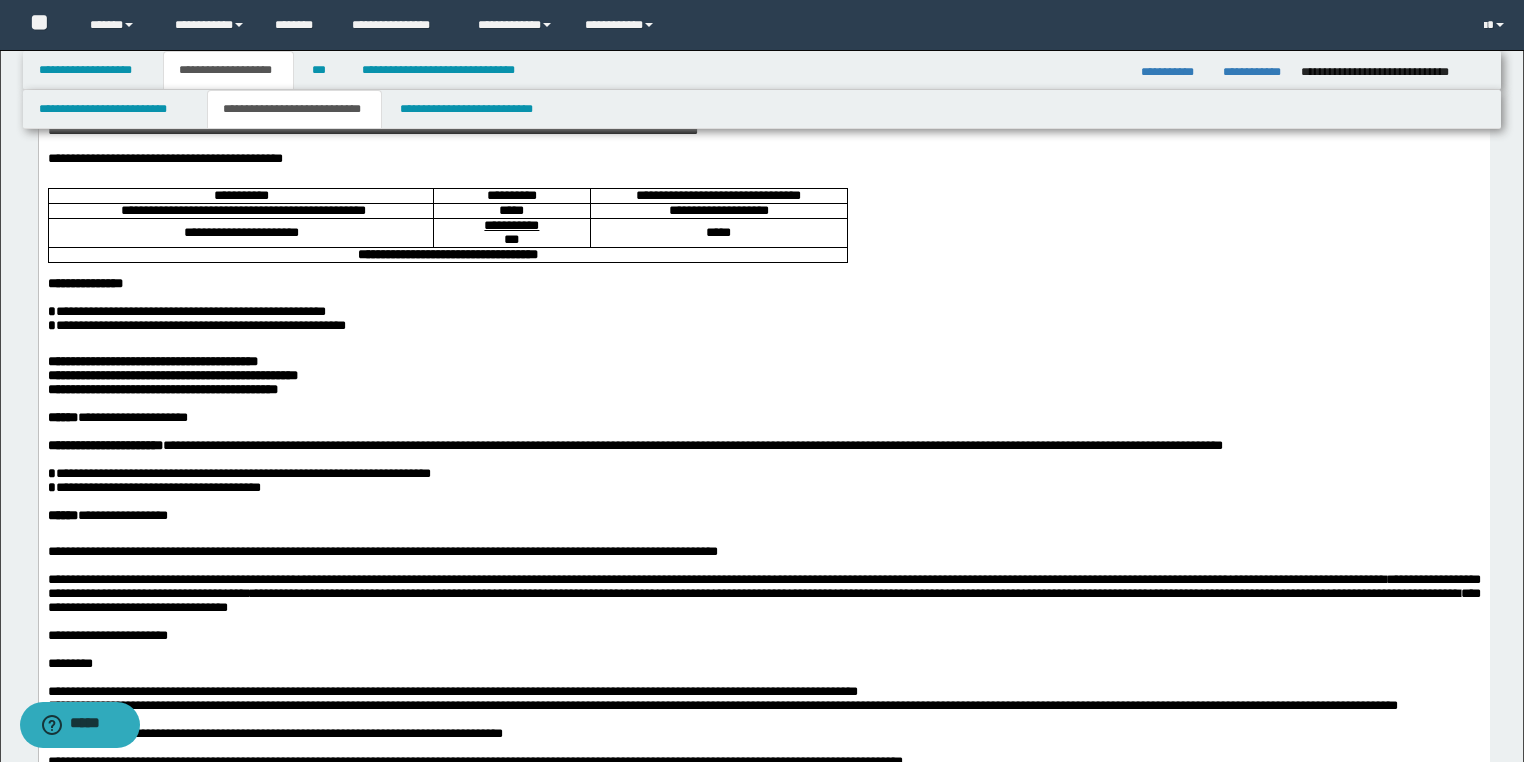 click on "**********" at bounding box center [152, 361] 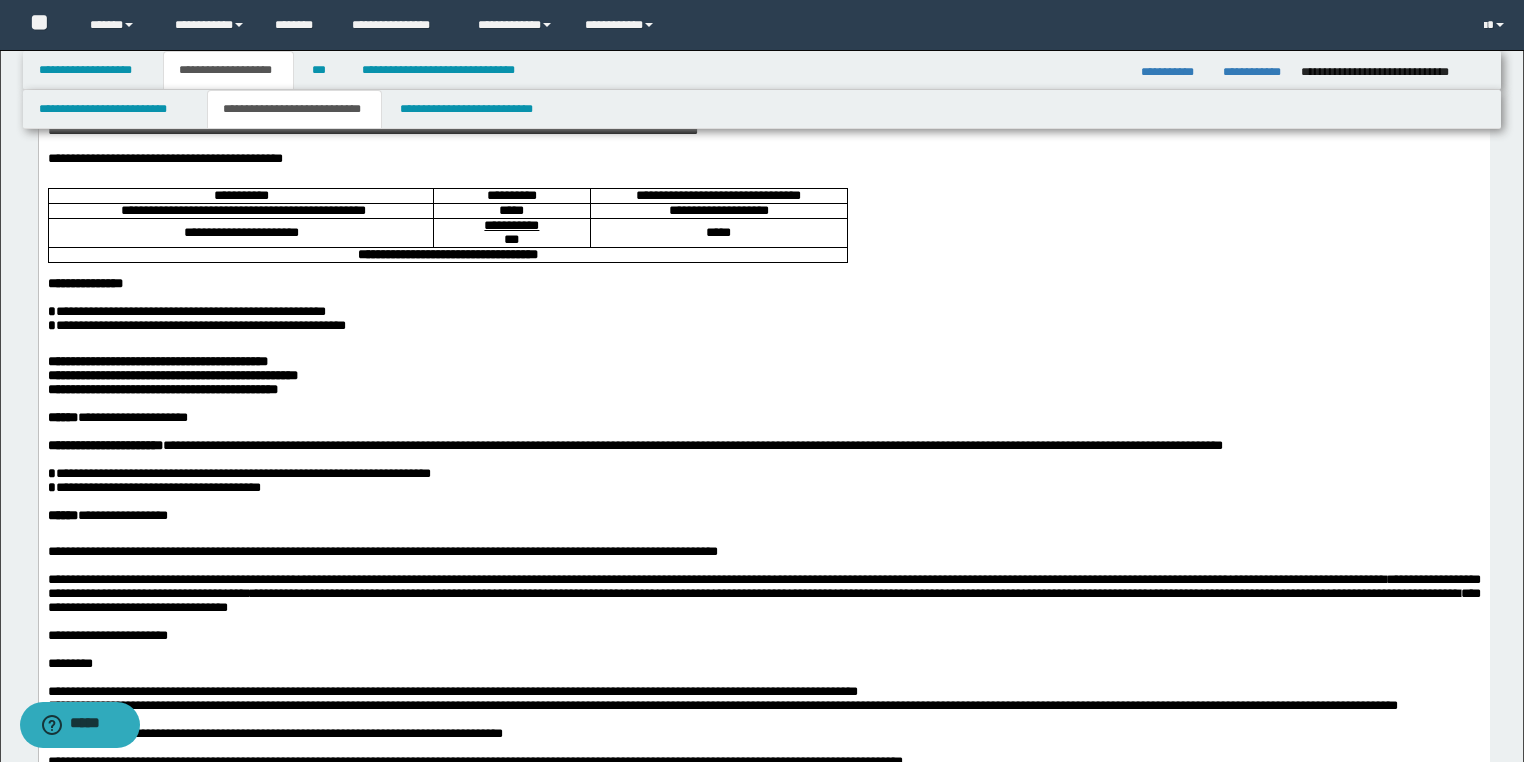 click on "**********" at bounding box center [763, 390] 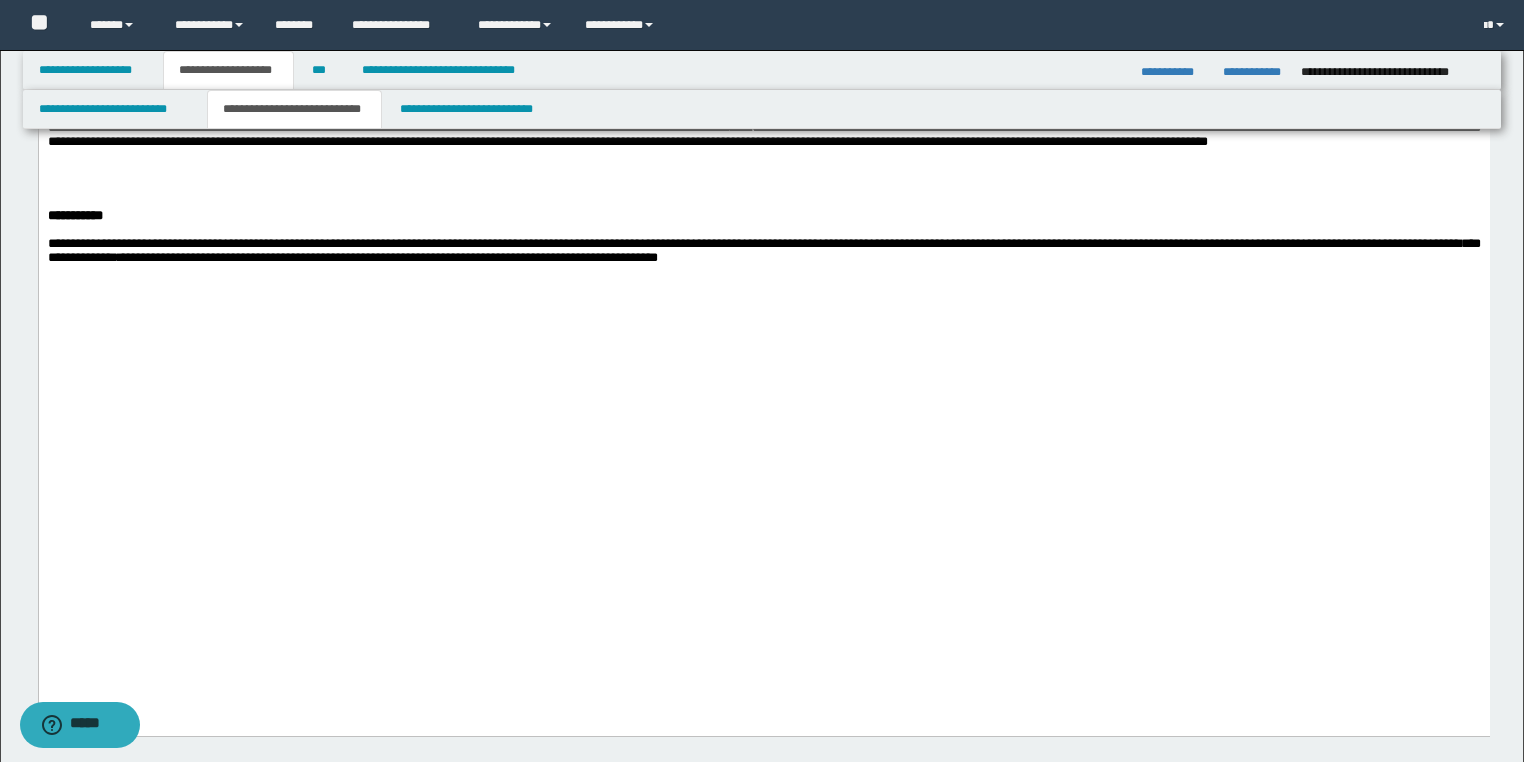 scroll, scrollTop: 1920, scrollLeft: 0, axis: vertical 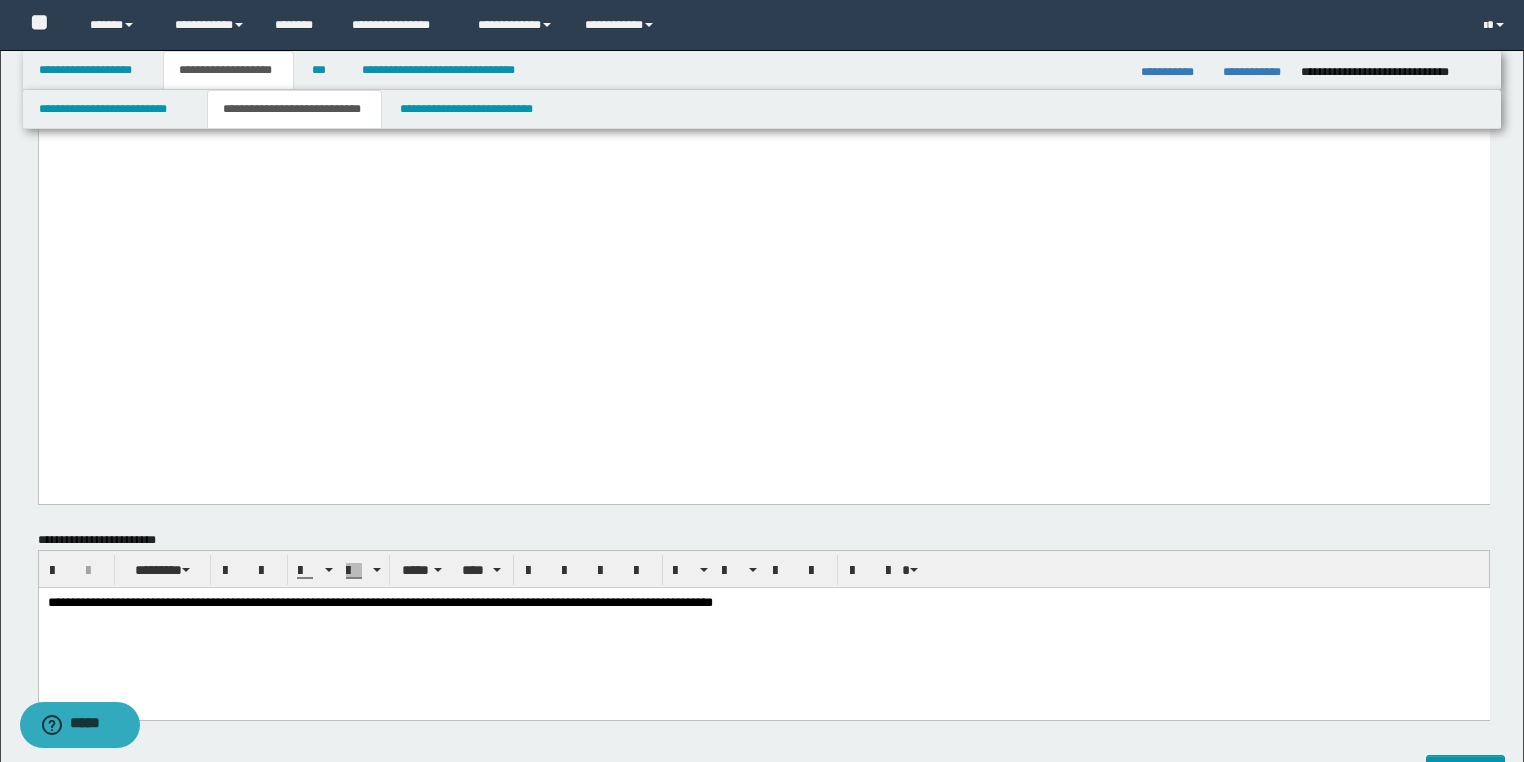 drag, startPoint x: 139, startPoint y: 409, endPoint x: 95, endPoint y: 421, distance: 45.607018 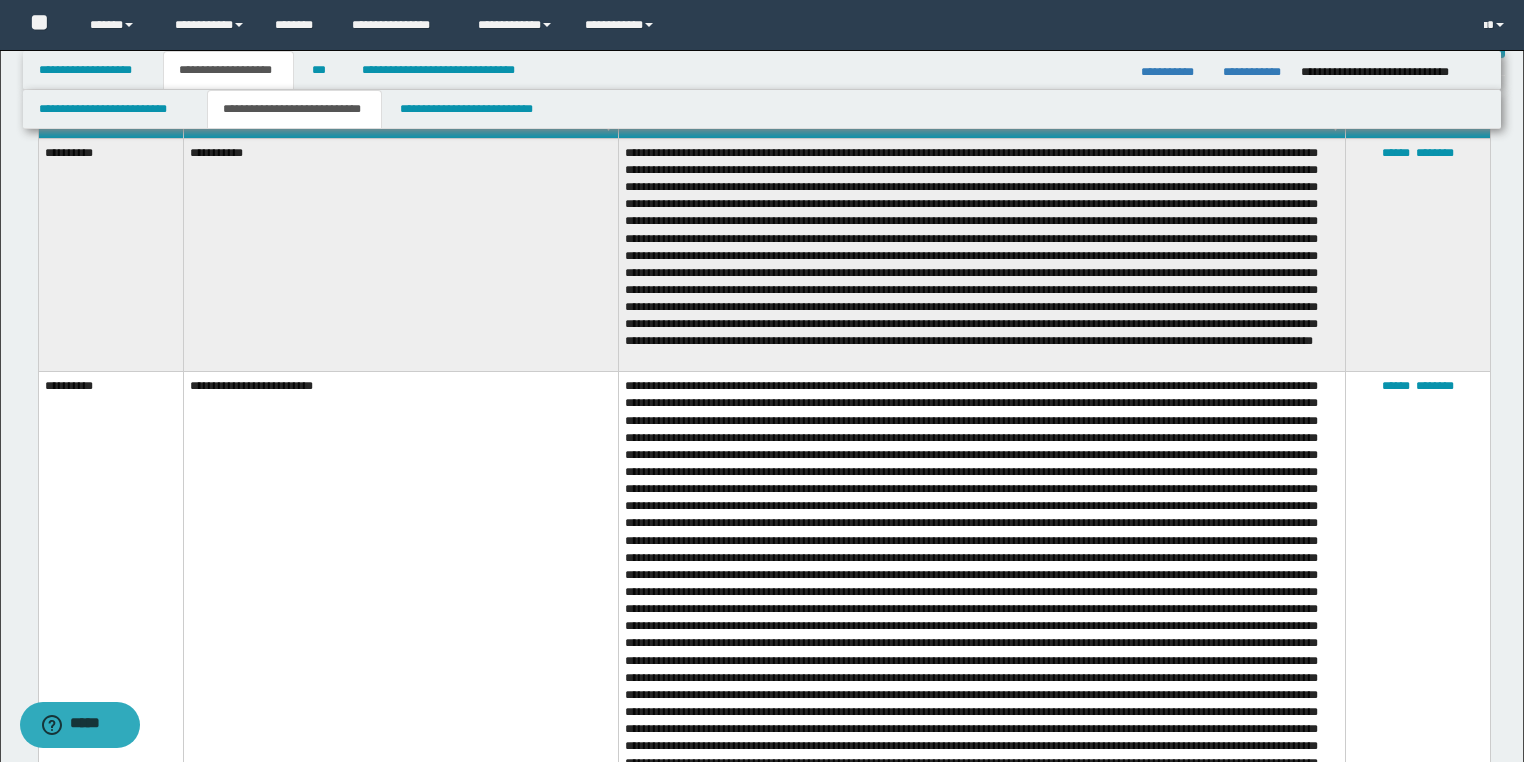 scroll, scrollTop: 2880, scrollLeft: 0, axis: vertical 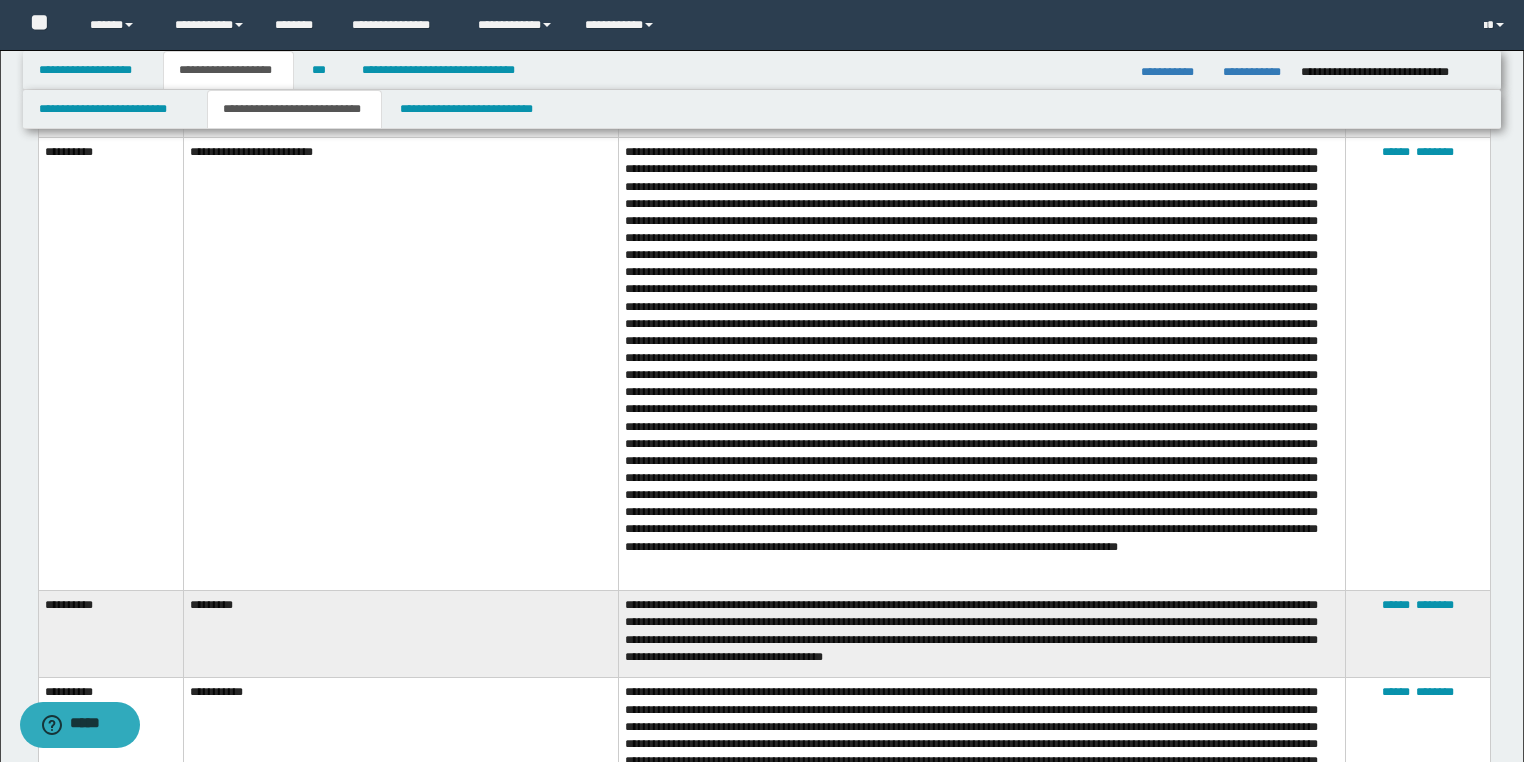 click on "******    ********" at bounding box center (1418, 364) 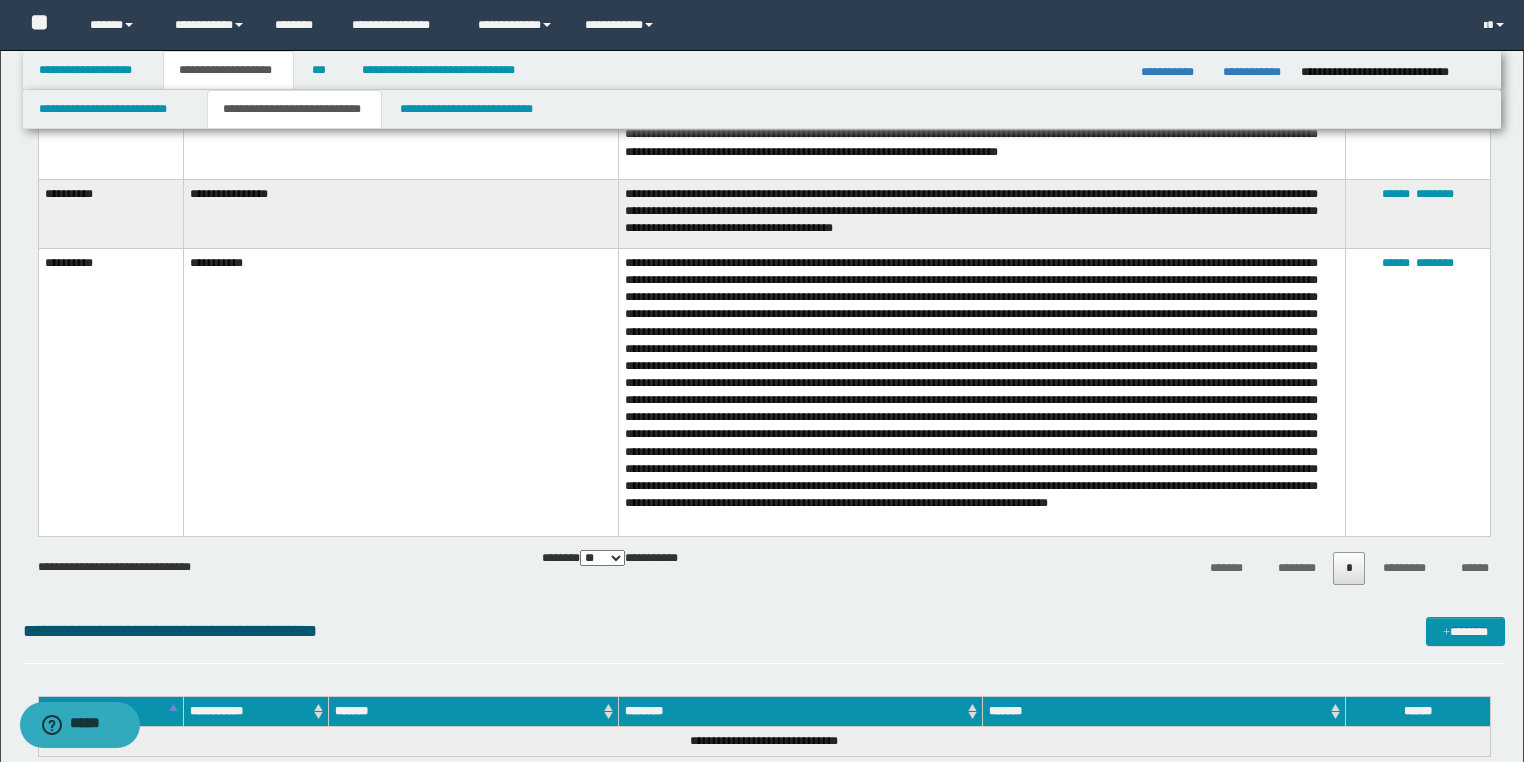 scroll, scrollTop: 3564, scrollLeft: 0, axis: vertical 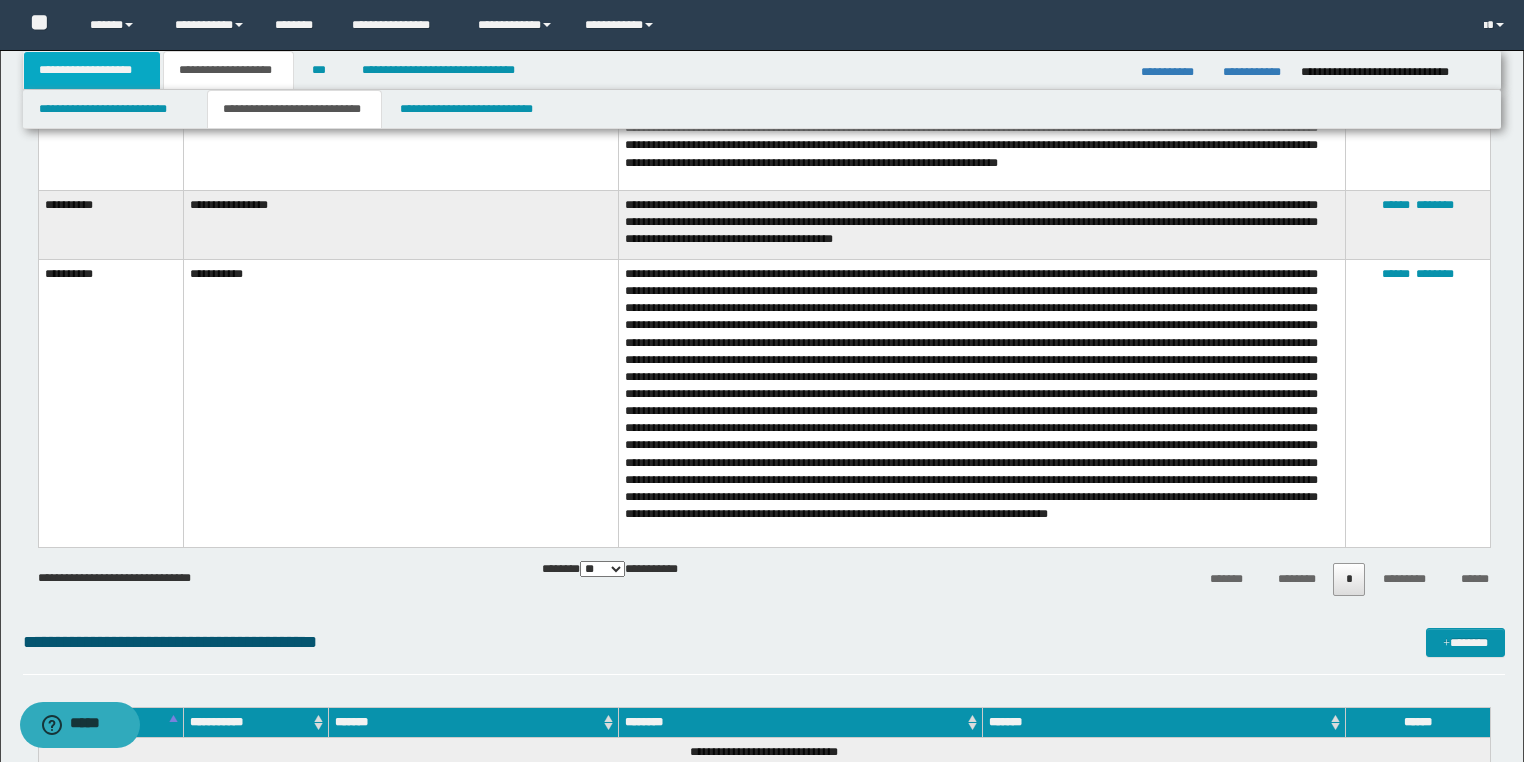 click on "**********" at bounding box center (92, 70) 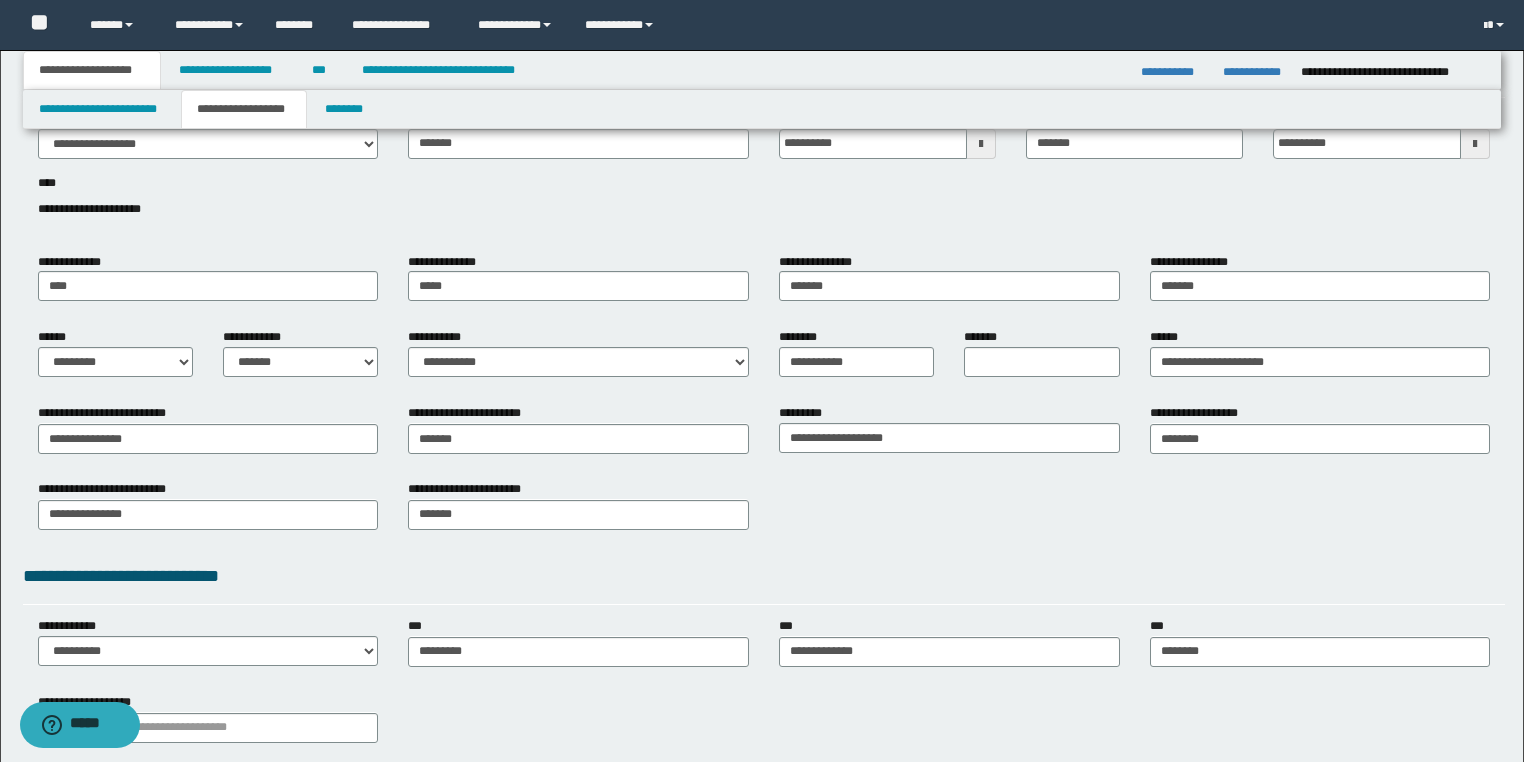 scroll, scrollTop: 0, scrollLeft: 0, axis: both 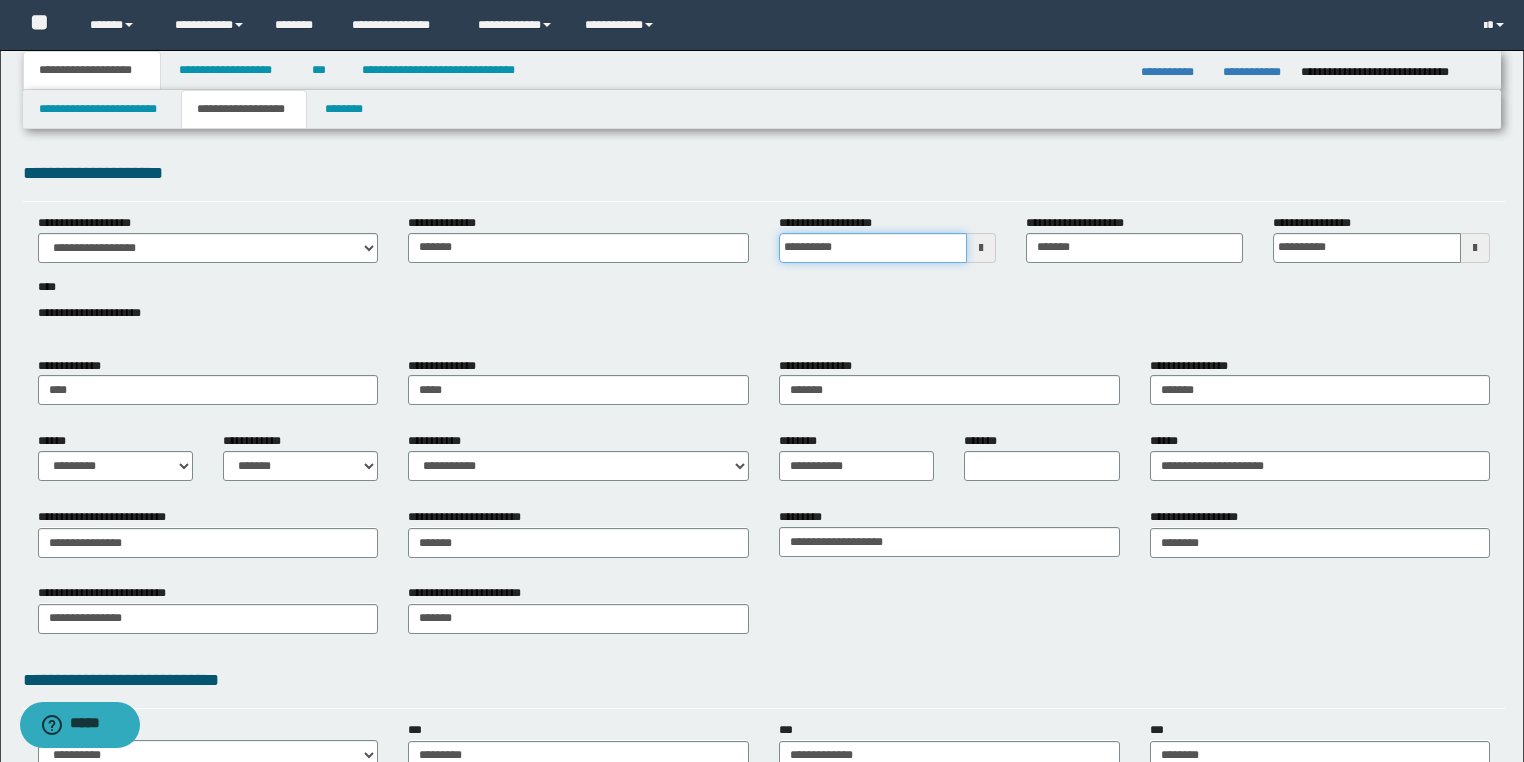 drag, startPoint x: 864, startPoint y: 245, endPoint x: 606, endPoint y: 252, distance: 258.09494 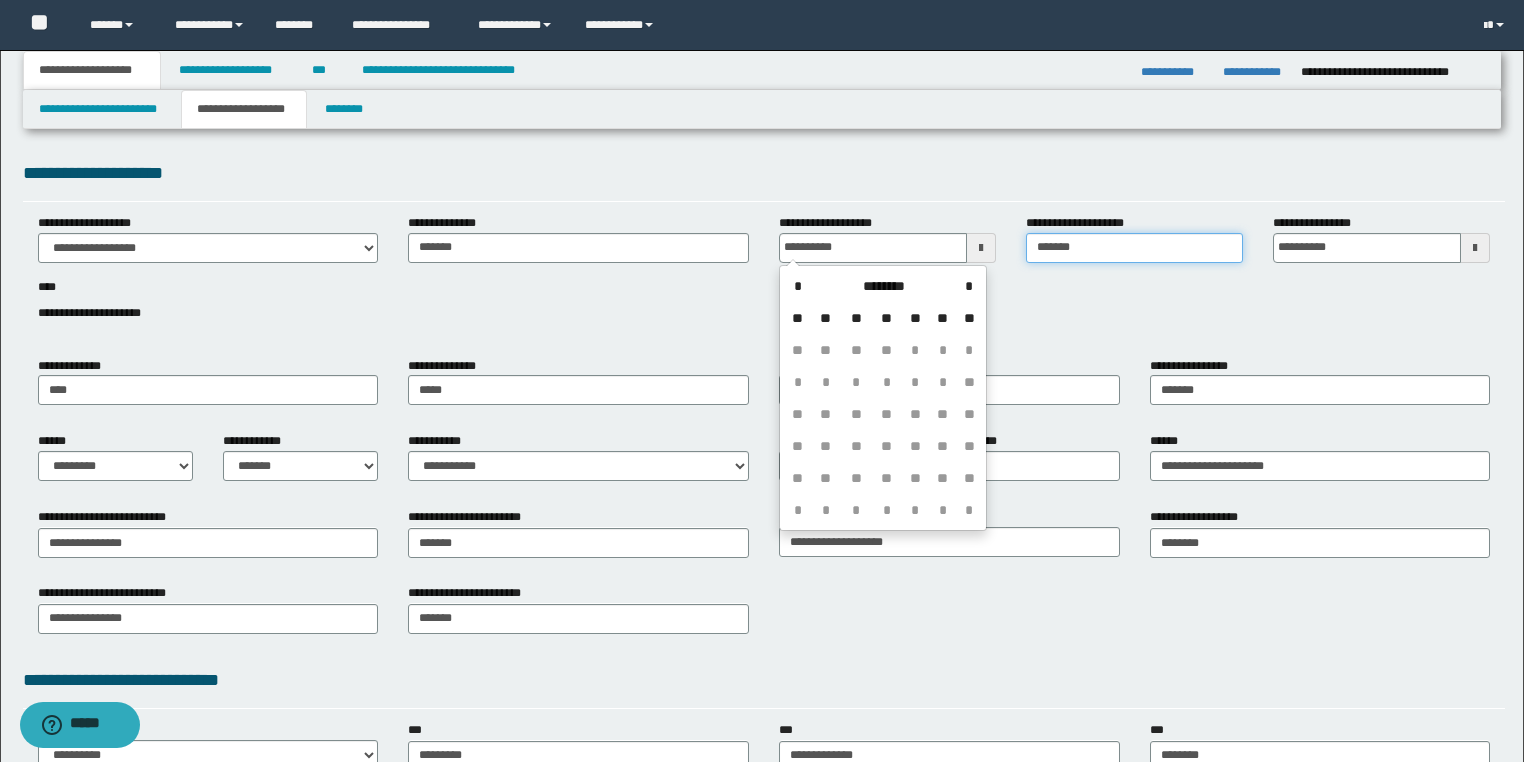 type on "**********" 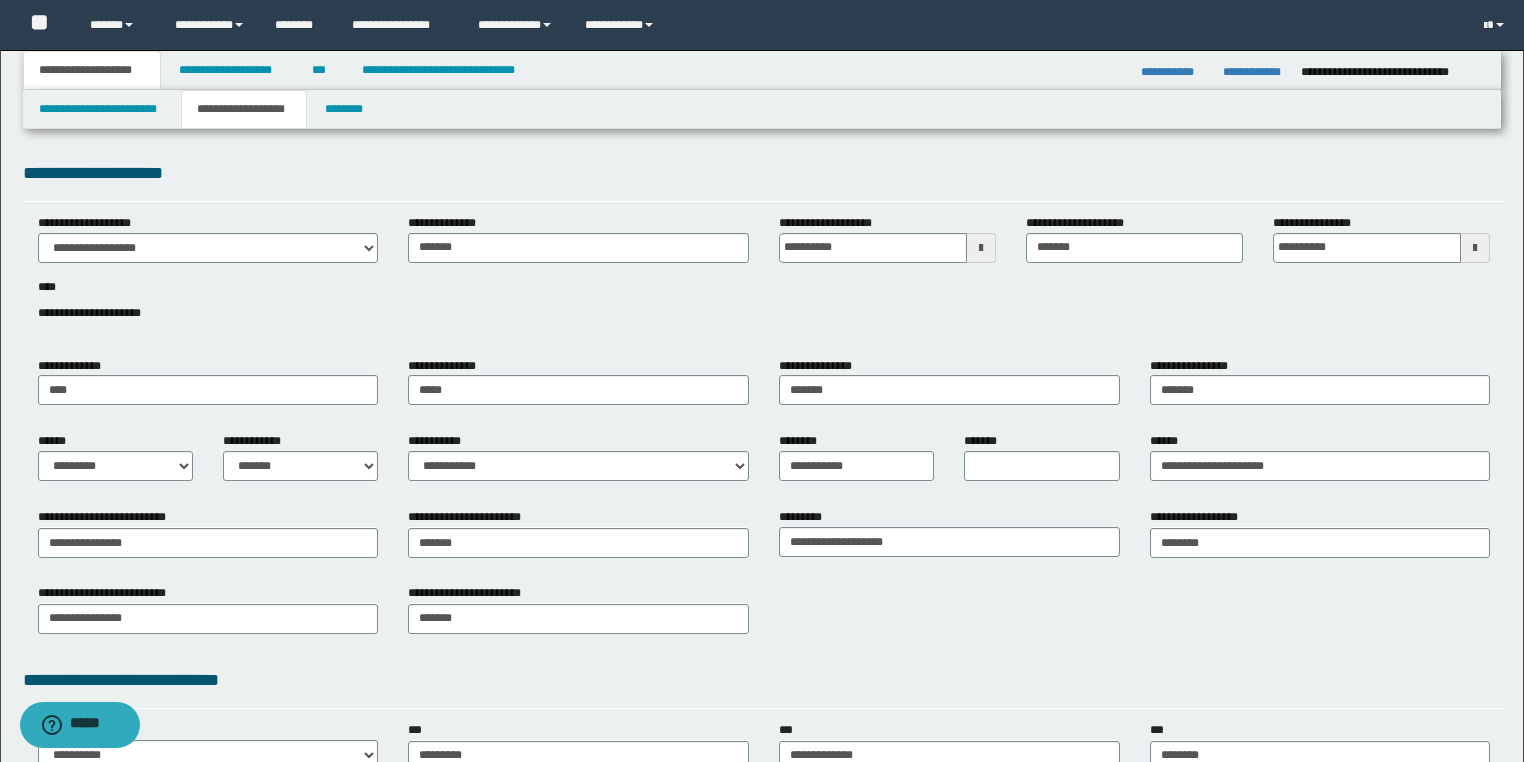 click on "**********" at bounding box center [764, 279] 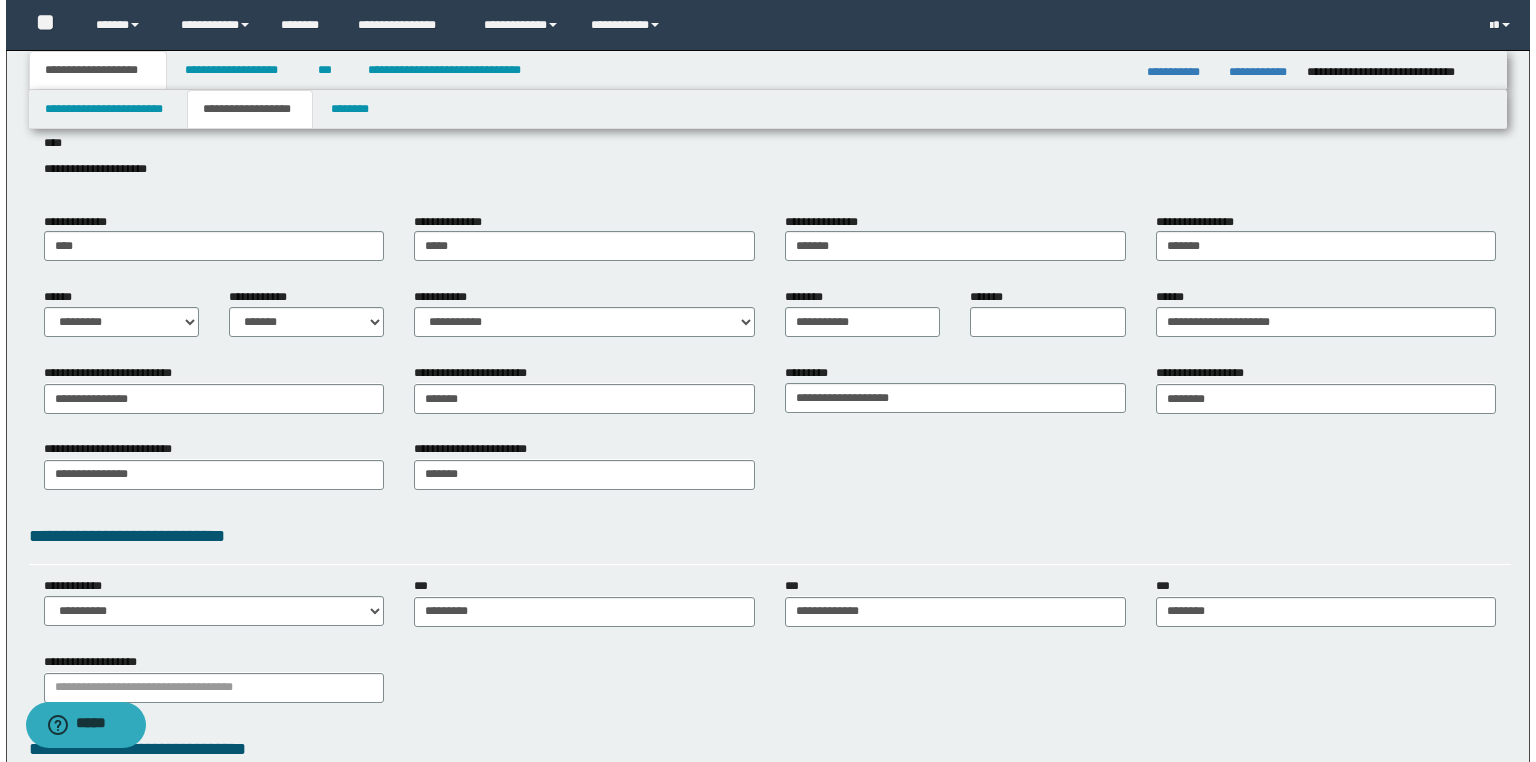 scroll, scrollTop: 0, scrollLeft: 0, axis: both 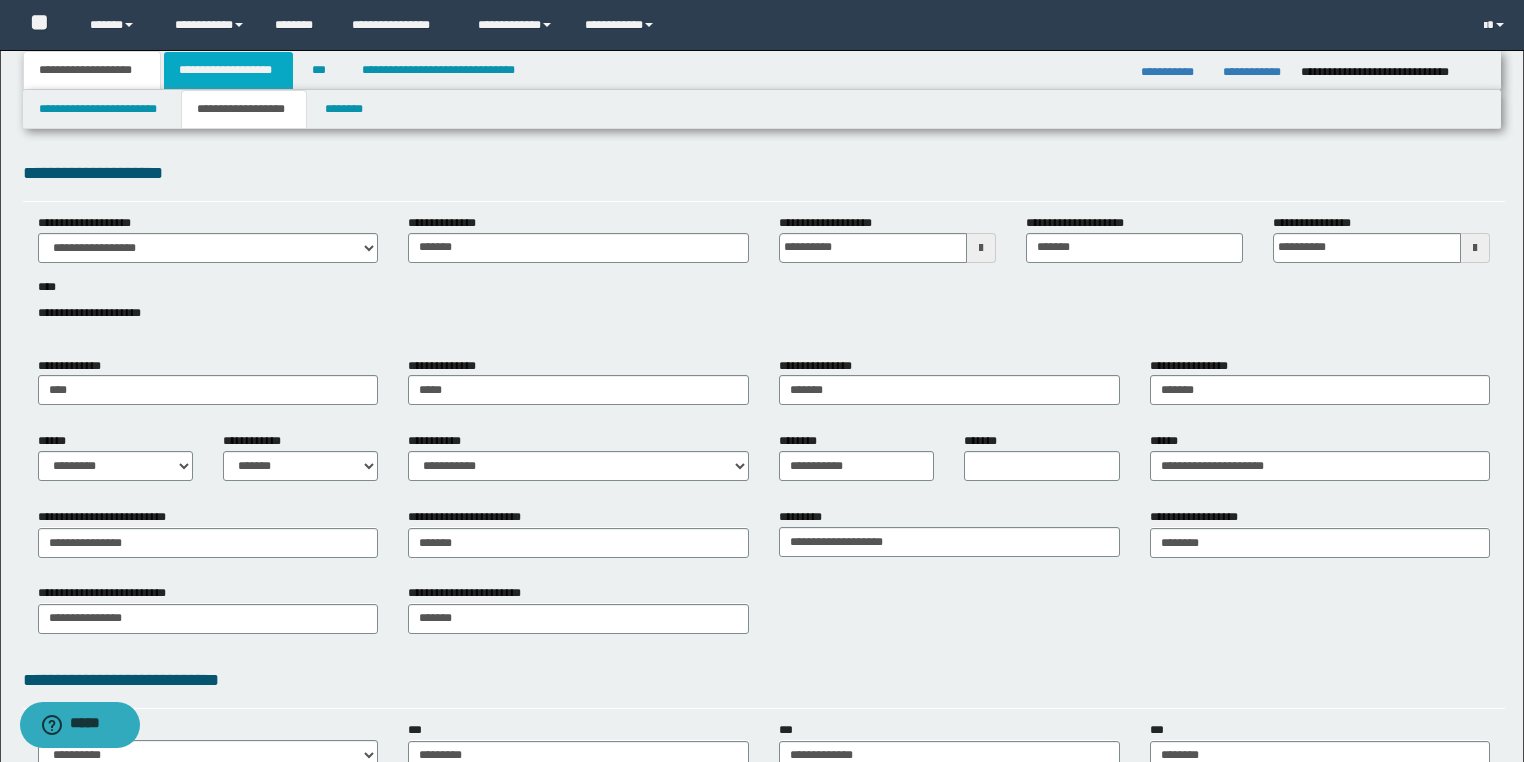 click on "**********" at bounding box center [228, 70] 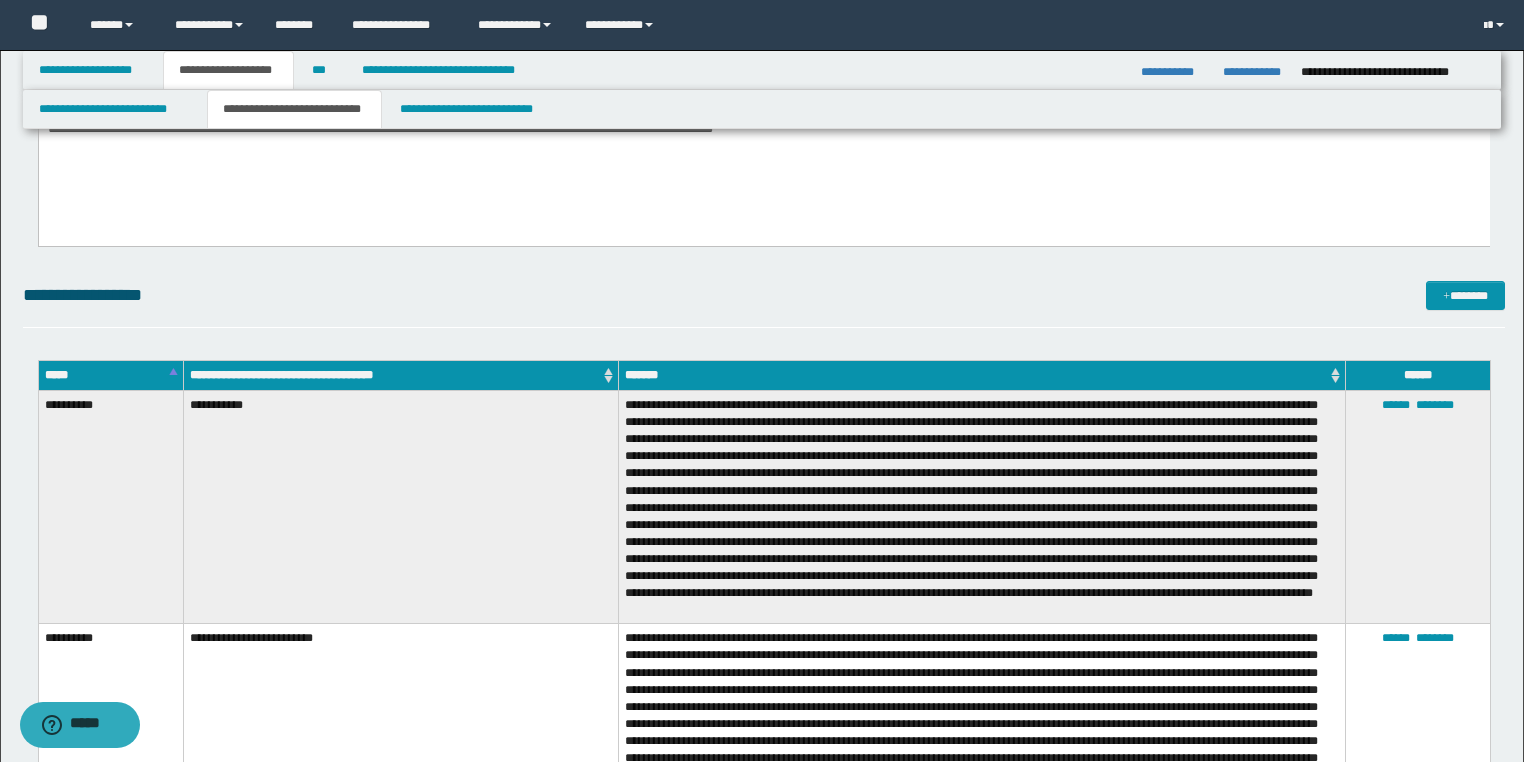 scroll, scrollTop: 2400, scrollLeft: 0, axis: vertical 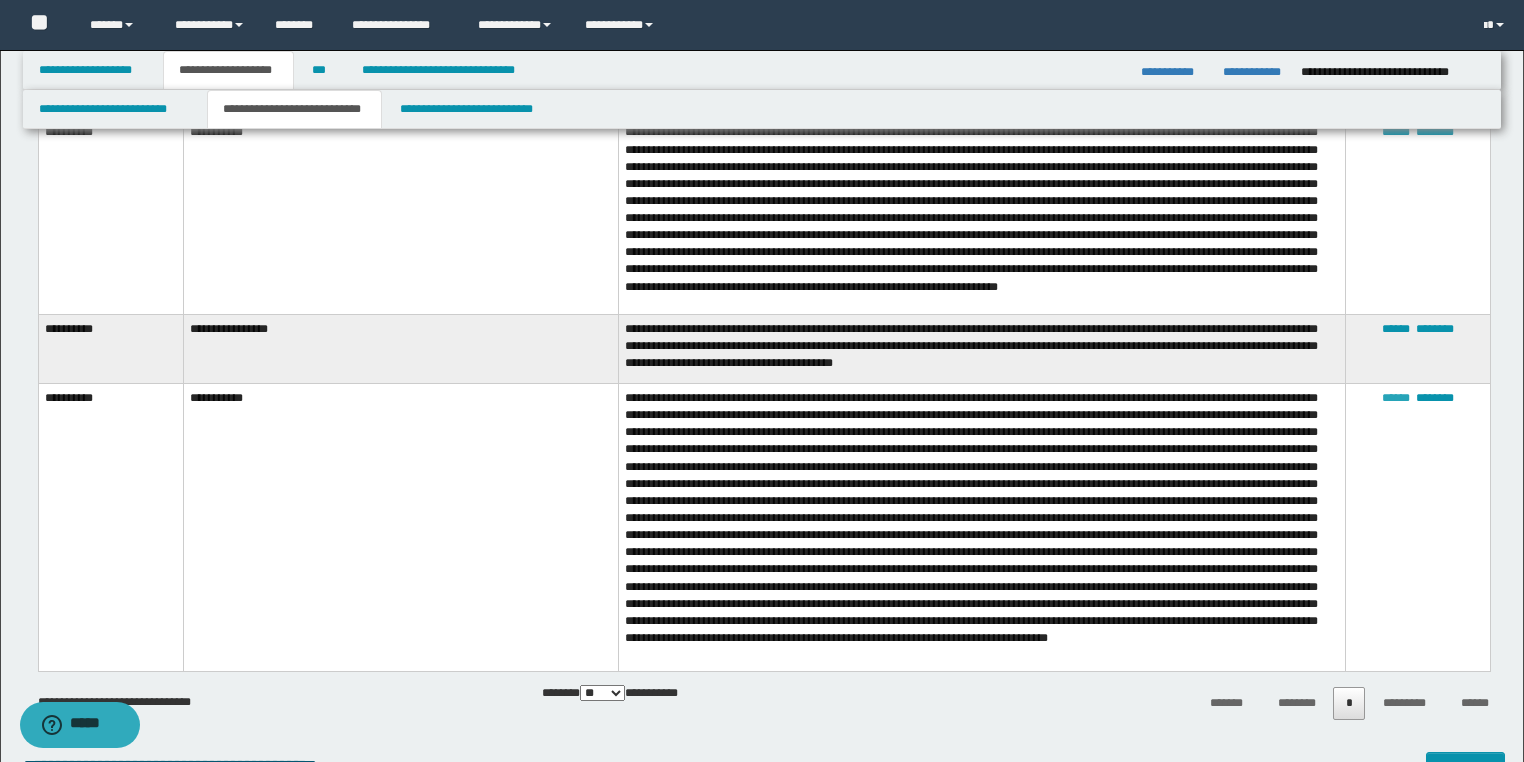 click on "******" at bounding box center [1396, 398] 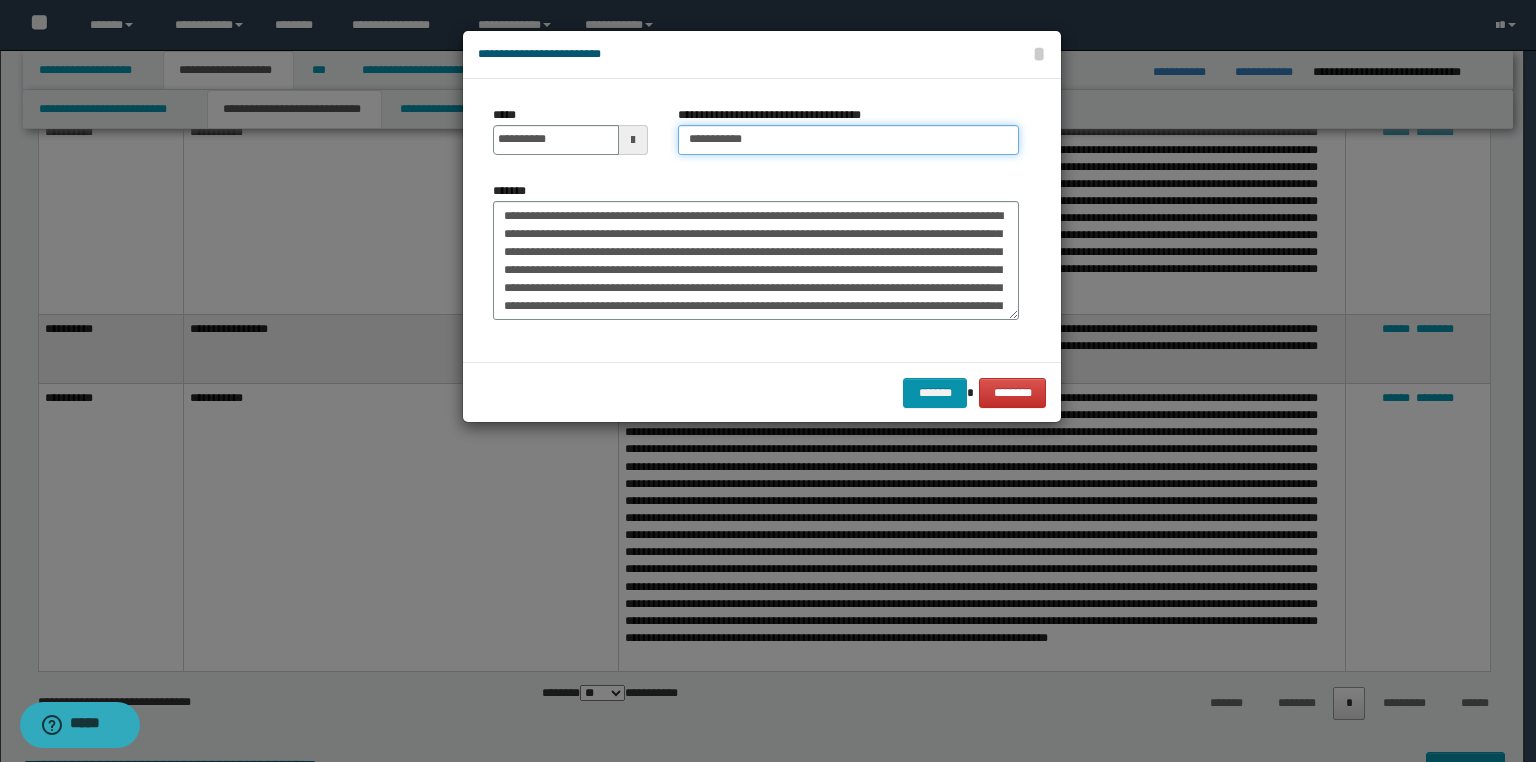 click on "**********" at bounding box center [848, 140] 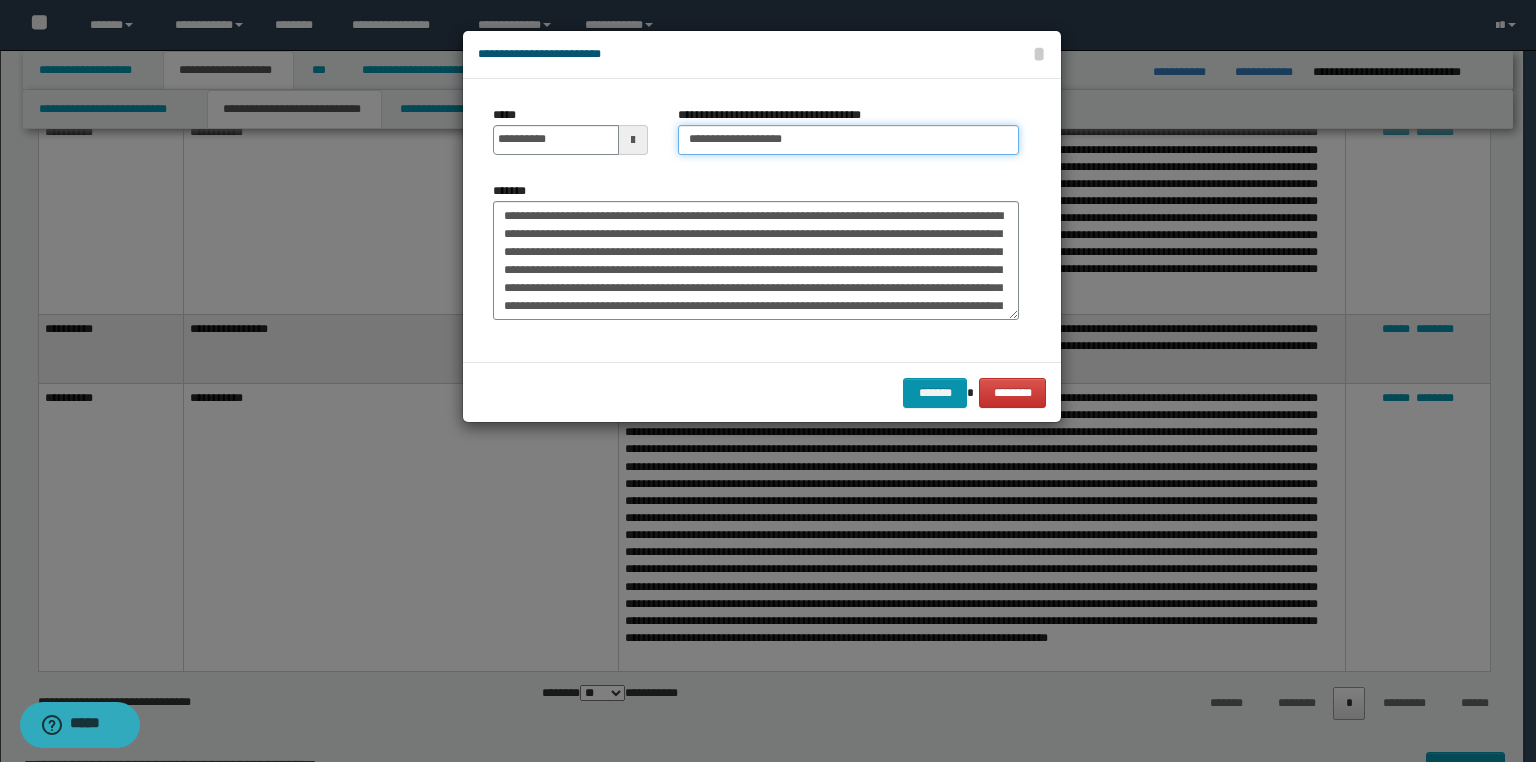 paste on "**********" 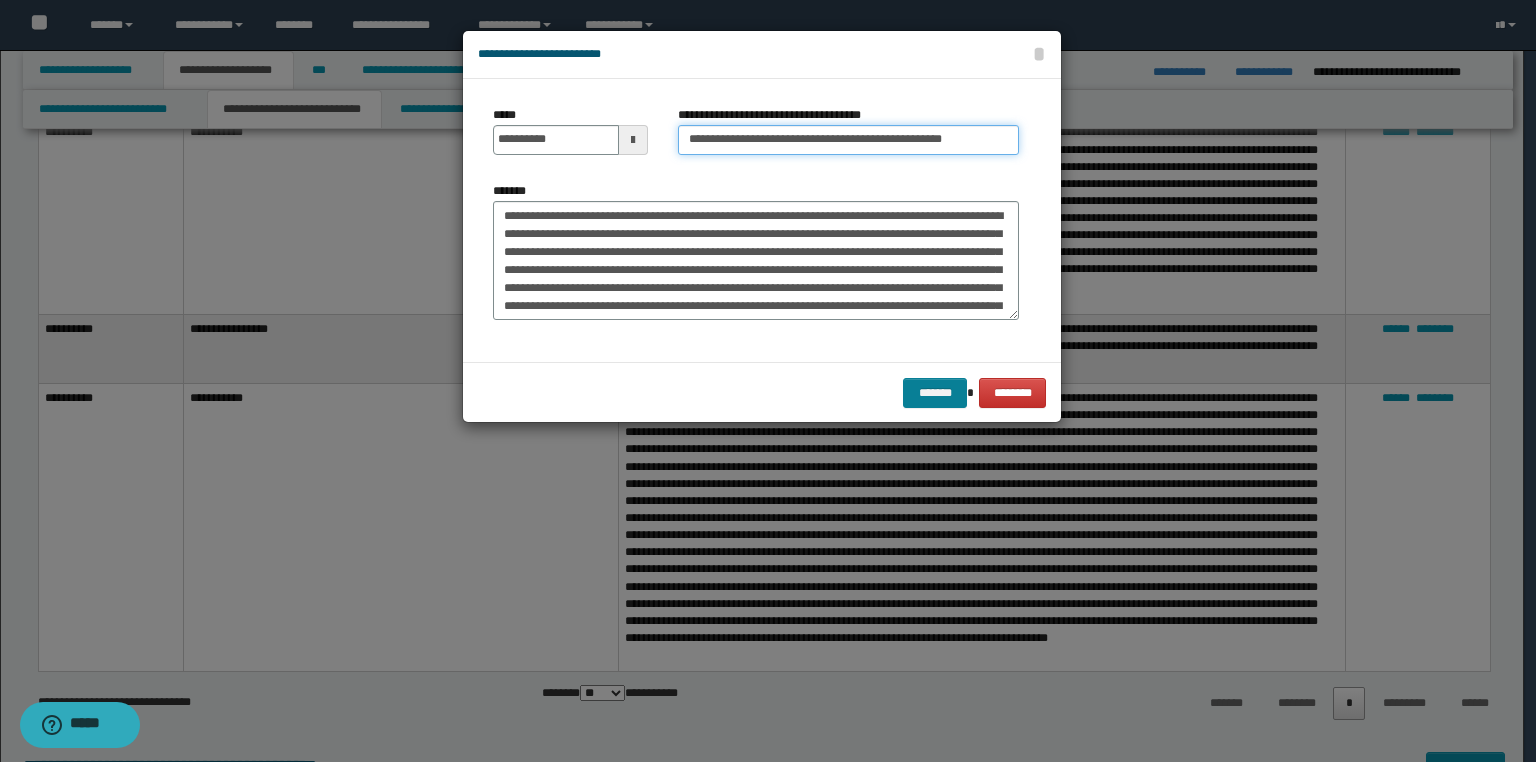 type on "**********" 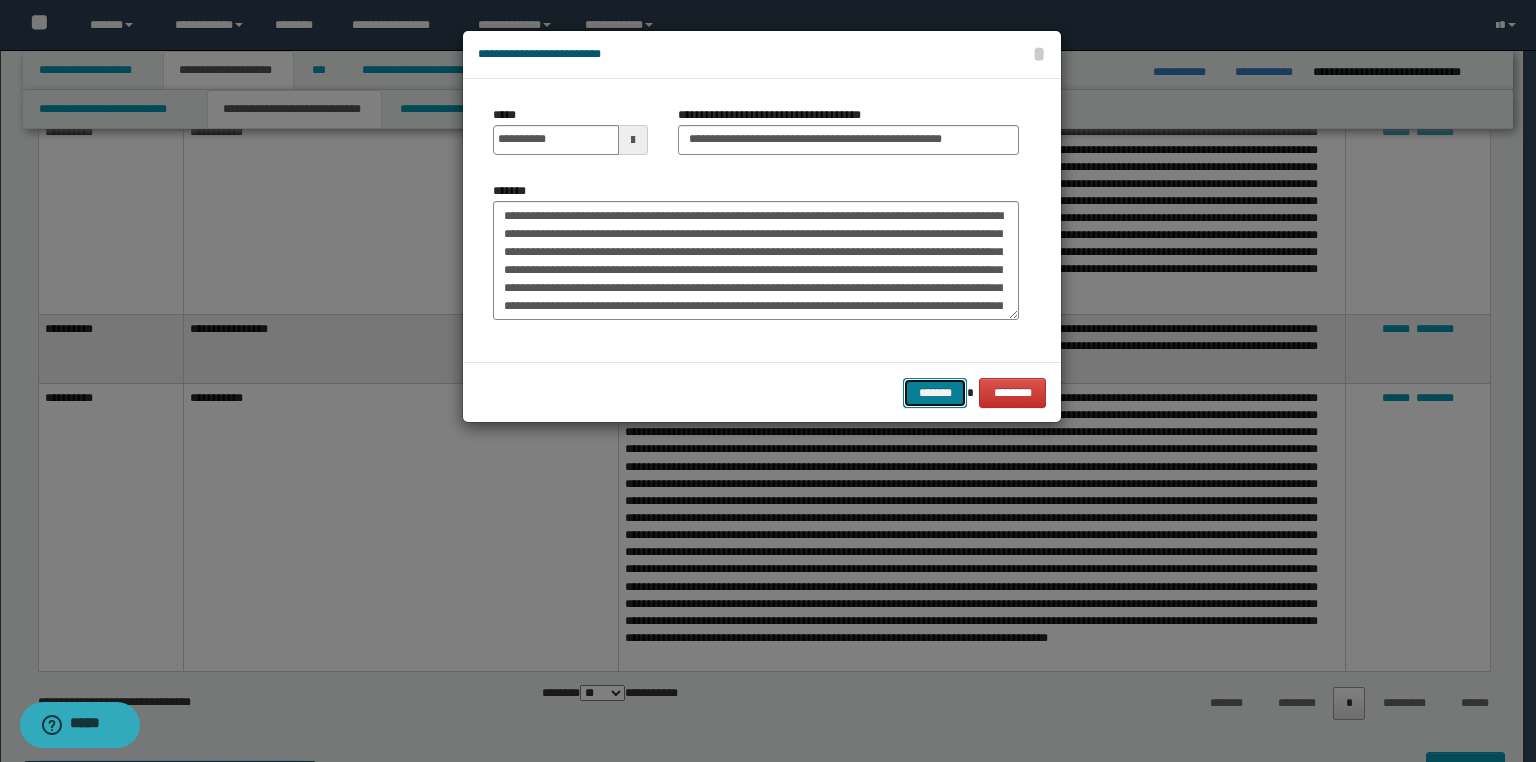 click on "*******" at bounding box center [935, 393] 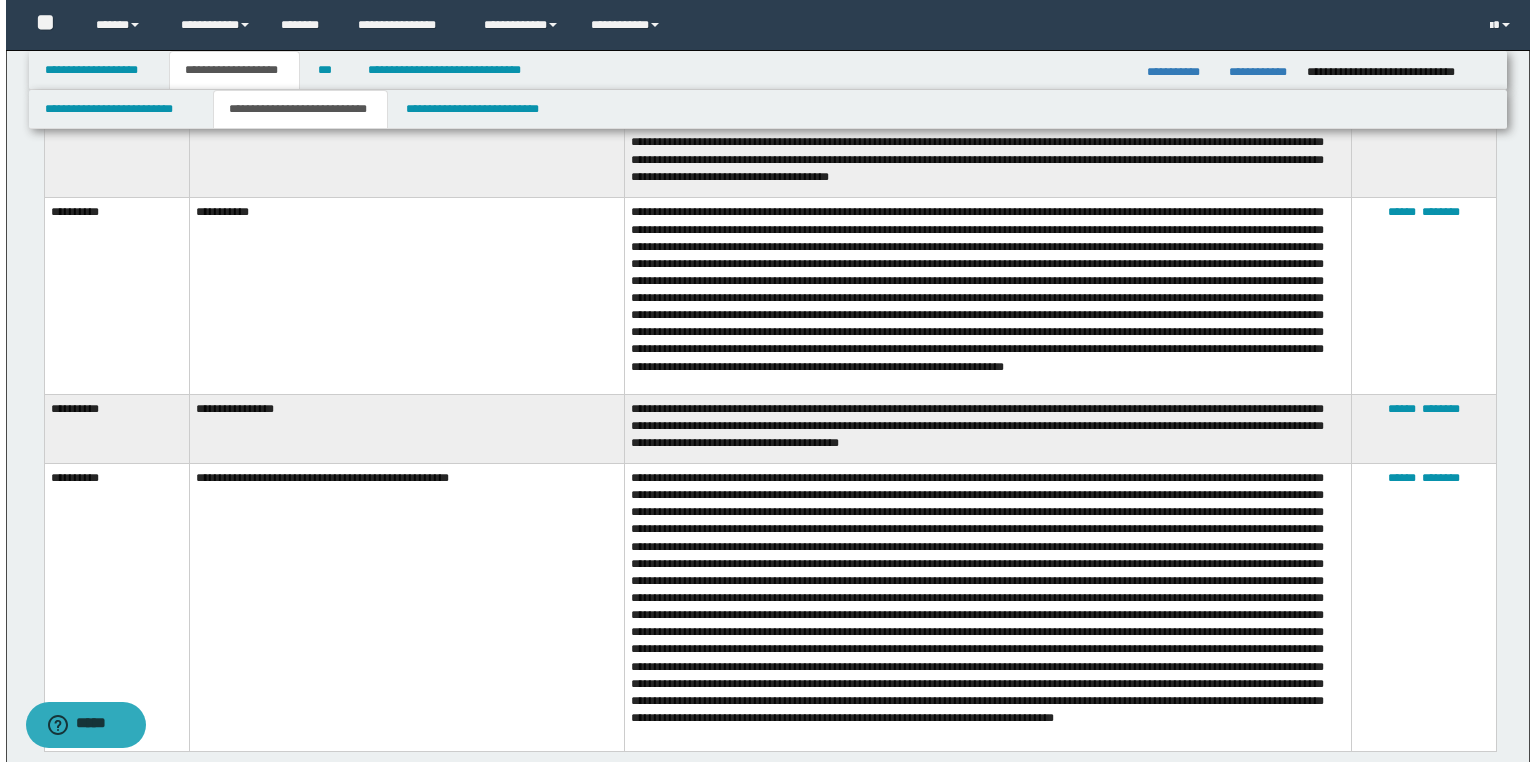 scroll, scrollTop: 3360, scrollLeft: 0, axis: vertical 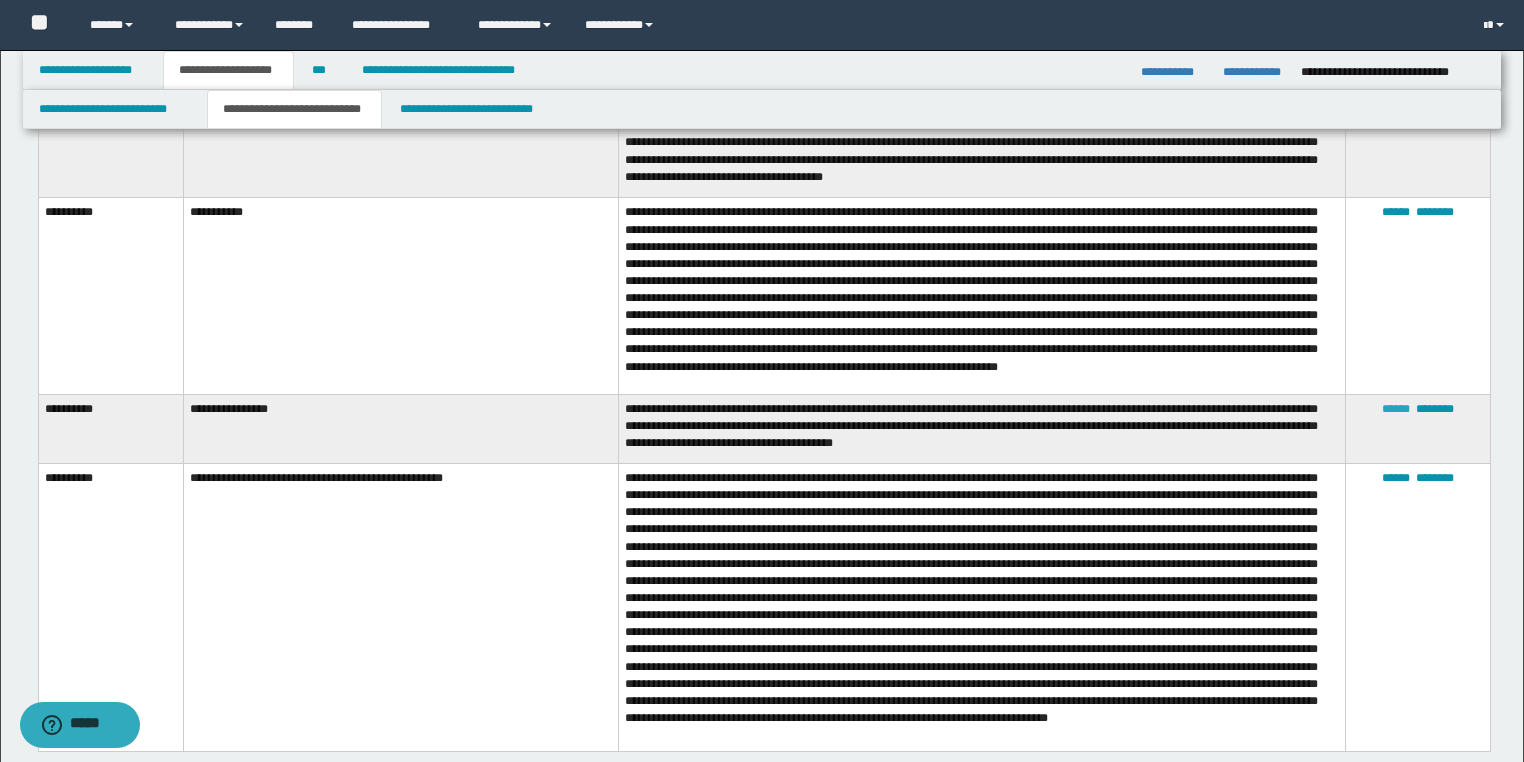 click on "******" at bounding box center (1396, 409) 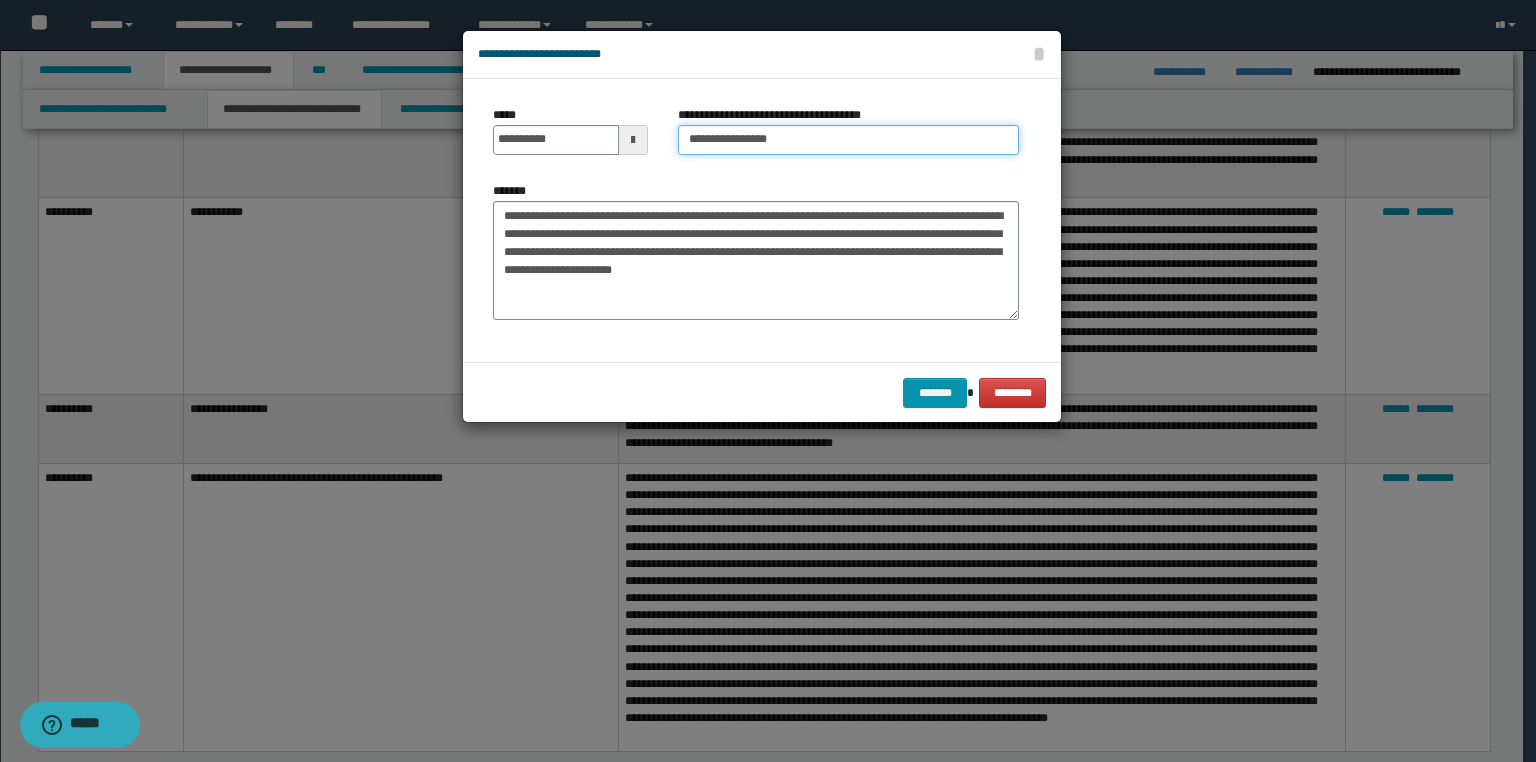 click on "**********" at bounding box center (848, 140) 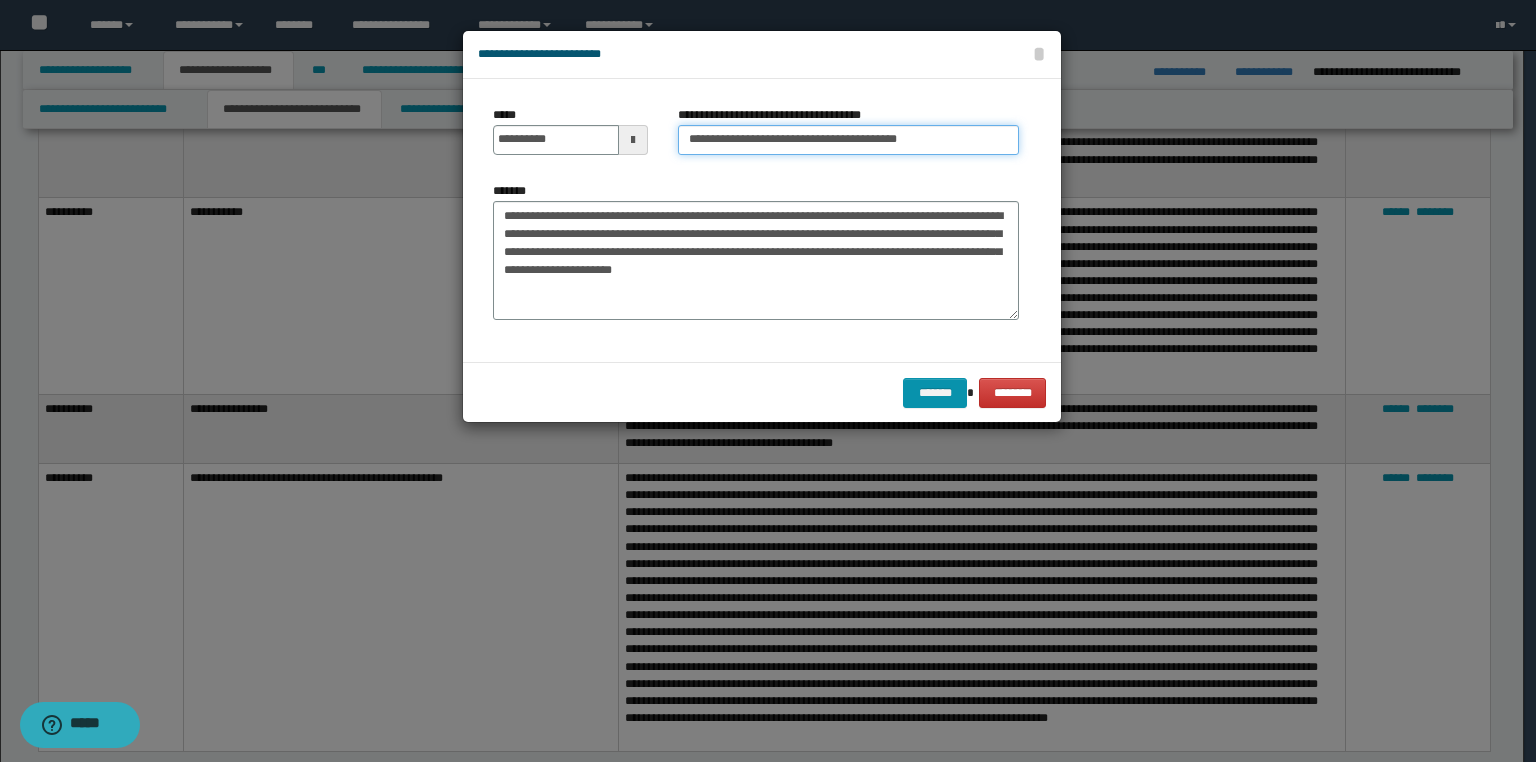 type on "**********" 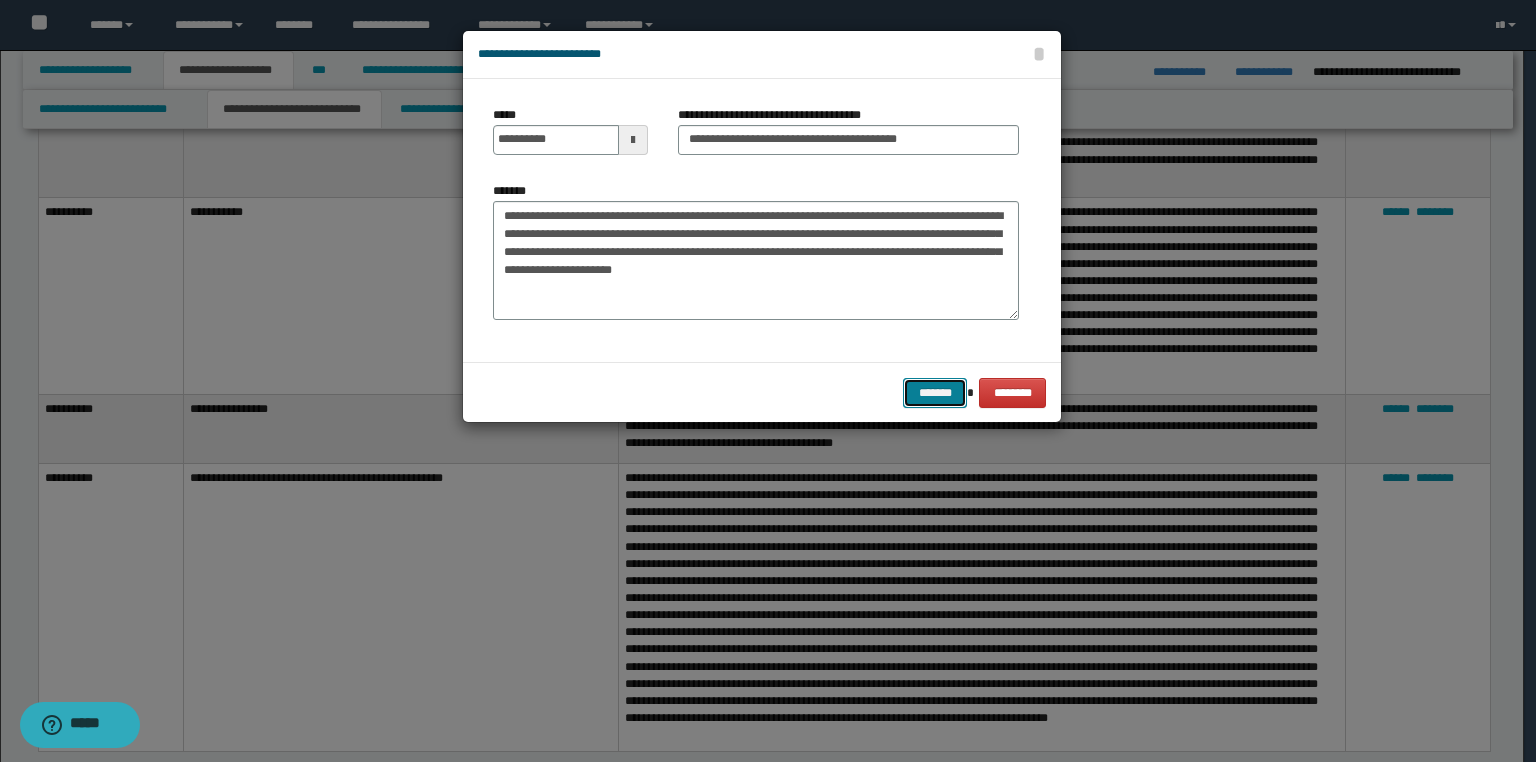 click on "*******" at bounding box center [935, 393] 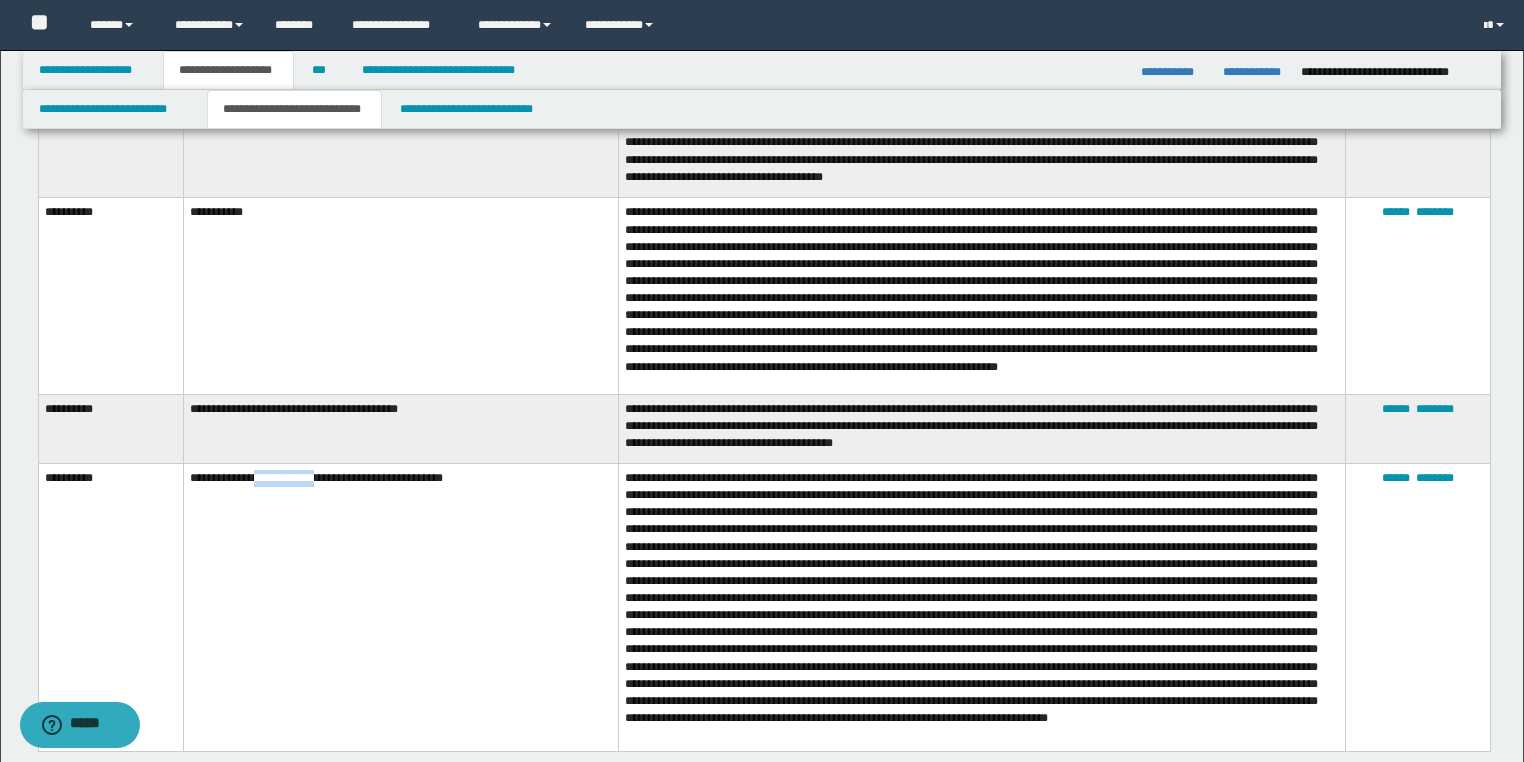 drag, startPoint x: 250, startPoint y: 476, endPoint x: 325, endPoint y: 481, distance: 75.16648 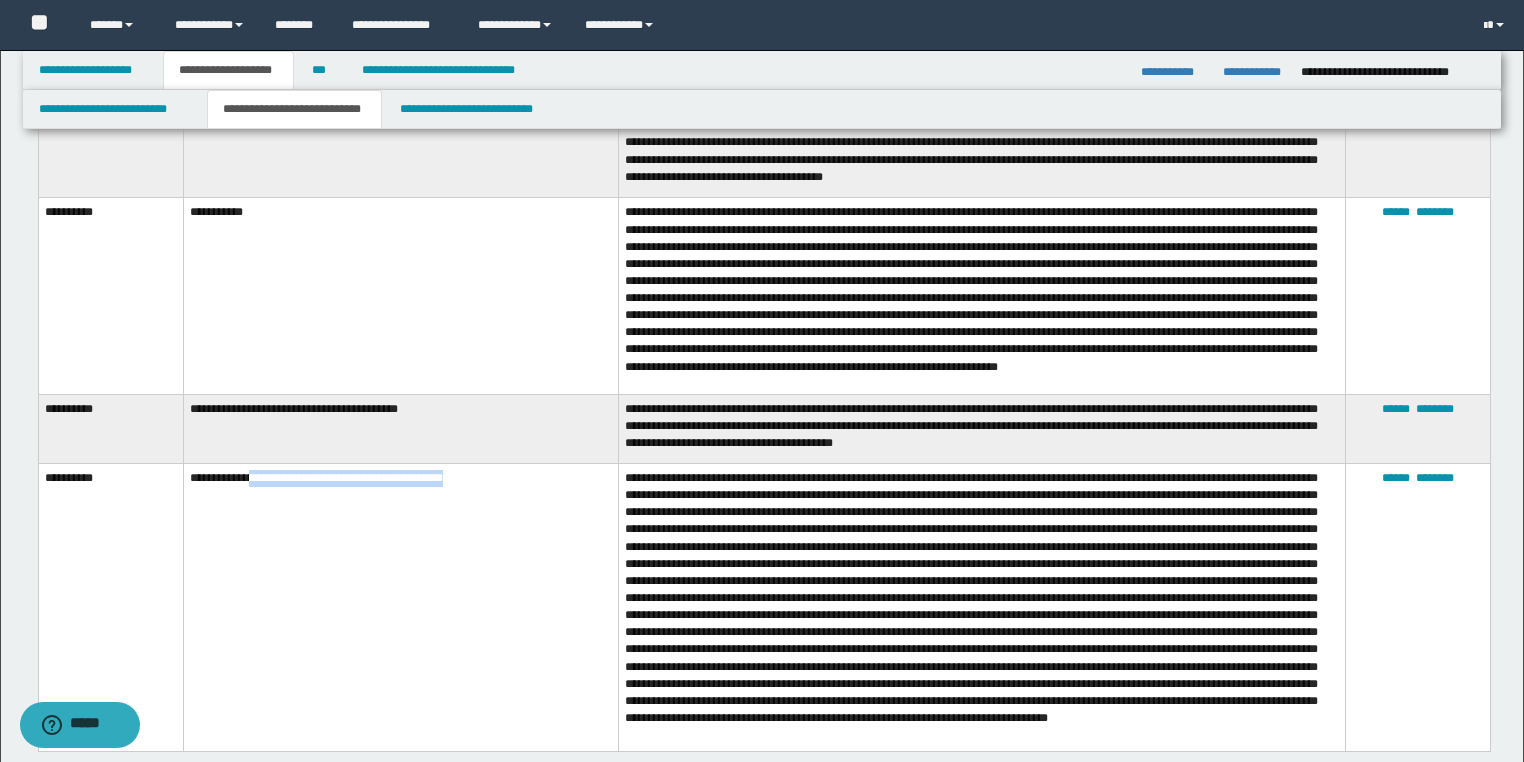 drag, startPoint x: 384, startPoint y: 483, endPoint x: 248, endPoint y: 488, distance: 136.09187 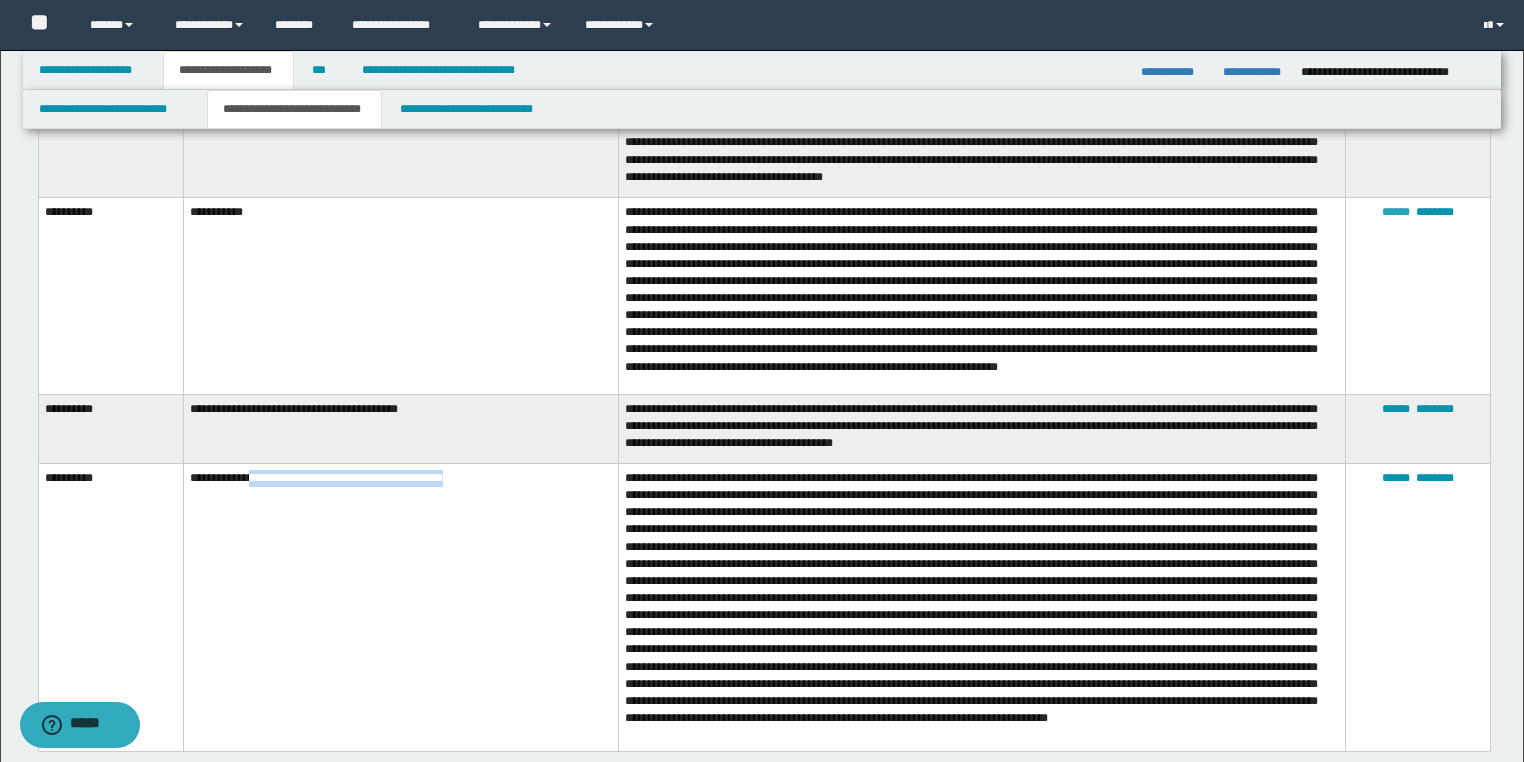 click on "******" at bounding box center (1396, 212) 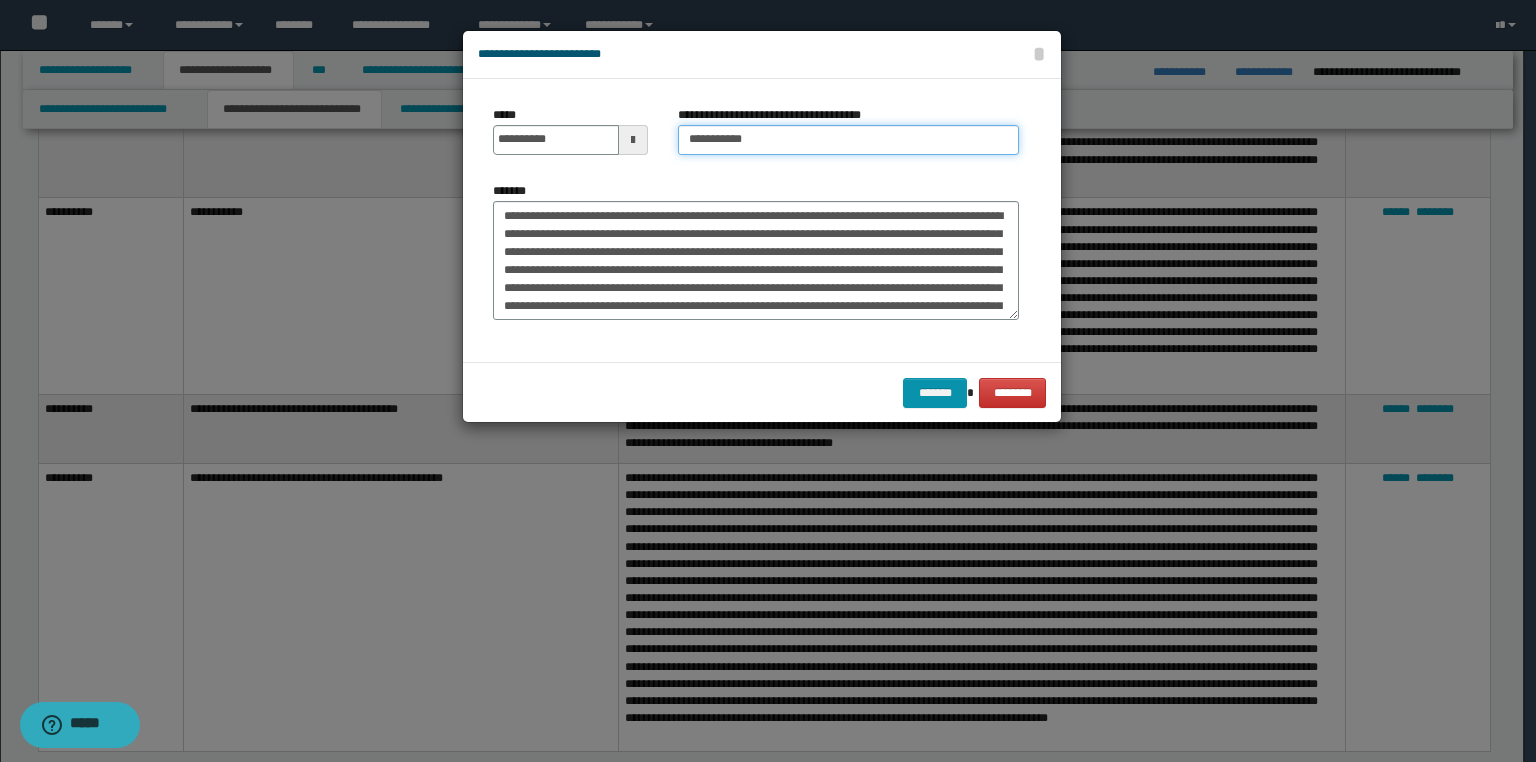 click on "**********" at bounding box center (848, 140) 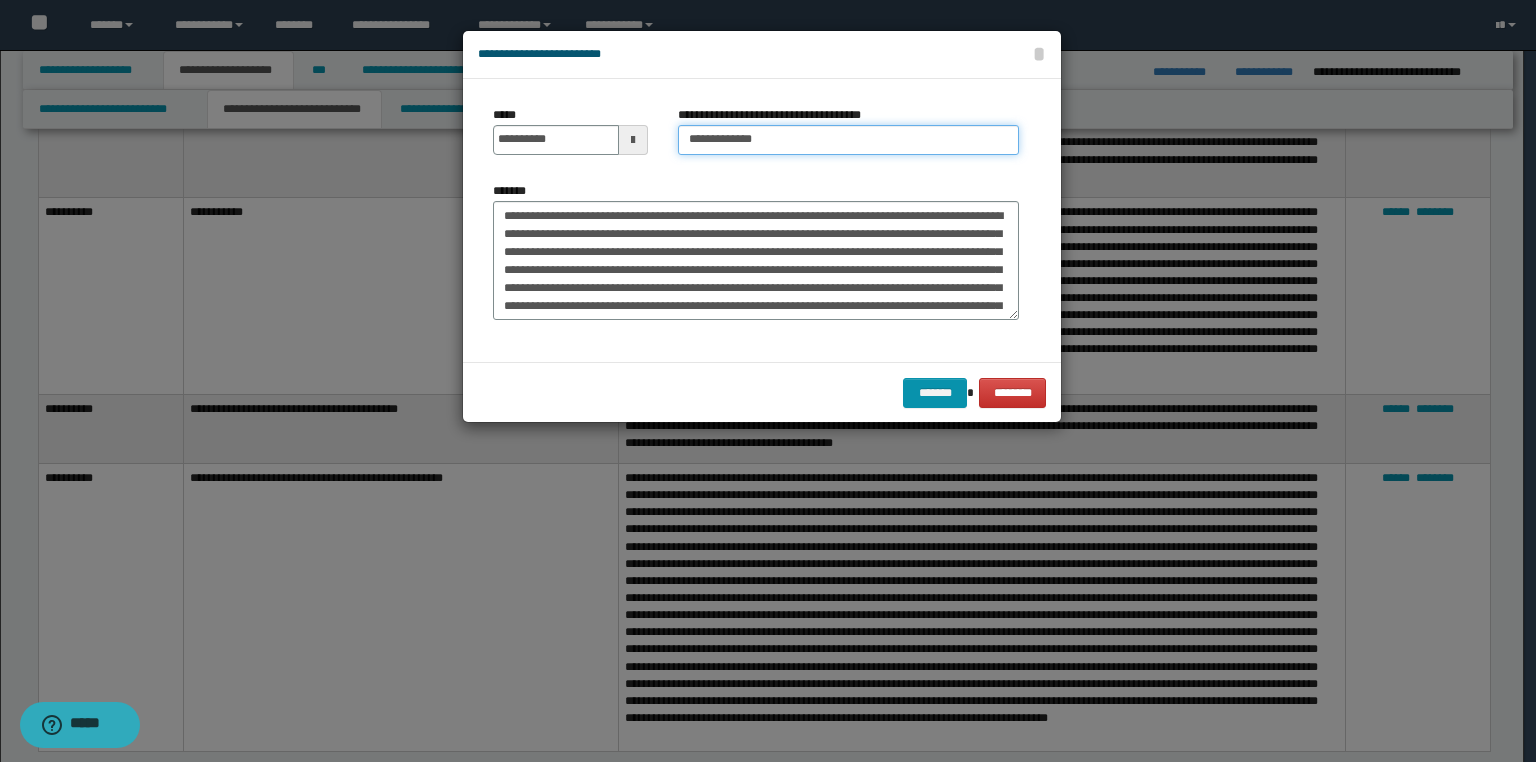 paste on "**********" 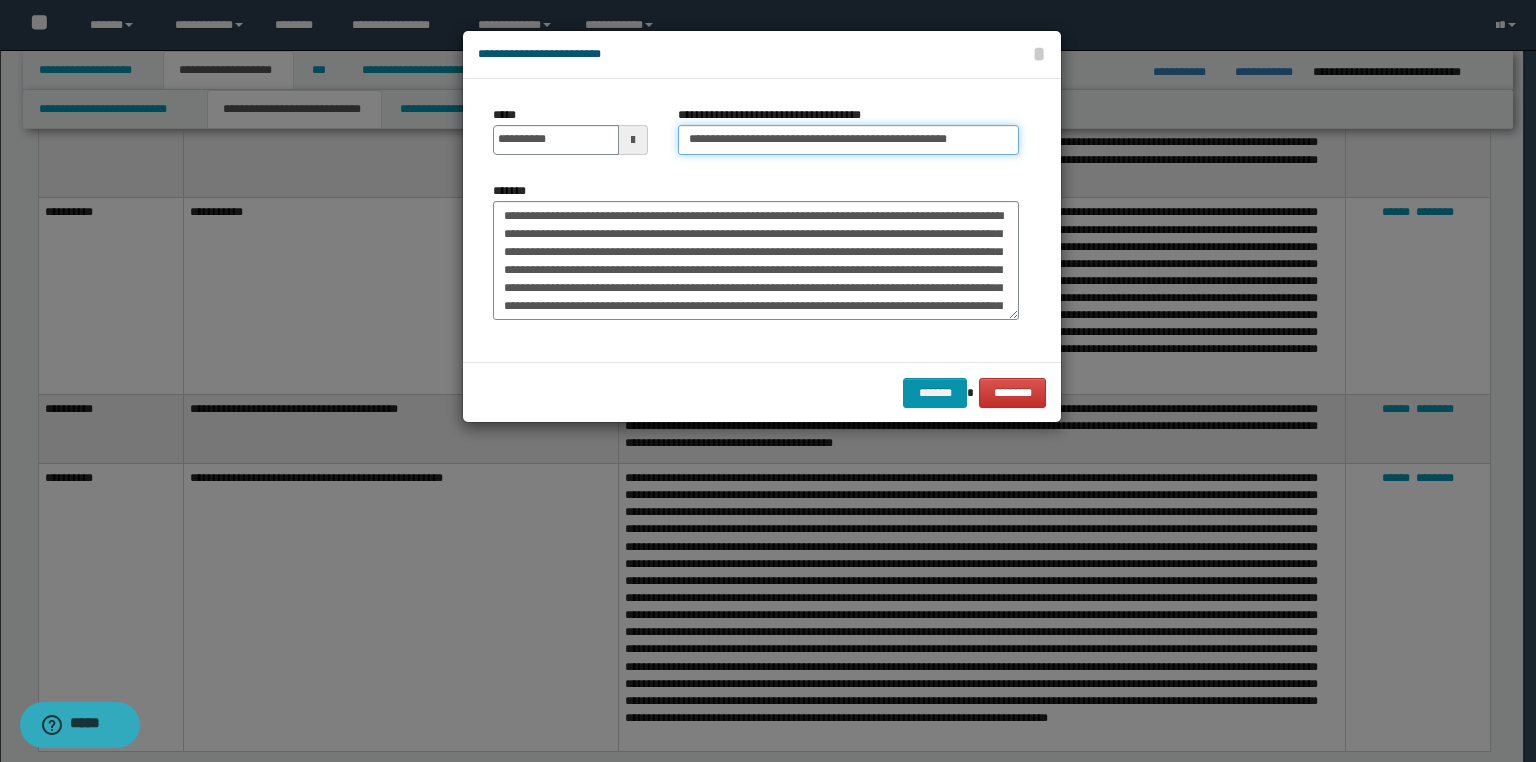 click on "**********" at bounding box center [848, 140] 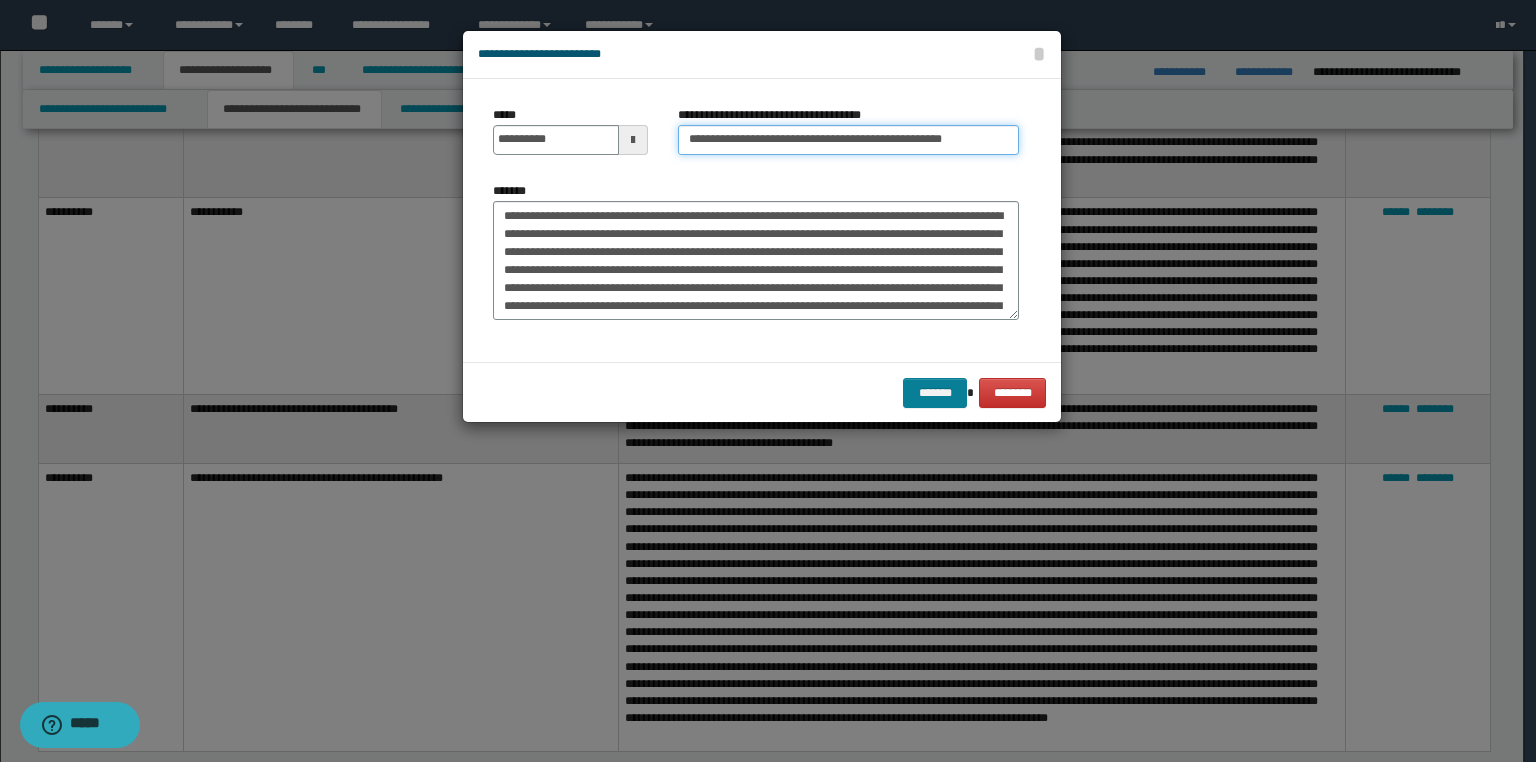 type on "**********" 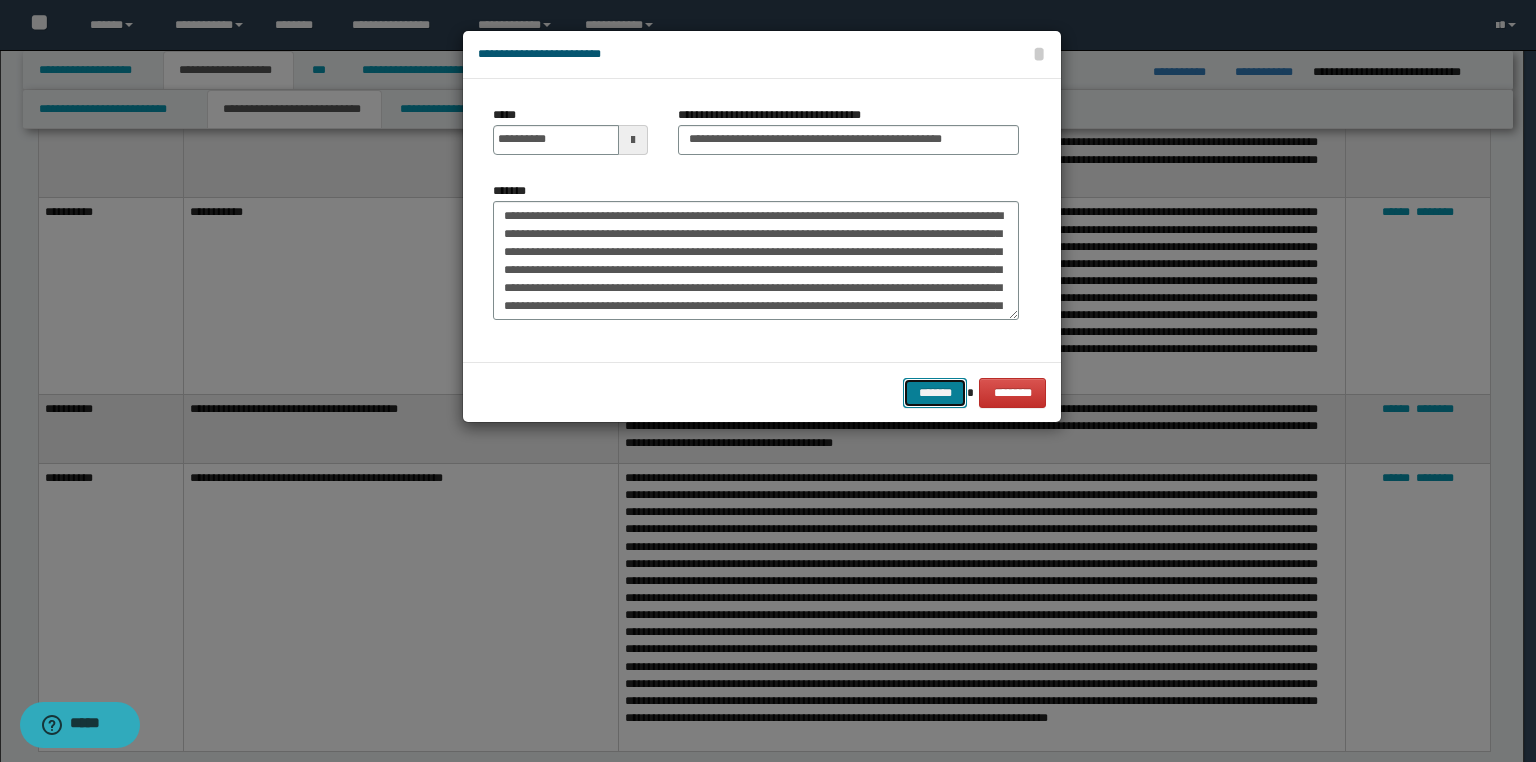 click on "*******" at bounding box center (935, 393) 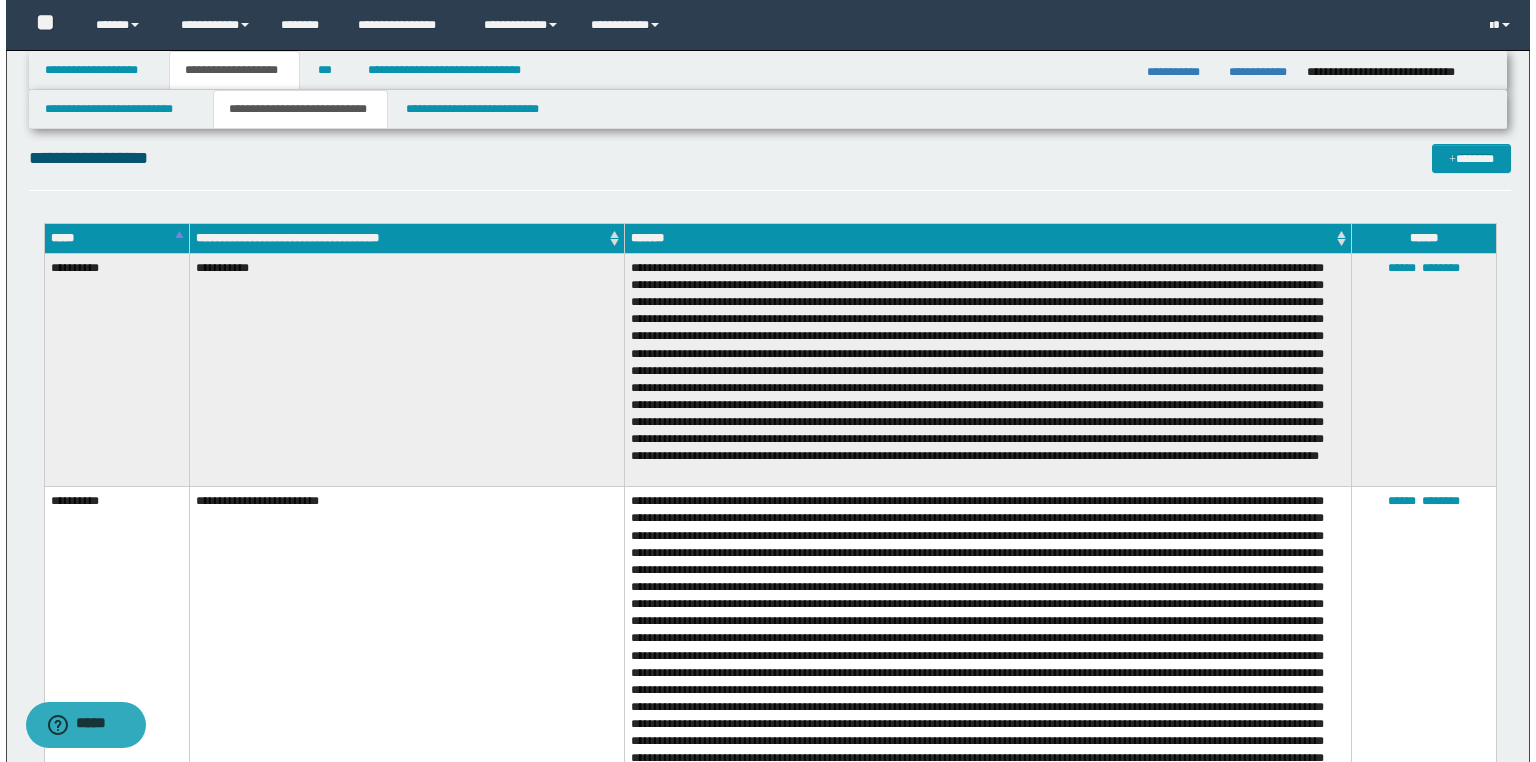 scroll, scrollTop: 2400, scrollLeft: 0, axis: vertical 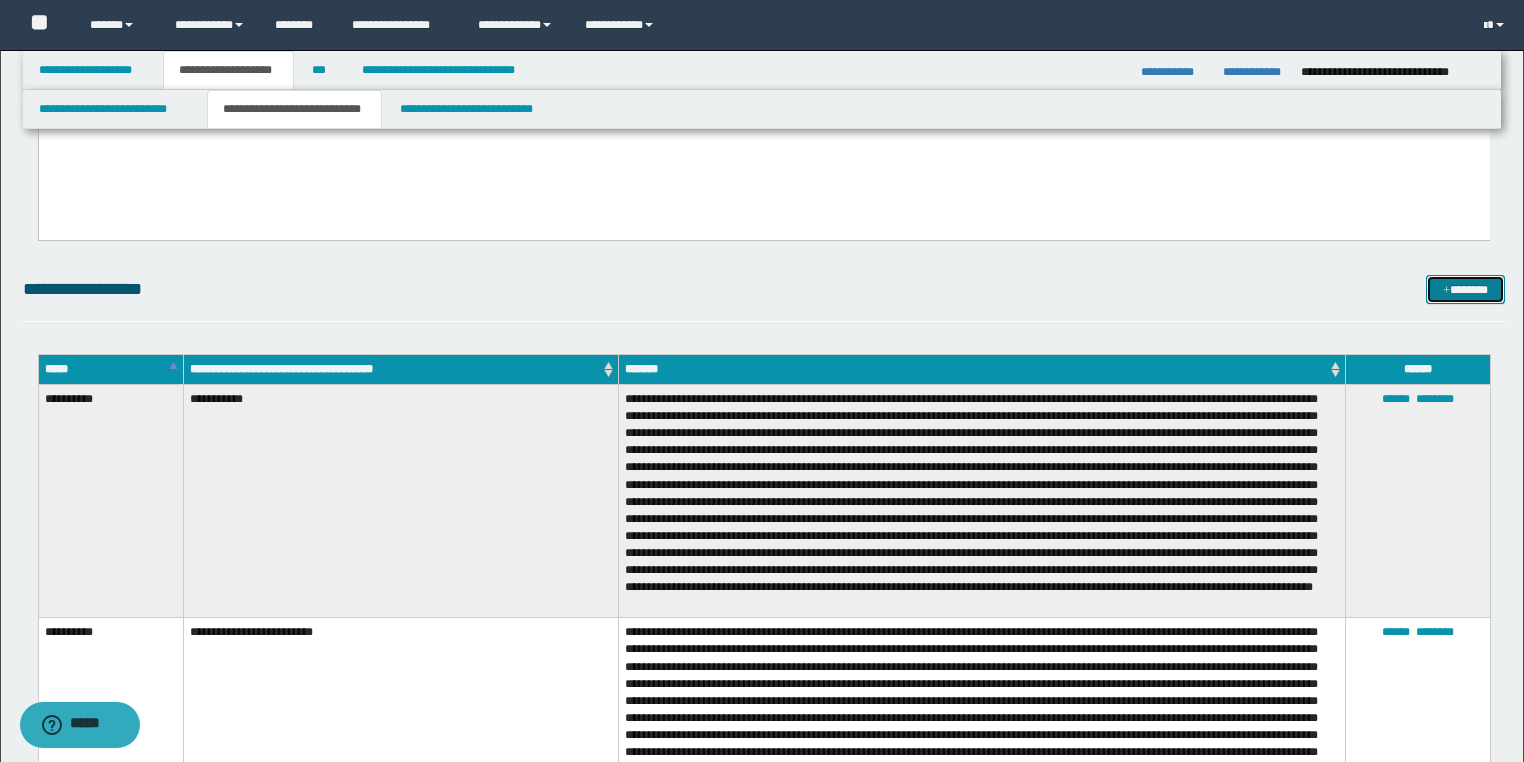 drag, startPoint x: 1466, startPoint y: 277, endPoint x: 1315, endPoint y: 321, distance: 157.28 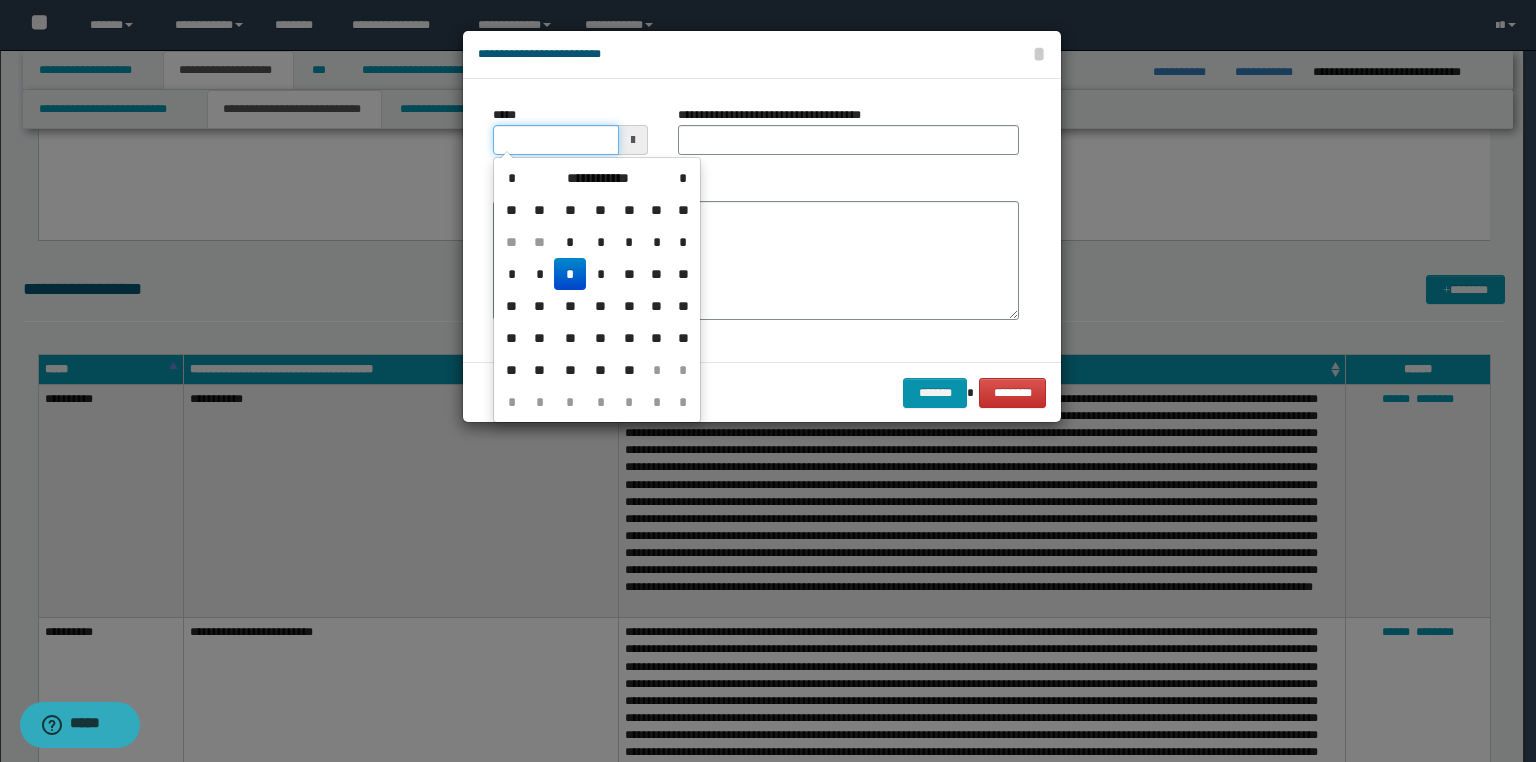 drag, startPoint x: 546, startPoint y: 140, endPoint x: 312, endPoint y: 161, distance: 234.94041 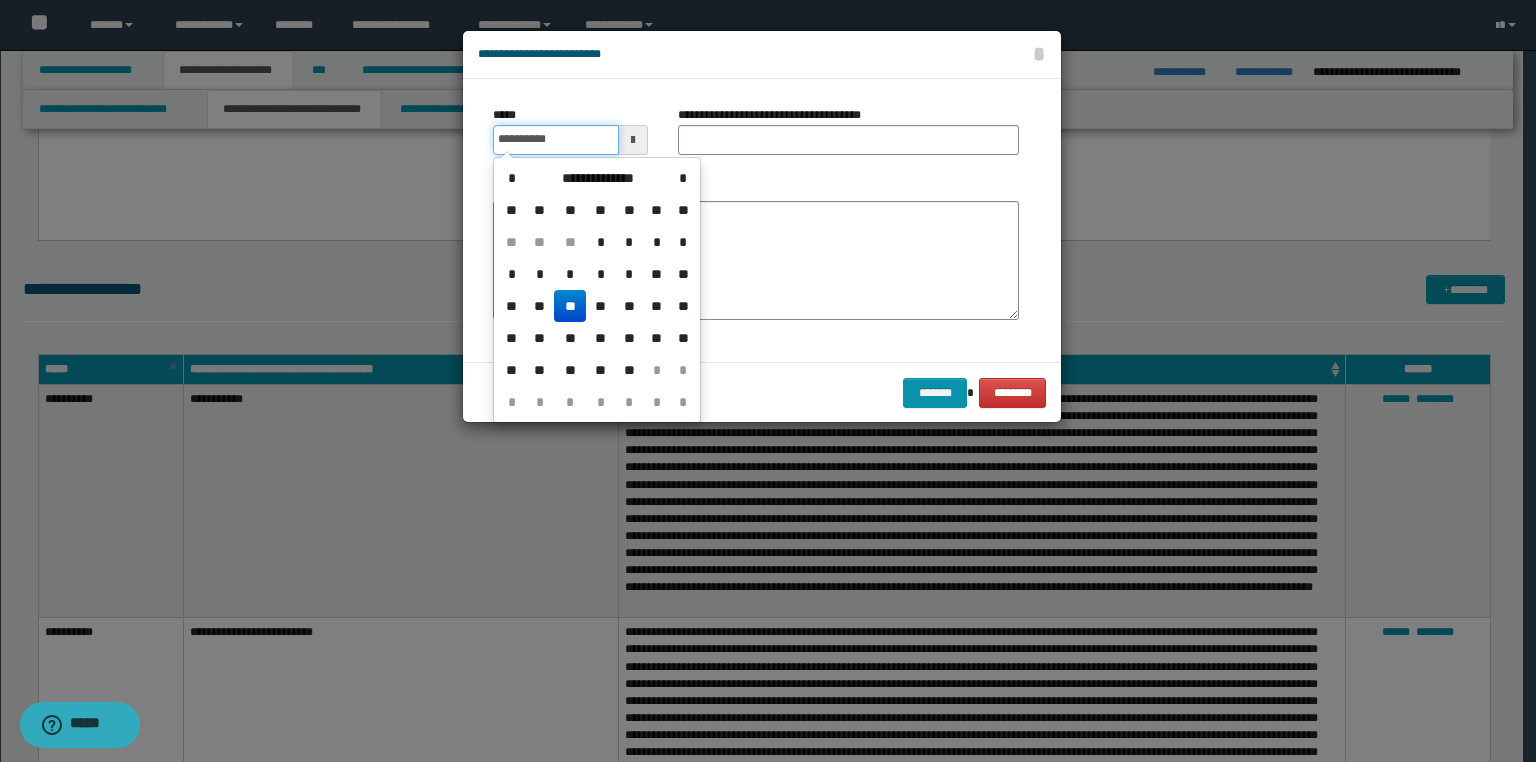 drag, startPoint x: 322, startPoint y: 148, endPoint x: 288, endPoint y: 156, distance: 34.928497 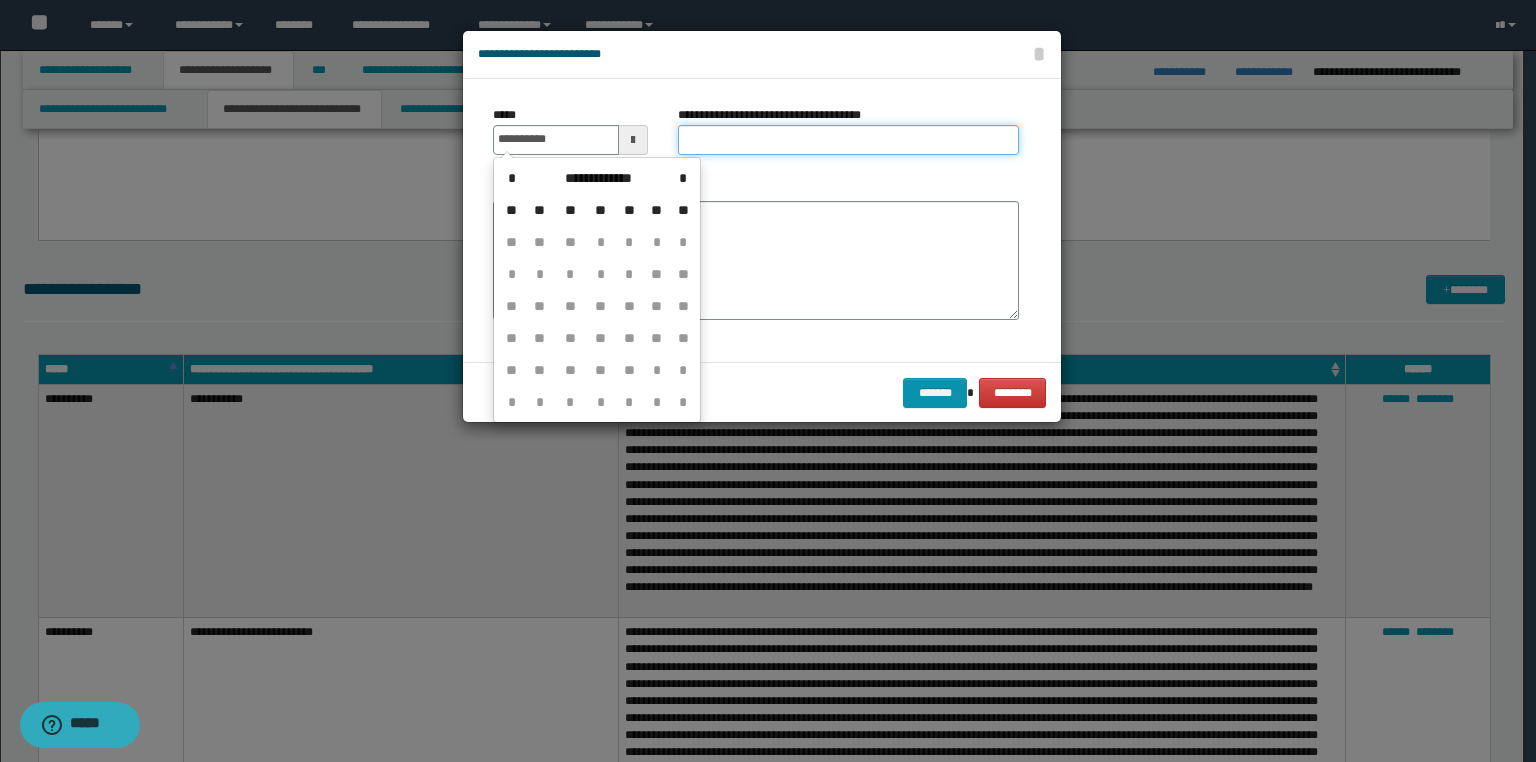type on "**********" 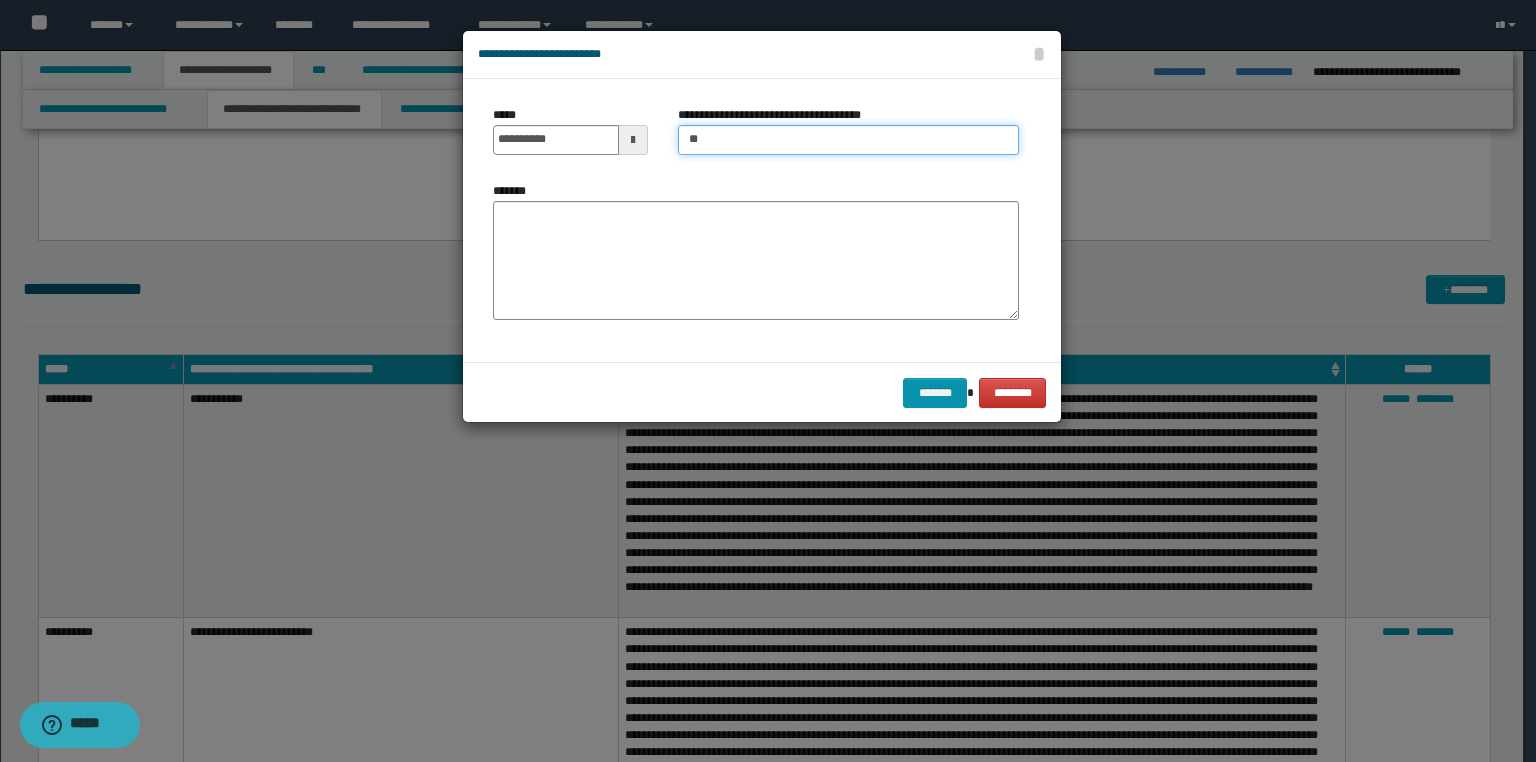 type on "**********" 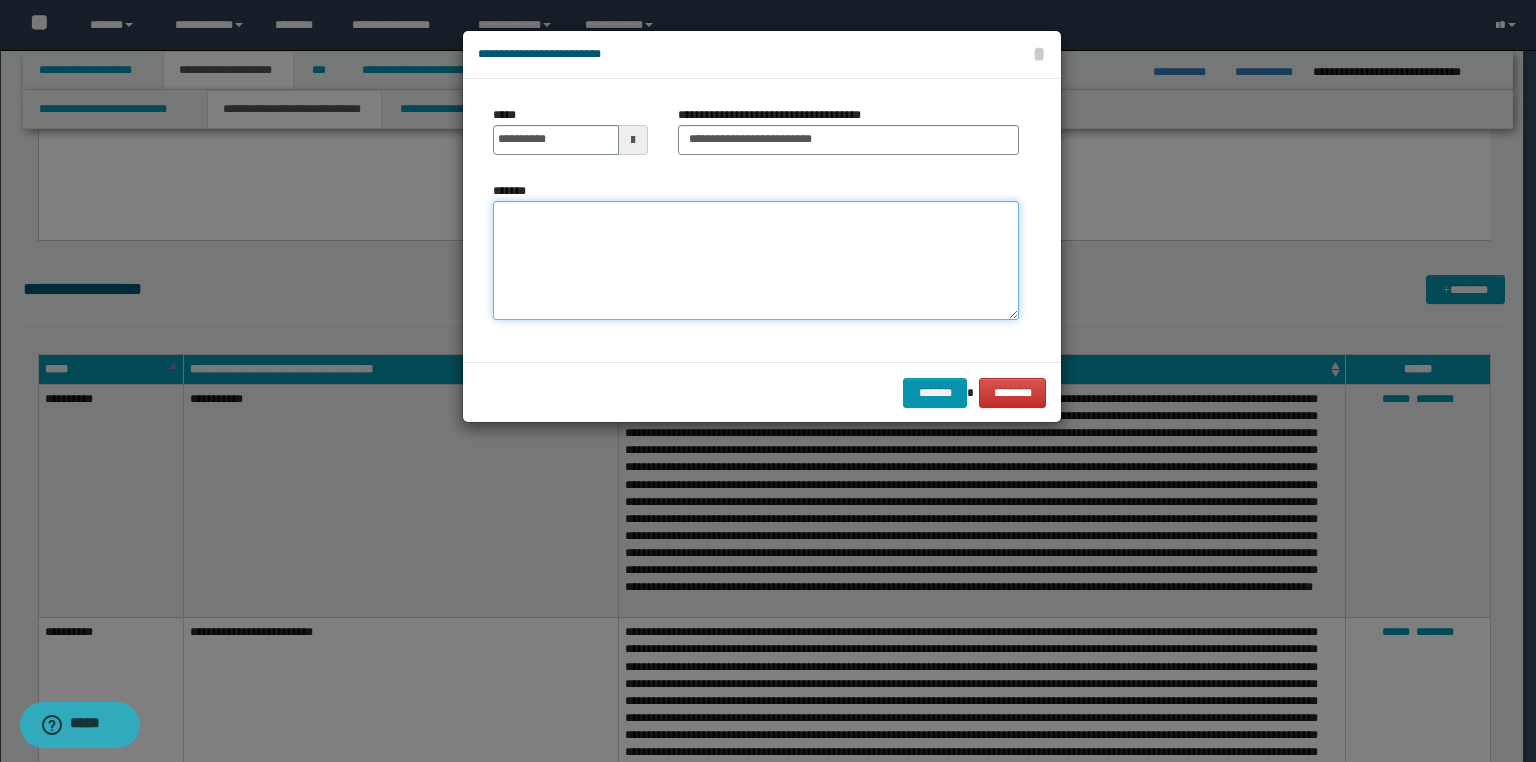 click on "*******" at bounding box center (756, 261) 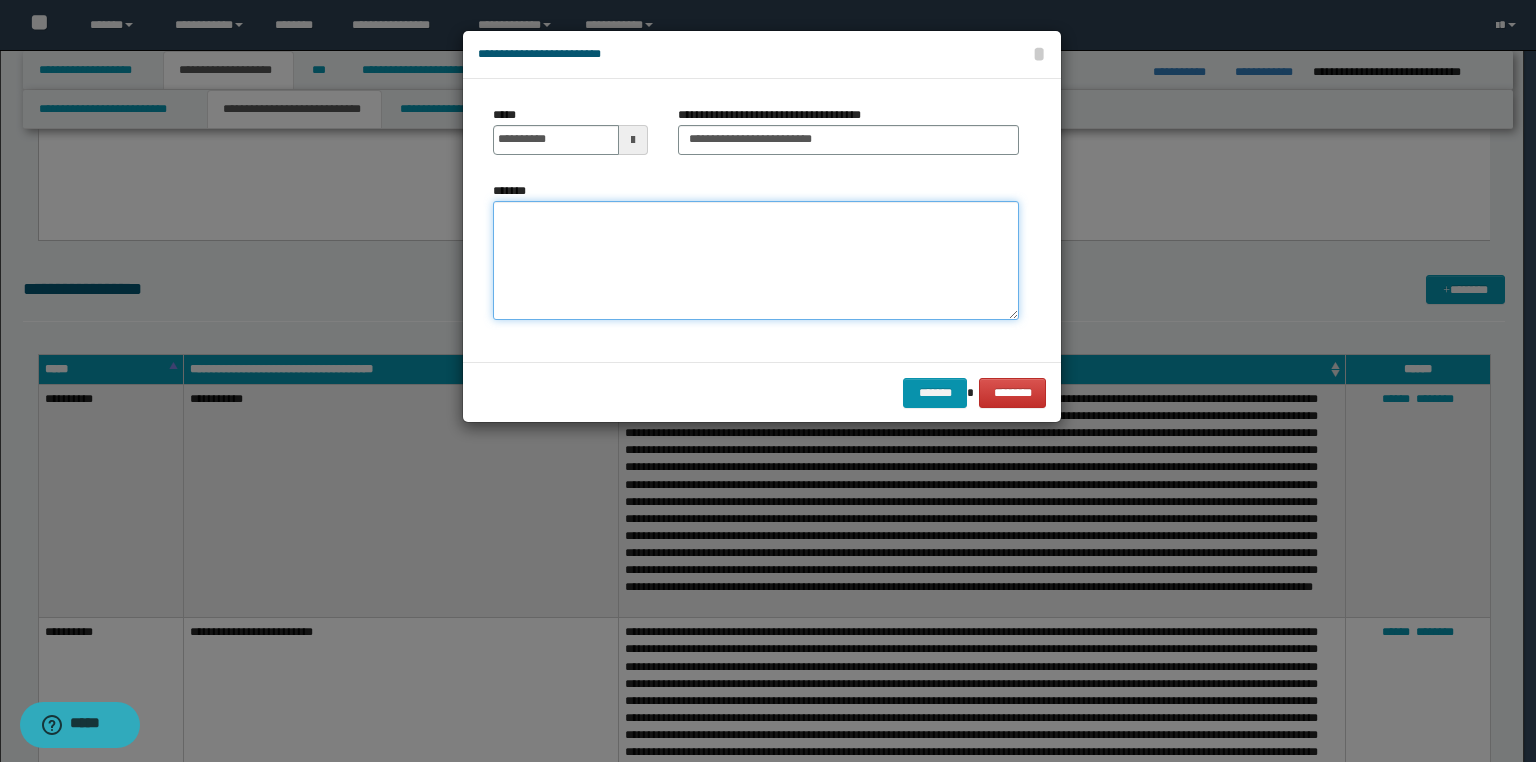 click on "*******" at bounding box center [756, 261] 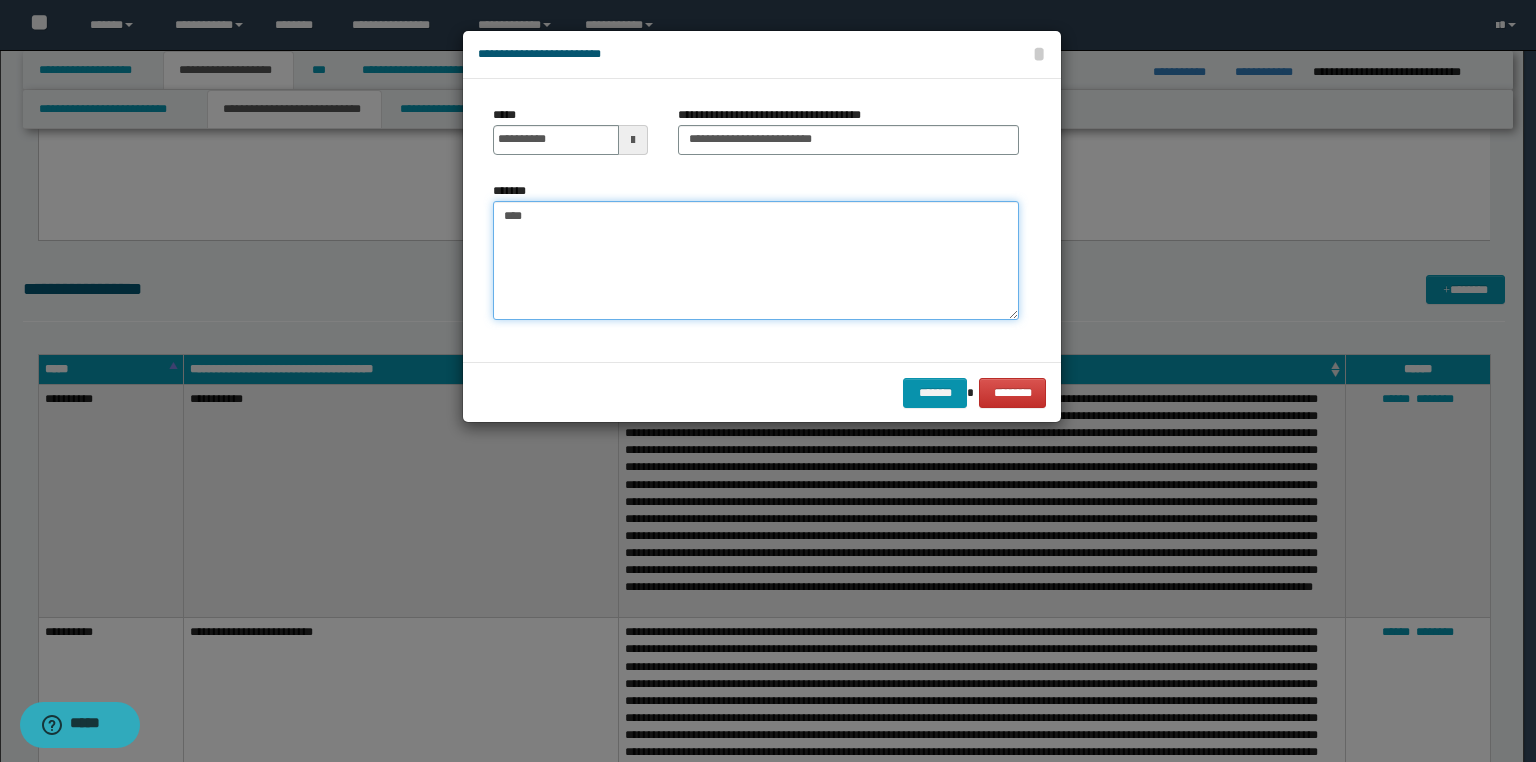 paste on "**********" 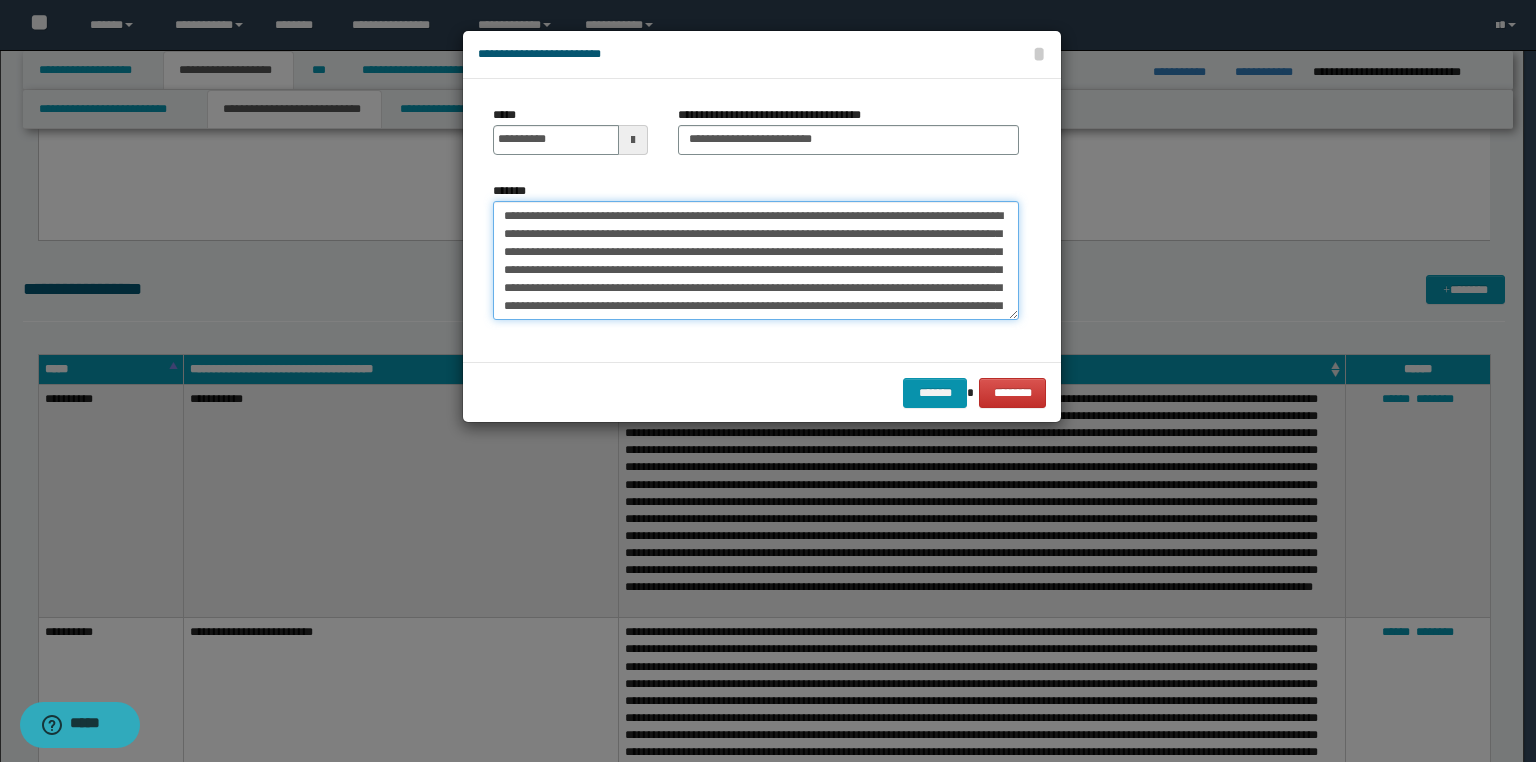 scroll, scrollTop: 84, scrollLeft: 0, axis: vertical 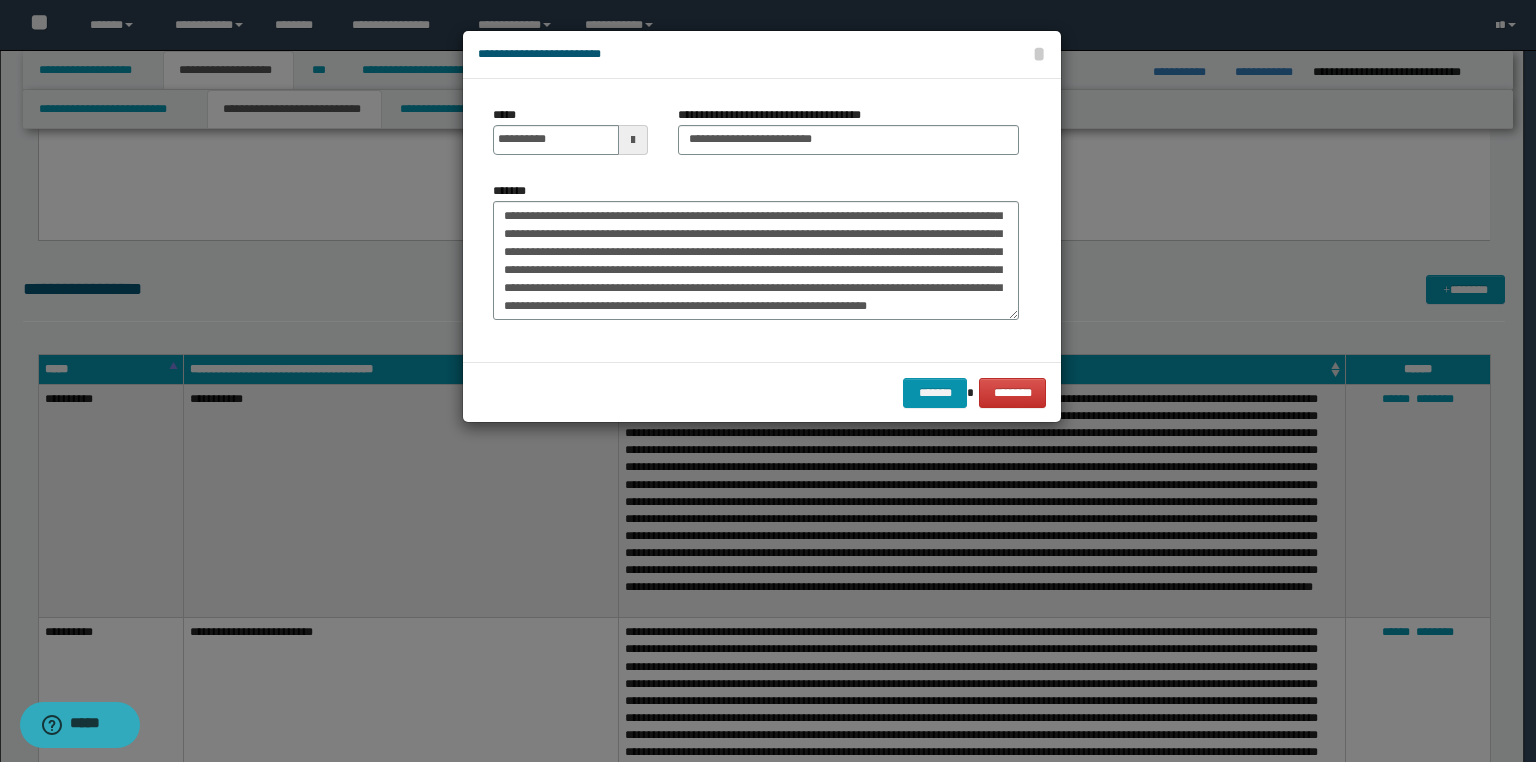 drag, startPoint x: 647, startPoint y: 325, endPoint x: 655, endPoint y: 317, distance: 11.313708 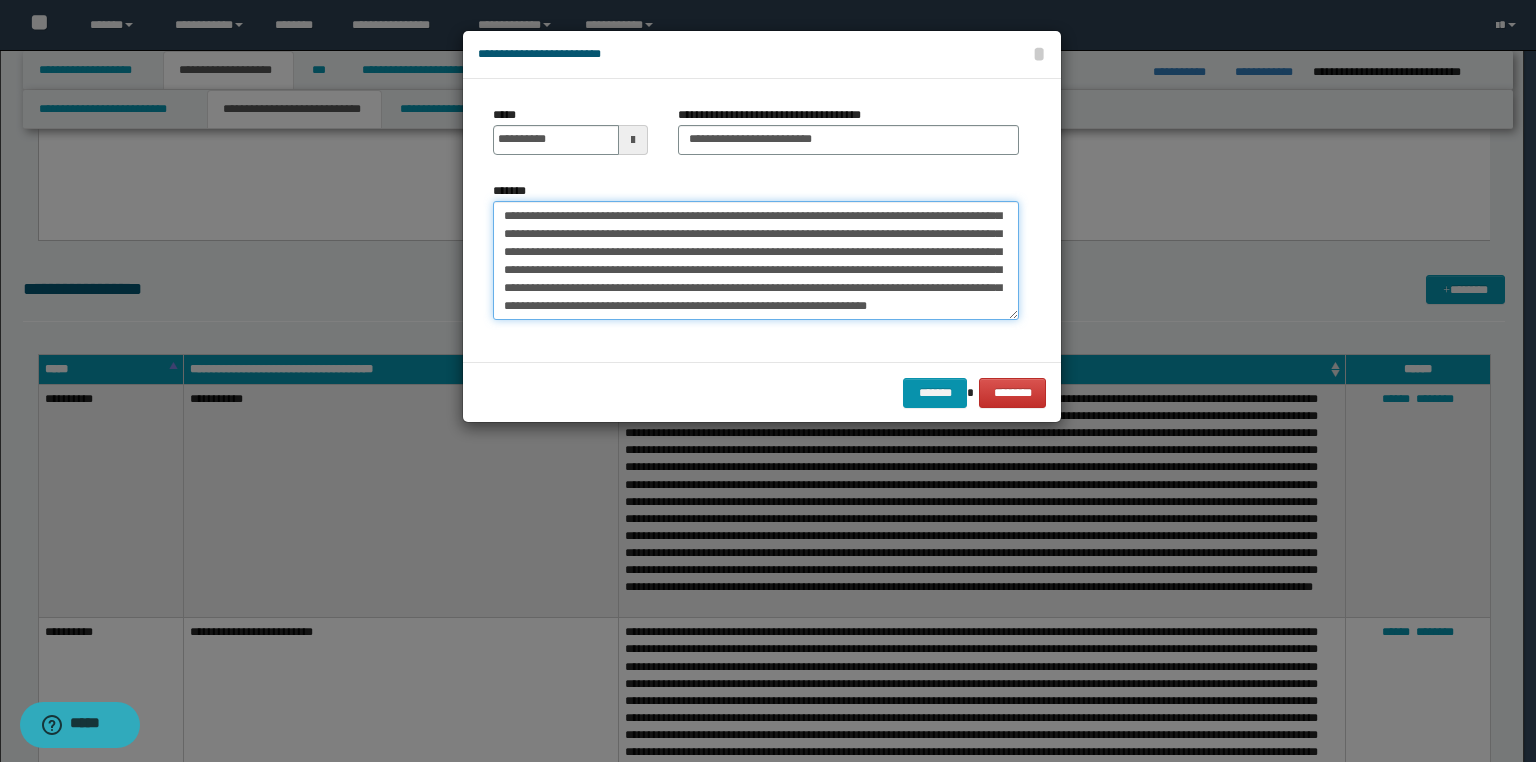 drag, startPoint x: 655, startPoint y: 317, endPoint x: 670, endPoint y: 311, distance: 16.155495 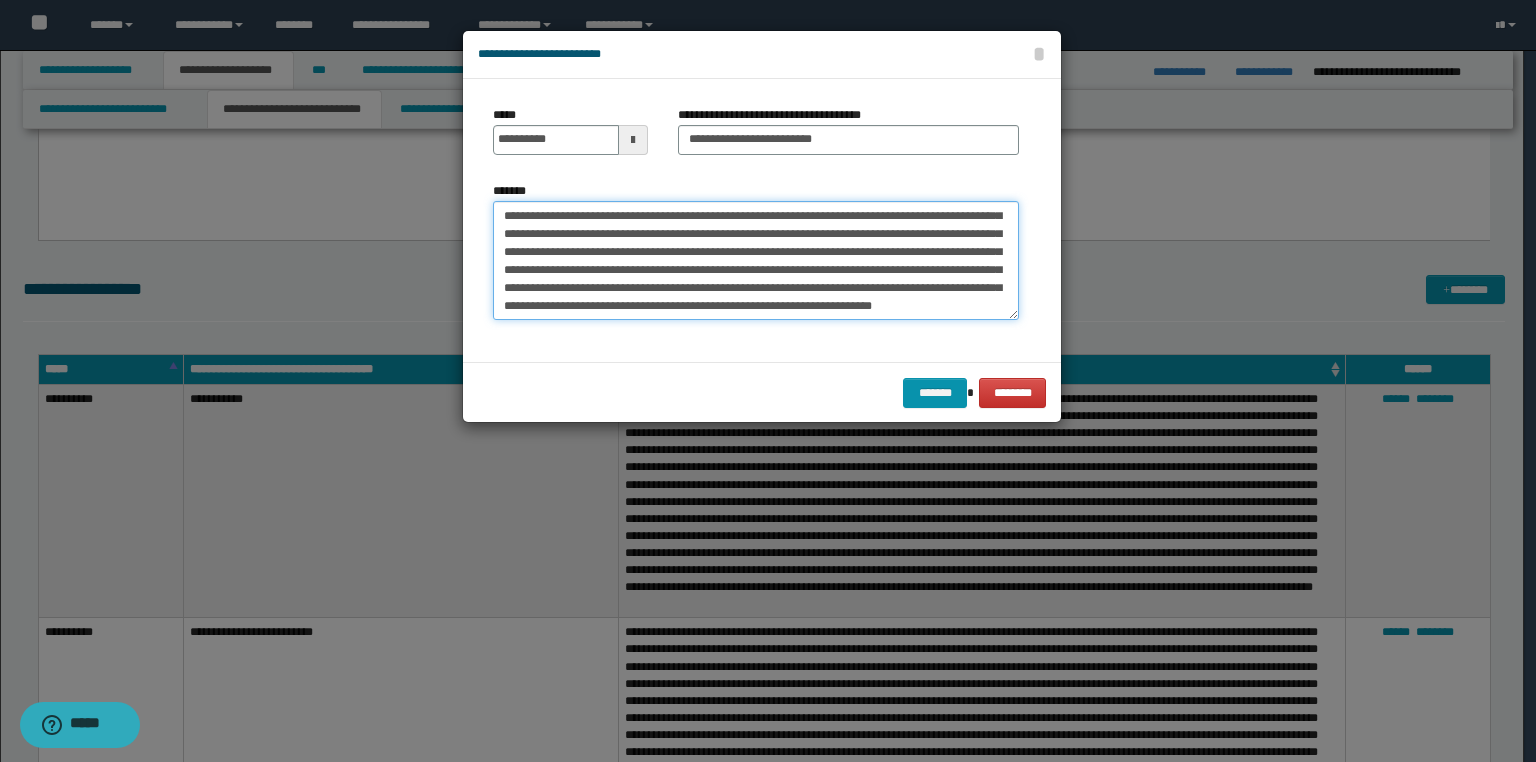 click on "**********" at bounding box center (756, 261) 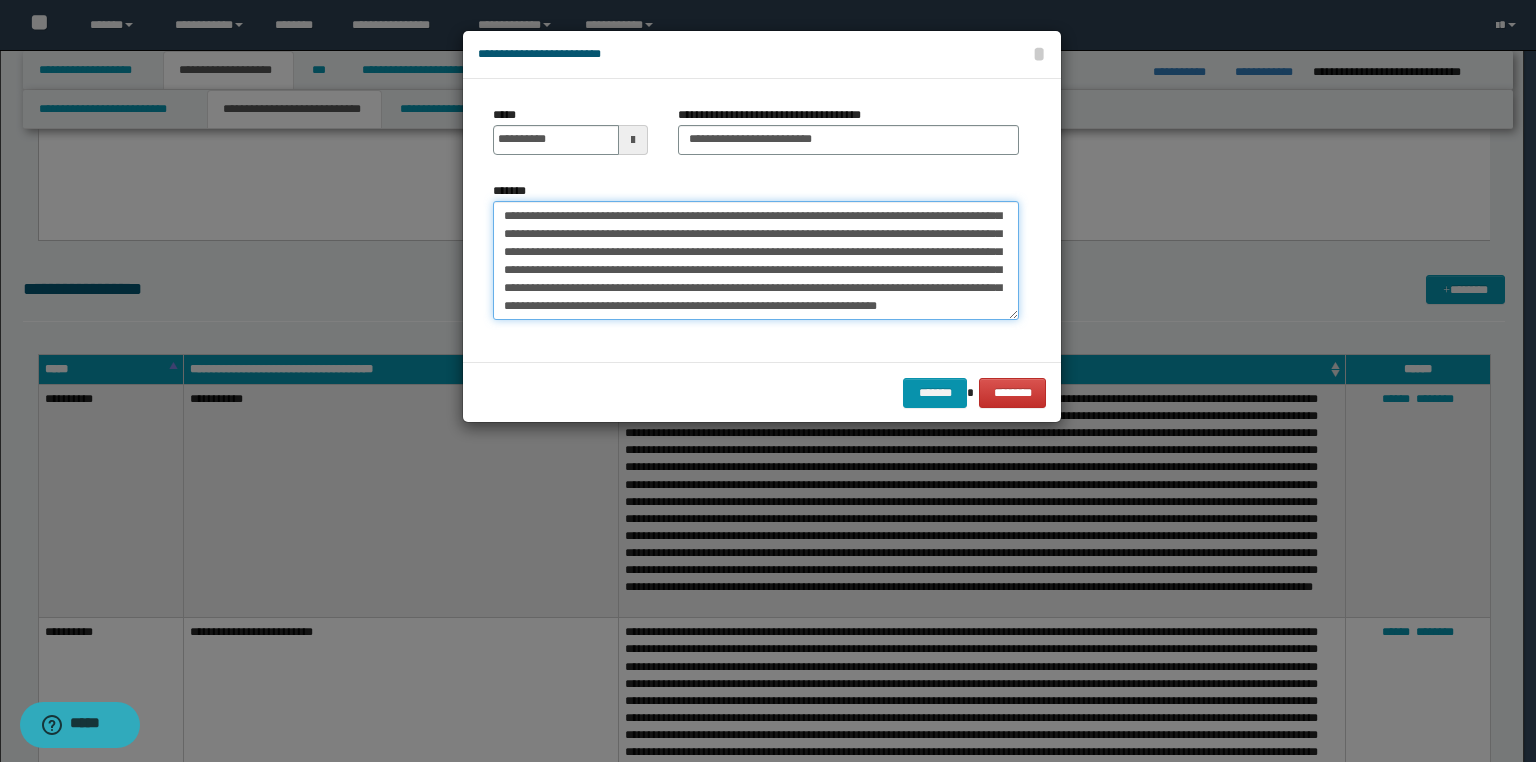 scroll, scrollTop: 76, scrollLeft: 0, axis: vertical 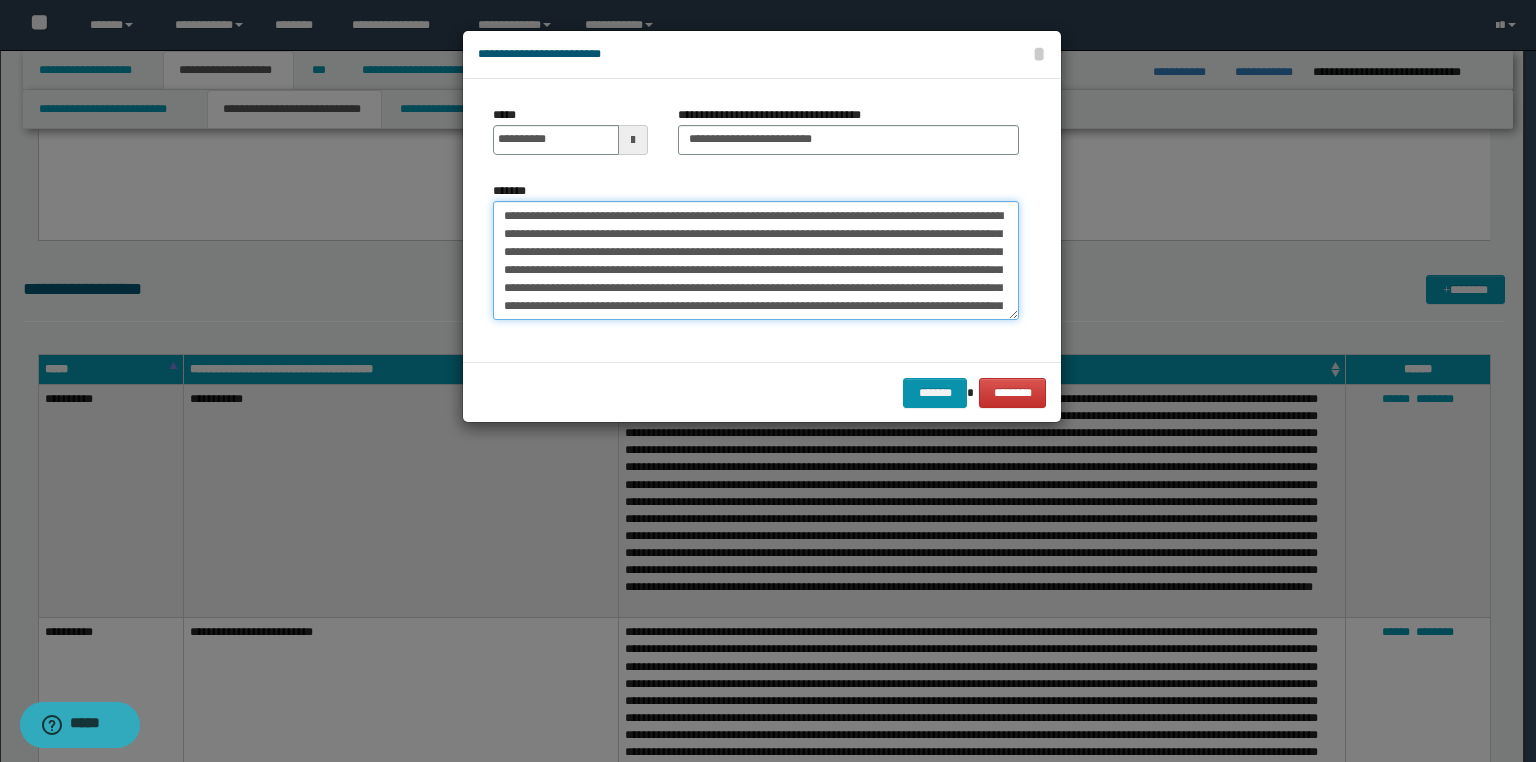 drag, startPoint x: 800, startPoint y: 211, endPoint x: 791, endPoint y: 235, distance: 25.632011 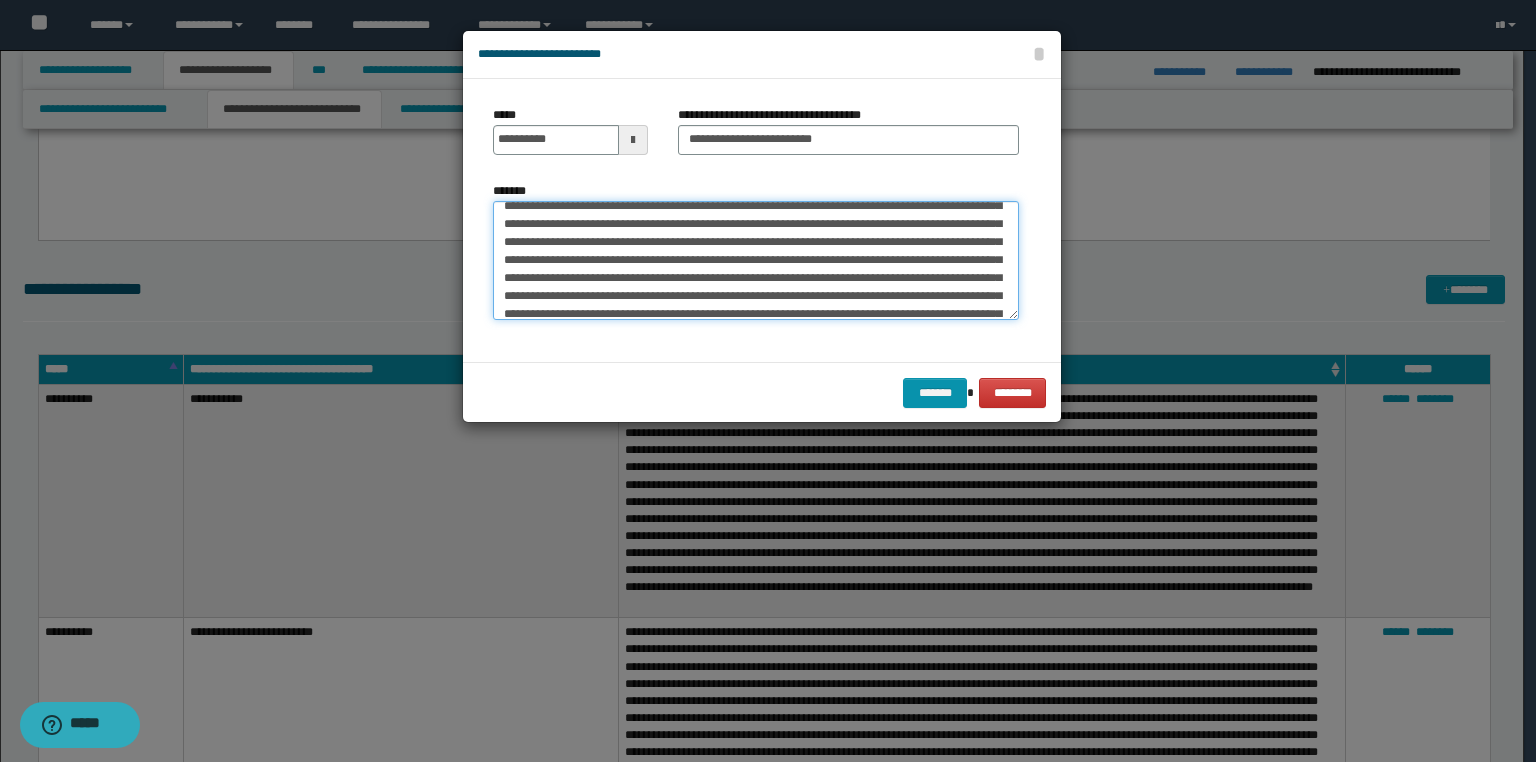 scroll, scrollTop: 89, scrollLeft: 0, axis: vertical 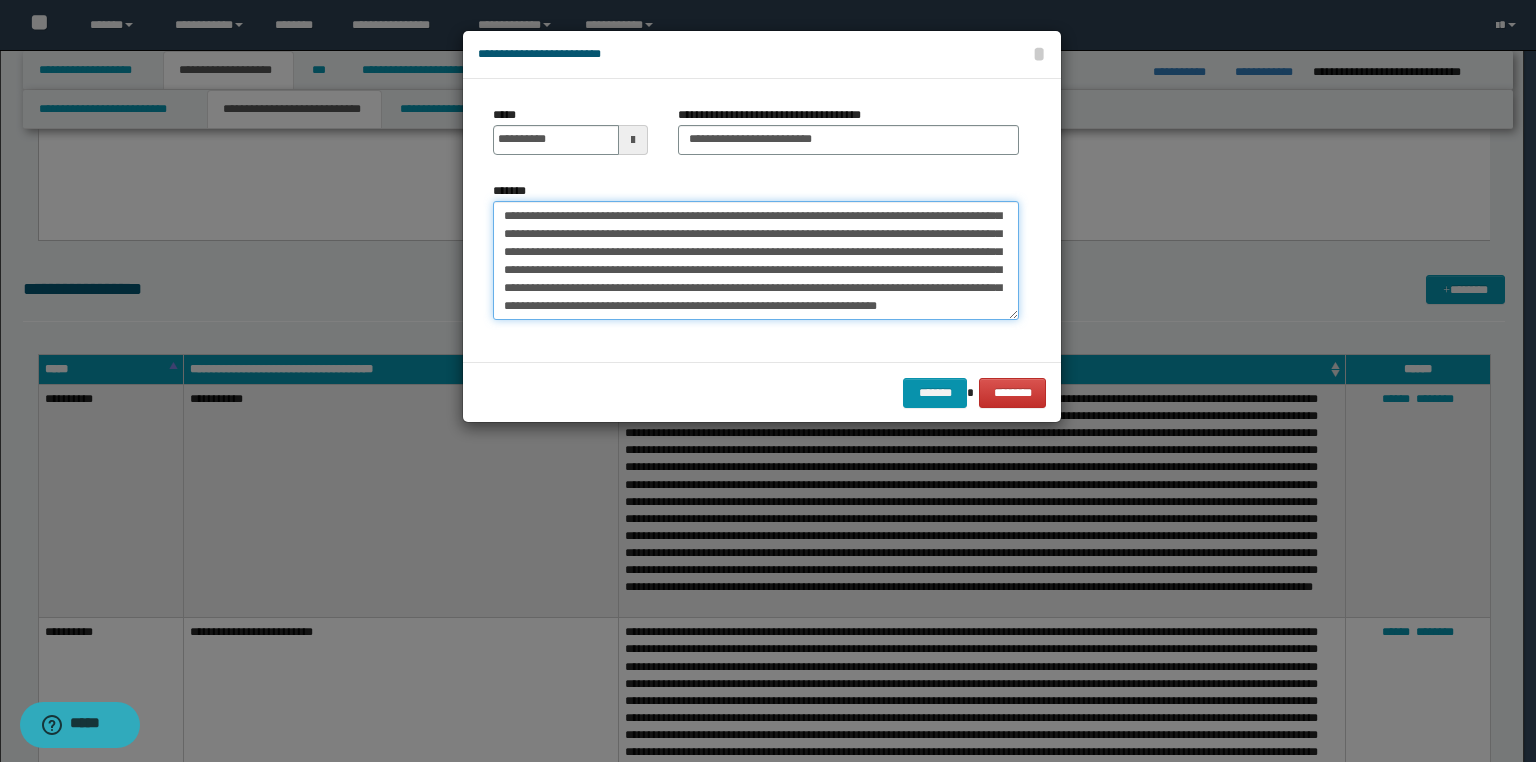 type on "**********" 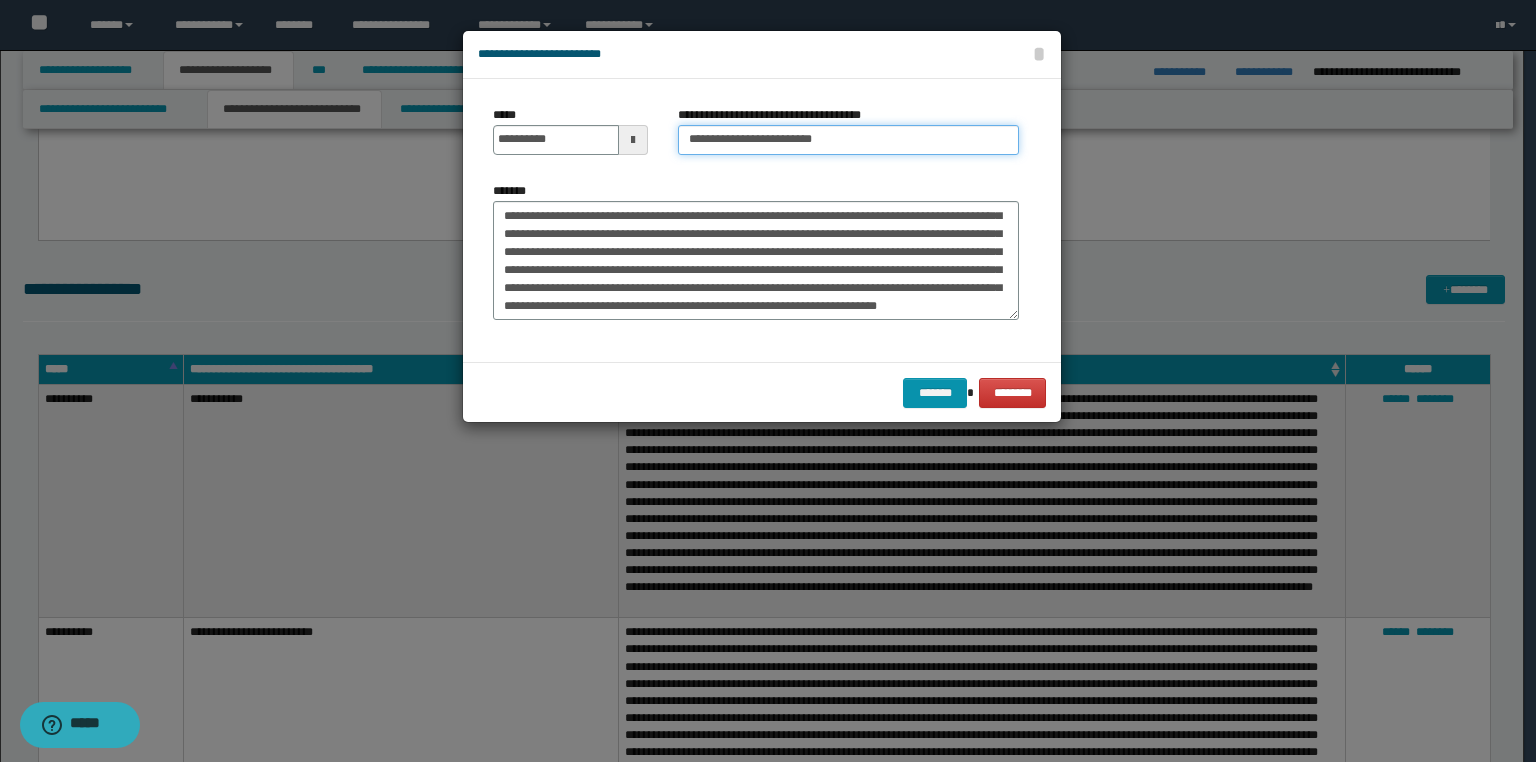 drag, startPoint x: 851, startPoint y: 144, endPoint x: 295, endPoint y: 179, distance: 557.1005 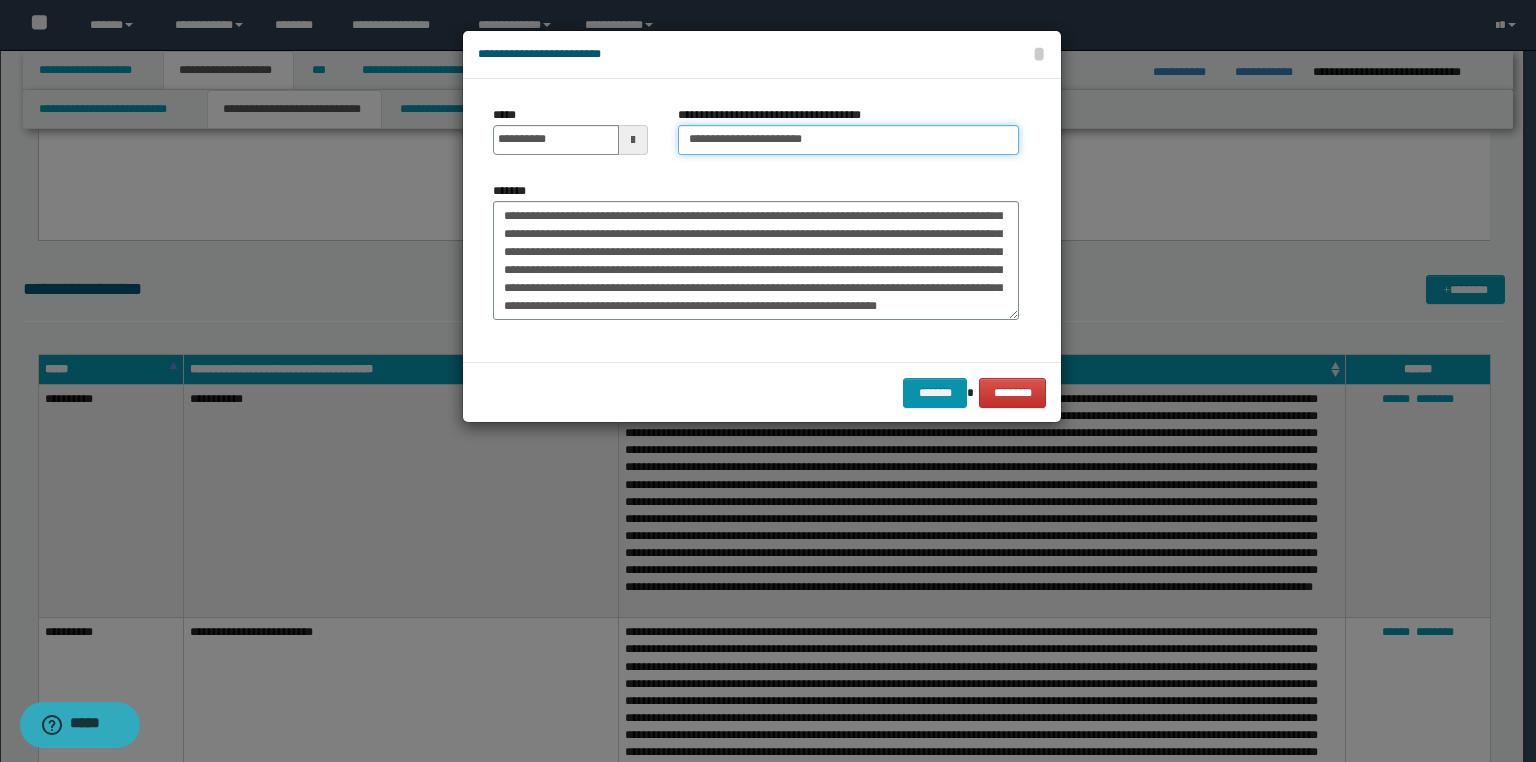 paste on "**********" 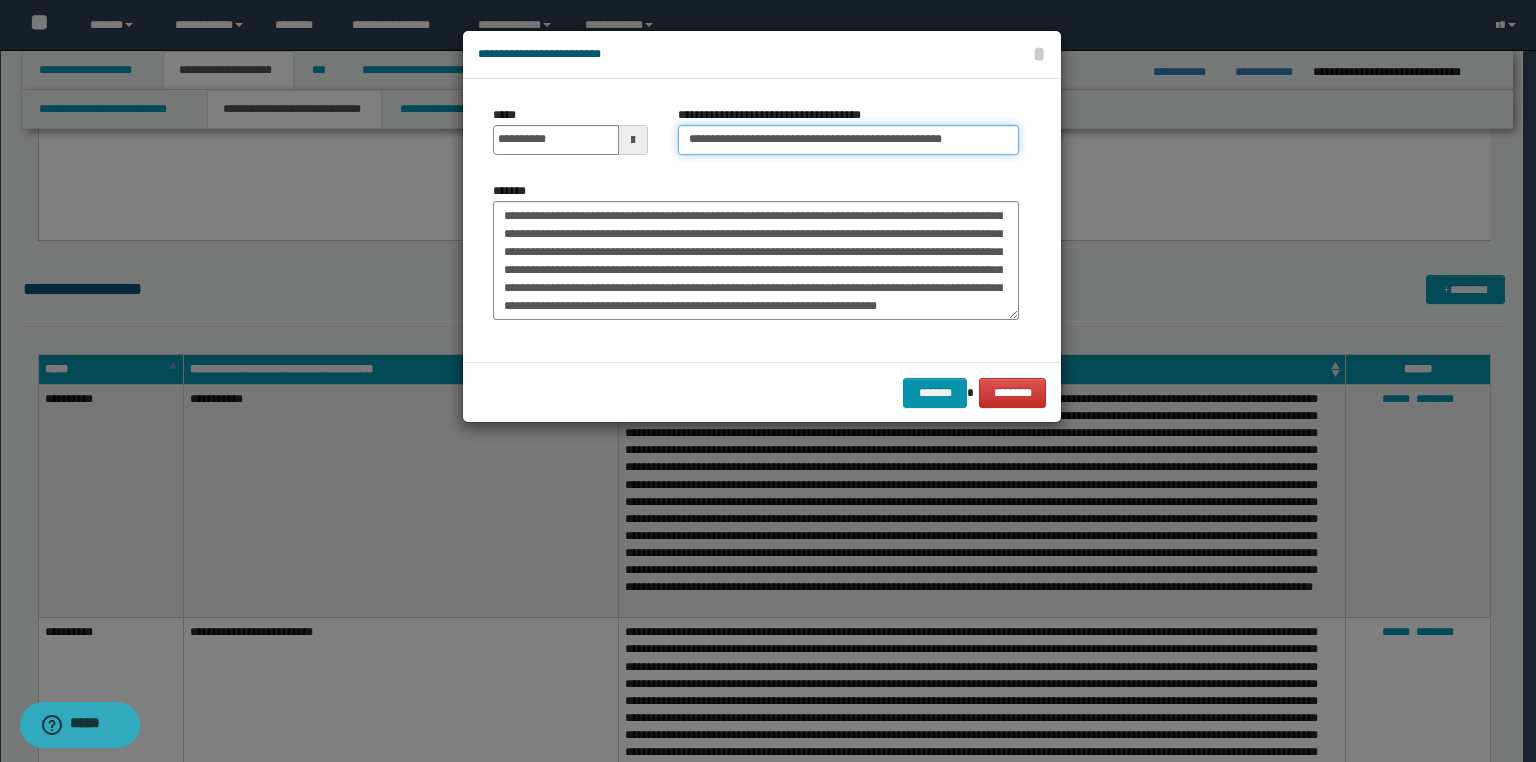 scroll, scrollTop: 0, scrollLeft: 0, axis: both 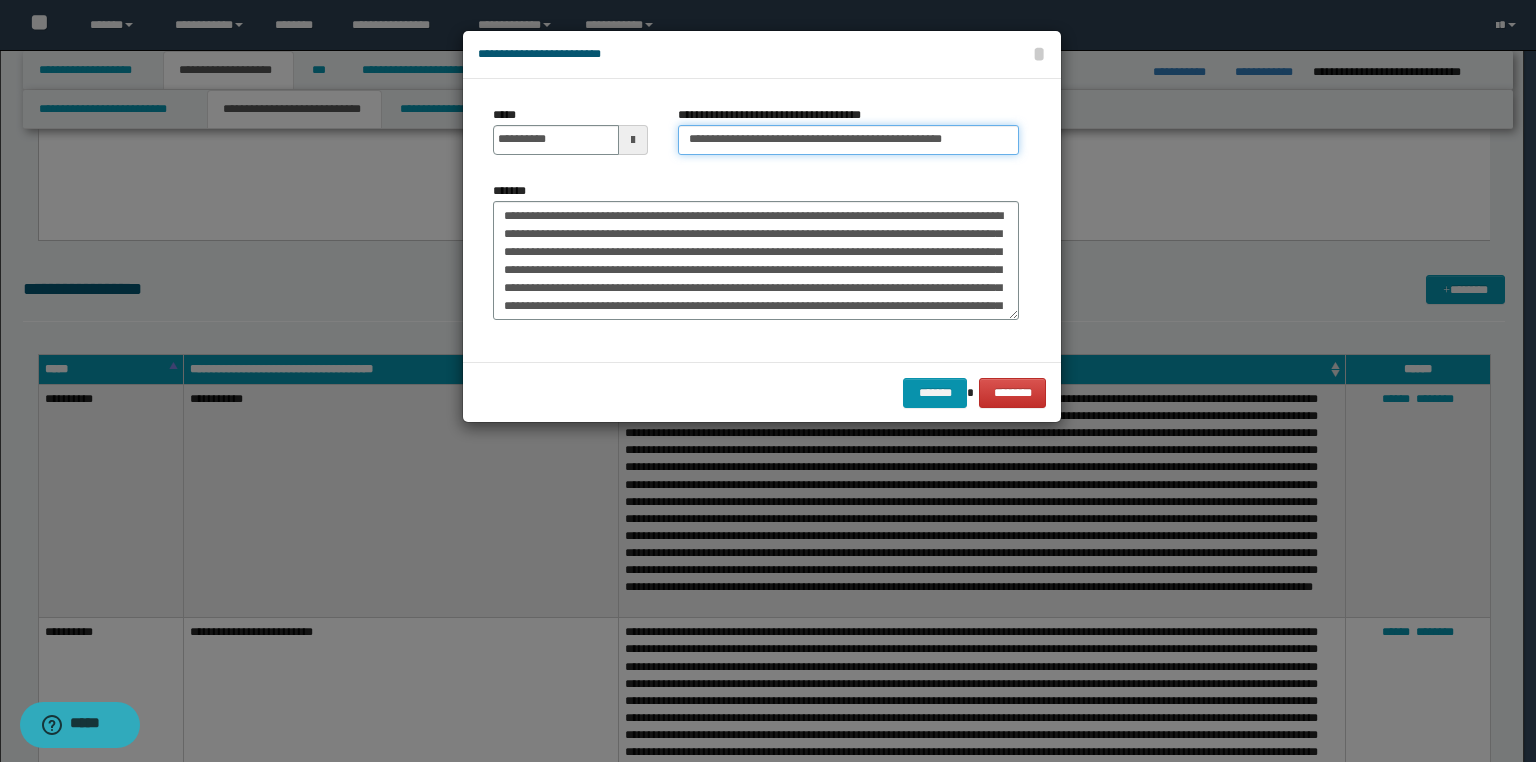 type on "**********" 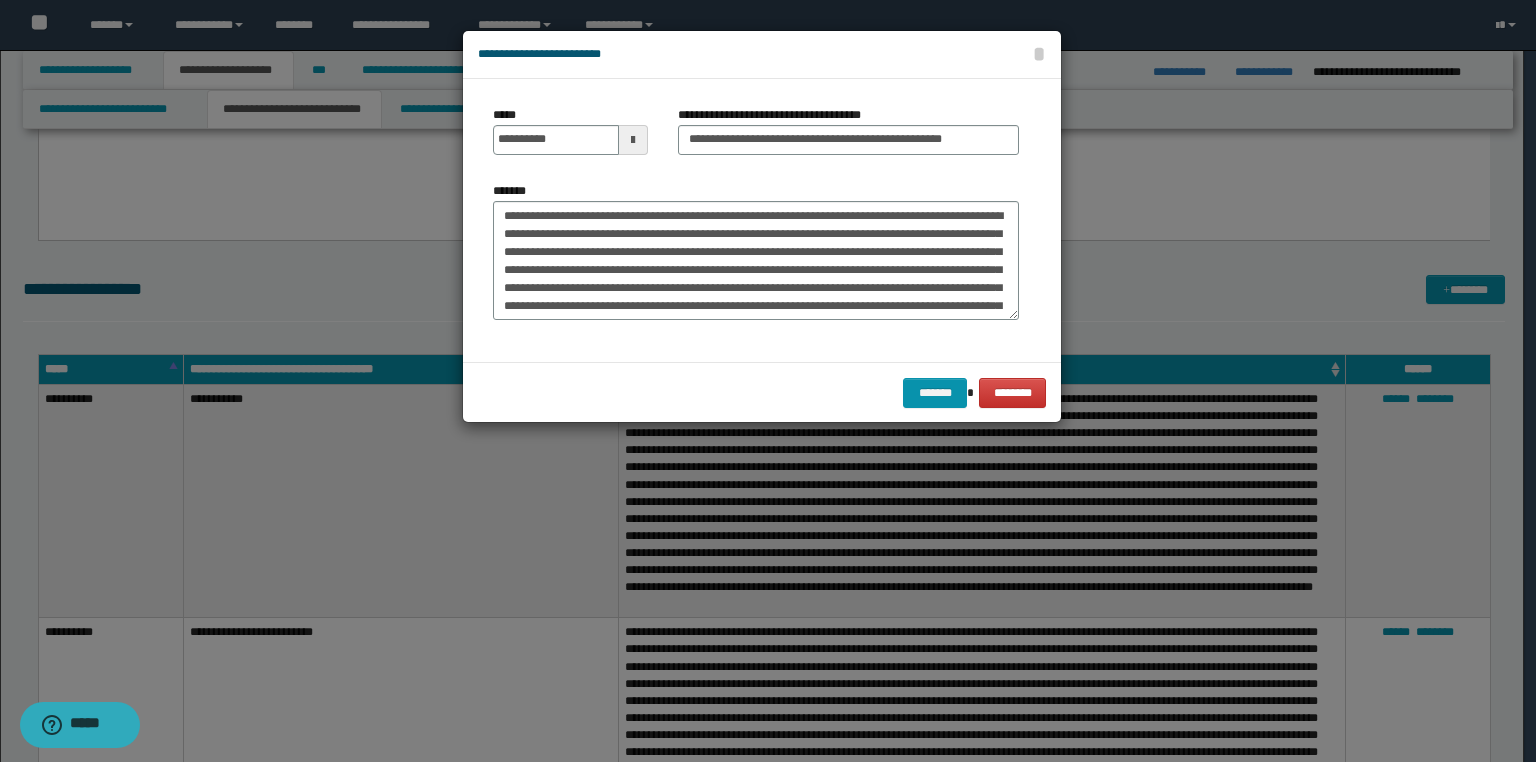 click on "*******
********" at bounding box center [762, 392] 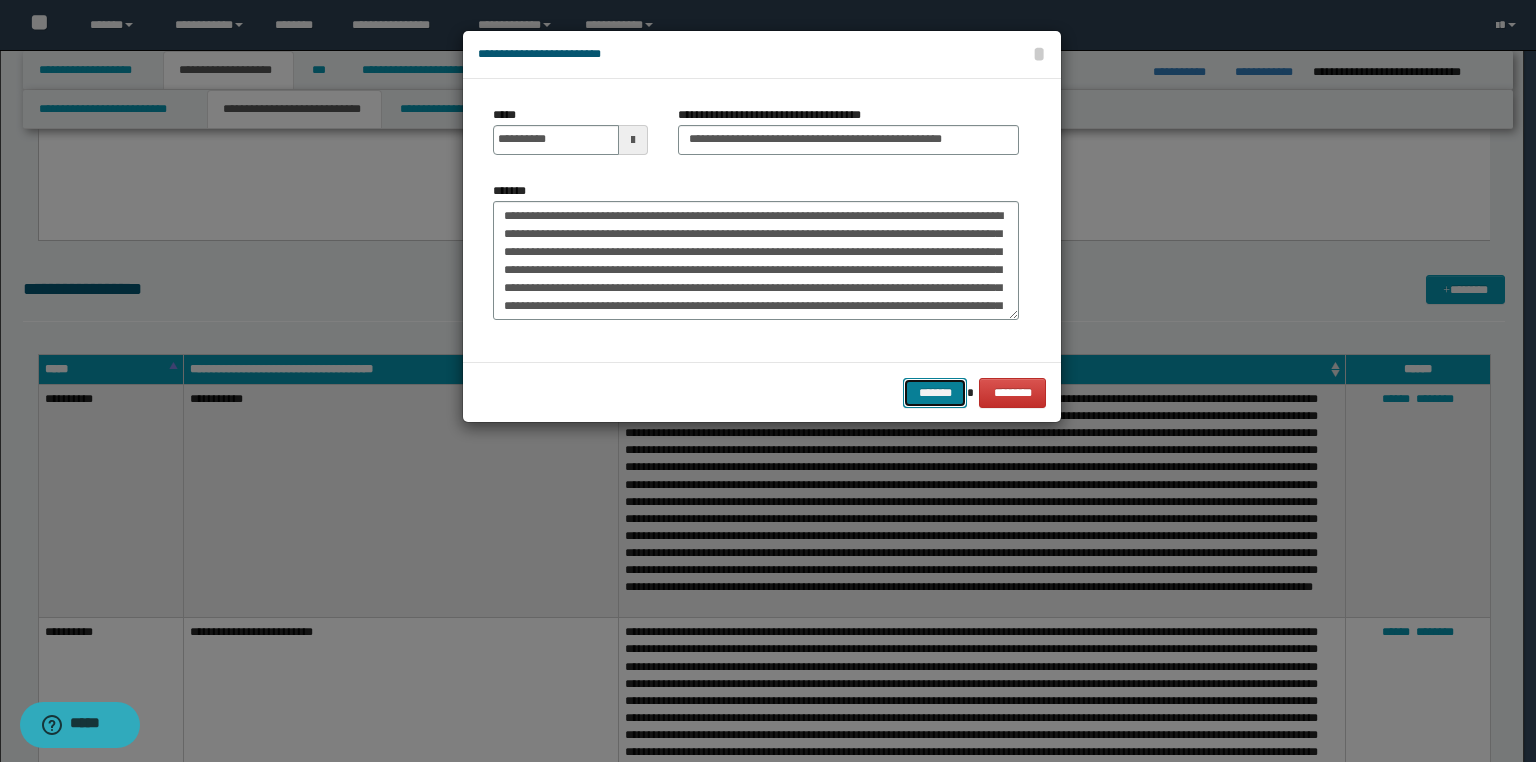 click on "*******" at bounding box center (935, 393) 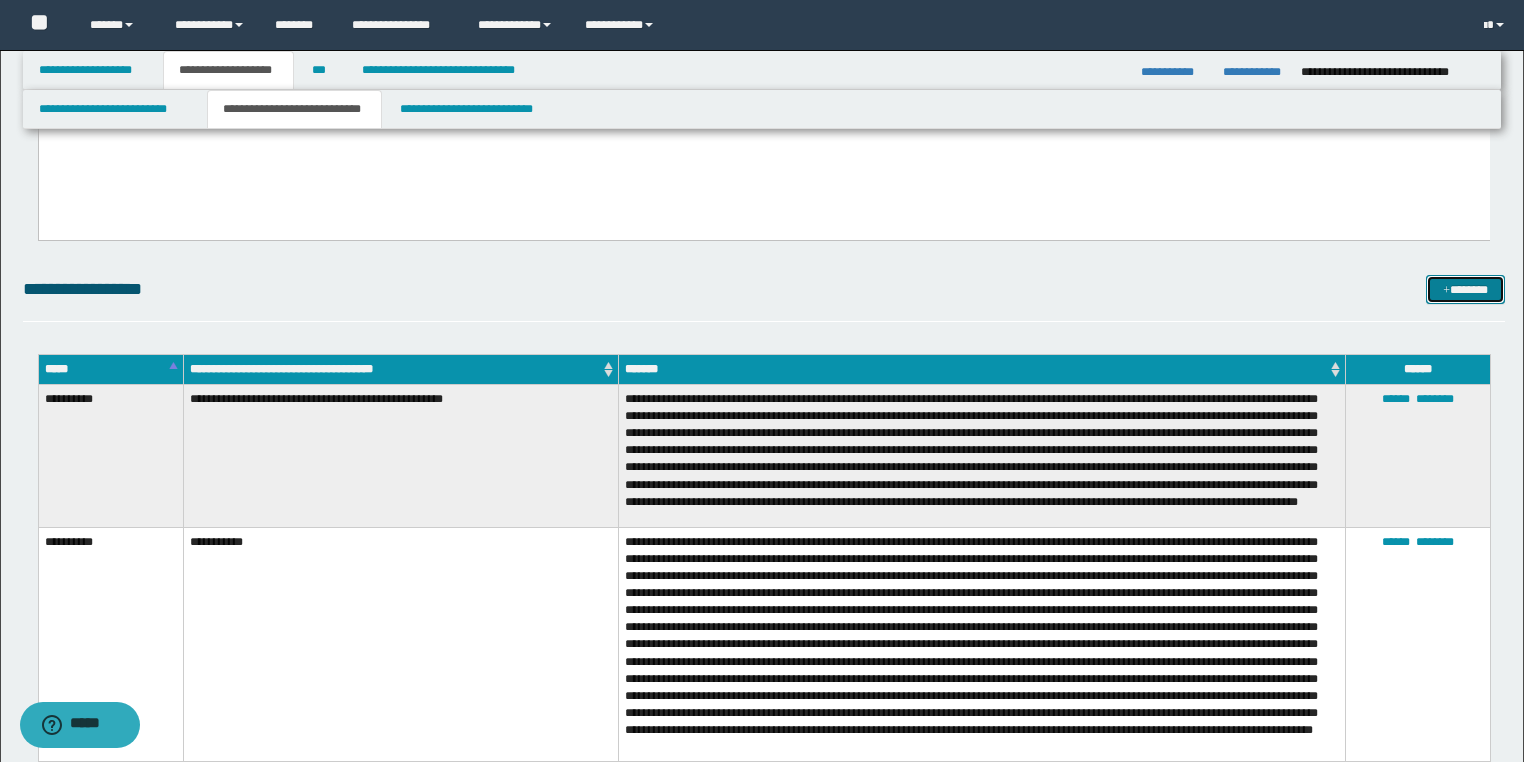 click on "*******" at bounding box center [1465, 290] 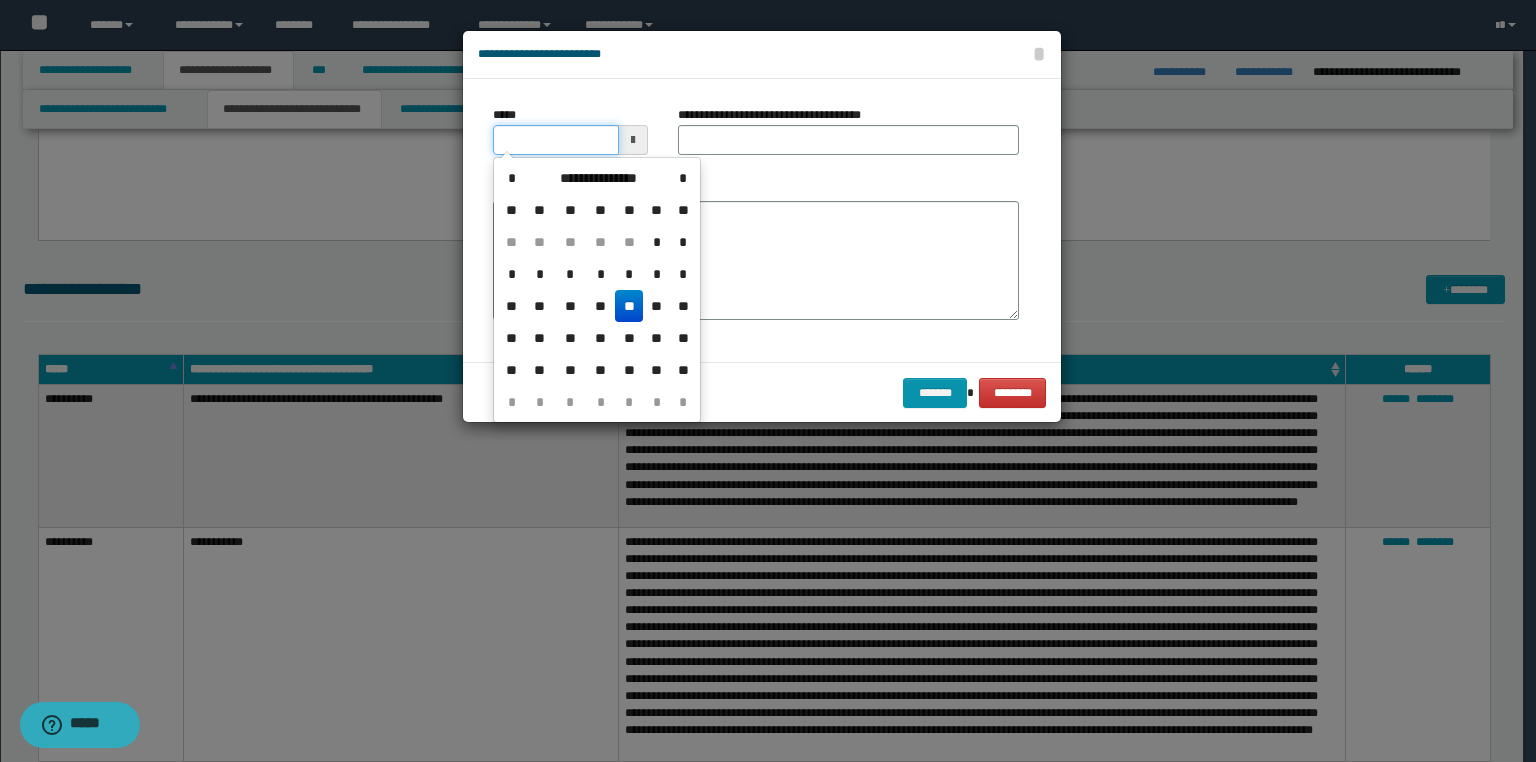 drag, startPoint x: 550, startPoint y: 139, endPoint x: 320, endPoint y: 153, distance: 230.42569 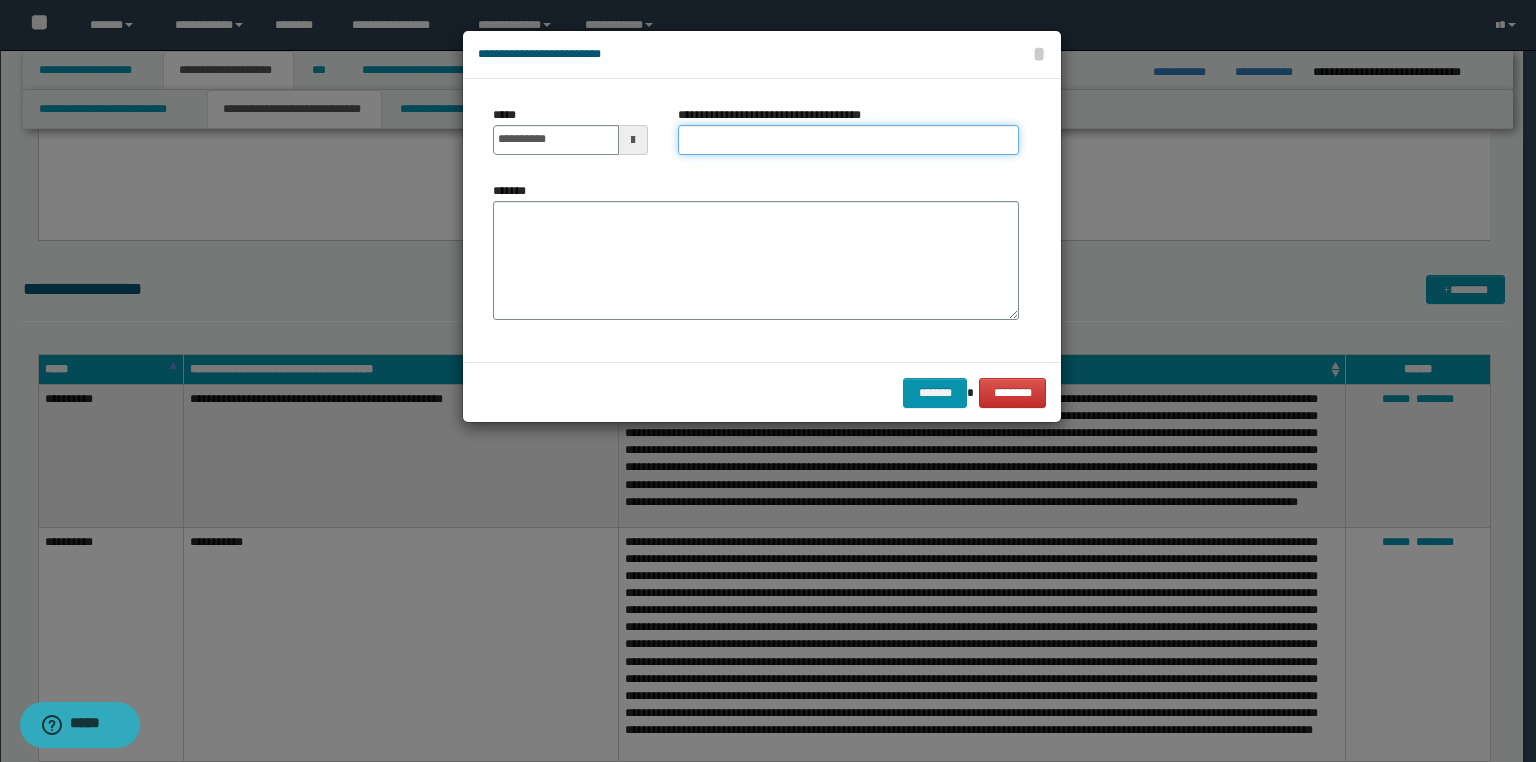 type on "**********" 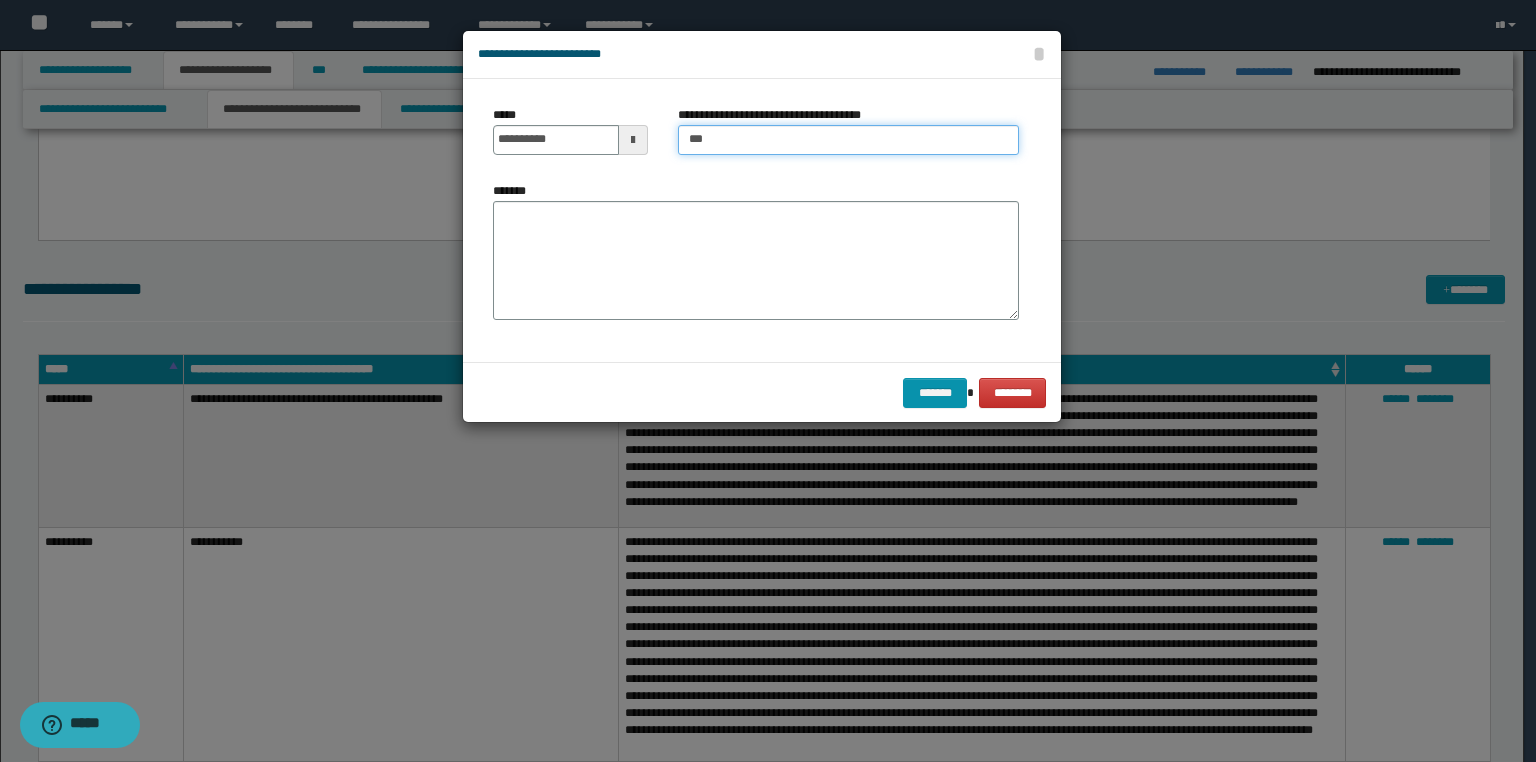 type on "**********" 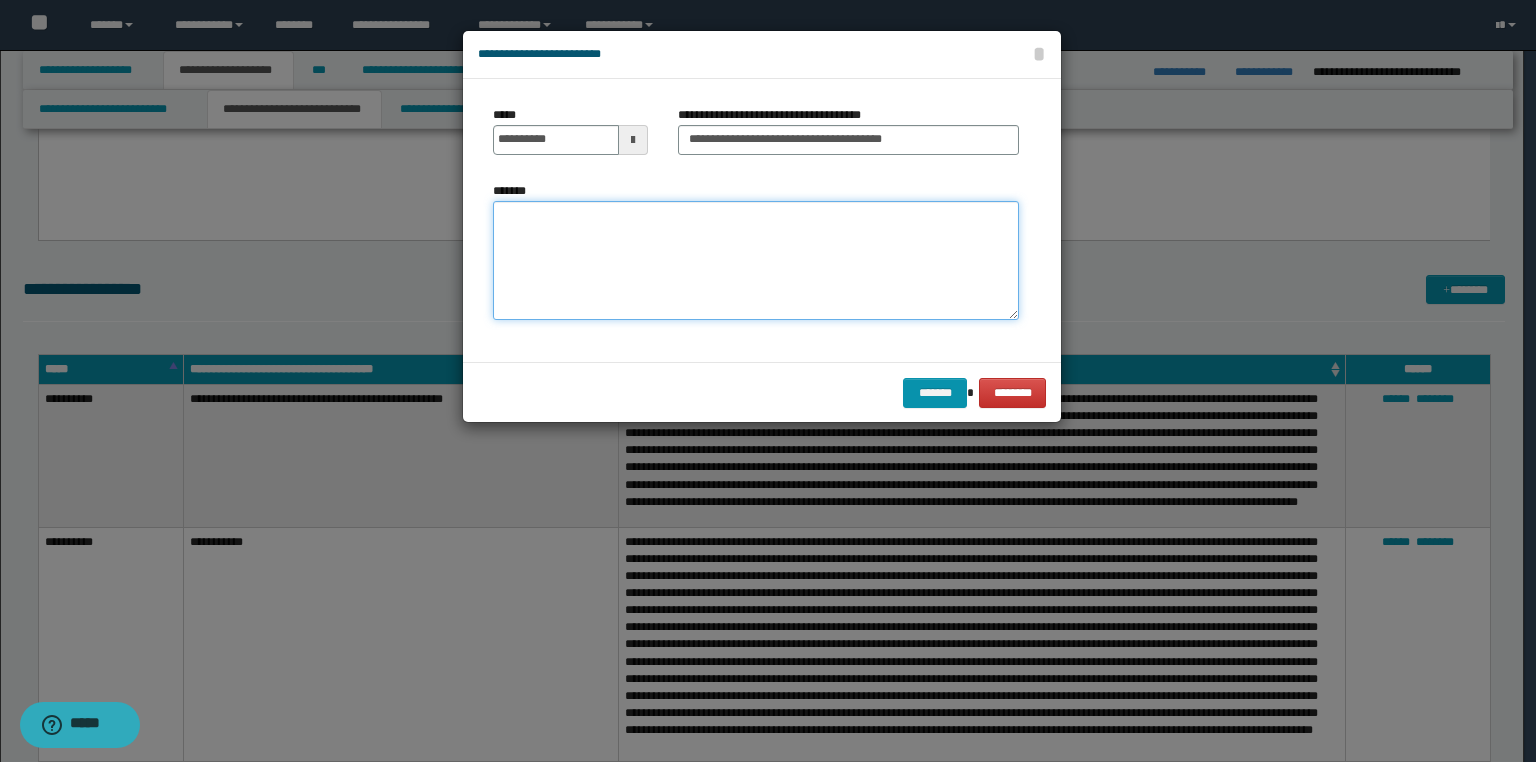 click on "*******" at bounding box center (756, 261) 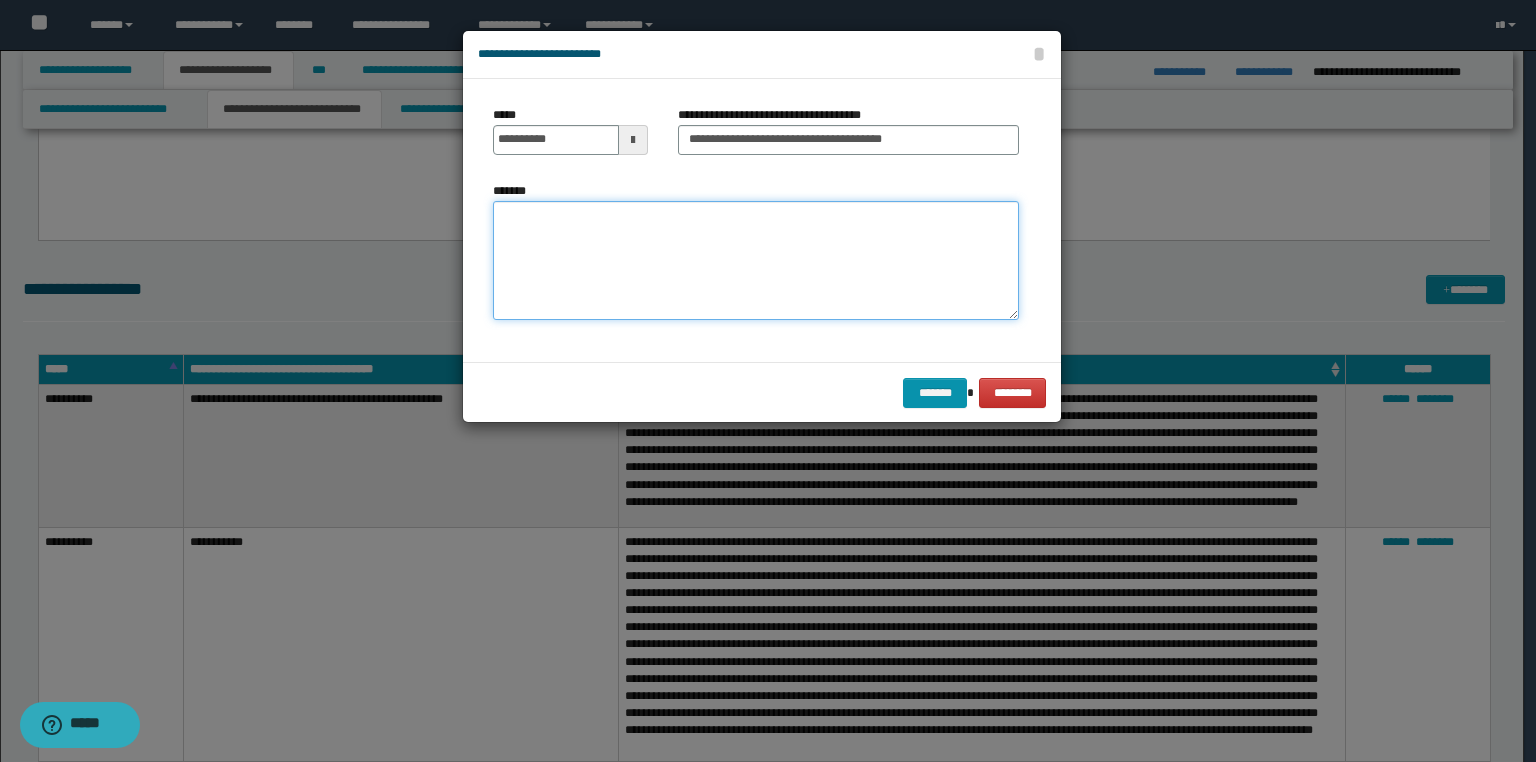 click on "*******" at bounding box center (756, 261) 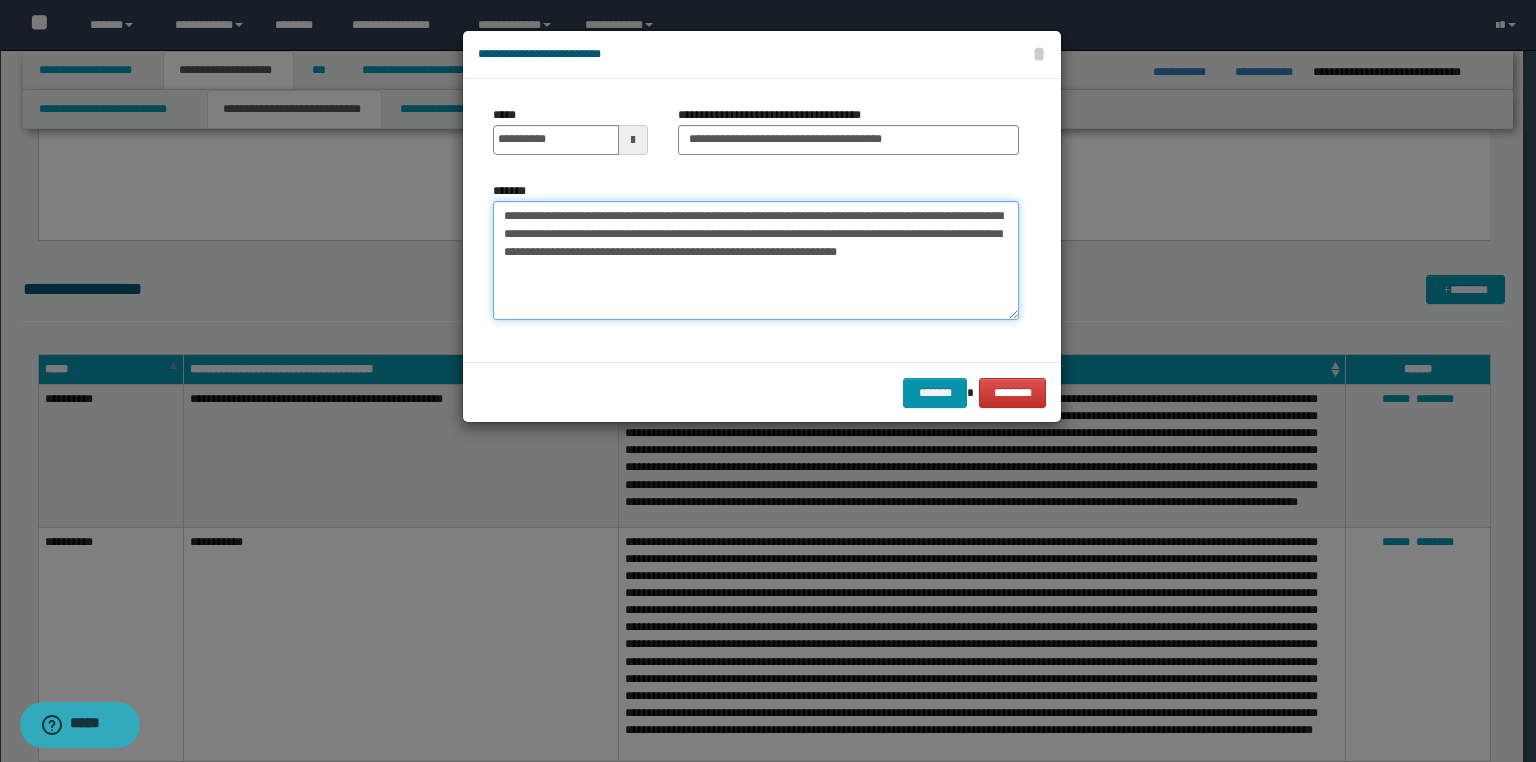 click on "**********" at bounding box center [756, 261] 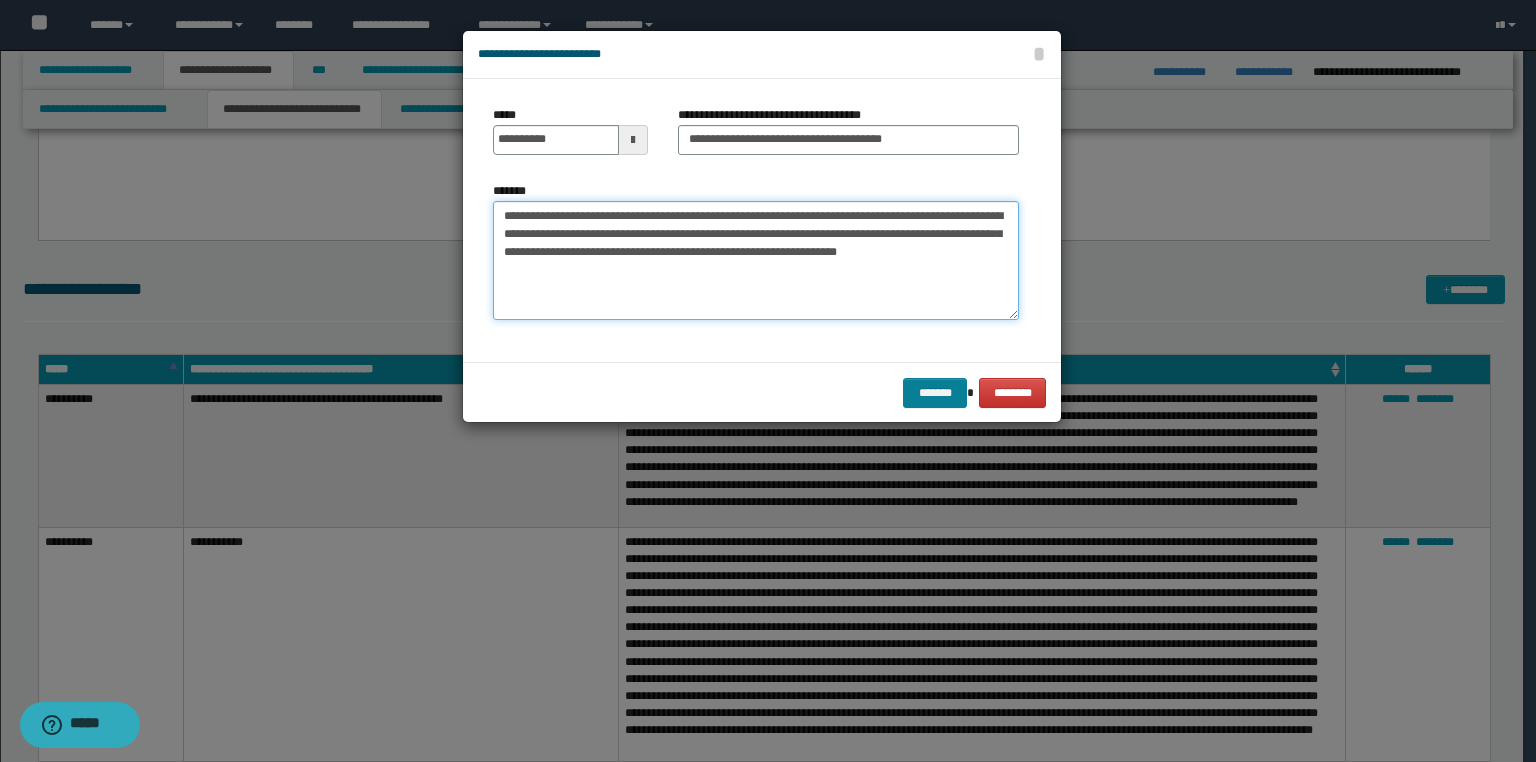 type on "**********" 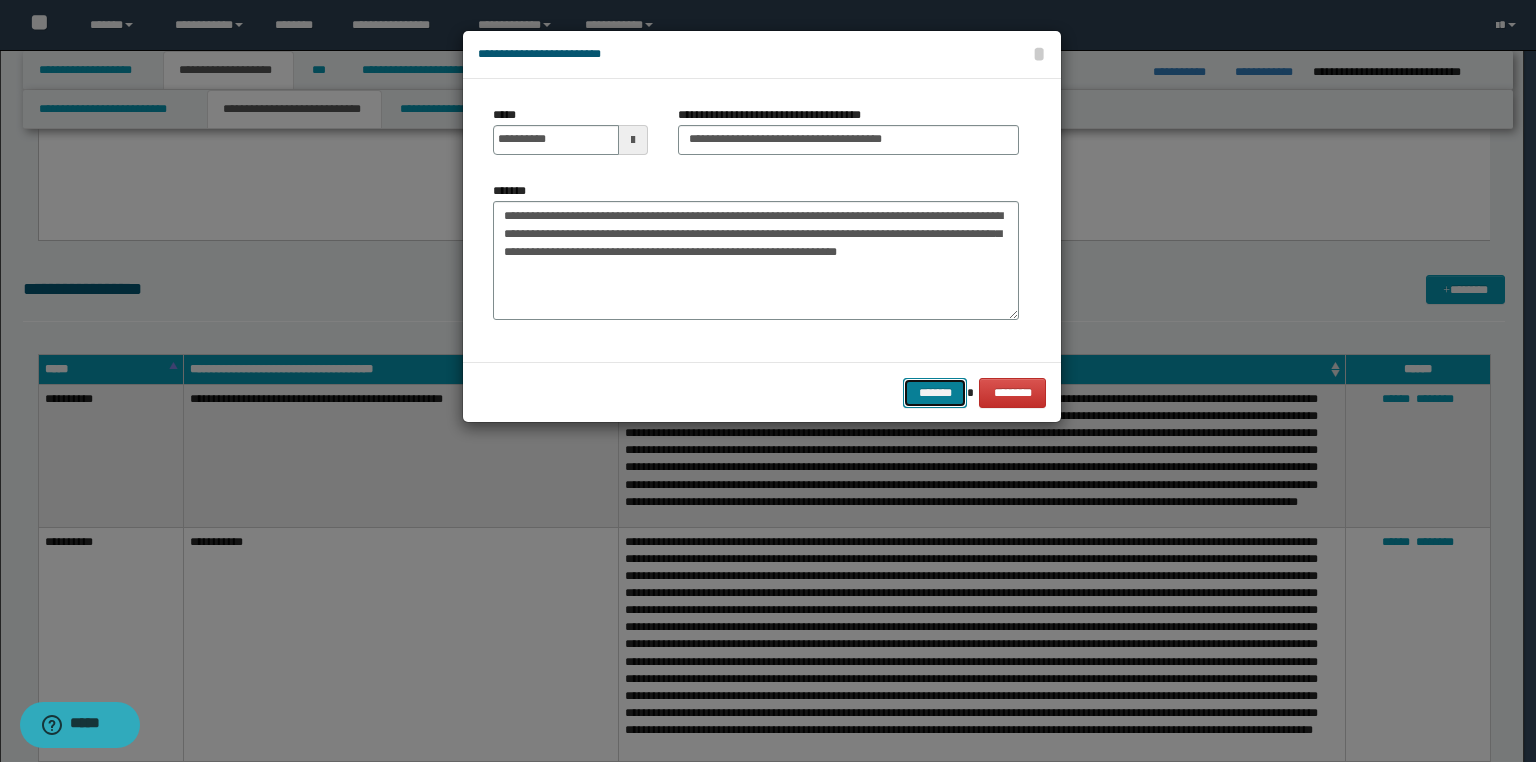 click on "*******" at bounding box center (935, 393) 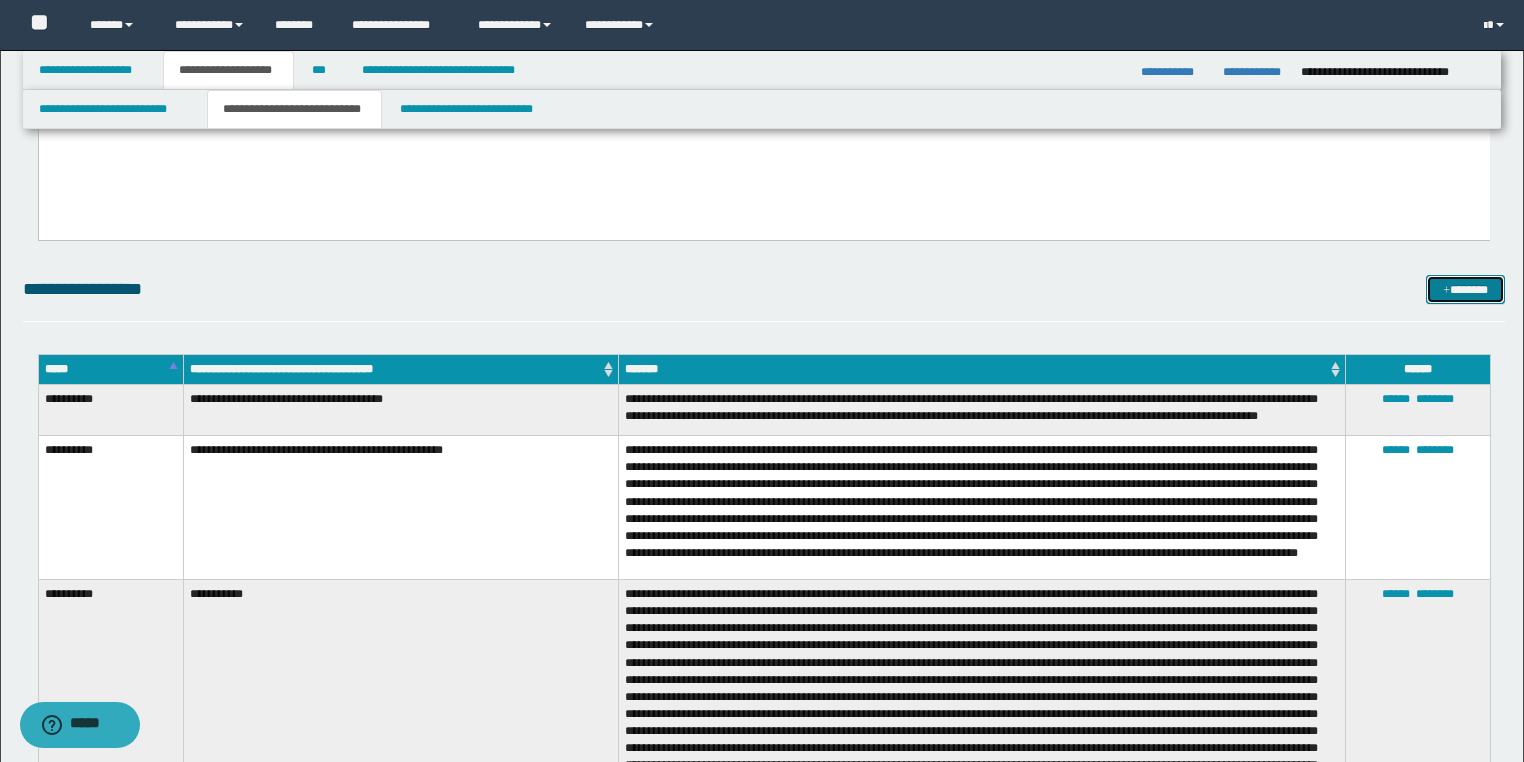 click on "*******" at bounding box center [1465, 290] 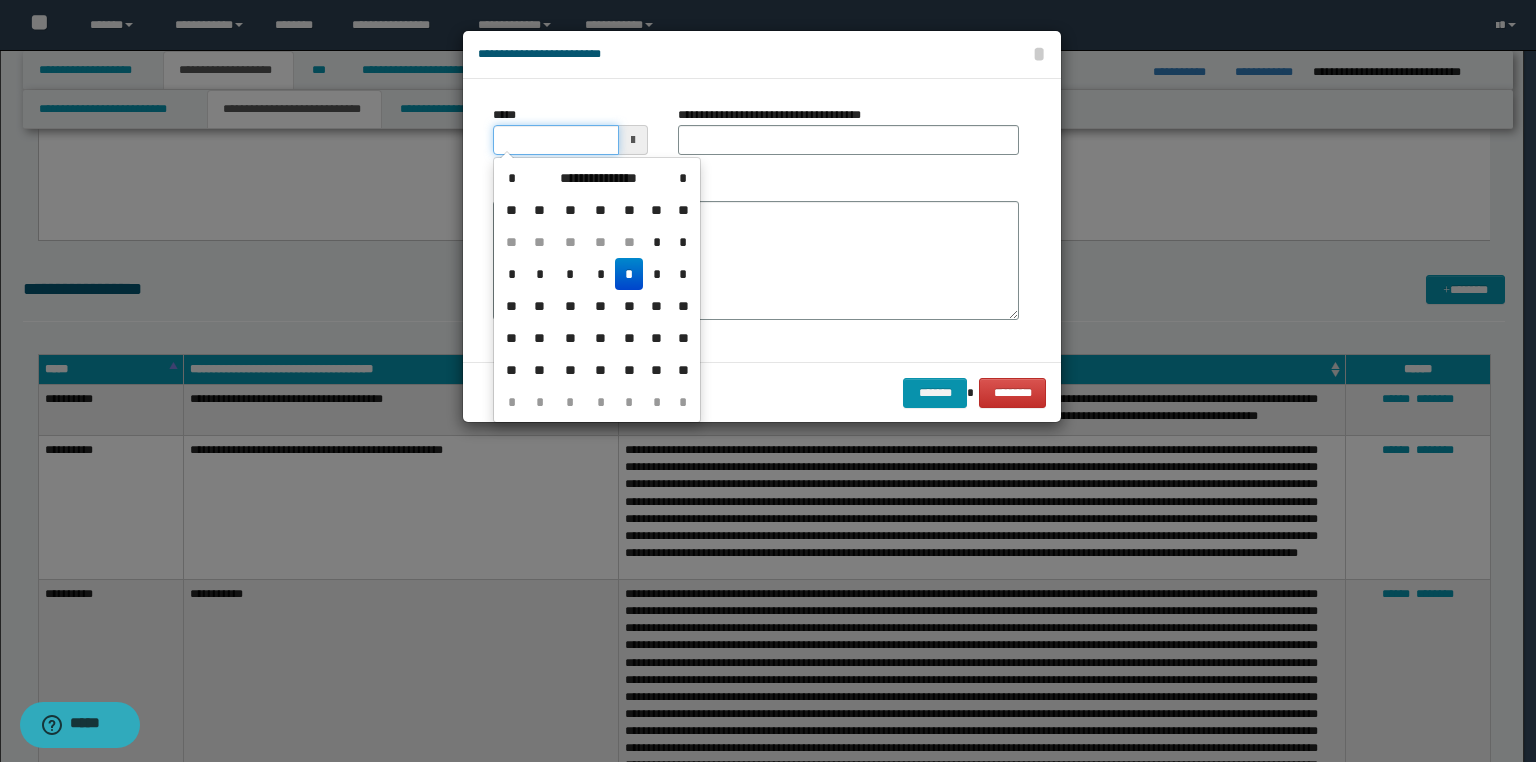drag, startPoint x: 556, startPoint y: 137, endPoint x: 156, endPoint y: 155, distance: 400.4048 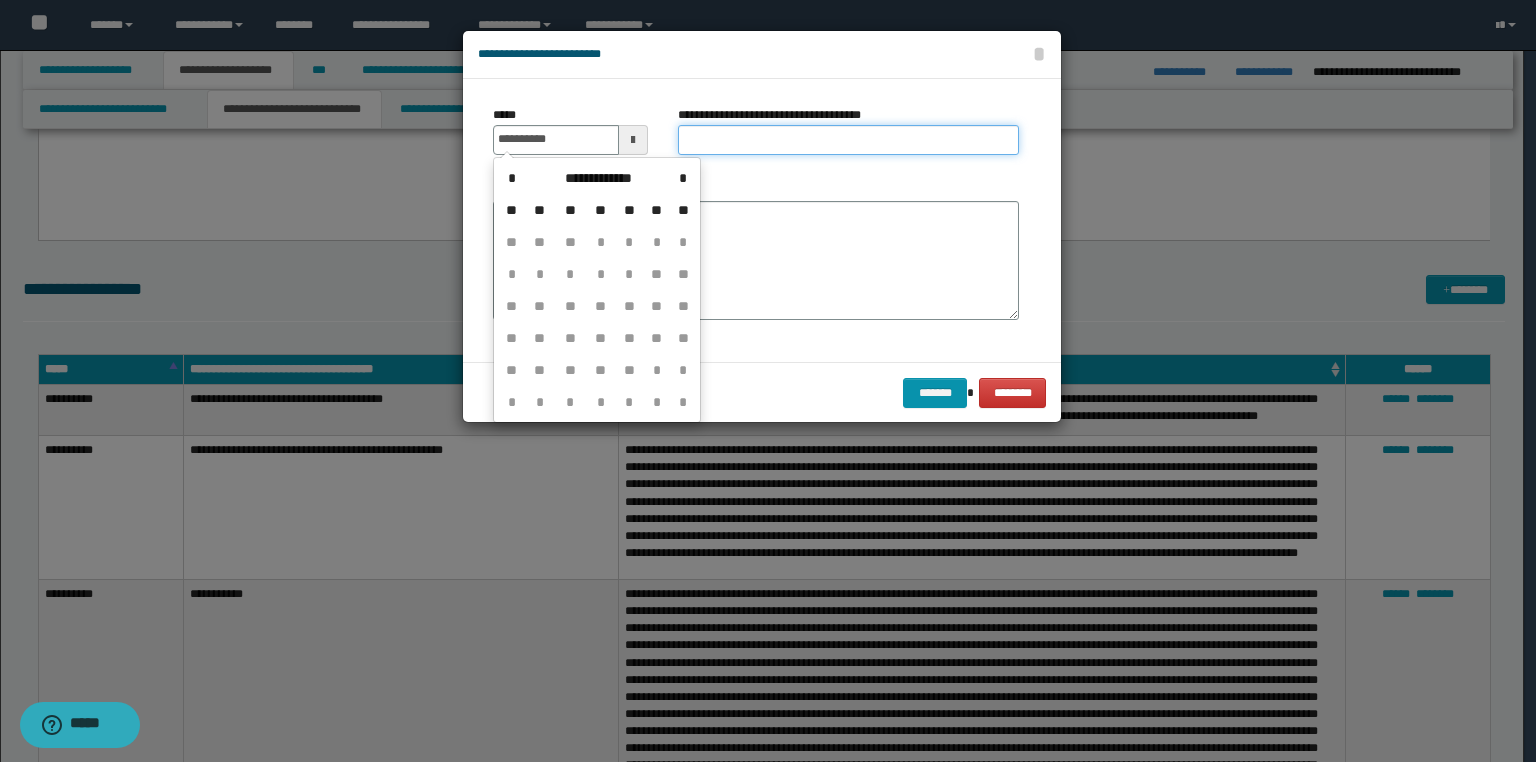 type on "**********" 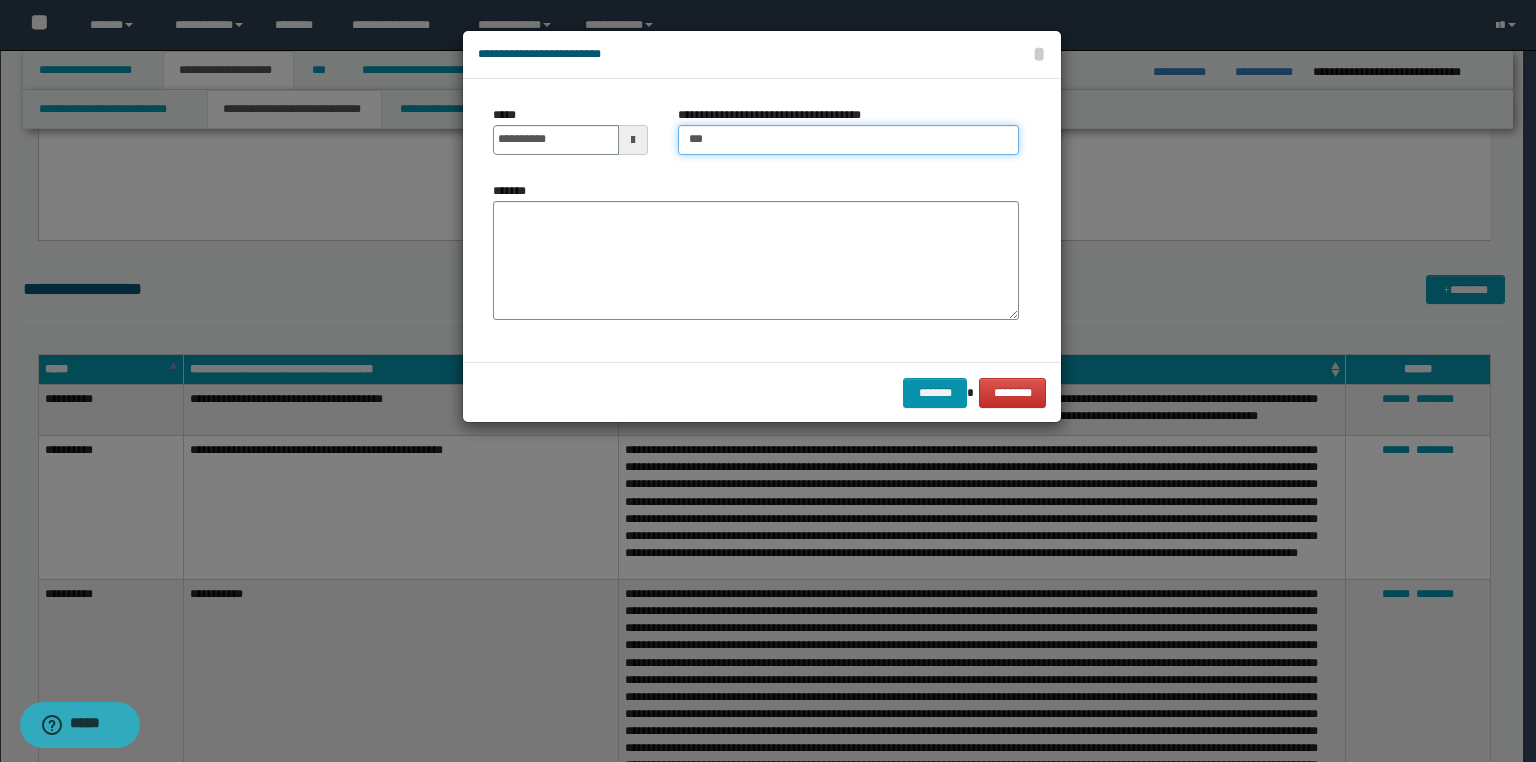 type on "**********" 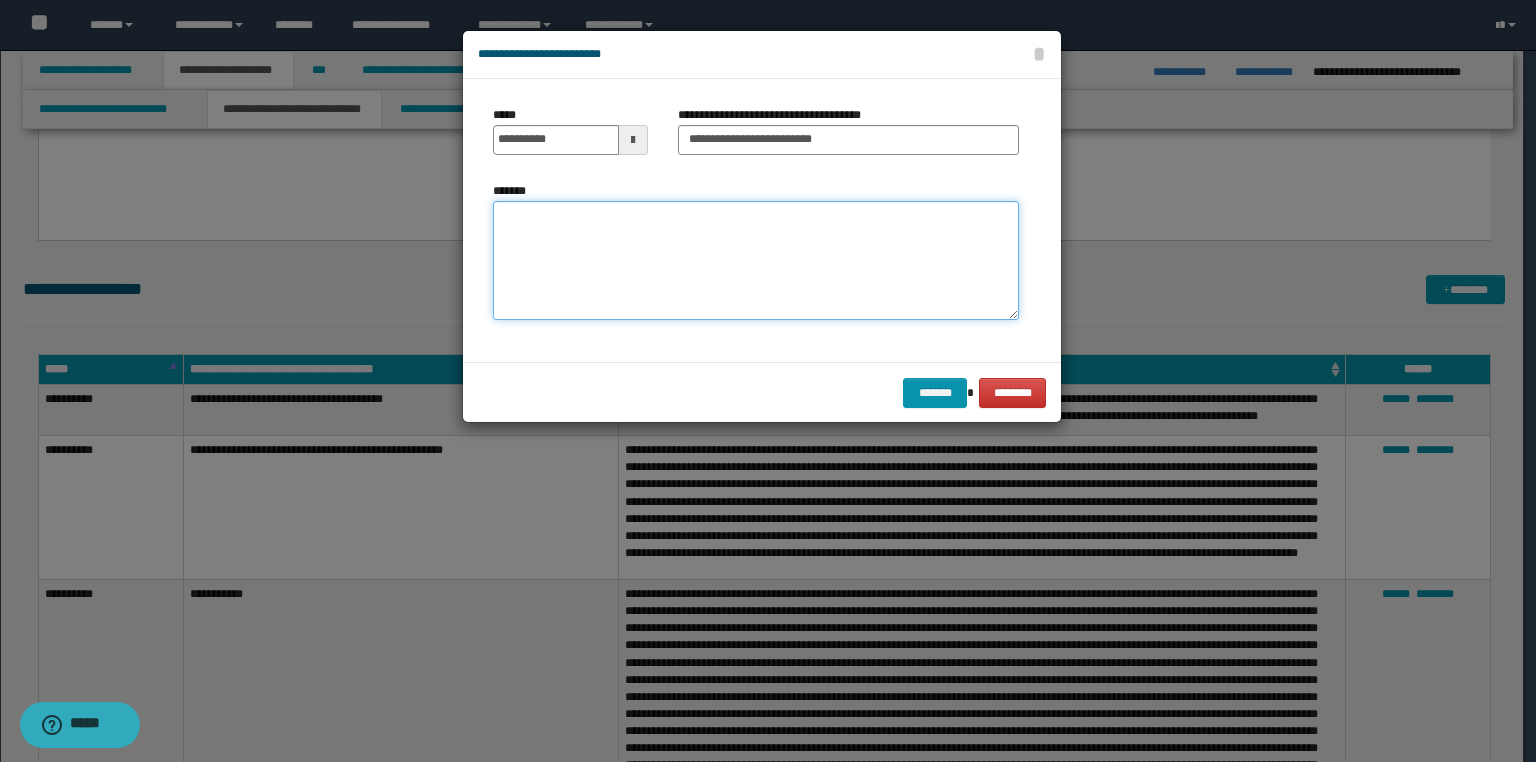 click on "*******" at bounding box center [756, 261] 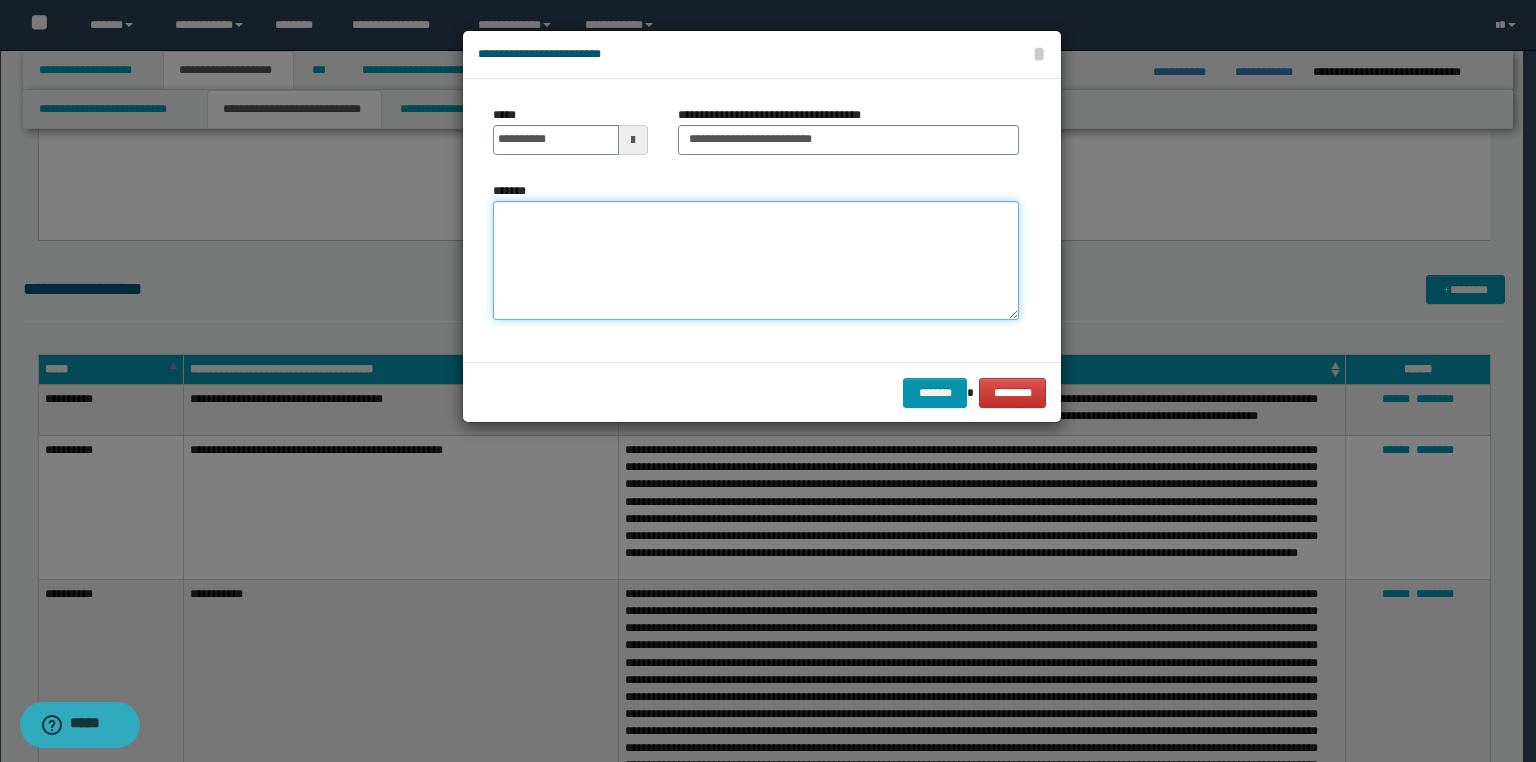 click on "*******" at bounding box center [756, 261] 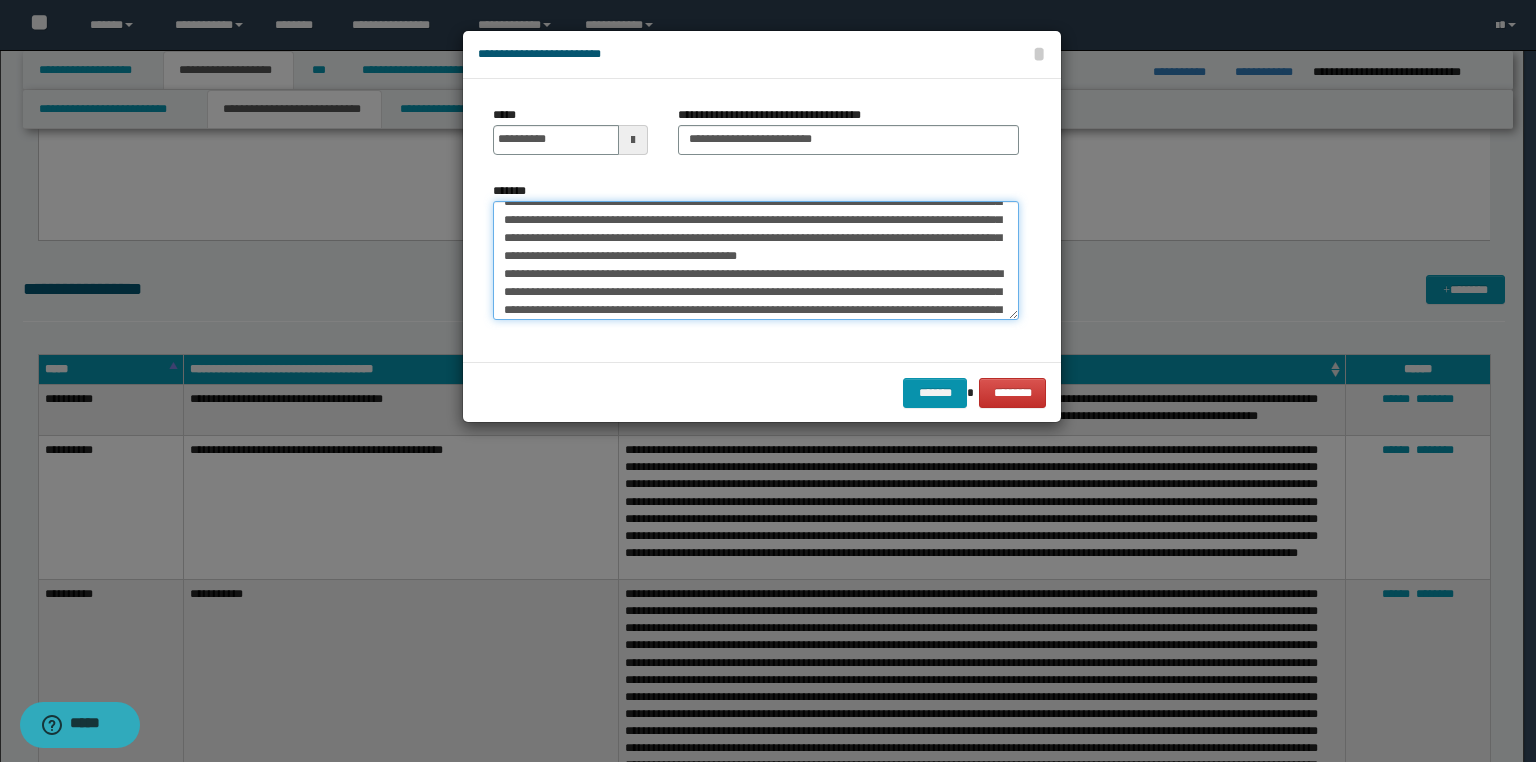scroll, scrollTop: 0, scrollLeft: 0, axis: both 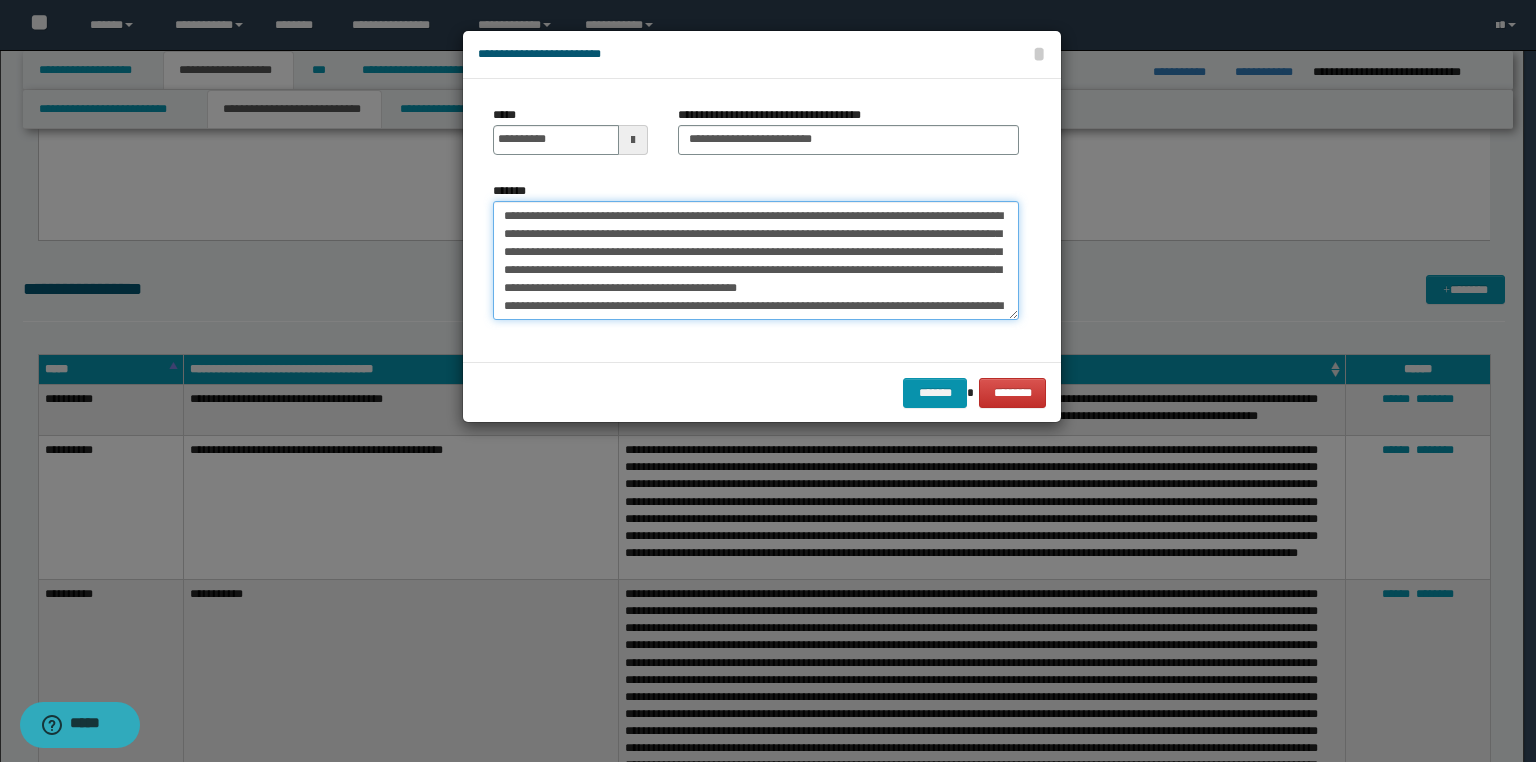 click on "*******" at bounding box center [756, 261] 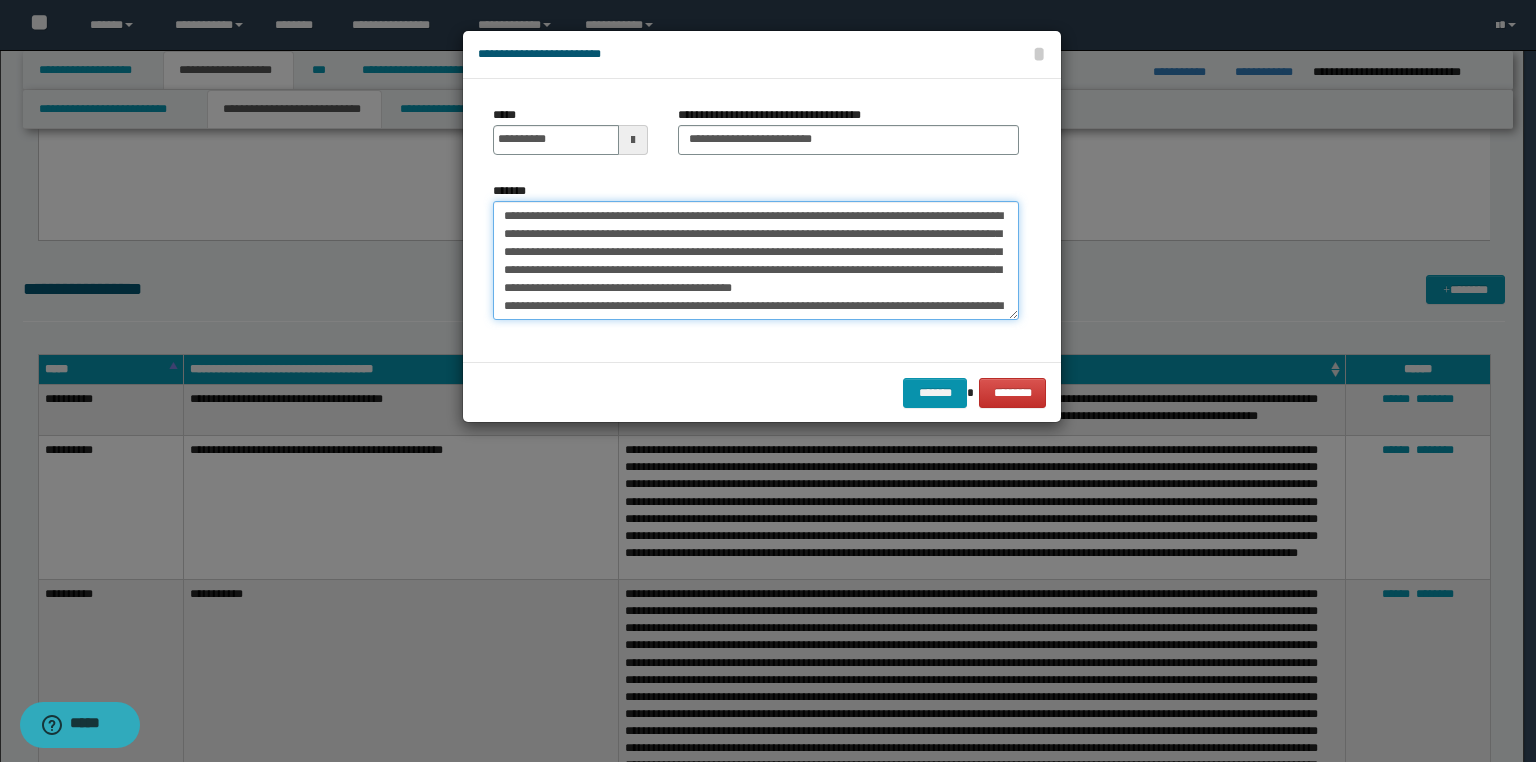 drag, startPoint x: 658, startPoint y: 214, endPoint x: 678, endPoint y: 218, distance: 20.396078 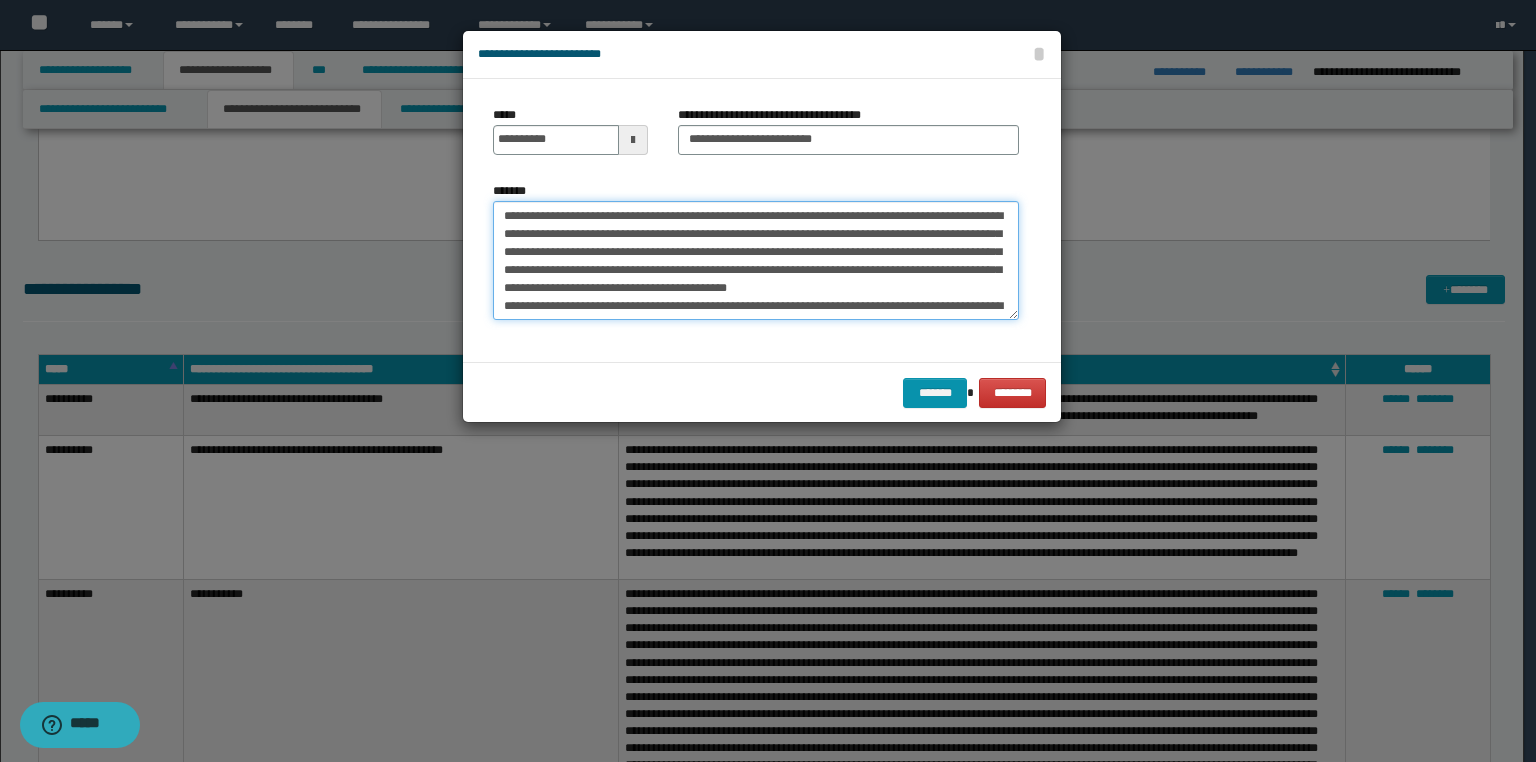 drag, startPoint x: 704, startPoint y: 296, endPoint x: 688, endPoint y: 276, distance: 25.612497 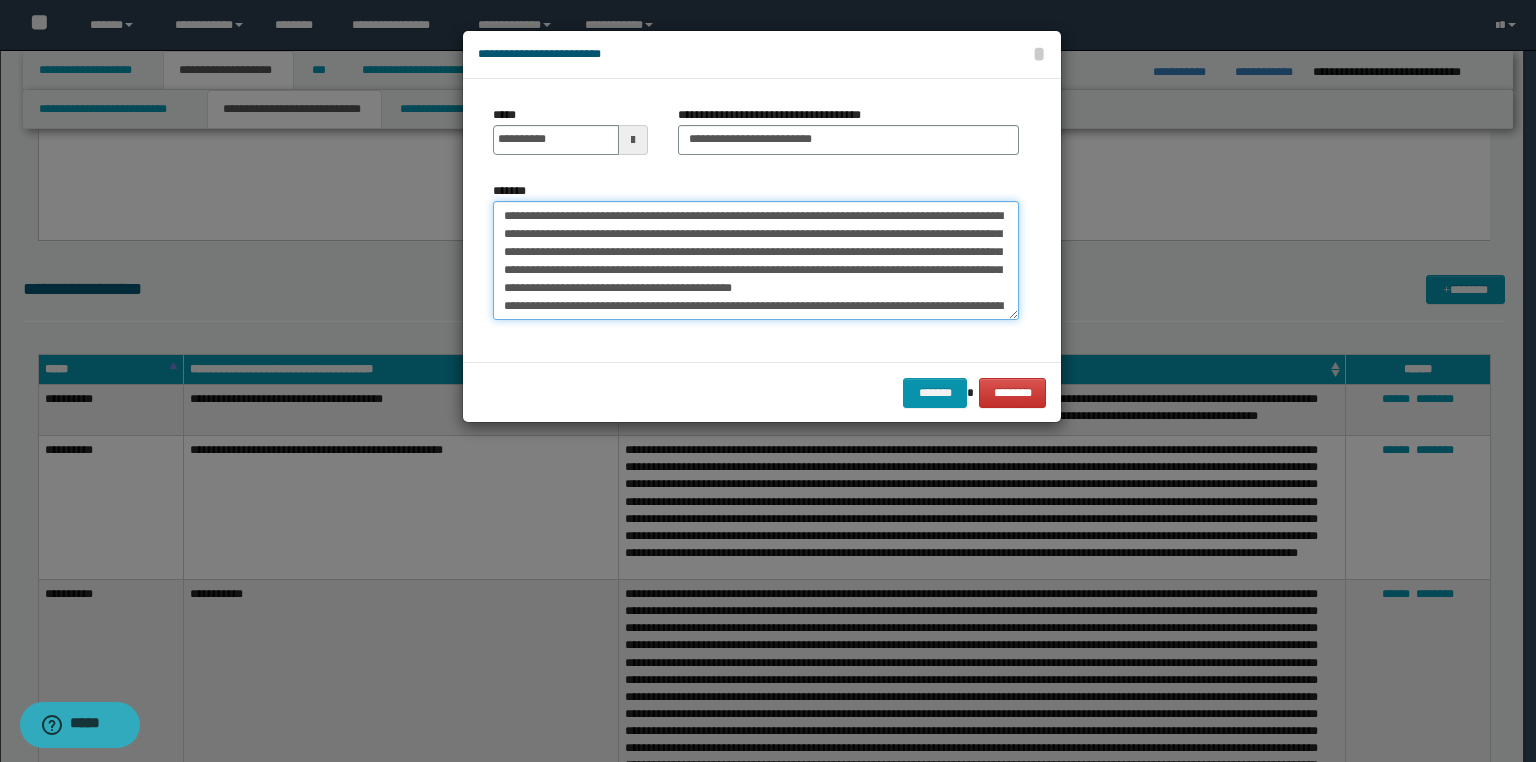 drag, startPoint x: 668, startPoint y: 305, endPoint x: 713, endPoint y: 294, distance: 46.32494 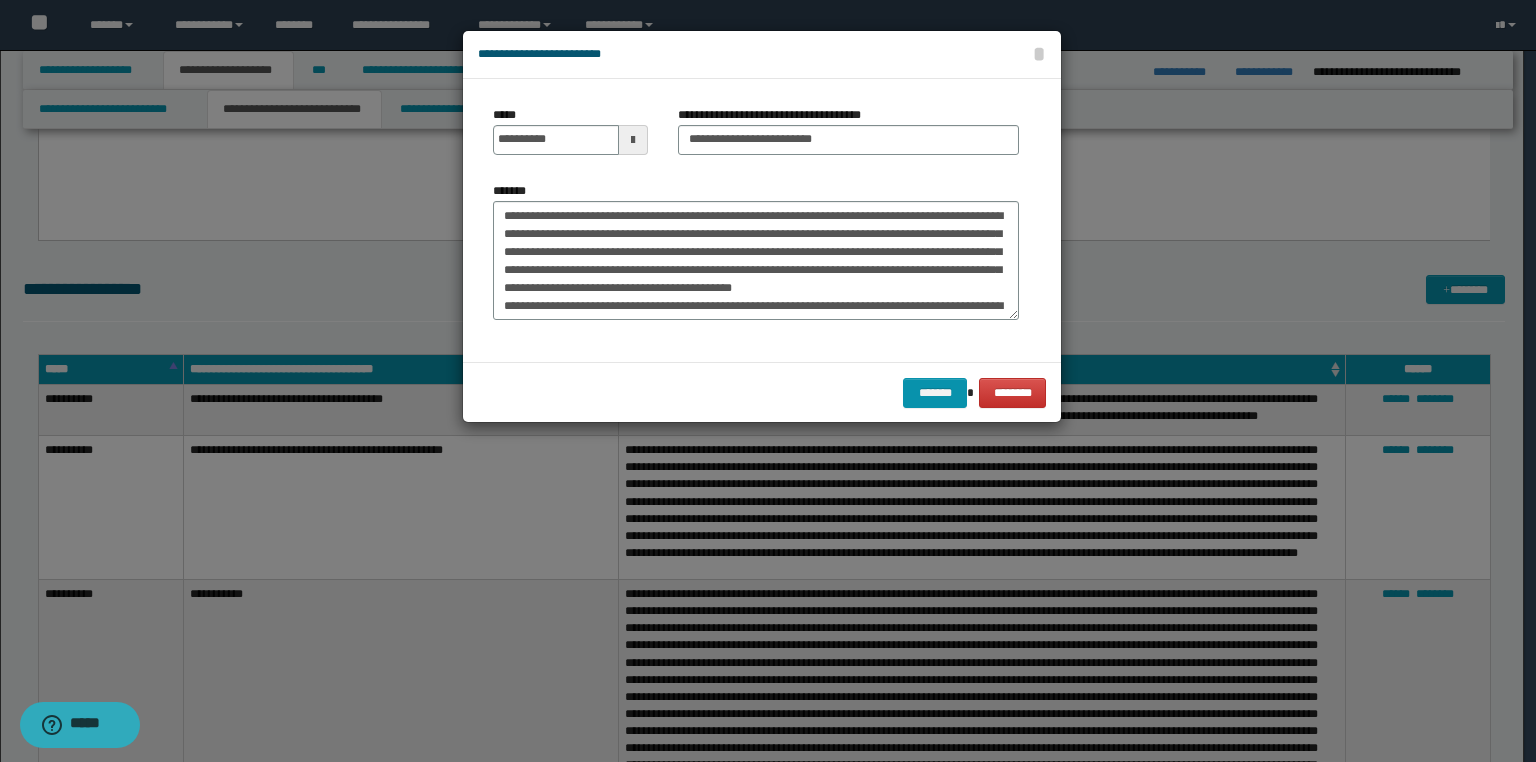 drag, startPoint x: 682, startPoint y: 340, endPoint x: 561, endPoint y: 336, distance: 121.0661 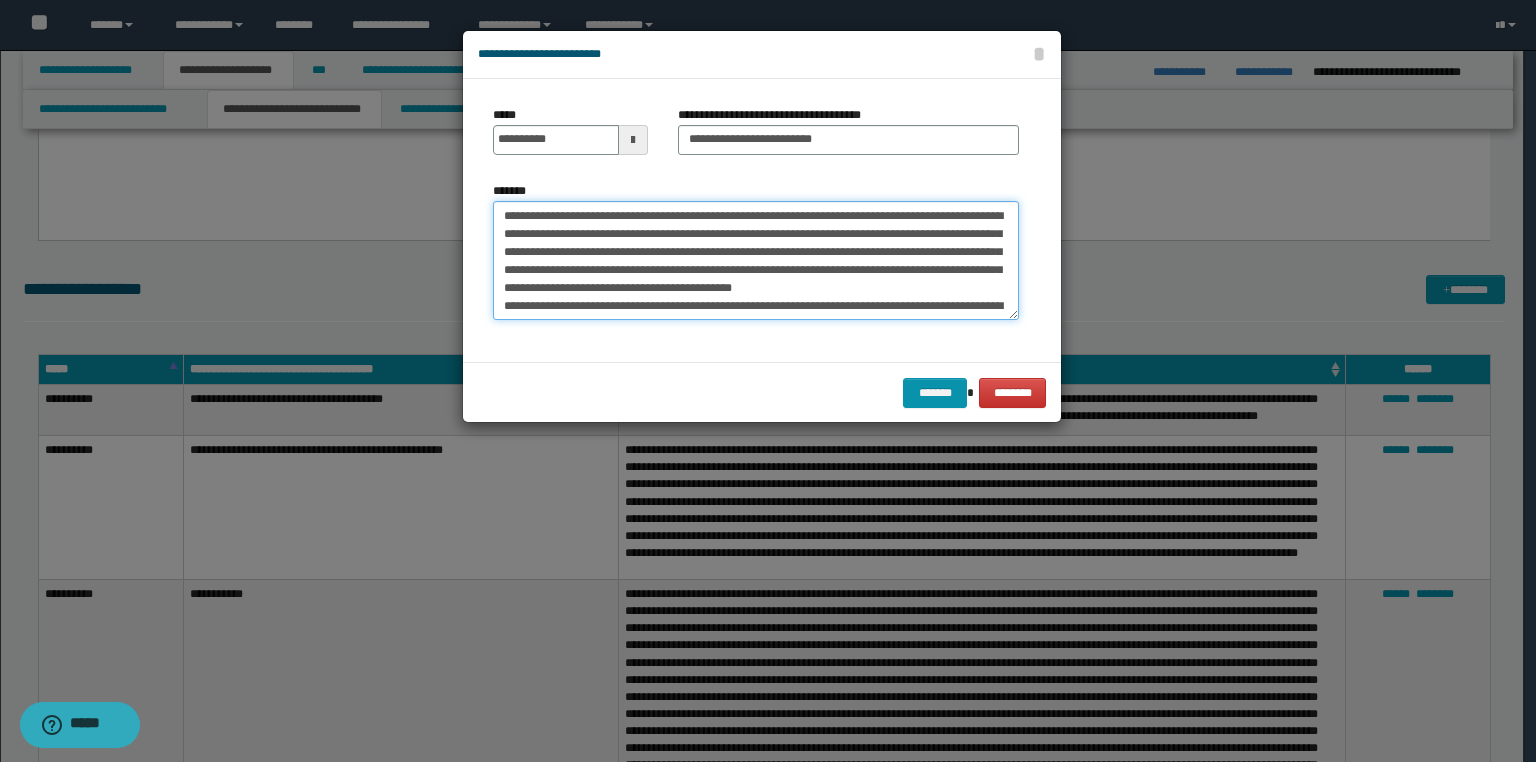 drag, startPoint x: 533, startPoint y: 299, endPoint x: 516, endPoint y: 306, distance: 18.384777 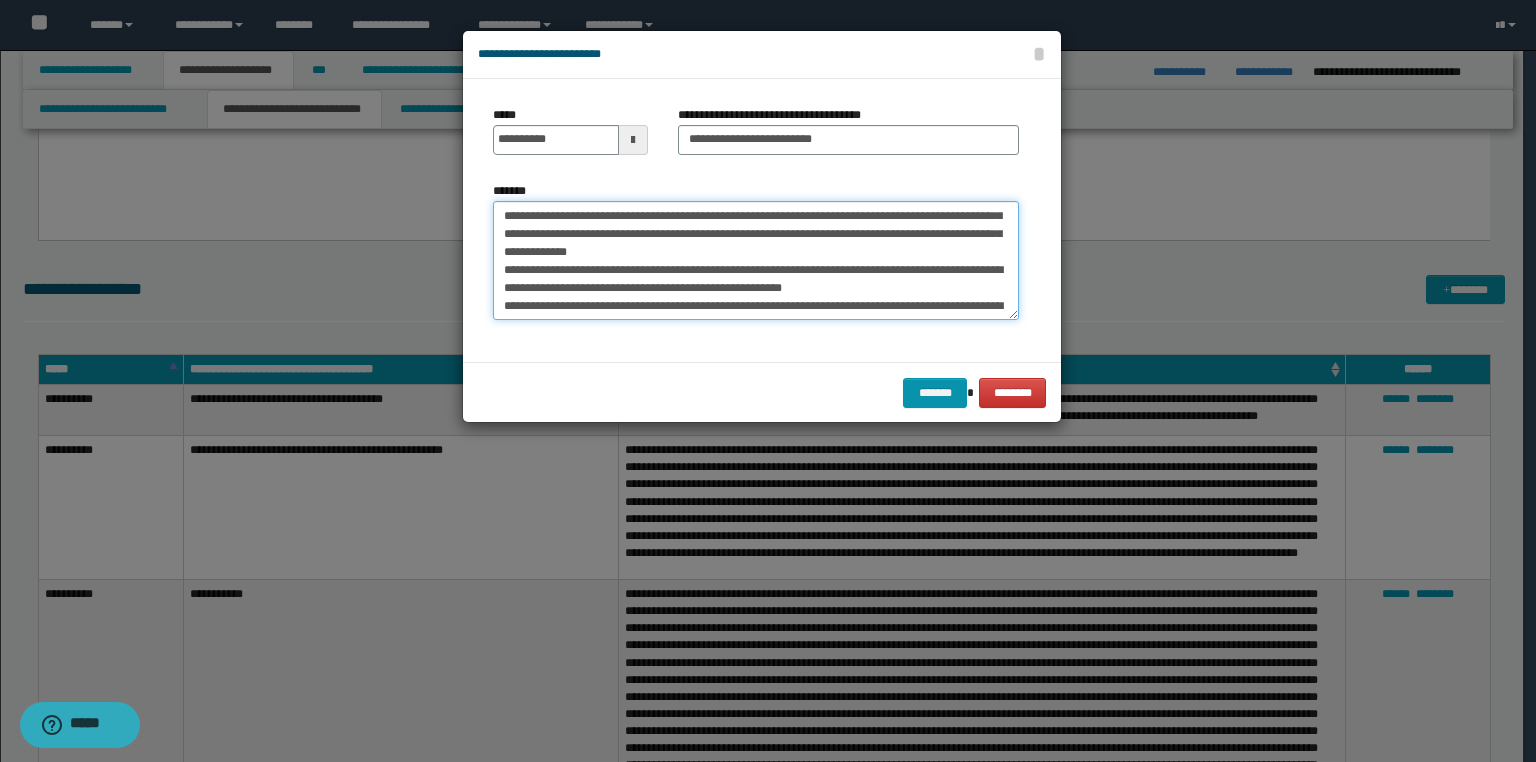 scroll, scrollTop: 80, scrollLeft: 0, axis: vertical 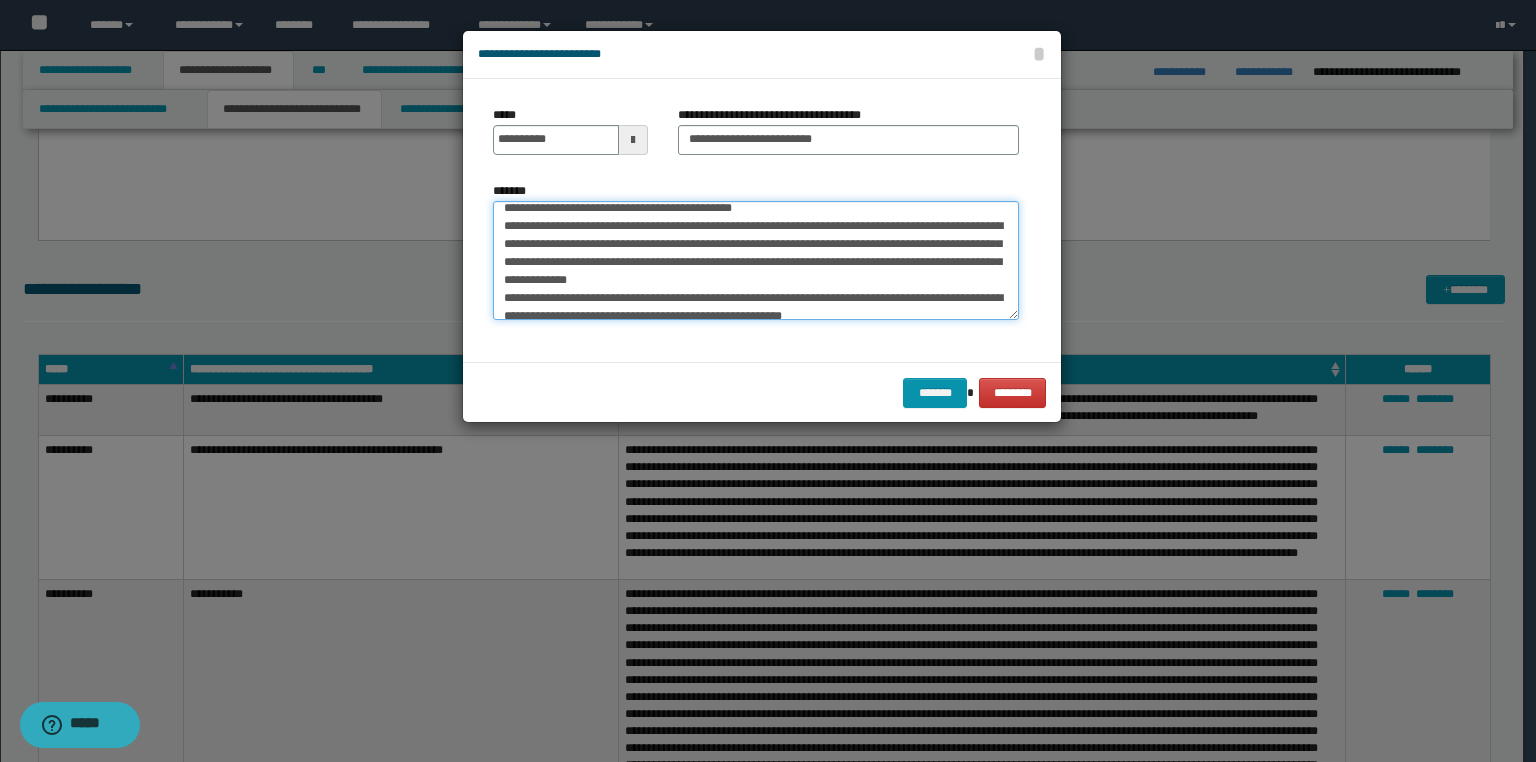 click on "*******" at bounding box center (756, 261) 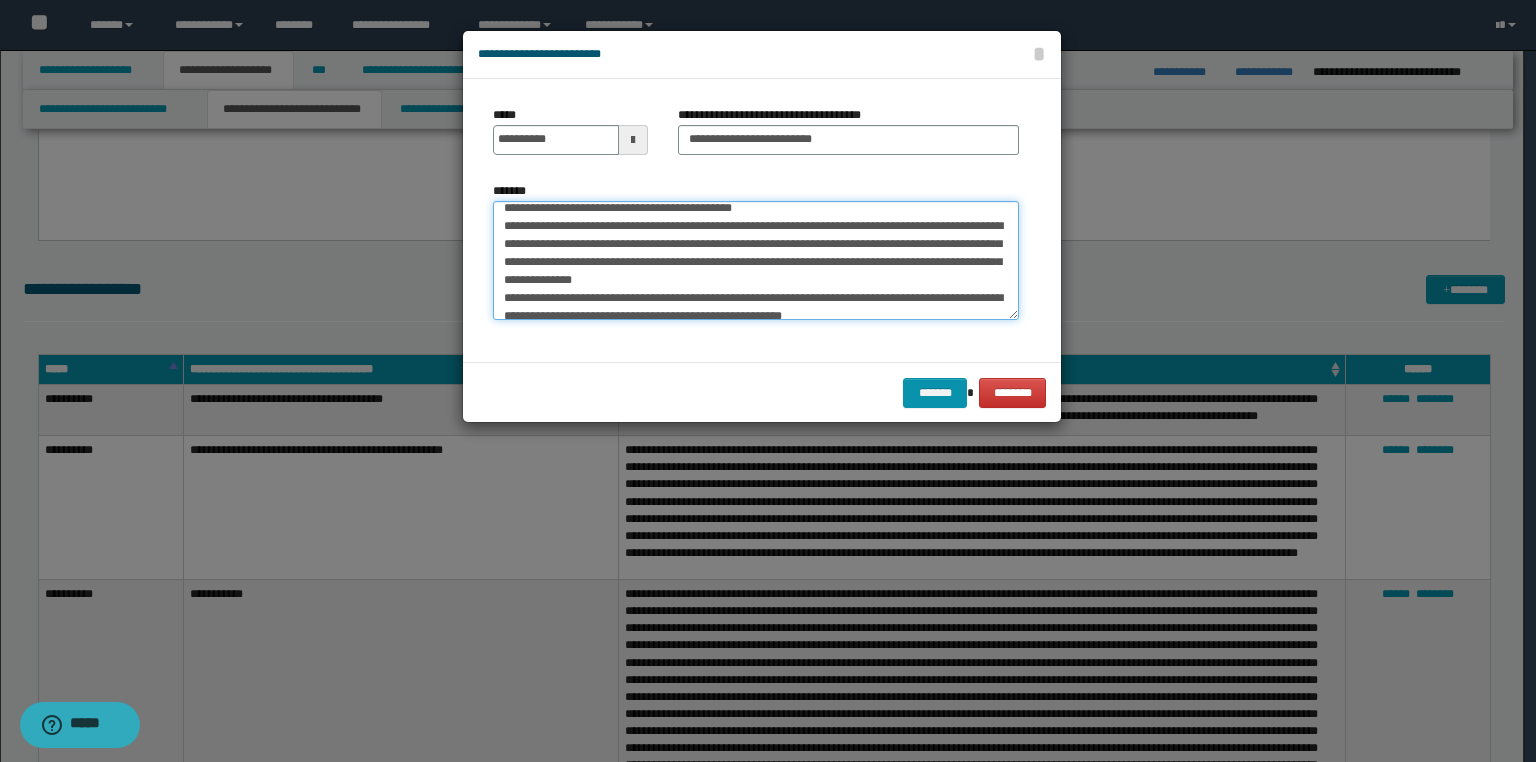 click on "*******" at bounding box center [756, 261] 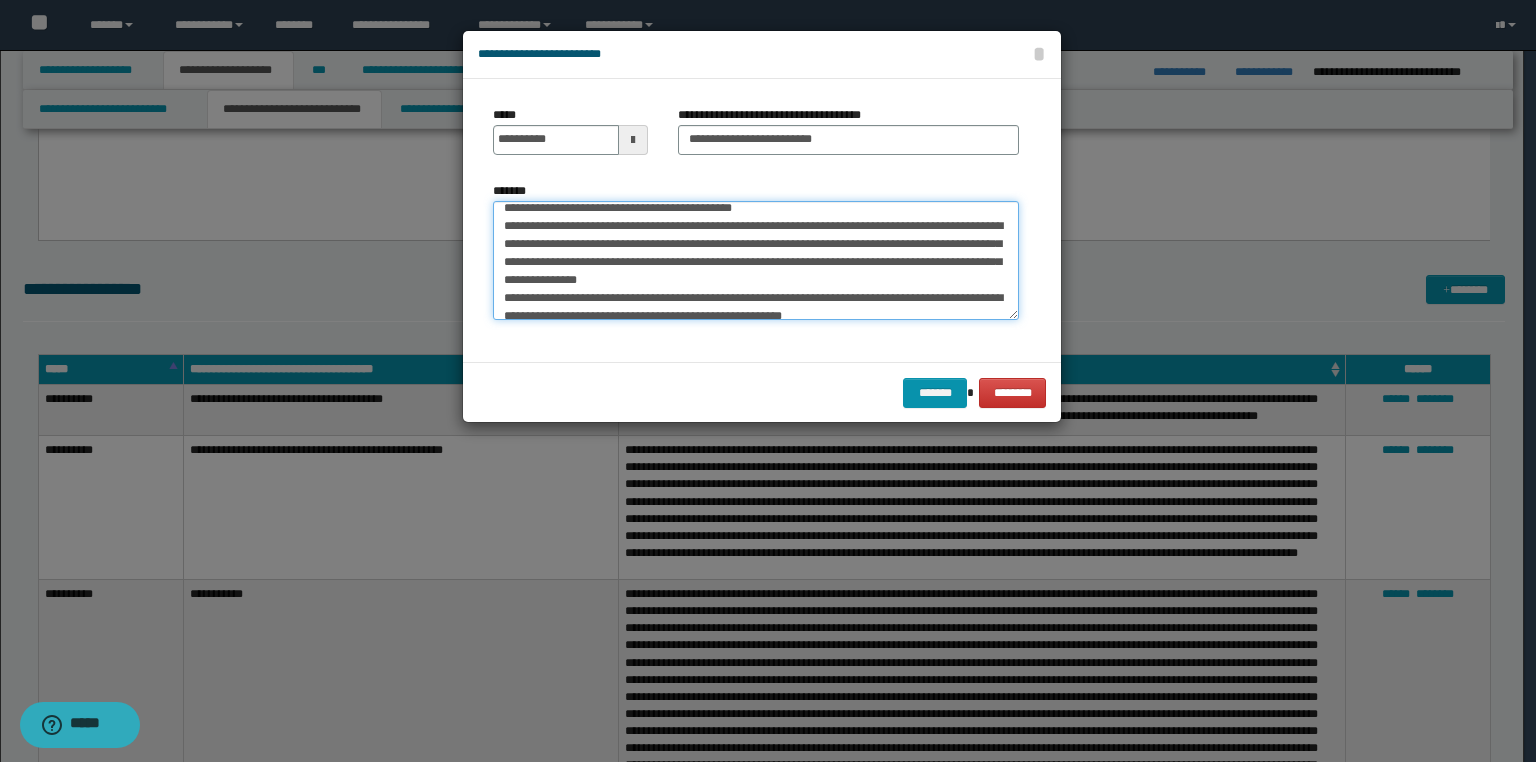 click on "*******" at bounding box center [756, 261] 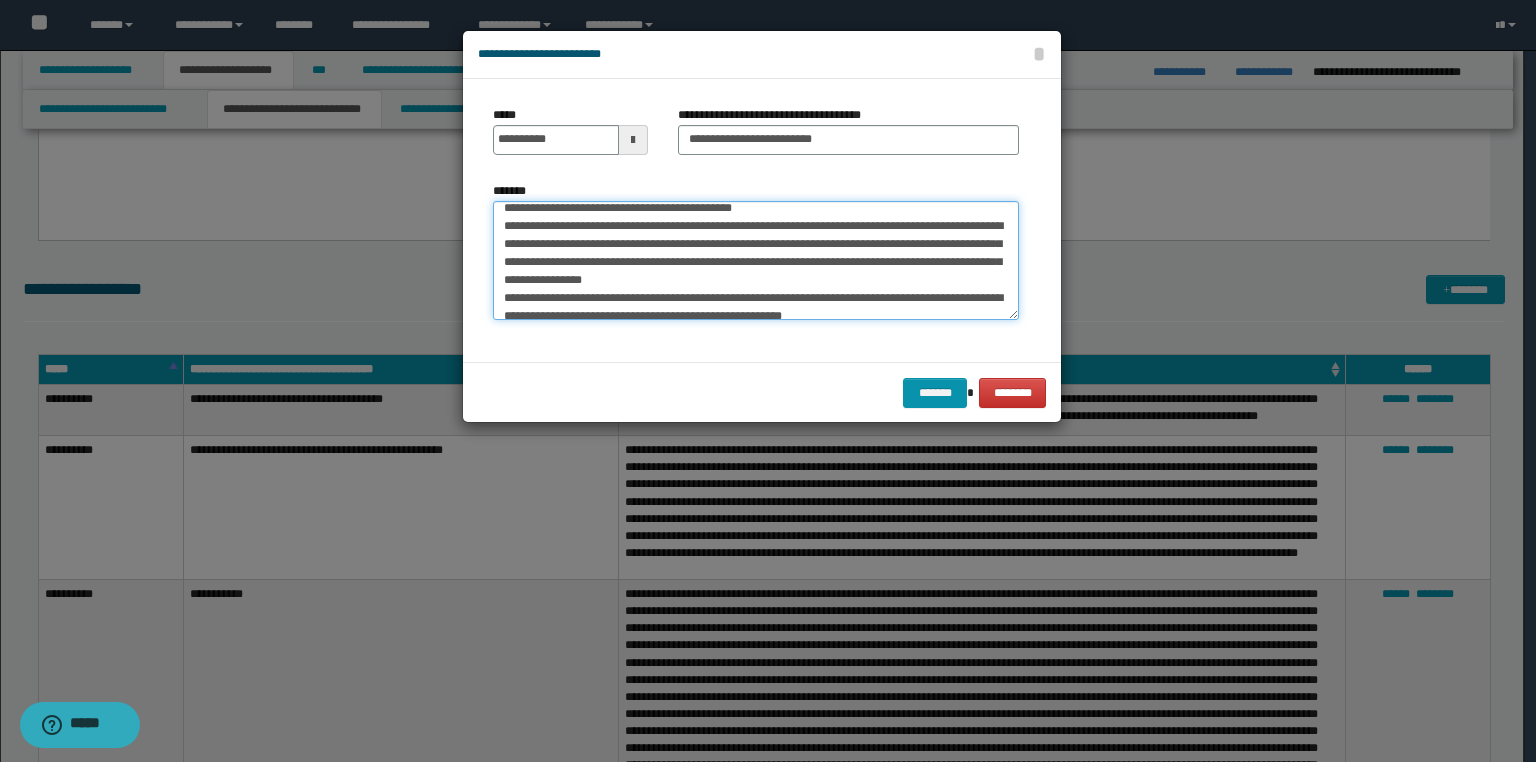 click on "*******" at bounding box center (756, 261) 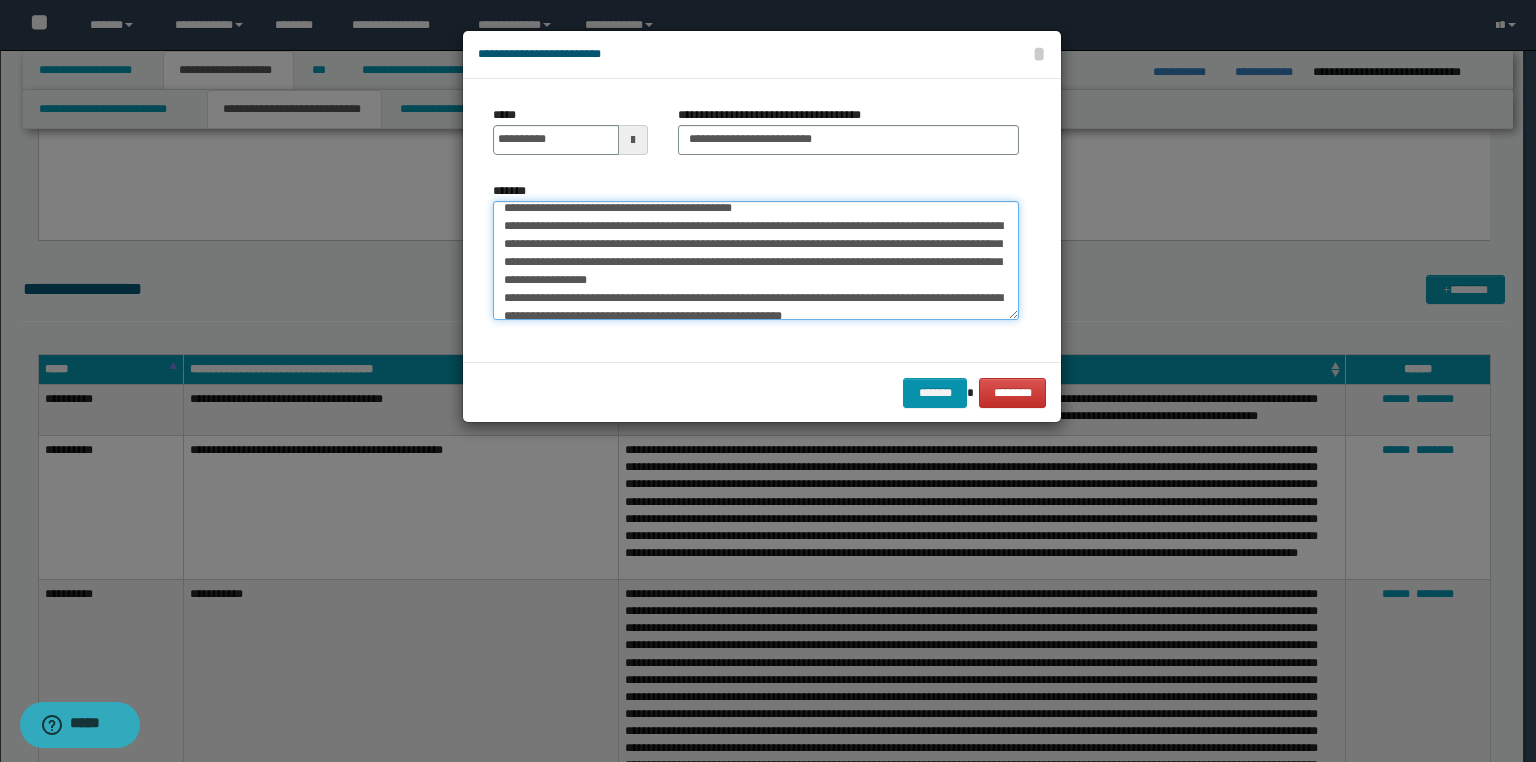 click on "*******" at bounding box center [756, 261] 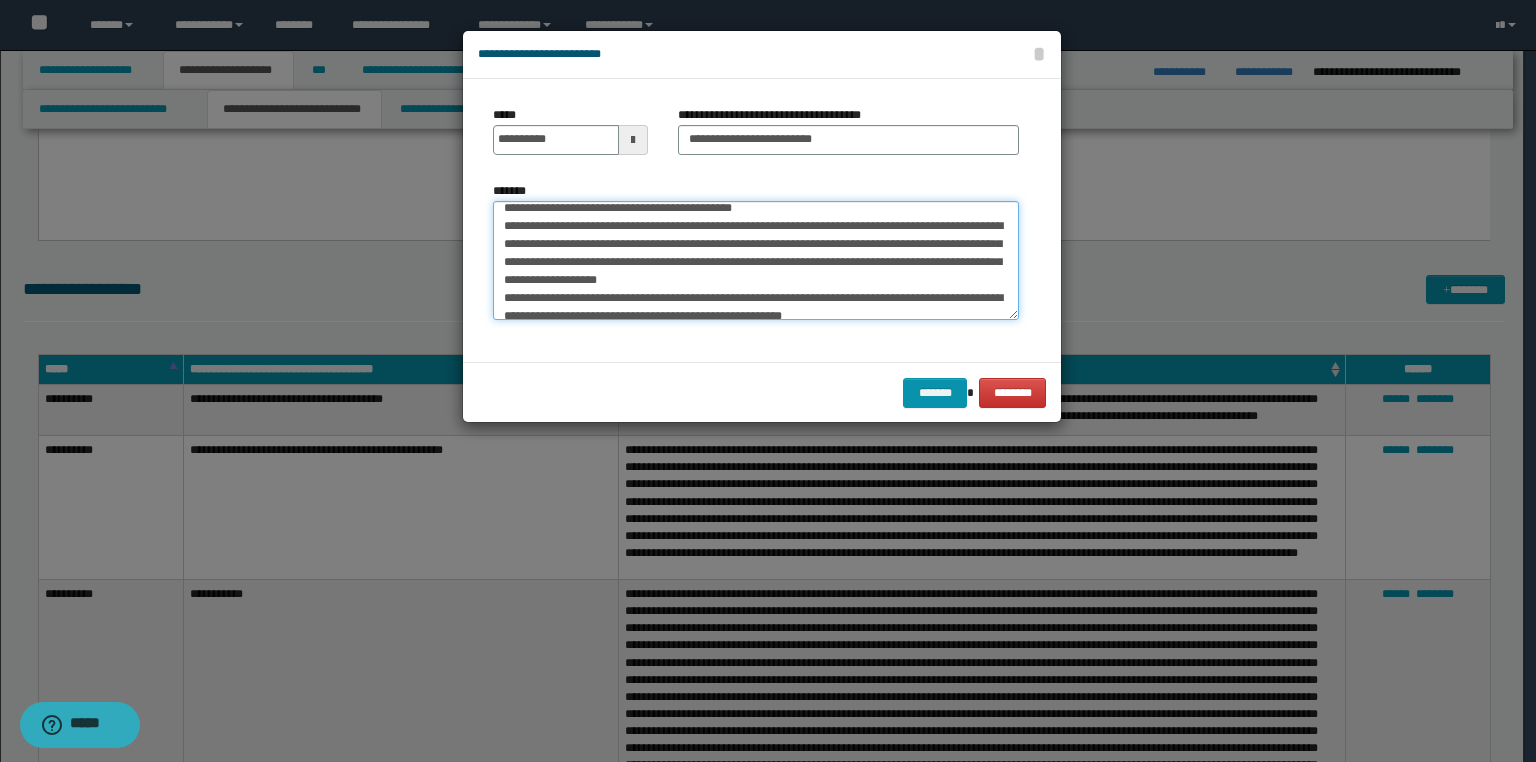 drag, startPoint x: 720, startPoint y: 295, endPoint x: 729, endPoint y: 287, distance: 12.0415945 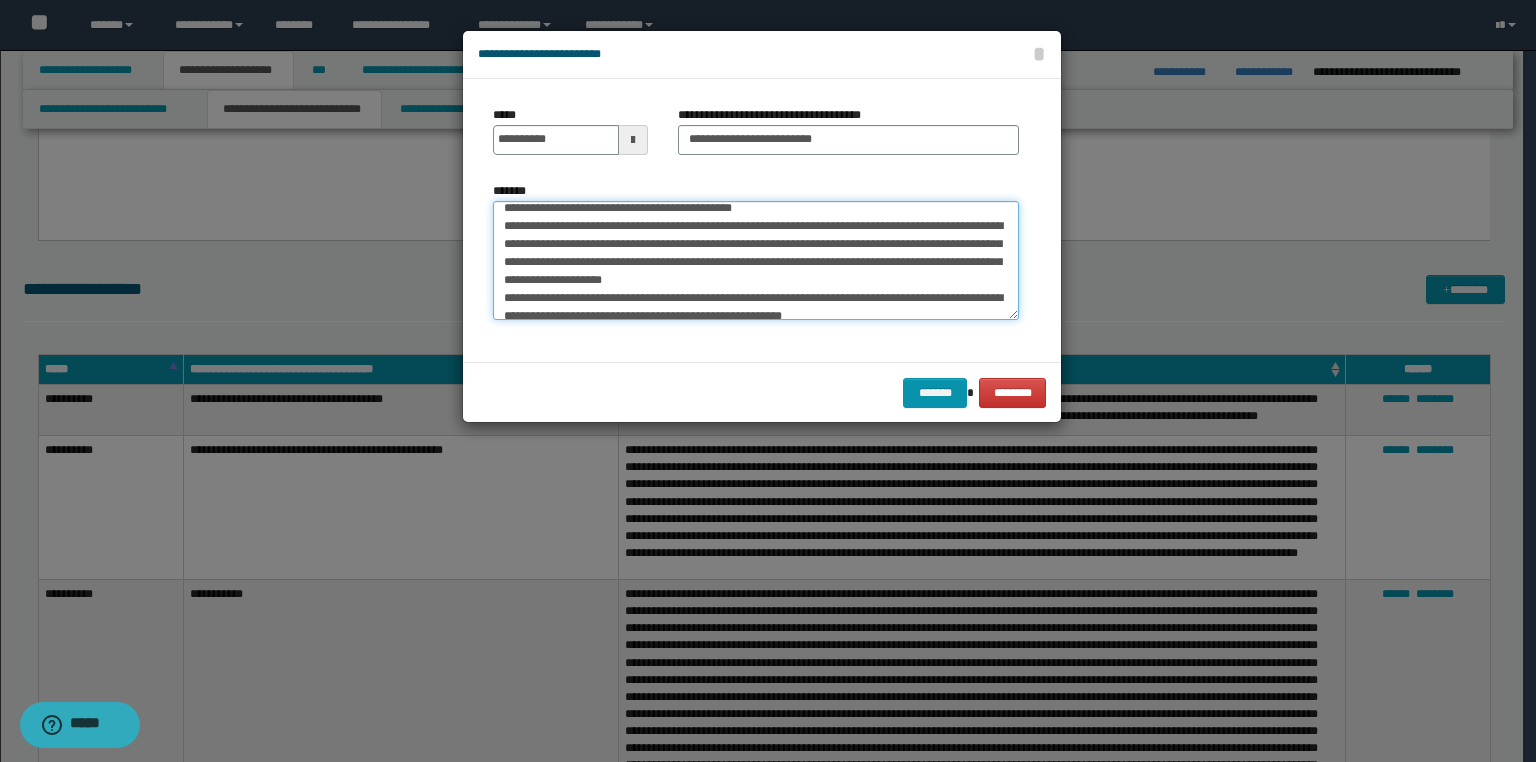 click on "*******" at bounding box center (756, 261) 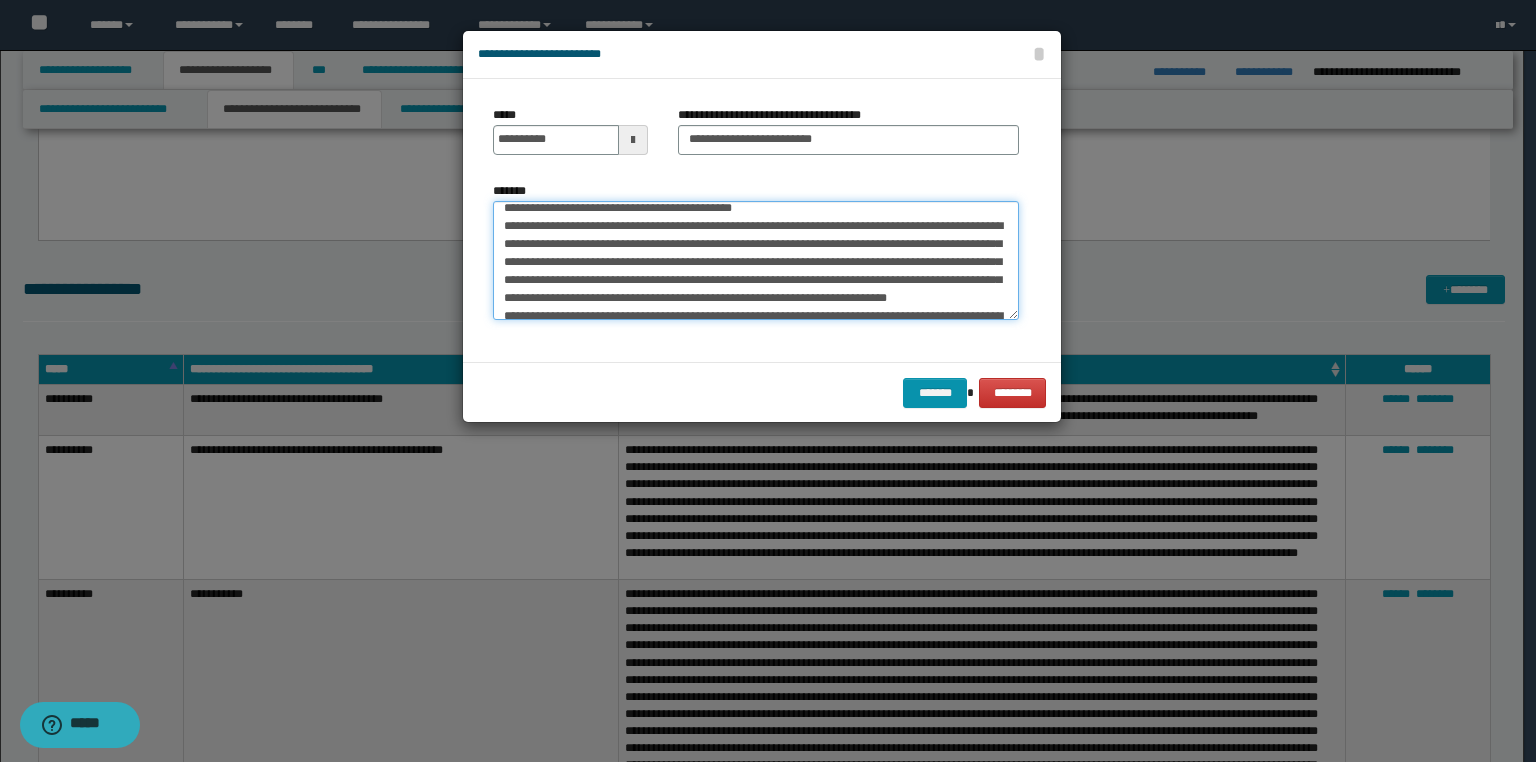click on "*******" at bounding box center (756, 261) 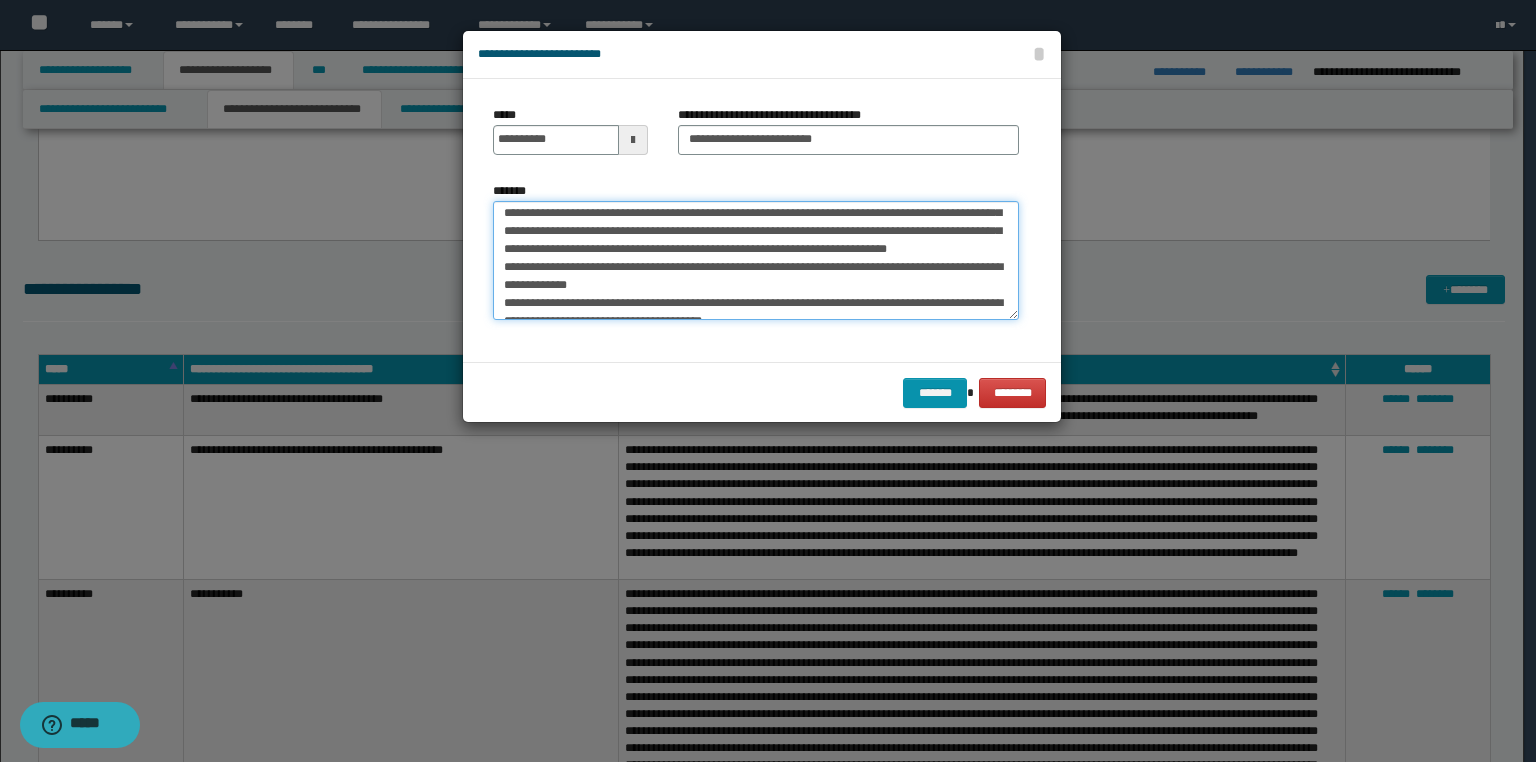 scroll, scrollTop: 180, scrollLeft: 0, axis: vertical 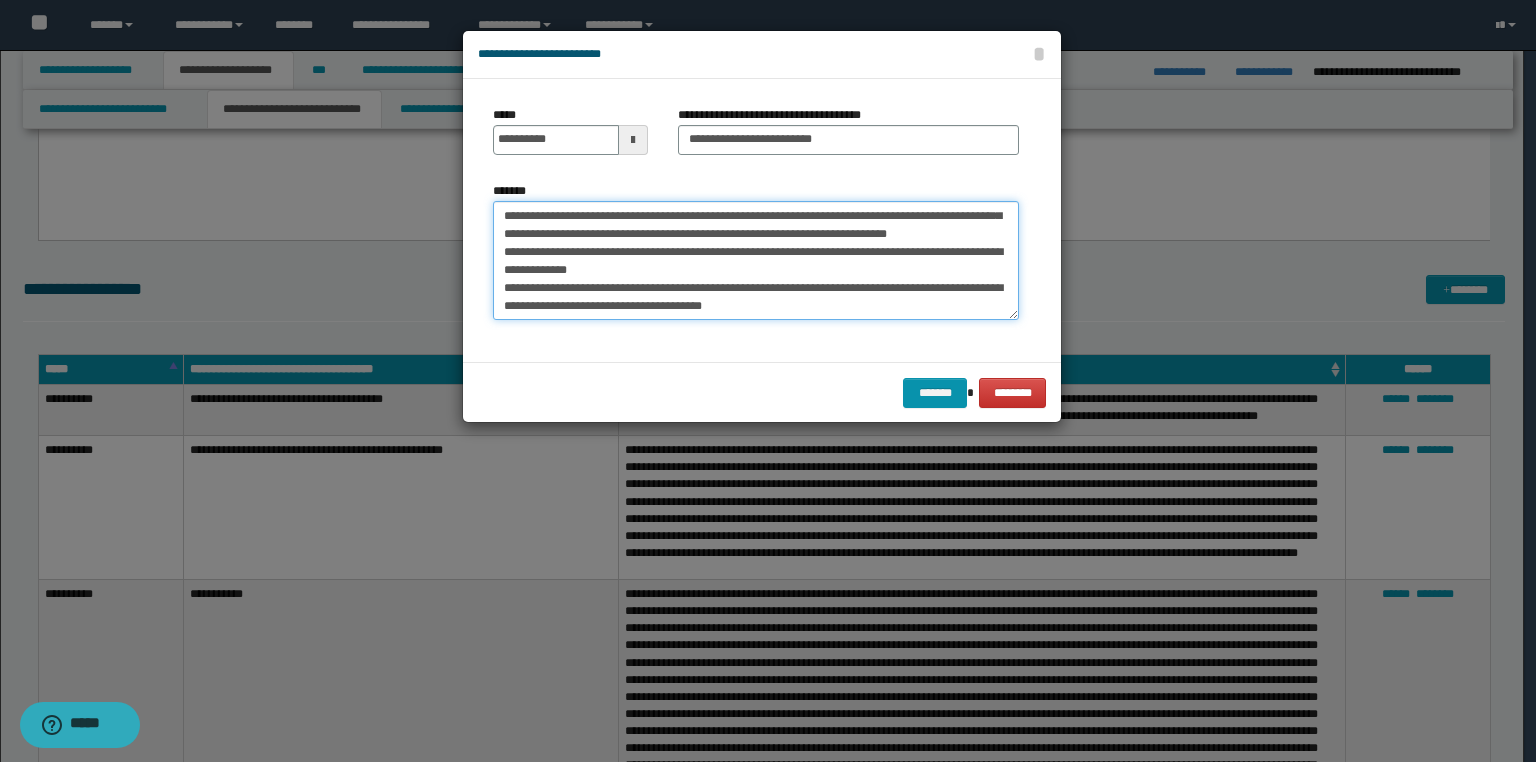click on "*******" at bounding box center [756, 261] 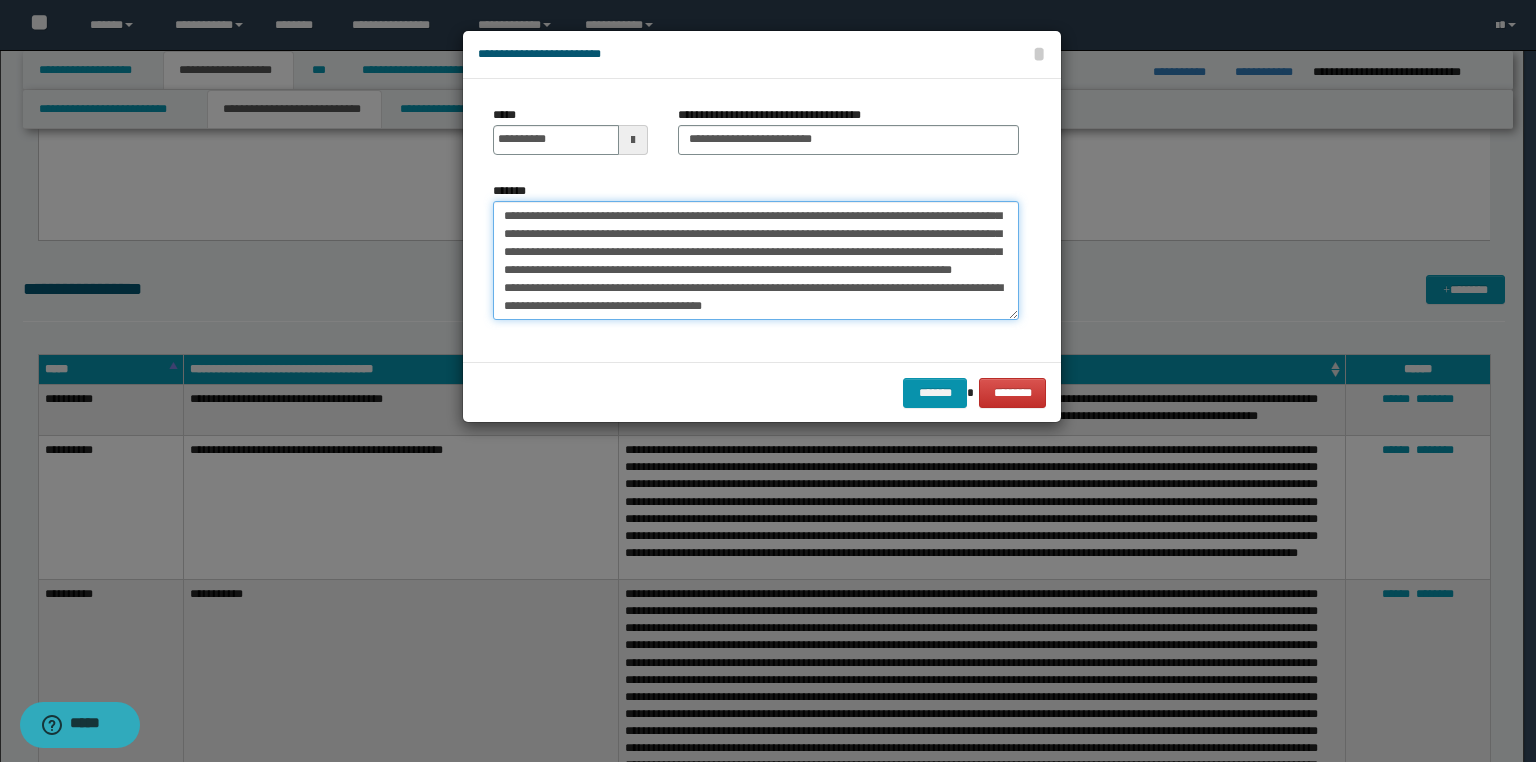 scroll, scrollTop: 161, scrollLeft: 0, axis: vertical 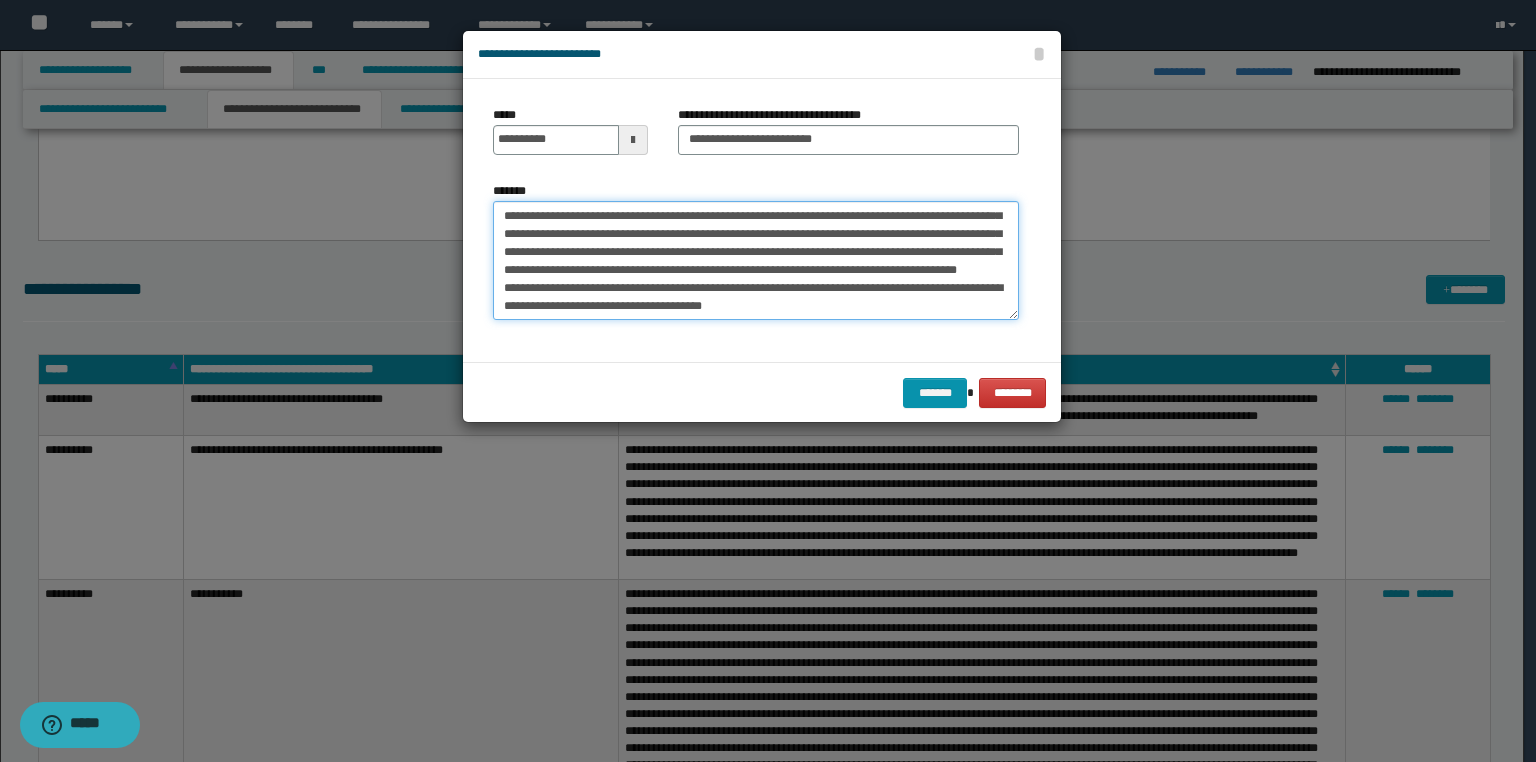 drag, startPoint x: 747, startPoint y: 266, endPoint x: 798, endPoint y: 241, distance: 56.797886 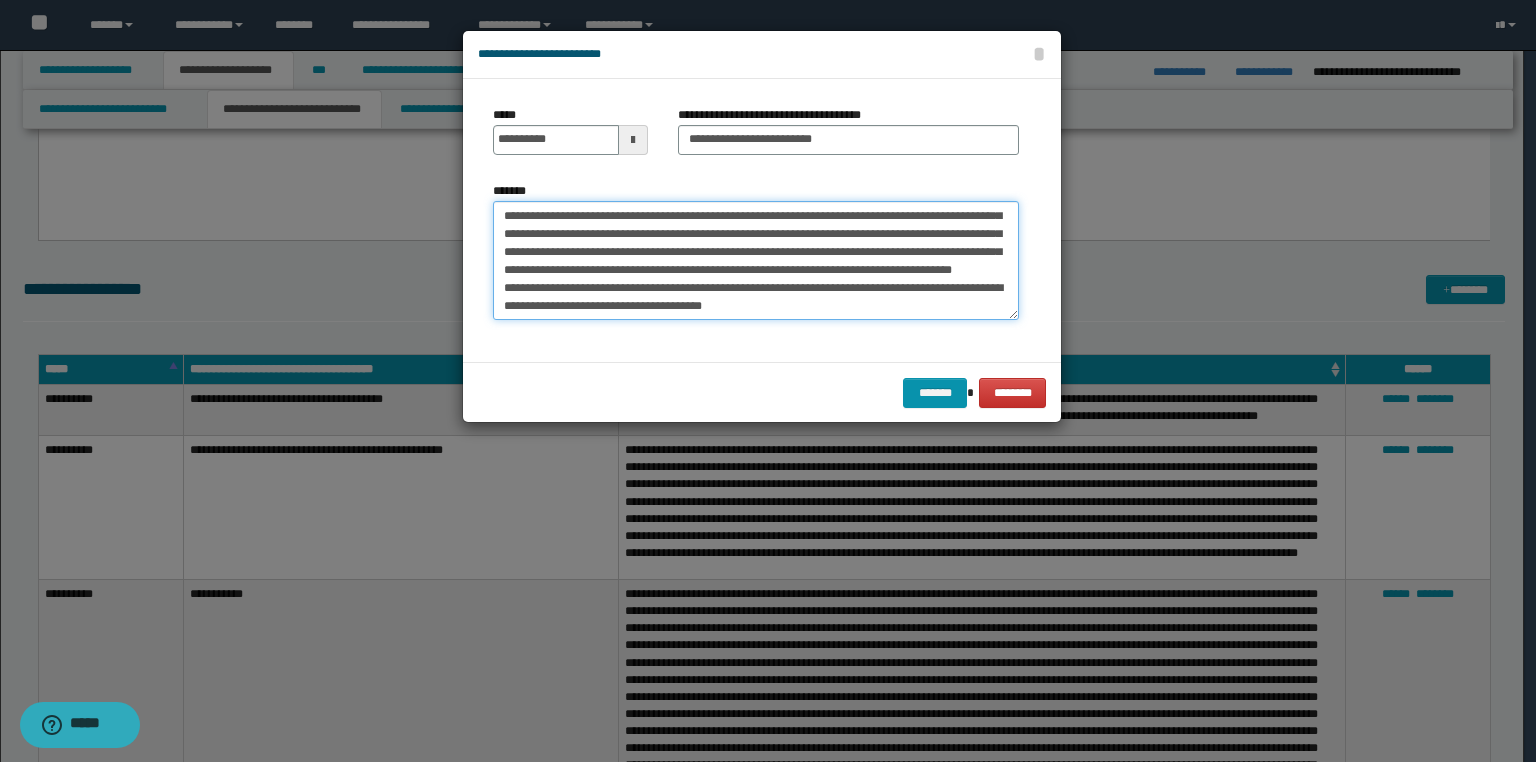 click on "*******" at bounding box center (756, 261) 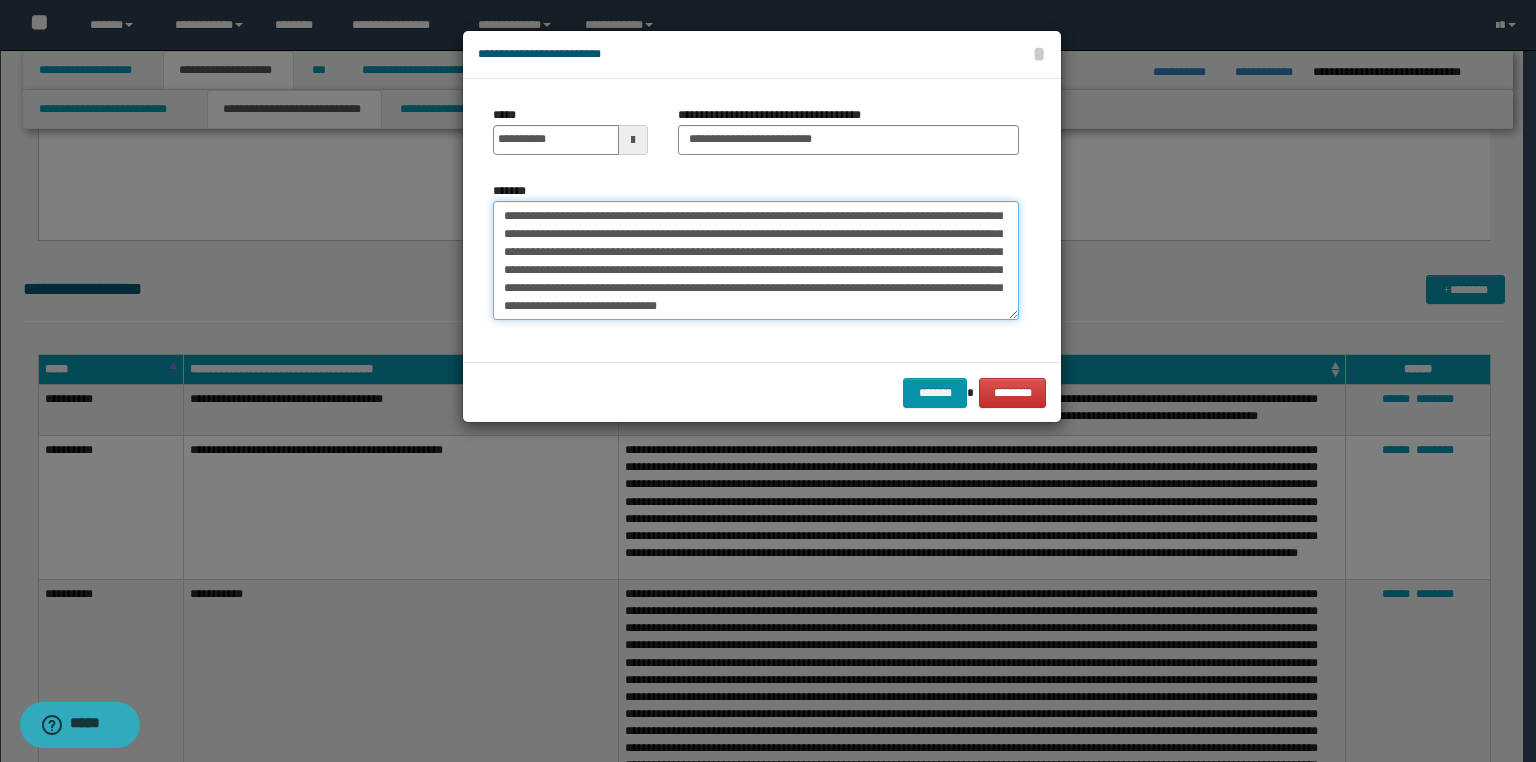 scroll, scrollTop: 144, scrollLeft: 0, axis: vertical 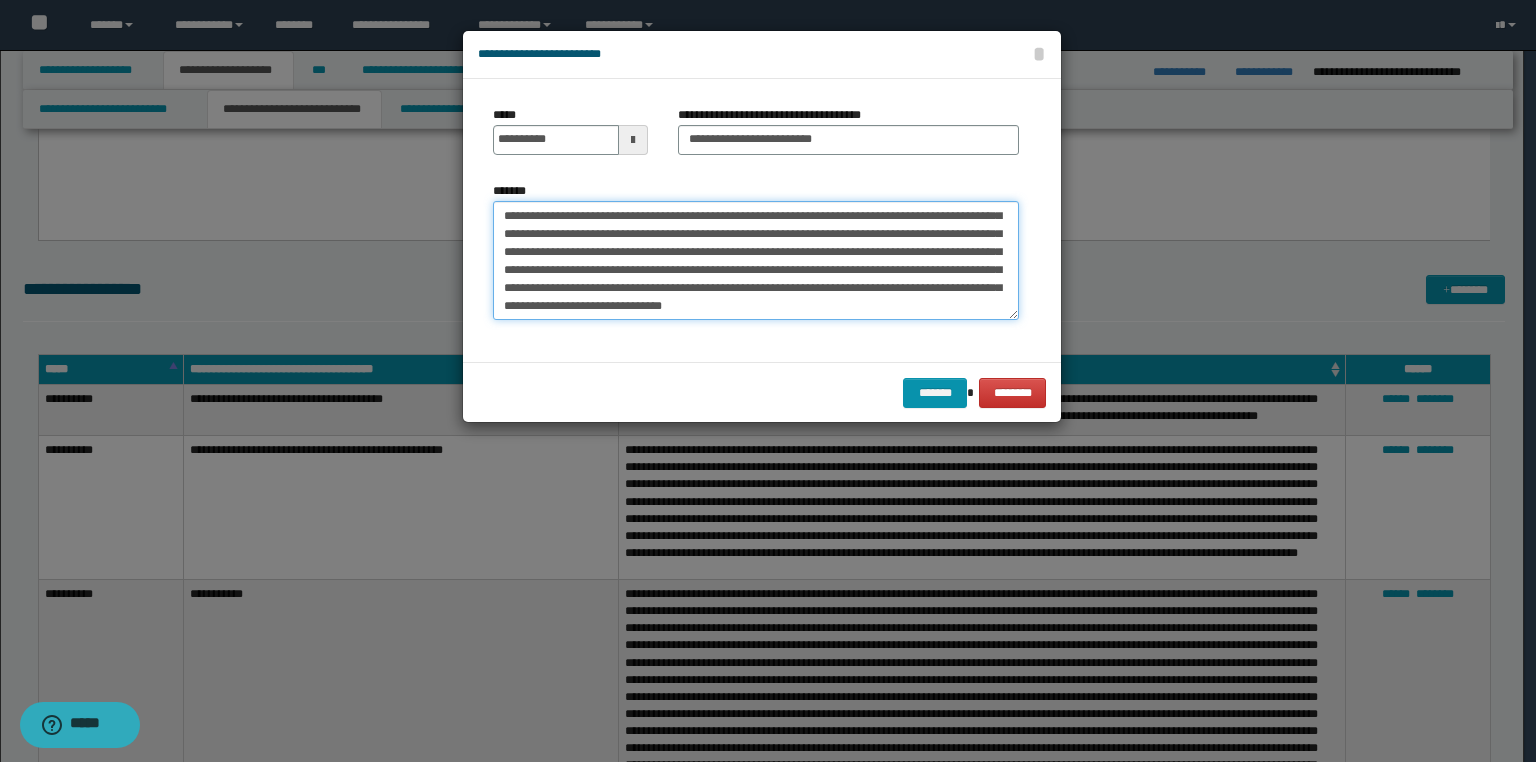 click on "*******" at bounding box center [756, 261] 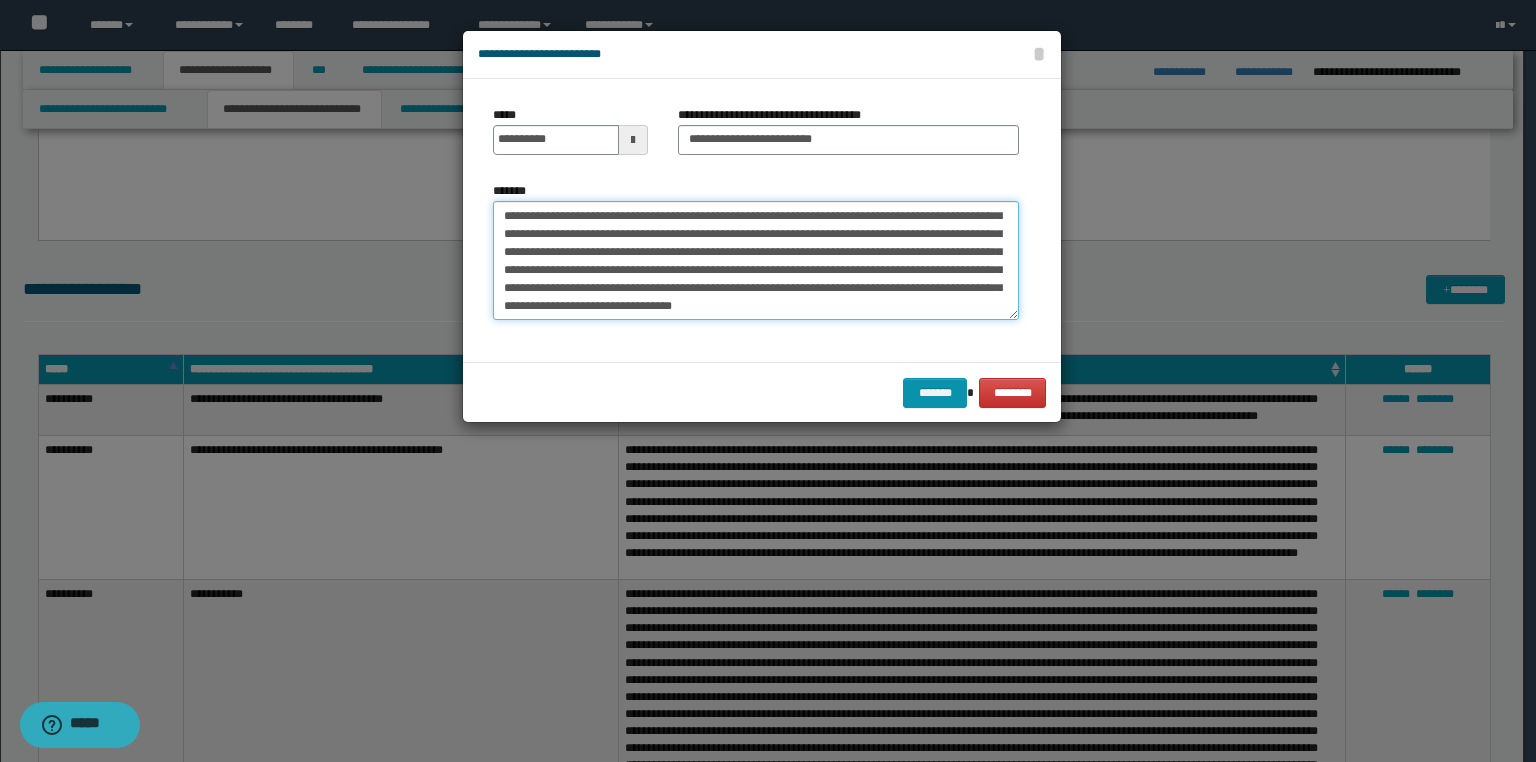 click on "*******" at bounding box center [756, 261] 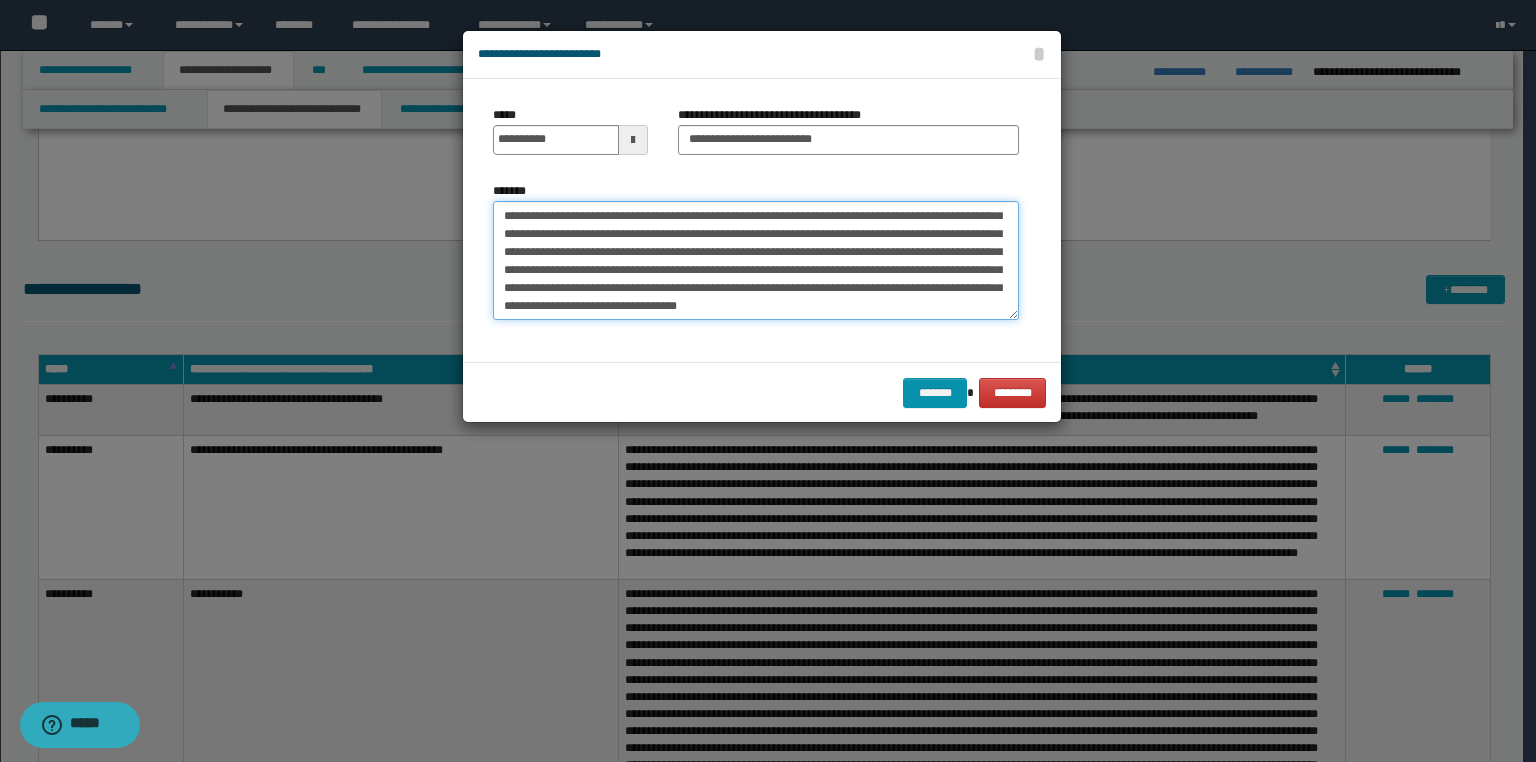 type on "**********" 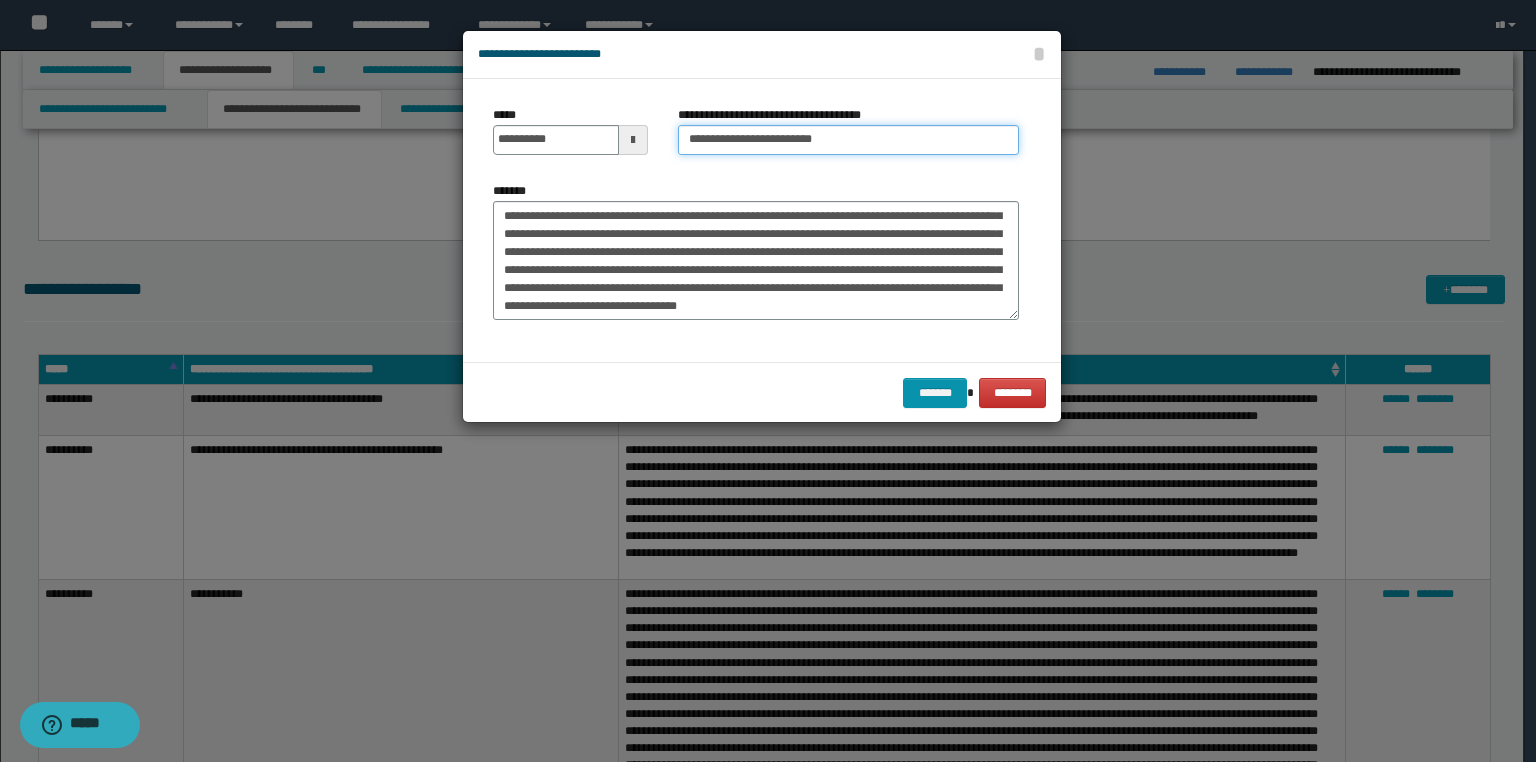 click on "**********" at bounding box center (848, 140) 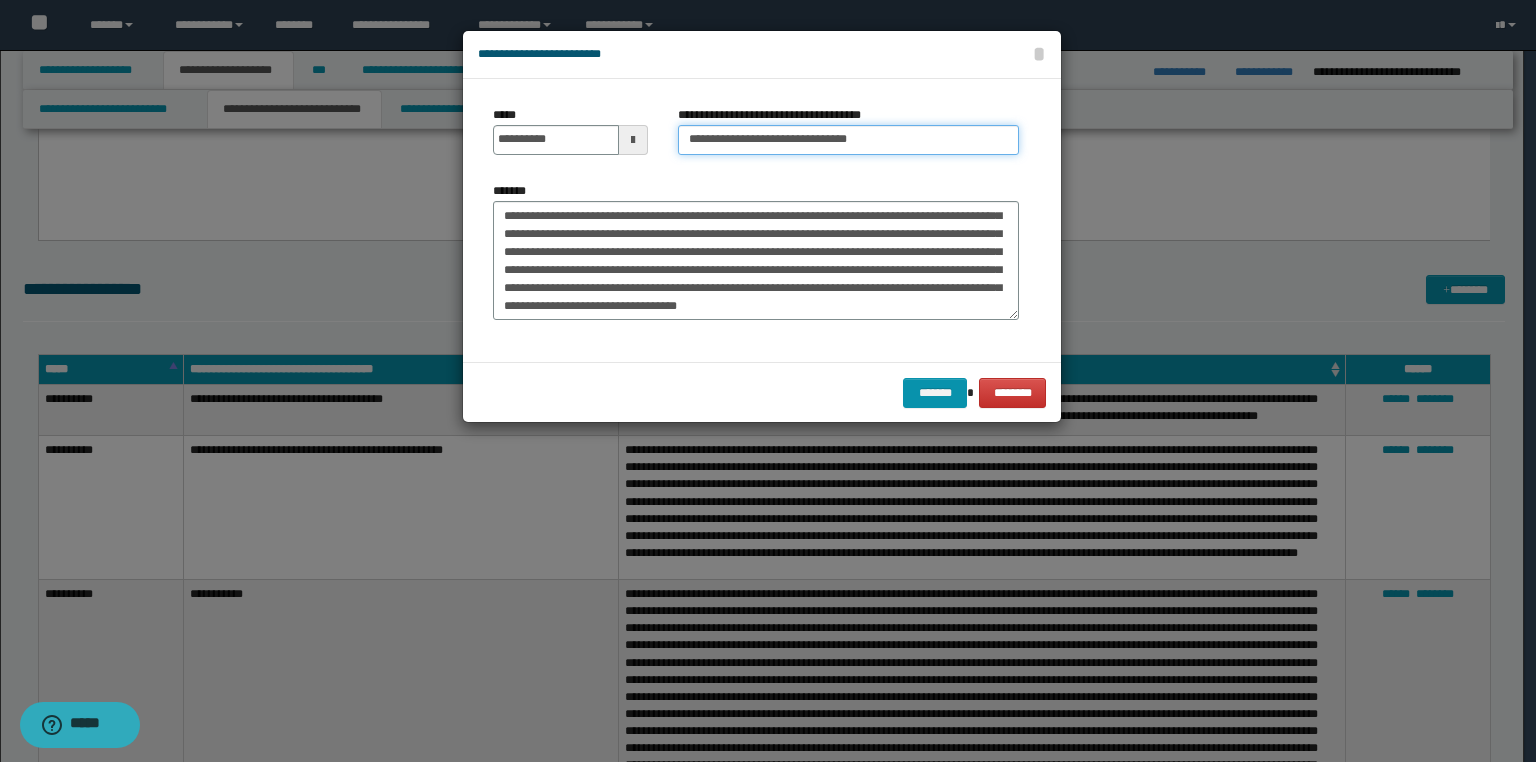 paste on "**********" 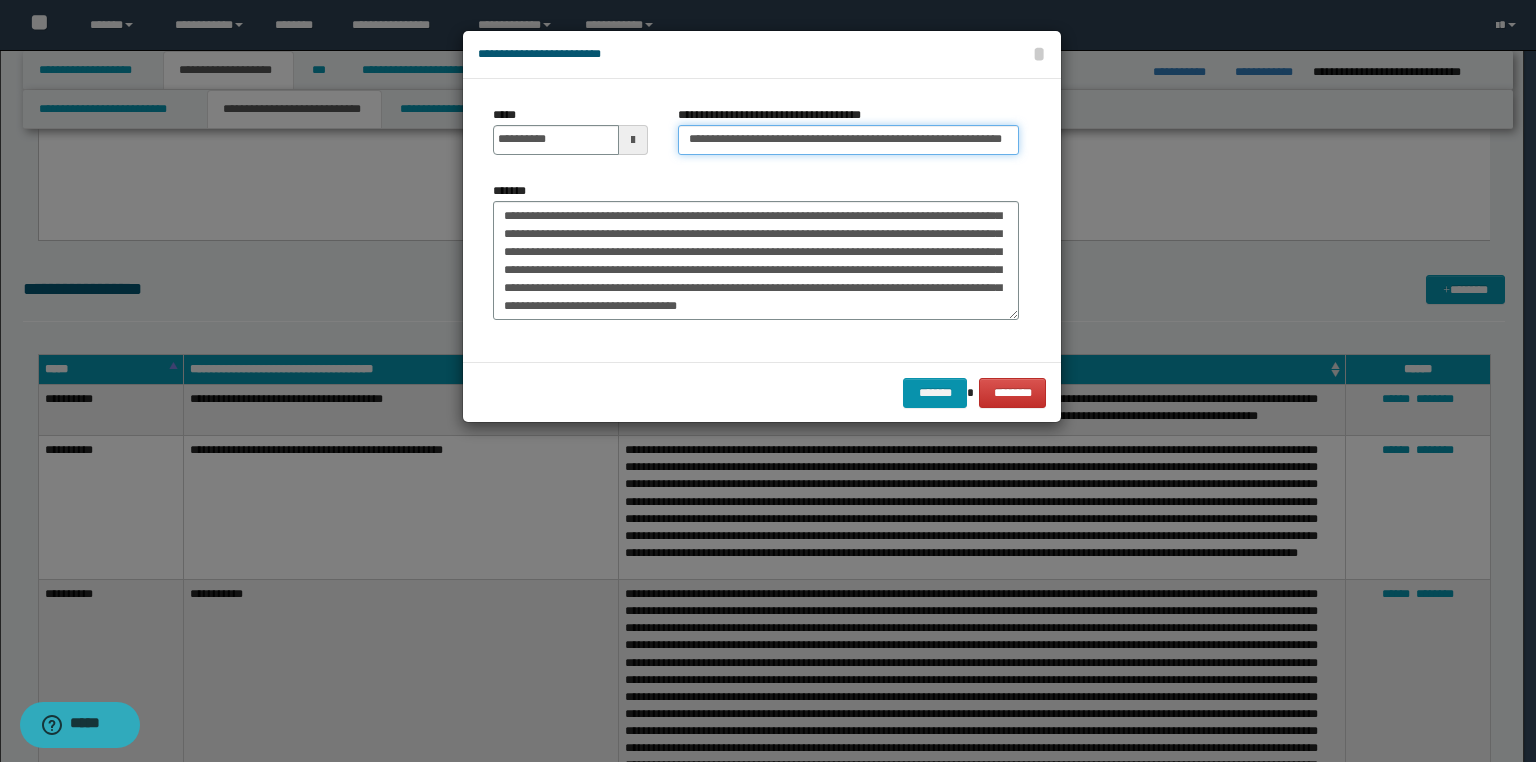 scroll, scrollTop: 0, scrollLeft: 28, axis: horizontal 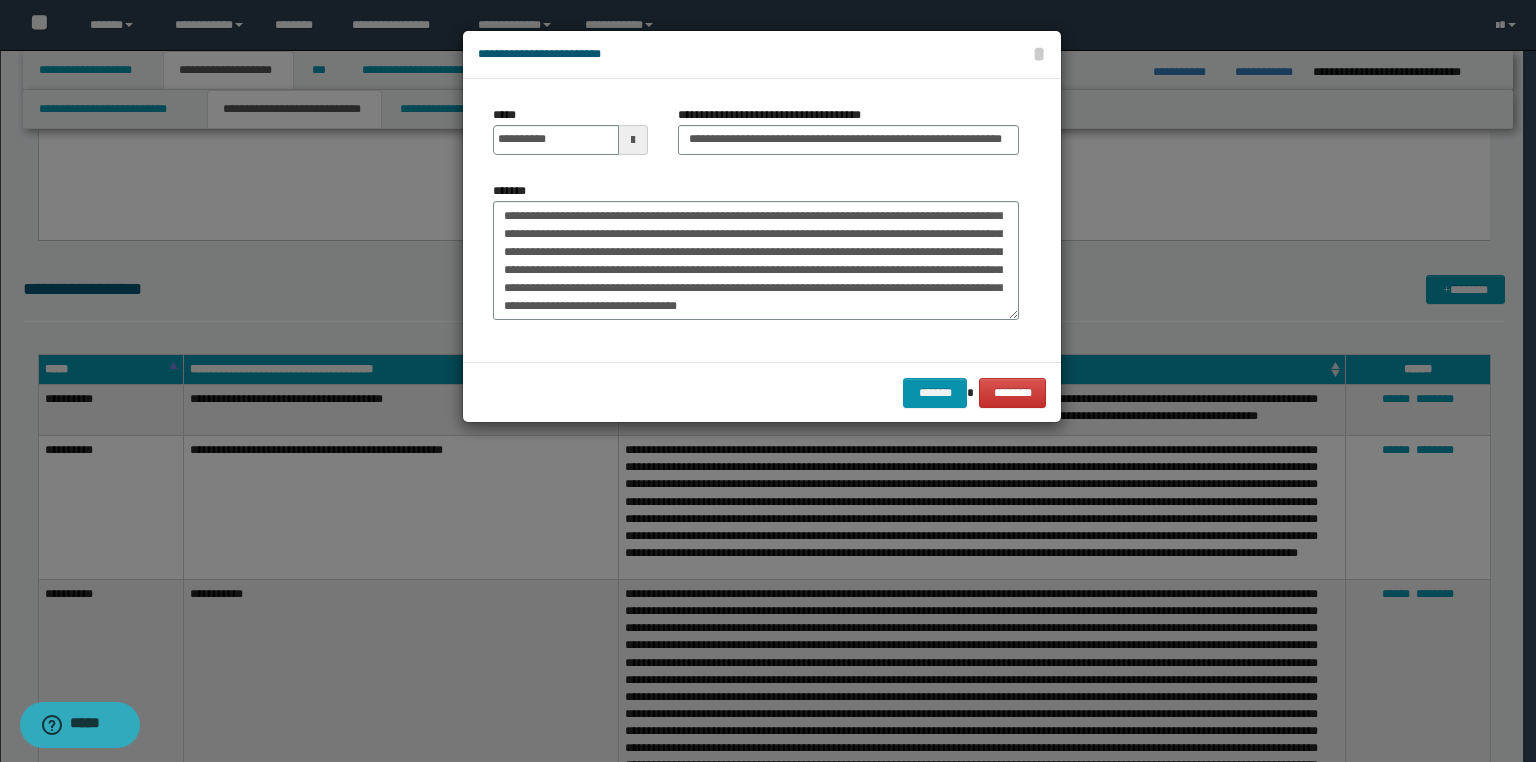 drag, startPoint x: 714, startPoint y: 336, endPoint x: 889, endPoint y: 409, distance: 189.6154 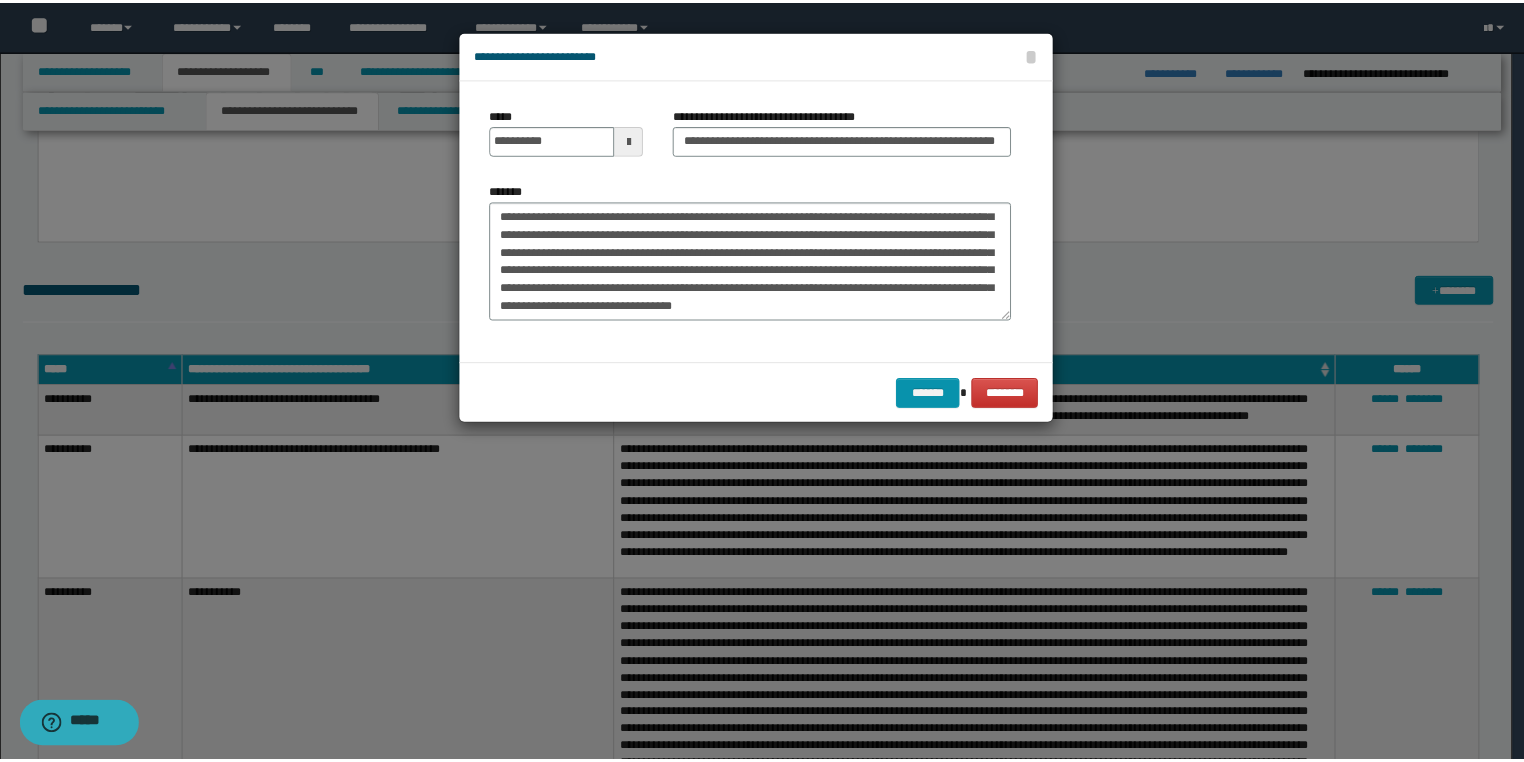 scroll, scrollTop: 0, scrollLeft: 0, axis: both 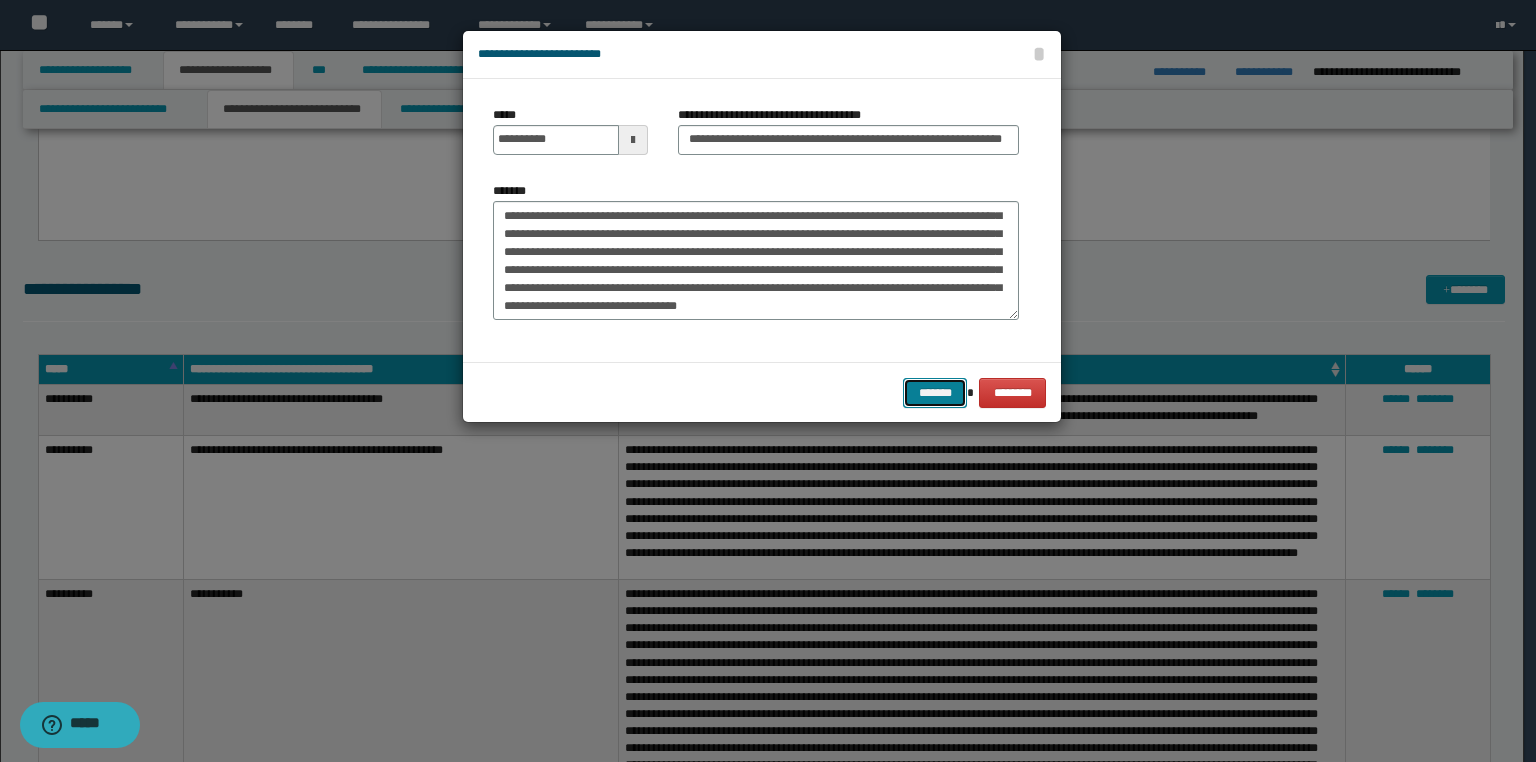 click on "*******" at bounding box center [935, 393] 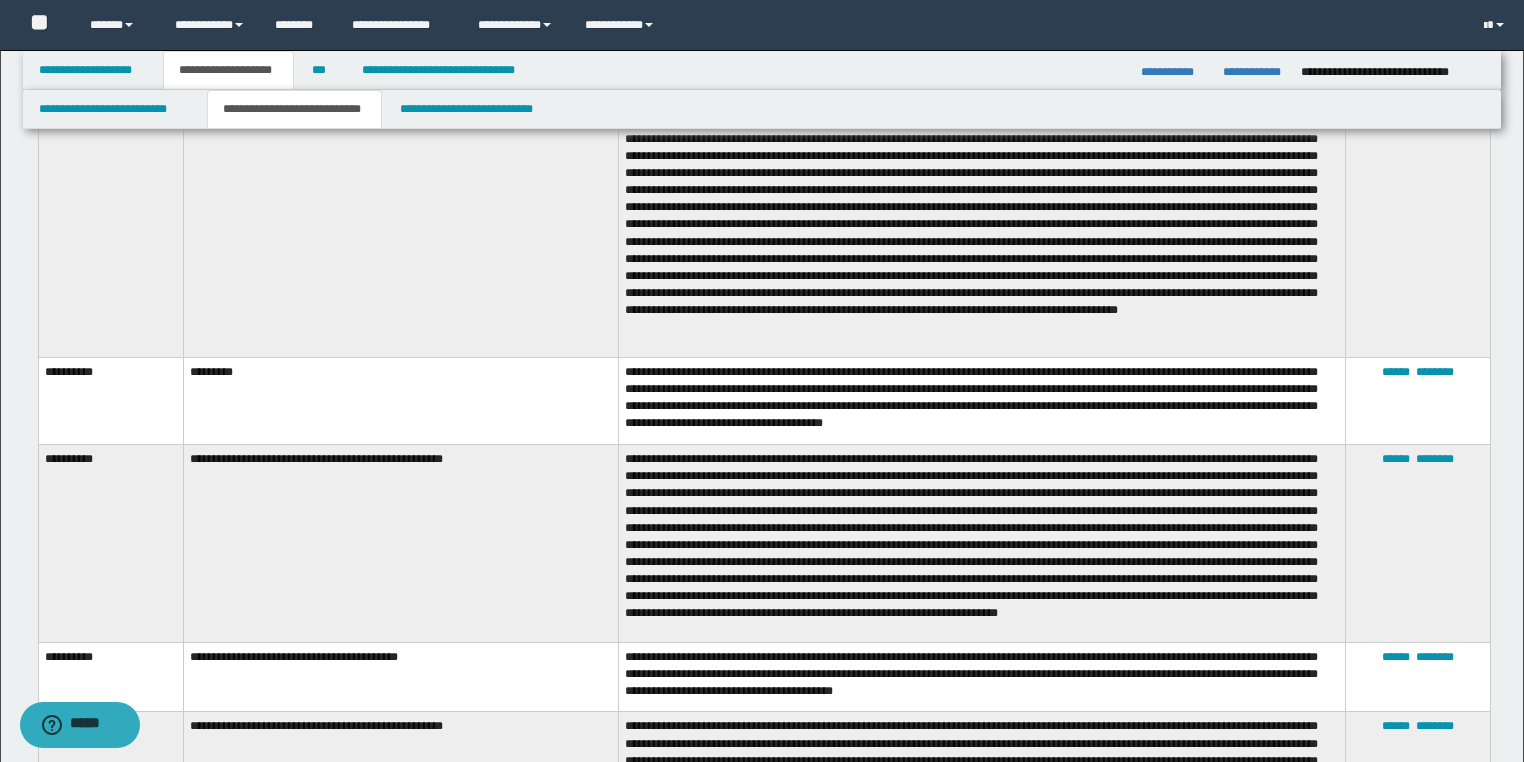 scroll, scrollTop: 3440, scrollLeft: 0, axis: vertical 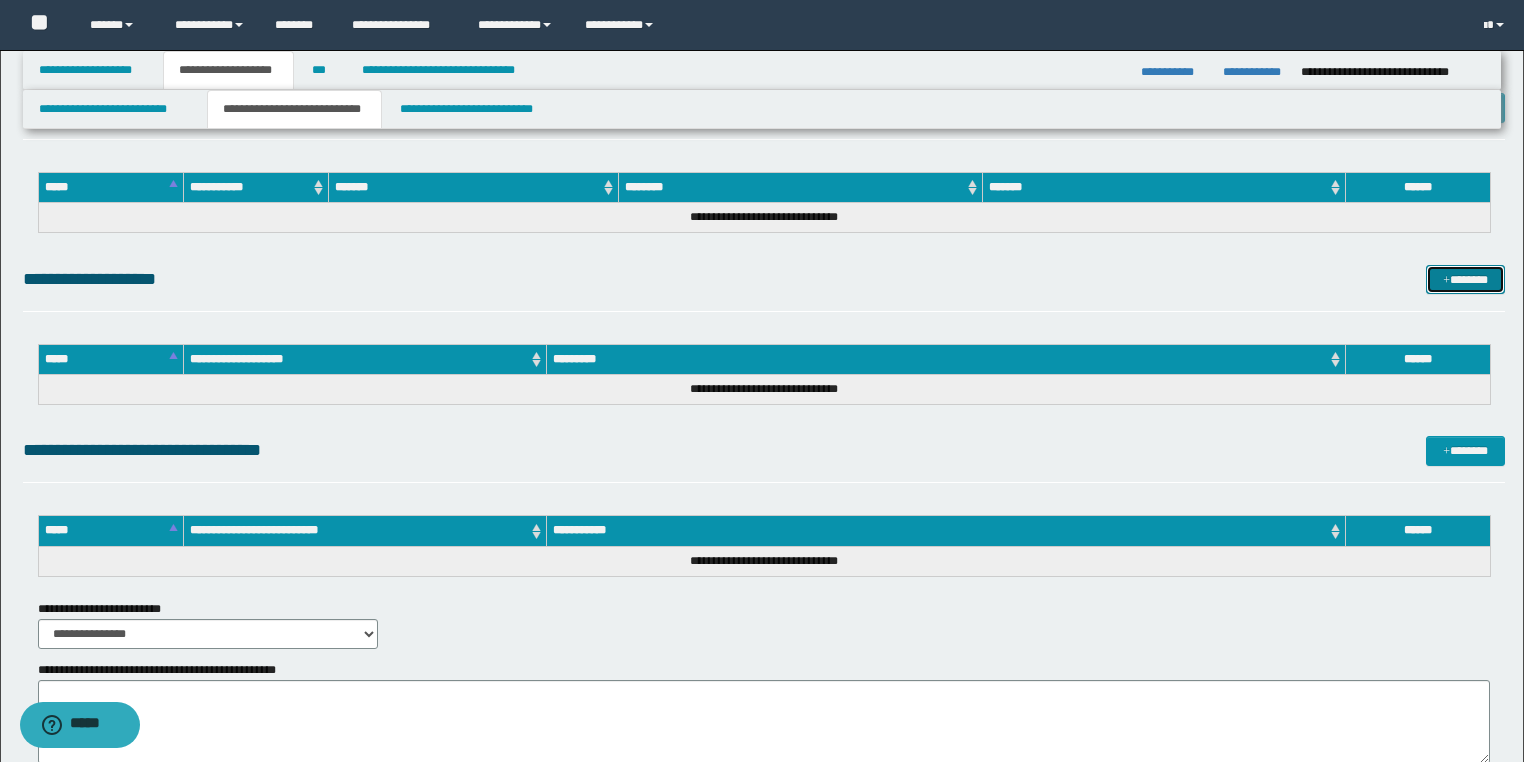 click on "*******" at bounding box center (1465, 280) 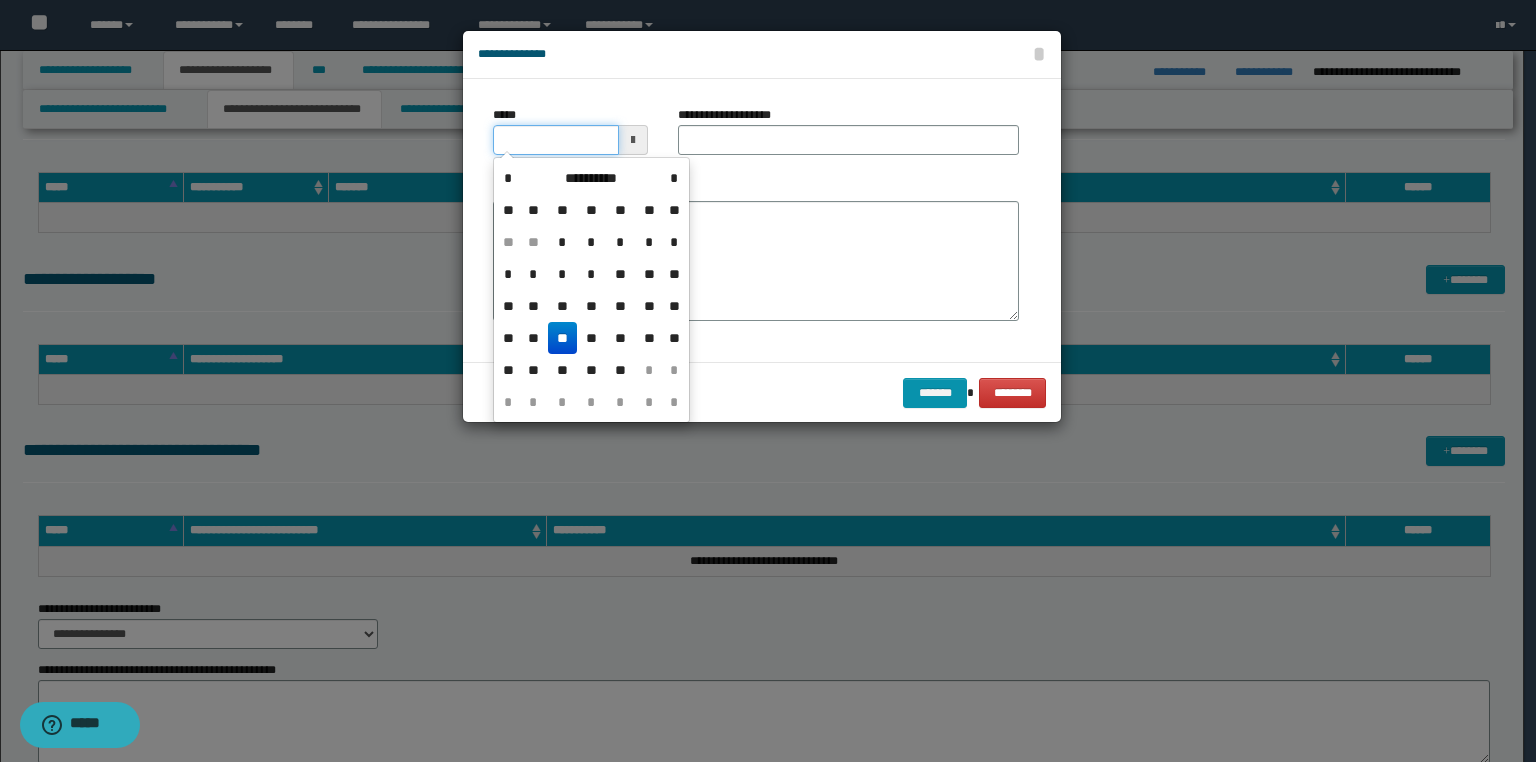 drag, startPoint x: 571, startPoint y: 138, endPoint x: 8, endPoint y: 238, distance: 571.812 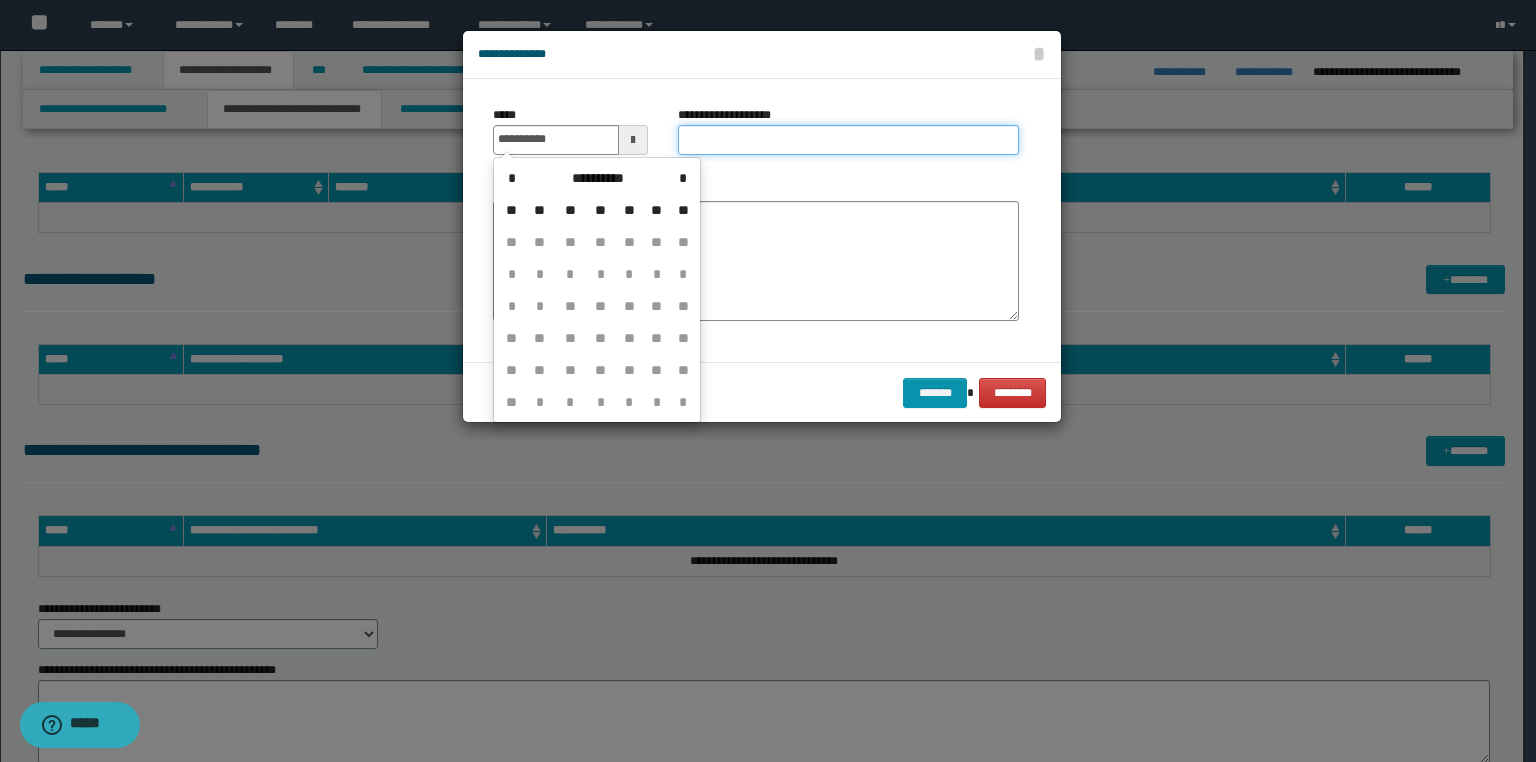 type on "**********" 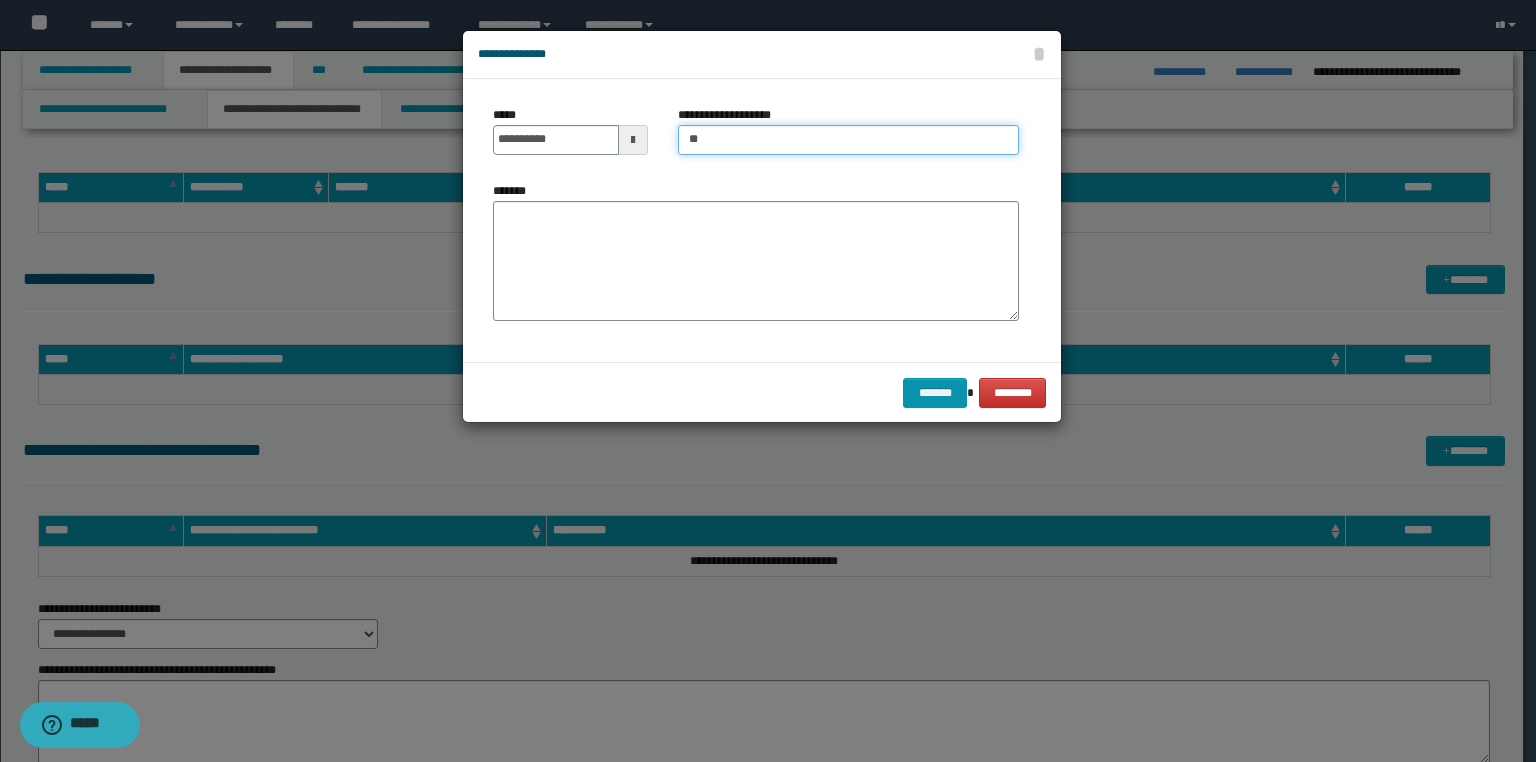 click on "**********" at bounding box center (756, 138) 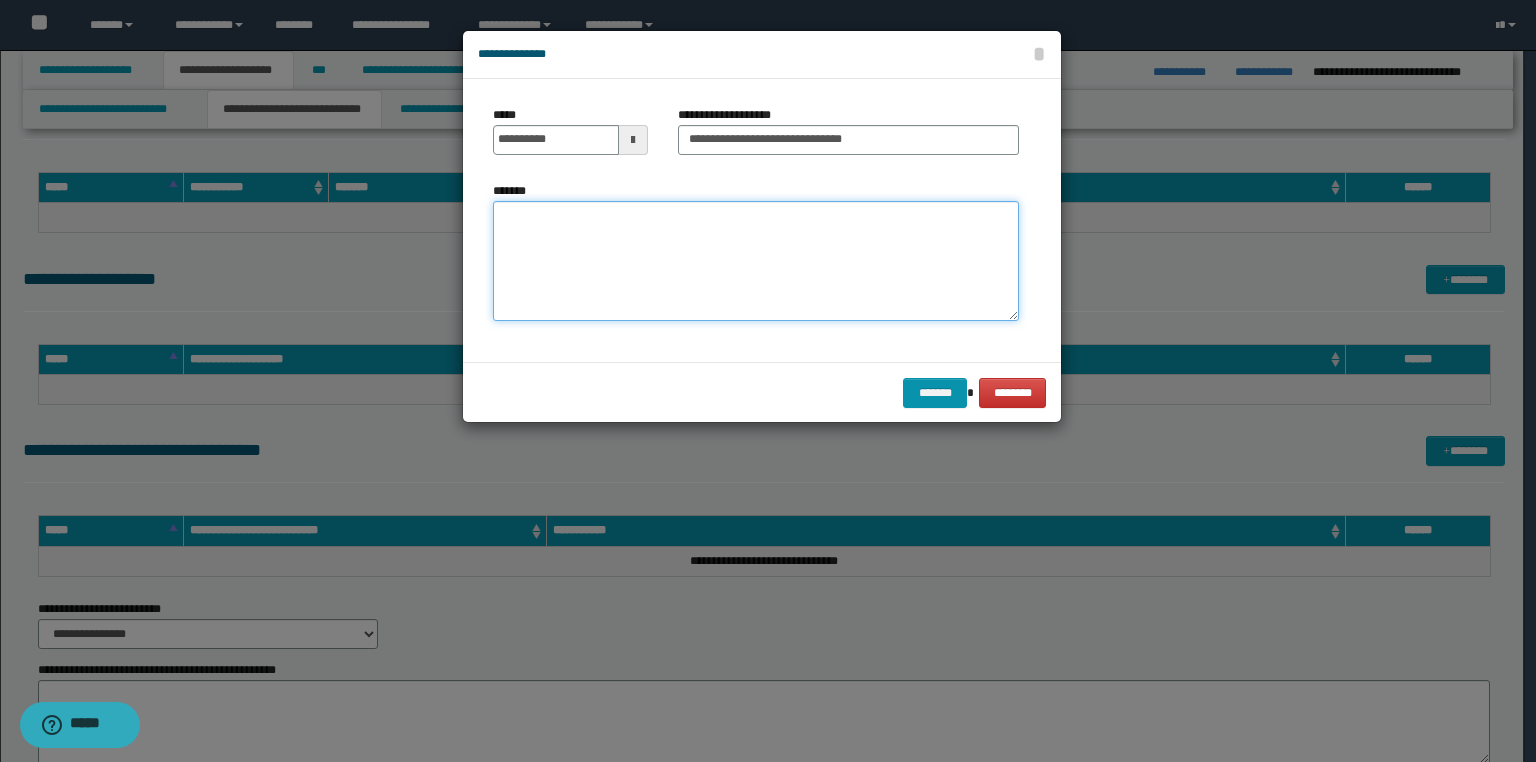 click on "*******" at bounding box center [756, 261] 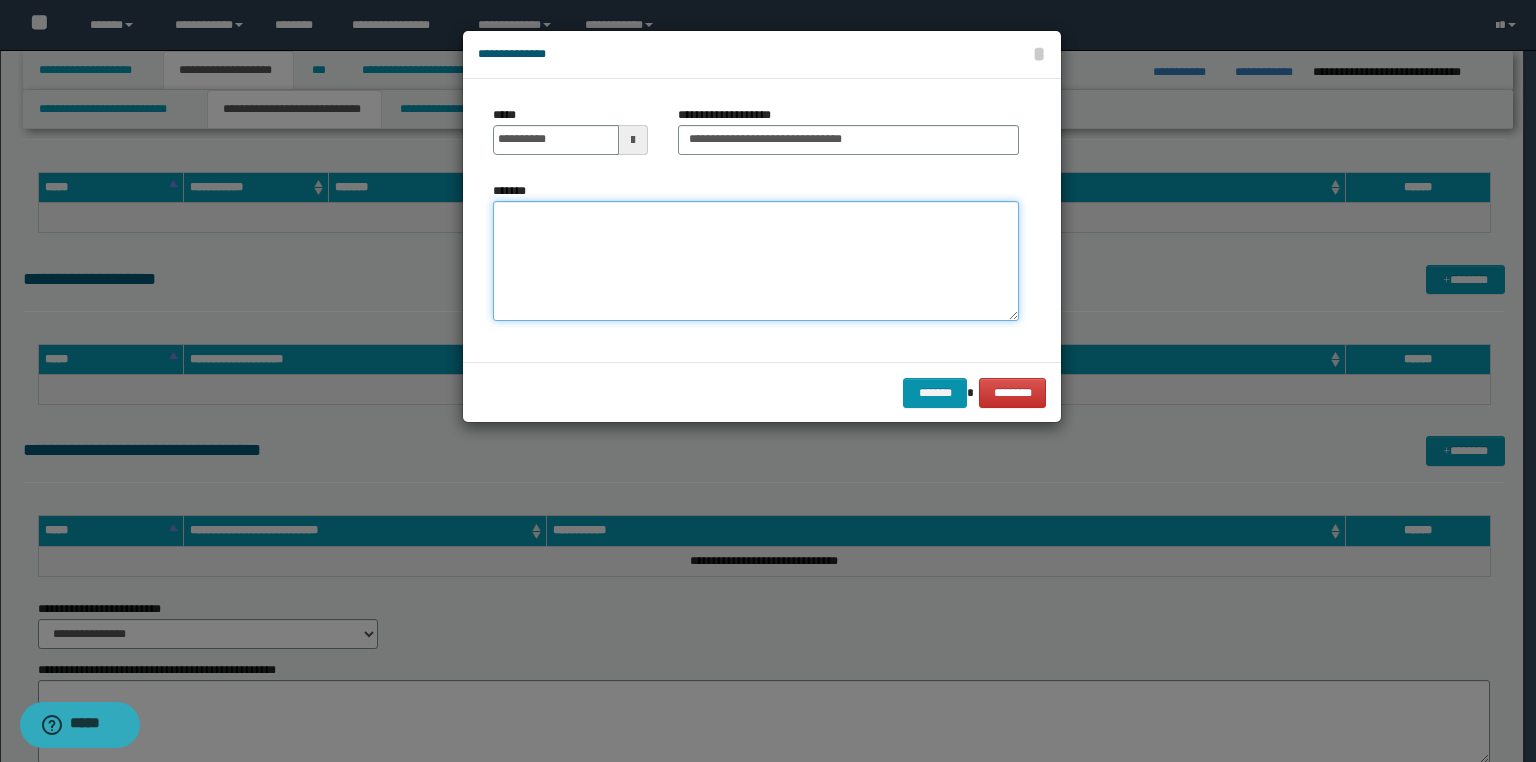 drag, startPoint x: 684, startPoint y: 267, endPoint x: 628, endPoint y: 264, distance: 56.0803 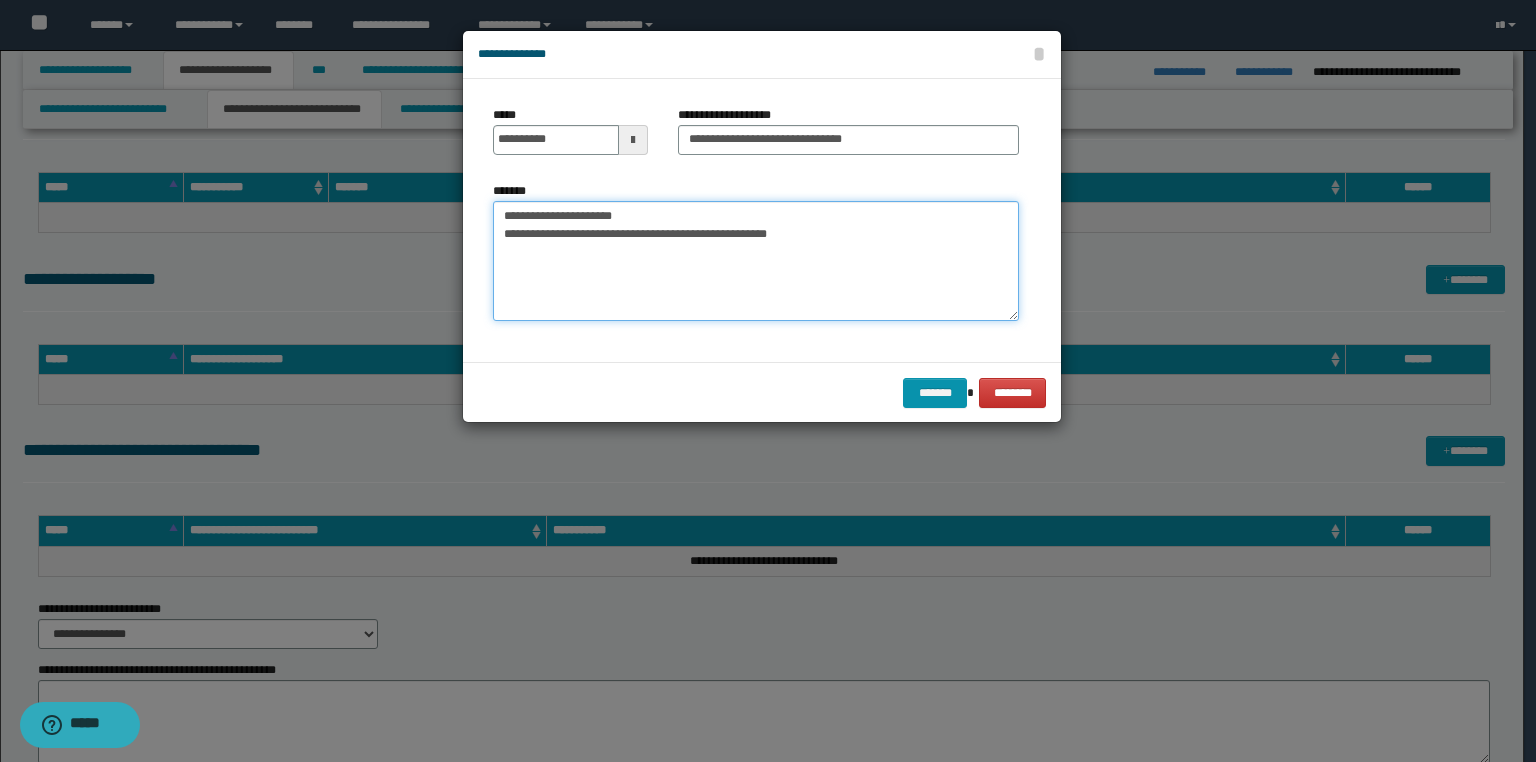 click on "**********" at bounding box center (756, 261) 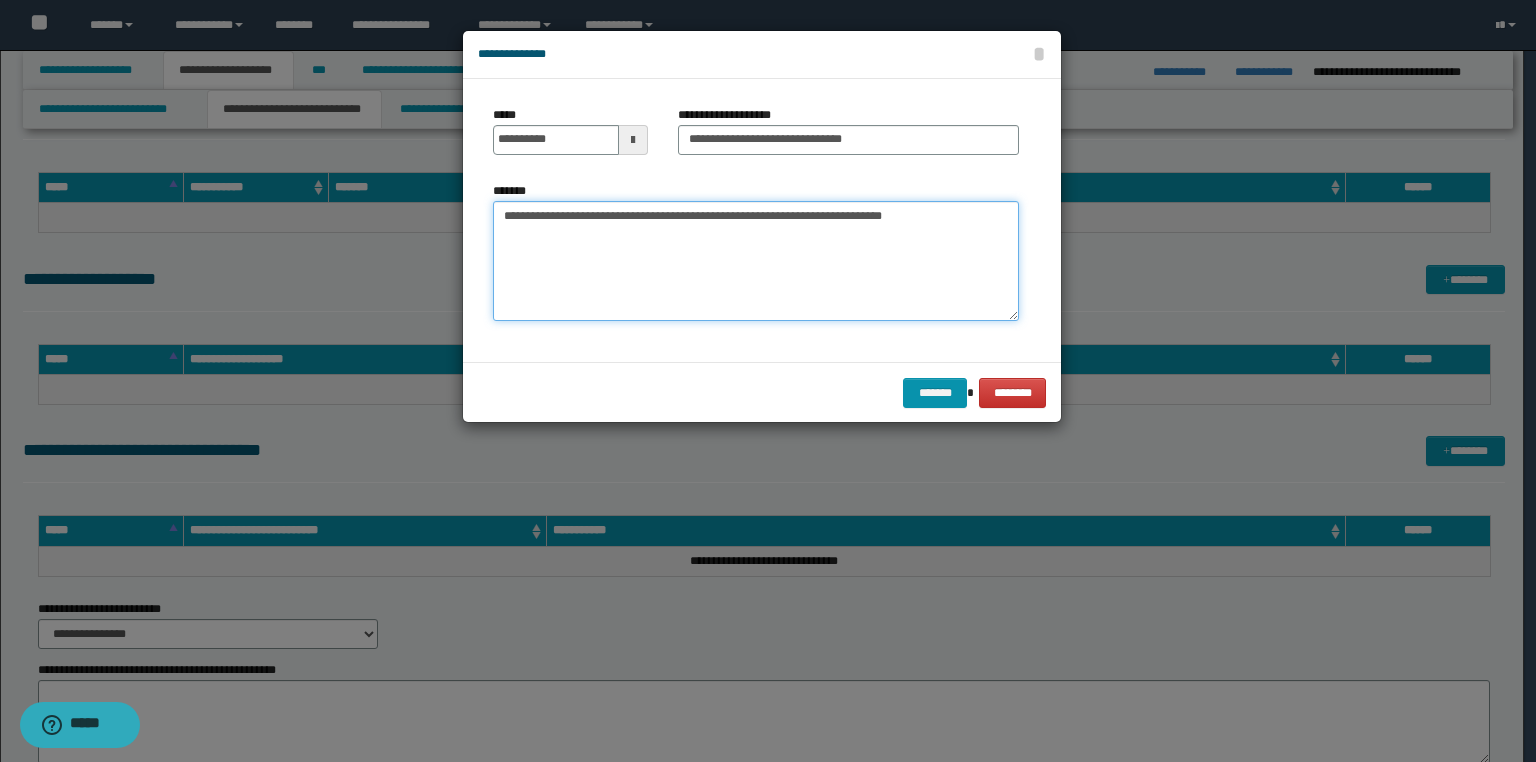 type on "**********" 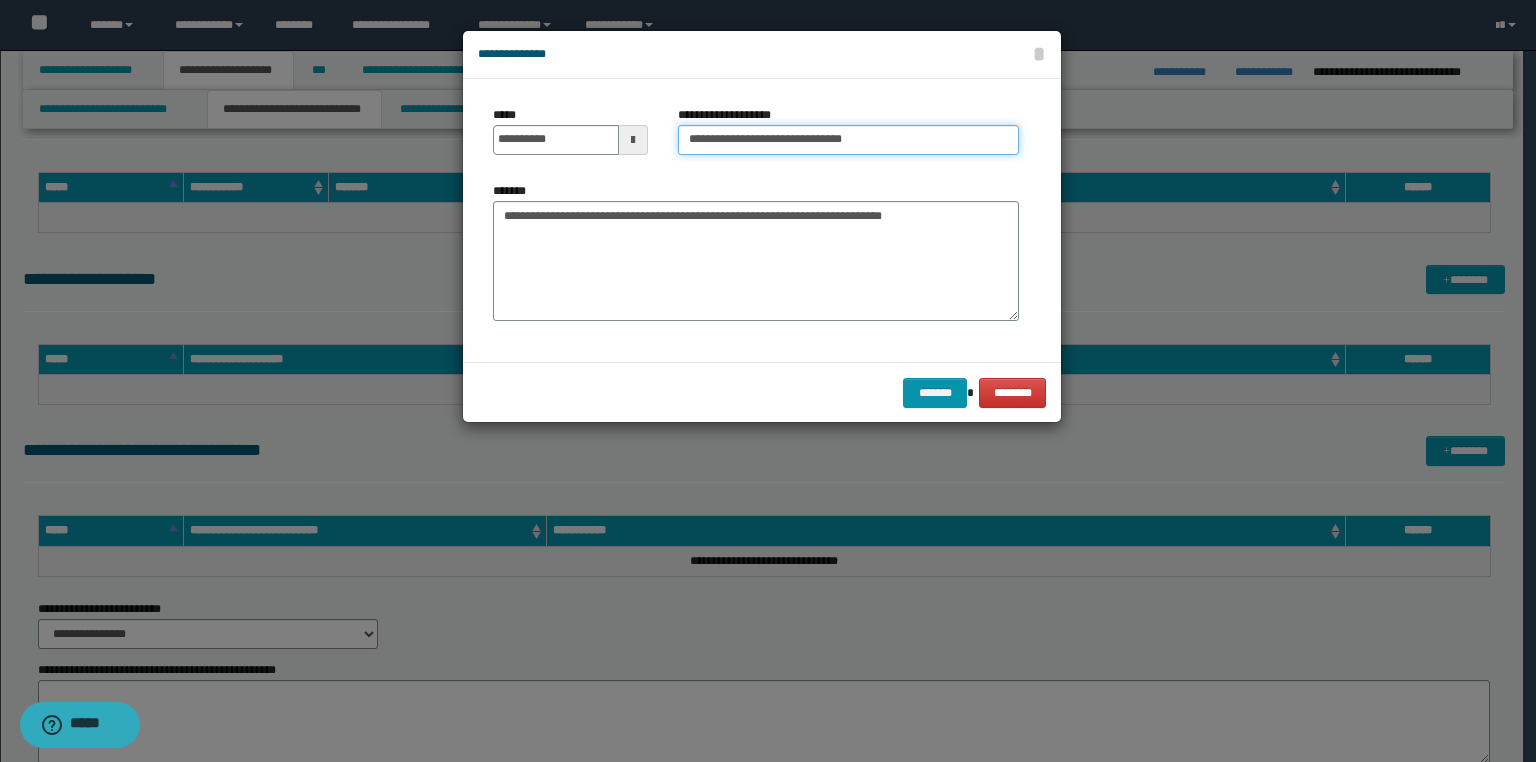 click on "**********" at bounding box center [848, 140] 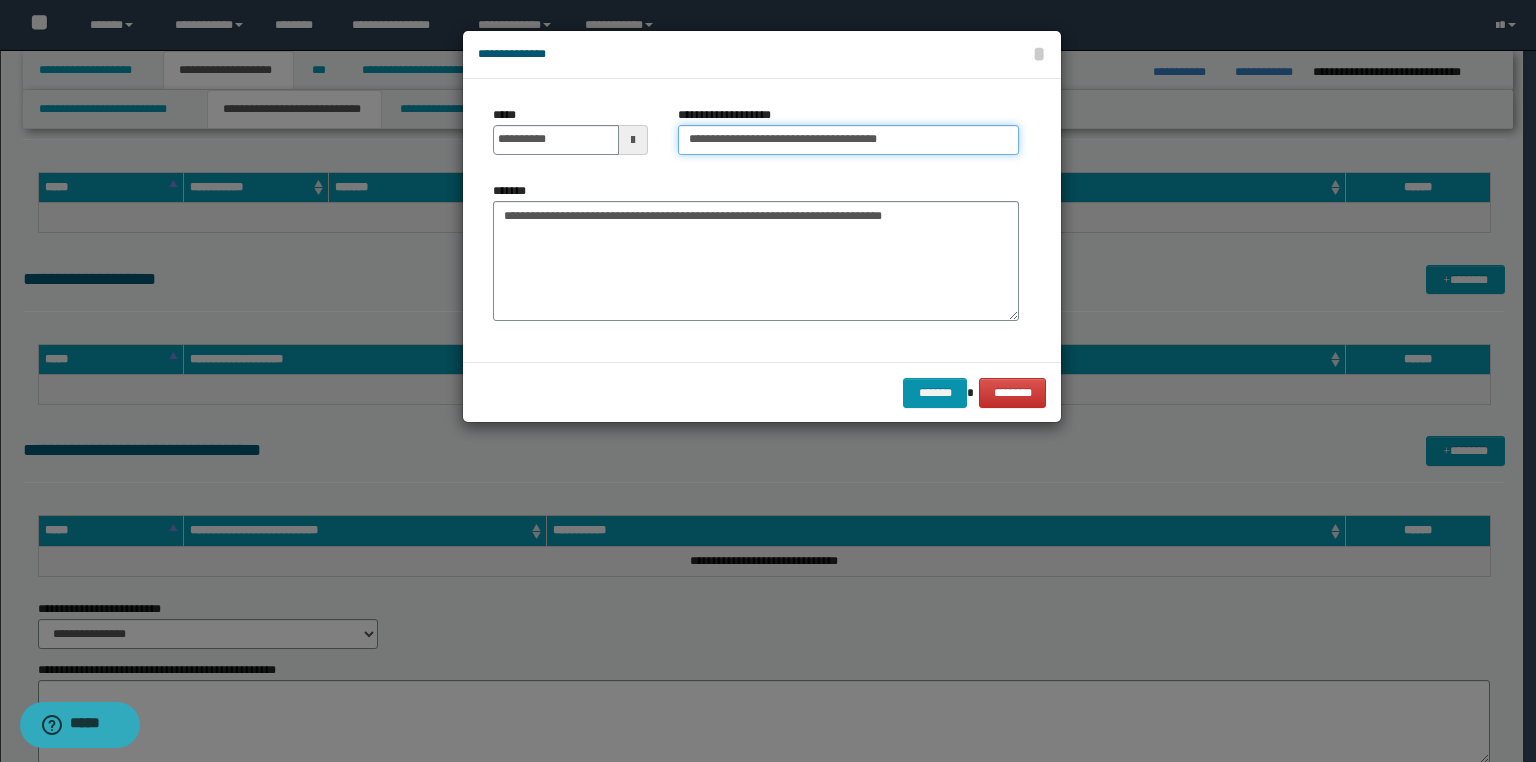 paste on "**********" 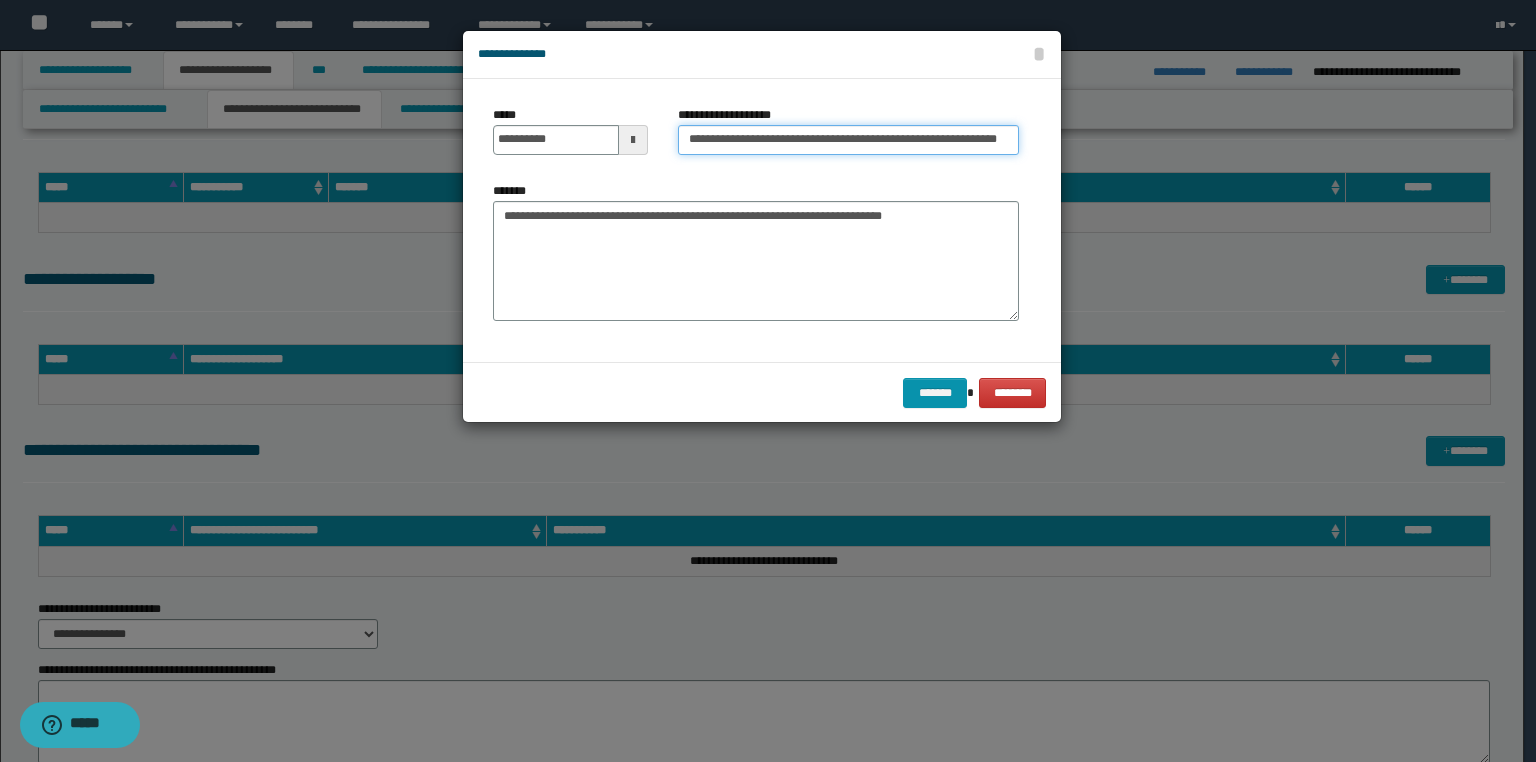 scroll, scrollTop: 0, scrollLeft: 13, axis: horizontal 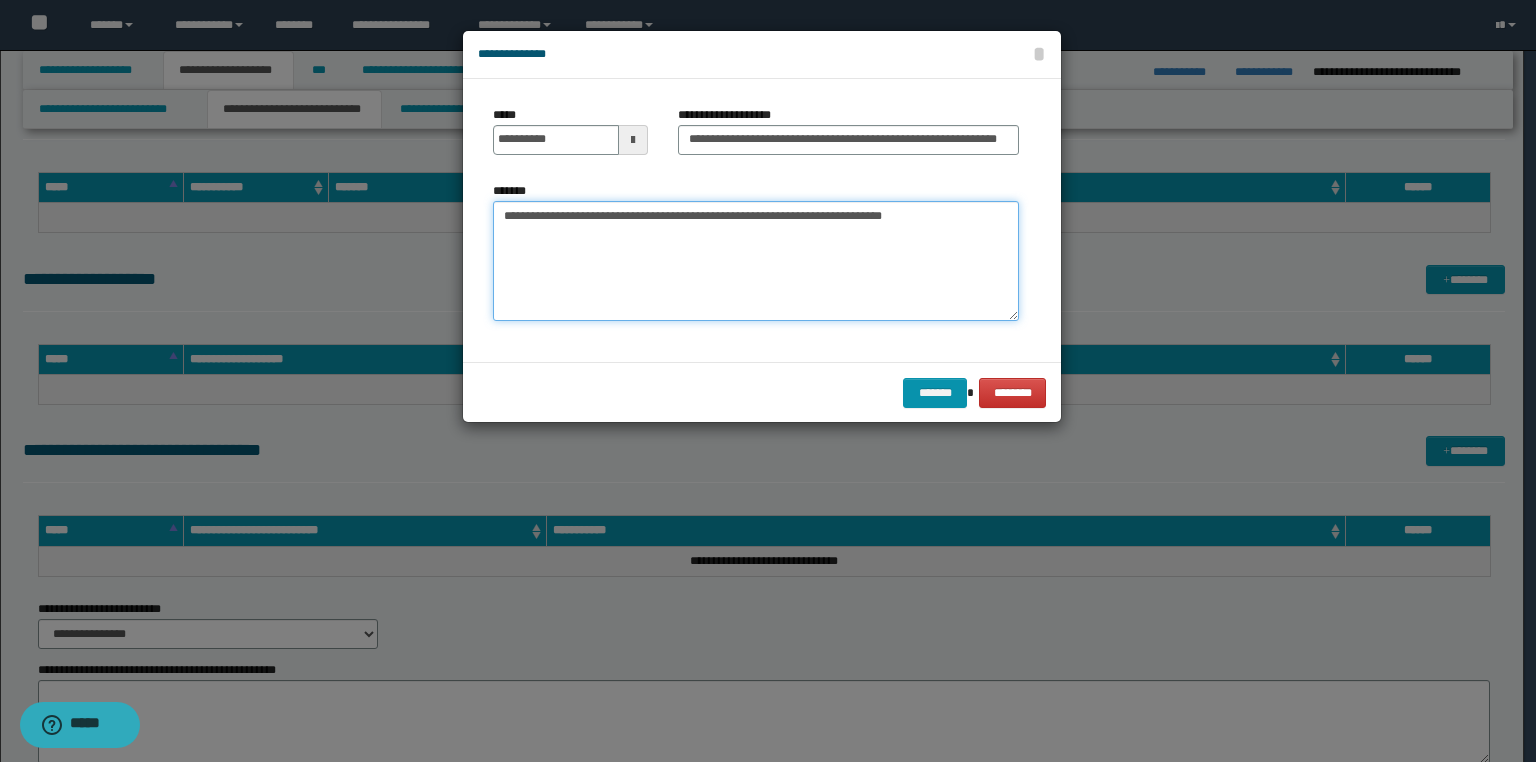 click on "**********" at bounding box center [756, 261] 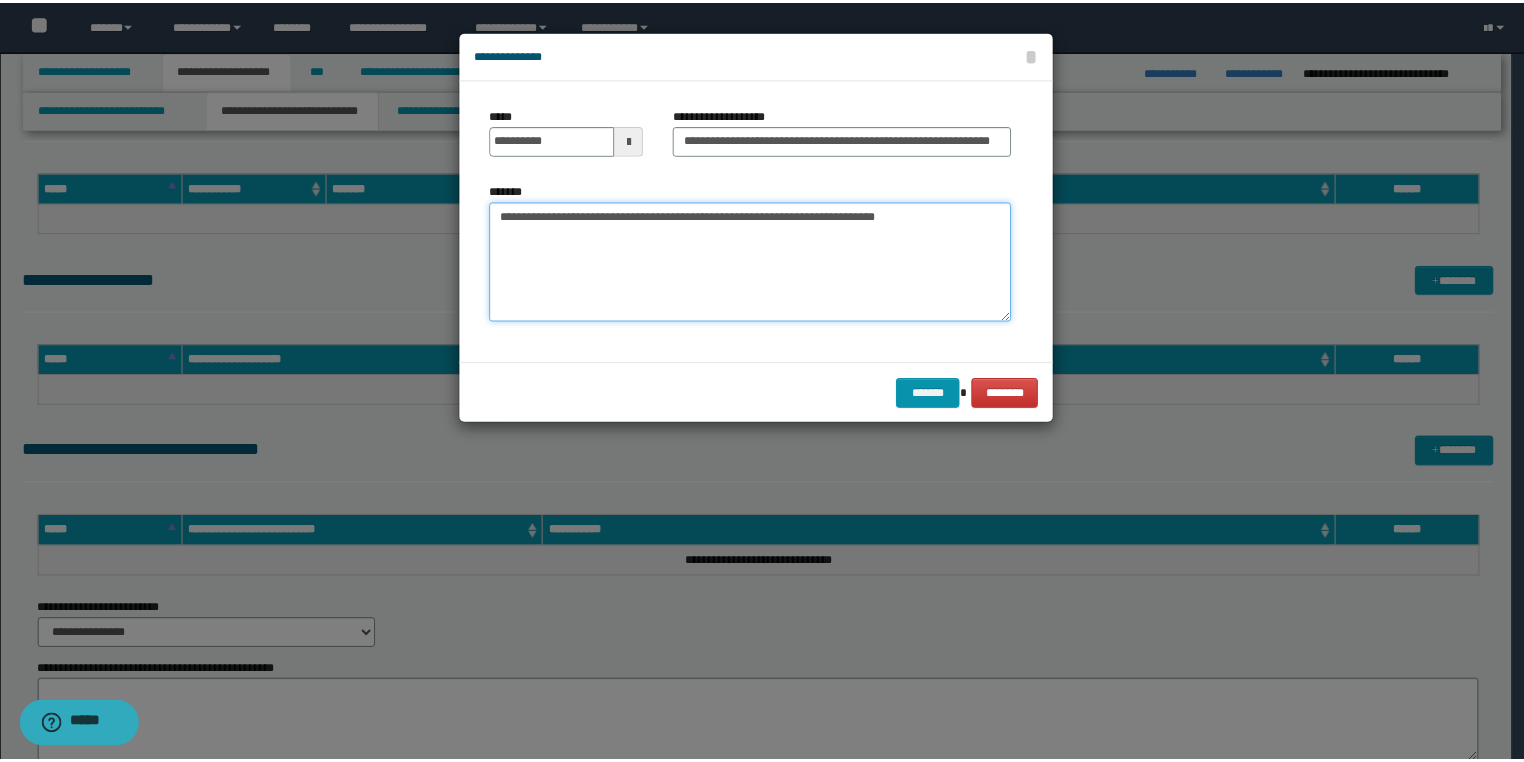 scroll, scrollTop: 0, scrollLeft: 0, axis: both 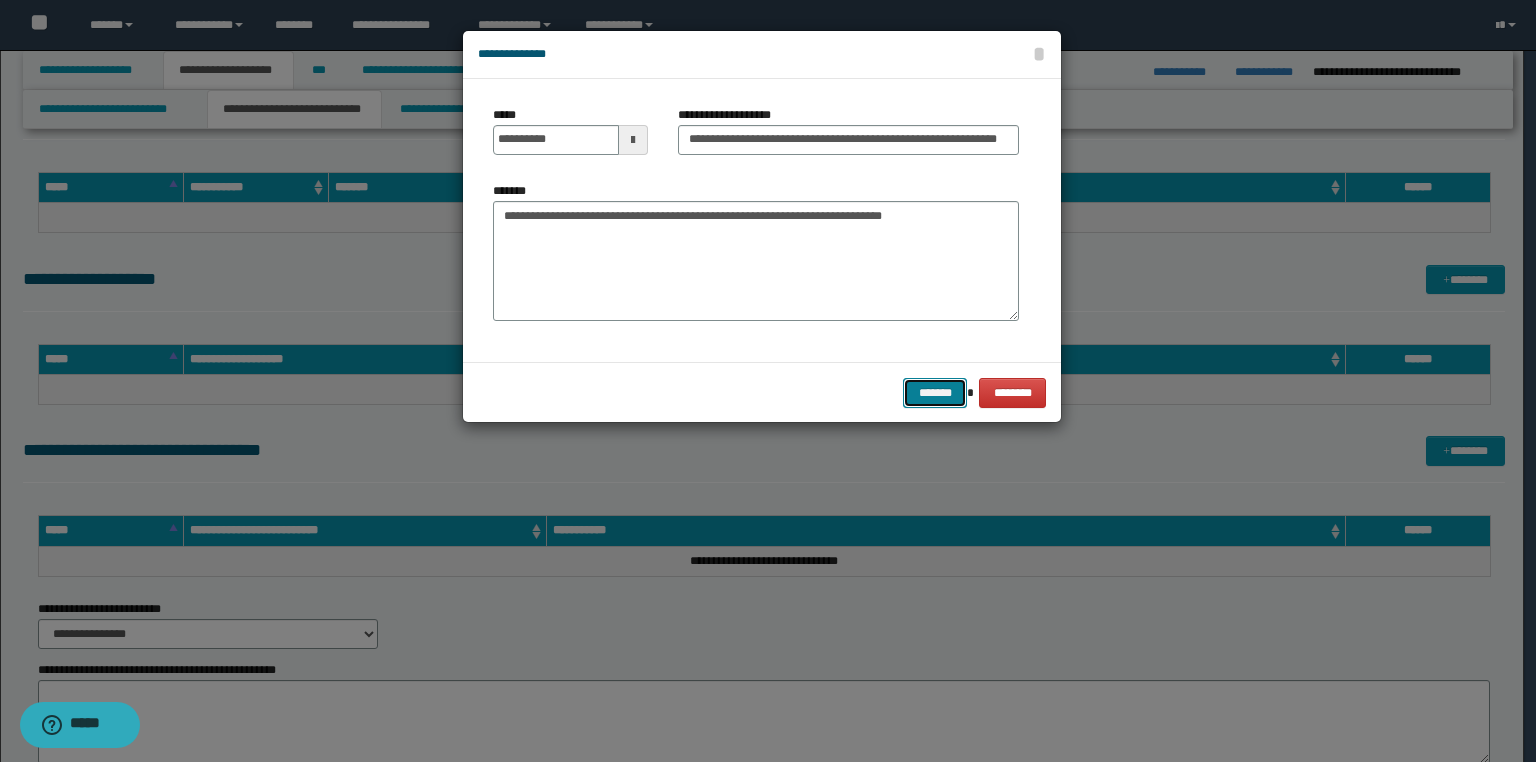 click on "*******" at bounding box center [935, 393] 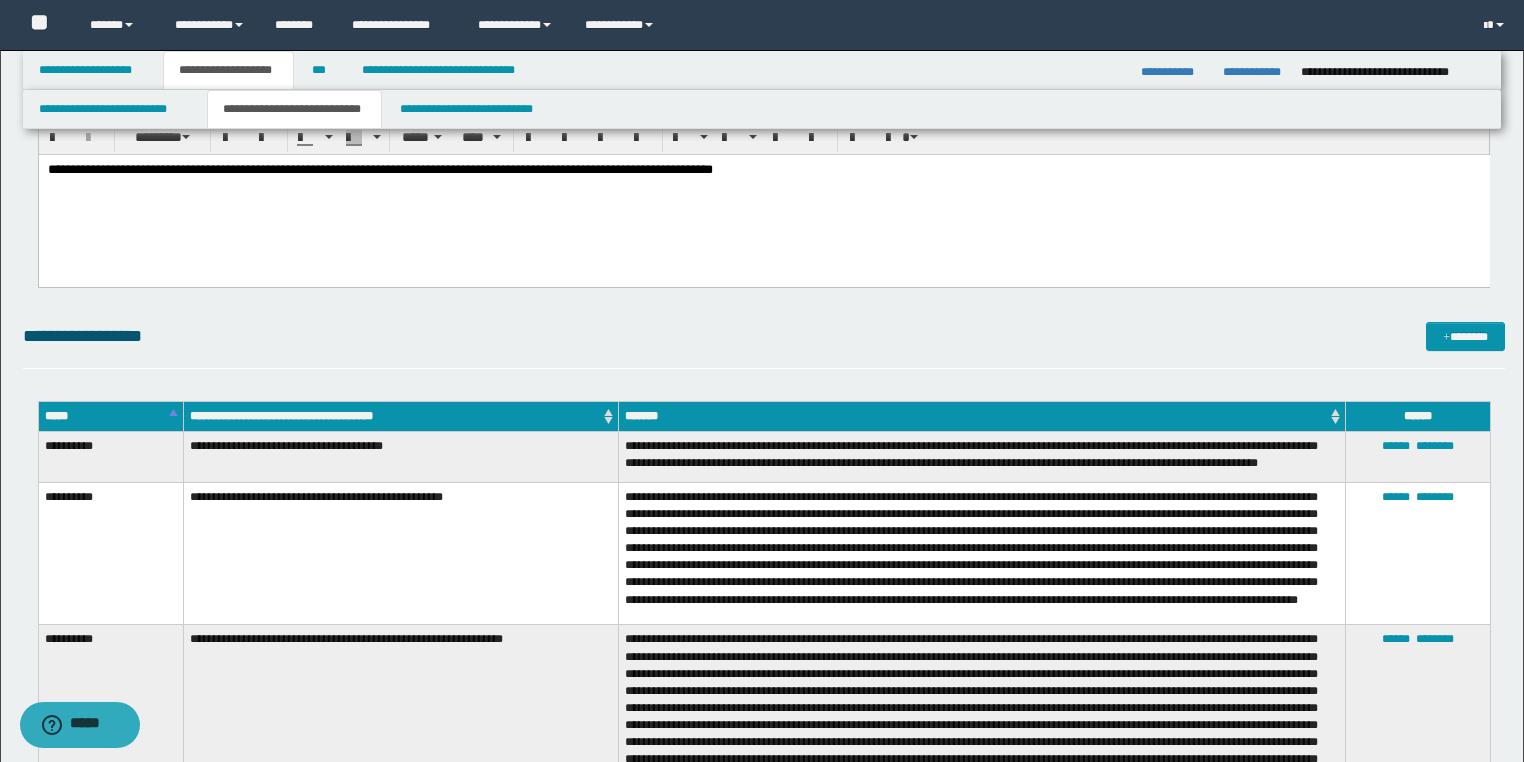 scroll, scrollTop: 2345, scrollLeft: 0, axis: vertical 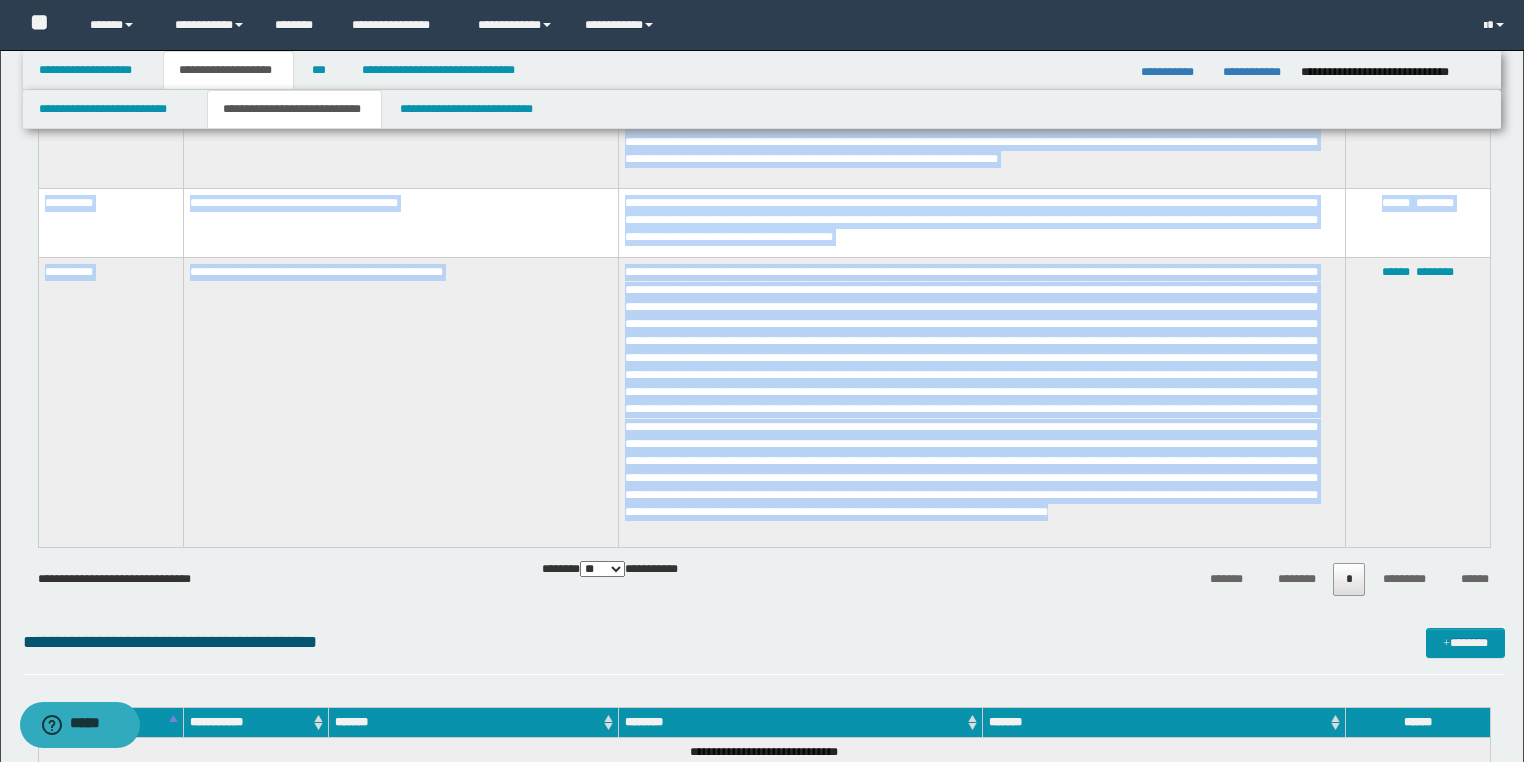 drag, startPoint x: 49, startPoint y: 455, endPoint x: 1183, endPoint y: 529, distance: 1136.4119 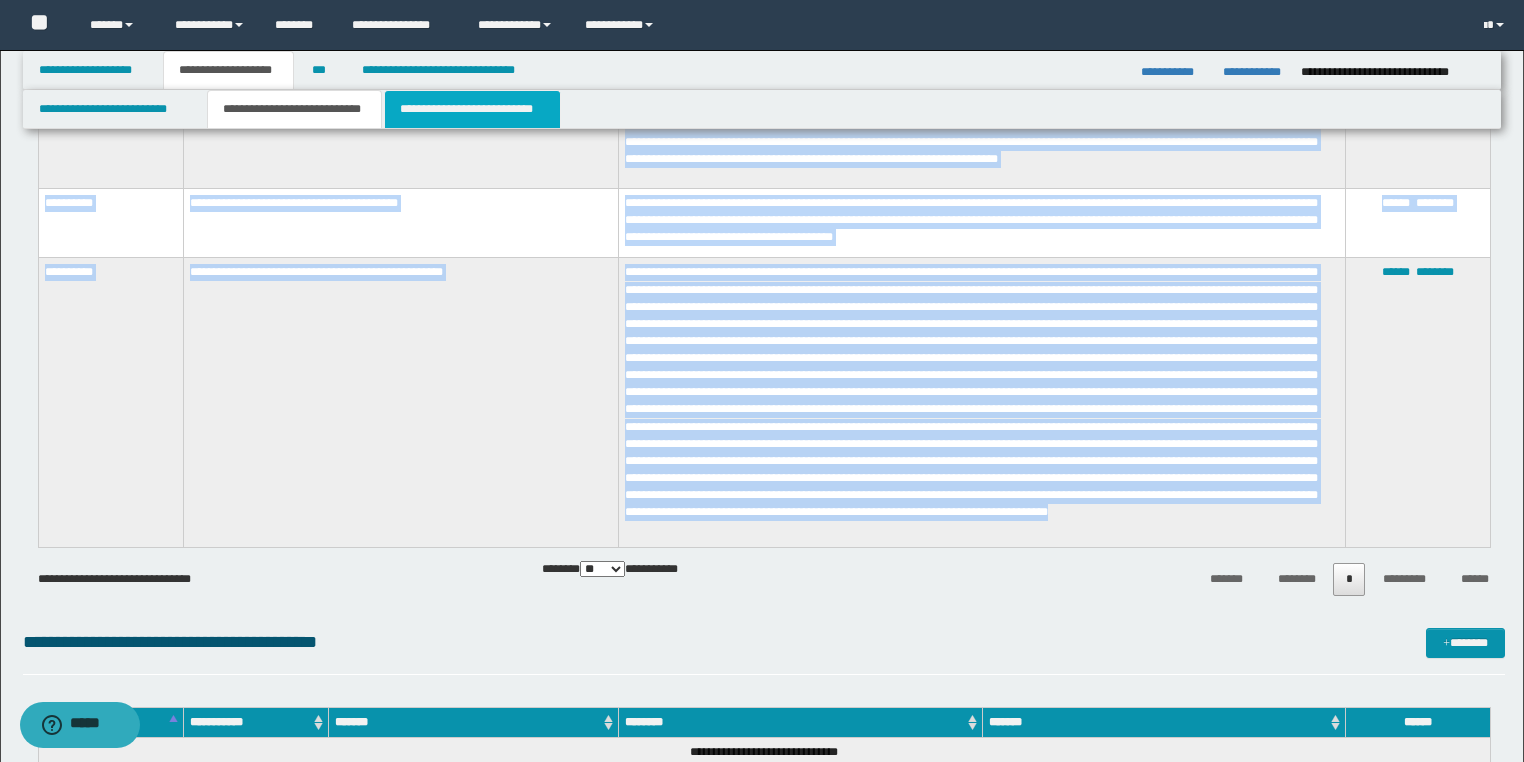 click on "**********" at bounding box center [472, 109] 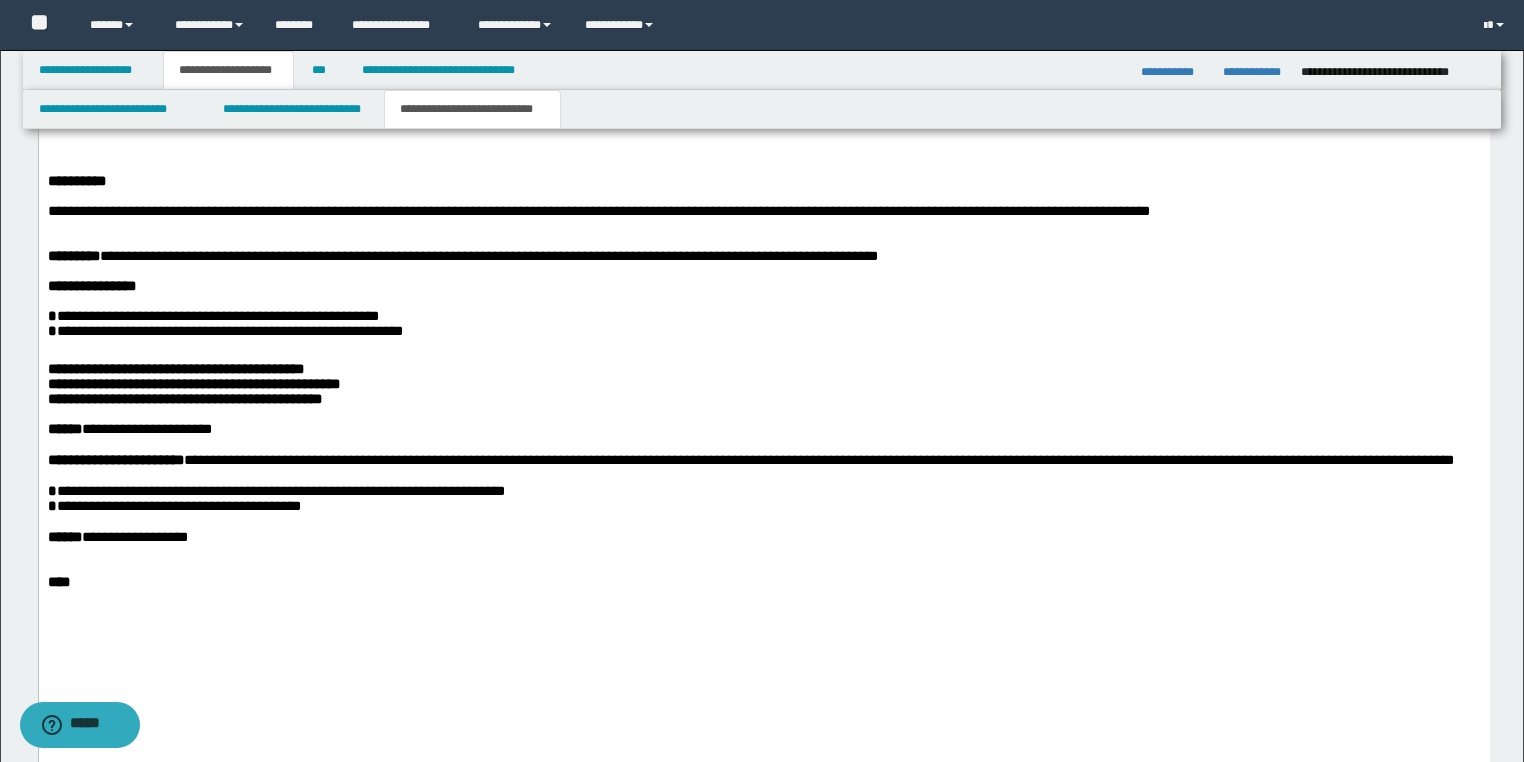 scroll, scrollTop: 1496, scrollLeft: 0, axis: vertical 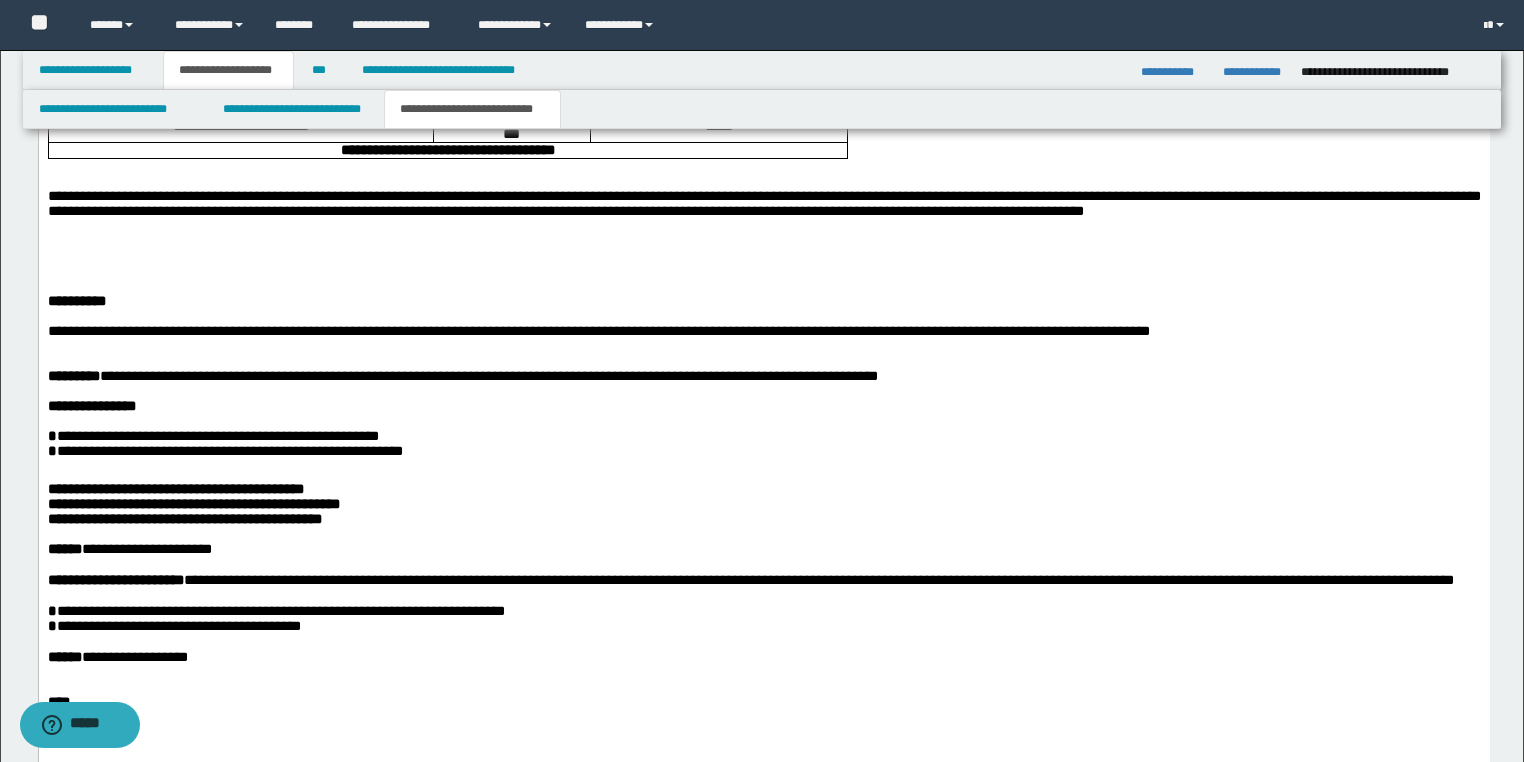 click at bounding box center (763, 256) 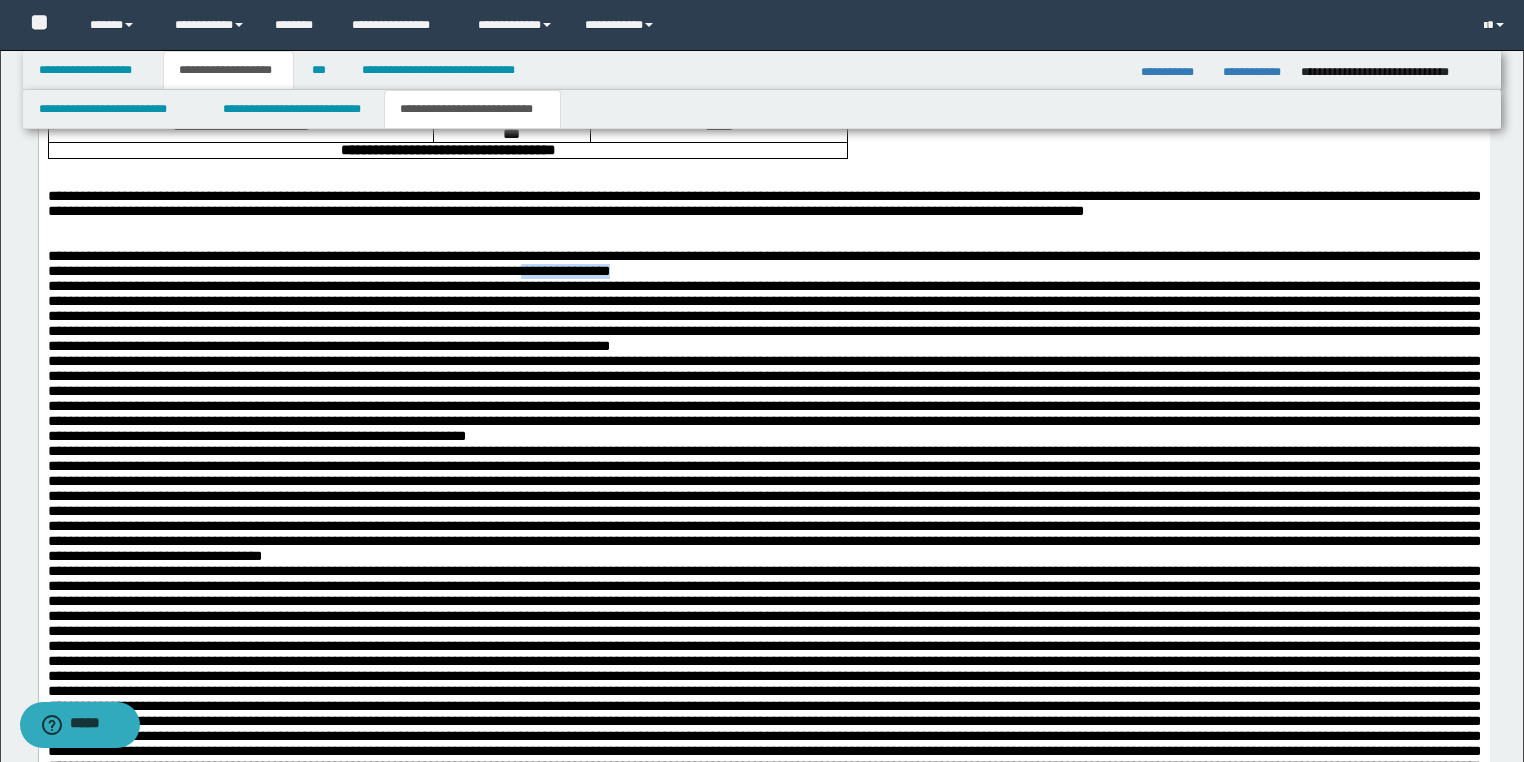 drag, startPoint x: 668, startPoint y: 310, endPoint x: 539, endPoint y: 312, distance: 129.0155 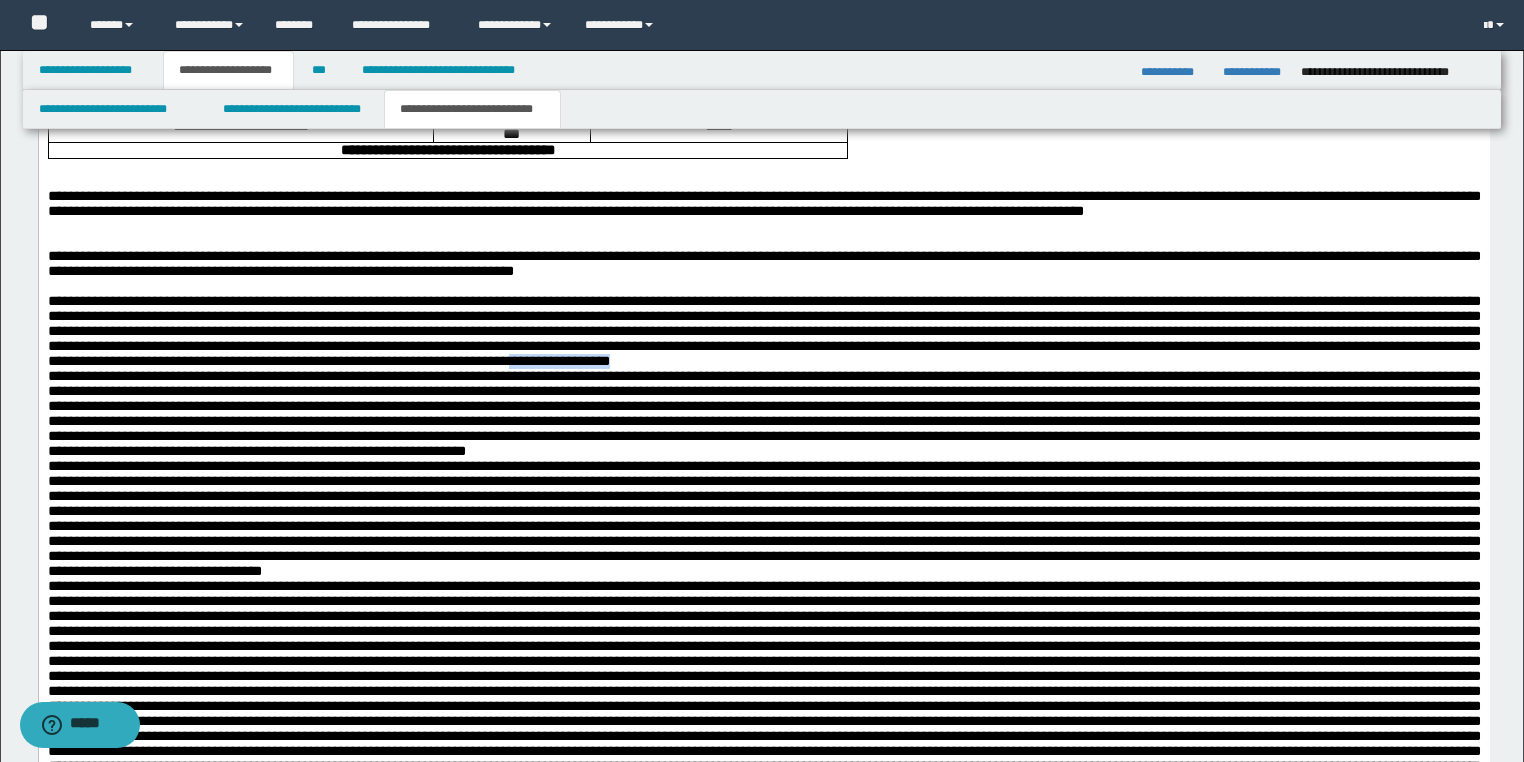 drag, startPoint x: 583, startPoint y: 408, endPoint x: 467, endPoint y: 411, distance: 116.03879 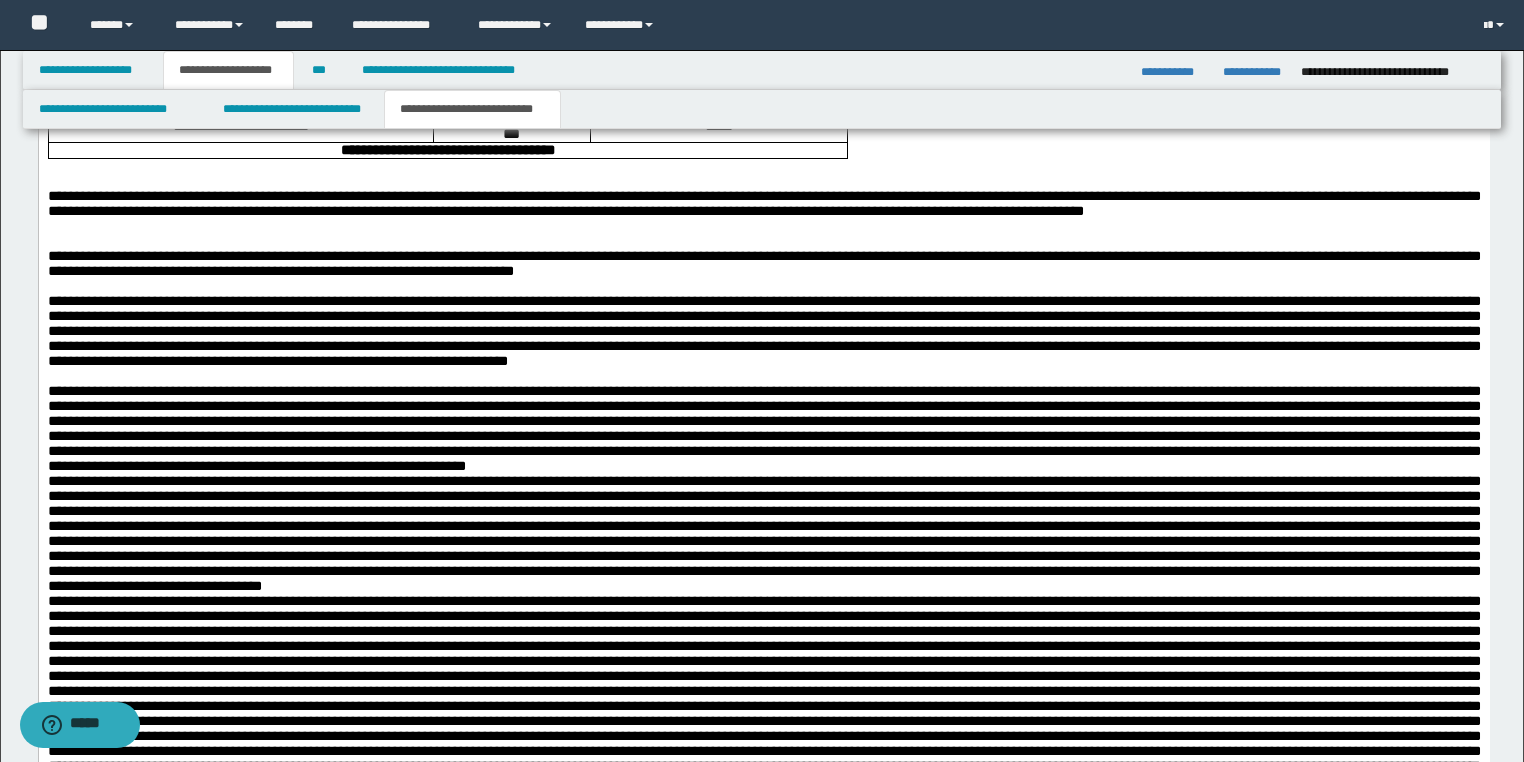 click on "**********" at bounding box center (763, 751) 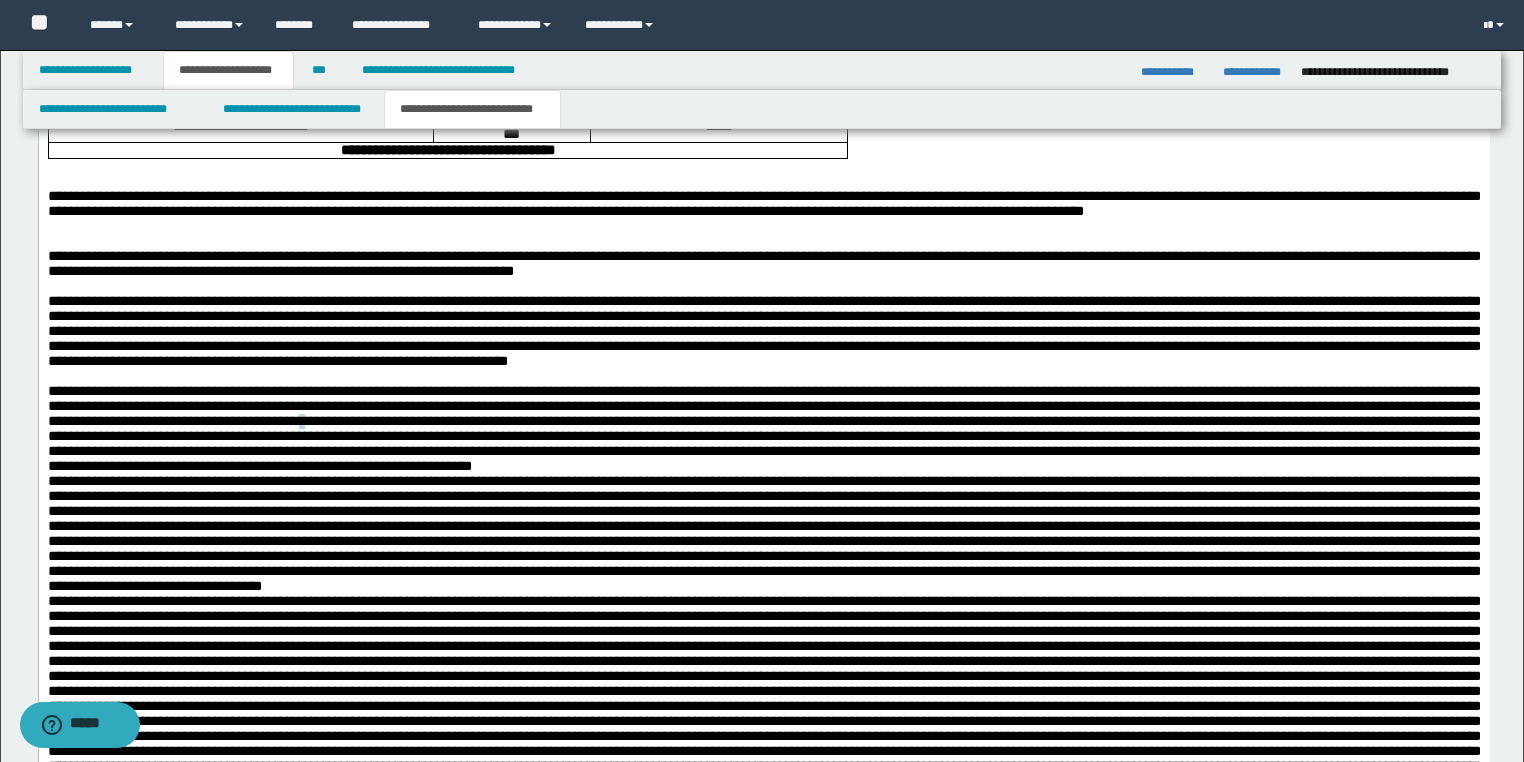 click on "**********" at bounding box center [763, 751] 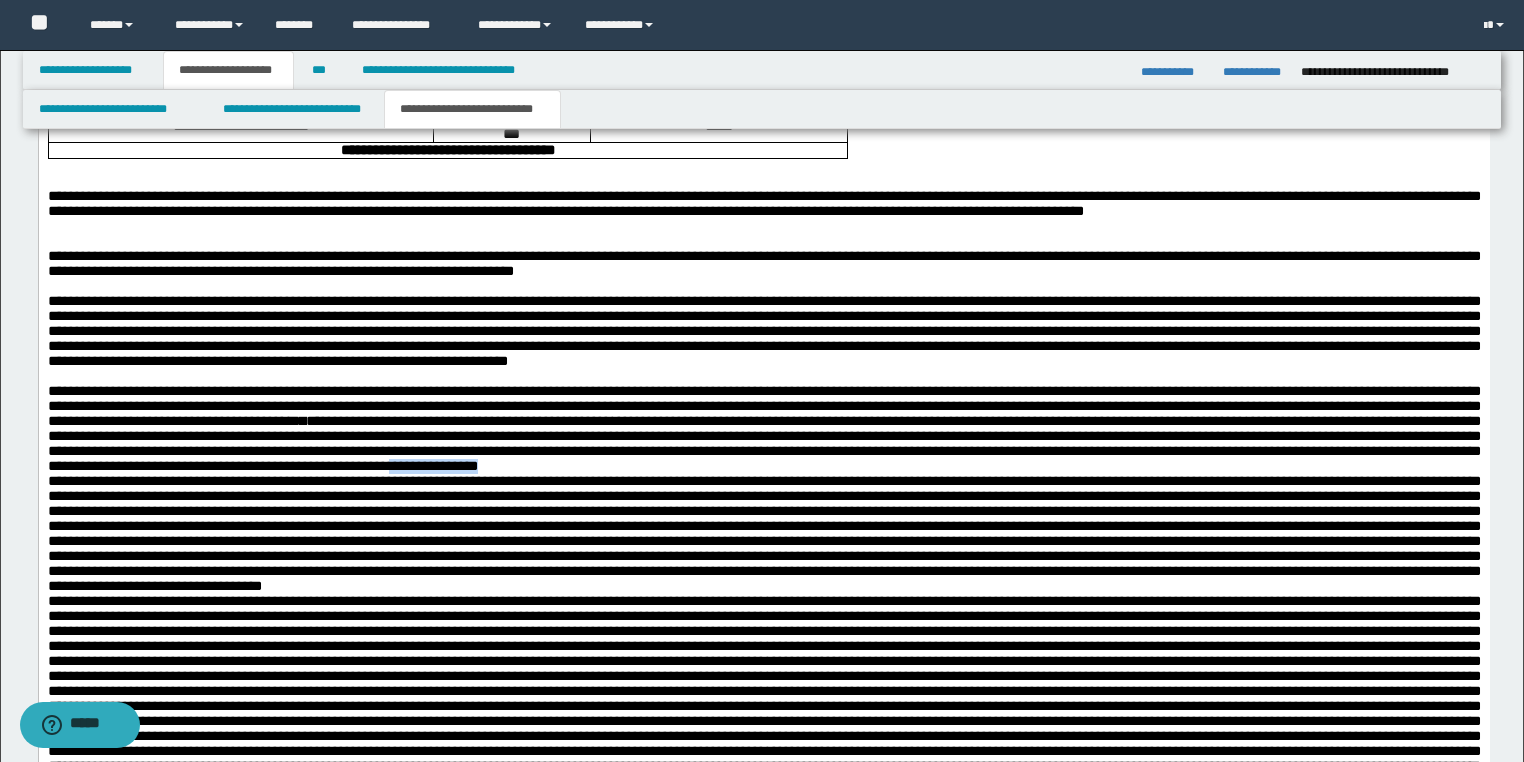 drag, startPoint x: 471, startPoint y: 521, endPoint x: 423, endPoint y: 521, distance: 48 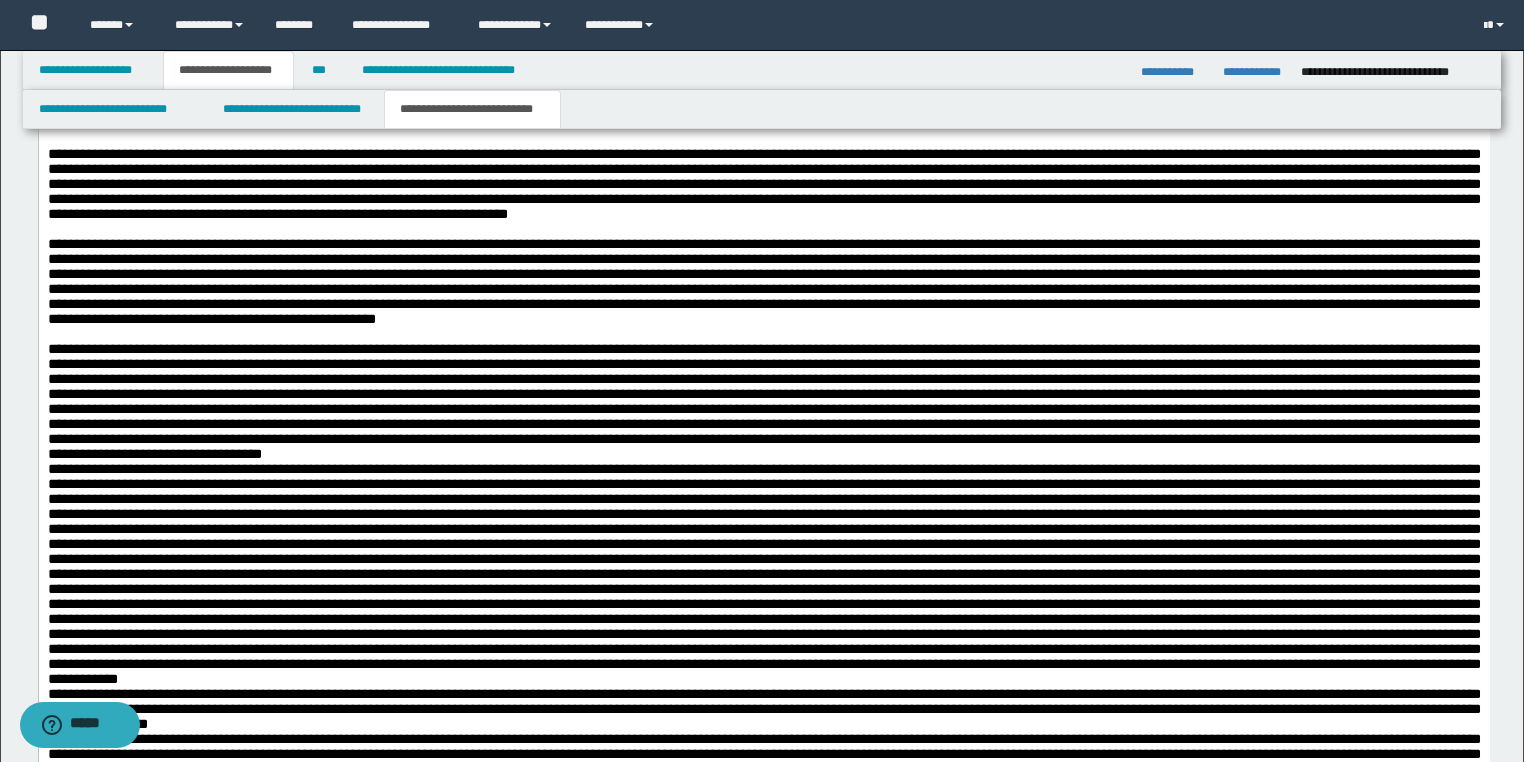 scroll, scrollTop: 1656, scrollLeft: 0, axis: vertical 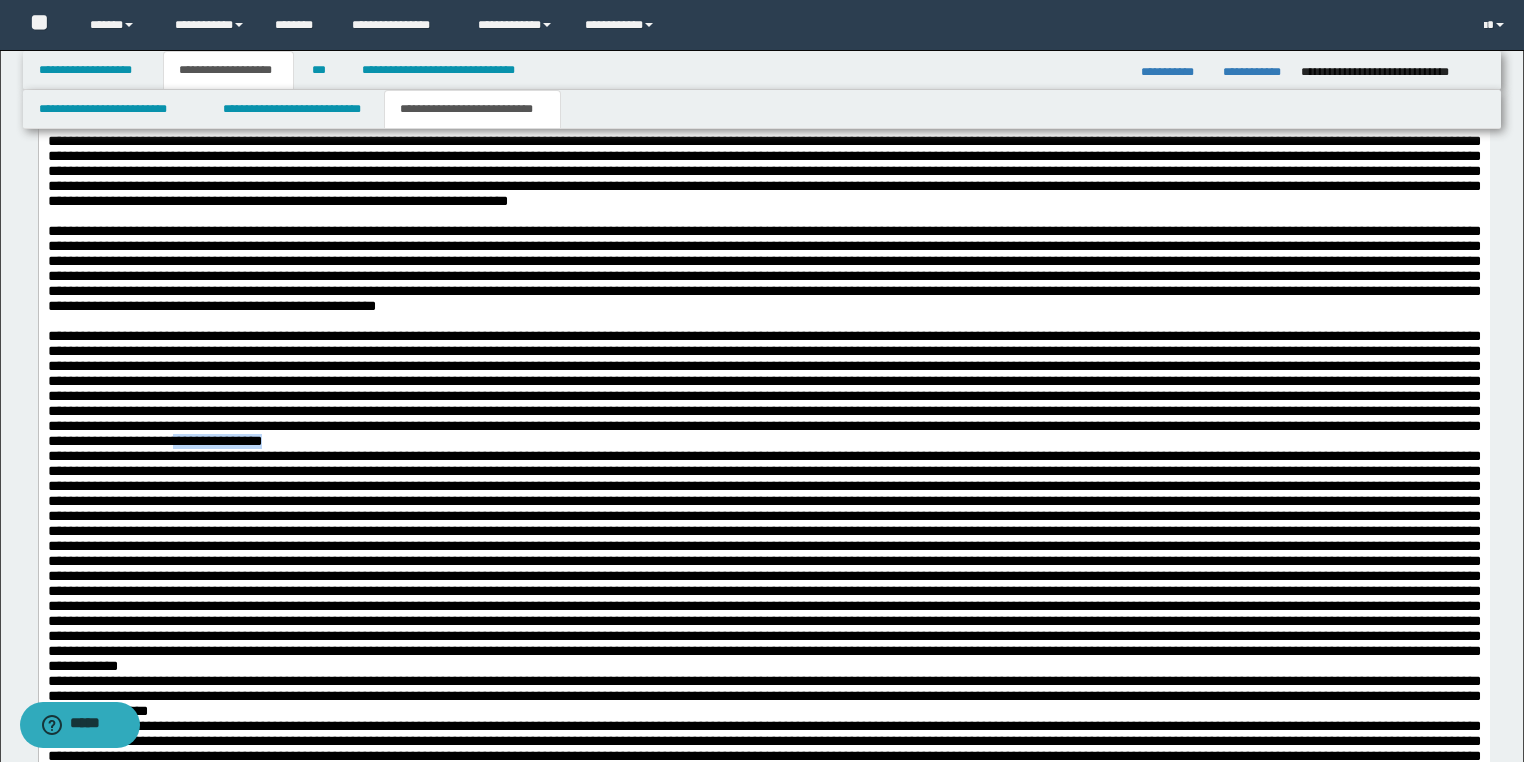 drag, startPoint x: 297, startPoint y: 516, endPoint x: 163, endPoint y: 513, distance: 134.03358 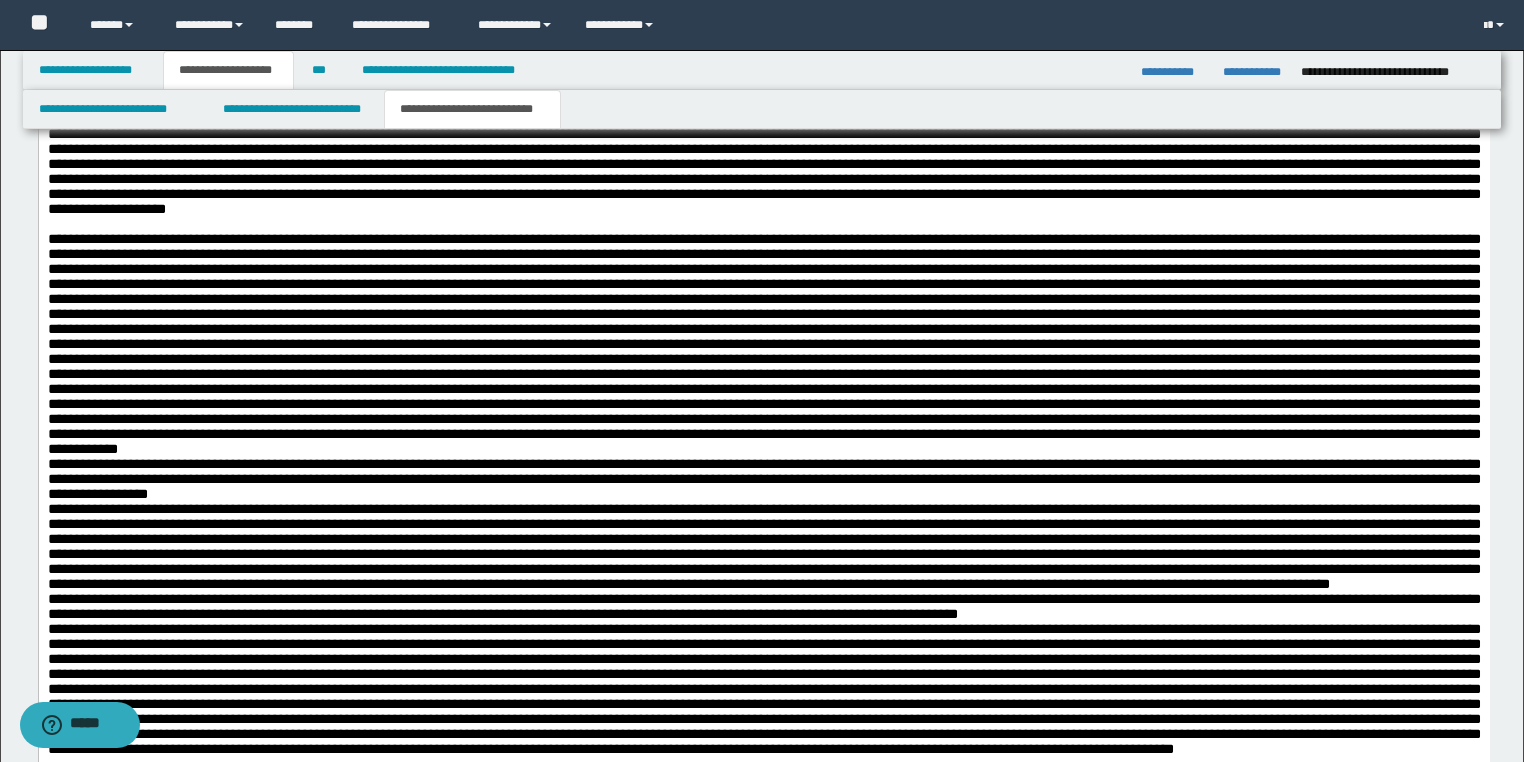 scroll, scrollTop: 1896, scrollLeft: 0, axis: vertical 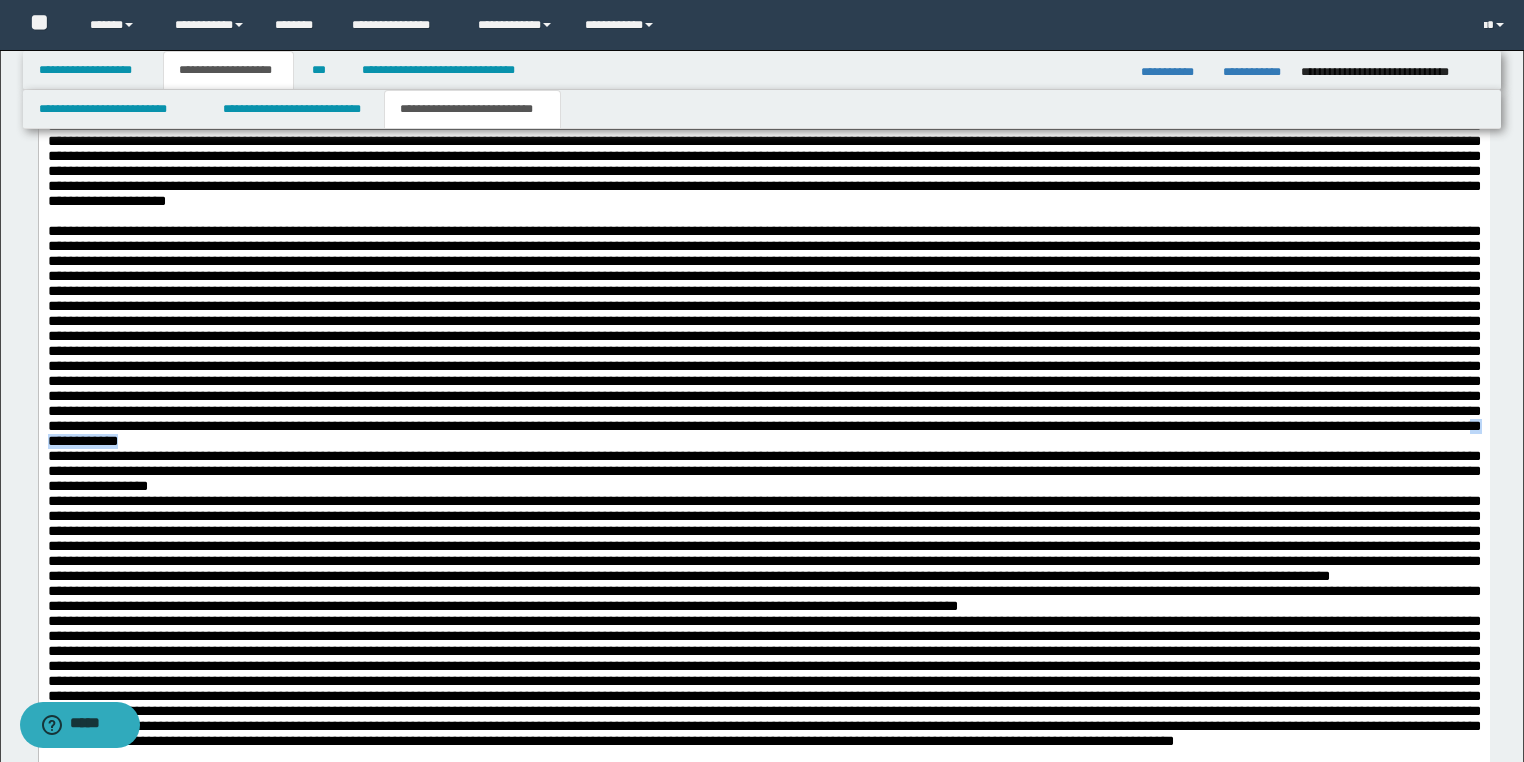 drag, startPoint x: 267, startPoint y: 547, endPoint x: 112, endPoint y: 545, distance: 155.01291 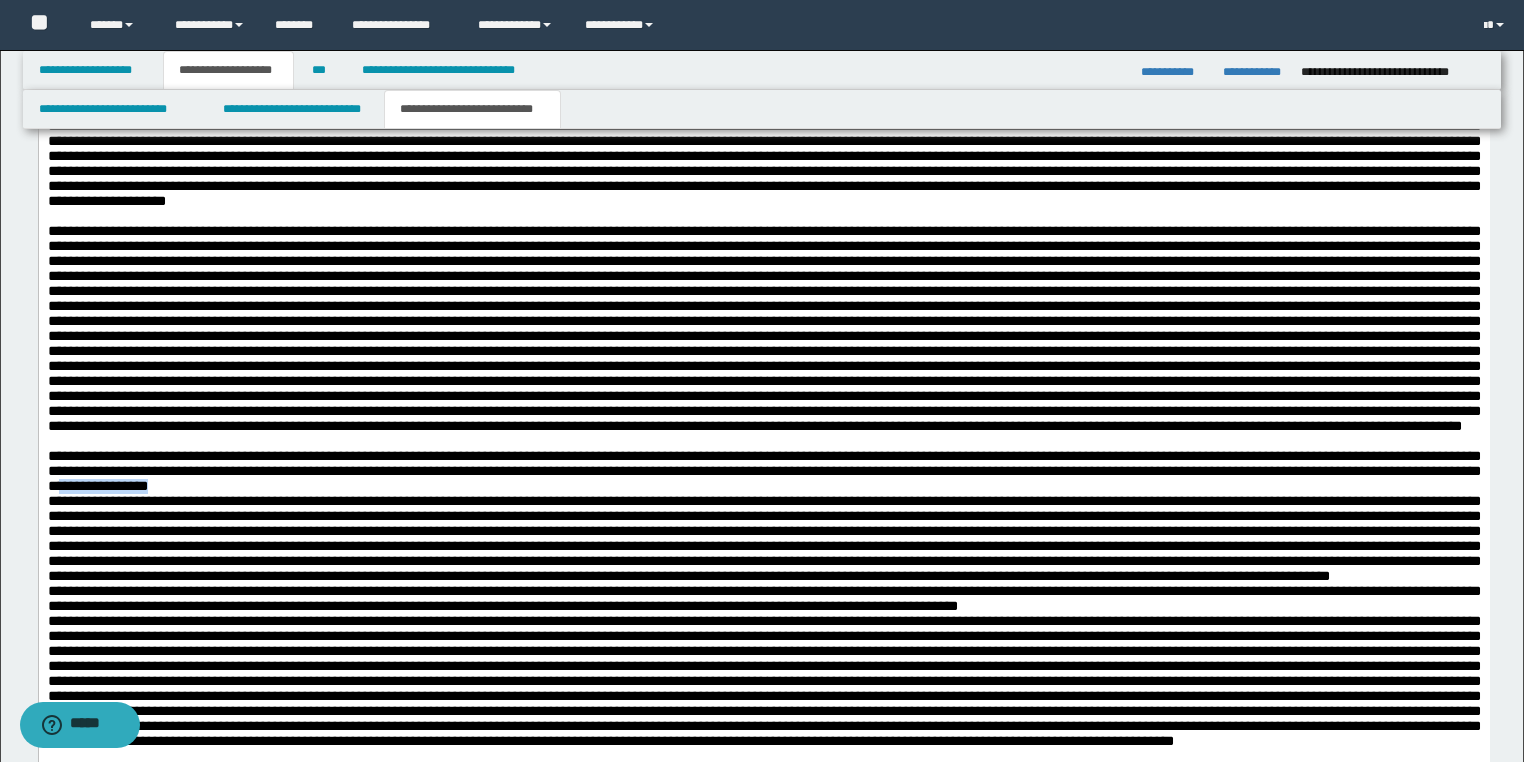 drag, startPoint x: 147, startPoint y: 609, endPoint x: 16, endPoint y: 605, distance: 131.06105 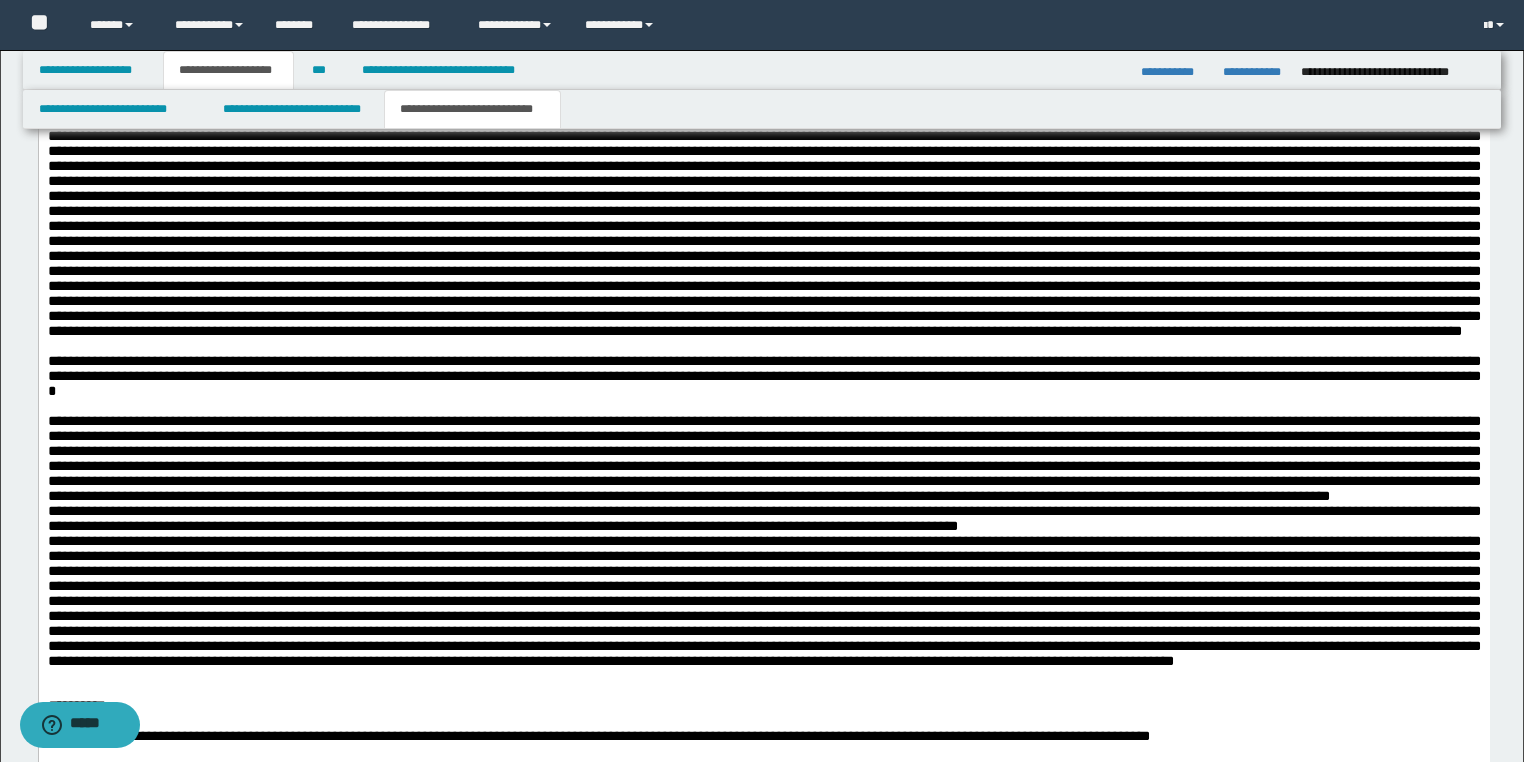 scroll, scrollTop: 2136, scrollLeft: 0, axis: vertical 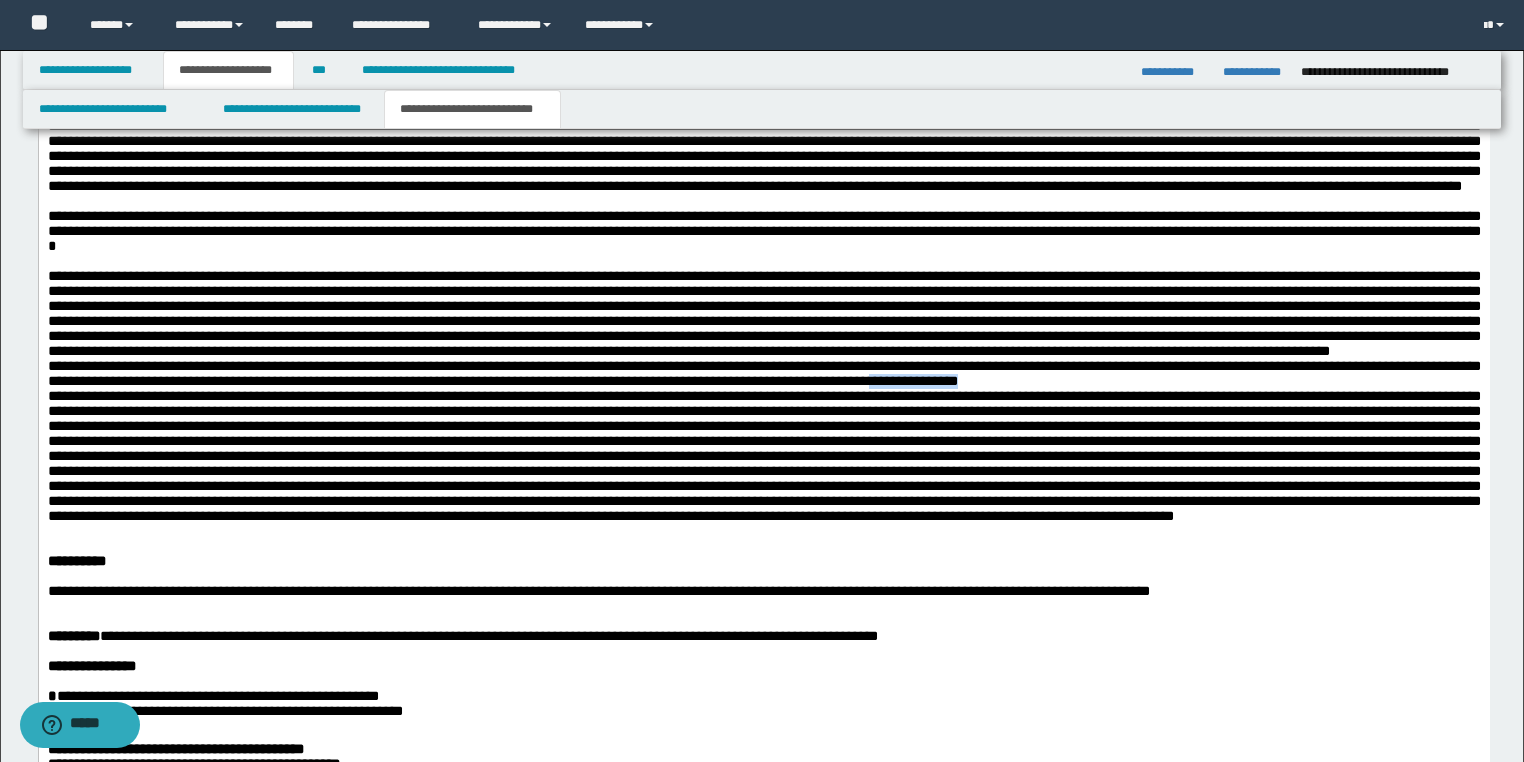 drag, startPoint x: 887, startPoint y: 505, endPoint x: 827, endPoint y: 506, distance: 60.00833 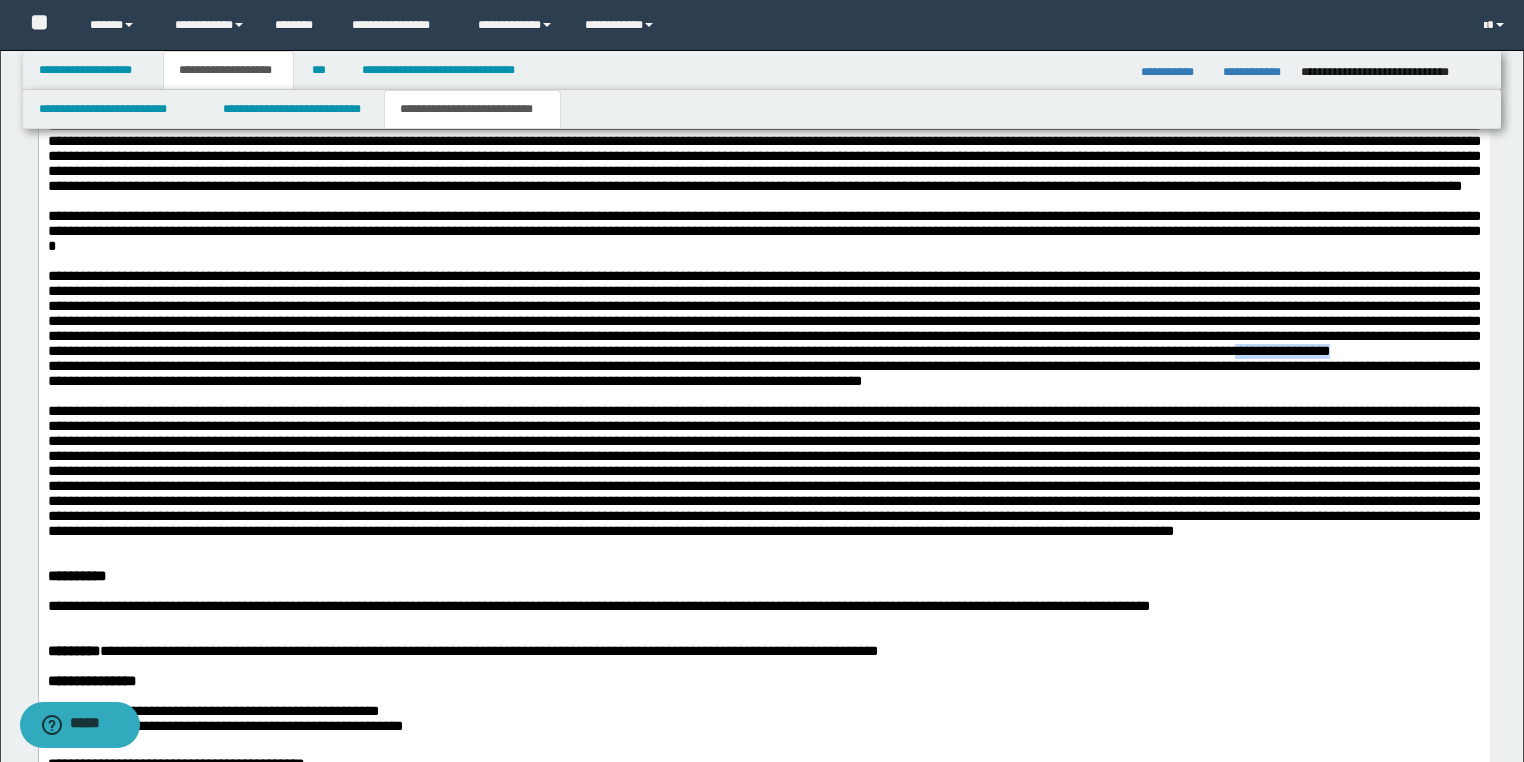 drag, startPoint x: 1369, startPoint y: 469, endPoint x: 1277, endPoint y: 472, distance: 92.0489 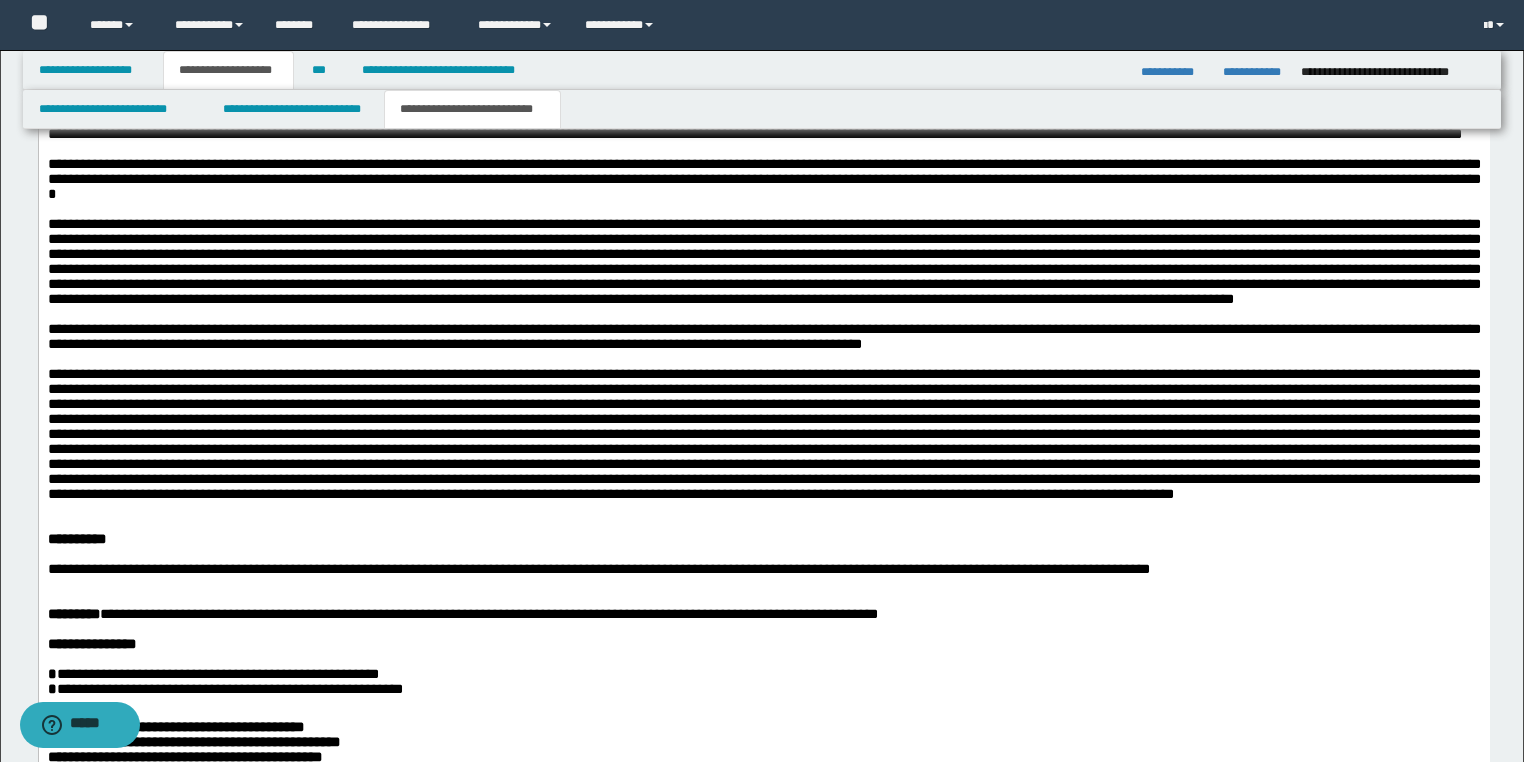 scroll, scrollTop: 2216, scrollLeft: 0, axis: vertical 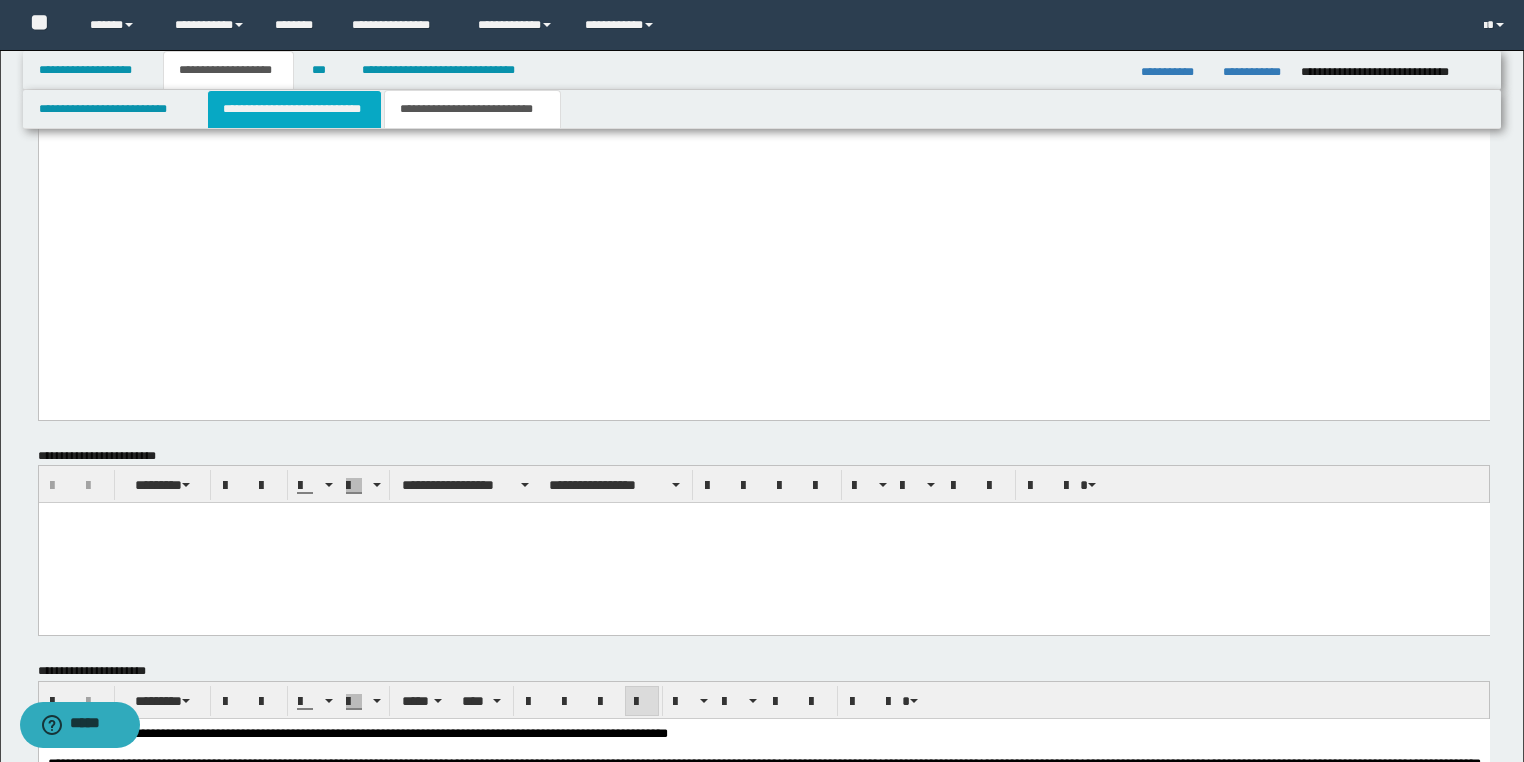 click on "**********" at bounding box center (294, 109) 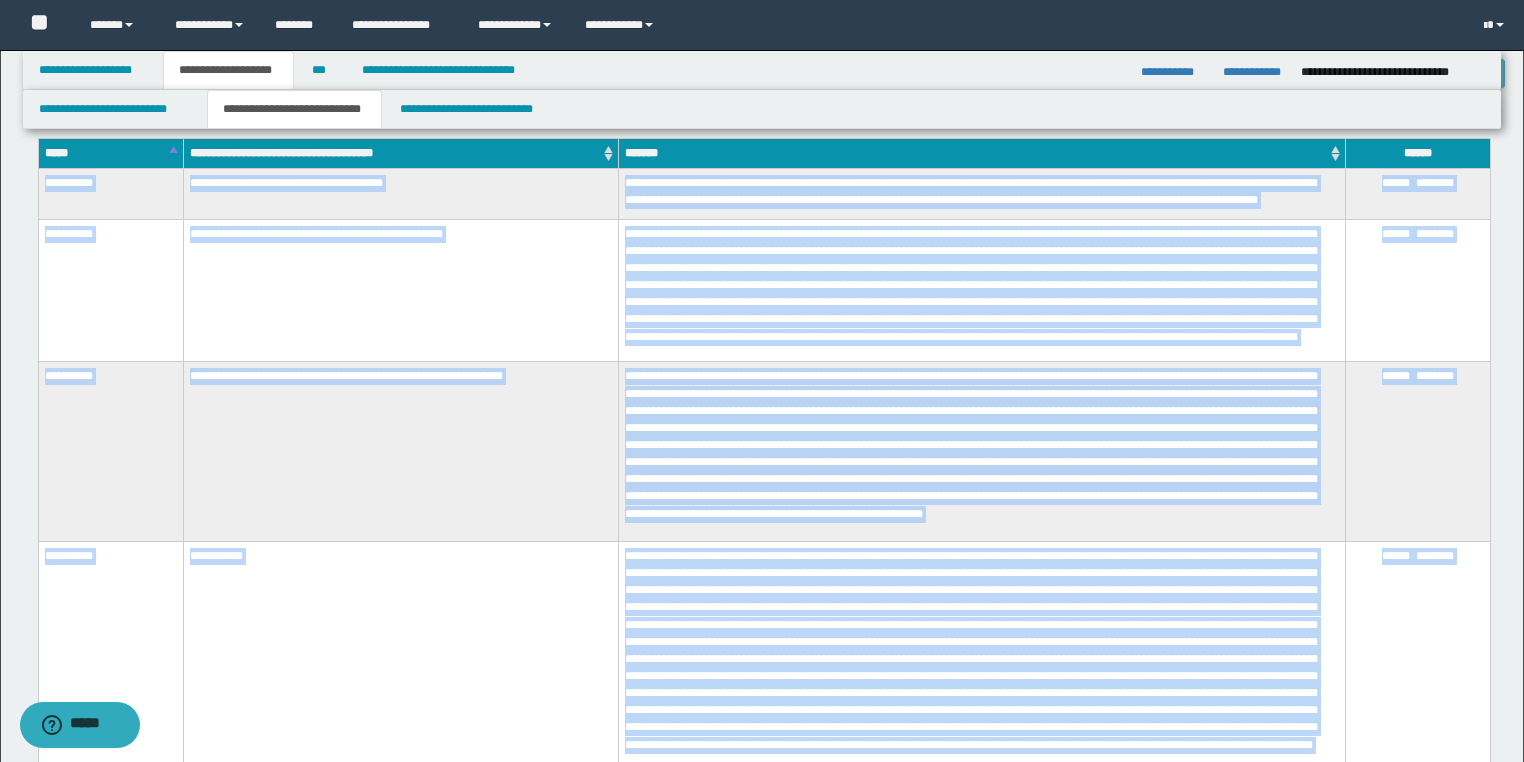 click on "**********" at bounding box center (400, 290) 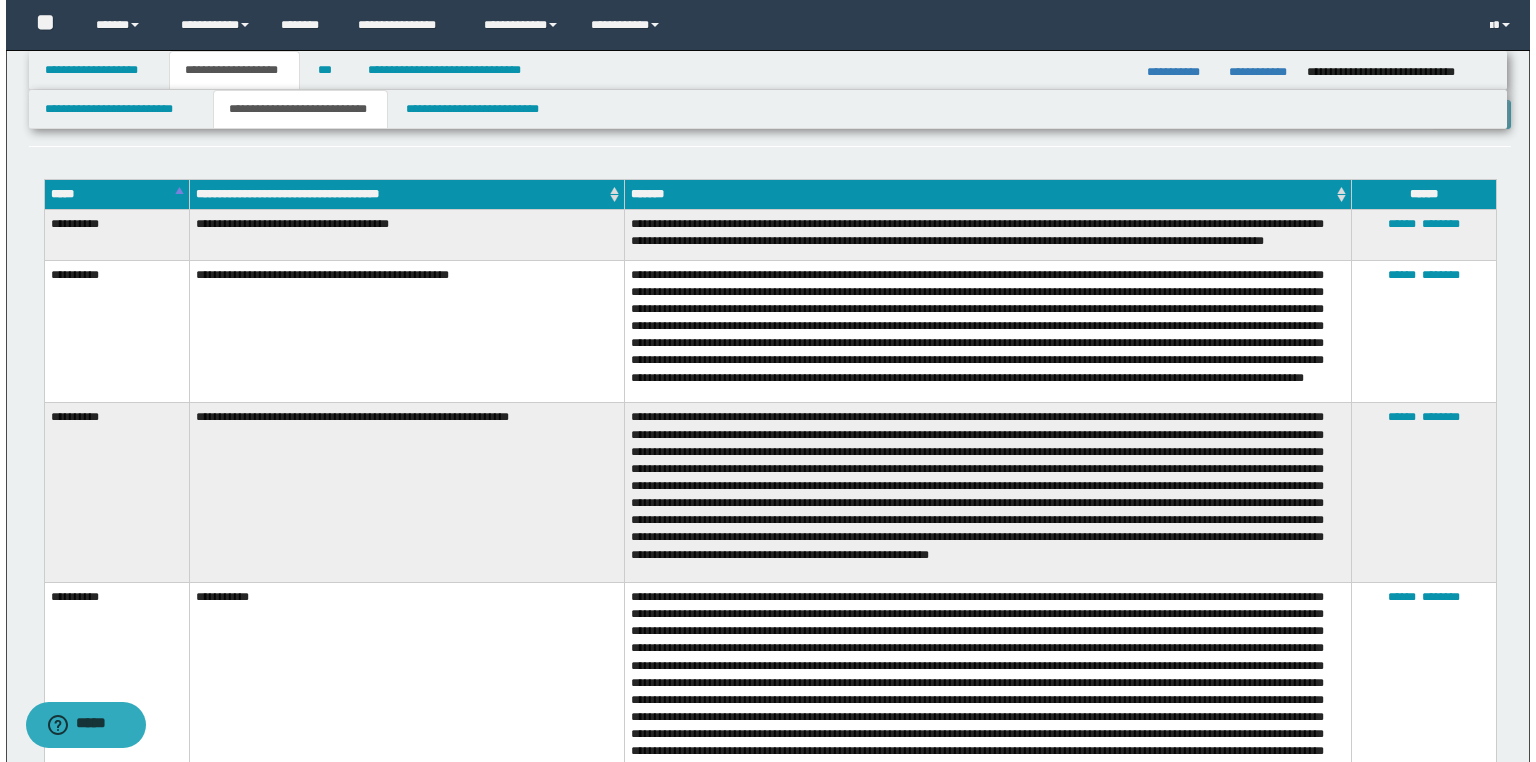 scroll, scrollTop: 2536, scrollLeft: 0, axis: vertical 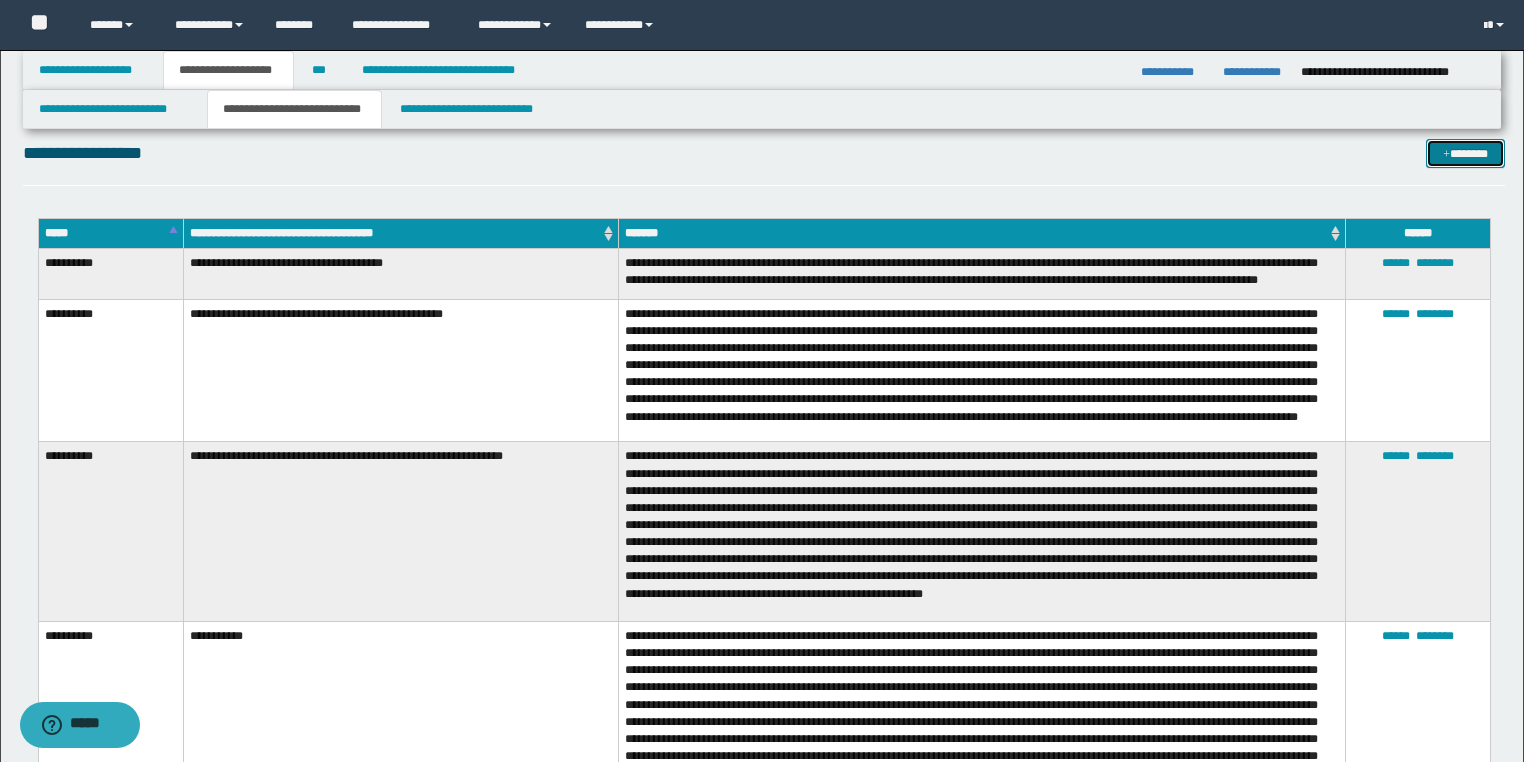click on "*******" at bounding box center [1465, 154] 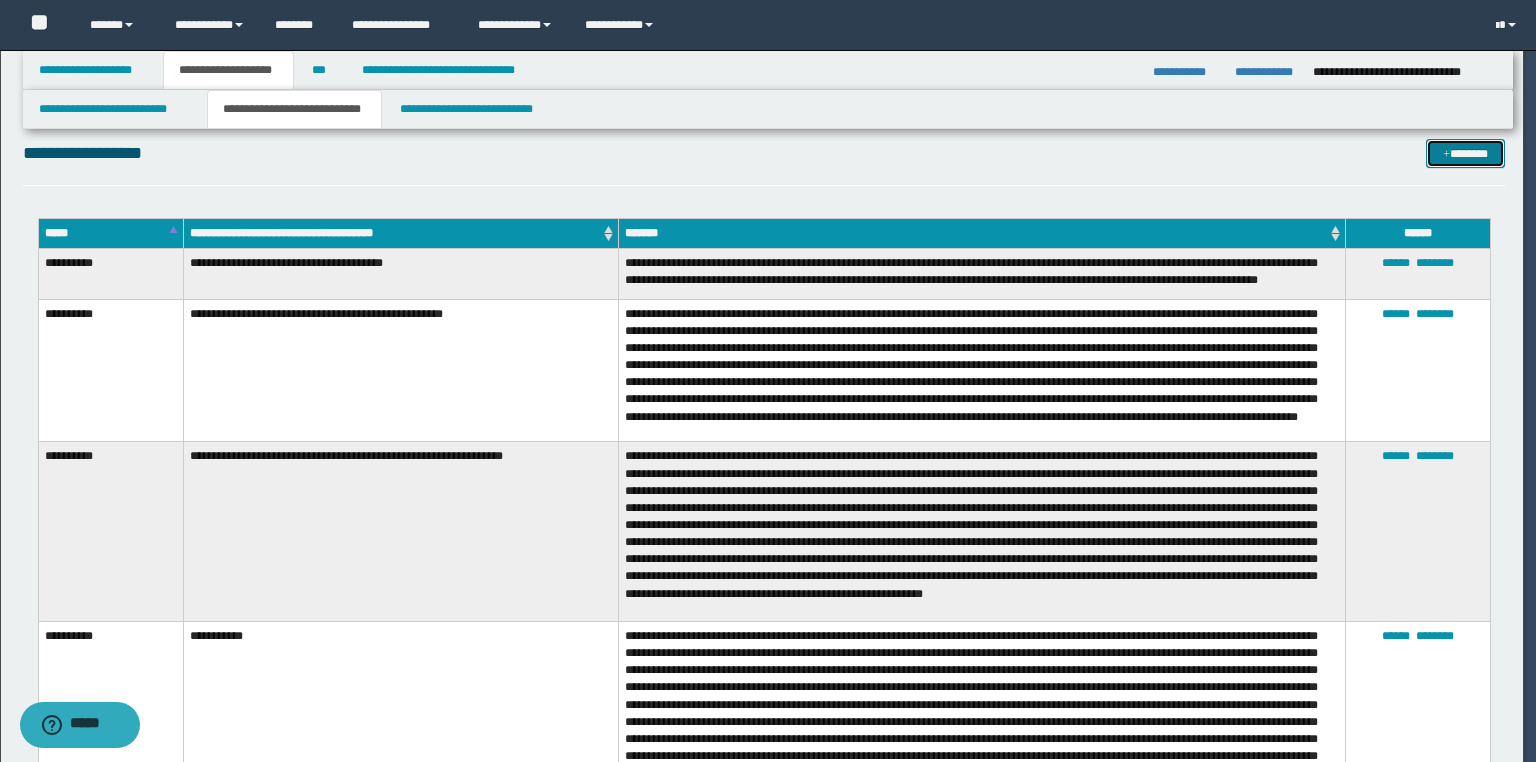 scroll, scrollTop: 0, scrollLeft: 0, axis: both 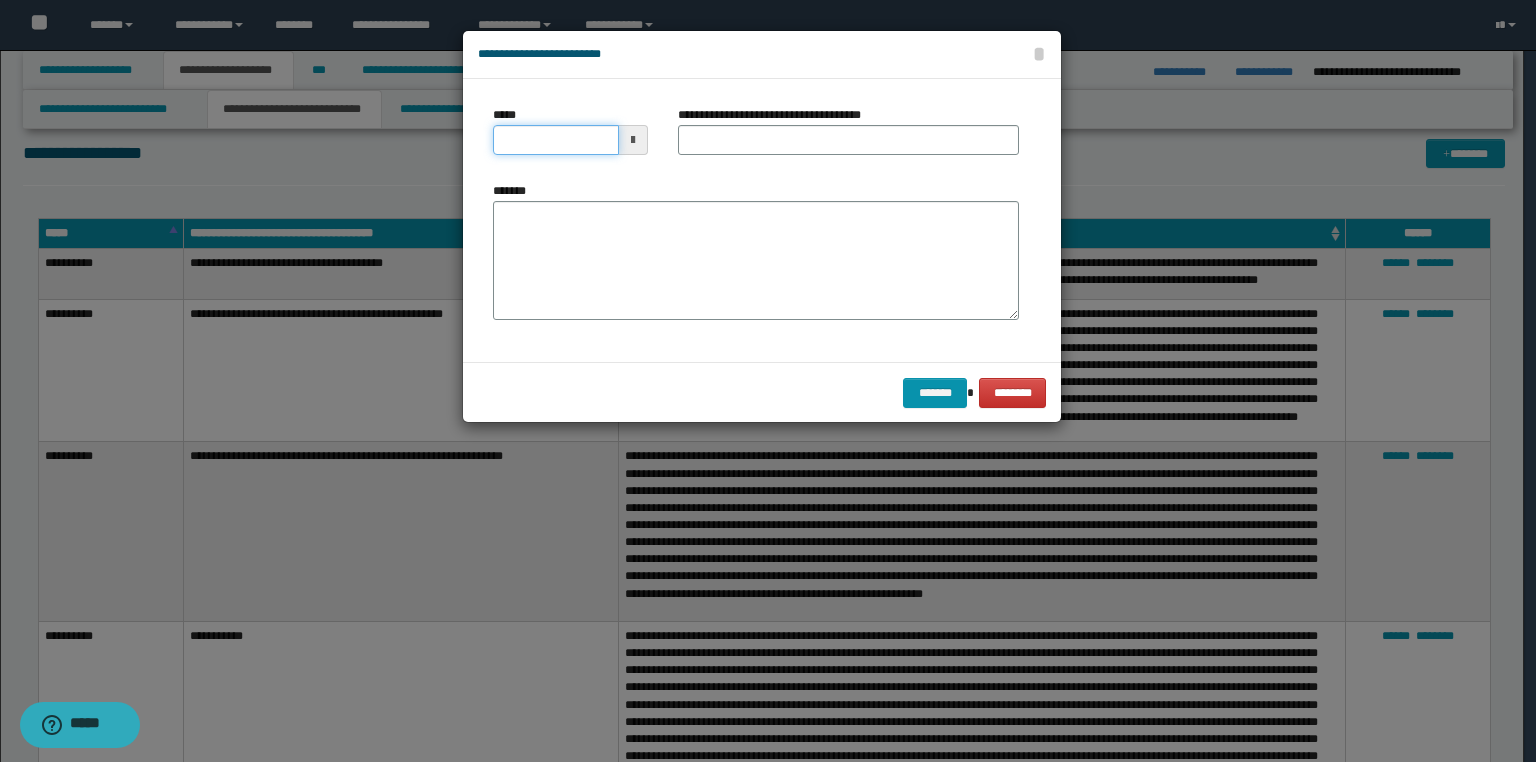 drag, startPoint x: 476, startPoint y: 153, endPoint x: 0, endPoint y: 224, distance: 481.26605 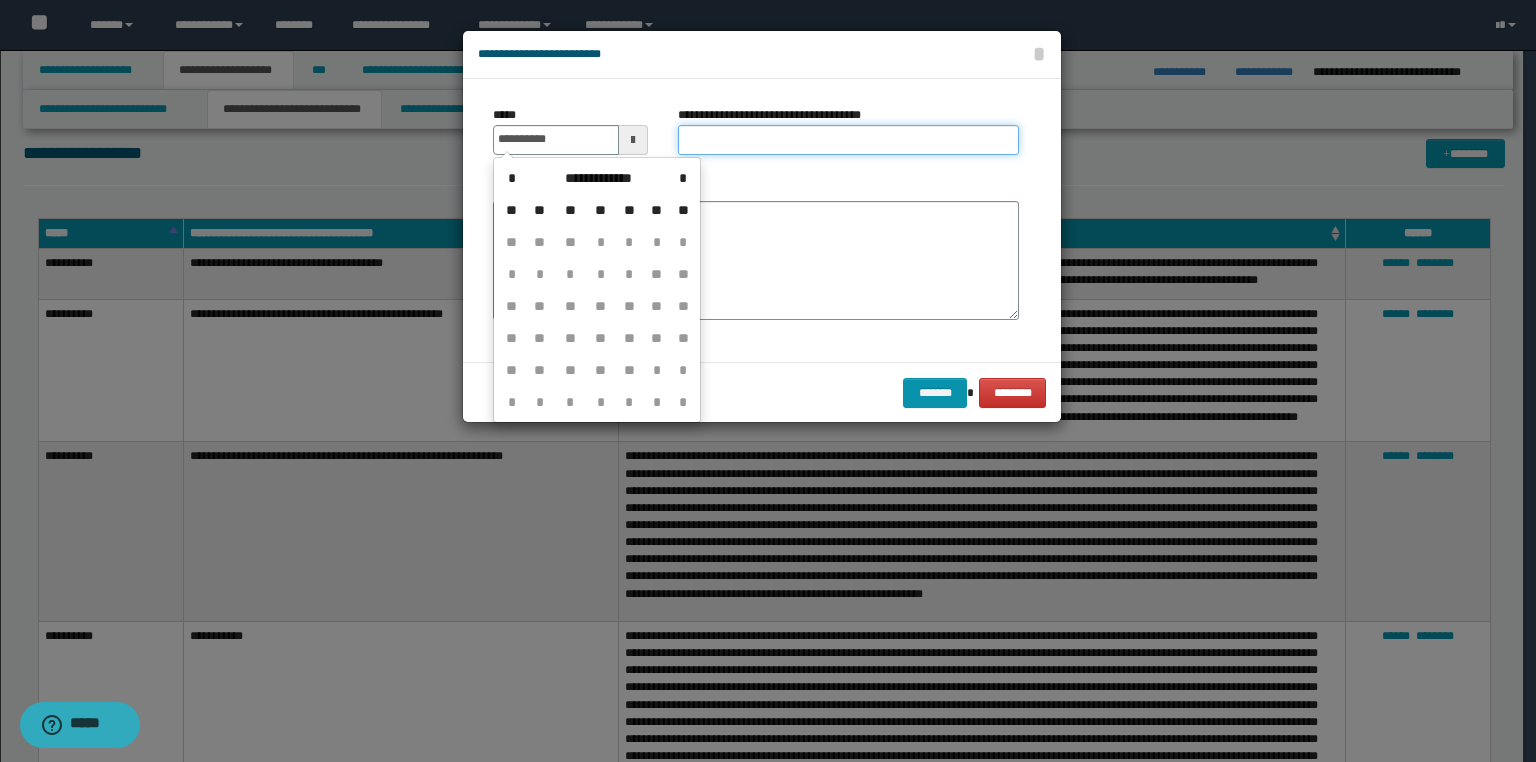 type on "**********" 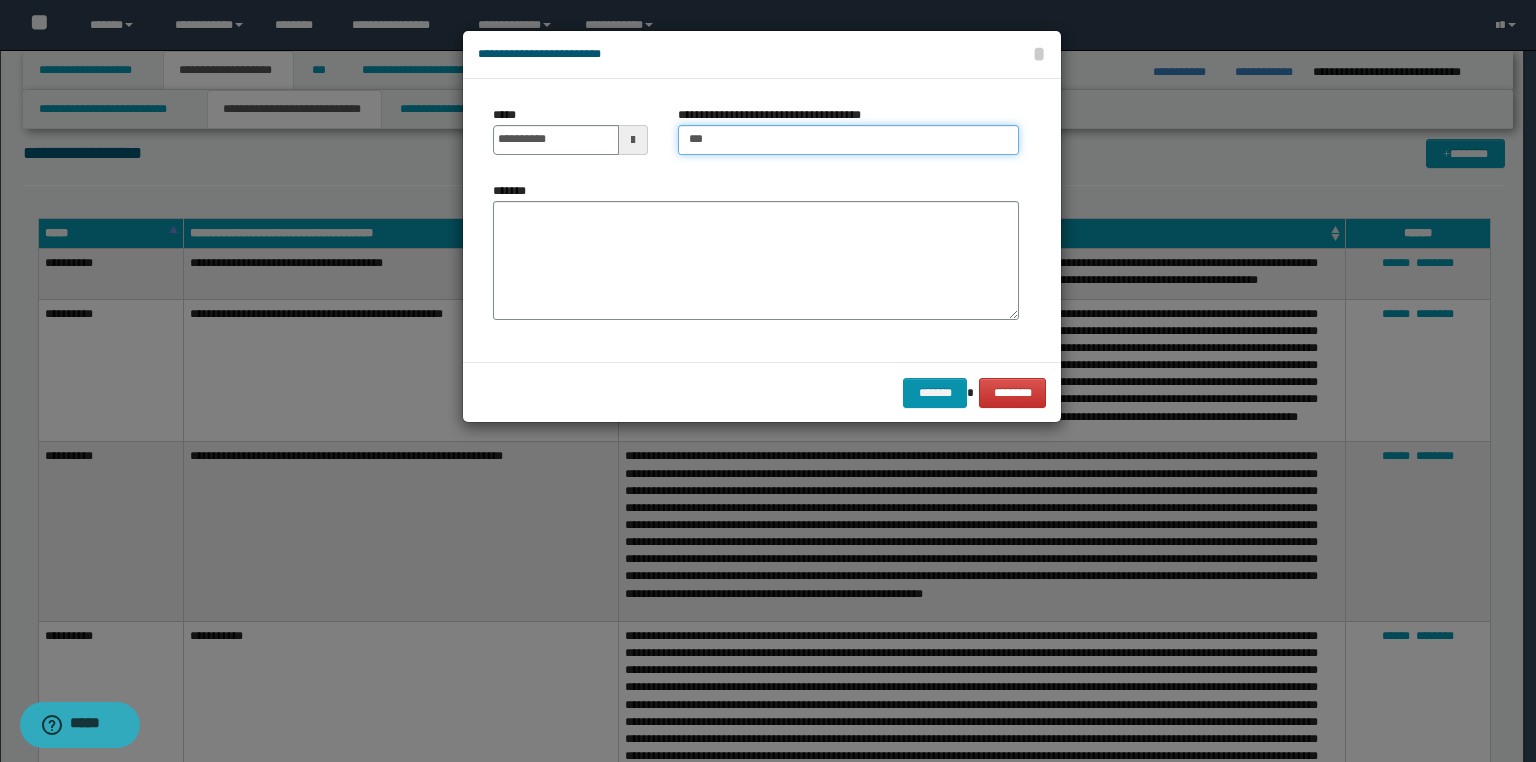 type on "**********" 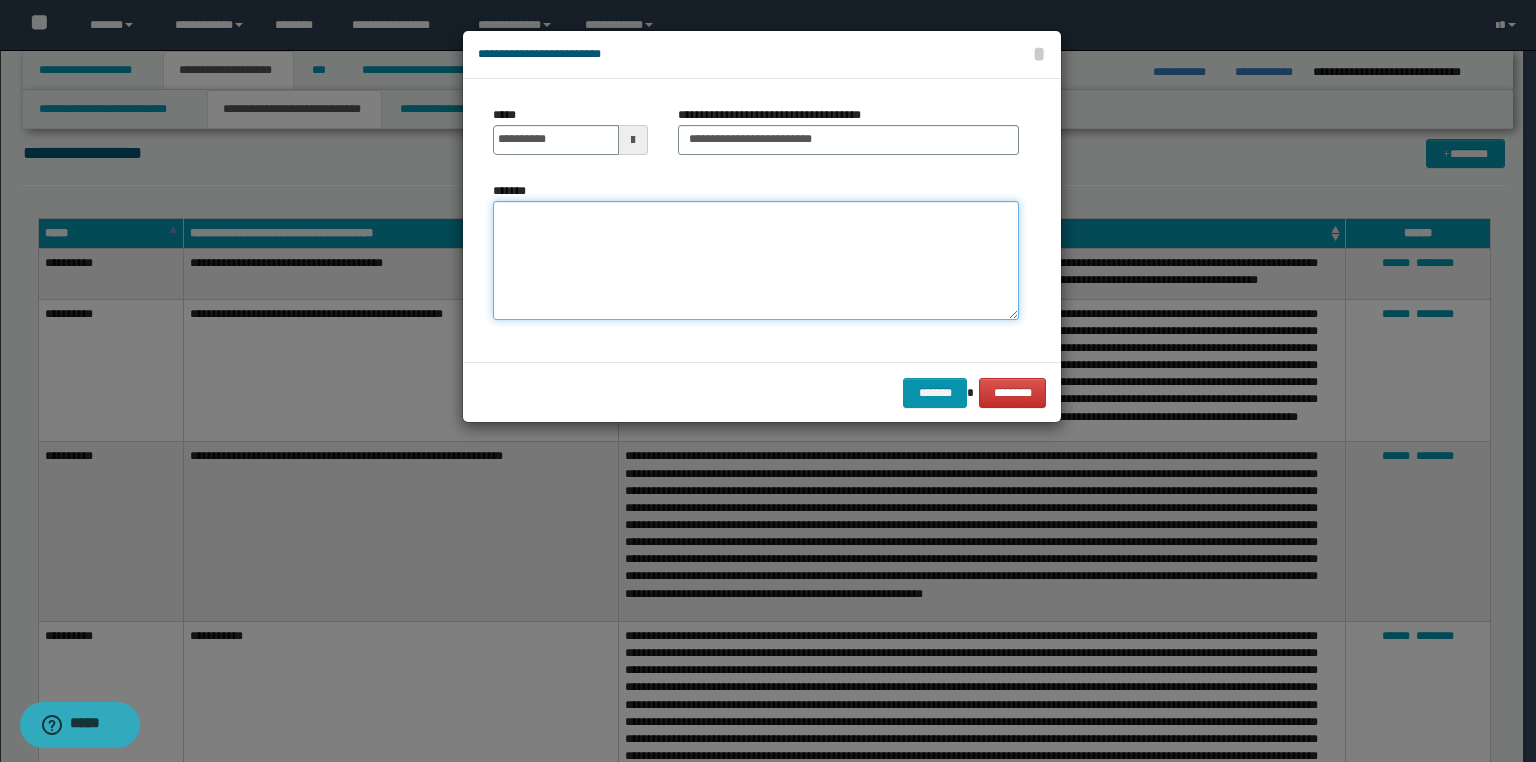 click on "*******" at bounding box center (756, 261) 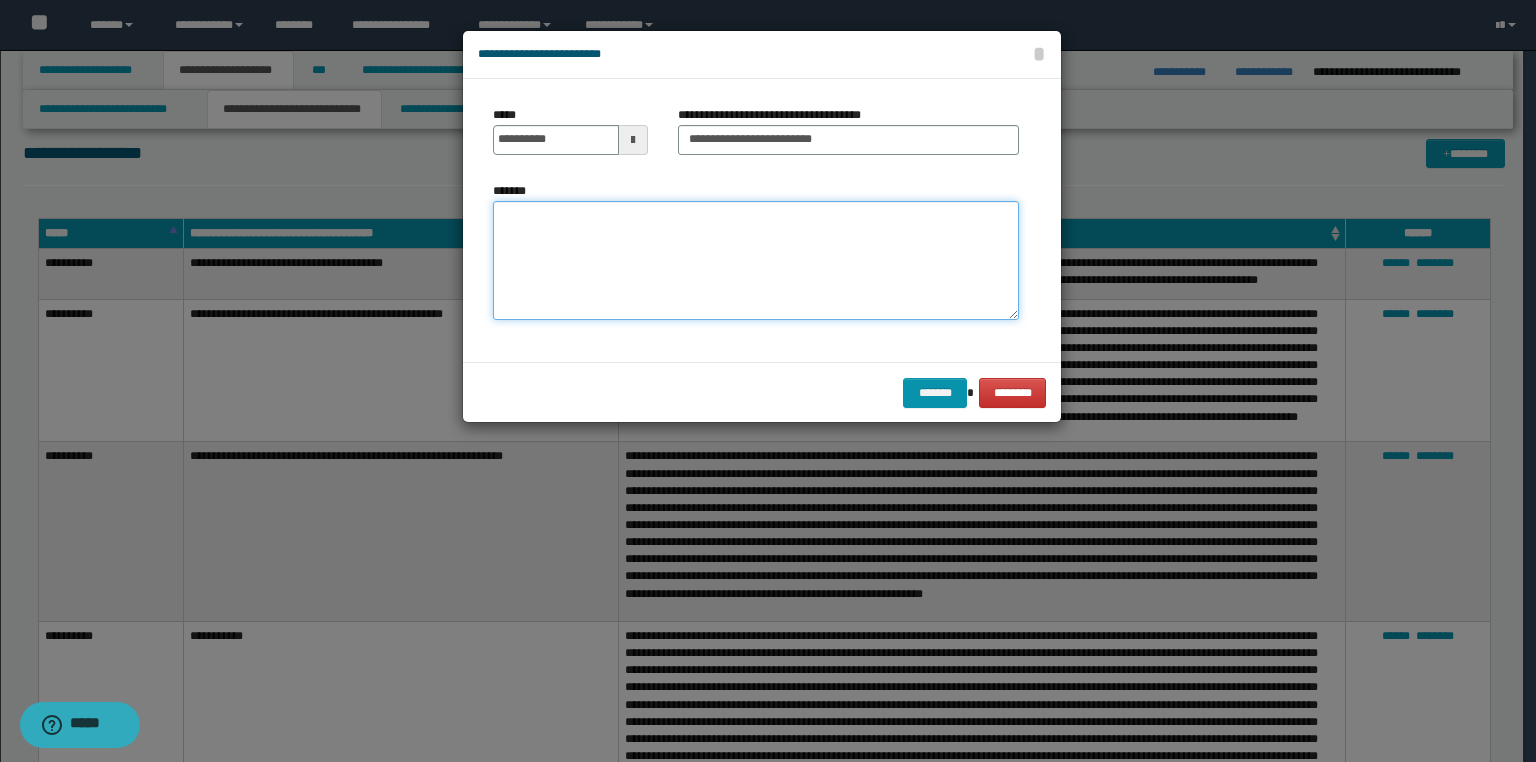 click on "*******" at bounding box center [756, 261] 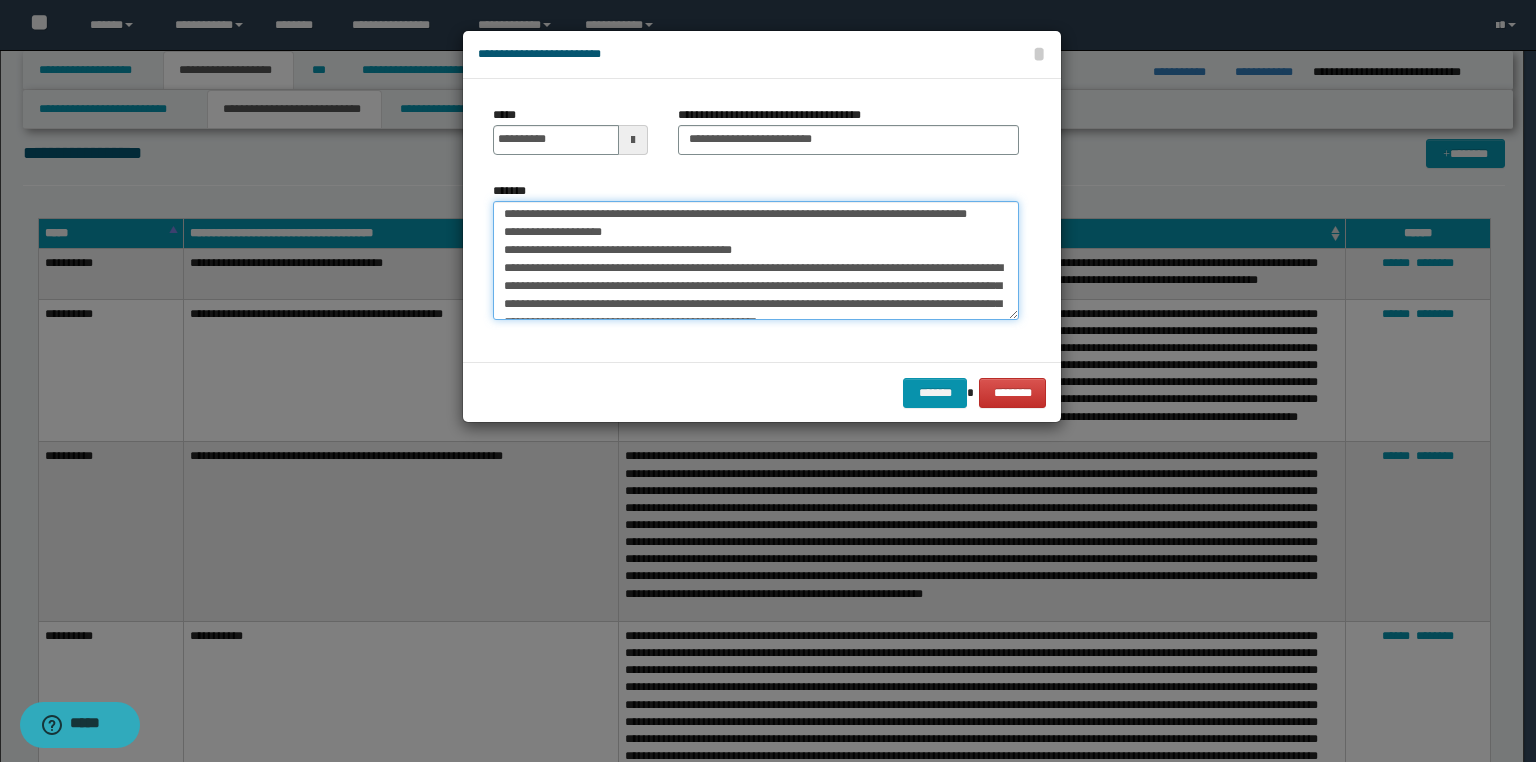 scroll, scrollTop: 0, scrollLeft: 0, axis: both 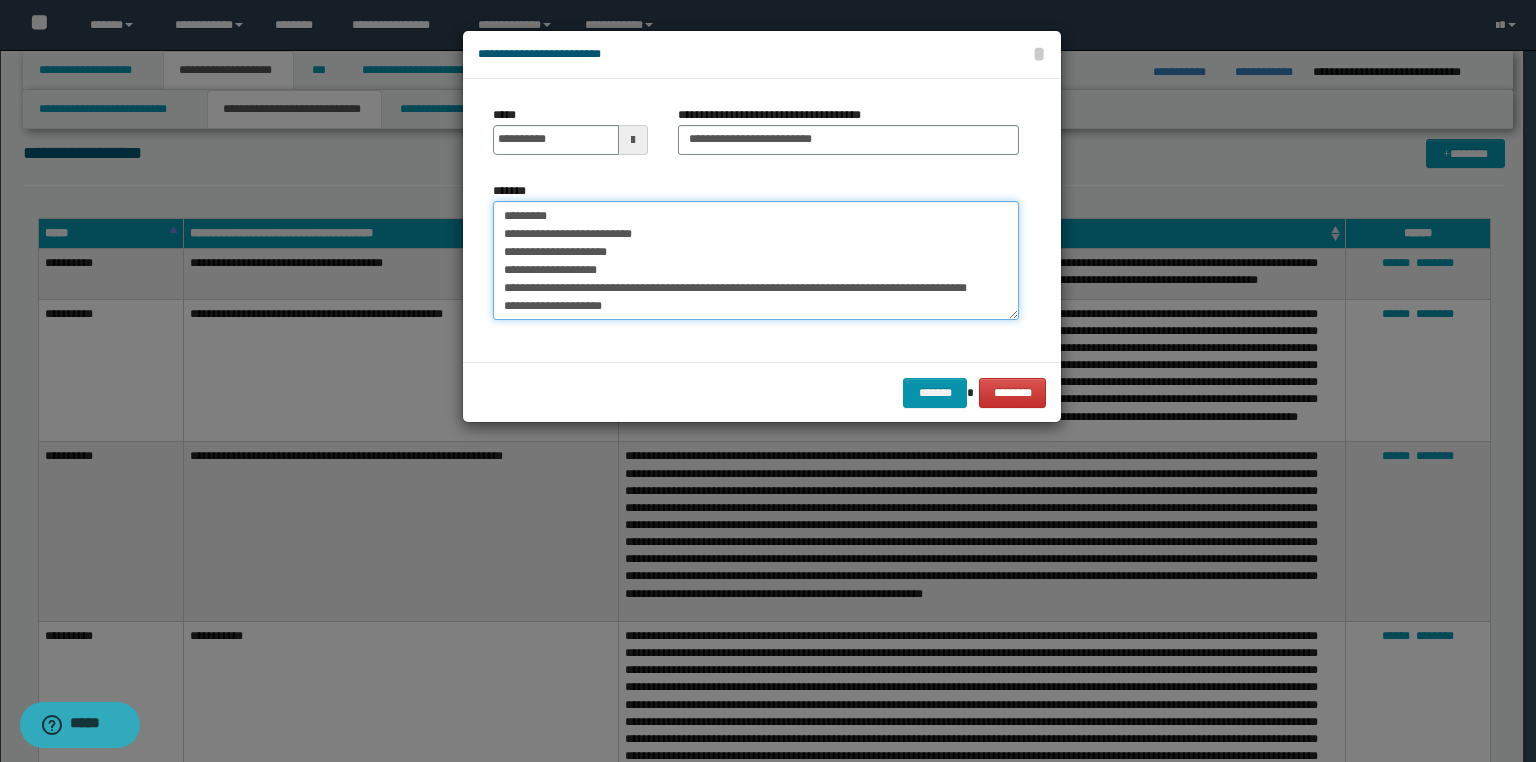 click on "**********" at bounding box center (756, 261) 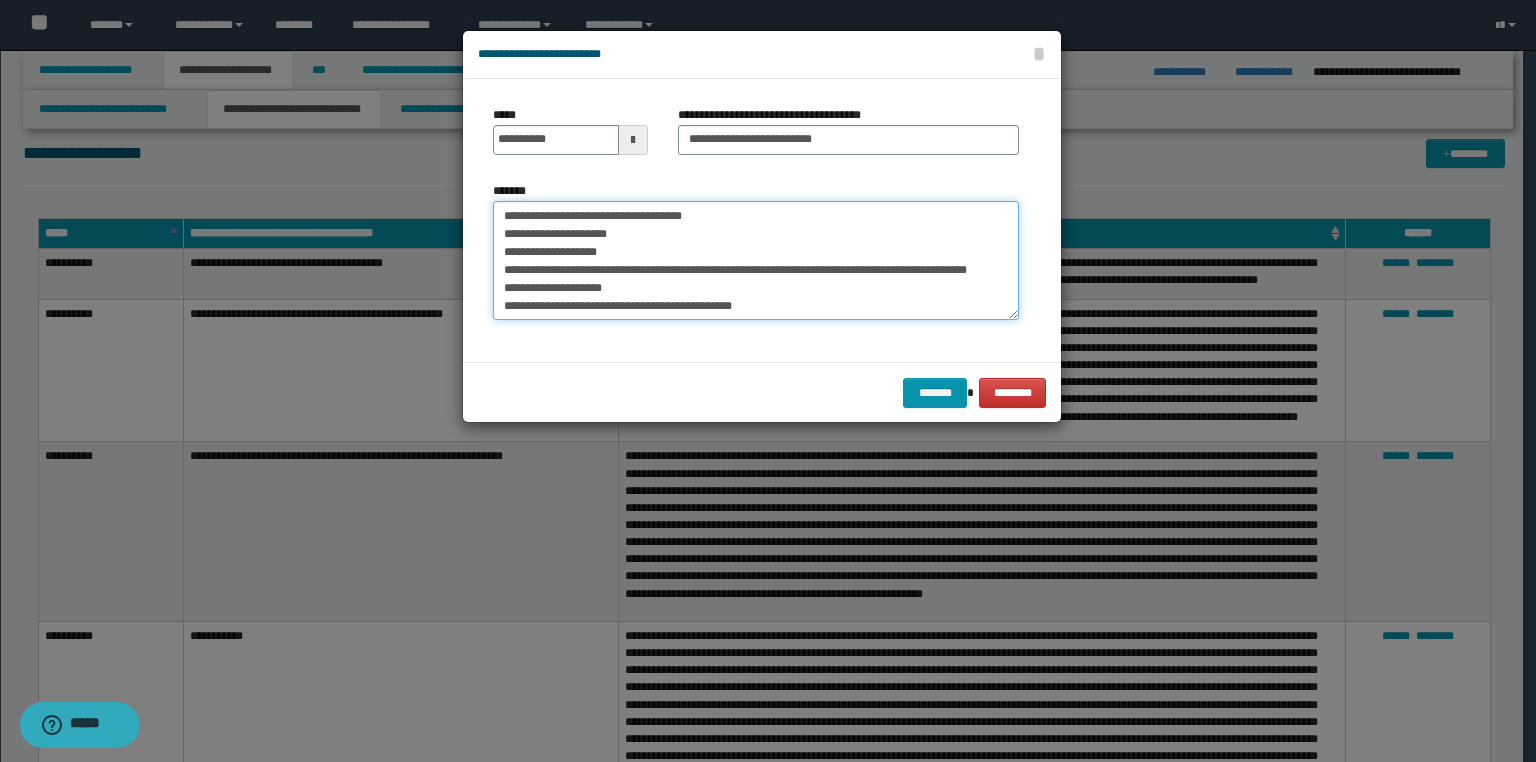 click on "**********" at bounding box center [756, 261] 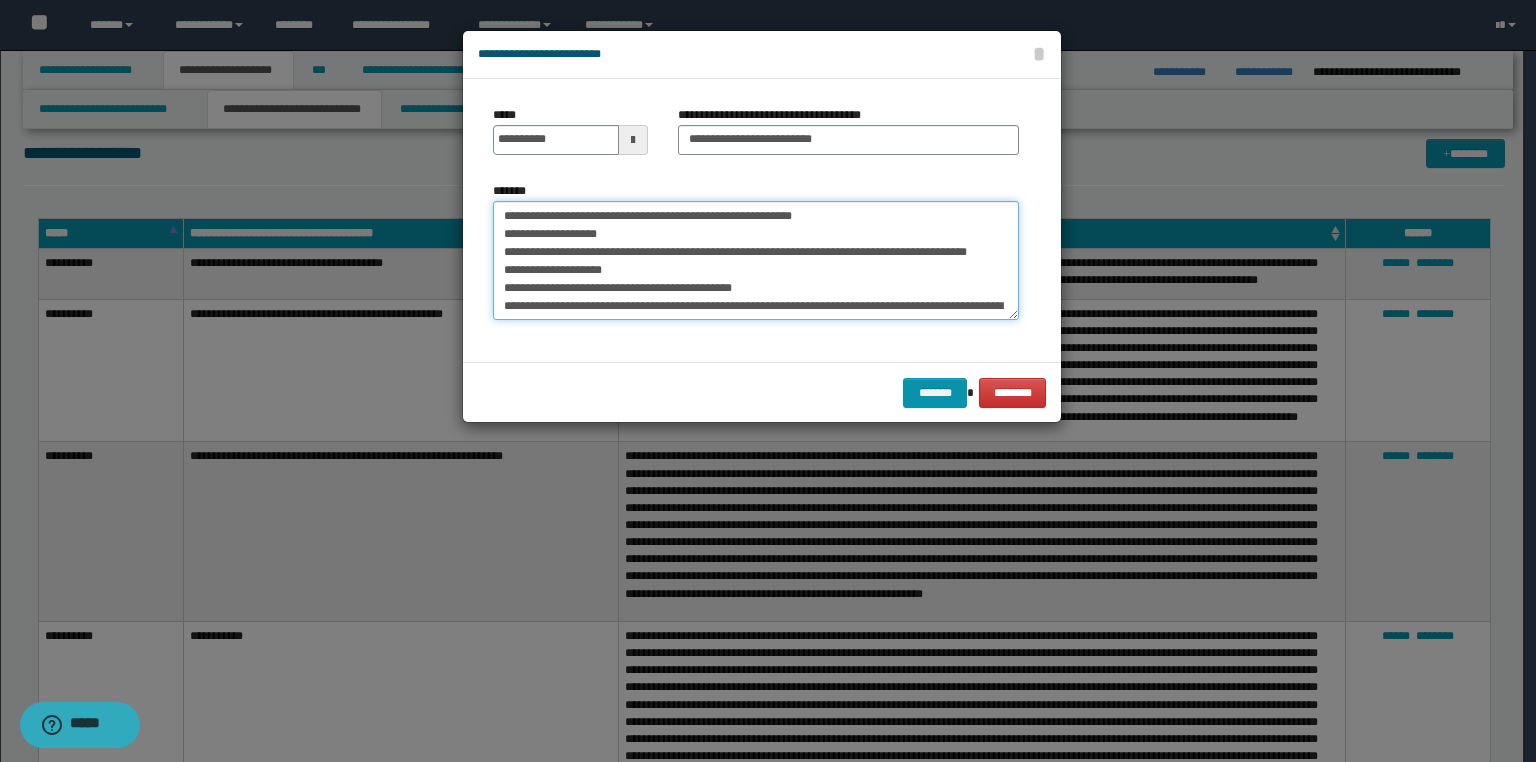 click on "**********" at bounding box center [756, 261] 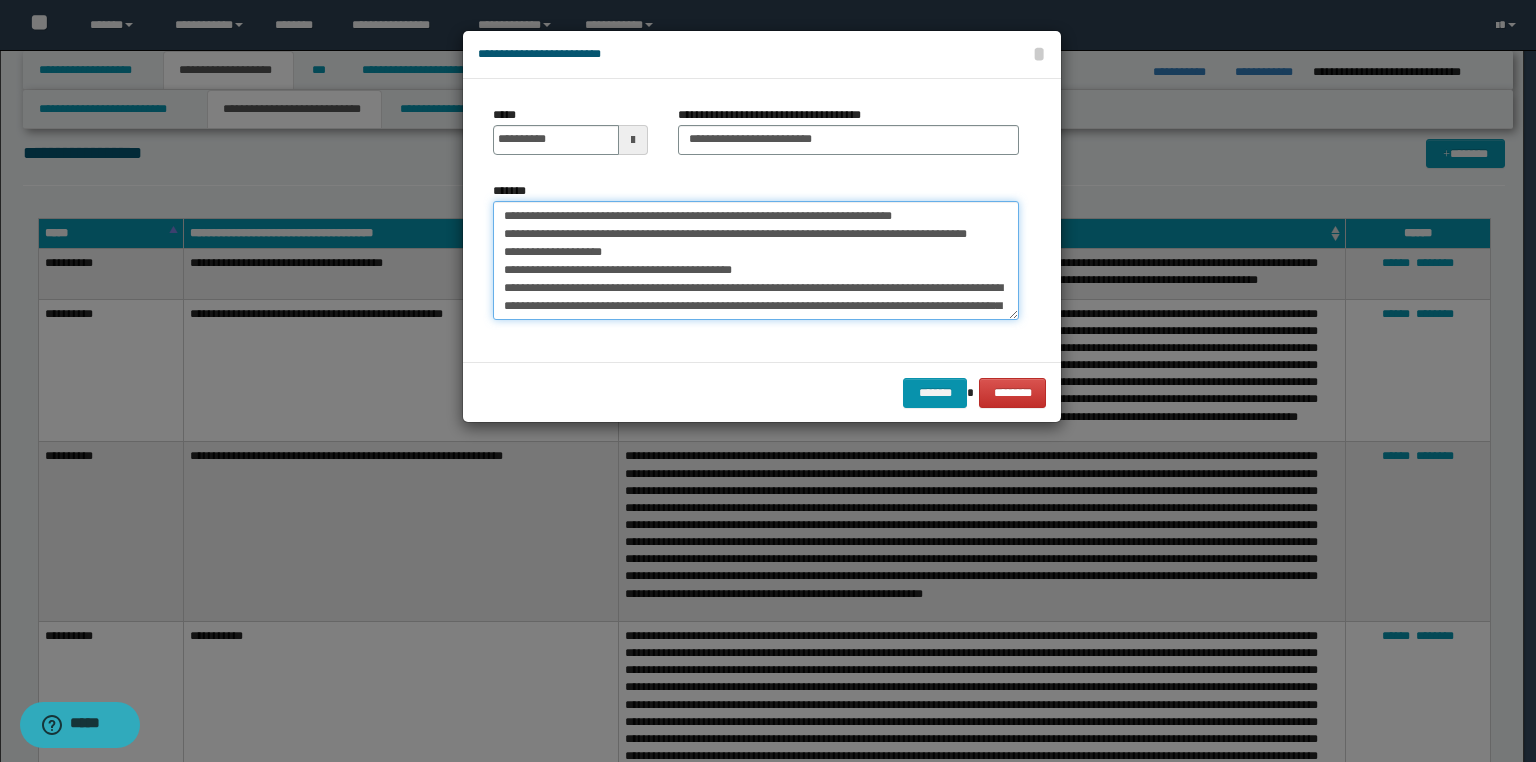 click on "**********" at bounding box center [756, 261] 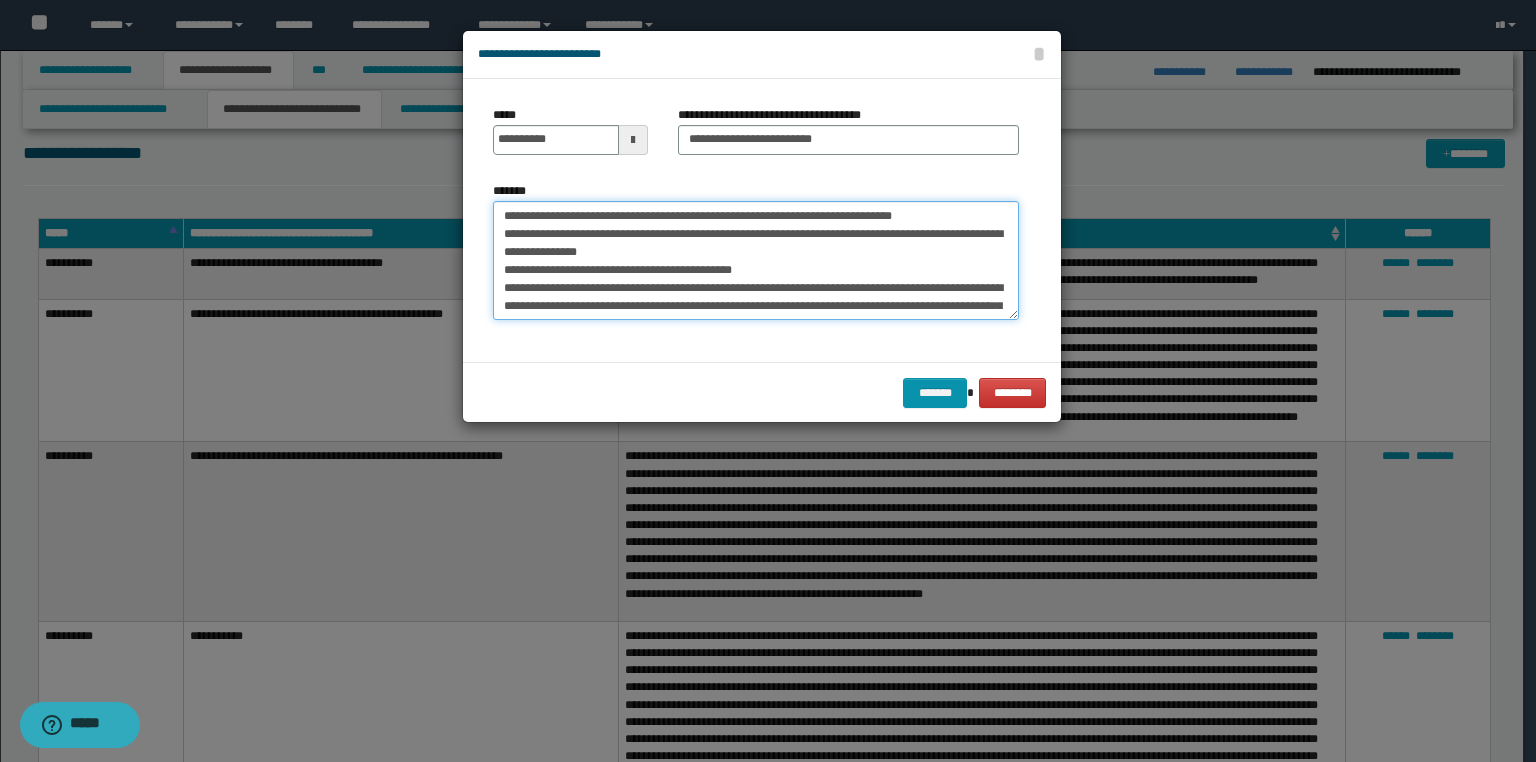 click on "**********" at bounding box center [756, 261] 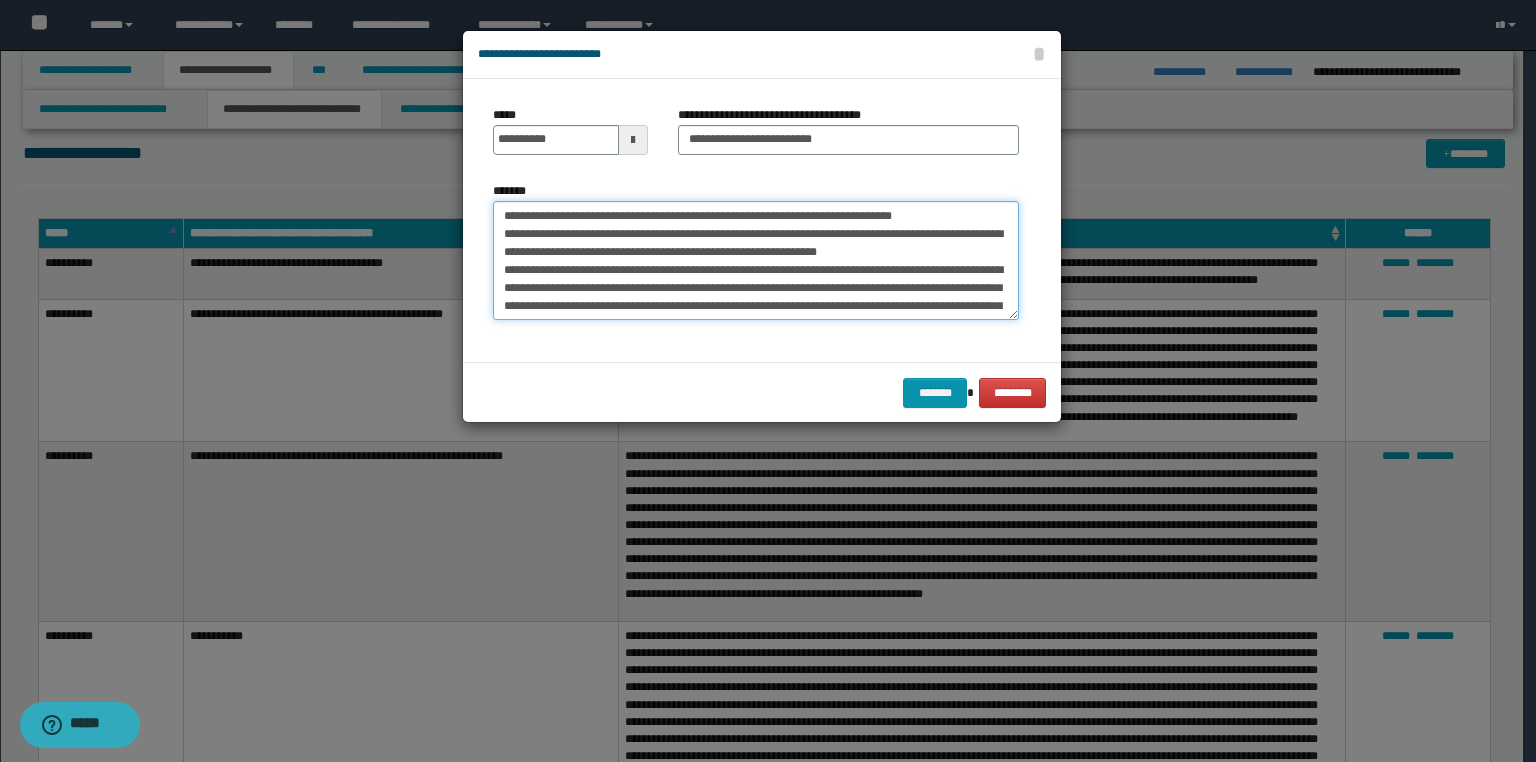 drag, startPoint x: 596, startPoint y: 295, endPoint x: 620, endPoint y: 288, distance: 25 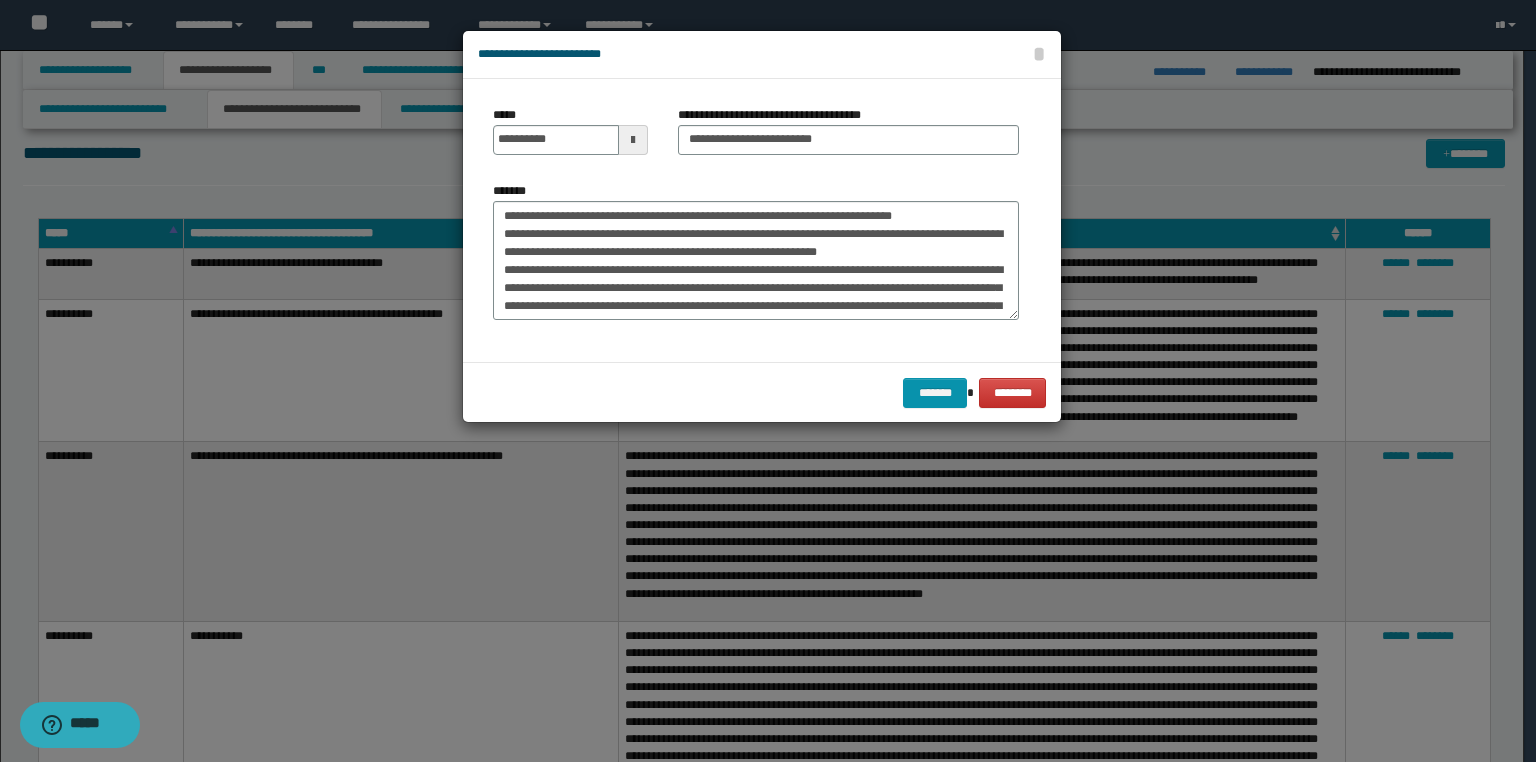 click on "**********" at bounding box center (756, 258) 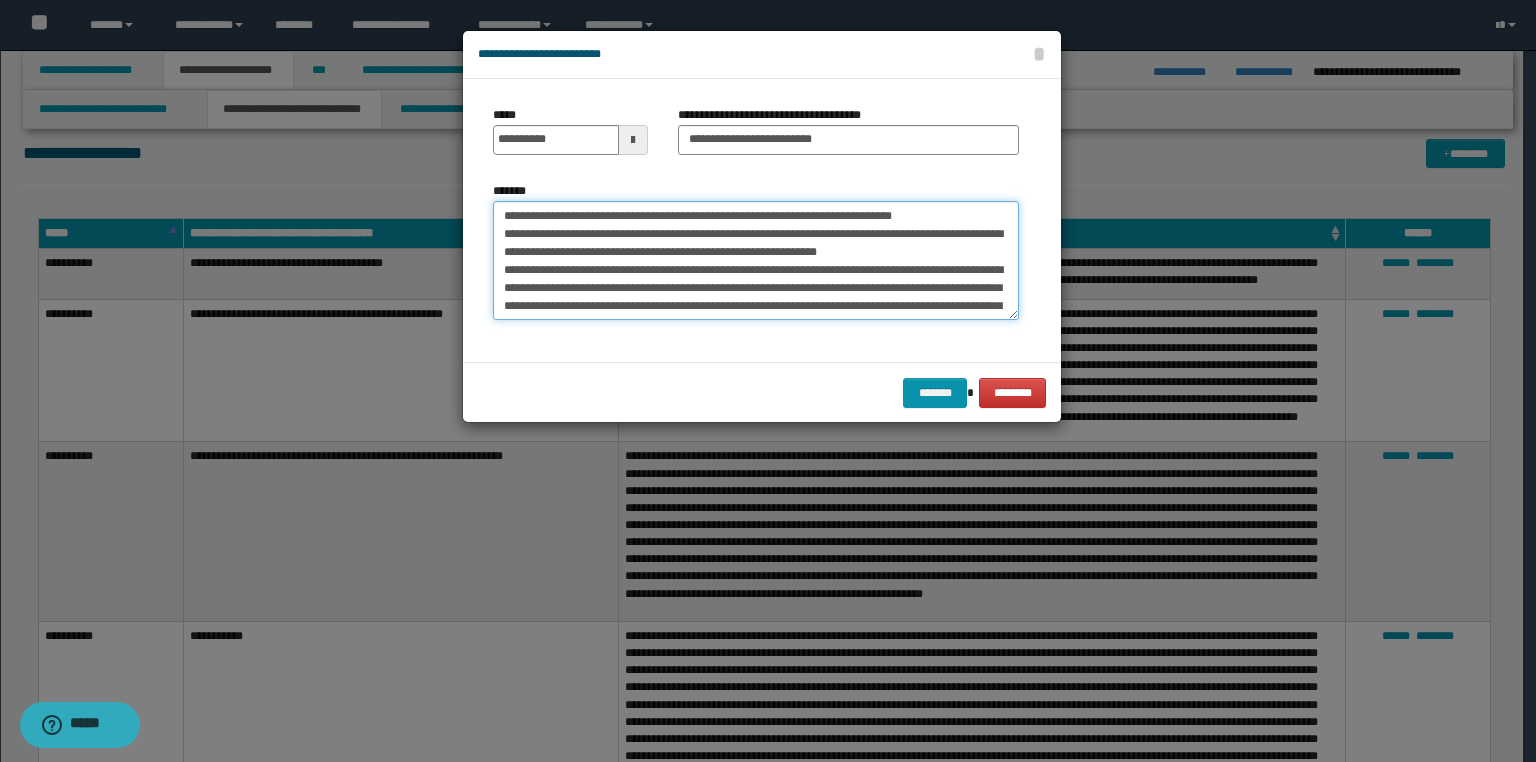 click on "**********" at bounding box center (756, 261) 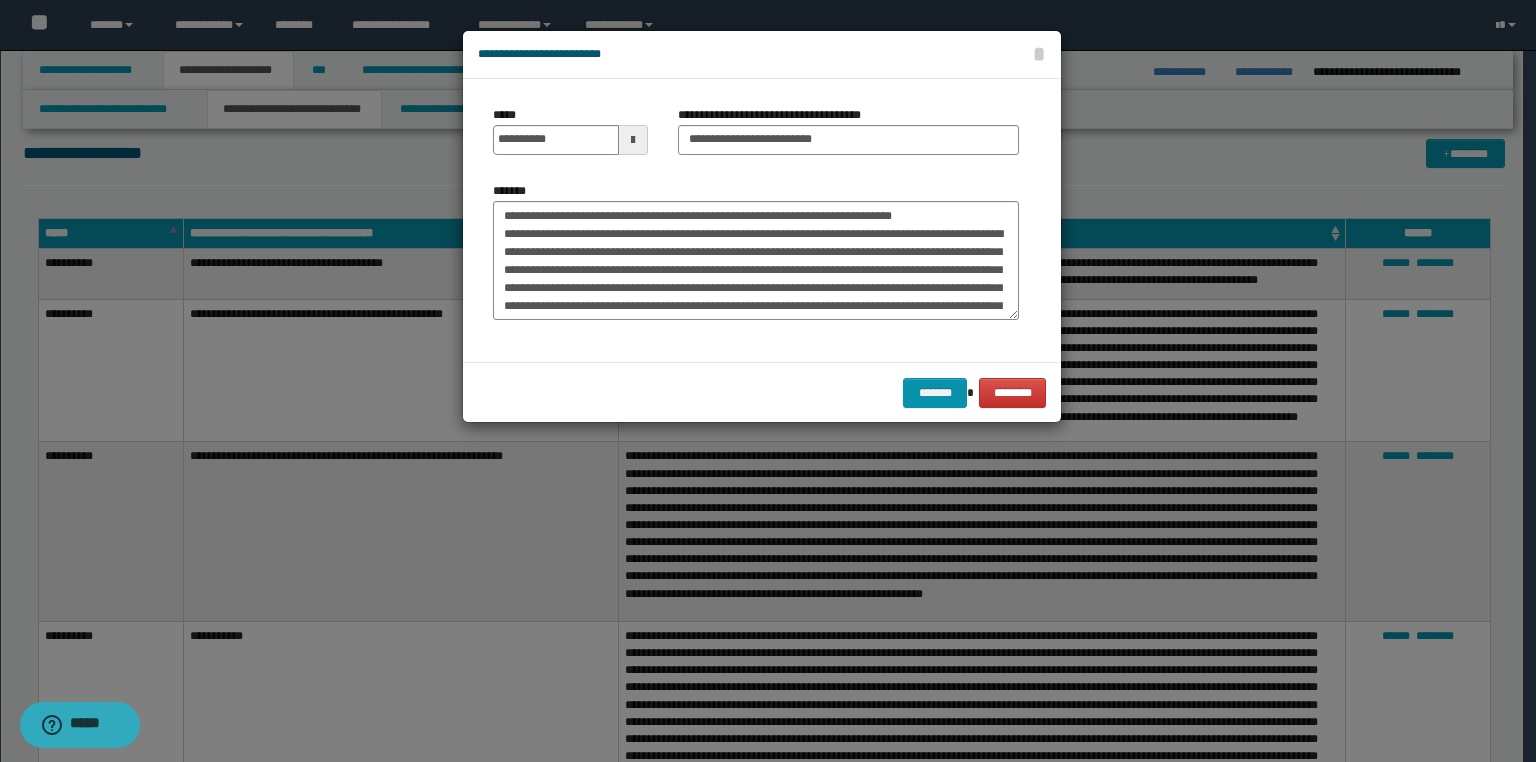 click on "**********" at bounding box center (756, 258) 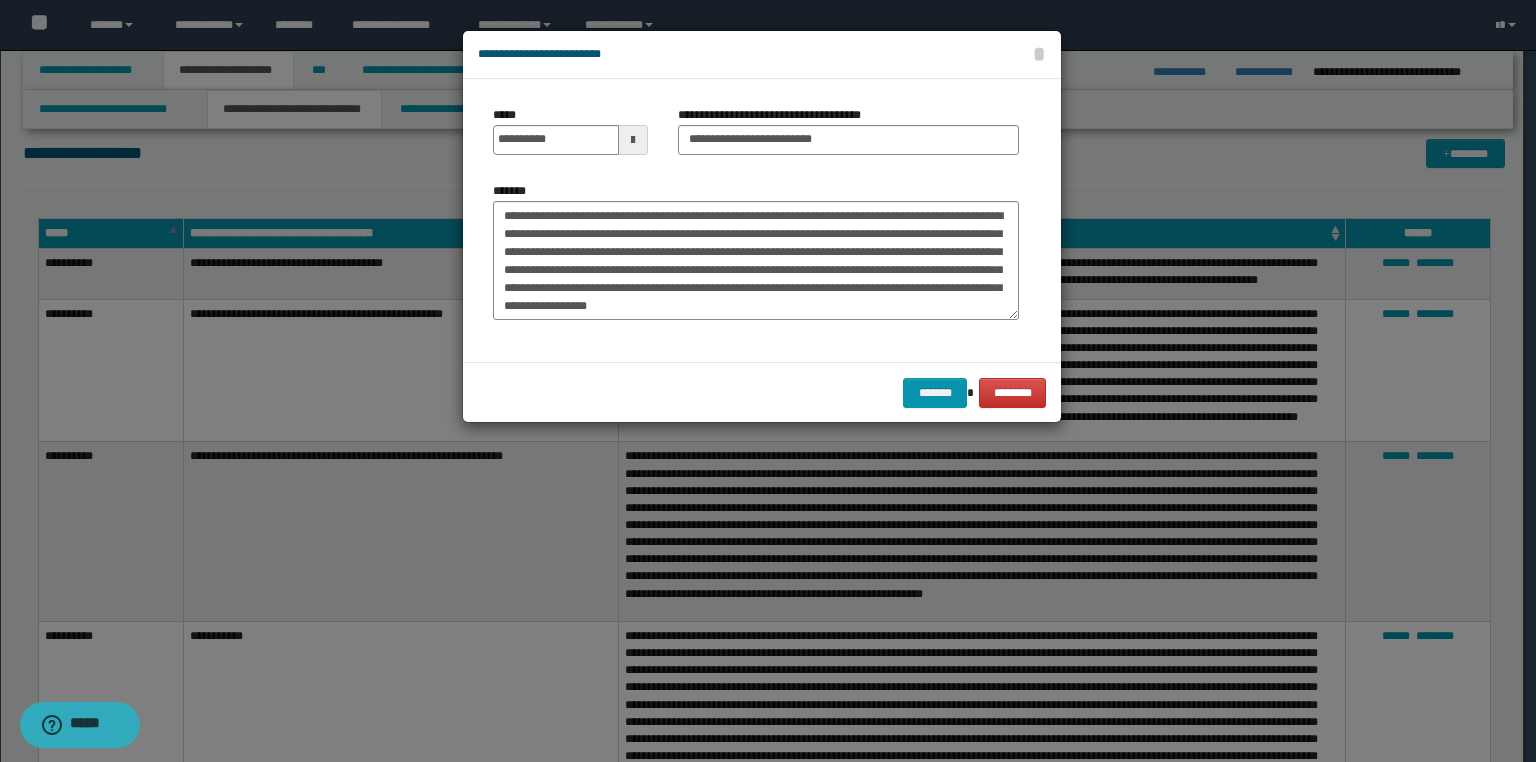 scroll, scrollTop: 36, scrollLeft: 0, axis: vertical 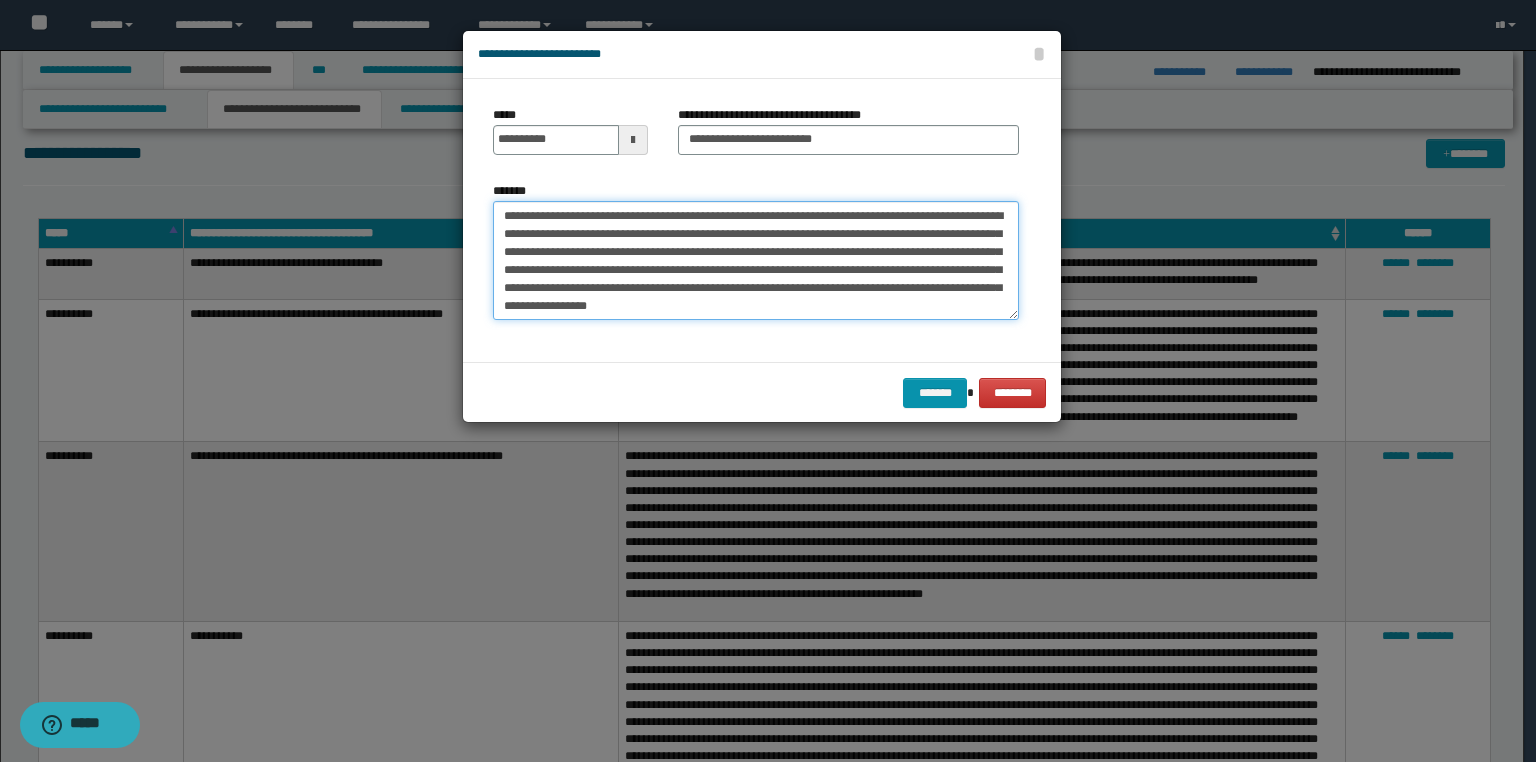 drag, startPoint x: 545, startPoint y: 296, endPoint x: 703, endPoint y: 301, distance: 158.0791 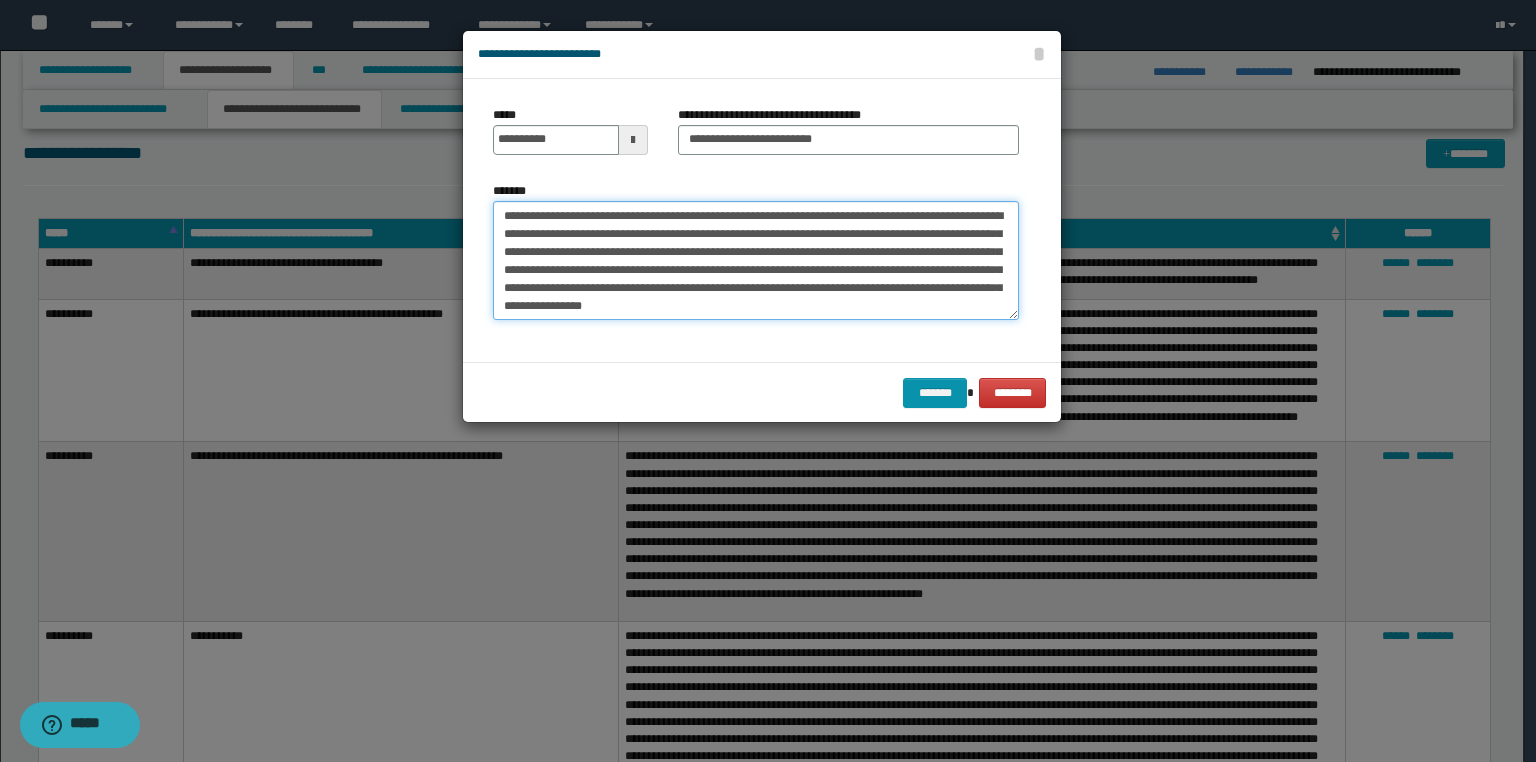 click on "**********" at bounding box center [756, 261] 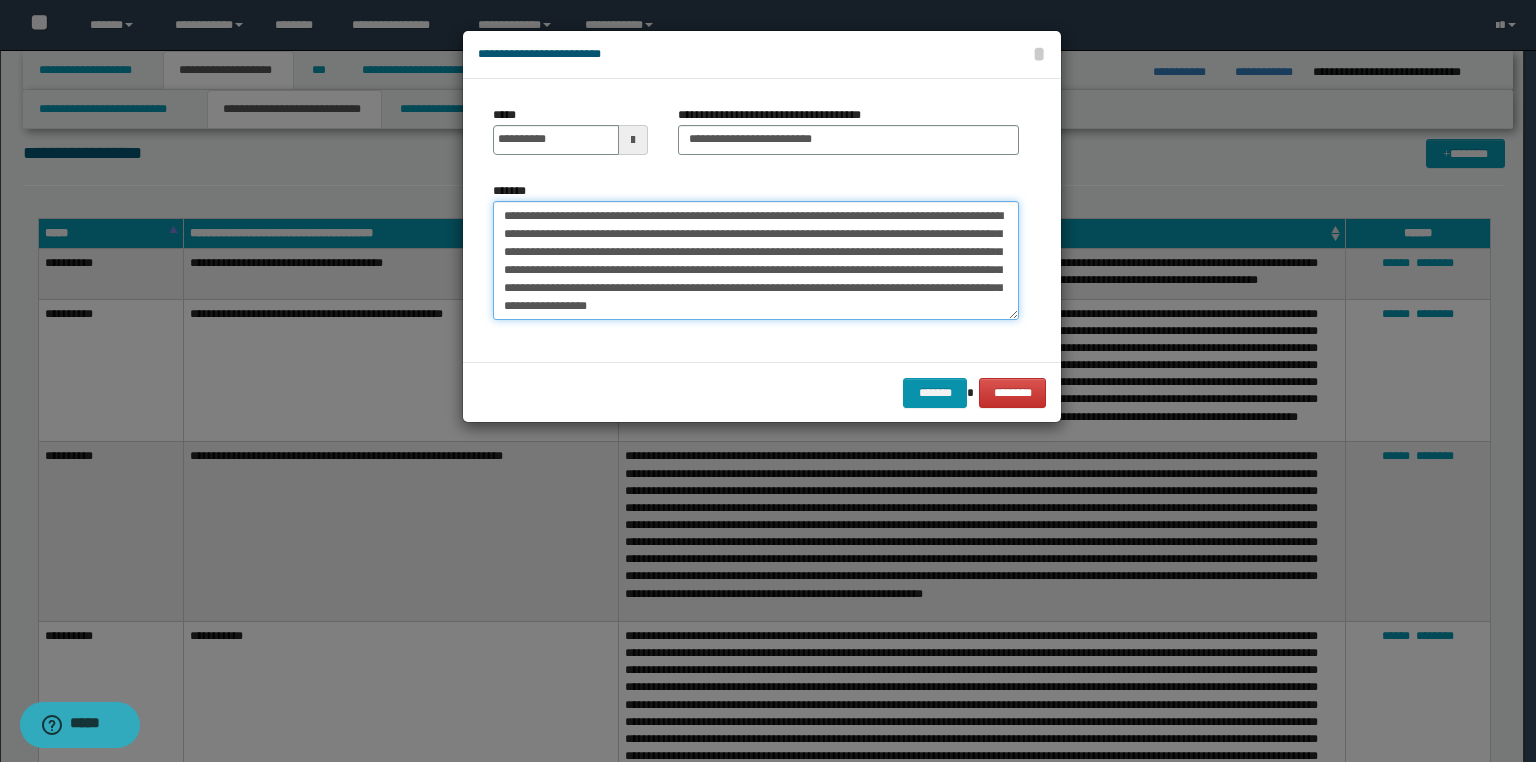 type on "**********" 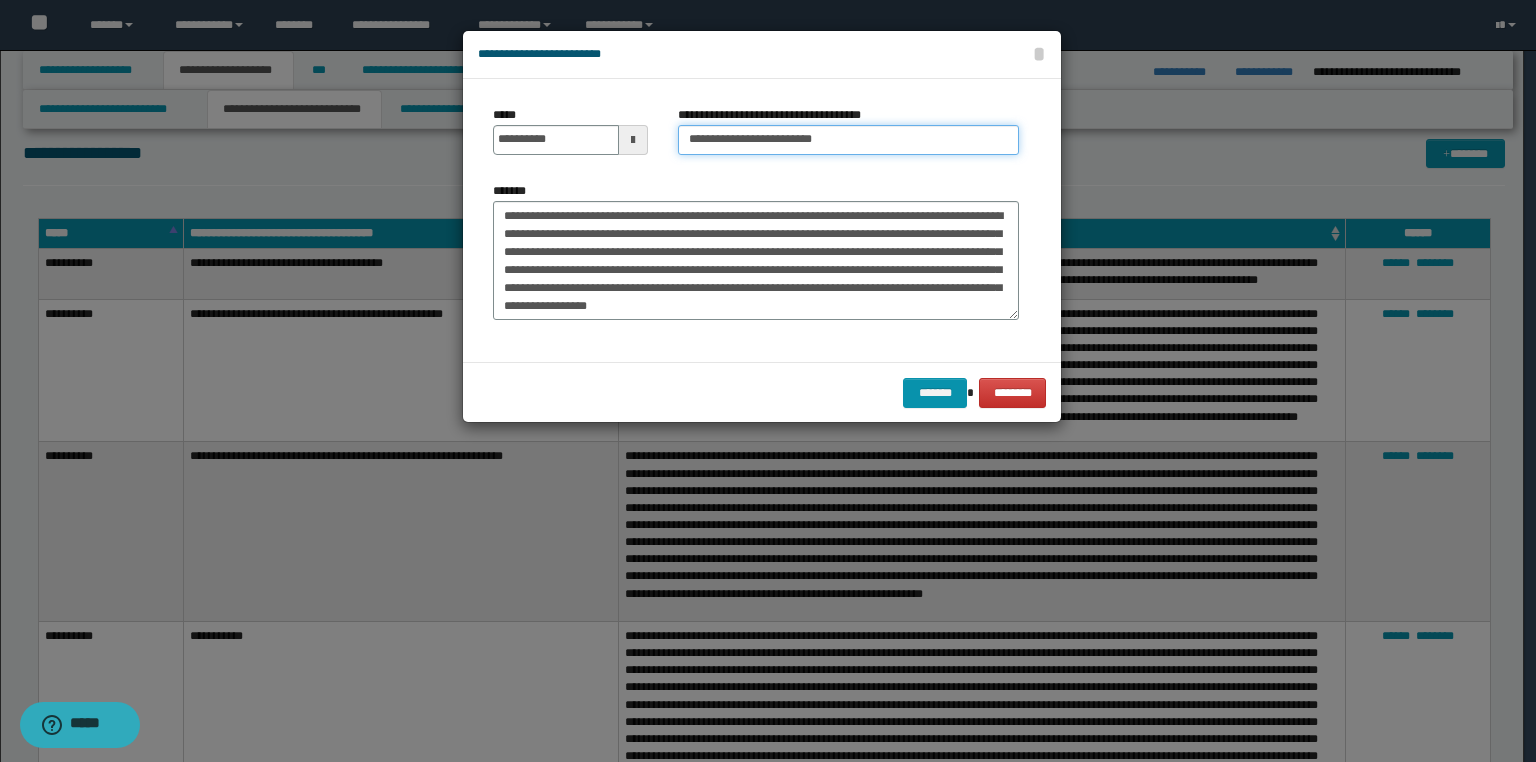 click on "**********" at bounding box center [848, 140] 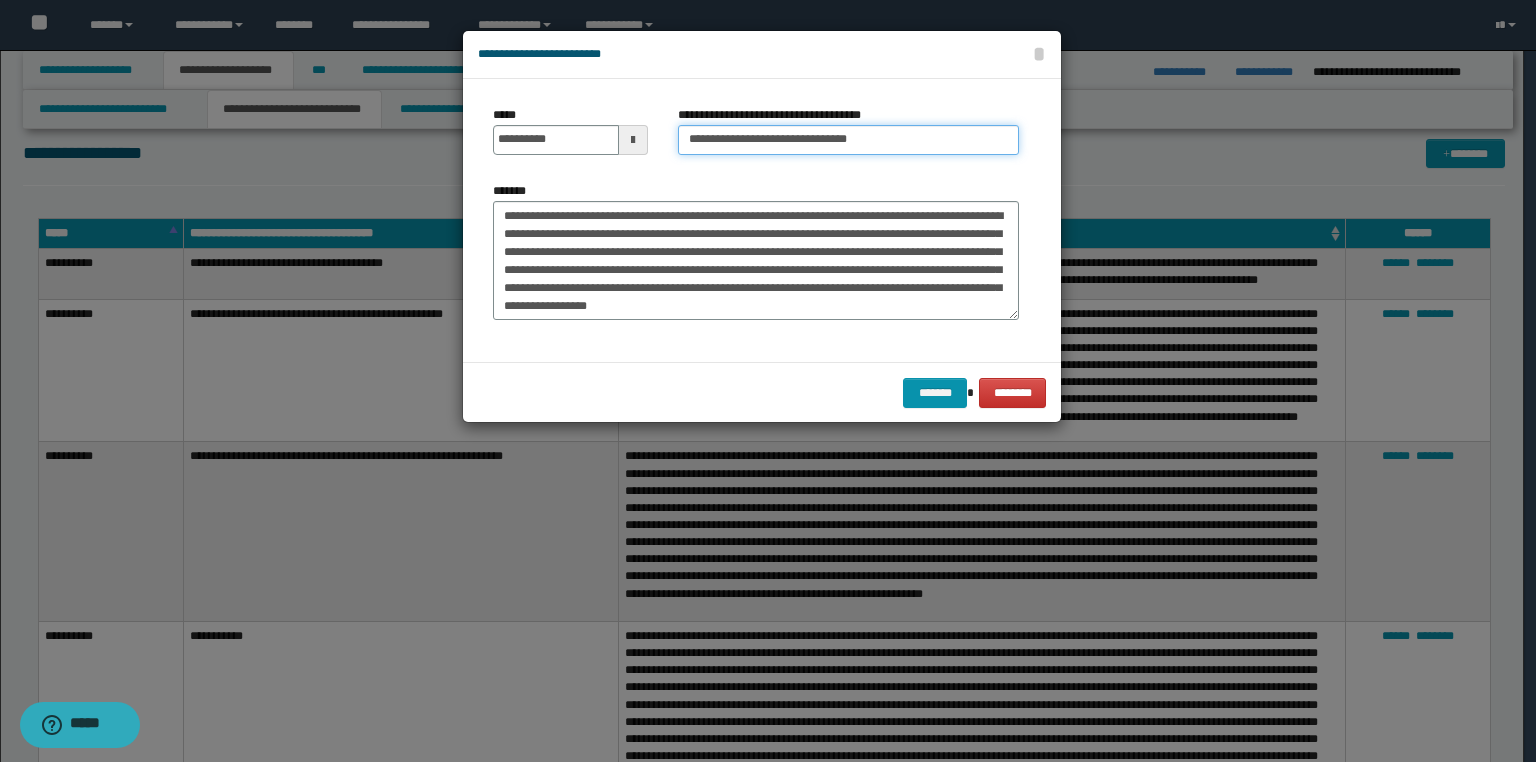paste on "**********" 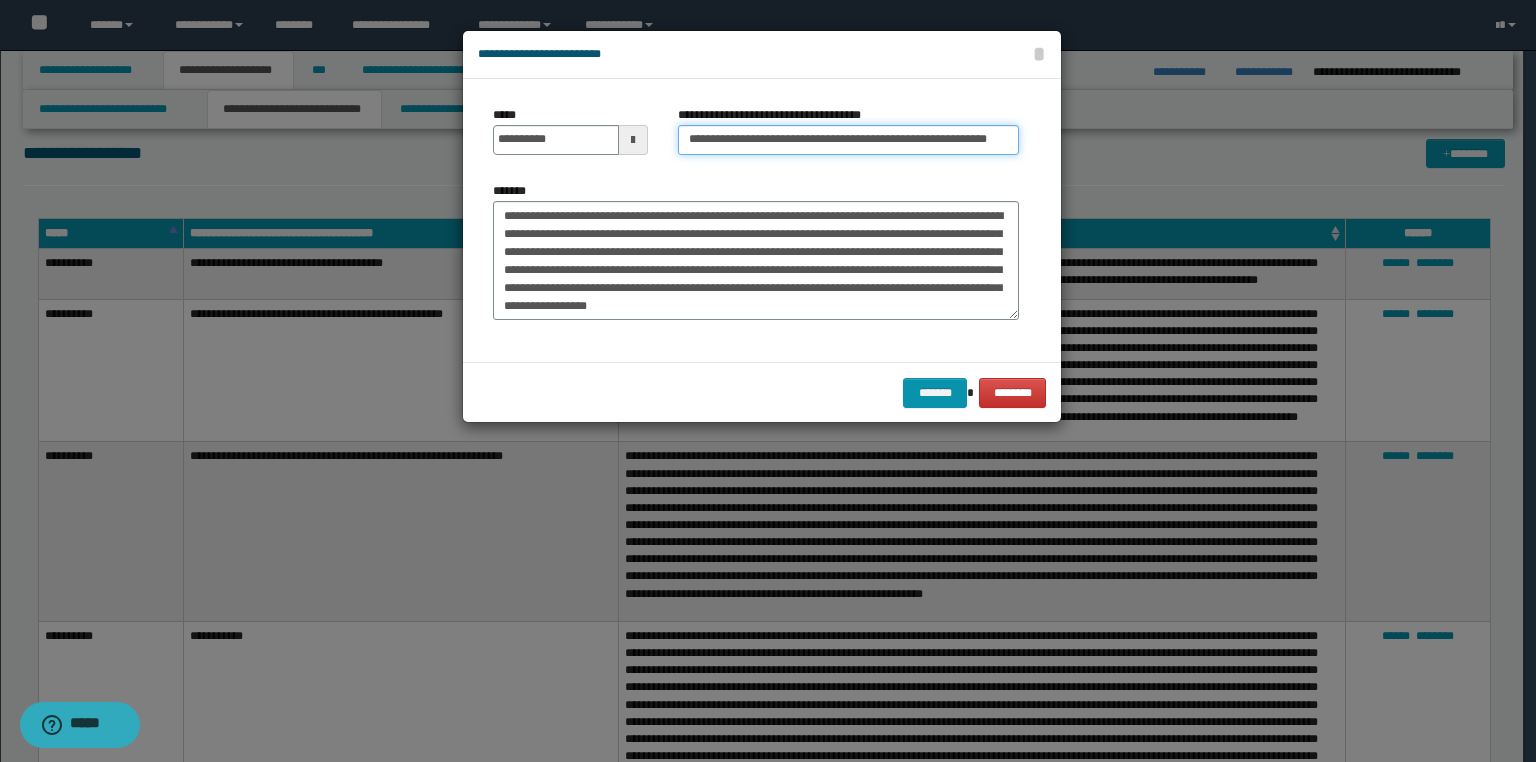 scroll, scrollTop: 0, scrollLeft: 14, axis: horizontal 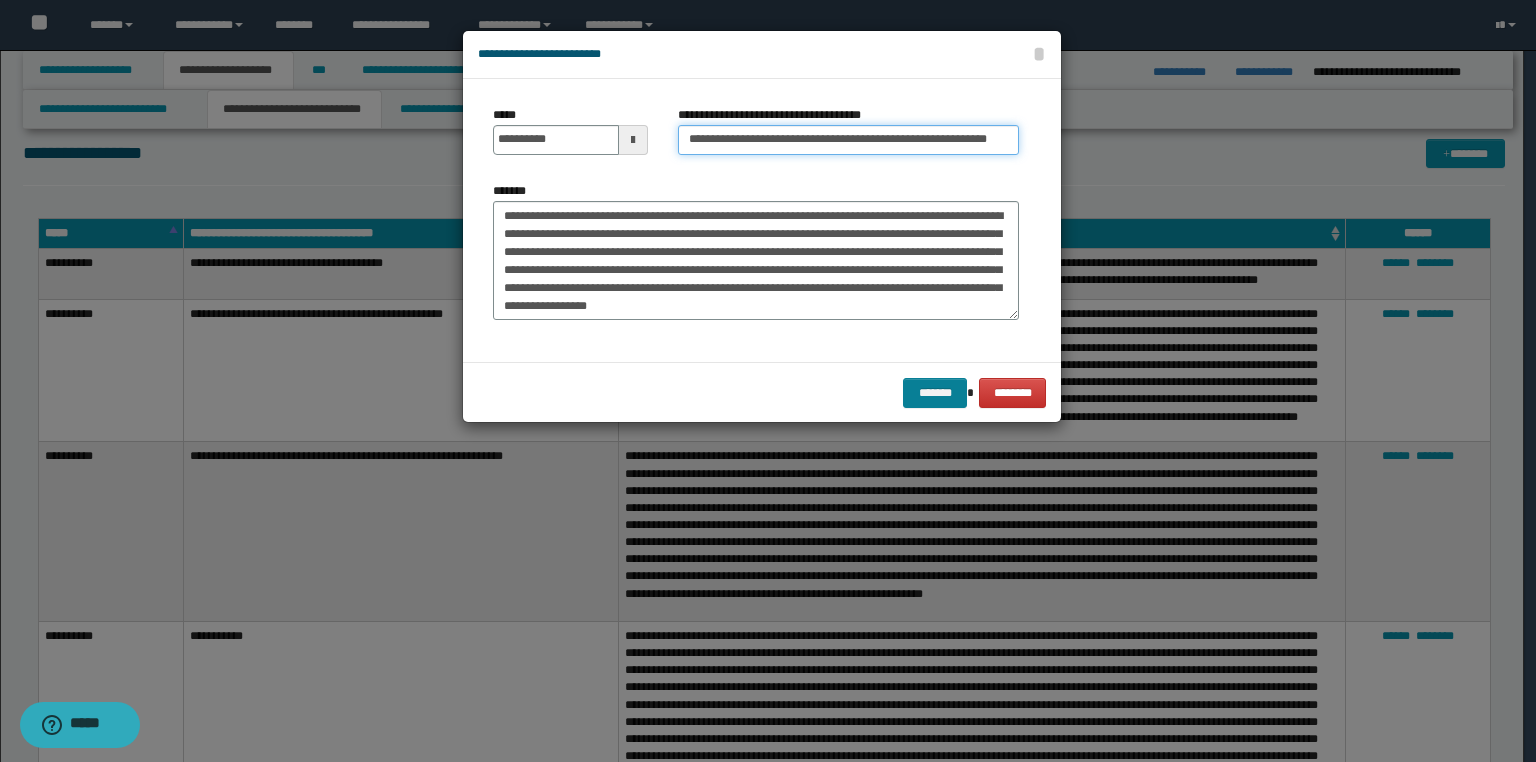 type on "**********" 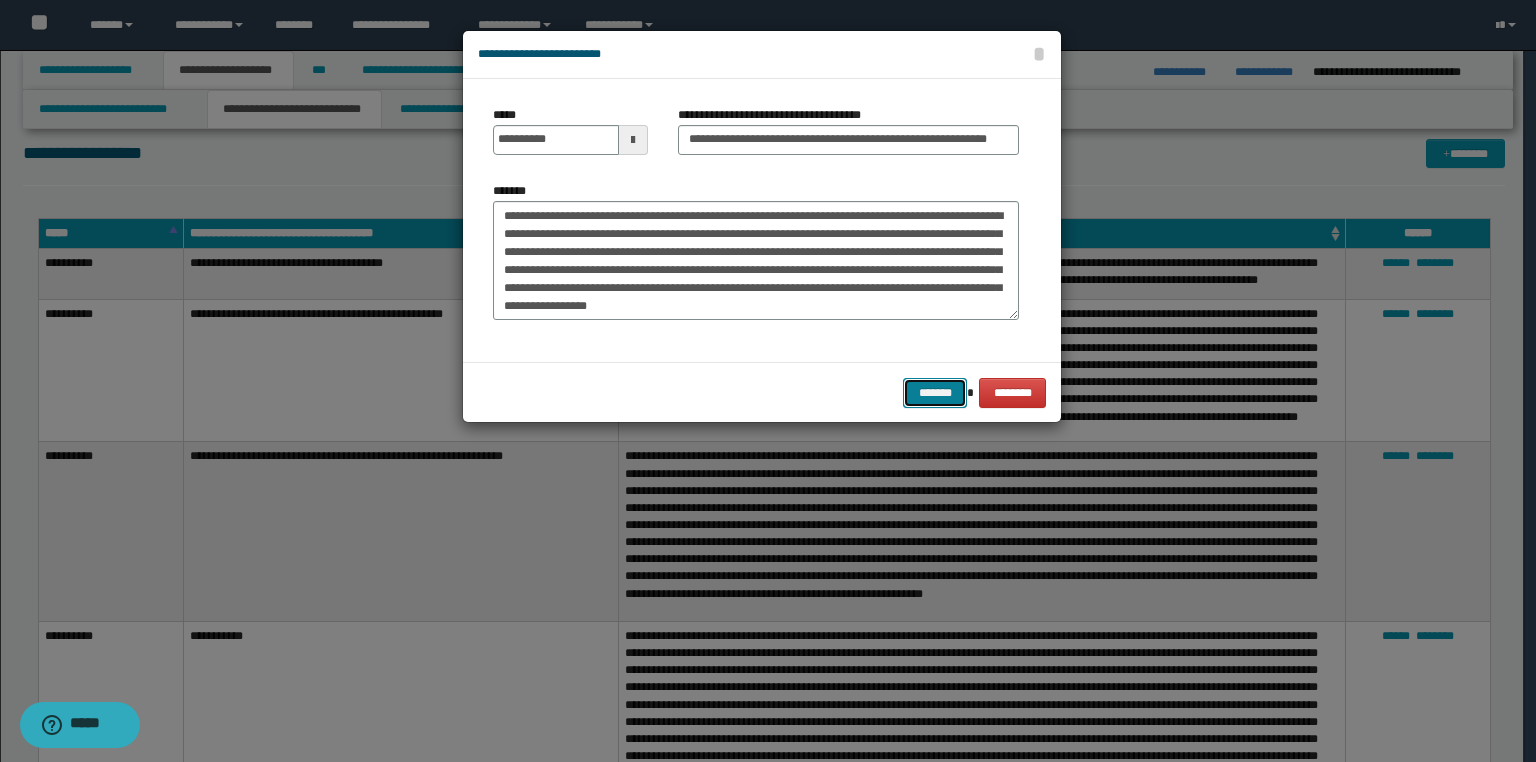 click on "*******" at bounding box center (935, 393) 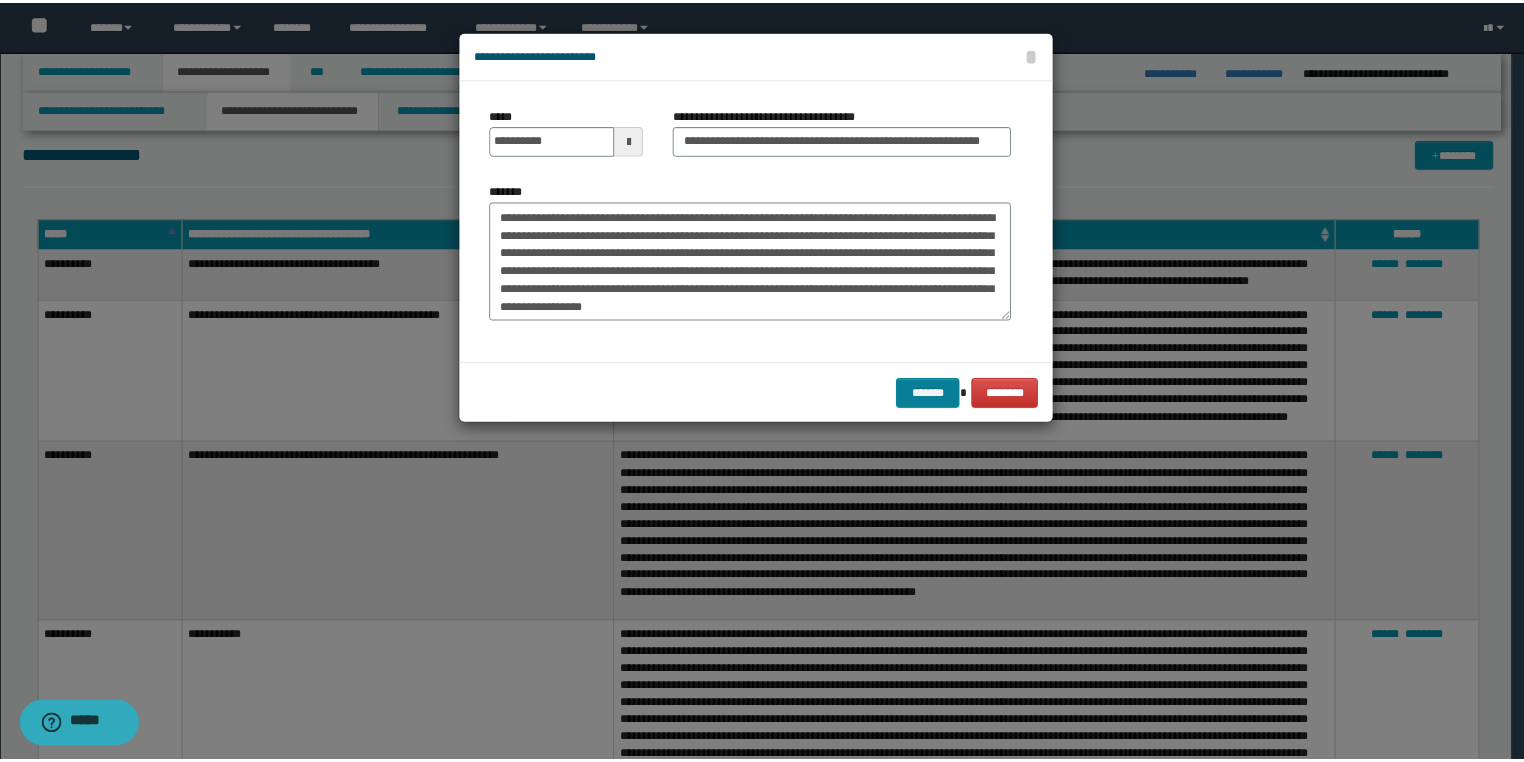 scroll, scrollTop: 0, scrollLeft: 0, axis: both 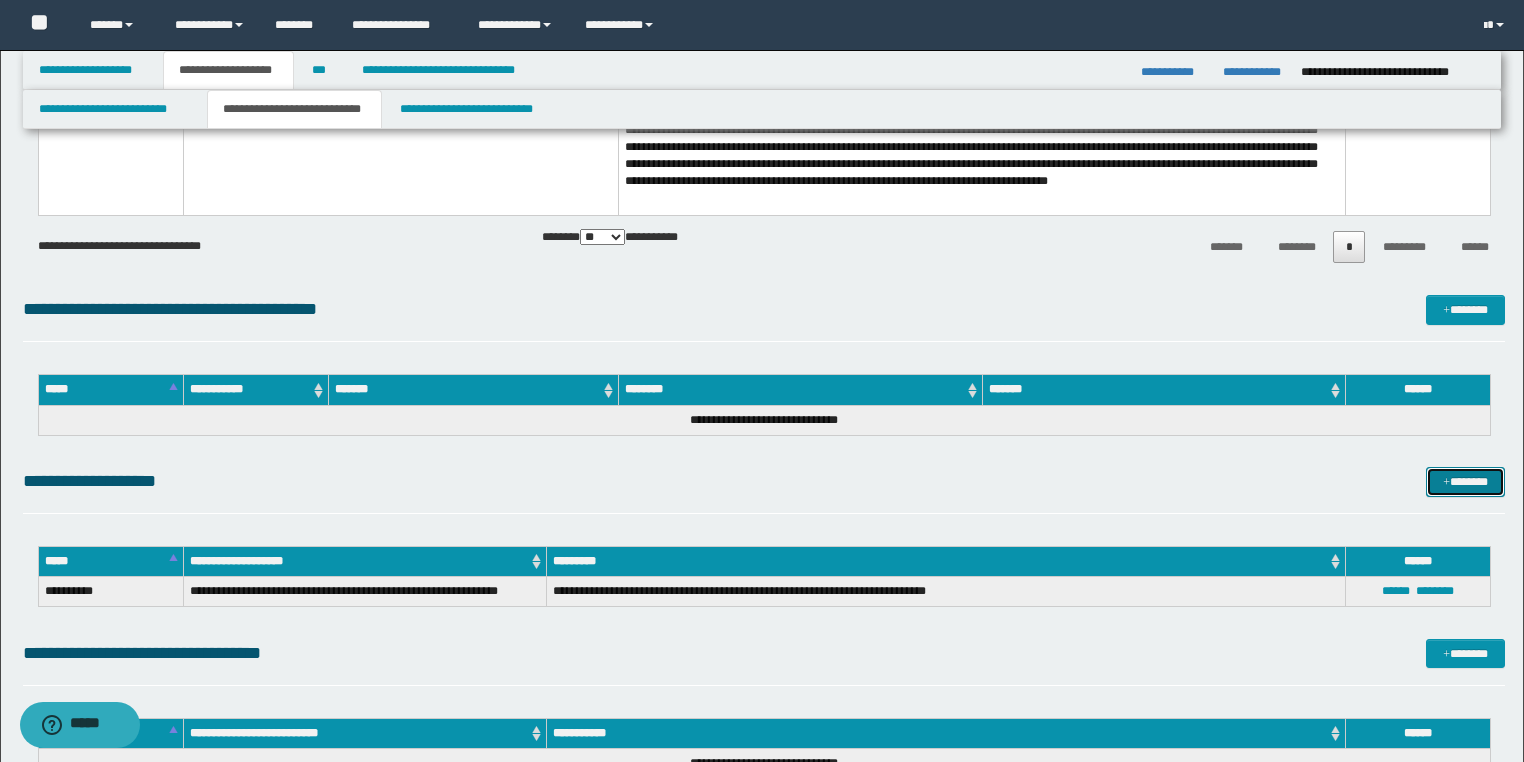 click on "*******" at bounding box center (1465, 482) 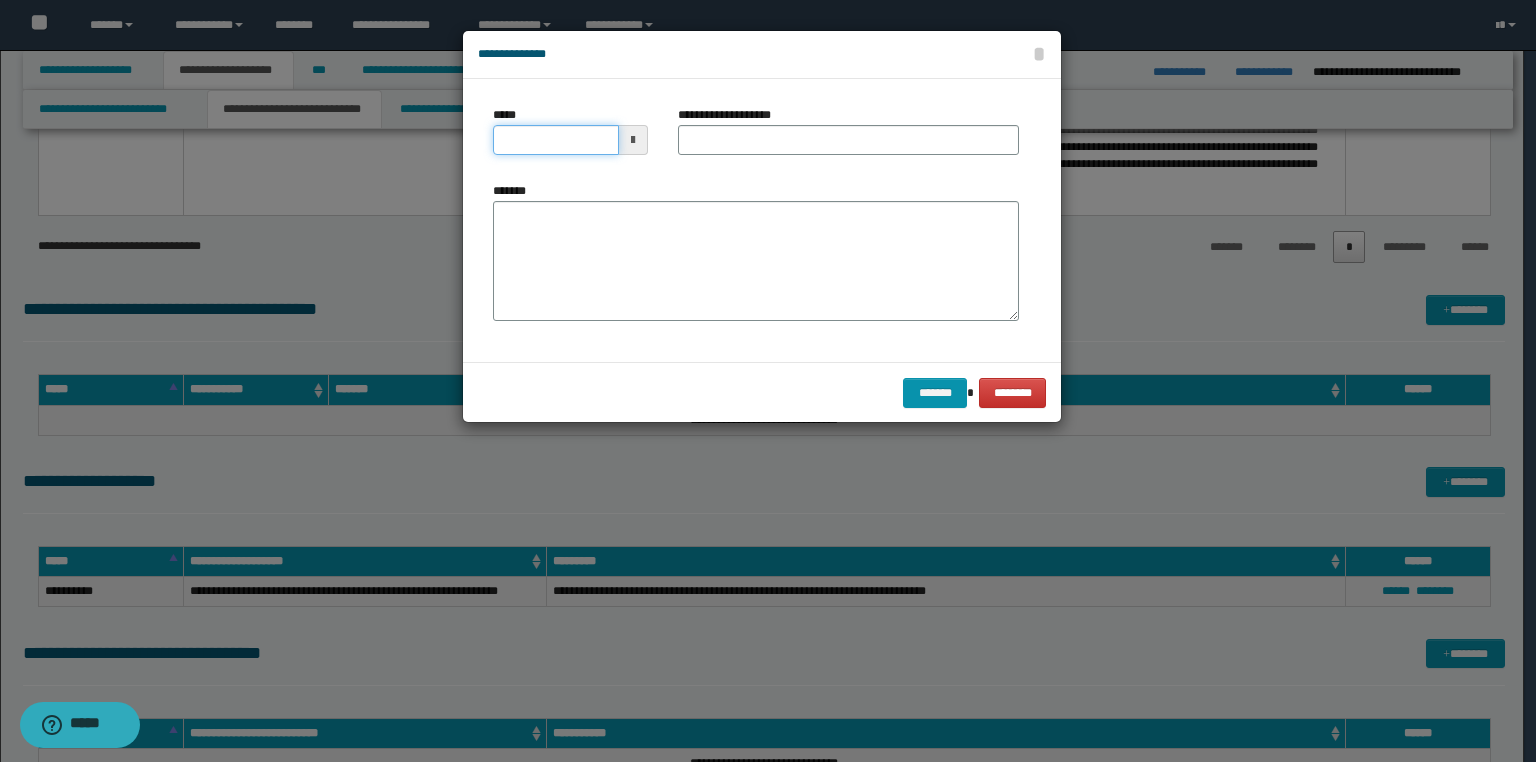 click on "**********" at bounding box center (768, 381) 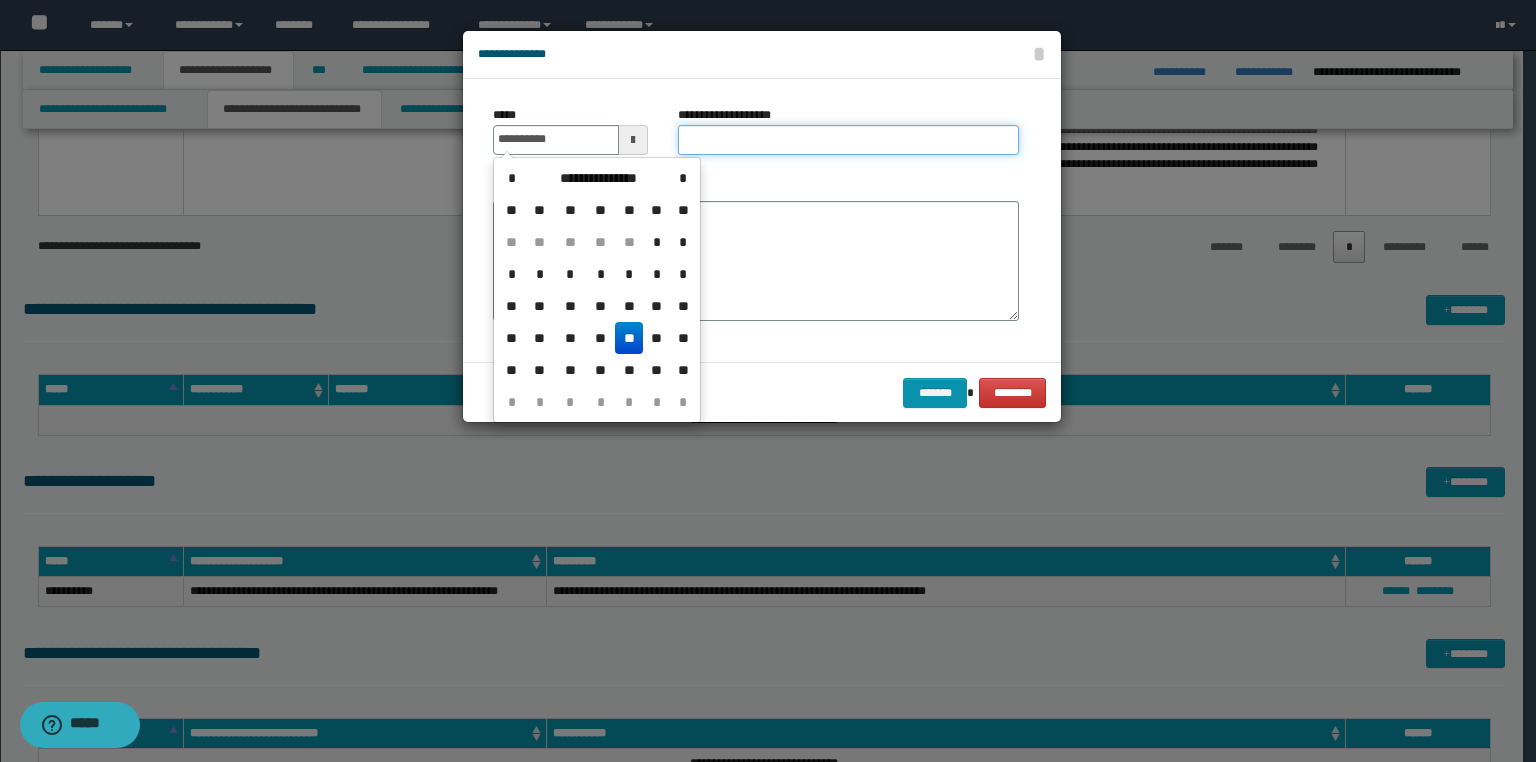 type on "**********" 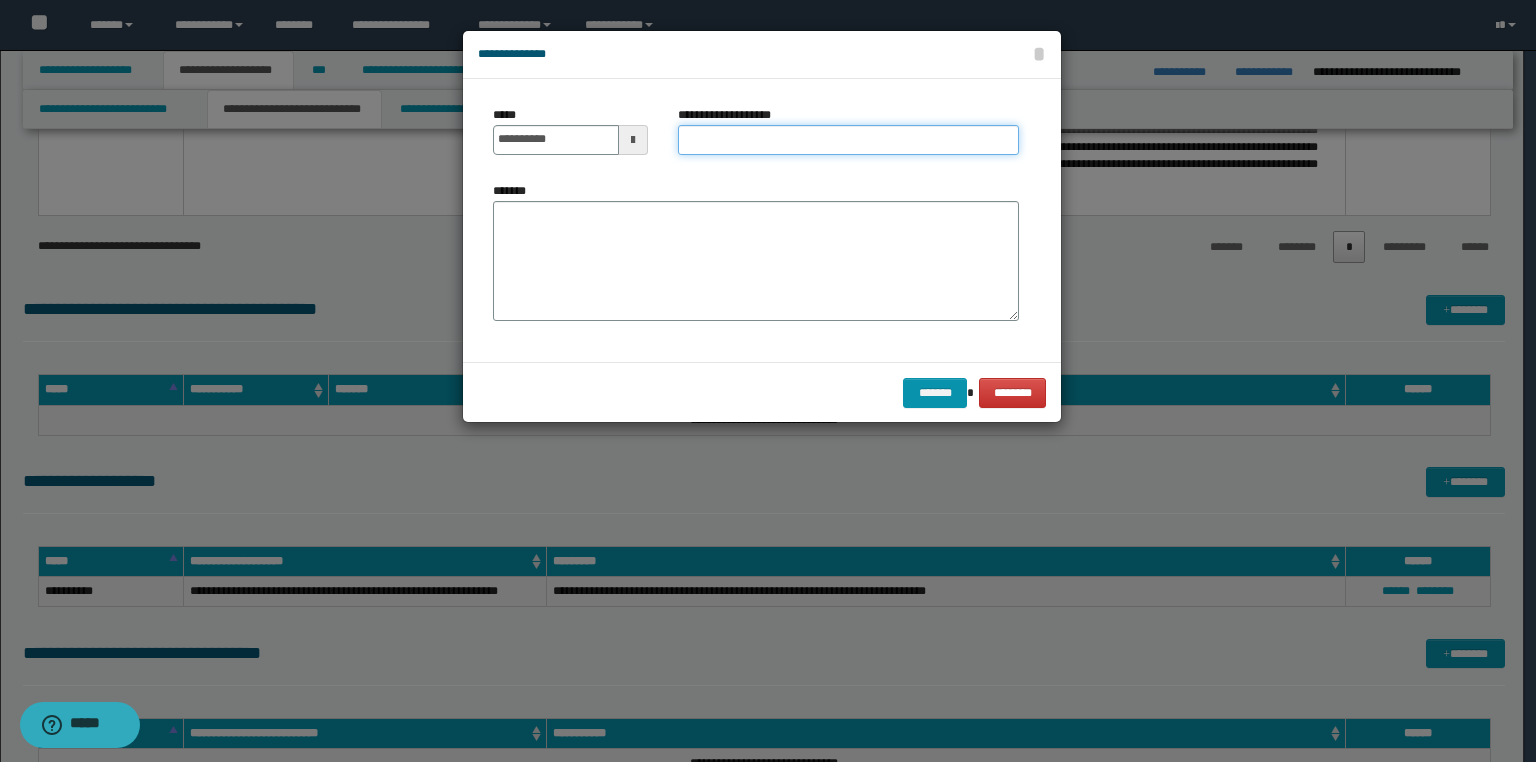 paste on "**********" 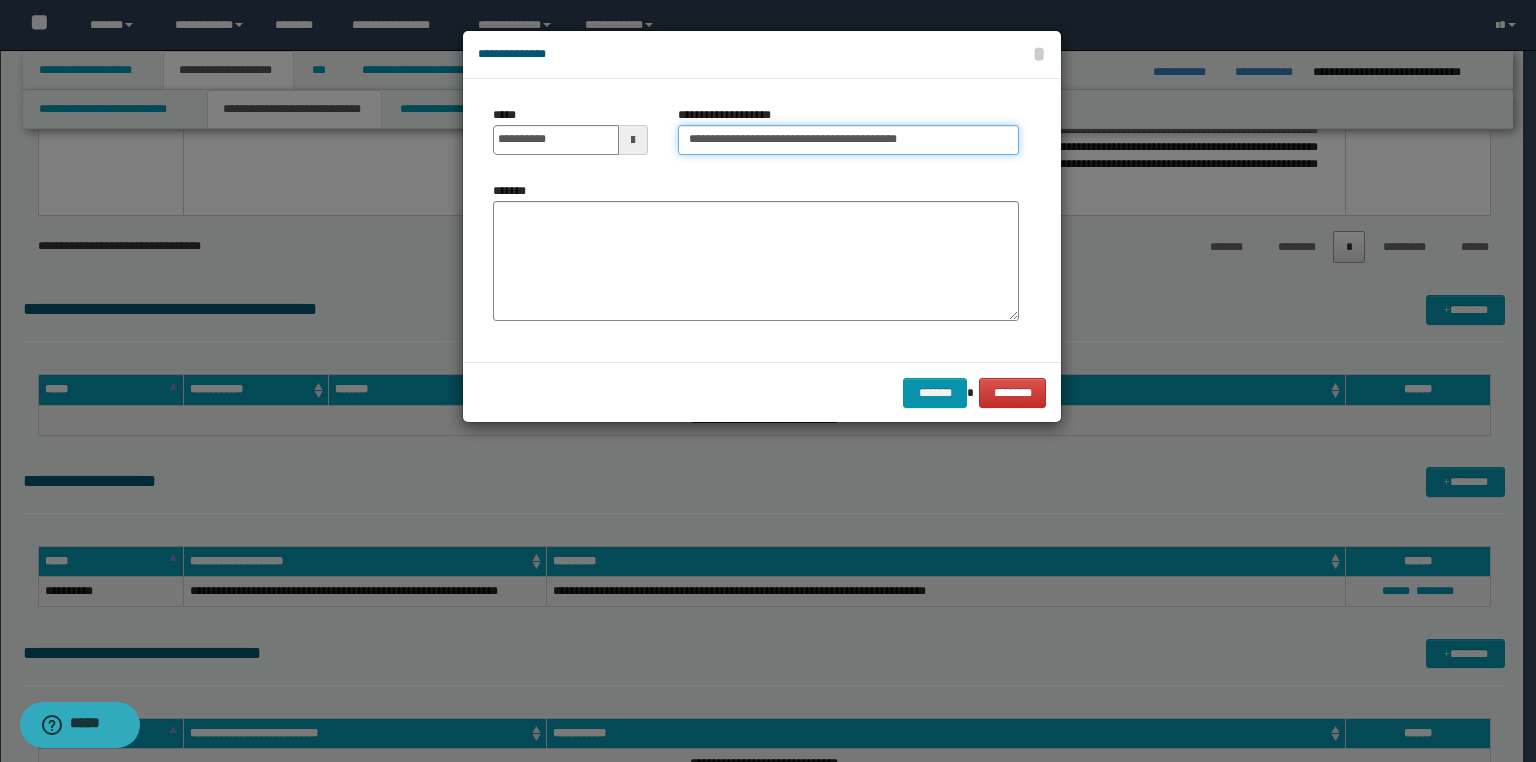 type on "**********" 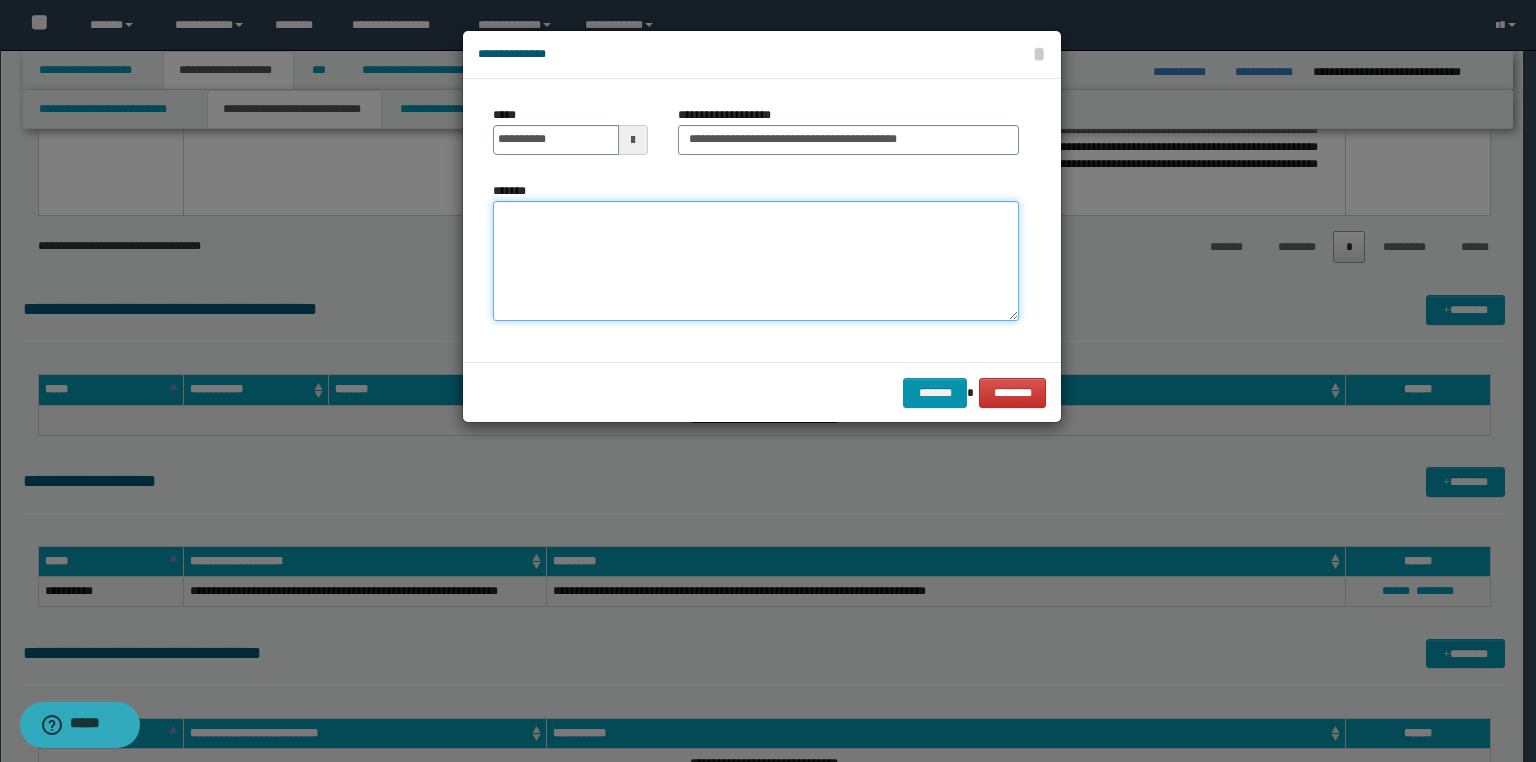 click on "*******" at bounding box center (756, 261) 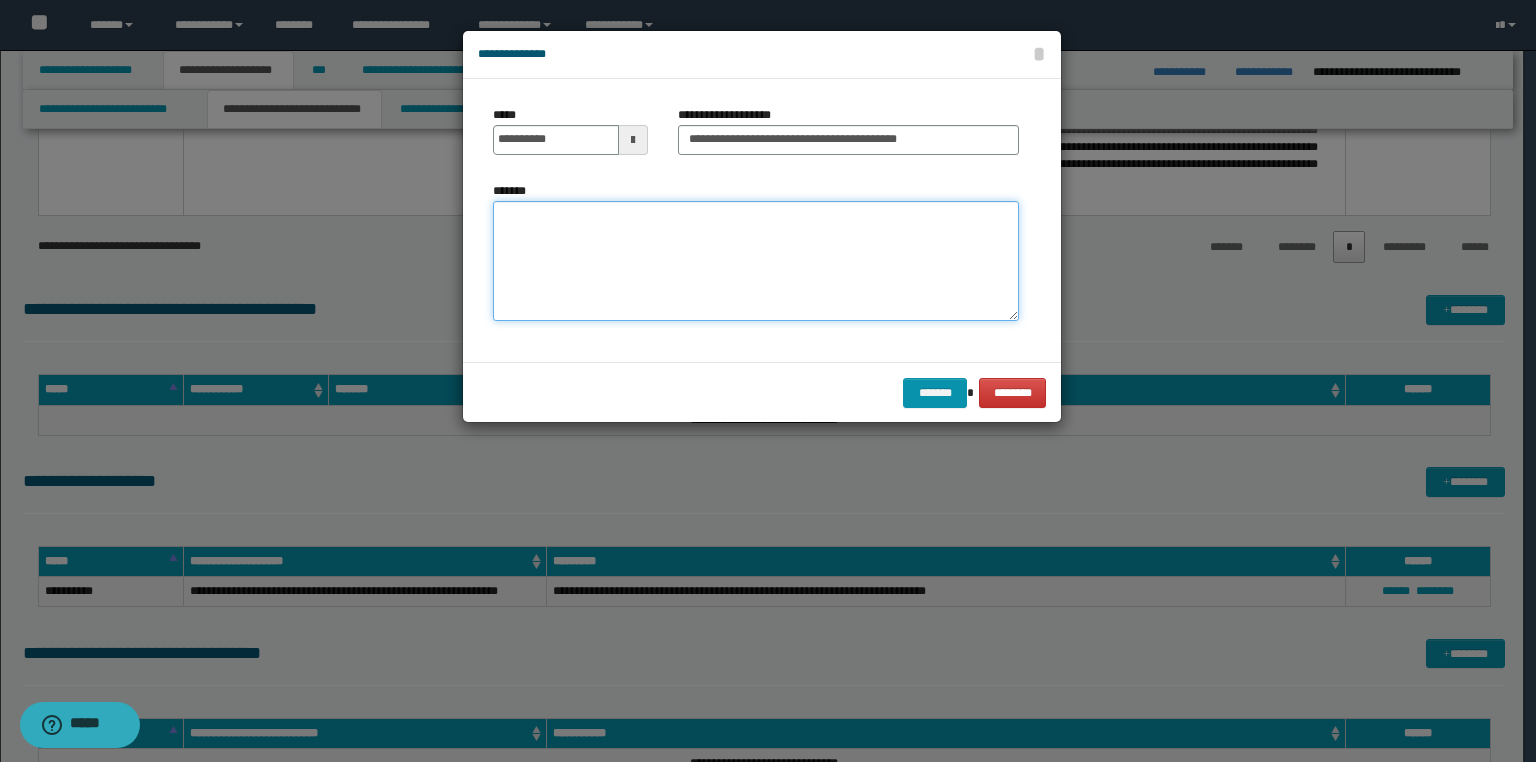click on "*******" at bounding box center (756, 261) 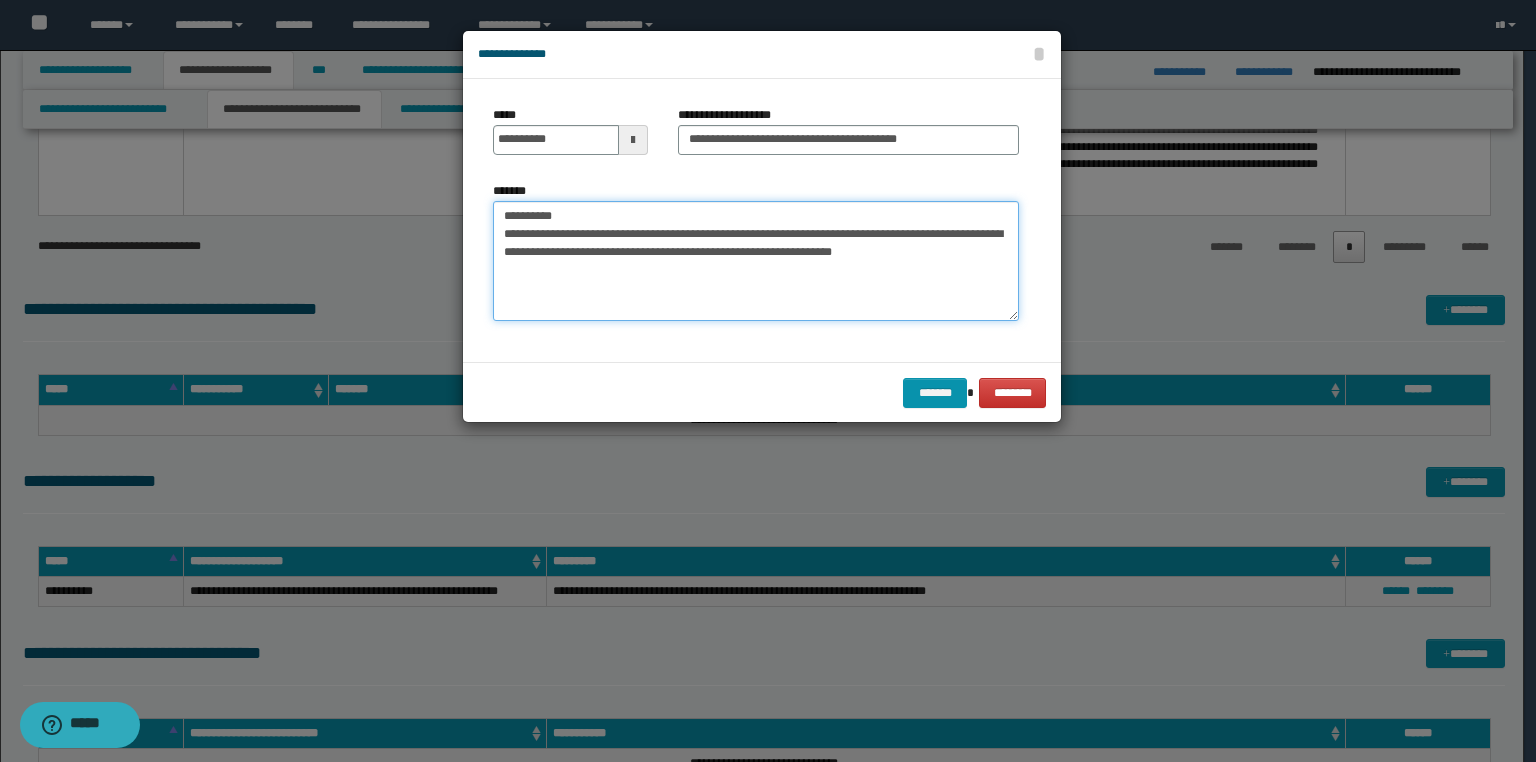 drag, startPoint x: 498, startPoint y: 237, endPoint x: 464, endPoint y: 243, distance: 34.525352 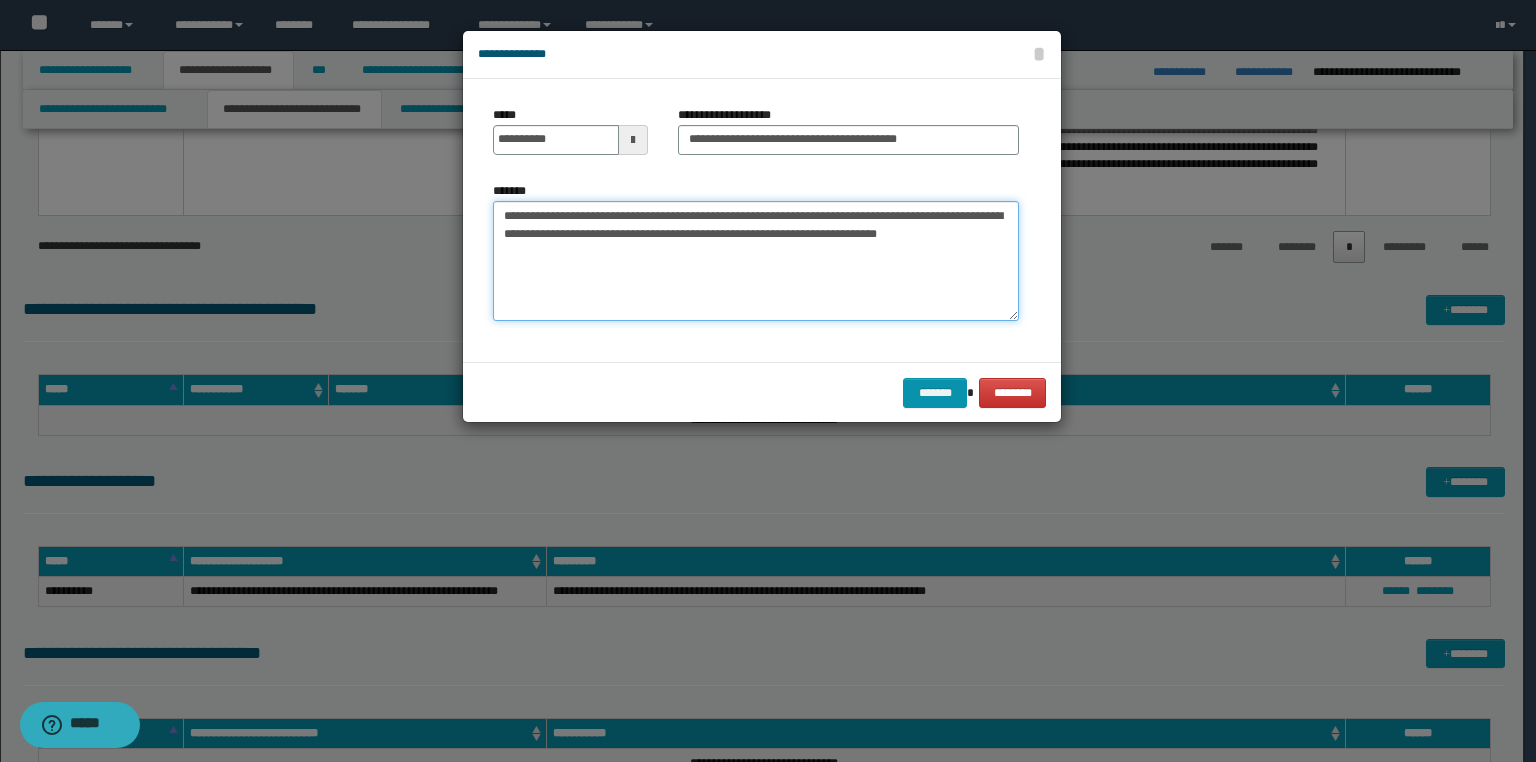 type on "**********" 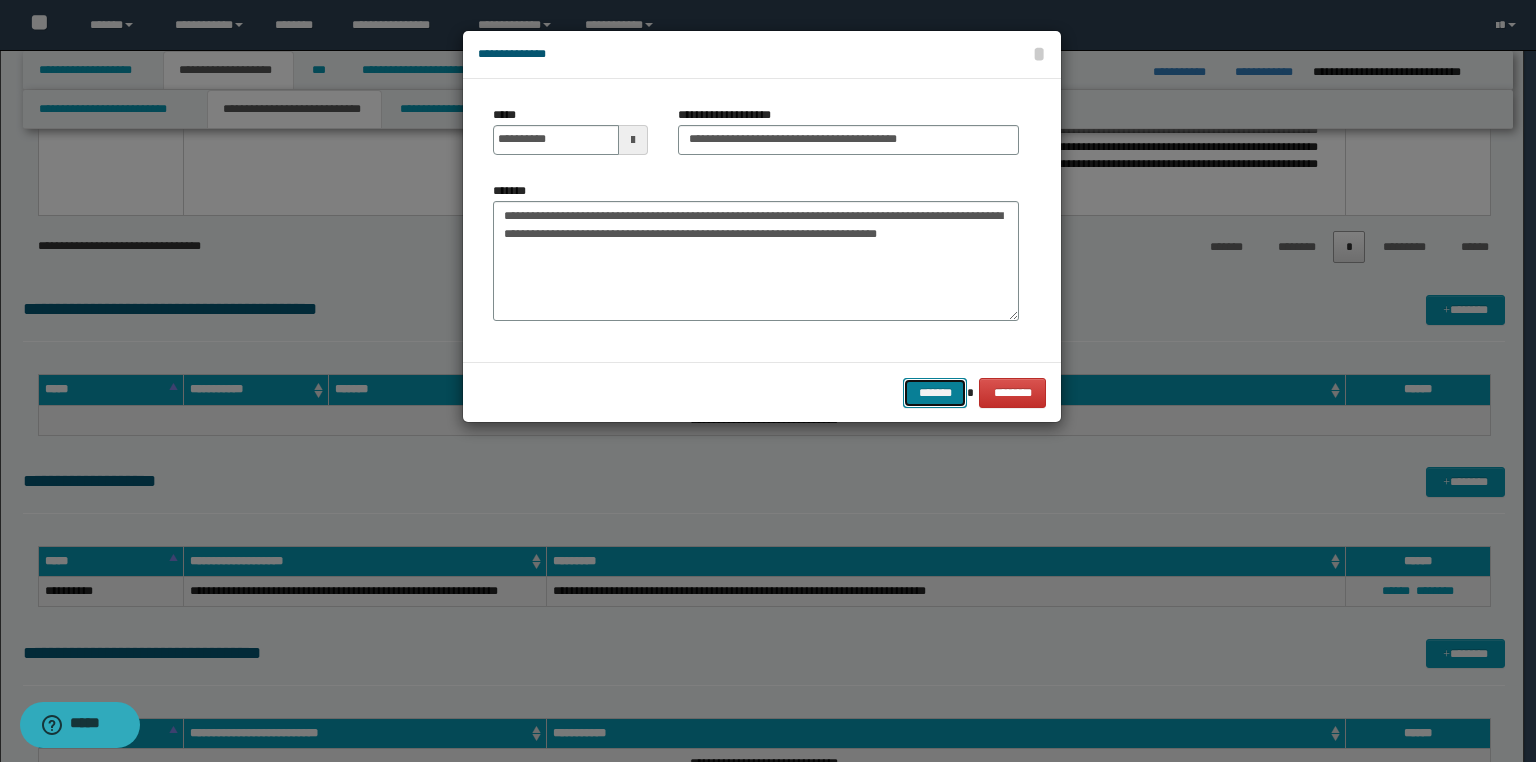 click on "*******" at bounding box center [935, 393] 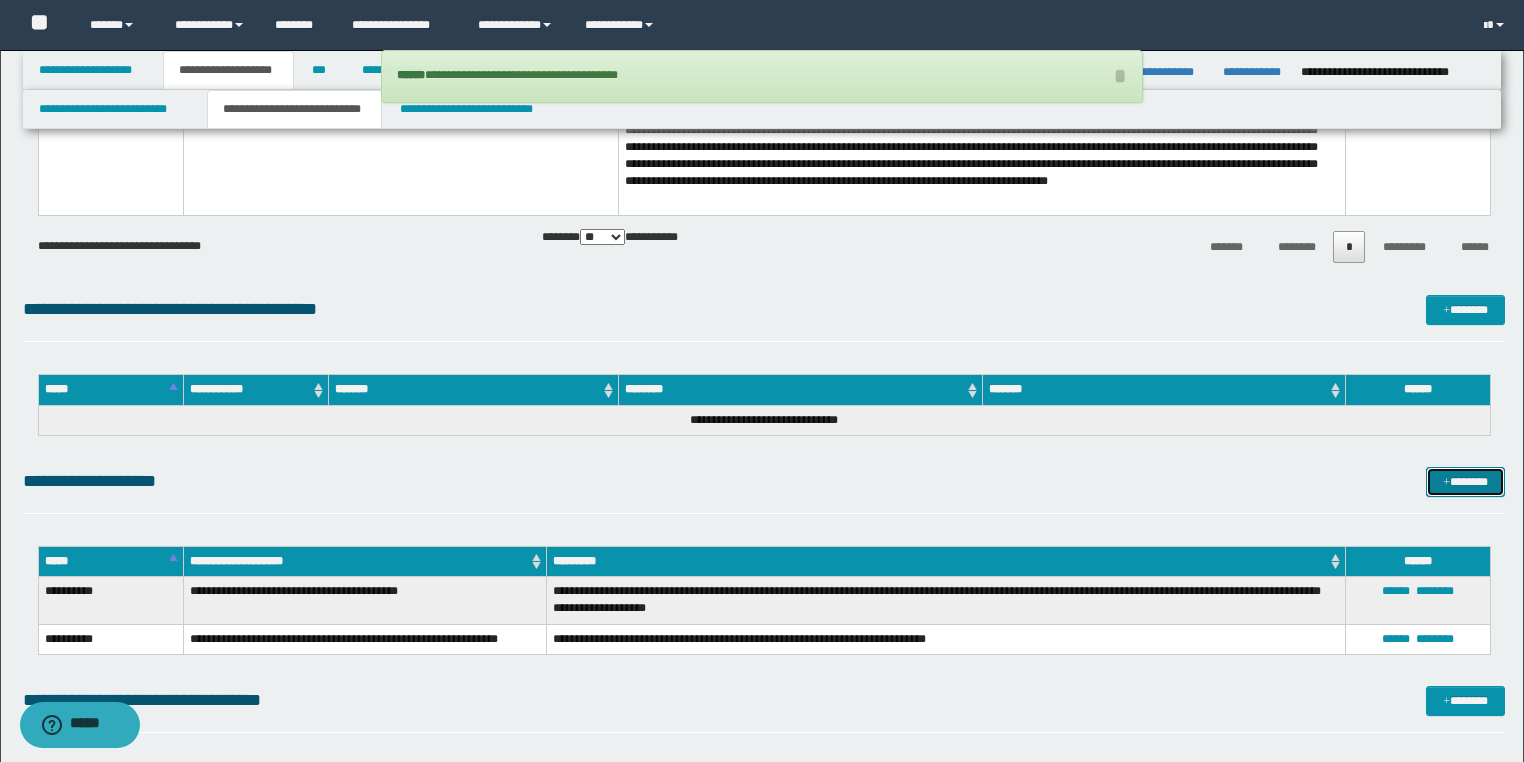 drag, startPoint x: 1434, startPoint y: 472, endPoint x: 1368, endPoint y: 459, distance: 67.26812 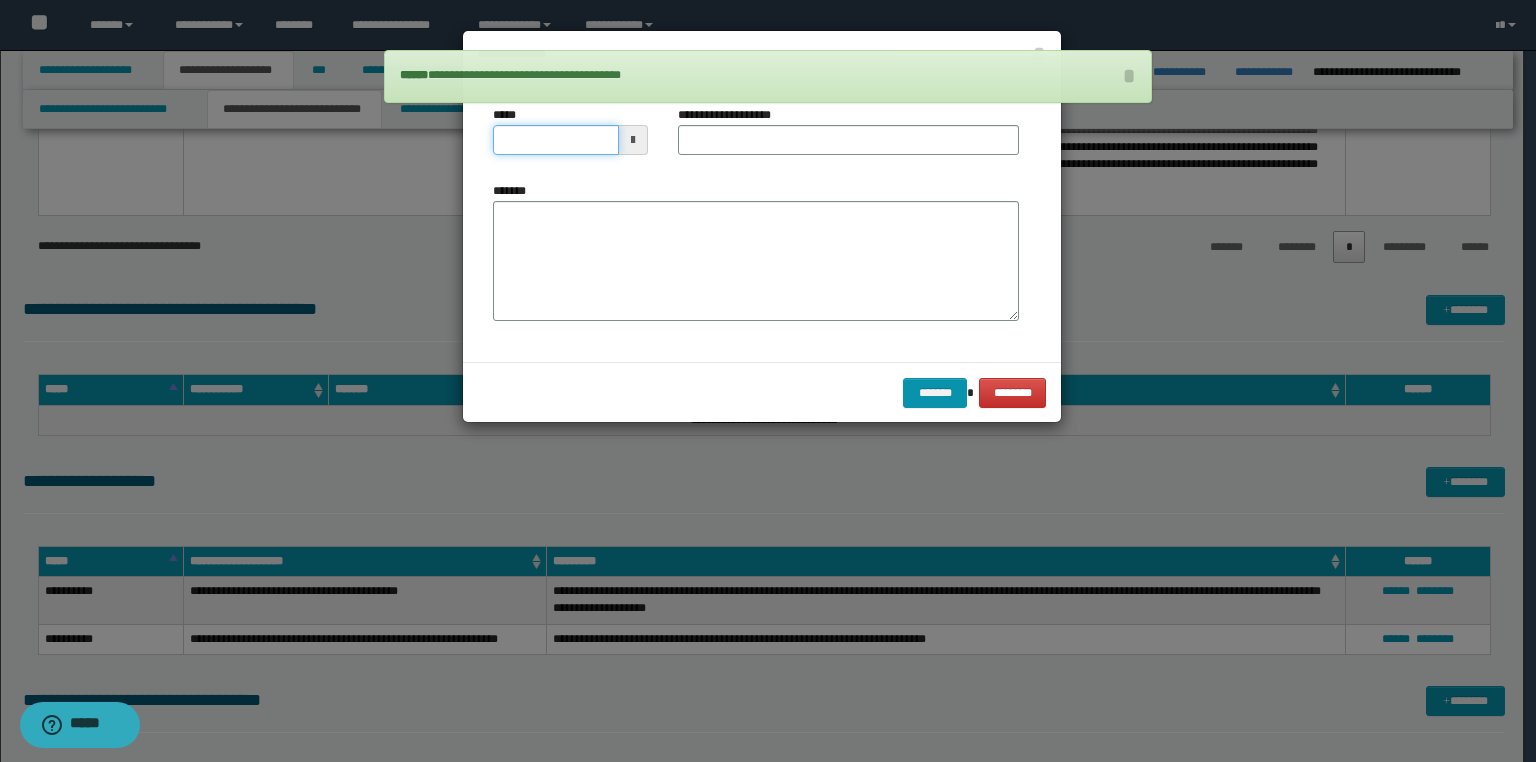drag, startPoint x: 582, startPoint y: 149, endPoint x: 0, endPoint y: 224, distance: 586.81256 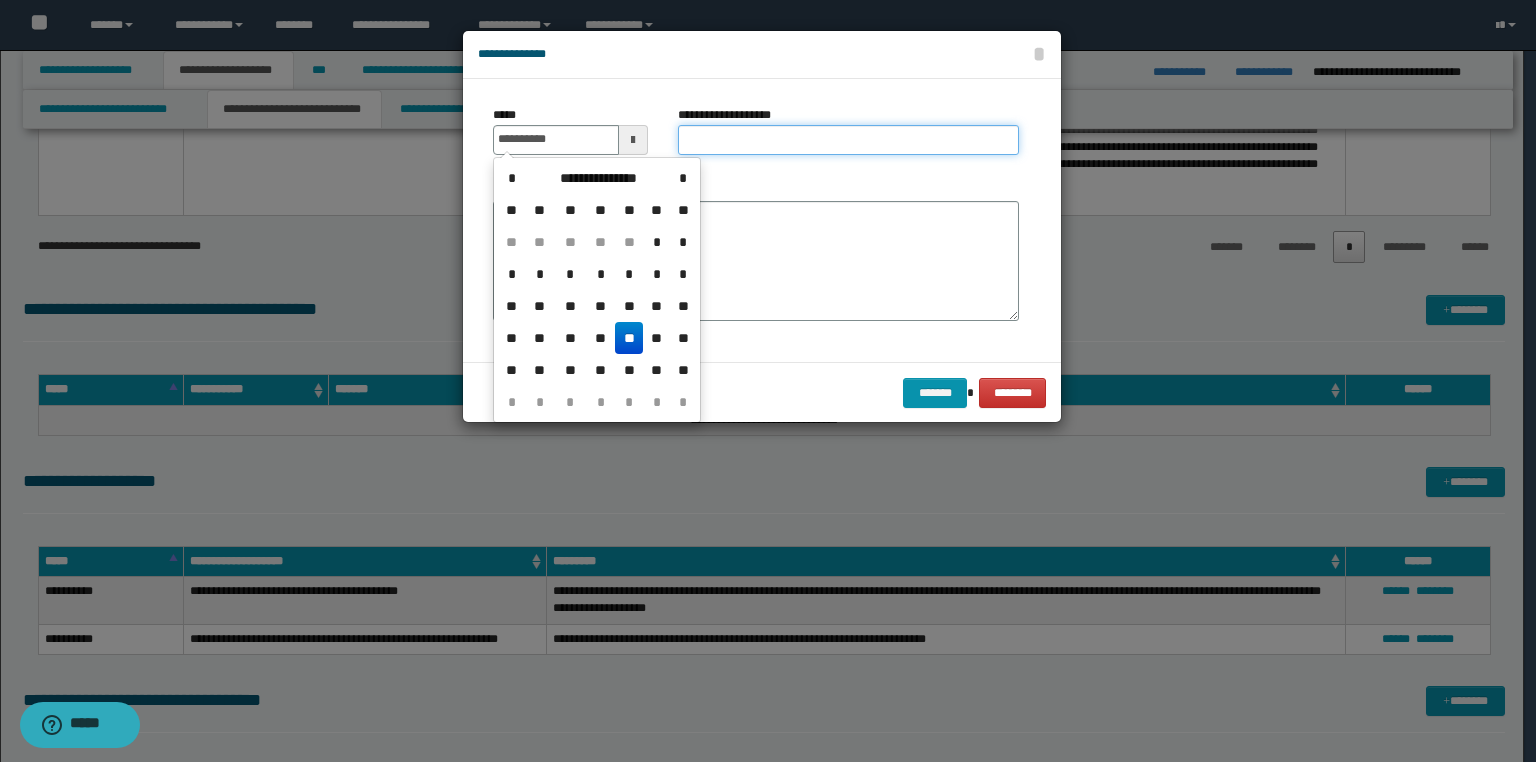 type on "**********" 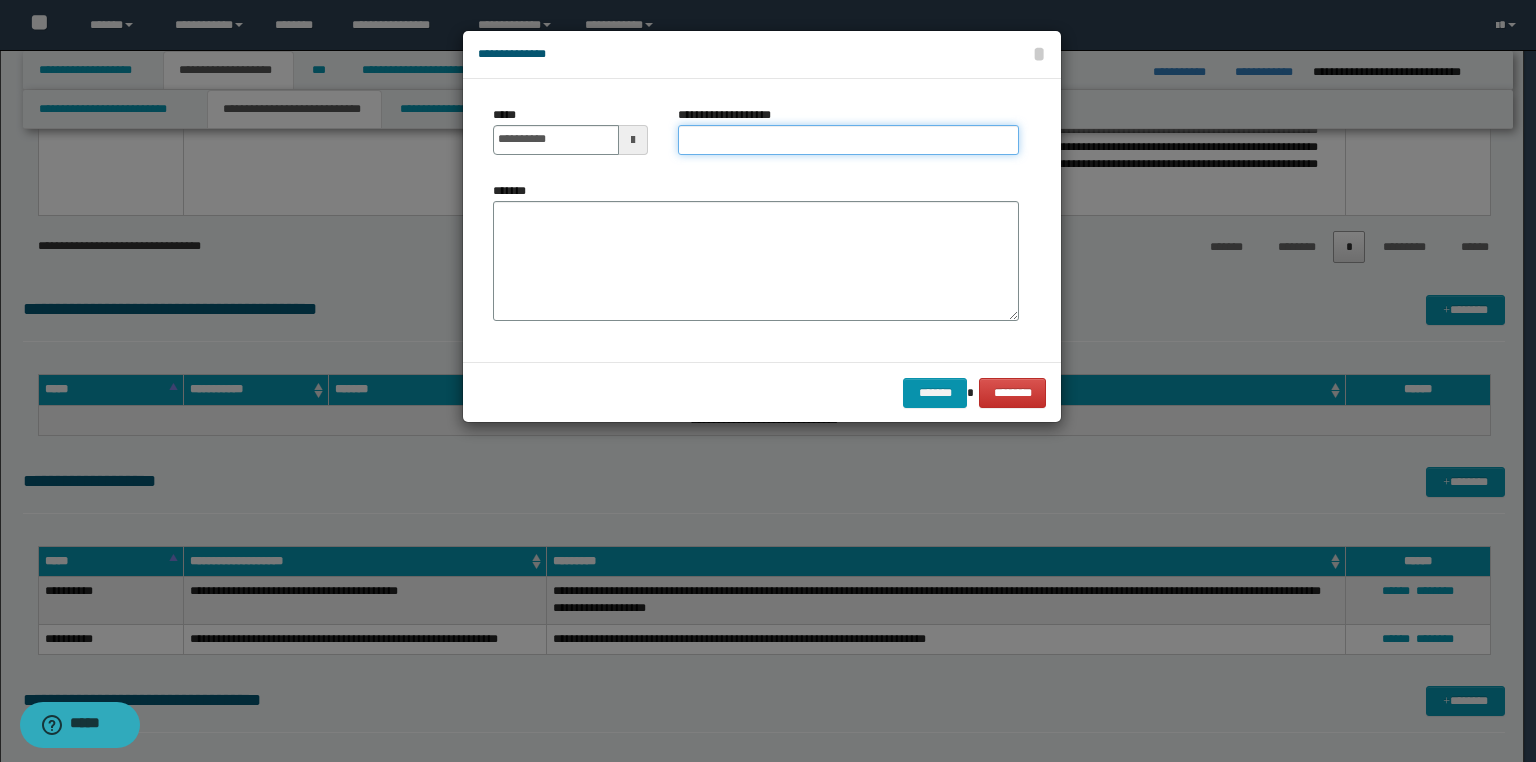 click on "**********" at bounding box center [848, 140] 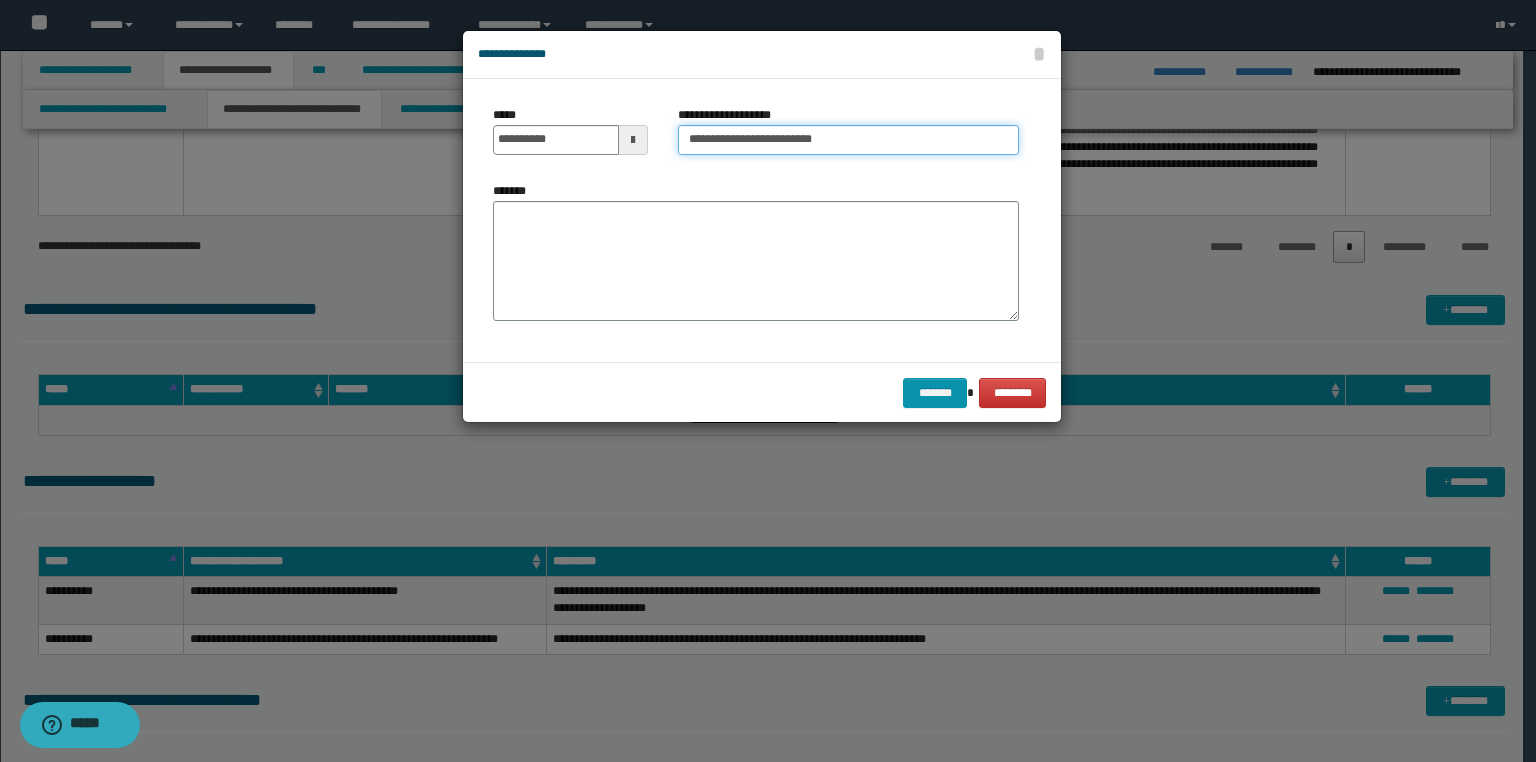 type on "**********" 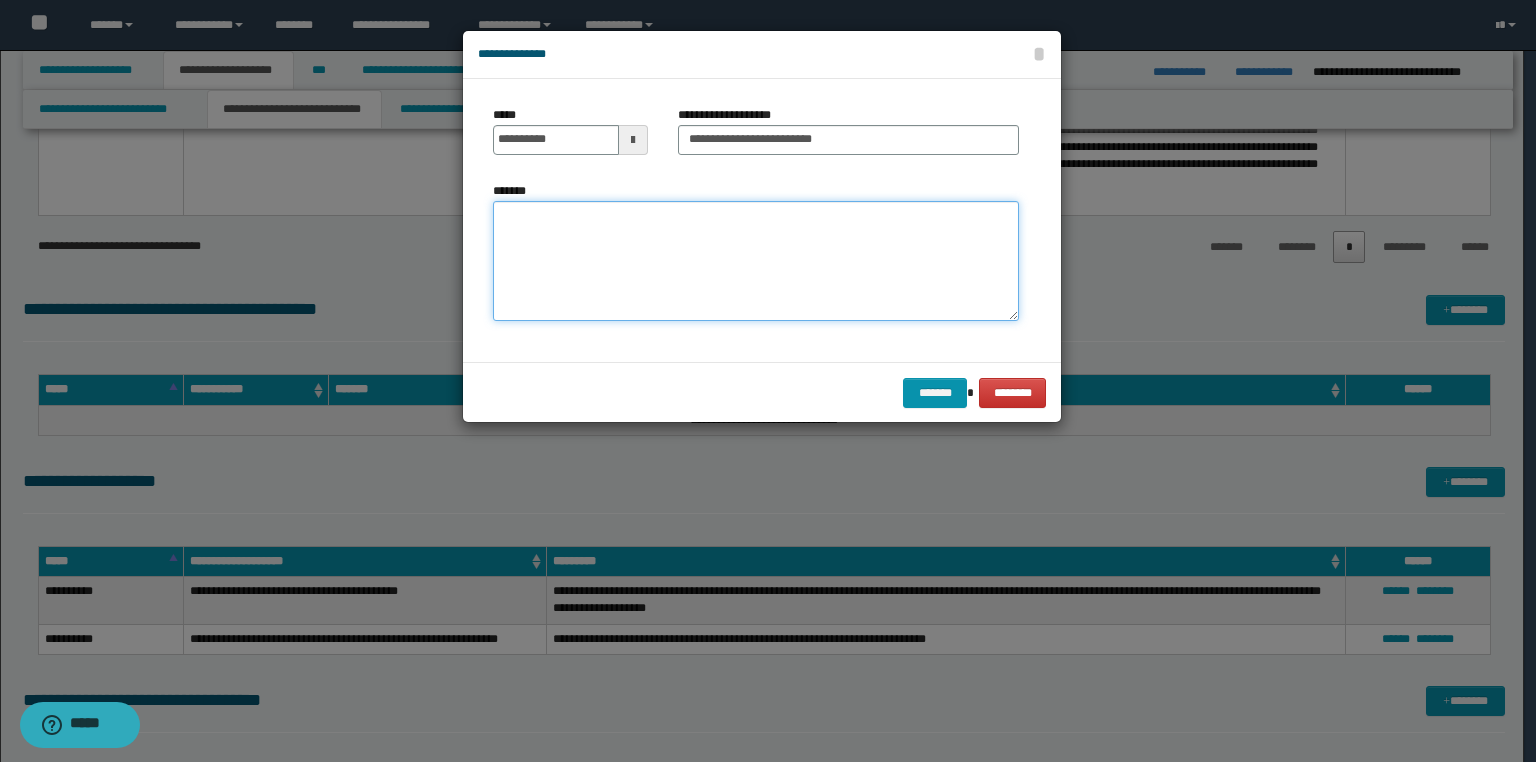 click on "*******" at bounding box center [756, 261] 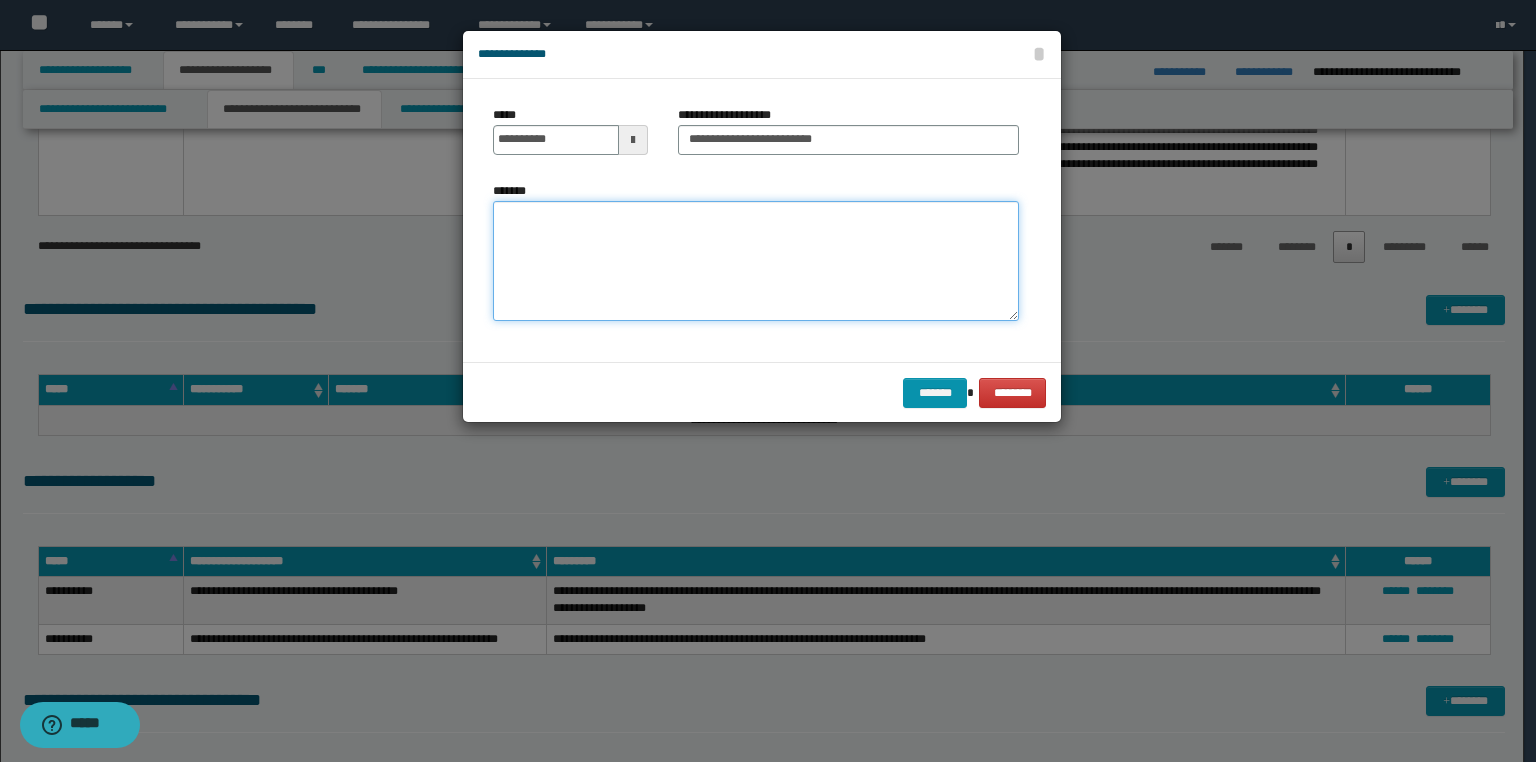 click on "*******" at bounding box center (756, 261) 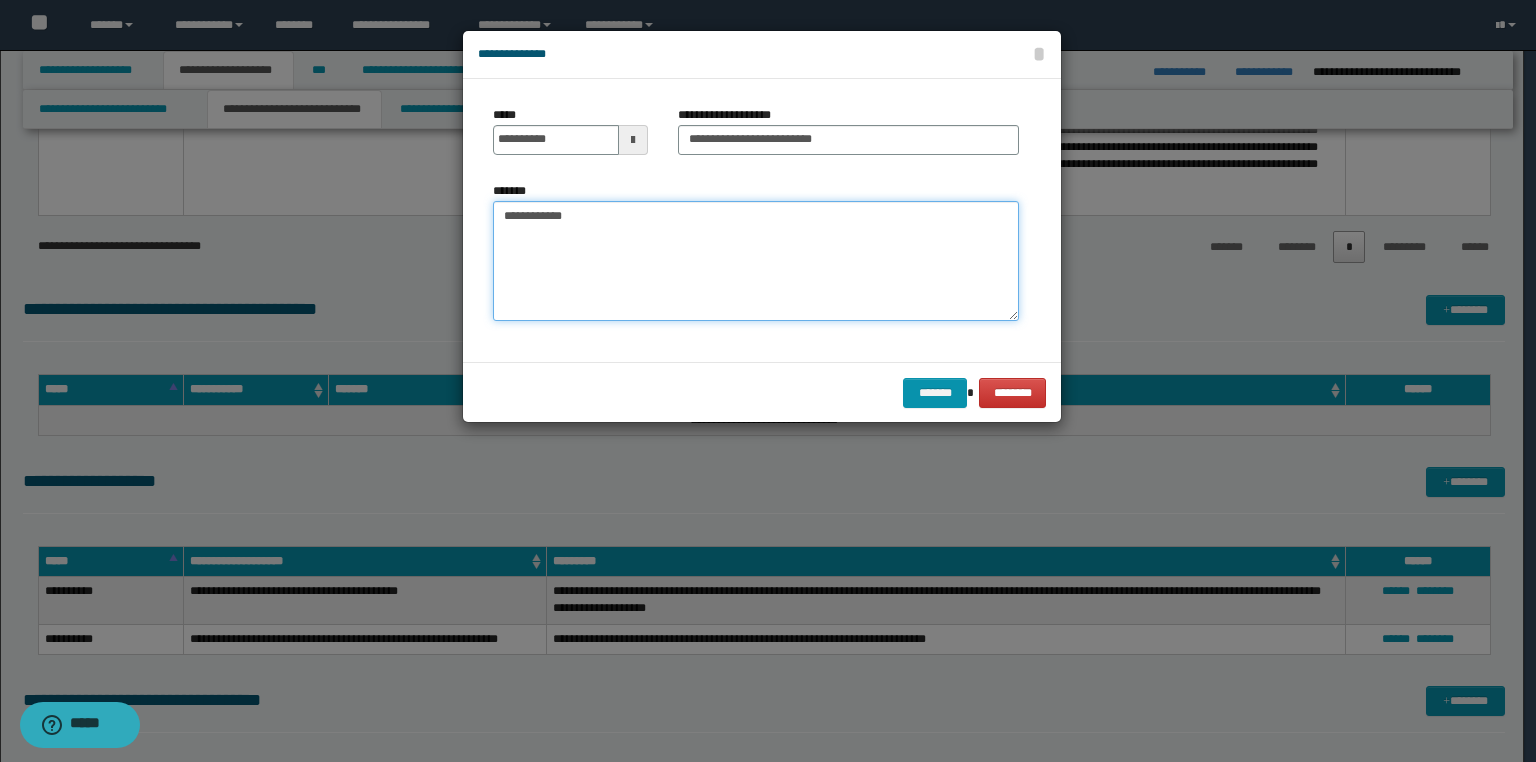 paste on "**********" 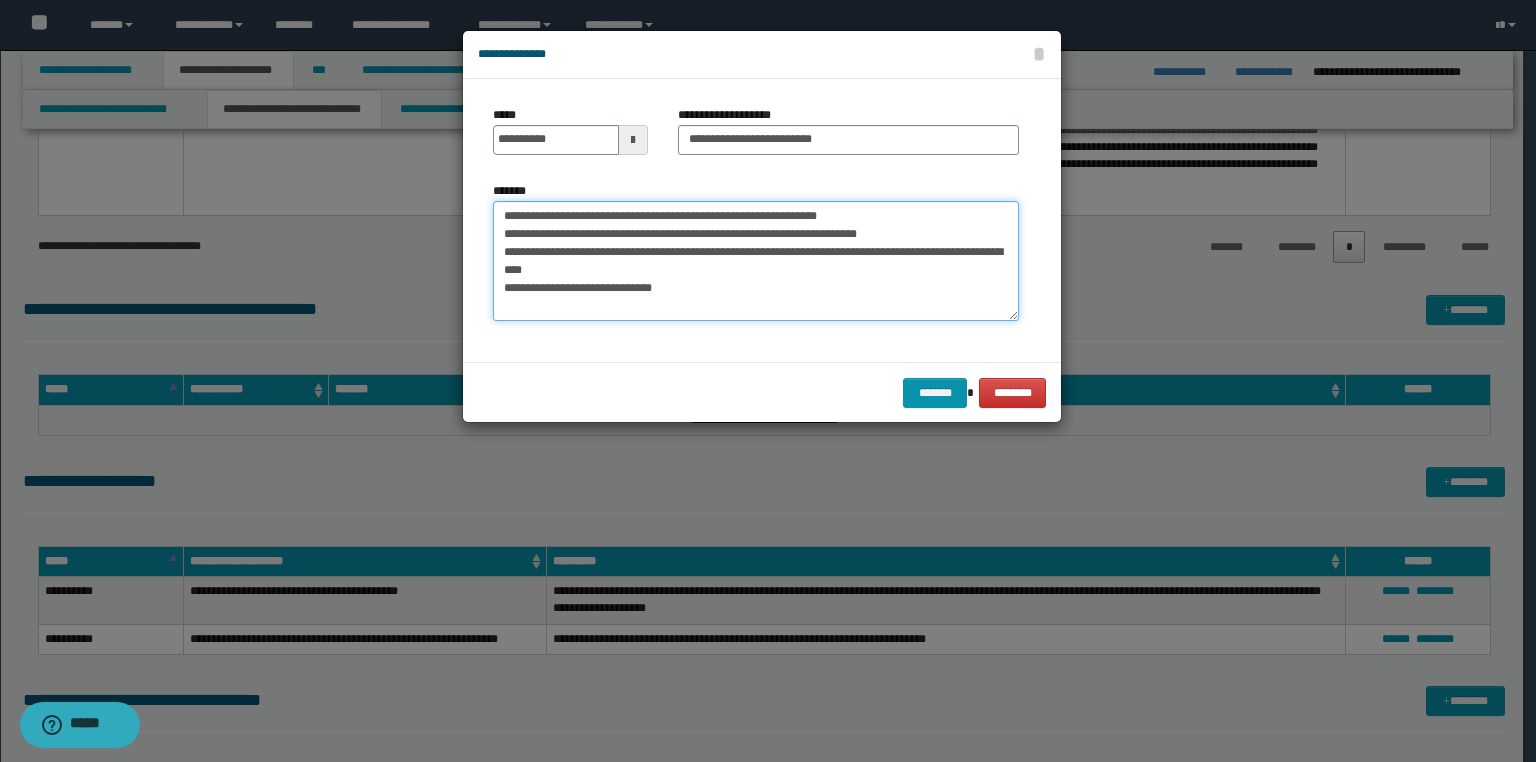 click on "**********" at bounding box center (756, 261) 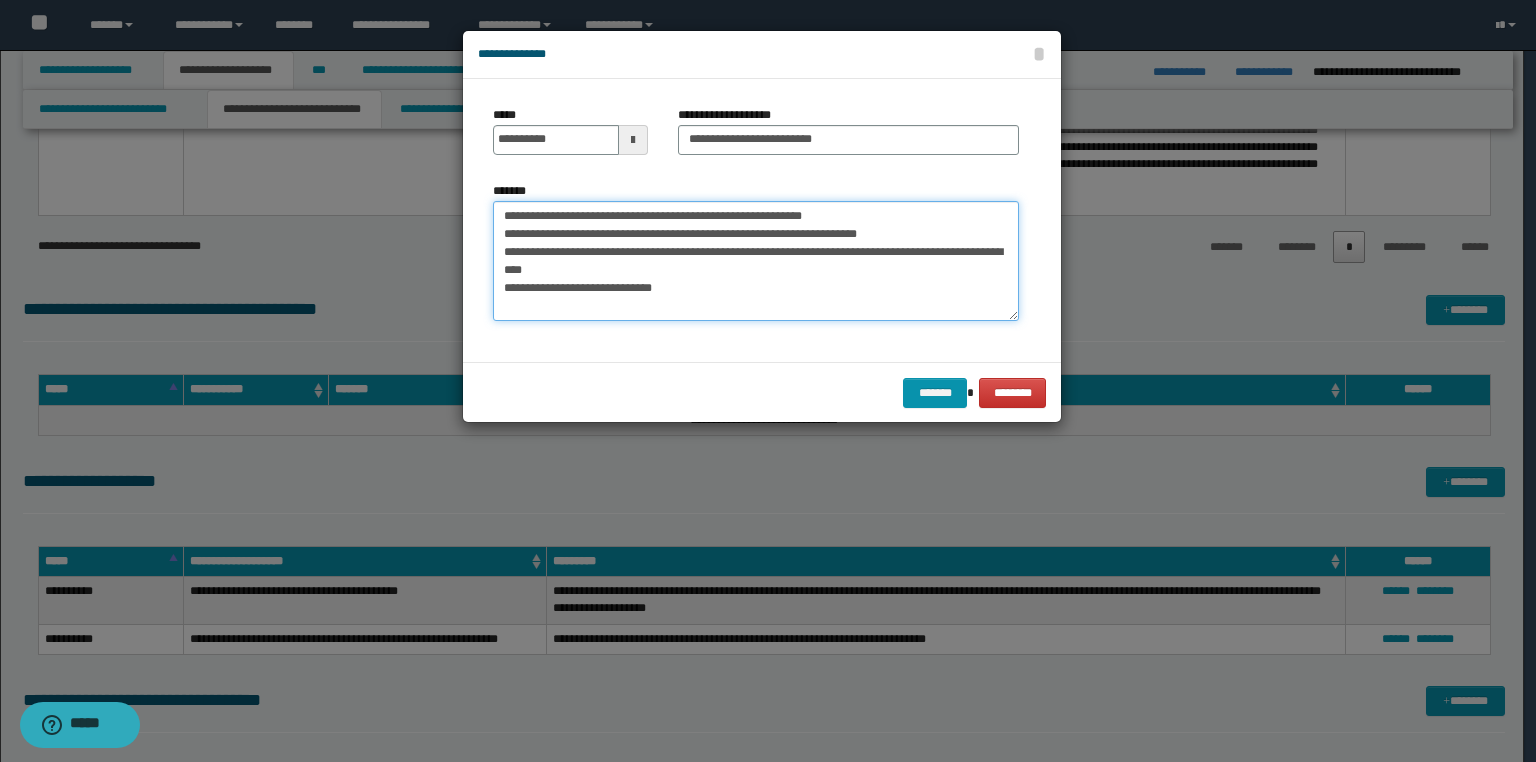 drag, startPoint x: 530, startPoint y: 236, endPoint x: 467, endPoint y: 236, distance: 63 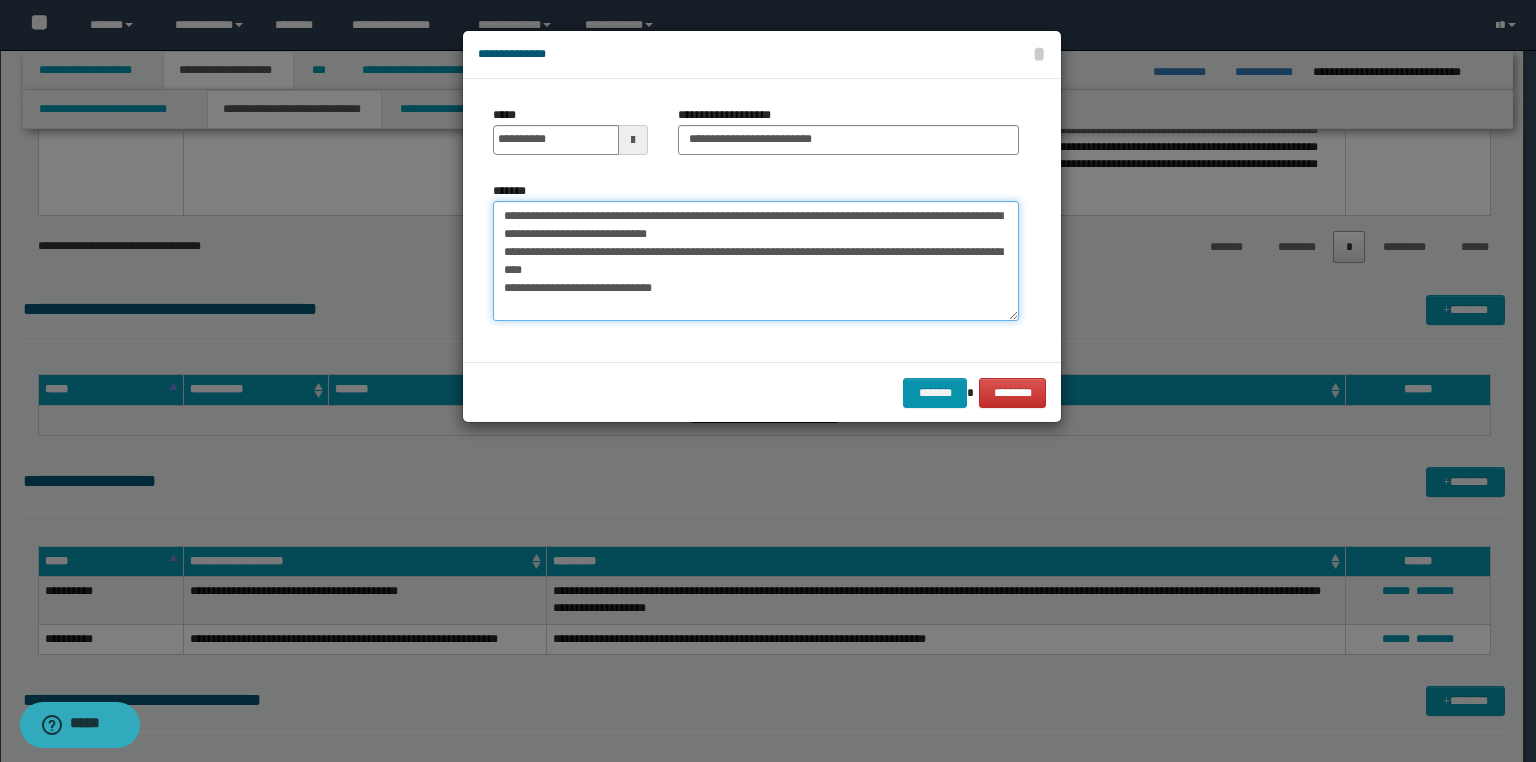 drag, startPoint x: 521, startPoint y: 255, endPoint x: 494, endPoint y: 256, distance: 27.018513 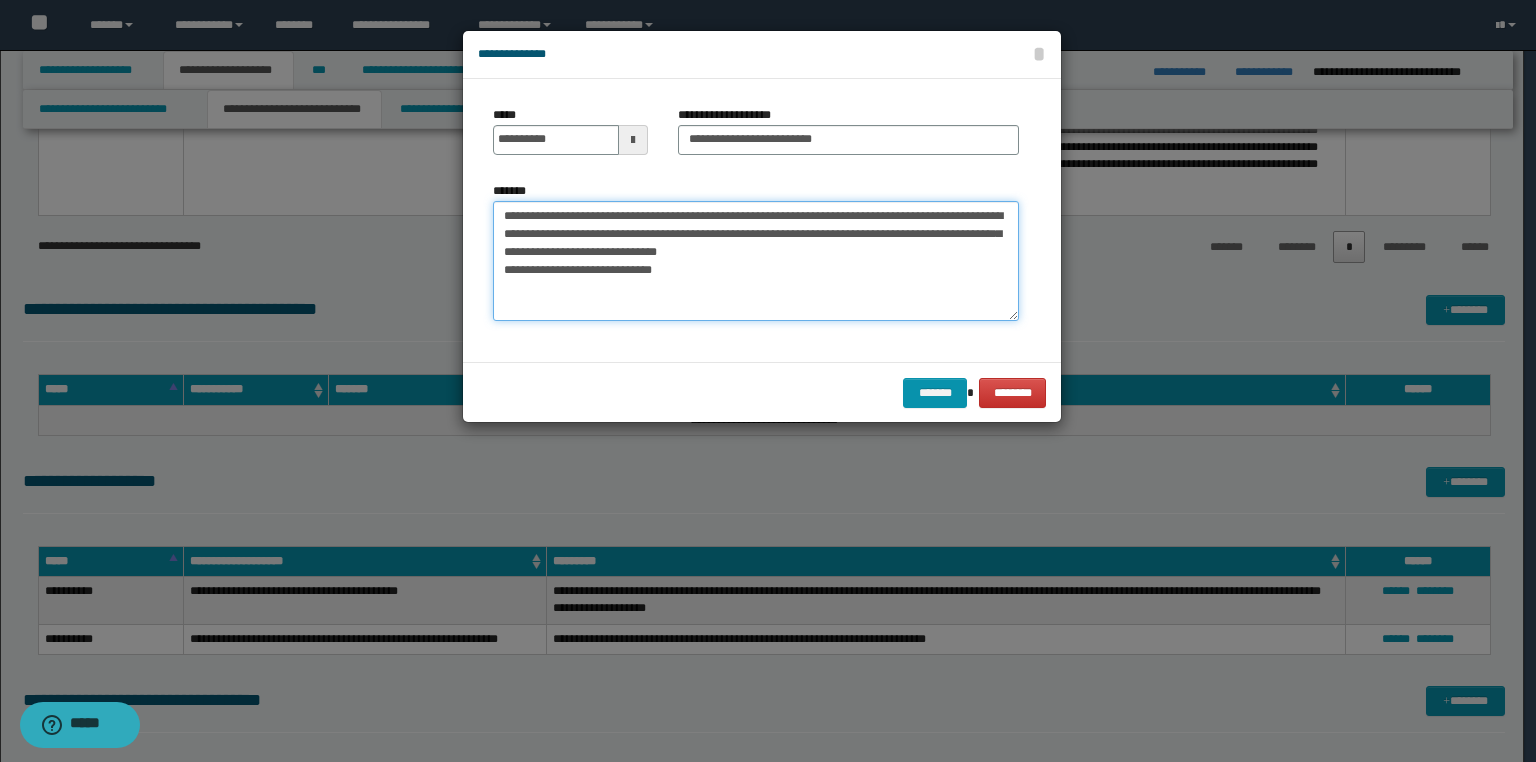 drag, startPoint x: 831, startPoint y: 295, endPoint x: 591, endPoint y: 278, distance: 240.60133 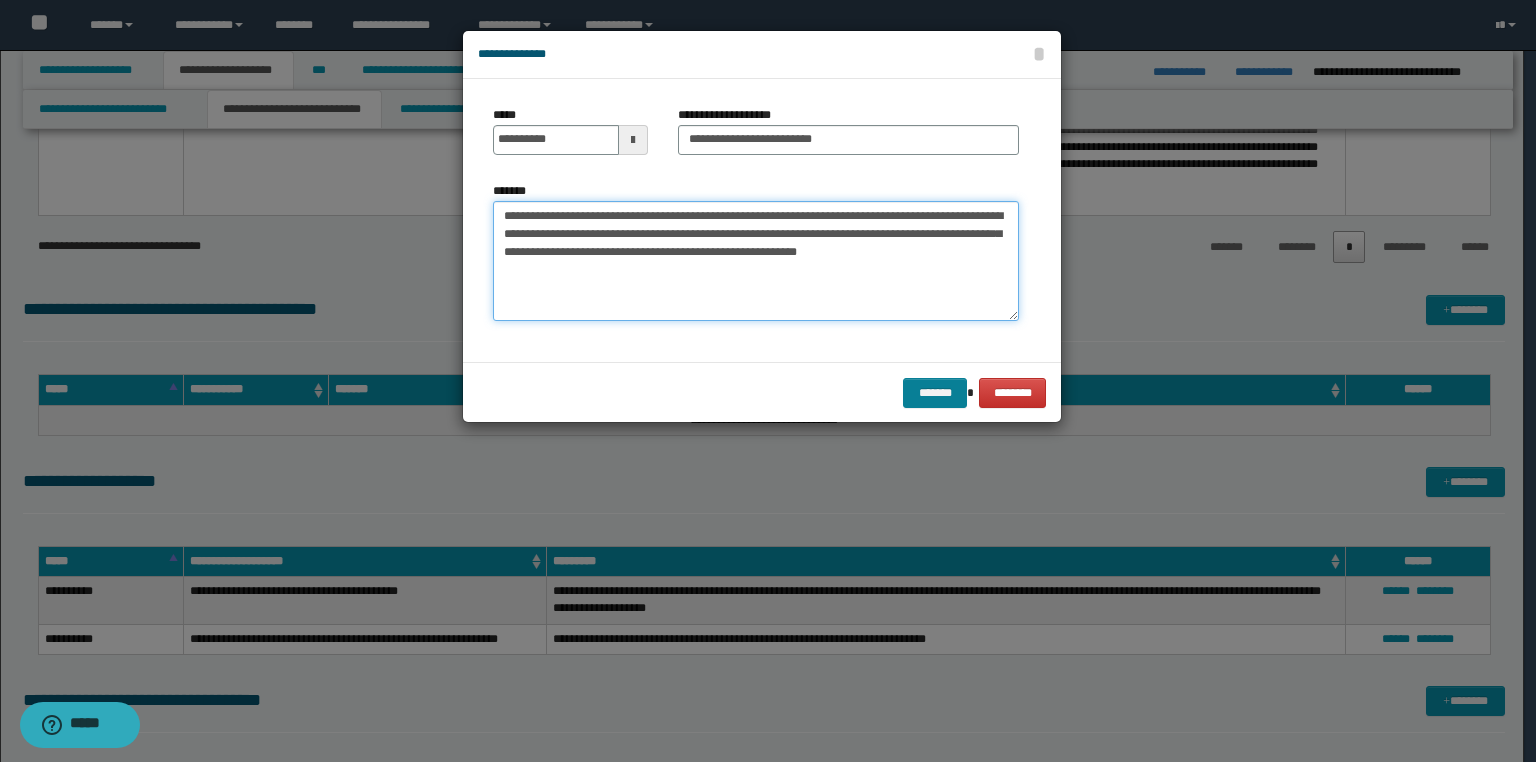 type on "**********" 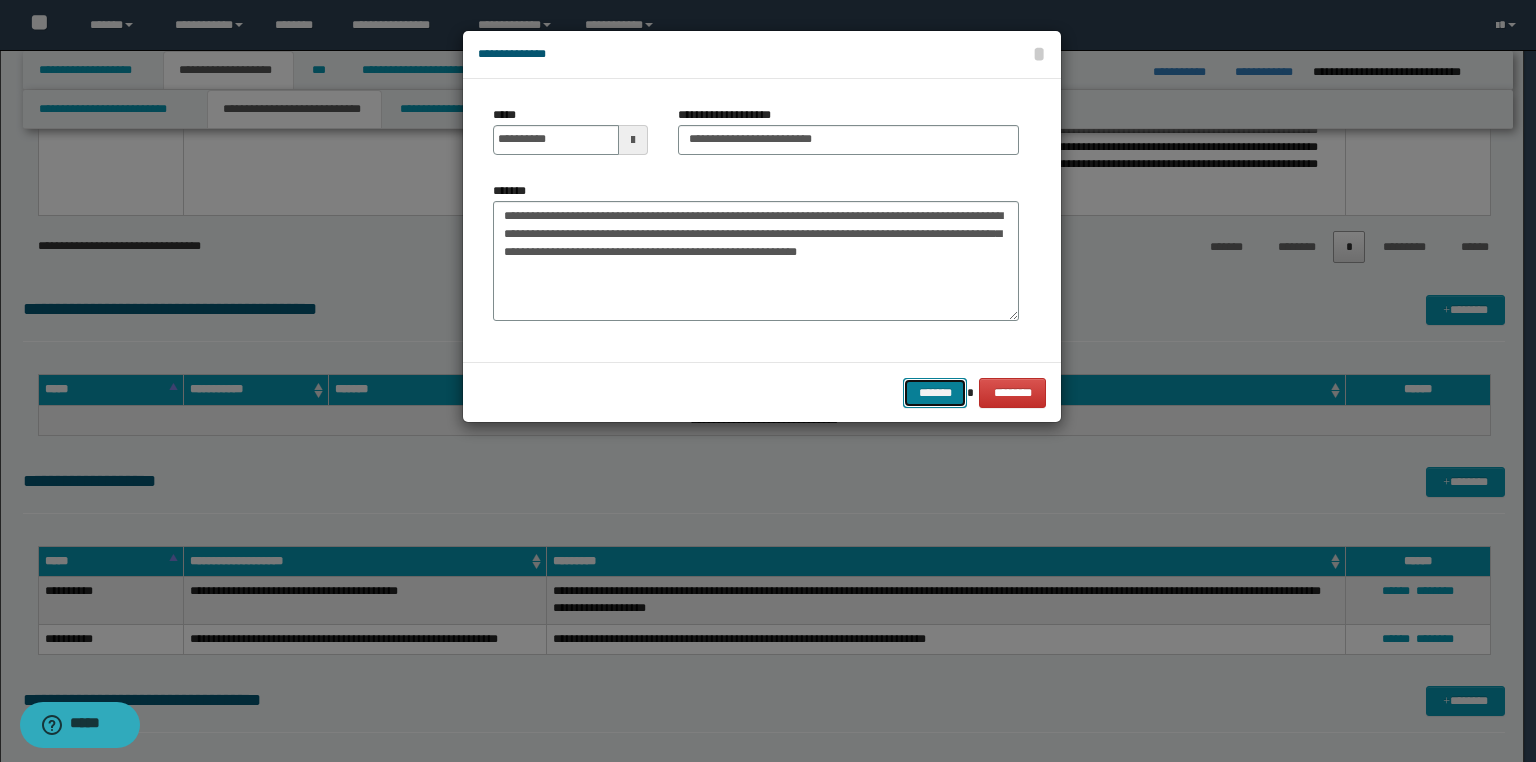 click on "*******" at bounding box center (935, 393) 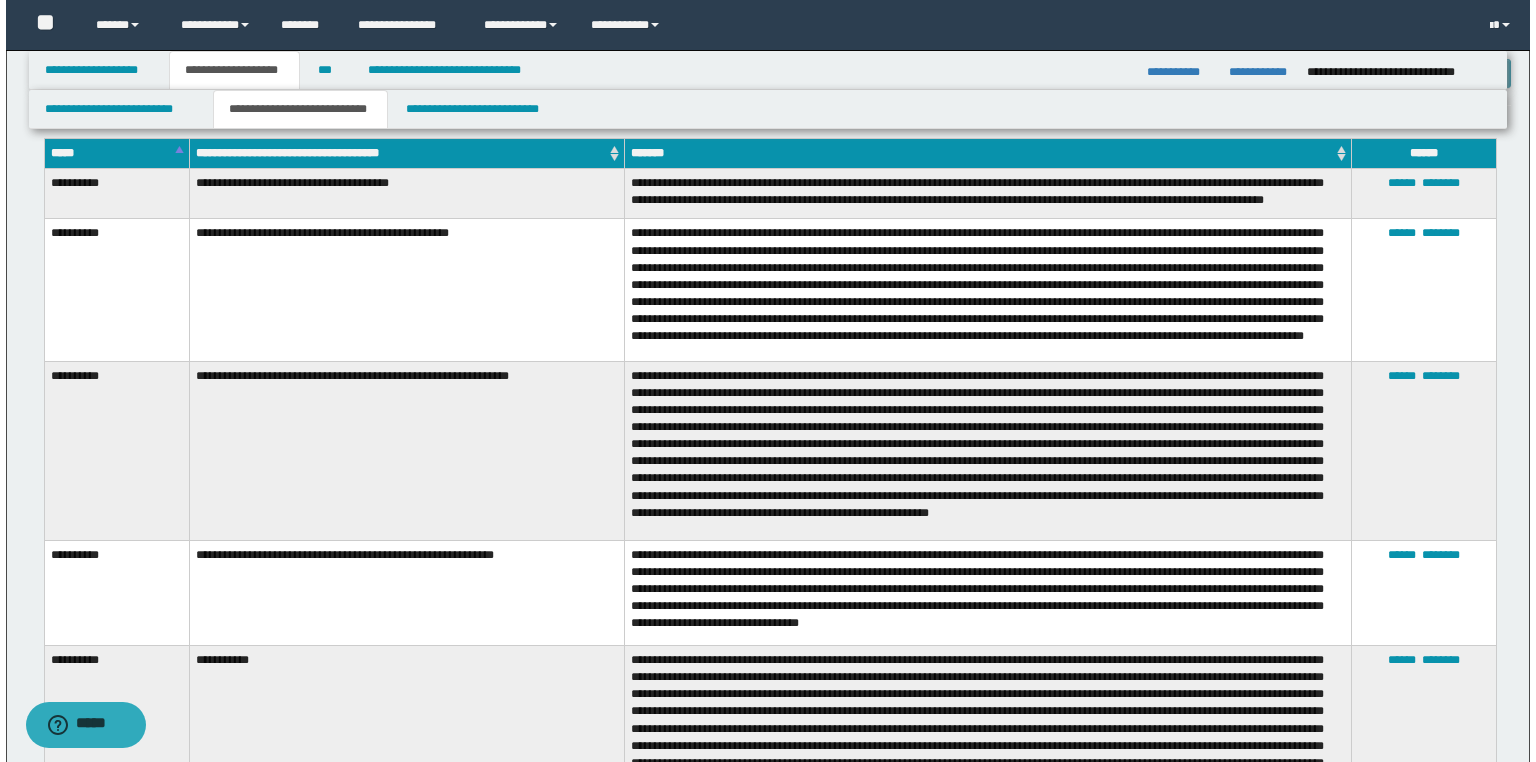 scroll, scrollTop: 2376, scrollLeft: 0, axis: vertical 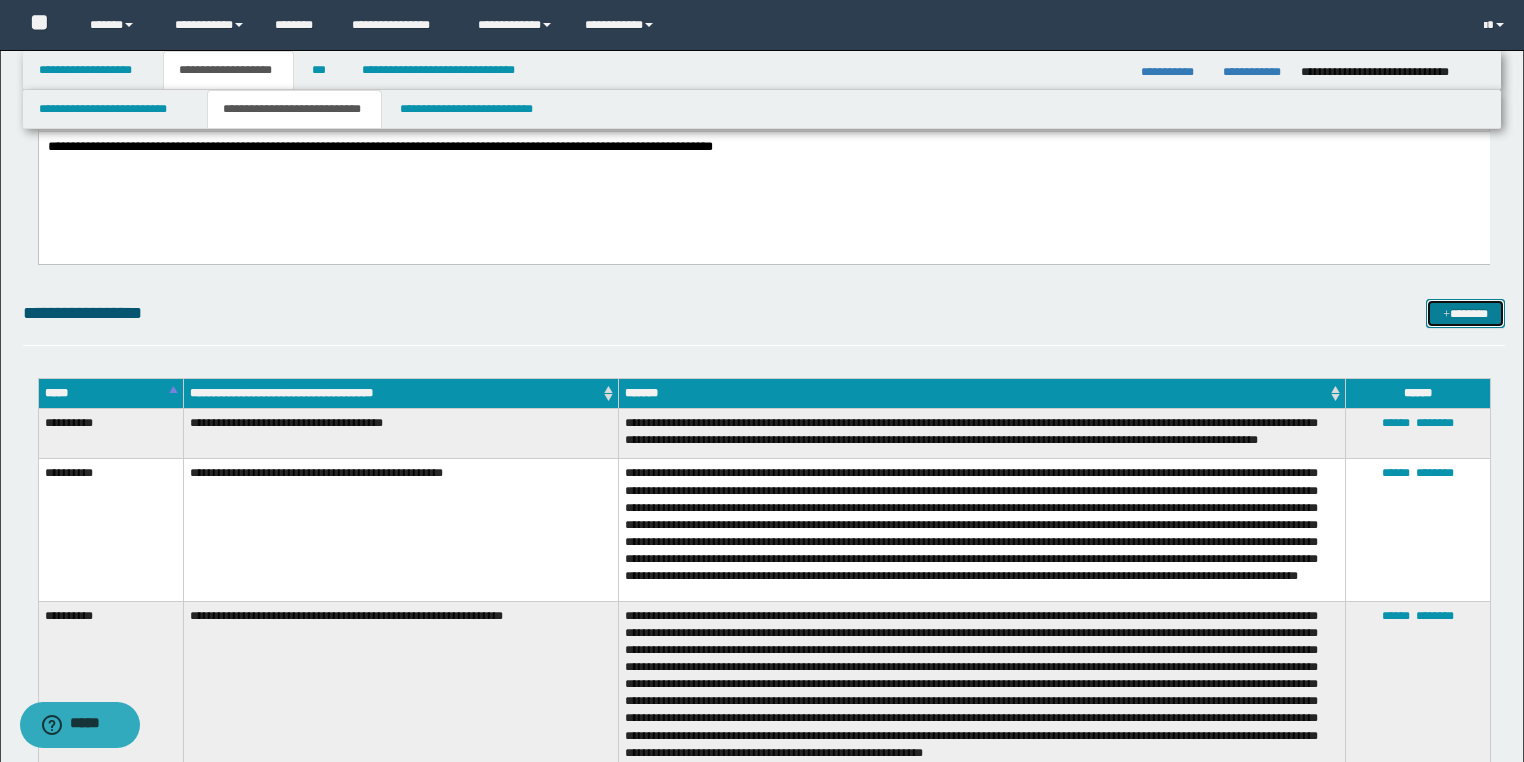 click on "*******" at bounding box center [1465, 314] 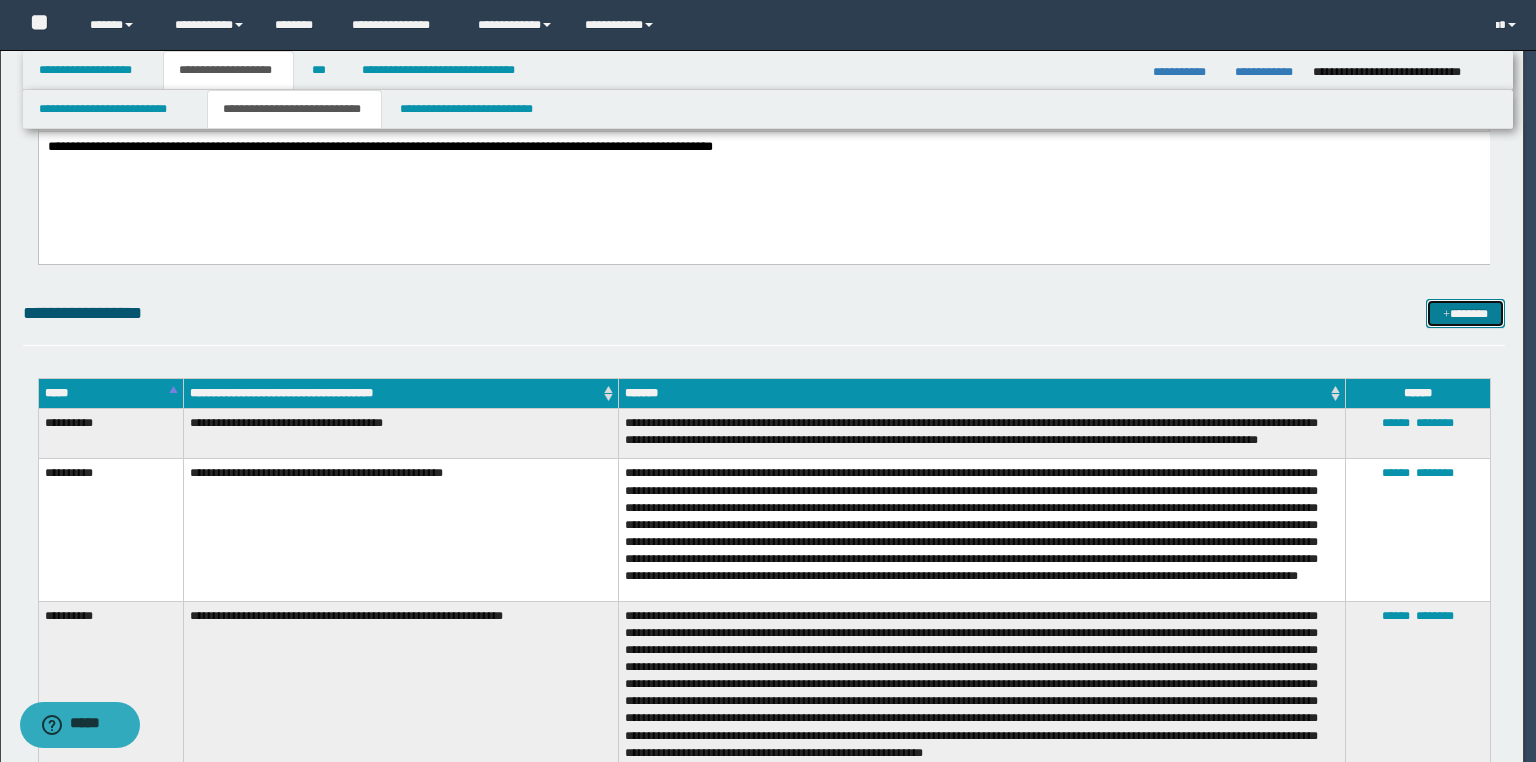 scroll, scrollTop: 0, scrollLeft: 0, axis: both 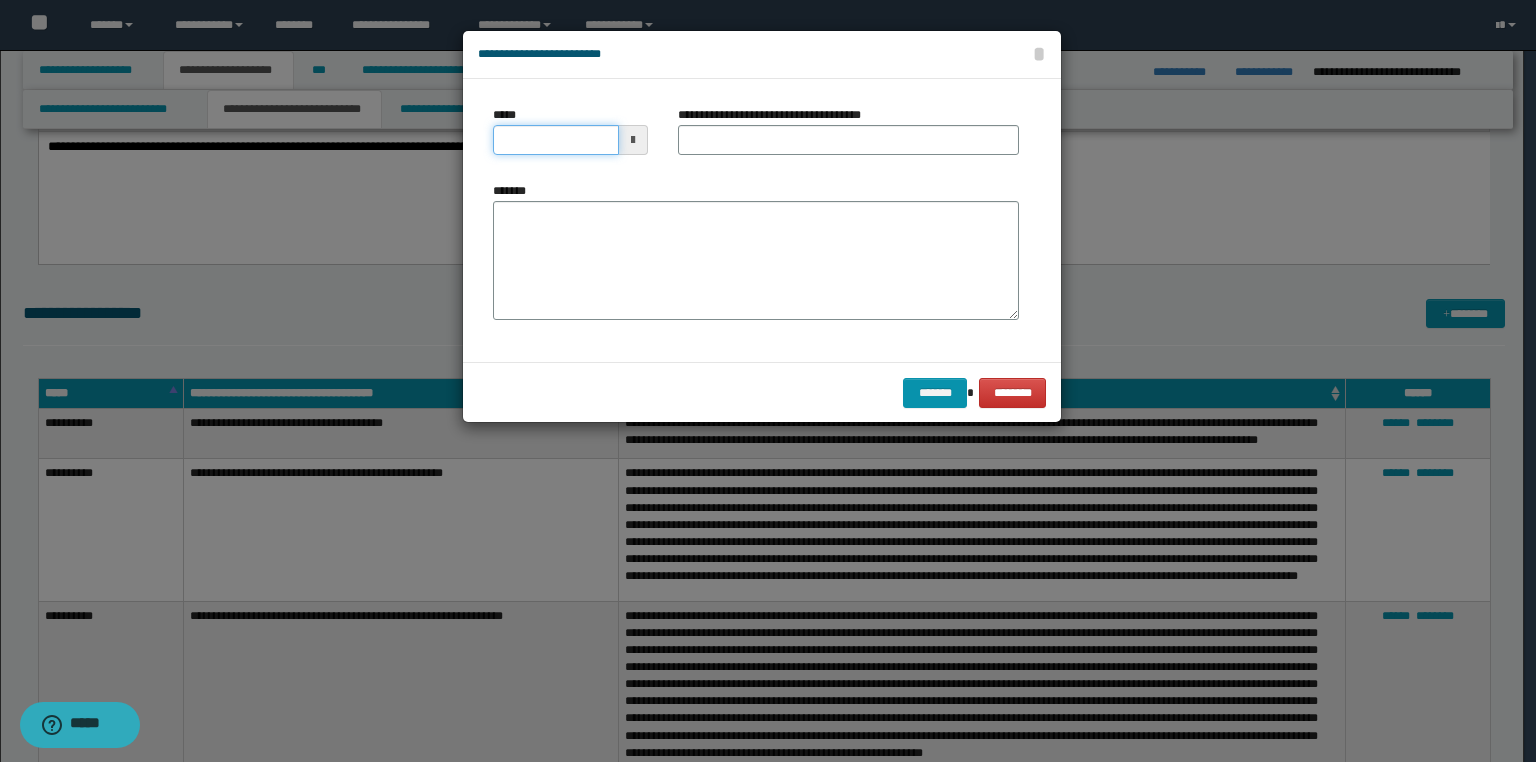 click on "**********" at bounding box center (768, 381) 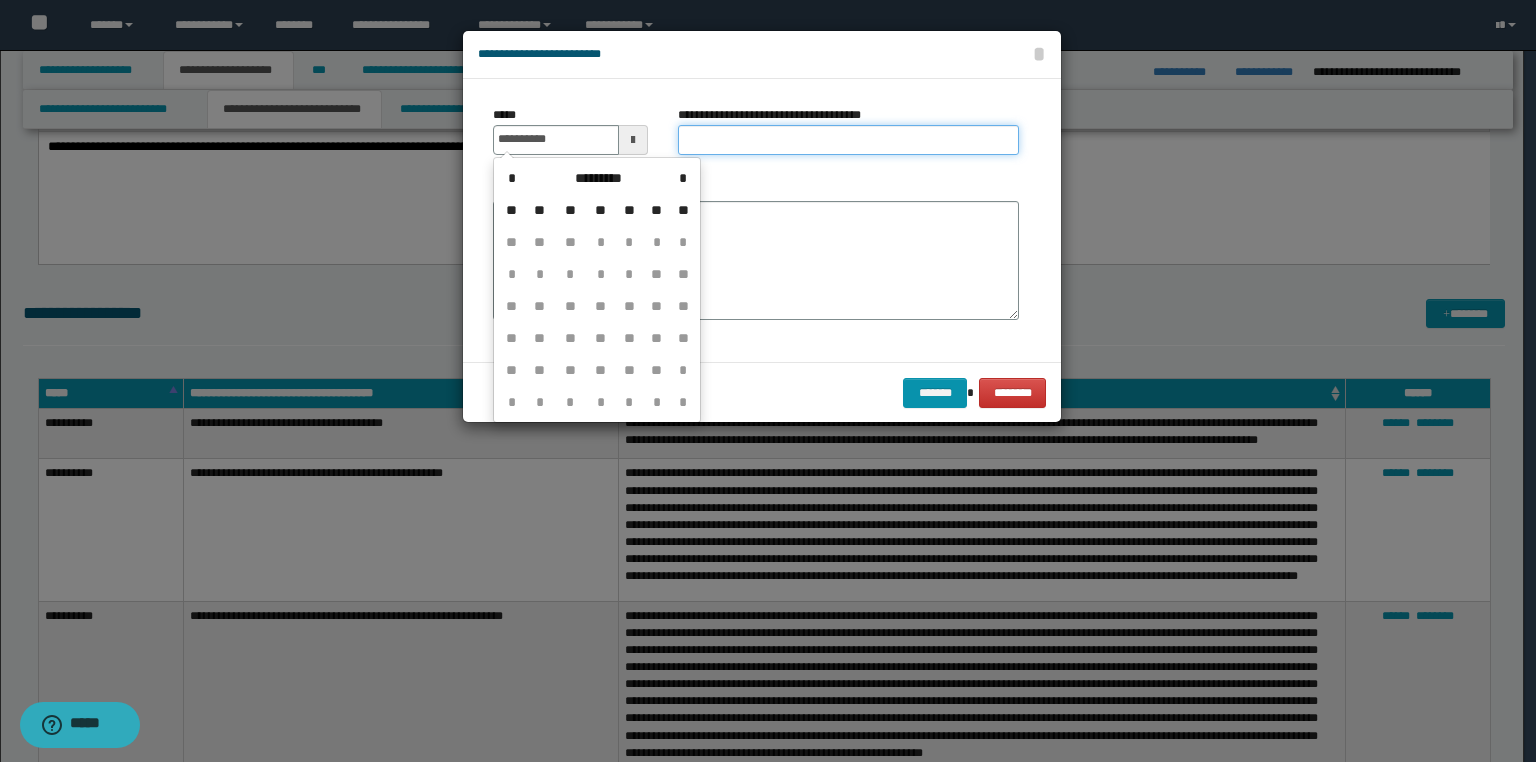 type on "**********" 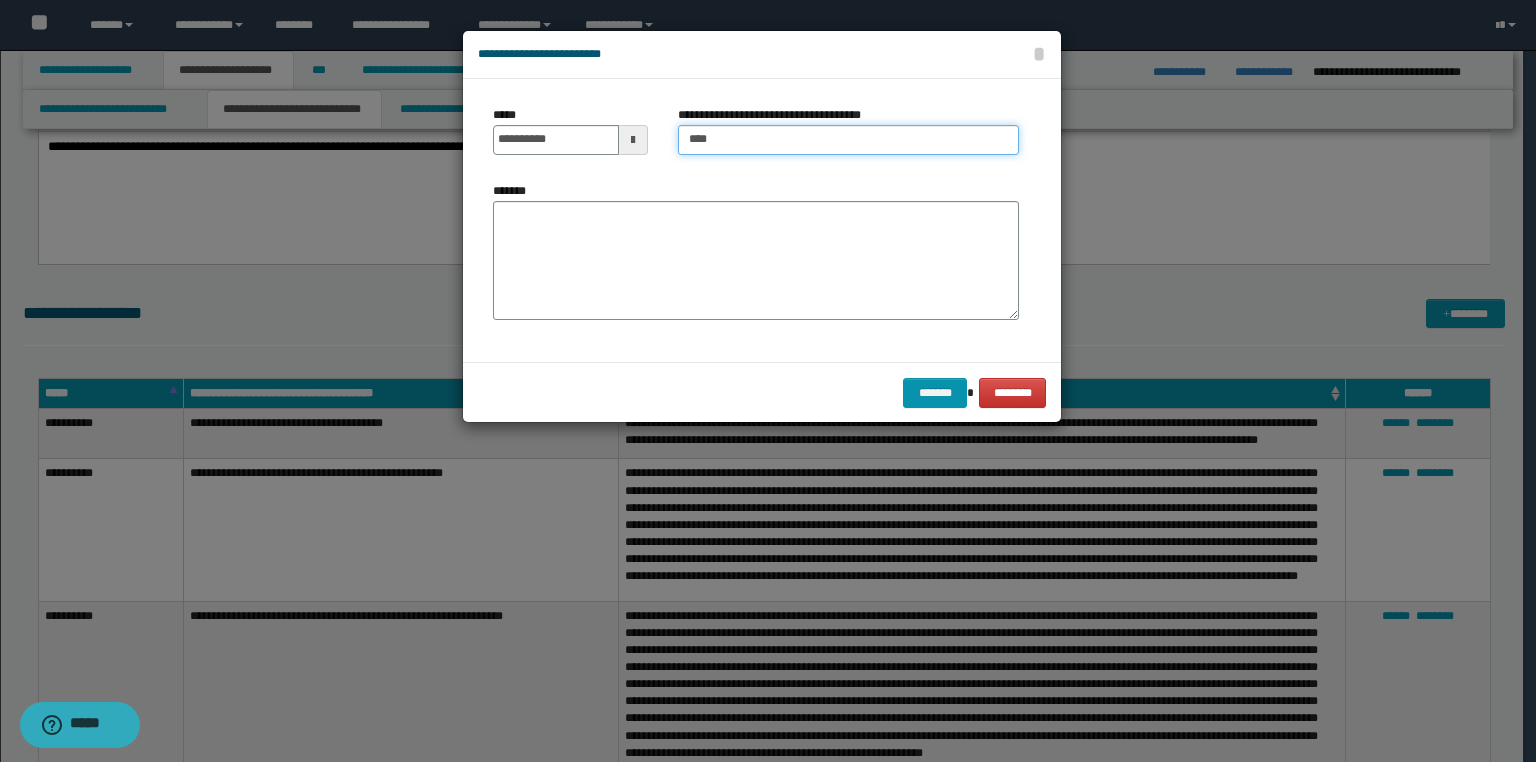 type on "**********" 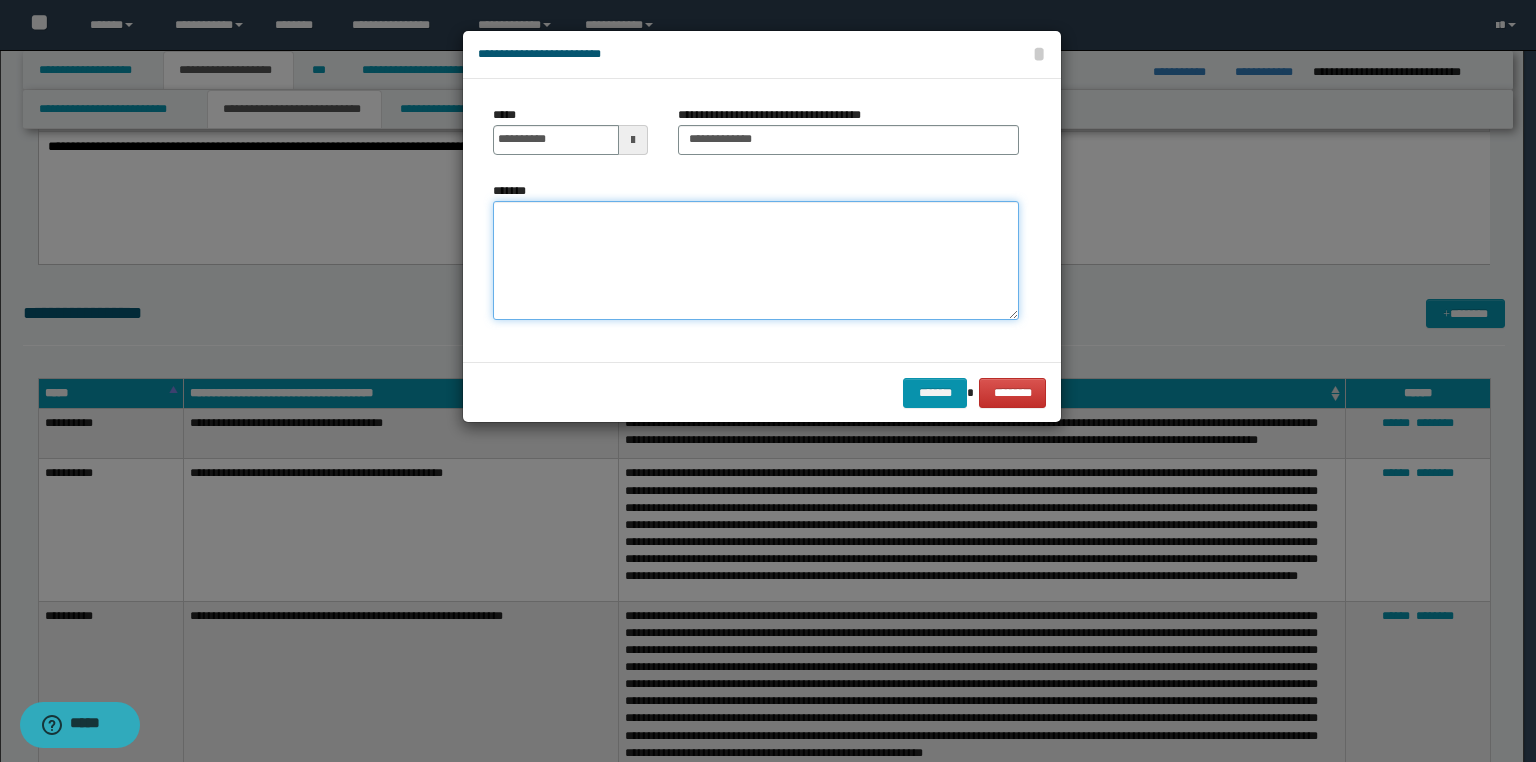 click on "*******" at bounding box center (756, 261) 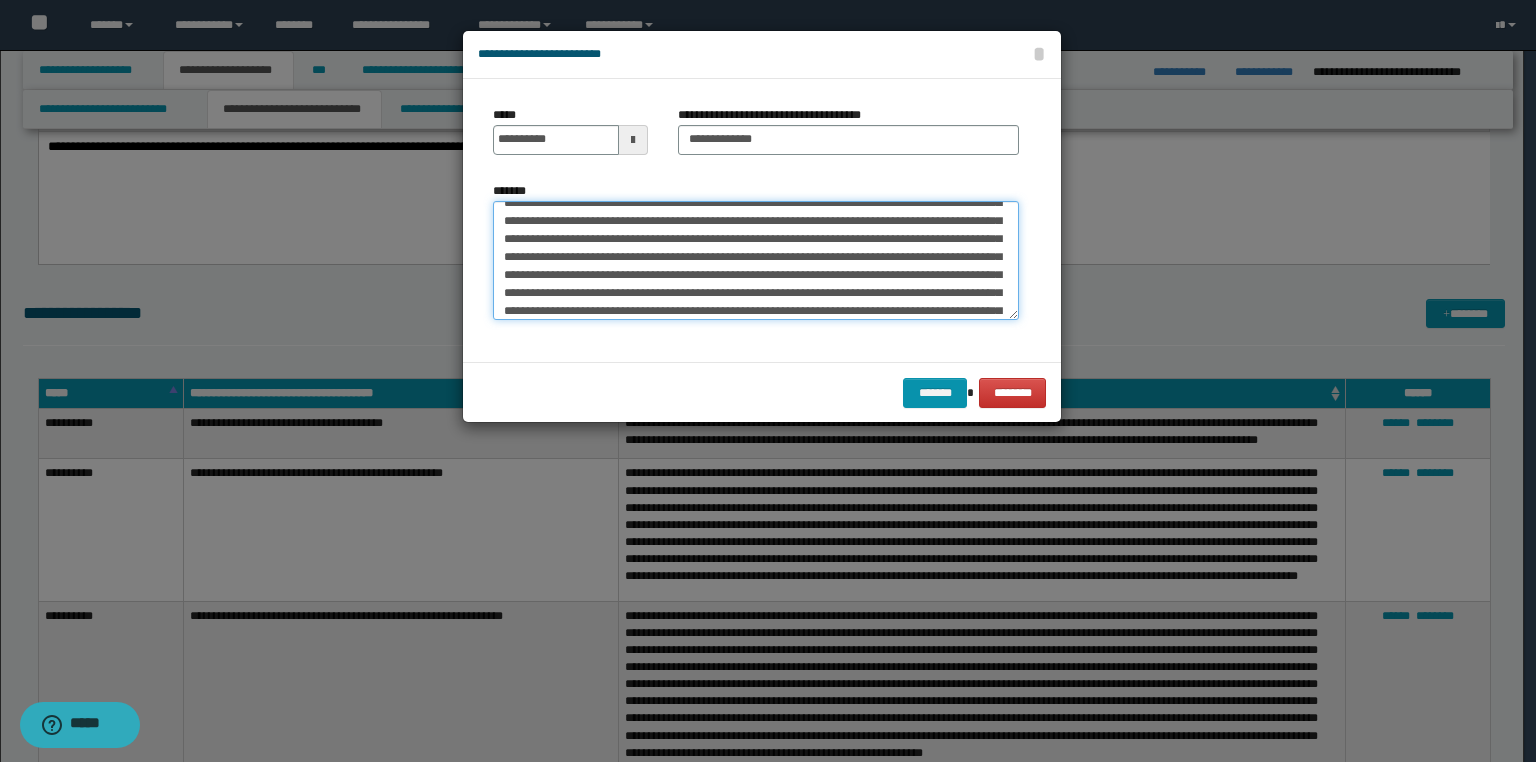 scroll, scrollTop: 0, scrollLeft: 0, axis: both 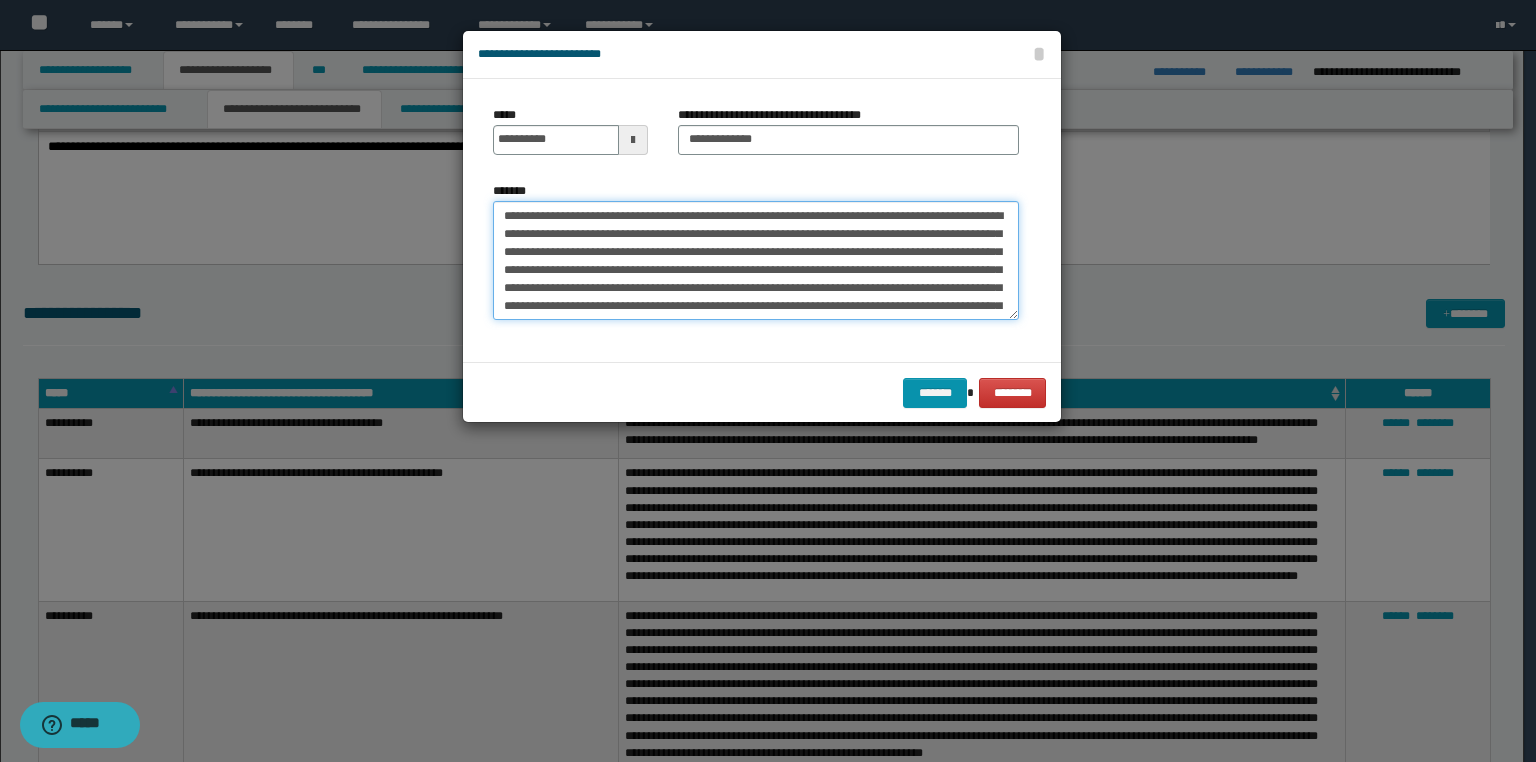 drag, startPoint x: 707, startPoint y: 308, endPoint x: 764, endPoint y: 316, distance: 57.558666 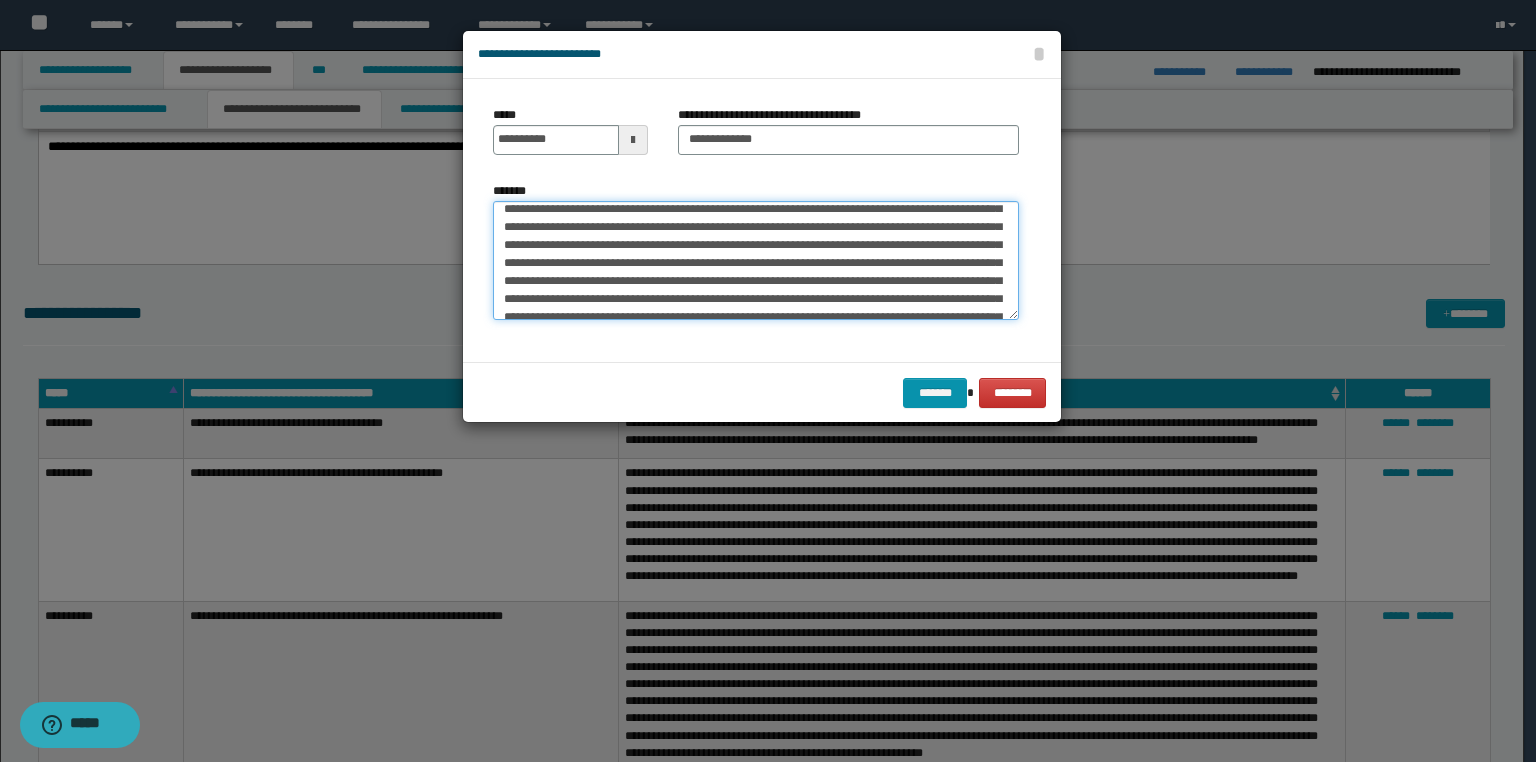 scroll, scrollTop: 80, scrollLeft: 0, axis: vertical 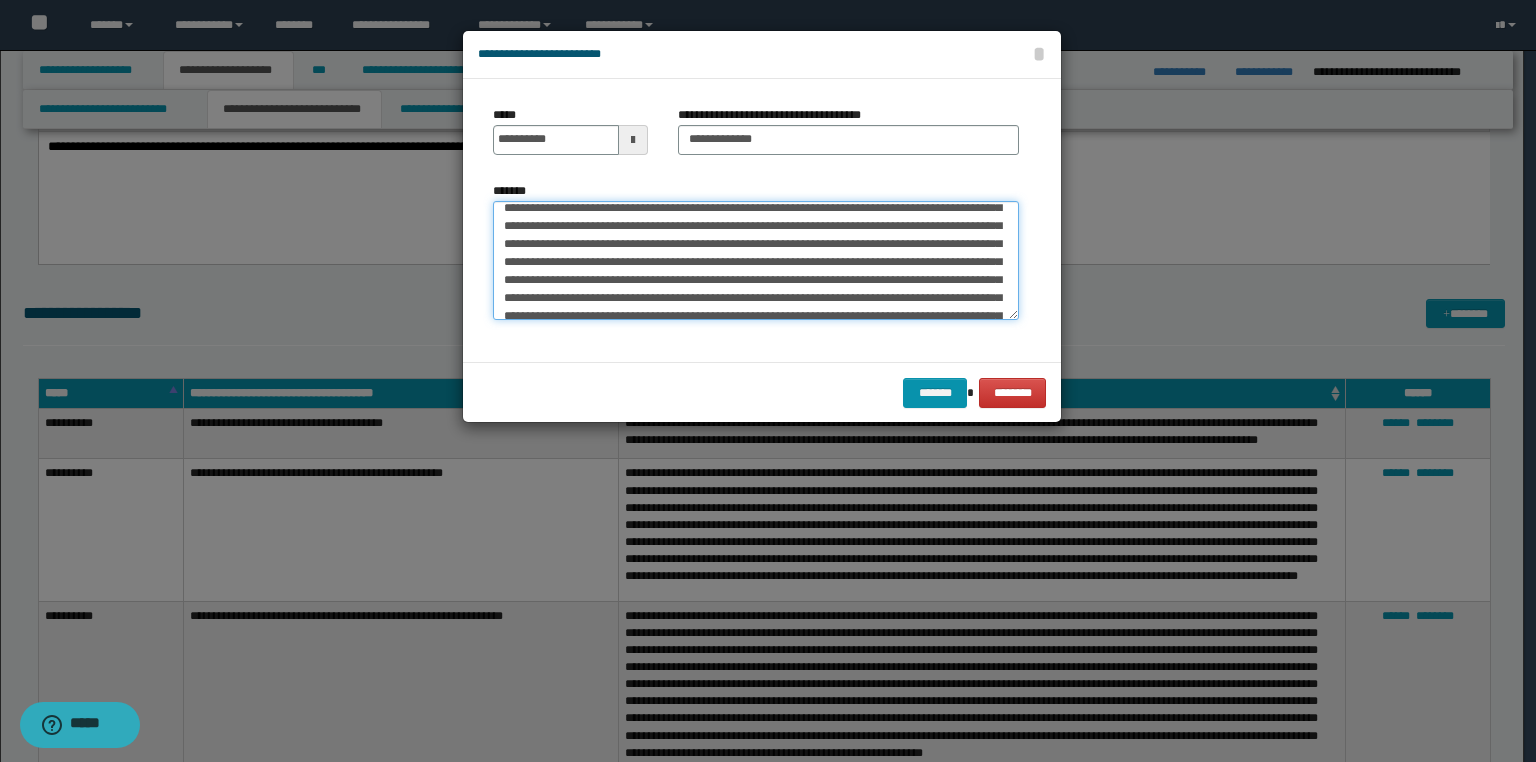 click on "*******" at bounding box center [756, 261] 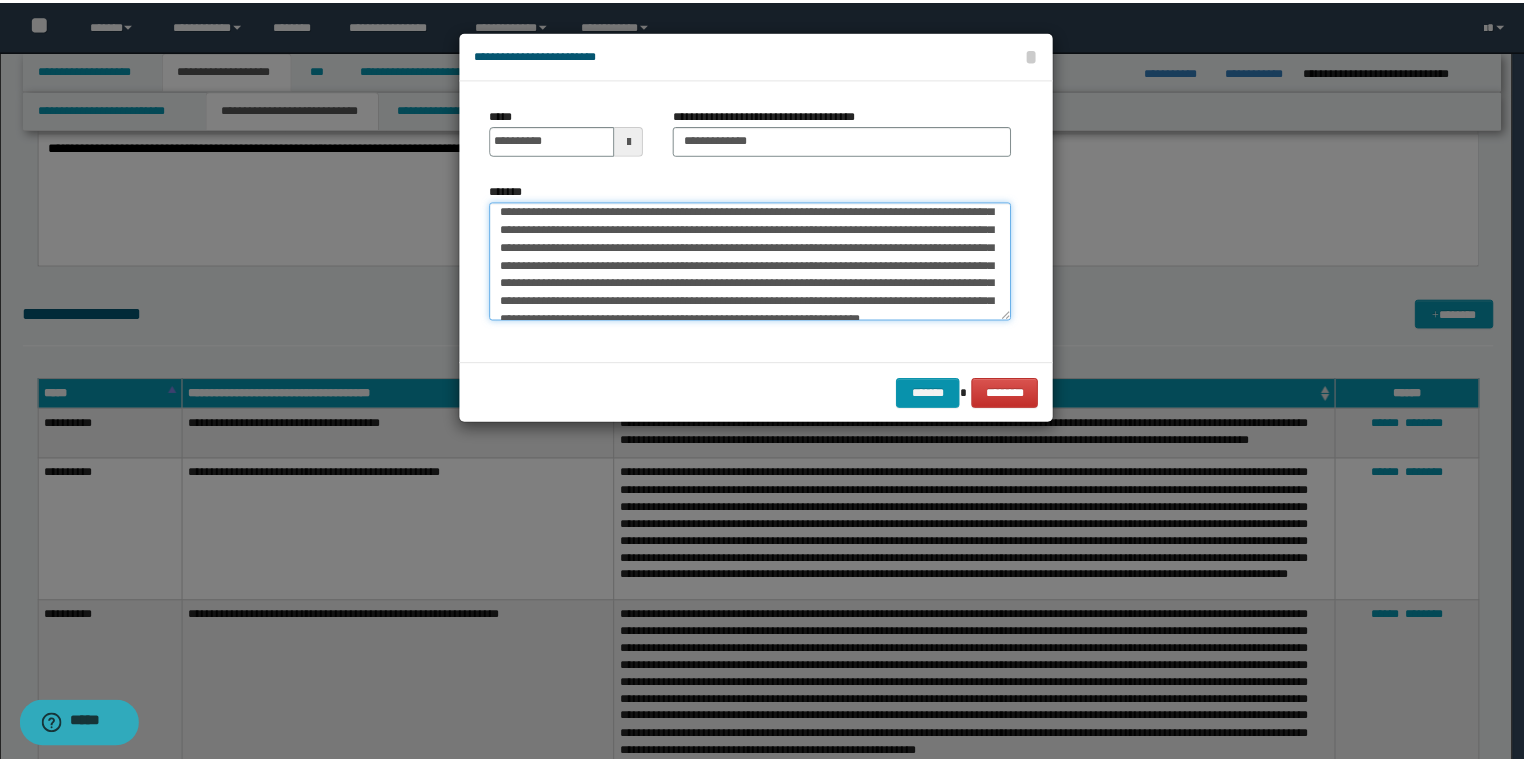 scroll, scrollTop: 161, scrollLeft: 0, axis: vertical 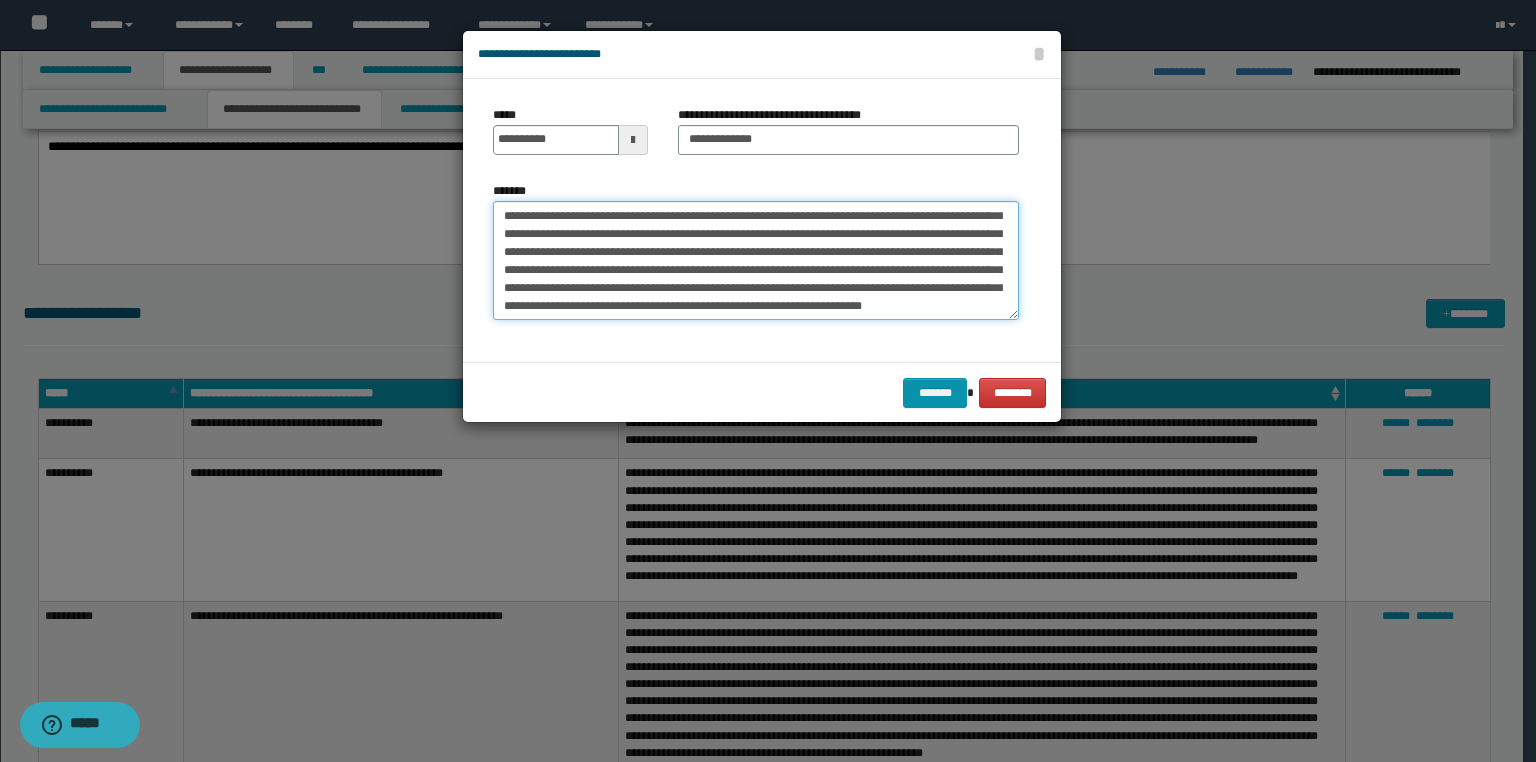 click on "*******" at bounding box center (756, 261) 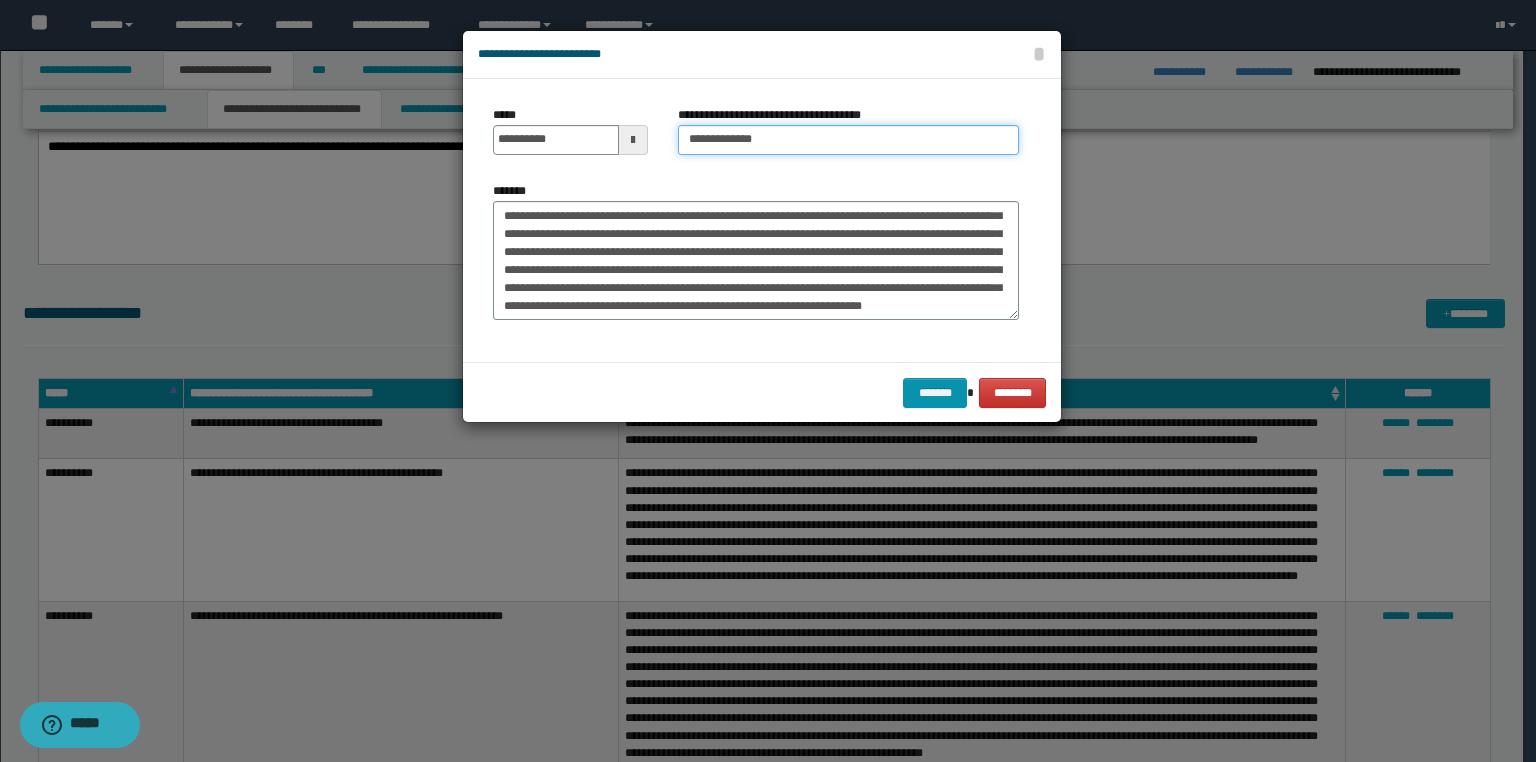 click on "**********" at bounding box center [848, 140] 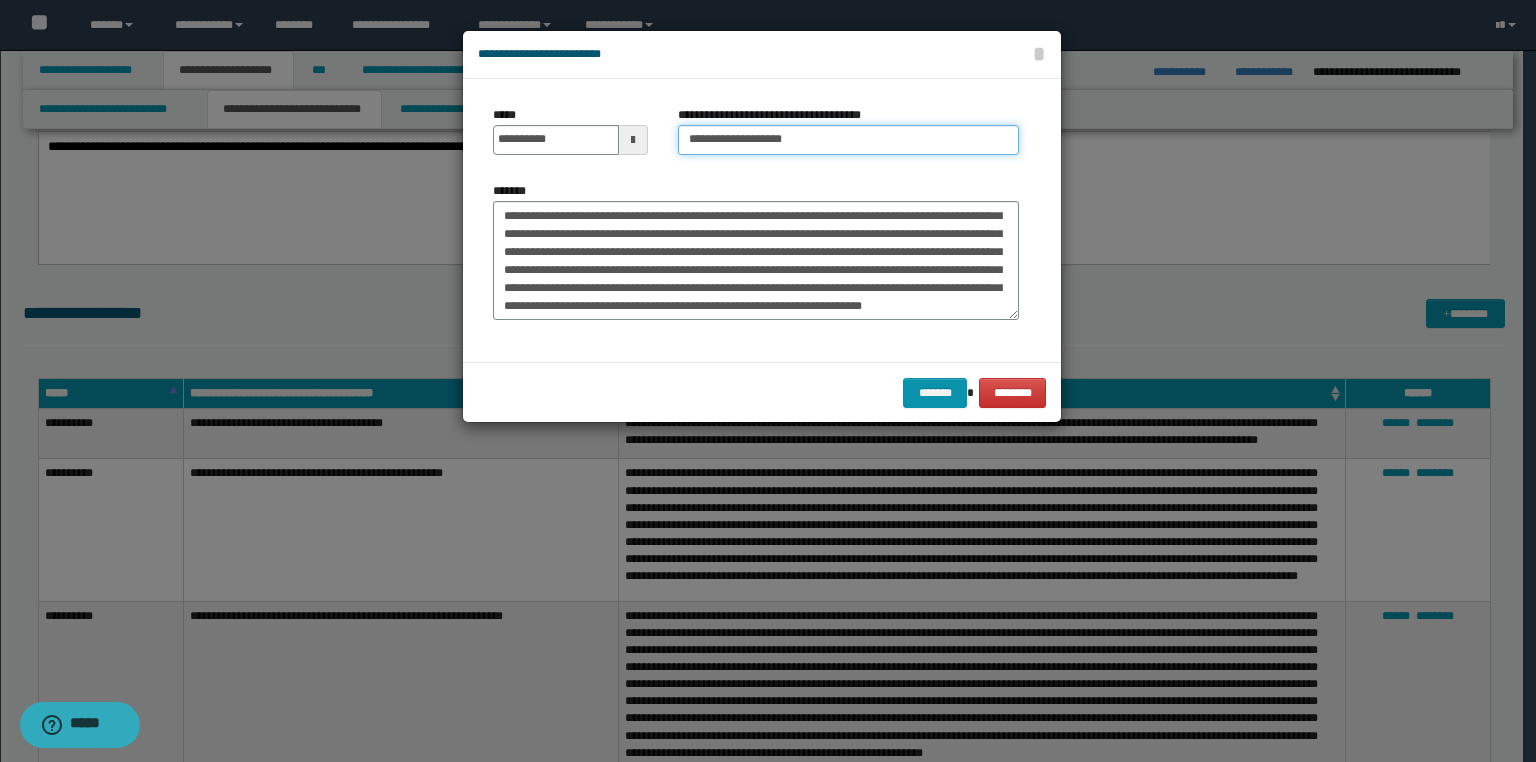 paste on "**********" 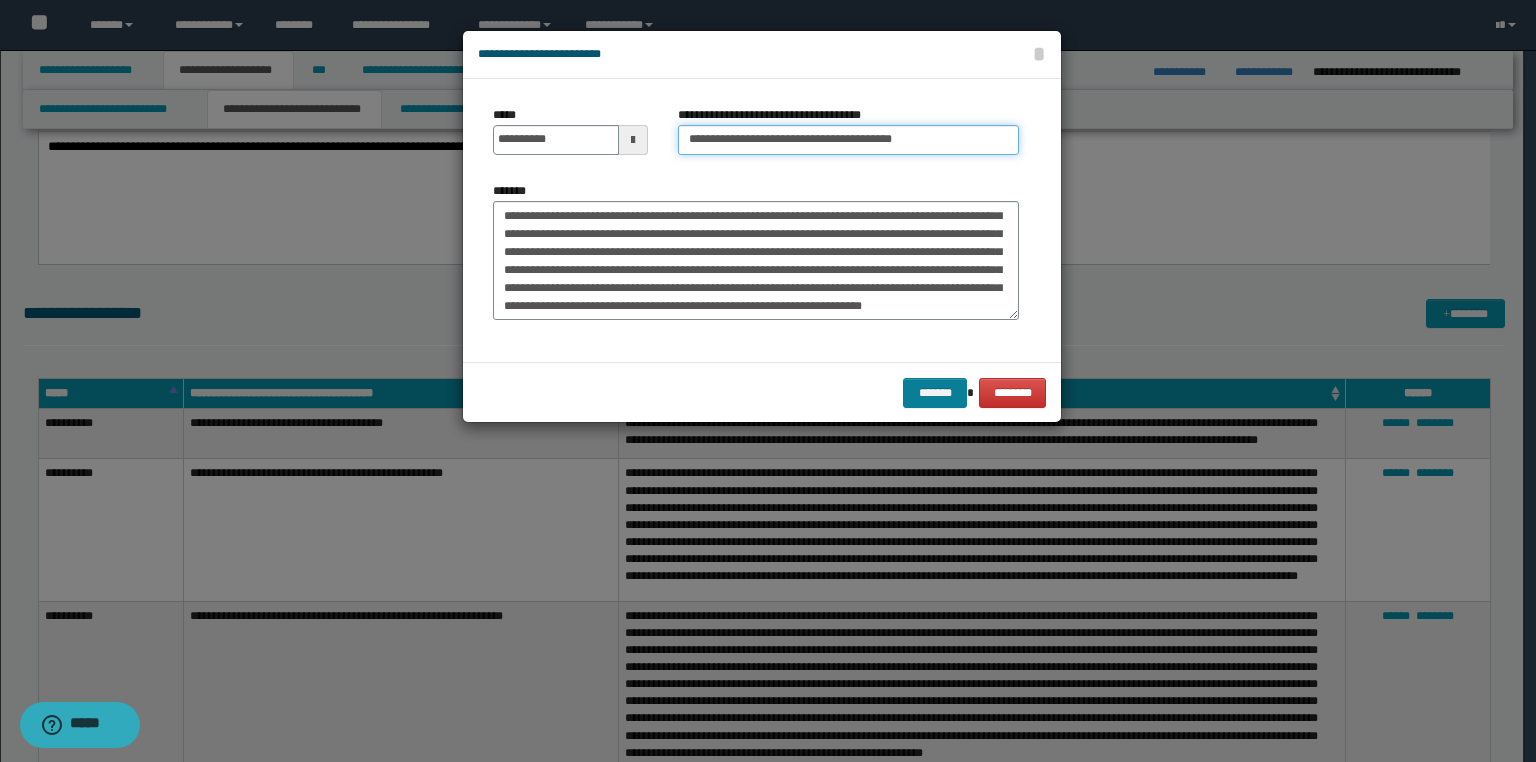 type on "**********" 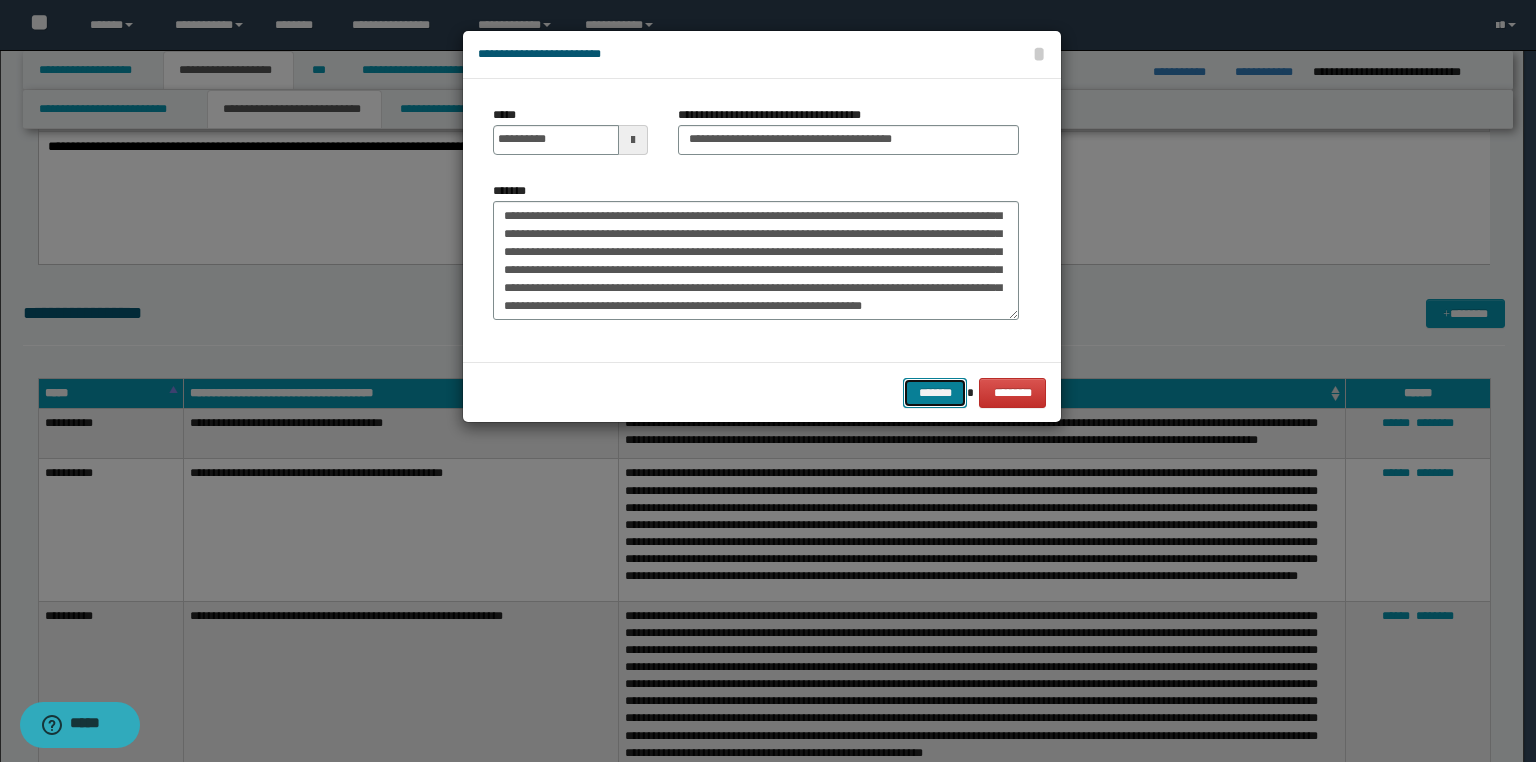 click on "*******" at bounding box center [935, 393] 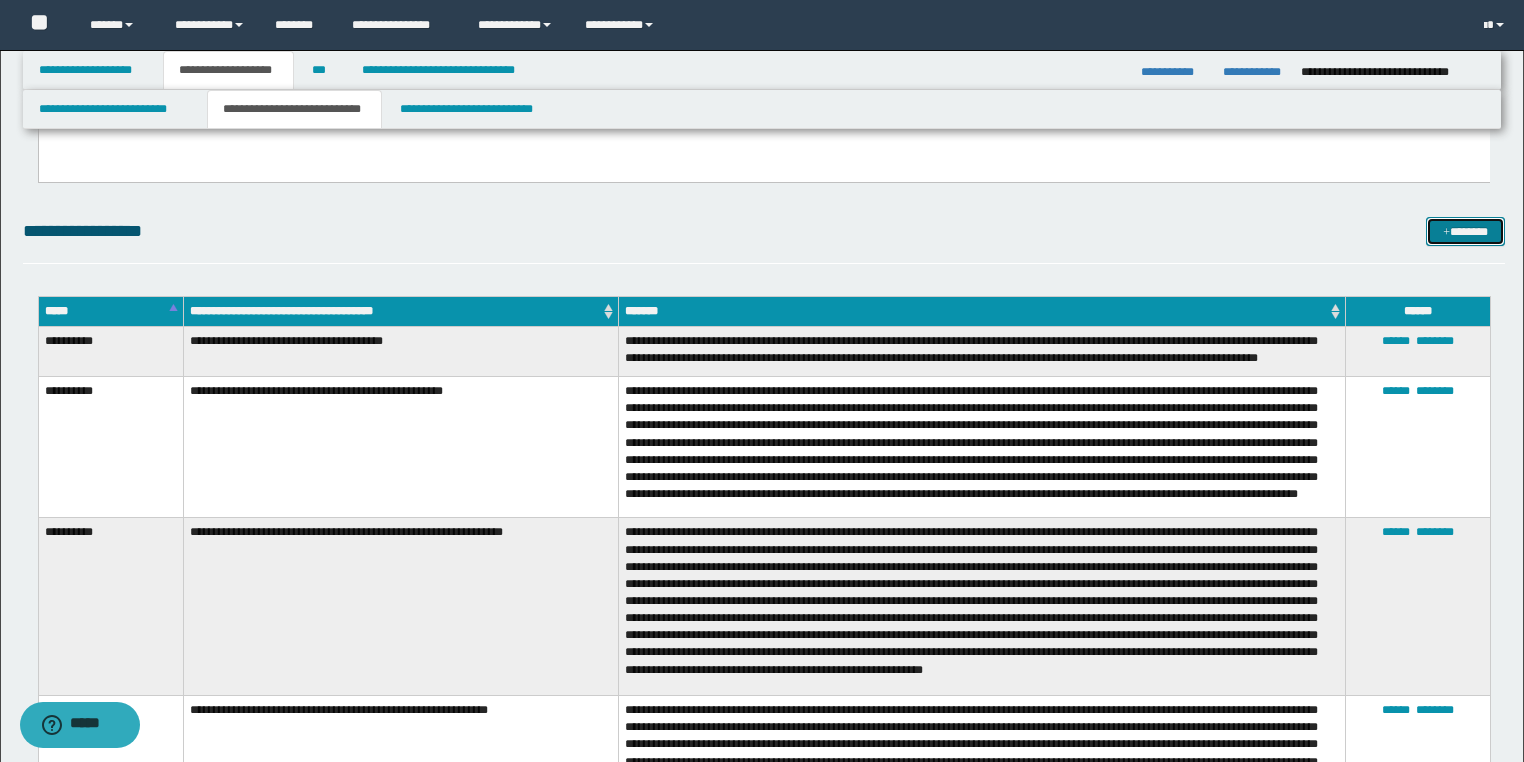scroll, scrollTop: 2616, scrollLeft: 0, axis: vertical 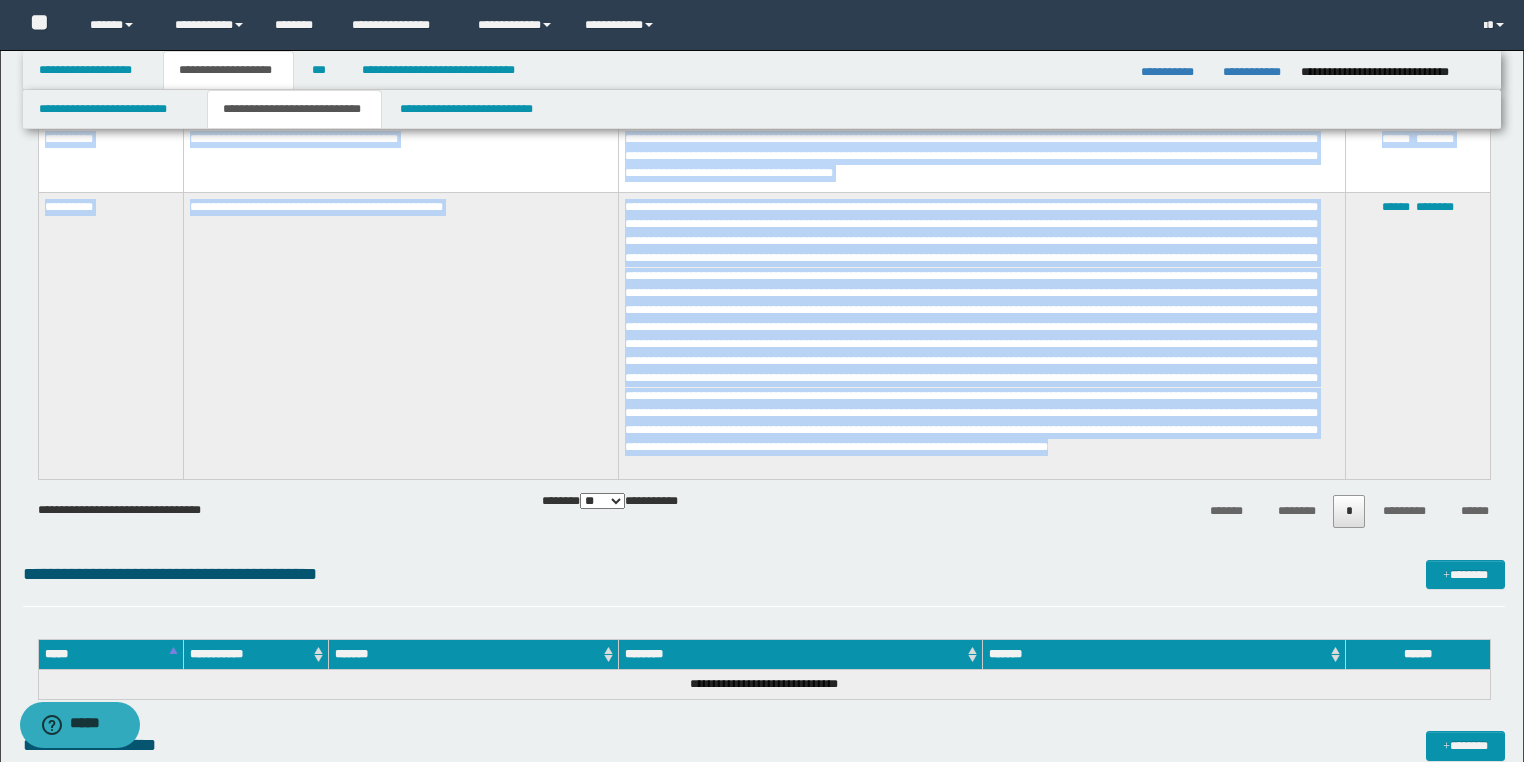 drag, startPoint x: 60, startPoint y: 188, endPoint x: 1112, endPoint y: 453, distance: 1084.8635 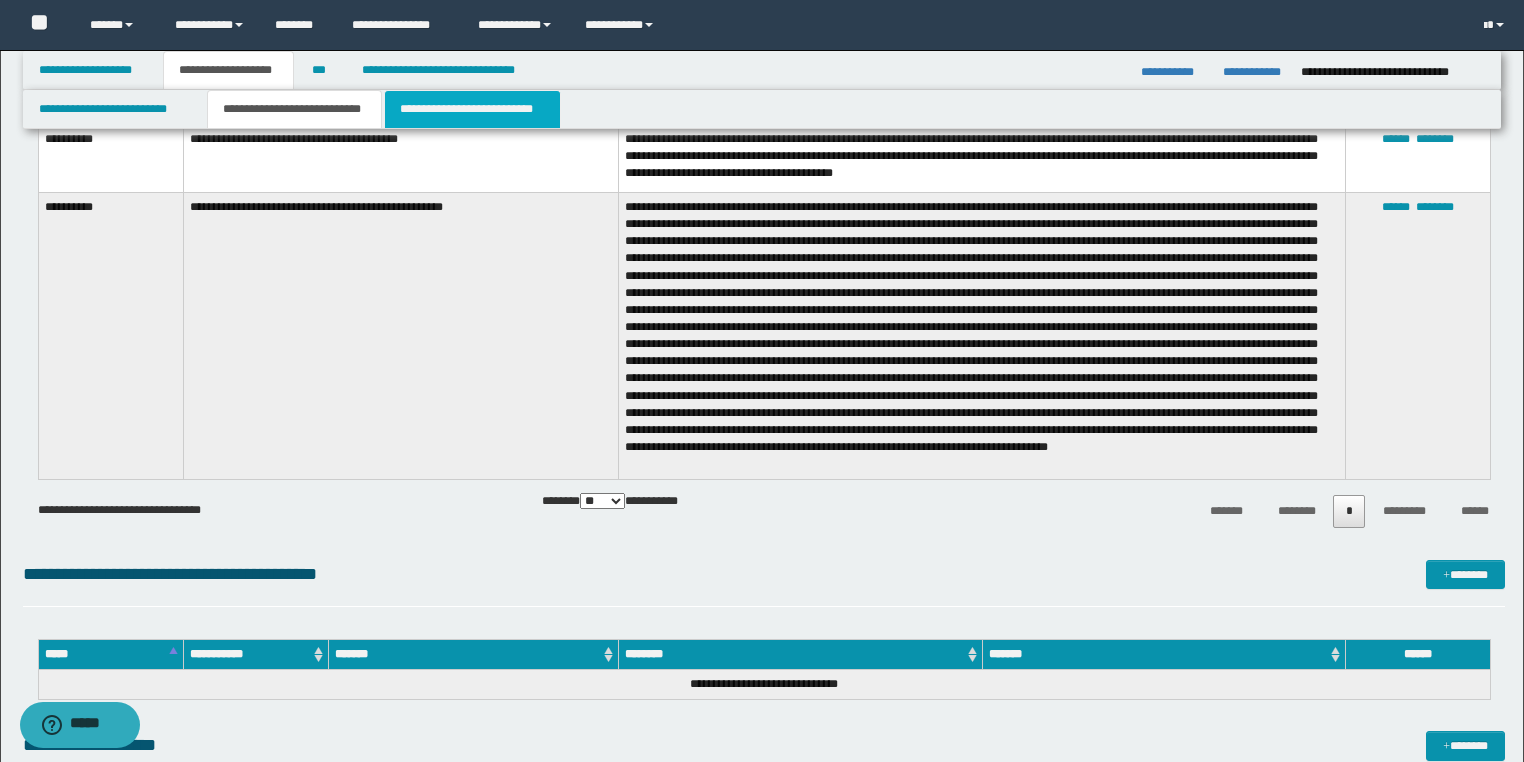 click on "**********" at bounding box center [472, 109] 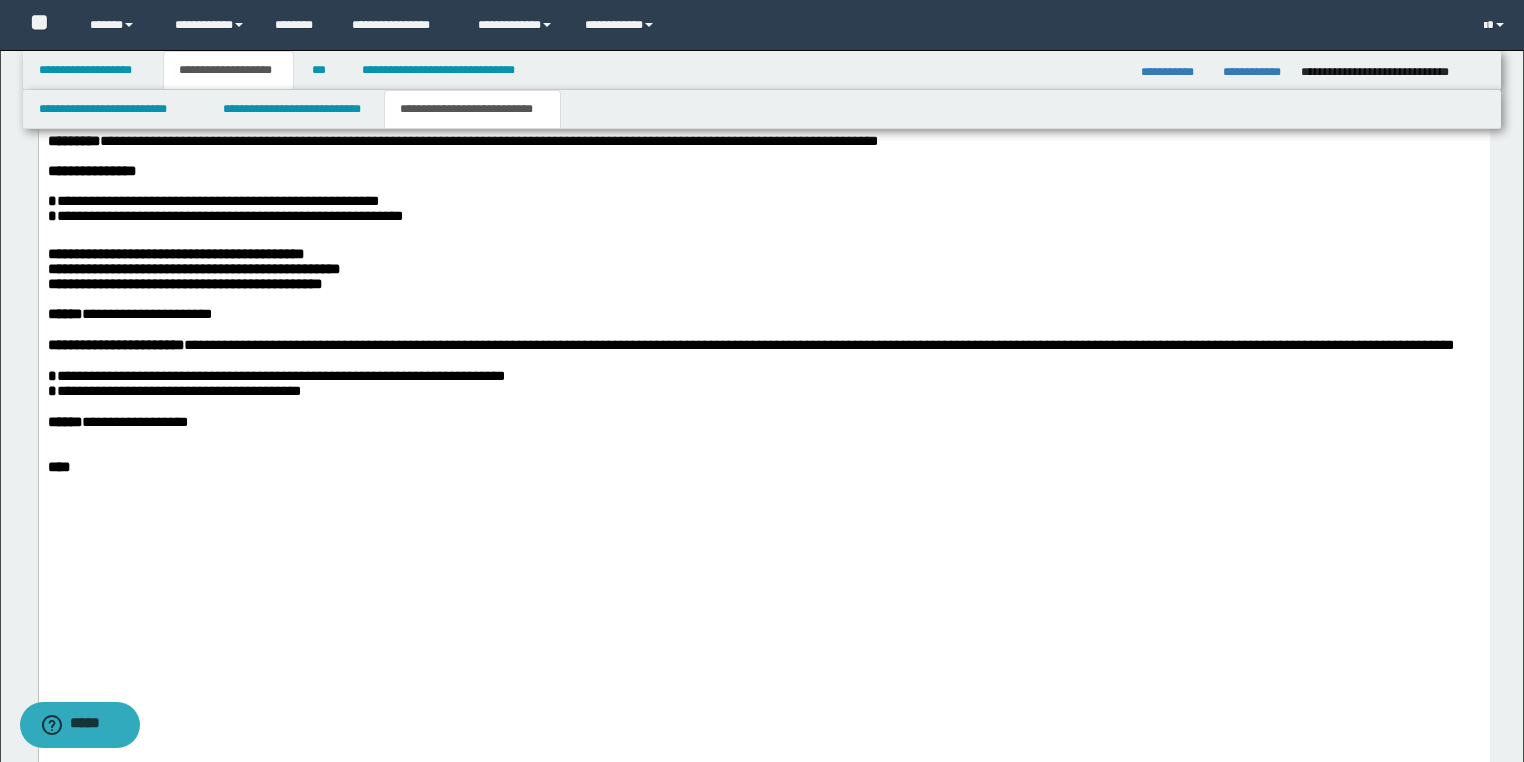 scroll, scrollTop: 2379, scrollLeft: 0, axis: vertical 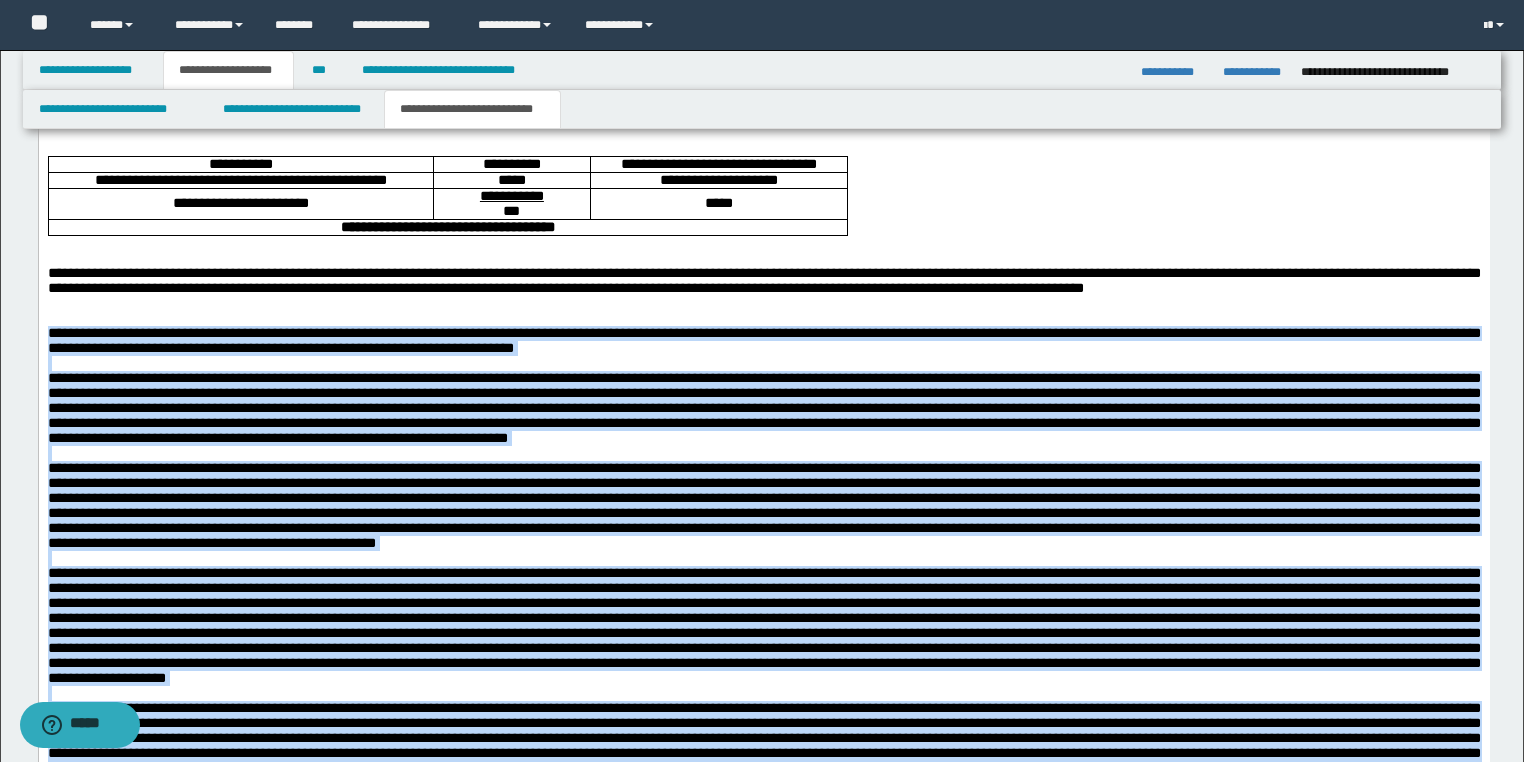 drag, startPoint x: 1332, startPoint y: 1410, endPoint x: 35, endPoint y: 366, distance: 1664.976 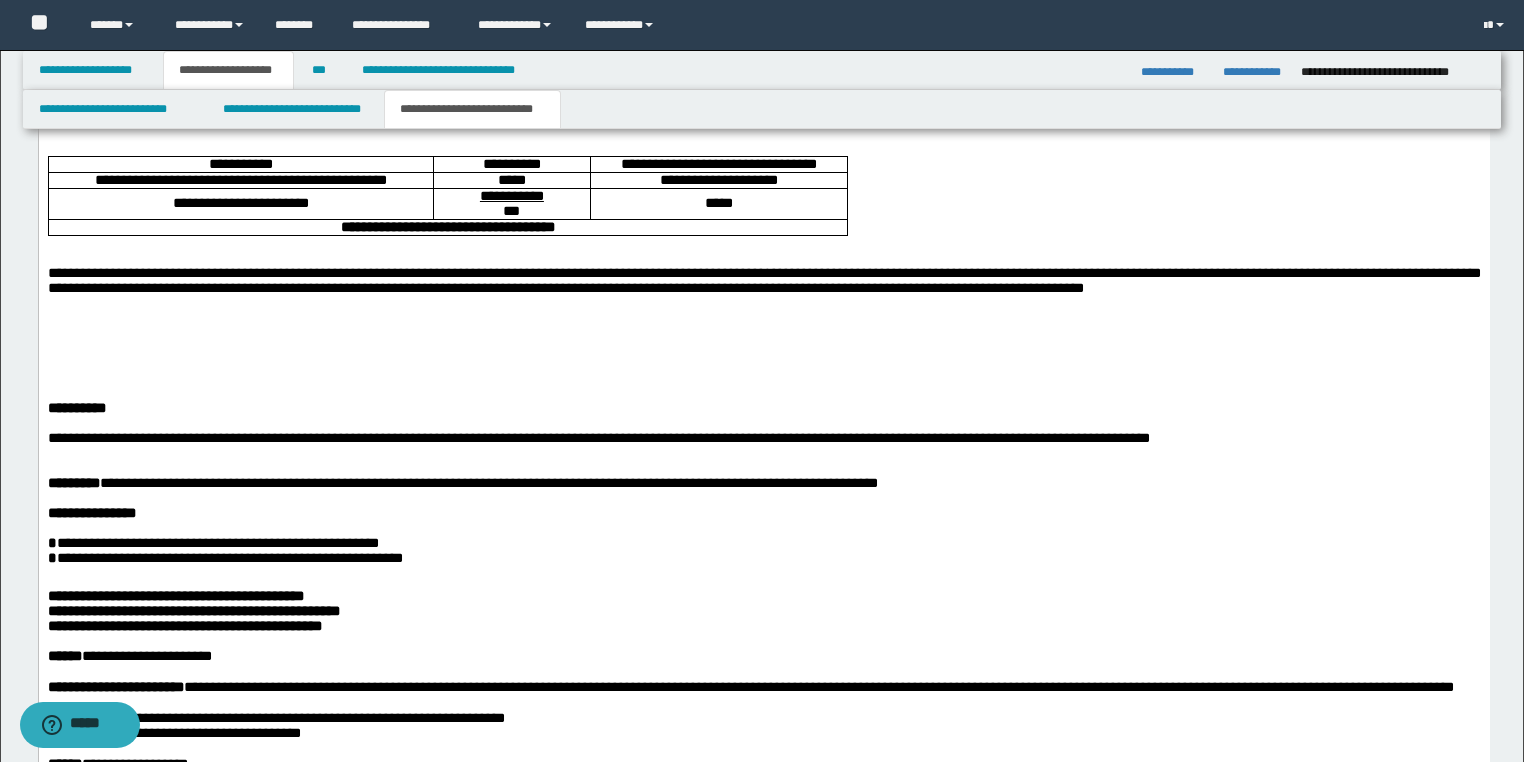 click on "**********" at bounding box center (763, 406) 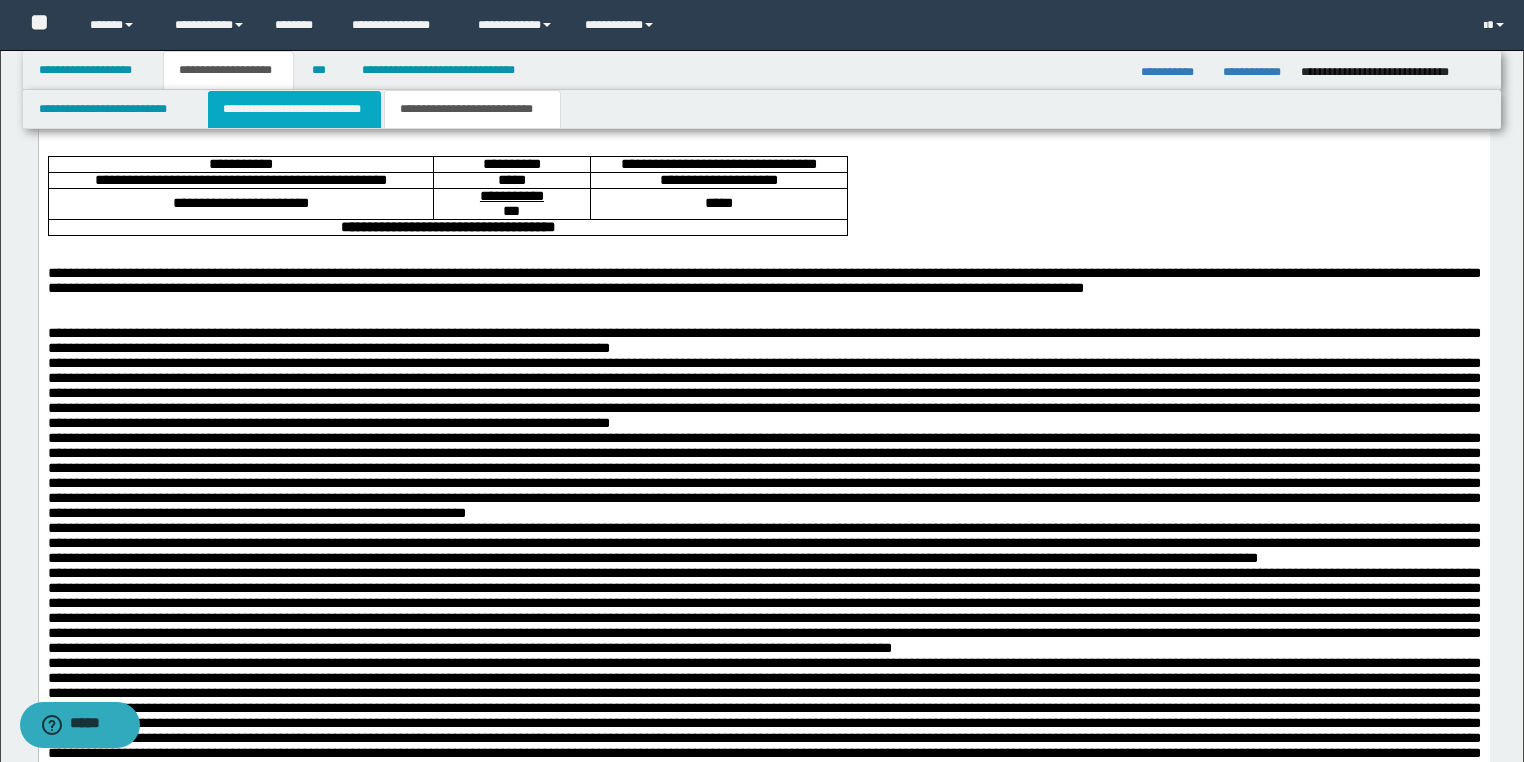 click on "**********" at bounding box center (294, 109) 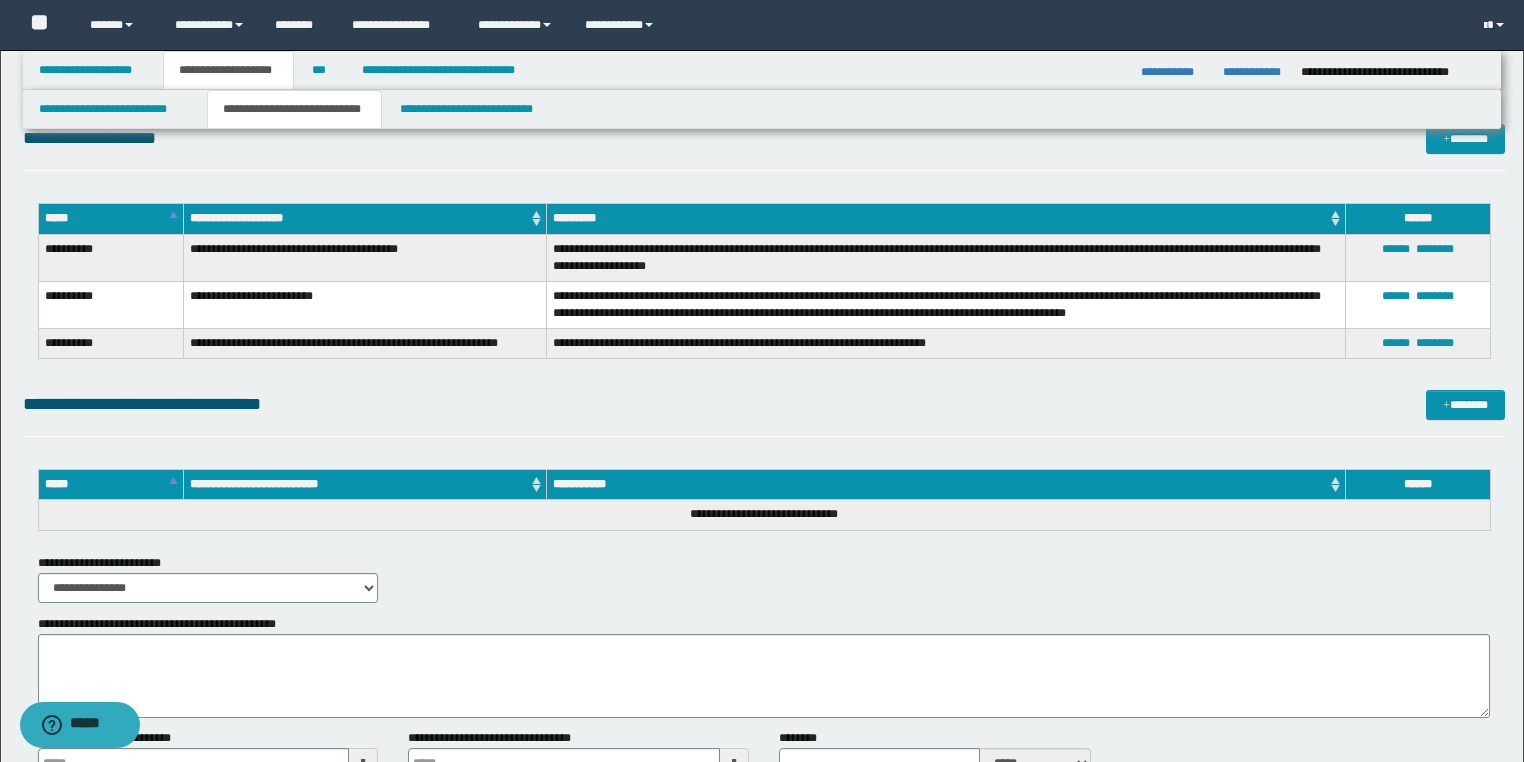 scroll, scrollTop: 4722, scrollLeft: 0, axis: vertical 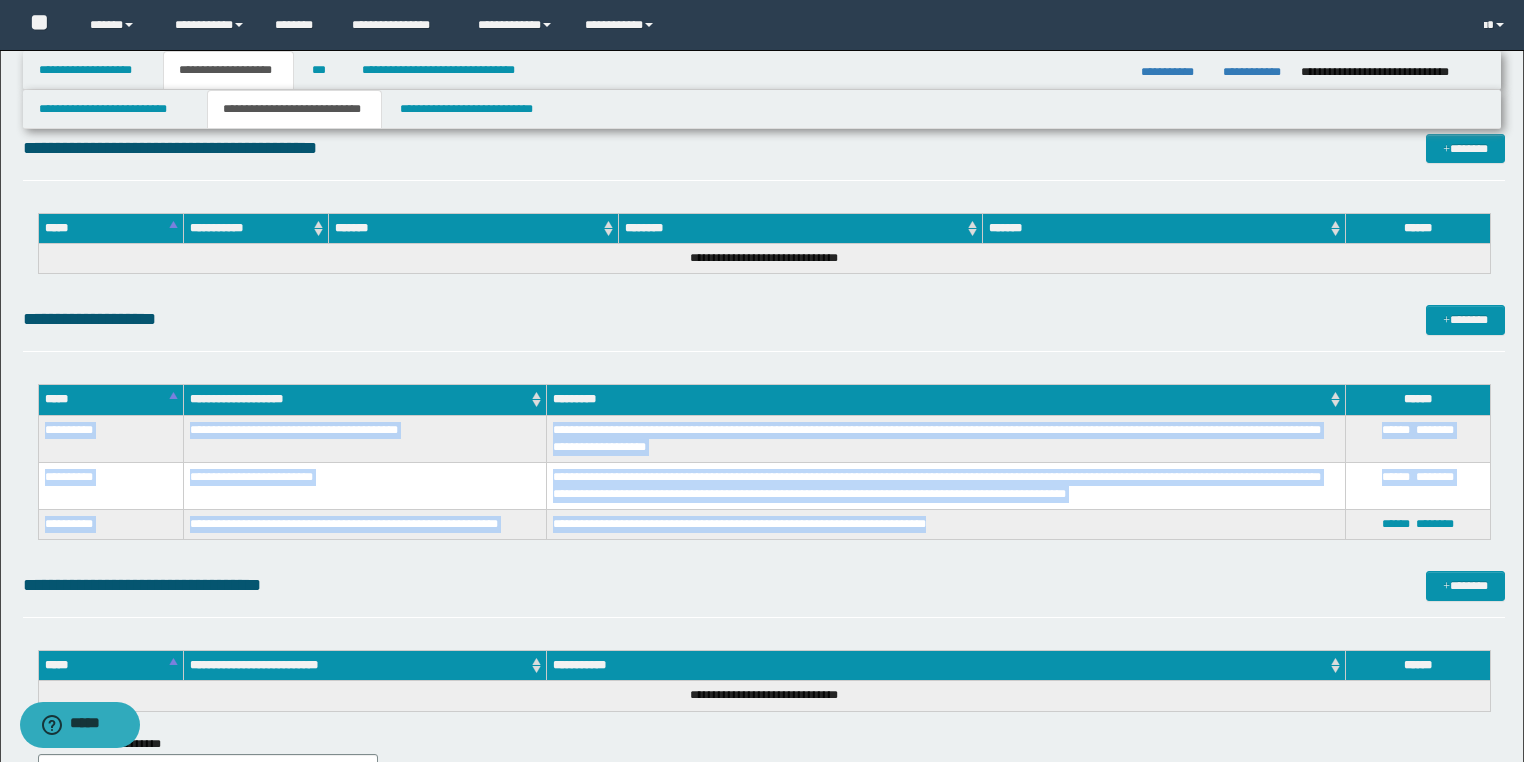 drag, startPoint x: 46, startPoint y: 432, endPoint x: 1015, endPoint y: 531, distance: 974.0441 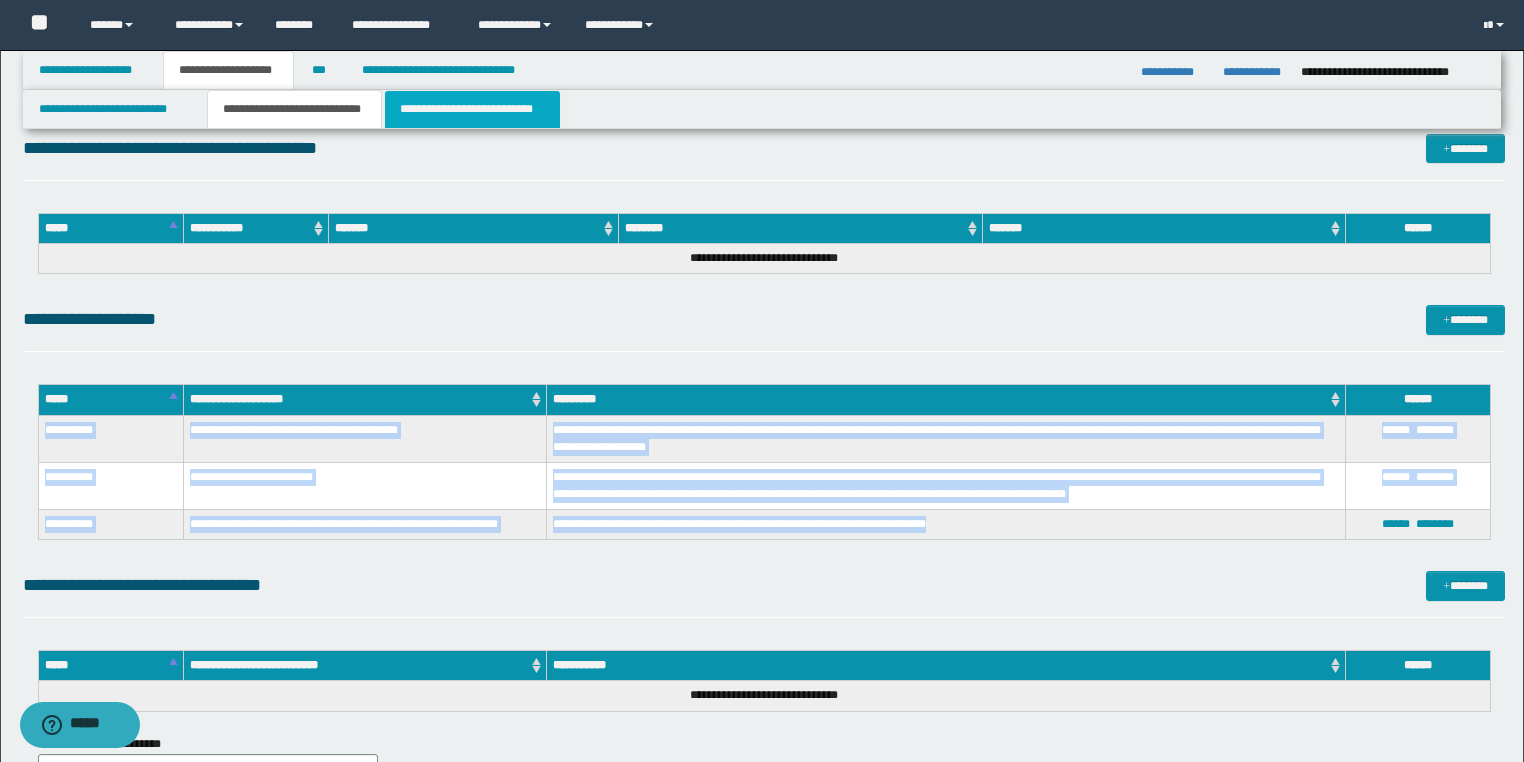 drag, startPoint x: 476, startPoint y: 103, endPoint x: 457, endPoint y: 118, distance: 24.207438 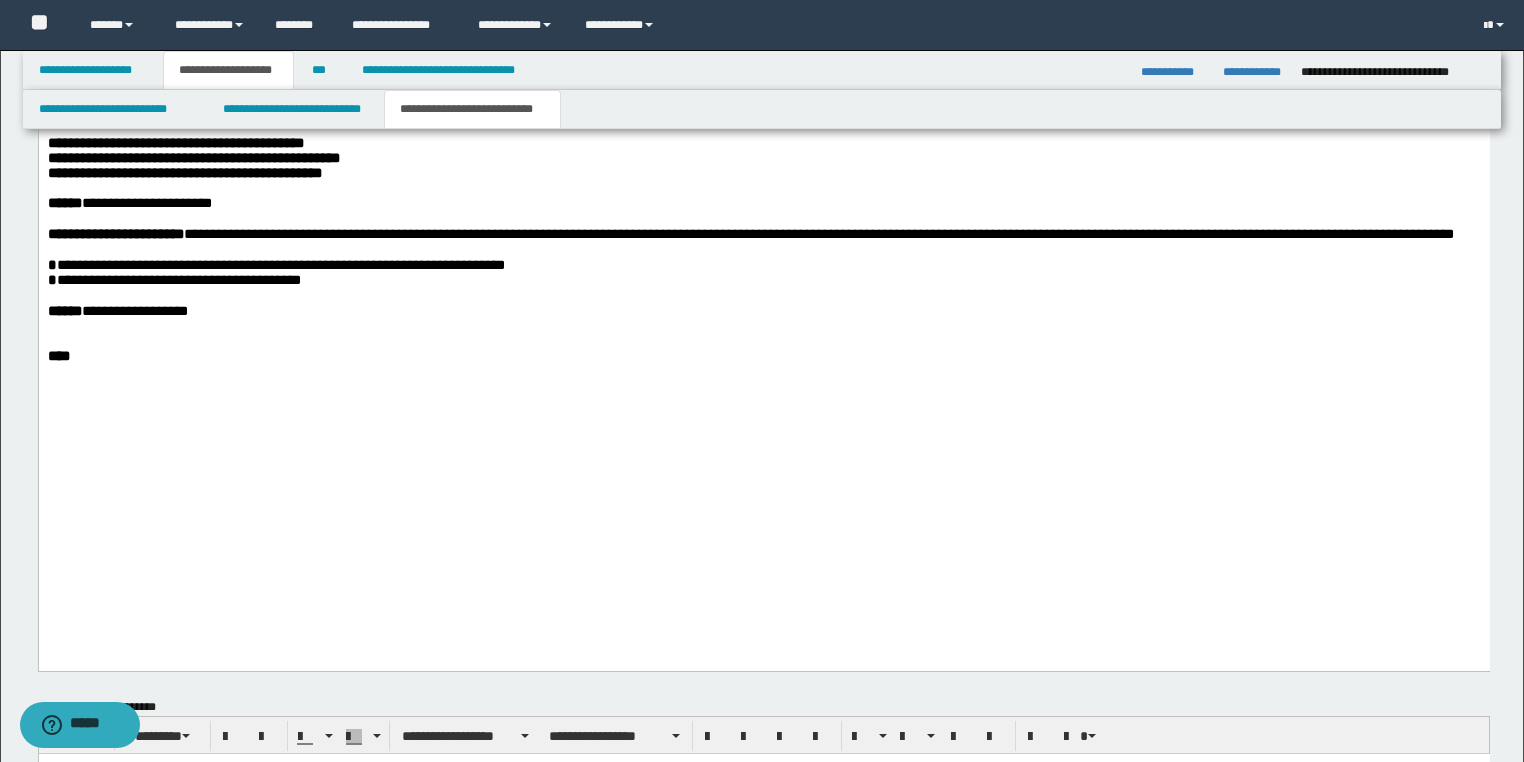 scroll, scrollTop: 2685, scrollLeft: 0, axis: vertical 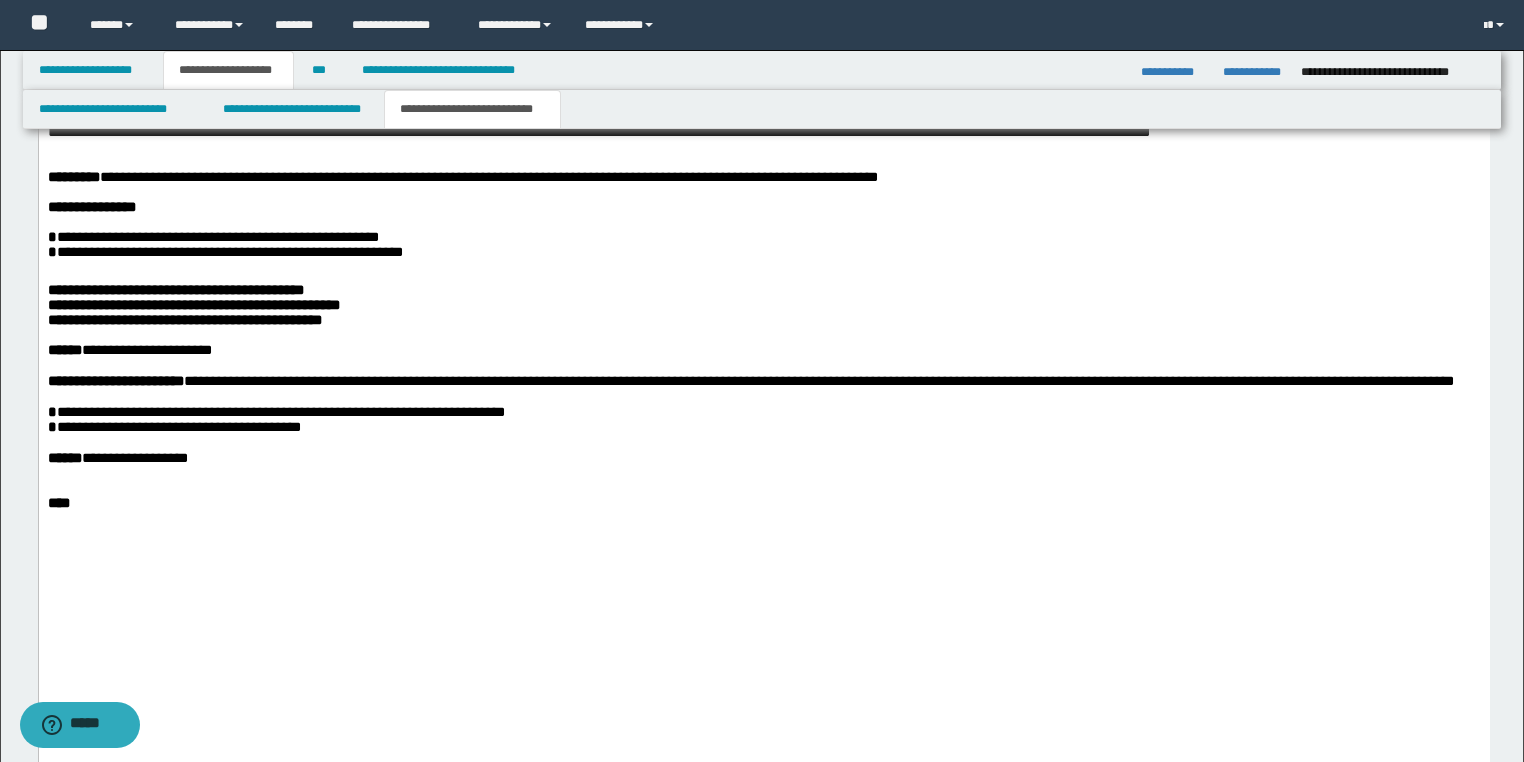 click on "**********" at bounding box center (763, -453) 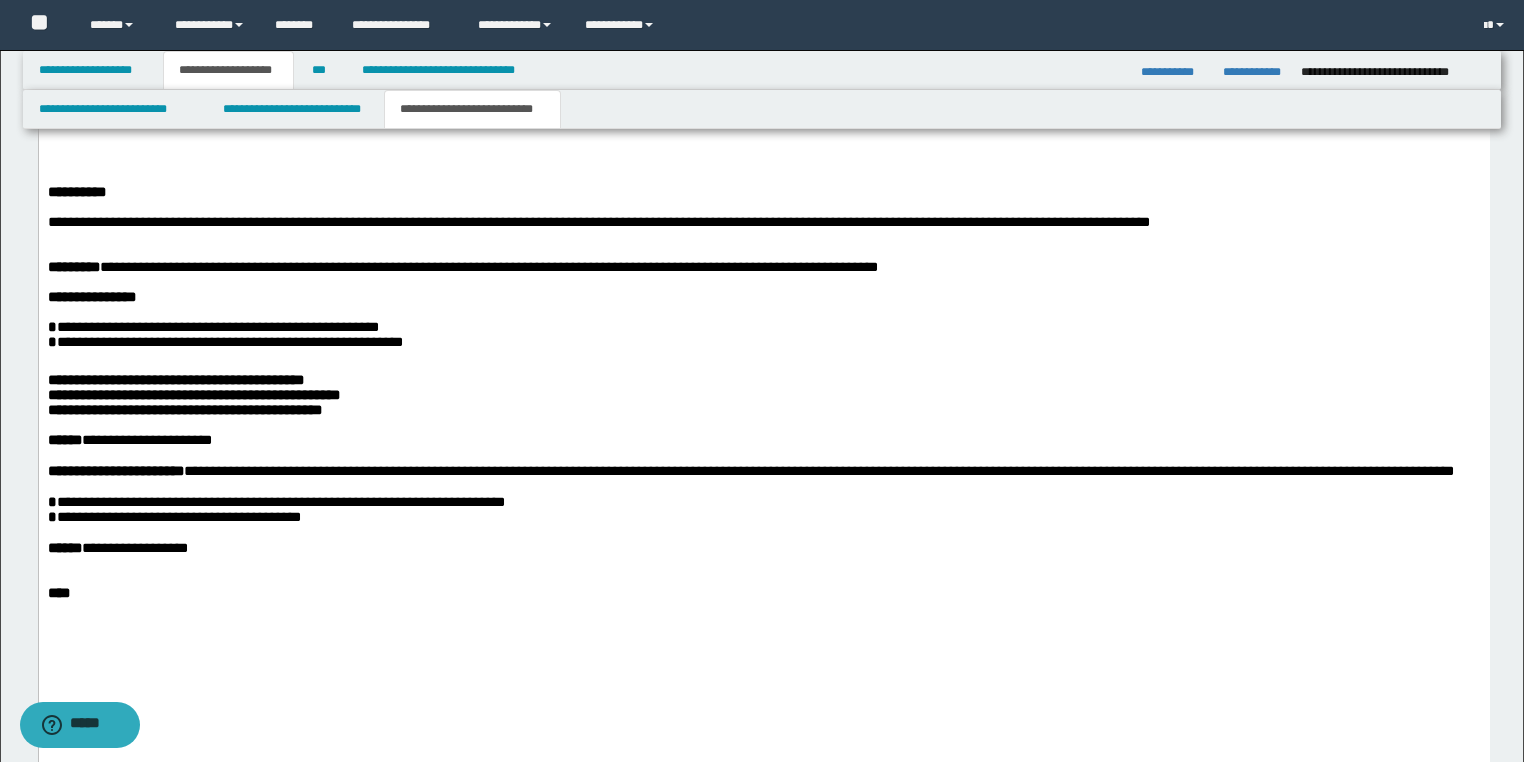 drag, startPoint x: 494, startPoint y: 255, endPoint x: 387, endPoint y: 256, distance: 107.00467 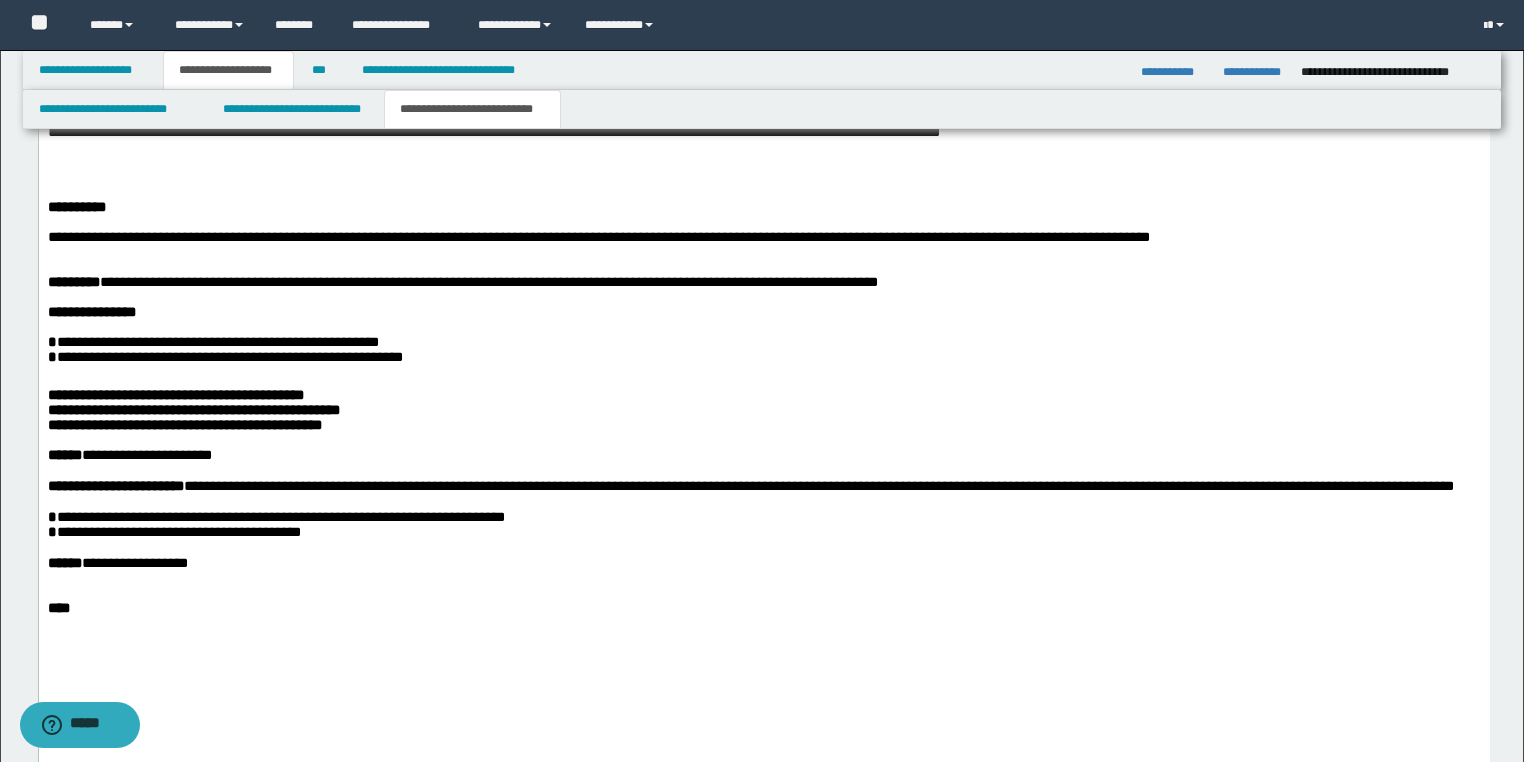 drag, startPoint x: 1443, startPoint y: 209, endPoint x: 1449, endPoint y: 222, distance: 14.3178215 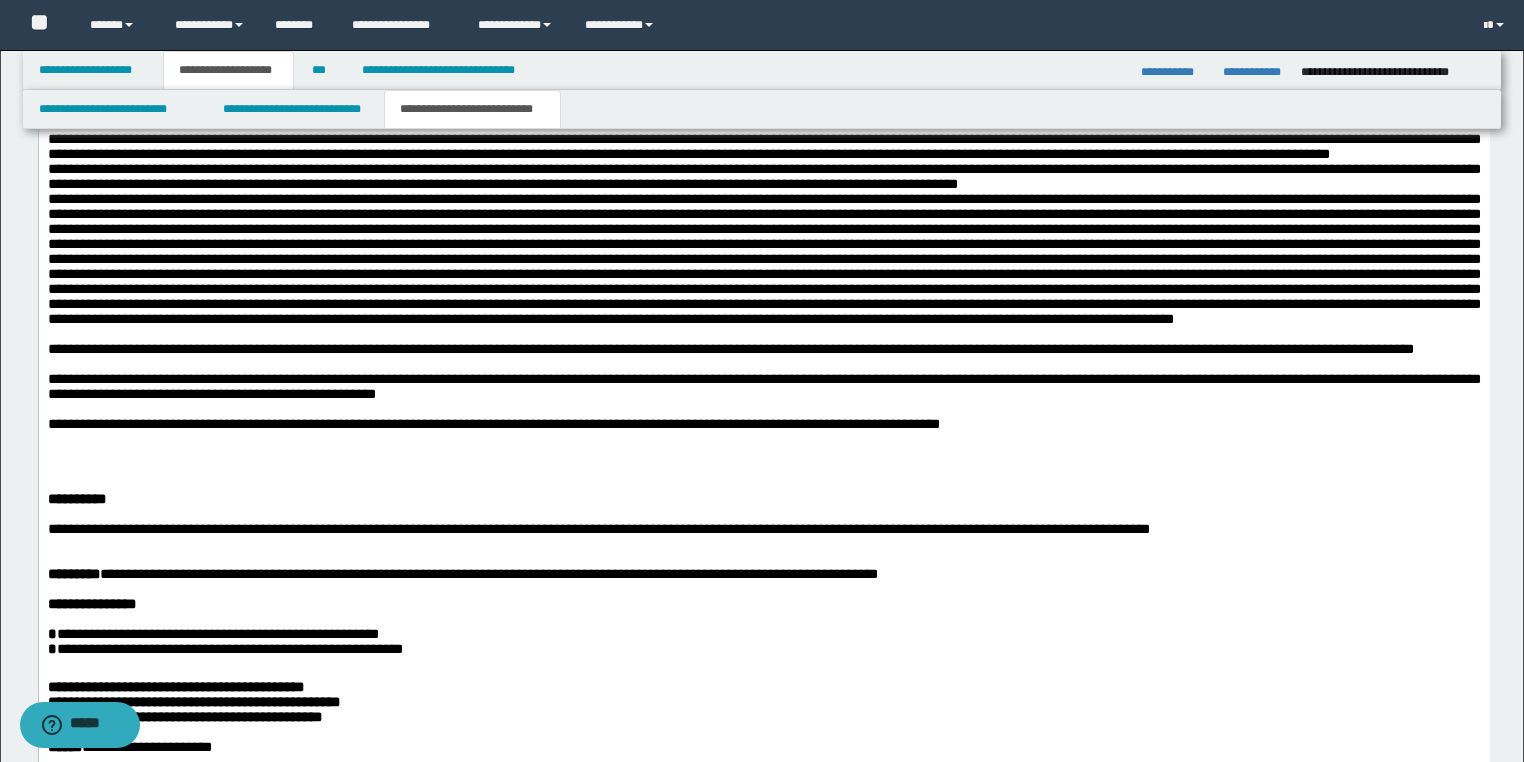 scroll, scrollTop: 2365, scrollLeft: 0, axis: vertical 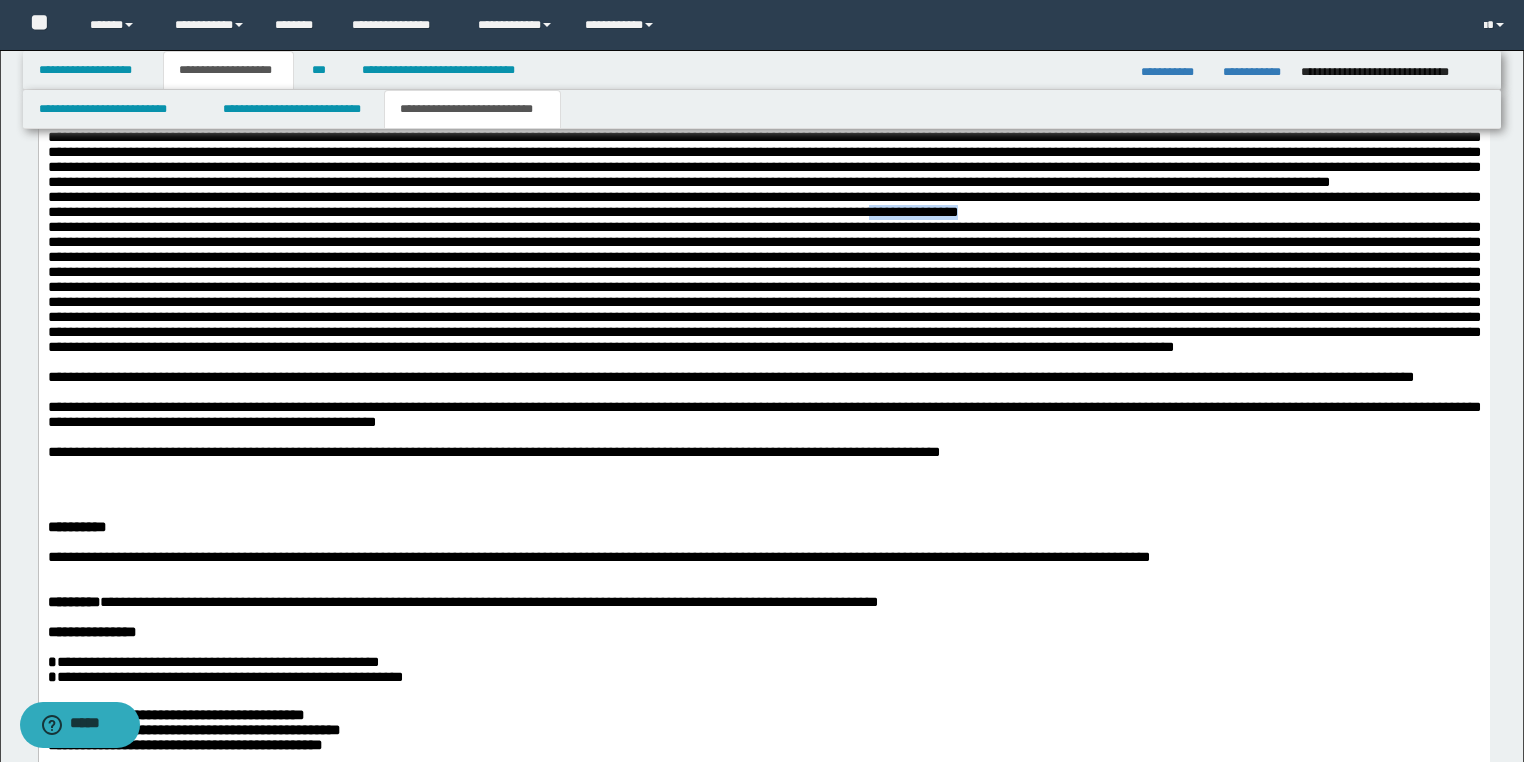 drag, startPoint x: 875, startPoint y: 341, endPoint x: 828, endPoint y: 341, distance: 47 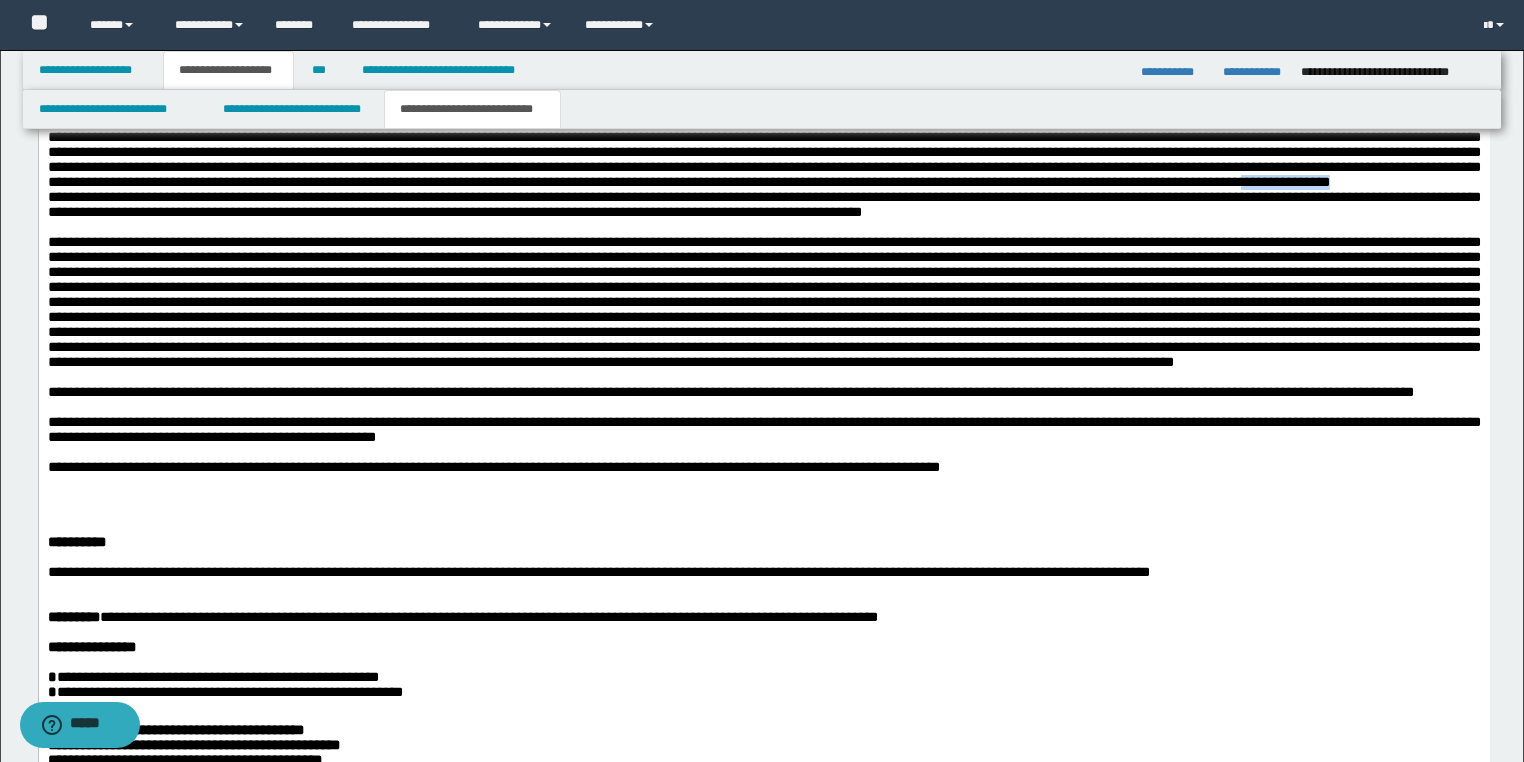 drag, startPoint x: 1379, startPoint y: 313, endPoint x: 1280, endPoint y: 316, distance: 99.04544 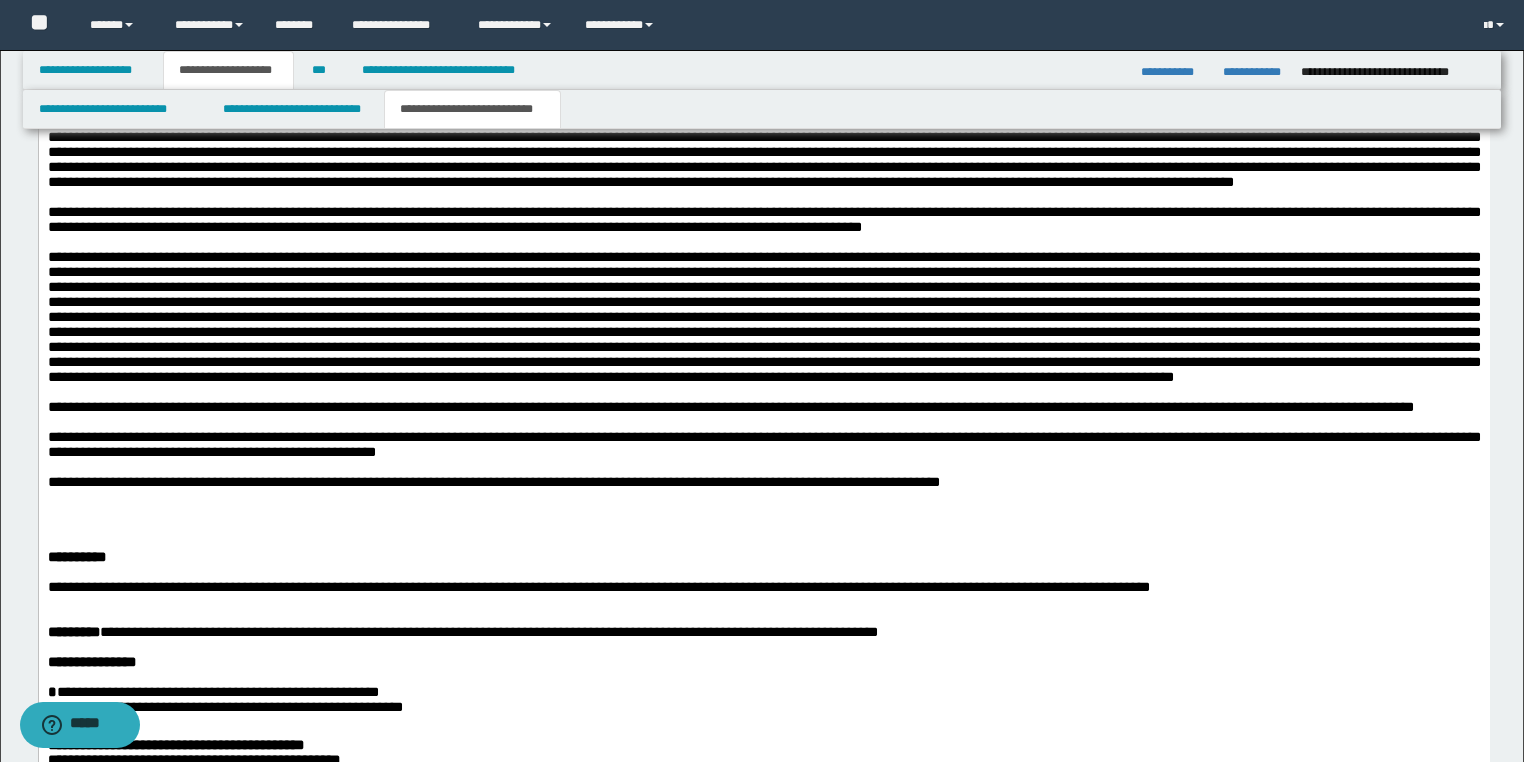 drag, startPoint x: 153, startPoint y: 209, endPoint x: 42, endPoint y: 208, distance: 111.0045 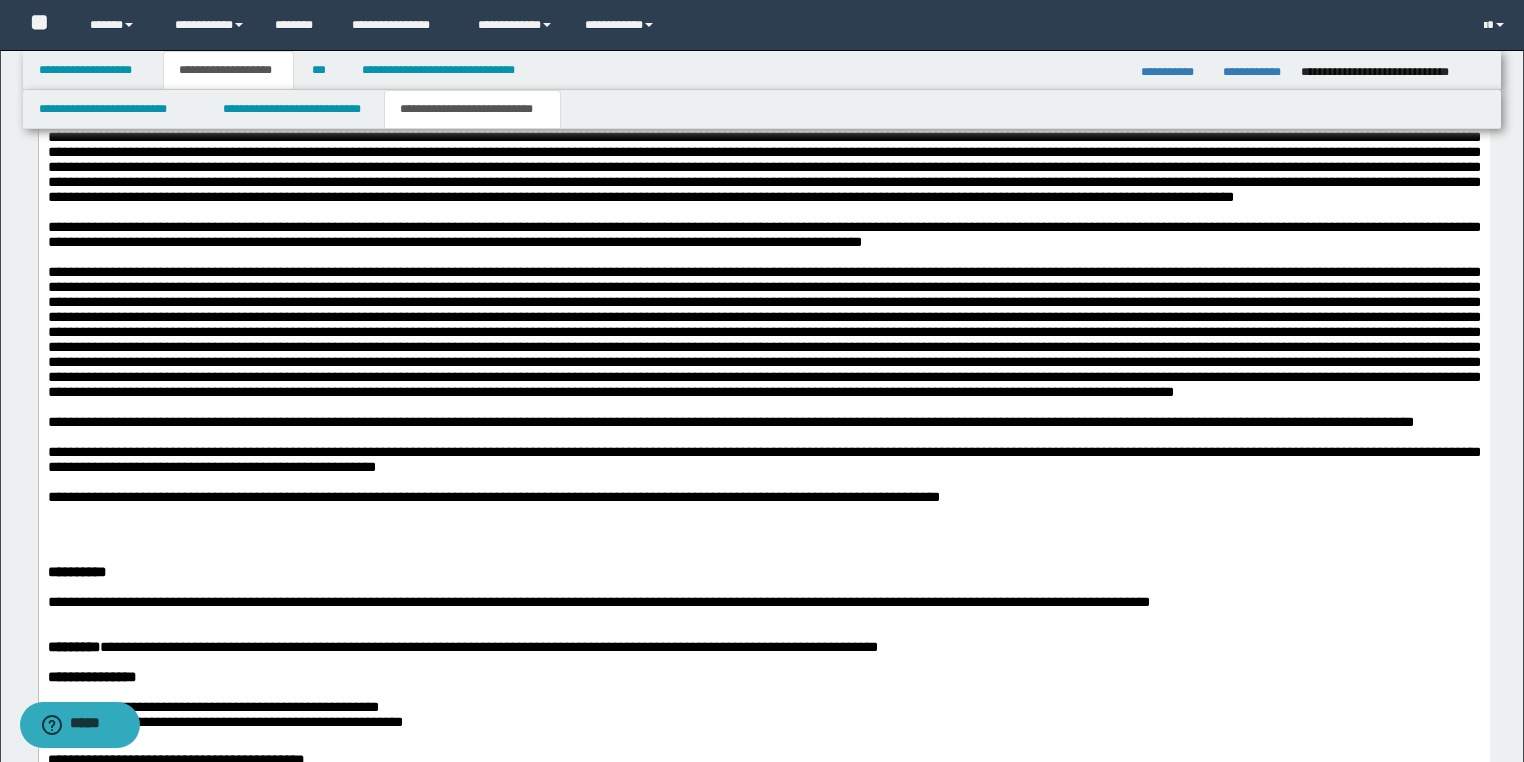 drag, startPoint x: 132, startPoint y: 159, endPoint x: 112, endPoint y: 161, distance: 20.09975 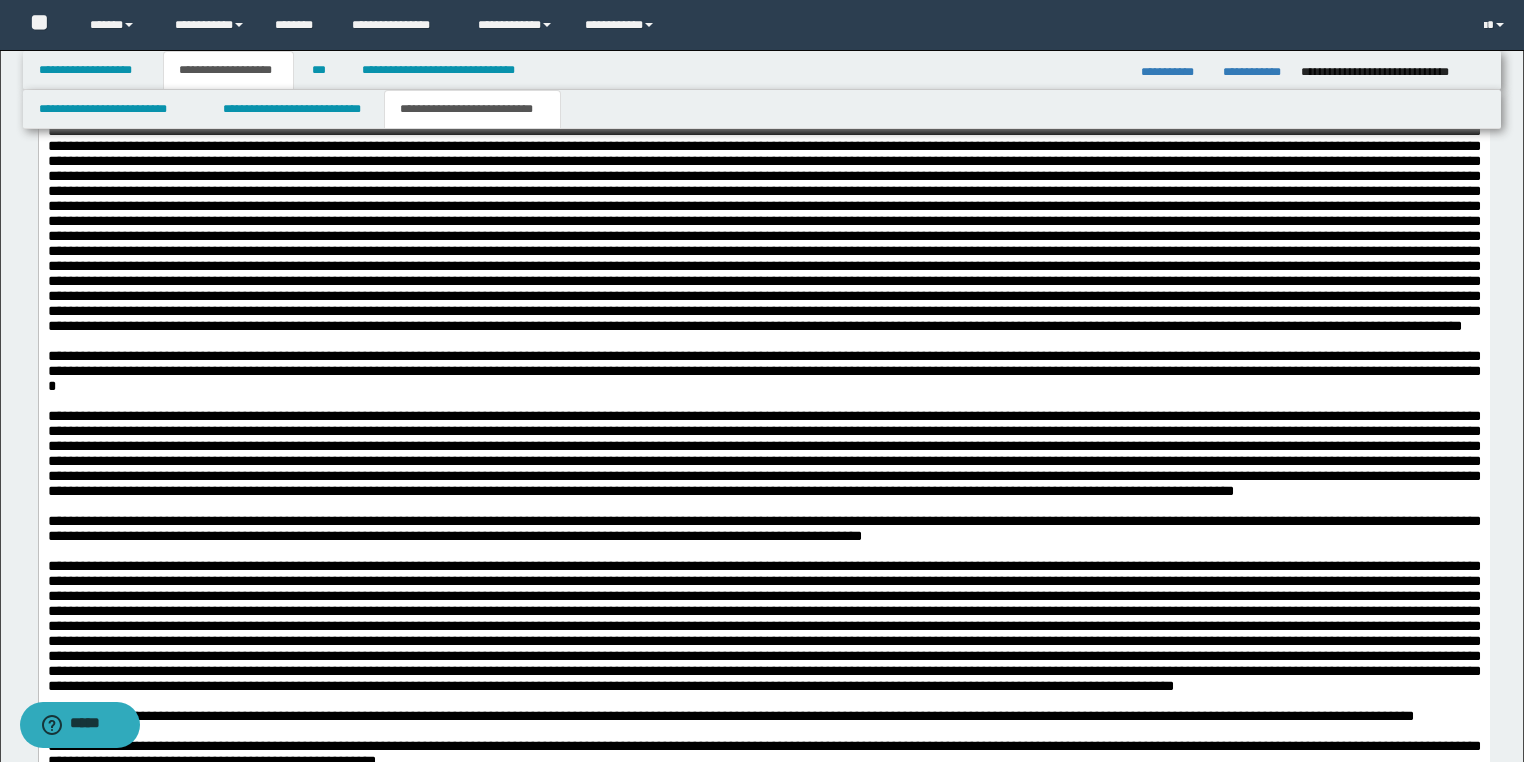 scroll, scrollTop: 1965, scrollLeft: 0, axis: vertical 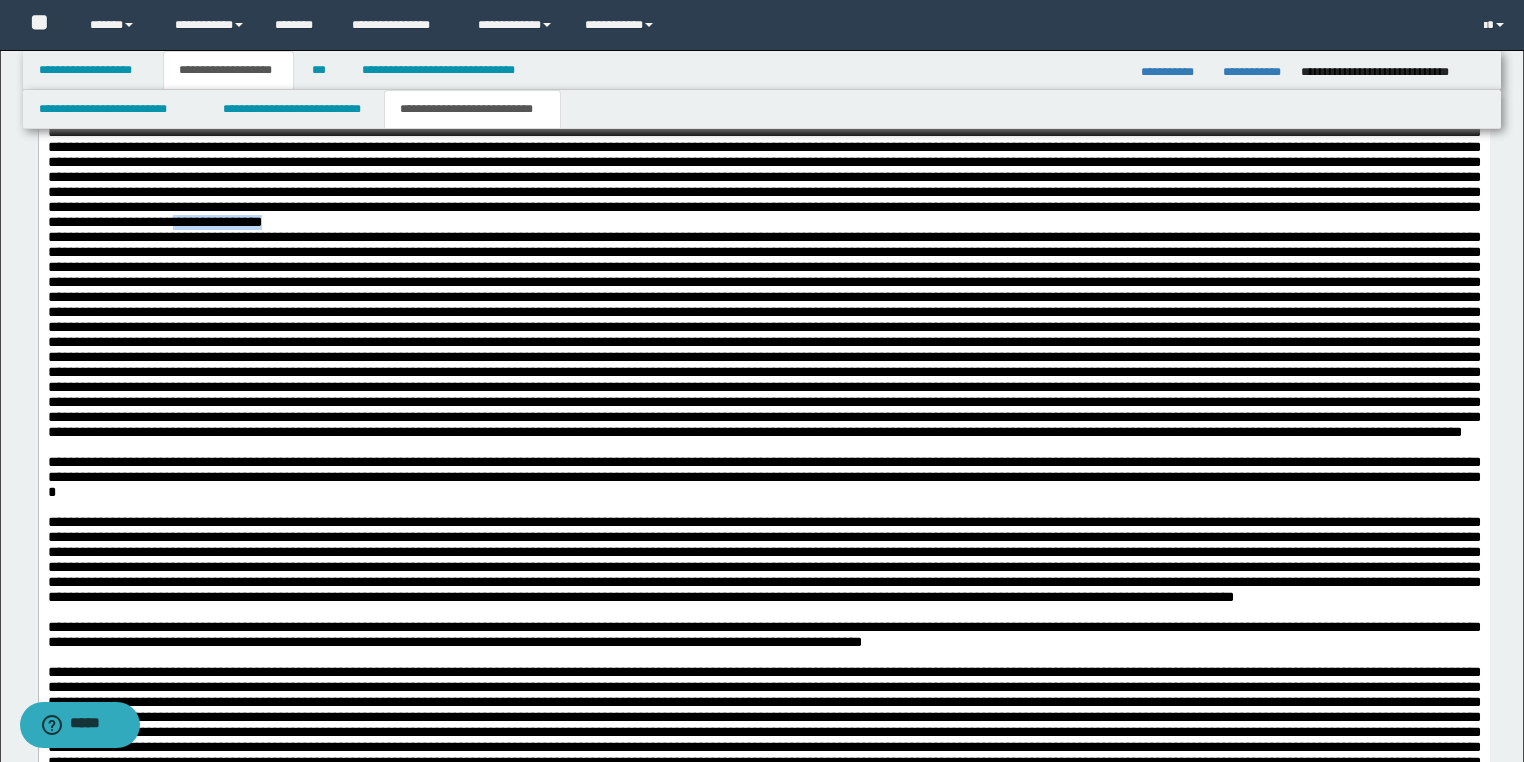drag, startPoint x: 194, startPoint y: 306, endPoint x: 162, endPoint y: 306, distance: 32 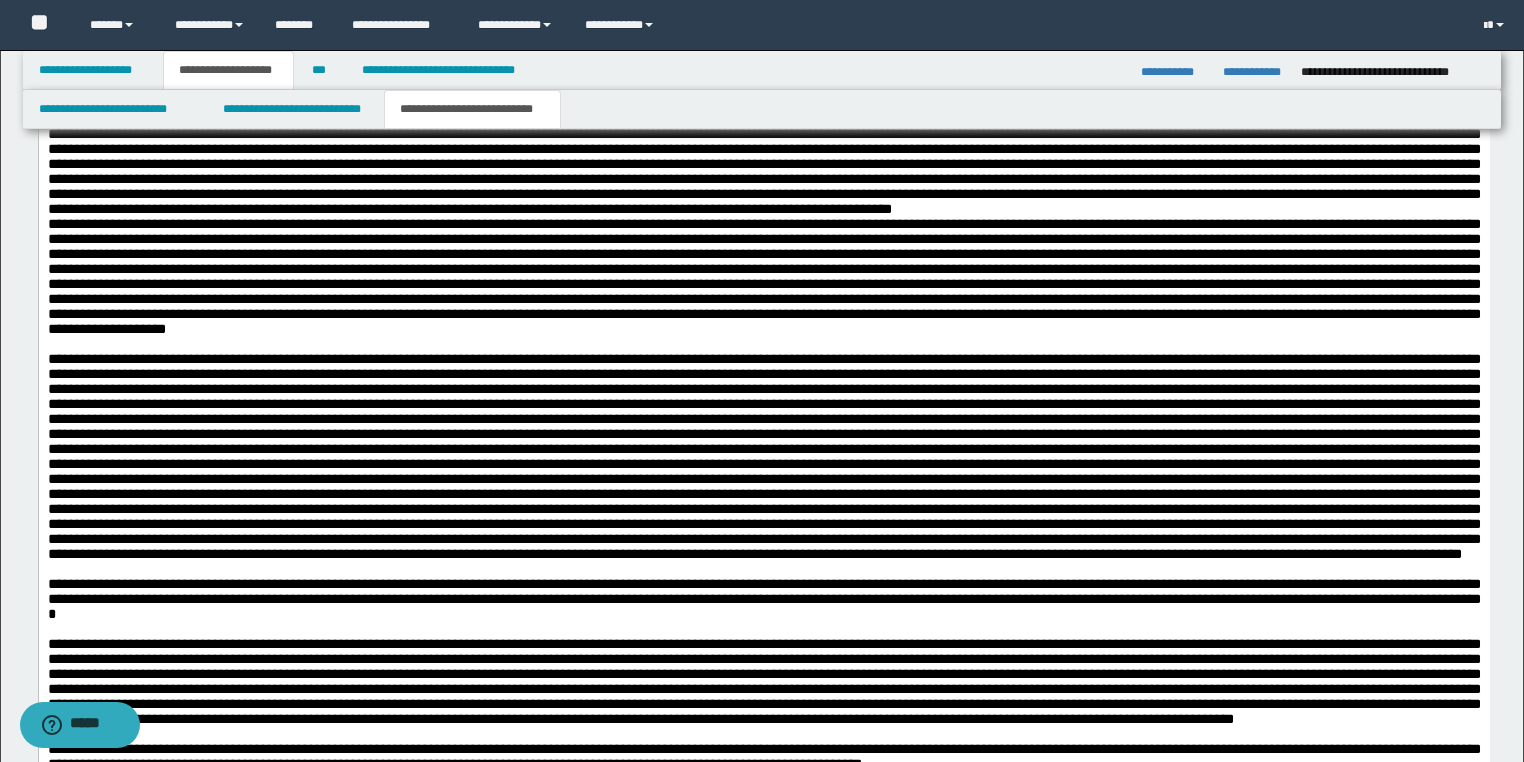 scroll, scrollTop: 1725, scrollLeft: 0, axis: vertical 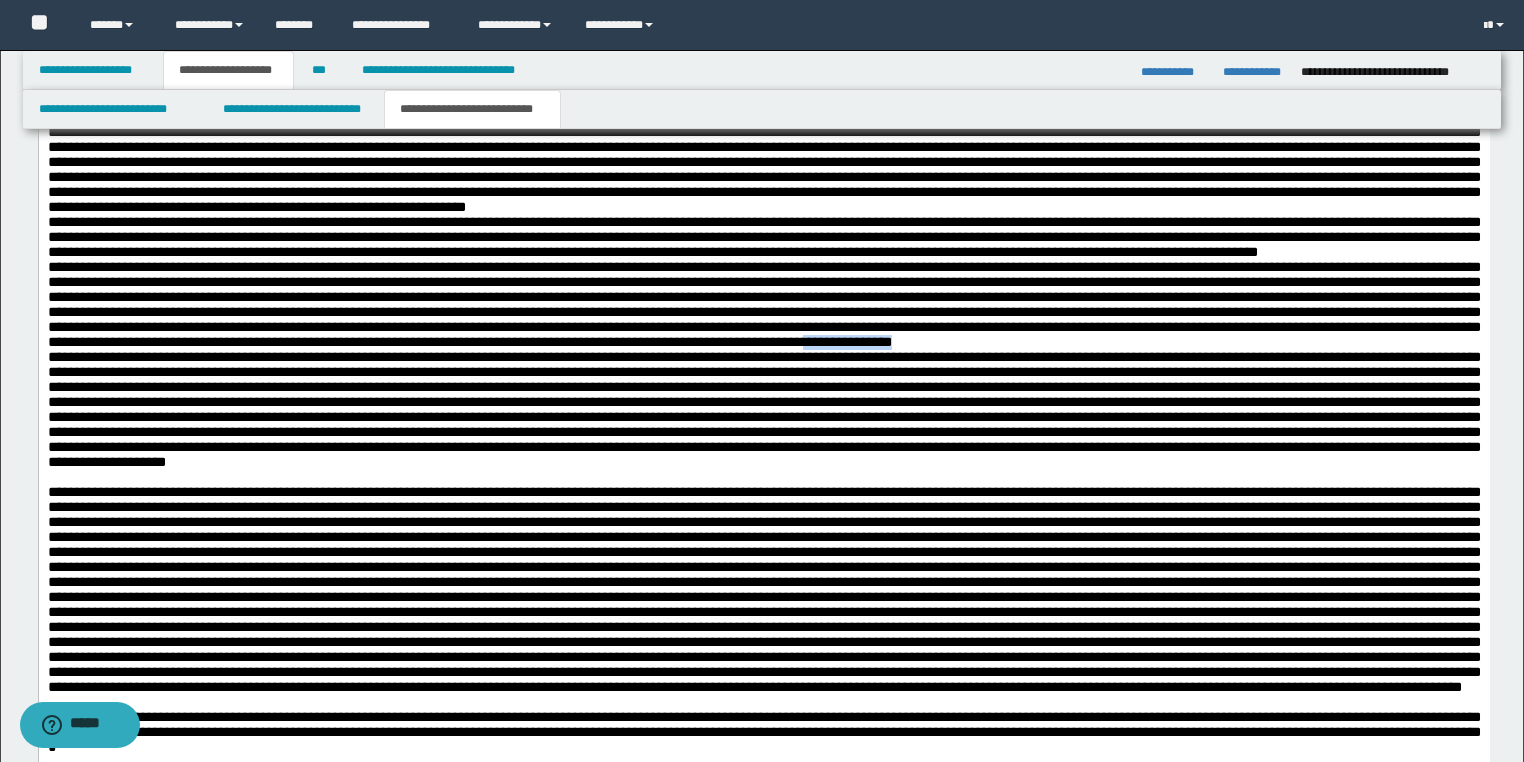 drag, startPoint x: 872, startPoint y: 412, endPoint x: 1099, endPoint y: 363, distance: 232.22833 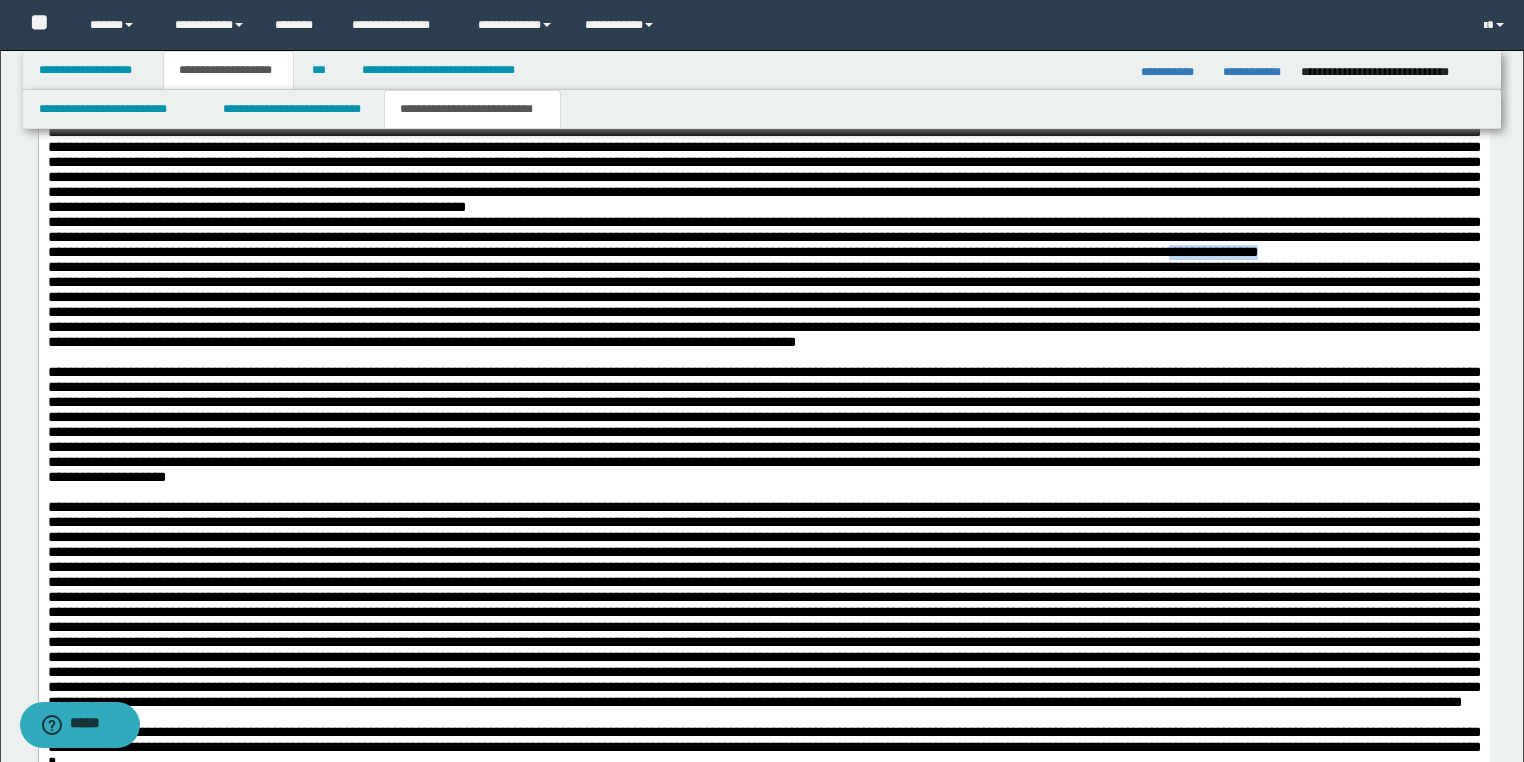 drag, startPoint x: 1148, startPoint y: 315, endPoint x: 1132, endPoint y: 316, distance: 16.03122 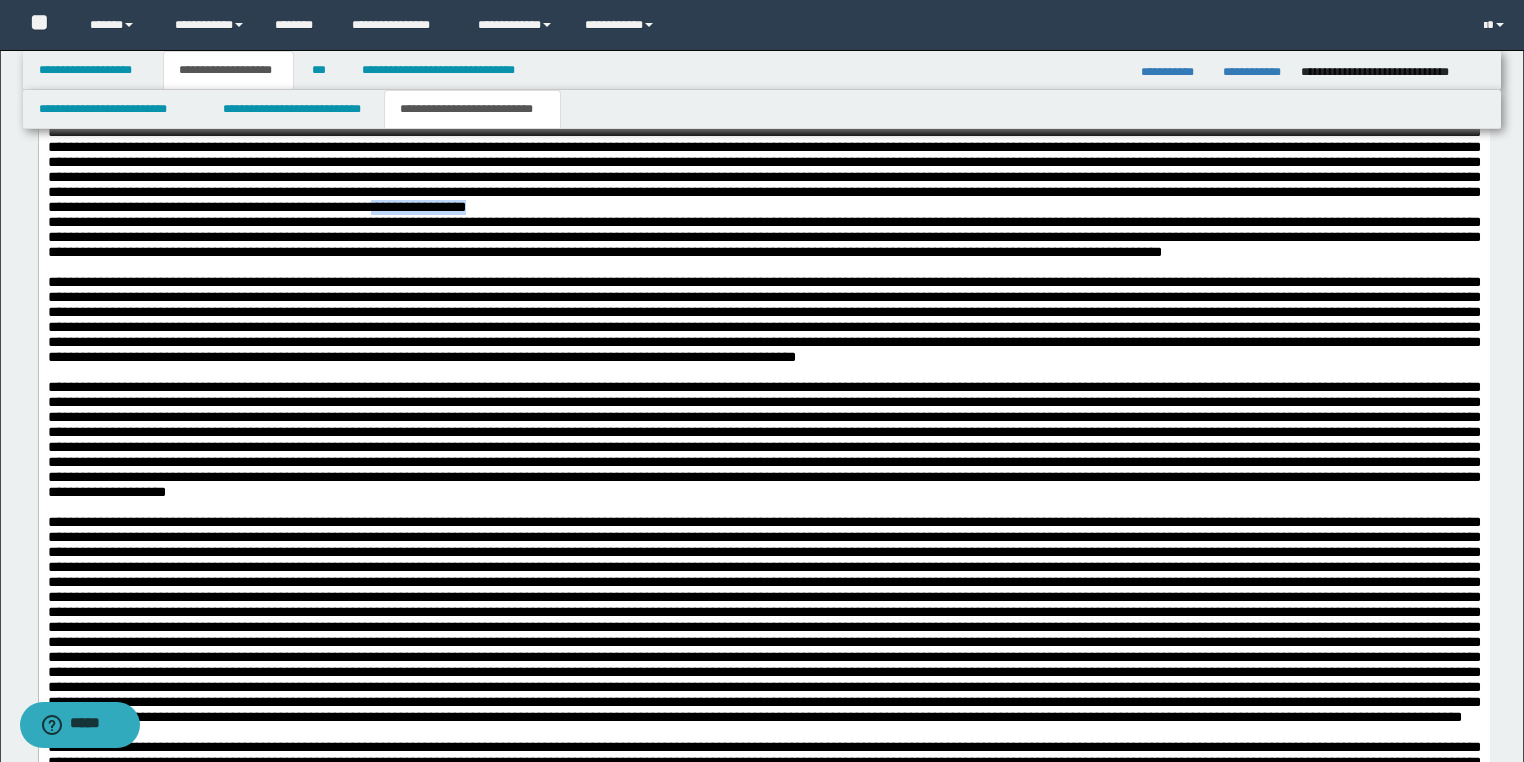 drag, startPoint x: 479, startPoint y: 262, endPoint x: 422, endPoint y: 261, distance: 57.00877 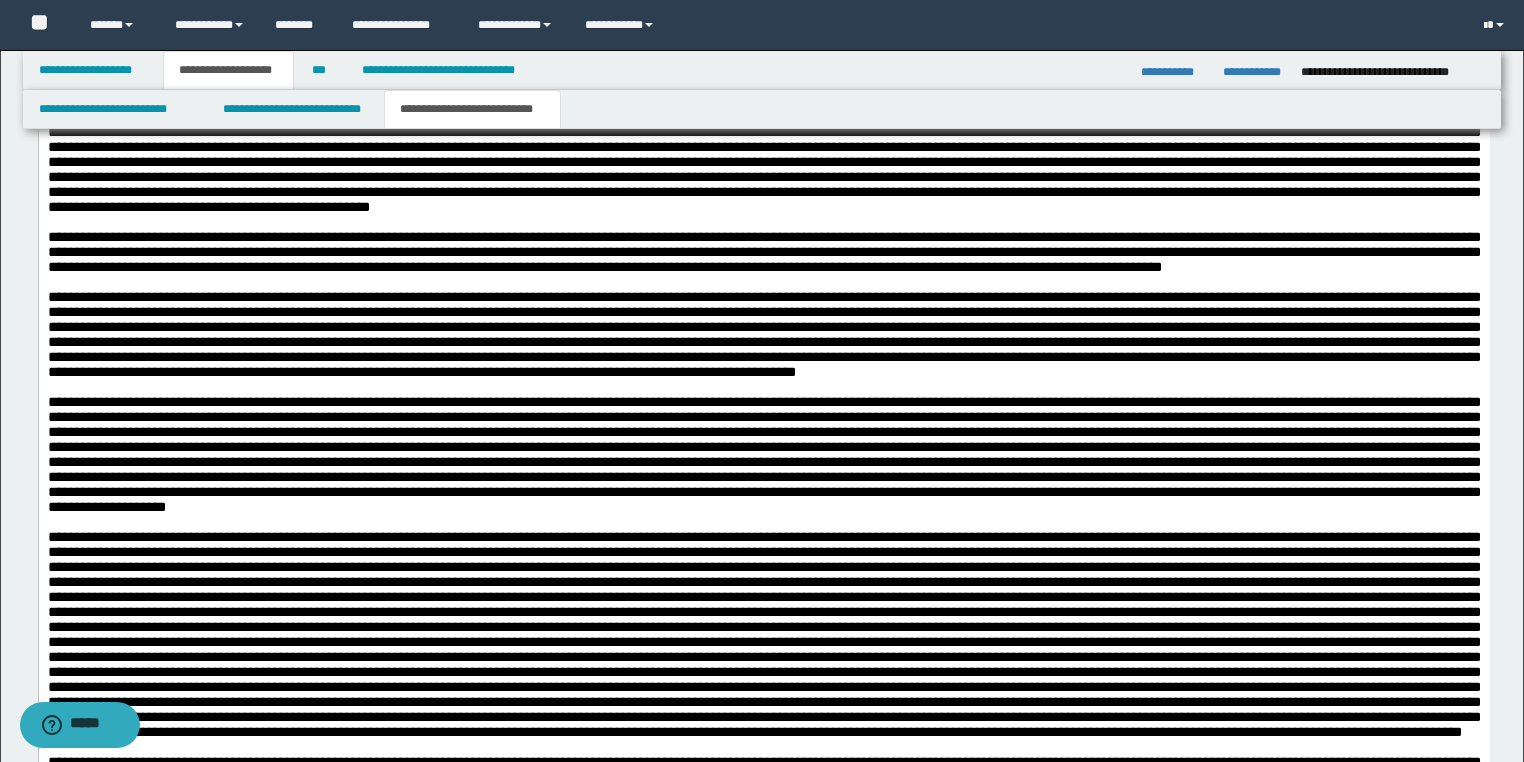 click on "**********" at bounding box center (763, 252) 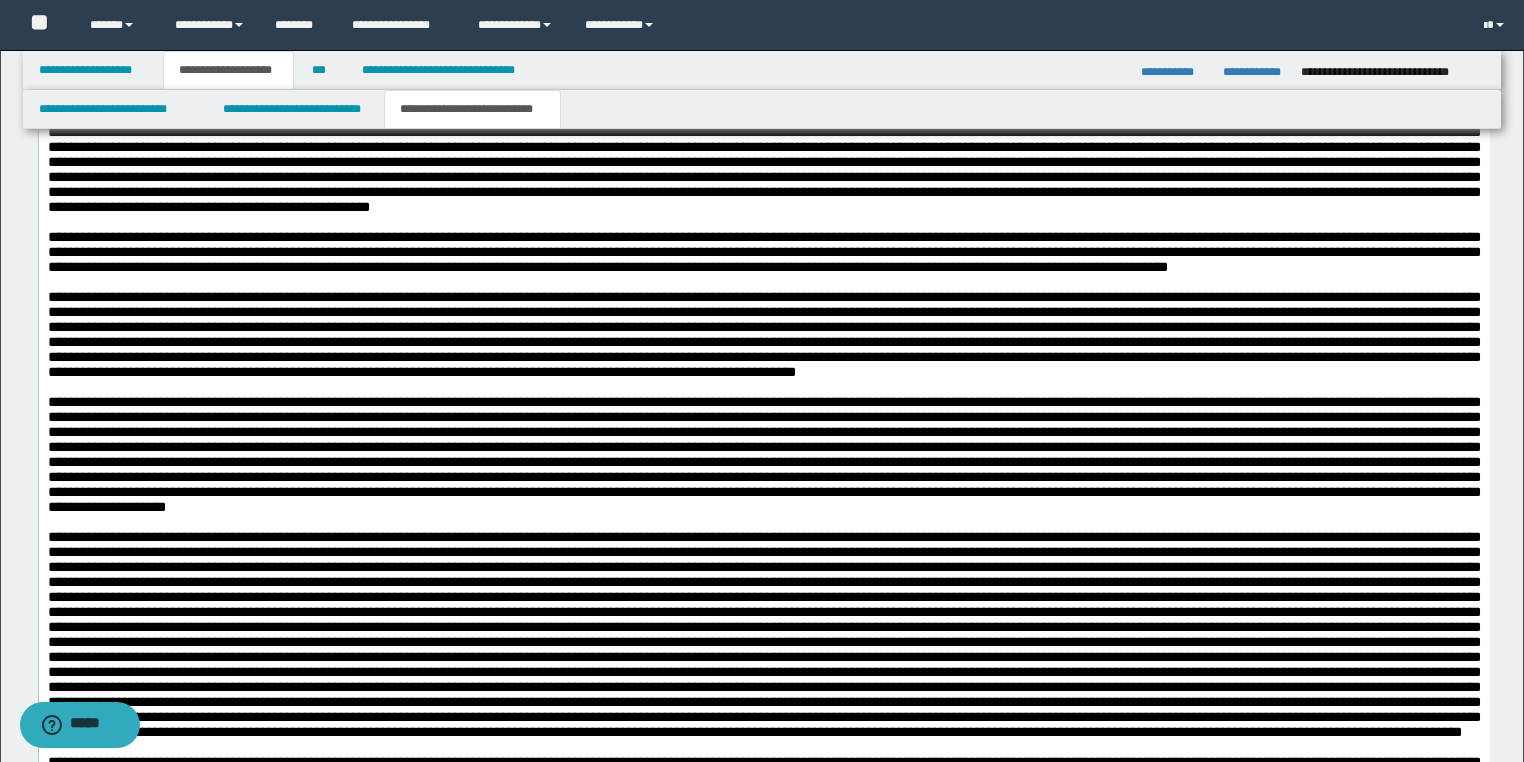 drag, startPoint x: 510, startPoint y: 161, endPoint x: 468, endPoint y: 164, distance: 42.107006 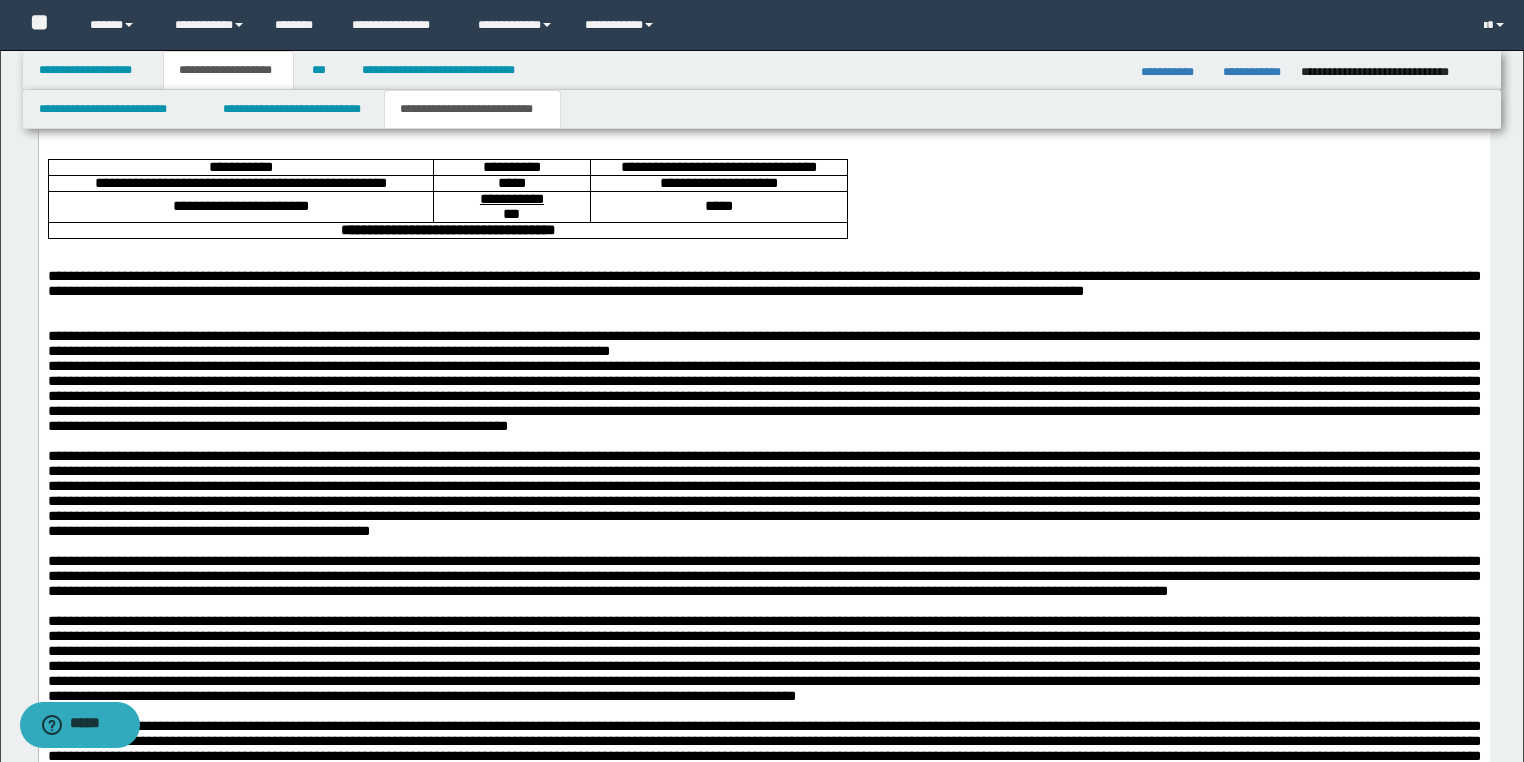 scroll, scrollTop: 1405, scrollLeft: 0, axis: vertical 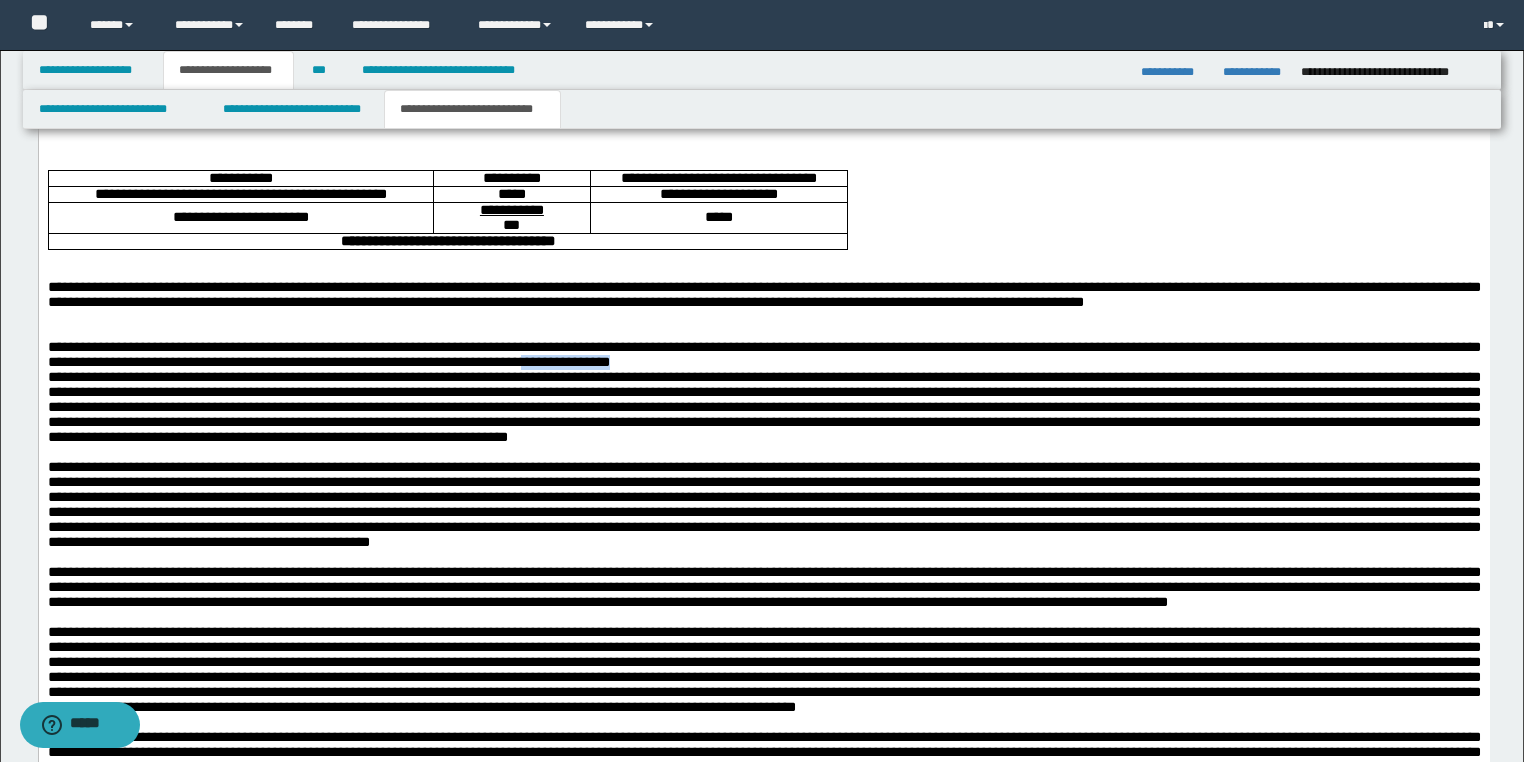 drag, startPoint x: 639, startPoint y: 395, endPoint x: 543, endPoint y: 391, distance: 96.0833 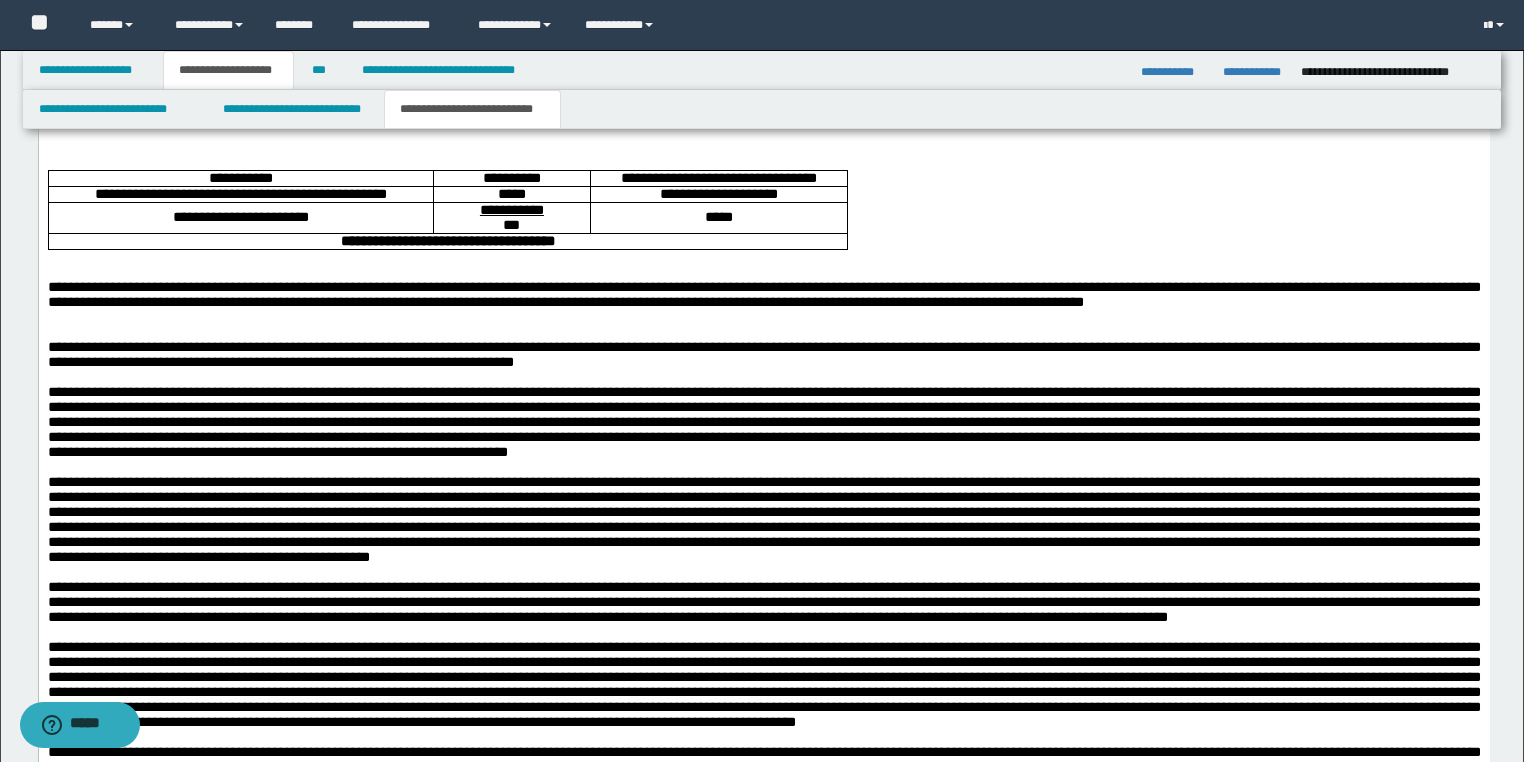 scroll, scrollTop: 1485, scrollLeft: 0, axis: vertical 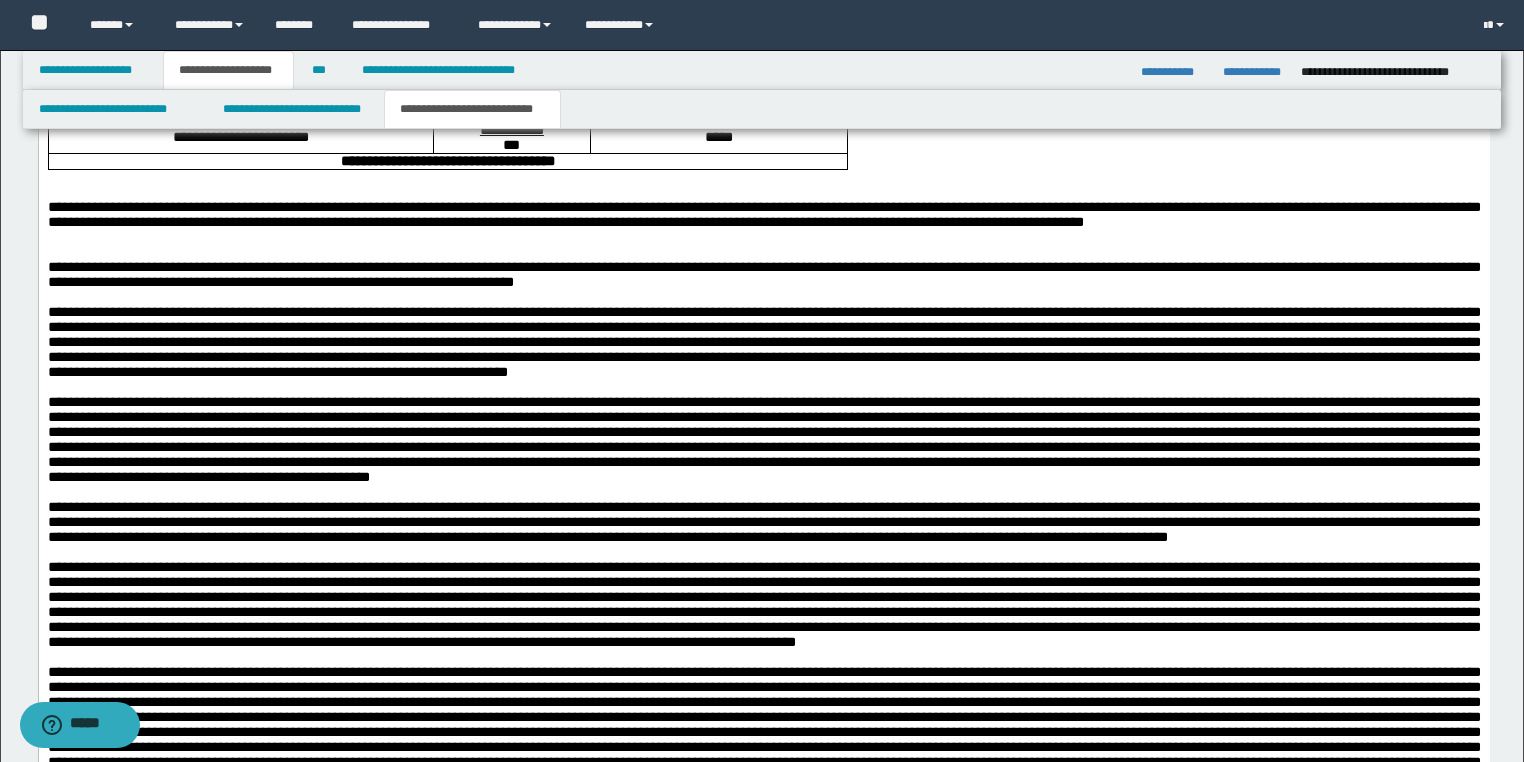 click at bounding box center (763, 439) 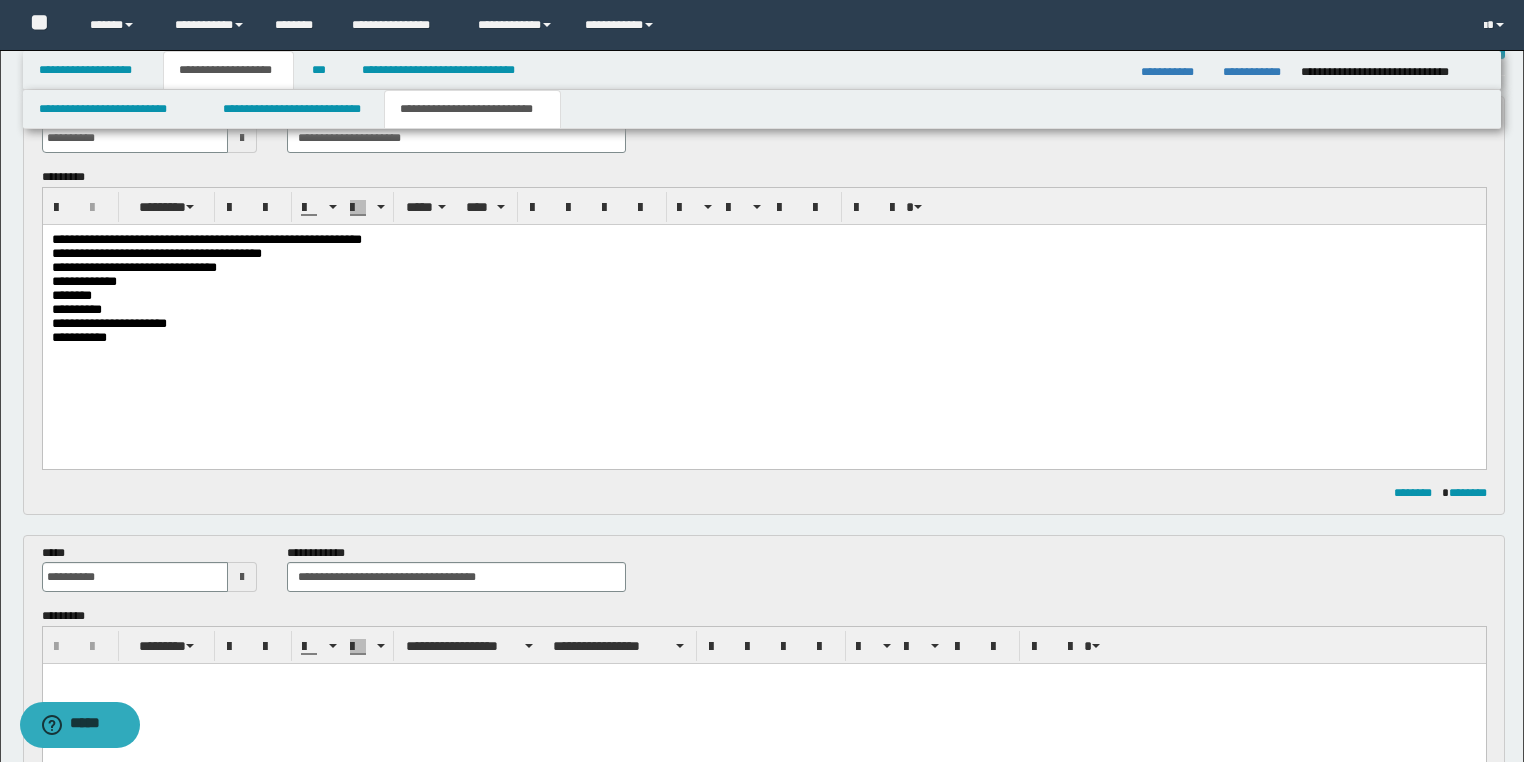 scroll, scrollTop: 0, scrollLeft: 0, axis: both 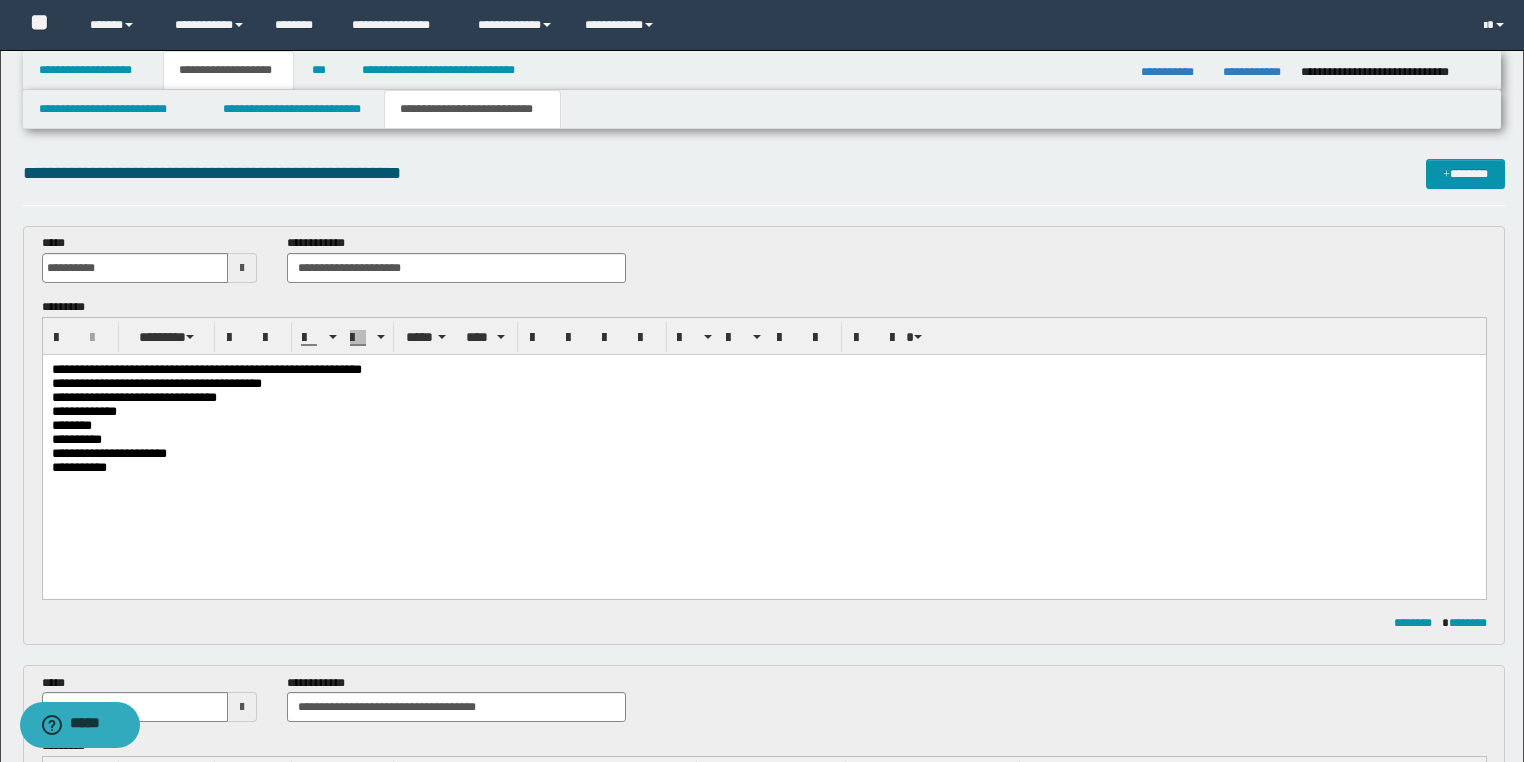 drag, startPoint x: 103, startPoint y: 3666, endPoint x: -1, endPoint y: 31, distance: 3636.4875 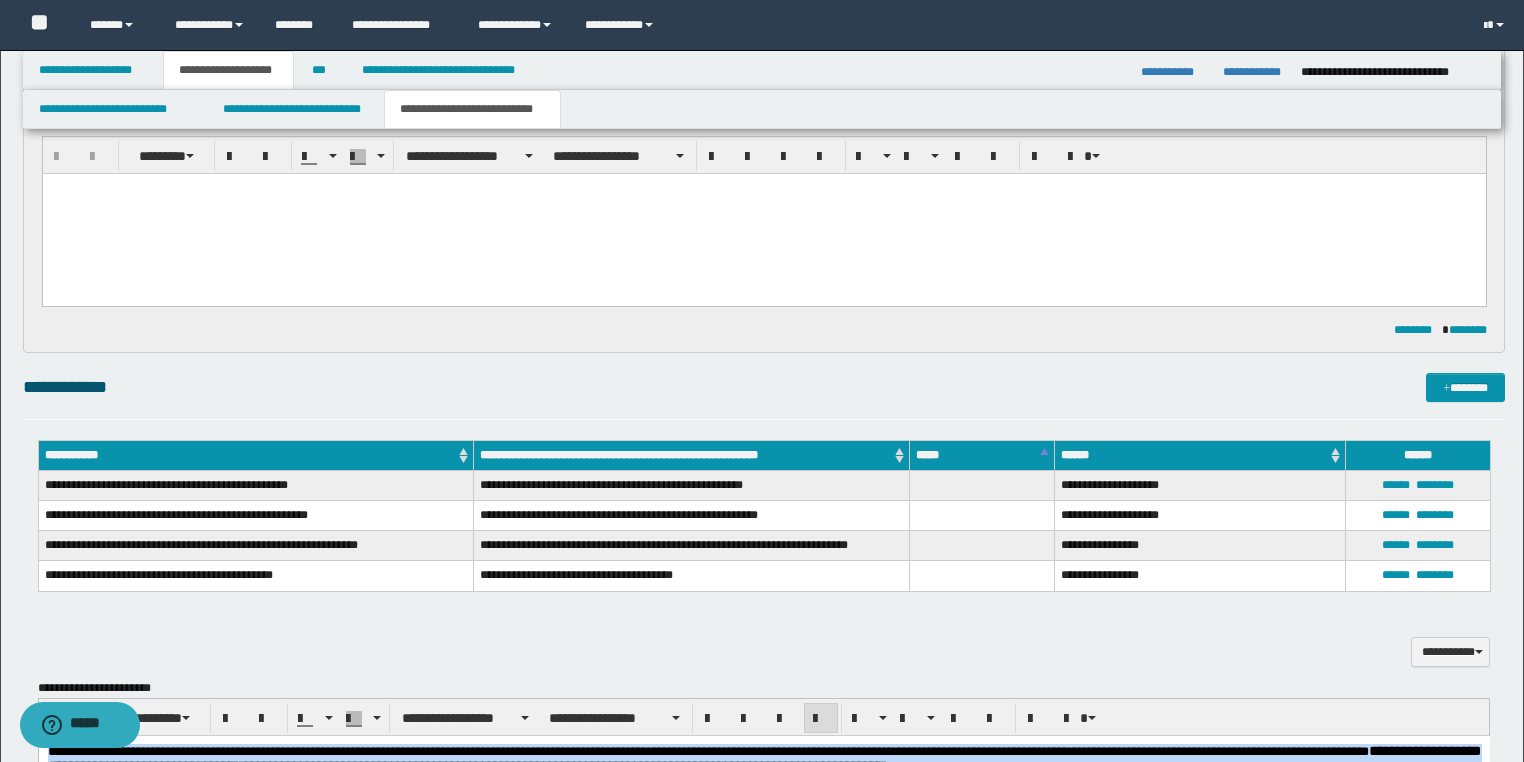 scroll, scrollTop: 960, scrollLeft: 0, axis: vertical 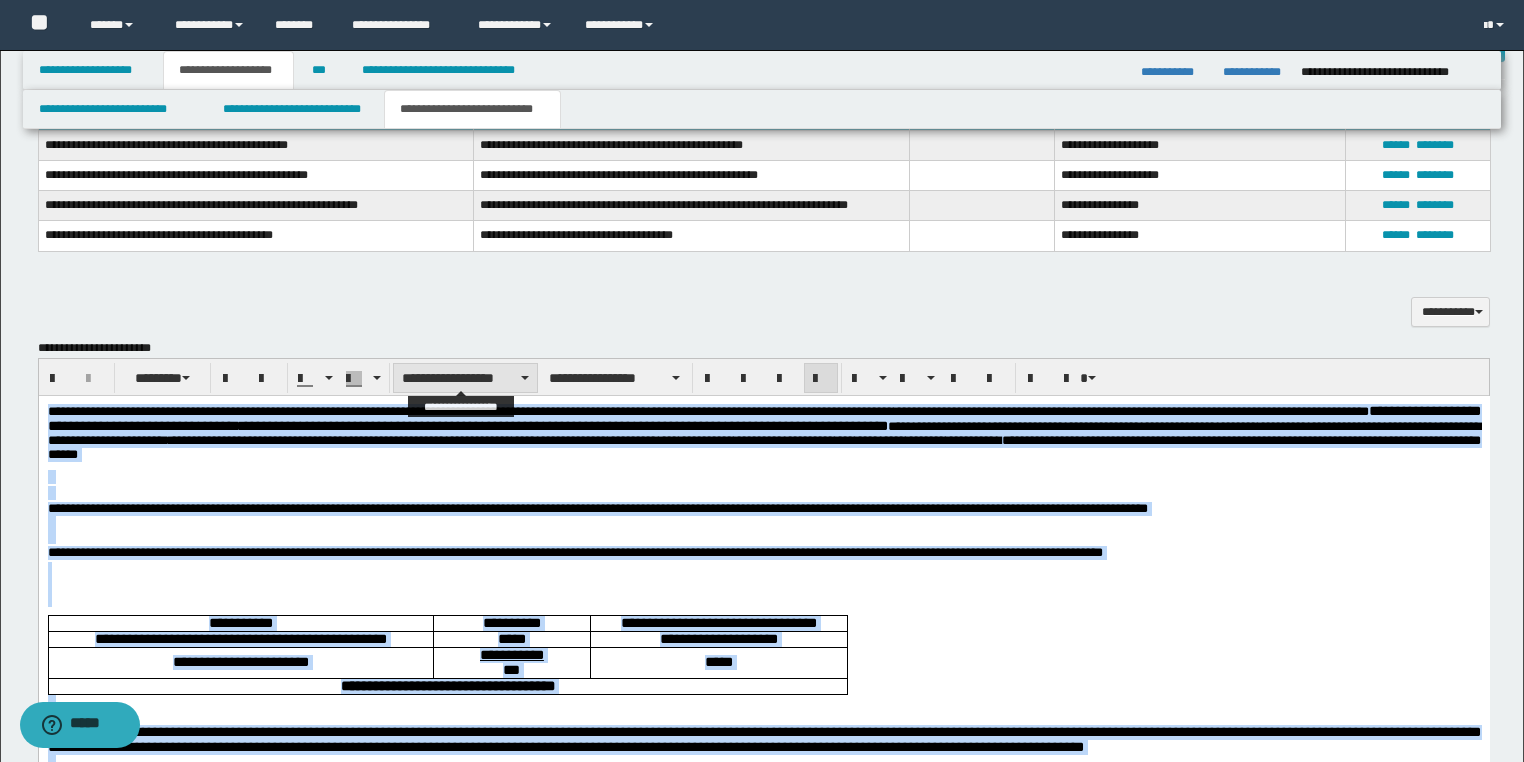 click on "**********" at bounding box center [465, 378] 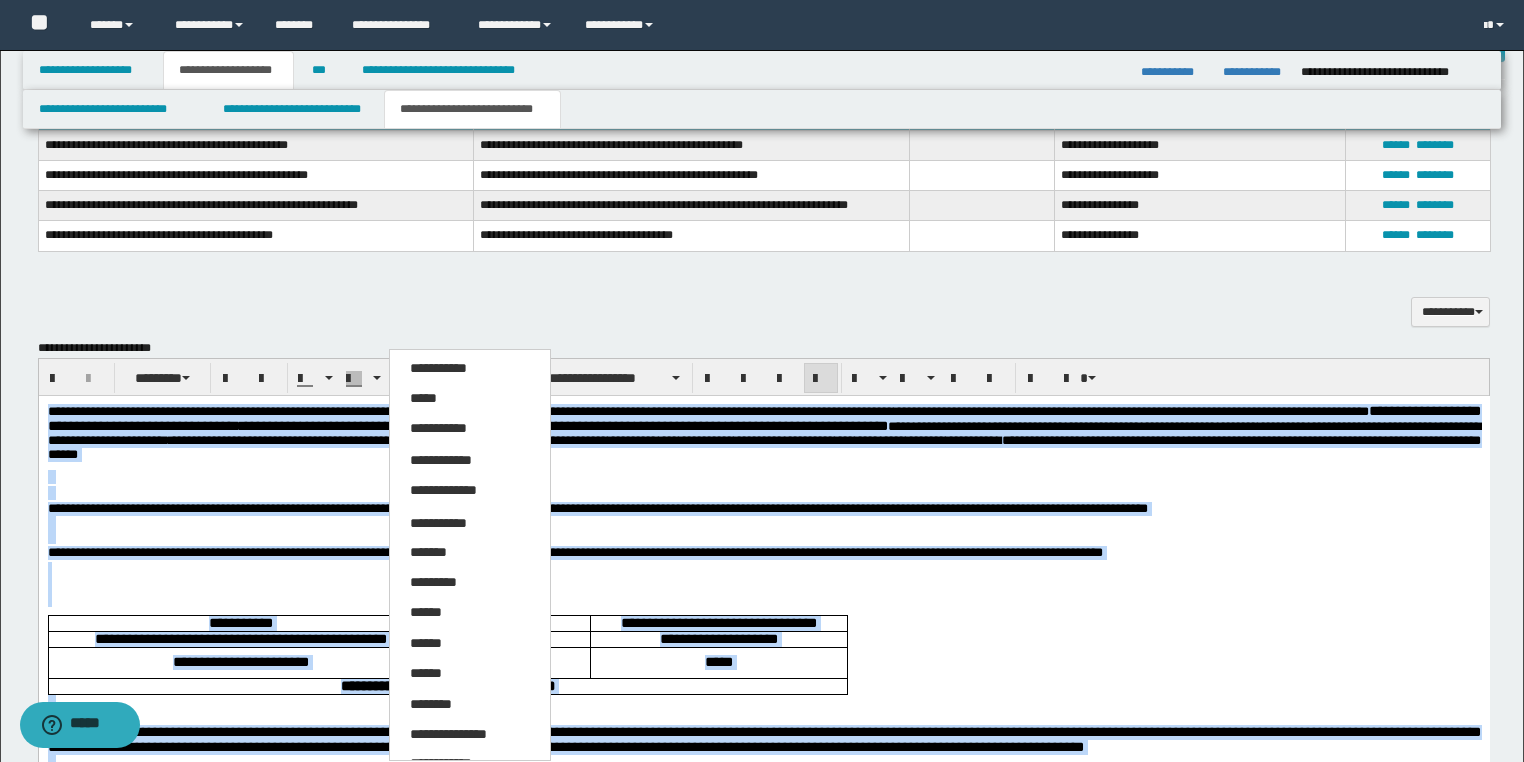 click on "*****" at bounding box center (470, 399) 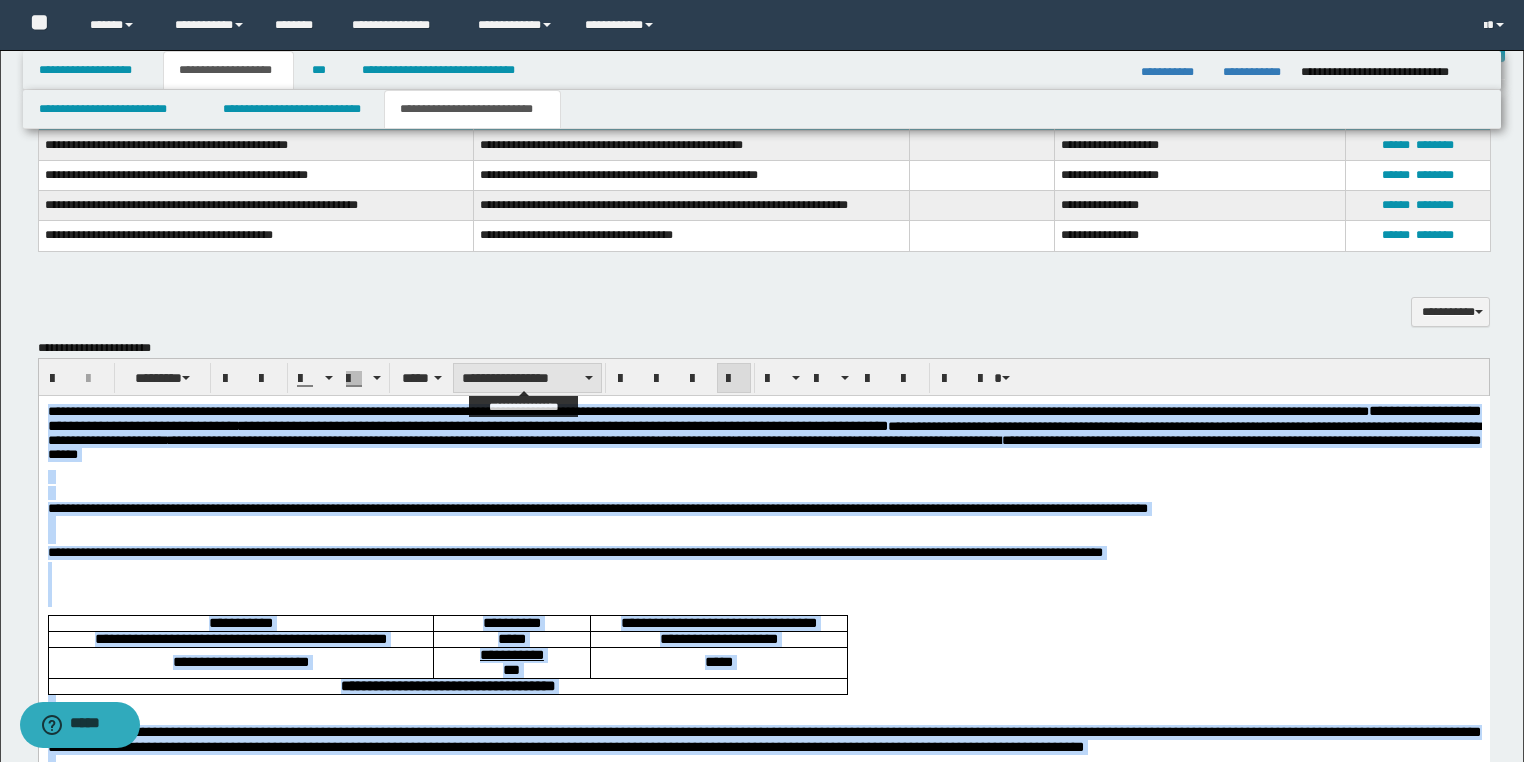 click on "**********" at bounding box center [527, 378] 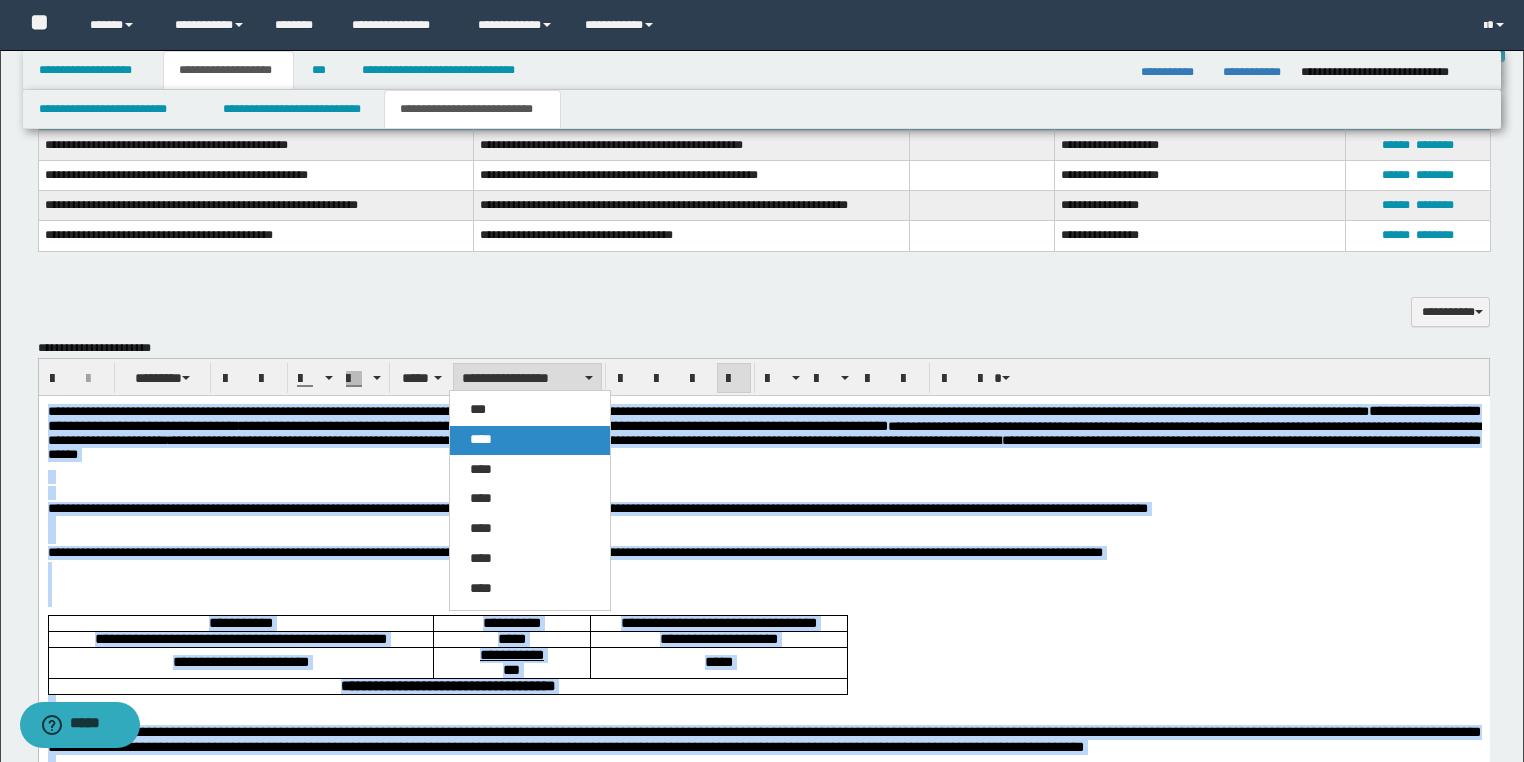 click on "****" at bounding box center [530, 440] 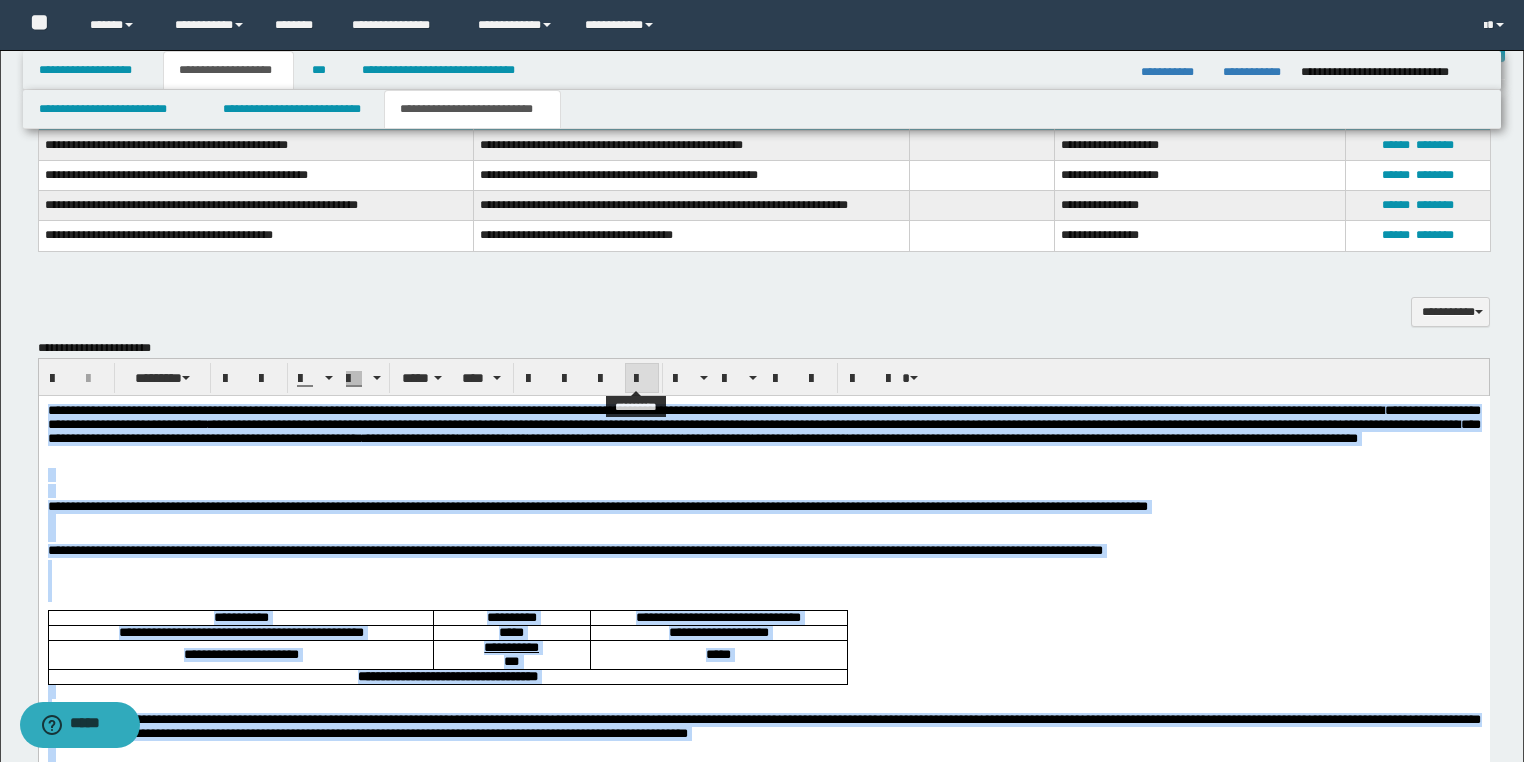 click at bounding box center [642, 379] 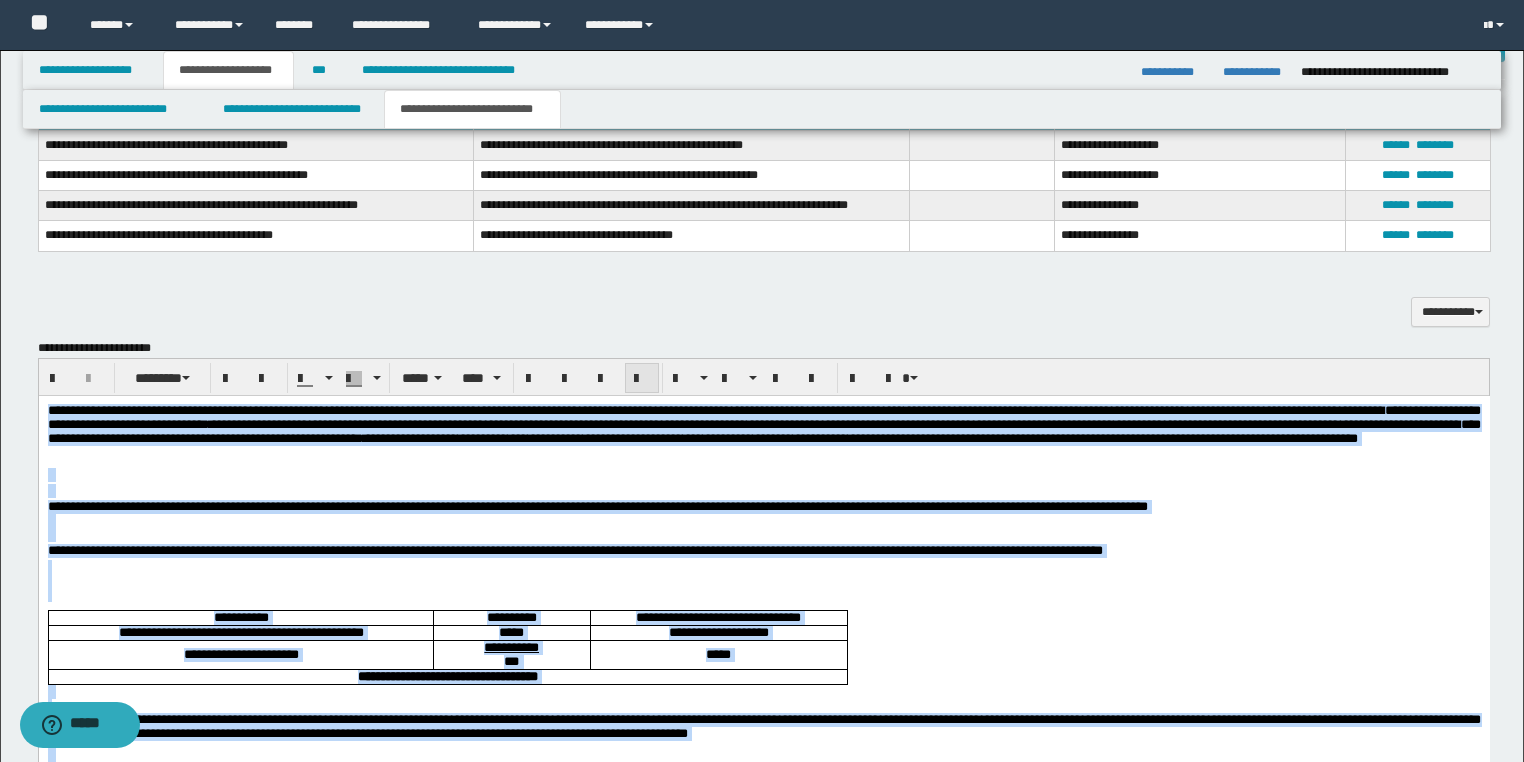 click at bounding box center (642, 379) 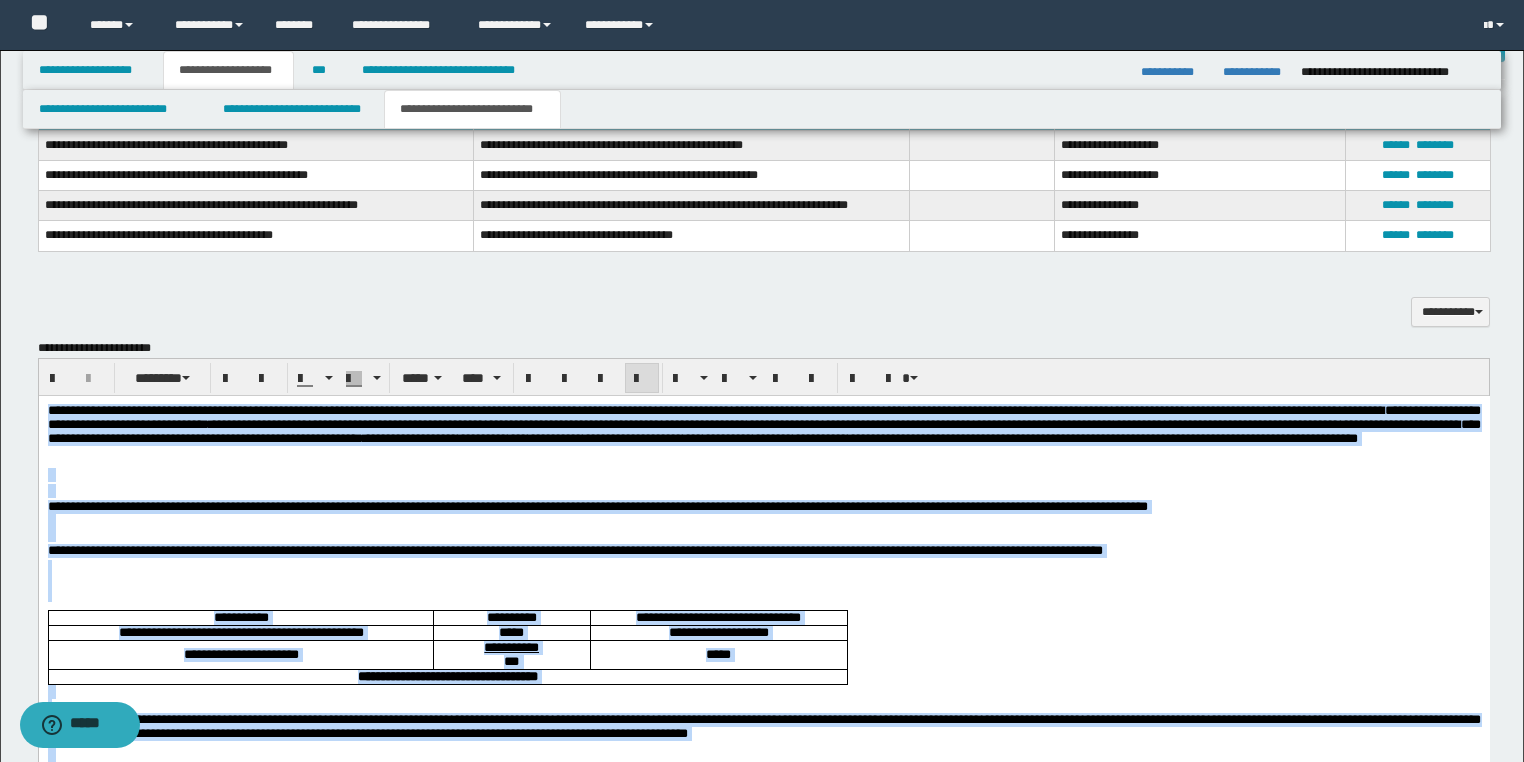 drag, startPoint x: 1111, startPoint y: 614, endPoint x: 1032, endPoint y: 601, distance: 80.06248 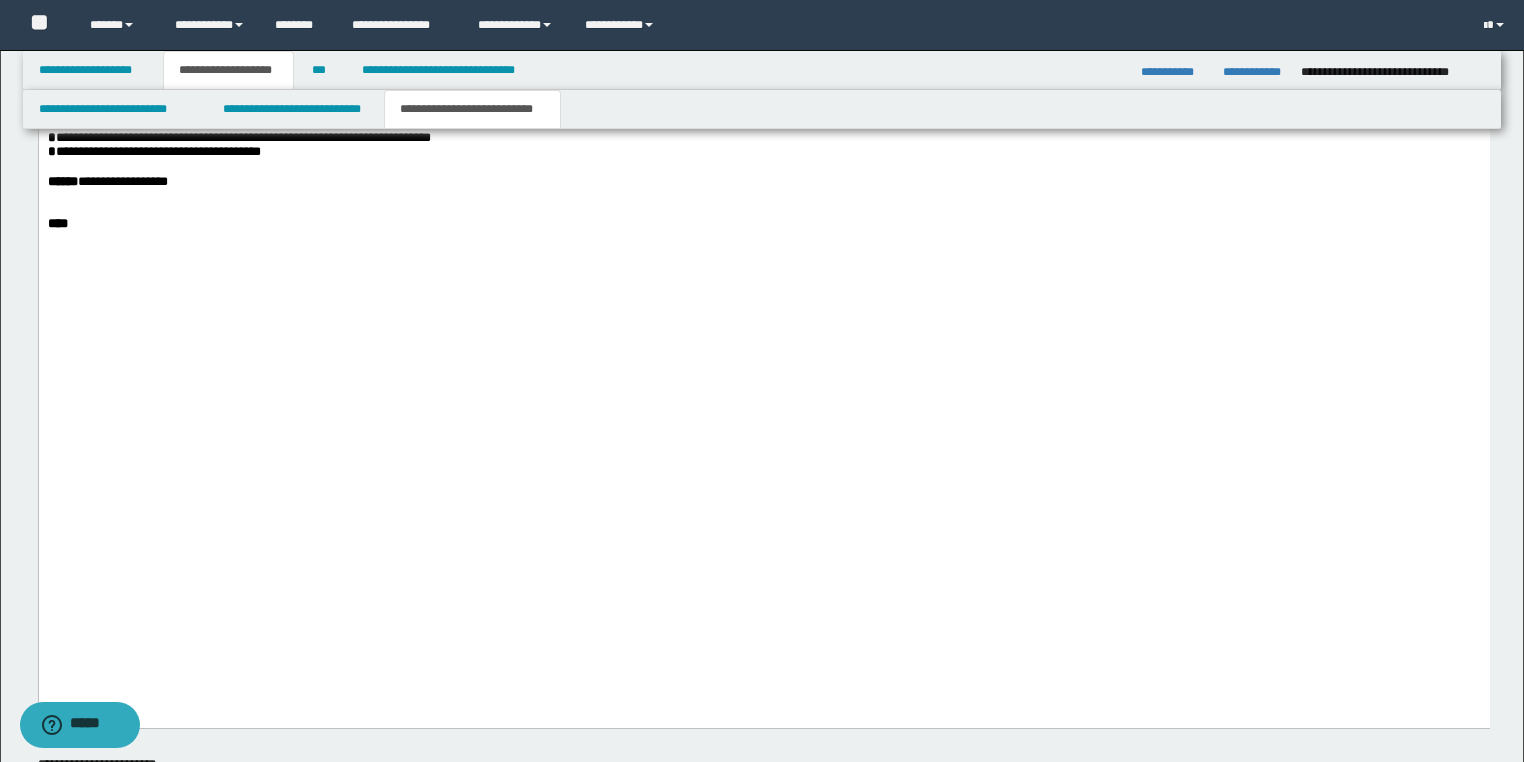 scroll, scrollTop: 3120, scrollLeft: 0, axis: vertical 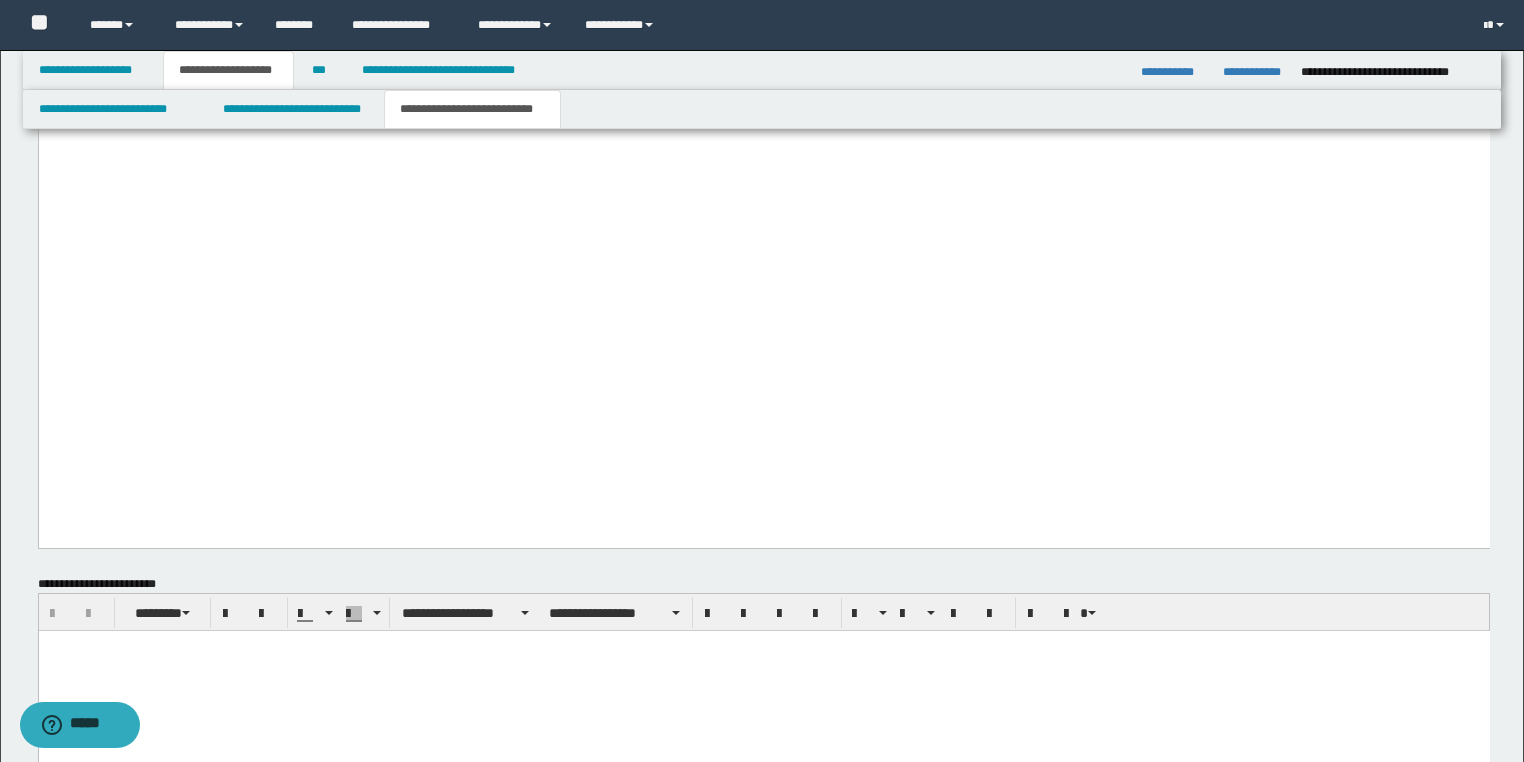 click on "**********" at bounding box center (169, -145) 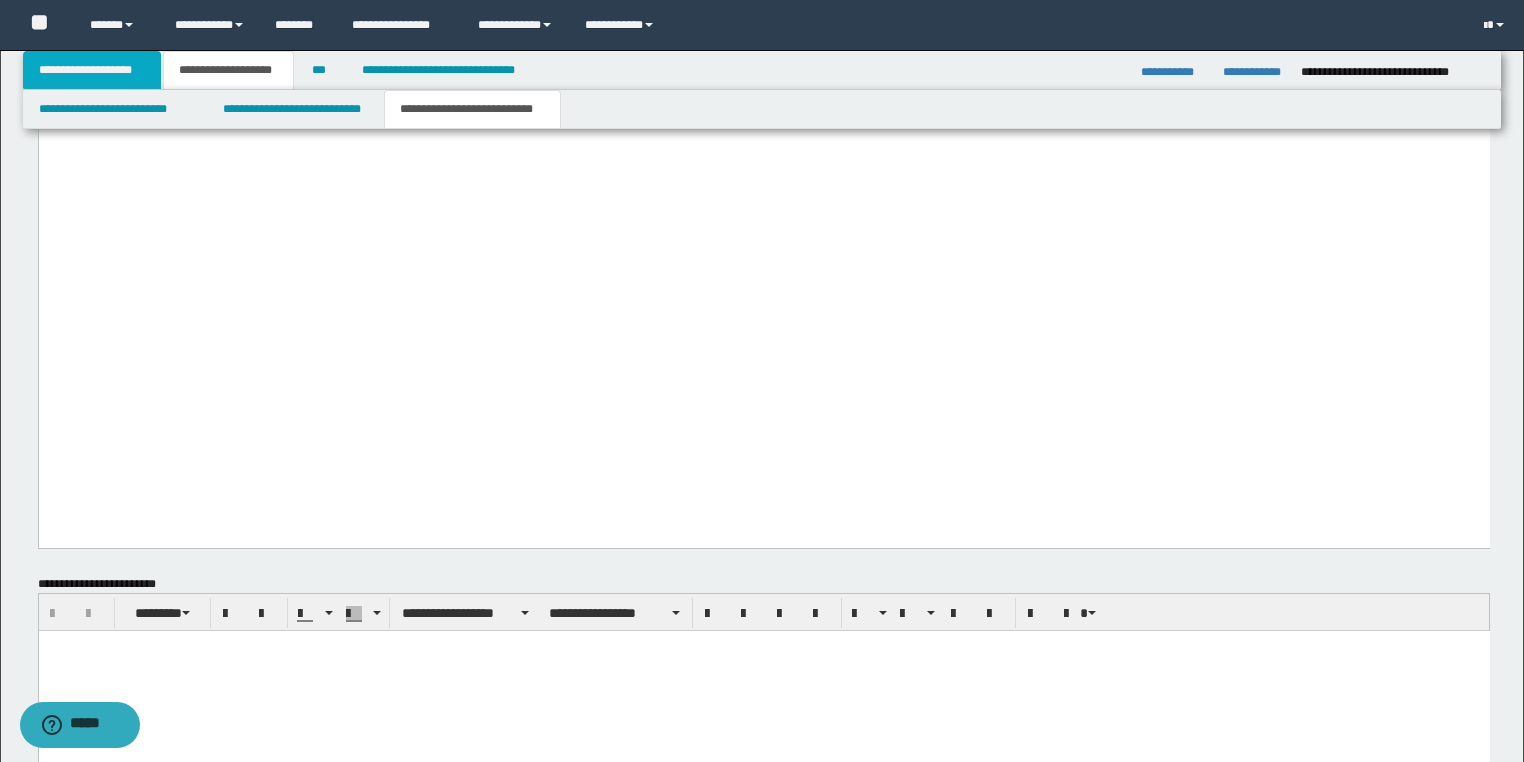 drag, startPoint x: 120, startPoint y: 65, endPoint x: 224, endPoint y: 74, distance: 104.388695 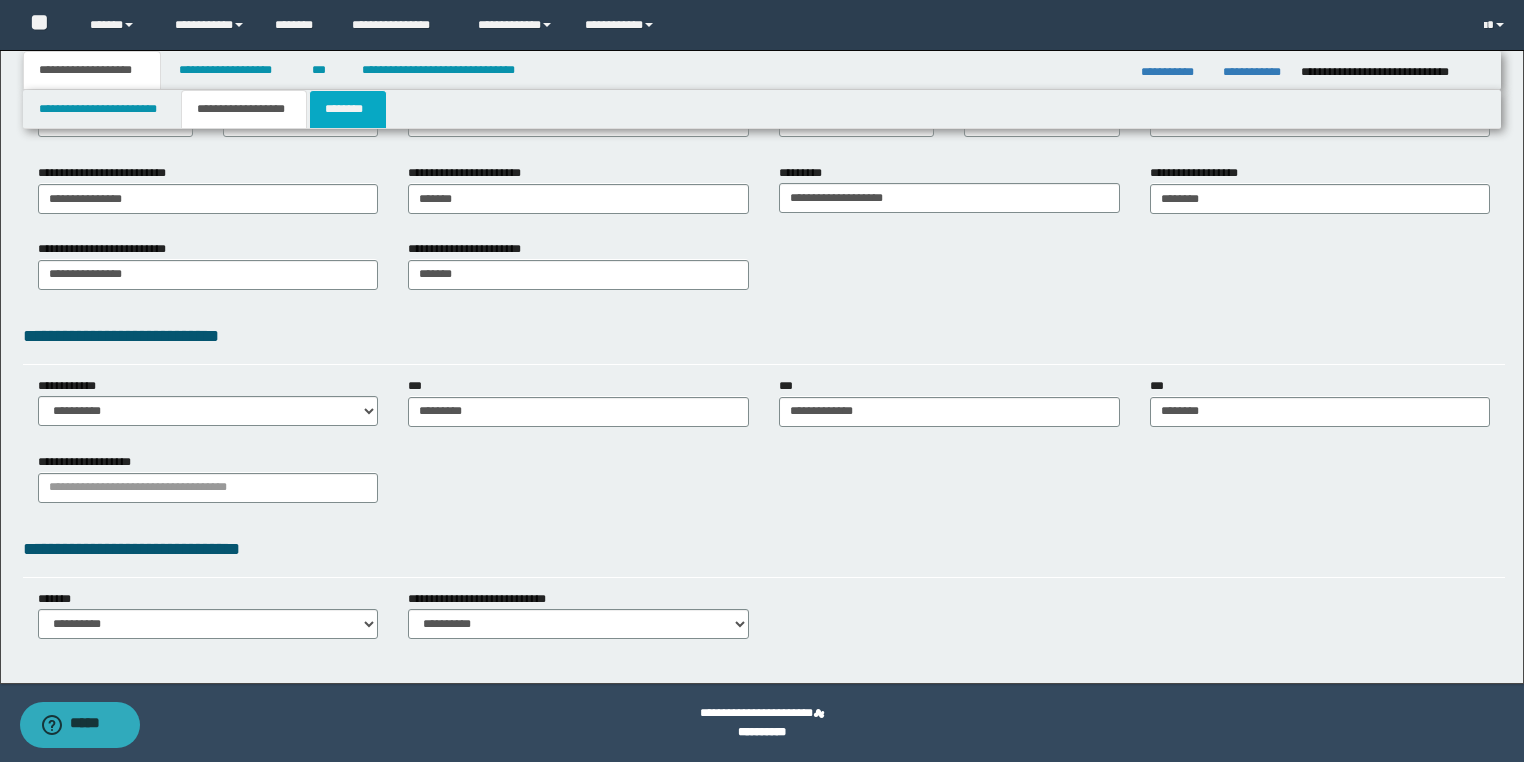 click on "********" at bounding box center (348, 109) 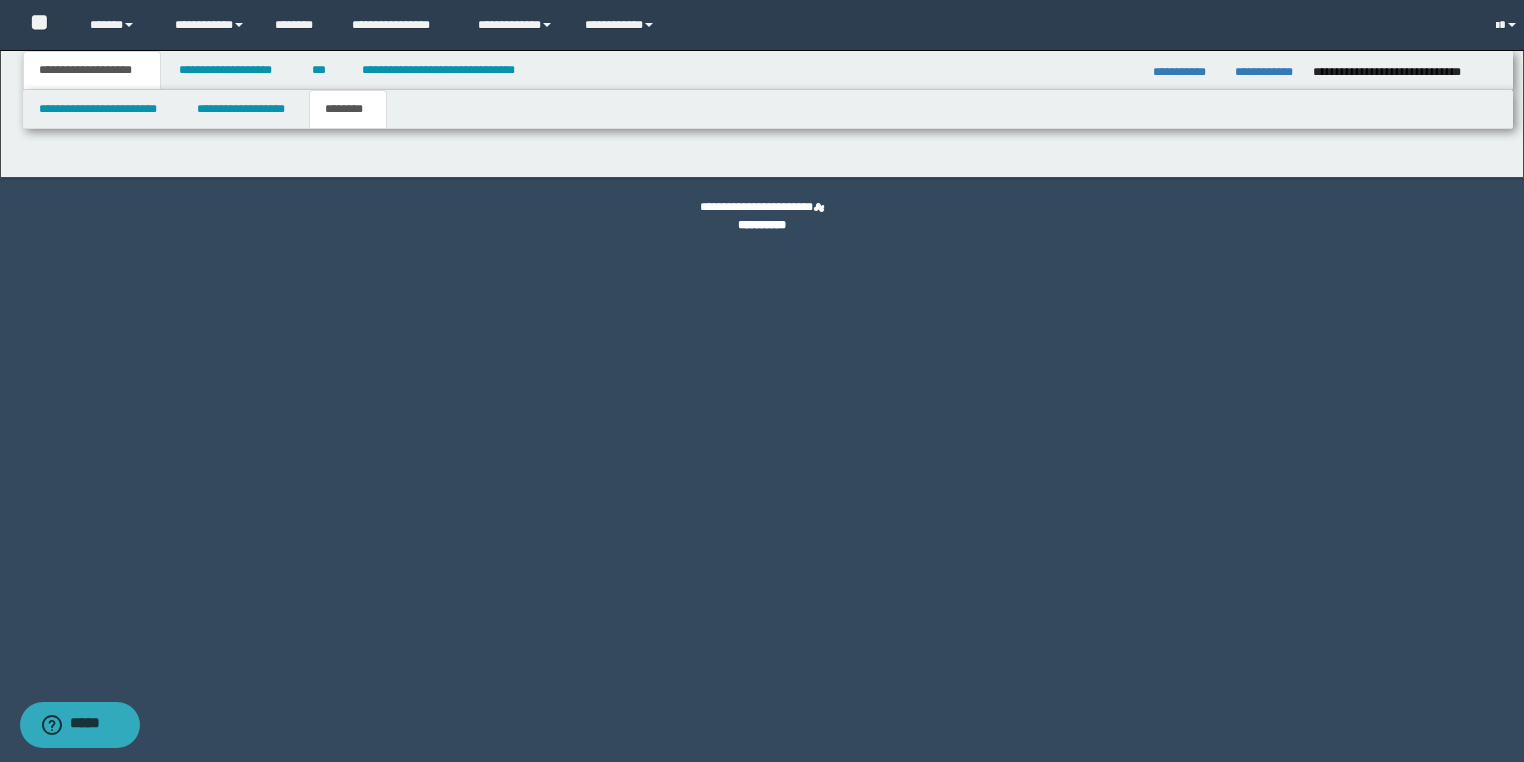 scroll, scrollTop: 0, scrollLeft: 0, axis: both 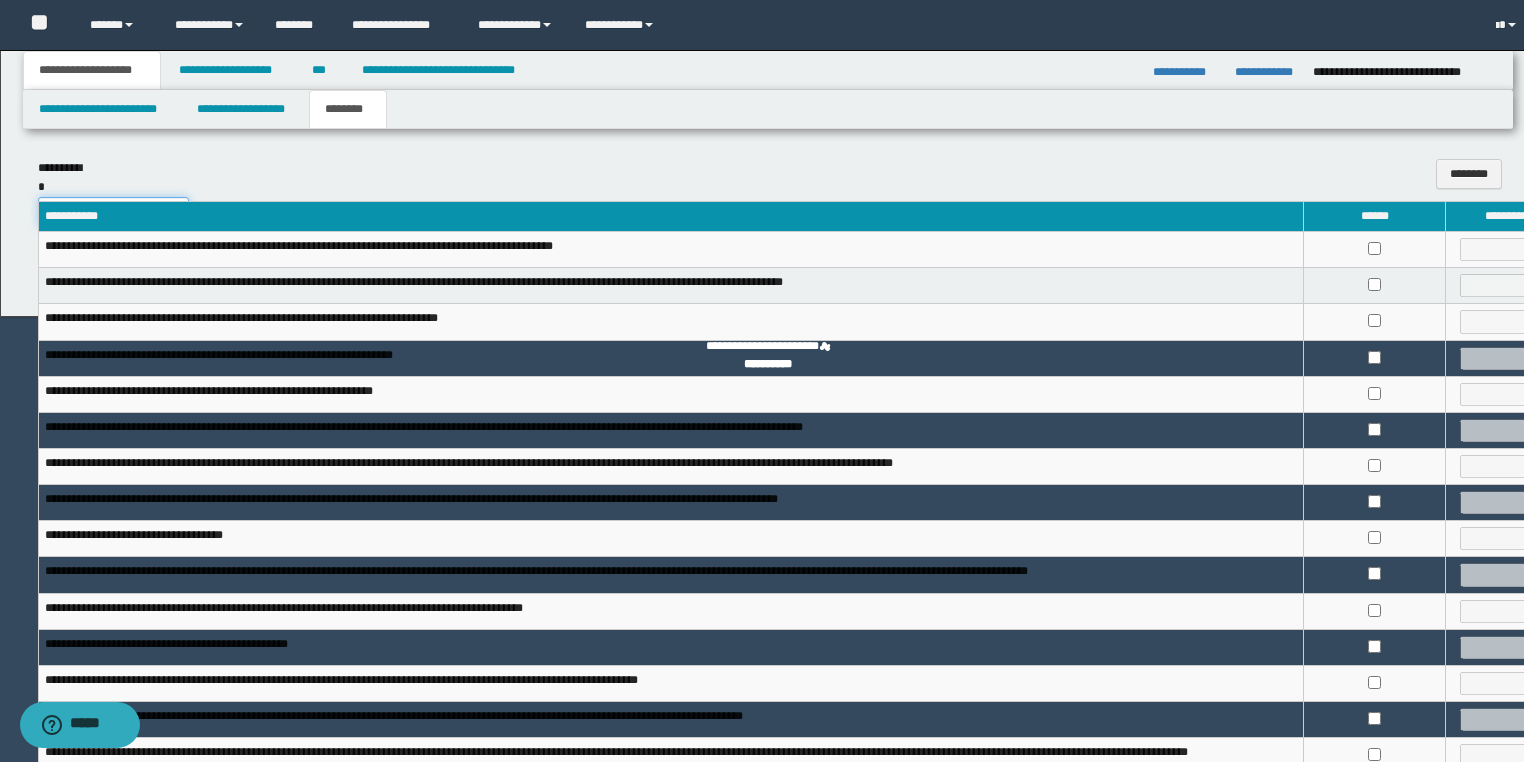 drag, startPoint x: 138, startPoint y: 173, endPoint x: 138, endPoint y: 185, distance: 12 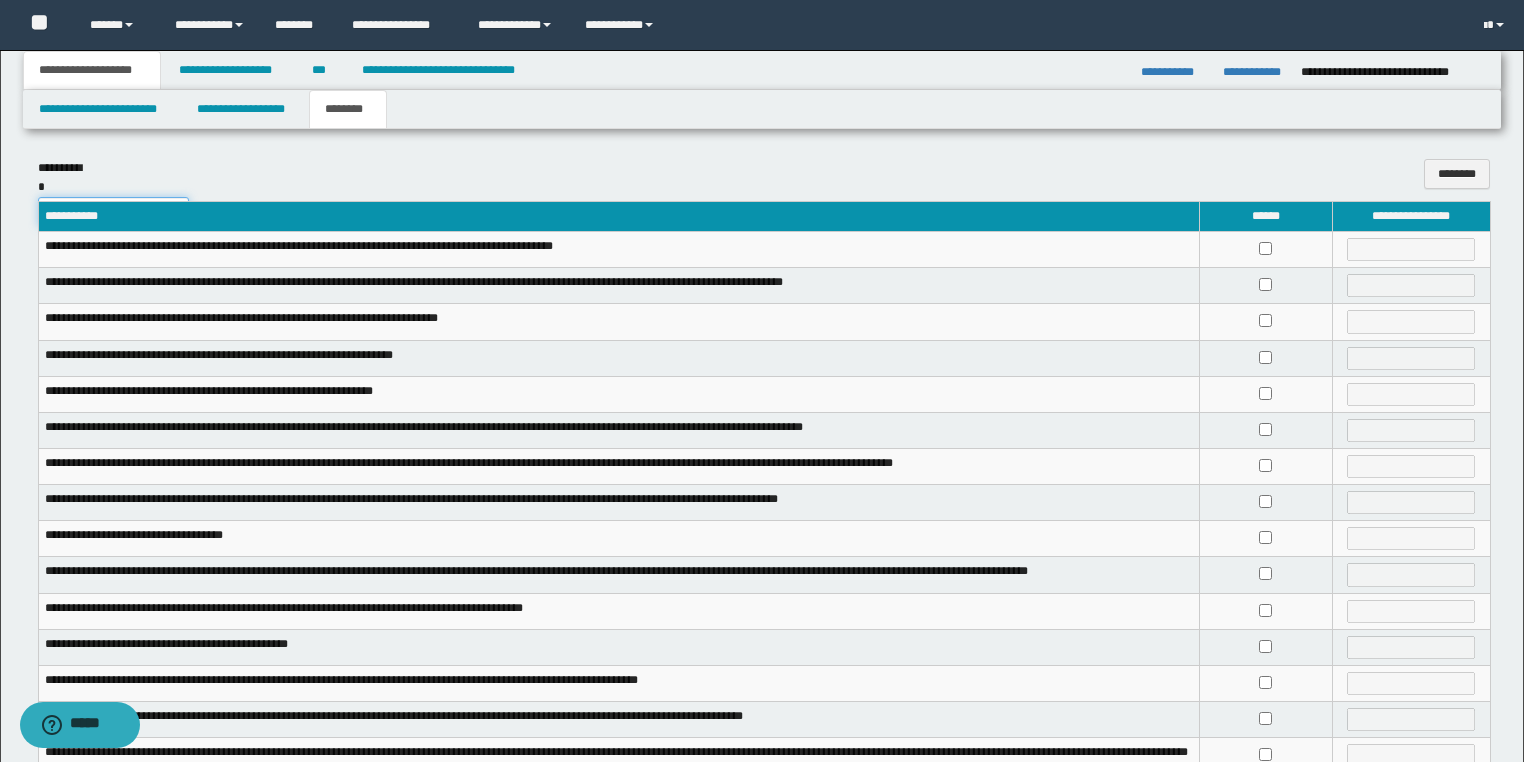 select on "*" 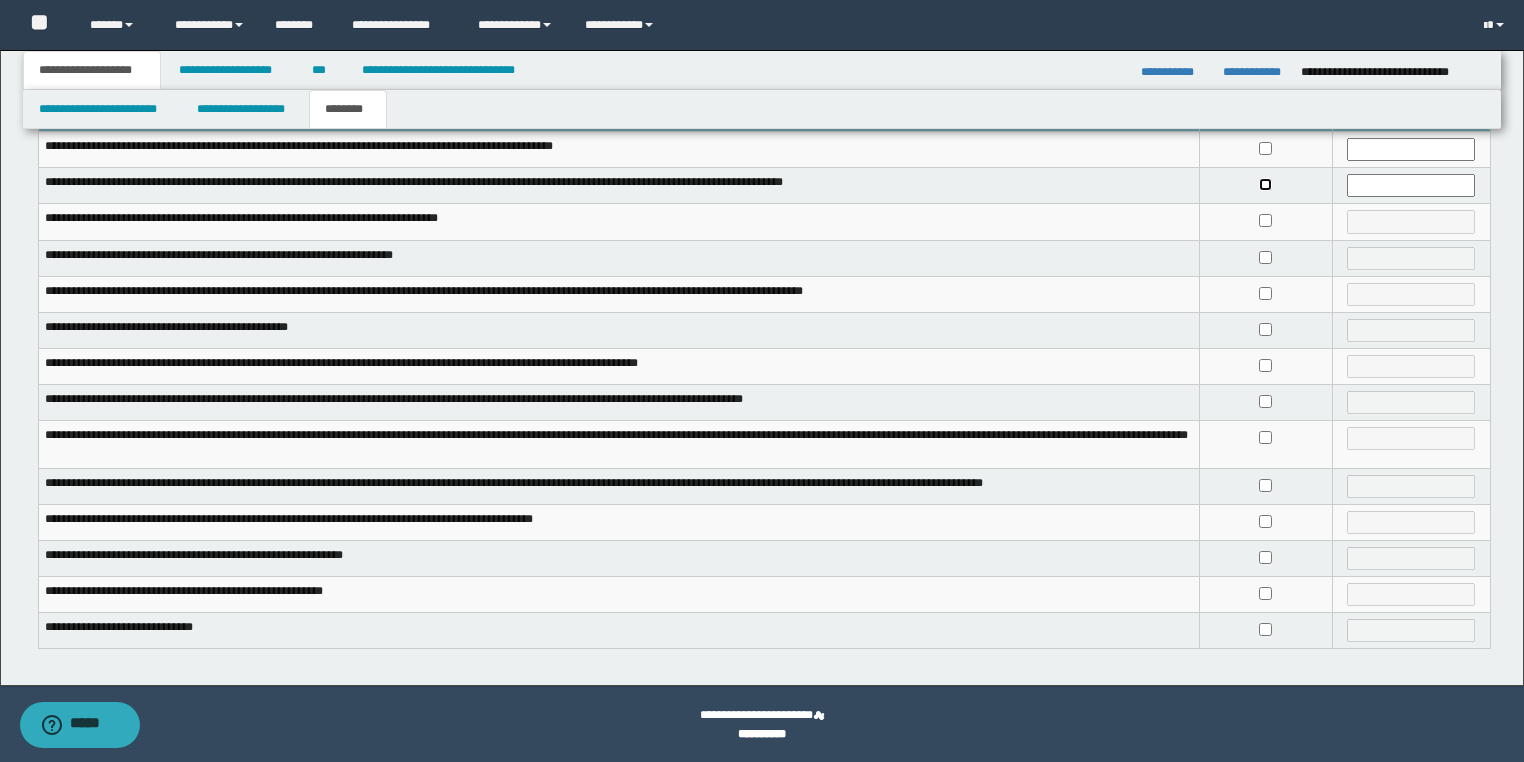 scroll, scrollTop: 101, scrollLeft: 0, axis: vertical 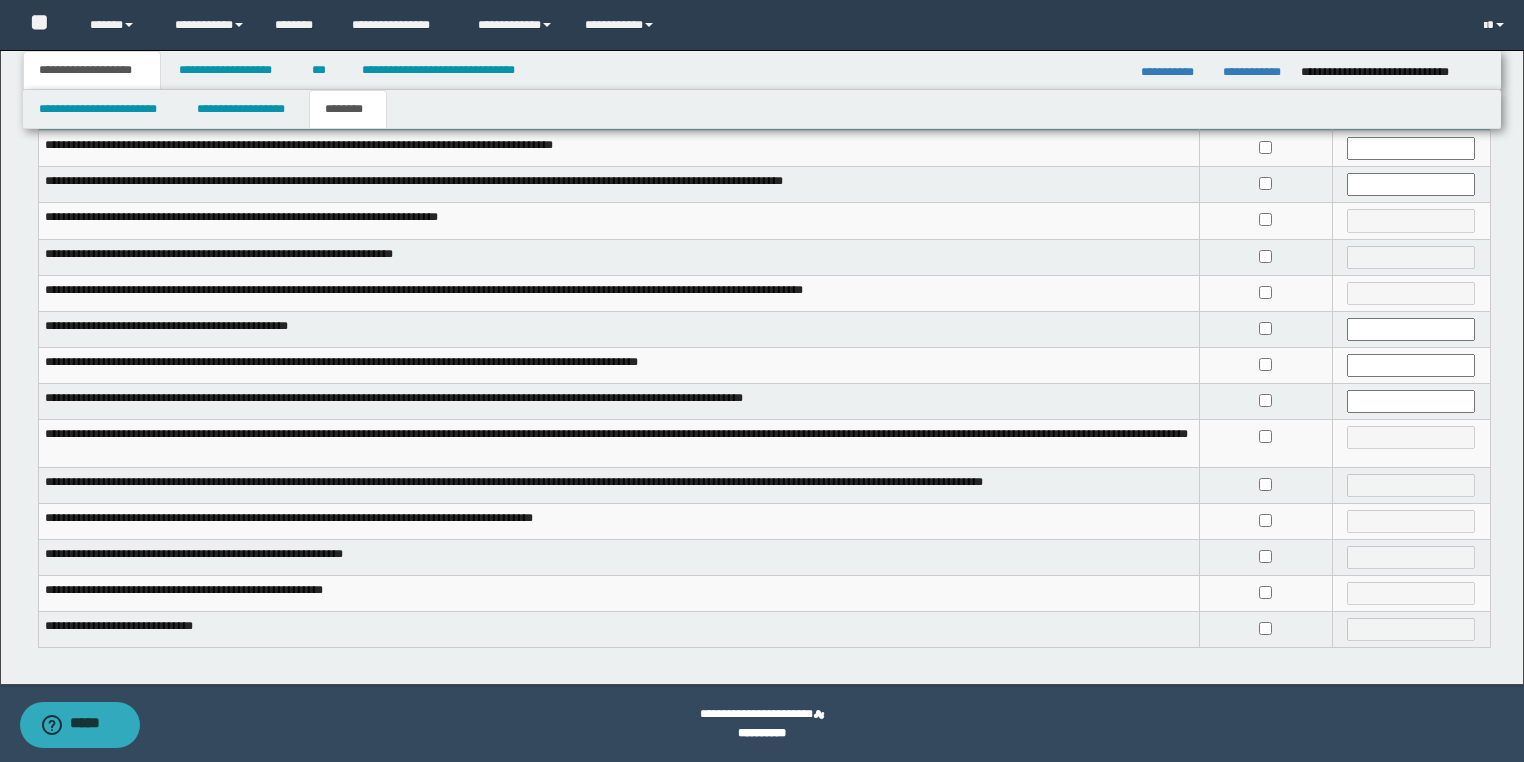 click at bounding box center [1265, 485] 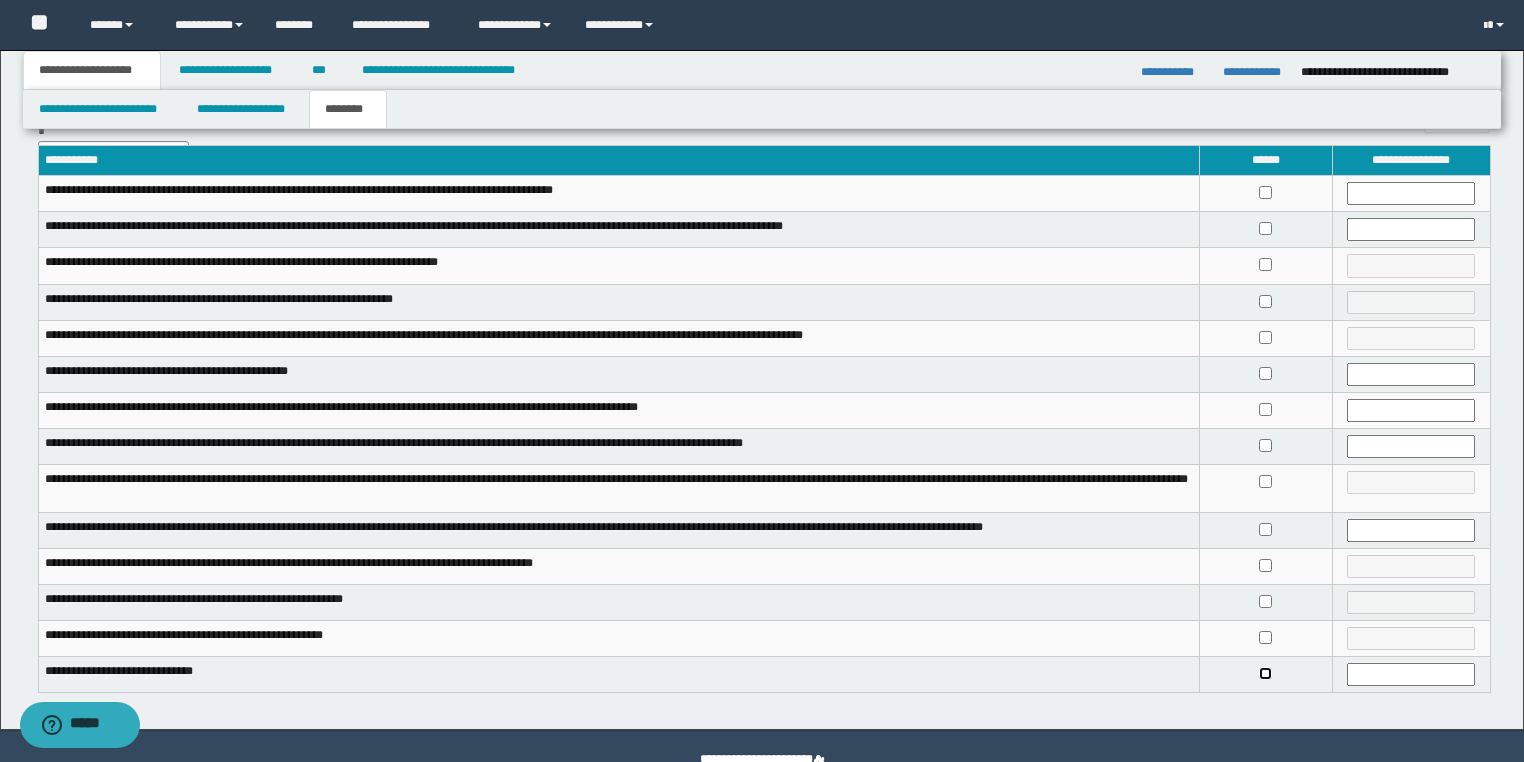 scroll, scrollTop: 0, scrollLeft: 0, axis: both 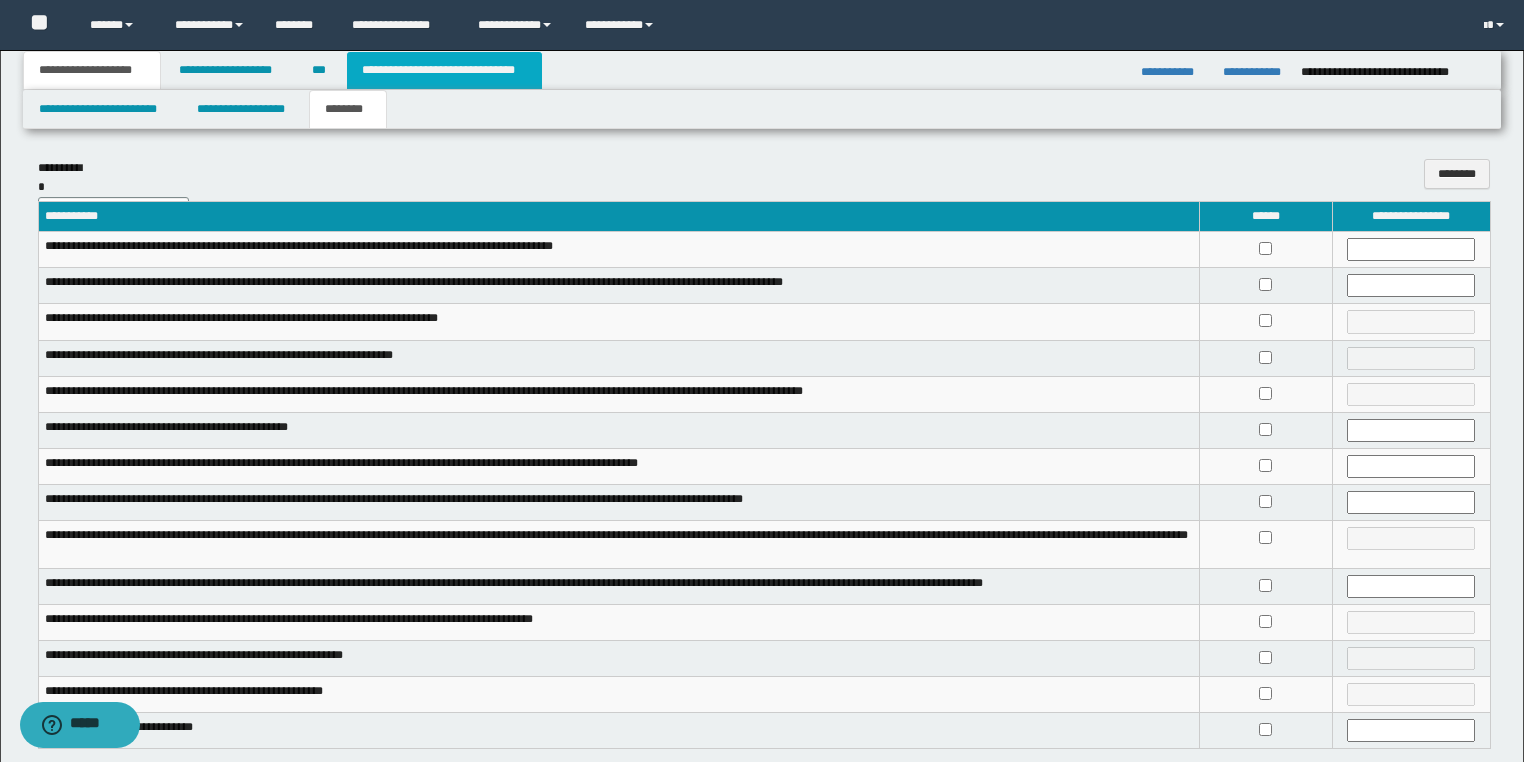 click on "**********" at bounding box center [444, 70] 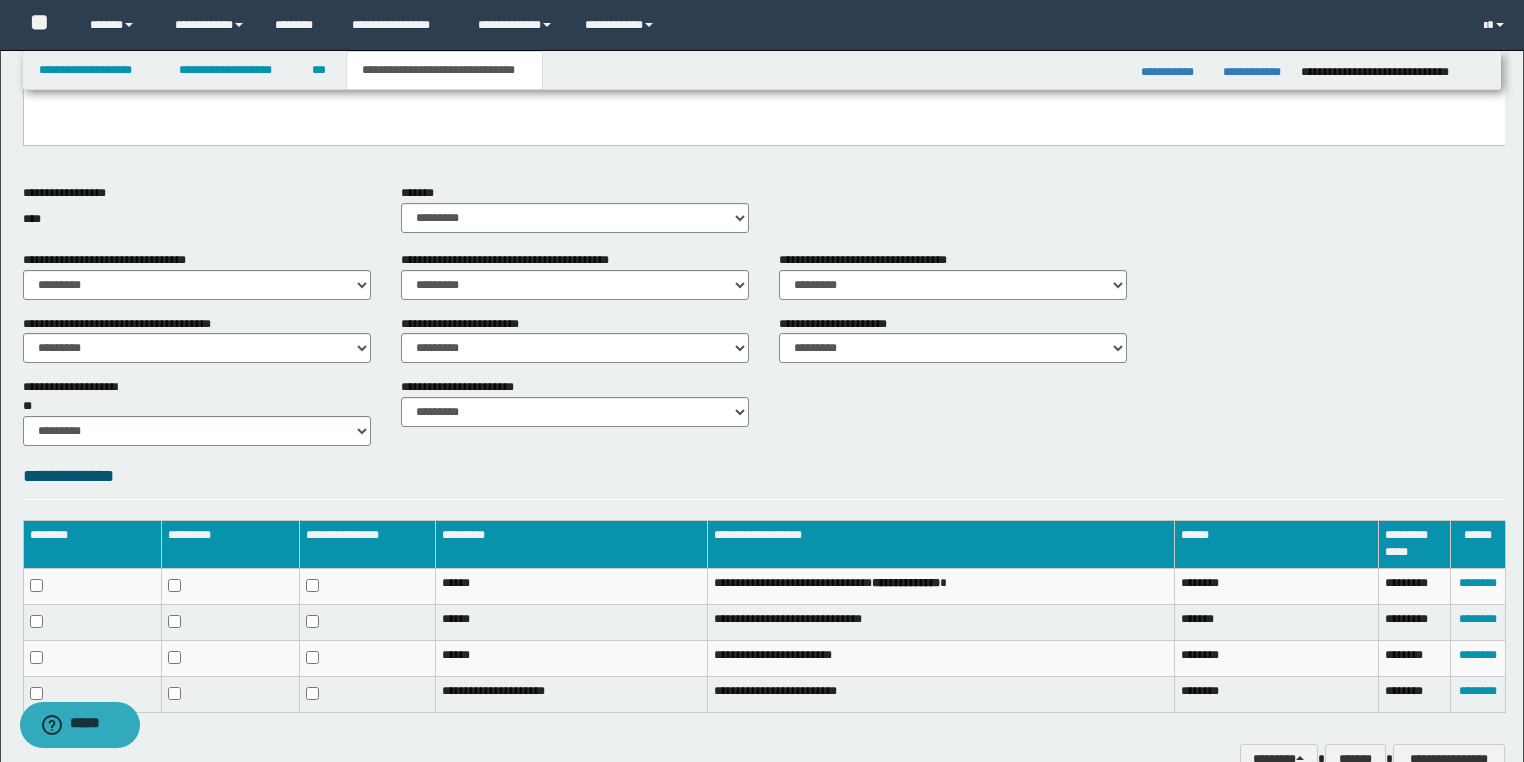 scroll, scrollTop: 716, scrollLeft: 0, axis: vertical 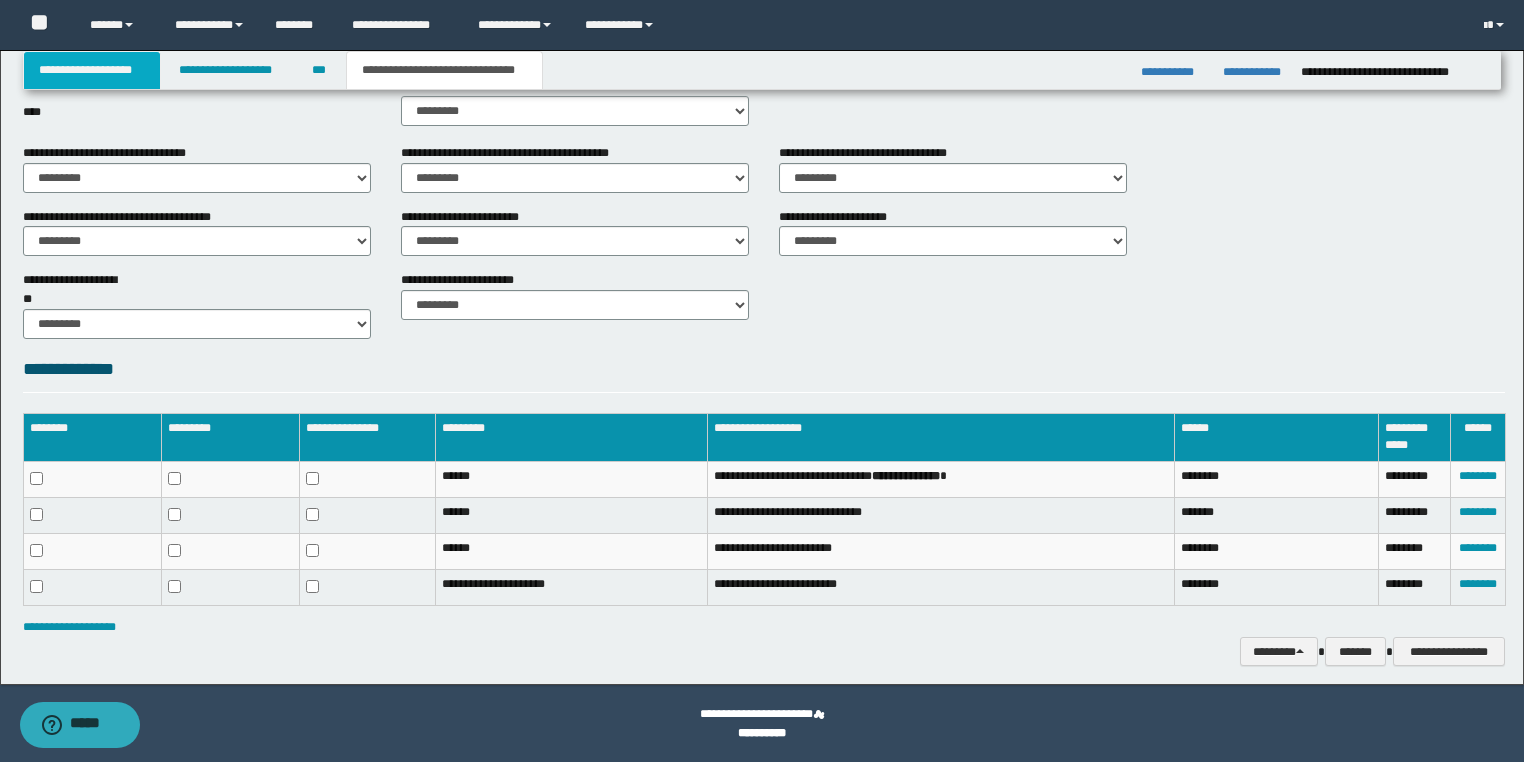 click on "**********" at bounding box center [92, 70] 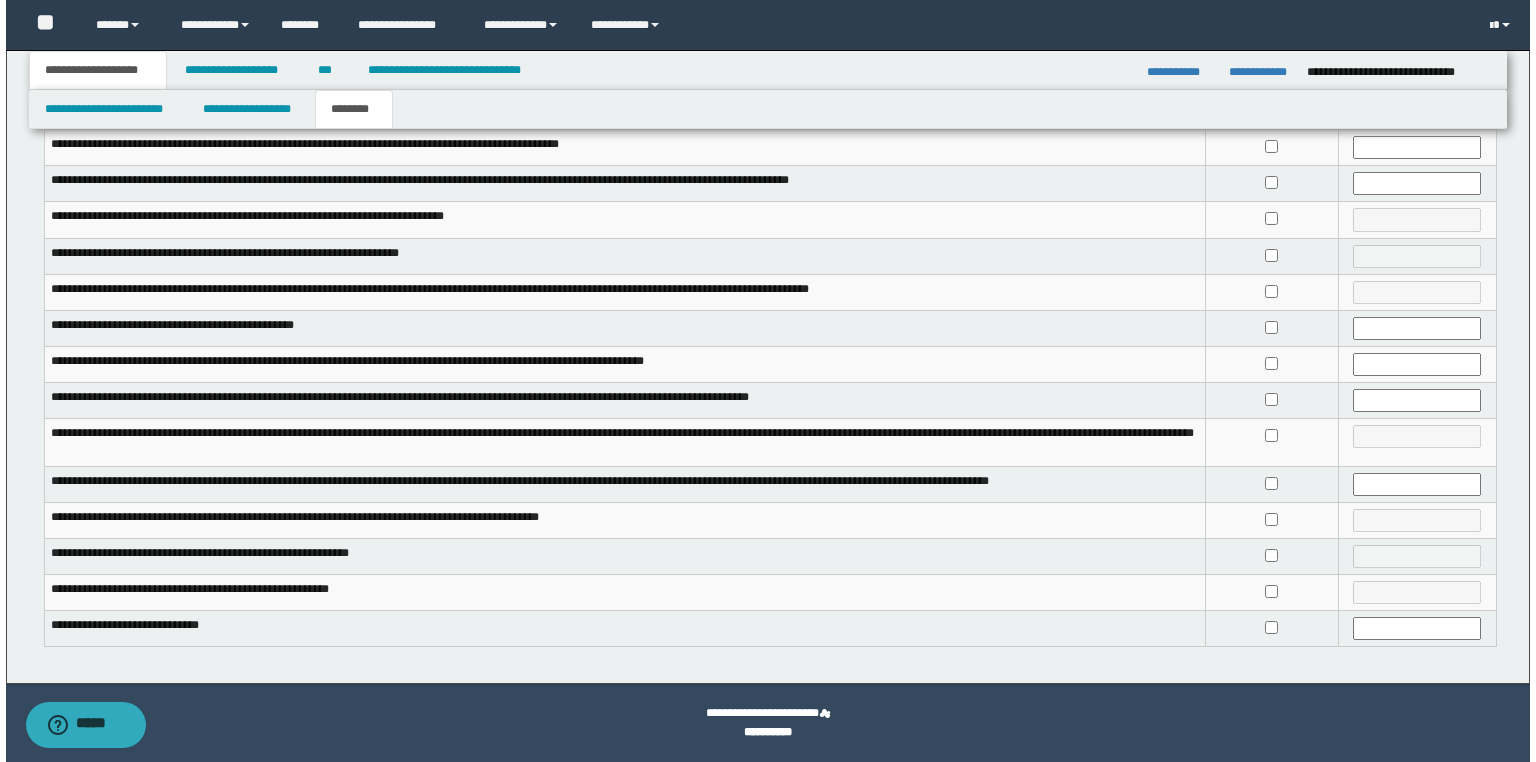 scroll, scrollTop: 101, scrollLeft: 0, axis: vertical 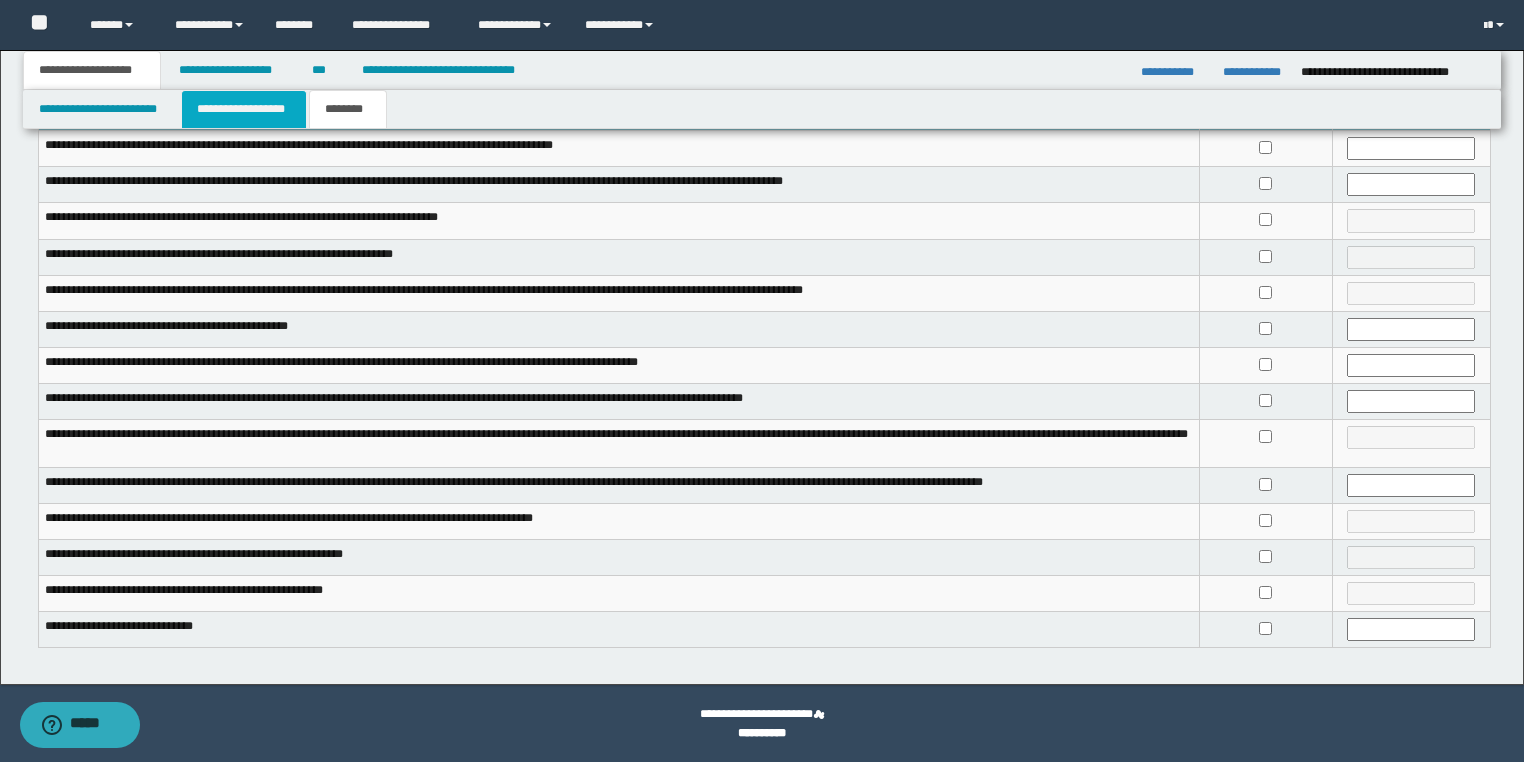 click on "**********" at bounding box center [244, 109] 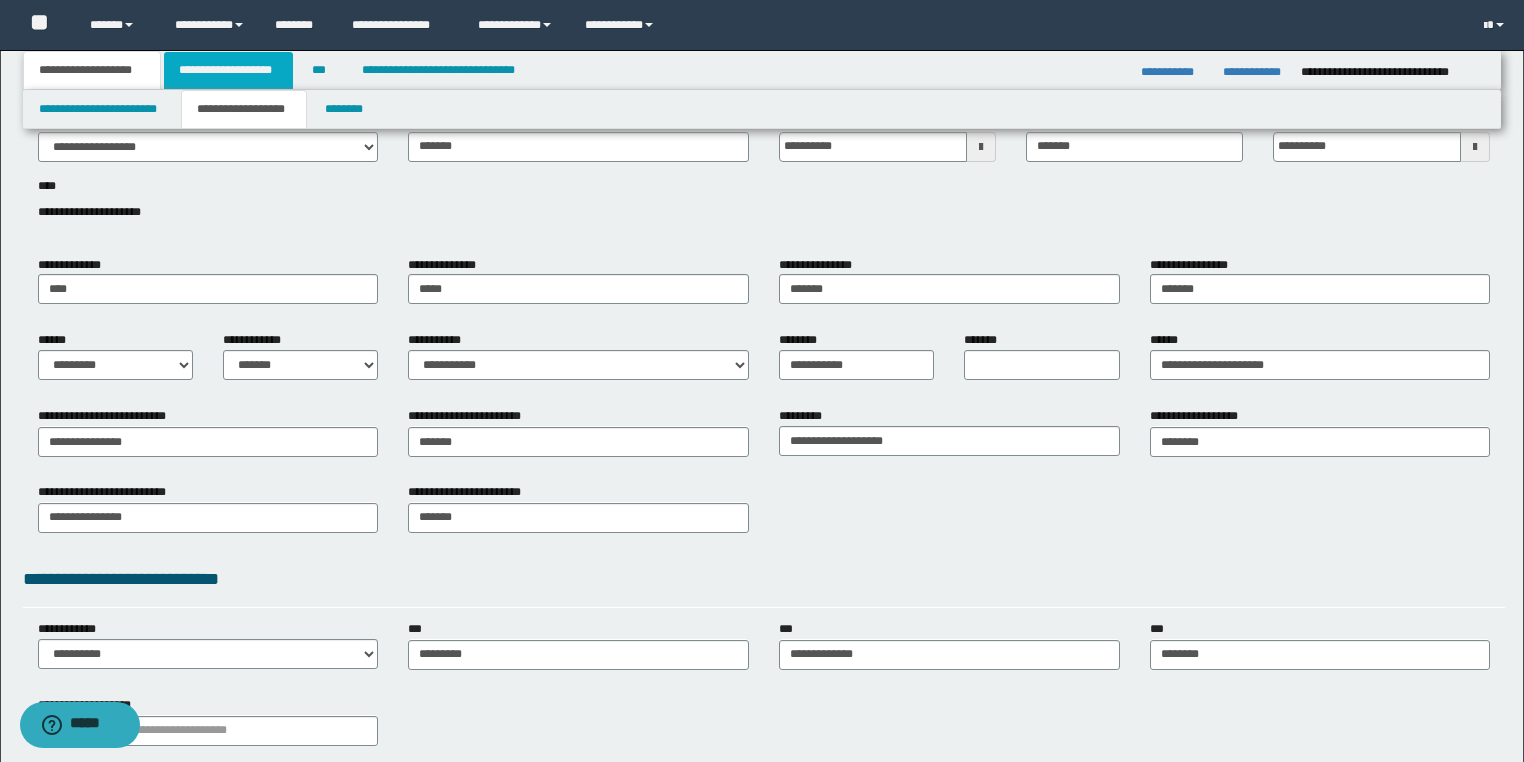 click on "**********" at bounding box center (228, 70) 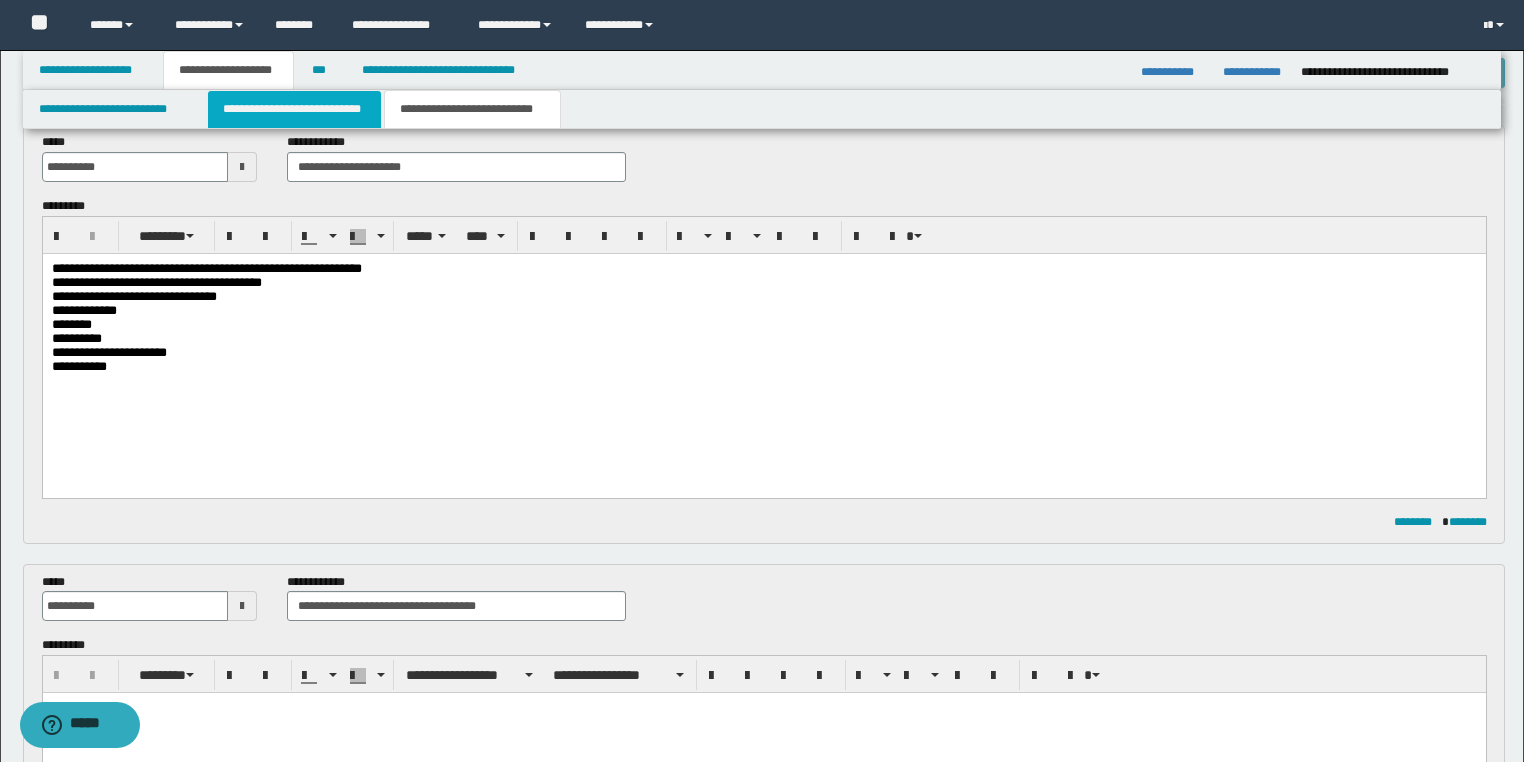 click on "**********" at bounding box center (294, 109) 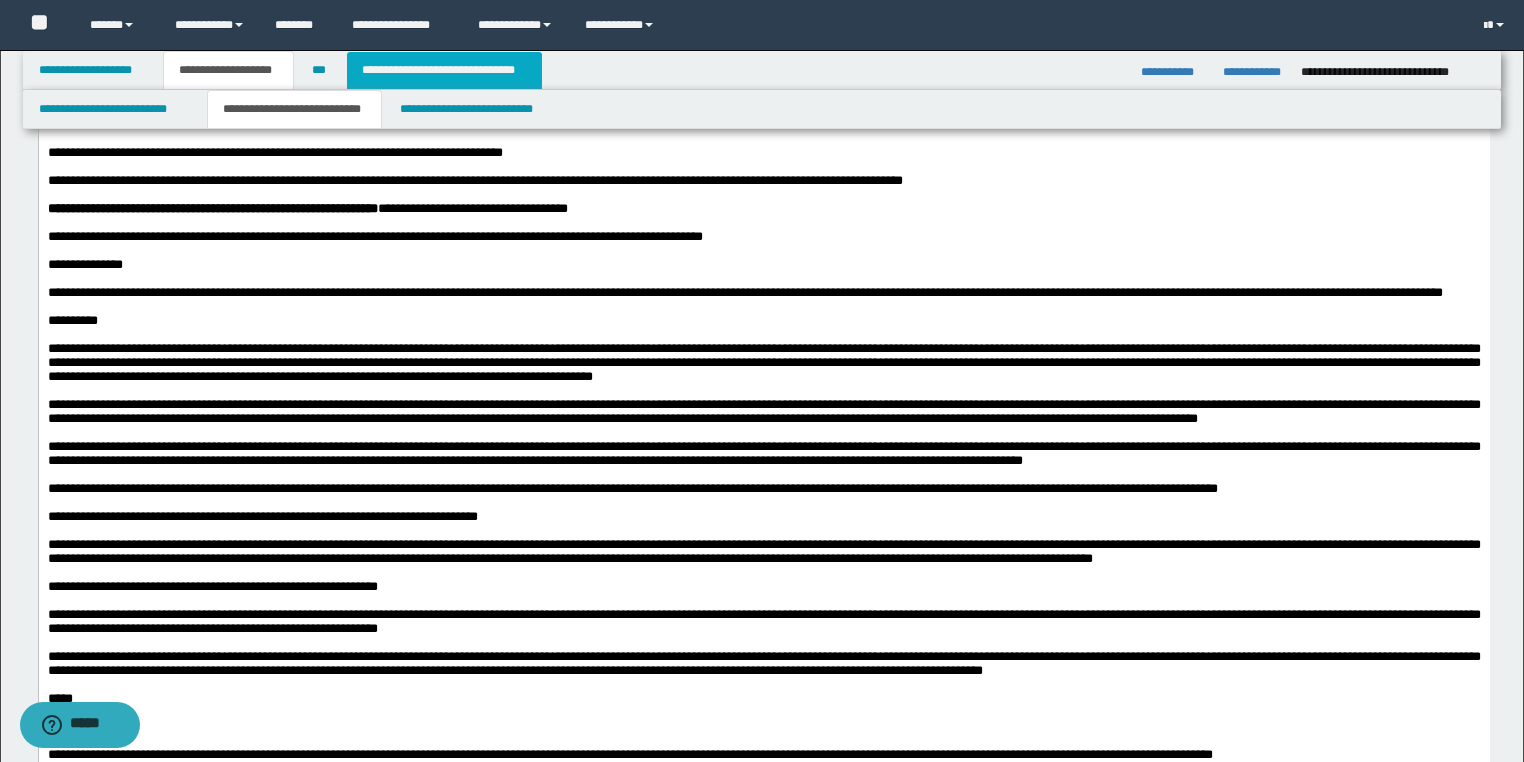 click on "**********" at bounding box center [444, 70] 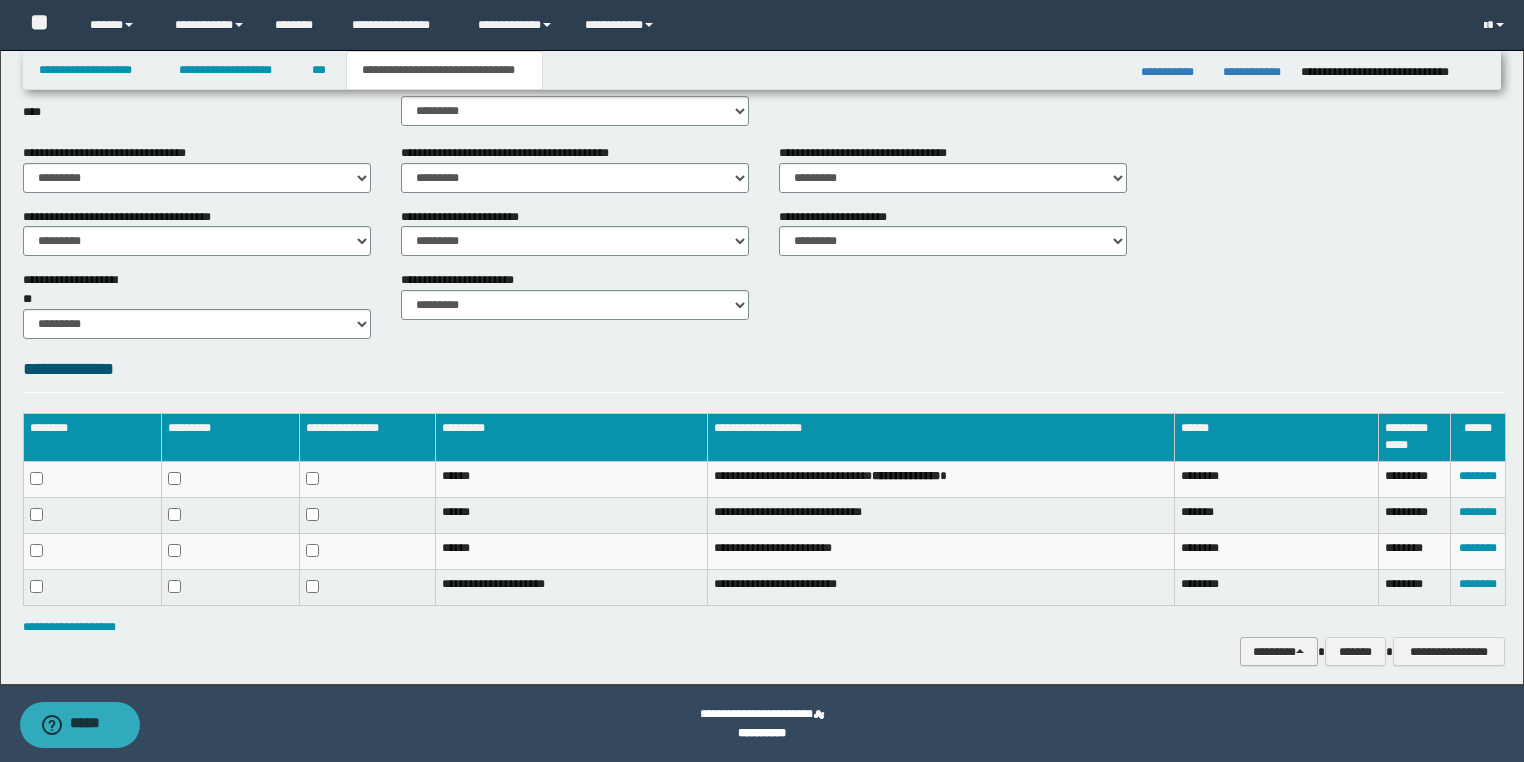 click on "********" at bounding box center (1279, 652) 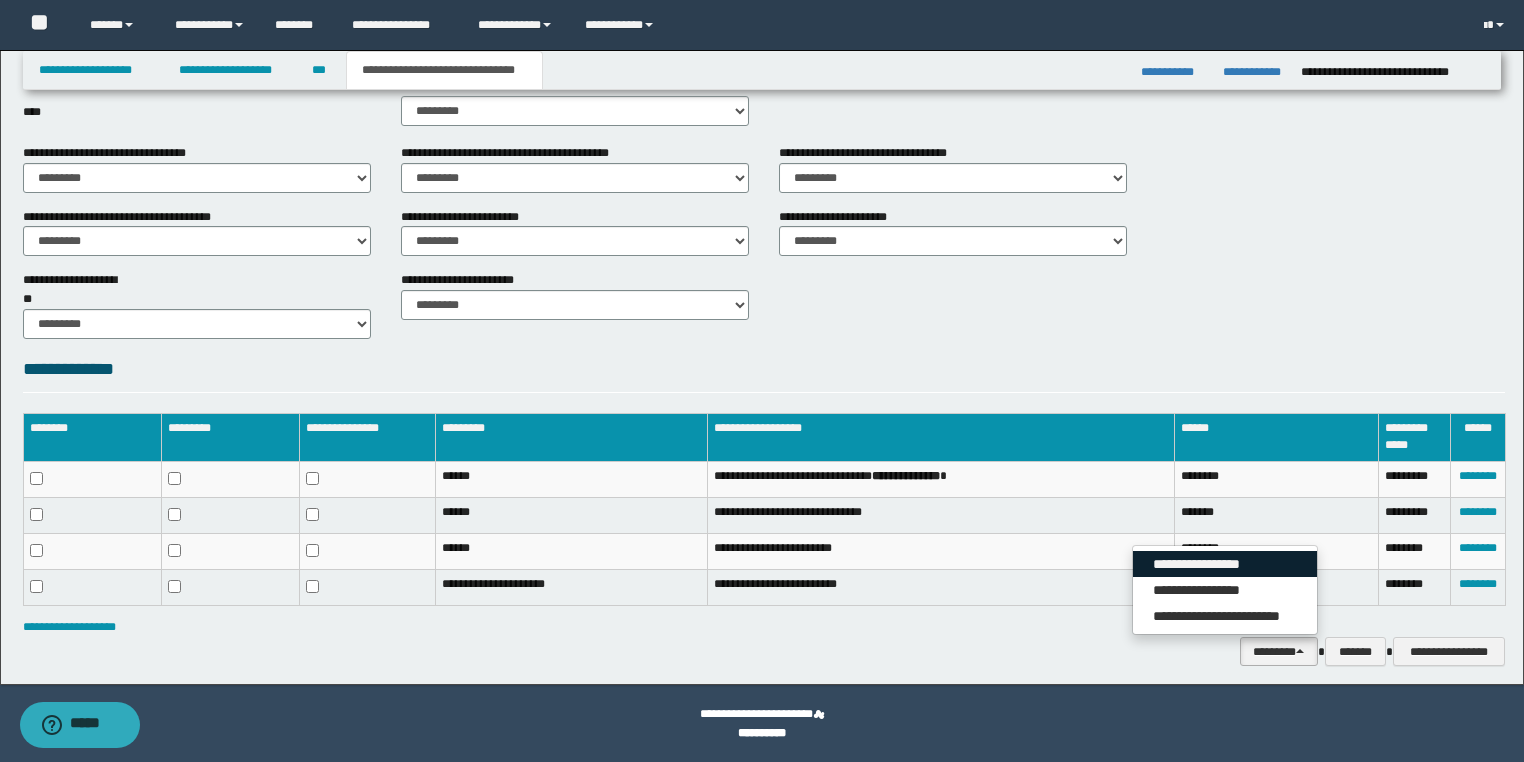 click on "**********" at bounding box center (1225, 564) 